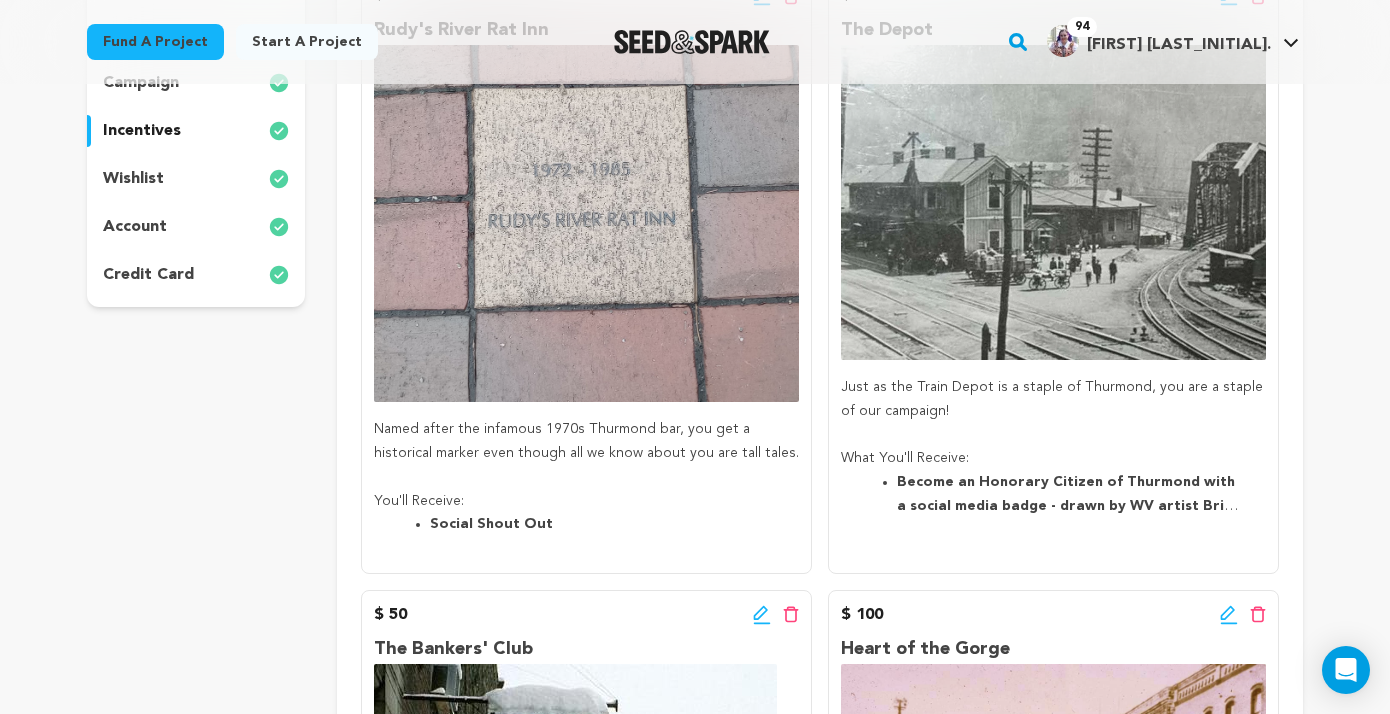 scroll, scrollTop: 0, scrollLeft: 0, axis: both 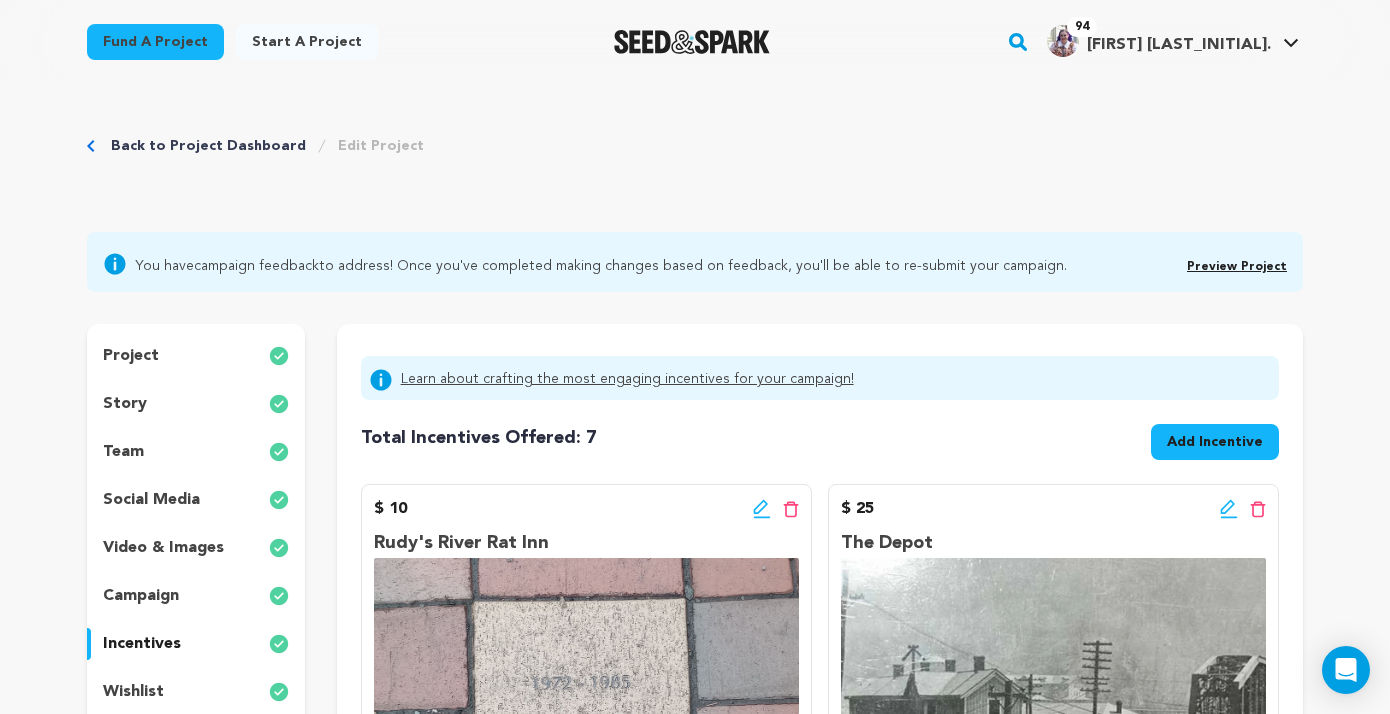 click on "story" at bounding box center [196, 404] 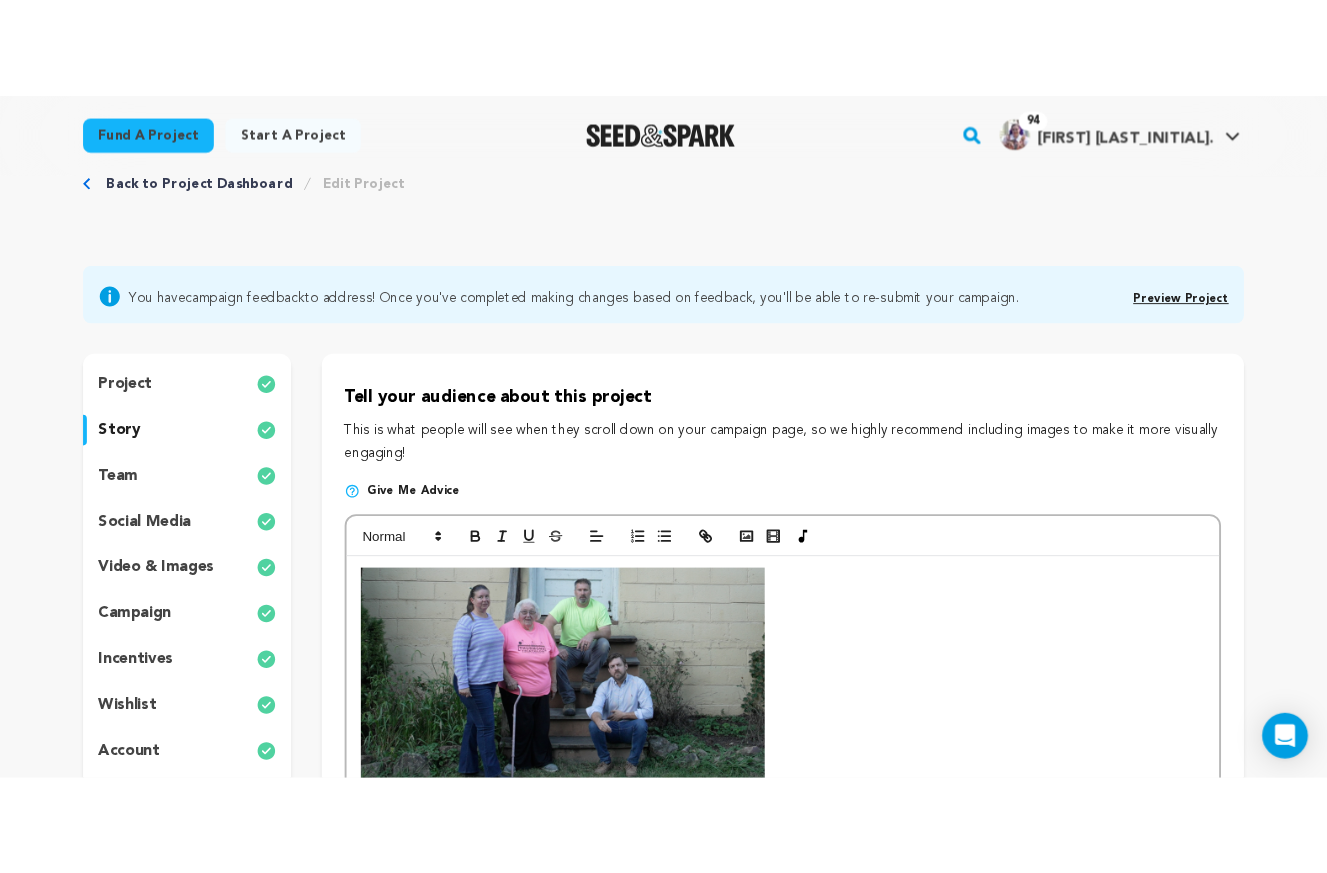 scroll, scrollTop: 0, scrollLeft: 0, axis: both 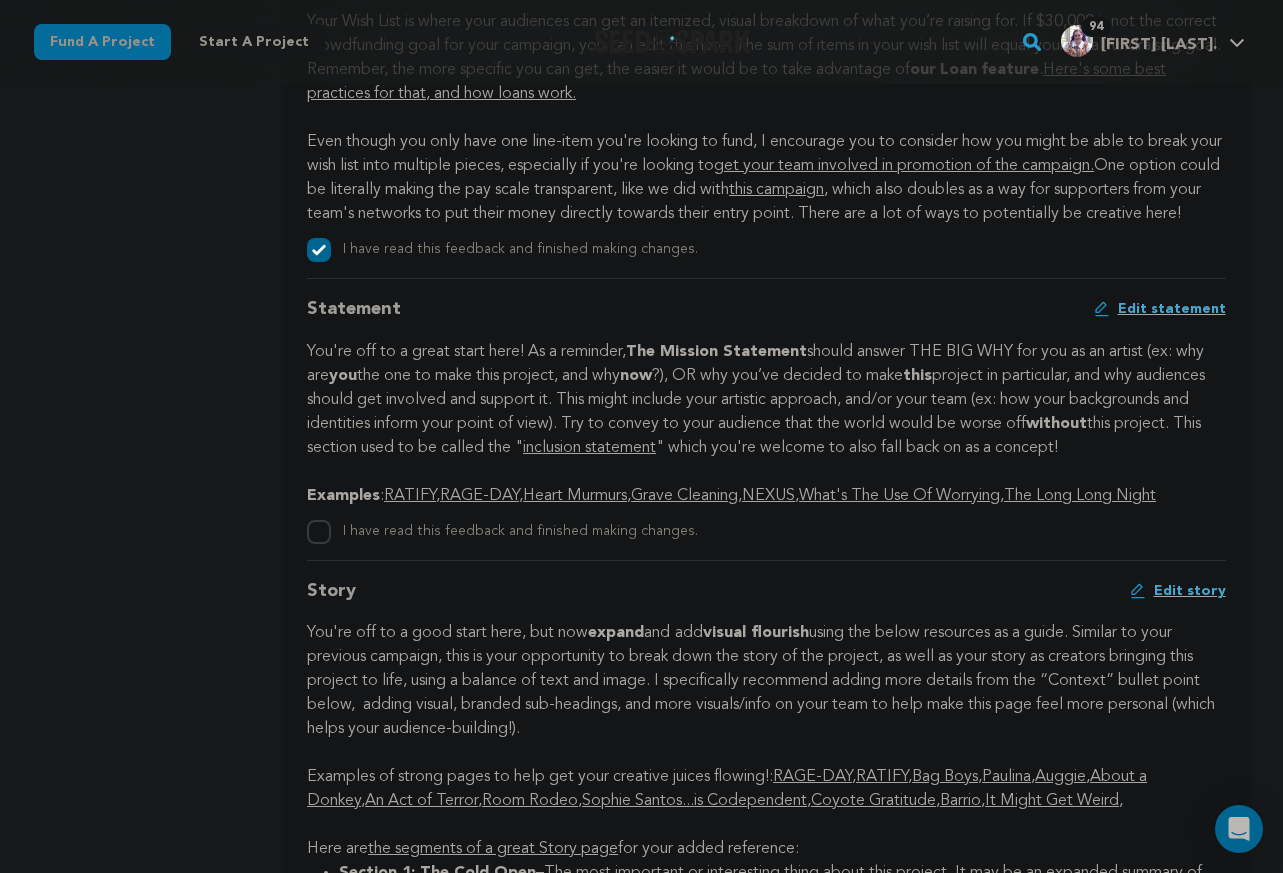 click on "Edit statement" at bounding box center [1172, 309] 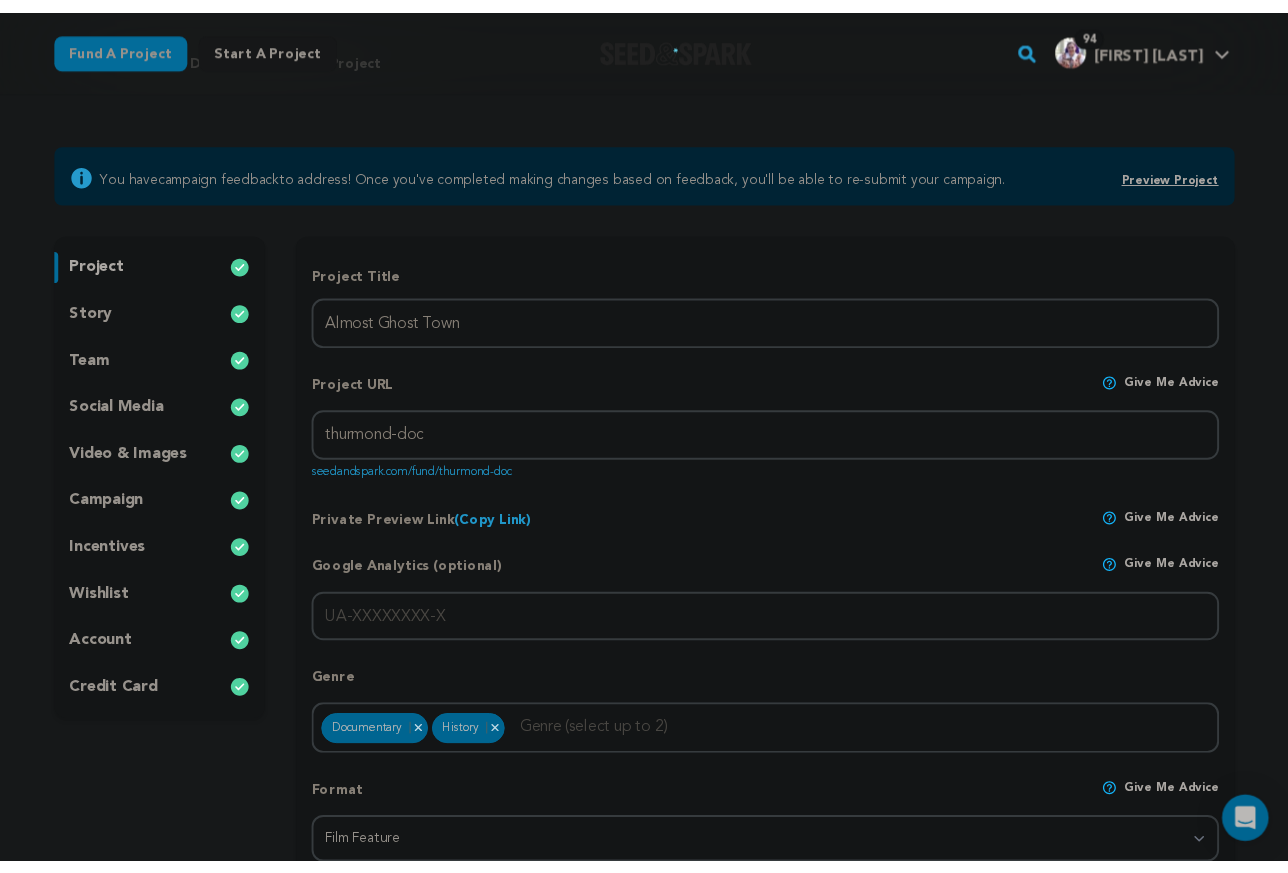 scroll, scrollTop: 0, scrollLeft: 0, axis: both 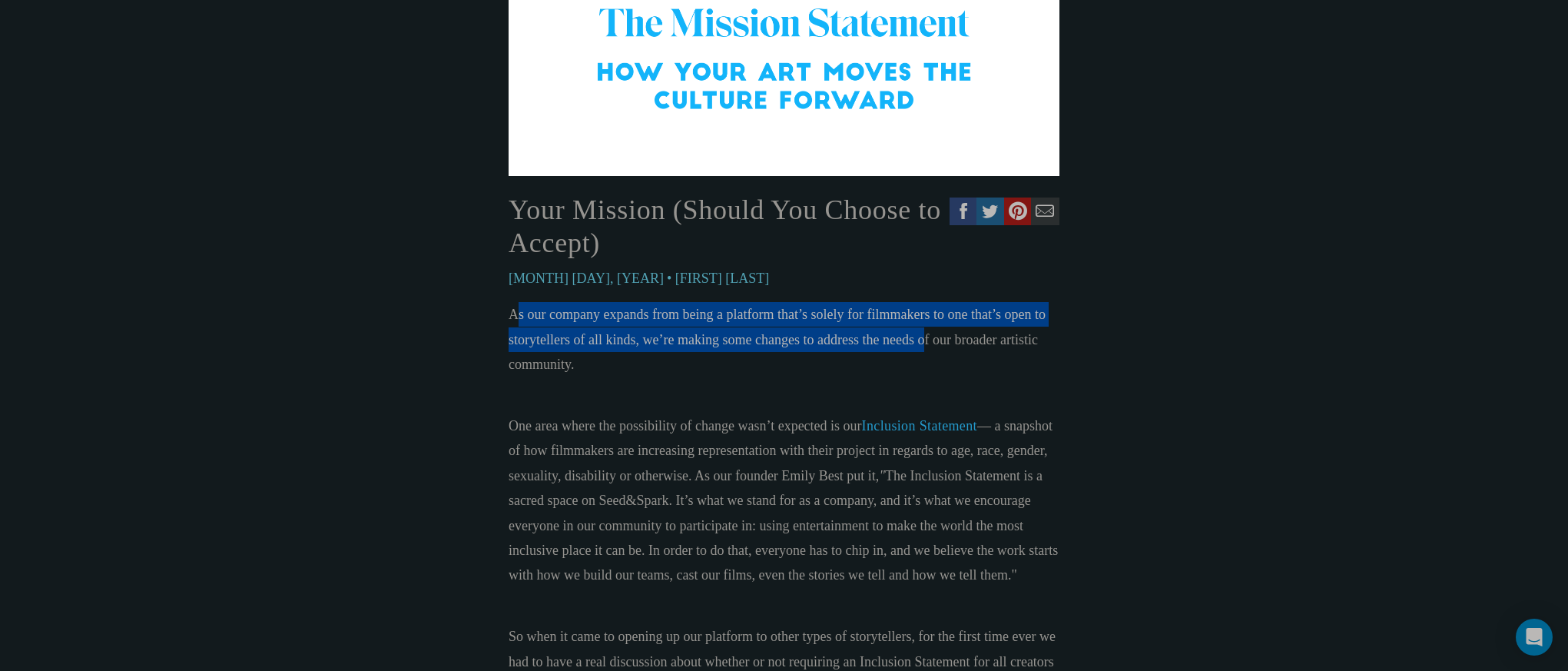 drag, startPoint x: 515, startPoint y: 310, endPoint x: 922, endPoint y: 339, distance: 408.03186 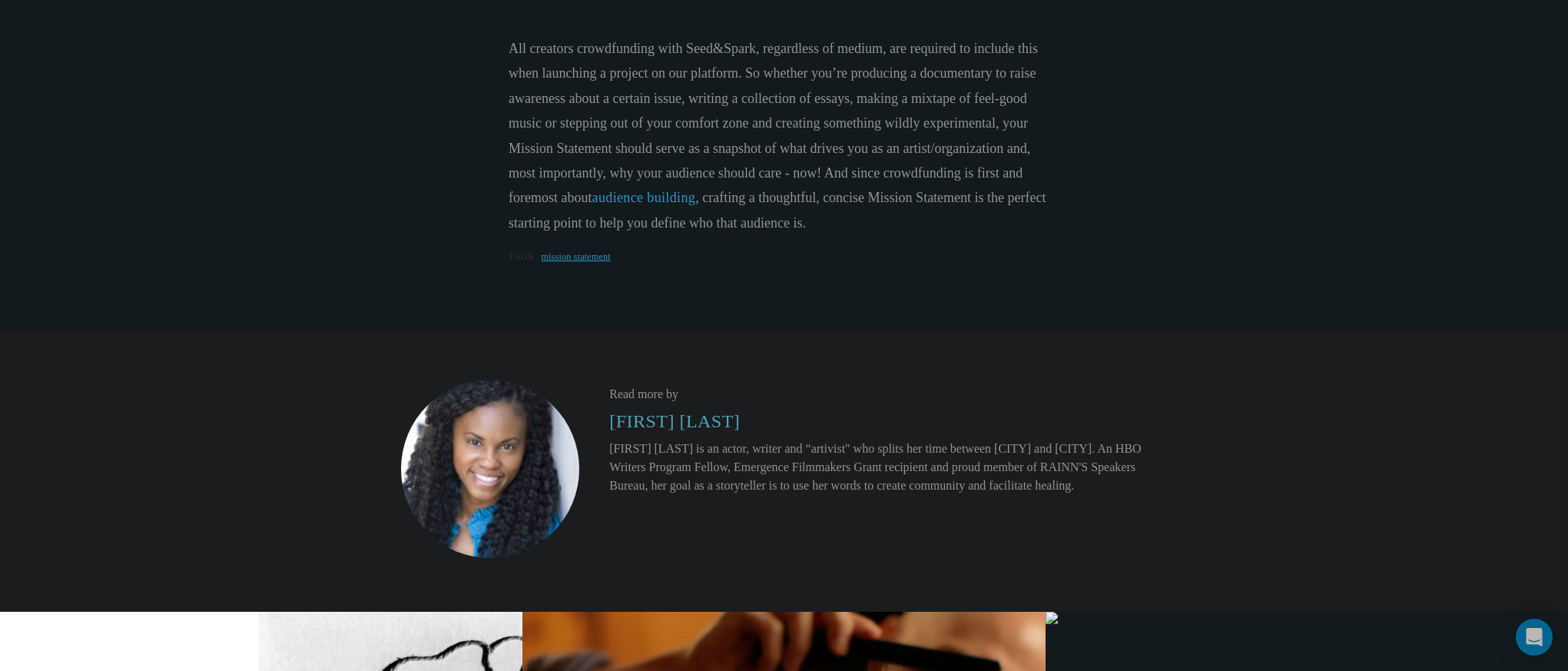 scroll, scrollTop: 1983, scrollLeft: 0, axis: vertical 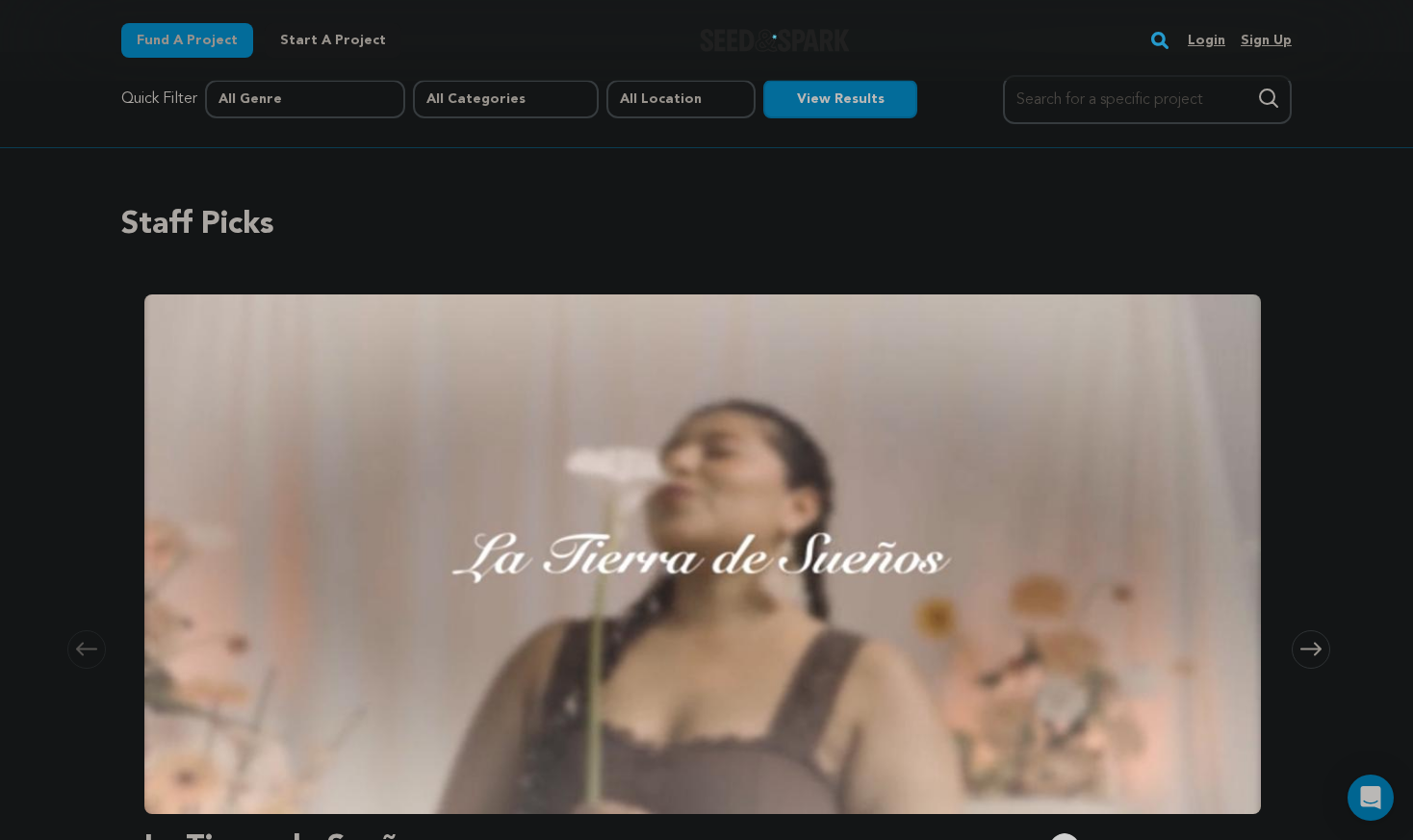 click on "Login" at bounding box center (1206, 40) 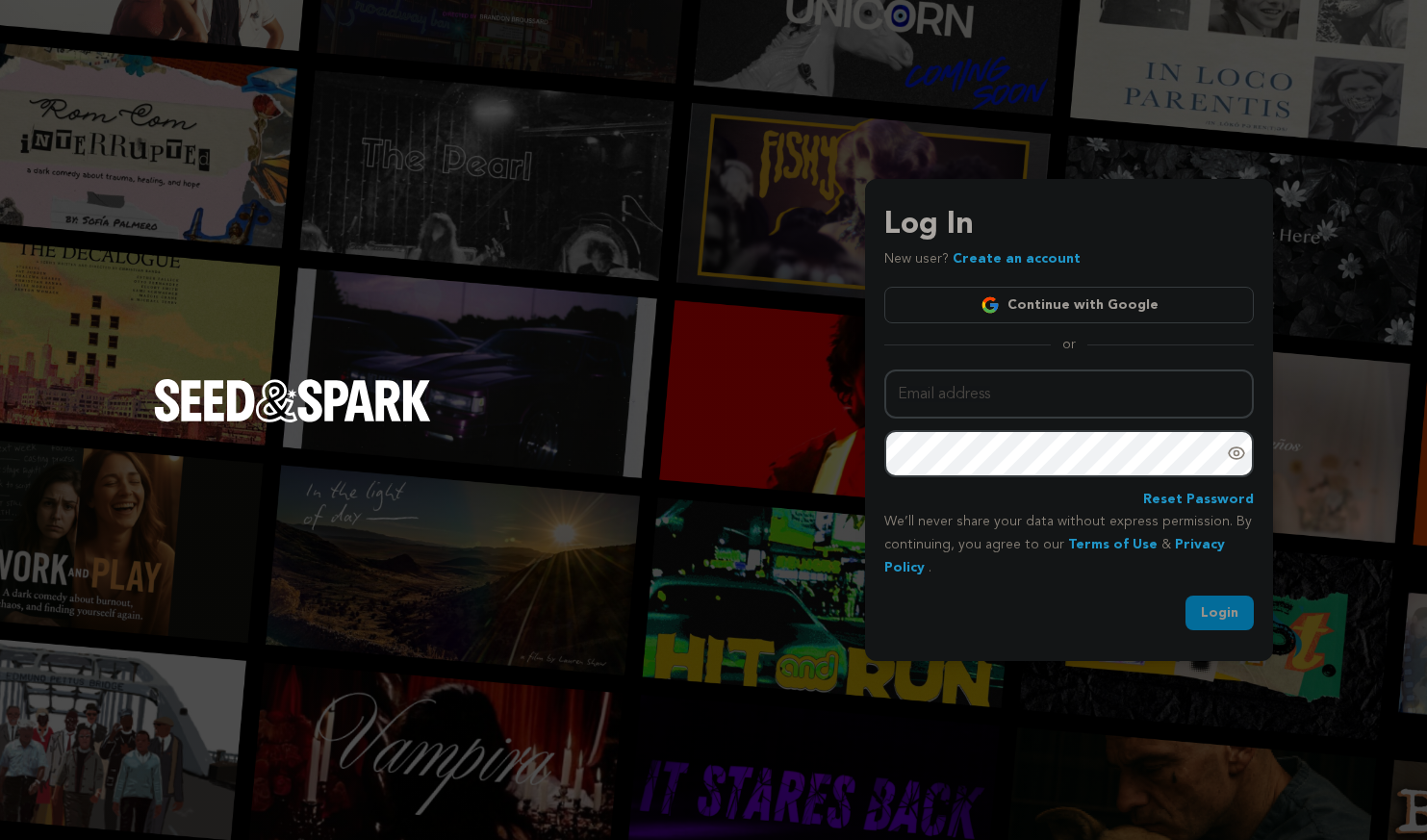 scroll, scrollTop: 0, scrollLeft: 0, axis: both 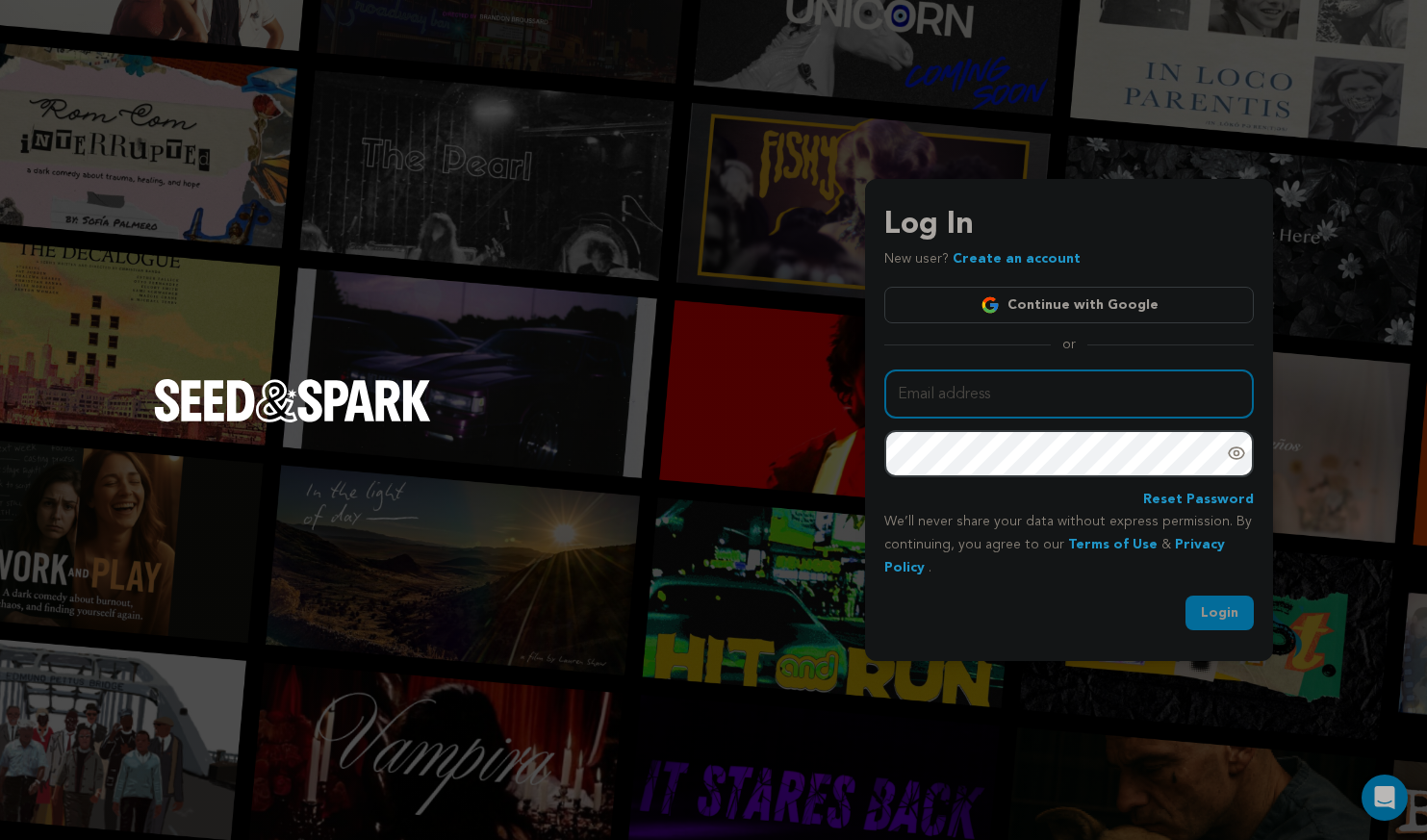 type on "[USERNAME]@example.com" 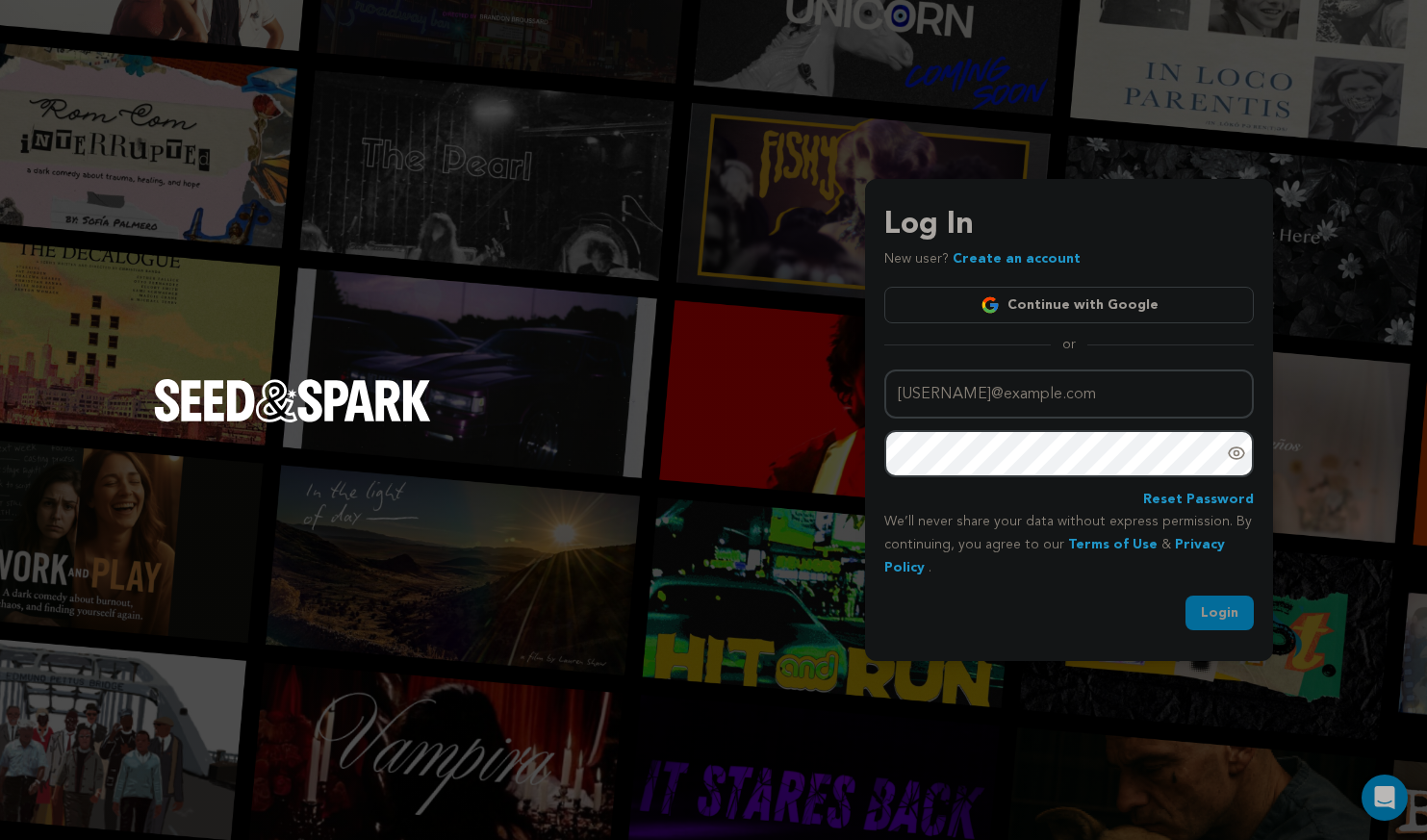 click on "Login" at bounding box center (1219, 613) 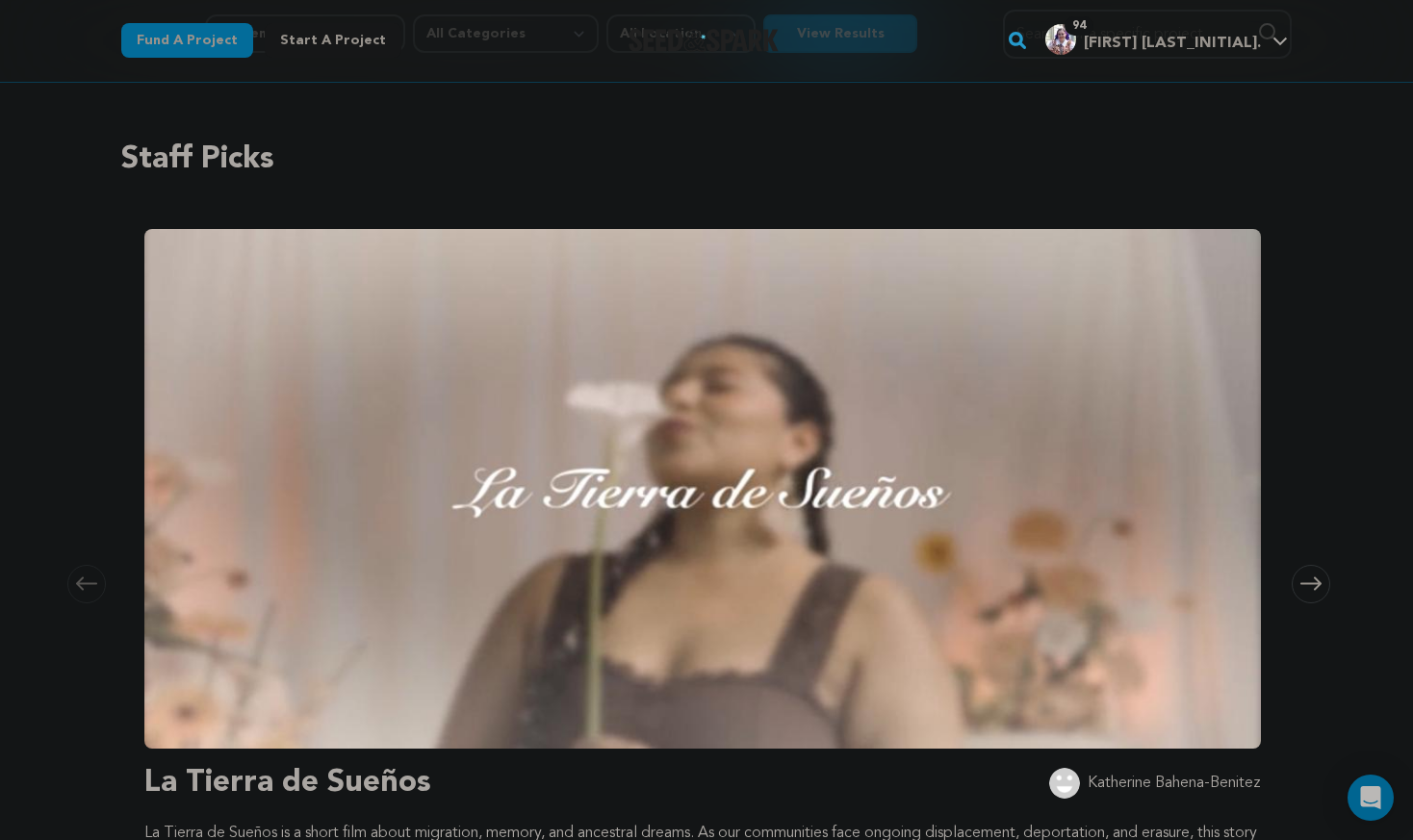 scroll, scrollTop: 0, scrollLeft: 0, axis: both 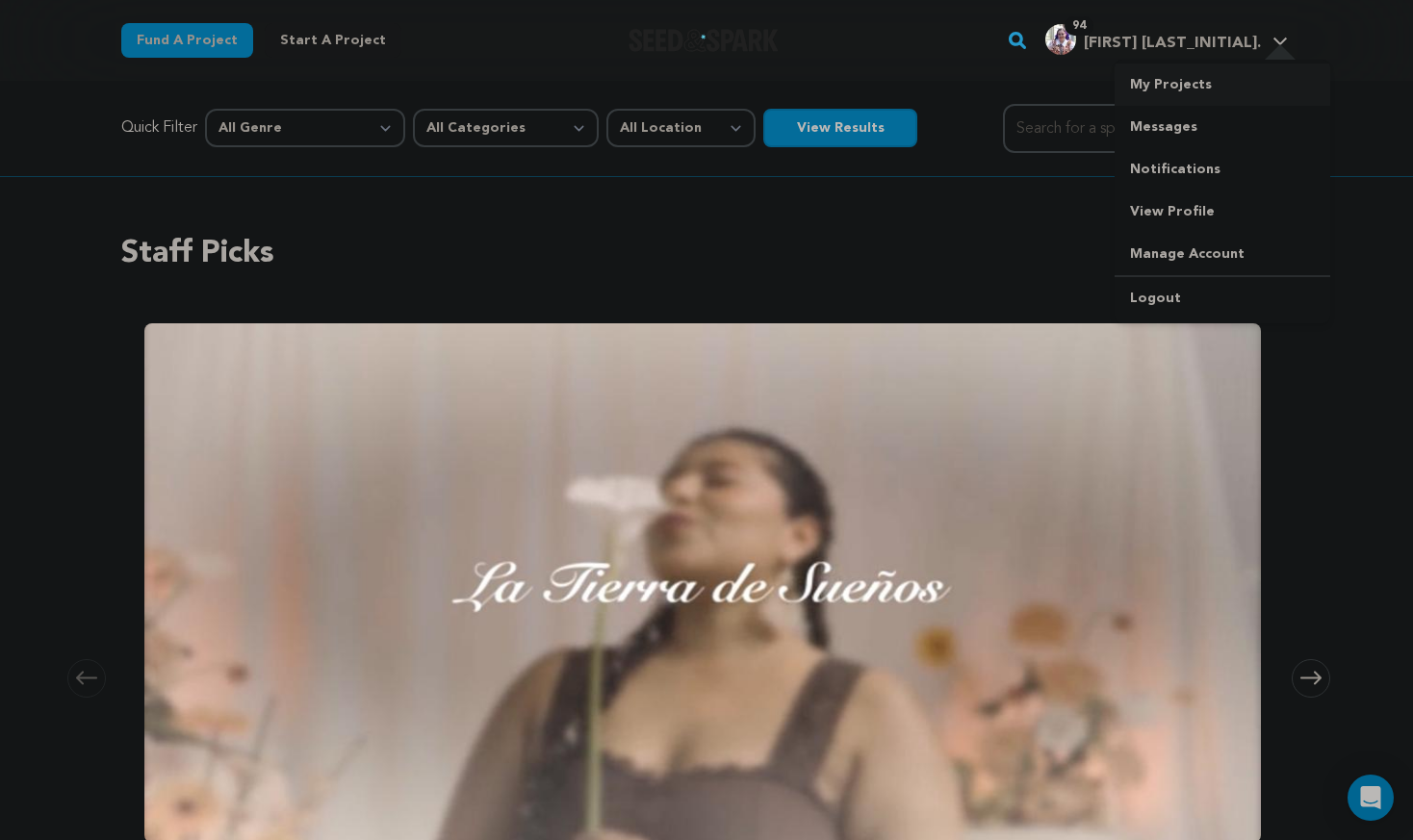 click on "My Projects" at bounding box center [1222, 85] 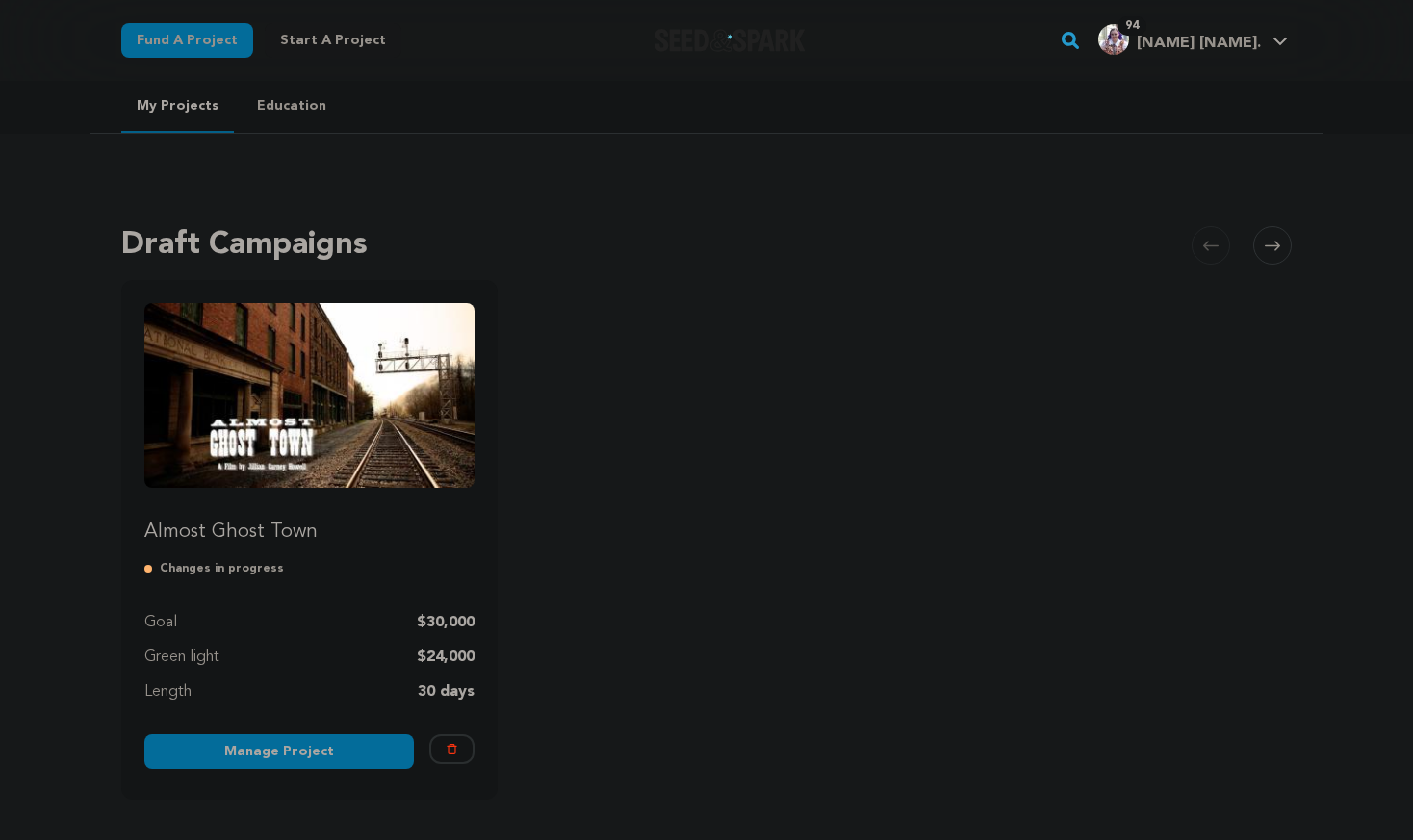 scroll, scrollTop: 0, scrollLeft: 0, axis: both 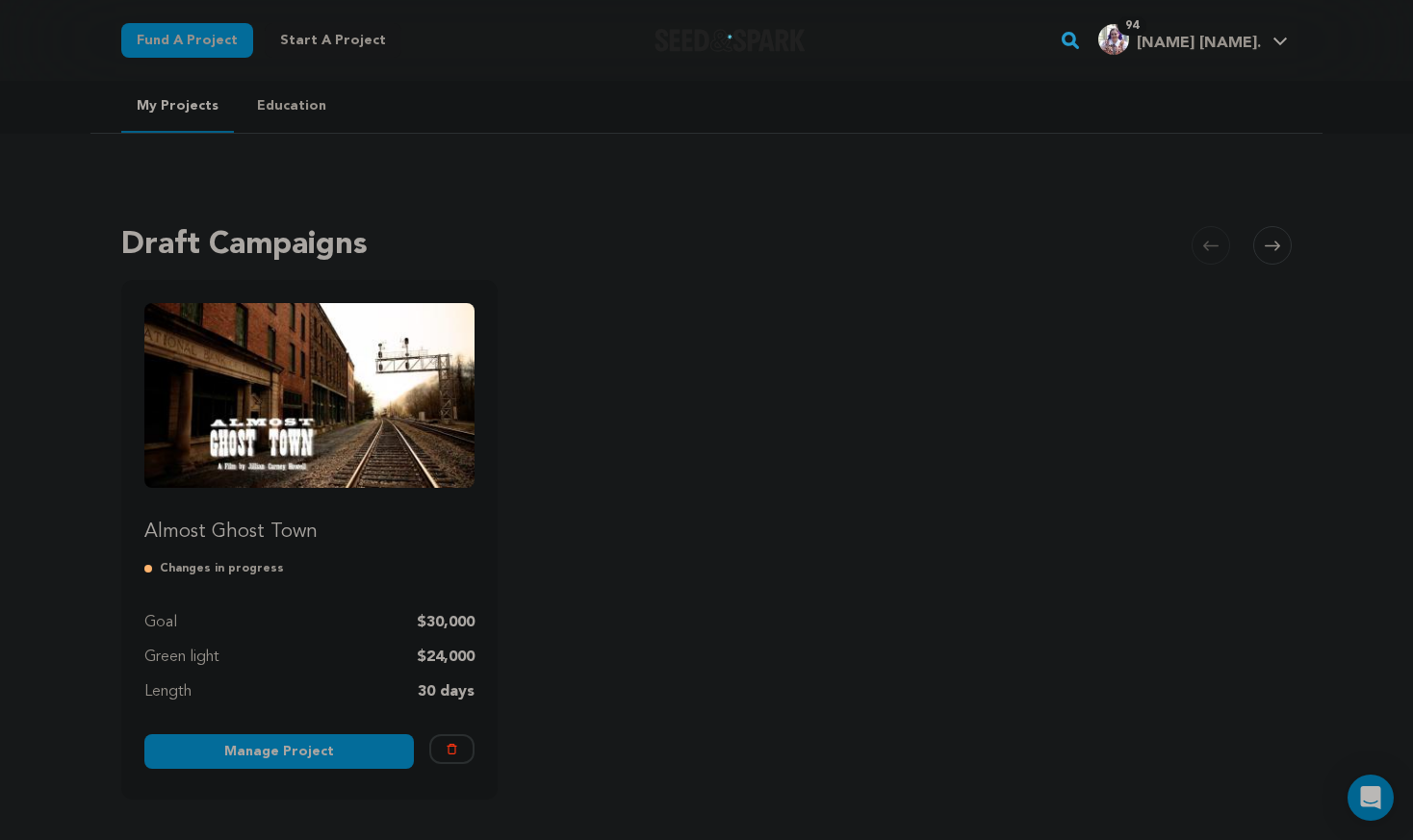 click on "Manage Project" at bounding box center (279, 751) 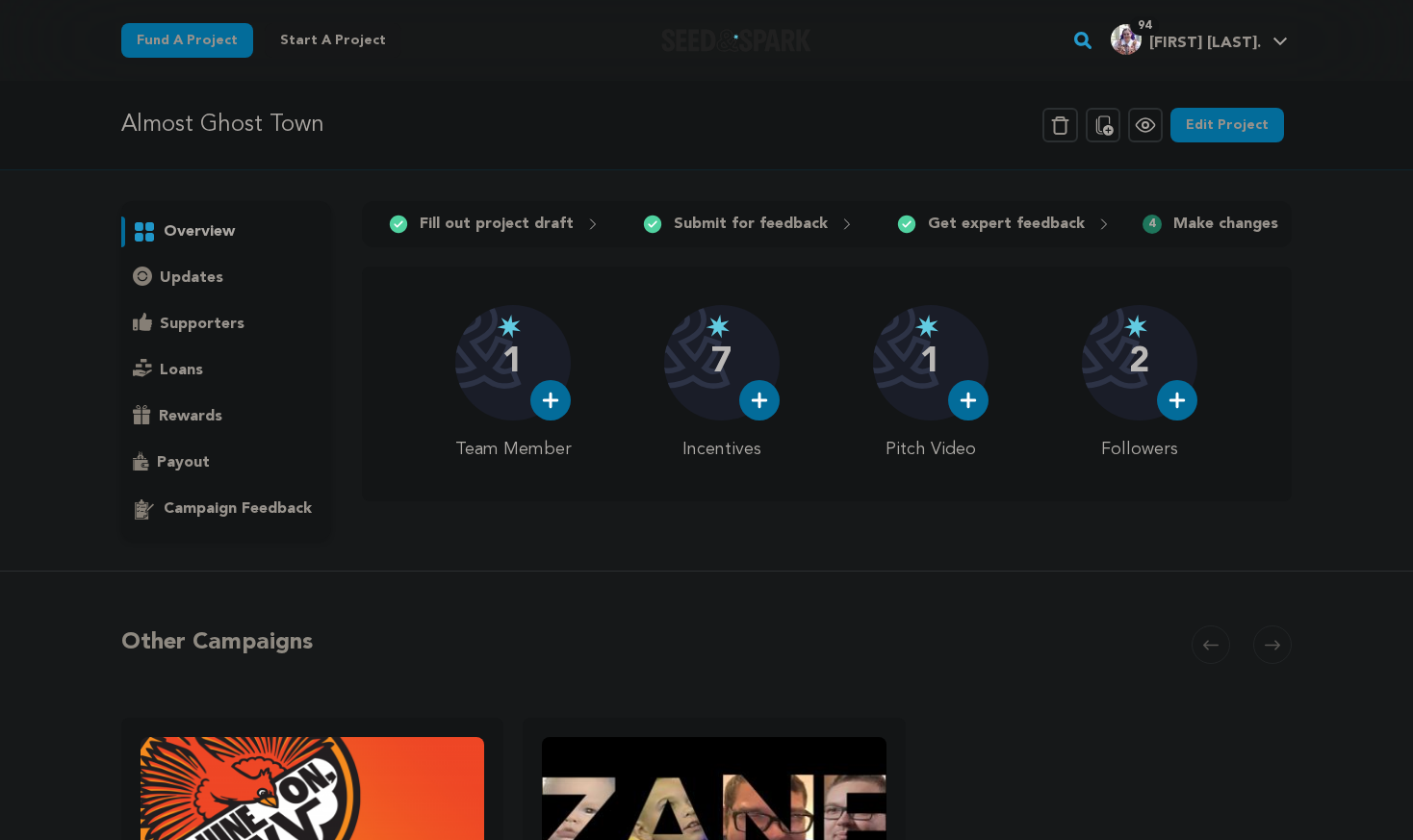 scroll, scrollTop: 0, scrollLeft: 0, axis: both 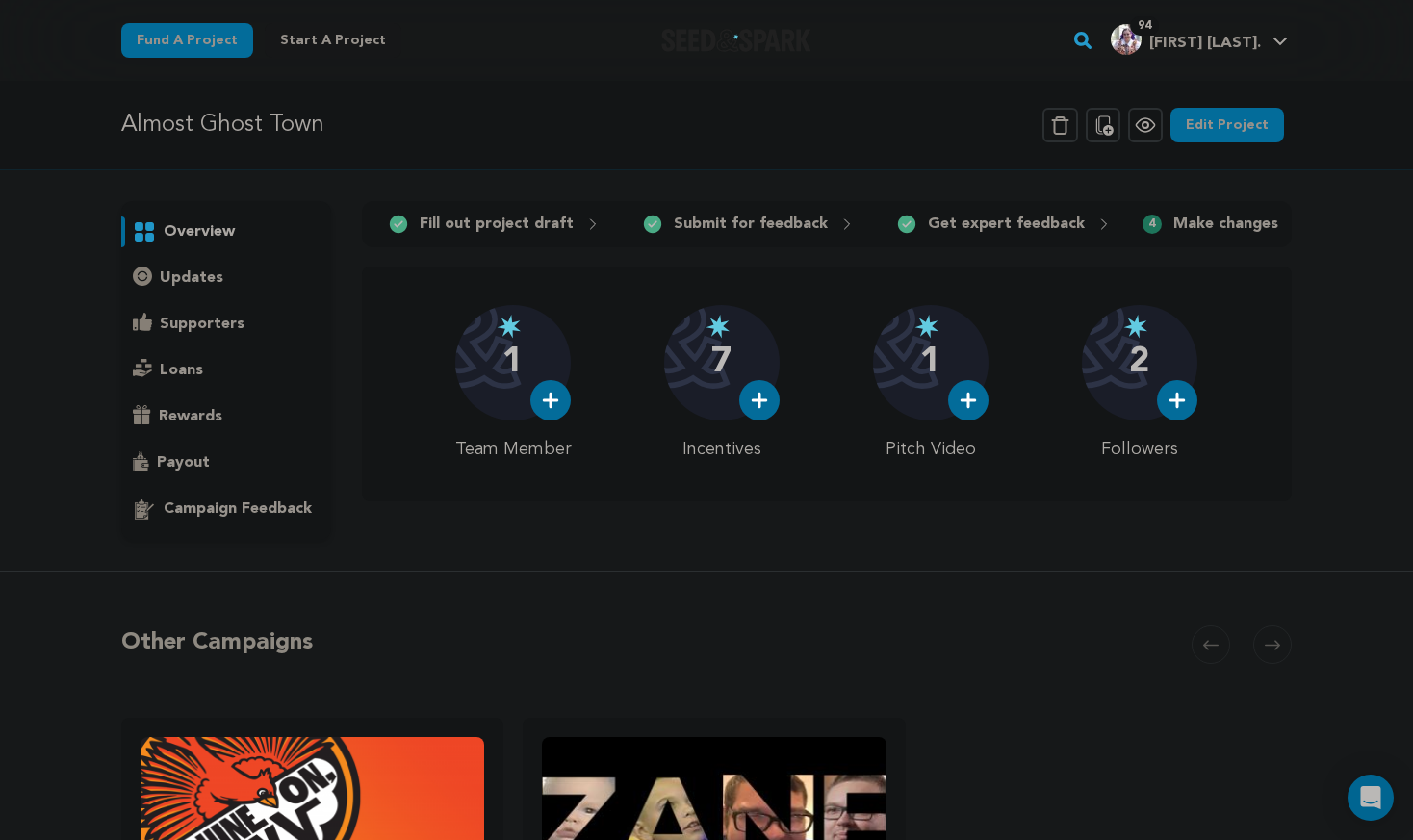 click on "campaign feedback" at bounding box center [238, 509] 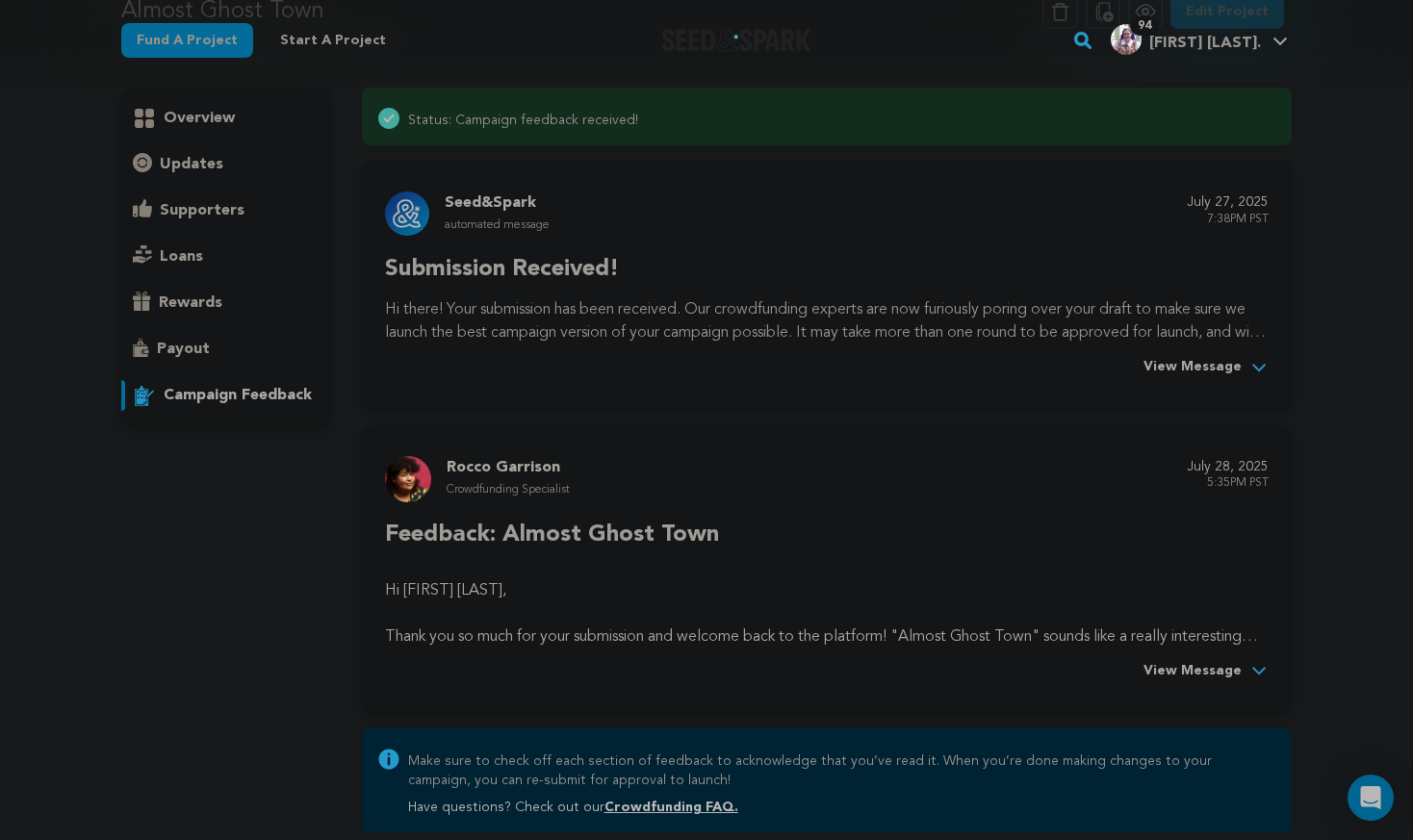 scroll, scrollTop: 370, scrollLeft: 0, axis: vertical 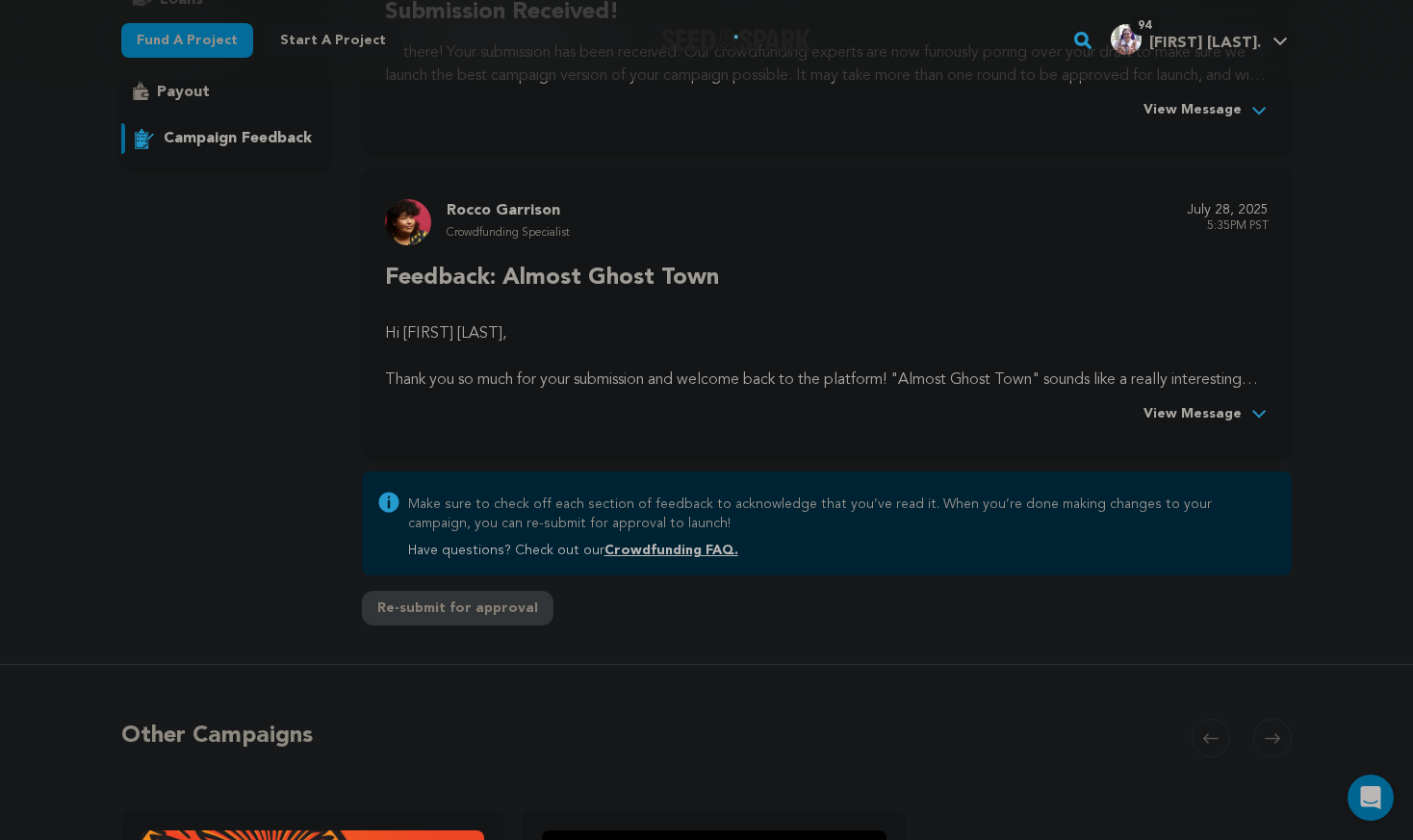 click on "View Message" at bounding box center (1193, 415) 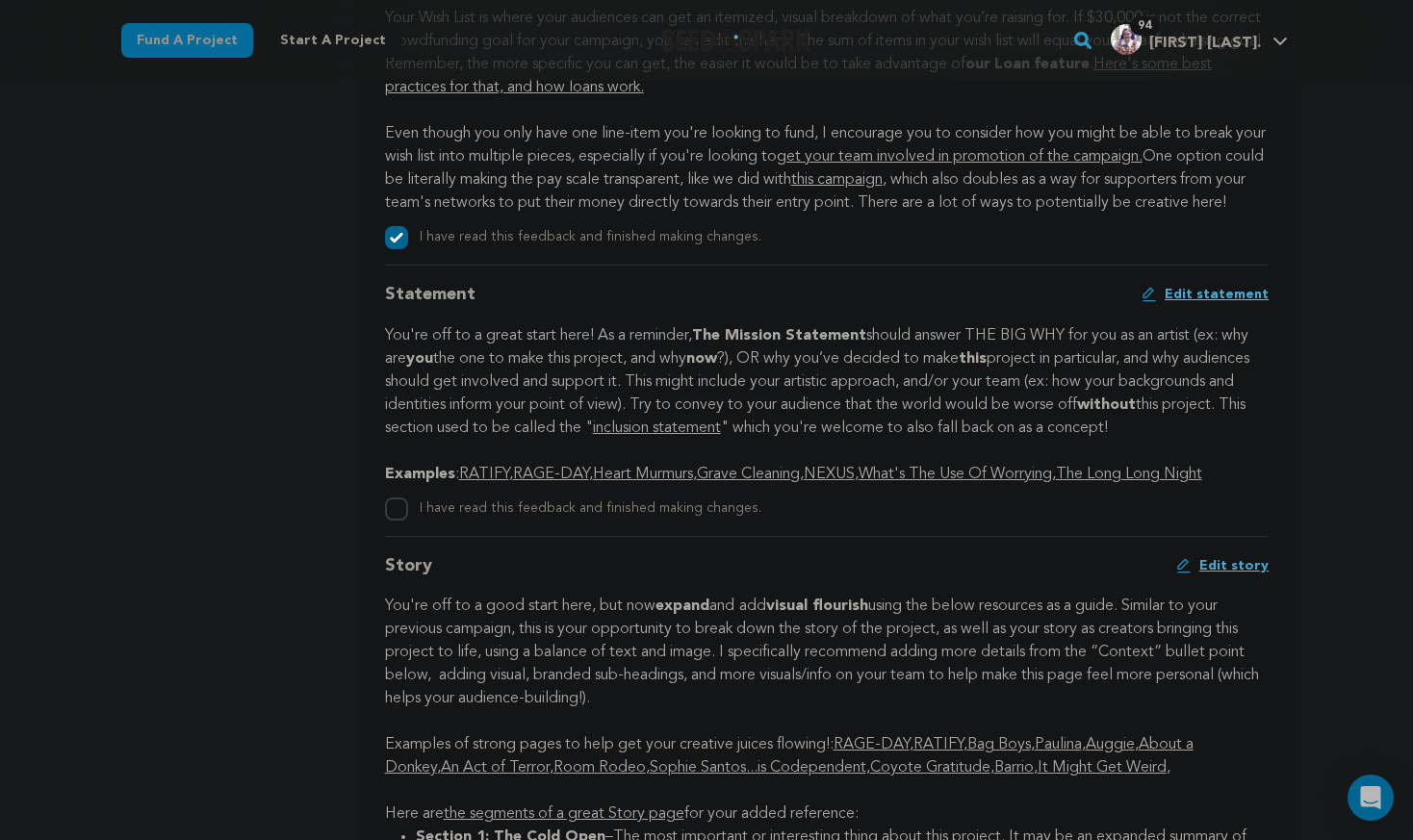 scroll, scrollTop: 2951, scrollLeft: 0, axis: vertical 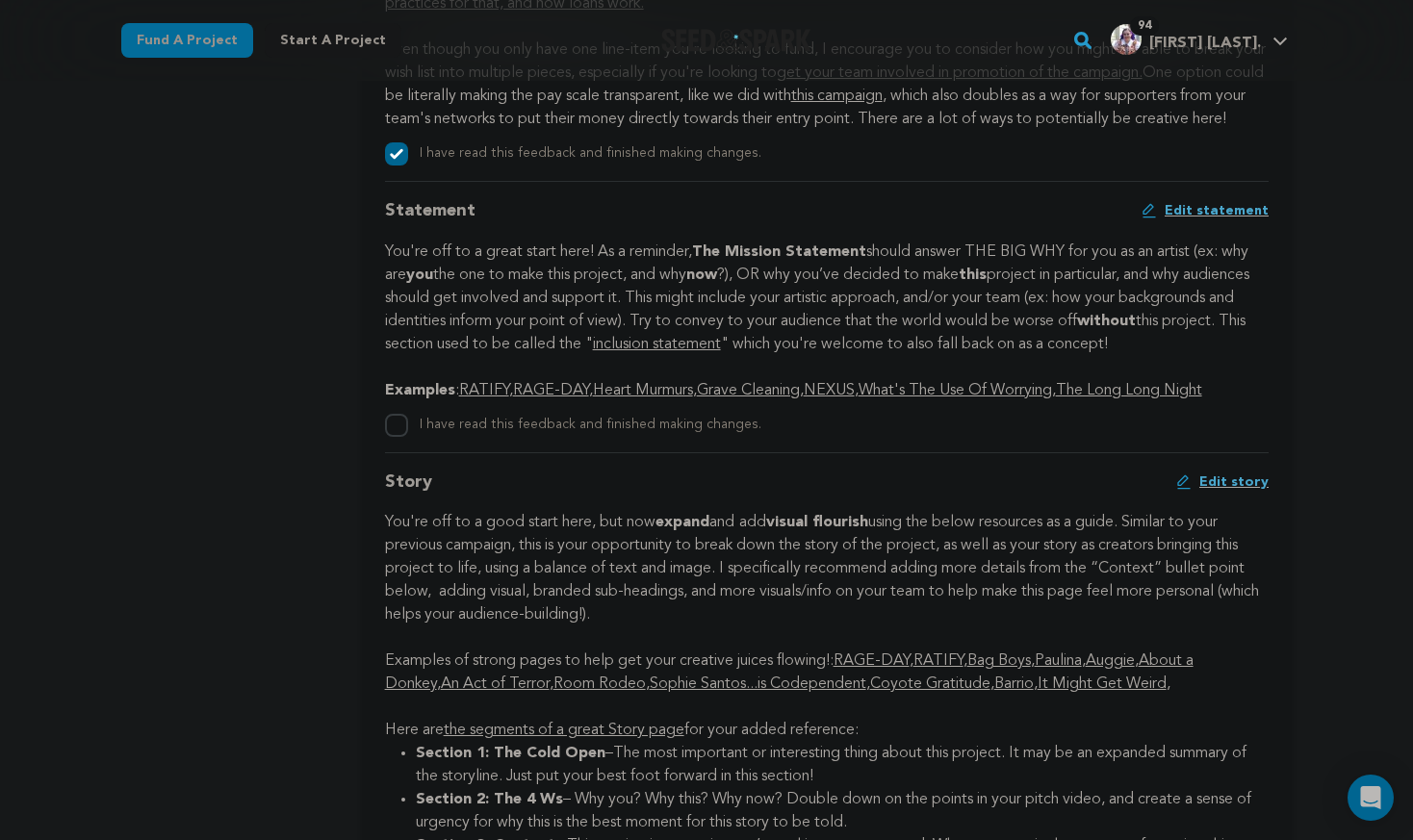 click on "Edit statement" at bounding box center (1217, 211) 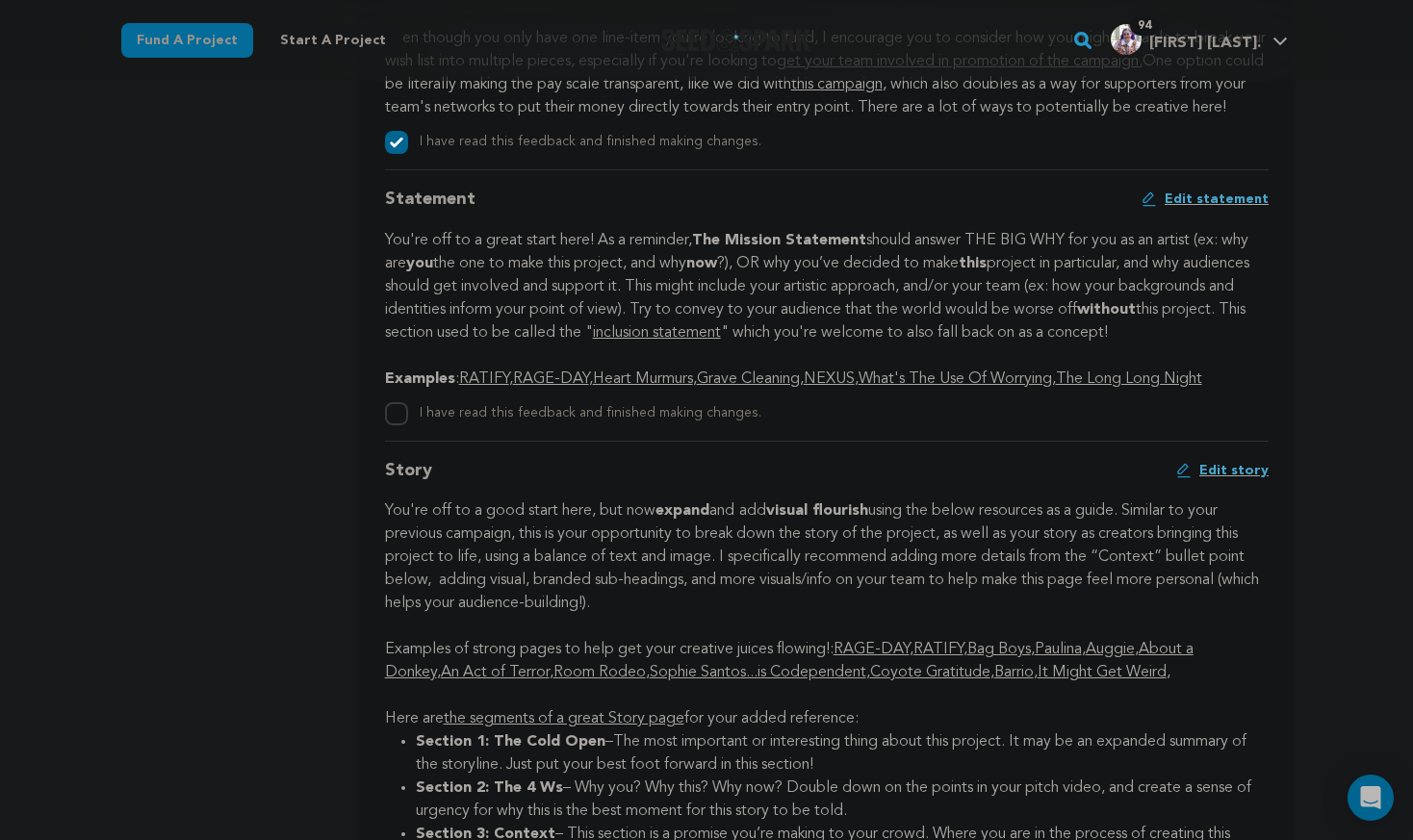 scroll, scrollTop: 2976, scrollLeft: 0, axis: vertical 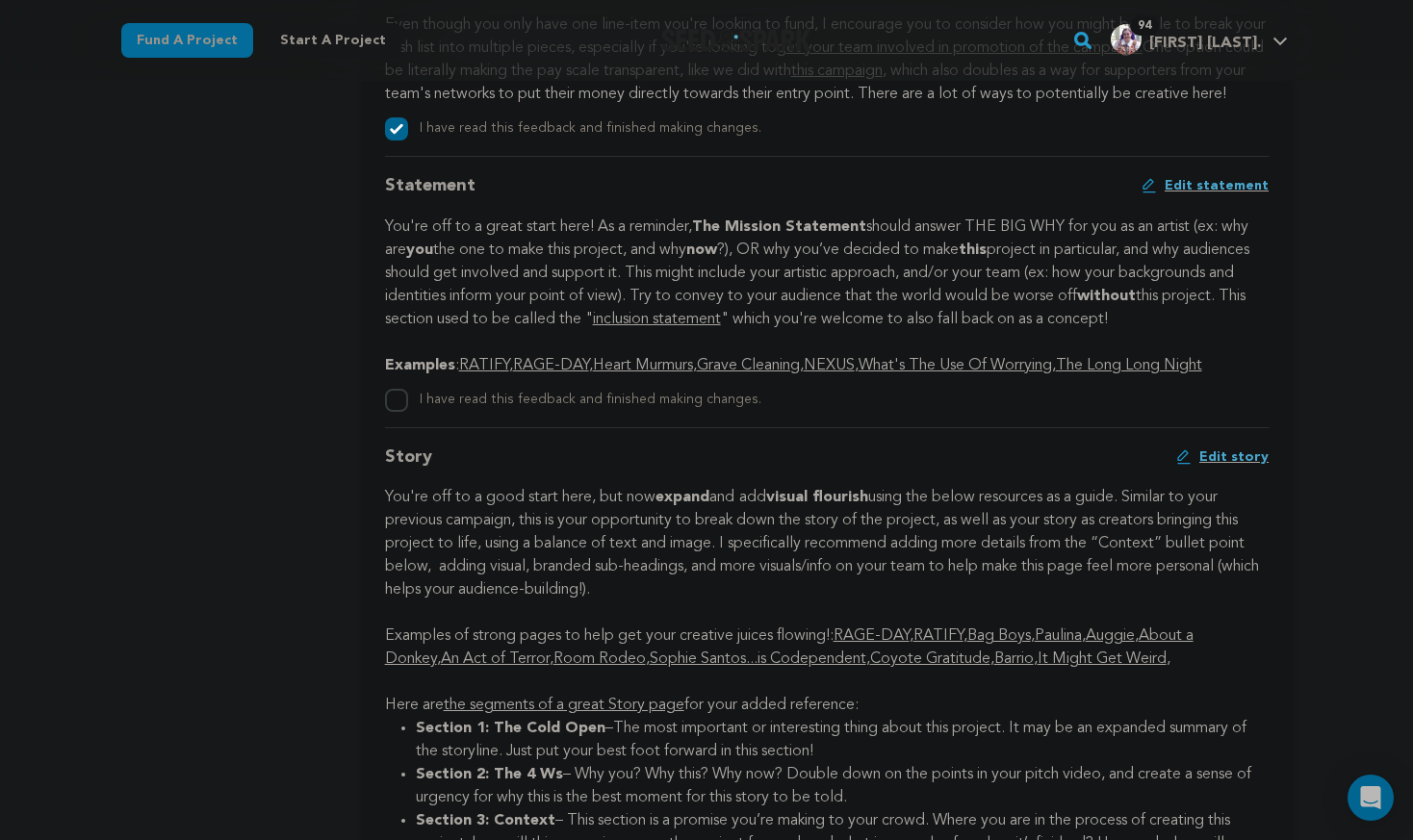 drag, startPoint x: 487, startPoint y: 564, endPoint x: 877, endPoint y: 634, distance: 396.23226 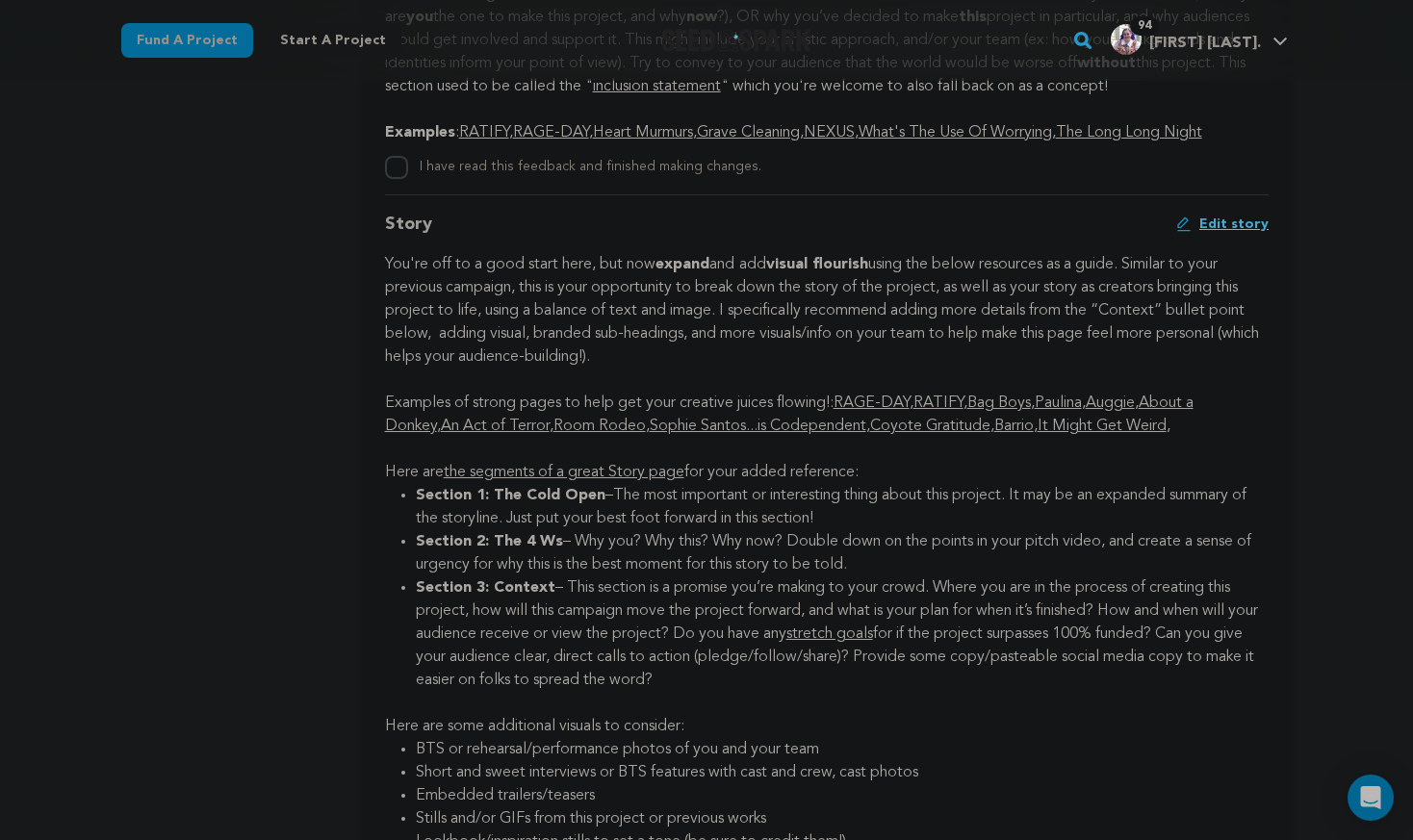 scroll, scrollTop: 3277, scrollLeft: 0, axis: vertical 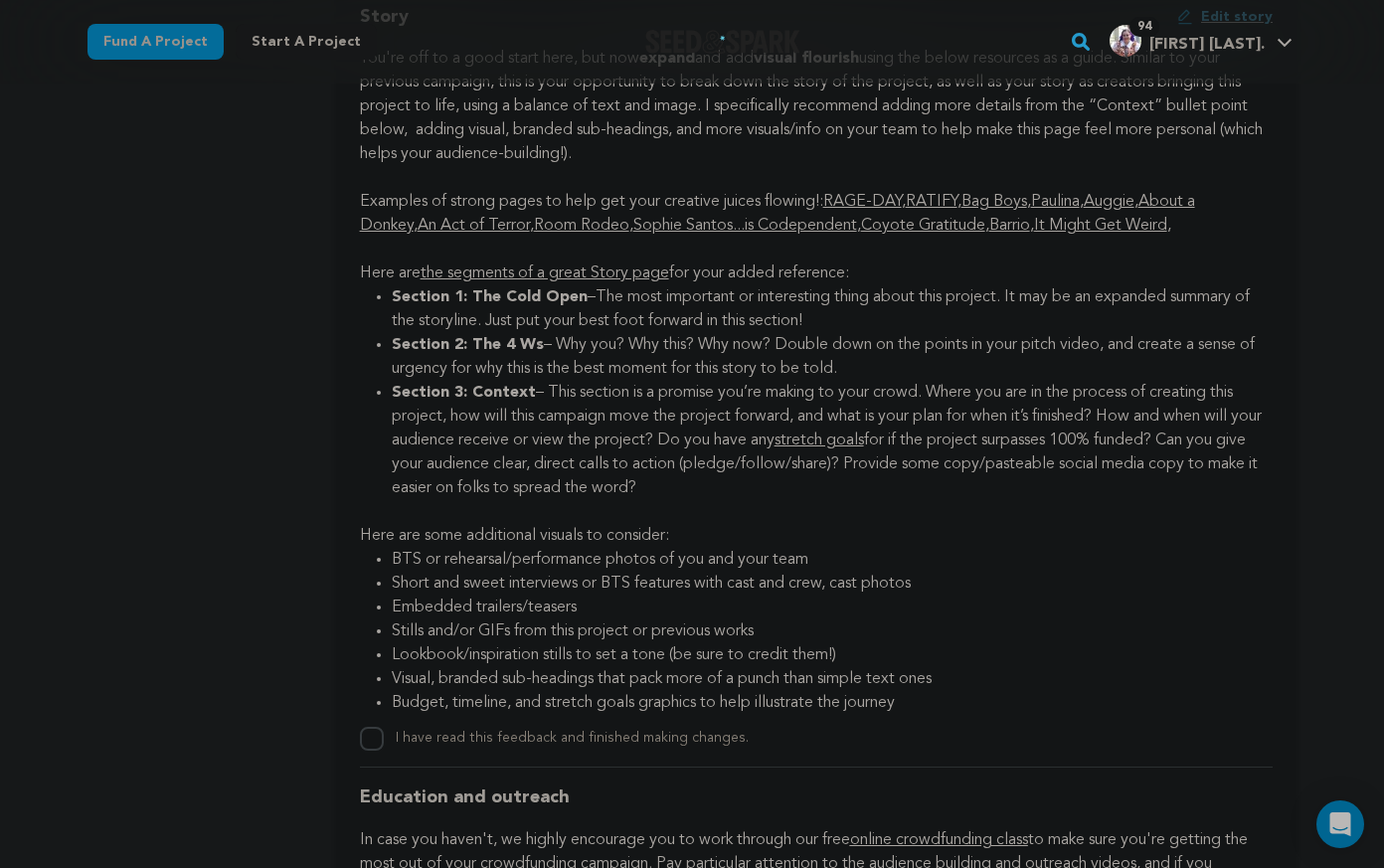 click on "Section 3: Context  – This section is a promise you’re making to your crowd. Where you are in the process of creating this project, how will this campaign move the project forward, and what is your plan for when it’s finished? How and when will your audience receive or view the project? Do you have any  stretch goals  for if the project surpasses 100% funded? Can you give your audience clear, direct calls to action (pledge/follow/share)? Provide some copy/pasteable social media copy to make it easier on folks to spread the word?" at bounding box center (832, -1921) 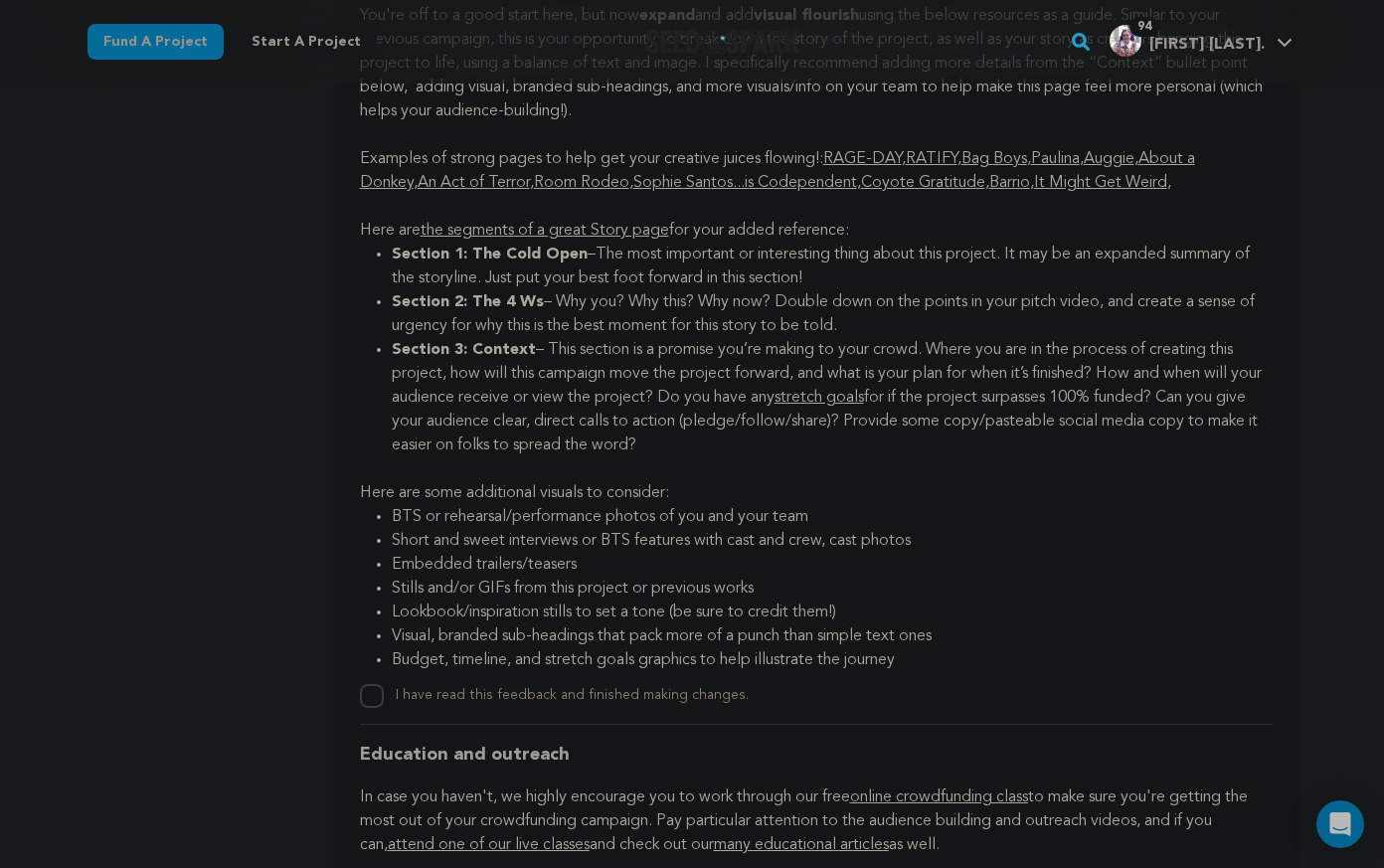 scroll, scrollTop: 3574, scrollLeft: 0, axis: vertical 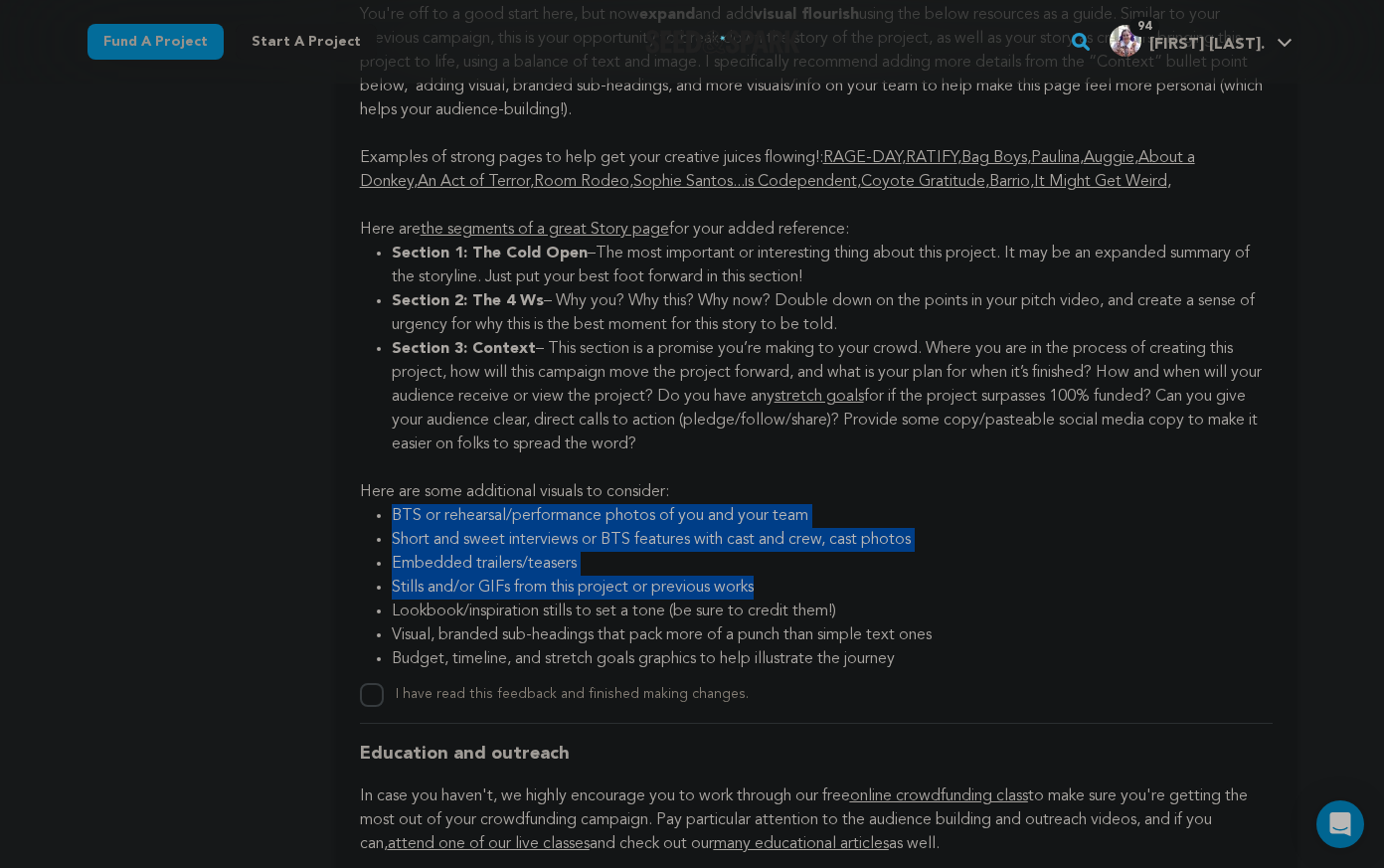 drag, startPoint x: 383, startPoint y: 558, endPoint x: 913, endPoint y: 642, distance: 536.6153 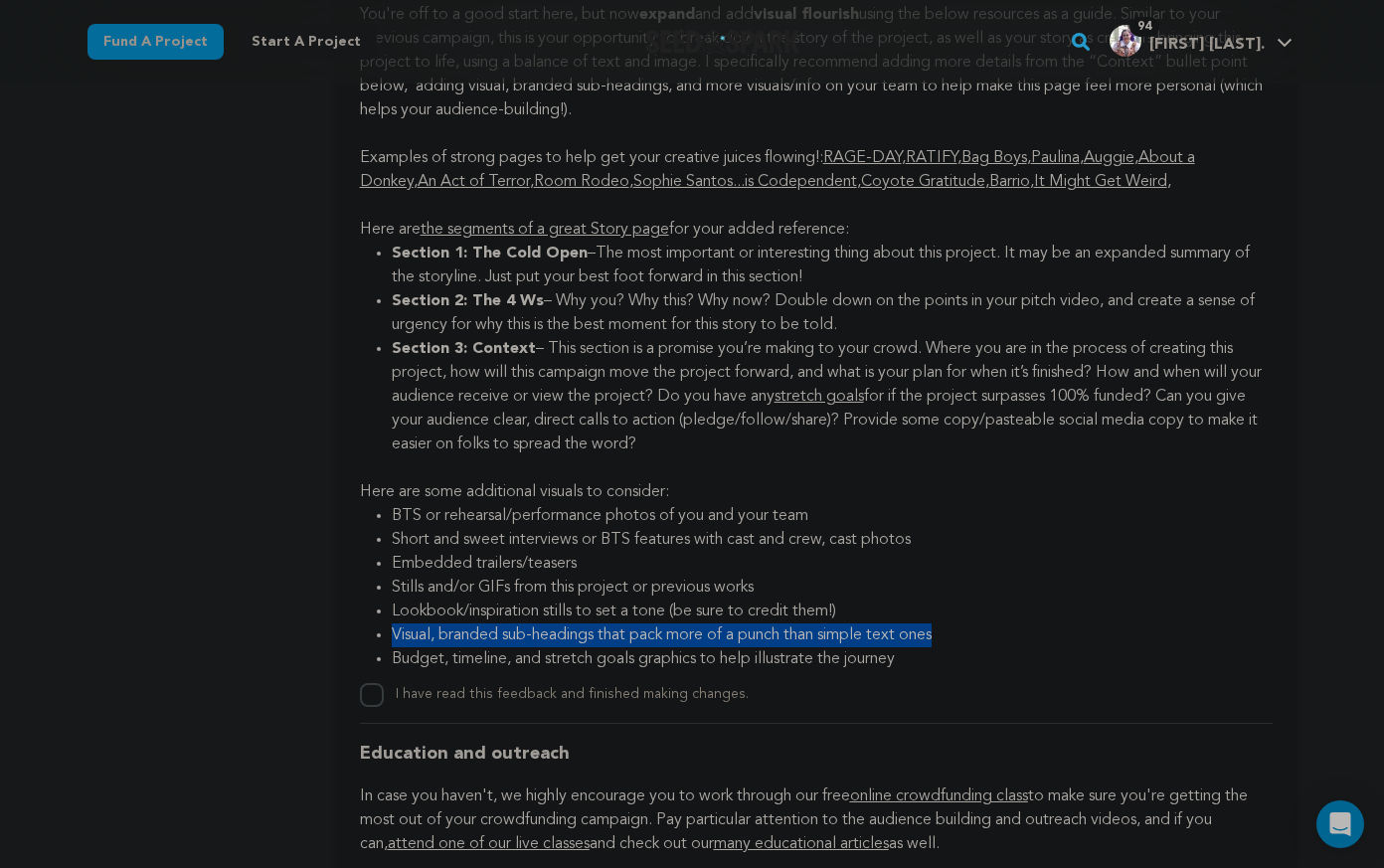drag, startPoint x: 905, startPoint y: 661, endPoint x: 979, endPoint y: 688, distance: 78.77182 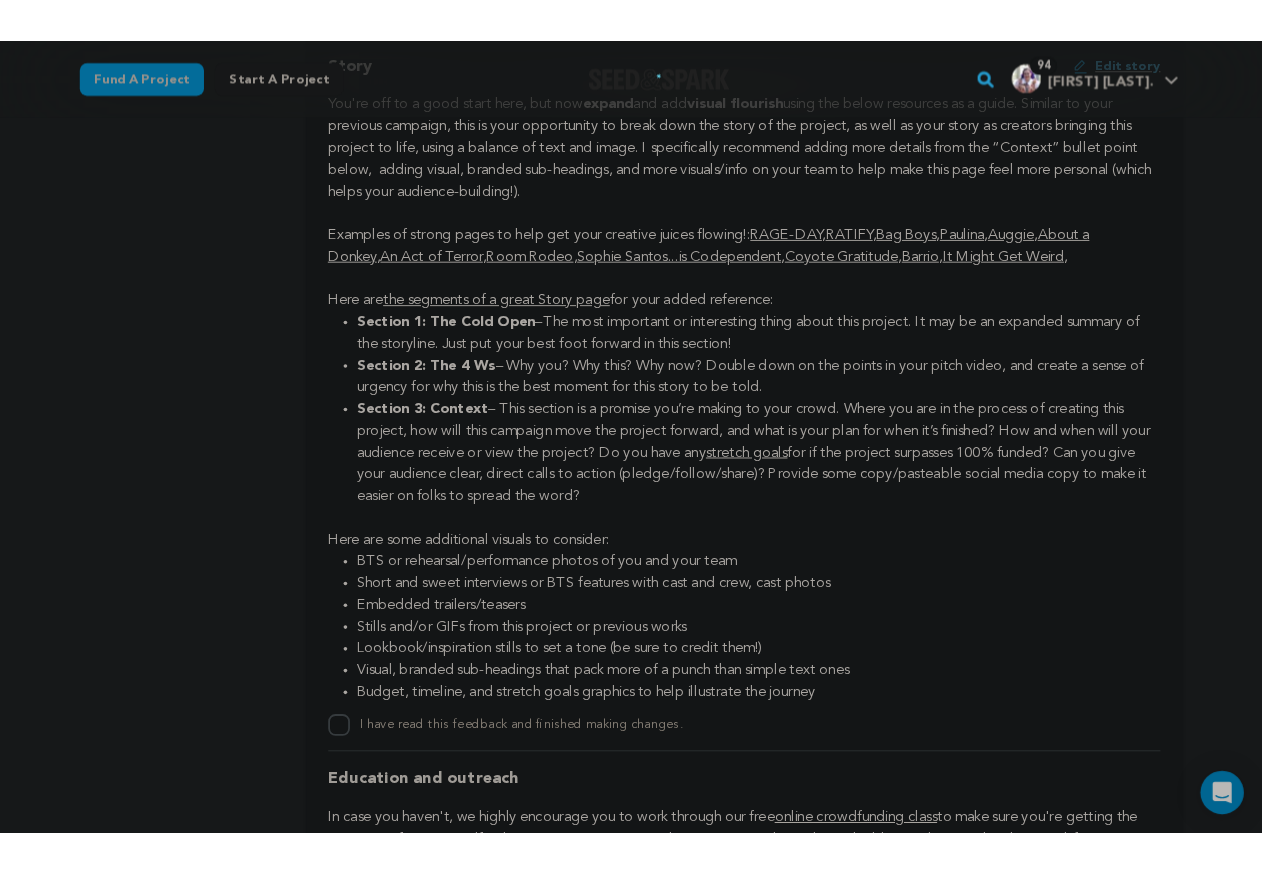 scroll, scrollTop: 3564, scrollLeft: 0, axis: vertical 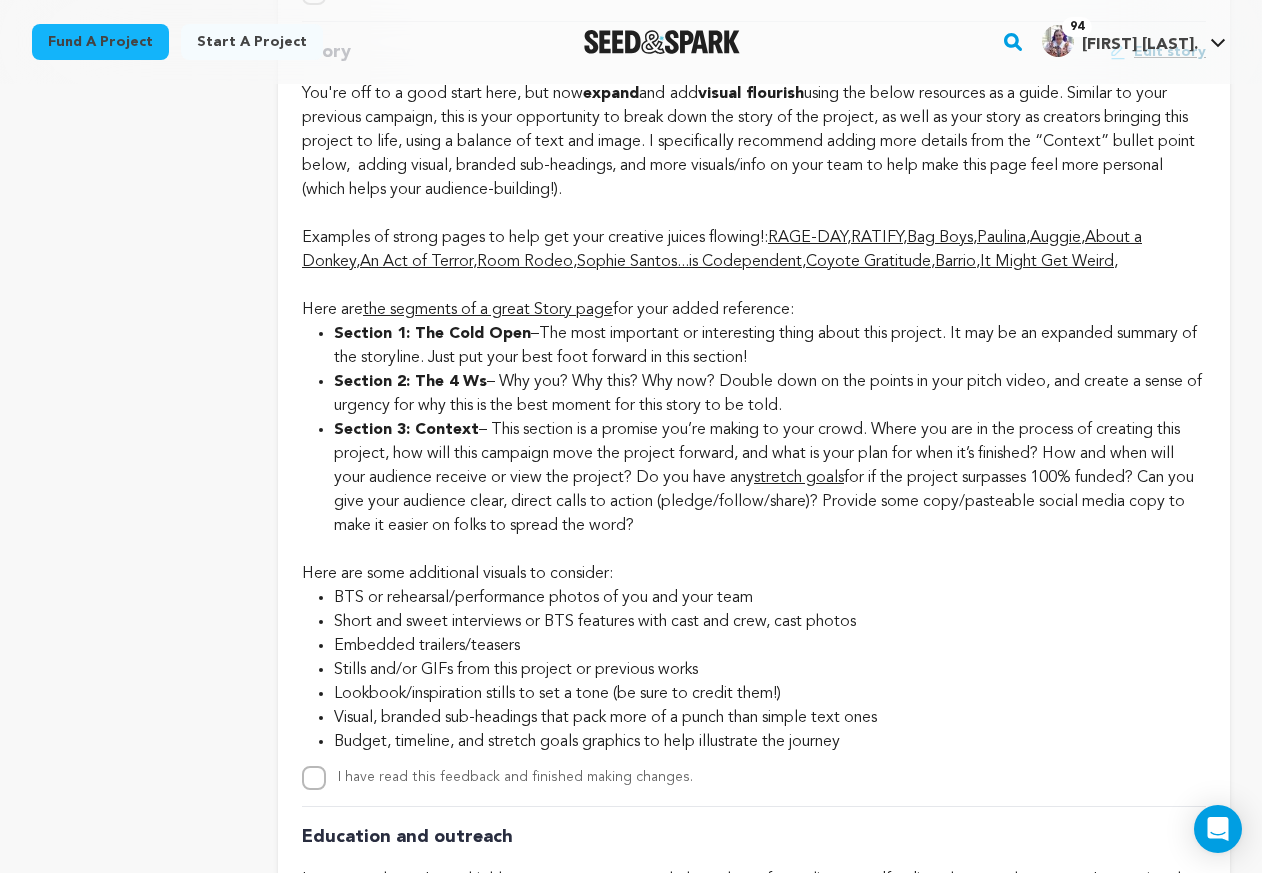 drag, startPoint x: 780, startPoint y: 590, endPoint x: 293, endPoint y: 411, distance: 518.8545 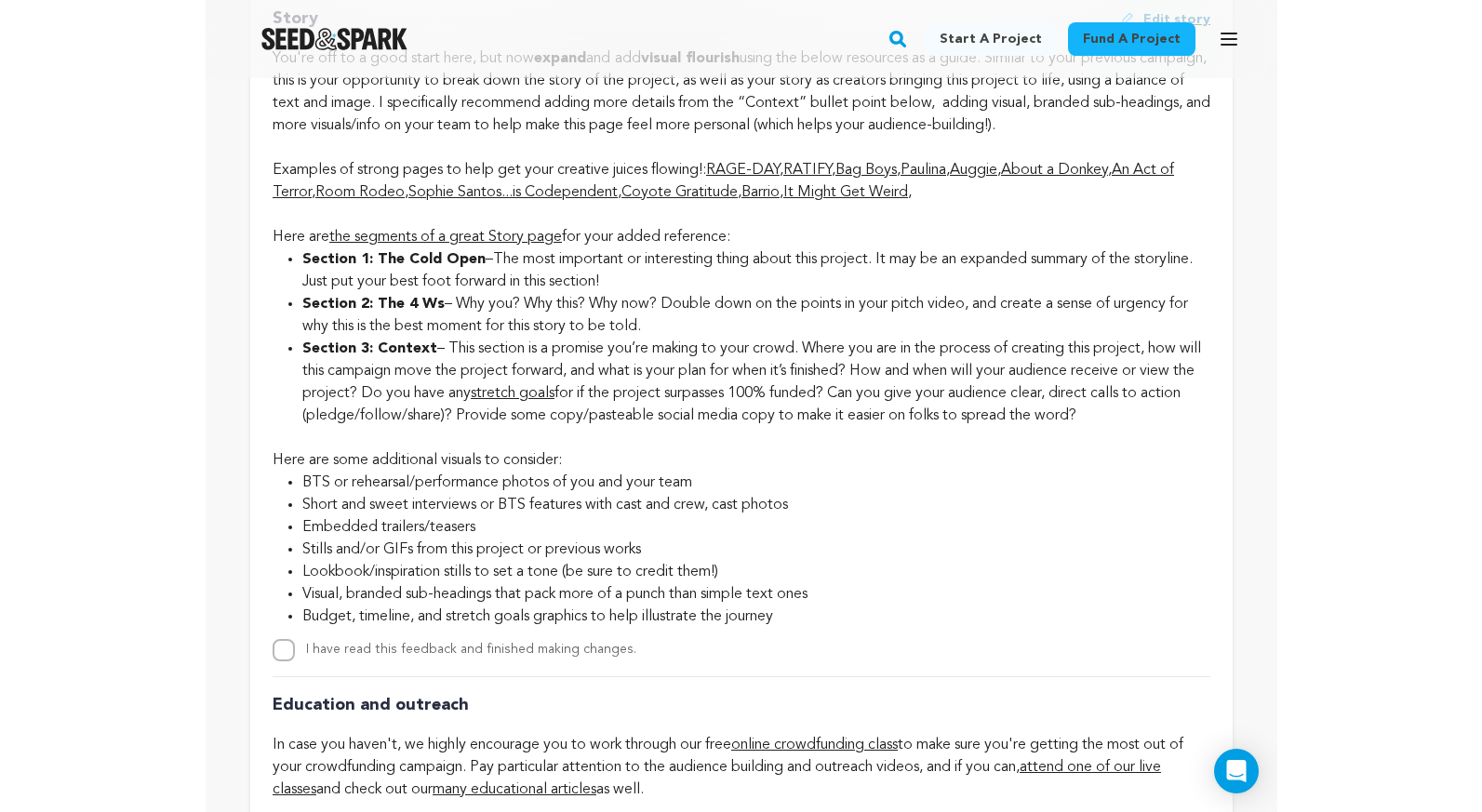 scroll, scrollTop: 3296, scrollLeft: 0, axis: vertical 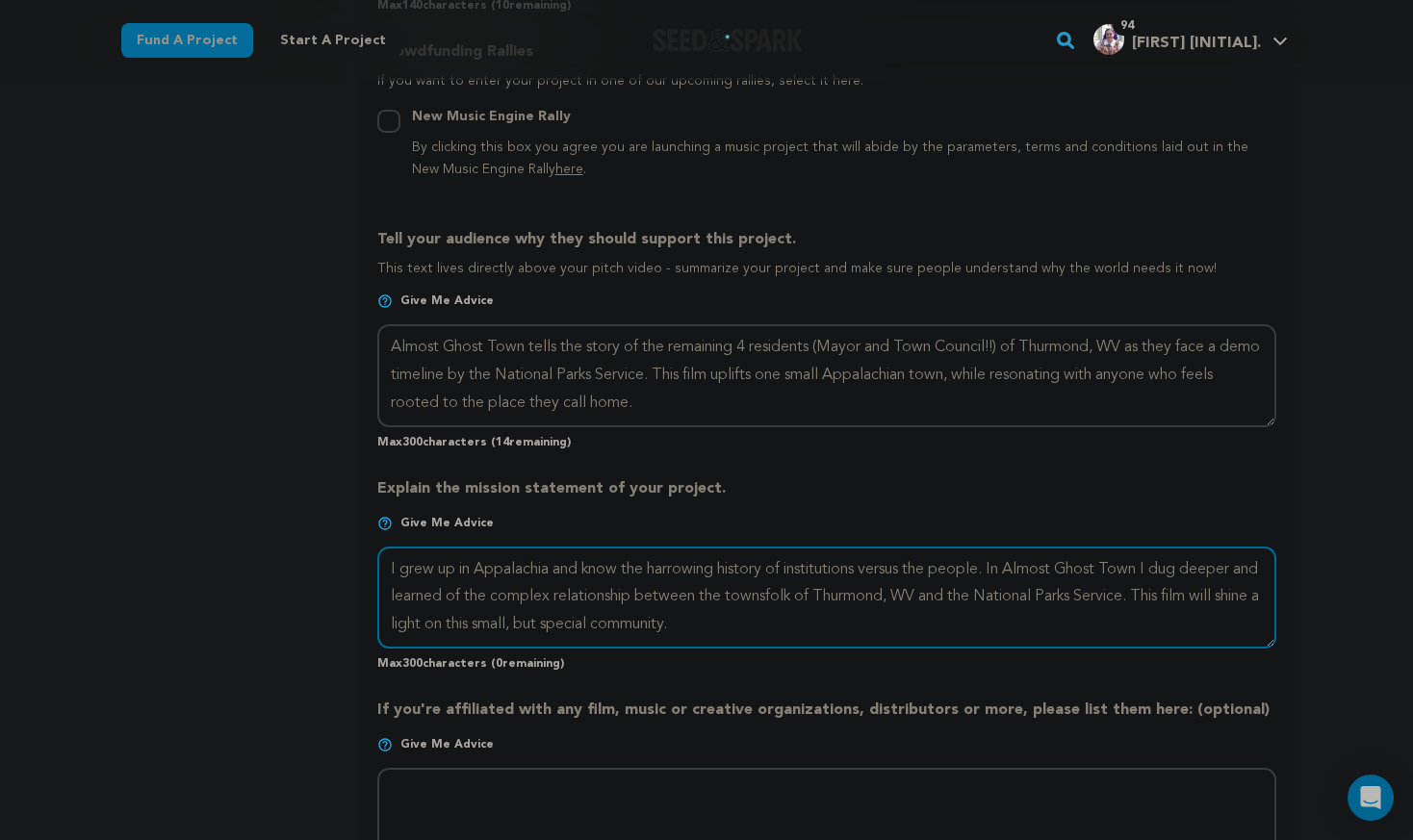 drag, startPoint x: 578, startPoint y: 603, endPoint x: 746, endPoint y: 632, distance: 170.4846 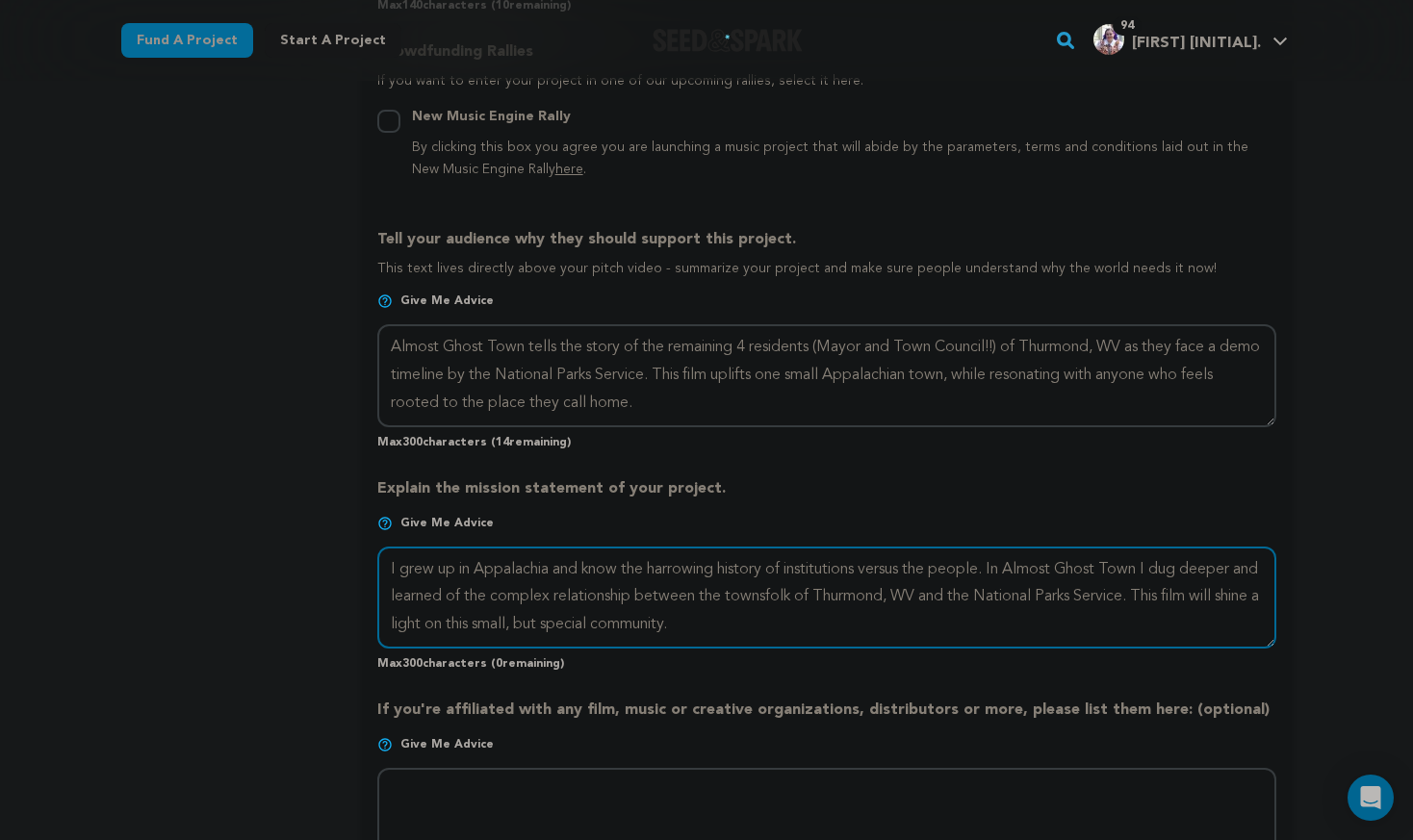 click at bounding box center [827, 598] 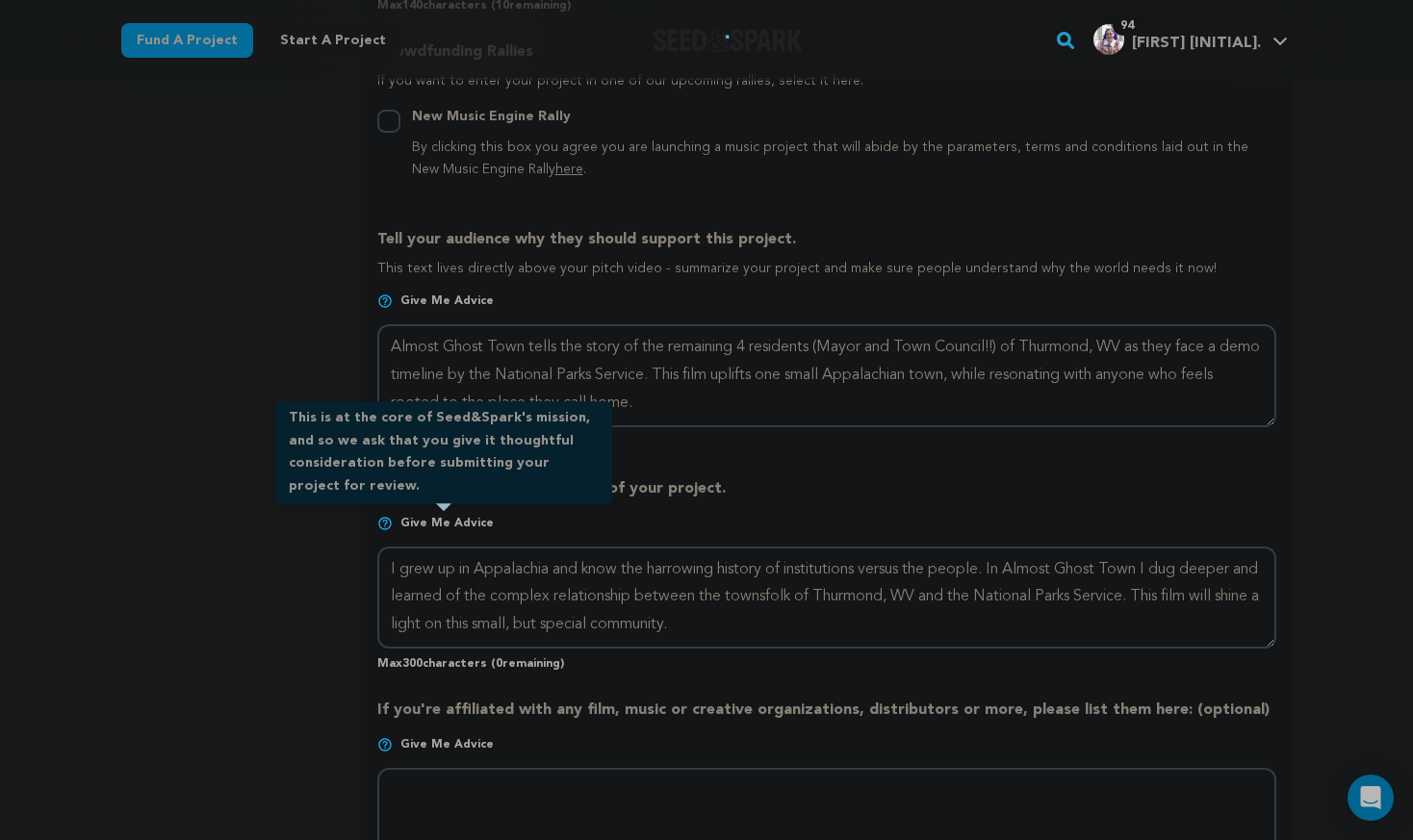 click on "Give me advice" at bounding box center (447, 523) 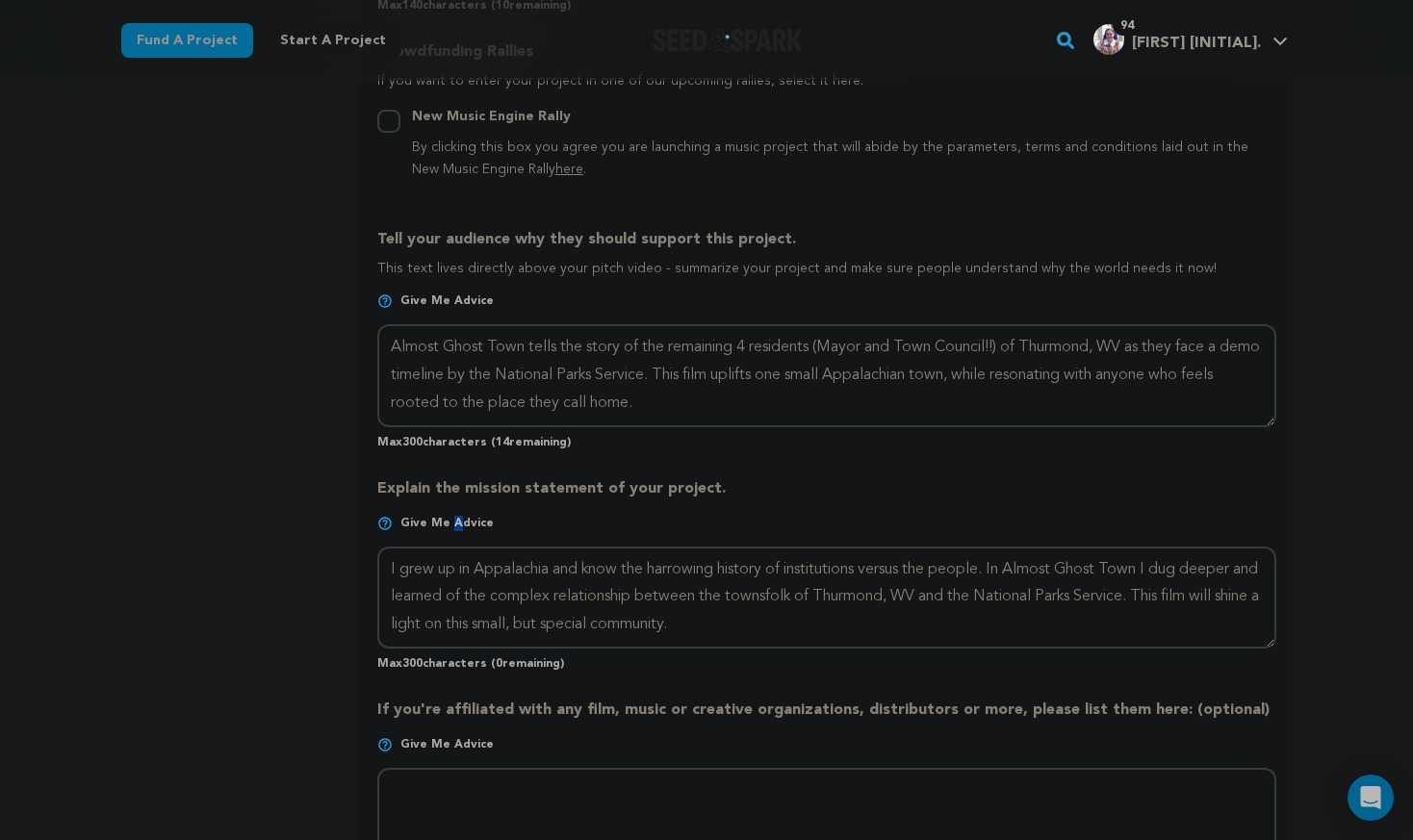 click on "Give me advice" at bounding box center [447, 523] 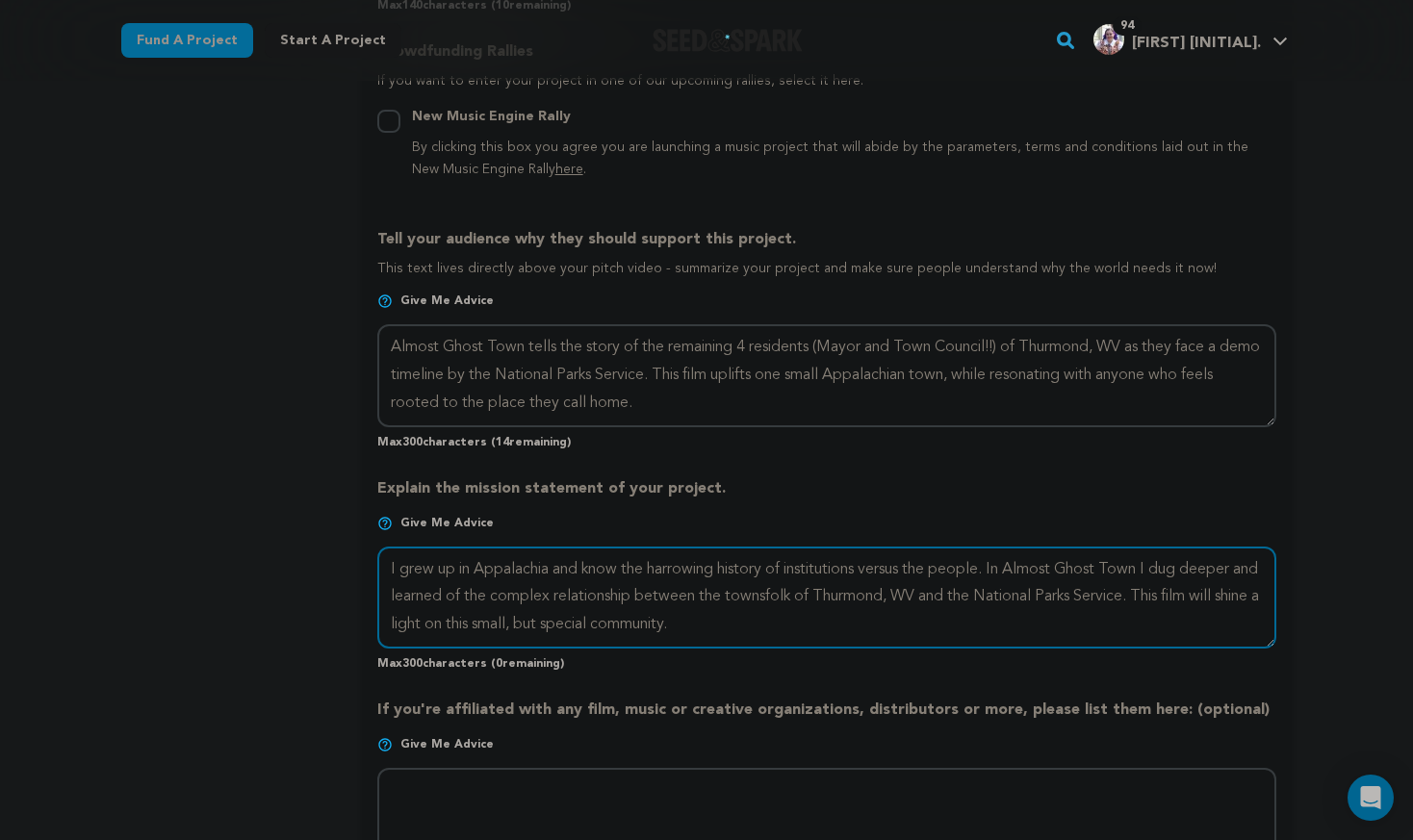 click at bounding box center (827, 598) 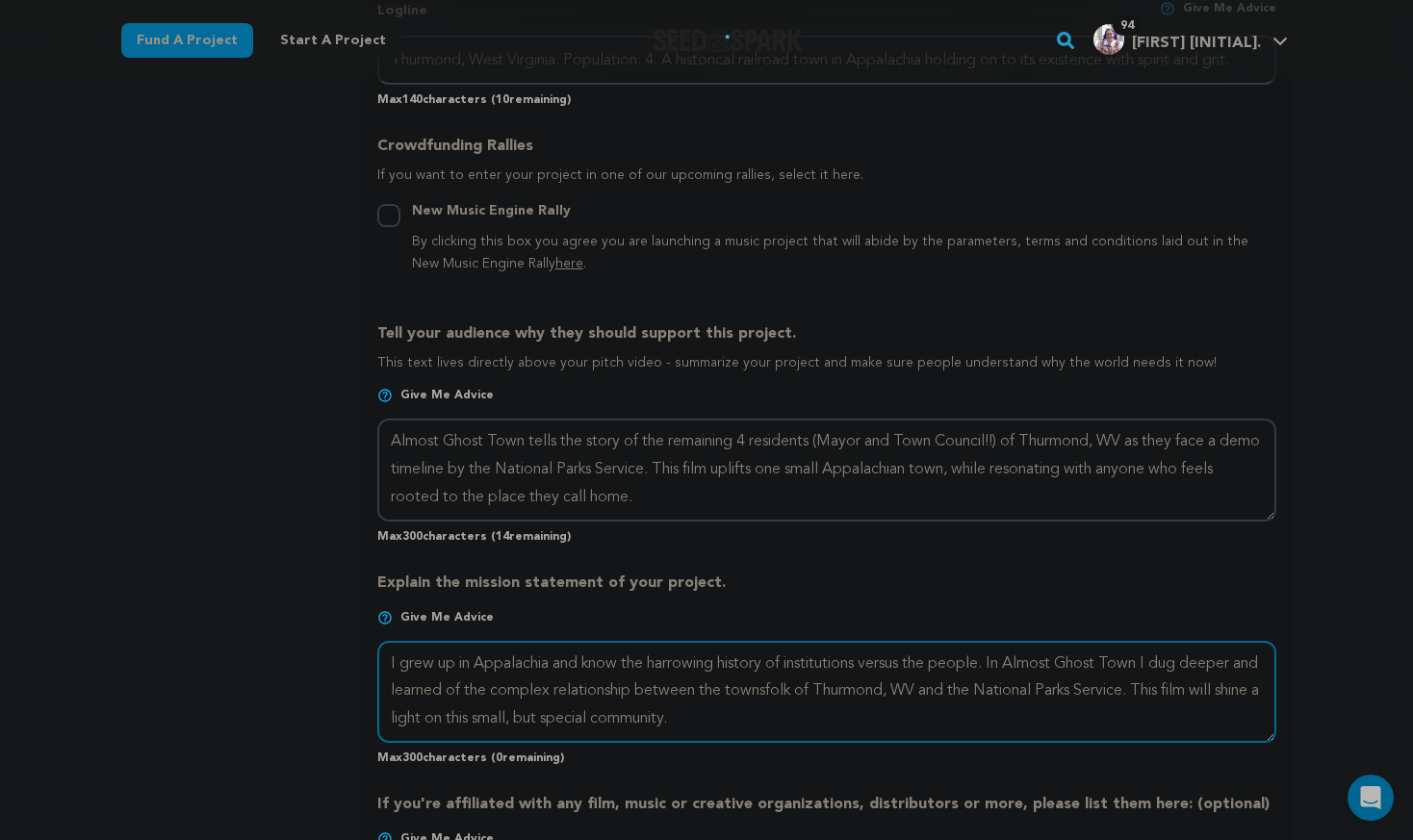 scroll, scrollTop: 1056, scrollLeft: 0, axis: vertical 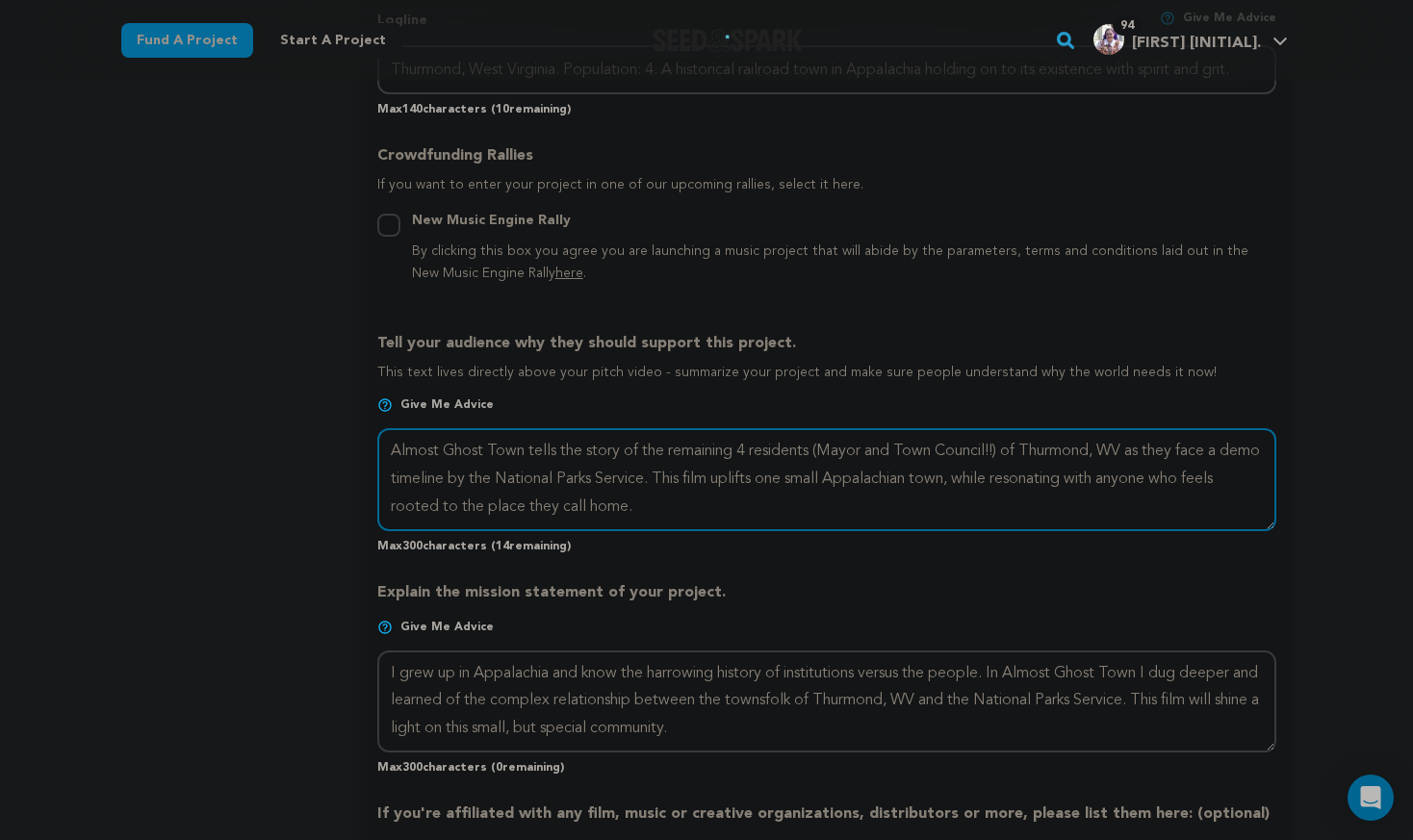 drag, startPoint x: 1004, startPoint y: 441, endPoint x: 1002, endPoint y: 418, distance: 23.086793 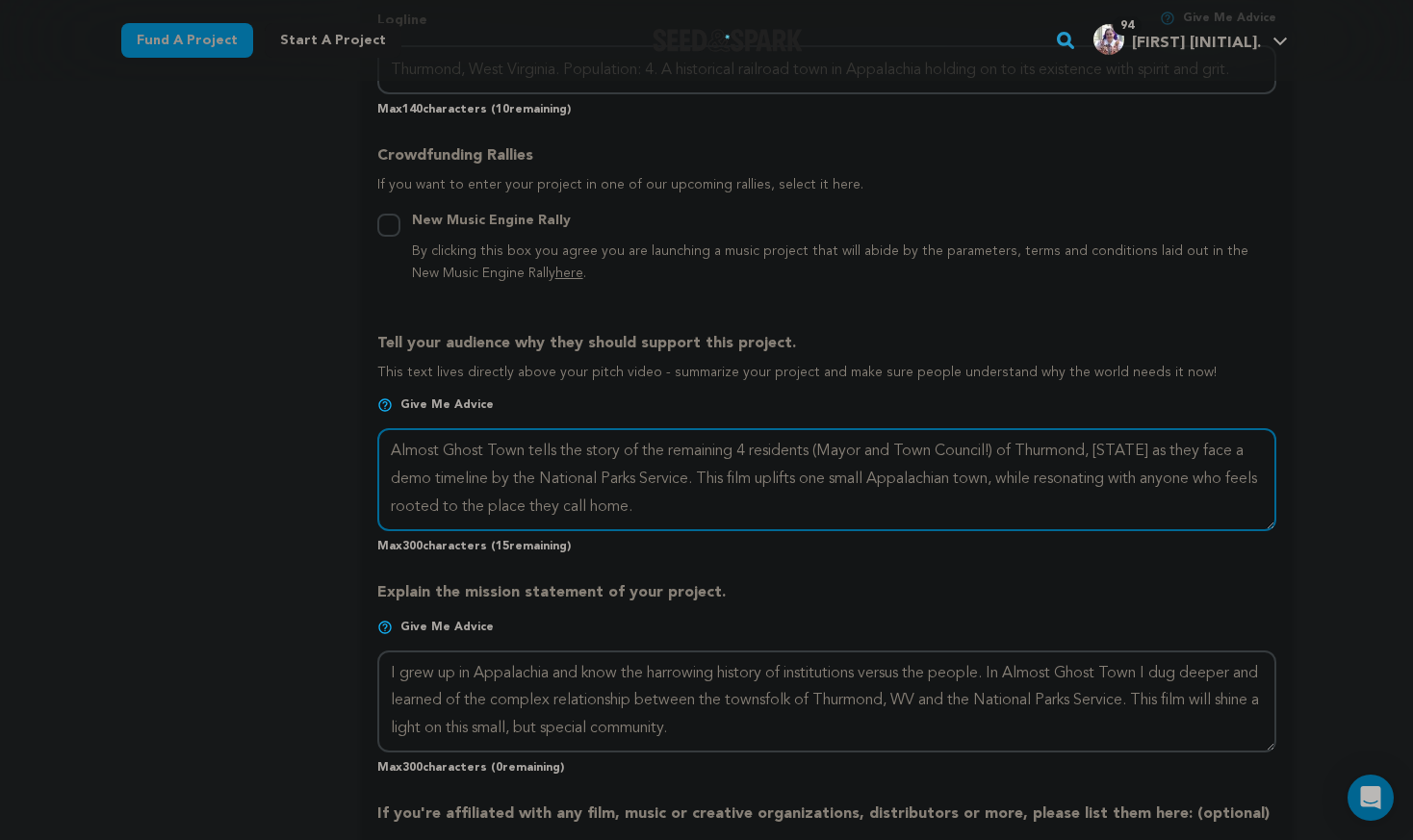 click at bounding box center (827, 479) 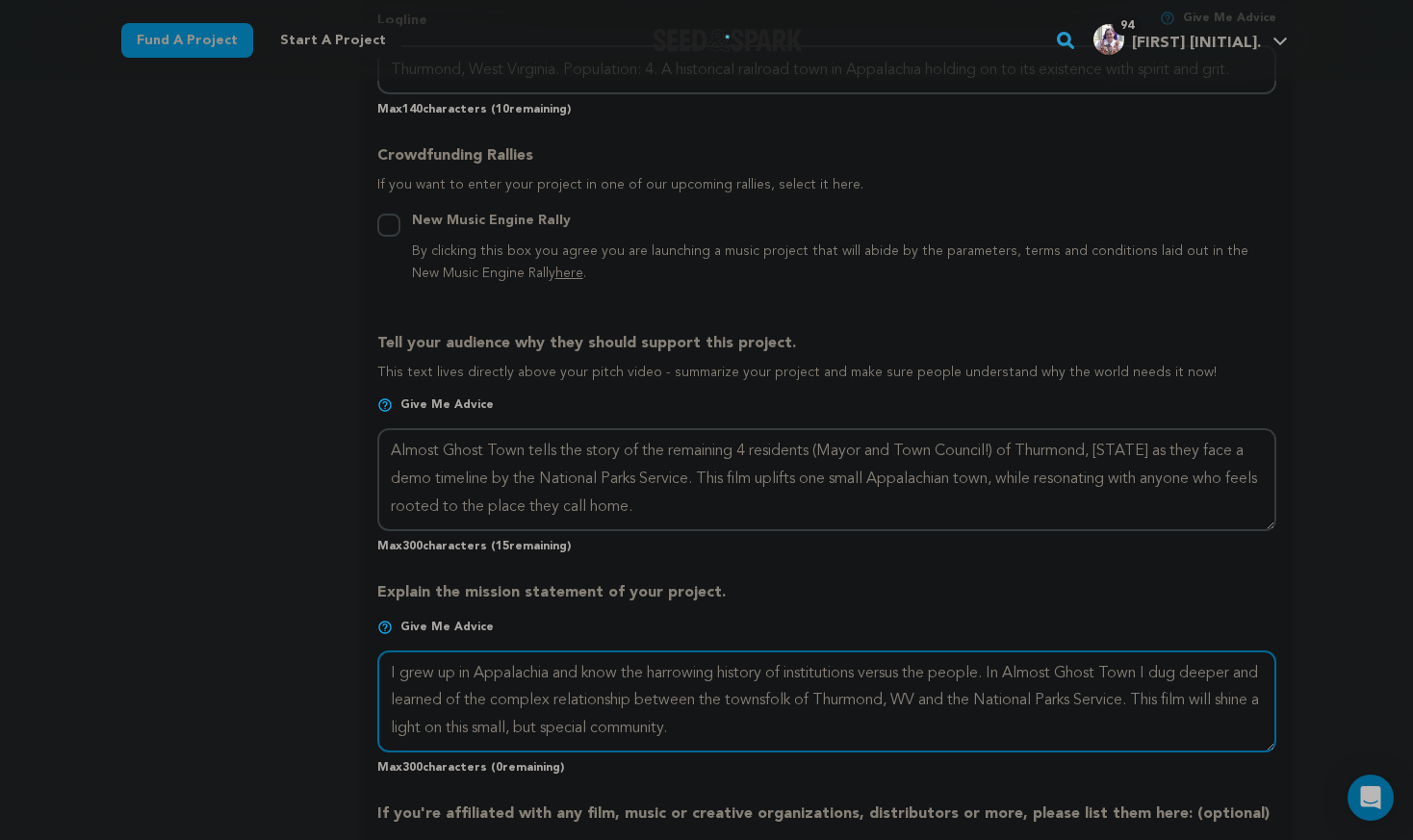 click at bounding box center (827, 701) 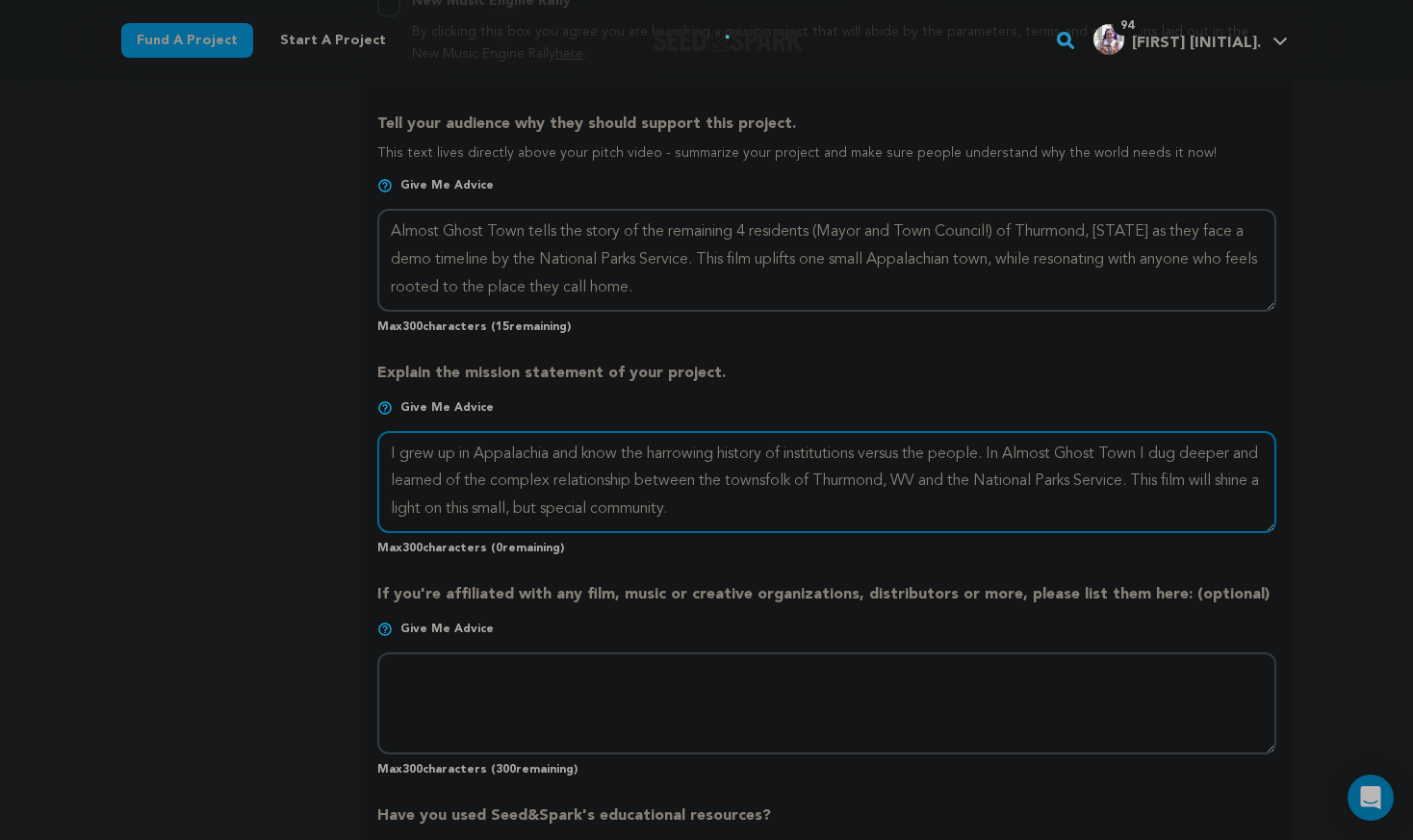 scroll, scrollTop: 1270, scrollLeft: 0, axis: vertical 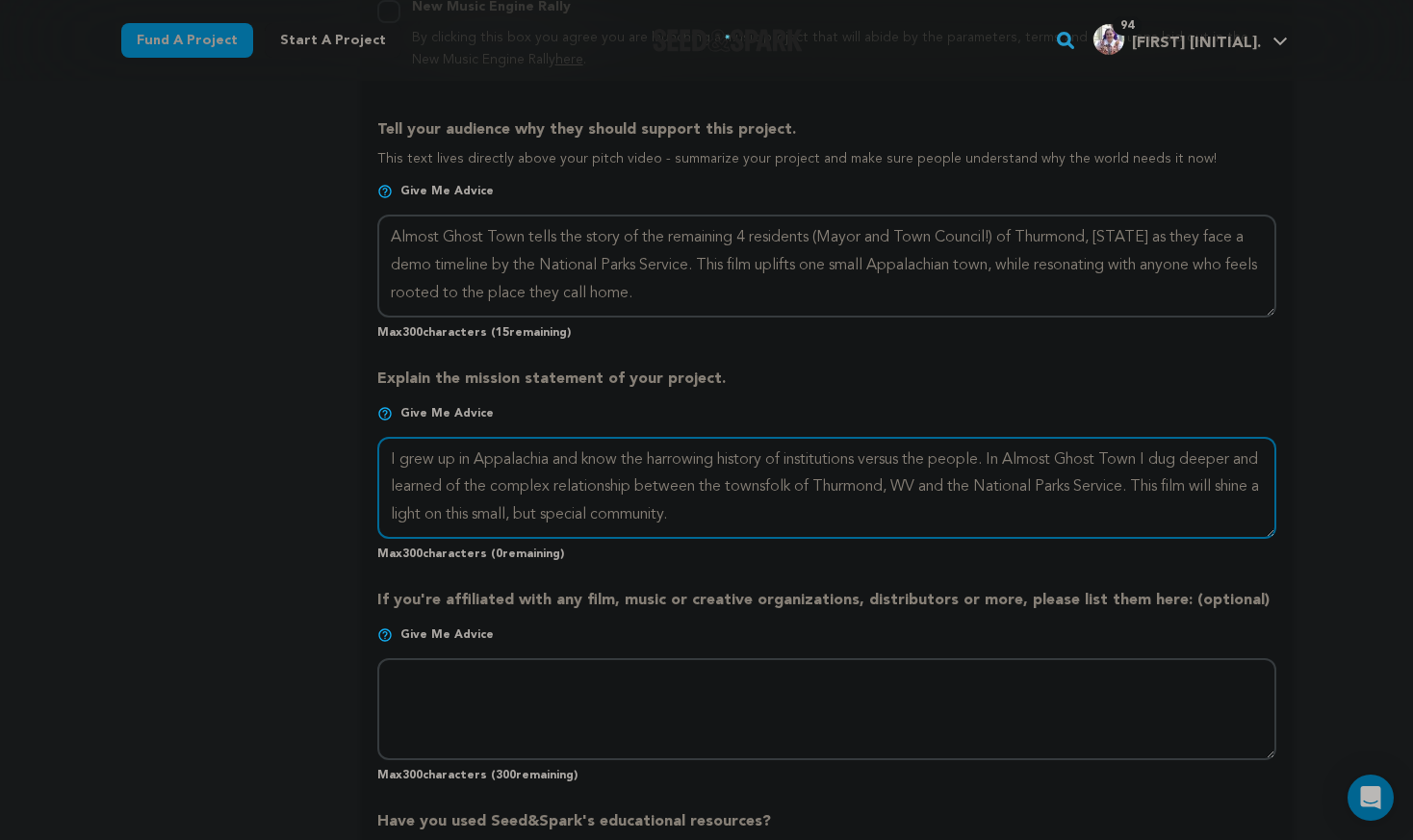drag, startPoint x: 1156, startPoint y: 455, endPoint x: 1005, endPoint y: 468, distance: 151.5586 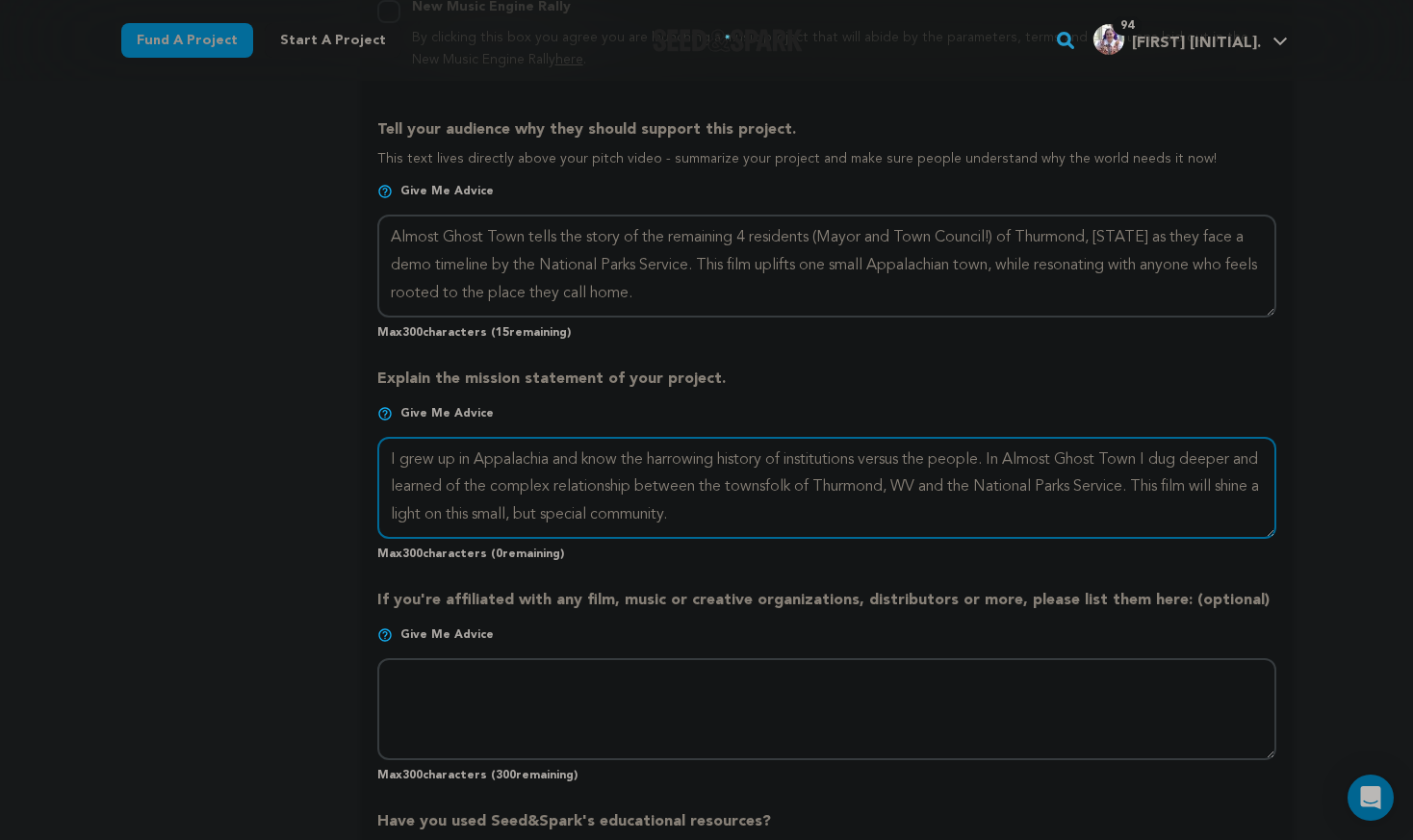 click at bounding box center (827, 488) 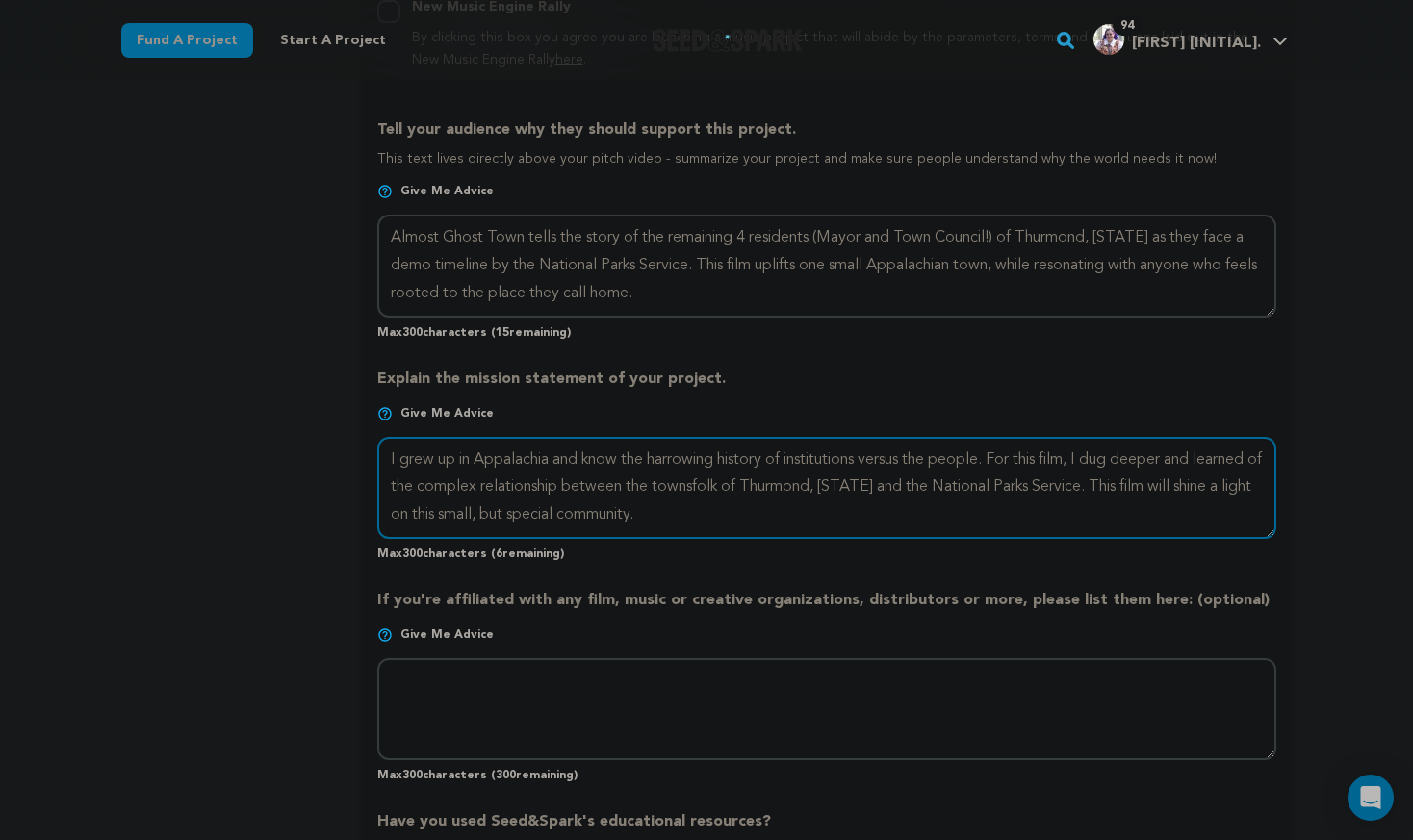 click at bounding box center (827, 488) 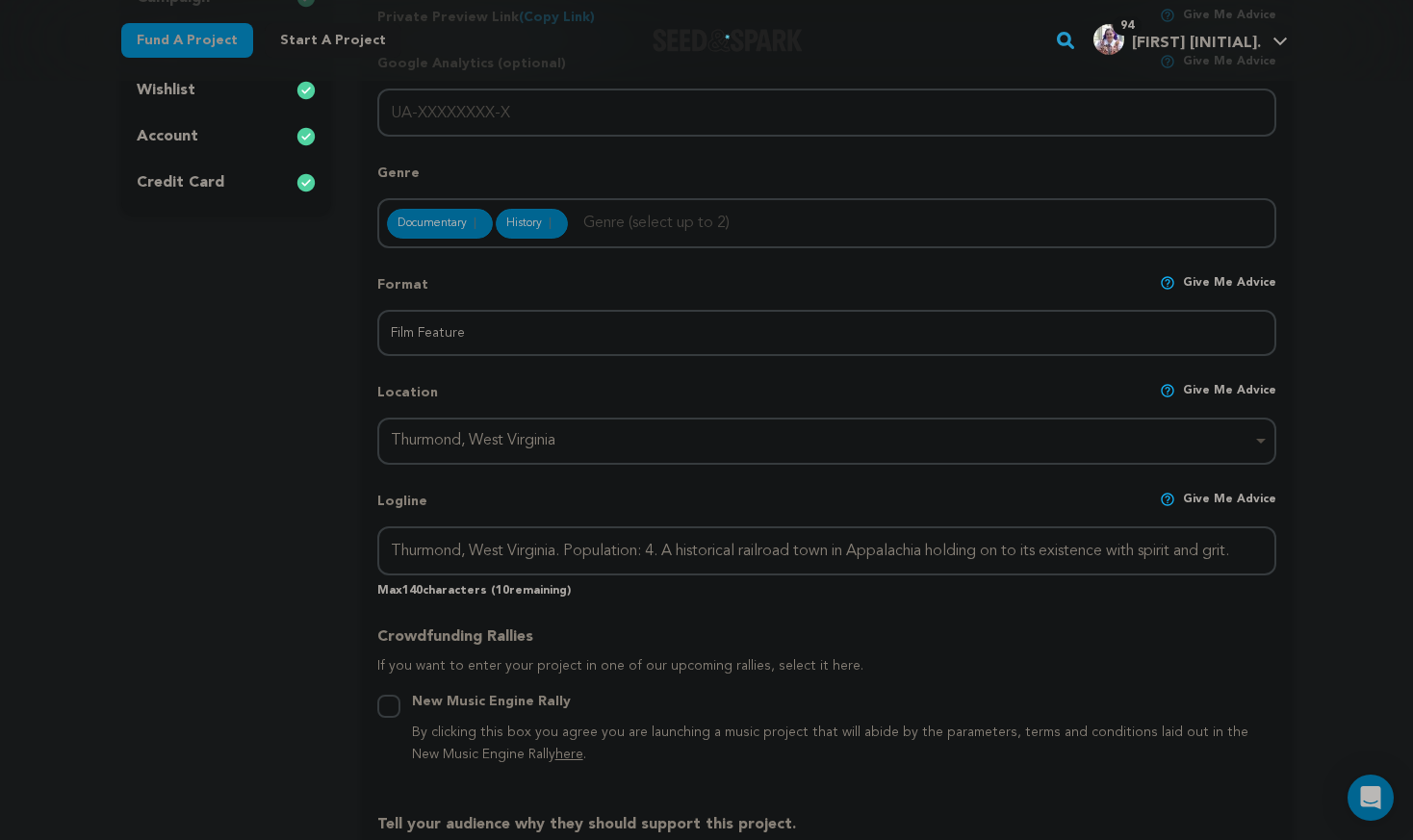 scroll, scrollTop: 573, scrollLeft: 0, axis: vertical 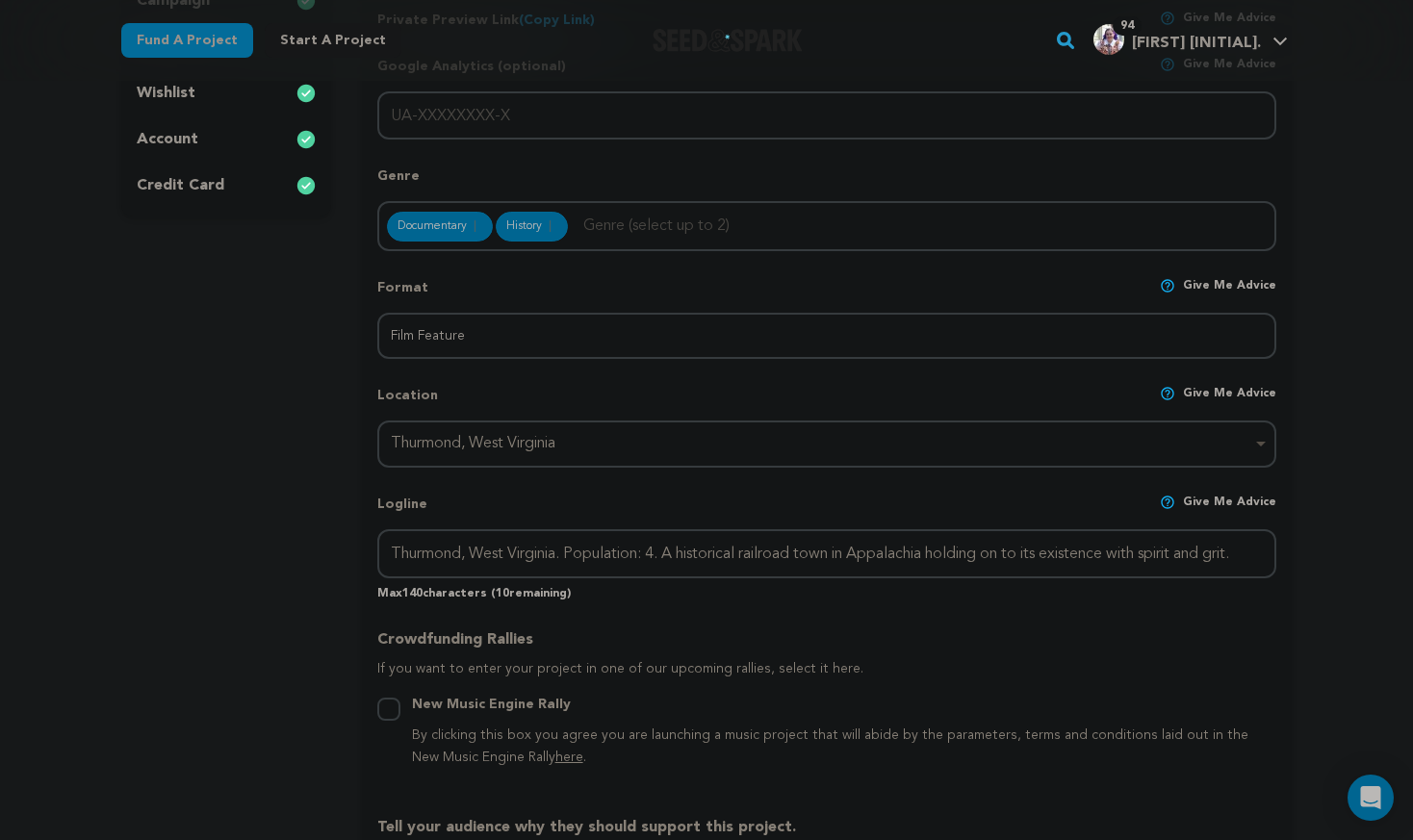 type on "Growing up in Appalachia, I know the harrowing history of institutions versus the people. For this film, I dug deeper and learned of the complex relationship between the townsfolk of Thurmond, WV and the National Parks Service. This film will shine a light on this small, but special community." 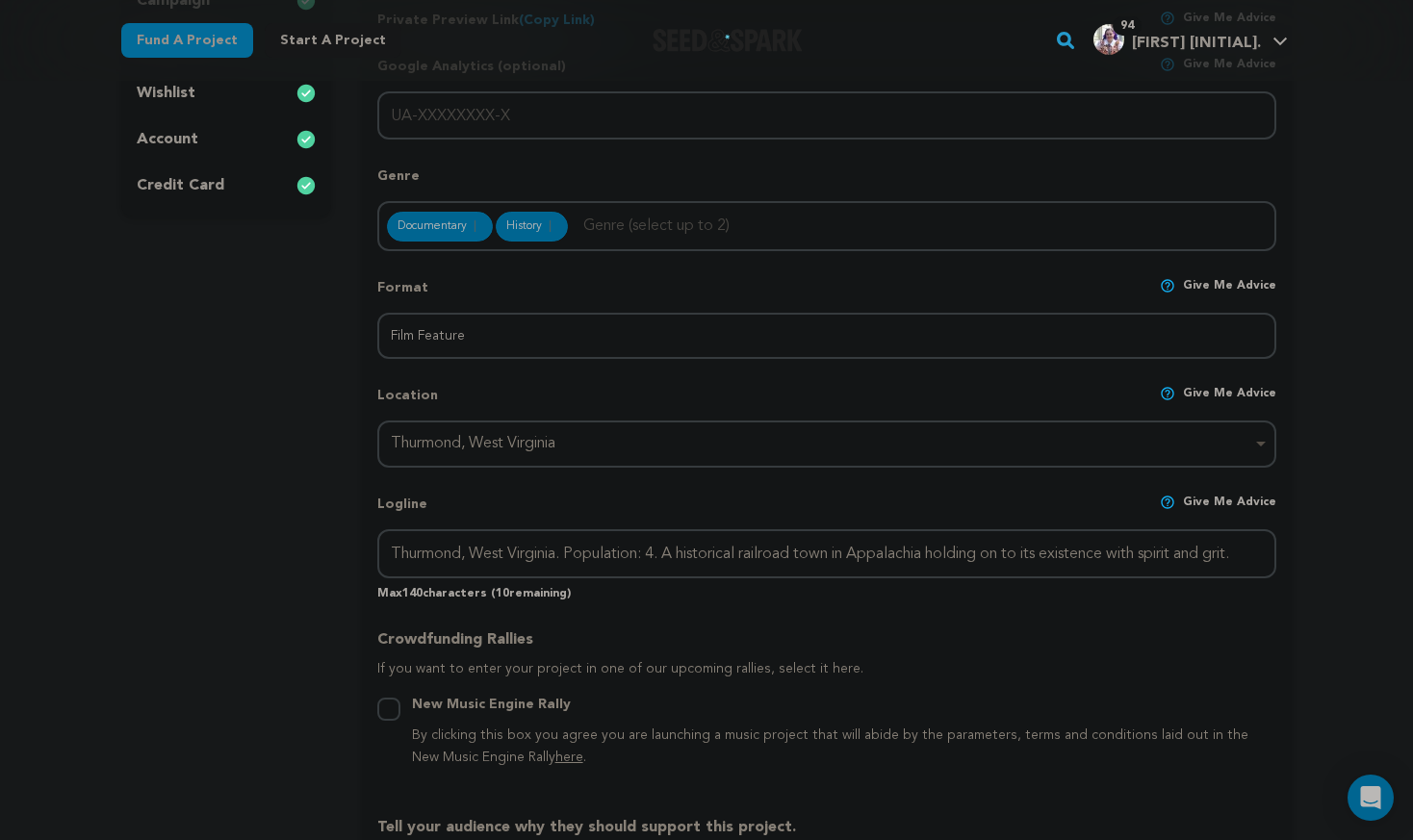 scroll, scrollTop: 0, scrollLeft: 0, axis: both 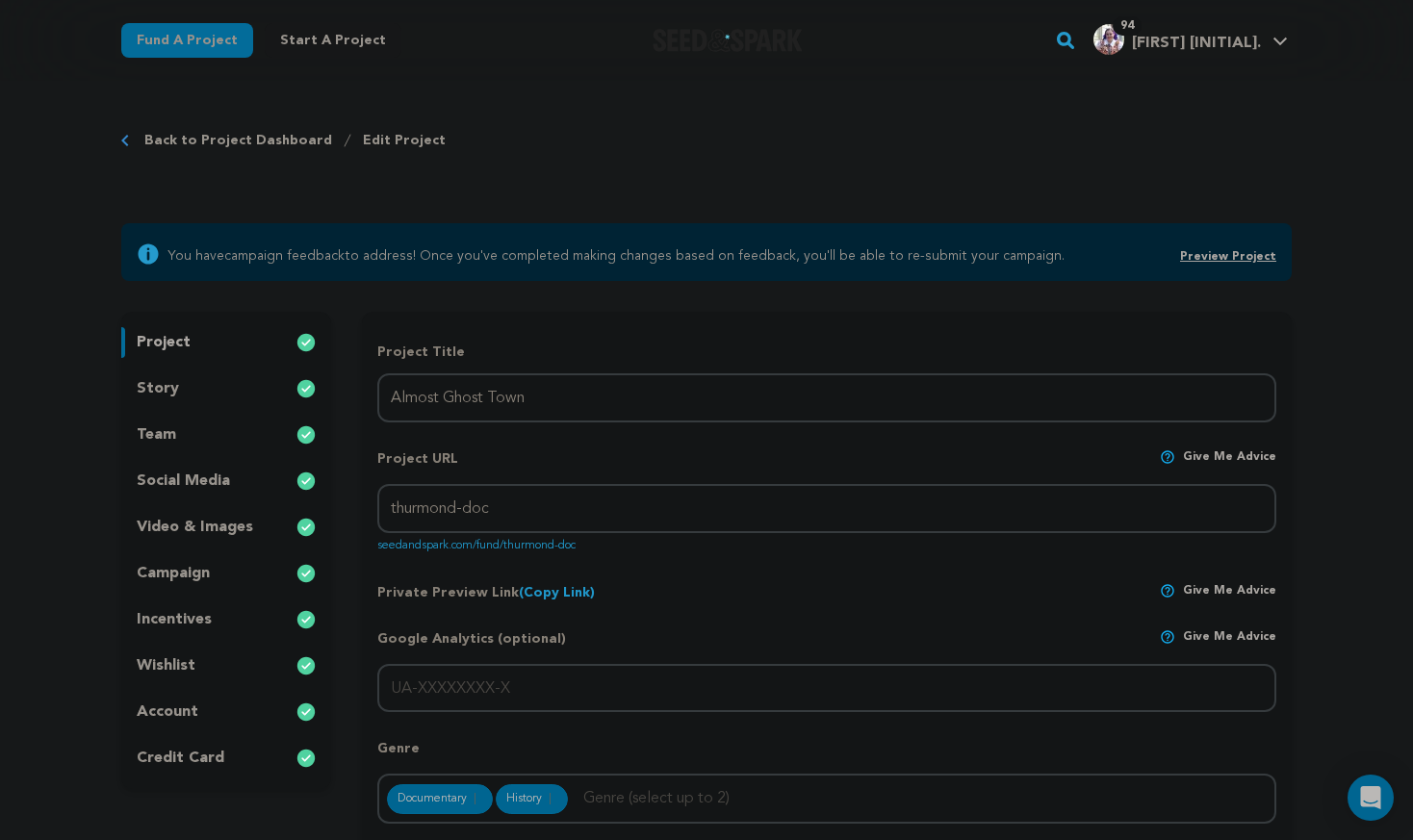 click on "project
story
team
social media
video & images
campaign
incentives
wishlist account" at bounding box center [226, 550] 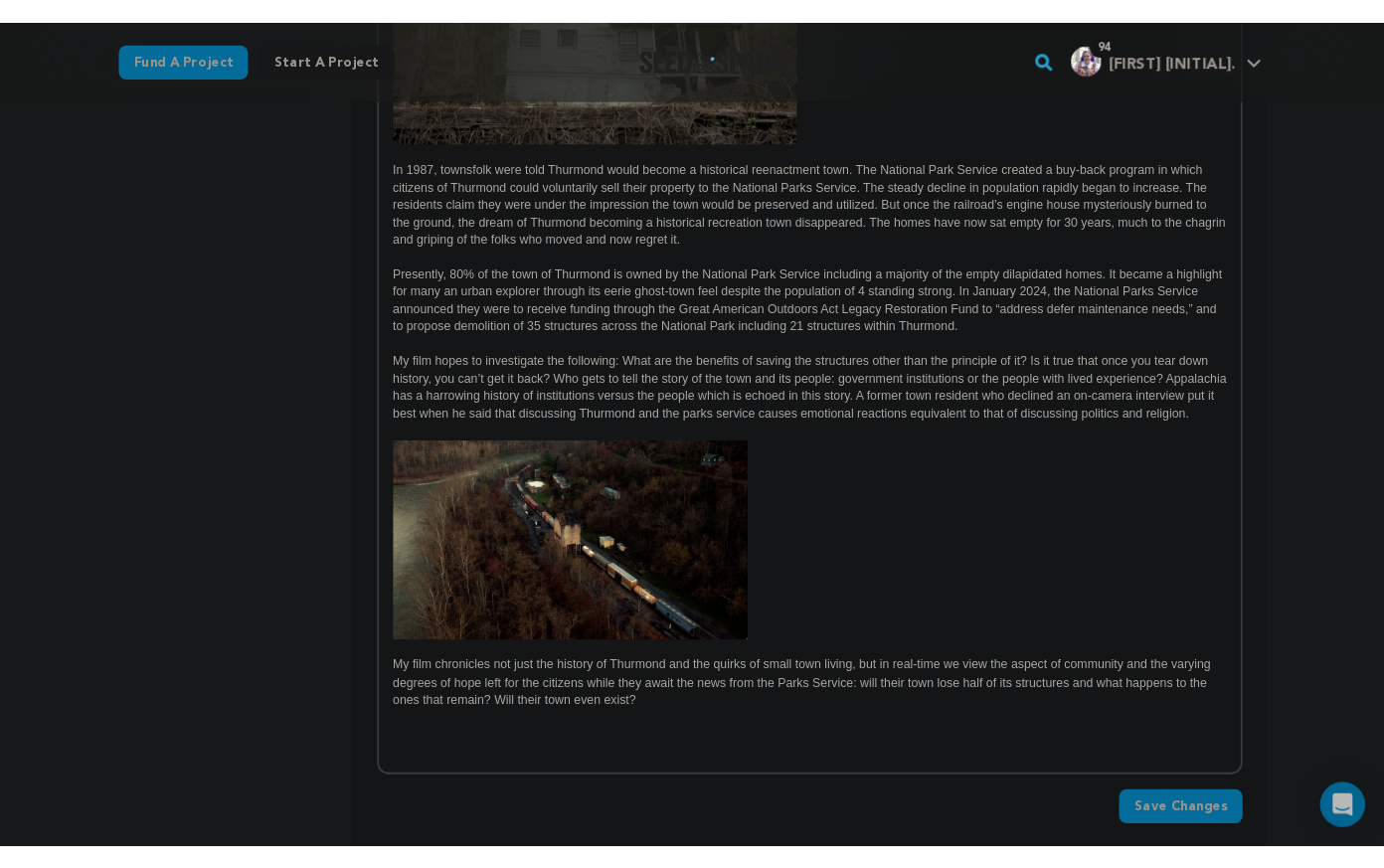 scroll, scrollTop: 1456, scrollLeft: 0, axis: vertical 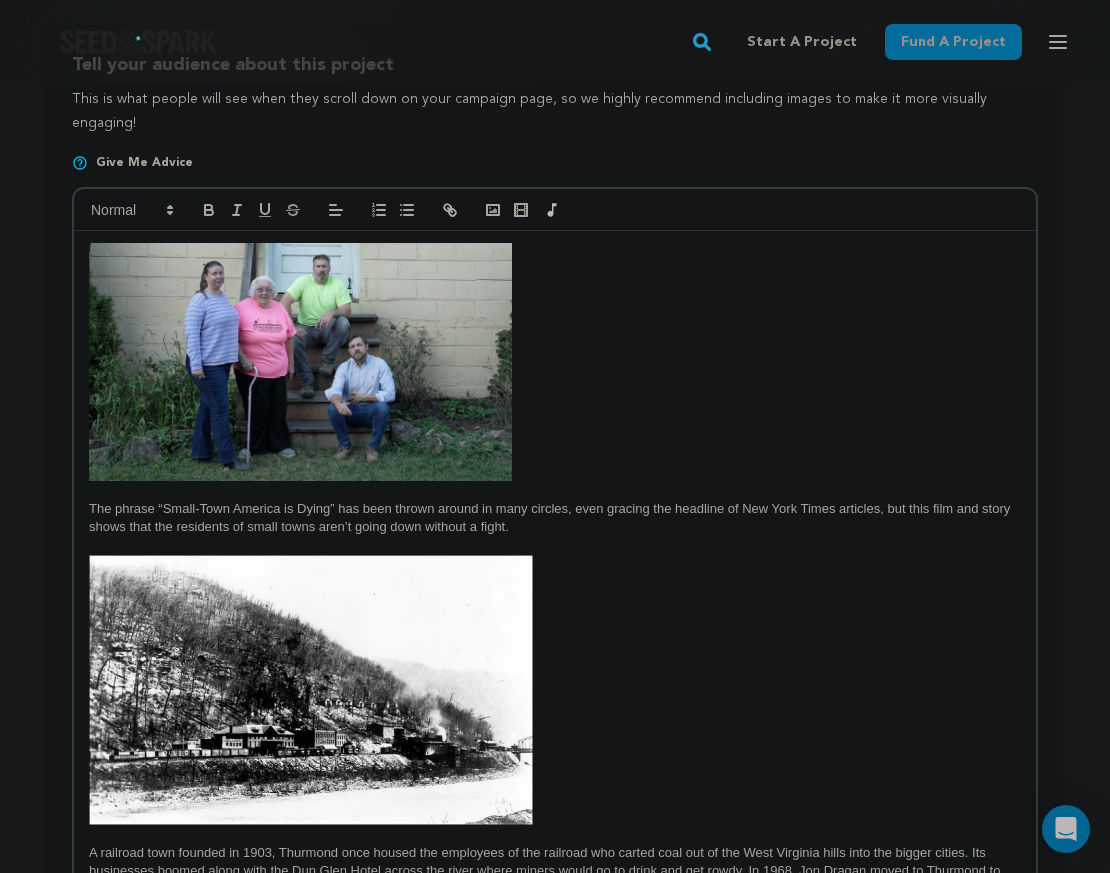 type 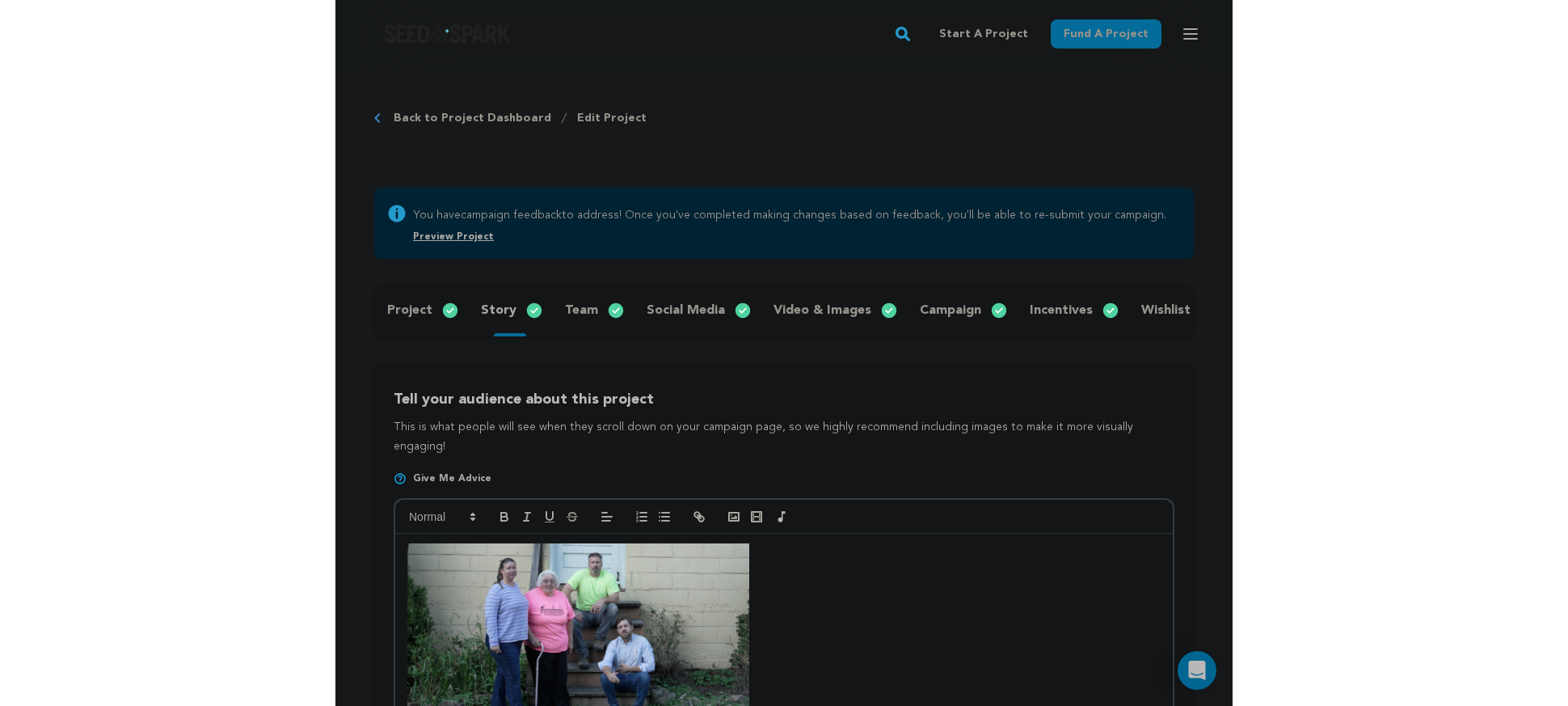 scroll, scrollTop: 347, scrollLeft: 0, axis: vertical 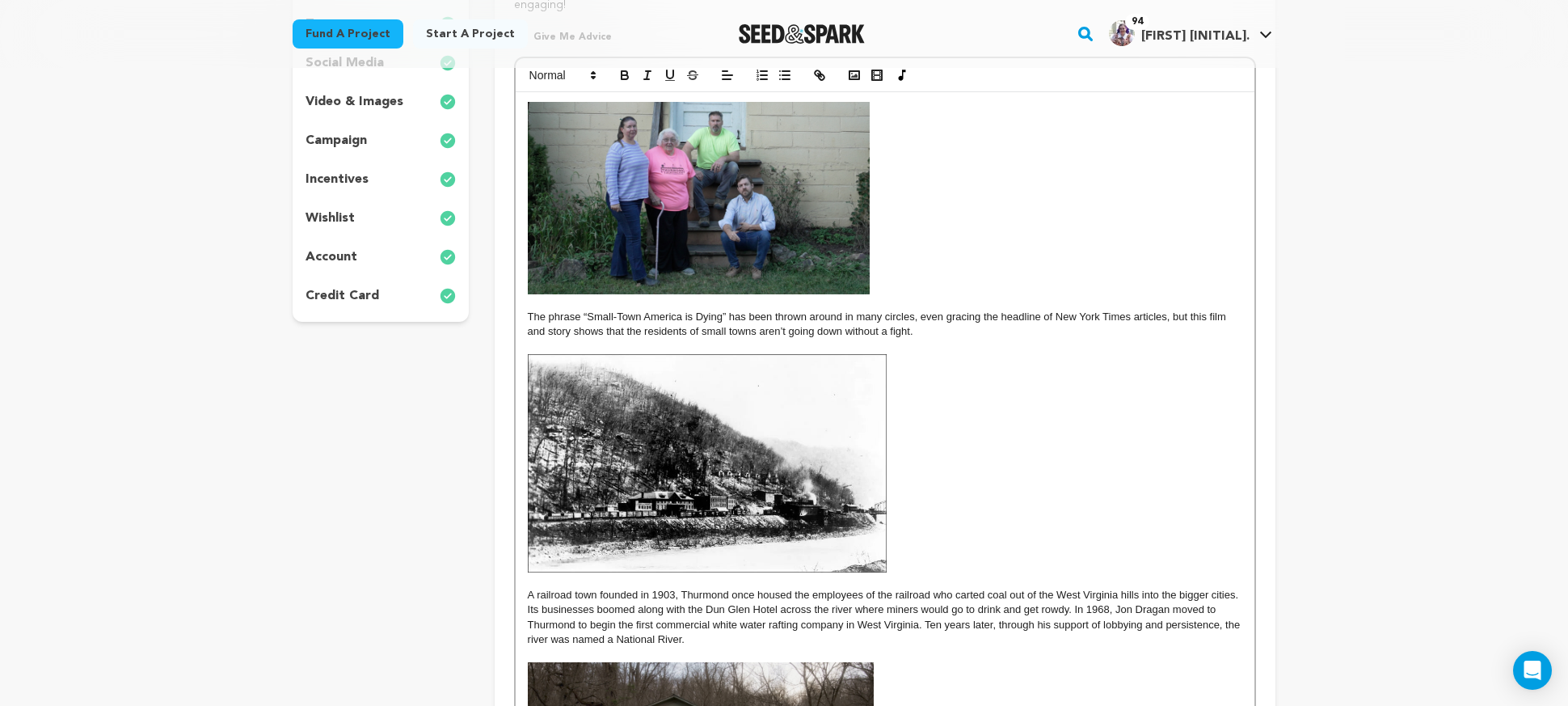 click at bounding box center (885, 198) 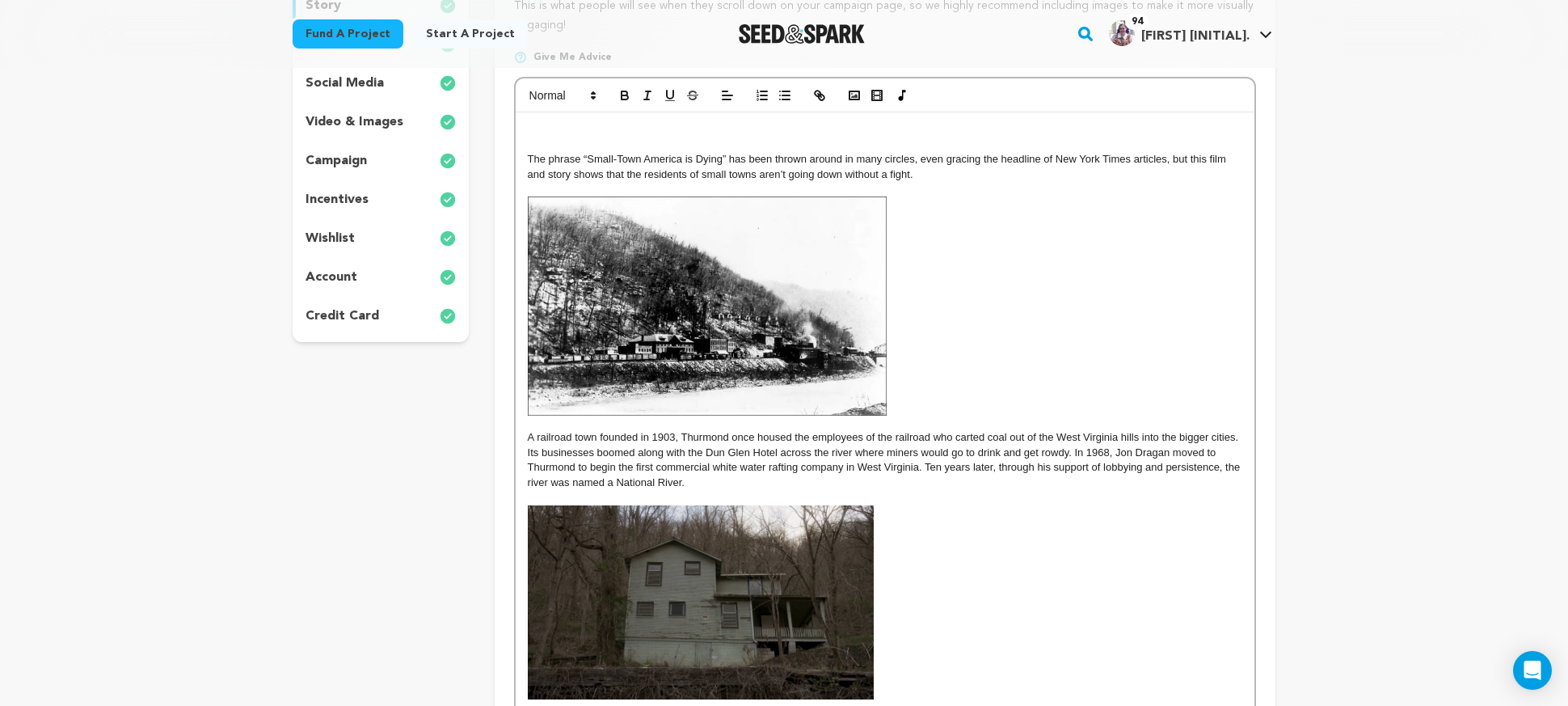 scroll, scrollTop: 362, scrollLeft: 0, axis: vertical 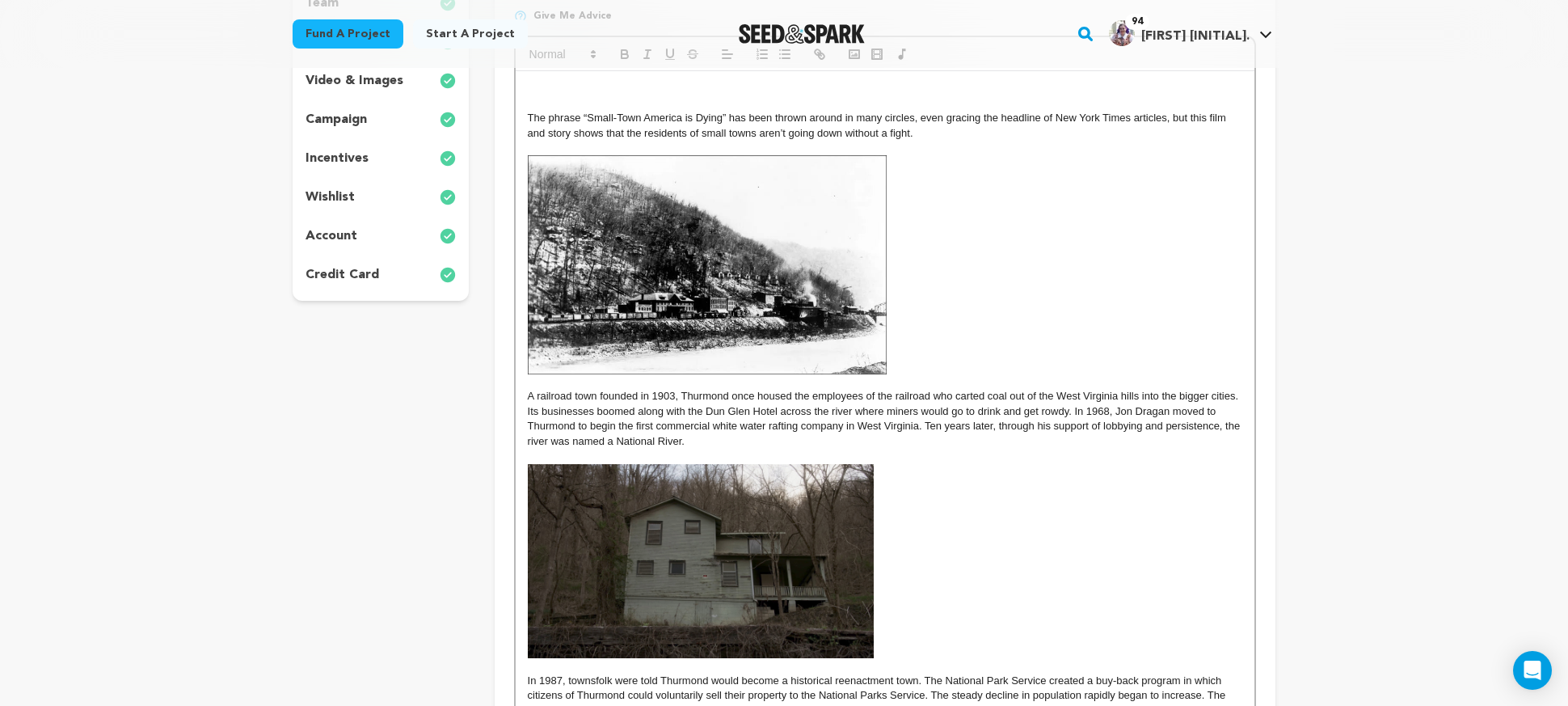click at bounding box center (885, 264) 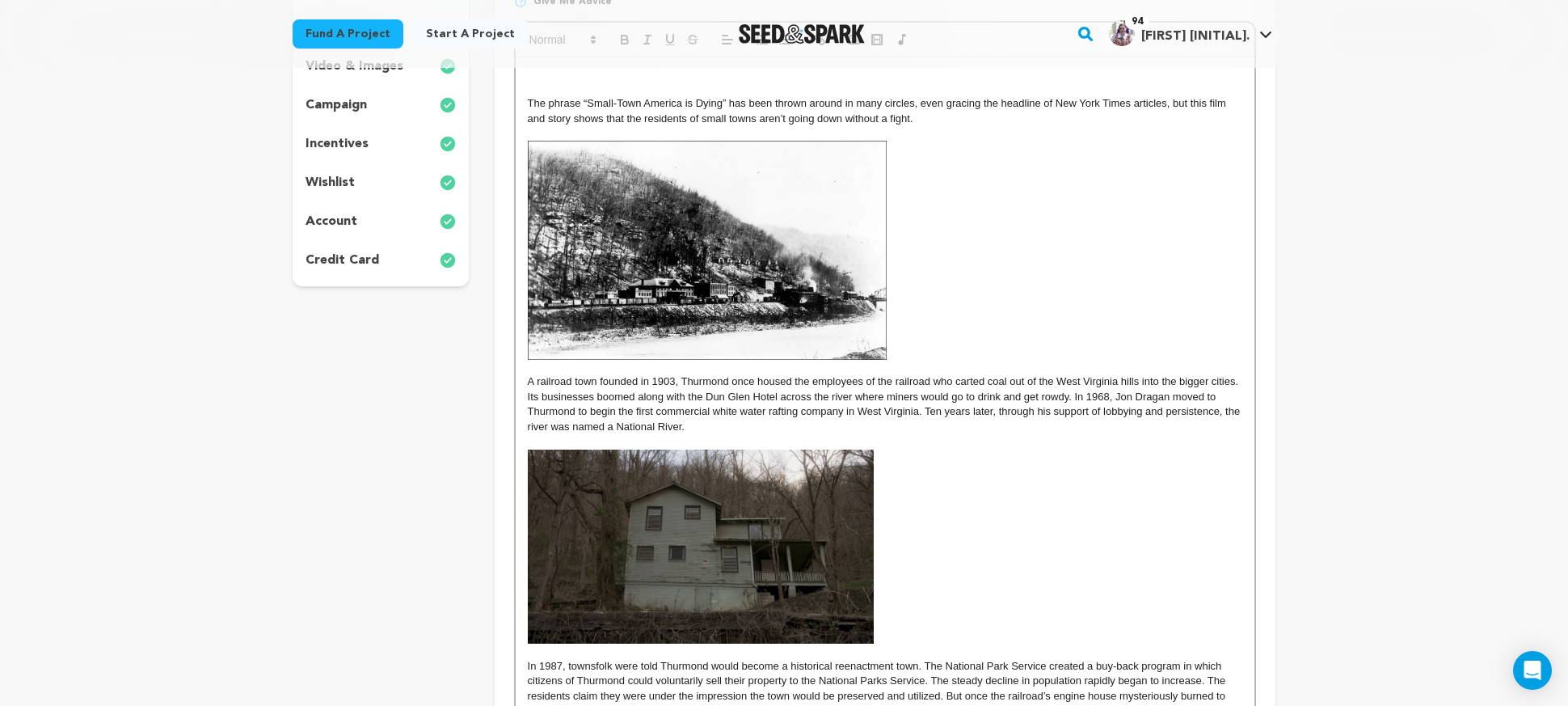 scroll, scrollTop: 758, scrollLeft: 0, axis: vertical 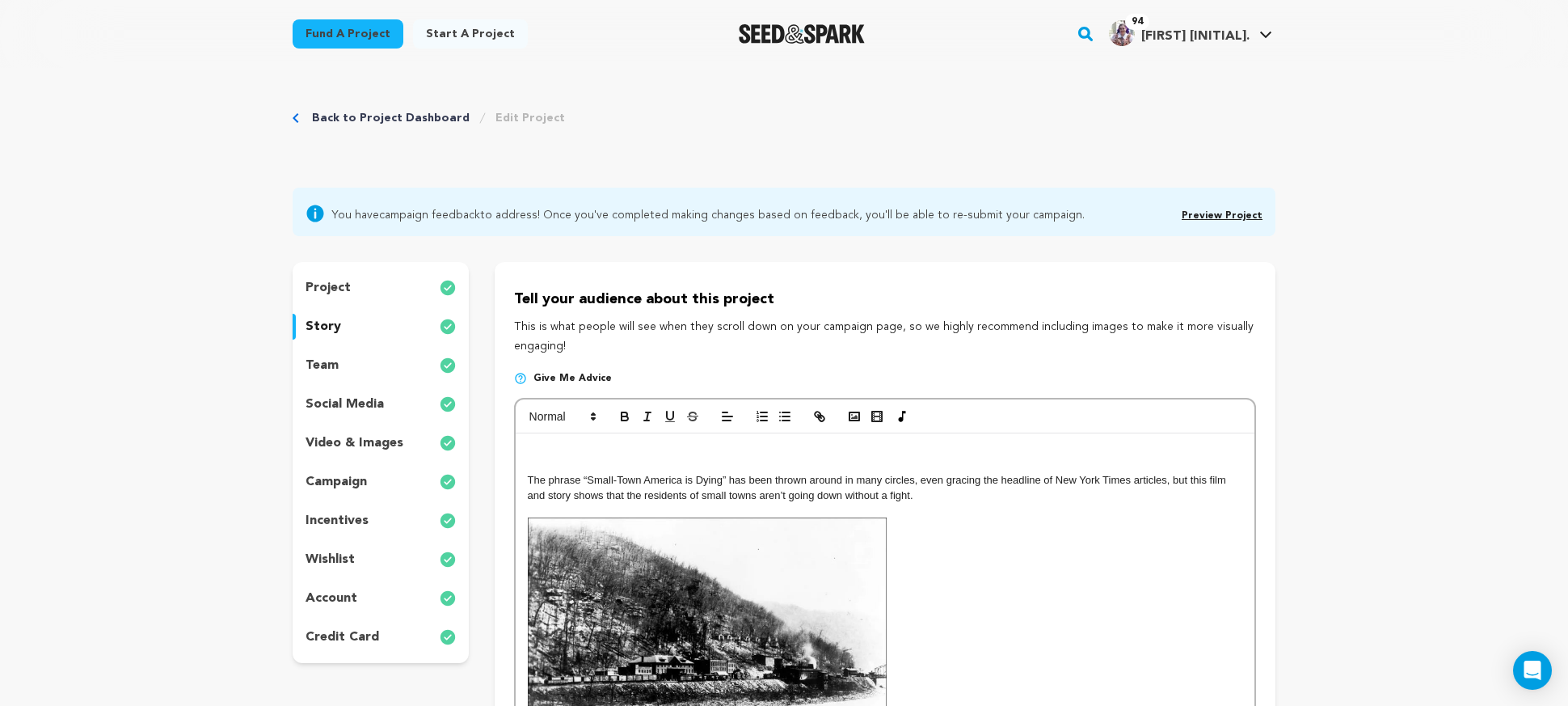 click at bounding box center [885, 450] 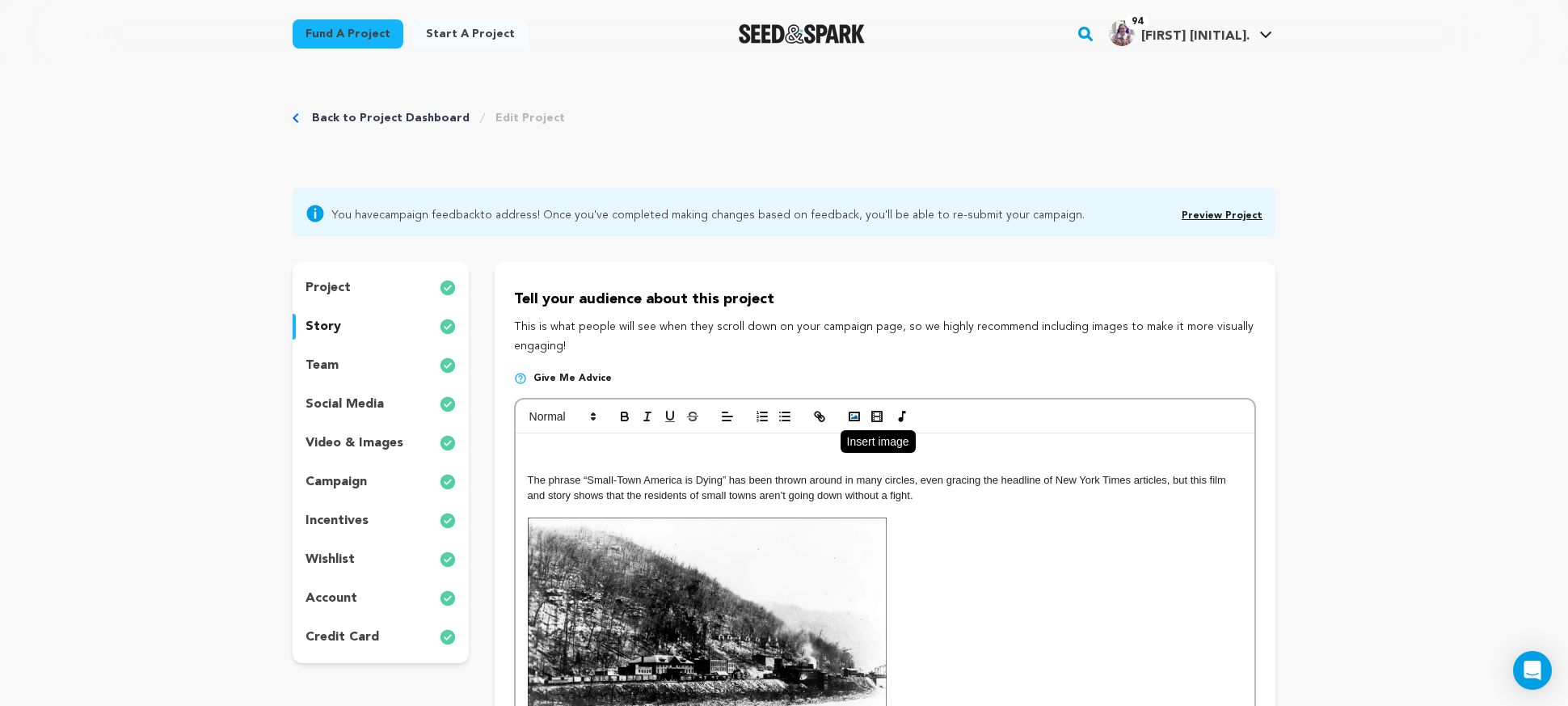 click at bounding box center [854, 416] 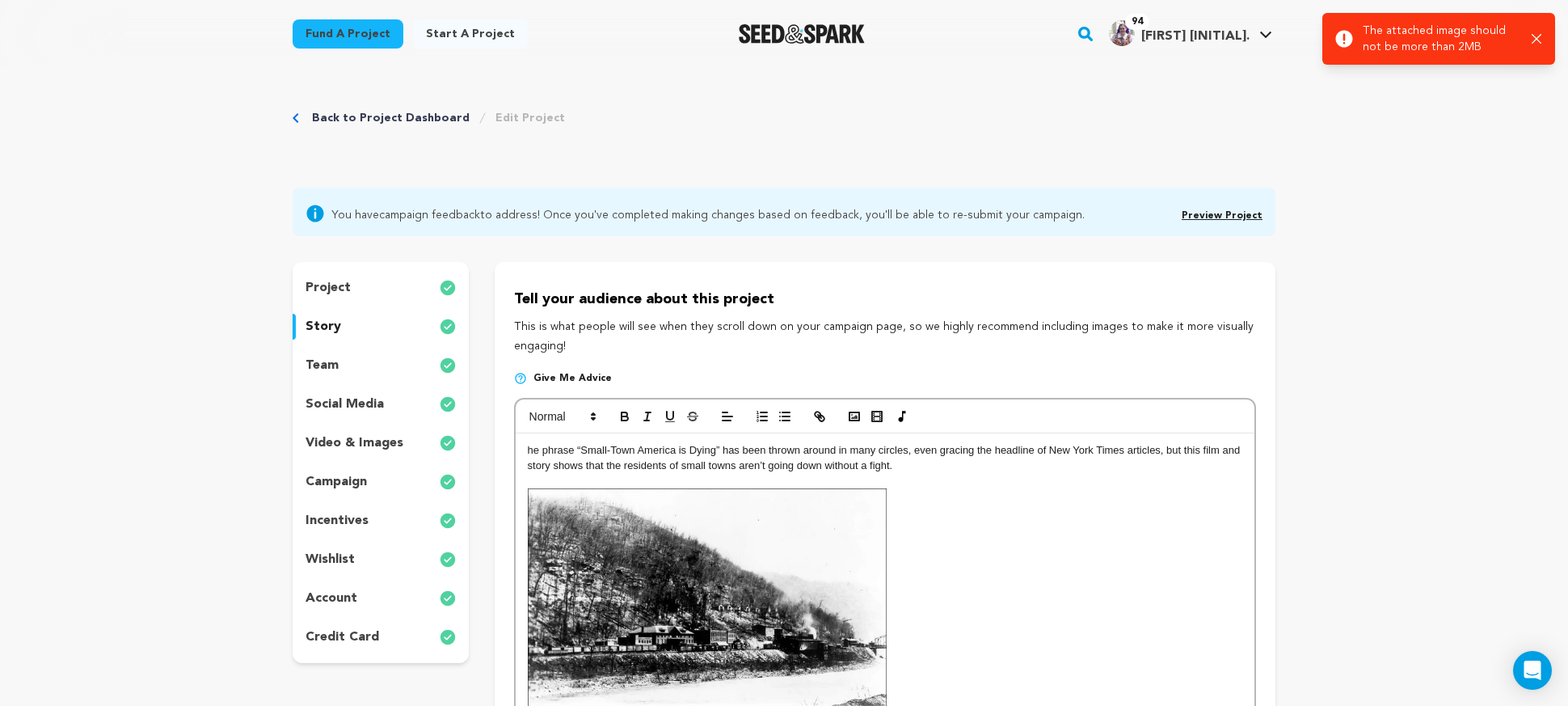 click on "Back to Project Dashboard
Edit Project
You have  campaign feedback  to address! Once you've completed making changes based on feedback, you'll be able to re-submit your campaign." at bounding box center (784, 1338) 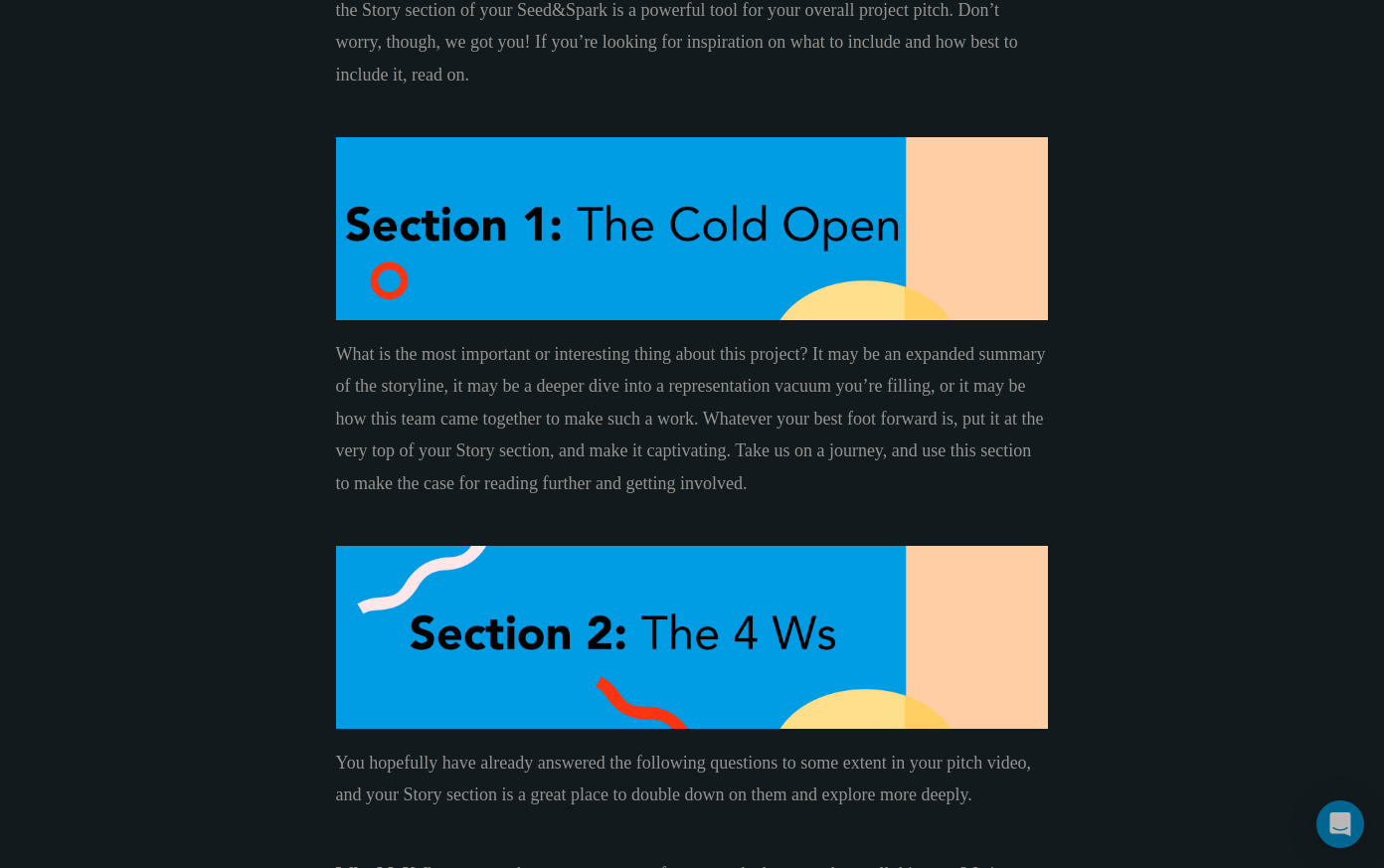 scroll, scrollTop: 991, scrollLeft: 0, axis: vertical 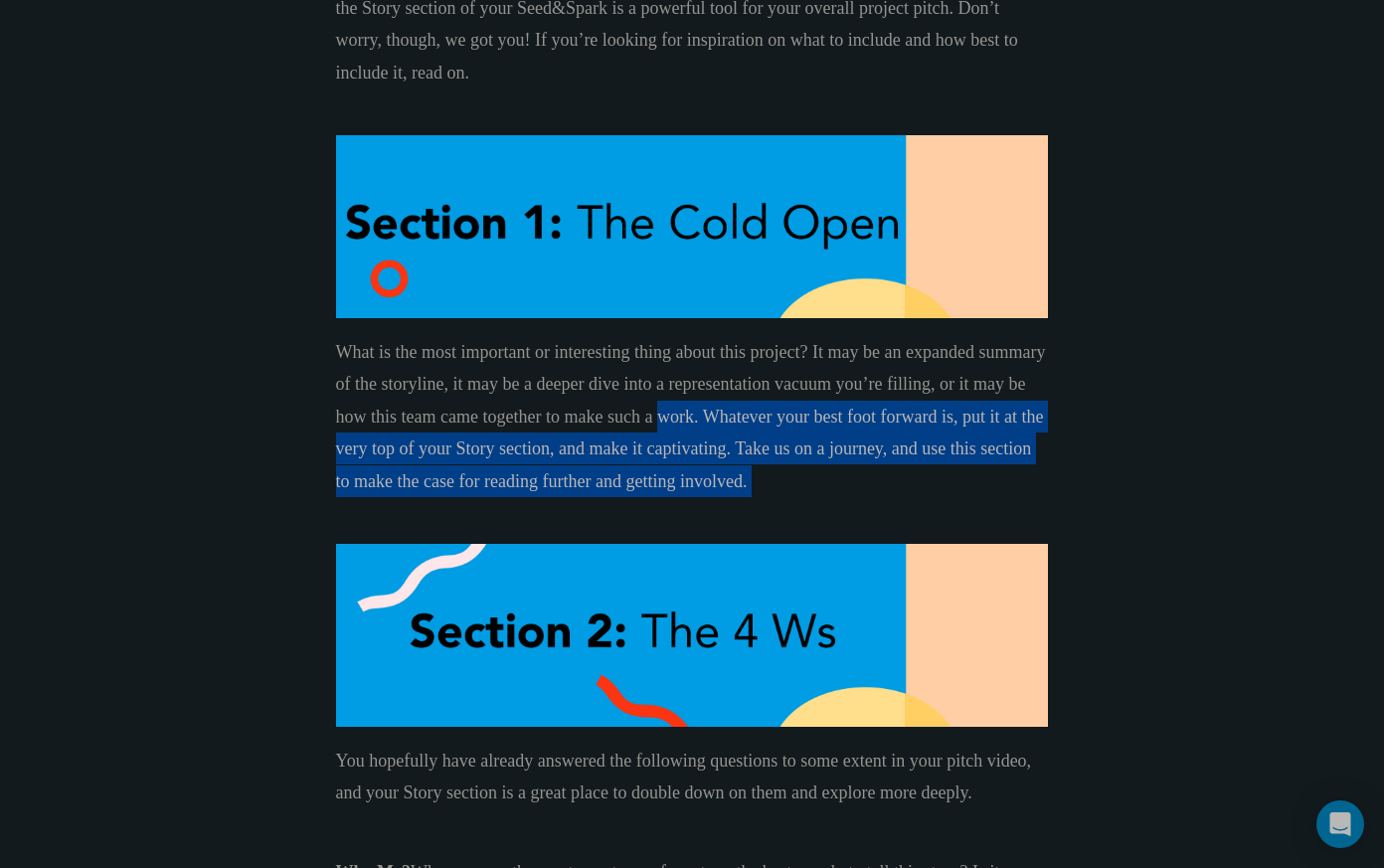 drag, startPoint x: 878, startPoint y: 500, endPoint x: 660, endPoint y: 418, distance: 232.912 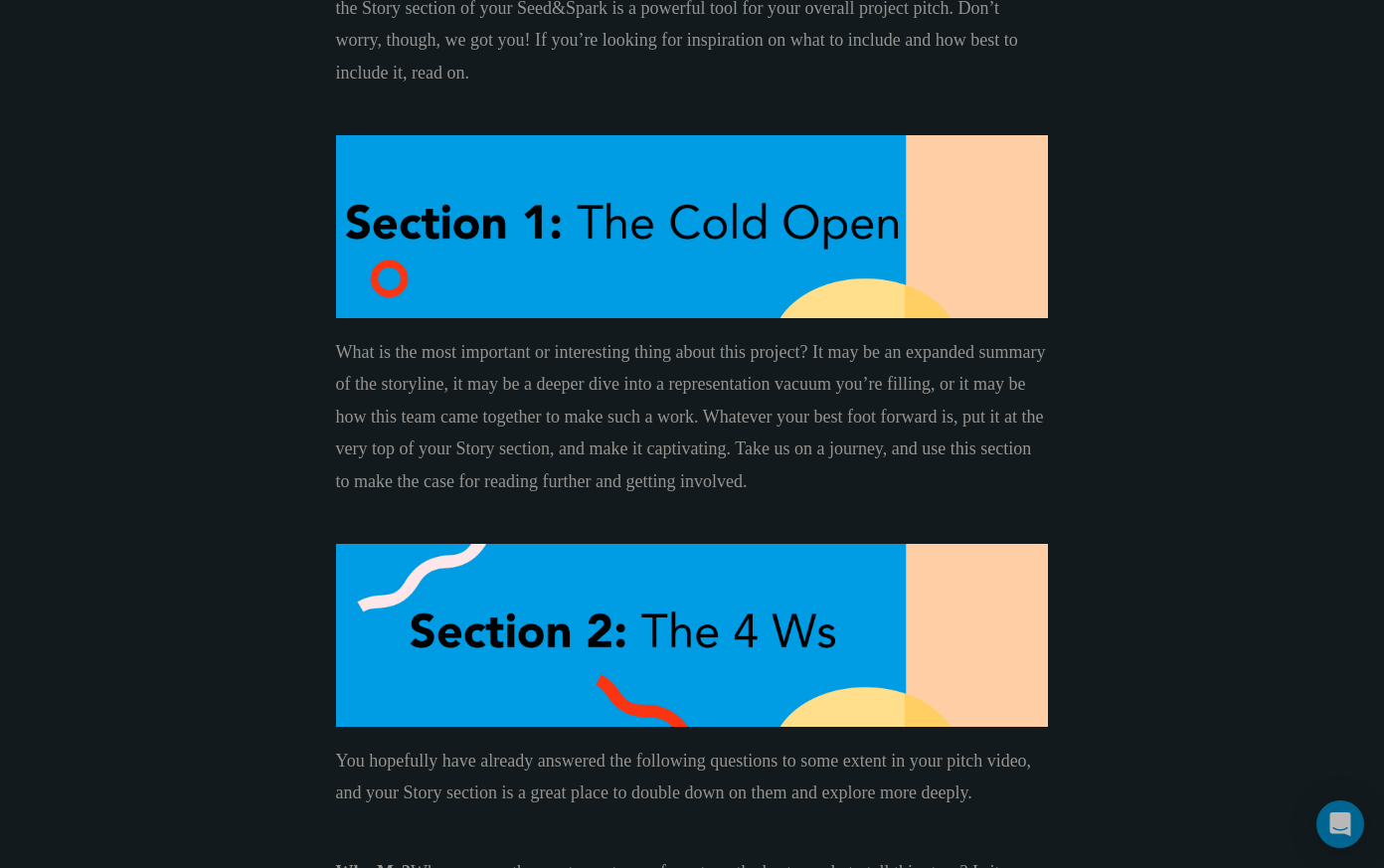 click on "What is the most important or interesting thing about this project? It may be an expanded summary of the storyline, it may be a deeper dive into a representation vacuum you’re filling, or it may be how this team came together to make such a work. Whatever your best foot forward is, put it at the very top of your Story section, and make it captivating. Take us on a journey, and use this section to make the case for reading further and getting involved." at bounding box center [691, 417] 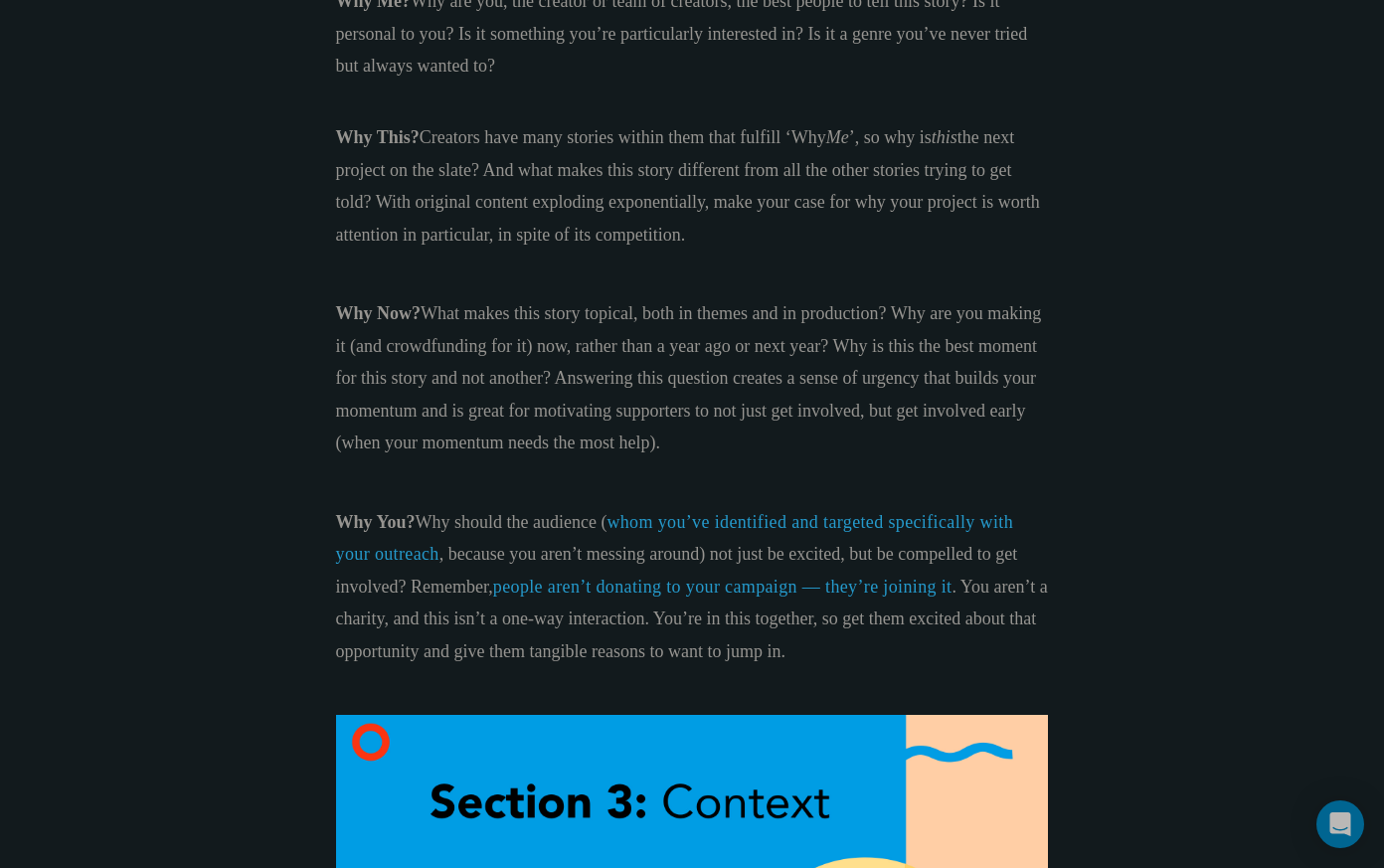 scroll, scrollTop: 2285, scrollLeft: 0, axis: vertical 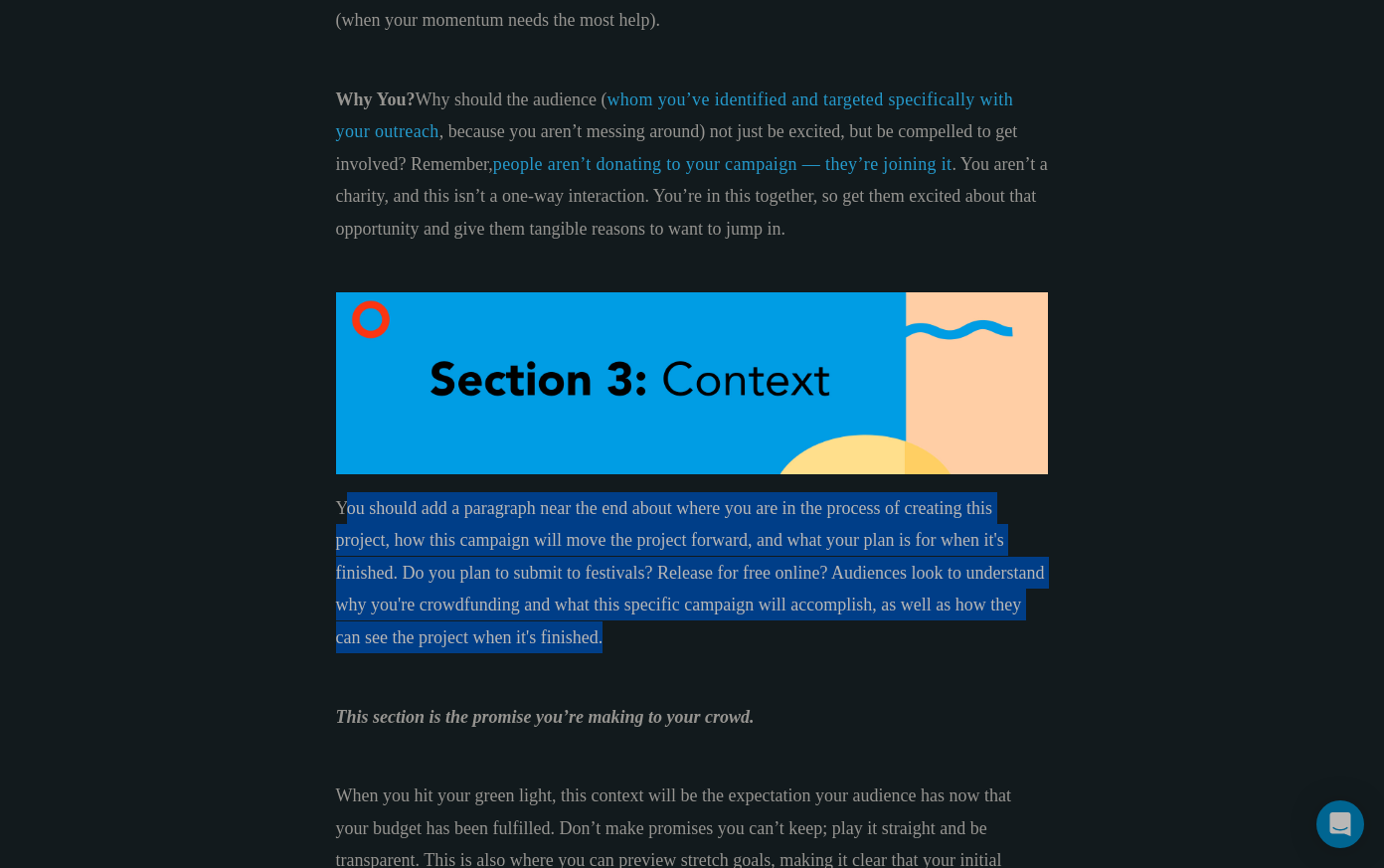drag, startPoint x: 343, startPoint y: 513, endPoint x: 652, endPoint y: 622, distance: 327.66141 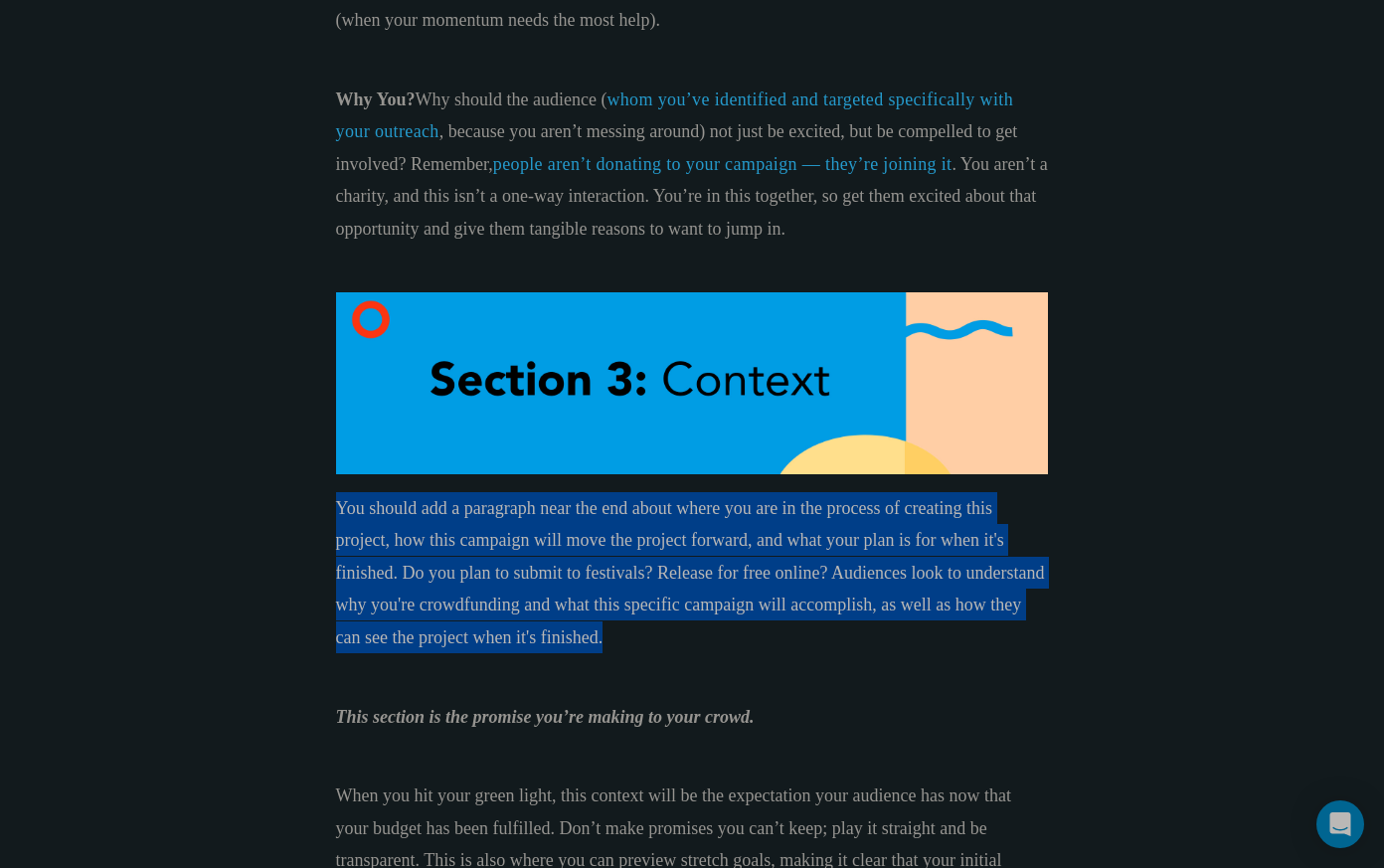 drag, startPoint x: 652, startPoint y: 627, endPoint x: 327, endPoint y: 515, distance: 343.757 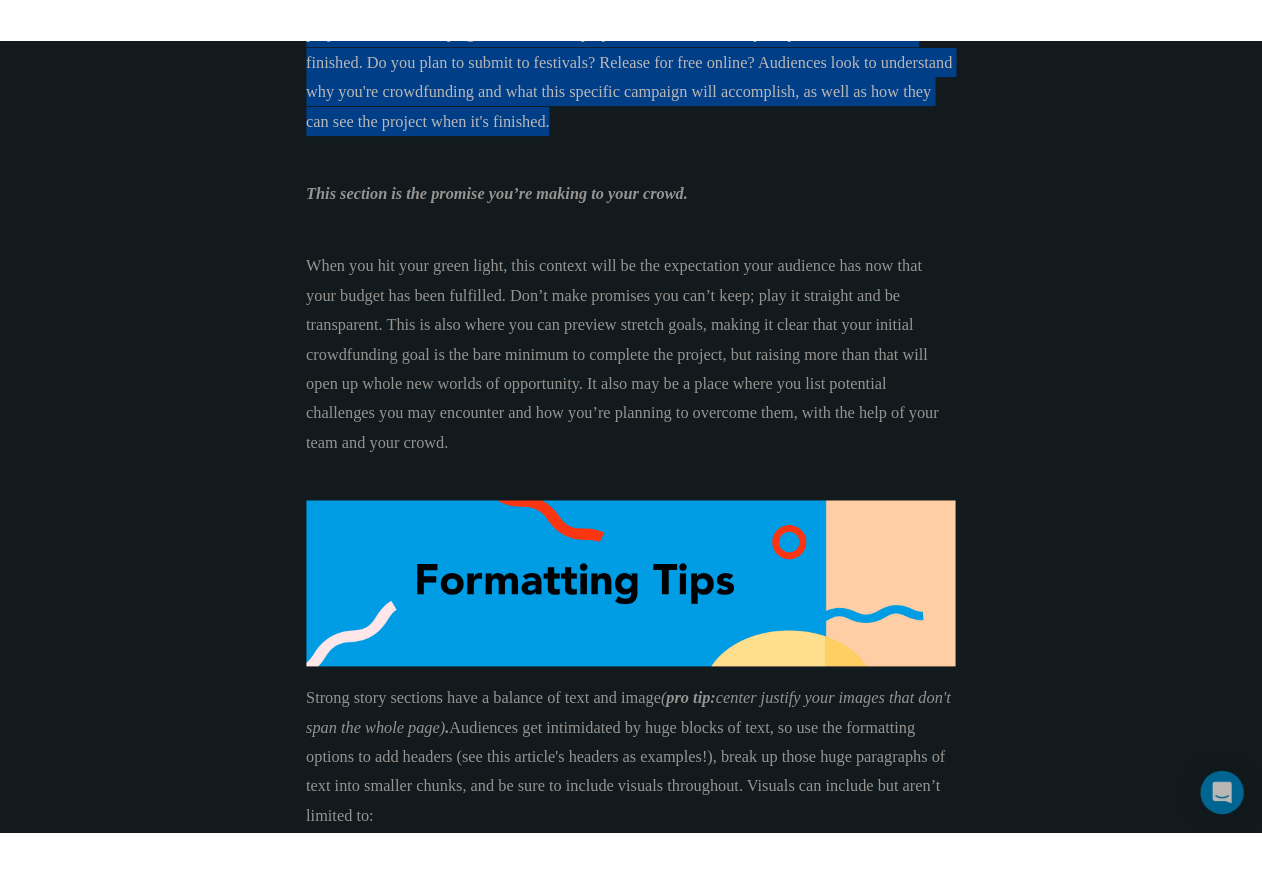 scroll, scrollTop: 2847, scrollLeft: 0, axis: vertical 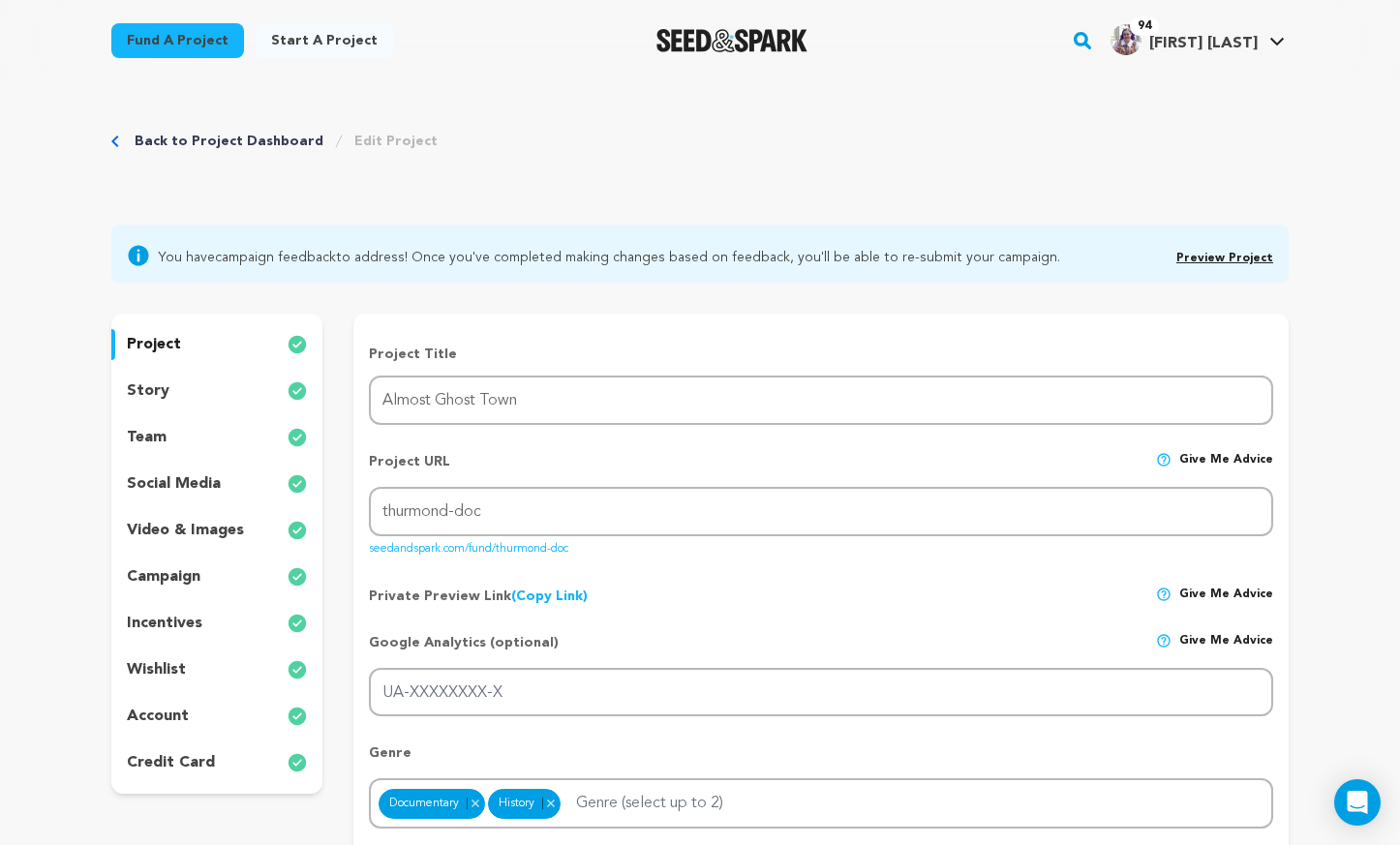 click on "story" at bounding box center [217, 391] 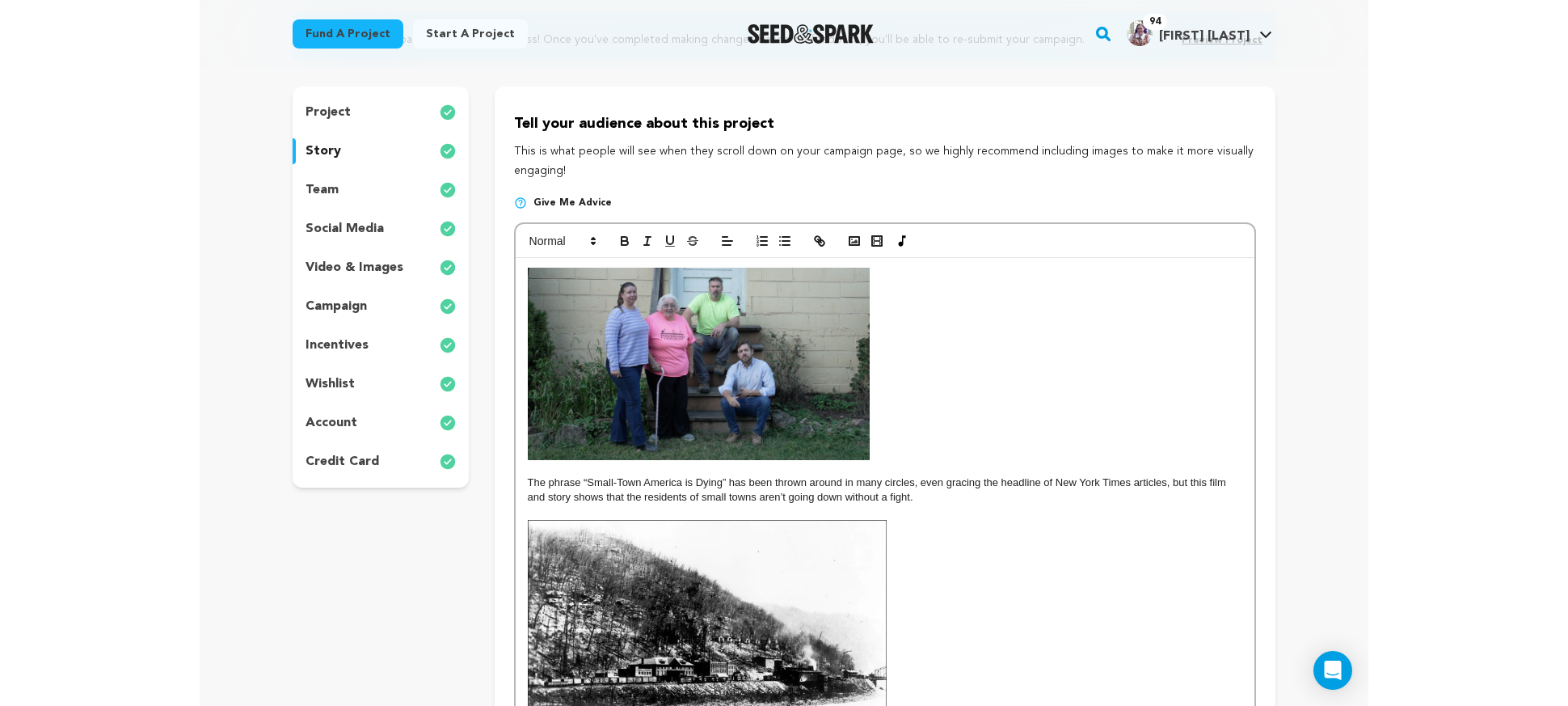 scroll, scrollTop: 176, scrollLeft: 0, axis: vertical 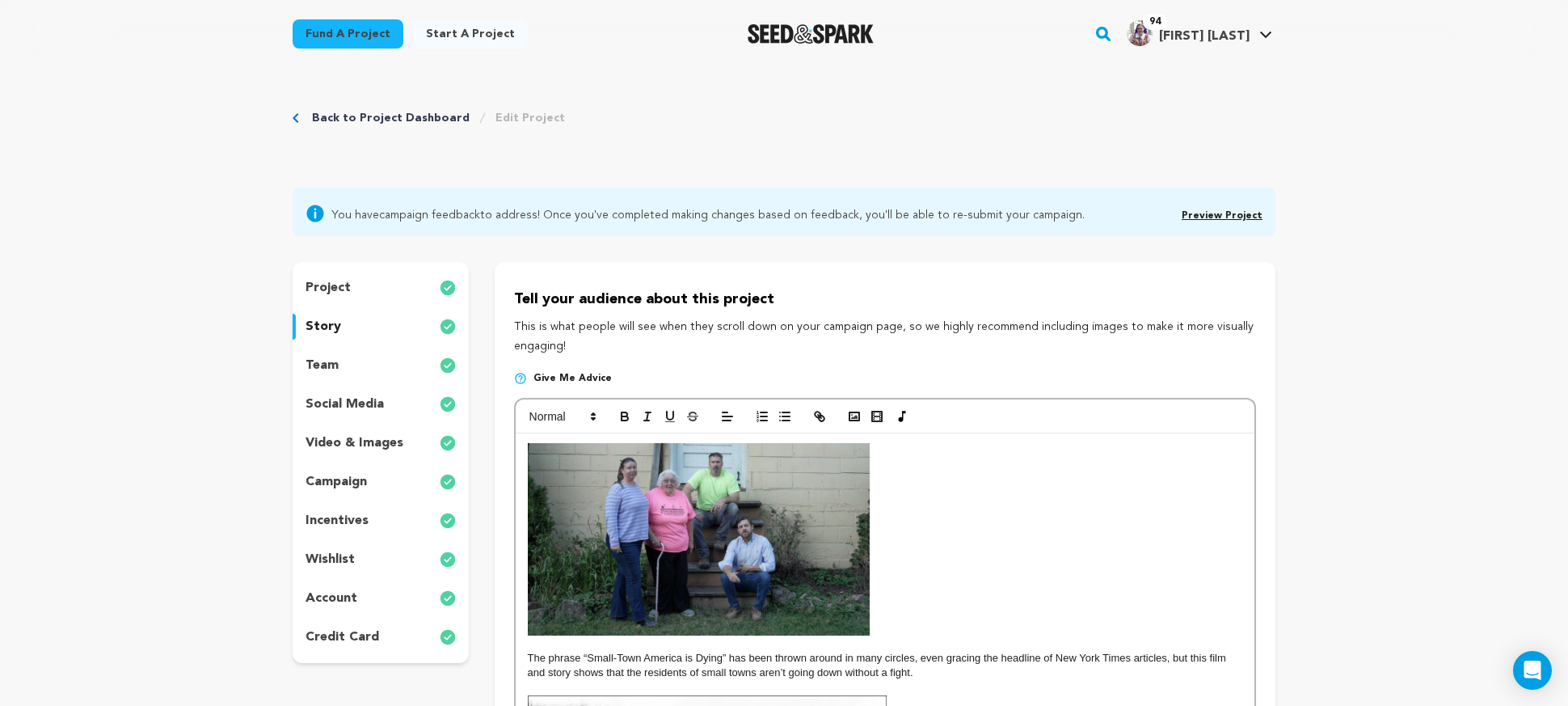 click at bounding box center [885, 539] 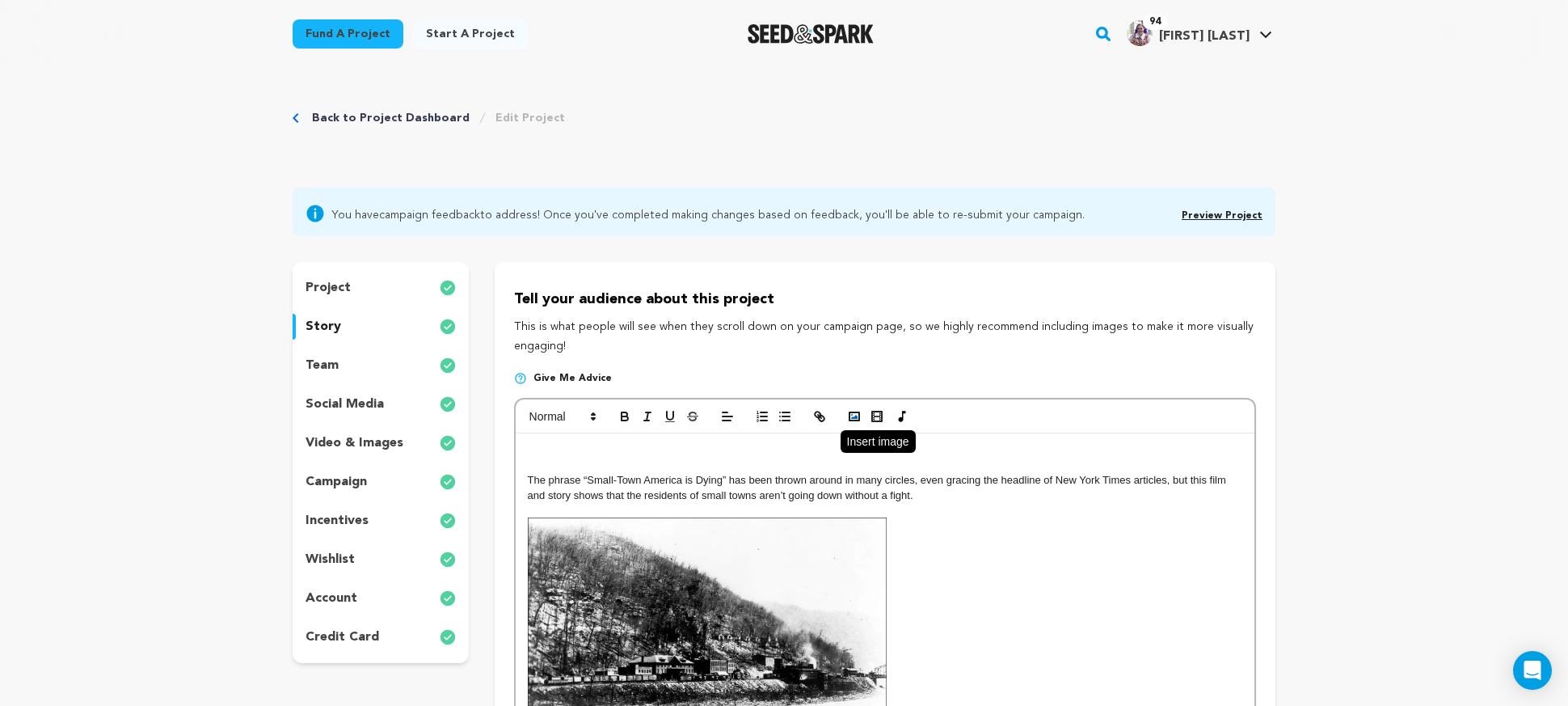 click 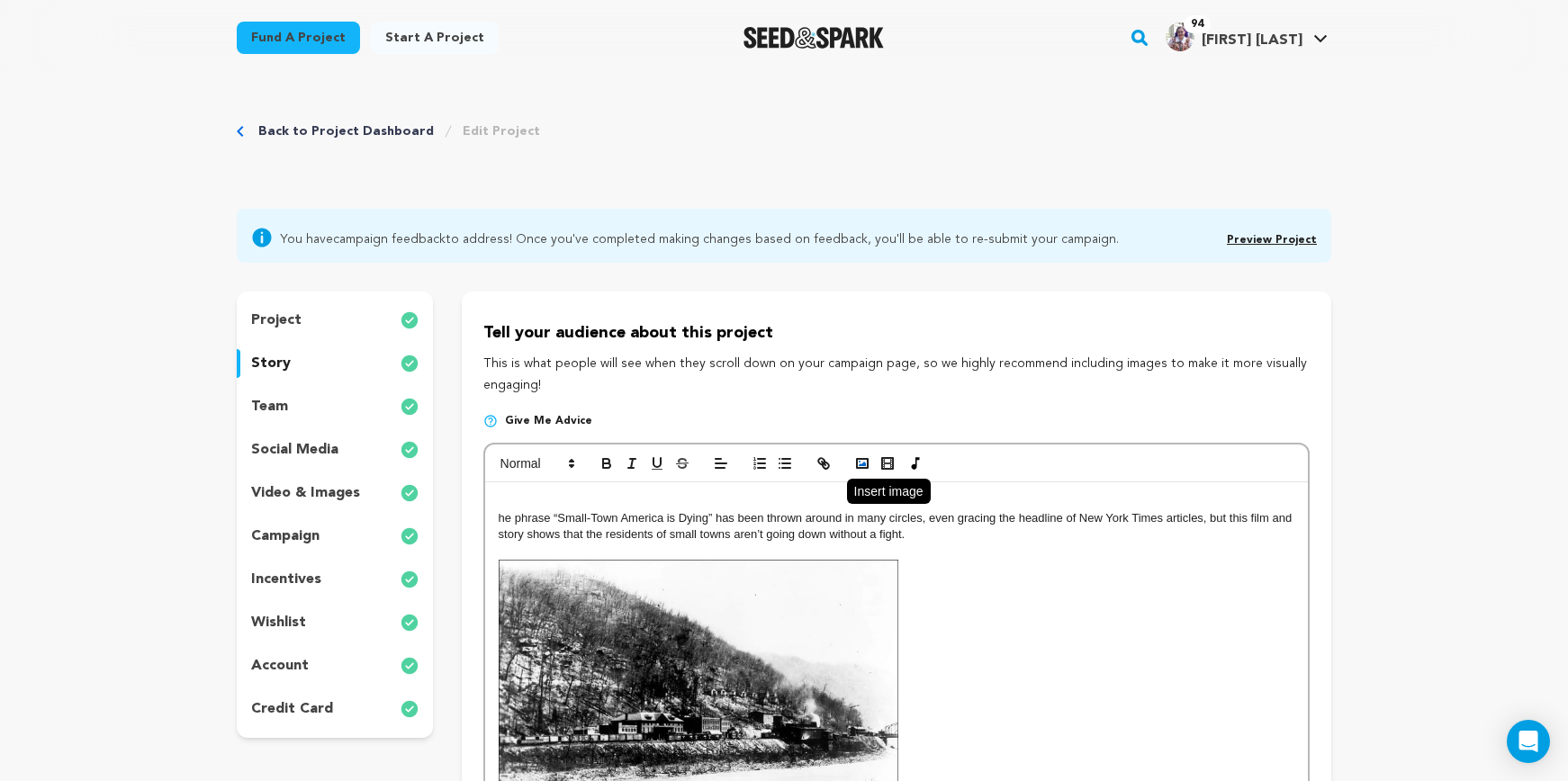 click 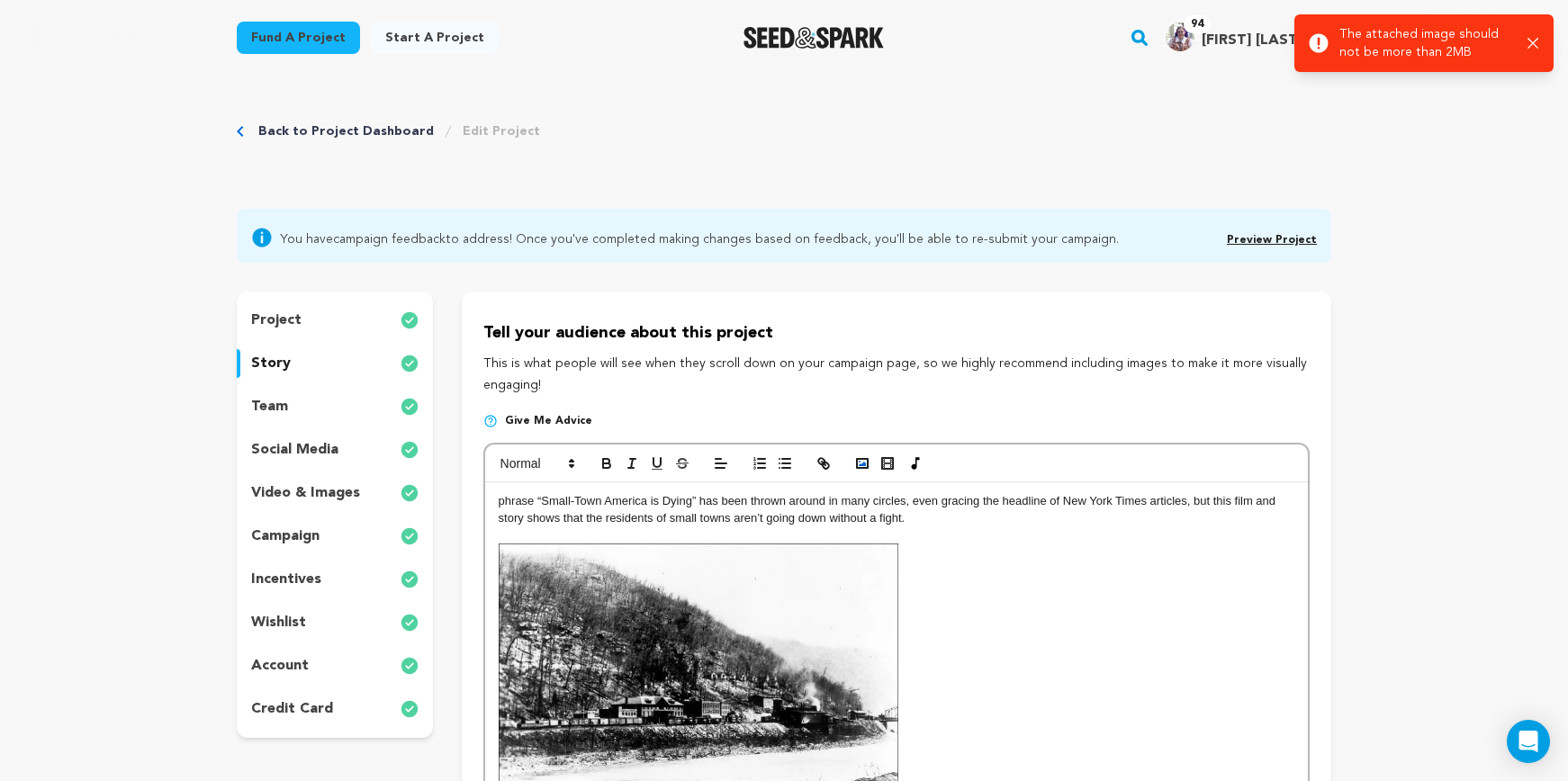 click 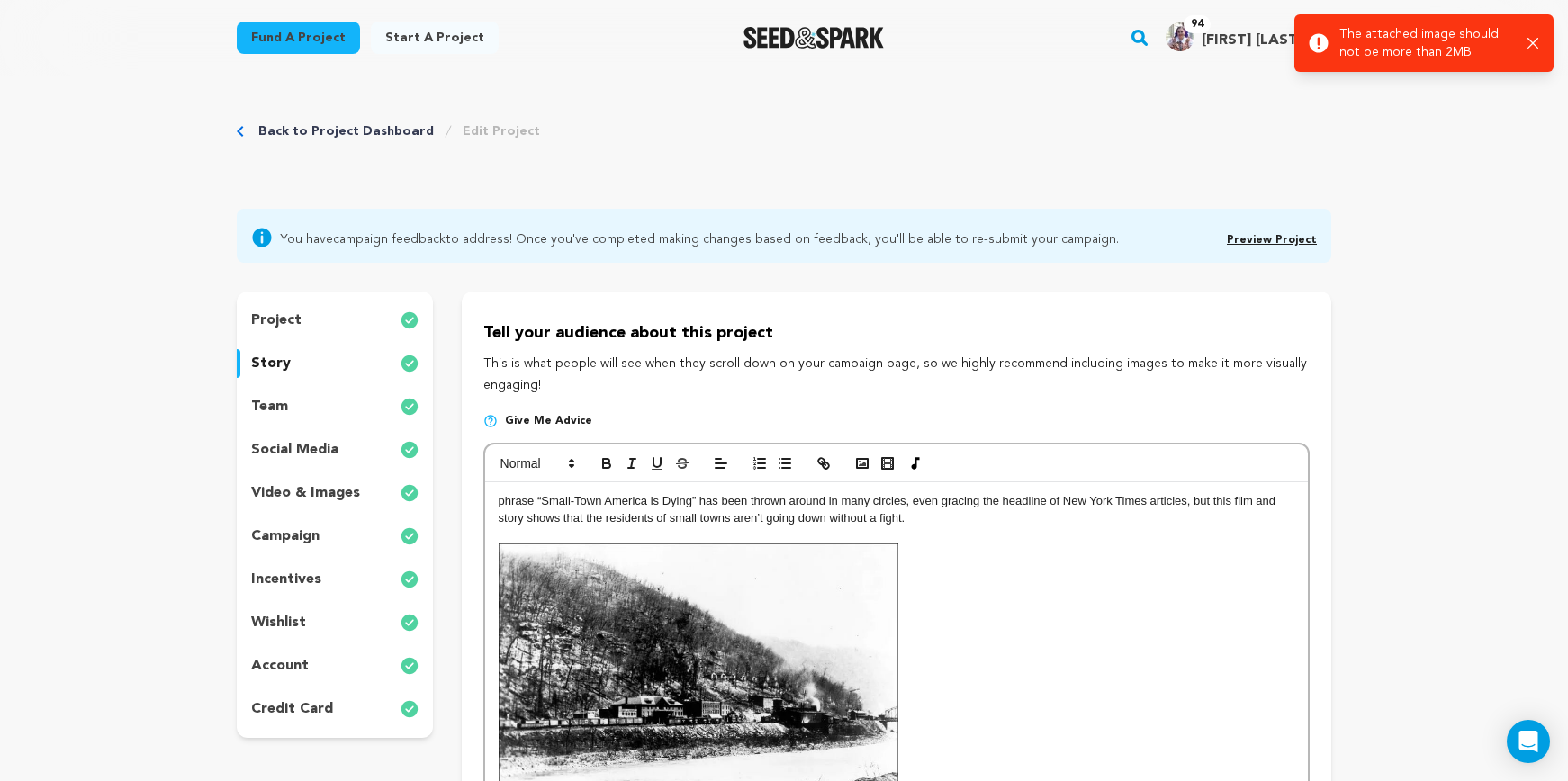 click 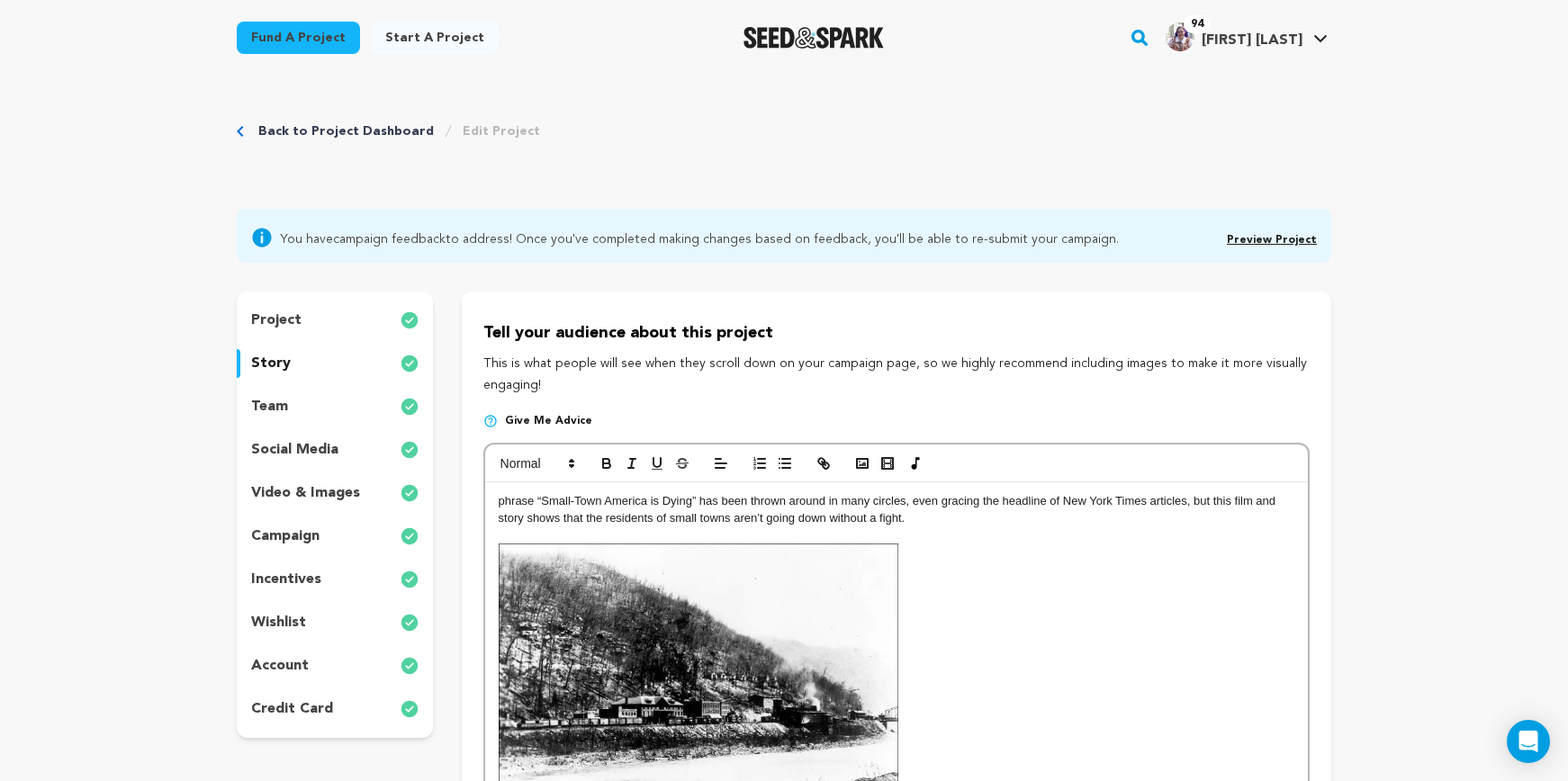 type on "C:\fakepath\S&S-ColdOpen (2160 x 600 px).gif" 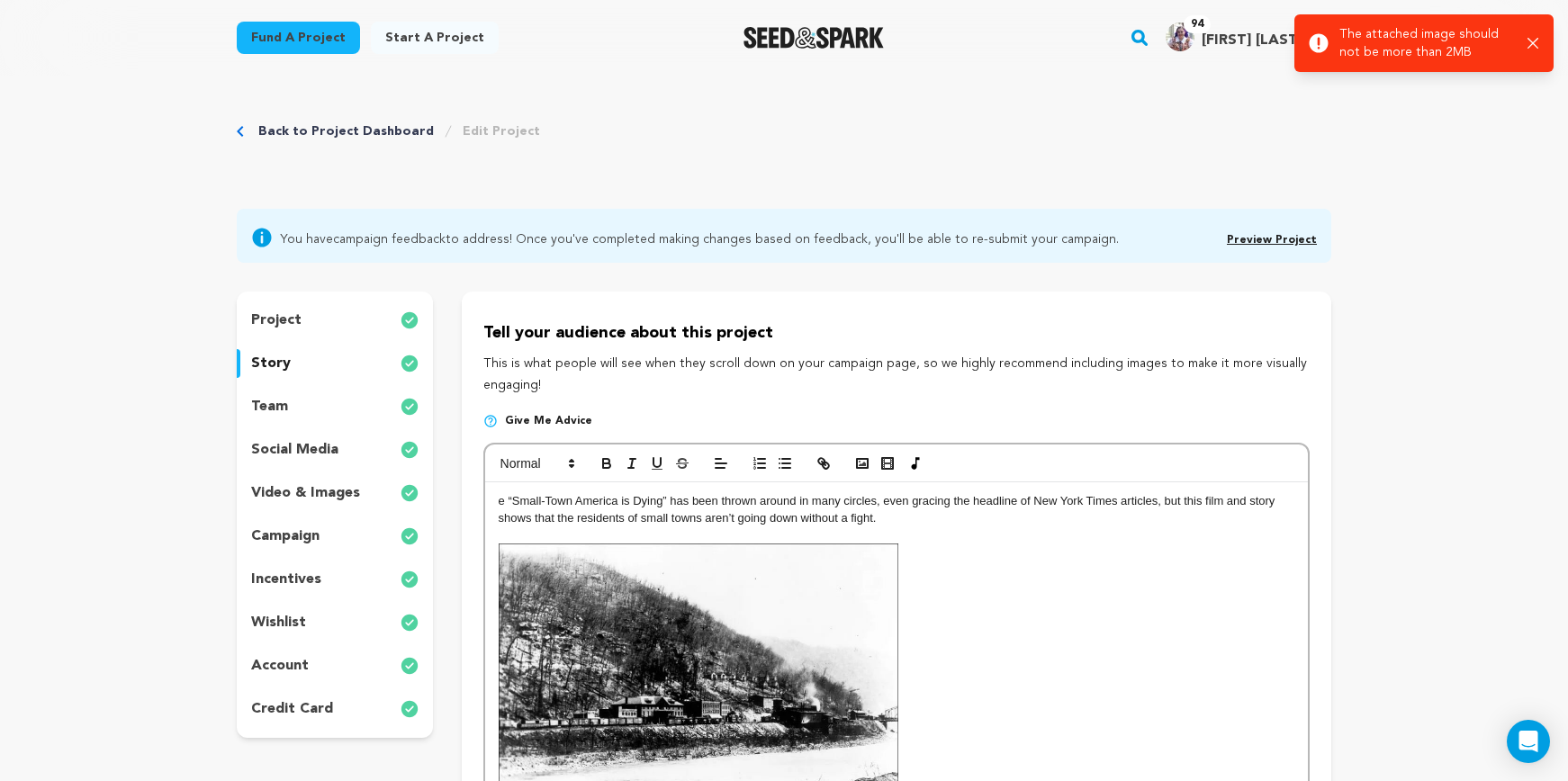 click on "e “Small-Town America is Dying” has been thrown around in many circles, even gracing the headline of New York Times articles, but this film and story shows that the residents of small towns aren’t going down without a fight." at bounding box center [888, 508] 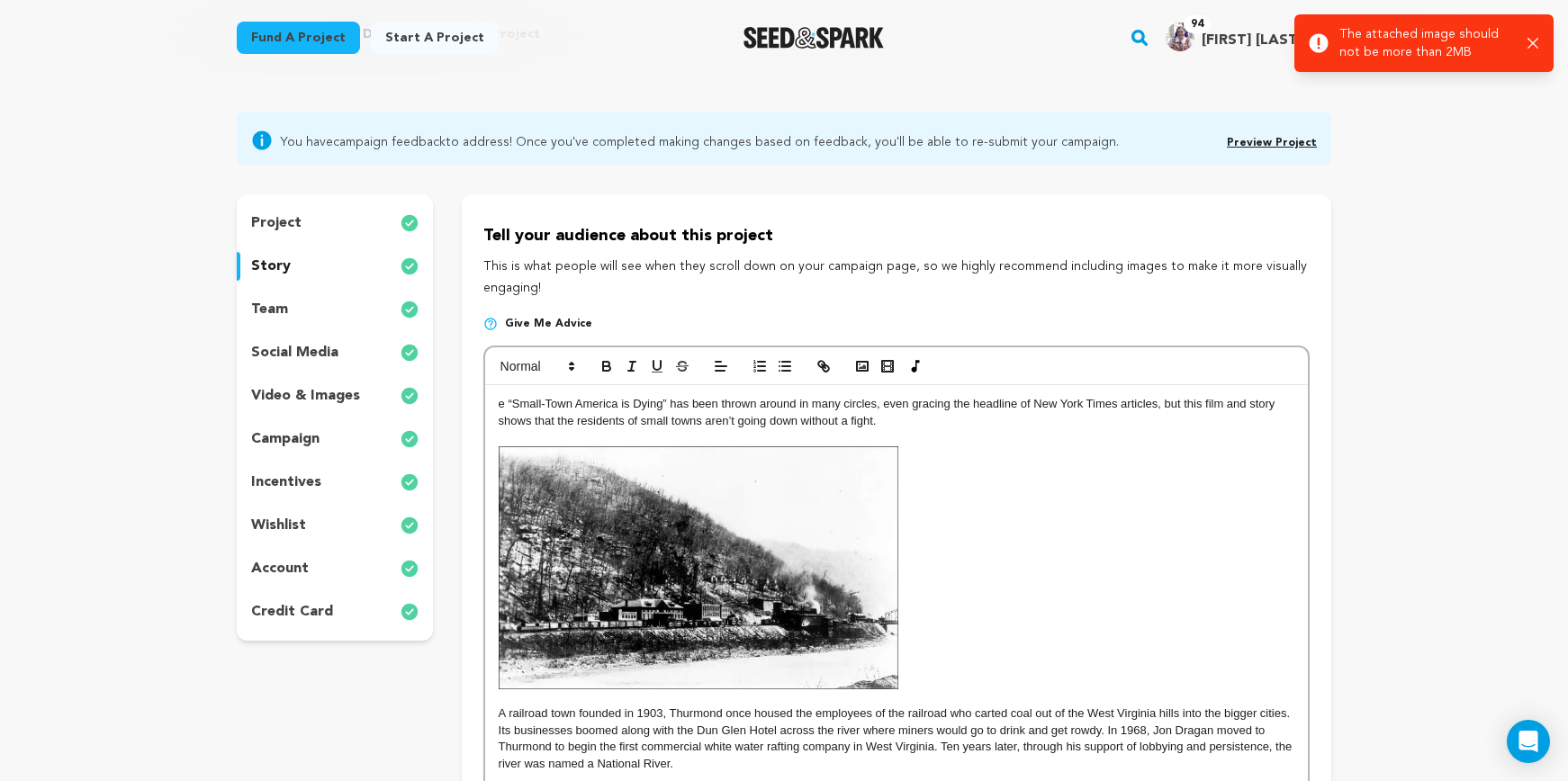 scroll, scrollTop: 103, scrollLeft: 0, axis: vertical 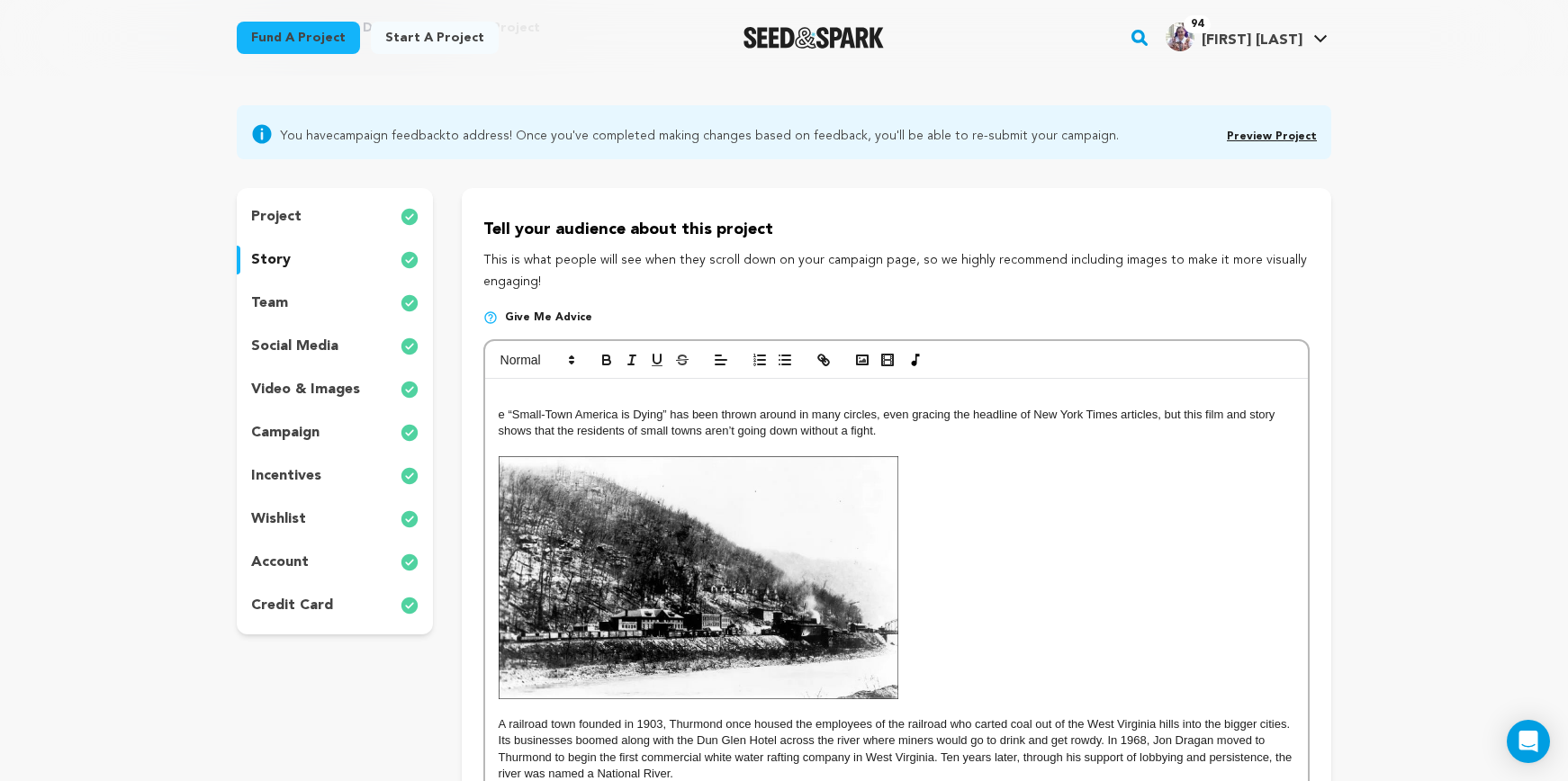 click on "﻿ e “Small-Town America is Dying” has been thrown around in many circles, even gracing the headline of New York Times articles, but this film and story shows that the residents of small towns aren’t going down without a fight. A railroad town founded in 1903, Thurmond once housed the employees of the railroad who carted coal out of the West Virginia hills into the bigger cities. Its businesses boomed along with the Dun Glen Hotel across the river where miners would go to drink and get rowdy. In 1968, Jon Dragan moved to Thurmond to begin the first commercial white water rafting company in West Virginia. Ten years later, through his support of lobbying and persistence, the river was named a National River. ﻿ ﻿" at bounding box center [897, 997] 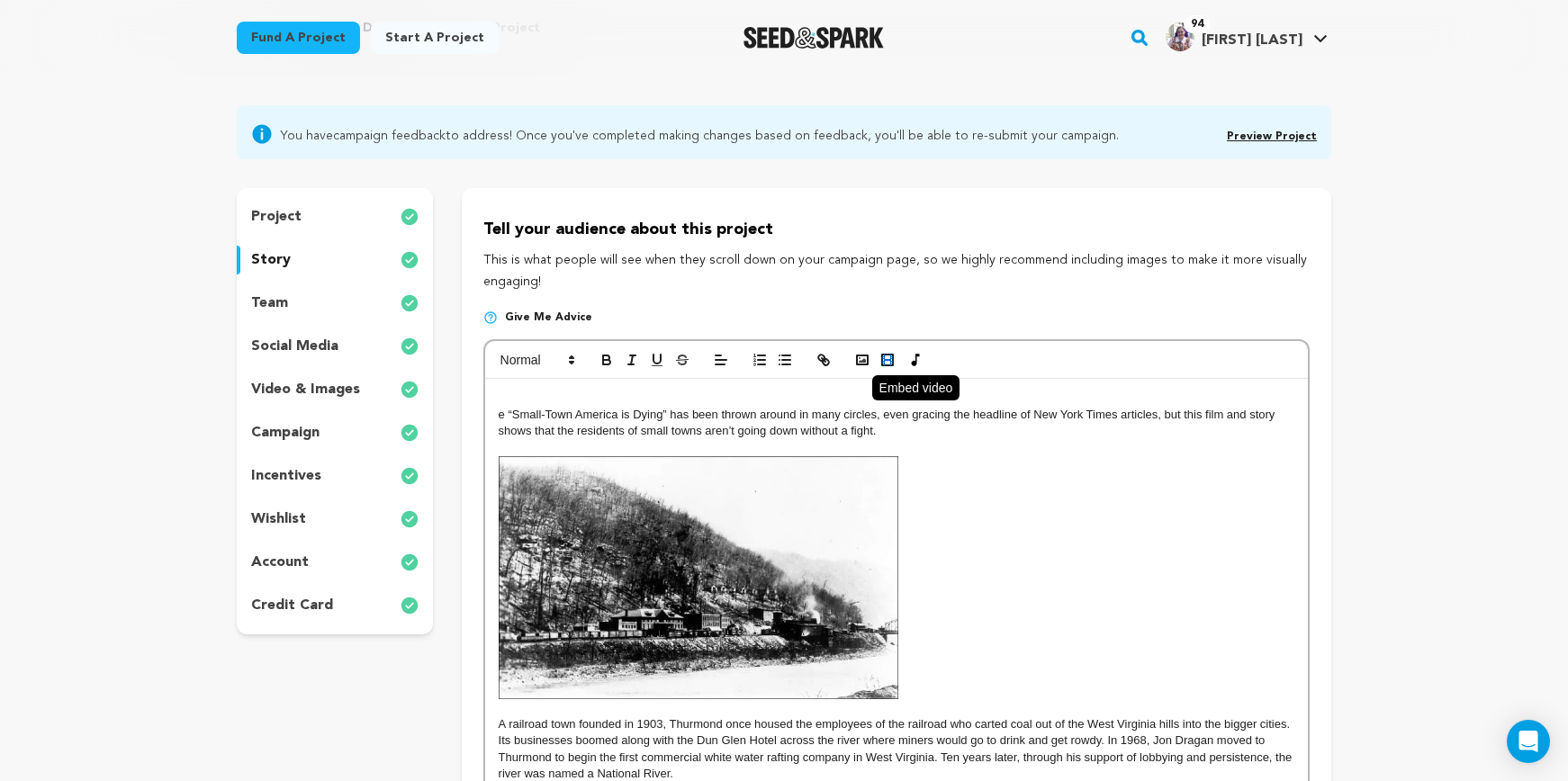 click 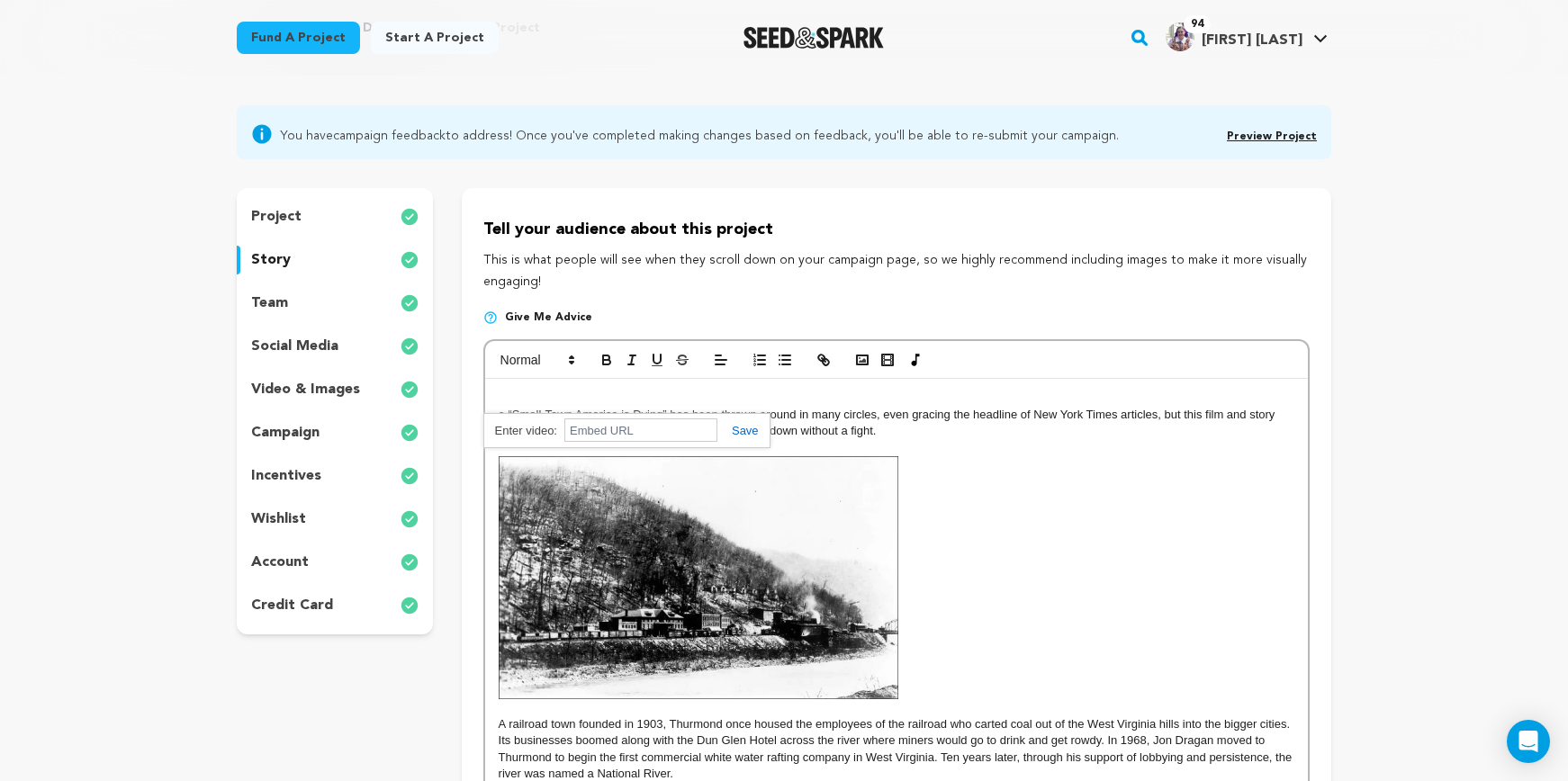 click at bounding box center [897, 578] 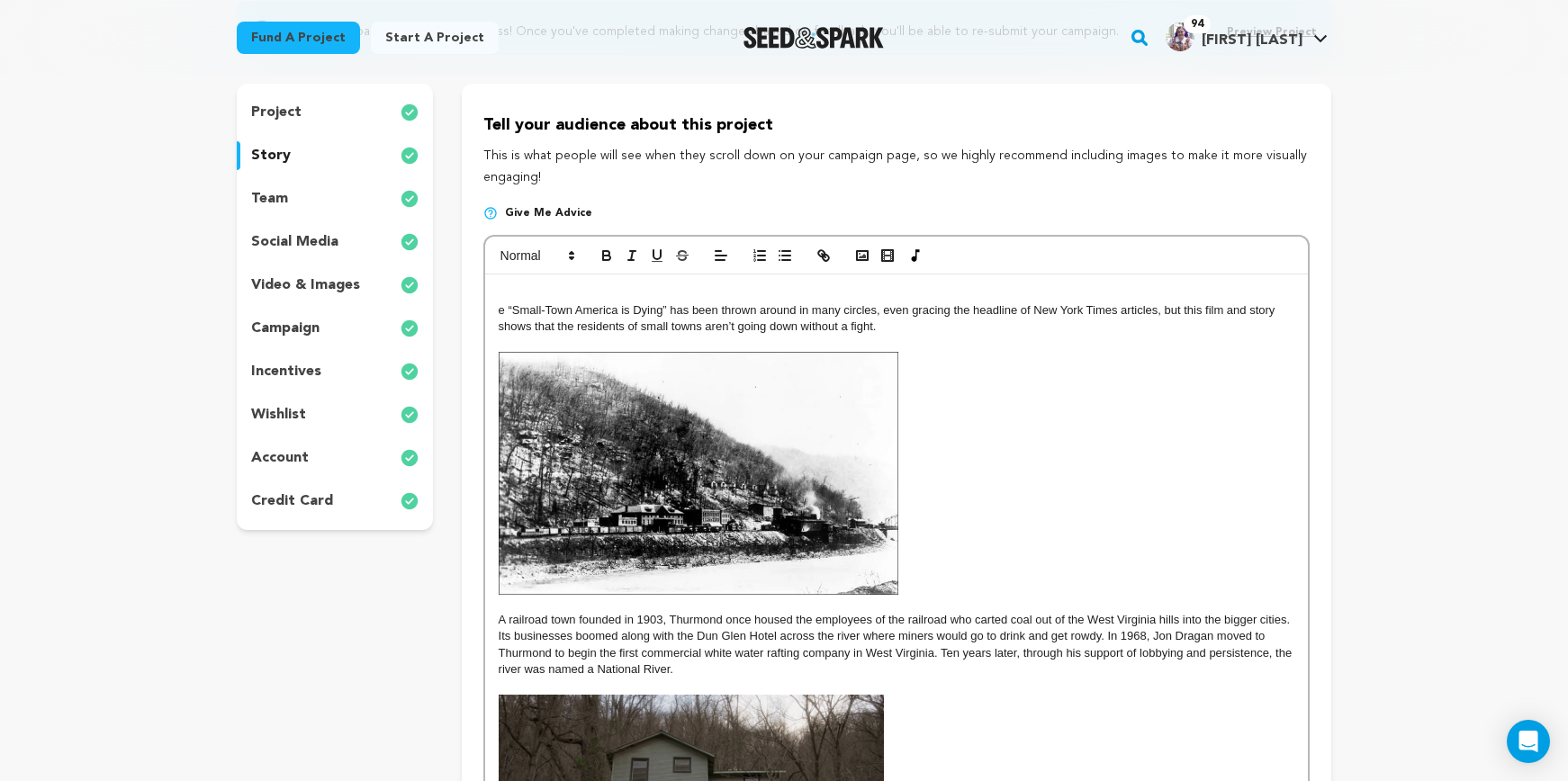 scroll, scrollTop: 286, scrollLeft: 0, axis: vertical 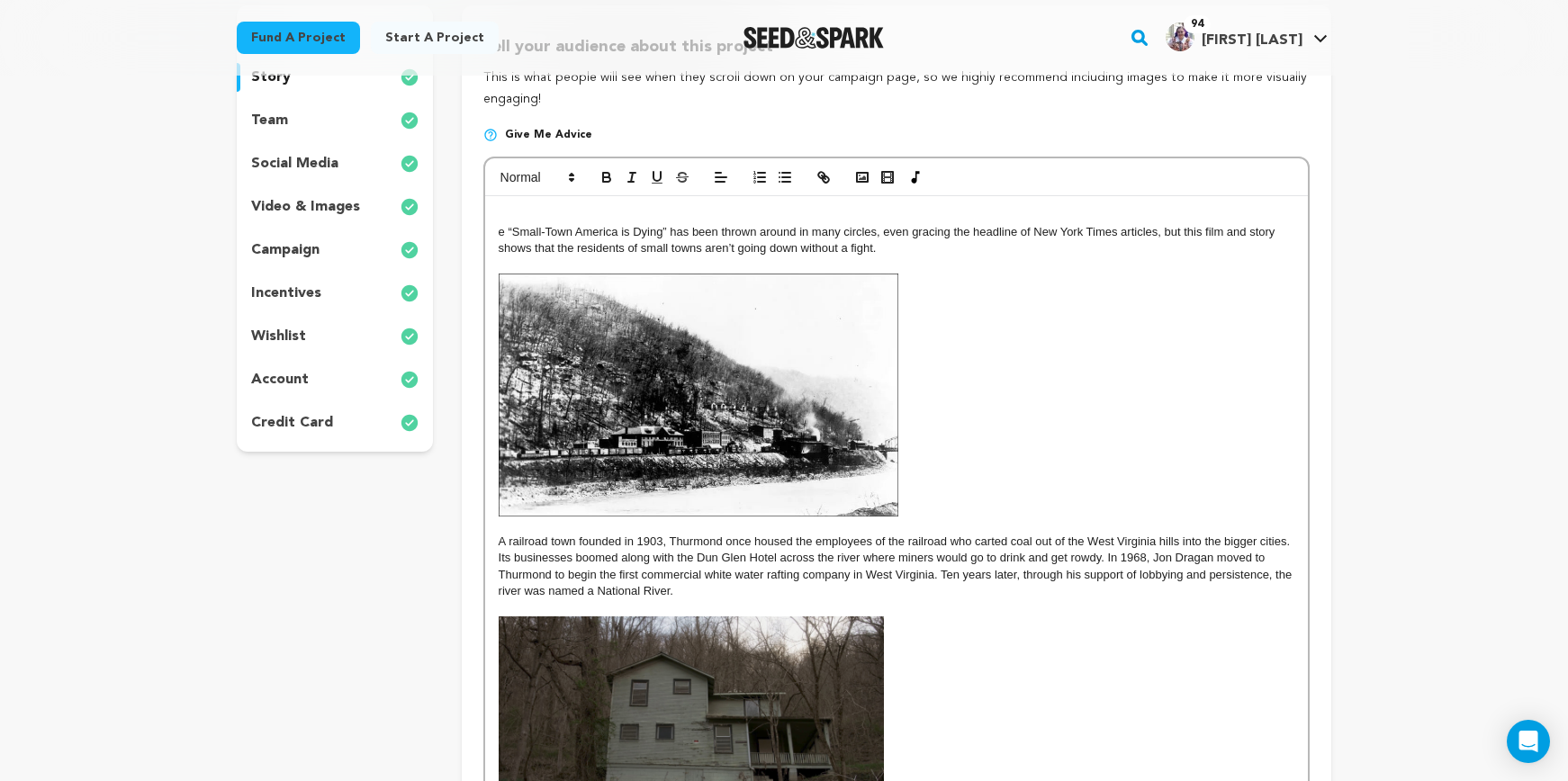 click at bounding box center (897, 395) 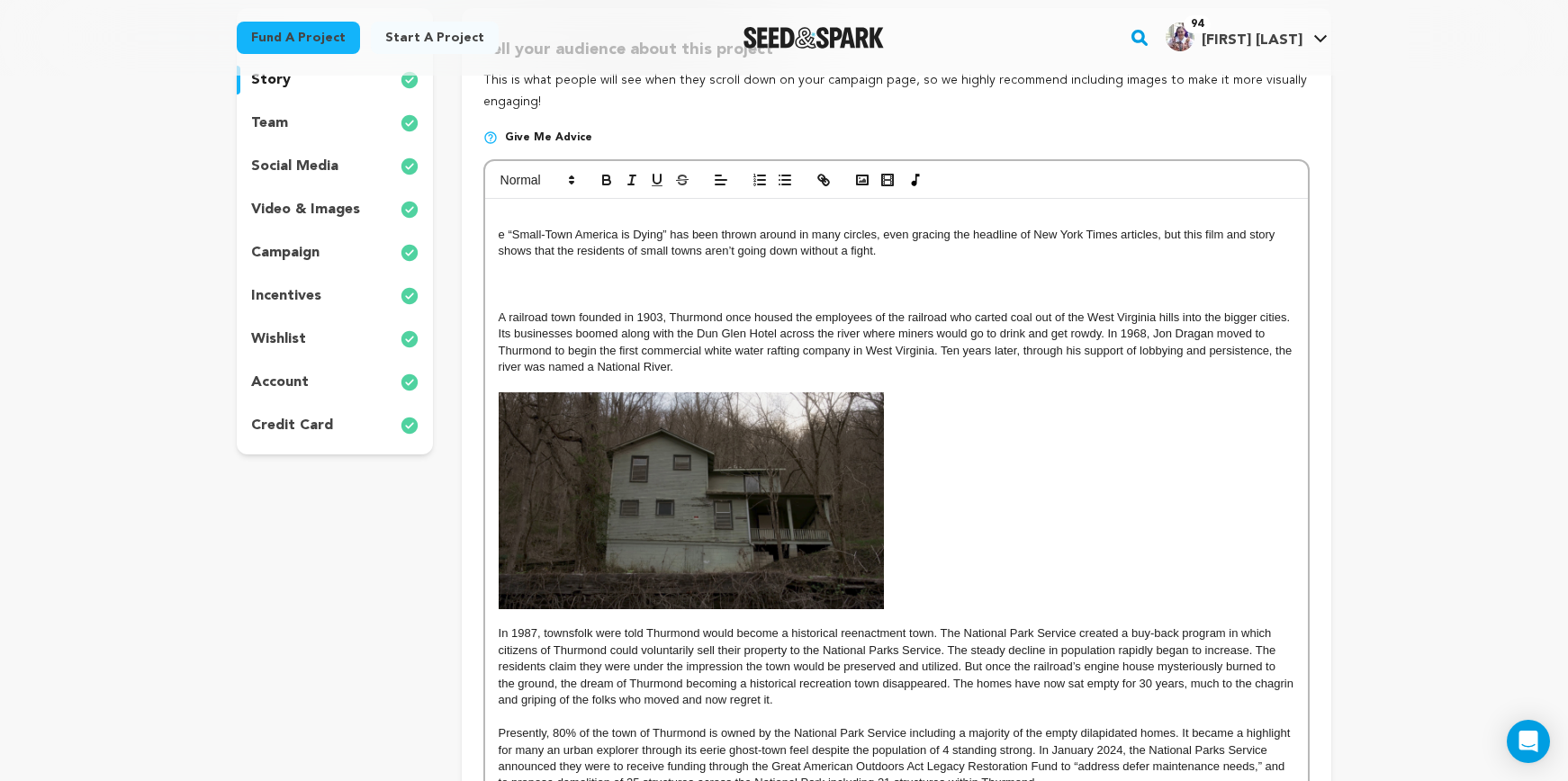 scroll, scrollTop: 283, scrollLeft: 0, axis: vertical 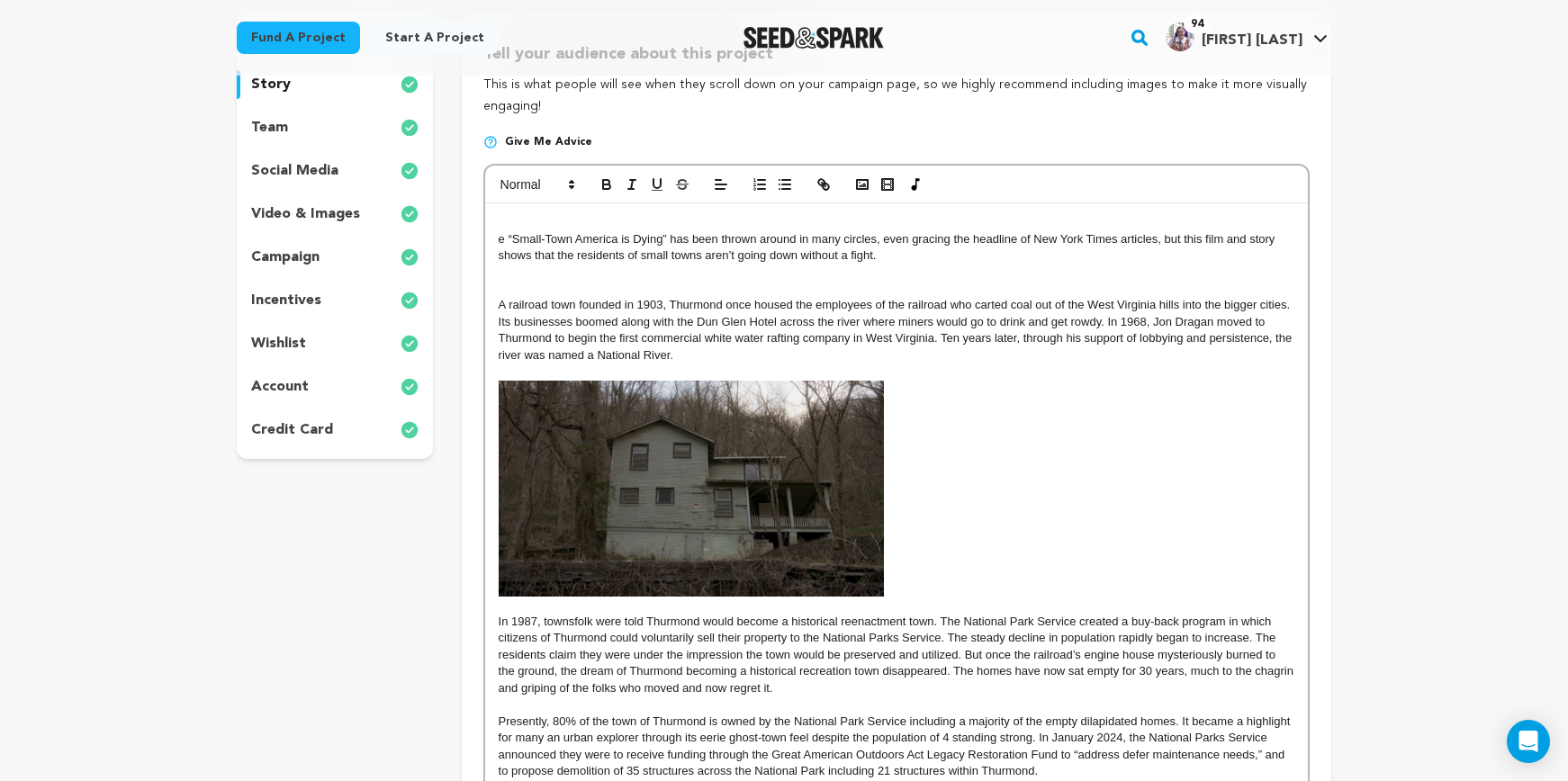 click on "A railroad town founded in 1903, Thurmond once housed the employees of the railroad who carted coal out of the West Virginia hills into the bigger cities. Its businesses boomed along with the Dun Glen Hotel across the river where miners would go to drink and get rowdy. In 1968, Jon Dragan moved to Thurmond to begin the first commercial white water rafting company in West Virginia. Ten years later, through his support of lobbying and persistence, the river was named a National River." at bounding box center [897, 330] 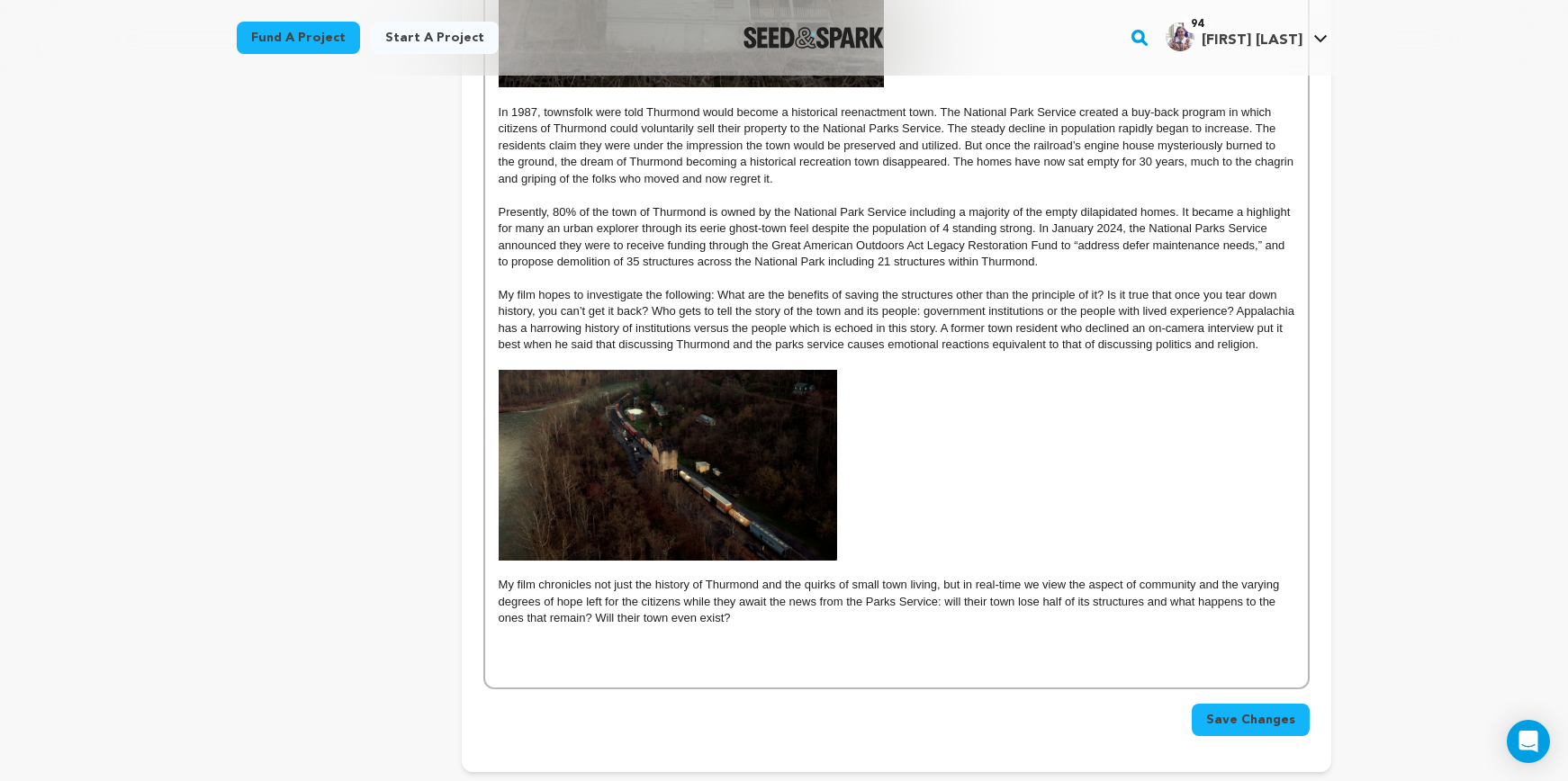 scroll, scrollTop: 856, scrollLeft: 0, axis: vertical 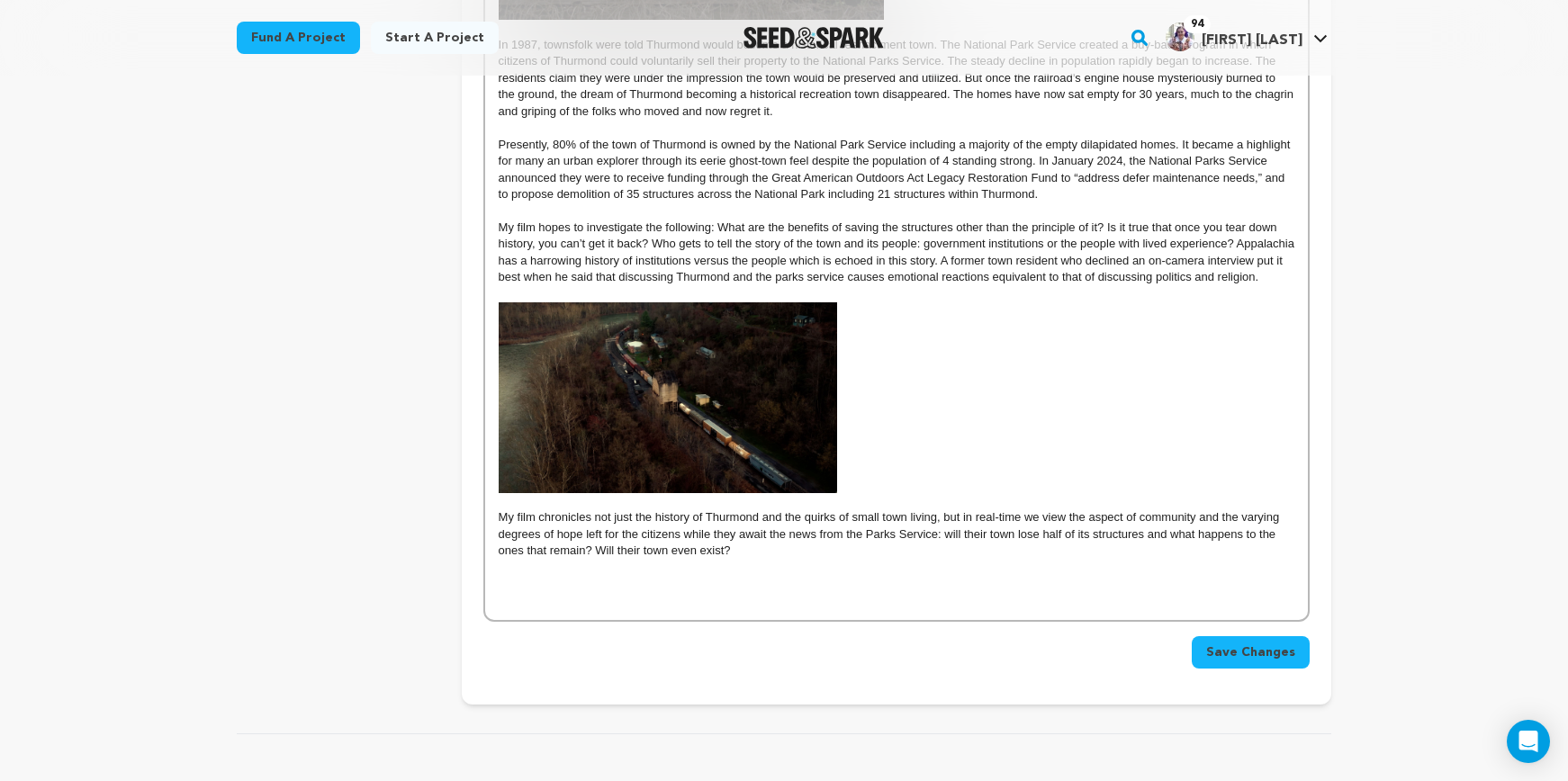 click at bounding box center (897, 398) 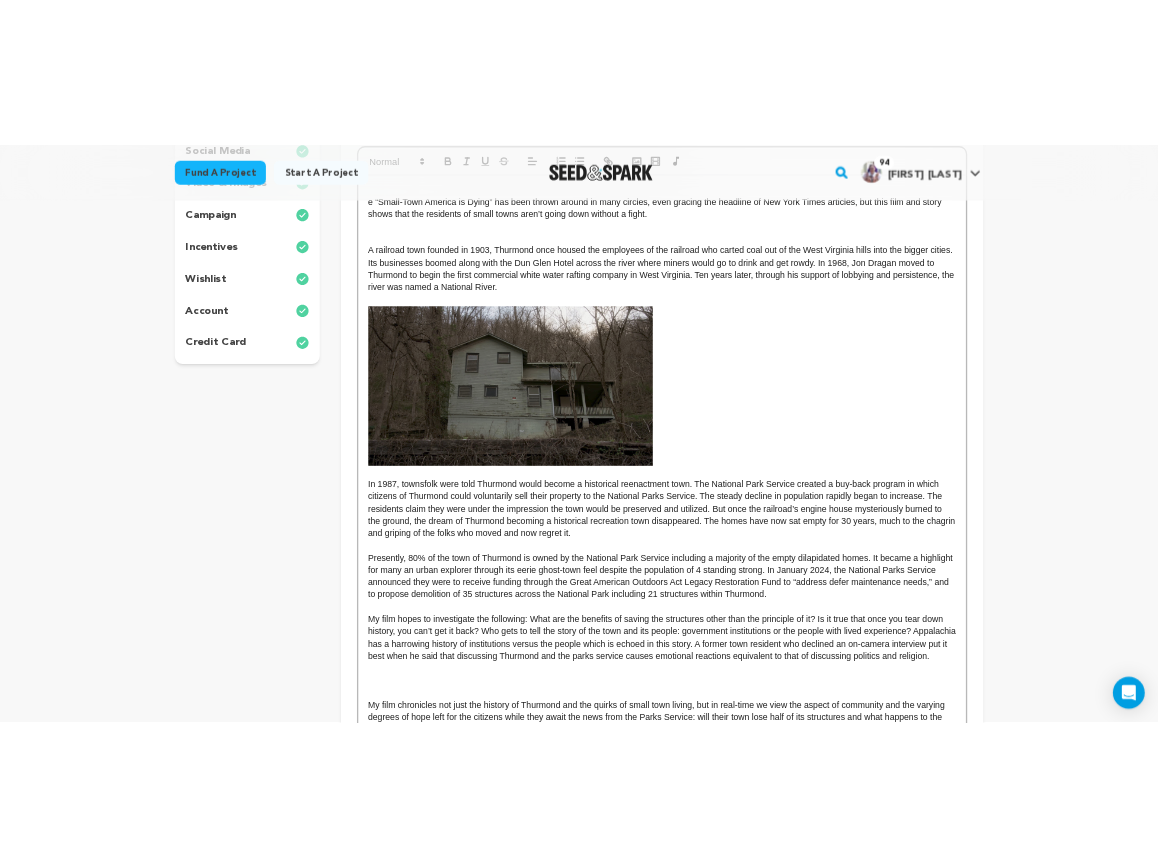 scroll, scrollTop: 0, scrollLeft: 0, axis: both 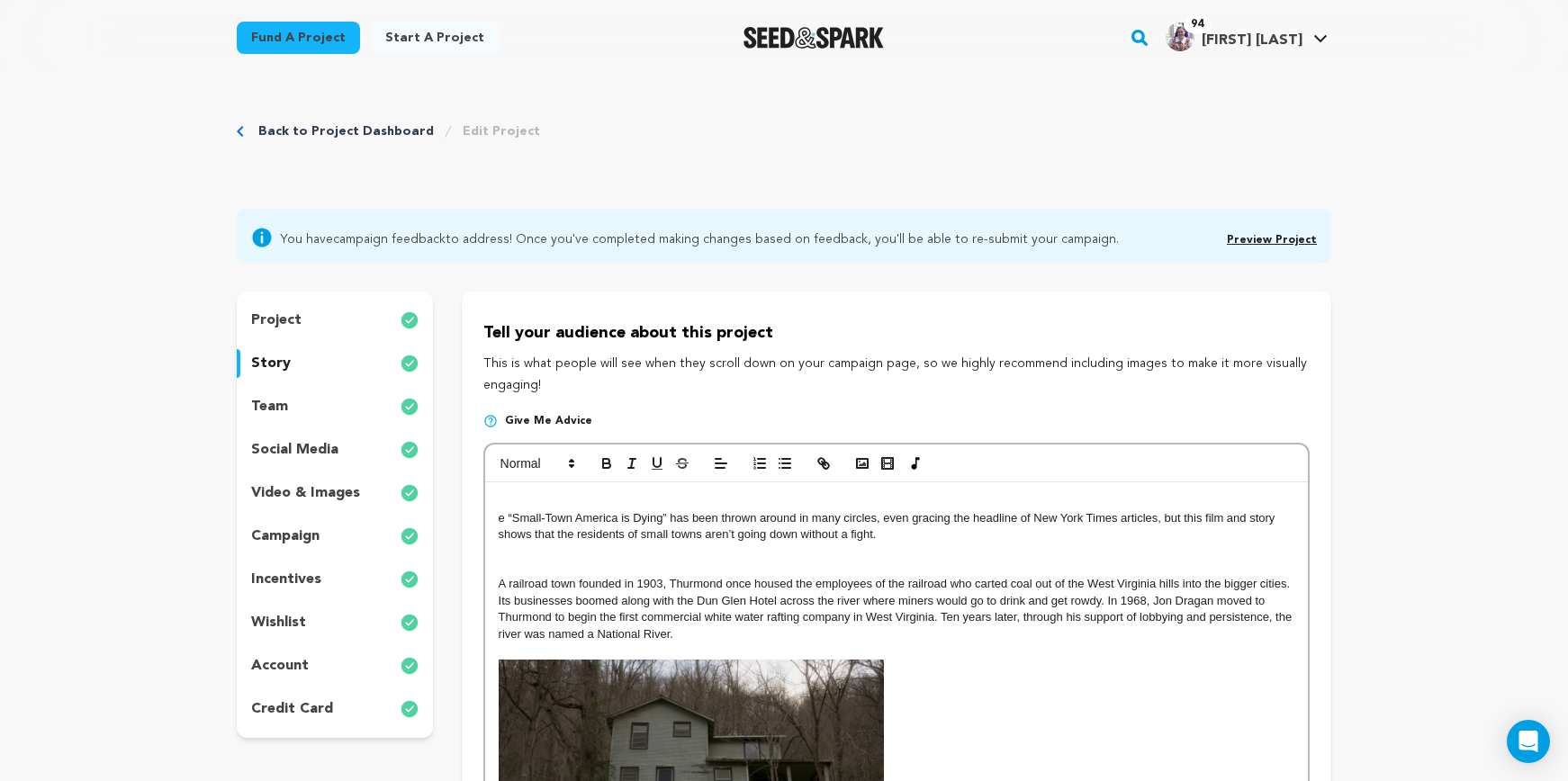 click at bounding box center [897, 501] 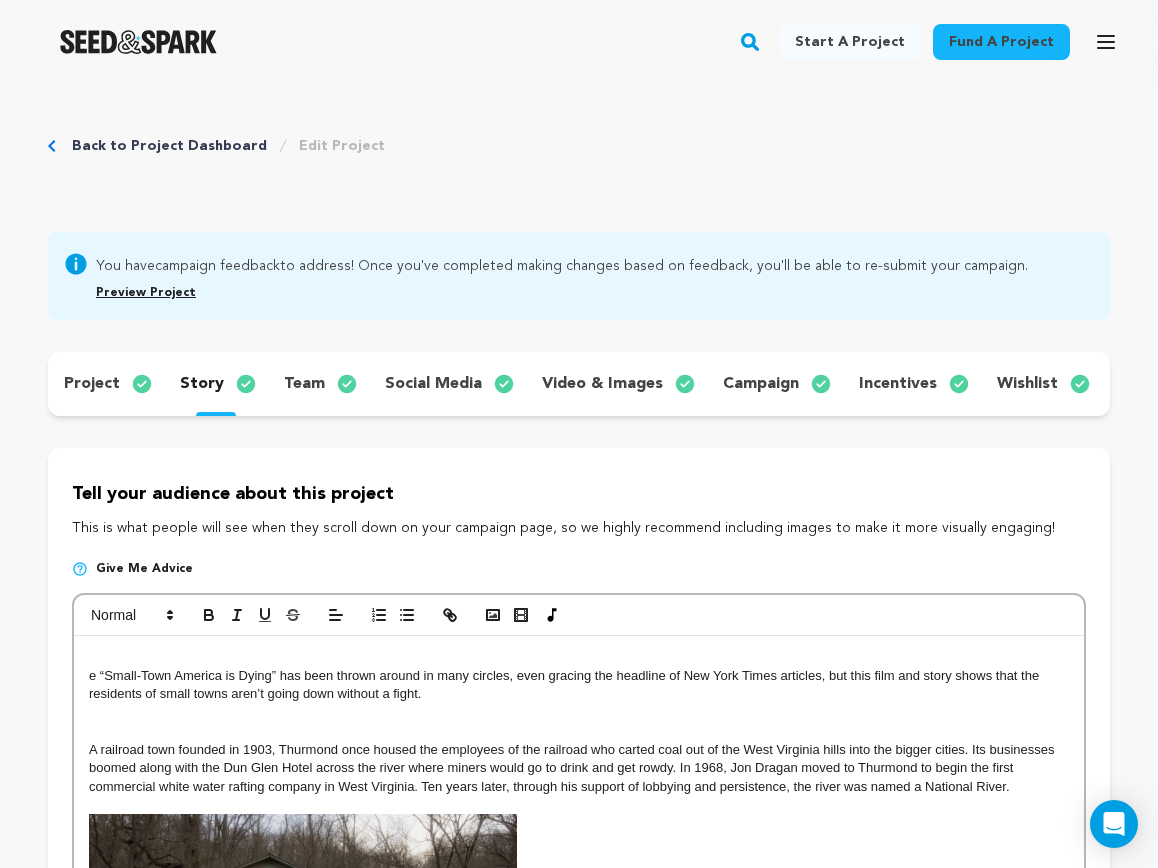 type 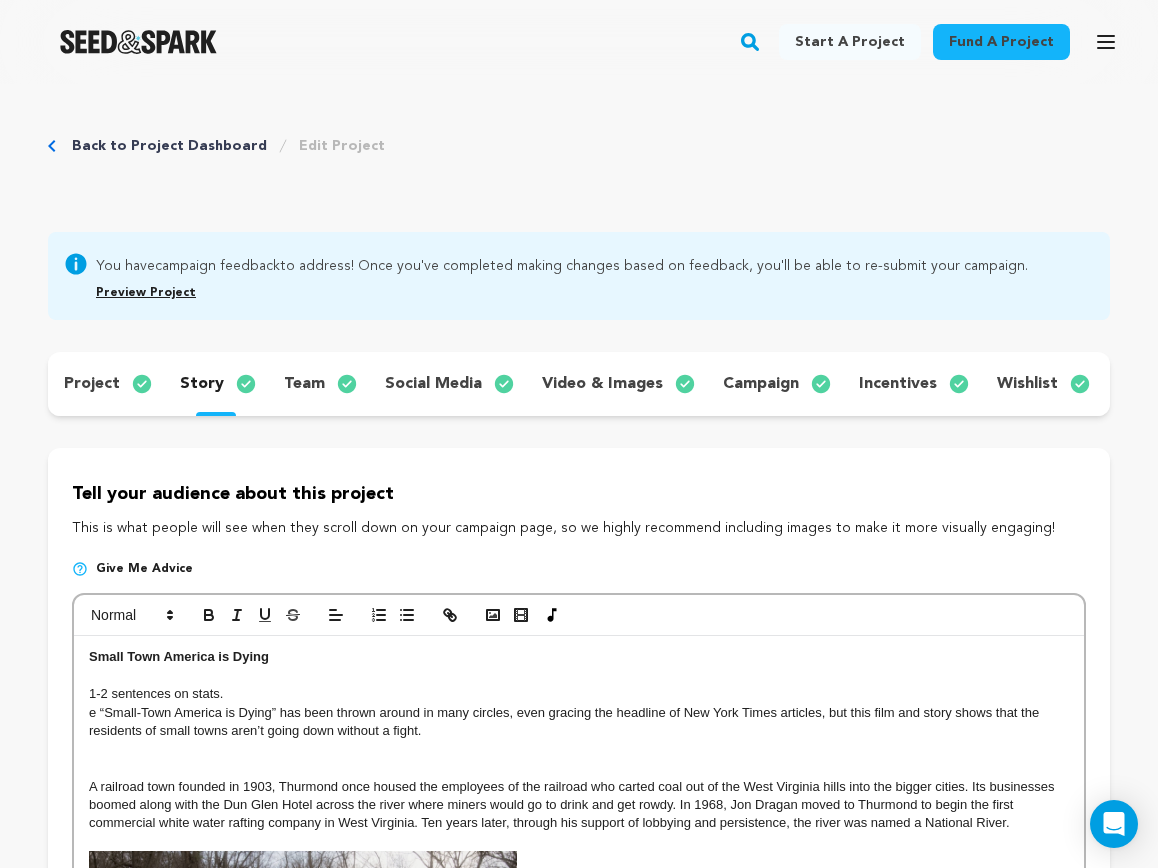 drag, startPoint x: 235, startPoint y: 701, endPoint x: 252, endPoint y: 712, distance: 20.248457 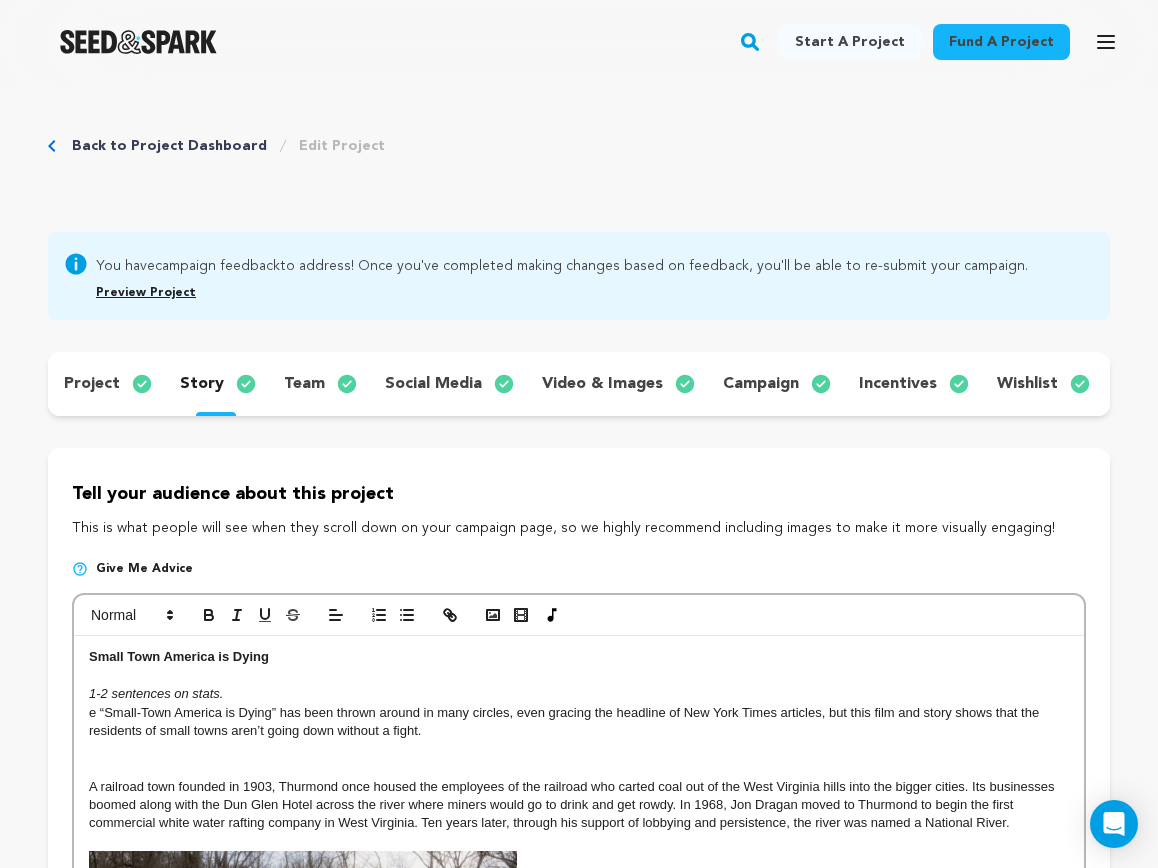 click on "1-2 sentences on stats." at bounding box center (579, 694) 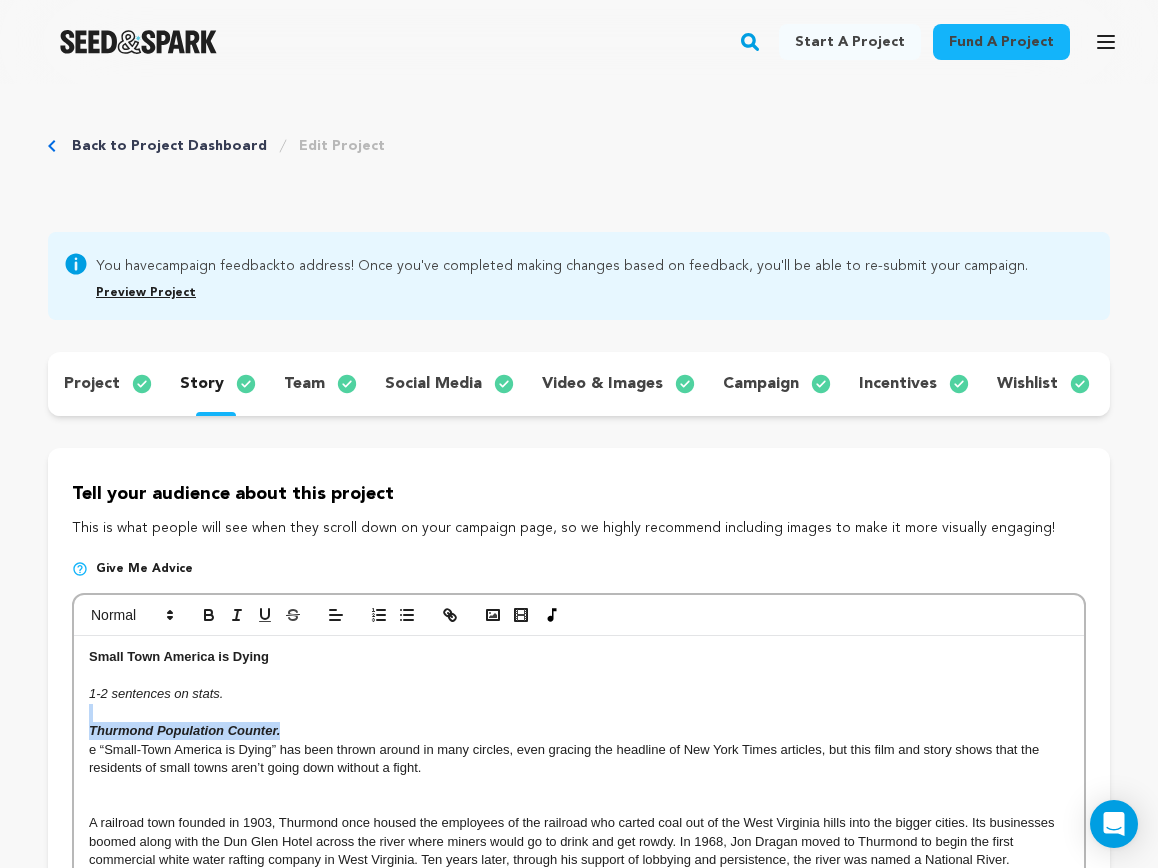drag, startPoint x: 304, startPoint y: 745, endPoint x: 41, endPoint y: 734, distance: 263.22995 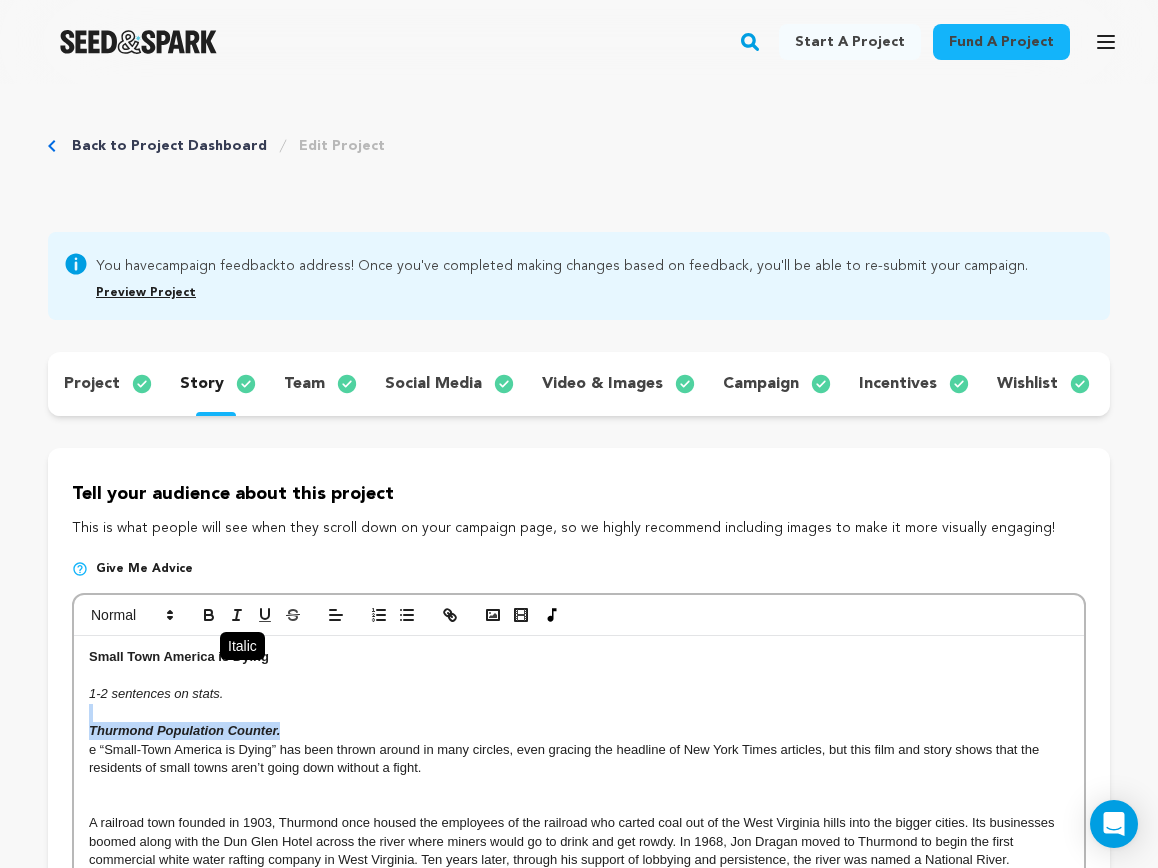 click 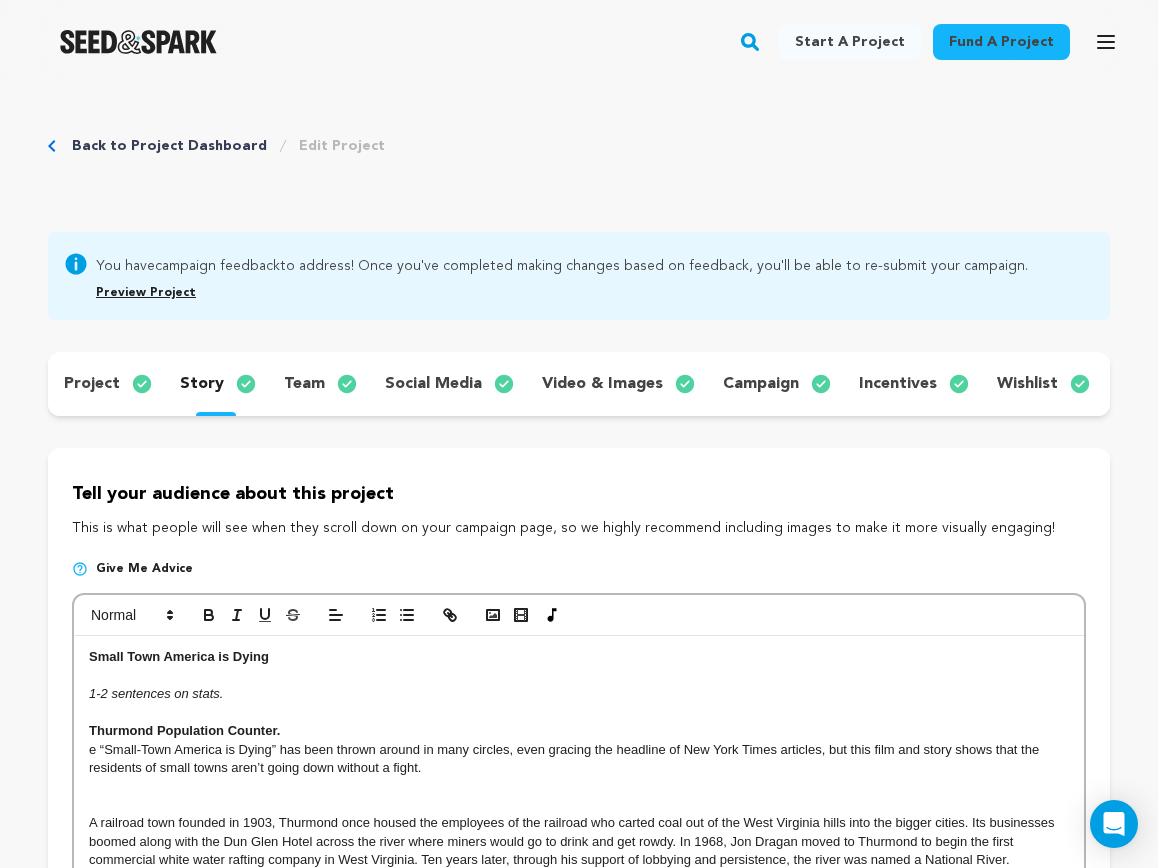 click at bounding box center [579, 713] 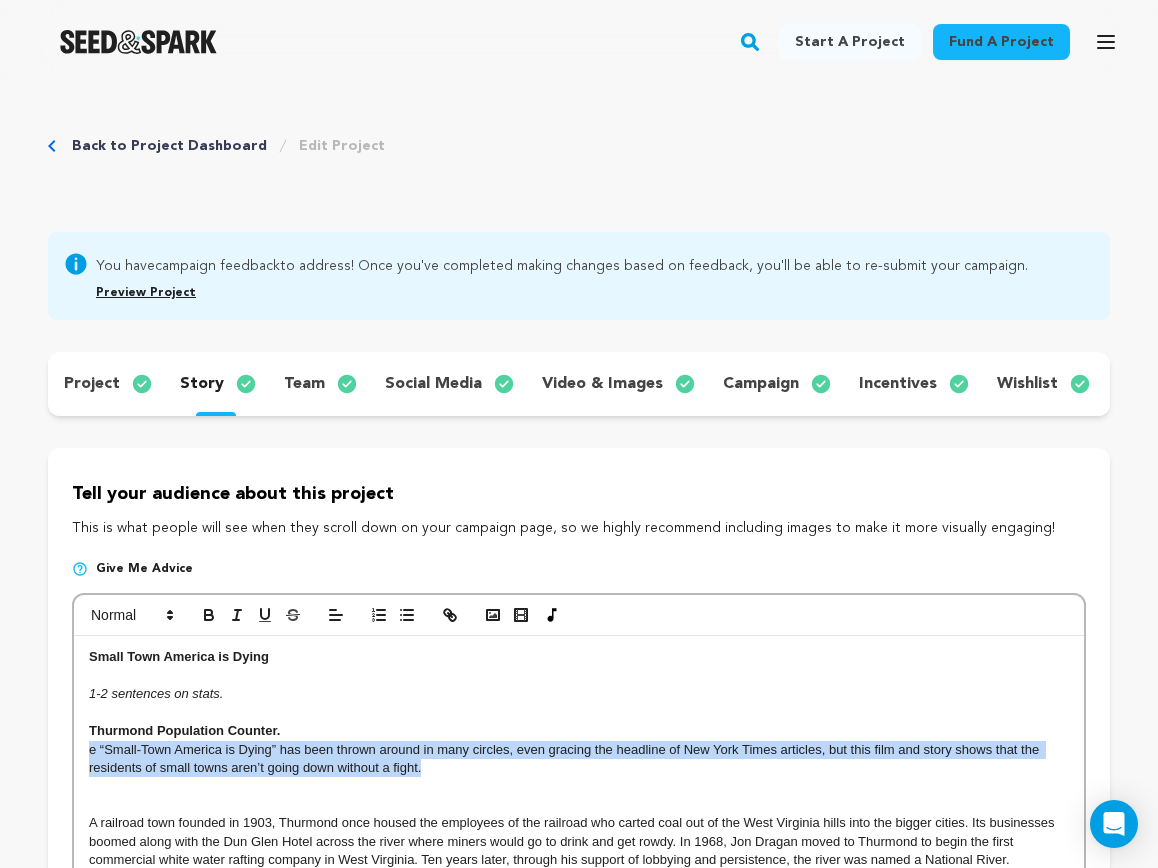 drag, startPoint x: 379, startPoint y: 779, endPoint x: 81, endPoint y: 760, distance: 298.6051 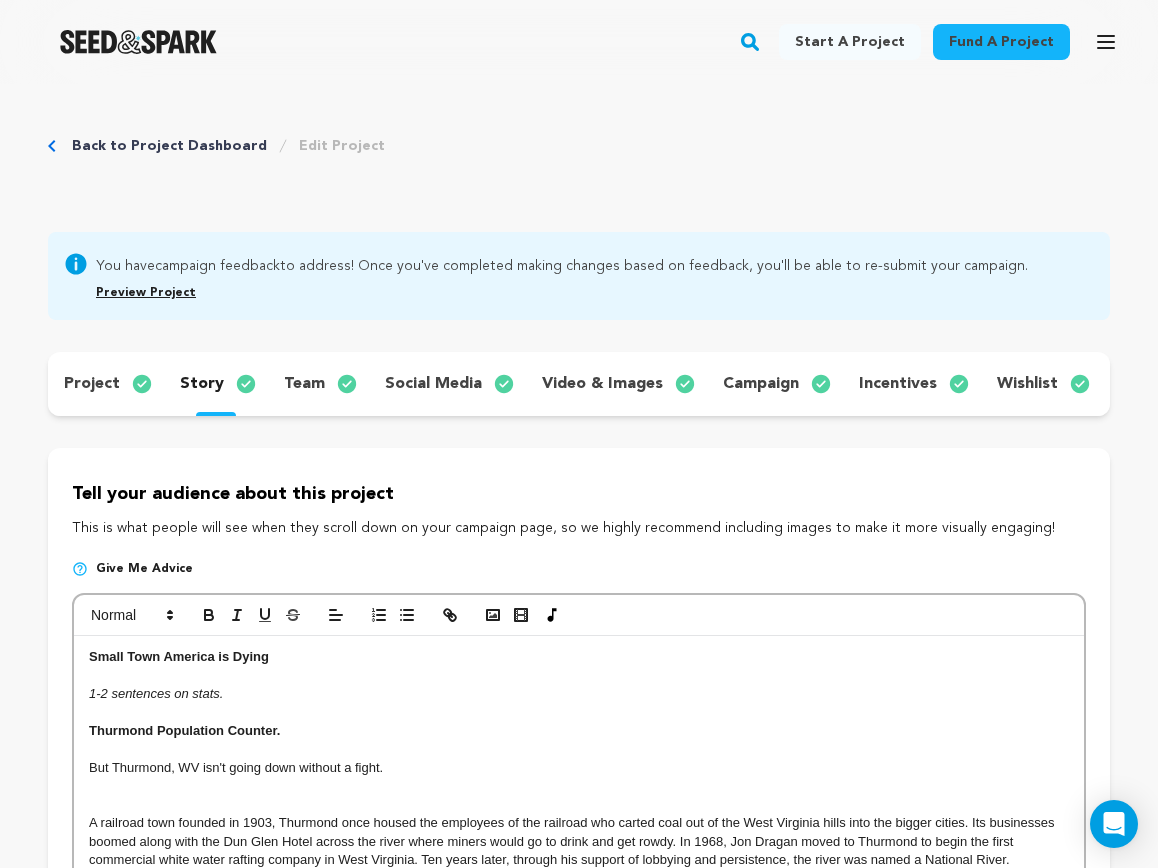drag, startPoint x: 429, startPoint y: 774, endPoint x: 156, endPoint y: 777, distance: 273.01648 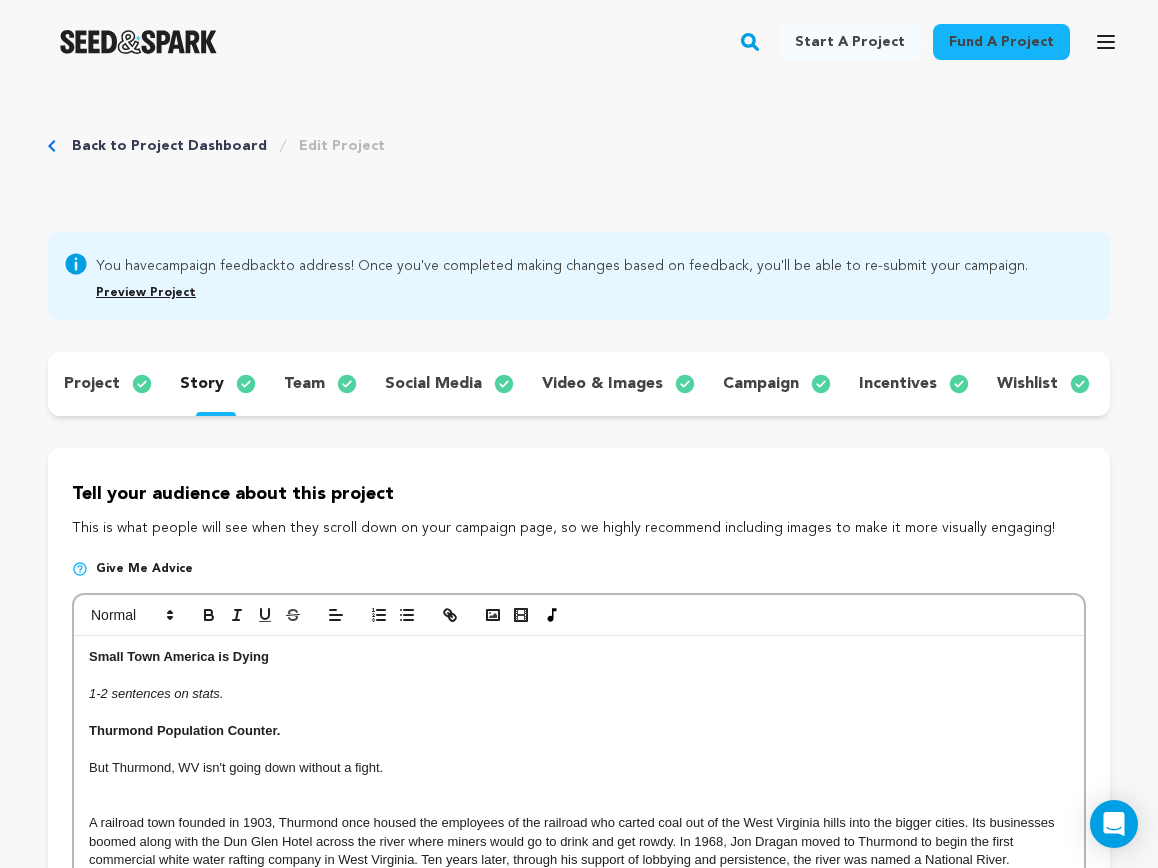 click on "But Thurmond, WV isn't going down without a fight." at bounding box center (579, 768) 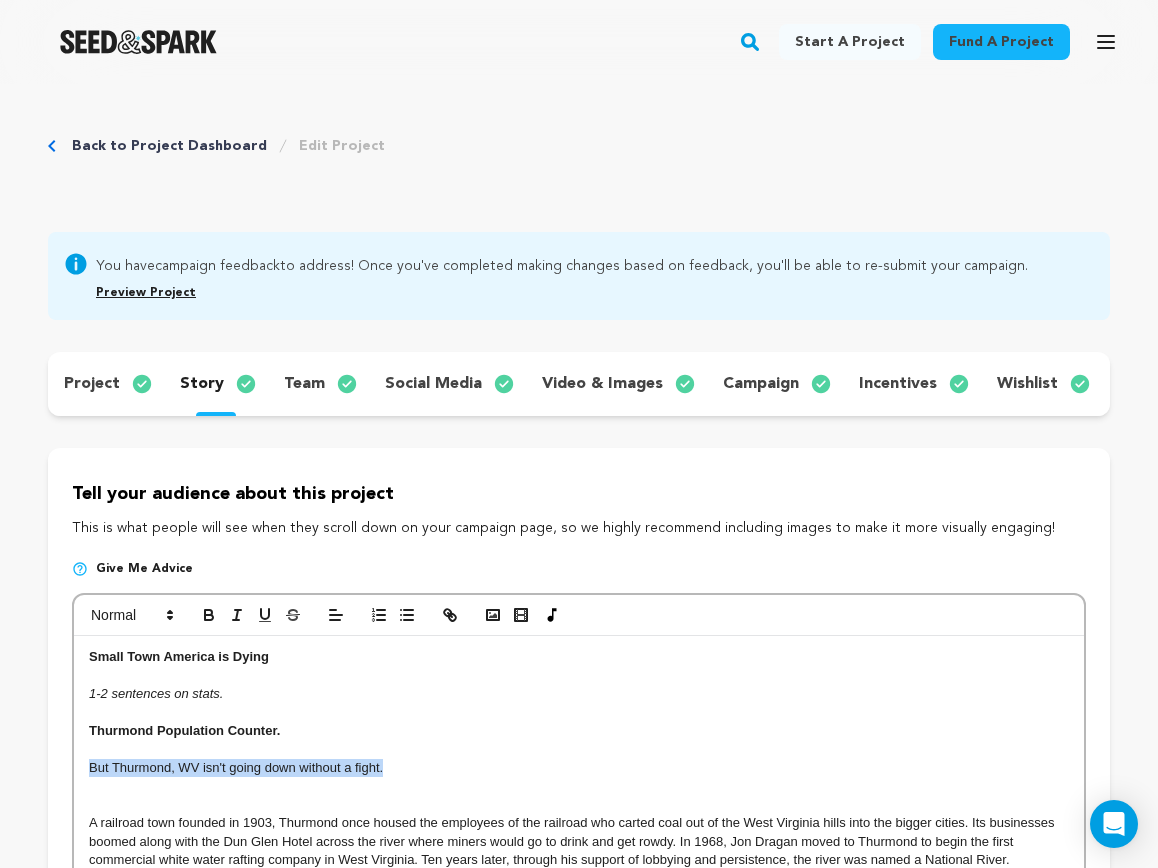 drag, startPoint x: 409, startPoint y: 782, endPoint x: 83, endPoint y: 787, distance: 326.03833 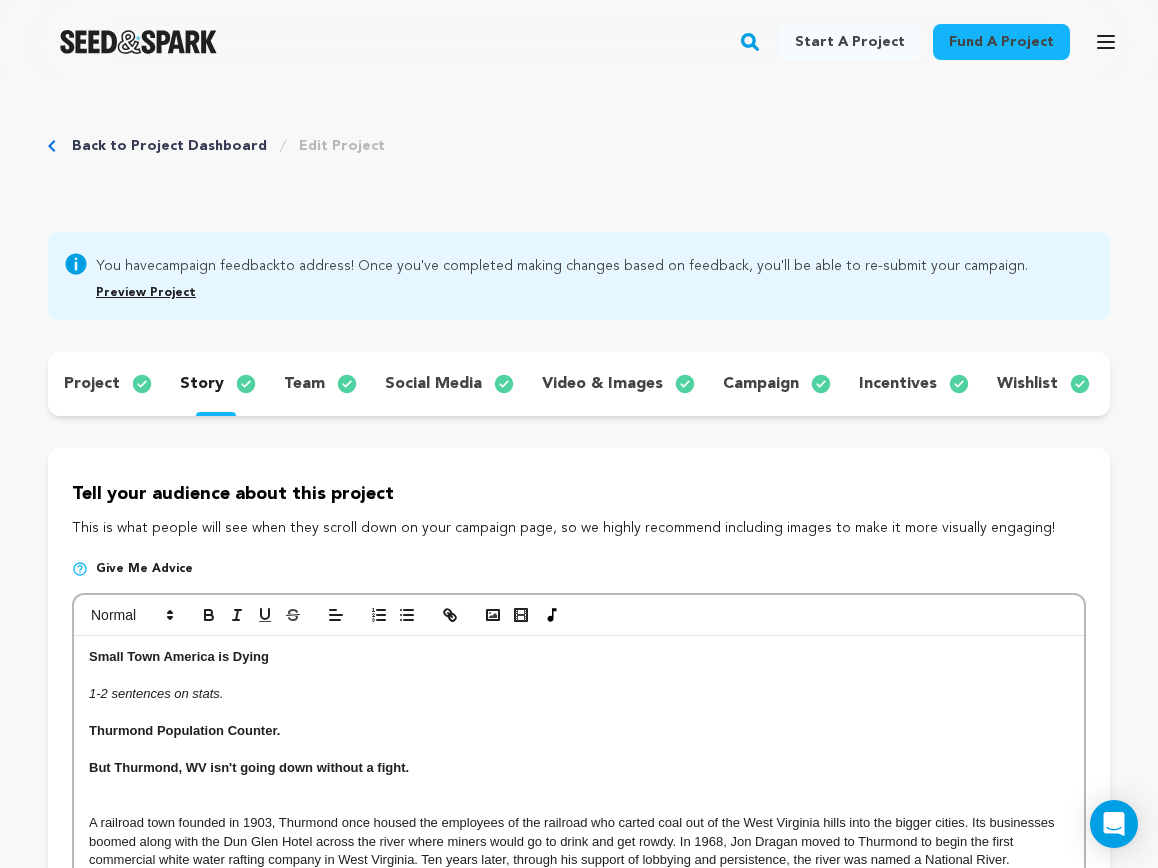 click at bounding box center (579, 713) 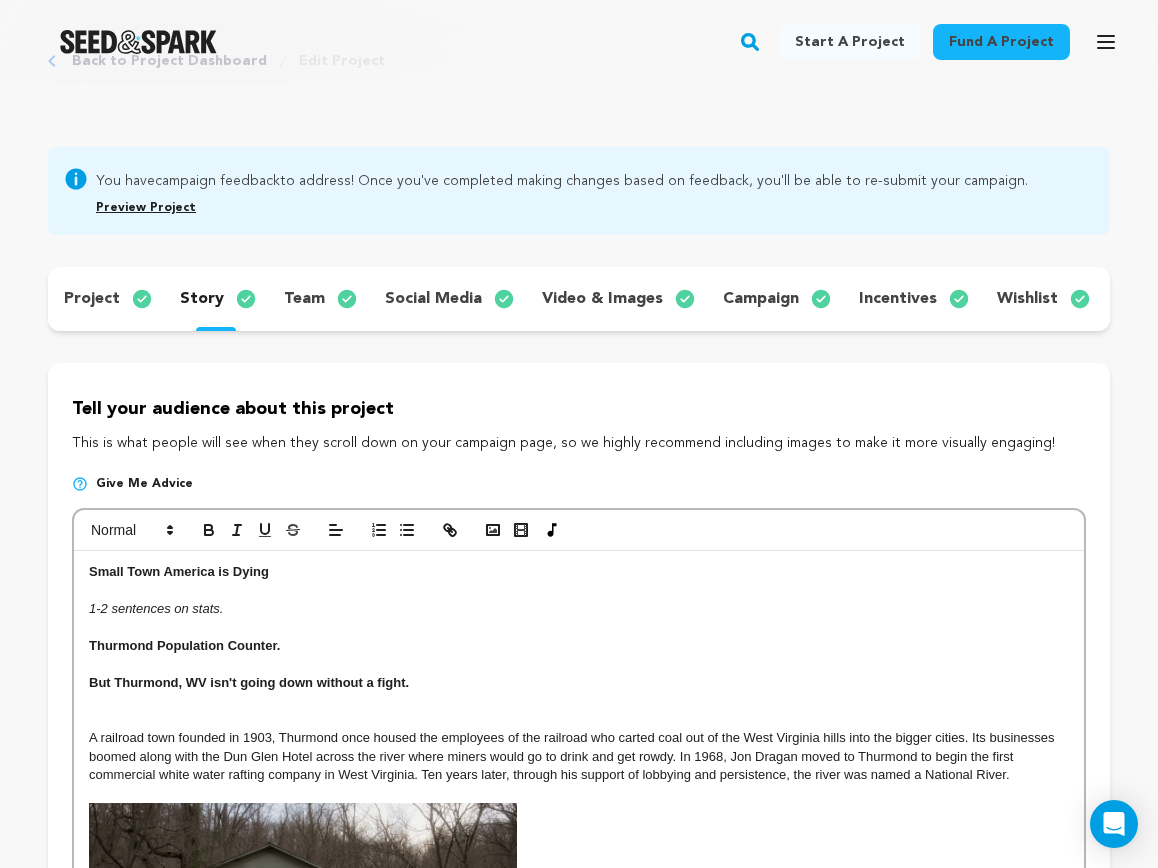 scroll, scrollTop: 102, scrollLeft: 0, axis: vertical 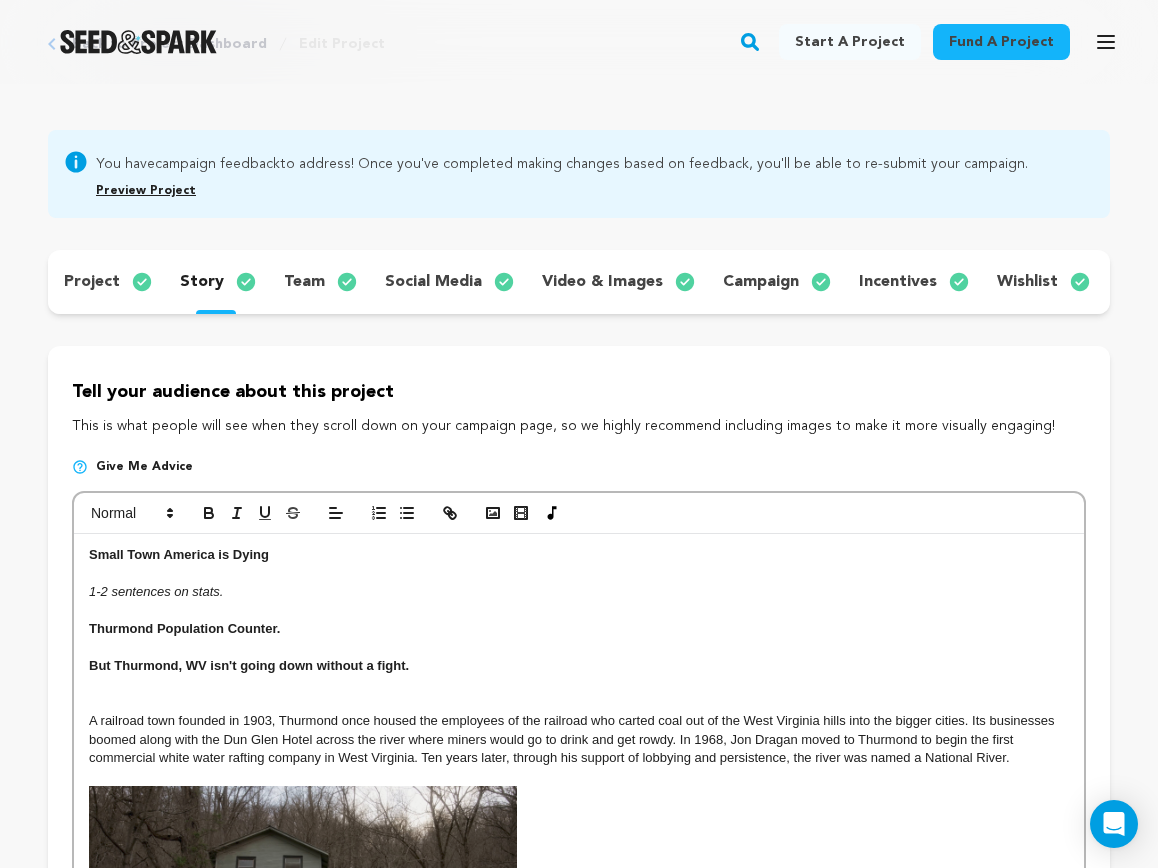 click at bounding box center (579, 703) 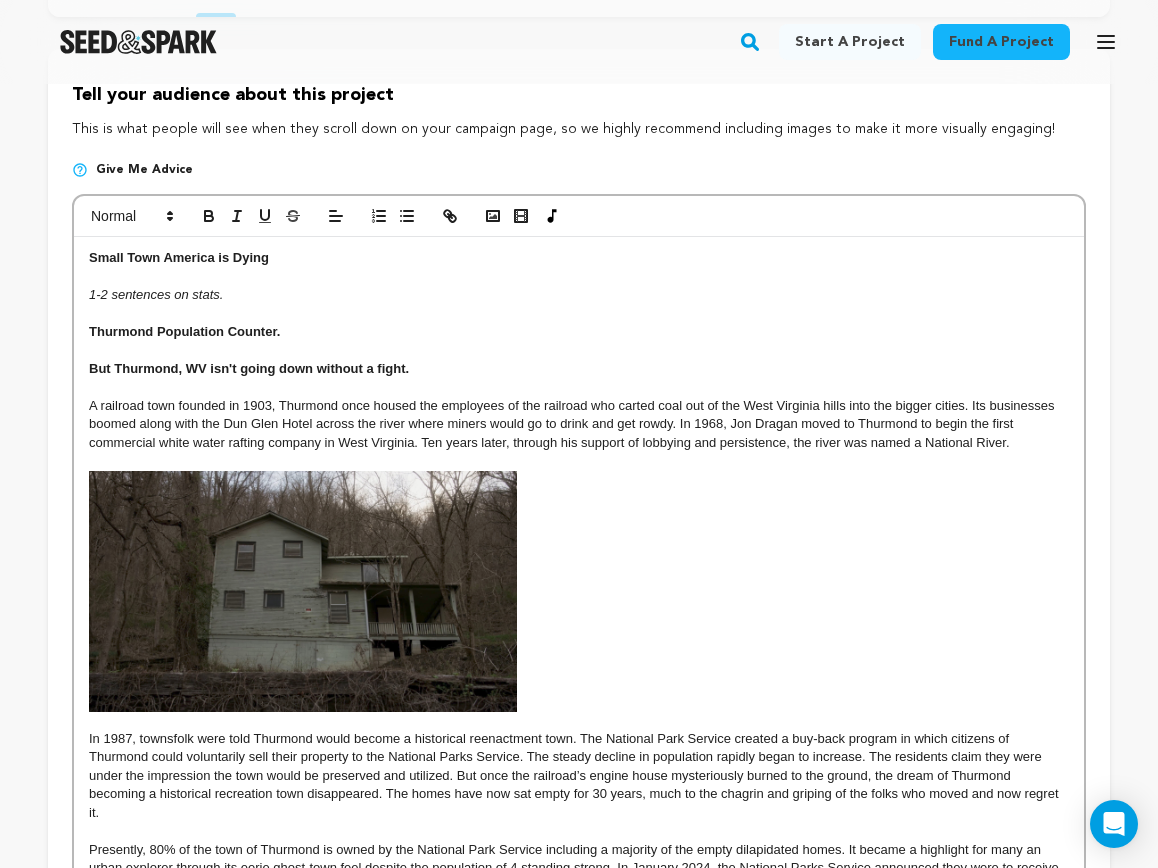 scroll, scrollTop: 518, scrollLeft: 0, axis: vertical 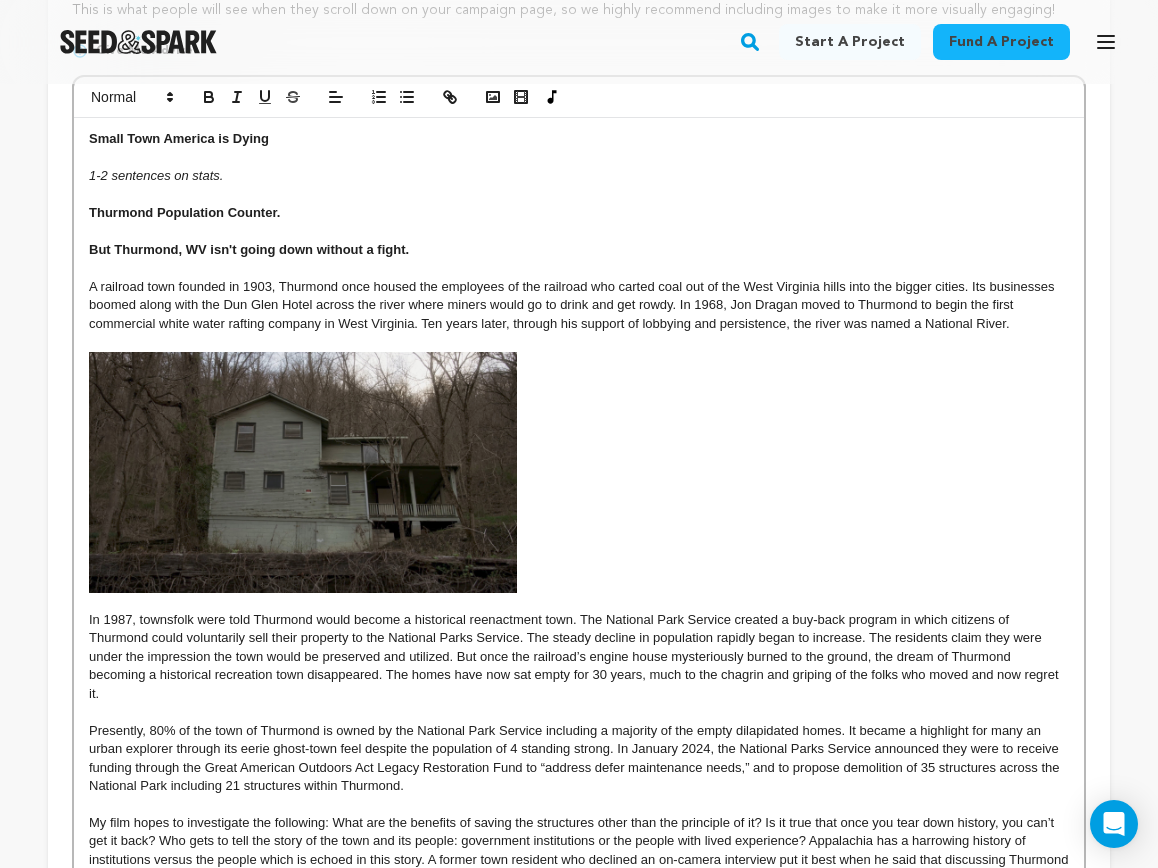 click at bounding box center (303, 472) 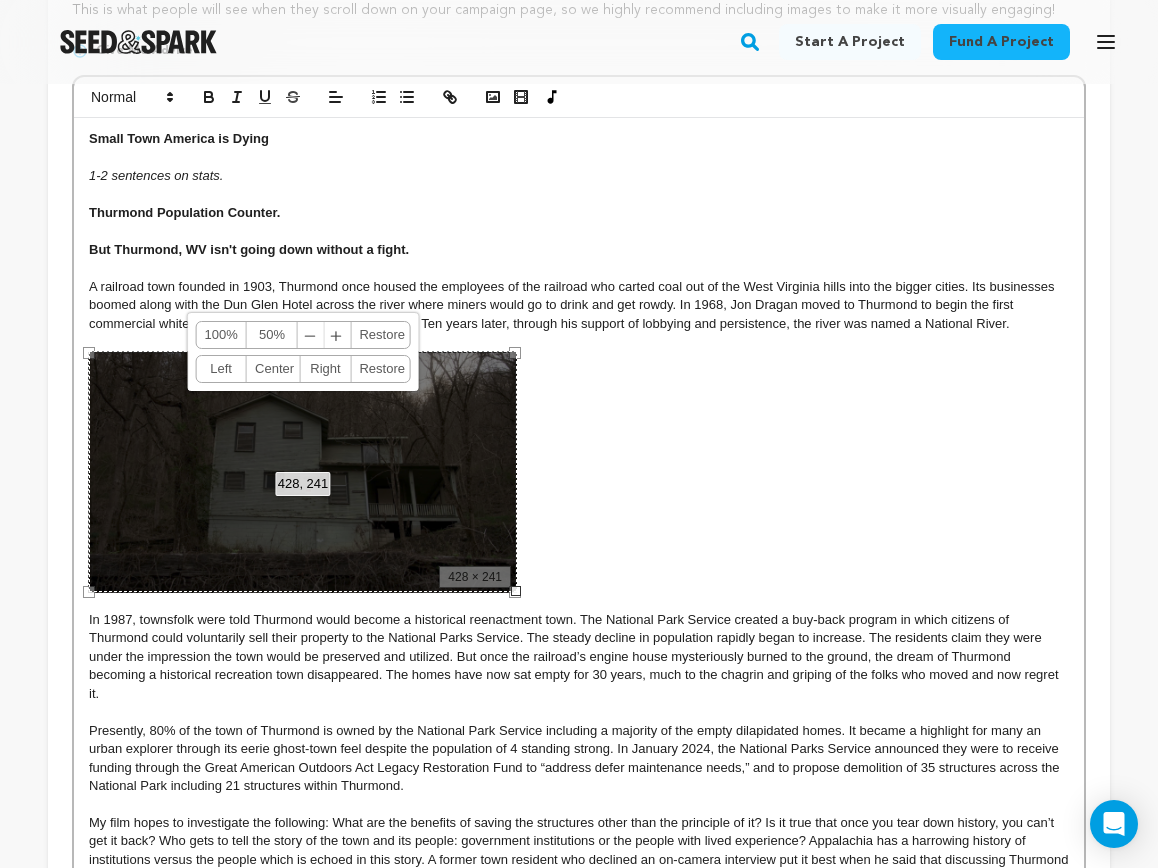 click at bounding box center [579, 472] 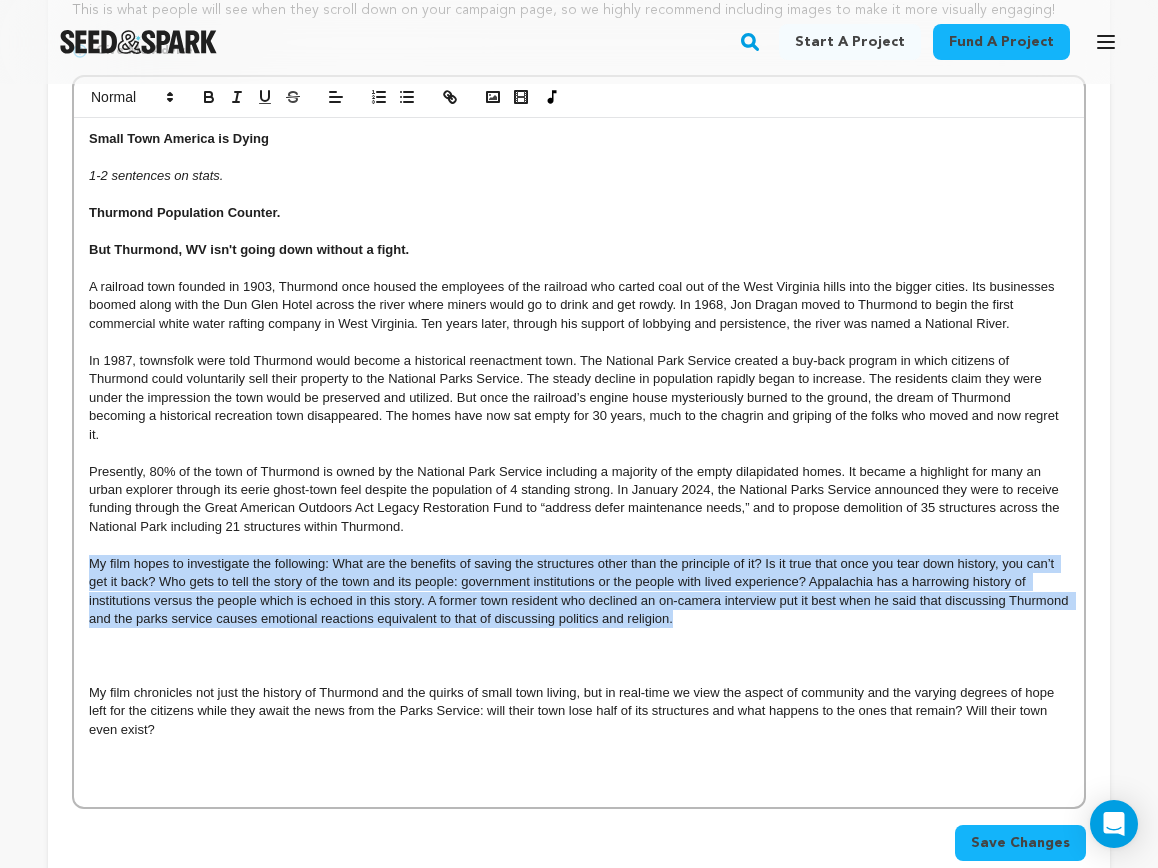 drag, startPoint x: 430, startPoint y: 607, endPoint x: -2, endPoint y: 589, distance: 432.37485 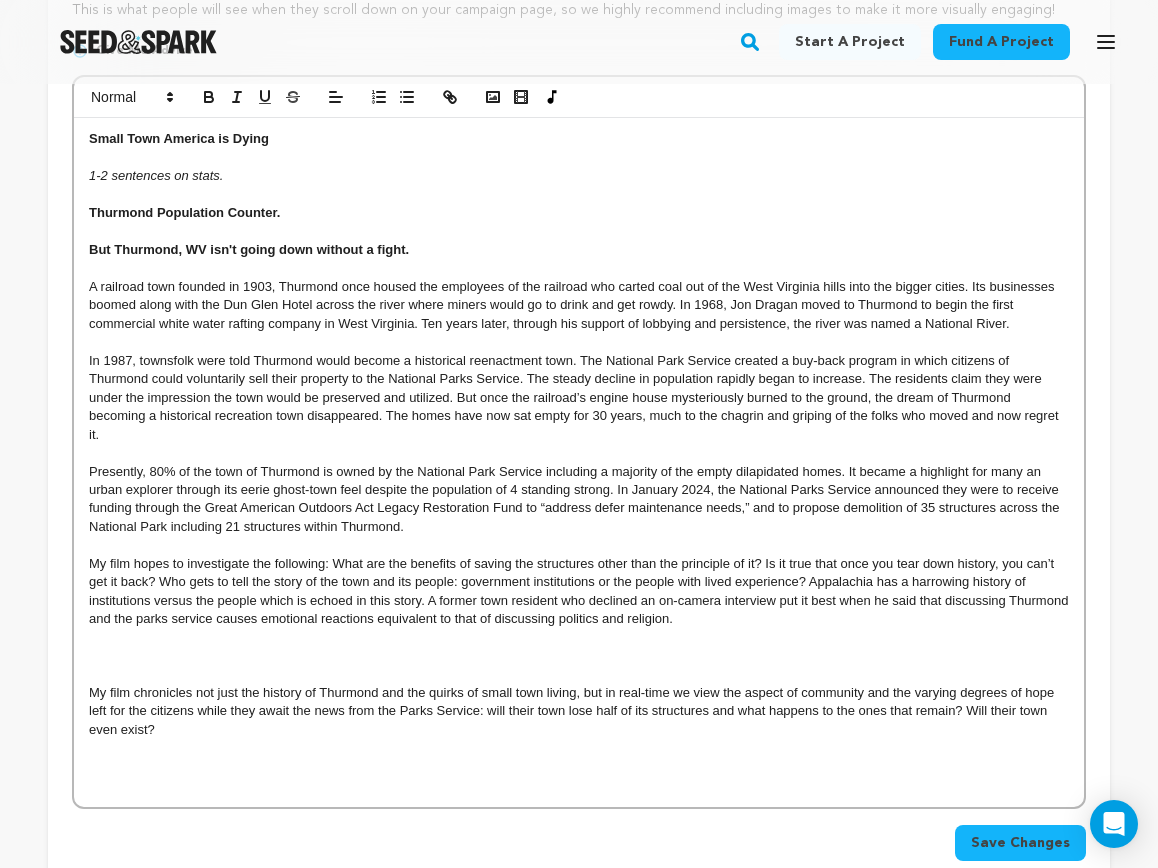 click at bounding box center (579, 656) 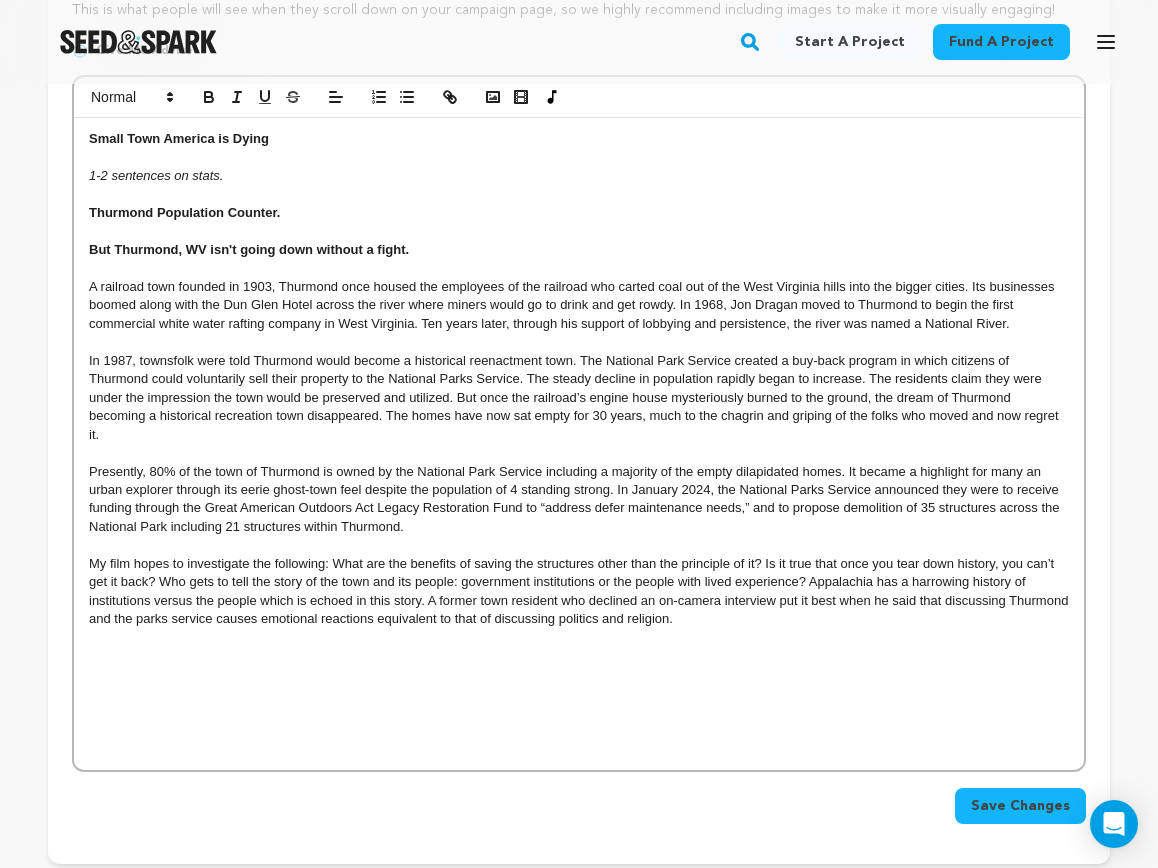 click on "Presently, 80% of the town of Thurmond is owned by the National Park Service including a majority of the empty dilapidated homes. It became a highlight for many an urban explorer through its eerie ghost-town feel despite the population of 4 standing strong. In January 2024, the National Parks Service announced they were to receive funding through the Great American Outdoors Act Legacy Restoration Fund to “address defer maintenance needs,” and to propose demolition of 35 structures across the National Park including 21 structures within Thurmond." at bounding box center (579, 500) 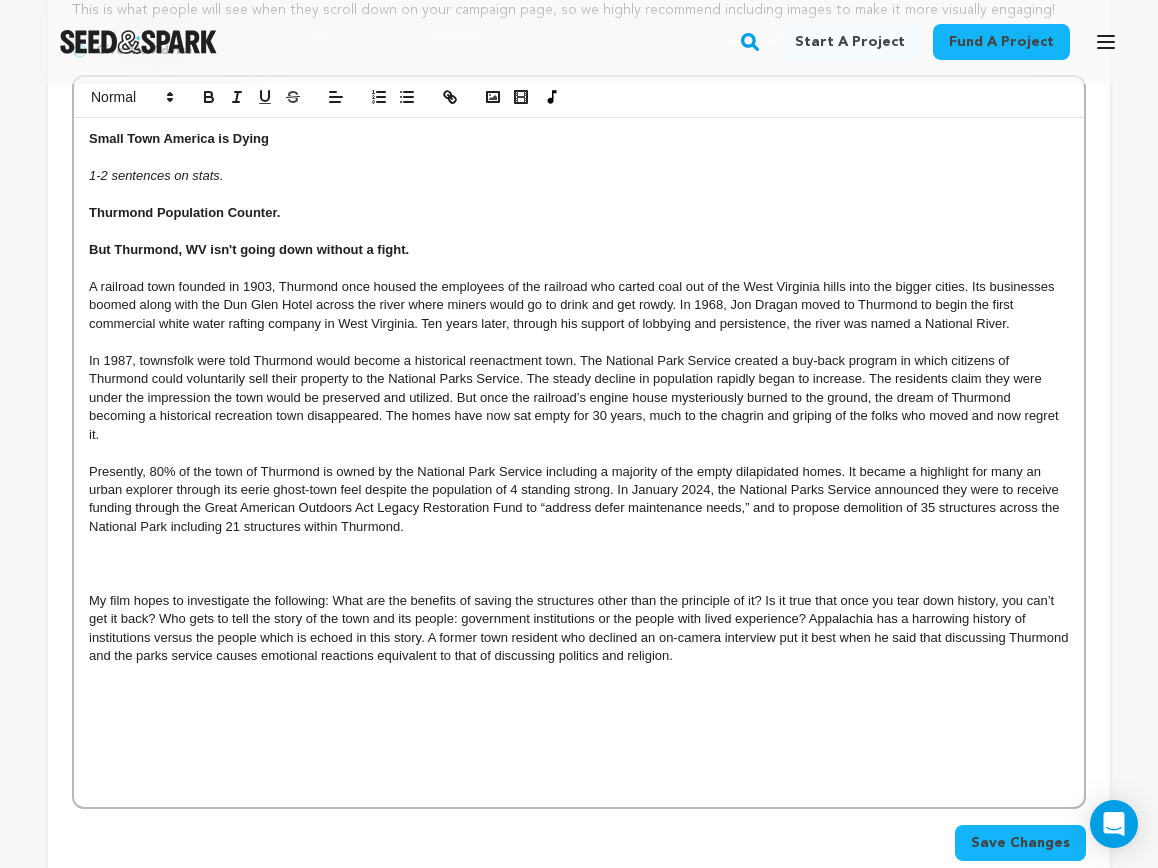 scroll, scrollTop: 0, scrollLeft: 0, axis: both 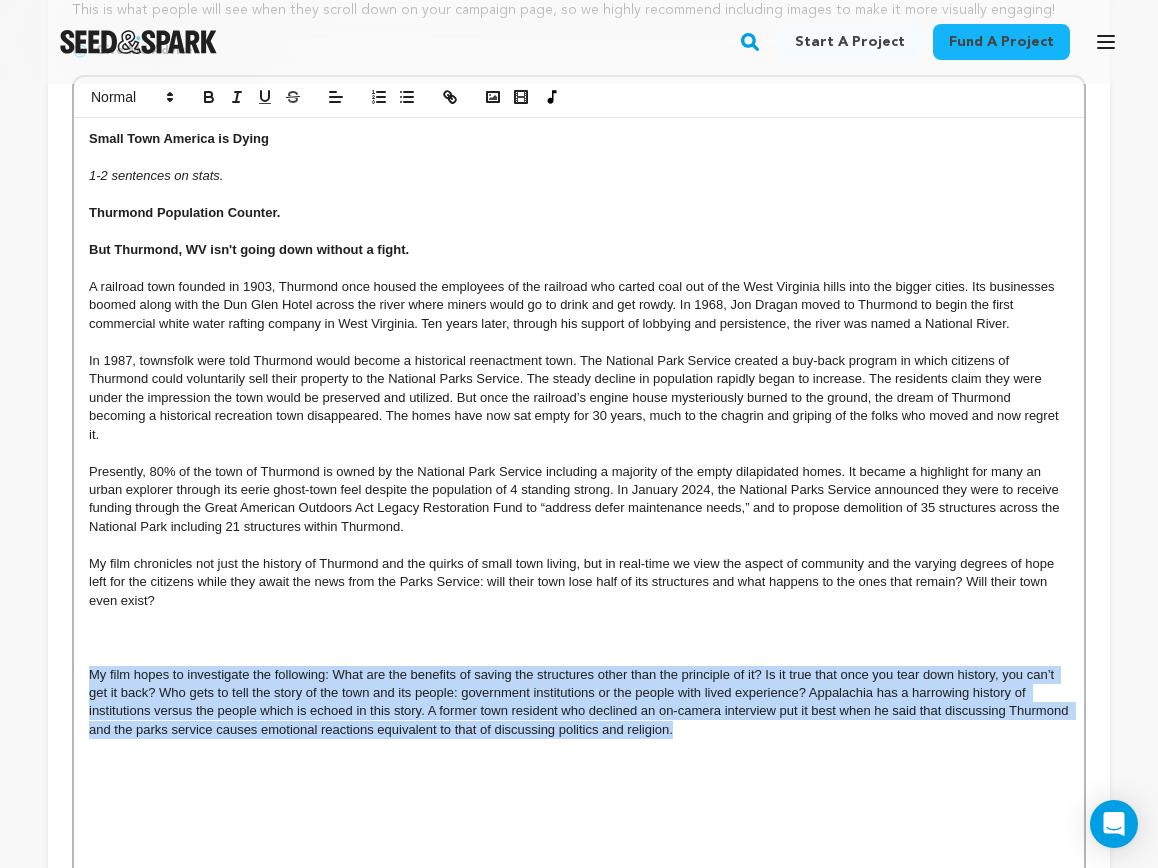 drag, startPoint x: 781, startPoint y: 751, endPoint x: 71, endPoint y: 690, distance: 712.6156 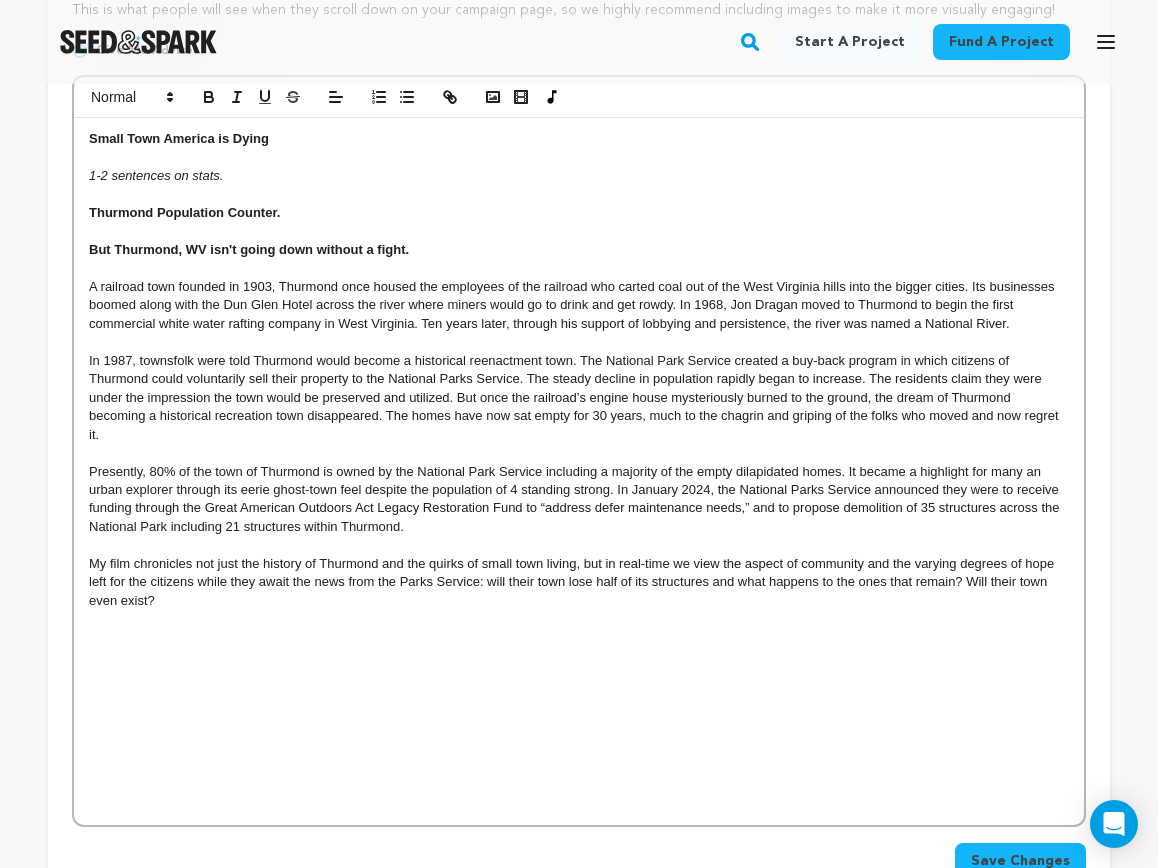 click at bounding box center [579, 638] 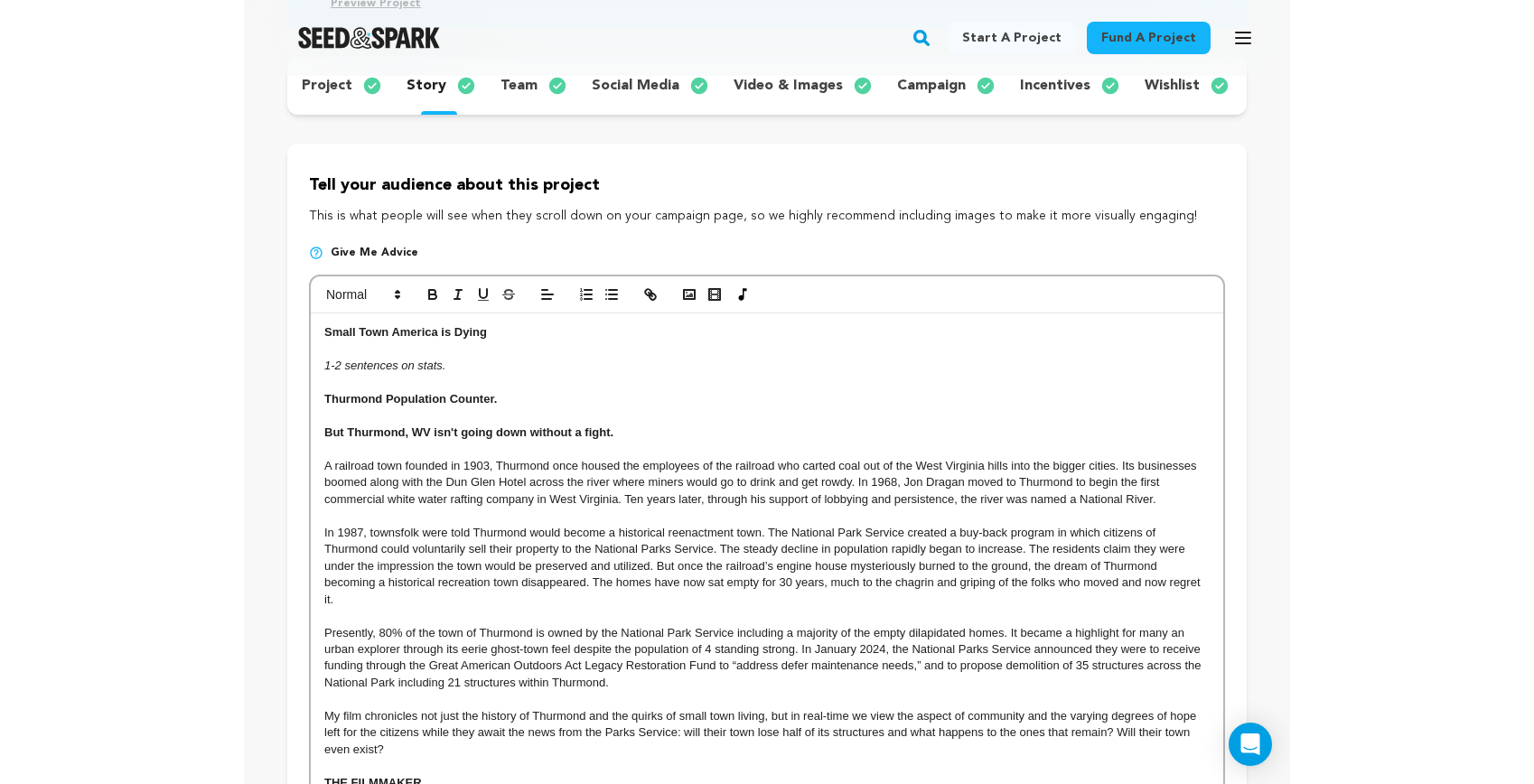 scroll, scrollTop: 262, scrollLeft: 0, axis: vertical 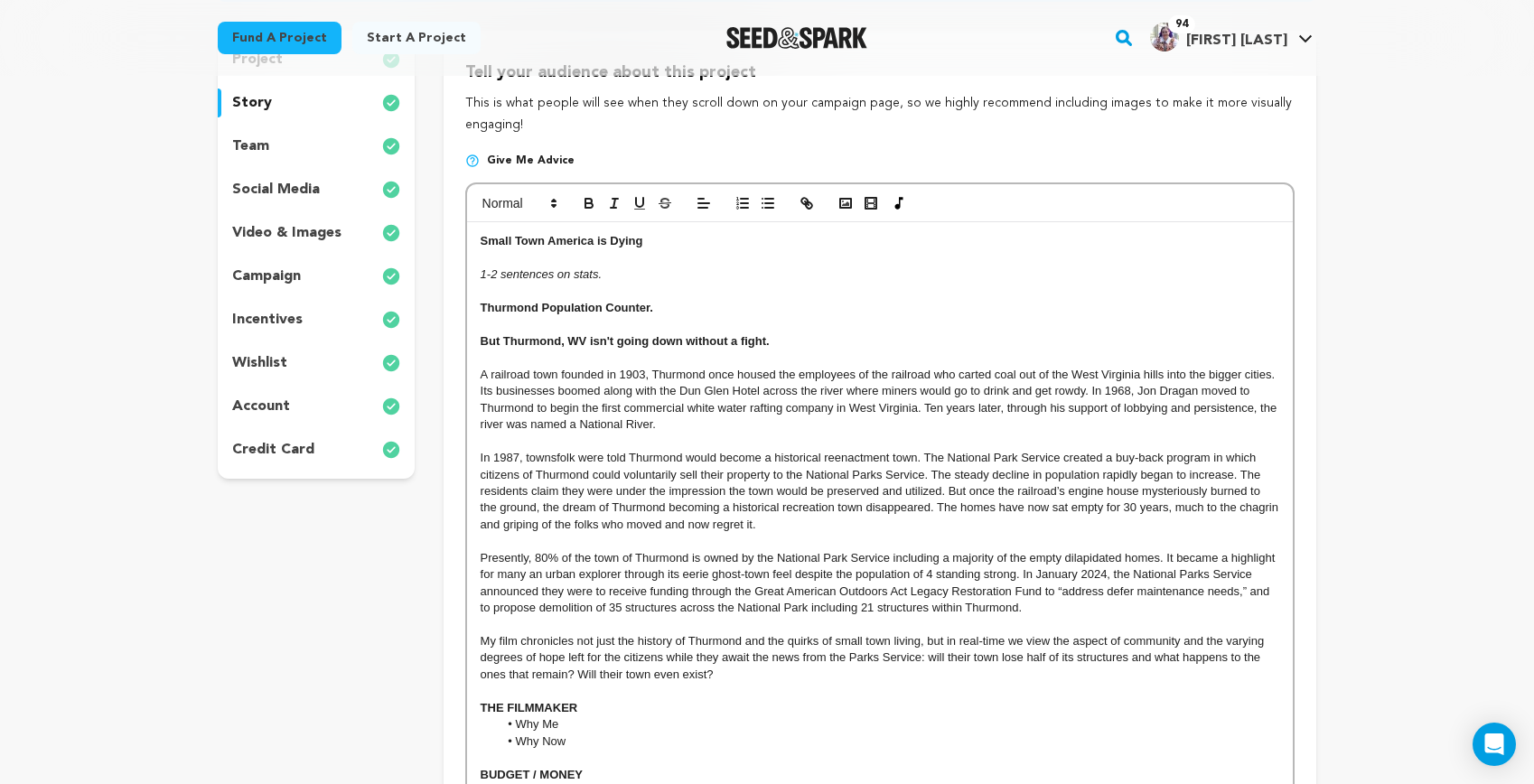 click on "1-2 sentences on stats." at bounding box center [880, 275] 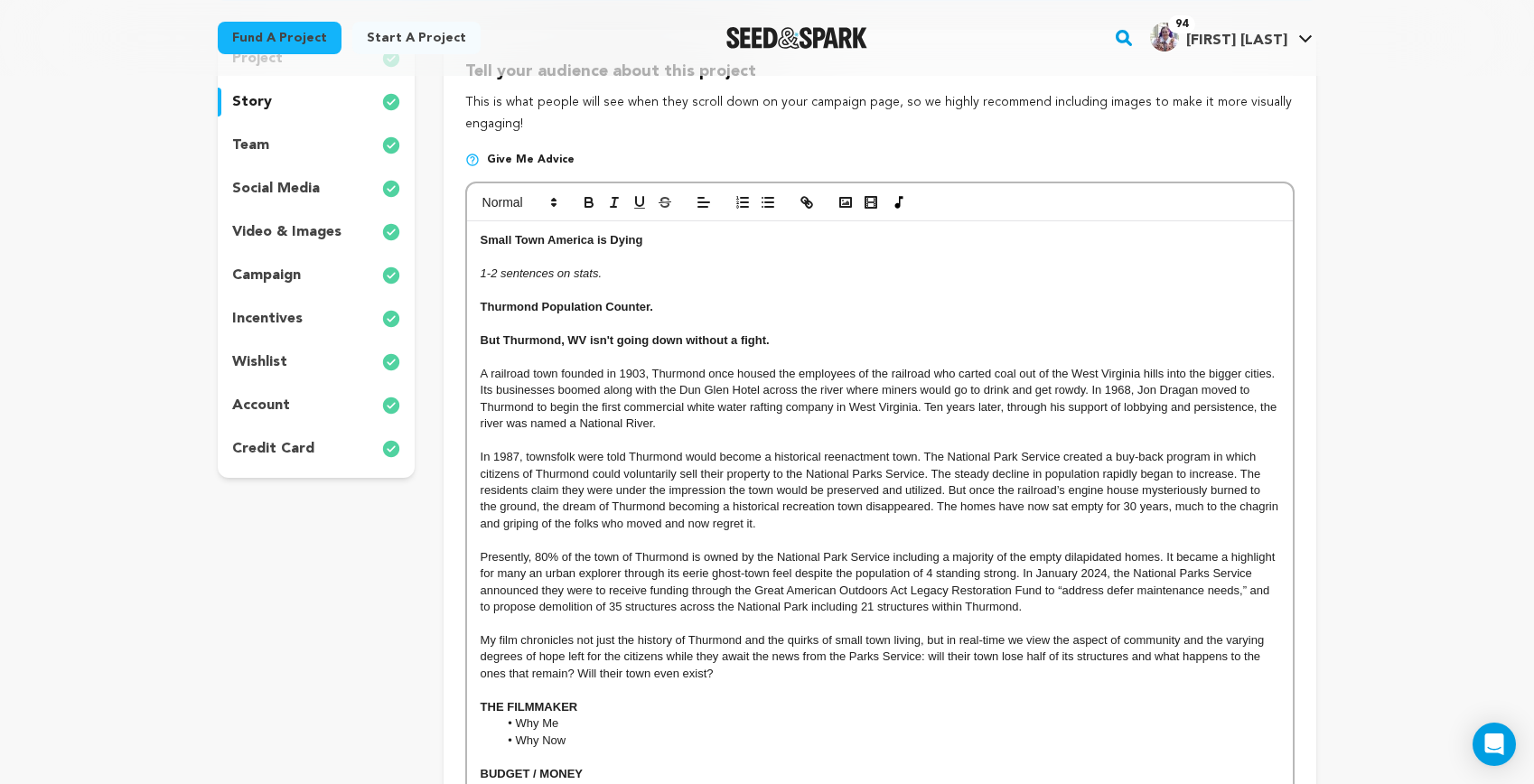 scroll, scrollTop: 290, scrollLeft: 0, axis: vertical 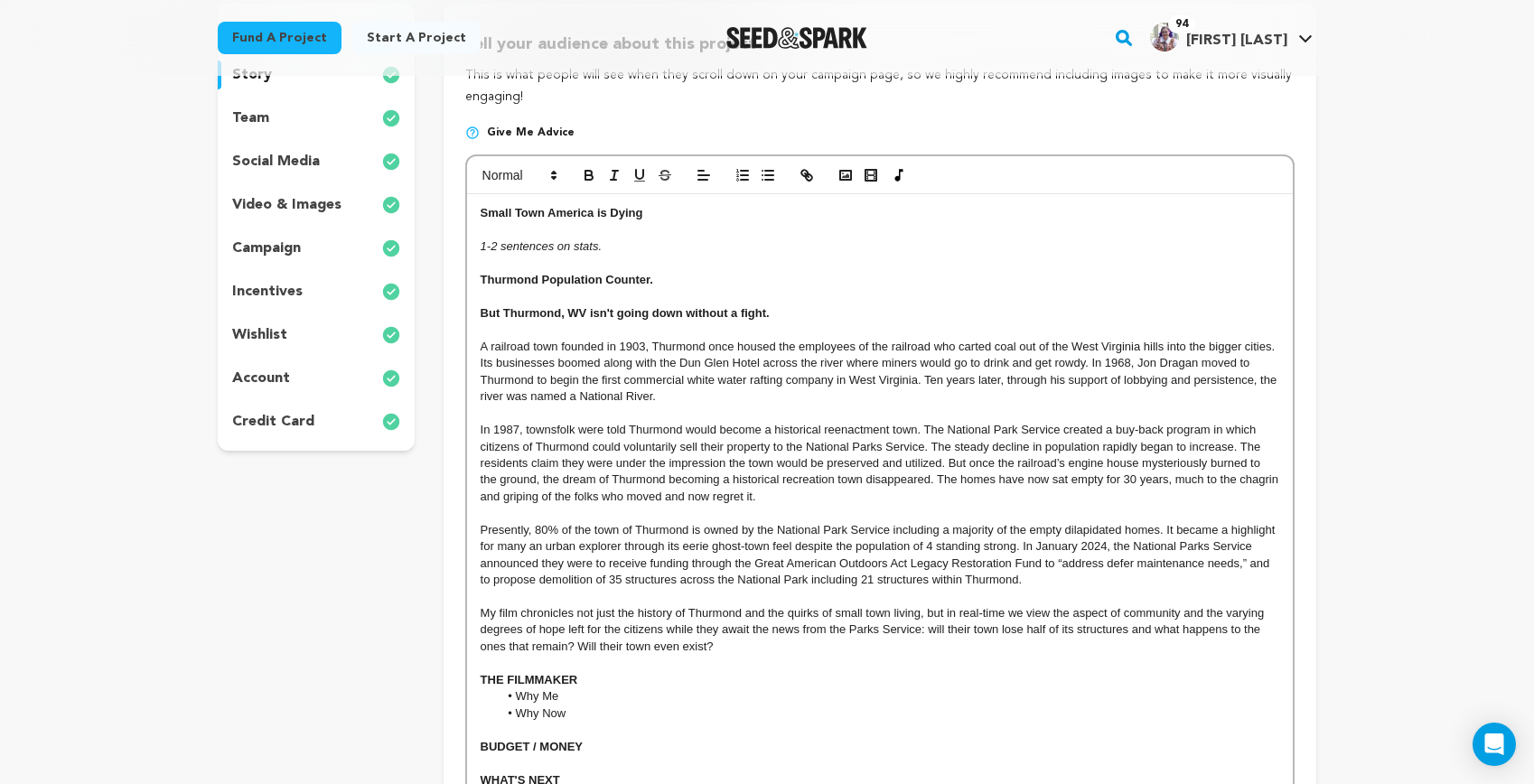 click on "﻿﻿My film chronicles not just the history of Thurmond and the quirks of small town living, but in real-time we view the aspect of community and the varying degrees of hope left for the citizens while they await the news from the Parks Service: will their town lose half of its structures and what happens to the ones that remain? Will their town even exist?" at bounding box center (880, 630) 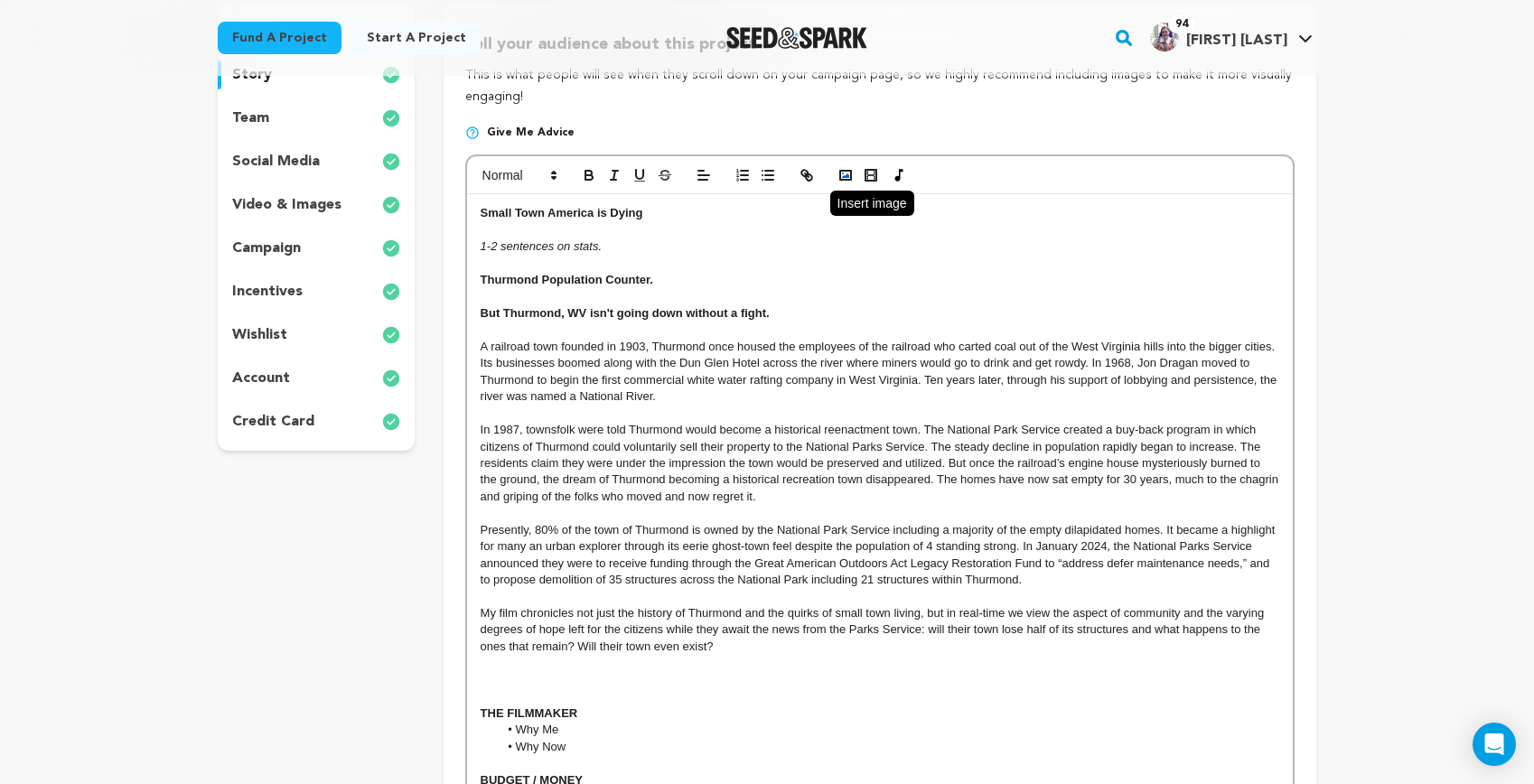 click 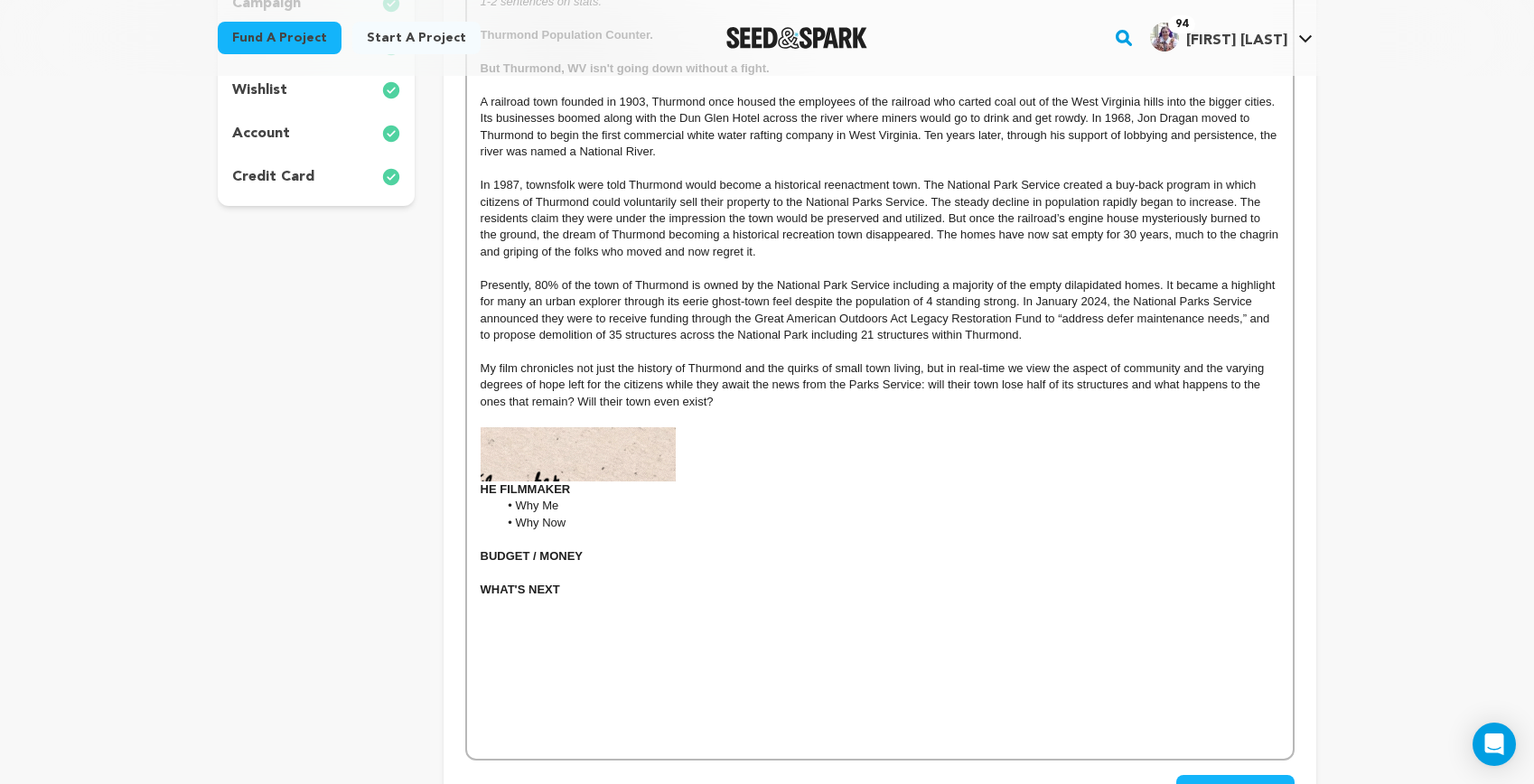scroll, scrollTop: 533, scrollLeft: 0, axis: vertical 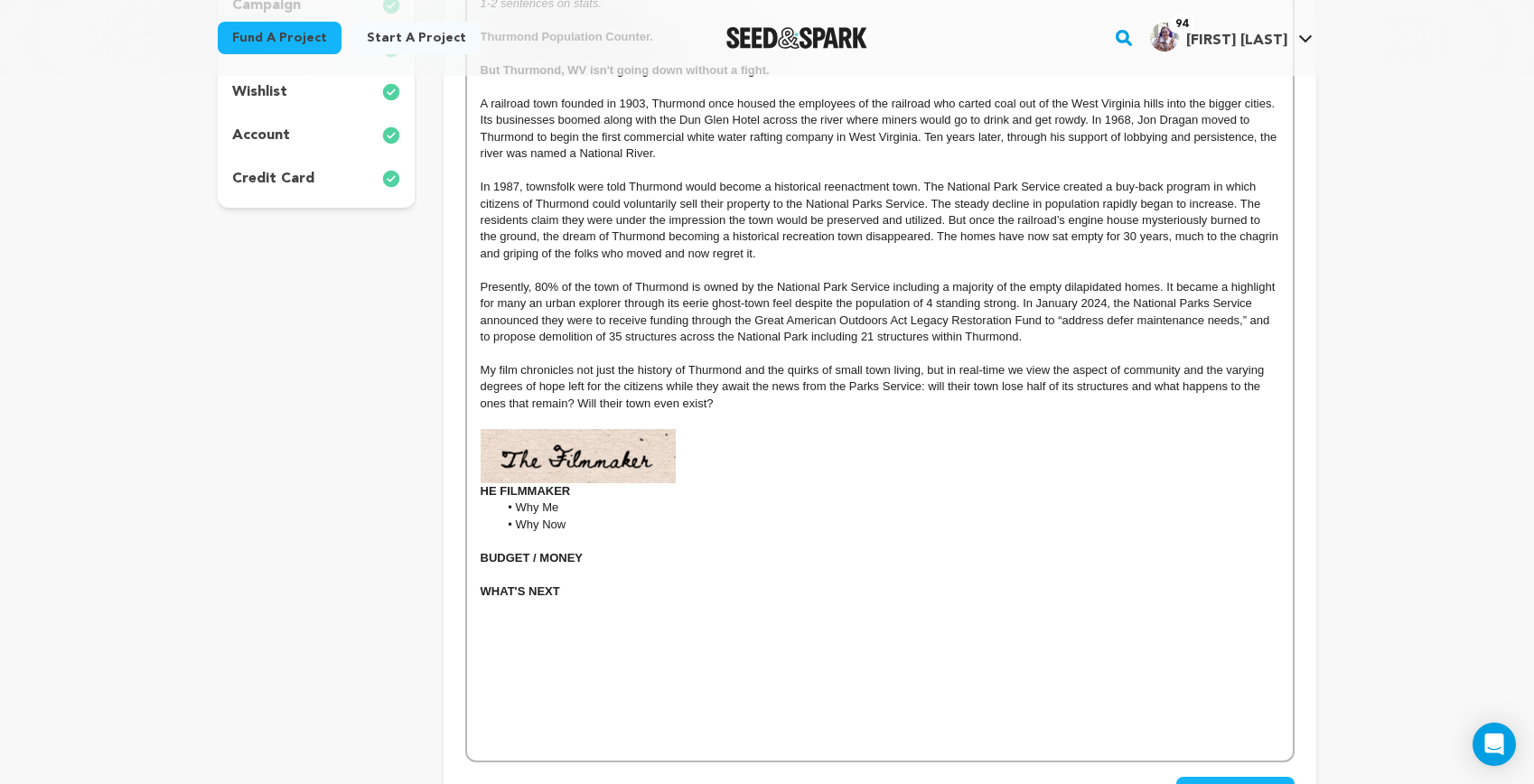 click at bounding box center [578, 456] 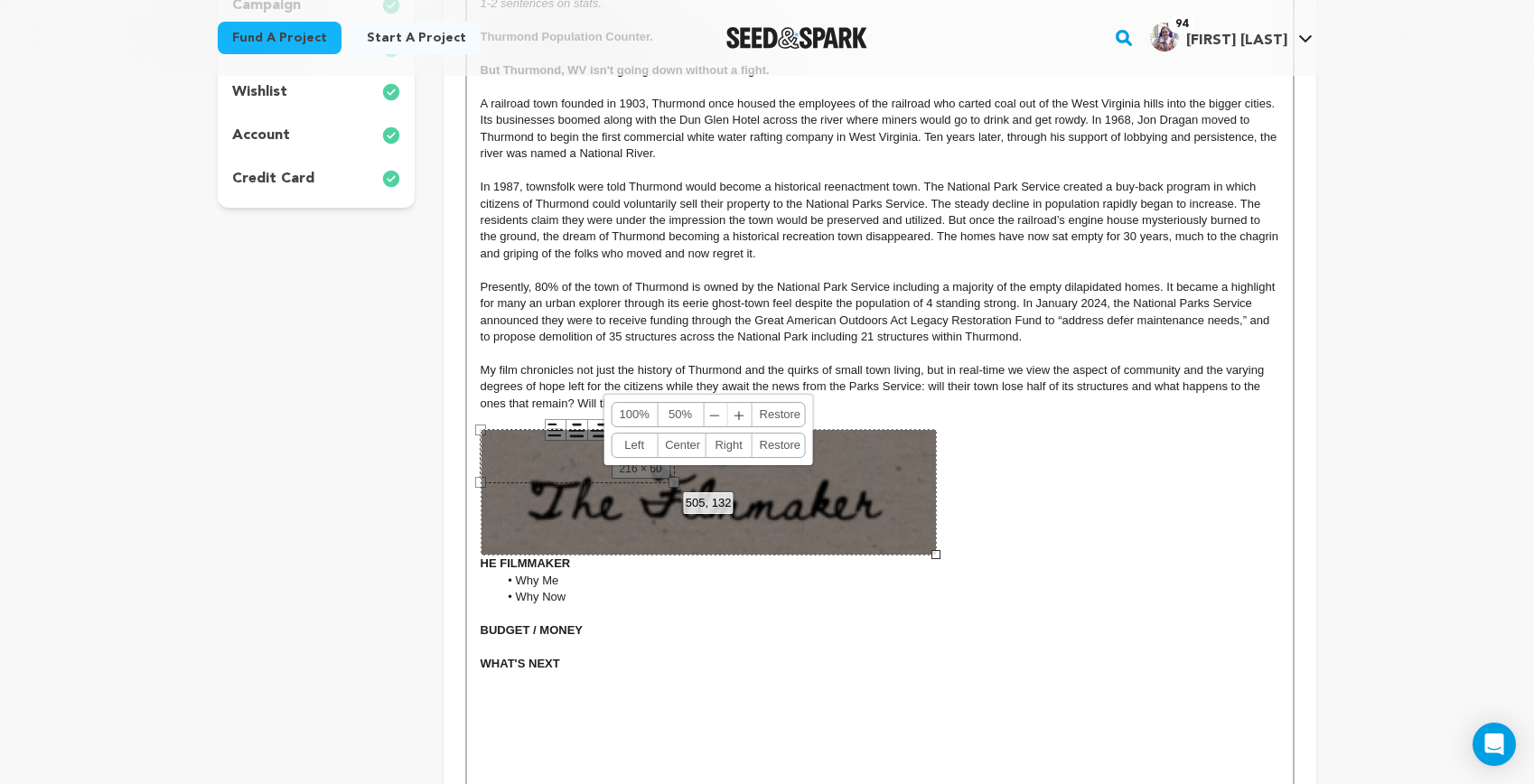 drag, startPoint x: 681, startPoint y: 487, endPoint x: 981, endPoint y: 564, distance: 309.72407 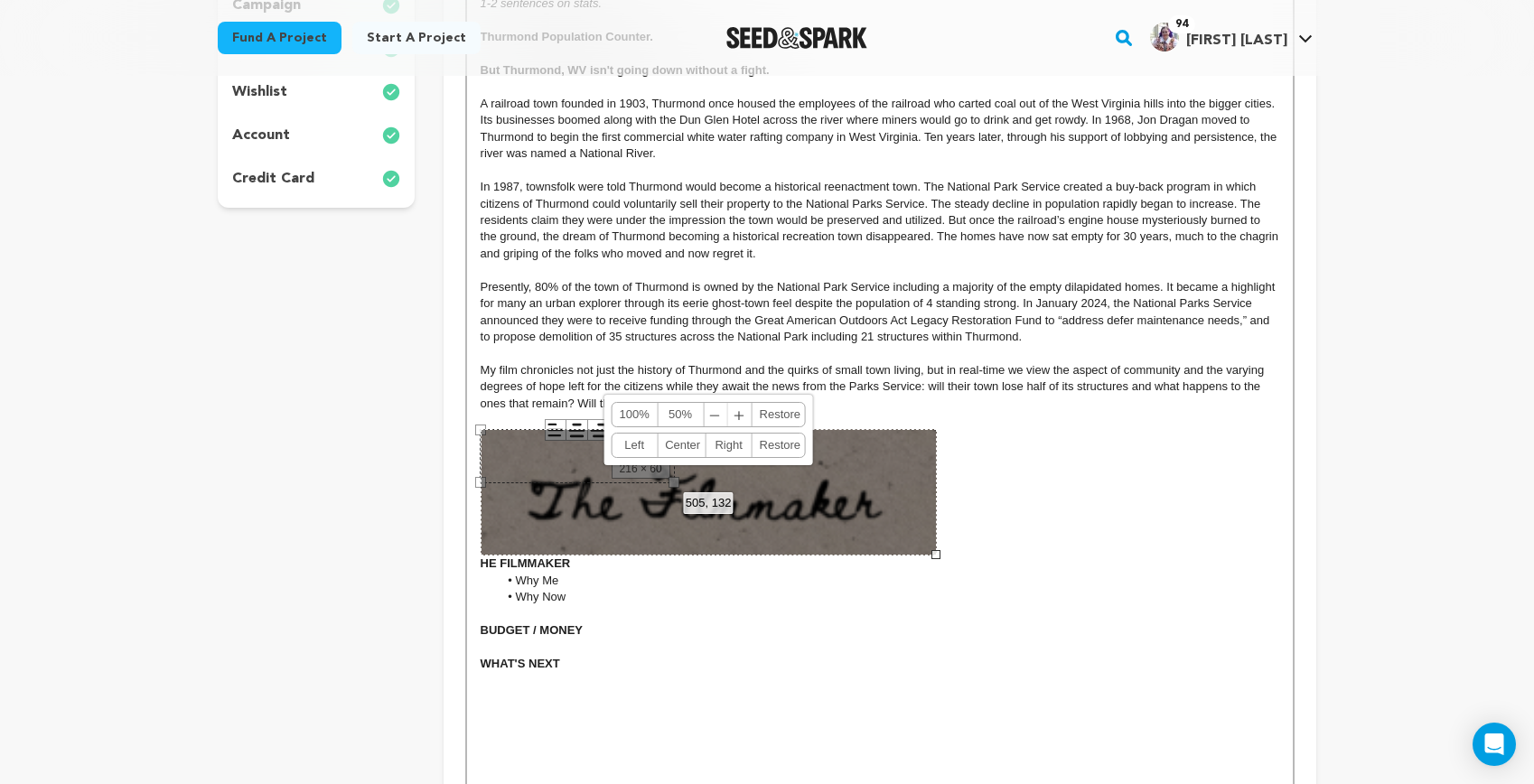 click at bounding box center (936, 555) 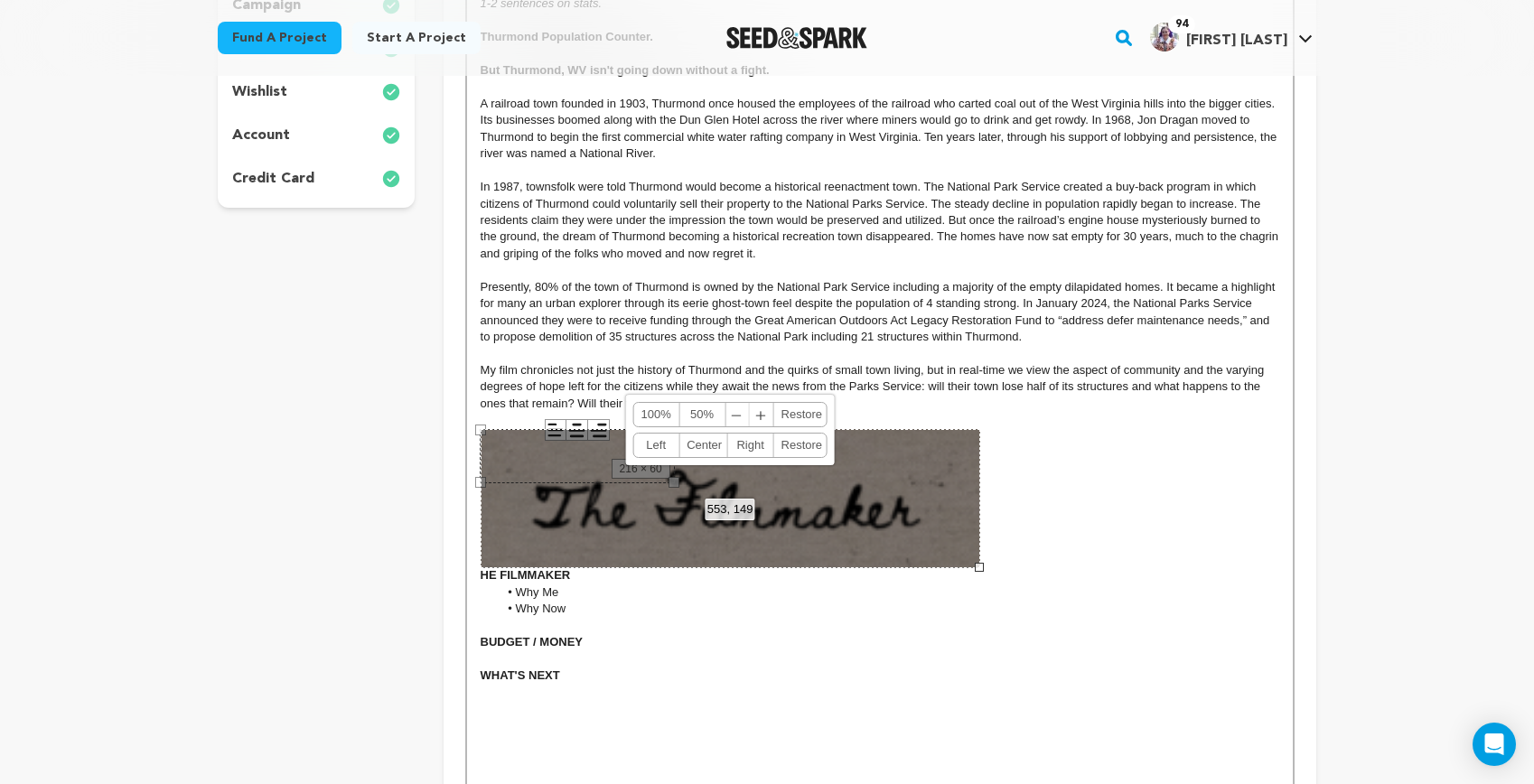 click on "HE FILMMAKER" at bounding box center [880, 506] 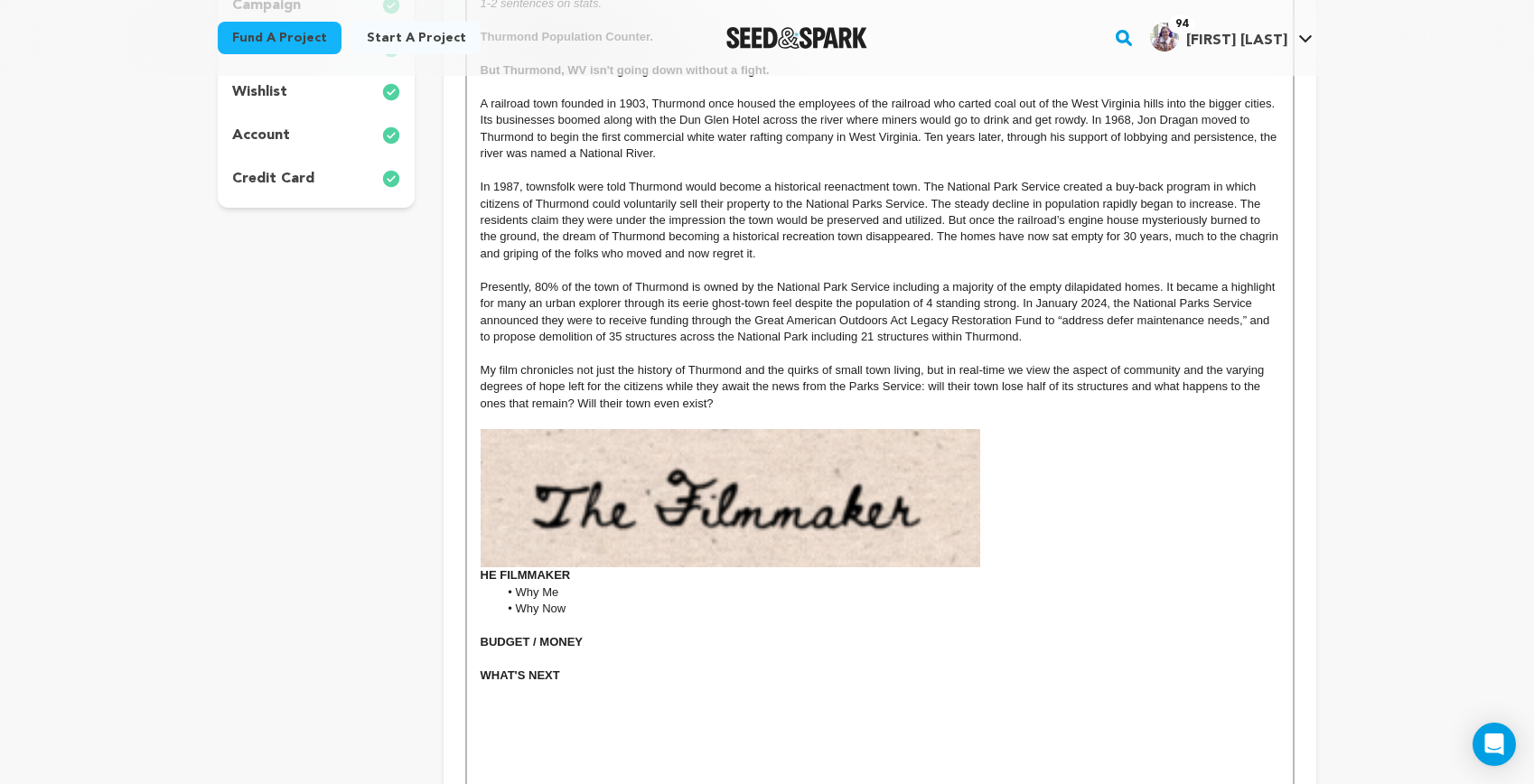click at bounding box center (730, 499) 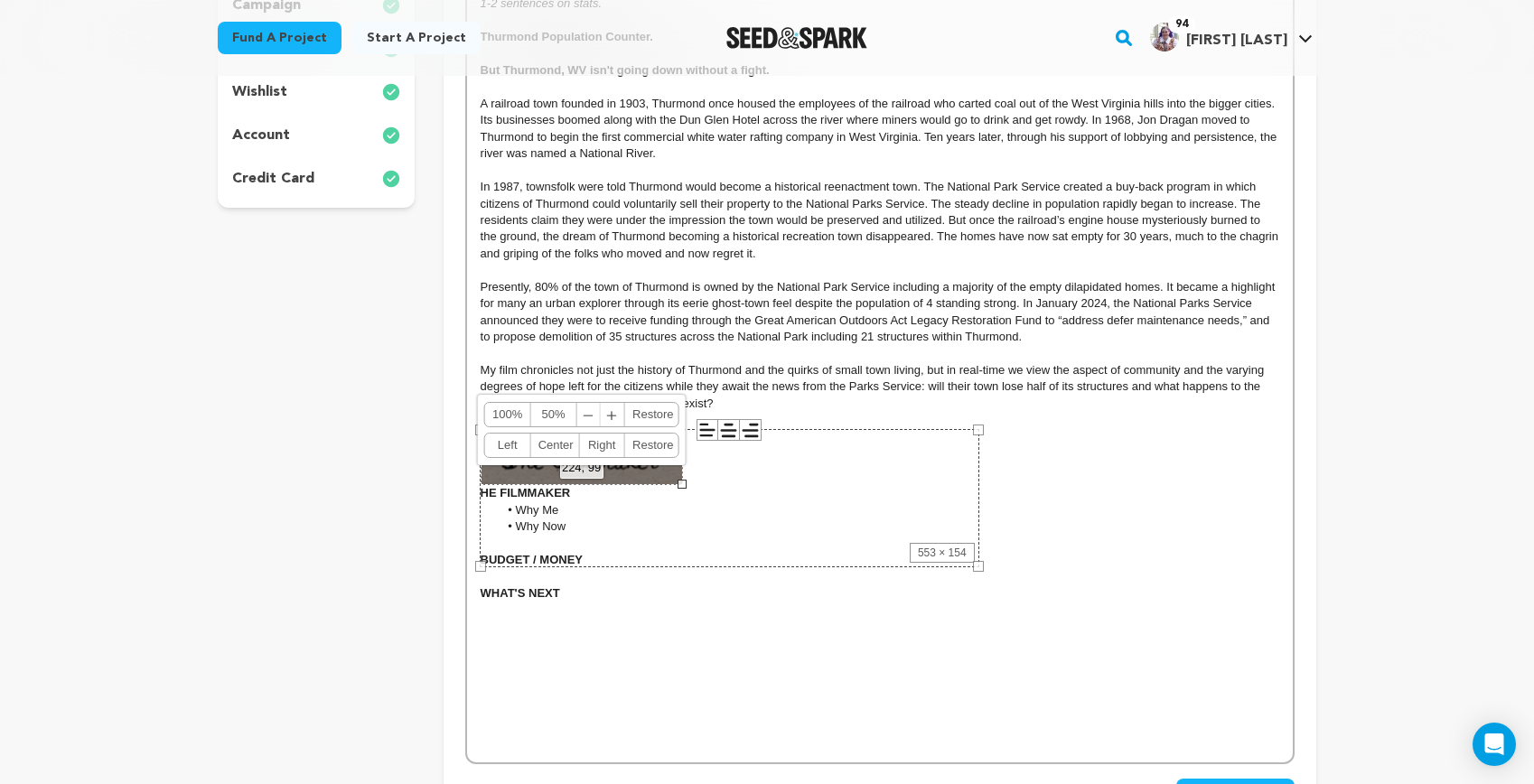 drag, startPoint x: 980, startPoint y: 565, endPoint x: 682, endPoint y: 516, distance: 302.00166 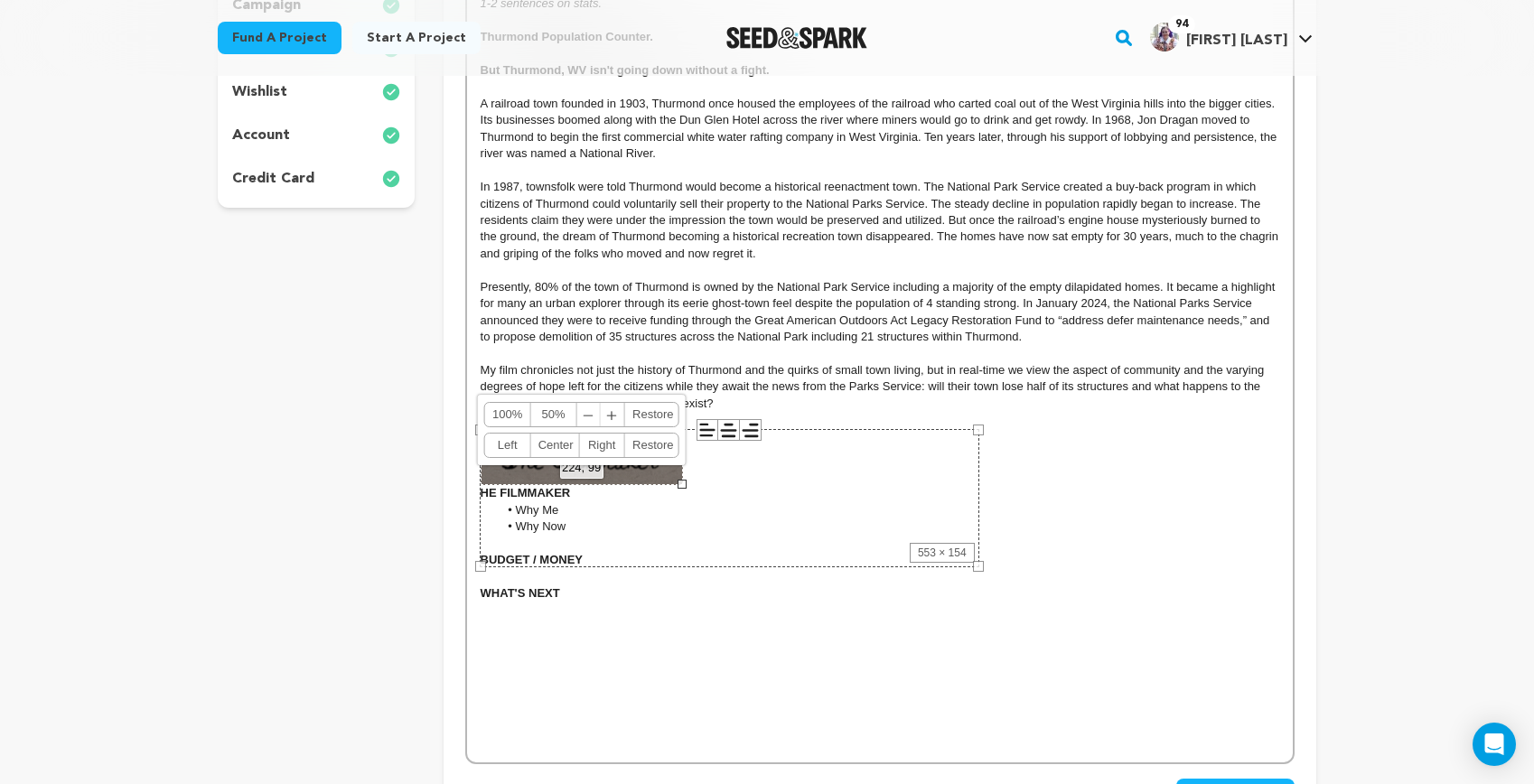 click on "Small Town America is Dying 1-2 sentences on stats.  Thurmond Population Counter. But Thurmond, WV isn't going down without a fight. A railroad town founded in 1903, Thurmond once housed the employees of the railroad who carted coal out of the West Virginia hills into the bigger cities. Its businesses boomed along with the Dun Glen Hotel across the river where miners would go to drink and get rowdy. In 1968, Jon Dragan moved to Thurmond to begin the first commercial white water rafting company in West Virginia. Ten years later, through his support of lobbying and persistence, the river was named a National River. ﻿﻿My film chronicles not just the history of Thurmond and the quirks of small town living, but in real-time we view the aspect of community and the varying degrees of hope left for the citizens while they await the news from the Parks Service: will their town lose half of its structures and what happens to the ones that remain? Will their town even exist?  HE FILMMAKER Why Me Why Now WHAT'S NEXT" at bounding box center (880, 357) 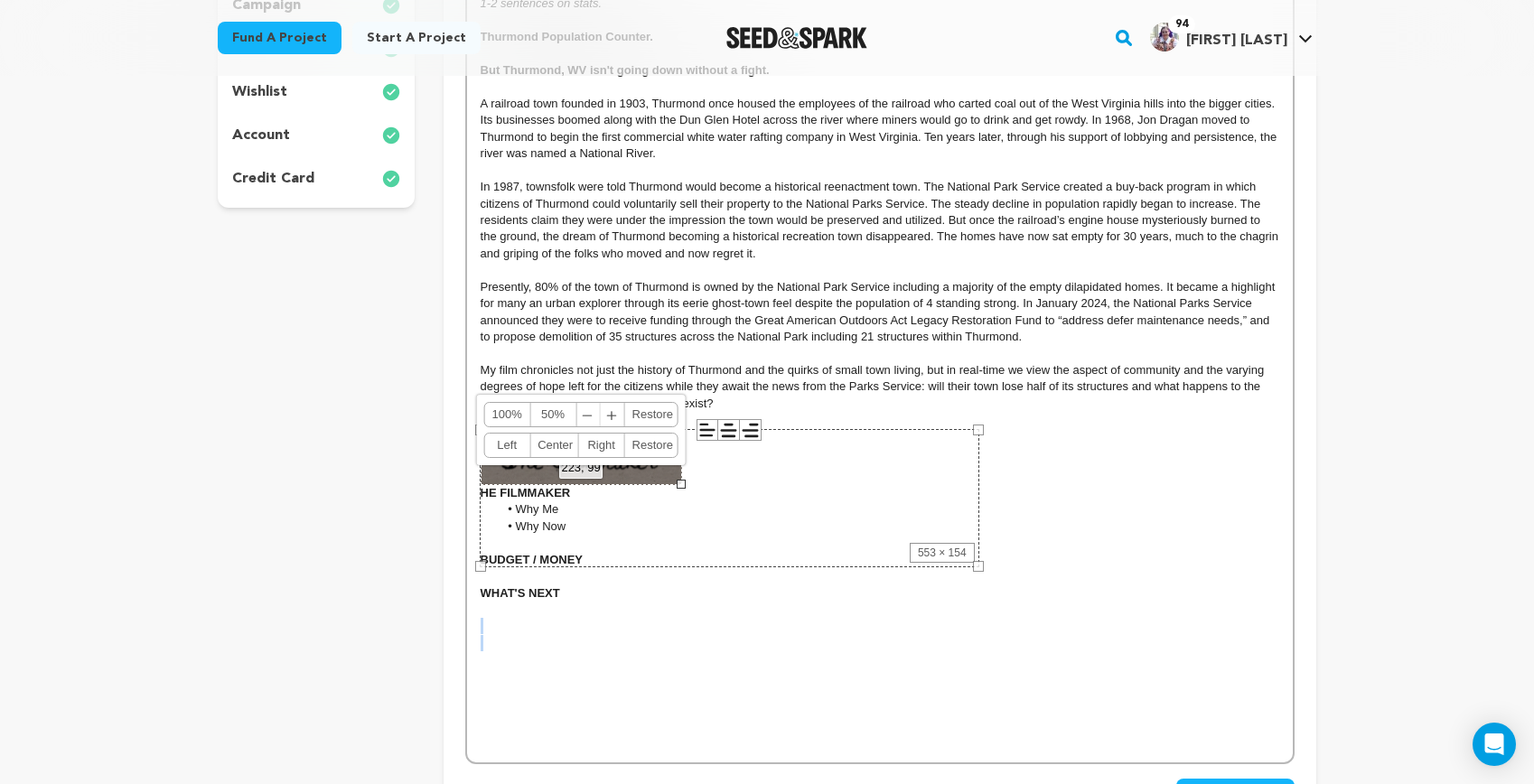 click on "Small Town America is Dying 1-2 sentences on stats.  Thurmond Population Counter. But Thurmond, WV isn't going down without a fight. A railroad town founded in 1903, Thurmond once housed the employees of the railroad who carted coal out of the West Virginia hills into the bigger cities. Its businesses boomed along with the Dun Glen Hotel across the river where miners would go to drink and get rowdy. In 1968, Jon Dragan moved to Thurmond to begin the first commercial white water rafting company in West Virginia. Ten years later, through his support of lobbying and persistence, the river was named a National River. ﻿﻿My film chronicles not just the history of Thurmond and the quirks of small town living, but in real-time we view the aspect of community and the varying degrees of hope left for the citizens while they await the news from the Parks Service: will their town lose half of its structures and what happens to the ones that remain? Will their town even exist?  HE FILMMAKER Why Me Why Now WHAT'S NEXT" at bounding box center (880, 357) 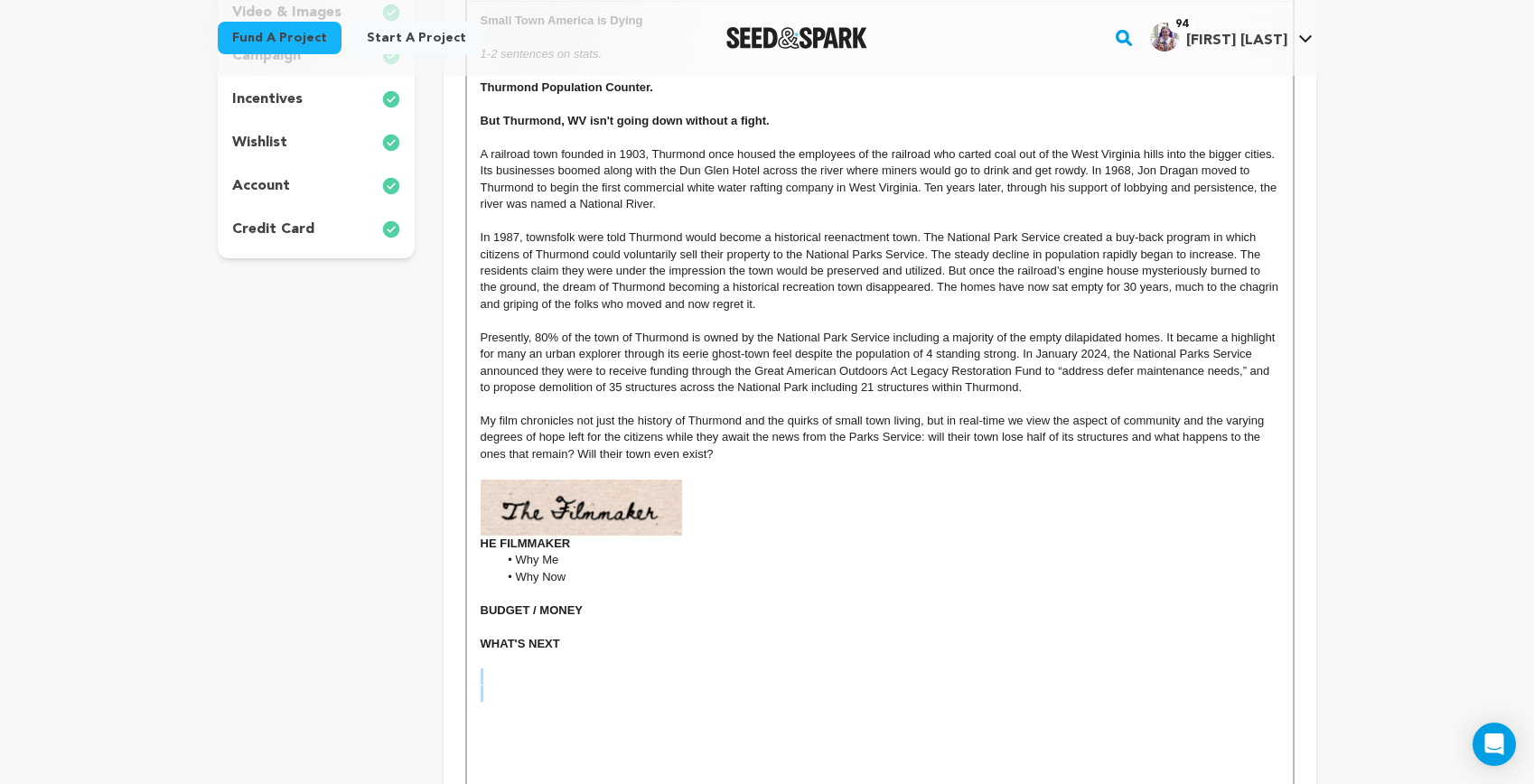 scroll, scrollTop: 481, scrollLeft: 0, axis: vertical 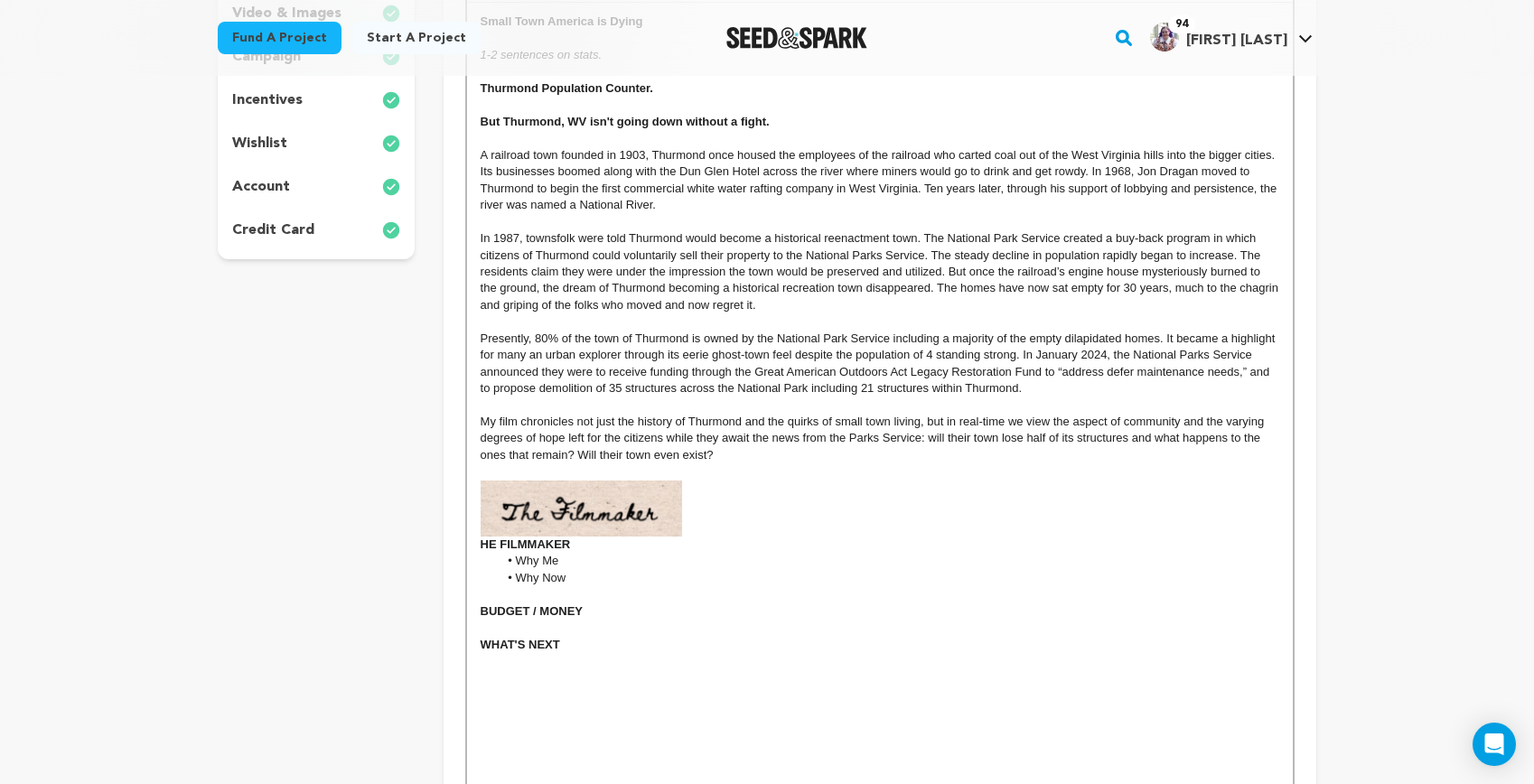click on "HE FILMMAKER" at bounding box center [880, 516] 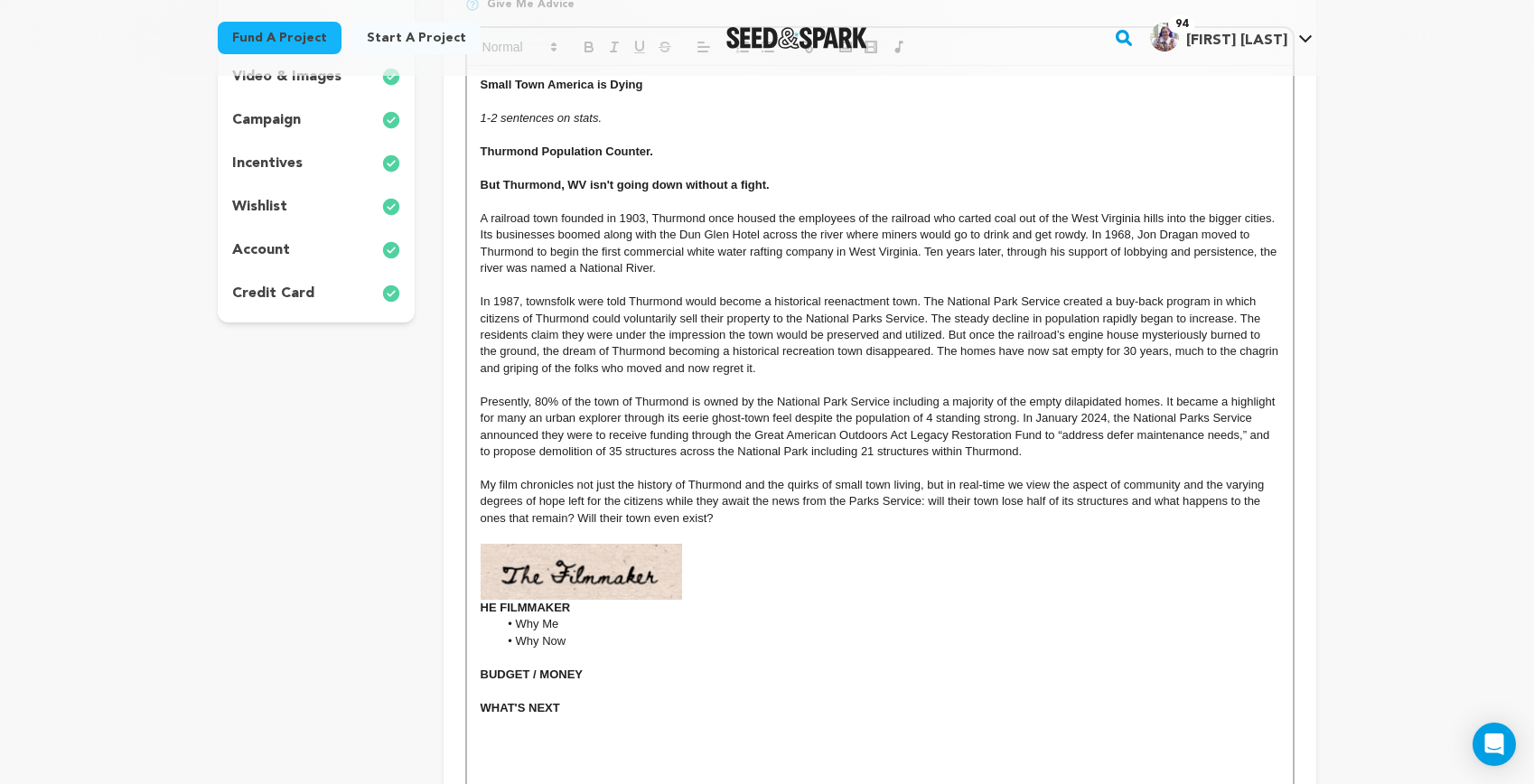 scroll, scrollTop: 391, scrollLeft: 0, axis: vertical 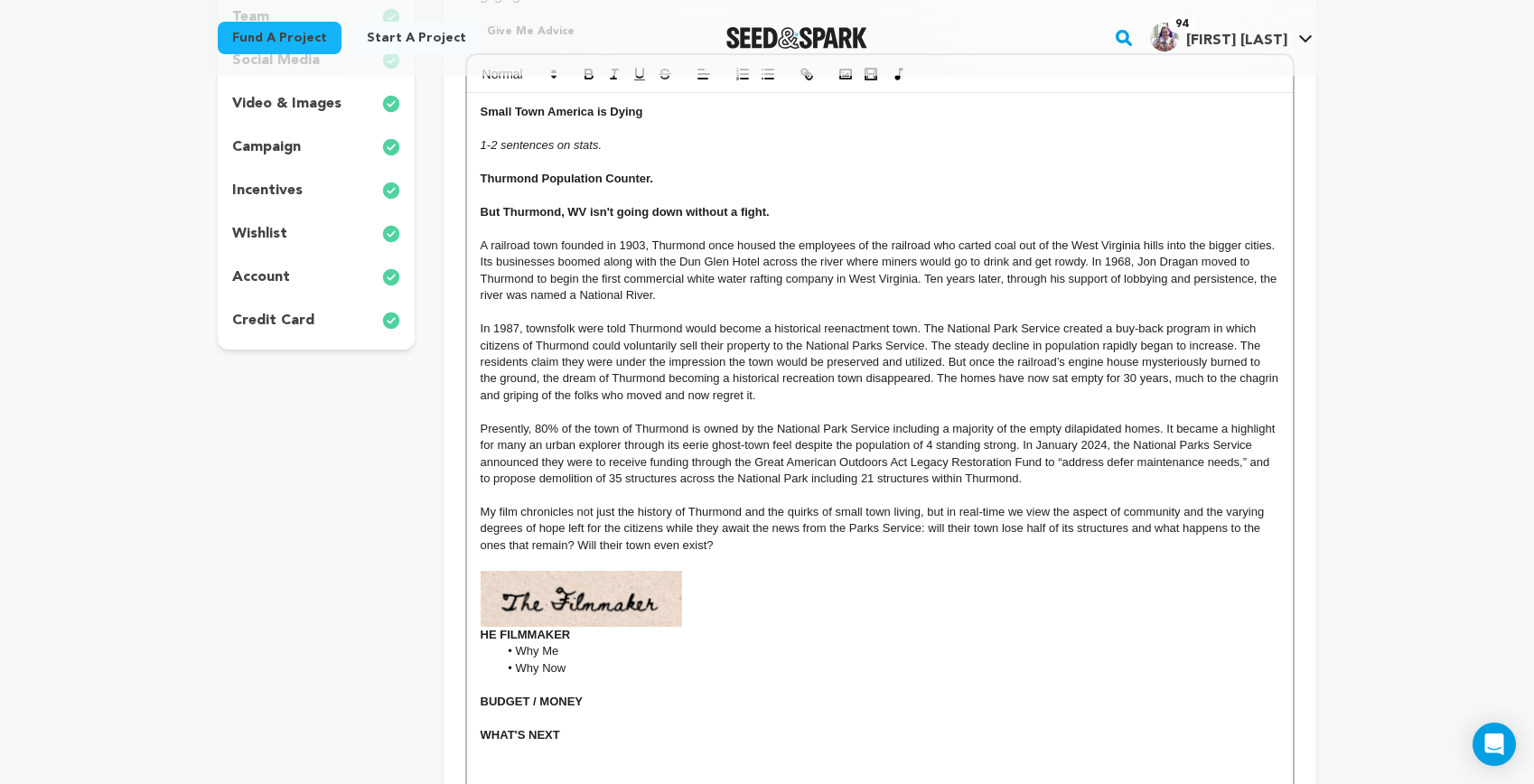 click on "HE FILMMAKER" at bounding box center (880, 606) 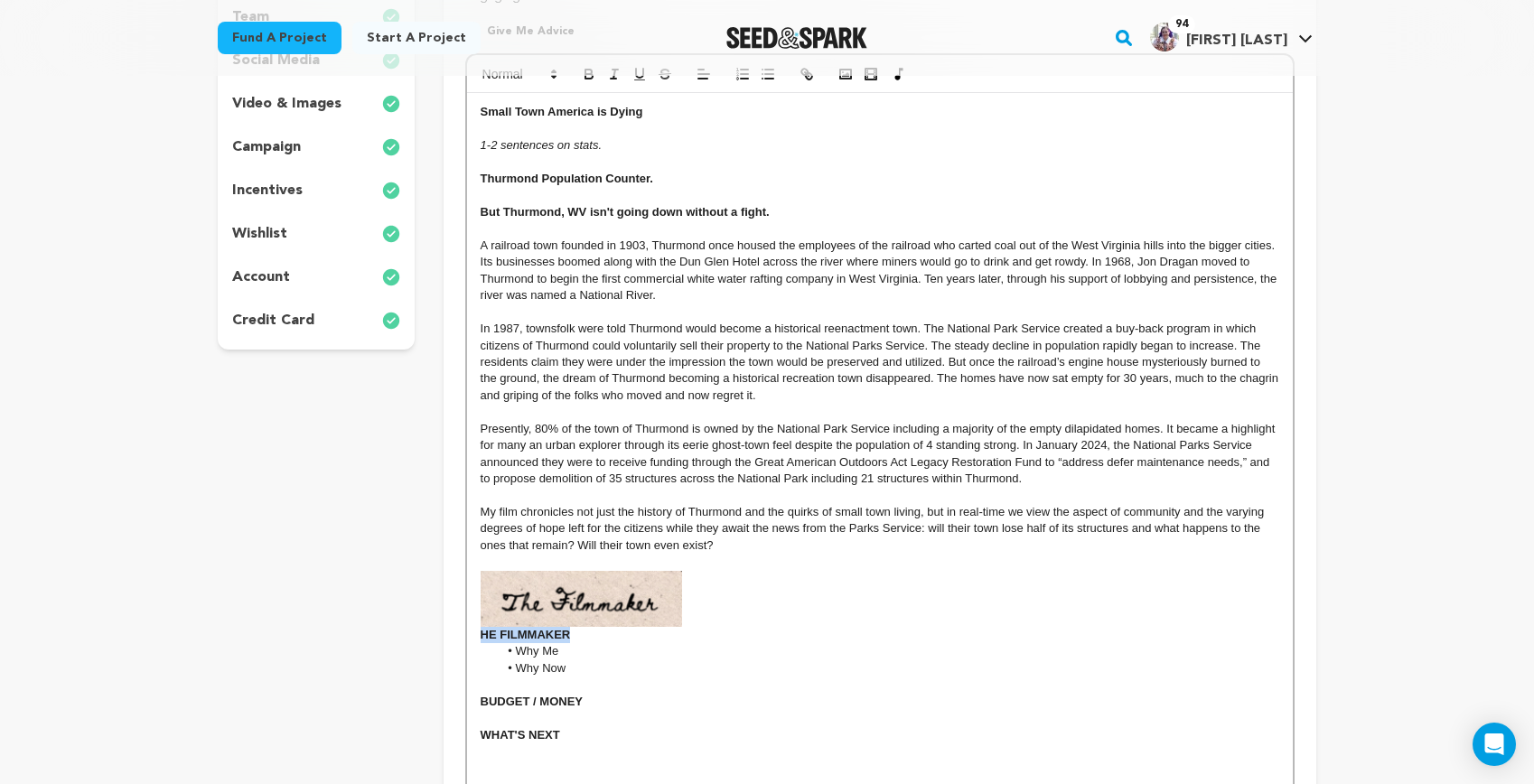 drag, startPoint x: 618, startPoint y: 638, endPoint x: 439, endPoint y: 631, distance: 179.1368 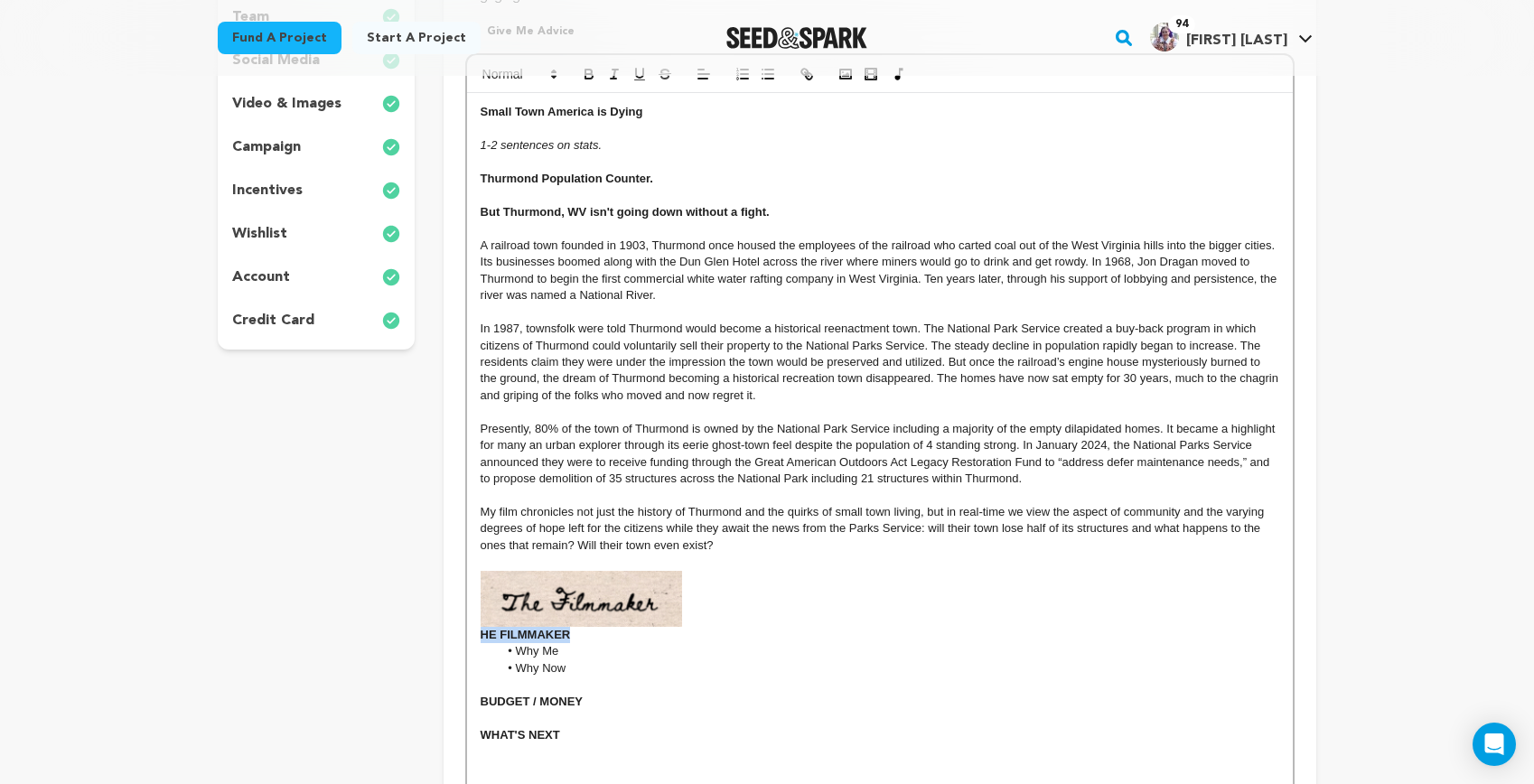 click on "project
story
team
social media
video & images
campaign
incentives
wishlist" at bounding box center [767, 445] 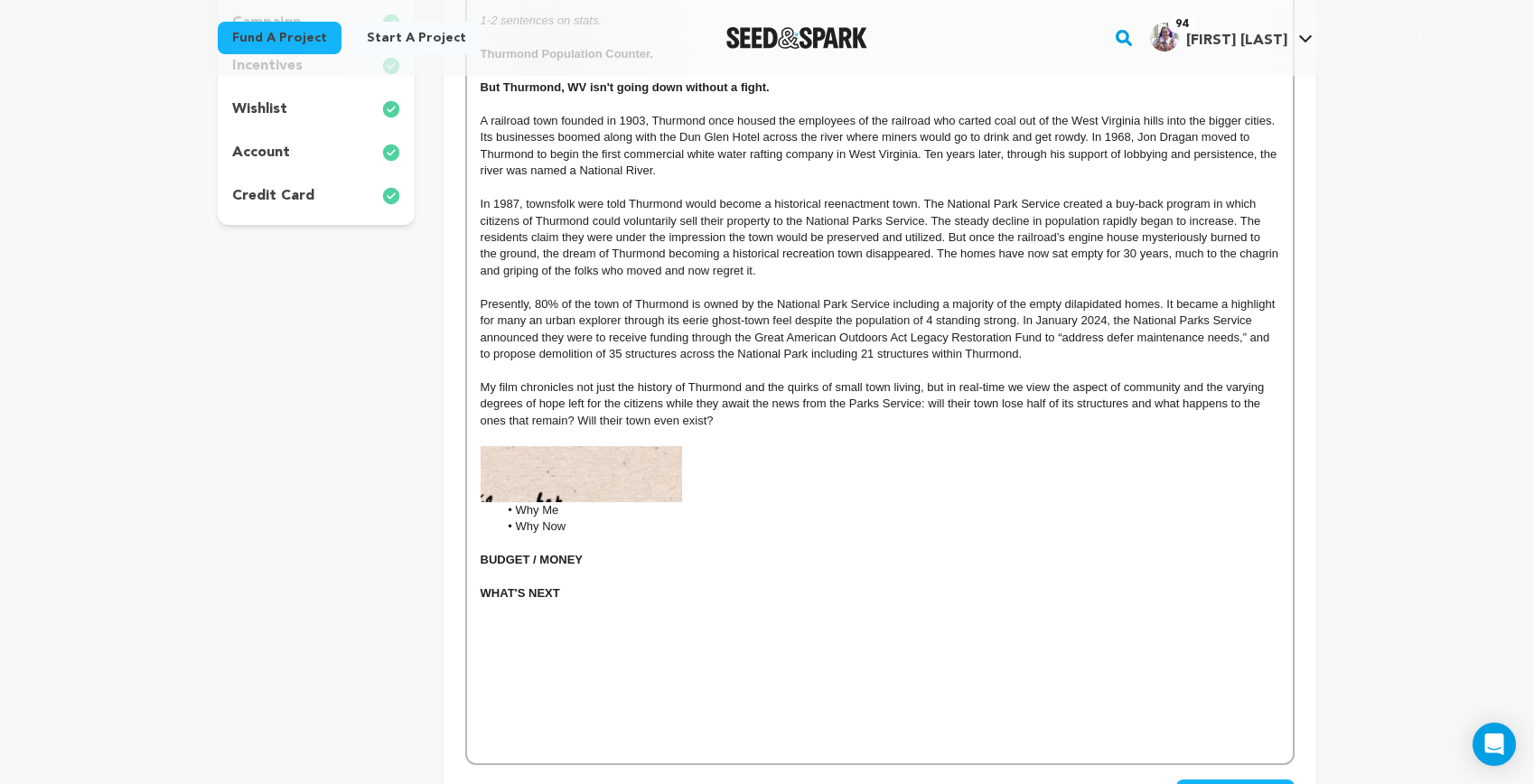 scroll, scrollTop: 515, scrollLeft: 0, axis: vertical 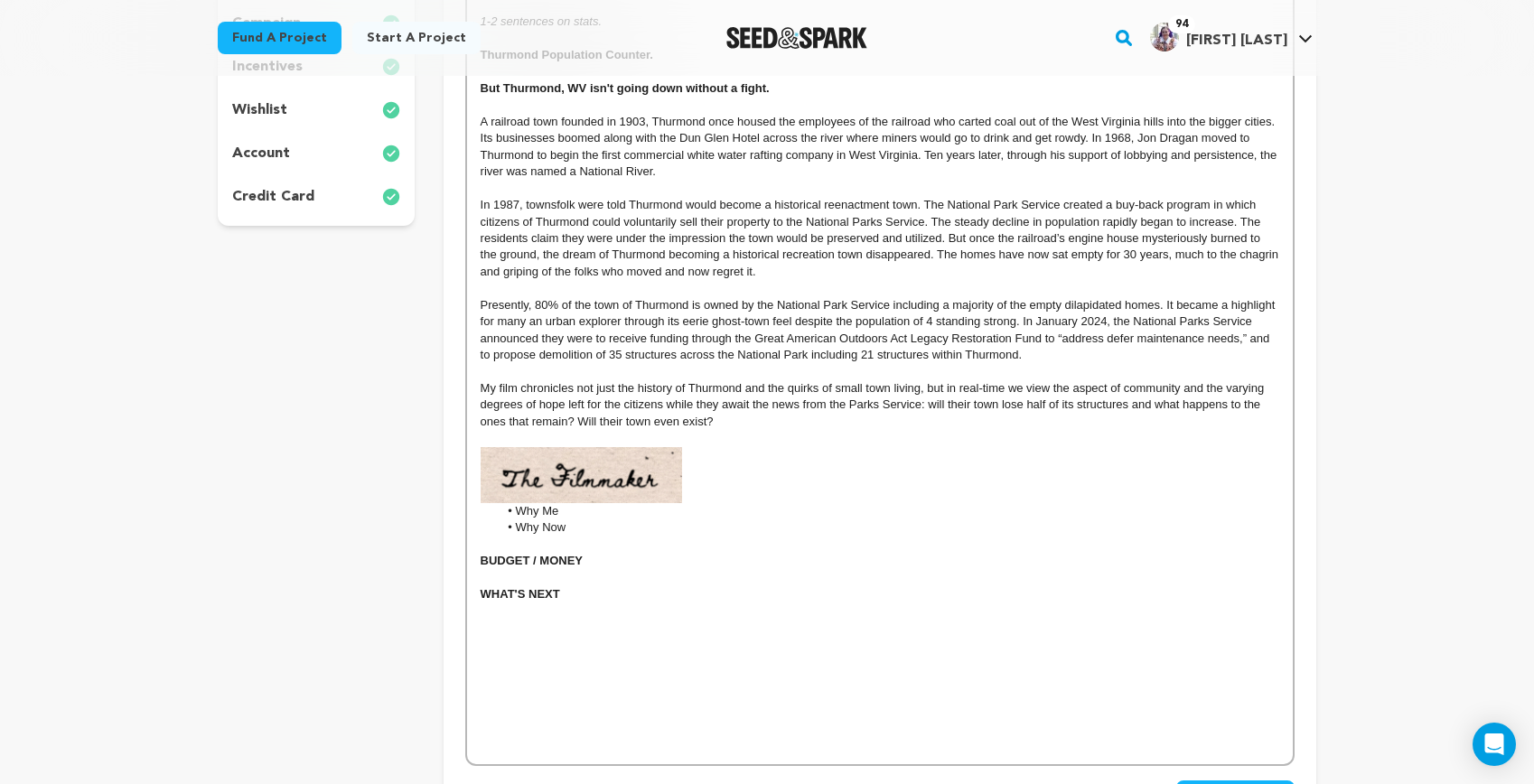 click on "BUDGET / MONEY" at bounding box center [880, 561] 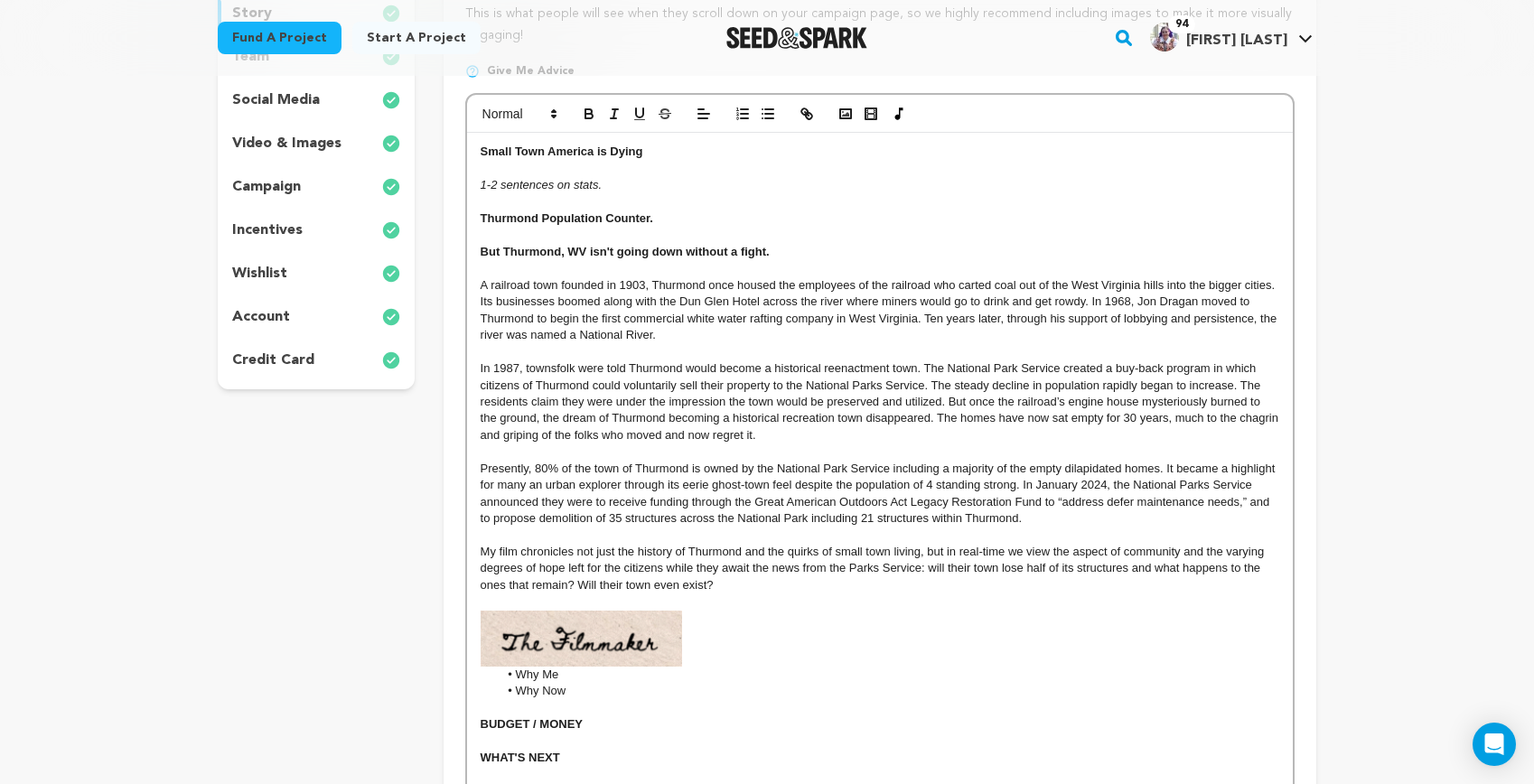 scroll, scrollTop: 348, scrollLeft: 0, axis: vertical 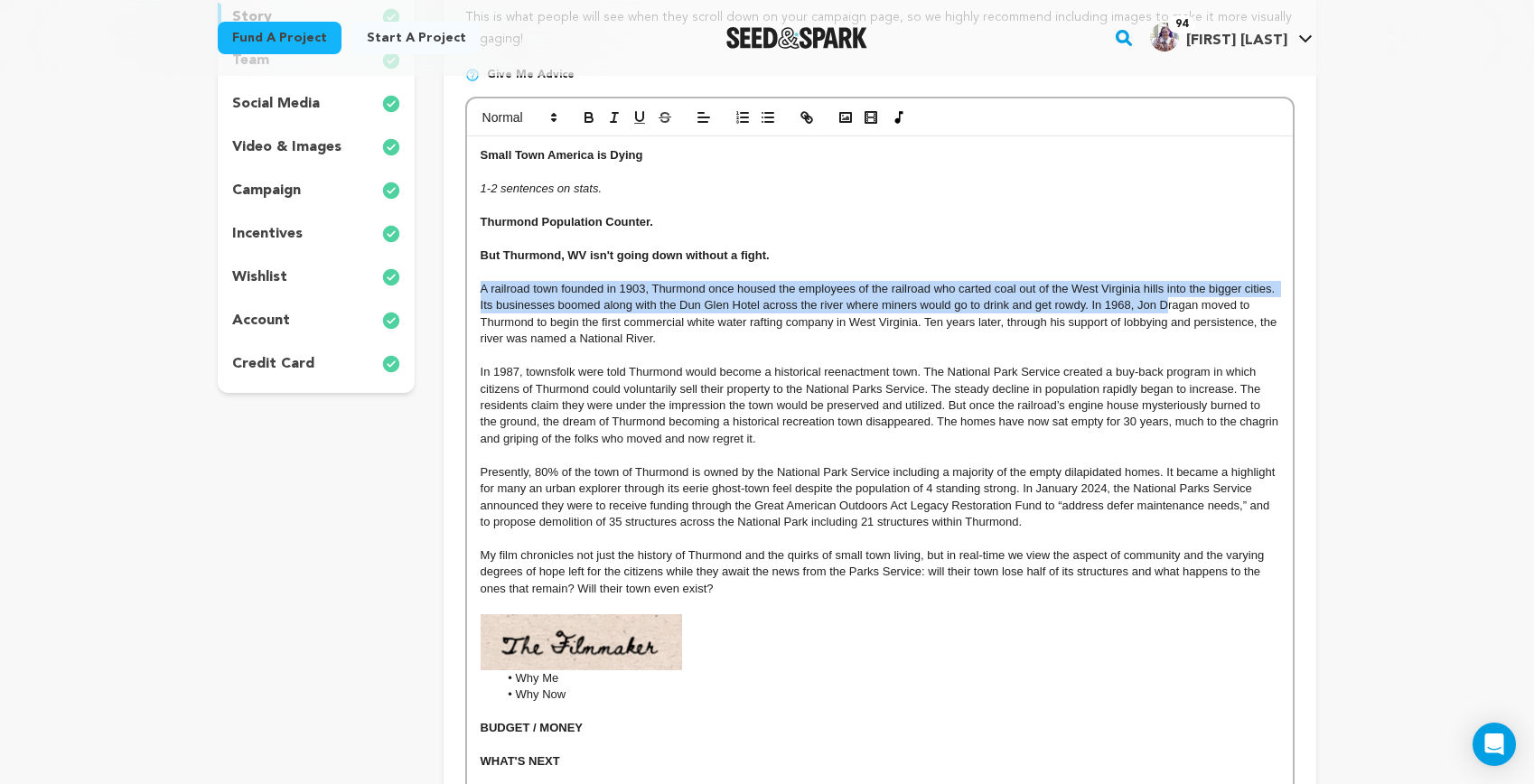 drag, startPoint x: 482, startPoint y: 291, endPoint x: 1166, endPoint y: 311, distance: 684.29234 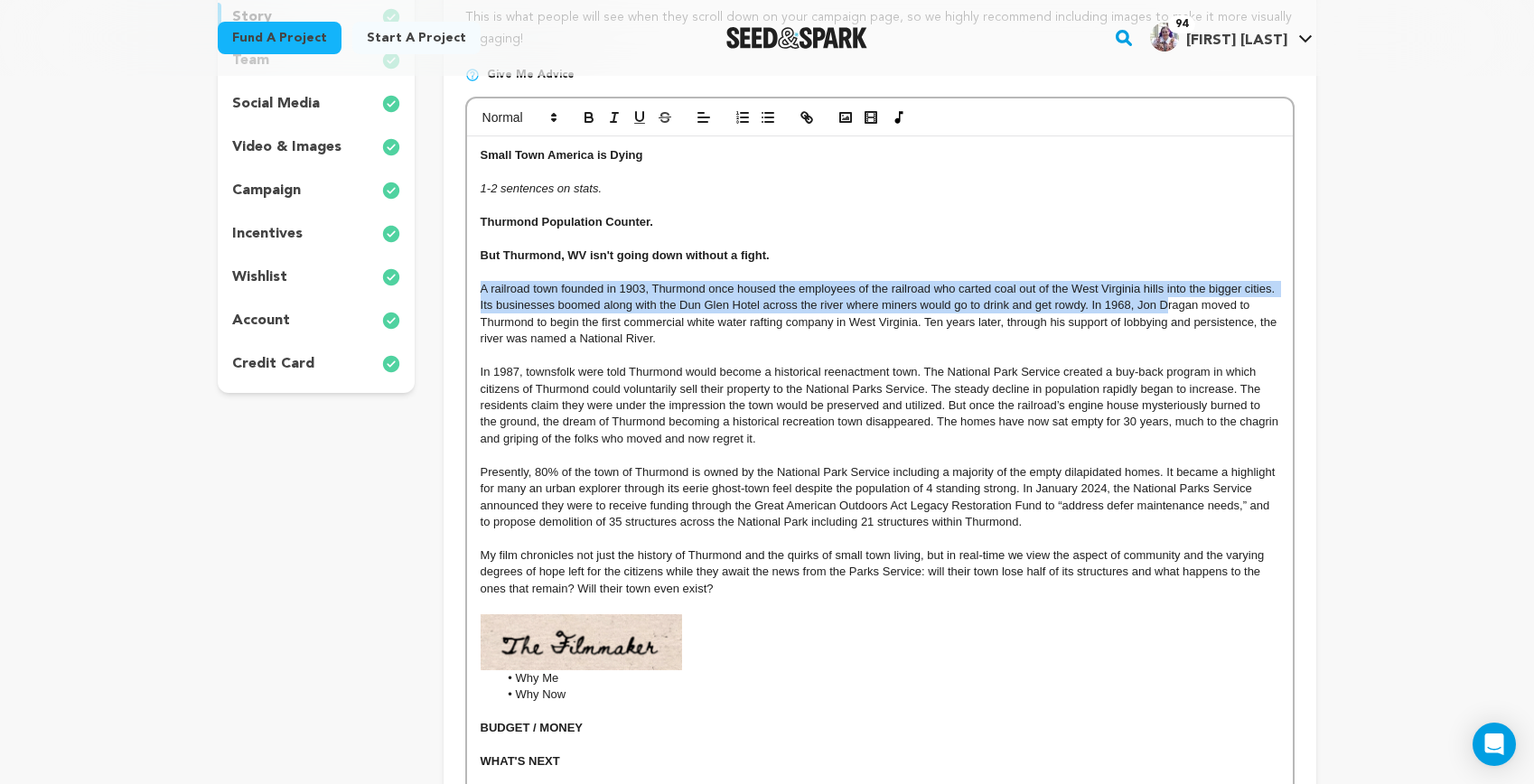 click on "A railroad town founded in 1903, Thurmond once housed the employees of the railroad who carted coal out of the West Virginia hills into the bigger cities. Its businesses boomed along with the Dun Glen Hotel across the river where miners would go to drink and get rowdy. In 1968, Jon Dragan moved to Thurmond to begin the first commercial white water rafting company in West Virginia. Ten years later, through his support of lobbying and persistence, the river was named a National River." at bounding box center (880, 313) 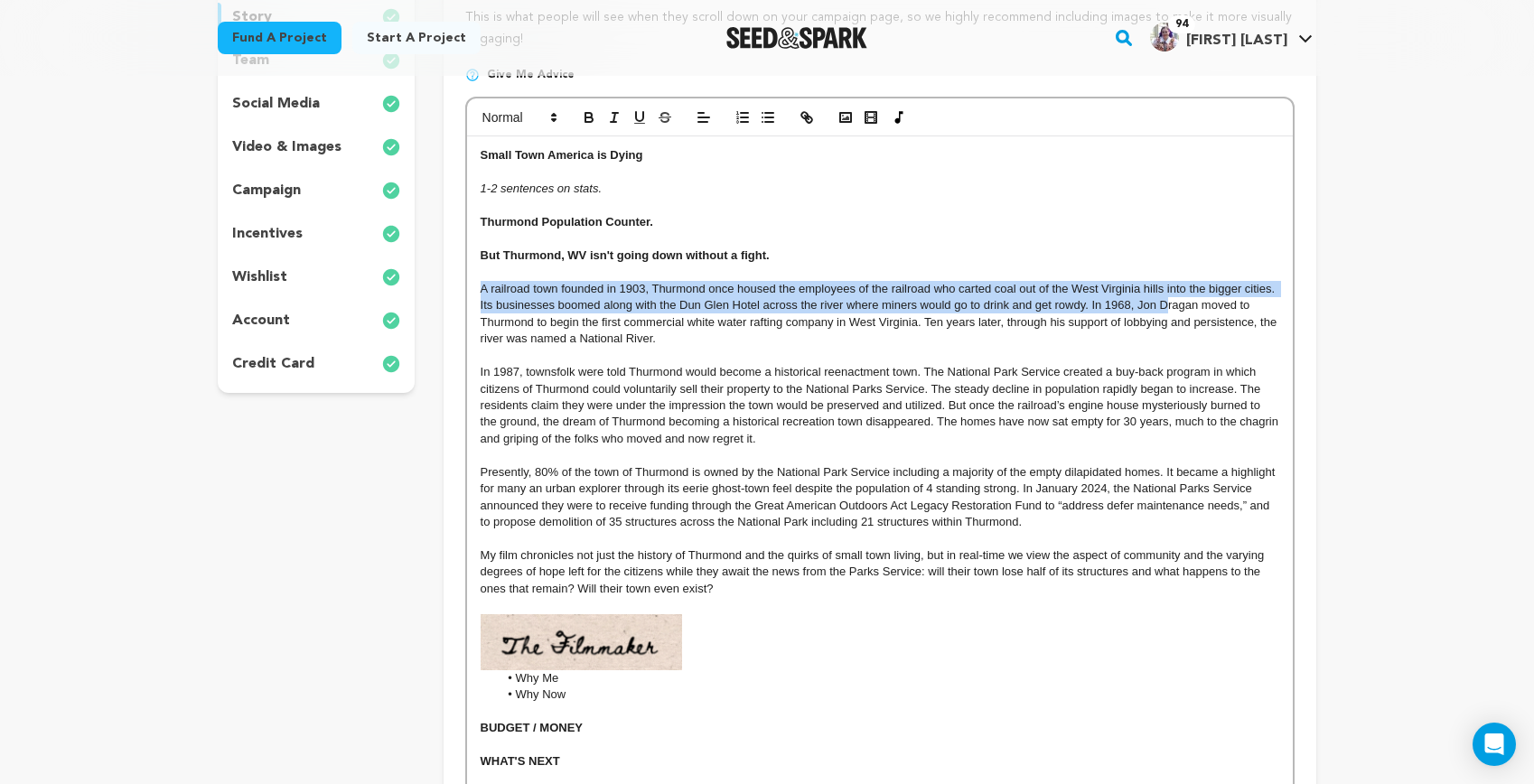 click on "A railroad town founded in 1903, Thurmond once housed the employees of the railroad who carted coal out of the West Virginia hills into the bigger cities. Its businesses boomed along with the Dun Glen Hotel across the river where miners would go to drink and get rowdy. In 1968, Jon Dragan moved to Thurmond to begin the first commercial white water rafting company in West Virginia. Ten years later, through his support of lobbying and persistence, the river was named a National River." at bounding box center (880, 313) 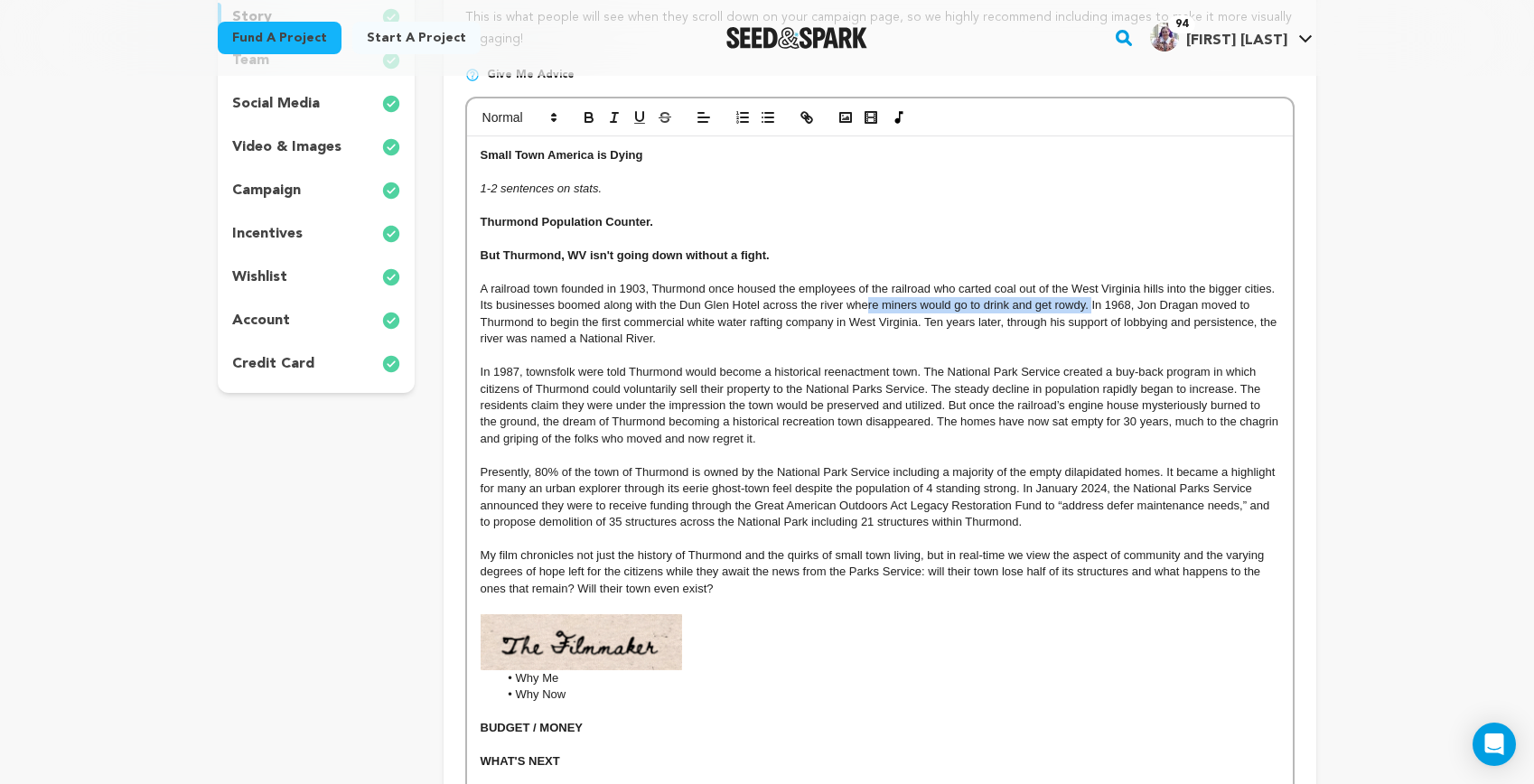 drag, startPoint x: 1092, startPoint y: 305, endPoint x: 866, endPoint y: 307, distance: 226.009 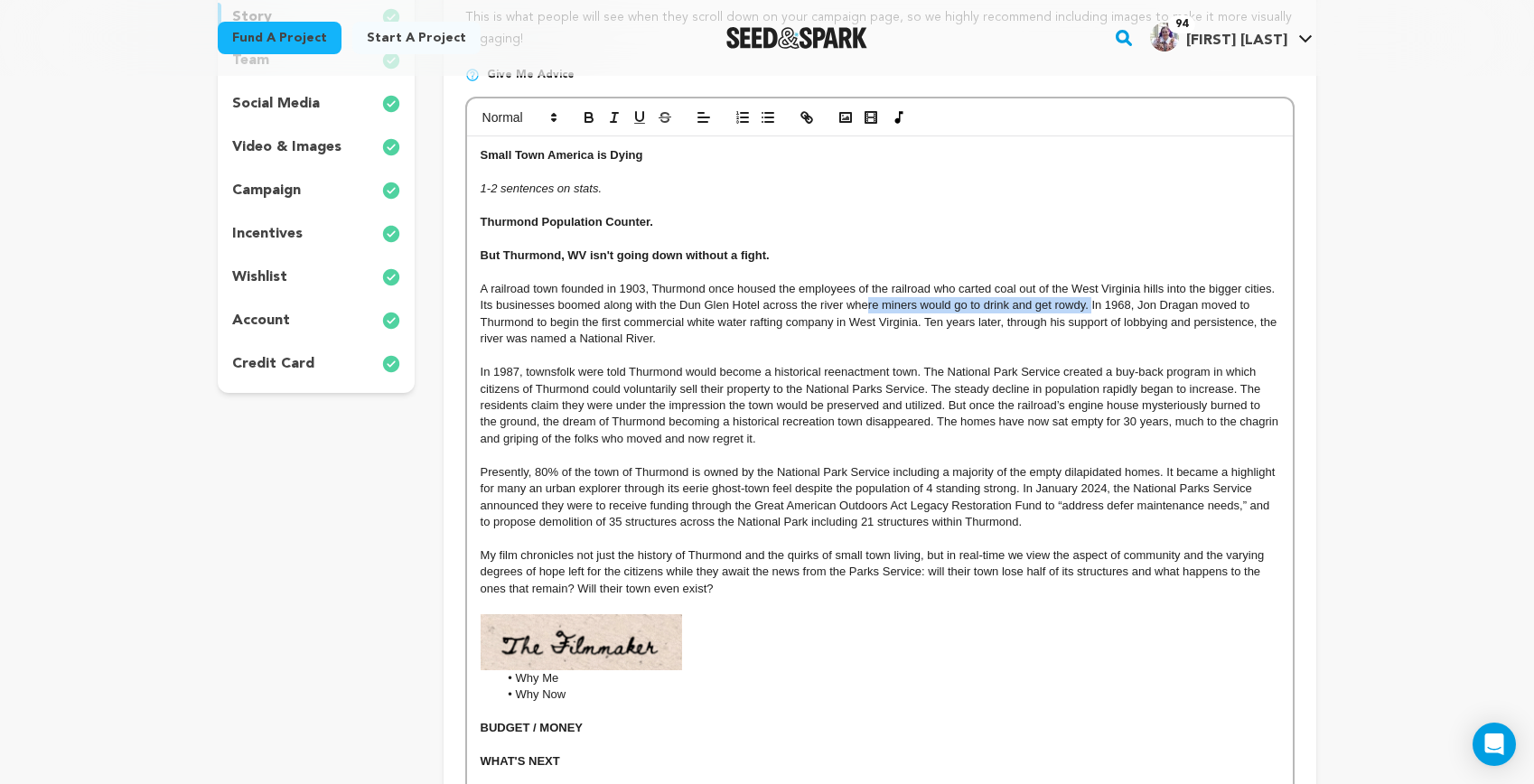 click on "A railroad town founded in 1903, Thurmond once housed the employees of the railroad who carted coal out of the West Virginia hills into the bigger cities. Its businesses boomed along with the Dun Glen Hotel across the river where miners would go to drink and get rowdy. In 1968, Jon Dragan moved to Thurmond to begin the first commercial white water rafting company in West Virginia. Ten years later, through his support of lobbying and persistence, the river was named a National River." at bounding box center (880, 313) 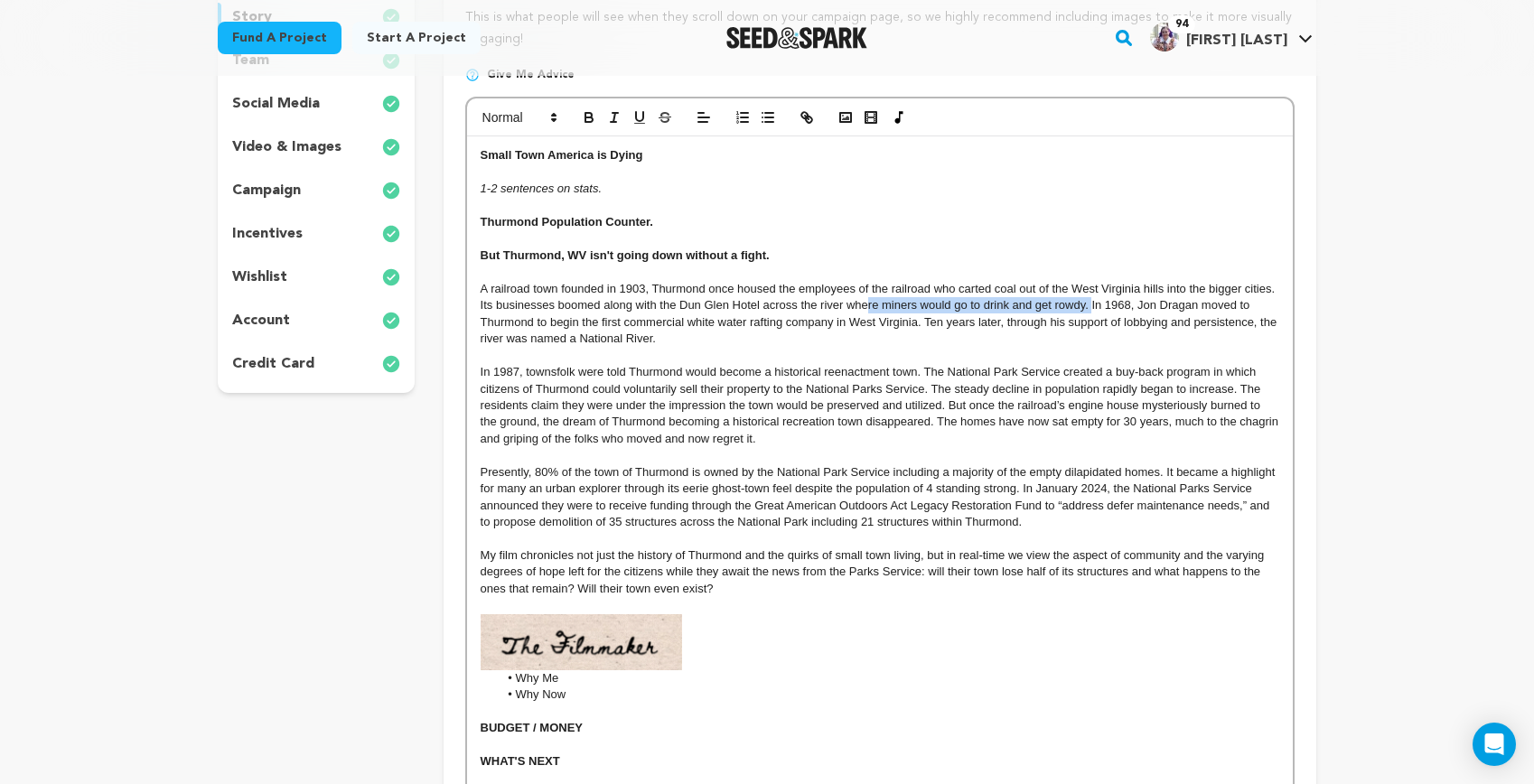 click on "A railroad town founded in 1903, Thurmond once housed the employees of the railroad who carted coal out of the West Virginia hills into the bigger cities. Its businesses boomed along with the Dun Glen Hotel across the river where miners would go to drink and get rowdy. In 1968, Jon Dragan moved to Thurmond to begin the first commercial white water rafting company in West Virginia. Ten years later, through his support of lobbying and persistence, the river was named a National River." at bounding box center [880, 313] 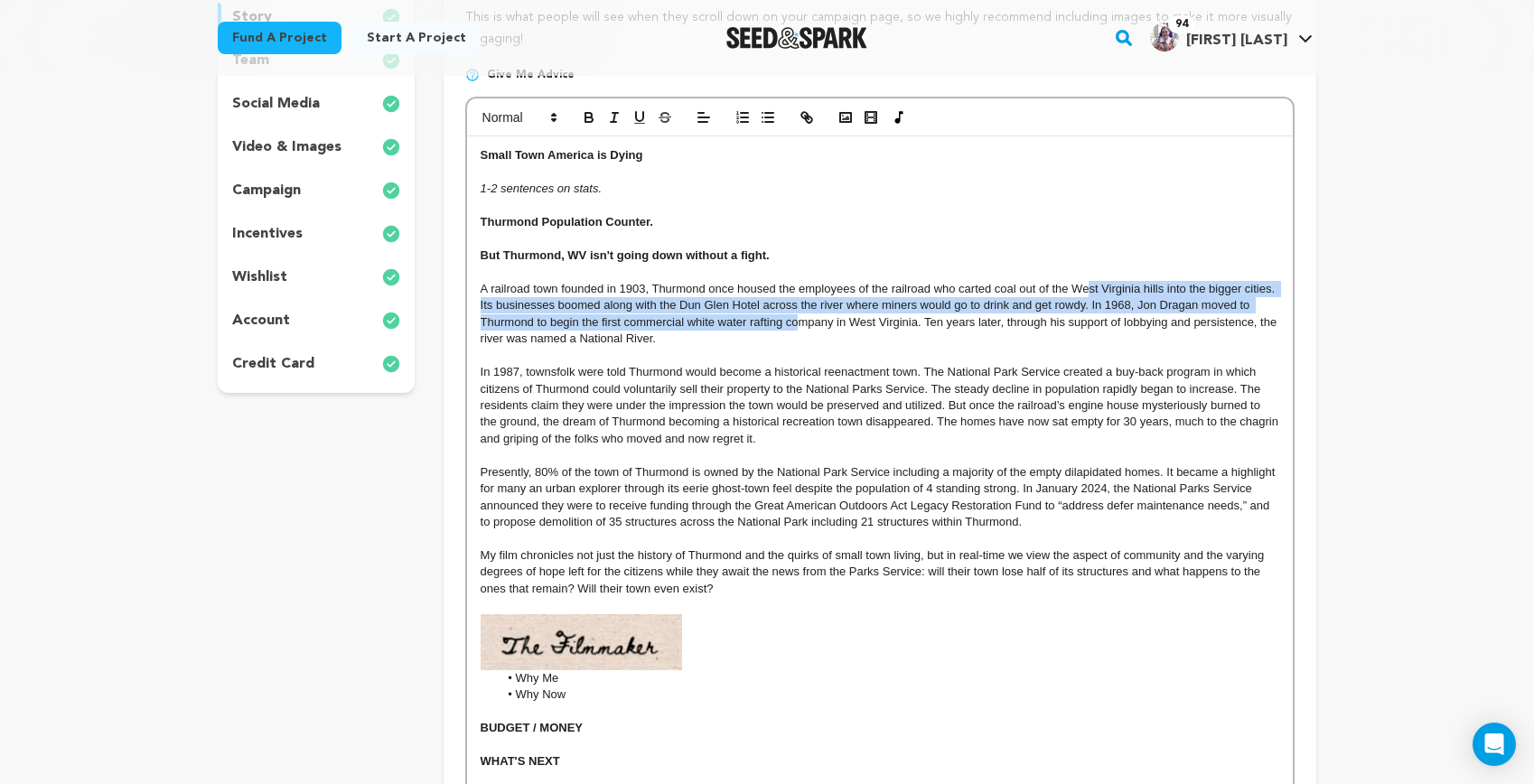 drag, startPoint x: 1090, startPoint y: 298, endPoint x: 794, endPoint y: 331, distance: 297.83385 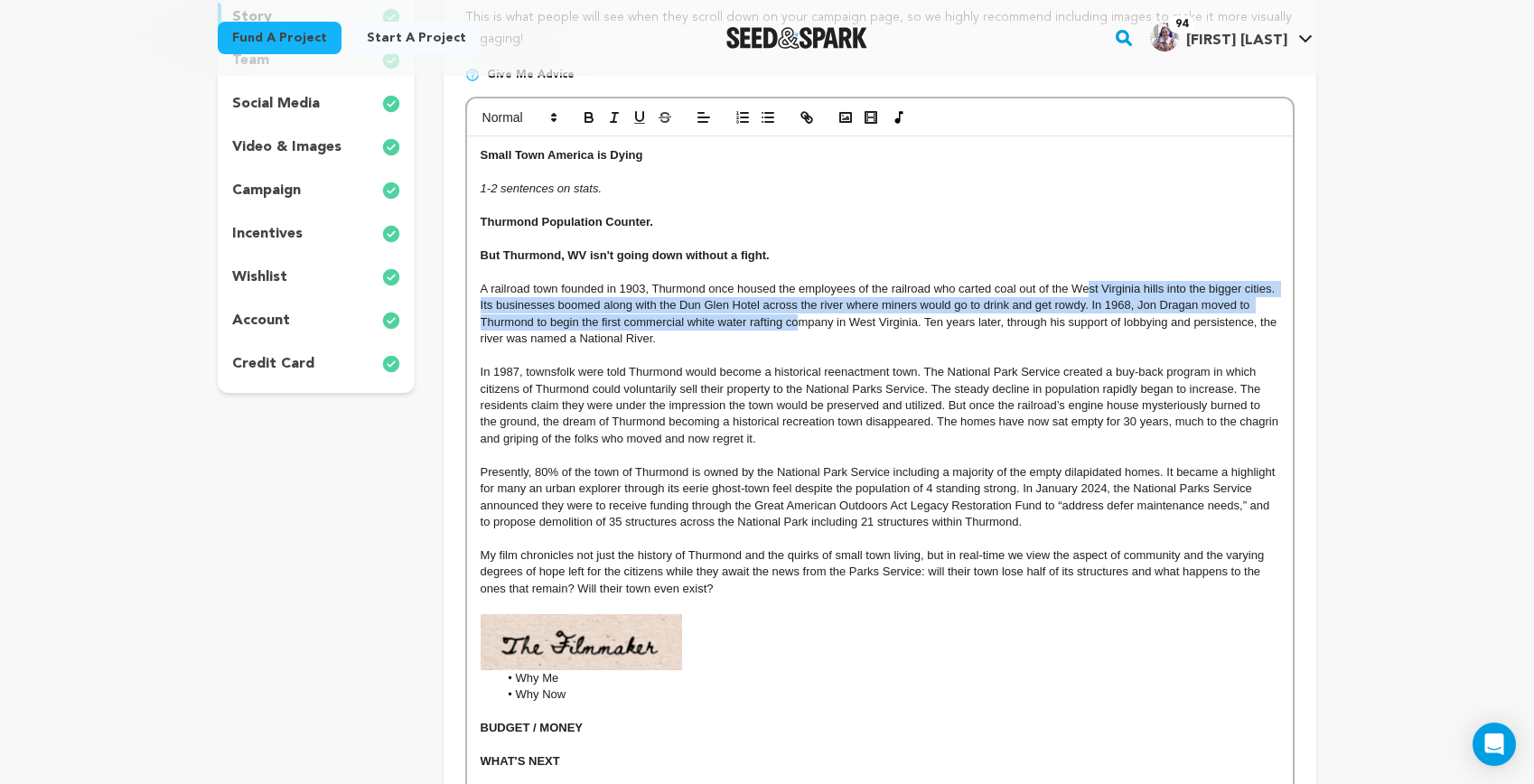 click on "A railroad town founded in 1903, Thurmond once housed the employees of the railroad who carted coal out of the West Virginia hills into the bigger cities. Its businesses boomed along with the Dun Glen Hotel across the river where miners would go to drink and get rowdy. In 1968, Jon Dragan moved to Thurmond to begin the first commercial white water rafting company in West Virginia. Ten years later, through his support of lobbying and persistence, the river was named a National River." at bounding box center (880, 314) 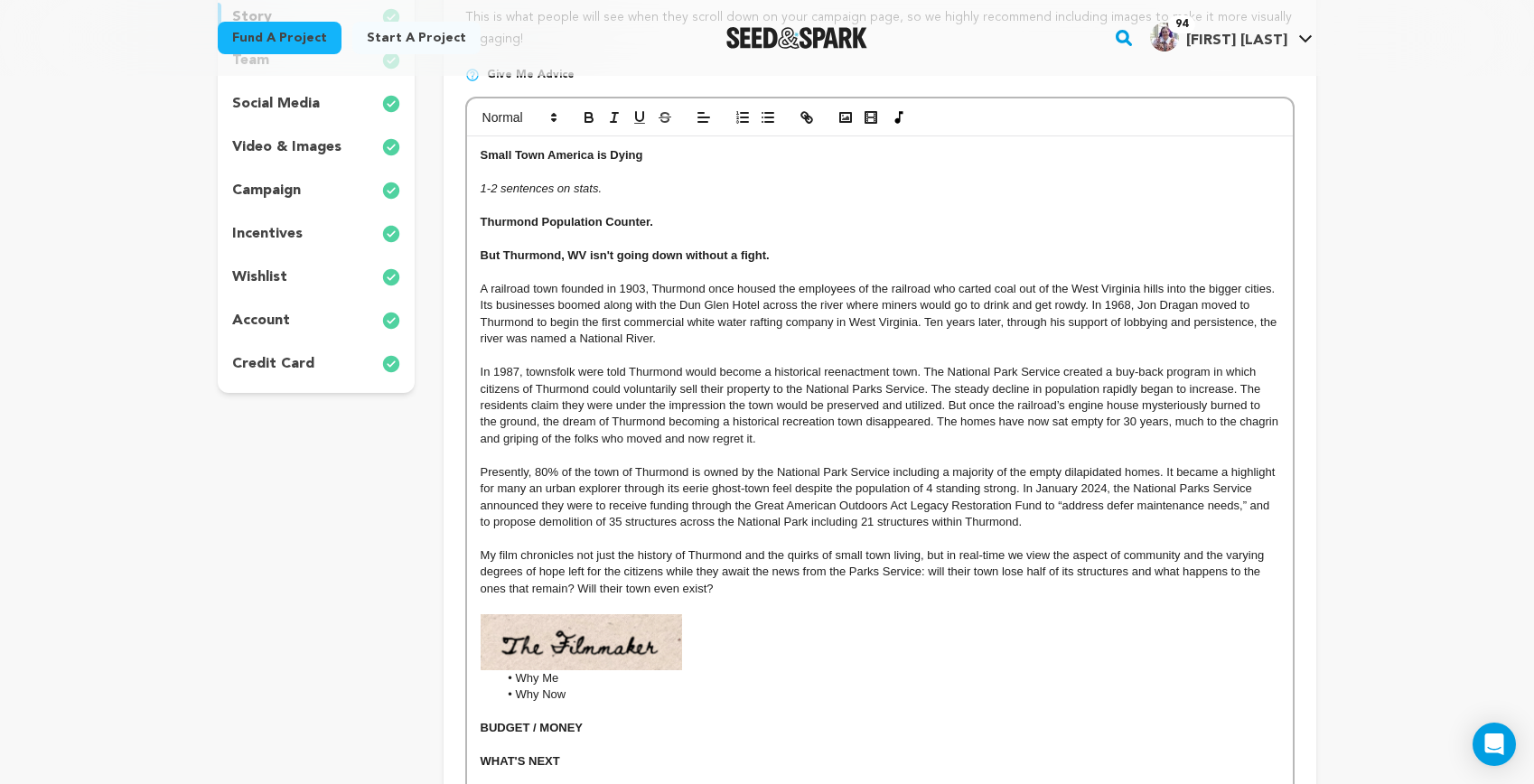 click on "A railroad town founded in 1903, Thurmond once housed the employees of the railroad who carted coal out of the West Virginia hills into the bigger cities. Its businesses boomed along with the Dun Glen Hotel across the river where miners would go to drink and get rowdy. In 1968, Jon Dragan moved to Thurmond to begin the first commercial white water rafting company in West Virginia. Ten years later, through his support of lobbying and persistence, the river was named a National River." at bounding box center [880, 314] 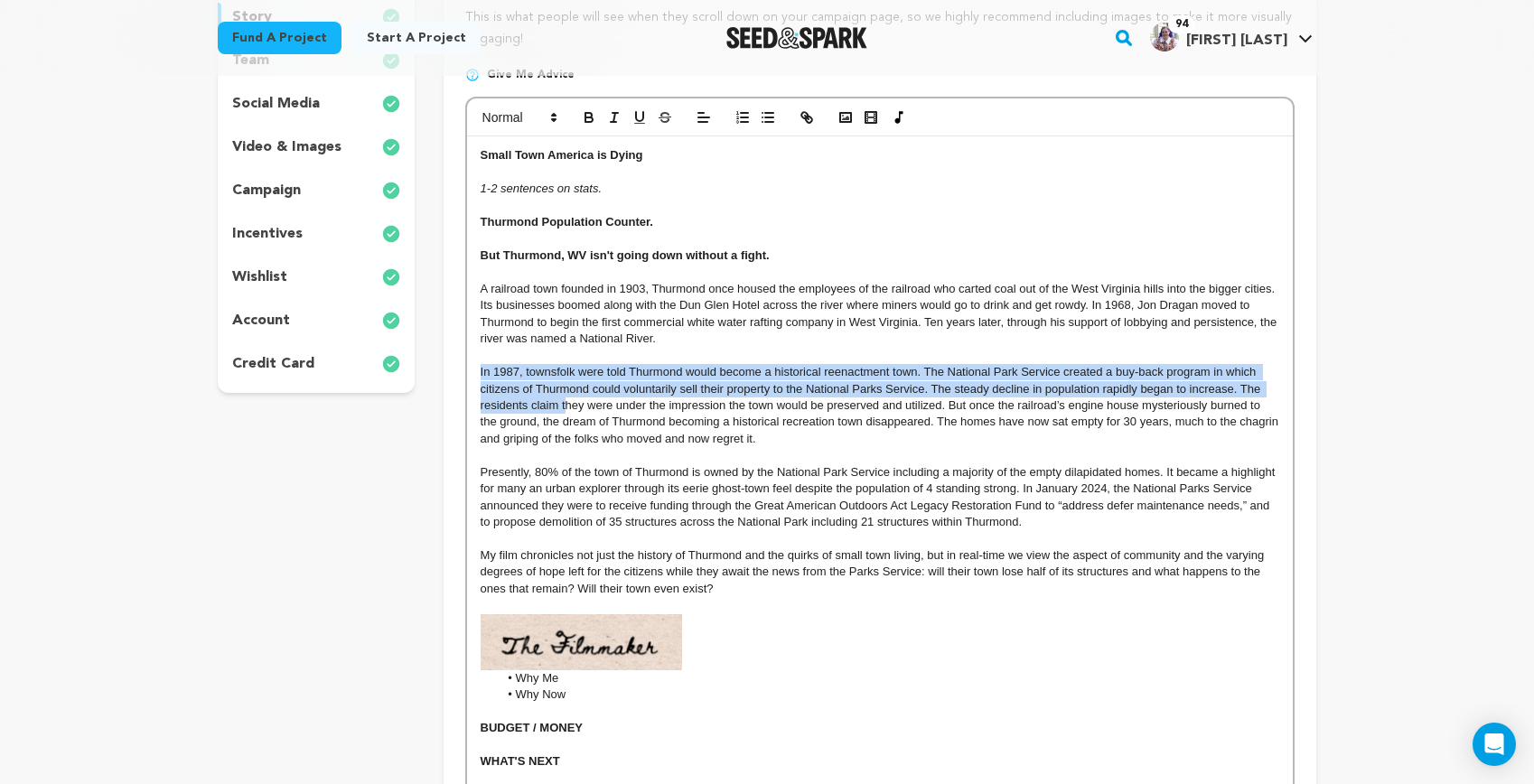 drag, startPoint x: 557, startPoint y: 375, endPoint x: 565, endPoint y: 412, distance: 37.854986 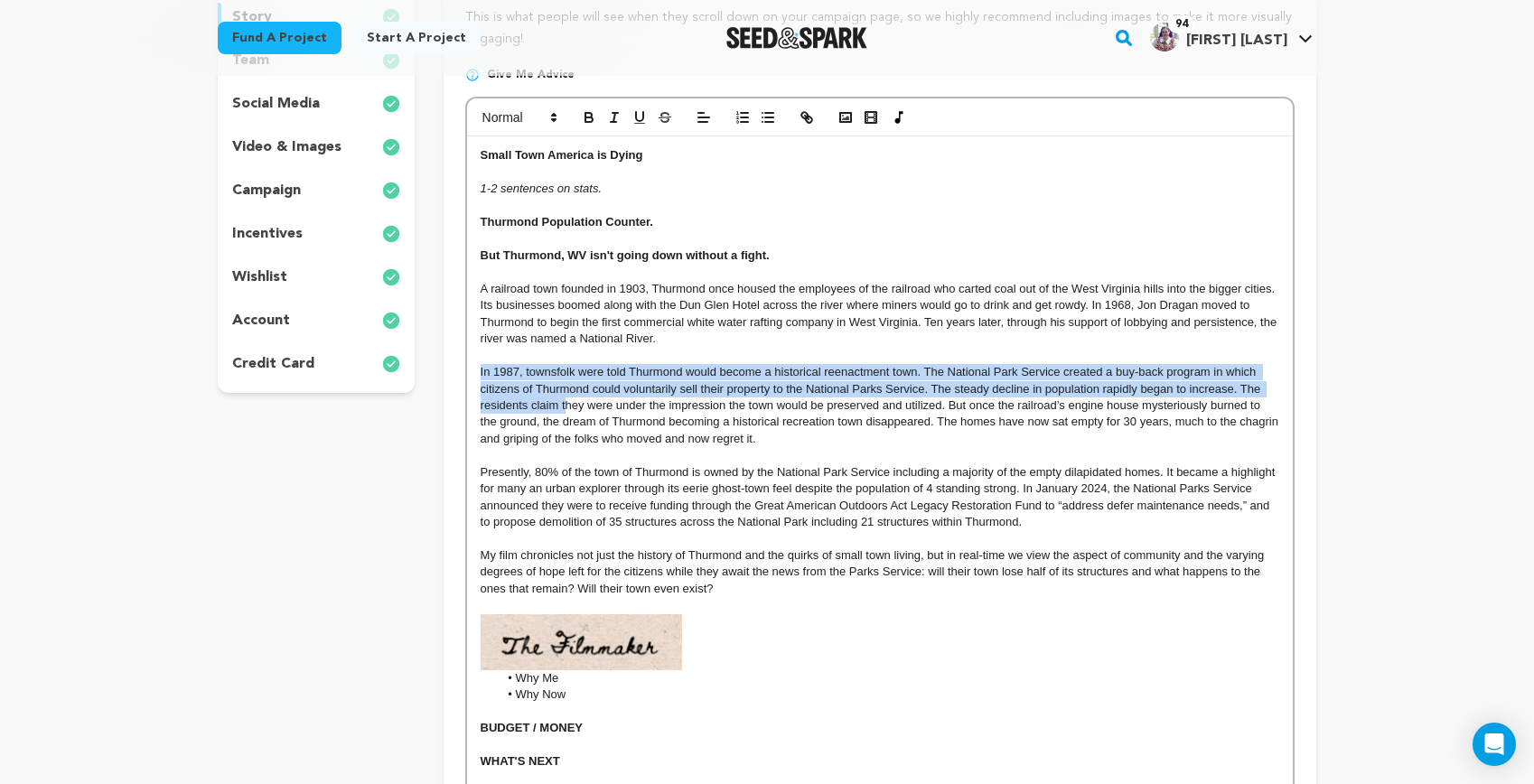 click on "Small Town America is Dying 1-2 sentences on stats.  Thurmond Population Counter. But Thurmond, WV isn't going down without a fight. A railroad town founded in 1903, Thurmond once housed the employees of the railroad who carted coal out of the West Virginia hills into the bigger cities. Its businesses boomed along with the Dun Glen Hotel across the river where miners would go to drink and get rowdy. In 1968, Jon Dragan moved to Thurmond to begin the first commercial white water rafting company in West Virginia. Ten years later, through his support of lobbying and persistence, the river was named a National River. ﻿﻿My film chronicles not just the history of Thurmond and the quirks of small town living, but in real-time we view the aspect of community and the varying degrees of hope left for the citizens while they await the news from the Parks Service: will their town lose half of its structures and what happens to the ones that remain? Will their town even exist?  Why Me Why Now BUDGET / MONEY" at bounding box center (880, 533) 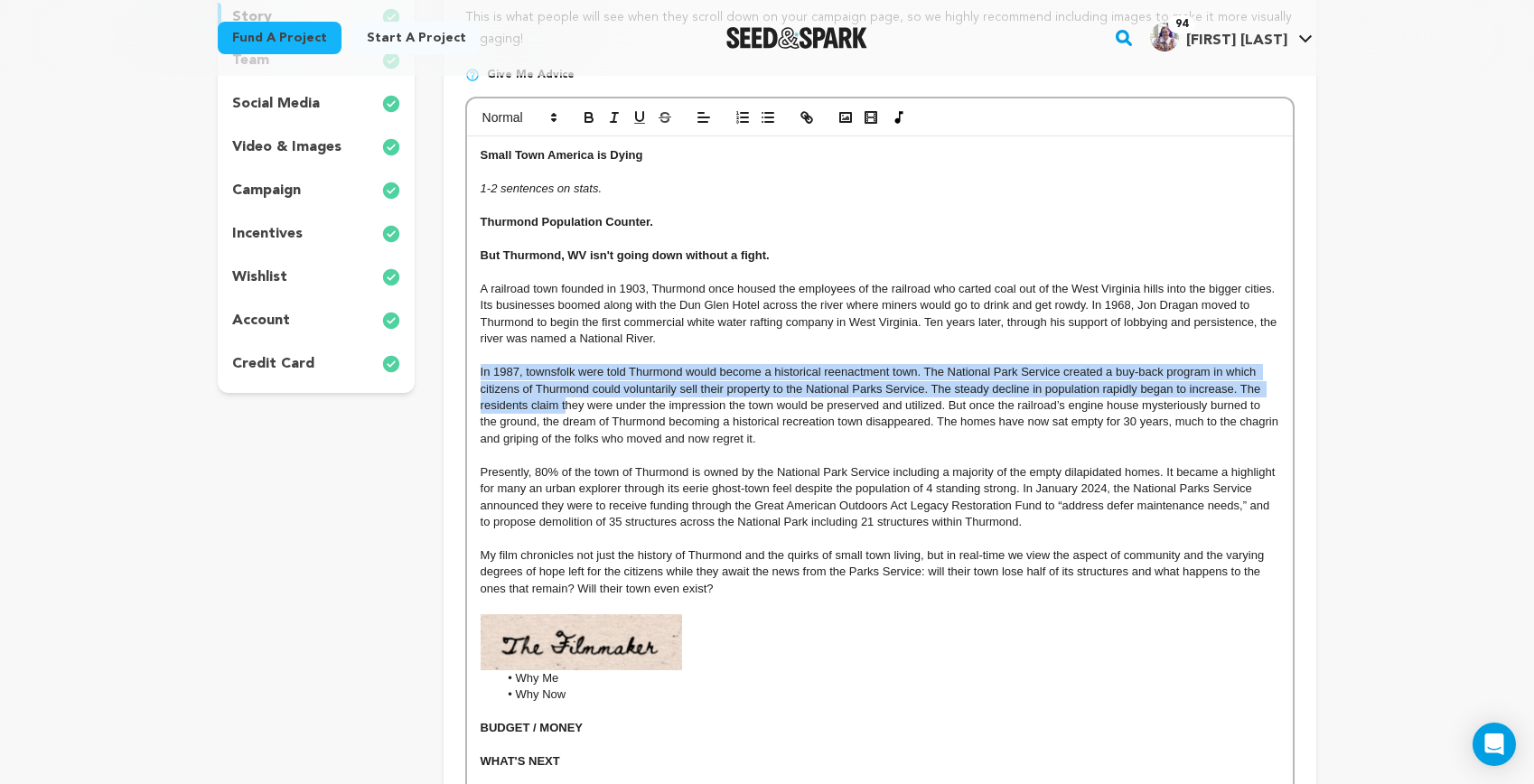 click on "In 1987, townsfolk were told Thurmond would become a historical reenactment town. The National Park Service created a buy-back program in which citizens of Thurmond could voluntarily sell their property to the National Parks Service. The steady decline in population rapidly began to increase. The residents claim they were under the impression the town would be preserved and utilized. But once the railroad’s engine house mysteriously burned to the ground, the dream of Thurmond becoming a historical recreation town disappeared. The homes have now sat empty for 30 years, much to the chagrin and griping of the folks who moved and now regret it." at bounding box center [881, 405] 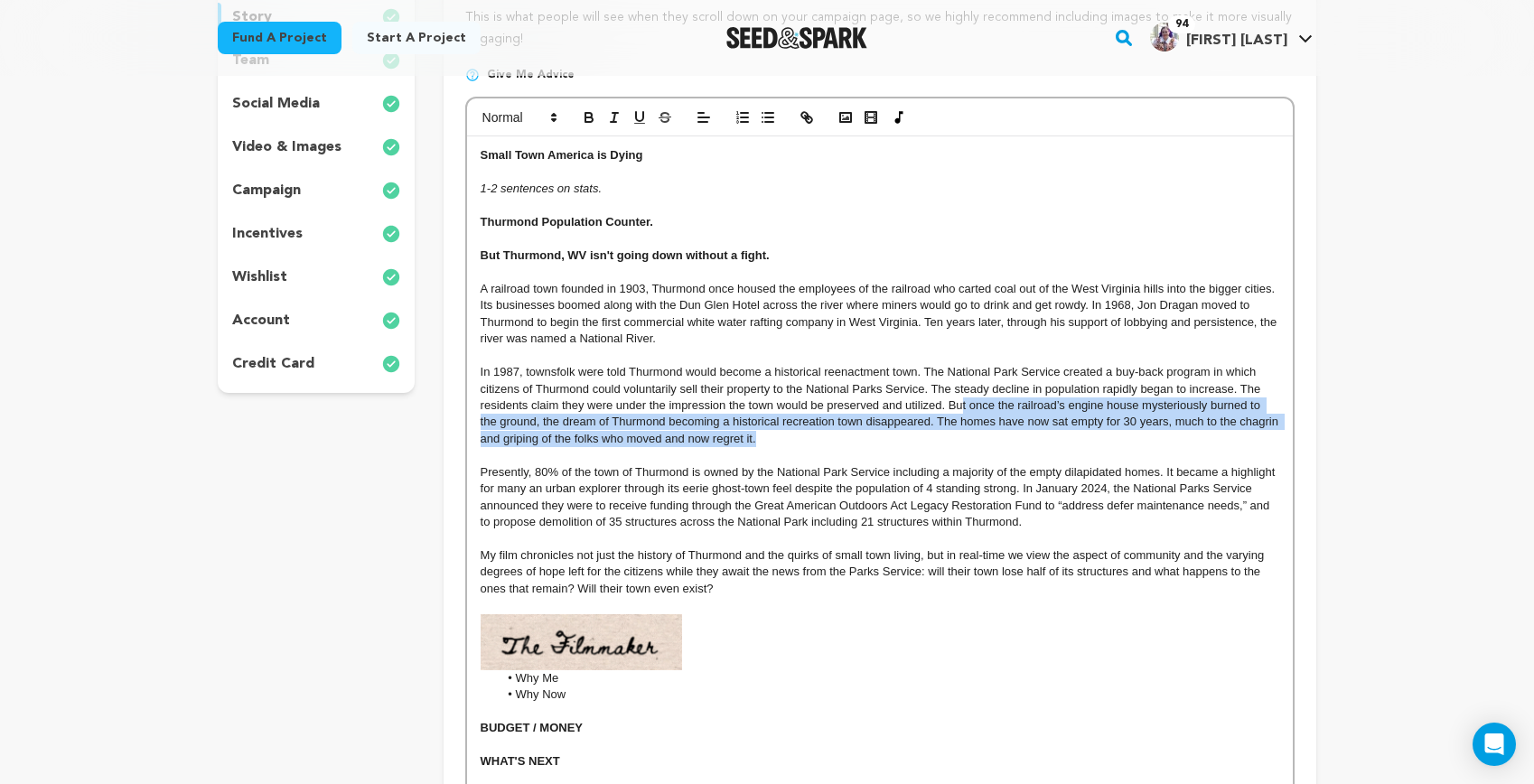 drag, startPoint x: 962, startPoint y: 406, endPoint x: 977, endPoint y: 436, distance: 33.54102 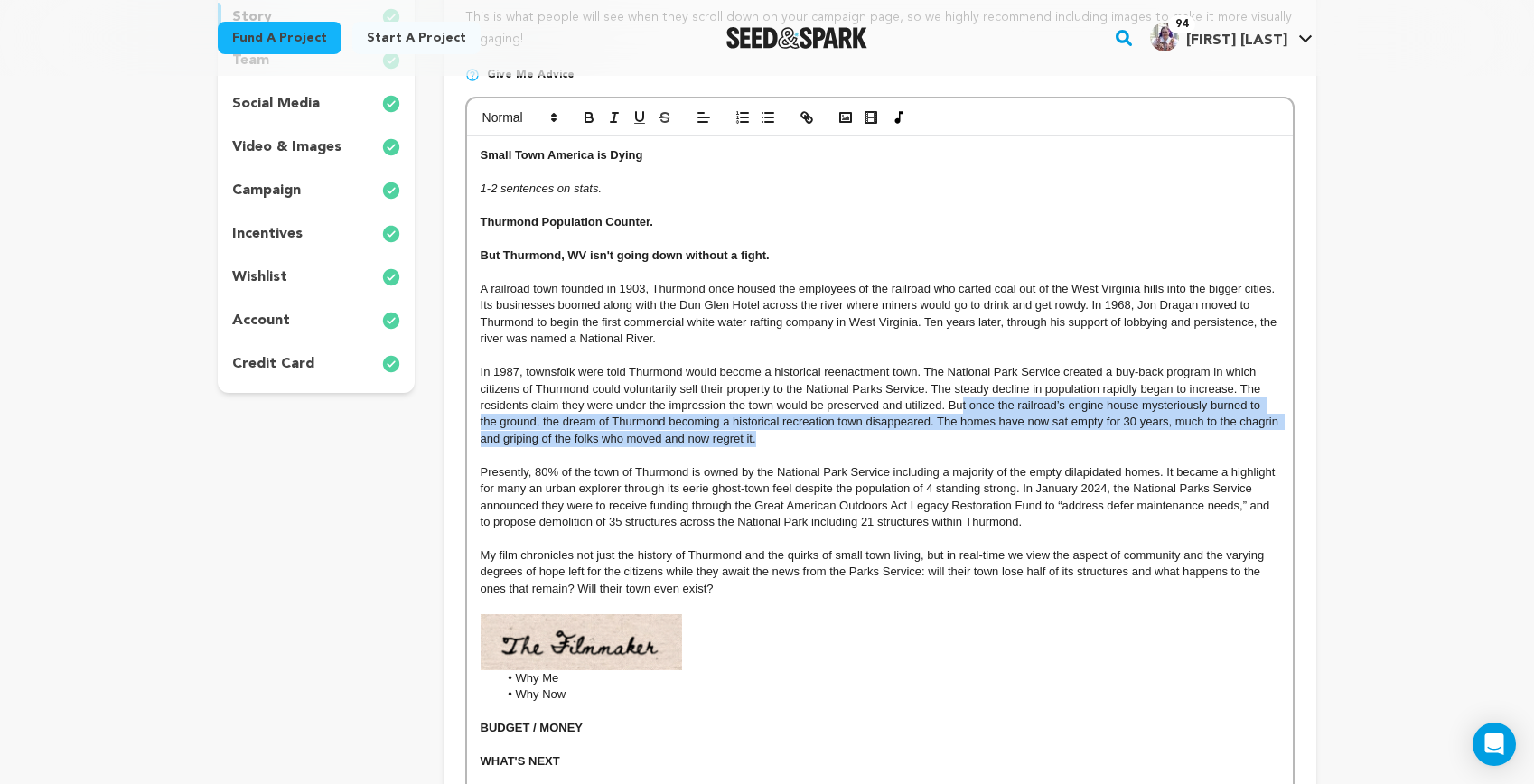 click on "In 1987, townsfolk were told Thurmond would become a historical reenactment town. The National Park Service created a buy-back program in which citizens of Thurmond could voluntarily sell their property to the National Parks Service. The steady decline in population rapidly began to increase. The residents claim they were under the impression the town would be preserved and utilized. But once the railroad’s engine house mysteriously burned to the ground, the dream of Thurmond becoming a historical recreation town disappeared. The homes have now sat empty for 30 years, much to the chagrin and griping of the folks who moved and now regret it." at bounding box center [880, 406] 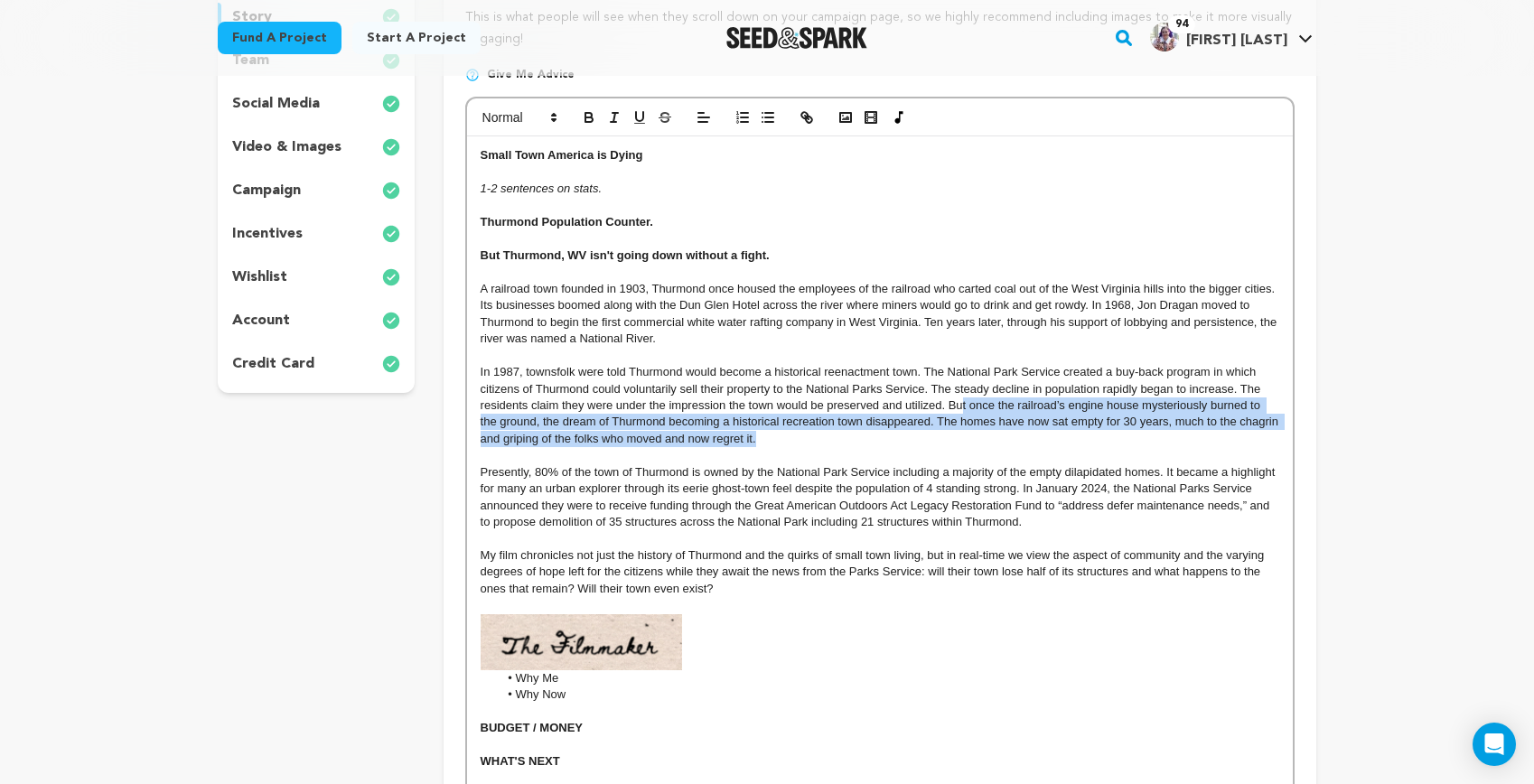 click on "In 1987, townsfolk were told Thurmond would become a historical reenactment town. The National Park Service created a buy-back program in which citizens of Thurmond could voluntarily sell their property to the National Parks Service. The steady decline in population rapidly began to increase. The residents claim they were under the impression the town would be preserved and utilized. But once the railroad’s engine house mysteriously burned to the ground, the dream of Thurmond becoming a historical recreation town disappeared. The homes have now sat empty for 30 years, much to the chagrin and griping of the folks who moved and now regret it." at bounding box center [880, 406] 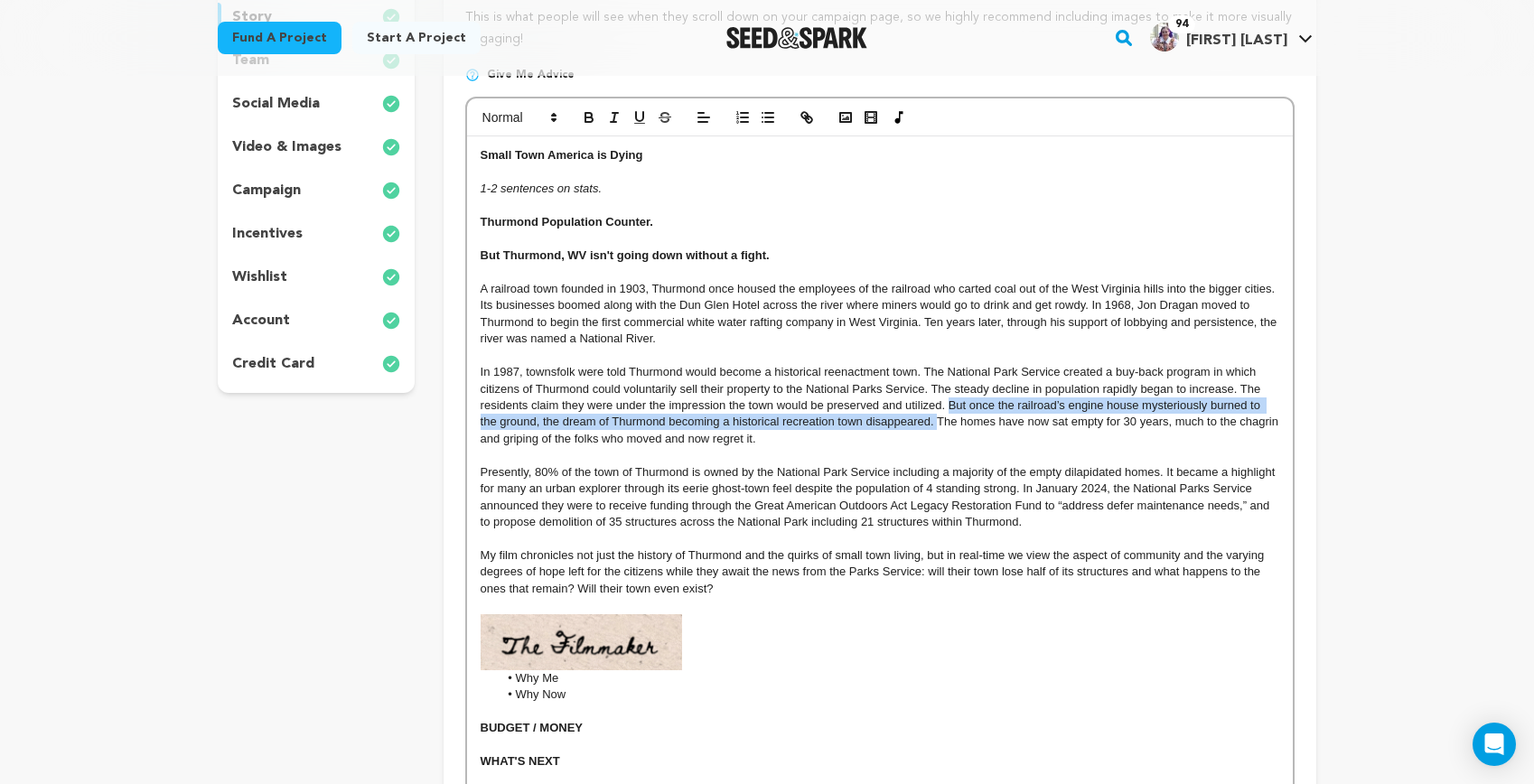 drag, startPoint x: 940, startPoint y: 422, endPoint x: 949, endPoint y: 406, distance: 18.35756 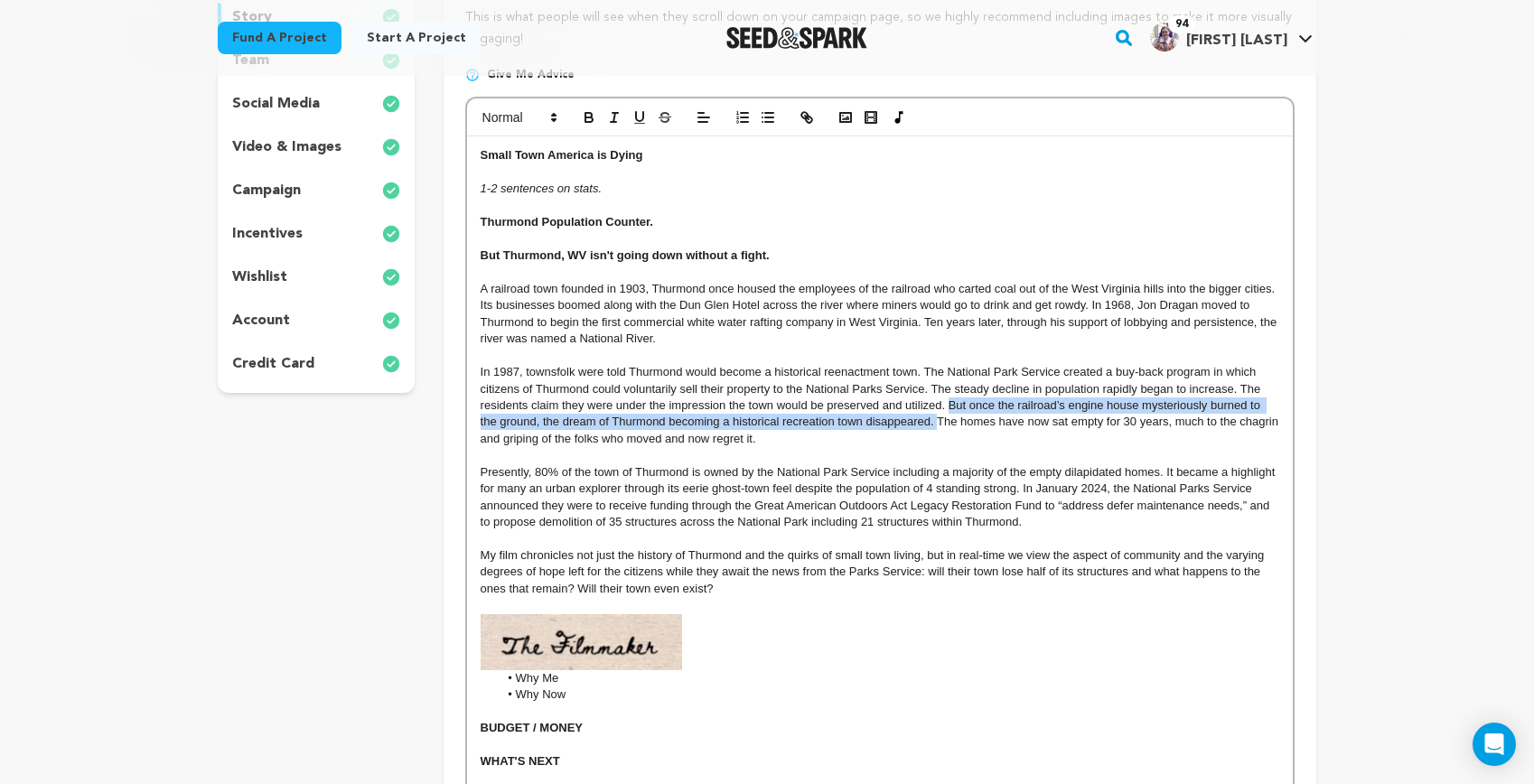click on "In 1987, townsfolk were told Thurmond would become a historical reenactment town. The National Park Service created a buy-back program in which citizens of Thurmond could voluntarily sell their property to the National Parks Service. The steady decline in population rapidly began to increase. The residents claim they were under the impression the town would be preserved and utilized. But once the railroad’s engine house mysteriously burned to the ground, the dream of Thurmond becoming a historical recreation town disappeared. The homes have now sat empty for 30 years, much to the chagrin and griping of the folks who moved and now regret it." at bounding box center [881, 405] 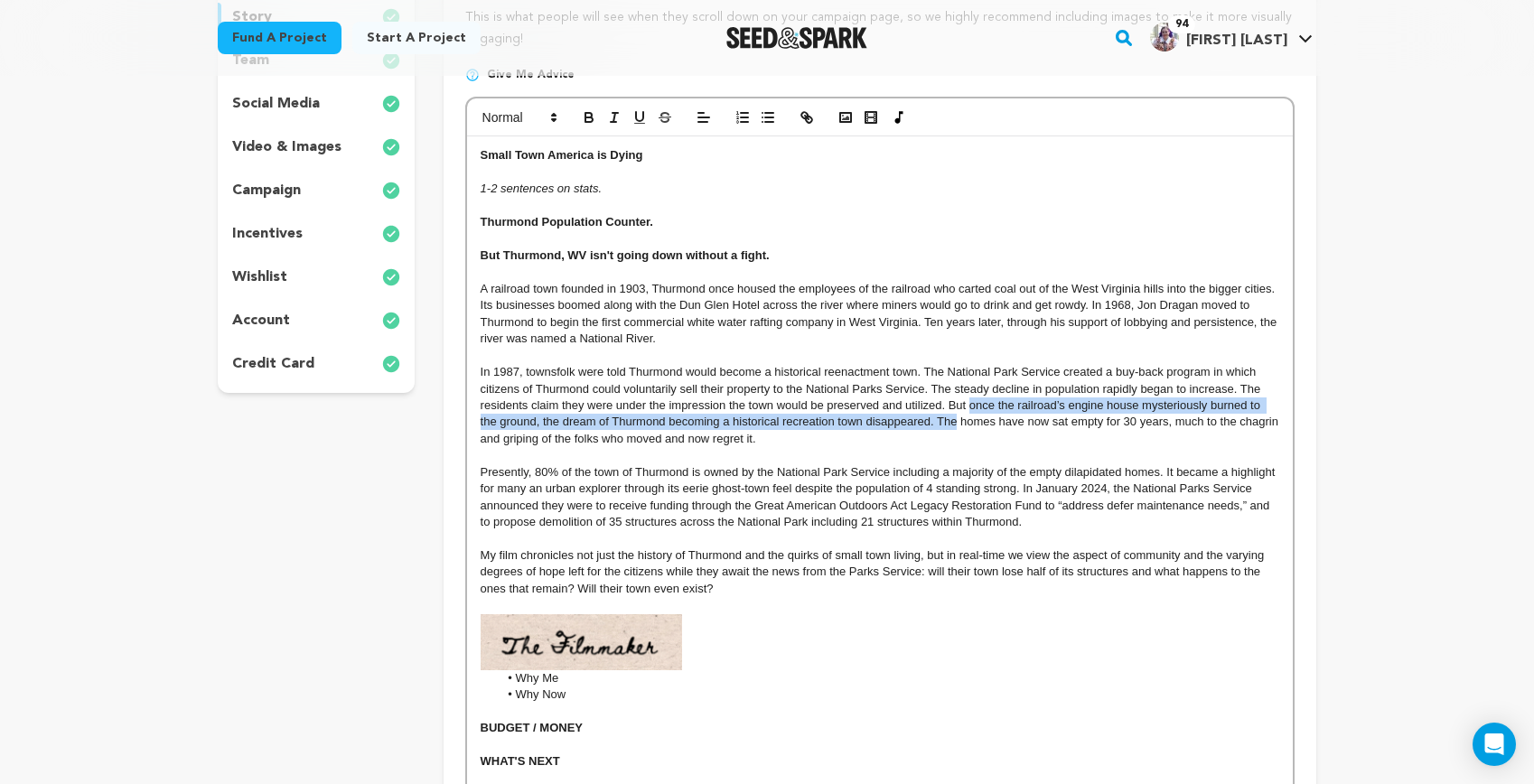 drag, startPoint x: 954, startPoint y: 424, endPoint x: 970, endPoint y: 411, distance: 20.615528 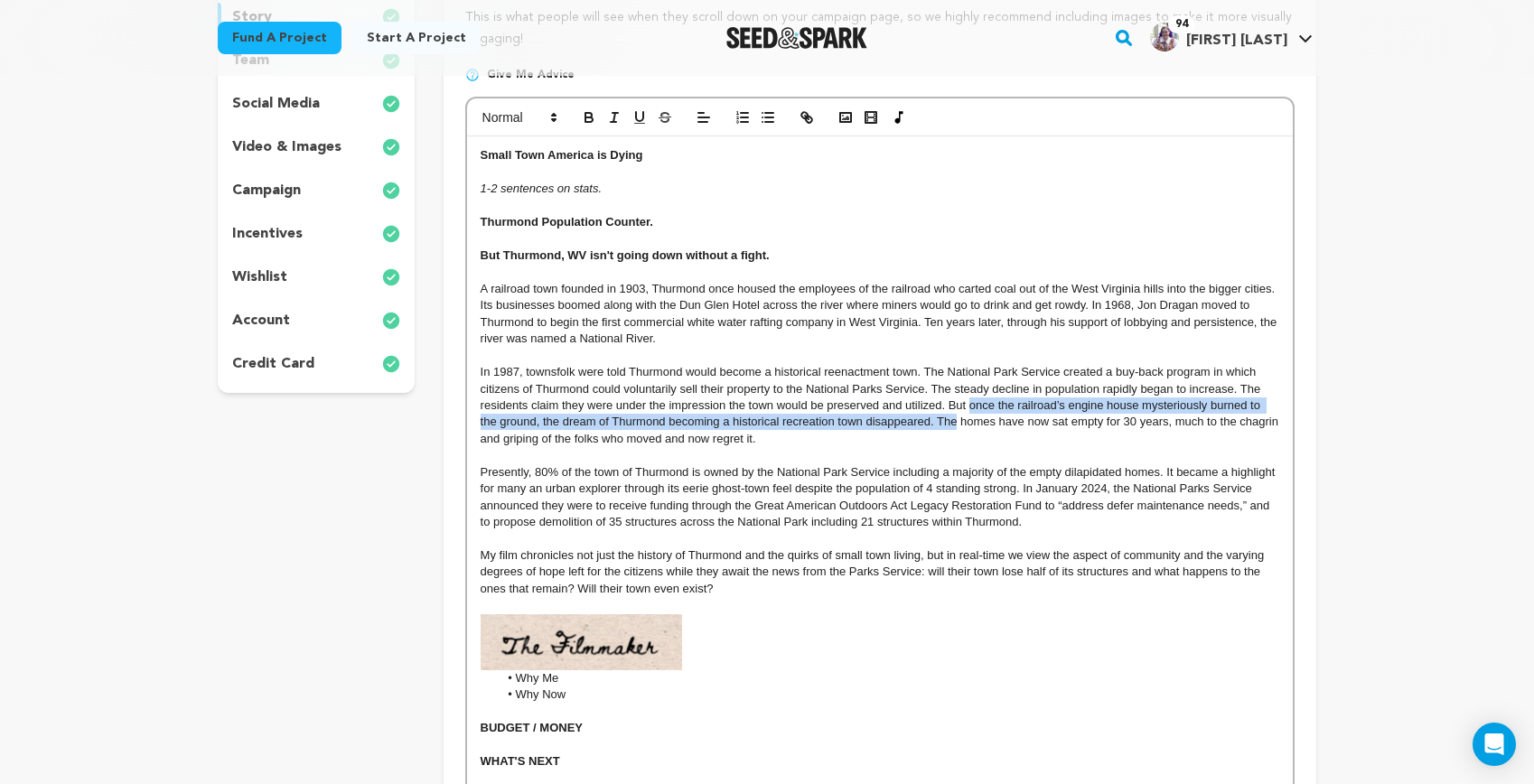 click on "In 1987, townsfolk were told Thurmond would become a historical reenactment town. The National Park Service created a buy-back program in which citizens of Thurmond could voluntarily sell their property to the National Parks Service. The steady decline in population rapidly began to increase. The residents claim they were under the impression the town would be preserved and utilized. But once the railroad’s engine house mysteriously burned to the ground, the dream of Thurmond becoming a historical recreation town disappeared. The homes have now sat empty for 30 years, much to the chagrin and griping of the folks who moved and now regret it." at bounding box center (881, 405) 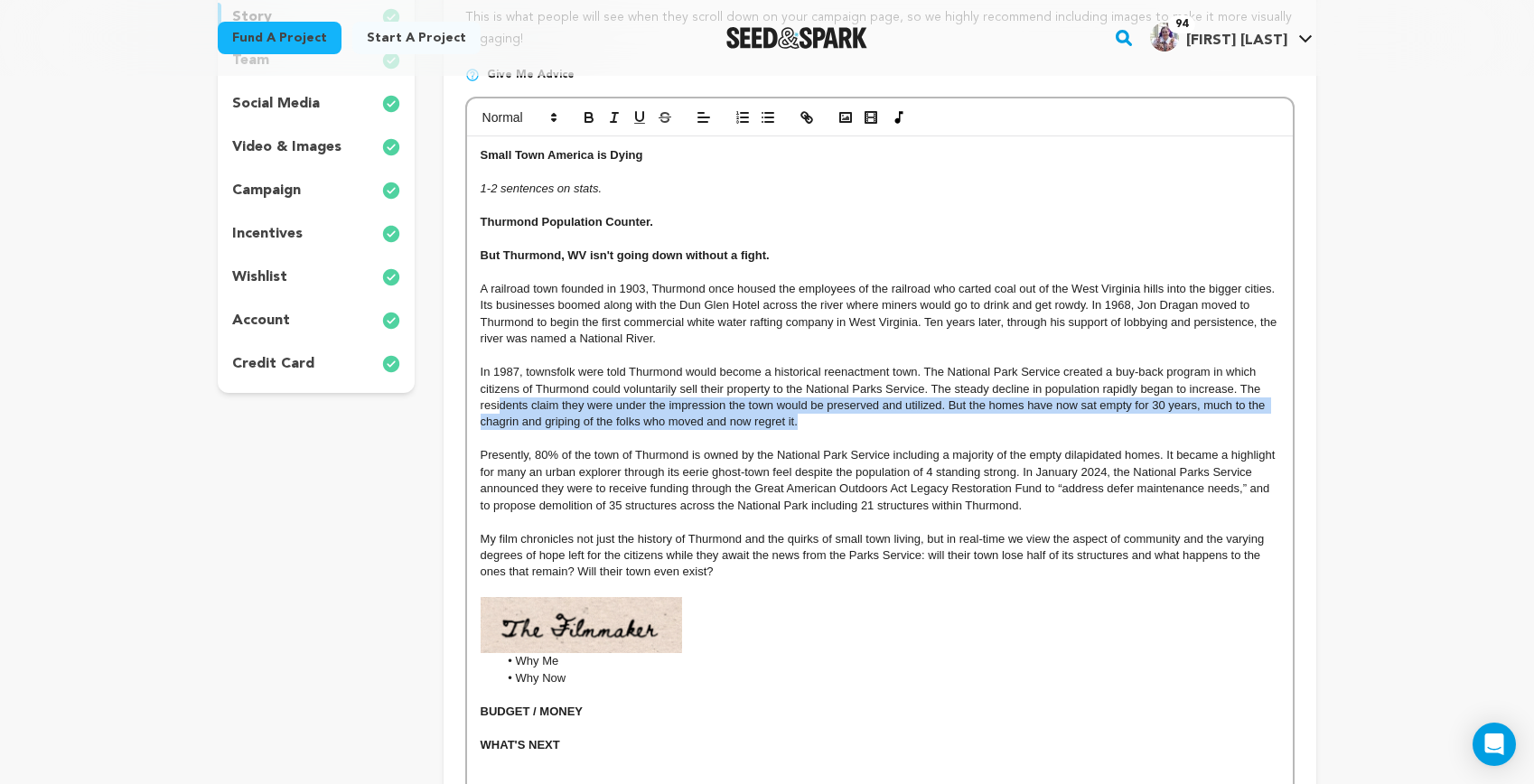 drag, startPoint x: 884, startPoint y: 420, endPoint x: 499, endPoint y: 411, distance: 385.10518 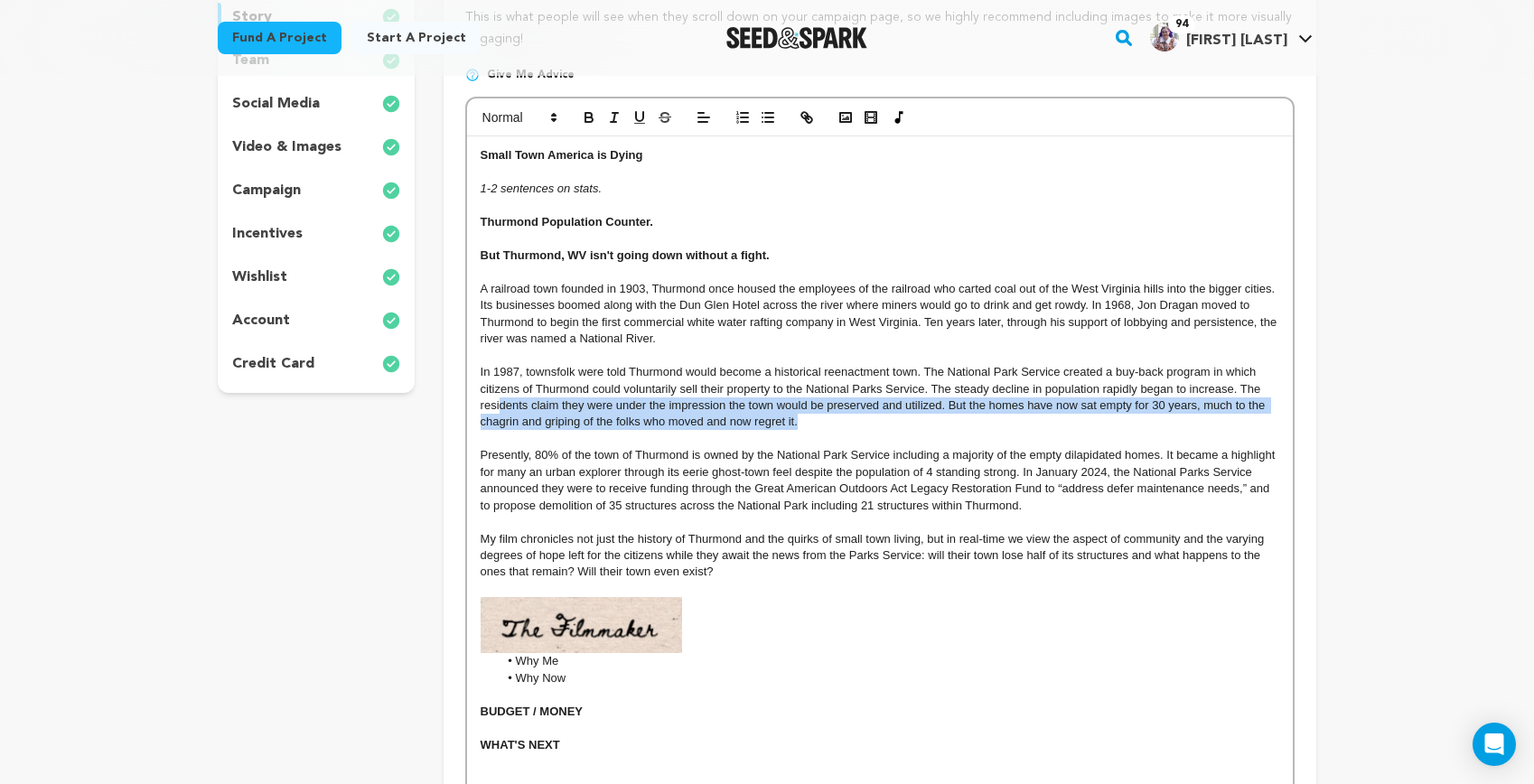 click on "In 1987, townsfolk were told Thurmond would become a historical reenactment town. The National Park Service created a buy-back program in which citizens of Thurmond could voluntarily sell their property to the National Parks Service. The steady decline in population rapidly began to increase. The residents claim they were under the impression the town would be preserved and utilized. But the homes have now sat empty for 30 years, much to the chagrin and griping of the folks who moved and now regret it." at bounding box center [880, 397] 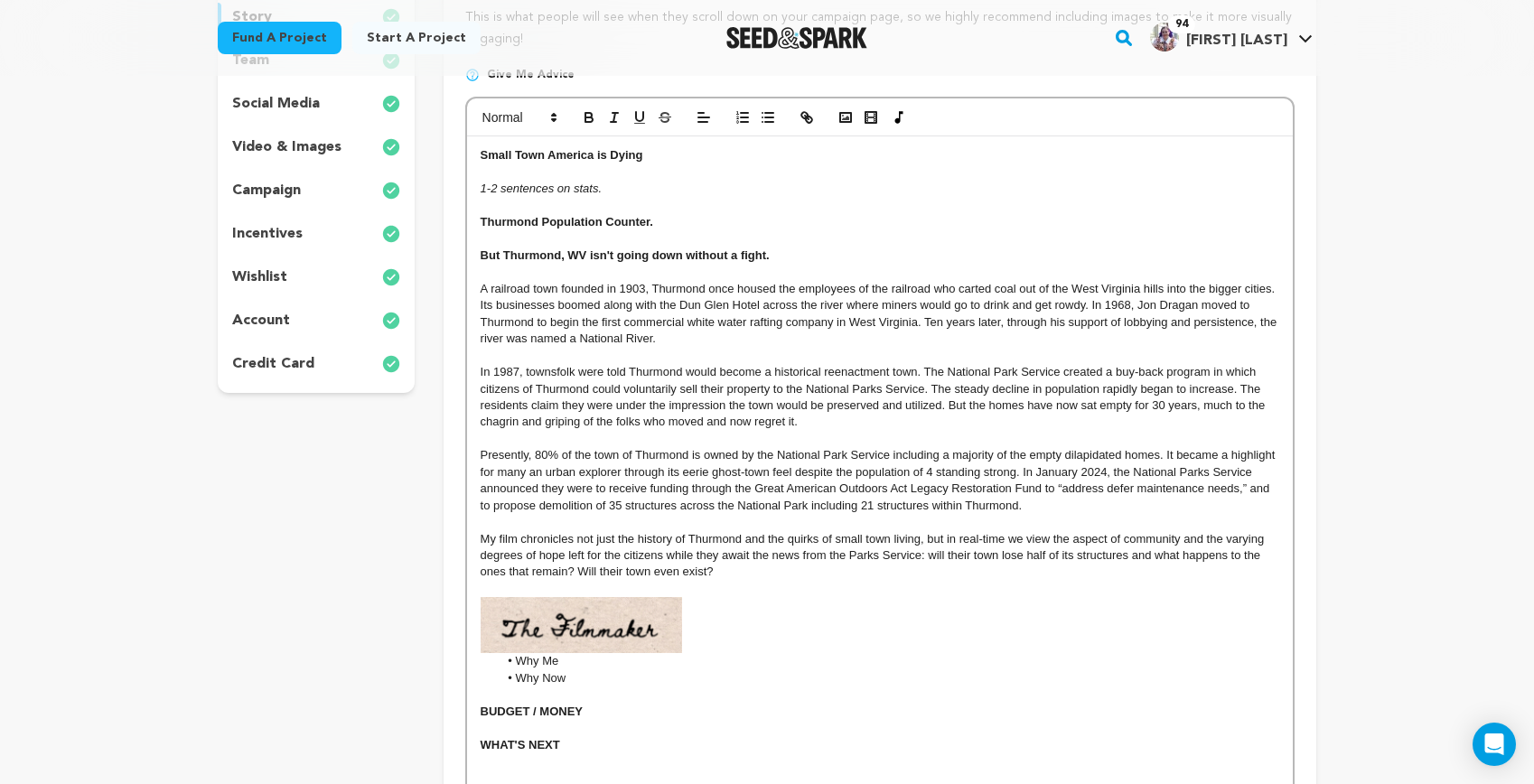 click on "Presently, 80% of the town of Thurmond is owned by the National Park Service including a majority of the empty dilapidated homes. It became a highlight for many an urban explorer through its eerie ghost-town feel despite the population of 4 standing strong. In January 2024, the National Parks Service announced they were to receive funding through the Great American Outdoors Act Legacy Restoration Fund to “address defer maintenance needs,” and to propose demolition of 35 structures across the National Park including 21 structures within Thurmond." at bounding box center (879, 480) 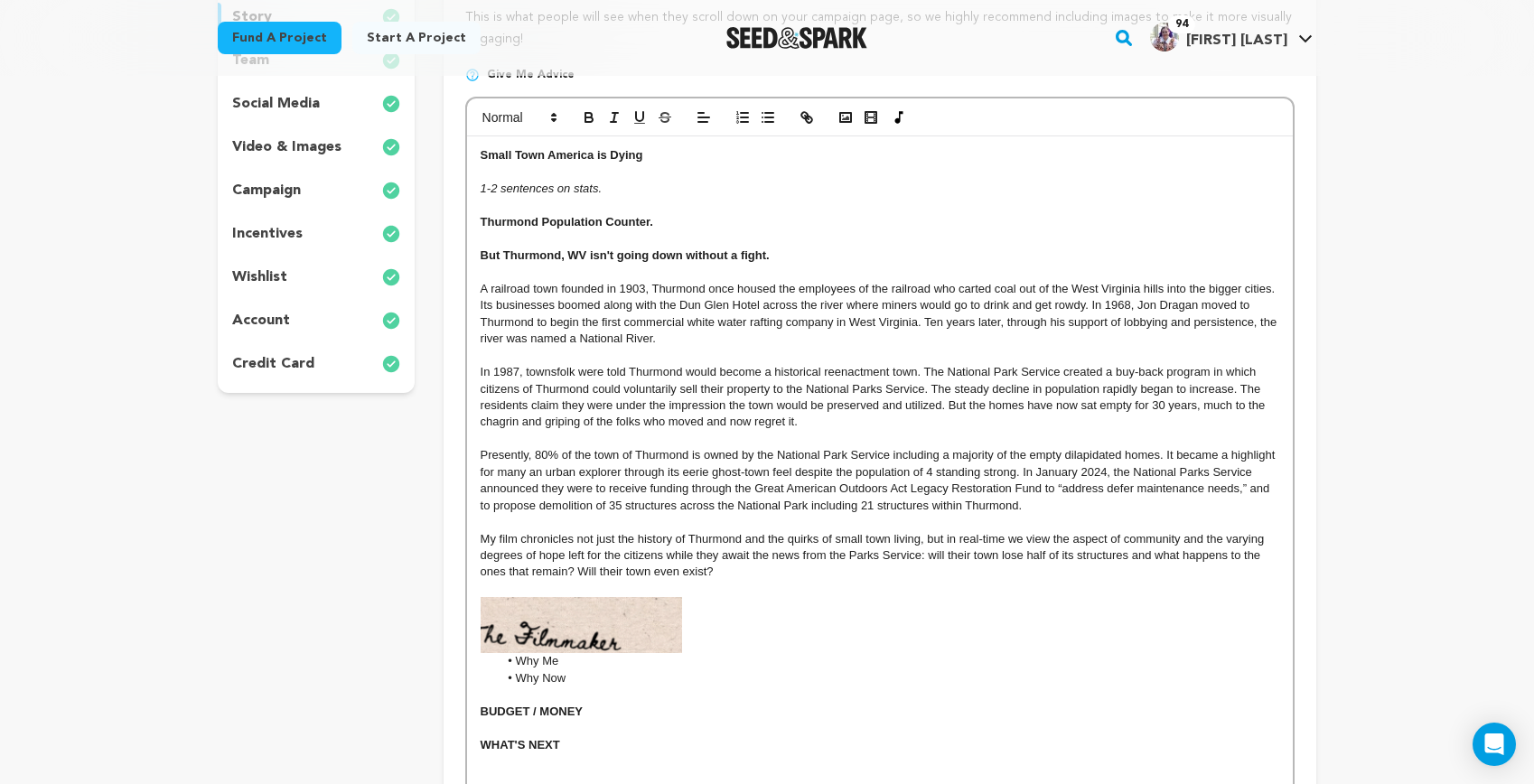 click on "Presently, 80% of the town of Thurmond is owned by the National Park Service including a majority of the empty dilapidated homes. It became a highlight for many an urban explorer through its eerie ghost-town feel despite the population of 4 standing strong. In January 2024, the National Parks Service announced they were to receive funding through the Great American Outdoors Act Legacy Restoration Fund to “address defer maintenance needs,” and to propose demolition of 35 structures across the National Park including 21 structures within Thurmond." at bounding box center [879, 480] 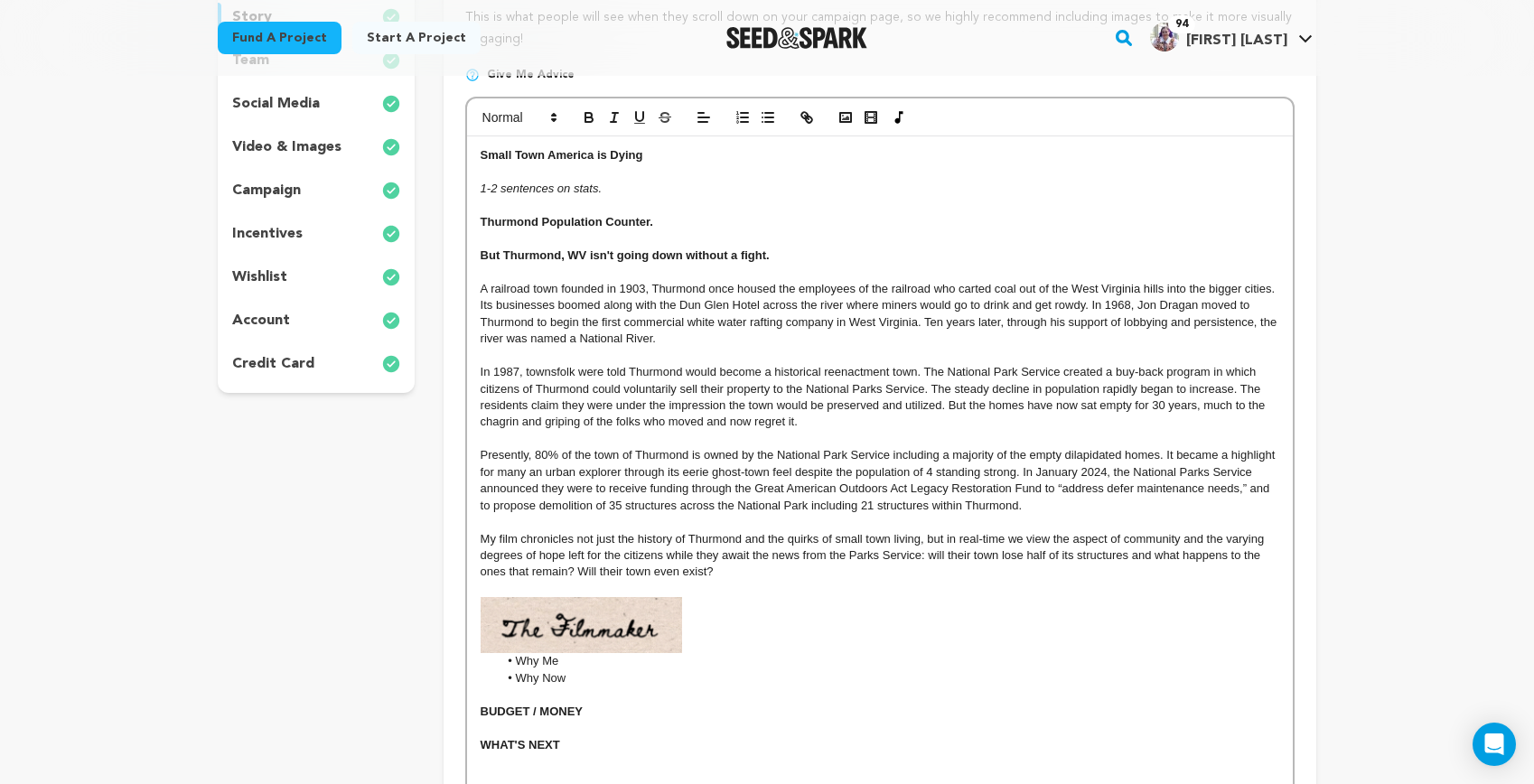 click on "Presently, 80% of the town of Thurmond is owned by the National Park Service including a majority of the empty dilapidated homes. It became a highlight for many an urban explorer through its eerie ghost-town feel despite the population of 4 standing strong. In January 2024, the National Parks Service announced they were to receive funding through the Great American Outdoors Act Legacy Restoration Fund to “address defer maintenance needs,” and to propose demolition of 35 structures across the National Park including 21 structures within Thurmond." at bounding box center (879, 480) 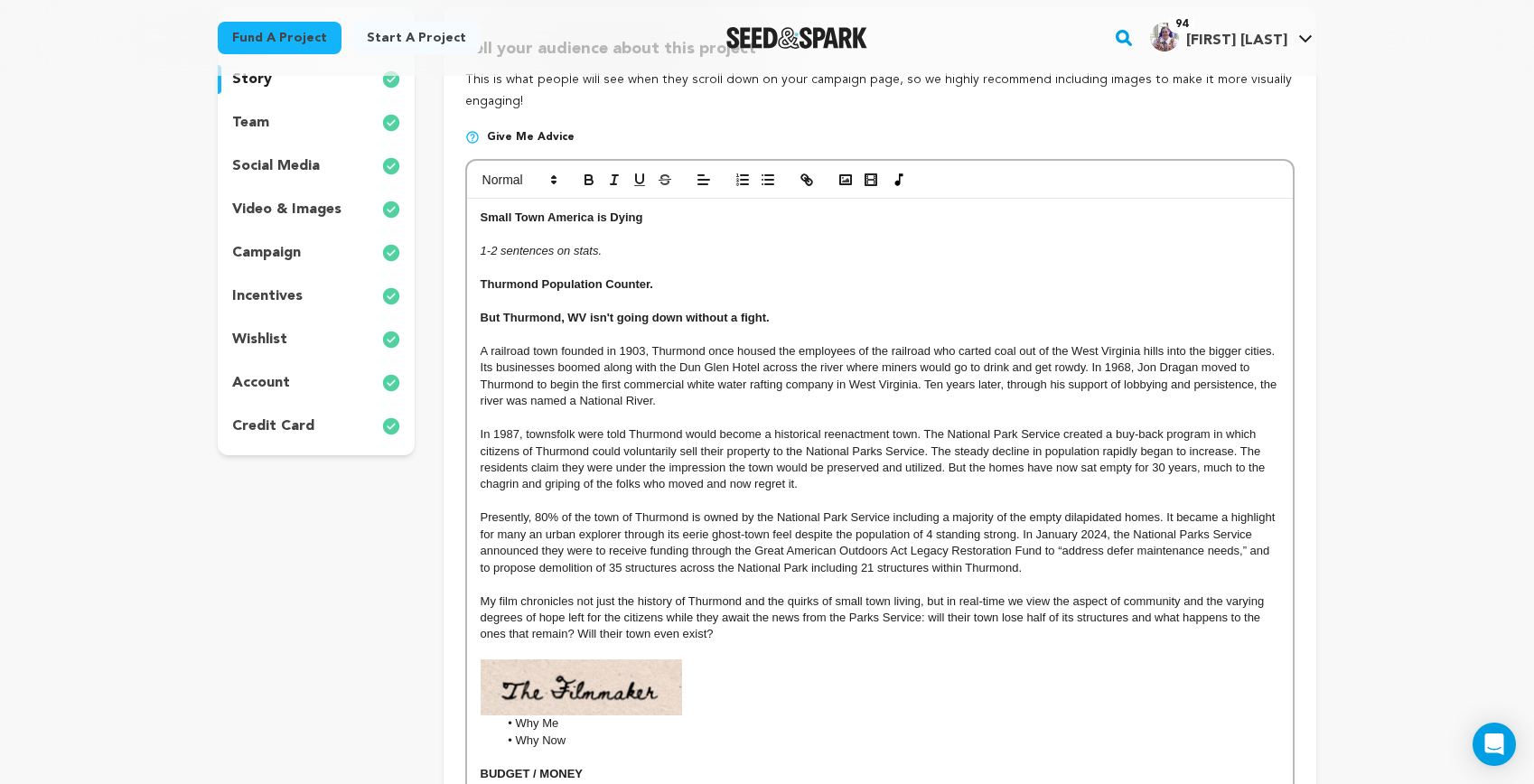 scroll, scrollTop: 285, scrollLeft: 0, axis: vertical 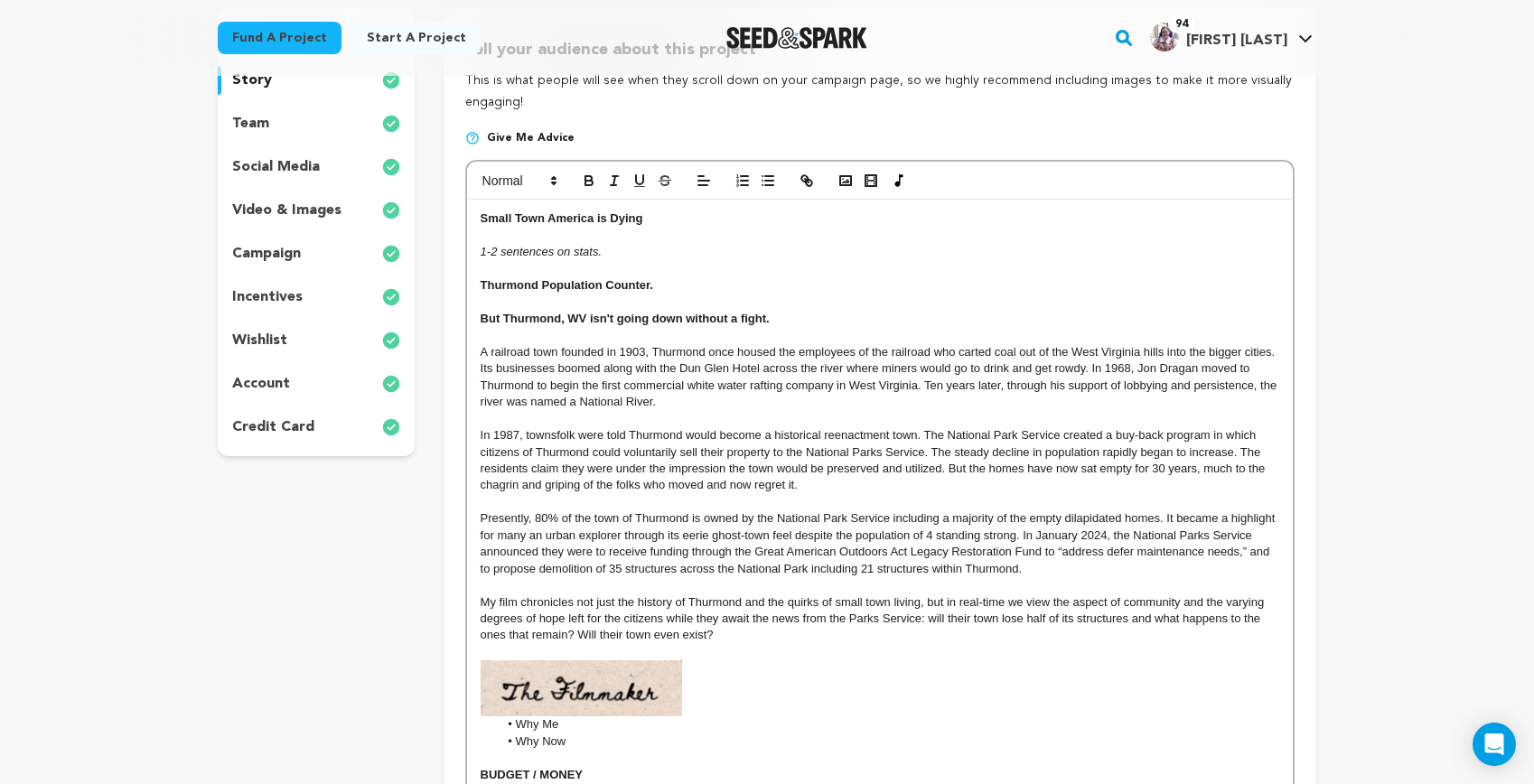 click on "In 1987, townsfolk were told Thurmond would become a historical reenactment town. The National Park Service created a buy-back program in which citizens of Thurmond could voluntarily sell their property to the National Parks Service. The steady decline in population rapidly began to increase. The residents claim they were under the impression the town would be preserved and utilized. But the homes have now sat empty for 30 years, much to the chagrin and griping of the folks who moved and now regret it." at bounding box center [880, 461] 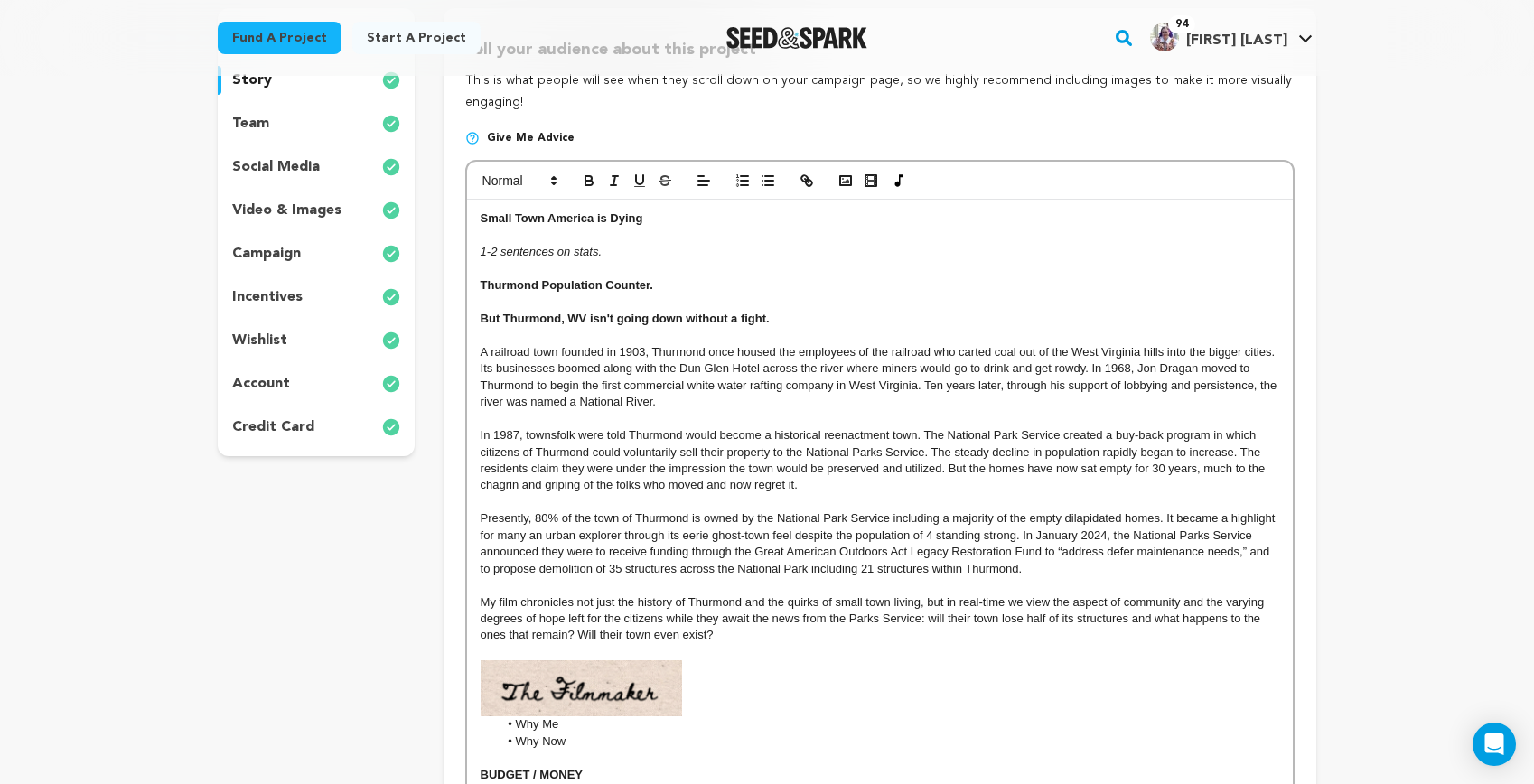 click on "Presently, 80% of the town of Thurmond is owned by the National Park Service including a majority of the empty dilapidated homes. It became a highlight for many an urban explorer through its eerie ghost-town feel despite the population of 4 standing strong. In January 2024, the National Parks Service announced they were to receive funding through the Great American Outdoors Act Legacy Restoration Fund to “address defer maintenance needs,” and to propose demolition of 35 structures across the National Park including 21 structures within Thurmond." at bounding box center (879, 543) 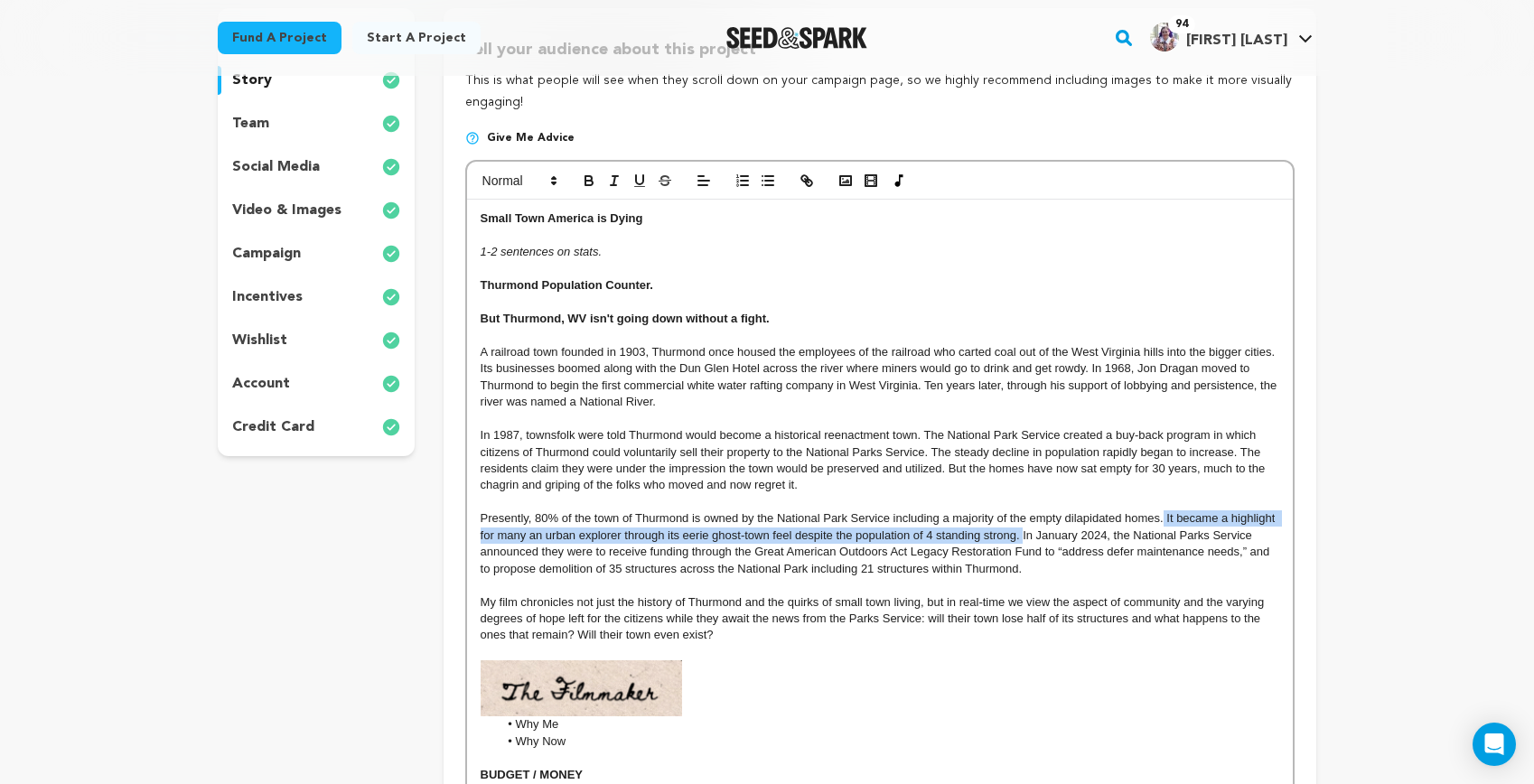 drag, startPoint x: 1024, startPoint y: 533, endPoint x: 1164, endPoint y: 514, distance: 141.2834 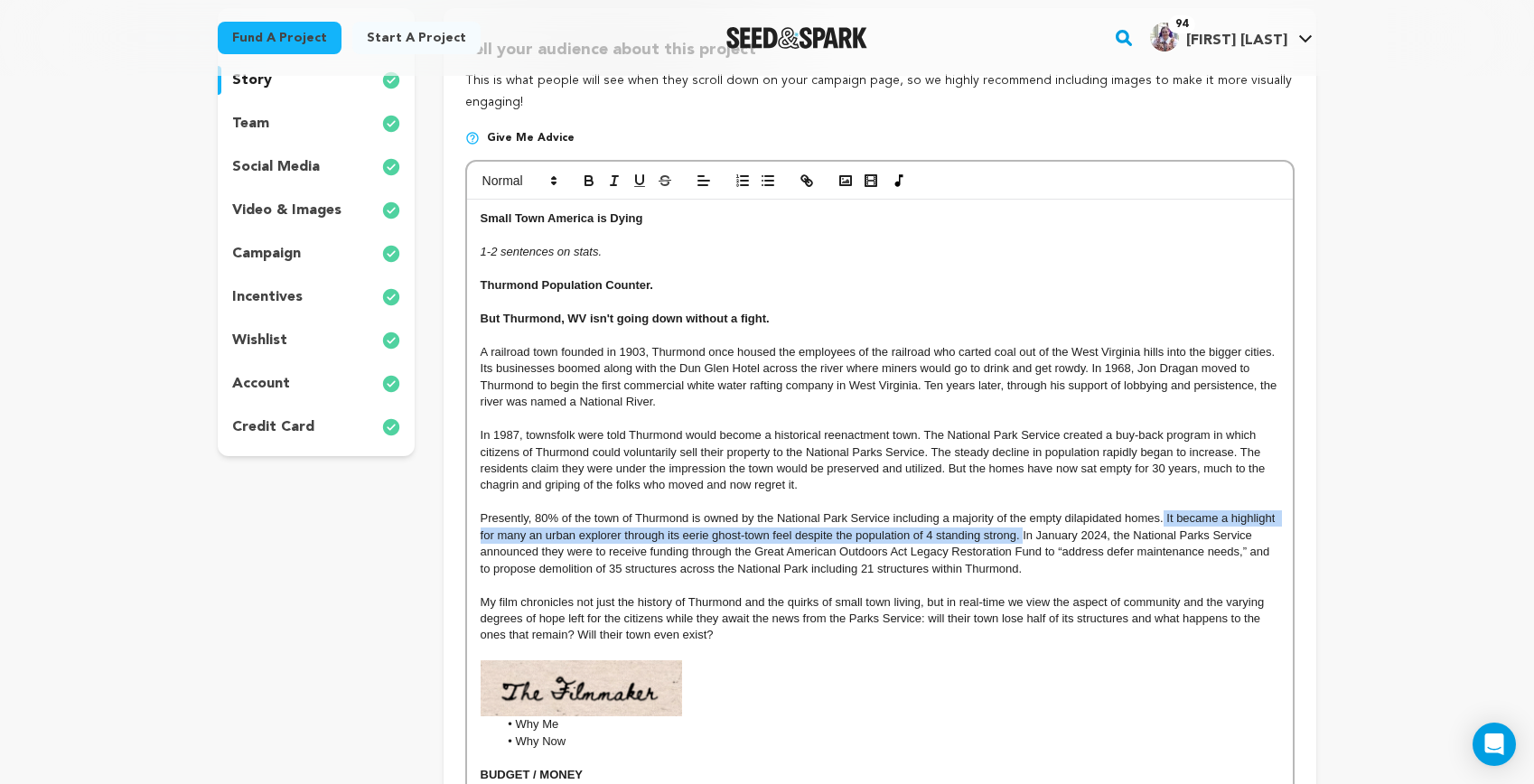 click on "Presently, 80% of the town of Thurmond is owned by the National Park Service including a majority of the empty dilapidated homes. It became a highlight for many an urban explorer through its eerie ghost-town feel despite the population of 4 standing strong. In January 2024, the National Parks Service announced they were to receive funding through the Great American Outdoors Act Legacy Restoration Fund to “address defer maintenance needs,” and to propose demolition of 35 structures across the National Park including 21 structures within Thurmond." at bounding box center (879, 543) 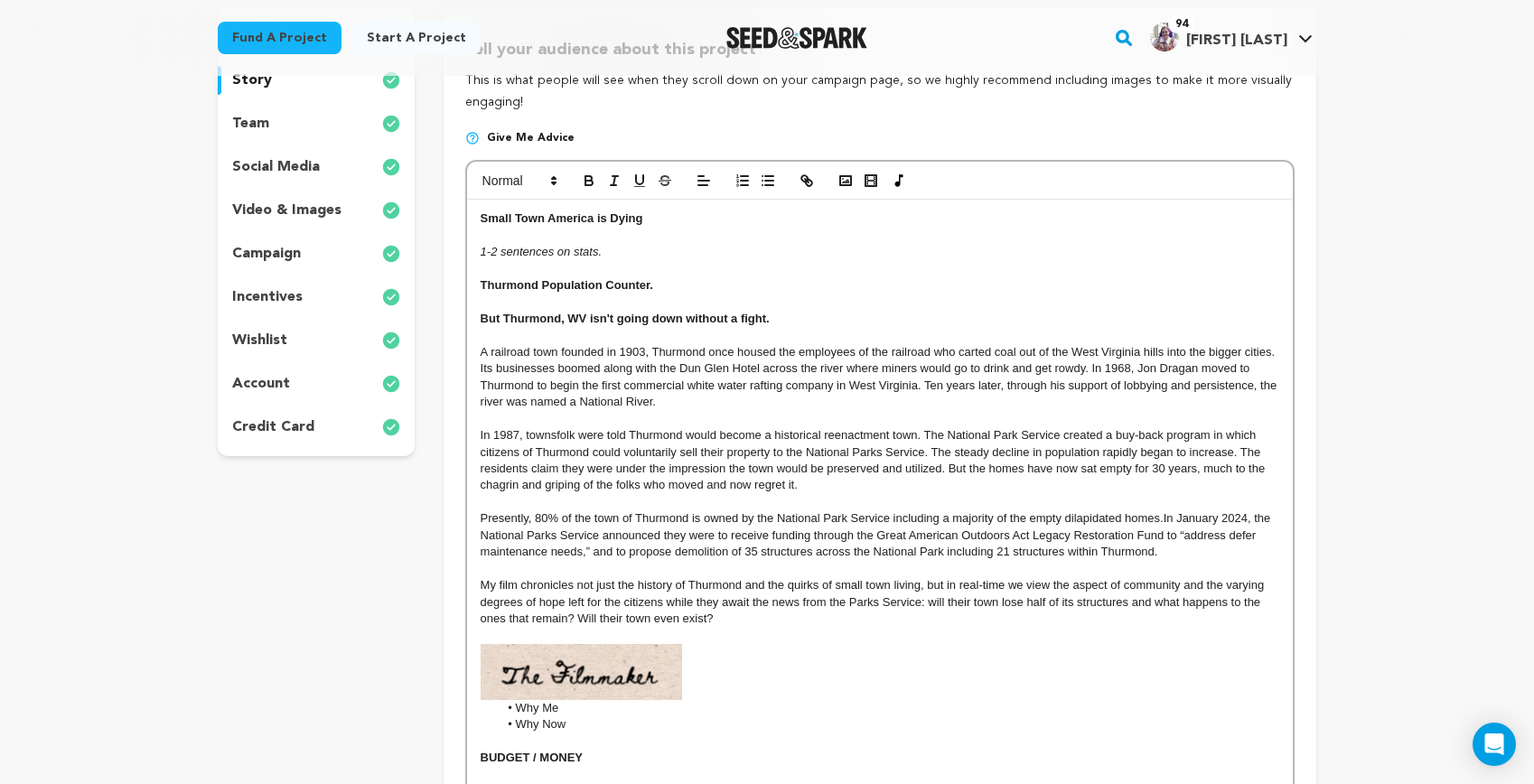 click at bounding box center [880, 672] 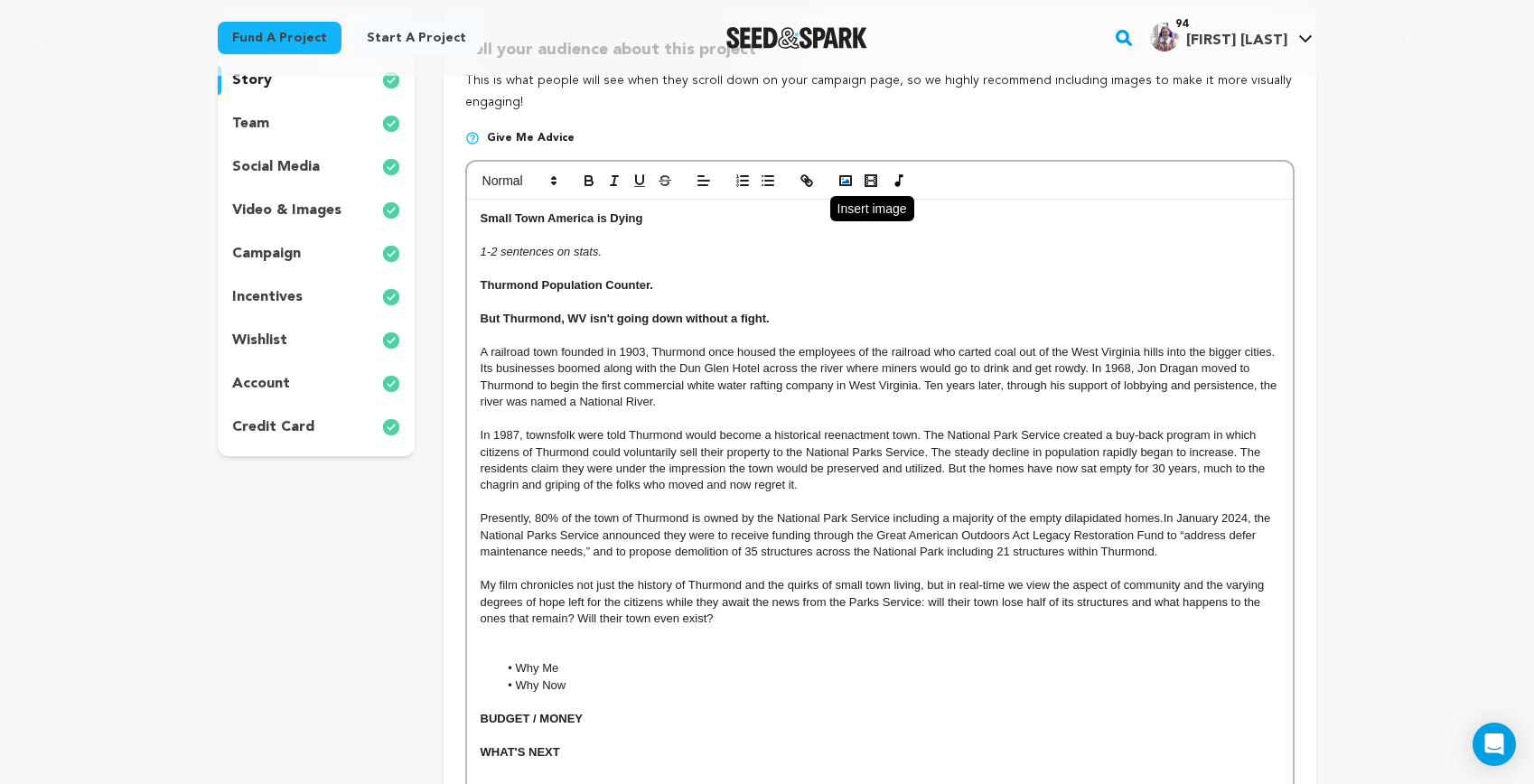 click at bounding box center (846, 181) 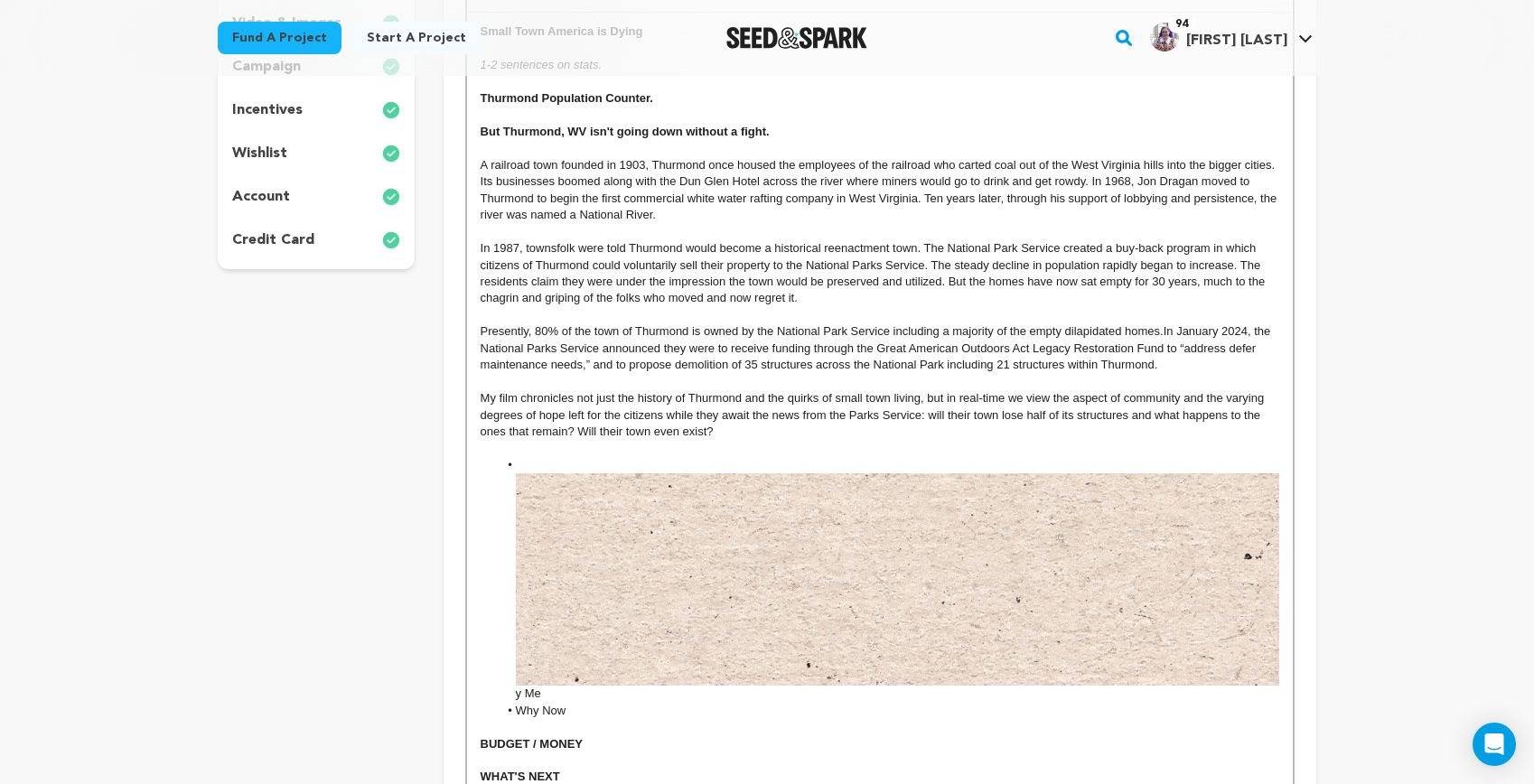 scroll, scrollTop: 474, scrollLeft: 0, axis: vertical 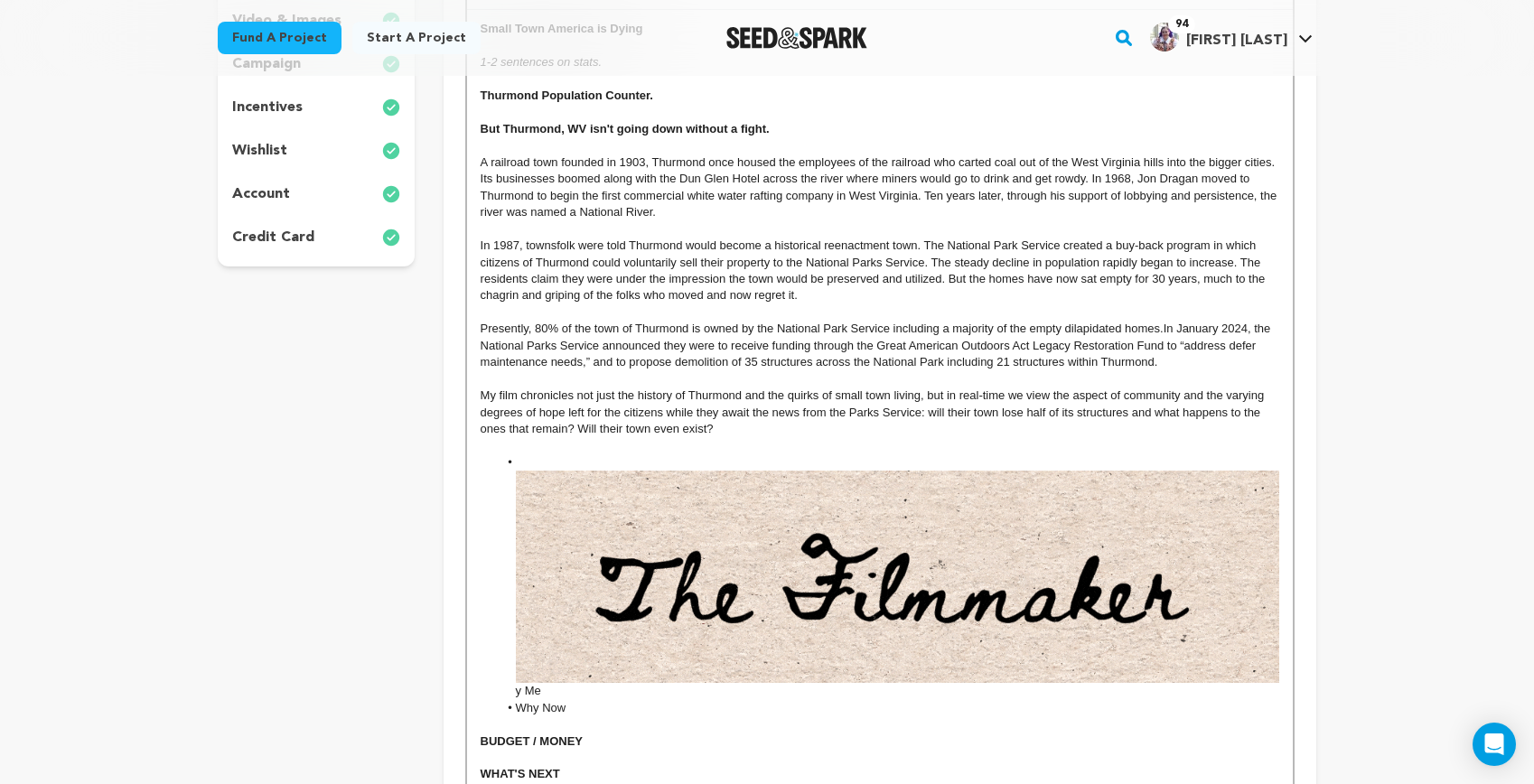 click on "y Me" at bounding box center [888, 577] 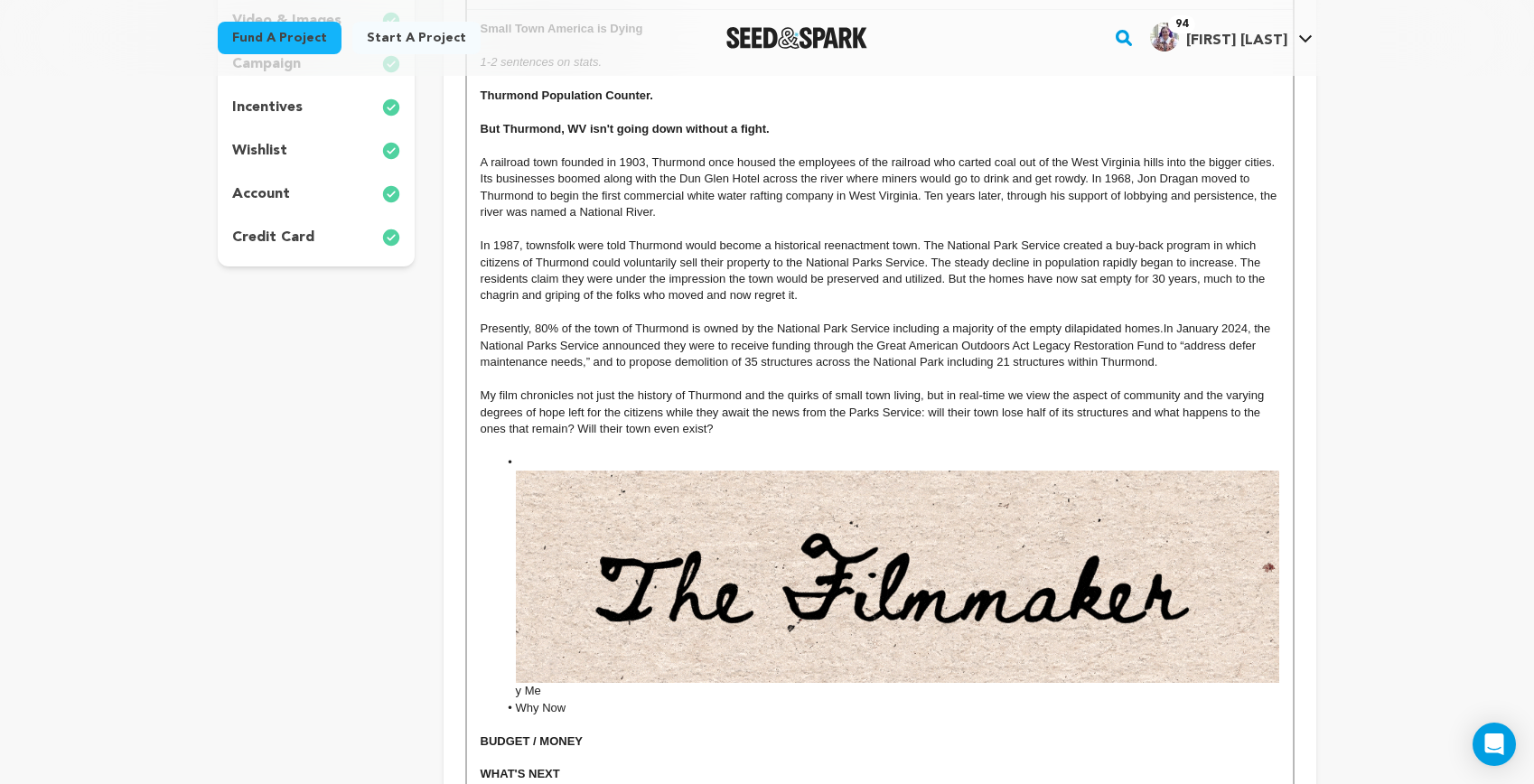 click at bounding box center [897, 576] 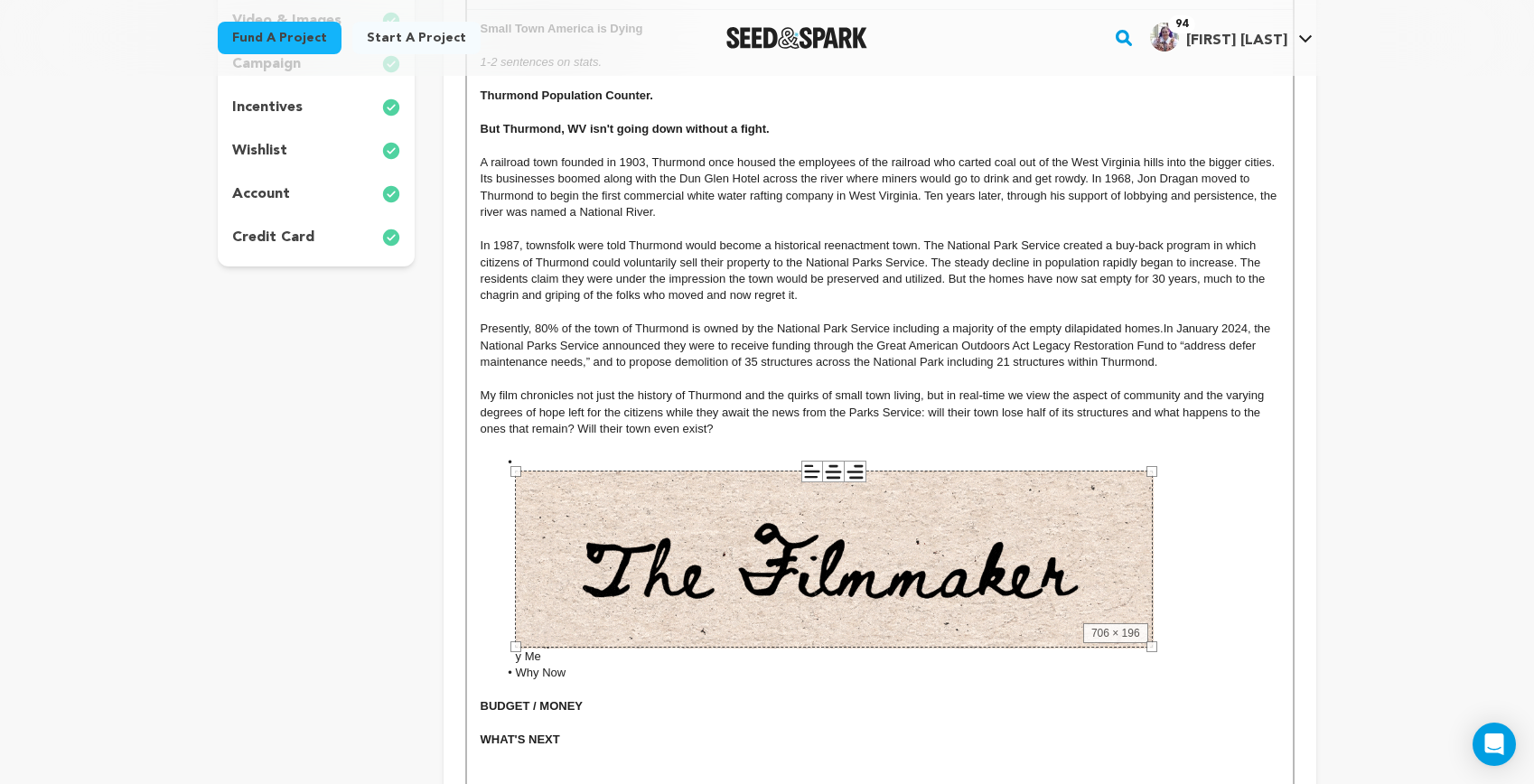 drag, startPoint x: 1278, startPoint y: 471, endPoint x: 1153, endPoint y: 490, distance: 126.43575 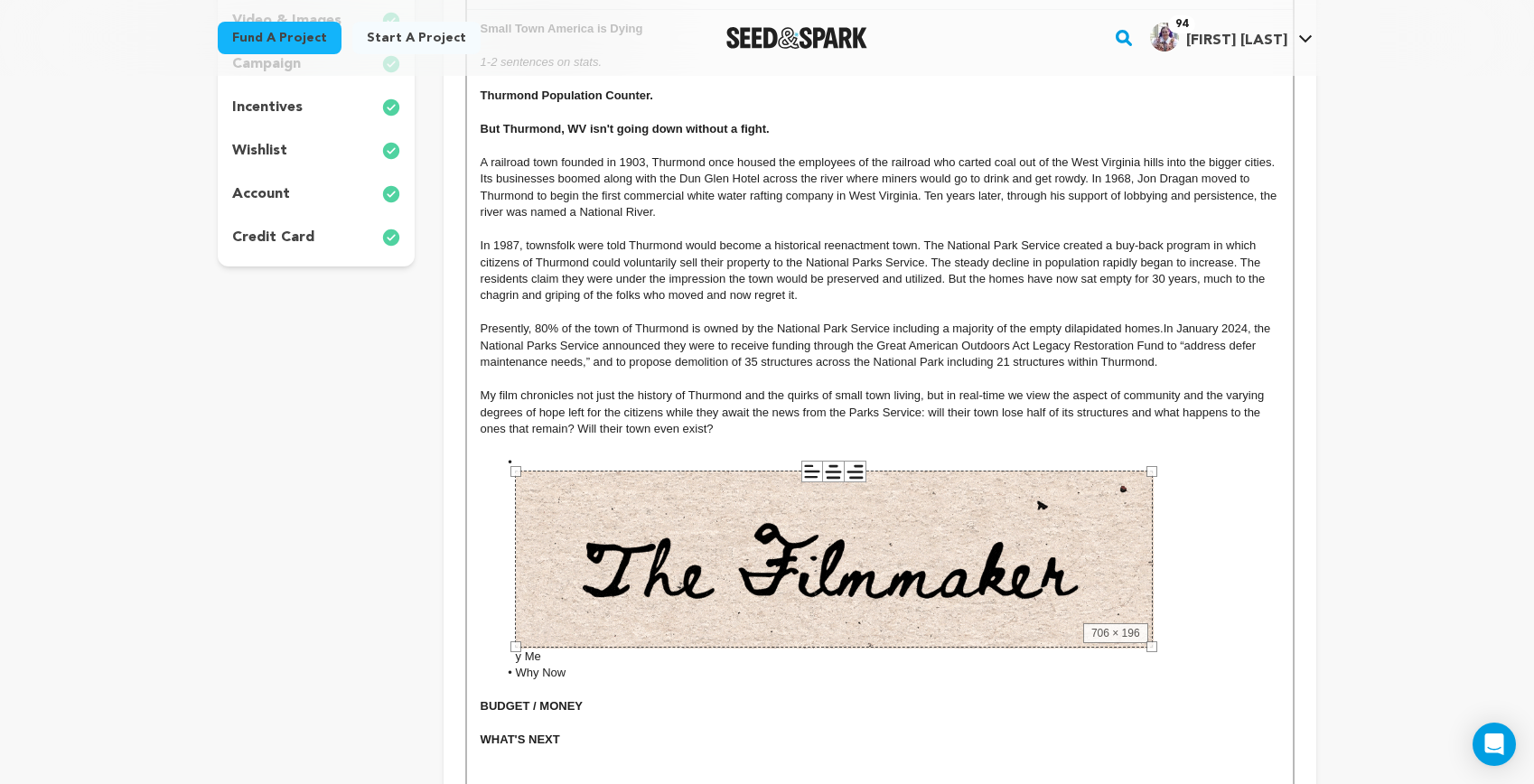 click on "Small Town America is Dying 1-2 sentences on stats.  Thurmond Population Counter. But Thurmond, WV isn't going down without a fight. A railroad town founded in 1903, Thurmond once housed the employees of the railroad who carted coal out of the West Virginia hills into the bigger cities. Its businesses boomed along with the Dun Glen Hotel across the river where miners would go to drink and get rowdy. In 1968, Jon Dragan moved to Thurmond to begin the first commercial white water rafting company in West Virginia. Ten years later, through his support of lobbying and persistence, the river was named a National River. ﻿﻿My film chronicles not just the history of Thurmond and the quirks of small town living, but in real-time we view the aspect of community and the varying degrees of hope left for the citizens while they await the news from the Parks Service: will their town lose half of its structures and what happens to the ones that remain? Will their town even exist?  y Me Why Now BUDGET / MONEY WHAT'S NEXT" at bounding box center (880, 459) 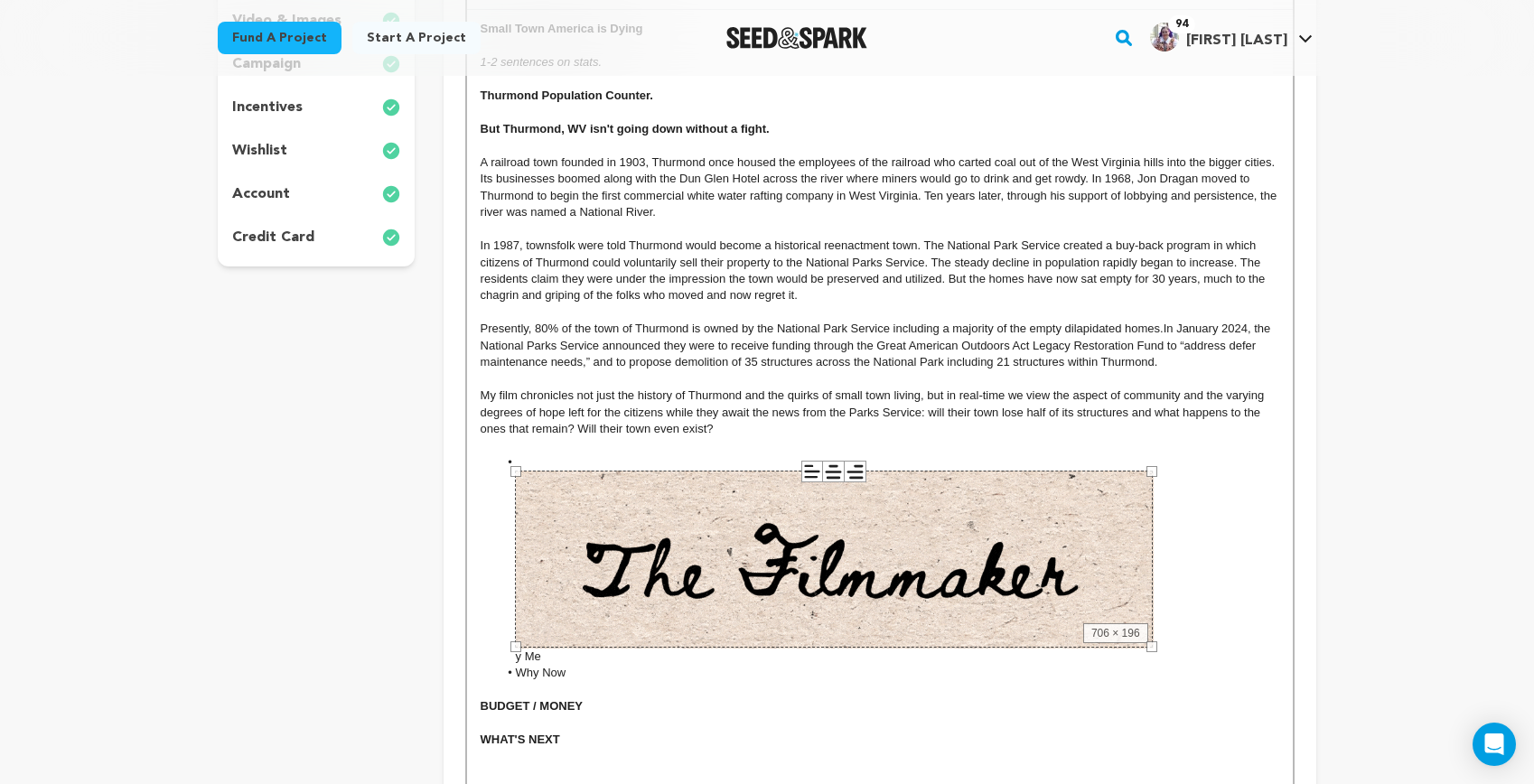 click on "y Me" at bounding box center (888, 559) 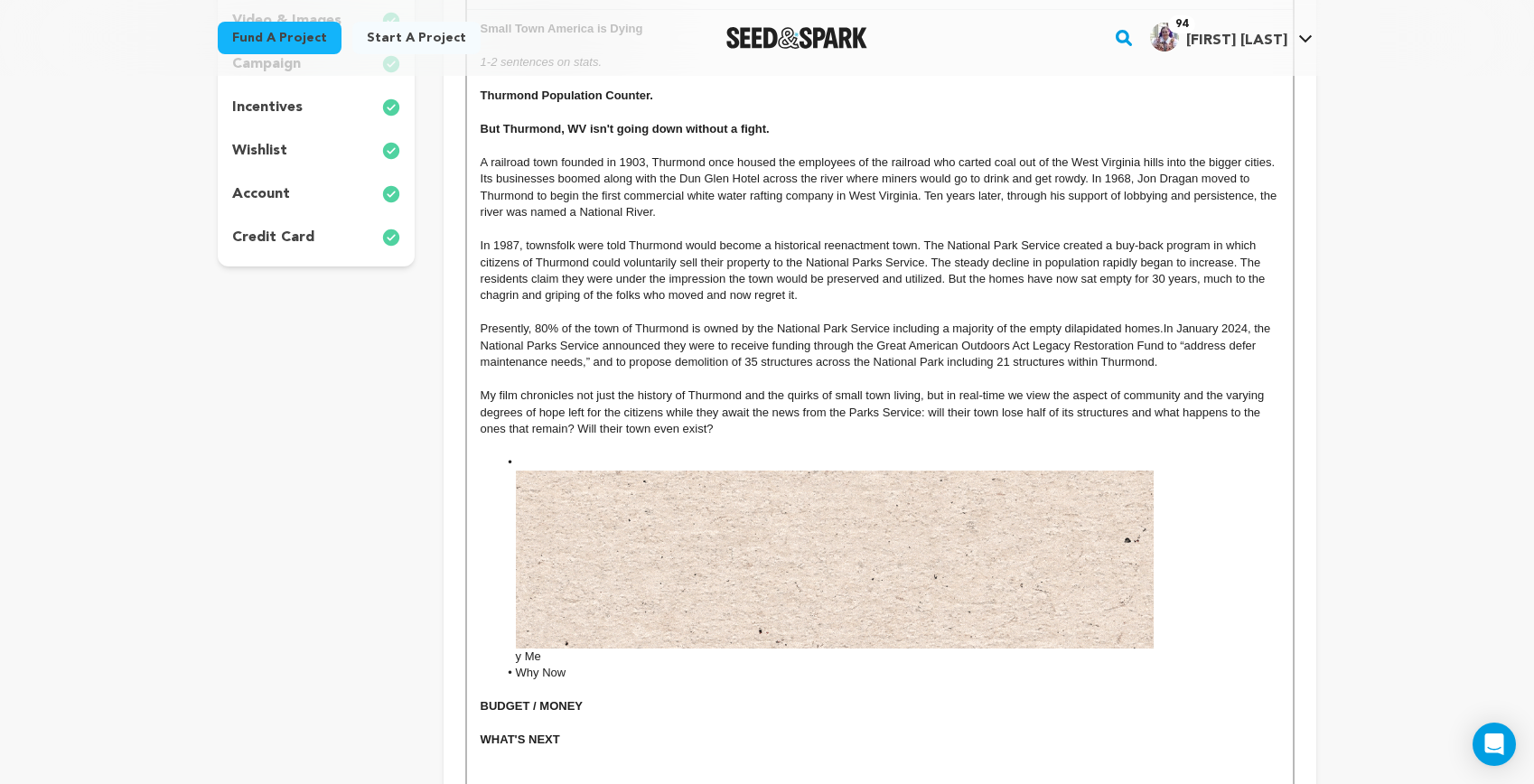 click on "y Me" at bounding box center (888, 559) 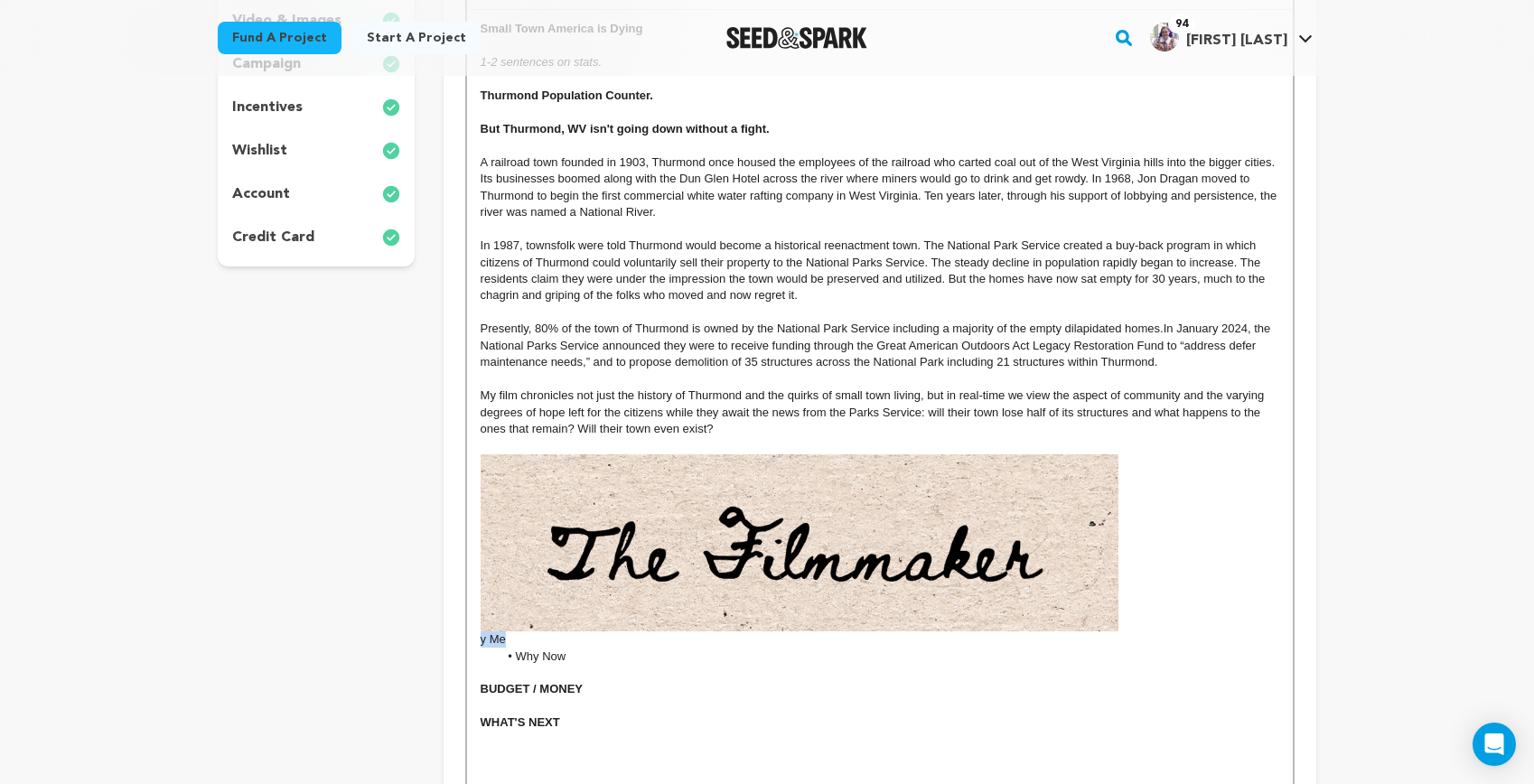 drag, startPoint x: 510, startPoint y: 639, endPoint x: 430, endPoint y: 637, distance: 80.024996 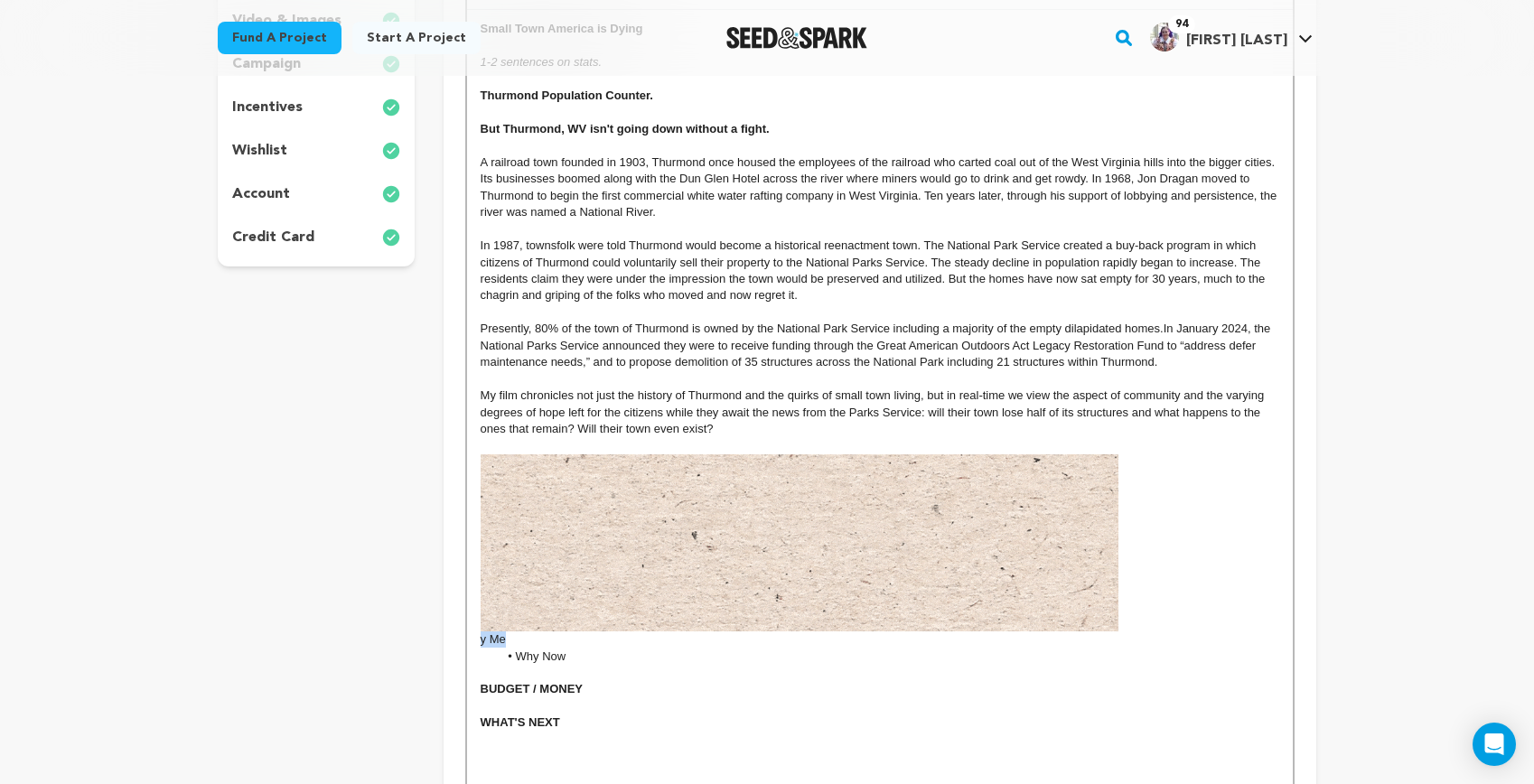 click on "project
story
team
social media
video & images
campaign
incentives
wishlist" at bounding box center [767, 397] 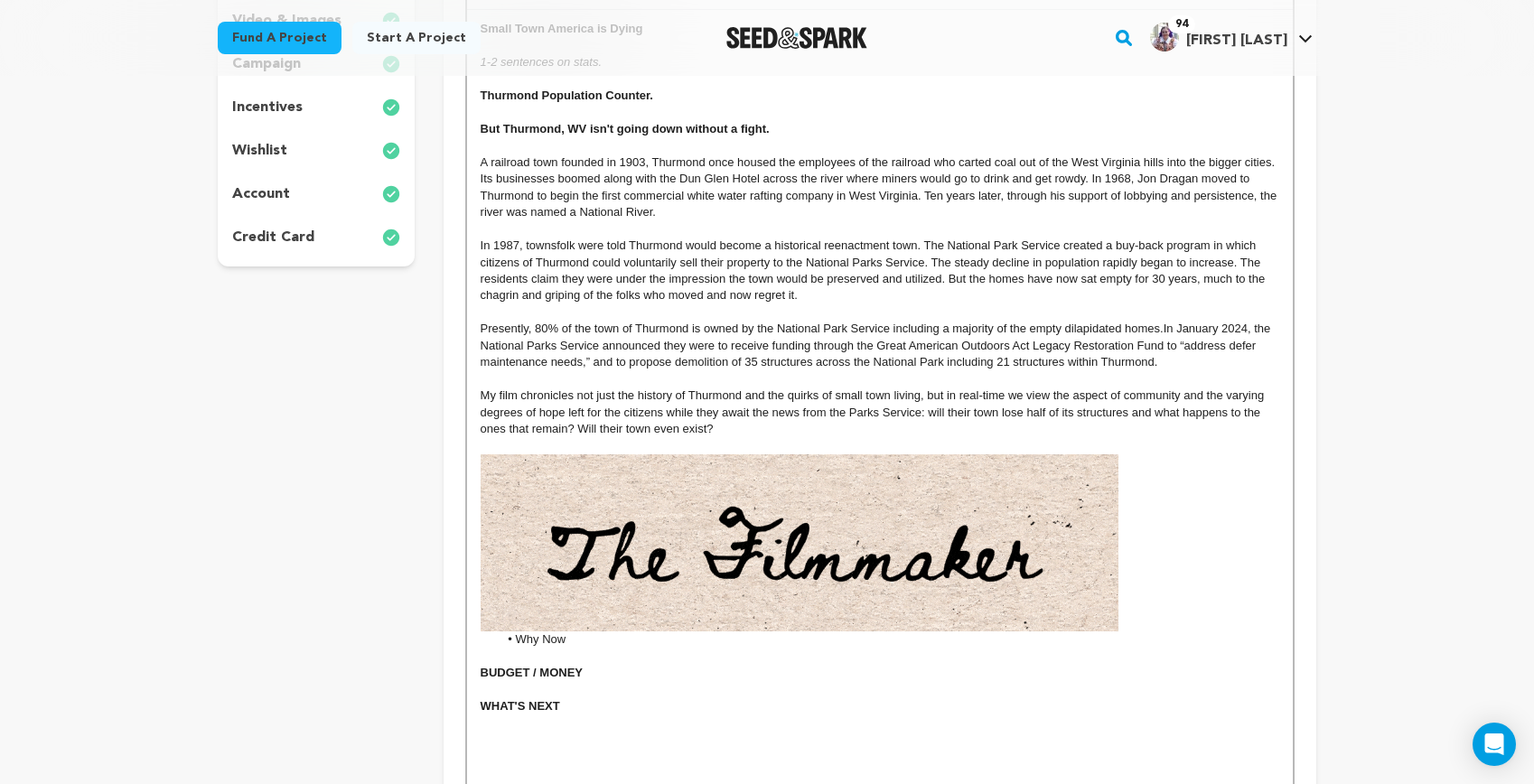 click on "Why Now" at bounding box center (888, 639) 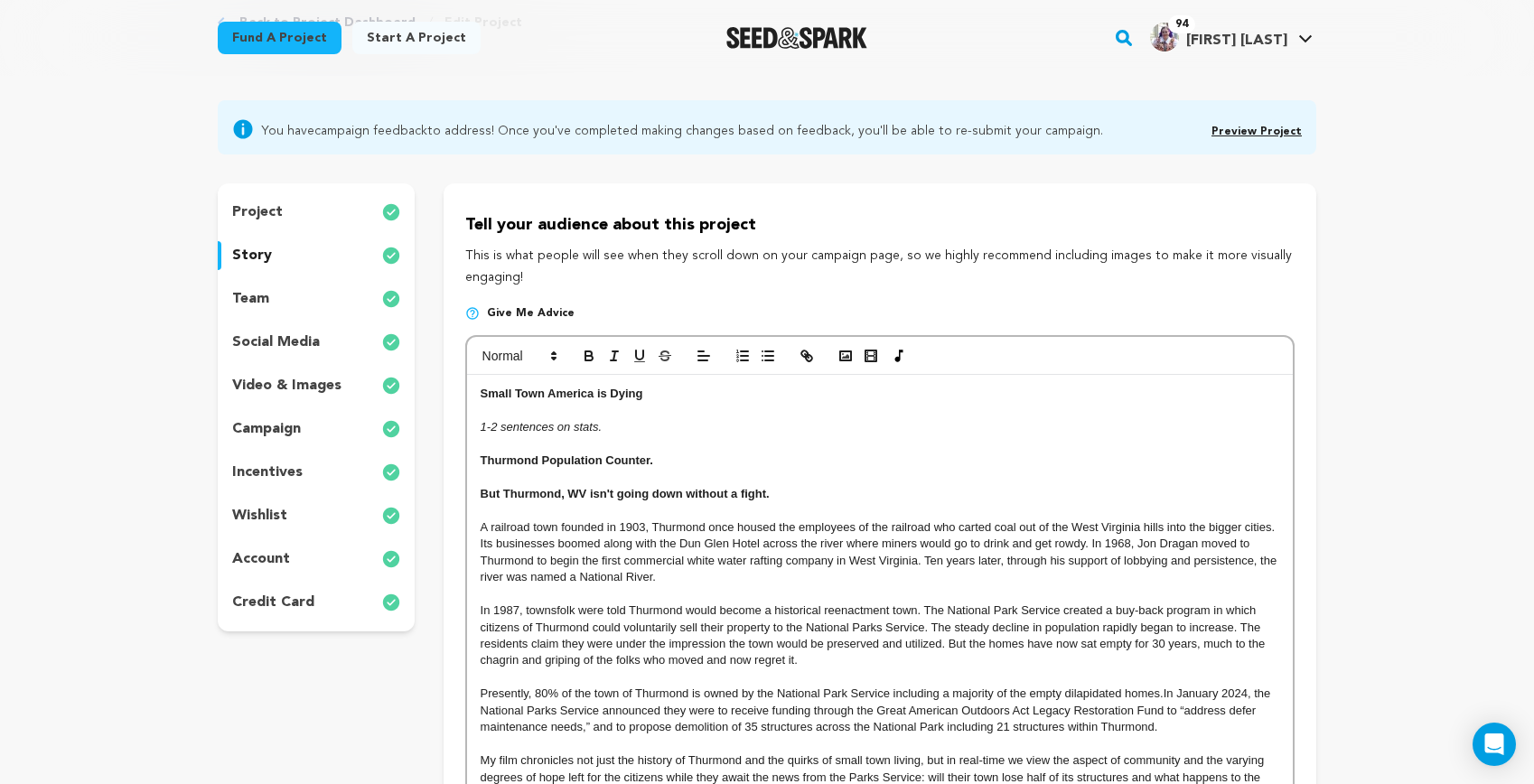 scroll, scrollTop: 113, scrollLeft: 0, axis: vertical 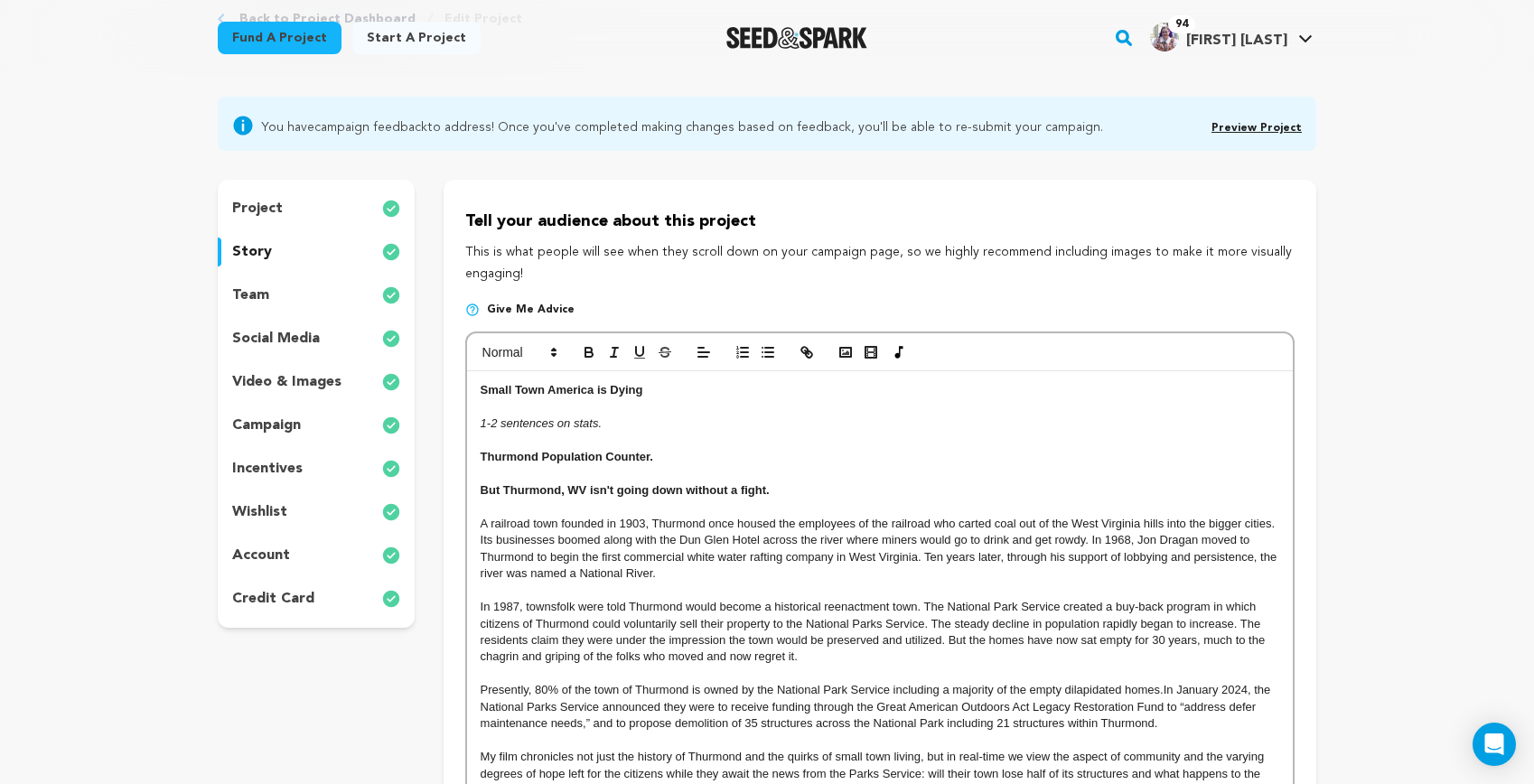 click on "1-2 sentences on stats." at bounding box center [880, 424] 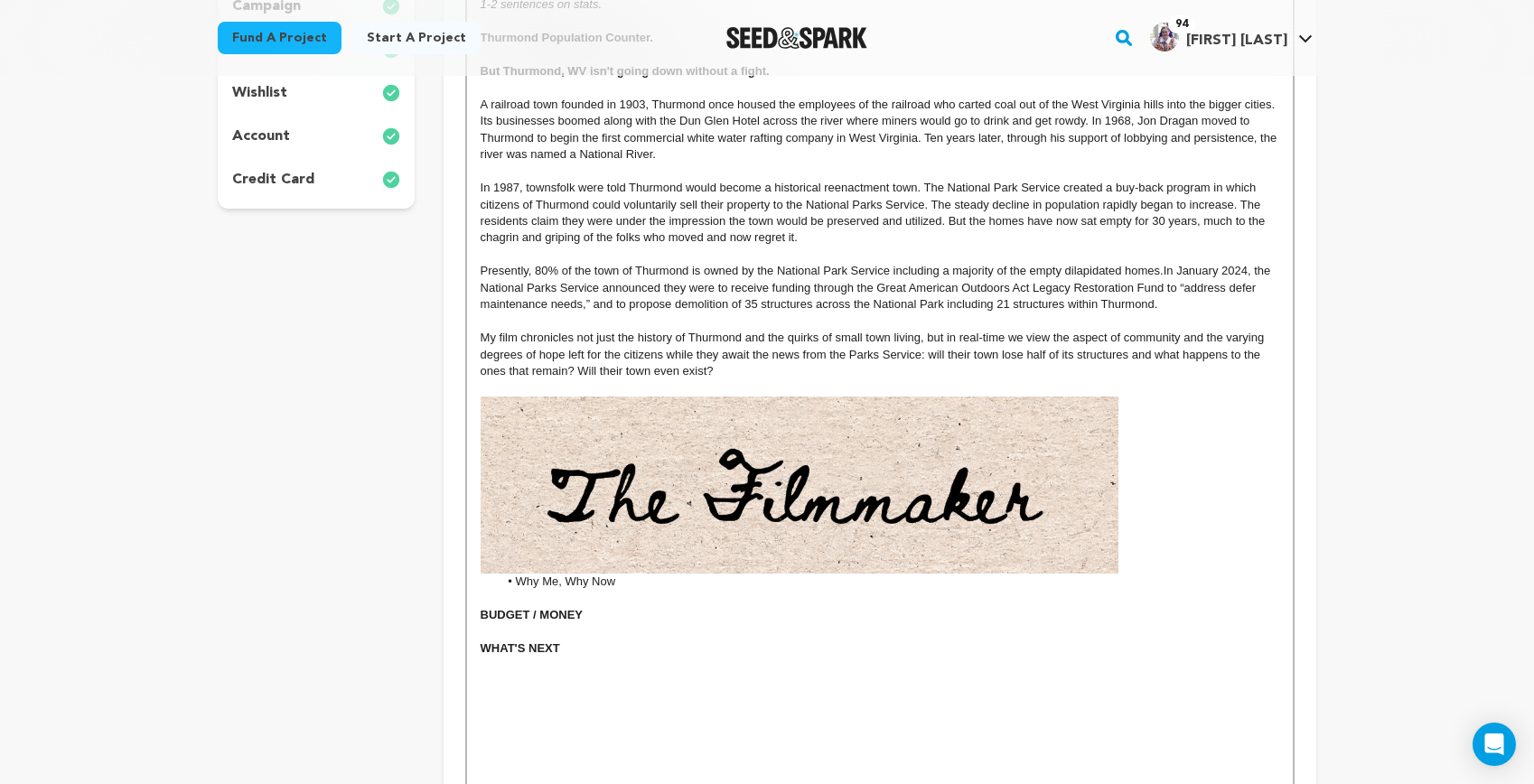 scroll, scrollTop: 464, scrollLeft: 0, axis: vertical 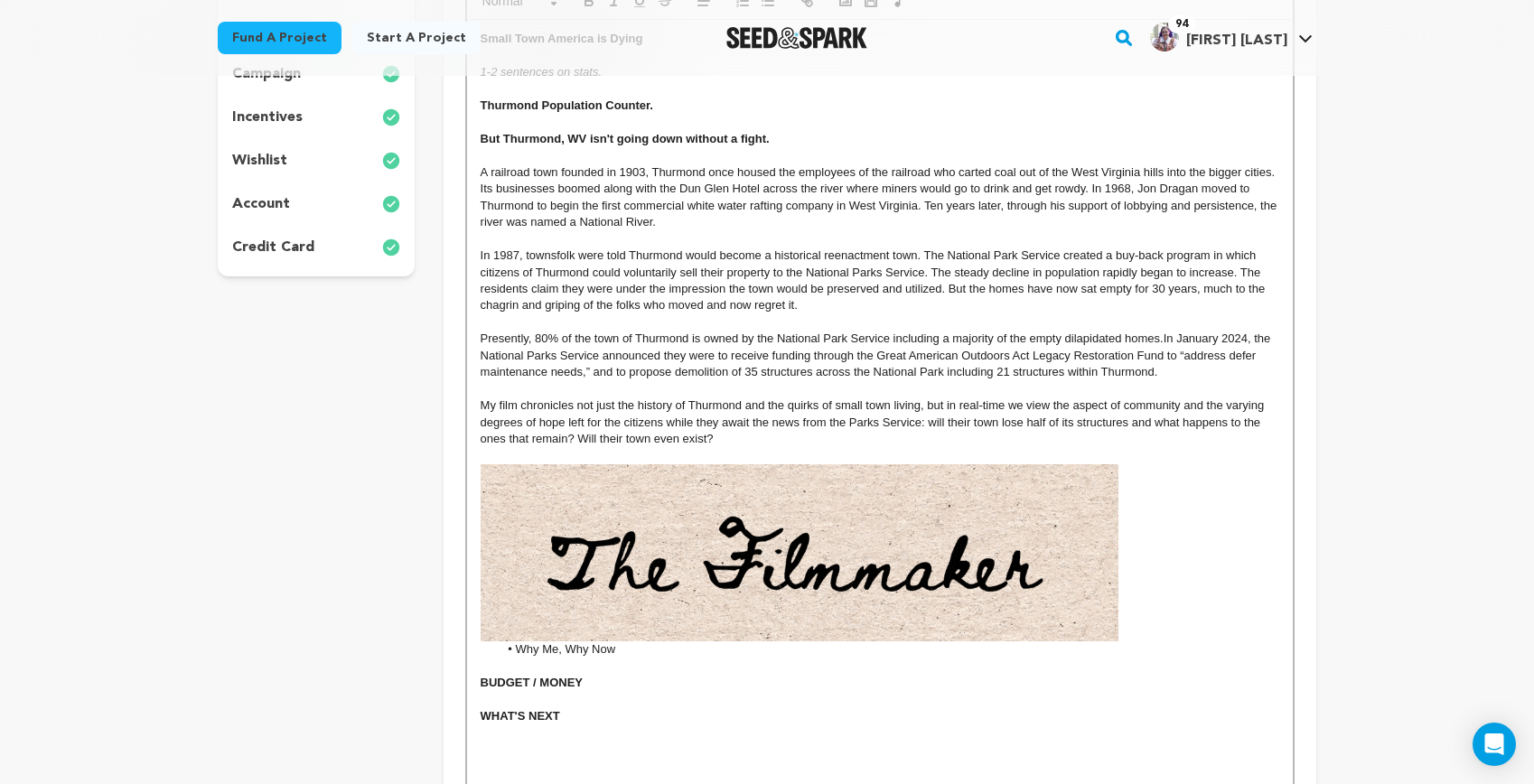 click at bounding box center (800, 553) 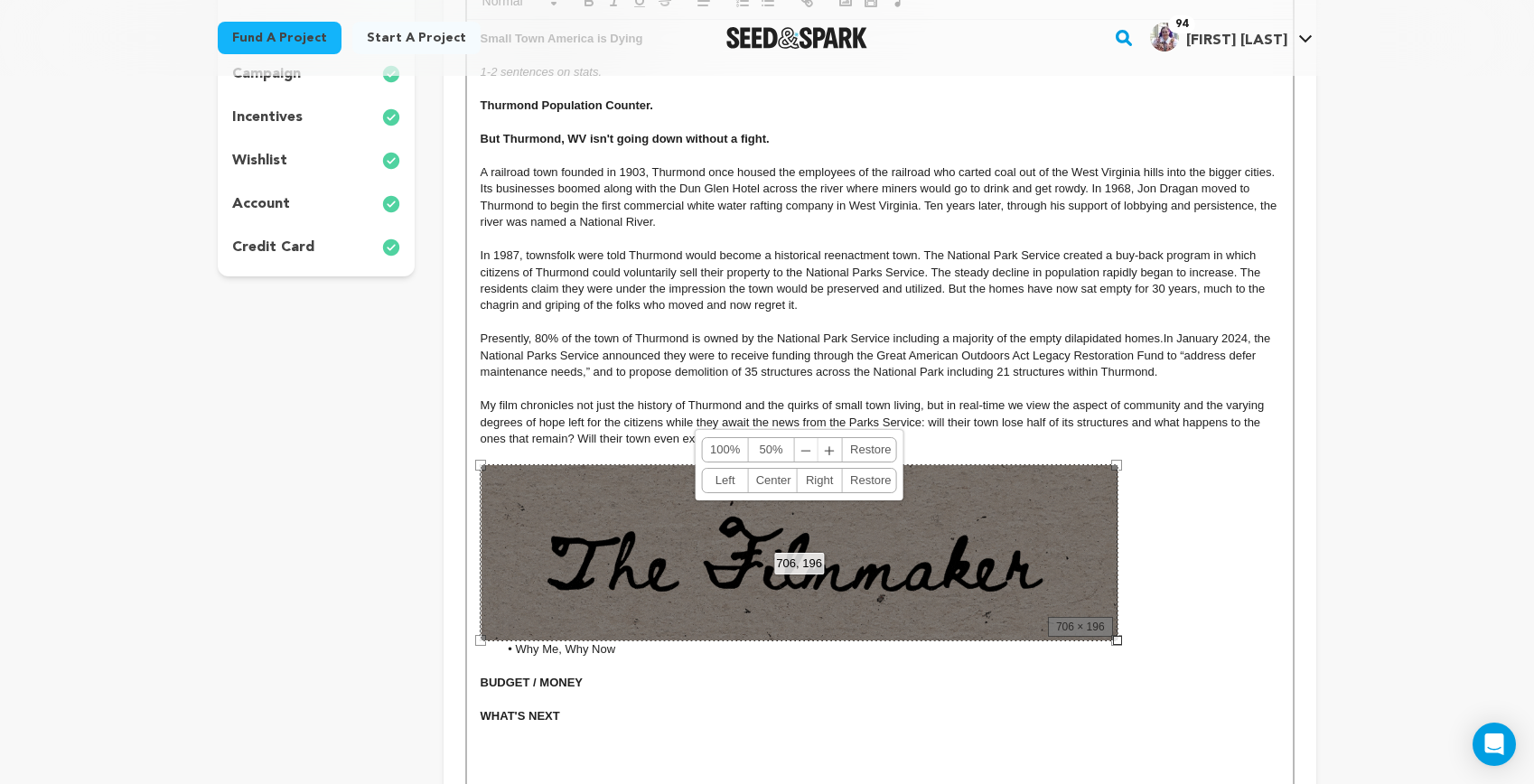 click at bounding box center [880, 553] 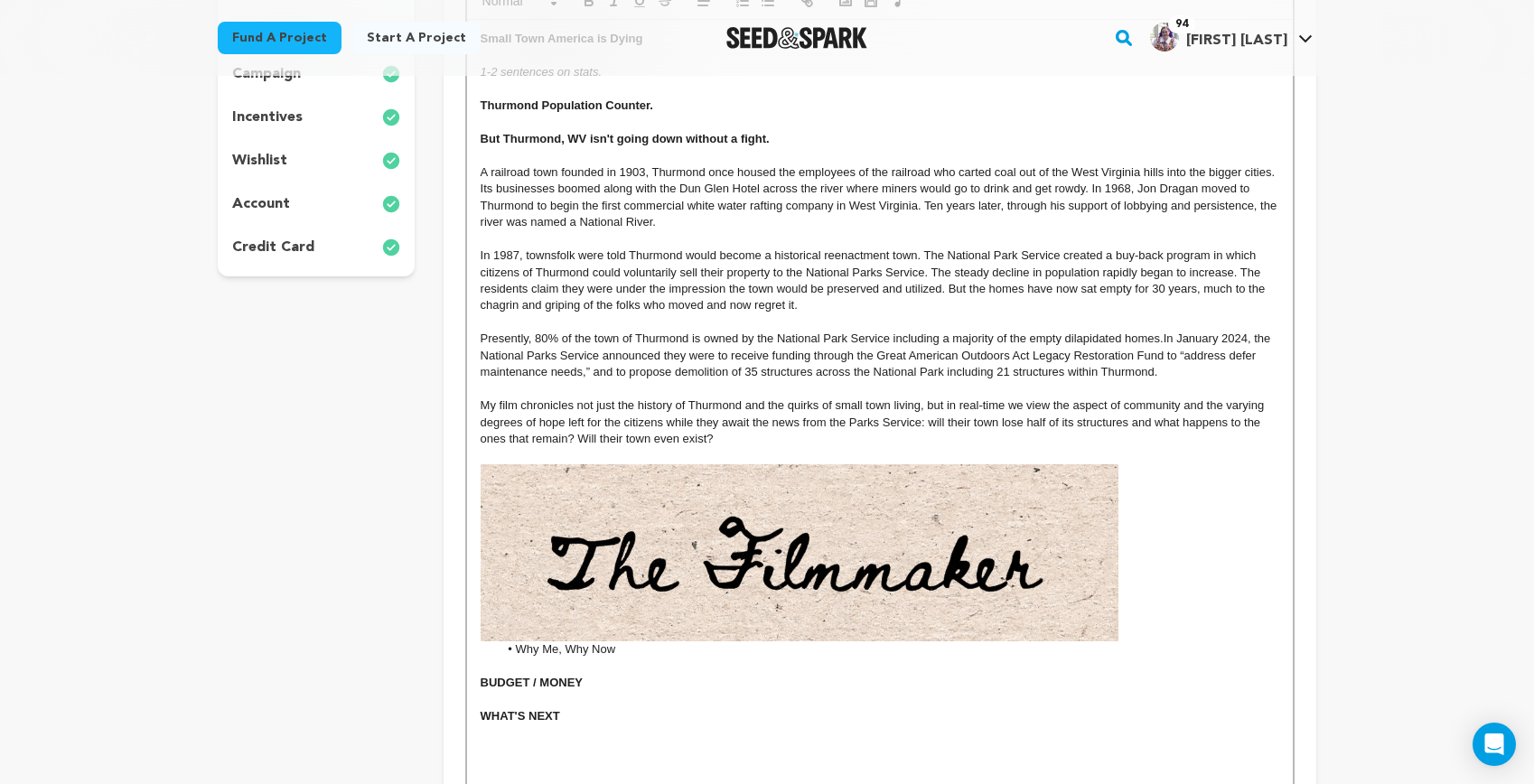 click at bounding box center (880, 667) 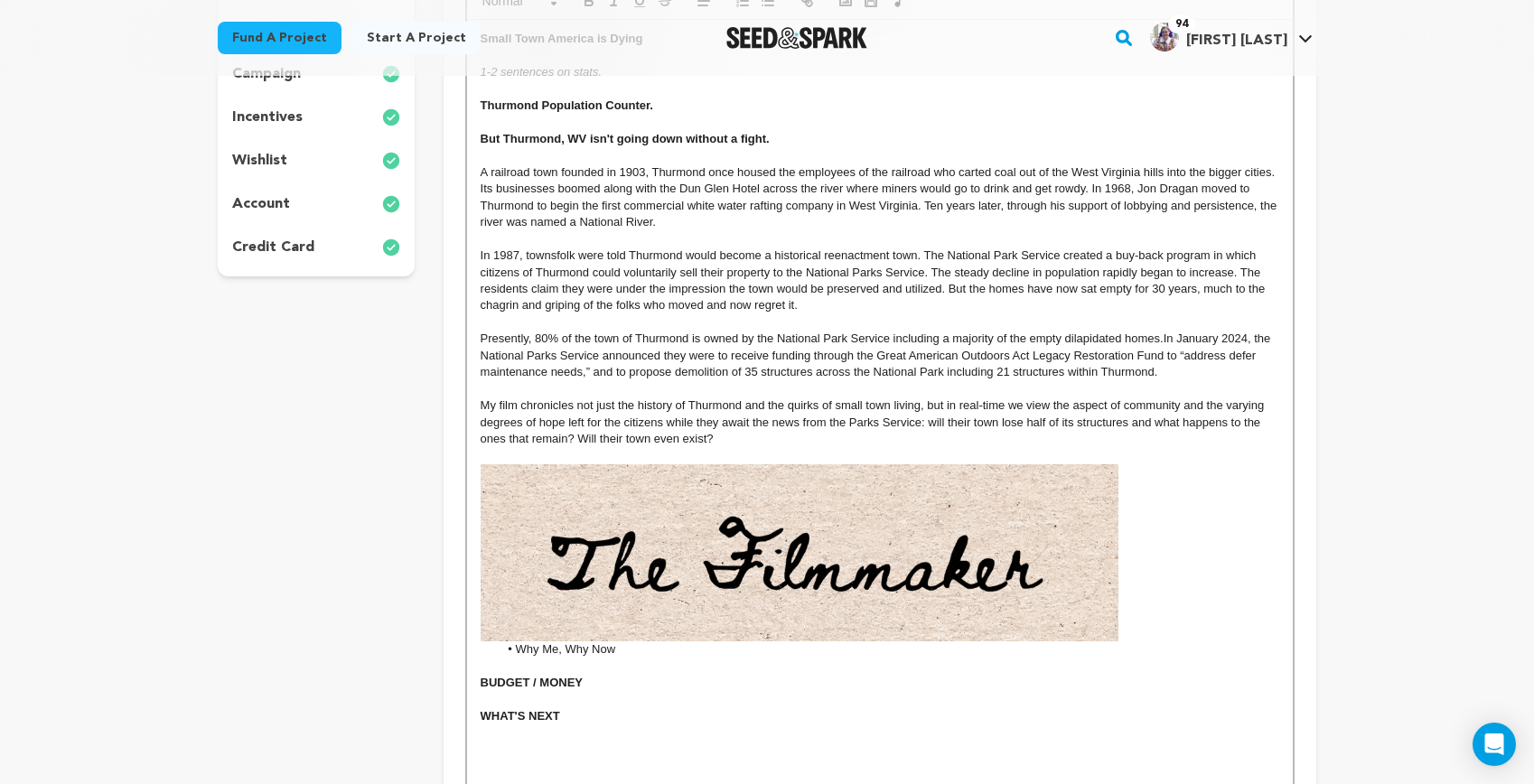 click on "Why Me, Why Now" at bounding box center [888, 649] 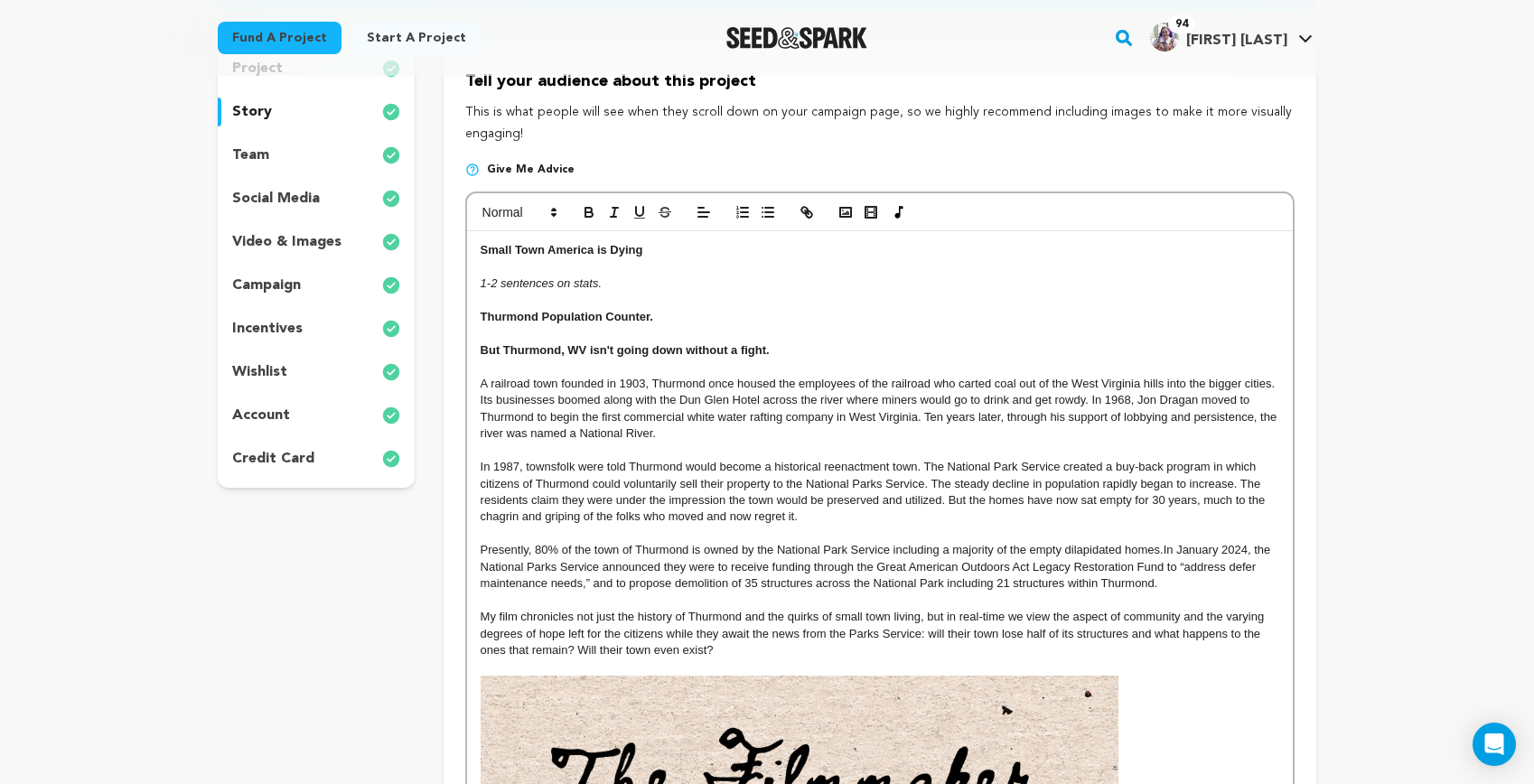 scroll, scrollTop: 234, scrollLeft: 0, axis: vertical 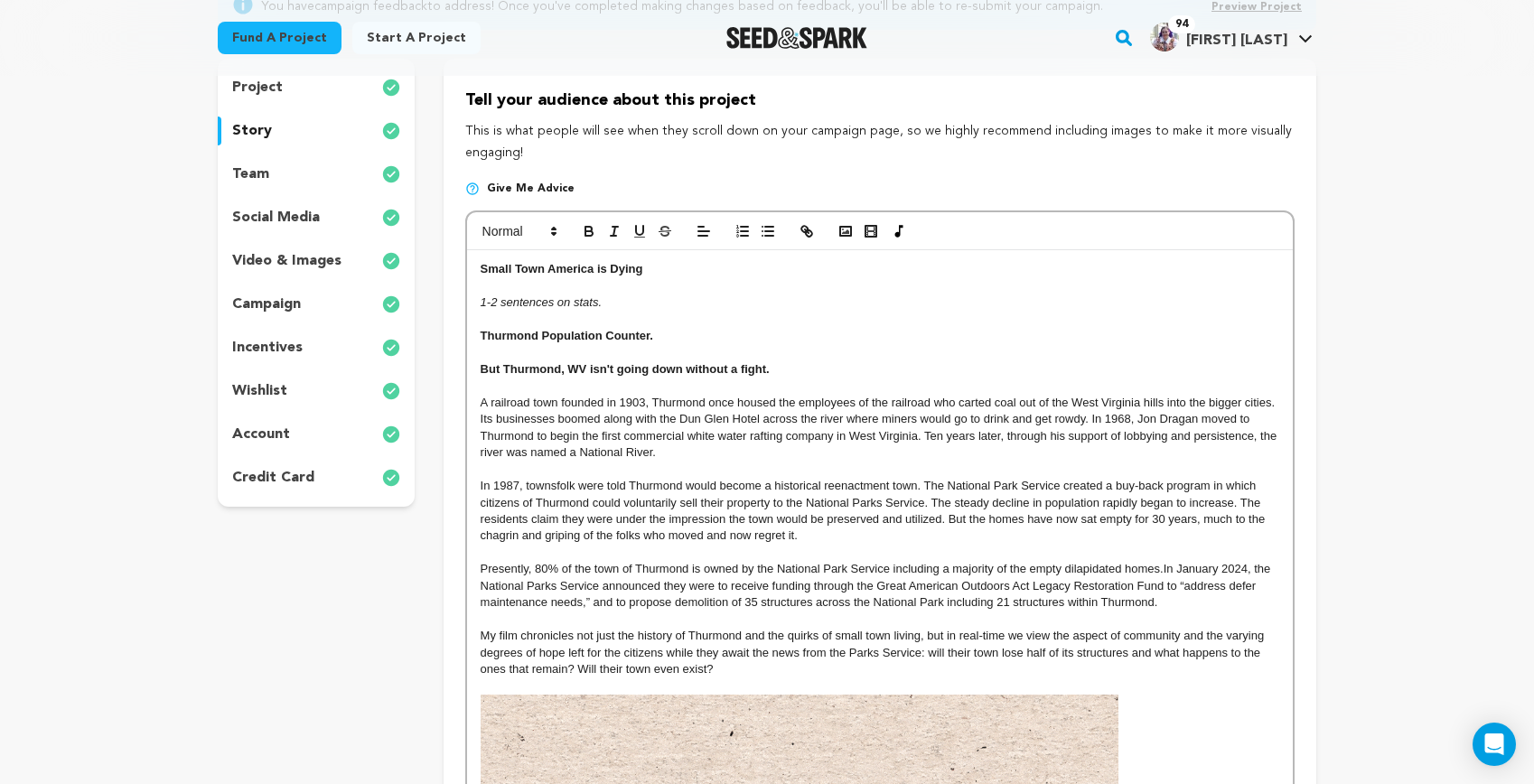 click on "Thurmond Population Counter." at bounding box center [880, 336] 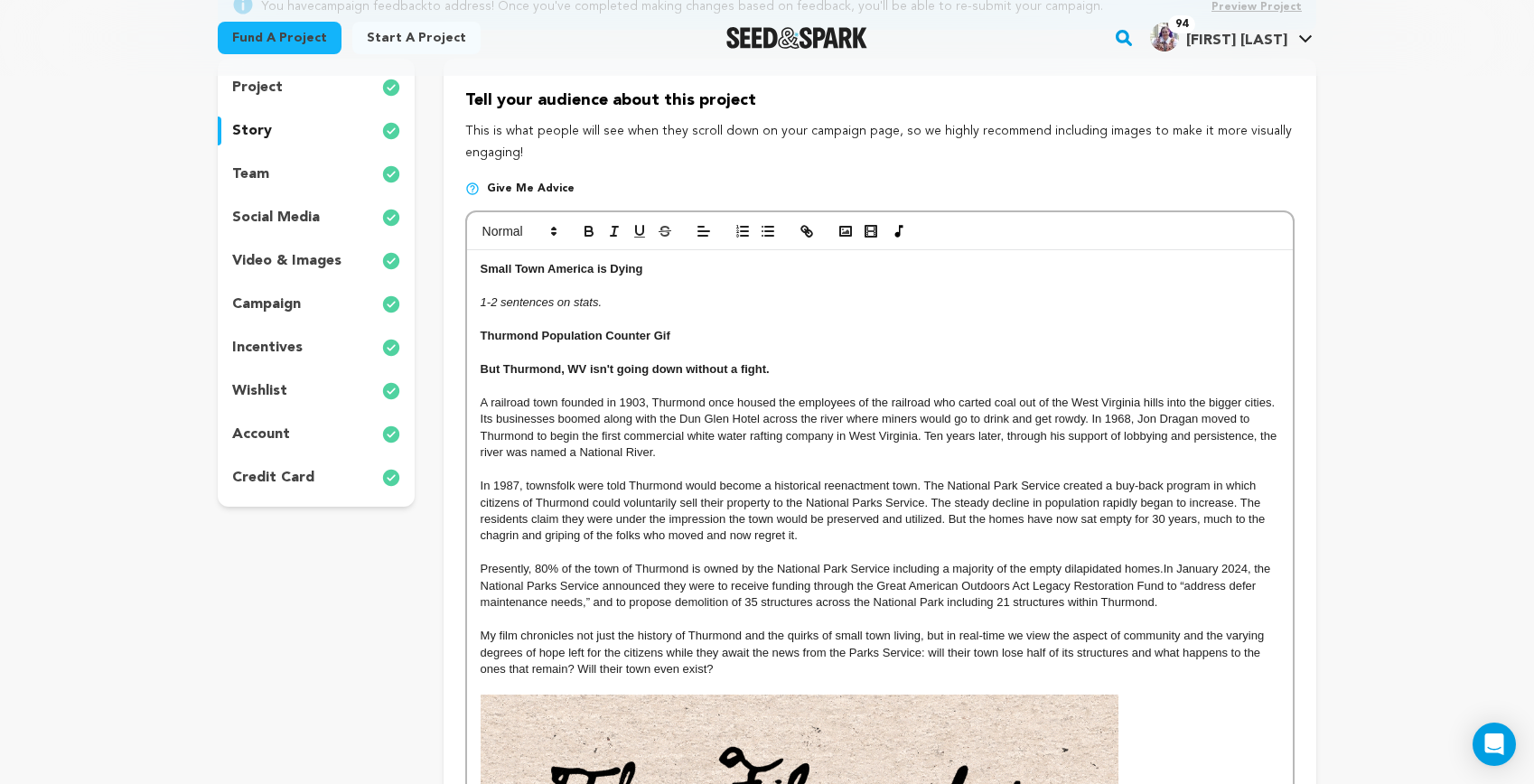 click on "A railroad town founded in 1903, Thurmond once housed the employees of the railroad who carted coal out of the West Virginia hills into the bigger cities. Its businesses boomed along with the Dun Glen Hotel across the river where miners would go to drink and get rowdy. In 1968, Jon Dragan moved to Thurmond to begin the first commercial white water rafting company in West Virginia. Ten years later, through his support of lobbying and persistence, the river was named a National River." at bounding box center (880, 428) 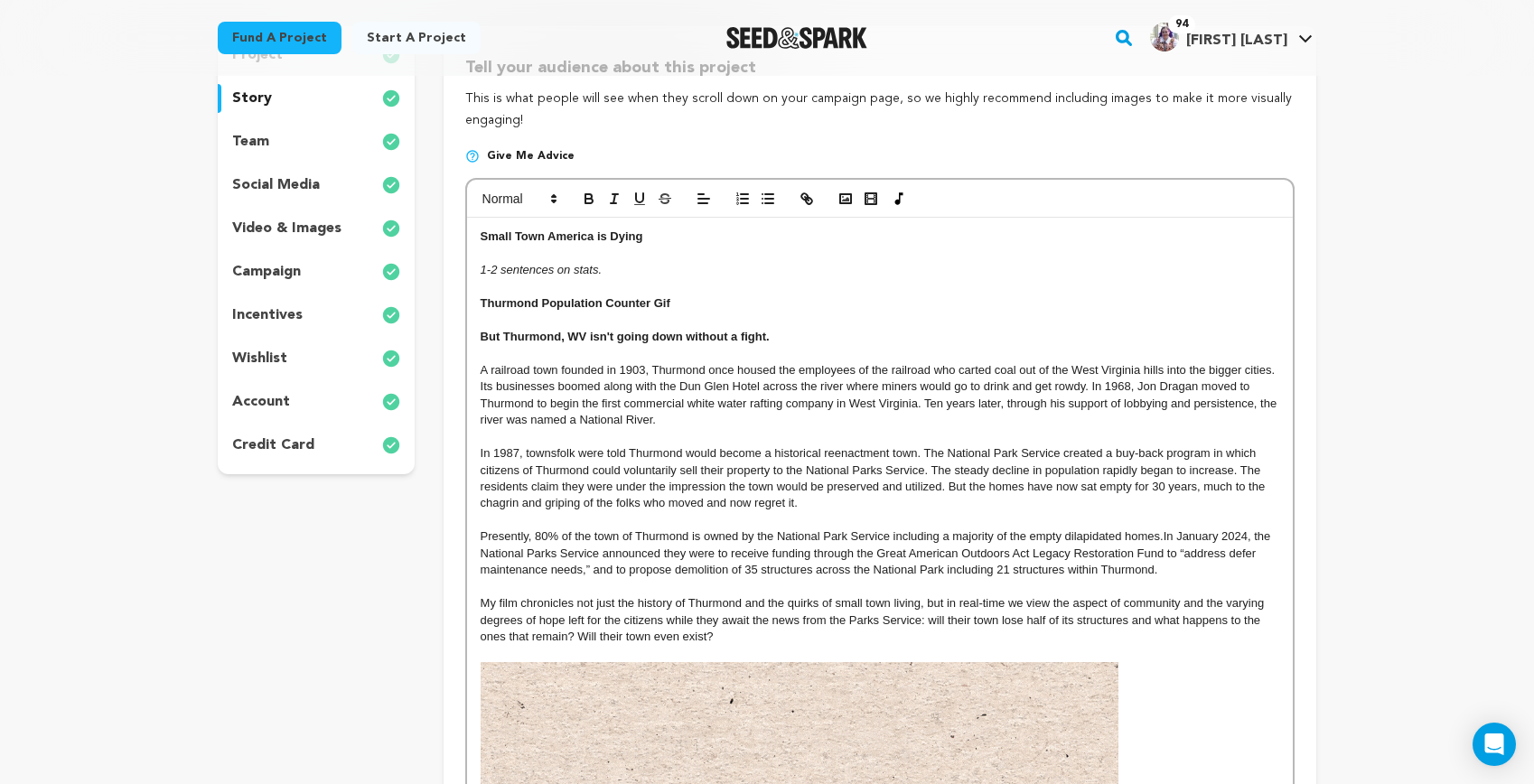 scroll, scrollTop: 268, scrollLeft: 0, axis: vertical 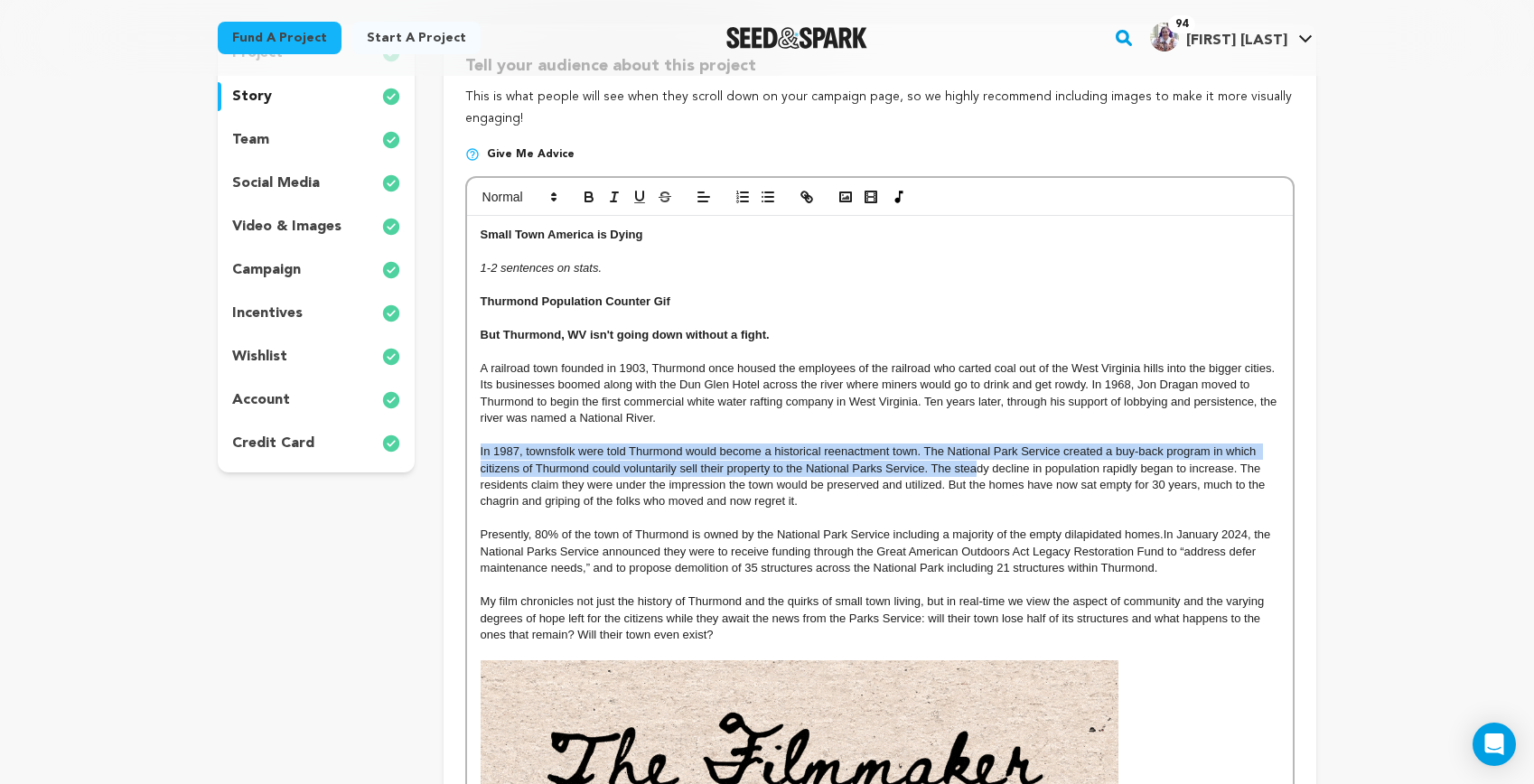 drag, startPoint x: 481, startPoint y: 453, endPoint x: 981, endPoint y: 466, distance: 500.169 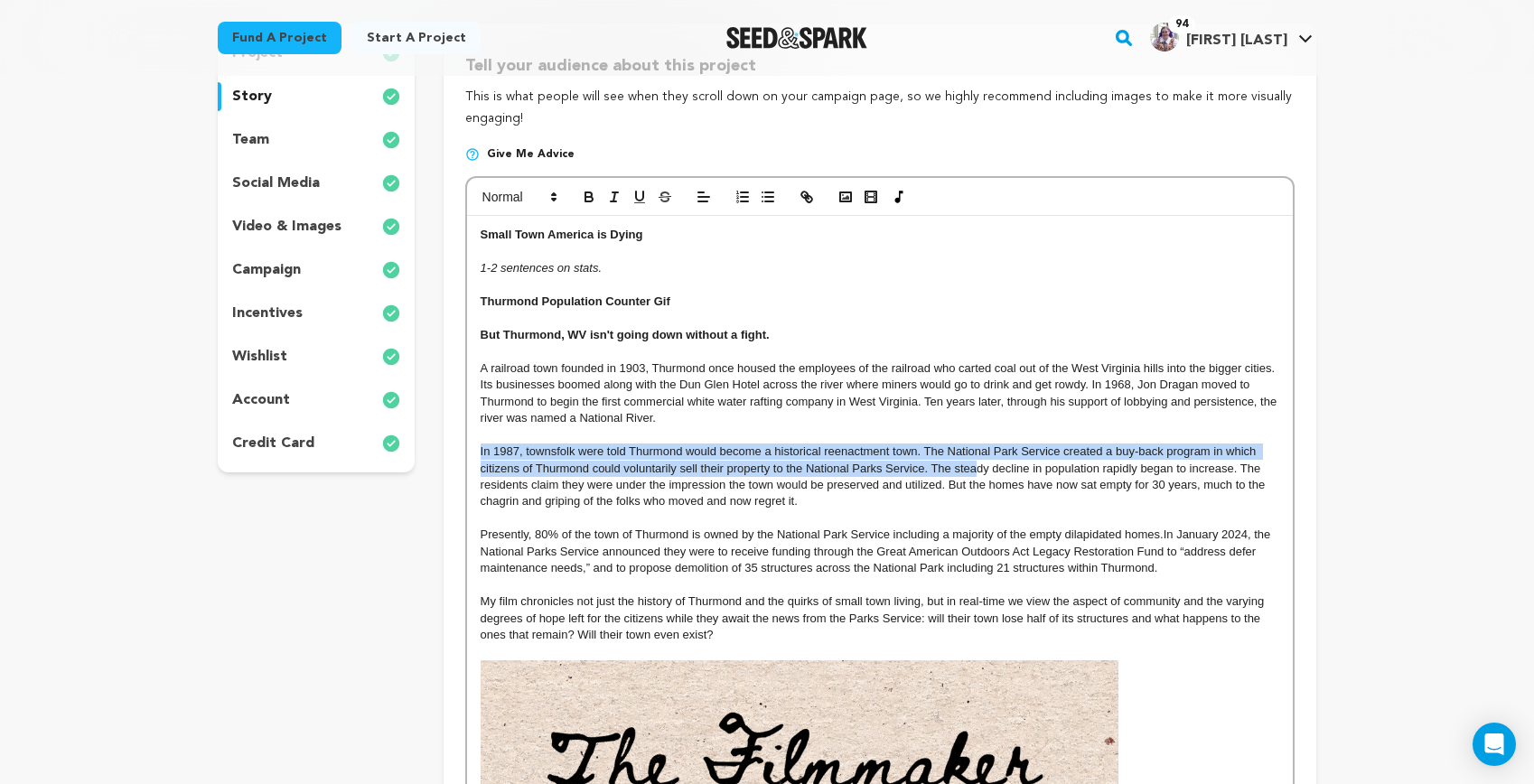 click on "In 1987, townsfolk were told Thurmond would become a historical reenactment town. The National Park Service created a buy-back program in which citizens of Thurmond could voluntarily sell their property to the National Parks Service. The steady decline in population rapidly began to increase. The residents claim they were under the impression the town would be preserved and utilized. But the homes have now sat empty for 30 years, much to the chagrin and griping of the folks who moved and now regret it." at bounding box center [875, 476] 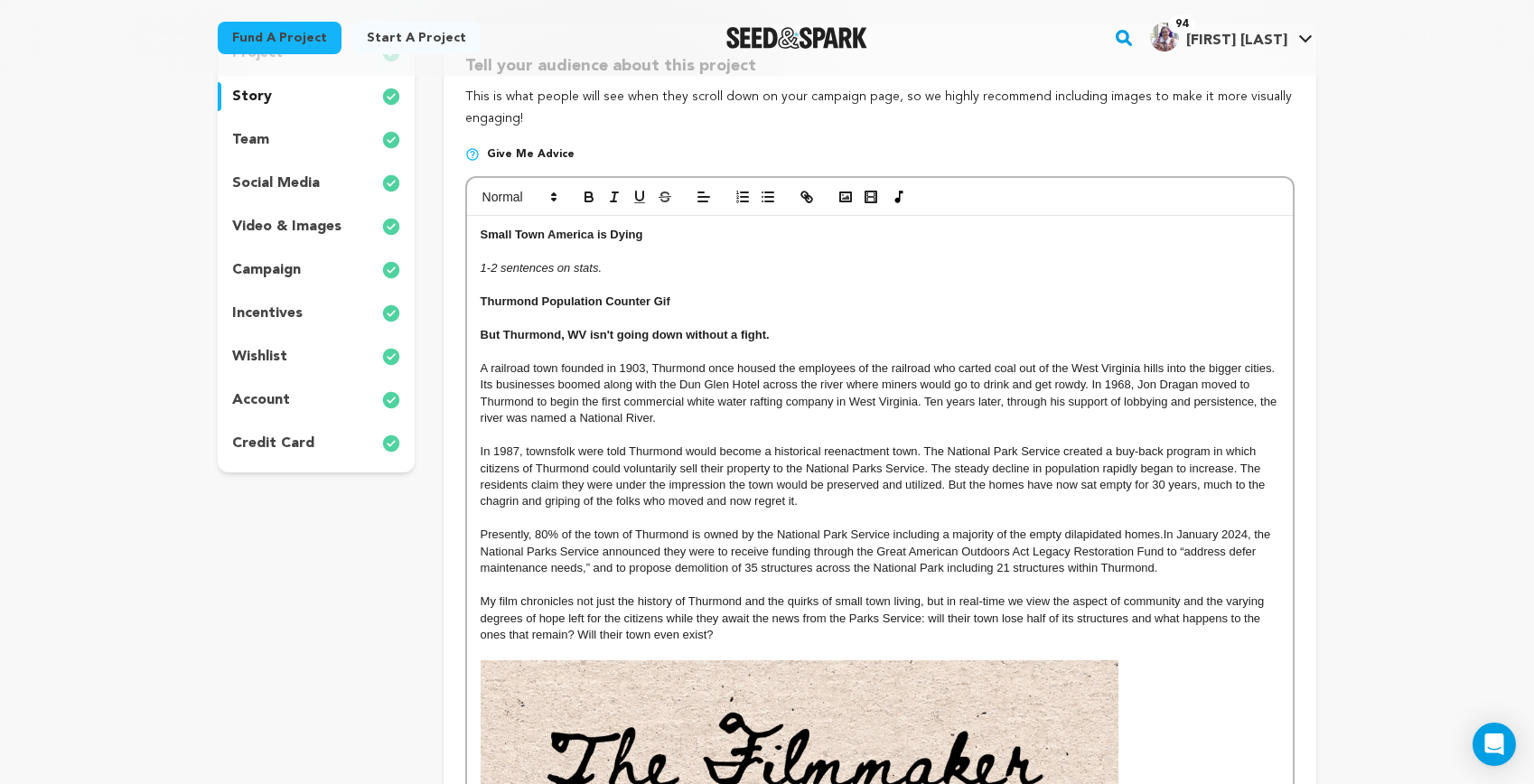 click on "In 1987, townsfolk were told Thurmond would become a historical reenactment town. The National Park Service created a buy-back program in which citizens of Thurmond could voluntarily sell their property to the National Parks Service. The steady decline in population rapidly began to increase. The residents claim they were under the impression the town would be preserved and utilized. But the homes have now sat empty for 30 years, much to the chagrin and griping of the folks who moved and now regret it." at bounding box center (875, 476) 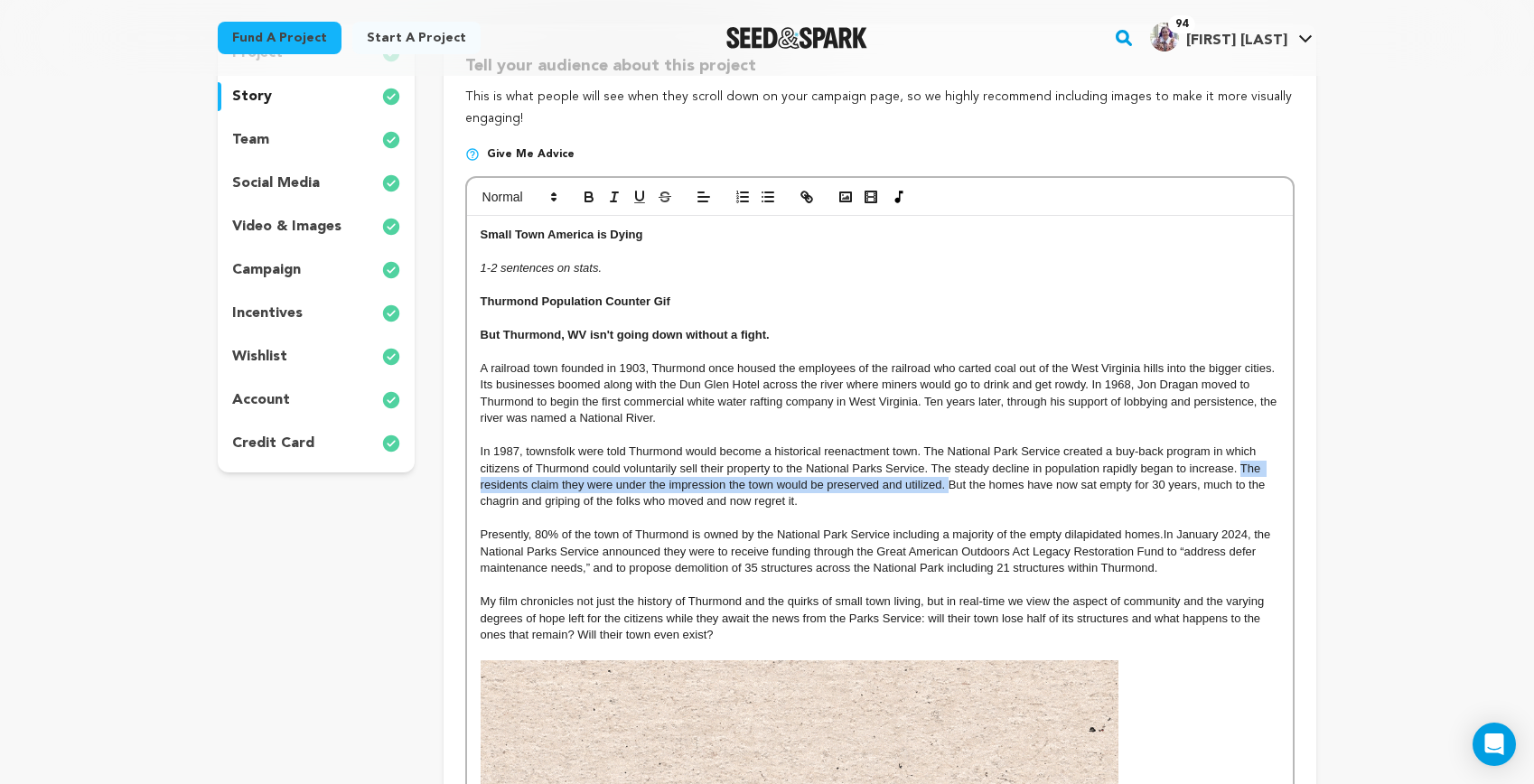 drag, startPoint x: 1241, startPoint y: 470, endPoint x: 950, endPoint y: 489, distance: 291.61962 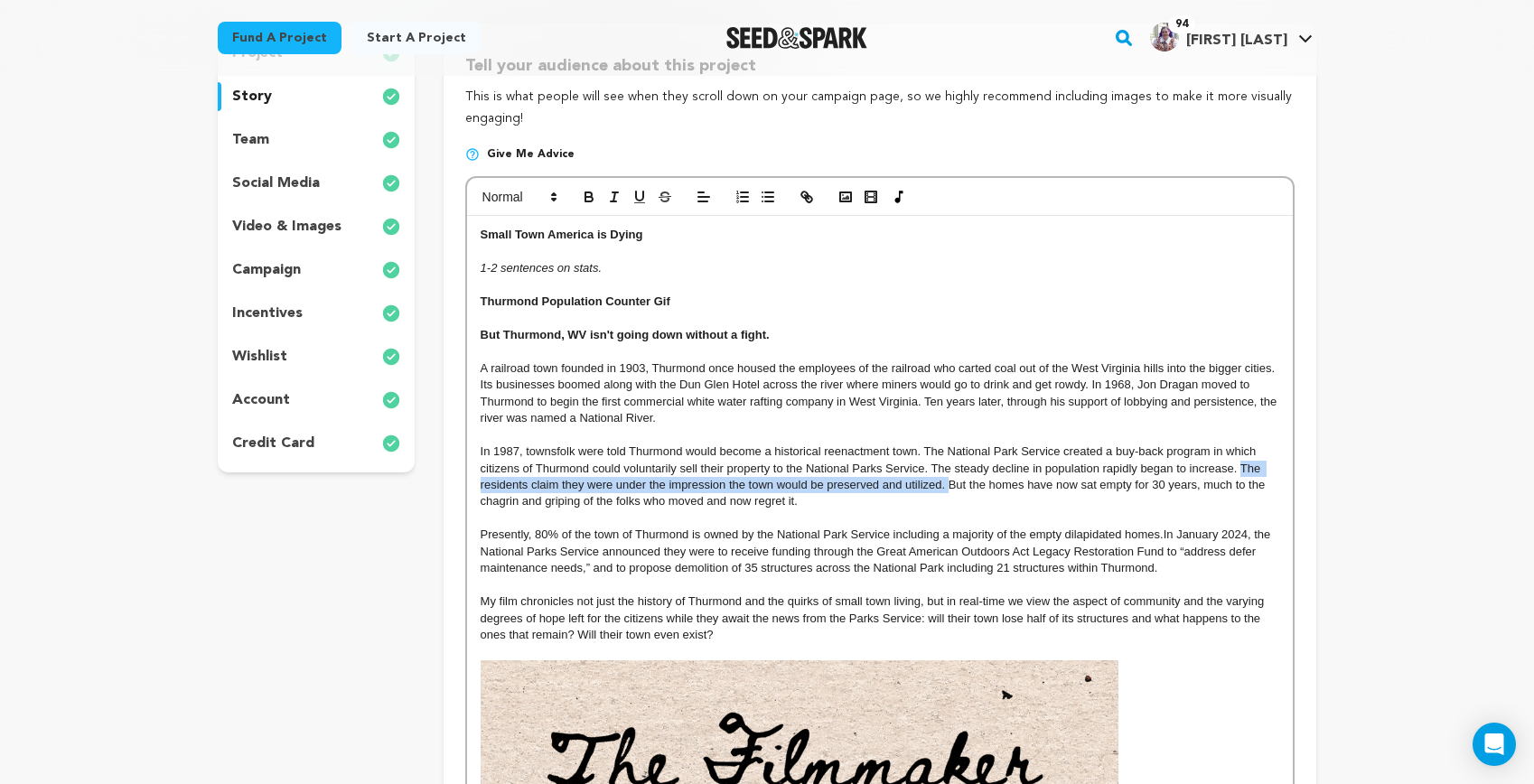 click on "In 1987, townsfolk were told Thurmond would become a historical reenactment town. The National Park Service created a buy-back program in which citizens of Thurmond could voluntarily sell their property to the National Parks Service. The steady decline in population rapidly began to increase. The residents claim they were under the impression the town would be preserved and utilized. But the homes have now sat empty for 30 years, much to the chagrin and griping of the folks who moved and now regret it." at bounding box center (875, 476) 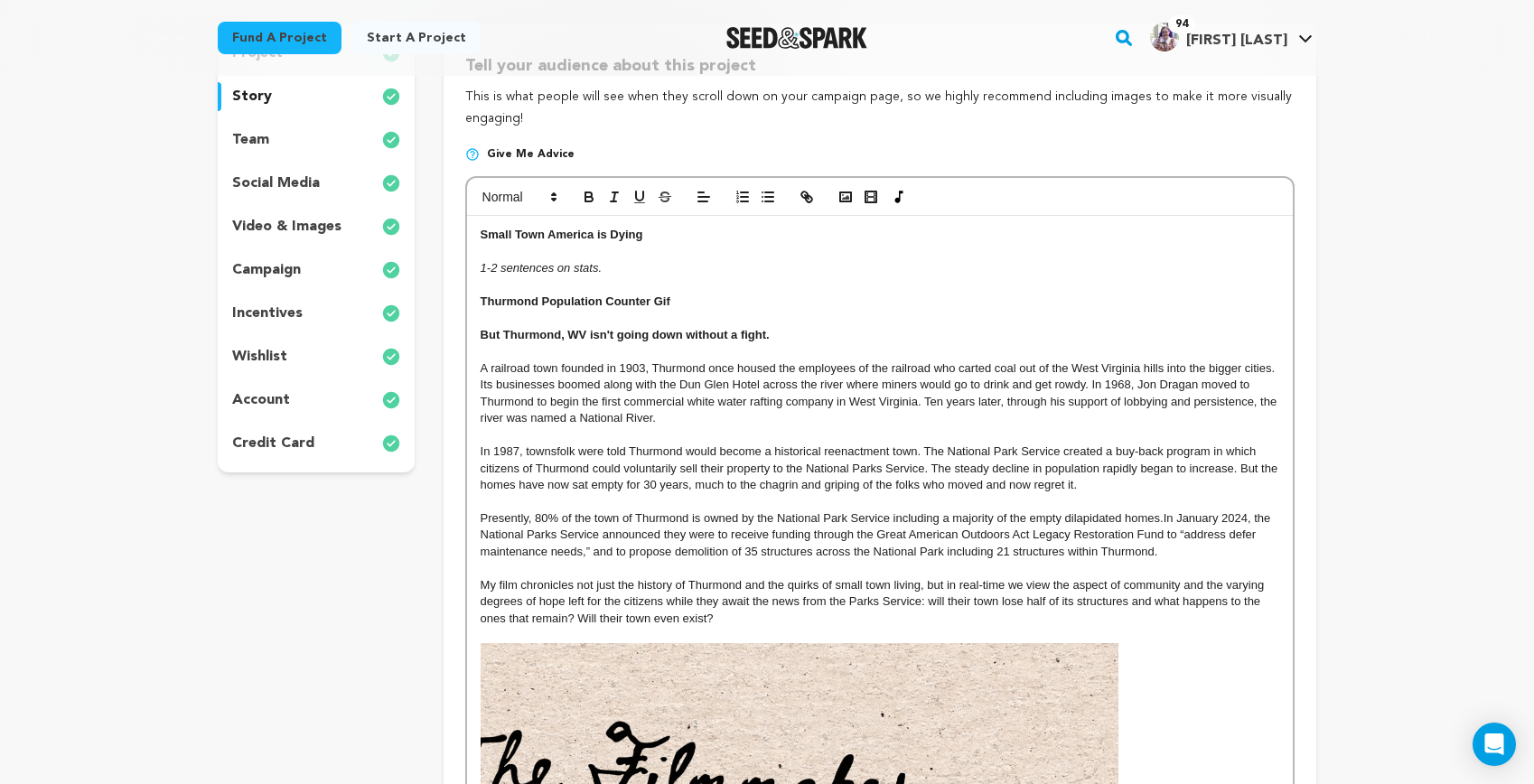click on "Presently, 80% of the town of Thurmond is owned by the National Park Service including a majority of the empty dilapidated homes.In January 2024, the National Parks Service announced they were to receive funding through the Great American Outdoors Act Legacy Restoration Fund to “address defer maintenance needs,” and to propose demolition of 35 structures across the National Park including 21 structures within Thurmond." at bounding box center (877, 535) 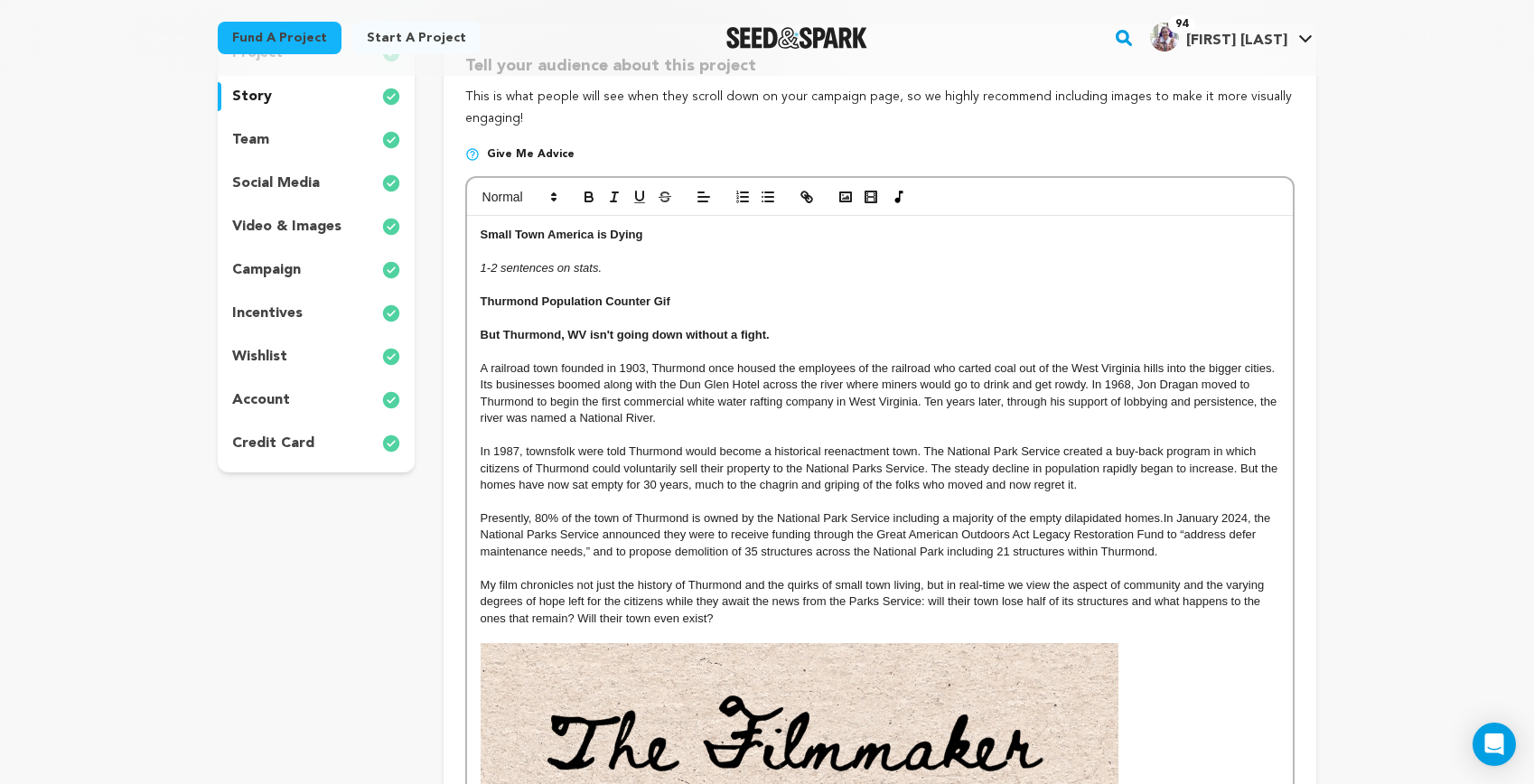 click on "Presently, 80% of the town of Thurmond is owned by the National Park Service including a majority of the empty dilapidated homes.In January 2024, the National Parks Service announced they were to receive funding through the Great American Outdoors Act Legacy Restoration Fund to “address defer maintenance needs,” and to propose demolition of 35 structures across the National Park including 21 structures within Thurmond." at bounding box center [877, 535] 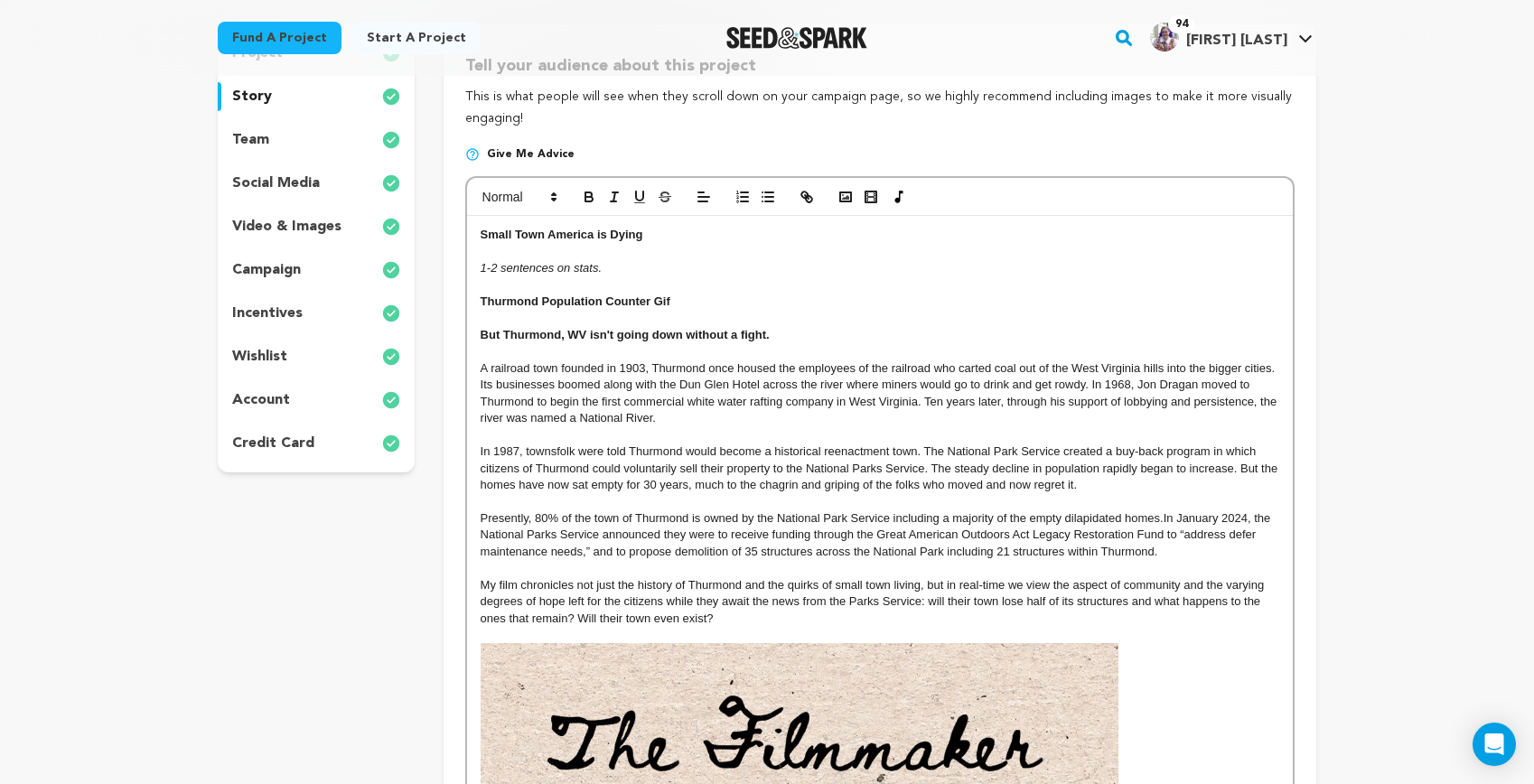 click on "Presently, 80% of the town of Thurmond is owned by the National Park Service including a majority of the empty dilapidated homes.In January 2024, the National Parks Service announced they were to receive funding through the Great American Outdoors Act Legacy Restoration Fund to “address defer maintenance needs,” and to propose demolition of 35 structures across the National Park including 21 structures within Thurmond." at bounding box center [880, 535] 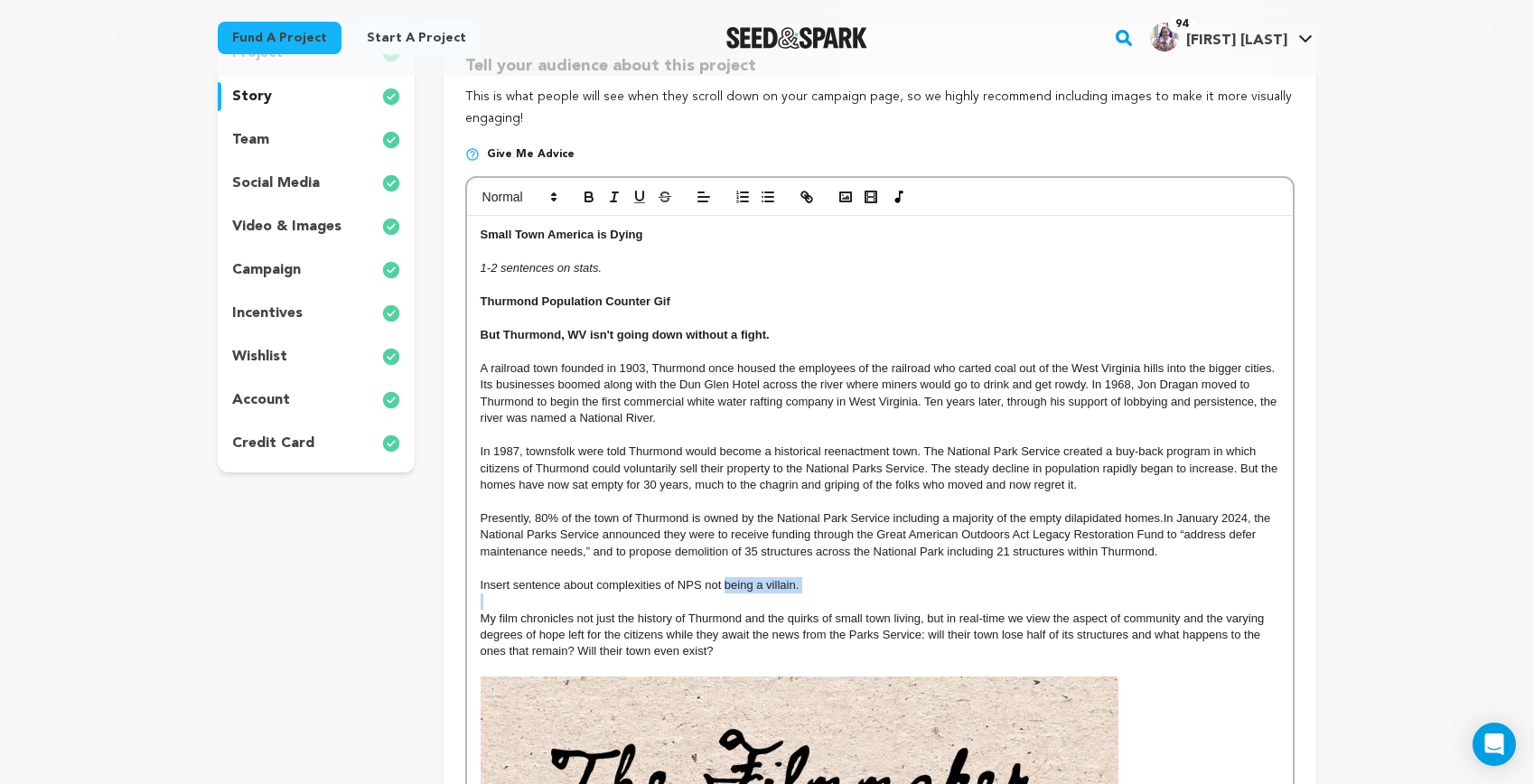 drag, startPoint x: 803, startPoint y: 600, endPoint x: 725, endPoint y: 587, distance: 79.07591 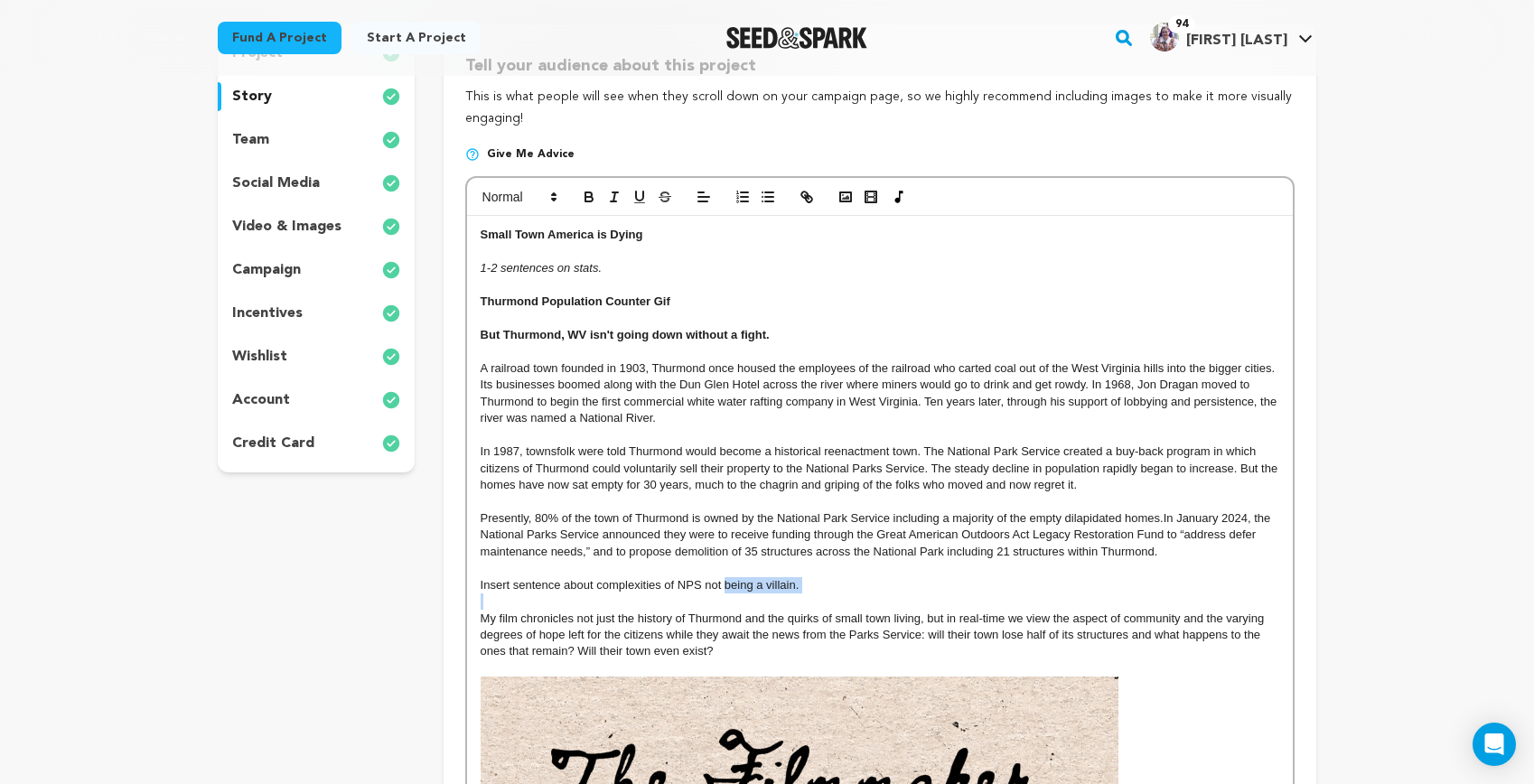 click on "Small Town America is Dying 1-2 sentences on stats.  Thurmond Population Counter Gif But Thurmond, WV isn't going down without a fight. A railroad town founded in 1903, Thurmond once housed the employees of the railroad who carted coal out of the West Virginia hills into the bigger cities. Its businesses boomed along with the Dun Glen Hotel across the river where miners would go to drink and get rowdy. In 1968, Jon Dragan moved to Thurmond to begin the first commercial white water rafting company in West Virginia. Ten years later, through his support of lobbying and persistence, the river was named a National River. Insert sentence about complexities of NPS not being a villain. Why Me, Why Now BUDGET / MONEY WHAT'S NEXT" at bounding box center [880, 657] 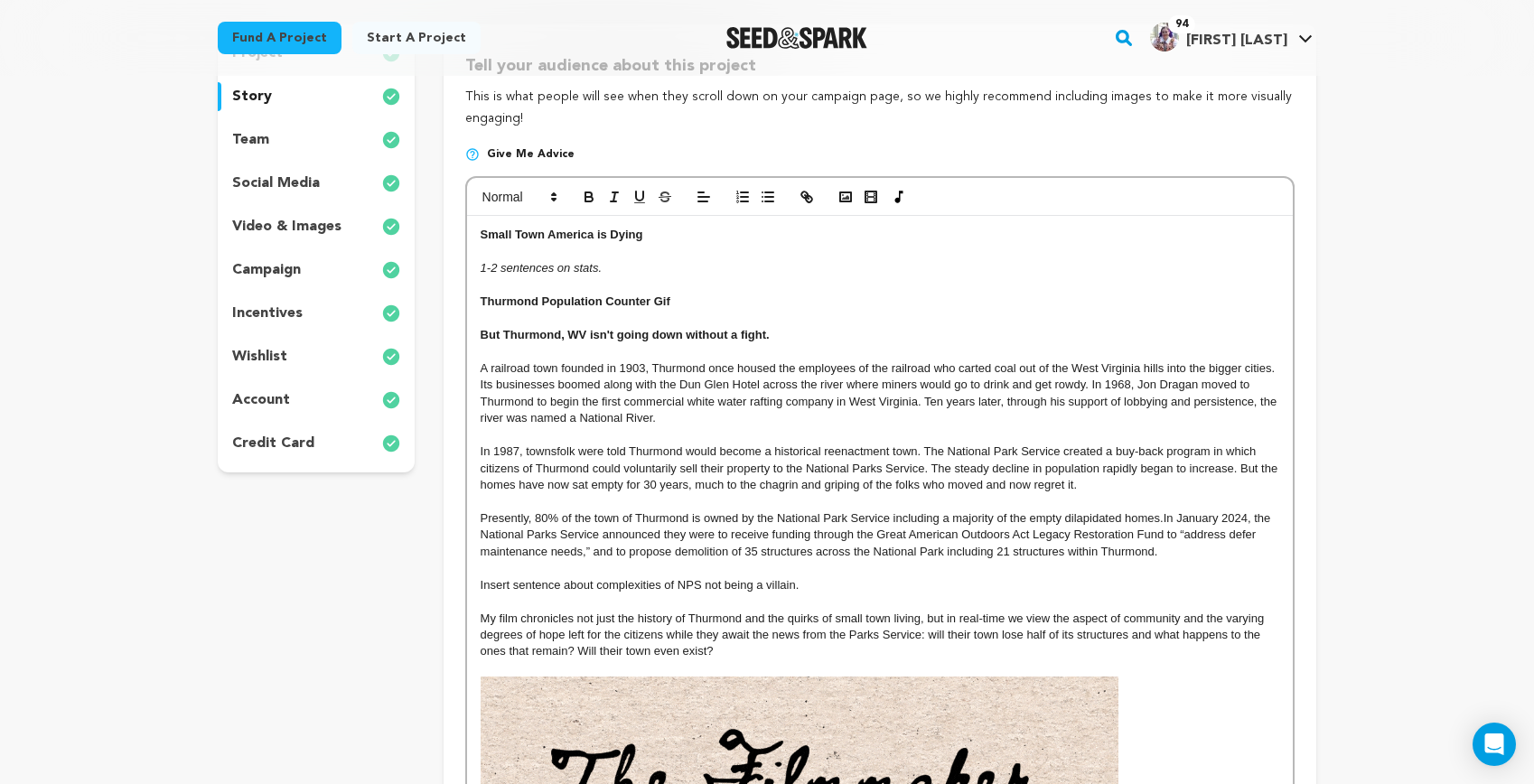 click at bounding box center [880, 568] 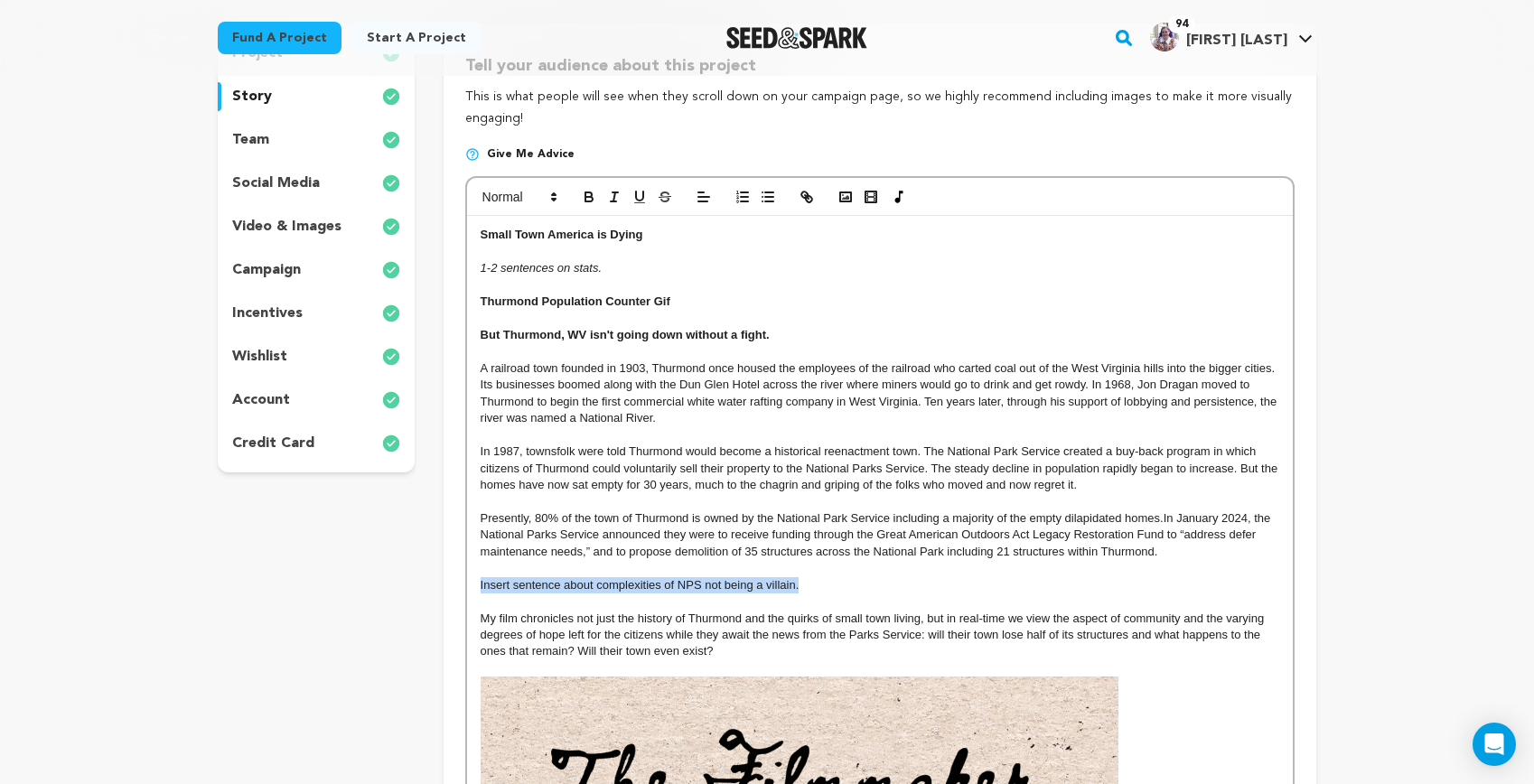 drag, startPoint x: 807, startPoint y: 586, endPoint x: 481, endPoint y: 590, distance: 326.02454 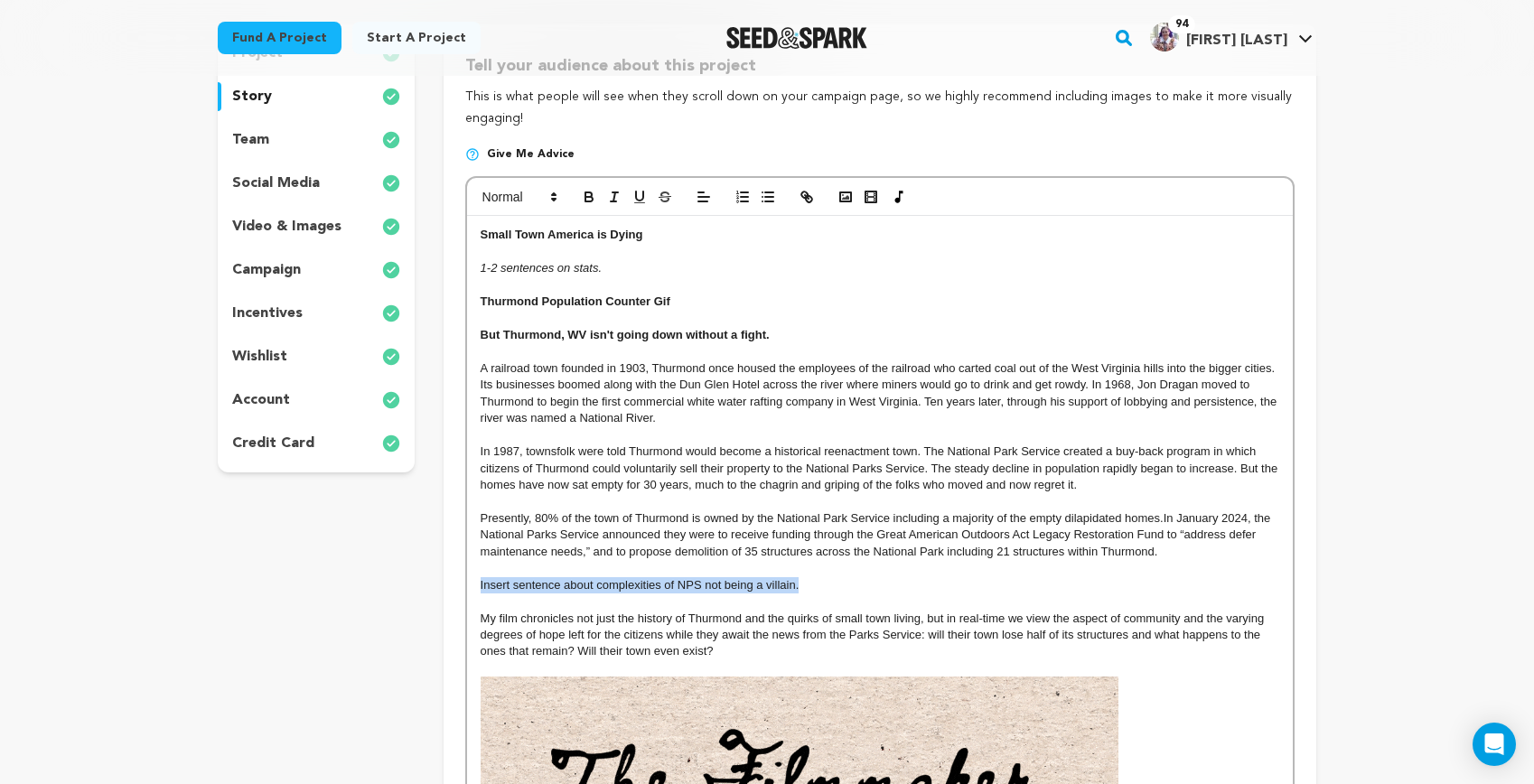 click on "Insert sentence about complexities of NPS not being a villain." at bounding box center (880, 585) 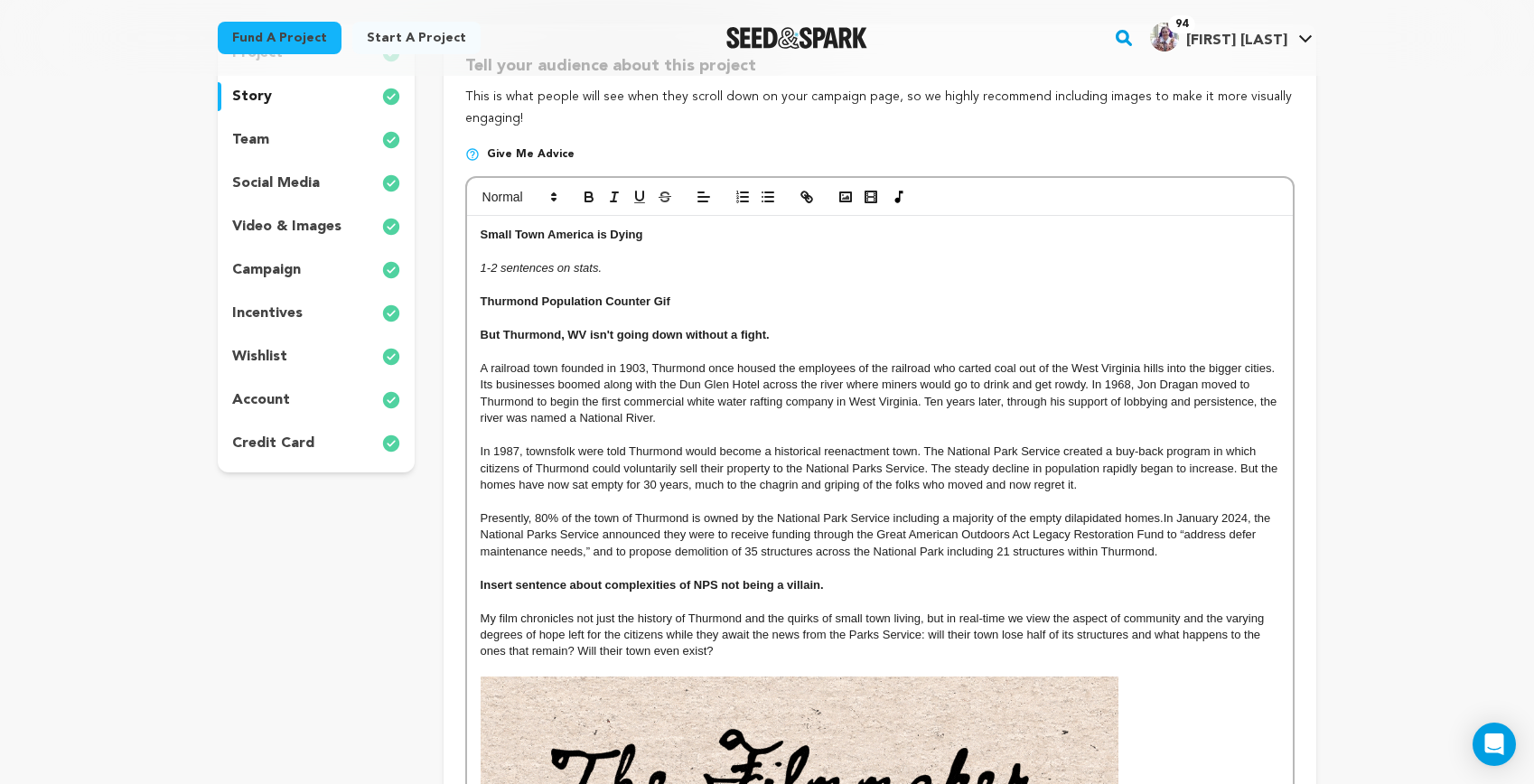 click at bounding box center (880, 501) 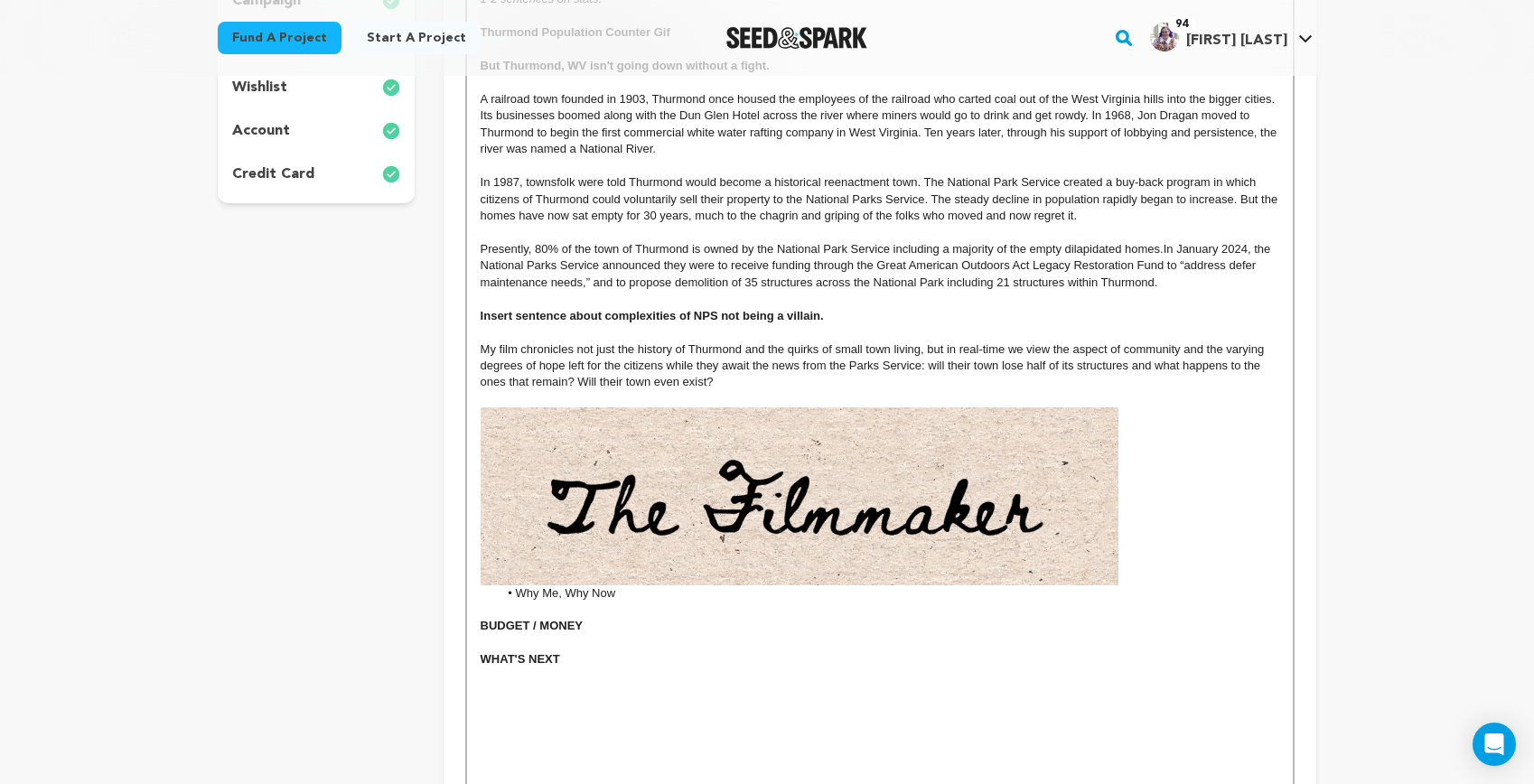 scroll, scrollTop: 785, scrollLeft: 0, axis: vertical 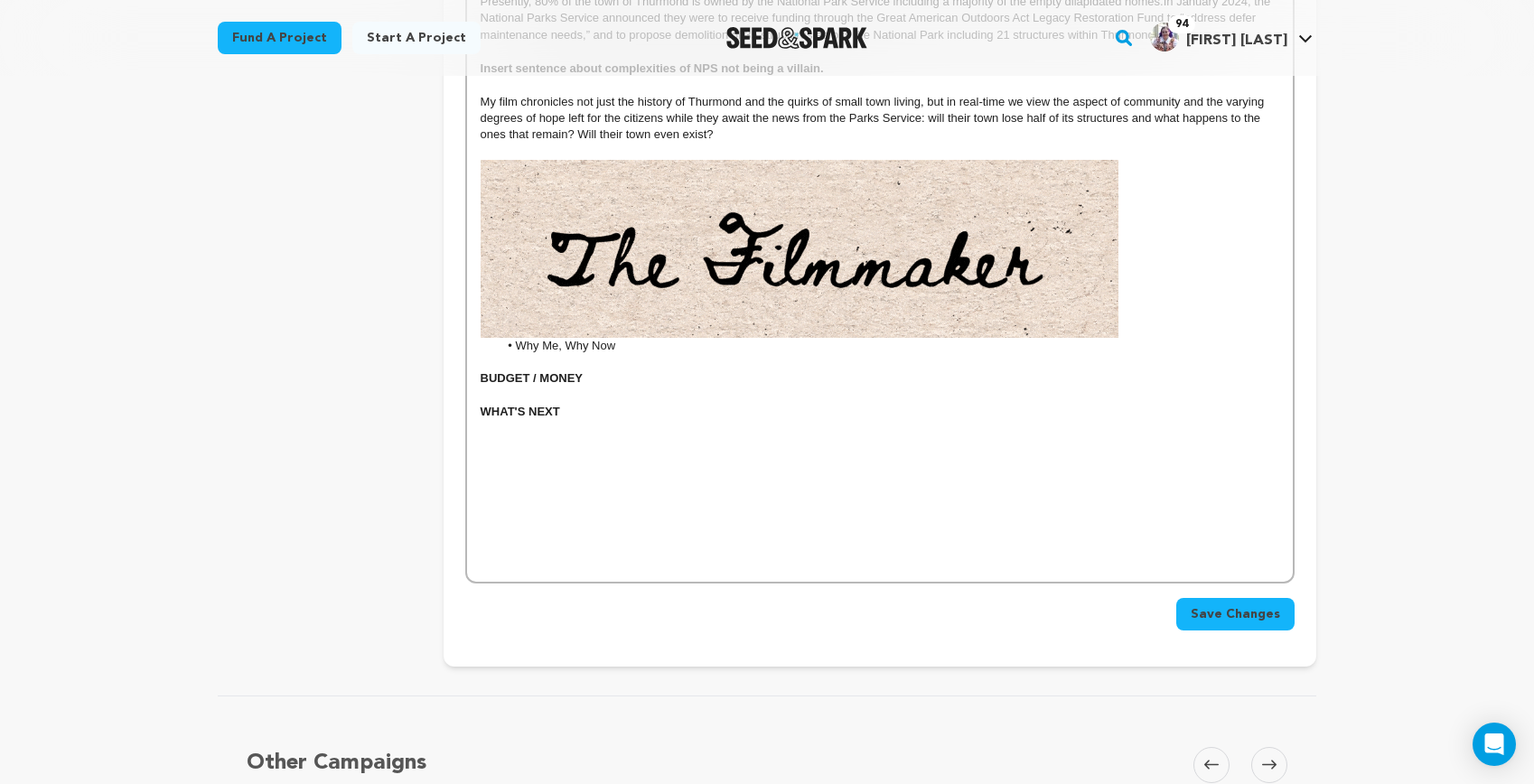 click on "BUDGET / MONEY" at bounding box center [880, 378] 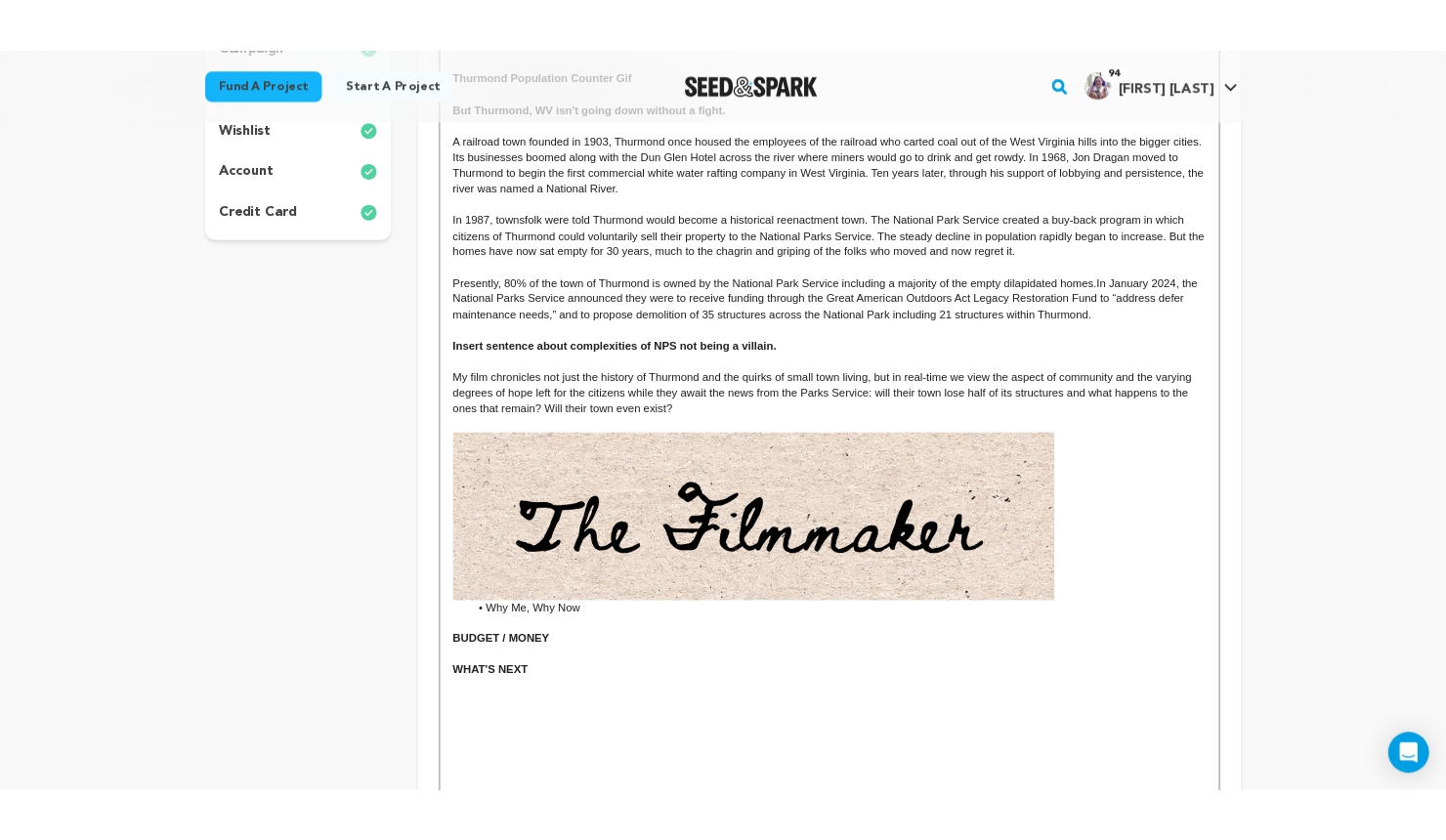 scroll, scrollTop: 483, scrollLeft: 0, axis: vertical 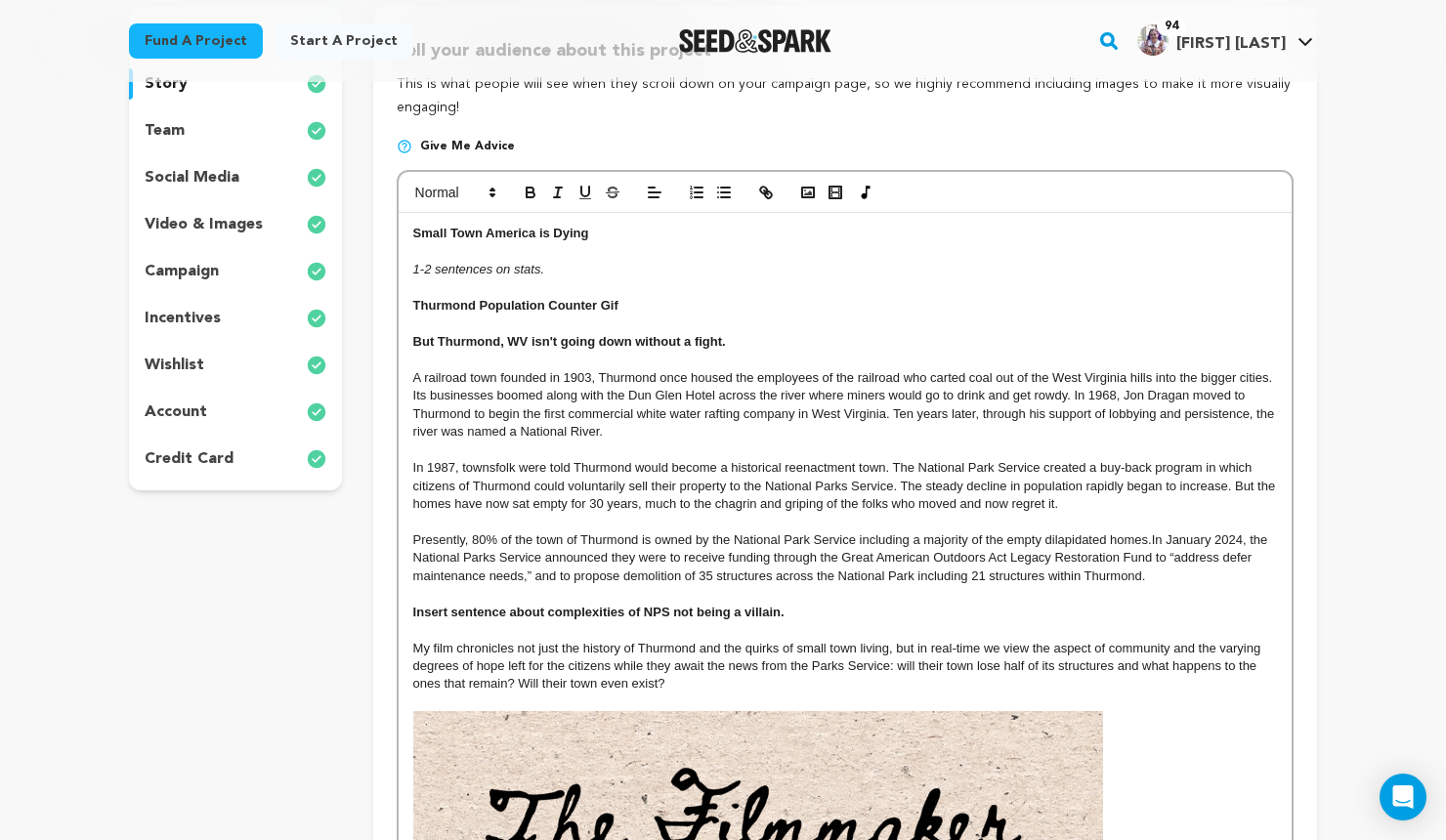 click on "But Thurmond, WV isn't going down without a fight." at bounding box center (845, 342) 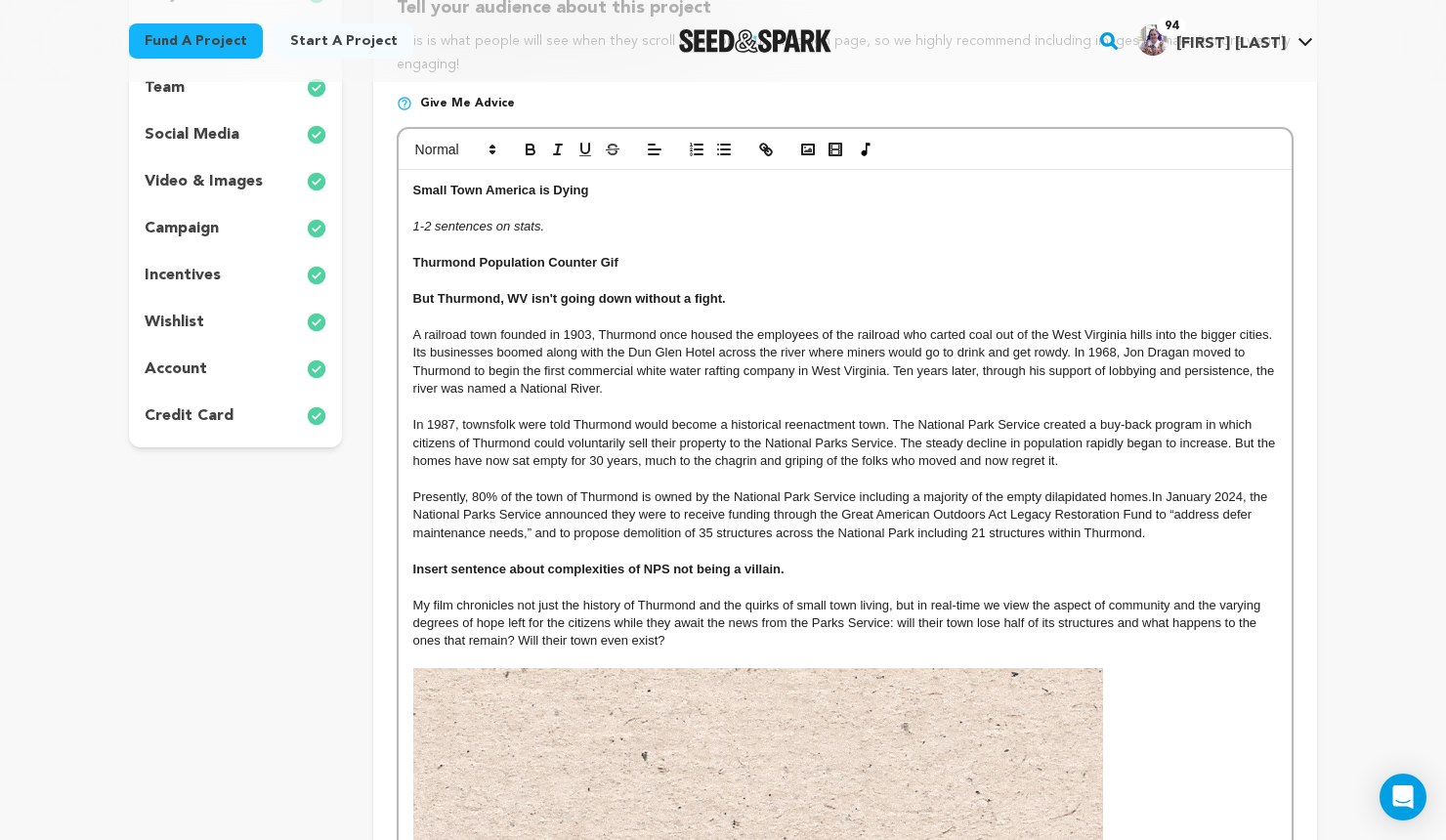scroll, scrollTop: 350, scrollLeft: 0, axis: vertical 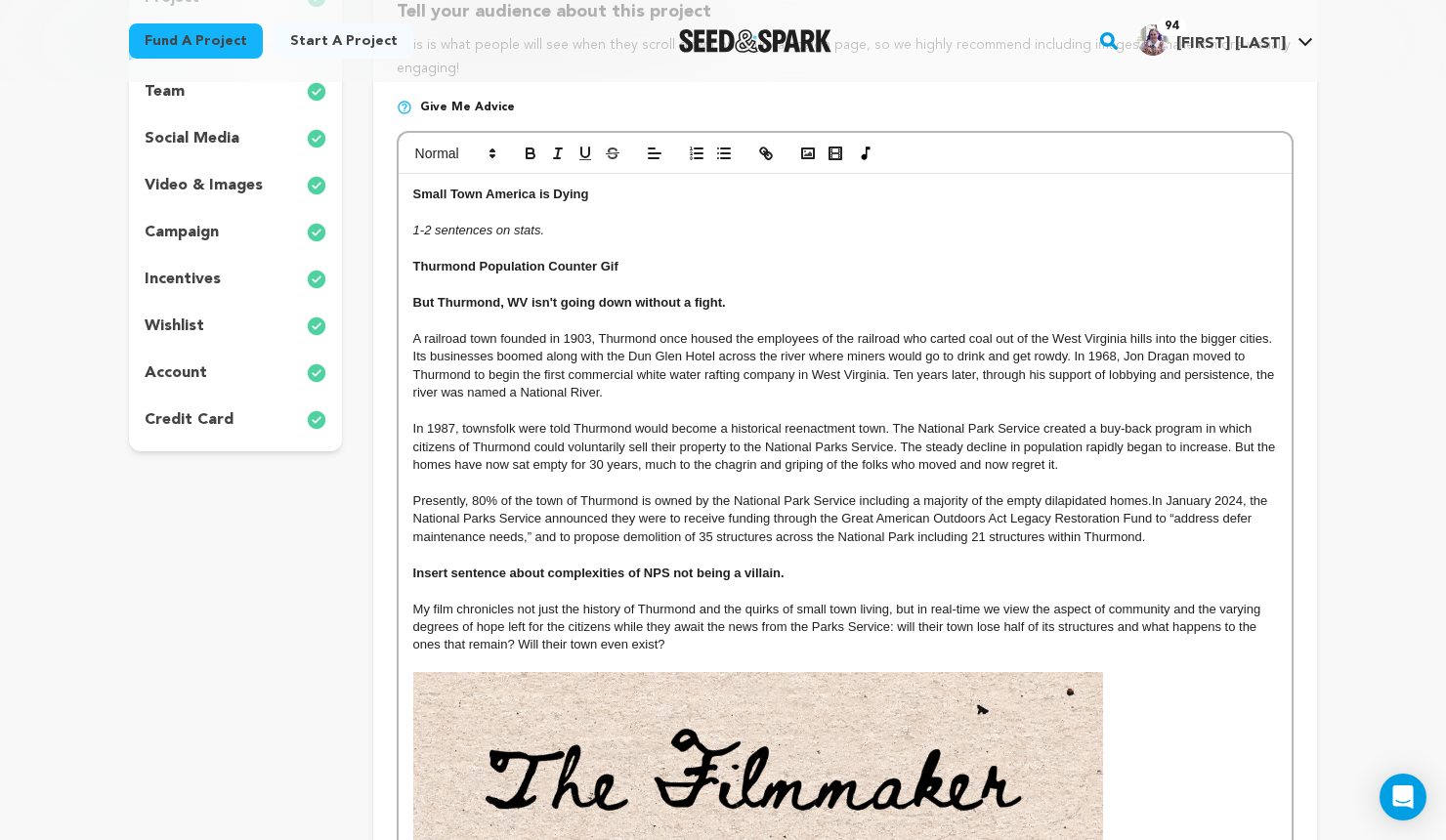 click on "Insert sentence about complexities of NPS not being a villain." at bounding box center [845, 573] 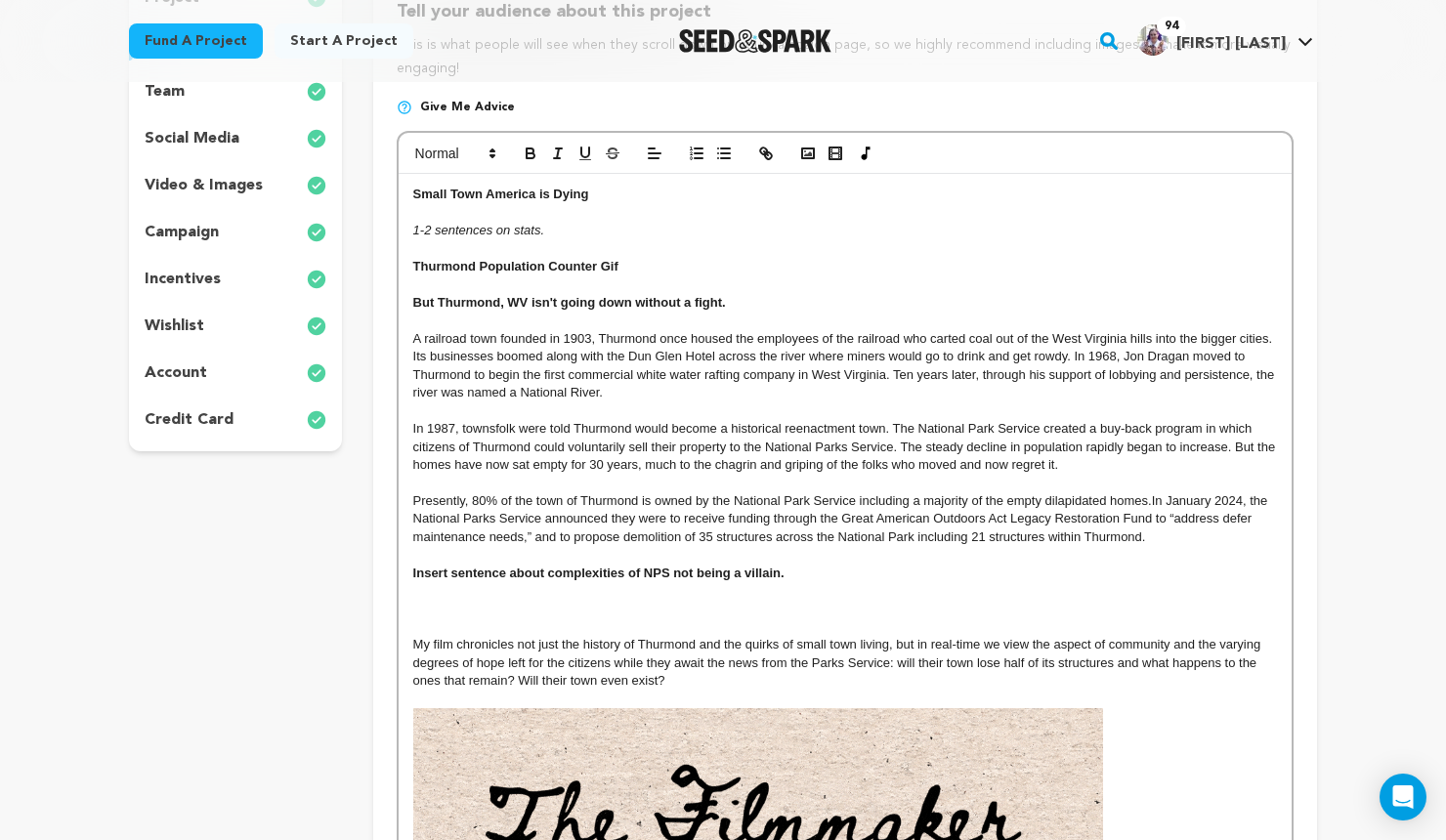 click on "But Thurmond, WV isn't going down without a fight." at bounding box center [845, 303] 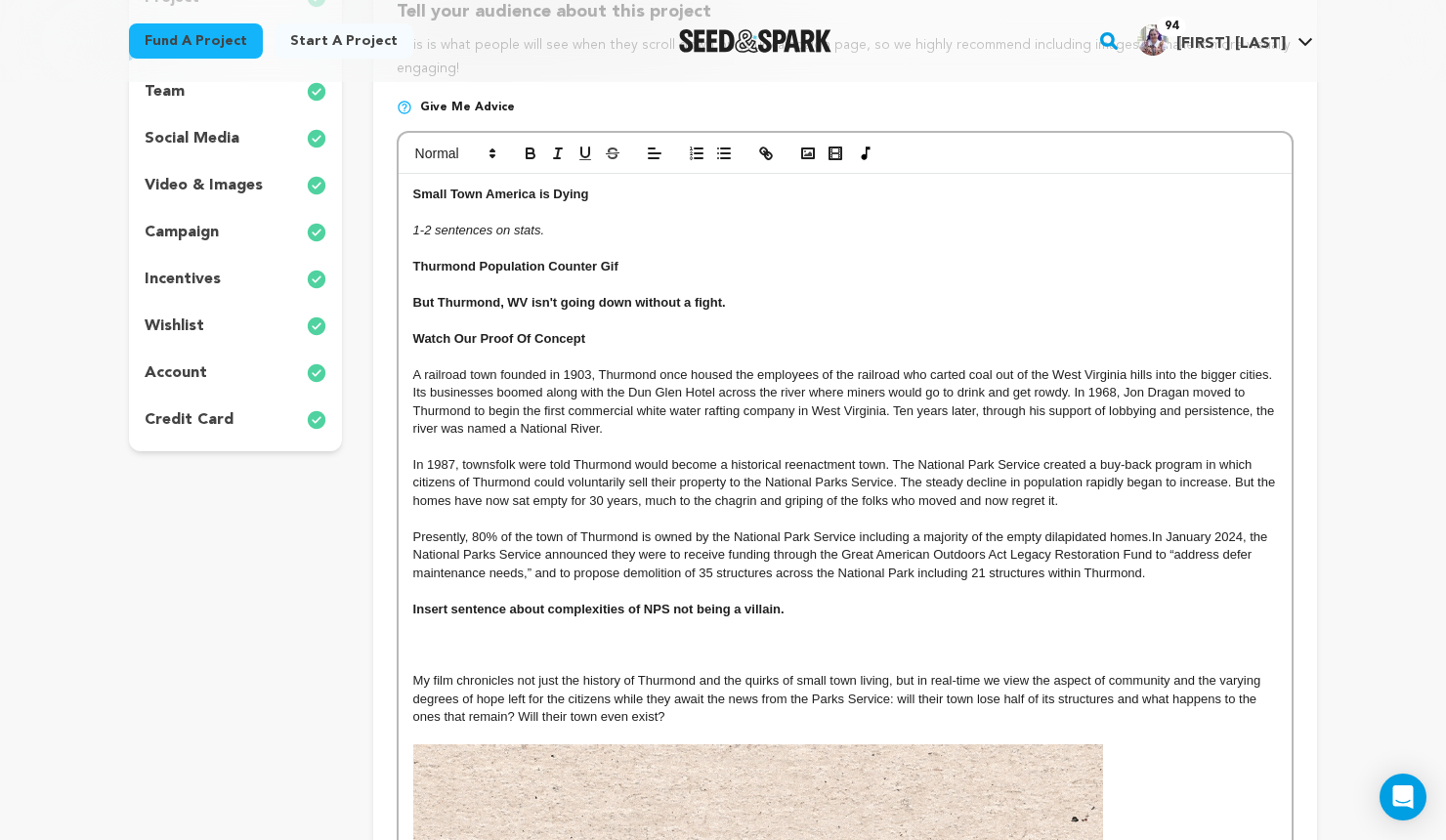 click on "Watch Our Proof Of Concept" at bounding box center [499, 338] 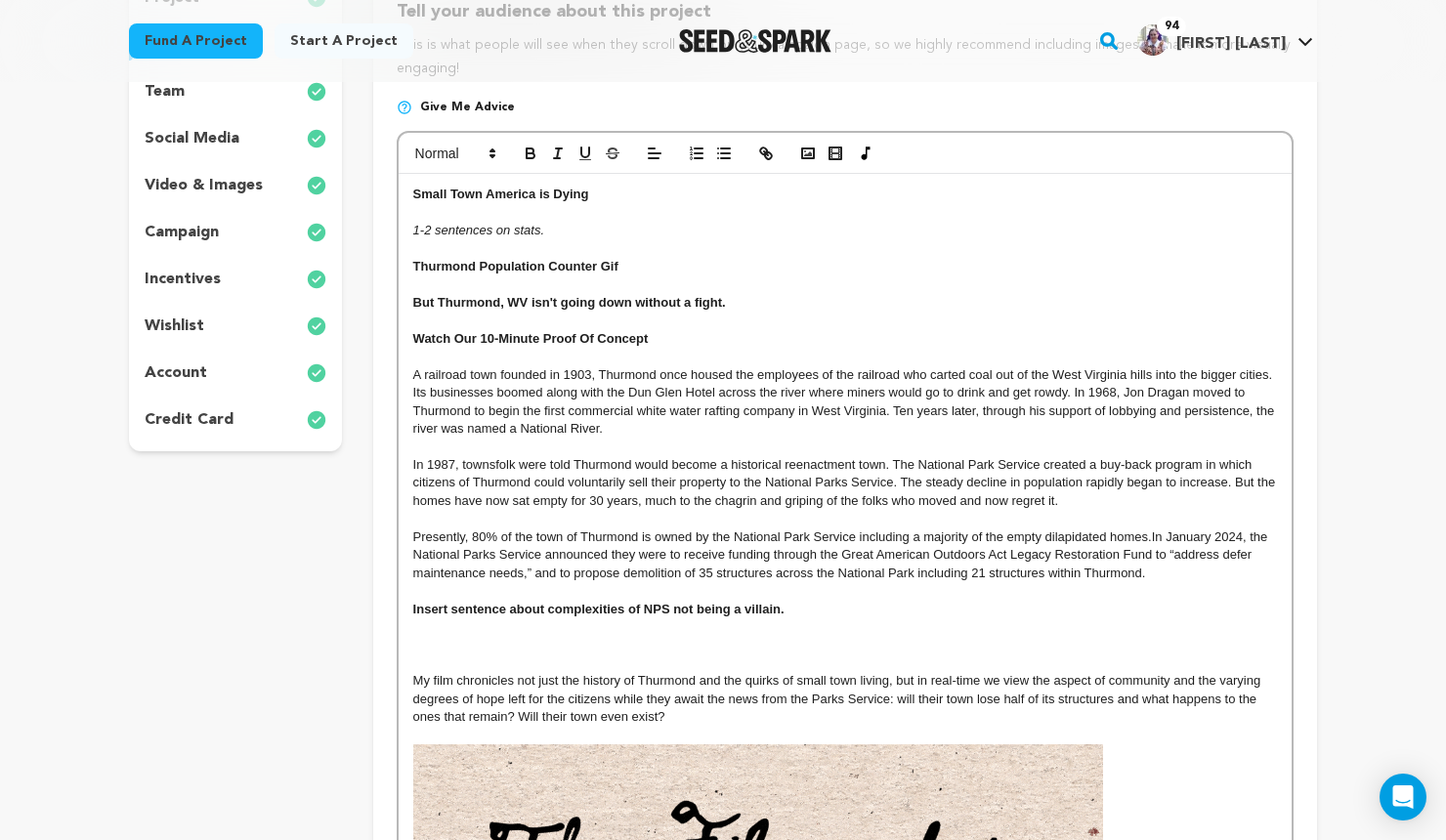 click on "Watch Our 10-Minute Proof Of Concept" at bounding box center (845, 339) 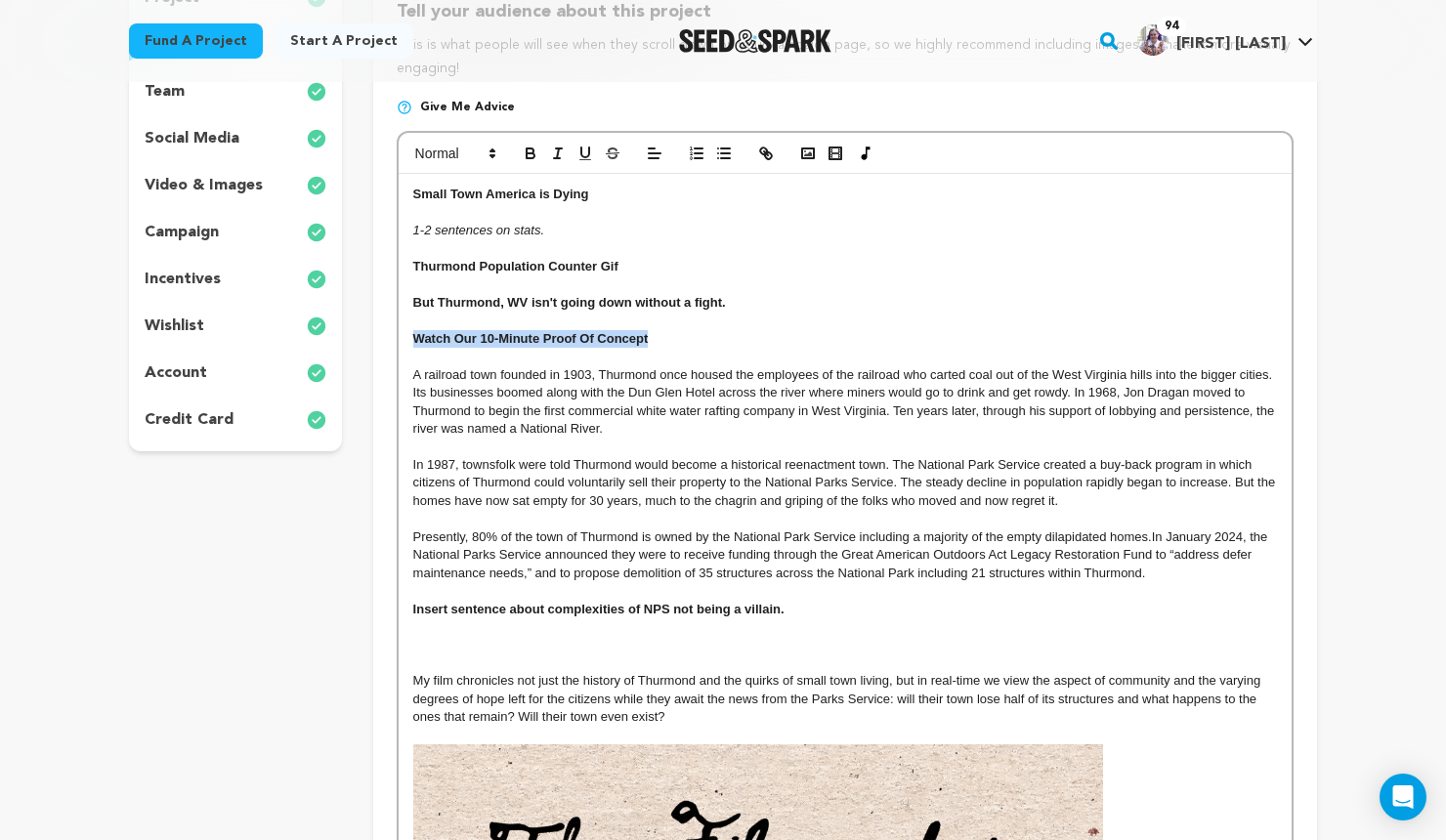 drag, startPoint x: 741, startPoint y: 337, endPoint x: 327, endPoint y: 336, distance: 414.0012 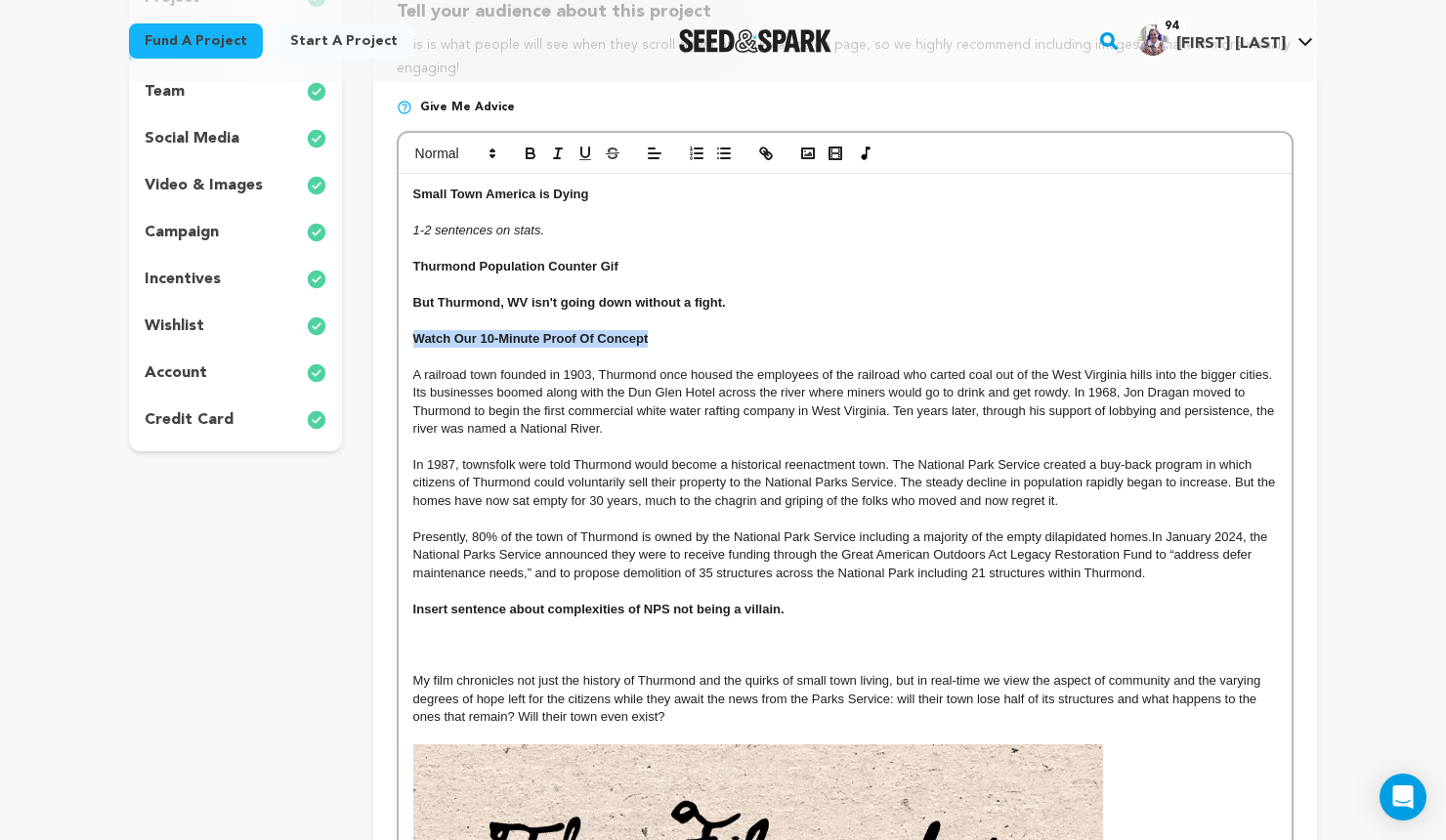 click on "project
story
team
social media
video & images
campaign
incentives
wishlist" at bounding box center [723, 629] 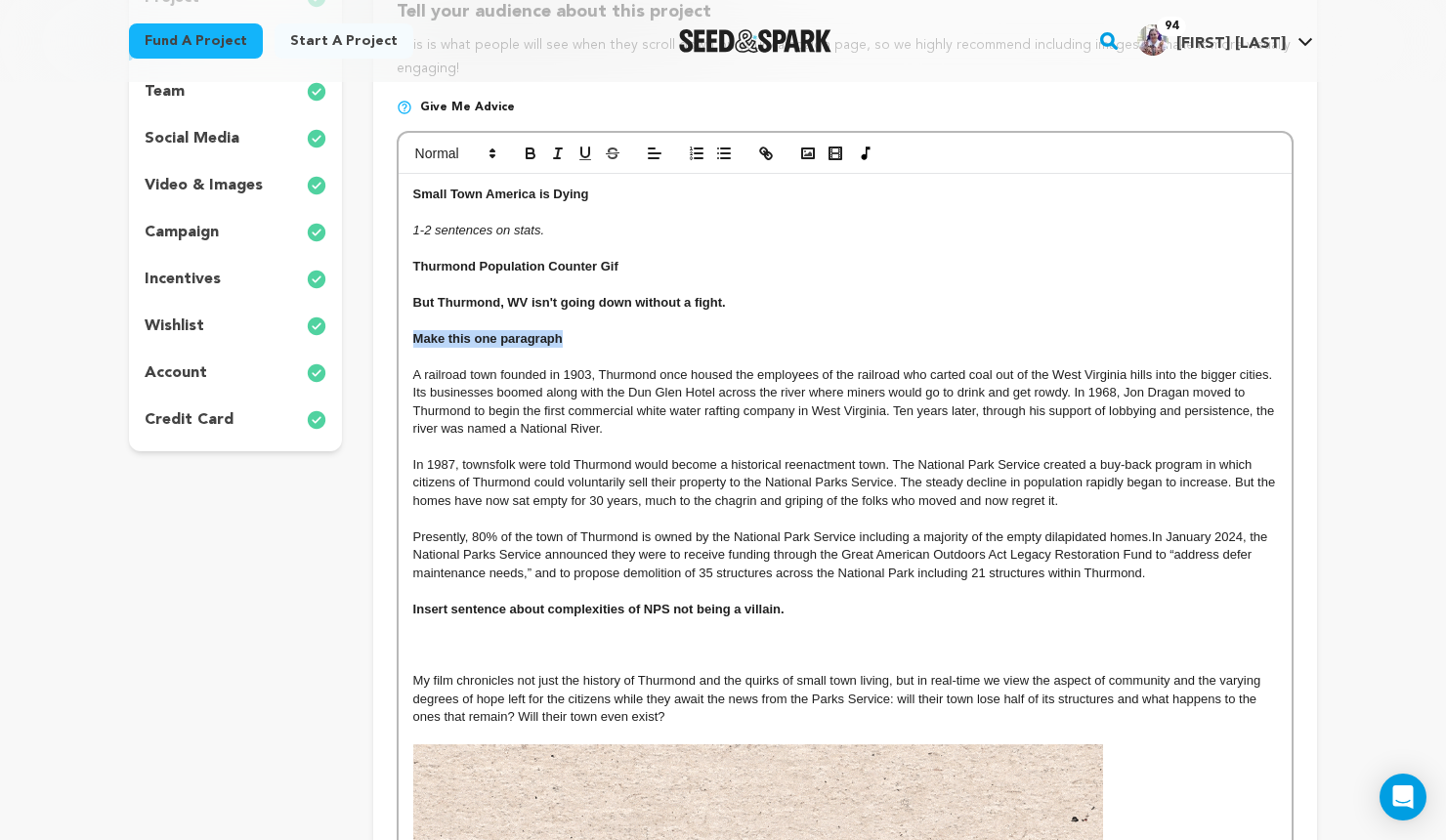 drag, startPoint x: 438, startPoint y: 343, endPoint x: 412, endPoint y: 339, distance: 26.305893 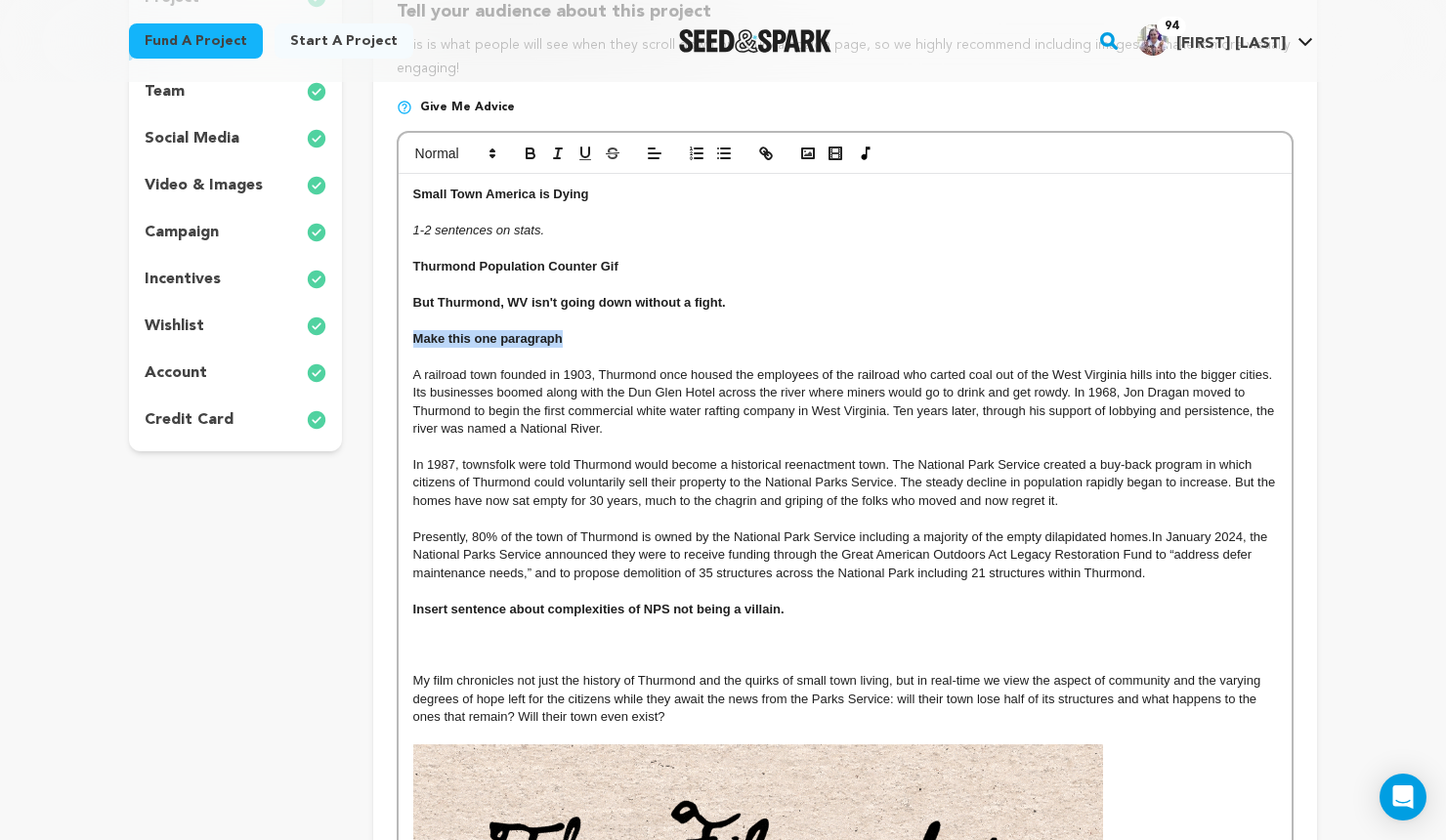 click on "Make this one paragraph" at bounding box center [845, 339] 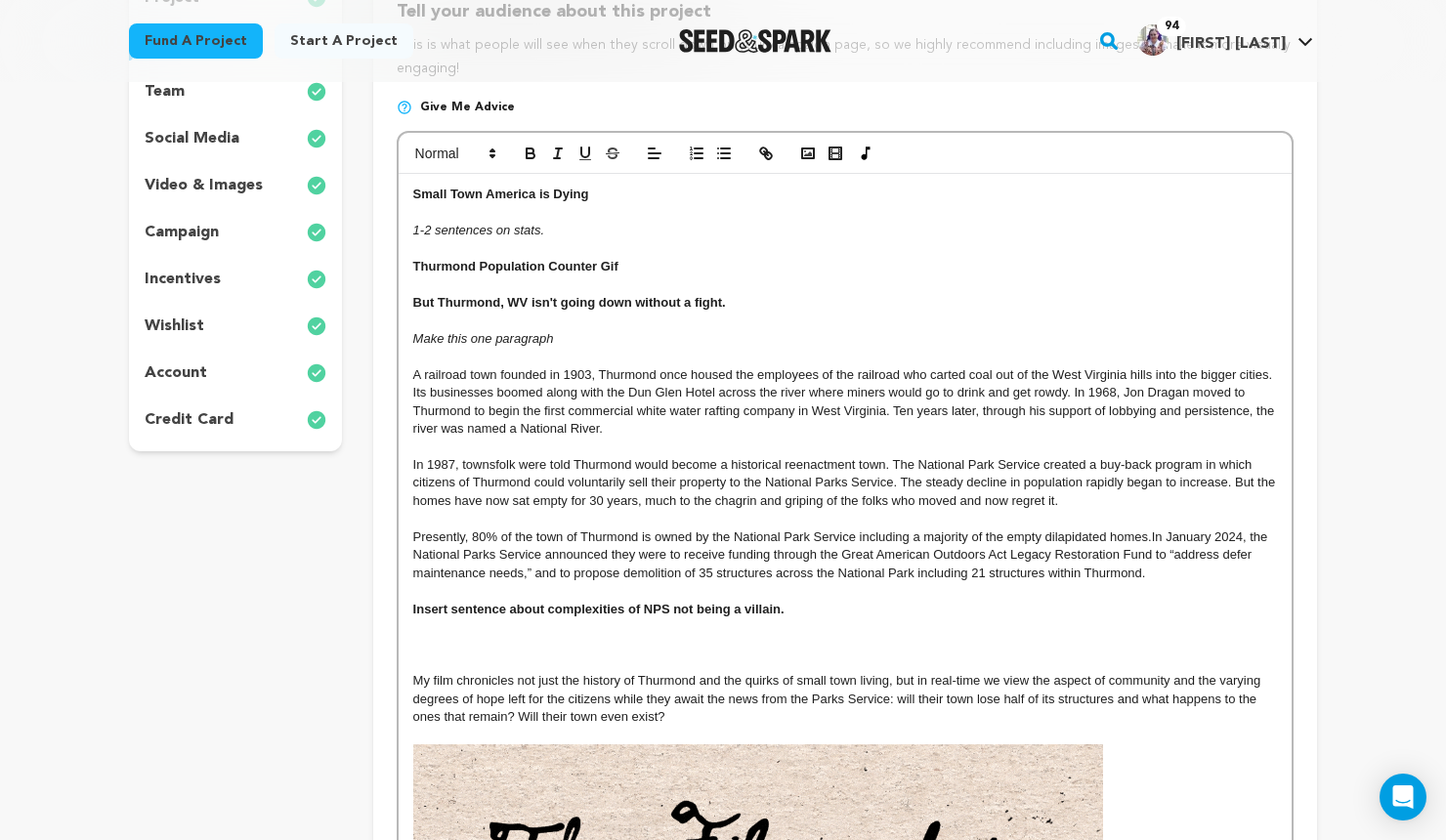 click on "A railroad town founded in 1903, Thurmond once housed the employees of the railroad who carted coal out of the West Virginia hills into the bigger cities. Its businesses boomed along with the Dun Glen Hotel across the river where miners would go to drink and get rowdy. In 1968, Jon Dragan moved to Thurmond to begin the first commercial white water rafting company in West Virginia. Ten years later, through his support of lobbying and persistence, the river was named a National River." at bounding box center [845, 401] 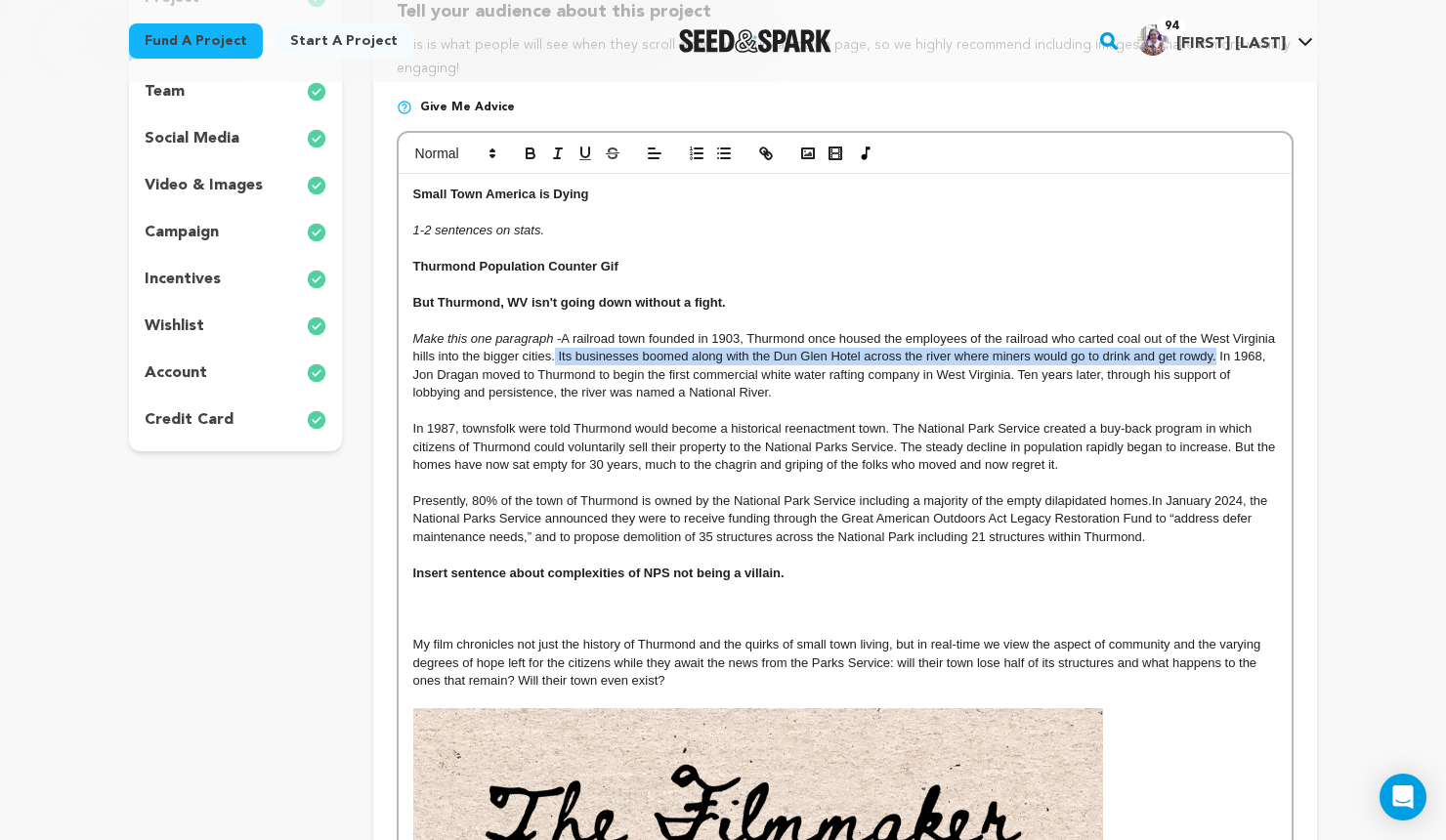 drag, startPoint x: 600, startPoint y: 359, endPoint x: 1260, endPoint y: 360, distance: 660.00076 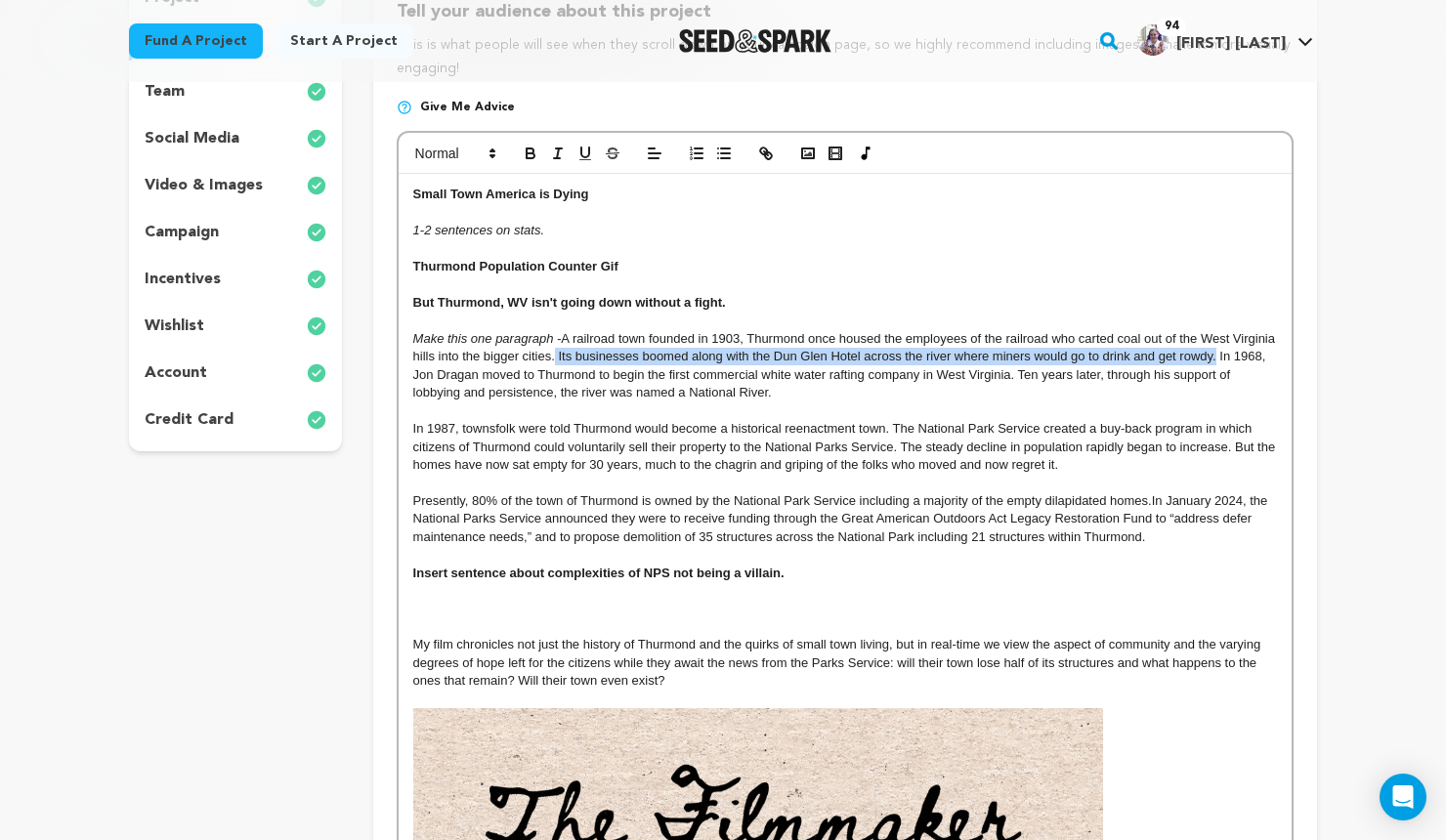 click on "A railroad town founded in 1903, Thurmond once housed the employees of the railroad who carted coal out of the West Virginia hills into the bigger cities. Its businesses boomed along with the Dun Glen Hotel across the river where miners would go to drink and get rowdy. In 1968, Jon Dragan moved to Thurmond to begin the first commercial white water rafting company in West Virginia. Ten years later, through his support of lobbying and persistence, the river was named a National River." at bounding box center (846, 365) 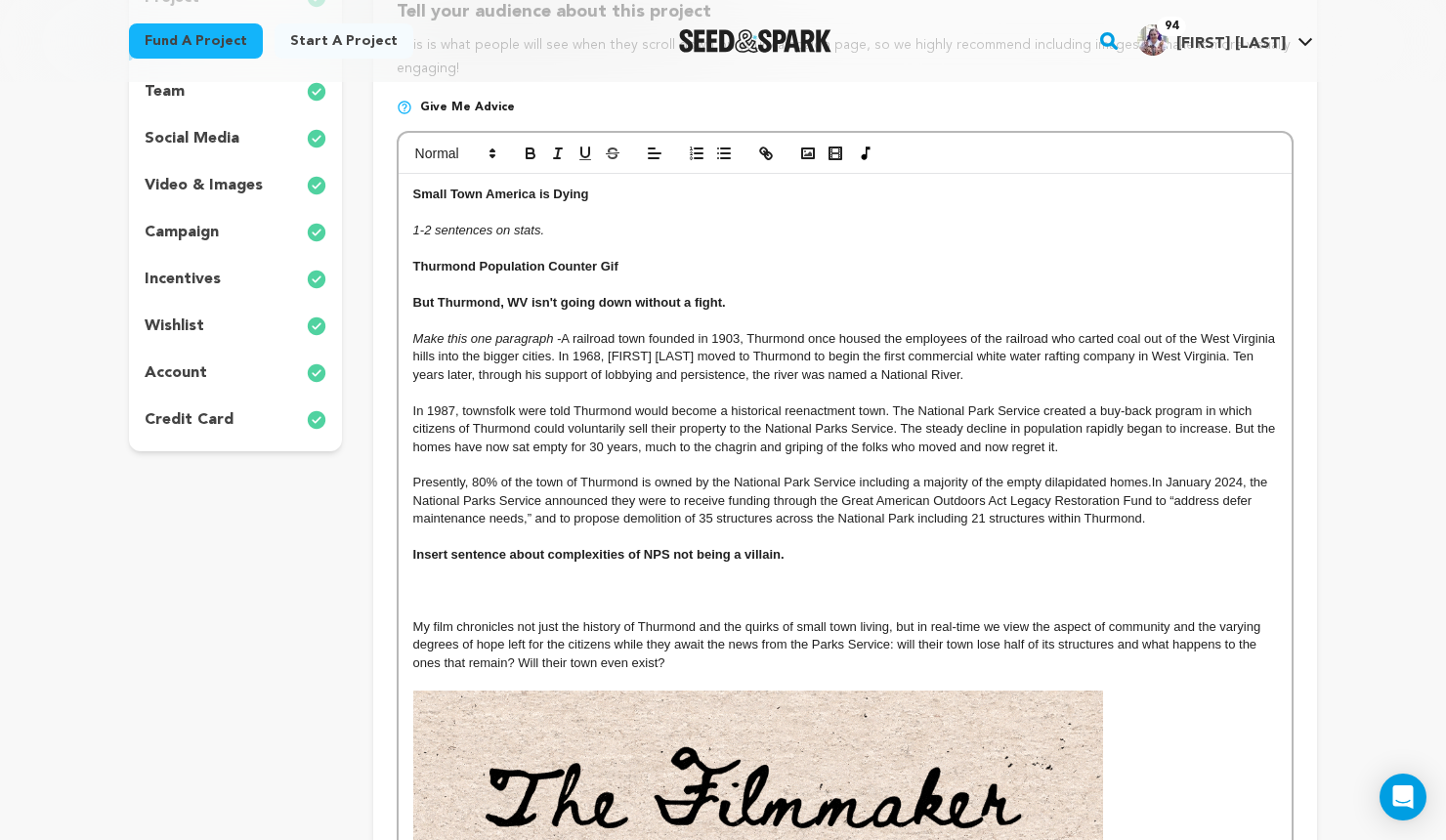 click on "A railroad town founded in 1903, Thurmond once housed the employees of the railroad who carted coal out of the West Virginia hills into the bigger cities. In 1968, Jon Dragan moved to Thurmond to begin the first commercial white water rafting company in West Virginia. Ten years later, through his support of lobbying and persistence, the river was named a National River." at bounding box center [846, 357] 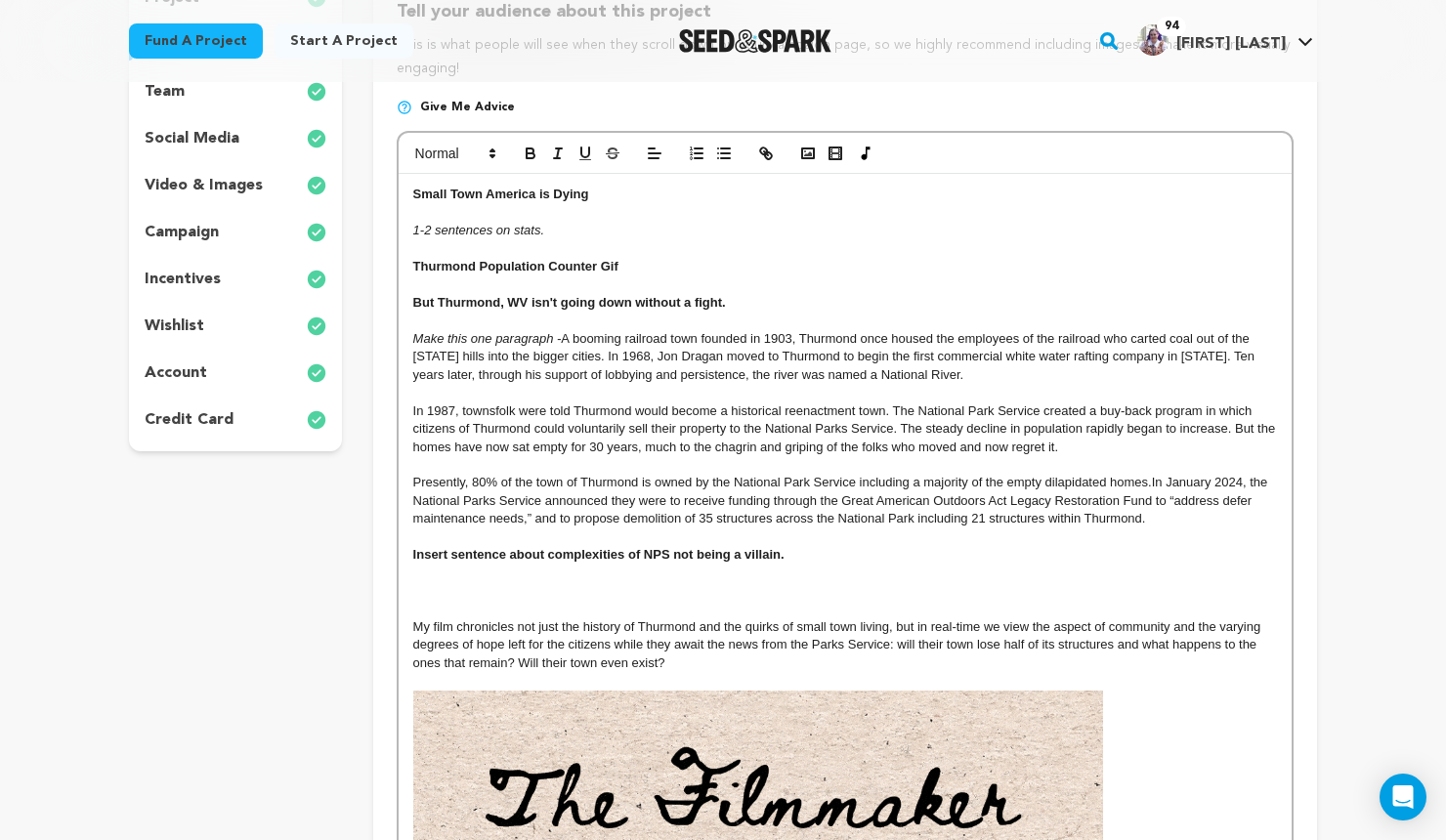 drag, startPoint x: 1066, startPoint y: 374, endPoint x: 646, endPoint y: 361, distance: 420.20114 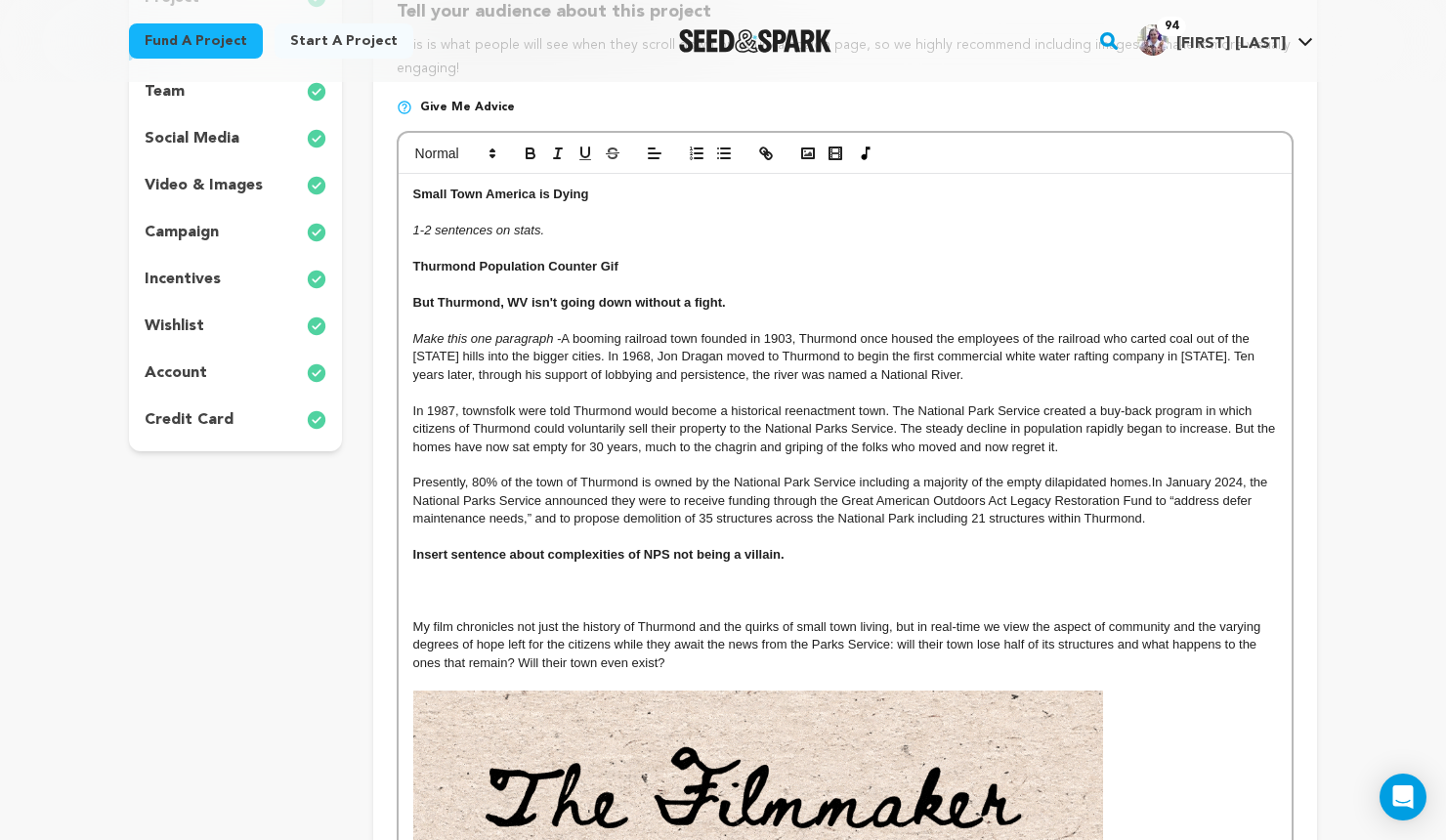 click on "Make this one paragraph -  A booming railroad town founded in 1903, Thurmond once housed the employees of the railroad who carted coal out of the West Virginia hills into the bigger cities. In 1968, Jon Dragan moved to Thurmond to begin the first commercial white water rafting company in West Virginia. Ten years later, through his support of lobbying and persistence, the river was named a National River." at bounding box center [845, 357] 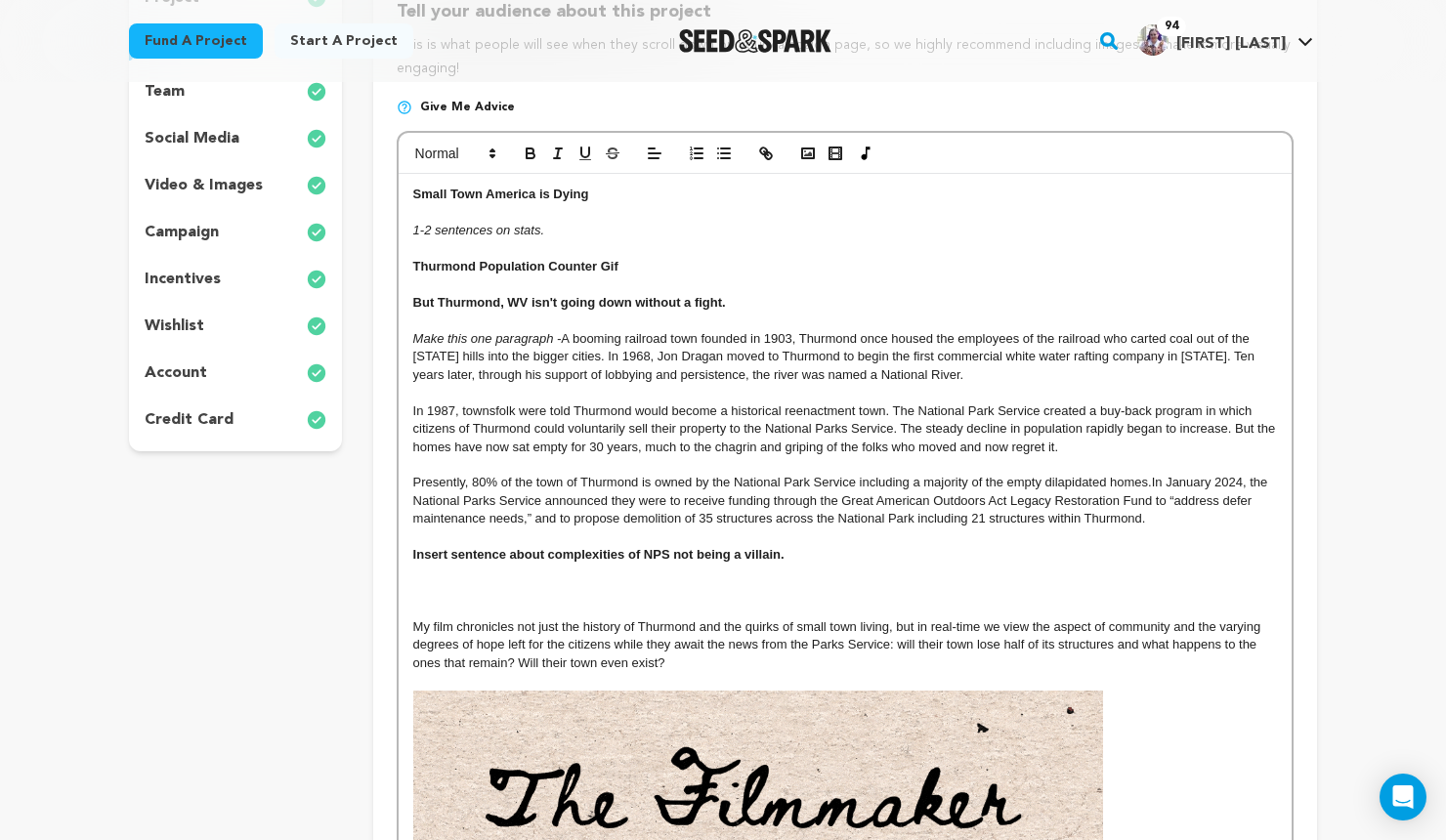 click on "A booming railroad town founded in 1903, Thurmond once housed the employees of the railroad who carted coal out of the West Virginia hills into the bigger cities. In 1968, Jon Dragan moved to Thurmond to begin the first commercial white water rafting company in West Virginia. Ten years later, through his support of lobbying and persistence, the river was named a National River." at bounding box center (835, 357) 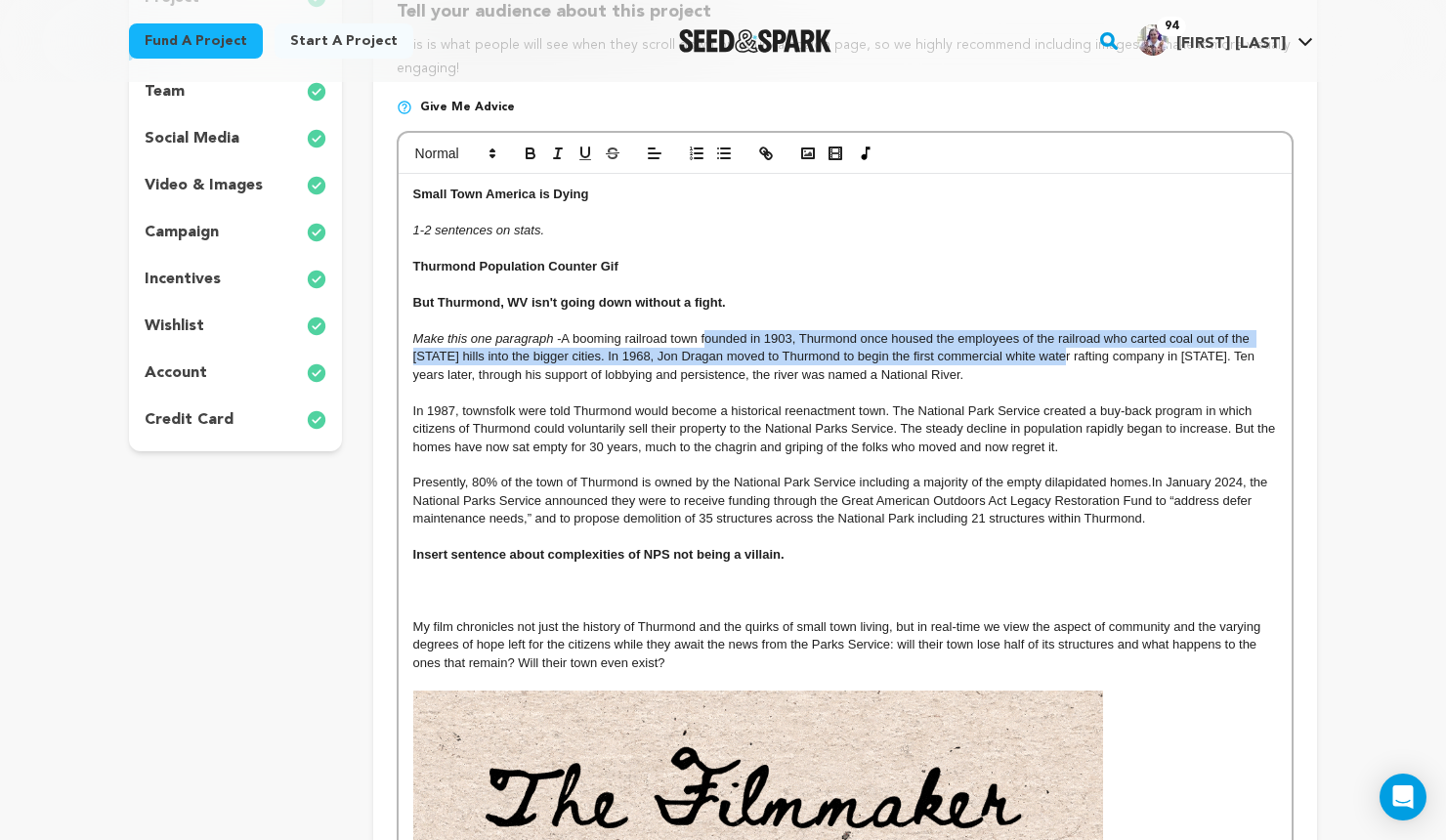 drag, startPoint x: 1059, startPoint y: 365, endPoint x: 710, endPoint y: 349, distance: 349.36657 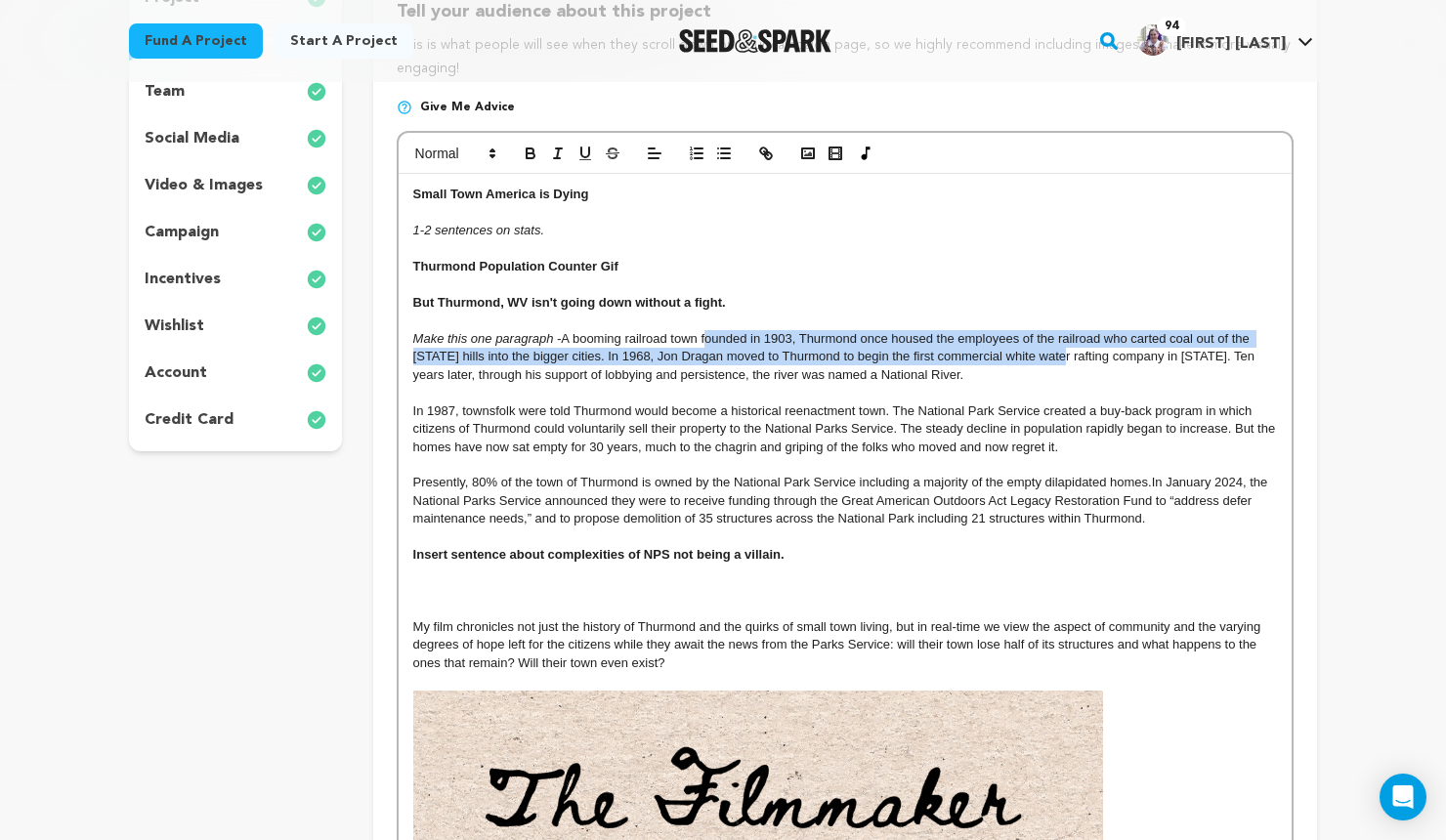 click on "Make this one paragraph -  A booming railroad town founded in 1903, Thurmond once housed the employees of the railroad who carted coal out of the West Virginia hills into the bigger cities. In 1968, Jon Dragan moved to Thurmond to begin the first commercial white water rafting company in West Virginia. Ten years later, through his support of lobbying and persistence, the river was named a National River." at bounding box center (845, 357) 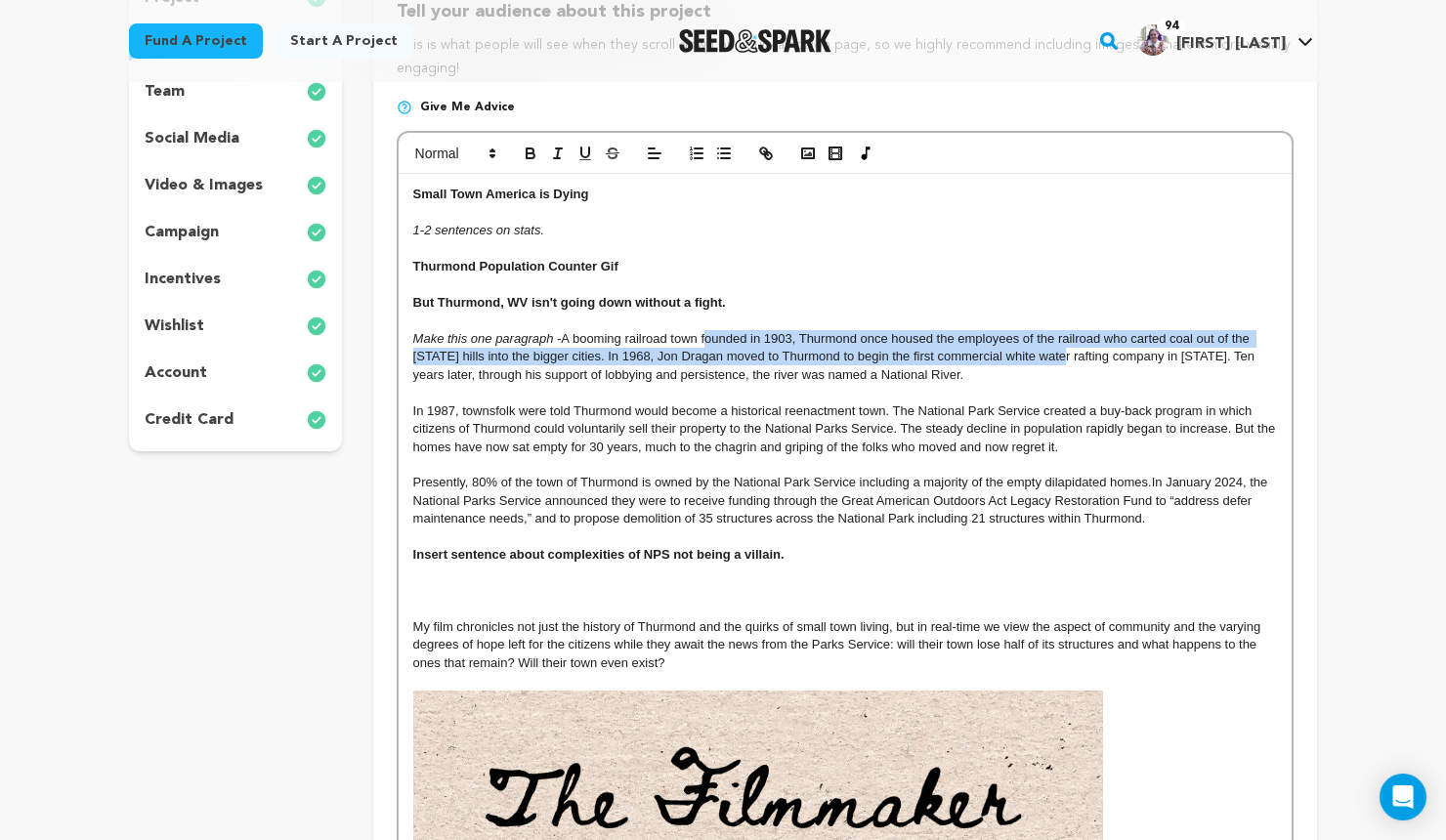 click on "A booming railroad town founded in 1903, Thurmond once housed the employees of the railroad who carted coal out of the West Virginia hills into the bigger cities. In 1968, Jon Dragan moved to Thurmond to begin the first commercial white water rafting company in West Virginia. Ten years later, through his support of lobbying and persistence, the river was named a National River." at bounding box center (835, 357) 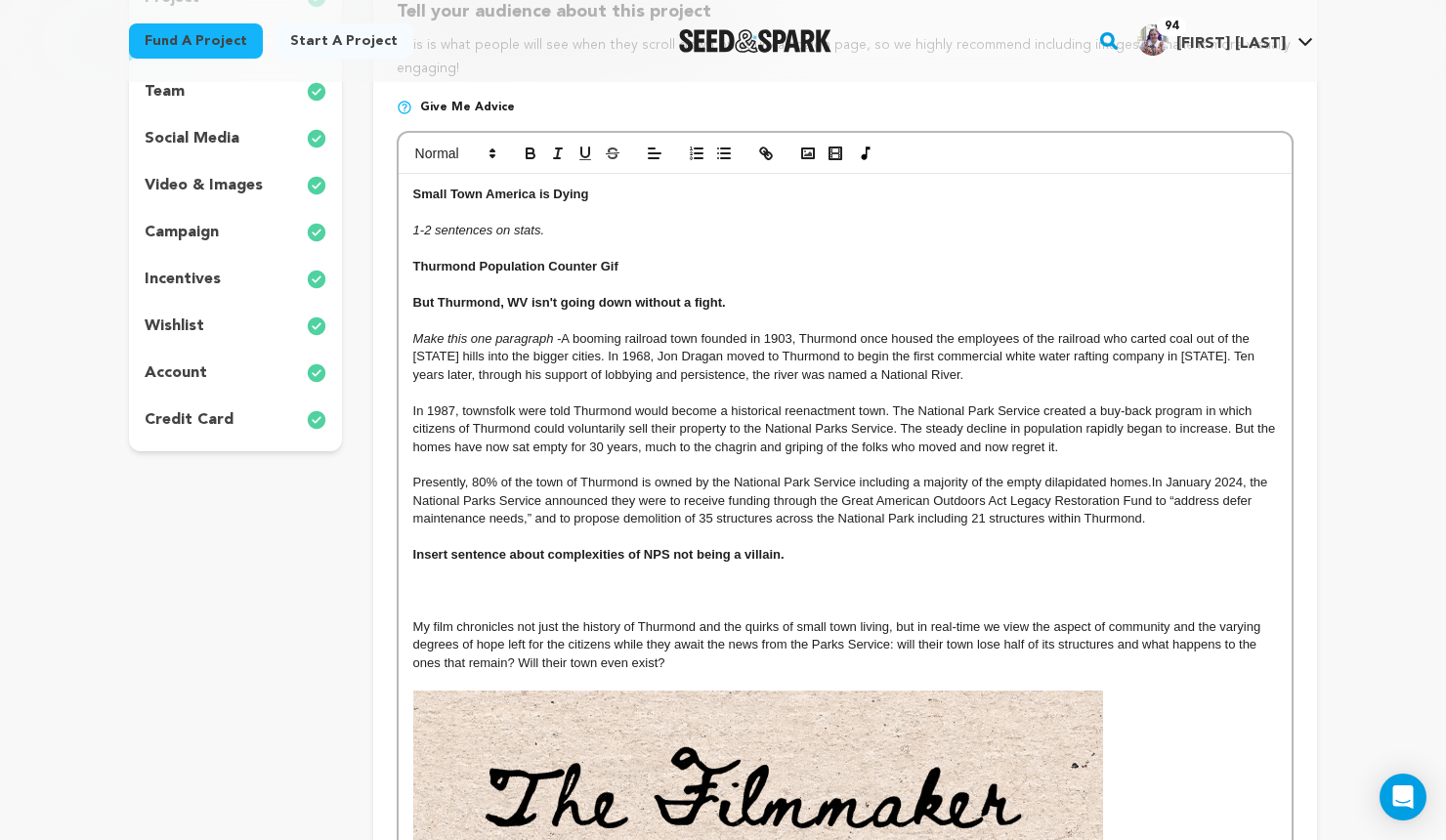 click on "Small Town America is Dying 1-2 sentences on stats.  Thurmond Population Counter Gif But Thurmond, WV isn't going down without a fight. Make this one paragraph -  A booming railroad town founded in 1903, Thurmond once housed the employees of the railroad who carted coal out of the West Virginia hills into the bigger cities. In 1968, Jon Dragan moved to Thurmond to begin the first commercial white water rafting company in West Virginia. Ten years later, through his support of lobbying and persistence, the river was named a National River. In 1987, townsfolk were told Thurmond would become a historical reenactment town. The National Park Service created a buy-back program in which citizens of Thurmond could voluntarily sell their property to the National Parks Service. The steady decline in population rapidly began to increase. But the homes have now sat empty for 30 years, much to the chagrin and griping of the folks who moved and now regret it. Insert sentence about complexities of NPS not being a villain." at bounding box center [845, 659] 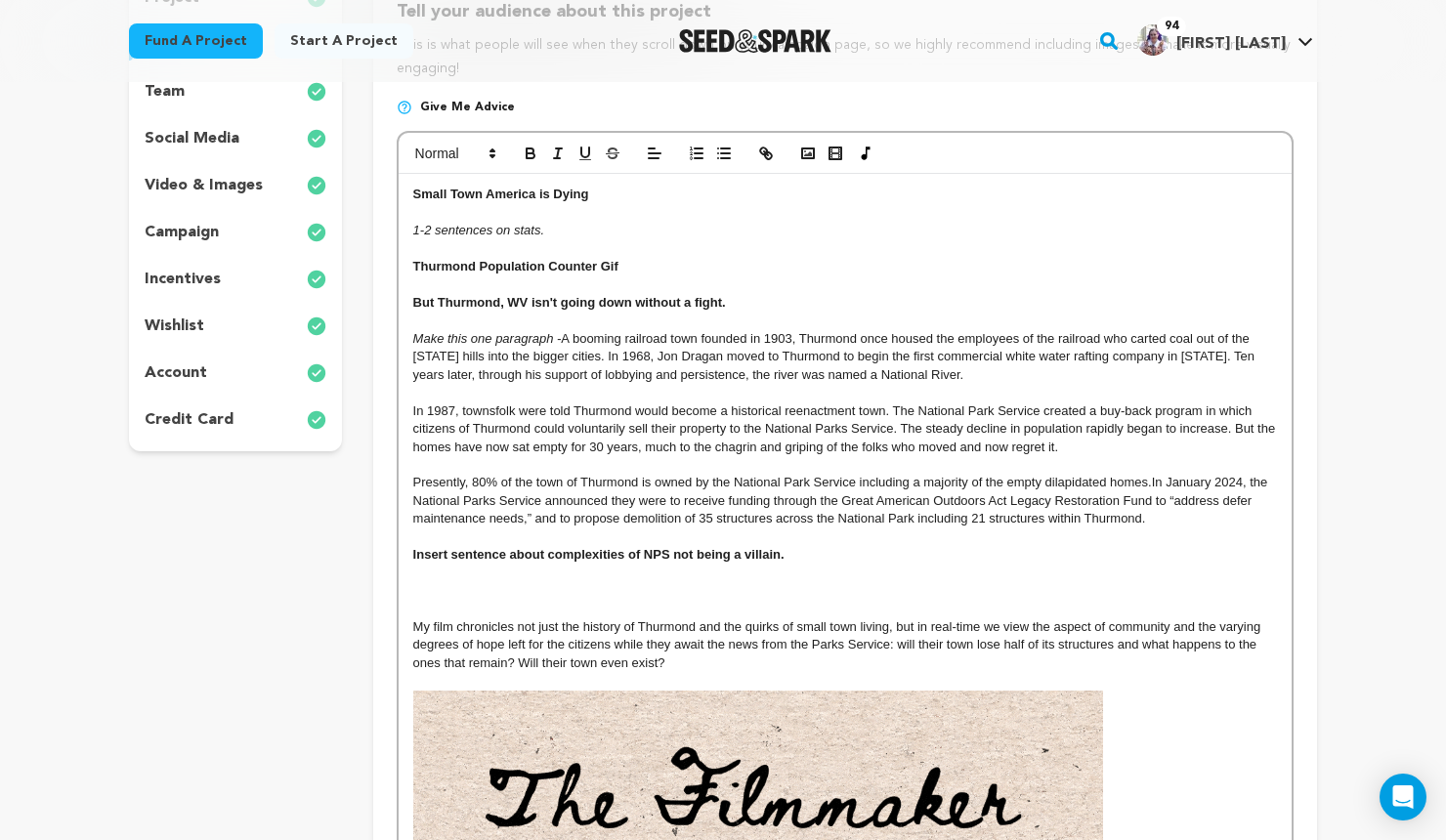 drag, startPoint x: 923, startPoint y: 409, endPoint x: 1071, endPoint y: 418, distance: 148.2734 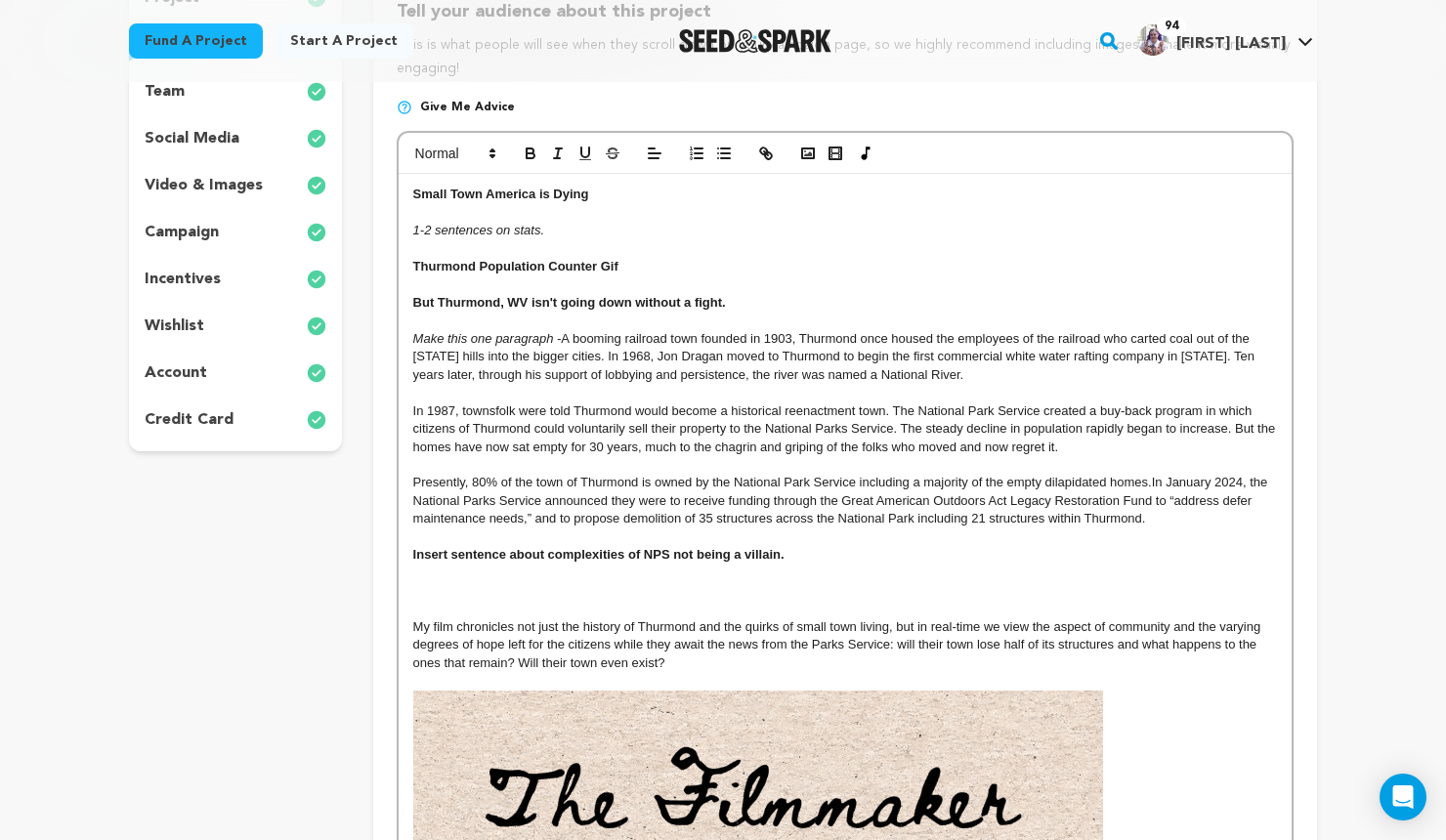 click on "In 1987, townsfolk were told Thurmond would become a historical reenactment town. The National Park Service created a buy-back program in which citizens of Thurmond could voluntarily sell their property to the National Parks Service. The steady decline in population rapidly began to increase. But the homes have now sat empty for 30 years, much to the chagrin and griping of the folks who moved and now regret it." at bounding box center (846, 429) 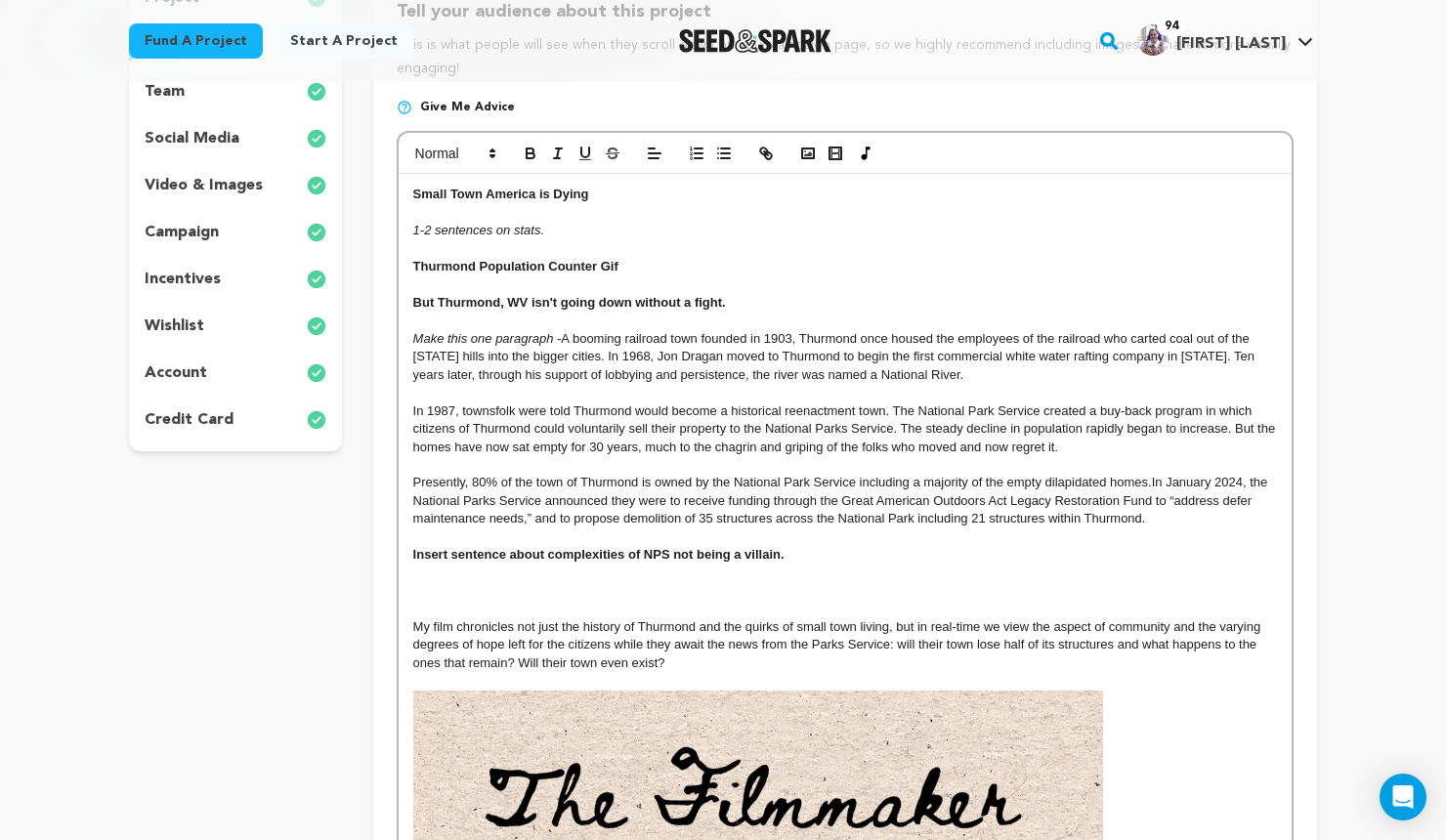 click on "In 1987, townsfolk were told Thurmond would become a historical reenactment town. The National Park Service created a buy-back program in which citizens of Thurmond could voluntarily sell their property to the National Parks Service. The steady decline in population rapidly began to increase. But the homes have now sat empty for 30 years, much to the chagrin and griping of the folks who moved and now regret it." at bounding box center (845, 429) 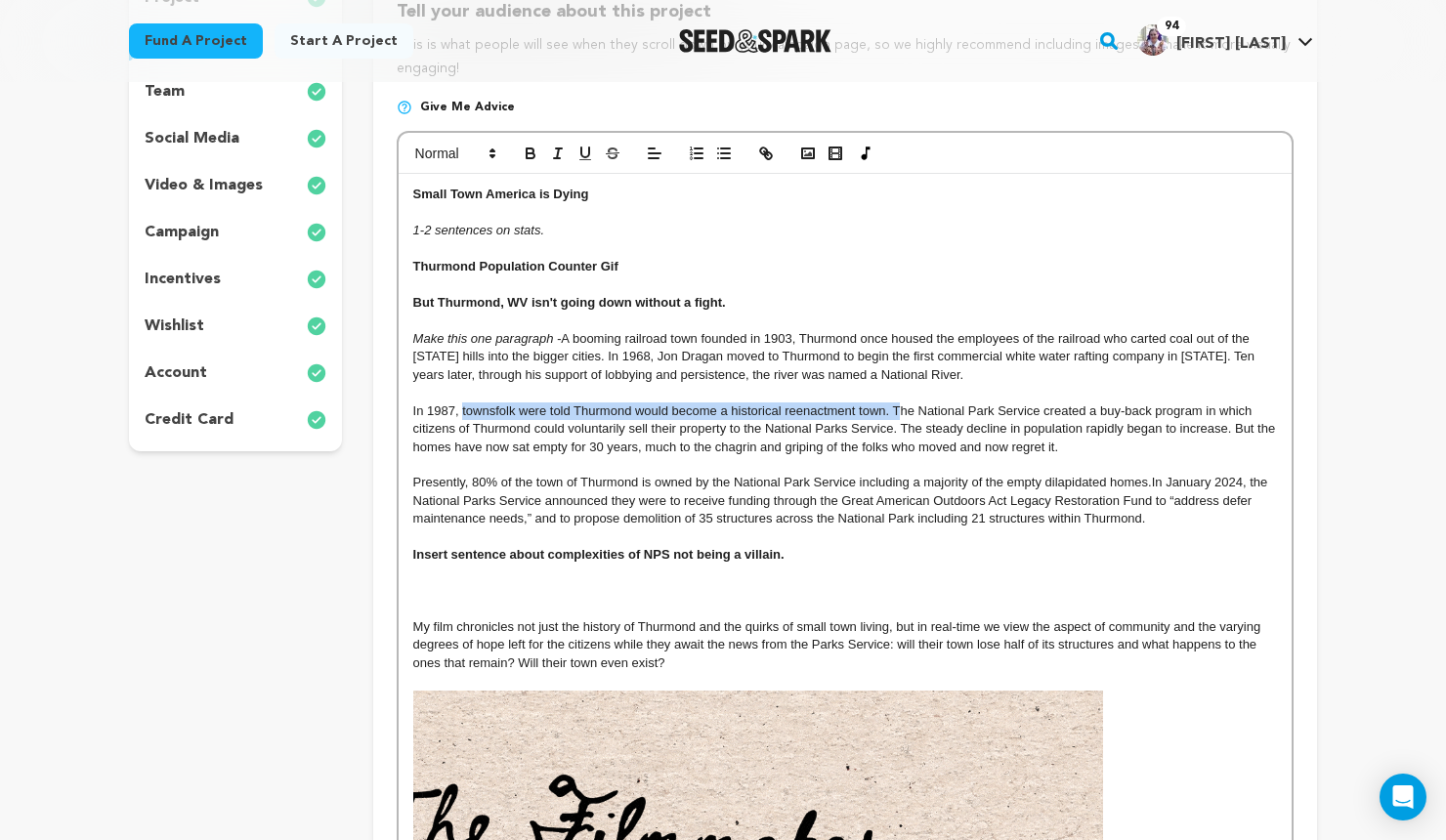 drag, startPoint x: 897, startPoint y: 410, endPoint x: 462, endPoint y: 413, distance: 435.0103 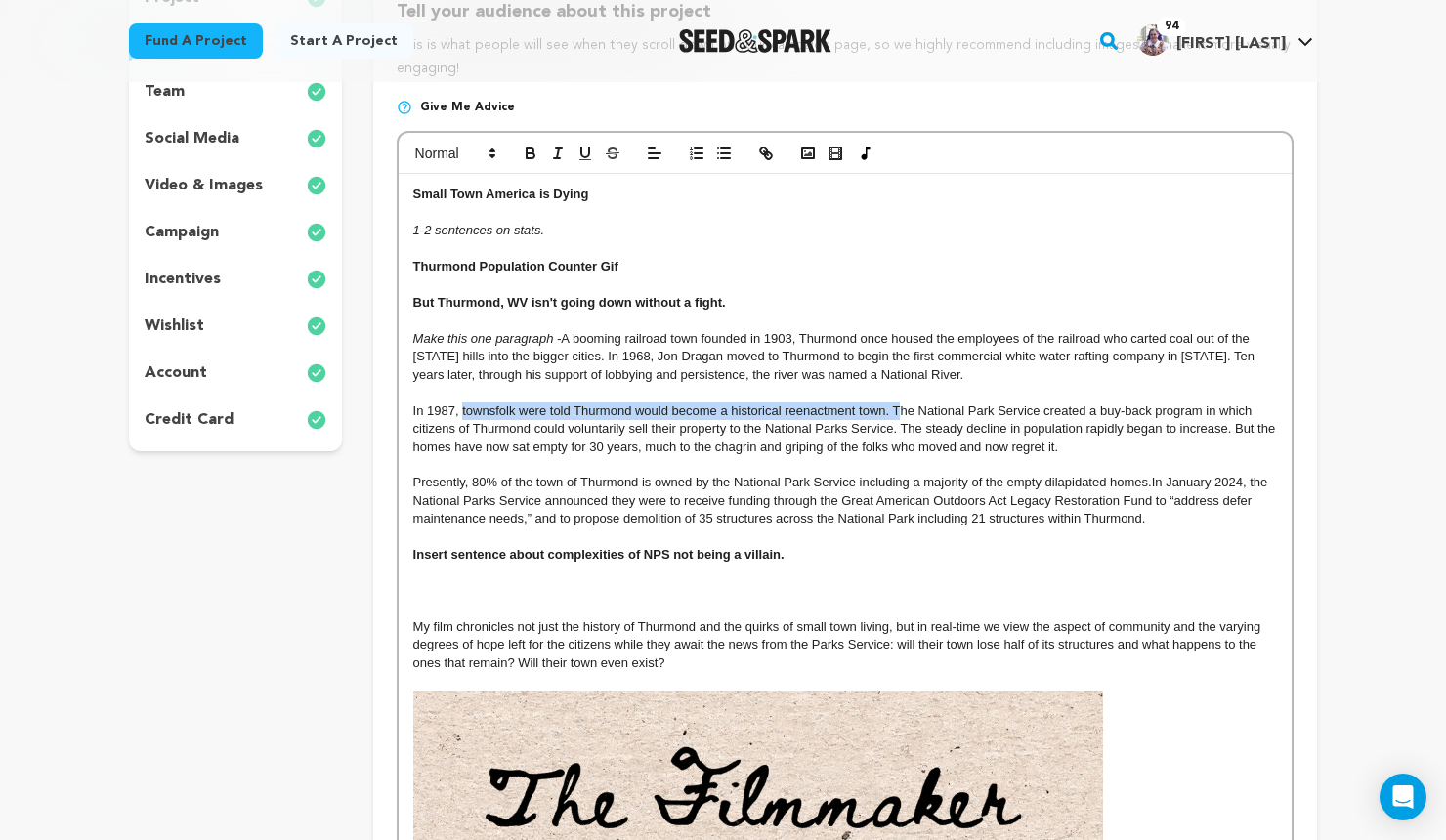 click on "In 1987, townsfolk were told Thurmond would become a historical reenactment town. The National Park Service created a buy-back program in which citizens of Thurmond could voluntarily sell their property to the National Parks Service. The steady decline in population rapidly began to increase. But the homes have now sat empty for 30 years, much to the chagrin and griping of the folks who moved and now regret it." at bounding box center (846, 429) 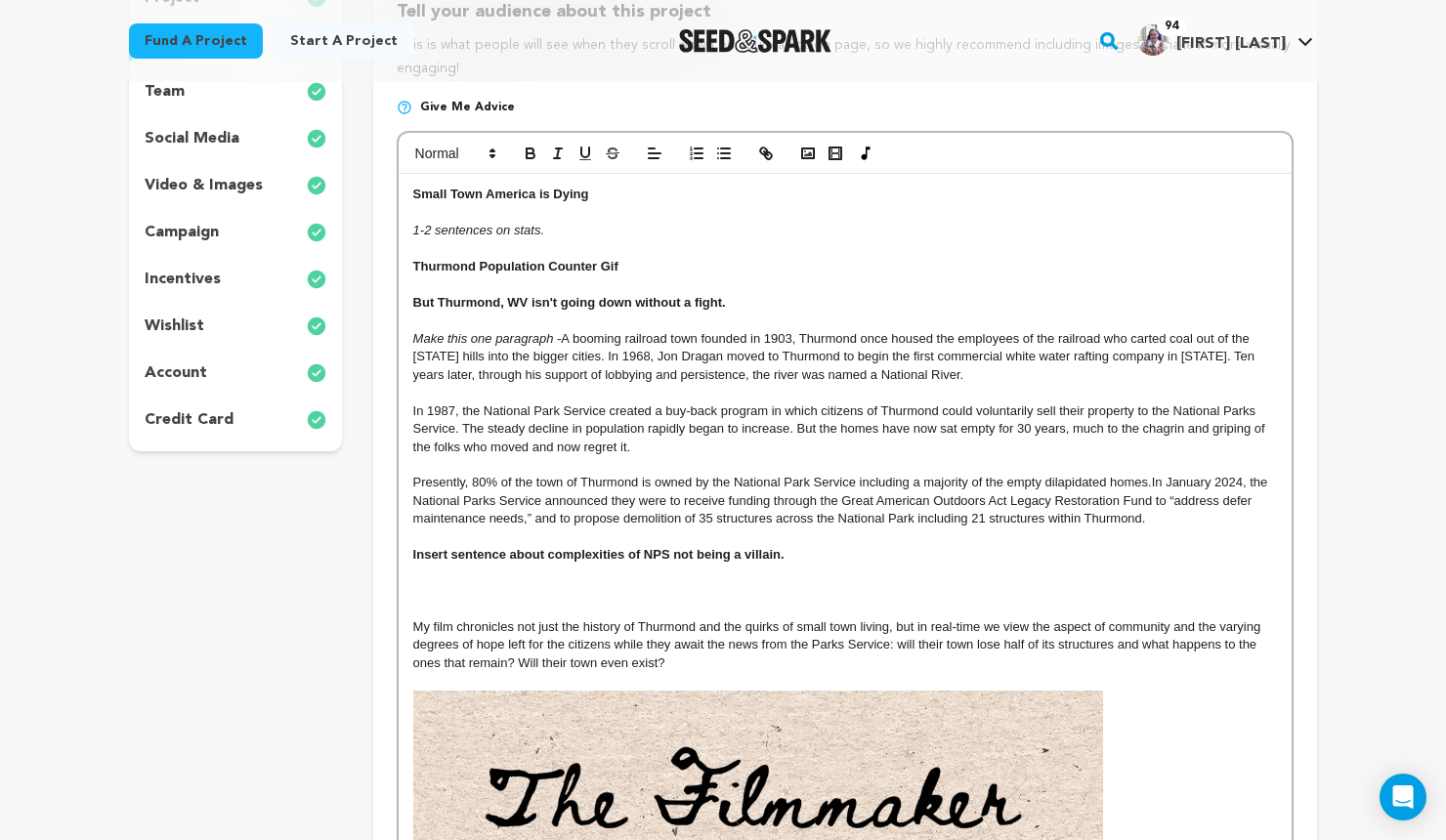 click on "In 1987, the National Park Service created a buy-back program in which citizens of Thurmond could voluntarily sell their property to the National Parks Service. The steady decline in population rapidly began to increase. But the homes have now sat empty for 30 years, much to the chagrin and griping of the folks who moved and now regret it." at bounding box center [841, 429] 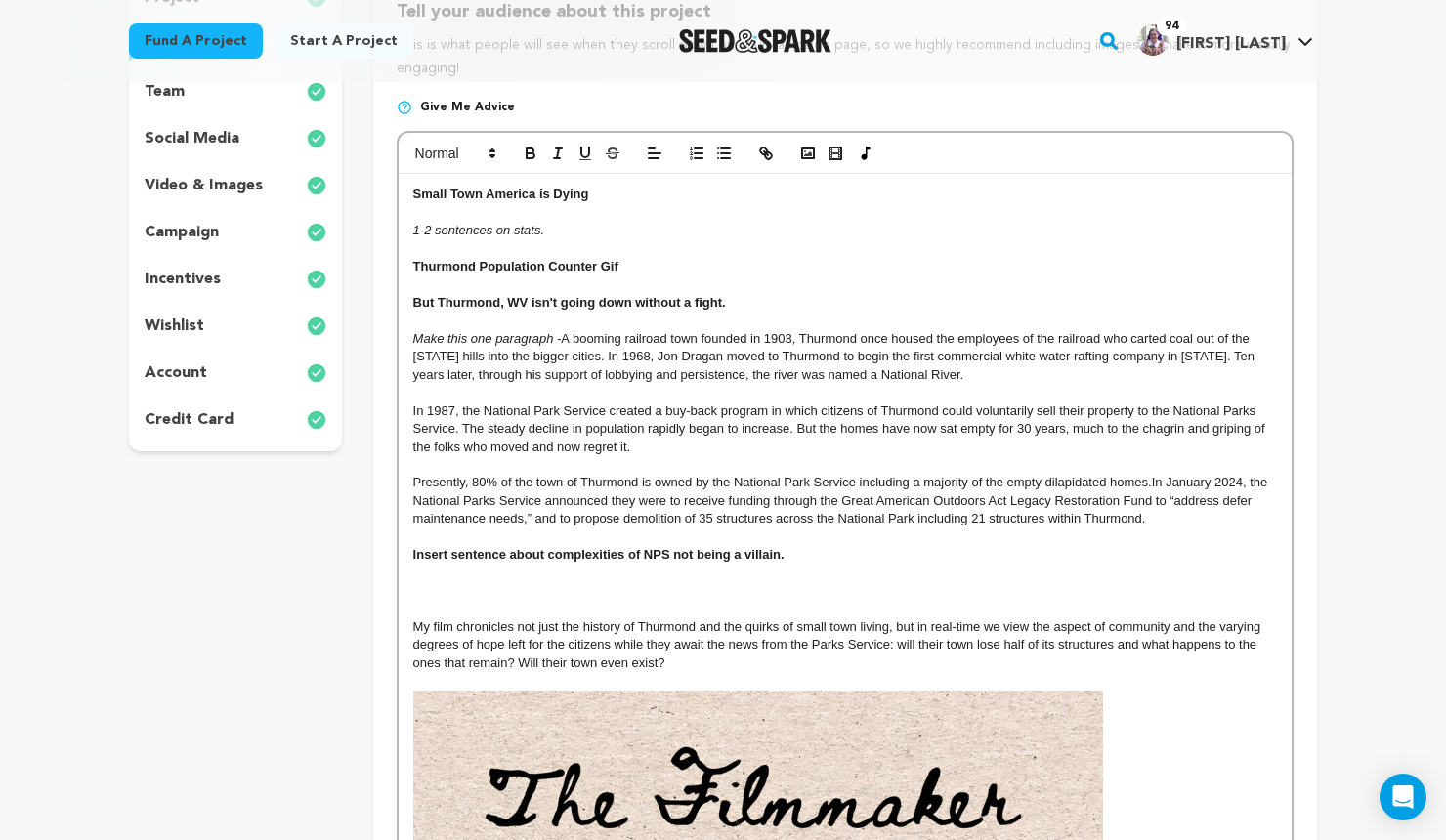 click on "In 1987, the National Park Service created a buy-back program in which citizens of Thurmond could voluntarily sell their property to the National Parks Service. The steady decline in population rapidly began to increase. But the homes have now sat empty for 30 years, much to the chagrin and griping of the folks who moved and now regret it." at bounding box center (841, 429) 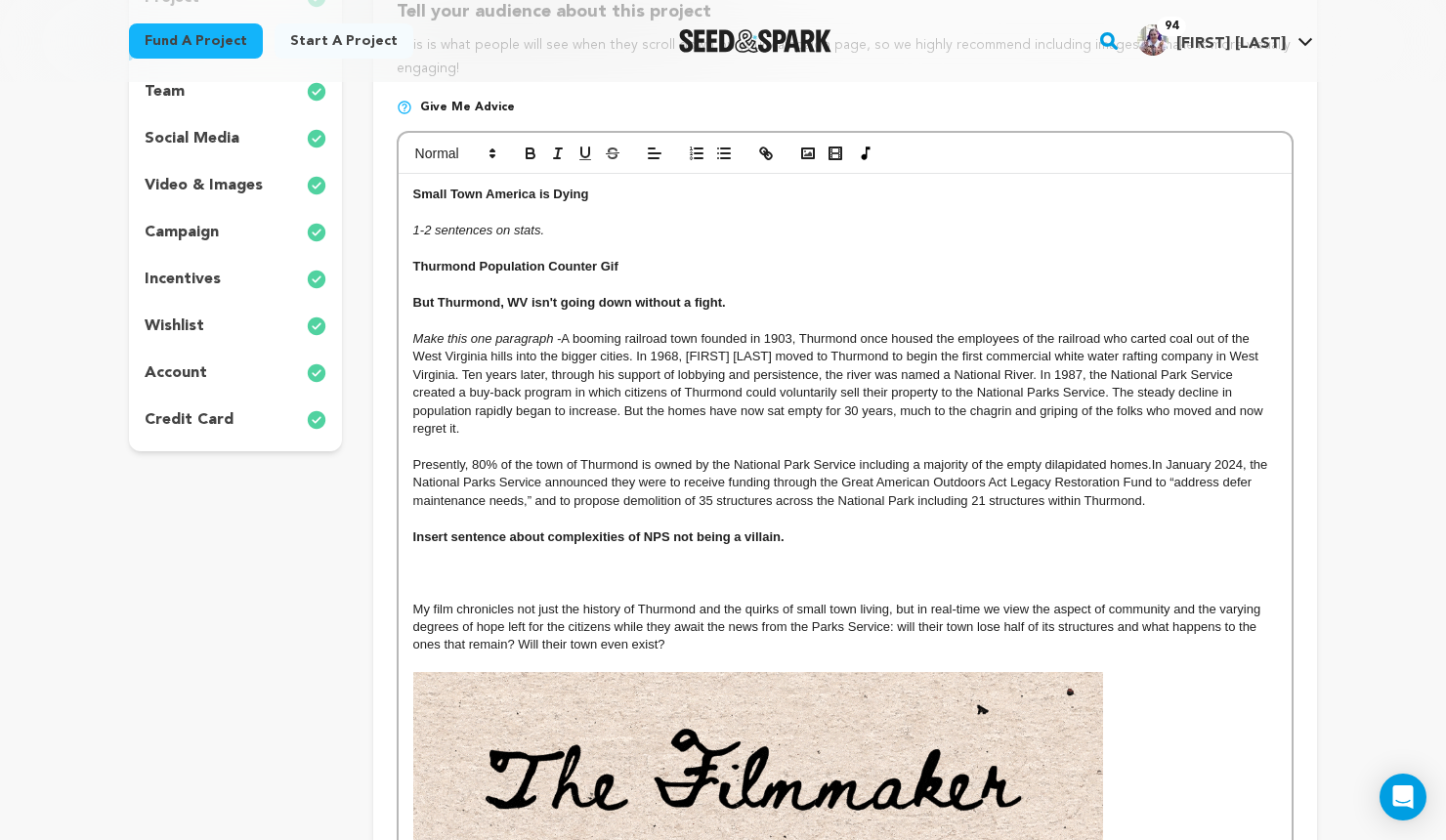 click on "Make this one paragraph -  A booming railroad town founded in 1903, Thurmond once housed the employees of the railroad who carted coal out of the West Virginia hills into the bigger cities. In 1968, Jon Dragan moved to Thurmond to begin the first commercial white water rafting company in West Virginia. Ten years later, through his support of lobbying and persistence, the river was named a National River. In 1987, the National Park Service created a buy-back program in which citizens of Thurmond could voluntarily sell their property to the National Parks Service. The steady decline in population rapidly began to increase. But the homes have now sat empty for 30 years, much to the chagrin and griping of the folks who moved and now regret it." at bounding box center [845, 384] 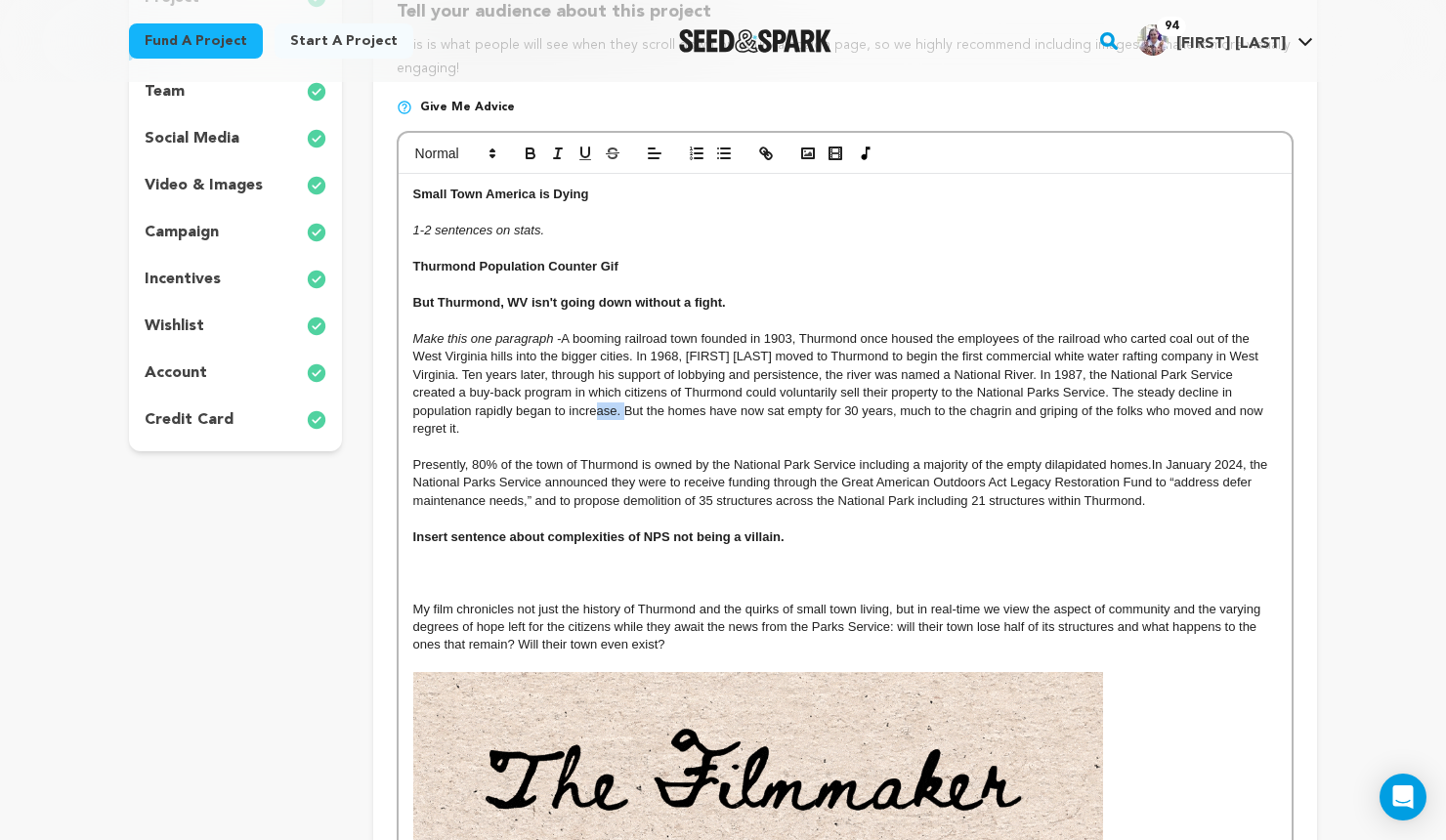 drag, startPoint x: 648, startPoint y: 414, endPoint x: 620, endPoint y: 413, distance: 28.01785 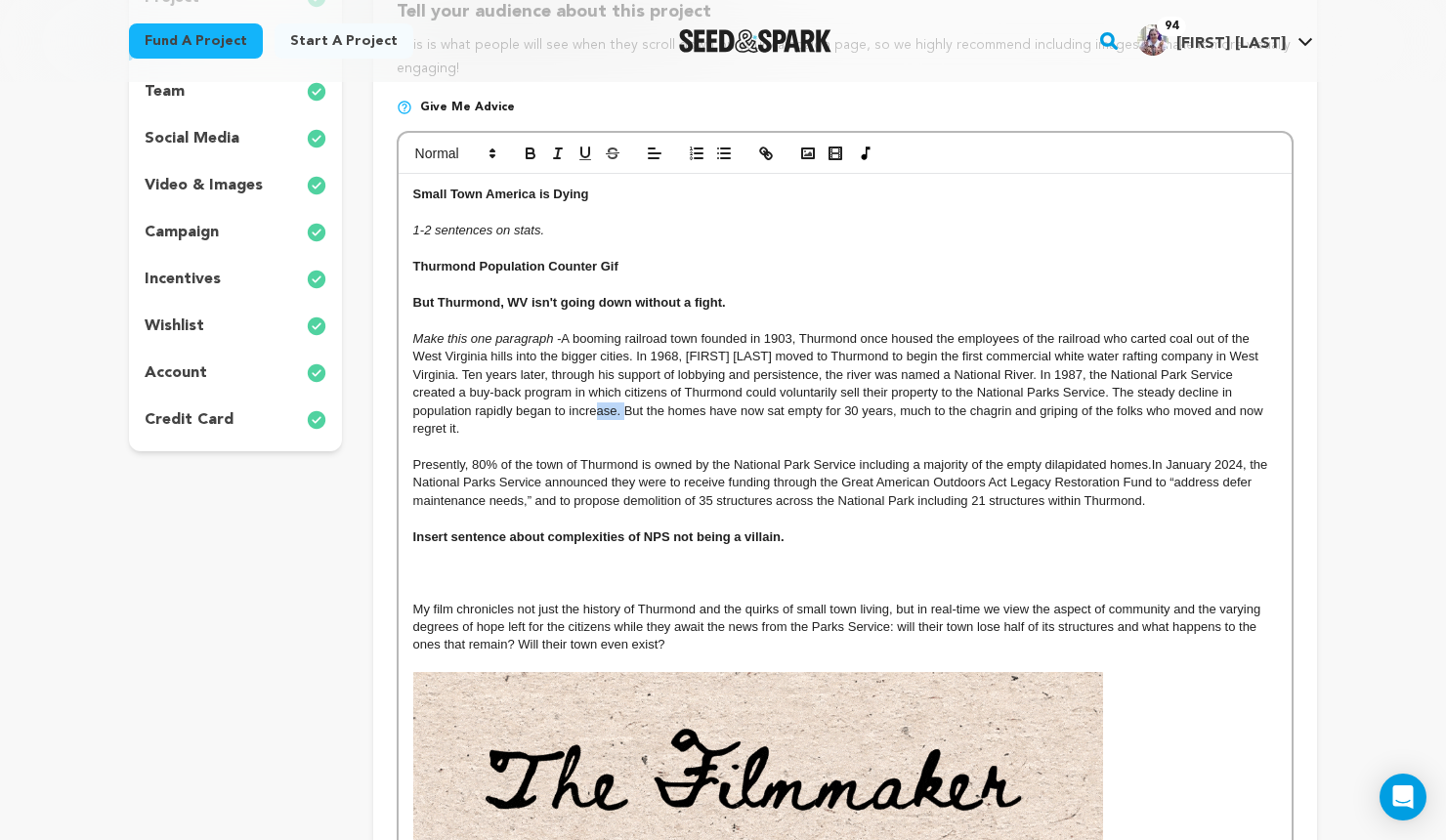 click on "A booming railroad town founded in 1903, Thurmond once housed the employees of the railroad who carted coal out of the West Virginia hills into the bigger cities. In 1968, Jon Dragan moved to Thurmond to begin the first commercial white water rafting company in West Virginia. Ten years later, through his support of lobbying and persistence, the river was named a National River. In 1987, the National Park Service created a buy-back program in which citizens of Thurmond could voluntarily sell their property to the National Parks Service. The steady decline in population rapidly began to increase. But the homes have now sat empty for 30 years, much to the chagrin and griping of the folks who moved and now regret it." at bounding box center [840, 383] 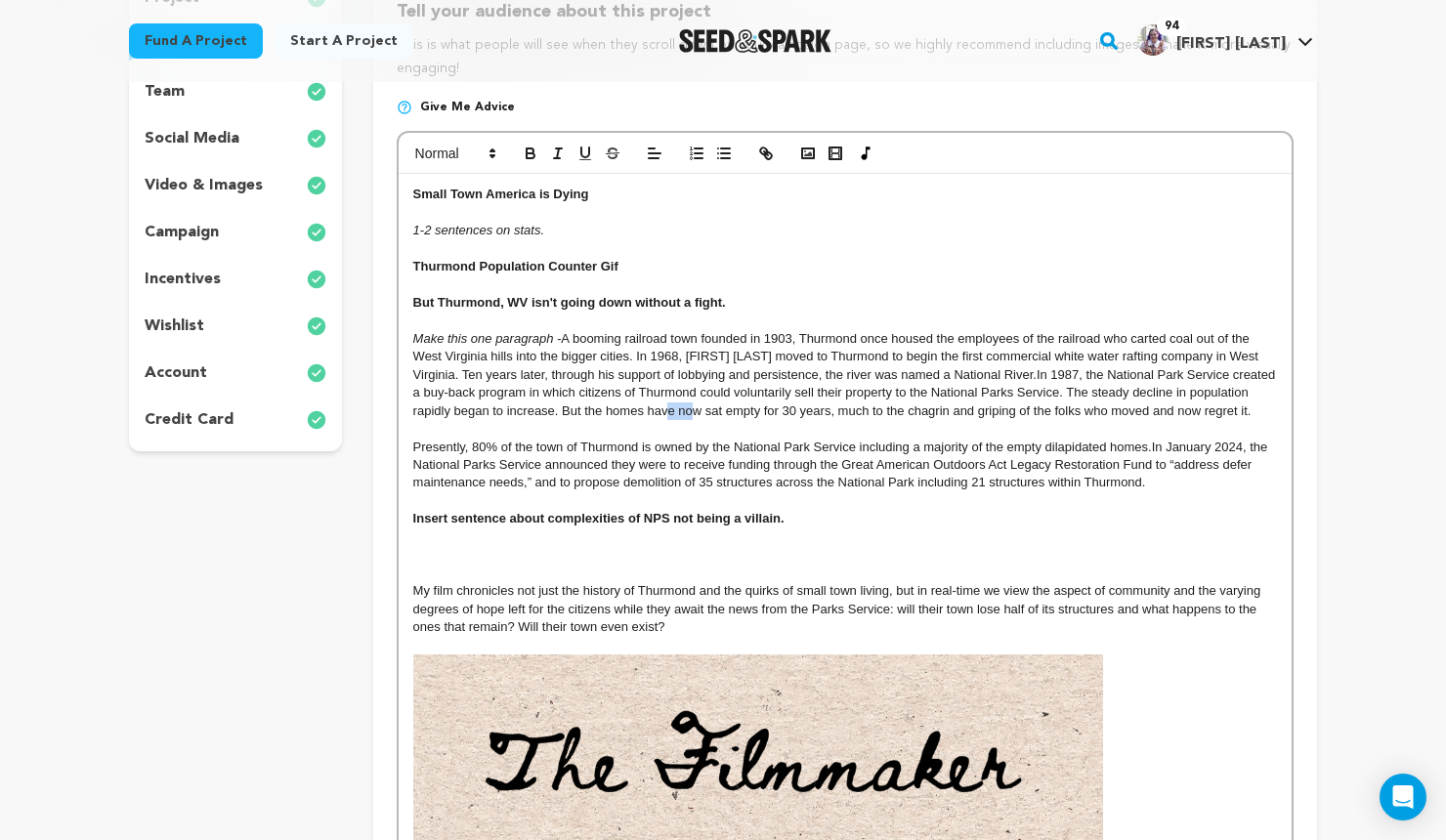 drag, startPoint x: 776, startPoint y: 410, endPoint x: 746, endPoint y: 410, distance: 30 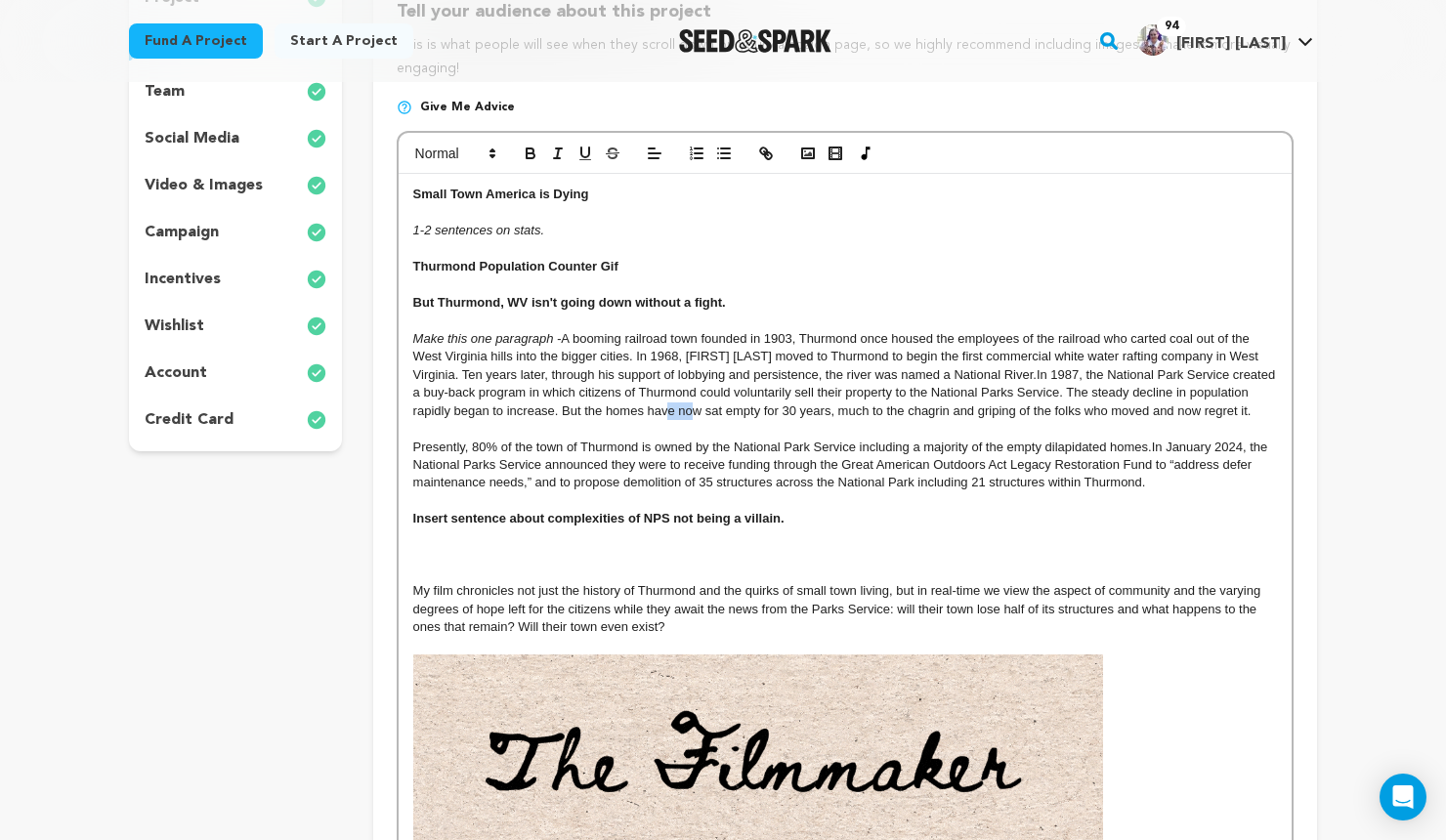 click on "A booming railroad town founded in 1903, Thurmond once housed the employees of the railroad who carted coal out of the West Virginia hills into the bigger cities. In 1968, Jon Dragan moved to Thurmond to begin the first commercial white water rafting company in West Virginia. Ten years later, through his support of lobbying and persistence, the river was named a National River. In 1987, the National Park Service created a buy-back program in which citizens of Thurmond could voluntarily sell their property to the National Parks Service. The steady decline in population rapidly began to increase. Now, the homes have now sat empty for 30 years, much to the chagrin and griping of the folks who moved and now regret it." at bounding box center (846, 374) 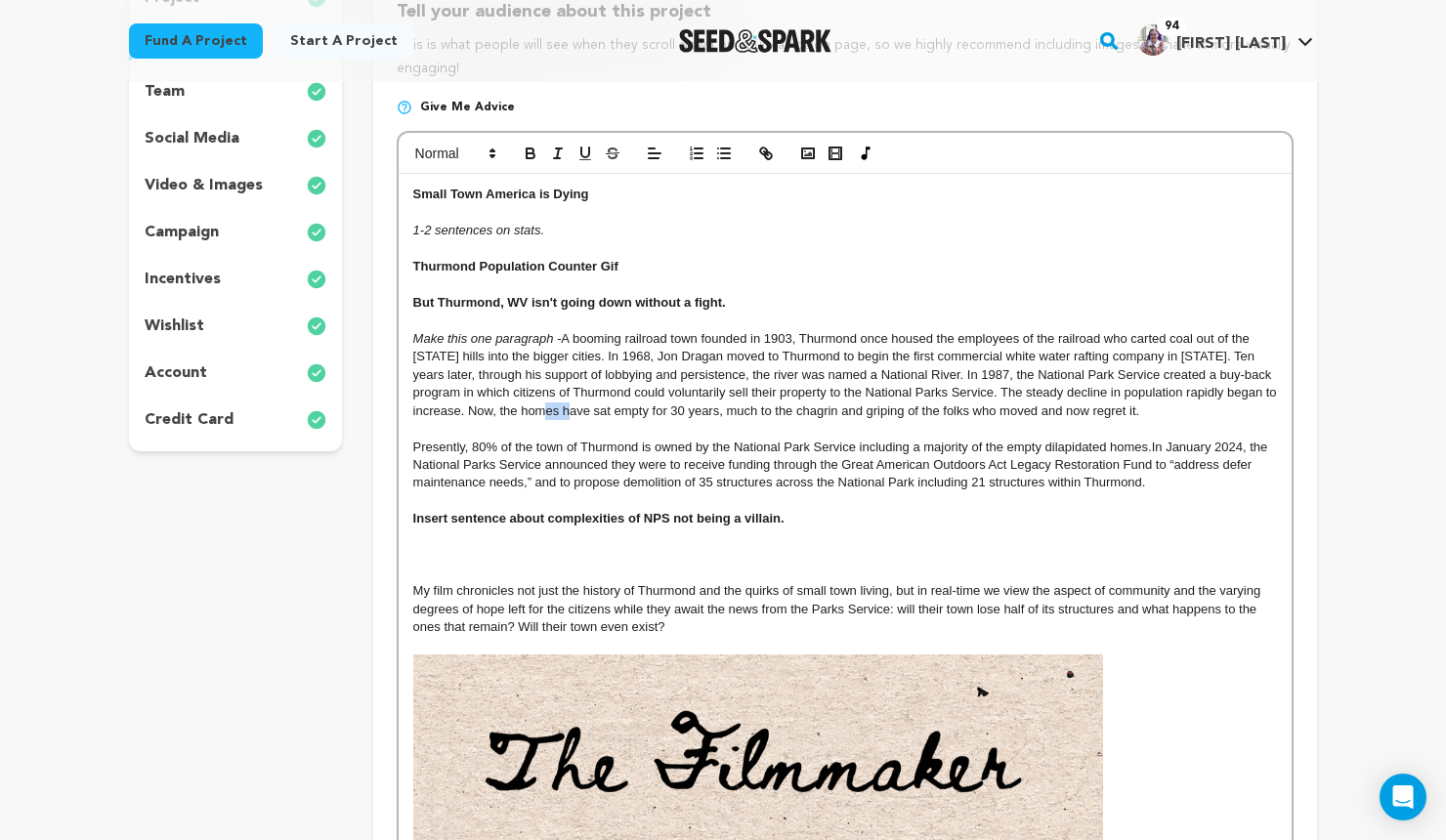 drag, startPoint x: 625, startPoint y: 411, endPoint x: 652, endPoint y: 416, distance: 27.45906 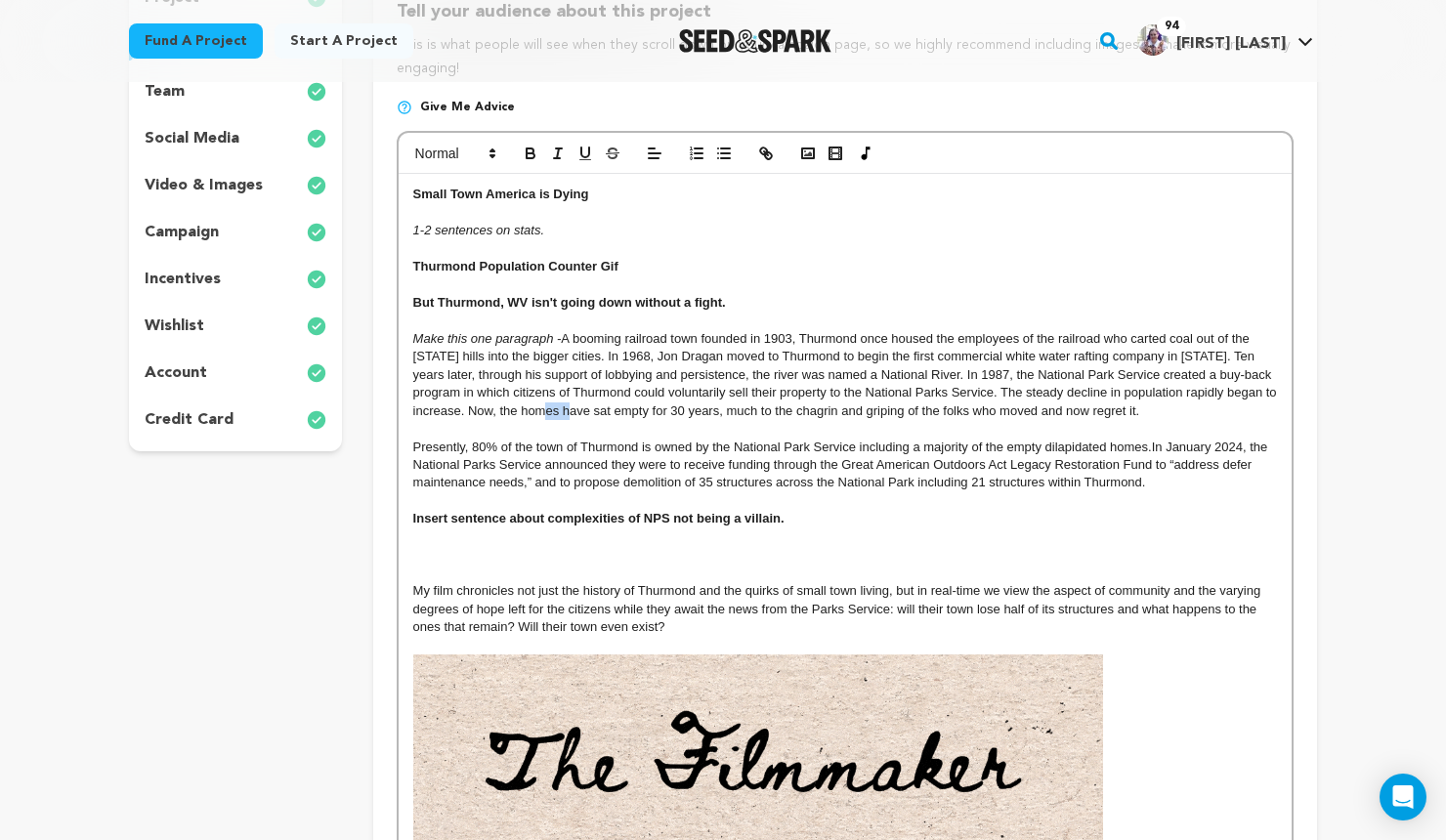 click on "A booming railroad town founded in 1903, Thurmond once housed the employees of the railroad who carted coal out of the West Virginia hills into the bigger cities. In 1968, Jon Dragan moved to Thurmond to begin the first commercial white water rafting company in West Virginia. Ten years later, through his support of lobbying and persistence, the river was named a National River. In 1987, the National Park Service created a buy-back program in which citizens of Thurmond could voluntarily sell their property to the National Parks Service. The steady decline in population rapidly began to increase. Now, the homes have sat empty for 30 years, much to the chagrin and griping of the folks who moved and now regret it." at bounding box center [847, 374] 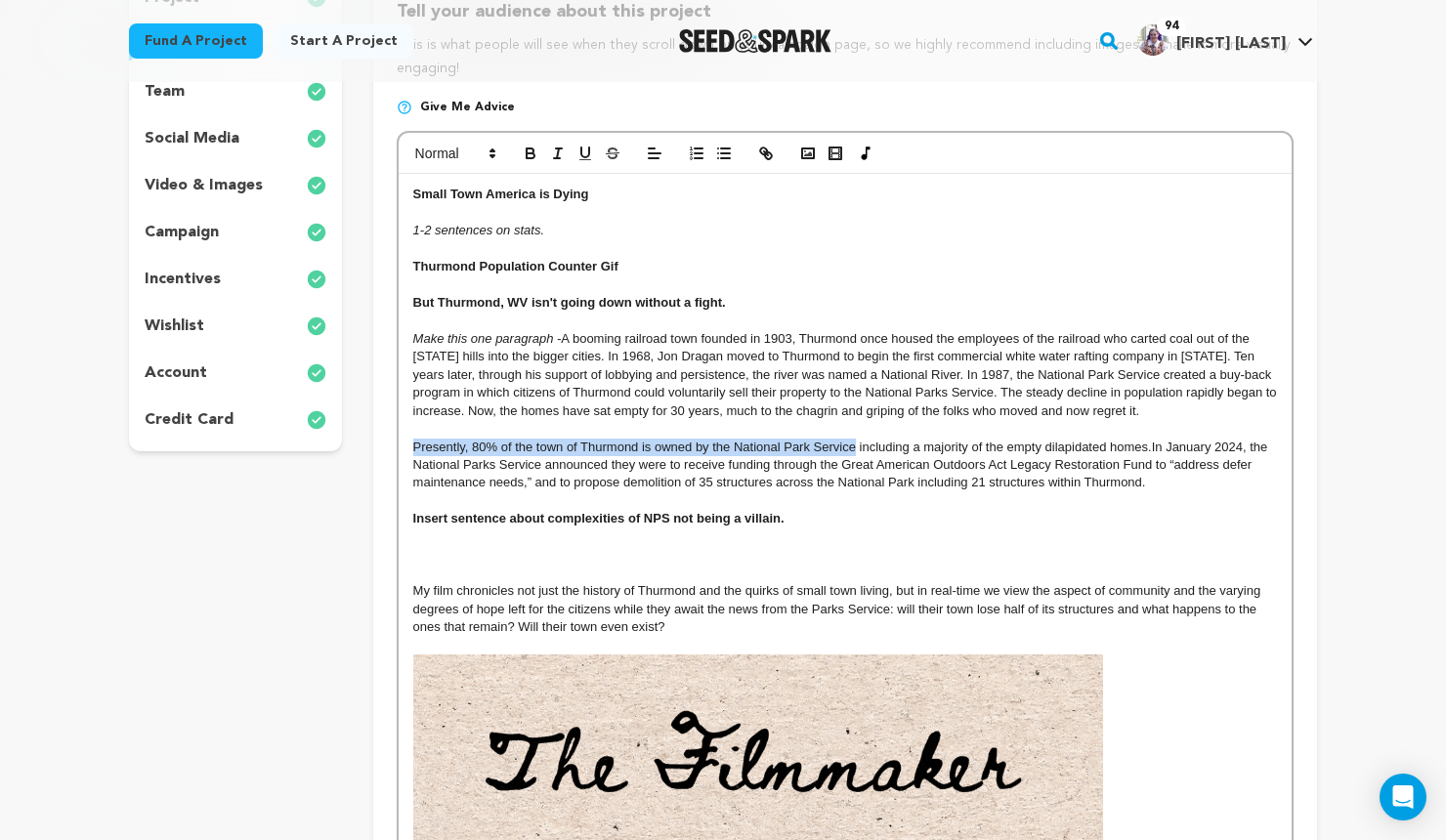 drag, startPoint x: 820, startPoint y: 461, endPoint x: 374, endPoint y: 470, distance: 446.0908 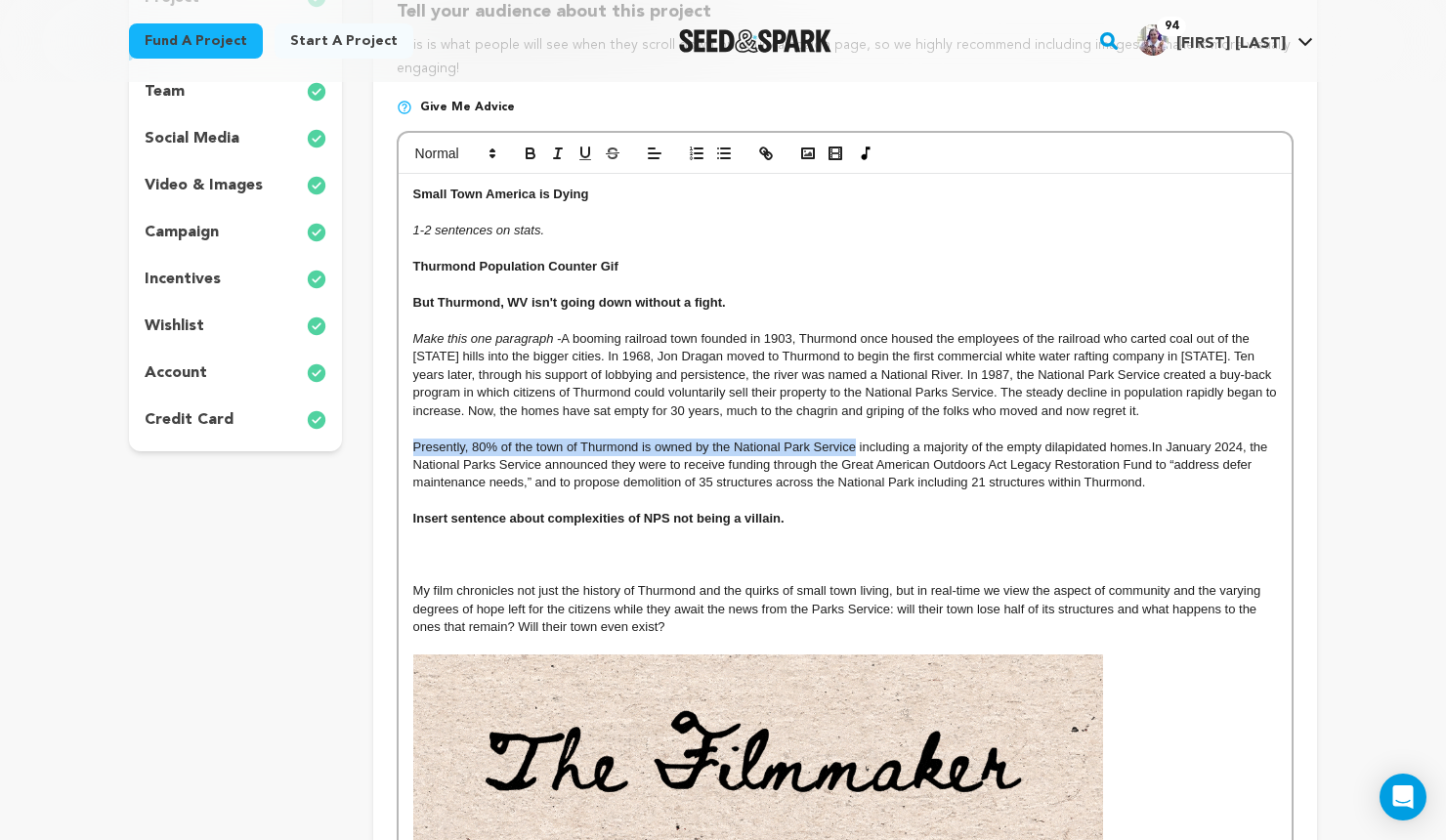 click on "Tell your audience about this project
This is what people will see when they scroll down on your campaign page, so we highly recommend including
images to make it more visually engaging!
Give me advice
Small Town America is Dying 1-2 sentences on stats.  Thurmond Population Counter Gif But Thurmond, WV isn't going down without a fight. Make this one paragraph -  Insert sentence about complexities of NPS not being a villain. Why Me, Why Now BUDGET / MONEY WHAT'S NEXT" at bounding box center (845, 584) 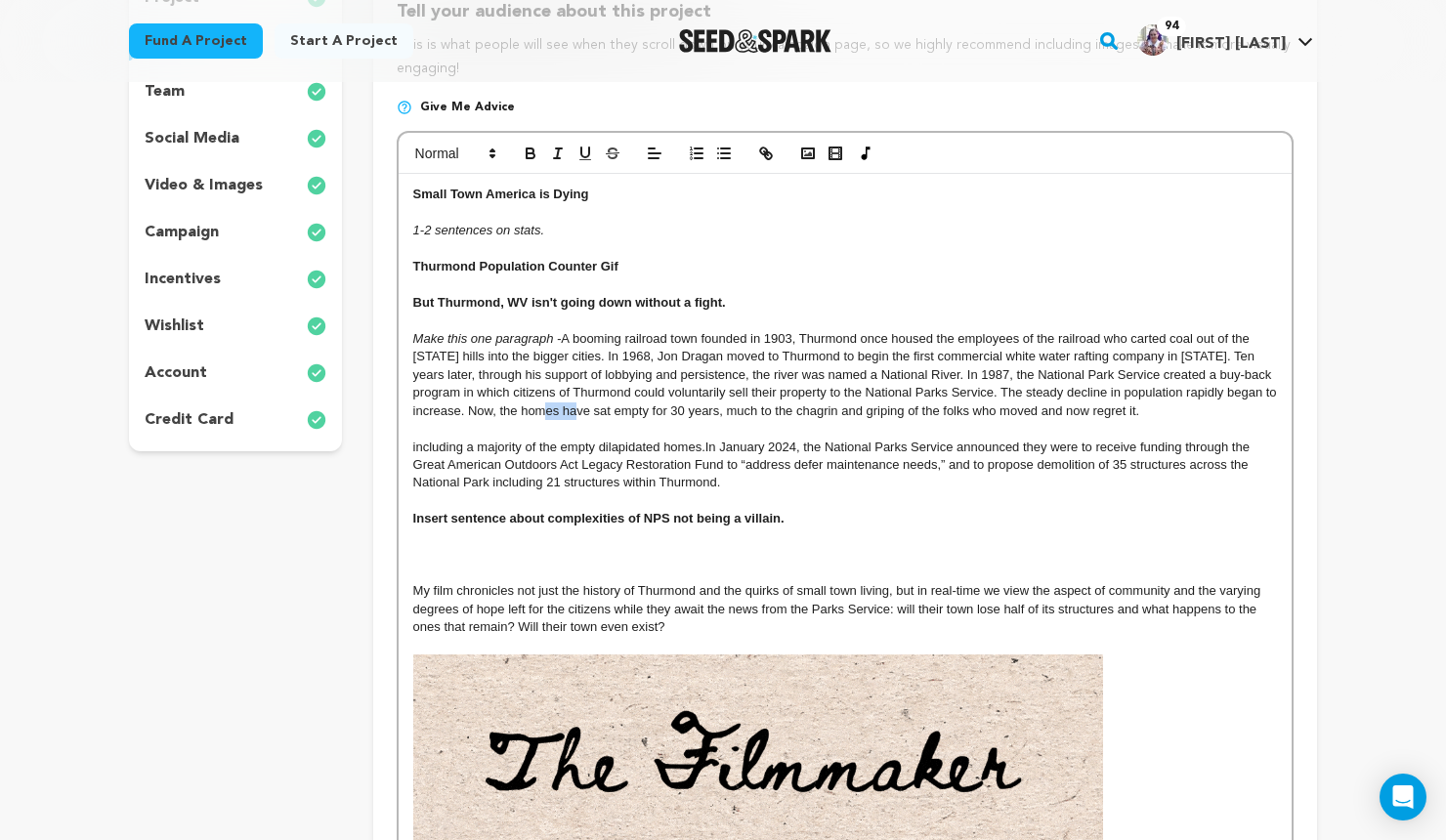 drag, startPoint x: 650, startPoint y: 414, endPoint x: 626, endPoint y: 414, distance: 24 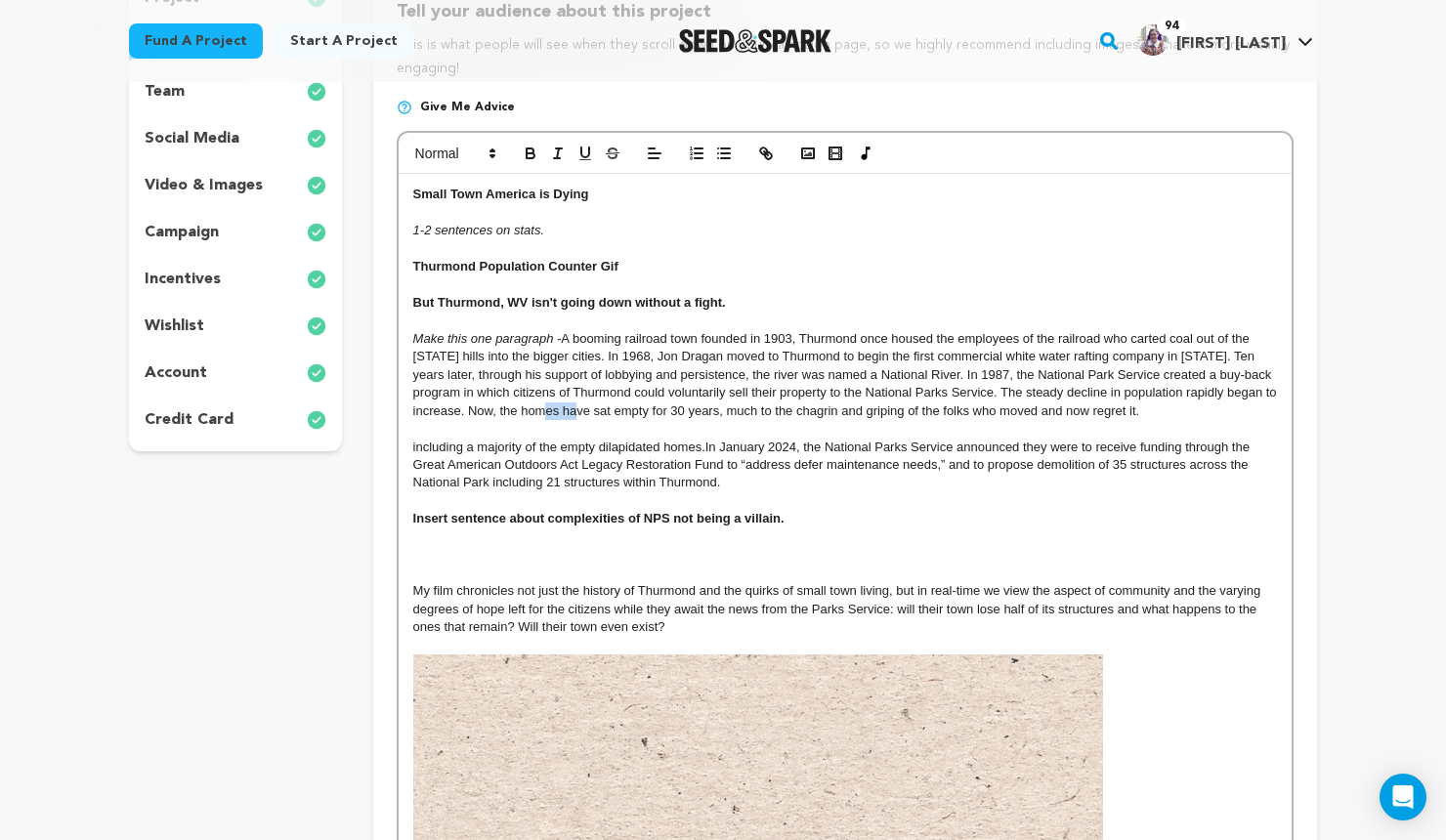 click on "A booming railroad town founded in 1903, Thurmond once housed the employees of the railroad who carted coal out of the West Virginia hills into the bigger cities. In 1968, Jon Dragan moved to Thurmond to begin the first commercial white water rafting company in West Virginia. Ten years later, through his support of lobbying and persistence, the river was named a National River. In 1987, the National Park Service created a buy-back program in which citizens of Thurmond could voluntarily sell their property to the National Parks Service. The steady decline in population rapidly began to increase. Now, the homes have sat empty for 30 years, much to the chagrin and griping of the folks who moved and now regret it." at bounding box center [847, 374] 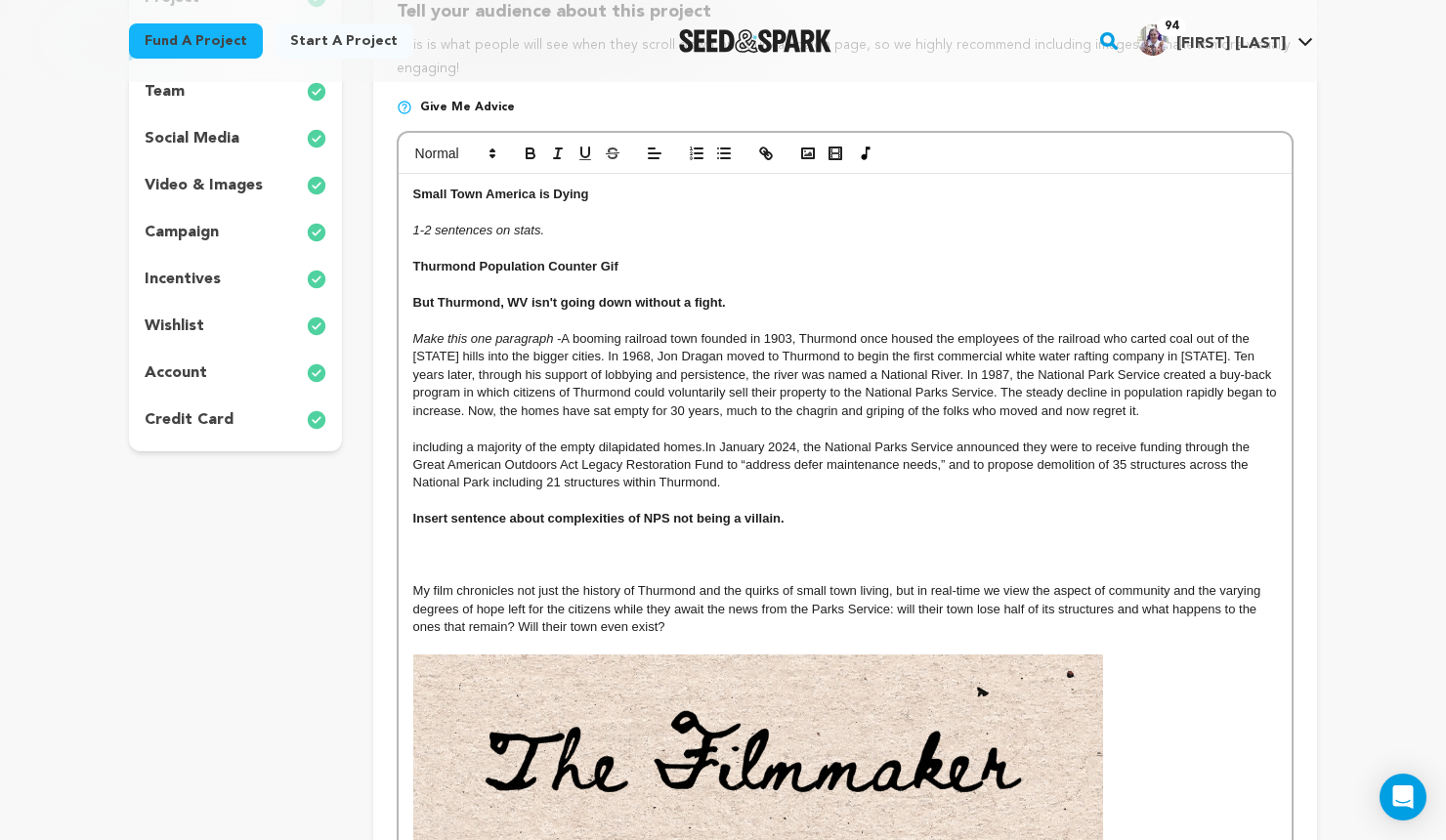 scroll, scrollTop: 0, scrollLeft: 0, axis: both 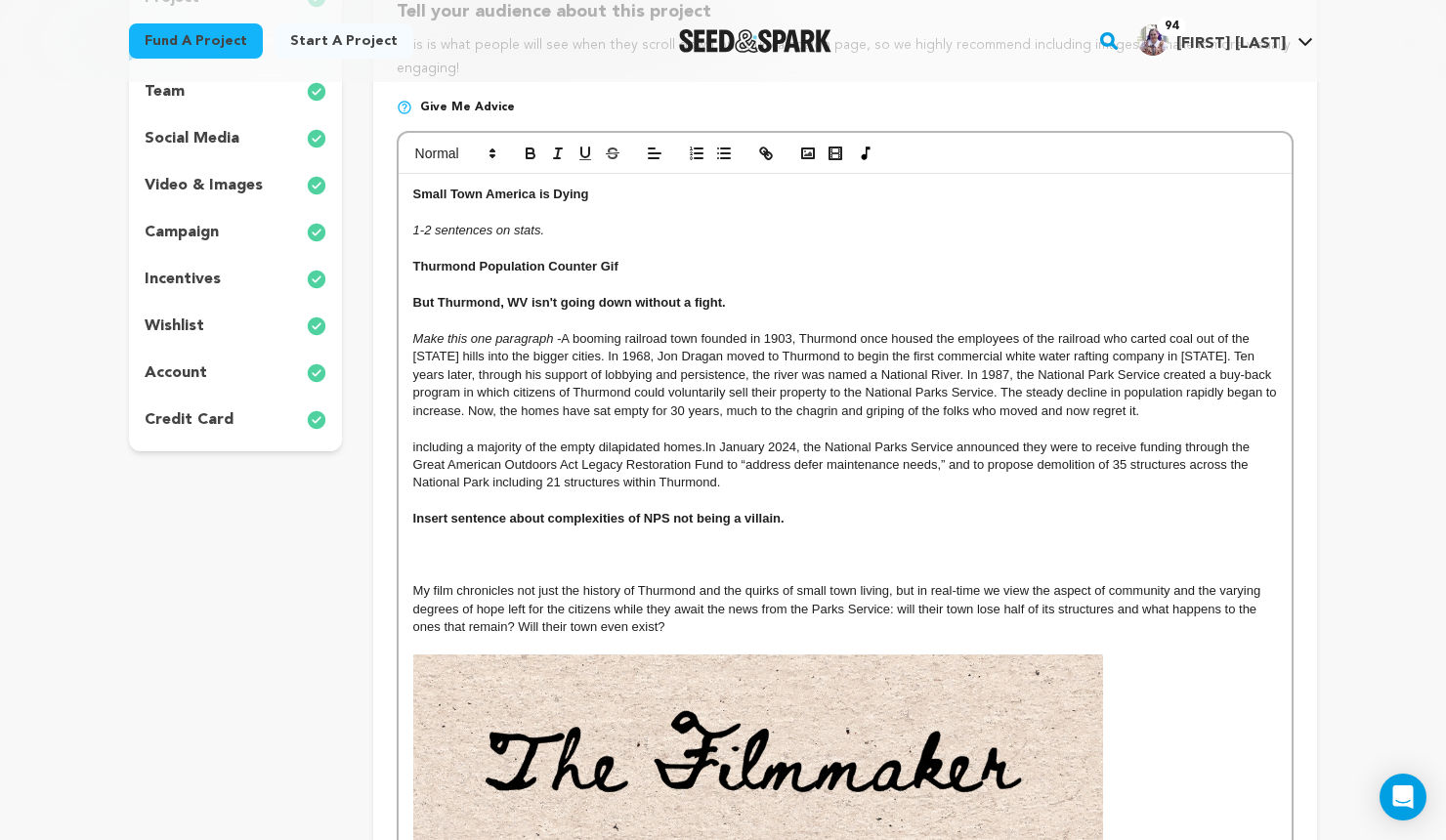 click on "A booming railroad town founded in 1903, Thurmond once housed the employees of the railroad who carted coal out of the West Virginia hills into the bigger cities. In 1968, Jon Dragan moved to Thurmond to begin the first commercial white water rafting company in West Virginia. Ten years later, through his support of lobbying and persistence, the river was named a National River. In 1987, the National Park Service created a buy-back program in which citizens of Thurmond could voluntarily sell their property to the National Parks Service. The steady decline in population rapidly began to increase. Now, the homes have sat empty for 30 years, much to the chagrin and griping of the folks who moved and now regret it." at bounding box center (847, 374) 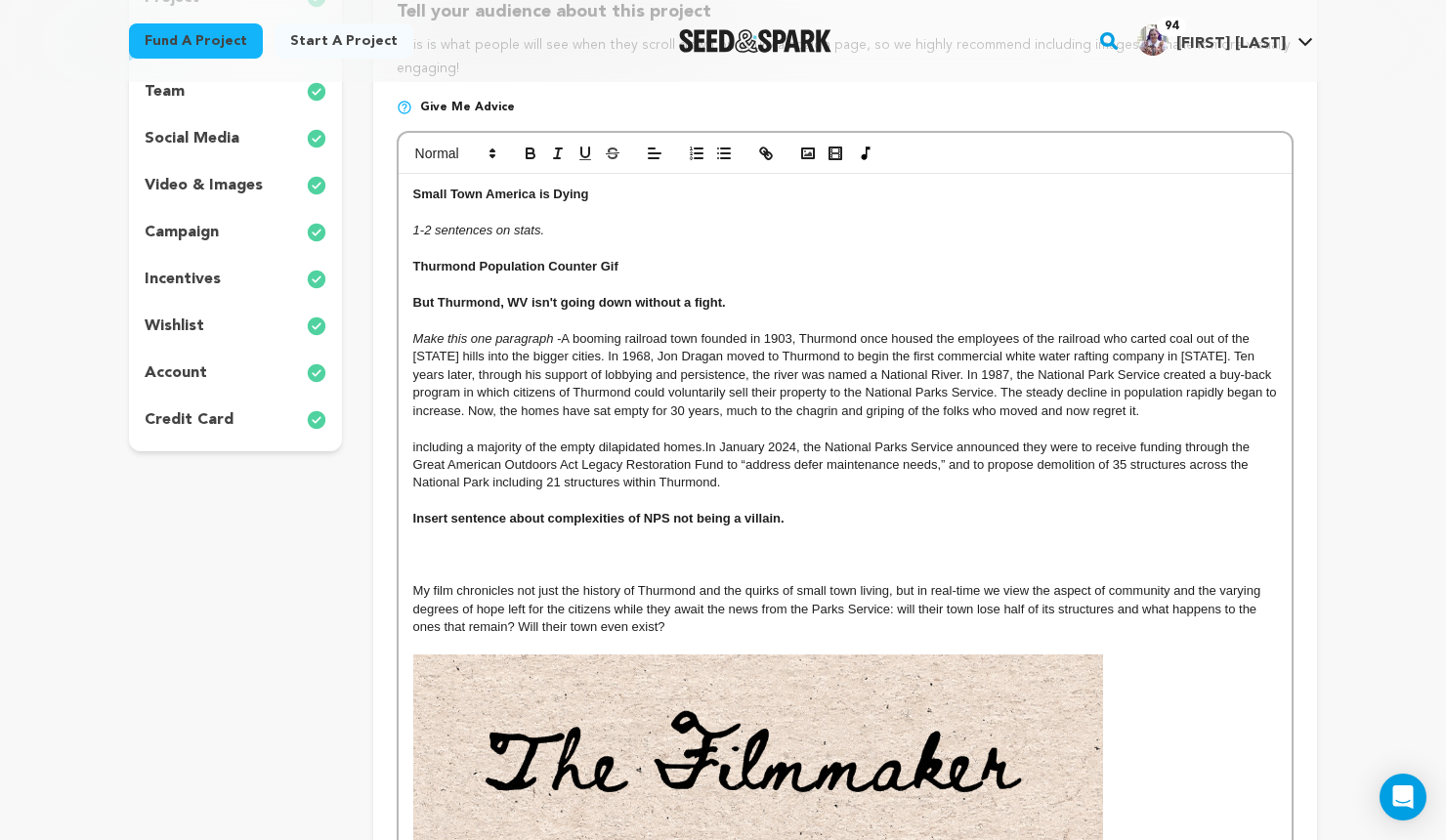 click on "A booming railroad town founded in 1903, Thurmond once housed the employees of the railroad who carted coal out of the West Virginia hills into the bigger cities. In 1968, Jon Dragan moved to Thurmond to begin the first commercial white water rafting company in West Virginia. Ten years later, through his support of lobbying and persistence, the river was named a National River. In 1987, the National Park Service created a buy-back program in which citizens of Thurmond could voluntarily sell their property to the National Parks Service. The steady decline in population rapidly began to increase. Now, the homes have sat empty for 30 years, much to the chagrin and griping of the folks who moved and now regret it." at bounding box center (847, 374) 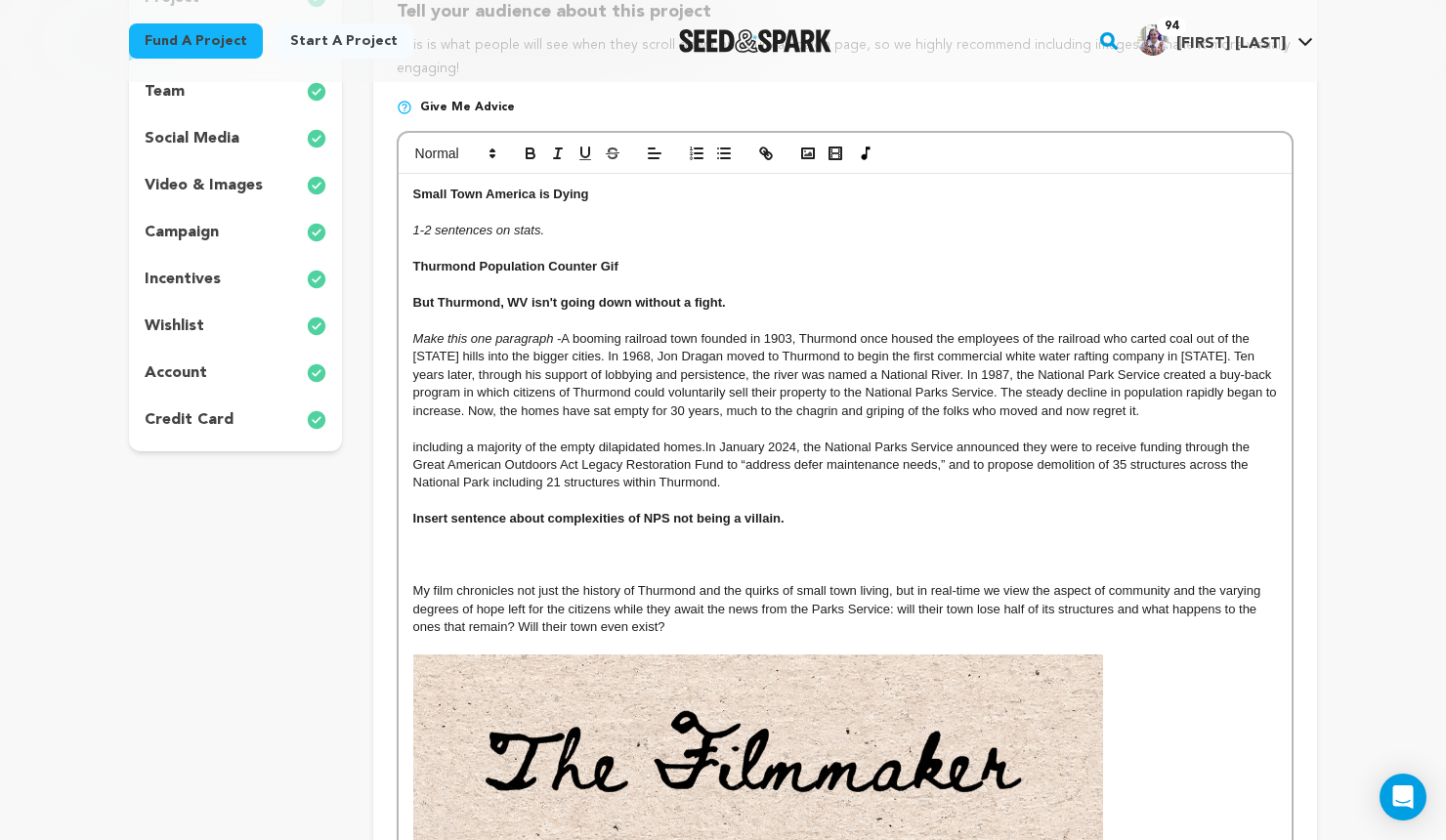 click on "A booming railroad town founded in 1903, Thurmond once housed the employees of the railroad who carted coal out of the West Virginia hills into the bigger cities. In 1968, Jon Dragan moved to Thurmond to begin the first commercial white water rafting company in West Virginia. Ten years later, through his support of lobbying and persistence, the river was named a National River. In 1987, the National Park Service created a buy-back program in which citizens of Thurmond could voluntarily sell their property to the National Parks Service. The steady decline in population rapidly began to increase. Now, the homes have sat empty for 30 years, much to the chagrin and griping of the folks who moved and now regret it." at bounding box center (847, 374) 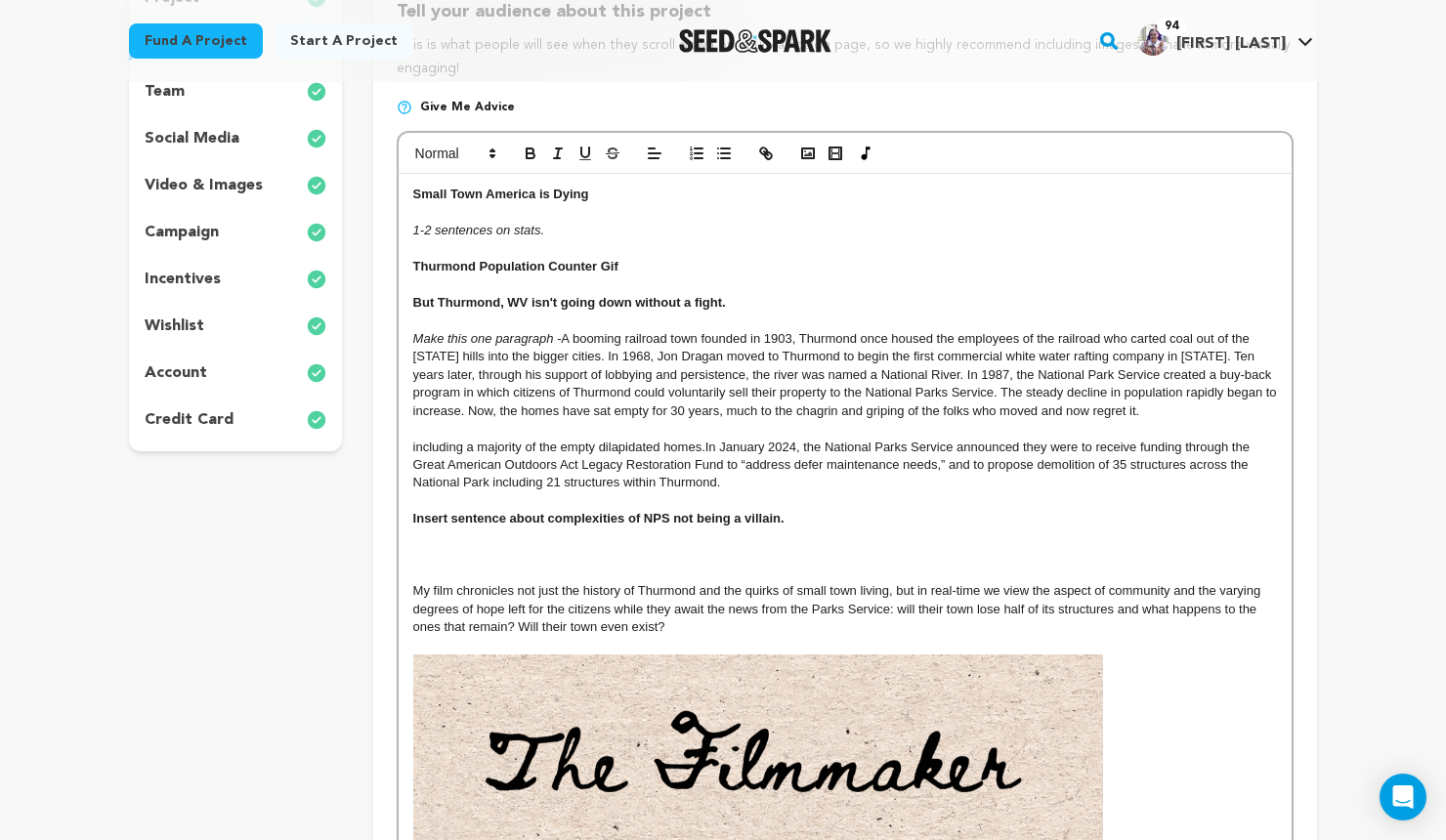 click on "Make this one paragraph -  A booming railroad town founded in 1903, Thurmond once housed the employees of the railroad who carted coal out of the West Virginia hills into the bigger cities. In 1968, Jon Dragan moved to Thurmond to begin the first commercial white water rafting company in West Virginia. Ten years later, through his support of lobbying and persistence, the river was named a National River. In 1987, the National Park Service created a buy-back program in which citizens of Thurmond could voluntarily sell their property to the National Parks Service. The steady decline in population rapidly began to increase. Now, the homes have sat empty for 30 years, much to the chagrin and griping of the folks who moved and now regret it." at bounding box center [845, 375] 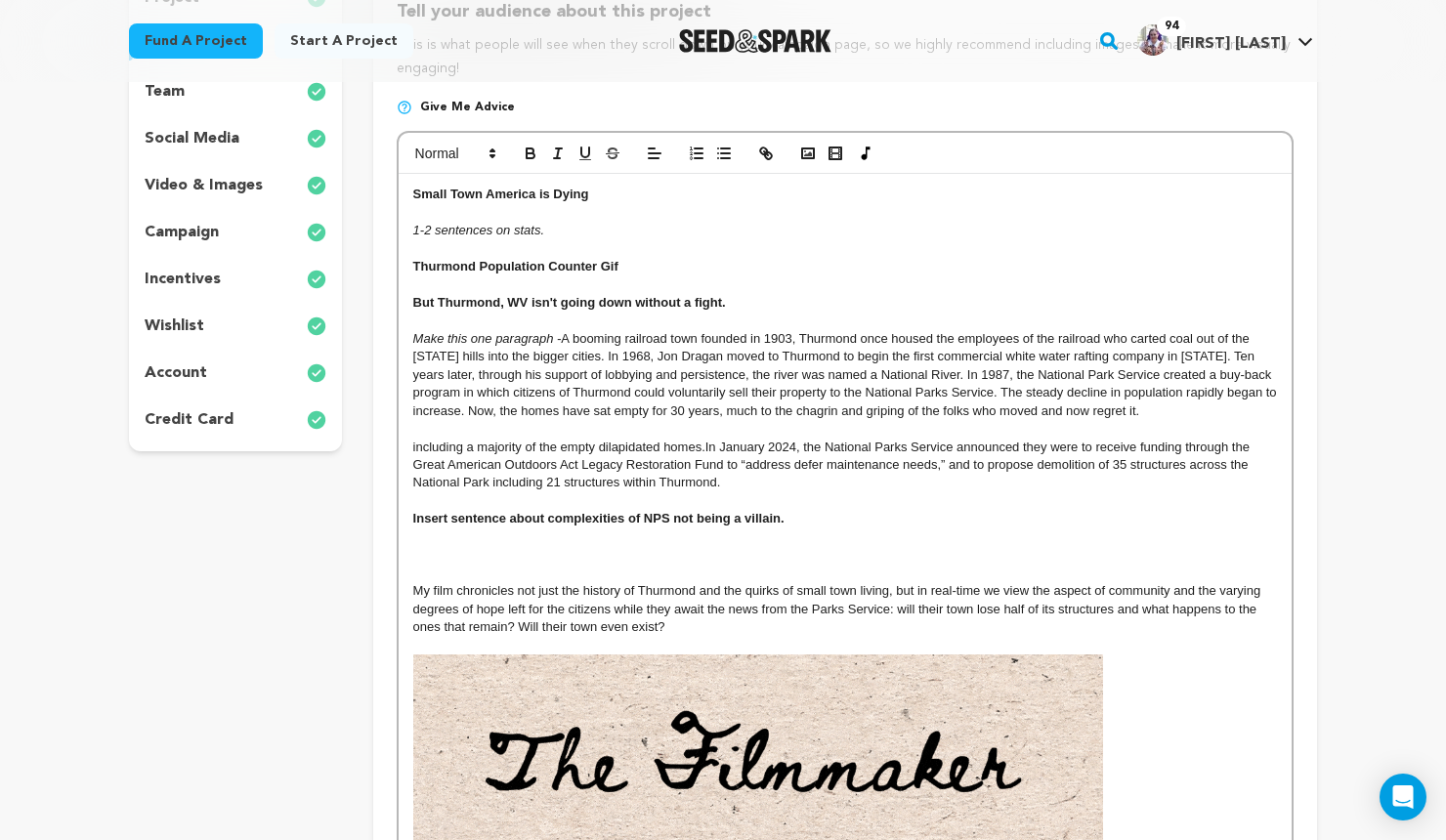 click on "A booming railroad town founded in 1903, Thurmond once housed the employees of the railroad who carted coal out of the West Virginia hills into the bigger cities. In 1968, Jon Dragan moved to Thurmond to begin the first commercial white water rafting company in West Virginia. Ten years later, through his support of lobbying and persistence, the river was named a National River. In 1987, the National Park Service created a buy-back program in which citizens of Thurmond could voluntarily sell their property to the National Parks Service. The steady decline in population rapidly began to increase. Now, the homes have sat empty for 30 years, much to the chagrin and griping of the folks who moved and now regret it." at bounding box center [847, 374] 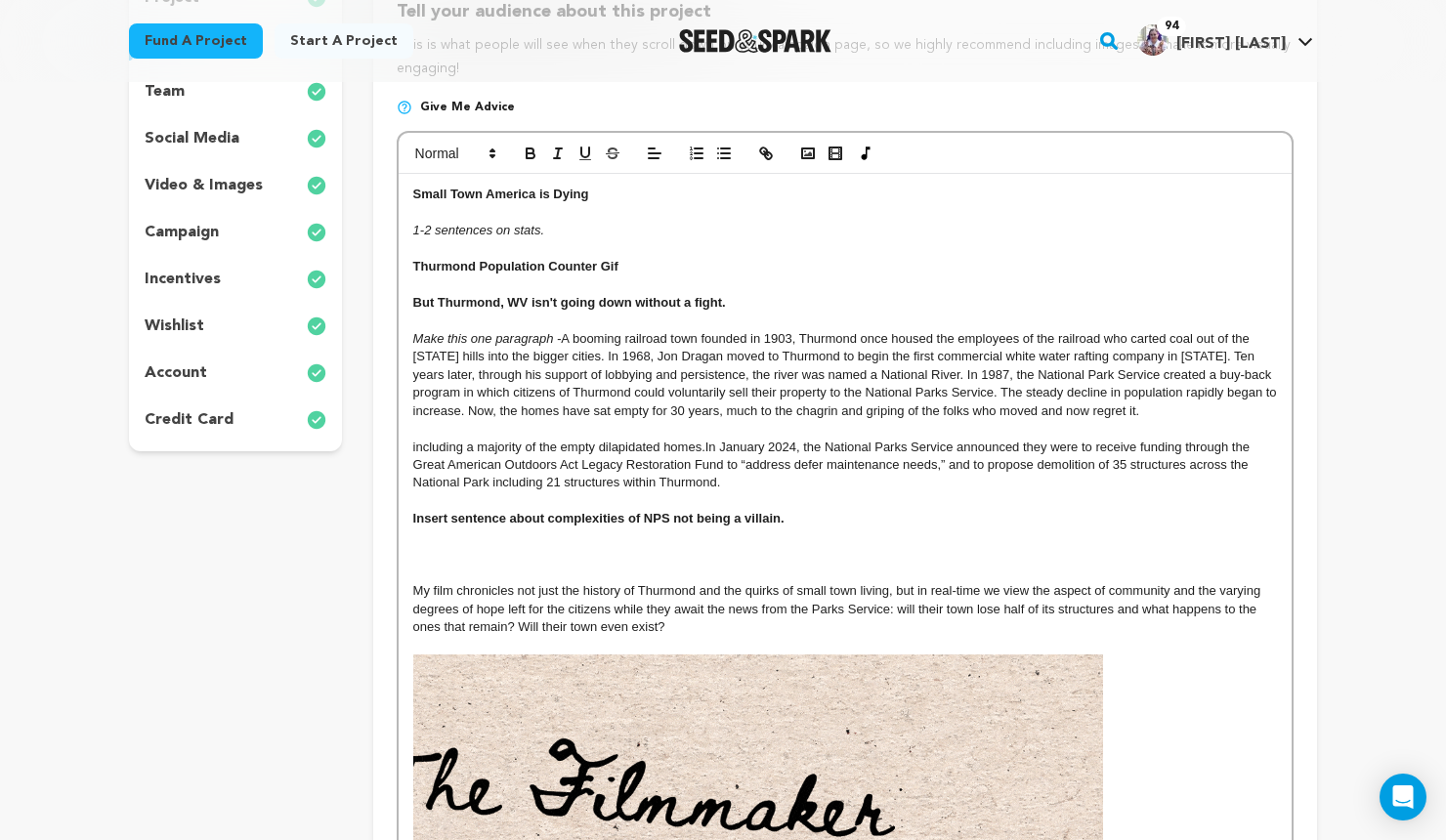 click on "Make this one paragraph -  A booming railroad town founded in 1903, Thurmond once housed the employees of the railroad who carted coal out of the West Virginia hills into the bigger cities. In 1968, Jon Dragan moved to Thurmond to begin the first commercial white water rafting company in West Virginia. Ten years later, through his support of lobbying and persistence, the river was named a National River. In 1987, the National Park Service created a buy-back program in which citizens of Thurmond could voluntarily sell their property to the National Parks Service. The steady decline in population rapidly began to increase. Now, the homes have sat empty for 30 years, much to the chagrin and griping of the folks who moved and now regret it." at bounding box center [845, 375] 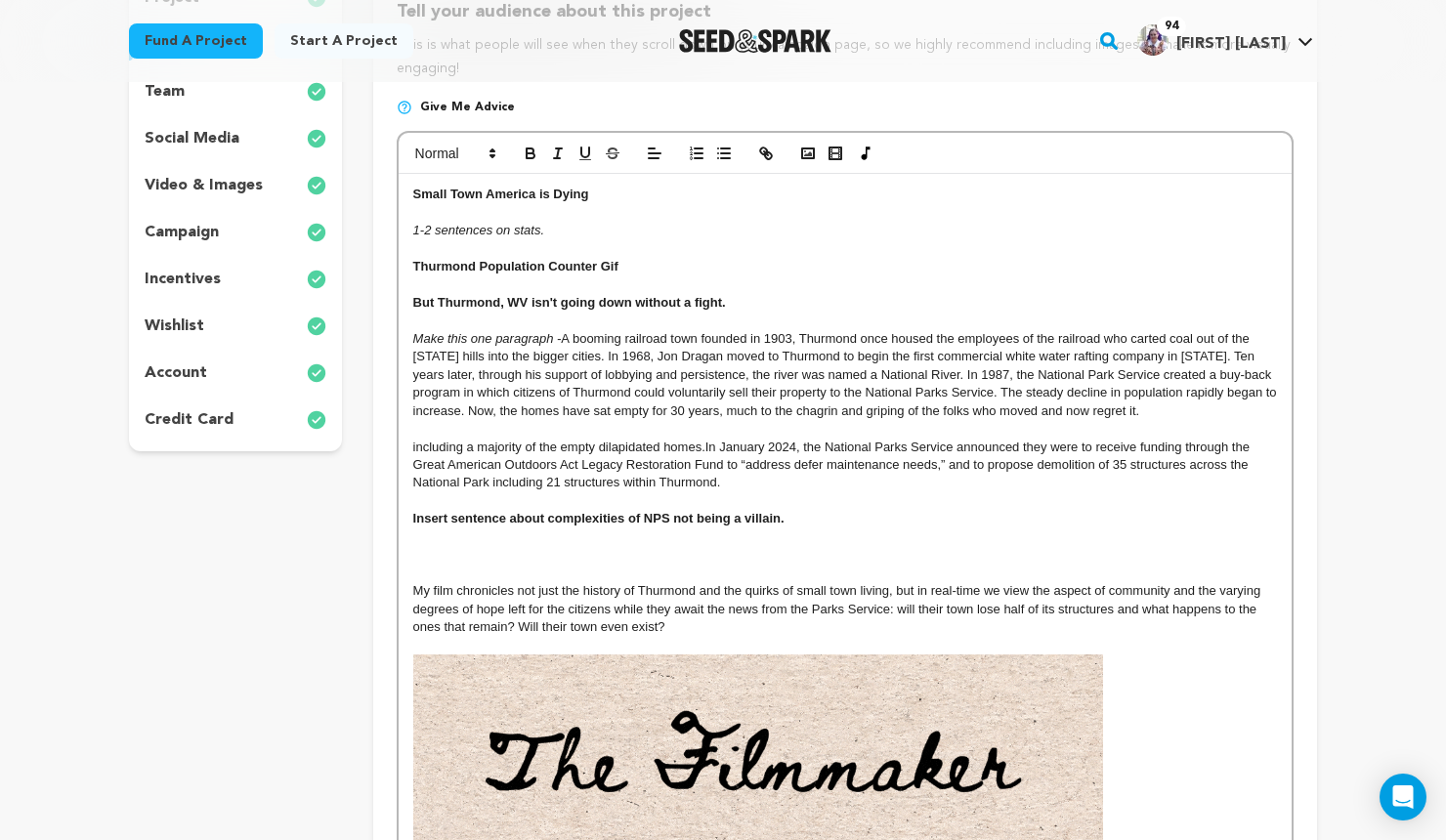 scroll, scrollTop: 0, scrollLeft: 0, axis: both 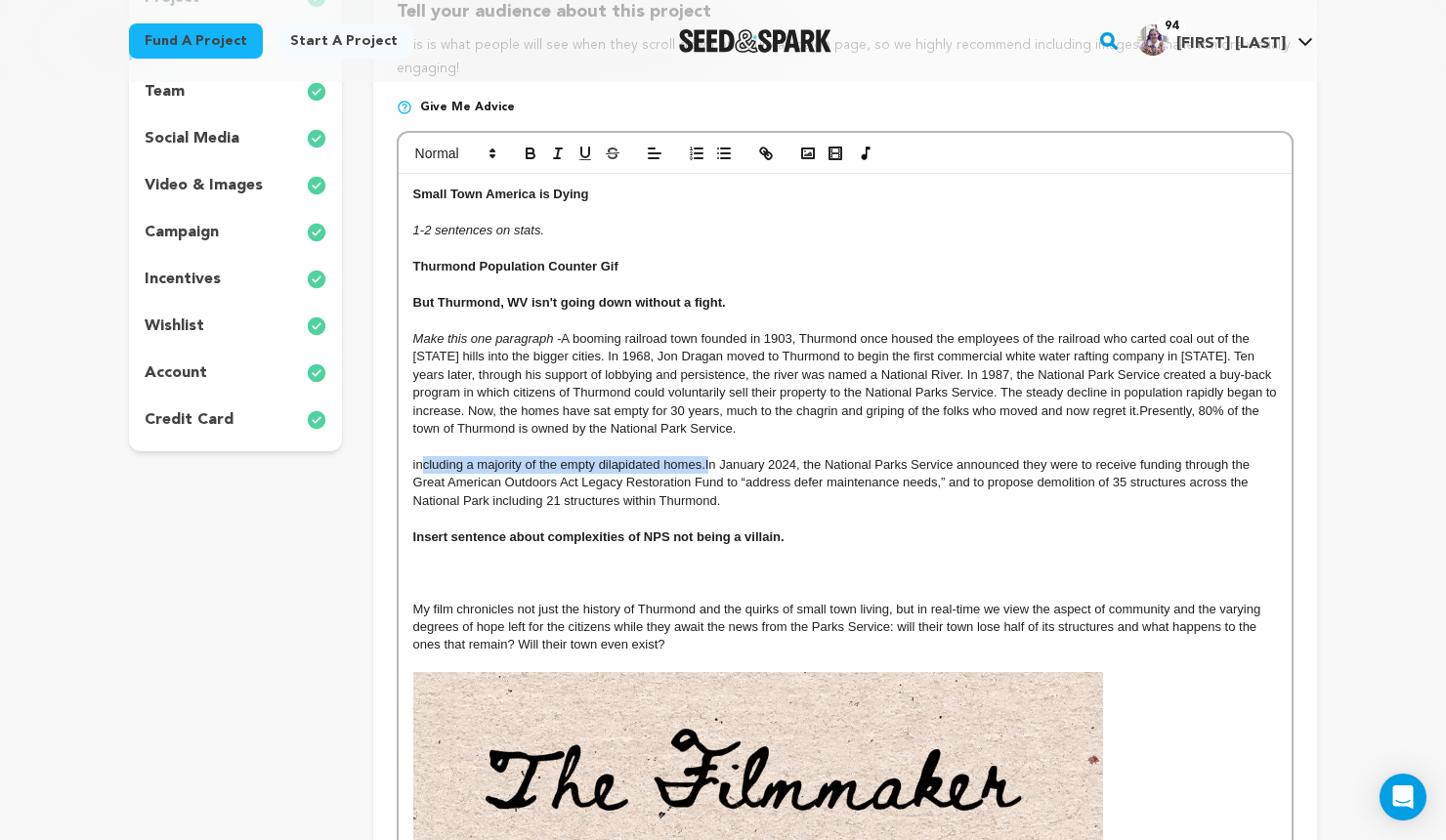 drag, startPoint x: 708, startPoint y: 467, endPoint x: 420, endPoint y: 468, distance: 288.0017 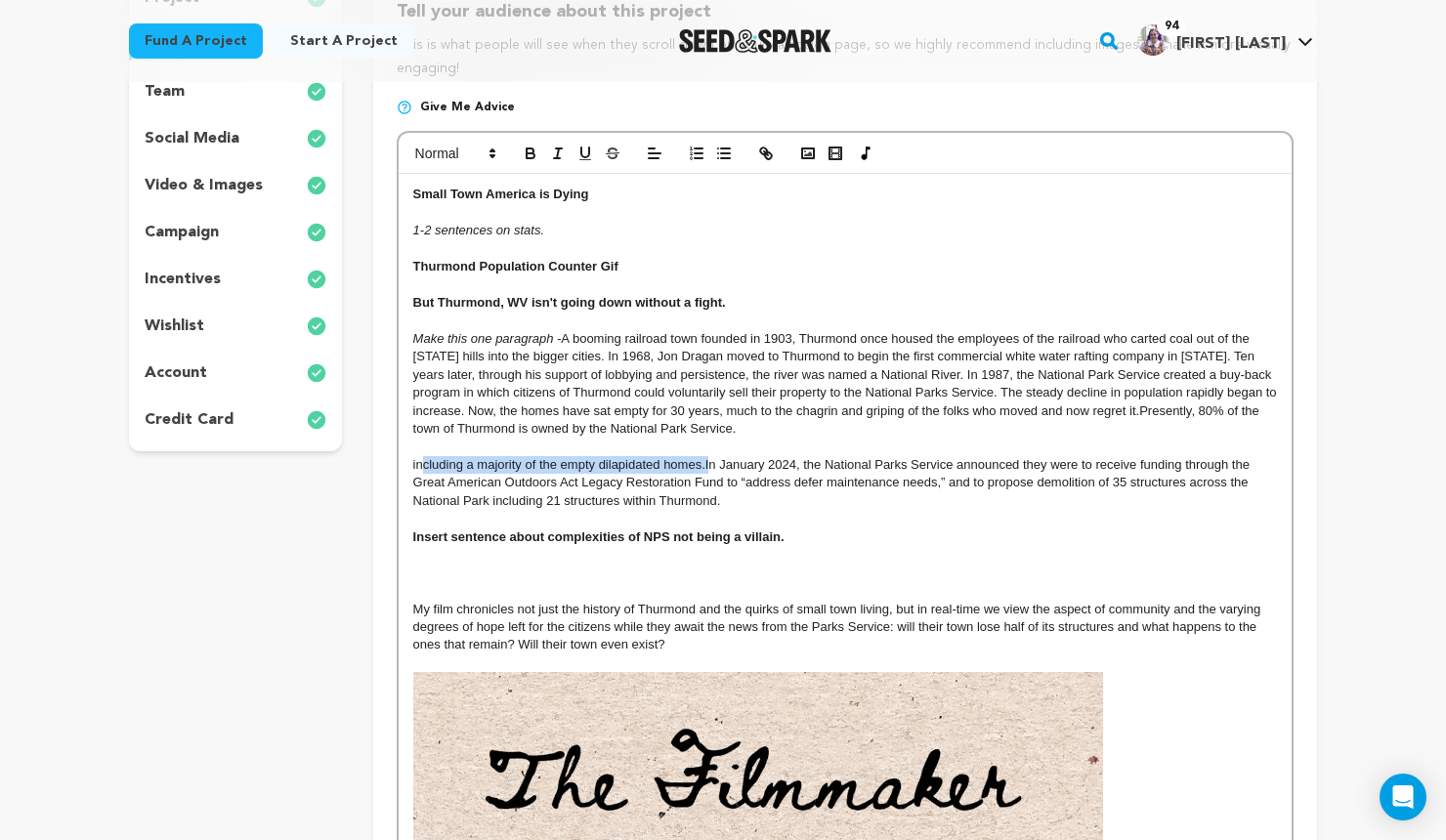 click on "including a majority of the empty dilapidated homes.In January 2024, the National Parks Service announced they were to receive funding through the Great American Outdoors Act Legacy Restoration Fund to “address defer maintenance needs,” and to propose demolition of 35 structures across the National Park including 21 structures within Thurmond." at bounding box center [833, 483] 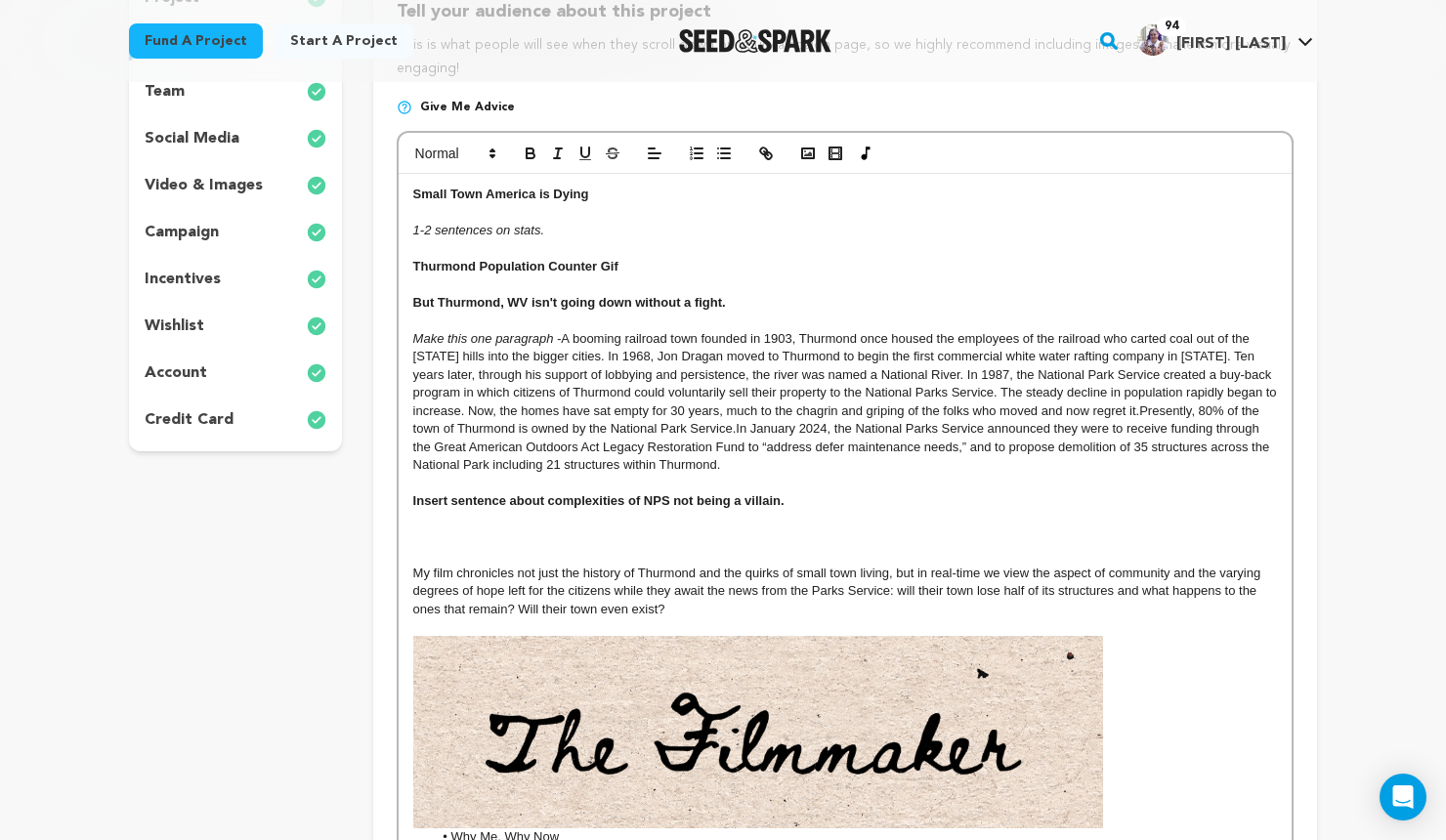 click on "In January 2024, the National Parks Service announced they were to receive funding through the Great American Outdoors Act Legacy Restoration Fund to “address defer maintenance needs,” and to propose demolition of 35 structures across the National Park including 21 structures within Thurmond." at bounding box center [843, 446] 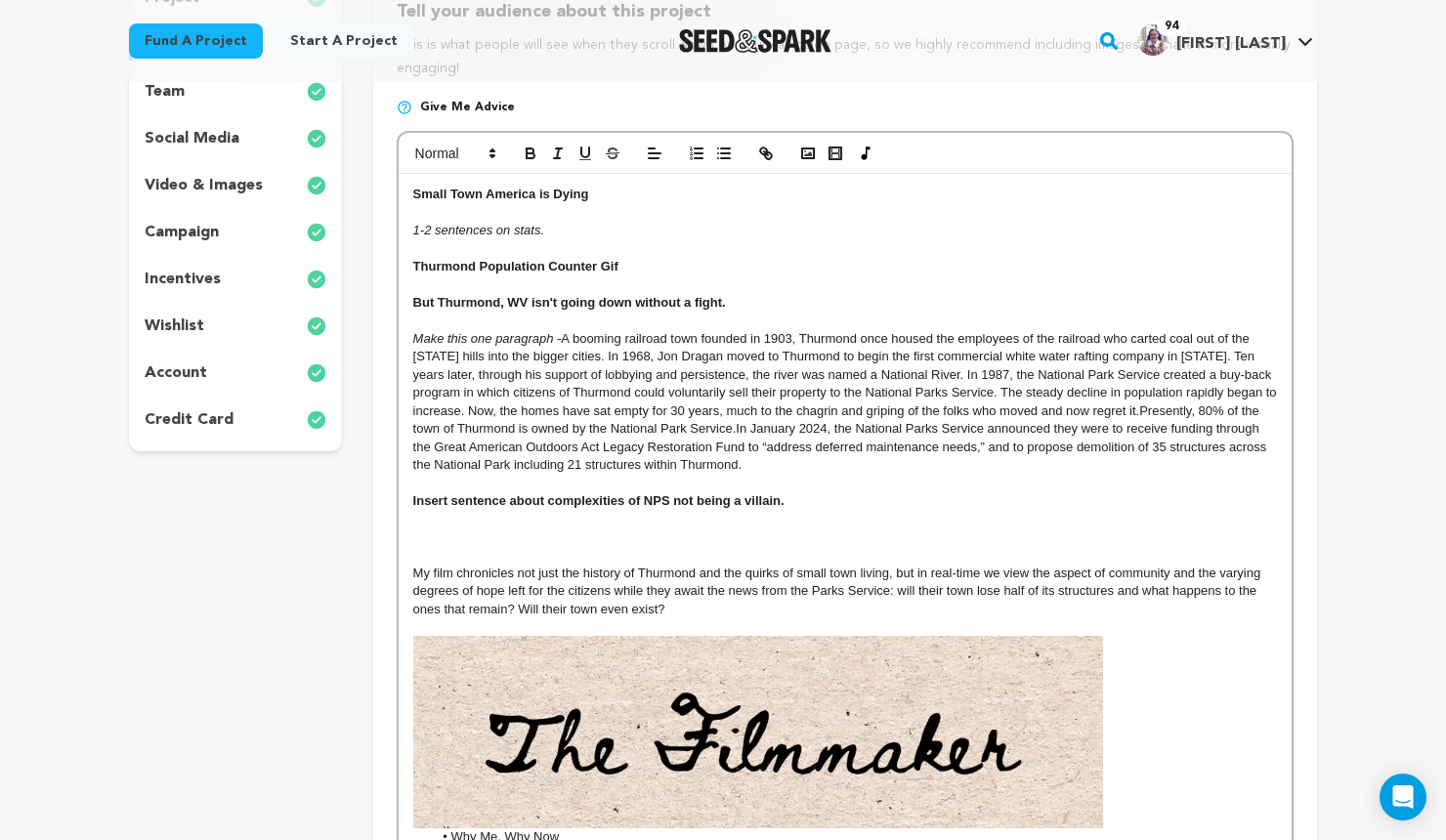 click on "Make this one paragraph -  A booming railroad town founded in 1903, Thurmond once housed the employees of the railroad who carted coal out of the West Virginia hills into the bigger cities. In 1968, Jon Dragan moved to Thurmond to begin the first commercial white water rafting company in West Virginia. Ten years later, through his support of lobbying and persistence, the river was named a National River. In 1987, the National Park Service created a buy-back program in which citizens of Thurmond could voluntarily sell their property to the National Parks Service. The steady decline in population rapidly began to increase. Now, the homes have sat empty for 30 years, much to the chagrin and griping of the folks who moved and now regret it.  Presently, 80% of the town of Thurmond is owned by the National Park Service." at bounding box center [845, 402] 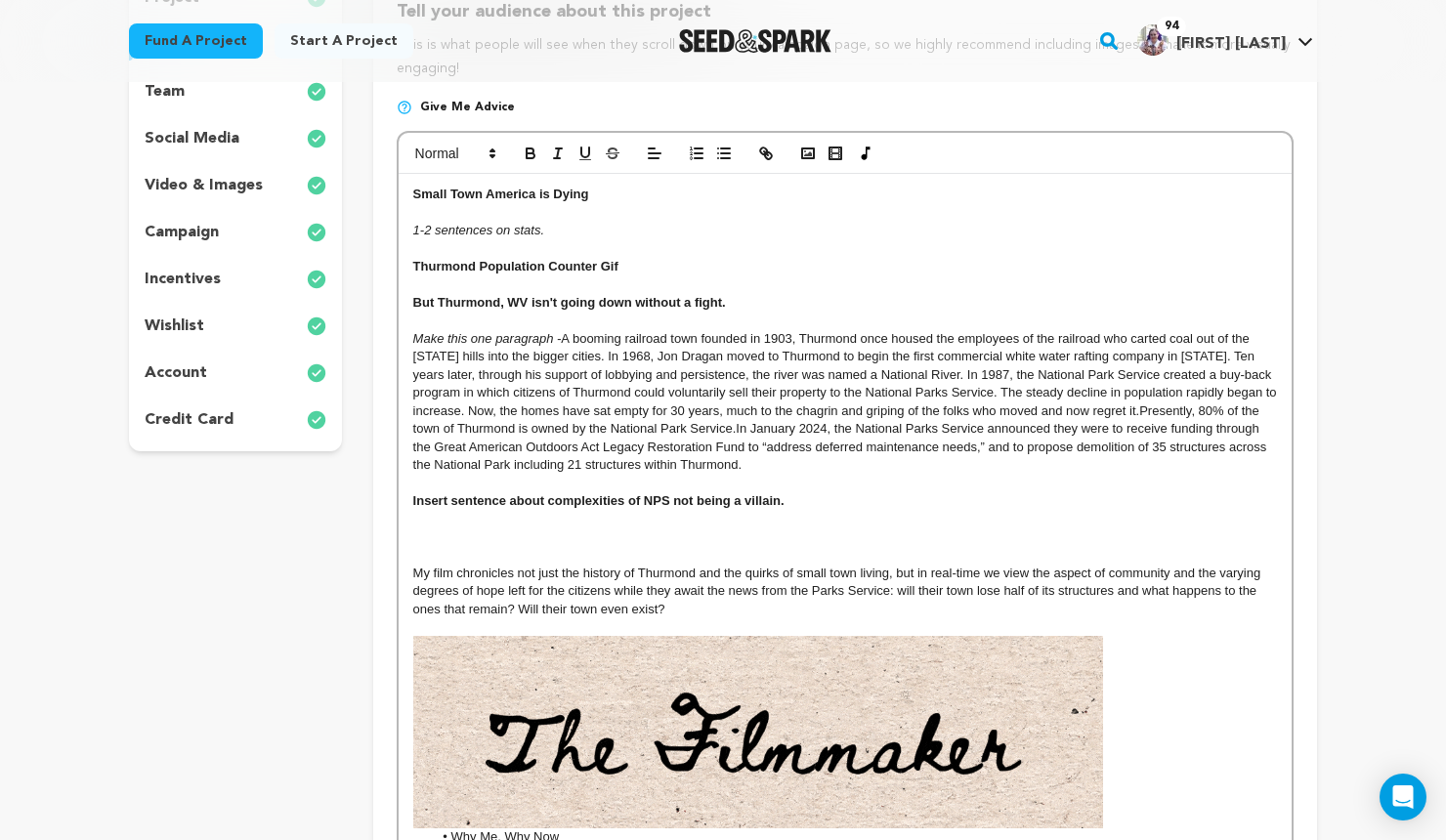 click at bounding box center [845, 555] 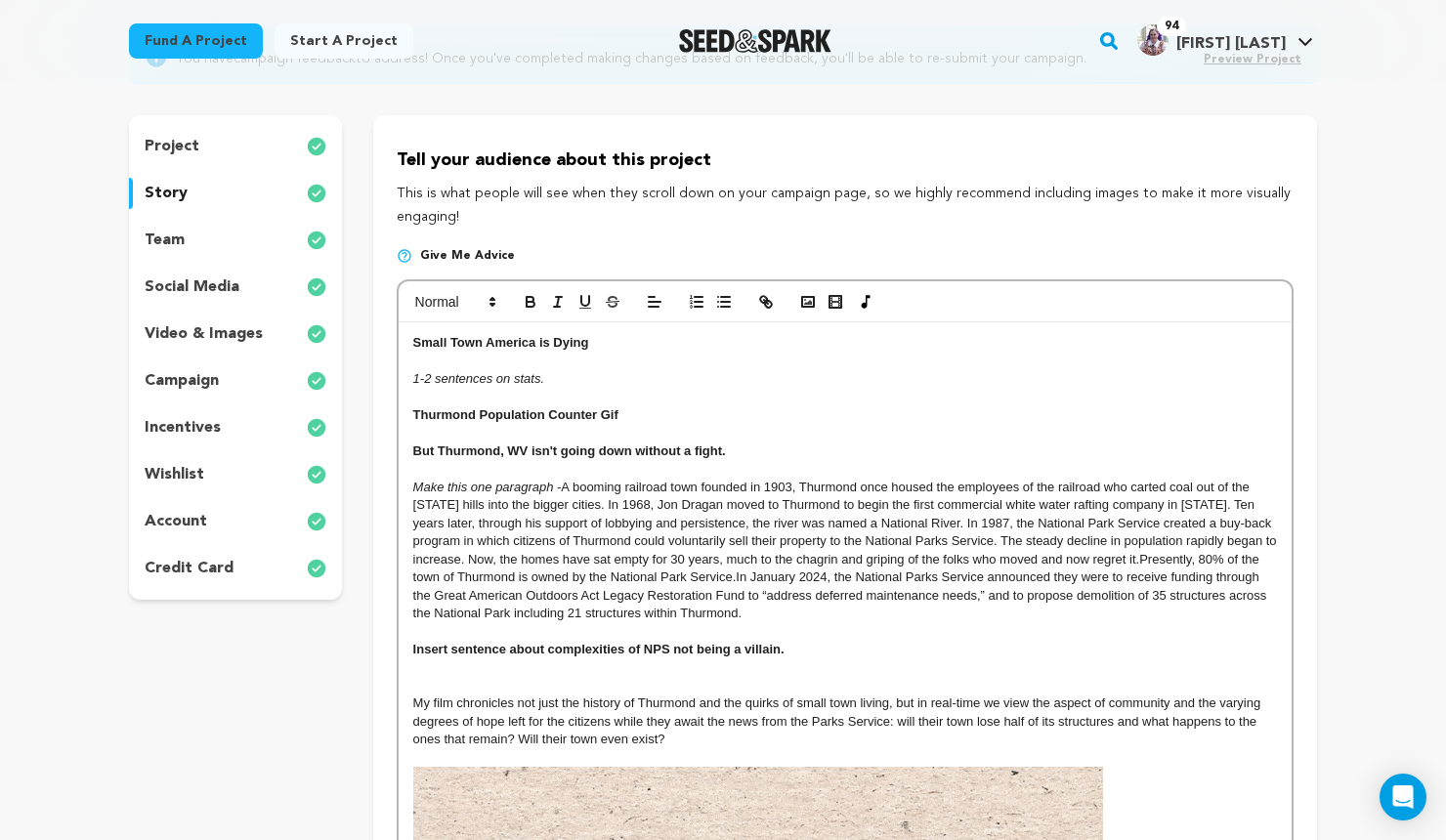 scroll, scrollTop: 189, scrollLeft: 0, axis: vertical 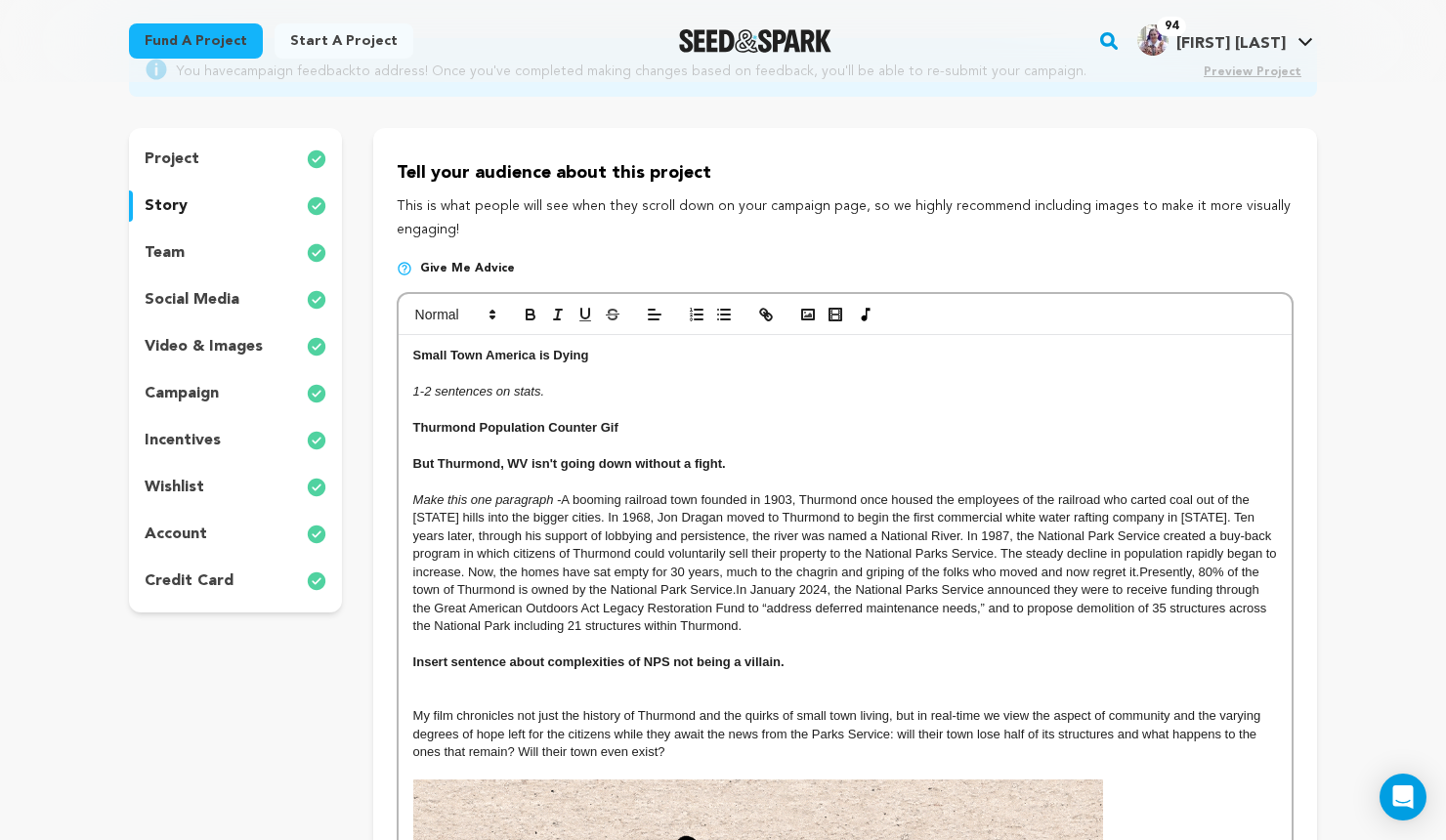 click at bounding box center [845, 445] 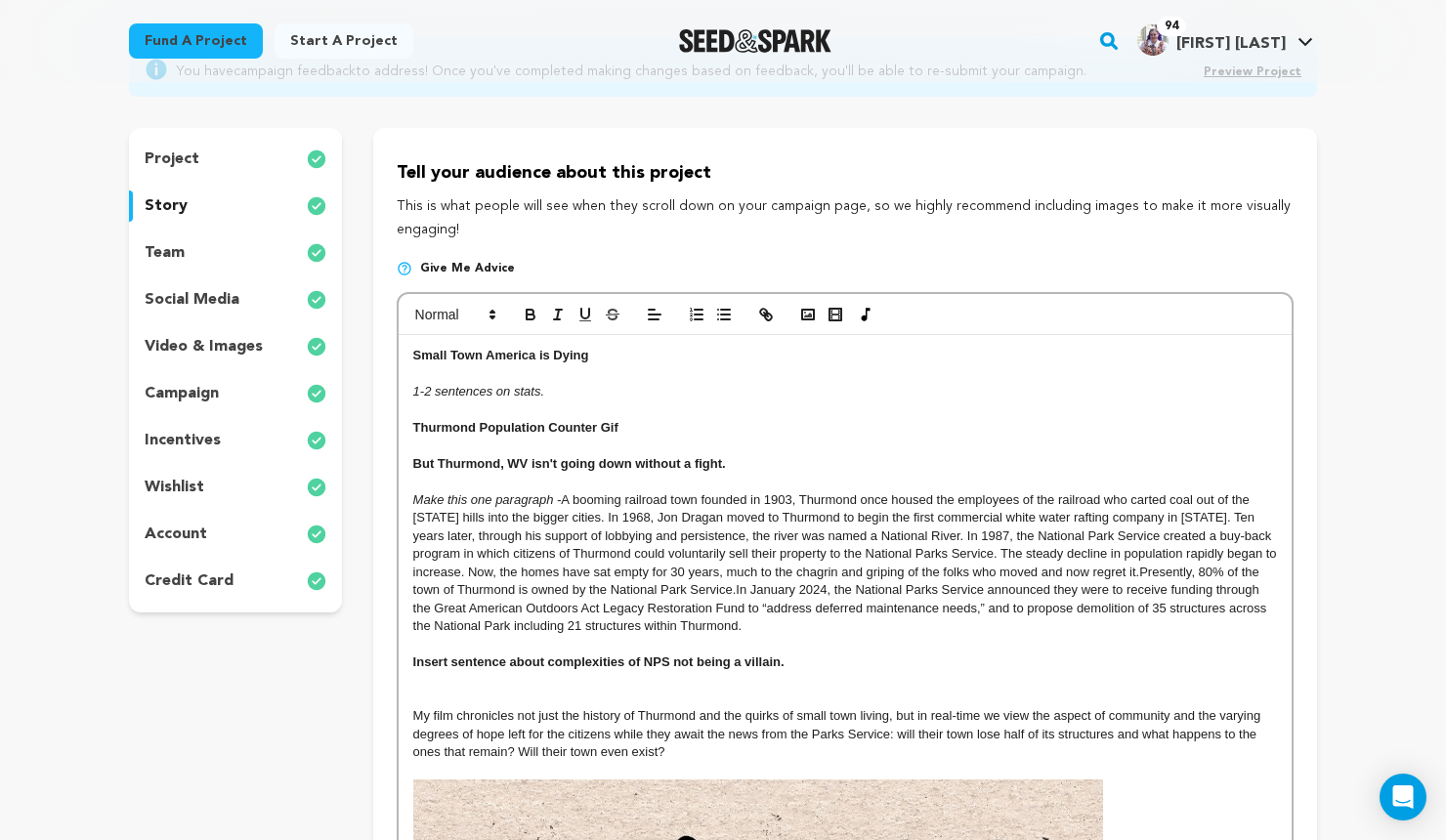 click on "But Thurmond, WV isn't going down without a fight." at bounding box center [845, 464] 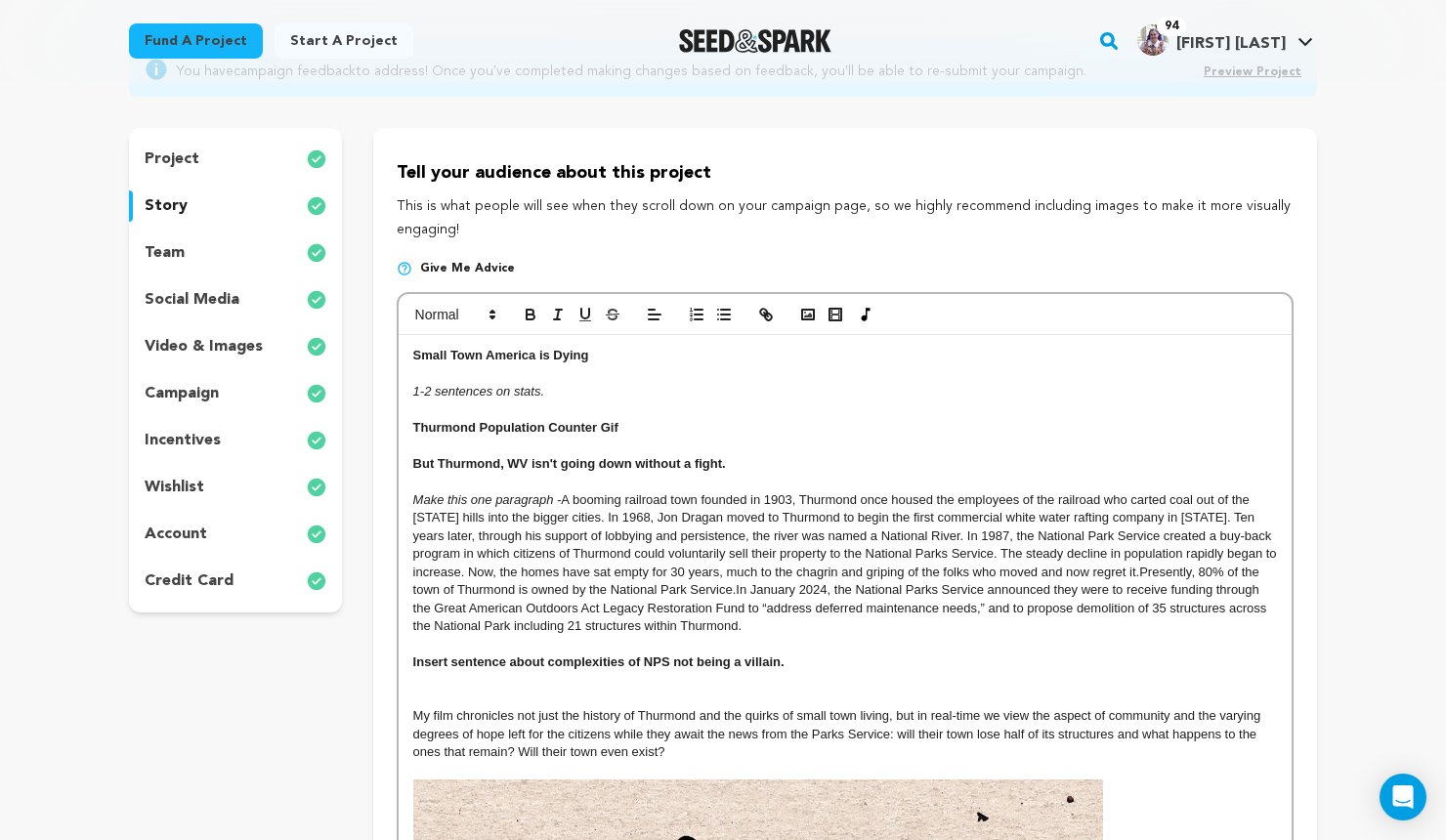 click on "Make this one paragraph -  A booming railroad town founded in 1903, Thurmond once housed the employees of the railroad who carted coal out of the West Virginia hills into the bigger cities. In 1968, Jon Dragan moved to Thurmond to begin the first commercial white water rafting company in West Virginia. Ten years later, through his support of lobbying and persistence, the river was named a National River. In 1987, the National Park Service created a buy-back program in which citizens of Thurmond could voluntarily sell their property to the National Parks Service. The steady decline in population rapidly began to increase. Now, the homes have sat empty for 30 years, much to the chagrin and griping of the folks who moved and now regret it.  Presently, 80% of the town of Thurmond is owned by the National Park Service." at bounding box center (845, 564) 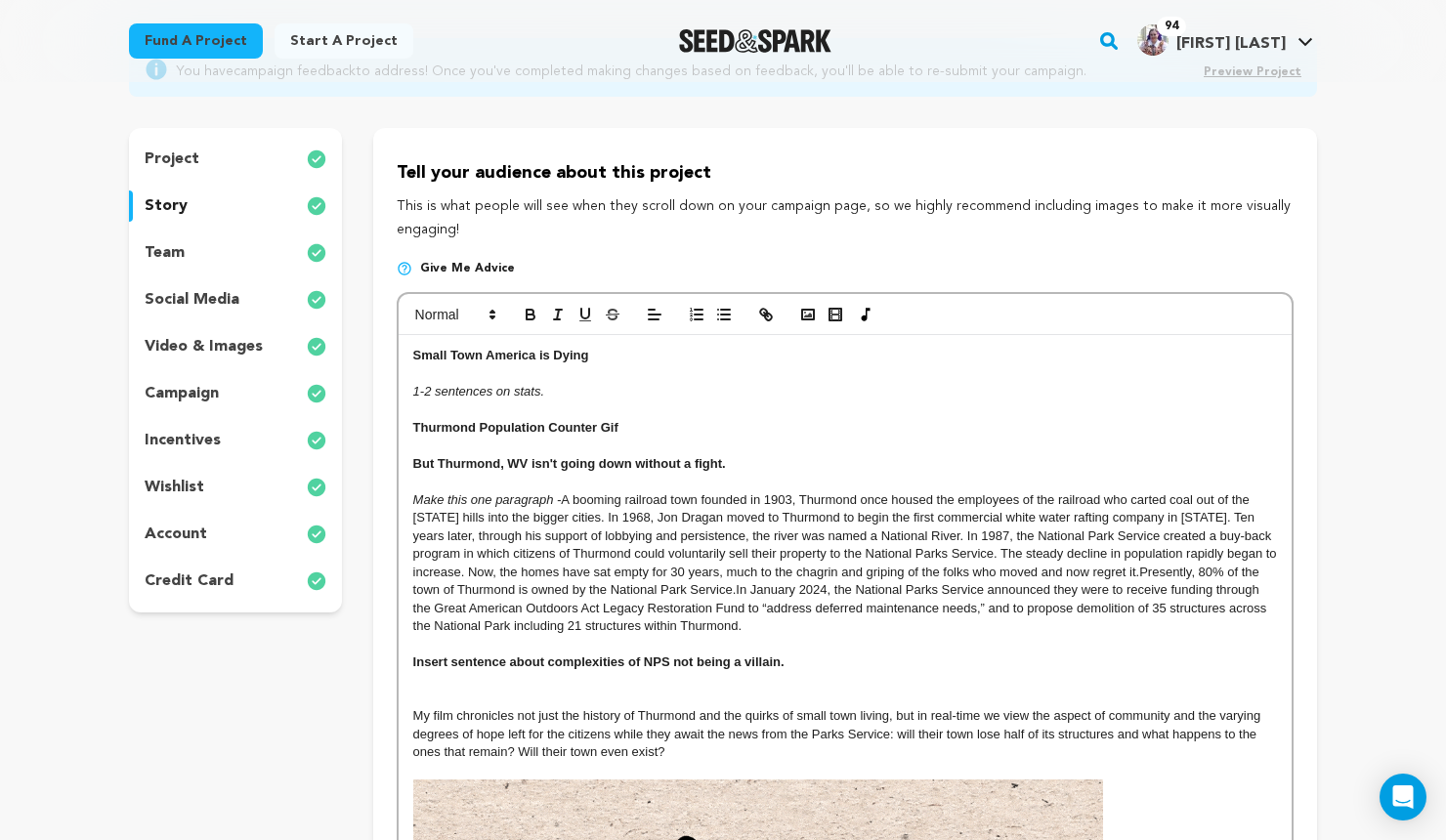 click on "Insert sentence about complexities of NPS not being a villain." at bounding box center [845, 662] 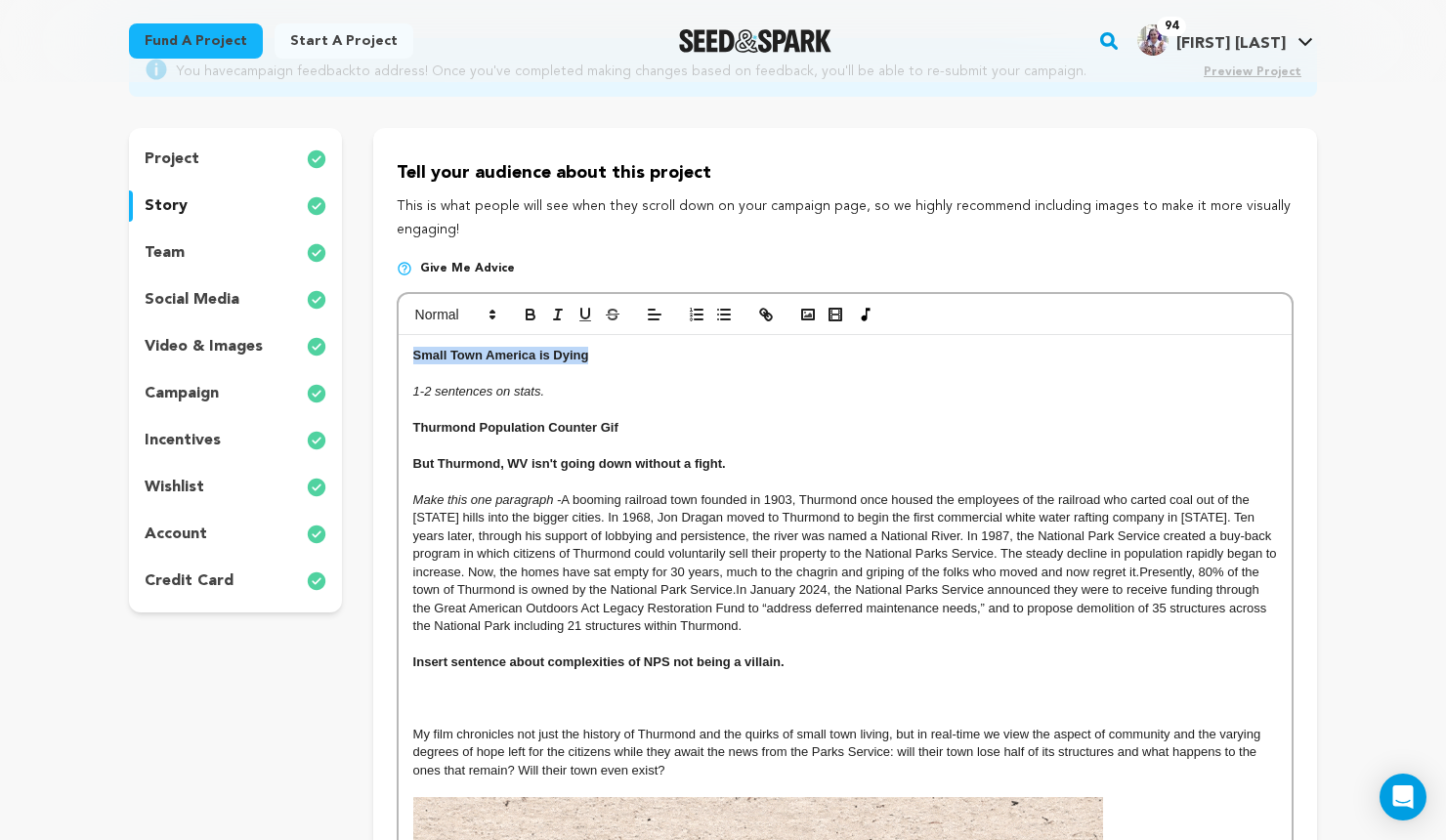 drag, startPoint x: 659, startPoint y: 363, endPoint x: 394, endPoint y: 309, distance: 270.4459 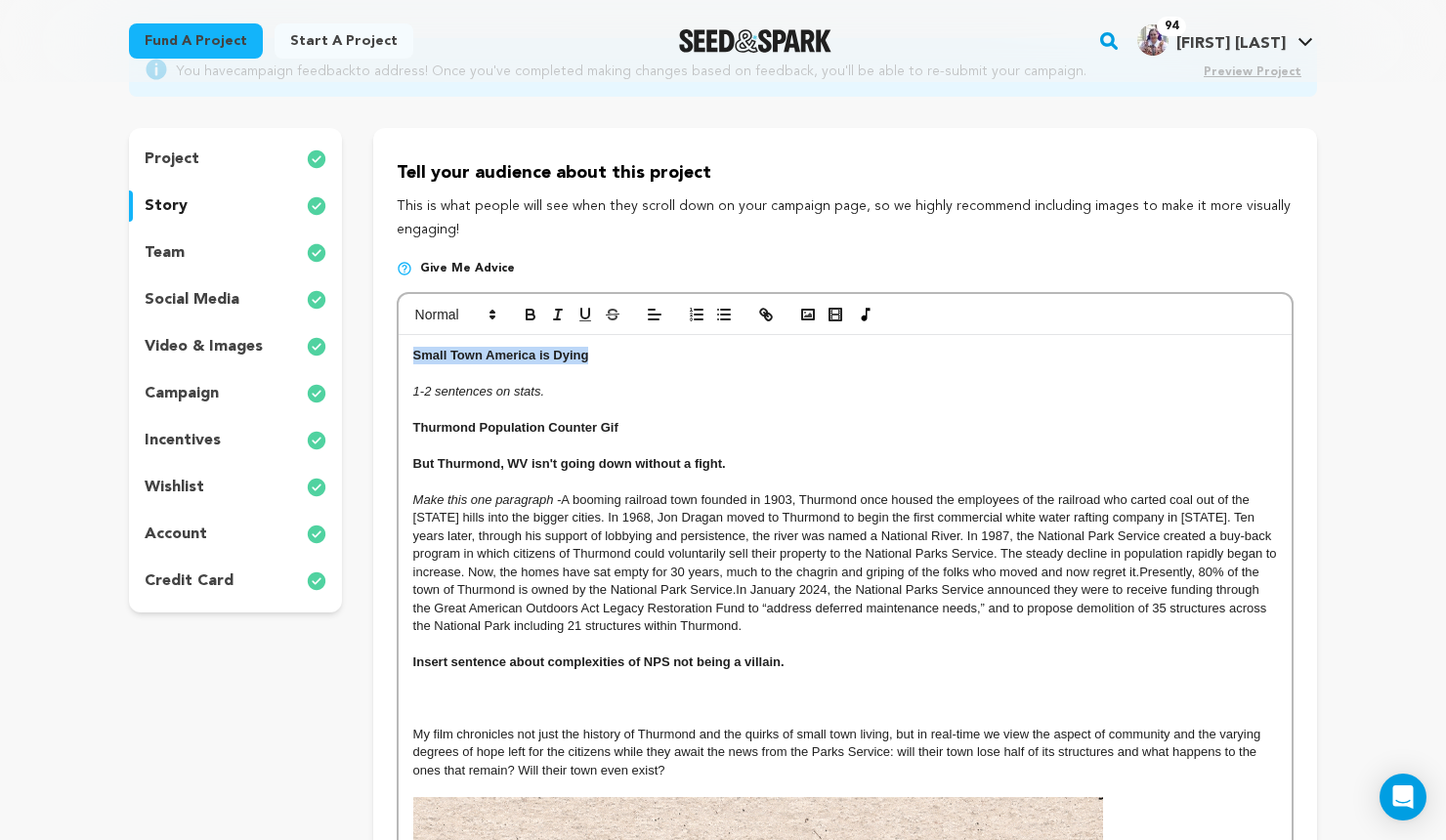 click on "project
story
team
social media
video & images
campaign
incentives
wishlist" at bounding box center (723, 736) 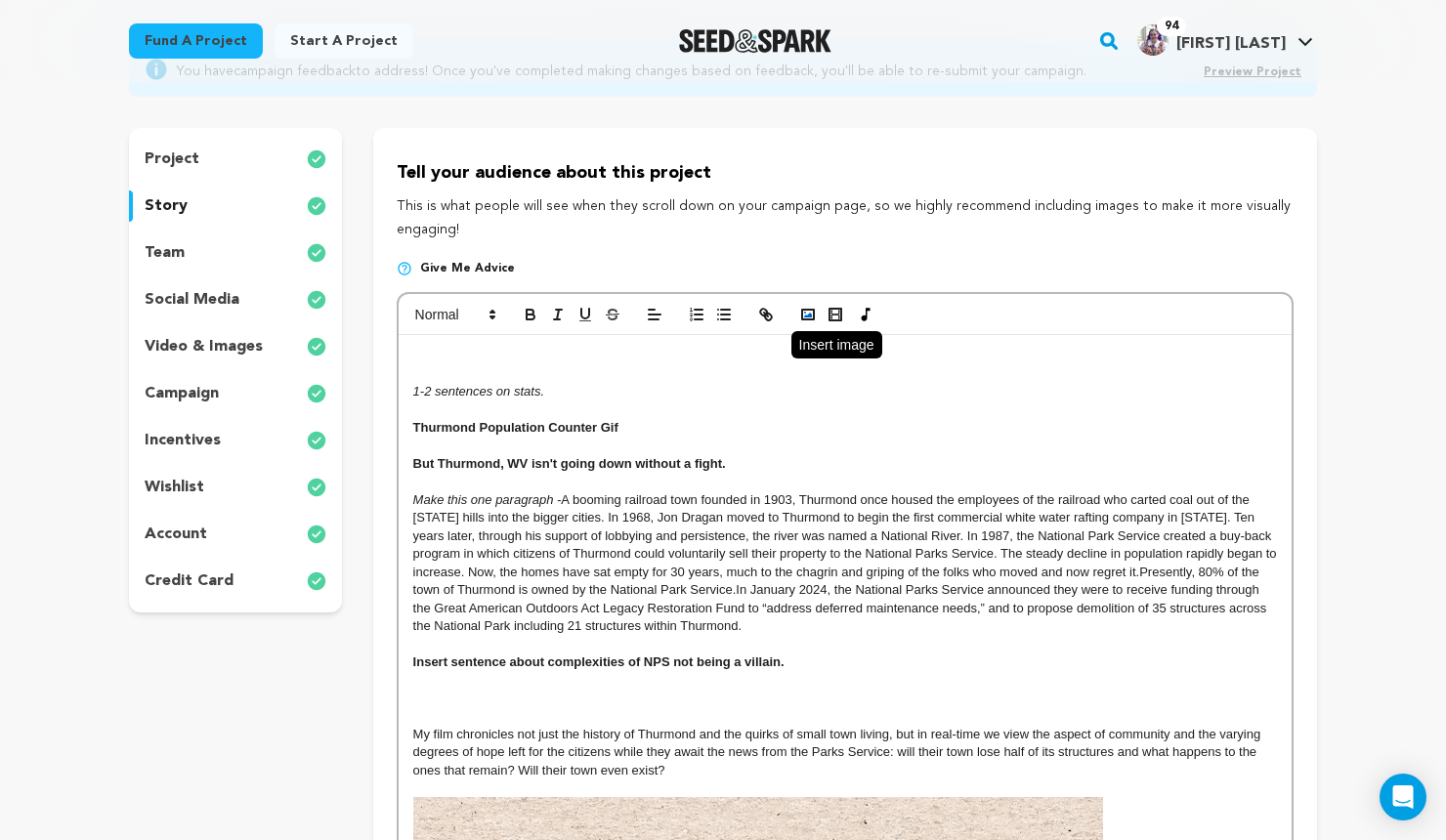 click 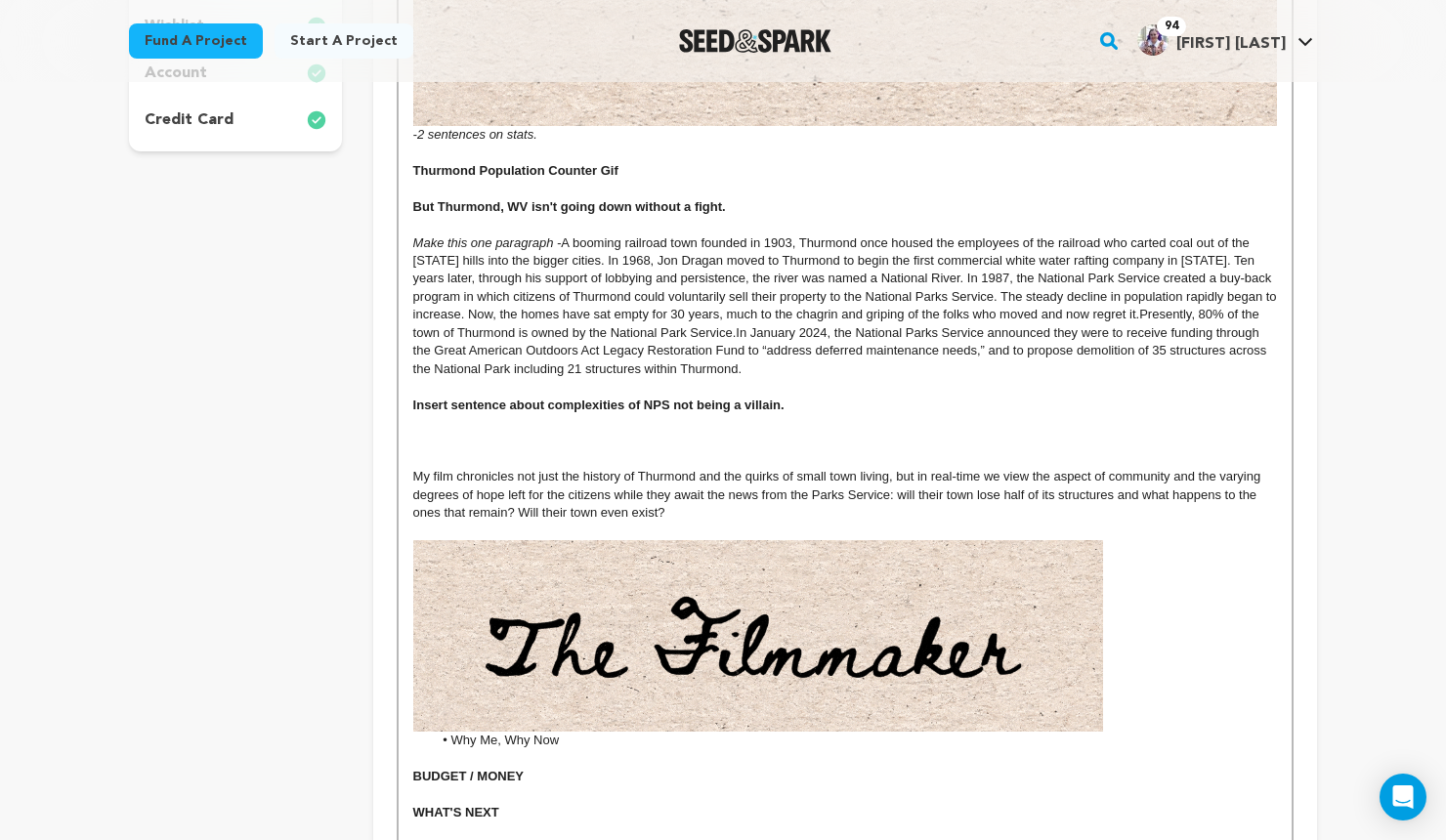 scroll, scrollTop: 651, scrollLeft: 0, axis: vertical 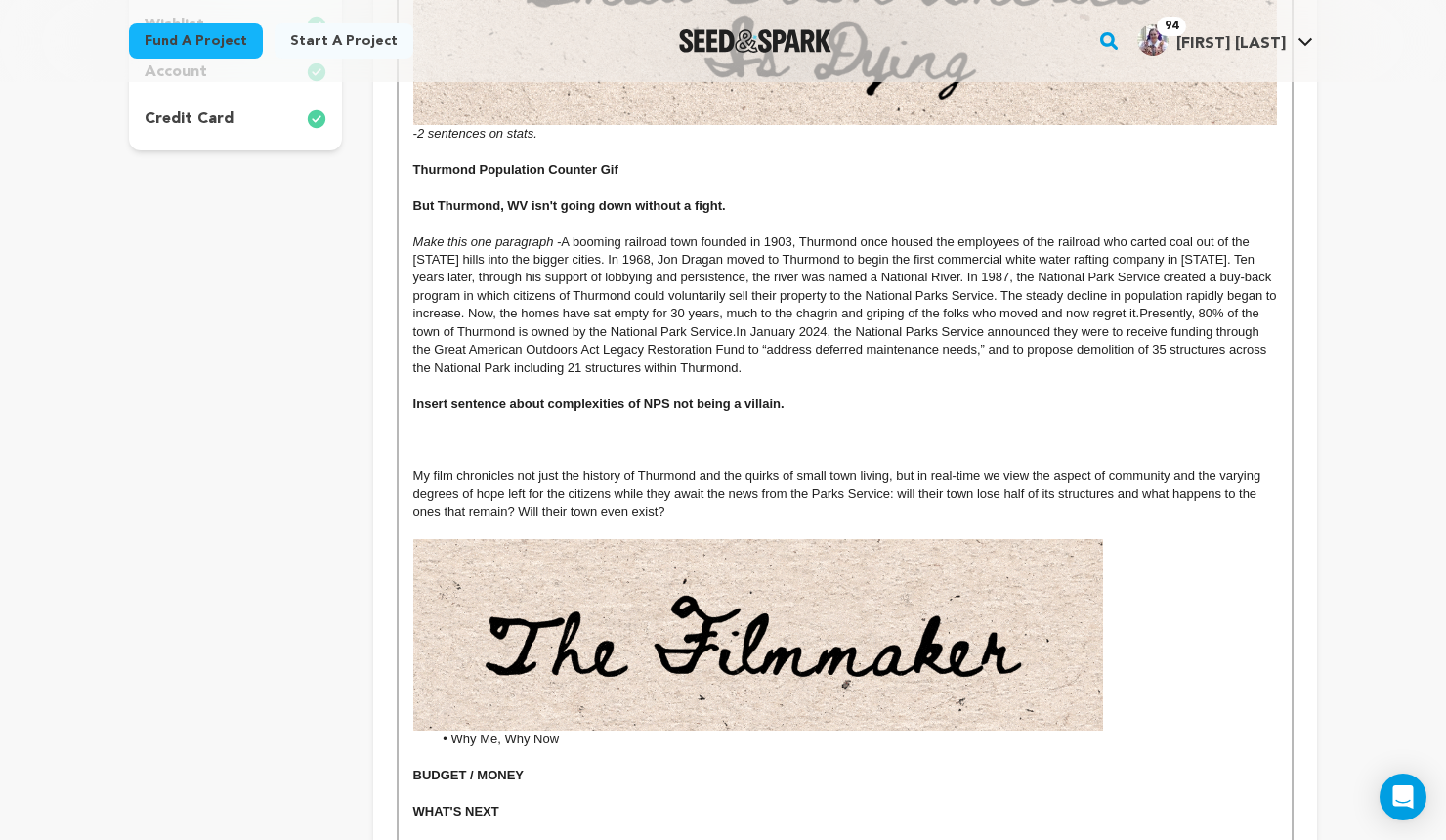 click at bounding box center (758, 635) 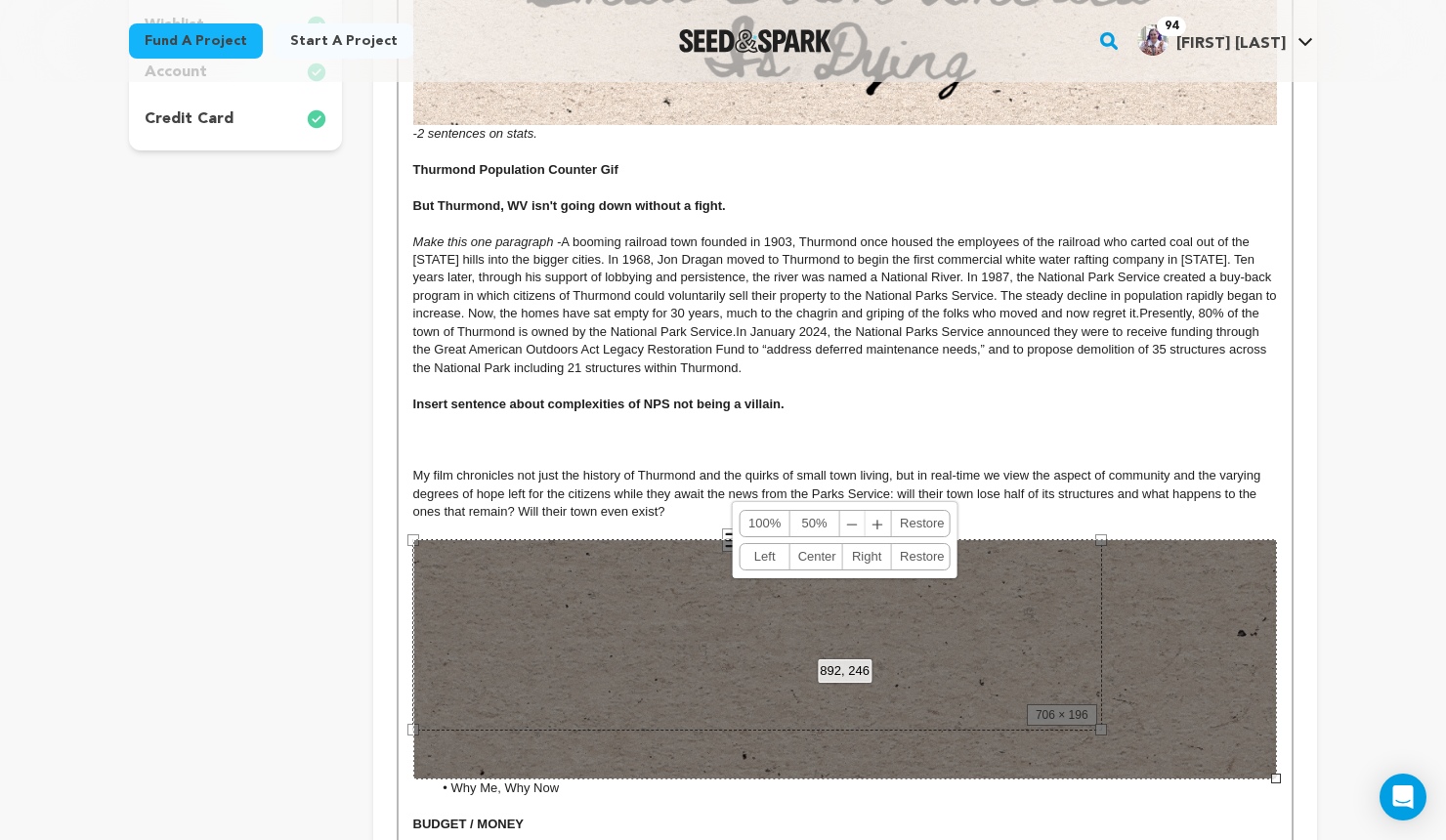 drag, startPoint x: 1104, startPoint y: 731, endPoint x: 1288, endPoint y: 780, distance: 190.41271 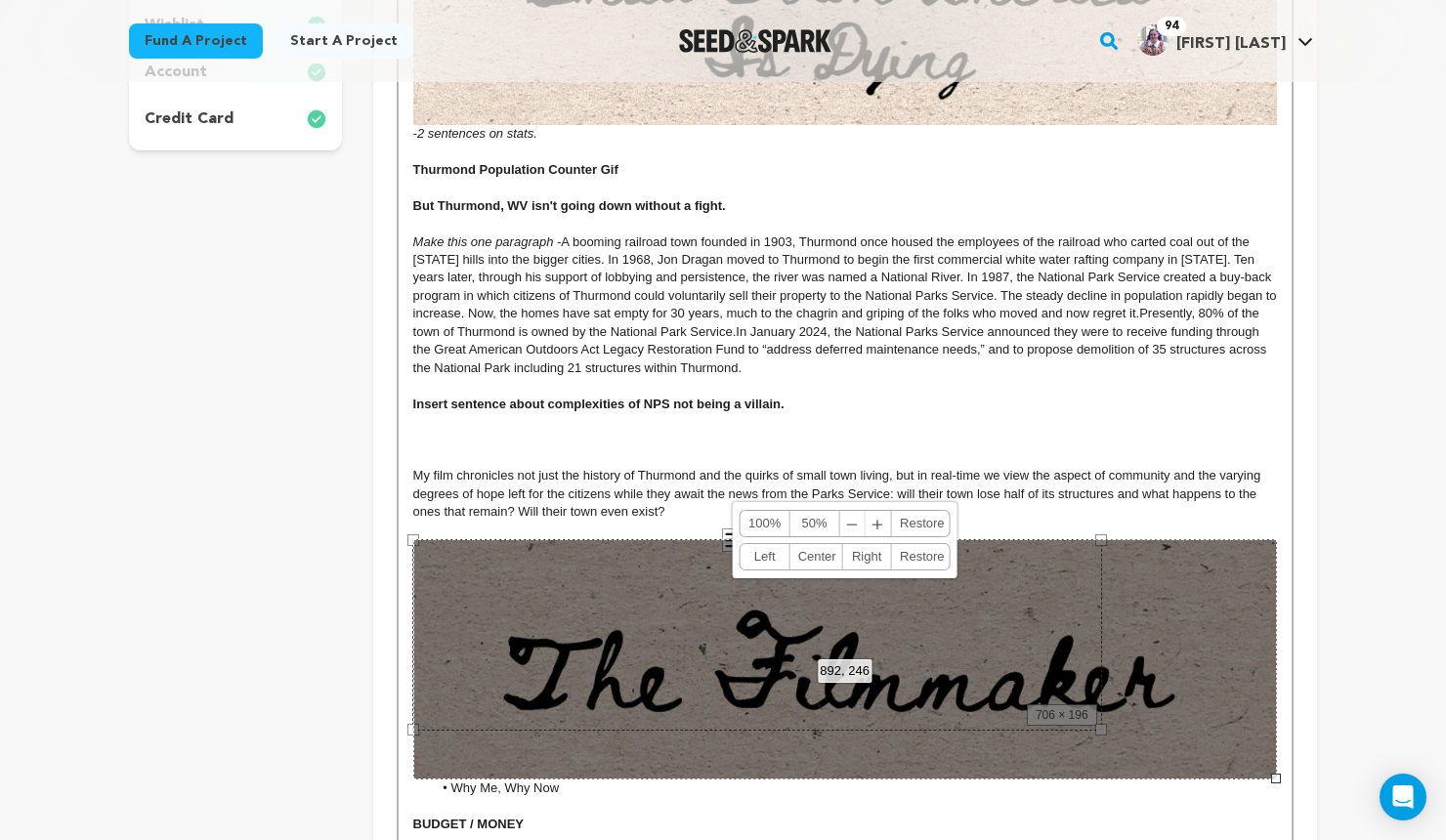 click on "-2 sentences on stats.  Thurmond Population Counter Gif But Thurmond, WV isn't going down without a fight. Make this one paragraph -  A booming railroad town founded in 1903, Thurmond once housed the employees of the railroad who carted coal out of the West Virginia hills into the bigger cities. In 1968, Jon Dragan moved to Thurmond to begin the first commercial white water rafting company in West Virginia. Ten years later, through his support of lobbying and persistence, the river was named a National River. In 1987, the National Park Service created a buy-back program in which citizens of Thurmond could voluntarily sell their property to the National Parks Service. The steady decline in population rapidly began to increase. Now, the homes have sat empty for 30 years, much to the chagrin and griping of the folks who moved and now regret it.  Presently, 80% of the town of Thurmond is owned by the National Park Service.  Insert sentence about complexities of NPS not being a villain. Why Me, Why Now WHAT'S NEXT" at bounding box center (845, 458) 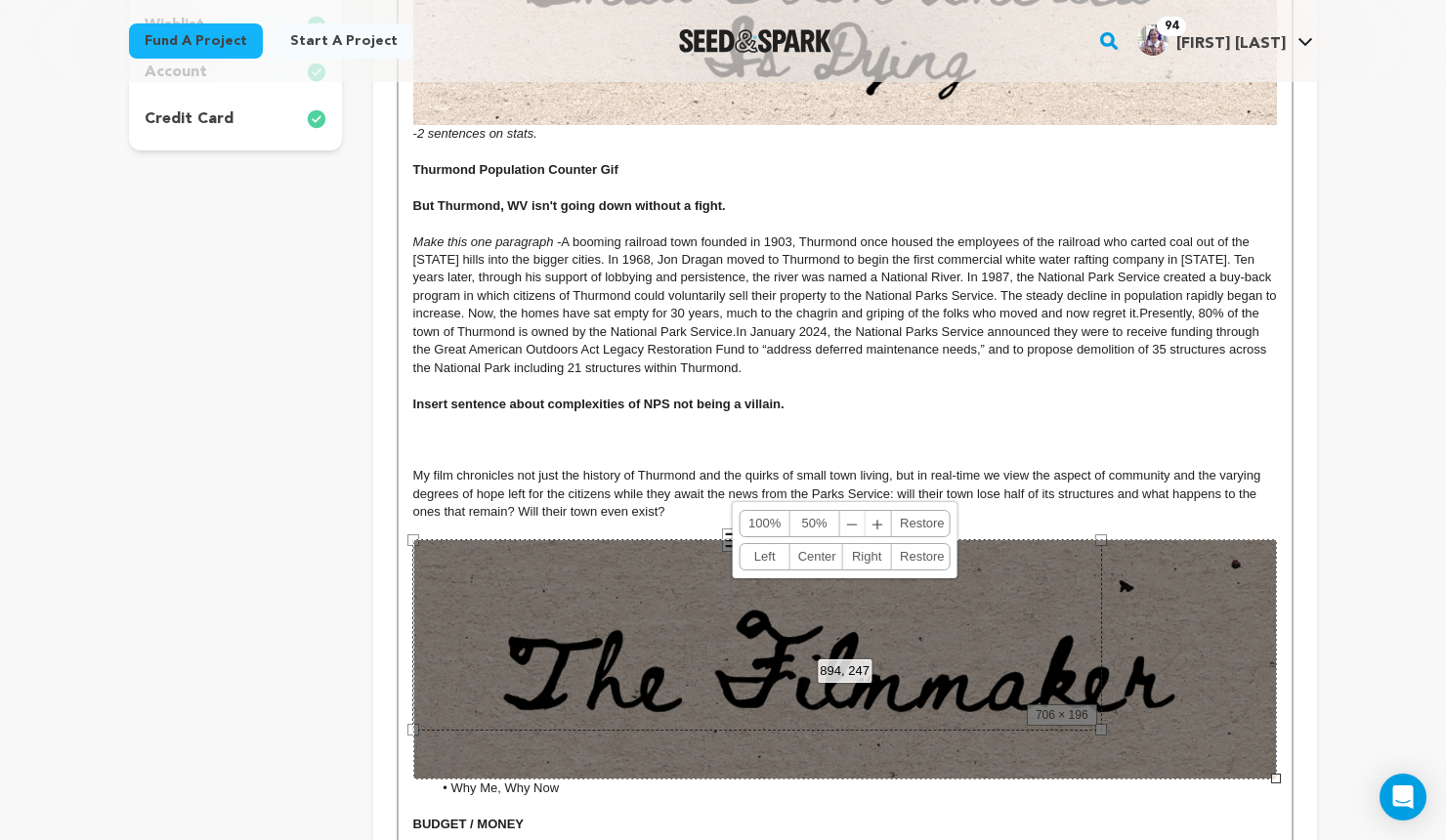 click on "Insert sentence about complexities of NPS not being a villain." at bounding box center (845, 404) 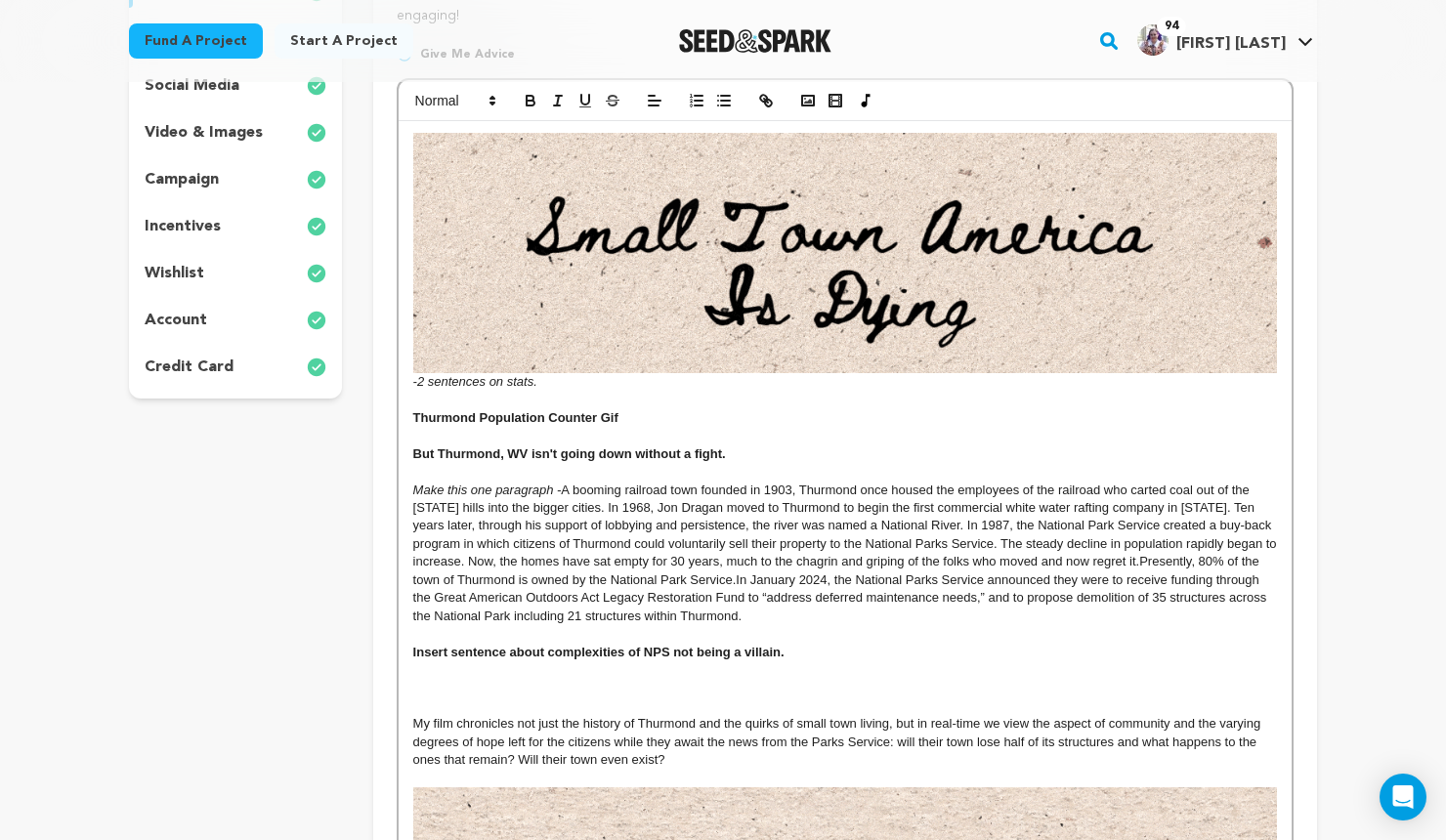 scroll, scrollTop: 405, scrollLeft: 0, axis: vertical 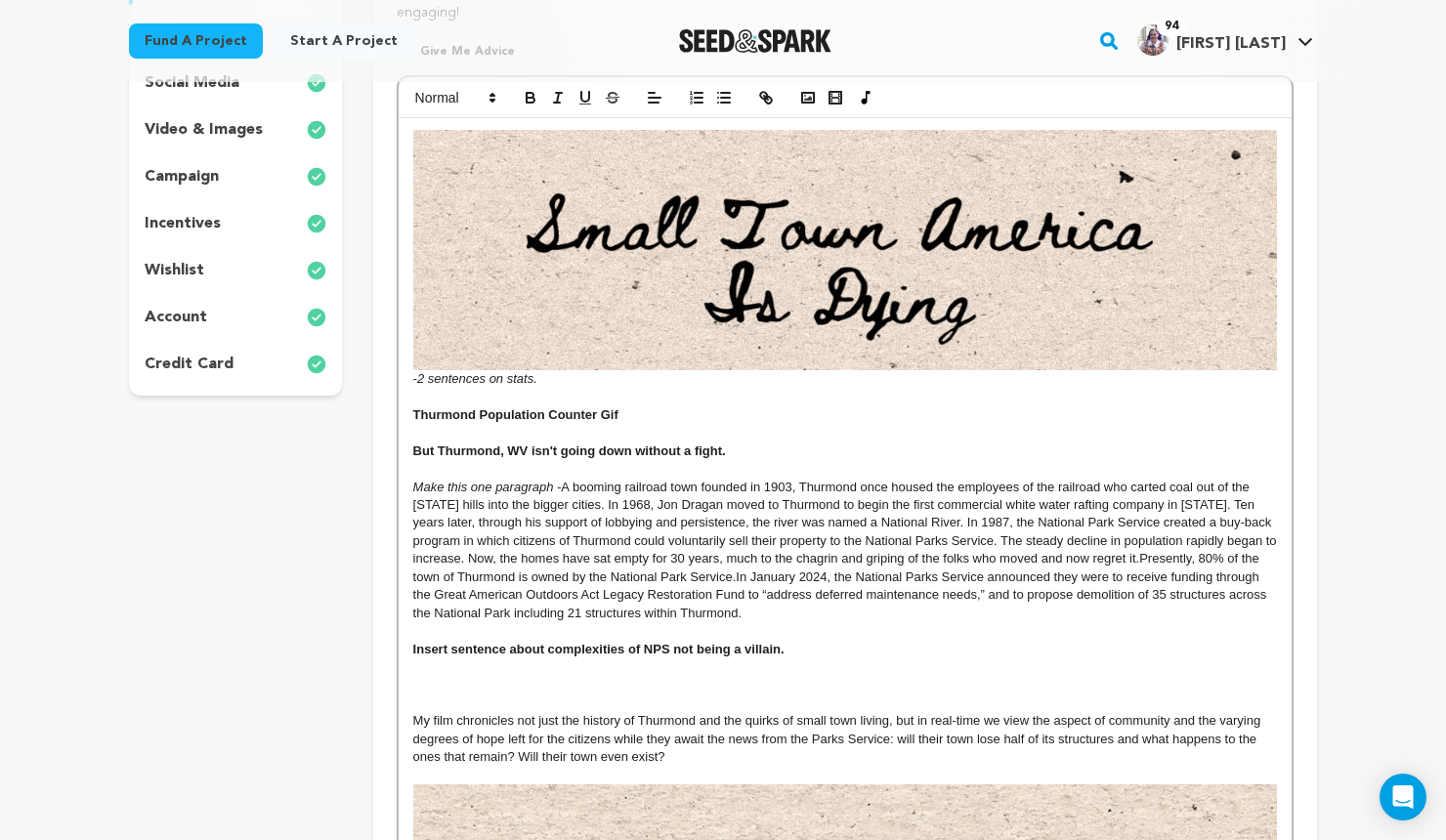 click on "-2 sentences on stats.  Thurmond Population Counter Gif But Thurmond, WV isn't going down without a fight. Make this one paragraph -  A booming railroad town founded in 1903, Thurmond once housed the employees of the railroad who carted coal out of the West Virginia hills into the bigger cities. In 1968, Jon Dragan moved to Thurmond to begin the first commercial white water rafting company in West Virginia. Ten years later, through his support of lobbying and persistence, the river was named a National River. In 1987, the National Park Service created a buy-back program in which citizens of Thurmond could voluntarily sell their property to the National Parks Service. The steady decline in population rapidly began to increase. Now, the homes have sat empty for 30 years, much to the chagrin and griping of the folks who moved and now regret it.  Presently, 80% of the town of Thurmond is owned by the National Park Service.  Insert sentence about complexities of NPS not being a villain. Why Me, Why Now WHAT'S NEXT" at bounding box center [845, 703] 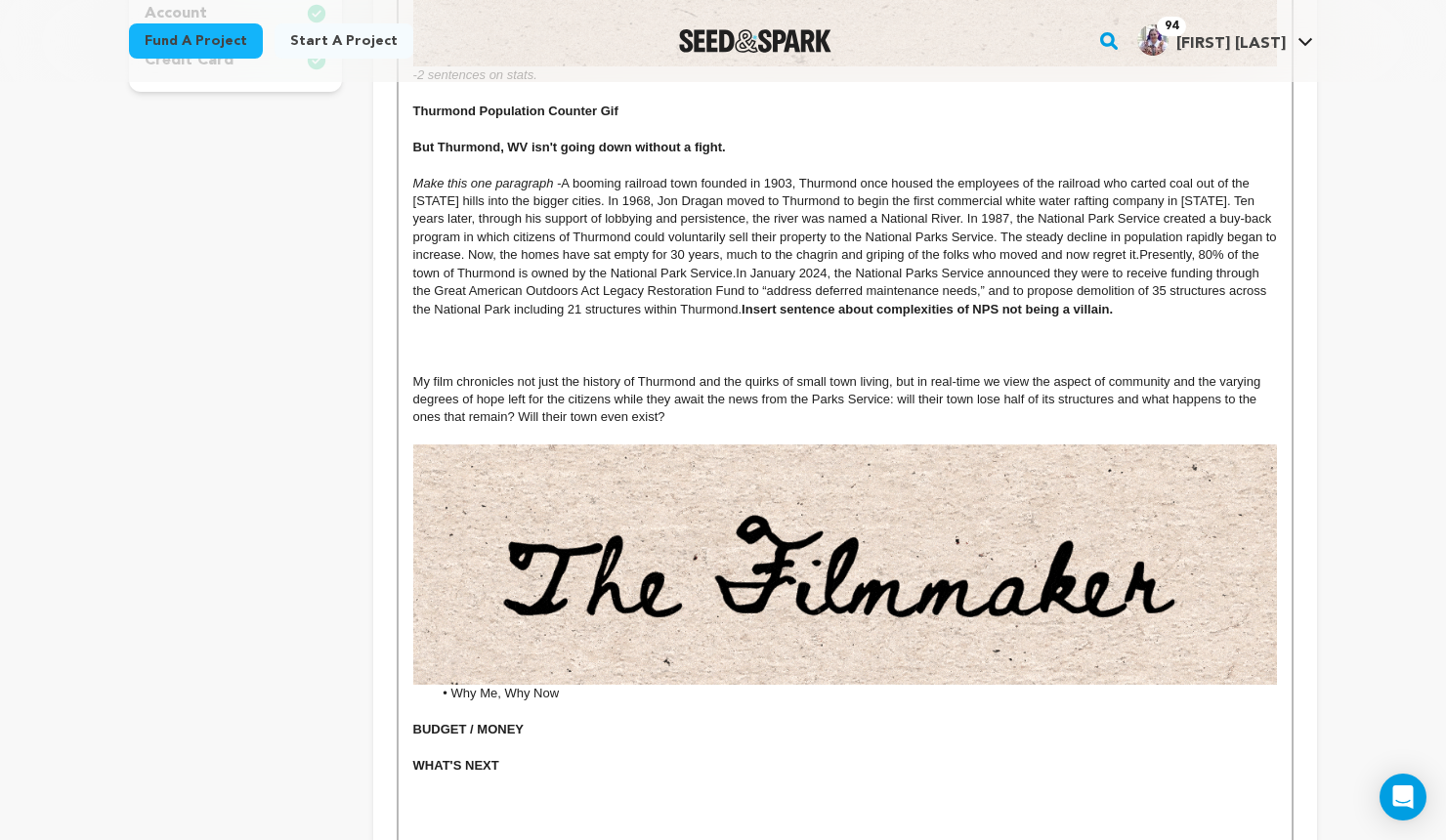scroll, scrollTop: 657, scrollLeft: 0, axis: vertical 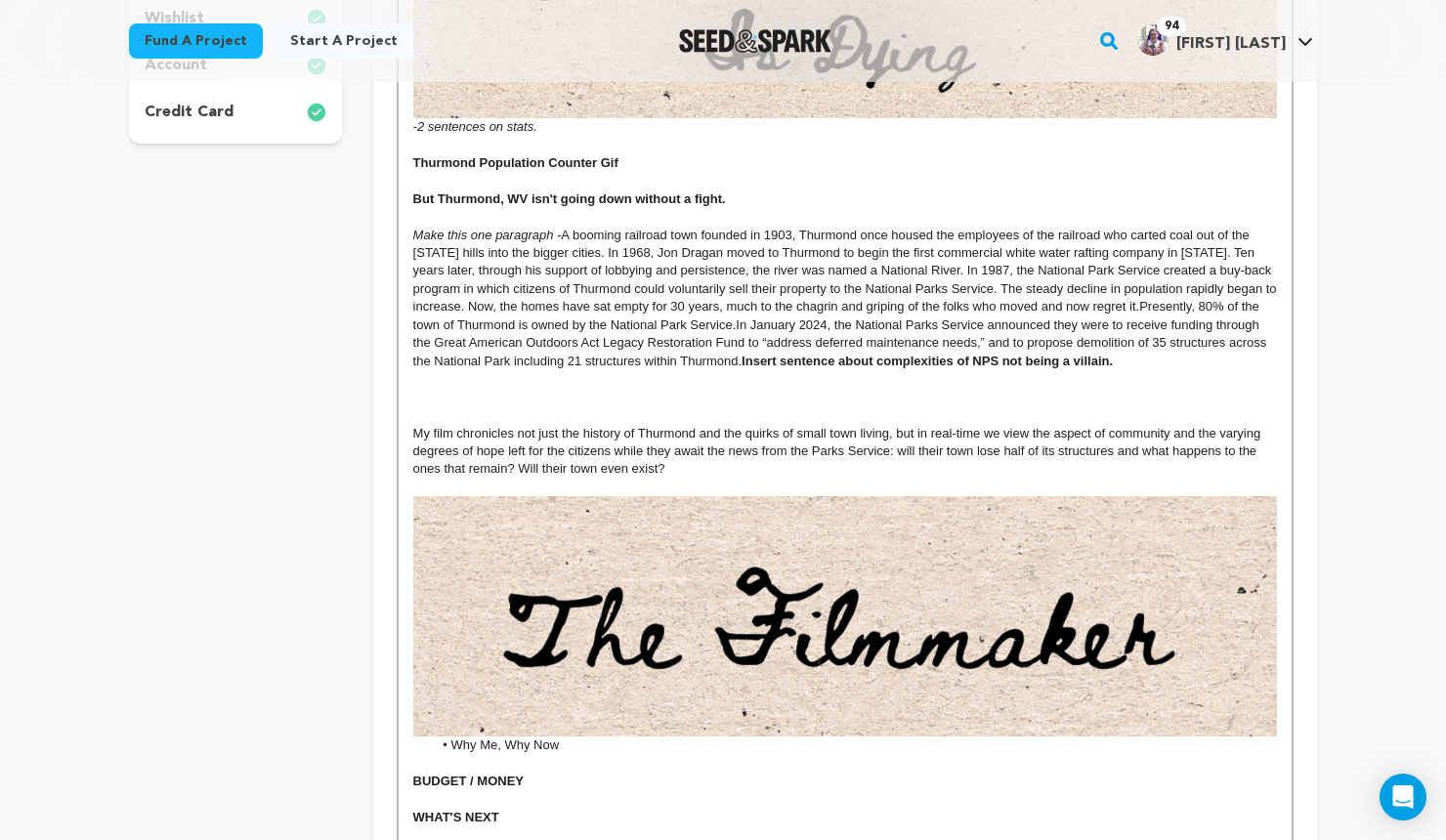 click on "Make this one paragraph -  A booming railroad town founded in 1903, Thurmond once housed the employees of the railroad who carted coal out of the West Virginia hills into the bigger cities. In 1968, Jon Dragan moved to Thurmond to begin the first commercial white water rafting company in West Virginia. Ten years later, through his support of lobbying and persistence, the river was named a National River. In 1987, the National Park Service created a buy-back program in which citizens of Thurmond could voluntarily sell their property to the National Parks Service. The steady decline in population rapidly began to increase. Now, the homes have sat empty for 30 years, much to the chagrin and griping of the folks who moved and now regret it.  Presently, 80% of the town of Thurmond is owned by the National Park Service.  Insert sentence about complexities of NPS not being a villain." at bounding box center (845, 299) 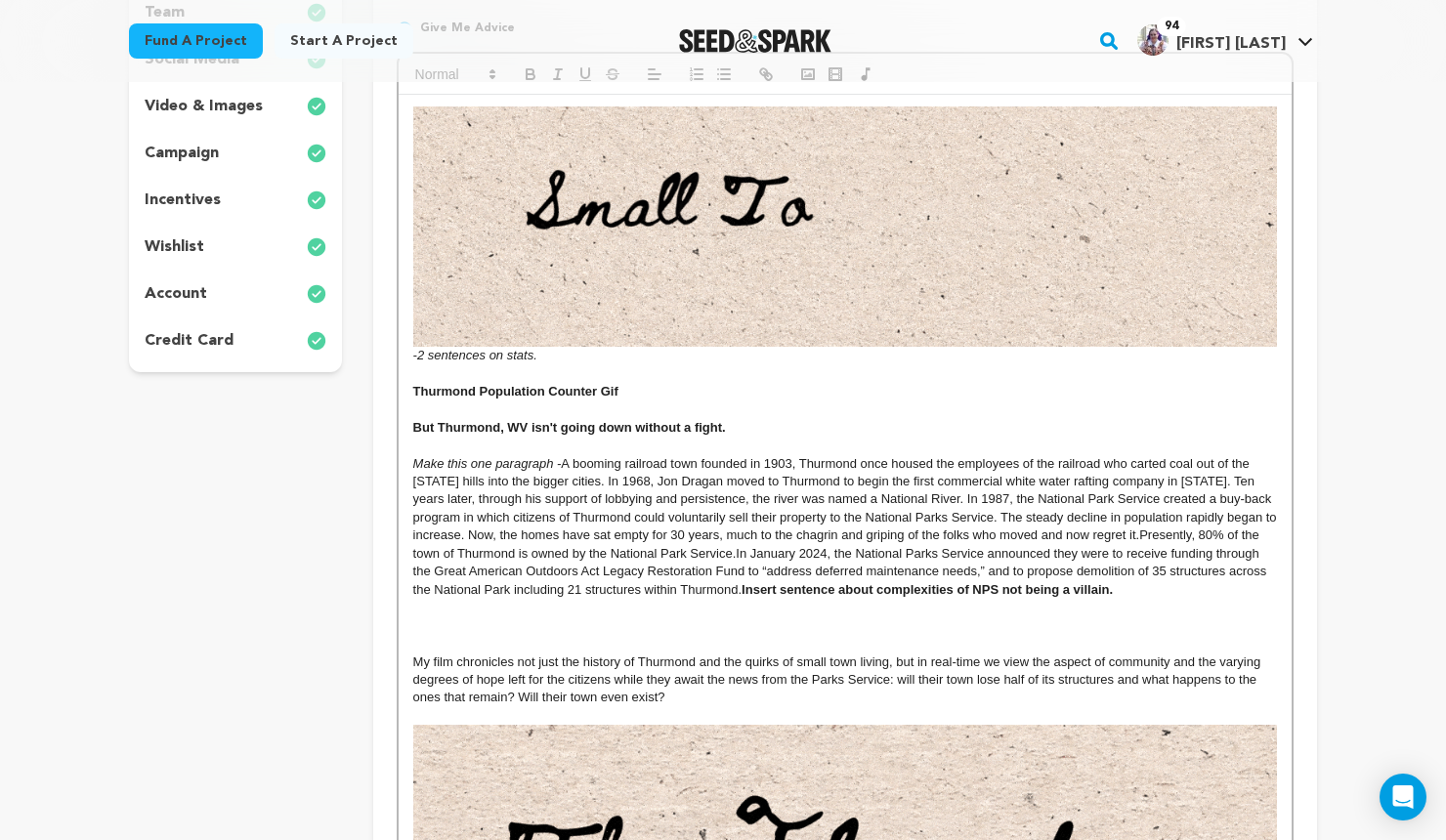 scroll, scrollTop: 433, scrollLeft: 0, axis: vertical 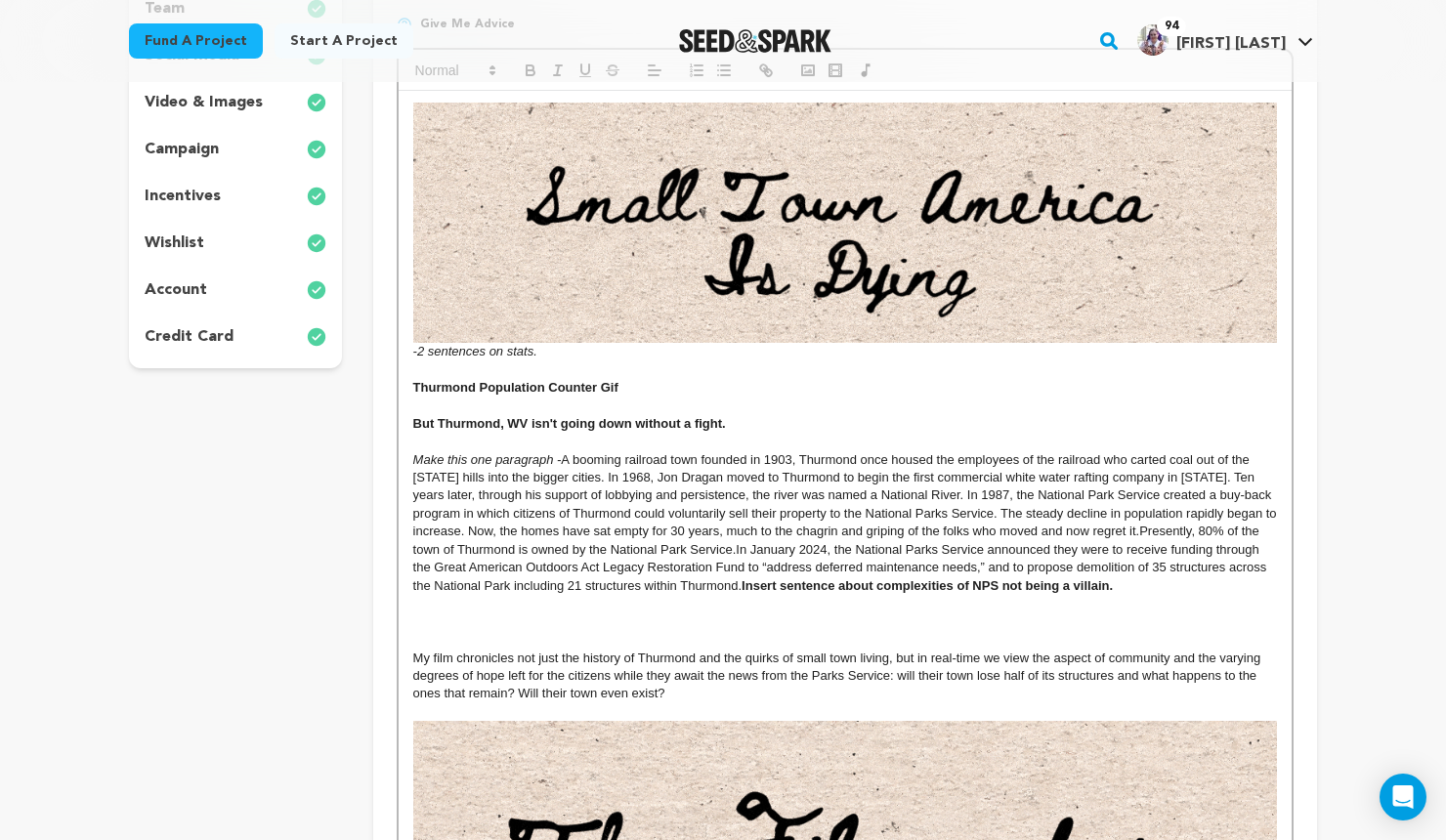 click on "-2 sentences on stats." at bounding box center (845, 231) 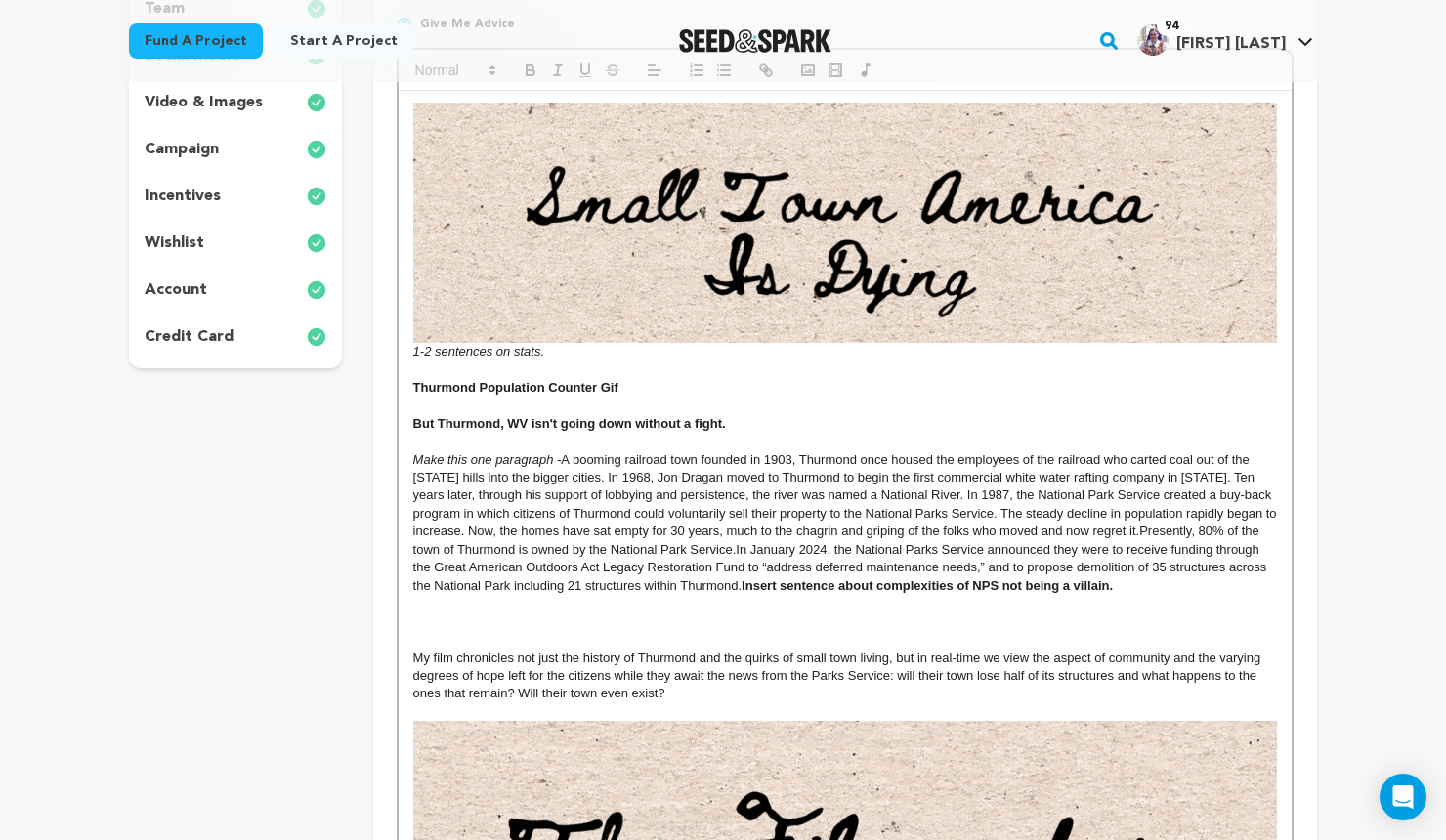 click at bounding box center (845, 405) 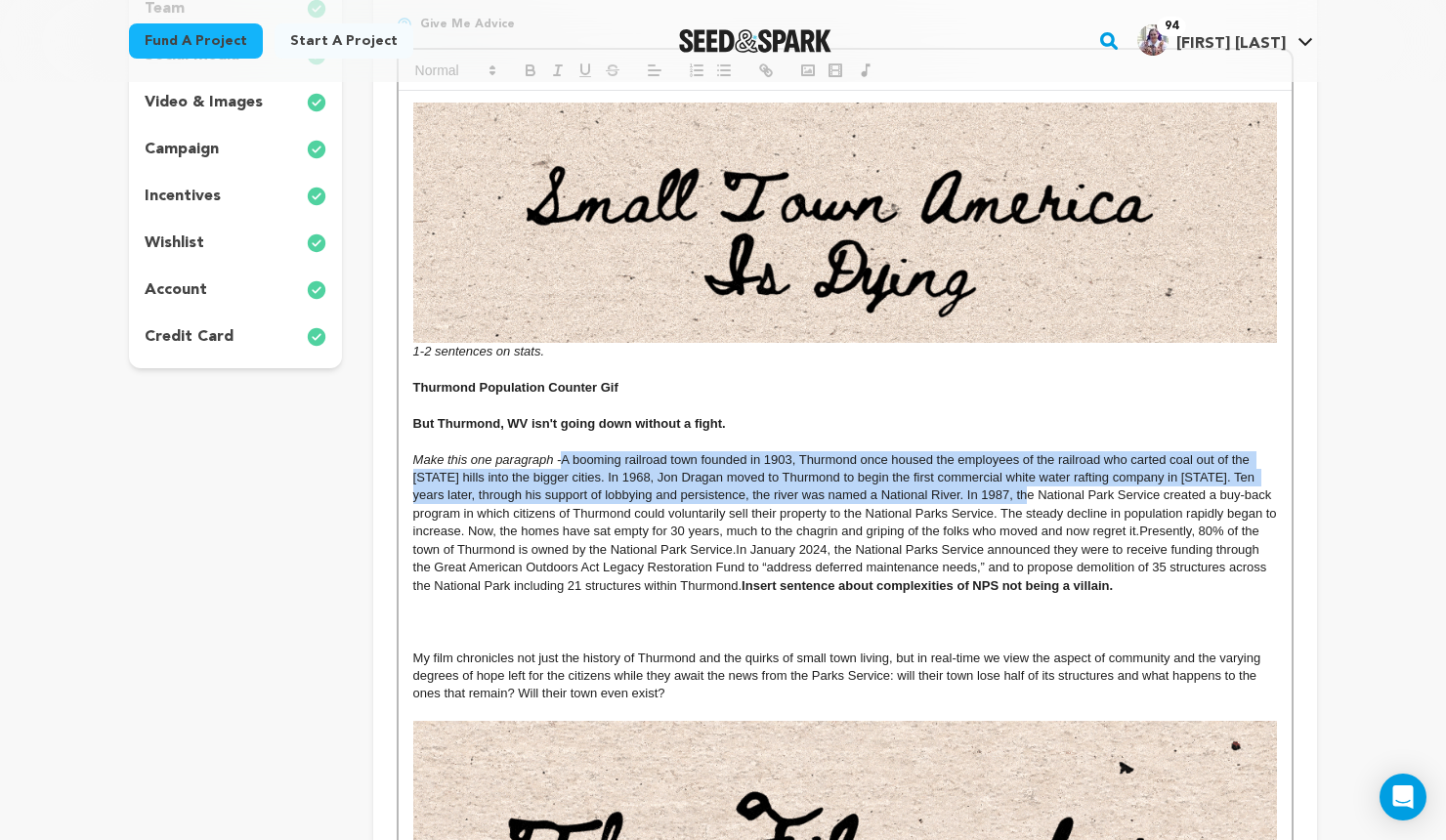 drag, startPoint x: 568, startPoint y: 457, endPoint x: 1038, endPoint y: 503, distance: 472.2457 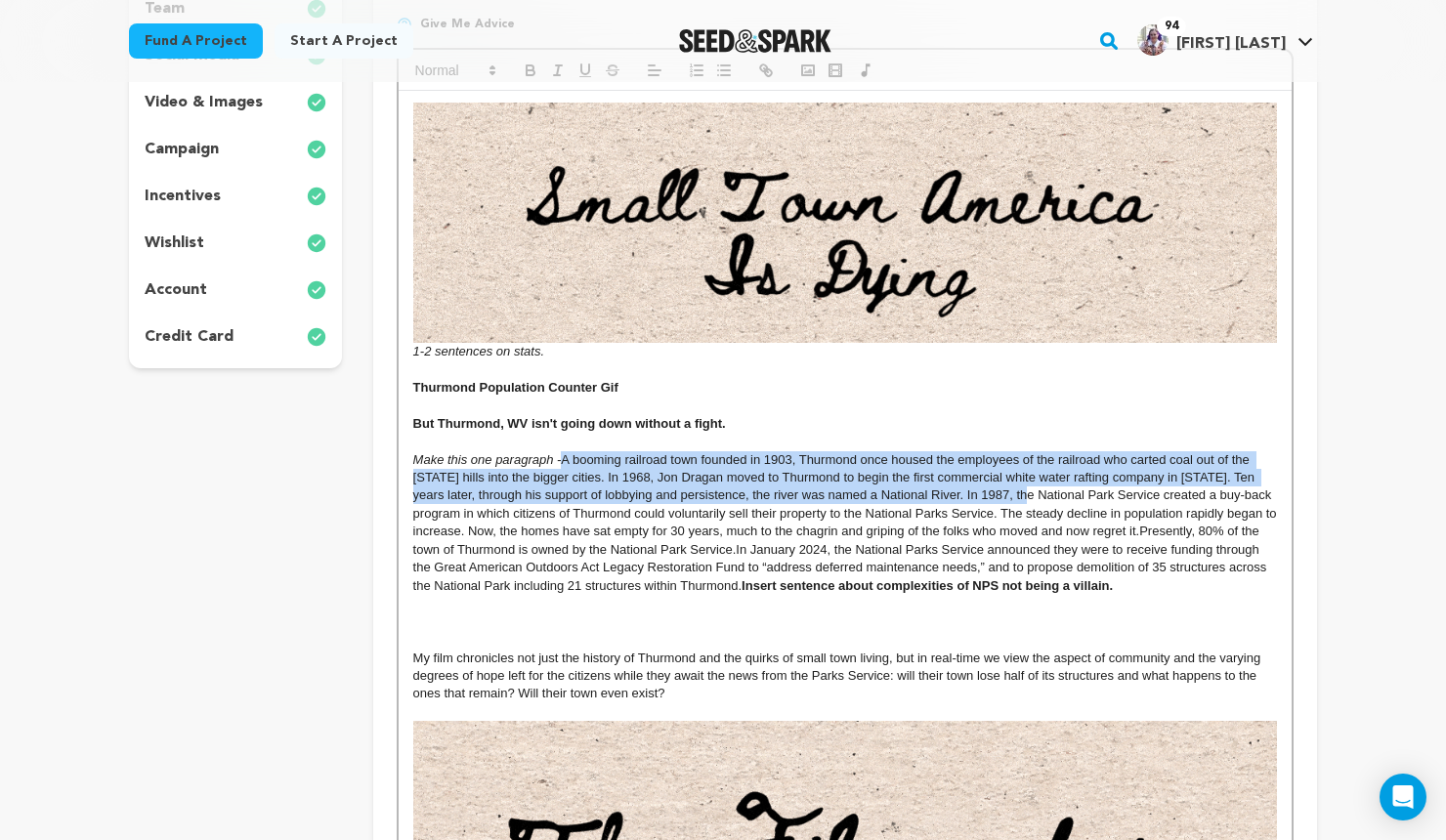 click on "A booming railroad town founded in 1903, Thurmond once housed the employees of the railroad who carted coal out of the West Virginia hills into the bigger cities. In 1968, Jon Dragan moved to Thurmond to begin the first commercial white water rafting company in West Virginia. Ten years later, through his support of lobbying and persistence, the river was named a National River. In 1987, the National Park Service created a buy-back program in which citizens of Thurmond could voluntarily sell their property to the National Parks Service. The steady decline in population rapidly began to increase. Now, the homes have sat empty for 30 years, much to the chagrin and griping of the folks who moved and now regret it." at bounding box center (847, 495) 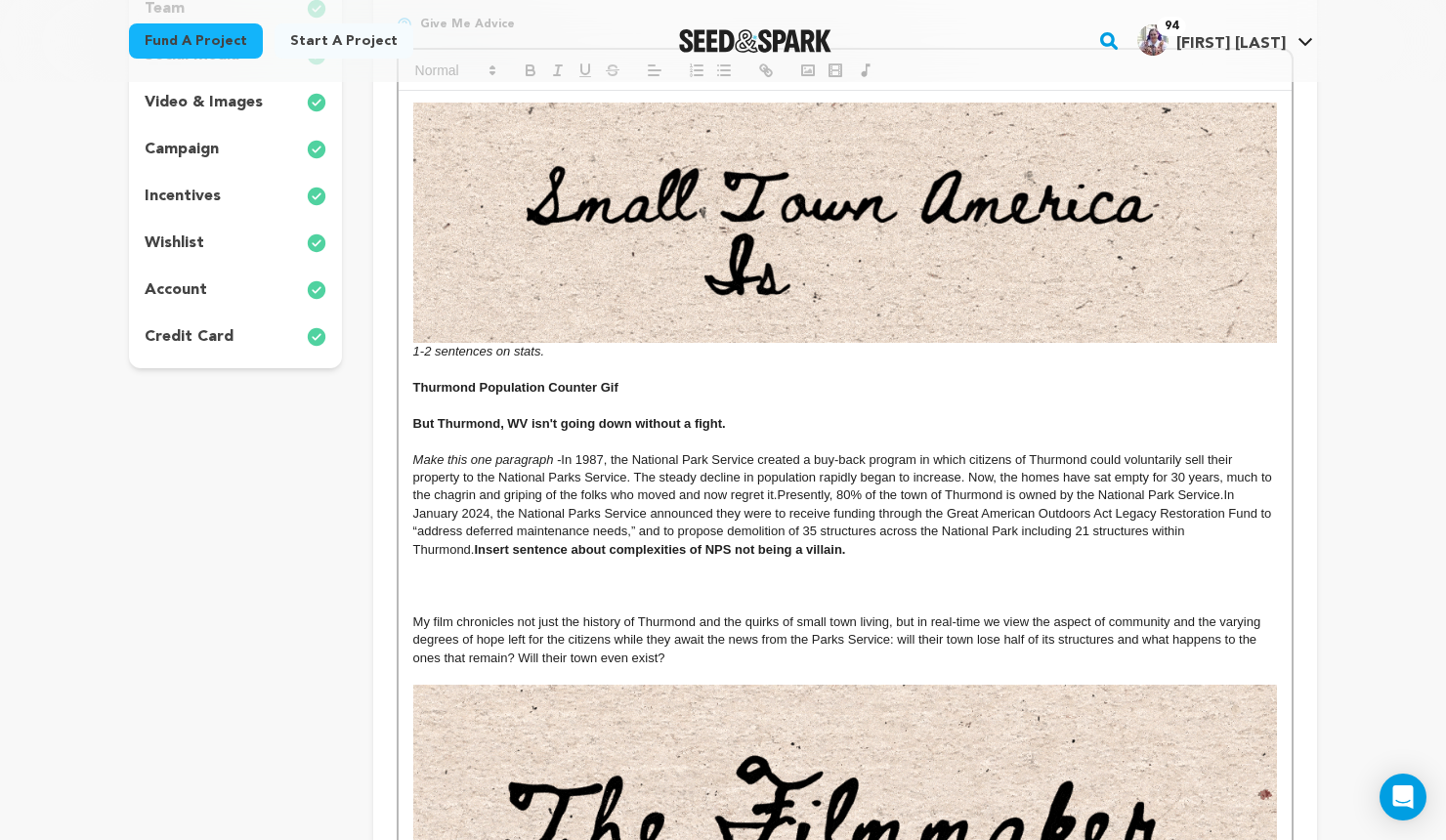 click on "1-2 sentences on stats." at bounding box center (845, 231) 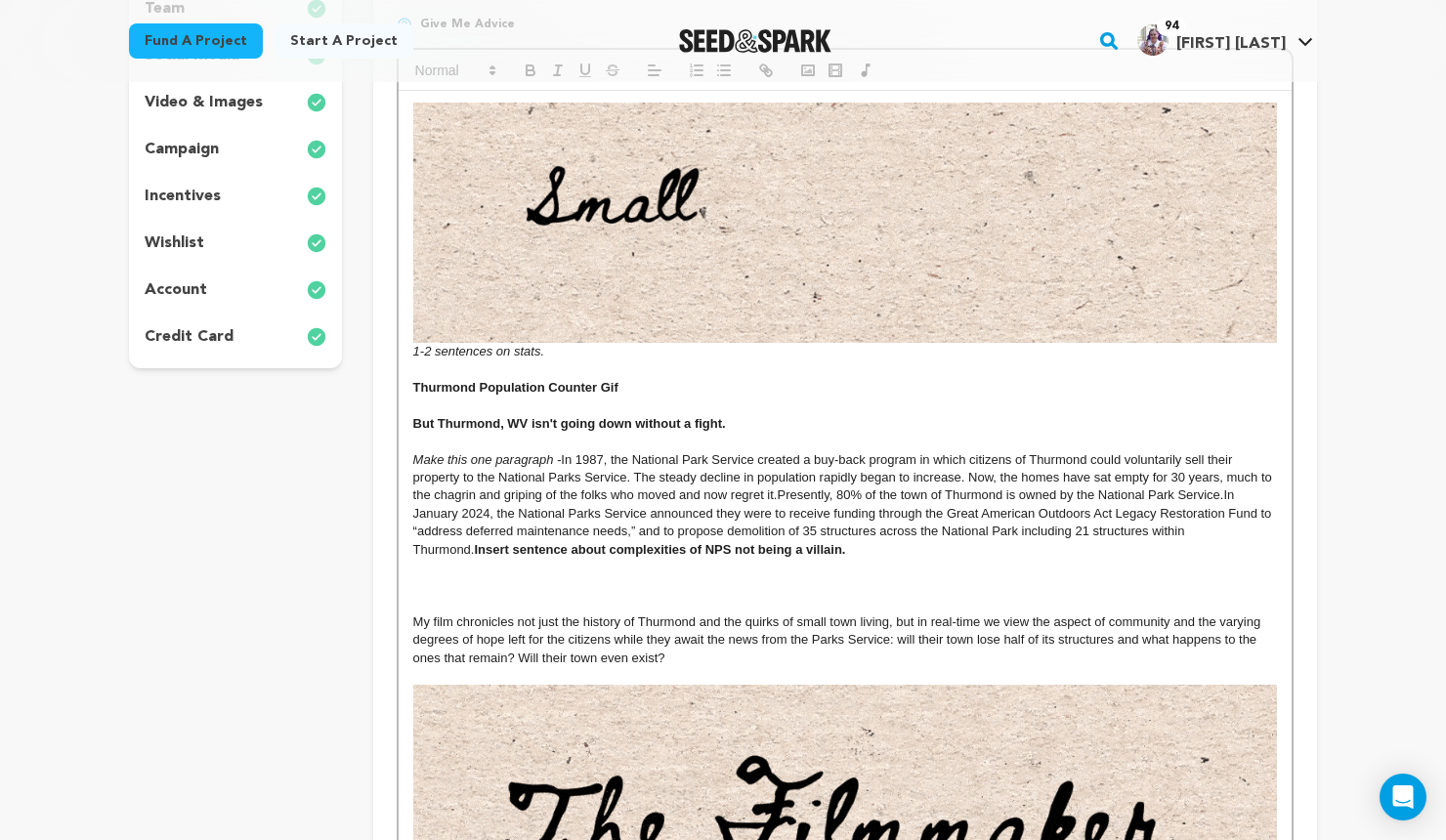 scroll, scrollTop: 0, scrollLeft: 0, axis: both 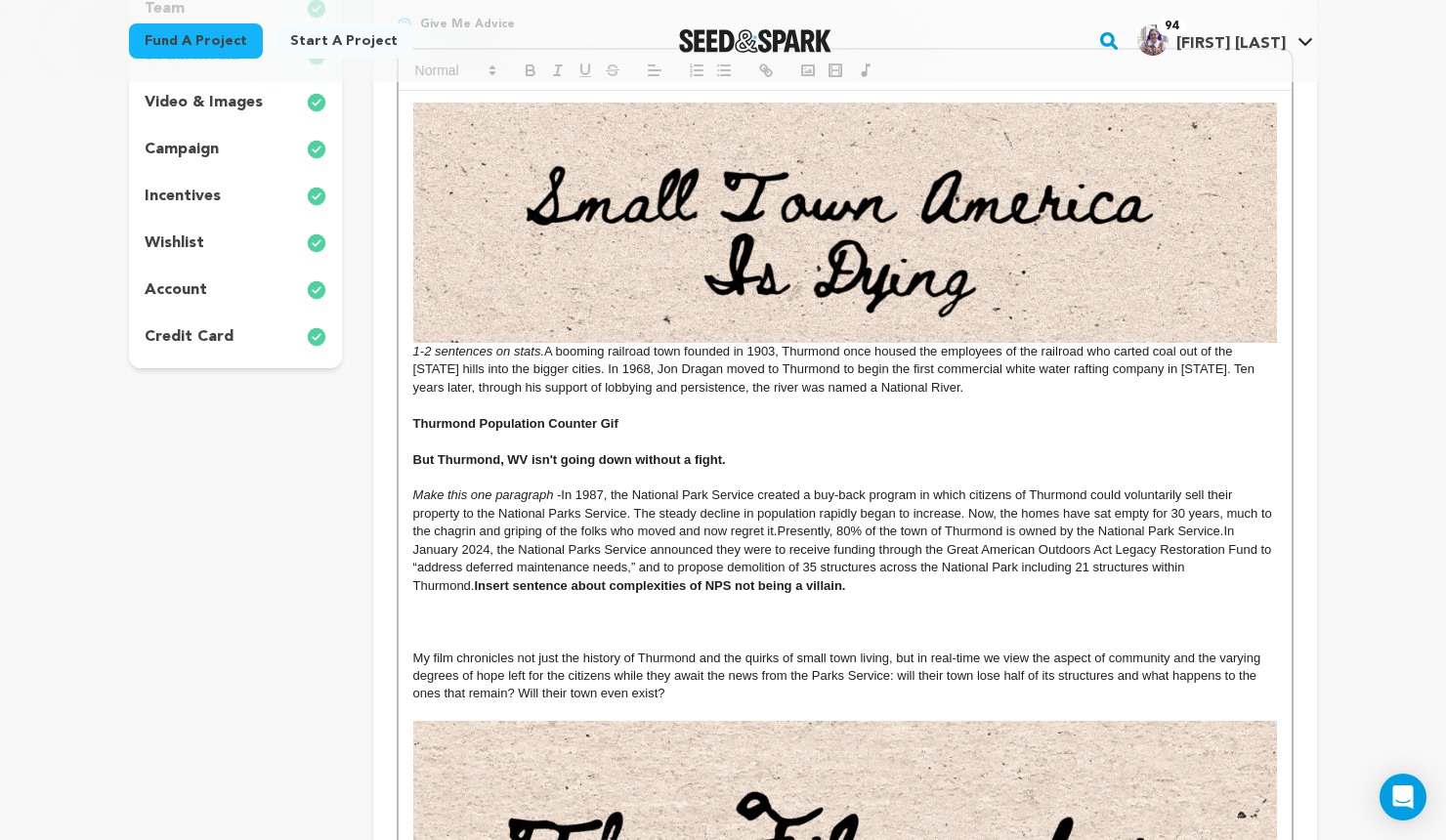 click on "A booming railroad town founded in 1903, Thurmond once housed the employees of the railroad who carted coal out of the West Virginia hills into the bigger cities. In 1968, Jon Dragan moved to Thurmond to begin the first commercial white water rafting company in West Virginia. Ten years later, through his support of lobbying and persistence, the river was named a National River." at bounding box center [835, 369] 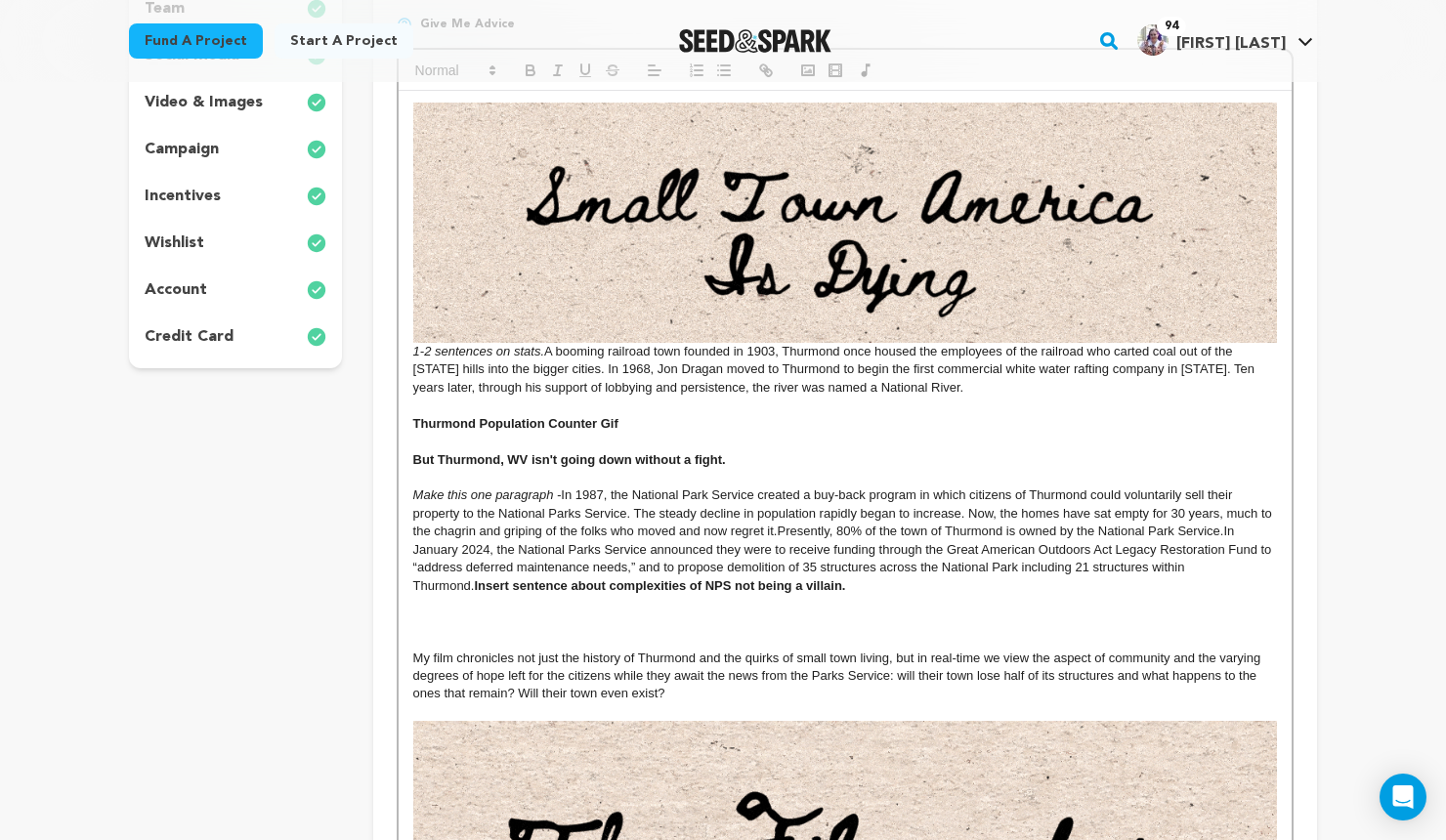 click on "A booming railroad town founded in 1903, Thurmond once housed the employees of the railroad who carted coal out of the West Virginia hills into the bigger cities. In 1968, Jon Dragan moved to Thurmond to begin the first commercial white water rafting company in West Virginia. Ten years later, through his support of lobbying and persistence, the river was named a National River." at bounding box center [835, 369] 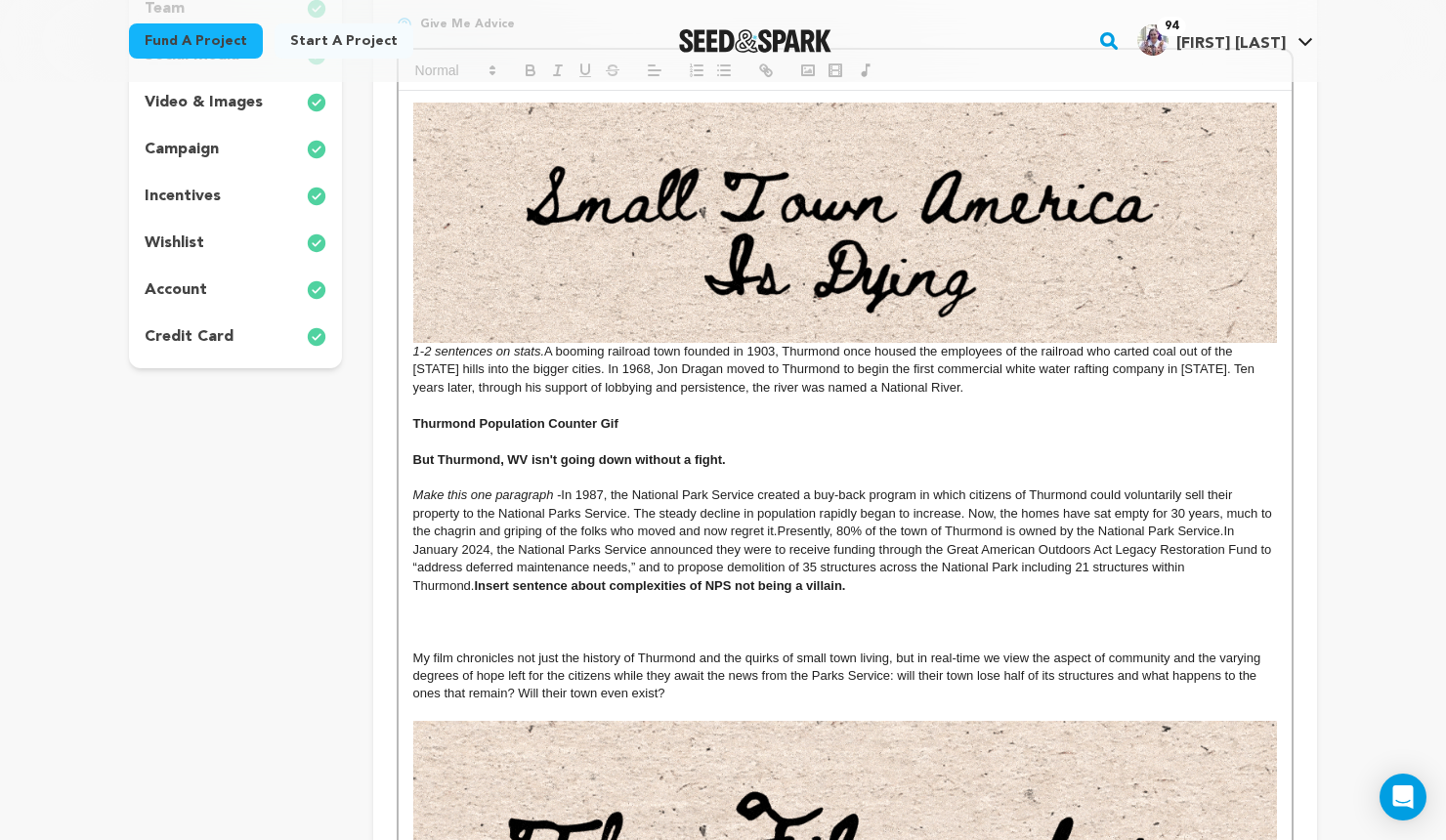 click on "A booming railroad town founded in 1903, Thurmond once housed the employees of the railroad who carted coal out of the West Virginia hills into the bigger cities. In 1968, Jon Dragan moved to Thurmond to begin the first commercial white water rafting company in West Virginia. Ten years later, through his support of lobbying and persistence, the river was named a National River." at bounding box center [835, 369] 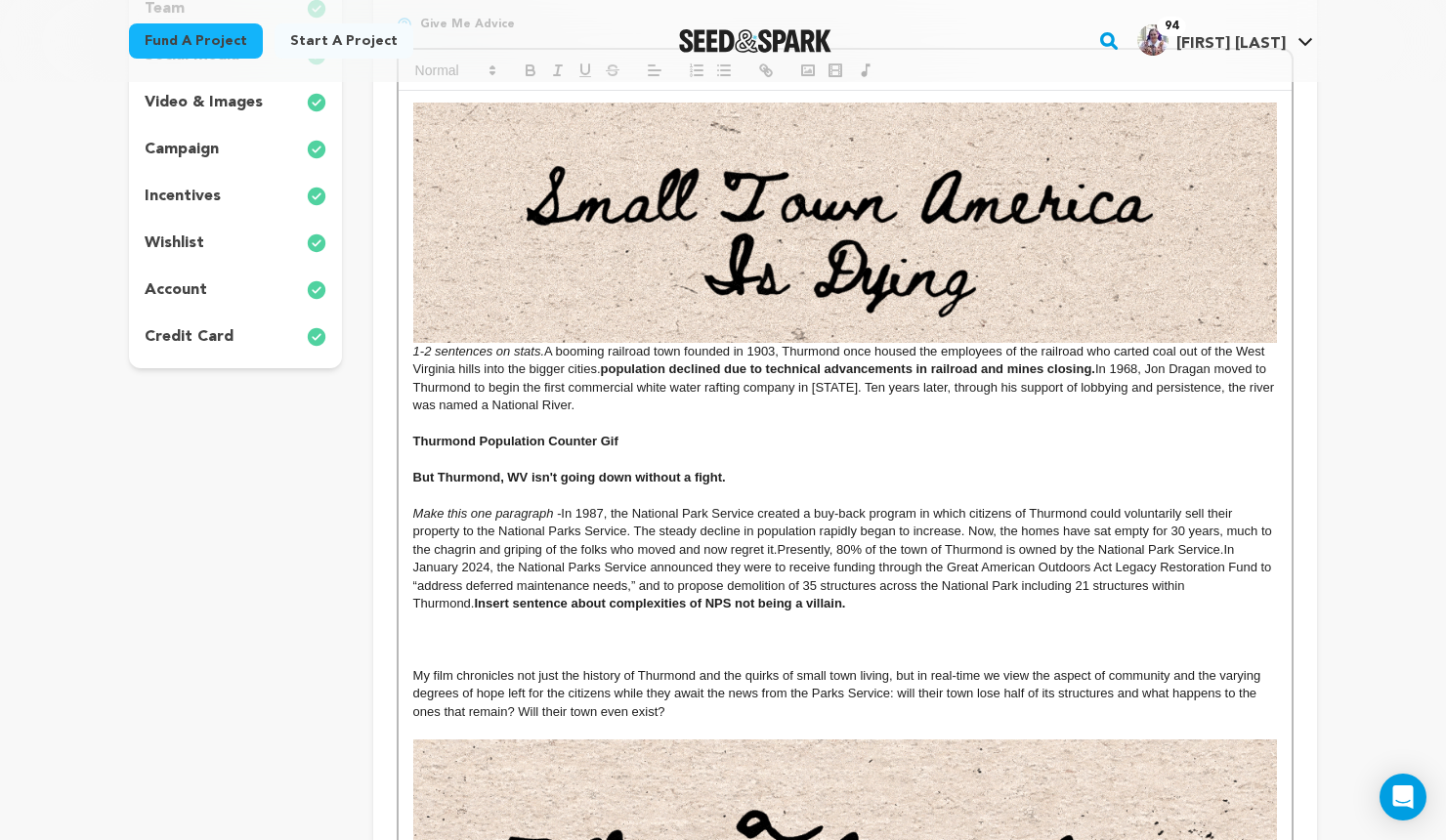 click on "In 1968, Jon Dragan moved to Thurmond to begin the first commercial white water rafting company in West Virginia. Ten years later, through his support of lobbying and persistence, the river was named a National River." at bounding box center (845, 387) 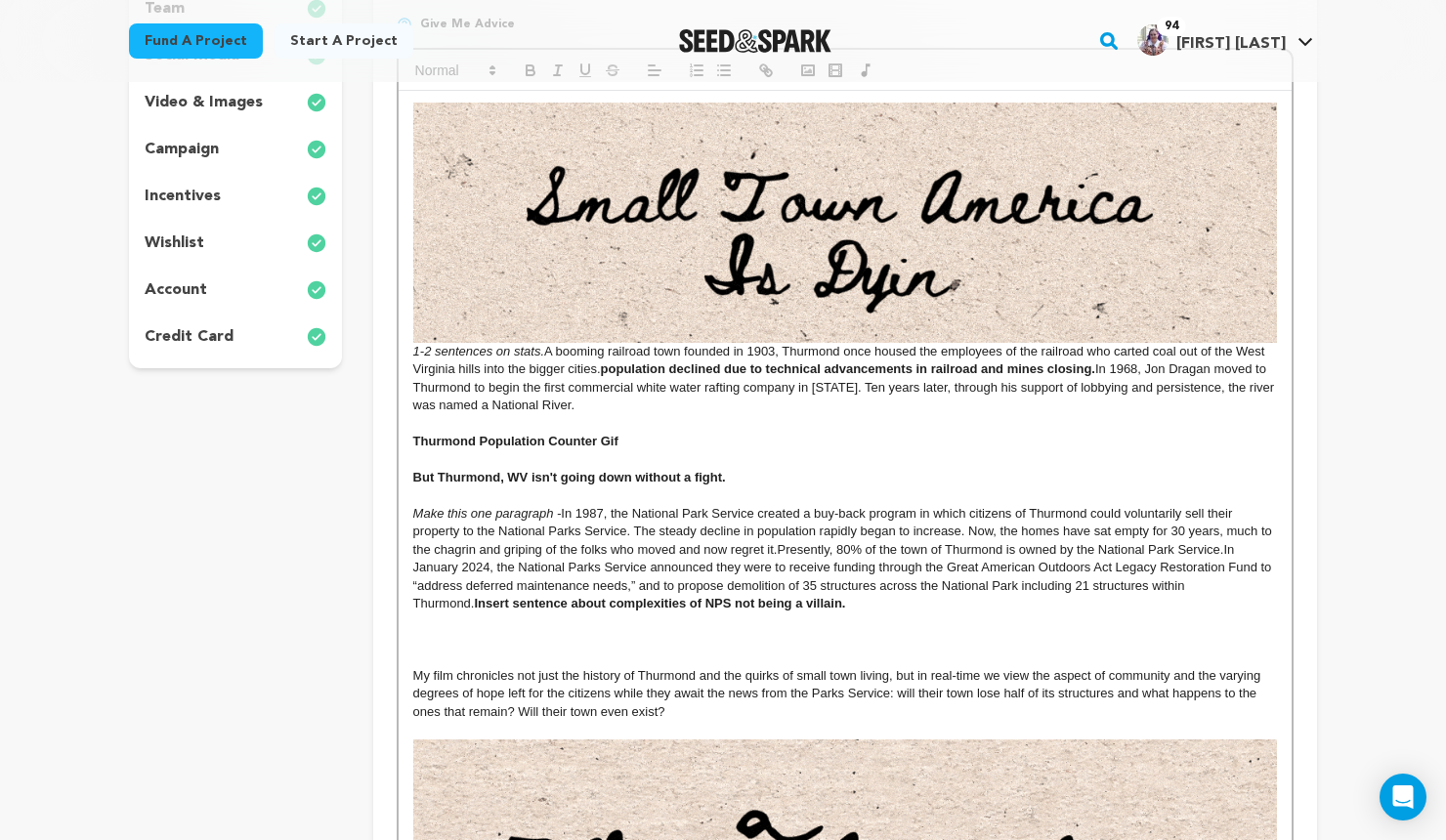 click on "In 1968, Jon Dragan moved to Thurmond to begin the first commercial white water rafting company in West Virginia. Ten years later, through his support of lobbying and persistence, the river was named a National River." at bounding box center [845, 387] 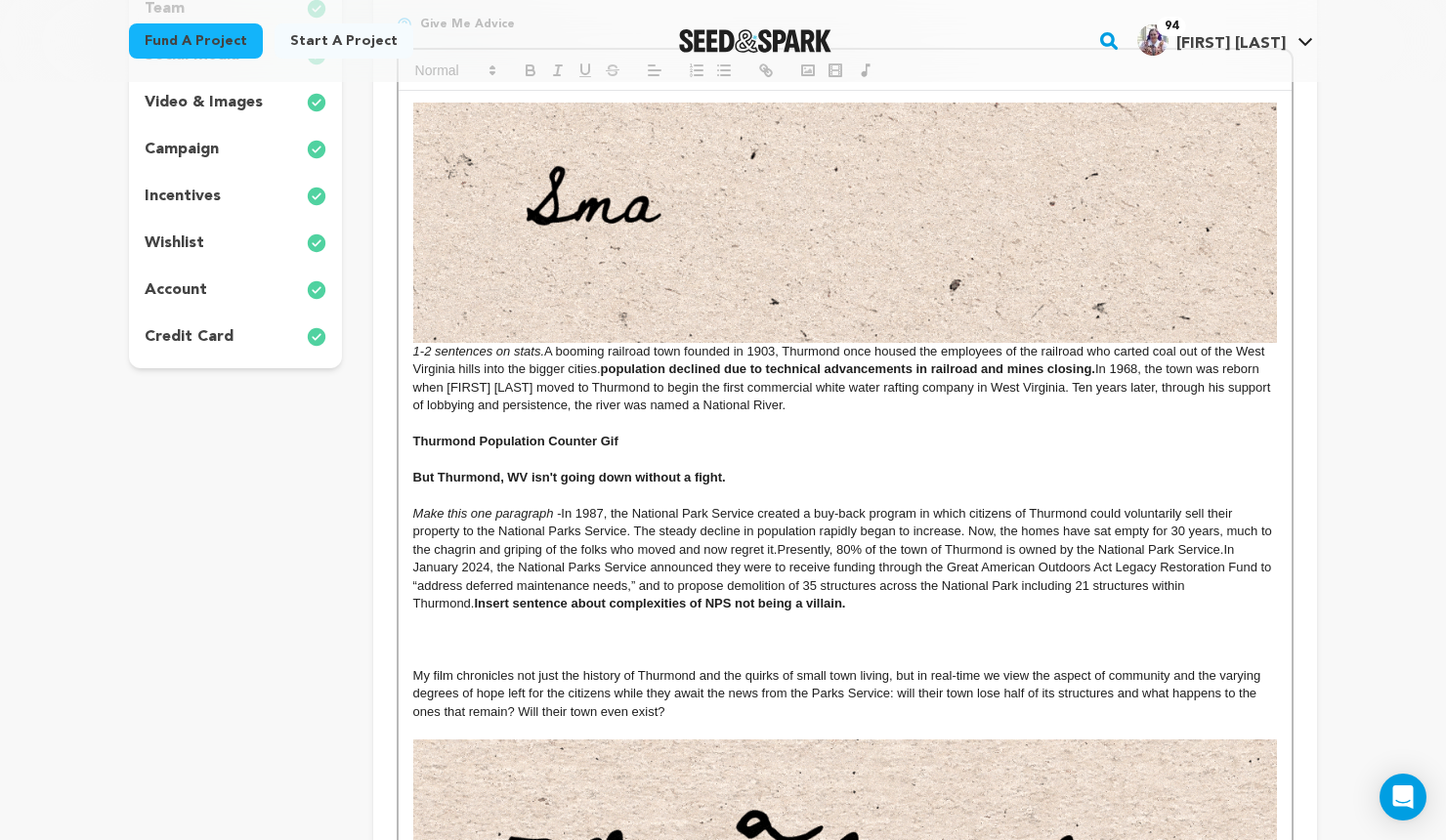 click on "In 1968, the town was reborn when Jon Dragan moved to Thurmond to begin the first commercial white water rafting company in [STATE]. Ten years later, through his support of lobbying and persistence, the river was named a National River." at bounding box center [843, 387] 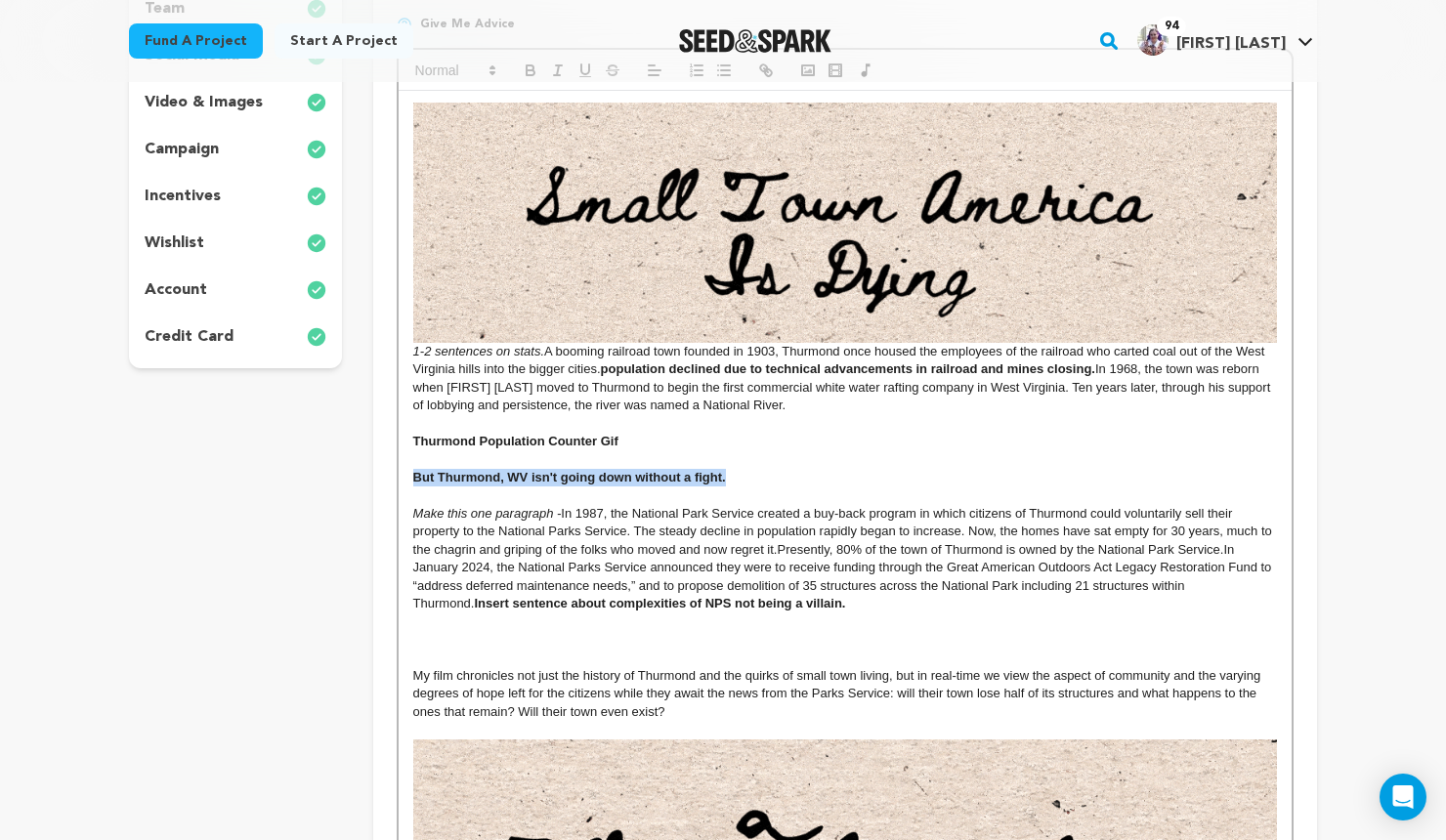 drag, startPoint x: 382, startPoint y: 473, endPoint x: 329, endPoint y: 474, distance: 53.00943 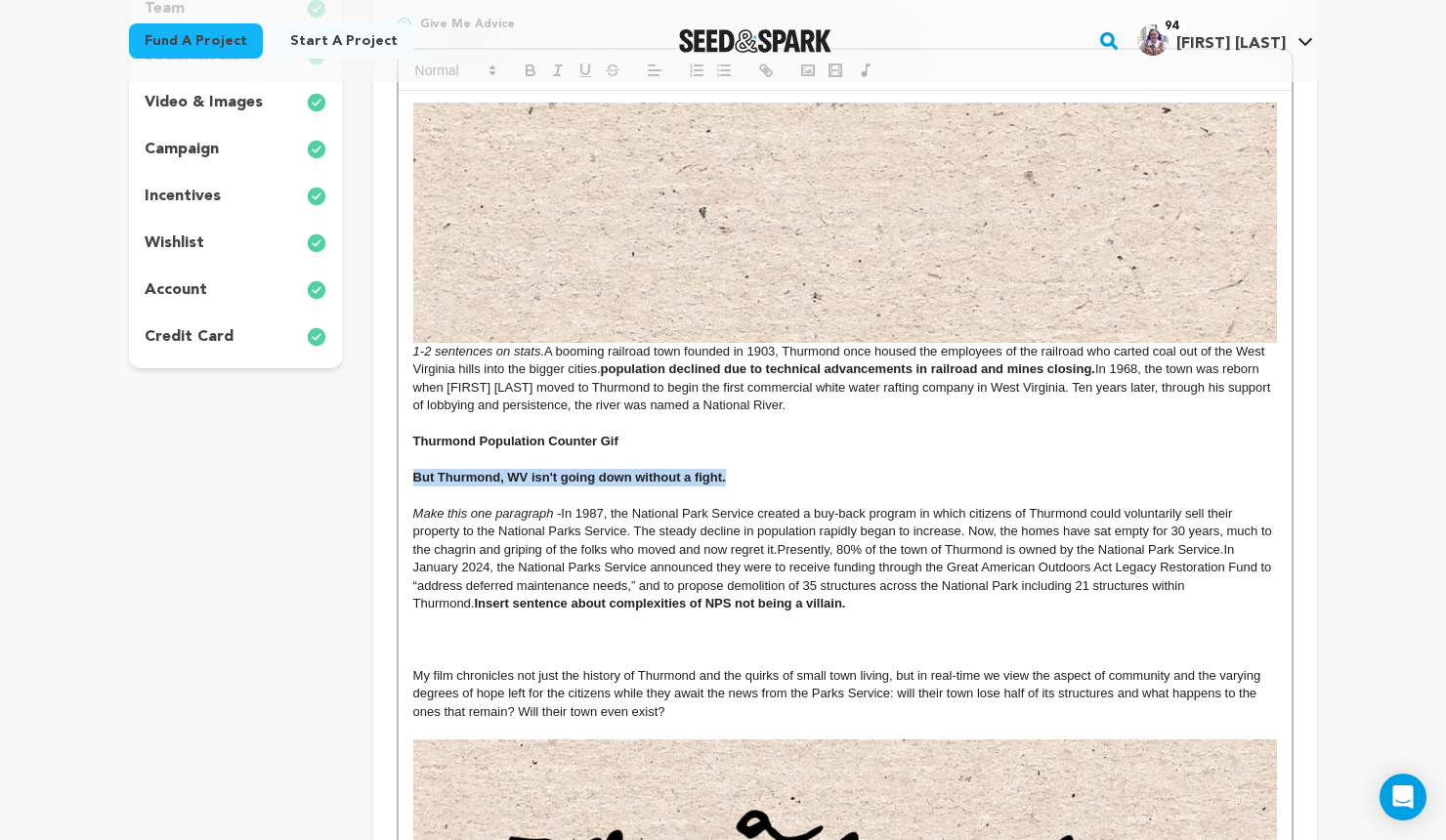 click on "project
story
team
social media
video & images
campaign
incentives
wishlist" at bounding box center [723, 609] 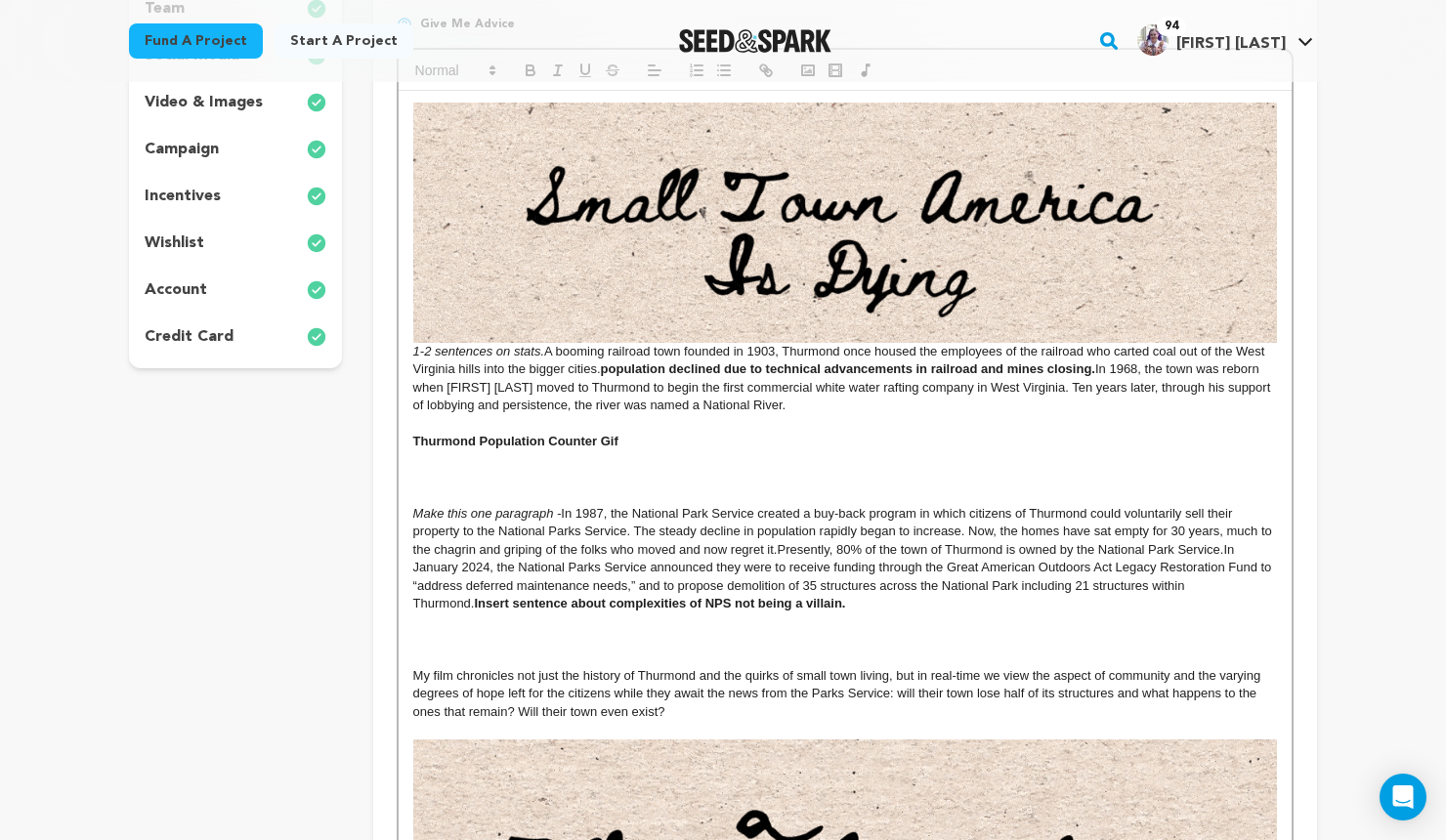 click on "1-2 sentences on stats." at bounding box center (845, 231) 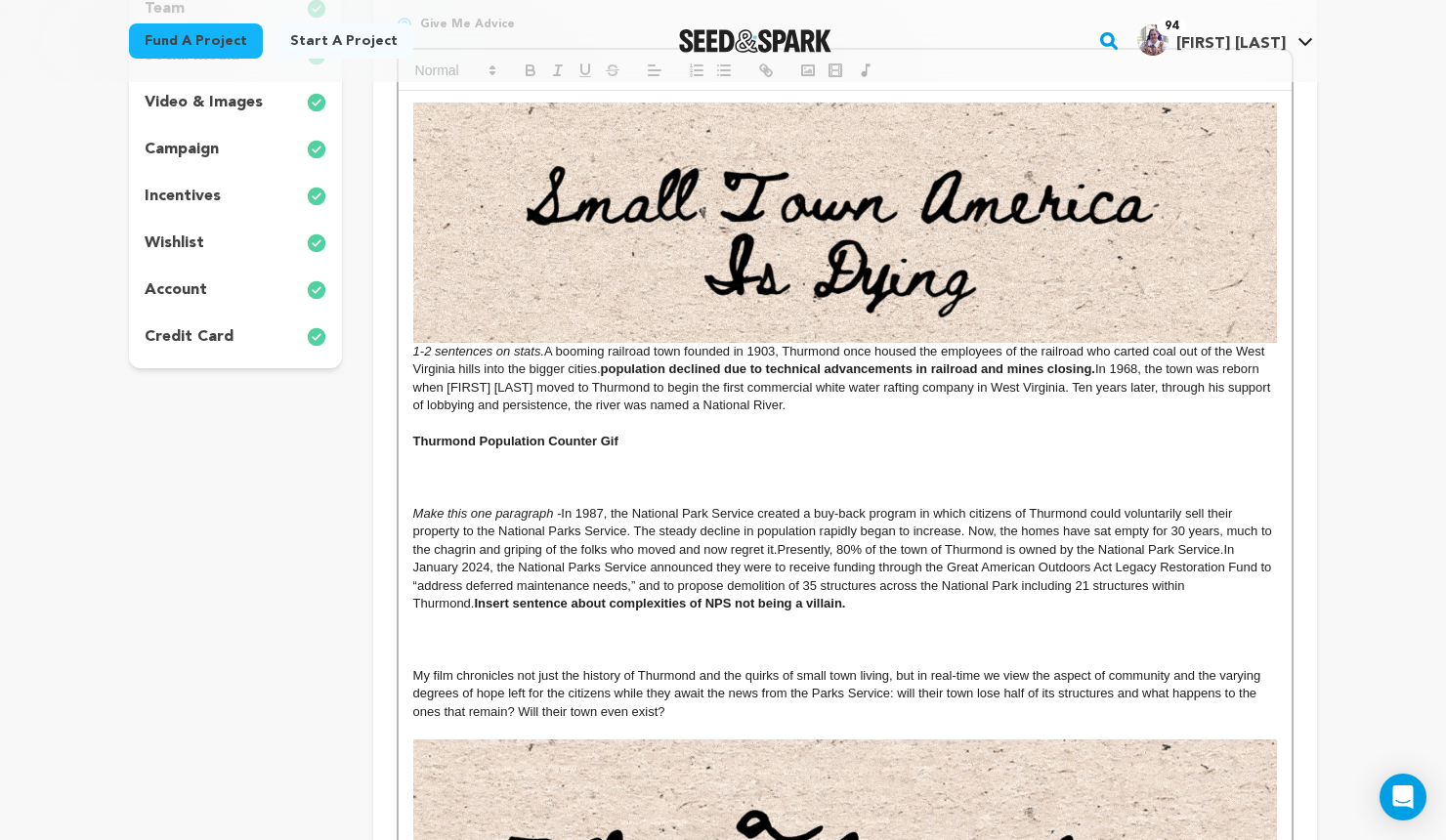 click on "A booming railroad town founded in 1903, Thurmond once housed the employees of the railroad who carted coal out of the West Virginia hills into the bigger cities." at bounding box center [840, 359] 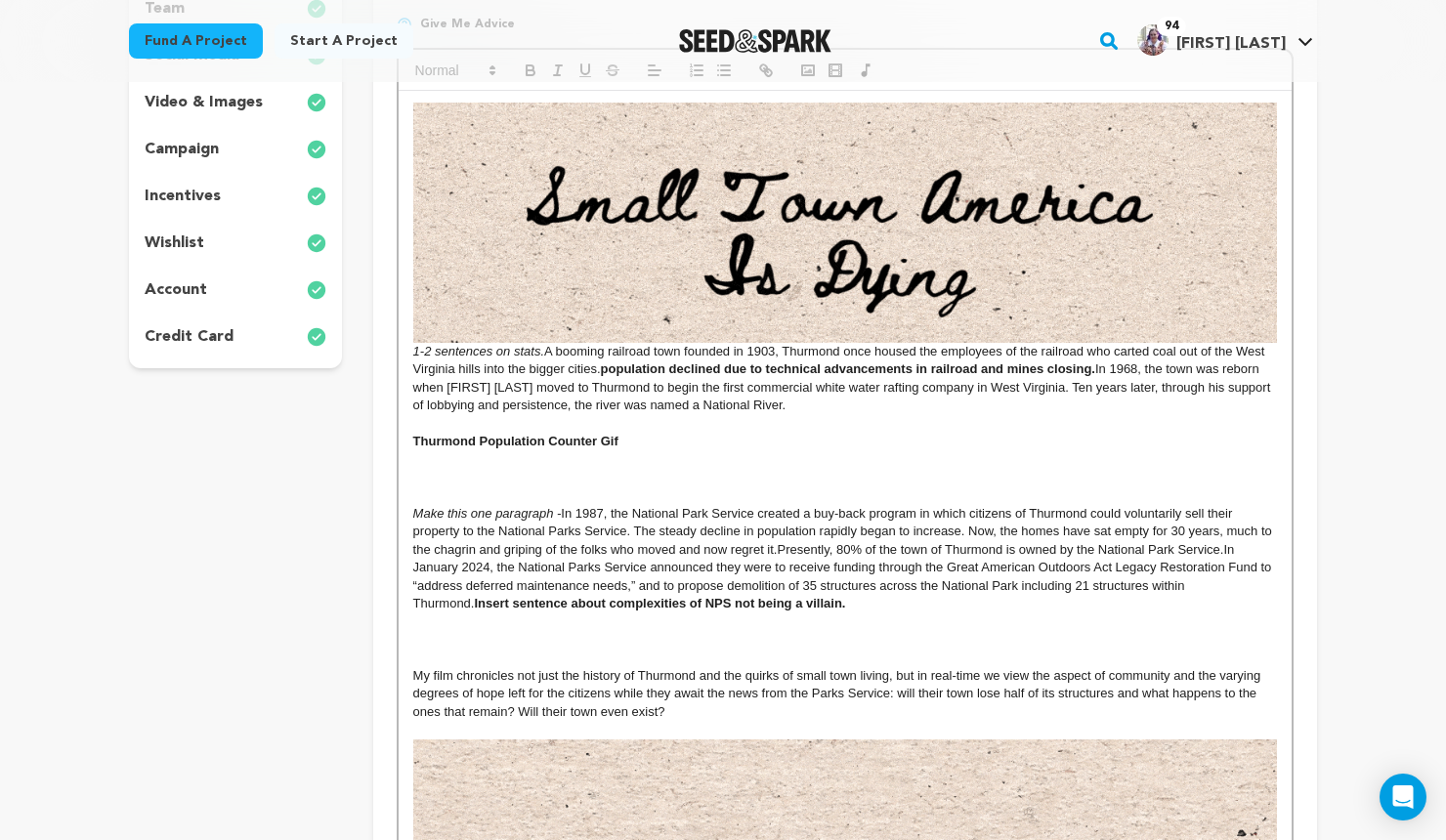 click on "A booming railroad town founded in 1903, Thurmond once housed the employees of the railroad who carted coal out of the West Virginia hills into the bigger cities." at bounding box center (840, 359) 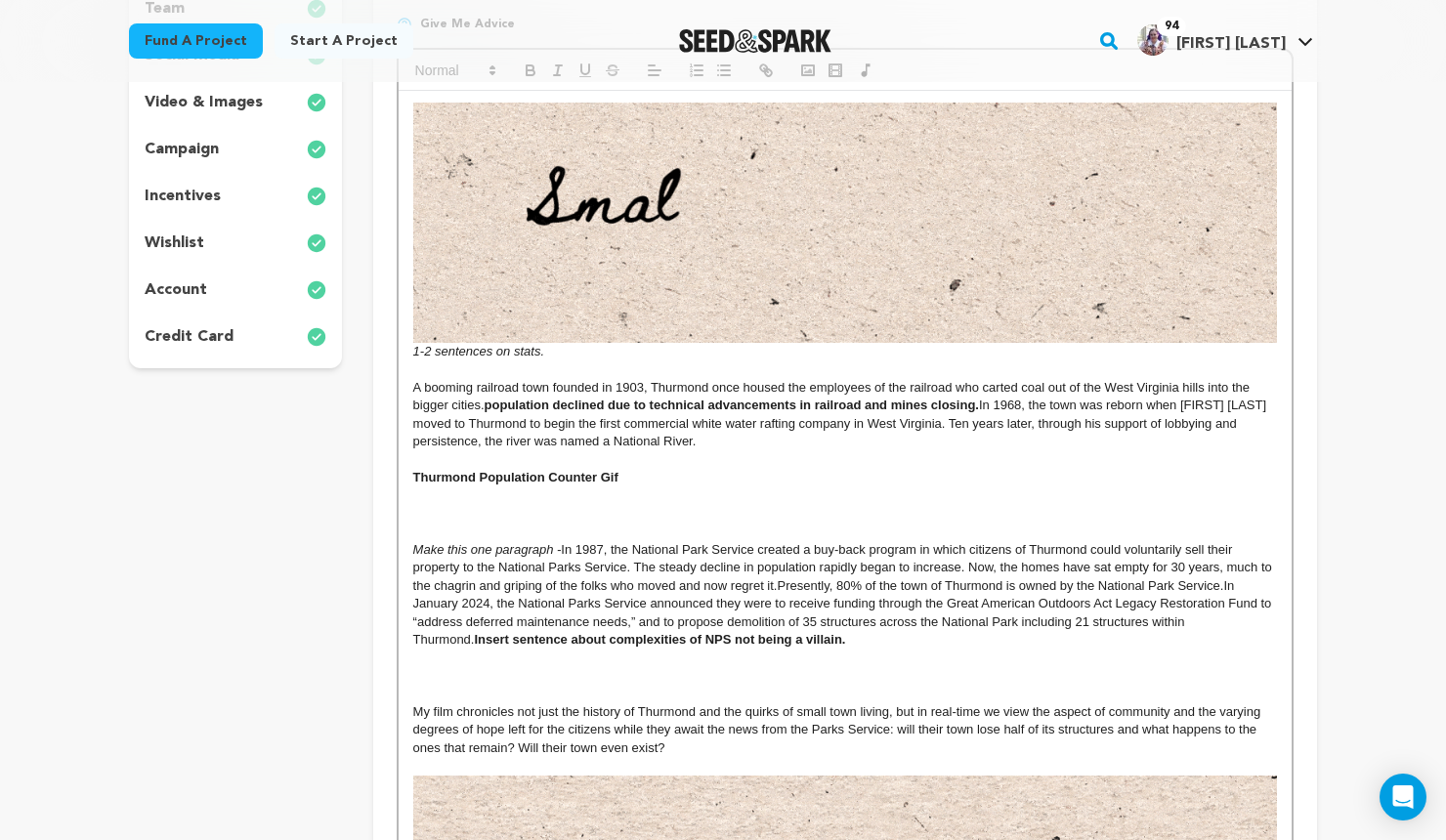 click on "1-2 sentences on stats." at bounding box center [845, 231] 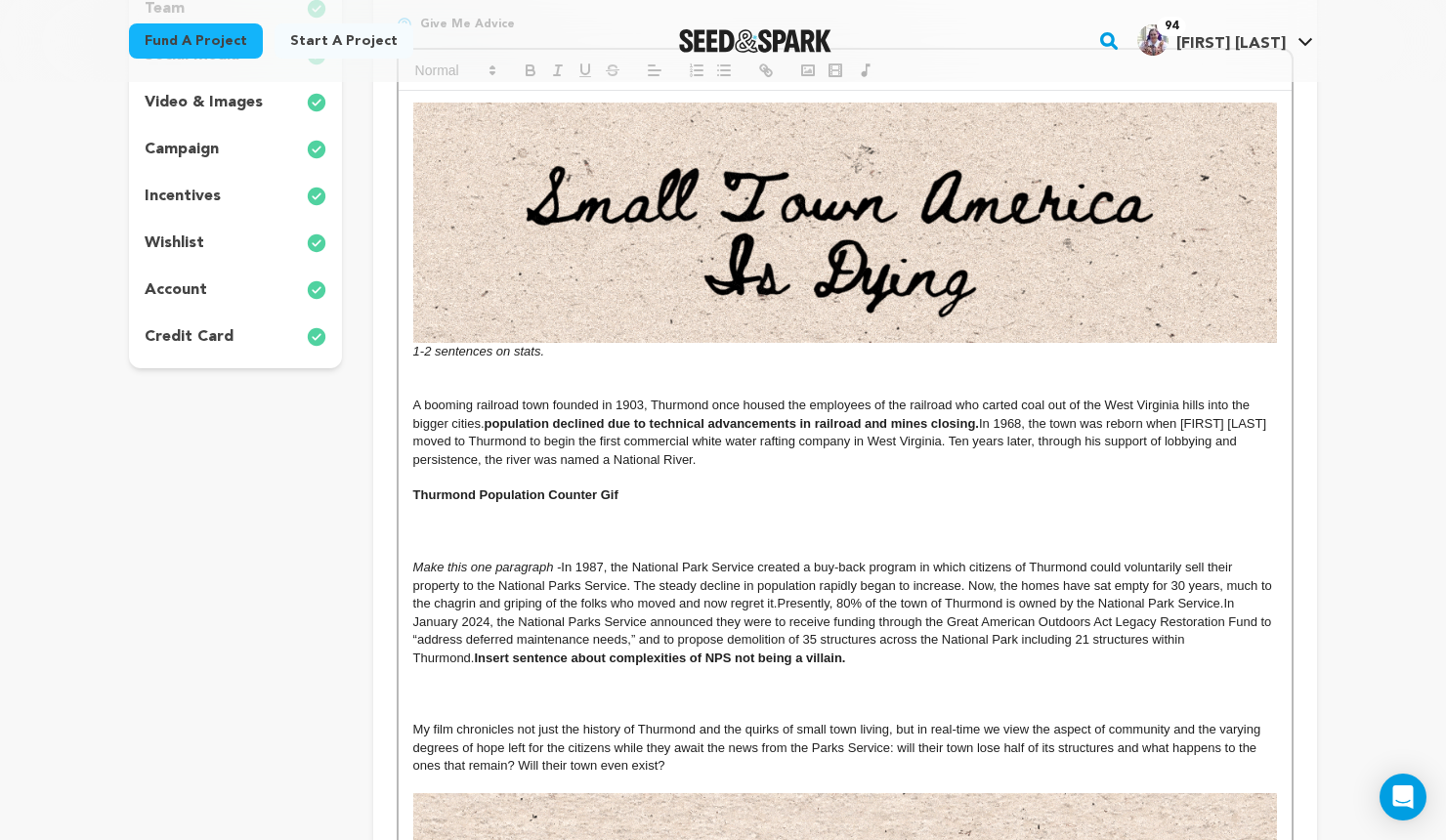 scroll, scrollTop: 0, scrollLeft: 0, axis: both 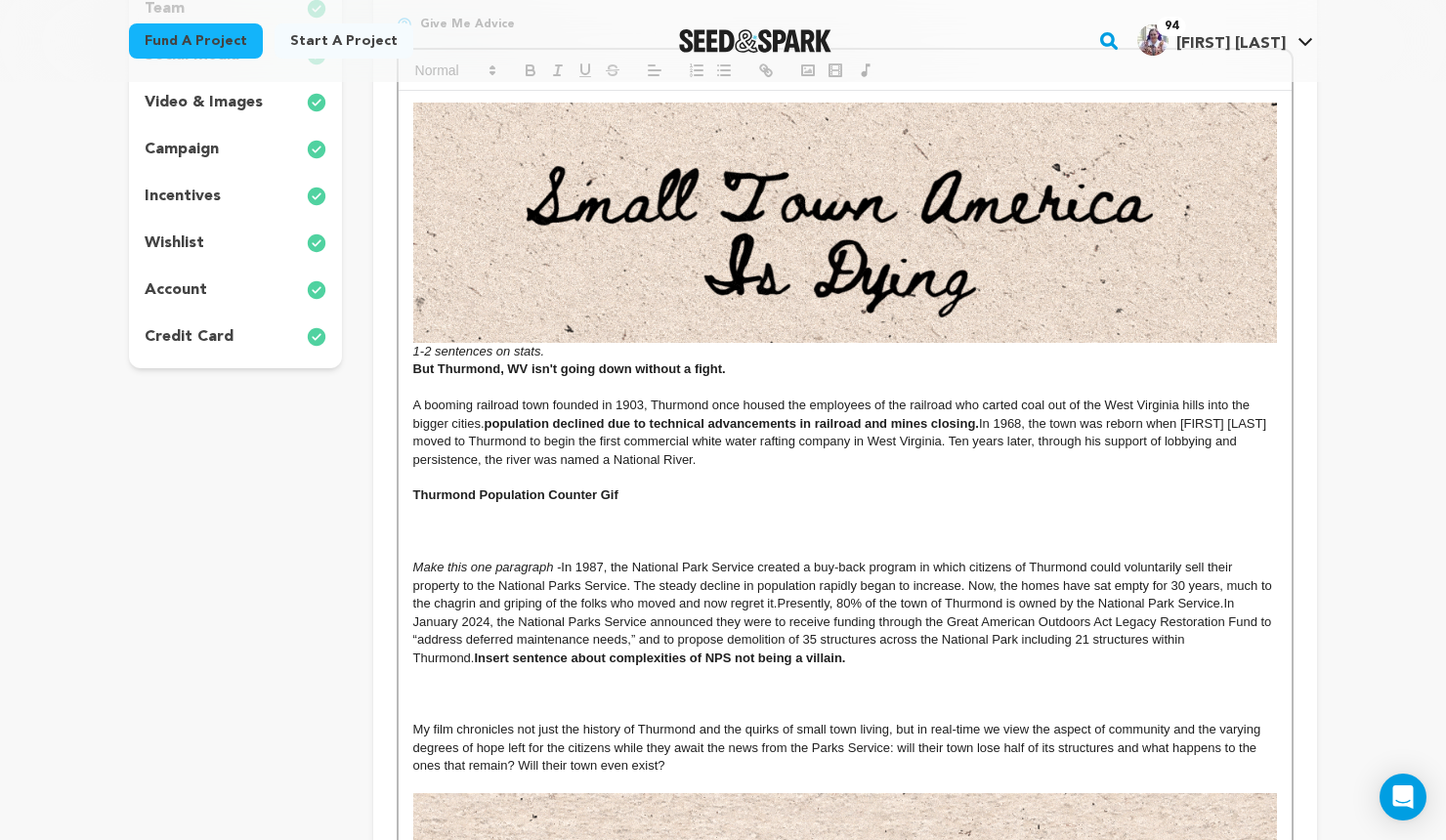 click on "1-2 sentences on stats." at bounding box center (845, 231) 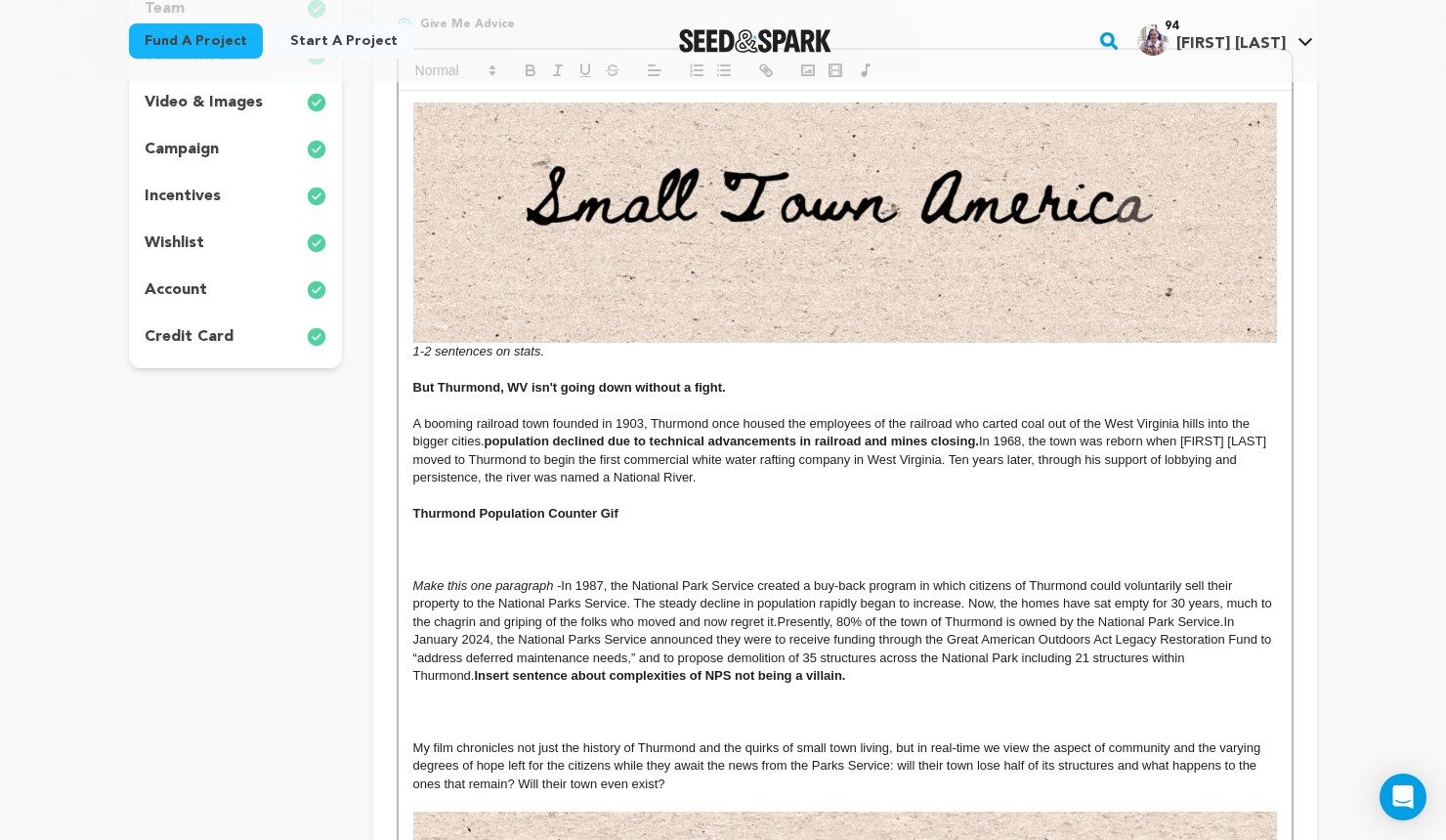 click on "1-2 sentences on stats.  ﻿ But Thurmond, WV isn't going down without a fight. A booming railroad town founded in 1903, Thurmond once housed the employees of the railroad who carted coal out of the West Virginia hills into the bigger cities.  population declined due to technical advancements in railroad and mines closing.  In 1968, the town was reborn when Jon Dragan moved to Thurmond to begin the first commercial white water rafting company in West Virginia. Ten years later, through his support of lobbying and persistence, the river was named a National River. Thurmond Population Counter Gif Make this one paragraph -   In 1987, the National Park Service created a buy-back program in which citizens of Thurmond could voluntarily sell their property to the National Parks Service. The steady decline in population rapidly began to increase. Now, the homes have sat empty for 30 years, much to the chagrin and griping of the folks who moved and now regret it.  Why Me, Why Now BUDGET / MONEY WHAT'S NEXT" at bounding box center (845, 702) 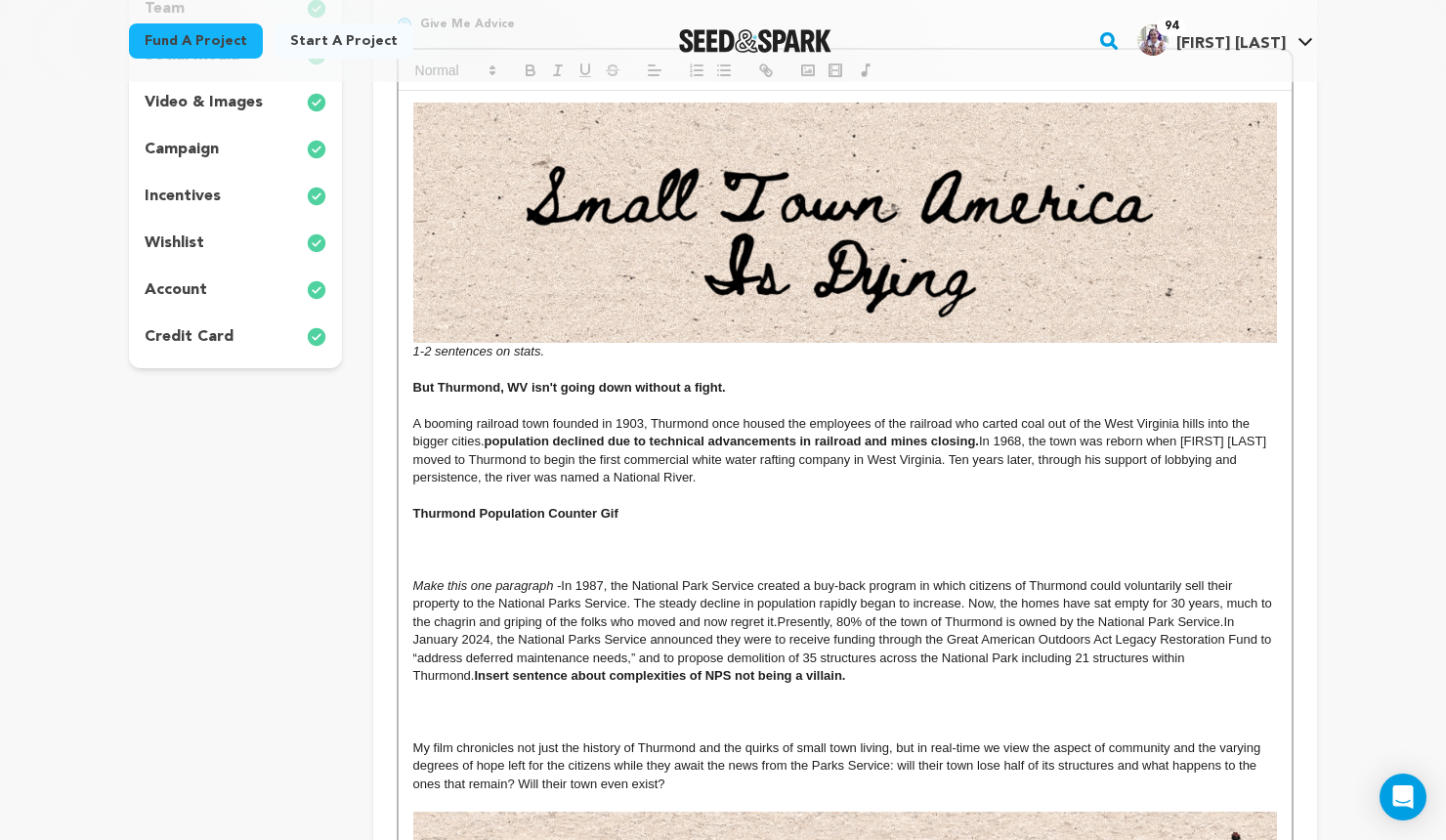 click on "But Thurmond, WV isn't going down without a fight." at bounding box center [845, 388] 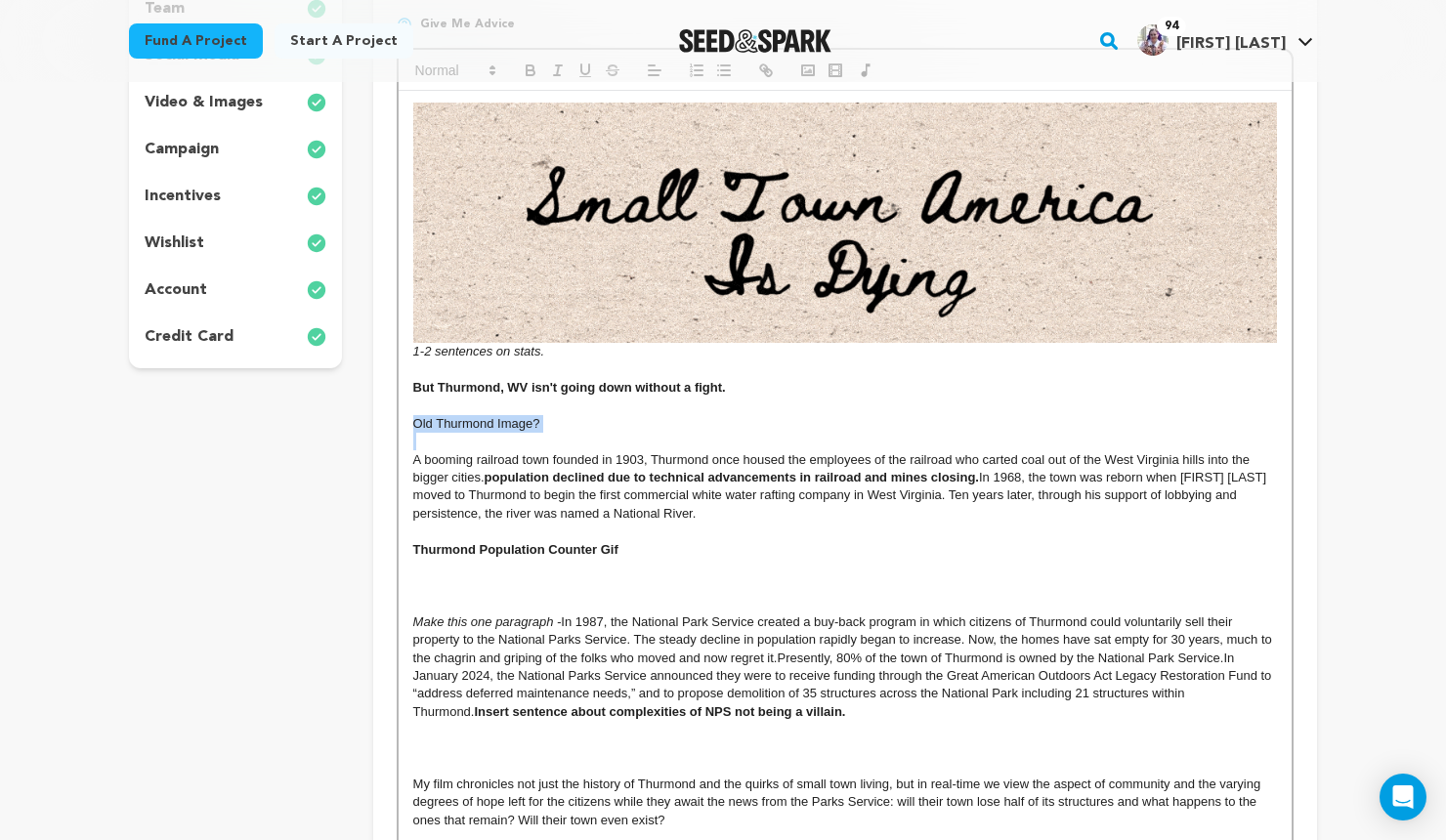 drag, startPoint x: 569, startPoint y: 437, endPoint x: 379, endPoint y: 419, distance: 190.85073 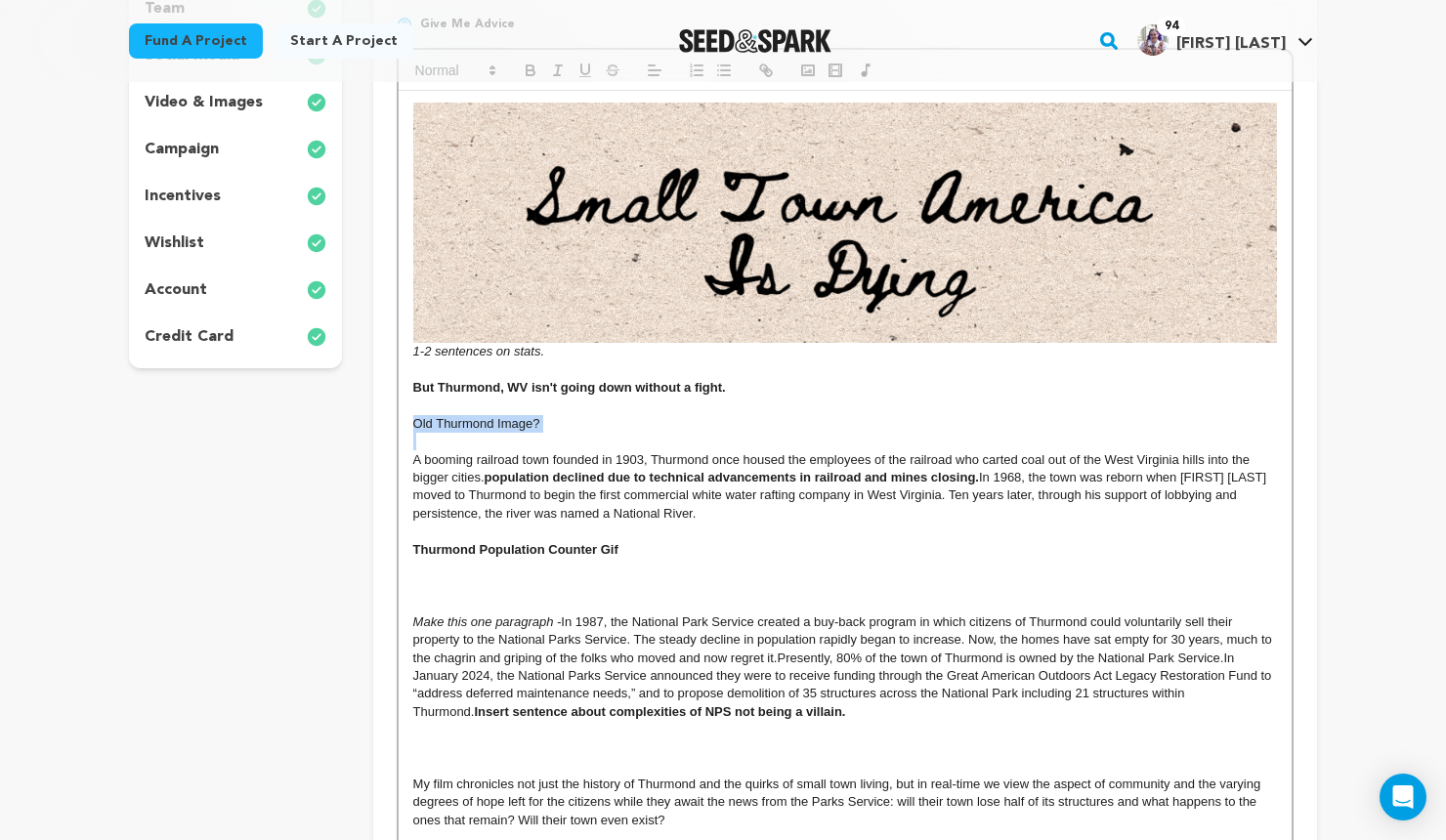 click on "Tell your audience about this project
This is what people will see when they scroll down on your campaign page, so we highly recommend including
images to make it more visually engaging!
Give me advice
1-2 sentences on stats.  But Thurmond, WV isn't going down without a fight. Old Thurmond Image? A booming railroad town founded in 1903, Thurmond once housed the employees of the railroad who carted coal out of the West Virginia hills into the bigger cities.  population declined due to technical advancements in railroad and mines closing. Thurmond Population Counter Gif Why Me, Why Now" at bounding box center [845, 663] 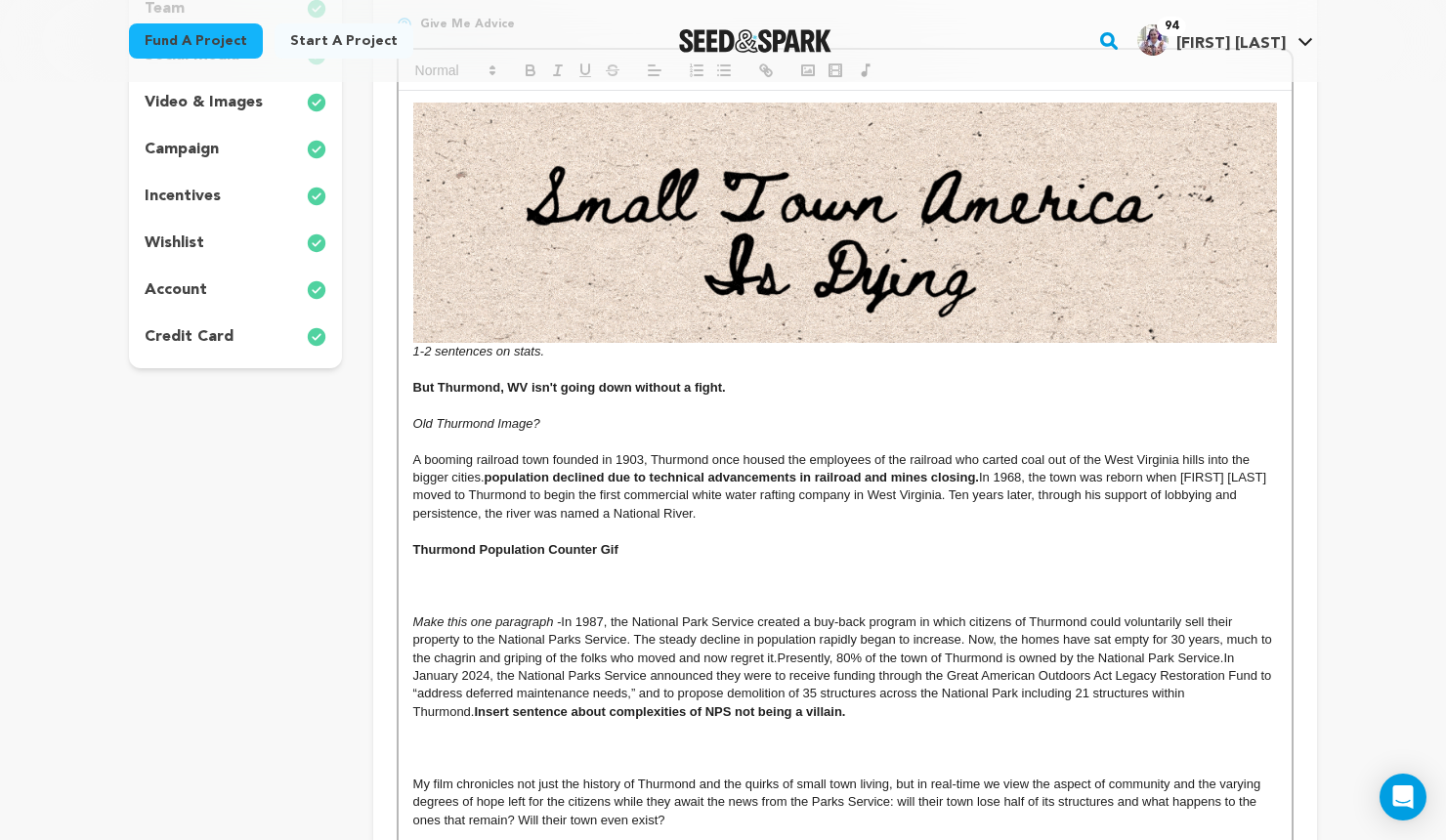 click on "A booming railroad town founded in 1903, Thurmond once housed the employees of the railroad who carted coal out of the West Virginia hills into the bigger cities." at bounding box center [833, 468] 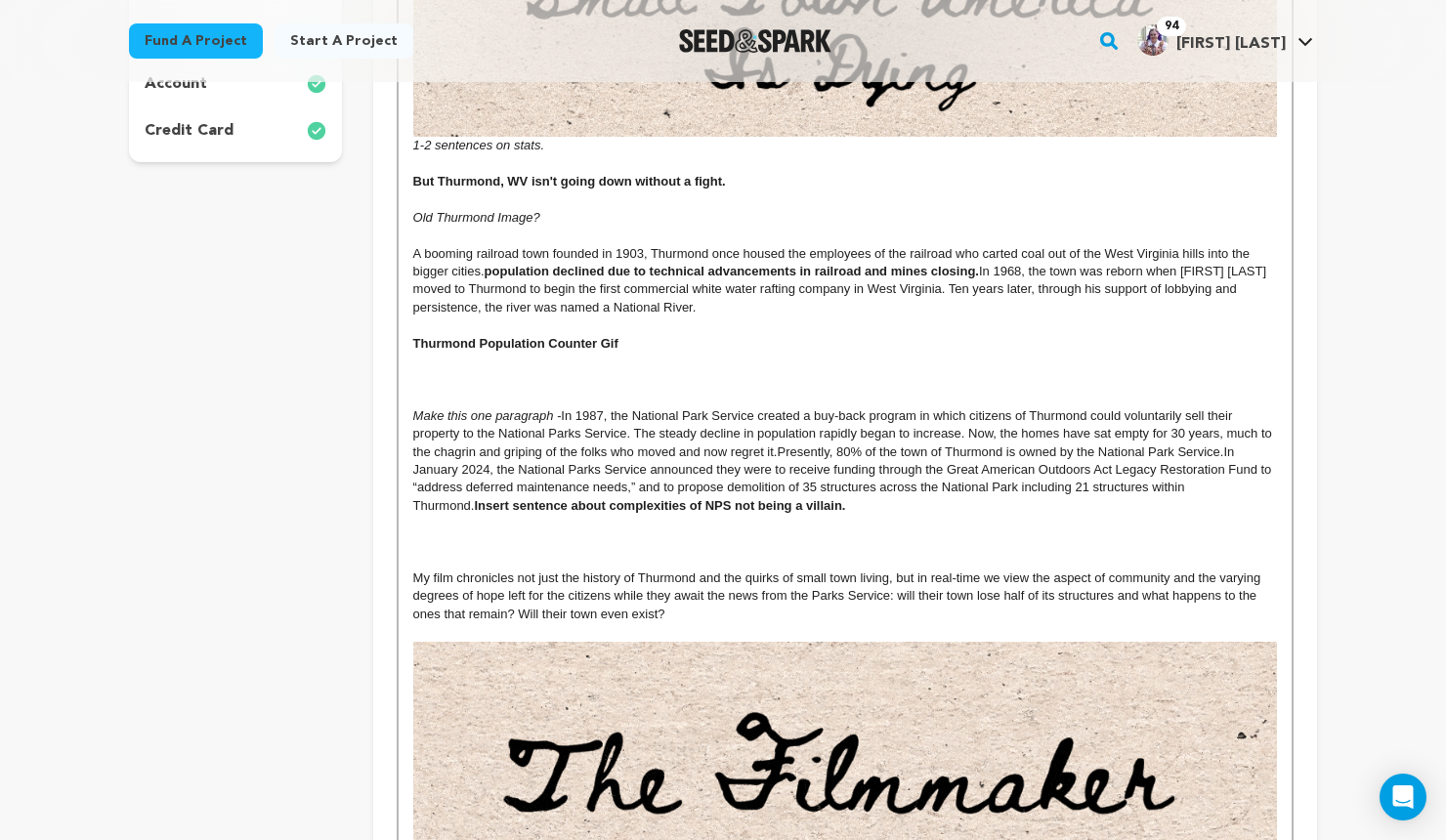 scroll, scrollTop: 1401, scrollLeft: 0, axis: vertical 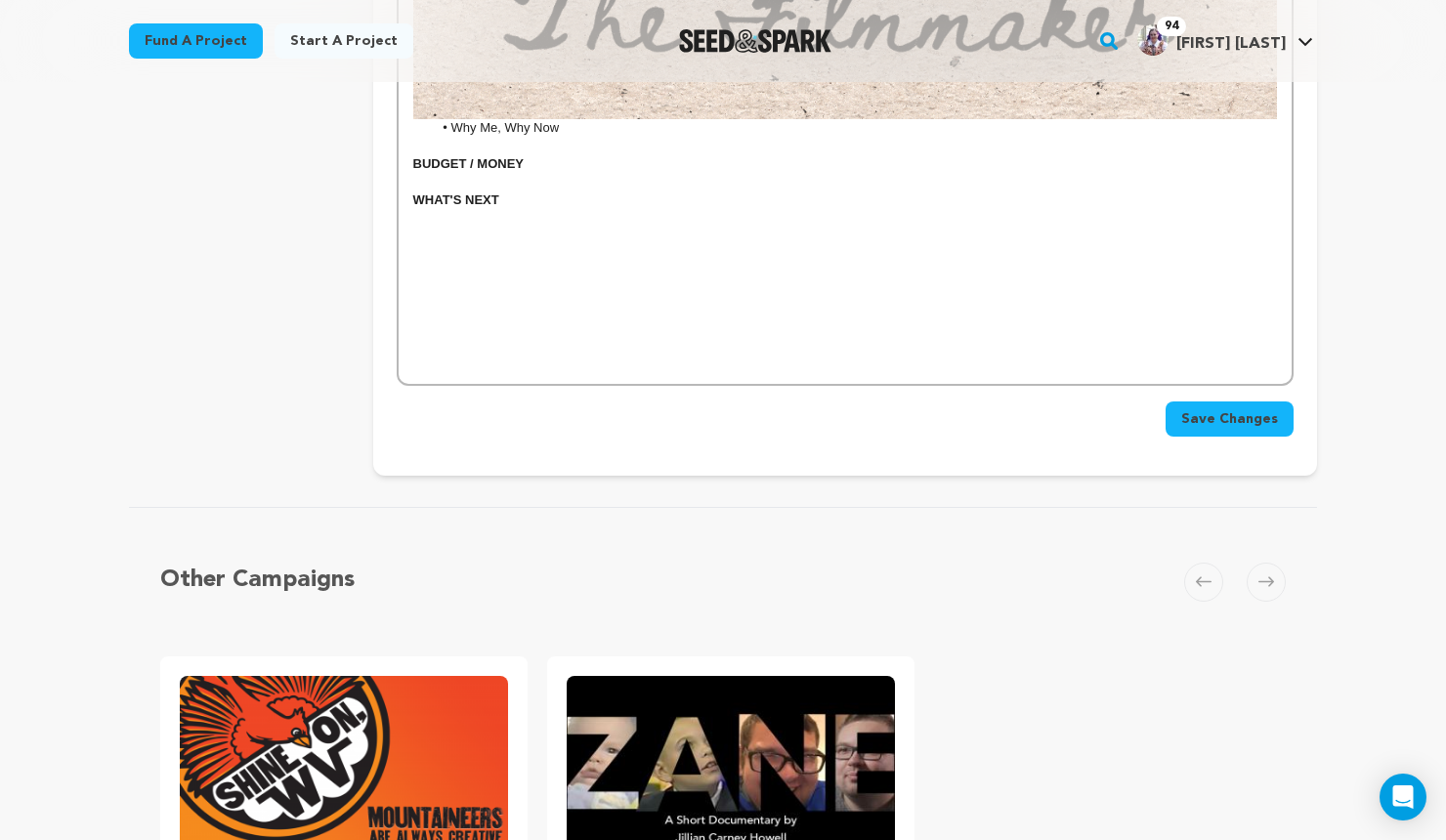 click on "Save Changes" at bounding box center (1229, 419) 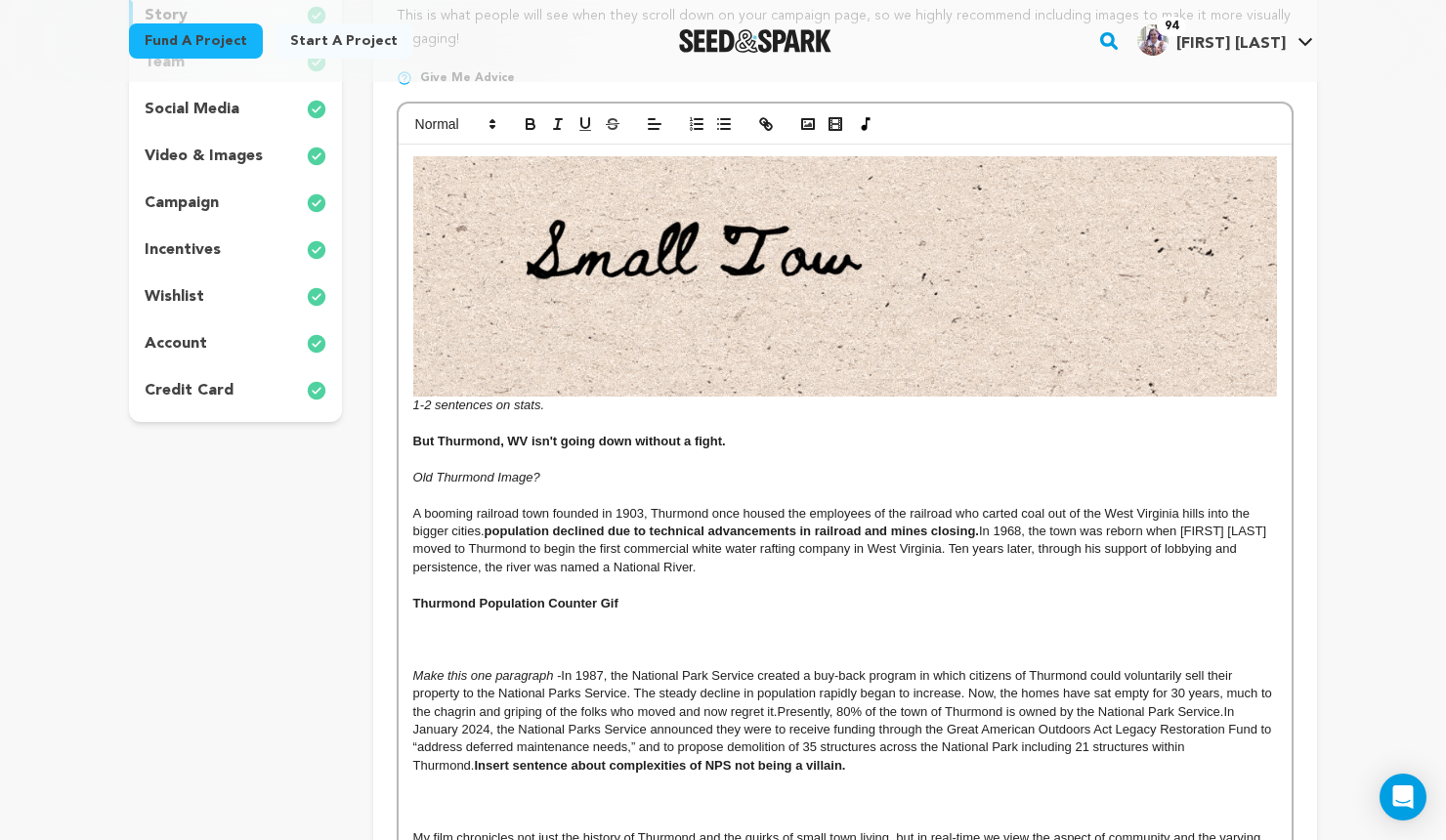 scroll, scrollTop: 231, scrollLeft: 0, axis: vertical 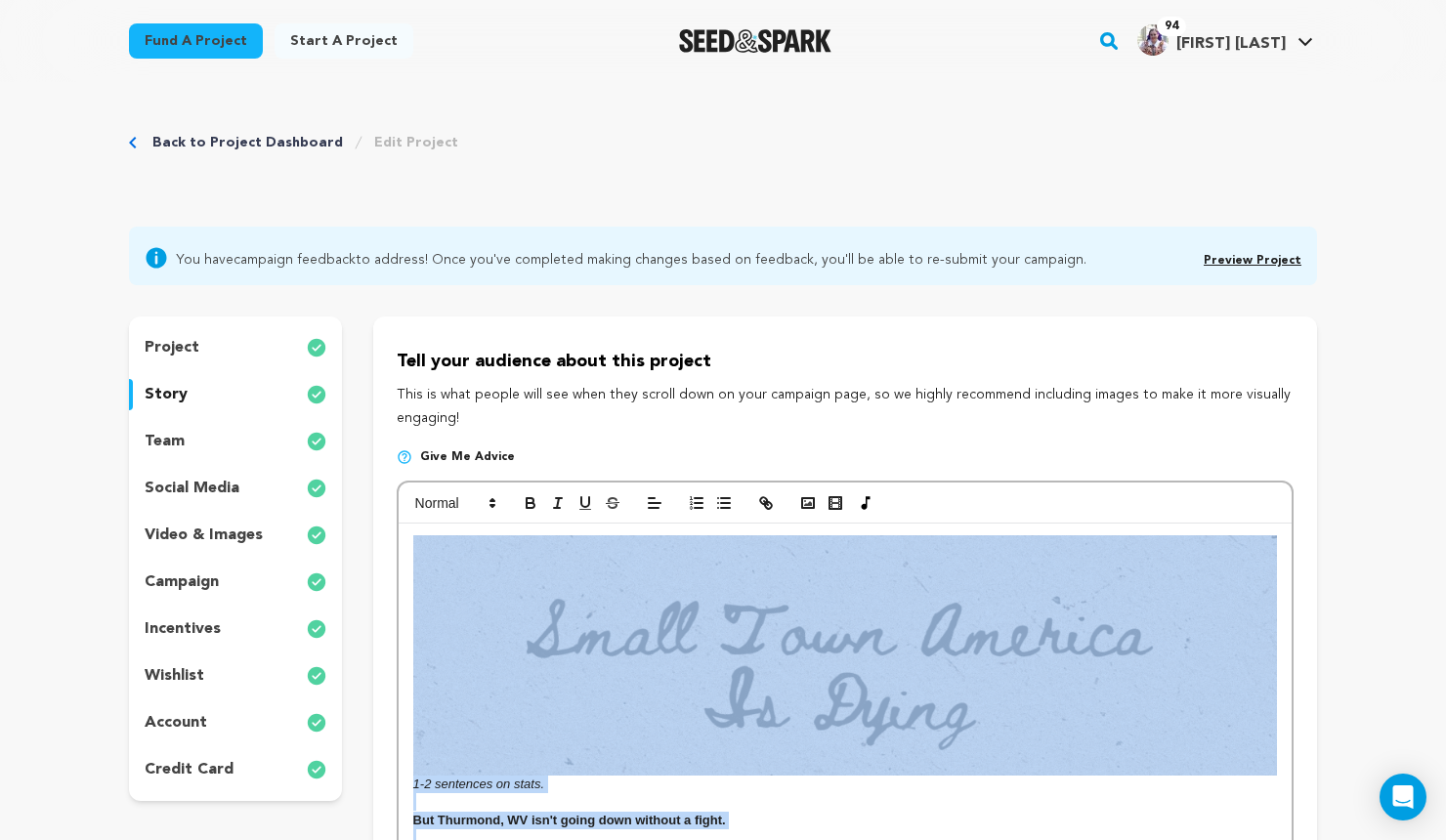 drag, startPoint x: 509, startPoint y: 655, endPoint x: 404, endPoint y: 330, distance: 341.5406 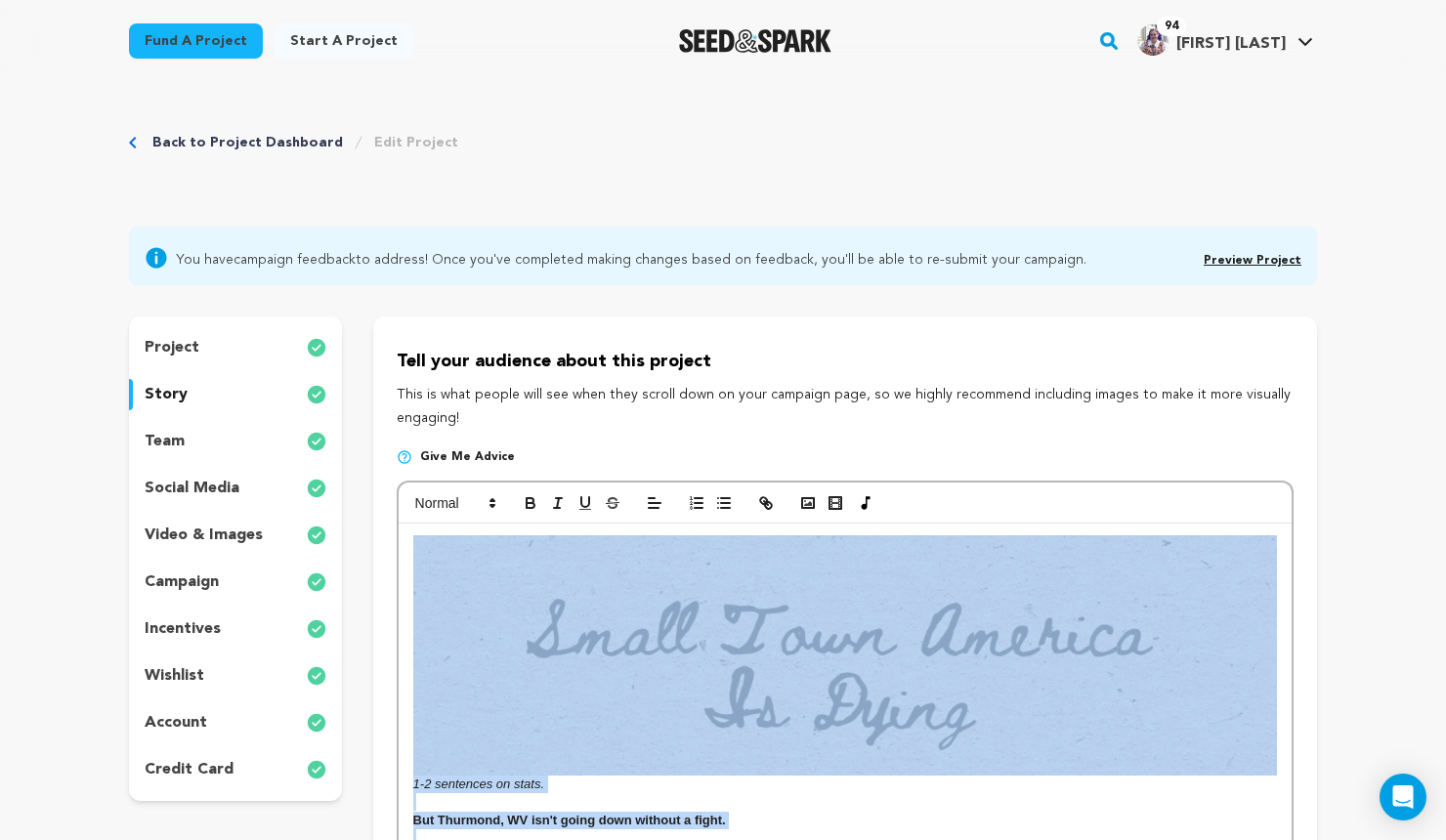 click on "Tell your audience about this project
This is what people will see when they scroll down on your campaign page, so we highly recommend including
images to make it more visually engaging!
Give me advice
1-2 sentences on stats.  But Thurmond, WV isn't going down without a fight. Old Thurmond Image? A booming railroad town founded in 1903, Thurmond once housed the employees of the railroad who carted coal out of the West Virginia hills into the bigger cities.  population declined due to technical advancements in railroad and mines closing. Thurmond Population Counter Gif Why Me, Why Now" at bounding box center (845, 1096) 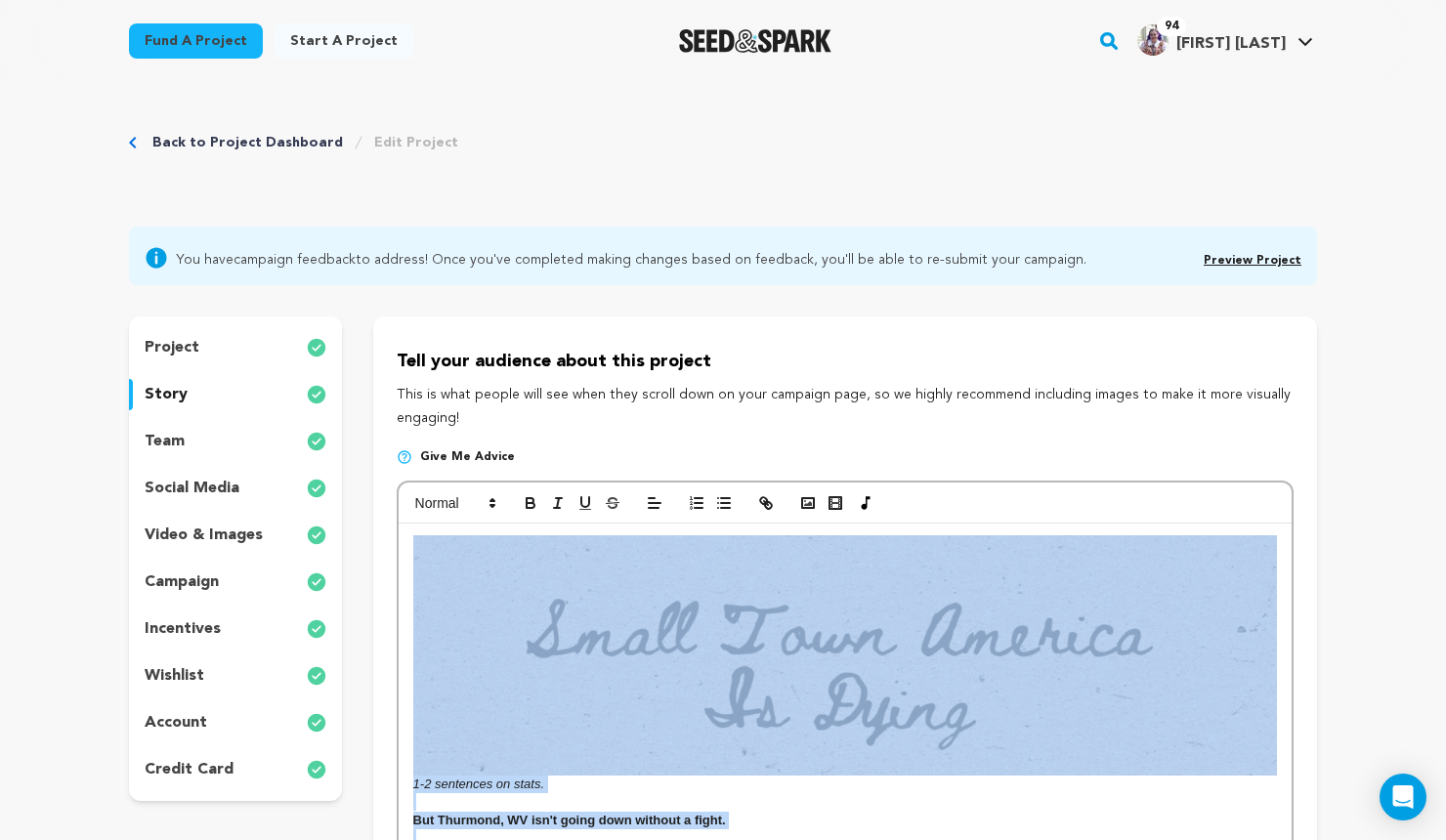 copy on "1-2 sentences on stats.  But Thurmond, WV isn't going down without a fight. Old Thurmond Image? A booming railroad town founded in 1903, Thurmond once housed the employees of the railroad who carted coal out of the West Virginia hills into the bigger cities.  population declined due to technical advancements in railroad and mines closing.  In 1968, the town was reborn when Jon Dragan moved to Thurmond to begin the first commercial white water rafting company in West Virginia. Ten years later, through his support of lobbying and persistence, the river was named a National River. Thurmond Population Counter Gif Make this one paragraph -   In 1987, the National Park Service created a buy-back program in which citizens of Thurmond could voluntarily sell their property to the National Parks Service. The steady decline in population rapidly began to increase. Now, the homes have sat empty for 30 years, much to the chagrin and griping of the folks who moved and now regret it.  Presently, 80% of the town of Thurmo..." 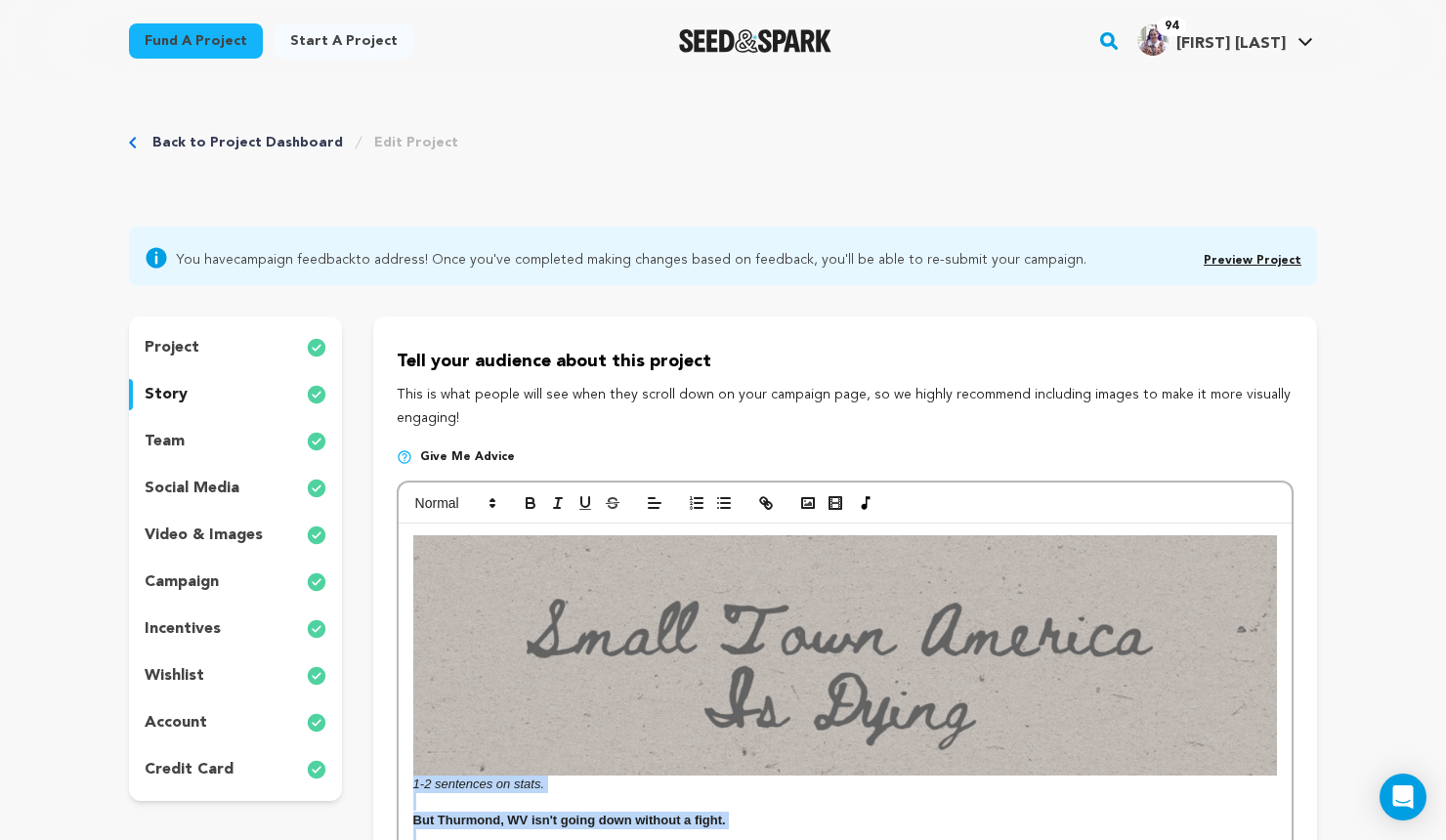 click at bounding box center [845, 655] 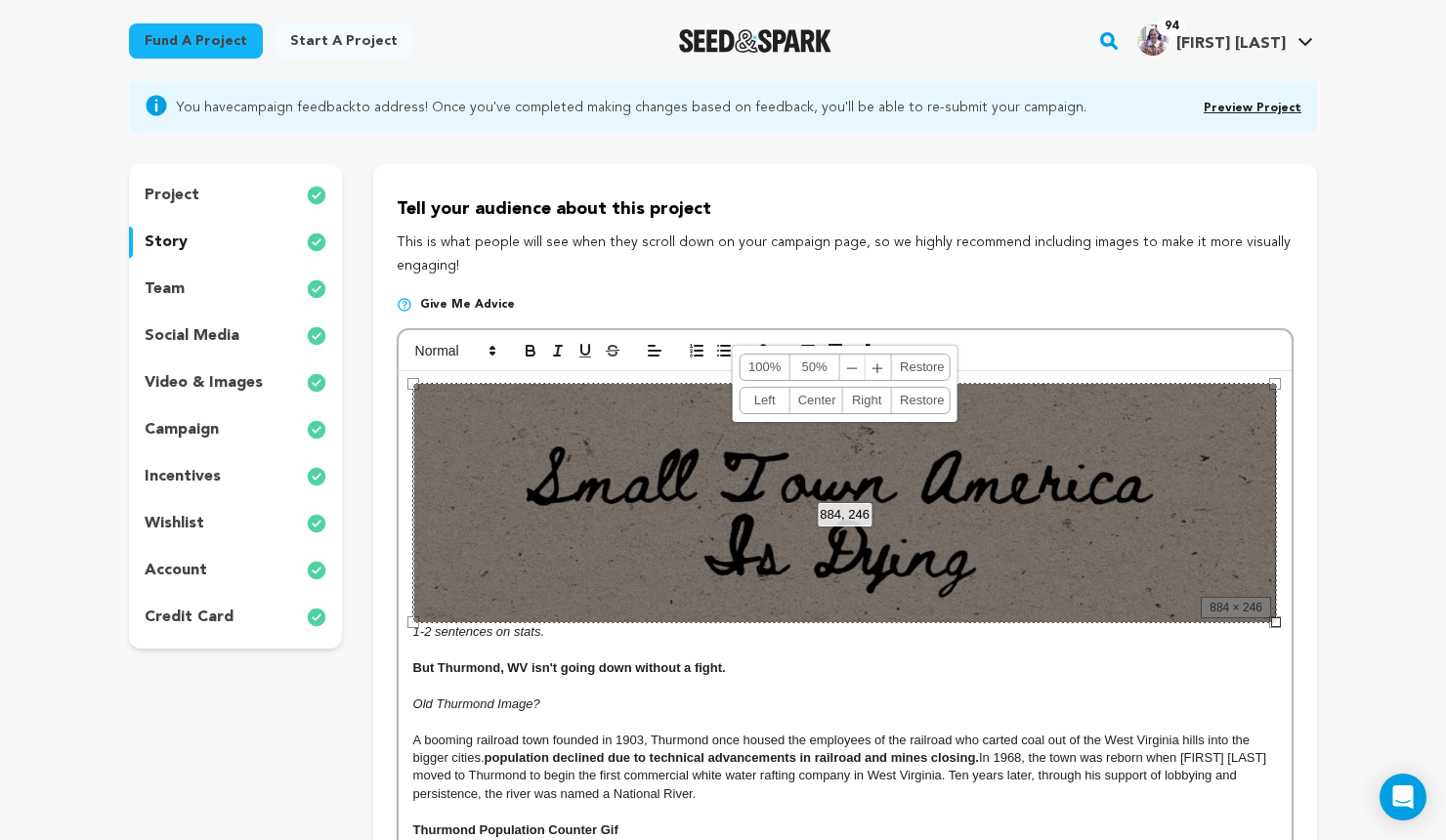 click on "But Thurmond, WV isn't going down without a fight." at bounding box center [570, 667] 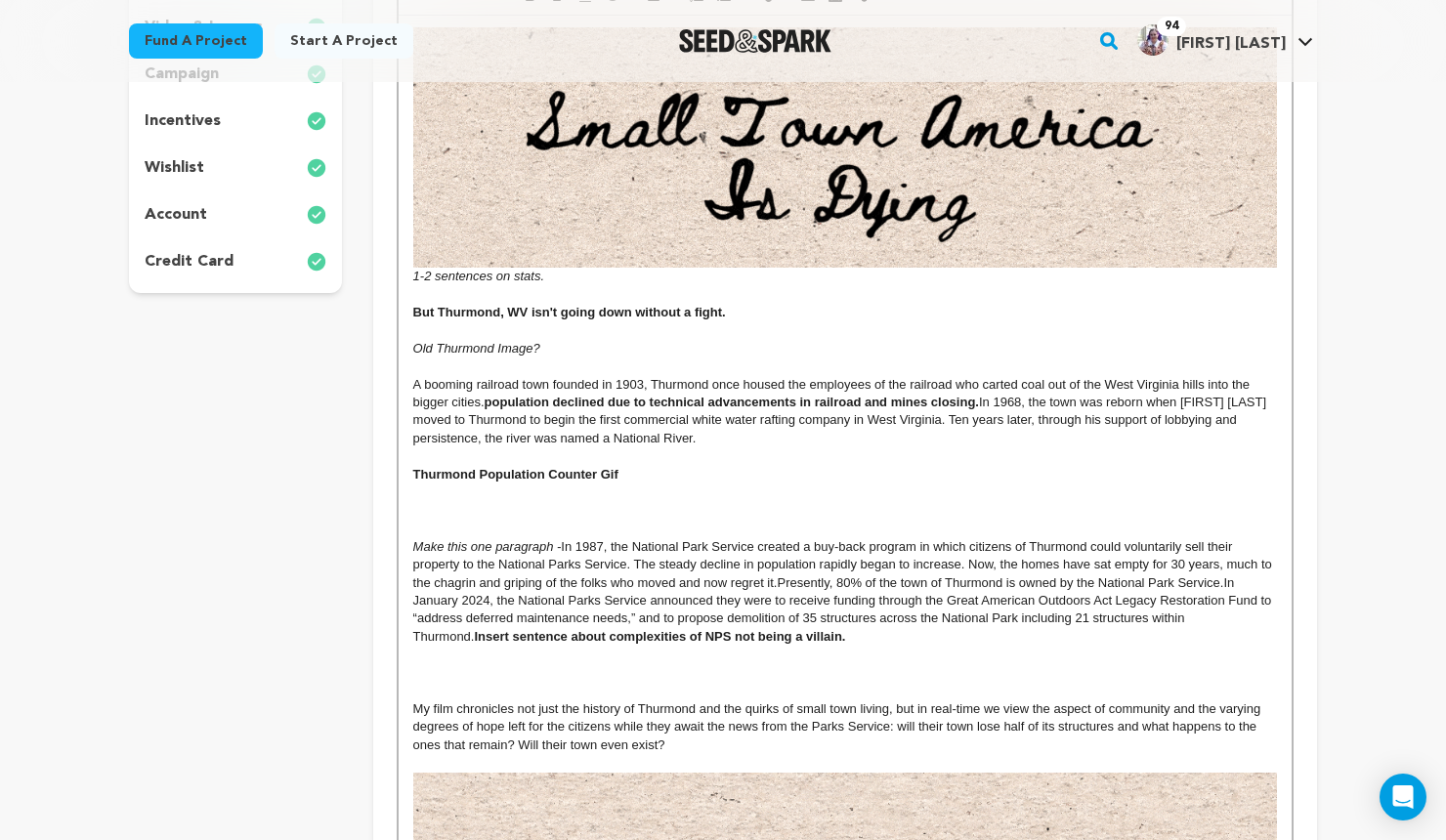 scroll, scrollTop: 536, scrollLeft: 0, axis: vertical 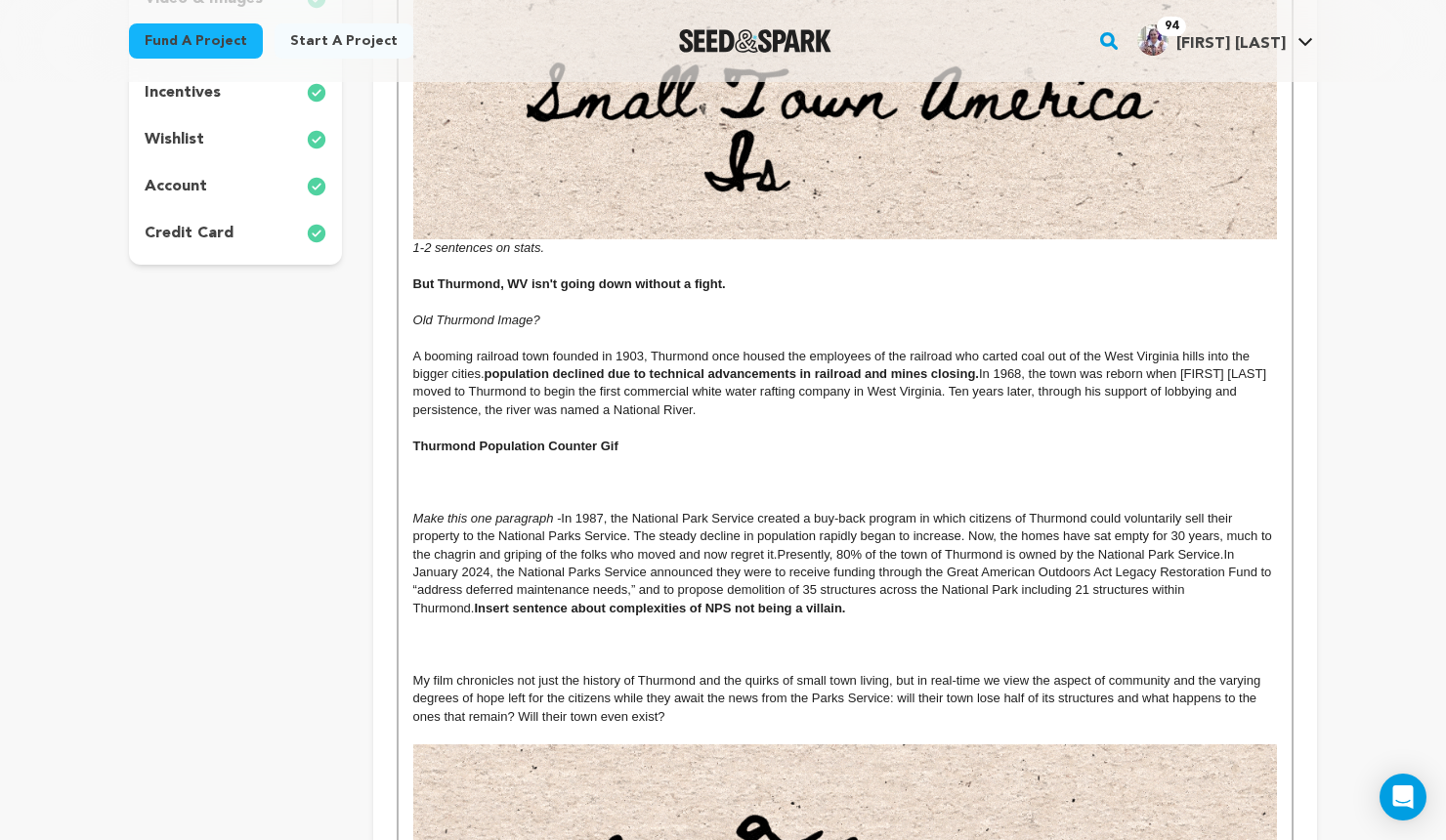 drag, startPoint x: 415, startPoint y: 250, endPoint x: 760, endPoint y: 714, distance: 578.205 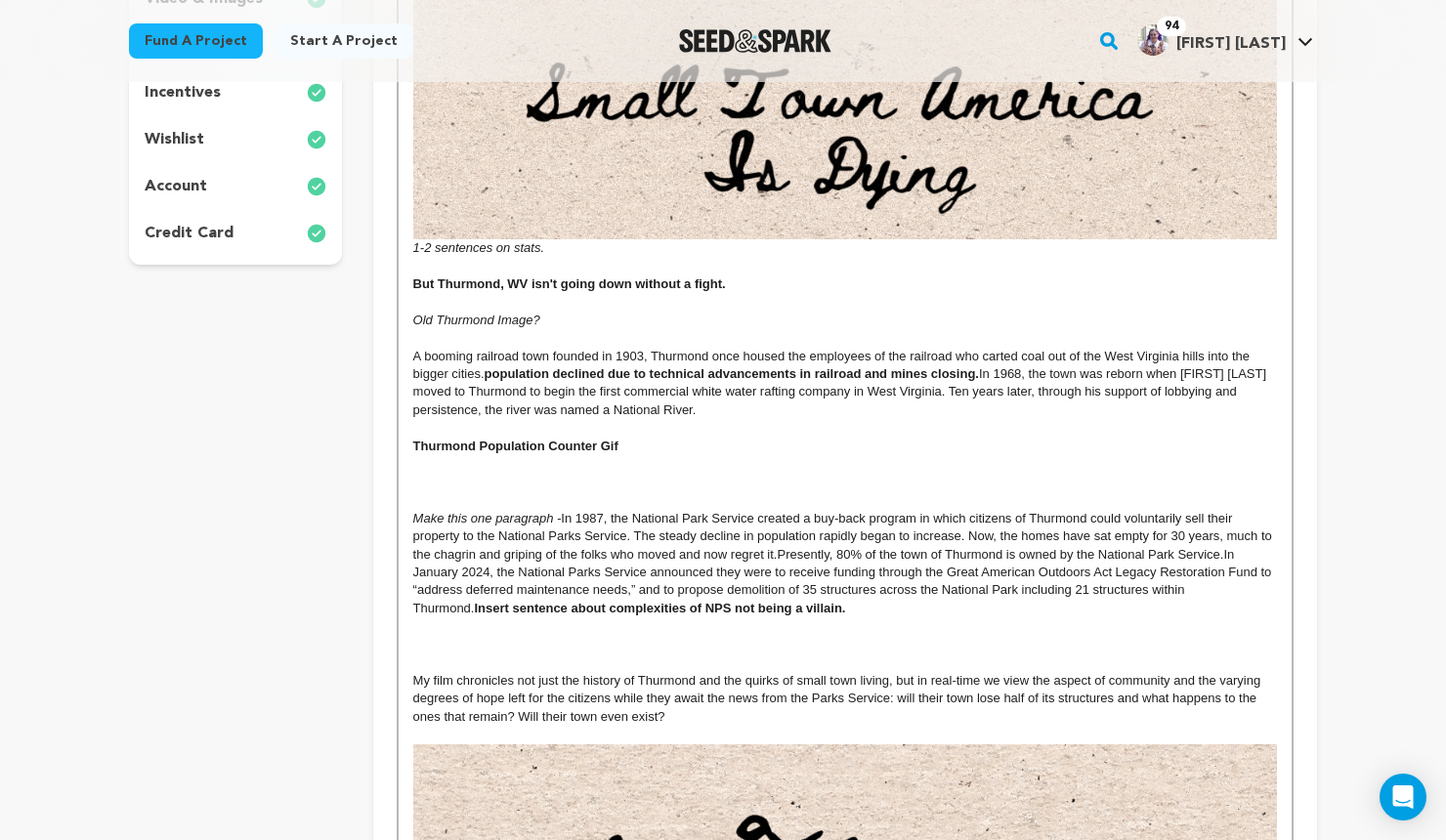 click on "1-2 sentences on stats.  But Thurmond, WV isn't going down without a fight. Old Thurmond Image? A booming railroad town founded in 1903, Thurmond once housed the employees of the railroad who carted coal out of the West Virginia hills into the bigger cities.  population declined due to technical advancements in railroad and mines closing.  In 1968, the town was reborn when Jon Dragan moved to Thurmond to begin the first commercial white water rafting company in West Virginia. Ten years later, through his support of lobbying and persistence, the river was named a National River. Thurmond Population Counter Gif Make this one paragraph -   In 1987, the National Park Service created a buy-back program in which citizens of Thurmond could voluntarily sell their property to the National Parks Service. The steady decline in population rapidly began to increase. Now, the homes have sat empty for 30 years, much to the chagrin and griping of the folks who moved and now regret it.  Why Me, Why Now BUDGET / MONEY" at bounding box center (845, 617) 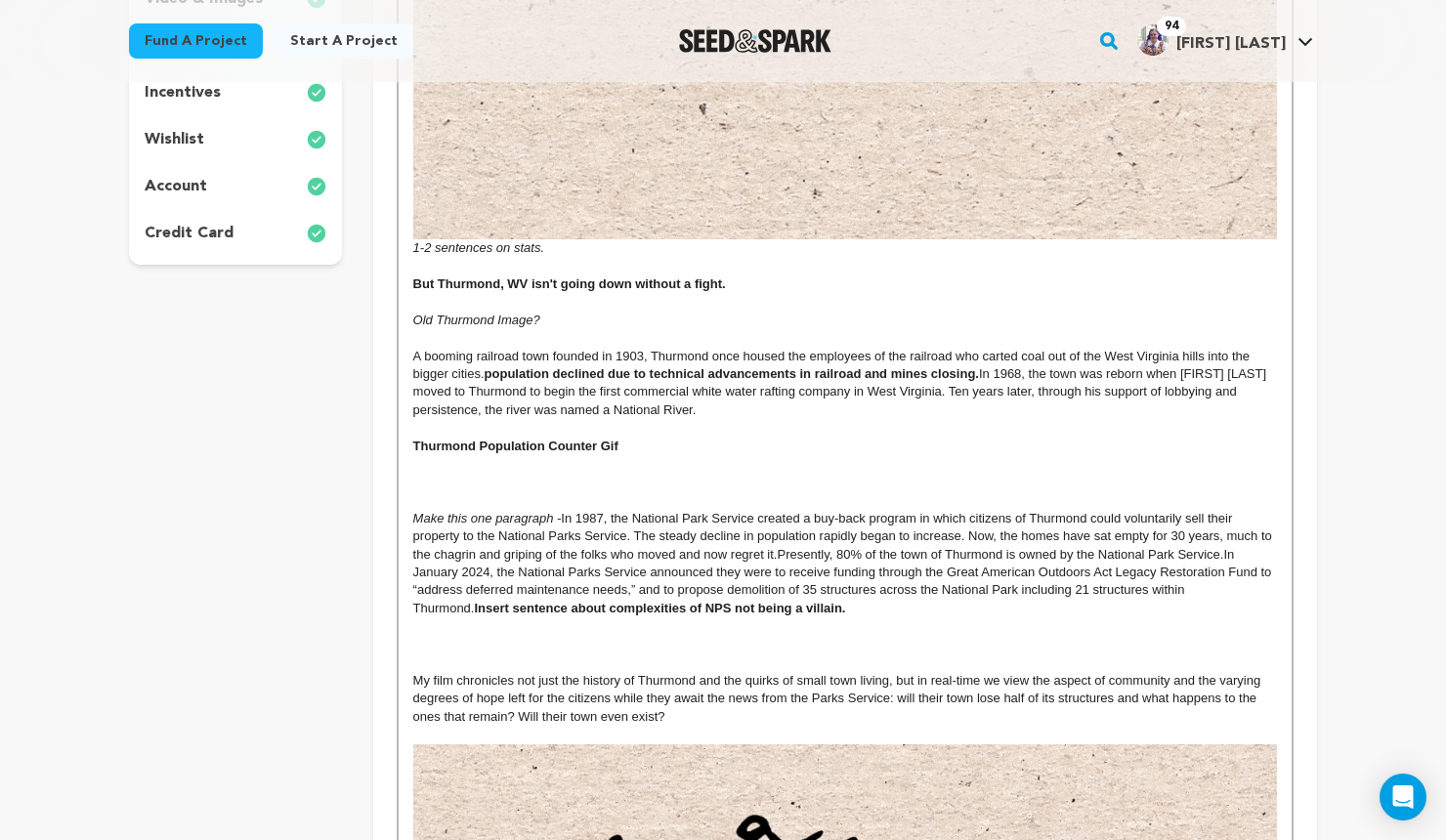 copy on "1-2 sentences on stats.  But Thurmond, WV isn't going down without a fight. Old Thurmond Image? A booming railroad town founded in 1903, Thurmond once housed the employees of the railroad who carted coal out of the West Virginia hills into the bigger cities.  population declined due to technical advancements in railroad and mines closing.  In 1968, the town was reborn when Jon Dragan moved to Thurmond to begin the first commercial white water rafting company in West Virginia. Ten years later, through his support of lobbying and persistence, the river was named a National River. Thurmond Population Counter Gif Make this one paragraph -   In 1987, the National Park Service created a buy-back program in which citizens of Thurmond could voluntarily sell their property to the National Parks Service. The steady decline in population rapidly began to increase. Now, the homes have sat empty for 30 years, much to the chagrin and griping of the folks who moved and now regret it.  Presently, 80% of the town of Thurmo..." 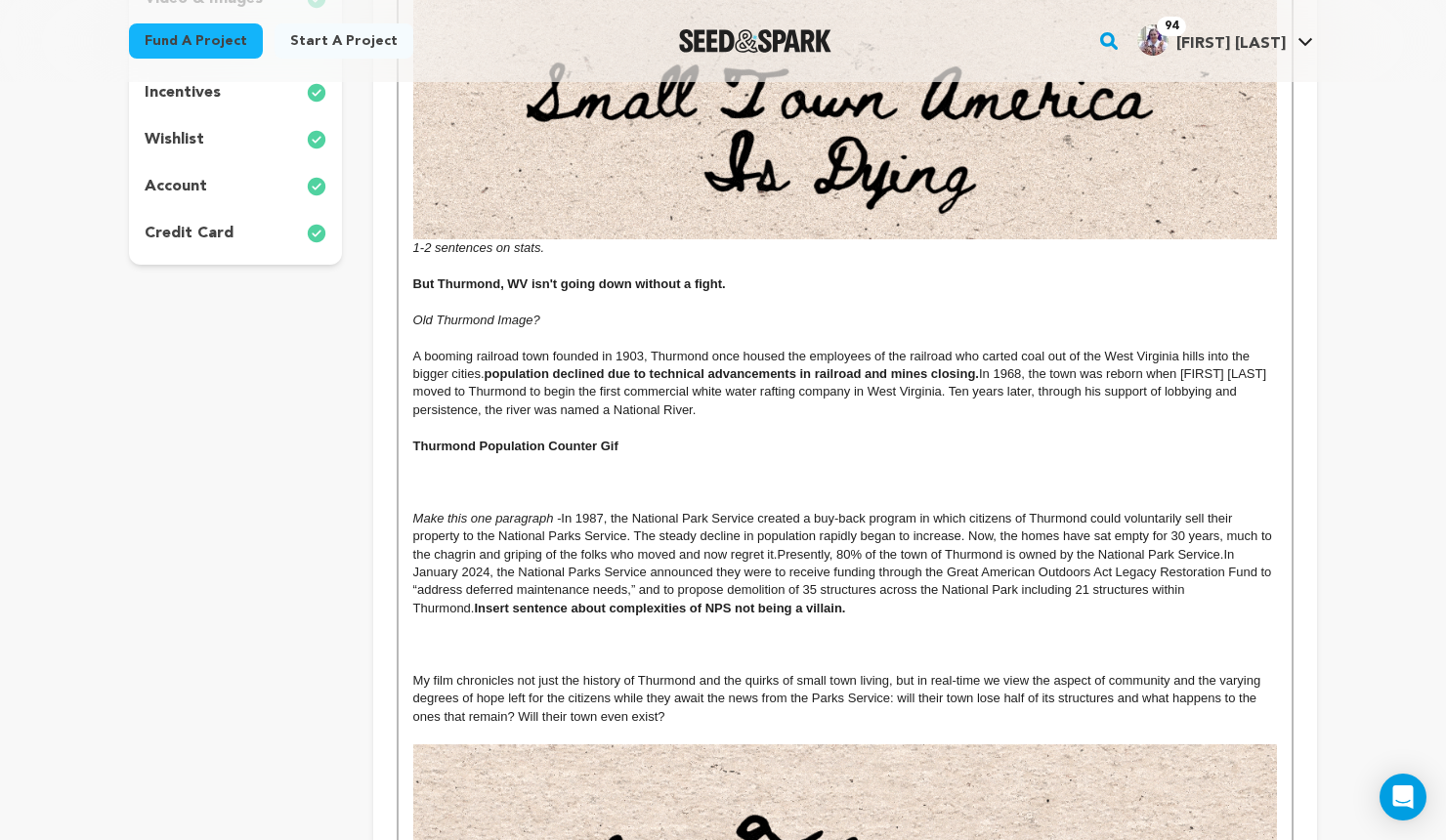 click on "Back to Project Dashboard
Edit Project
You have  campaign feedback  to address! Once you've completed making changes based on feedback, you'll be able to re-submit your campaign." at bounding box center [723, 1047] 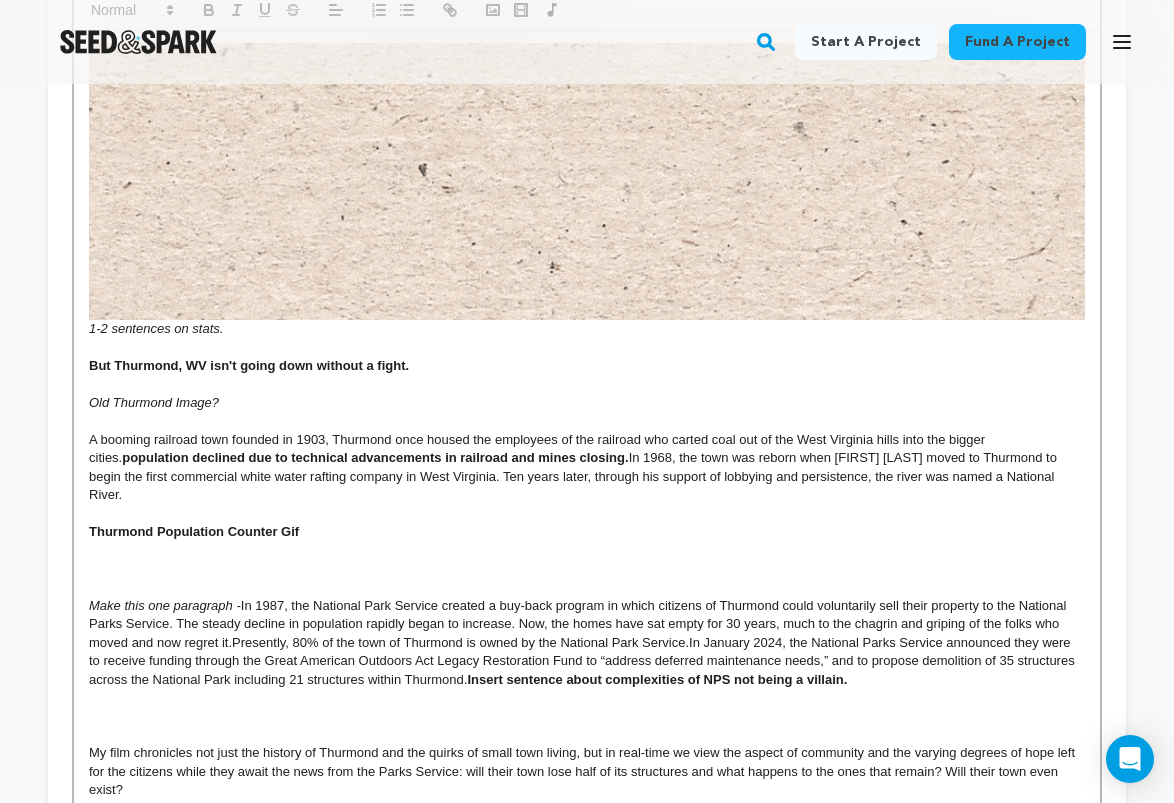 scroll, scrollTop: 0, scrollLeft: 0, axis: both 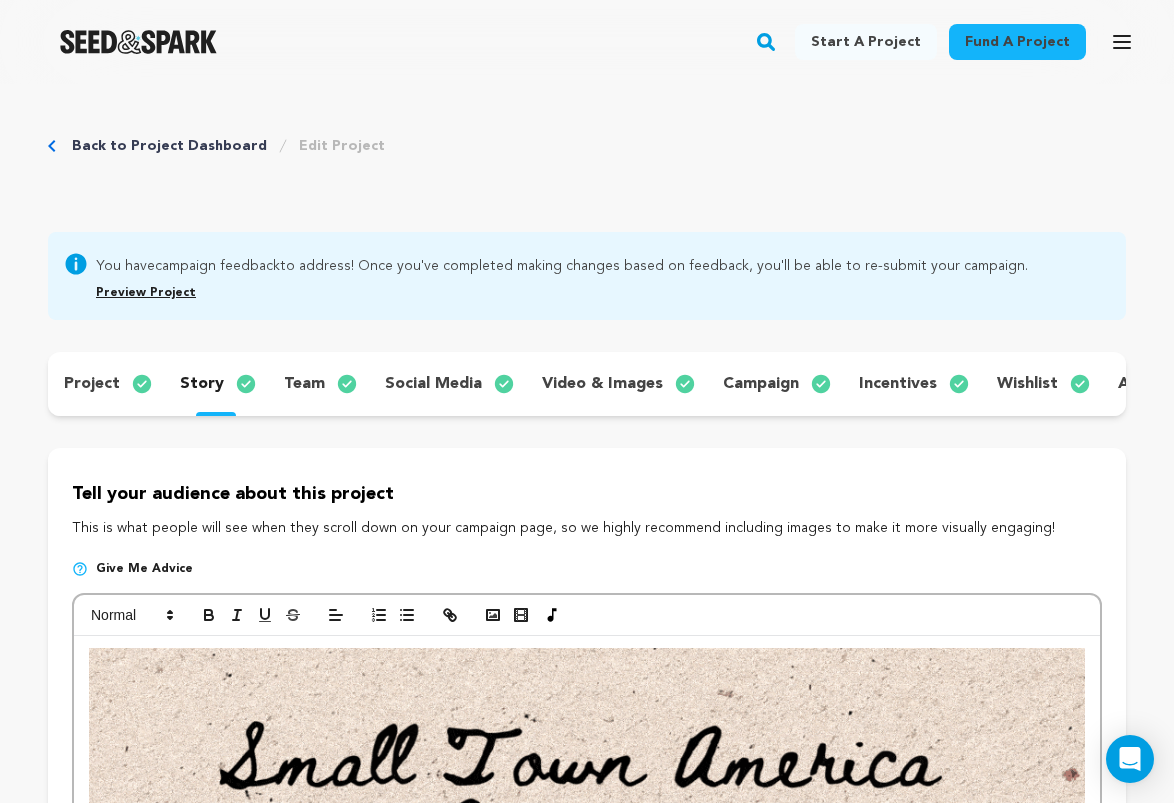 click on "Back to Project Dashboard" at bounding box center (169, 146) 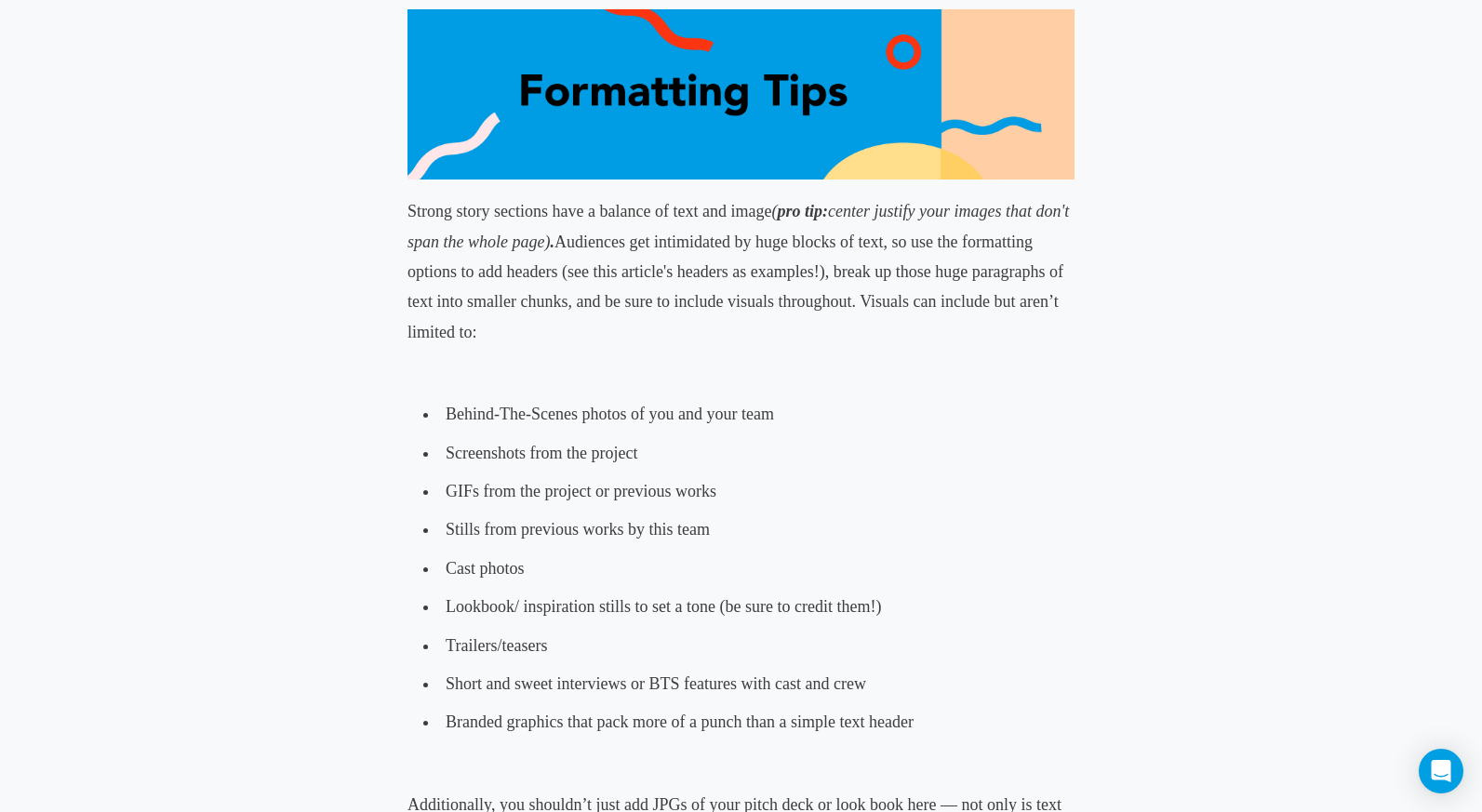 scroll, scrollTop: 3364, scrollLeft: 0, axis: vertical 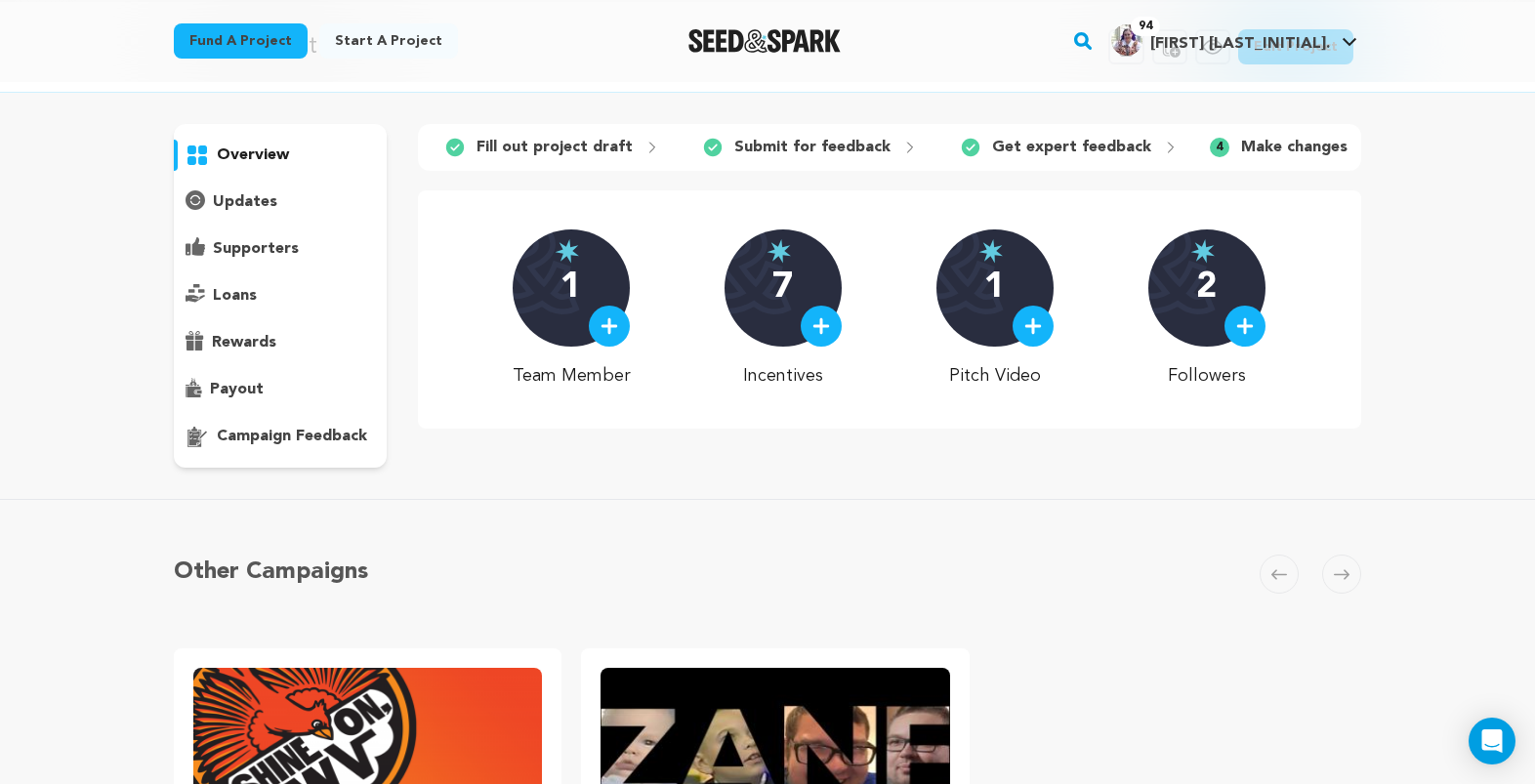 click on "campaign feedback" at bounding box center (292, 436) 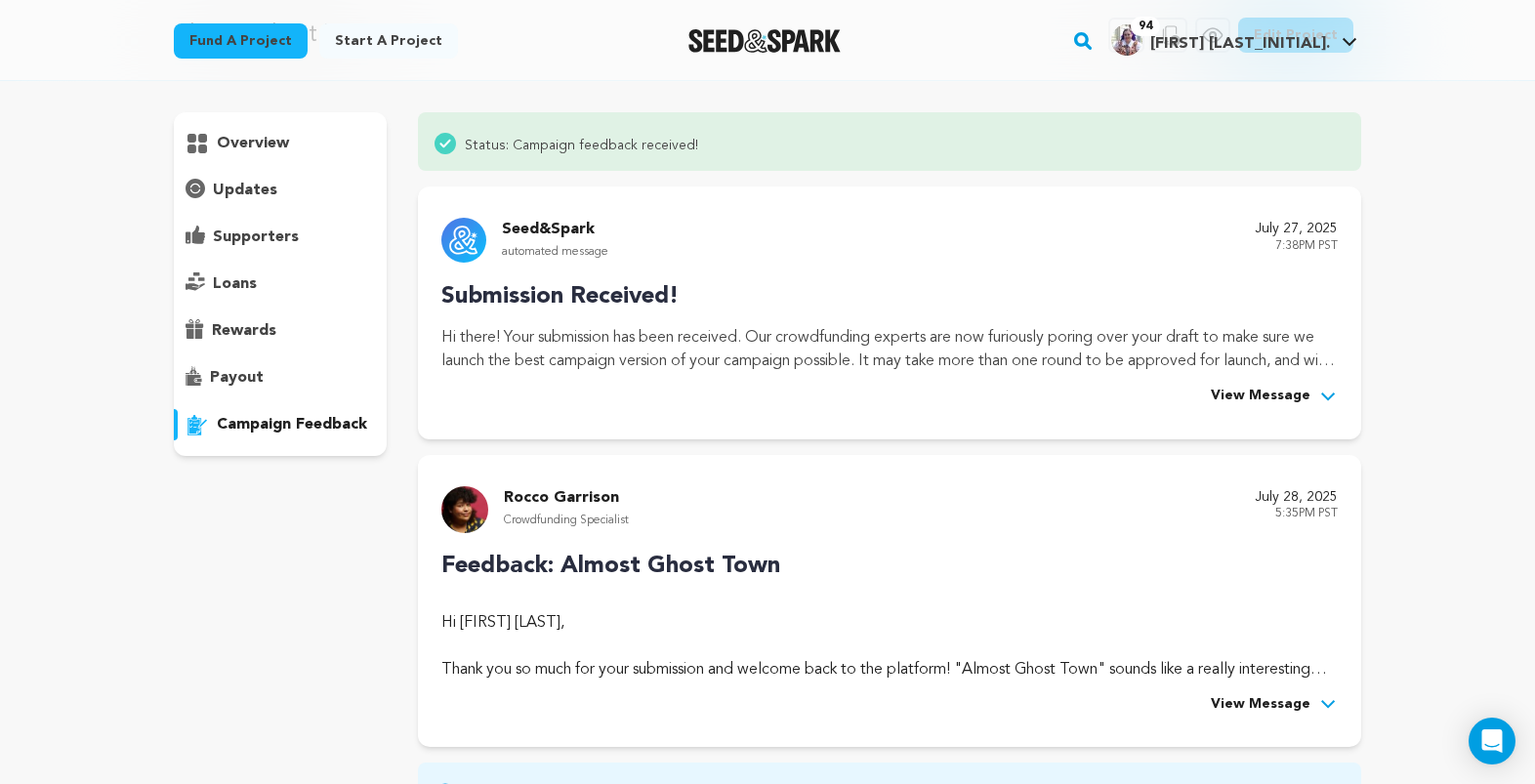scroll, scrollTop: 491, scrollLeft: 0, axis: vertical 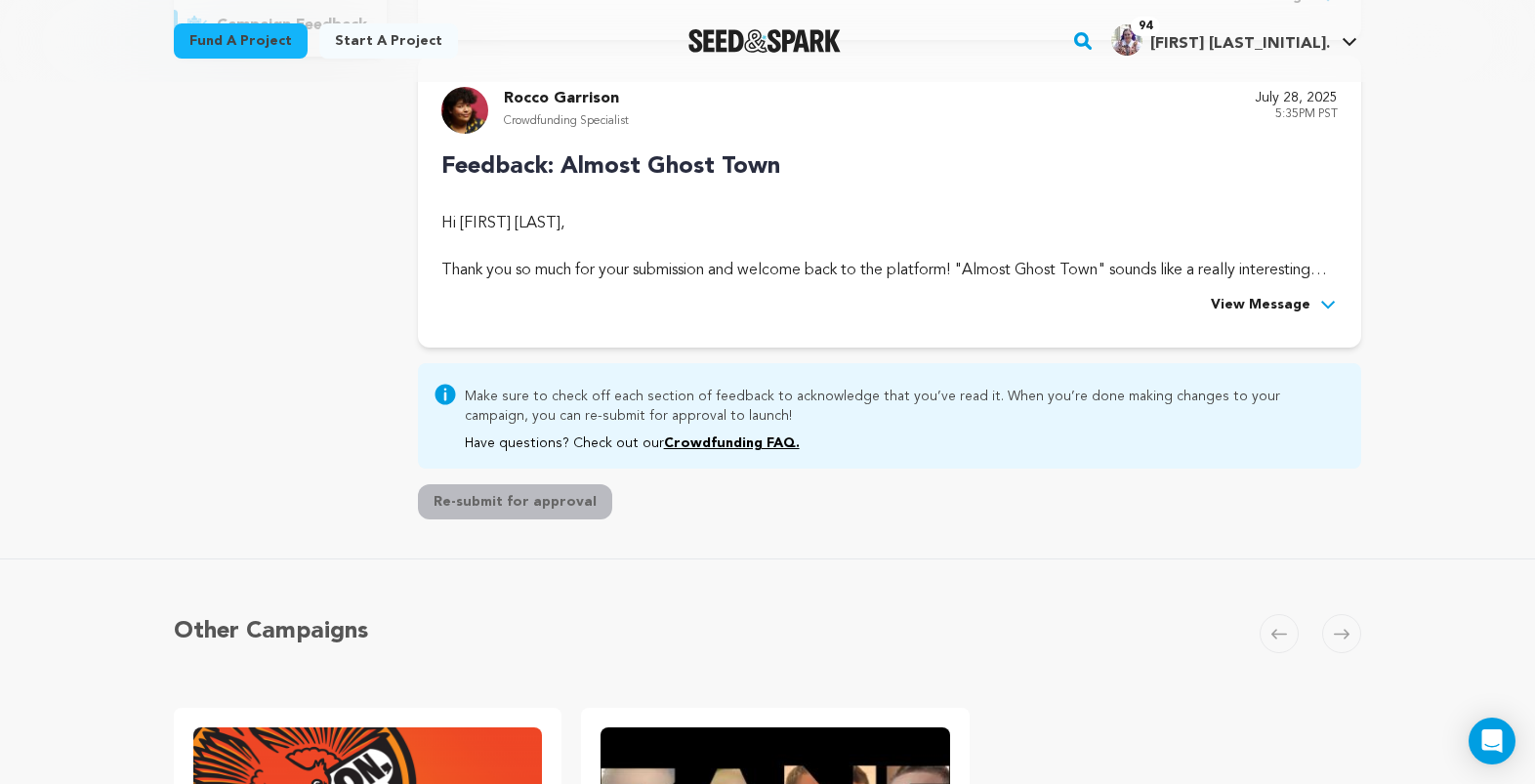 click on "View Message" at bounding box center (1261, 306) 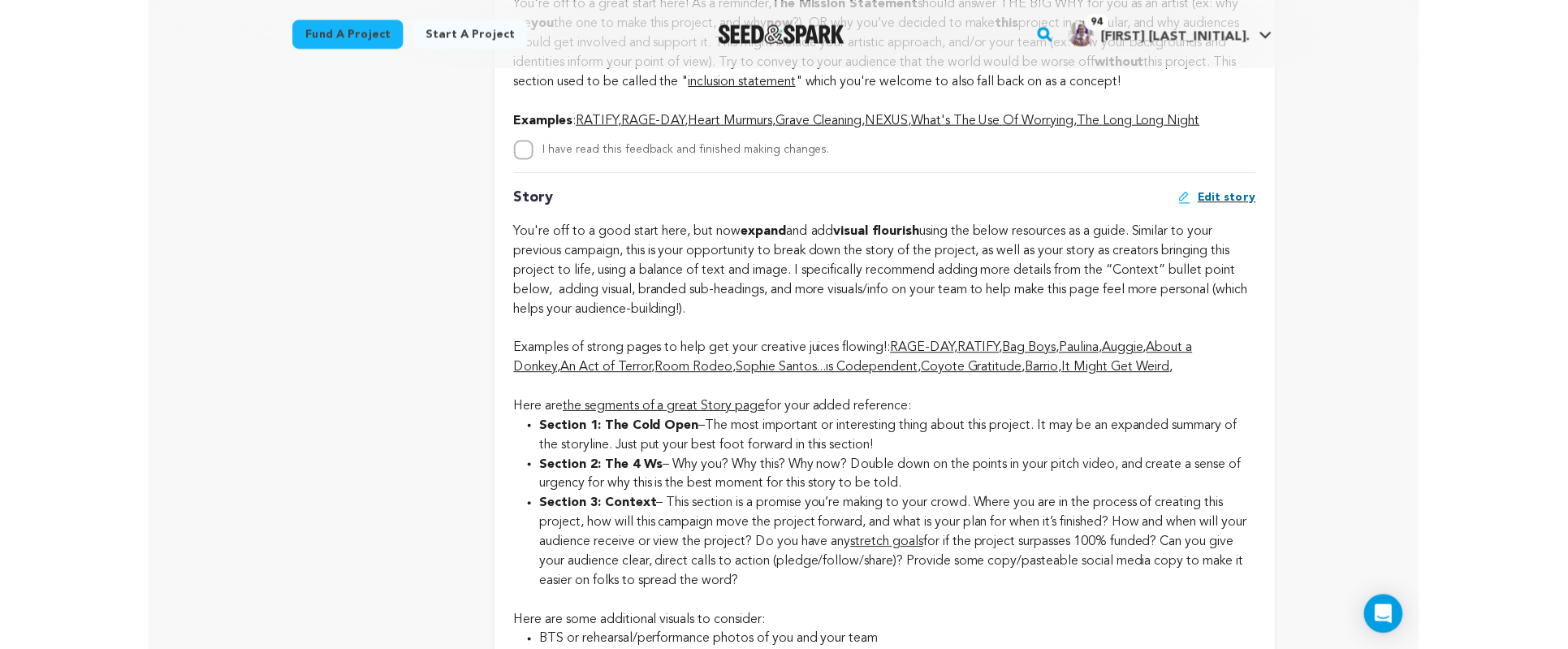 scroll, scrollTop: 2799, scrollLeft: 0, axis: vertical 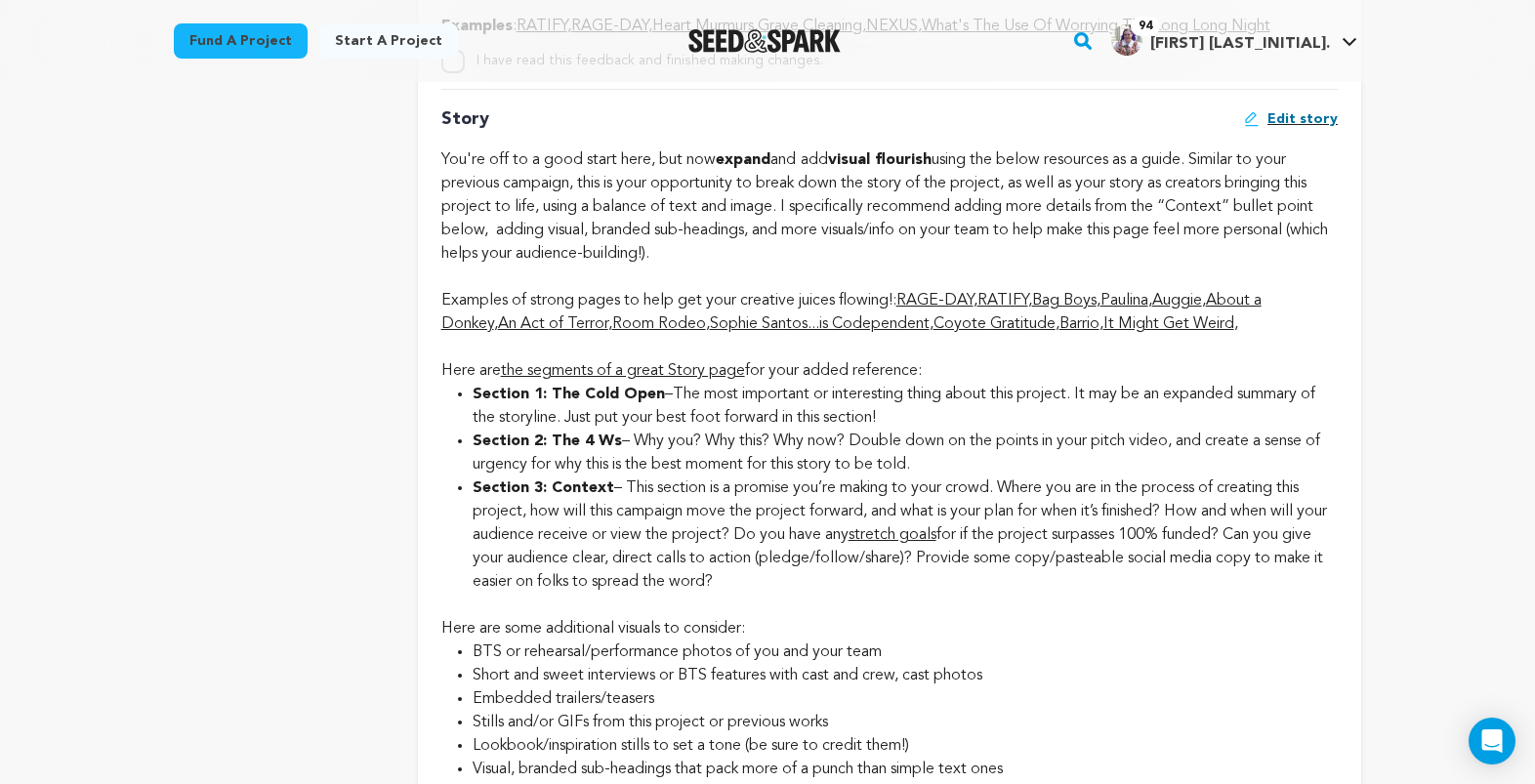 click on "Edit story" at bounding box center [1303, 119] 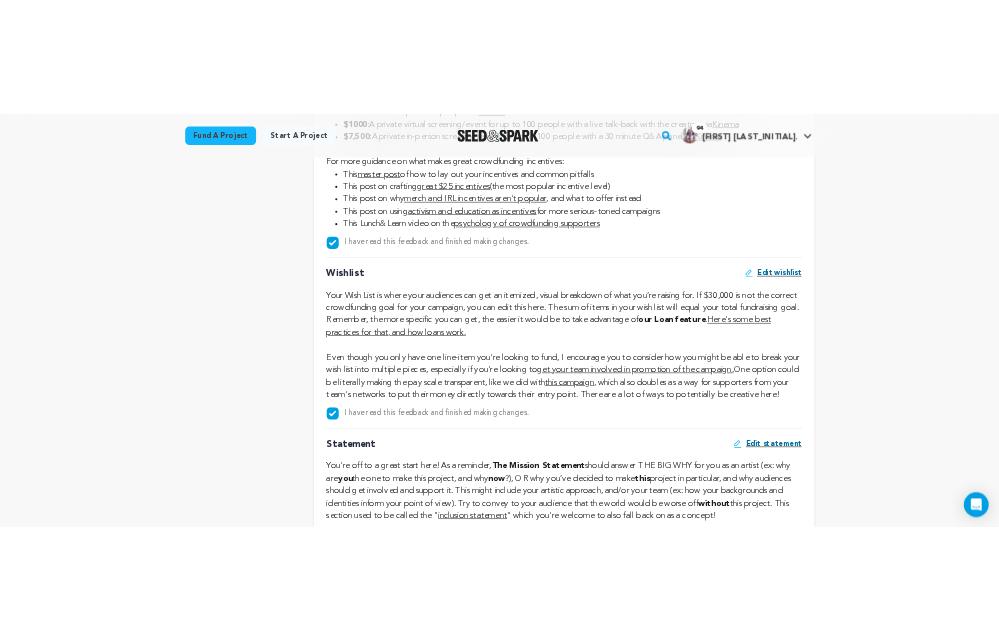 scroll, scrollTop: 2553, scrollLeft: 0, axis: vertical 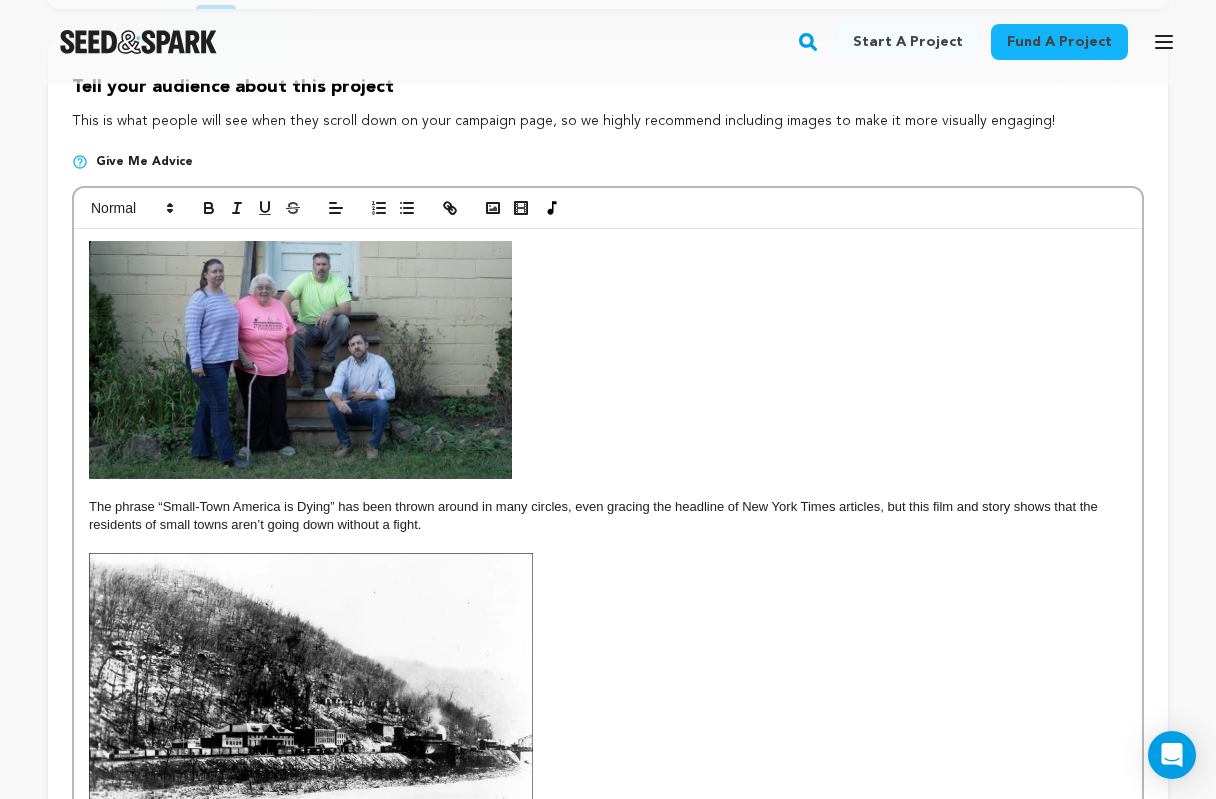 click at bounding box center [608, 360] 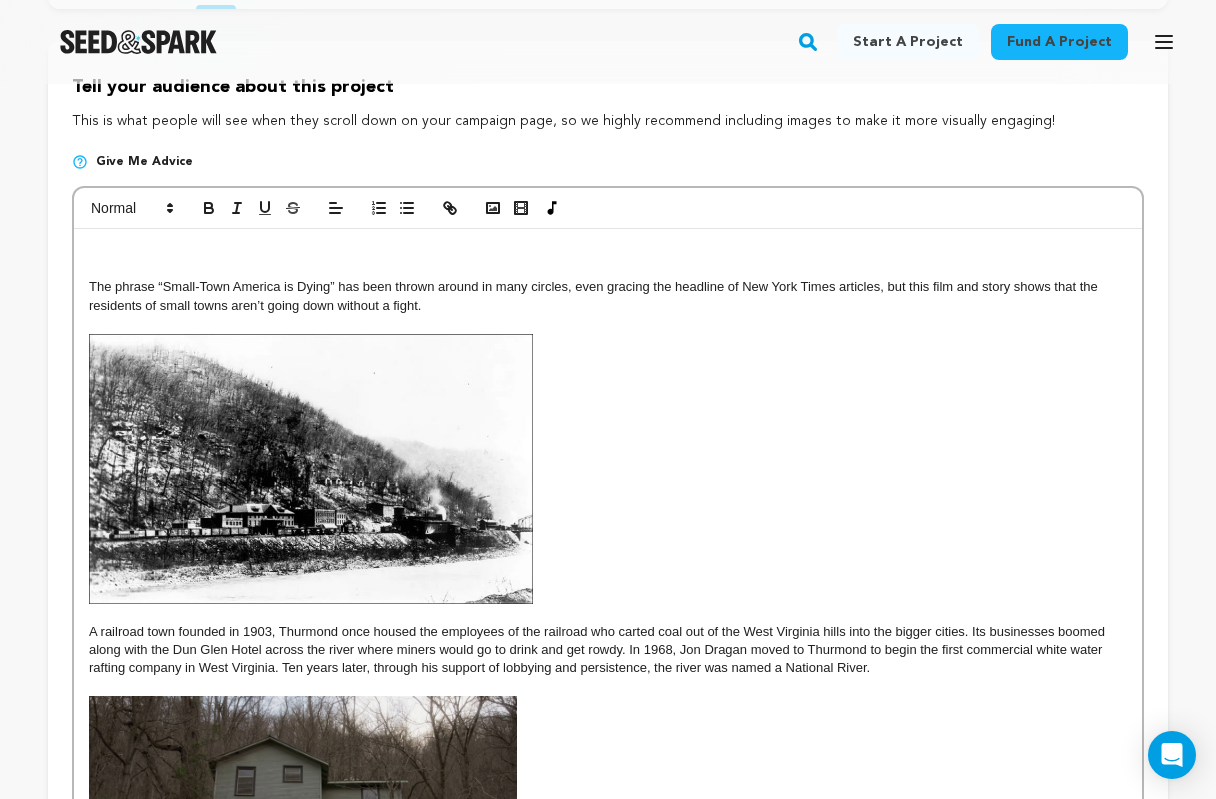 scroll, scrollTop: 274, scrollLeft: 0, axis: vertical 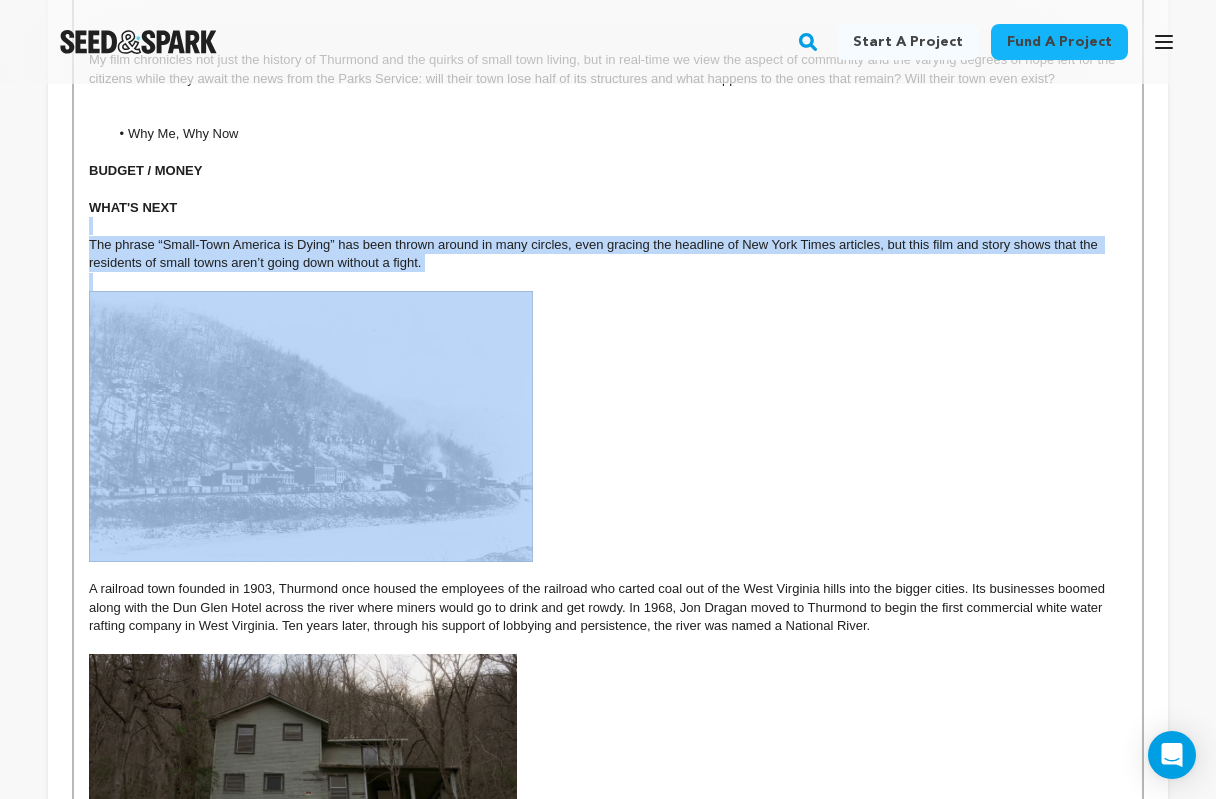 drag, startPoint x: 92, startPoint y: 249, endPoint x: 524, endPoint y: 530, distance: 515.3494 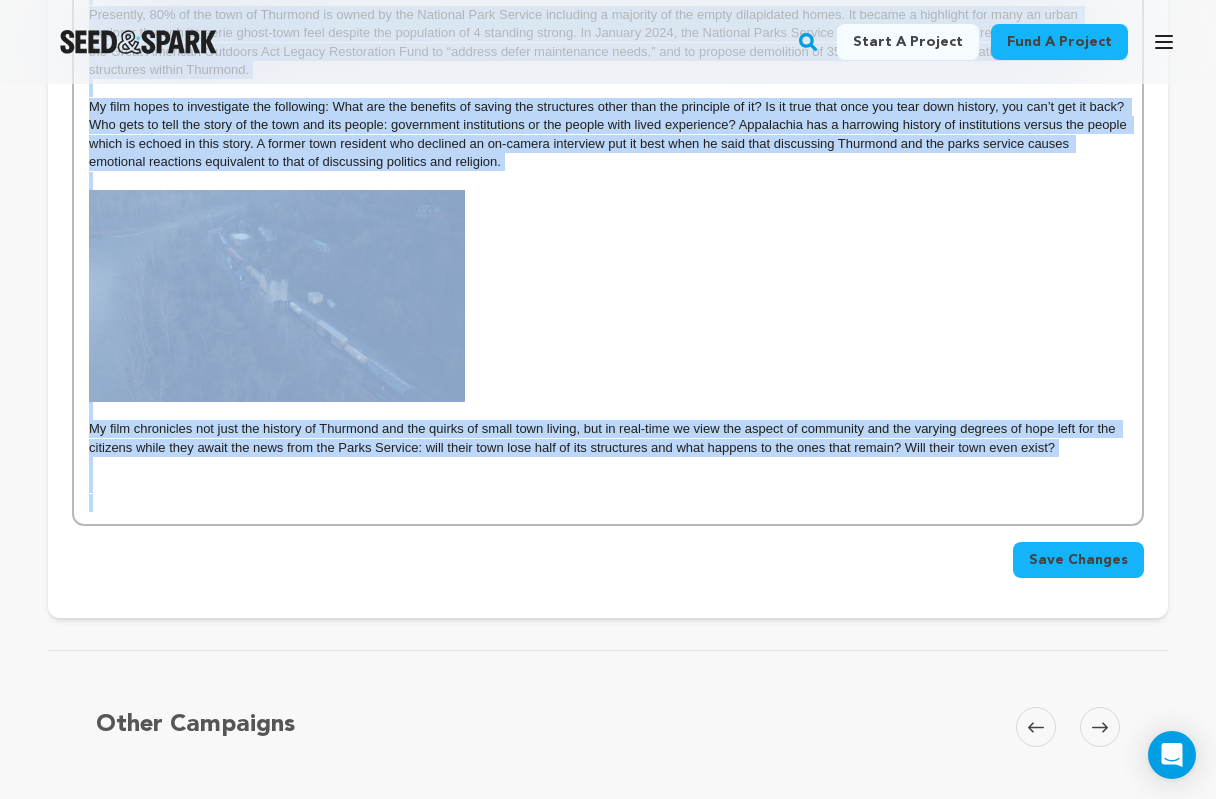 scroll, scrollTop: 1703, scrollLeft: 0, axis: vertical 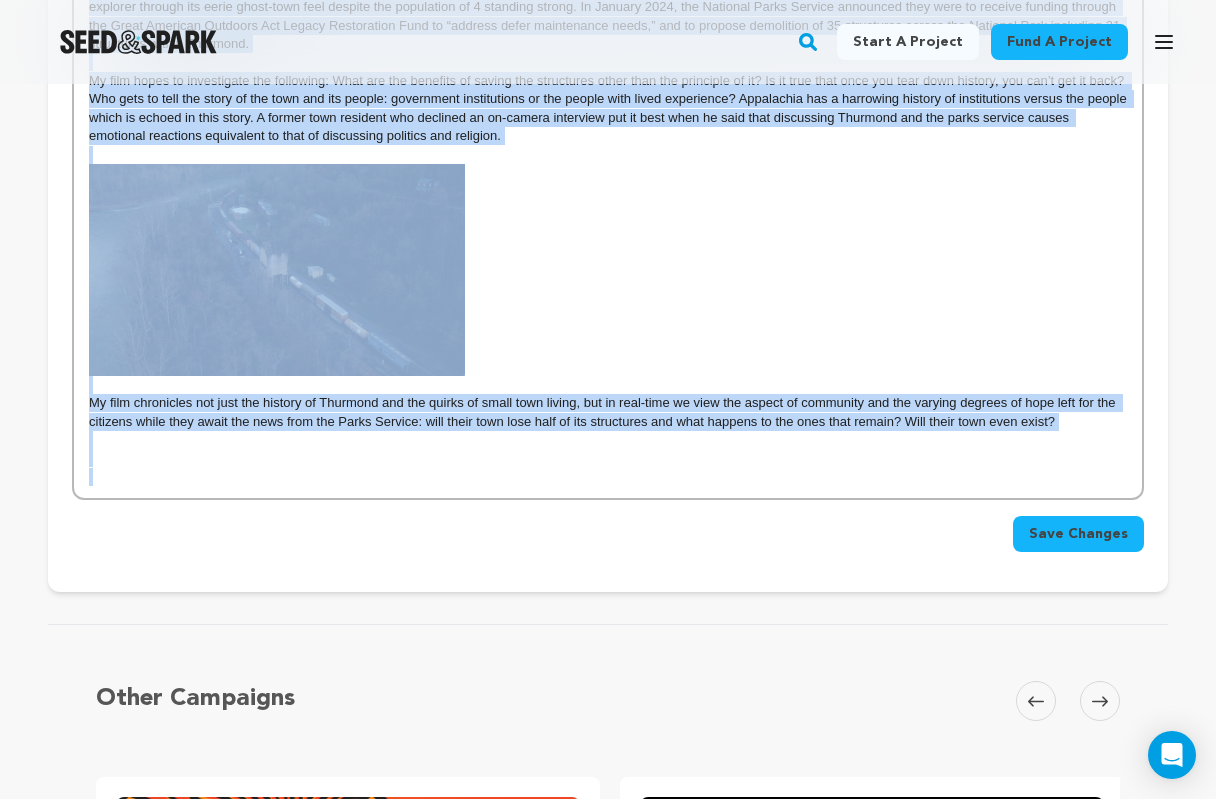 drag, startPoint x: 103, startPoint y: 252, endPoint x: 1095, endPoint y: 430, distance: 1007.84326 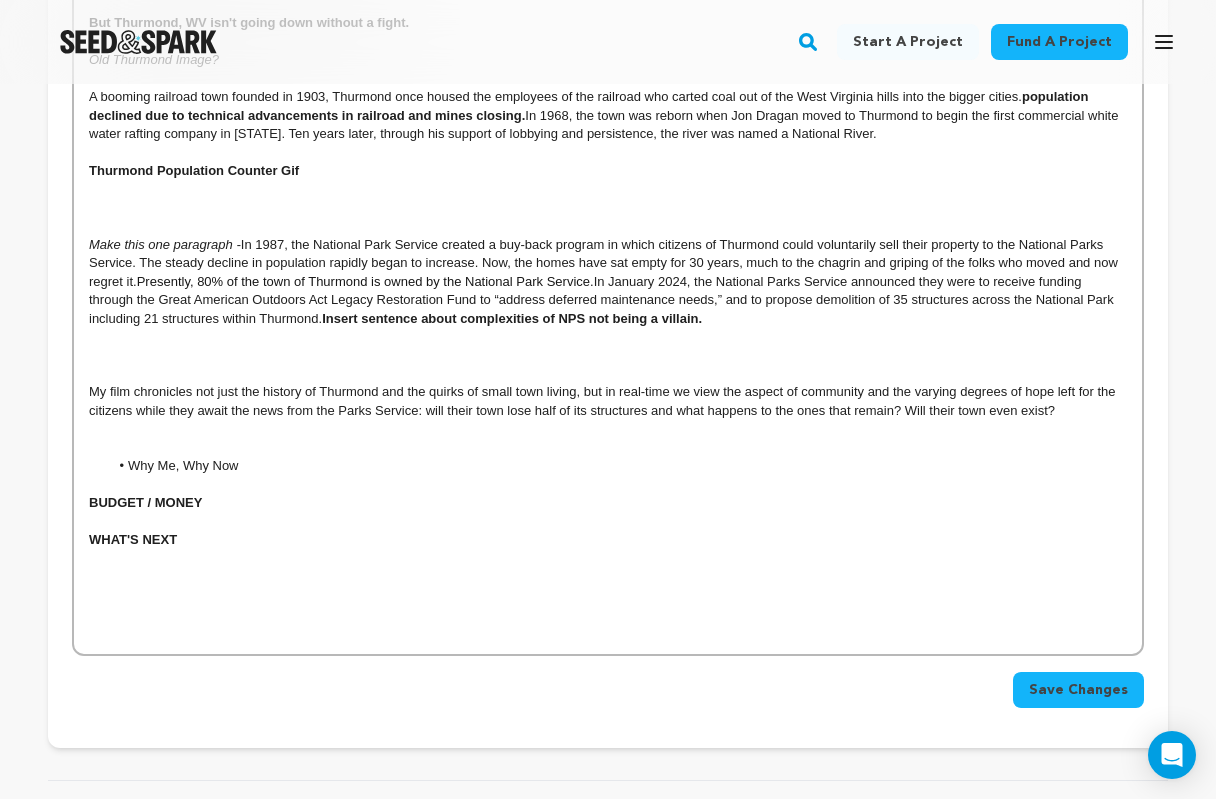scroll, scrollTop: 677, scrollLeft: 0, axis: vertical 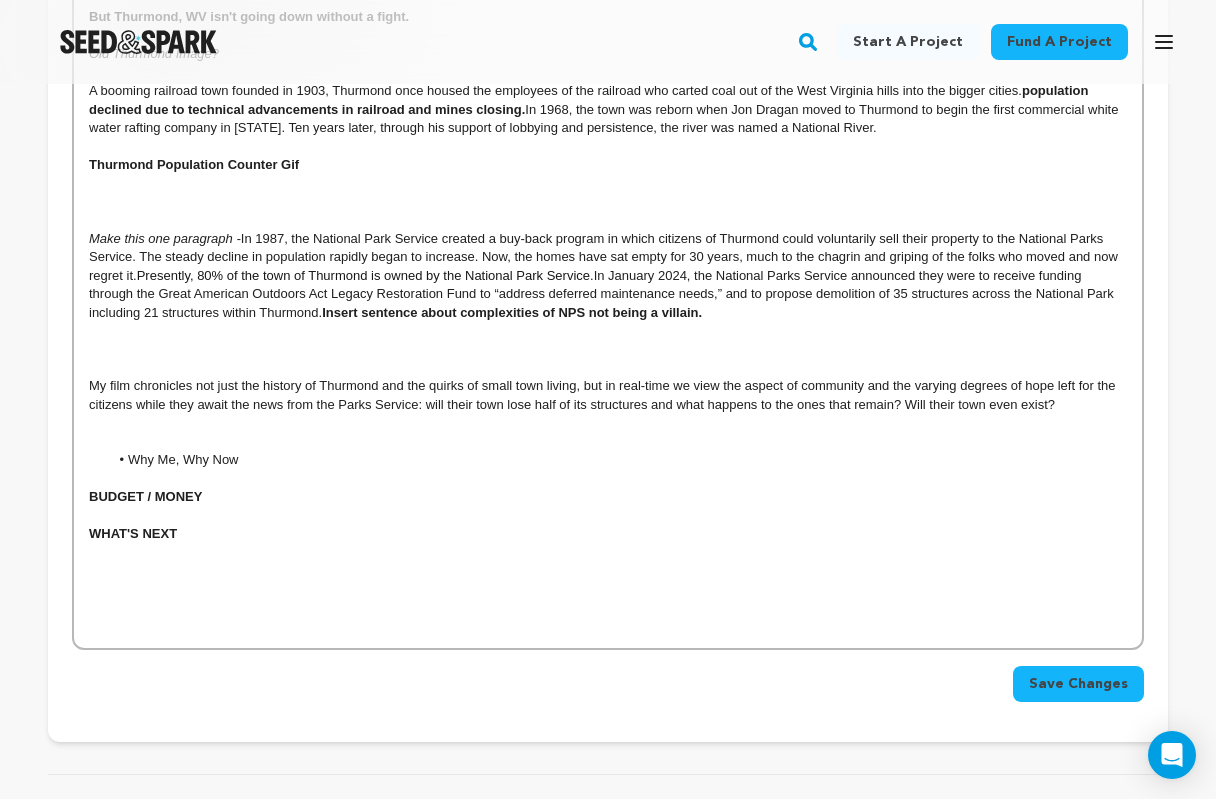 click on "Save Changes" at bounding box center (1078, 684) 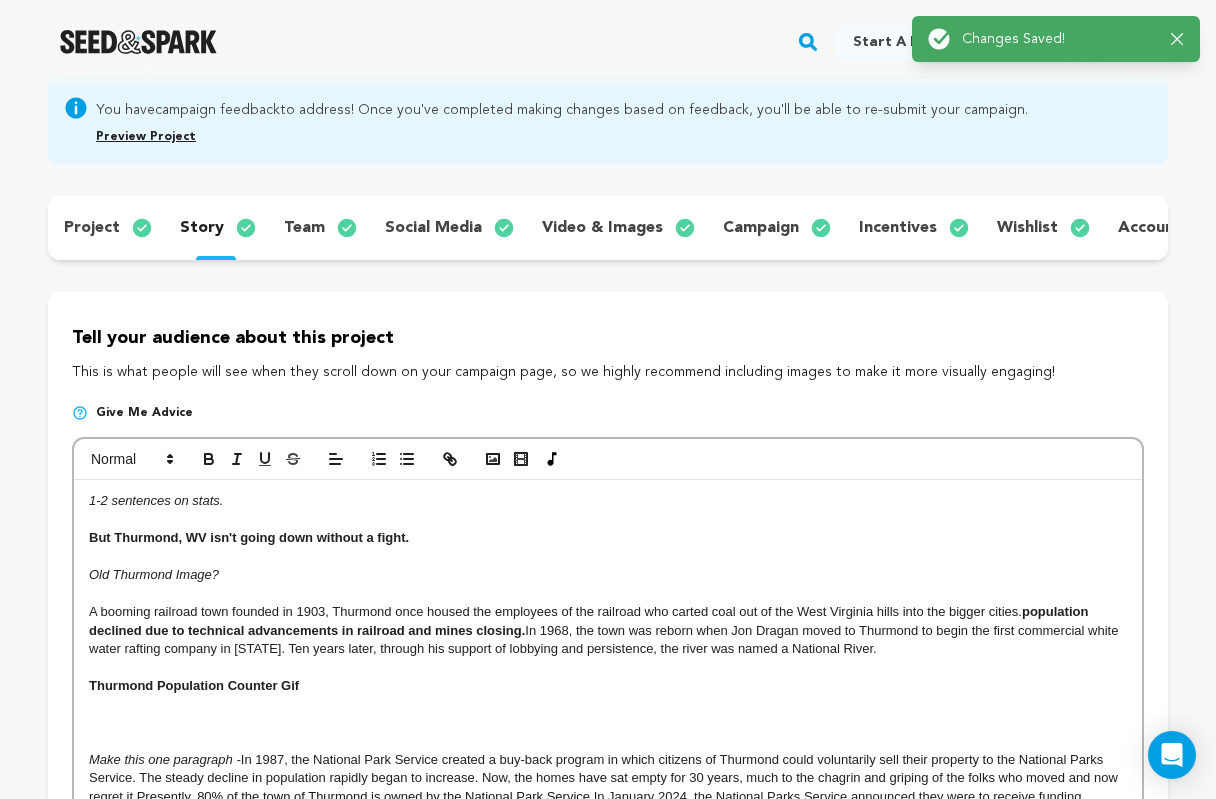 scroll, scrollTop: 165, scrollLeft: 0, axis: vertical 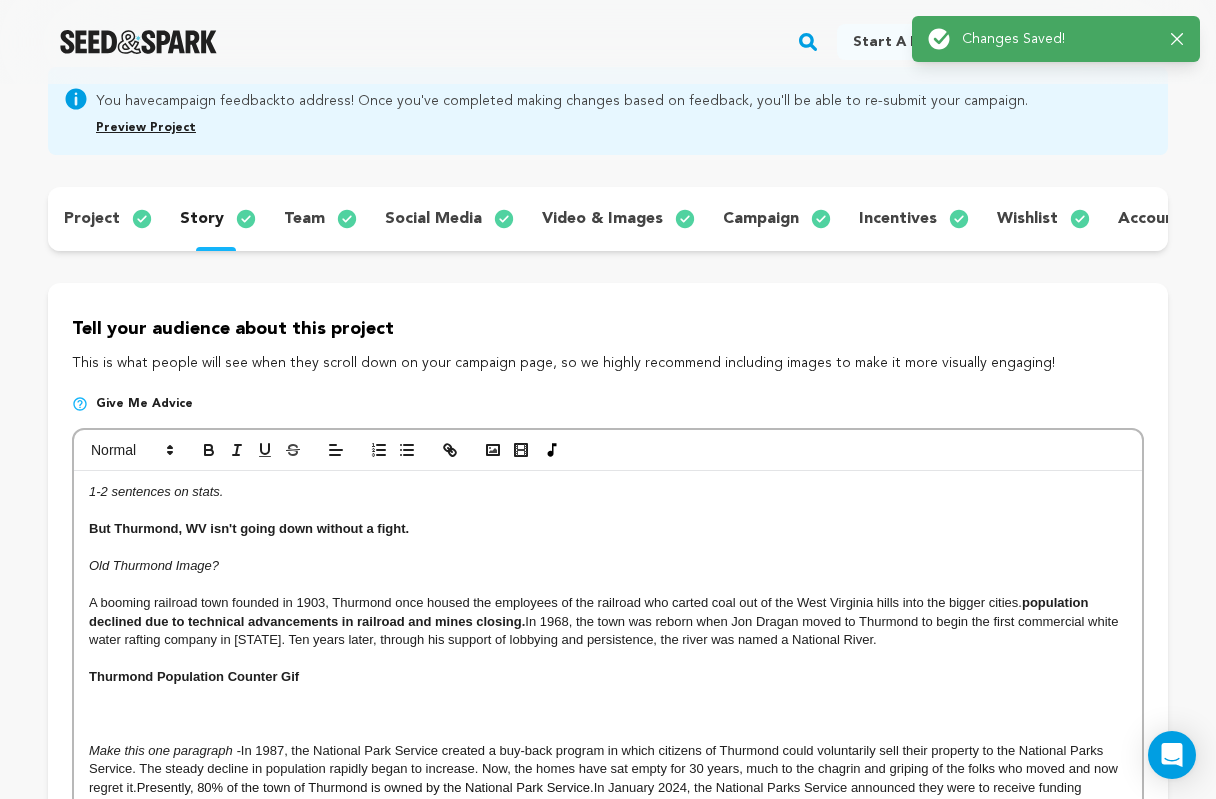 click on "[NUMBER]-[NUMBER] sentences on stats. But Thurmond, WV isn't going down without a fight. Old Thurmond Image? A booming railroad town founded in [YEAR], Thurmond once housed the employees of the railroad who carted coal out of the [STATE] hills into the bigger cities.  population declined due to technical advancements in railroad and mines closing.  In [YEAR], the town was reborn when Jon Dragan moved to Thurmond to begin the first commercial white water rafting company in [STATE]. Ten years later, through his support of lobbying and persistence, the river was named a National River. Thurmond Population Counter Gif Make this one paragraph -  In [YEAR], the National Park Service created a buy-back program in which citizens of Thurmond could voluntarily sell their property to the National Parks Service. The steady decline in population rapidly began to increase. Now, the homes have sat empty for [NUMBER] years, much to the chagrin and griping of the folks who moved and now regret it.  Why Me, Why Now BUDGET / MONEY" at bounding box center [608, 815] 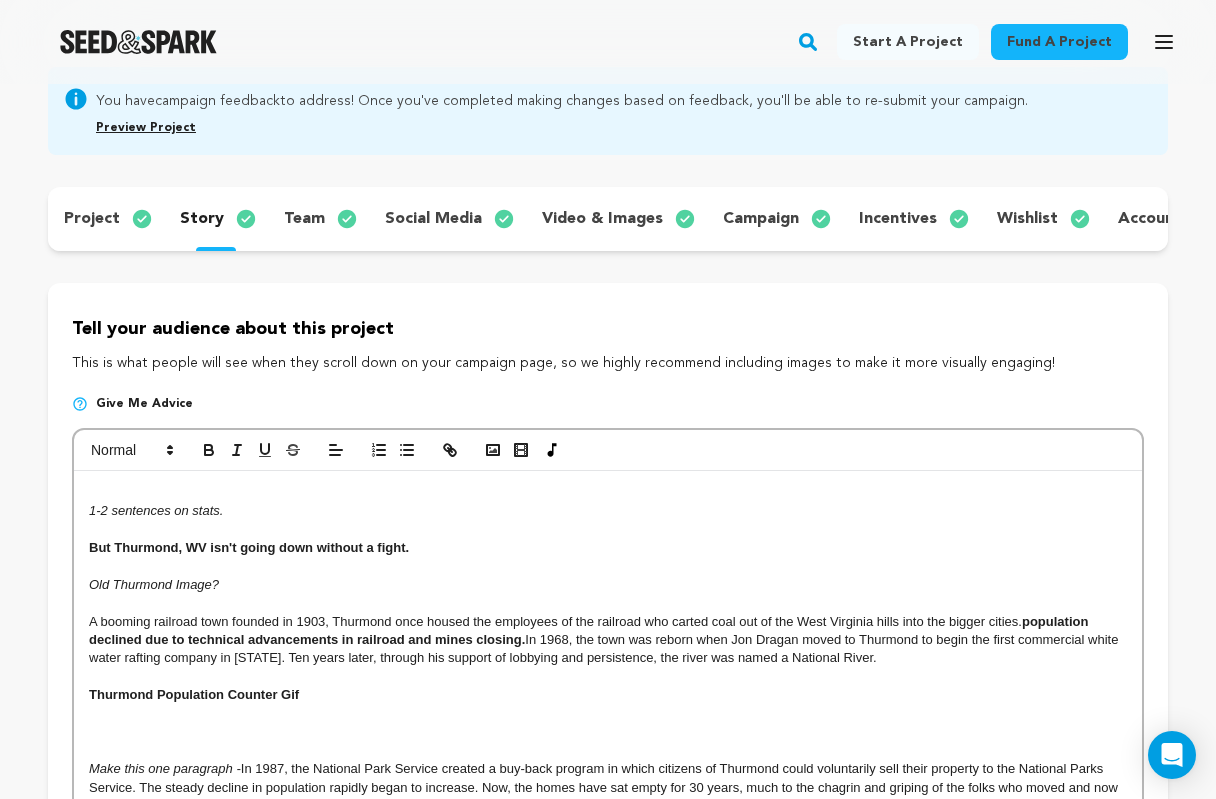 click at bounding box center (608, 492) 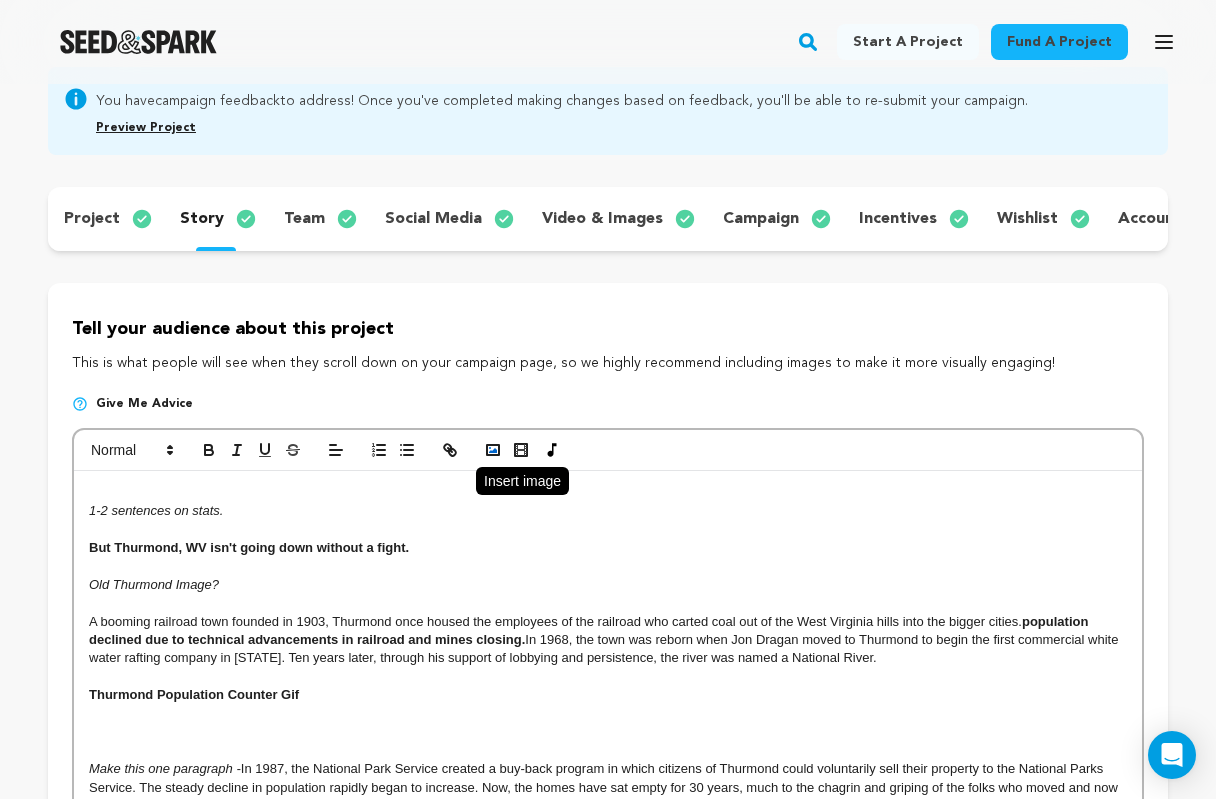 click 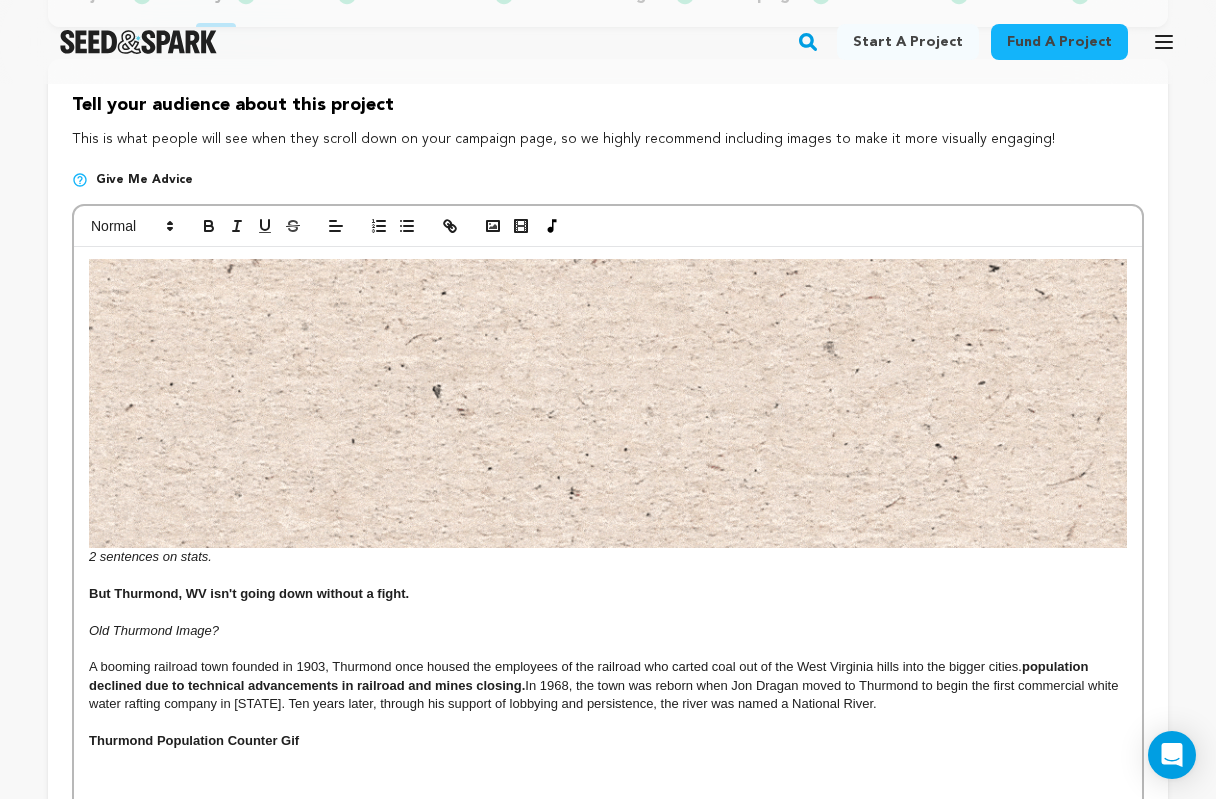 scroll, scrollTop: 492, scrollLeft: 0, axis: vertical 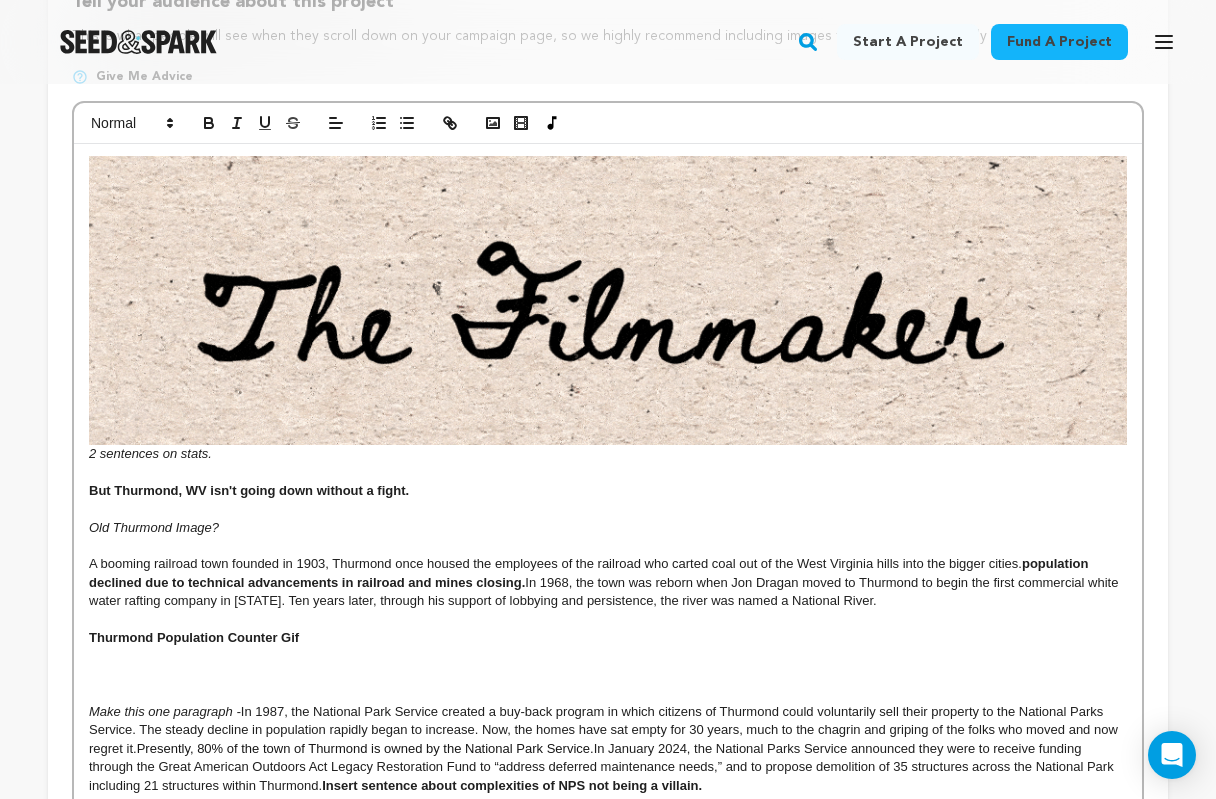 click at bounding box center [608, 300] 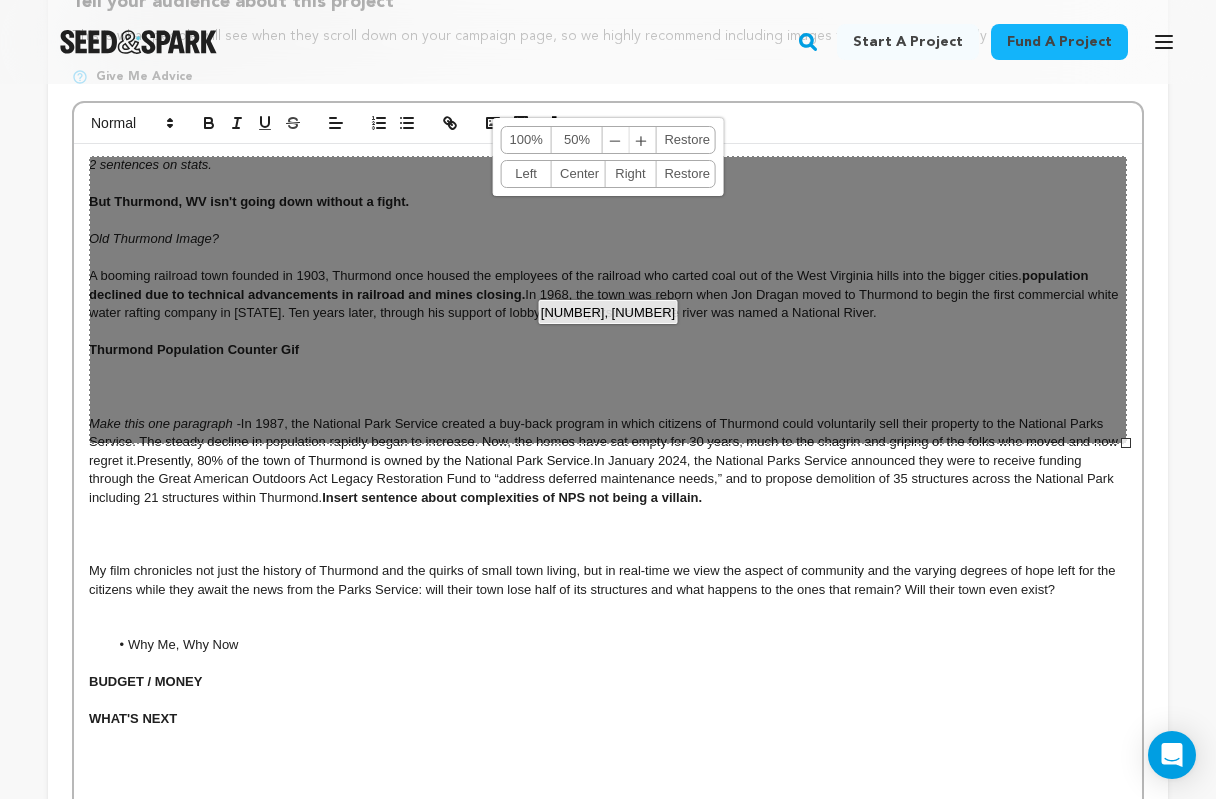 click on "1038, 288
100%
50%
﹣
﹢
Restore
Left
Center
Right
Restore" at bounding box center [608, 300] 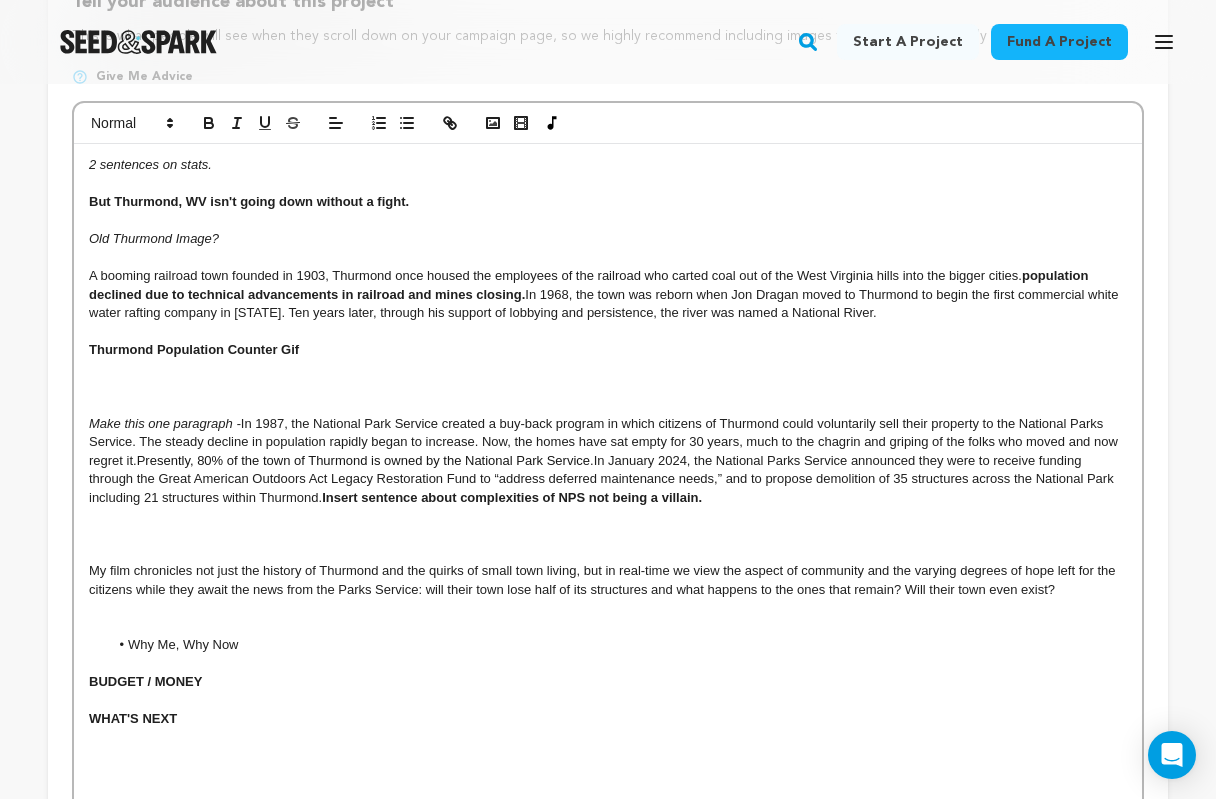 click on "2 sentences on stats." at bounding box center [150, 164] 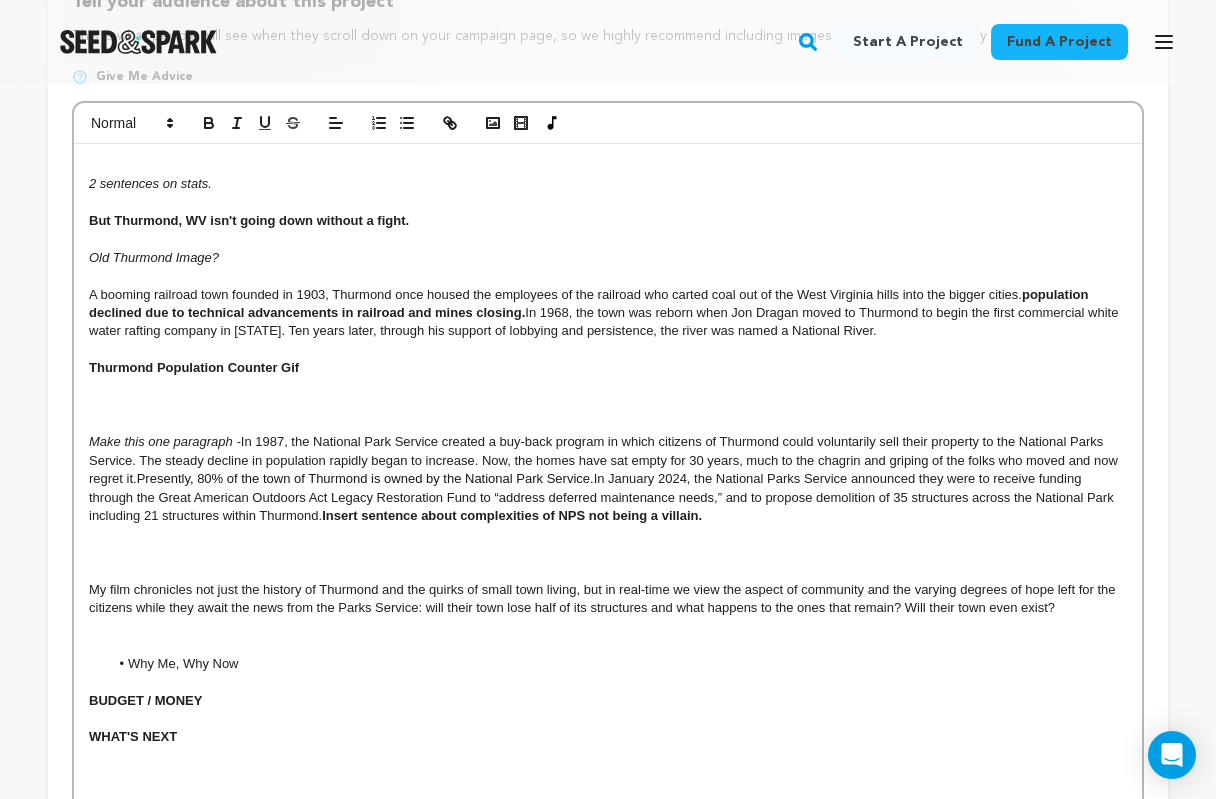 click at bounding box center (608, 165) 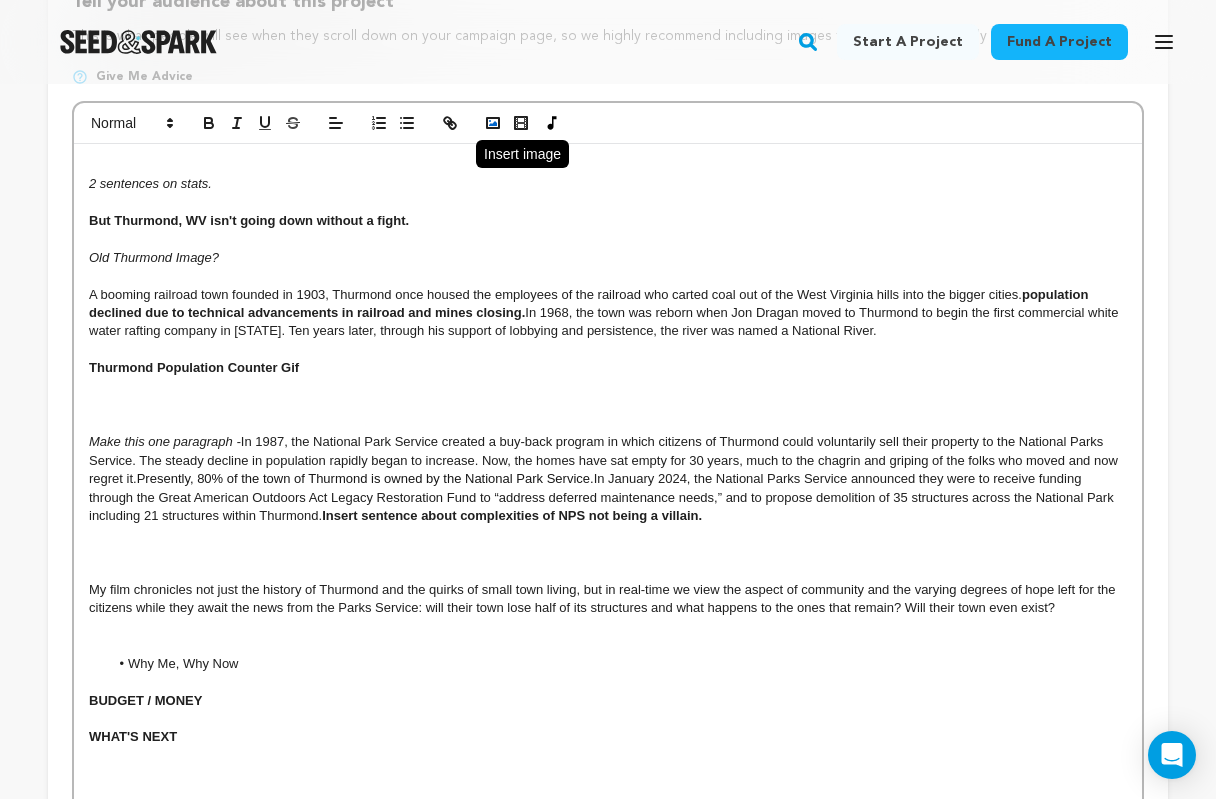 click 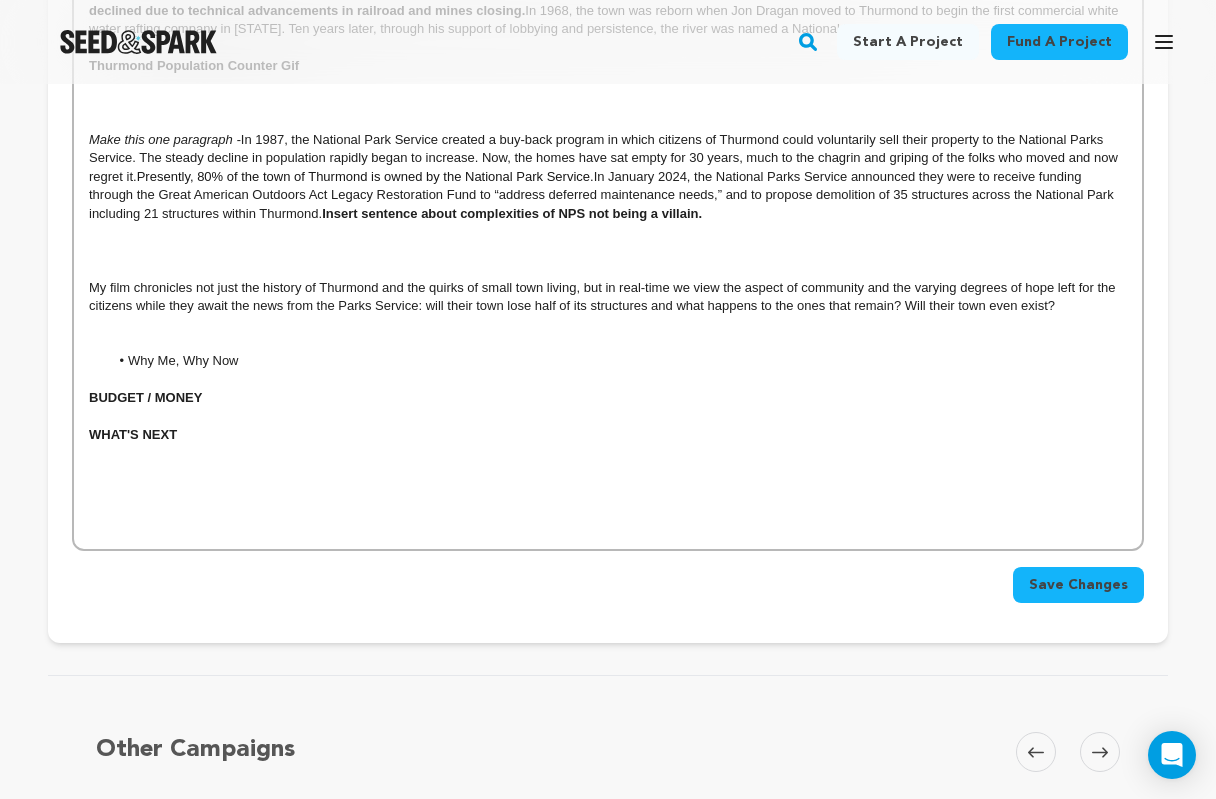 scroll, scrollTop: 1201, scrollLeft: 0, axis: vertical 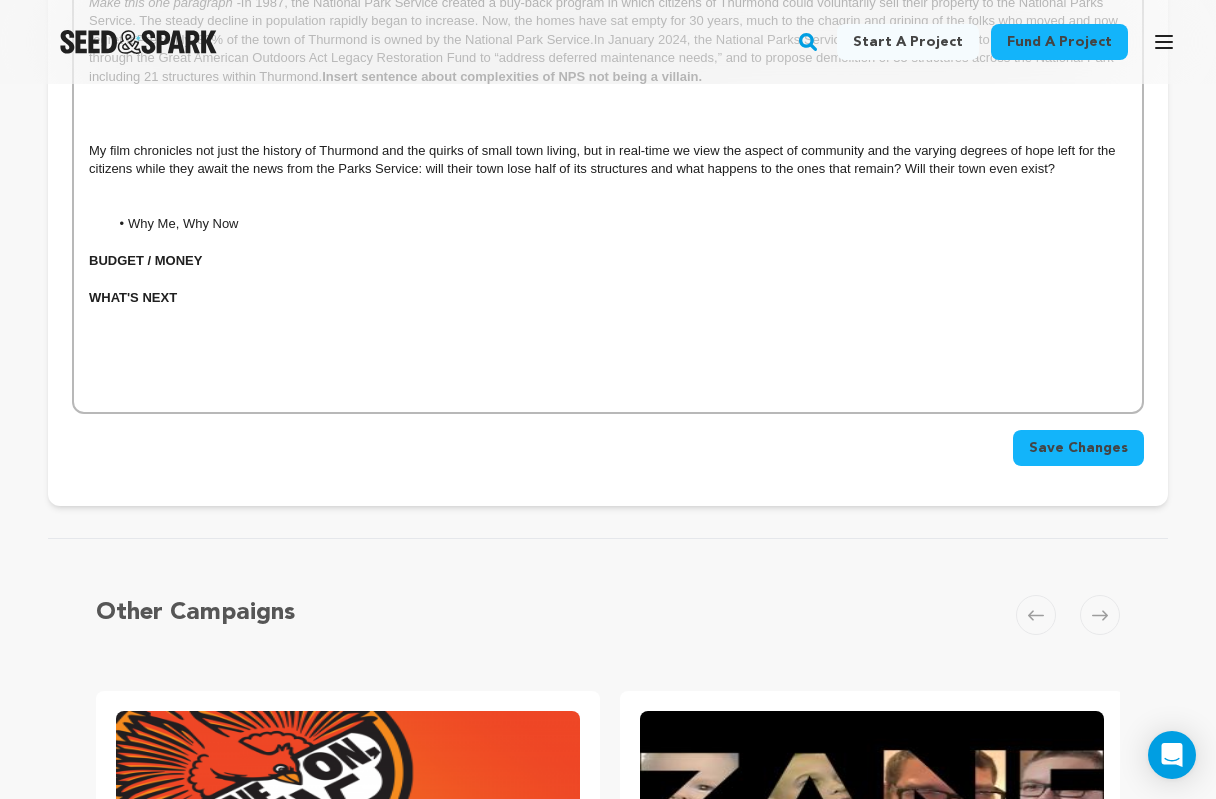 click on "Save Changes" at bounding box center (1078, 448) 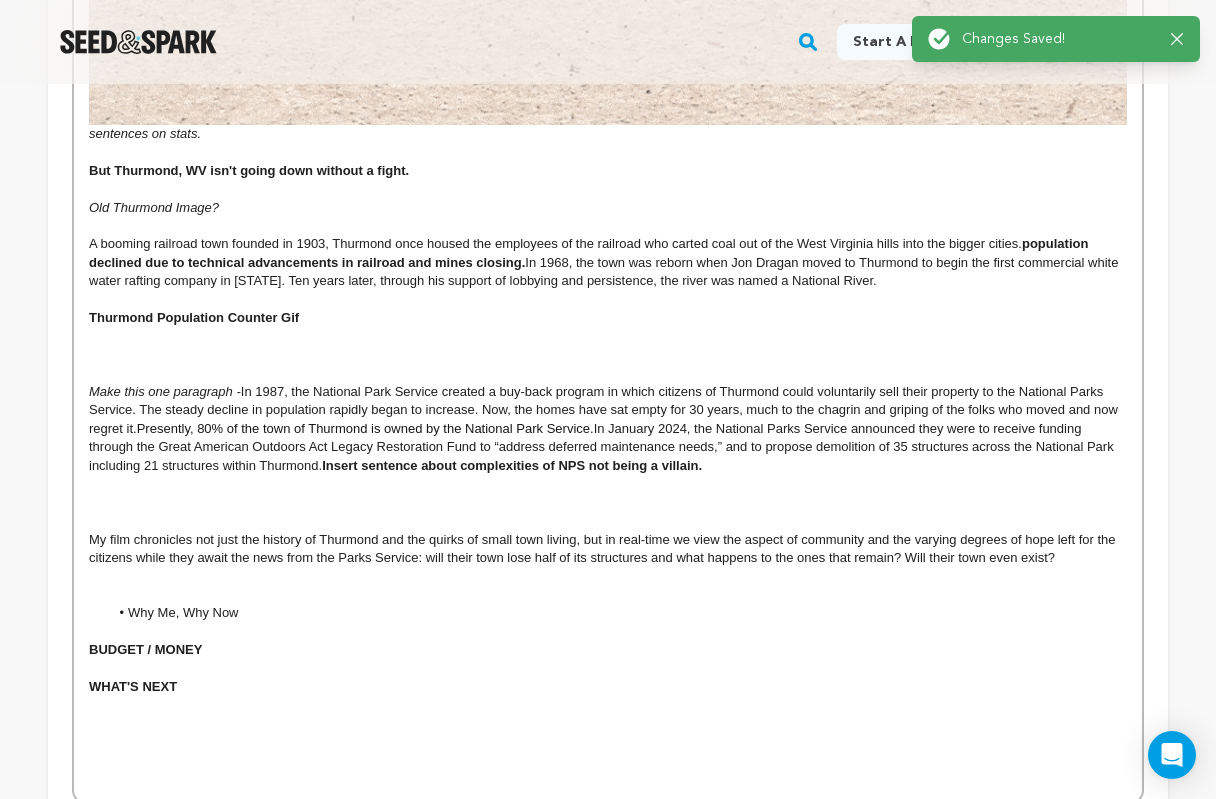 scroll, scrollTop: 811, scrollLeft: 0, axis: vertical 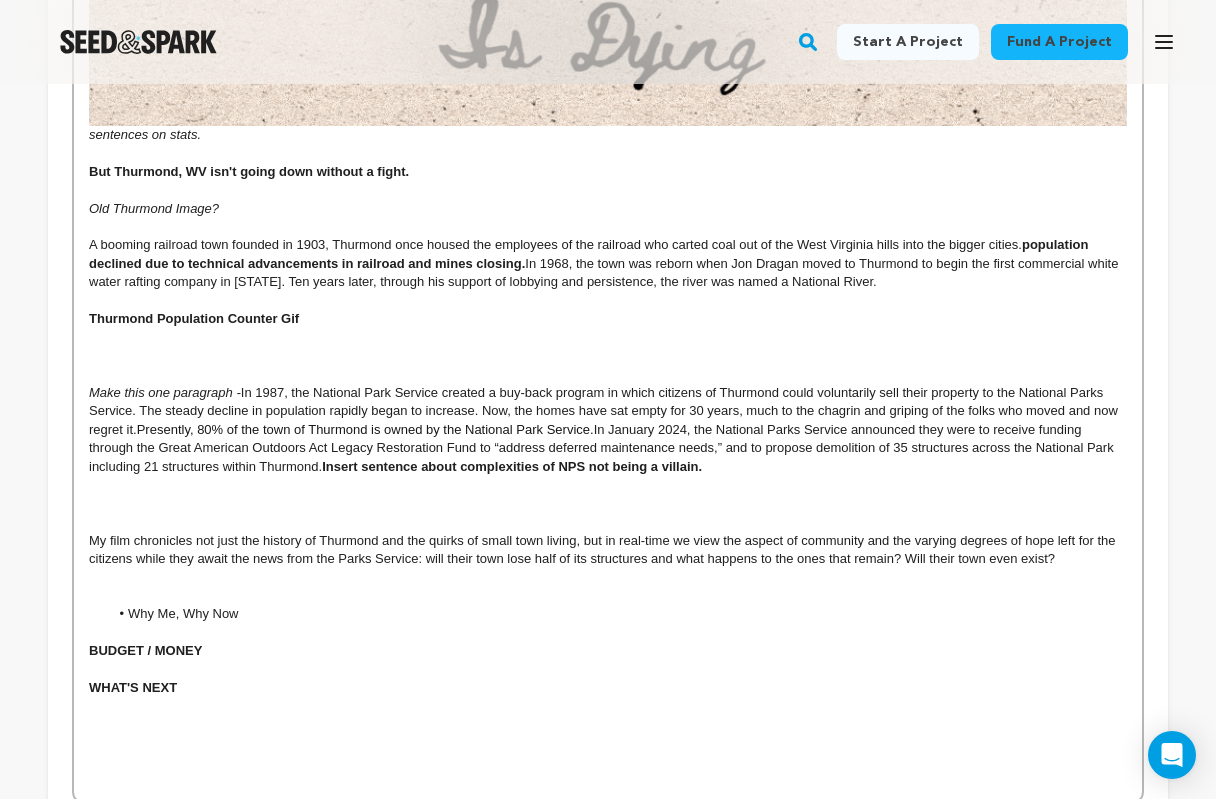 click at bounding box center (608, 596) 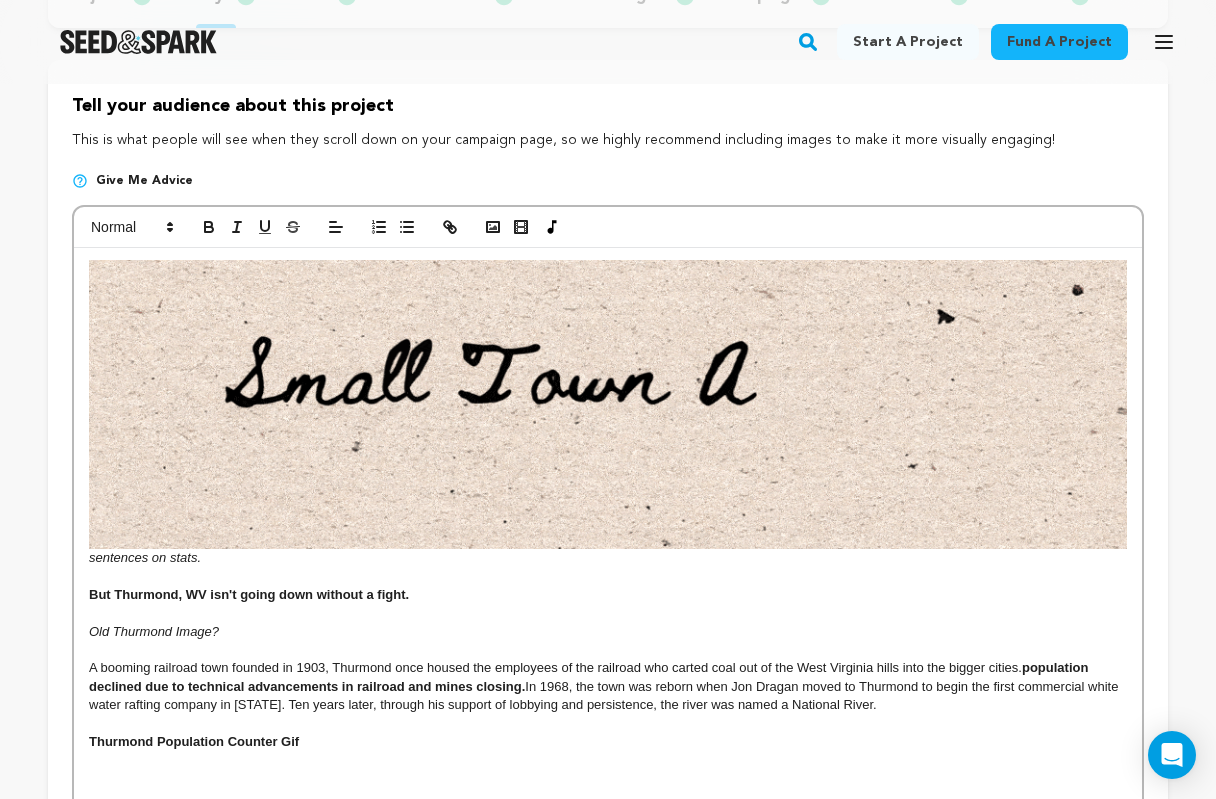 scroll, scrollTop: 368, scrollLeft: 0, axis: vertical 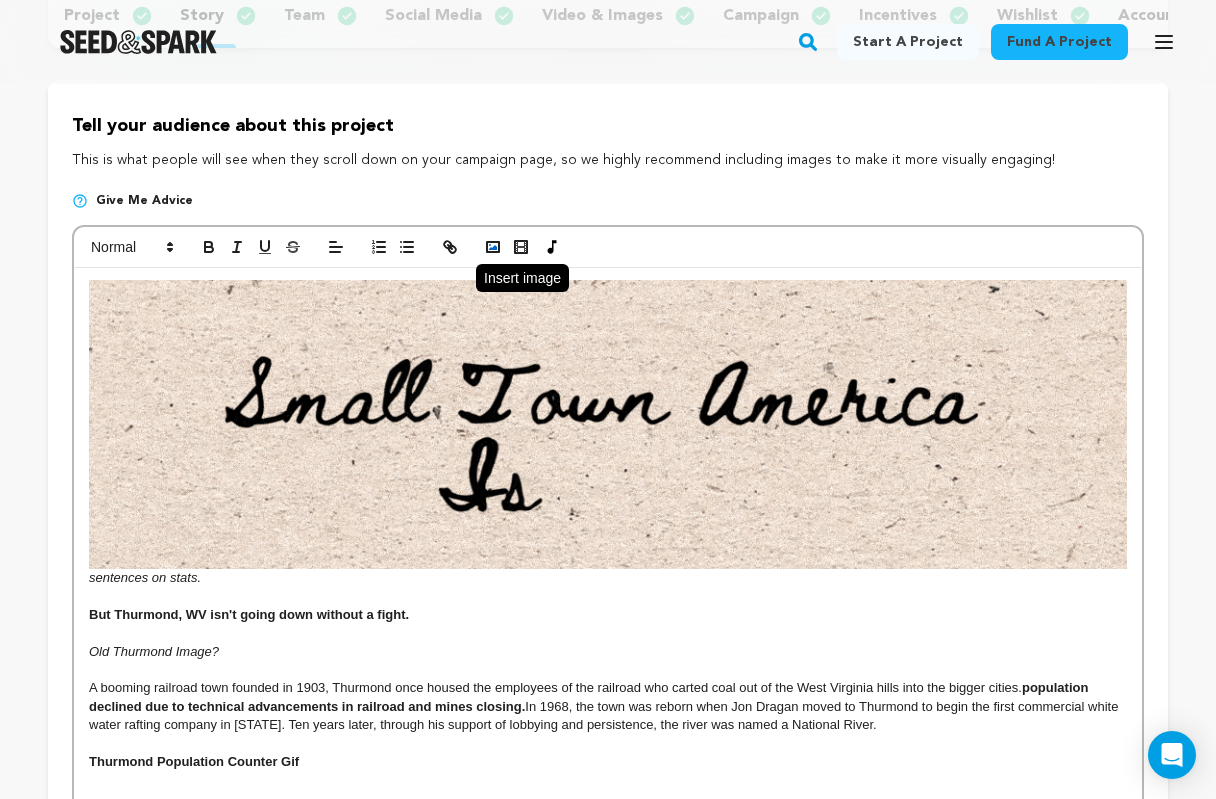 click 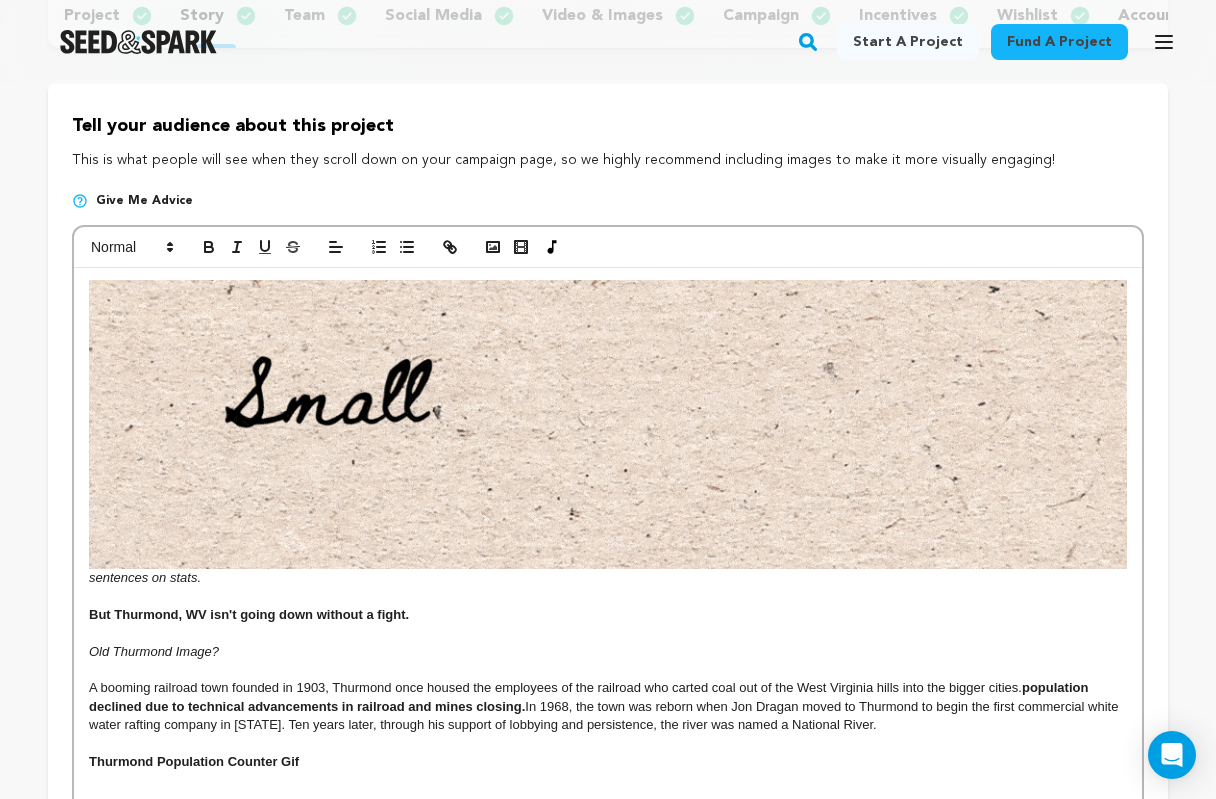 scroll, scrollTop: 1065, scrollLeft: 0, axis: vertical 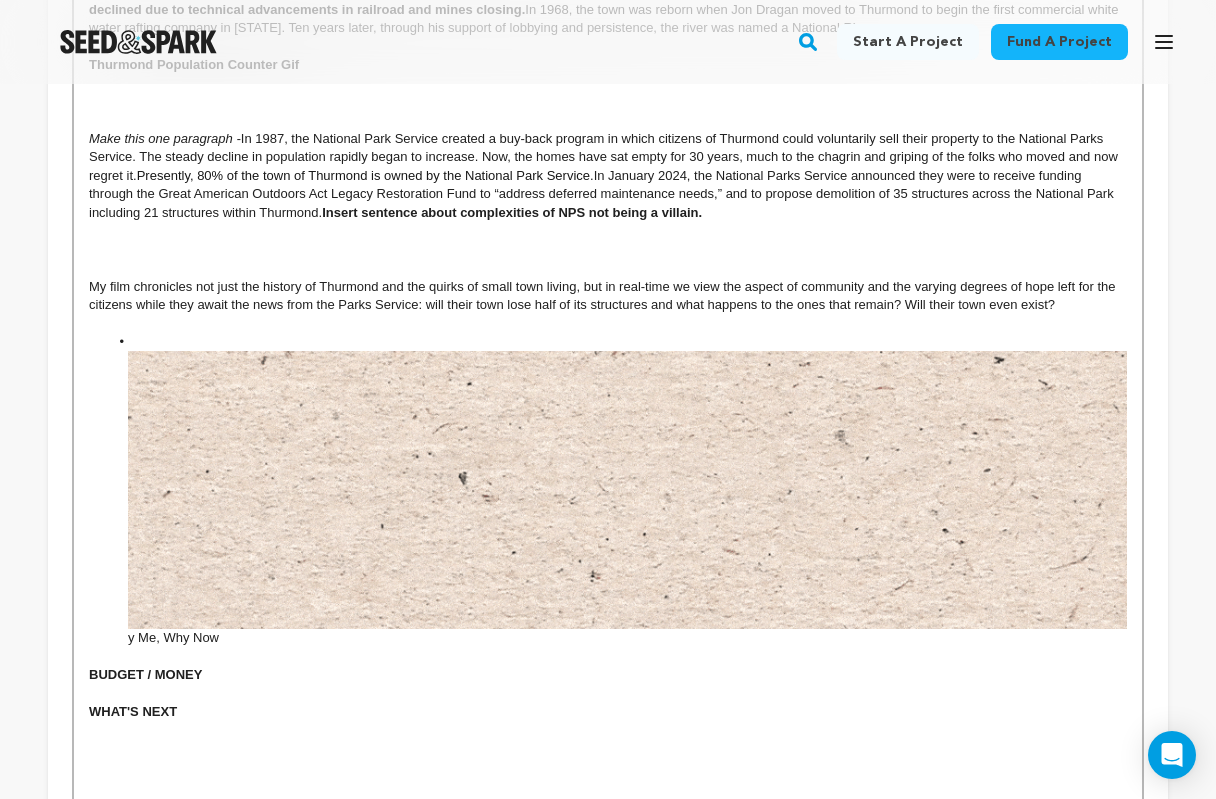 click at bounding box center [627, 490] 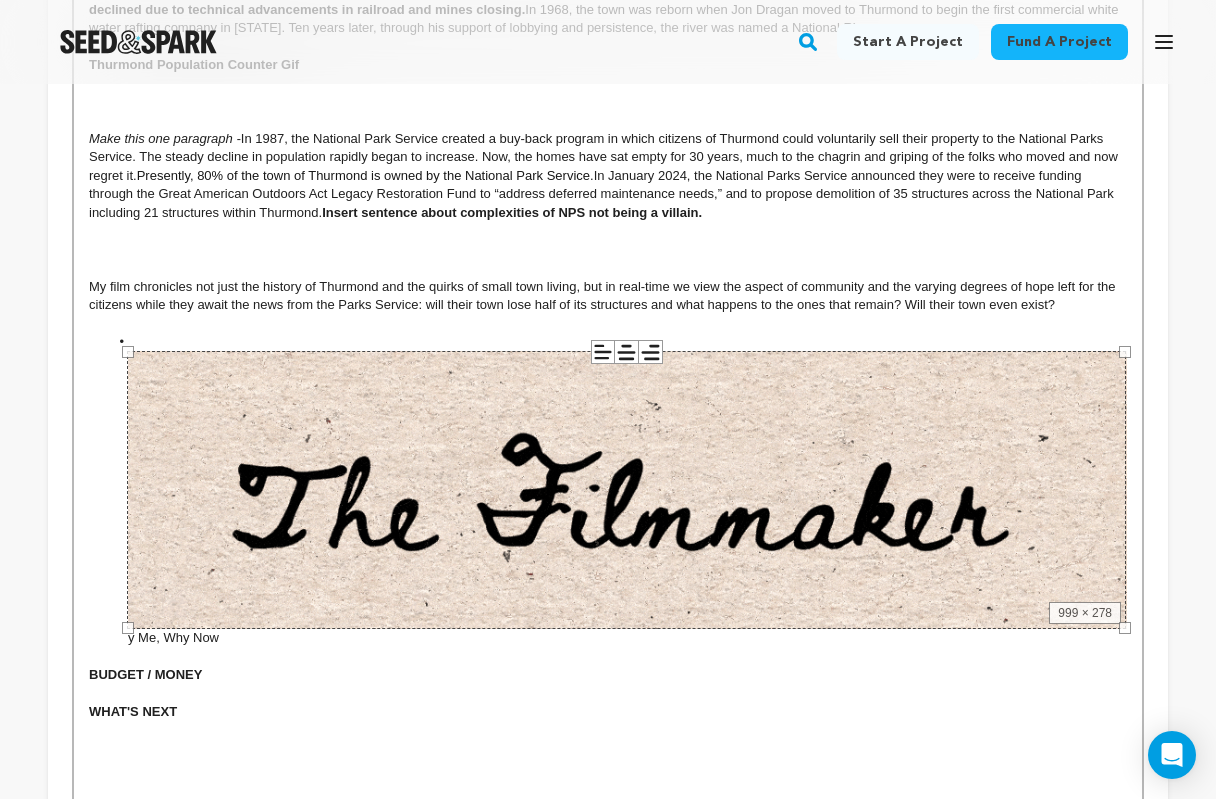 click on "y Me, Why Now" at bounding box center (618, 490) 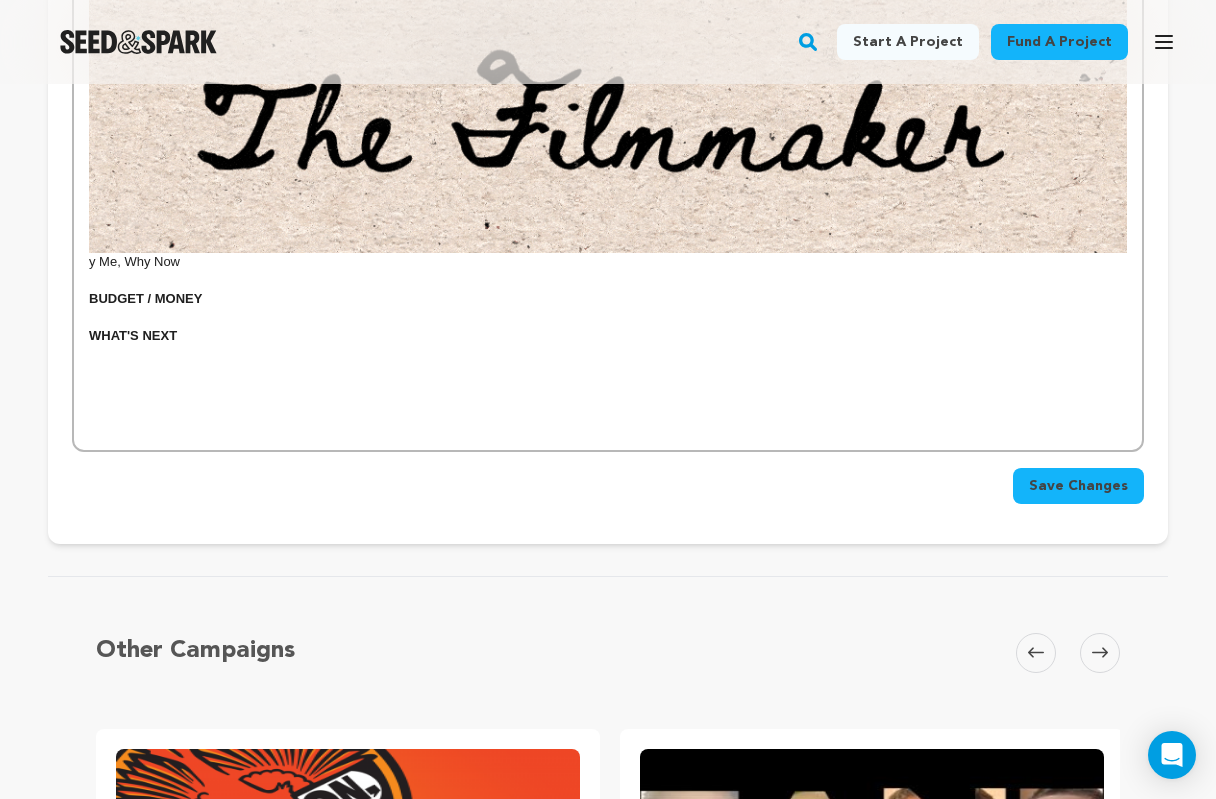 scroll, scrollTop: 1453, scrollLeft: 0, axis: vertical 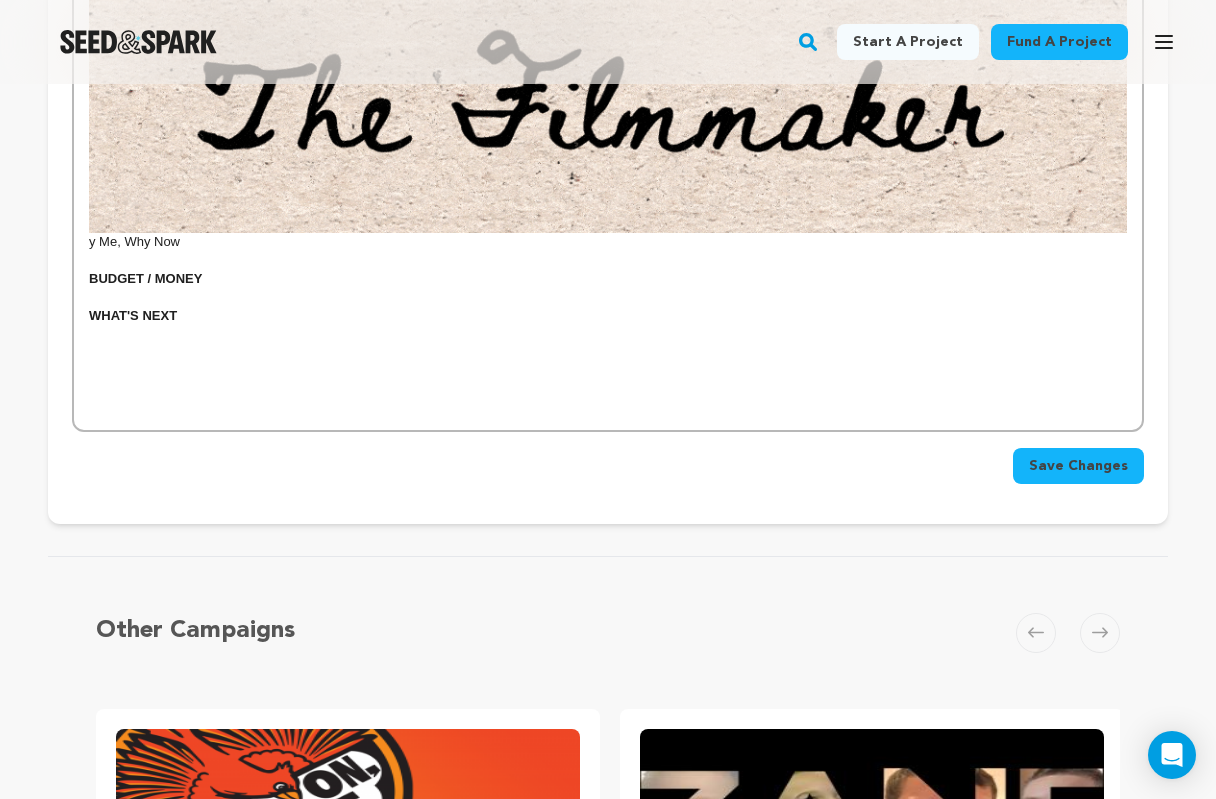 click on "Save Changes" at bounding box center [1078, 466] 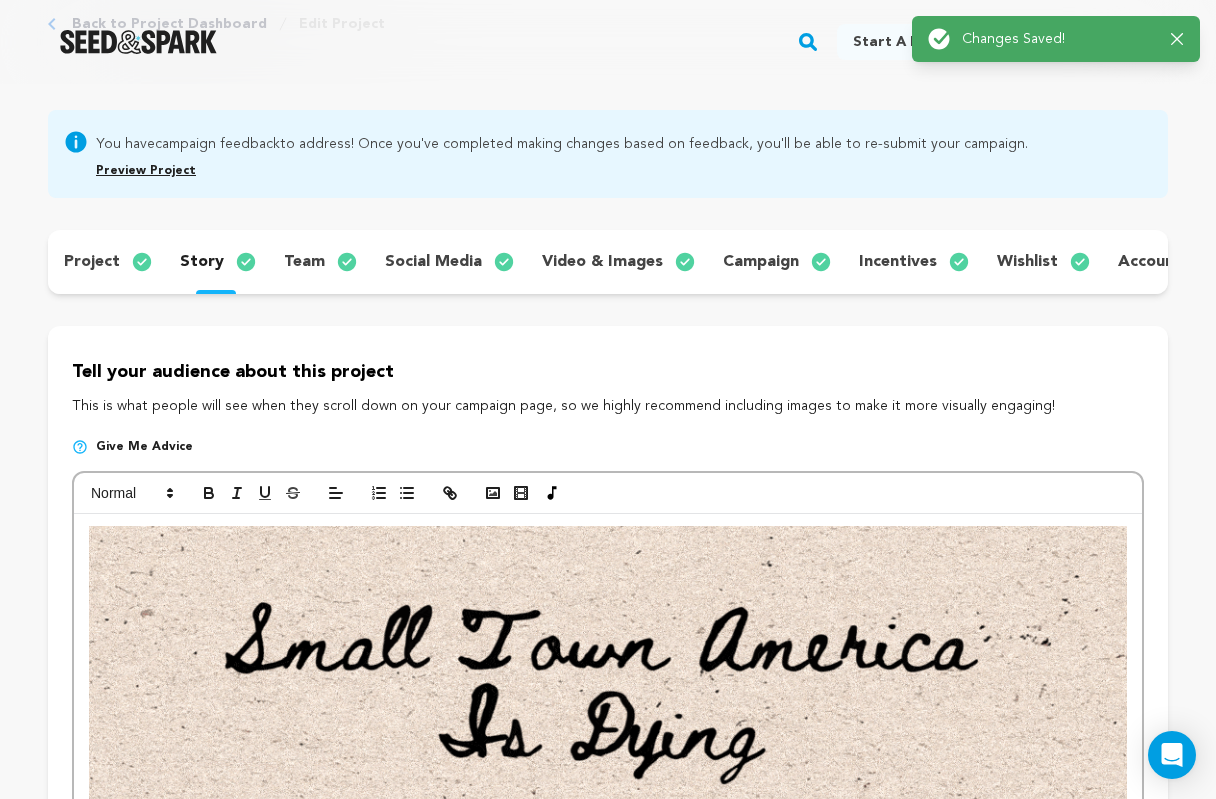 scroll, scrollTop: 0, scrollLeft: 0, axis: both 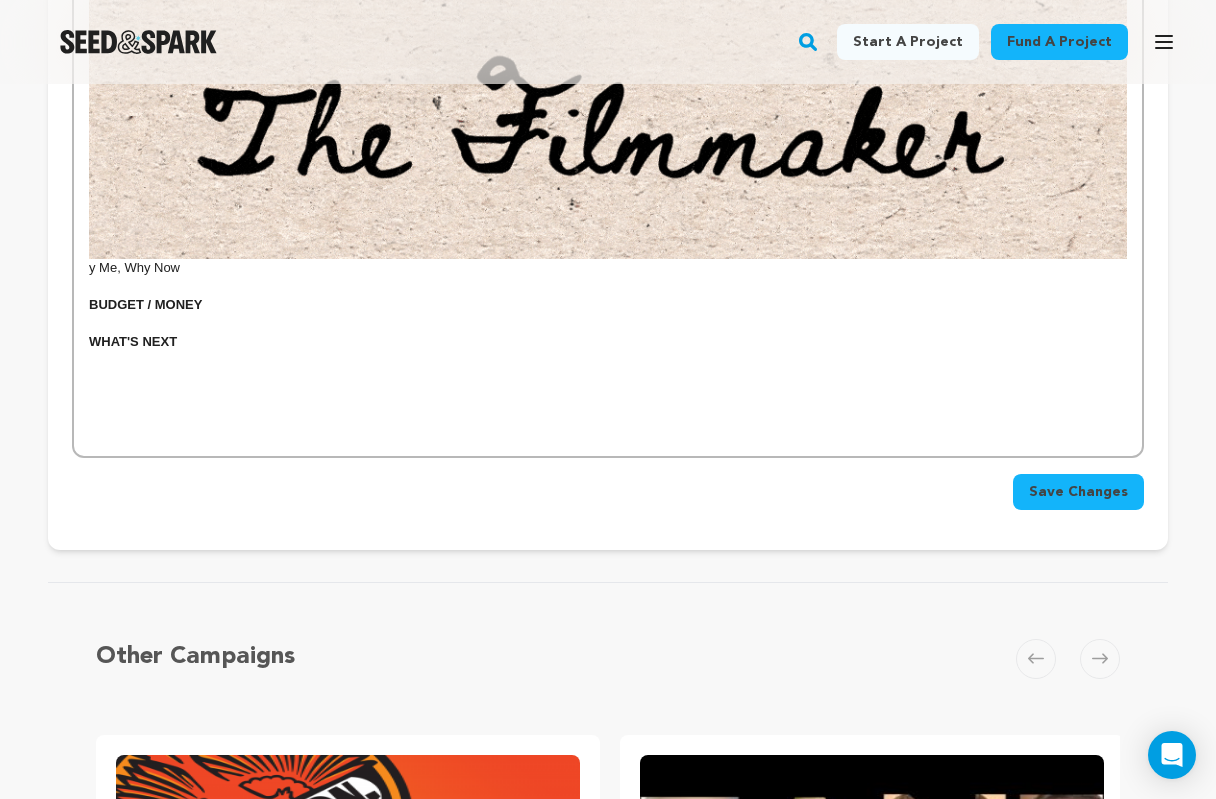 click at bounding box center (608, 361) 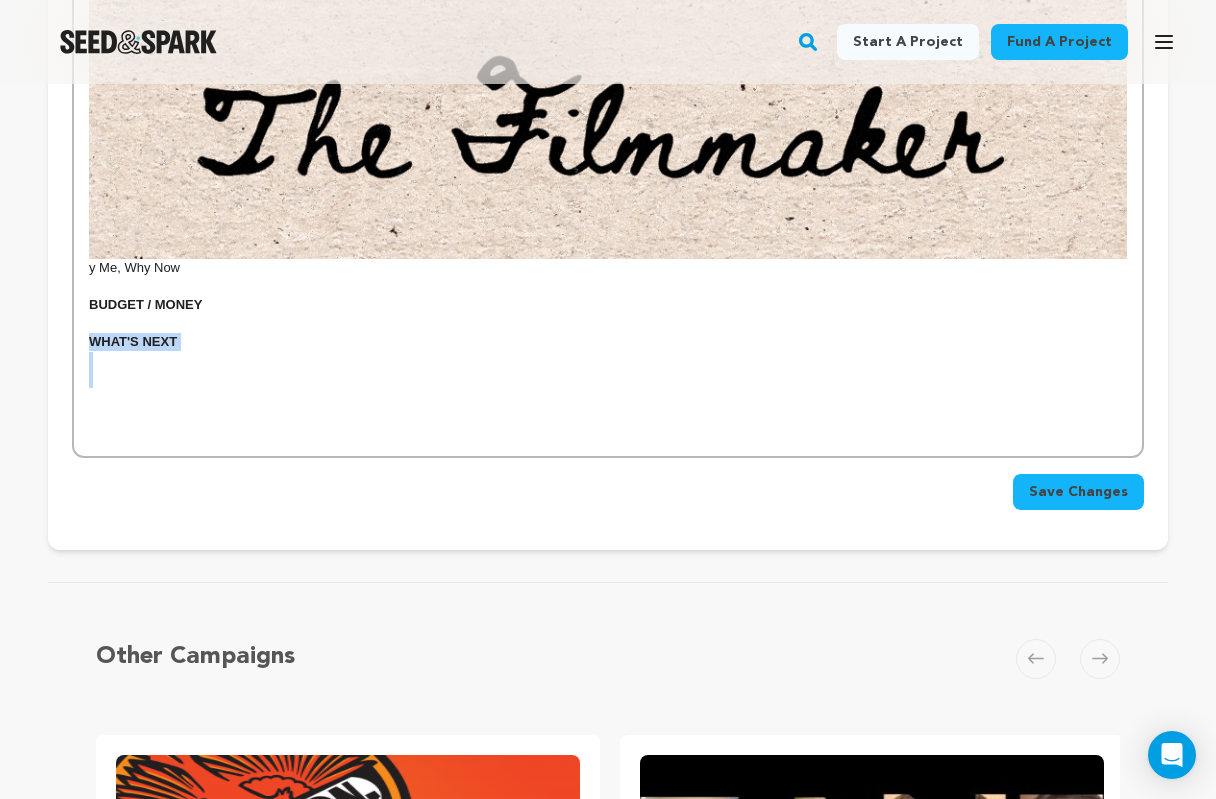 drag, startPoint x: 182, startPoint y: 375, endPoint x: 82, endPoint y: 350, distance: 103.077644 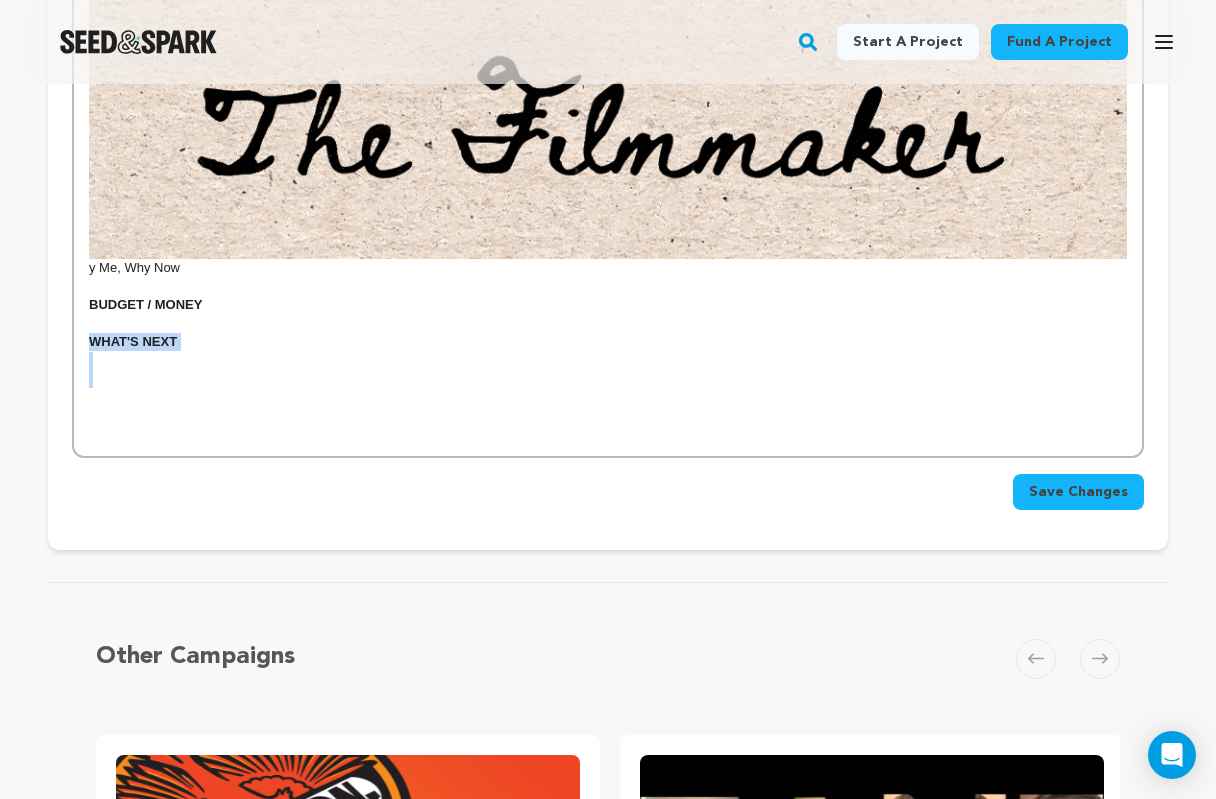 click on "sentences on stats. But Thurmond, [STATE] isn't going down without a fight. Old Thurmond Image? A booming railroad town founded in 1903, Thurmond once housed the employees of the railroad who carted coal out of the West Virginia hills into the bigger cities. population declined due to technical advancements in railroad and mines closing. In 1968, the town was reborn when Jon Dragan moved to Thurmond to begin the first commercial white water rafting company in West Virginia. Ten years later, through his support of lobbying and persistence, the river was named a National River. Thurmond Population Counter Gif Make this one paragraph - In 1987, the National Park Service created a buy-back program in which citizens of Thurmond could voluntarily sell their property to the National Parks Service. The steady decline in population rapidly began to increase. Now, the homes have sat empty for 30 years, much to the chagrin and griping of the folks who moved and now regret it. y Me, Why Now BUDGET / MONEY WHAT'S NEXT" at bounding box center [608, -168] 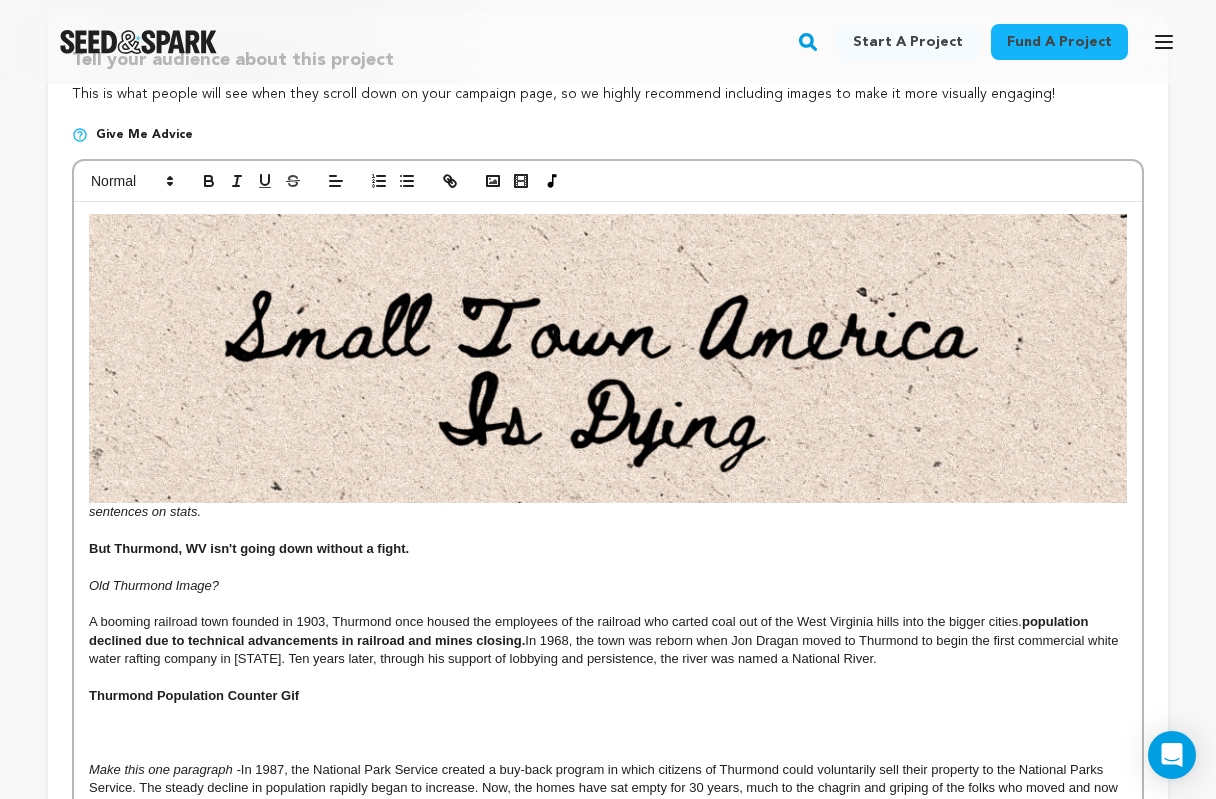 scroll, scrollTop: 65, scrollLeft: 0, axis: vertical 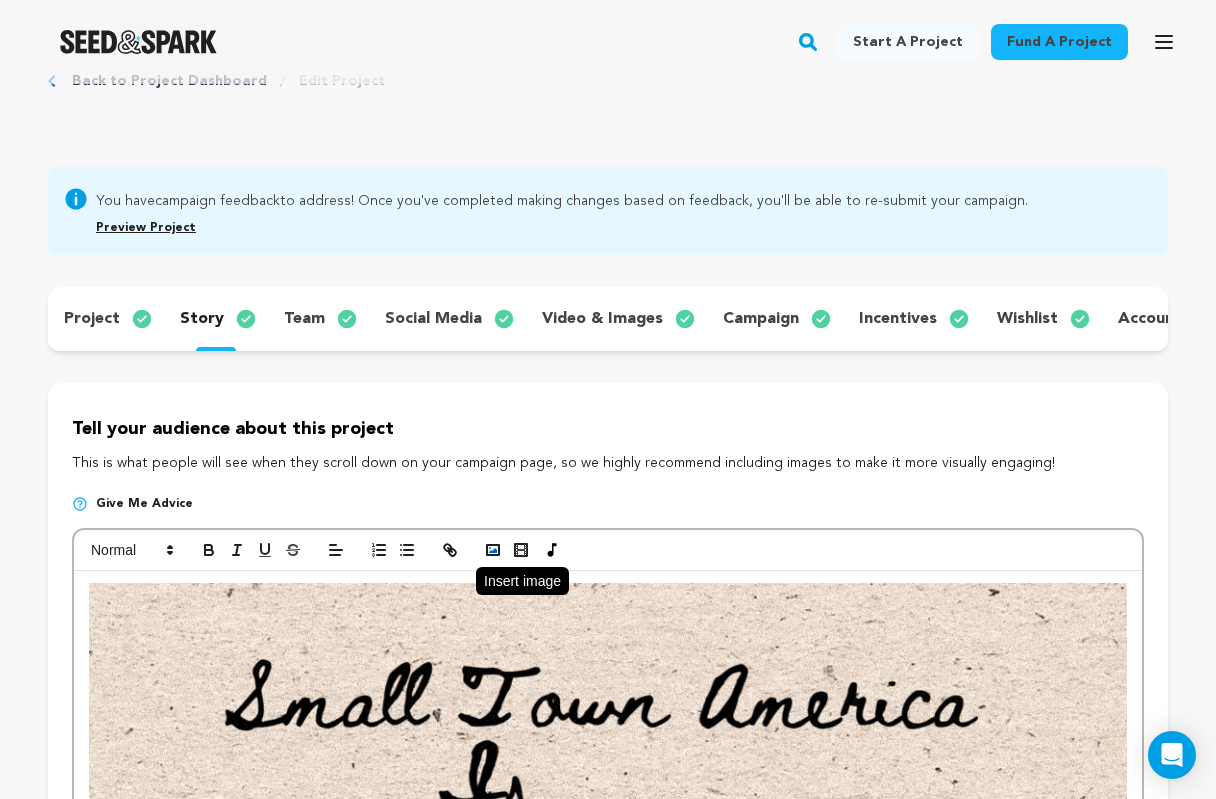 click 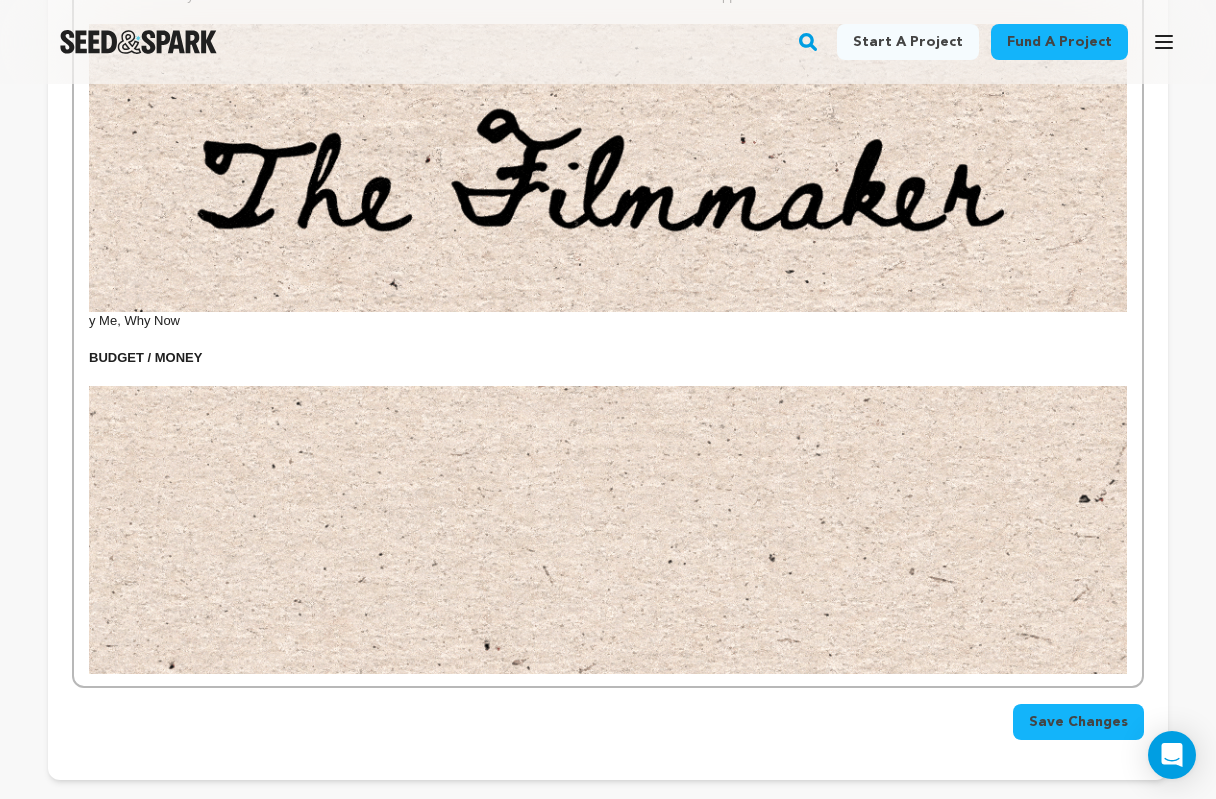 scroll, scrollTop: 1377, scrollLeft: 0, axis: vertical 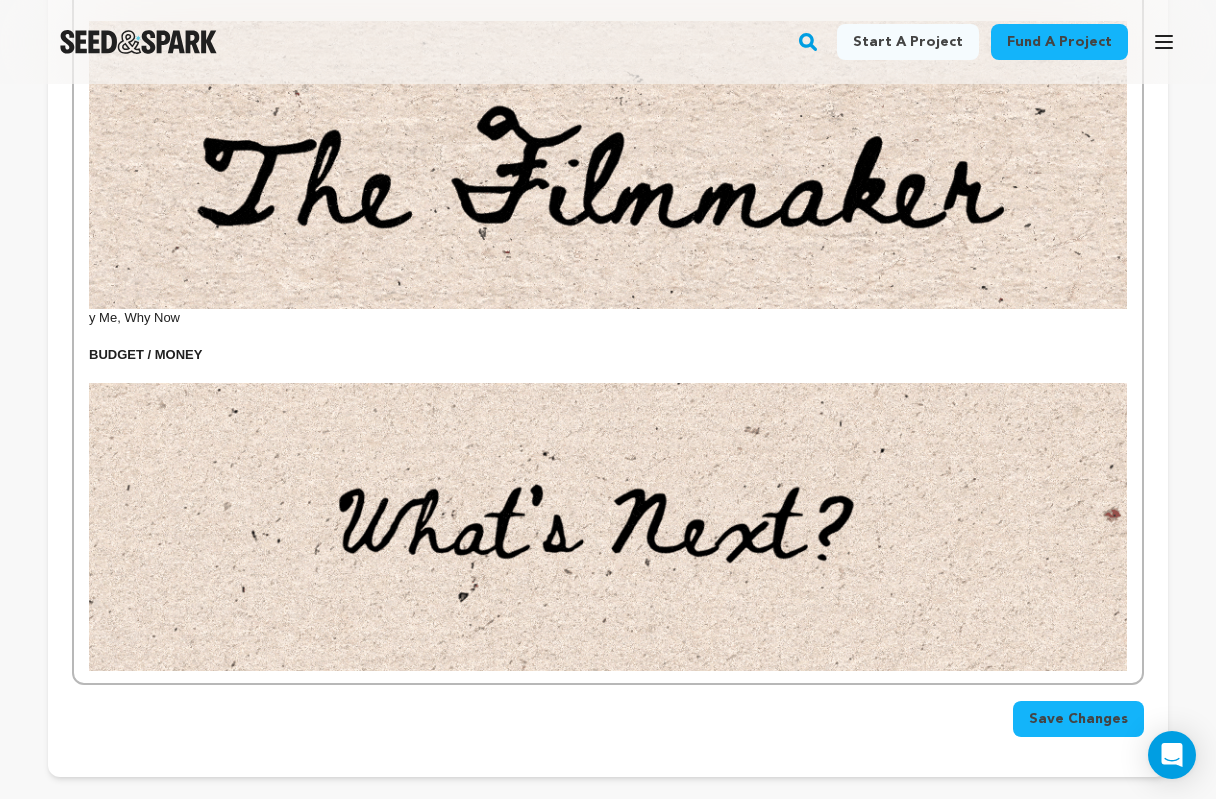 click on "Save Changes" at bounding box center [1078, 719] 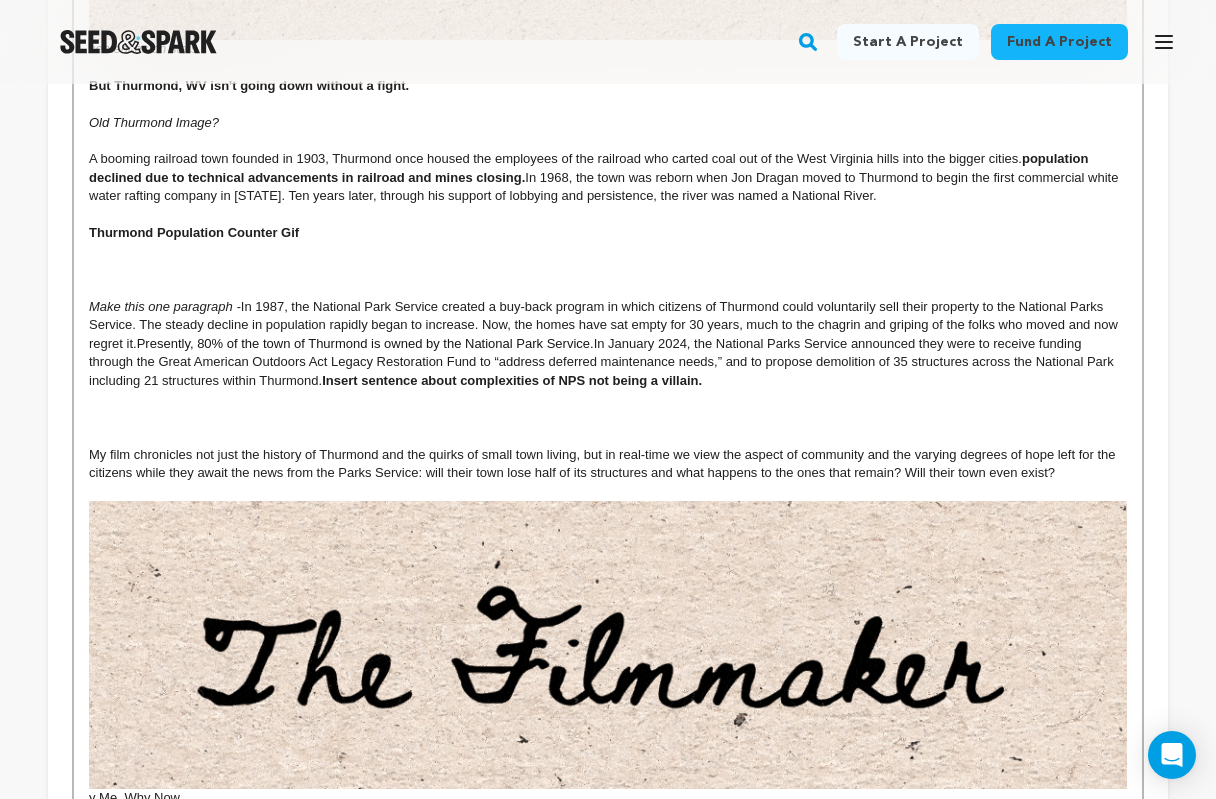 scroll, scrollTop: 927, scrollLeft: 0, axis: vertical 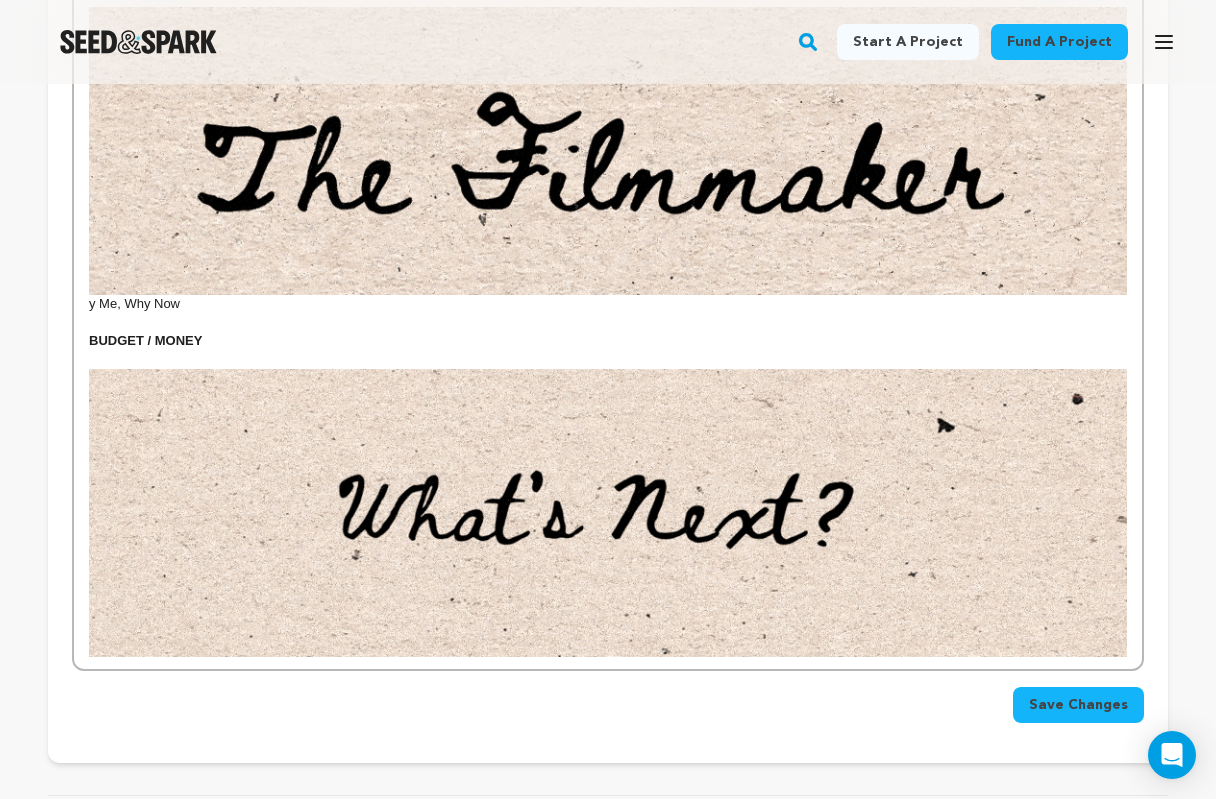click on "Save Changes" at bounding box center (1078, 705) 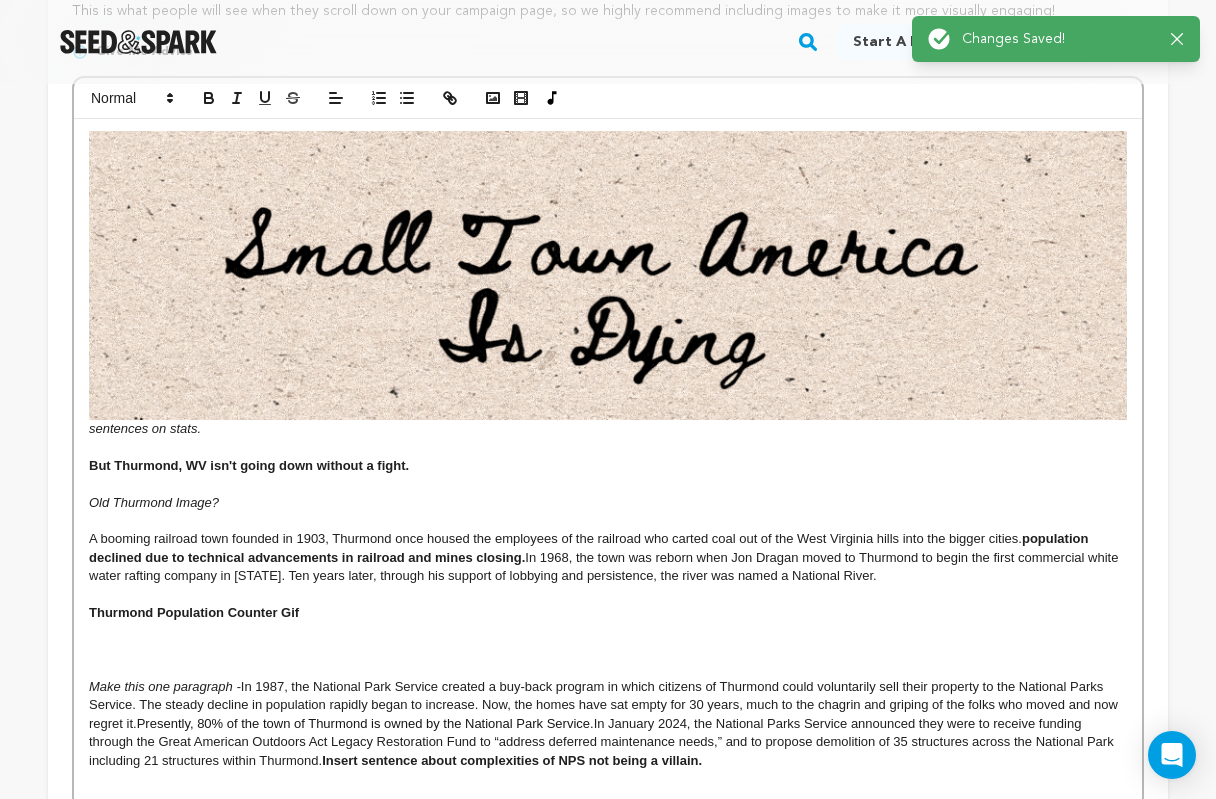 scroll, scrollTop: 573, scrollLeft: 0, axis: vertical 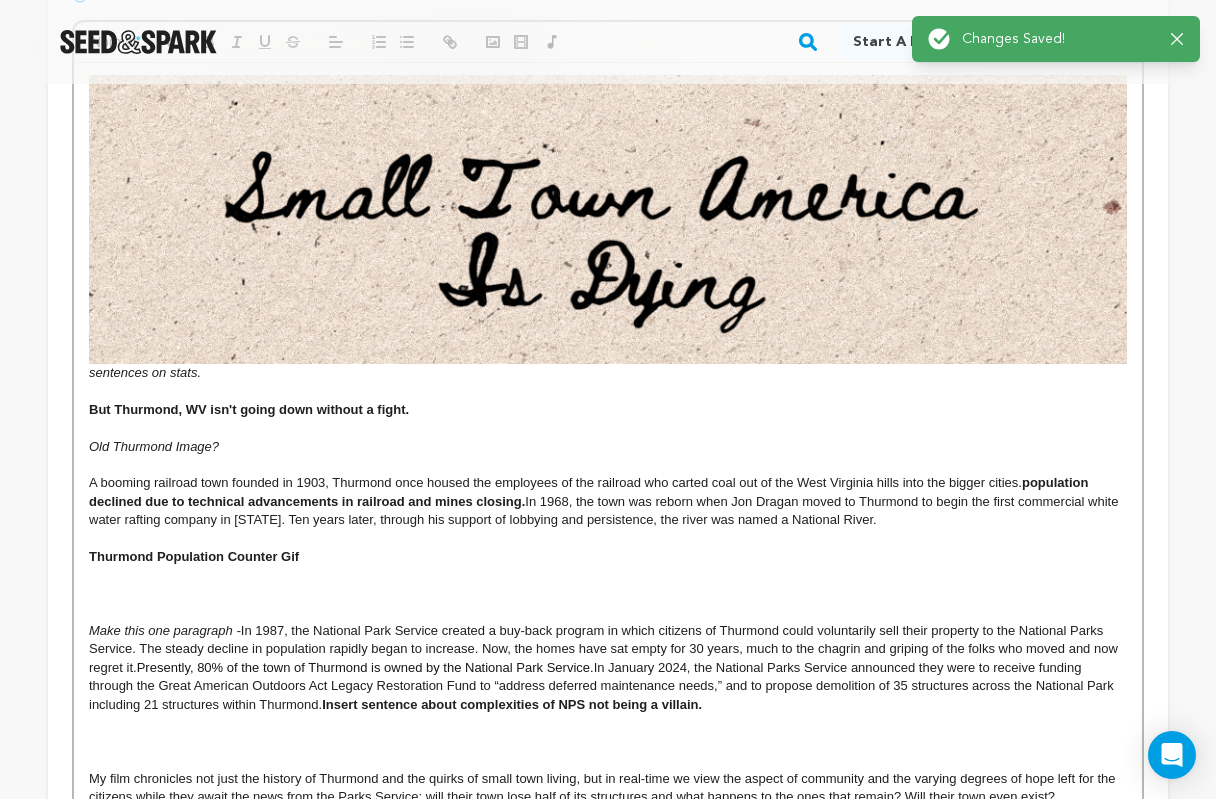 click on "sentences on stats. But Thurmond, WV isn't going down without a fight. Old Thurmond Image? A booming railroad town founded in [YEAR], Thurmond once housed the employees of the railroad who carted coal out of the [STATE] hills into the bigger cities. population declined due to technical advancements in railroad and mines closing. In [YEAR], the town was reborn when [FIRST] [LAST] moved to Thurmond to begin the first commercial white water rafting company in [STATE]. Ten years later, through his support of lobbying and persistence, the river was named a National River. Thurmond Population Counter Gif Make this one paragraph - In [YEAR], the National Park Service created a buy-back program in which citizens of Thurmond could voluntarily sell their property to the National Parks Service. The steady decline in population rapidly began to increase. Now, the homes have sat empty for [YEARS] years, much to the chagrin and griping of the folks who moved and now regret it. y Me, Why Now BUDGET / MONEY" at bounding box center (608, 775) 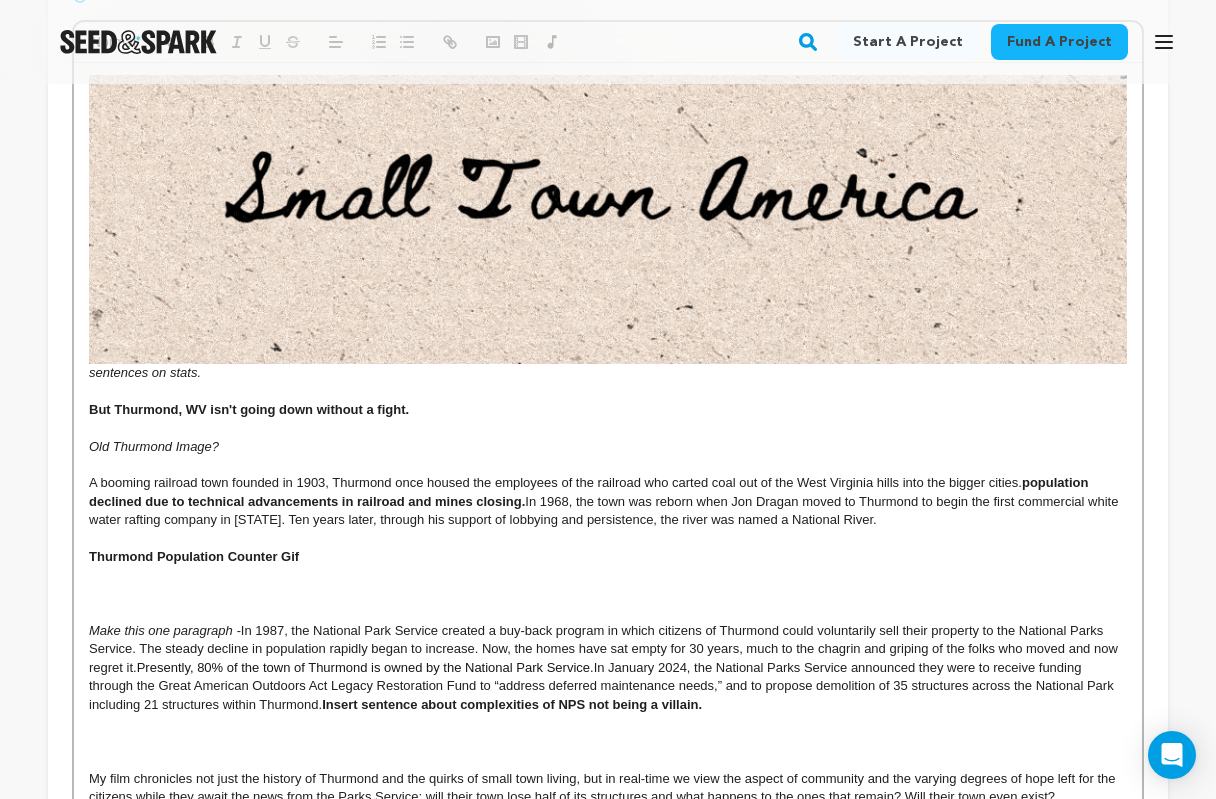 type 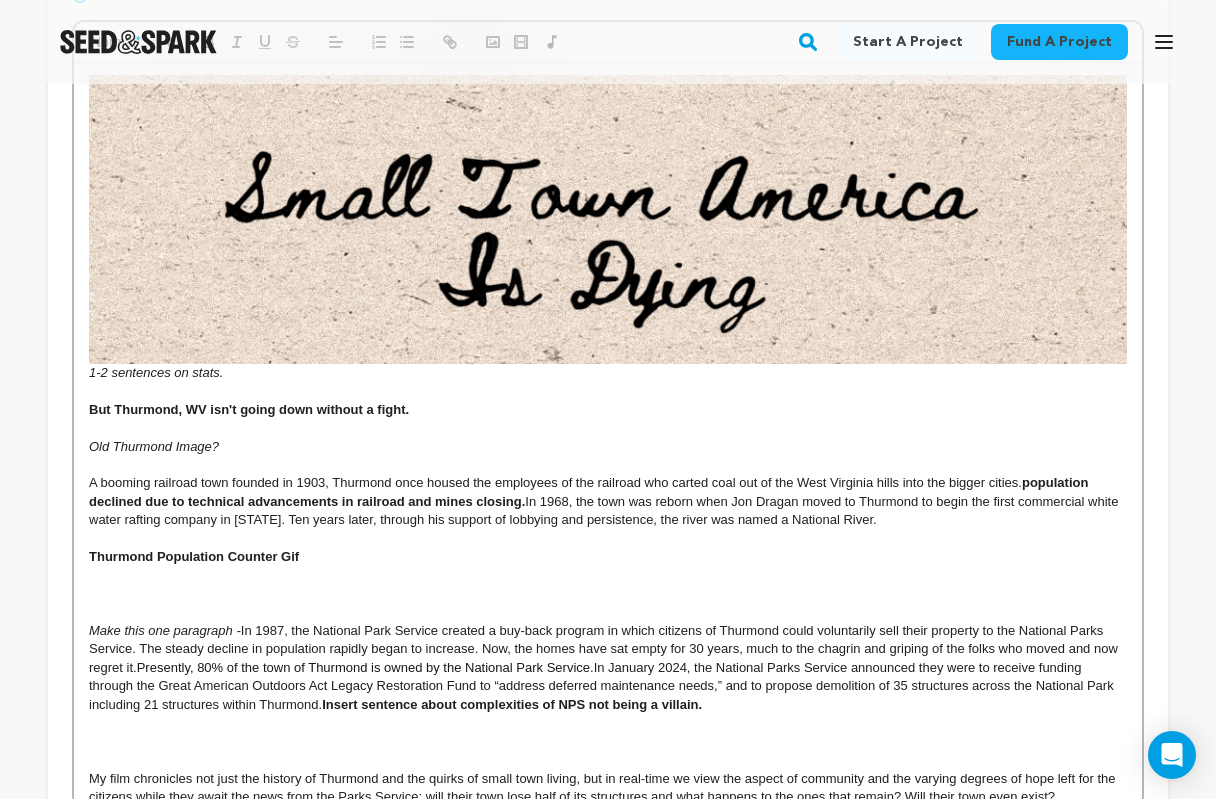 click at bounding box center [608, 576] 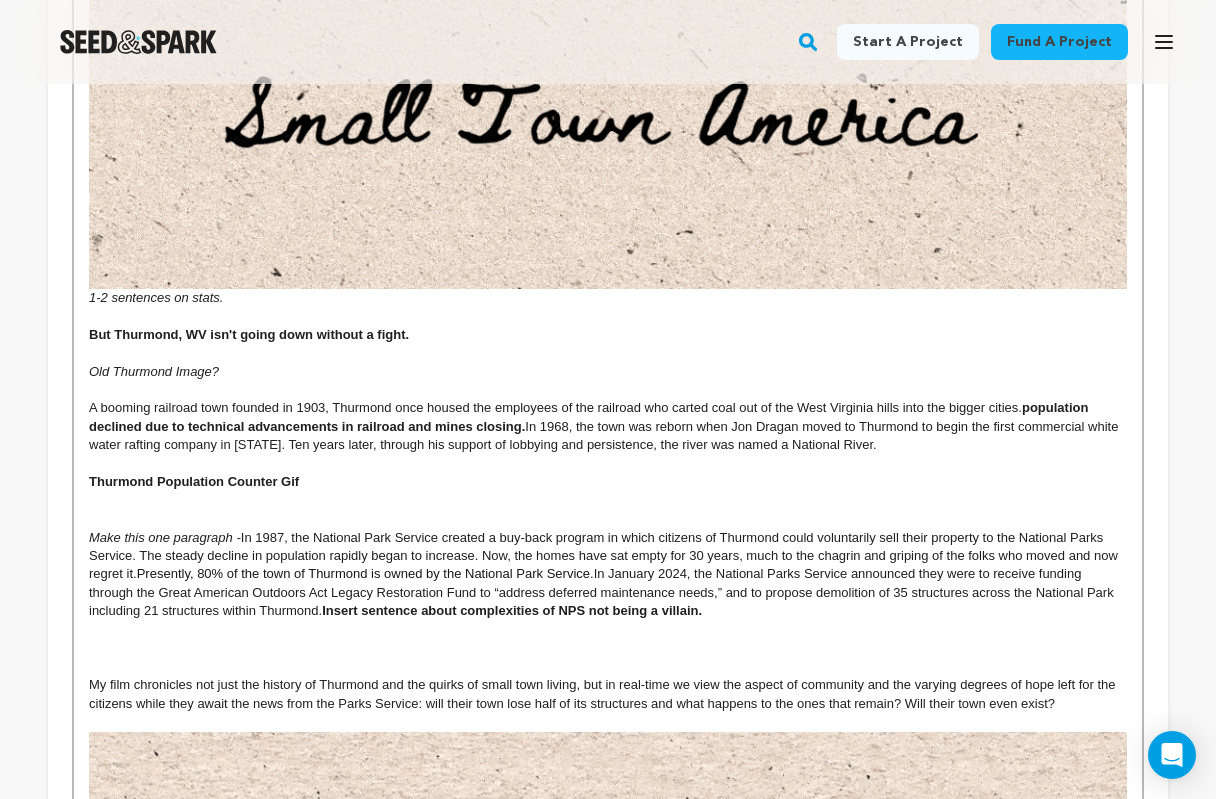 scroll, scrollTop: 646, scrollLeft: 0, axis: vertical 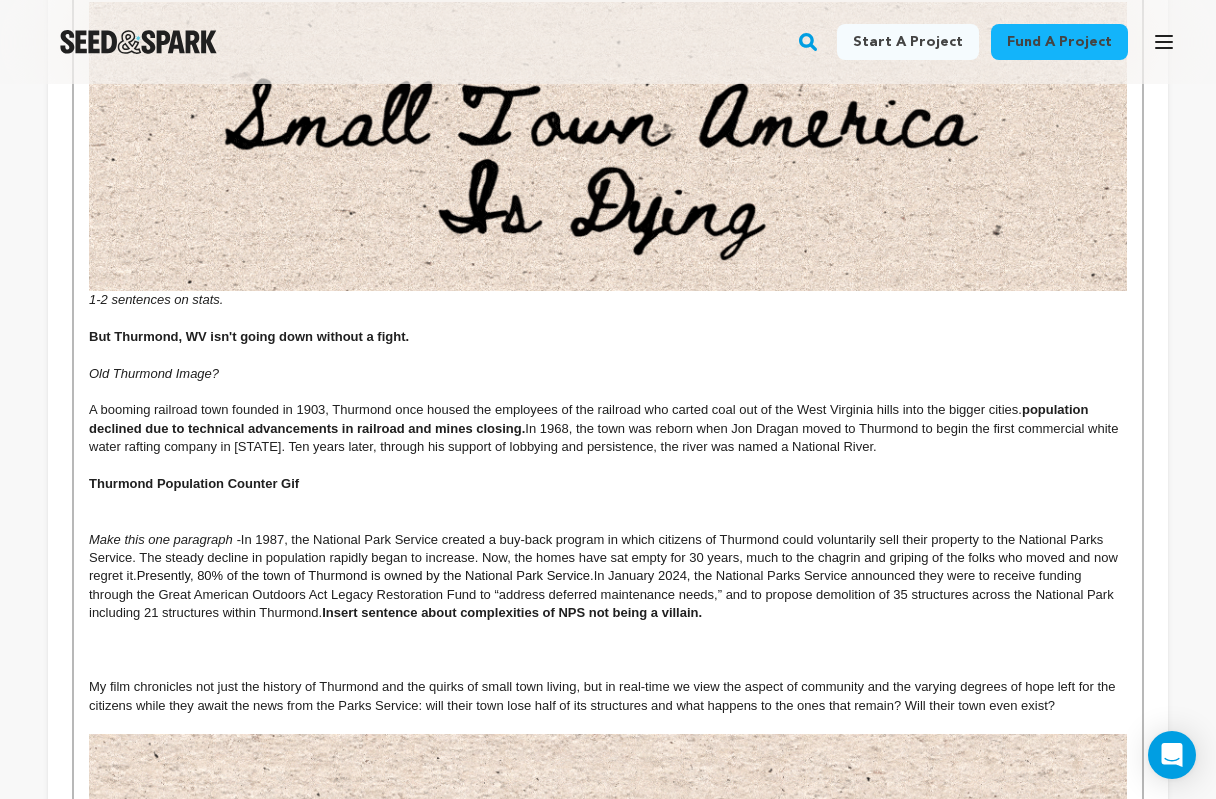 click at bounding box center (608, 521) 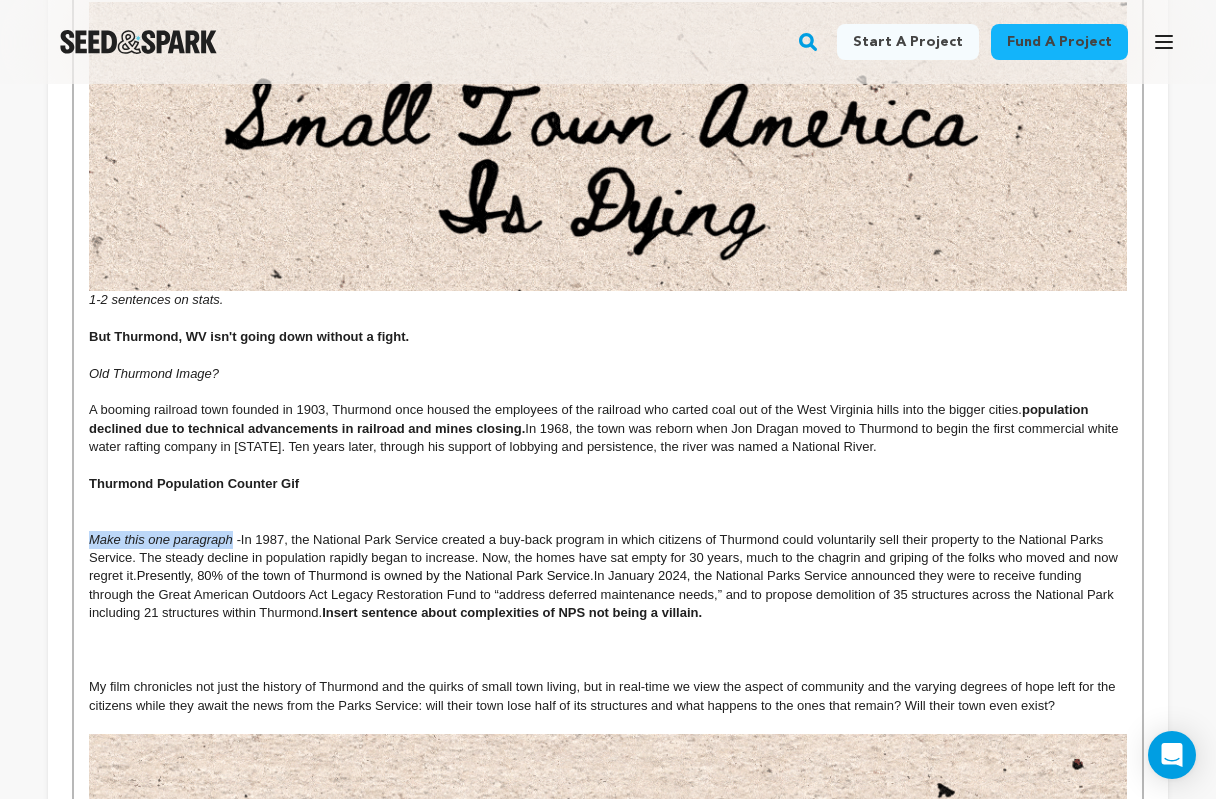 drag, startPoint x: 230, startPoint y: 553, endPoint x: 38, endPoint y: 549, distance: 192.04166 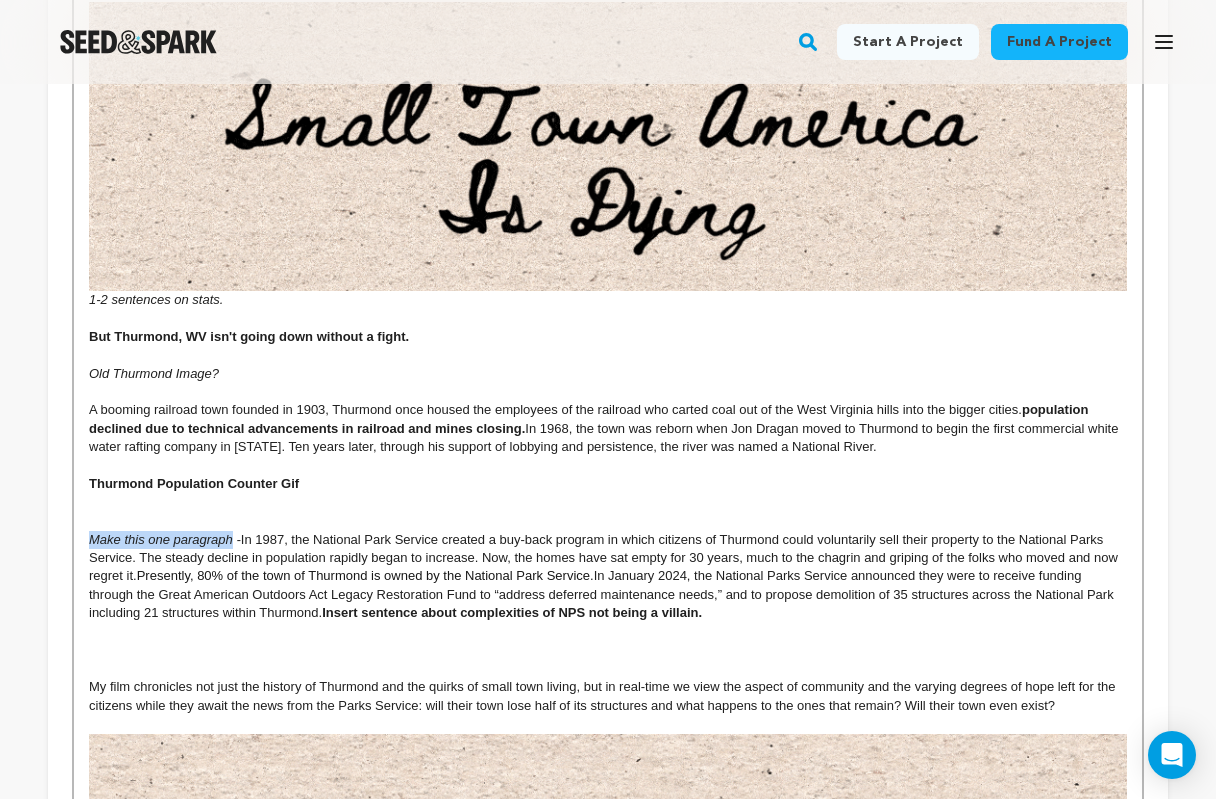 click on "Back to Project Dashboard
Edit Project
You have  campaign feedback  to address! Once you've completed making changes based on feedback, you'll be able to re-submit your campaign.
story" at bounding box center [608, 826] 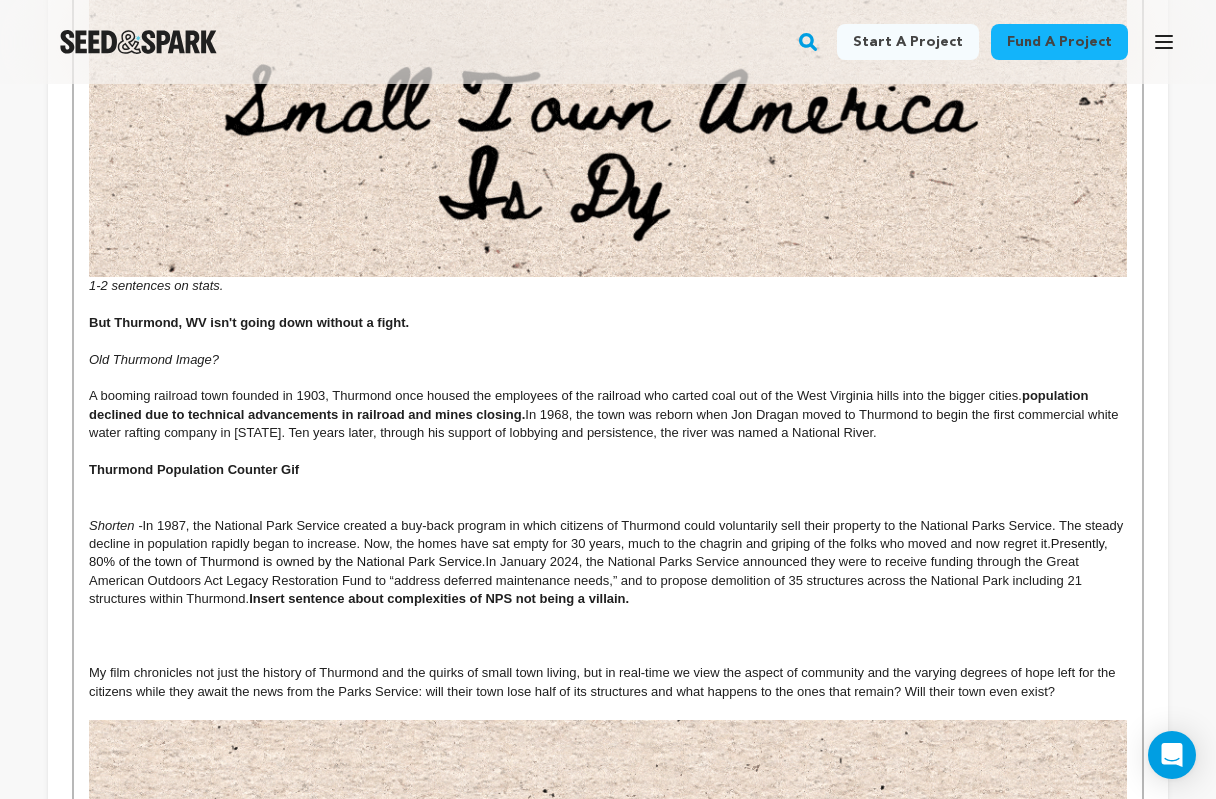 scroll, scrollTop: 677, scrollLeft: 0, axis: vertical 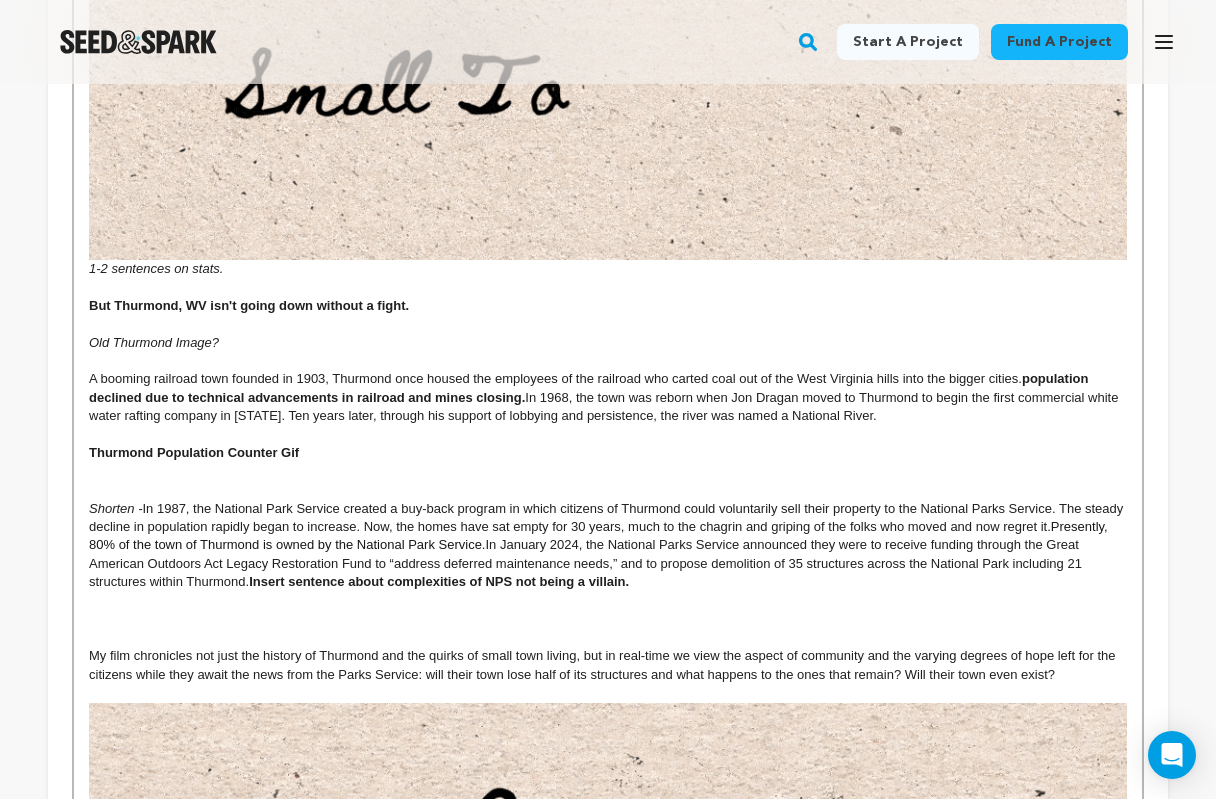 click on "Shorten -  In 1987, the National Park Service created a buy-back program in which citizens of Thurmond could voluntarily sell their property to the National Parks Service. The steady decline in population rapidly began to increase. Now, the homes have sat empty for 30 years, much to the chagrin and griping of the folks who moved and now regret it.  Presently, 80% of the town of Thurmond is owned by the National Park Service.  In January 2024, the National Parks Service announced they were to receive funding through the Great American Outdoors Act Legacy Restoration Fund to “address deferred maintenance needs,” and to propose demolition of 35 structures across the National Park including 21 structures within Thurmond.  Insert sentence about complexities of NPS not being a villain." at bounding box center (608, 546) 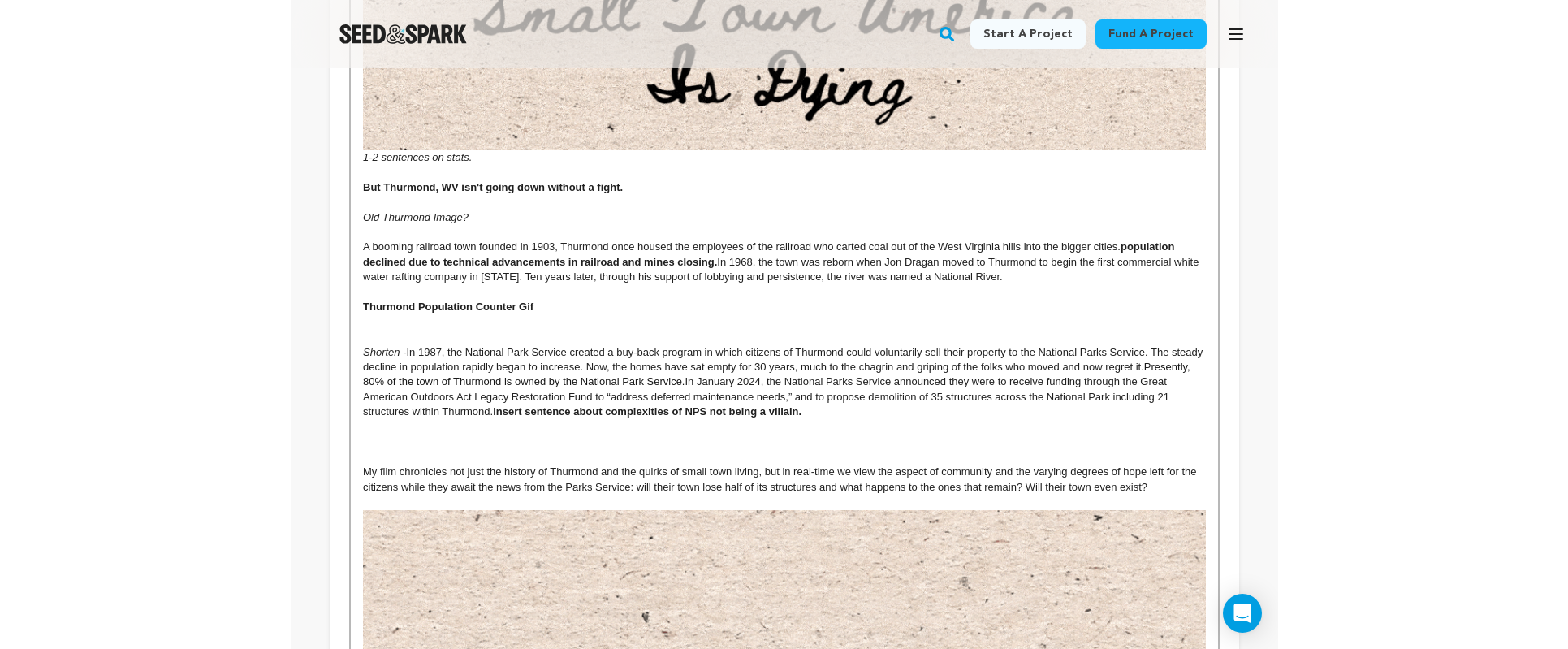 scroll, scrollTop: 660, scrollLeft: 0, axis: vertical 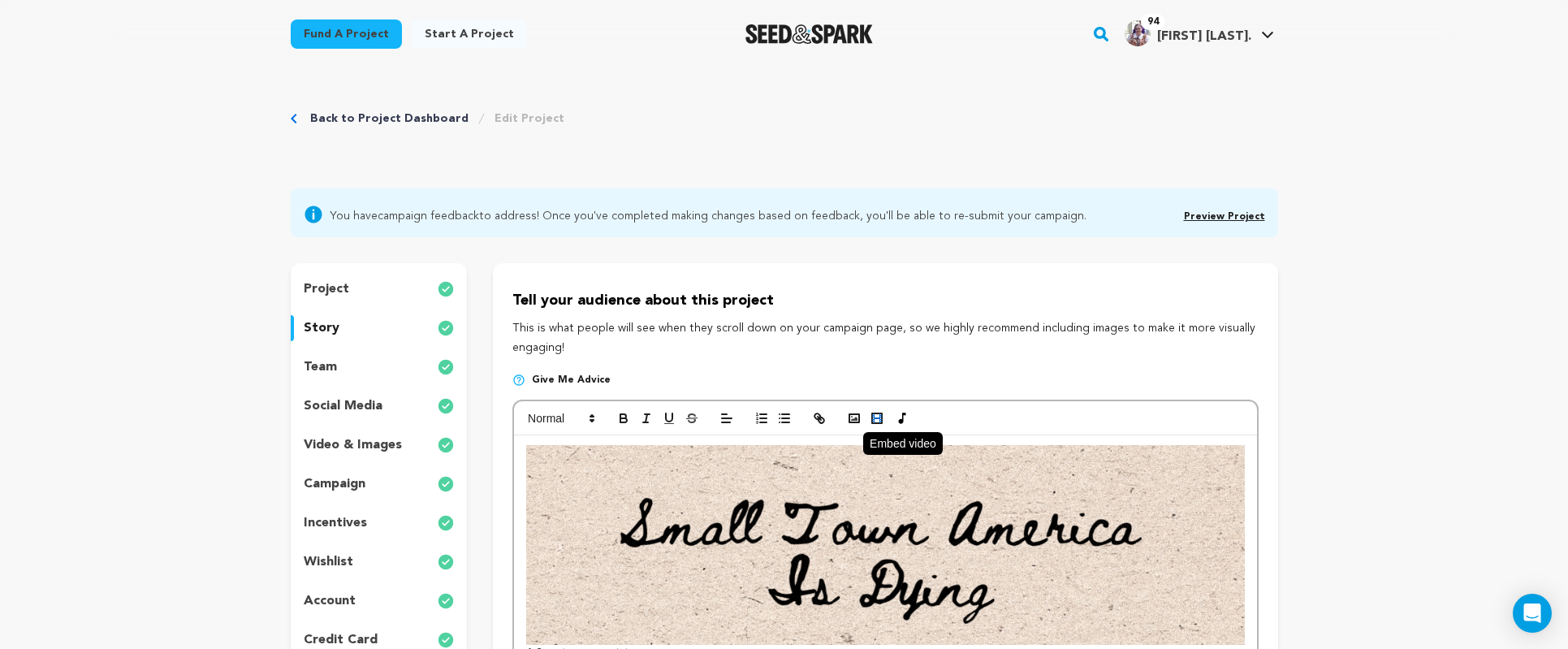 click at bounding box center (877, 418) 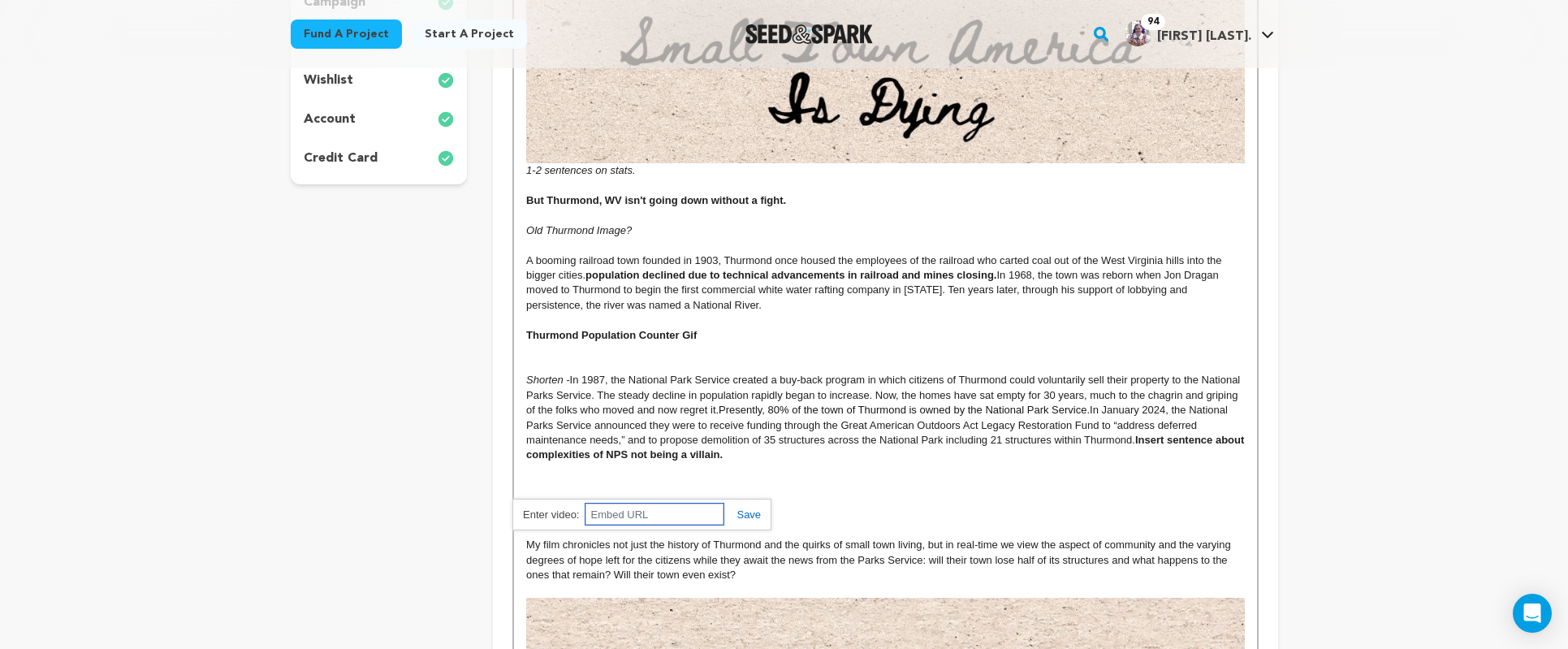 scroll, scrollTop: 485, scrollLeft: 0, axis: vertical 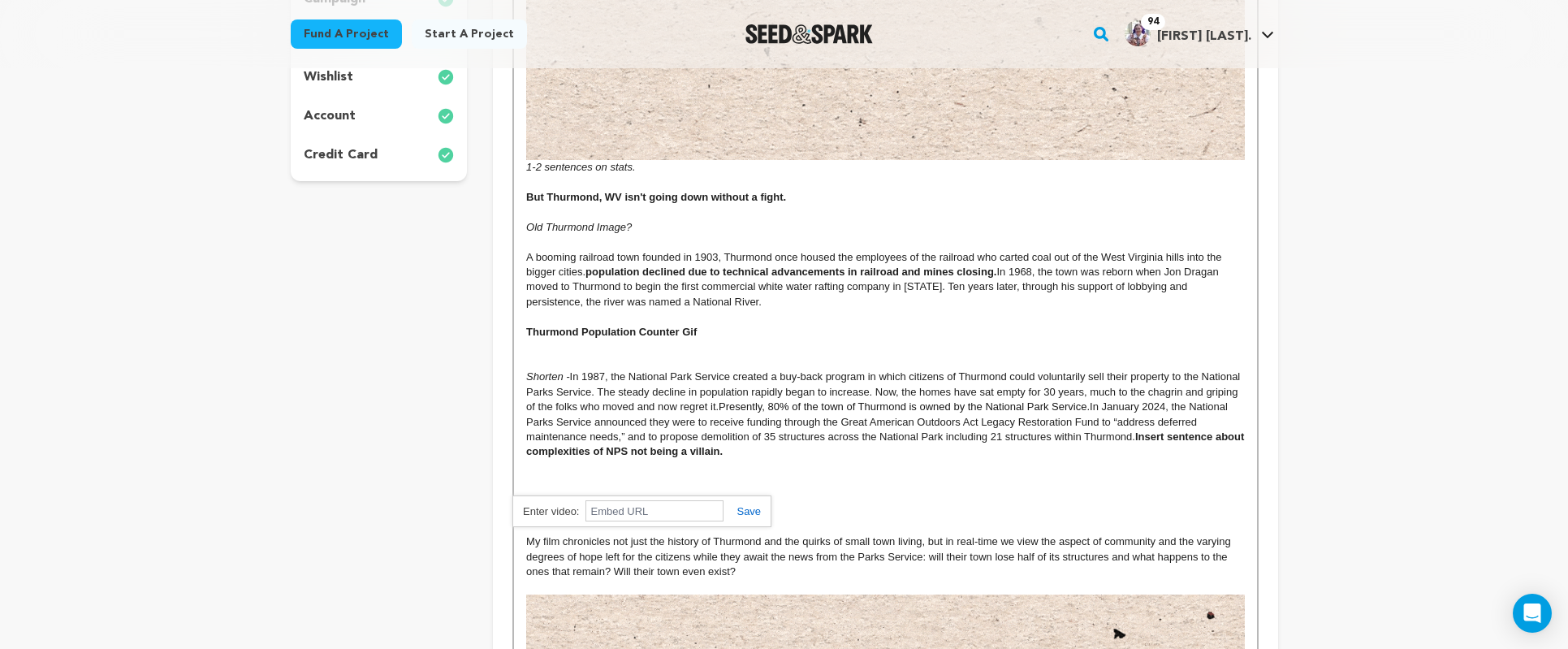 click at bounding box center [885, 467] 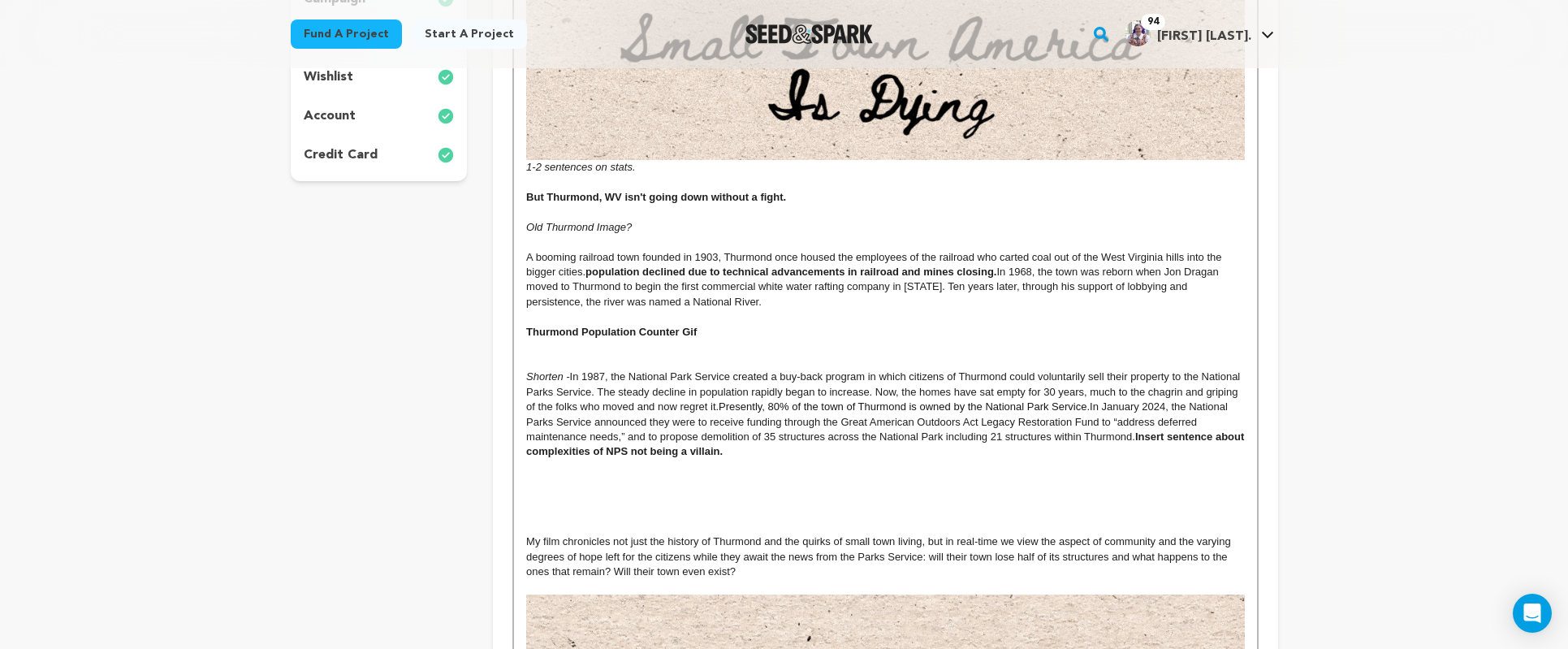 click at bounding box center (885, 497) 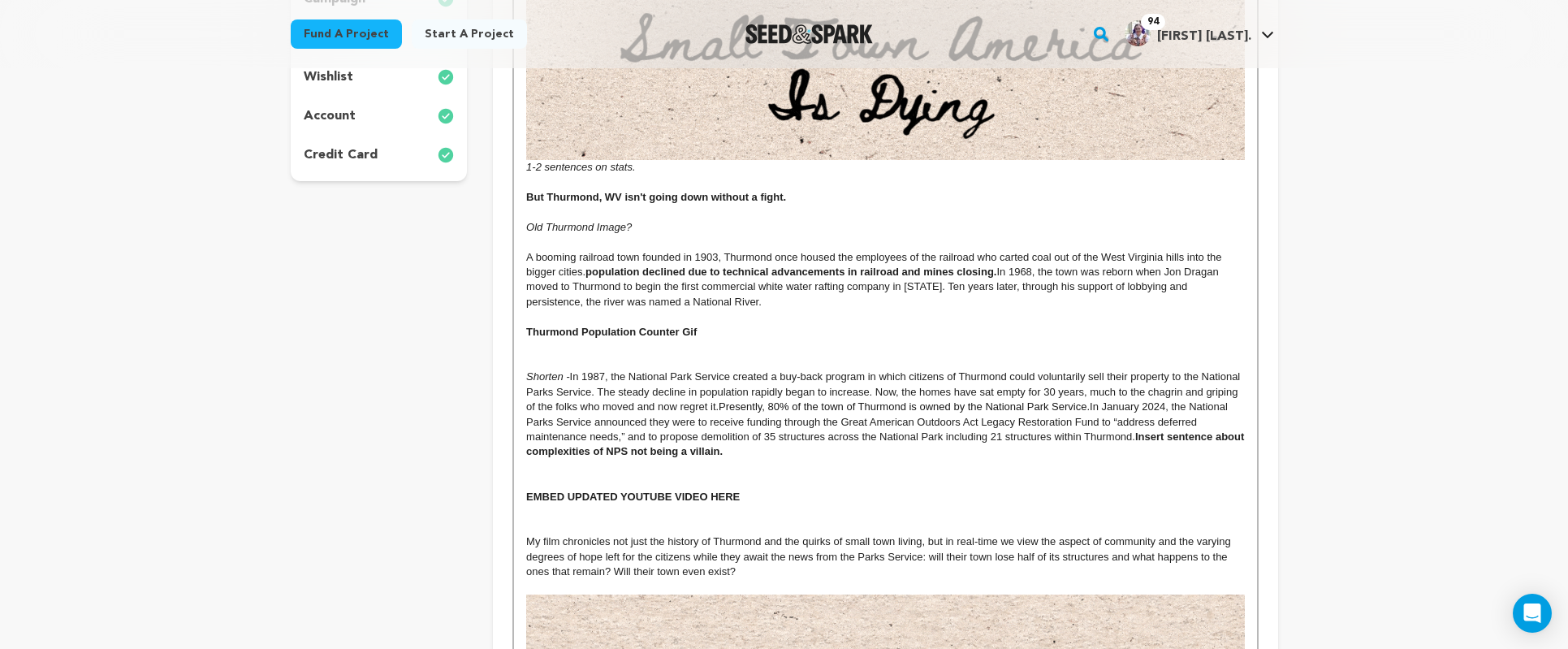 click at bounding box center [885, 482] 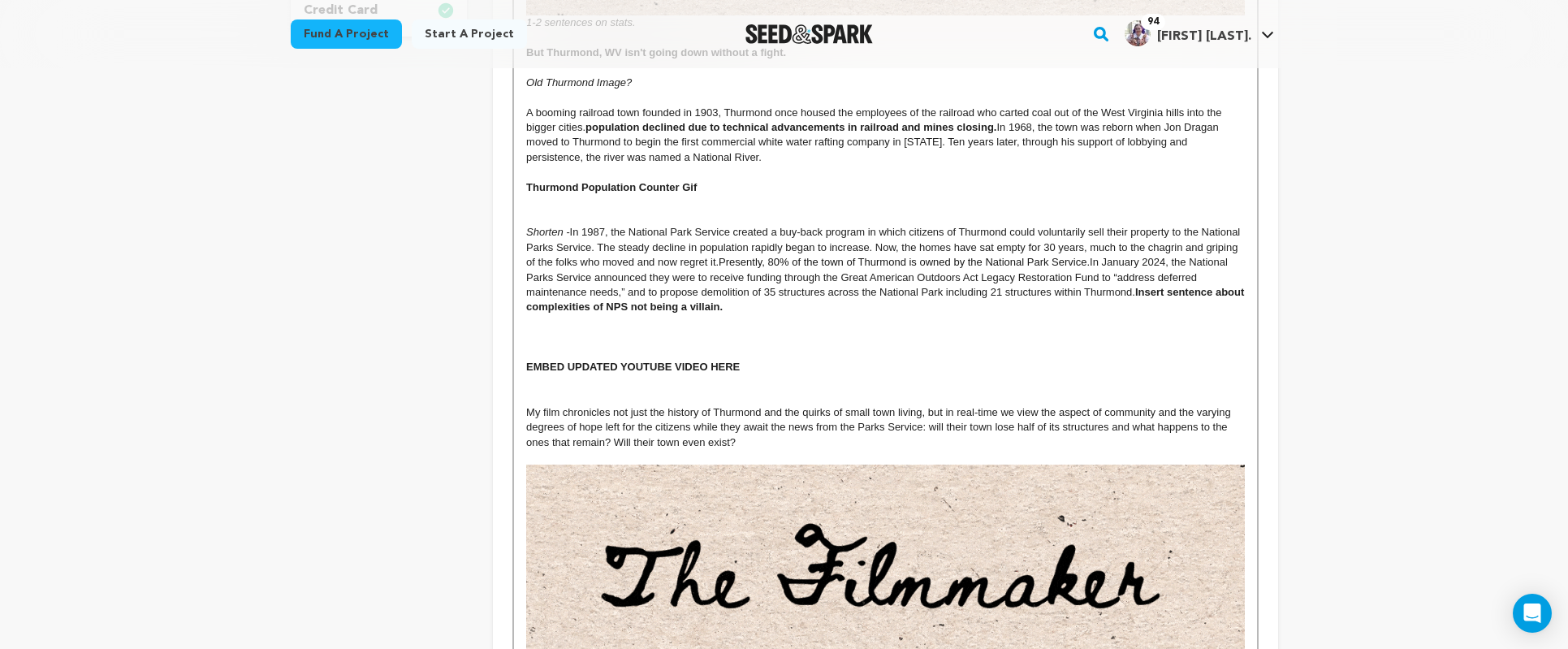 scroll, scrollTop: 580, scrollLeft: 0, axis: vertical 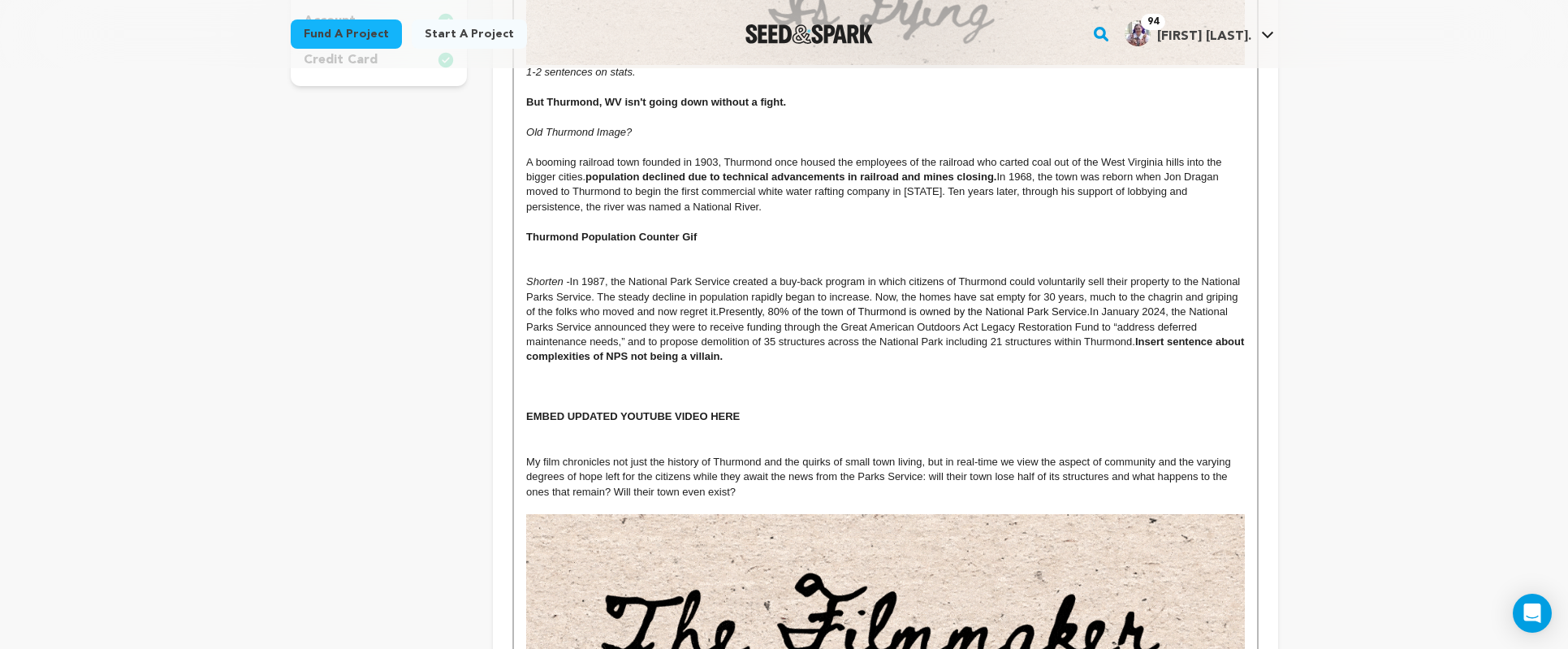 click on "My film chronicles not just the history of Thurmond and the quirks of small town living, but in real-time we view the aspect of community and the varying degrees of hope left for the citizens while they await the news from the Parks Service: will their town lose half of its structures and what happens to the ones that remain? Will their town even exist?" at bounding box center [885, 477] 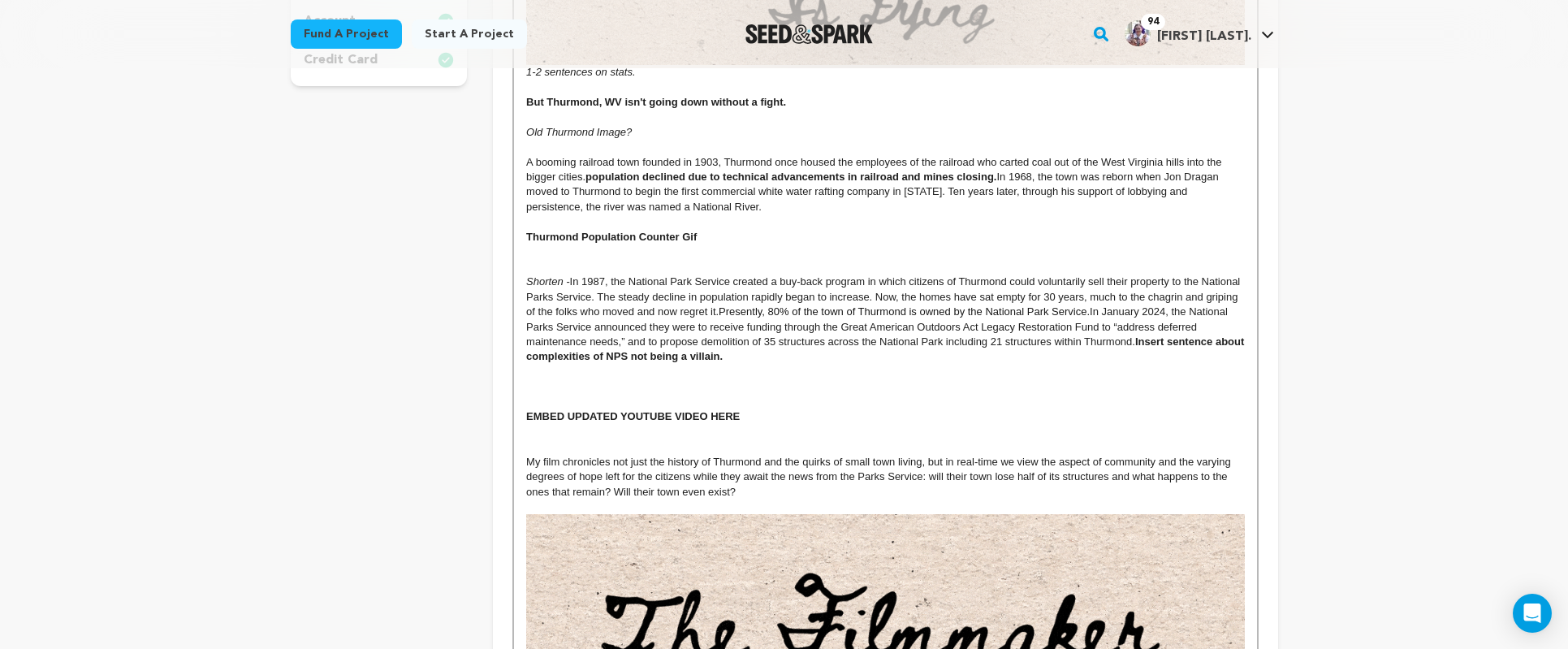 click on "My film chronicles not just the history of Thurmond and the quirks of small town living, but in real-time we view the aspect of community and the varying degrees of hope left for the citizens while they await the news from the Parks Service: will their town lose half of its structures and what happens to the ones that remain? Will their town even exist?" at bounding box center (885, 477) 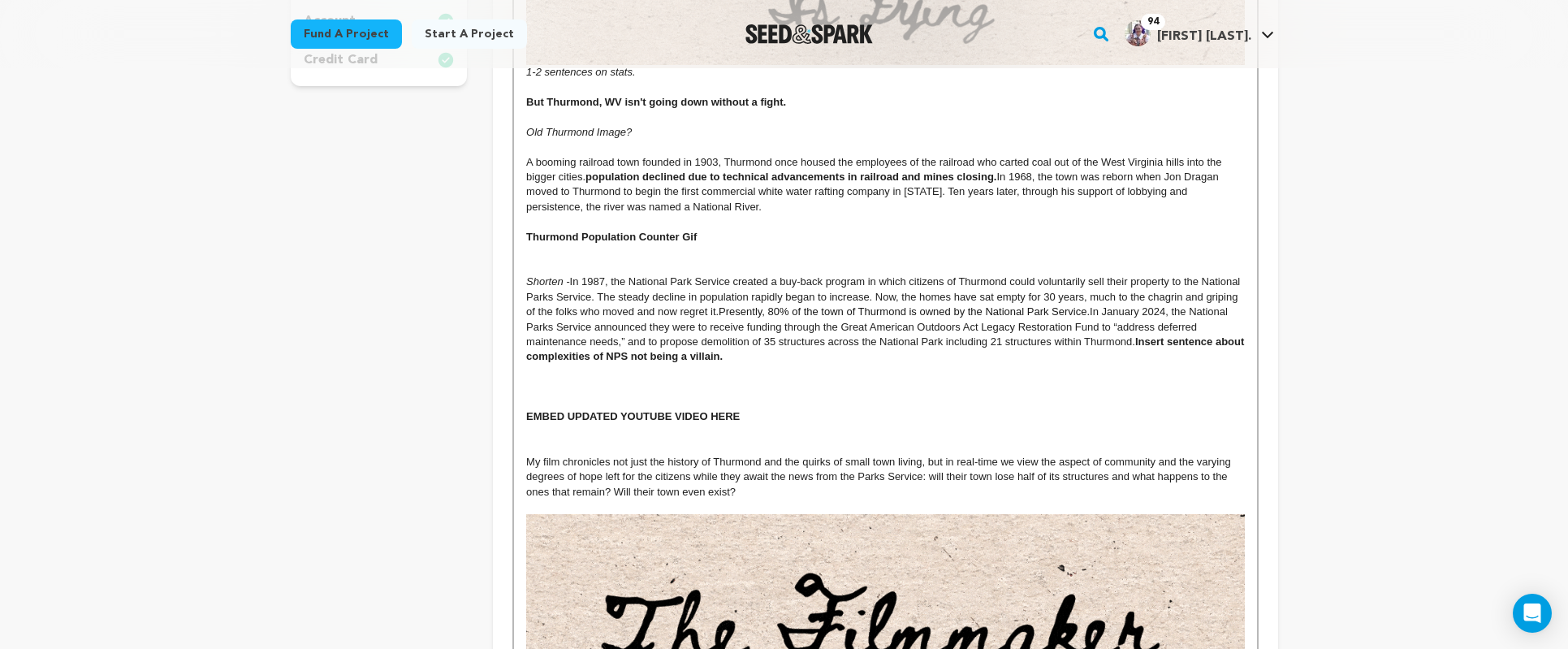 click on "My film chronicles not just the history of Thurmond and the quirks of small town living, but in real-time we view the aspect of community and the varying degrees of hope left for the citizens while they await the news from the Parks Service: will their town lose half of its structures and what happens to the ones that remain? Will their town even exist?" at bounding box center [885, 477] 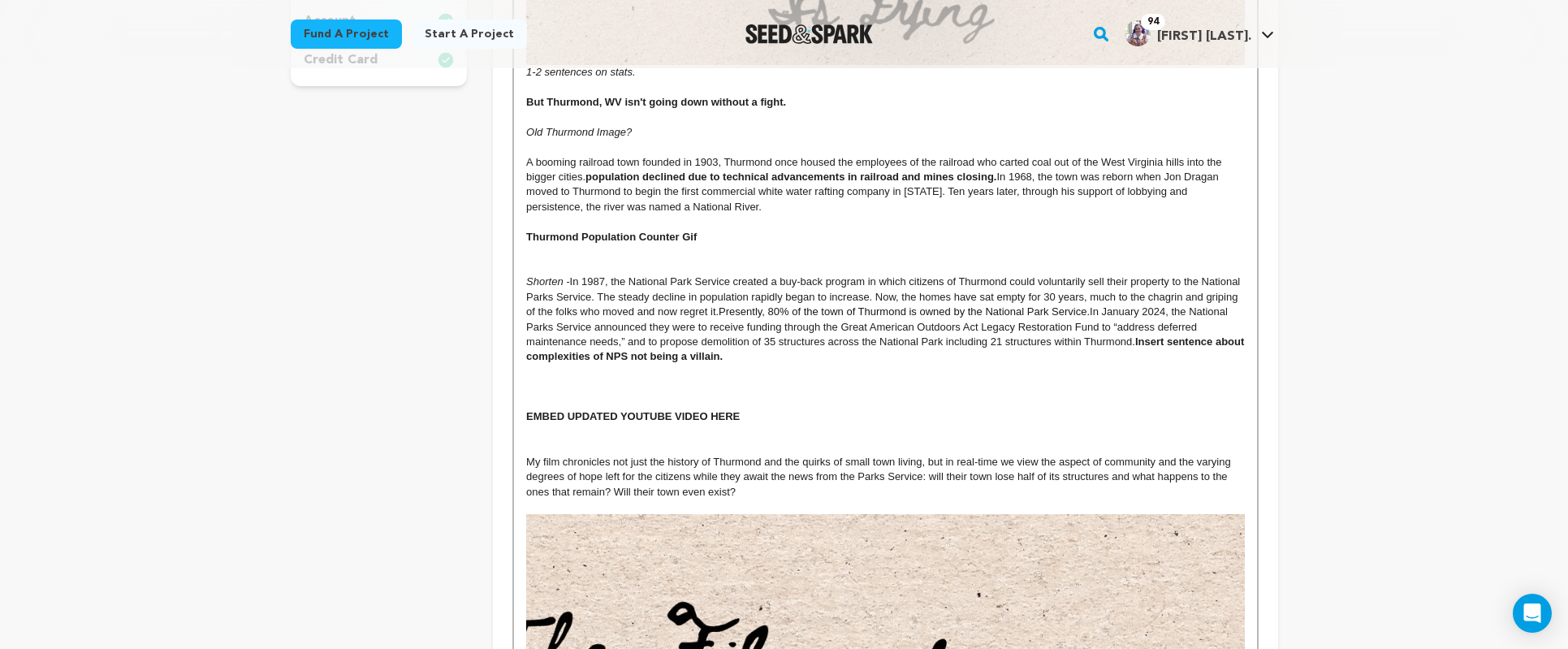 click on "My film chronicles not just the history of Thurmond and the quirks of small town living, but in real-time we view the aspect of community and the varying degrees of hope left for the citizens while they await the news from the Parks Service: will their town lose half of its structures and what happens to the ones that remain? Will their town even exist?" at bounding box center [885, 477] 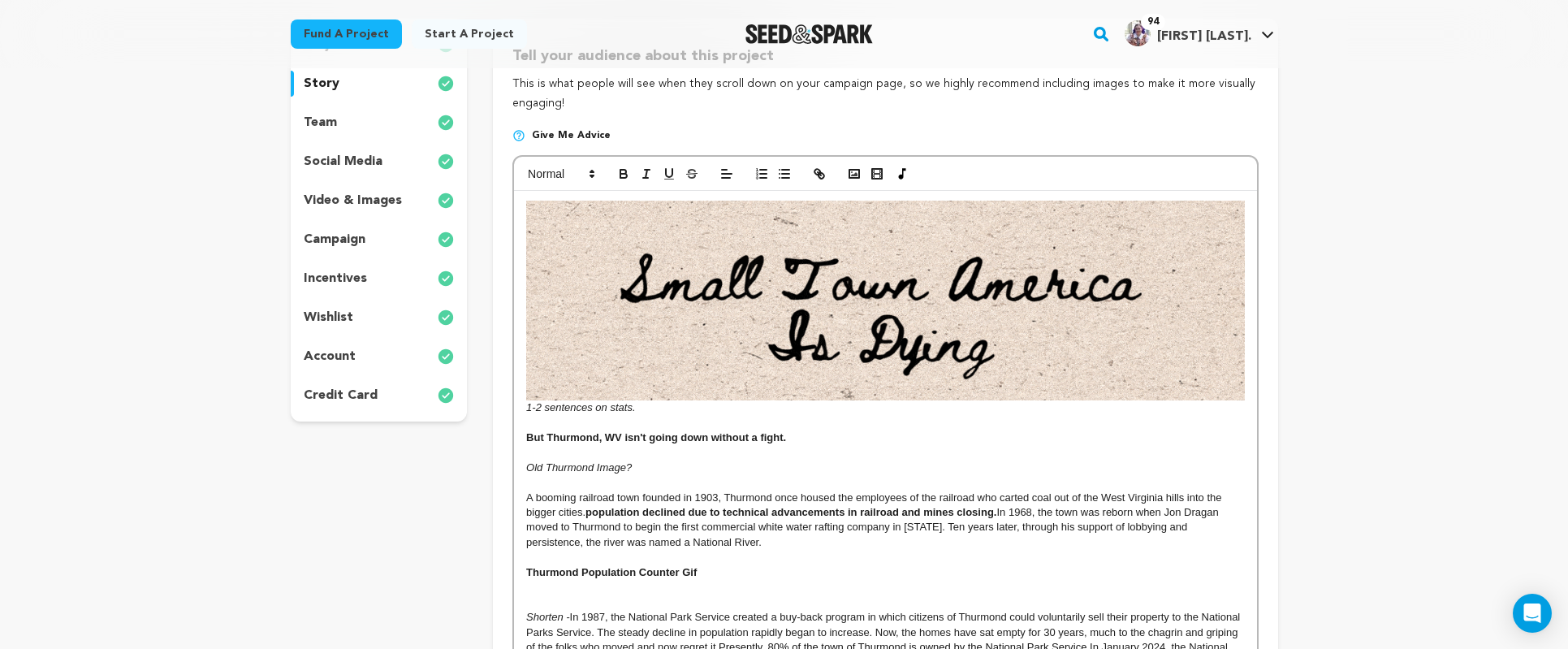 scroll, scrollTop: 1029, scrollLeft: 0, axis: vertical 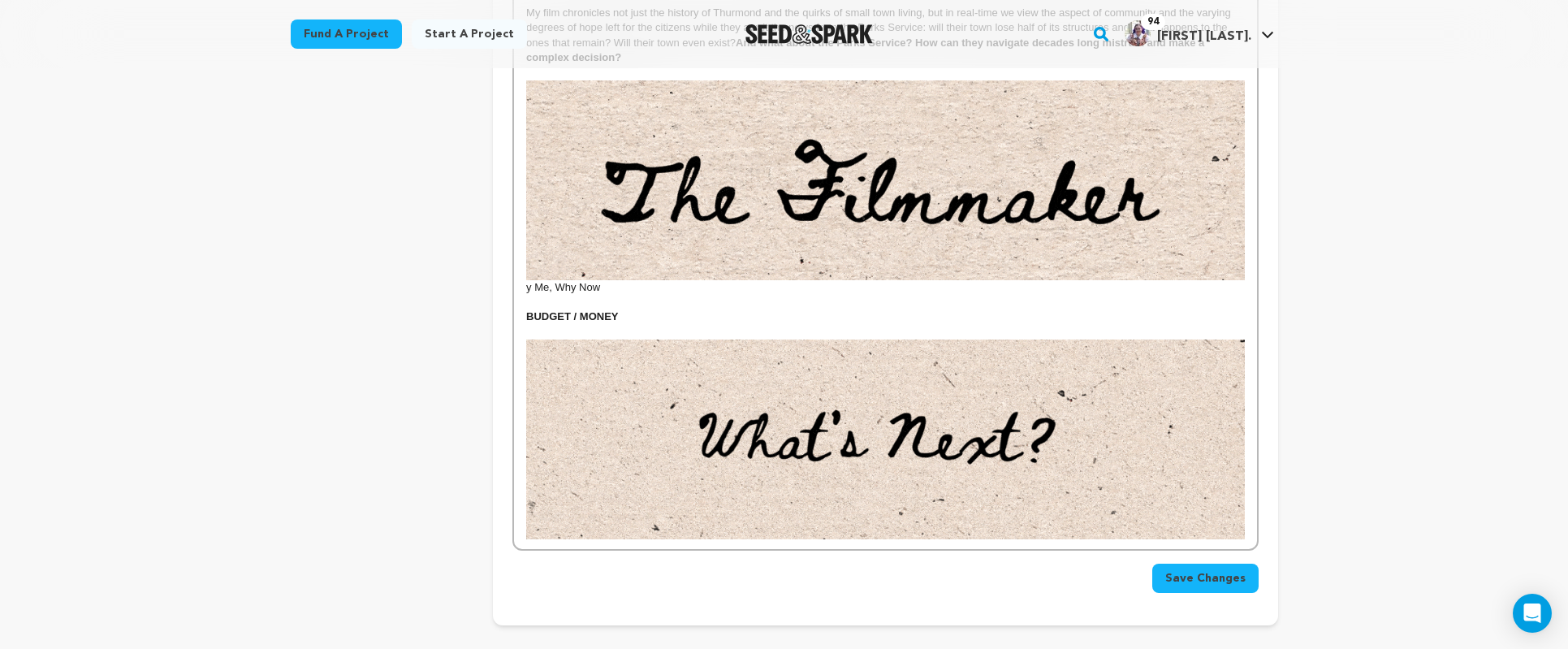 click on "Save Changes" at bounding box center [1205, 578] 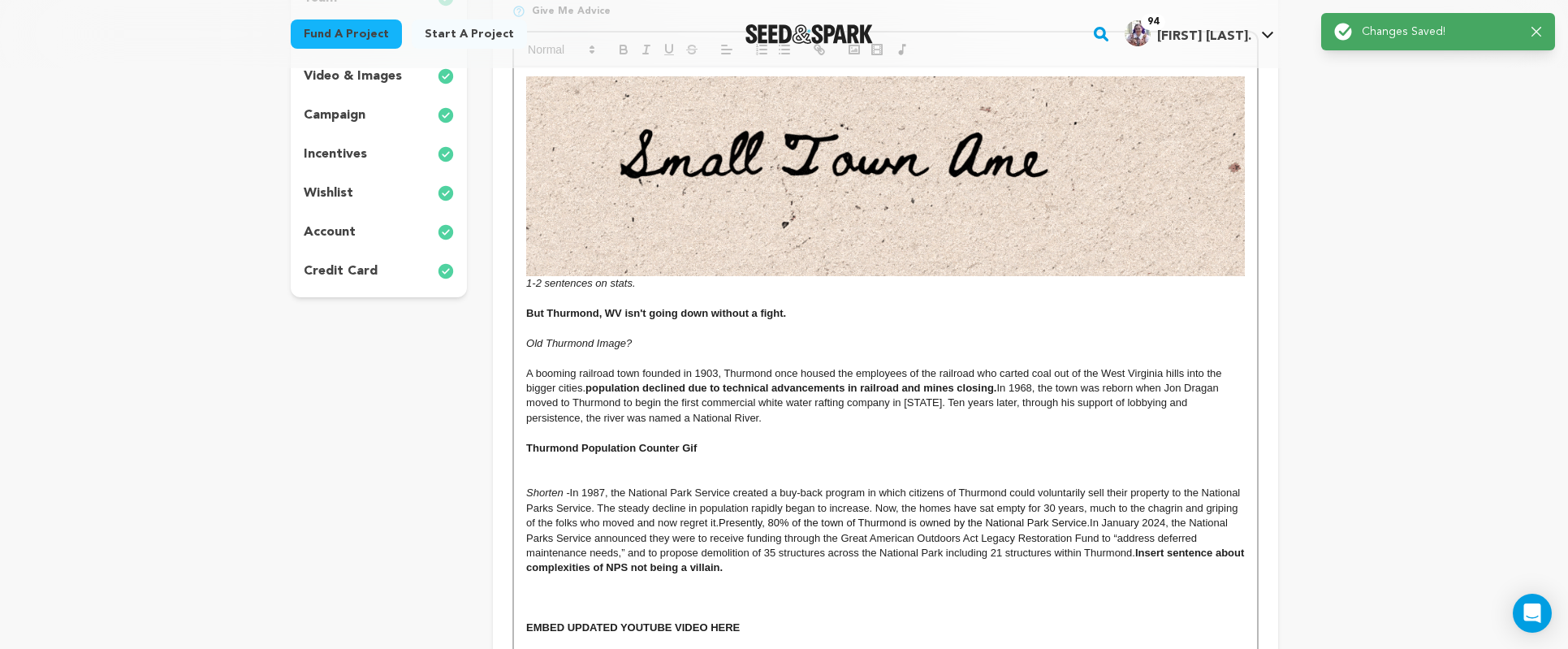 scroll, scrollTop: 368, scrollLeft: 0, axis: vertical 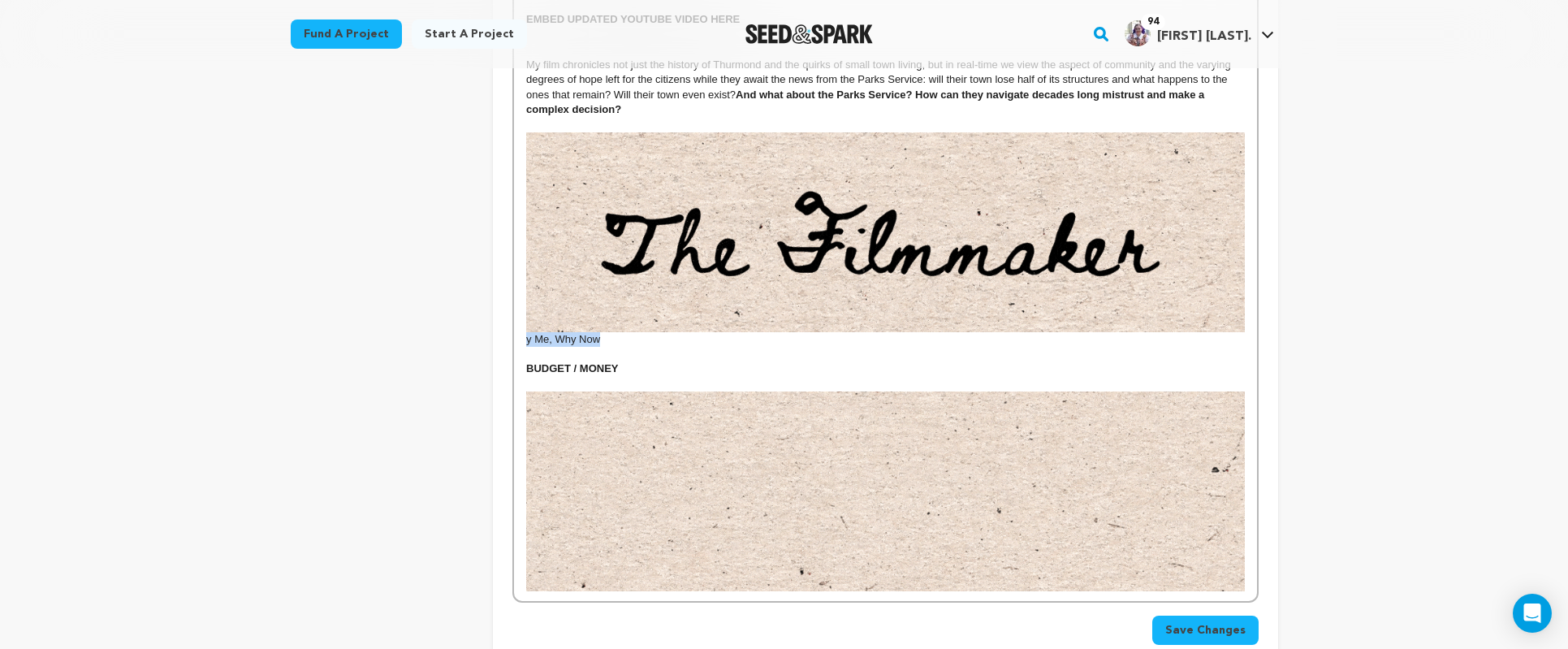 drag, startPoint x: 624, startPoint y: 347, endPoint x: 516, endPoint y: 335, distance: 108.66462 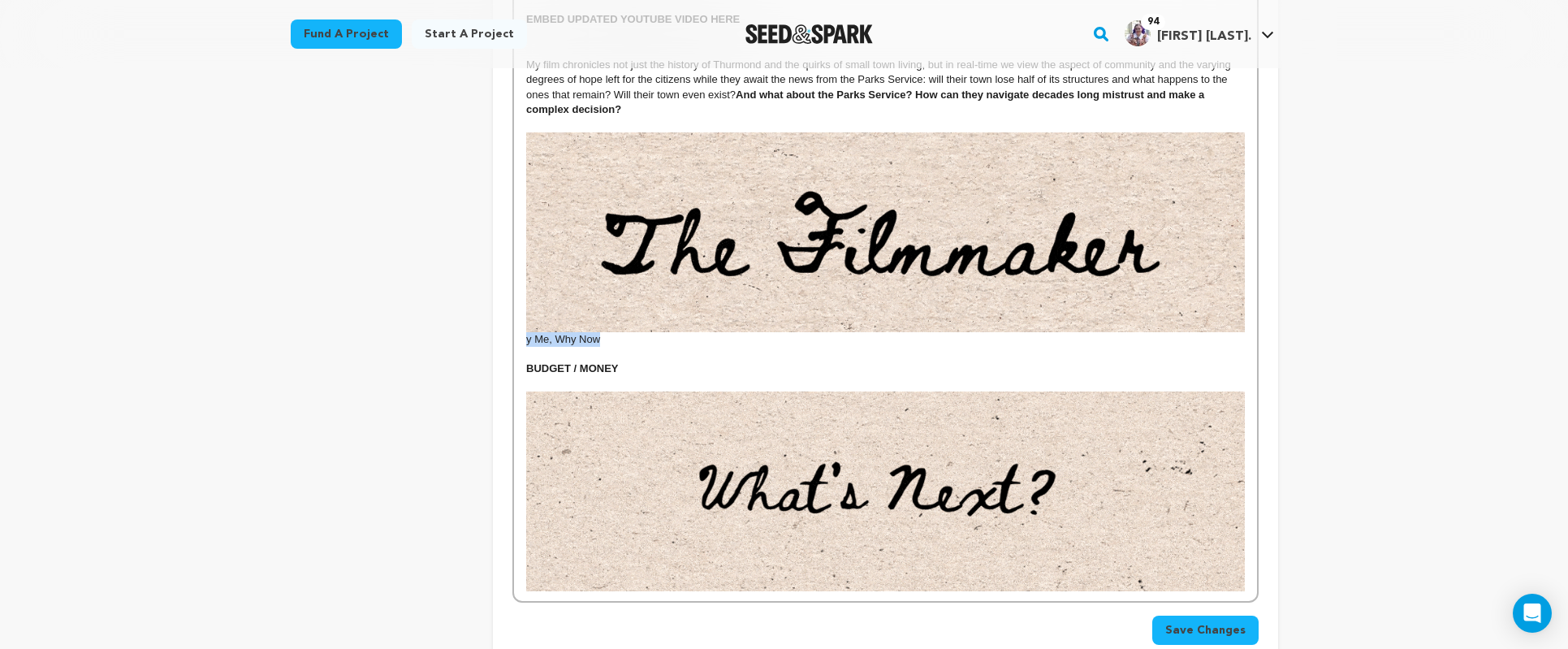click on "1-2 sentences on stats. But Thurmond, [STATE] isn't going down without a fight. Old Thurmond Image? A booming railroad town founded in 1903, Thurmond once housed the employees of the railroad who carted coal out of the West Virginia hills into the bigger cities. population declined due to technical advancements in railroad and mines closing. In 1968, the town was reborn when Jon Dragan moved to Thurmond to begin the first commercial white water rafting company in West Virginia. Ten years later, through his support of lobbying and persistence, the river was named a National River. Thurmond Population Counter Gif Shorten - In 1987, the National Park Service created a buy-back program in which citizens of Thurmond could voluntarily sell their property to the National Parks Service. The steady decline in population rapidly began to increase. Now, the homes have sat empty for 30 years, much to the chagrin and griping of the folks who moved and now regret it. EMBED UPDATED YOUTUBE VIDEO HERE y Me, Why Now" at bounding box center [885, 29] 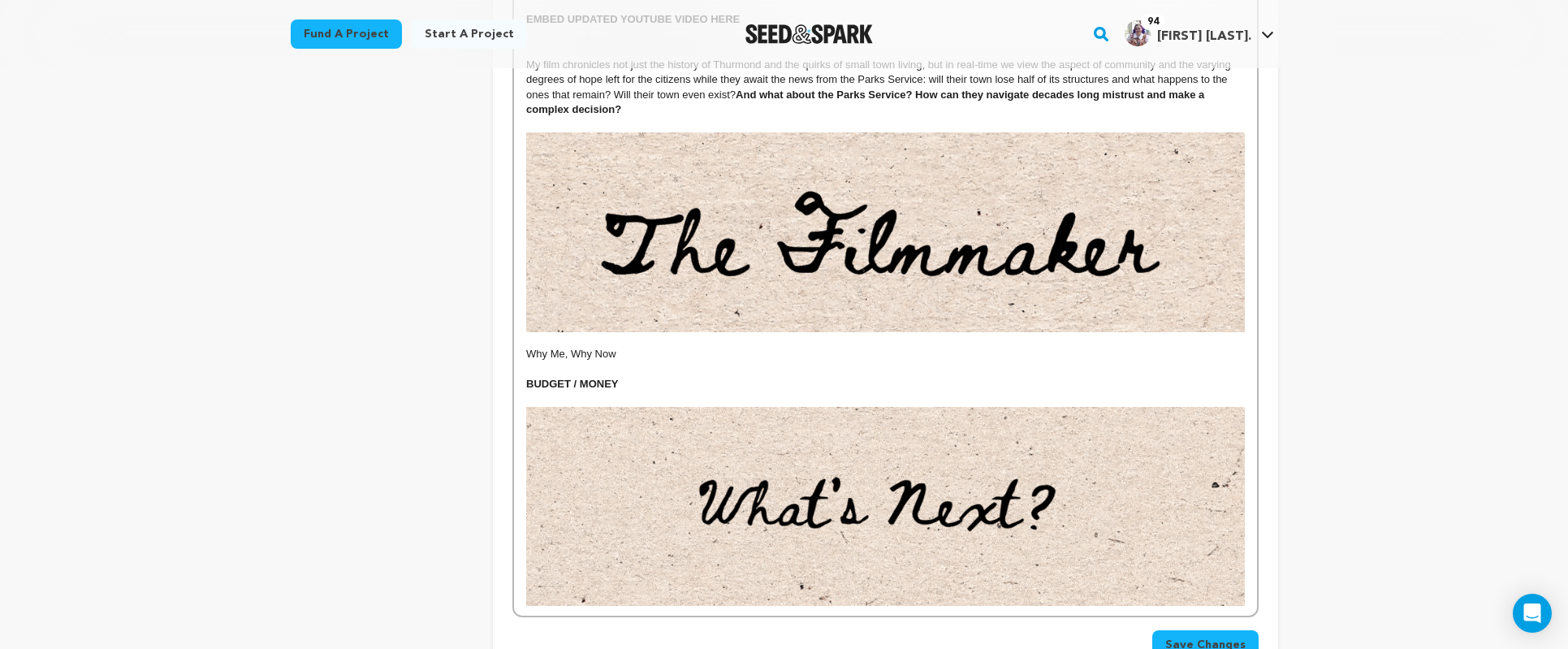 click at bounding box center [885, 340] 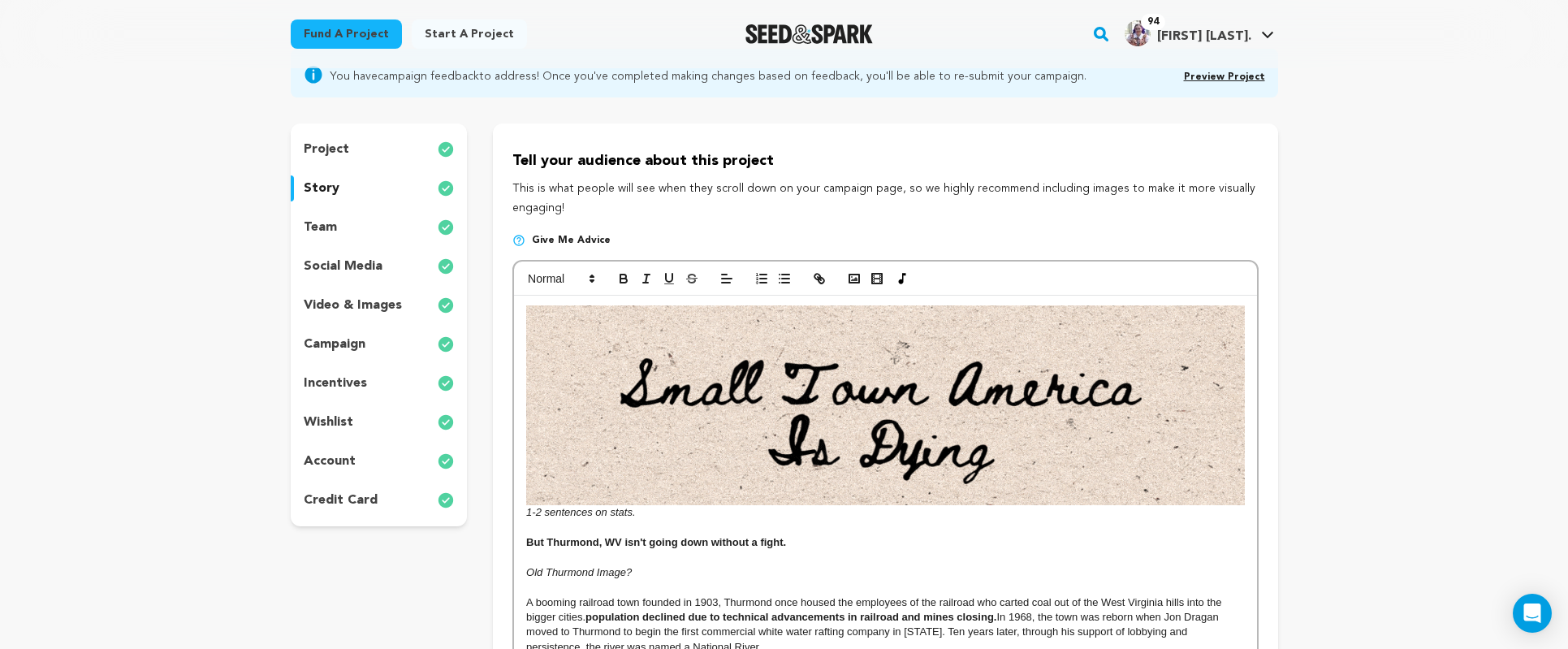 scroll, scrollTop: 116, scrollLeft: 0, axis: vertical 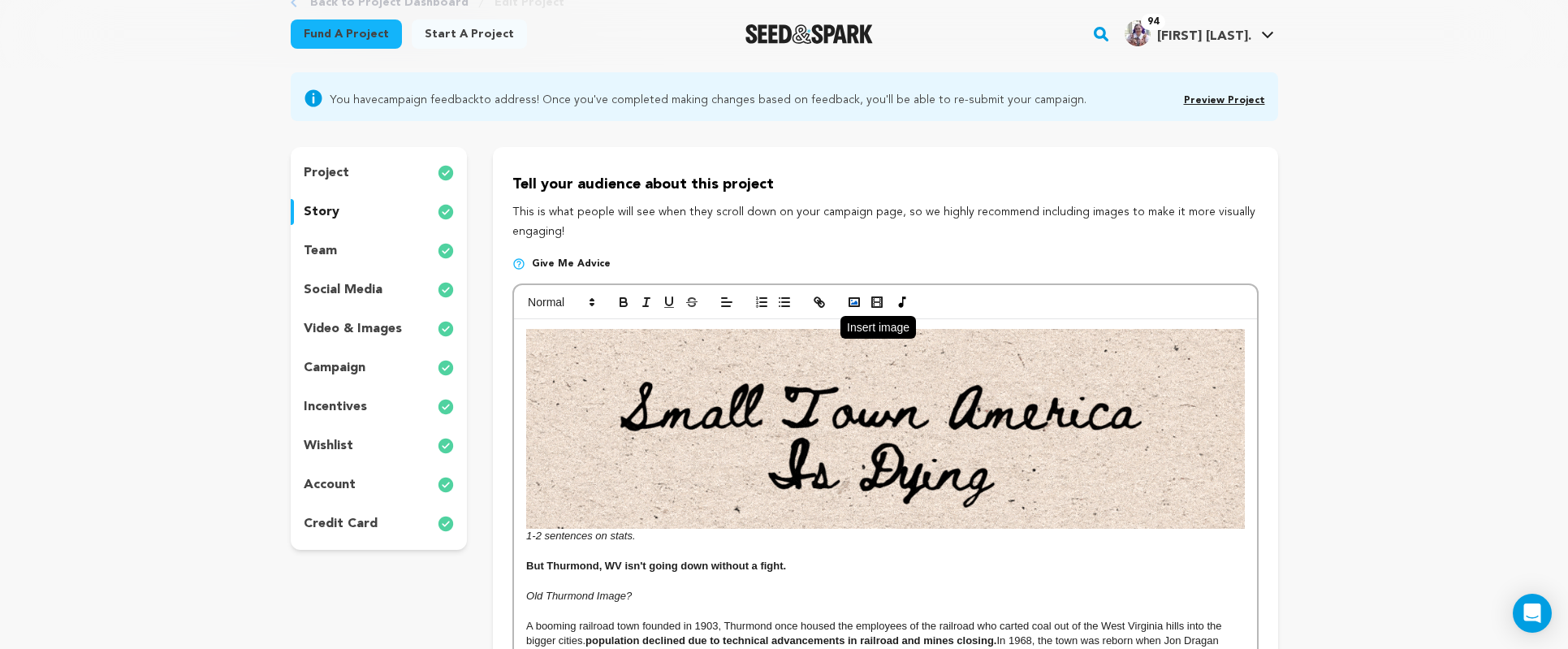 click 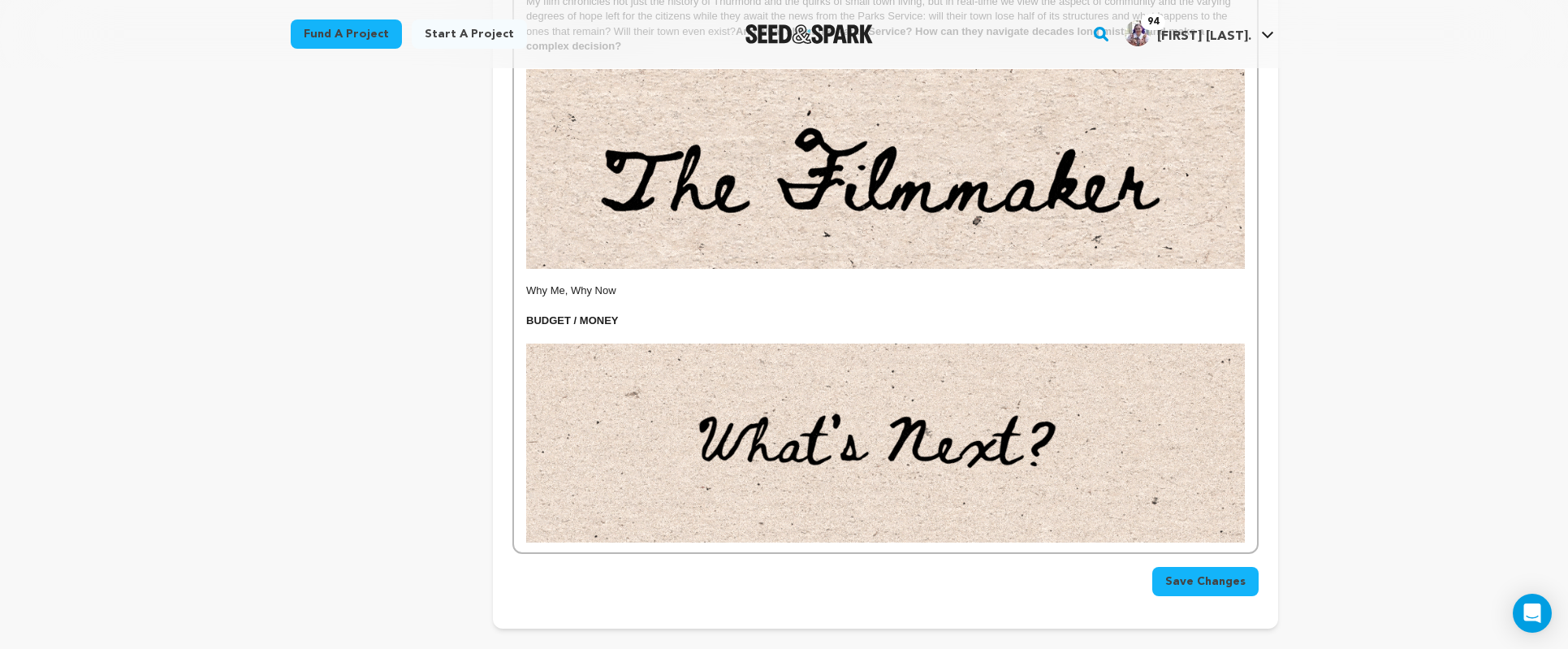scroll, scrollTop: 1023, scrollLeft: 0, axis: vertical 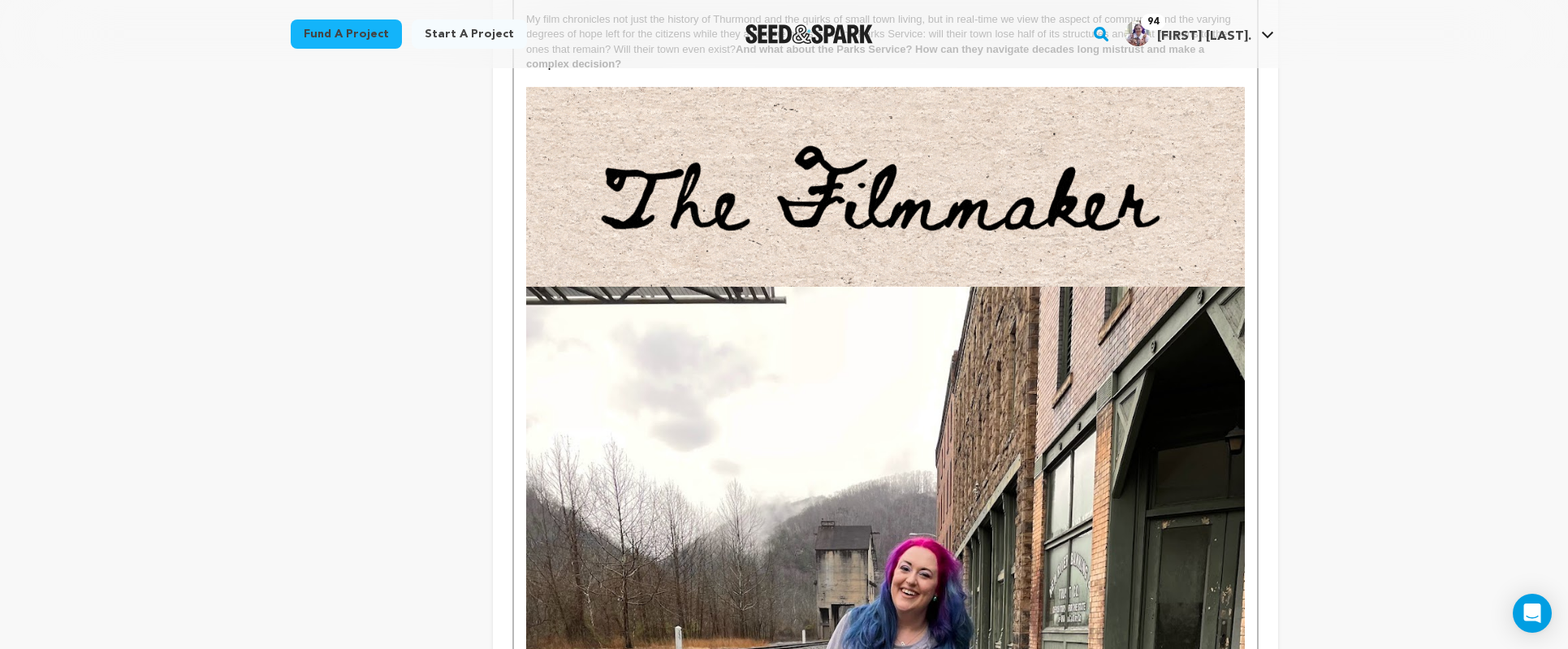 click at bounding box center [885, 765] 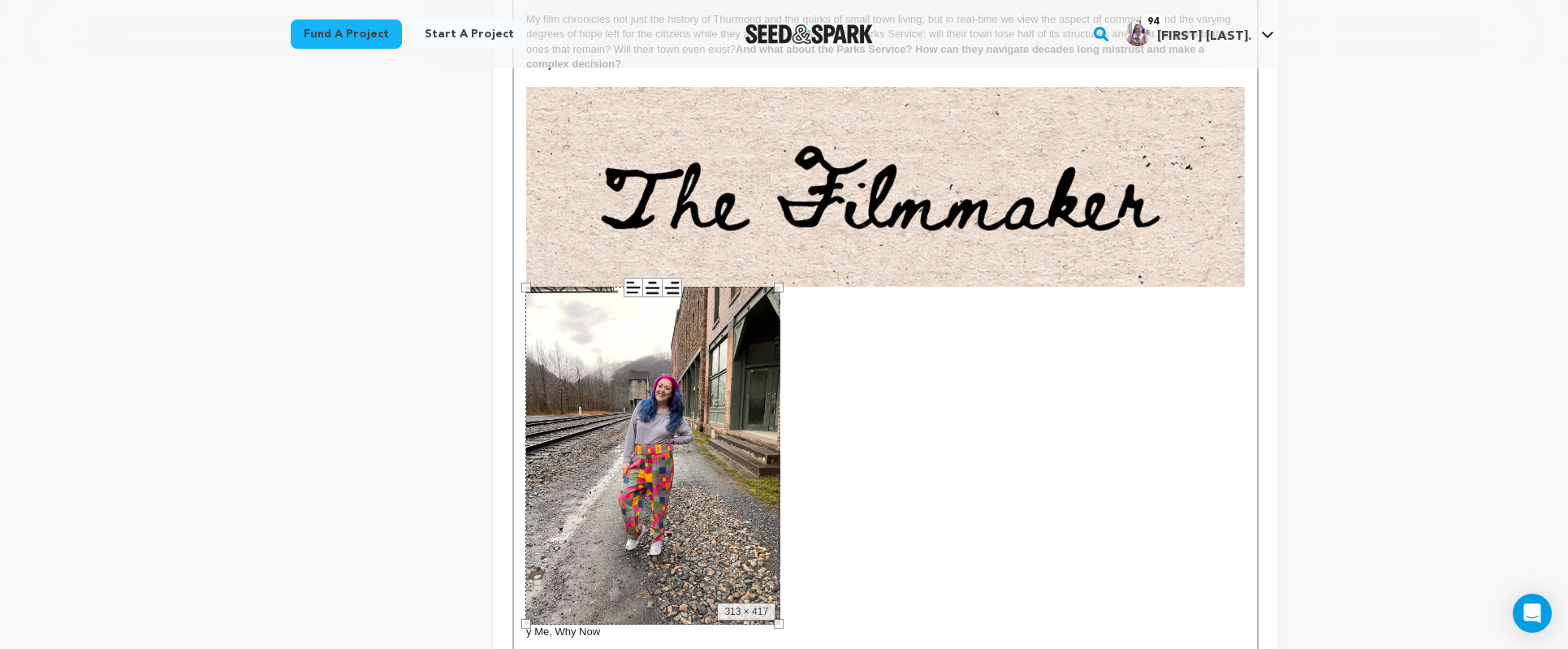 drag, startPoint x: 1246, startPoint y: 286, endPoint x: 793, endPoint y: 487, distance: 495.5906 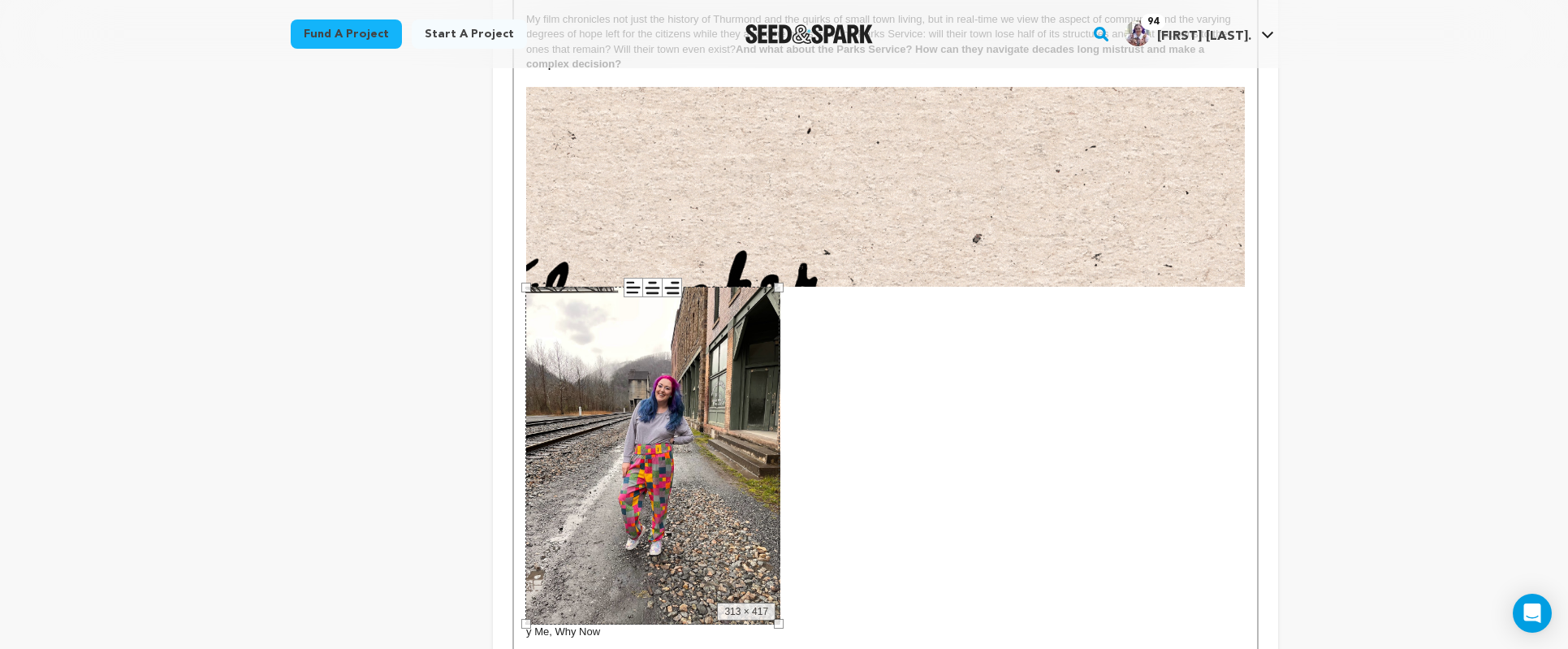 click on "[NUMBER]-[NUMBER] sentences on stats. But Thurmond, [STATE] isn't going down without a fight. Old Thurmond Image? A booming railroad town founded in [YEAR], Thurmond once housed the employees of the railroad who carted coal out of the [STATE] hills into the bigger cities. population declined due to technical advancements in railroad and mines closing. In [YEAR], the town was reborn when [FIRST] [LAST] moved to Thurmond to begin the first commercial white water rafting company in [STATE]. Ten years later, through his support of lobbying and persistence, the river was named a National River. Thurmond Population Counter Gif Shorten - In [YEAR], the National Park Service created a buy-back program in which citizens of Thurmond could voluntarily sell their property to the National Parks Service. The steady decline in population rapidly began to increase. Now, the homes have sat empty for [NUMBER] years, much to the chagrin and griping of the folks who moved and now regret it. EMBED UPDATED YOUTUBE VIDEO HERE y Me, Why Now [NUMBER] × [NUMBER]" at bounding box center (885, 154) 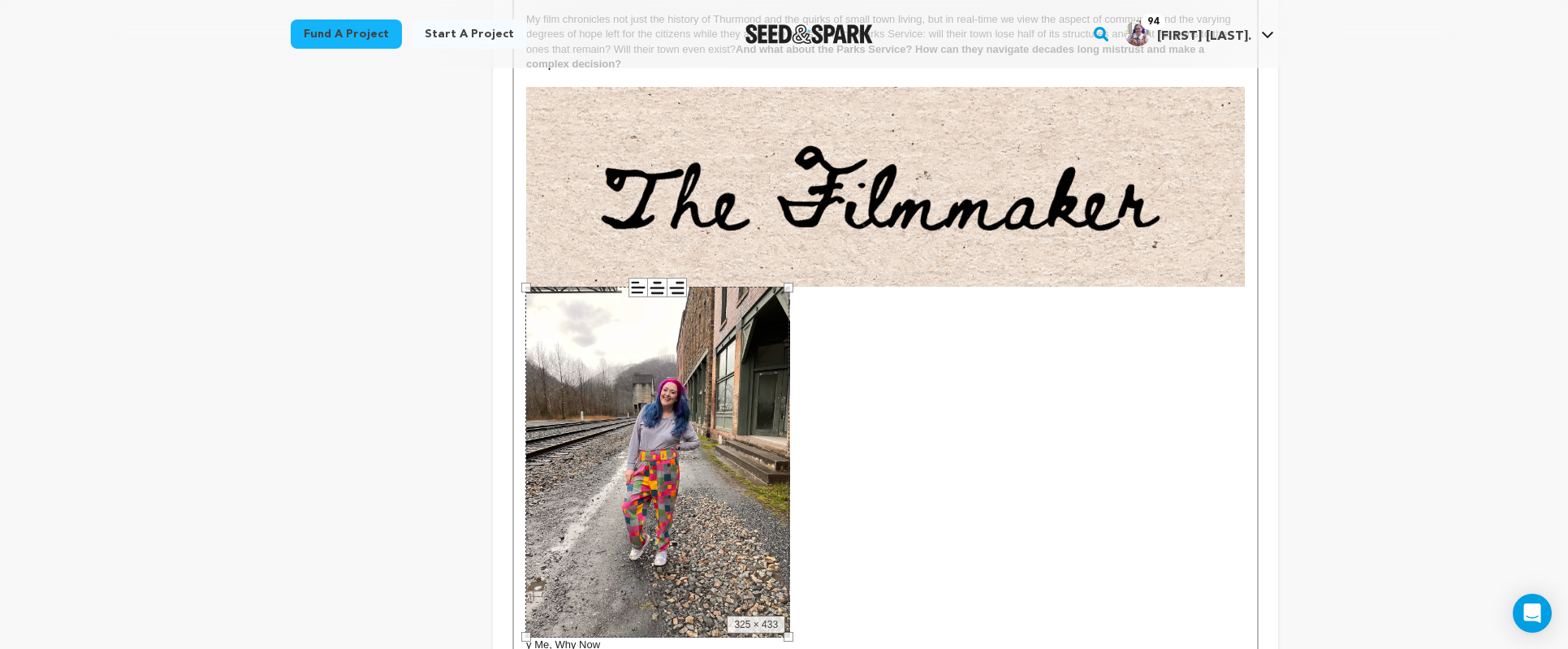 click on "325 × 433" at bounding box center [657, 462] 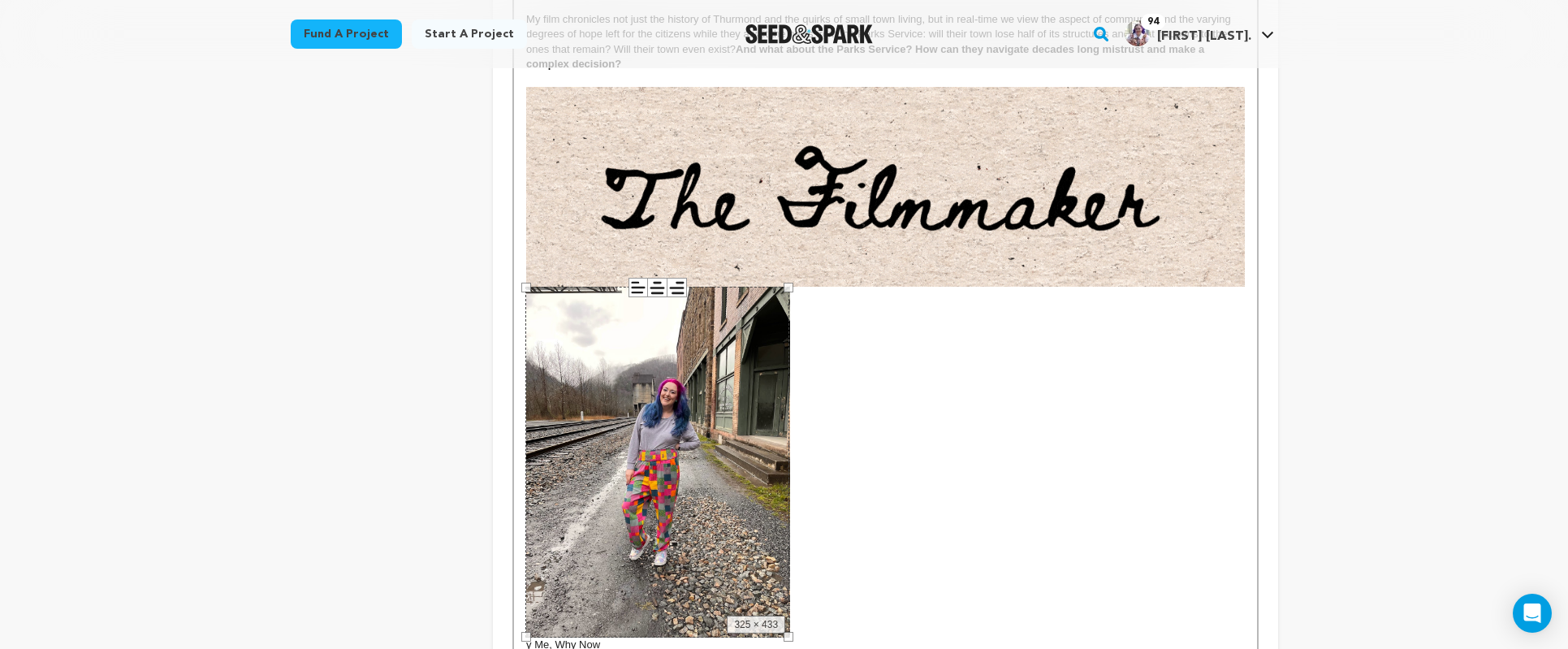 click on "325 × 433" at bounding box center (657, 462) 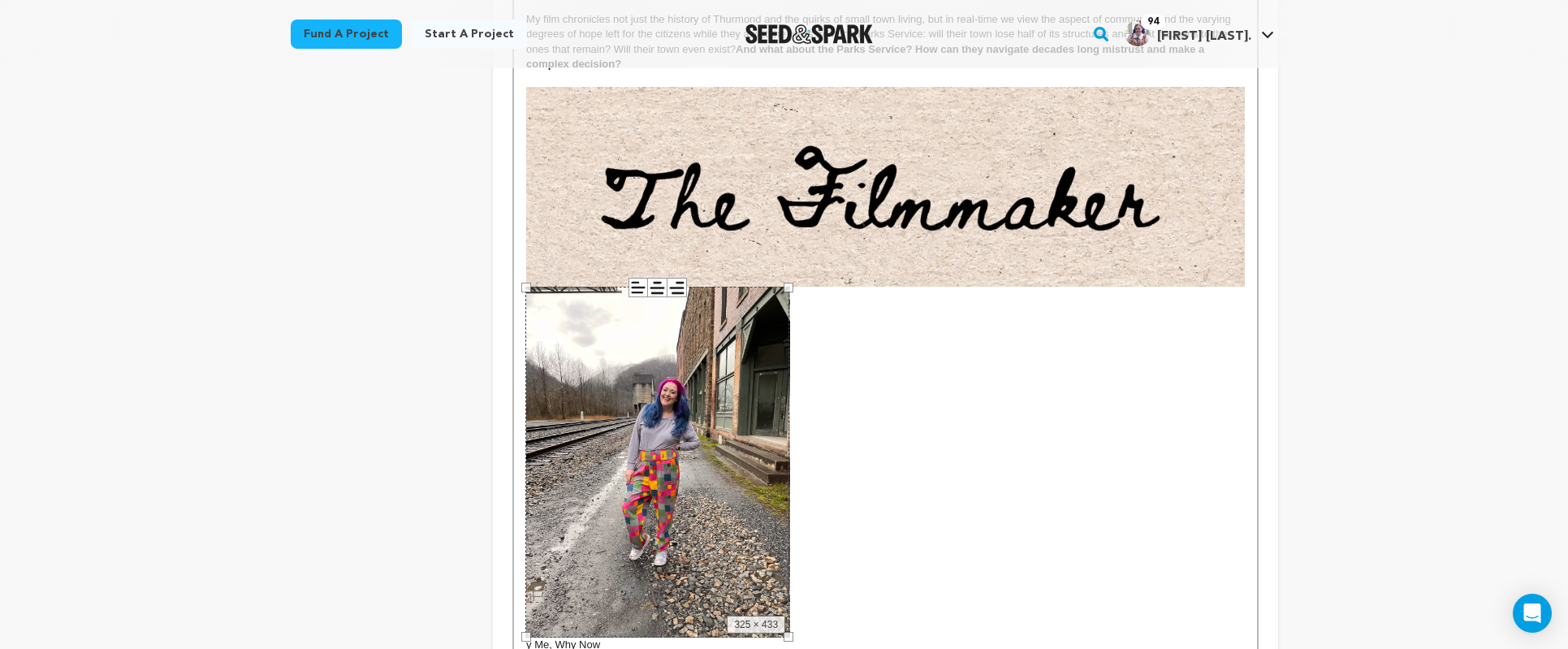 click on "y Me, Why Now" at bounding box center [885, 469] 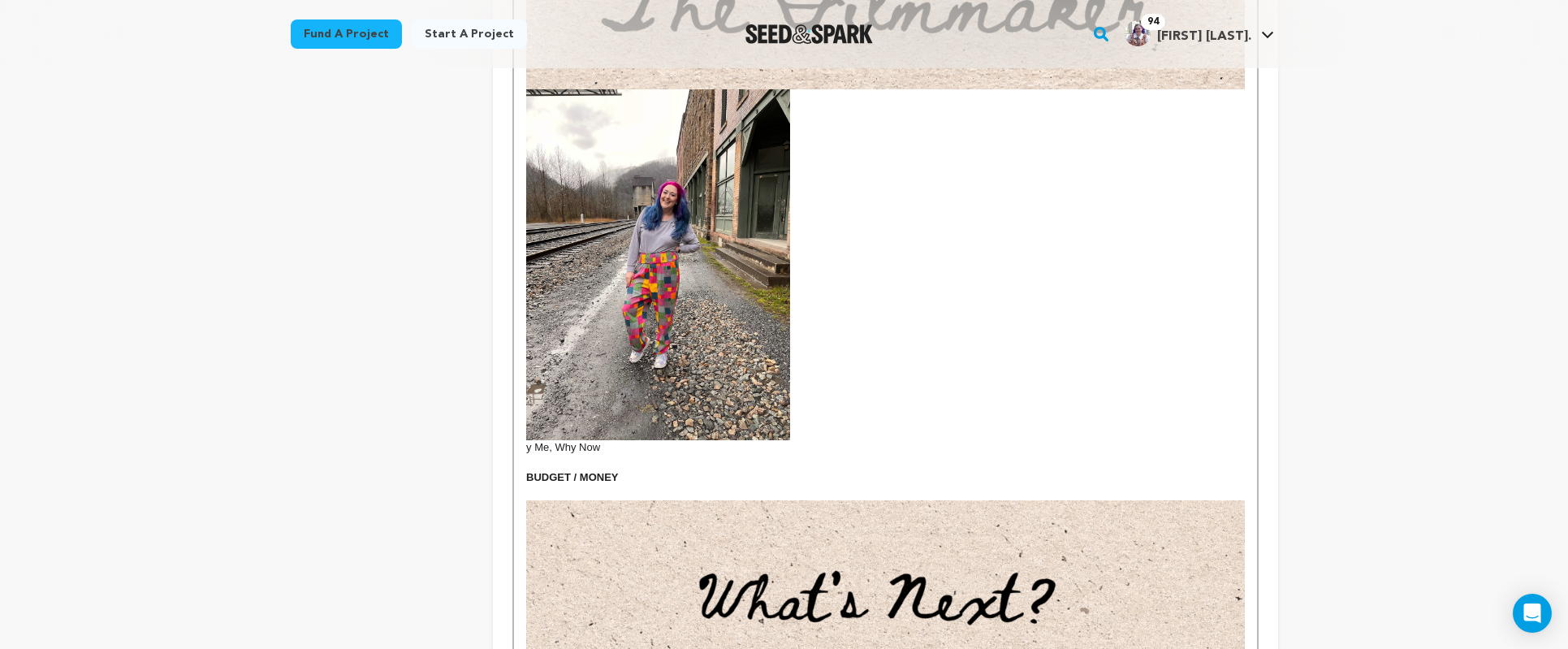 click at bounding box center [658, 265] 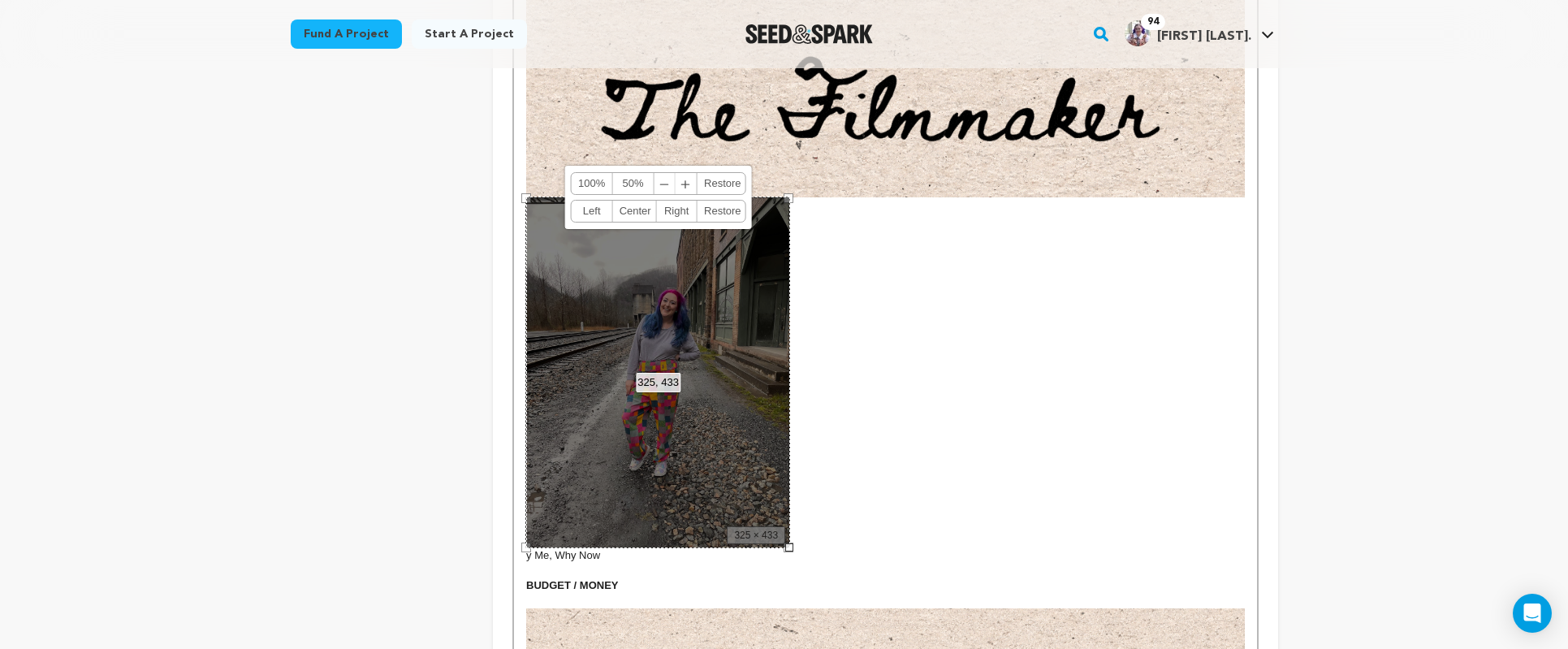 scroll, scrollTop: 1070, scrollLeft: 0, axis: vertical 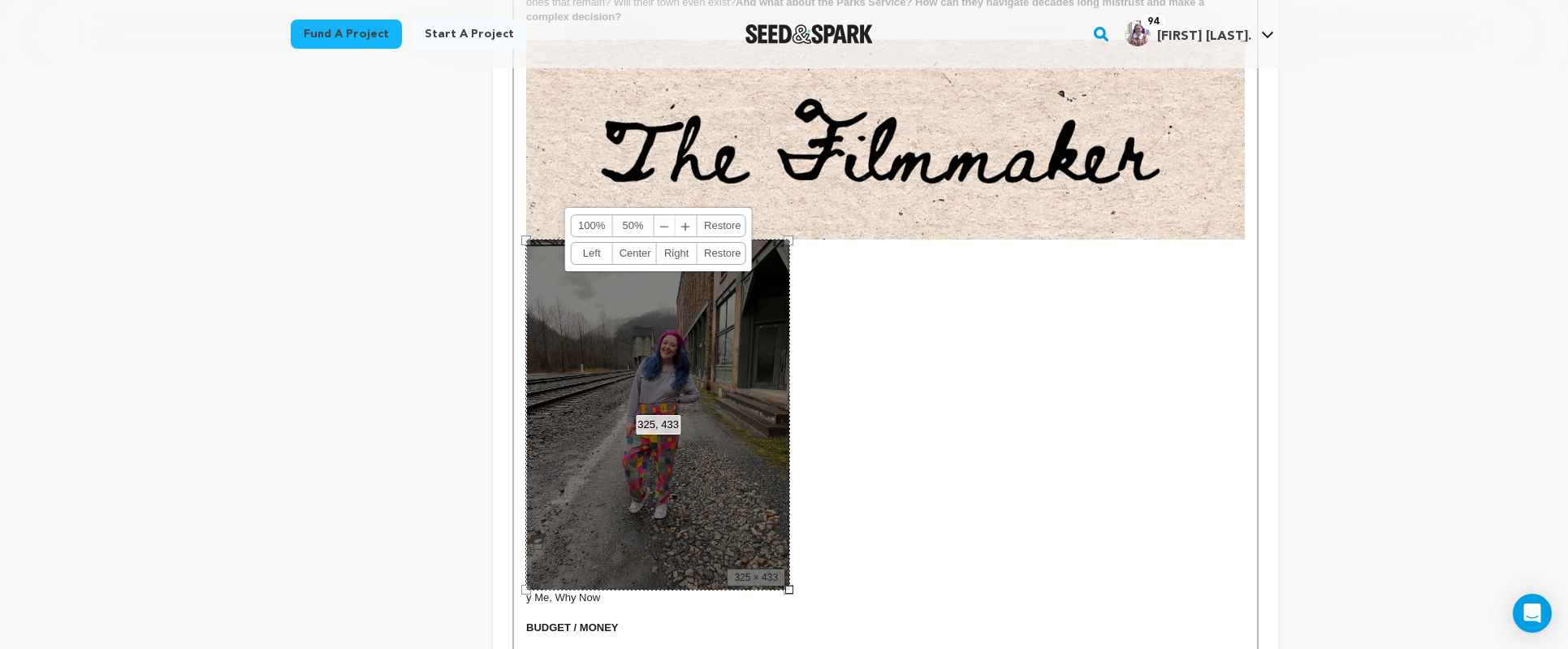 click on "Center" at bounding box center (634, 253) 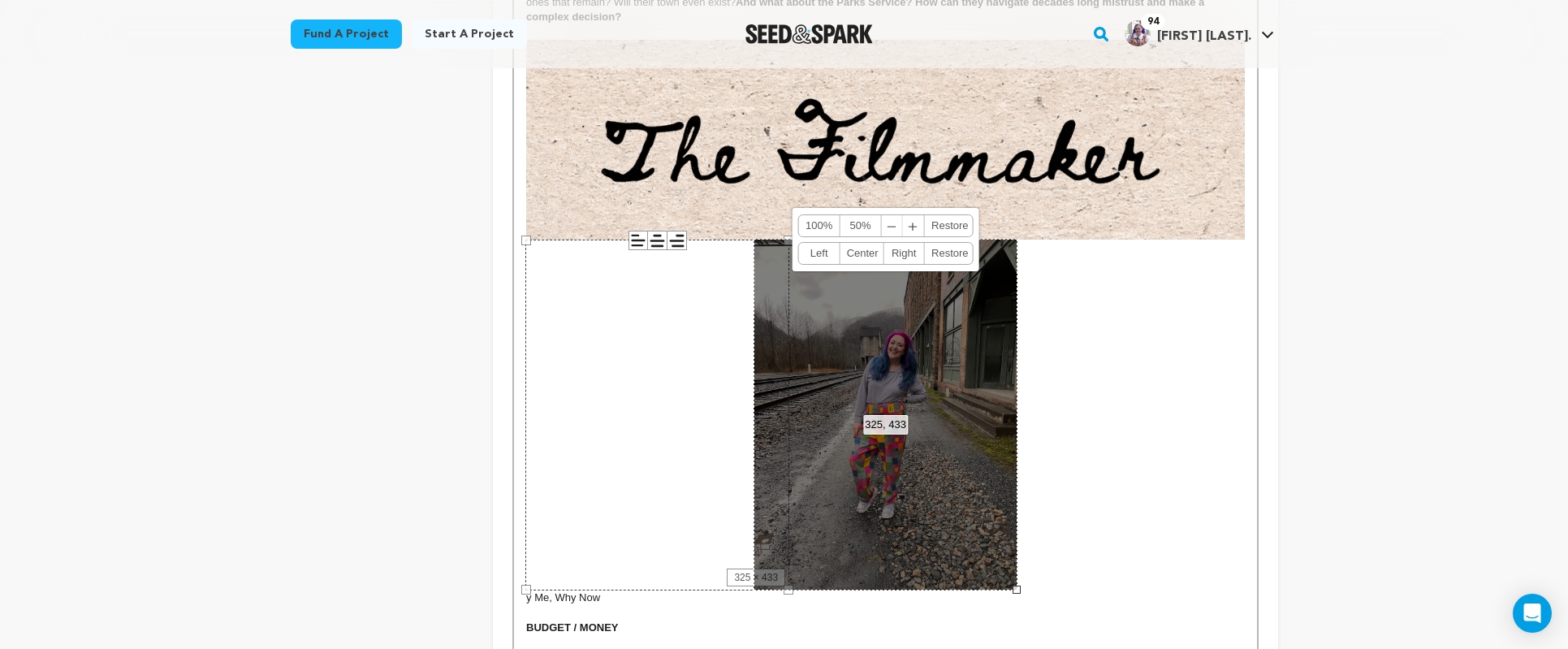 click on "y Me, Why Now" at bounding box center (885, 422) 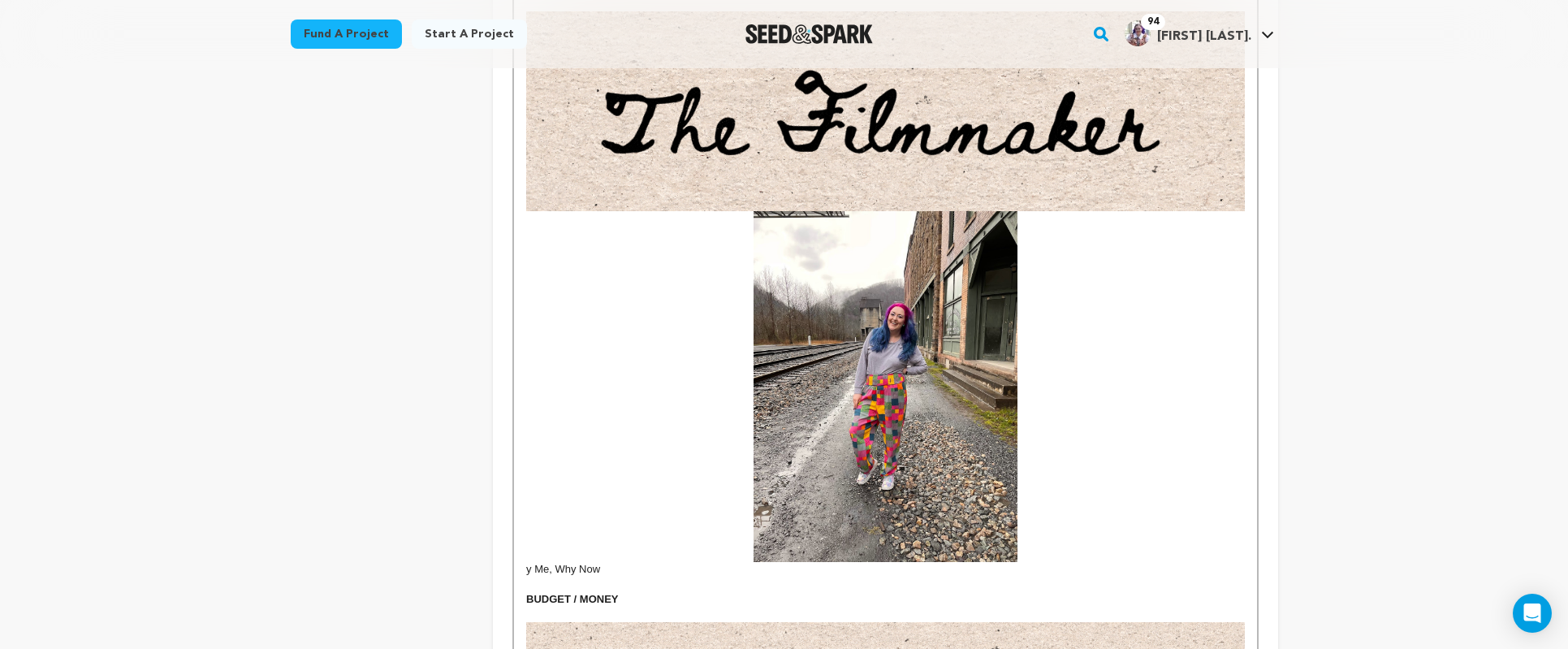 scroll, scrollTop: 1131, scrollLeft: 0, axis: vertical 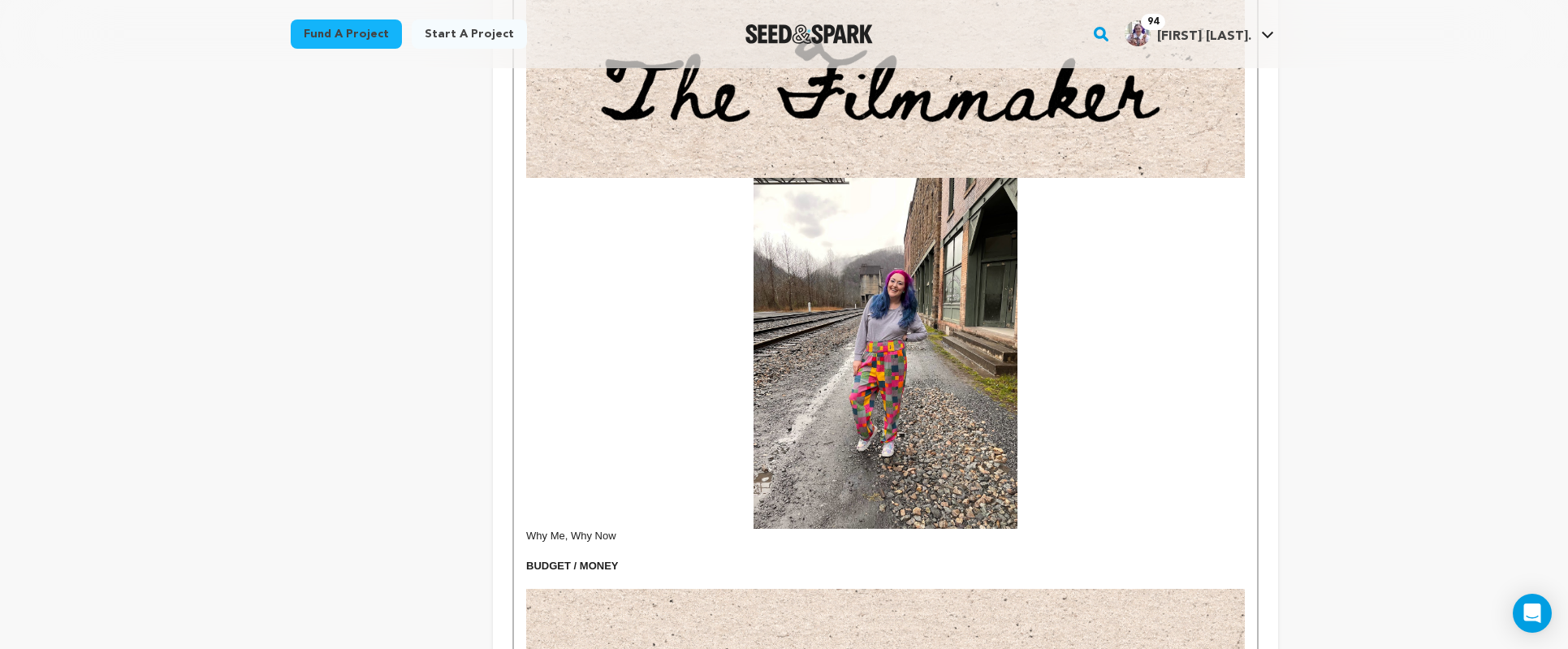 click on "Why Me, Why Now" at bounding box center [885, 361] 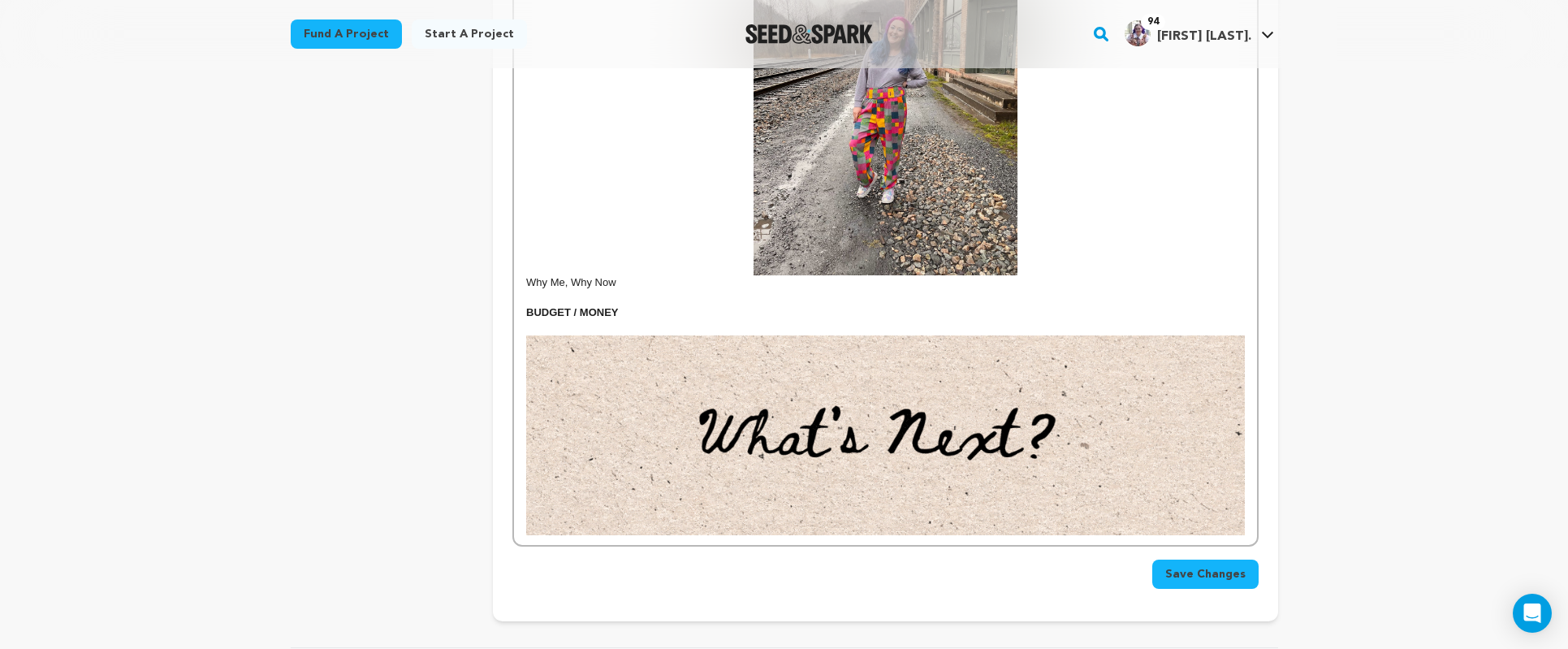 scroll, scrollTop: 1374, scrollLeft: 0, axis: vertical 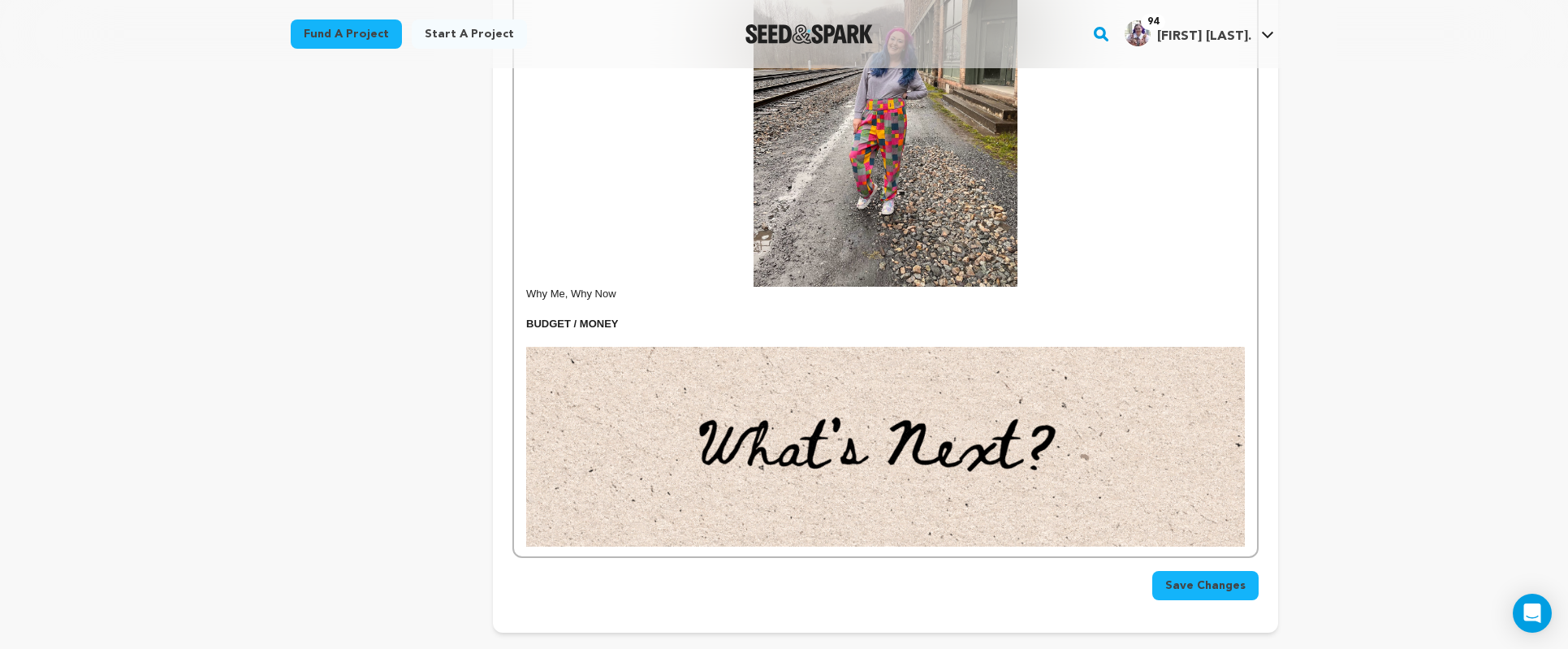 click on "[NUMBER] sentences on stats. But Thurmond, [STATE] isn't going down without a fight. Old Thurmond Image? A booming railroad town founded in 1903, Thurmond once housed the employees of the railroad who carted coal out of the [STATE] hills into the bigger cities. population declined due to technical advancements in railroad and mines closing. In 1968, the town was reborn when [FIRST] [LAST] moved to Thurmond to begin the first commercial white water rafting company in [STATE]. Ten years later, through his support of lobbying and persistence, the river was named a National River. Thurmond Population Counter Gif Shorten - In 1987, the National Park Service created a buy-back program in which citizens of Thurmond could voluntarily sell their property to the National Parks Service. The steady decline in population rapidly began to increase. Now, the homes have sat empty for 30 years, much to the chagrin and griping of the folks who moved and now regret it. EMBED UPDATED YOUTUBE VIDEO HERE Why Me, Why Now" at bounding box center (885, -191) 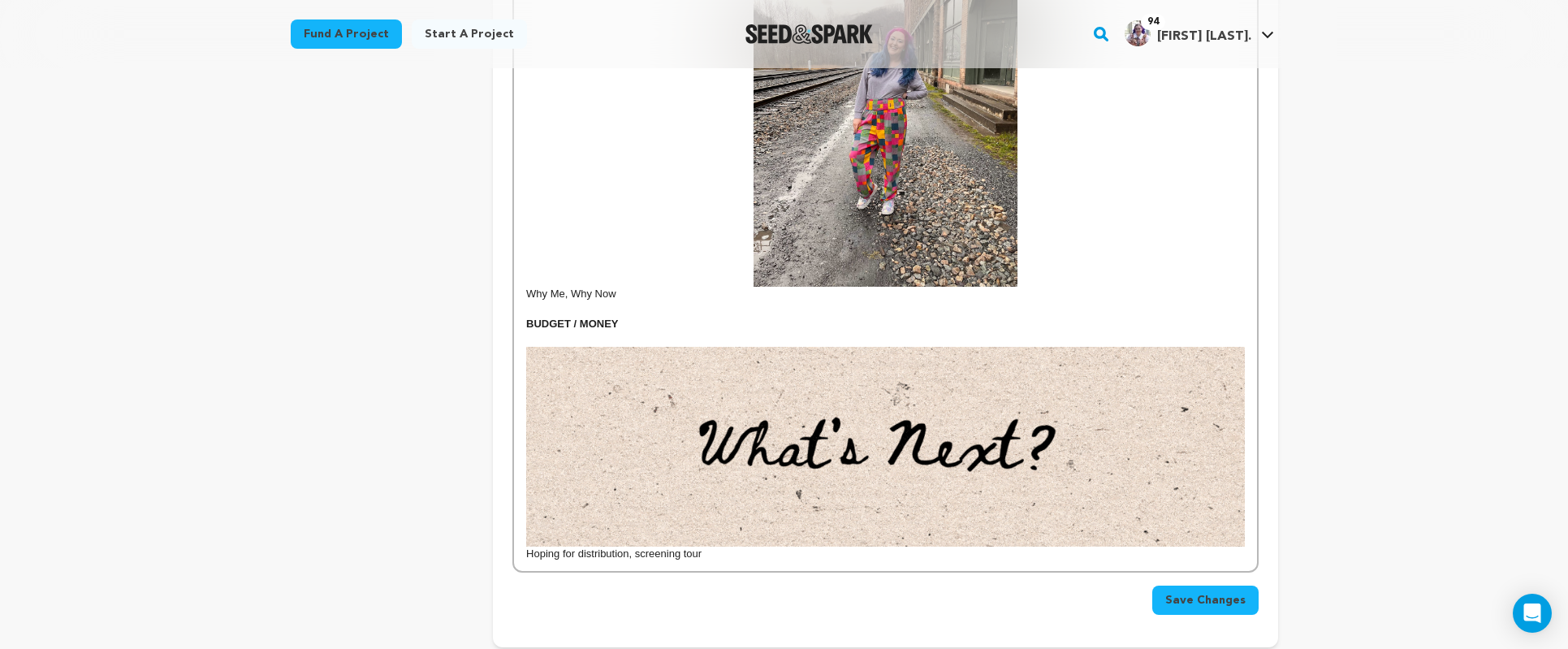 click on "Hoping for distribution, screening tour" at bounding box center [885, 554] 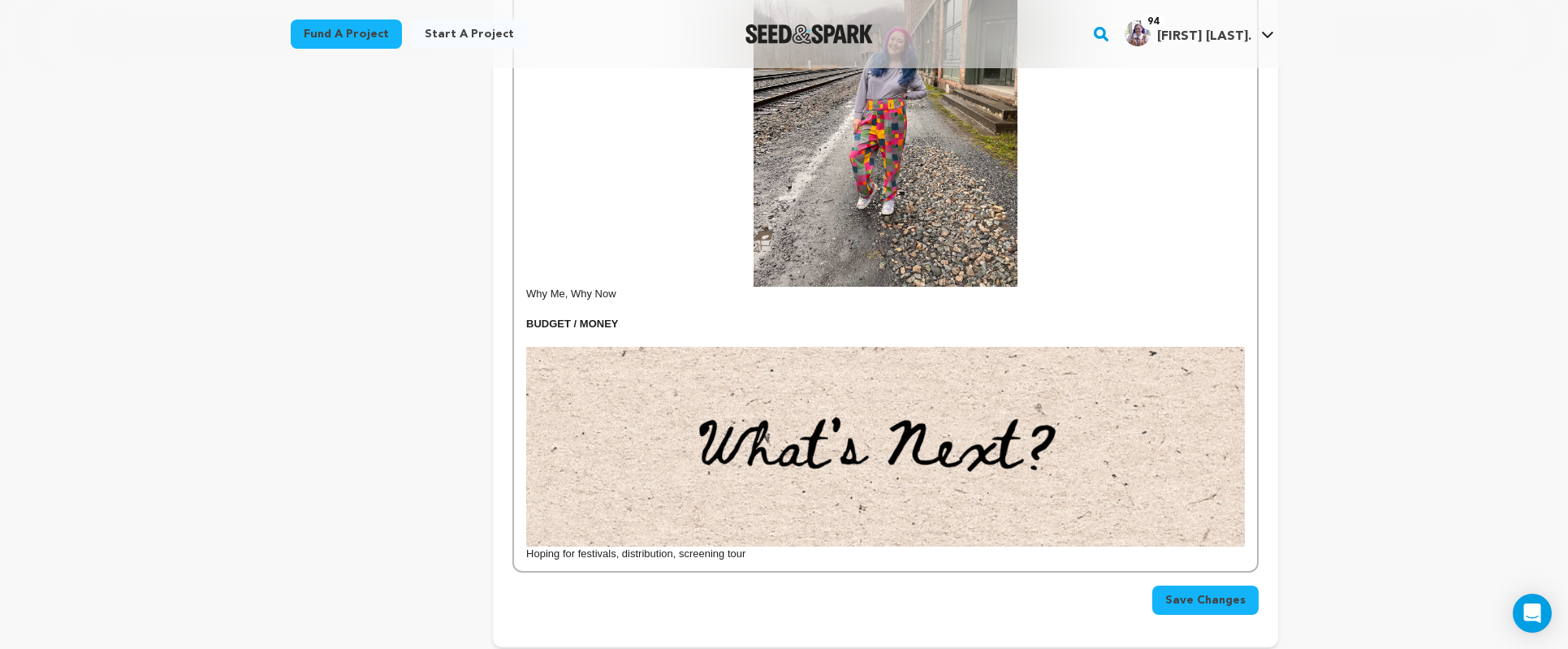 click on "Hoping for festivals, distribution, screening tour" at bounding box center (885, 554) 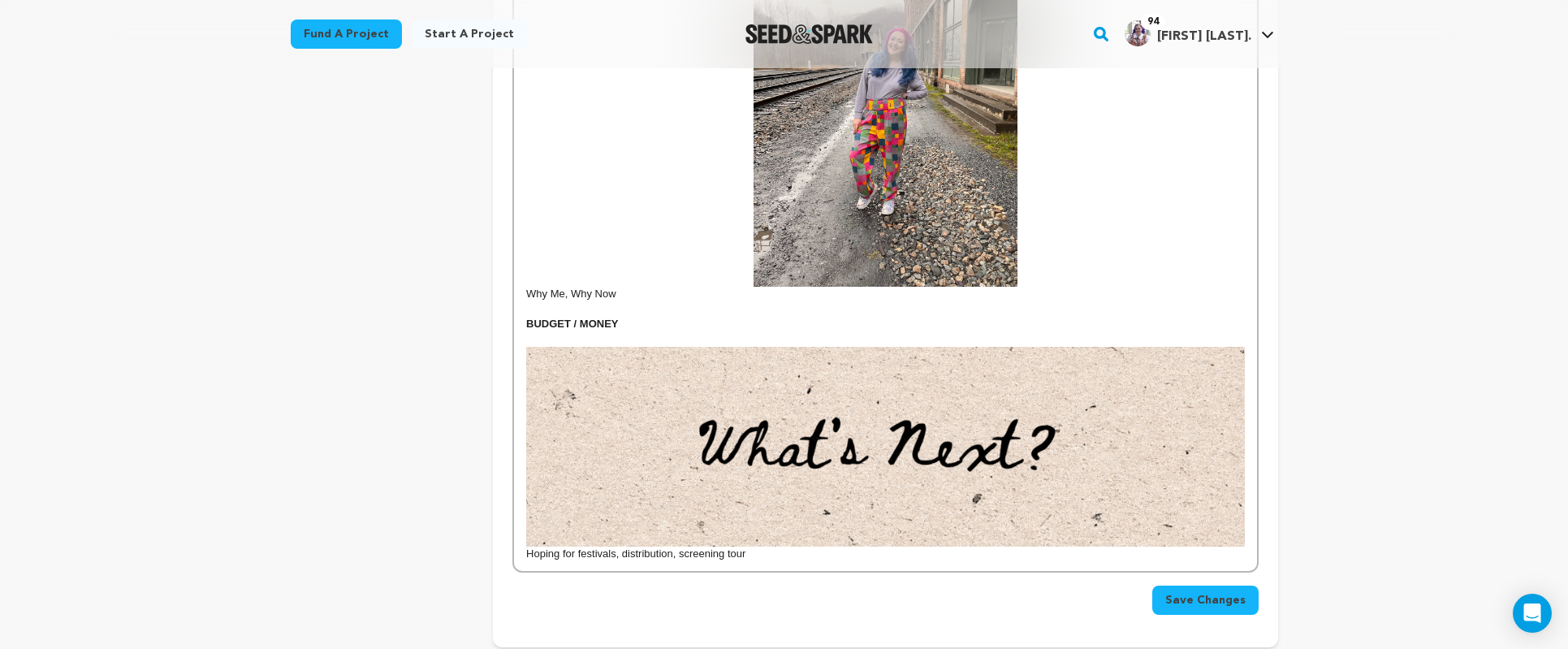 click on "Hoping for festivals, distribution, screening tour" at bounding box center [885, 554] 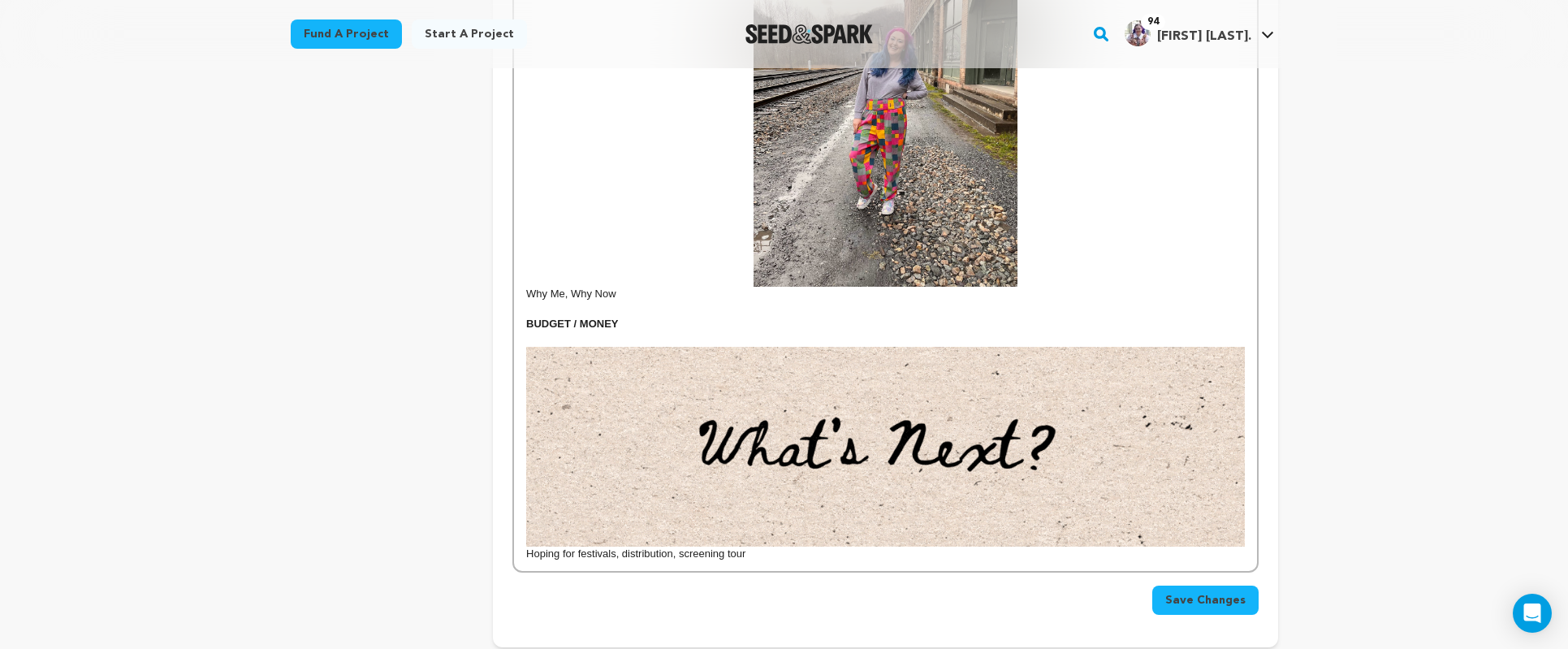click on "Hoping for festivals, distribution, screening tour" at bounding box center (885, 554) 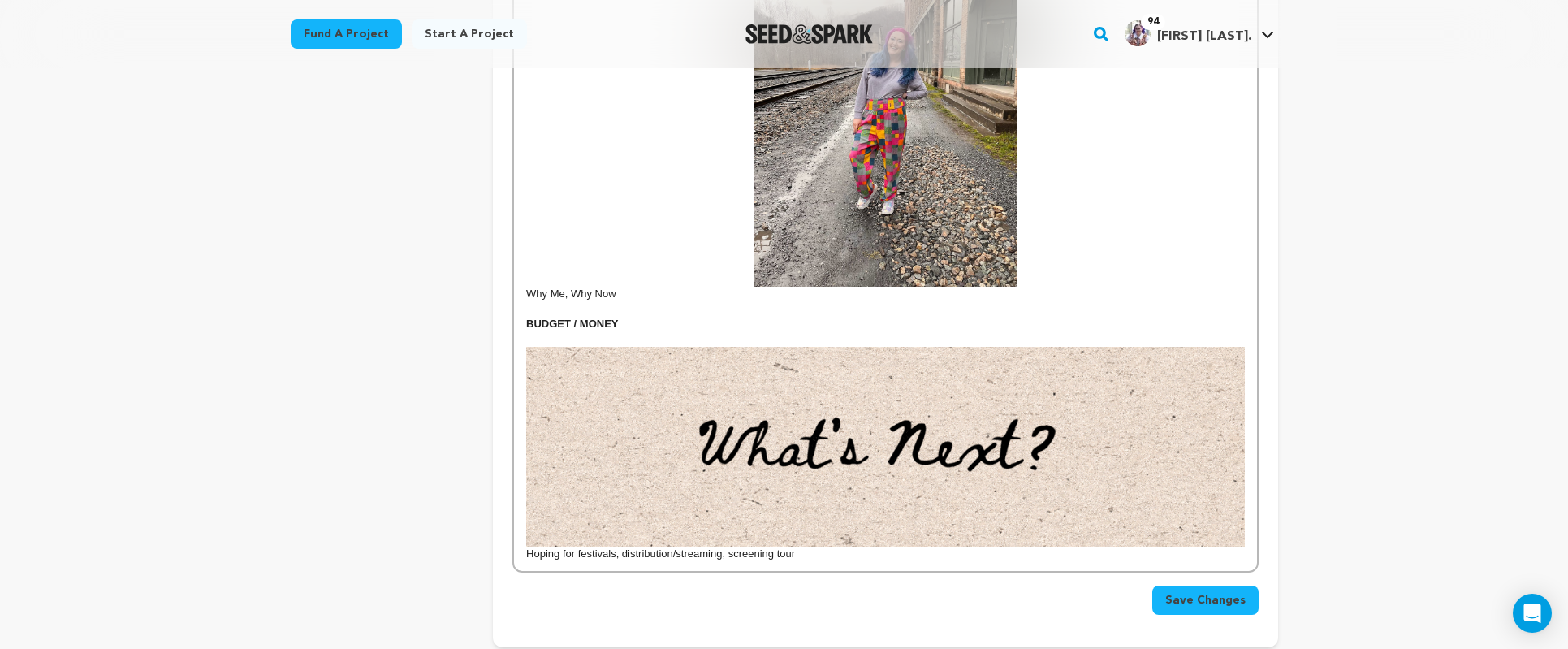 click on "Hoping for festivals, distribution/streaming, screening tour" at bounding box center (885, 554) 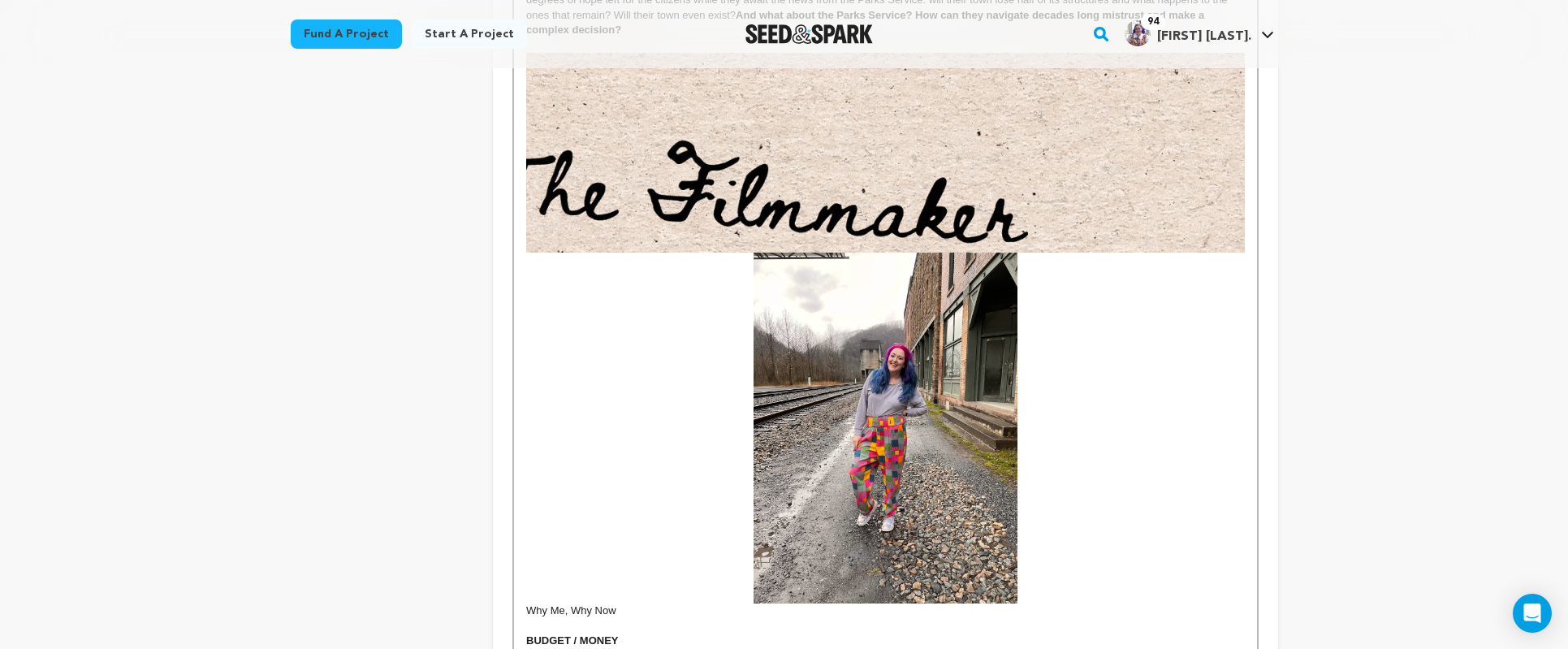 scroll, scrollTop: 1400, scrollLeft: 0, axis: vertical 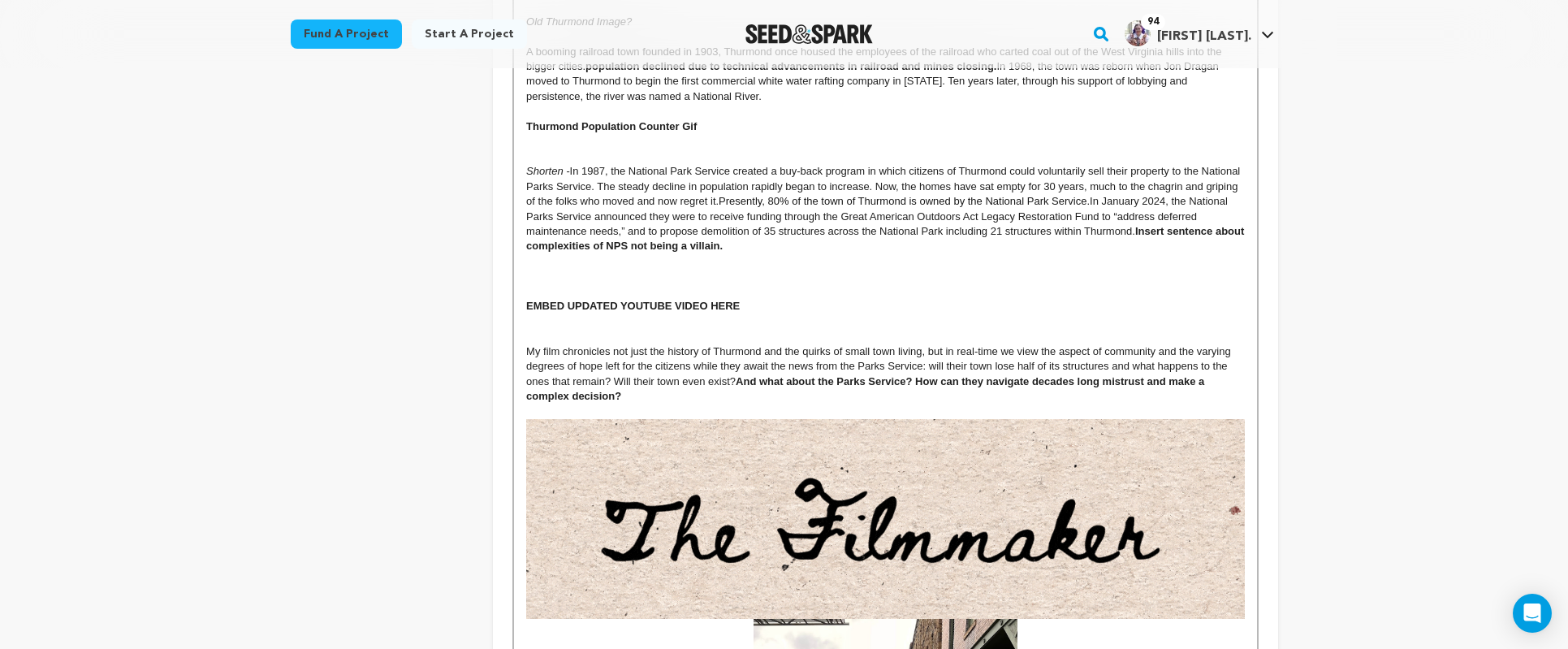 click on "Shorten -  In 1987, the National Park Service created a buy-back program in which citizens of Thurmond could voluntarily sell their property to the National Parks Service. The steady decline in population rapidly began to increase. Now, the homes have sat empty for 30 years, much to the chagrin and griping of the folks who moved and now regret it.  Presently, 80% of the town of Thurmond is owned by the National Park Service.  In January 2024, the National Parks Service announced they were to receive funding through the Great American Outdoors Act Legacy Restoration Fund to “address deferred maintenance needs,” and to propose demolition of 35 structures across the National Park including 21 structures within Thurmond.  Insert sentence about complexities of NPS not being a villain." at bounding box center (885, 209) 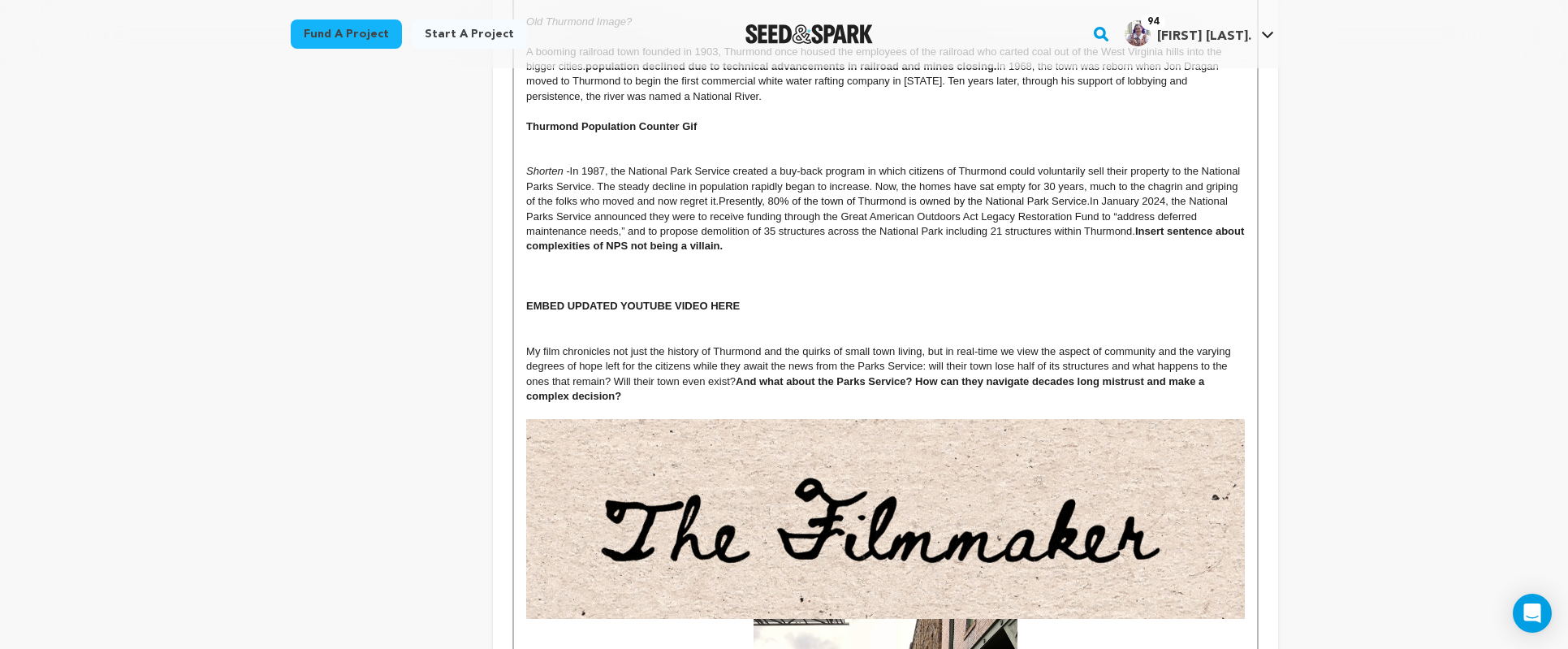 click at bounding box center [885, 262] 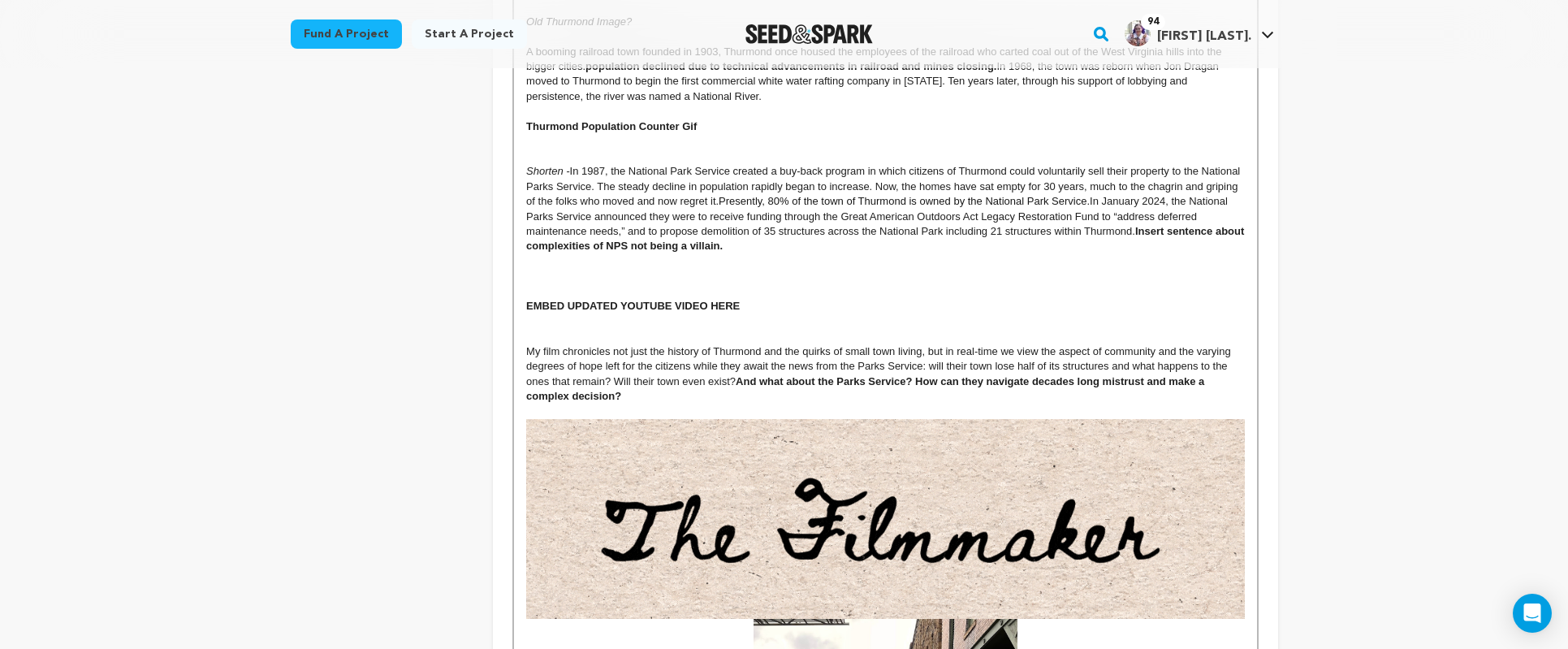 click at bounding box center [885, 276] 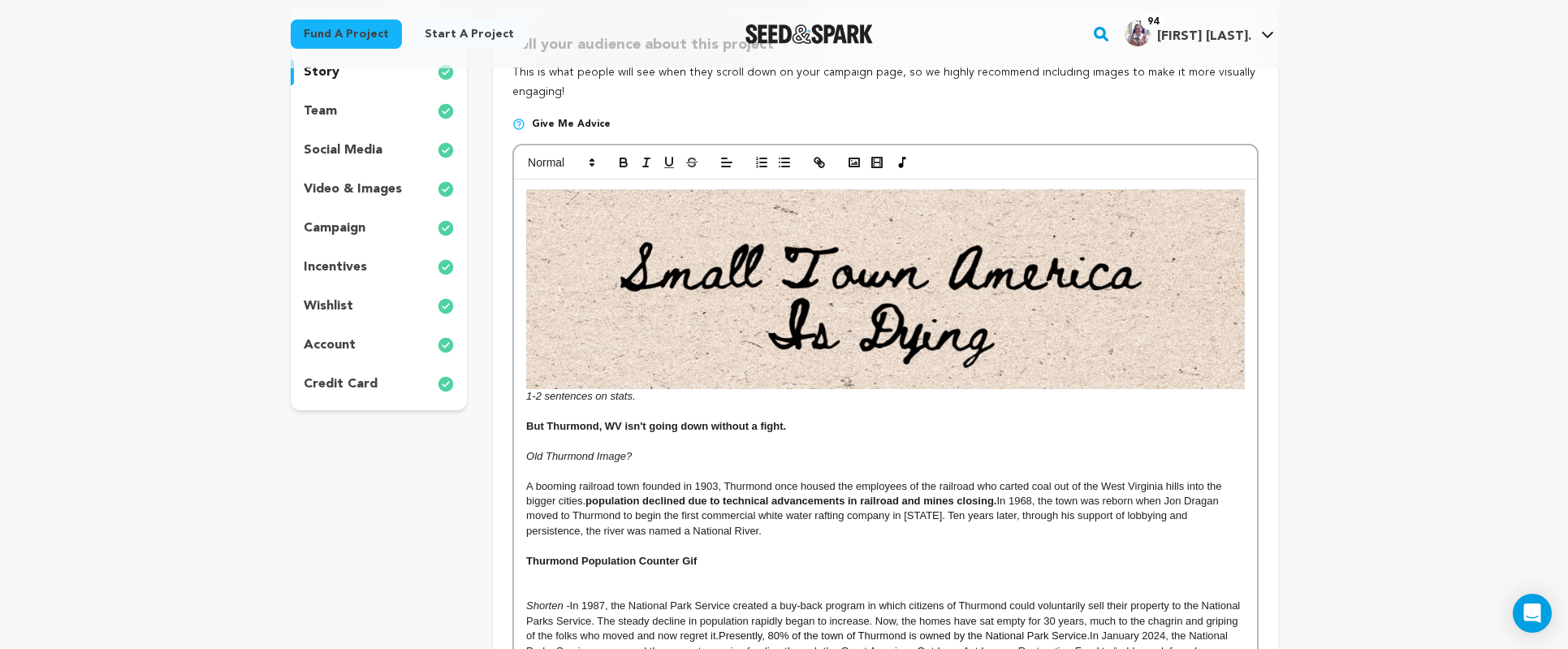 scroll, scrollTop: 239, scrollLeft: 0, axis: vertical 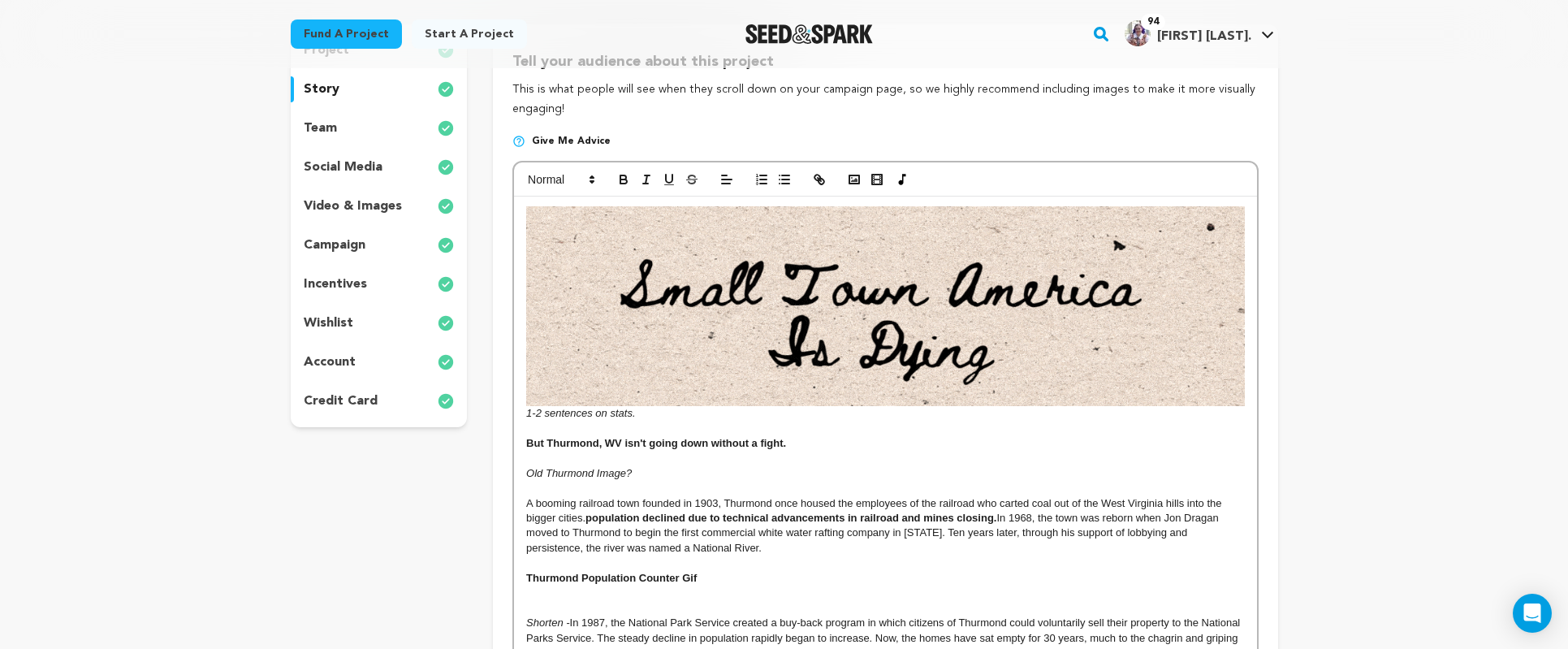 click on "Old Thurmond Image?" at bounding box center [885, 474] 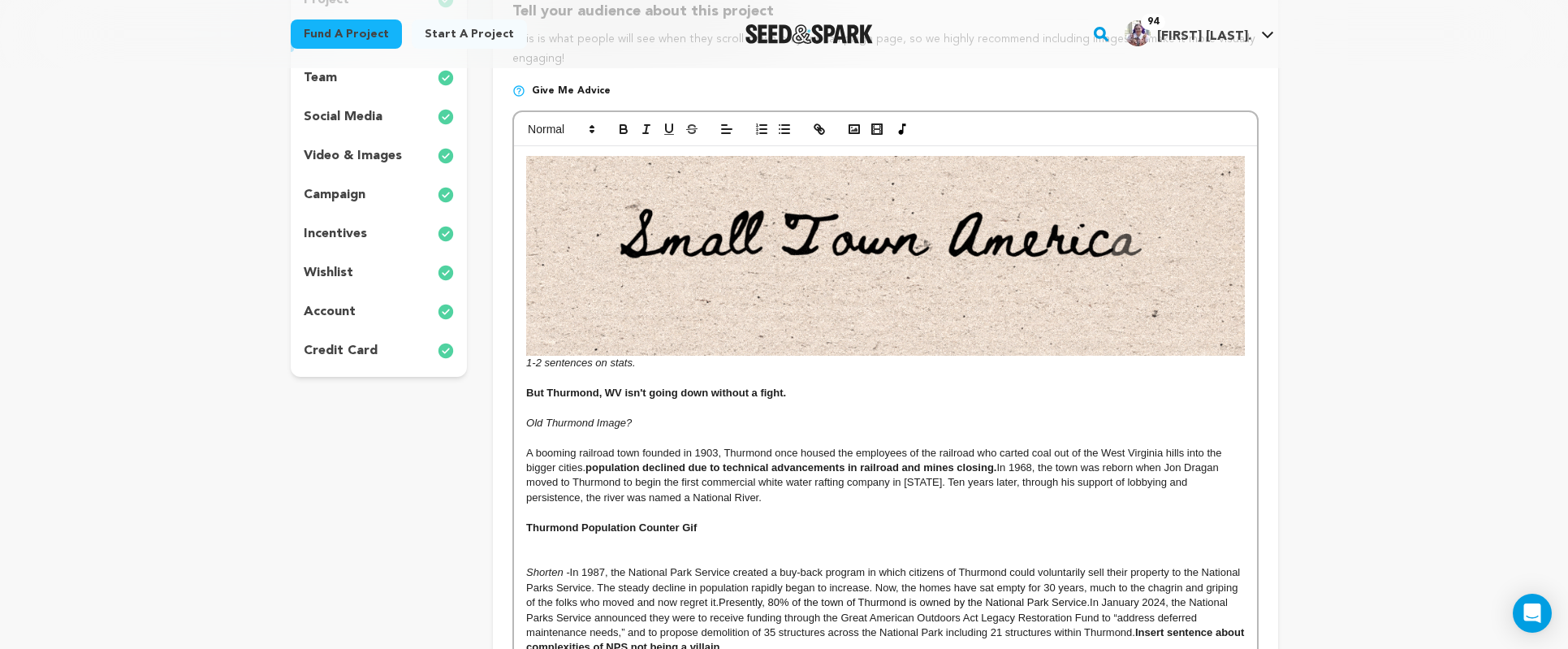 scroll, scrollTop: 418, scrollLeft: 0, axis: vertical 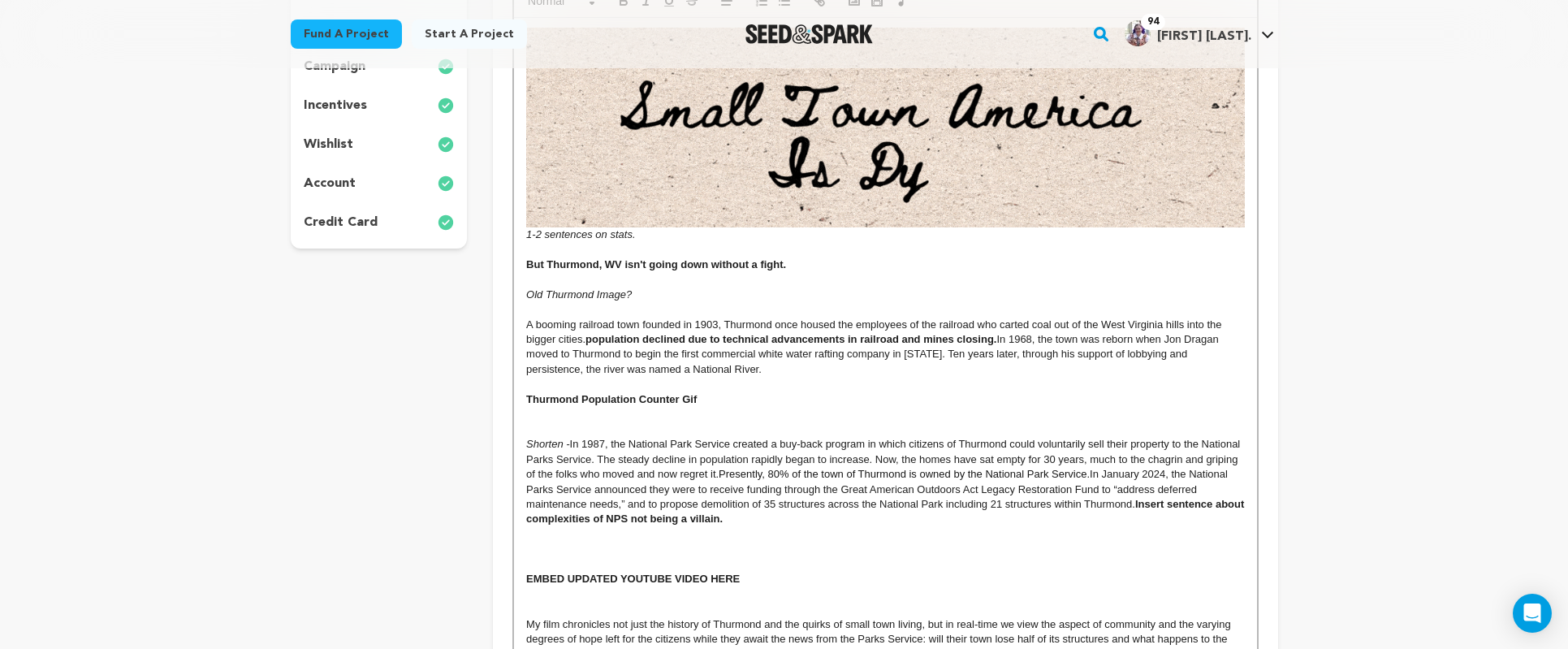 click at bounding box center (885, 549) 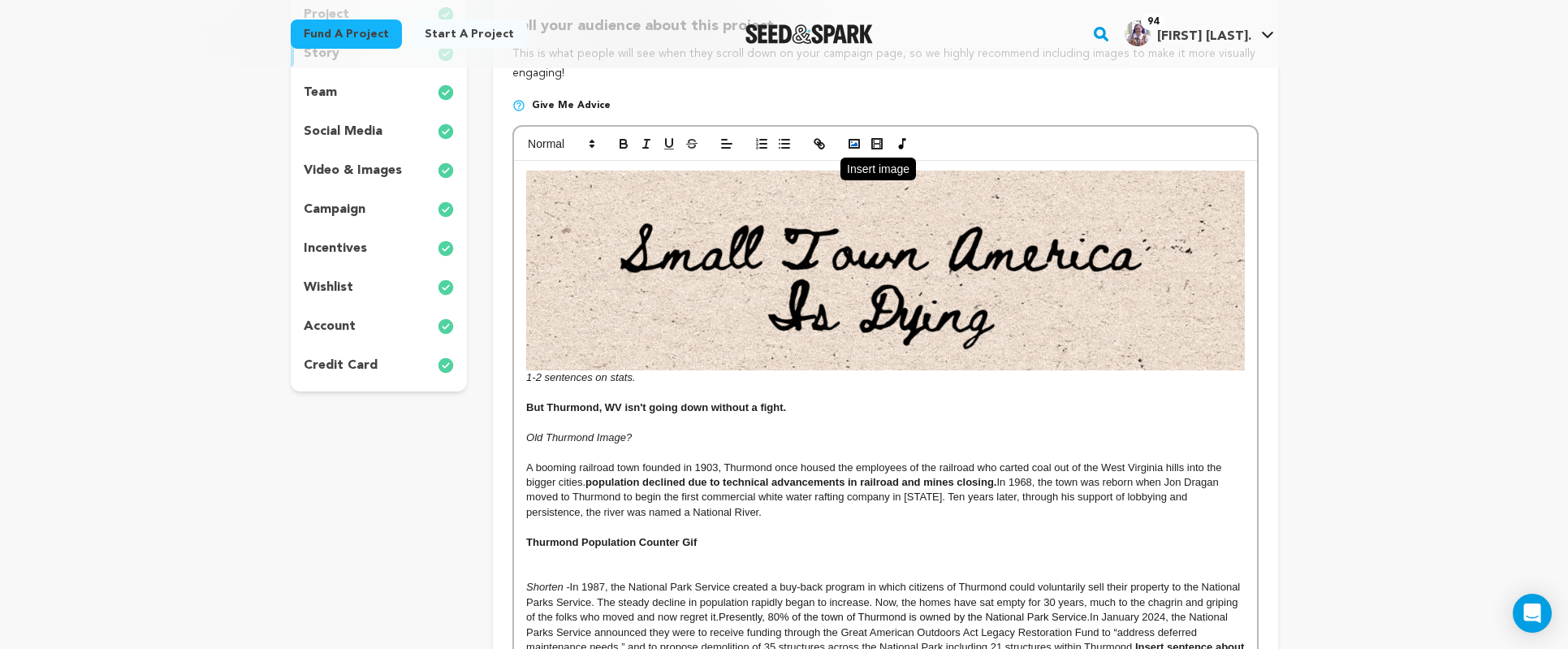 scroll, scrollTop: 257, scrollLeft: 0, axis: vertical 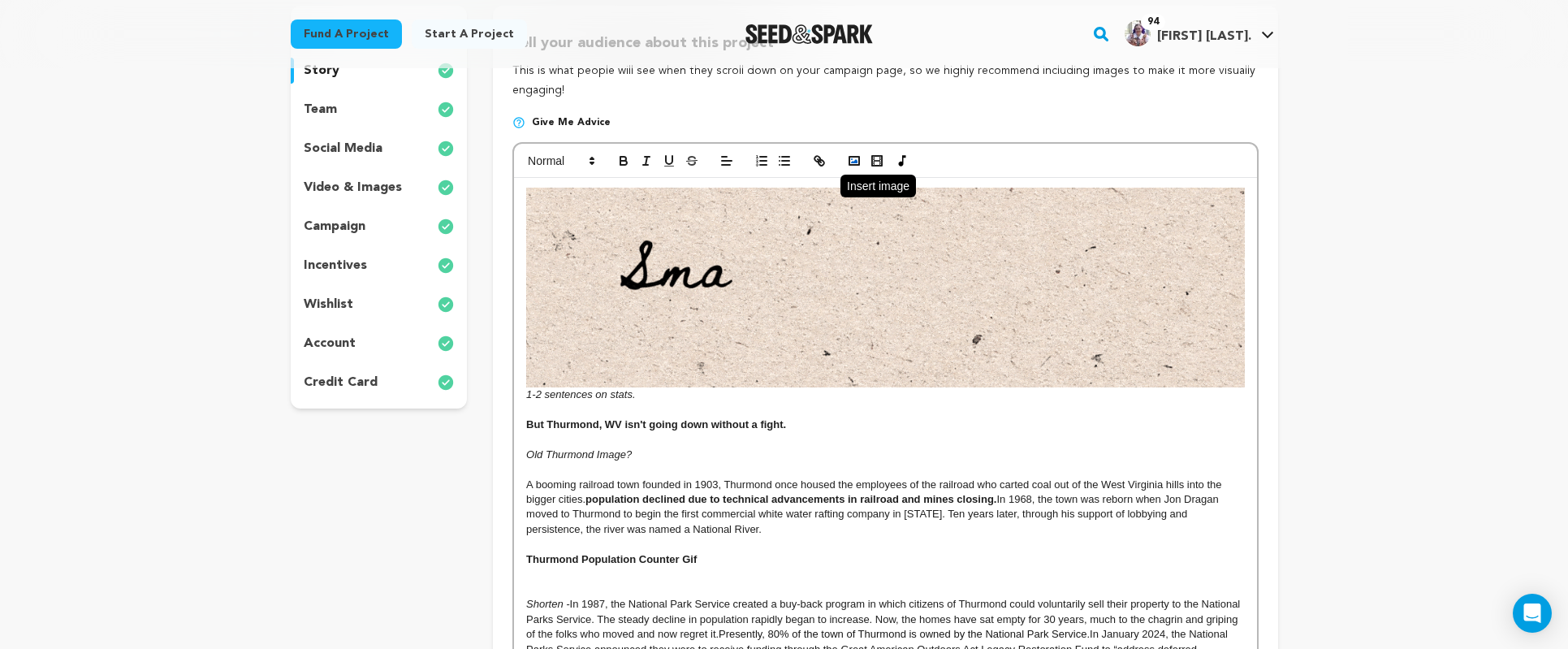click 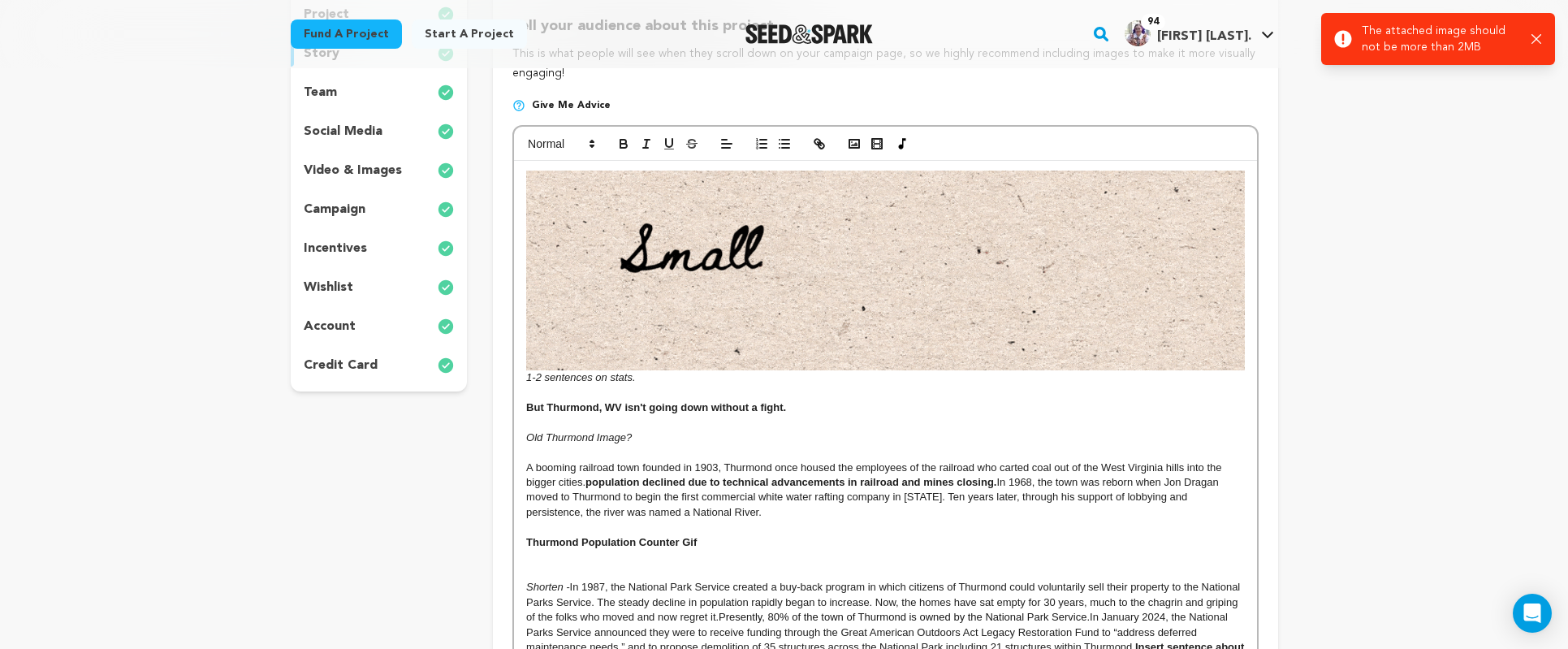 scroll, scrollTop: 293, scrollLeft: 0, axis: vertical 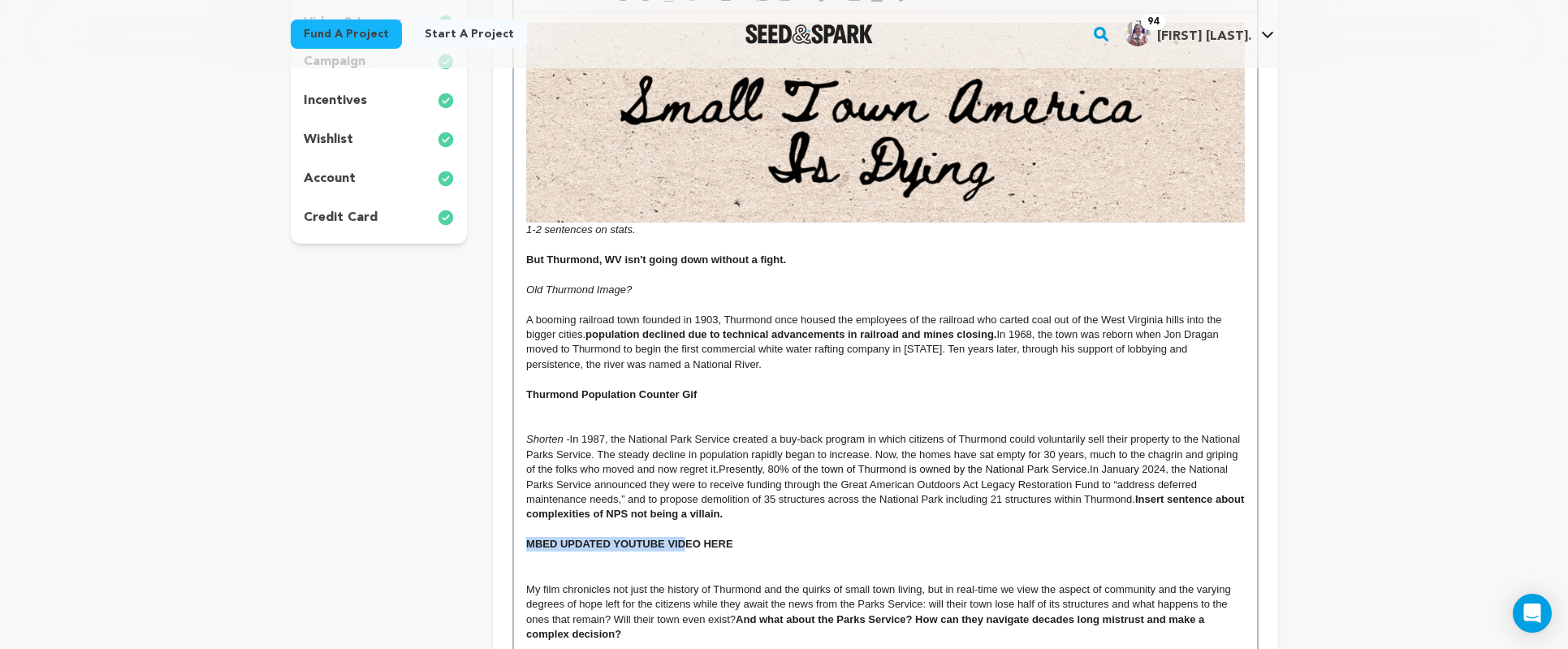 drag, startPoint x: 755, startPoint y: 538, endPoint x: 688, endPoint y: 541, distance: 67.06713 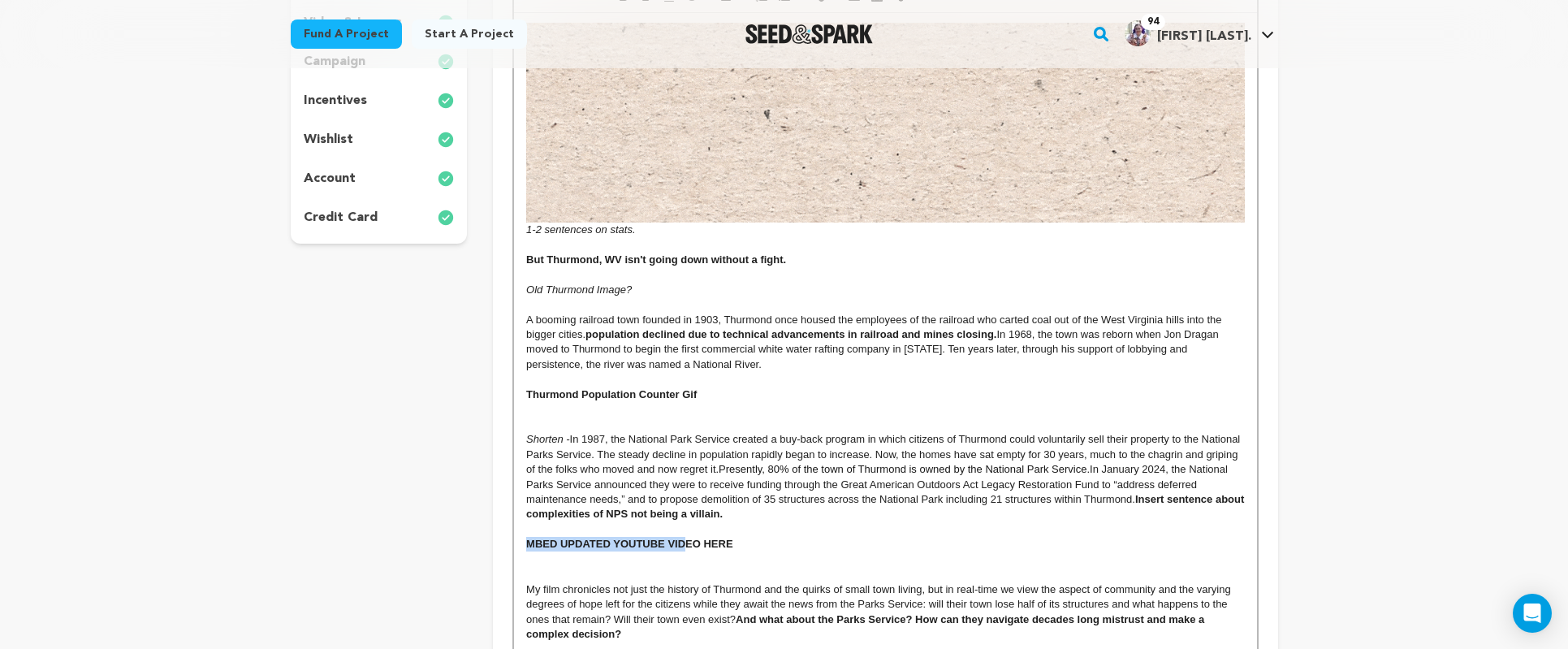 click on "MBED UPDATED YOUTUBE VIDEO HERE" at bounding box center [885, 544] 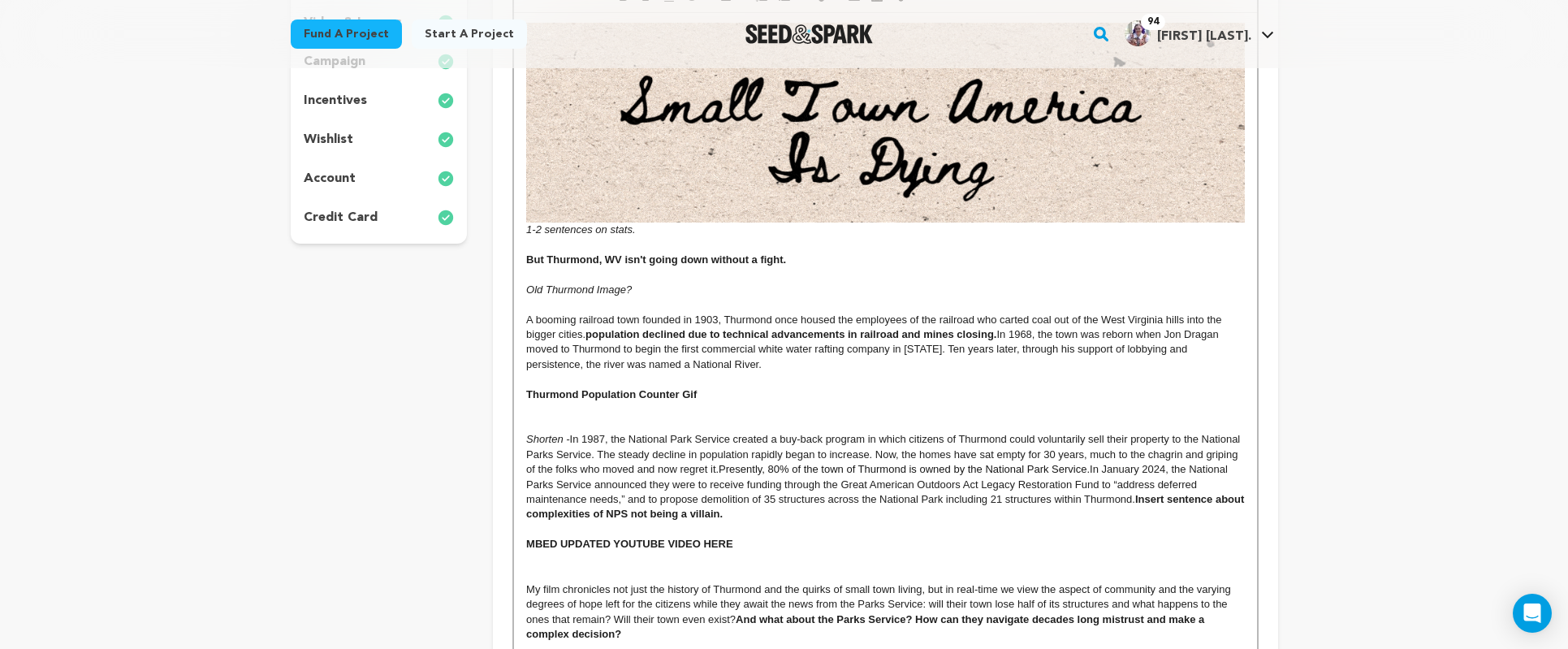 click at bounding box center (885, 530) 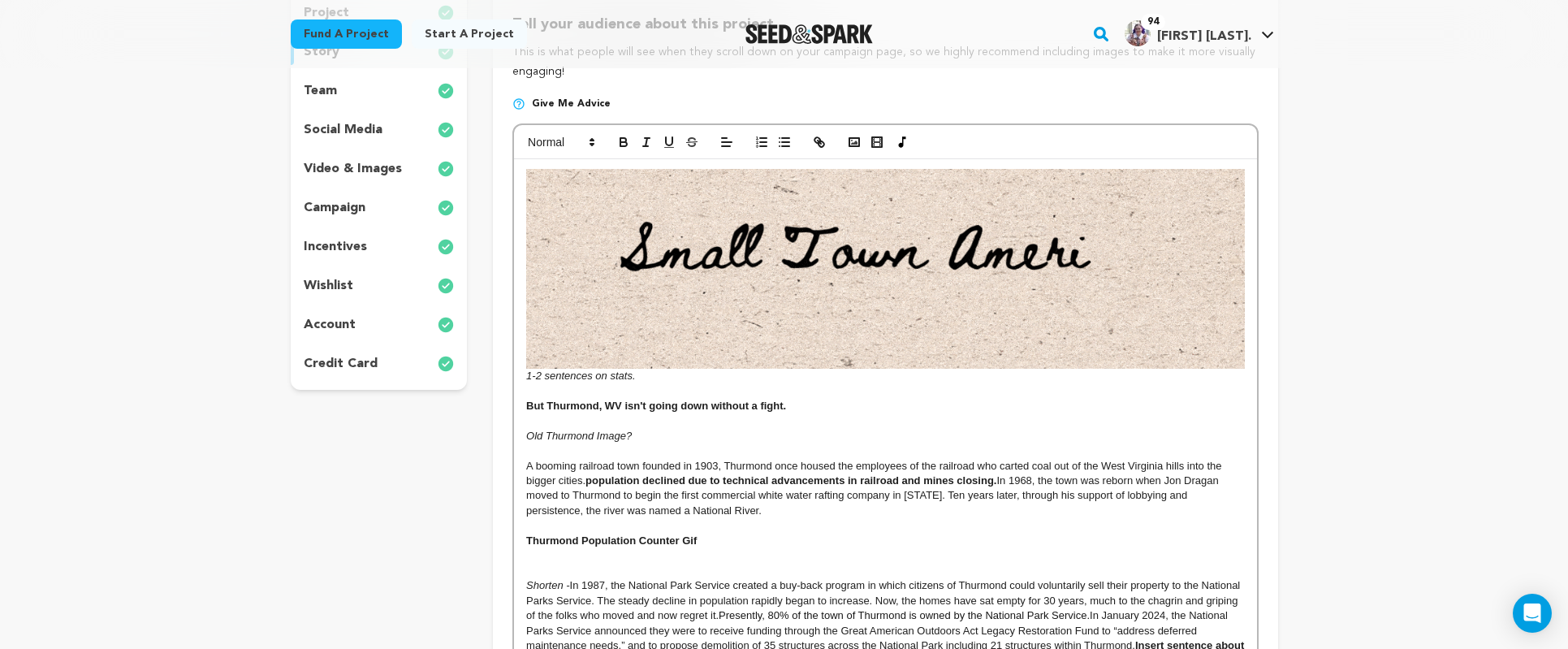 scroll, scrollTop: 270, scrollLeft: 0, axis: vertical 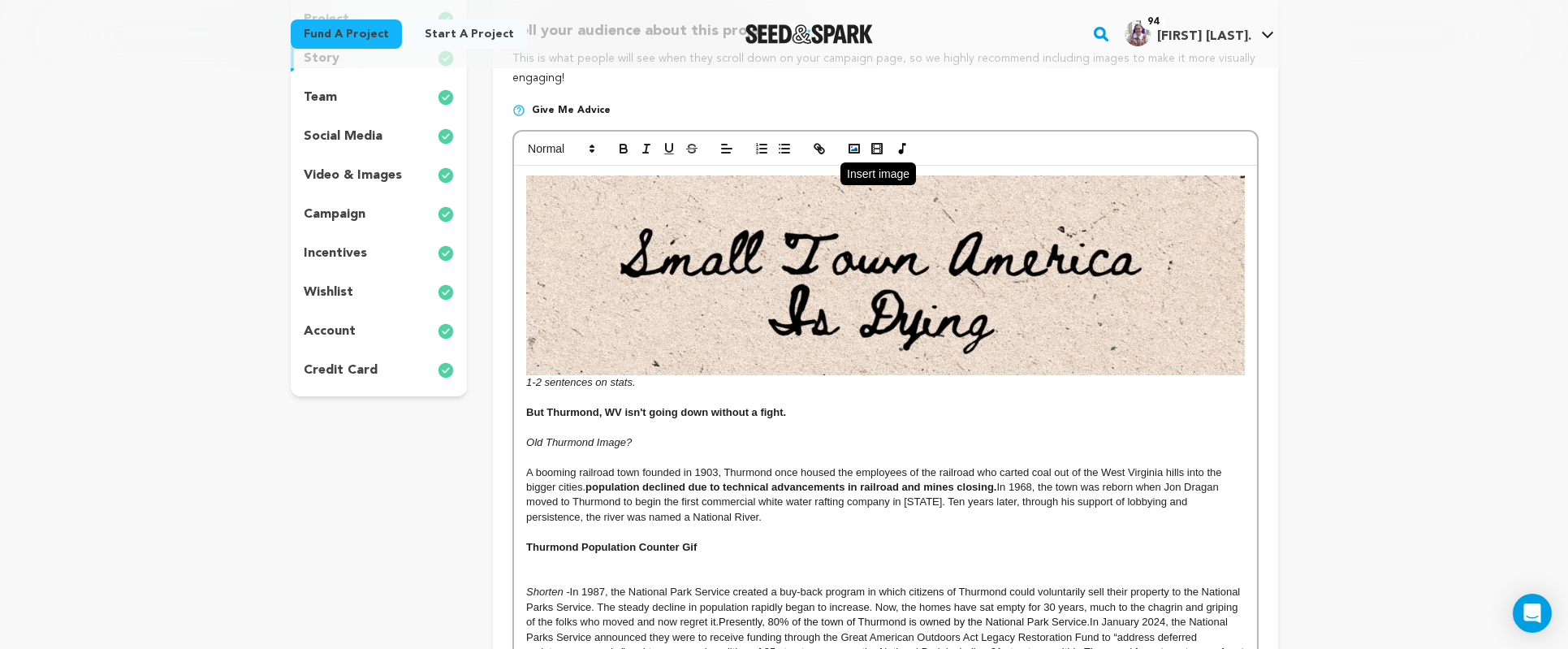 click 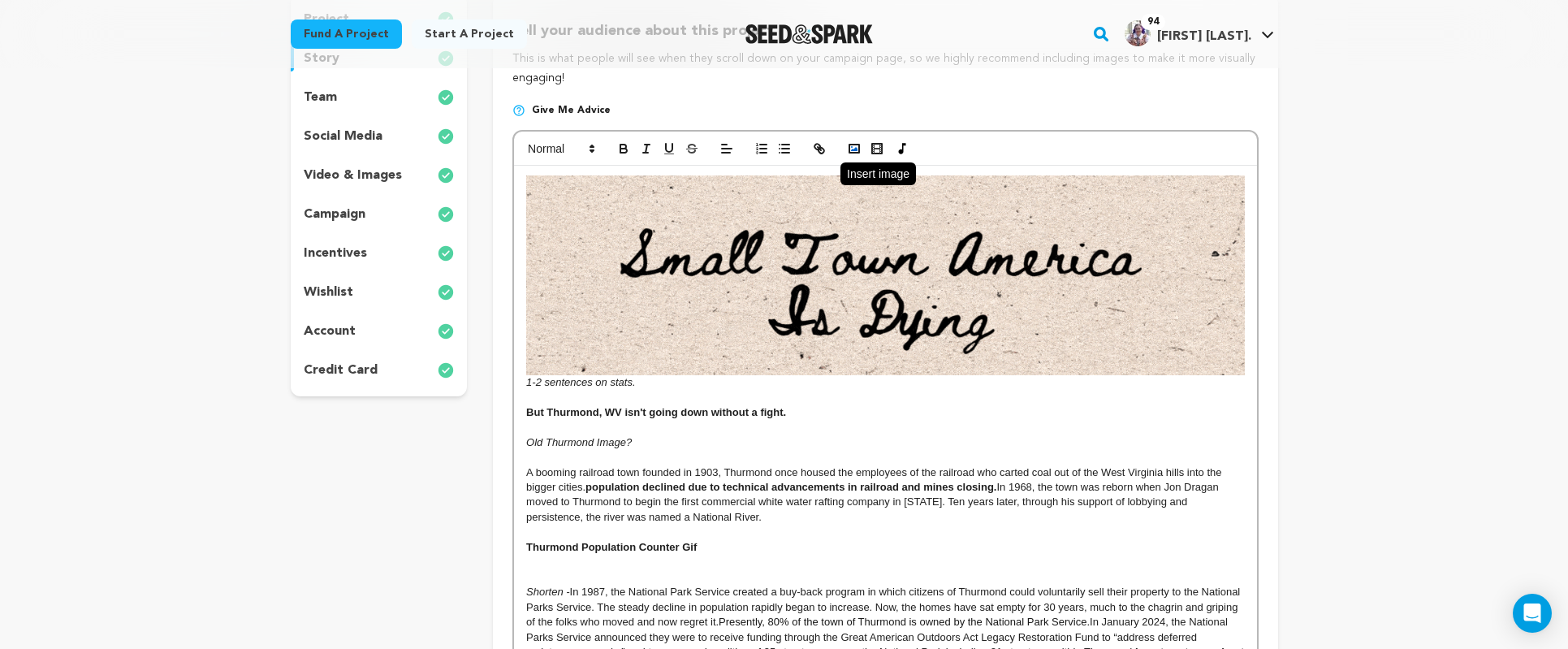 click at bounding box center [854, 149] 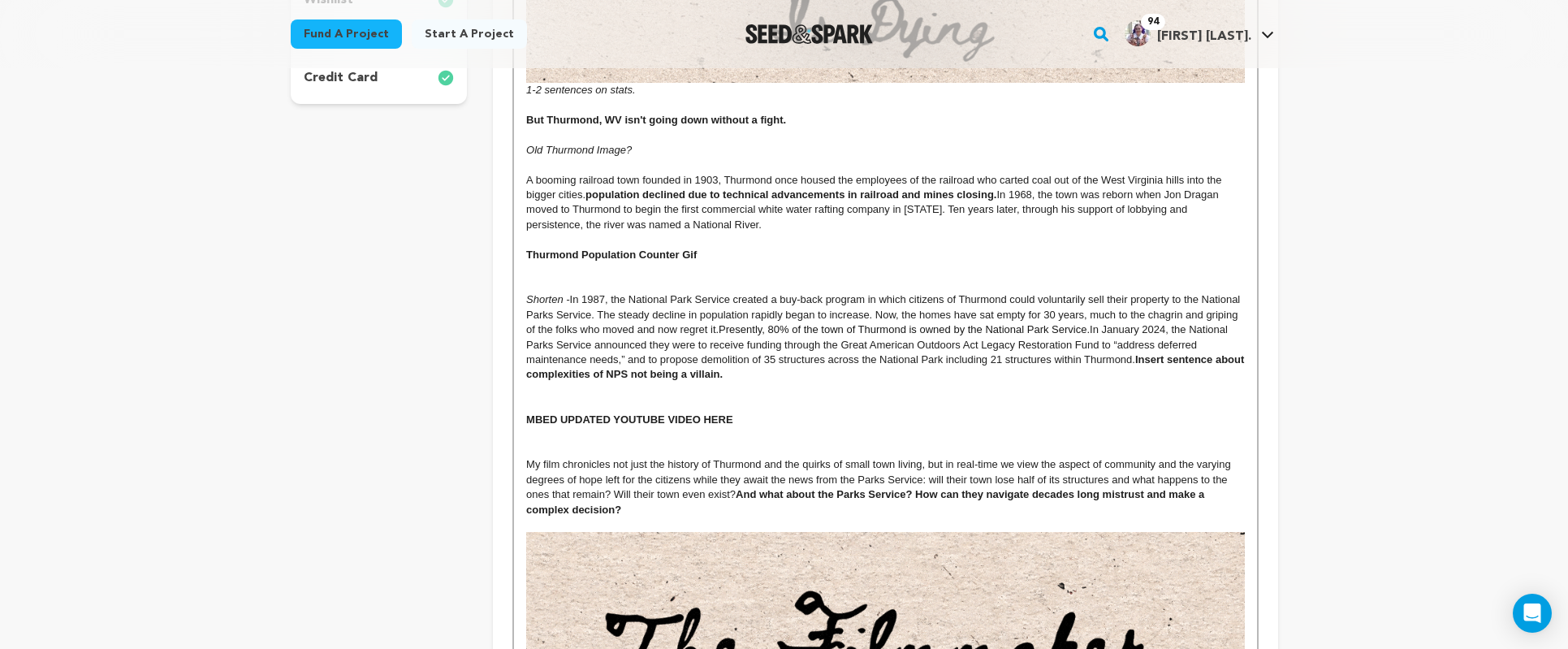 scroll, scrollTop: 764, scrollLeft: 0, axis: vertical 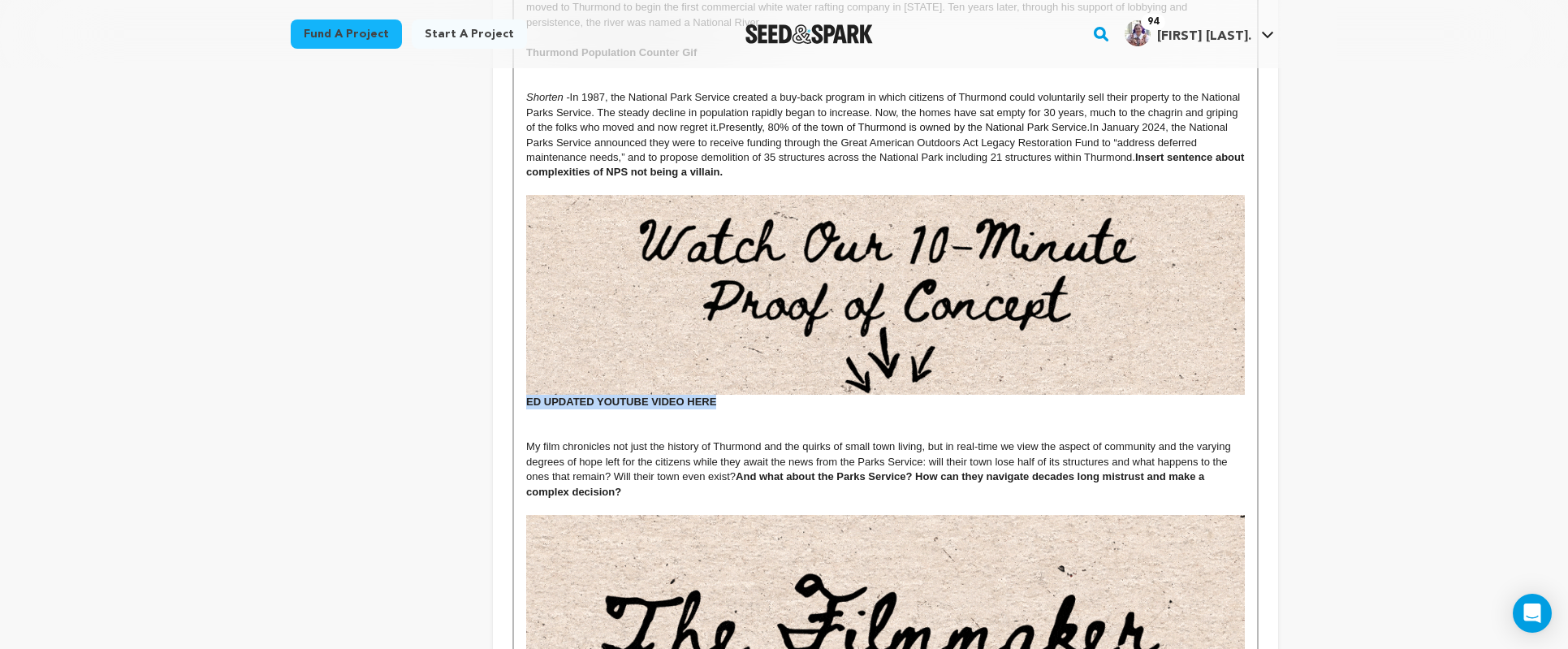 drag, startPoint x: 751, startPoint y: 407, endPoint x: 512, endPoint y: 394, distance: 239.3533 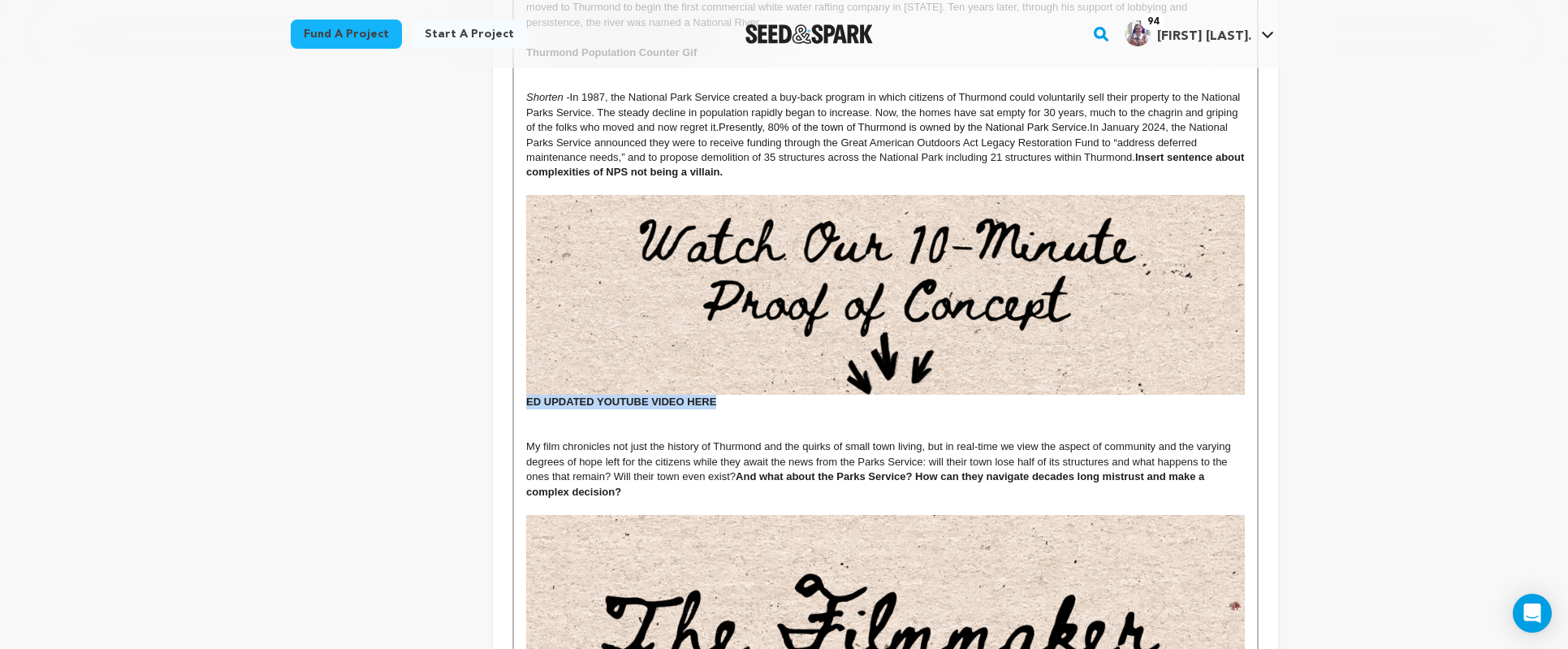 click on "[NUMBER]-[NUMBER] sentences on stats. But Thurmond, WV isn't going down without a fight. Old Thurmond Image? A booming railroad town founded in [YEAR], Thurmond once housed the employees of the railroad who carted coal out of the [STATE] hills into the bigger cities. population declined due to technical advancements in railroad and mines closing. In [YEAR], the town was reborn when [FIRST] [LAST] moved to Thurmond to begin the first commercial white water rafting company in [STATE]. Ten years later, through his support of lobbying and persistence, the river was named a National River. Thurmond Population Counter Gif Shorten - Presently, [PERCENT]% of the town of Thurmond is owned by the National Park Service. Insert sentence about complexities of NPS not being a villain. ED UPDATED YOUTUBE VIDEO HERE" at bounding box center (885, 493) 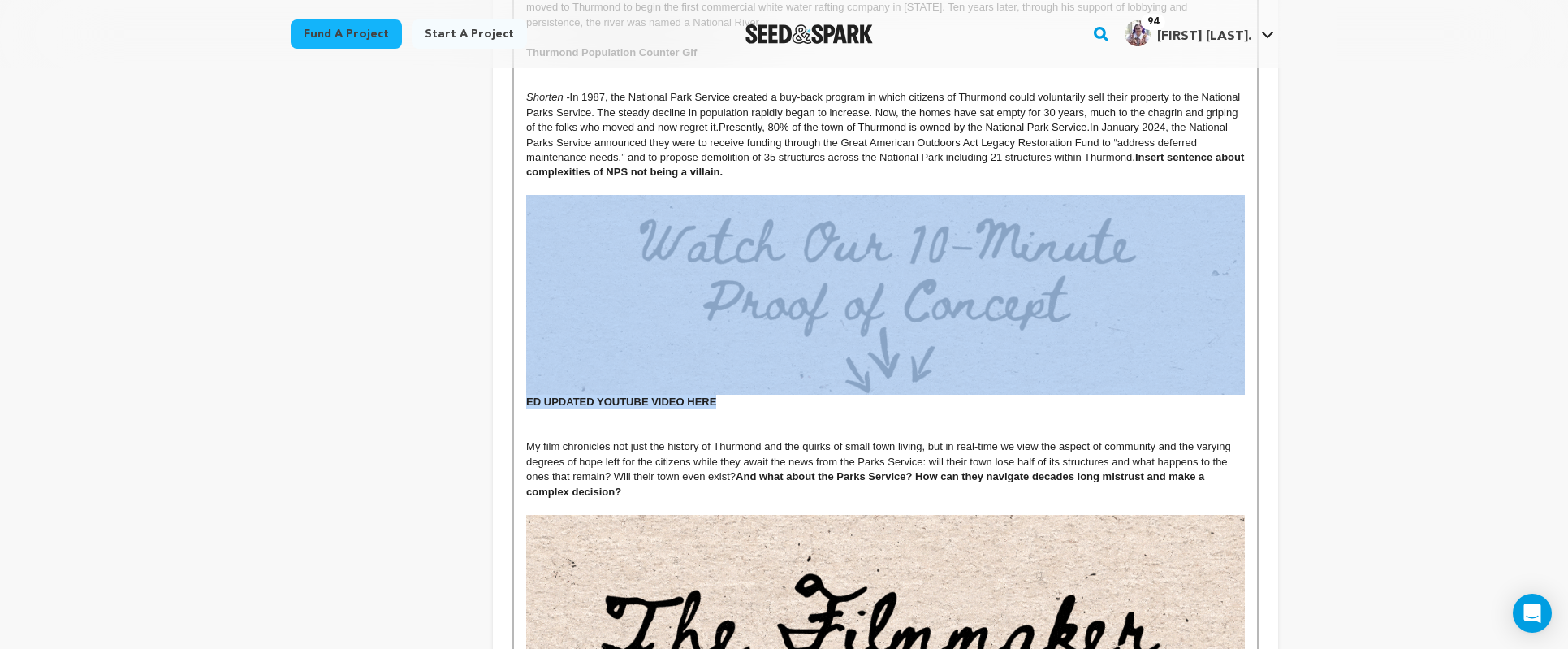 click at bounding box center [885, 295] 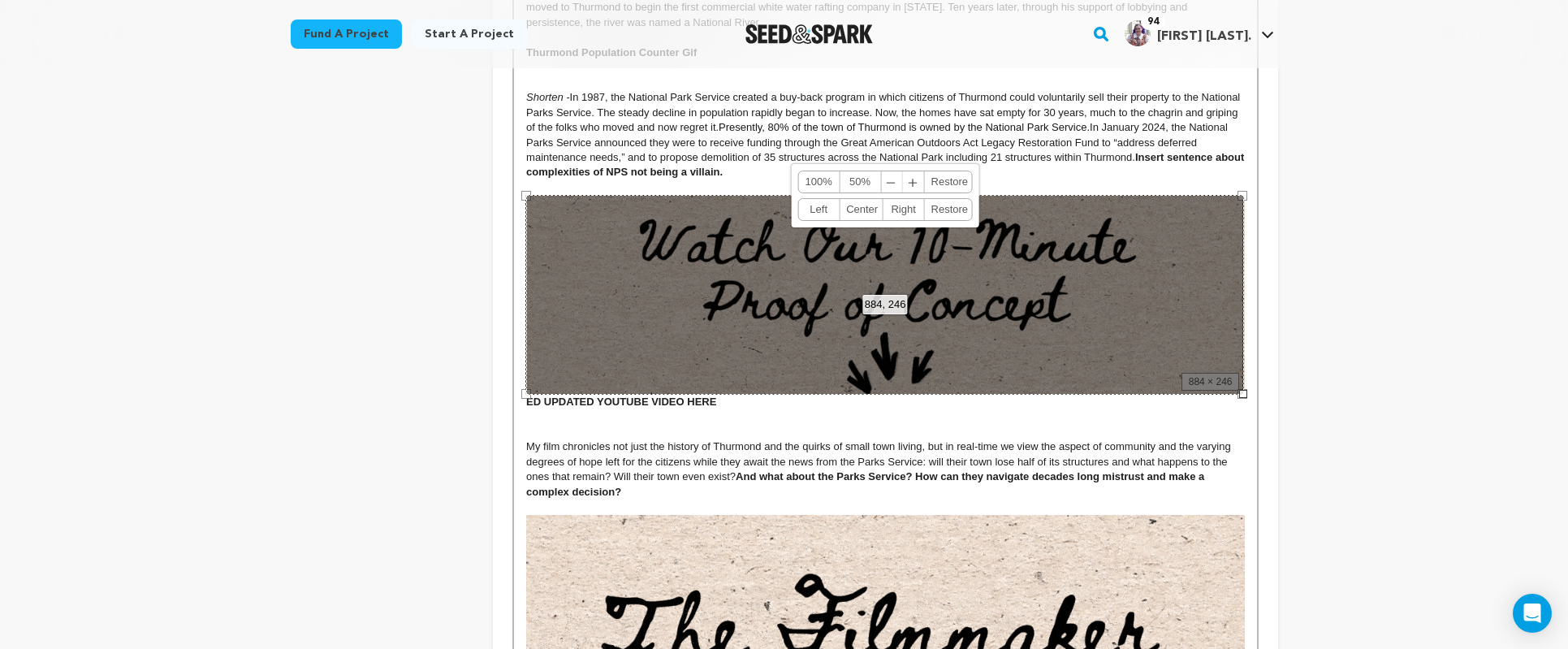 click on "ED UPDATED YOUTUBE VIDEO HERE" at bounding box center [885, 301] 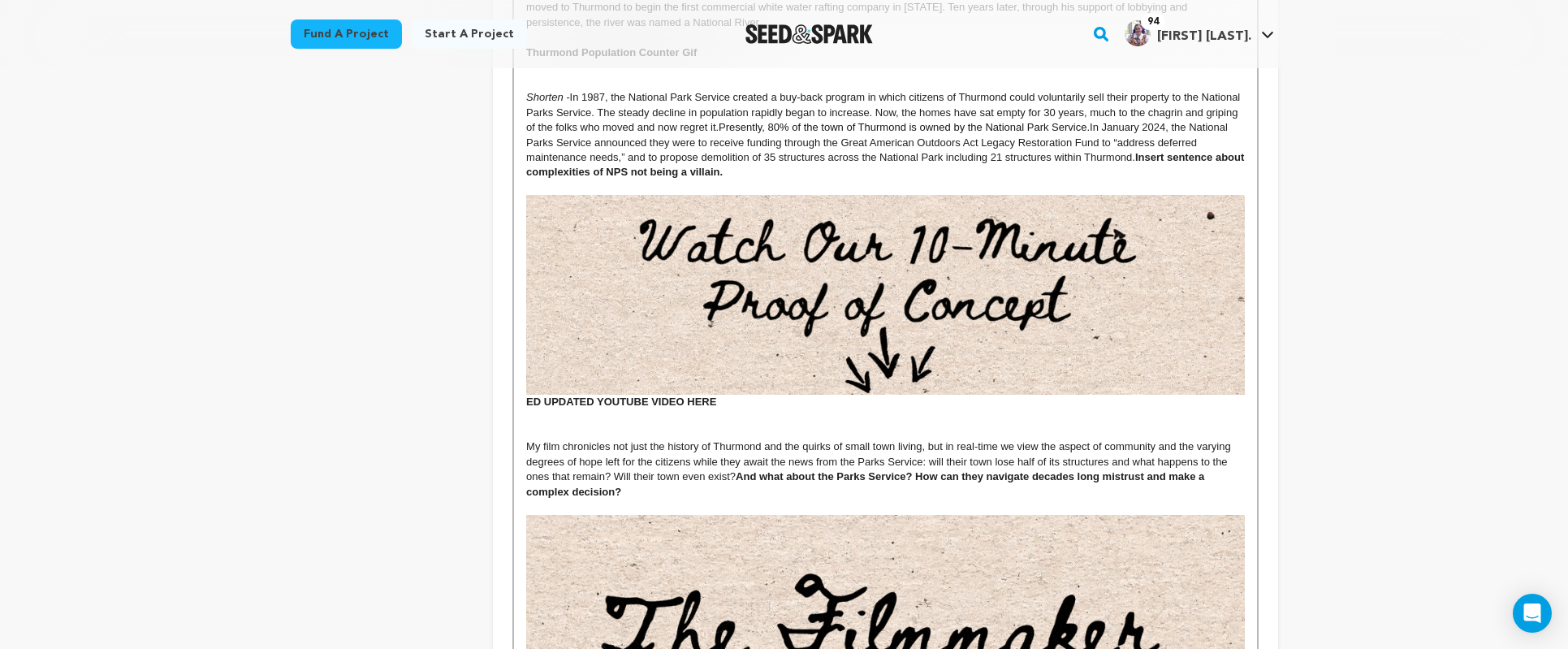 click on "ED UPDATED YOUTUBE VIDEO HERE" at bounding box center (885, 301) 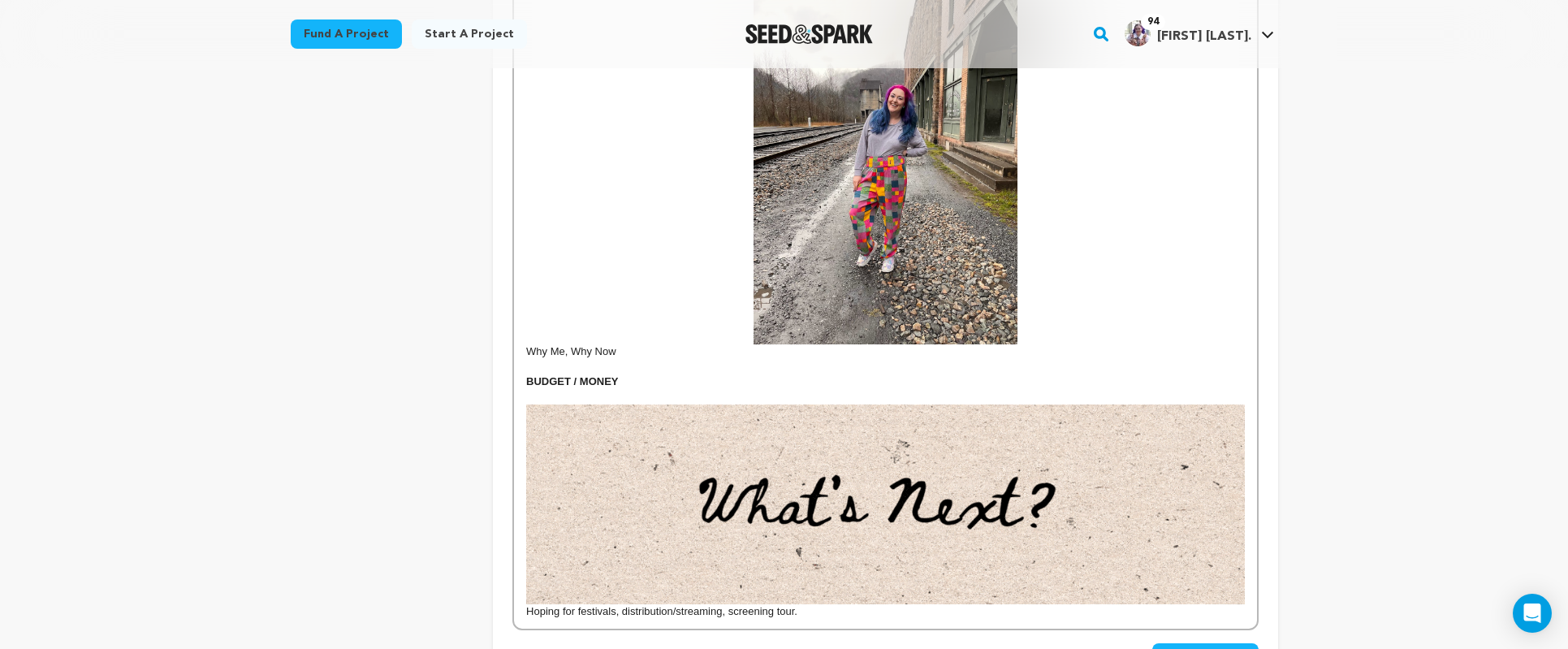 scroll, scrollTop: 1614, scrollLeft: 0, axis: vertical 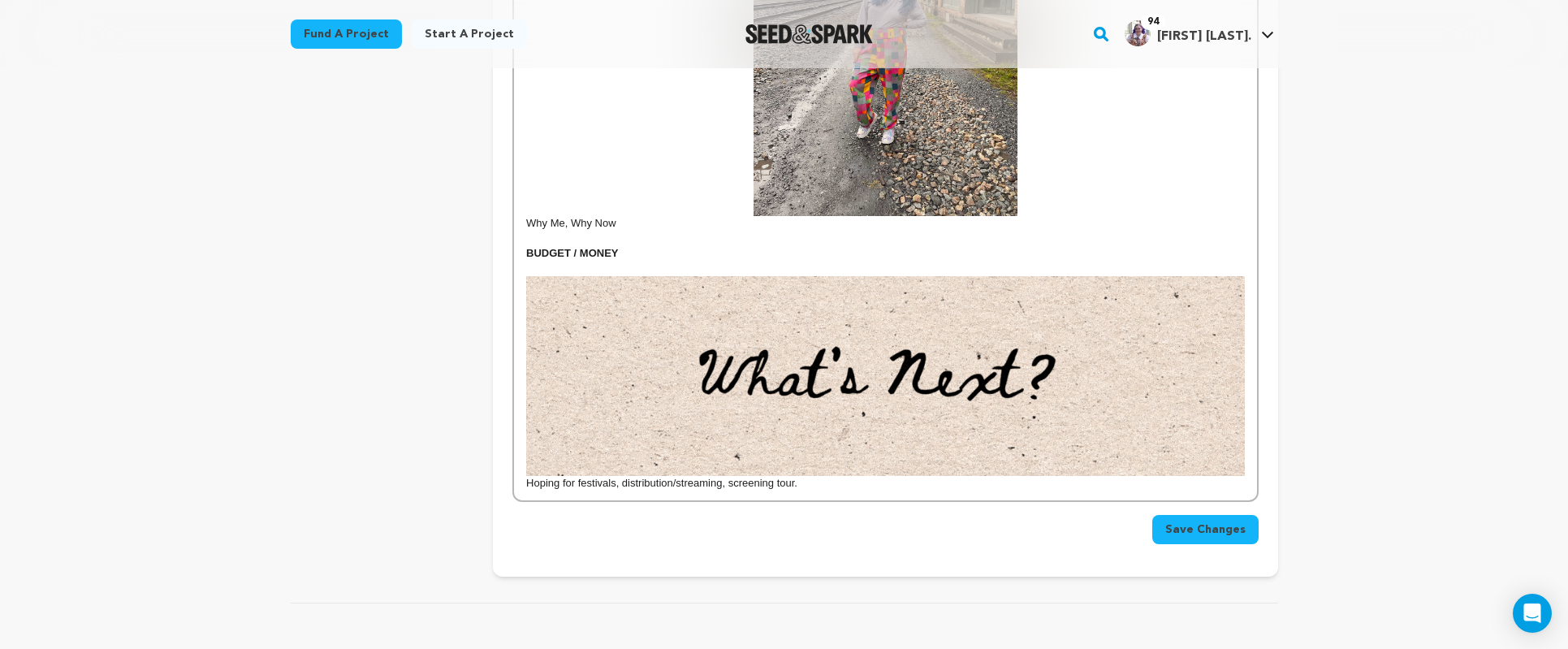 click on "Save Changes" at bounding box center (1205, 530) 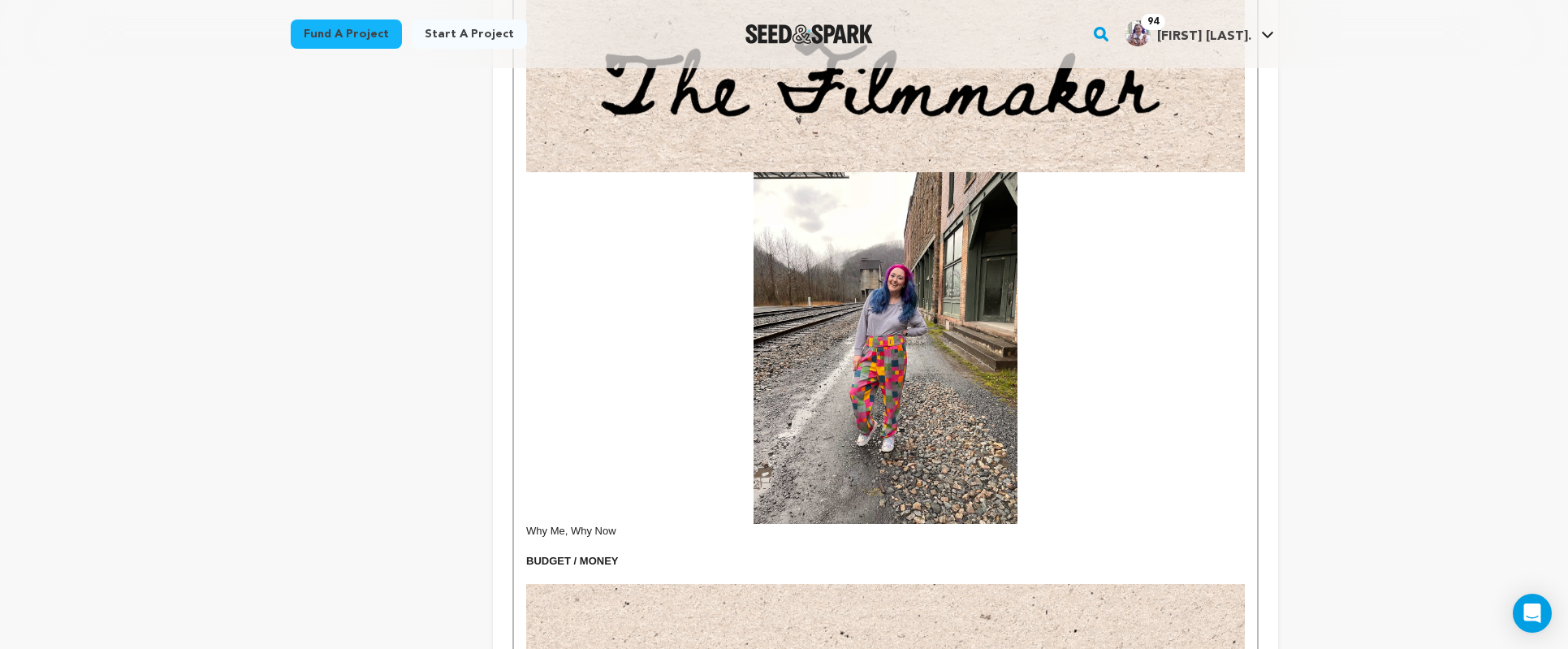 scroll, scrollTop: 1305, scrollLeft: 0, axis: vertical 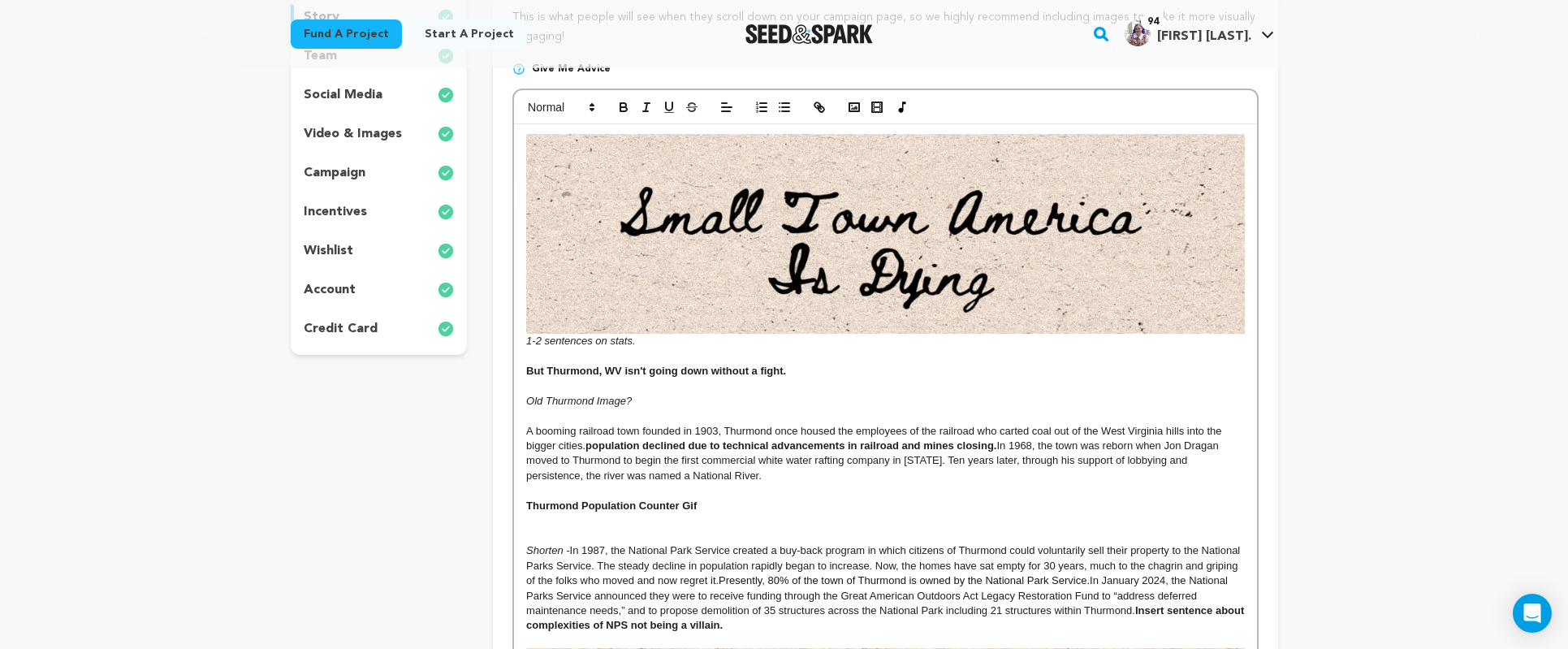 click on "But Thurmond, WV isn't going down without a fight." at bounding box center (885, 371) 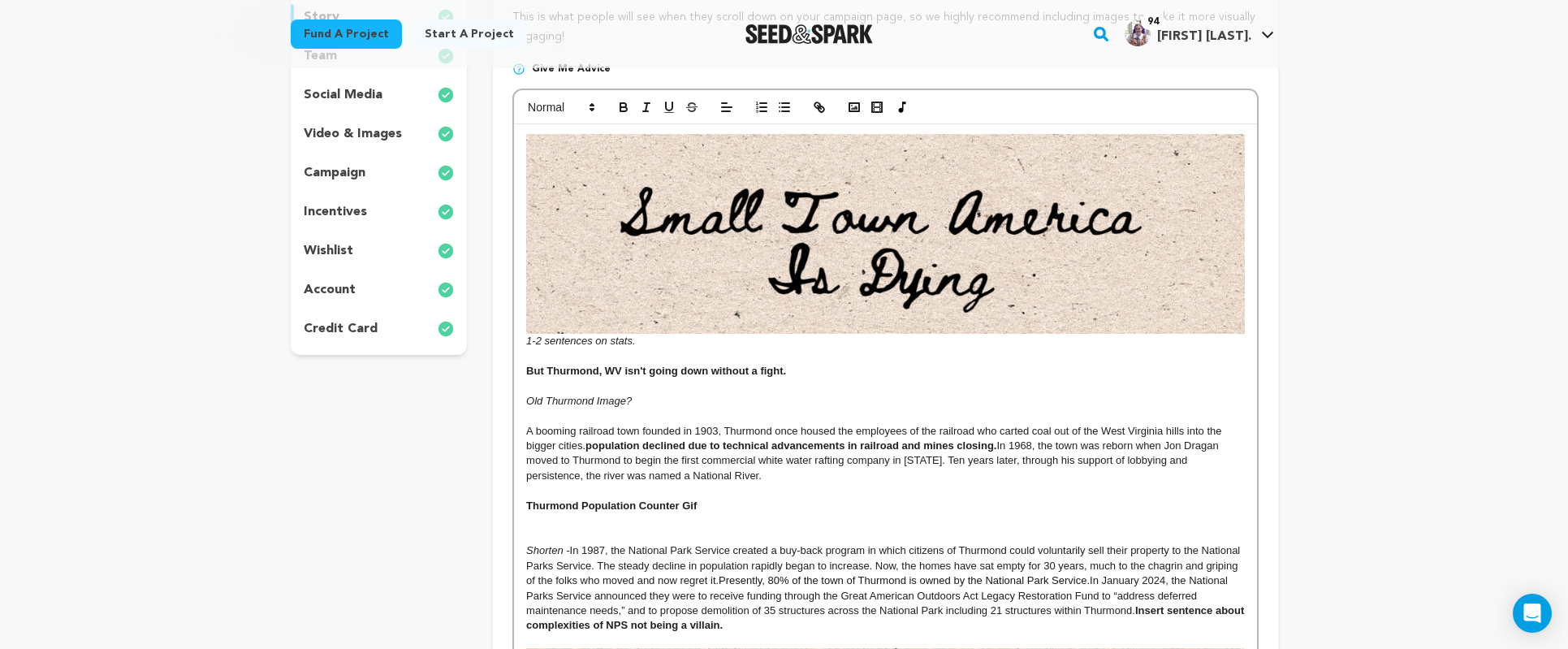 click on "1-2 sentences on stats." at bounding box center [885, 241] 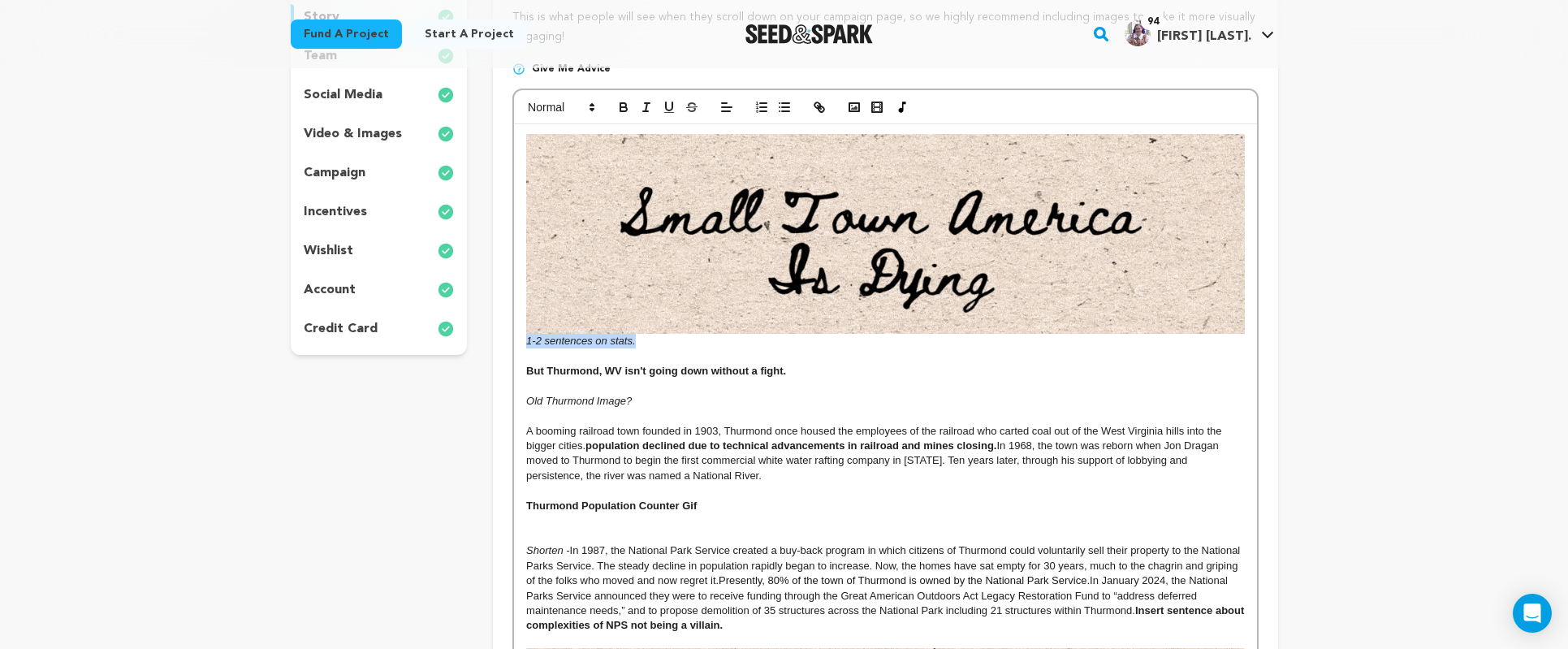 drag, startPoint x: 673, startPoint y: 348, endPoint x: 515, endPoint y: 344, distance: 158.05062 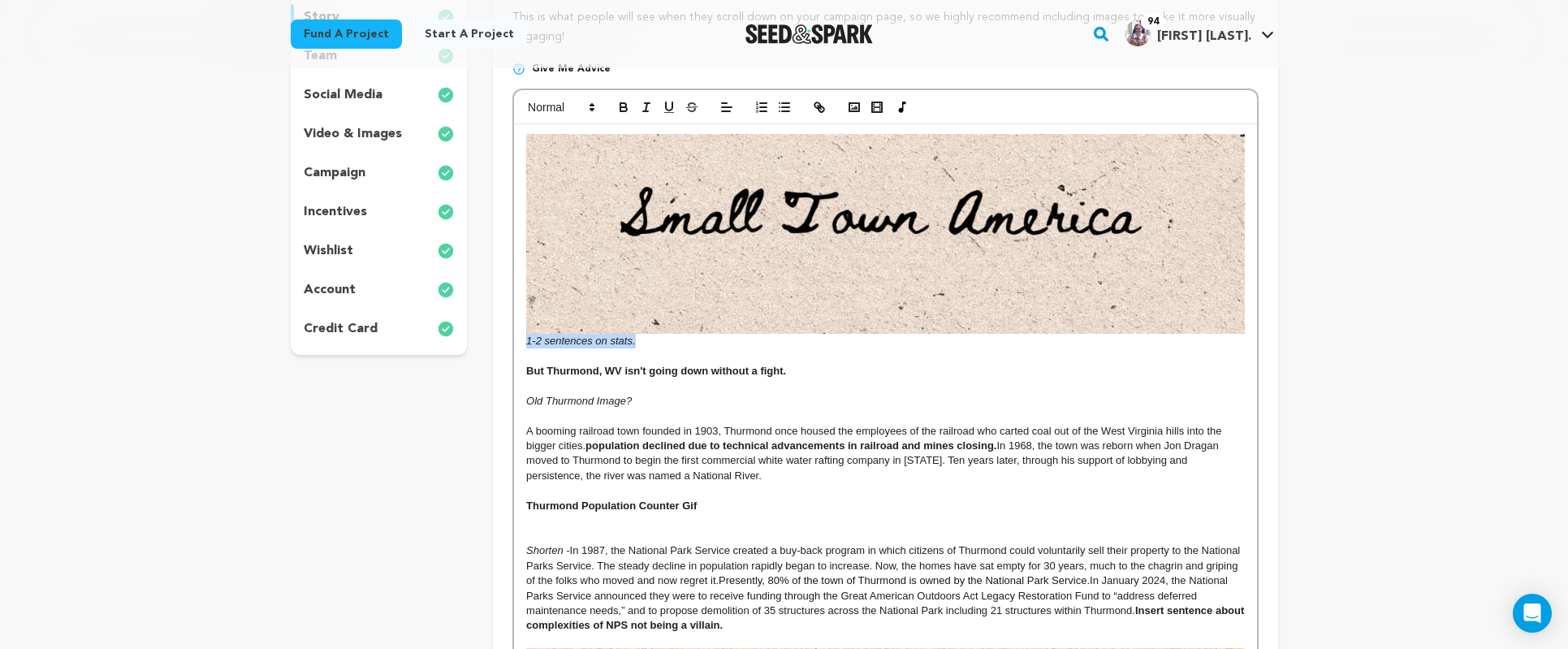 click on "[NUMBER] sentences on stats. But Thurmond, [STATE] isn't going down without a fight. Old Thurmond Image? A booming railroad town founded in 1903, Thurmond once housed the employees of the railroad who carted coal out of the [STATE] hills into the bigger cities. population declined due to technical advancements in railroad and mines closing. In 1968, the town was reborn when [FIRST] [LAST] moved to Thurmond to begin the first commercial white water rafting company in [STATE]. Ten years later, through his support of lobbying and persistence, the river was named a National River. Thurmond Population Counter Gif Shorten - In 1987, the National Park Service created a buy-back program in which citizens of Thurmond could voluntarily sell their property to the National Parks Service. The steady decline in population rapidly began to increase. Now, the homes have sat empty for 30 years, much to the chagrin and griping of the folks who moved and now regret it. EMBED UPDATED YOUTUBE VIDEO HERE Why Me, Why Now" at bounding box center [885, 963] 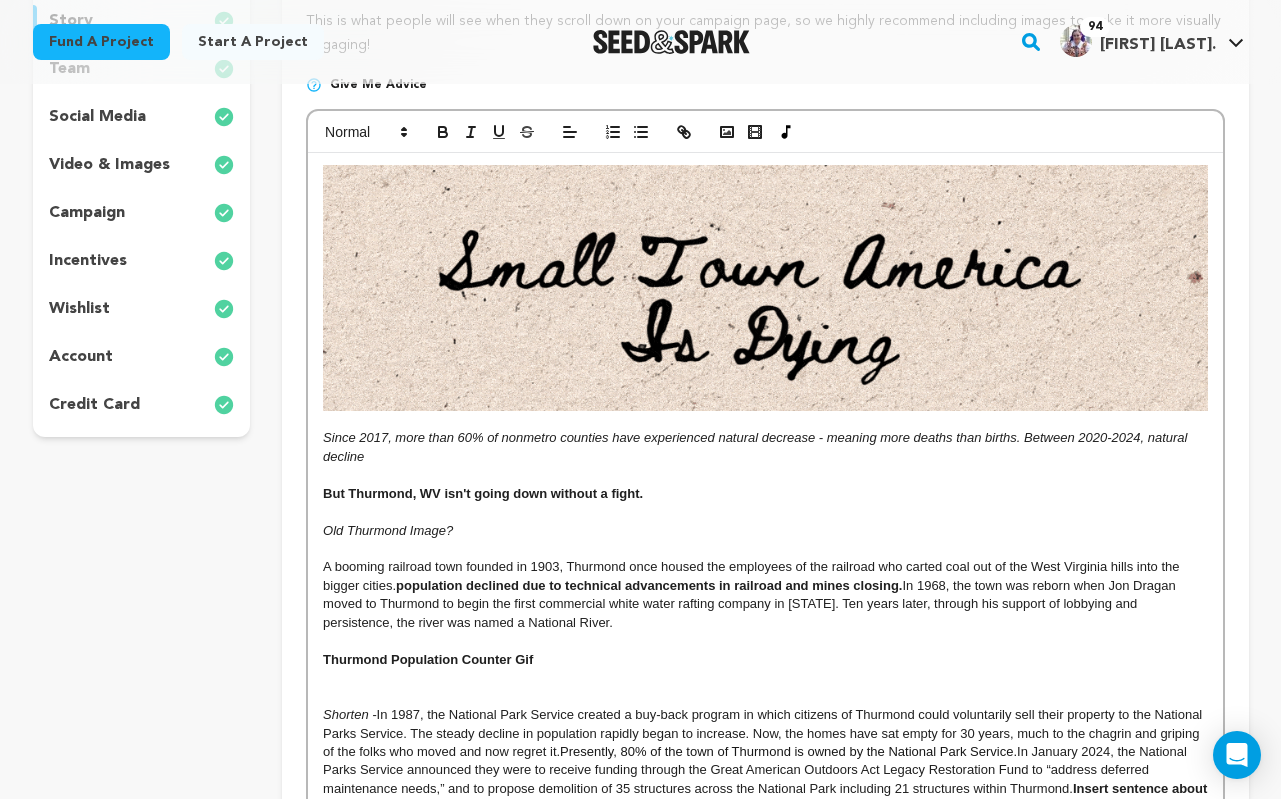 click on "Since 2017, more than 60% of nonmetro counties have experienced natural decrease - meaning more deaths than births. Between 2020-2024, natural decline" at bounding box center (757, 446) 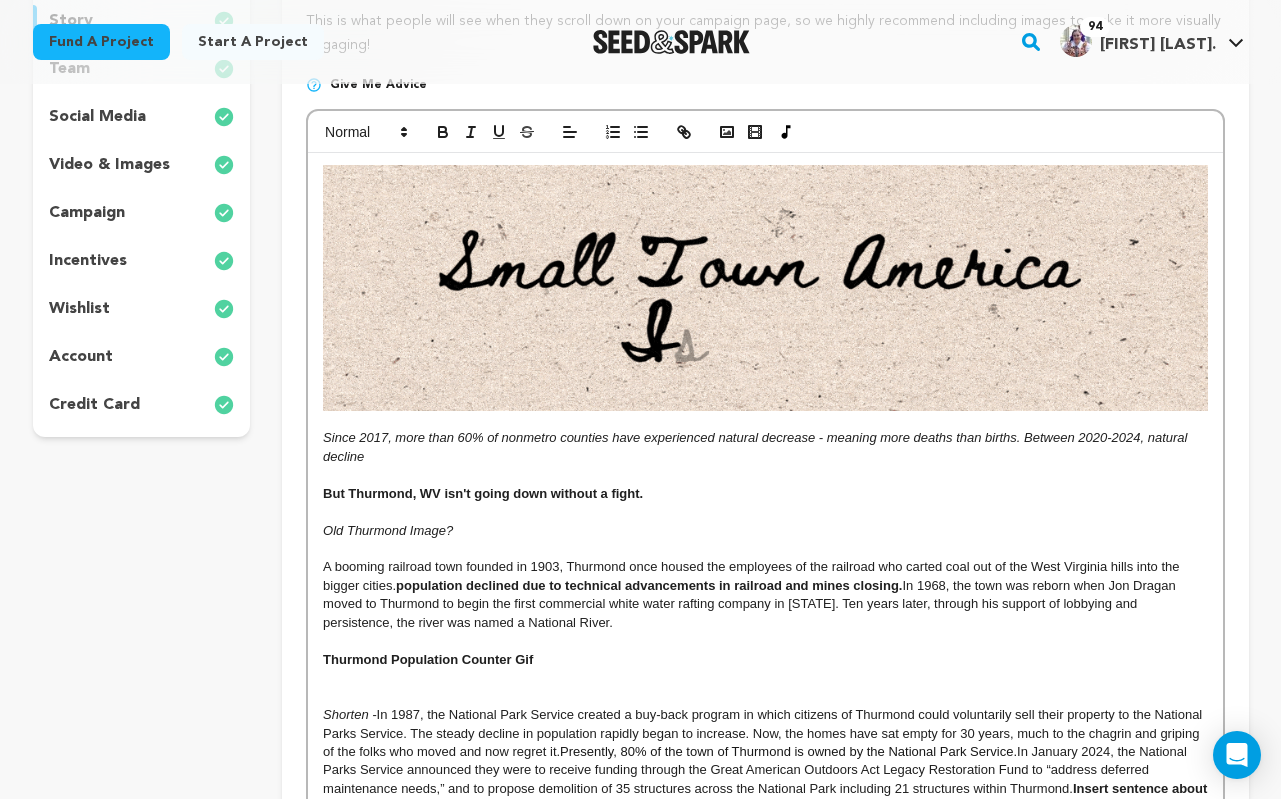 click on "Since 2017, more than 60% of nonmetro counties have experienced natural decrease - meaning more deaths than births. Between 2020-2024, natural decline" at bounding box center [757, 446] 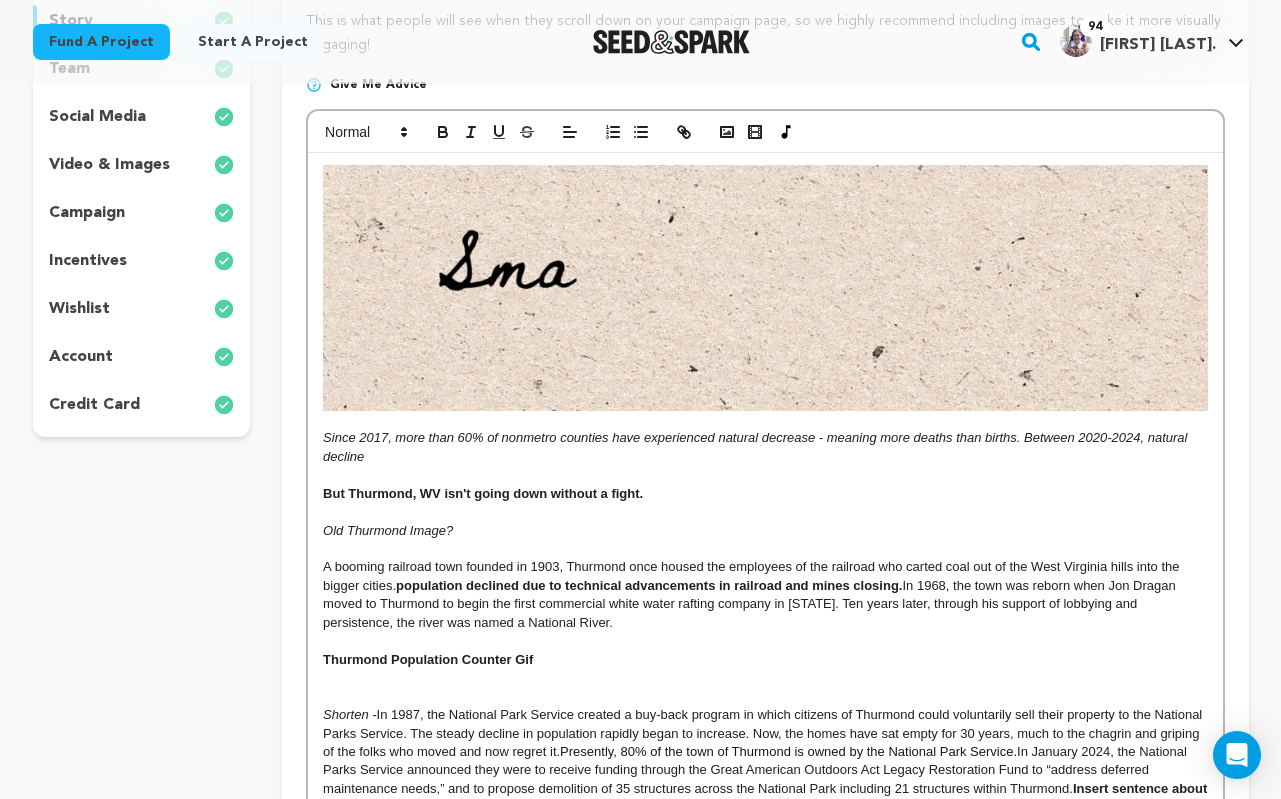 click on "Since 2017, more than 60% of nonmetro counties have experienced natural decrease - meaning more deaths than births. Between 2020-2024, natural decline" at bounding box center (765, 447) 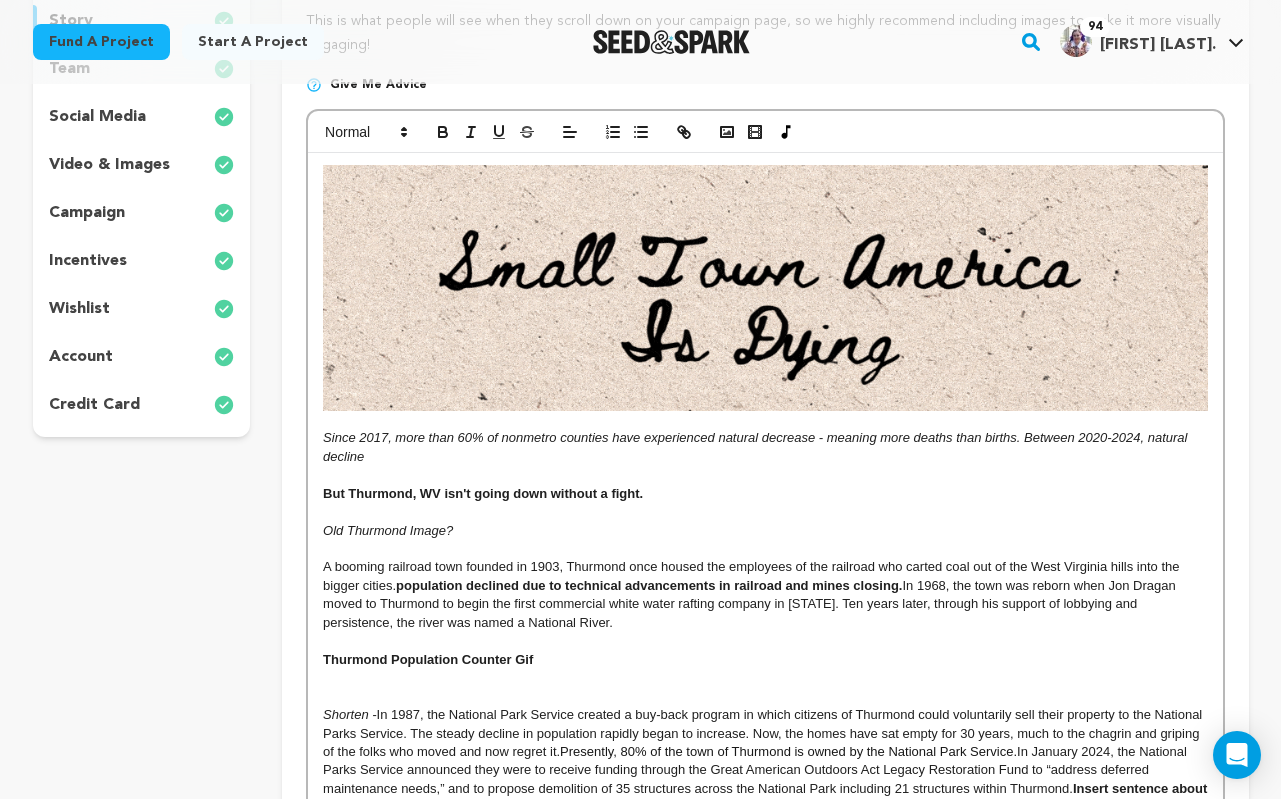 click on "Since 2017, more than 60% of nonmetro counties have experienced natural decrease - meaning more deaths than births. Between 2020-2024, natural decline" at bounding box center [757, 446] 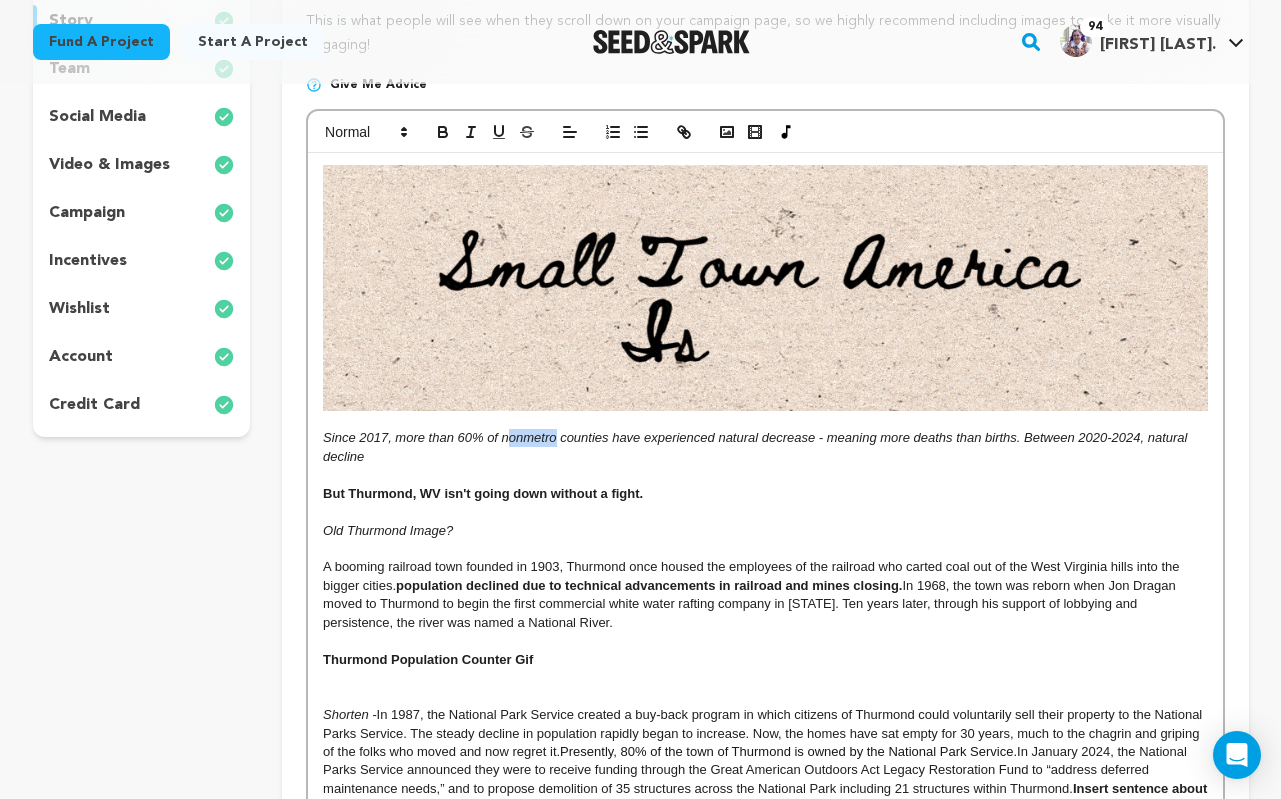 drag, startPoint x: 549, startPoint y: 440, endPoint x: 506, endPoint y: 440, distance: 43 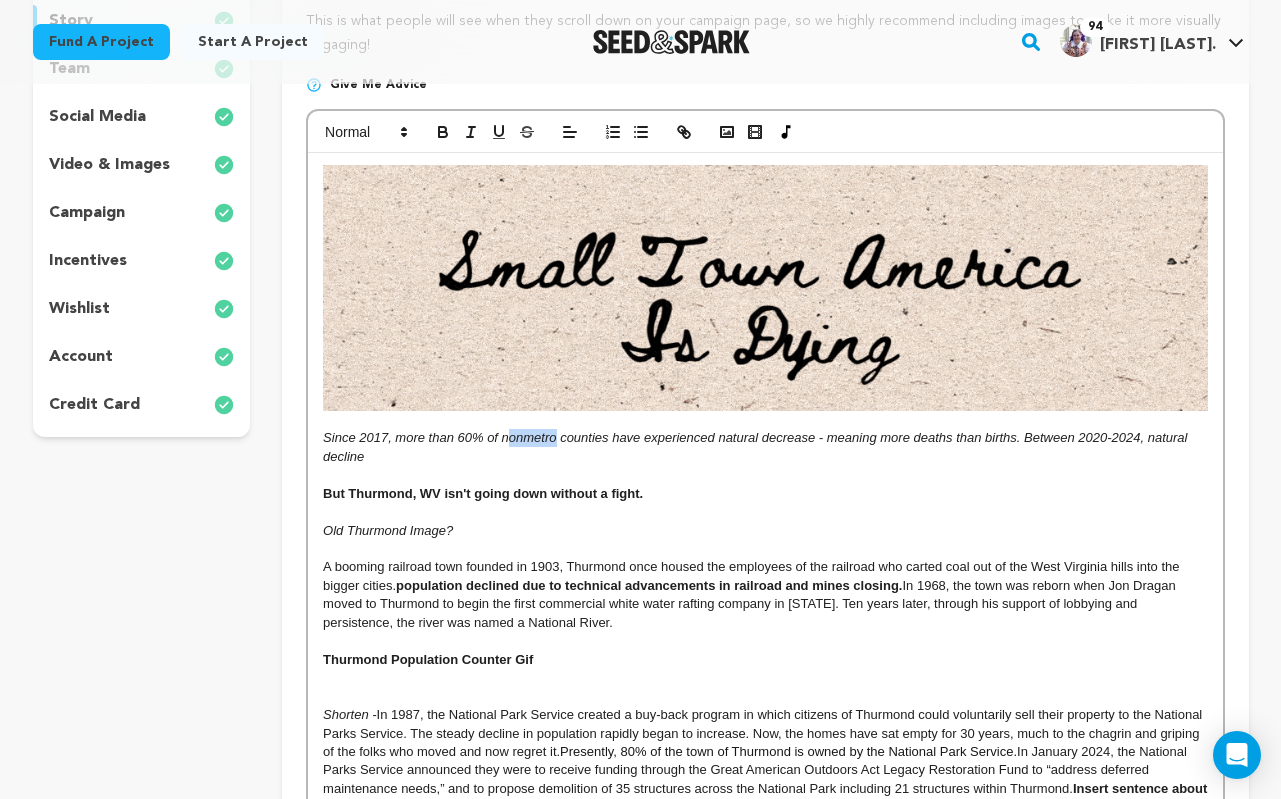 click on "Since 2017, more than 60% of nonmetro counties have experienced natural decrease - meaning more deaths than births. Between 2020-2024, natural decline" at bounding box center [757, 446] 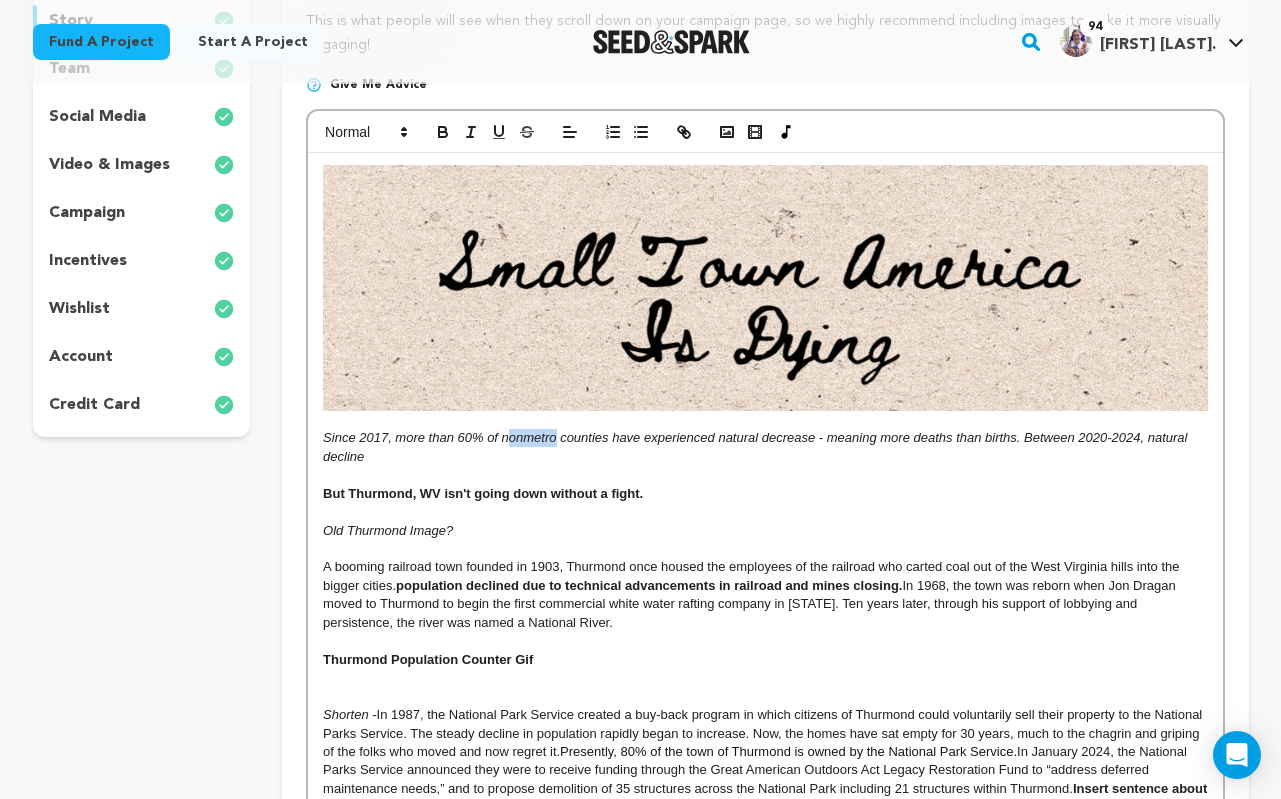 click on "Since 2017, more than 60% of nonmetro counties have experienced natural decrease - meaning more deaths than births. Between 2020-2024, natural decline" at bounding box center [757, 446] 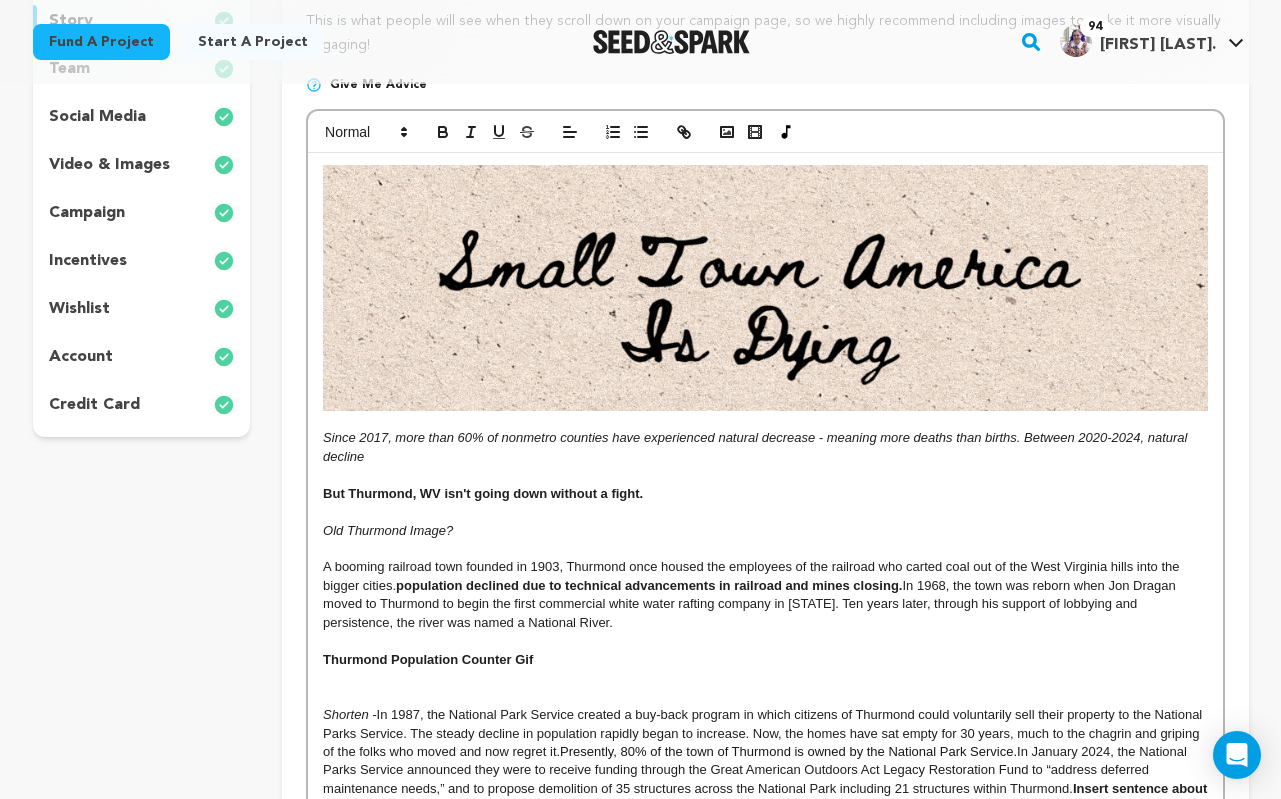 click on "Since 2017, more than 60% of nonmetro counties have experienced natural decrease - meaning more deaths than births. Between 2020-2024, natural decline" at bounding box center (757, 446) 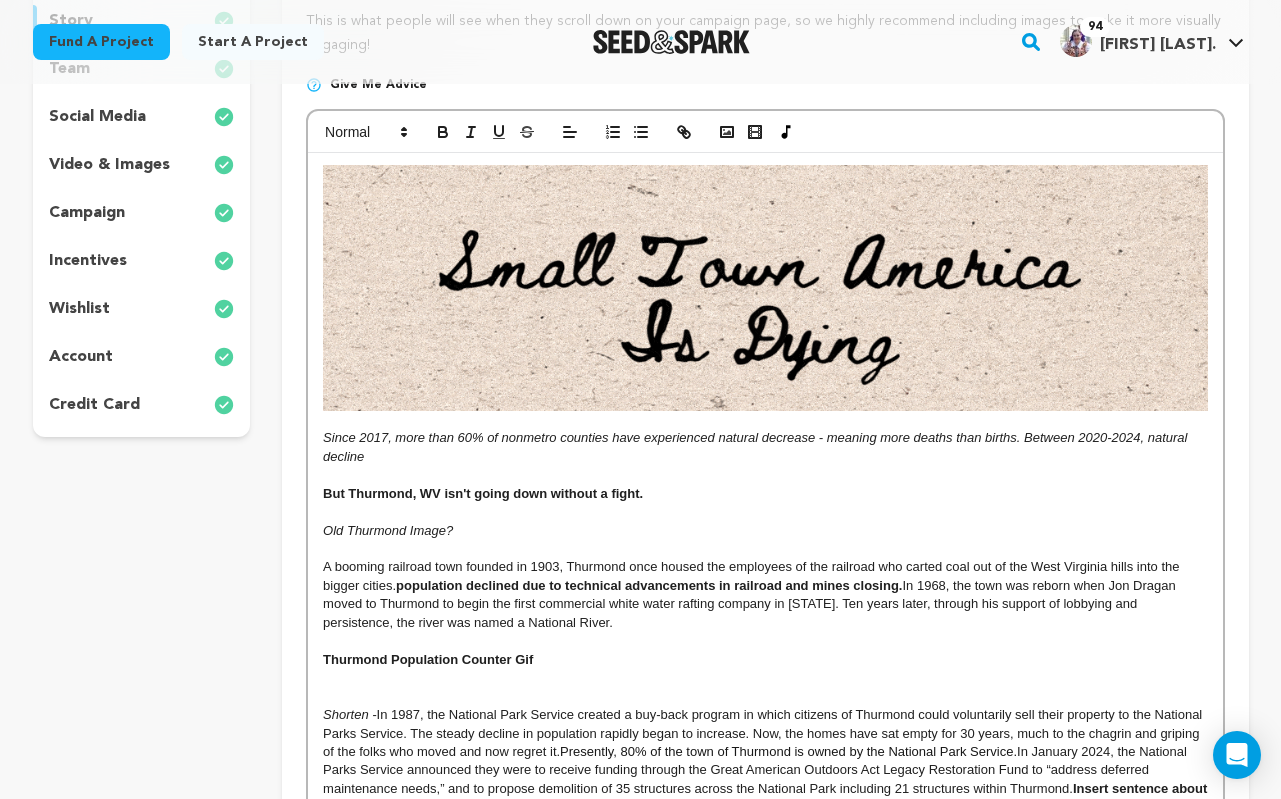 click on "Since 2017, more than 60% of nonmetro counties have experienced natural decrease - meaning more deaths than births. Between 2020-2024, natural decline" at bounding box center (757, 446) 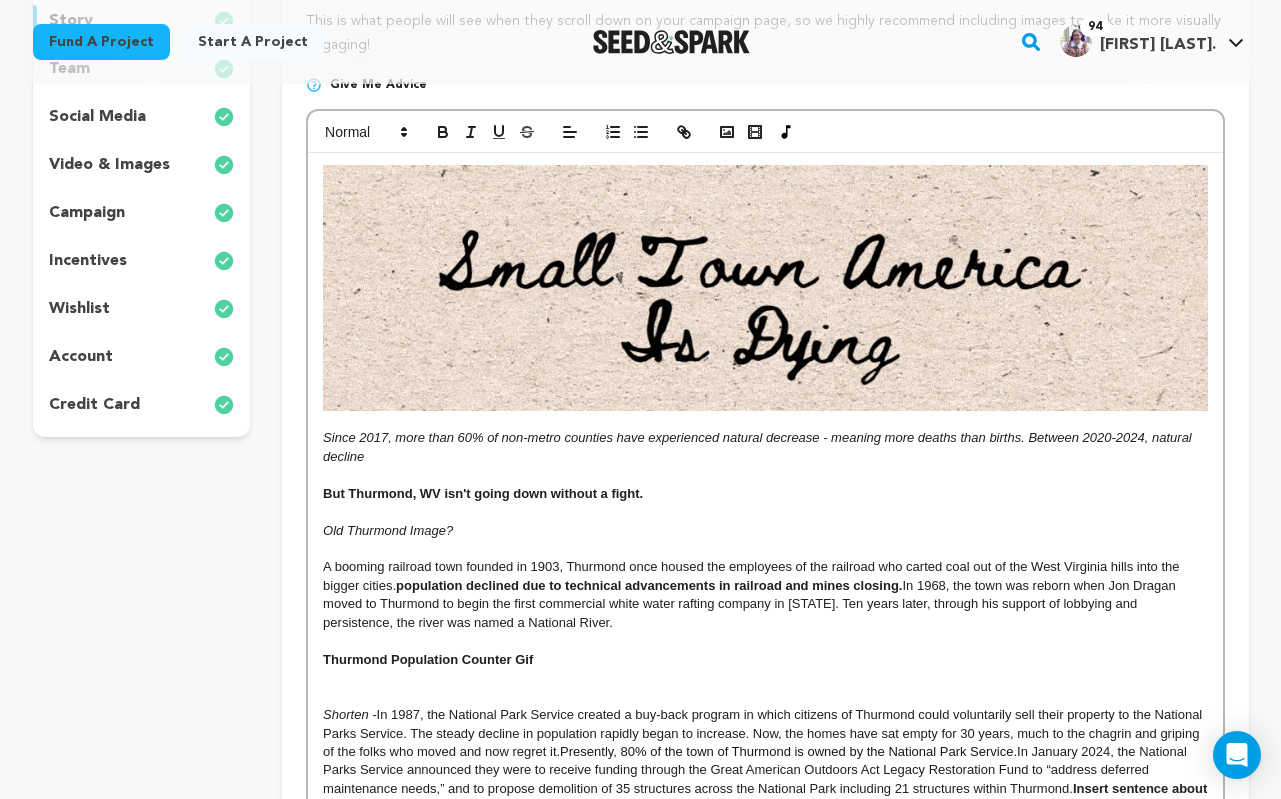 click on "Since 2017, more than 60% of non-metro counties have experienced natural decrease - meaning more deaths than births. Between 2020-2024, natural decline" at bounding box center [765, 447] 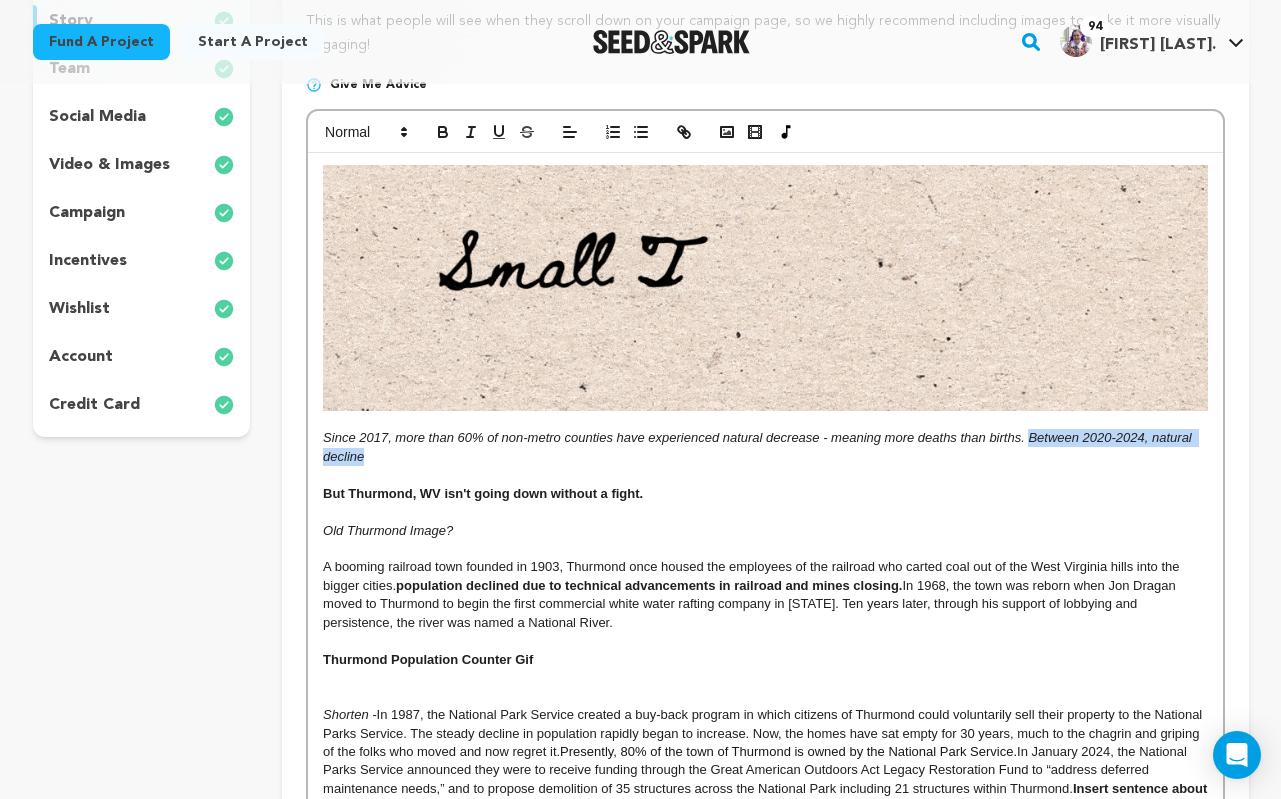 drag, startPoint x: 1034, startPoint y: 439, endPoint x: 1058, endPoint y: 455, distance: 28.84441 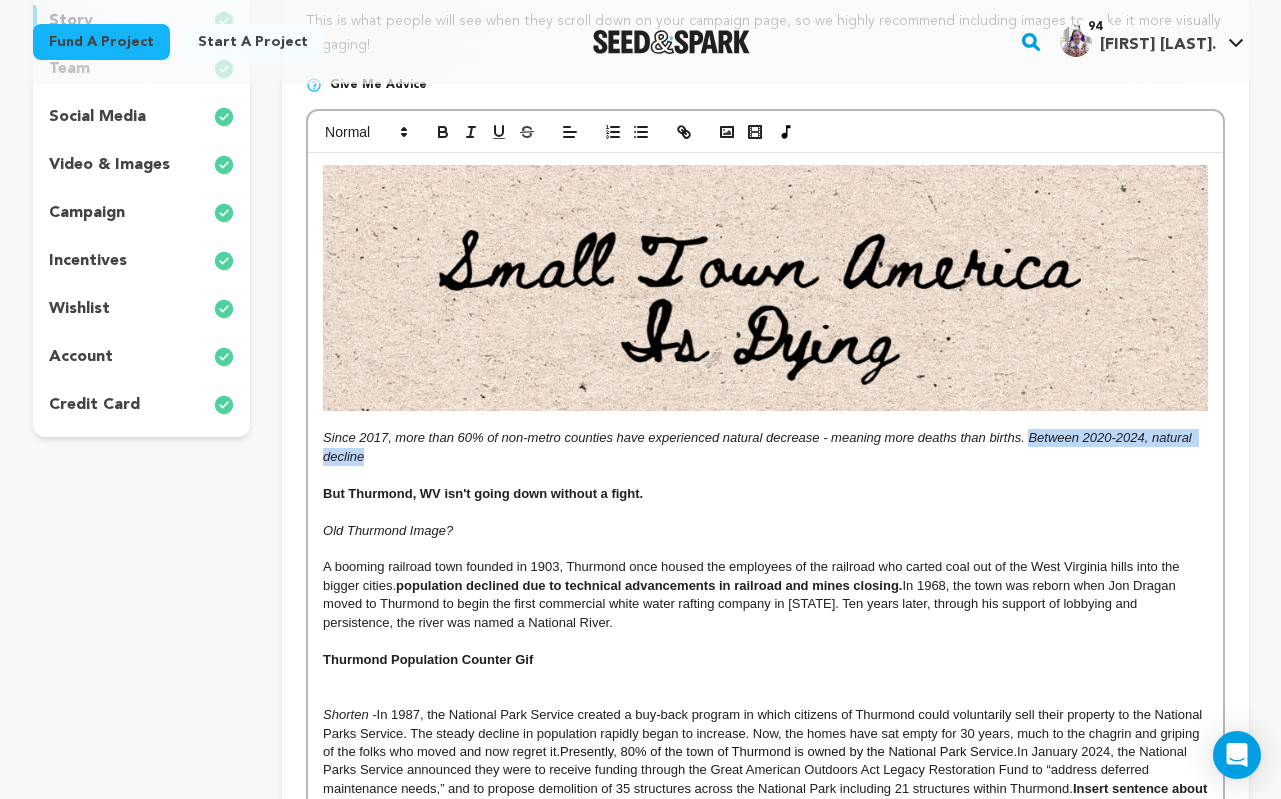 click on "Since 2017, more than 60% of non-metro counties have experienced natural decrease - meaning more deaths than births. Between 2020-2024, natural decline" at bounding box center [765, 447] 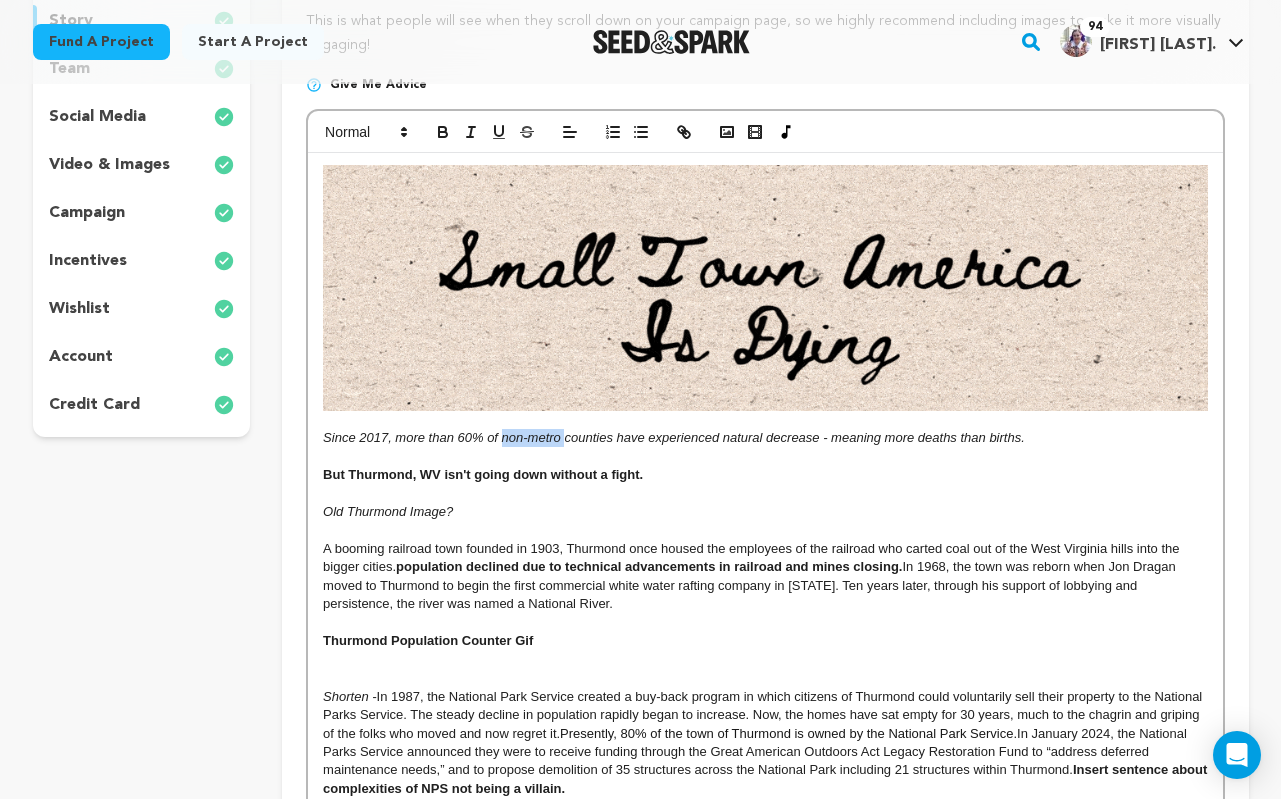 drag, startPoint x: 563, startPoint y: 437, endPoint x: 503, endPoint y: 437, distance: 60 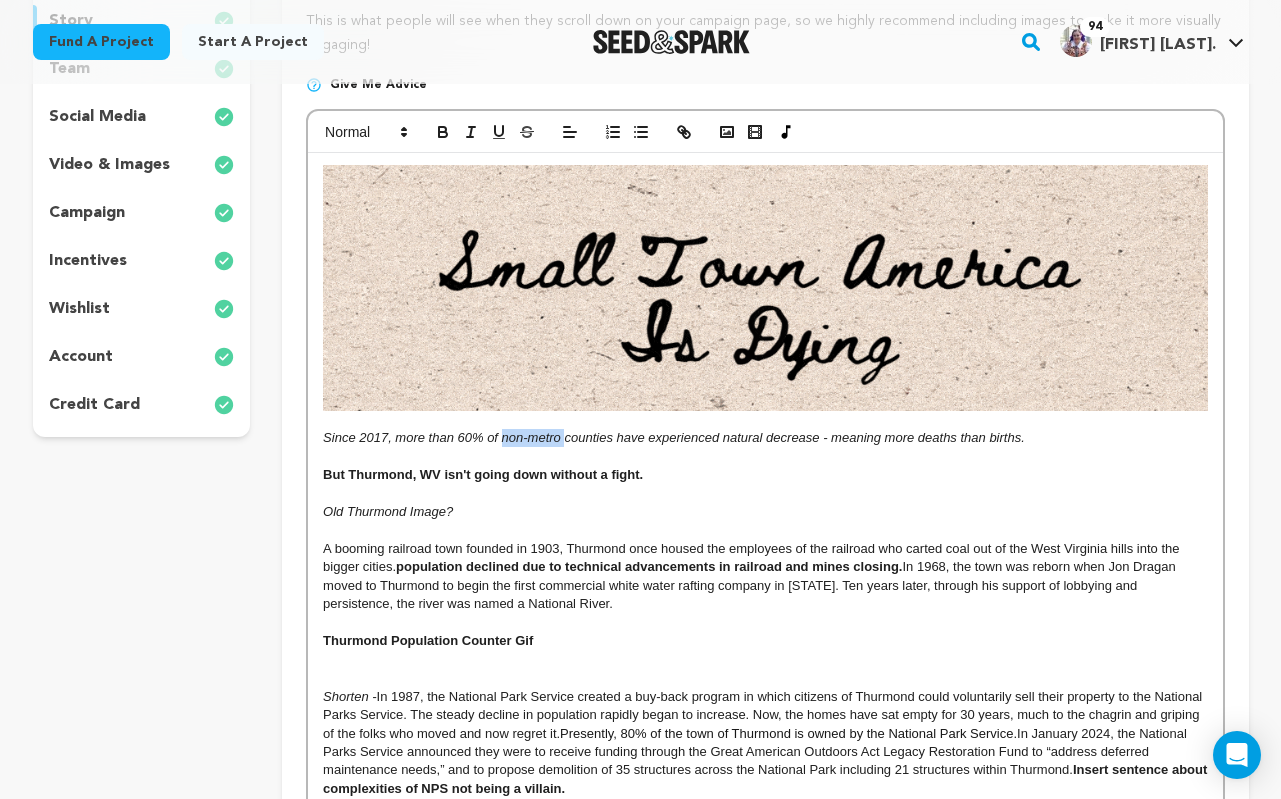 click on "Since 2017, more than 60% of non-metro counties have experienced natural decrease - meaning more deaths than births." at bounding box center [674, 437] 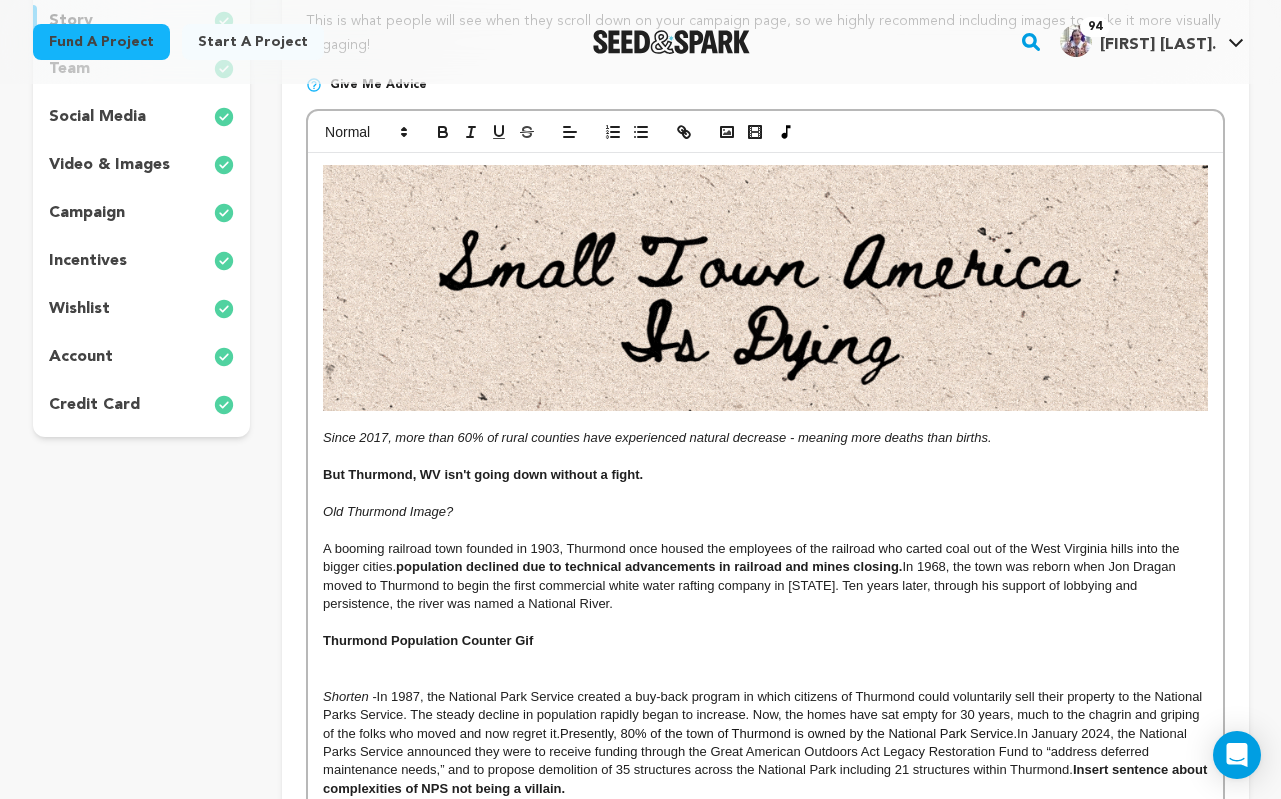 drag, startPoint x: 966, startPoint y: 443, endPoint x: 322, endPoint y: 445, distance: 644.0031 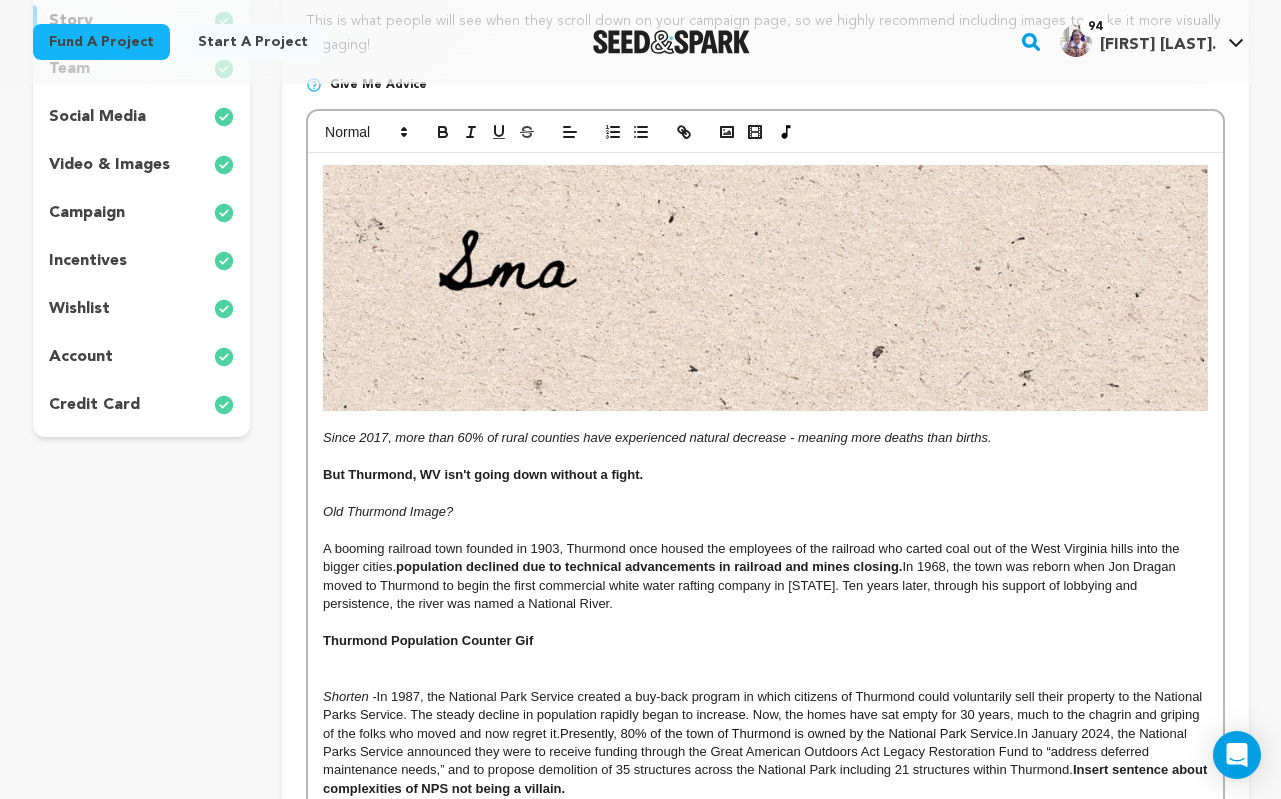 click on "Since 2017, more than 60% of rural counties have experienced natural decrease - meaning more deaths than births." at bounding box center (765, 438) 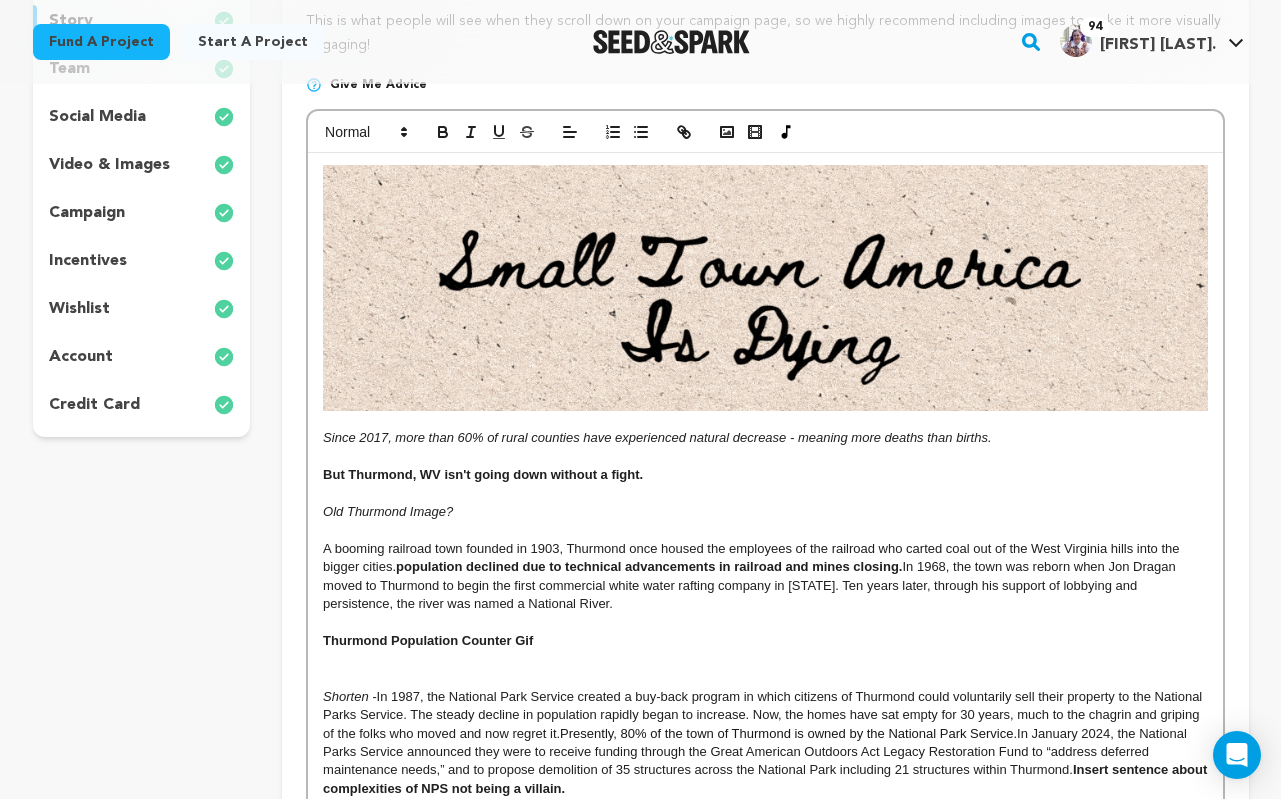 copy on "Since 2017, more than 60% of rural counties have experienced natural decrease - meaning more deaths than births." 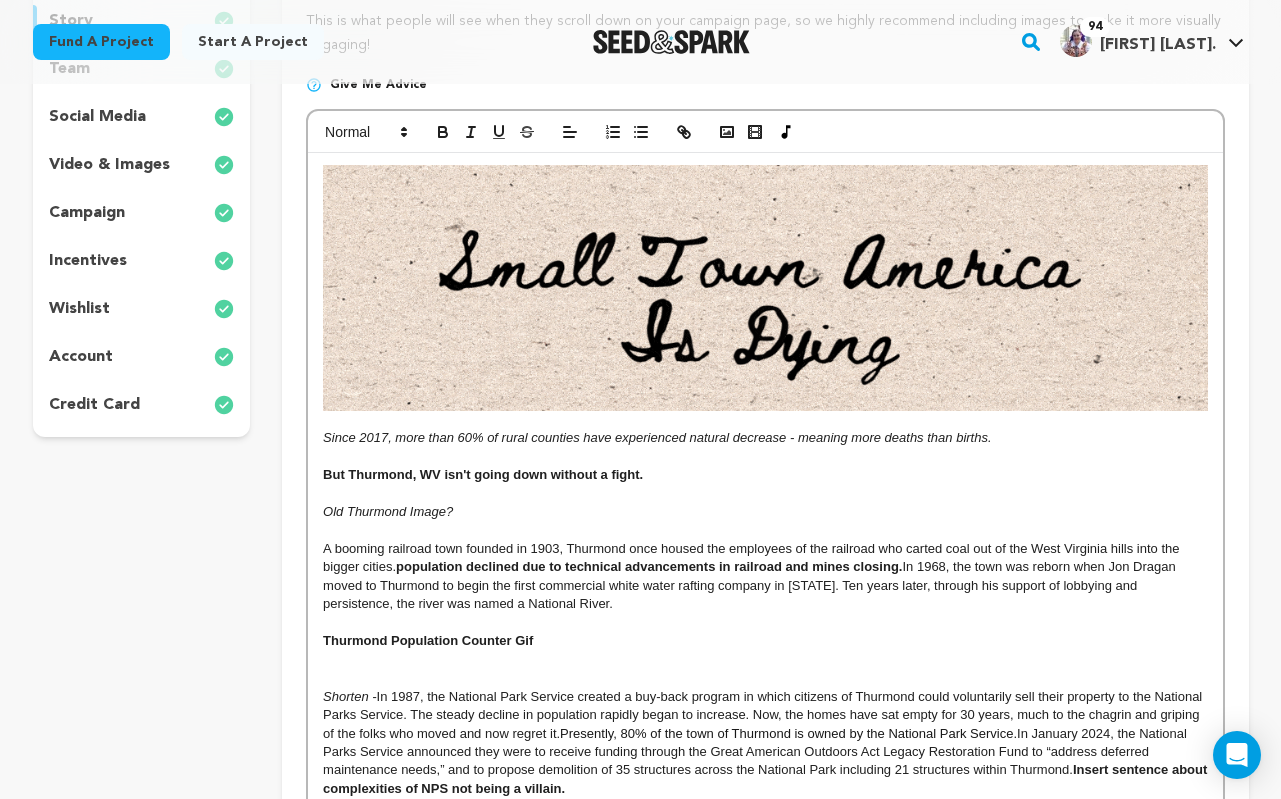click on "Since 2017, more than 60% of rural counties have experienced natural decrease - meaning more deaths than births." at bounding box center (765, 438) 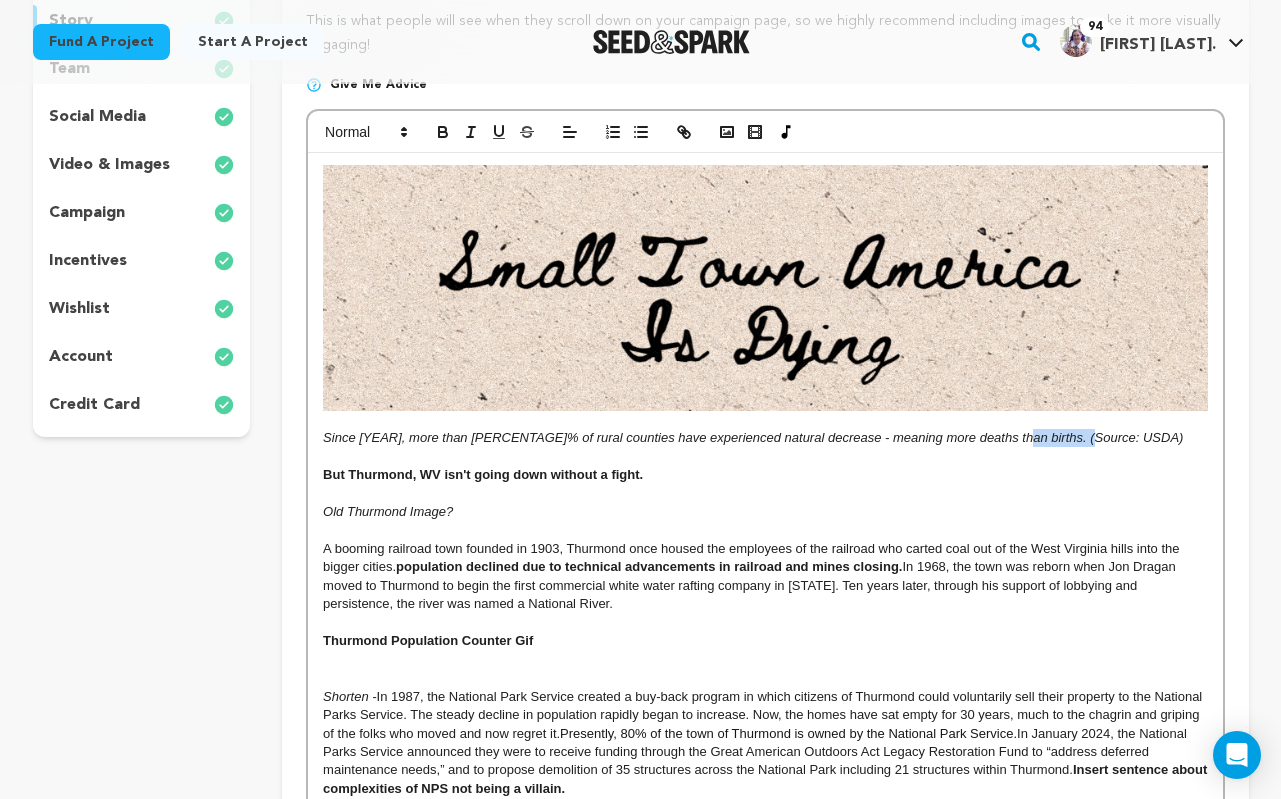 drag, startPoint x: 1084, startPoint y: 440, endPoint x: 1003, endPoint y: 445, distance: 81.154175 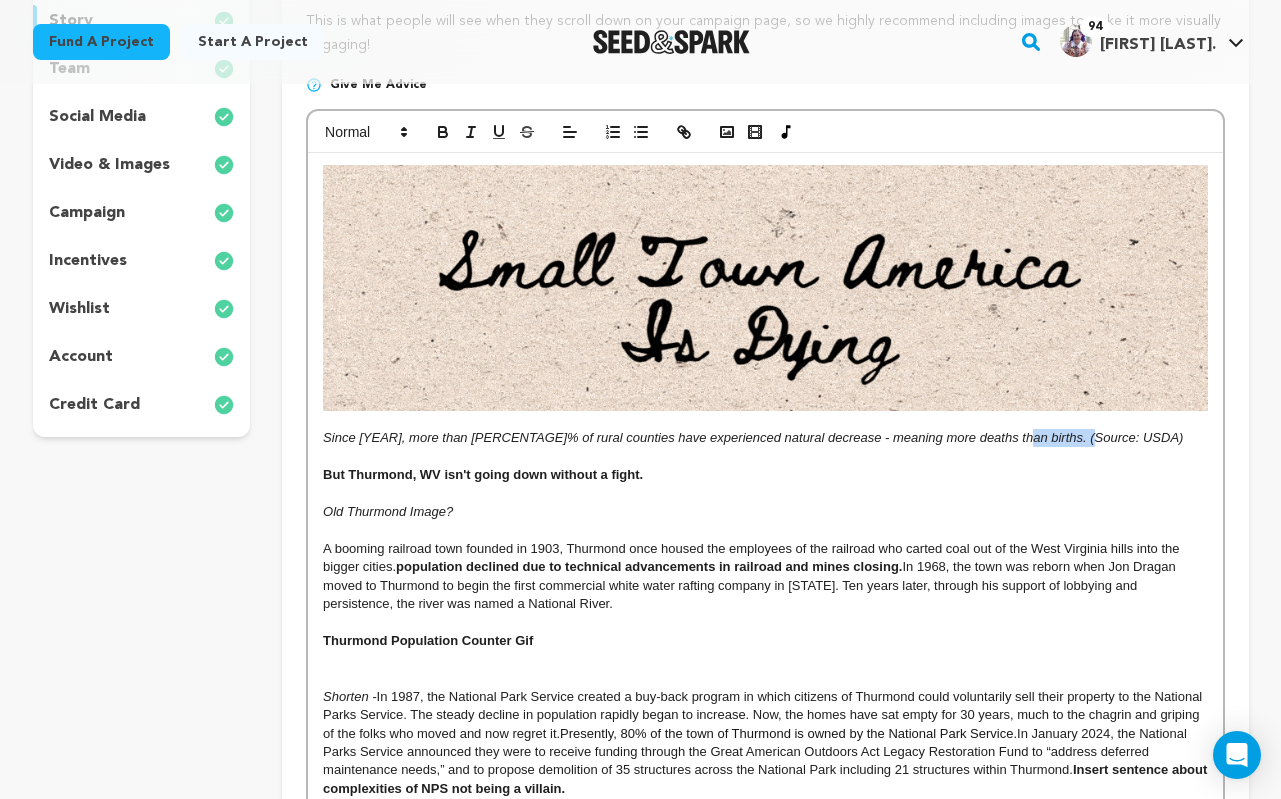 click on "Since [YEAR], more than [PERCENTAGE]% of rural counties have experienced natural decrease - meaning more deaths than births. (Source: USDA)" at bounding box center [765, 438] 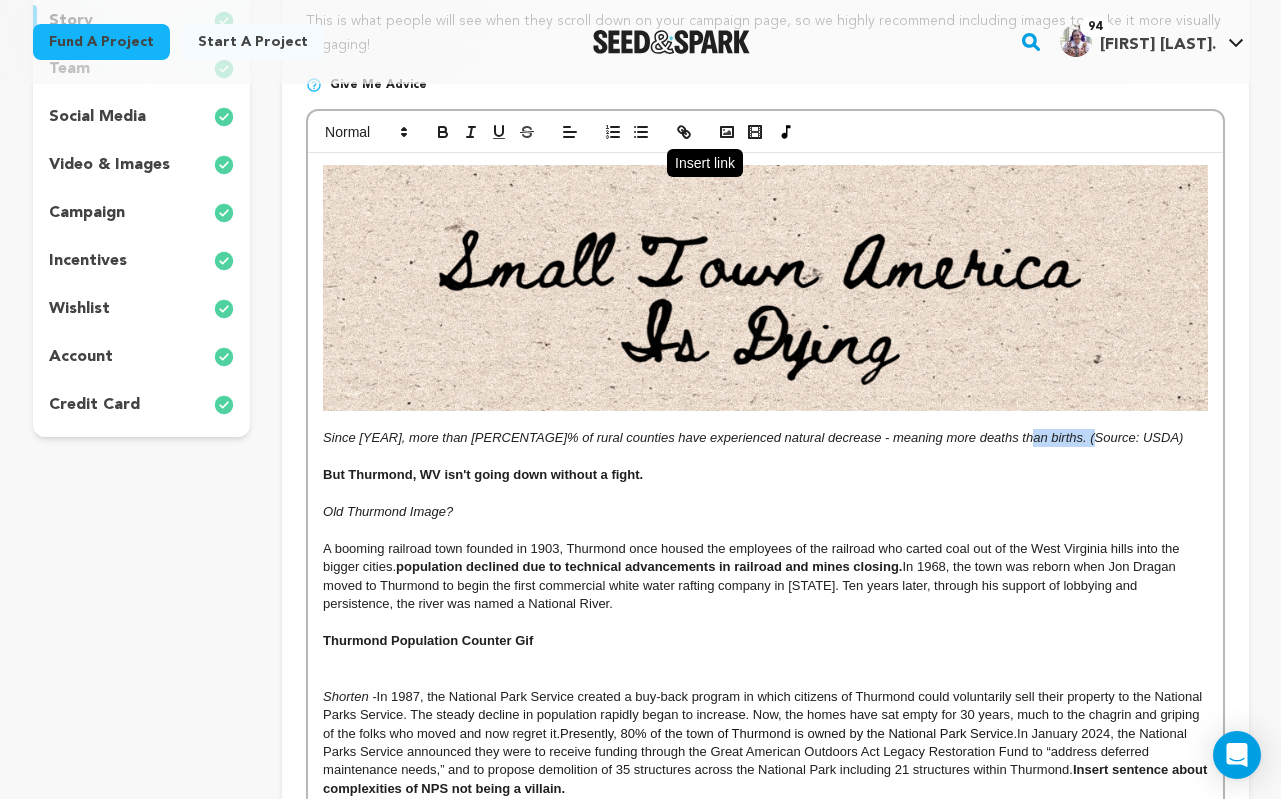 click at bounding box center [684, 132] 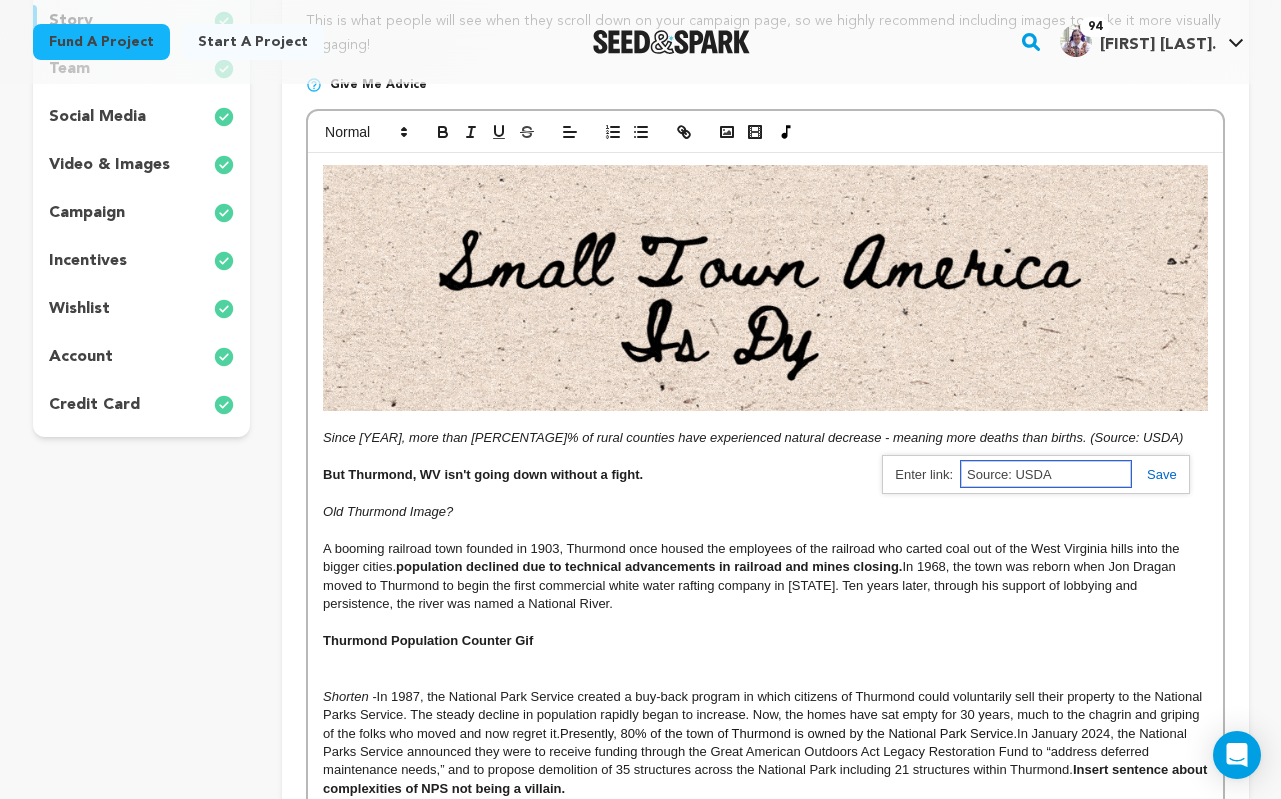 paste on "https://www.ers.usda.gov/topics/rural-economy-population/population-migration?utm_source=chatgpt.com" 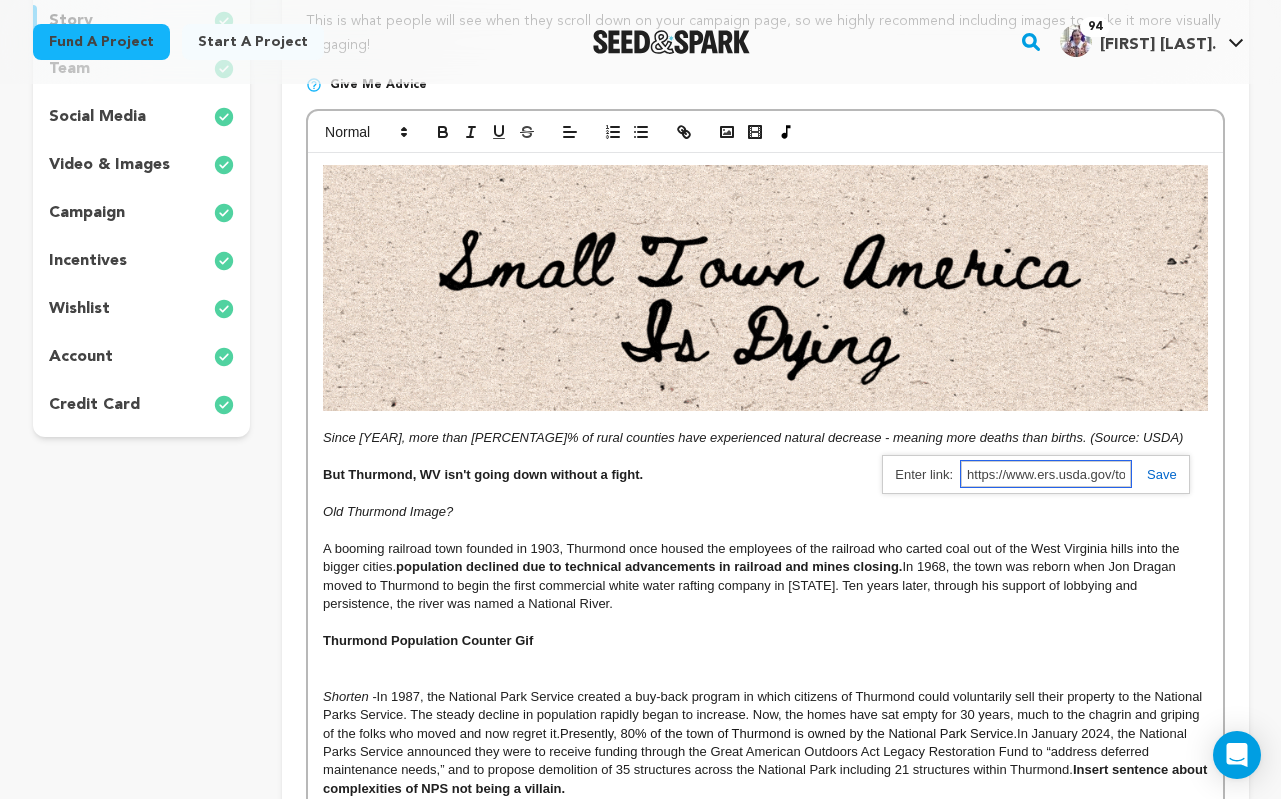 scroll, scrollTop: 0, scrollLeft: 450, axis: horizontal 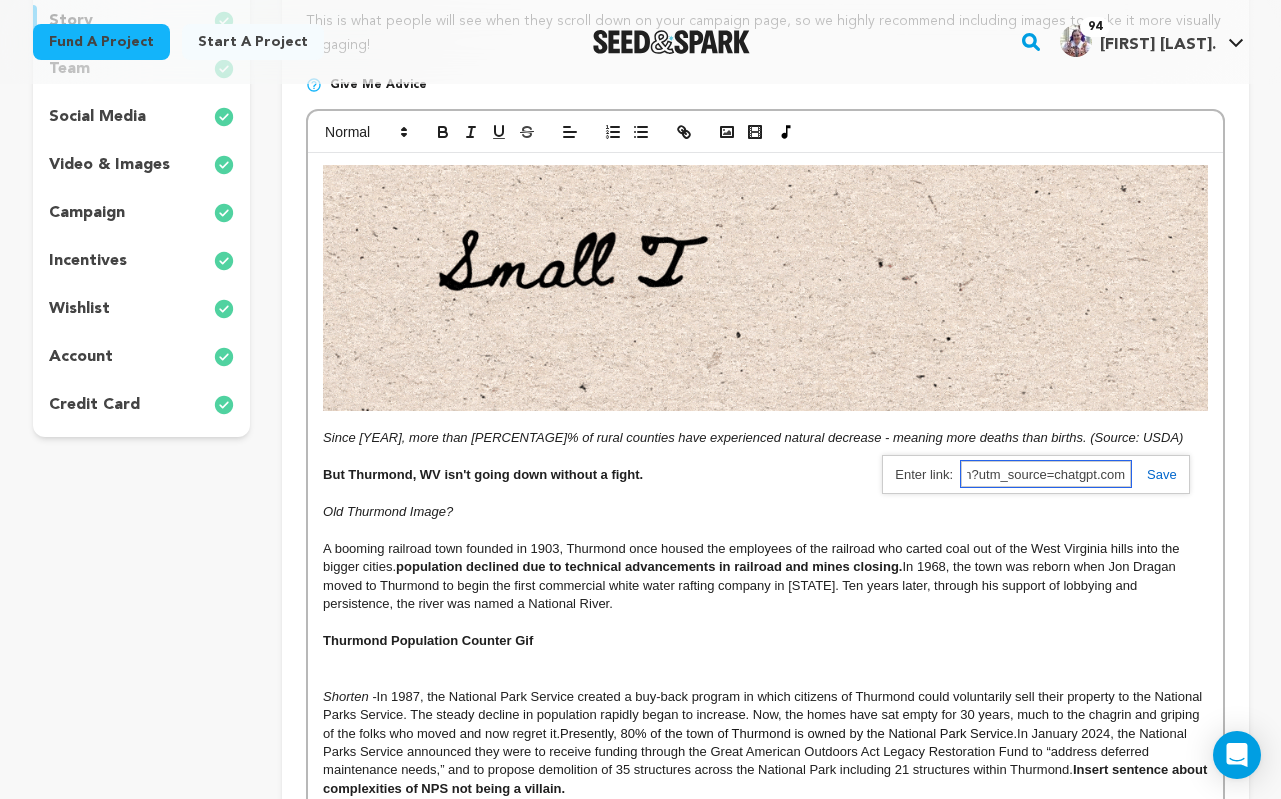 type on "https://www.ers.usda.gov/topics/rural-economy-population/population-migration?utm_source=chatgpt.com" 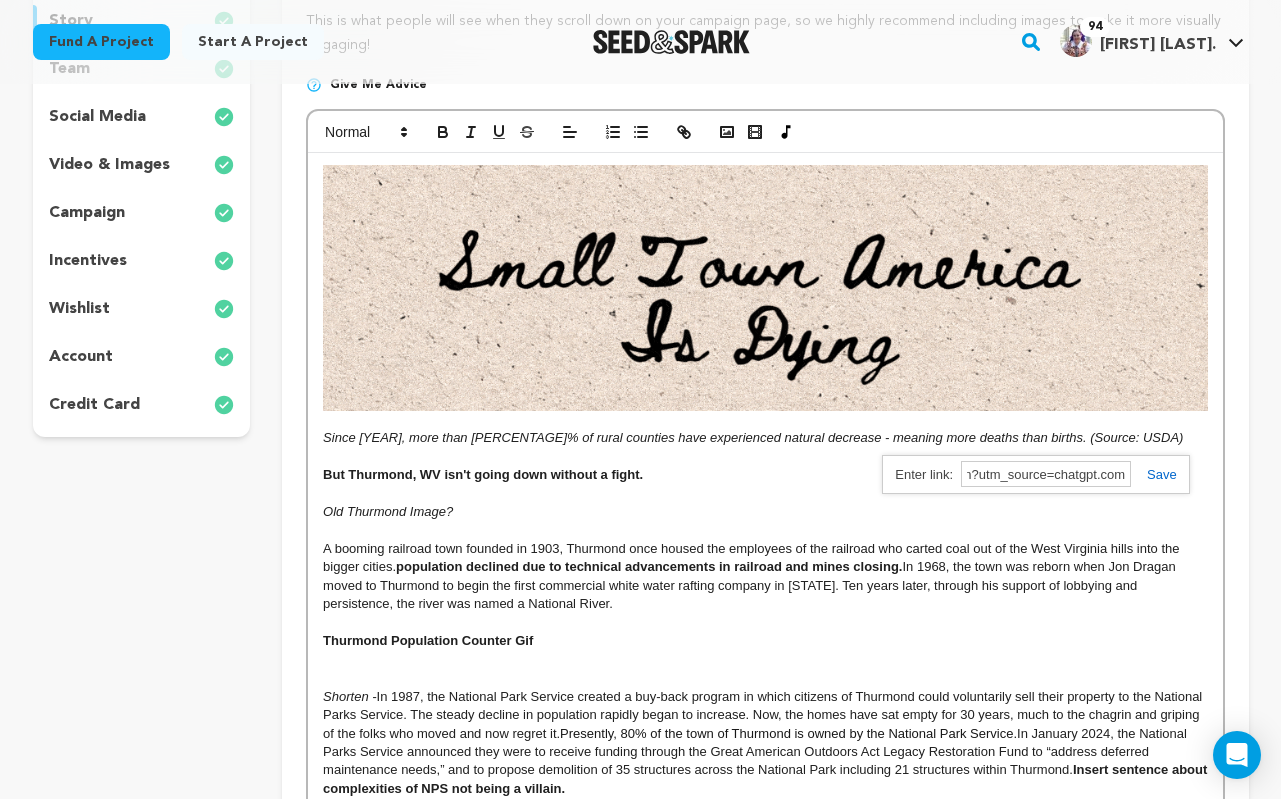 click at bounding box center (1154, 474) 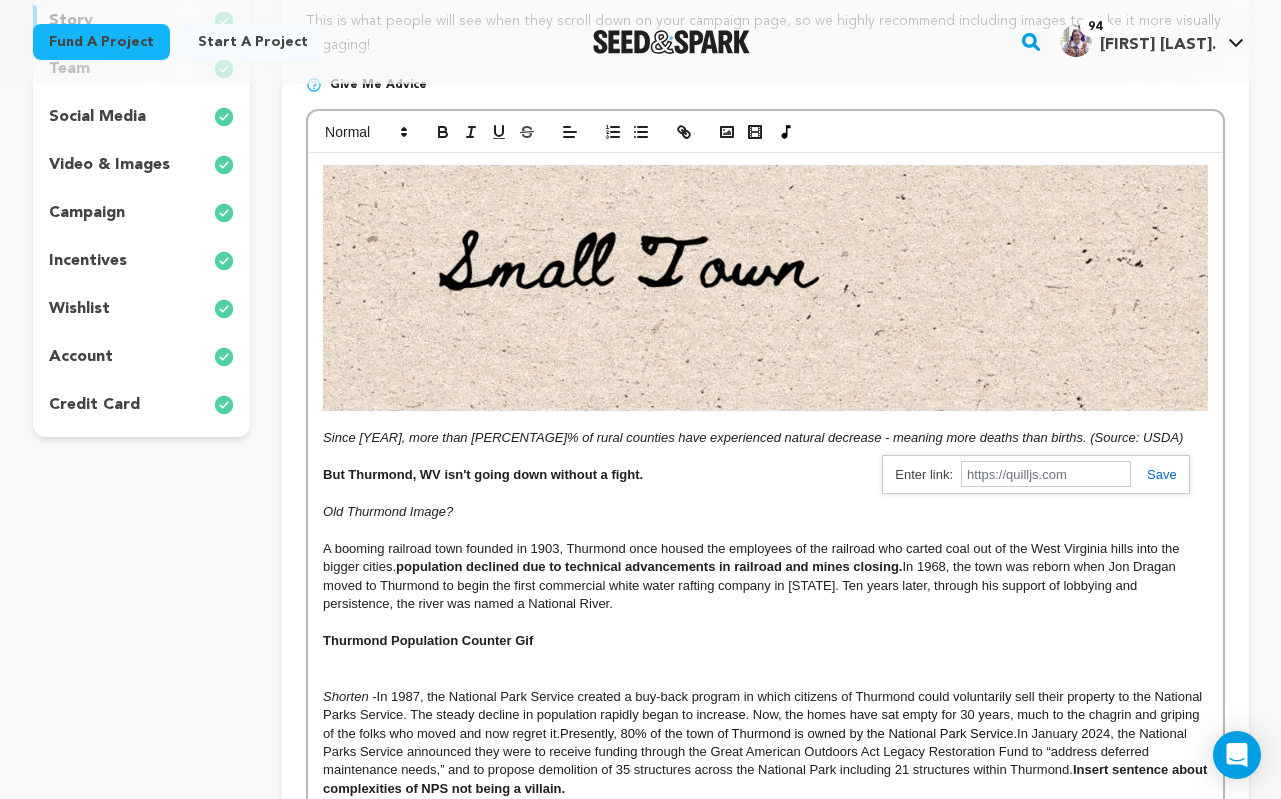 scroll, scrollTop: 0, scrollLeft: 0, axis: both 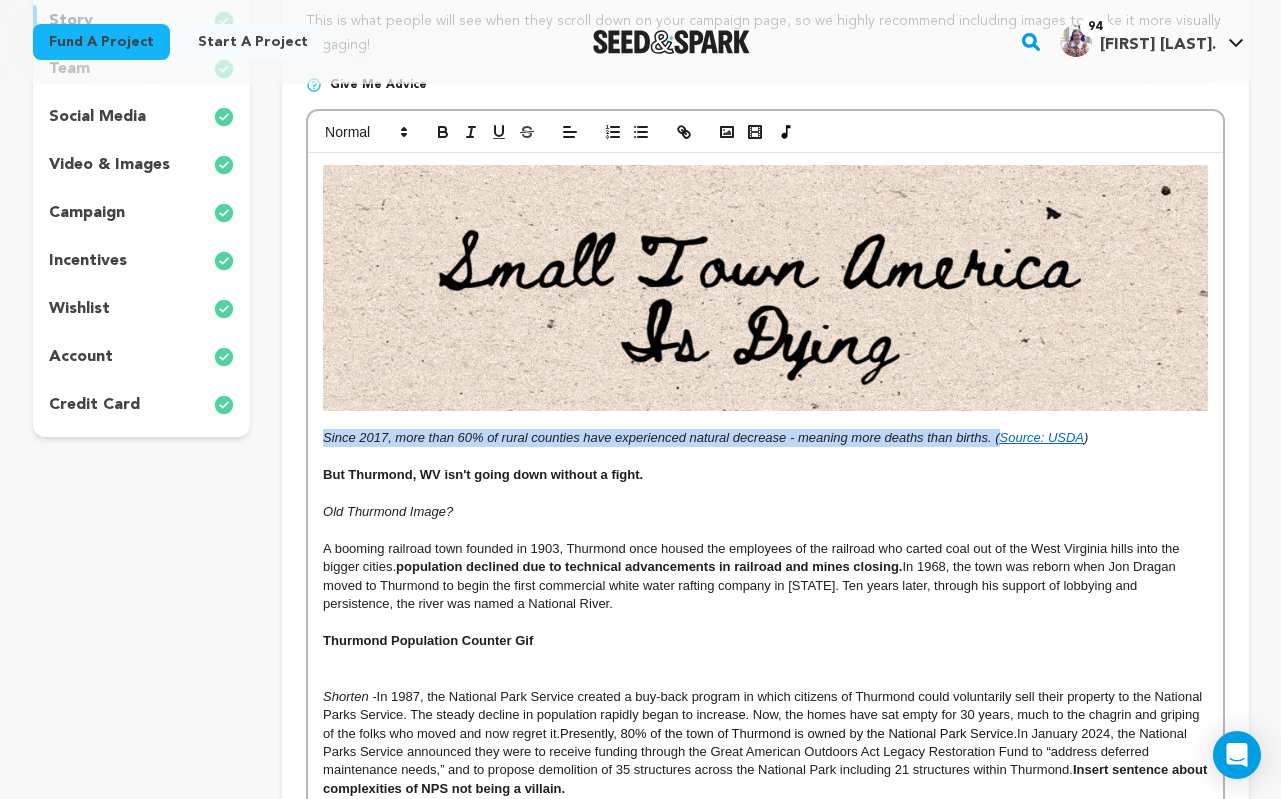 click at bounding box center (765, 494) 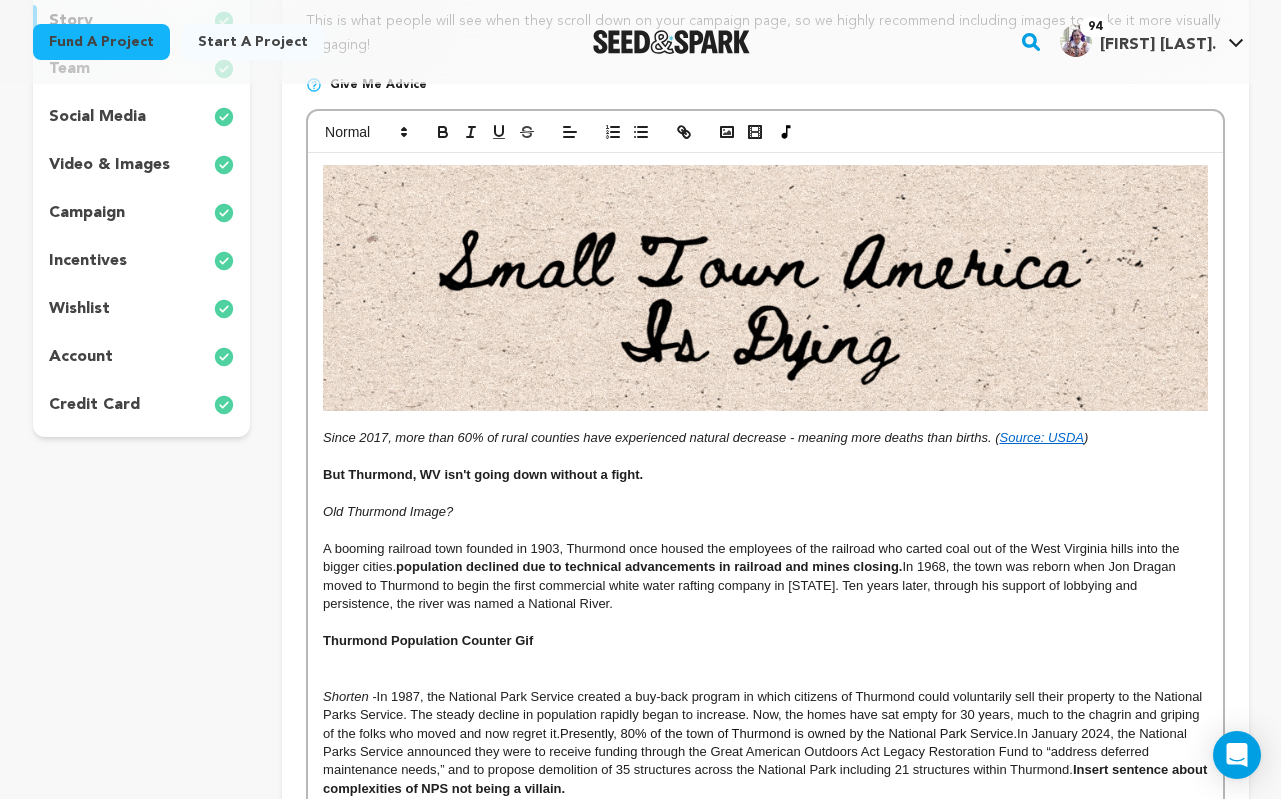 click at bounding box center [765, 457] 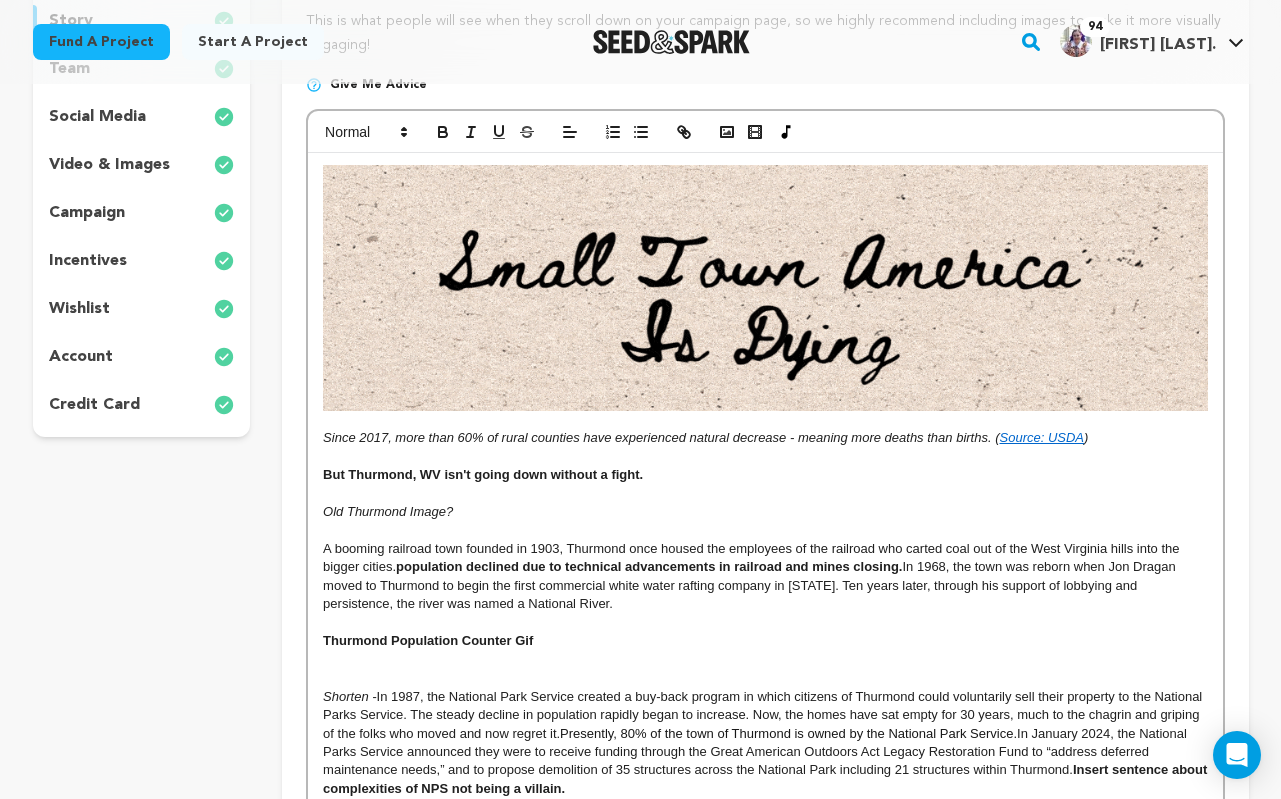 click at bounding box center [765, 494] 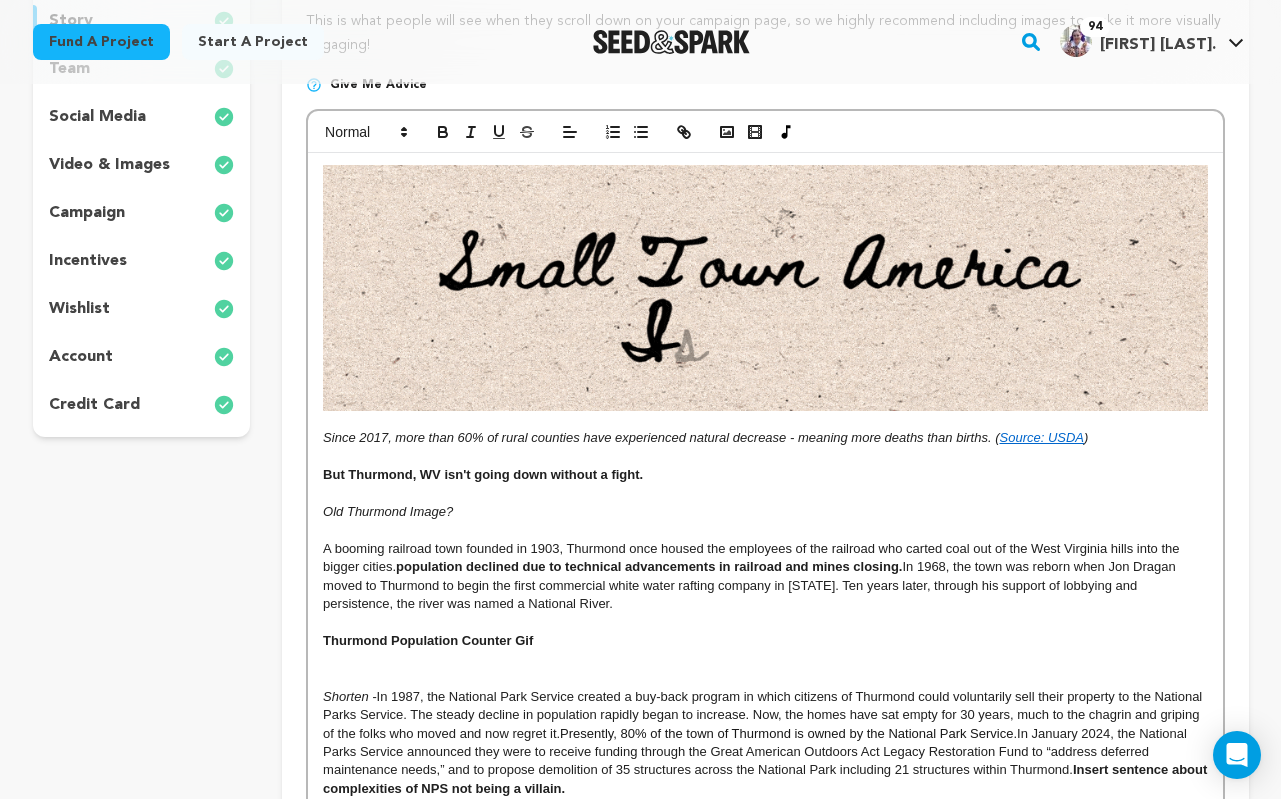 click on "Old Thurmond Image?" at bounding box center [765, 512] 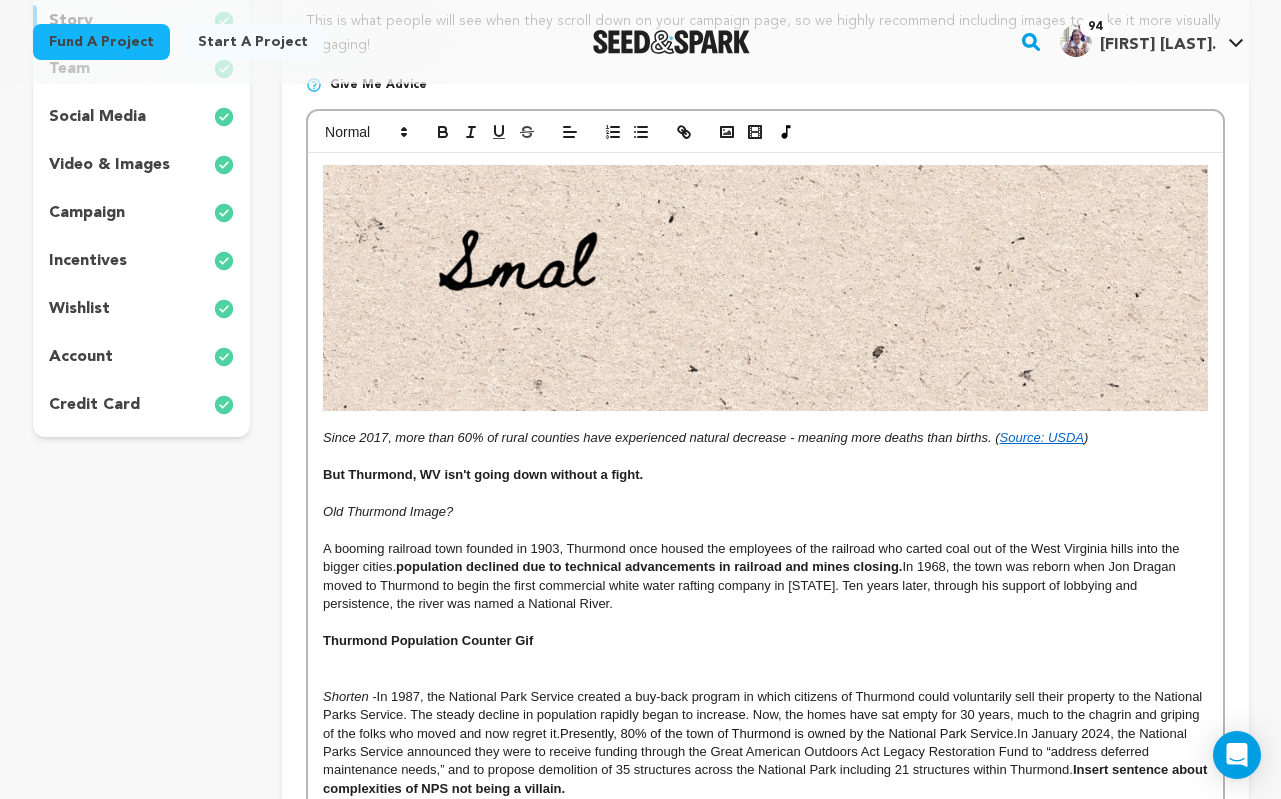 click at bounding box center [765, 457] 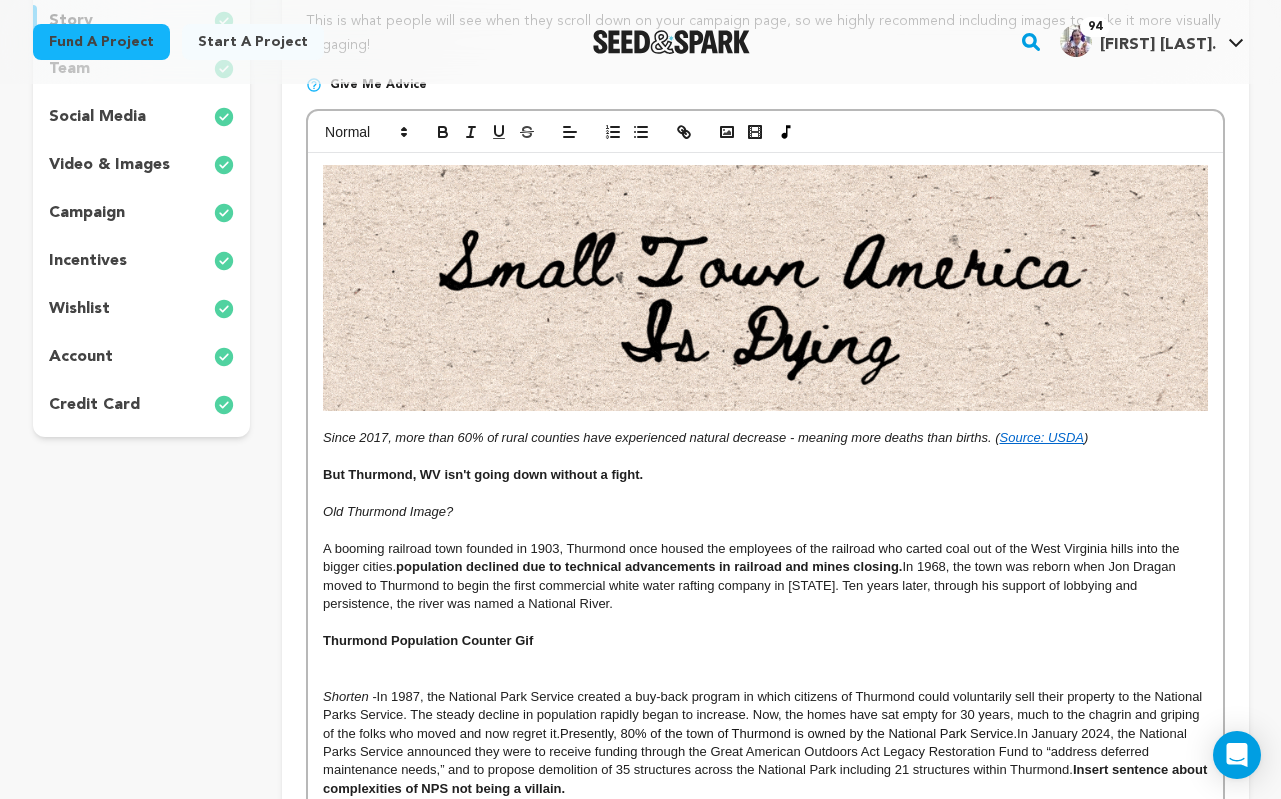 click on "Old Thurmond Image?" at bounding box center (765, 512) 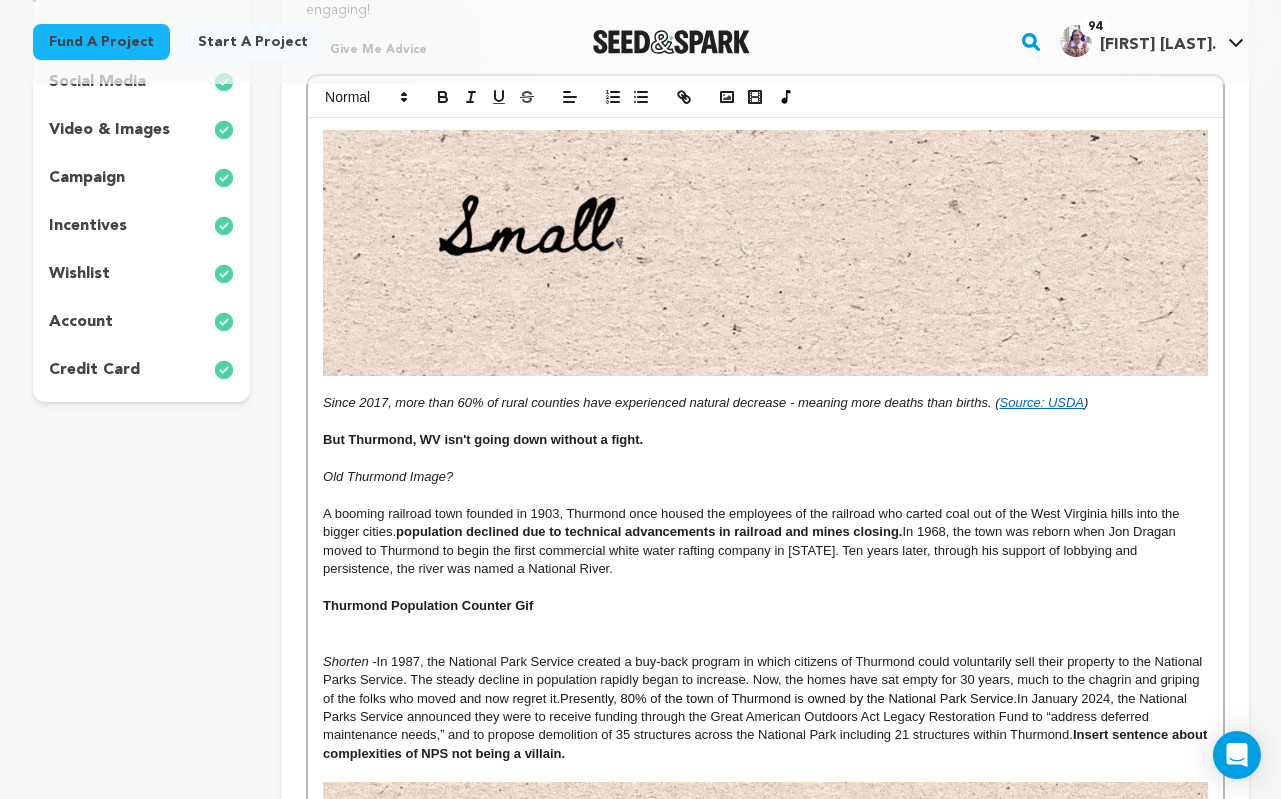 scroll, scrollTop: 419, scrollLeft: 0, axis: vertical 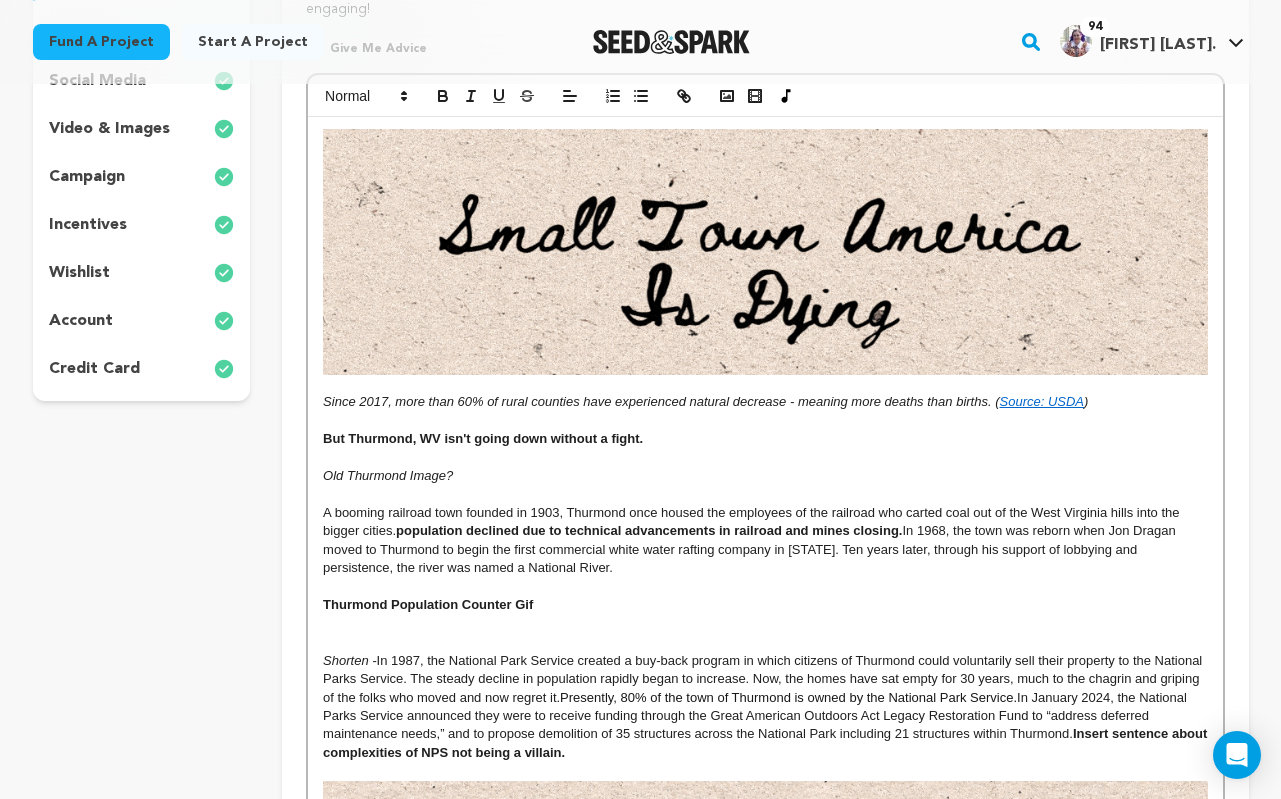 click on "Thurmond Population Counter Gif" at bounding box center [765, 605] 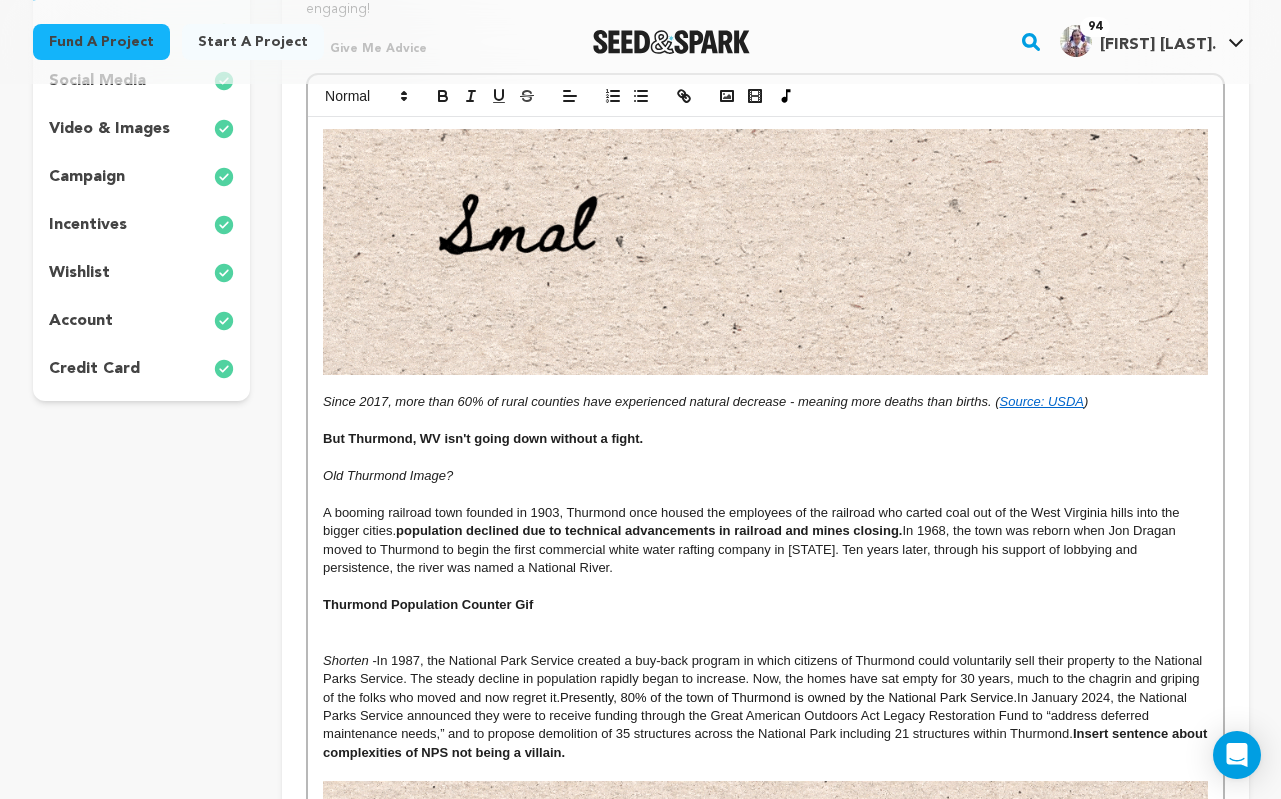 click on "Old Thurmond Image?" at bounding box center [765, 476] 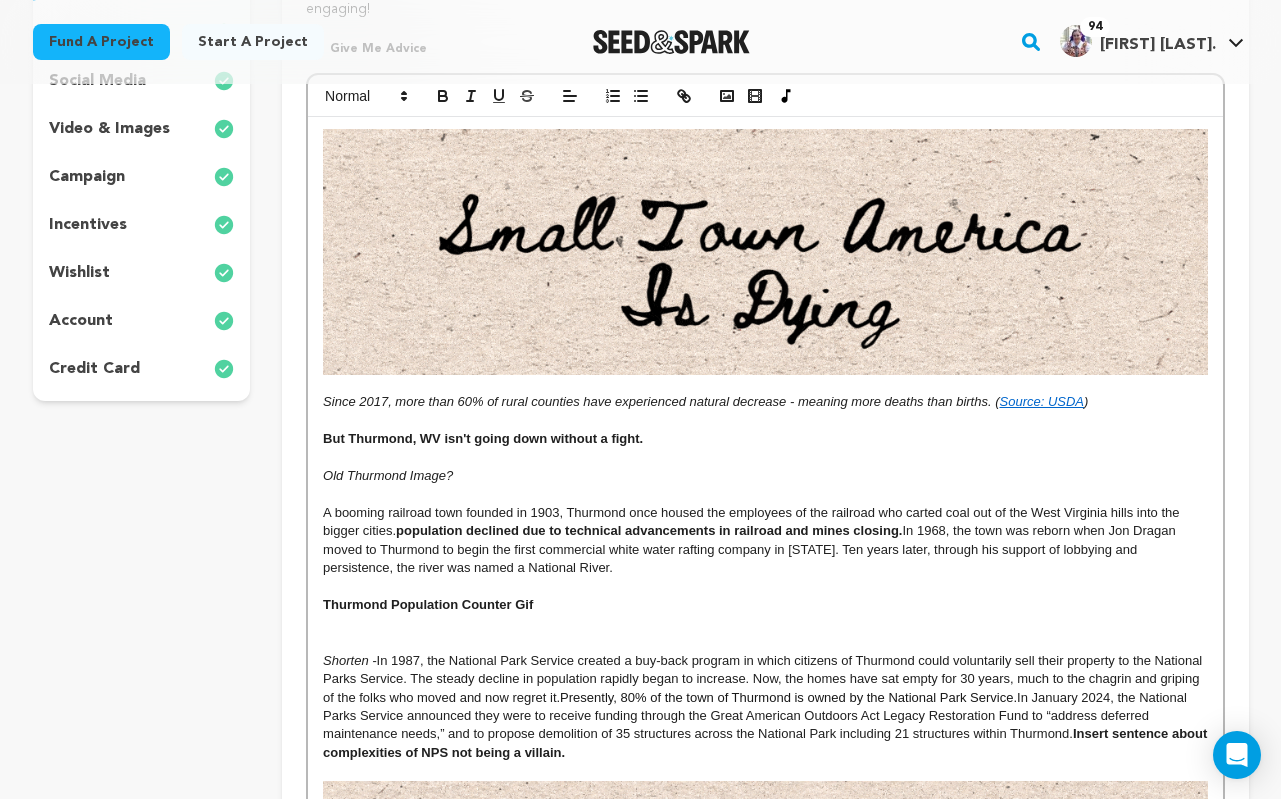 click on "A booming railroad town founded in [YEAR], Thurmond once housed the employees of the railroad who carted coal out of the [STATE] hills into the bigger cities. population declined due to technical advancements in railroad and mines closing. In [YEAR], the town was reborn when [FIRST] [LAST] moved to Thurmond to begin the first commercial white water rafting company in [STATE]. Ten years later, through his support of lobbying and persistence, the river was named a National River." at bounding box center (765, 541) 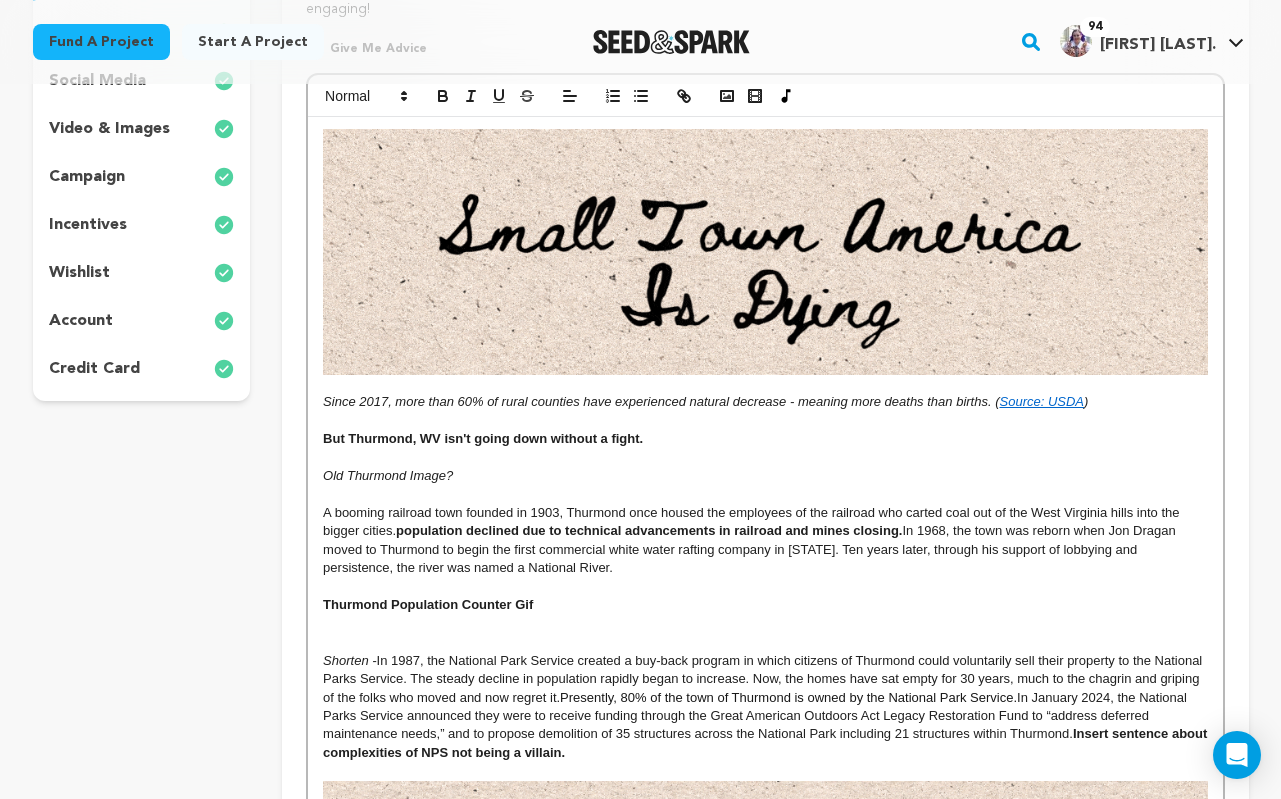 click on "population declined due to technical advancements in railroad and mines closing." at bounding box center [649, 530] 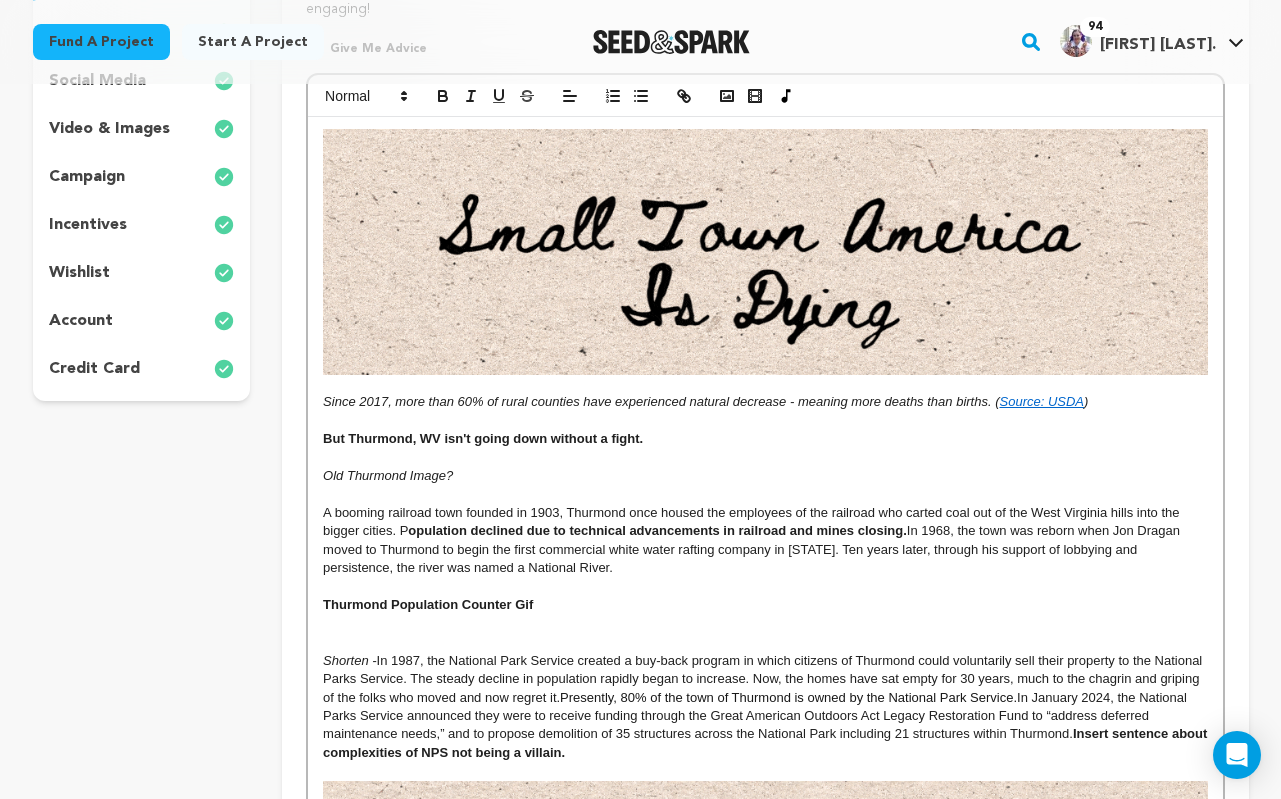 click on "opulation declined due to technical advancements in railroad and mines closing." at bounding box center [657, 530] 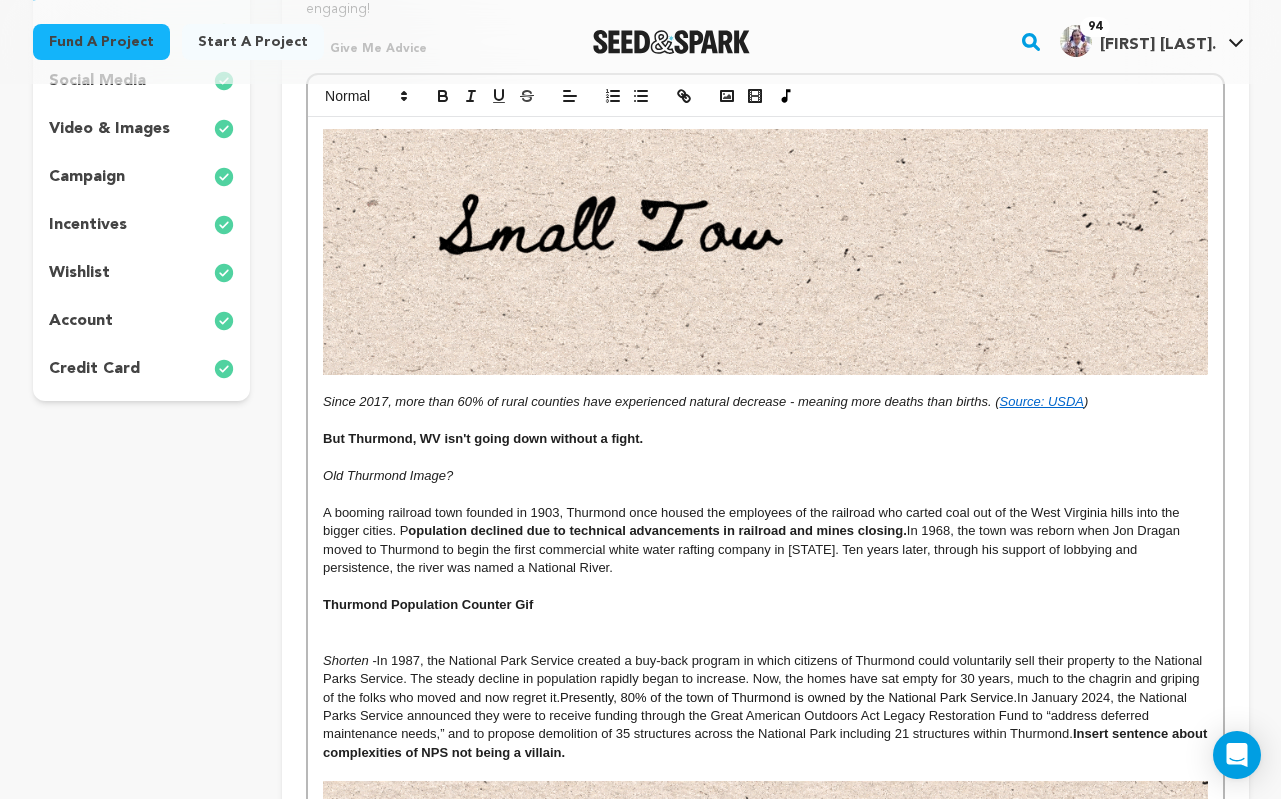 click on "opulation declined due to technical advancements in railroad and mines closing." at bounding box center (657, 530) 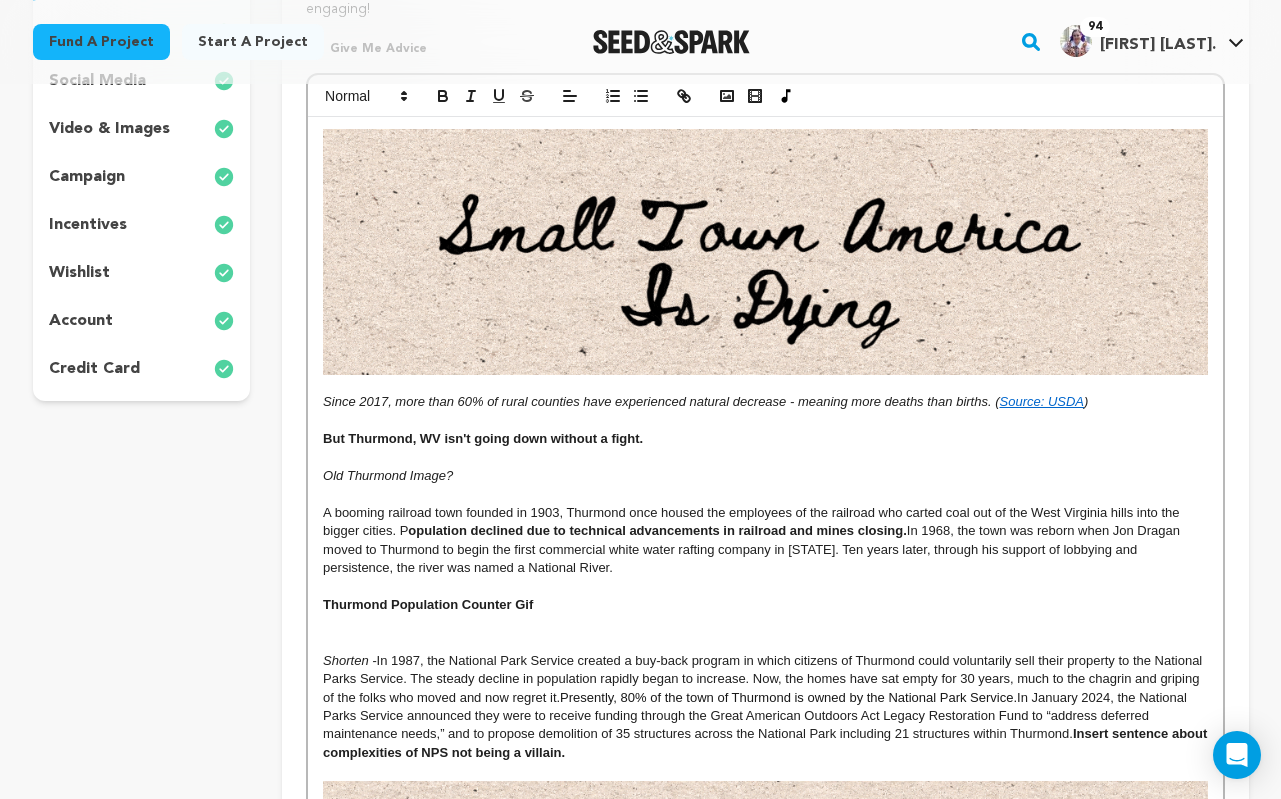 click on "opulation declined due to technical advancements in railroad and mines closing." at bounding box center (657, 530) 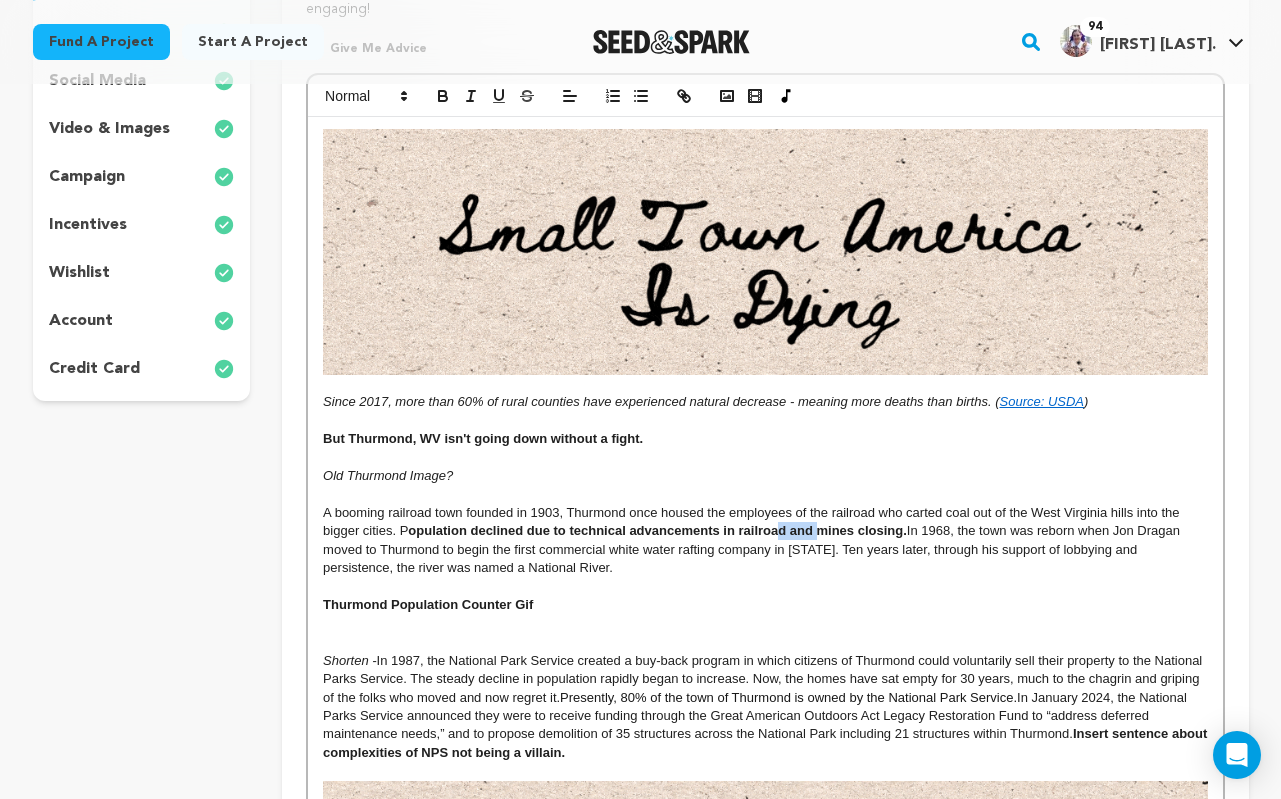 drag, startPoint x: 810, startPoint y: 536, endPoint x: 780, endPoint y: 530, distance: 30.594116 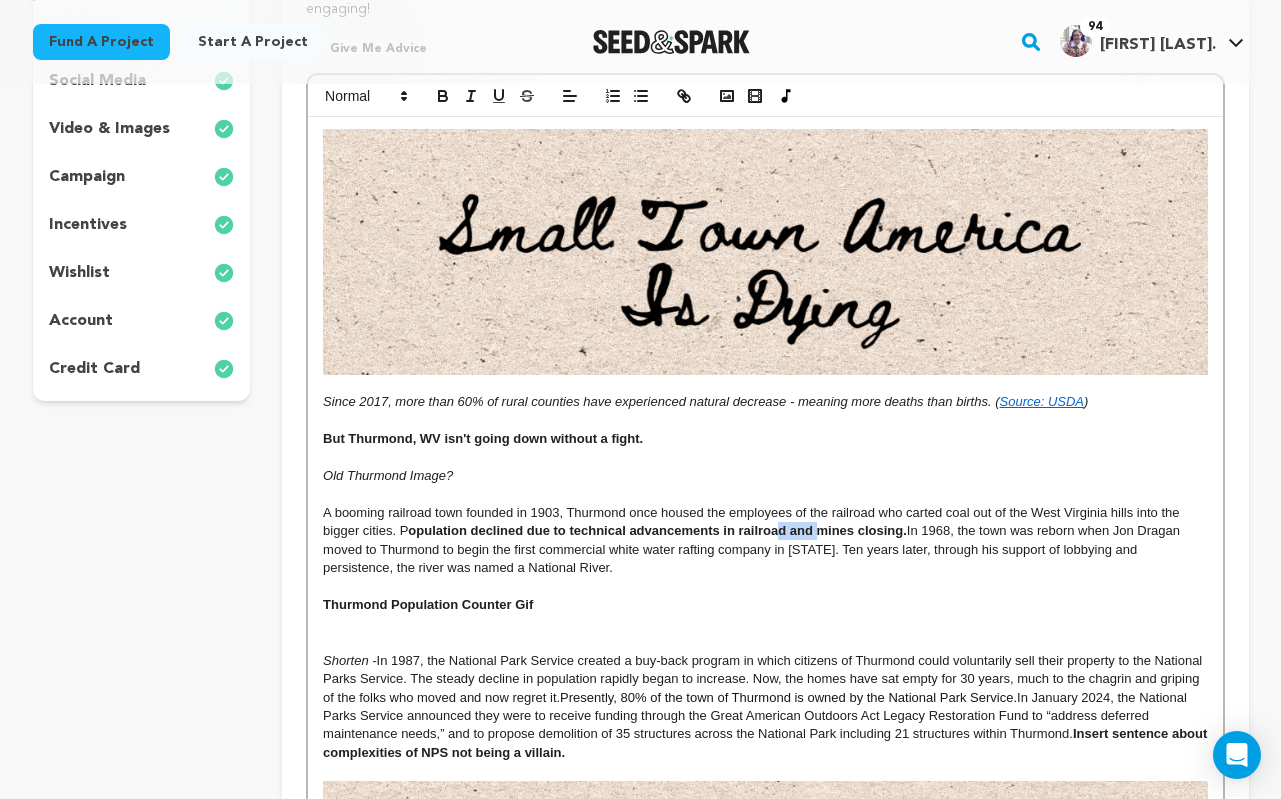 click on "opulation declined due to technical advancements in railroad and mines closing." at bounding box center [657, 530] 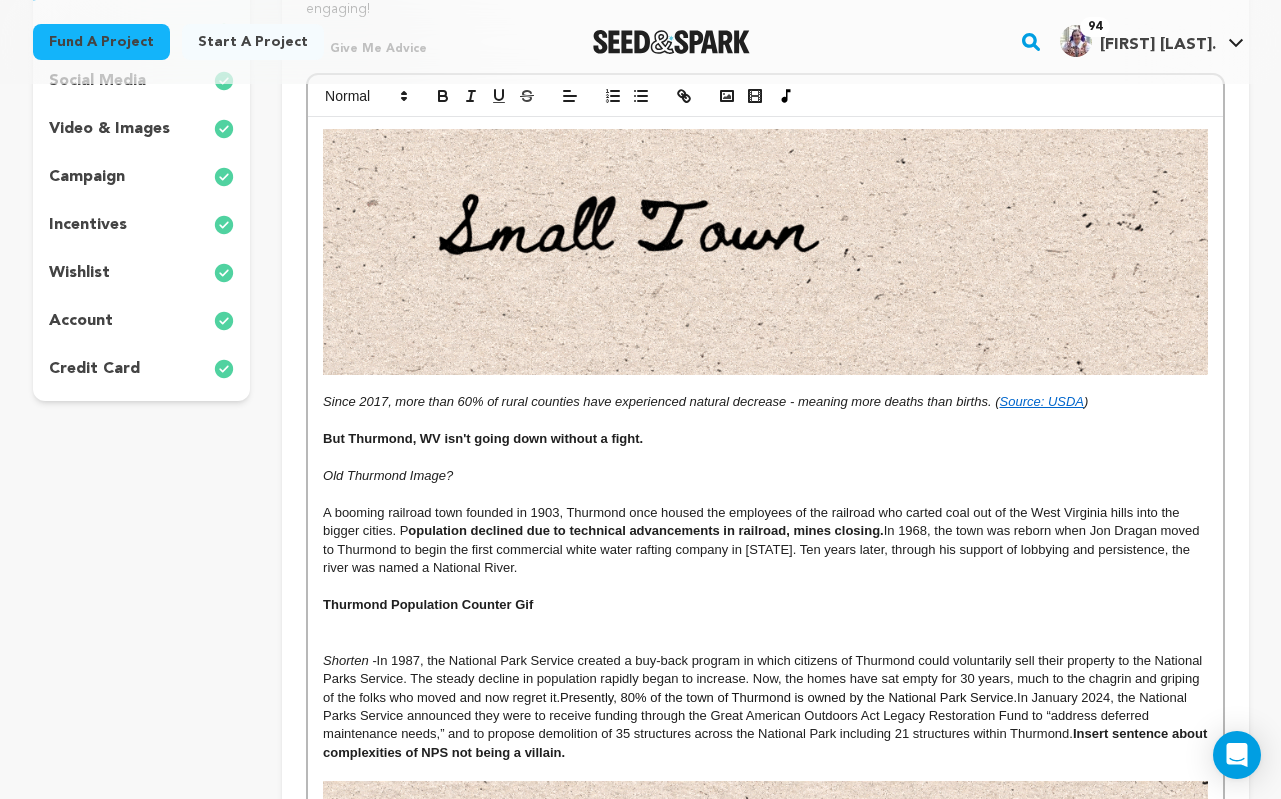 click on "opulation declined due to technical advancements in railroad, mines closing." at bounding box center (645, 530) 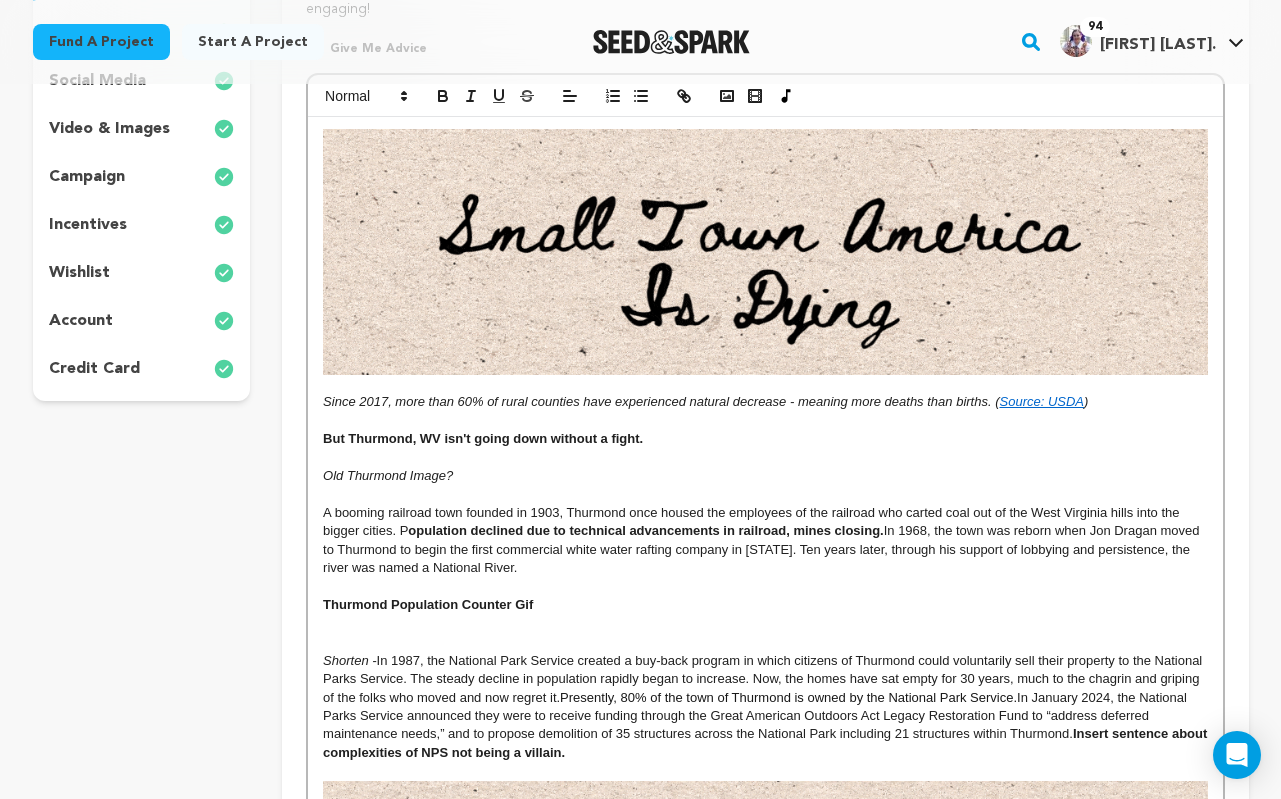 click on "opulation declined due to technical advancements in railroad, mines closing." at bounding box center (645, 530) 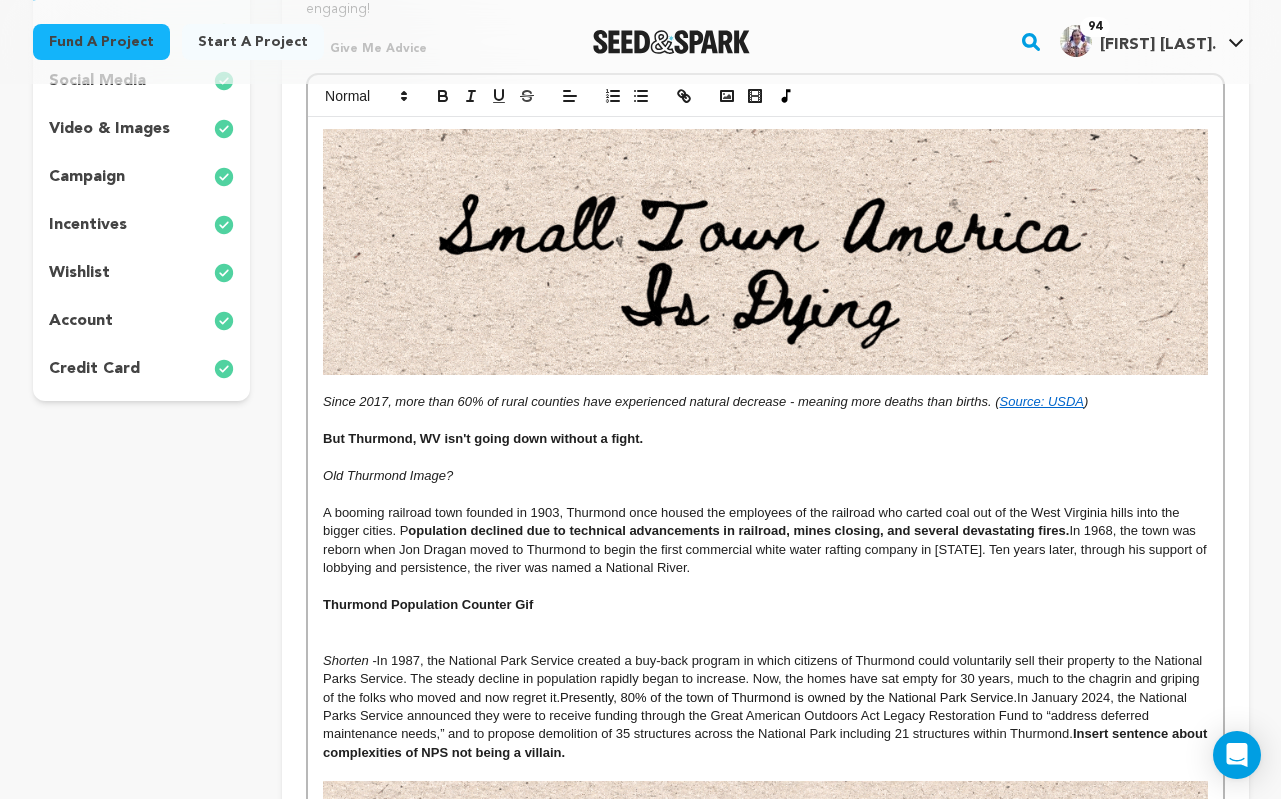 click on "opulation declined due to technical advancements in railroad, mines closing, and several devastating fires." at bounding box center (738, 530) 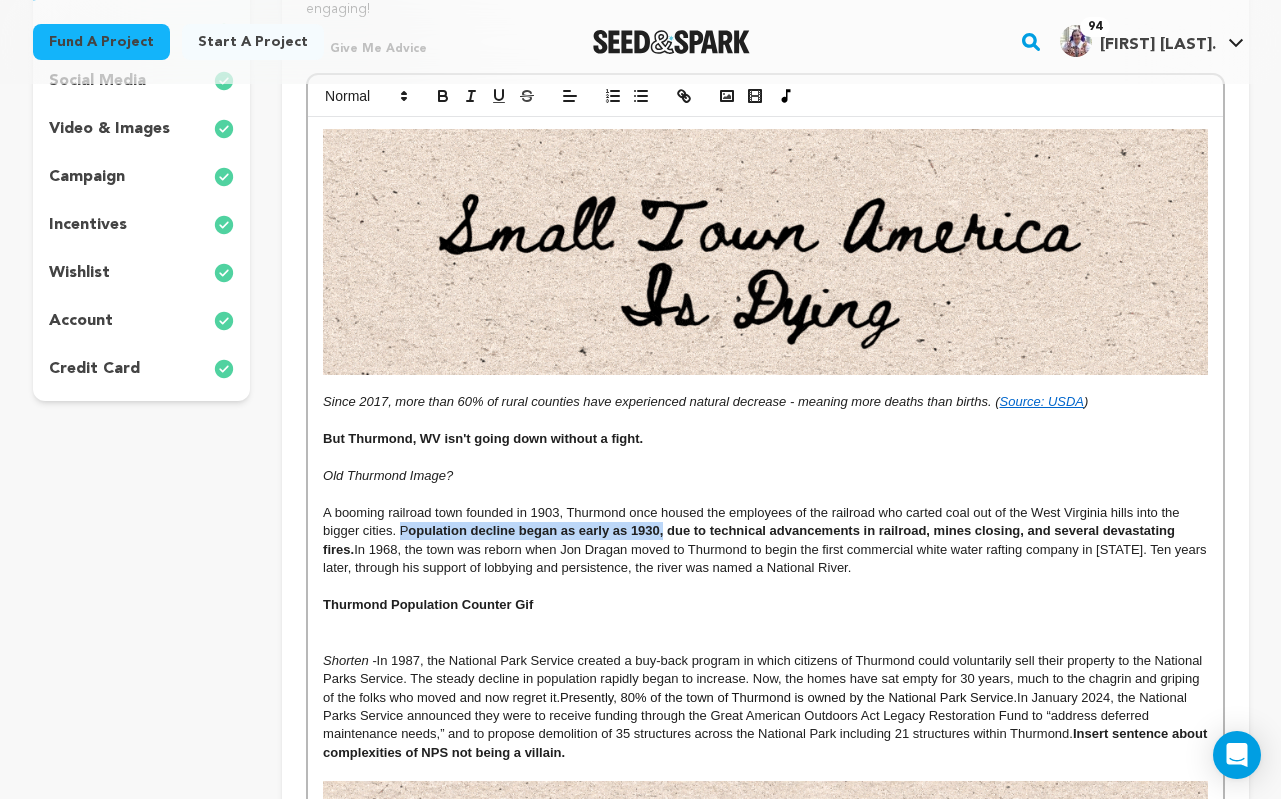 drag, startPoint x: 401, startPoint y: 531, endPoint x: 665, endPoint y: 527, distance: 264.0303 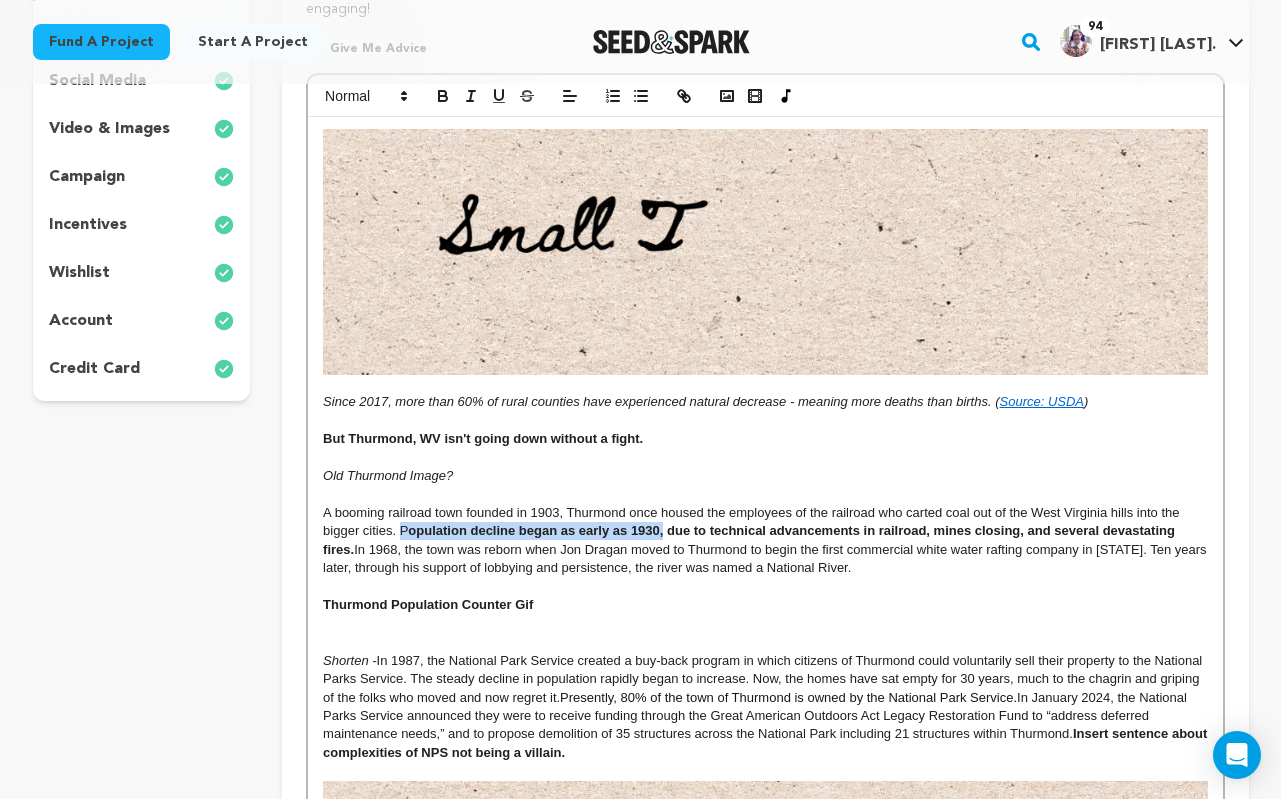 click on "A booming railroad town founded in 1903, Thurmond once housed the employees of the railroad who carted coal out of the [STATE] hills into the bigger cities. P opulation decline began as early as 1930, due to technical advancements in railroad, mines closing, and several devastating fires. In 1968, the town was reborn when [FIRST] [LAST] moved to Thurmond to begin the first commercial white water rafting company in [STATE]. Ten years later, through his support of lobbying and persistence, the river was named a National River." at bounding box center [765, 541] 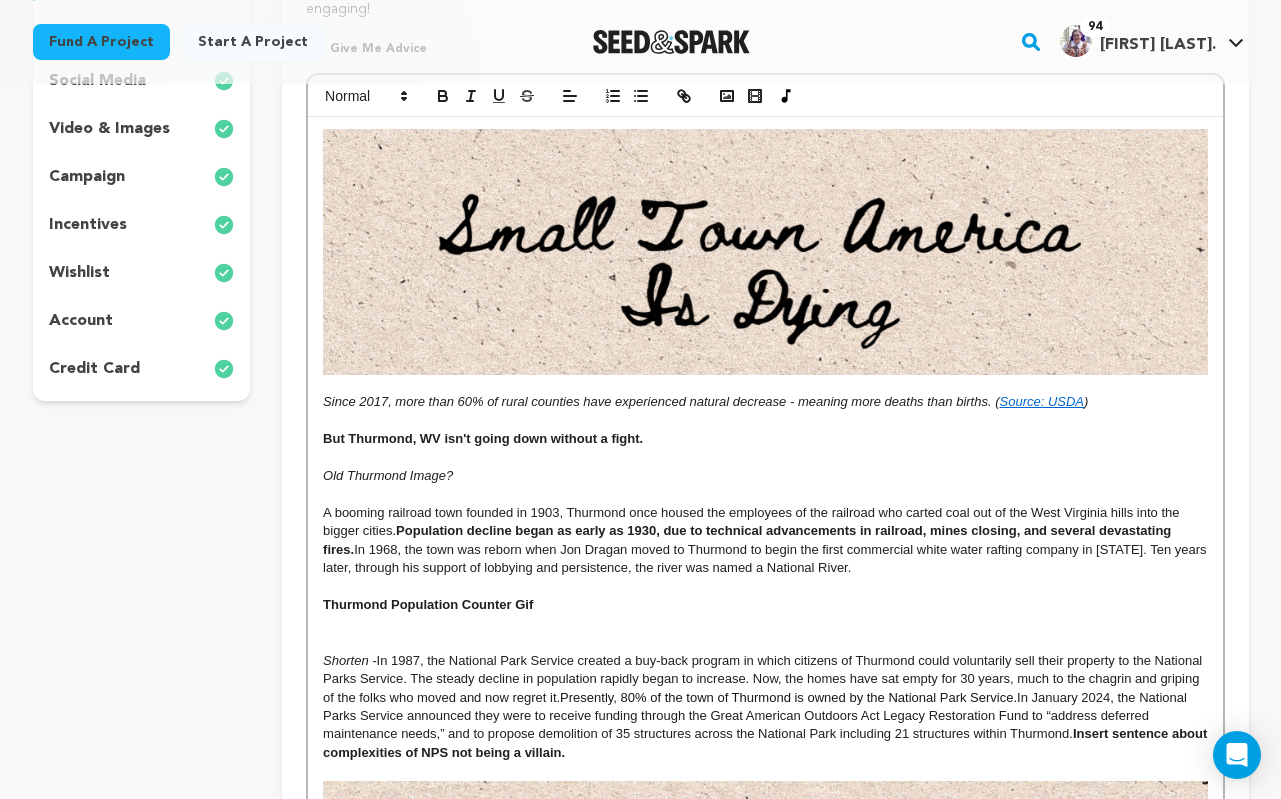 click on "A booming railroad town founded in [YEAR], Thurmond once housed the employees of the railroad who carted coal out of the [STATE] hills into the bigger cities. Population decline began as early as [YEAR], due to technical advancements in railroad, mines closing, and several devastating fires. In [YEAR], the town was reborn when Jon Dragan moved to Thurmond to begin the first commercial white water rafting company in [STATE]. Ten years later, through his support of lobbying and persistence, the river was named a National River." at bounding box center [765, 541] 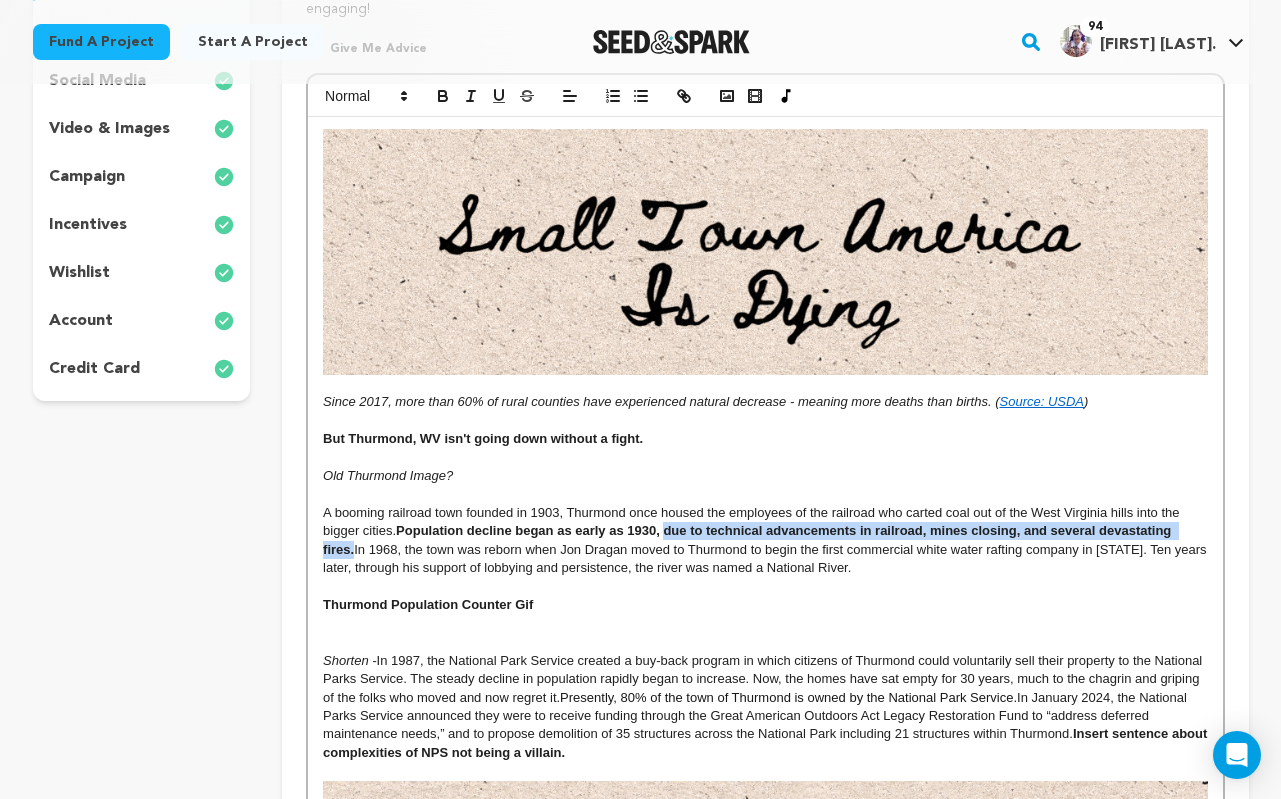 drag, startPoint x: 668, startPoint y: 533, endPoint x: 355, endPoint y: 546, distance: 313.26987 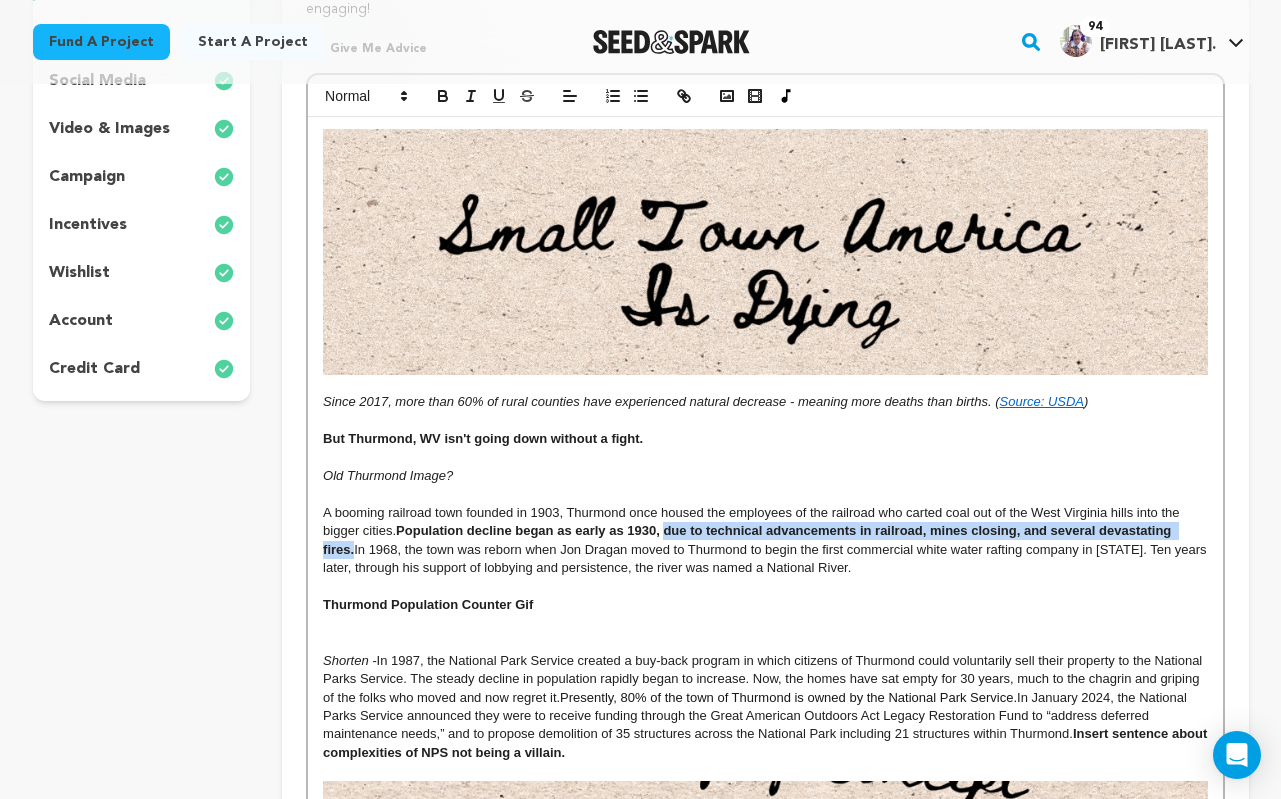 click on "A booming railroad town founded in [YEAR], Thurmond once housed the employees of the railroad who carted coal out of the [STATE] hills into the bigger cities. Population decline began as early as [YEAR], due to technical advancements in railroad, mines closing, and several devastating fires. In [YEAR], the town was reborn when Jon Dragan moved to Thurmond to begin the first commercial white water rafting company in [STATE]. Ten years later, through his support of lobbying and persistence, the river was named a National River." at bounding box center (765, 541) 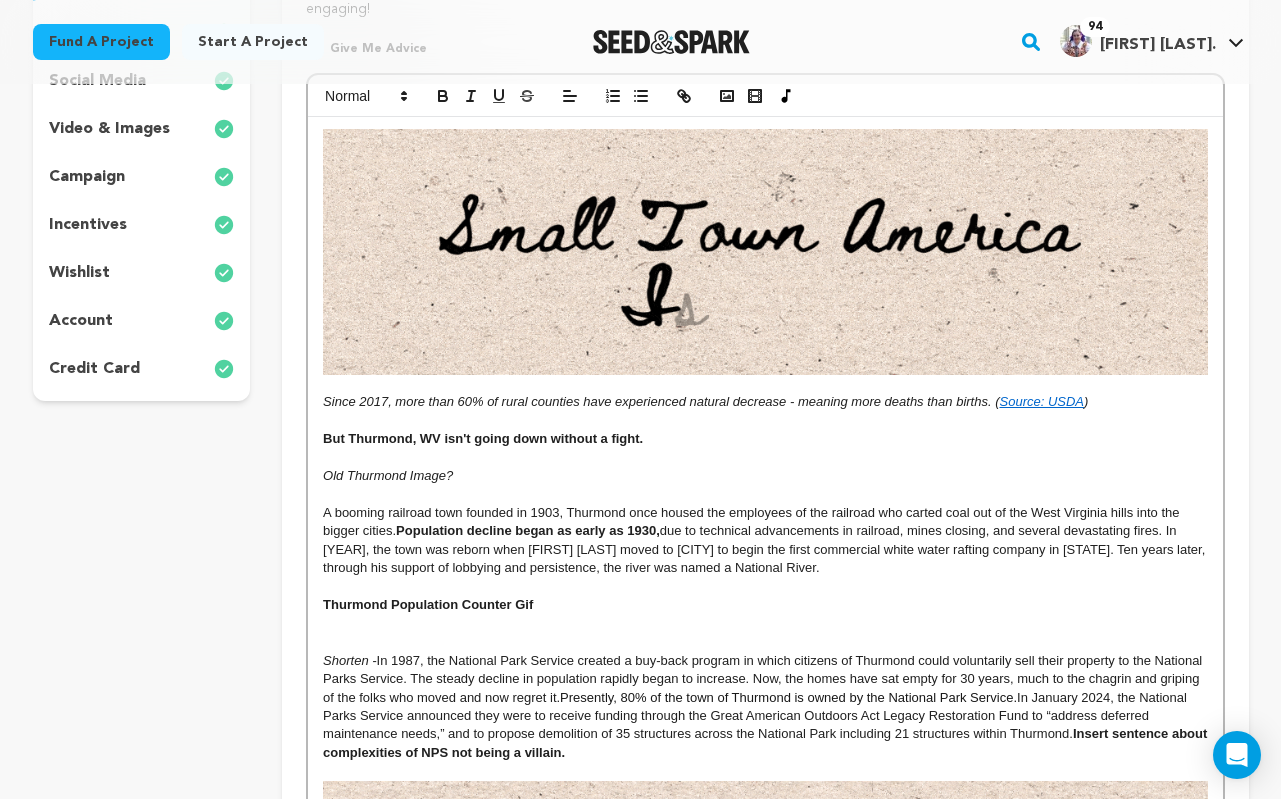 click on "A booming railroad town founded in [YEAR], Thurmond once housed the employees of the railroad who carted coal out of the West Virginia hills into the bigger cities.  Population decline began as early as [YEAR],  due to technical advancements in railroad, mines closing, and several devastating fires. In [YEAR], the town was reborn when Jon Dragan moved to Thurmond to begin the first commercial white water rafting company in West Virginia. Ten years later, through his support of lobbying and persistence, the river was named a National River." at bounding box center (765, 541) 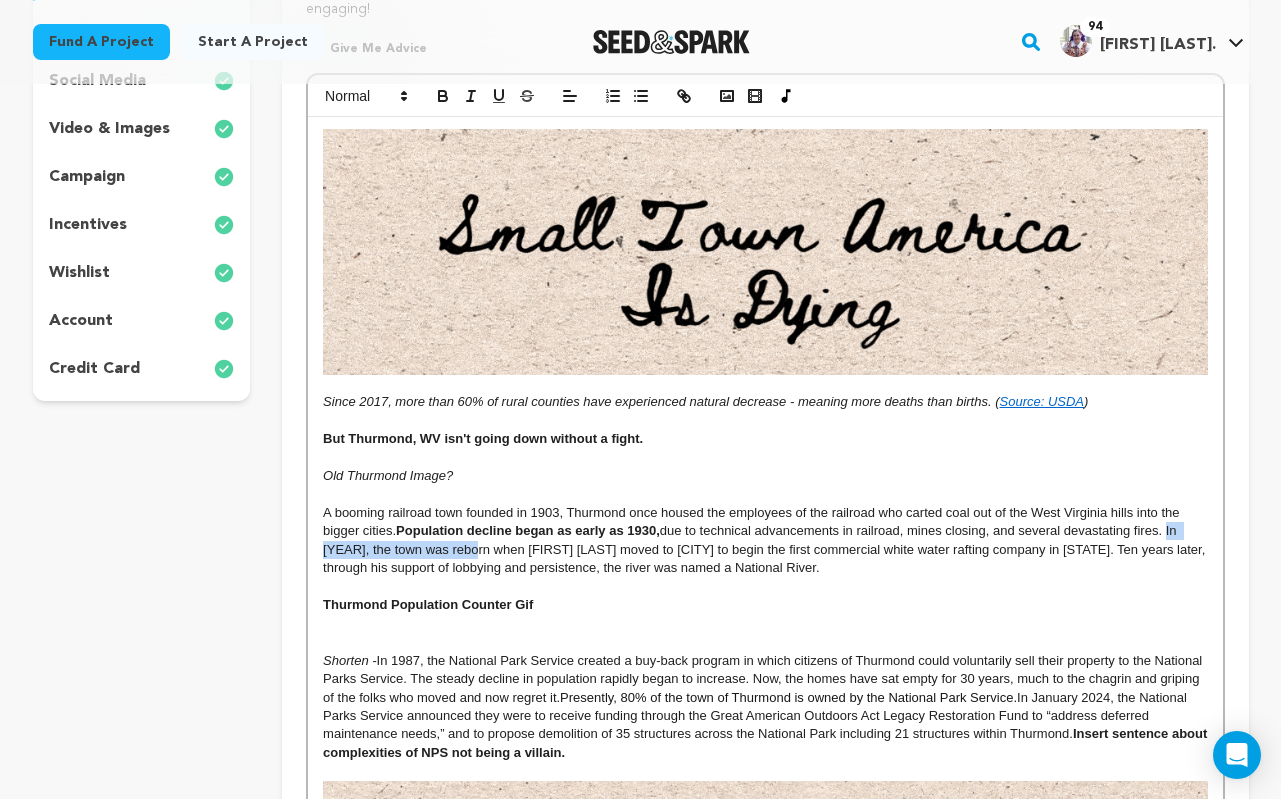 drag, startPoint x: 478, startPoint y: 554, endPoint x: 1174, endPoint y: 529, distance: 696.44885 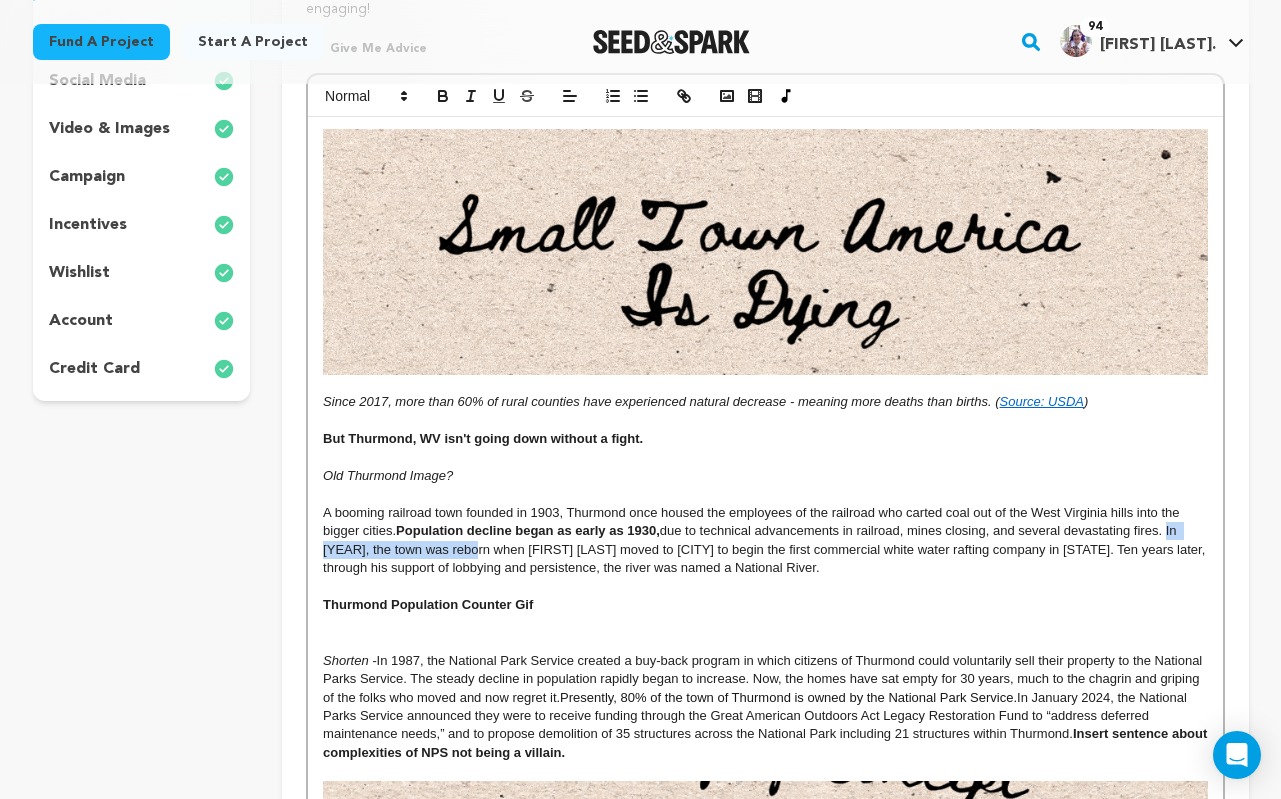click on "A booming railroad town founded in [YEAR], Thurmond once housed the employees of the railroad who carted coal out of the West Virginia hills into the bigger cities.  Population decline began as early as [YEAR],  due to technical advancements in railroad, mines closing, and several devastating fires. In [YEAR], the town was reborn when Jon Dragan moved to Thurmond to begin the first commercial white water rafting company in West Virginia. Ten years later, through his support of lobbying and persistence, the river was named a National River." at bounding box center [765, 541] 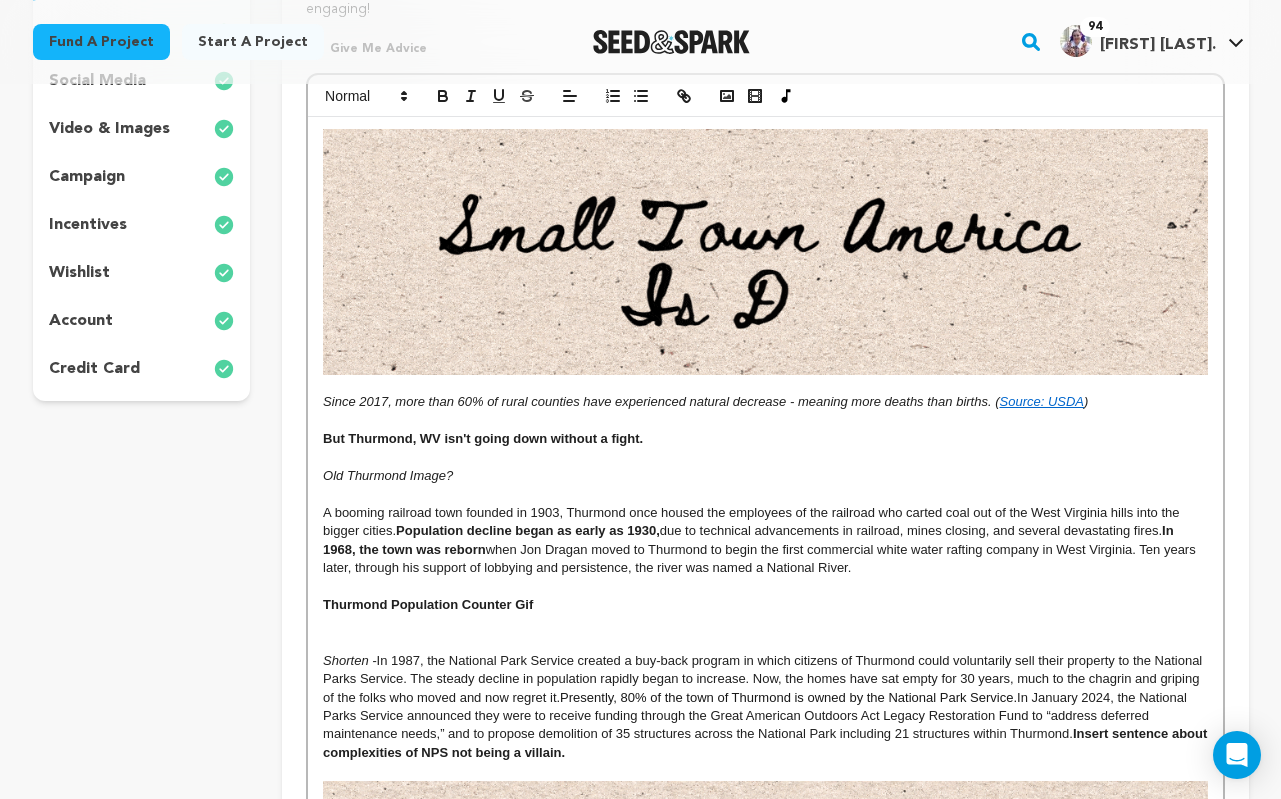 click on "A booming railroad town founded in [YEAR], Thurmond once housed the employees of the railroad who carted coal out of the West Virginia hills into the bigger cities. Population decline began as early as [YEAR], due to technical advancements in railroad, mines closing, and several devastating fires. In [YEAR], the town was reborn when [PERSON] moved to Thurmond to begin the first commercial white water rafting company in West Virginia. Ten years later, through his support of lobbying and persistence, the river was named a National River." at bounding box center (765, 541) 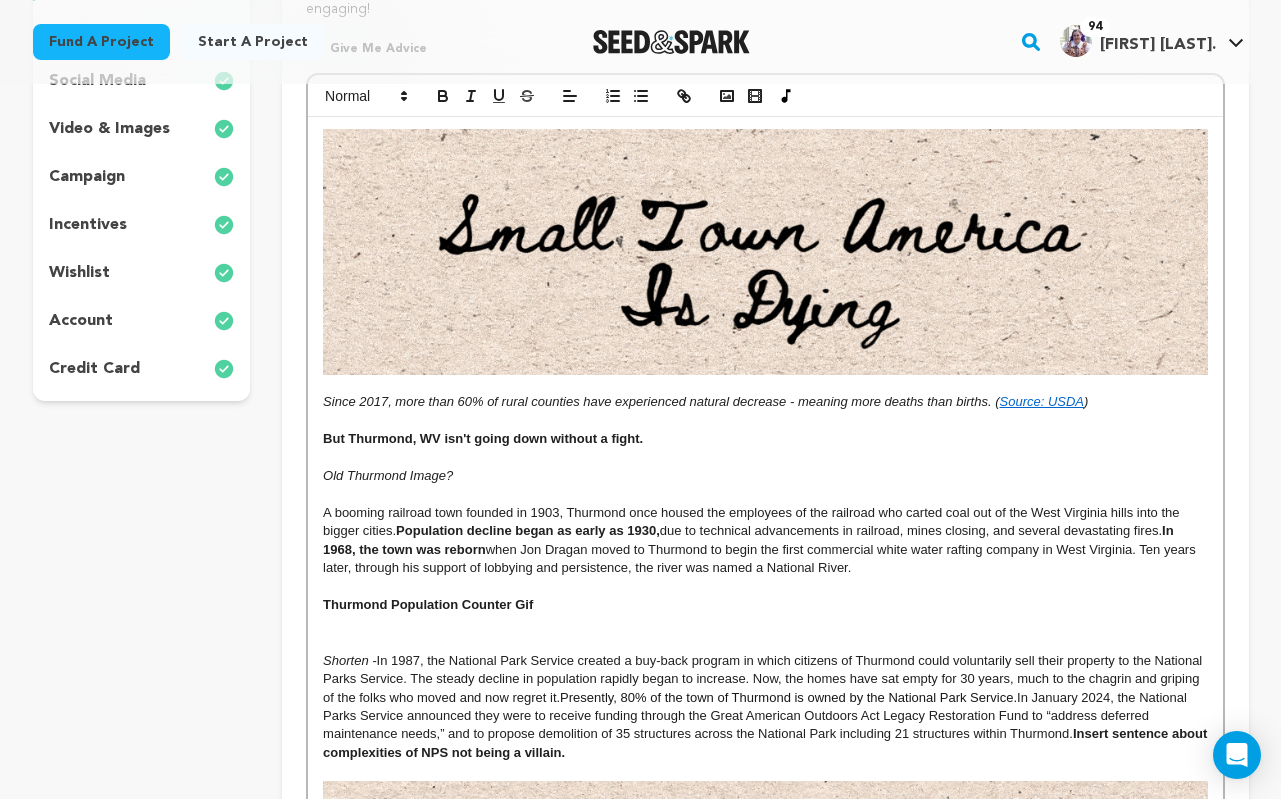 click on "A booming railroad town founded in [YEAR], Thurmond once housed the employees of the railroad who carted coal out of the West Virginia hills into the bigger cities. Population decline began as early as [YEAR], due to technical advancements in railroad, mines closing, and several devastating fires. In [YEAR], the town was reborn when [PERSON] moved to Thurmond to begin the first commercial white water rafting company in West Virginia. Ten years later, through his support of lobbying and persistence, the river was named a National River." at bounding box center [765, 541] 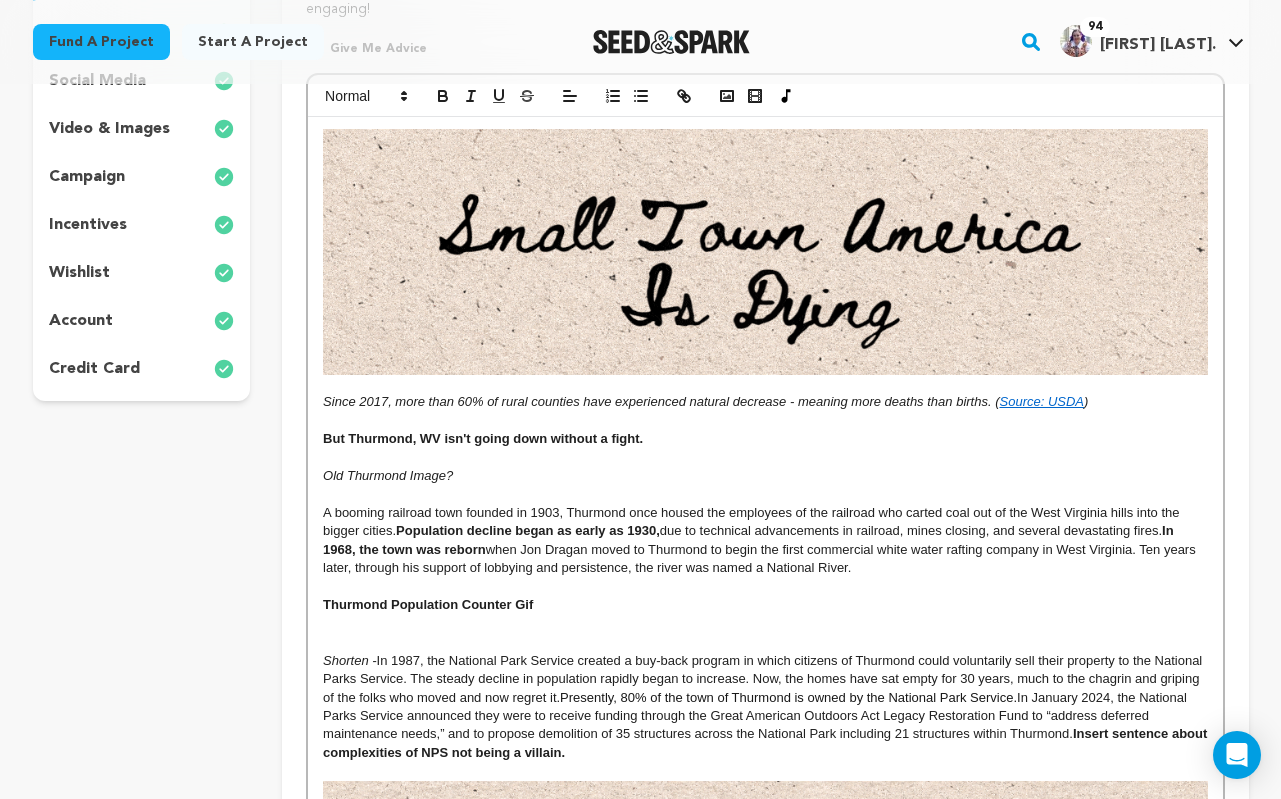 click on "A booming railroad town founded in [YEAR], Thurmond once housed the employees of the railroad who carted coal out of the West Virginia hills into the bigger cities. Population decline began as early as [YEAR], due to technical advancements in railroad, mines closing, and several devastating fires. In [YEAR], the town was reborn when [PERSON] moved to Thurmond to begin the first commercial white water rafting company in West Virginia. Ten years later, through his support of lobbying and persistence, the river was named a National River." at bounding box center (765, 541) 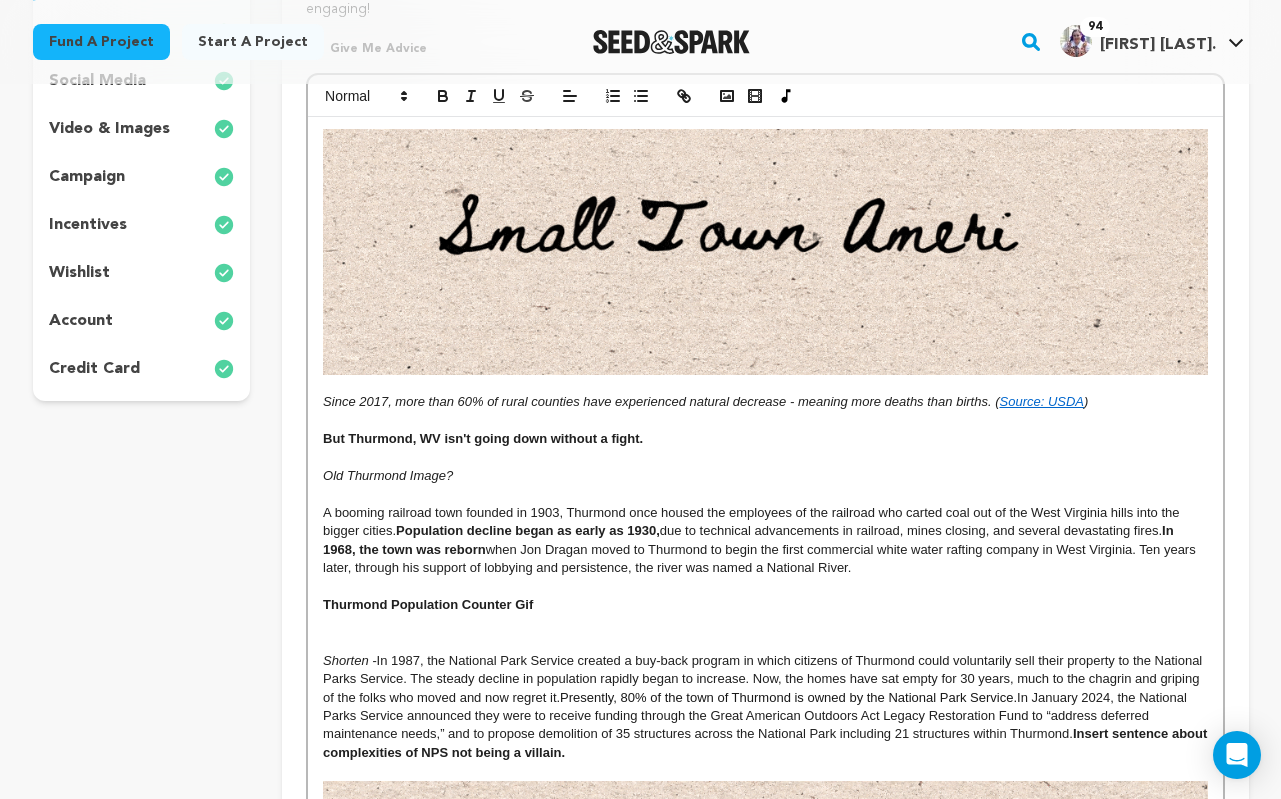 click at bounding box center (765, 624) 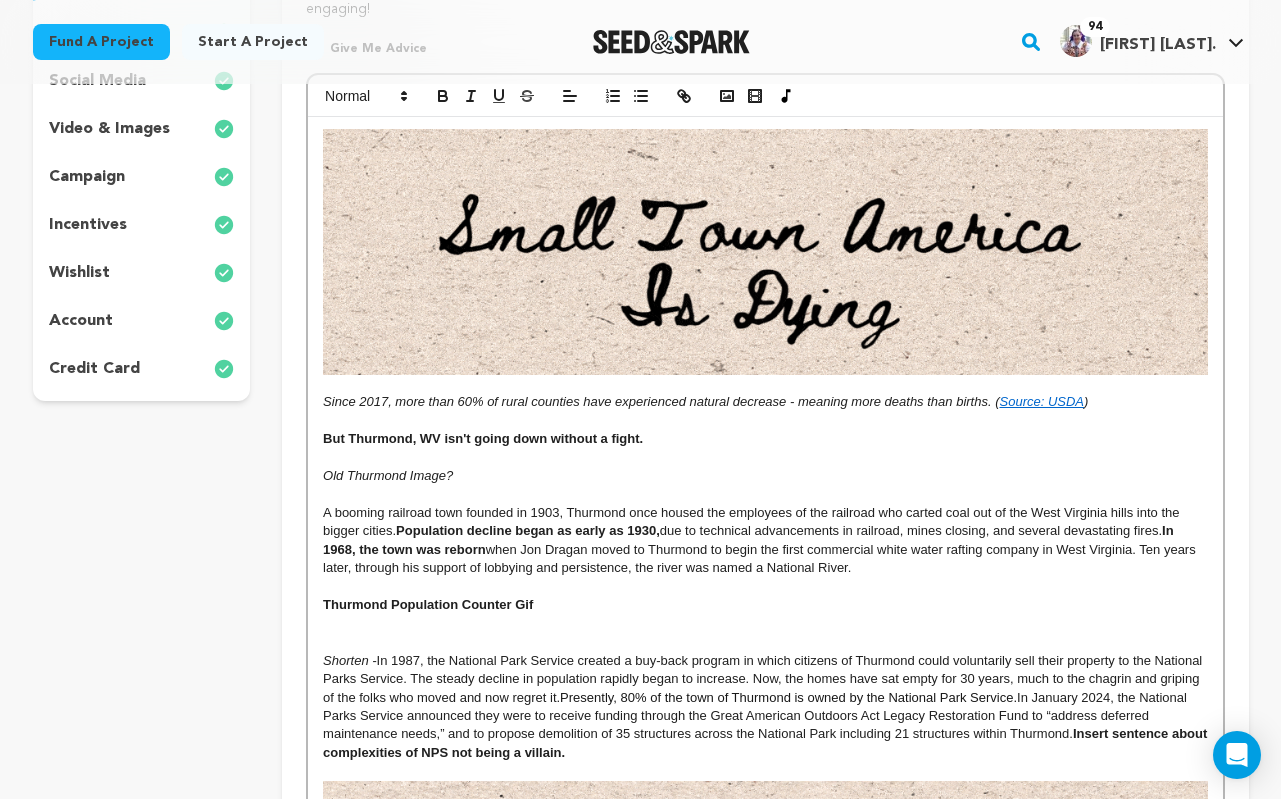 click on "Thurmond Population Counter Gif" at bounding box center [765, 605] 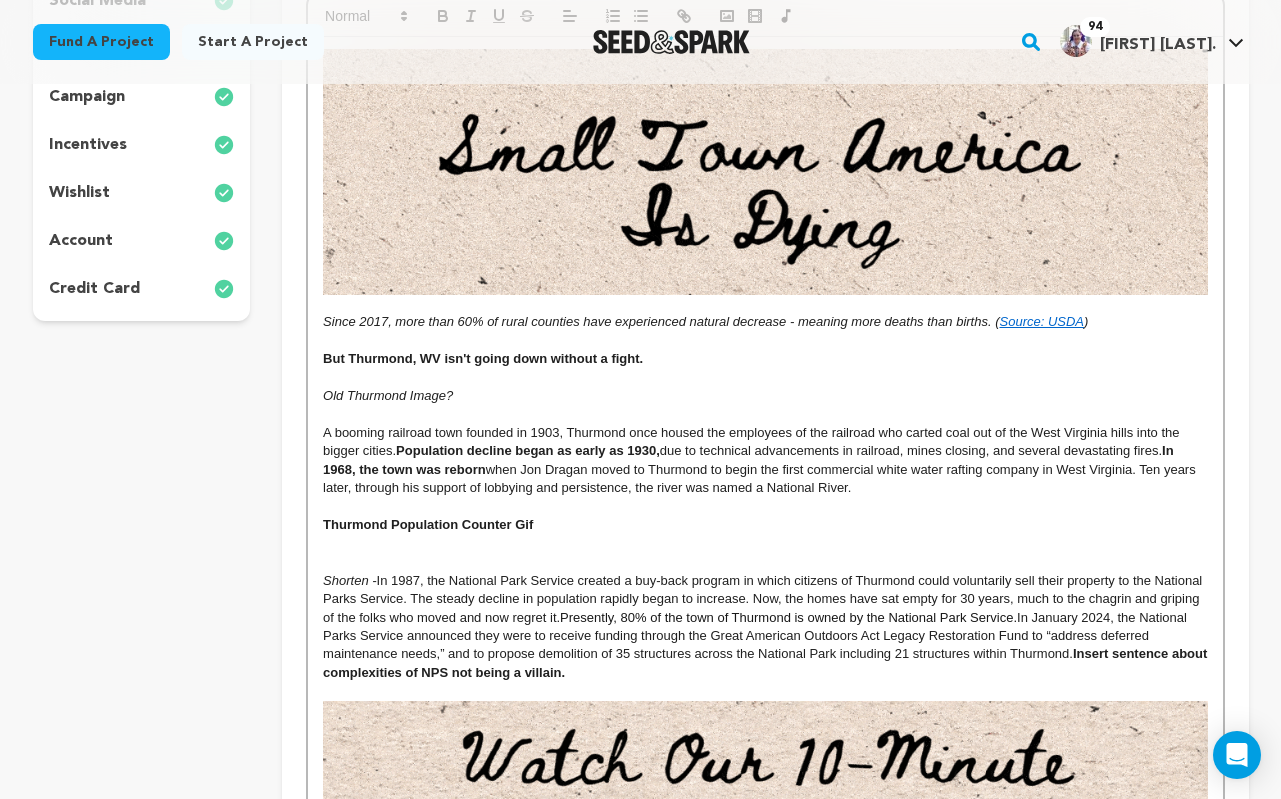 scroll, scrollTop: 502, scrollLeft: 0, axis: vertical 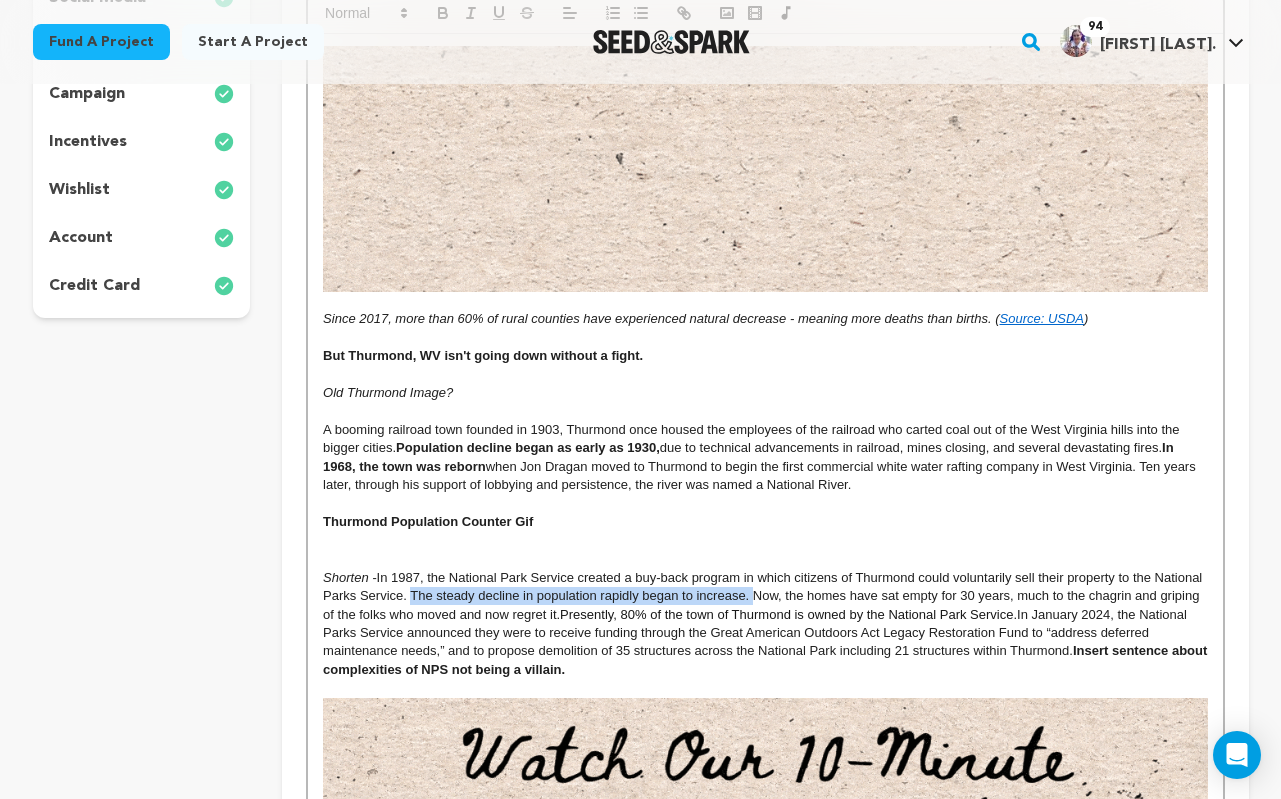 drag, startPoint x: 410, startPoint y: 595, endPoint x: 754, endPoint y: 596, distance: 344.00146 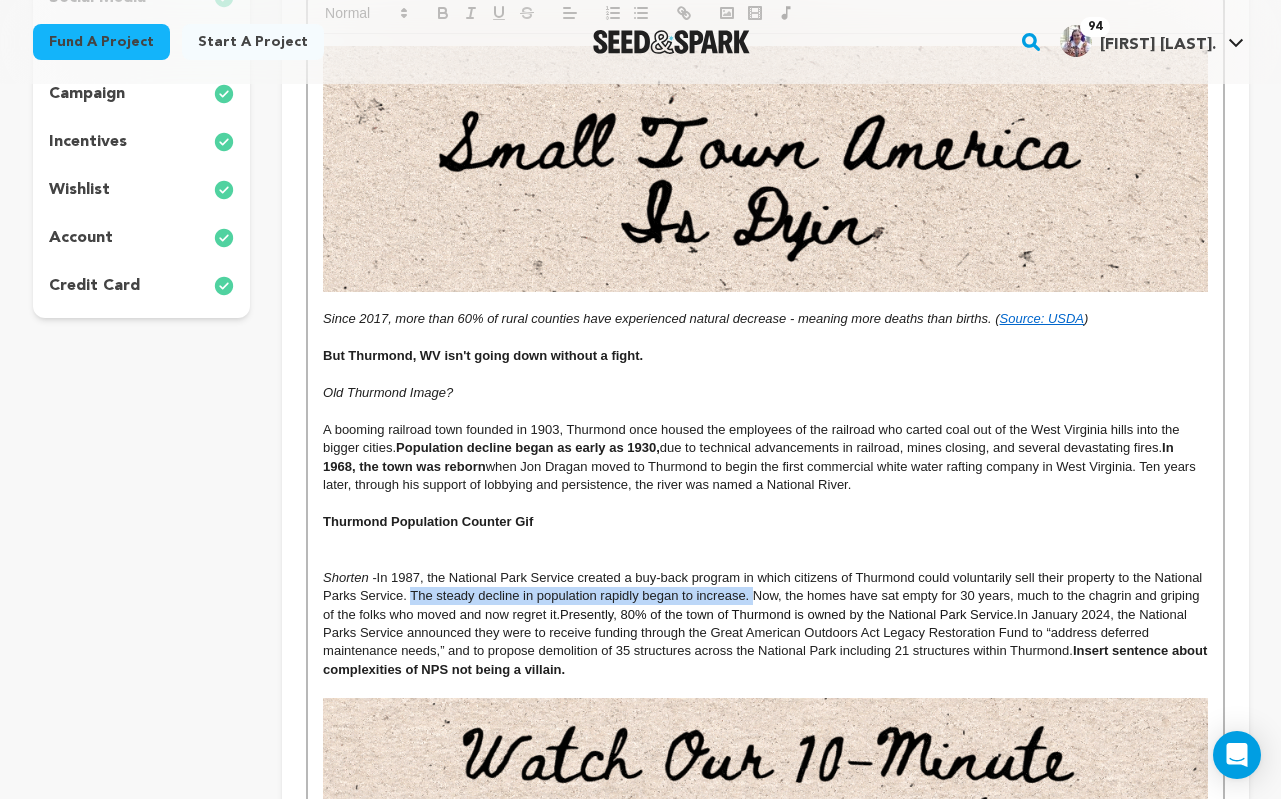 click on "Shorten -  In 1987, the National Park Service created a buy-back program in which citizens of Thurmond could voluntarily sell their property to the National Parks Service. The steady decline in population rapidly began to increase. Now, the homes have sat empty for 30 years, much to the chagrin and griping of the folks who moved and now regret it.  Presently, 80% of the town of Thurmond is owned by the National Park Service.  In January 2024, the National Parks Service announced they were to receive funding through the Great American Outdoors Act Legacy Restoration Fund to “address deferred maintenance needs,” and to propose demolition of 35 structures across the National Park including 21 structures within Thurmond.  Insert sentence about complexities of NPS not being a villain." at bounding box center (765, 624) 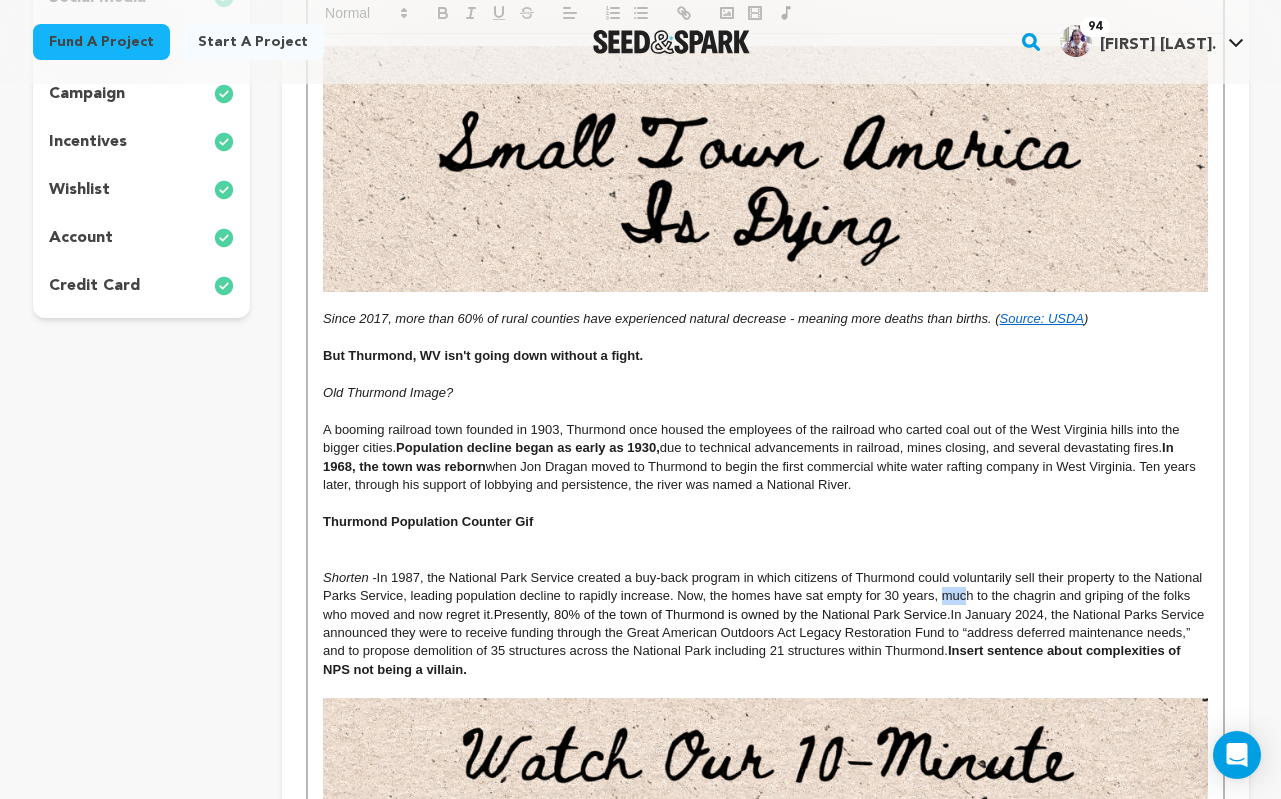 drag, startPoint x: 942, startPoint y: 593, endPoint x: 963, endPoint y: 597, distance: 21.377558 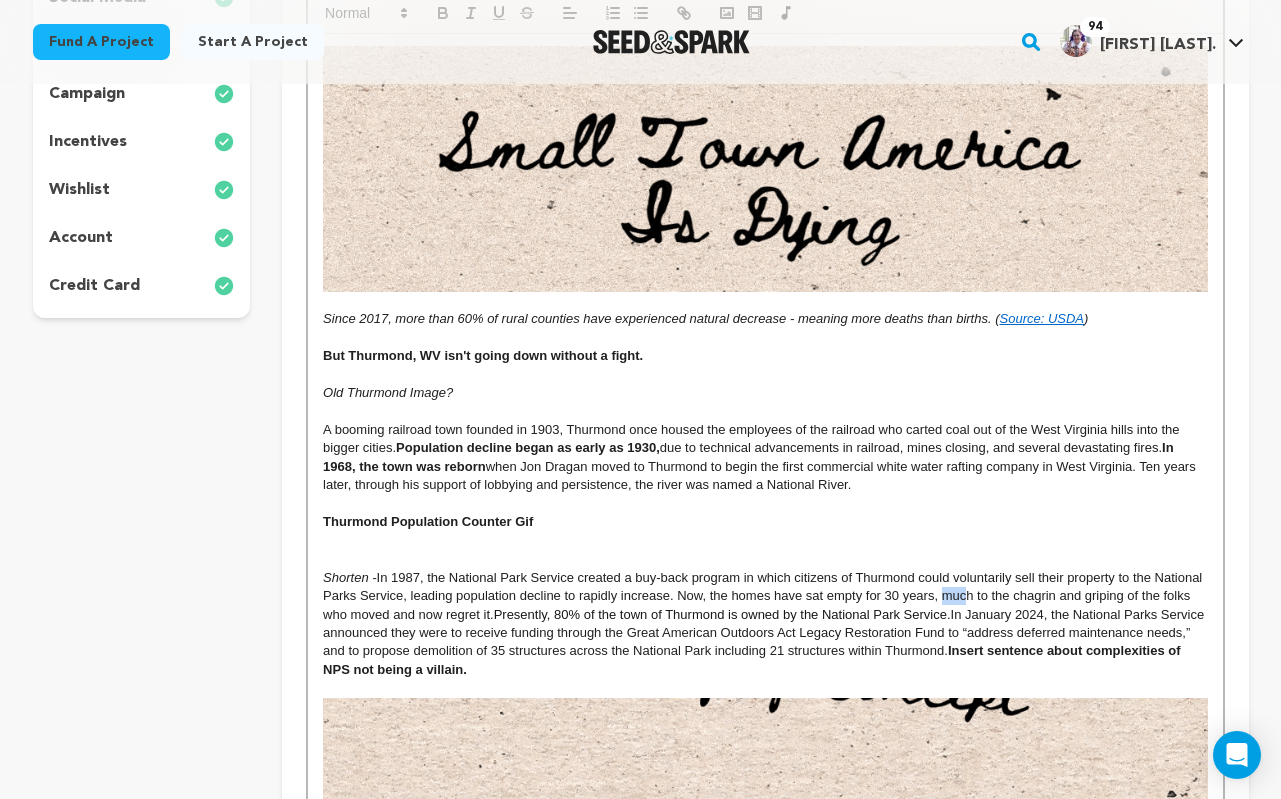 click on "Shorten - In 1987, the National Park Service created a buy-back program in which citizens of Thurmond could voluntarily sell their property to the National Parks Service, leading population decline to rapidly increase. Now, the homes have sat empty for 30 years, much to the chagrin and griping of the folks who moved and now regret it. Presently, 80% of the town of Thurmond is owned by the National Park Service. In January 2024, the National Parks Service announced they were to receive funding through the Great American Outdoors Act Legacy Restoration Fund to “address deferred maintenance needs,” and to propose demolition of 35 structures across the National Park including 21 structures within Thurmond. Insert sentence about complexities of NPS not being a villain." at bounding box center [765, 624] 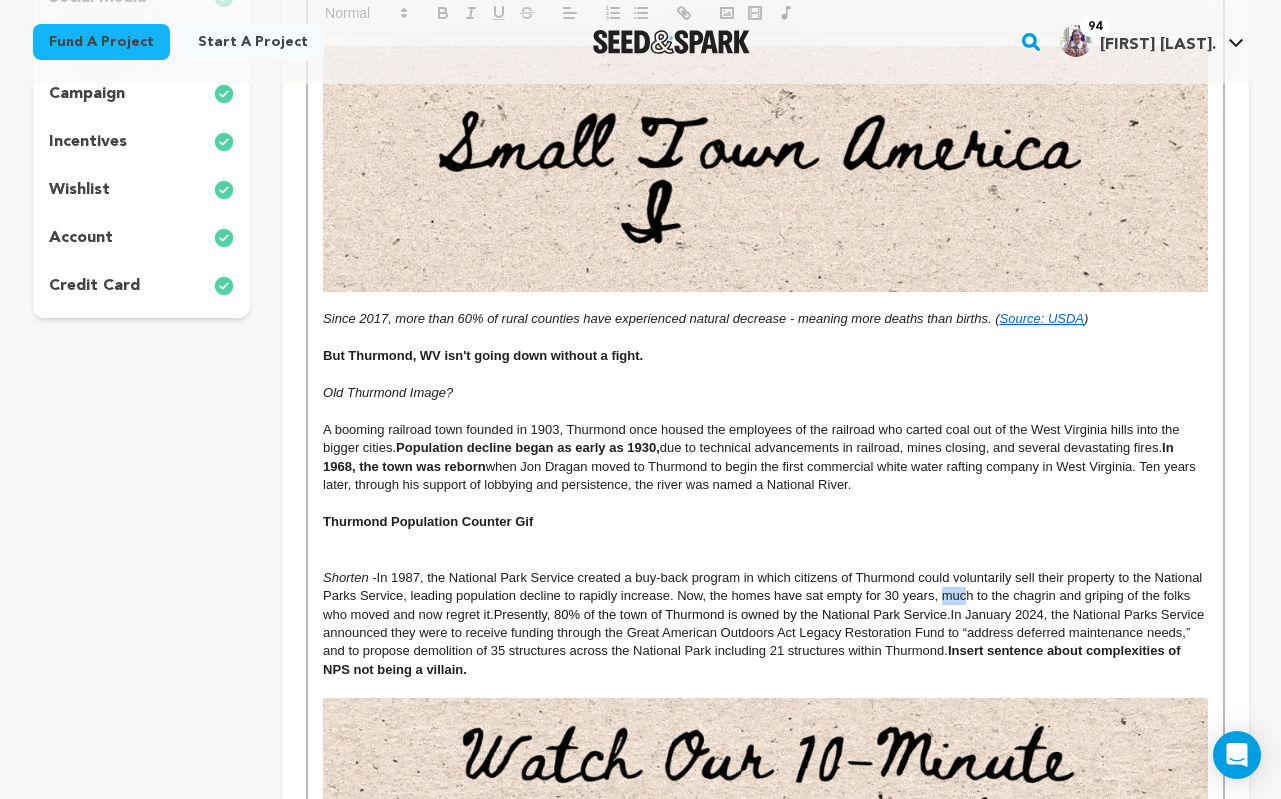 click on "Shorten - In 1987, the National Park Service created a buy-back program in which citizens of Thurmond could voluntarily sell their property to the National Parks Service, leading population decline to rapidly increase. Now, the homes have sat empty for 30 years, much to the chagrin and griping of the folks who moved and now regret it. Presently, 80% of the town of Thurmond is owned by the National Park Service. In January 2024, the National Parks Service announced they were to receive funding through the Great American Outdoors Act Legacy Restoration Fund to “address deferred maintenance needs,” and to propose demolition of 35 structures across the National Park including 21 structures within Thurmond. Insert sentence about complexities of NPS not being a villain." at bounding box center (765, 624) 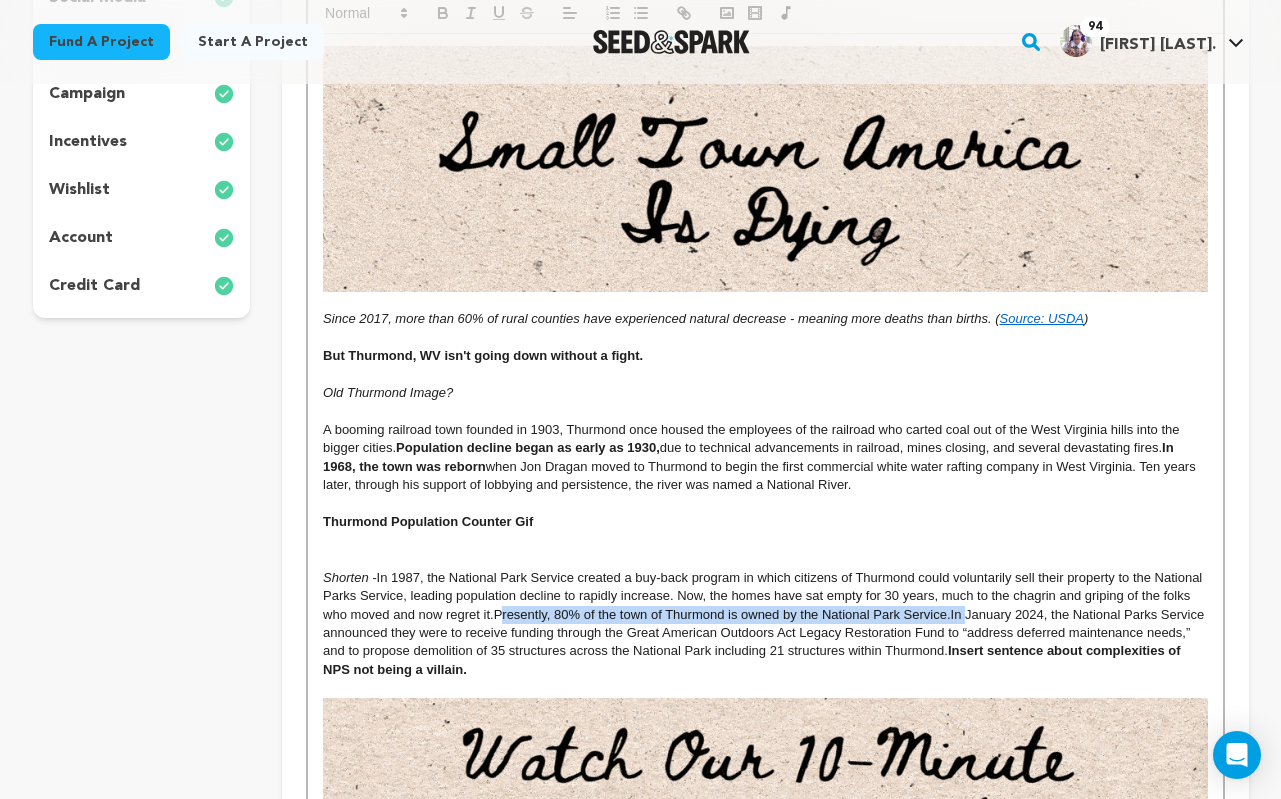 drag, startPoint x: 517, startPoint y: 616, endPoint x: 975, endPoint y: 623, distance: 458.0535 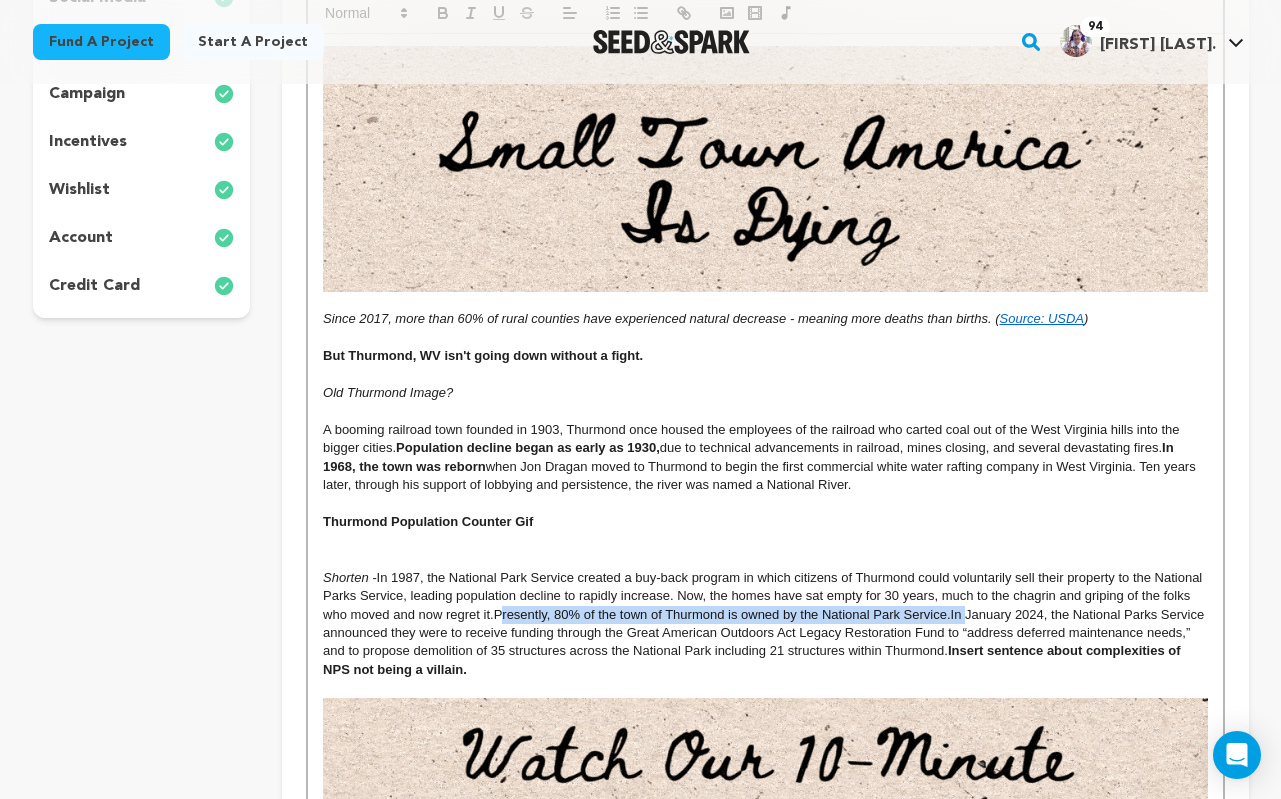 click on "Shorten - In 1987, the National Park Service created a buy-back program in which citizens of Thurmond could voluntarily sell their property to the National Parks Service, leading population decline to rapidly increase. Now, the homes have sat empty for 30 years, much to the chagrin and griping of the folks who moved and now regret it. Presently, 80% of the town of Thurmond is owned by the National Park Service. In January 2024, the National Parks Service announced they were to receive funding through the Great American Outdoors Act Legacy Restoration Fund to “address deferred maintenance needs,” and to propose demolition of 35 structures across the National Park including 21 structures within Thurmond. Insert sentence about complexities of NPS not being a villain." at bounding box center [765, 624] 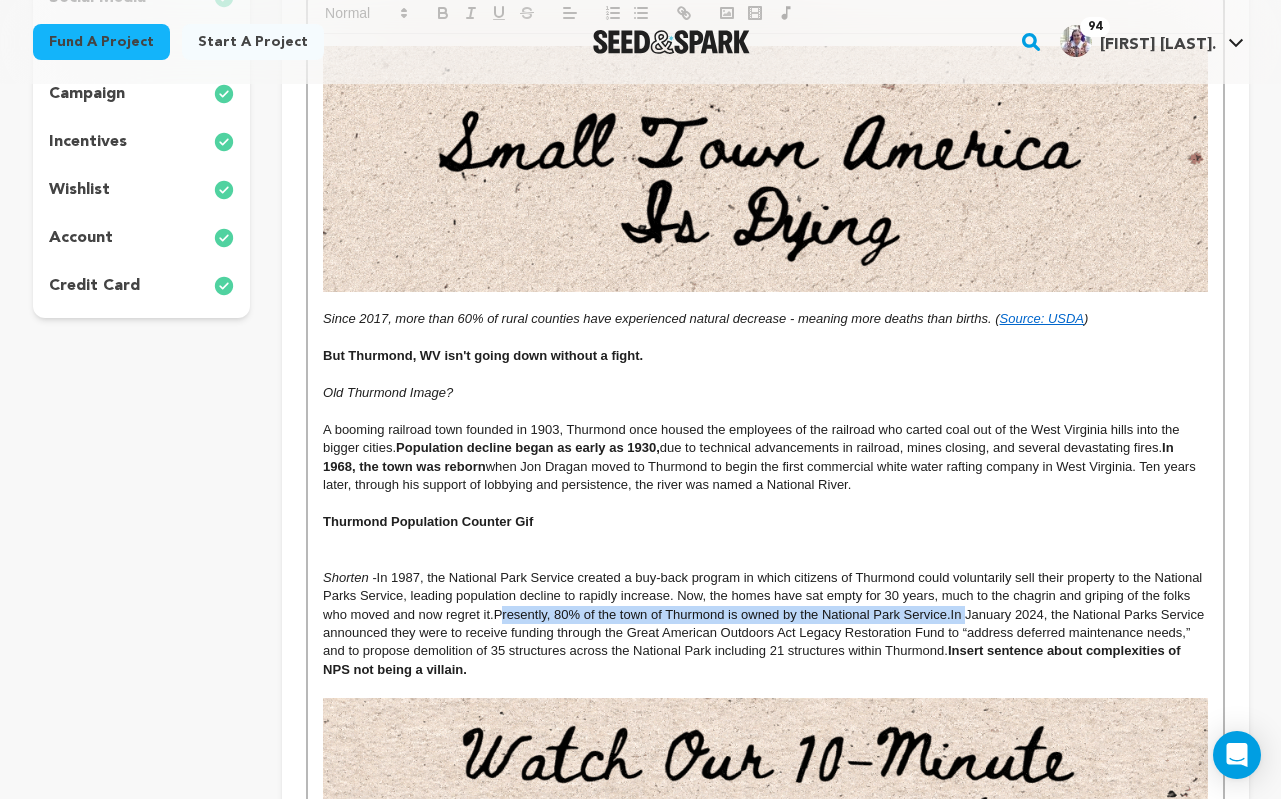 click on "Shorten - In 1987, the National Park Service created a buy-back program in which citizens of Thurmond could voluntarily sell their property to the National Parks Service, leading population decline to rapidly increase. Now, the homes have sat empty for 30 years, much to the chagrin and griping of the folks who moved and now regret it. Presently, 80% of the town of Thurmond is owned by the National Park Service. In January 2024, the National Parks Service announced they were to receive funding through the Great American Outdoors Act Legacy Restoration Fund to “address deferred maintenance needs,” and to propose demolition of 35 structures across the National Park including 21 structures within Thurmond. Insert sentence about complexities of NPS not being a villain." at bounding box center (765, 624) 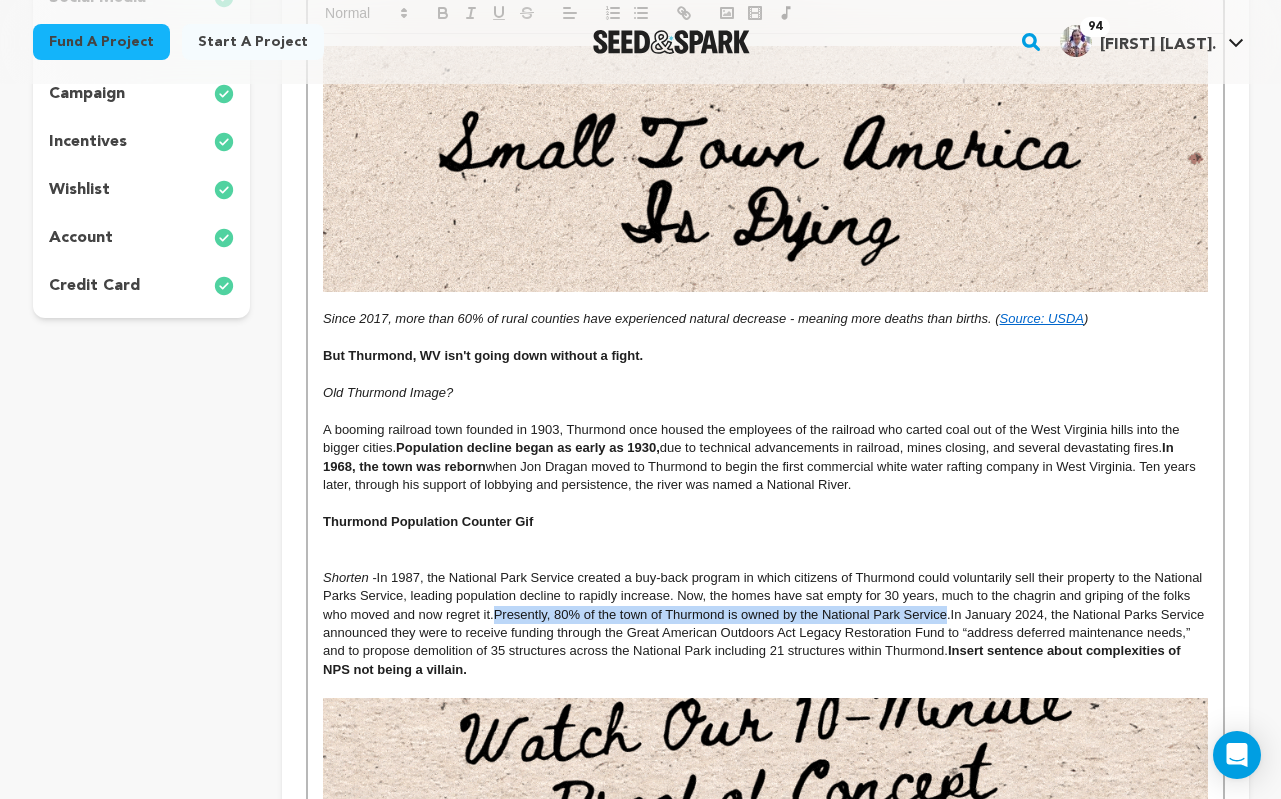 drag, startPoint x: 947, startPoint y: 615, endPoint x: 498, endPoint y: 612, distance: 449.01 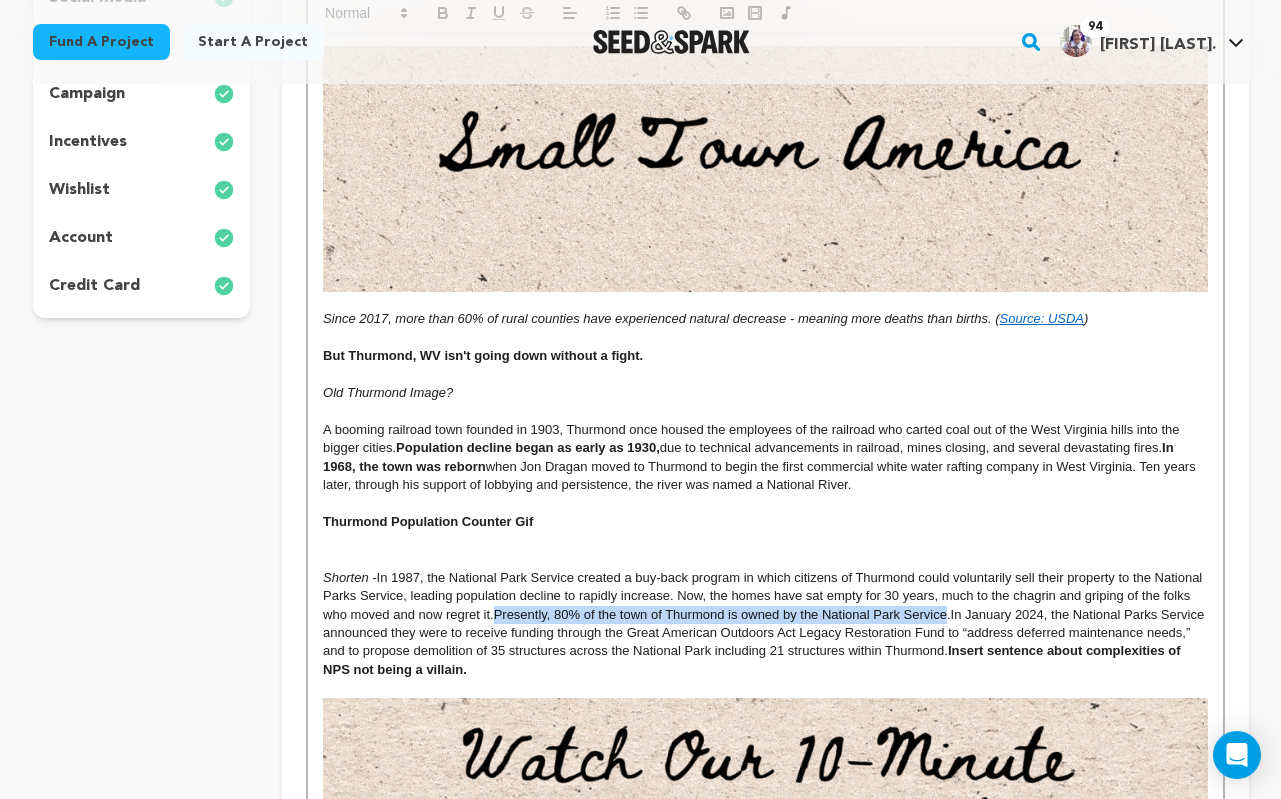 click on "Presently, 80% of the town of Thurmond is owned by the National Park Service." at bounding box center (722, 614) 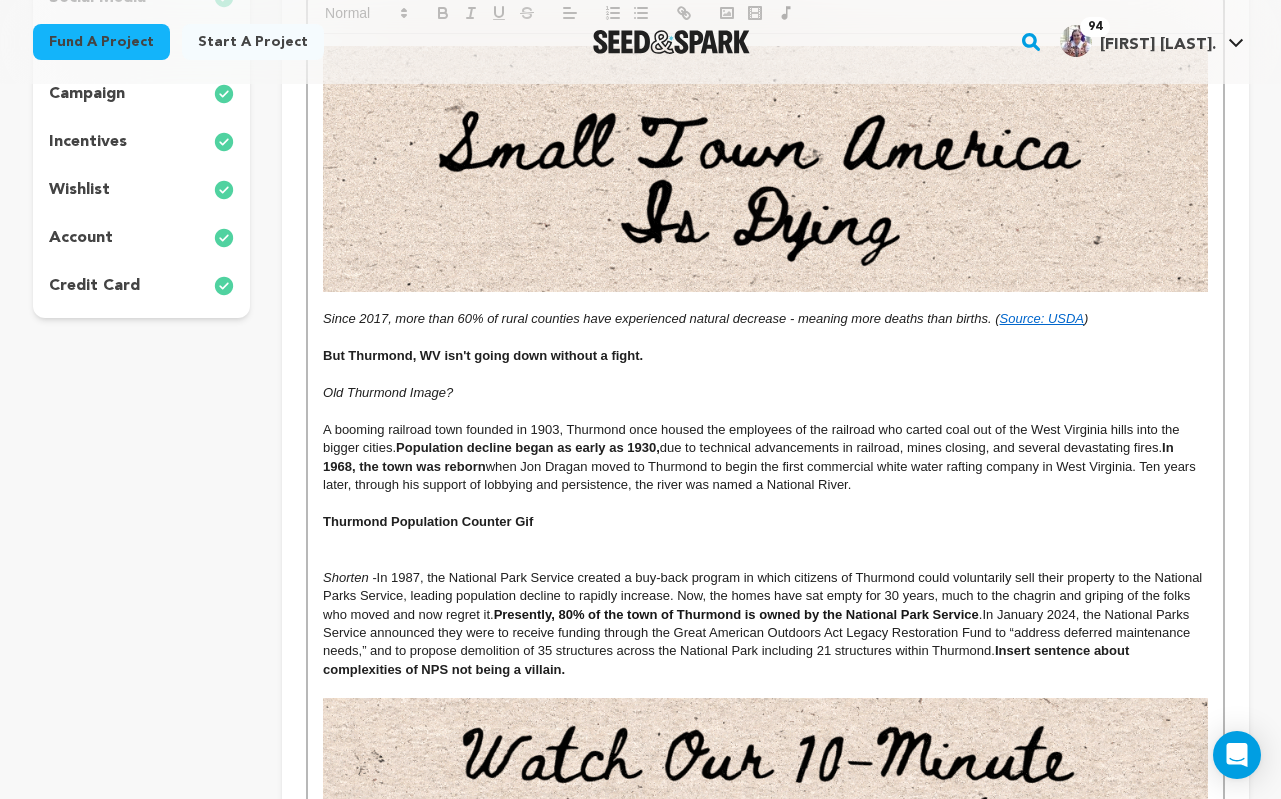 click on "Shorten - In [YEAR], the National Park Service created a buy-back program in which citizens of Thurmond could voluntarily sell their property to the National Parks Service, leading population decline to rapidly increase. Now, the homes have sat empty for [NUMBER] years, much to the chagrin and griping of the folks who moved and now regret it. Presently, [PERCENT]% of the town of Thurmond is owned by the National Park Service. In January [YEAR], the National Parks Service announced they were to receive funding through the Great American Outdoors Act Legacy Restoration Fund to “address deferred maintenance needs,” and to propose demolition of [NUMBER] structures across the National Park including [NUMBER] structures within Thurmond. Insert sentence about complexities of NPS not being a villain." at bounding box center [765, 624] 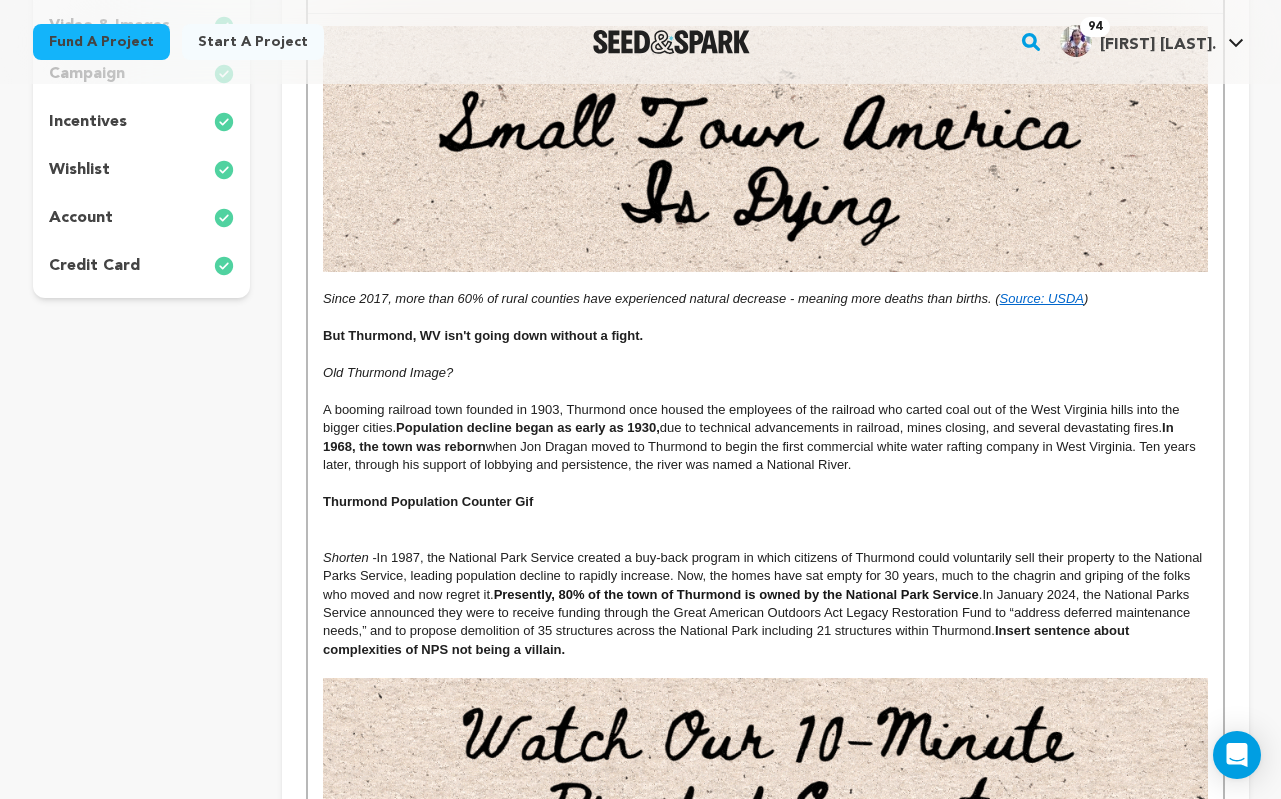 scroll, scrollTop: 540, scrollLeft: 0, axis: vertical 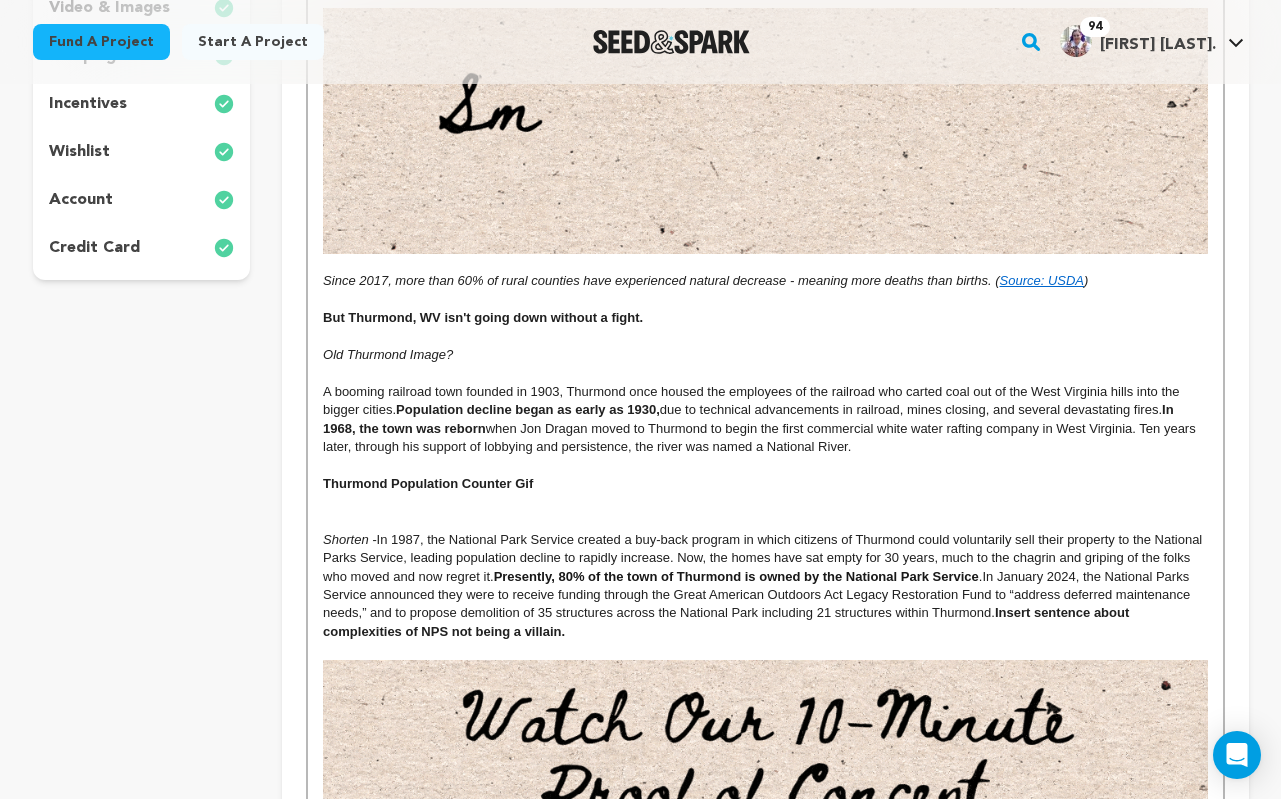 click on "." at bounding box center [981, 576] 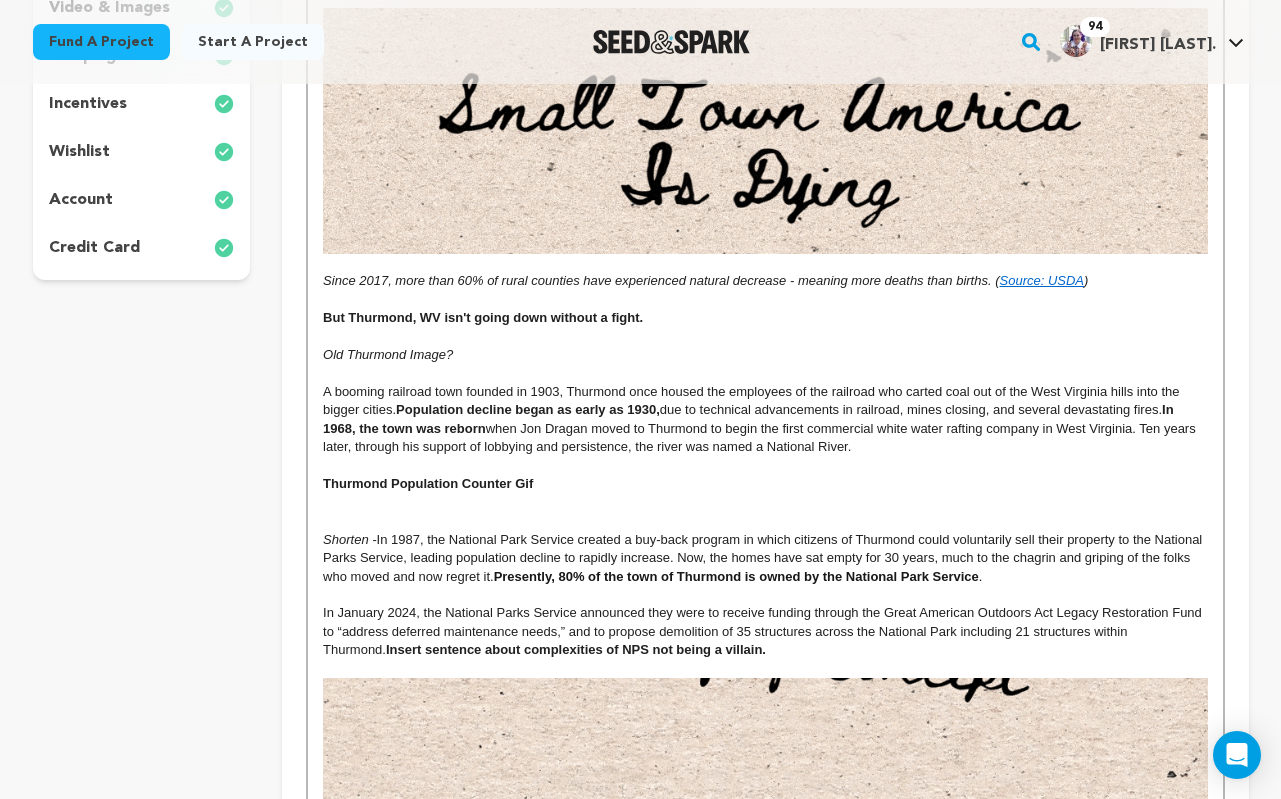 click on "Shorten -  In 1987, the National Park Service created a buy-back program in which citizens of Thurmond could voluntarily sell their property to the National Parks Service, leading population decline to rapidly increase. Now, the homes have sat empty for 30 years, much to the chagrin and griping of the folks who moved and now regret it.  Presently, 80% of the town of Thurmond is owned by the National Park Service ." at bounding box center [765, 558] 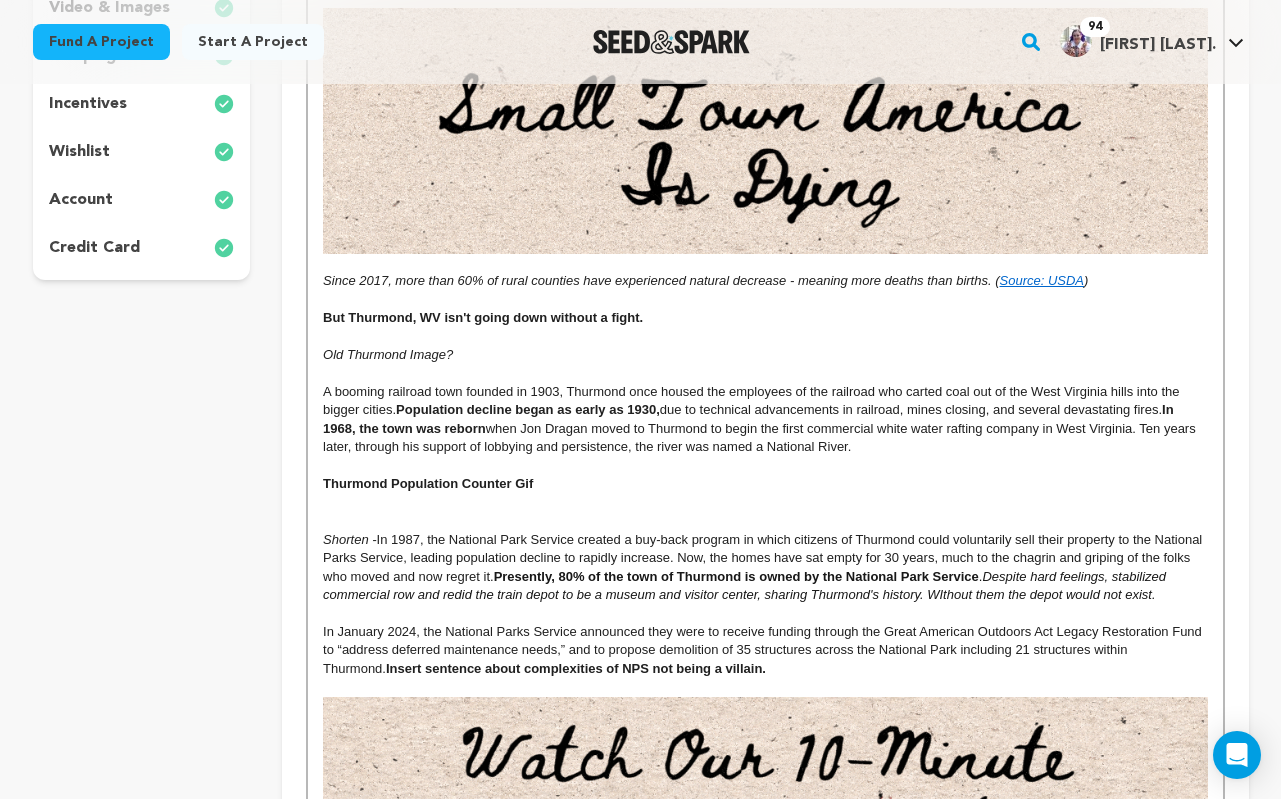 click on "Despite hard feelings, stabilized commercial row and redid the train depot to be a museum and visitor center, sharing Thurmond's history. WIthout them the depot would not exist." at bounding box center (746, 585) 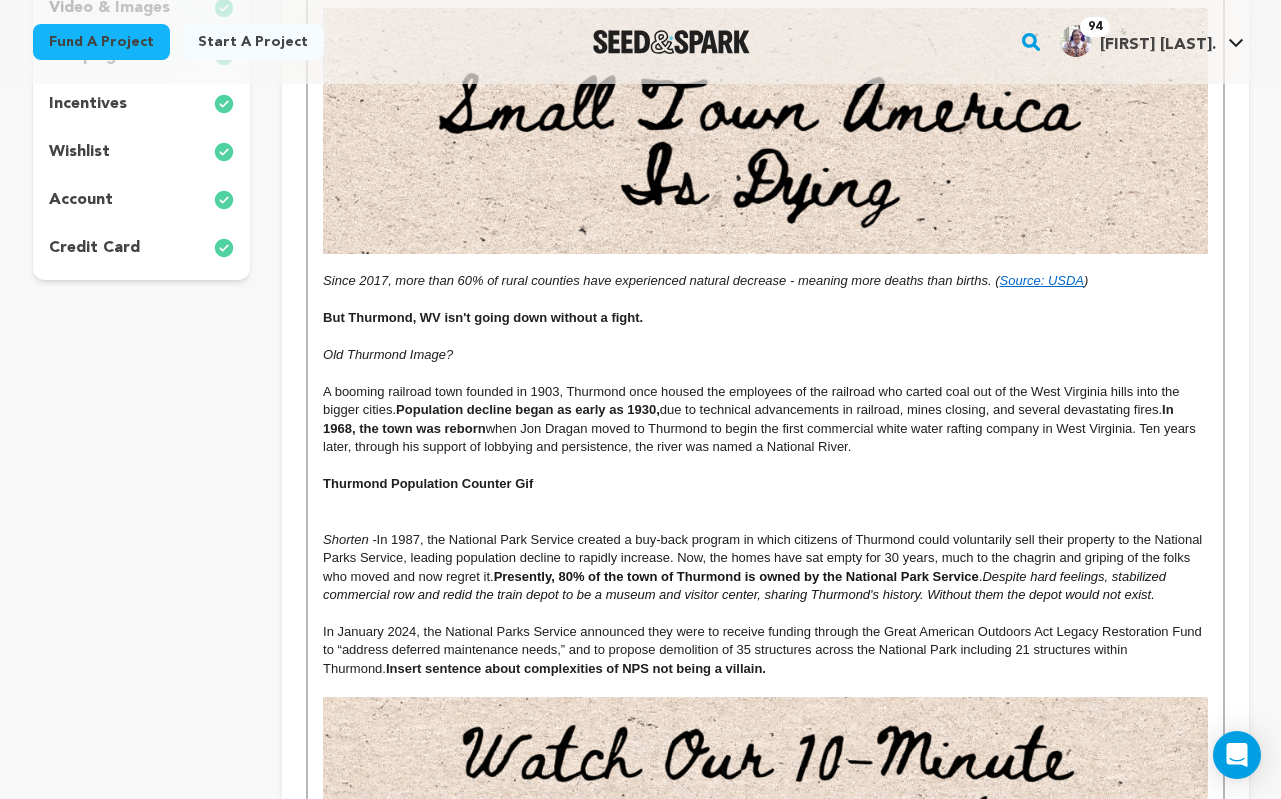 click on "In January 2024, the National Parks Service announced they were to receive funding through the Great American Outdoors Act Legacy Restoration Fund to “address deferred maintenance needs,” and to propose demolition of 35 structures across the National Park including 21 structures within Thurmond. Insert sentence about complexities of NPS not being a villain." at bounding box center (765, 650) 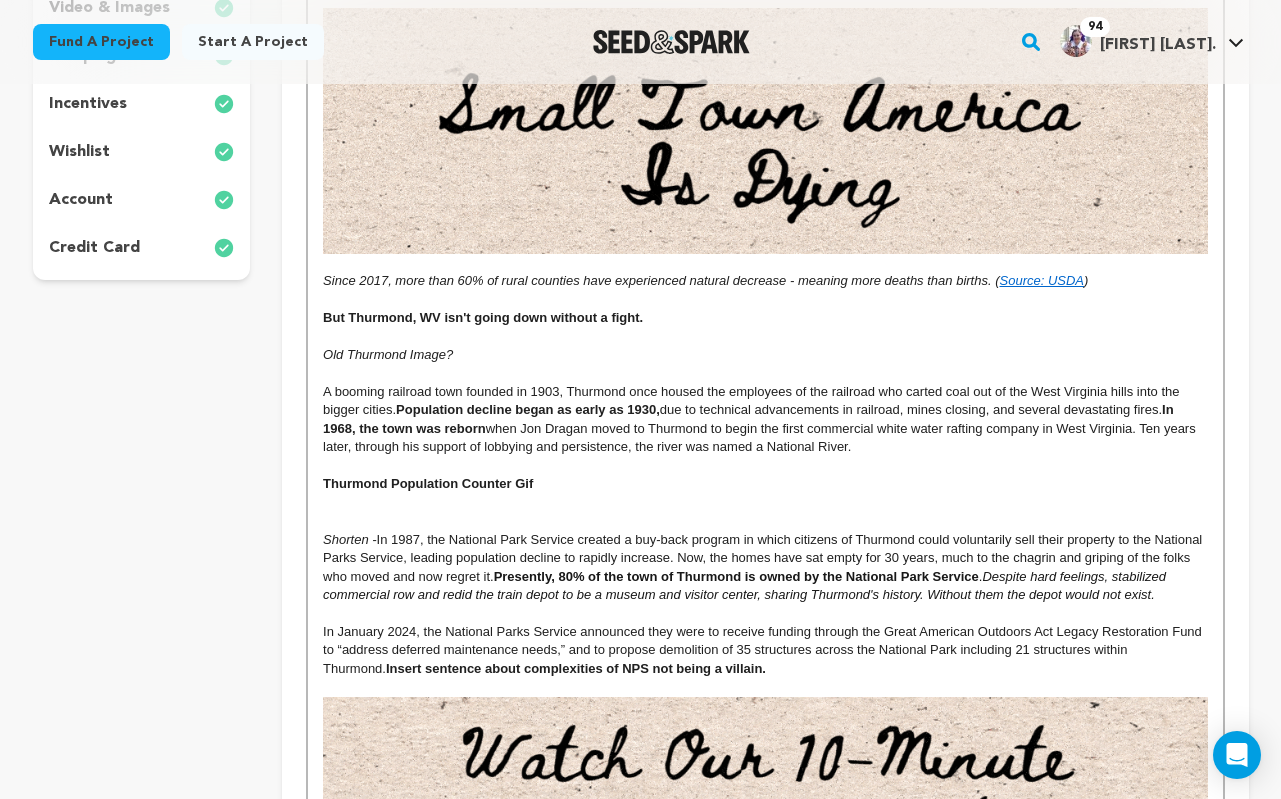 click on "In January 2024, the National Parks Service announced they were to receive funding through the Great American Outdoors Act Legacy Restoration Fund to “address deferred maintenance needs,” and to propose demolition of 35 structures across the National Park including 21 structures within Thurmond. Insert sentence about complexities of NPS not being a villain." at bounding box center (765, 650) 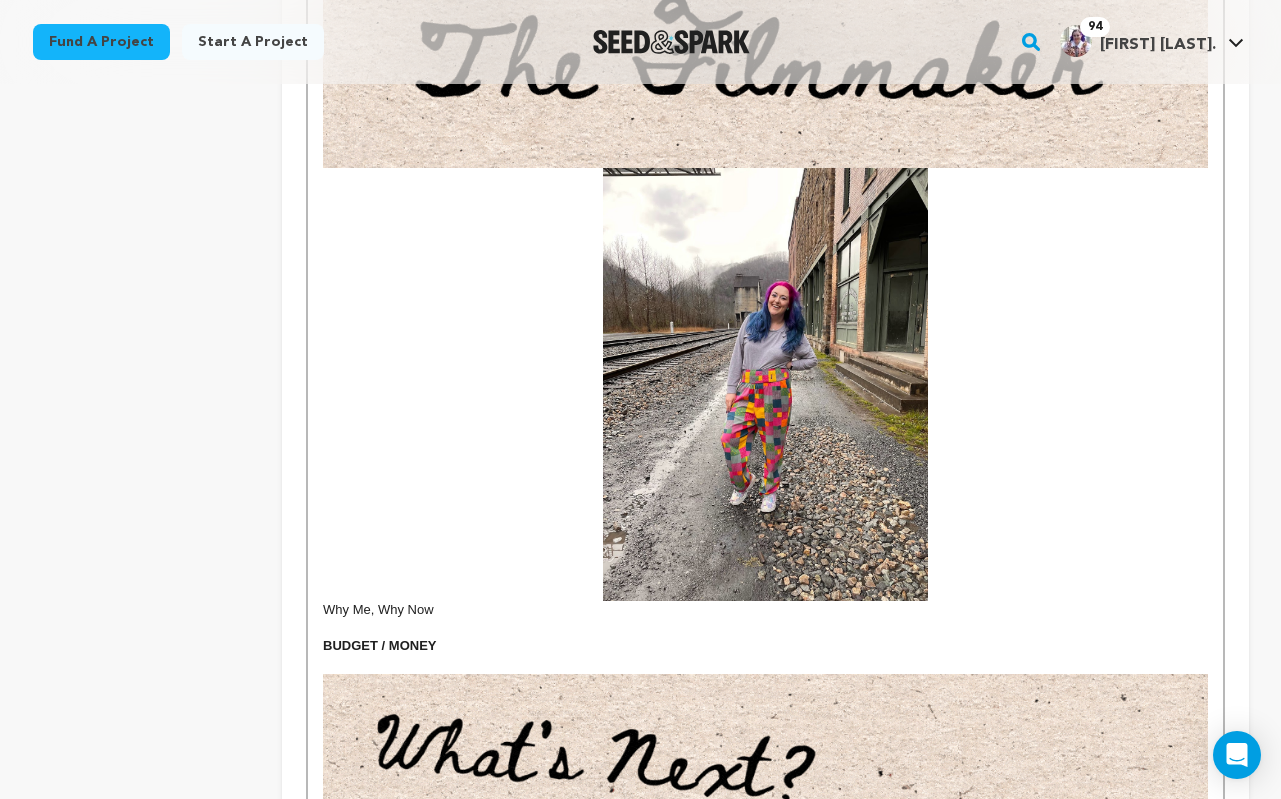 scroll, scrollTop: 2136, scrollLeft: 0, axis: vertical 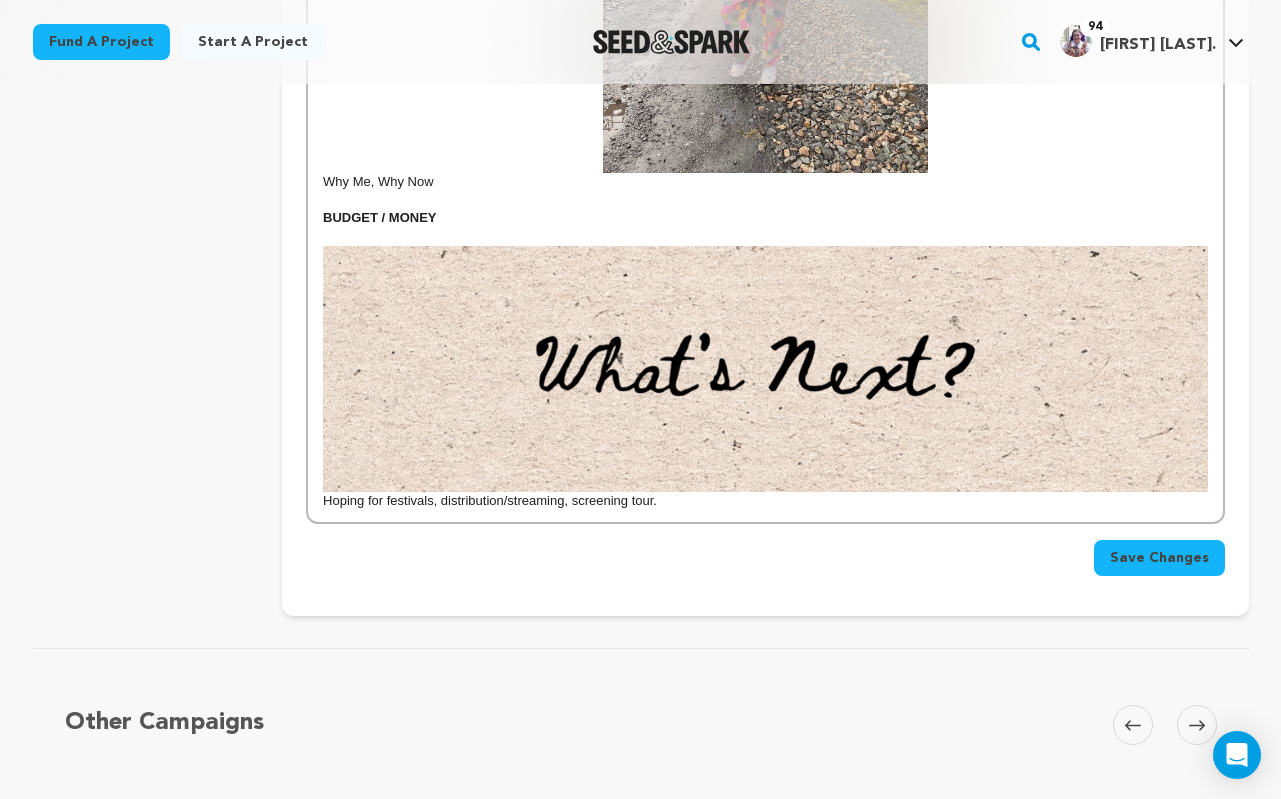 click on "Tell your audience about this project
This is what people will see when they scroll down on your campaign page, so we highly recommend including
images to make it more visually engaging!
Give me advice
Since [YEAR], more than [PERCENTAGE]% of rural counties have experienced natural decrease - meaning more deaths than births. ( Source: USDA ) But Thurmond, [STATE] isn't going down without a fight. Old Thurmond Image? A booming railroad town founded in [YEAR], Thurmond once housed the employees of the railroad who carted coal out of the [STATE] hills into the bigger cities.  Shorten -  ." at bounding box center (765, -598) 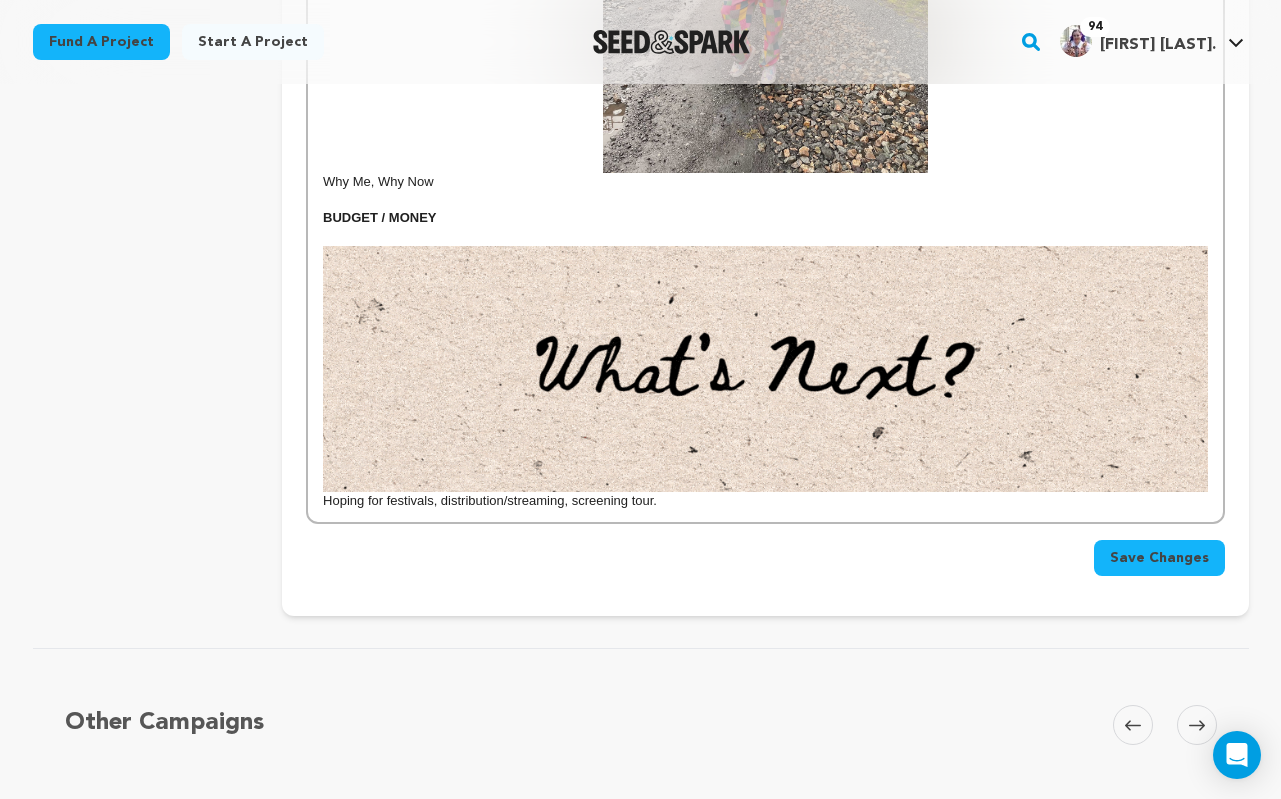 click on "Save Changes" at bounding box center [1159, 558] 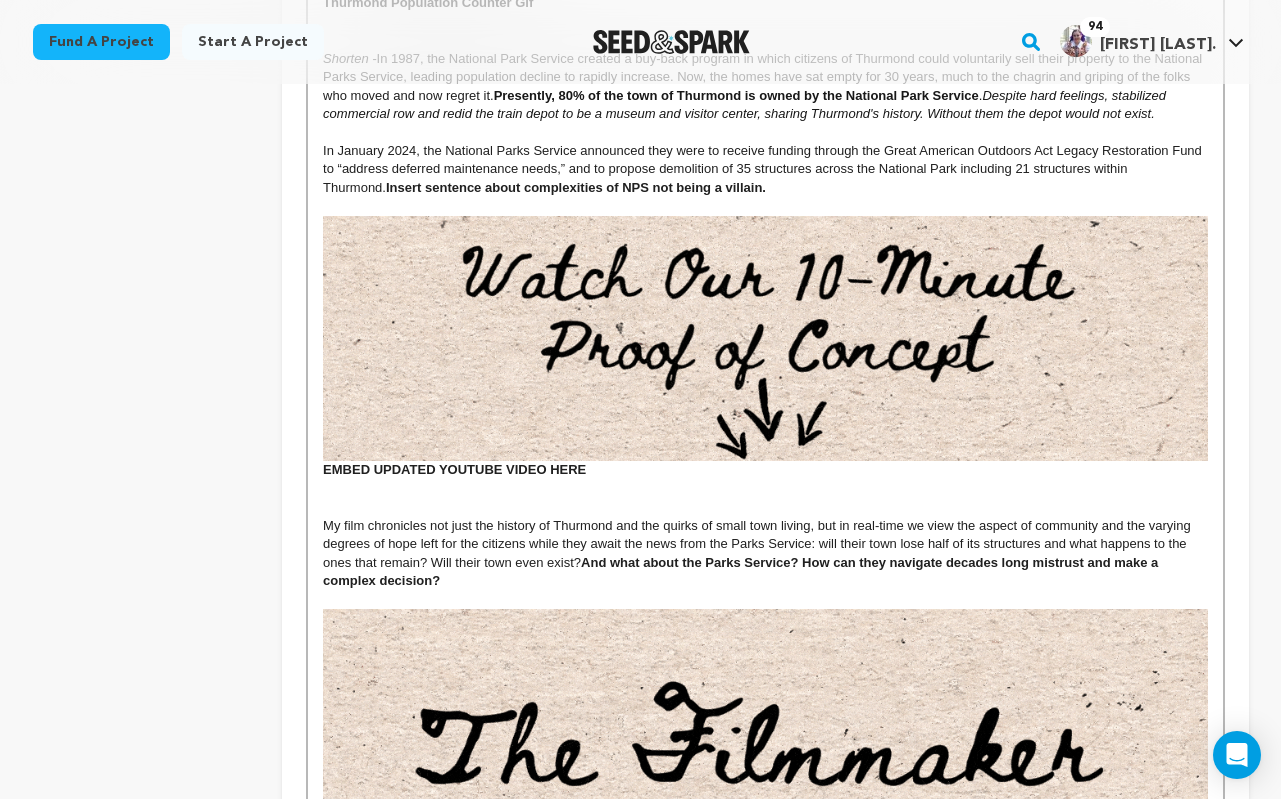 scroll, scrollTop: 1450, scrollLeft: 0, axis: vertical 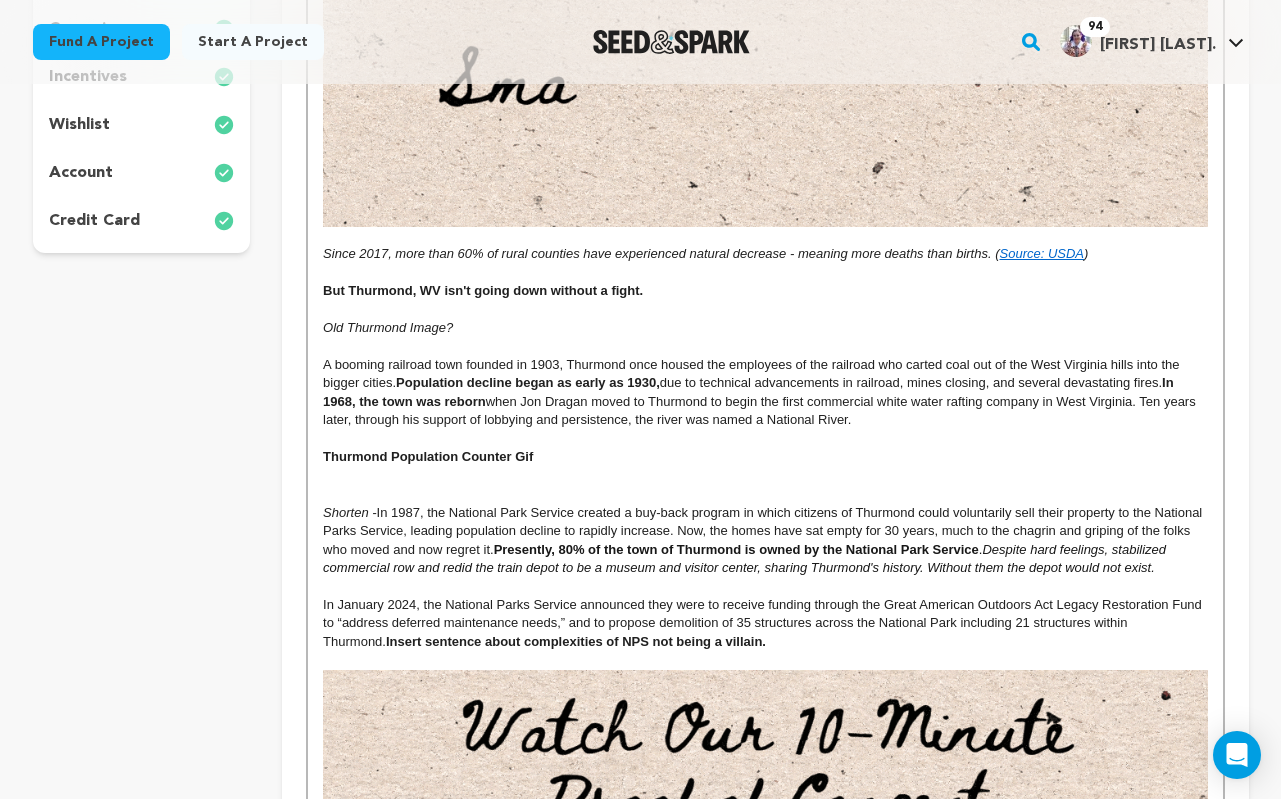 click on "Since 2017, more than 60% of rural counties have experienced natural decrease - meaning more deaths than births. (" at bounding box center [661, 253] 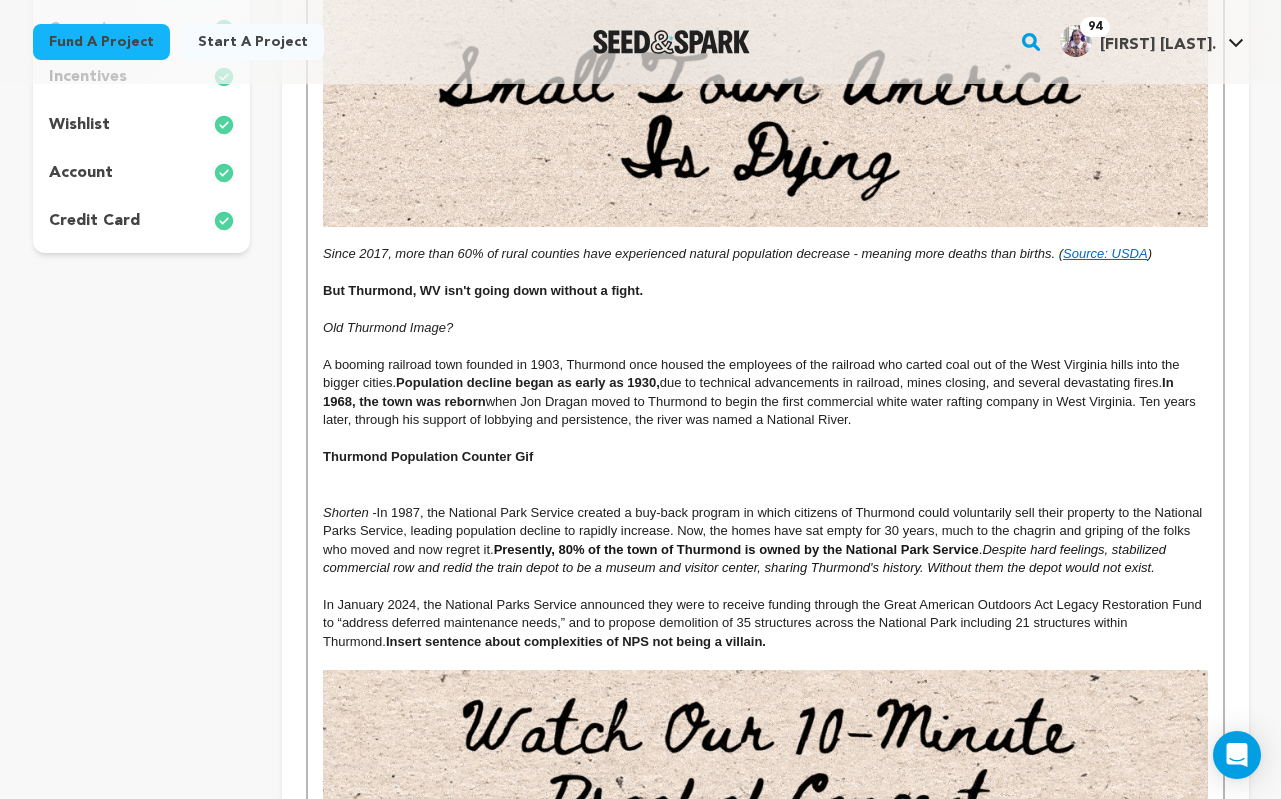 click at bounding box center (765, 273) 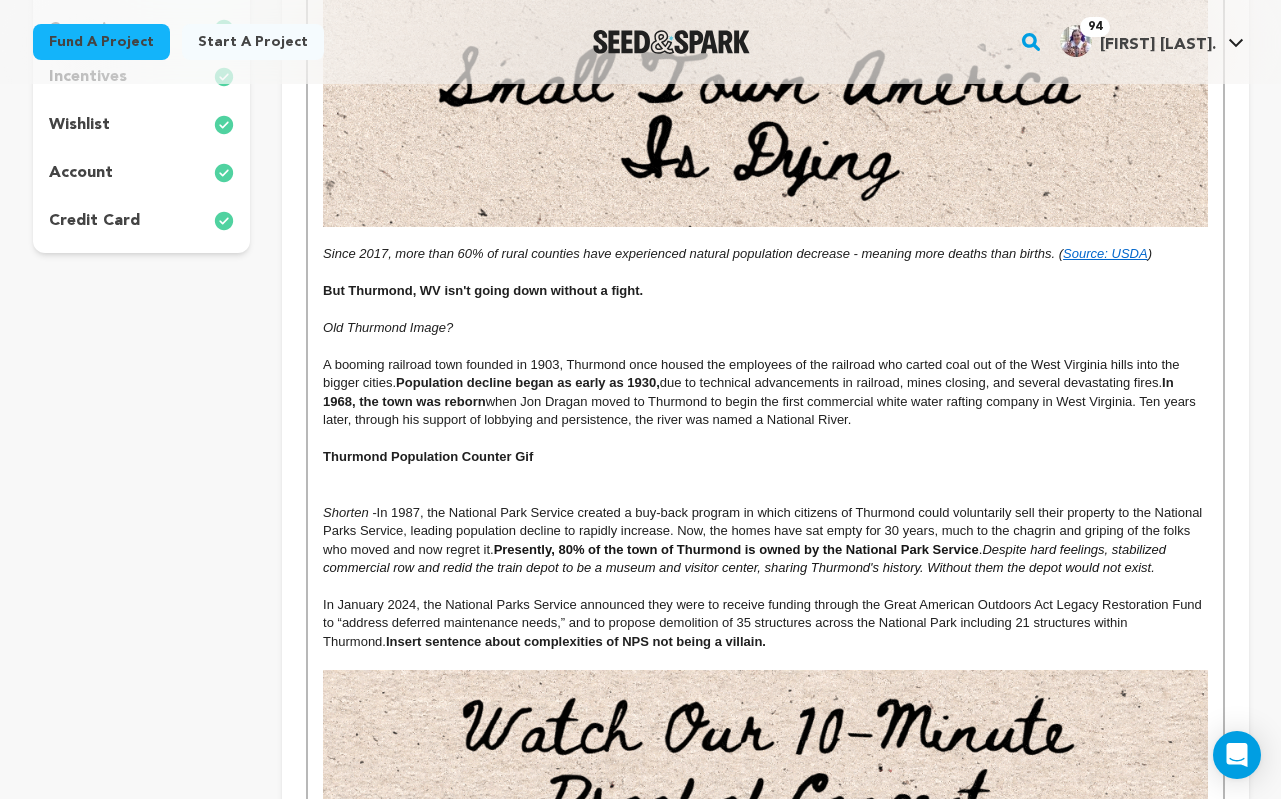click at bounding box center (765, 310) 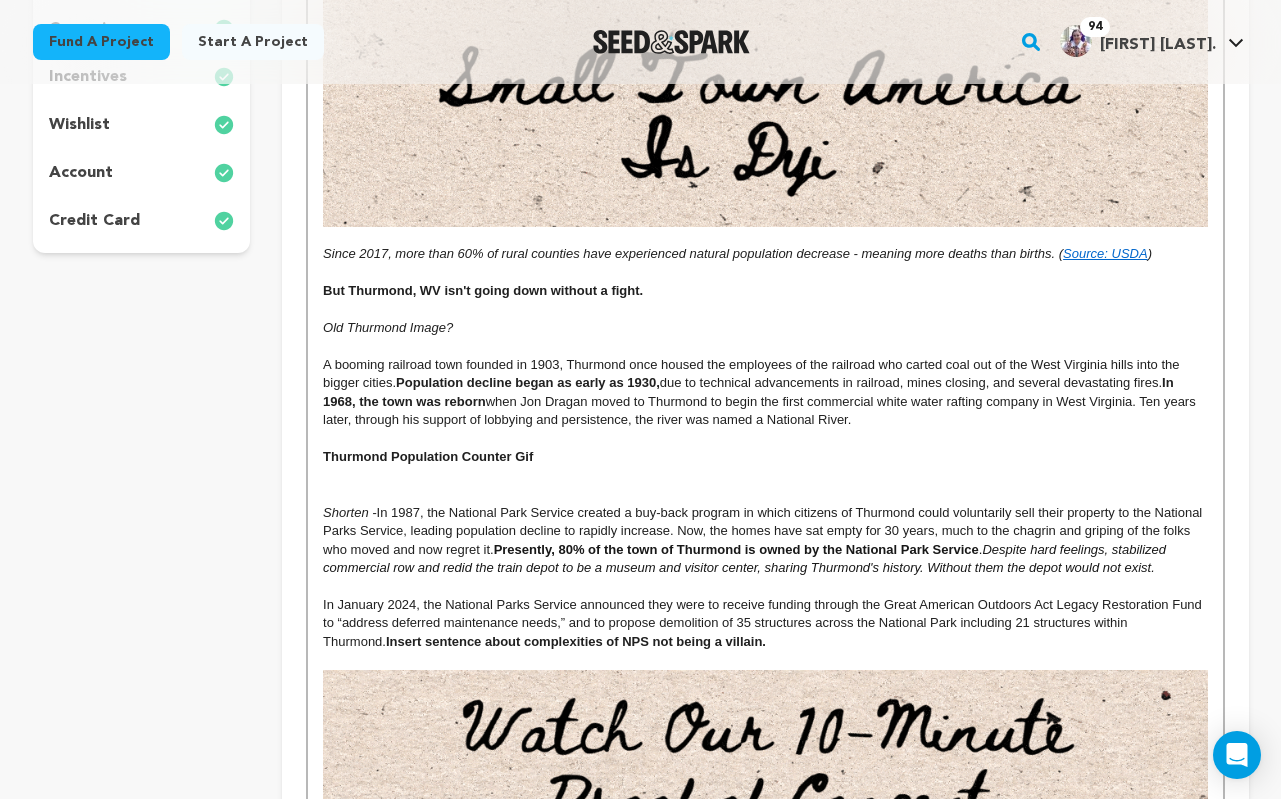 click at bounding box center [765, 273] 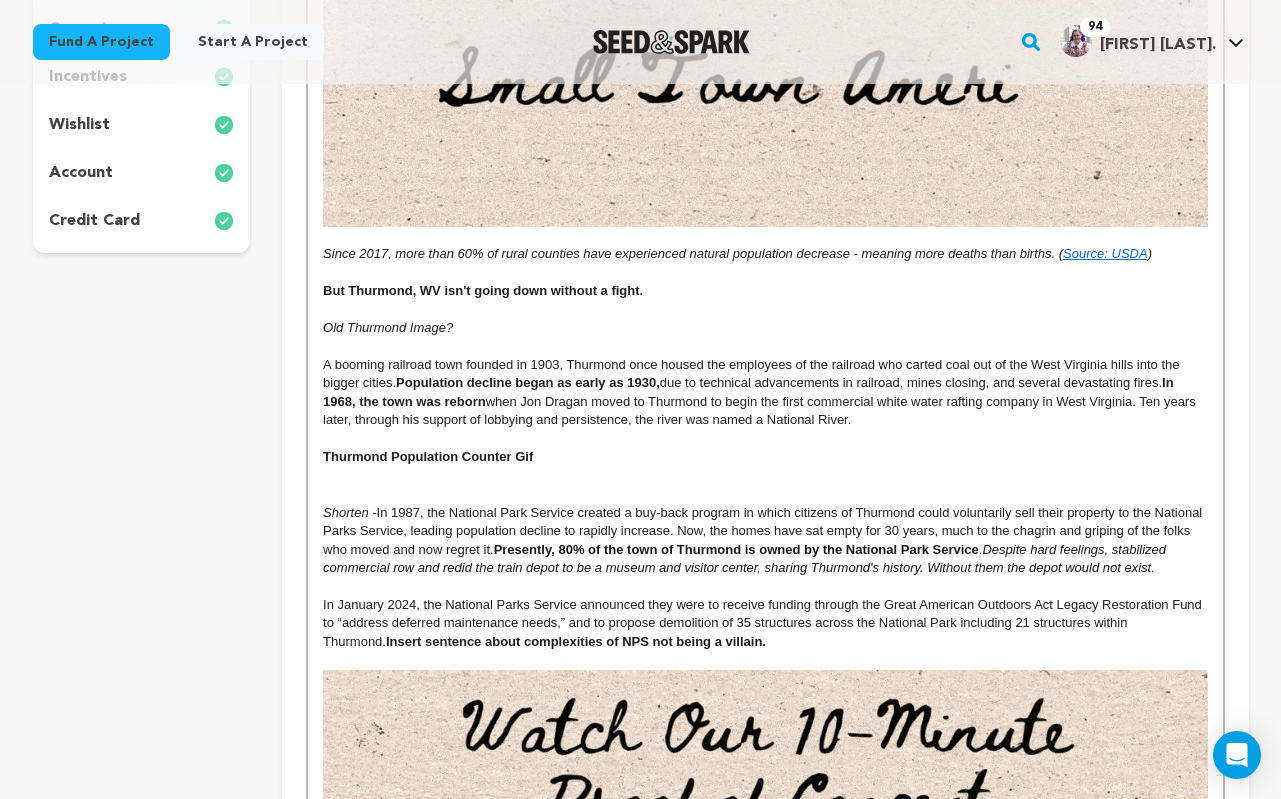click on "But Thurmond, WV isn't going down without a fight." at bounding box center [765, 291] 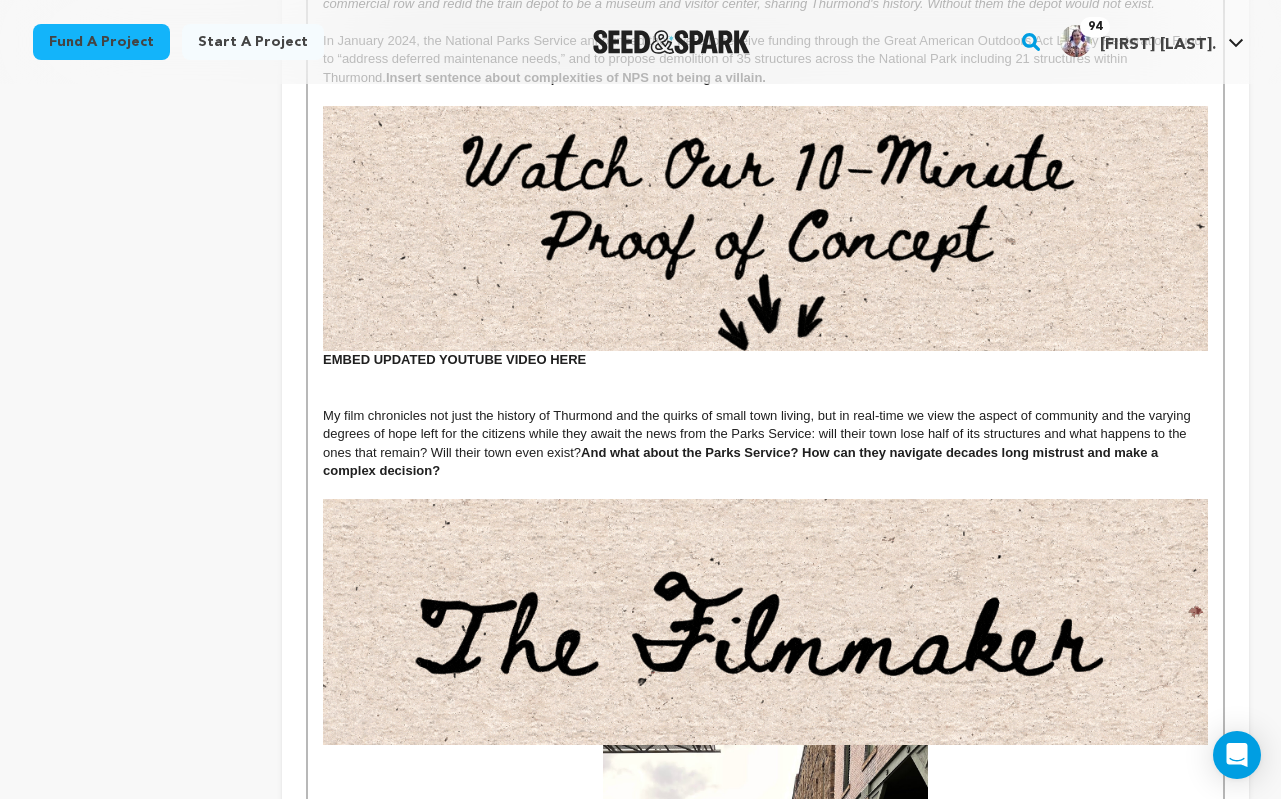 scroll, scrollTop: 1080, scrollLeft: 0, axis: vertical 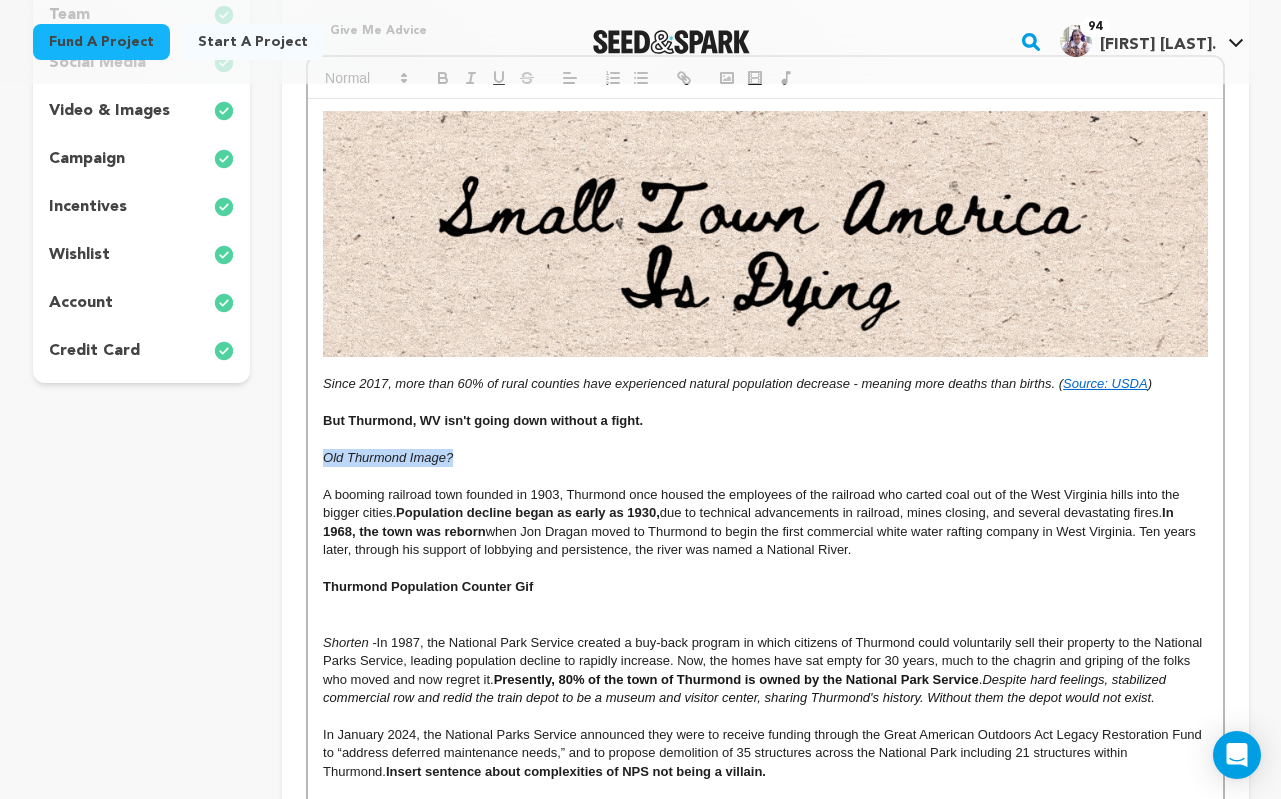 drag, startPoint x: 536, startPoint y: 466, endPoint x: 278, endPoint y: 466, distance: 258 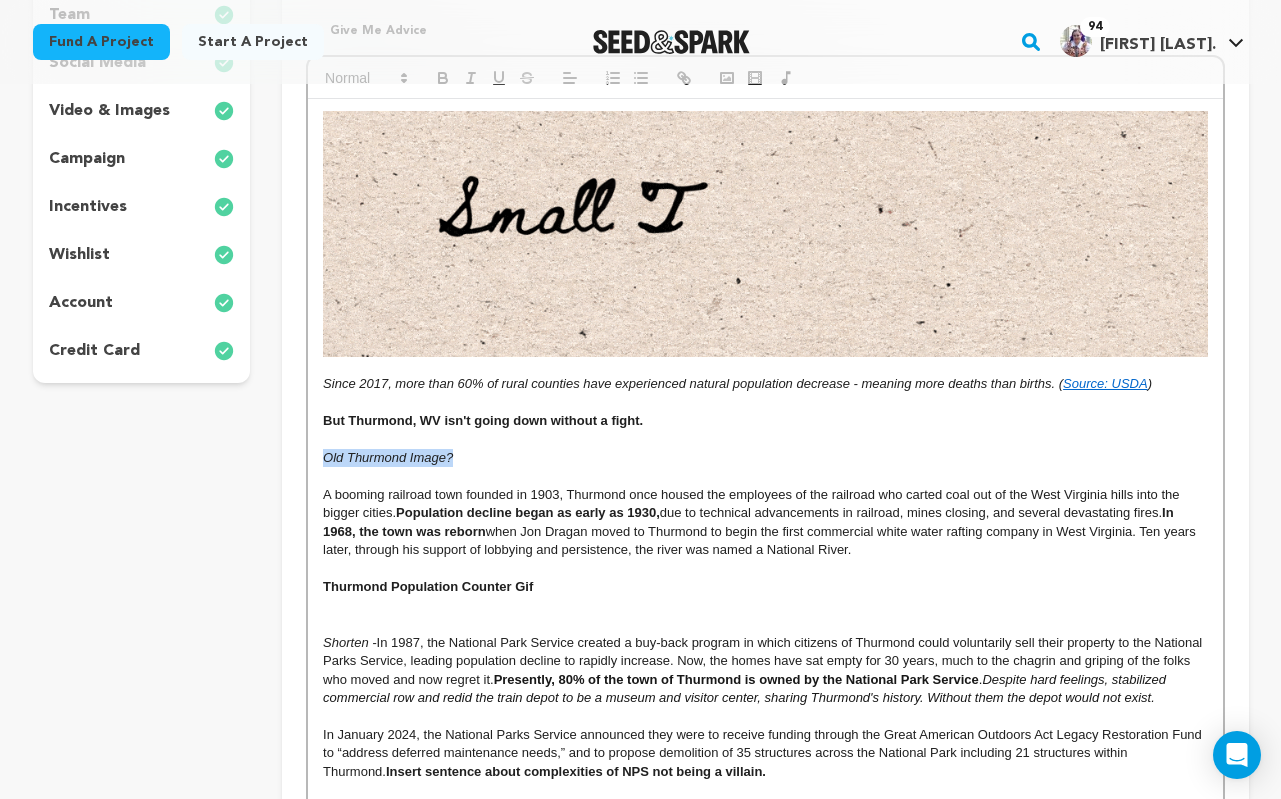 click on "project
story
team
social media
video & images
campaign
incentives
wishlist" at bounding box center (641, 1101) 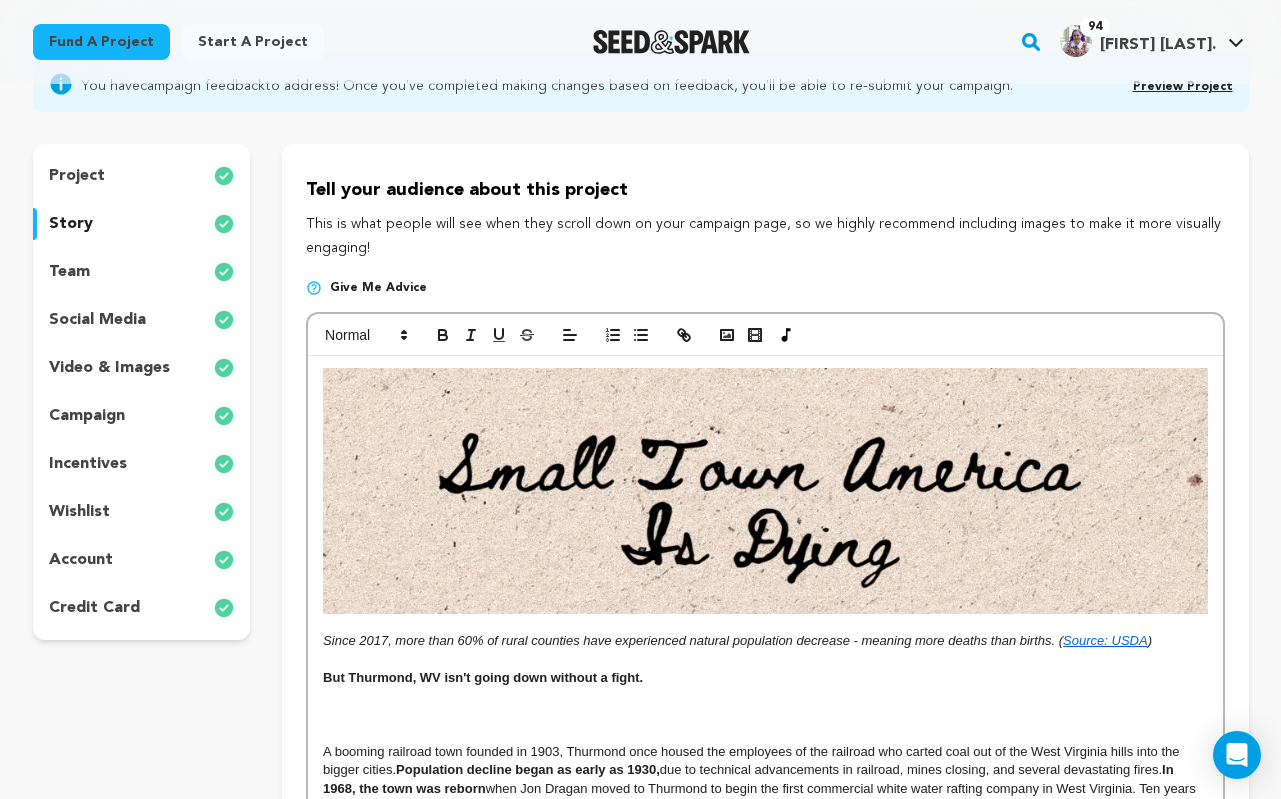 scroll, scrollTop: 8, scrollLeft: 0, axis: vertical 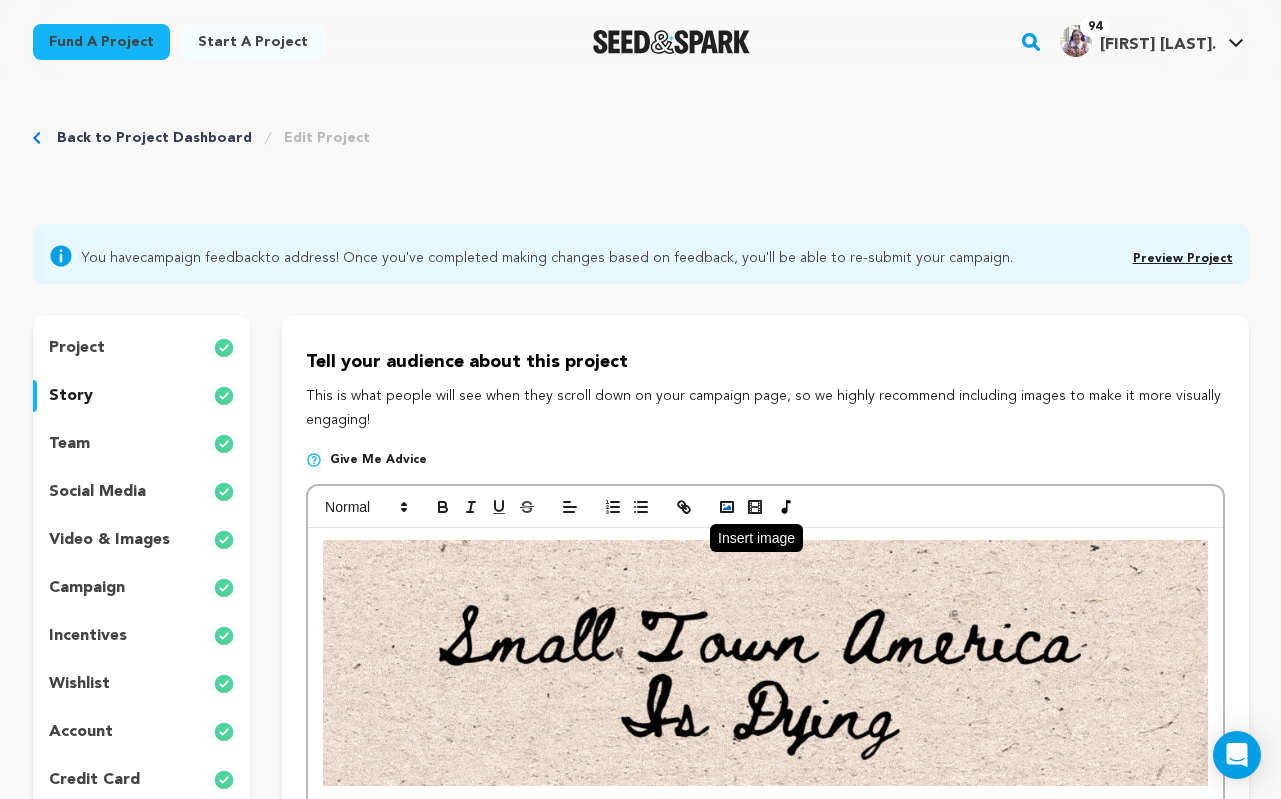 click 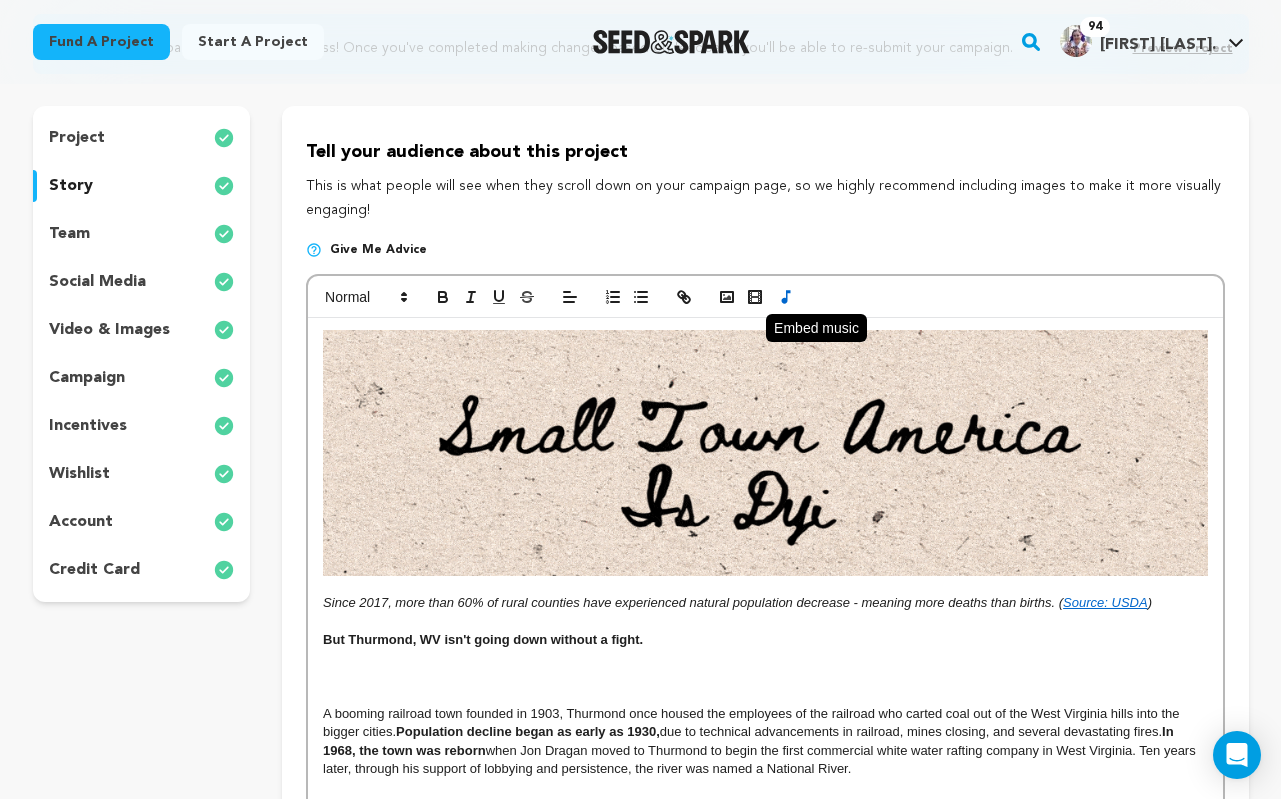 scroll, scrollTop: 665, scrollLeft: 0, axis: vertical 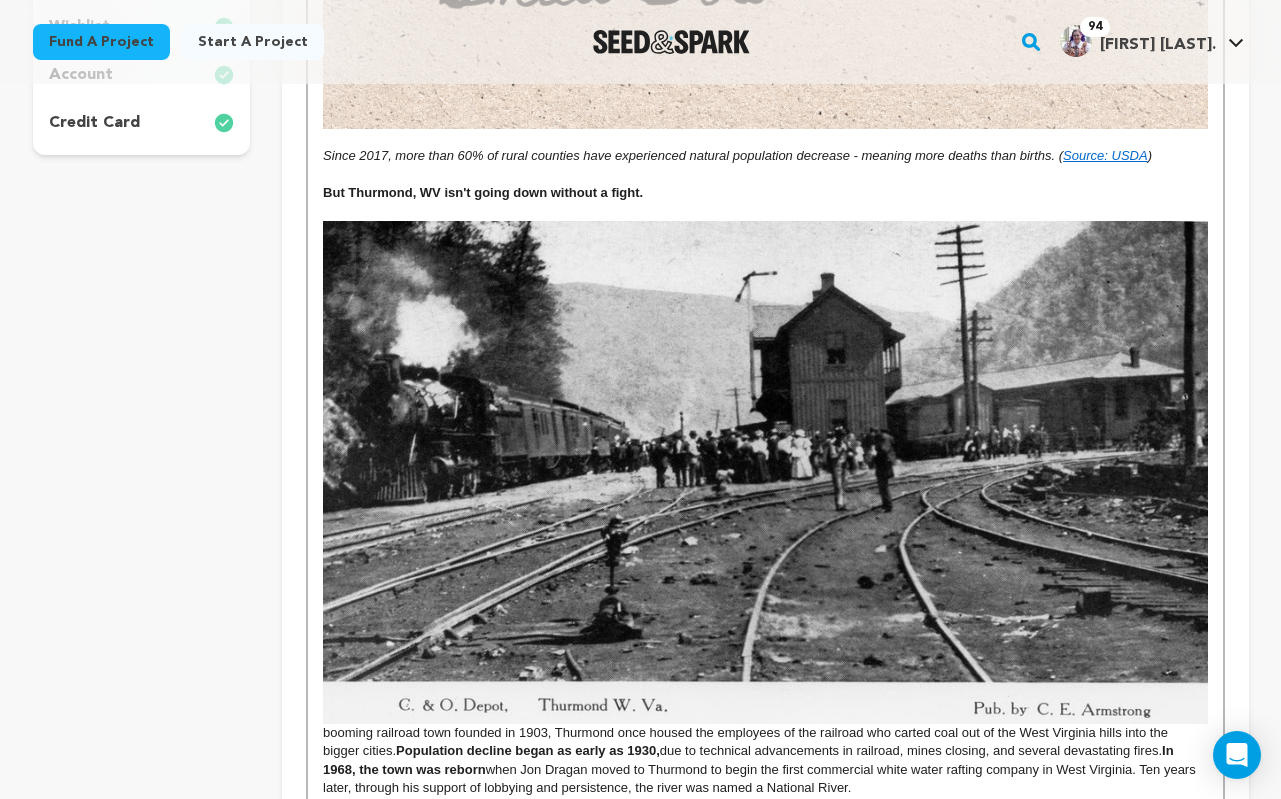 click at bounding box center (765, 472) 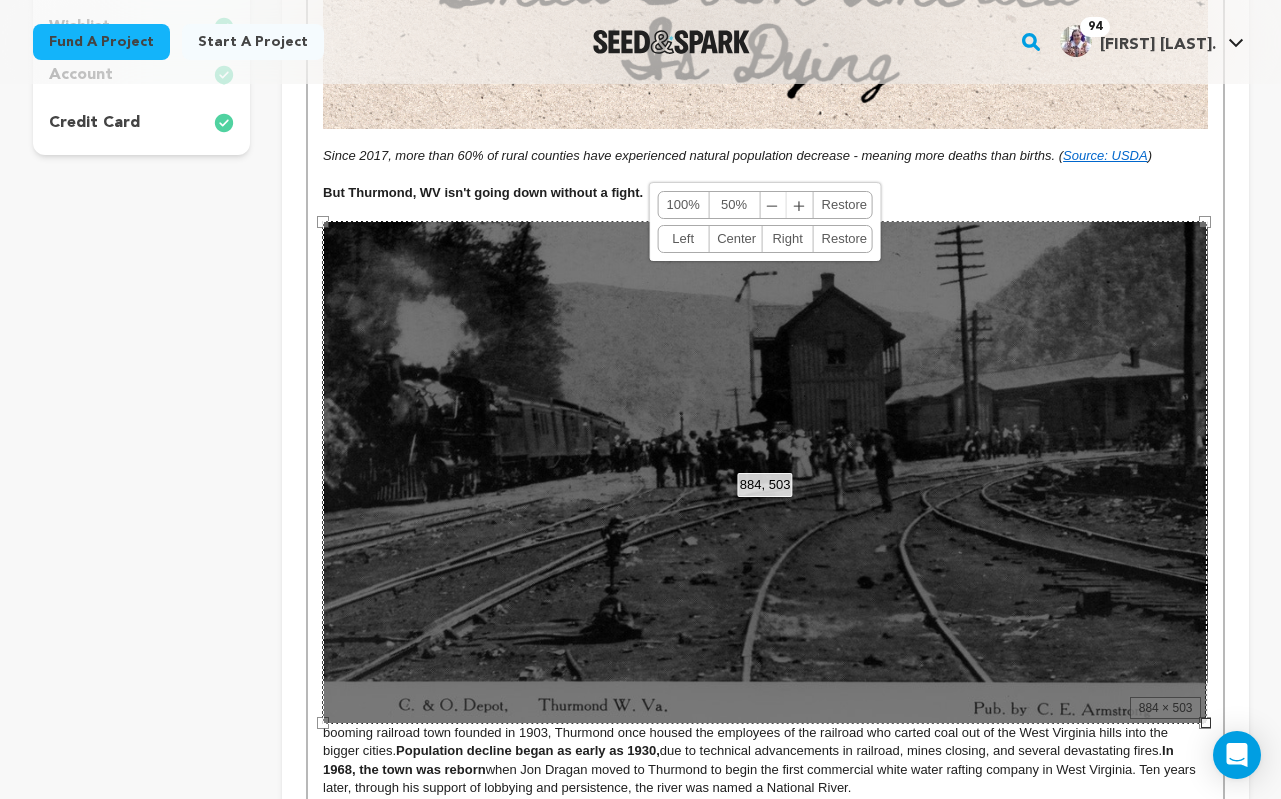 drag, startPoint x: 1203, startPoint y: 221, endPoint x: 1193, endPoint y: 230, distance: 13.453624 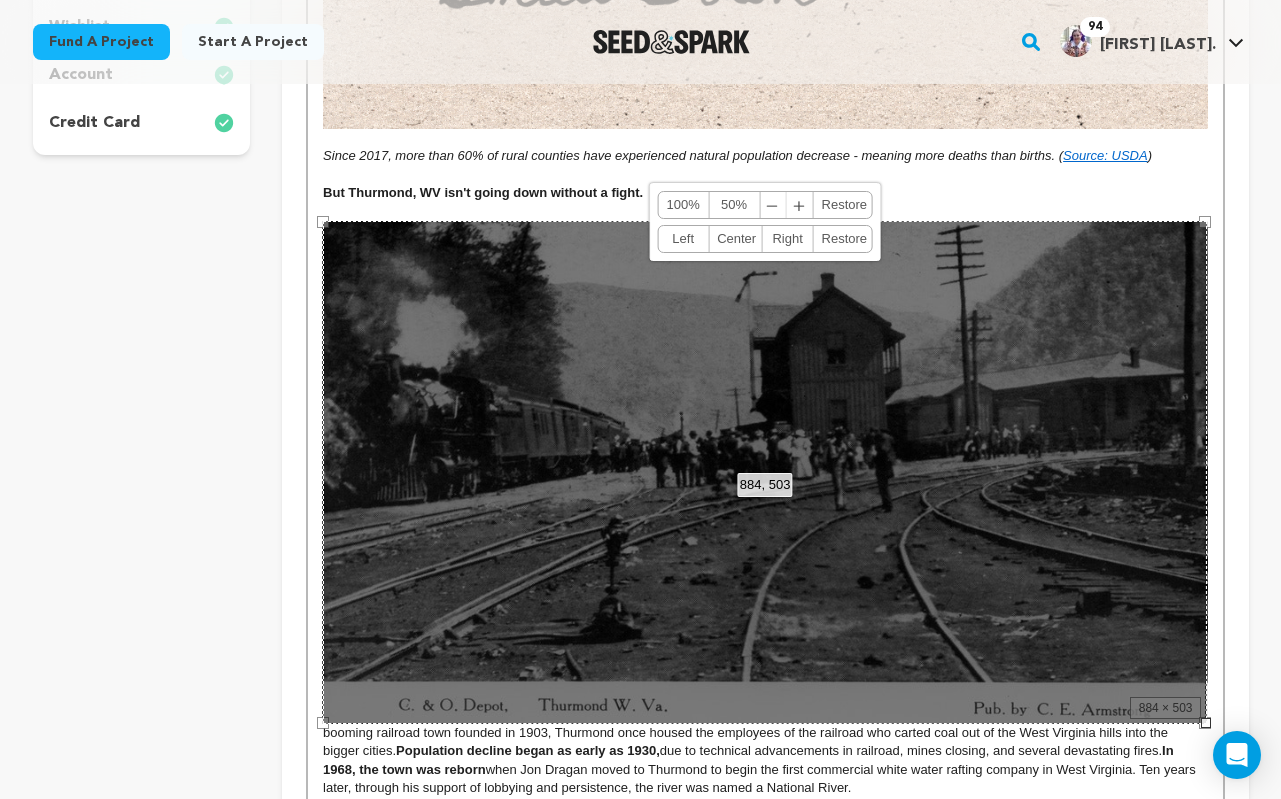 click on "884, 503
100%
50%
﹣
﹢
Restore
Left
Center
Right
Restore" at bounding box center [765, 472] 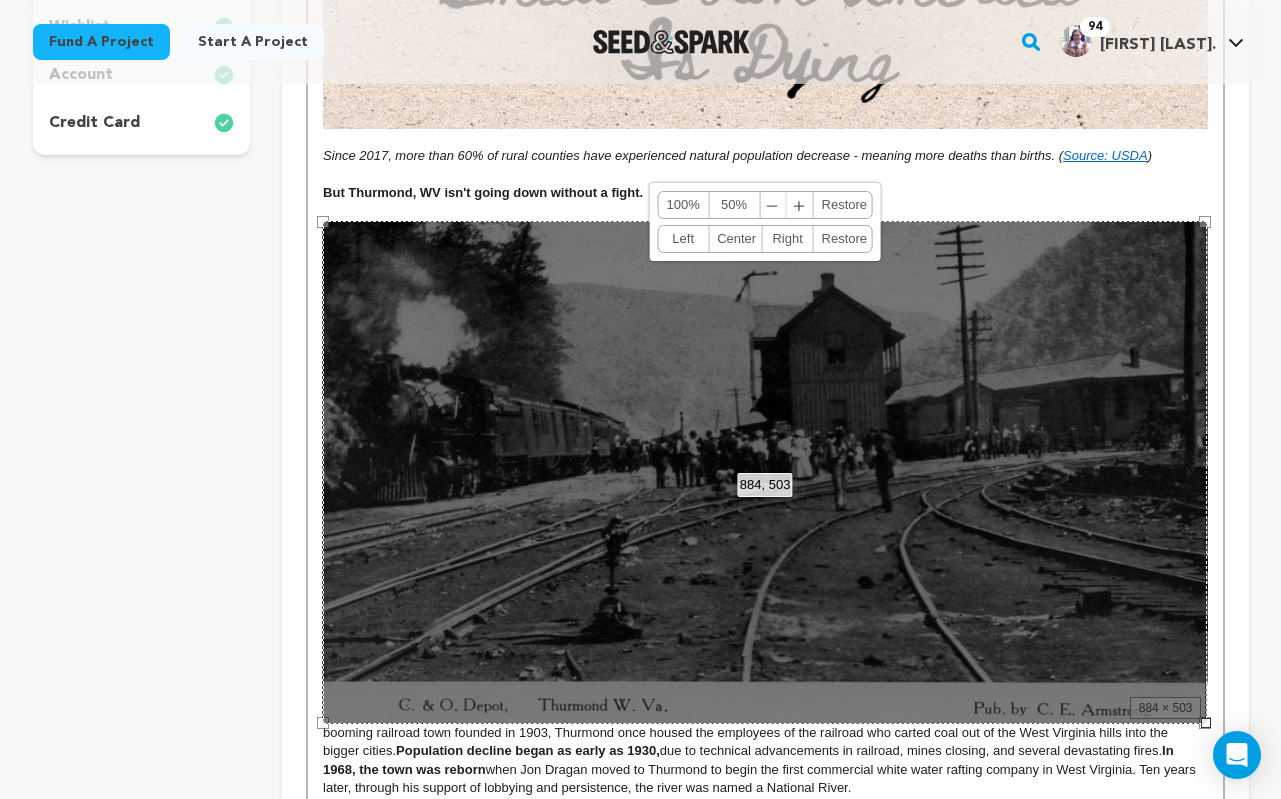 click on "Center" at bounding box center [735, 239] 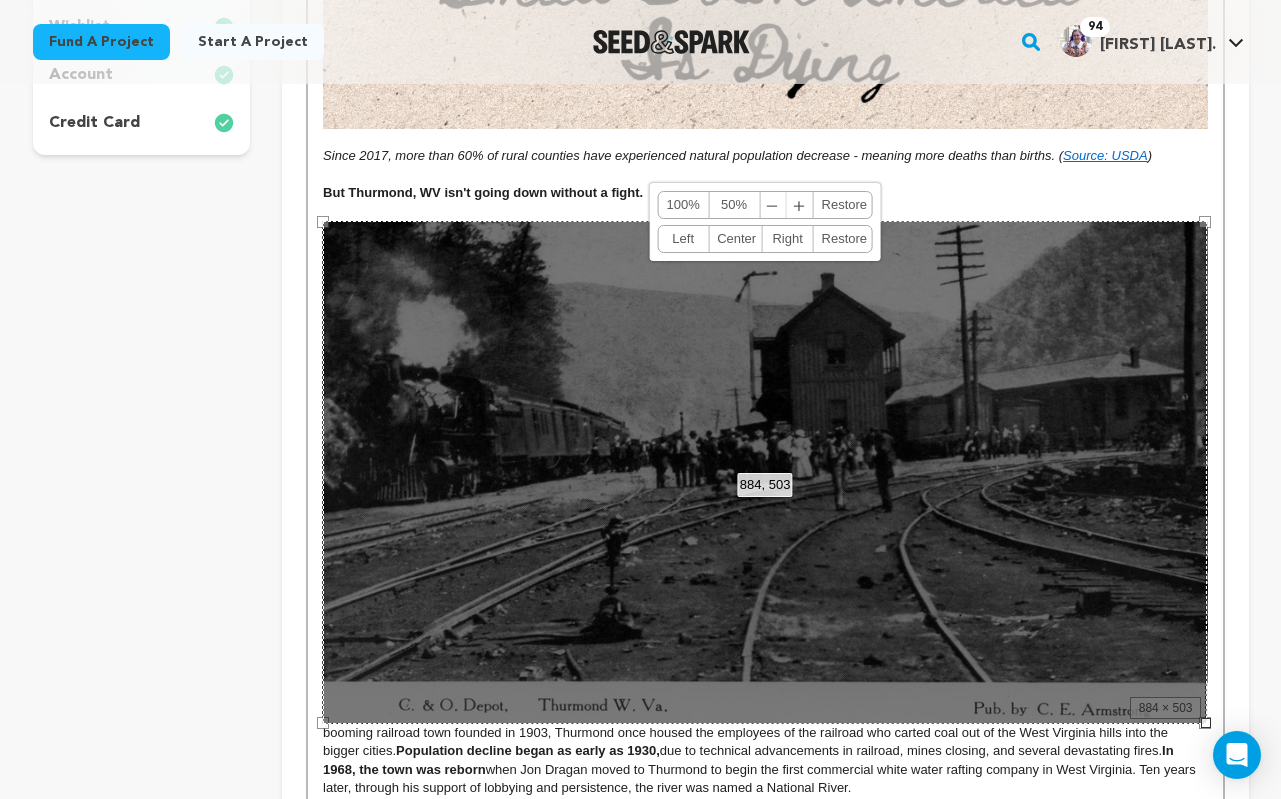 click on "50%" at bounding box center (734, 205) 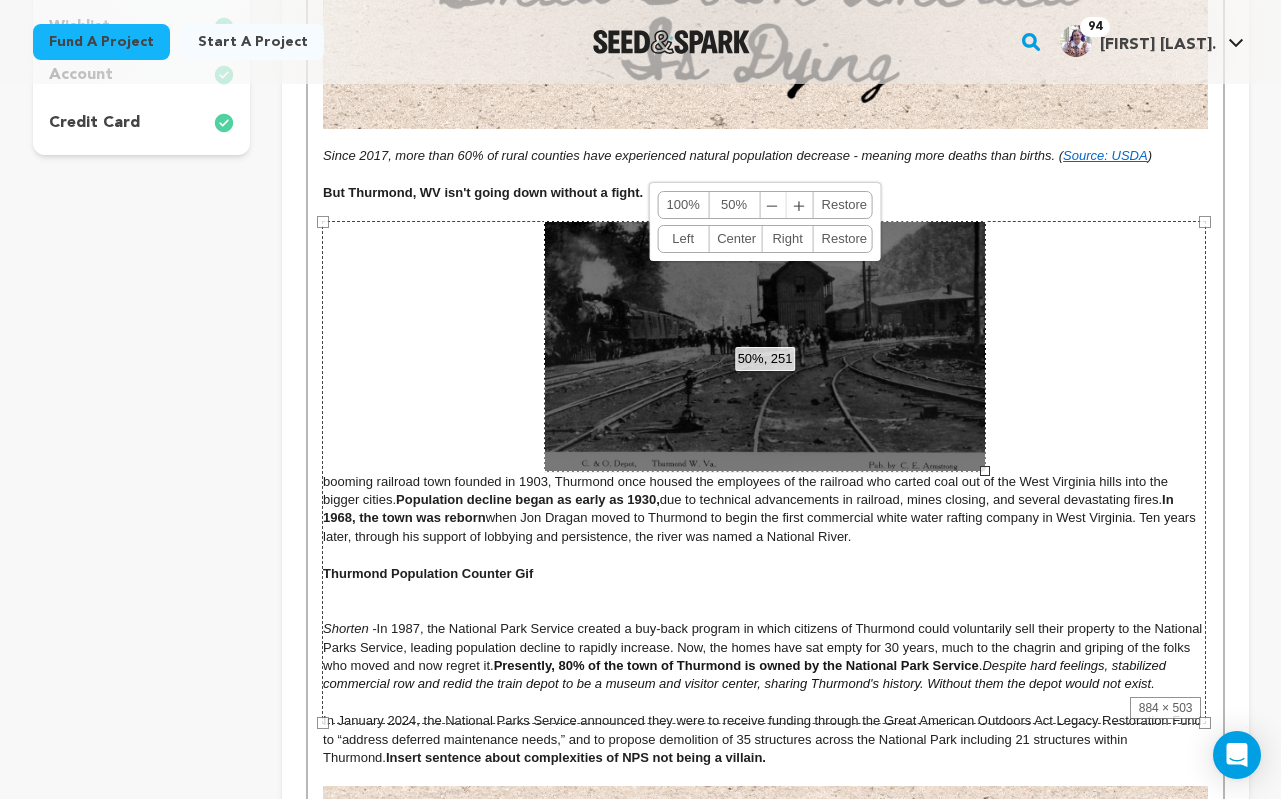 click on "884 × 503" at bounding box center [764, 472] 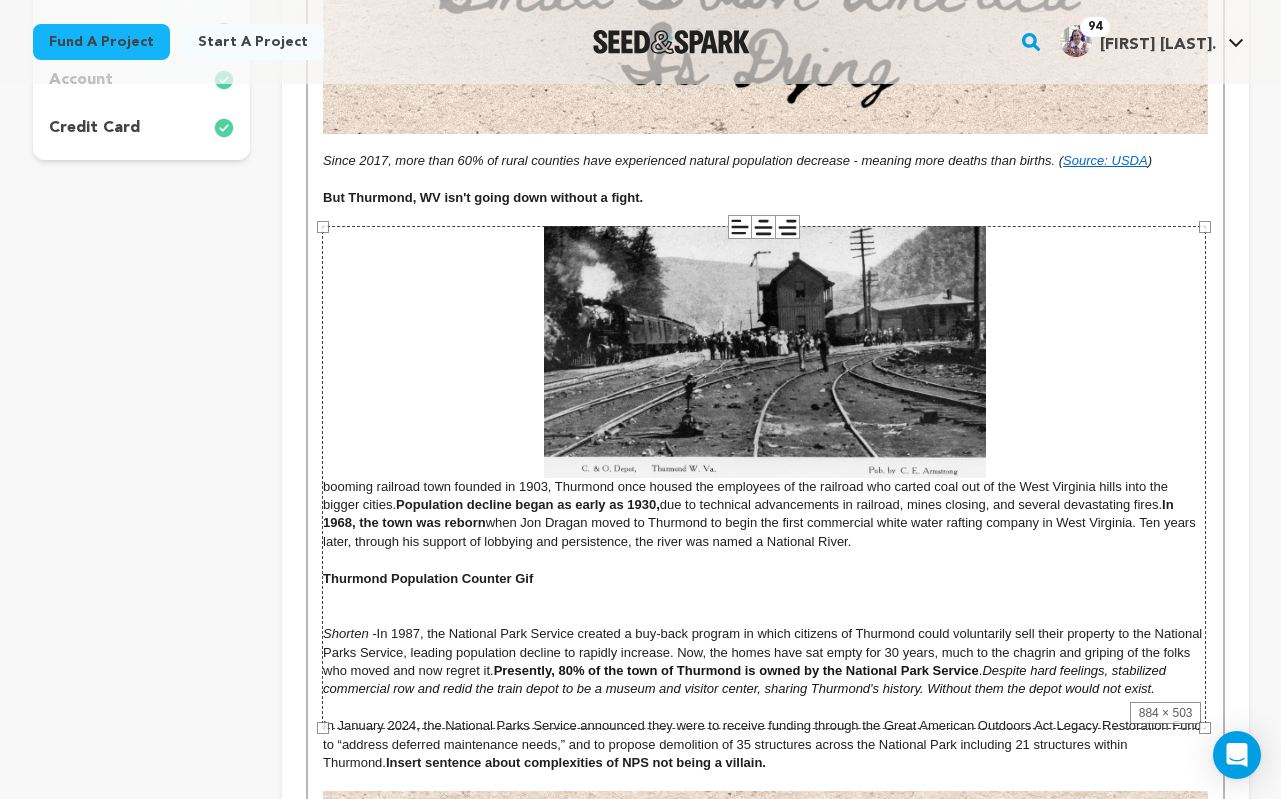 scroll, scrollTop: 653, scrollLeft: 0, axis: vertical 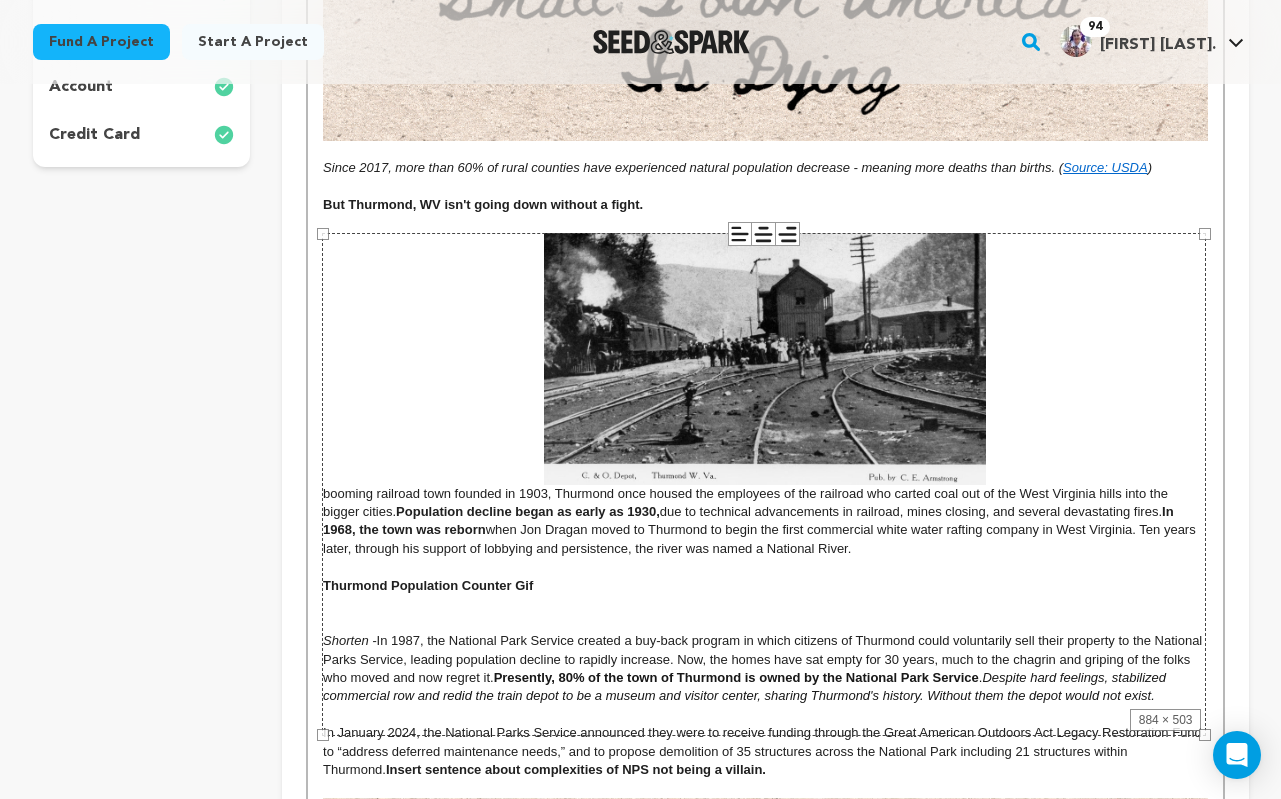 click on "884 × 503" at bounding box center (764, 484) 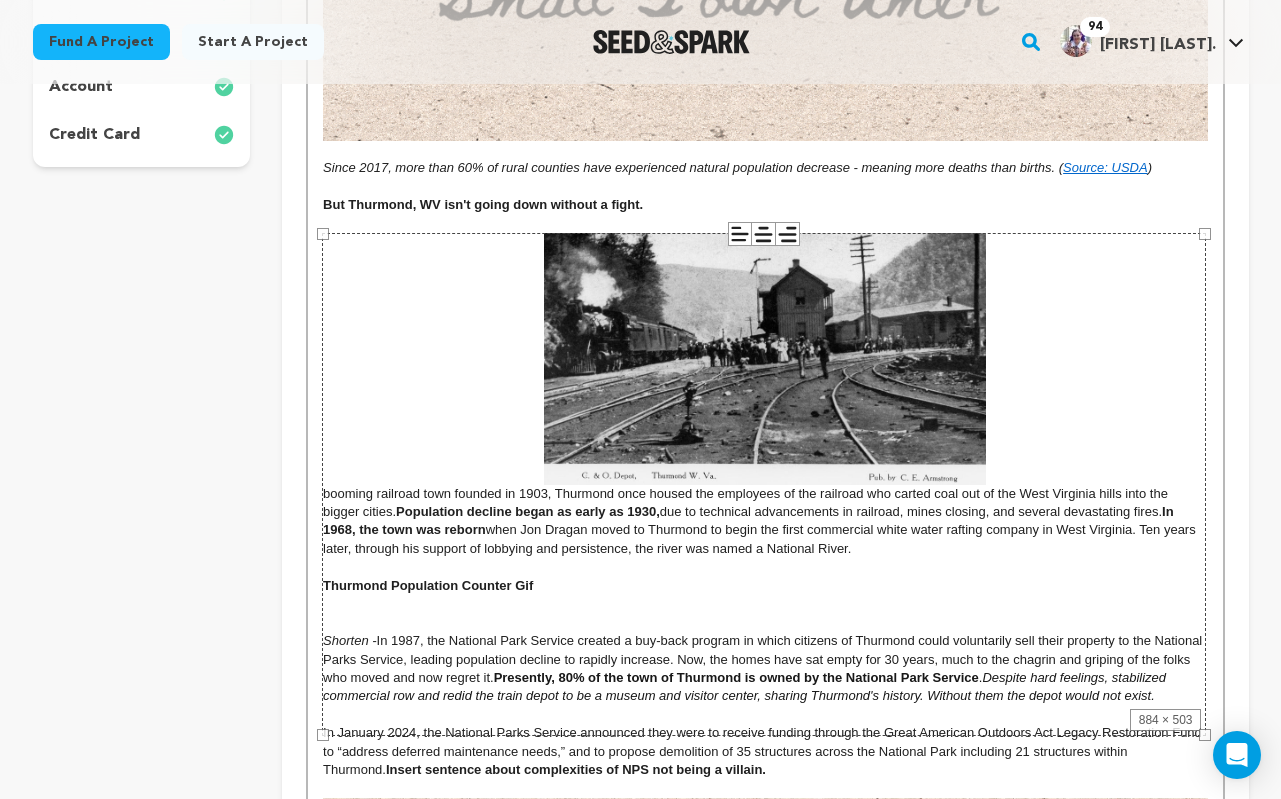 click on "884 × 503" at bounding box center (764, 484) 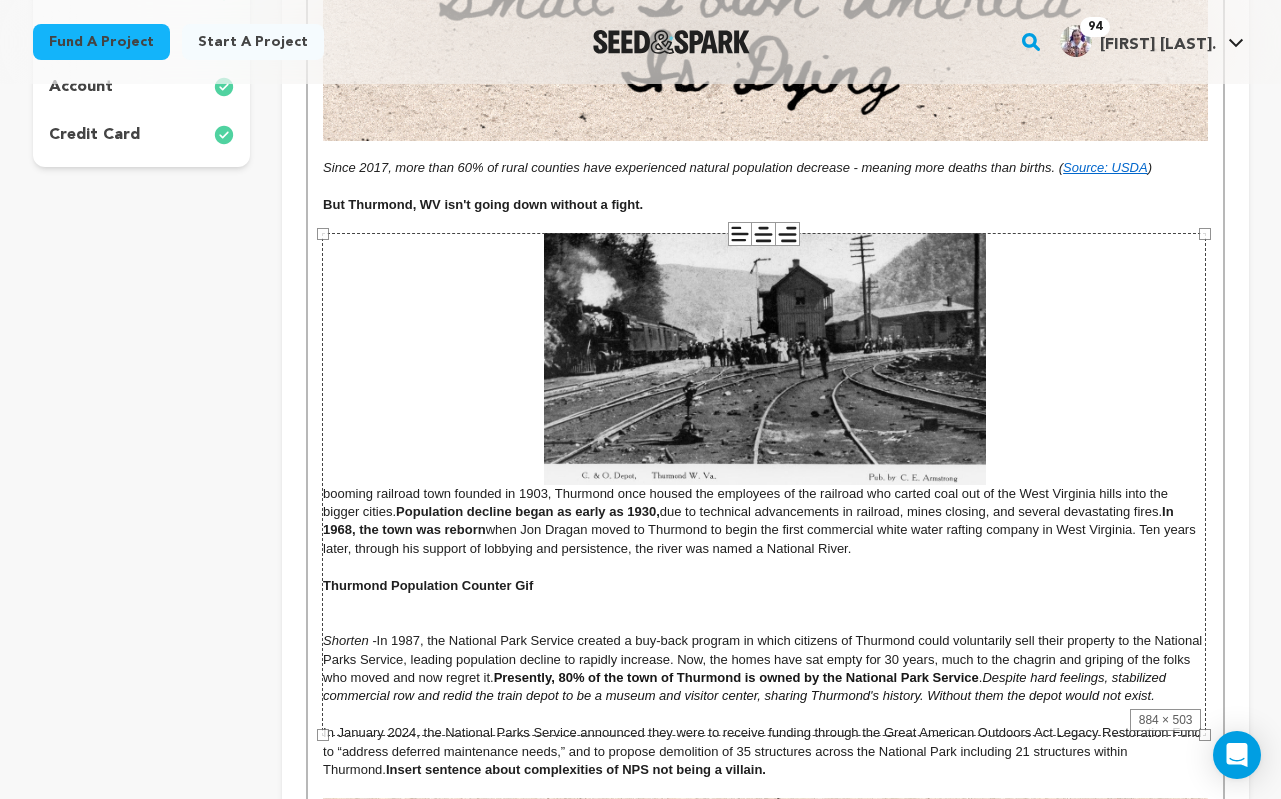 click on "884 × 503" at bounding box center (764, 484) 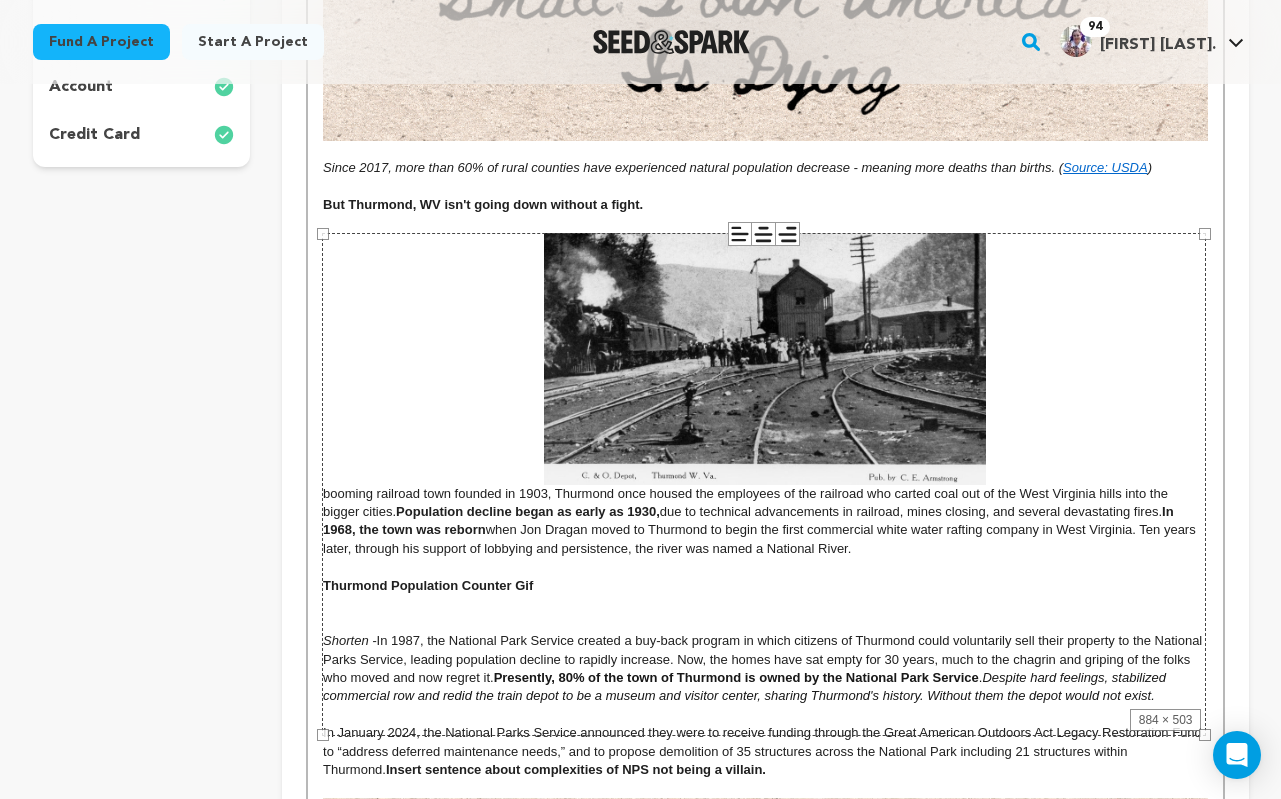click on "project
story
team
social media
video & images
campaign
incentives
wishlist" at bounding box center (142, 992) 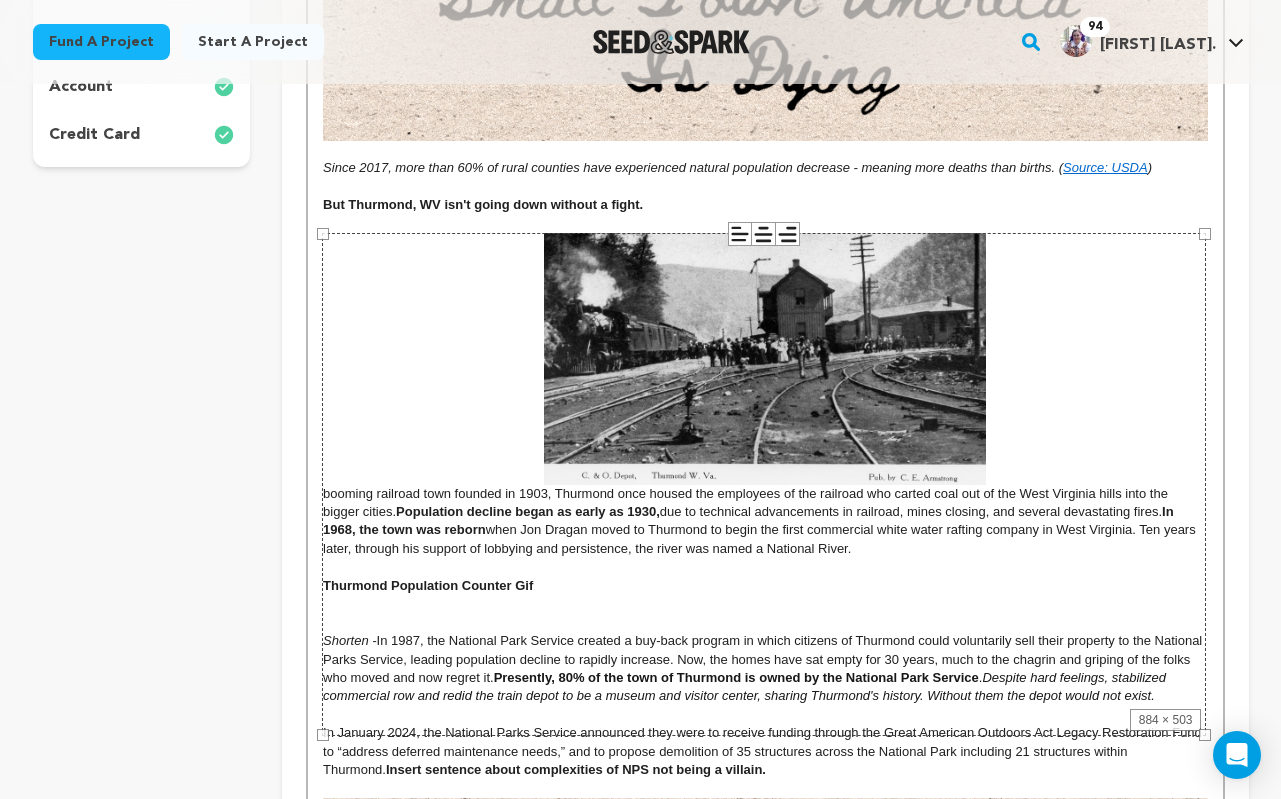 click on "Source: USDA" at bounding box center [1105, 167] 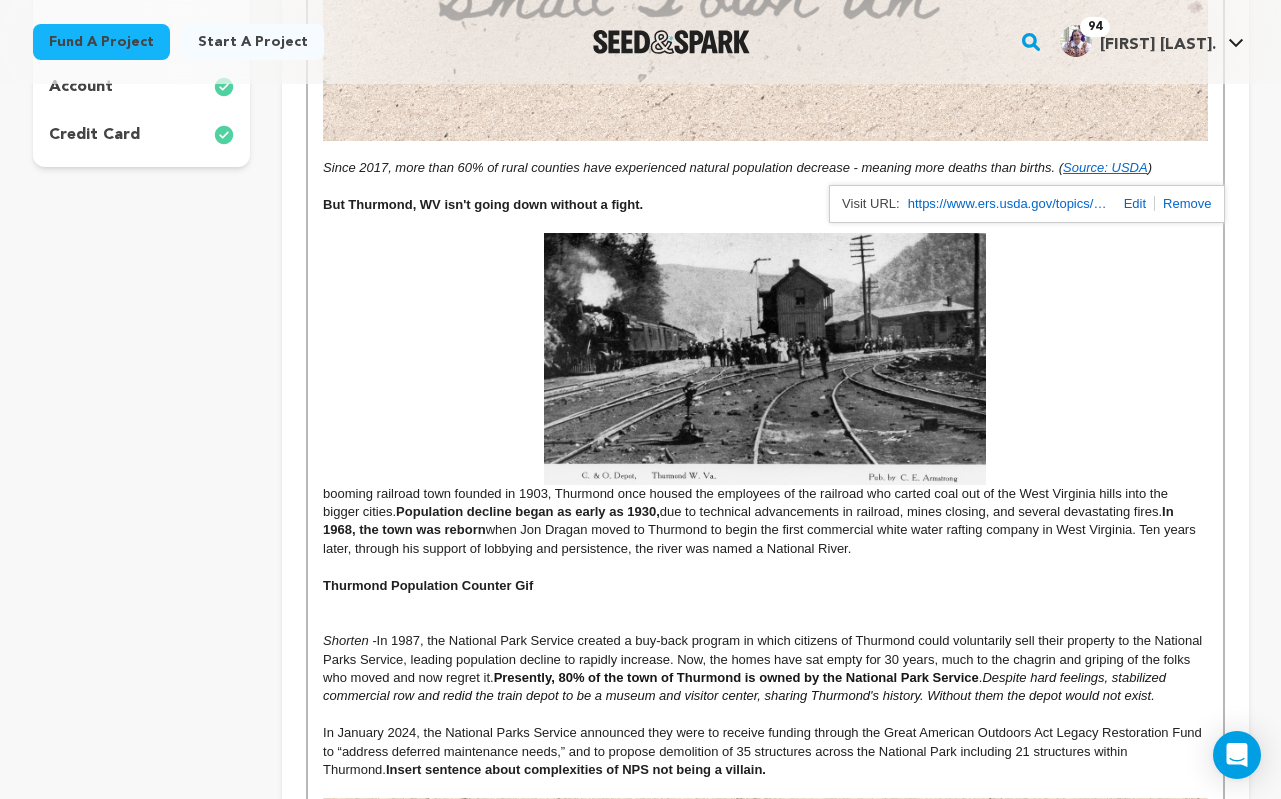 click on "Since 2017, more than 60% of rural counties have experienced natural population decrease - meaning more deaths than births. (" at bounding box center (693, 167) 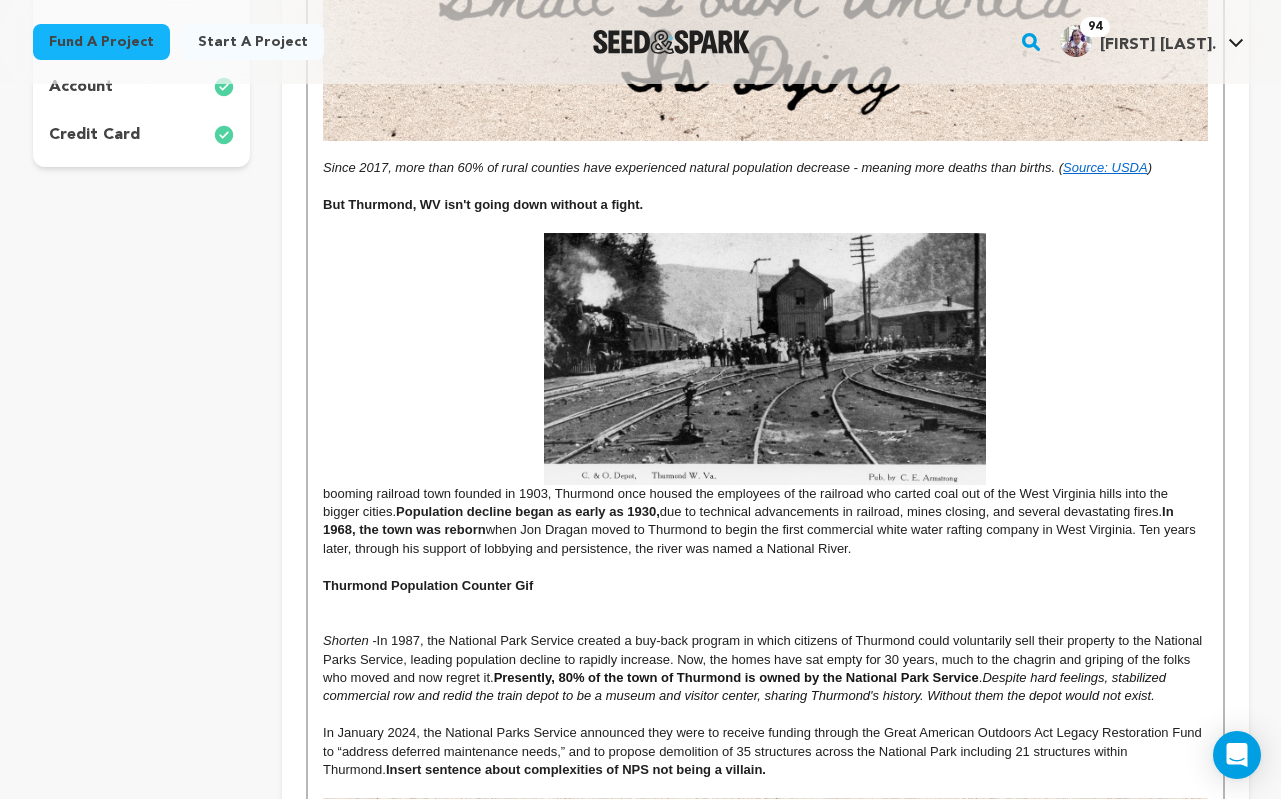 click on "booming railroad town founded in [YEAR], [CITY] once housed the employees of the railroad who carted coal out of the [STATE] hills into the bigger cities.  Population decline began as early as [YEAR],  due to technical advancements in railroad, mines closing, and several devastating fires.  In [YEAR], the town was reborn  when [FIRST] [LAST] moved to [CITY] to begin the first commercial white water rafting company in [STATE]. Ten years later, through his support of lobbying and persistence, the river was named a National River." at bounding box center (765, 395) 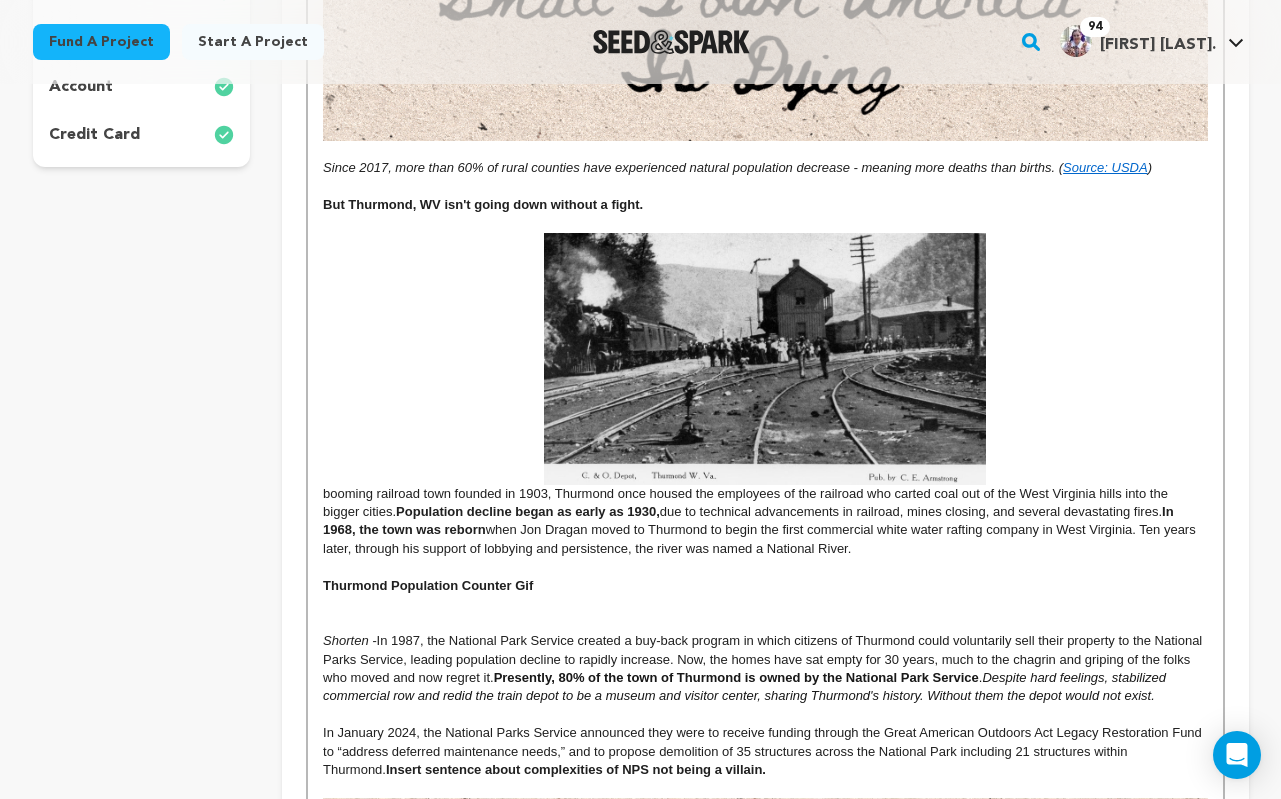 click on "booming railroad town founded in [YEAR], [CITY] once housed the employees of the railroad who carted coal out of the [STATE] hills into the bigger cities.  Population decline began as early as [YEAR],  due to technical advancements in railroad, mines closing, and several devastating fires.  In [YEAR], the town was reborn  when [FIRST] [LAST] moved to [CITY] to begin the first commercial white water rafting company in [STATE]. Ten years later, through his support of lobbying and persistence, the river was named a National River." at bounding box center [765, 395] 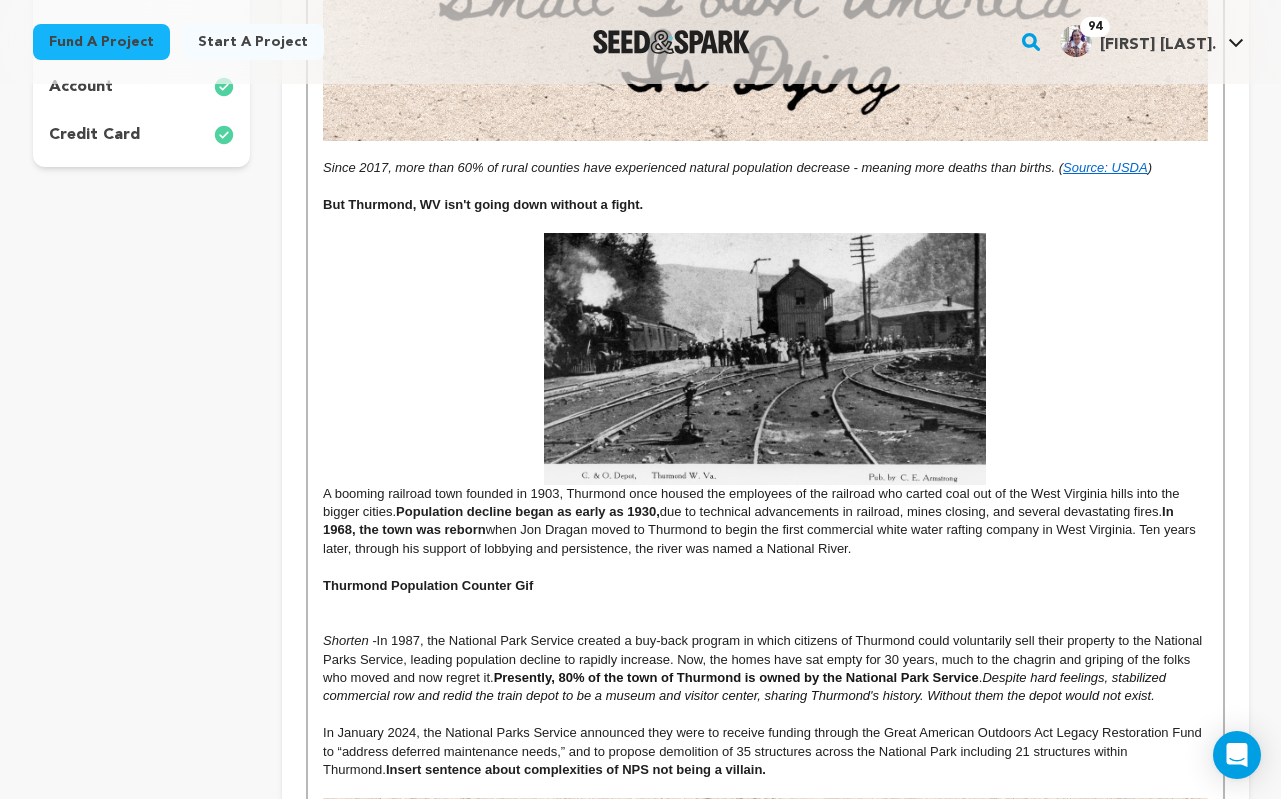 click on "A booming railroad town founded in [YEAR], Thurmond once housed the employees of the railroad who carted coal out of the West Virginia hills into the bigger cities. Population decline began as early as [YEAR], due to technical advancements in railroad, mines closing, and several devastating fires. In [YEAR], the town was reborn when [PERSON] moved to Thurmond to begin the first commercial white water rafting company in West Virginia. Ten years later, through his support of lobbying and persistence, the river was named a National River." at bounding box center [765, 395] 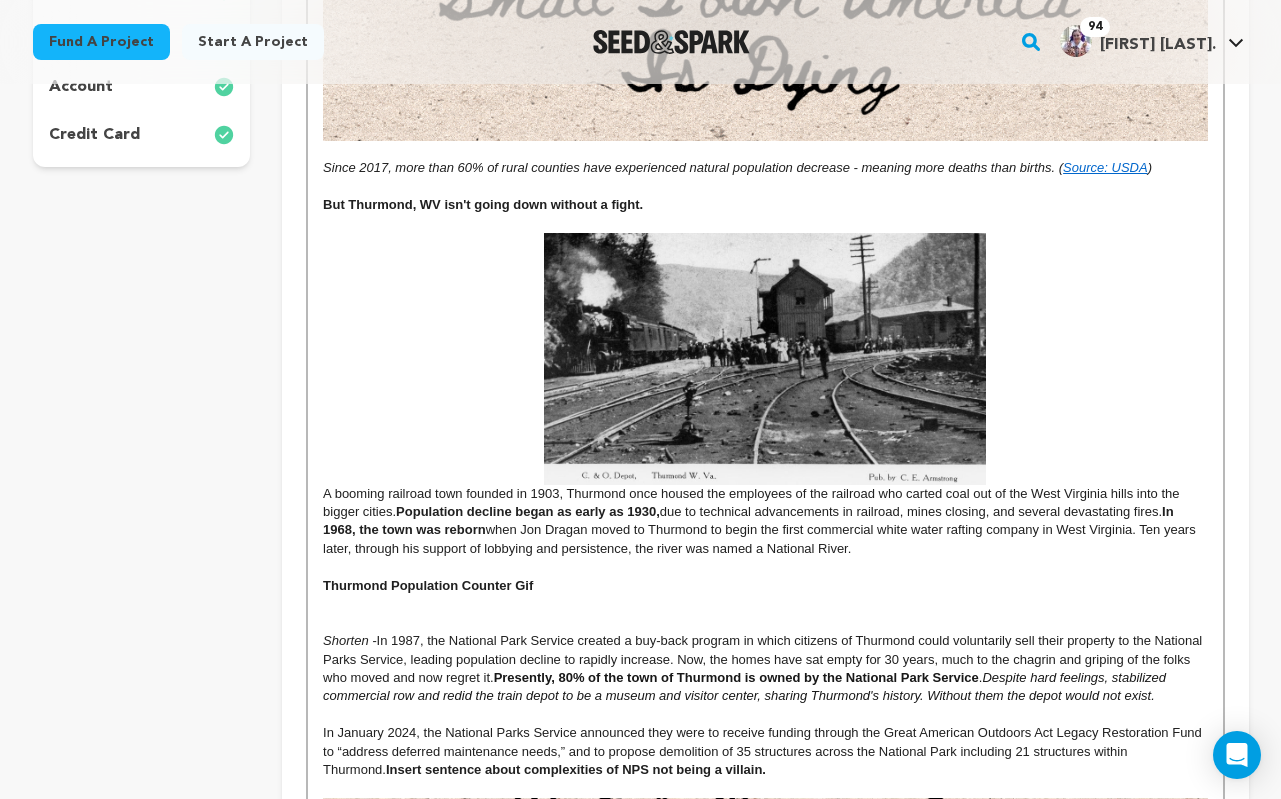click at bounding box center [765, 358] 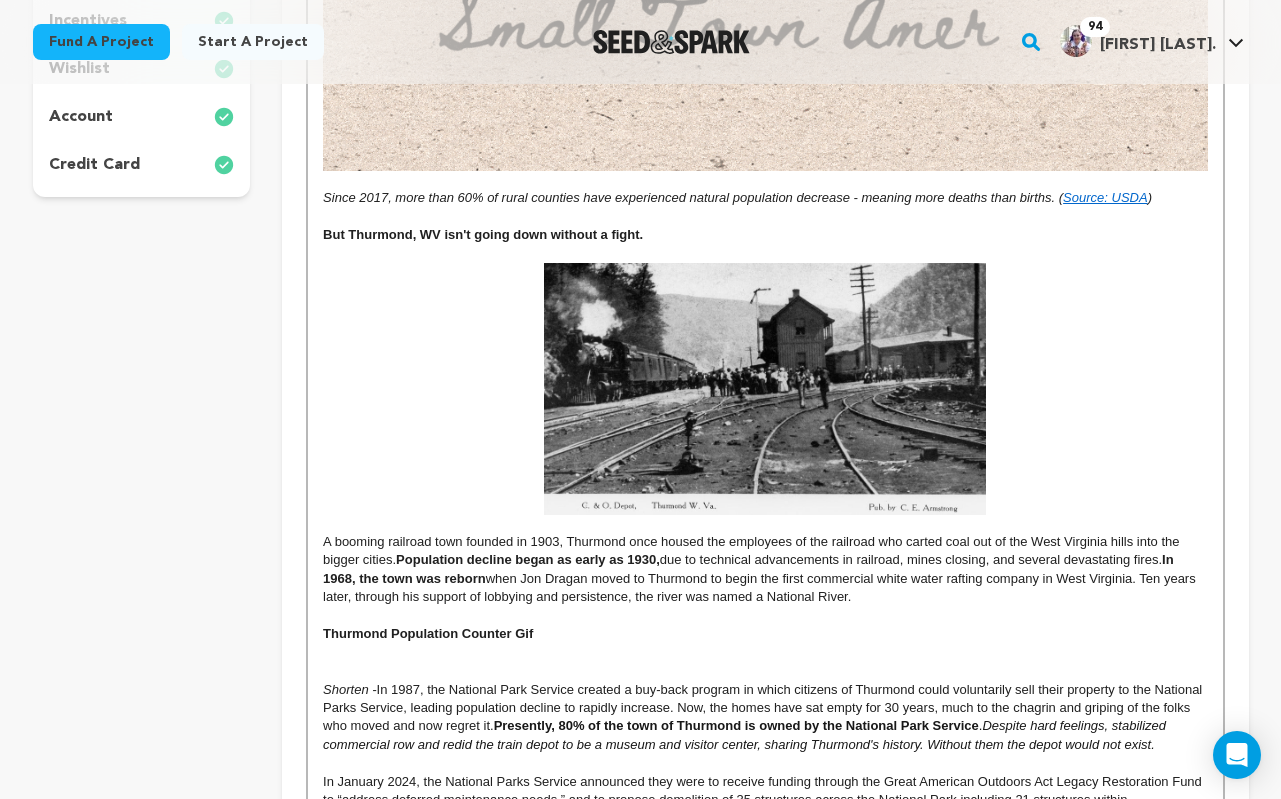 scroll, scrollTop: 621, scrollLeft: 0, axis: vertical 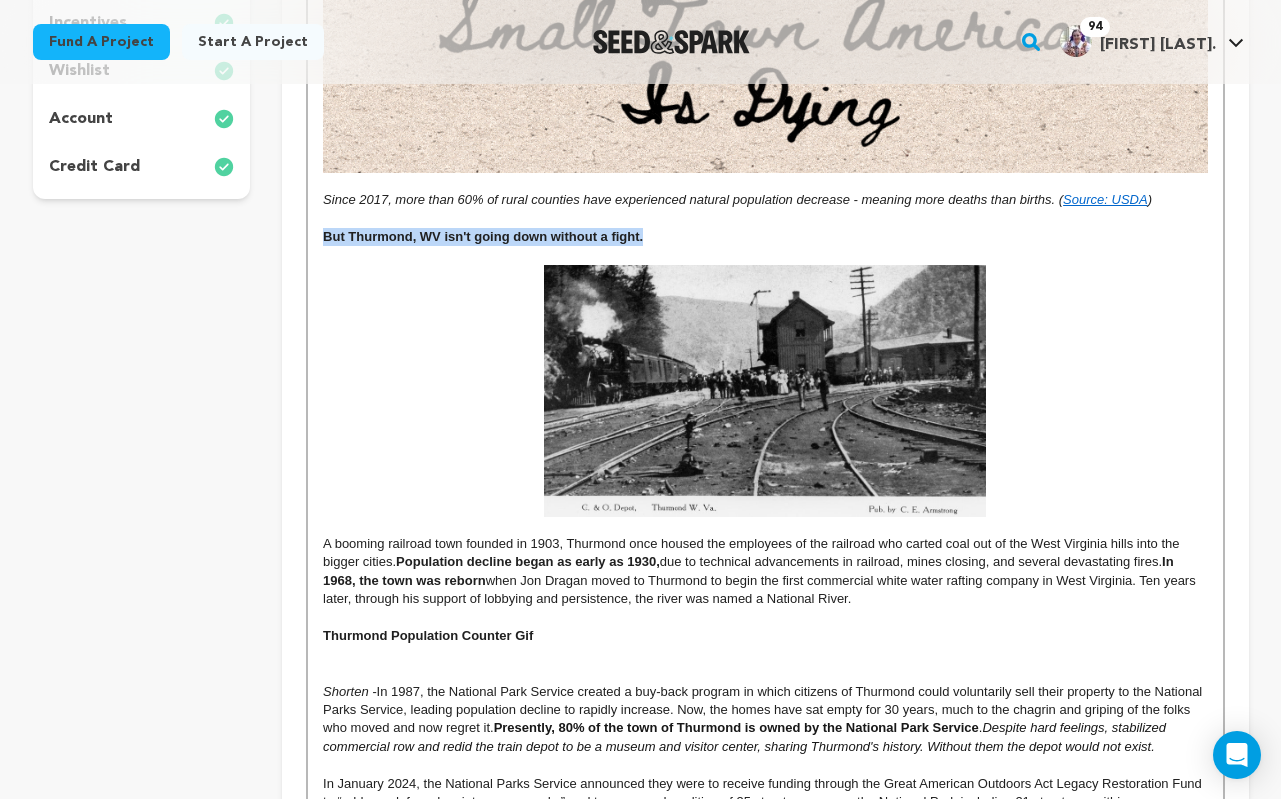 drag, startPoint x: 656, startPoint y: 231, endPoint x: 256, endPoint y: 231, distance: 400 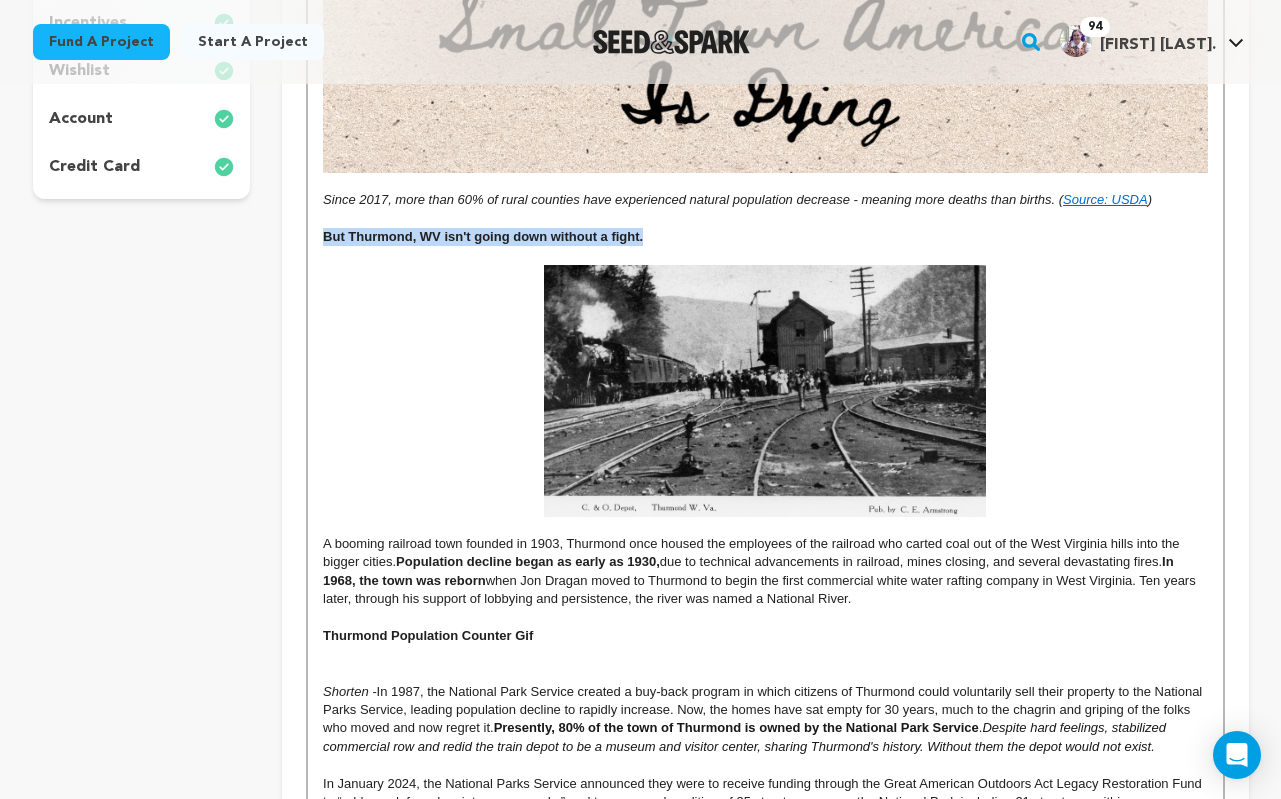 click on "project
story
team
social media
video & images
campaign
incentives
wishlist" at bounding box center (641, 1033) 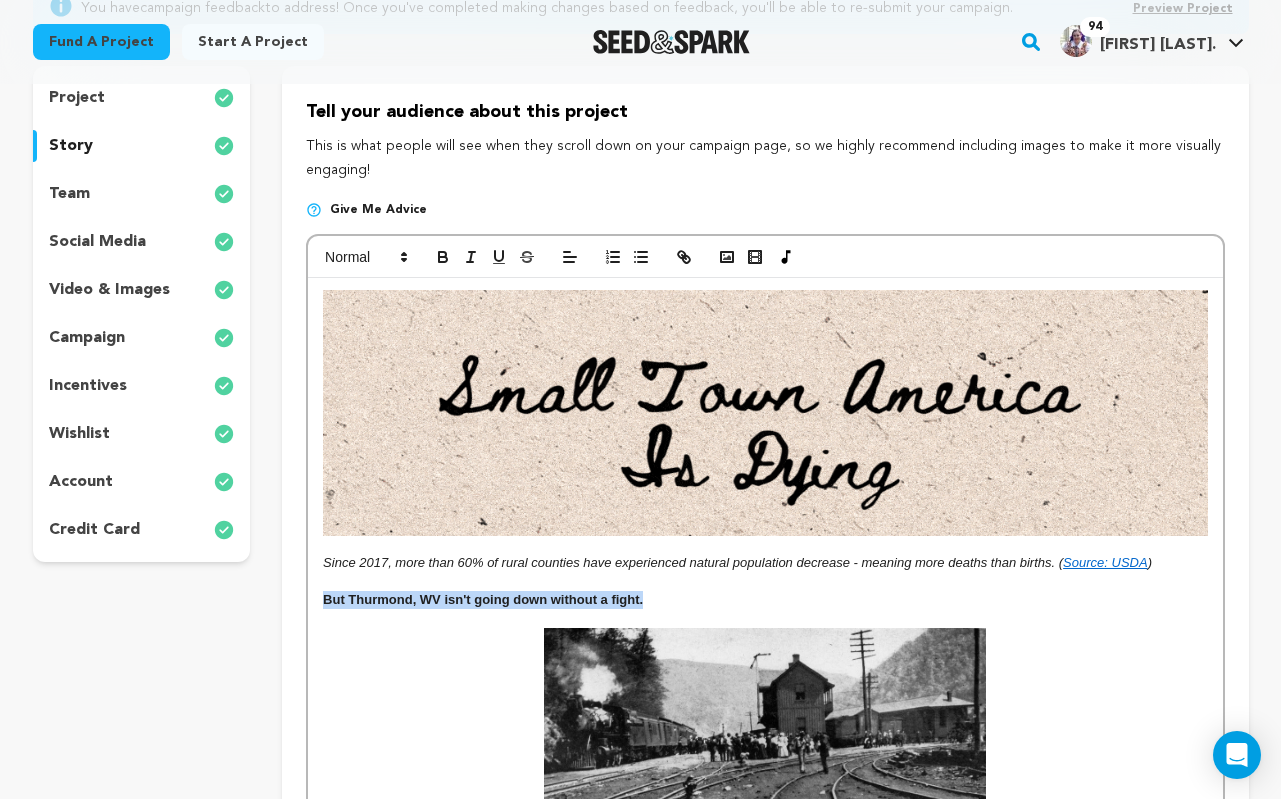 scroll, scrollTop: 246, scrollLeft: 0, axis: vertical 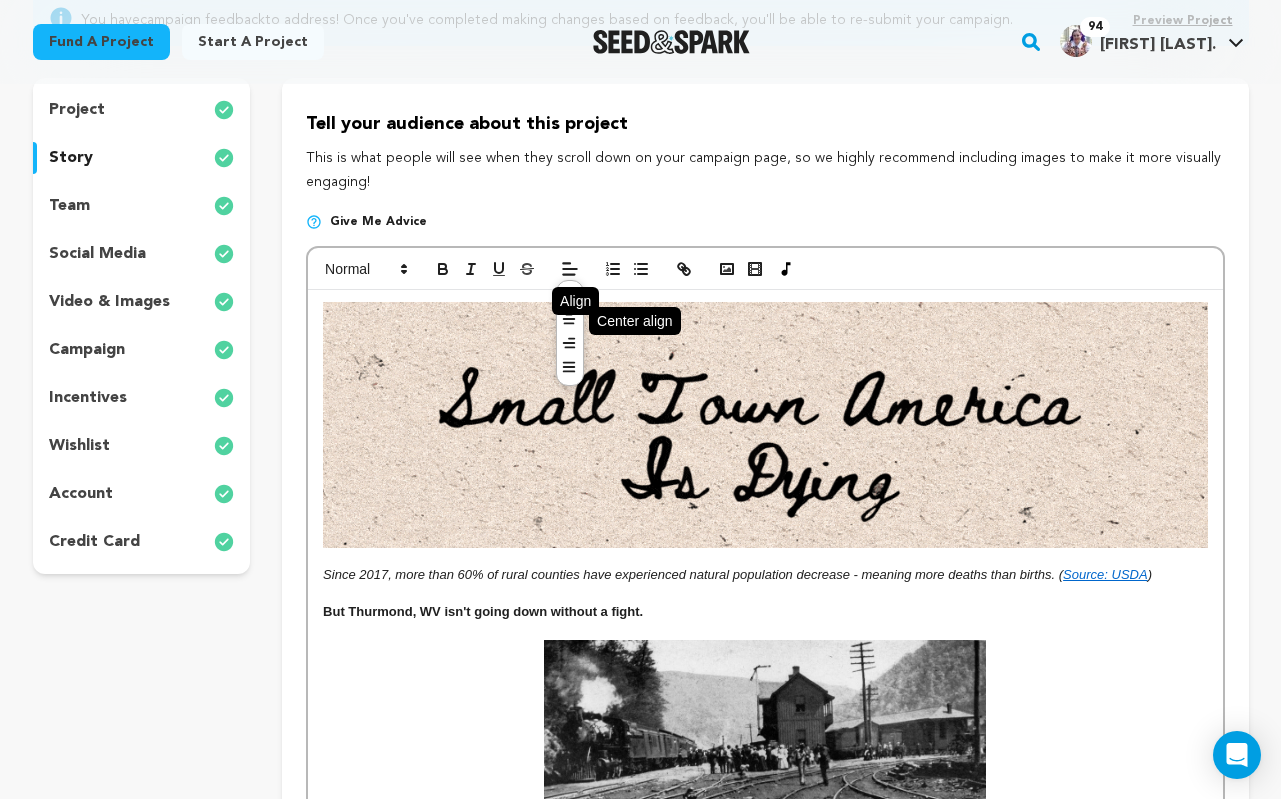 click 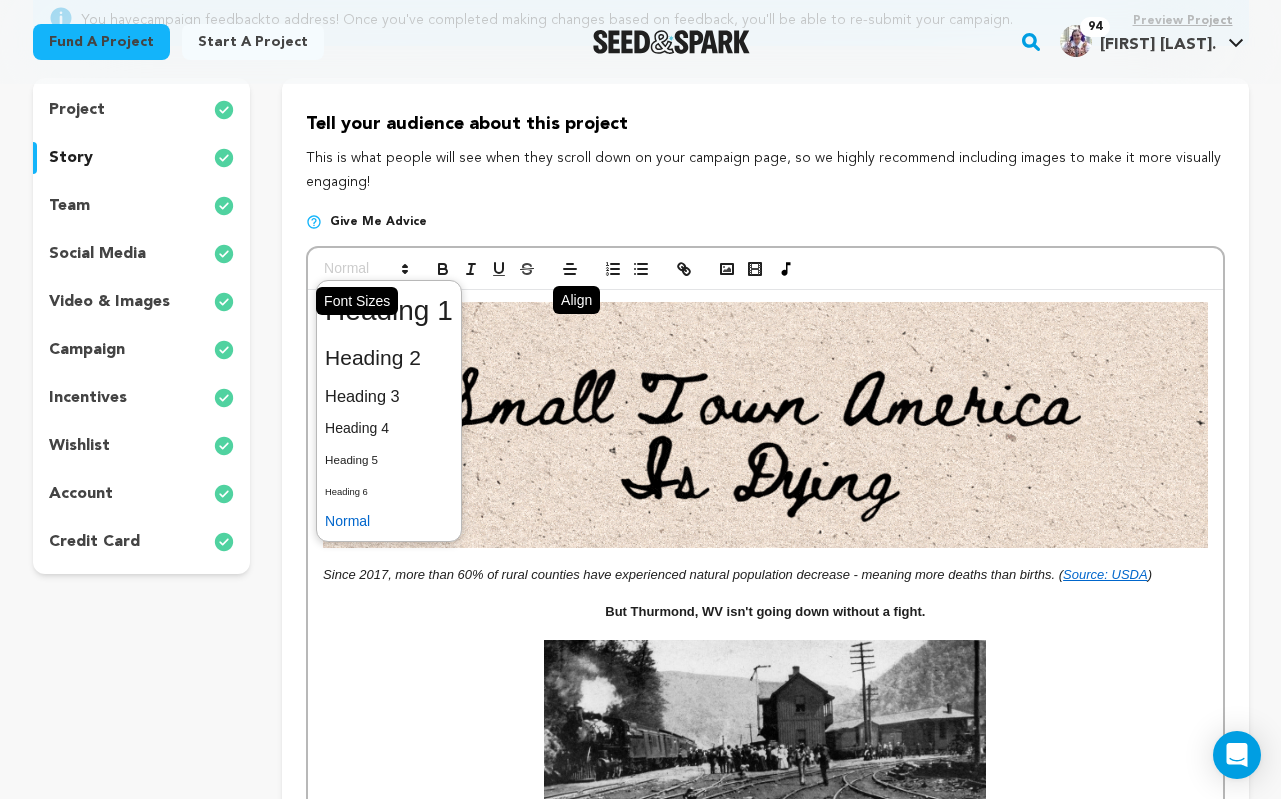 click at bounding box center (365, 269) 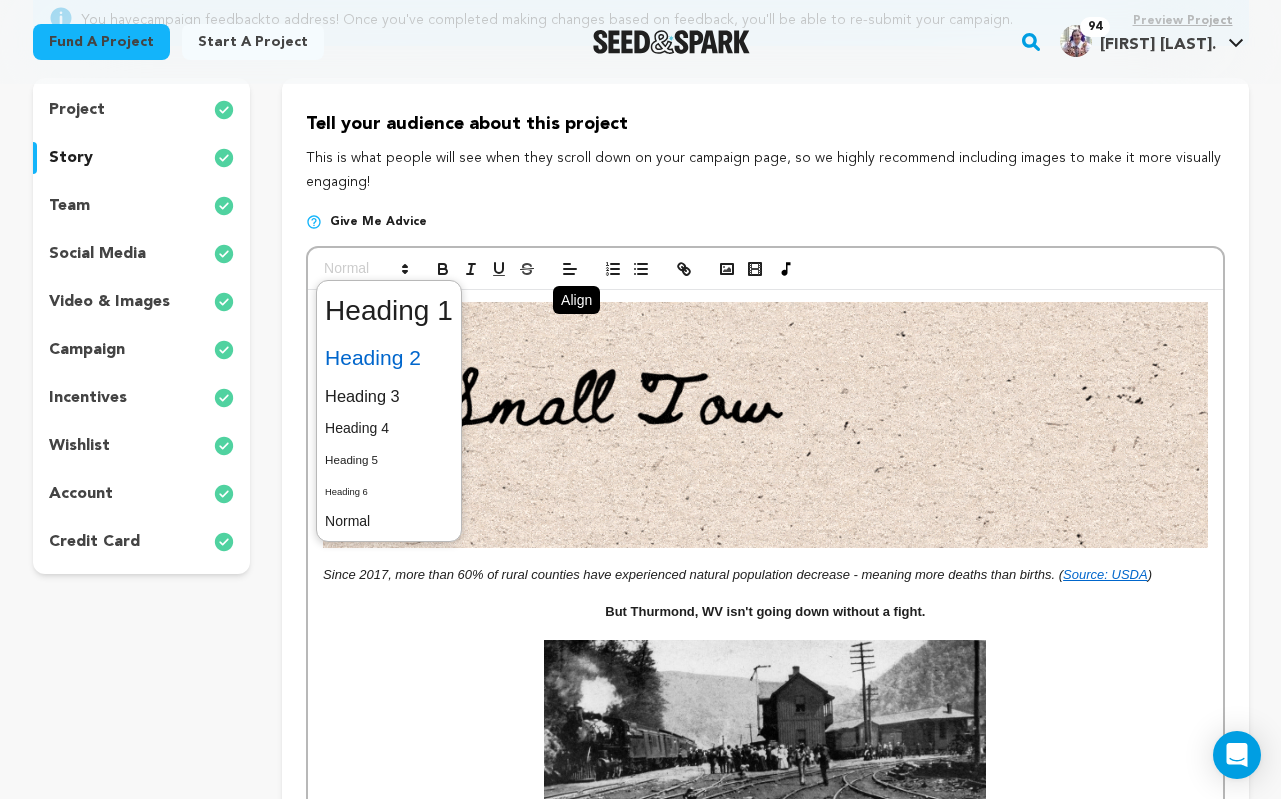 click at bounding box center (389, 358) 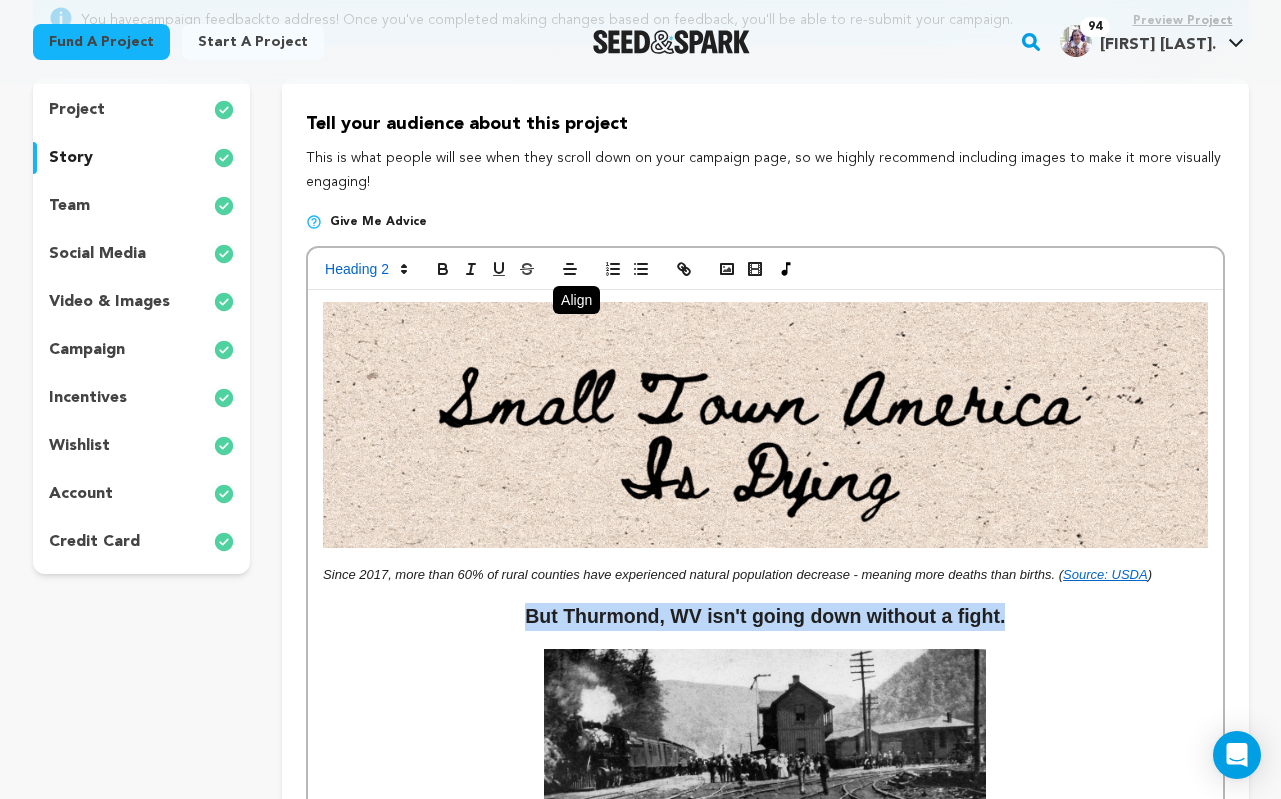 click on "But Thurmond, WV isn't going down without a fight." at bounding box center (765, 616) 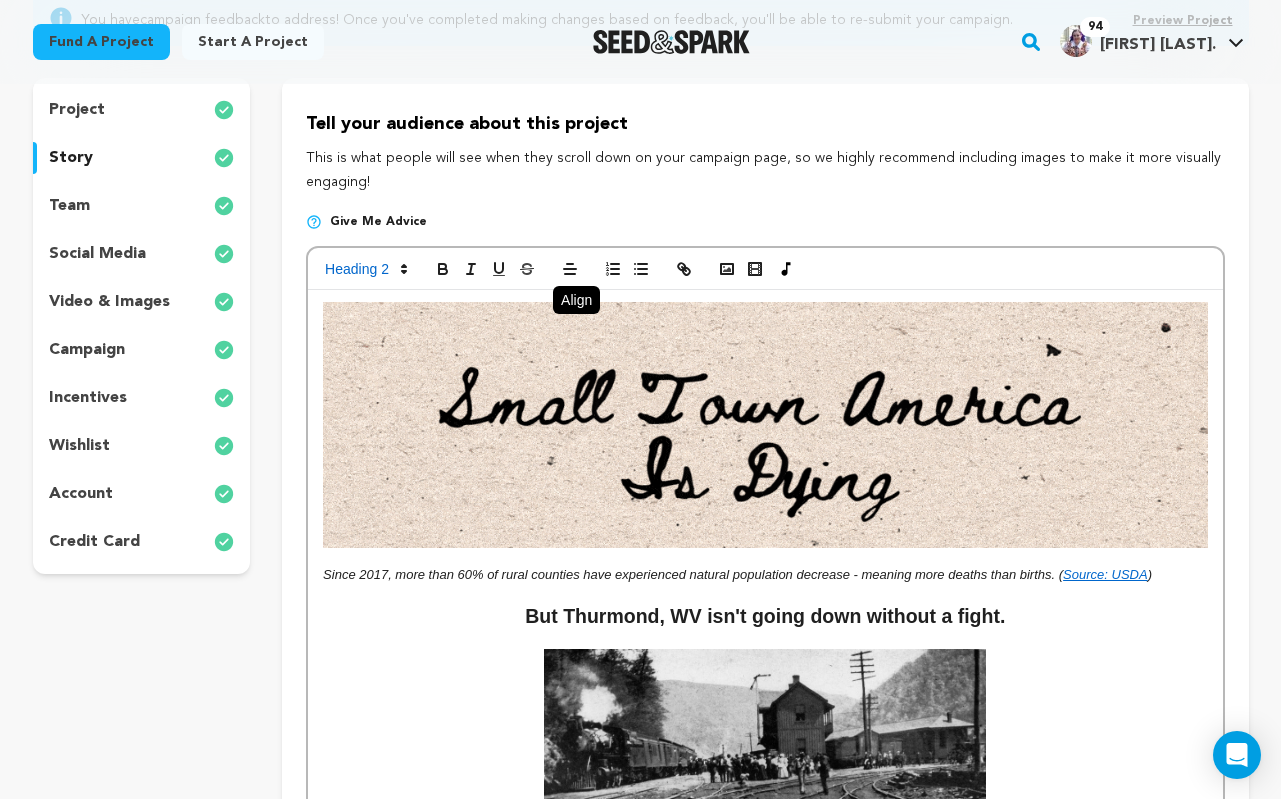 click on "But Thurmond, WV isn't going down without a fight." at bounding box center (765, 617) 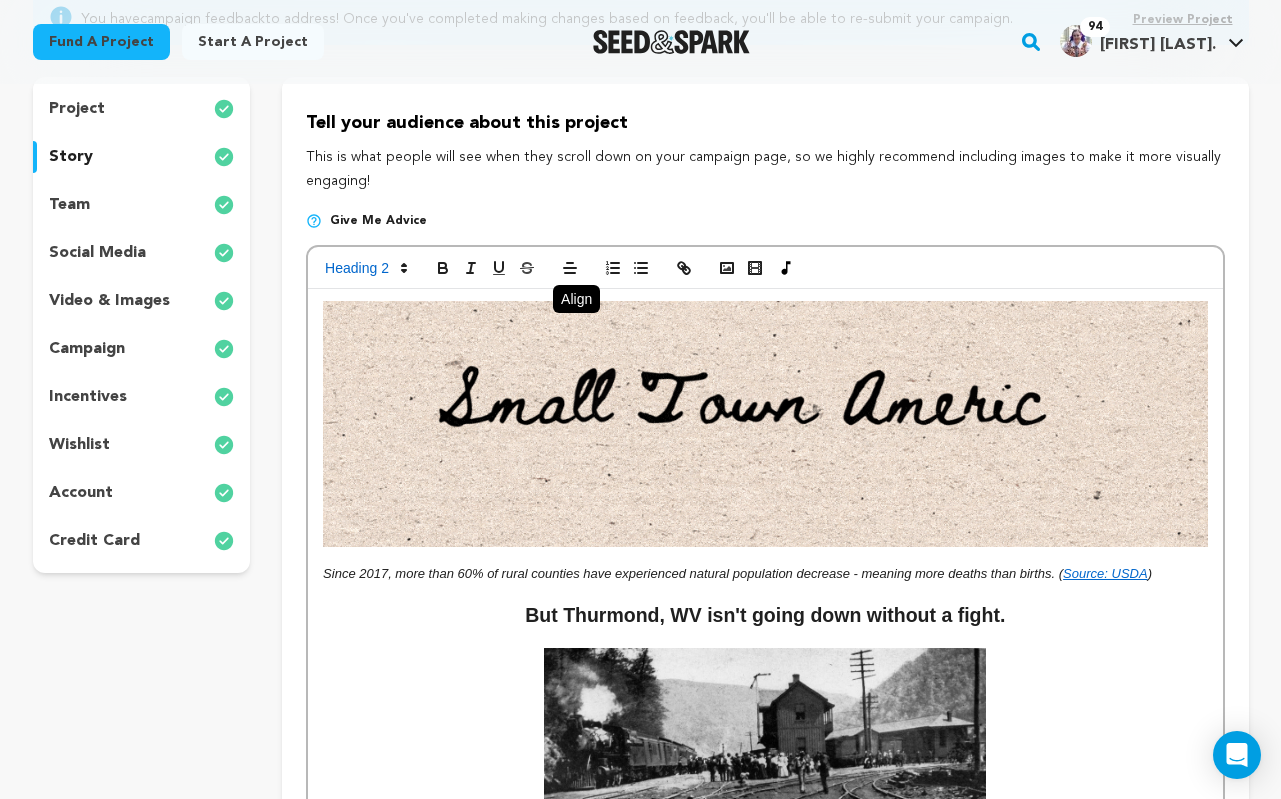 scroll, scrollTop: 277, scrollLeft: 0, axis: vertical 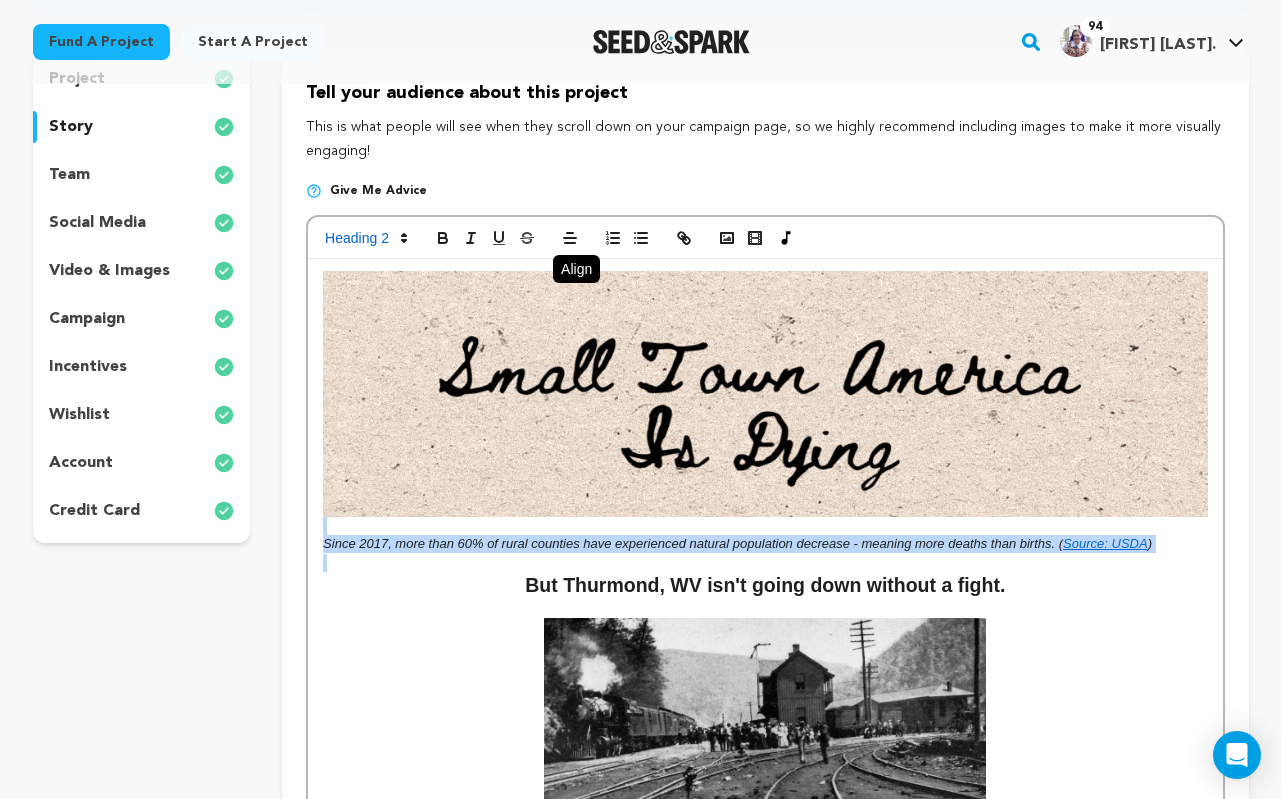 drag, startPoint x: 1191, startPoint y: 554, endPoint x: 286, endPoint y: 520, distance: 905.6384 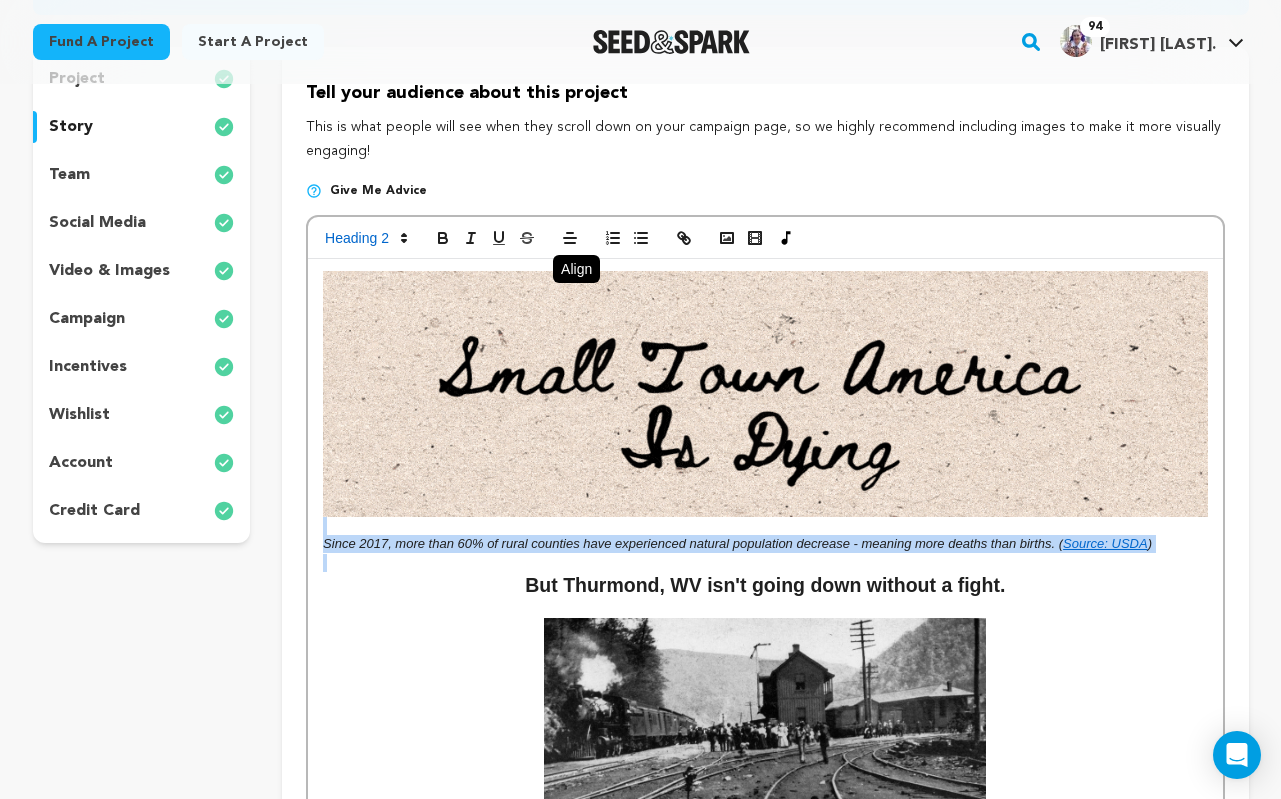 click on "Tell your audience about this project
This is what people will see when they scroll down on your campaign page, so we highly recommend including
images to make it more visually engaging!
Give me advice
Since 2017, more than 60% of rural counties have experienced natural population decrease - meaning more deaths than births. ( Source: USDA ) But Thurmond, [STATE] isn't going down without a fight. A booming railroad town founded in 1903, Thurmond once housed the employees of the railroad who carted coal out of the [STATE] hills into the bigger cities.  In 1968, the town was reborn ." at bounding box center (765, 1382) 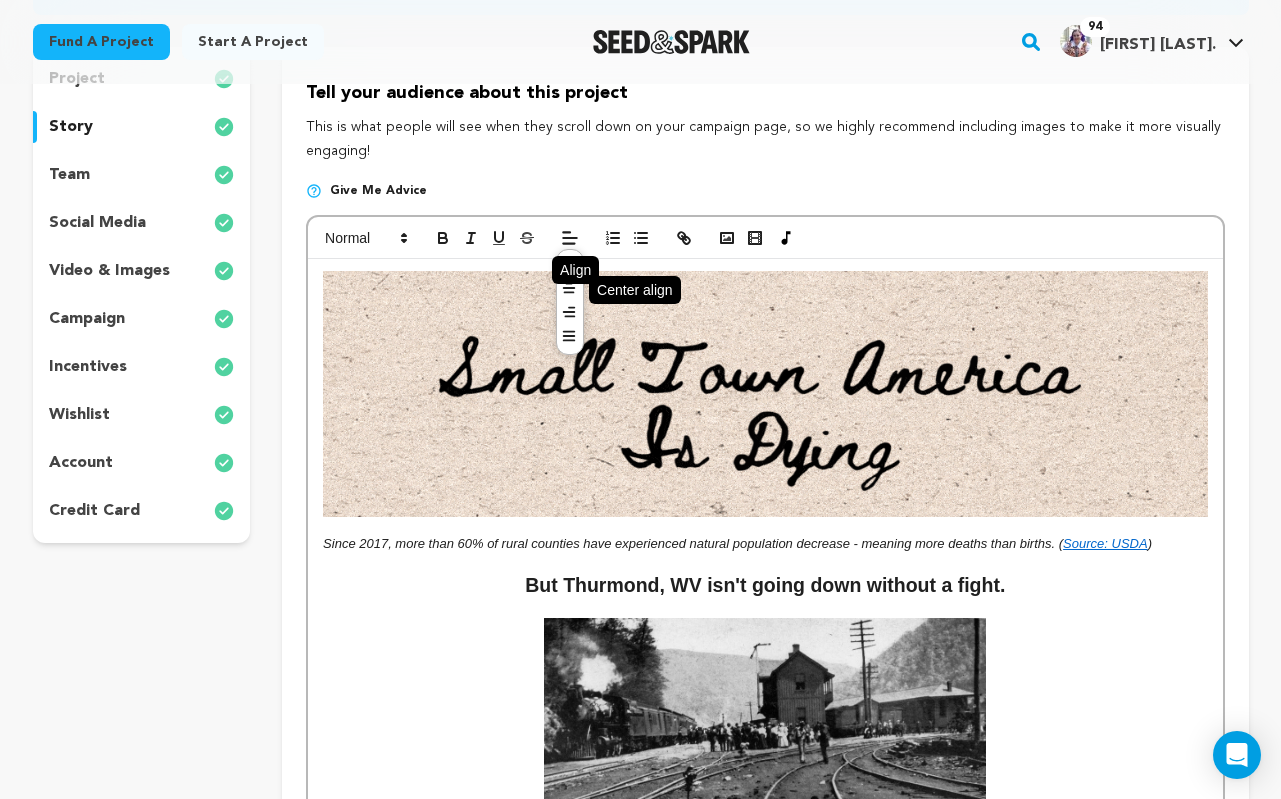 click 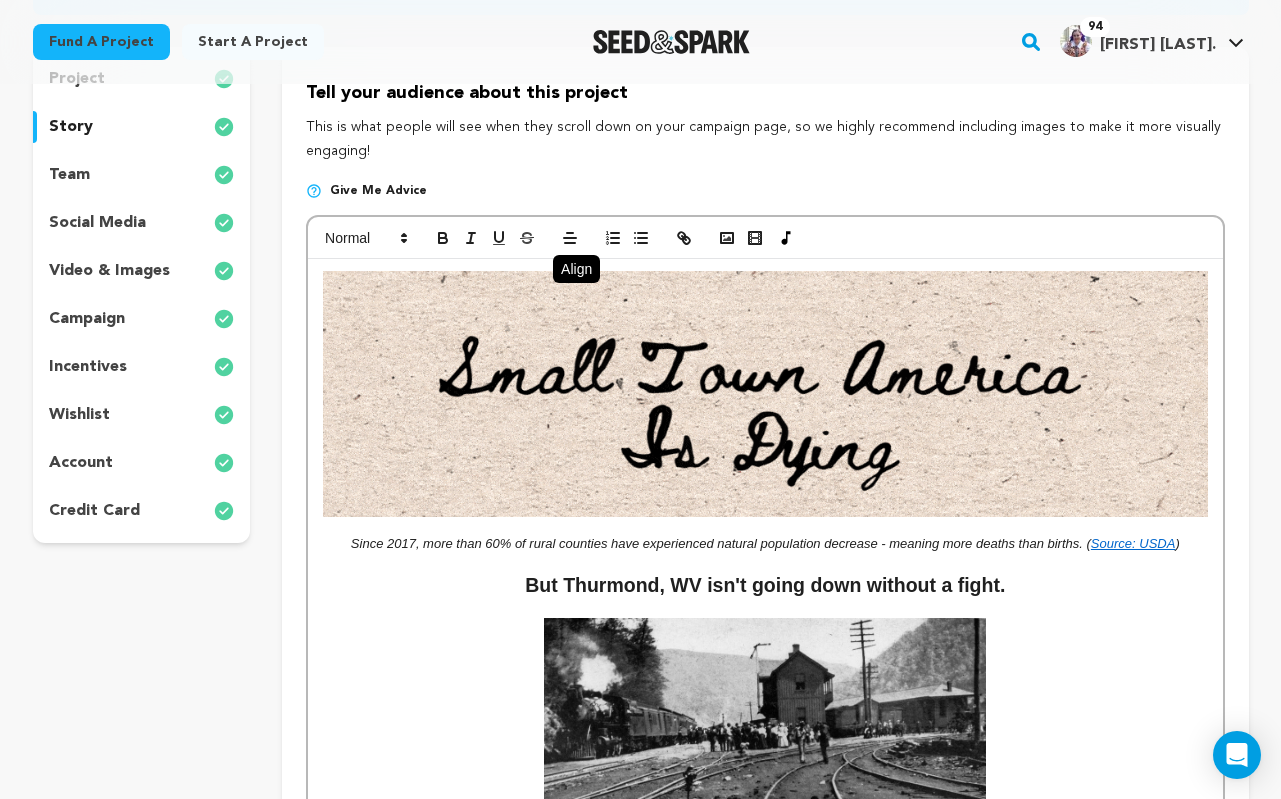 click at bounding box center (765, 609) 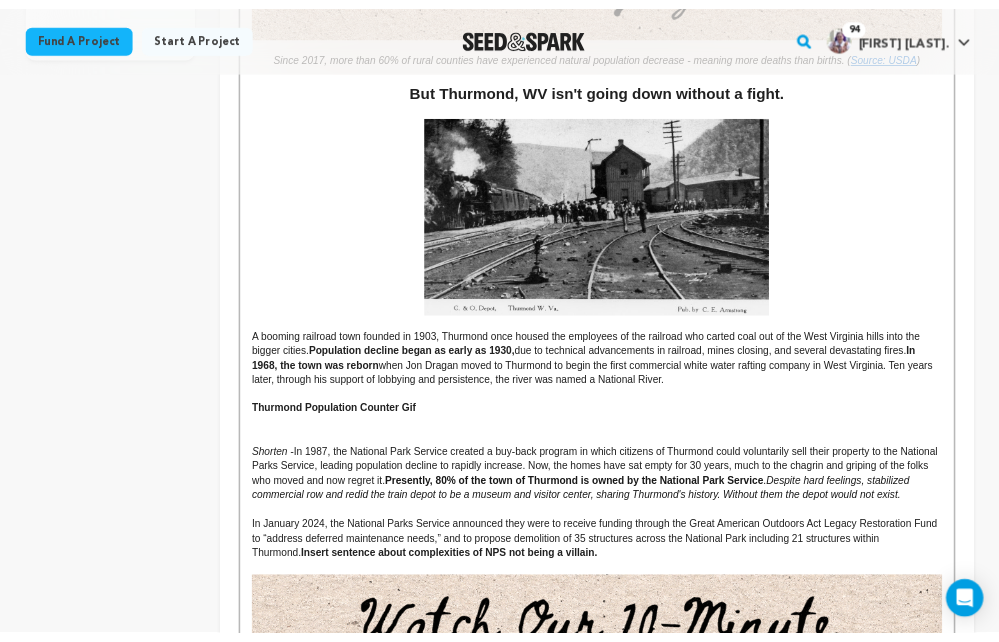 scroll, scrollTop: 881, scrollLeft: 0, axis: vertical 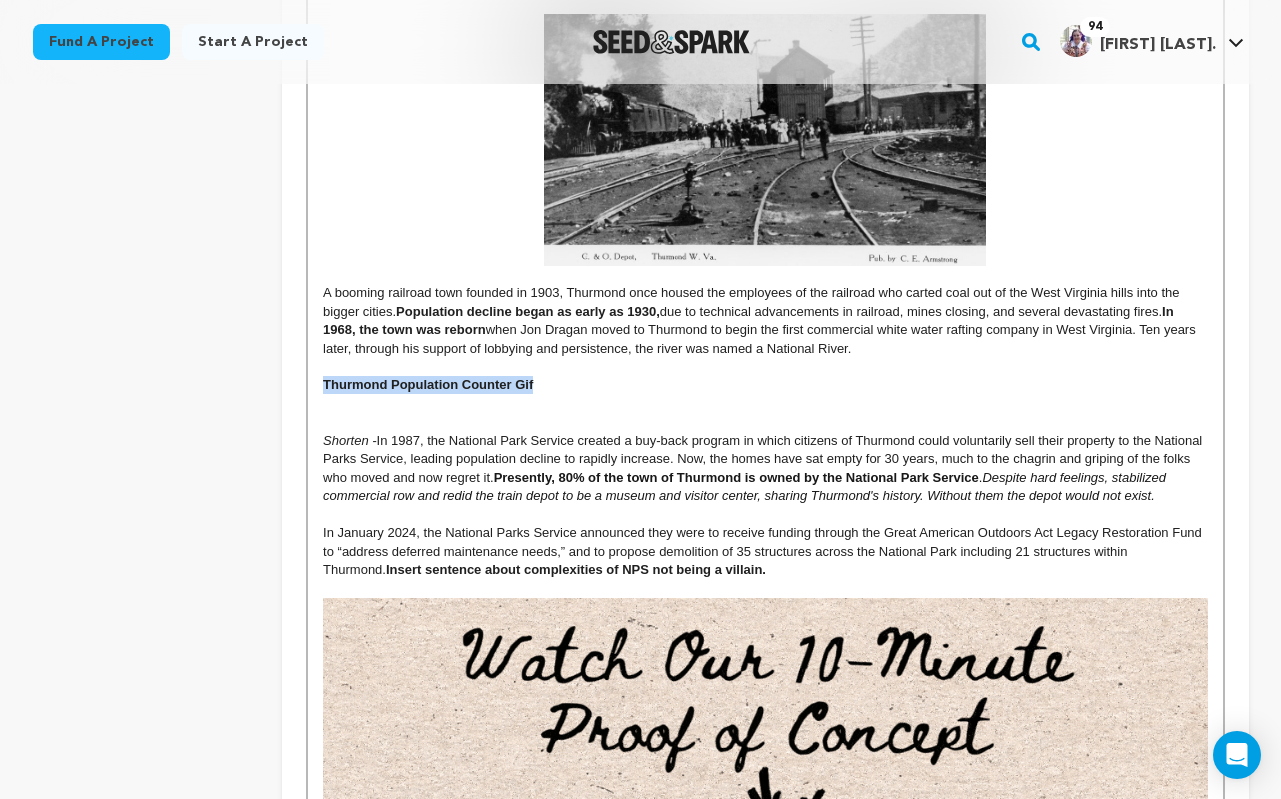 drag, startPoint x: 567, startPoint y: 384, endPoint x: 194, endPoint y: 389, distance: 373.0335 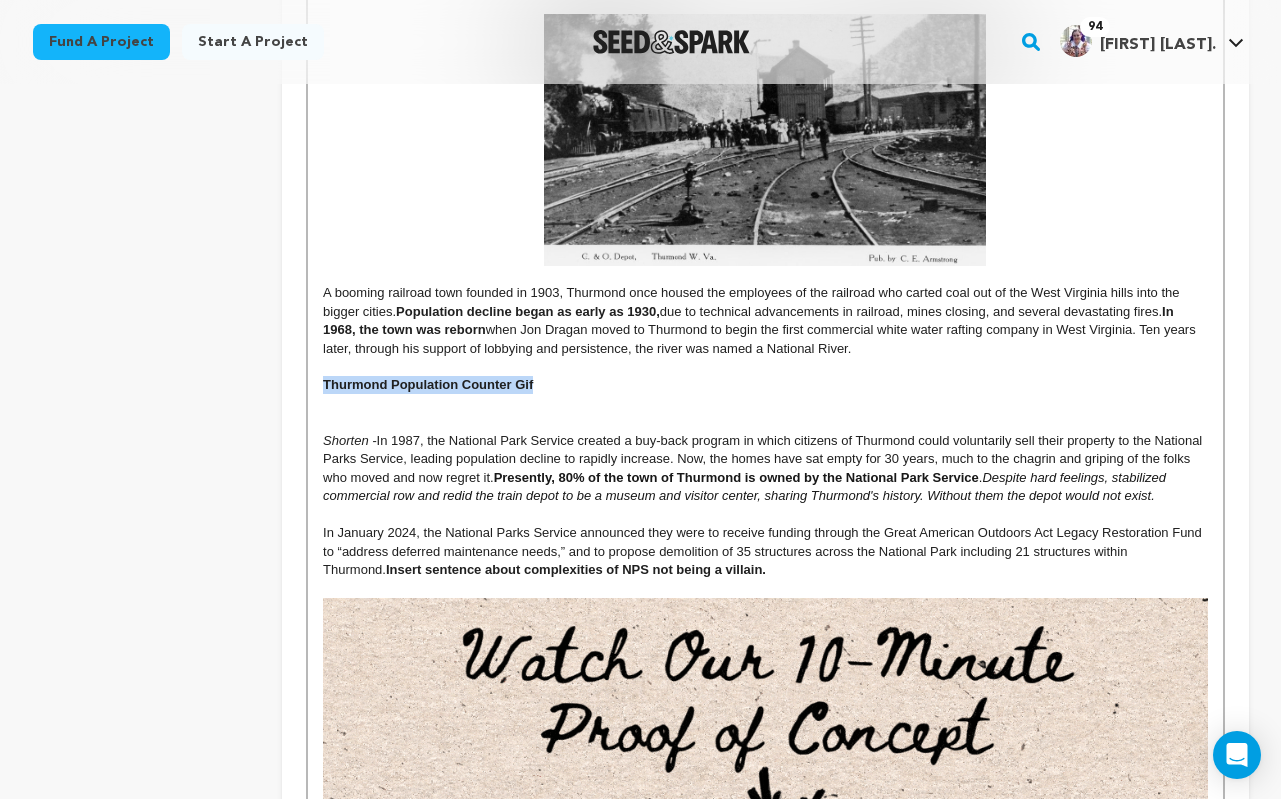 click on "project
story
team
social media
video & images
campaign
incentives
wishlist" at bounding box center [641, 778] 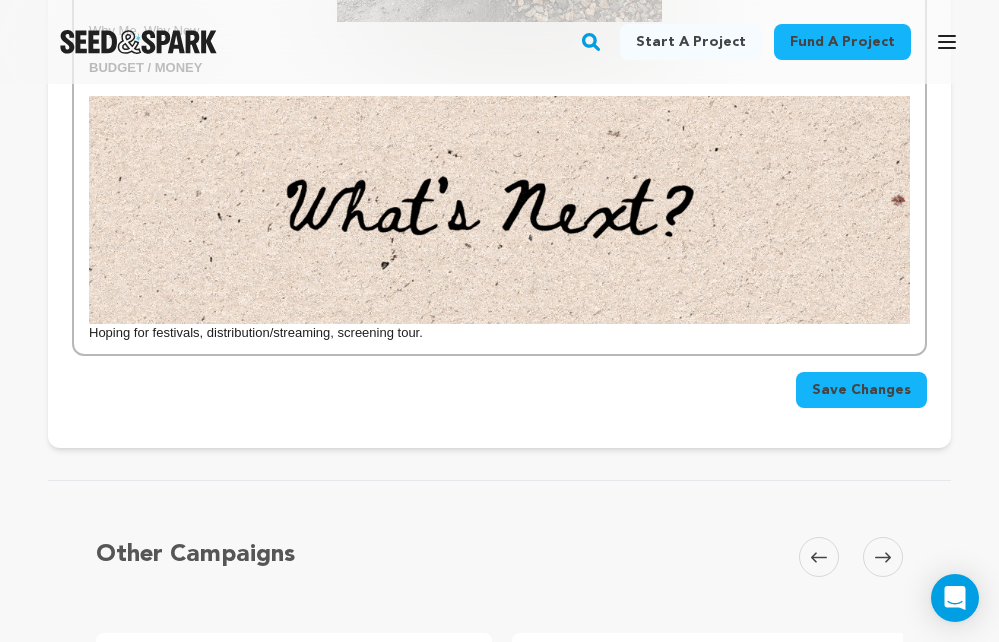scroll, scrollTop: 2657, scrollLeft: 0, axis: vertical 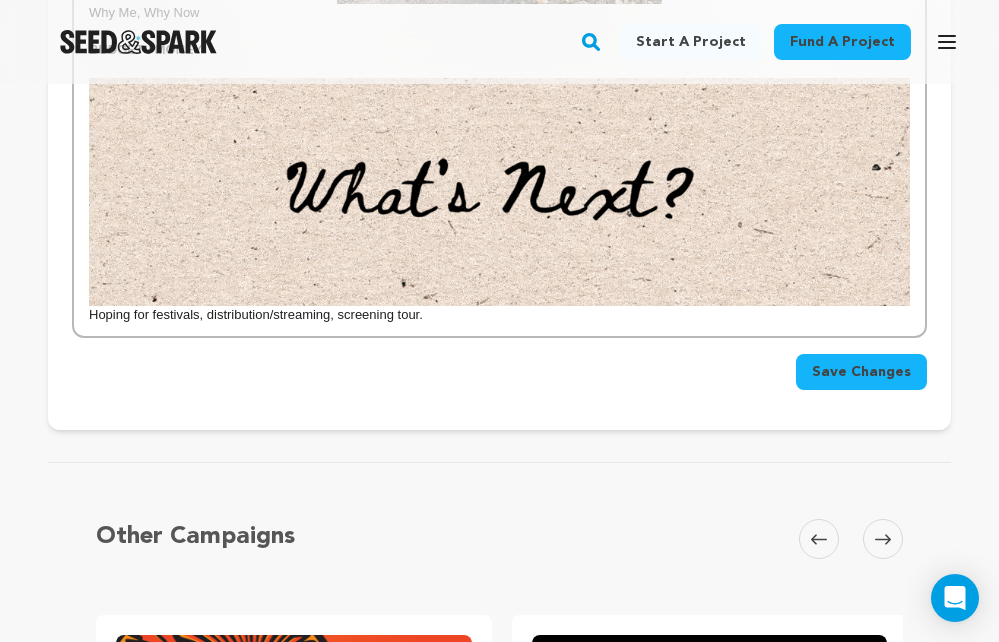 click on "Hoping for festivals, distribution/streaming, screening tour." at bounding box center (499, 315) 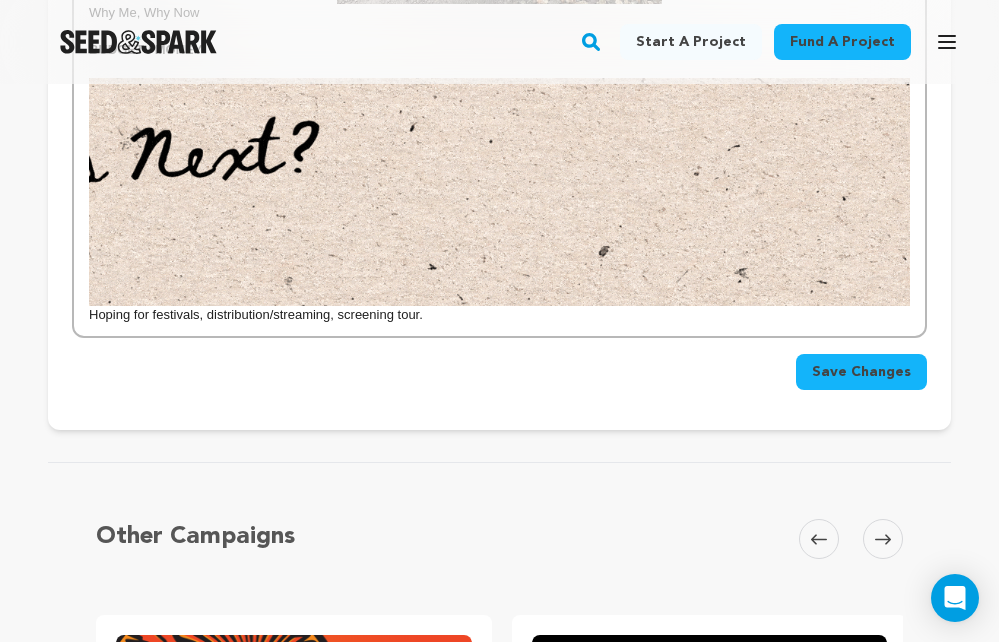 scroll, scrollTop: 2453, scrollLeft: 0, axis: vertical 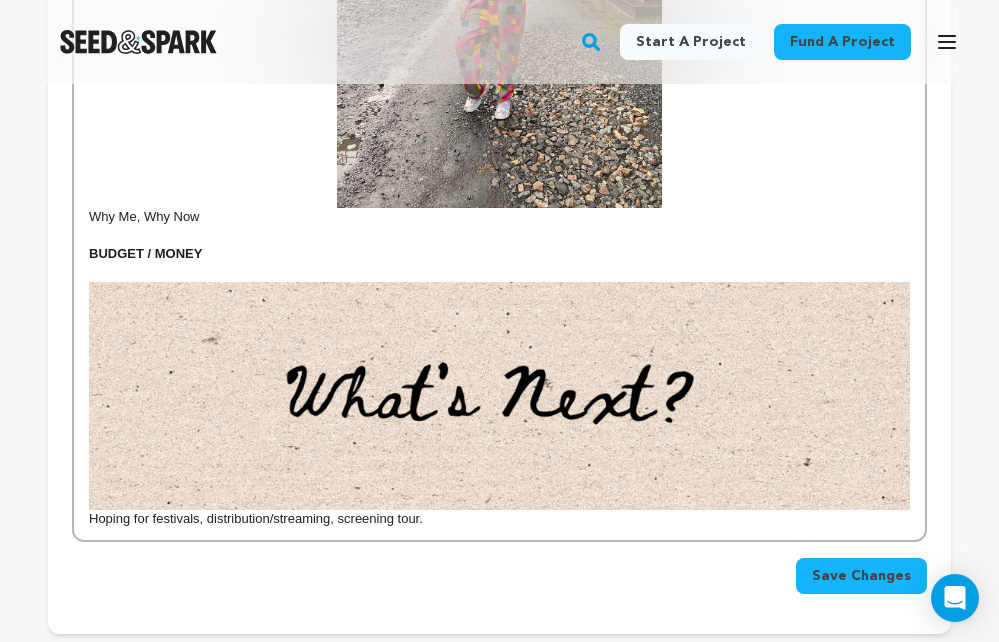 click on "BUDGET / MONEY" at bounding box center [499, 254] 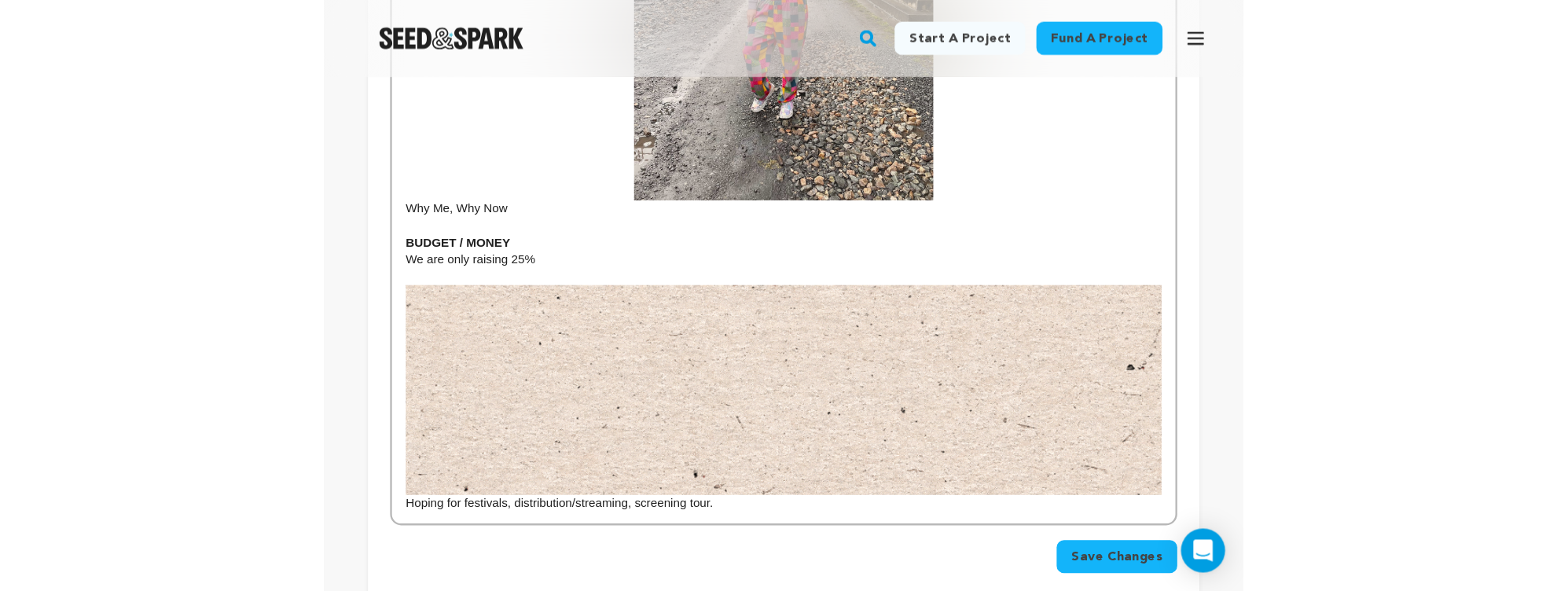 scroll, scrollTop: 1845, scrollLeft: 0, axis: vertical 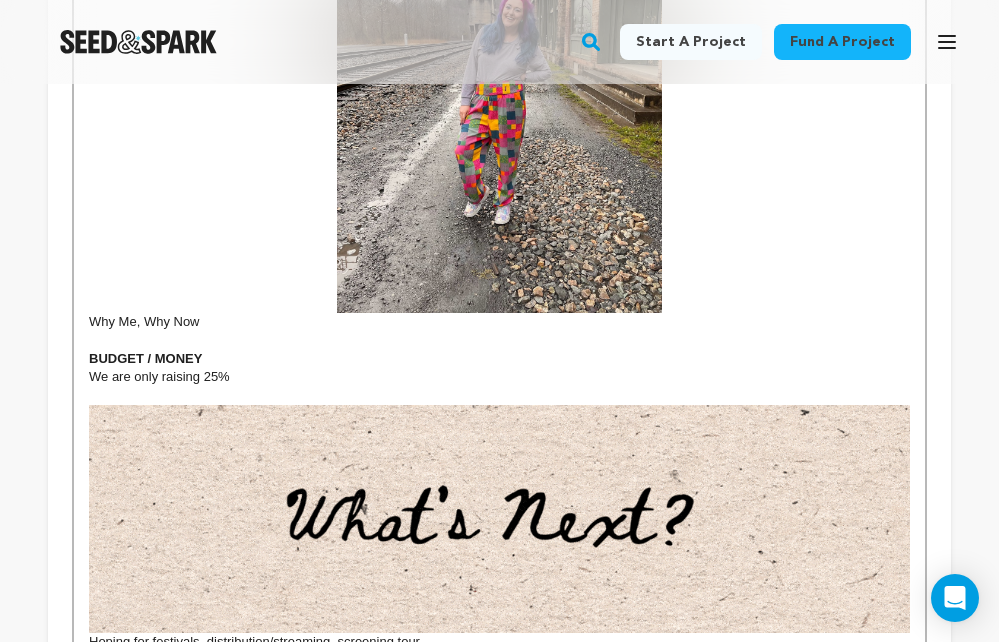 drag, startPoint x: 173, startPoint y: 392, endPoint x: 73, endPoint y: 392, distance: 100 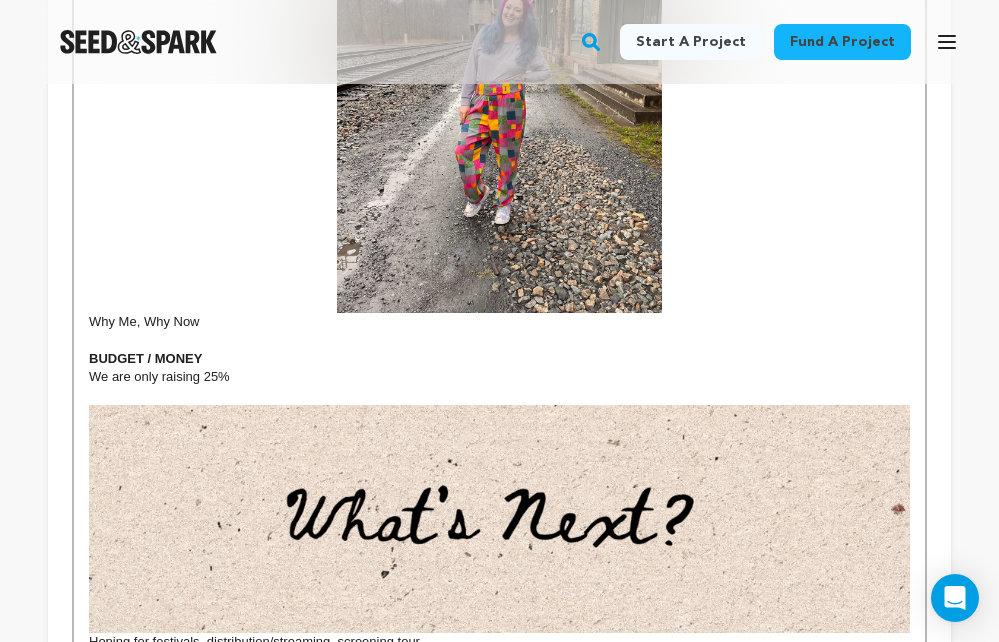 click on "Since [YEAR], more than [PERCENTAGE]% of rural counties have experienced natural population decrease - meaning more deaths than births. ( Source: USDA ) But Thurmond, [STATE] isn't going down without a fight. A booming railroad town founded in [YEAR], Thurmond once housed the employees of the railroad who carted coal out of the [STATE] hills into the bigger cities. Population decline began as early as [YEAR], due to technical advancements in railroad, mines closing, and several devastating fires. In [YEAR], the town was reborn when [FIRST] [LAST] moved to Thurmond to begin the first commercial white water rafting company in [STATE]. Ten years later, through his support of lobbying and persistence, the river was named a National River. Thurmond Population Counter Gif Shorten - Presently, [PERCENTAGE]% of the town of Thurmond is owned by the National Park Service . Insert sentence about complexities of NPS not being a villain. EMBED UPDATED YOUTUBE VIDEO HERE Why Me, Why Now BUDGET / MONEY We are only raising [PERCENTAGE]%" at bounding box center [499, -503] 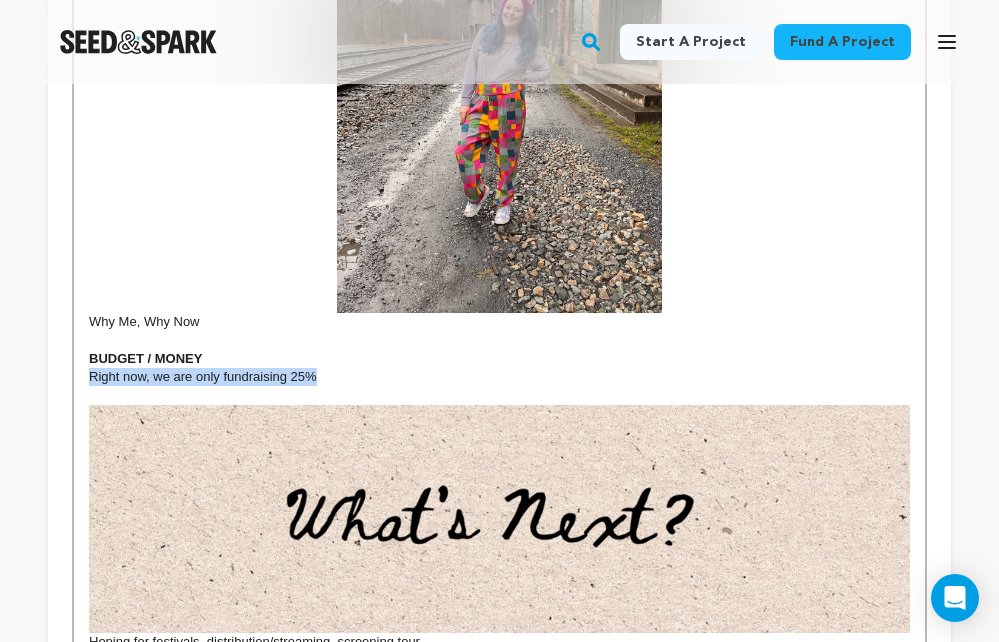 drag, startPoint x: 346, startPoint y: 396, endPoint x: 68, endPoint y: 402, distance: 278.06473 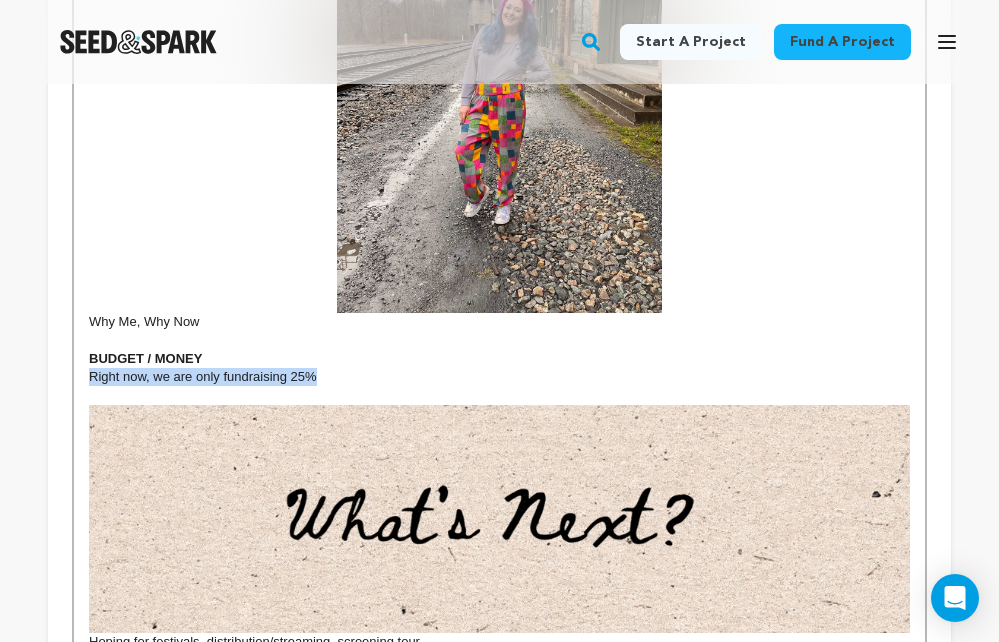 click on "Tell your audience about this project
This is what people will see when they scroll down on your campaign page, so we highly recommend including
images to make it more visually engaging!
Give me advice
Since 2017, more than 60% of rural counties have experienced natural population decrease - meaning more deaths than births. ( Source: USDA ) But Thurmond, [STATE] isn't going down without a fight. A booming railroad town founded in 1903, Thurmond once housed the employees of the railroad who carted coal out of the [STATE] hills into the bigger cities.  In 1968, the town was reborn ." at bounding box center (499, -561) 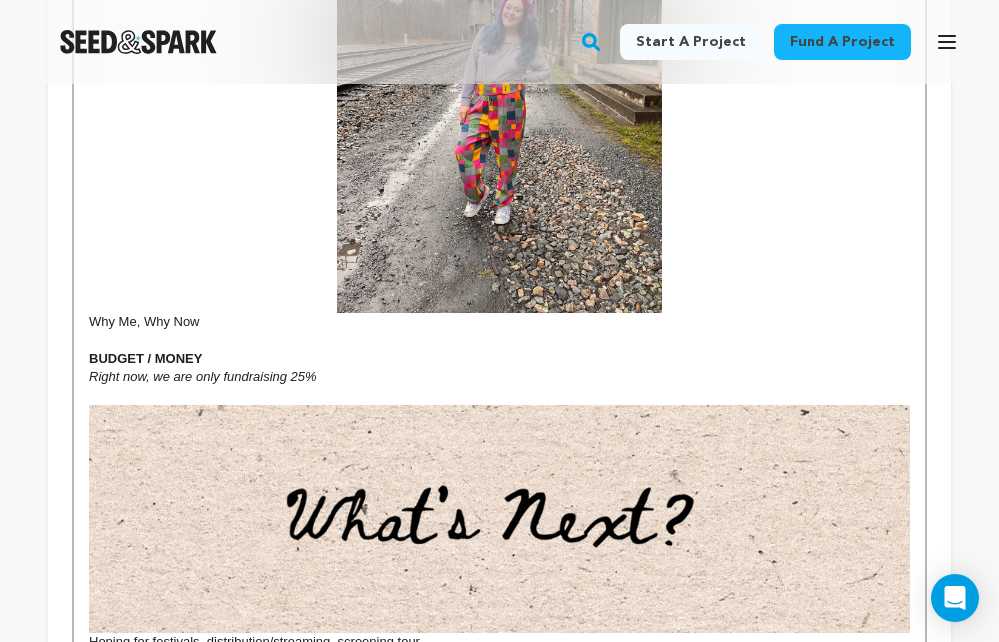 click on "Right now, we are only fundraising 25%" at bounding box center (499, 377) 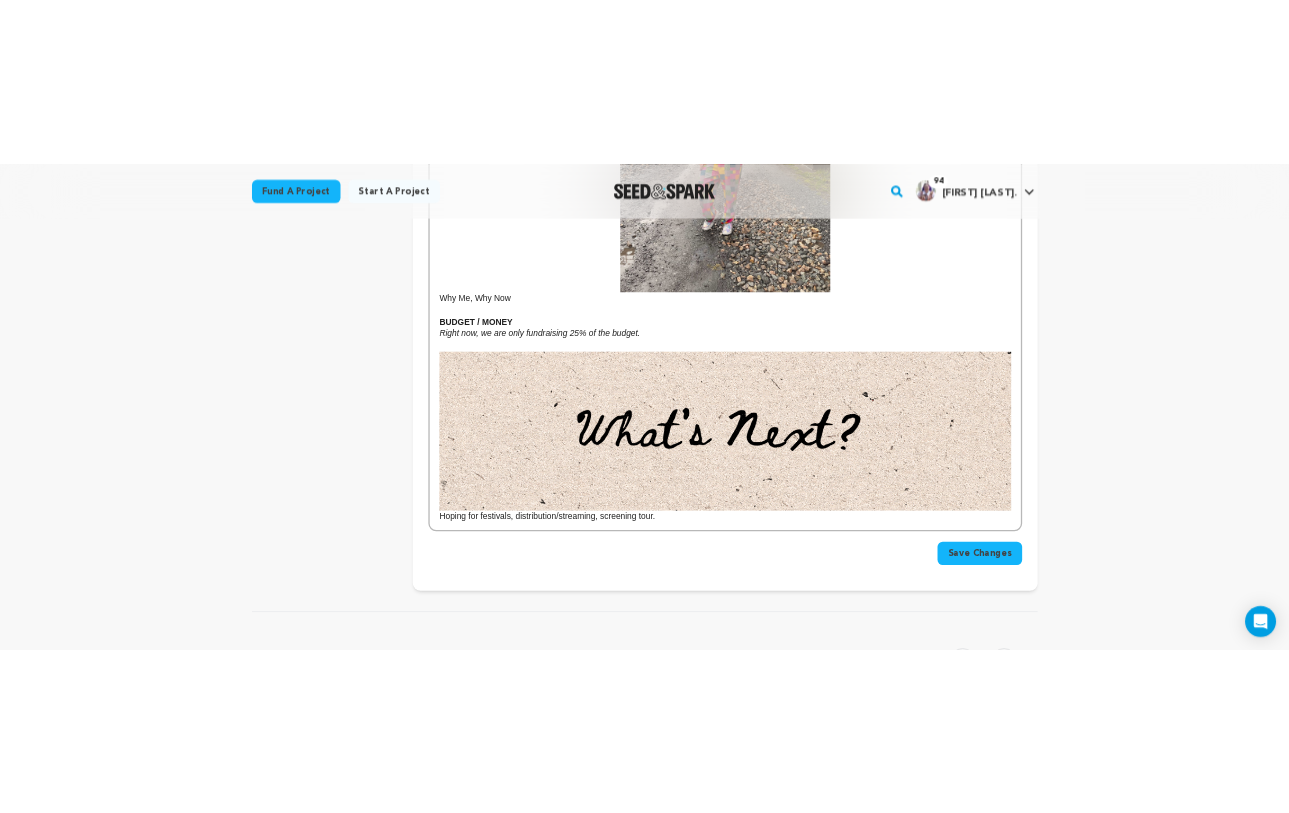 scroll, scrollTop: 2348, scrollLeft: 0, axis: vertical 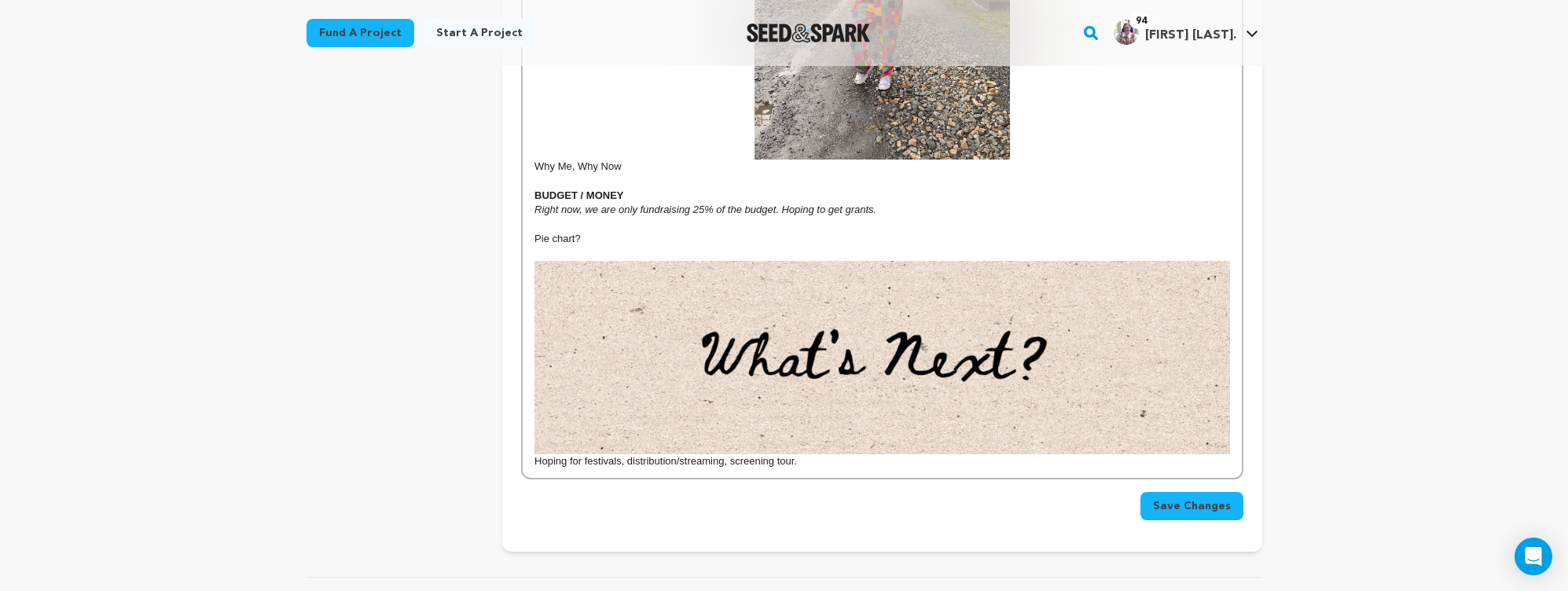 drag, startPoint x: 598, startPoint y: 254, endPoint x: 586, endPoint y: 249, distance: 13 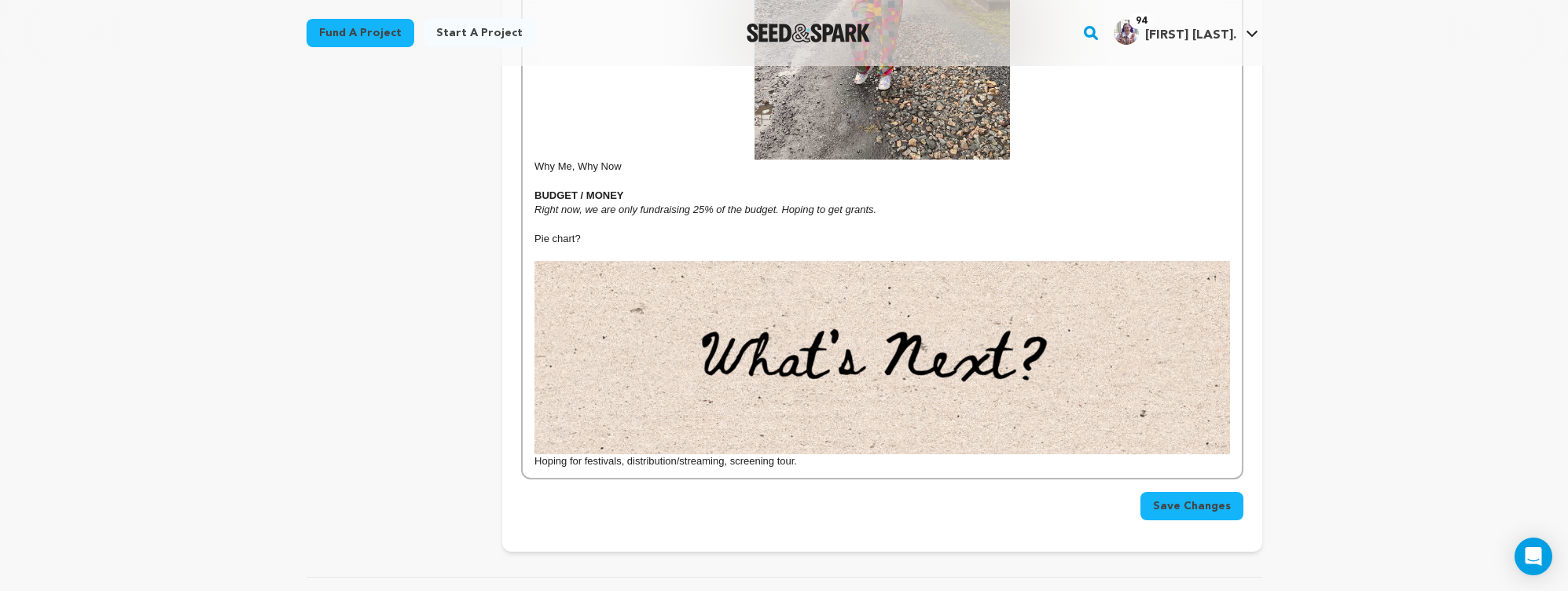 click at bounding box center [882, 253] 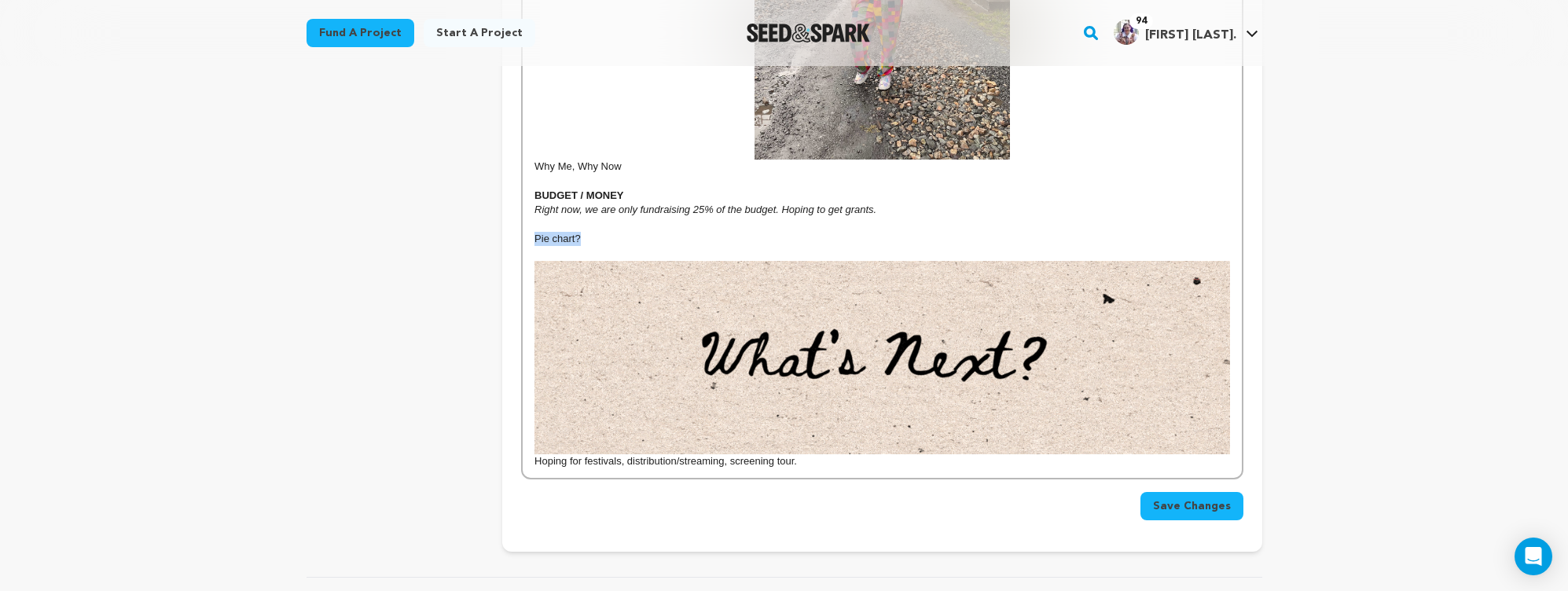 drag, startPoint x: 594, startPoint y: 239, endPoint x: 518, endPoint y: 240, distance: 76.00658 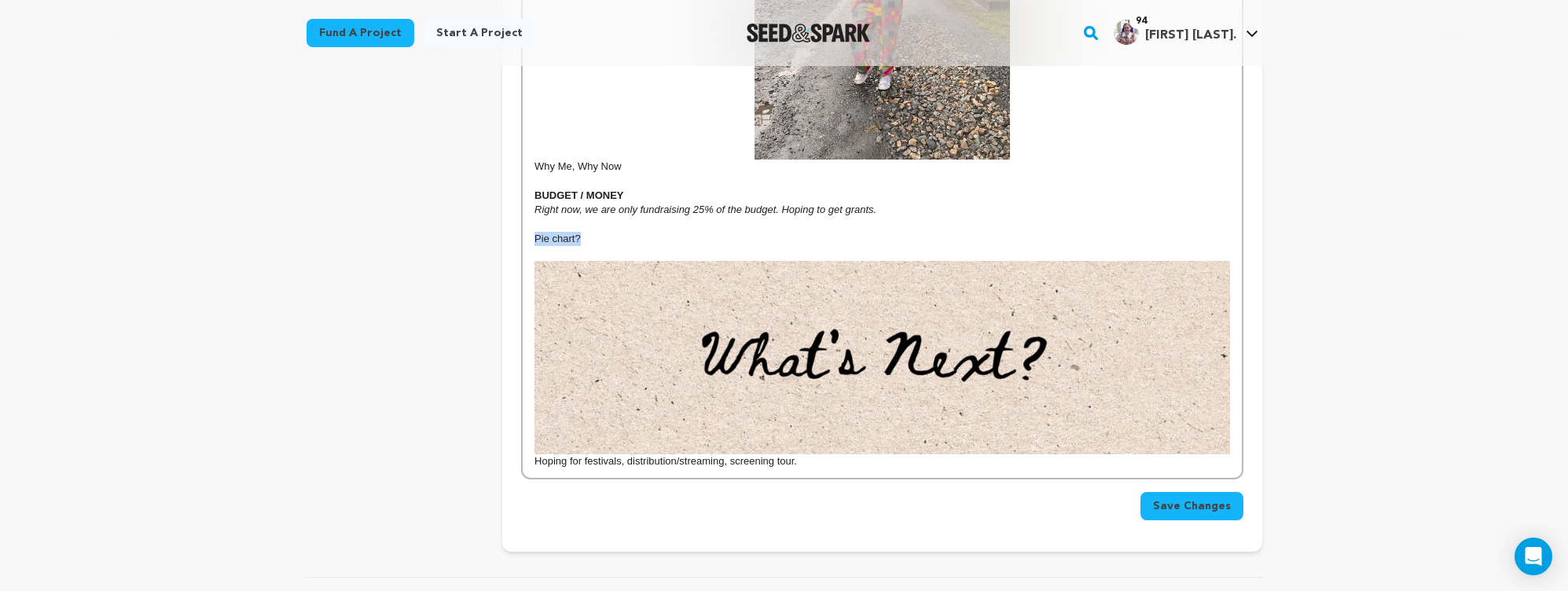 click on "Tell your audience about this project
This is what people will see when they scroll down on your campaign page, so we highly recommend including
images to make it more visually engaging!
Give me advice
Since 2017, more than 60% of rural counties have experienced natural population decrease - meaning more deaths than births. ( Source: USDA ) But Thurmond, [STATE] isn't going down without a fight. A booming railroad town founded in 1903, Thurmond once housed the employees of the railroad who carted coal out of the [STATE] hills into the bigger cities.  In 1968, the town was reborn ." at bounding box center (882, -519) 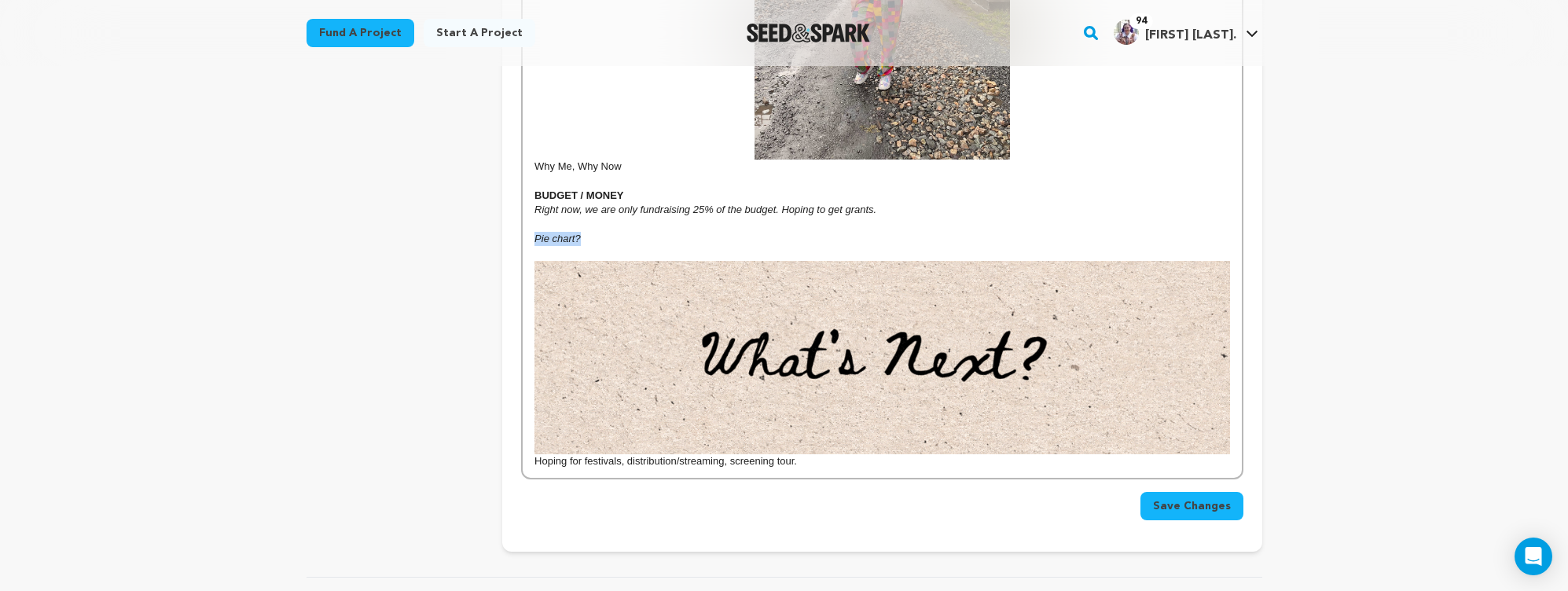 click on "Pie chart?" at bounding box center (557, 238) 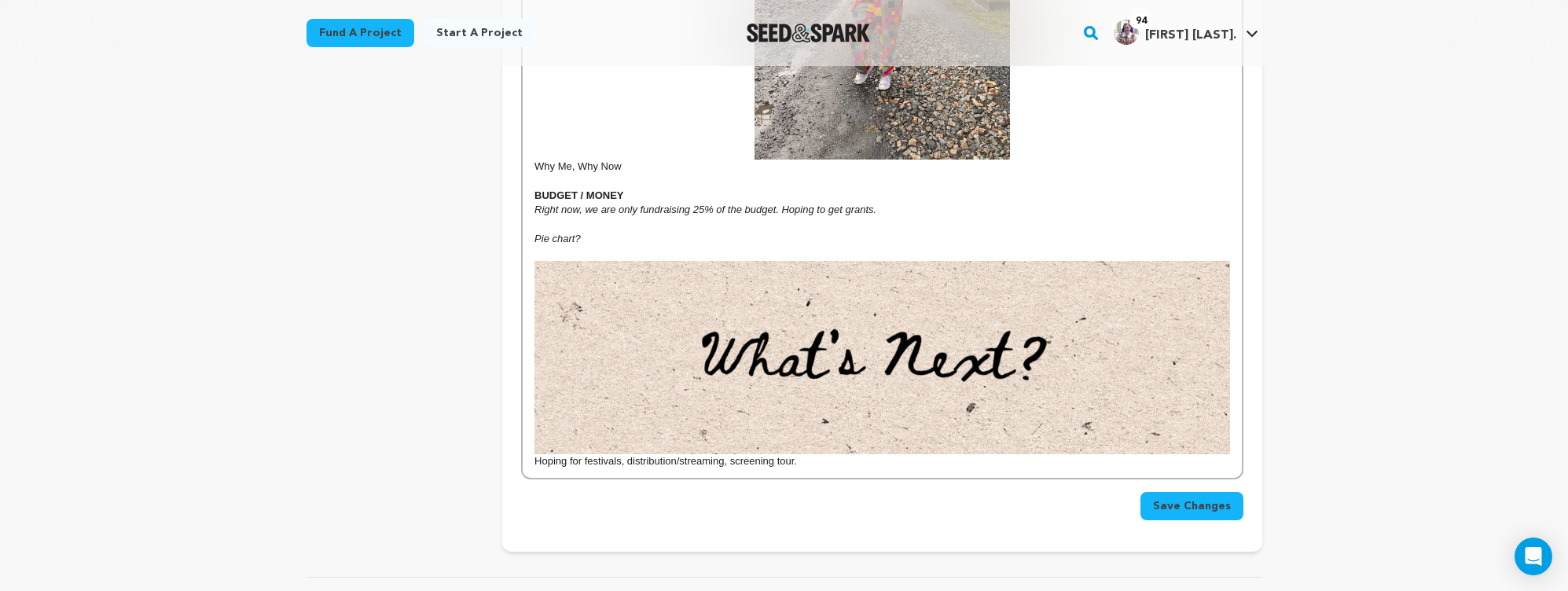 click at bounding box center (882, 225) 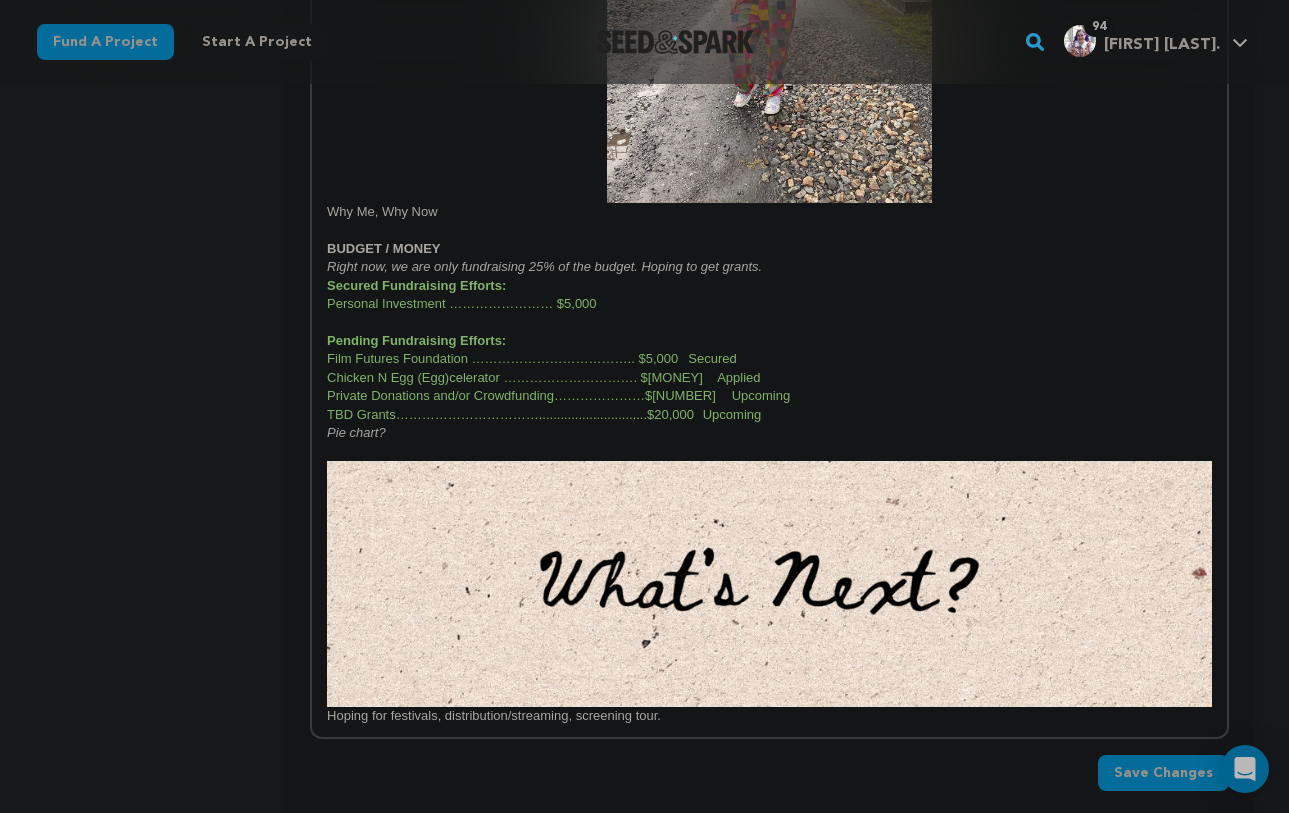 scroll, scrollTop: 266, scrollLeft: 0, axis: vertical 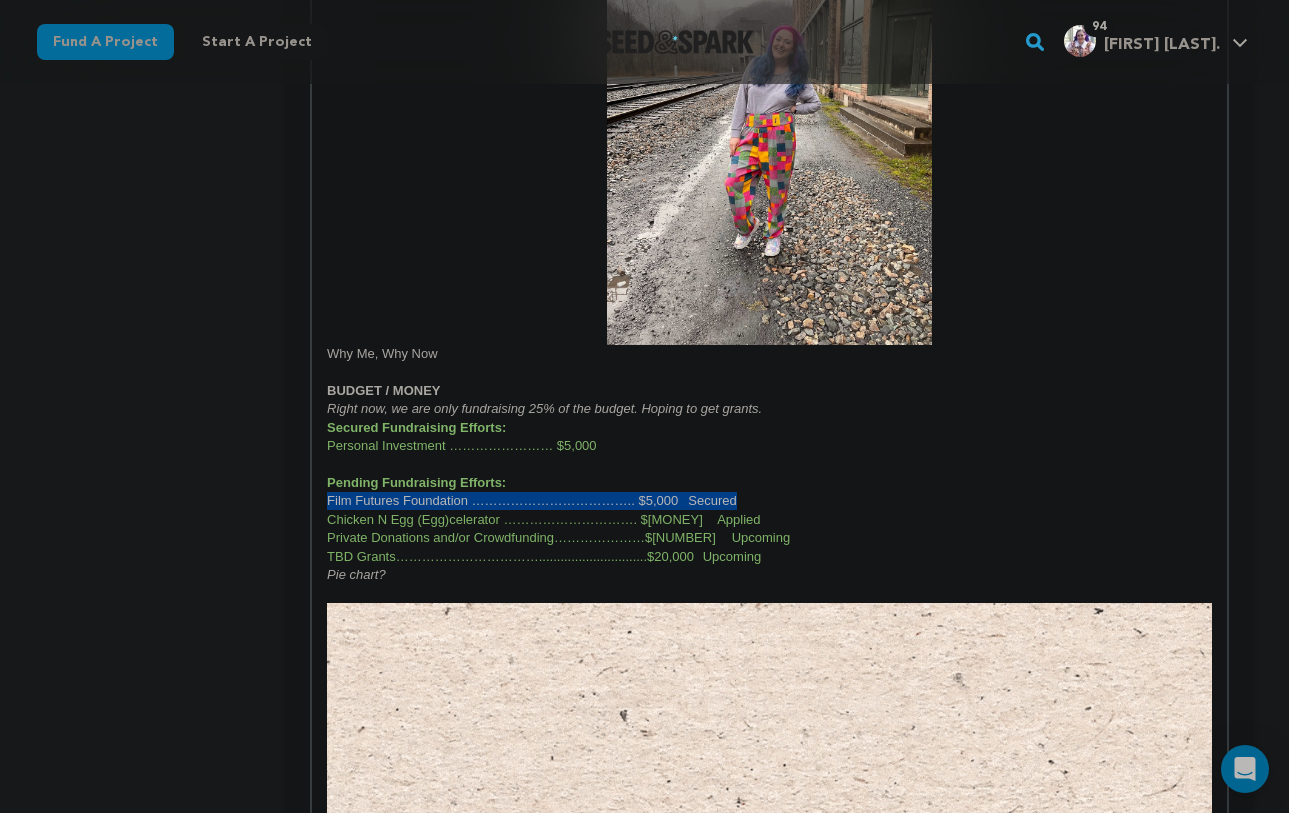 drag, startPoint x: 760, startPoint y: 498, endPoint x: 315, endPoint y: 511, distance: 445.18985 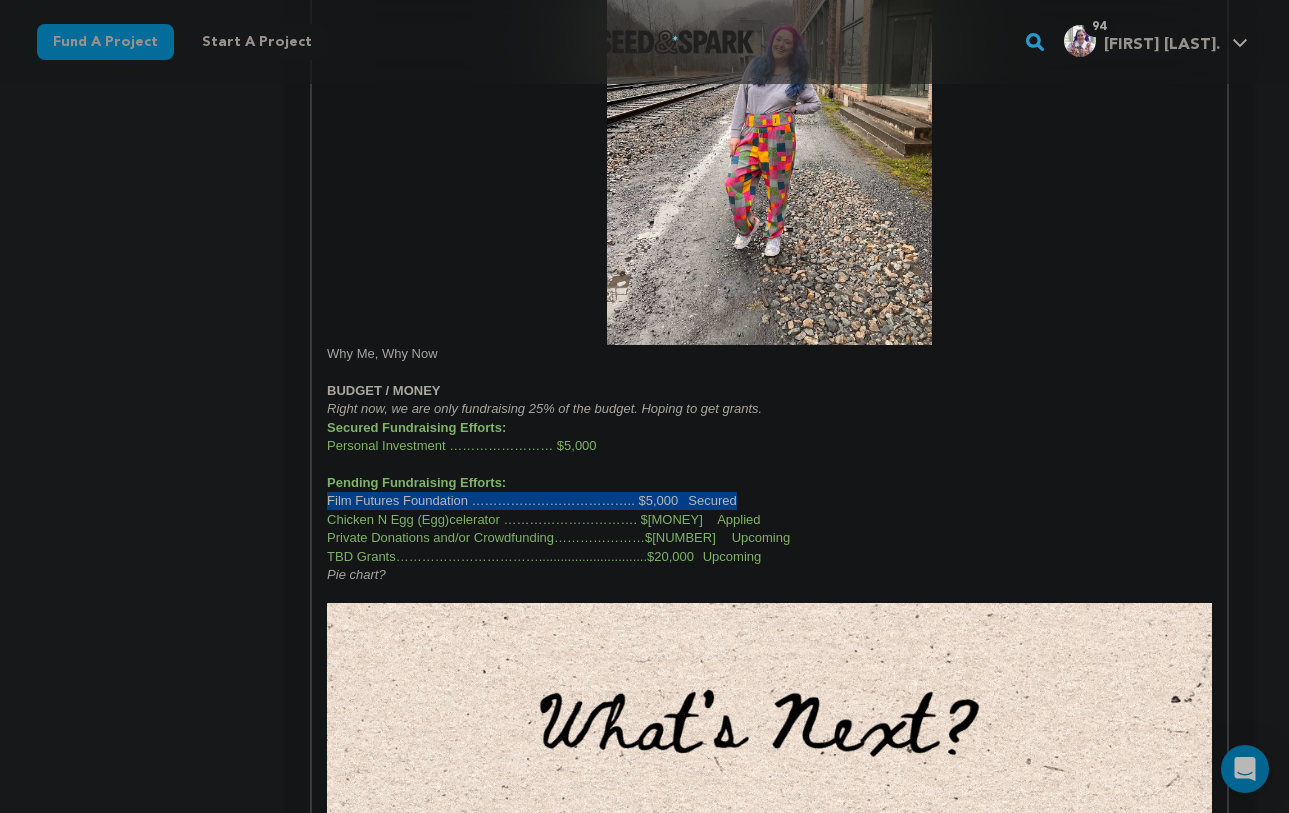 click on "Since 2017, more than 60% of rural counties have experienced natural population decrease - meaning more deaths than births. ( Source: USDA ) But Thurmond, [STATE] isn't going down without a fight. A booming railroad town founded in 1903, Thurmond once housed the employees of the railroad who carted coal out of the [STATE] hills into the bigger cities.  Population decline began as early as 1930,  due to technical advancements in railroad, mines closing, and several devastating fires.  In 1968, the town was reborn  when [FIRST] [LAST] moved to Thurmond to begin the first commercial white water rafting company in [STATE]. Ten years later, through his support of lobbying and persistence, the river was named a National River. Thurmond Population Counter Gif Shorten -  Presently, 80% of the town of Thurmond is owned by the National Park Service .  Insert sentence about complexities of NPS not being a villain. EMBED UPDATED YOUTUBE VIDEO HERE Why Me, Why Now BUDGET / MONEY Secured Fundraising Efforts: Pie chart?" at bounding box center [769, -396] 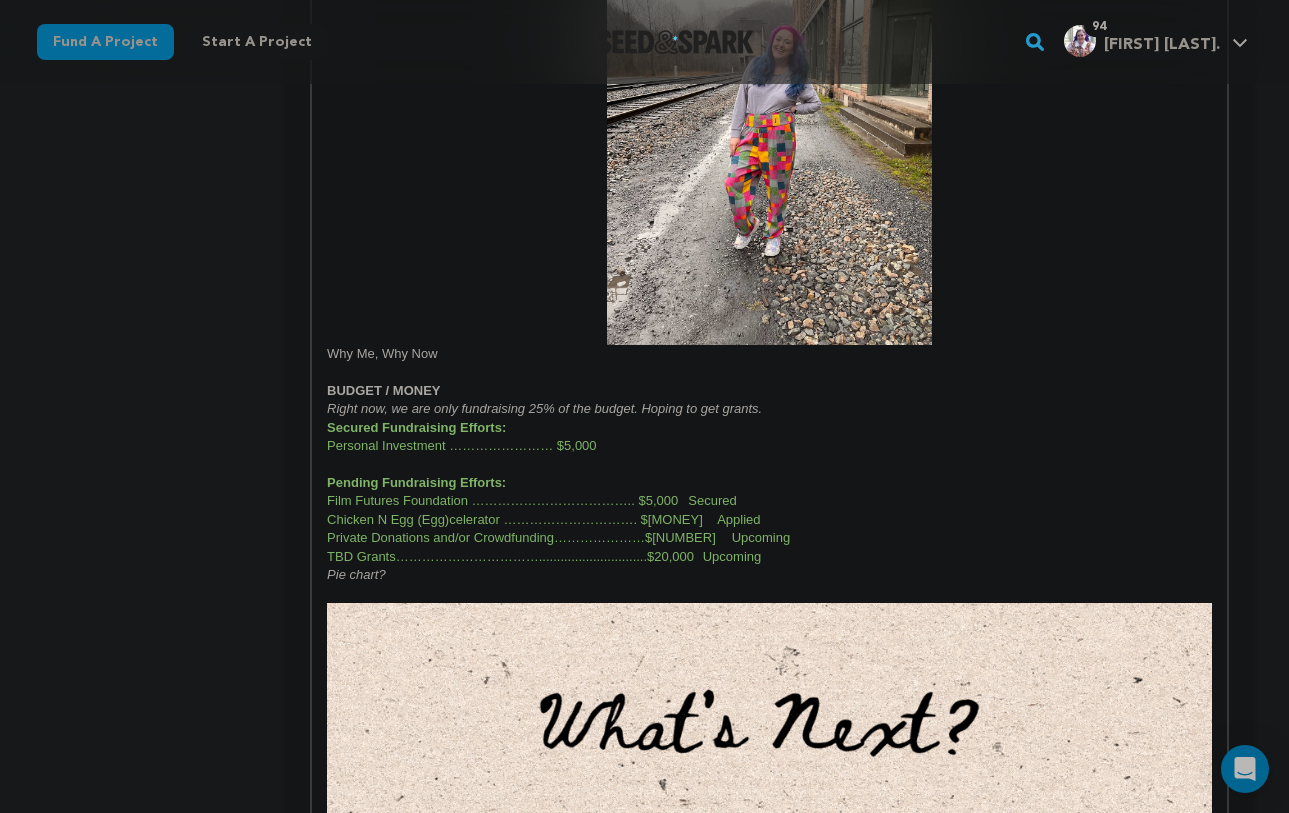 click on "Film Futures Foundation ……………………………….. $5,000 	Secured" at bounding box center [532, 500] 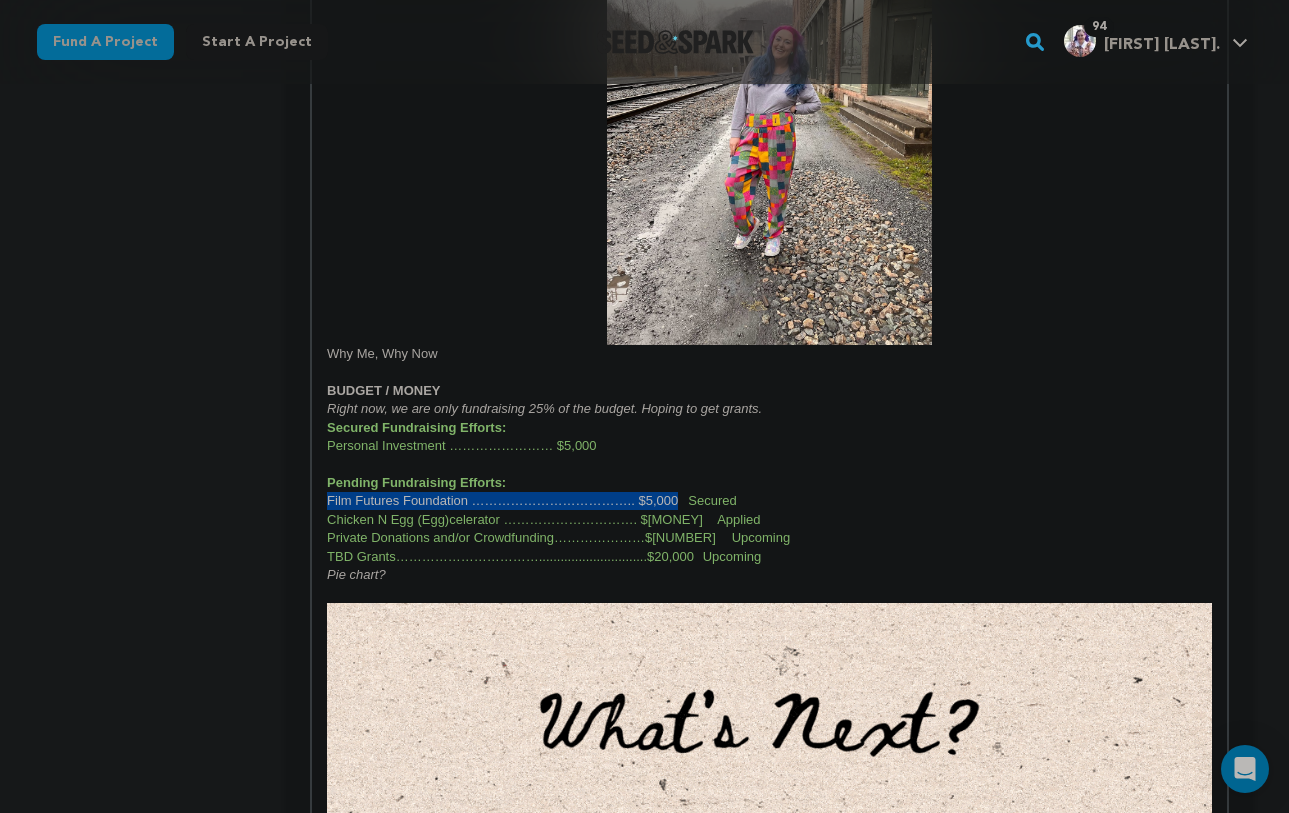 drag, startPoint x: 659, startPoint y: 500, endPoint x: 327, endPoint y: 501, distance: 332.0015 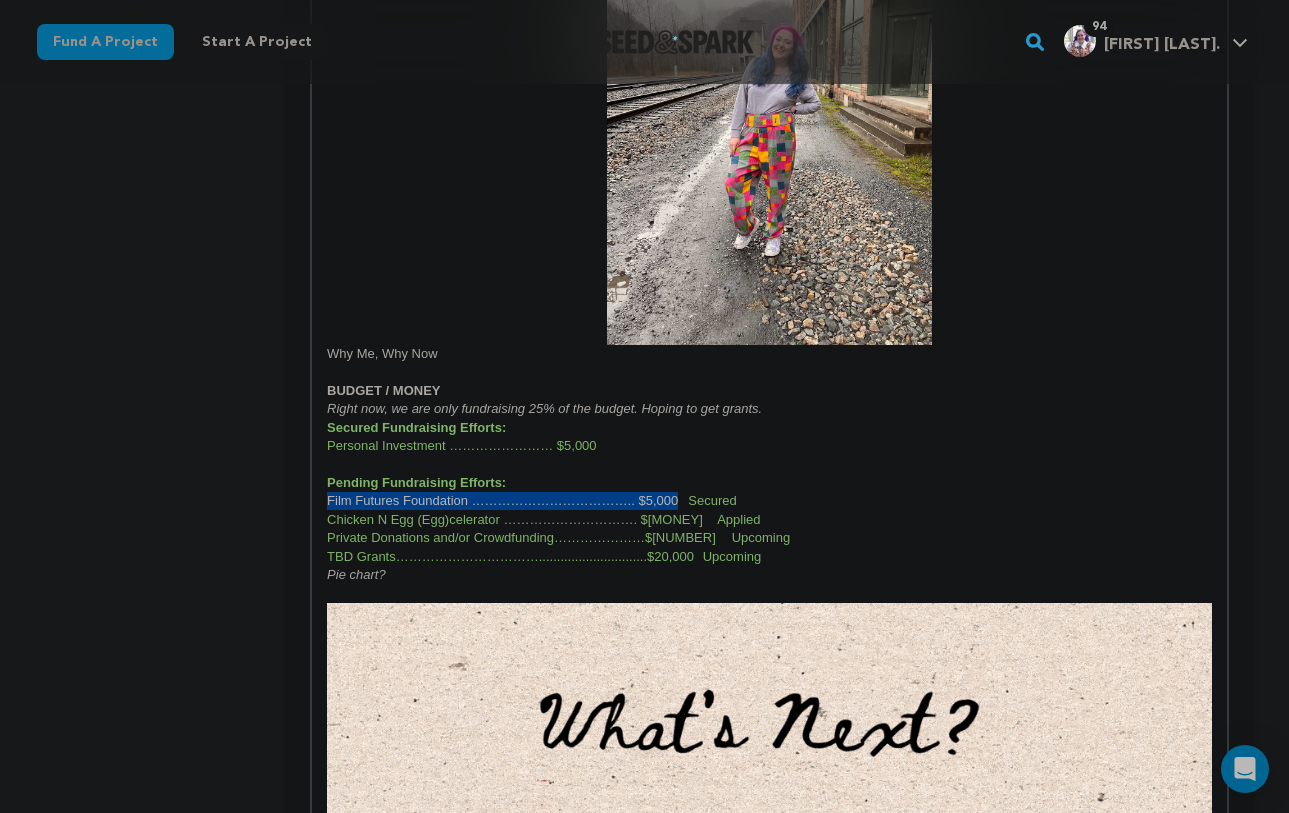 click on "Film Futures Foundation ……………………………….. $5,000 	Secured" at bounding box center [532, 500] 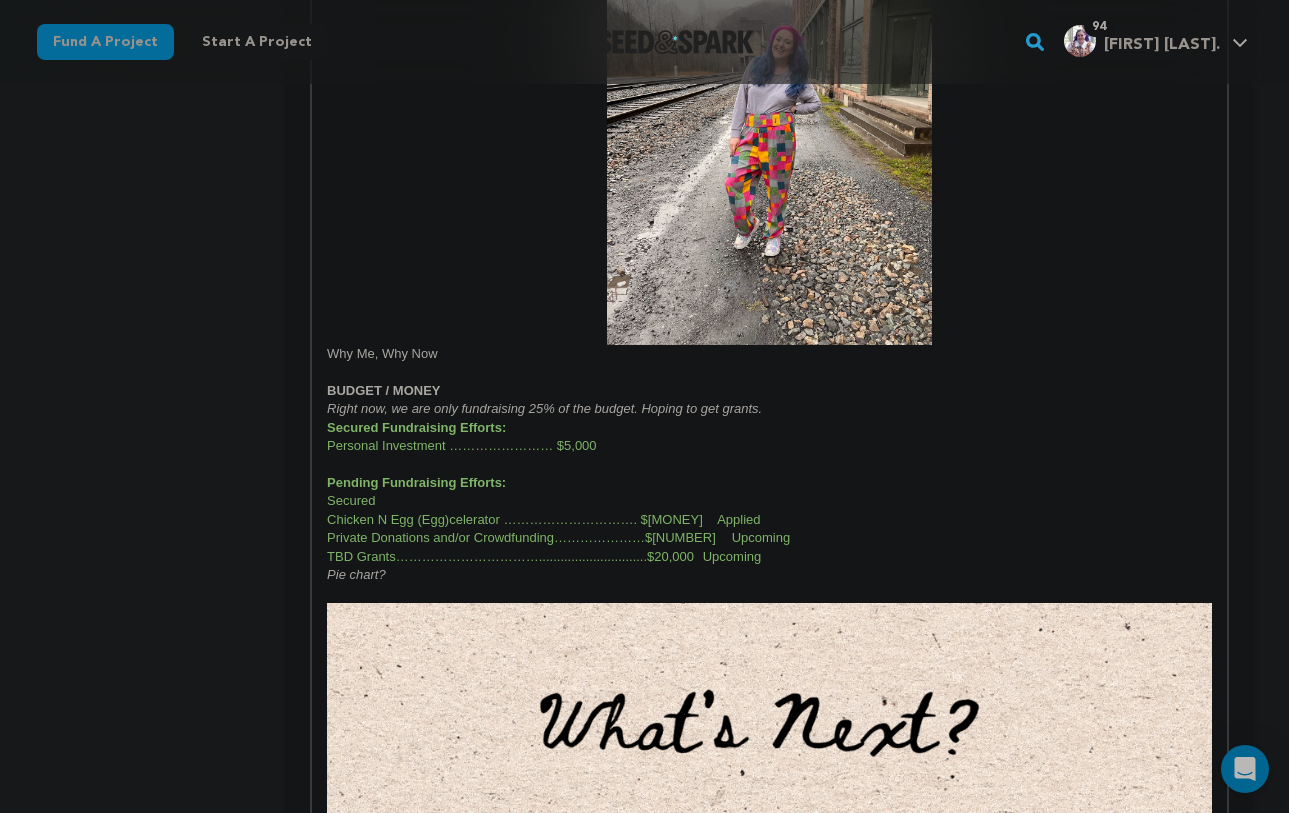 click on "Personal Investment …………………… $5,000" at bounding box center [769, 446] 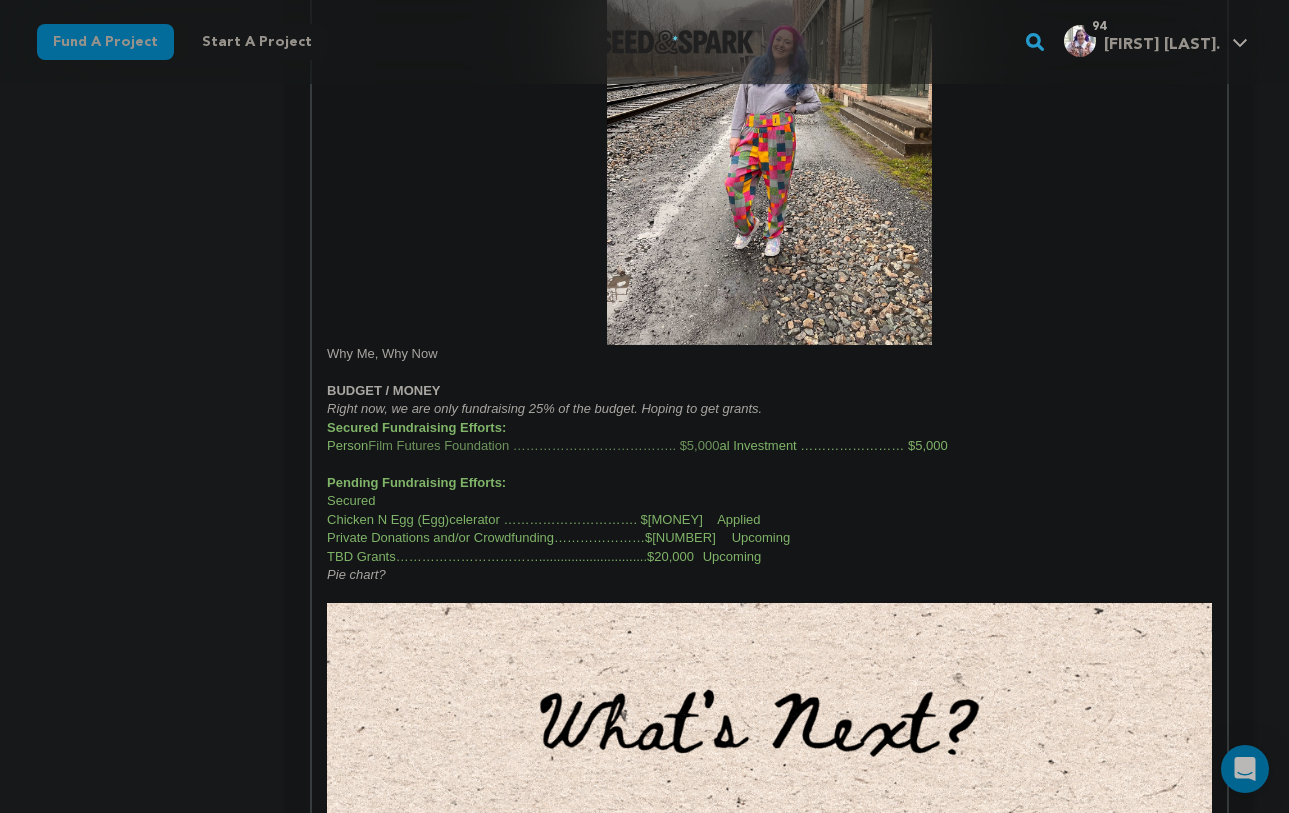scroll, scrollTop: 266, scrollLeft: 0, axis: vertical 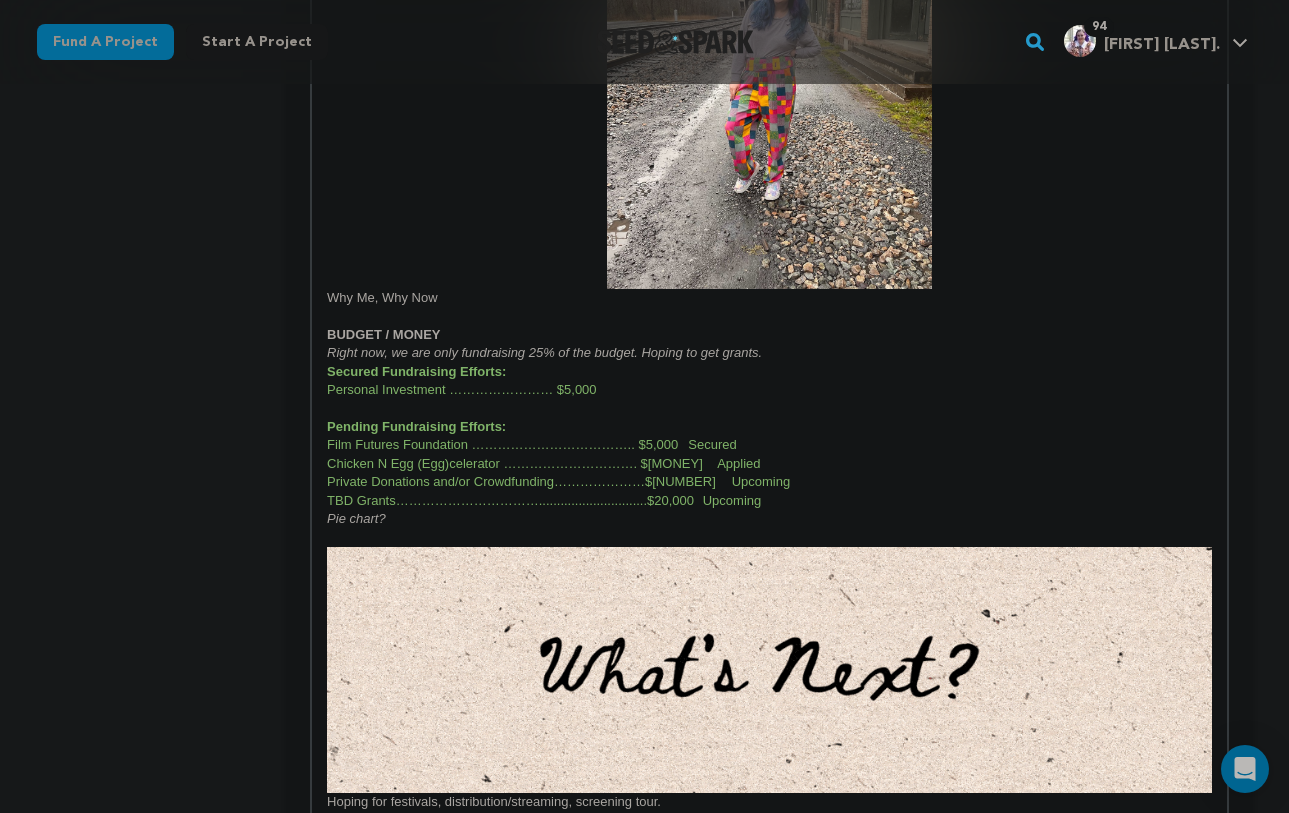 click on "Personal Investment …………………… $5,000" at bounding box center [769, 390] 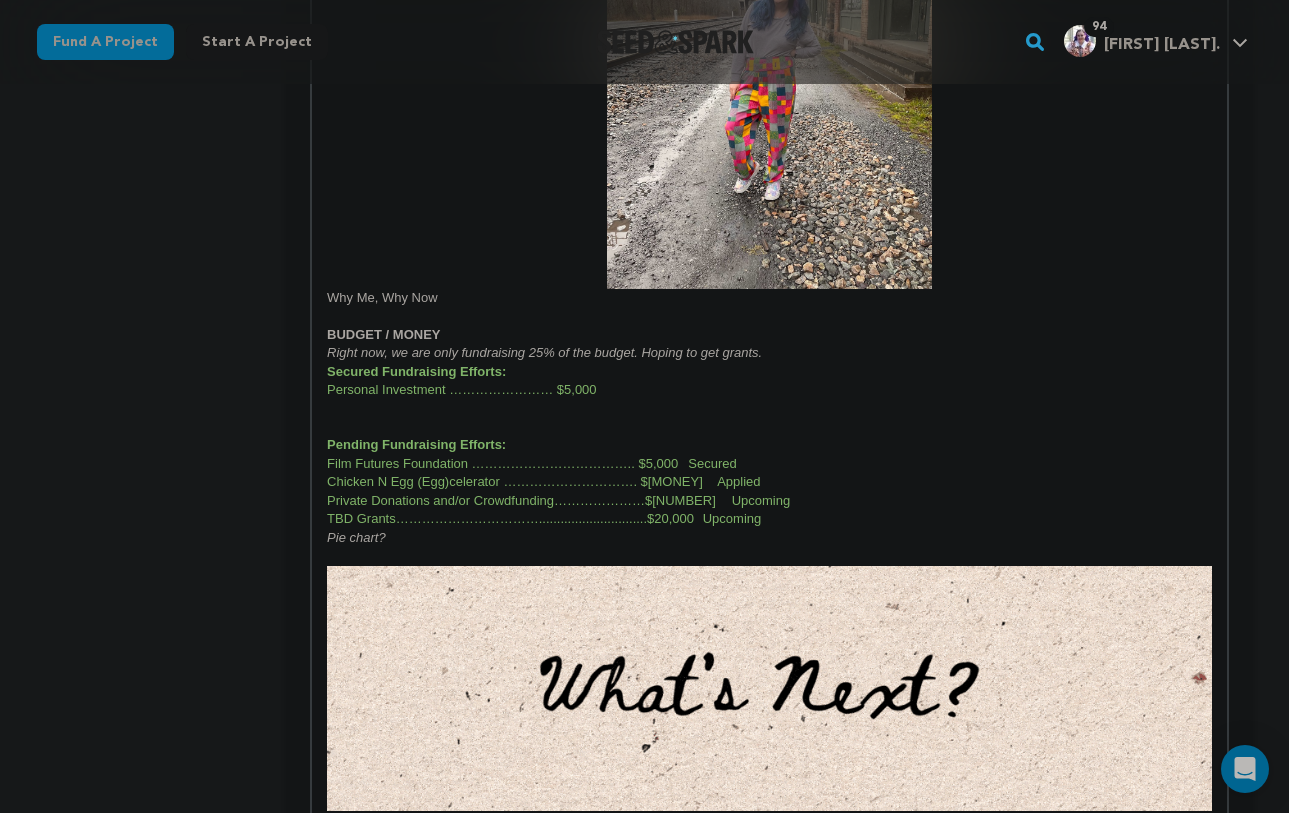 scroll, scrollTop: 266, scrollLeft: 0, axis: vertical 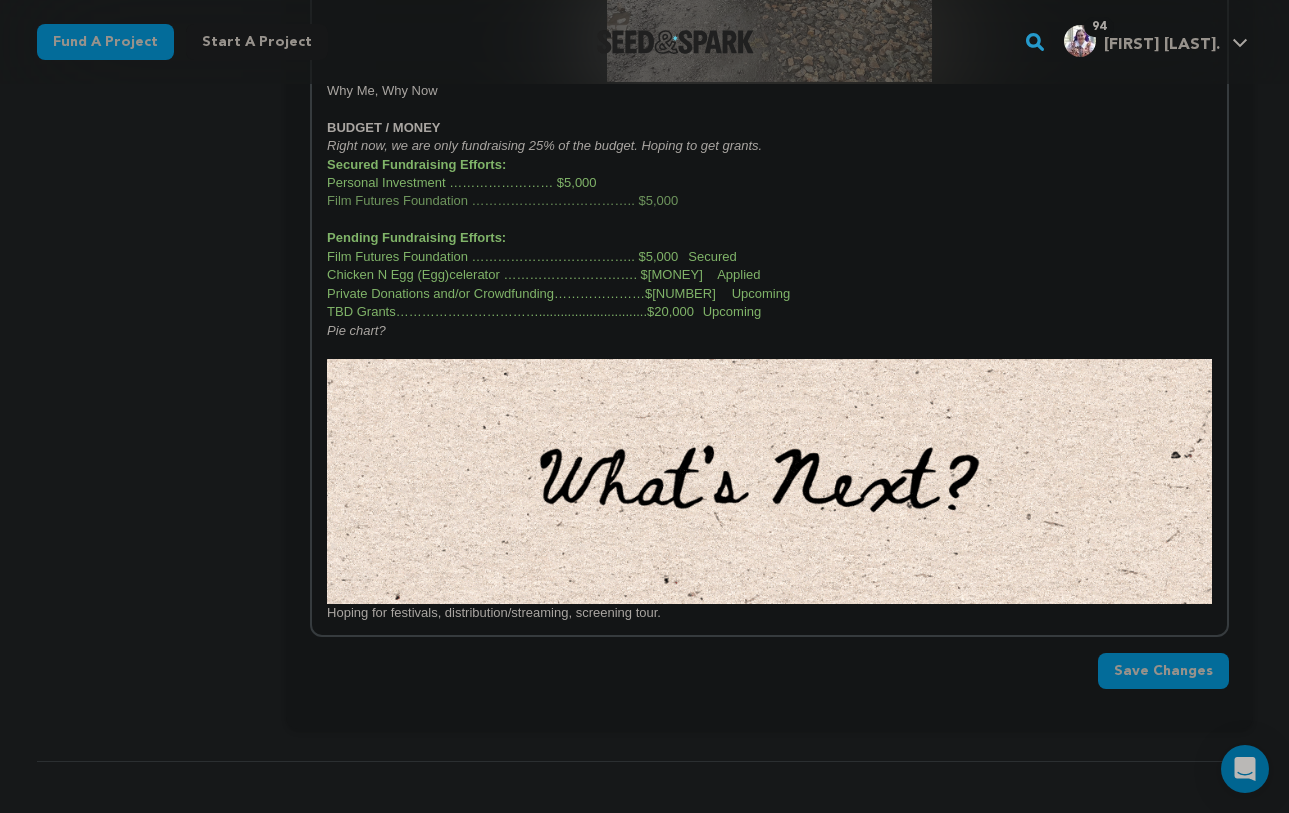 click on "Film Futures Foundation ……………………………….. $5,000" at bounding box center (502, 200) 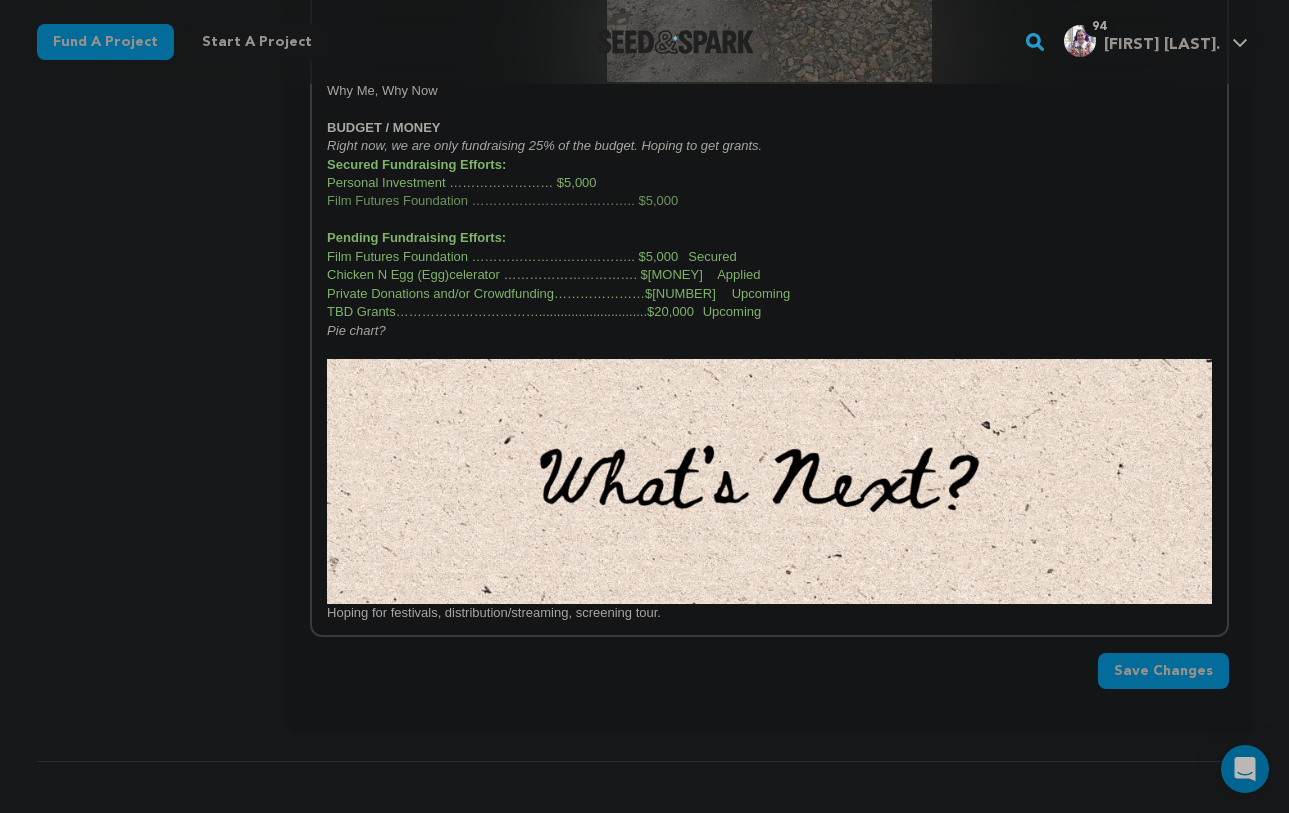 click on "Film Futures Foundation ……………………………….. $5,000" at bounding box center (502, 200) 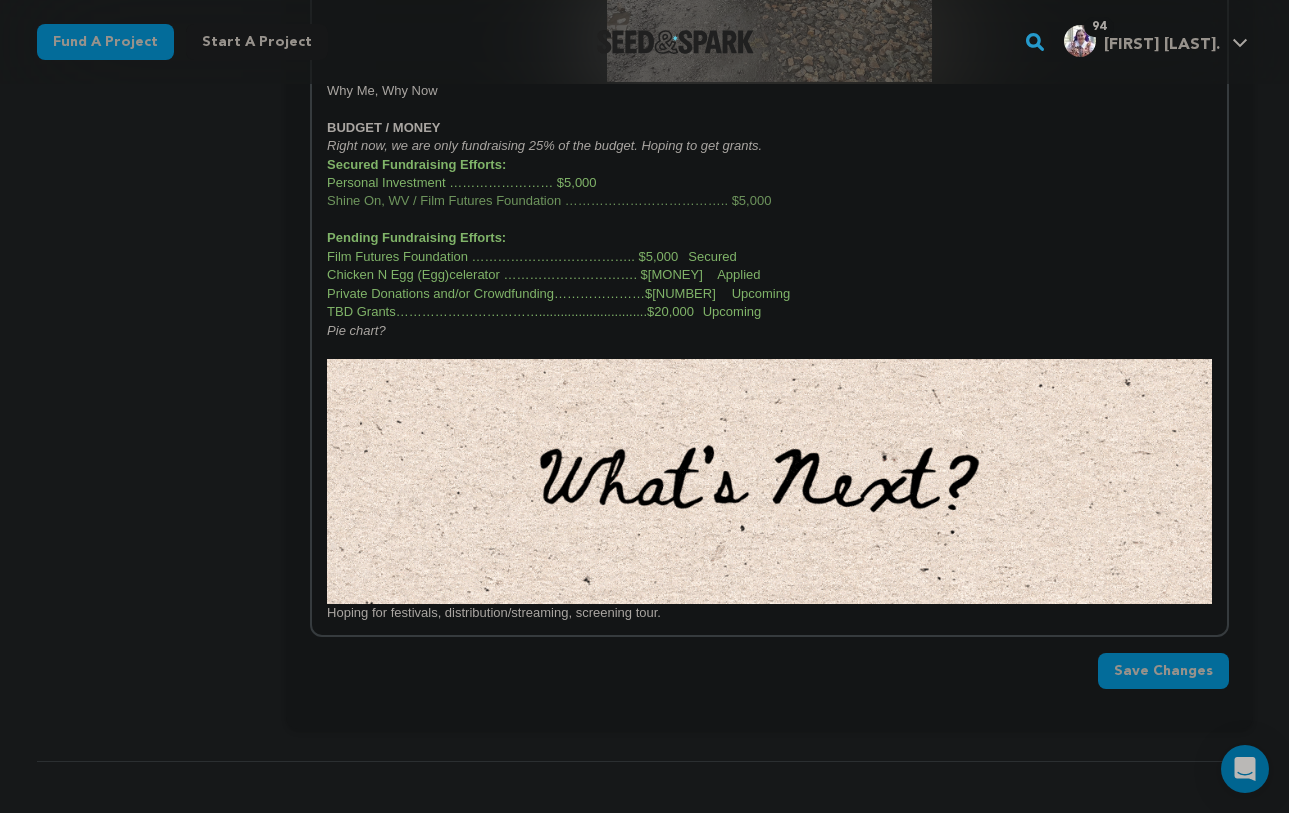 click on "Shine On, WV / Film Futures Foundation ……………………………….. $5,000" at bounding box center [549, 200] 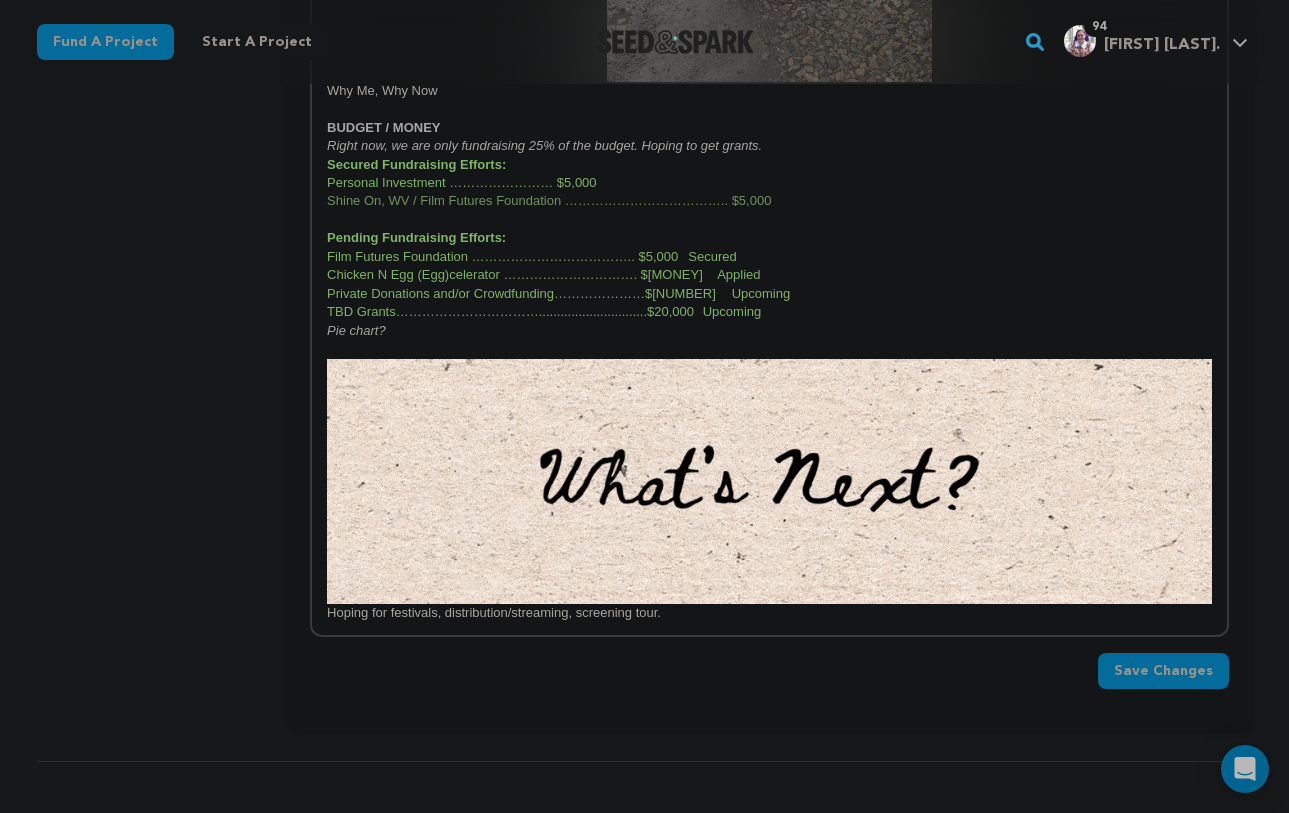 click on "Shine On, WV / Film Futures Foundation ……………………………….. $5,000" at bounding box center [549, 200] 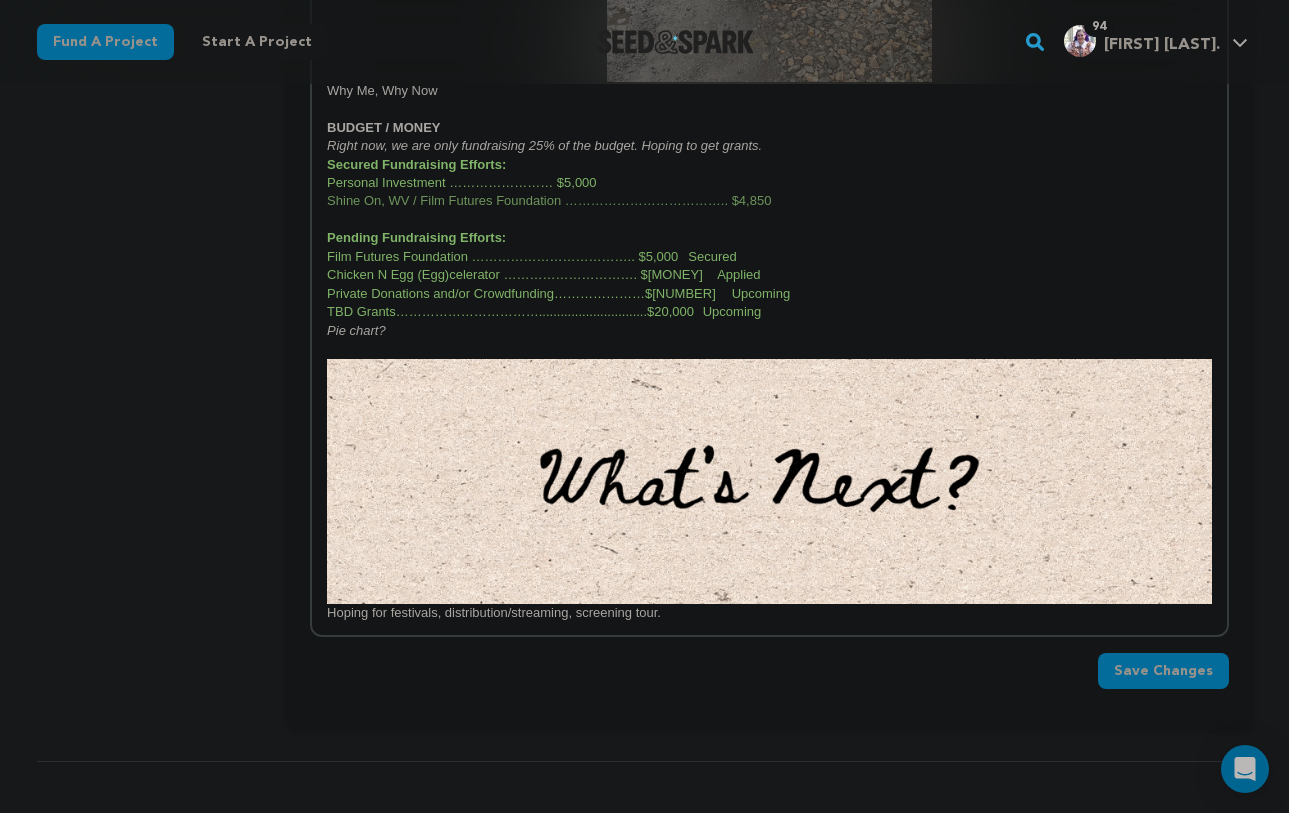 click on "Chicken N Egg (Egg)celerator …………………………. $[MONEY]	Applied" at bounding box center (543, 274) 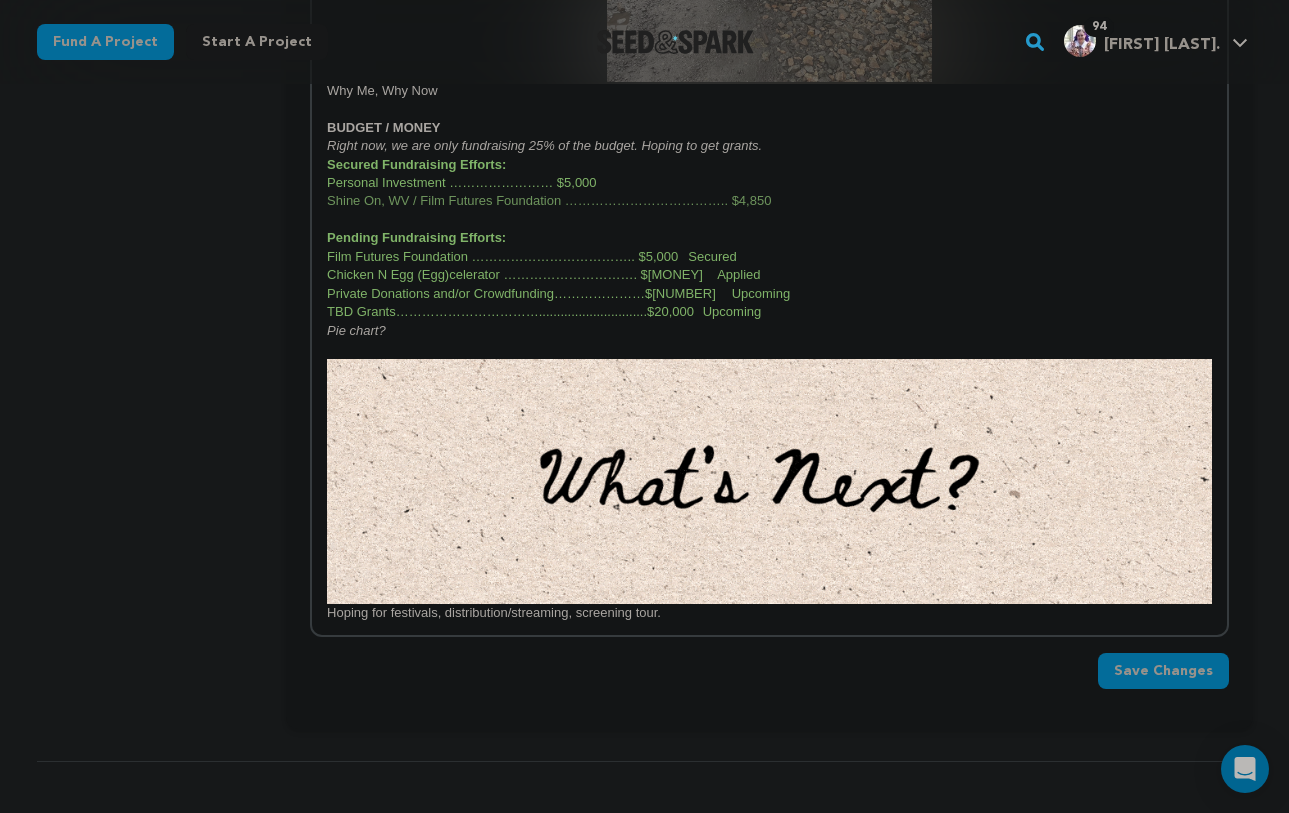 click on "Shine On, WV / Film Futures Foundation ……………………………….. $4,850" at bounding box center (549, 200) 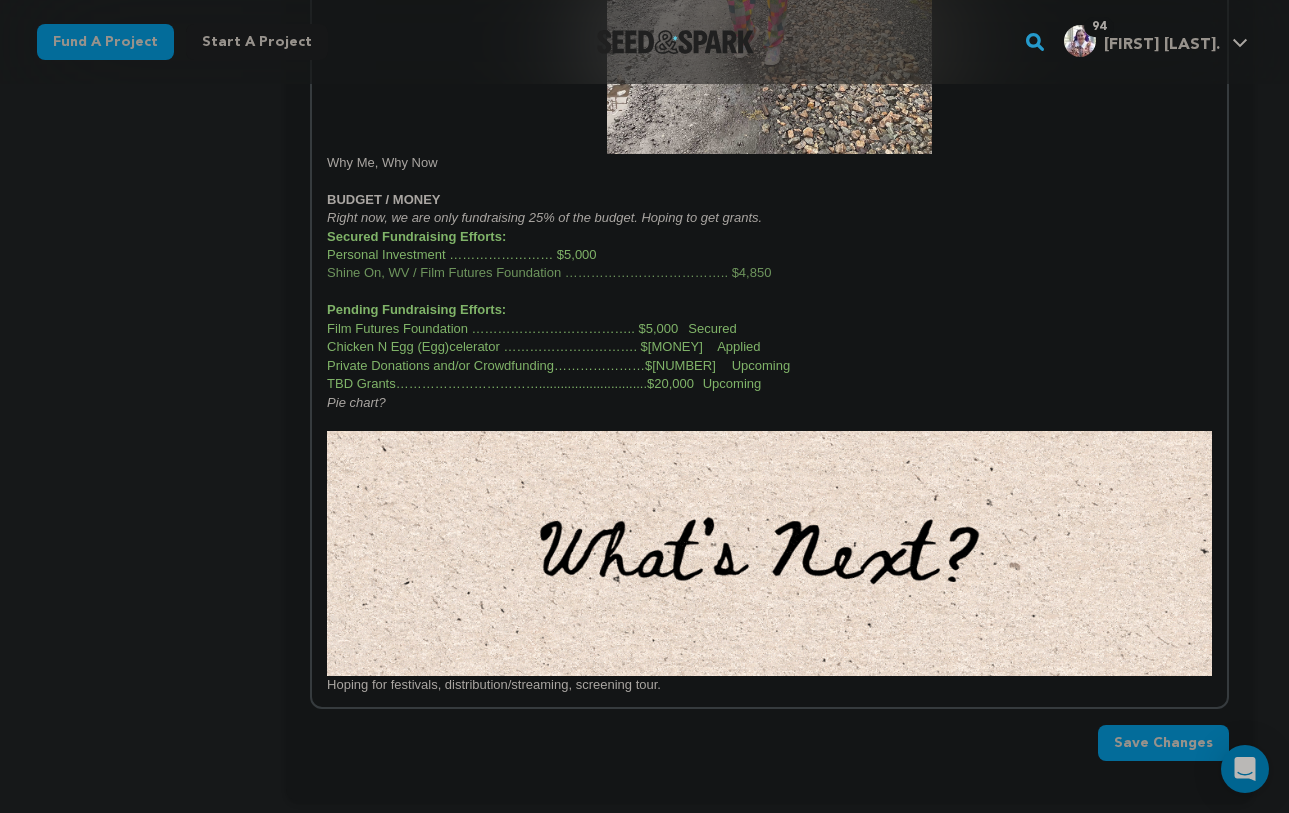 scroll, scrollTop: 2389, scrollLeft: 0, axis: vertical 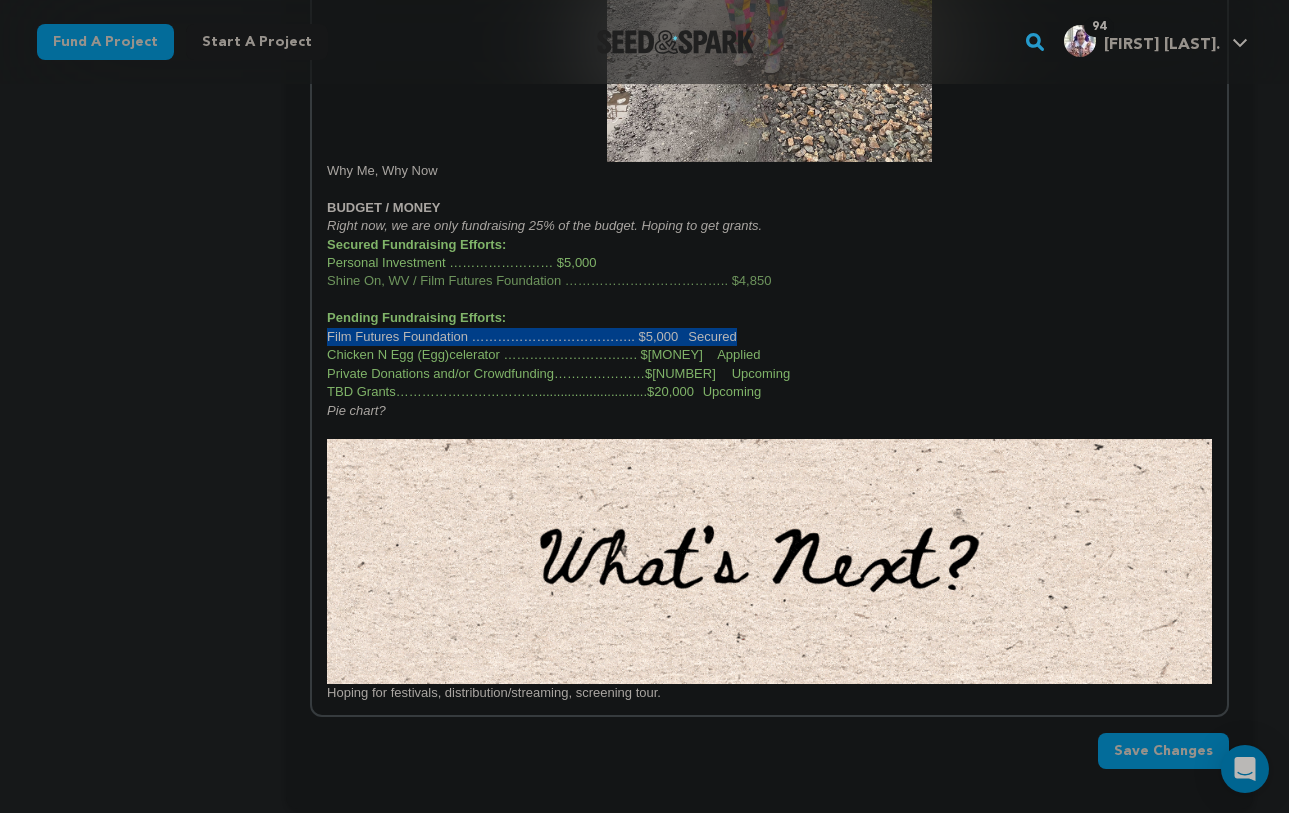 drag, startPoint x: 753, startPoint y: 335, endPoint x: 312, endPoint y: 335, distance: 441 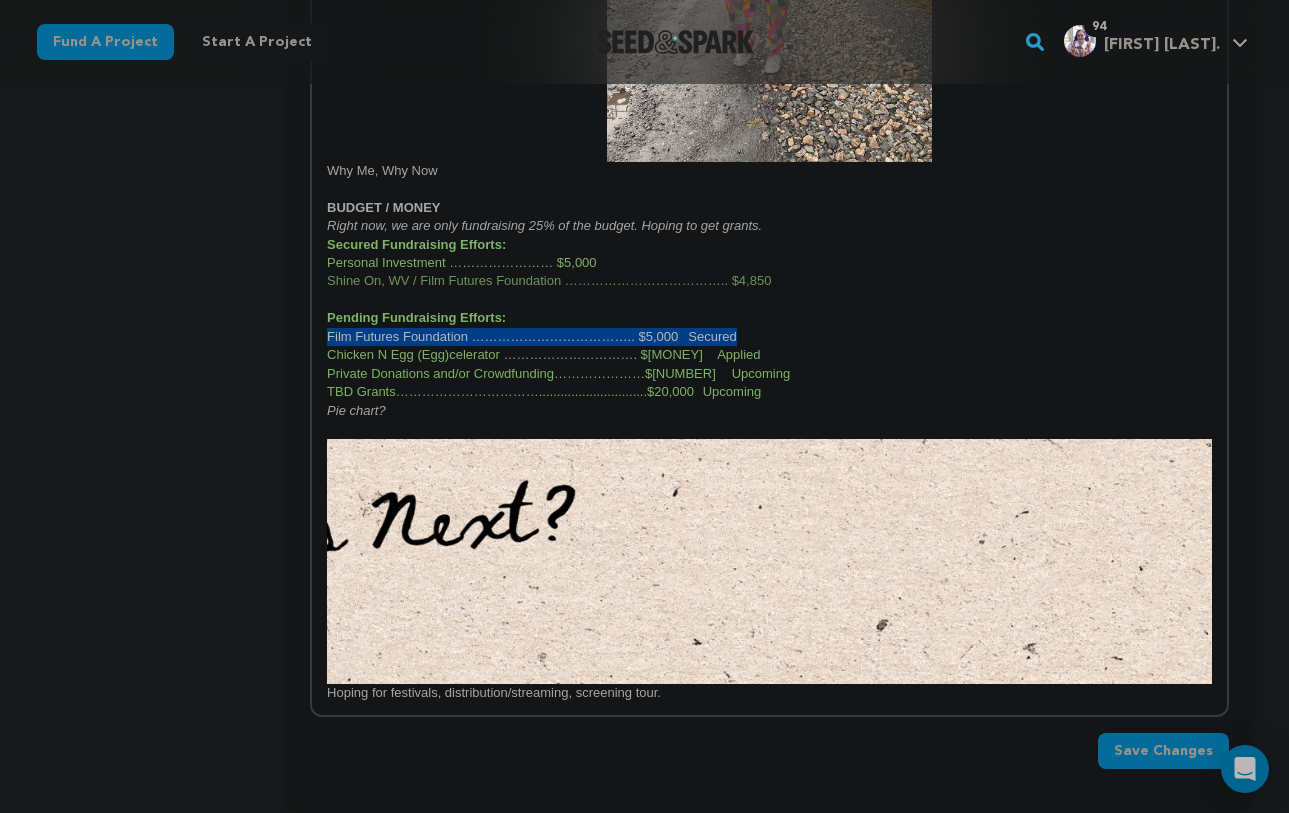click on "Since 2017, more than 60% of rural counties have experienced natural population decrease - meaning more deaths than births. ( Source: USDA ) But Thurmond, [STATE] isn't going down without a fight. A booming railroad town founded in 1903, Thurmond once housed the employees of the railroad who carted coal out of the [STATE] hills into the bigger cities.  Population decline began as early as 1930,  due to technical advancements in railroad, mines closing, and several devastating fires.  In 1968, the town was reborn  when [FIRST] [LAST] moved to Thurmond to begin the first commercial white water rafting company in [STATE]. Ten years later, through his support of lobbying and persistence, the river was named a National River. Thurmond Population Counter Gif Shorten -  Presently, 80% of the town of Thurmond is owned by the National Park Service .  Insert sentence about complexities of NPS not being a villain. EMBED UPDATED YOUTUBE VIDEO HERE Why Me, Why Now BUDGET / MONEY Secured Fundraising Efforts: Pie chart?" at bounding box center [769, -569] 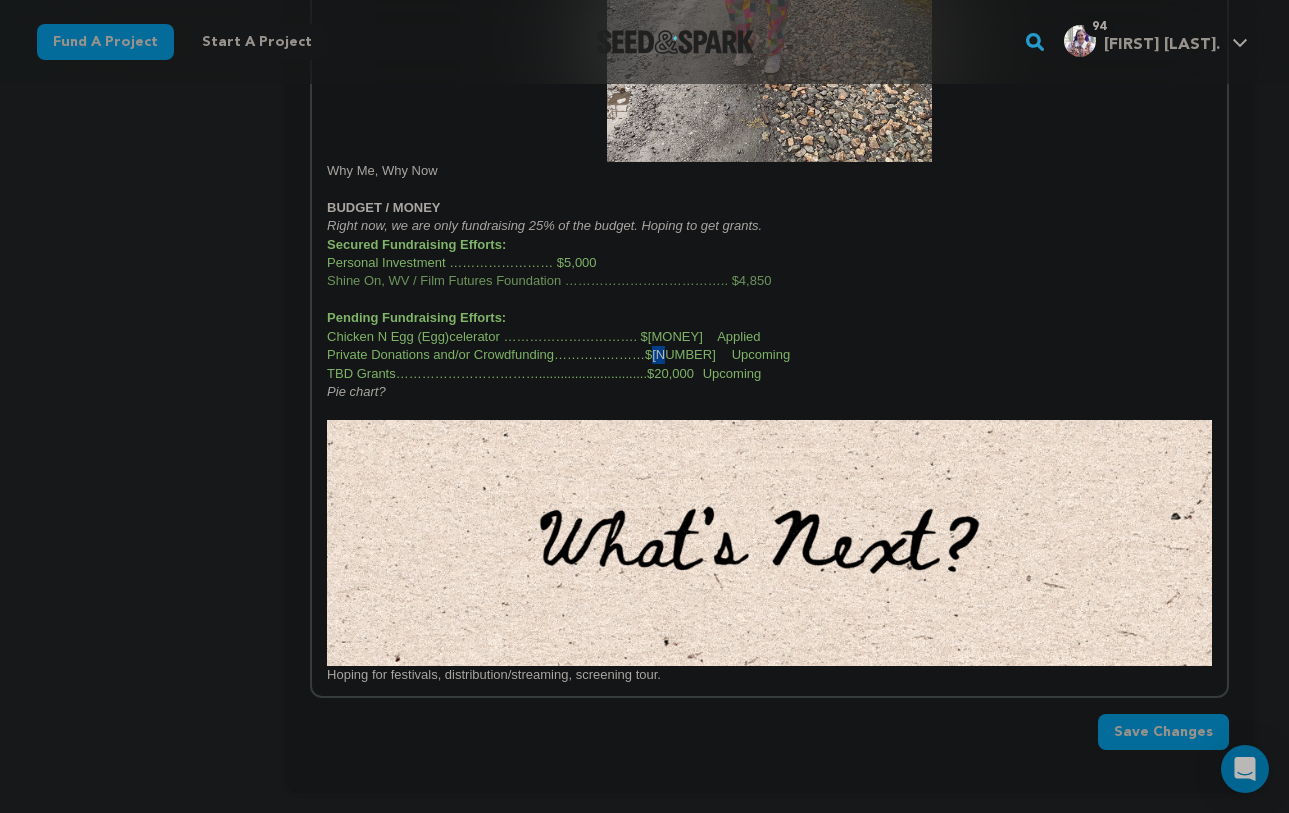 click on "Private Donations and/or Crowdfunding…………………$[NUMBER]	Upcoming" at bounding box center [558, 354] 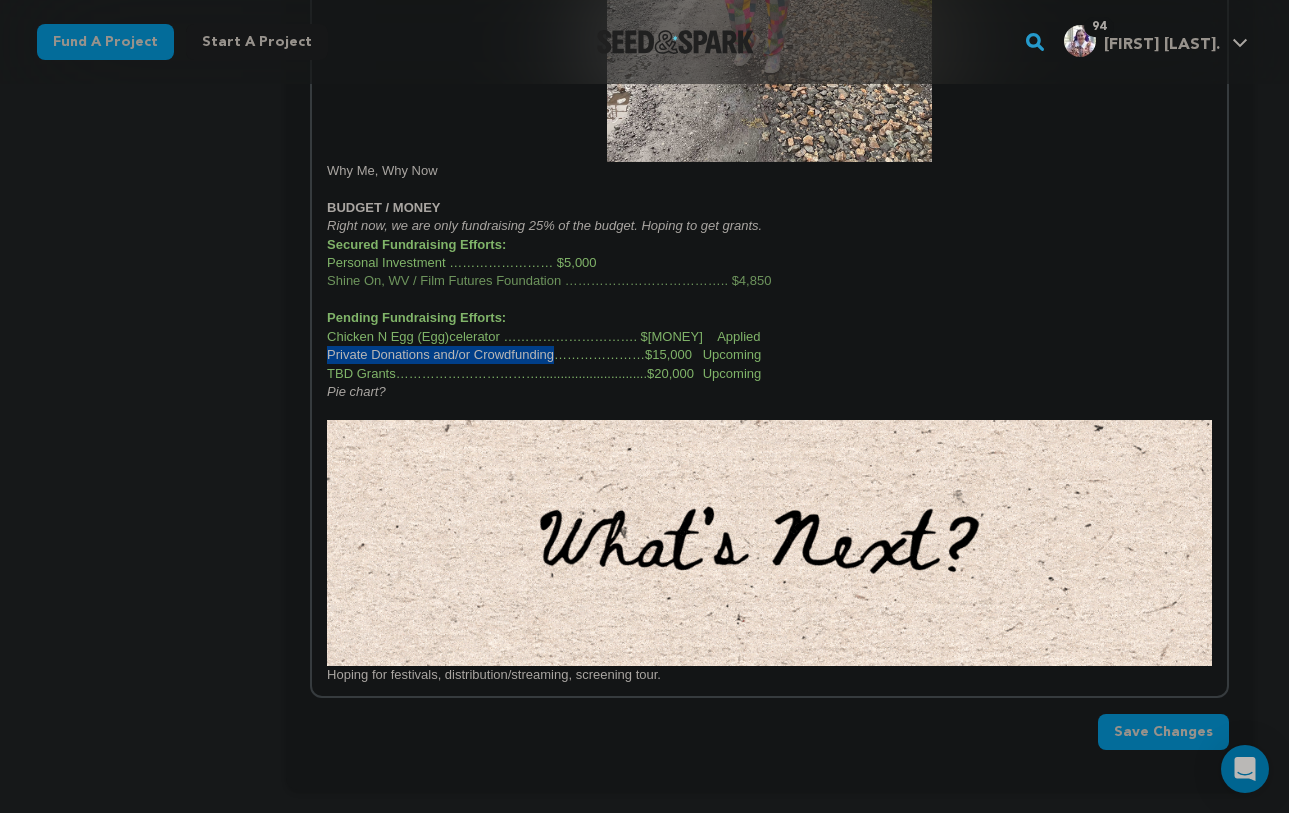 drag, startPoint x: 540, startPoint y: 350, endPoint x: 284, endPoint y: 359, distance: 256.15814 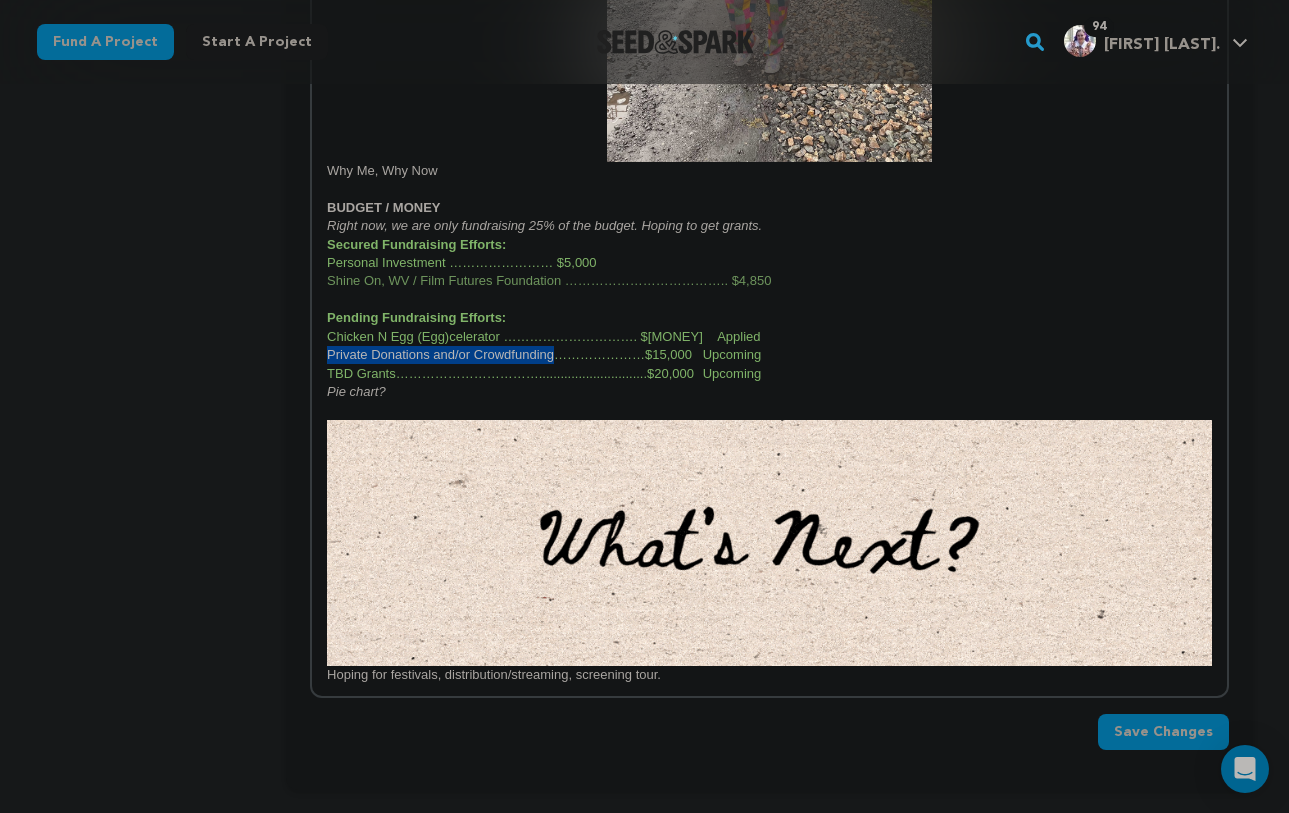 click on "project
story
team
social media
video & images
campaign
incentives
wishlist" at bounding box center [645, -638] 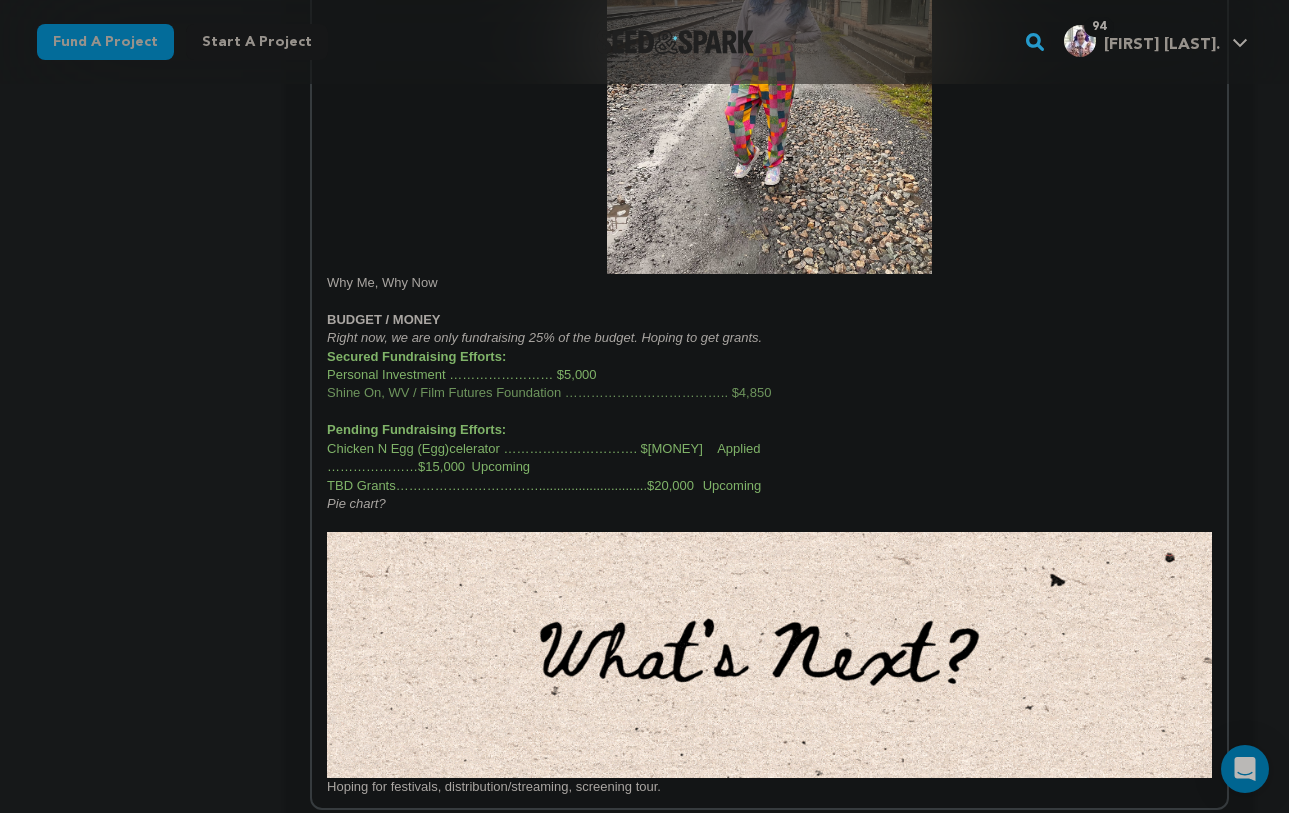 scroll, scrollTop: 2285, scrollLeft: 0, axis: vertical 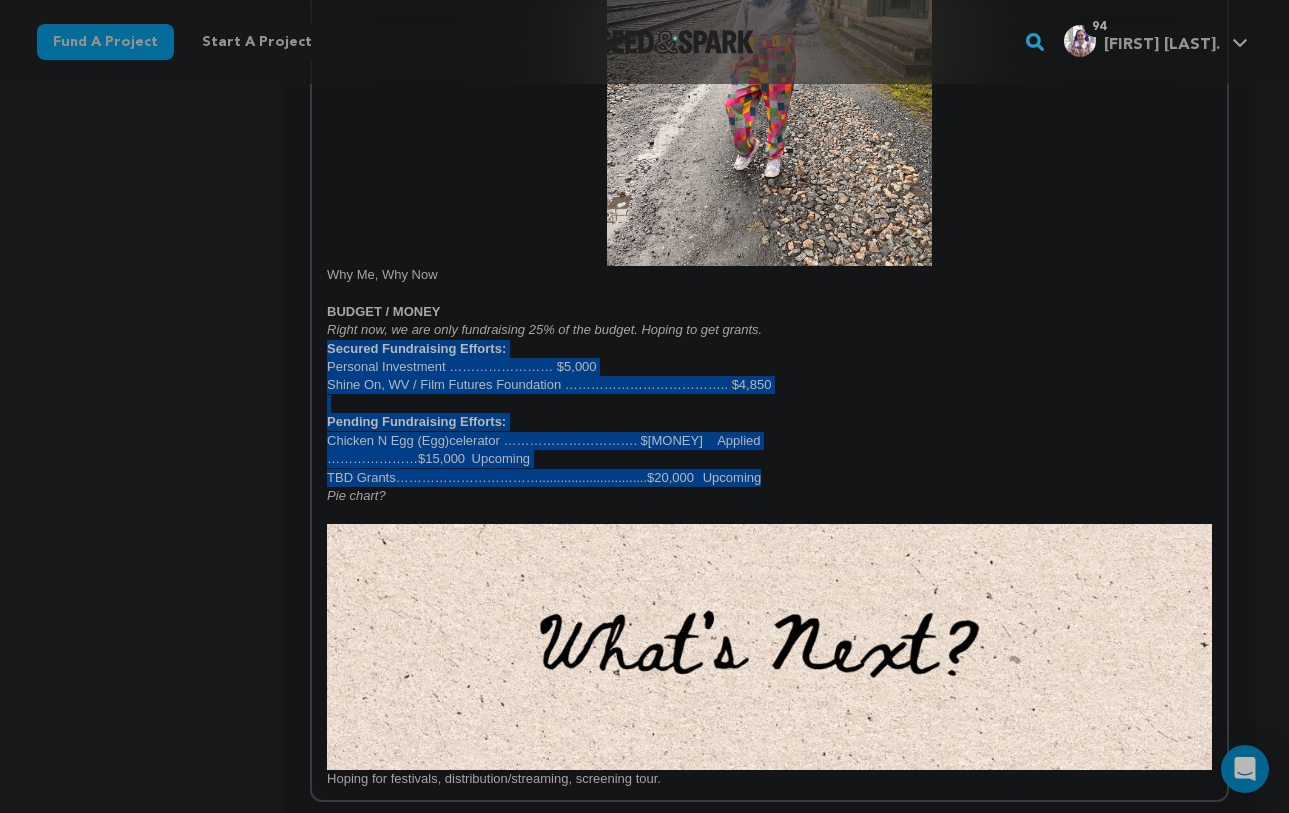 drag, startPoint x: 786, startPoint y: 478, endPoint x: 290, endPoint y: 345, distance: 513.52216 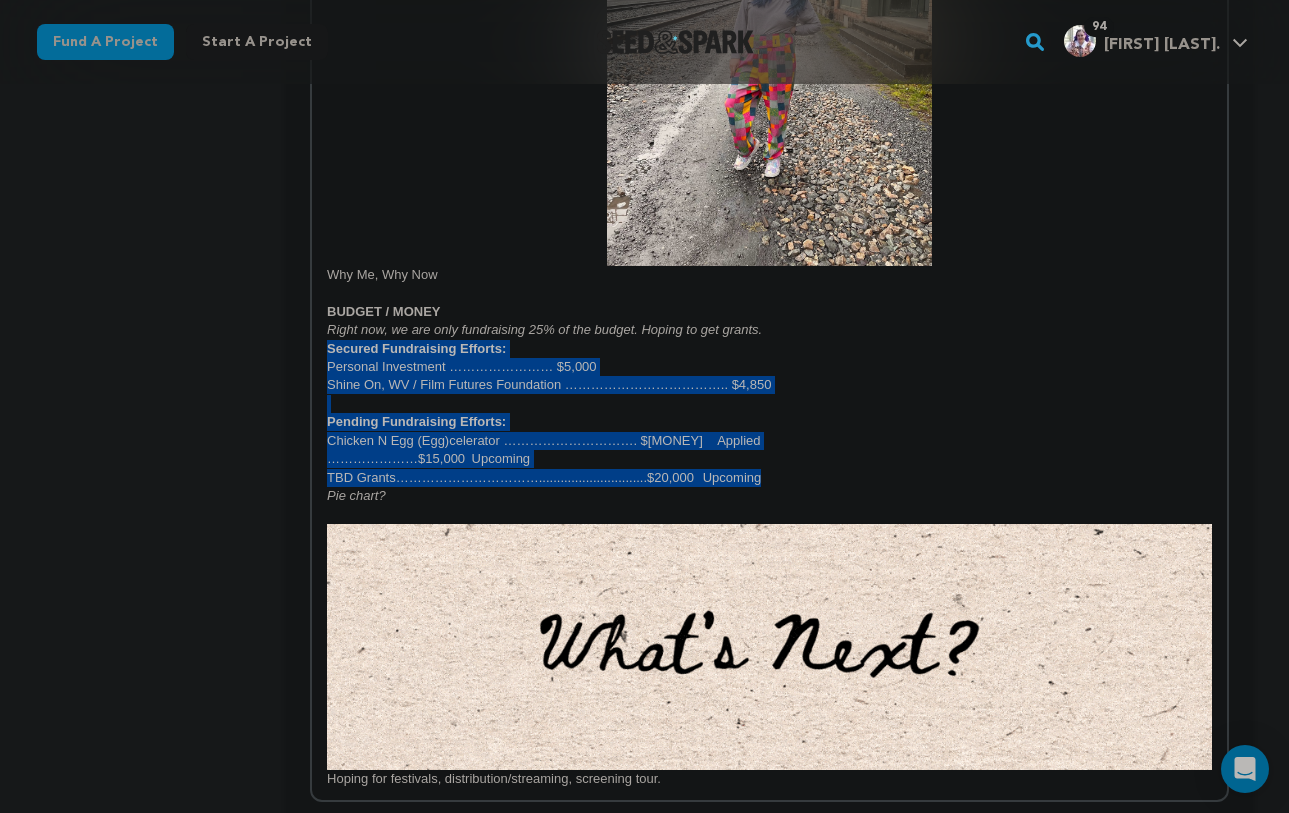 click on "Tell your audience about this project
This is what people will see when they scroll down on your campaign page, so we highly recommend including
images to make it more visually engaging!
Give me advice
Since 2017, more than 60% of rural counties have experienced natural population decrease - meaning more deaths than births. ( Source: USDA ) But Thurmond, [STATE] isn't going down without a fight. A booming railroad town founded in 1903, Thurmond once housed the employees of the railroad who carted coal out of the [STATE] hills into the bigger cities.  In 1968, the town was reborn ." at bounding box center [769, -534] 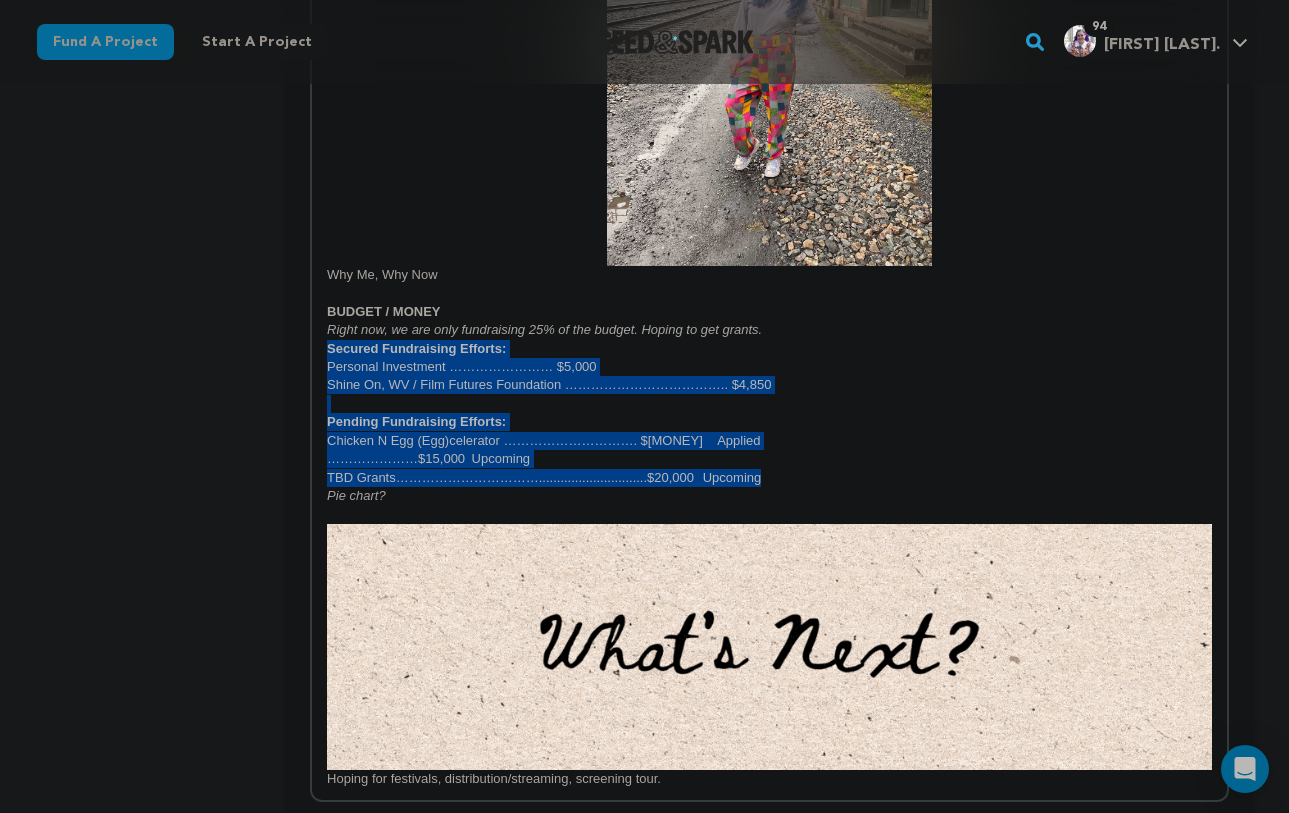 click on "Chicken N Egg (Egg)celerator …………………………. $[MONEY]	Applied" at bounding box center (543, 440) 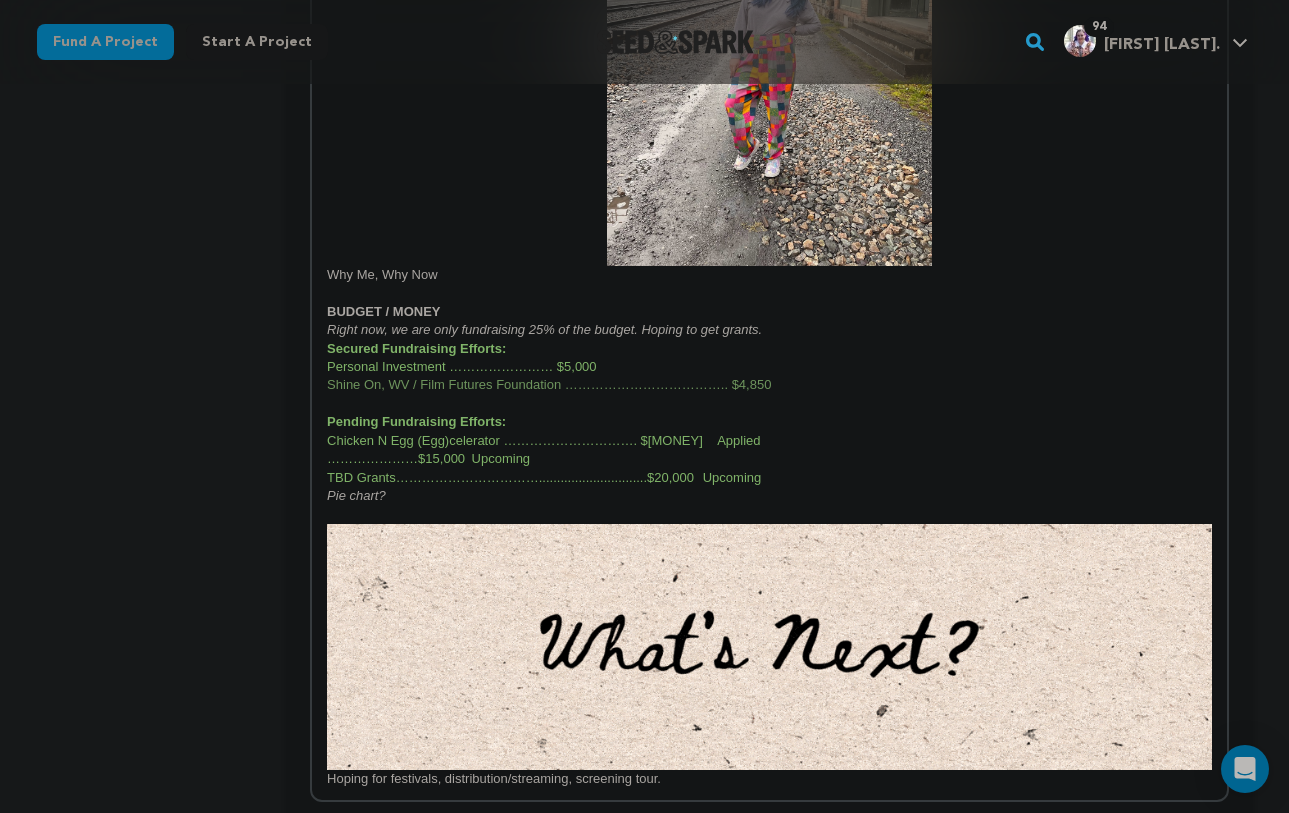 click on "…………………$15,000	Upcoming" at bounding box center (428, 458) 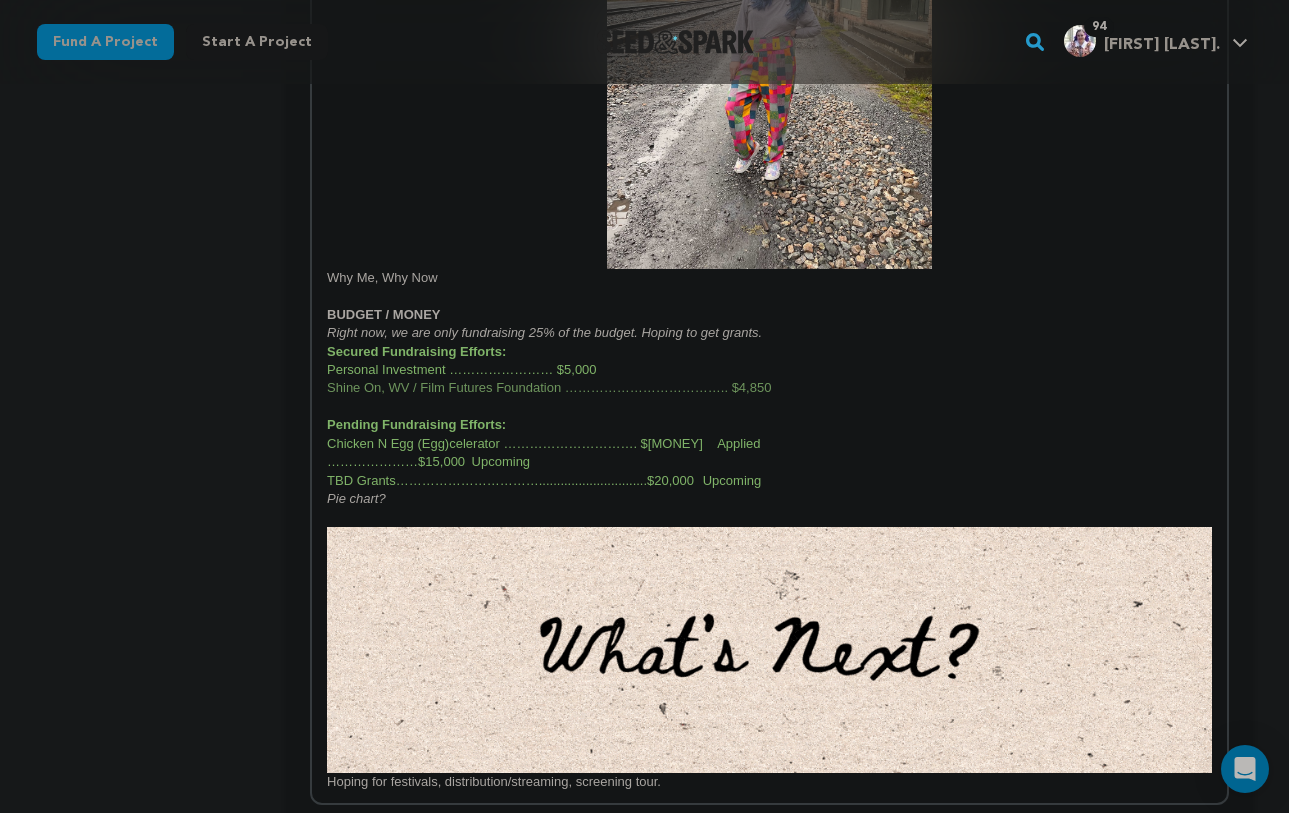 scroll, scrollTop: 2281, scrollLeft: 0, axis: vertical 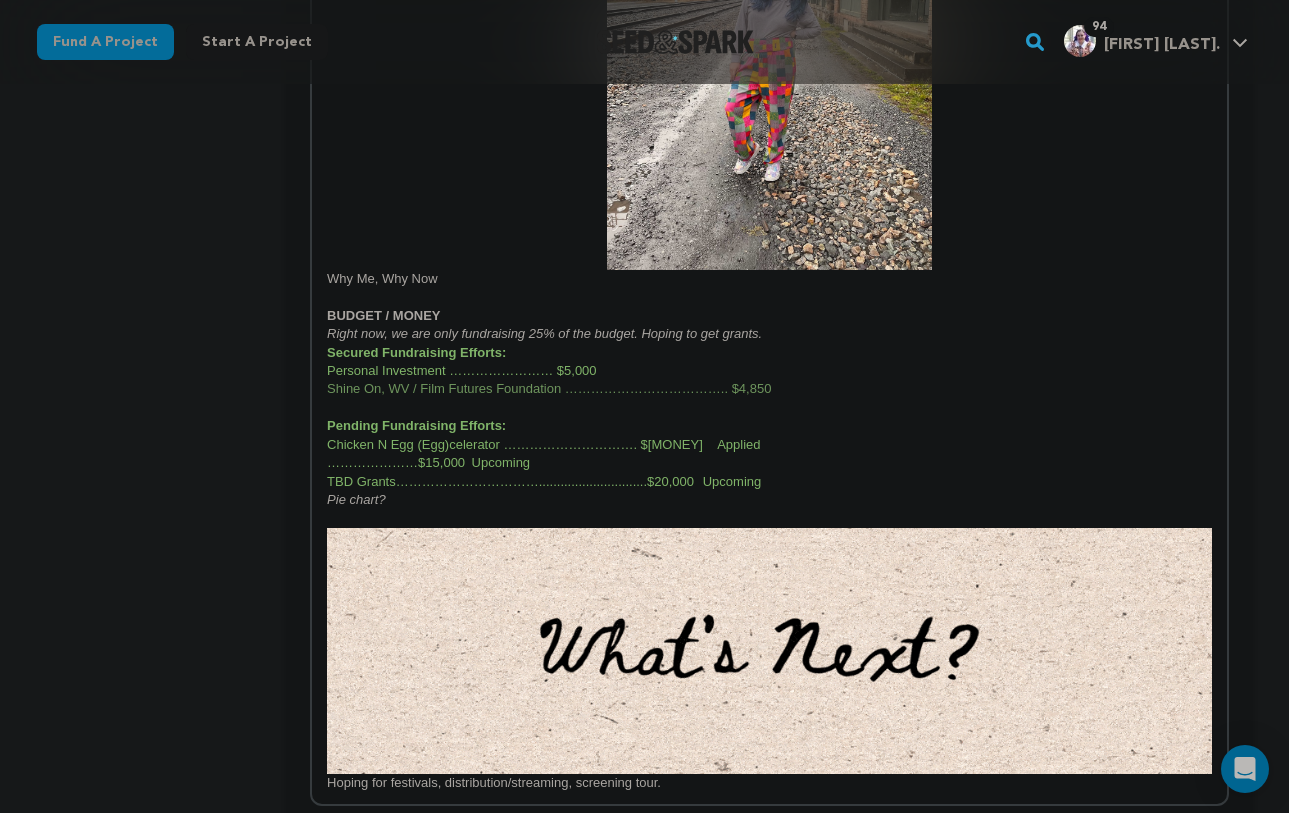 click on "Right now, we are only fundraising 25% of the budget. Hoping to get grants." at bounding box center (769, 334) 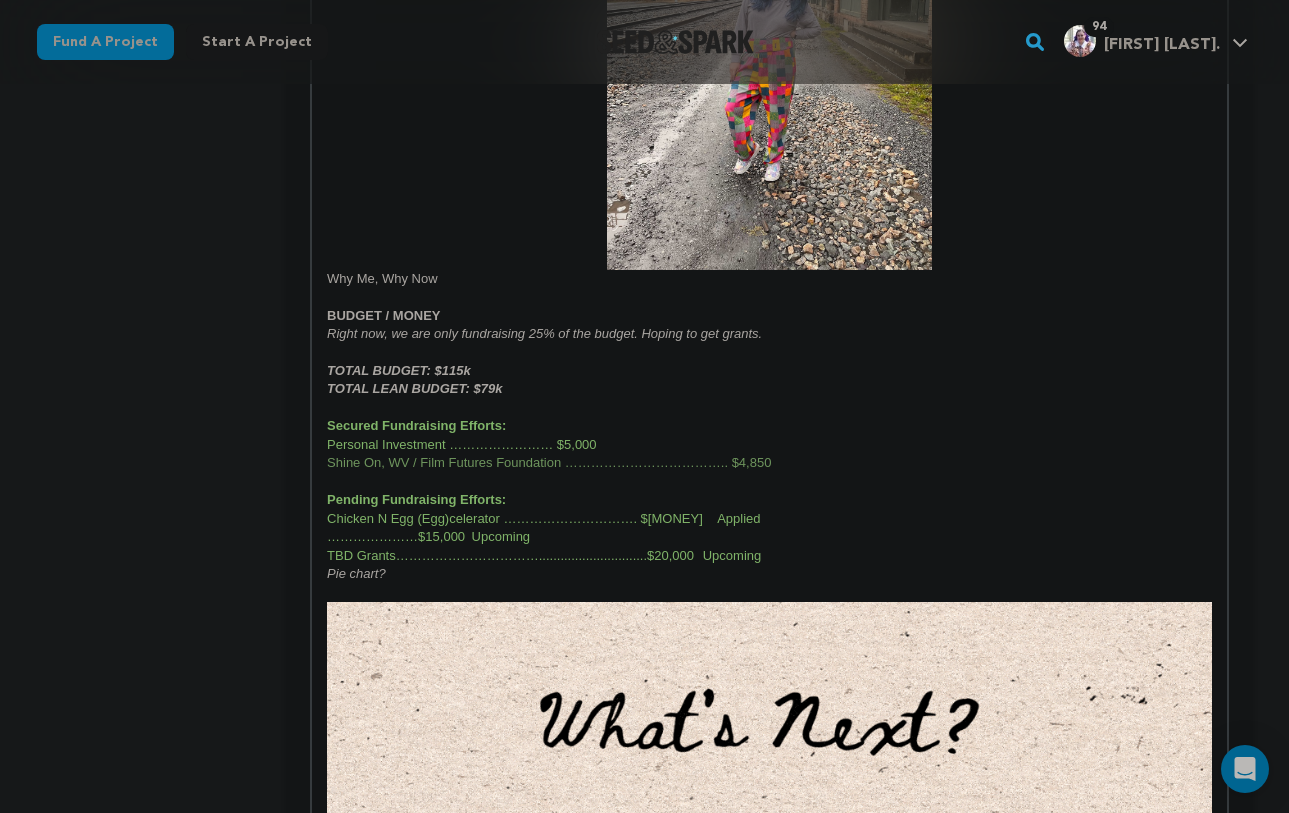 drag, startPoint x: 529, startPoint y: 385, endPoint x: 443, endPoint y: 373, distance: 86.833176 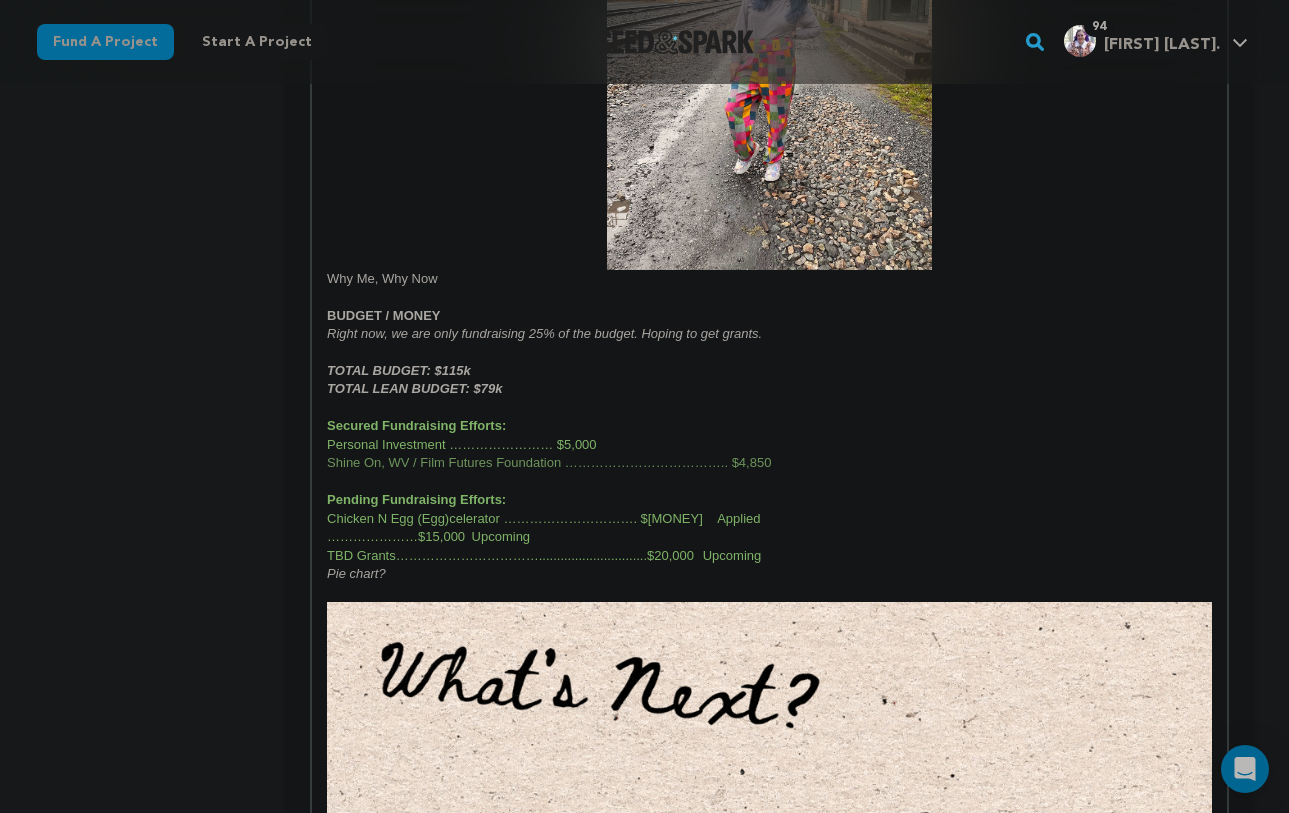 click on "Since 2017, more than 60% of rural counties have experienced natural population decrease - meaning more deaths than births. ( Source: USDA ) But Thurmond, [STATE] isn't going down without a fight. A booming railroad town founded in 1903, Thurmond once housed the employees of the railroad who carted coal out of the [STATE] hills into the bigger cities.  Population decline began as early as 1930,  due to technical advancements in railroad, mines closing, and several devastating fires.  In 1968, the town was reborn  when [FIRST] [LAST] moved to Thurmond to begin the first commercial white water rafting company in [STATE]. Ten years later, through his support of lobbying and persistence, the river was named a National River. Thurmond Population Counter Gif Shorten -  Presently, 80% of the town of Thurmond is owned by the National Park Service .  Insert sentence about complexities of NPS not being a villain. EMBED UPDATED YOUTUBE VIDEO HERE Why Me, Why Now BUDGET / MONEY TOTAL BUDGET: $115k ﻿ Pie chart?" at bounding box center (769, -434) 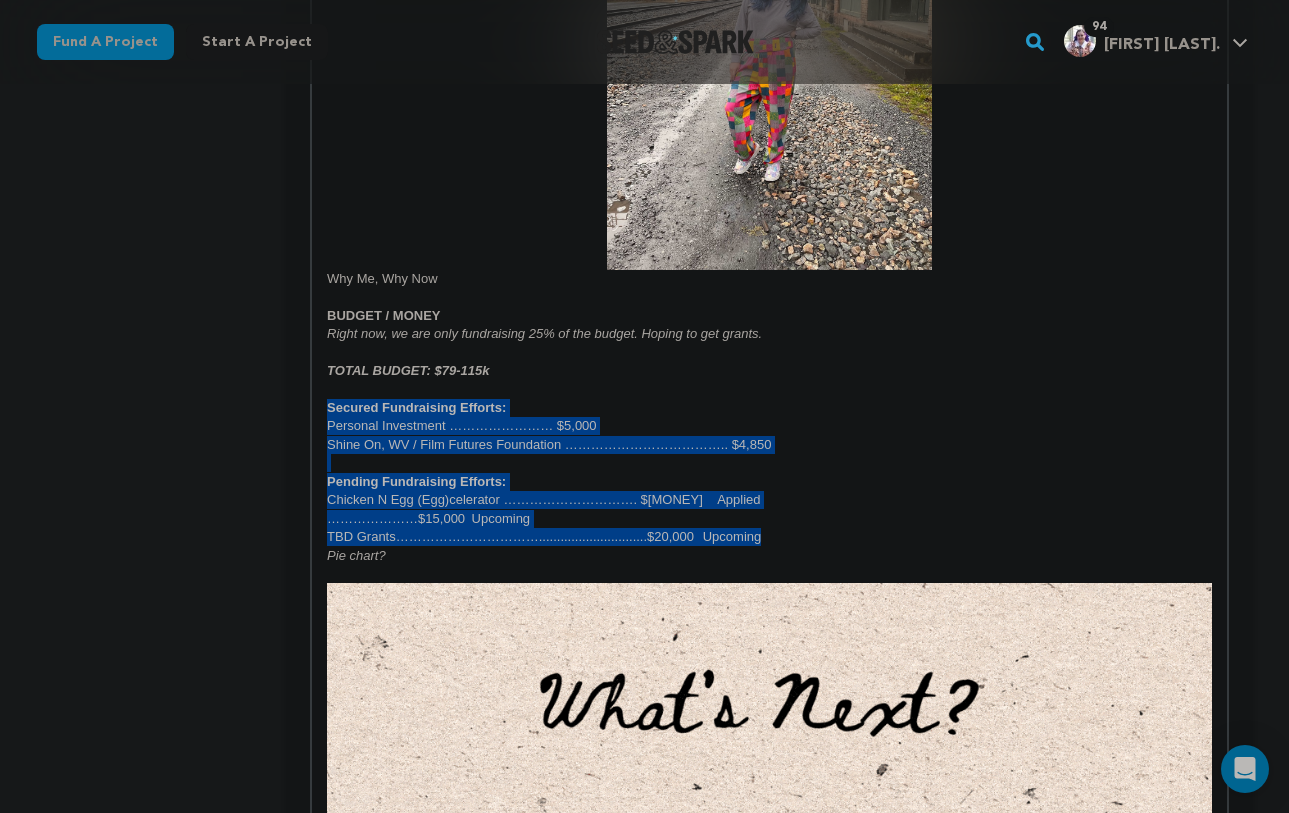 drag, startPoint x: 791, startPoint y: 538, endPoint x: 319, endPoint y: 411, distance: 488.78726 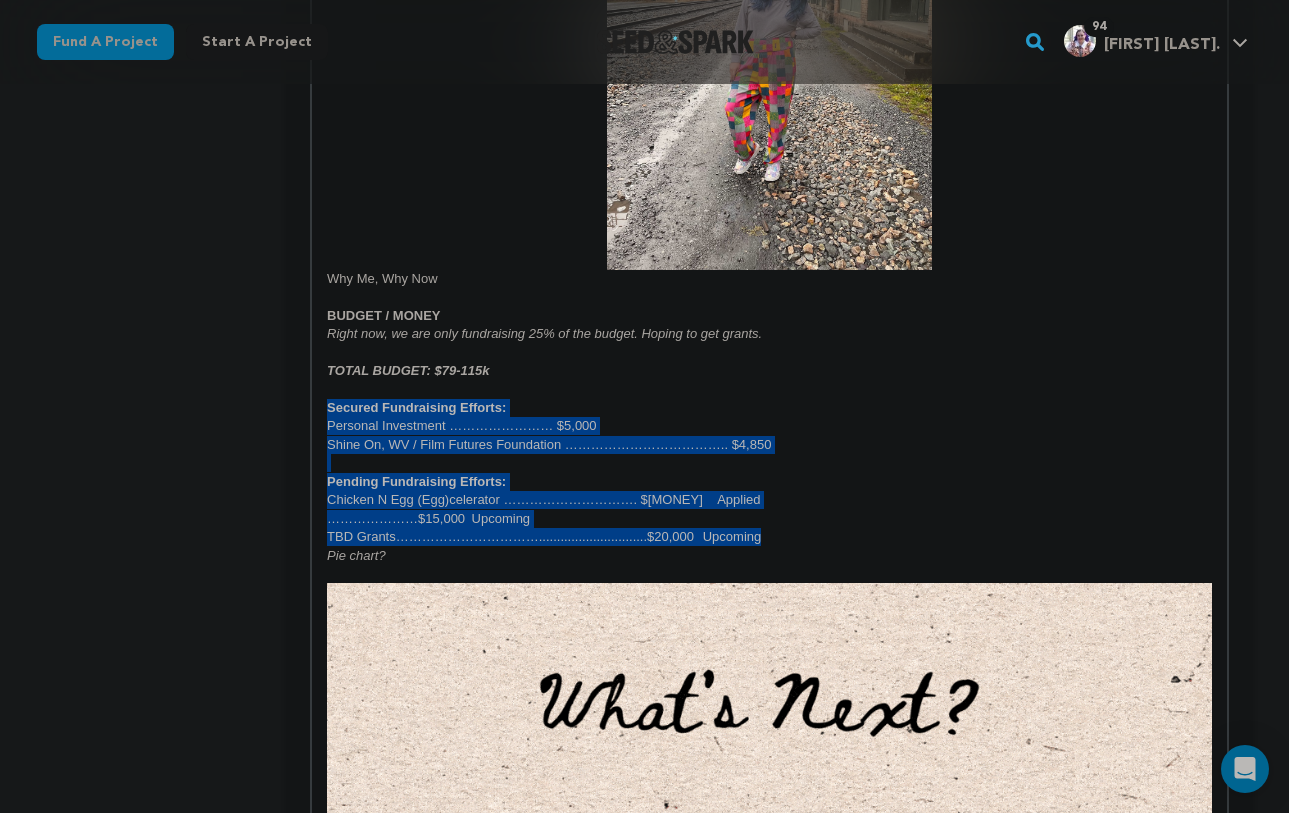 click on "Since [YEAR], more than [NUMBER]% of rural counties have experienced natural population decrease - meaning more deaths than births. ( Source: USDA ) But [CITY], [STATE] isn't going down without a fight. A booming railroad town founded in [YEAR], [CITY] once housed the employees of the railroad who carted coal out of the [STATE] hills into the bigger cities.  Population decline began as early as [YEAR],  due to technical advancements in railroad, mines closing, and several devastating fires.  In [YEAR], the town was reborn  when [FIRST] [LAST] moved to [CITY] to begin the first commercial white water rafting company in [STATE]. Ten years later, through his support of lobbying and persistence, the river was named a National River. Thurmond Population Counter Gif Shorten -  Presently, [NUMBER]% of the town of [CITY] is owned by the National Park Service .  Insert sentence about complexities of NPS not being a villain. EMBED UPDATED YOUTUBE VIDEO HERE Why Me, Why Now BUDGET / MONEY TOTAL BUDGET: $[NUMBER]-[NUMBER] Pie chart?" at bounding box center (769, -443) 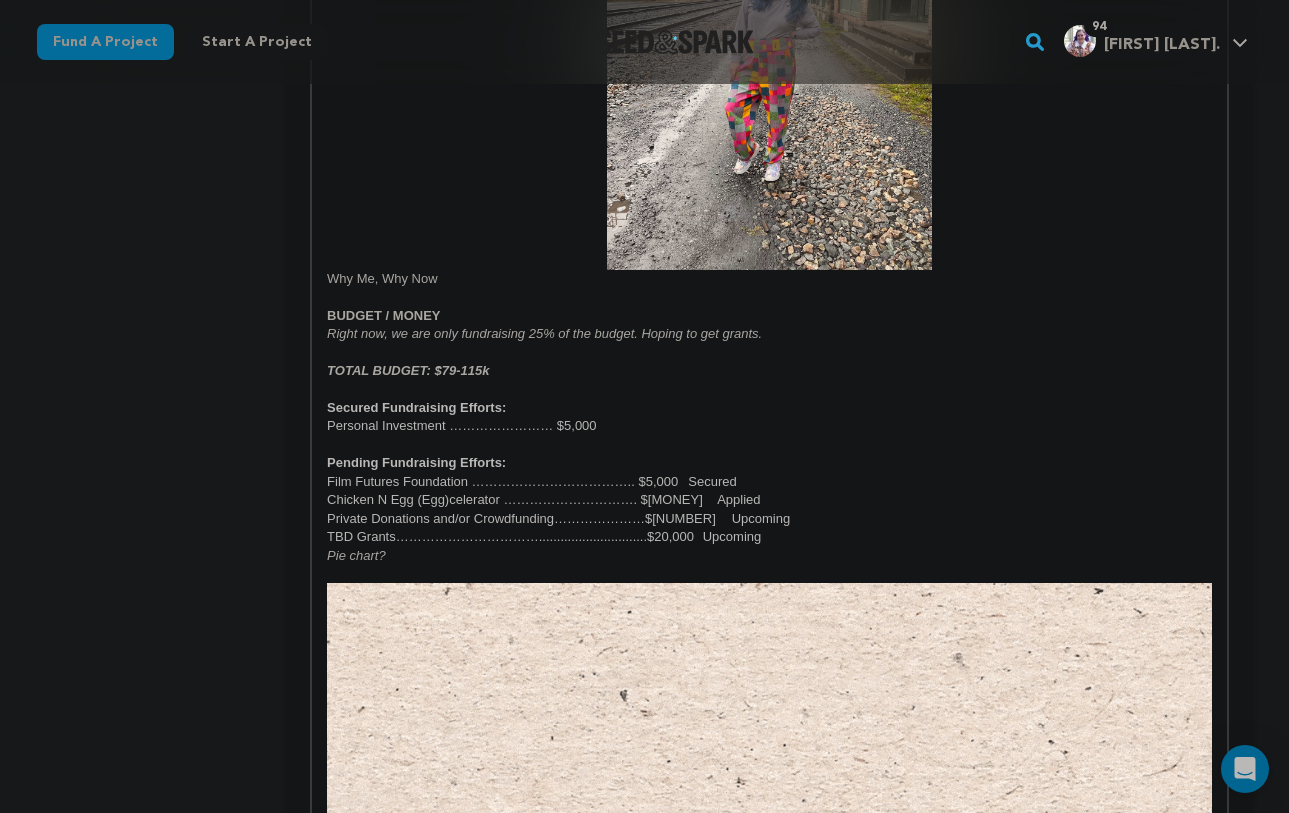 scroll, scrollTop: 266, scrollLeft: 0, axis: vertical 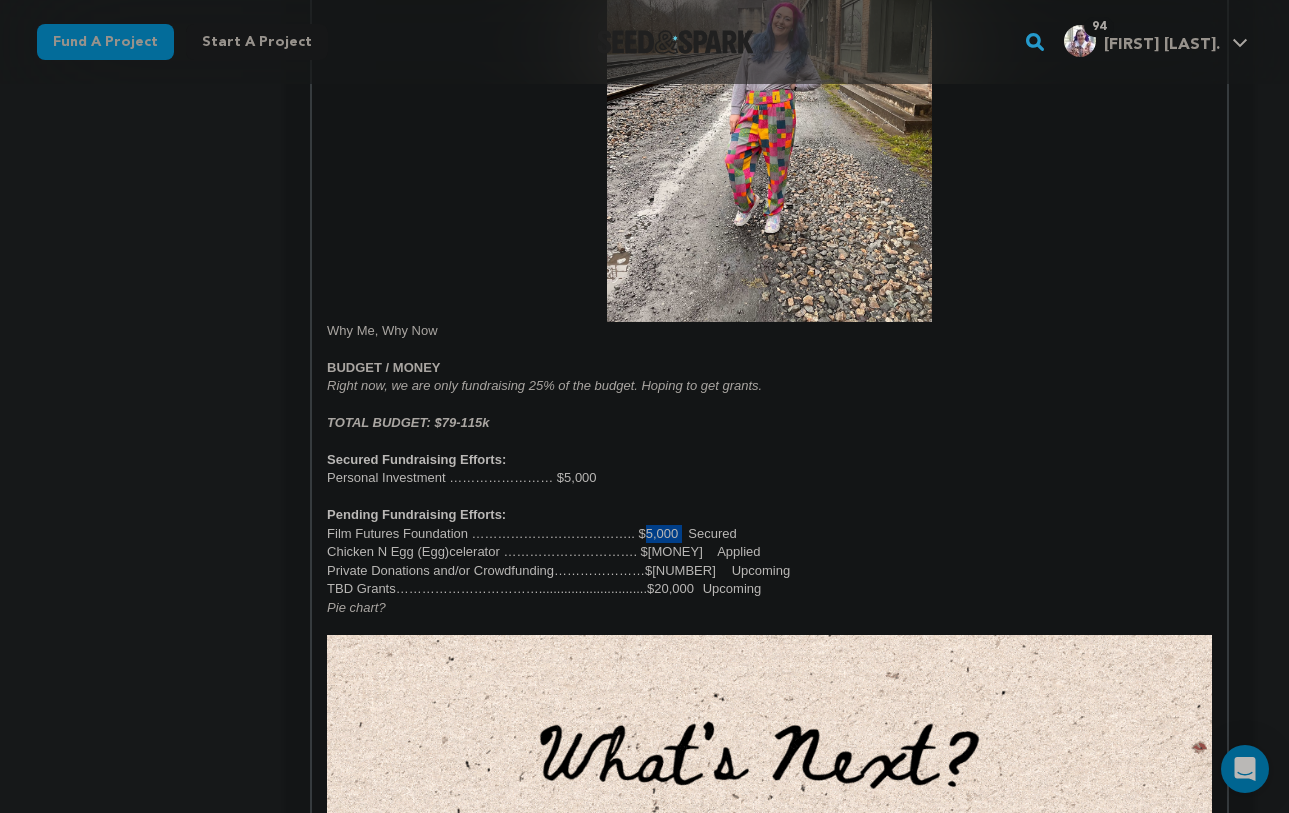 drag, startPoint x: 680, startPoint y: 532, endPoint x: 647, endPoint y: 531, distance: 33.01515 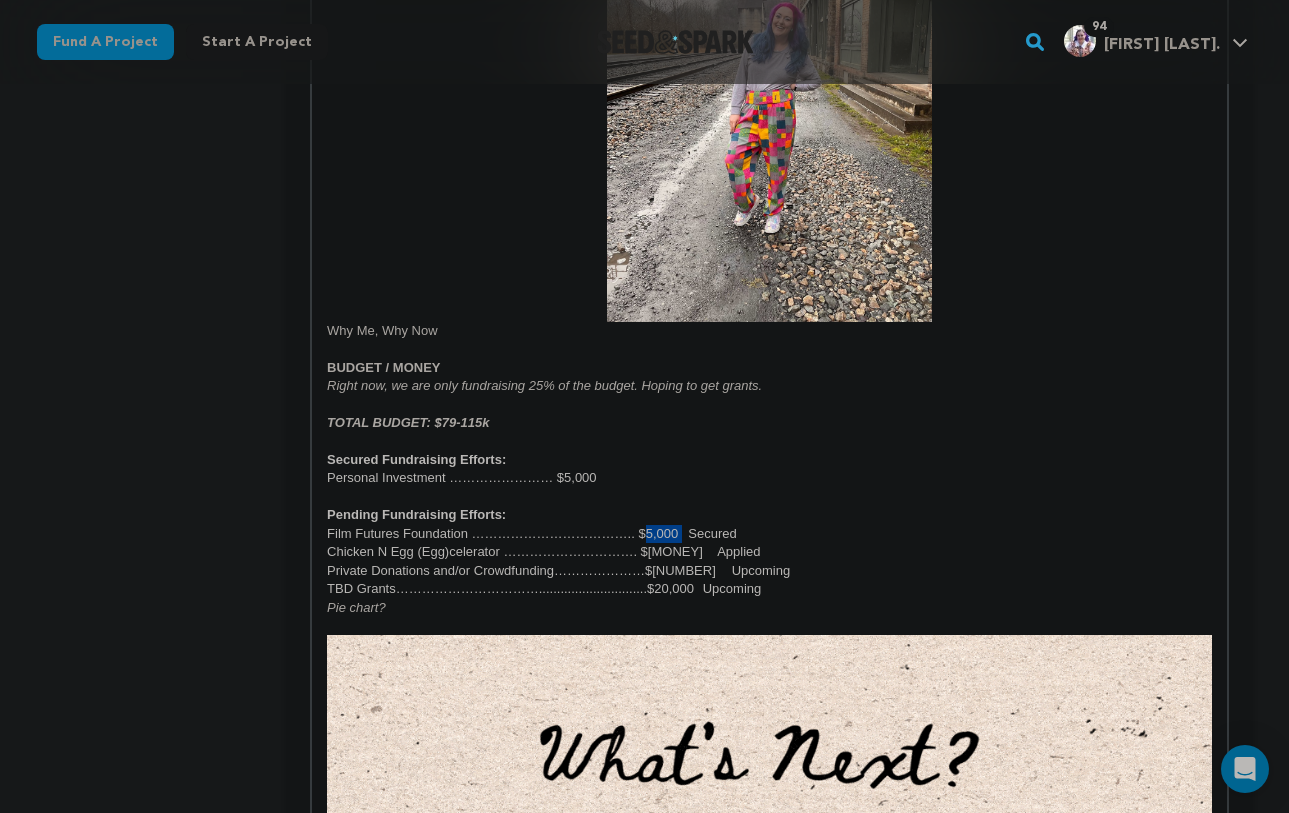 click on "Film Futures Foundation ……………………………….. $5,000 	Secured" at bounding box center (532, 533) 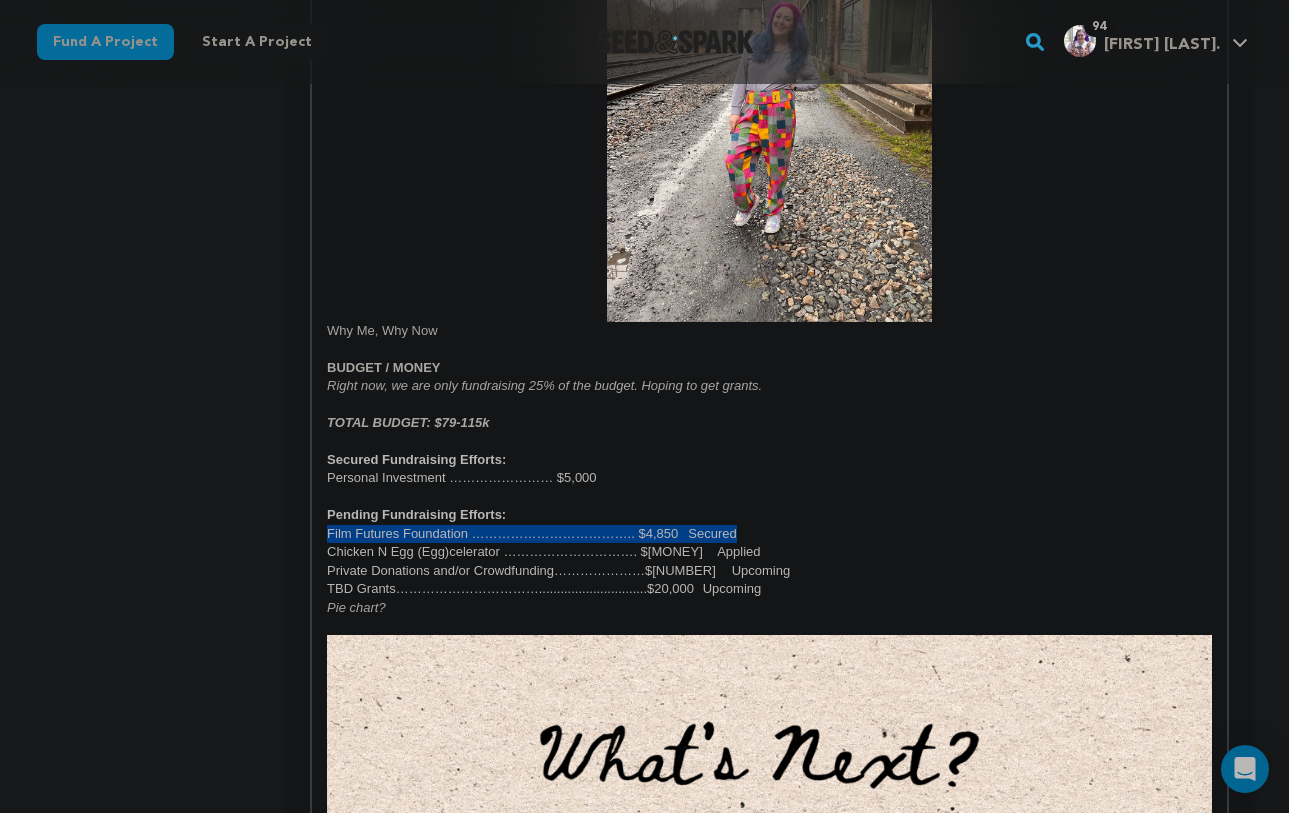 drag, startPoint x: 783, startPoint y: 528, endPoint x: 309, endPoint y: 541, distance: 474.17822 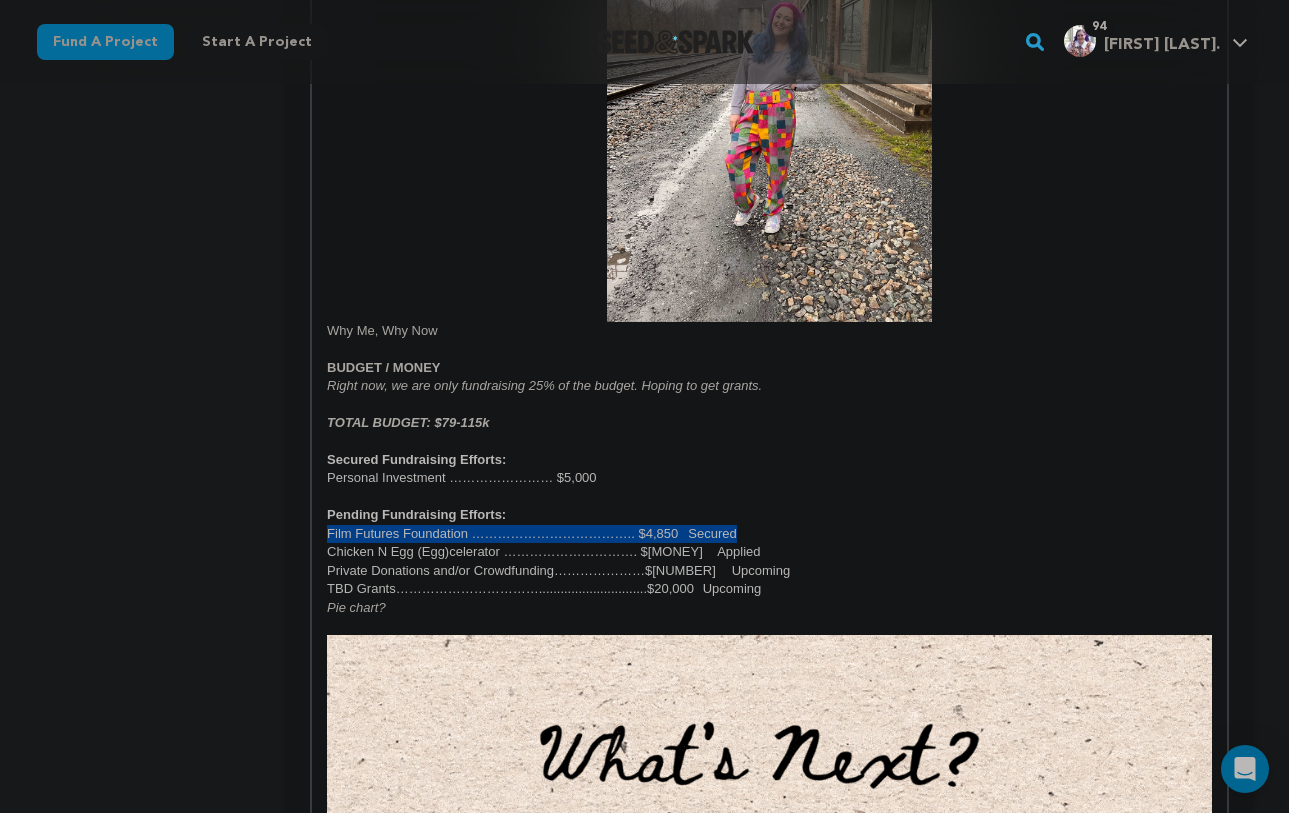 click on "Since [YEAR], more than [PERCENTAGE]% of rural counties have experienced natural population decrease - meaning more deaths than births. ( Source: USDA ) But Thurmond, [STATE] isn't going down without a fight. A booming railroad town founded in [YEAR], Thurmond once housed the employees of the railroad who carted coal out of the [STATE] hills into the bigger cities.  Population decline began as early as [YEAR],  due to technical advancements in railroad, mines closing, and several devastating fires.  In [YEAR], the town was reborn  when [FIRST] [LAST] moved to Thurmond to begin the first commercial white water rafting company in [STATE]. Ten years later, through his support of lobbying and persistence, the river was named a National River. Thurmond Population Counter Gif Shorten -  Why Me, Why Now Pie chart?" at bounding box center [769, -412] 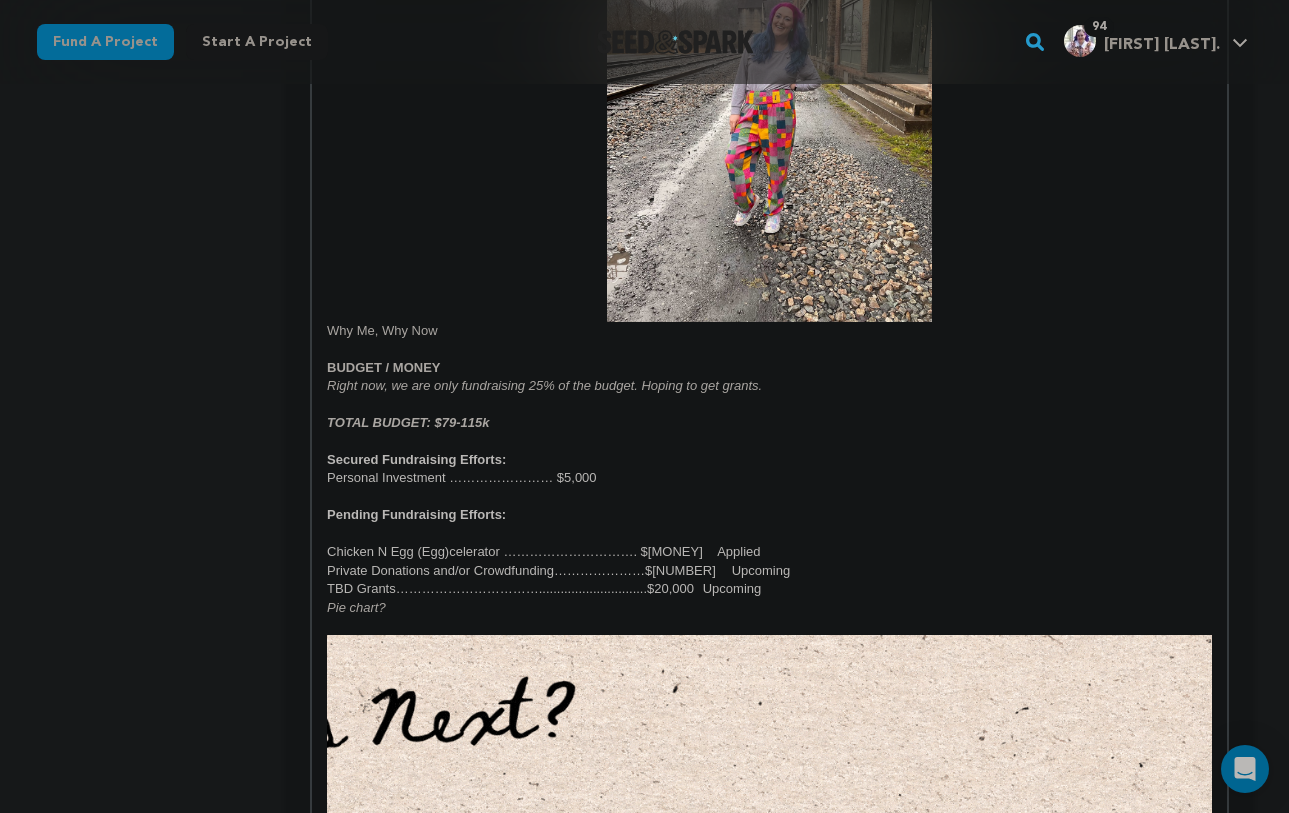 click at bounding box center [769, 497] 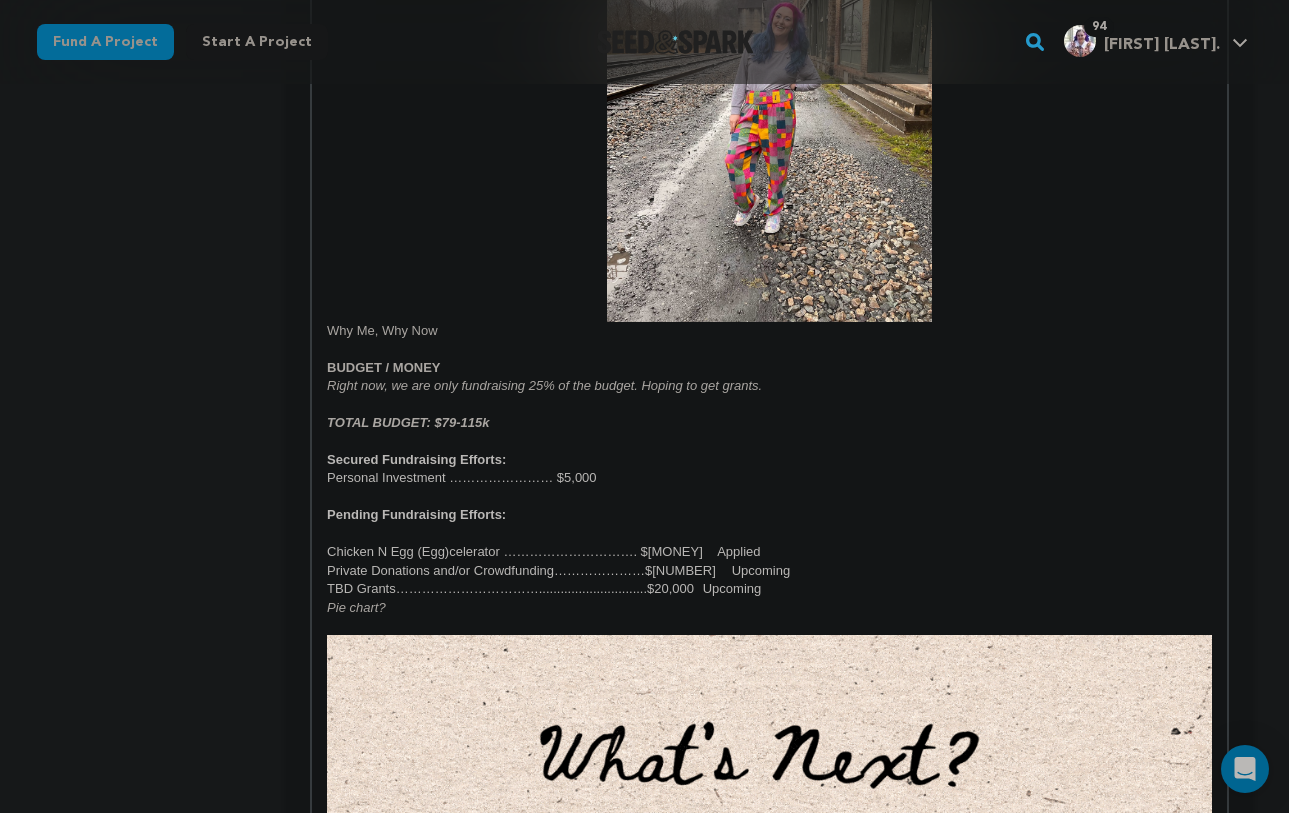 scroll, scrollTop: 266, scrollLeft: 0, axis: vertical 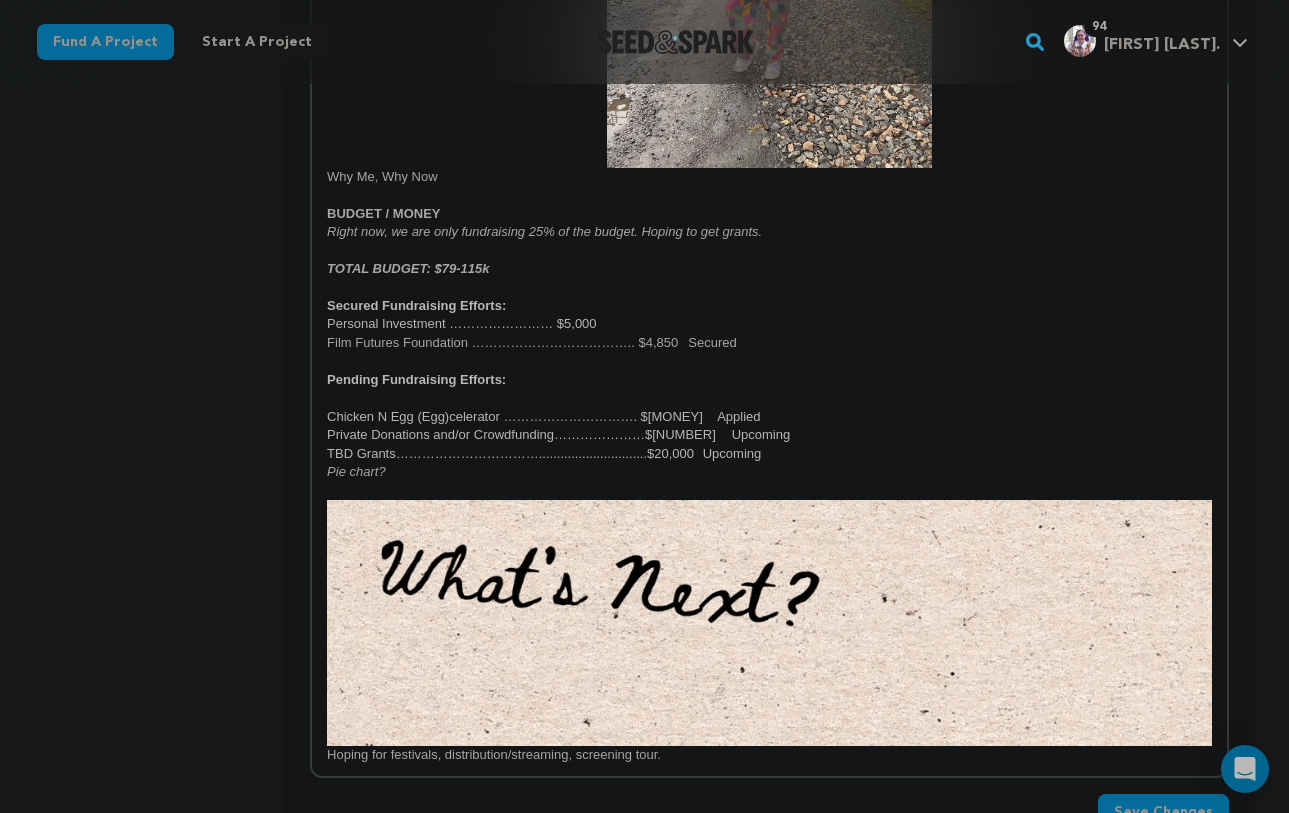 click on "Film Futures Foundation ……………………………….. $4,850	Secured" at bounding box center (769, 343) 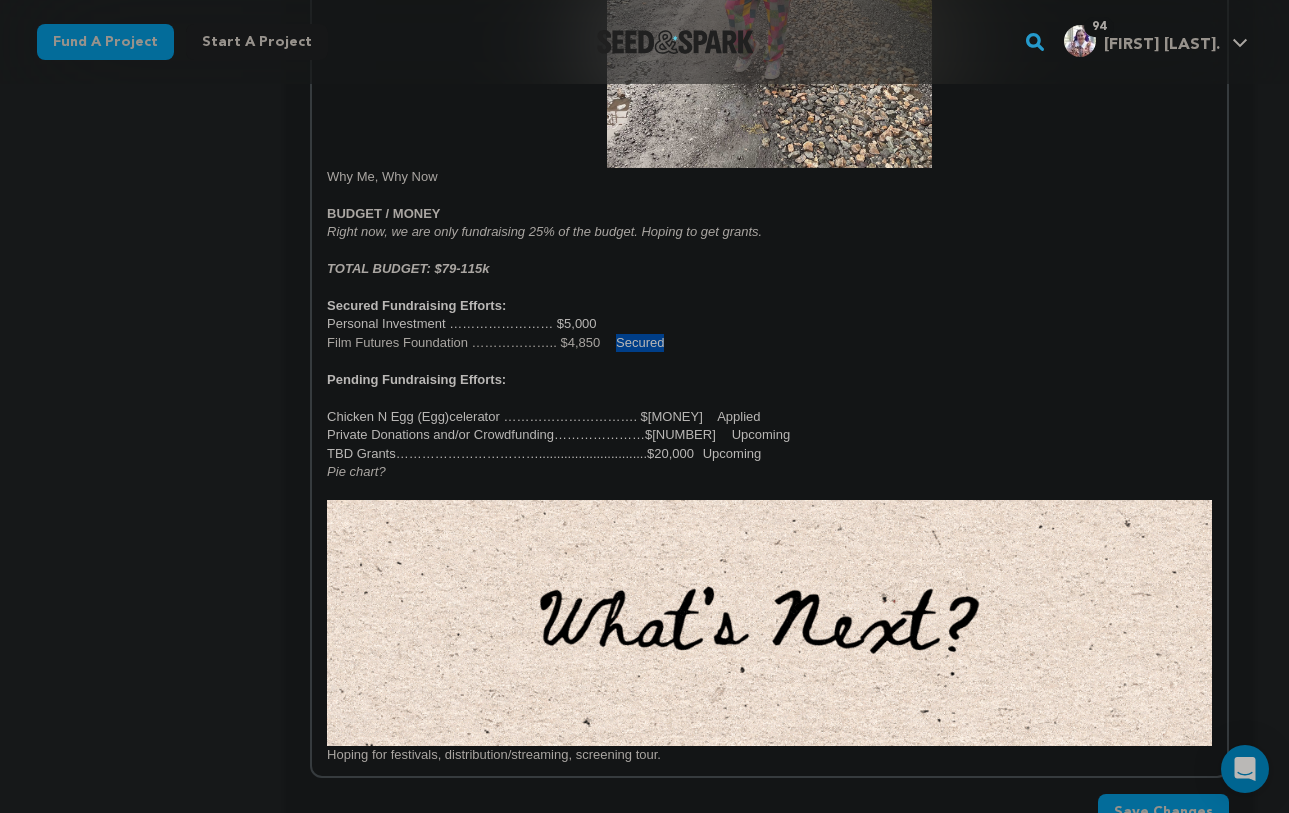 drag, startPoint x: 673, startPoint y: 338, endPoint x: 618, endPoint y: 339, distance: 55.00909 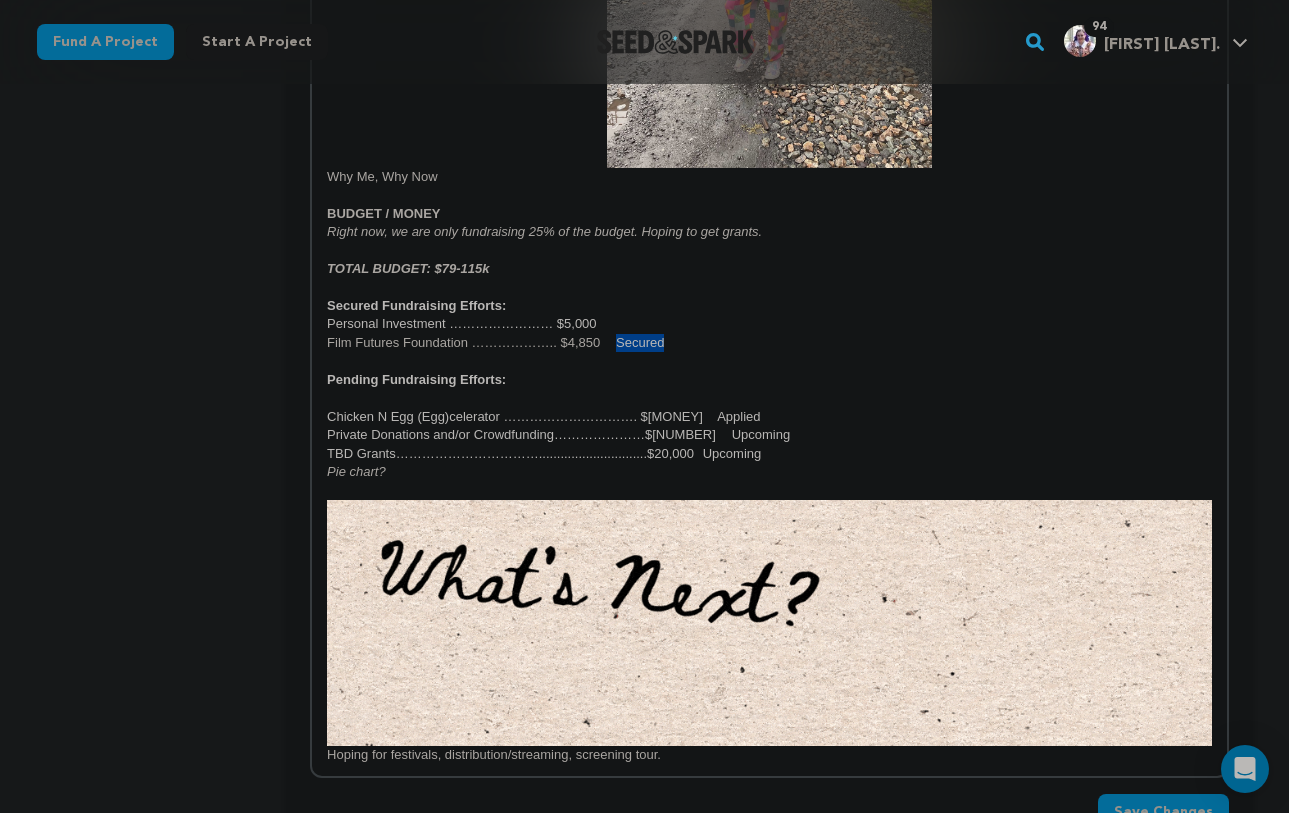 click on "Film Futures Foundation ……………….. $4,850	Secured" at bounding box center [769, 343] 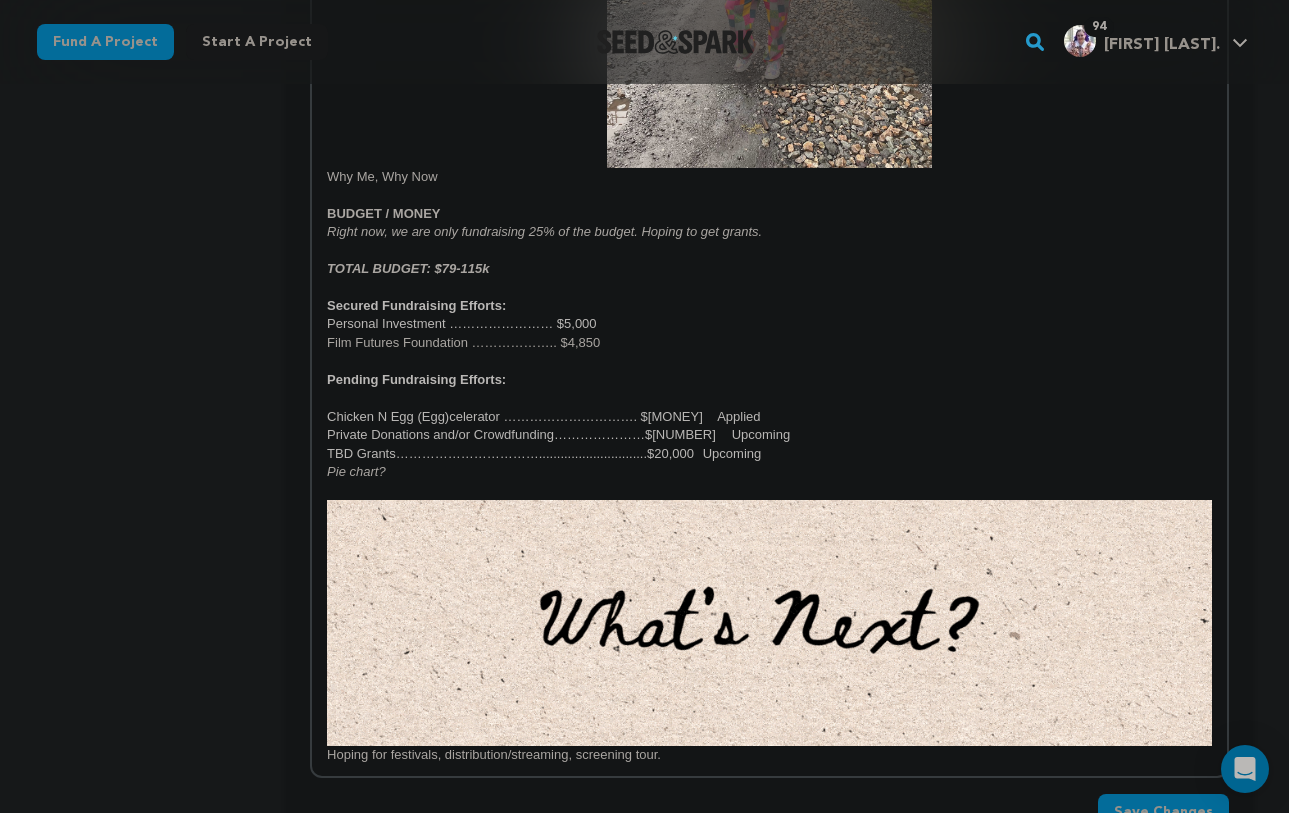 click on "Since [YEAR], more than [NUMBER]% of rural counties have experienced natural population decrease - meaning more deaths than births. ( Source: USDA ) But [CITY], [STATE] isn't going down without a fight. A booming railroad town founded in [YEAR], [CITY] once housed the employees of the railroad who carted coal out of the [STATE] hills into the bigger cities.  Population decline began as early as [YEAR],  due to technical advancements in railroad, mines closing, and several devastating fires.  In [YEAR], the town was reborn  when [FIRST] [LAST] moved to [CITY] to begin the first commercial white water rafting company in [STATE]. Ten years later, through his support of lobbying and persistence, the river was named a National River. Thurmond Population Counter Gif Shorten -  Presently, [NUMBER]% of the town of [CITY] is owned by the National Park Service .  Insert sentence about complexities of NPS not being a villain. EMBED UPDATED YOUTUBE VIDEO HERE Why Me, Why Now BUDGET / MONEY TOTAL BUDGET: $[NUMBER]-[NUMBER] Pie chart?" at bounding box center (769, -536) 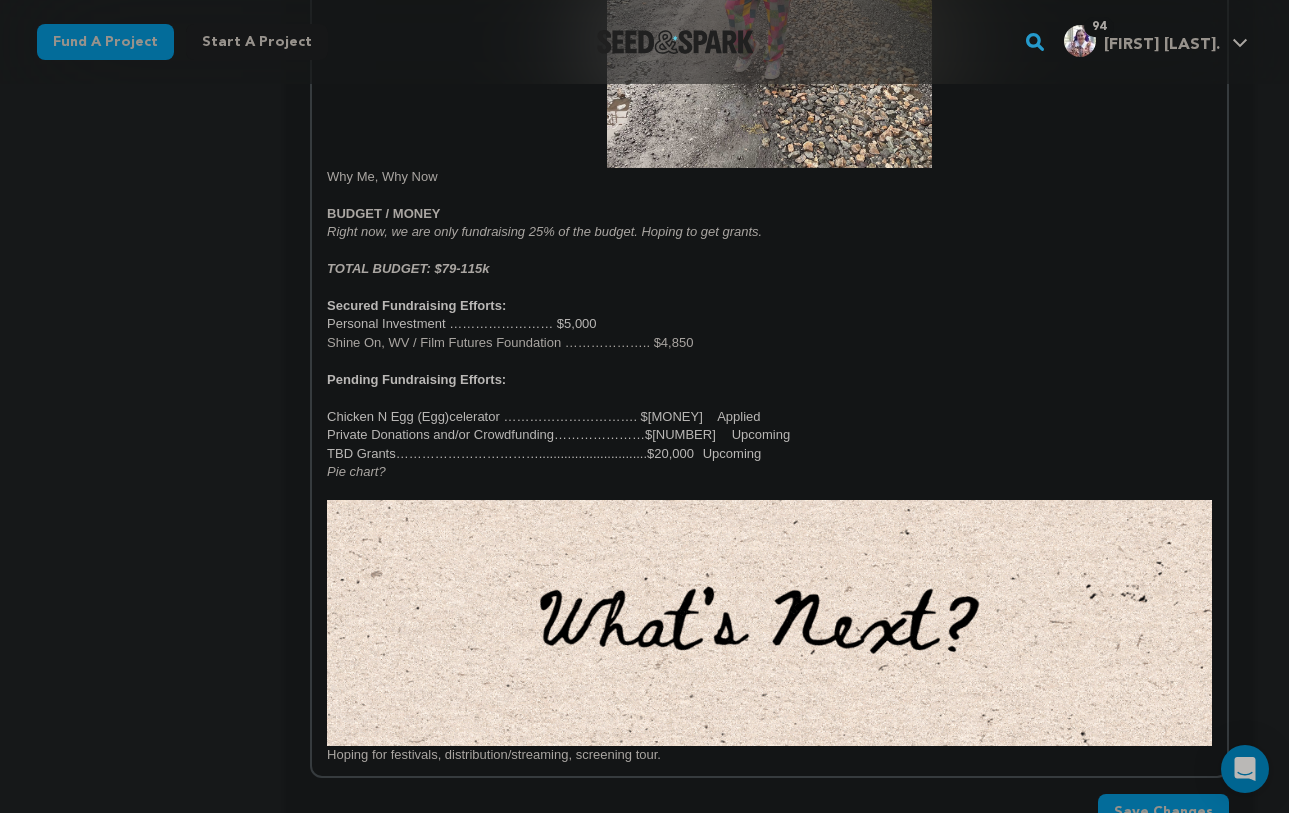 click on "Personal Investment …………………… $5,000" at bounding box center (462, 323) 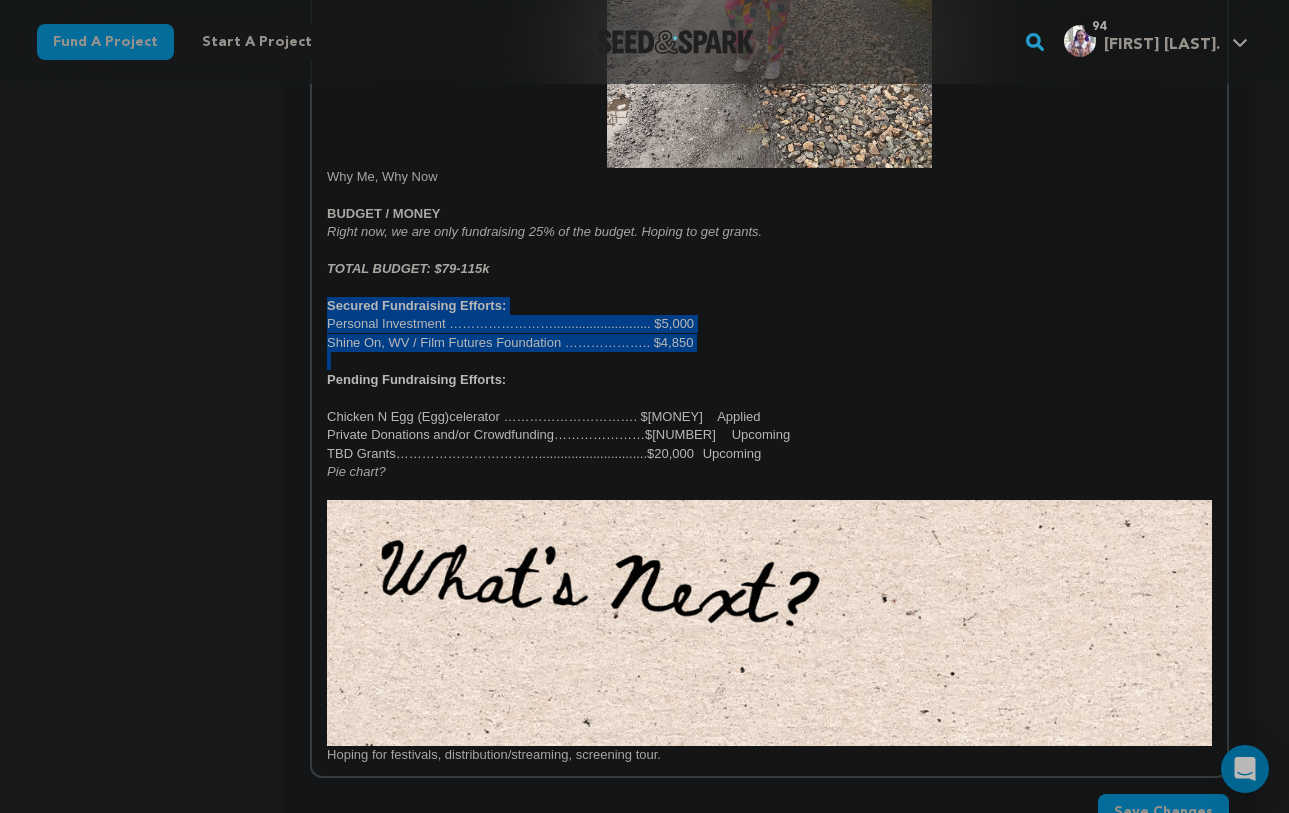 drag, startPoint x: 693, startPoint y: 349, endPoint x: 318, endPoint y: 312, distance: 376.82092 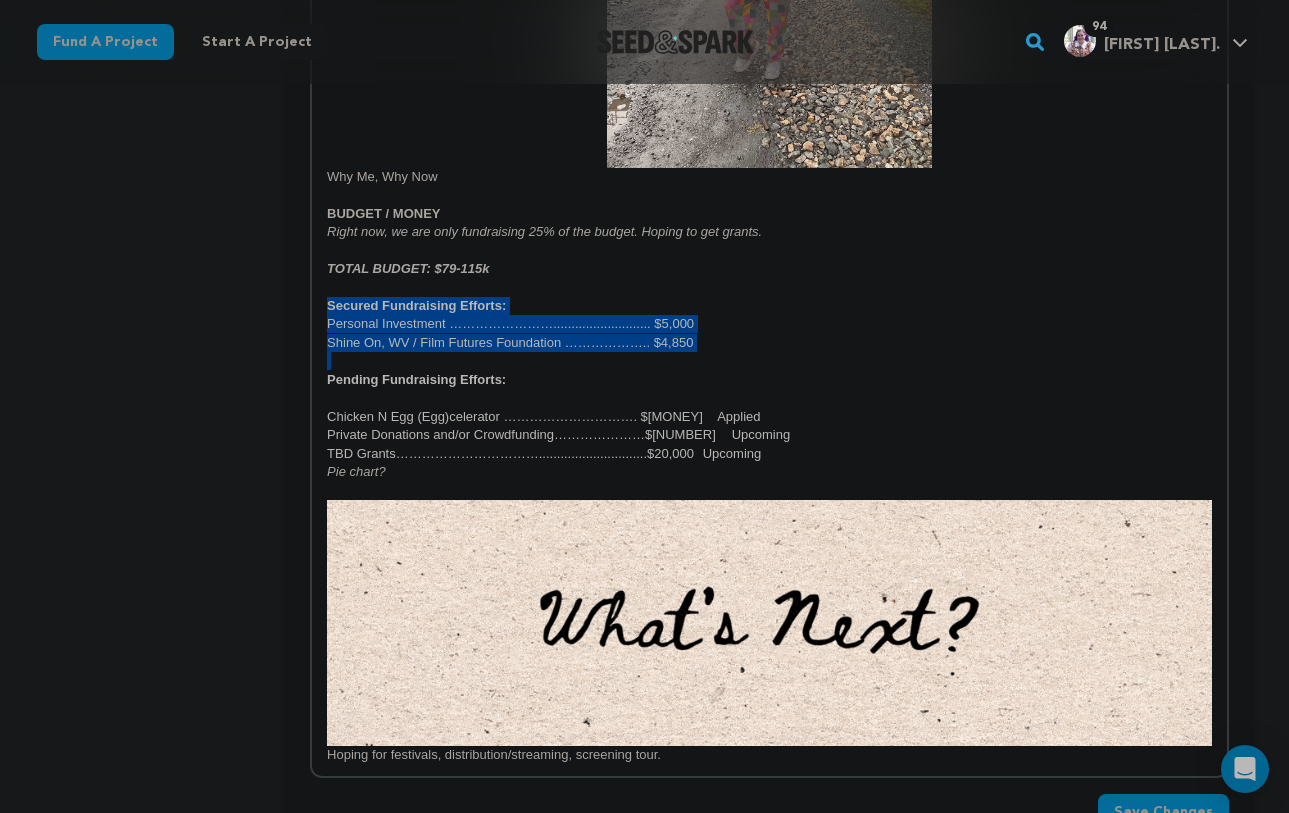 click on "Since [YEAR], more than [NUMBER]% of rural counties have experienced natural population decrease - meaning more deaths than births. ( Source: USDA ) But [CITY], [STATE] isn't going down without a fight. A booming railroad town founded in [YEAR], [CITY] once housed the employees of the railroad who carted coal out of the [STATE] hills into the bigger cities.  Population decline began as early as [YEAR],  due to technical advancements in railroad, mines closing, and several devastating fires.  In [YEAR], the town was reborn  when [FIRST] [LAST] moved to [CITY] to begin the first commercial white water rafting company in [STATE]. Ten years later, through his support of lobbying and persistence, the river was named a National River. Thurmond Population Counter Gif Shorten -  Presently, [NUMBER]% of the town of [CITY] is owned by the National Park Service .  Insert sentence about complexities of NPS not being a villain. EMBED UPDATED YOUTUBE VIDEO HERE Why Me, Why Now BUDGET / MONEY TOTAL BUDGET: $[NUMBER]-[NUMBER] Pie chart?" at bounding box center (769, -536) 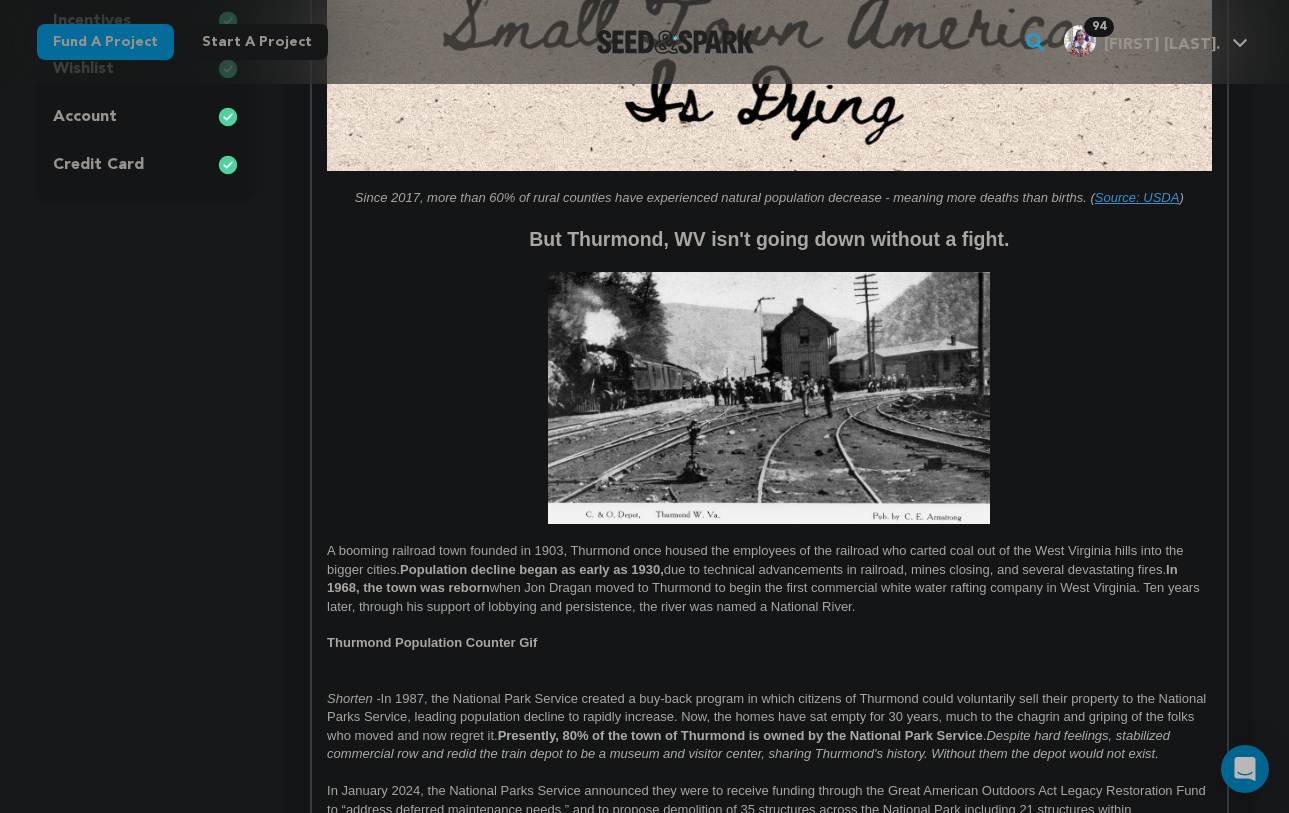 scroll, scrollTop: 0, scrollLeft: 0, axis: both 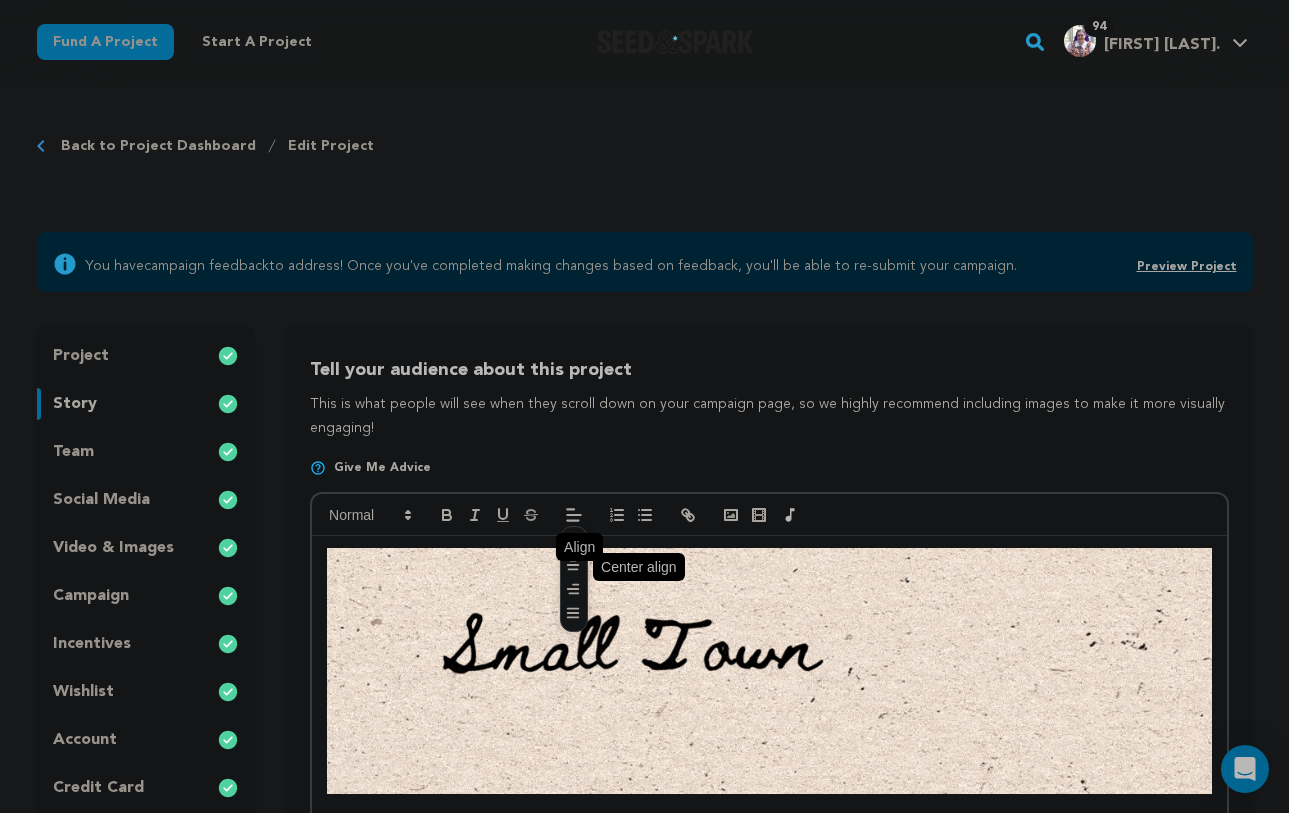 click 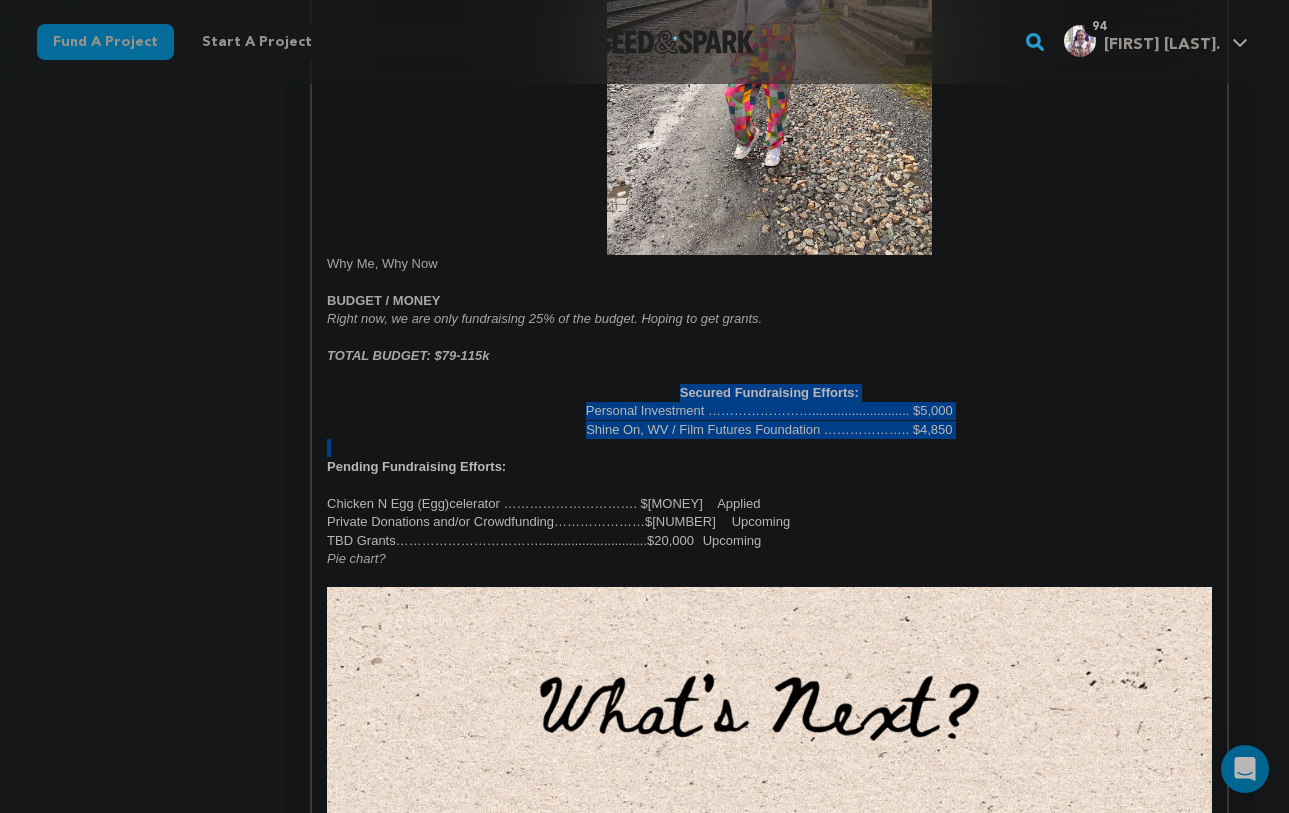 scroll, scrollTop: 2327, scrollLeft: 0, axis: vertical 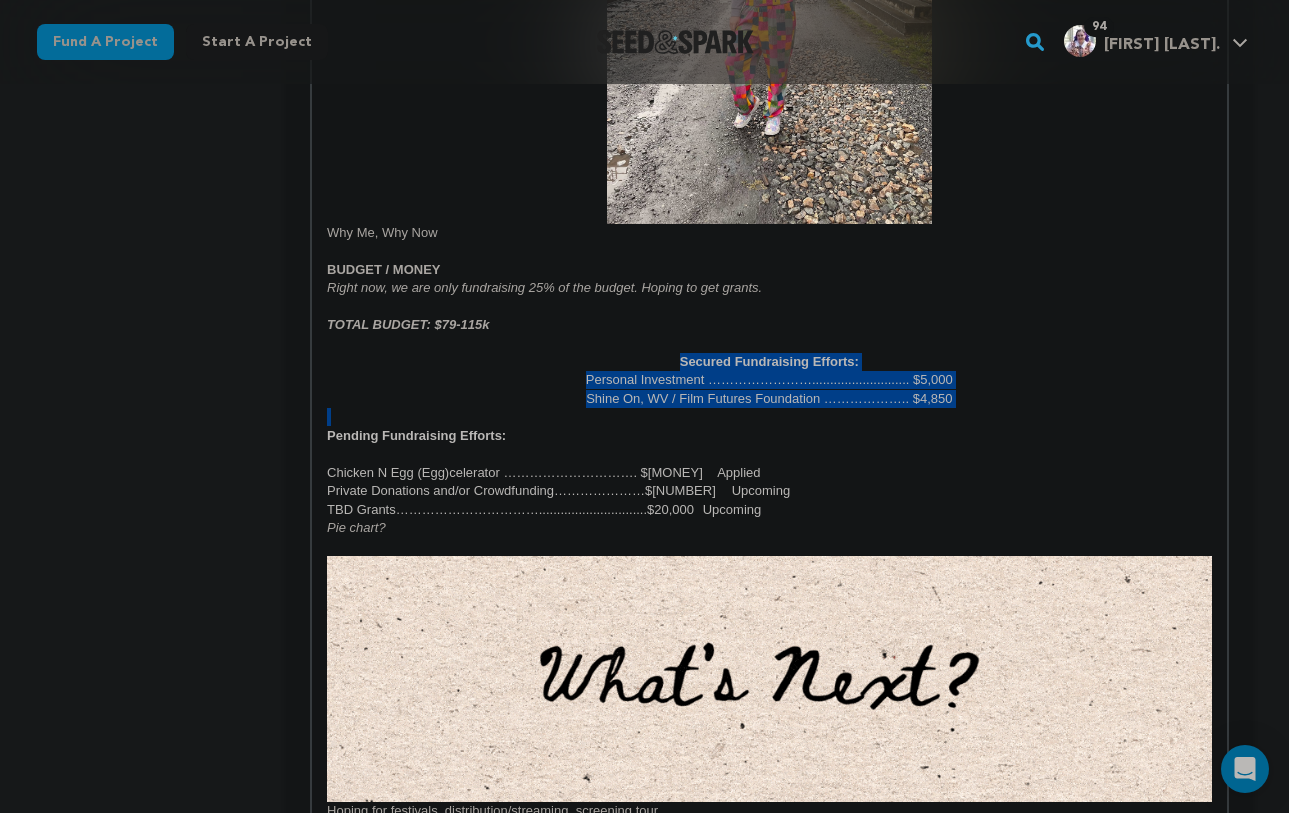 click on "Secured Fundraising Efforts:" at bounding box center [769, 362] 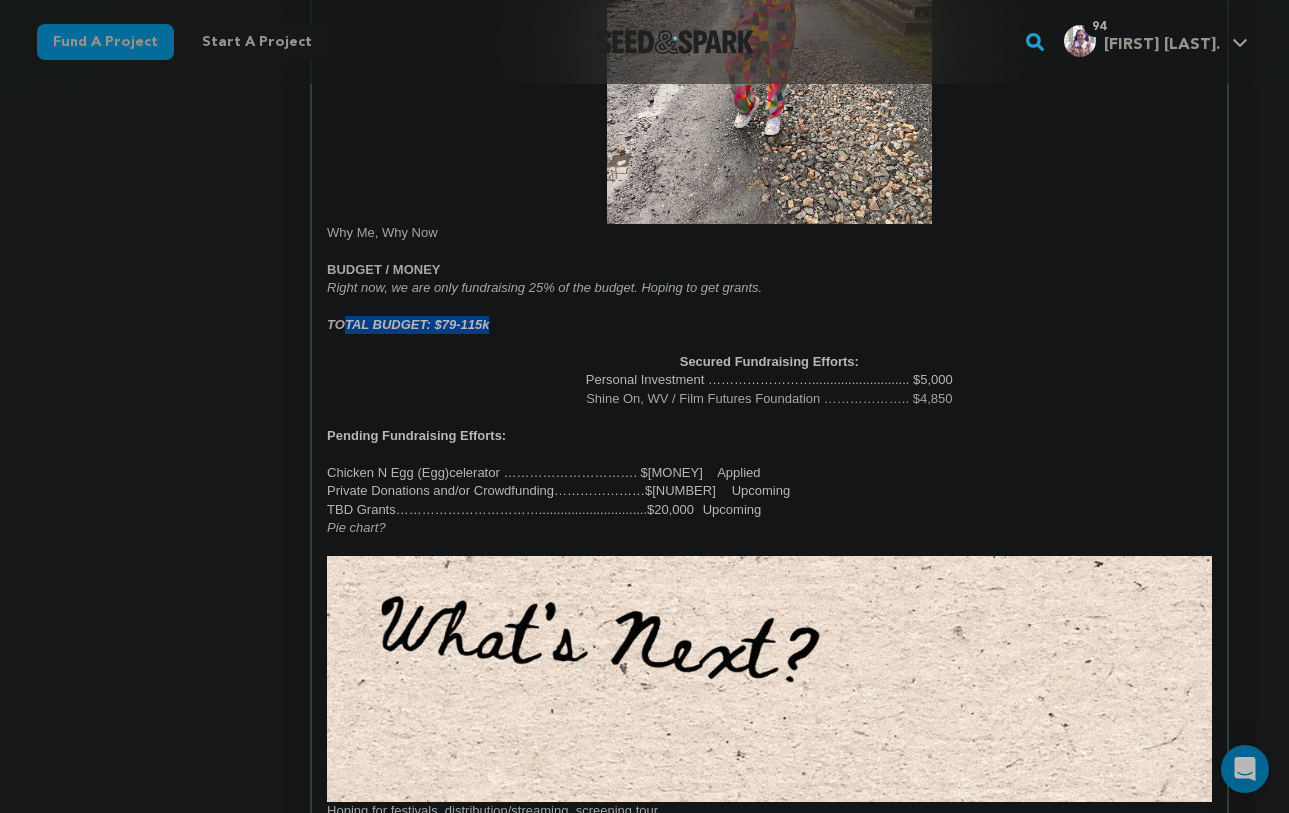 drag, startPoint x: 509, startPoint y: 328, endPoint x: 341, endPoint y: 335, distance: 168.14577 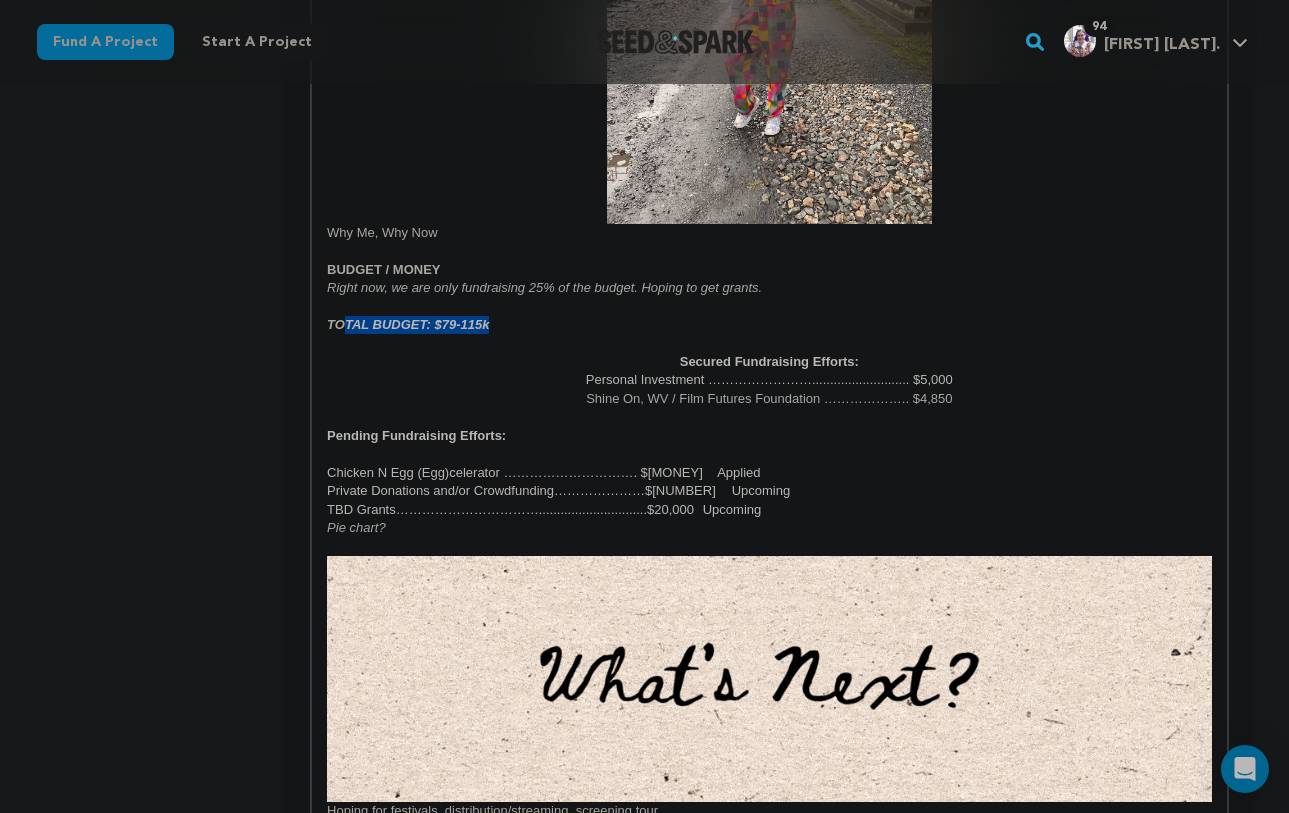 click on "TOTAL BUDGET: $79-115k" at bounding box center (769, 325) 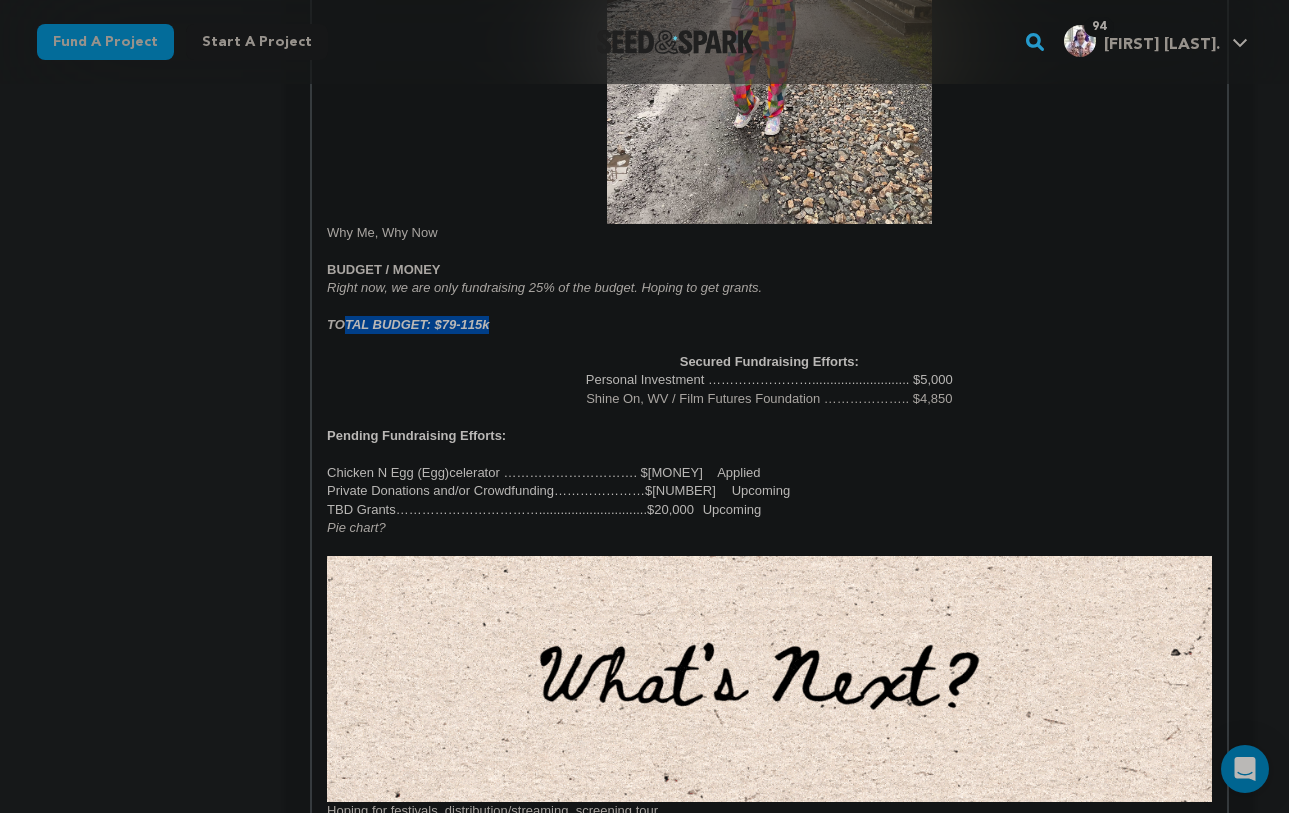 click on "TOTAL BUDGET: $79-115k" at bounding box center [769, 325] 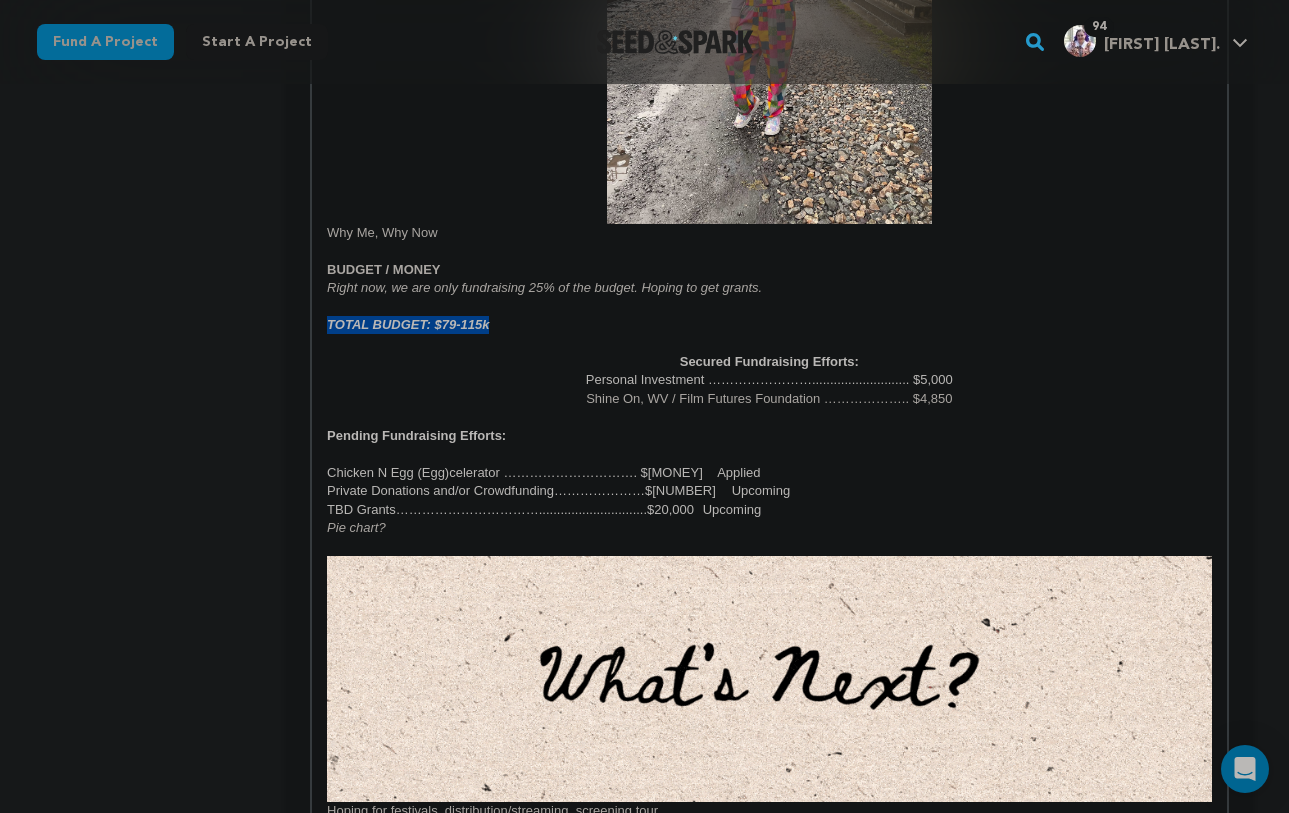 drag, startPoint x: 578, startPoint y: 324, endPoint x: 275, endPoint y: 332, distance: 303.1056 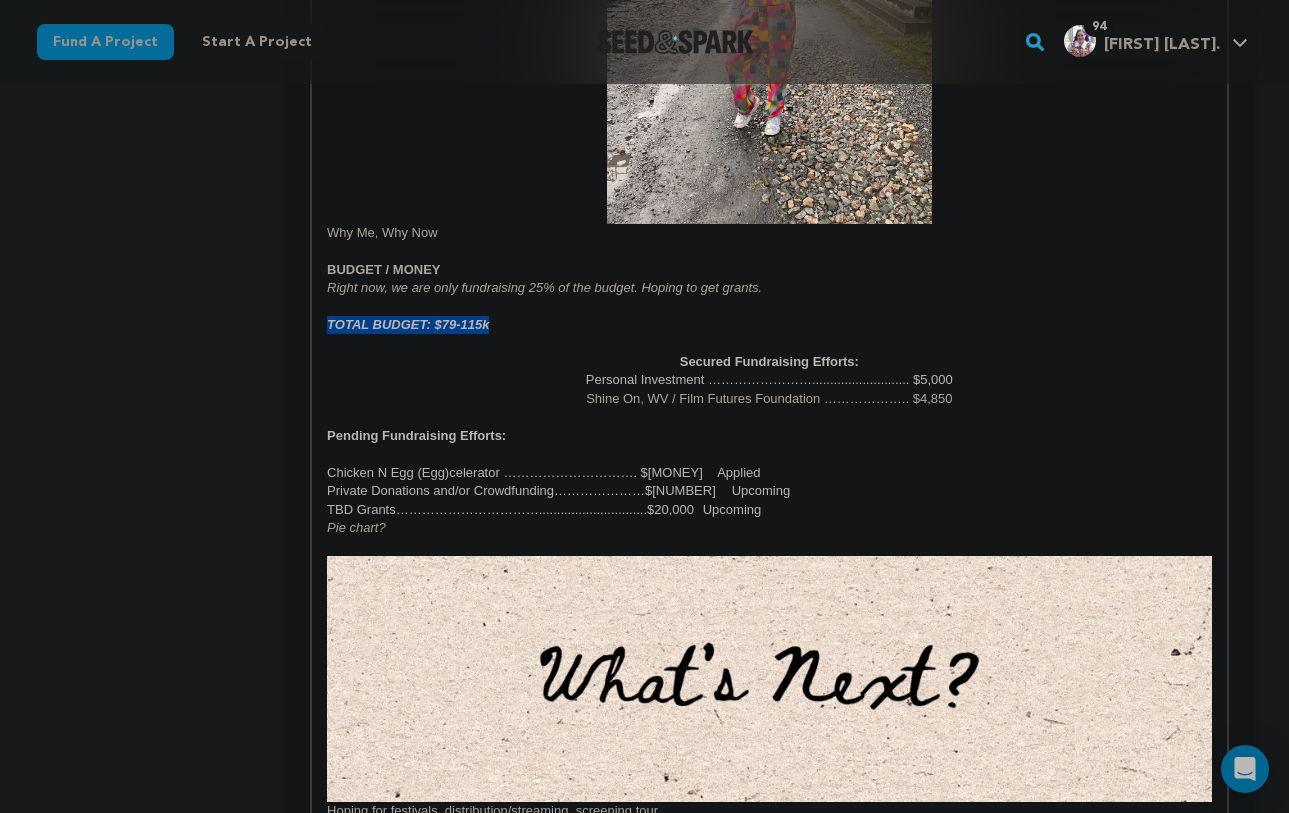 click on "project
story
team
social media
video & images
campaign
incentives
wishlist" at bounding box center [645, -539] 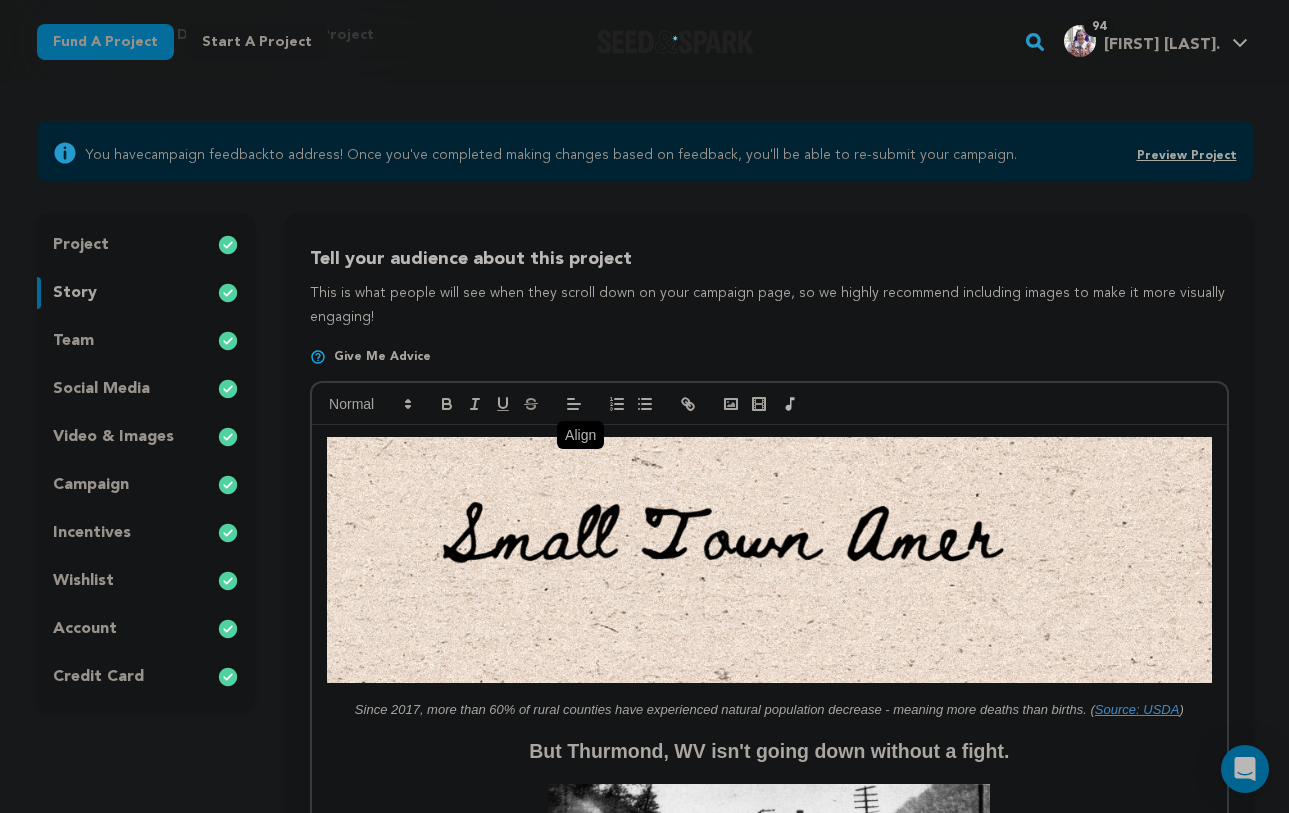 scroll, scrollTop: 0, scrollLeft: 0, axis: both 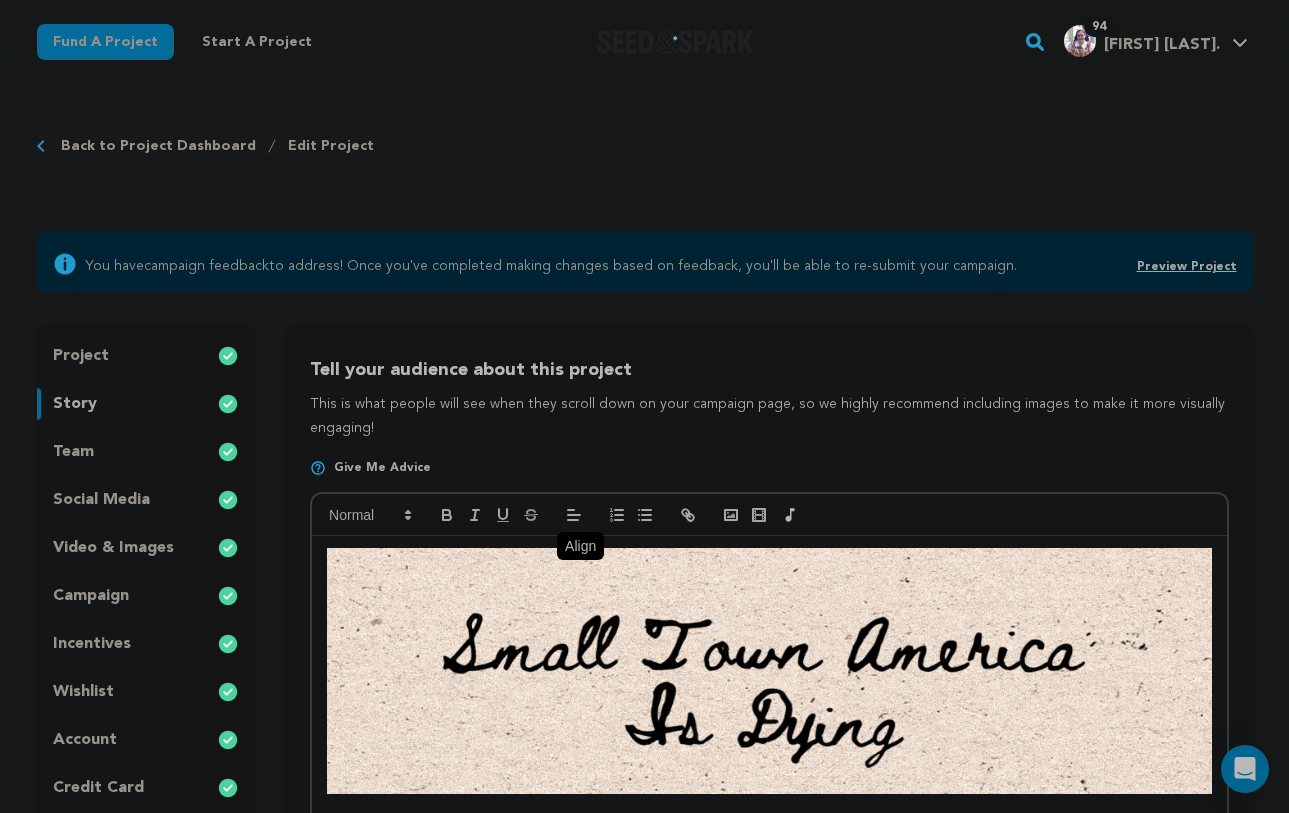 click at bounding box center (574, 515) 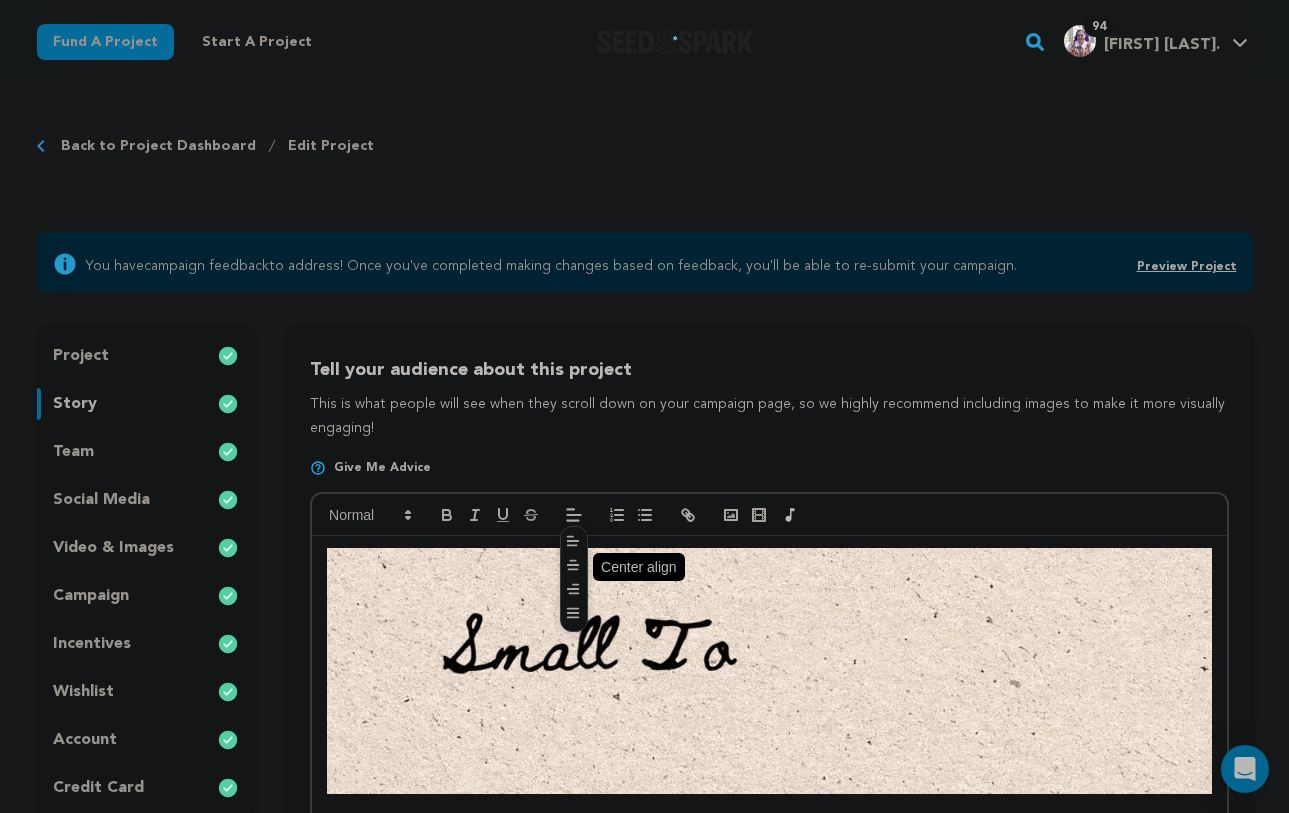 click 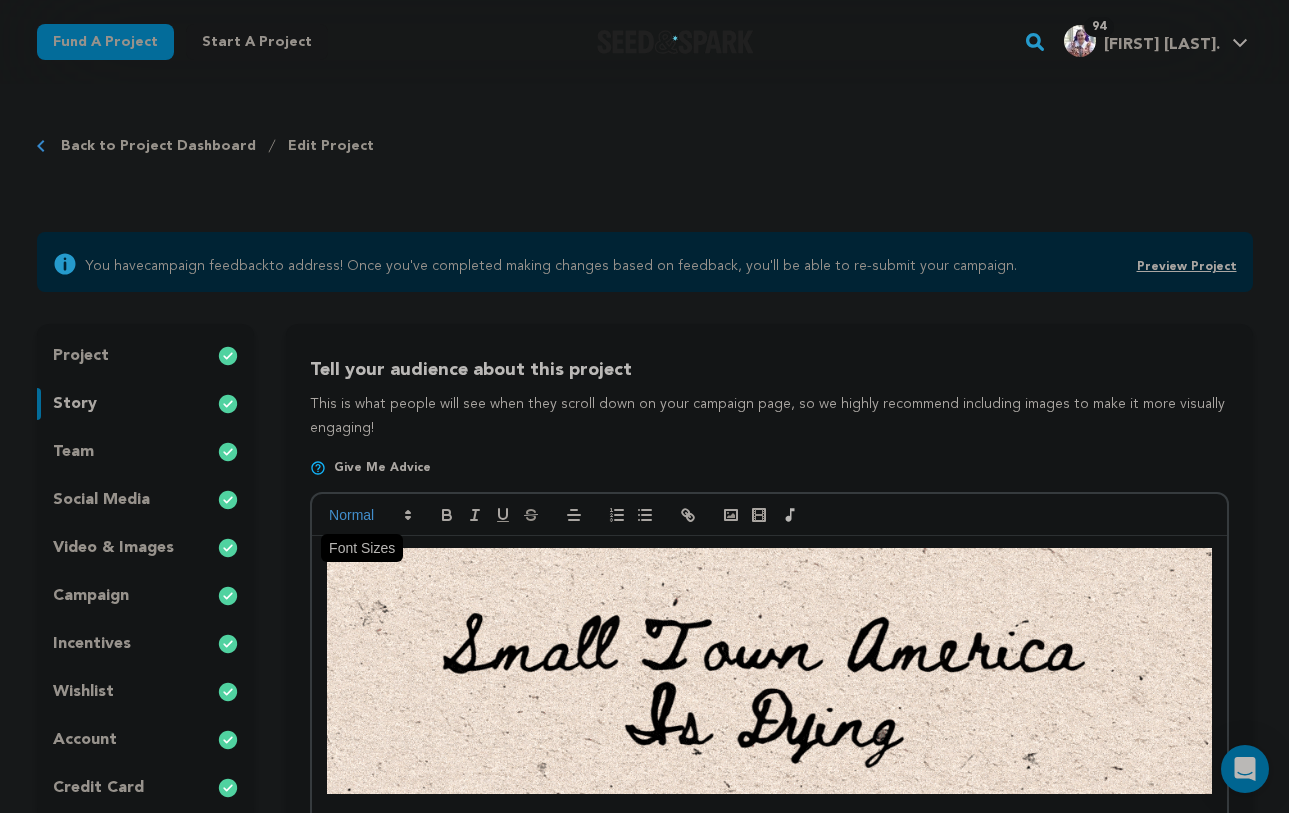 click at bounding box center (369, 515) 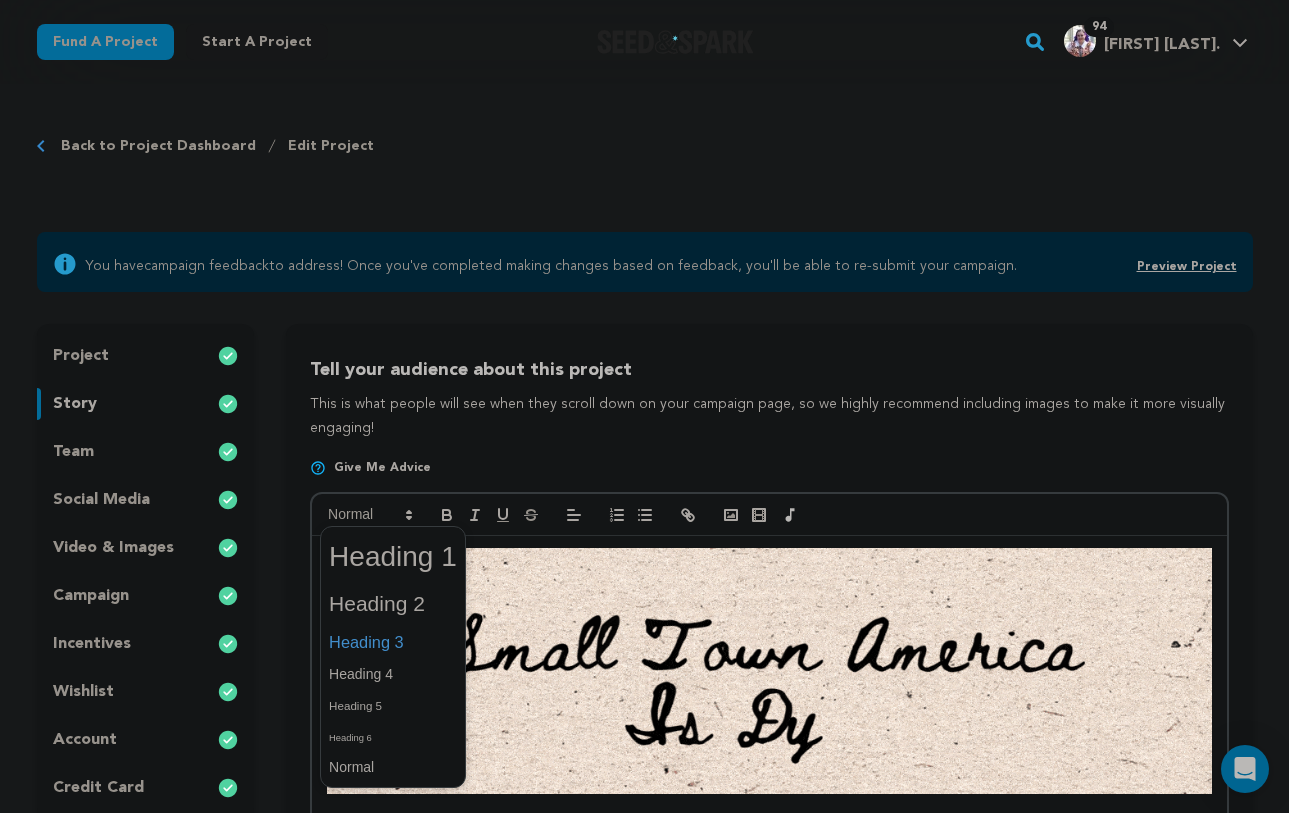 click at bounding box center [393, 642] 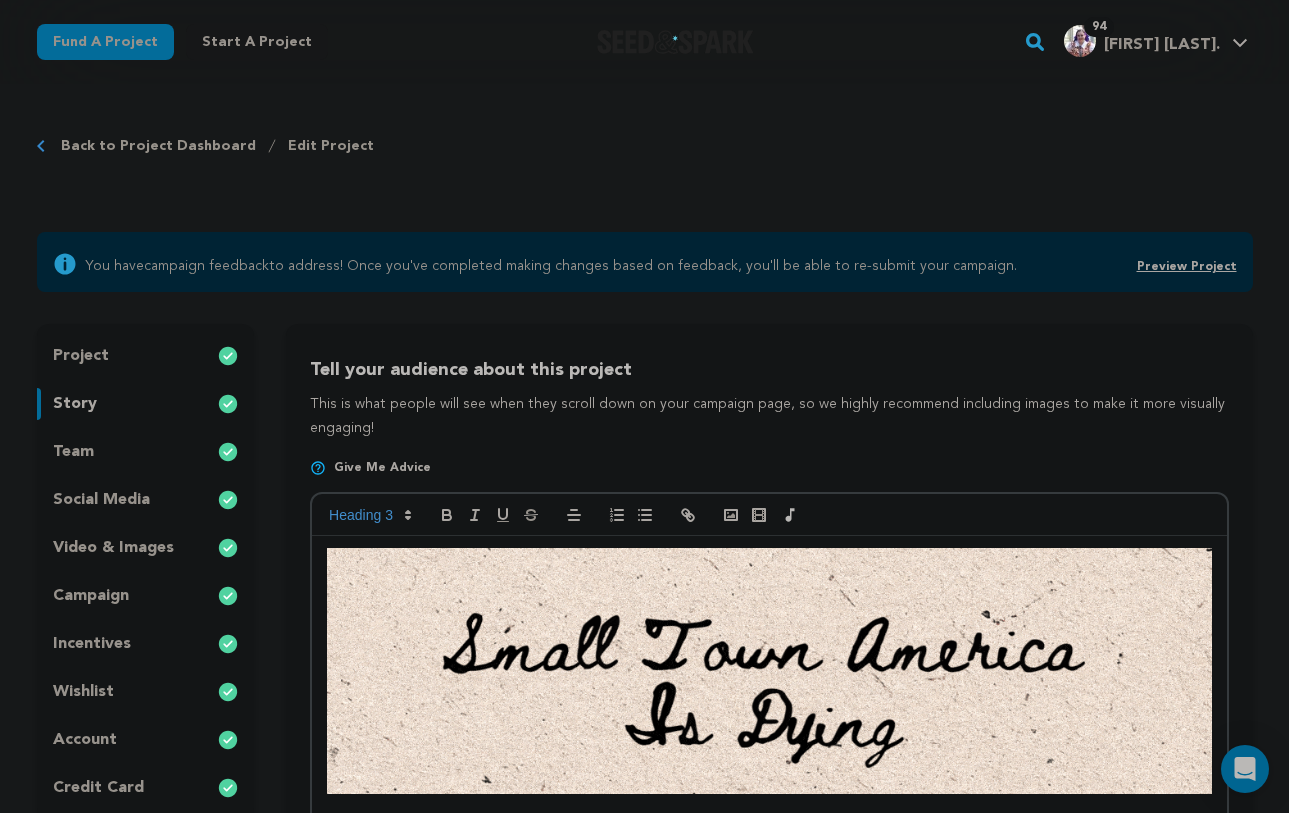 click on "Tell your audience about this project" at bounding box center [769, 370] 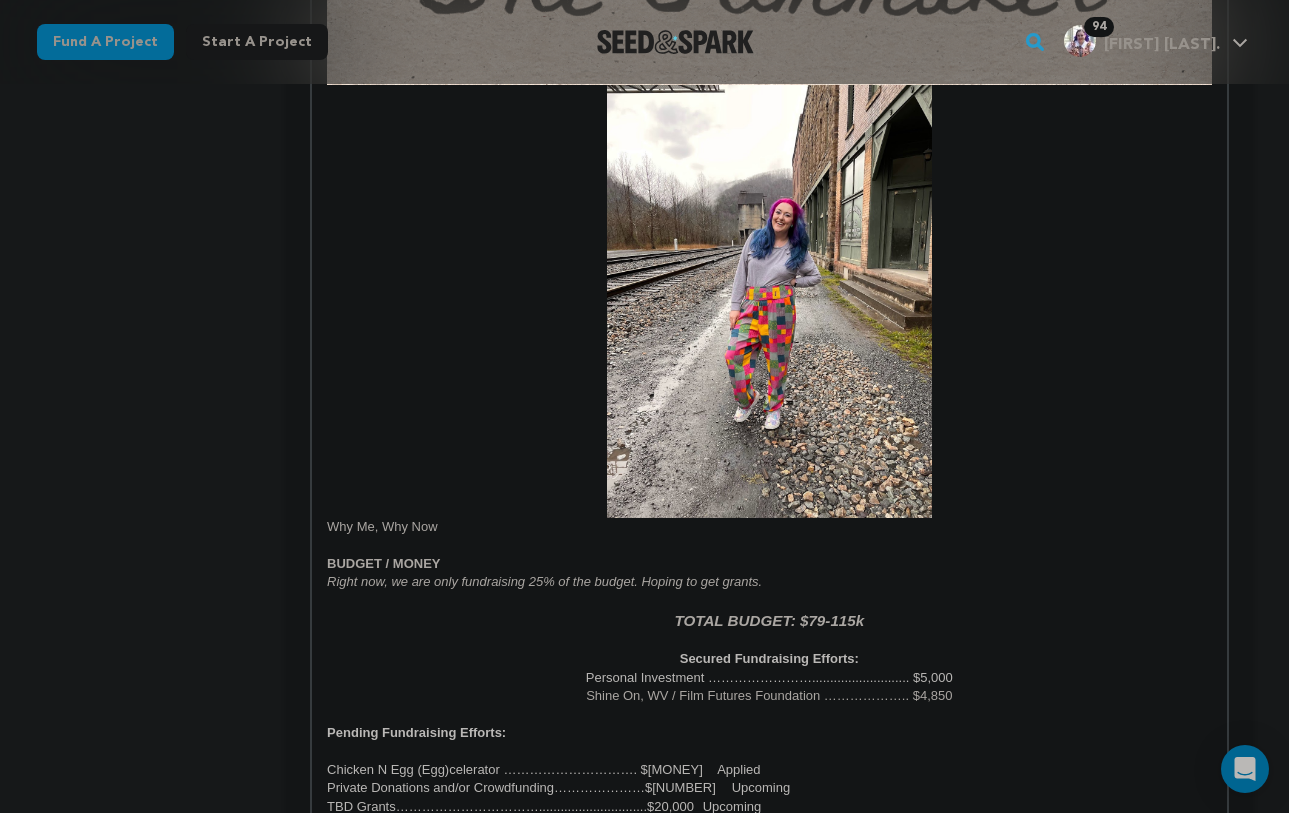 scroll, scrollTop: 2049, scrollLeft: 0, axis: vertical 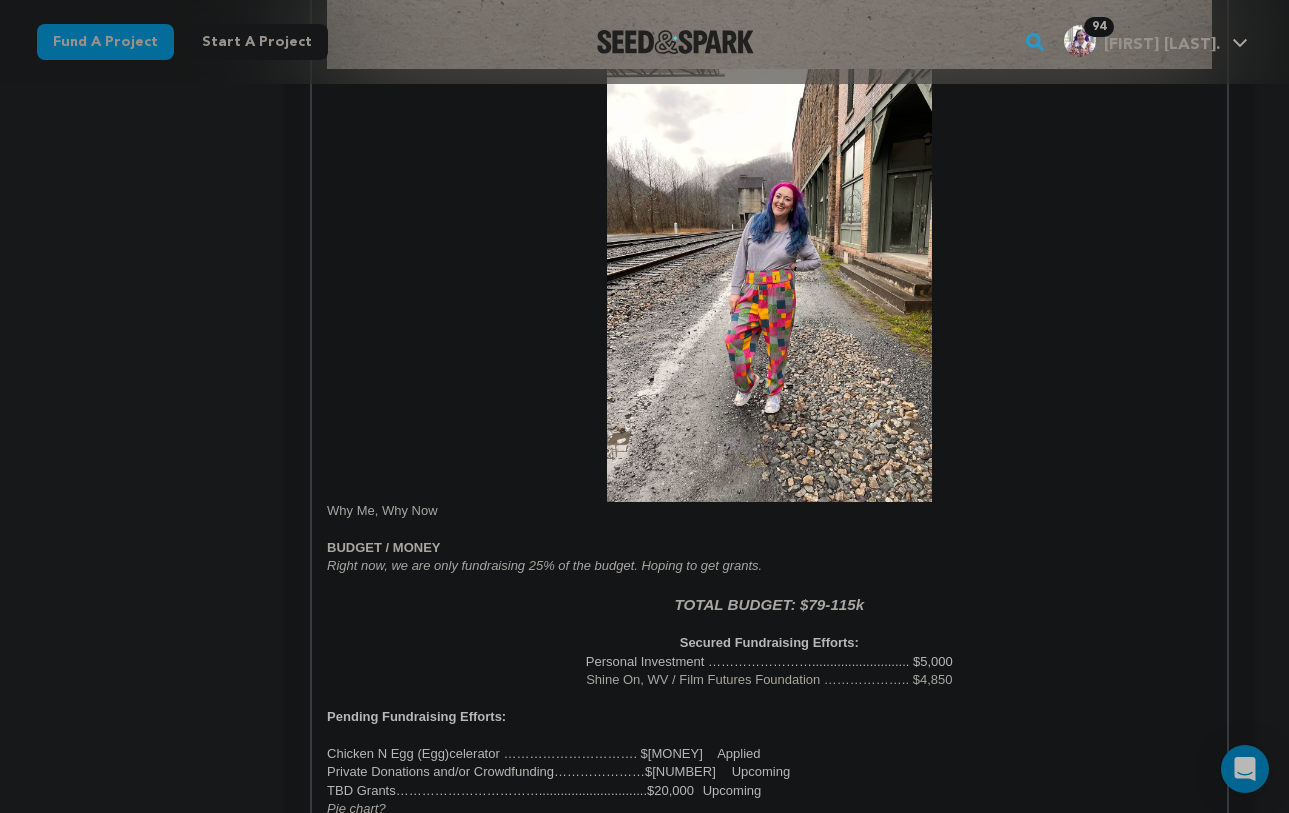 click on "TOTAL BUDGET: $79-115k" at bounding box center (769, 604) 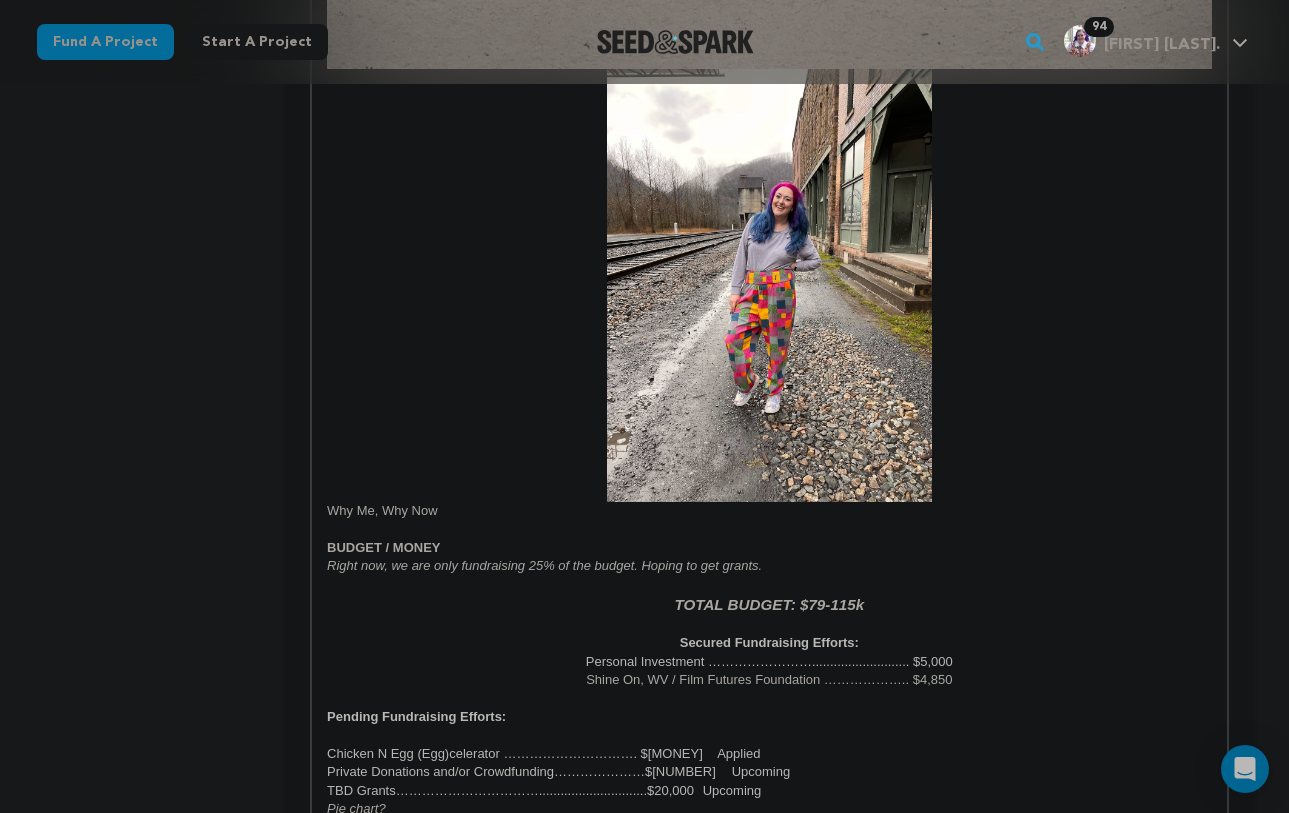 click on "TOTAL BUDGET: $79-115k" at bounding box center (769, 604) 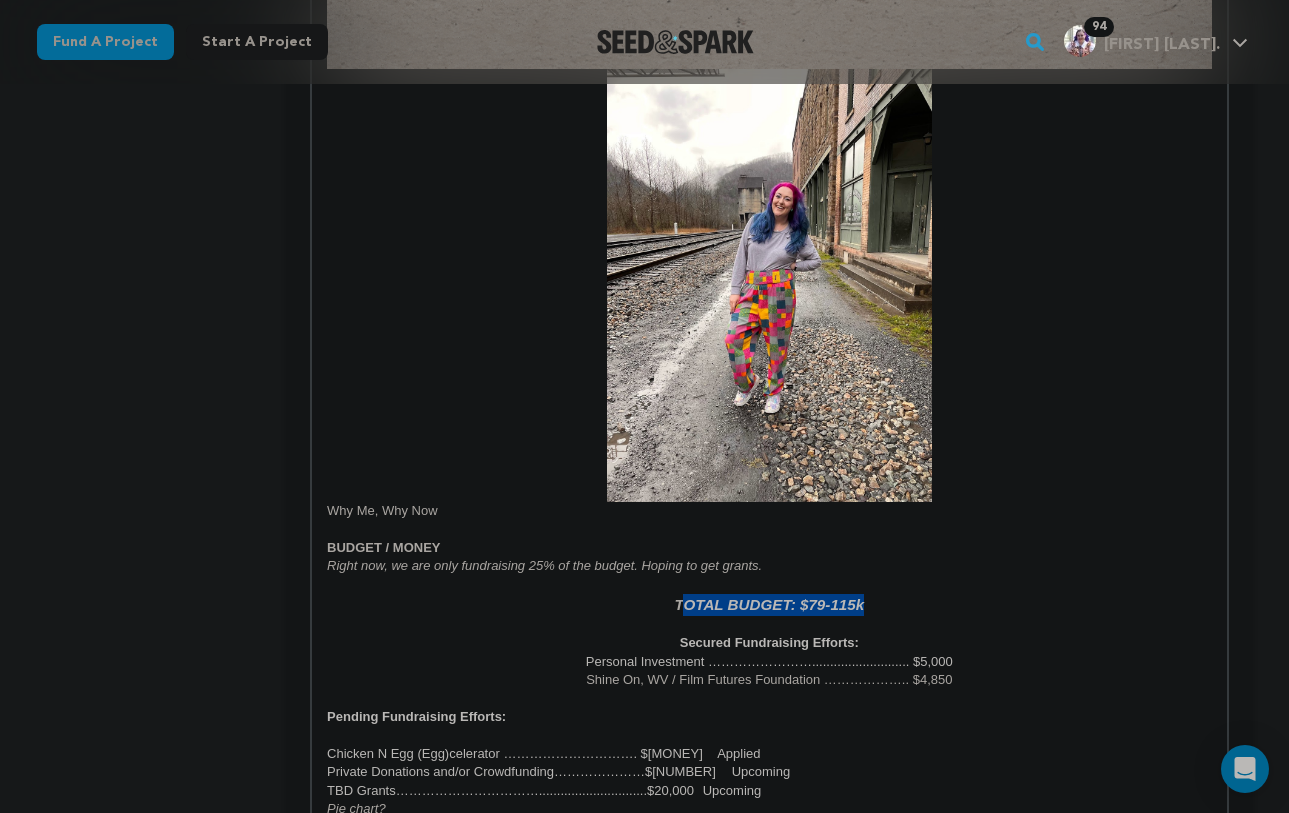 drag, startPoint x: 884, startPoint y: 604, endPoint x: 680, endPoint y: 603, distance: 204.00246 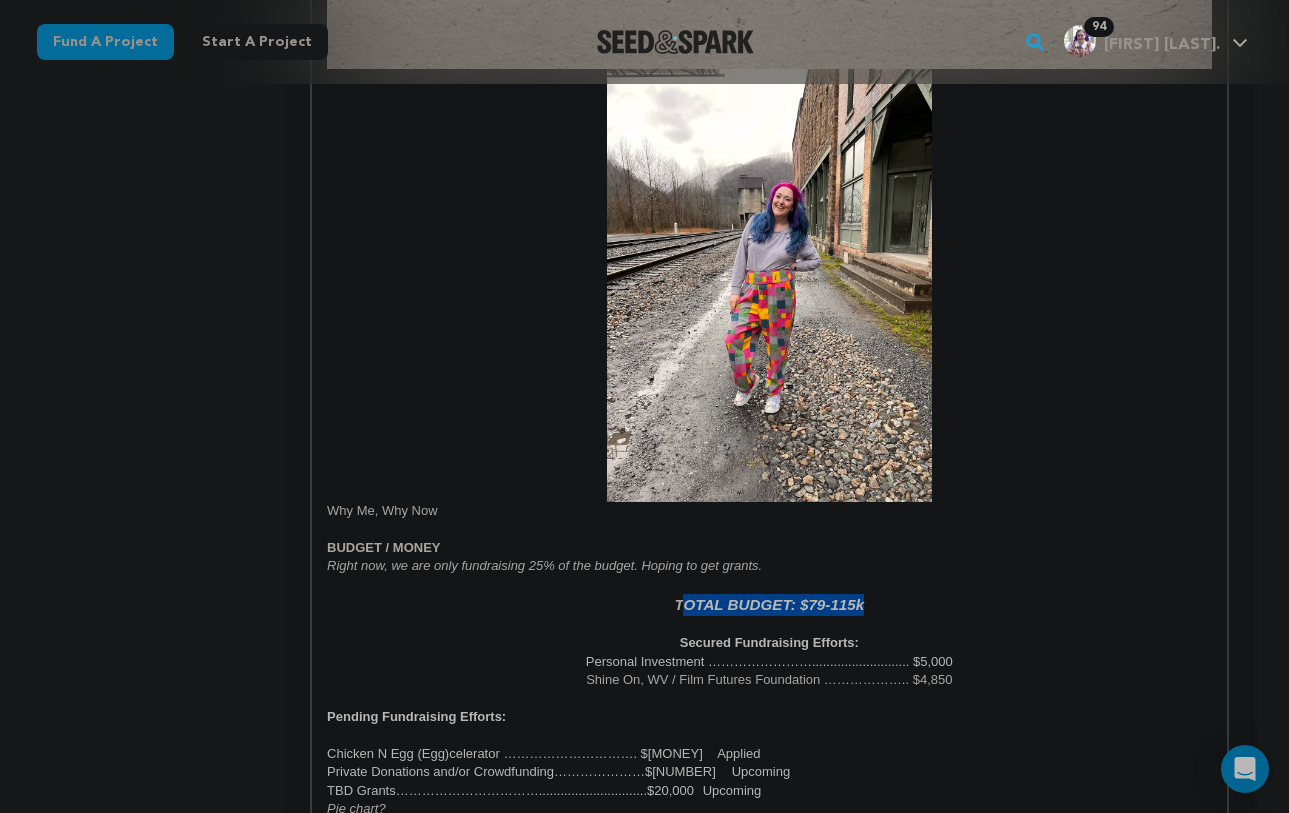 click on "TOTAL BUDGET: $79-115k" at bounding box center [769, 605] 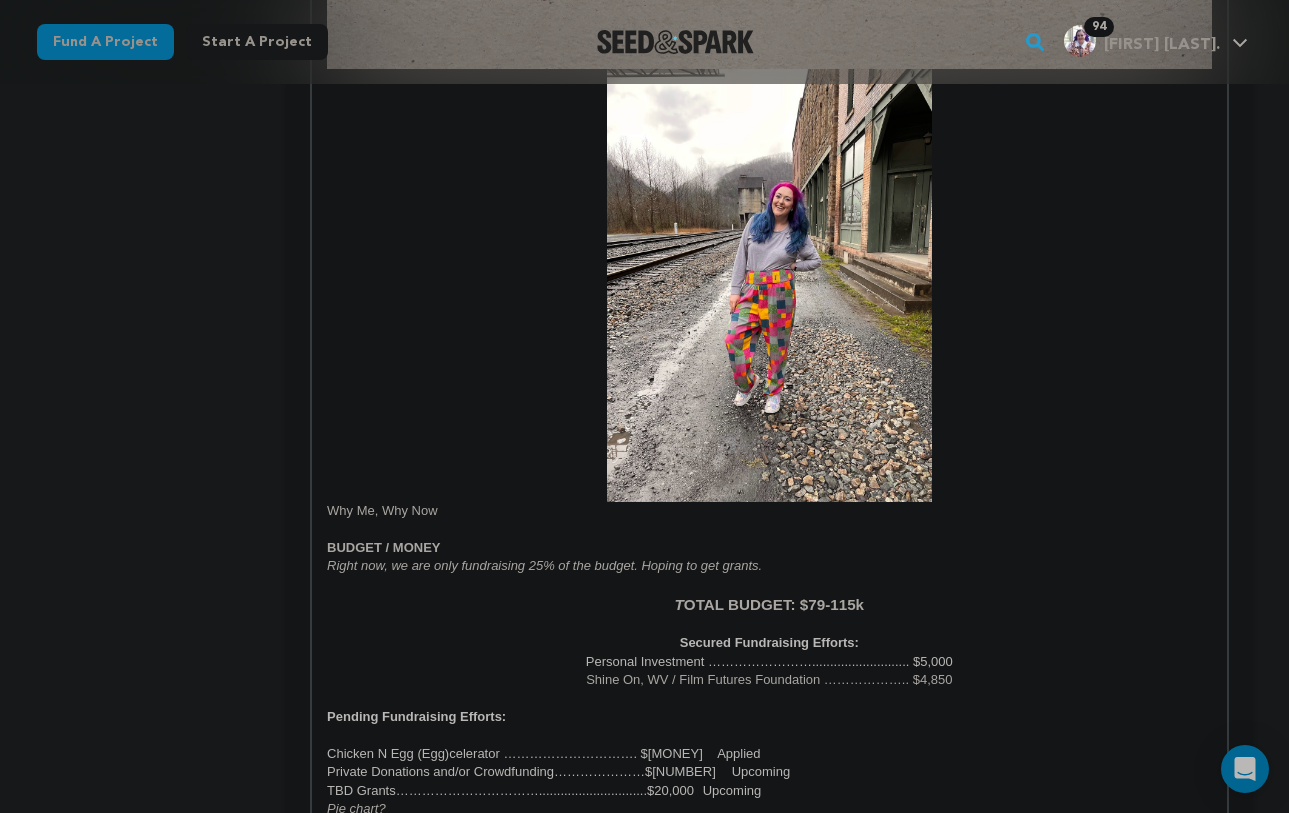 click on "Secured Fundraising Efforts:" at bounding box center (769, 642) 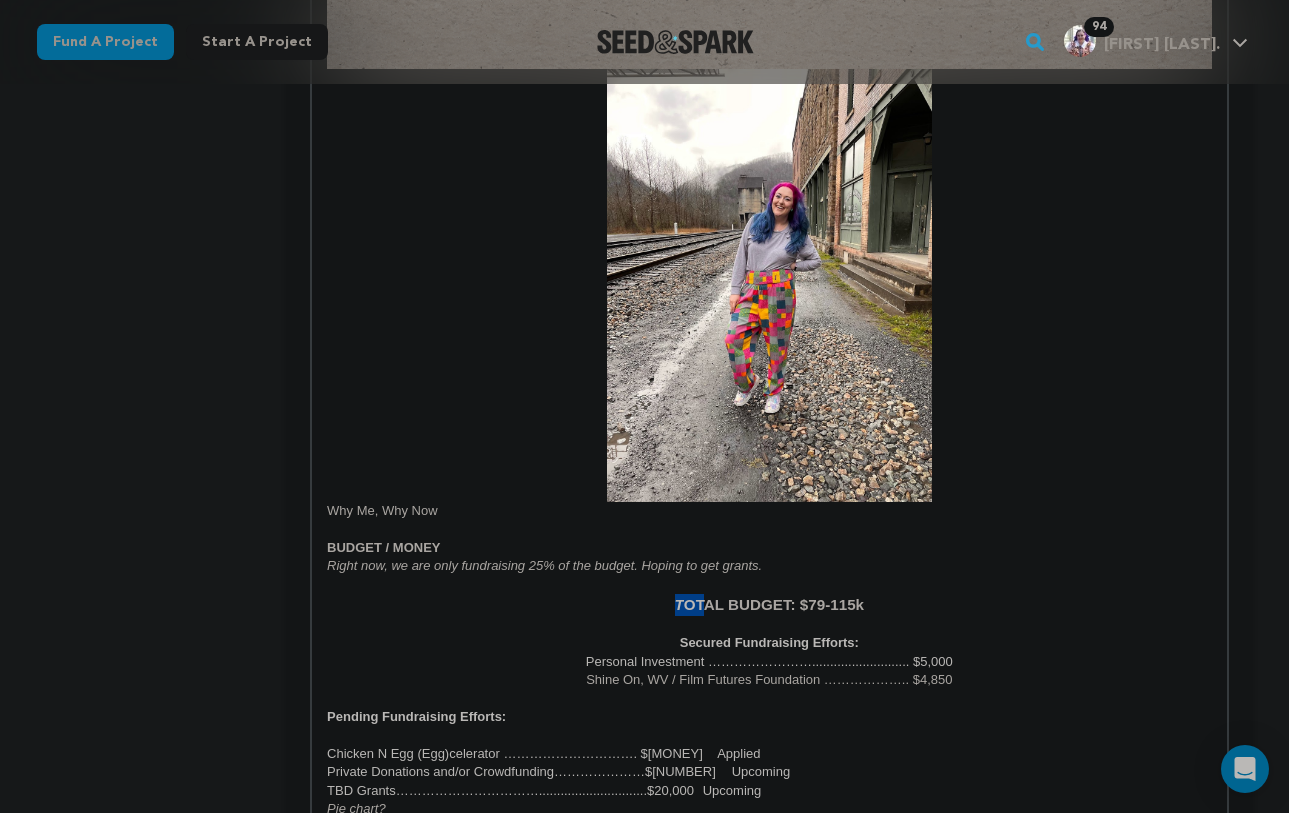 drag, startPoint x: 682, startPoint y: 606, endPoint x: 649, endPoint y: 605, distance: 33.01515 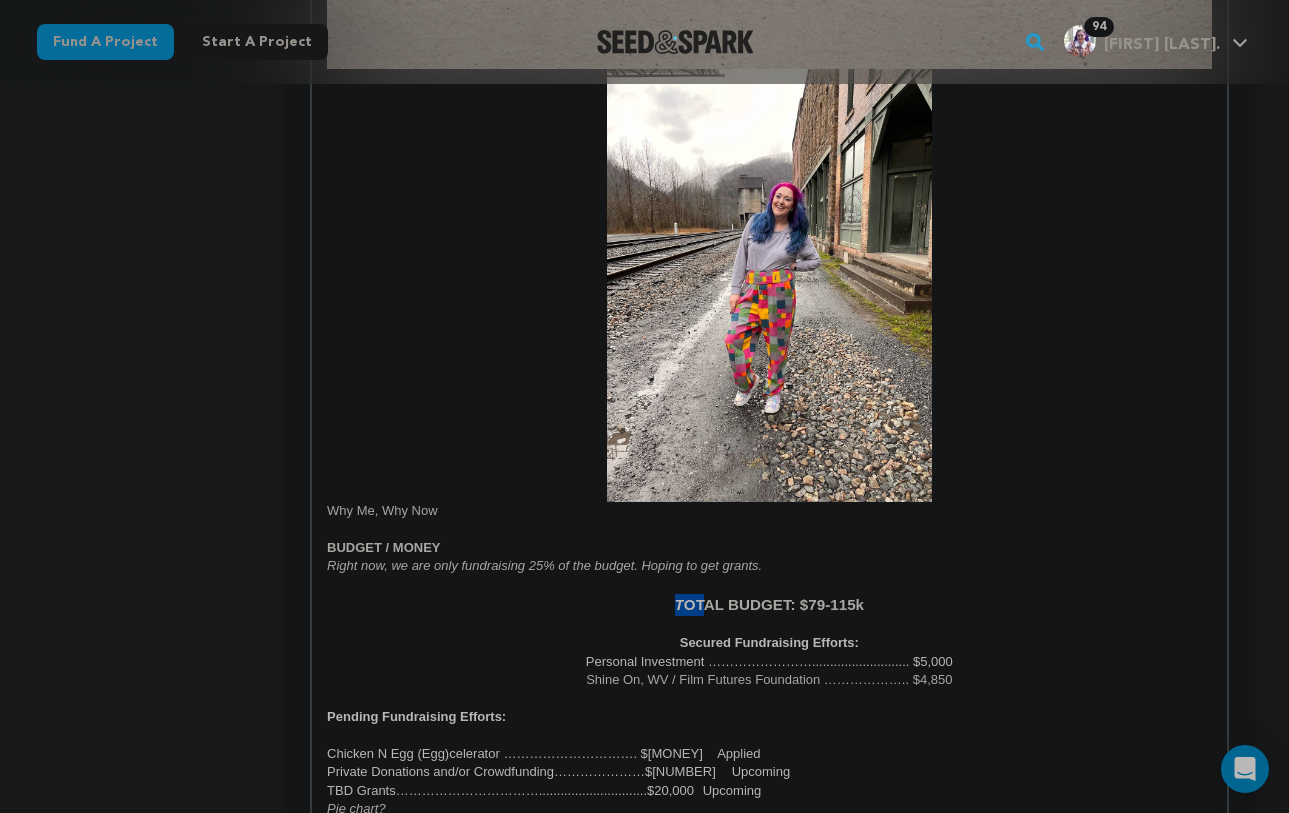 click on "T OTAL BUDGET: $79-115k" at bounding box center [769, 605] 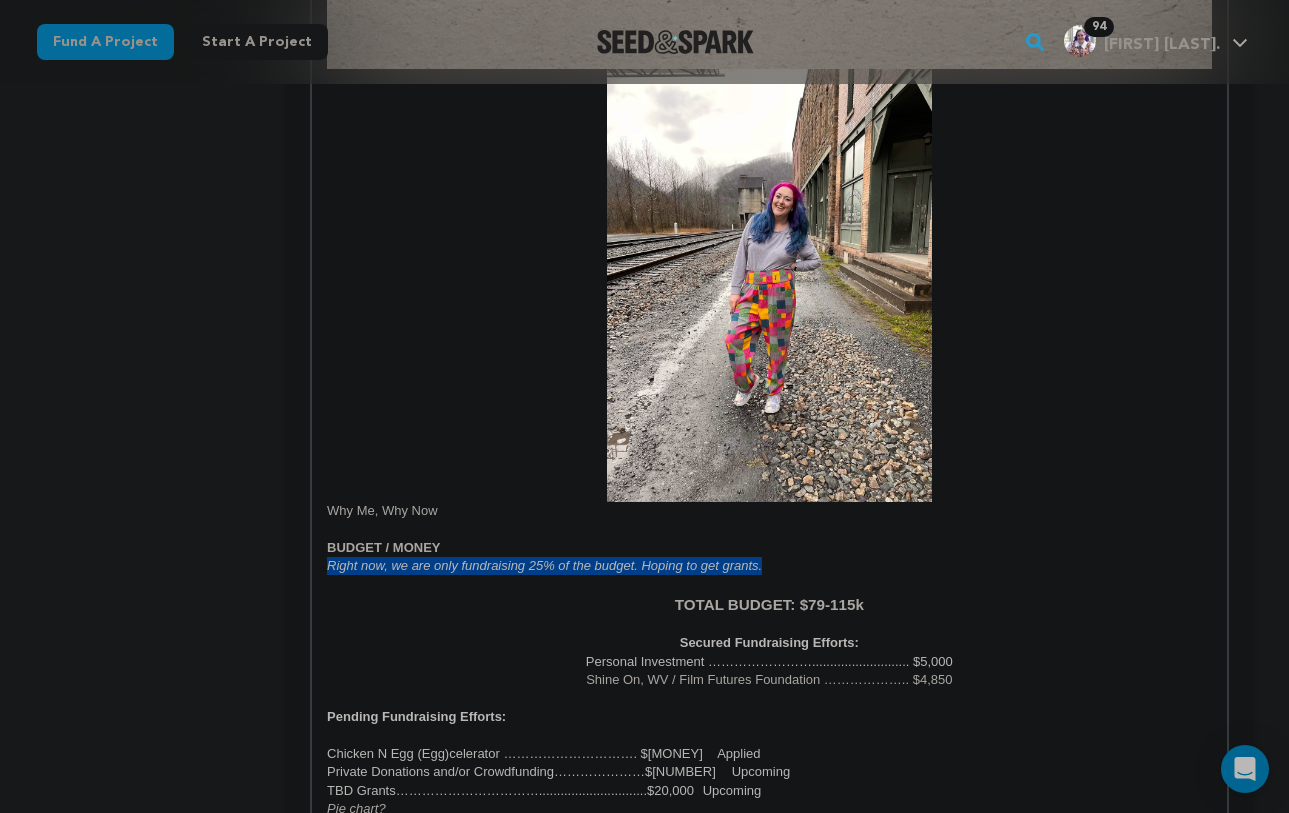 drag, startPoint x: 562, startPoint y: 563, endPoint x: 285, endPoint y: 574, distance: 277.21832 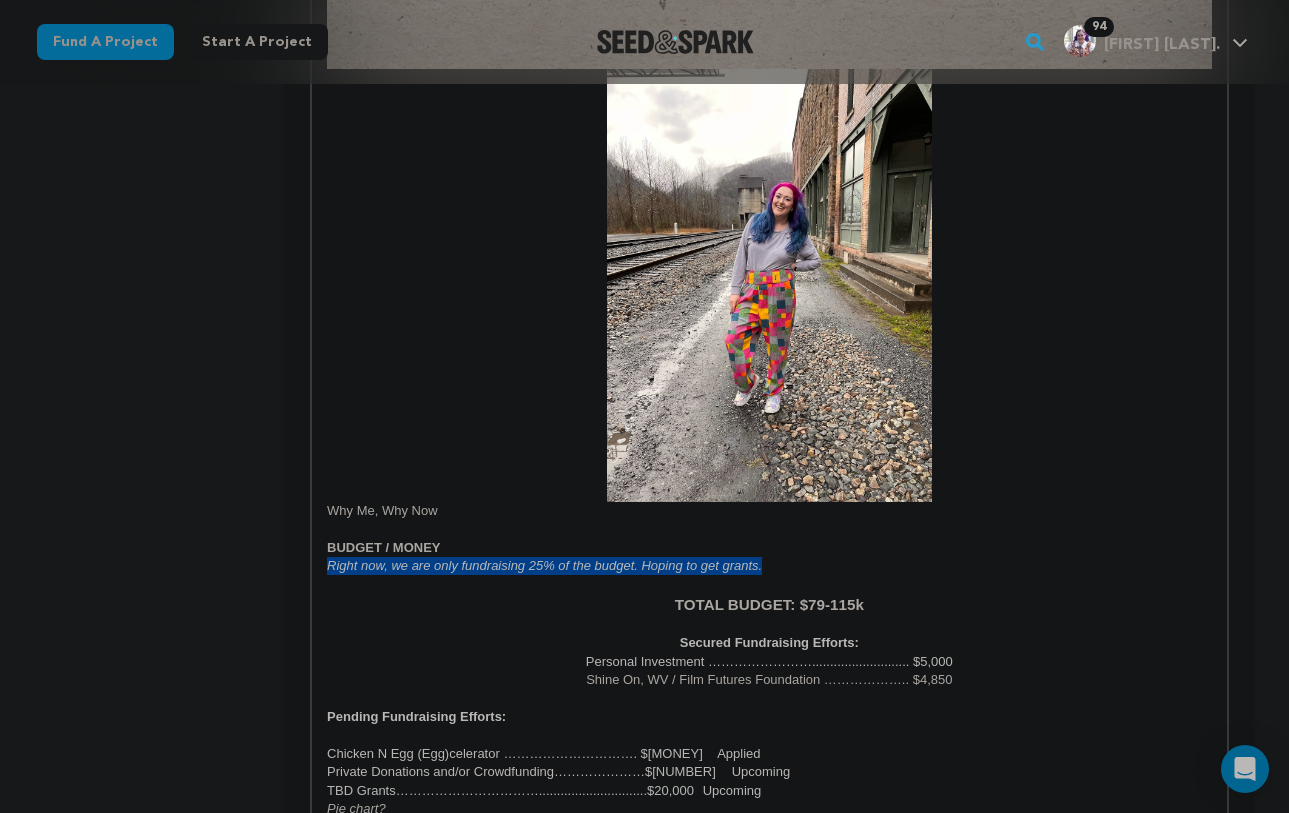 click on "Tell your audience about this project
This is what people will see when they scroll down on your campaign page, so we highly recommend including
images to make it more visually engaging!
Give me advice
Since 2017, more than 60% of rural counties have experienced natural population decrease - meaning more deaths than births. ( Source: USDA ) But Thurmond, [STATE] isn't going down without a fight. A booming railroad town founded in 1903, Thurmond once housed the employees of the railroad who carted coal out of the [STATE] hills into the bigger cities.  In 1968, the town was reborn ." at bounding box center (769, -259) 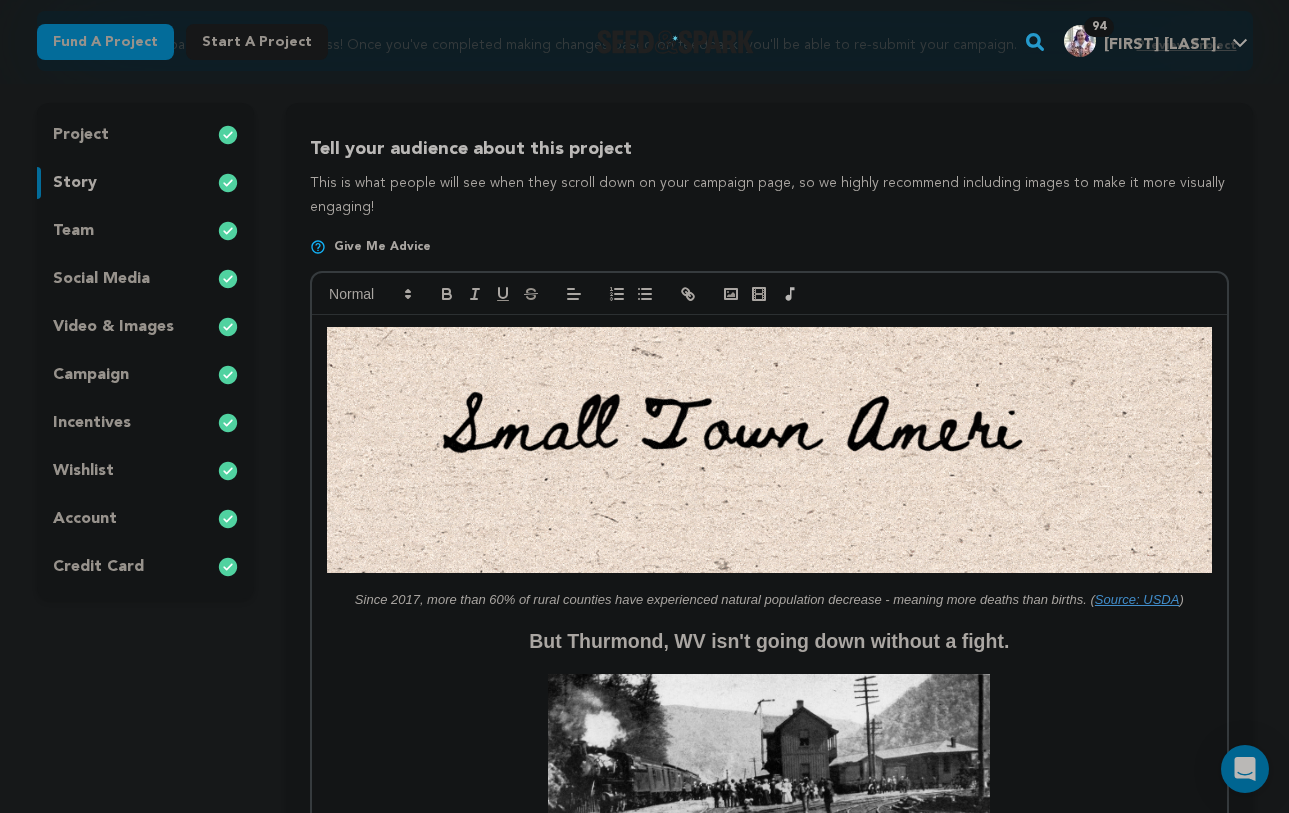 scroll, scrollTop: 0, scrollLeft: 0, axis: both 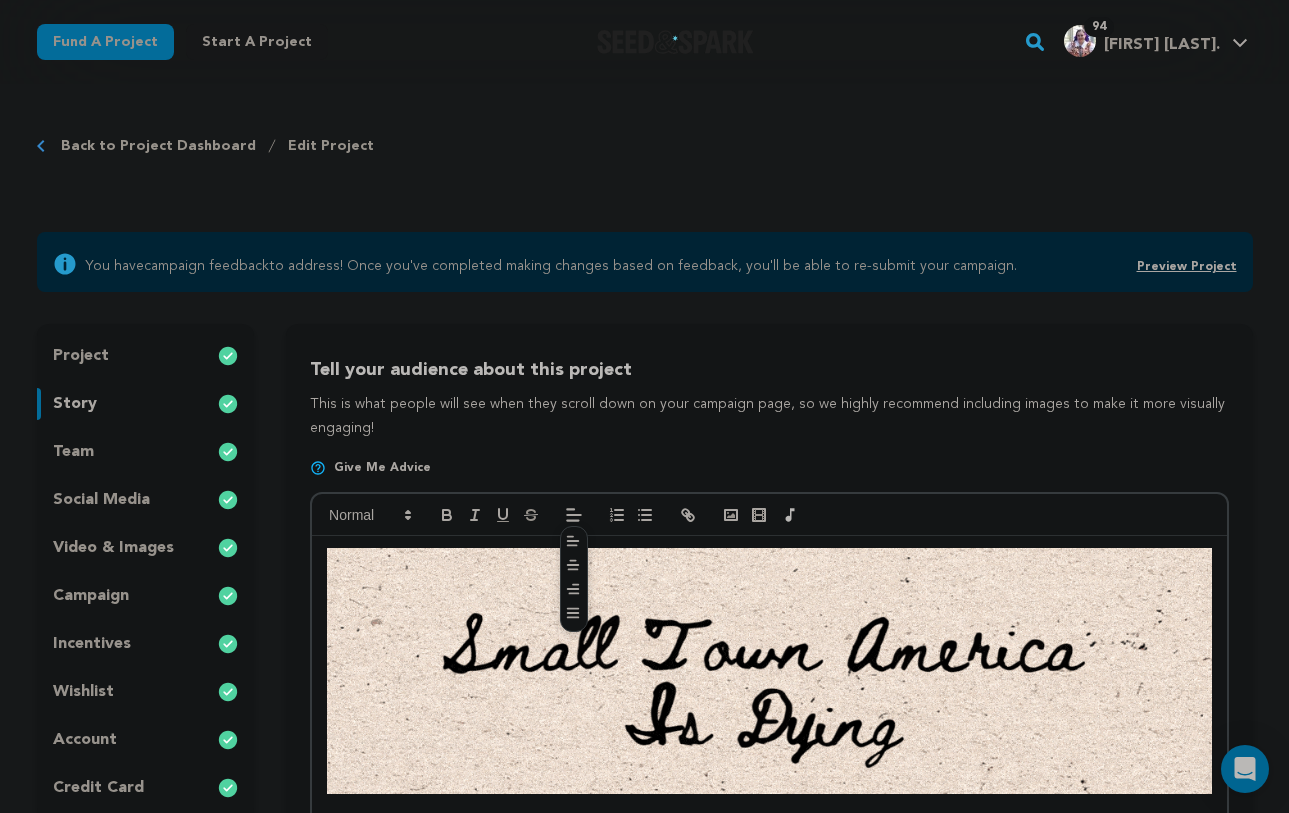 click 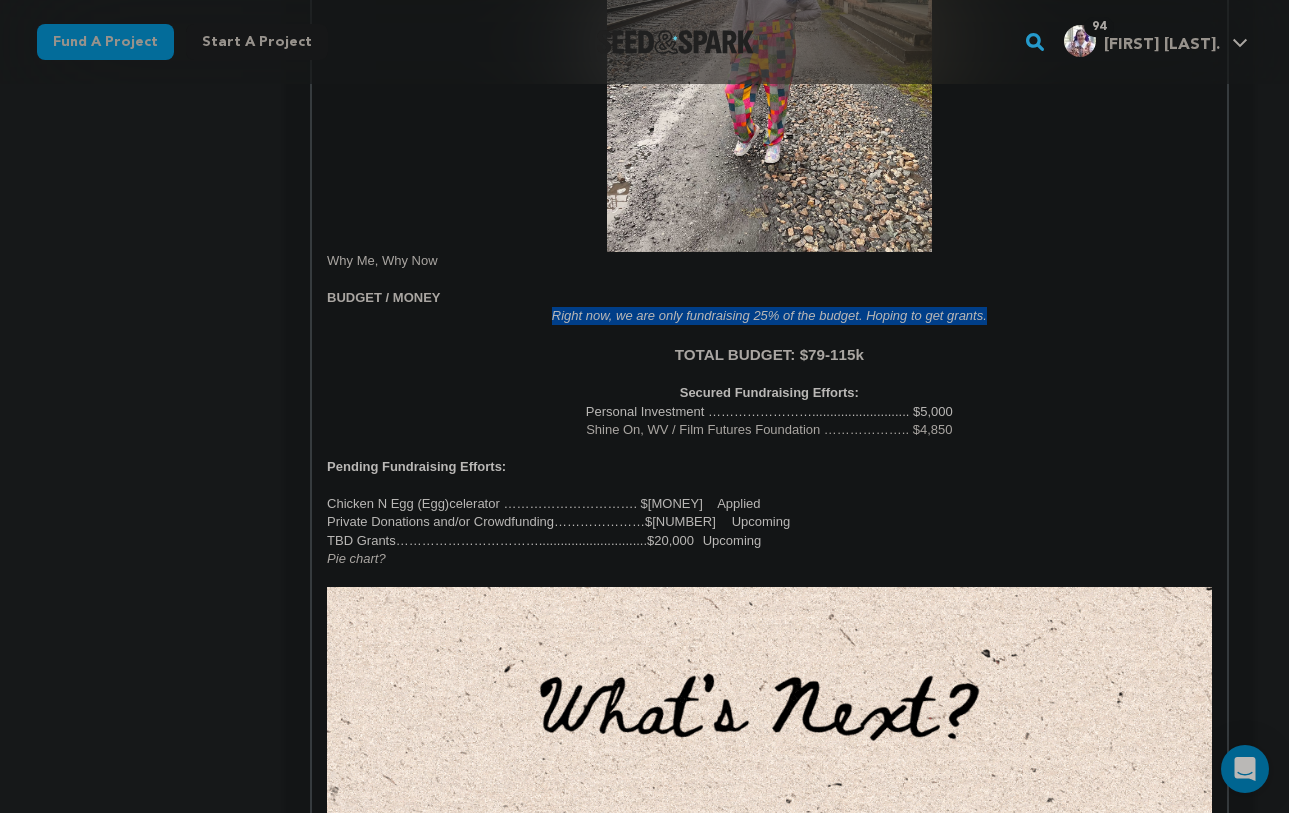 scroll, scrollTop: 2283, scrollLeft: 0, axis: vertical 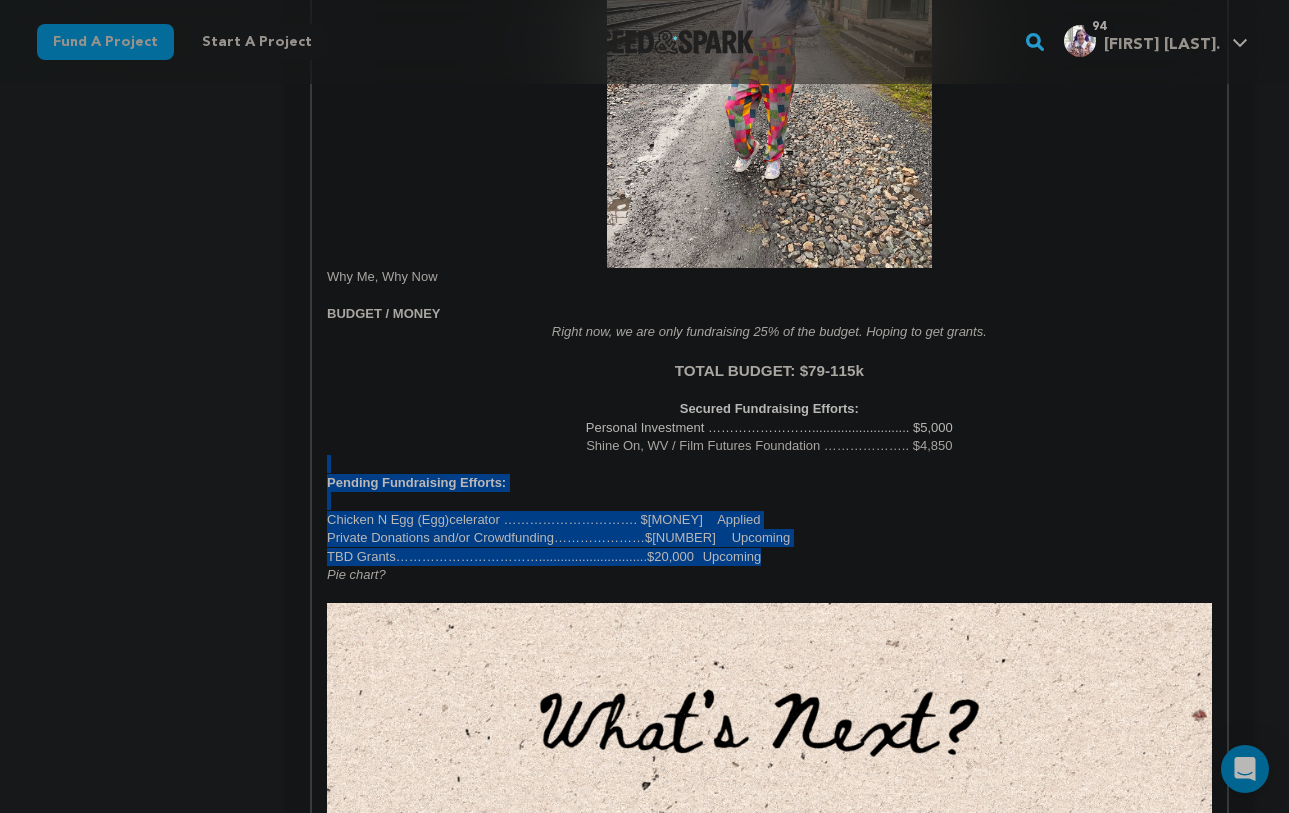 drag, startPoint x: 779, startPoint y: 558, endPoint x: 277, endPoint y: 471, distance: 509.48306 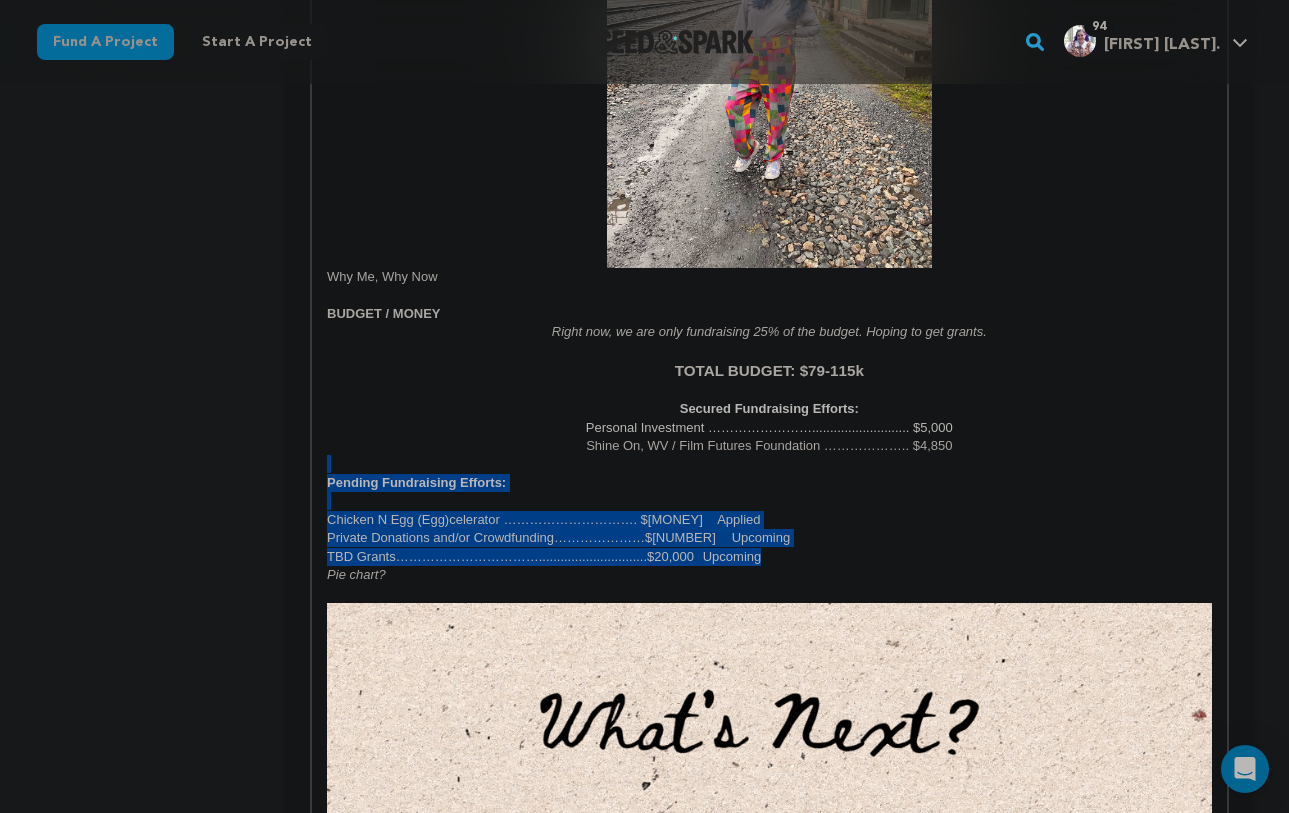 click on "project
story
team
social media
video & images
campaign
incentives
wishlist" at bounding box center [645, -493] 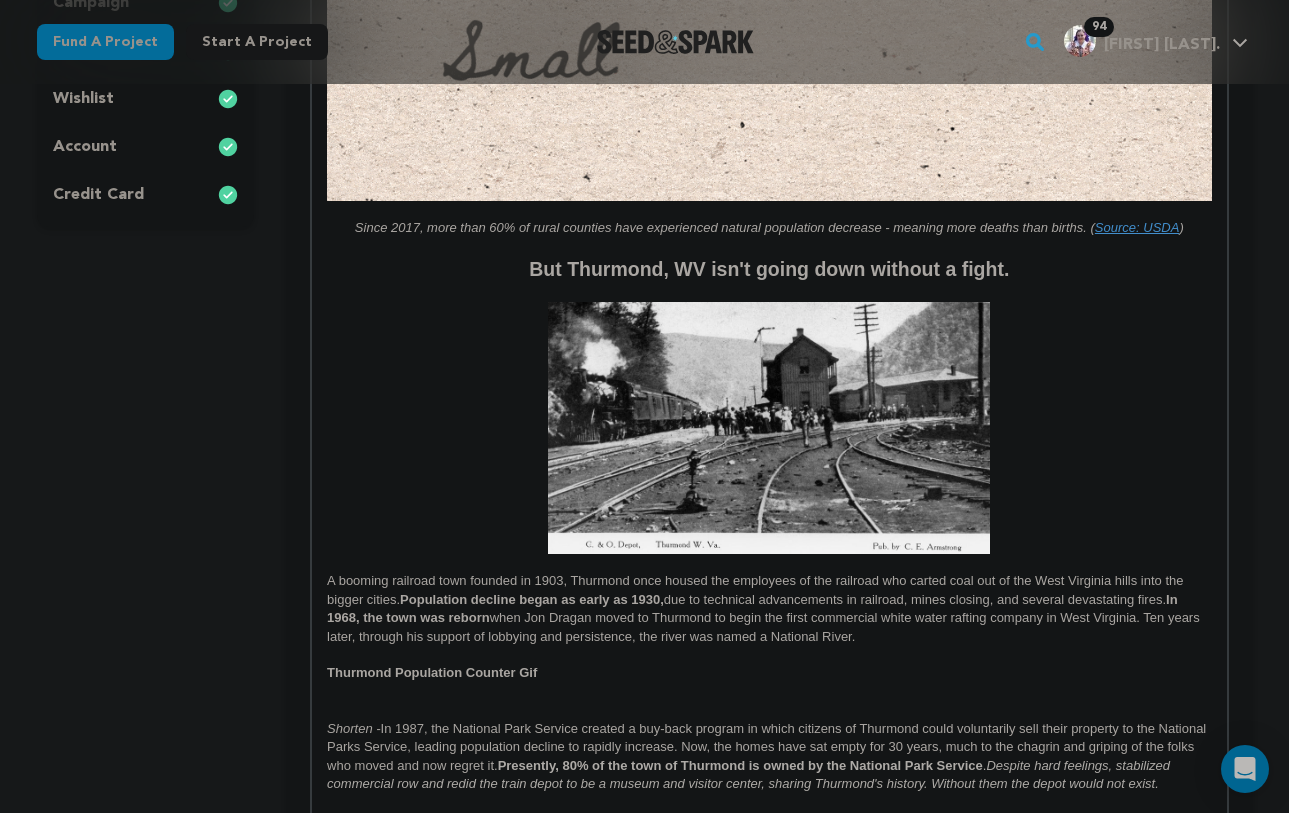 scroll, scrollTop: 0, scrollLeft: 0, axis: both 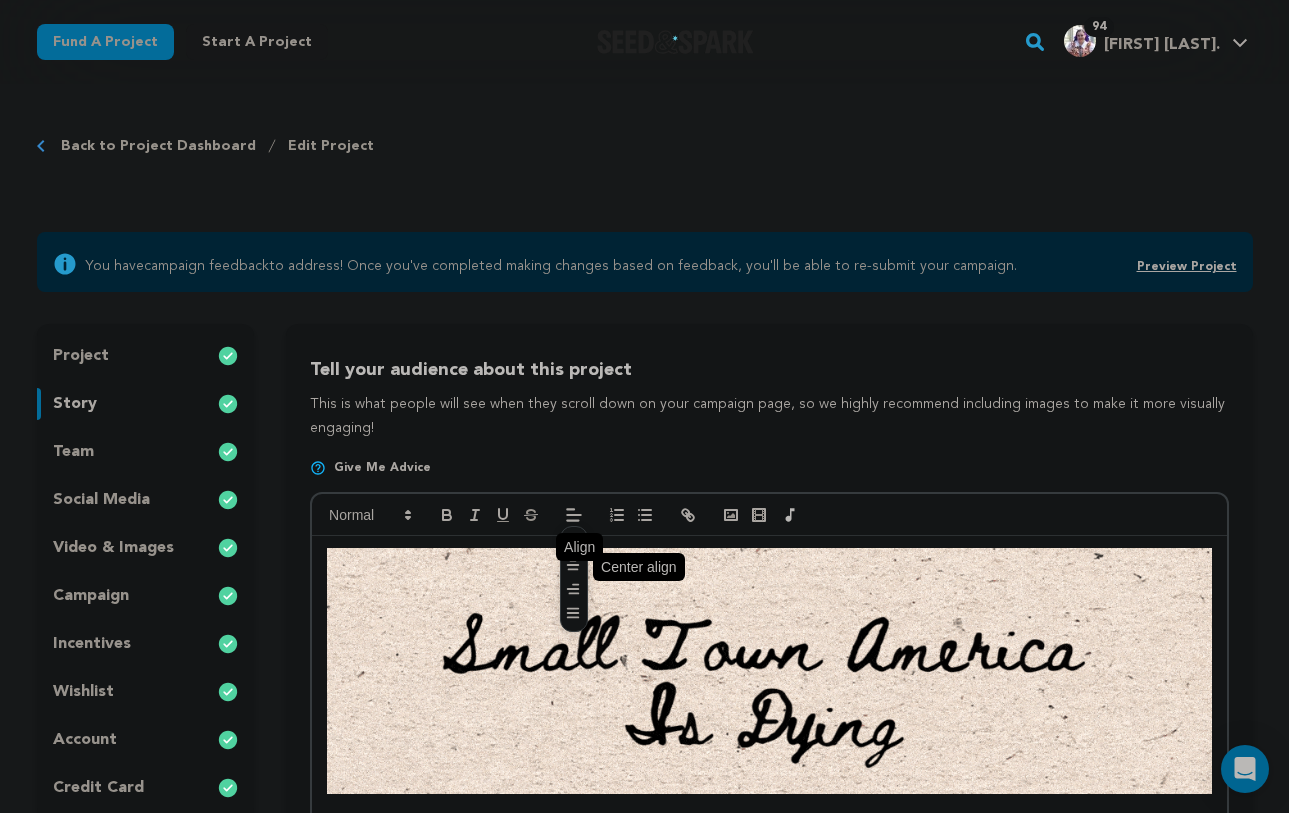 click 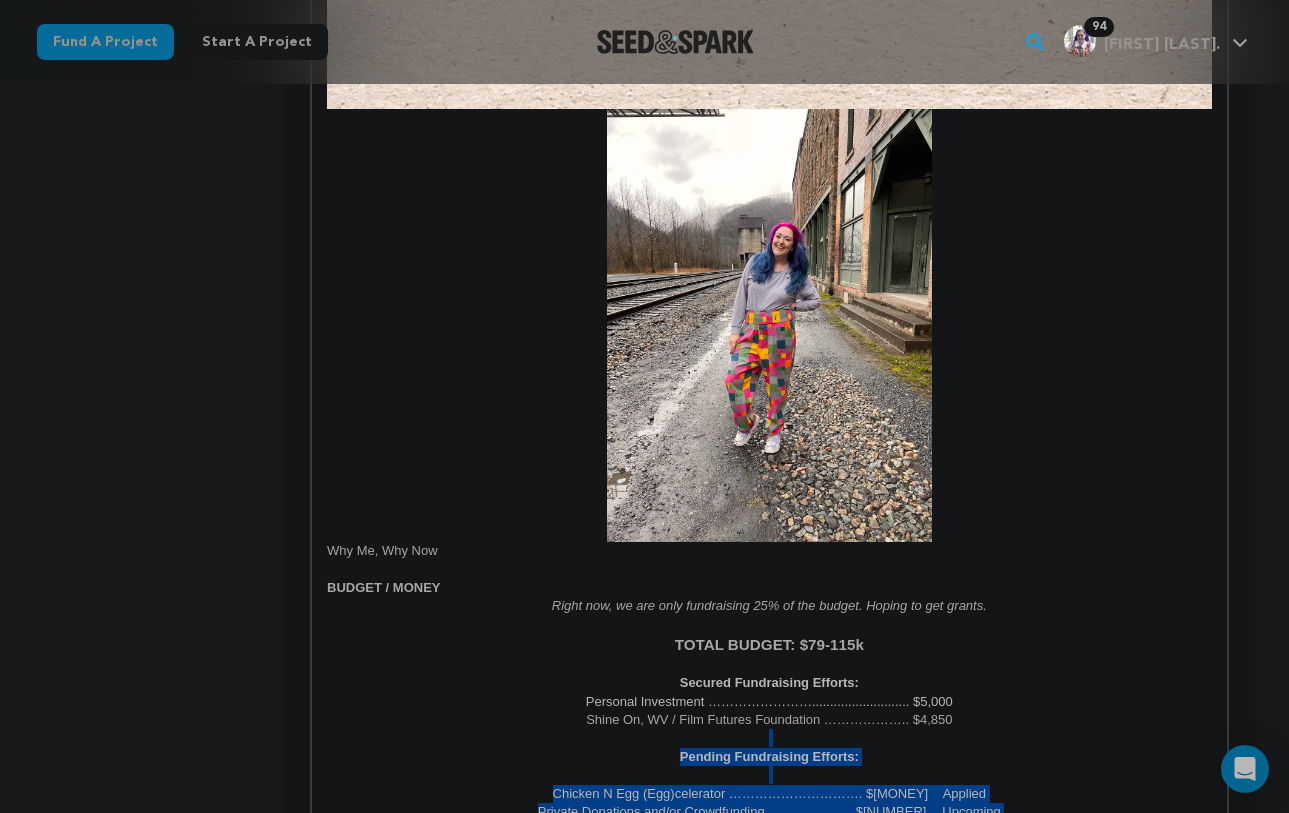 scroll, scrollTop: 2414, scrollLeft: 0, axis: vertical 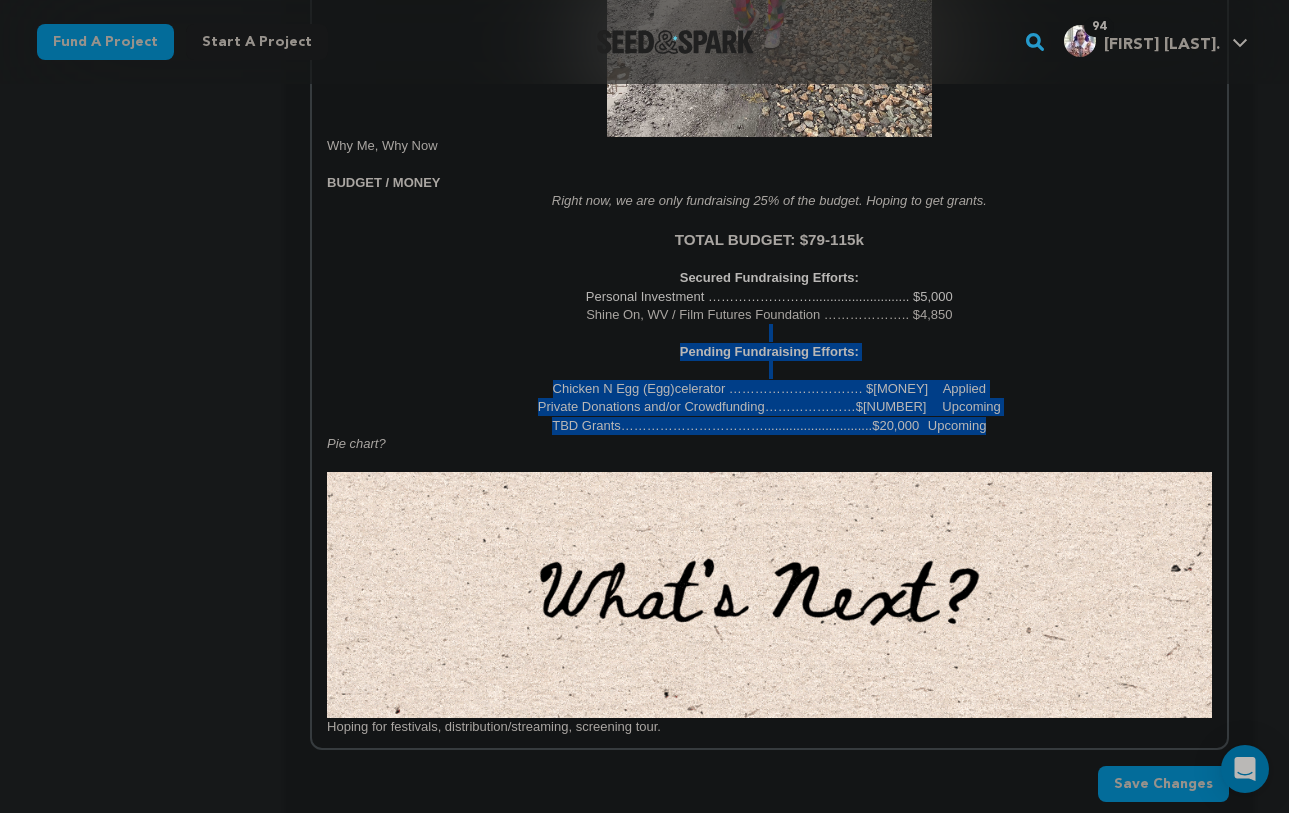 click on "Private Donations and/or Crowdfunding…………………$[NUMBER]	Upcoming" at bounding box center (769, 406) 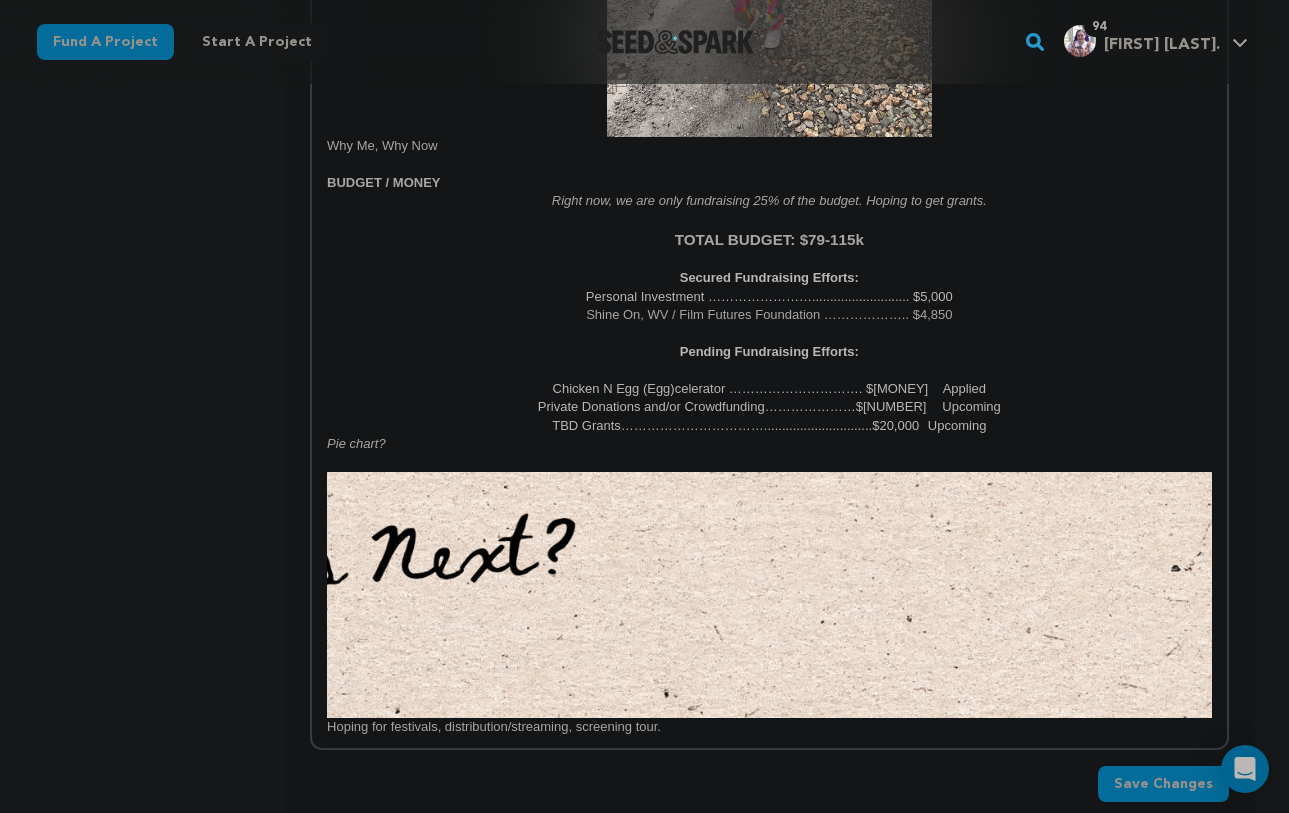 click at bounding box center (769, 370) 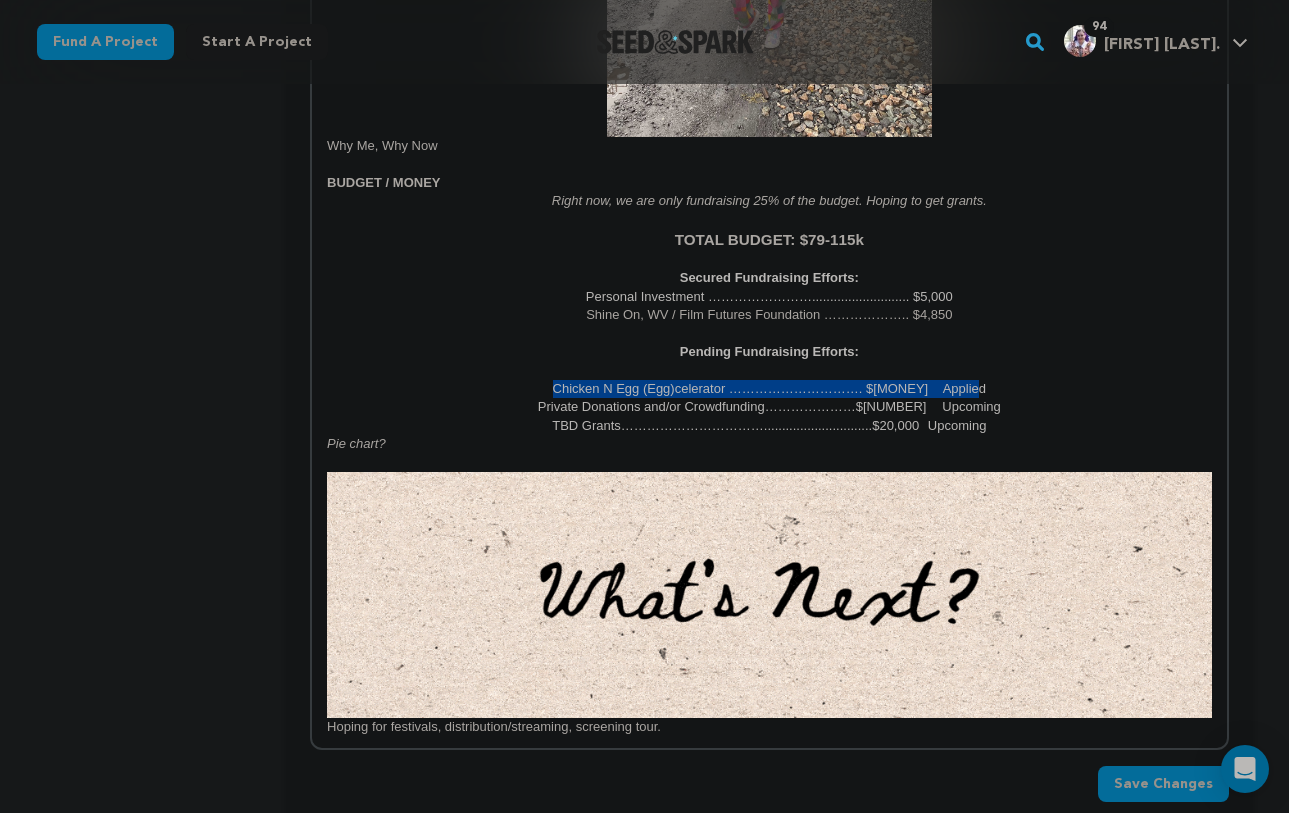 drag, startPoint x: 992, startPoint y: 382, endPoint x: 559, endPoint y: 394, distance: 433.16626 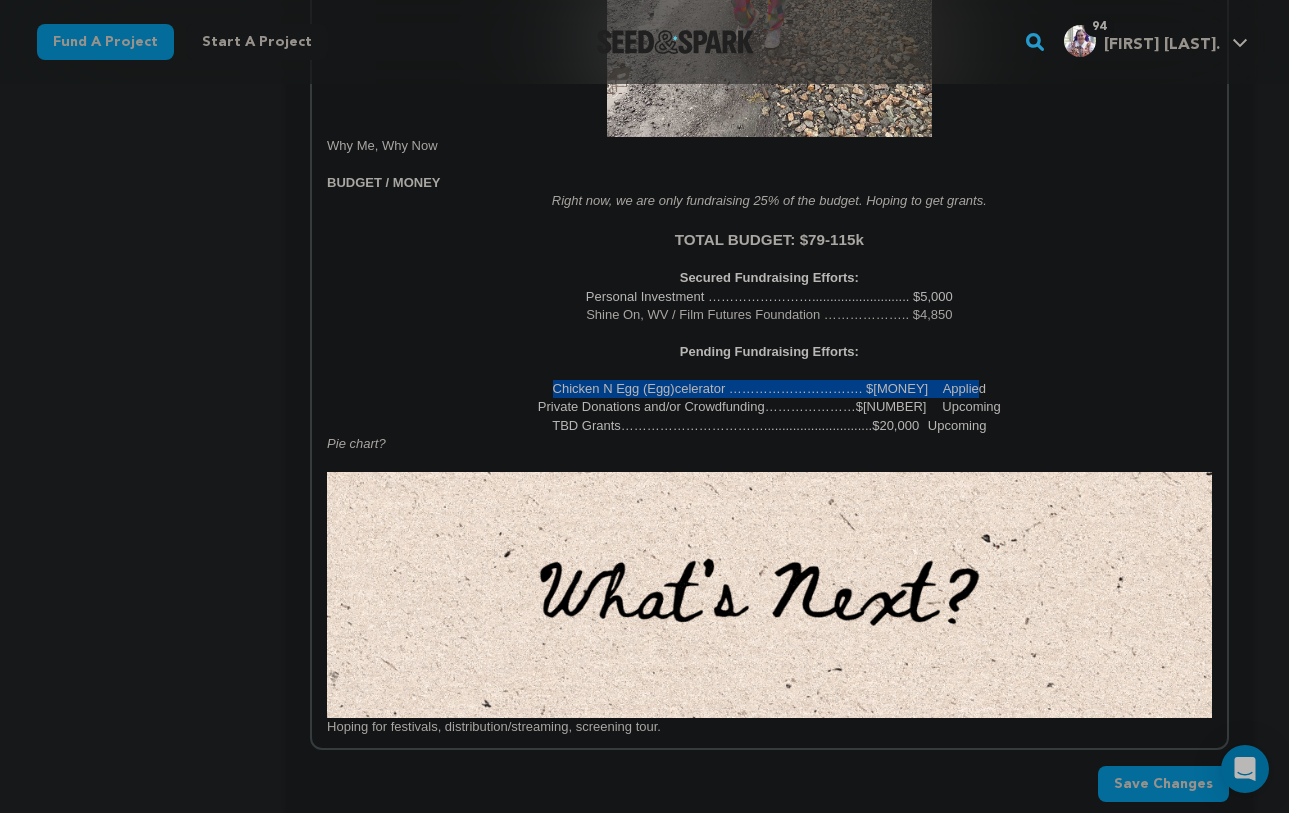 click on "Chicken N Egg (Egg)celerator …………………………. $[MONEY]	Applied" at bounding box center [769, 389] 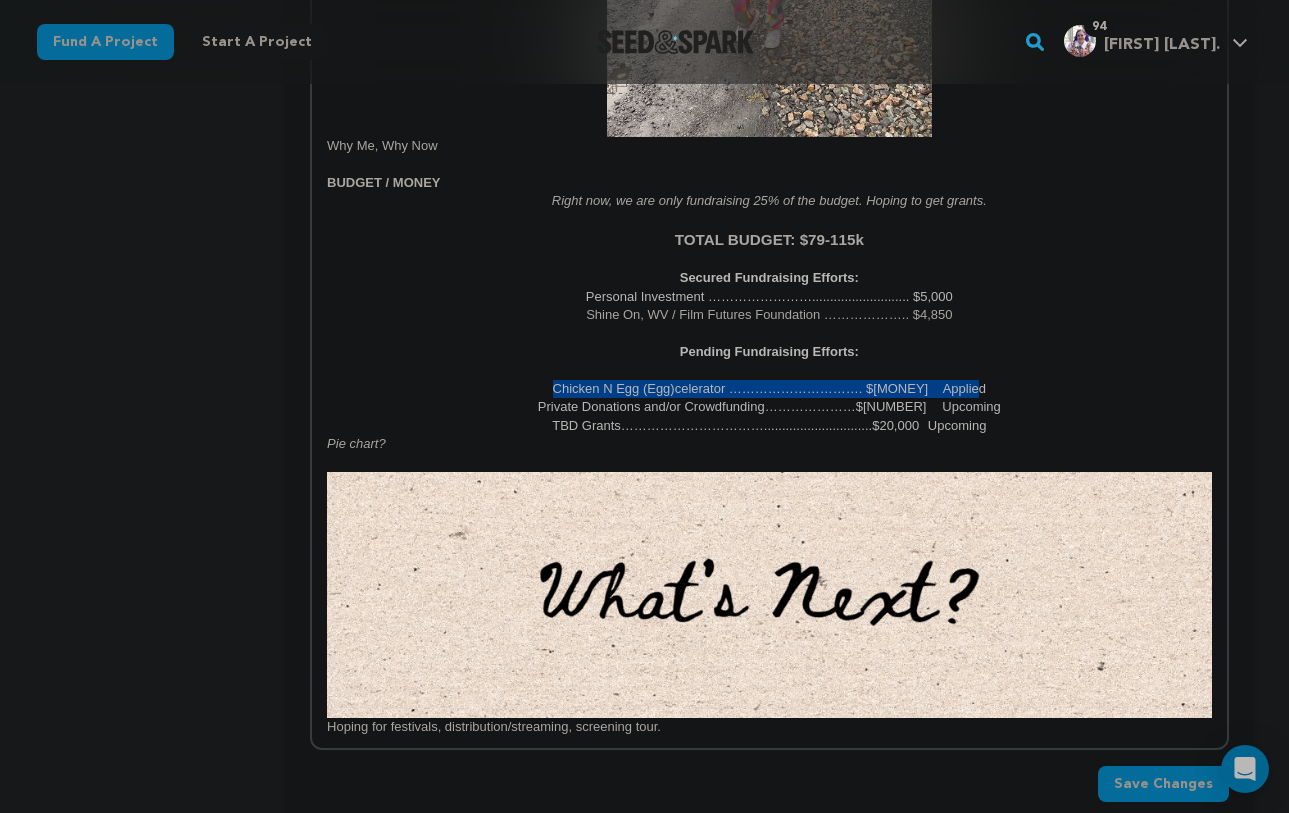 copy on "Chicken N Egg (Egg)celerator …………………………. $[MONEY]	Applied" 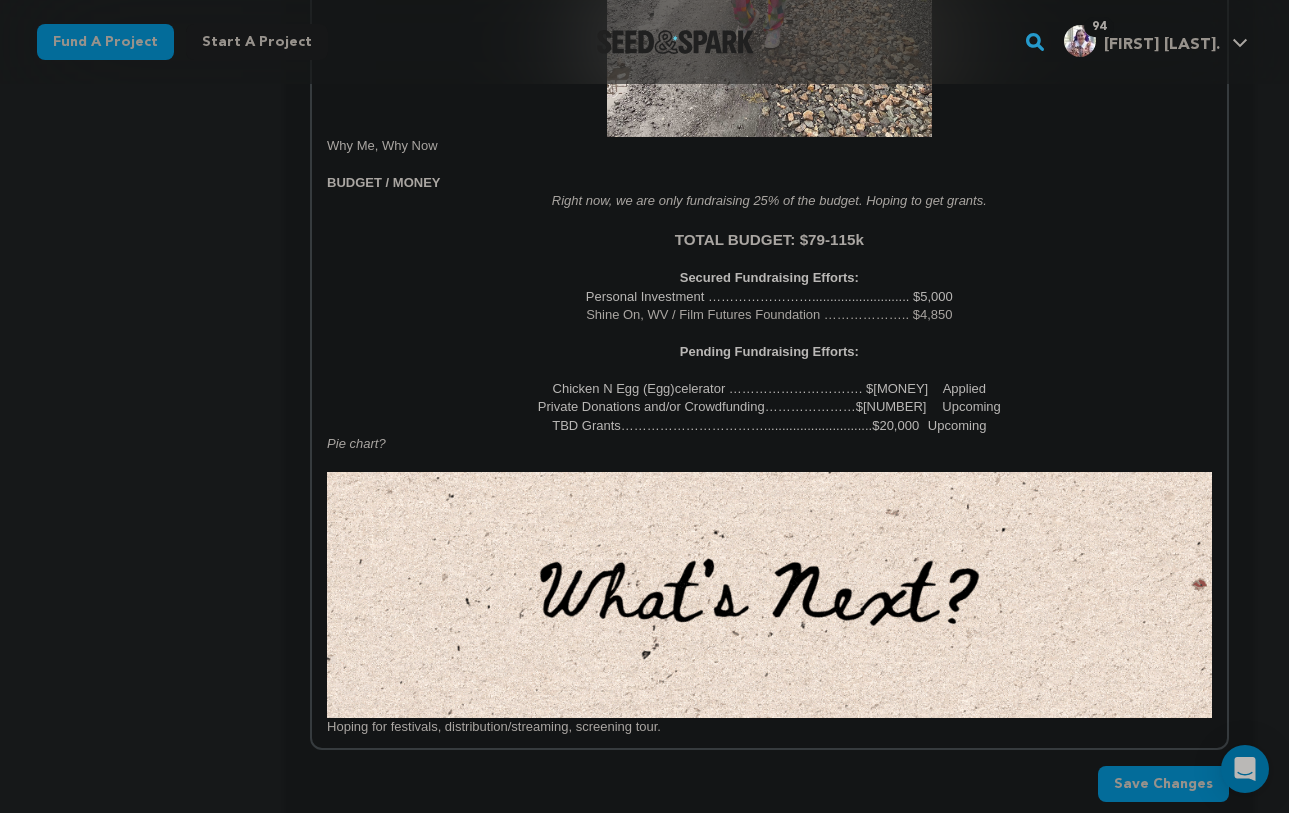 click at bounding box center (769, 370) 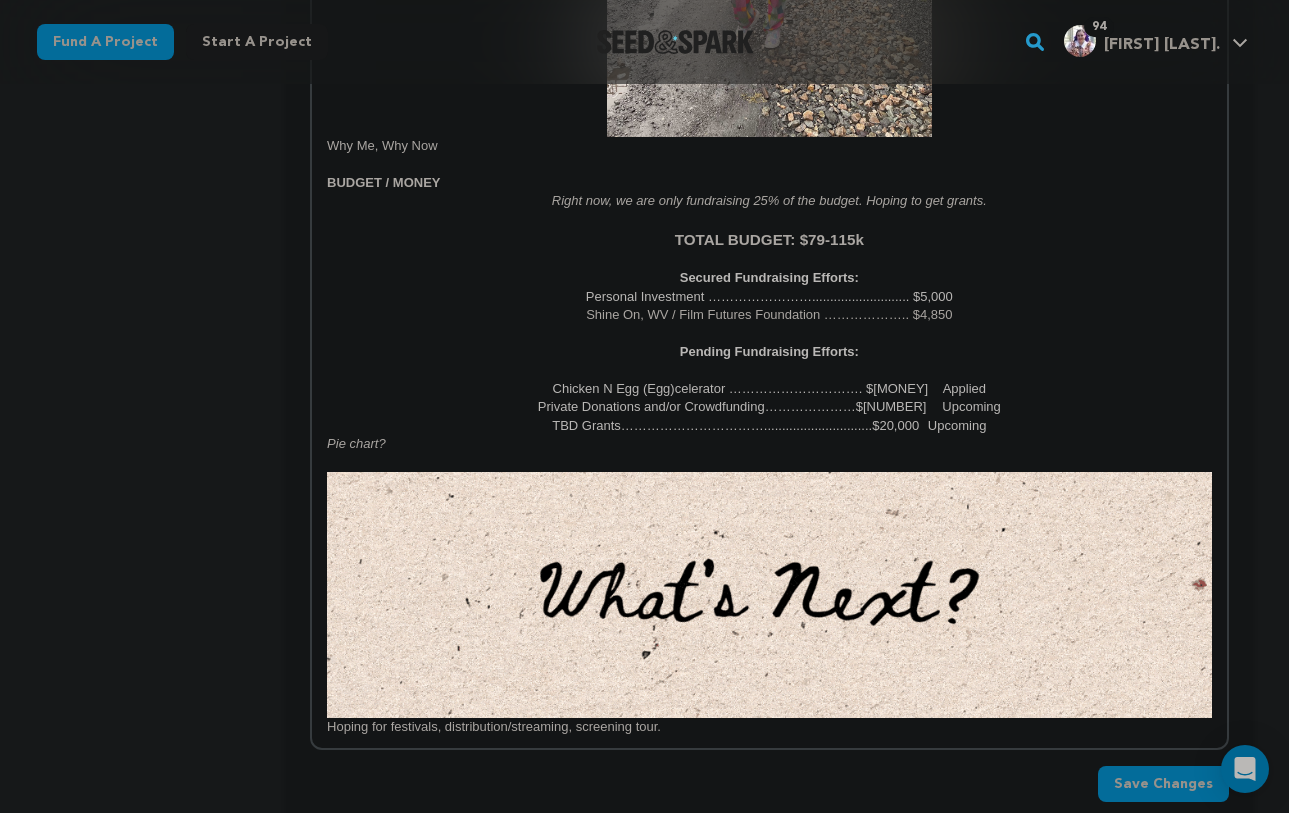 scroll, scrollTop: 266, scrollLeft: 0, axis: vertical 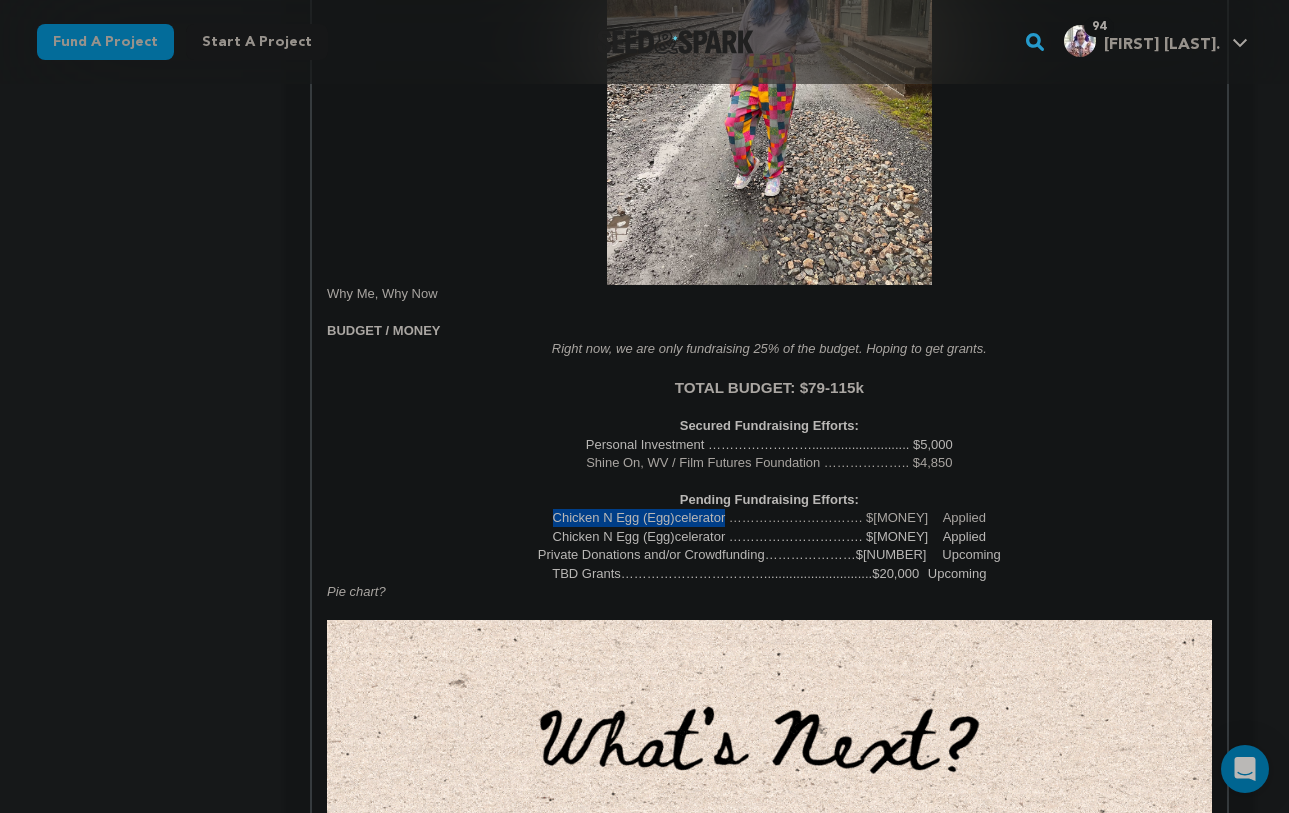 drag, startPoint x: 636, startPoint y: 523, endPoint x: 545, endPoint y: 517, distance: 91.197586 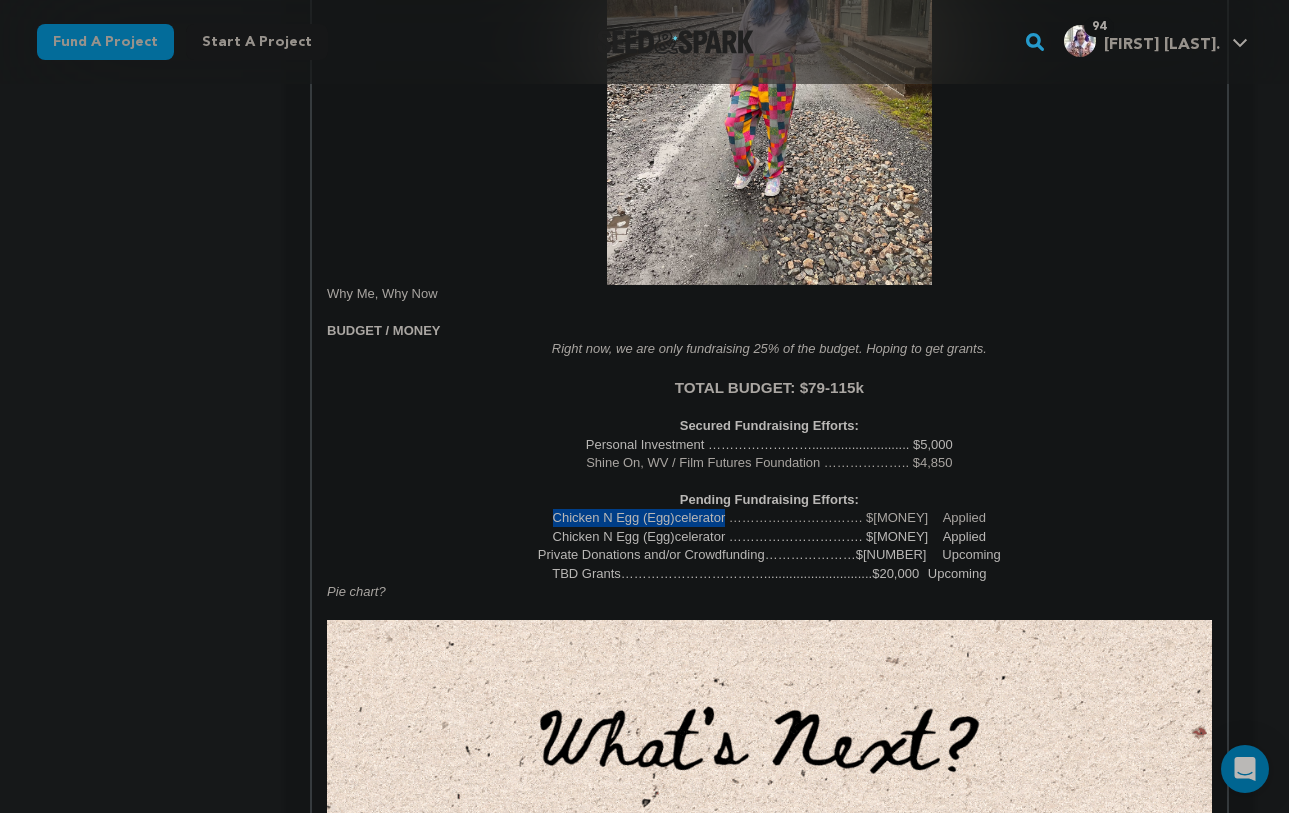 click on "Chicken N Egg (Egg)celerator …………………………. $[MONEY]	Applied" at bounding box center (769, 518) 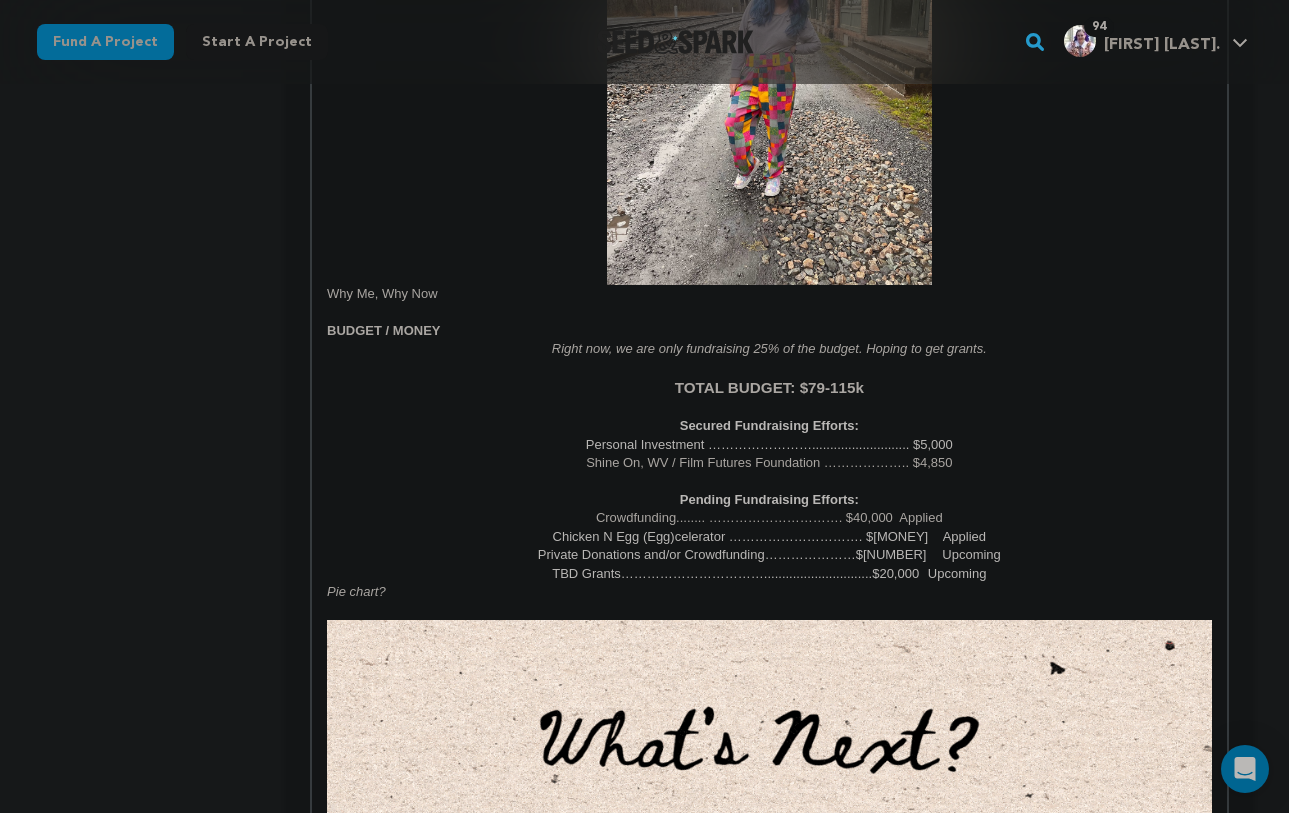 click on "Crowdfunding........ …………………………. $40,000	Applied" at bounding box center (769, 518) 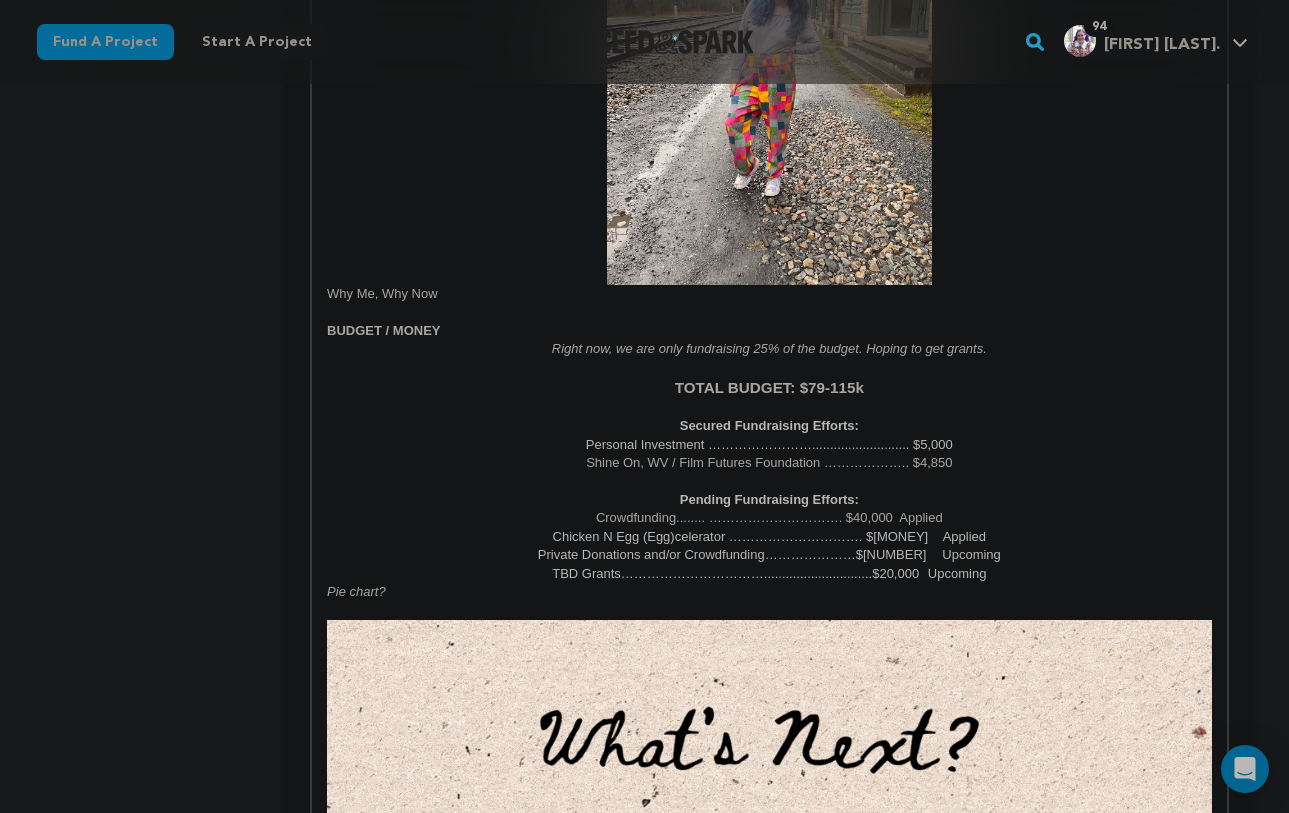 click on "Crowdfunding........ …………………………. $40,000	Applied" at bounding box center (769, 518) 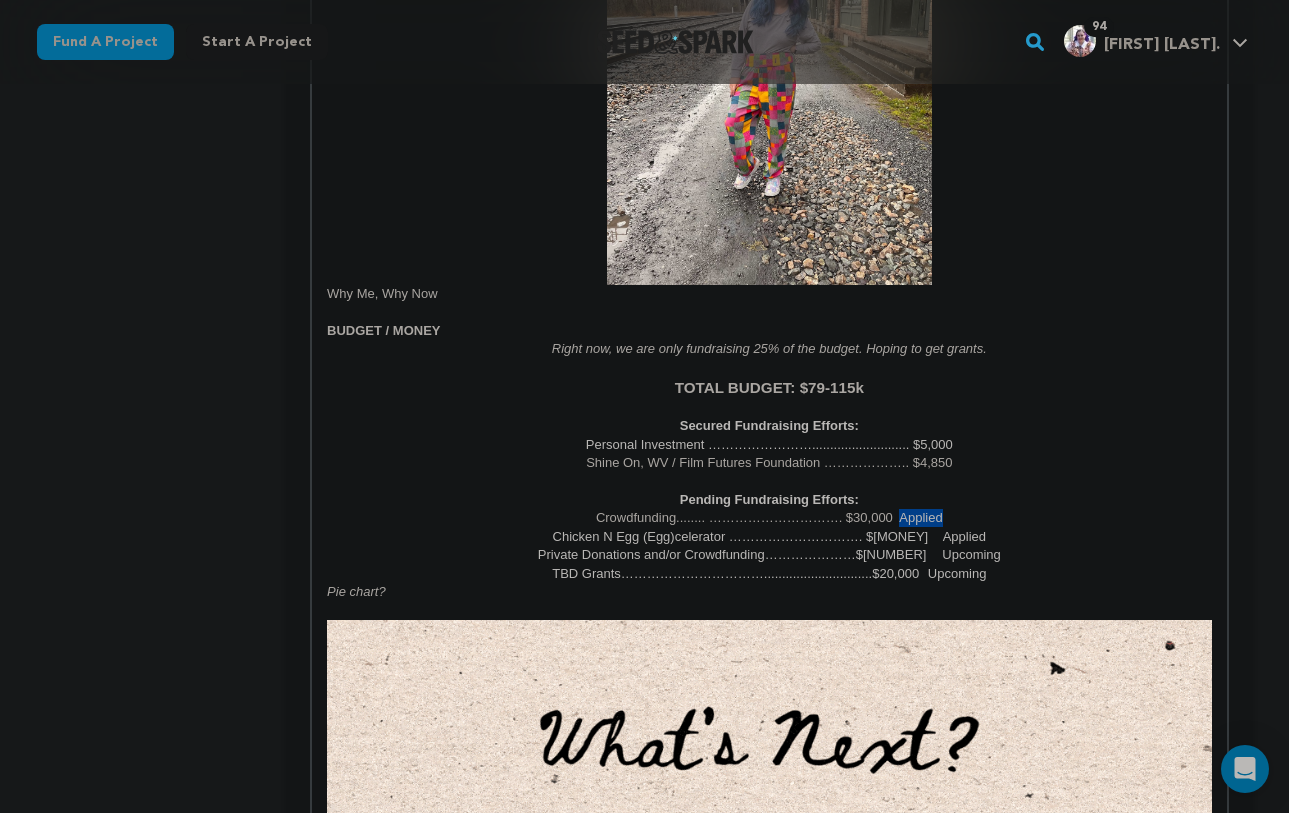 drag, startPoint x: 900, startPoint y: 514, endPoint x: 959, endPoint y: 515, distance: 59.008472 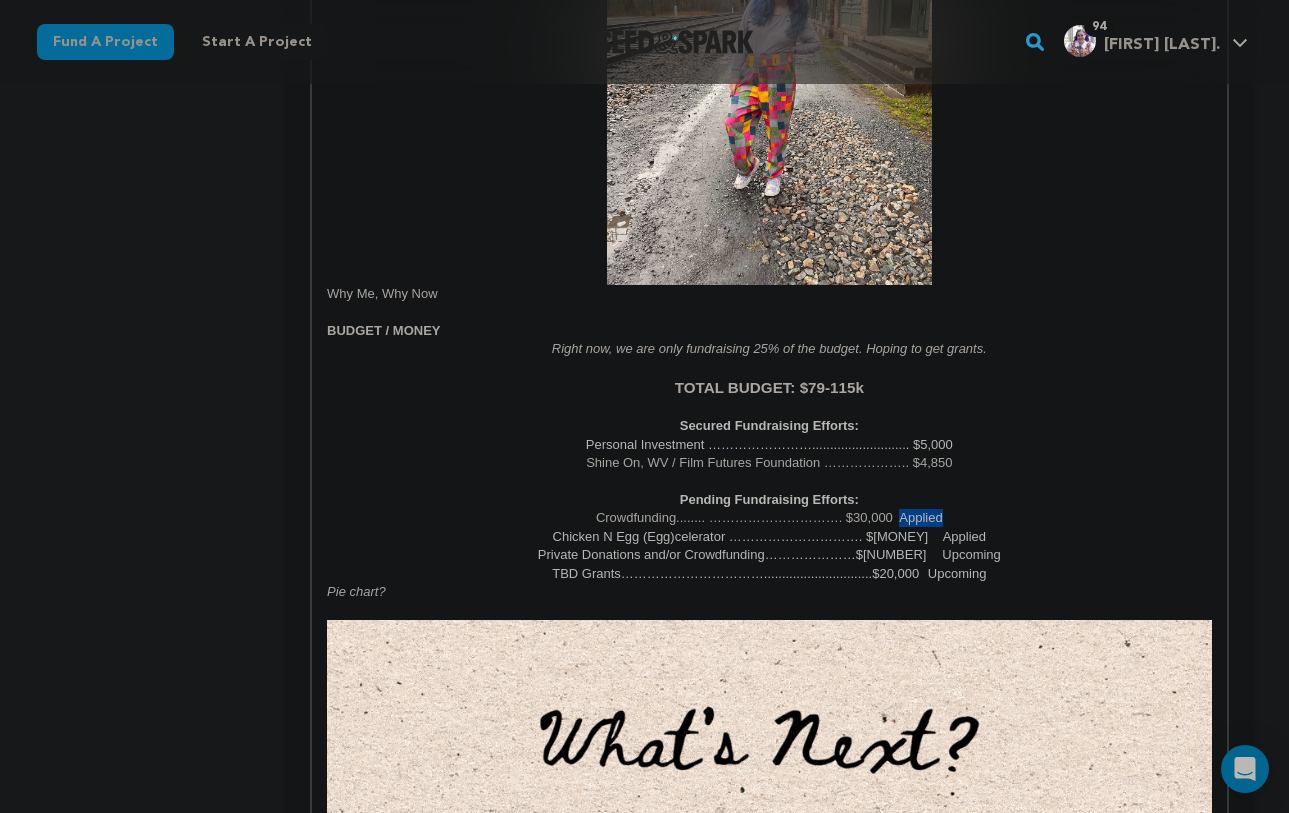 click on "Crowdfunding........ …………………………. $30,000	Applied" at bounding box center [769, 518] 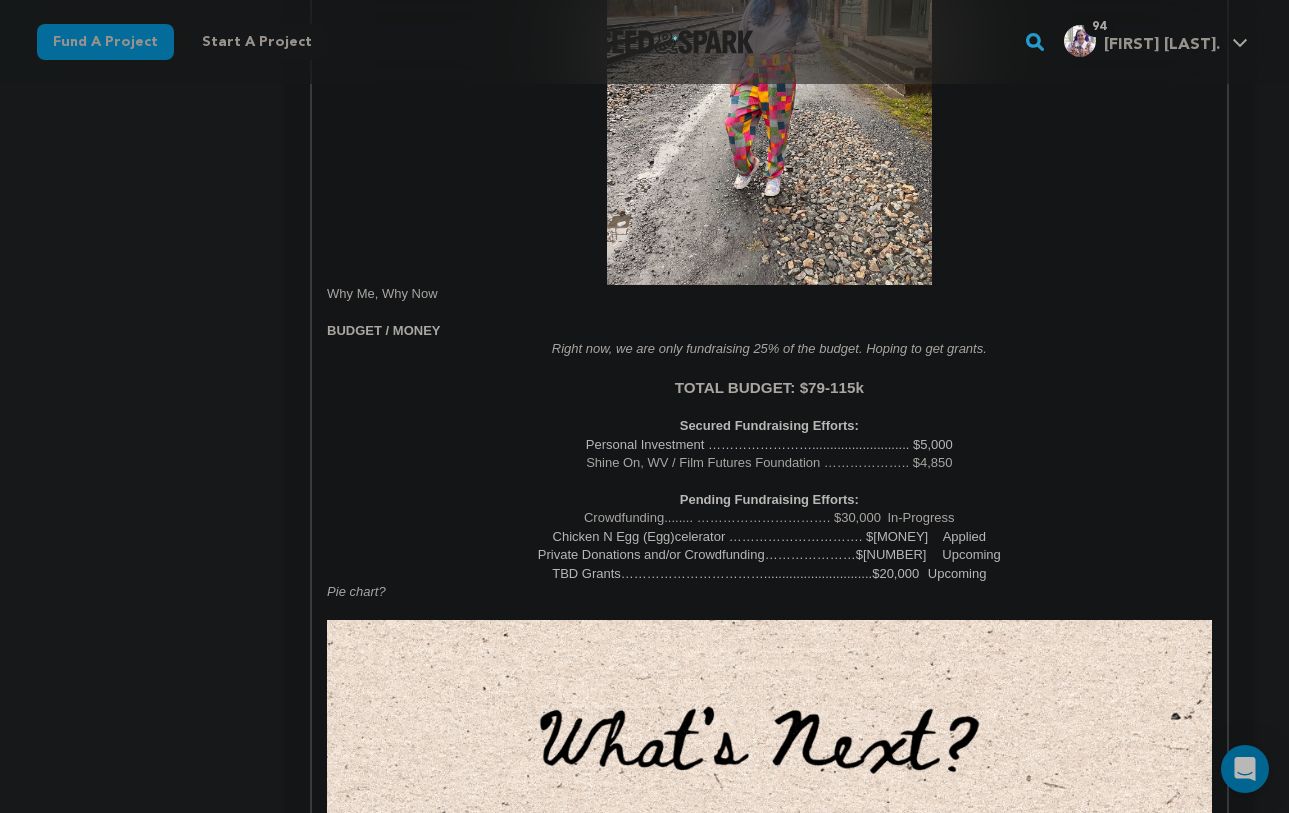 click on "Crowdfunding........ …………………………. $30,000	In-Progress" at bounding box center (769, 518) 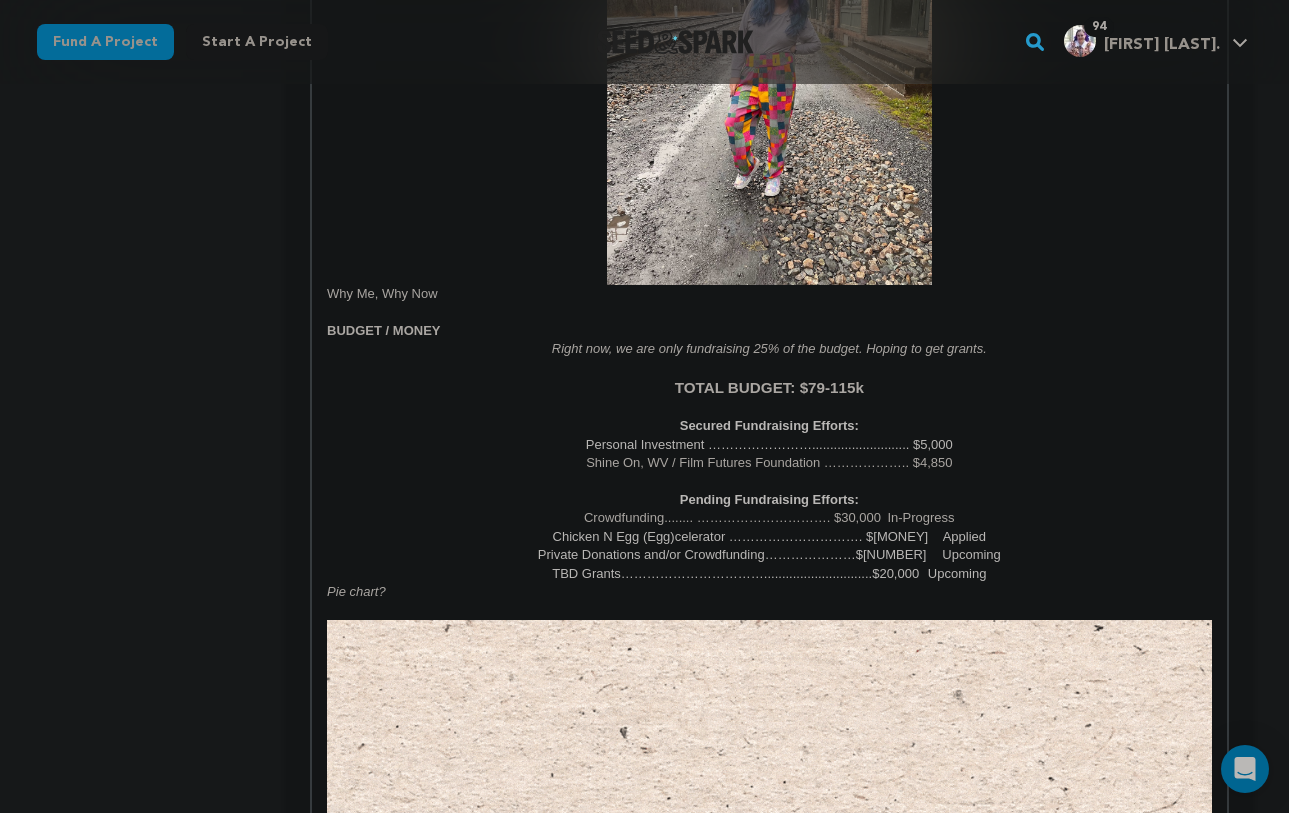 click on "Crowdfunding........ …………………………. $30,000	In-Progress" at bounding box center [769, 518] 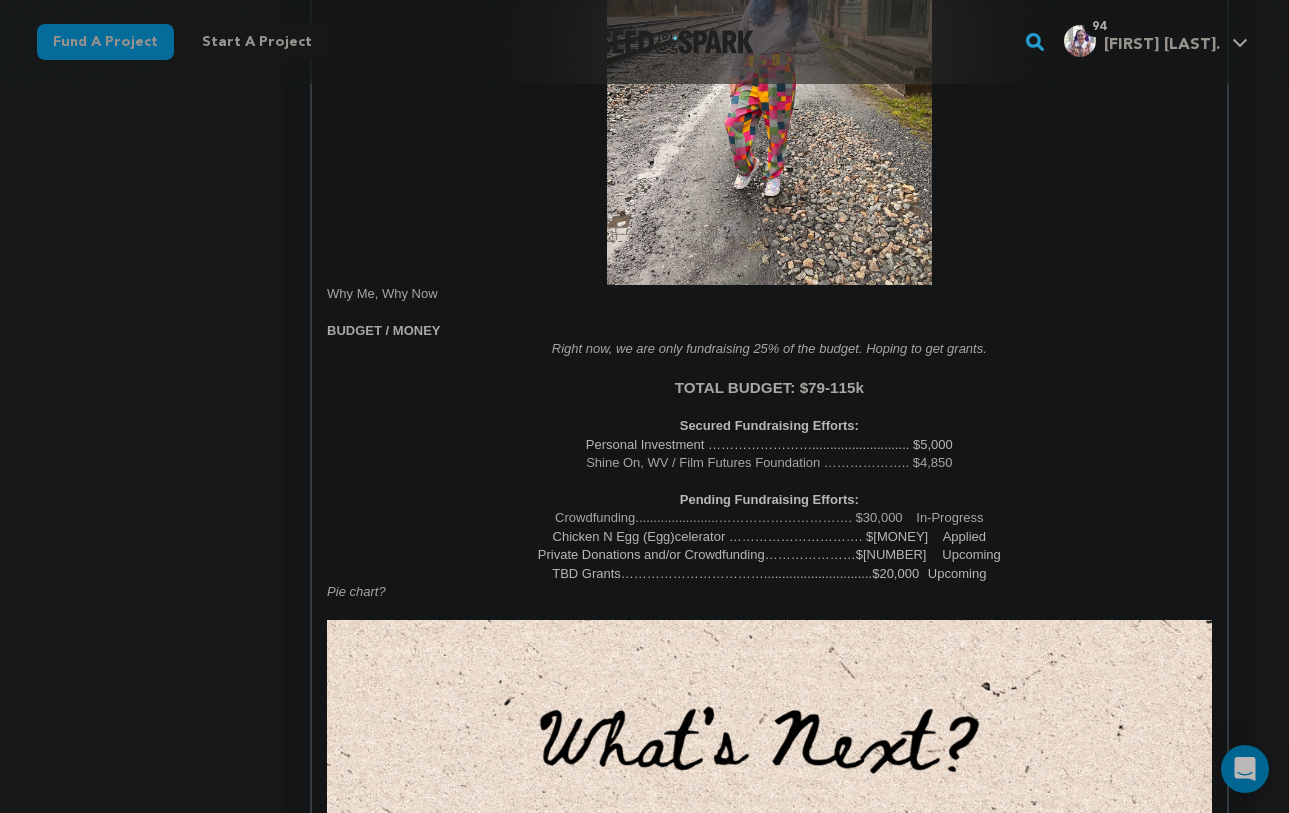 click on "Personal Investment ……………………........................... $5,000" at bounding box center [769, 445] 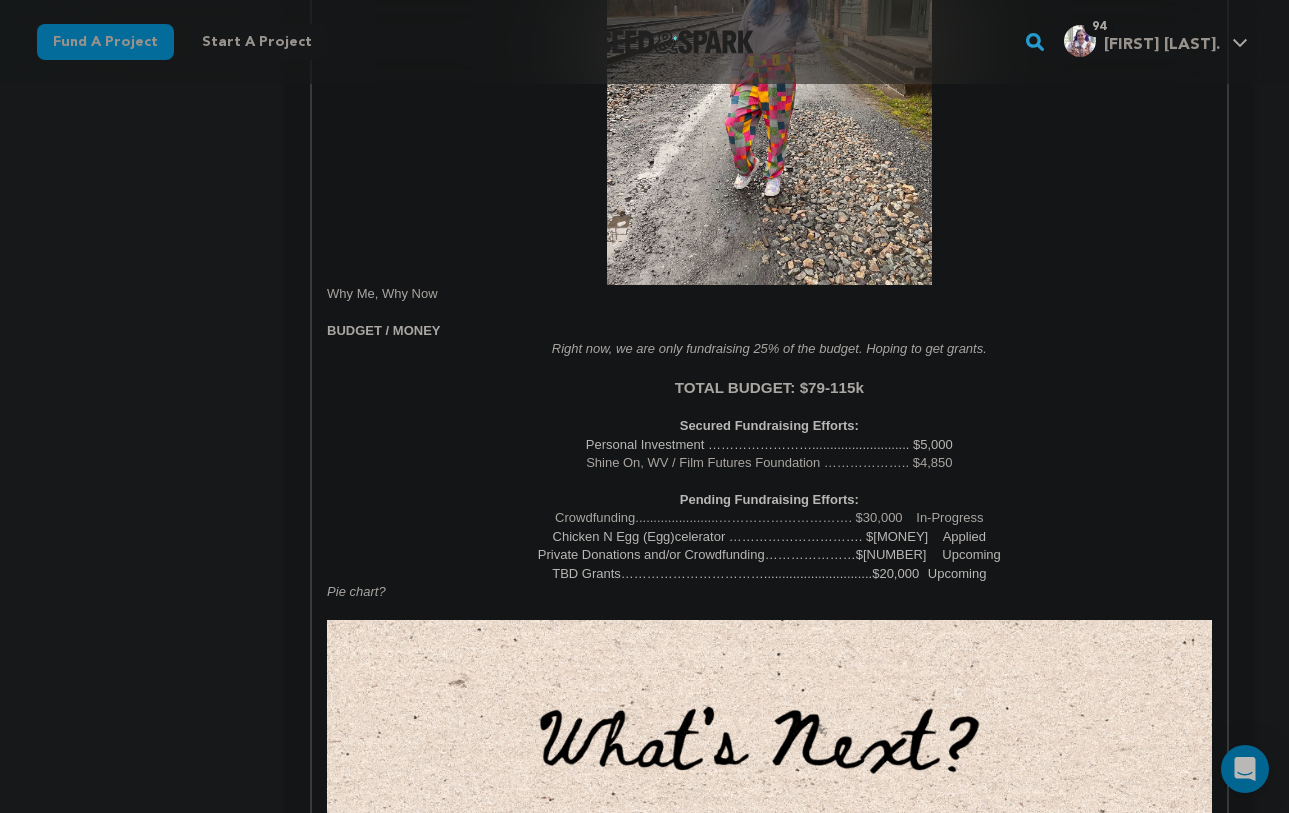 click on "Pending Fundraising Efforts:" at bounding box center [769, 500] 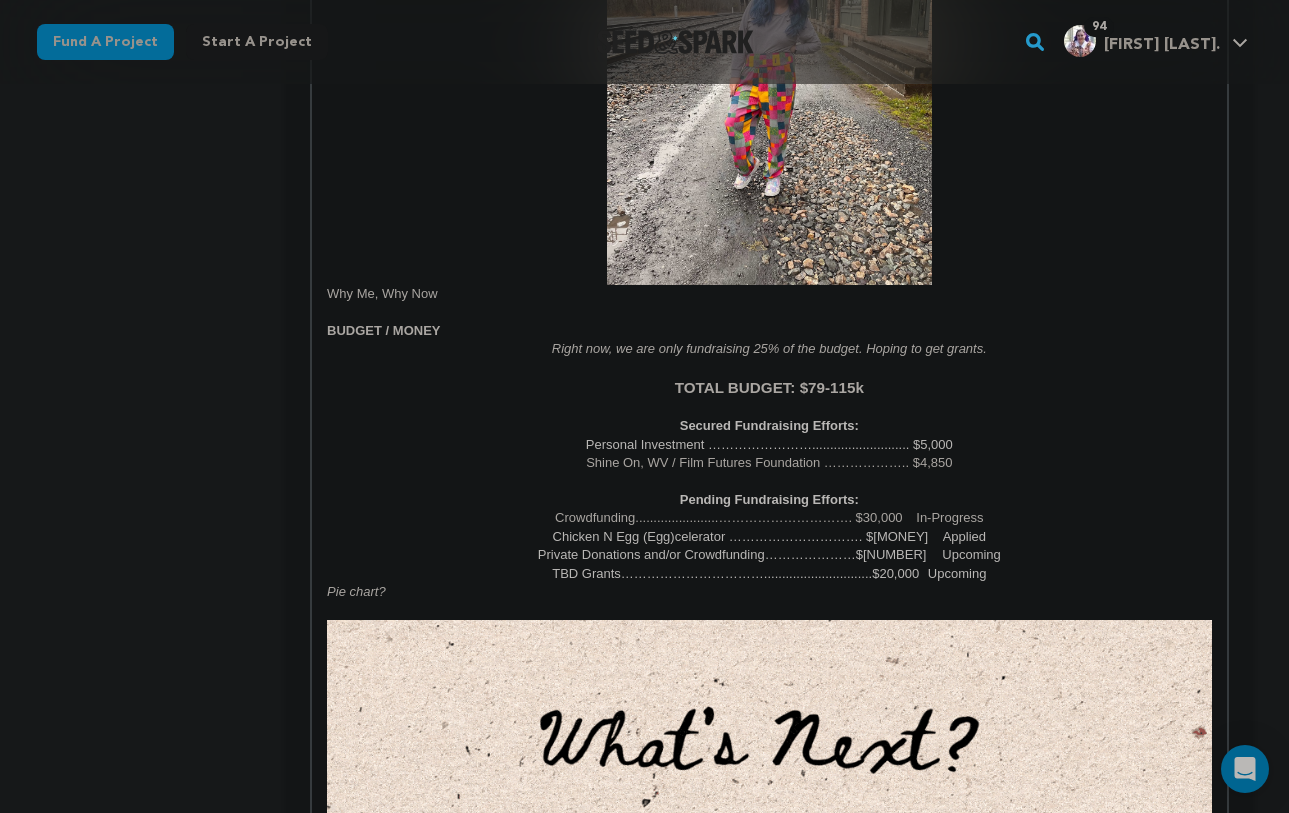 click on "Crowdfunding.......................…………………………. $30,000	In-Progress" at bounding box center (769, 518) 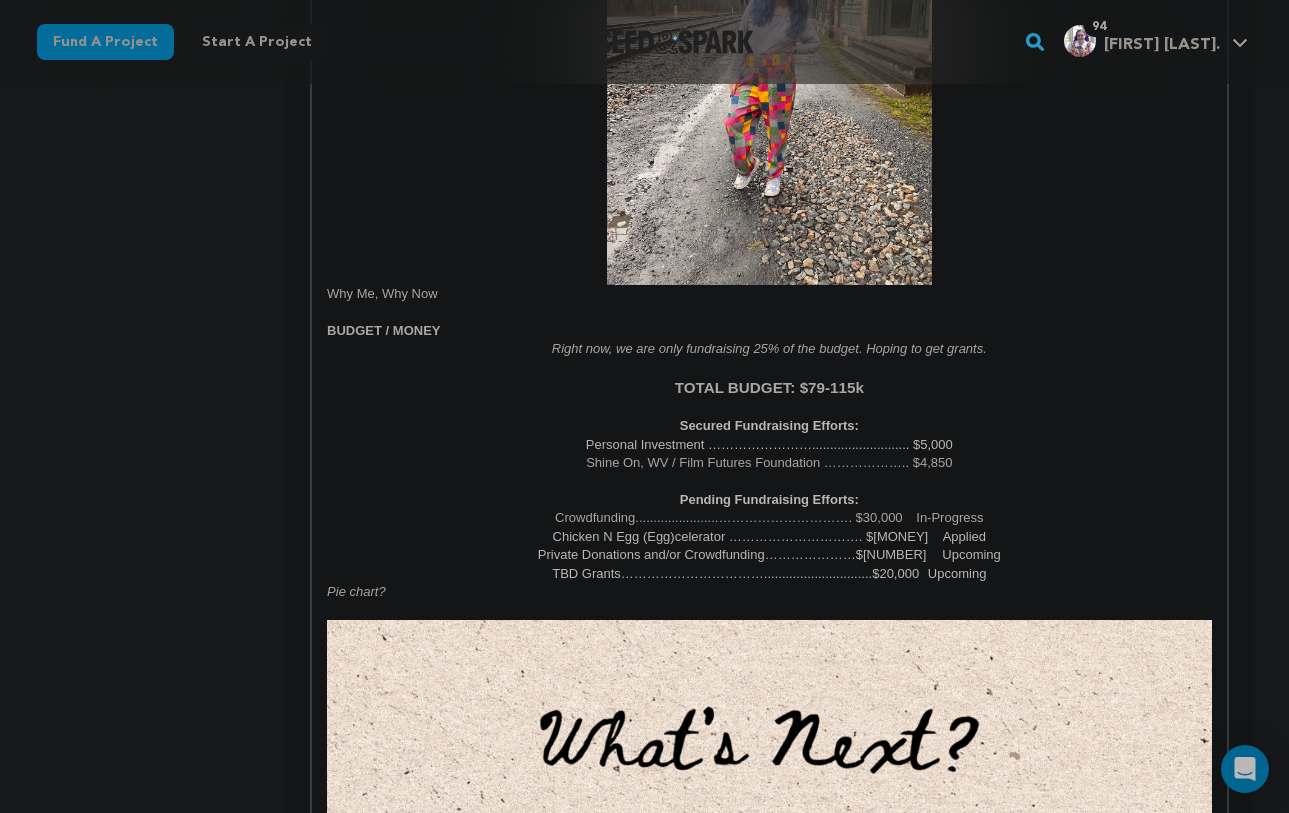 click on "Chicken N Egg (Egg)celerator …………………………. $[MONEY]	Applied" at bounding box center (769, 537) 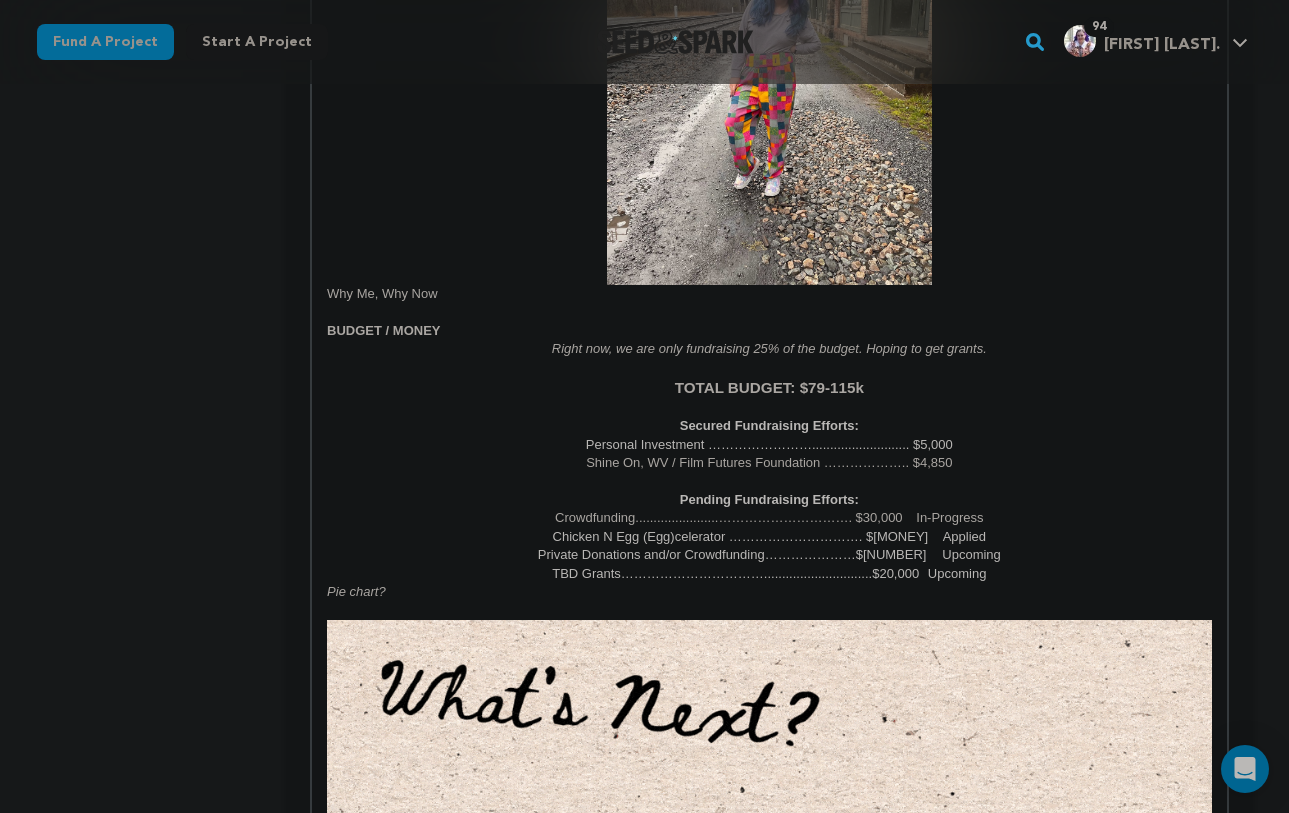 click on "Crowdfunding.......................…………………………. $30,000	In-Progress" at bounding box center [769, 518] 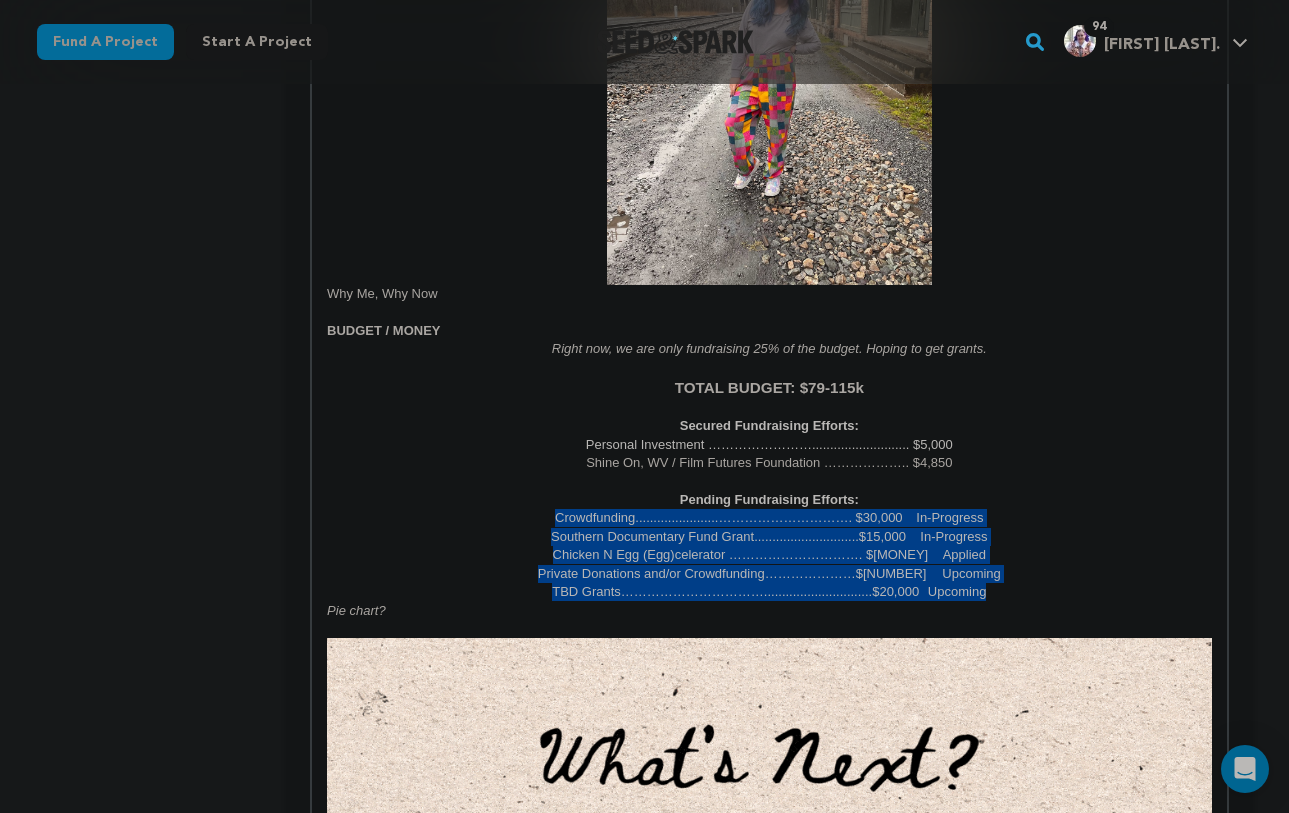 drag, startPoint x: 856, startPoint y: 556, endPoint x: 540, endPoint y: 514, distance: 318.77893 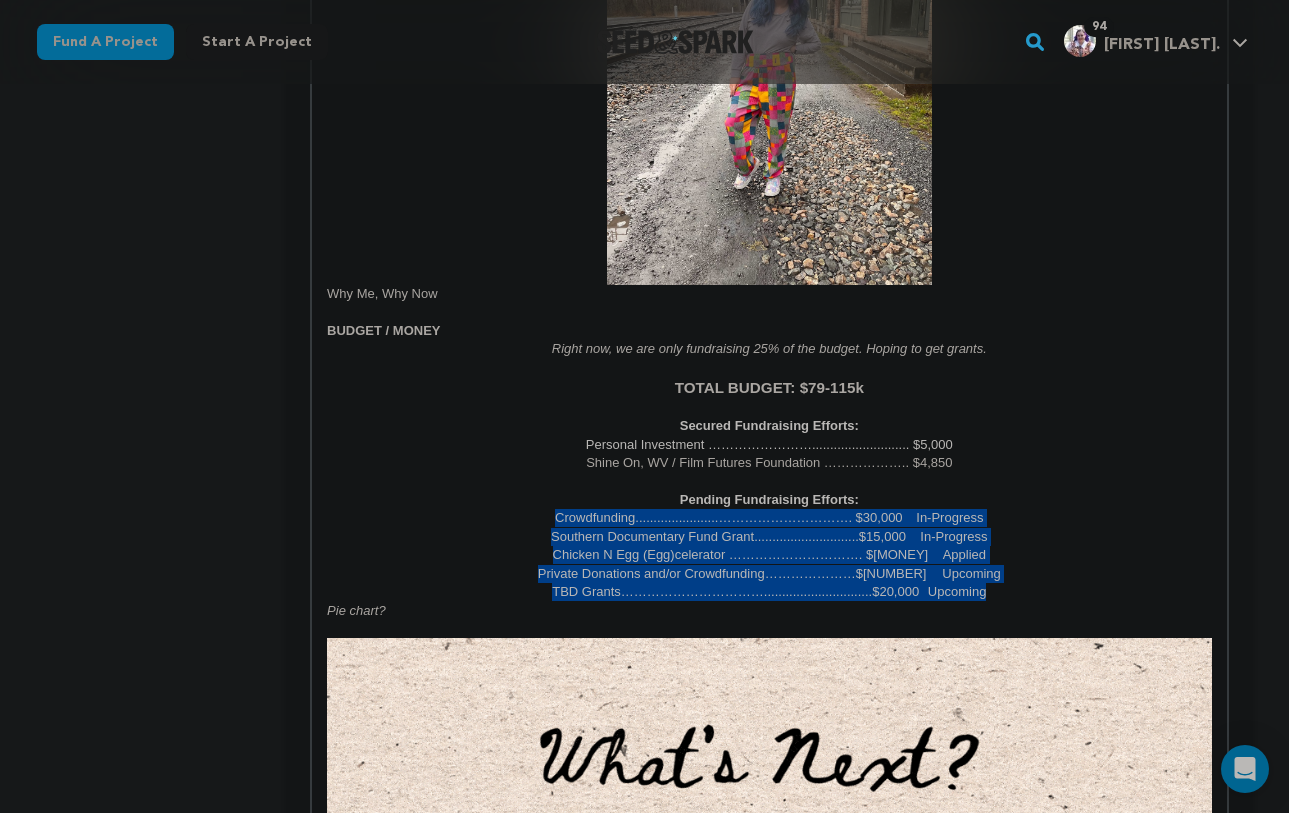click on "Since [YEAR], more than [NUMBER]% of rural counties have experienced natural population decrease - meaning more deaths than births. ( Source: USDA ) But [CITY], [STATE] isn't going down without a fight. A booming railroad town founded in [YEAR], [CITY] once housed the employees of the railroad who carted coal out of the [STATE] hills into the bigger cities.  Population decline began as early as [YEAR],  due to technical advancements in railroad, mines closing, and several devastating fires.  In [YEAR], the town was reborn  when [FIRST] [LAST] moved to [CITY] to begin the first commercial white water rafting company in [STATE]. Ten years later, through his support of lobbying and persistence, the river was named a National River. Thurmond Population Counter Gif Shorten -  Presently, [NUMBER]% of the town of [CITY] is owned by the National Park Service .  Insert sentence about complexities of NPS not being a villain. EMBED UPDATED YOUTUBE VIDEO HERE Why Me, Why Now BUDGET / MONEY TOTAL BUDGET: $[NUMBER]-[NUMBER] Pie chart?" at bounding box center [769, -408] 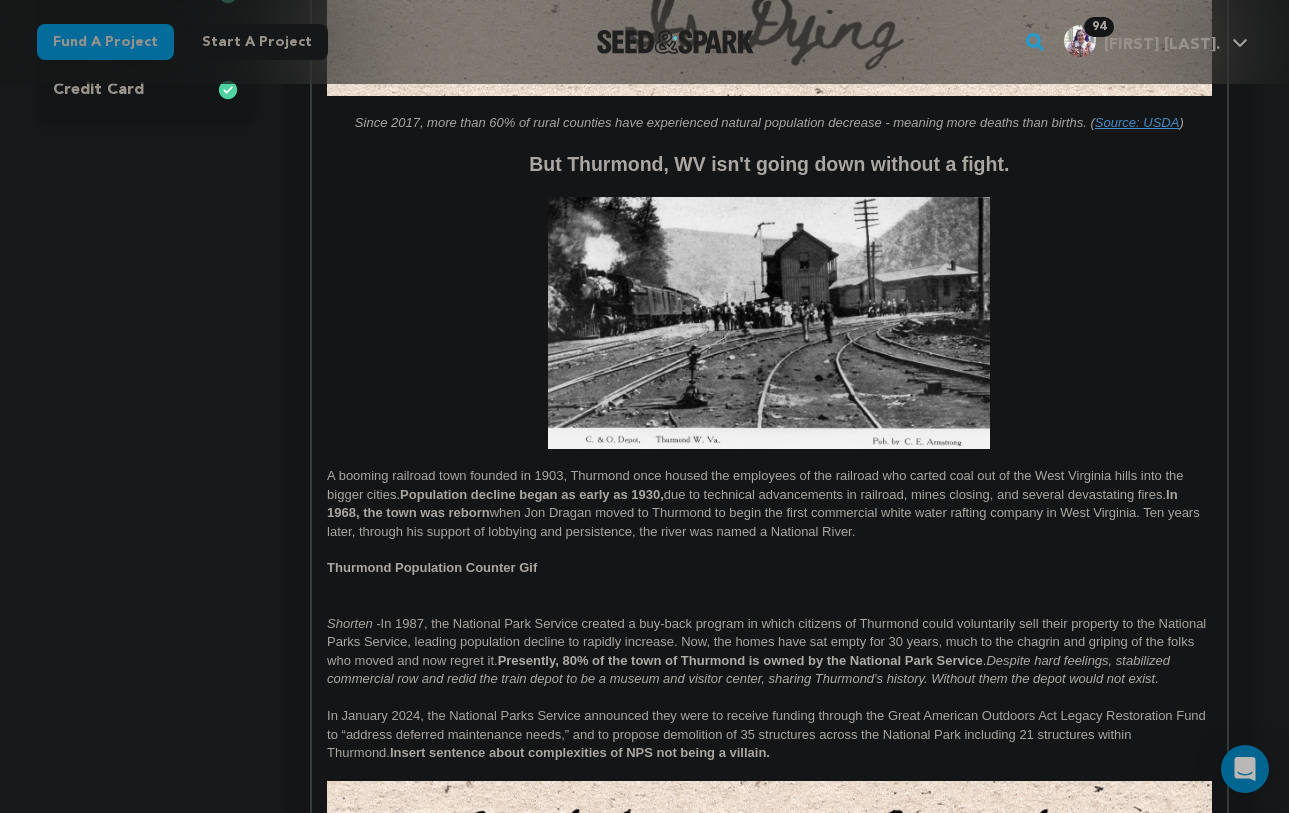scroll, scrollTop: 0, scrollLeft: 0, axis: both 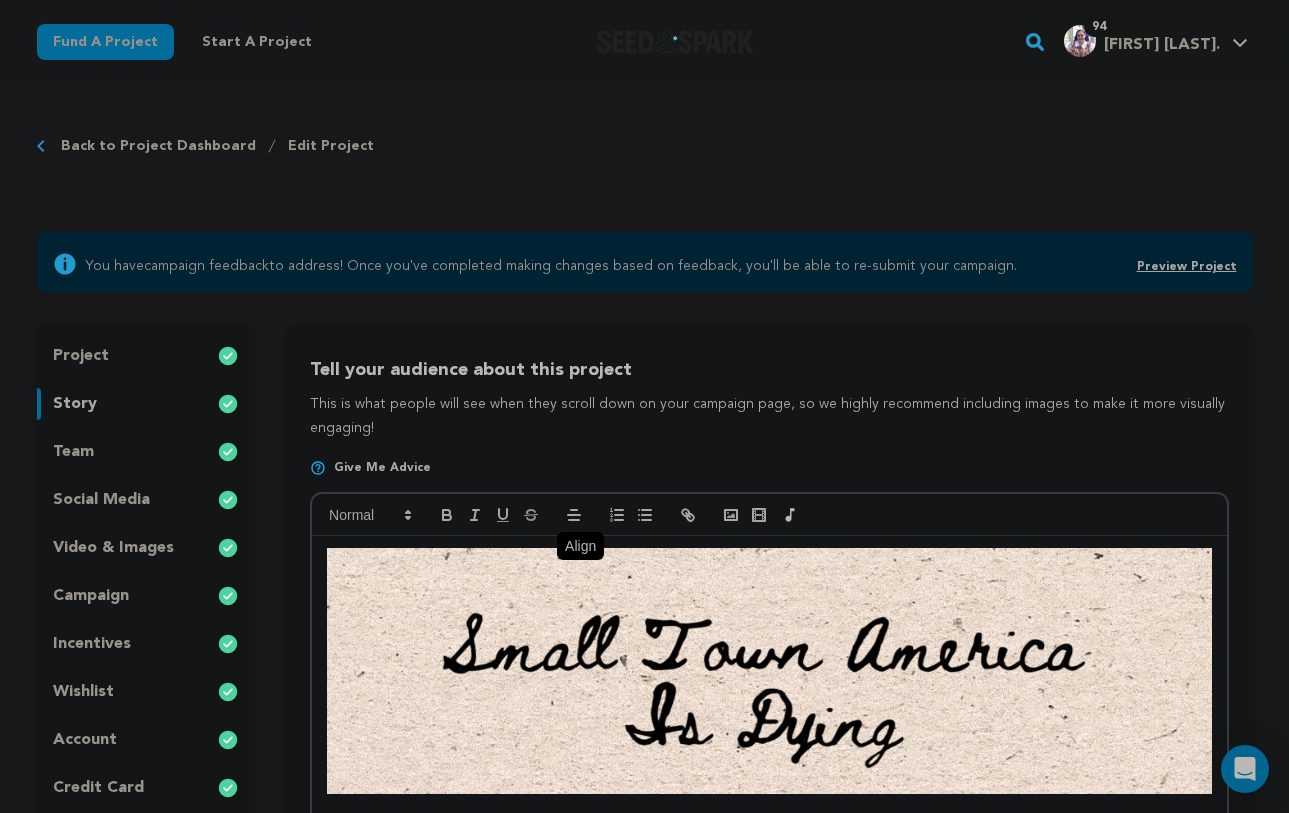 click at bounding box center (574, 515) 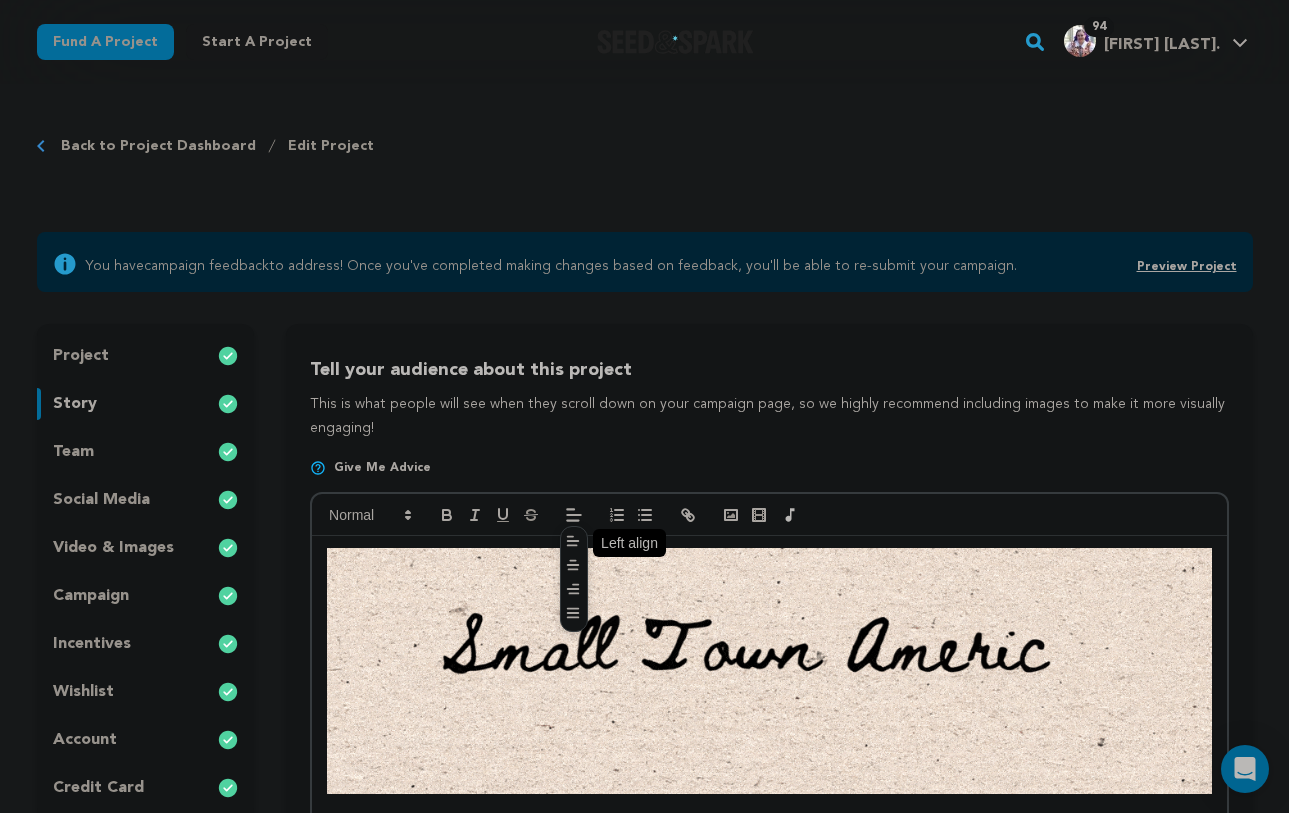 click 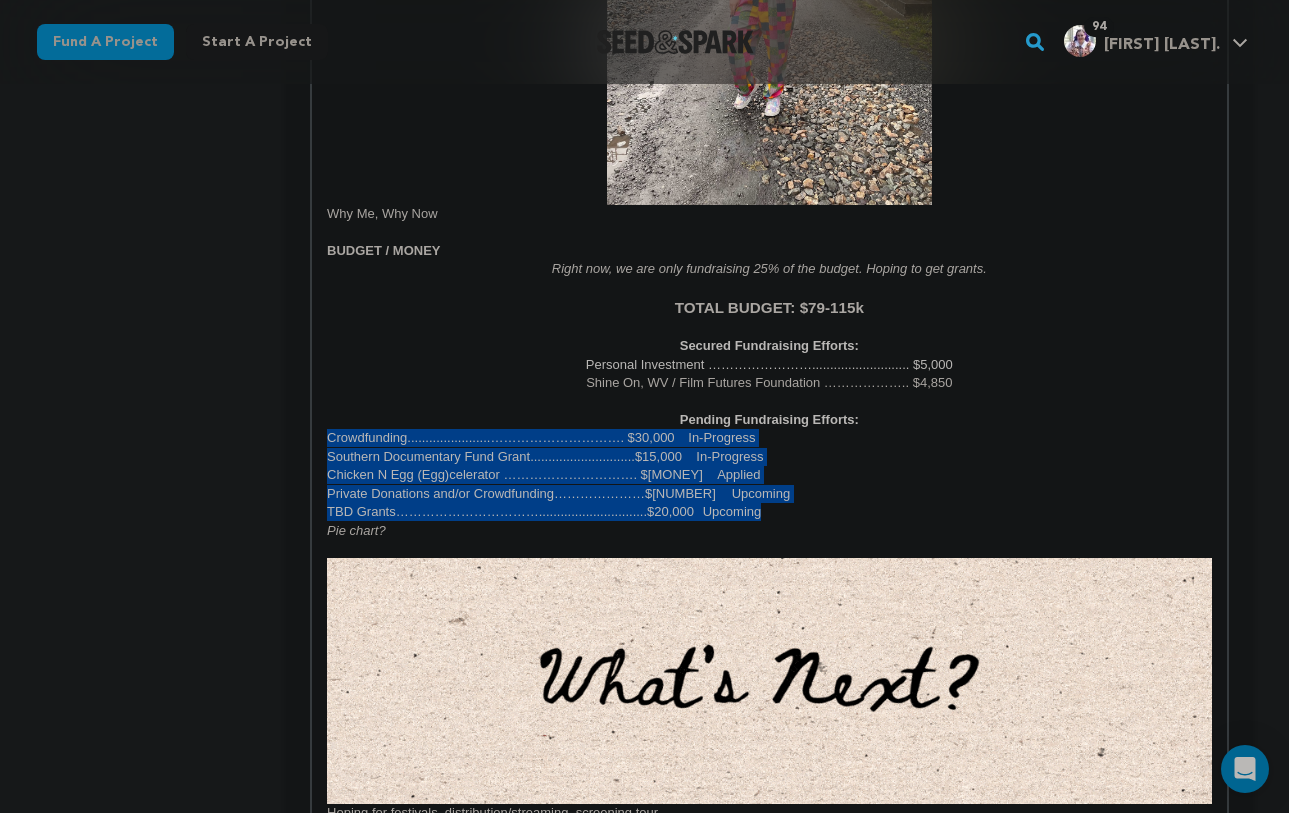 scroll, scrollTop: 2354, scrollLeft: 0, axis: vertical 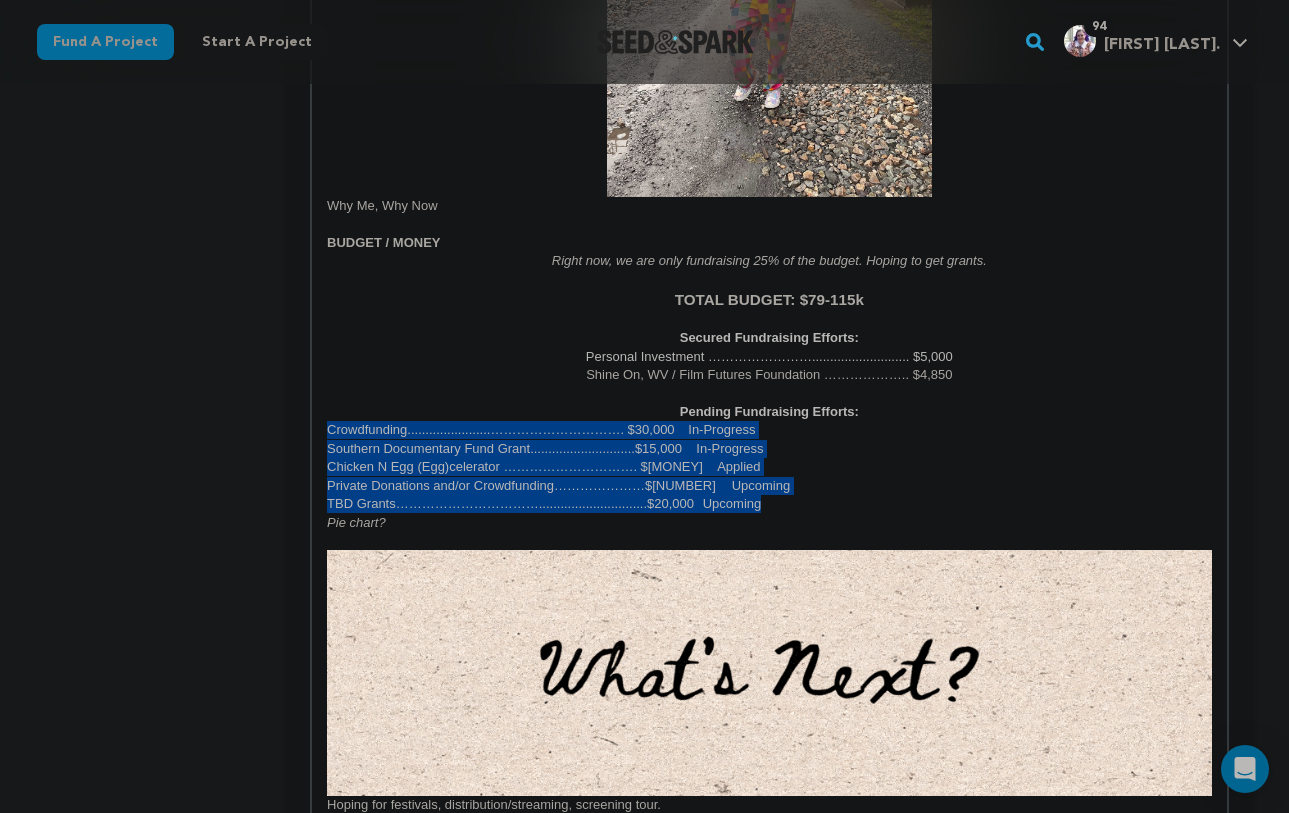 click on "Southern Documentary Fund Grant.............................$15,000    In-Progress" at bounding box center (769, 449) 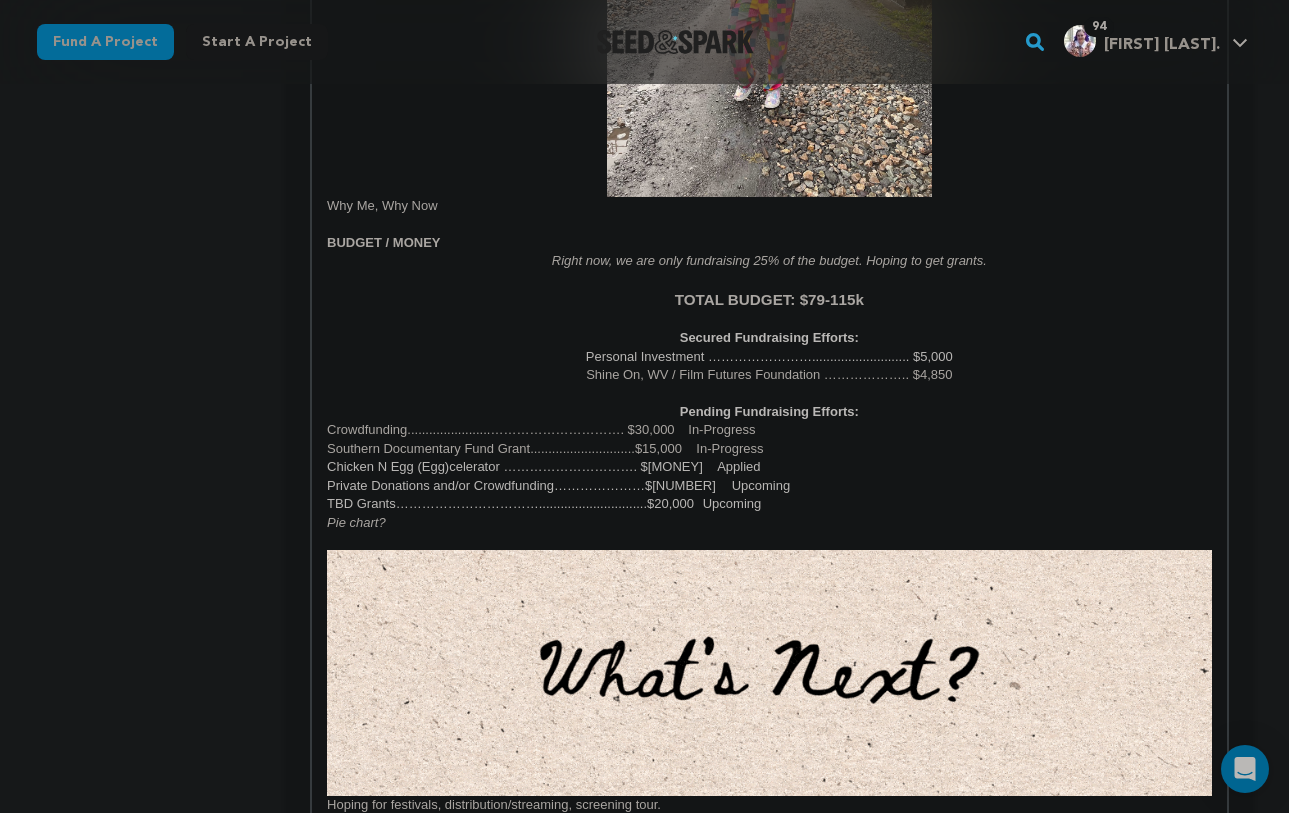 click on "Crowdfunding.......................…………………………. $30,000	In-Progress" at bounding box center [769, 430] 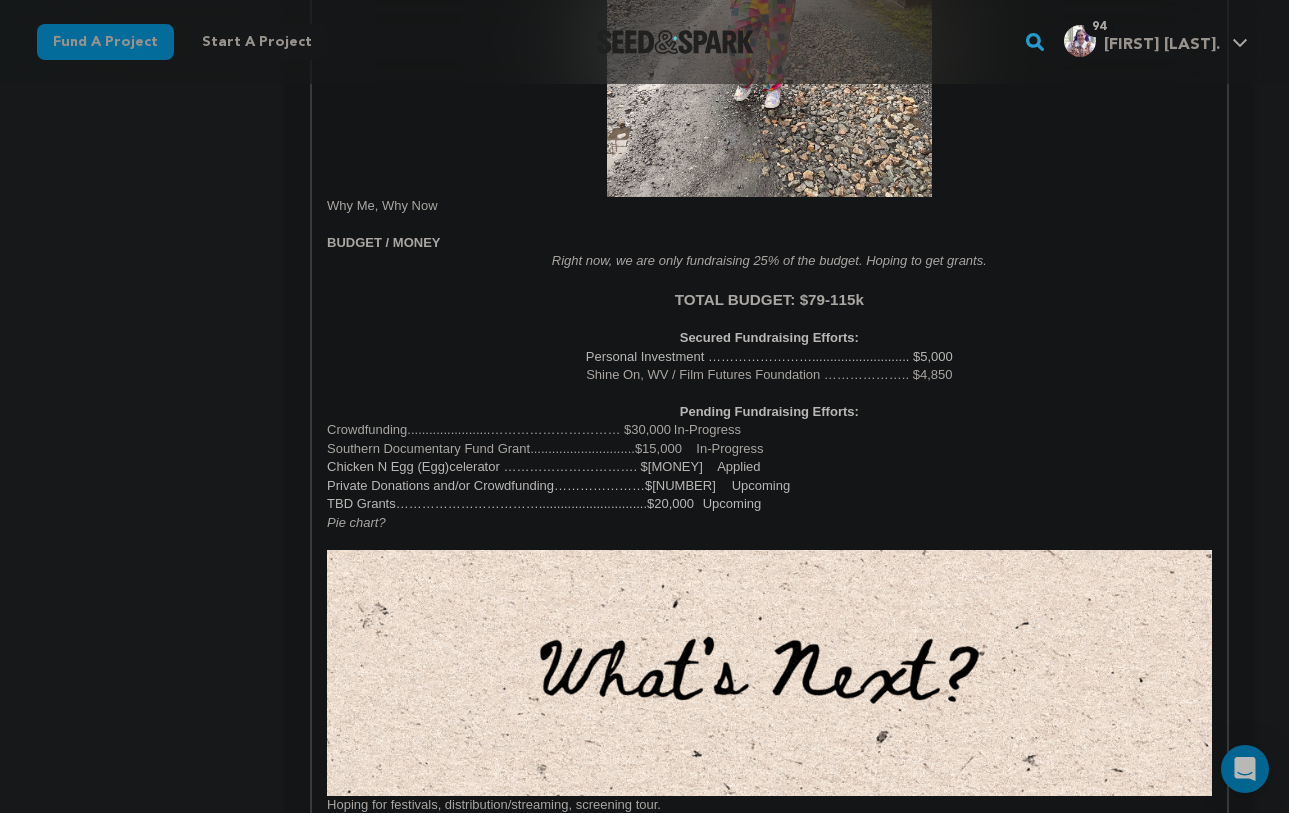 click on "Crowdfunding.......................………………………… $30,000	In-Progress" at bounding box center (769, 430) 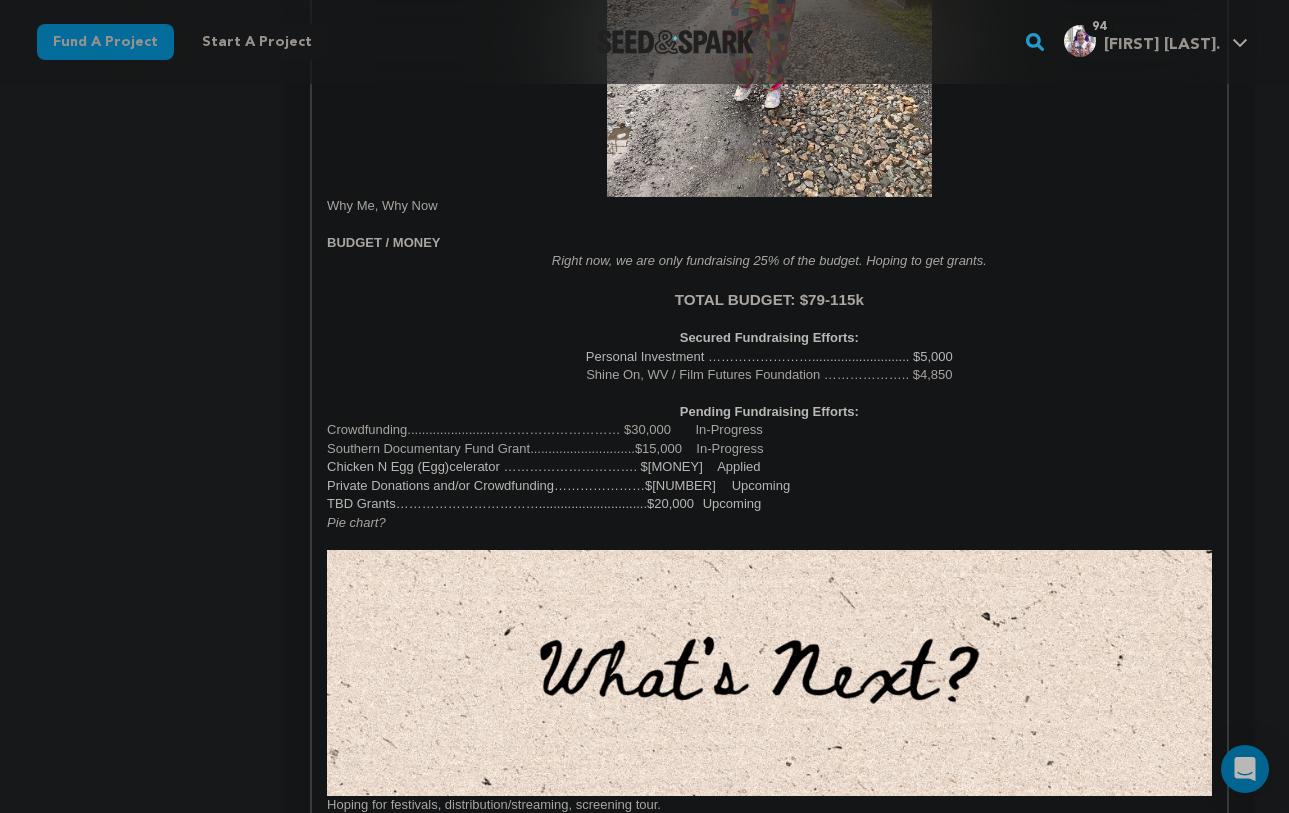 click on "Southern Documentary Fund Grant.............................$15,000    In-Progress" at bounding box center [769, 449] 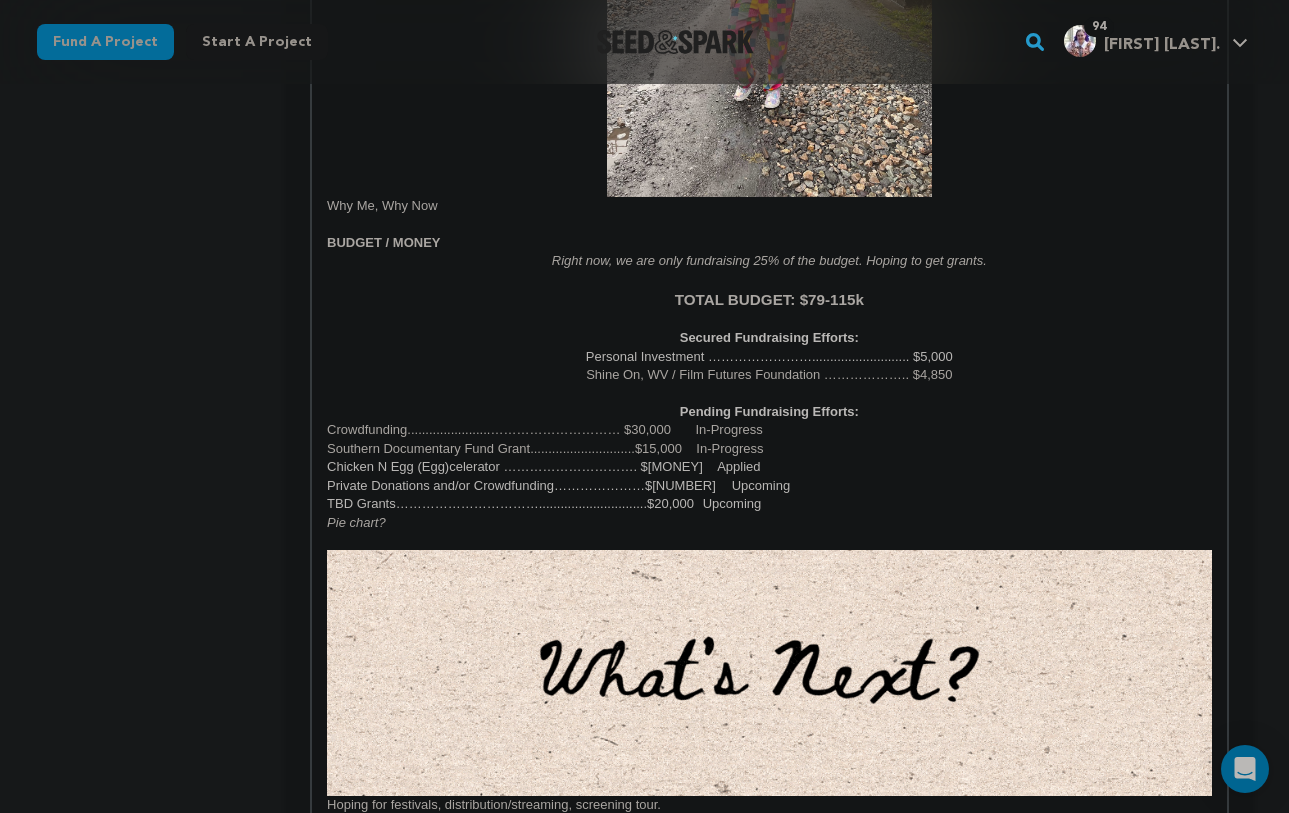 click on "Southern Documentary Fund Grant.............................$15,000    In-Progress" at bounding box center [769, 449] 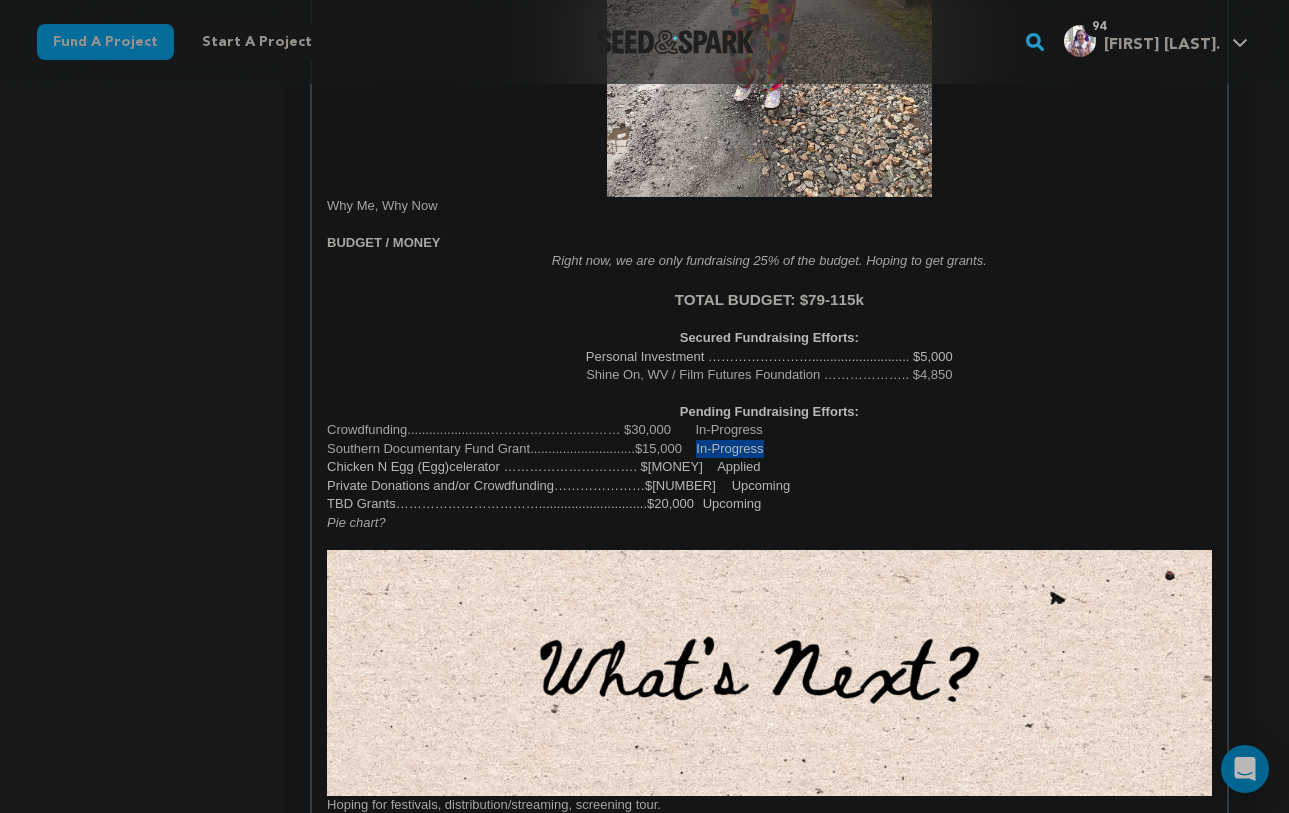 drag, startPoint x: 757, startPoint y: 449, endPoint x: 695, endPoint y: 443, distance: 62.289646 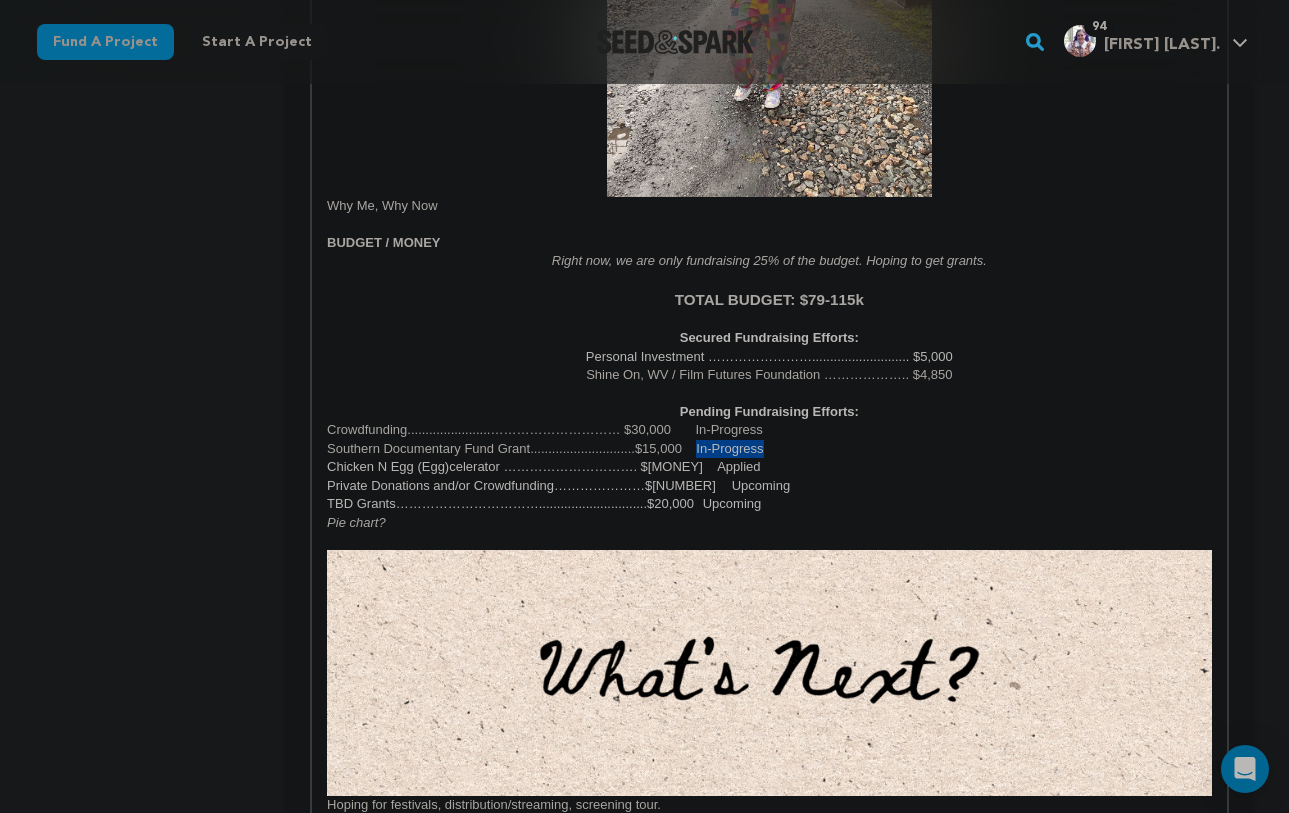 click on "Southern Documentary Fund Grant.............................$15,000    In-Progress" at bounding box center [769, 449] 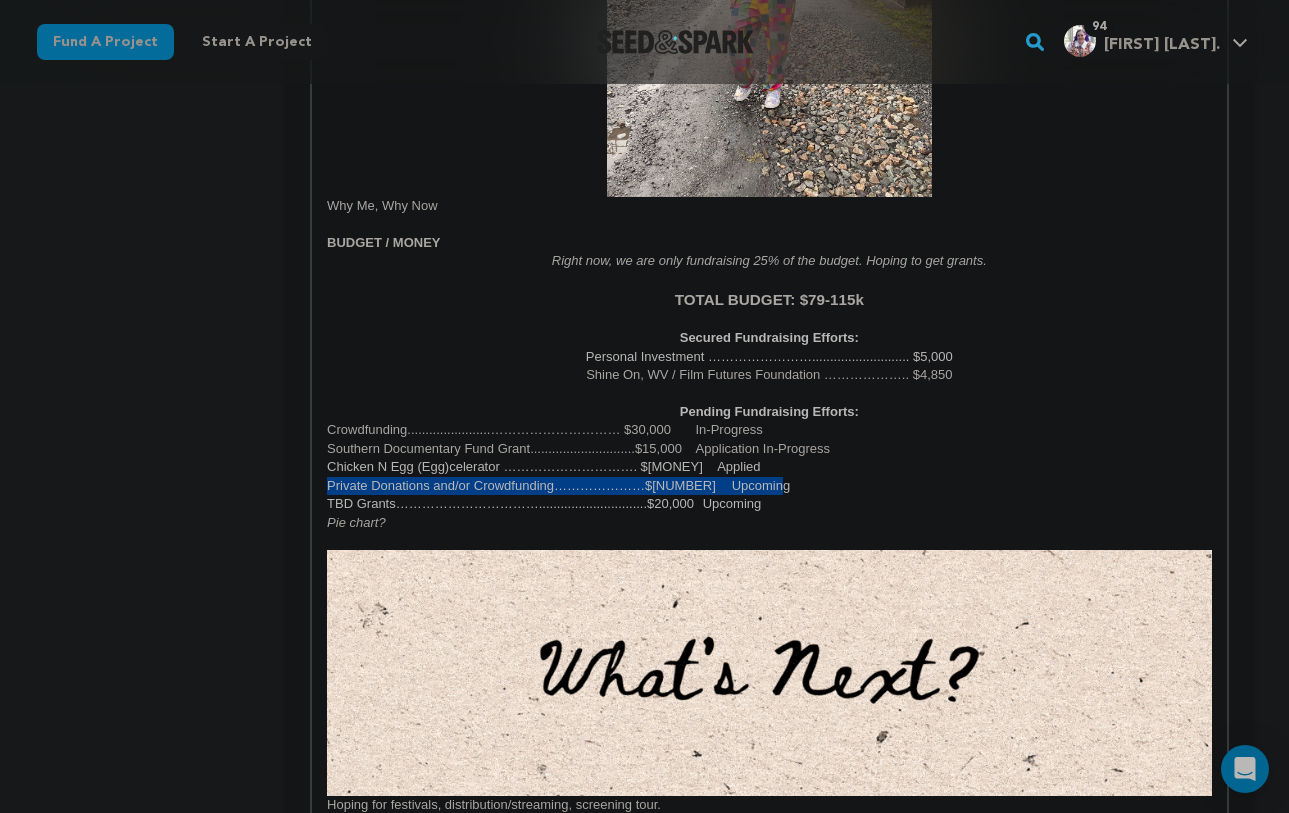 drag, startPoint x: 789, startPoint y: 492, endPoint x: 276, endPoint y: 489, distance: 513.0088 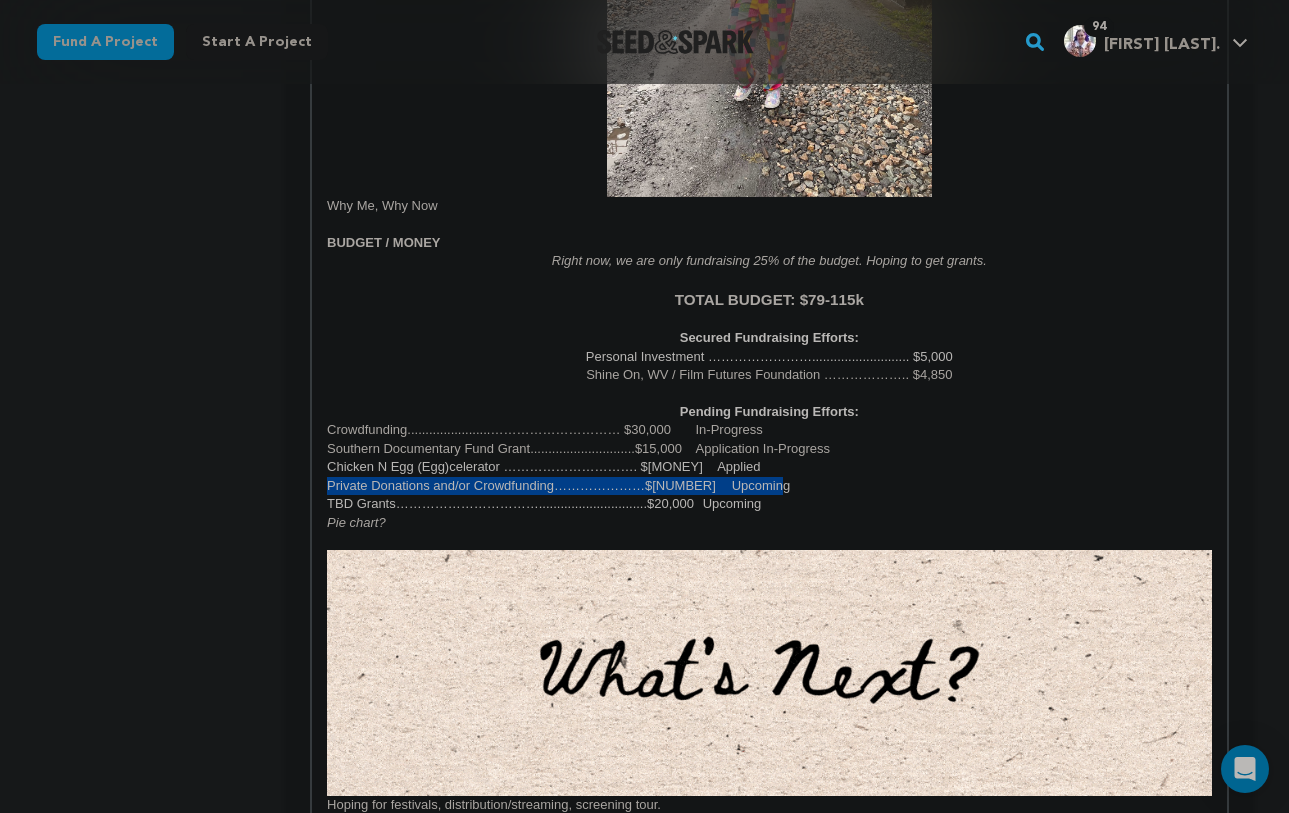 click on "project
story
team
social media
video & images
campaign
incentives
wishlist" at bounding box center [645, -555] 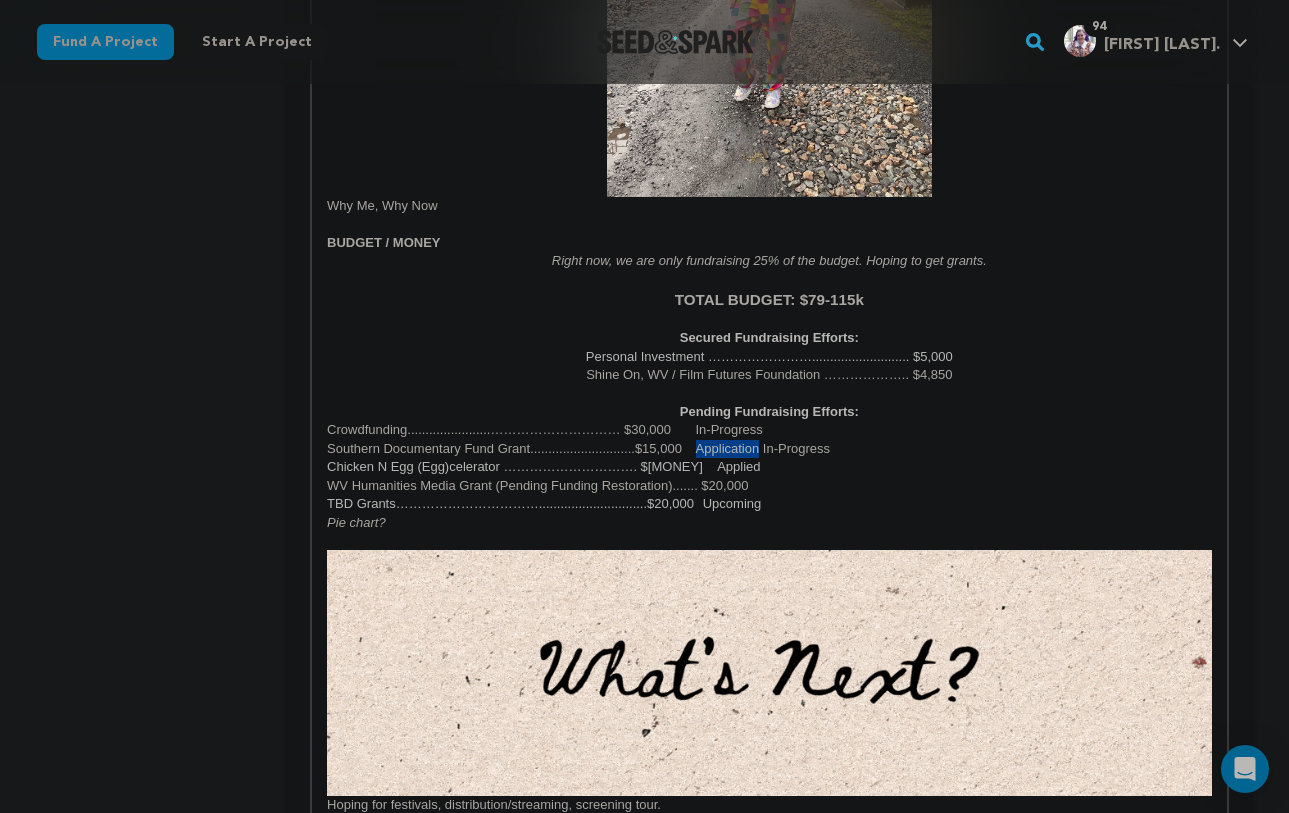 drag, startPoint x: 761, startPoint y: 450, endPoint x: 695, endPoint y: 446, distance: 66.1211 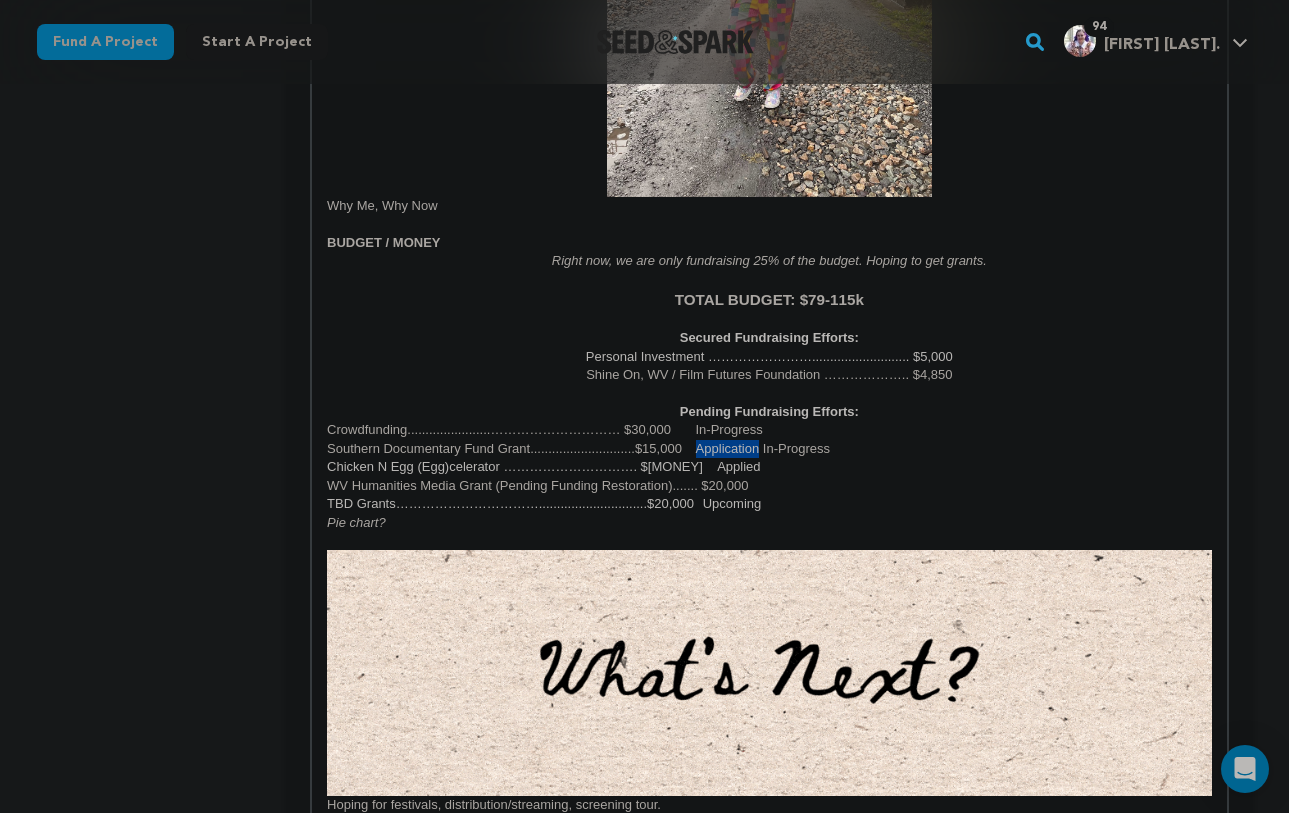 click on "Southern Documentary Fund Grant.............................$15,000    Application In-Progress" at bounding box center (769, 449) 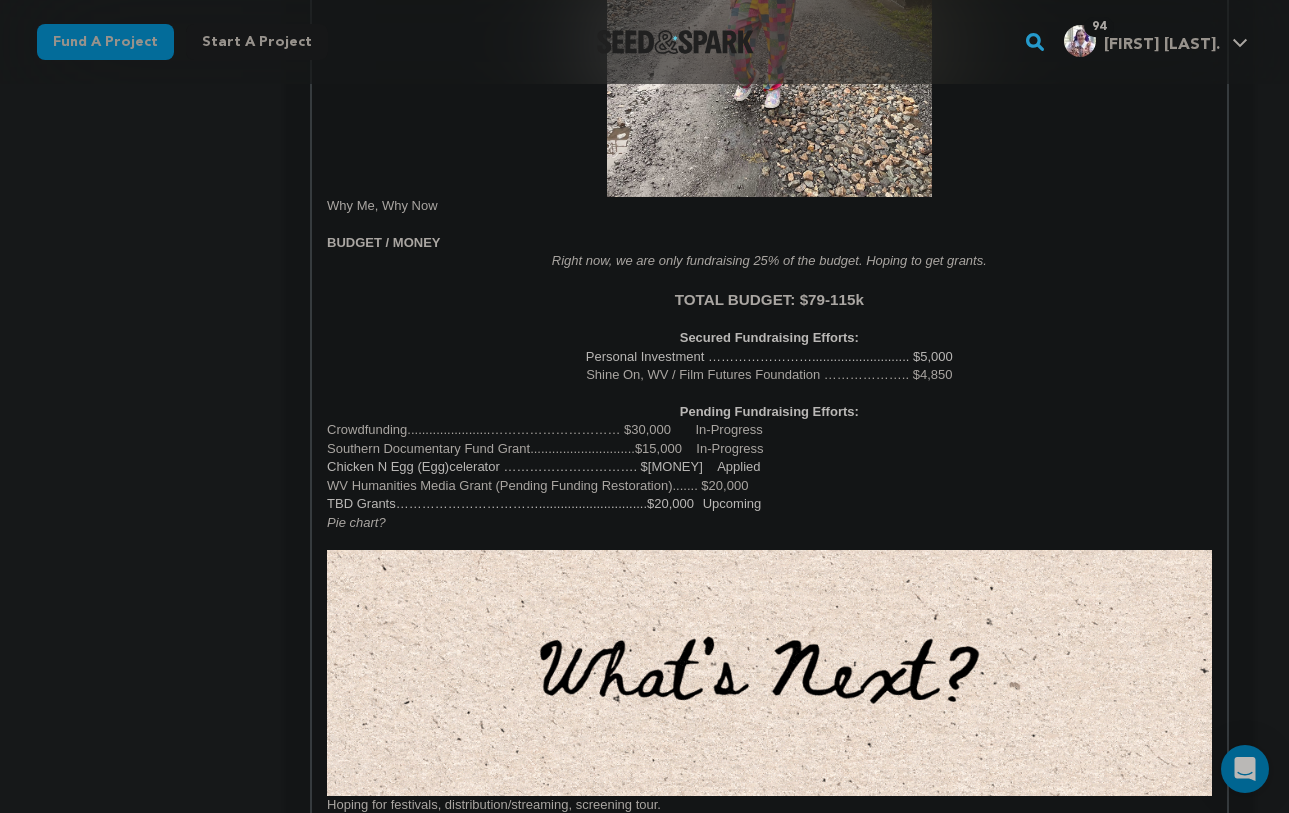 click on "WV Humanities Media Grant (Pending Funding Restoration)....... $20,000" at bounding box center (769, 486) 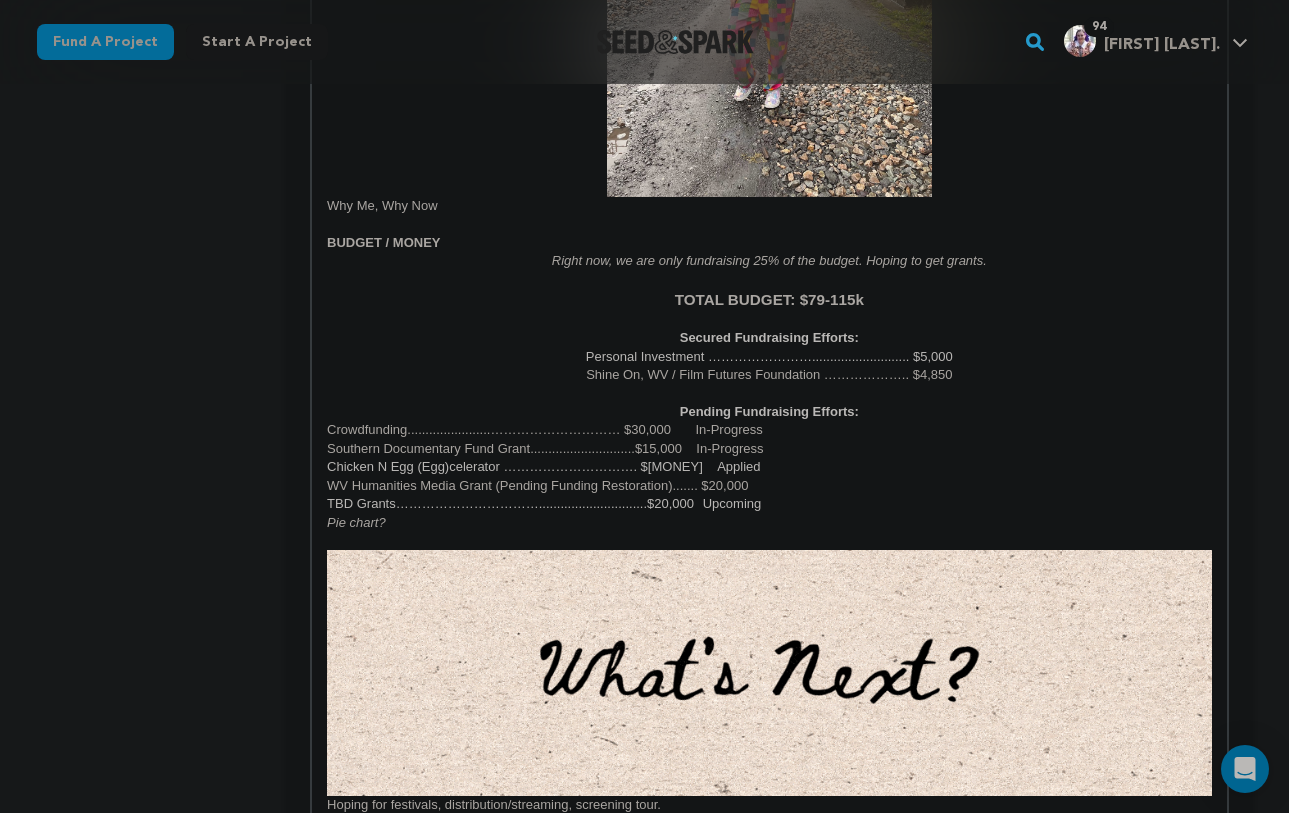 click on "WV Humanities Media Grant (Pending Funding Restoration)....... $20,000" at bounding box center (769, 486) 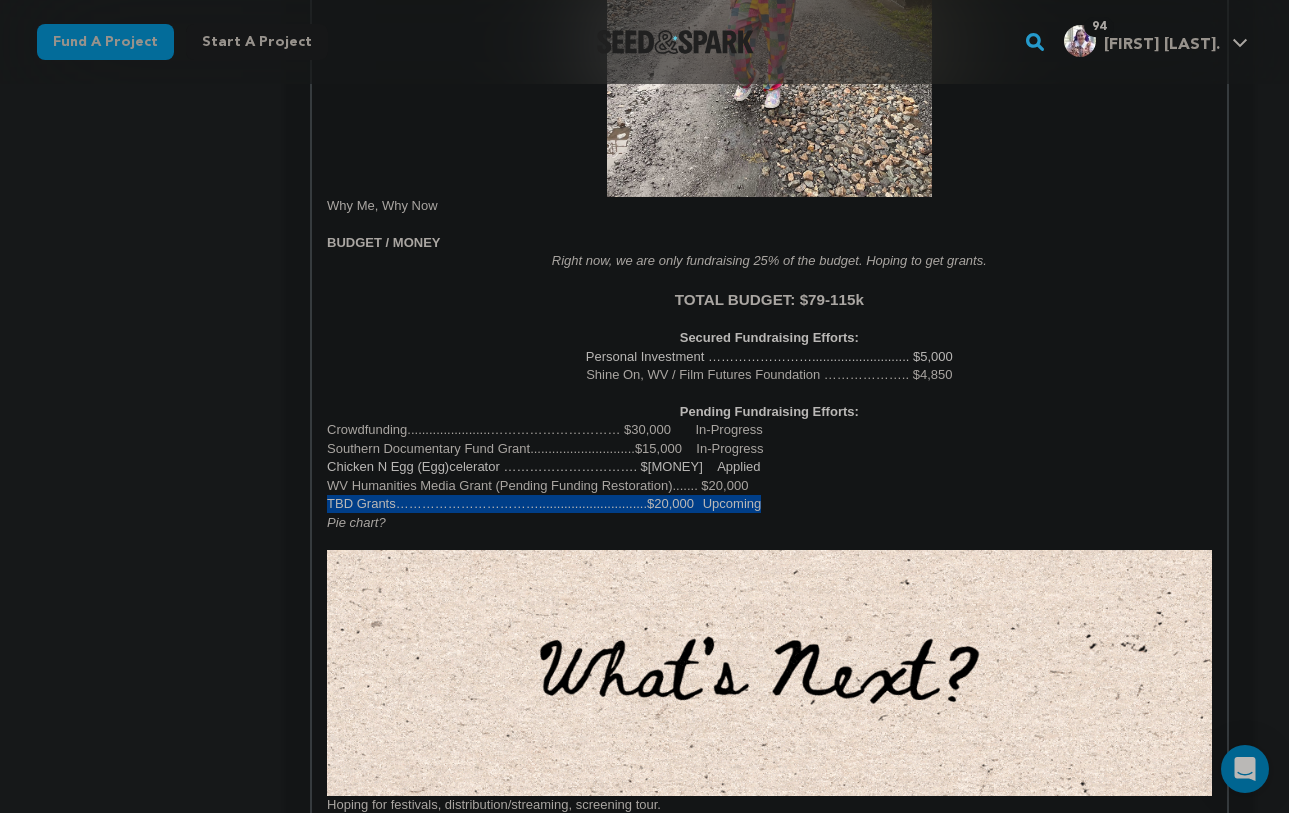 drag, startPoint x: 766, startPoint y: 508, endPoint x: 286, endPoint y: 508, distance: 480 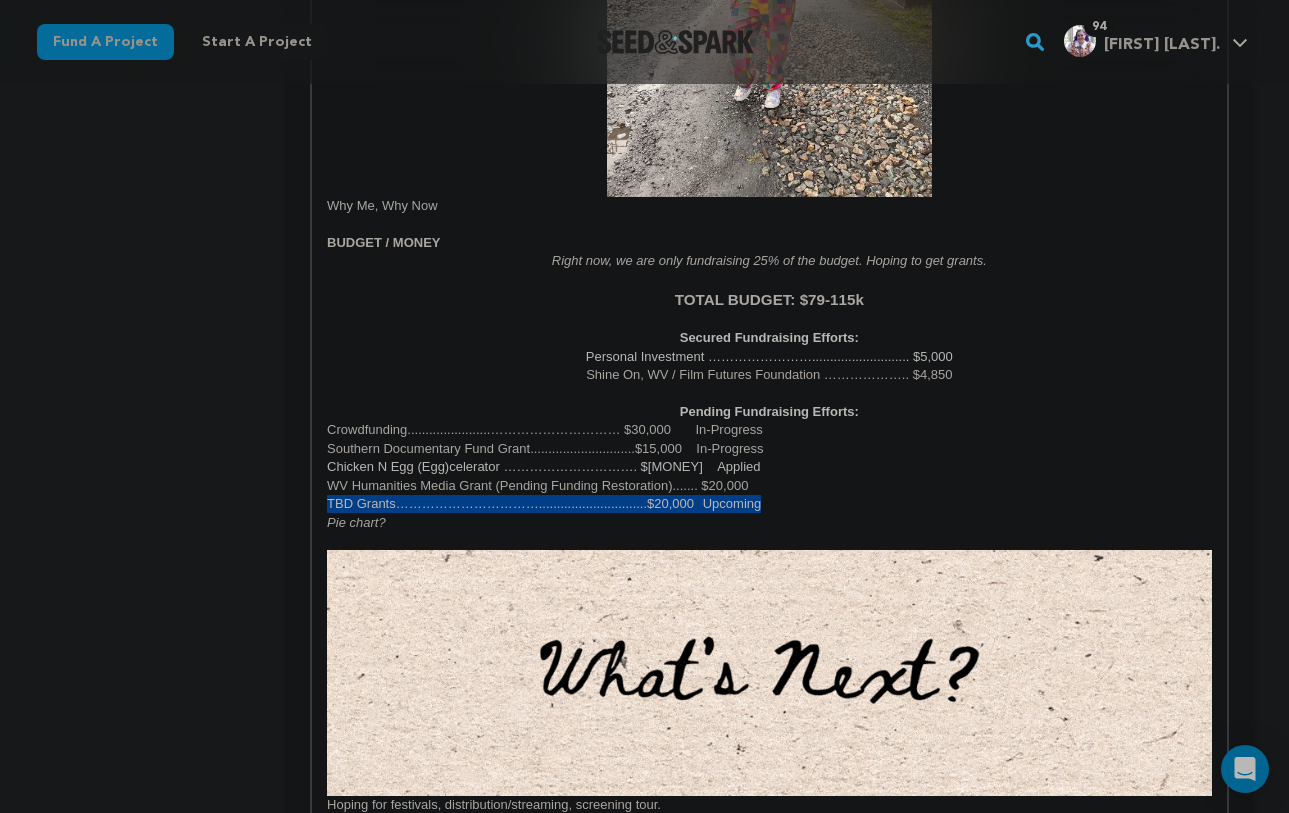 click on "Tell your audience about this project
This is what people will see when they scroll down on your campaign page, so we highly recommend including
images to make it more visually engaging!
Give me advice
Since 2017, more than 60% of rural counties have experienced natural population decrease - meaning more deaths than births. ( Source: USDA ) But Thurmond, [STATE] isn't going down without a fight. A booming railroad town founded in 1903, Thurmond once housed the employees of the railroad who carted coal out of the [STATE] hills into the bigger cities.  In 1968, the town was reborn ." at bounding box center [769, -555] 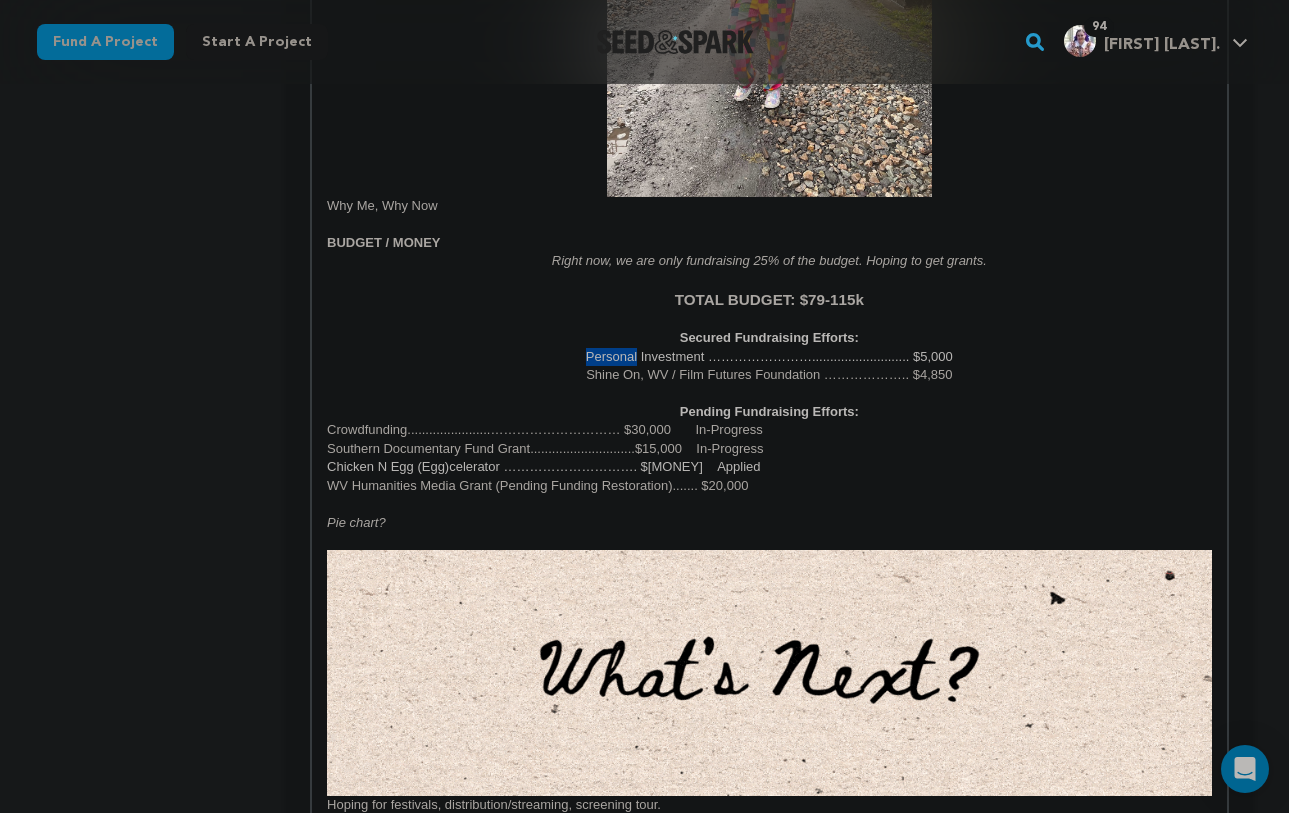 drag, startPoint x: 637, startPoint y: 353, endPoint x: 562, endPoint y: 357, distance: 75.10659 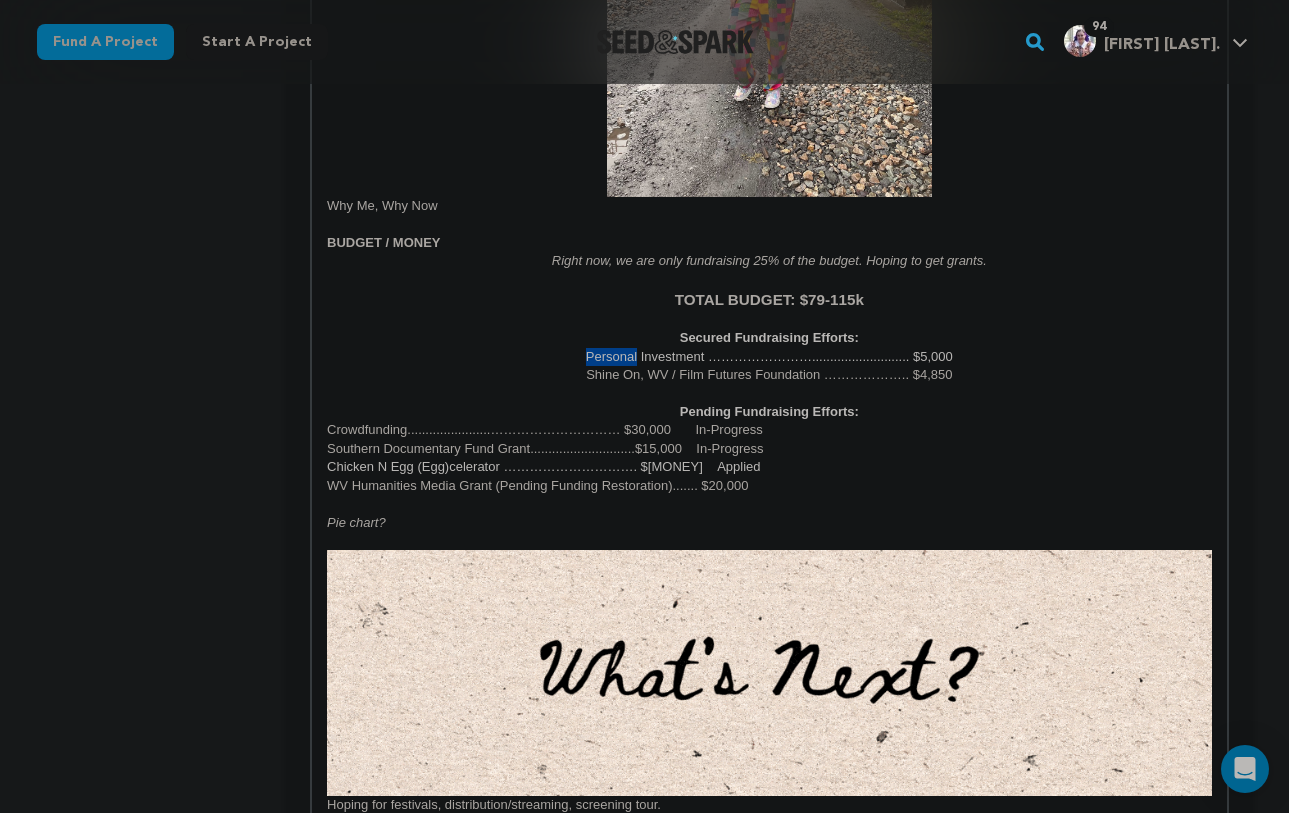 click on "Personal Investment ……………………........................... $5,000" at bounding box center (769, 357) 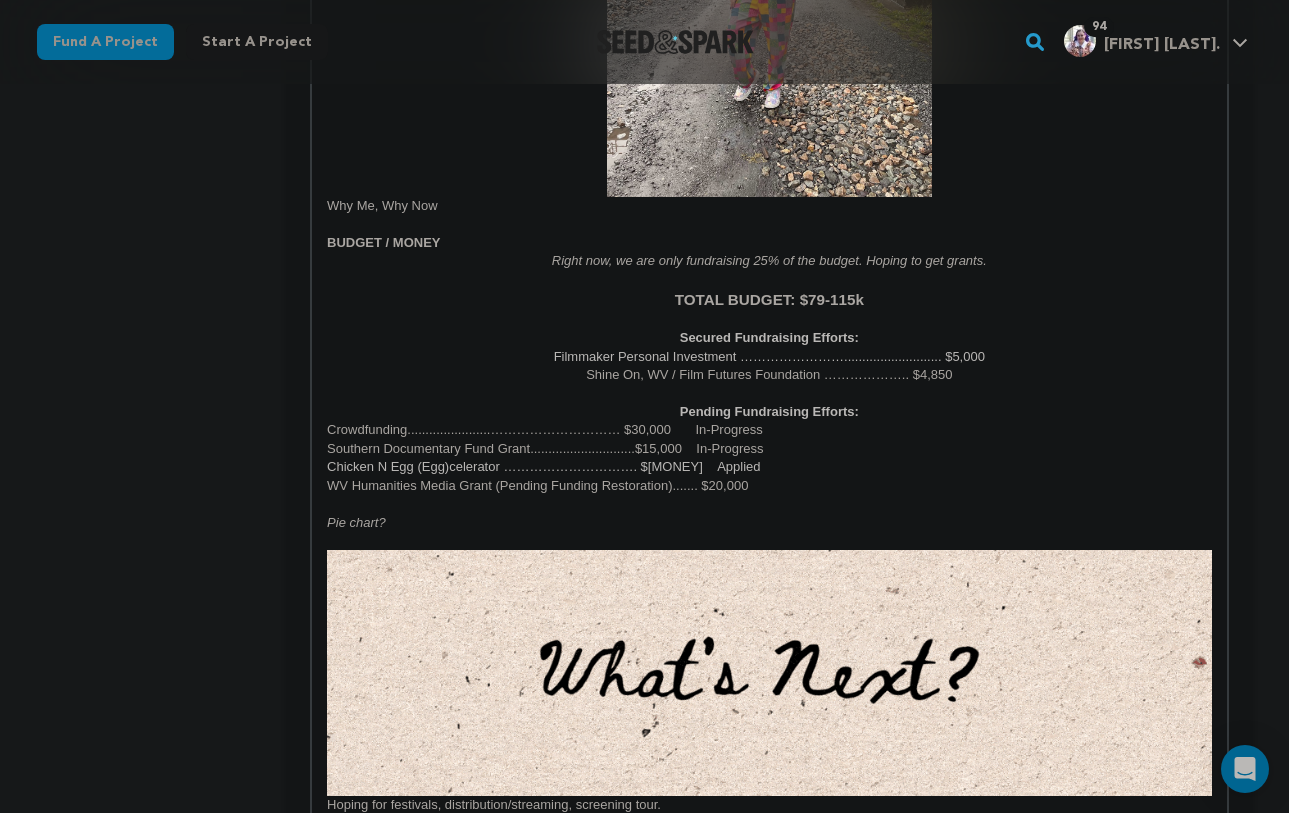 click on "Filmmaker Personal Investment ……………………........................... $5,000" at bounding box center (769, 356) 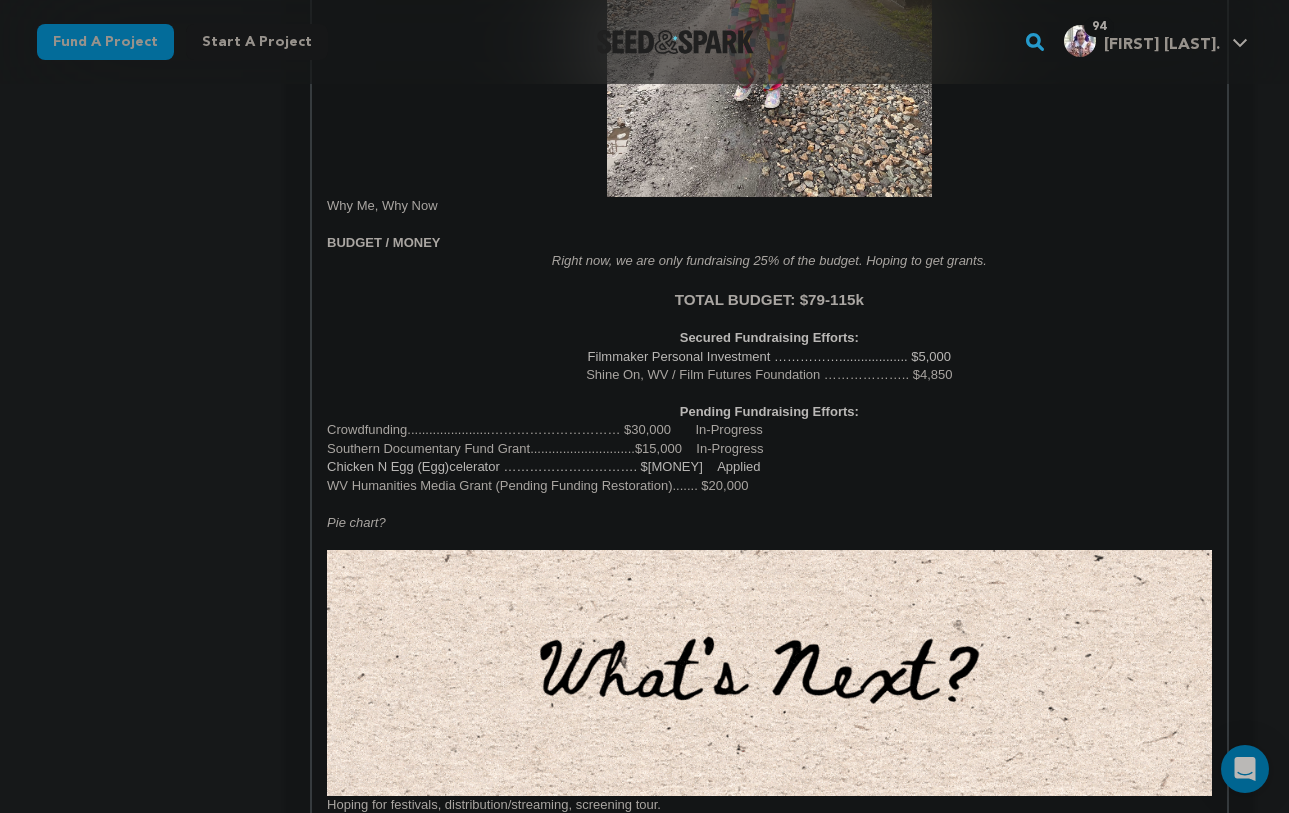 click at bounding box center (769, 393) 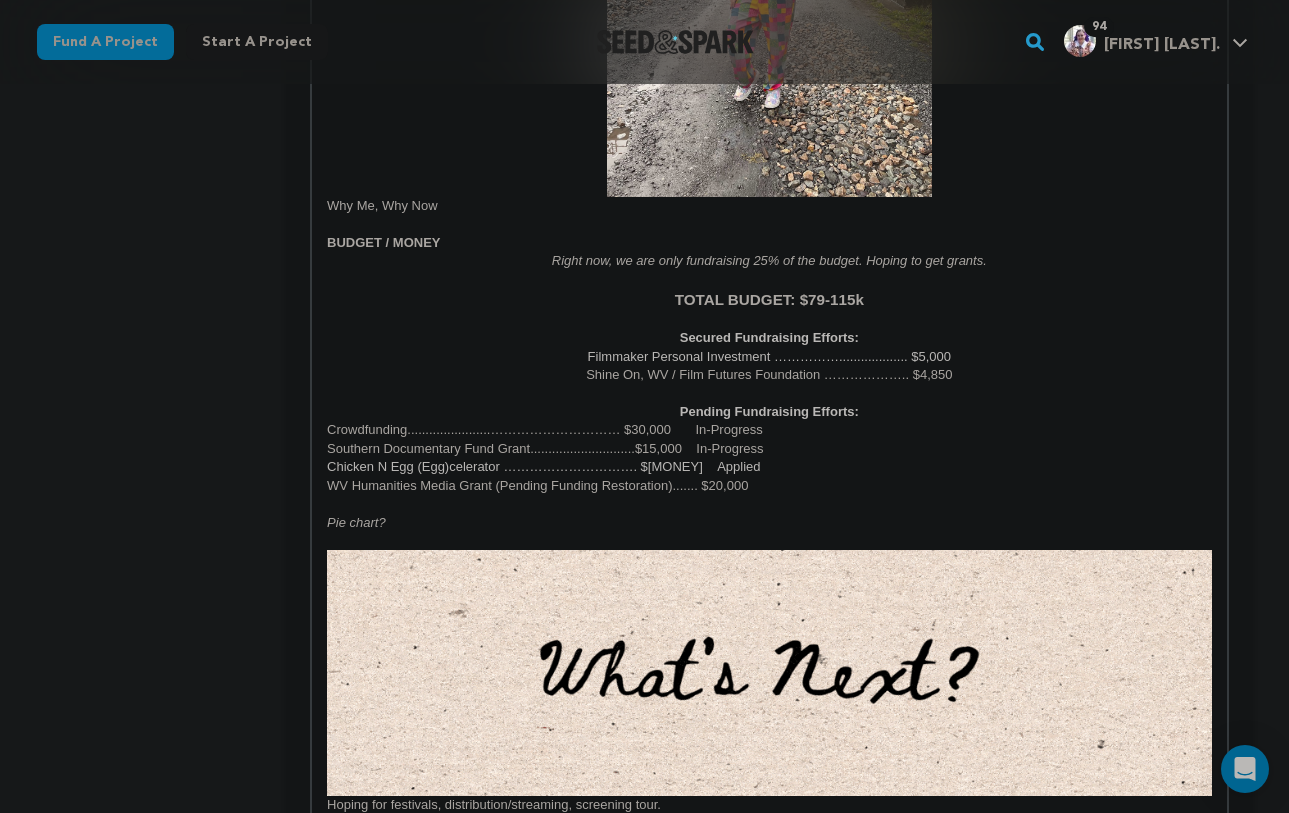 click on "WV Humanities Media Grant (Pending Funding Restoration)....... $20,000" at bounding box center [769, 486] 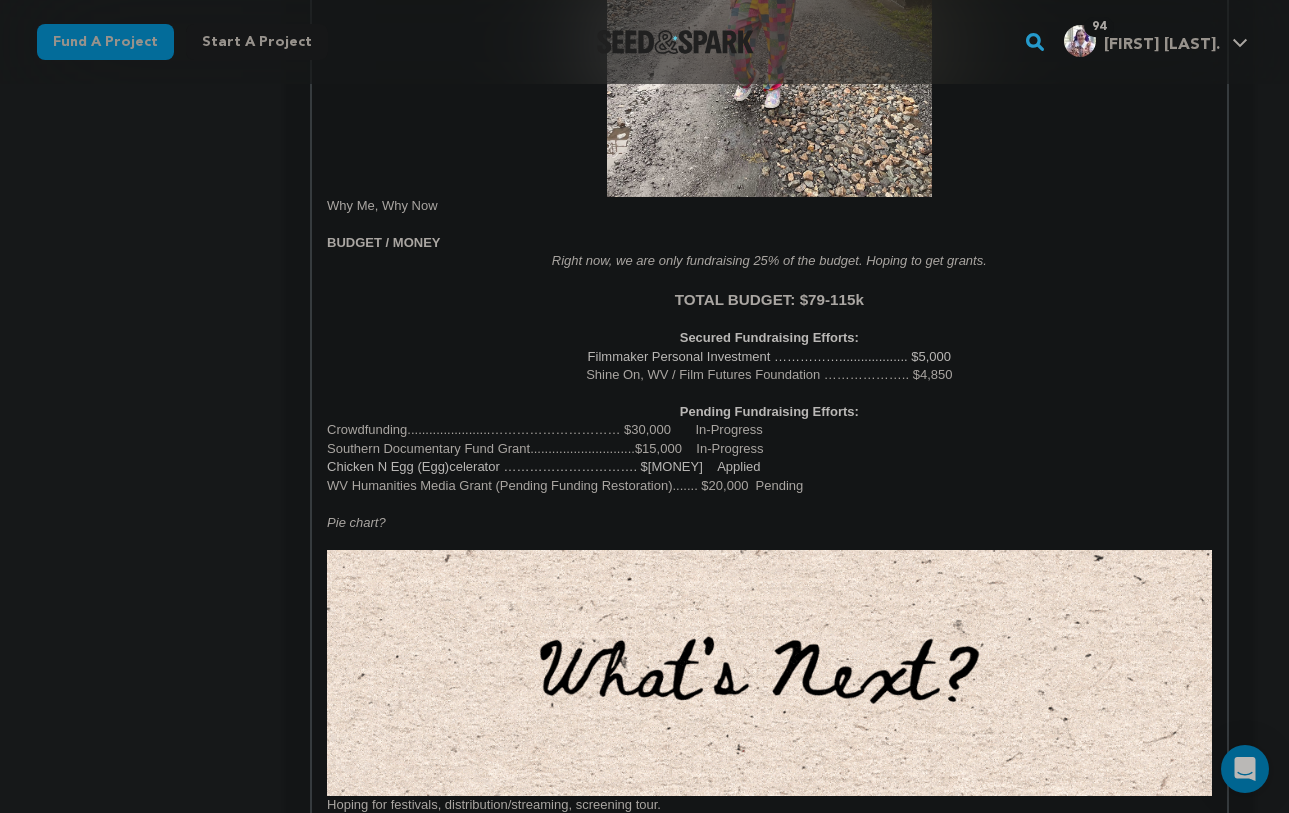 click on "WV Humanities Media Grant (Pending Funding Restoration)....... $20,000  Pending" at bounding box center (769, 486) 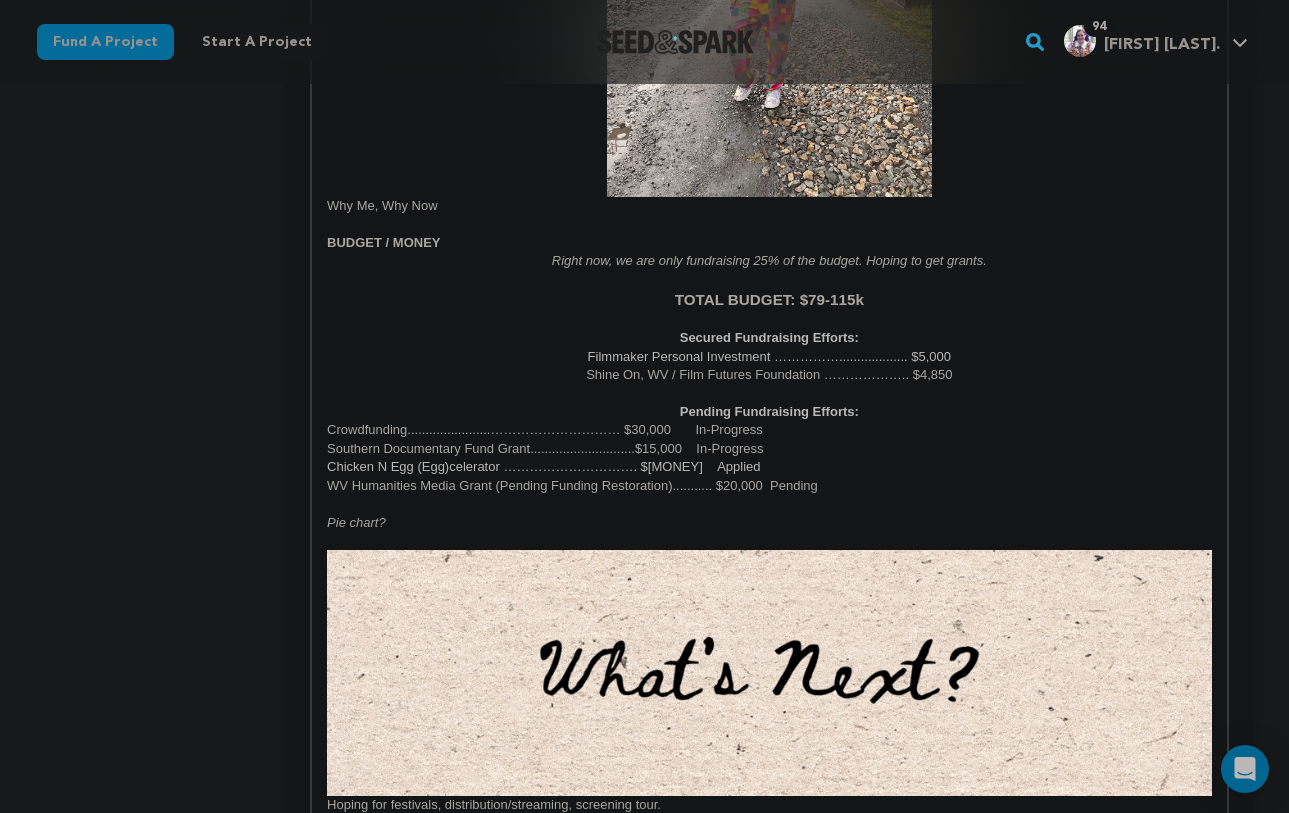 click on "Chicken N Egg (Egg)celerator …………………………. $[MONEY]	Applied" at bounding box center [543, 466] 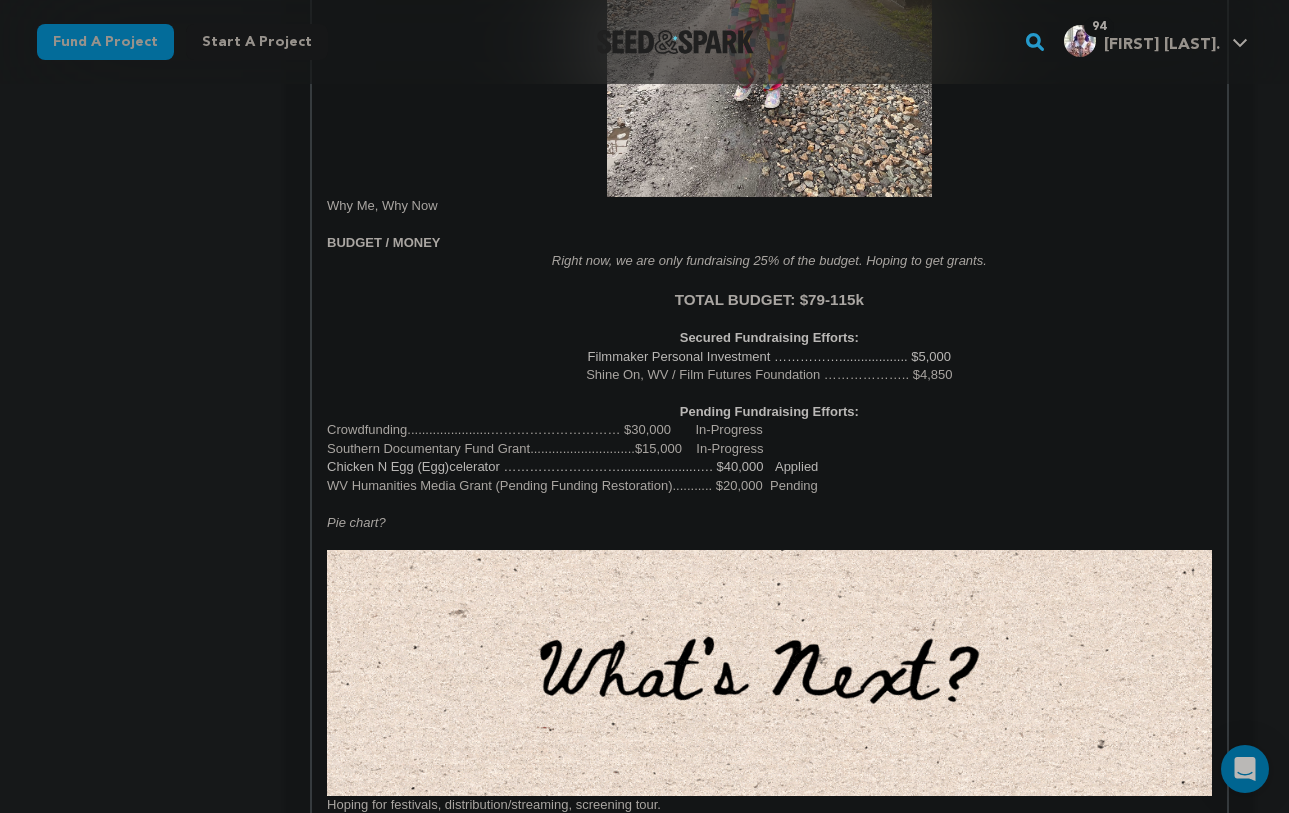 click on "Southern Documentary Fund Grant.............................$15,000    In-Progress" at bounding box center [769, 449] 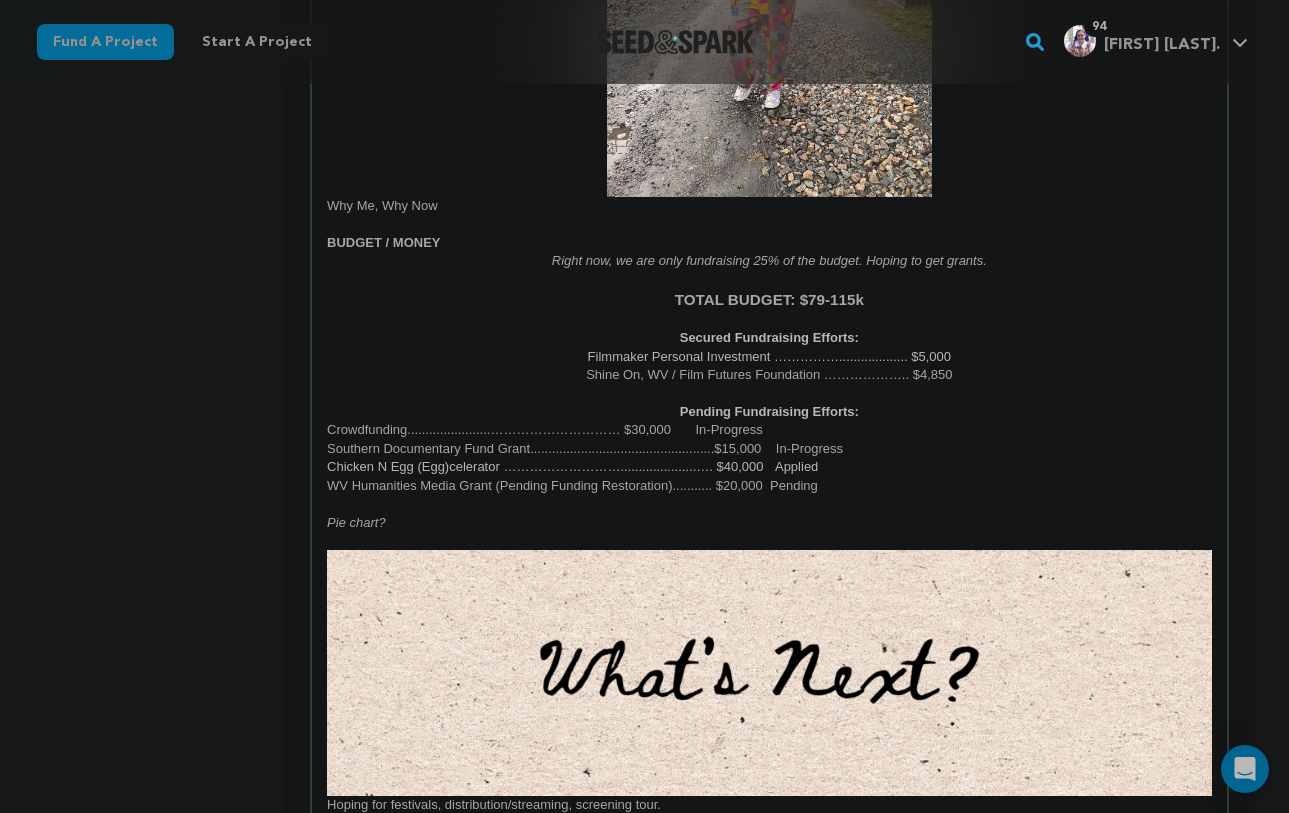 click on "Crowdfunding.......................………………………… $30,000	      In-Progress" at bounding box center (769, 430) 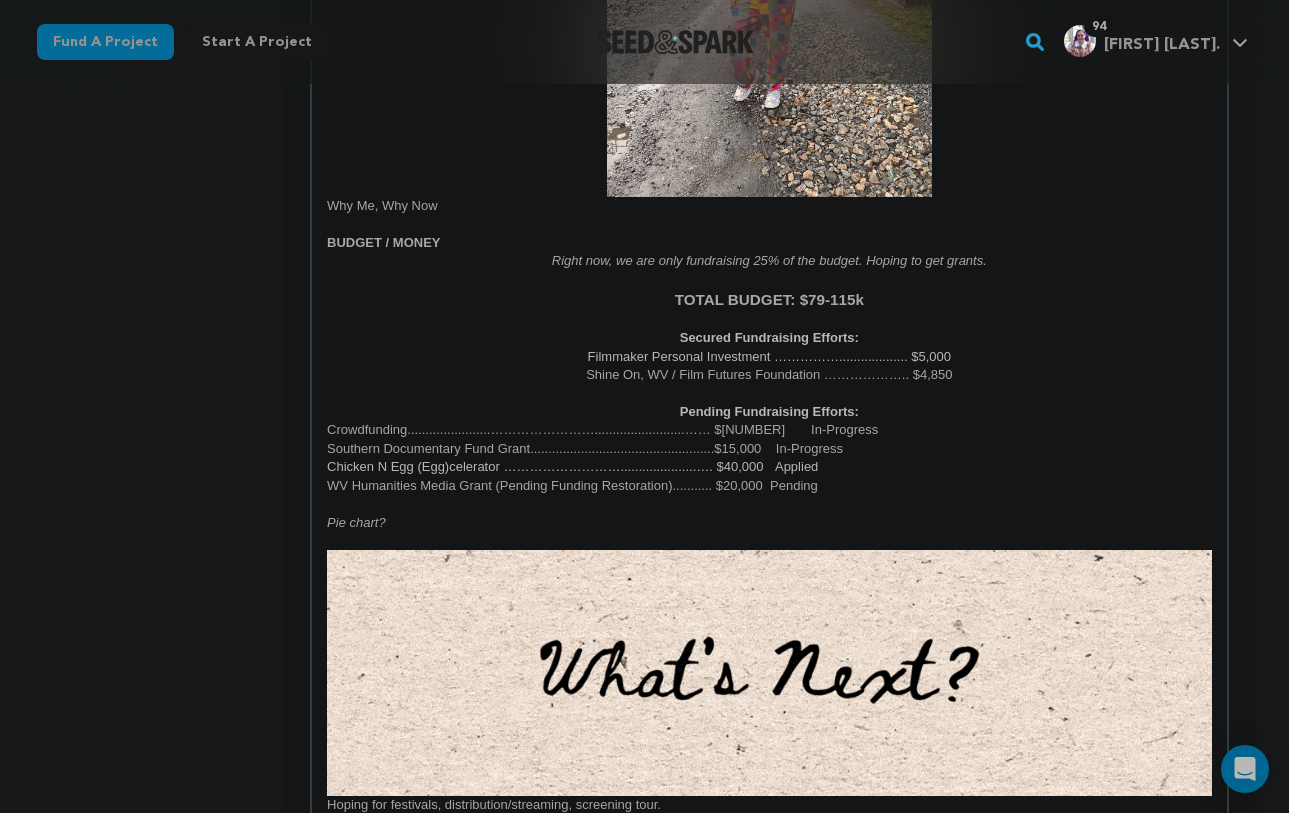 click on "Crowdfunding.......................…………………….........................…… $[NUMBER]	      In-Progress" at bounding box center (769, 430) 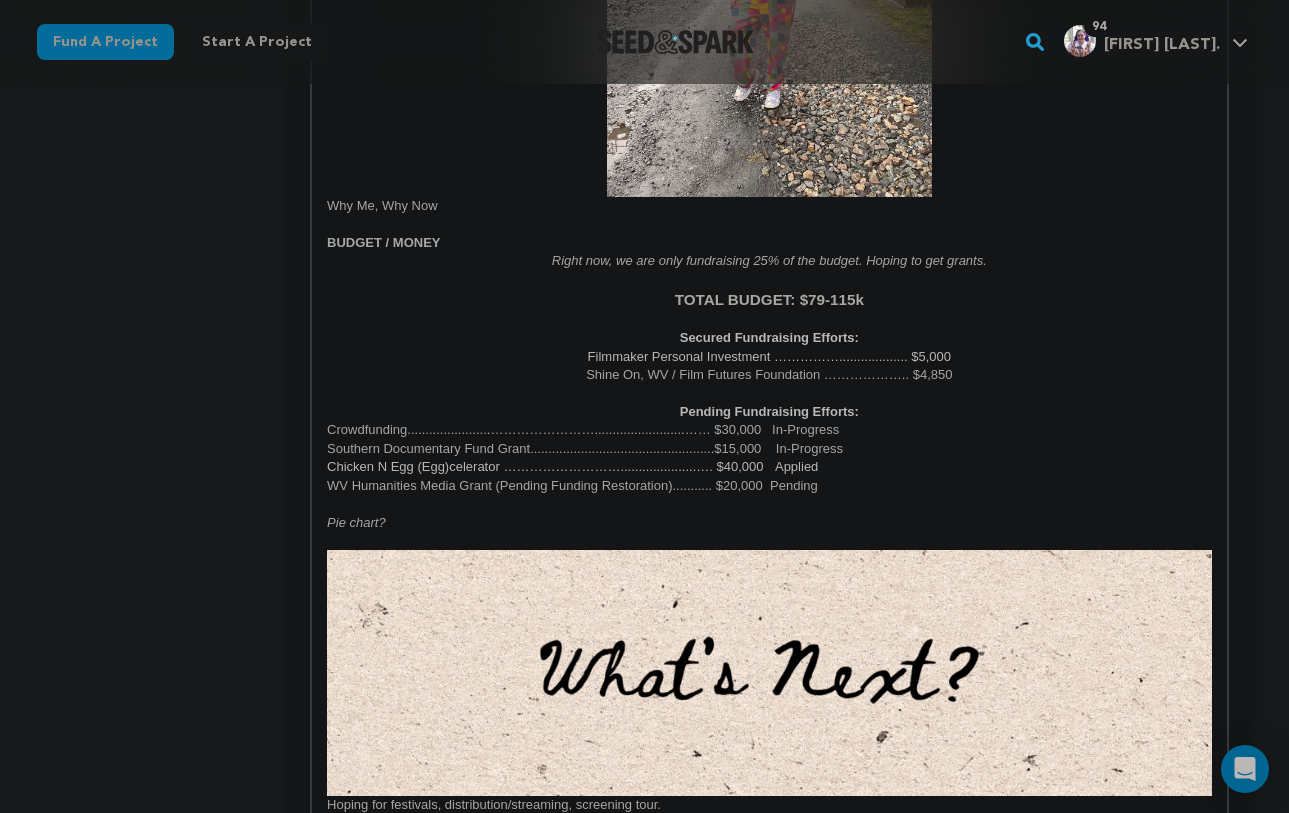 click on "Southern Documentary Fund Grant...................................................$15,000    In-Progress" at bounding box center [769, 449] 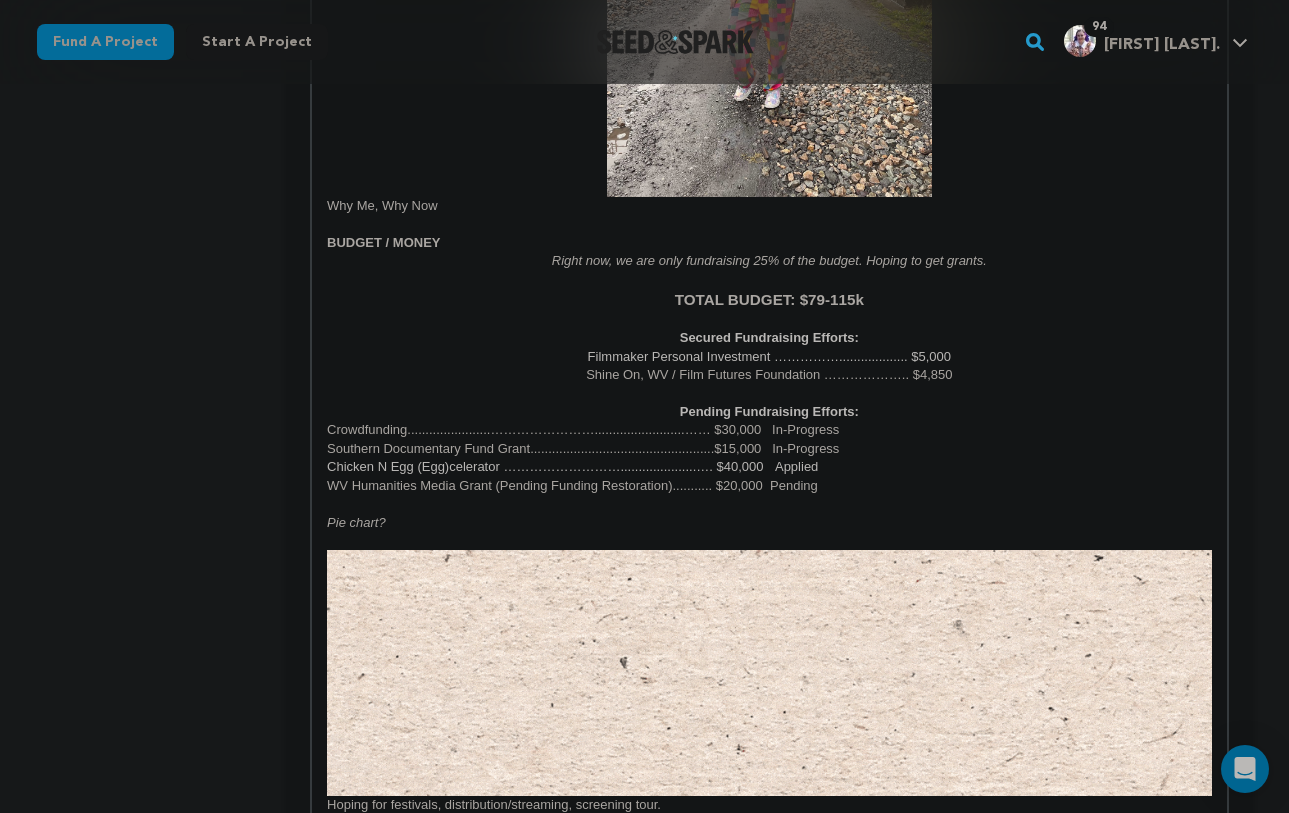 click on "Chicken N Egg (Egg)celerator ……………………….....................…. $40,000	Applied" at bounding box center (572, 466) 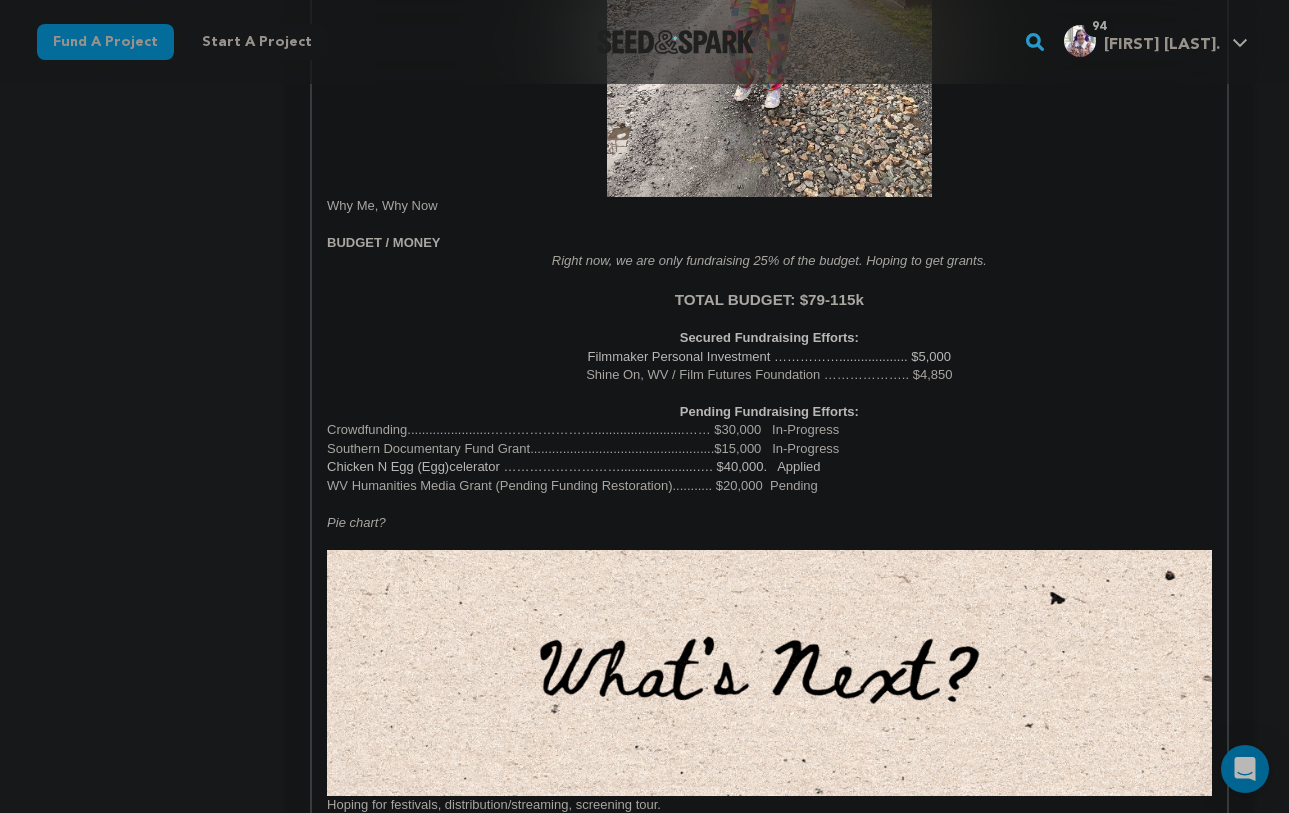 click on "Chicken N Egg (Egg)celerator ……………………….....................…. $40,000.   Applied" at bounding box center (573, 466) 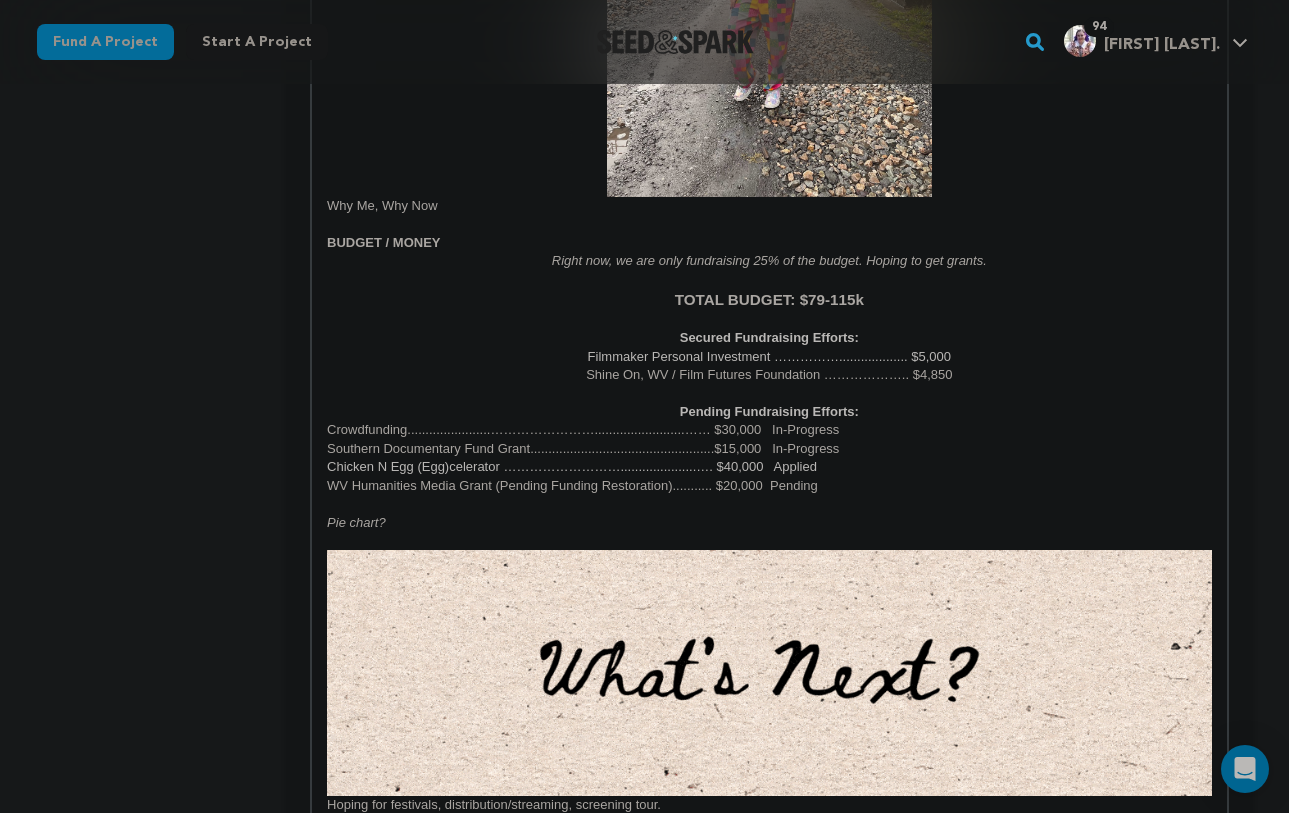click on "Chicken N Egg (Egg)celerator ……………………….....................…. $40,000   Applied" at bounding box center [572, 466] 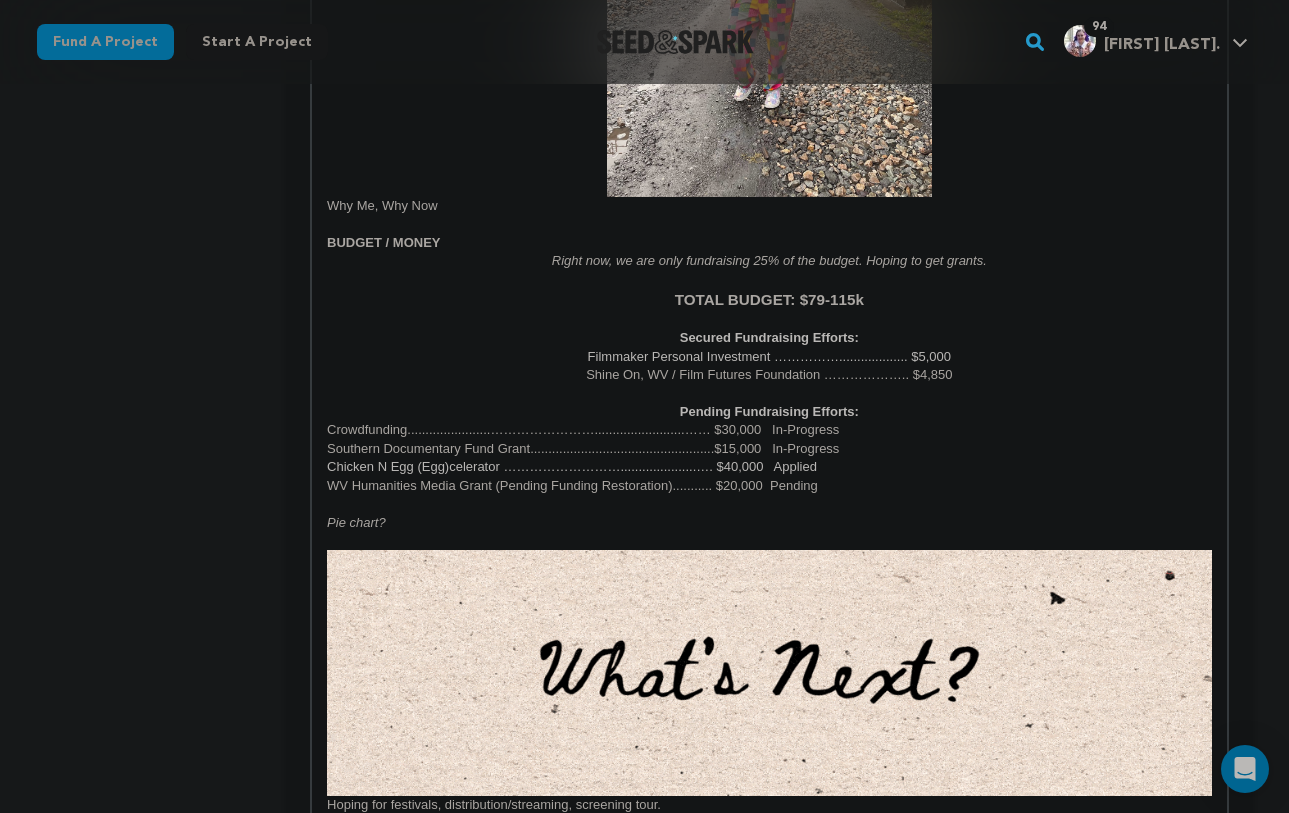 click on "WV Humanities Media Grant (Pending Funding Restoration)........... $20,000  Pending" at bounding box center [769, 486] 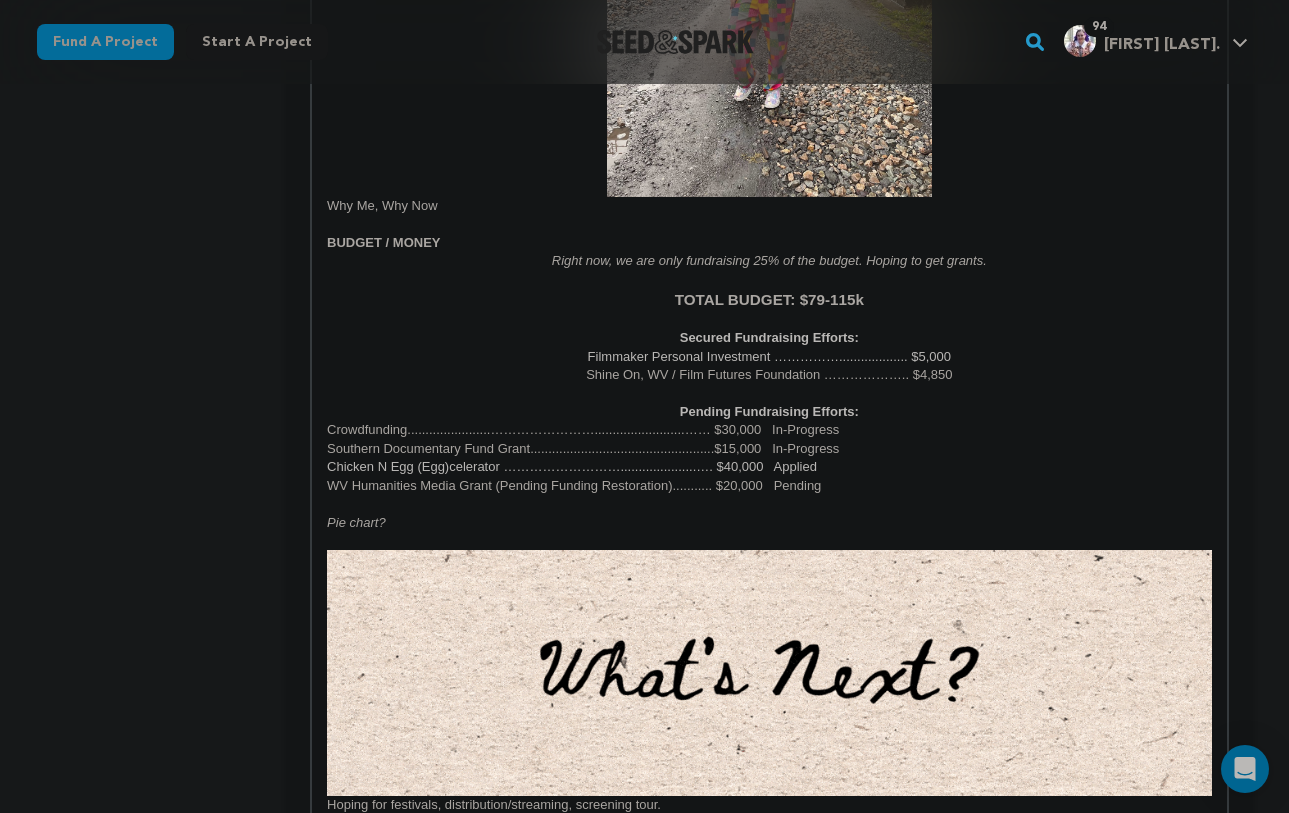 click on "WV Humanities Media Grant (Pending Funding Restoration)........... $20,000   Pending" at bounding box center (769, 486) 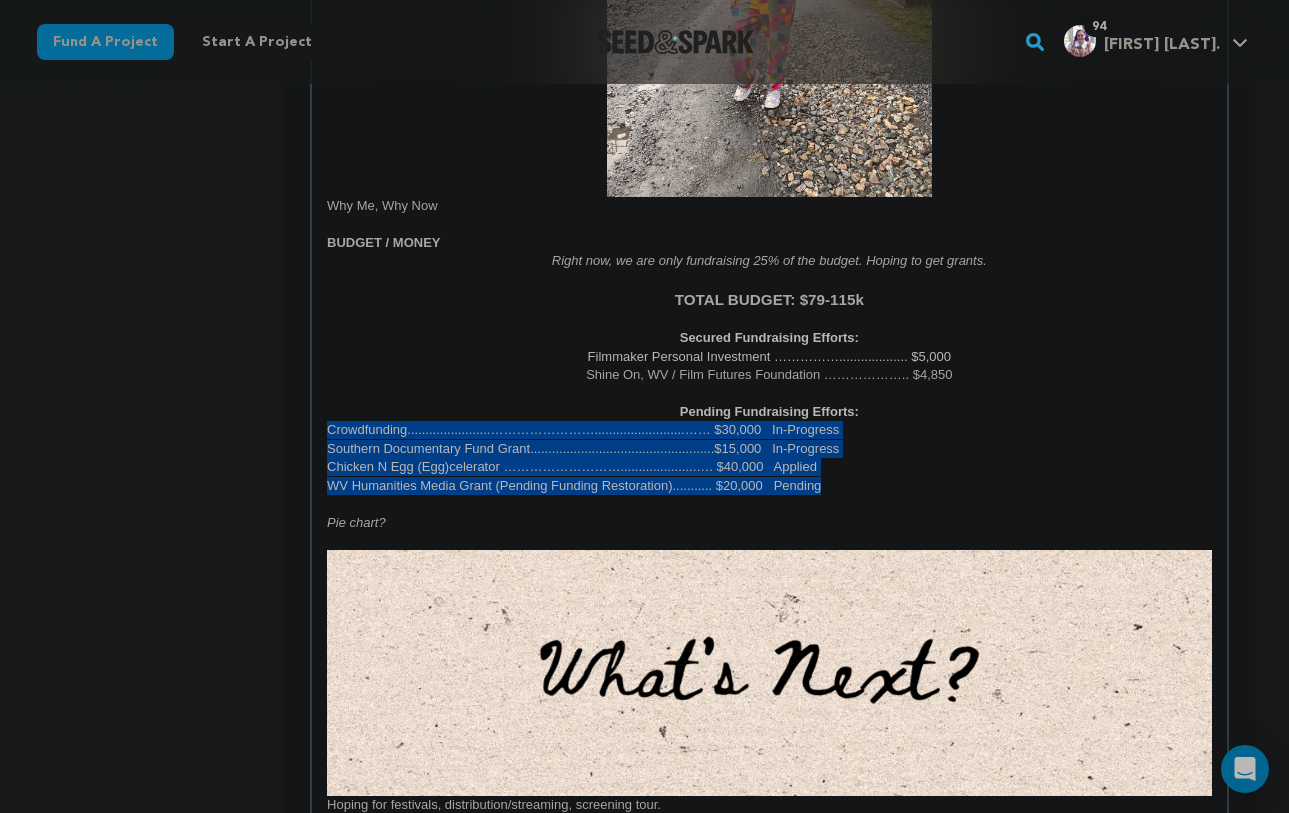 drag, startPoint x: 828, startPoint y: 478, endPoint x: 122, endPoint y: 428, distance: 707.7683 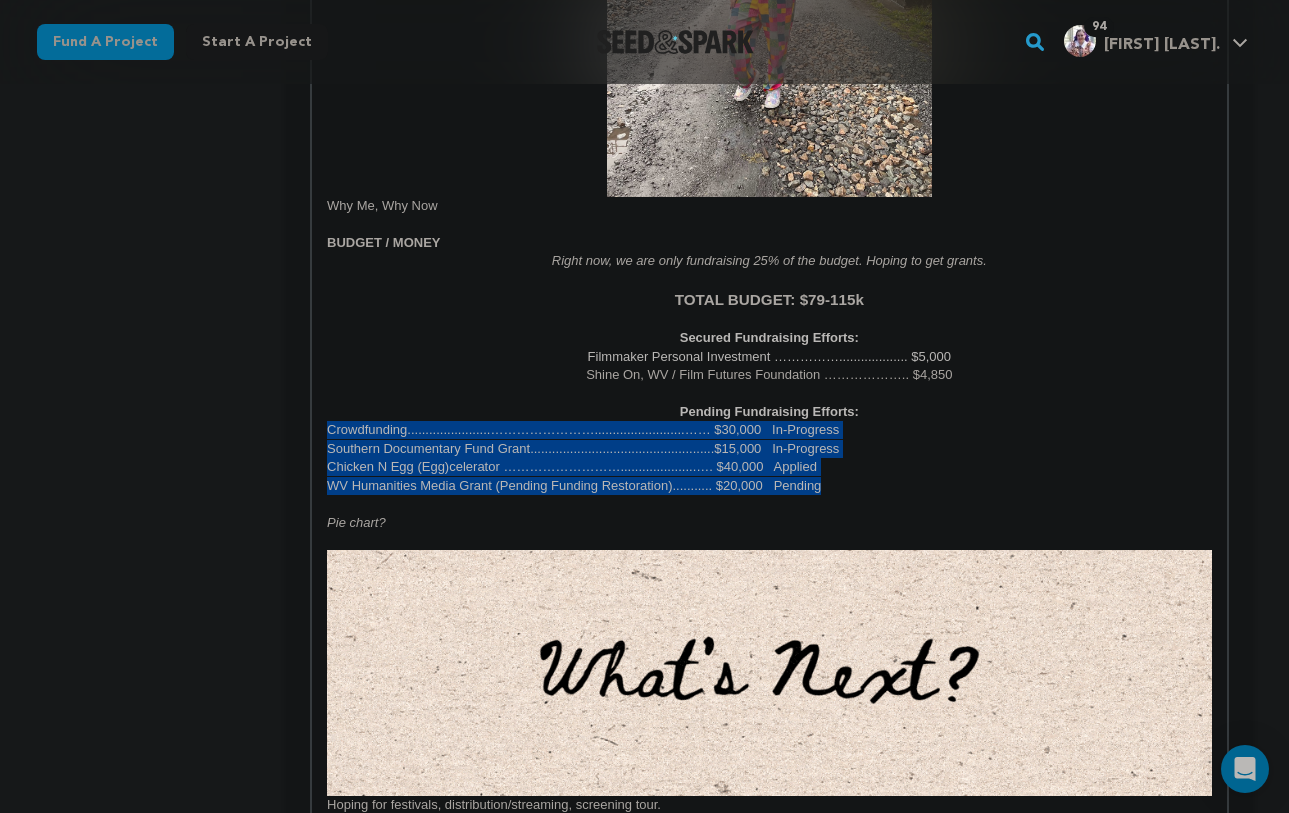 click on "project
story
team
social media
video & images
campaign
incentives
wishlist" at bounding box center (645, -555) 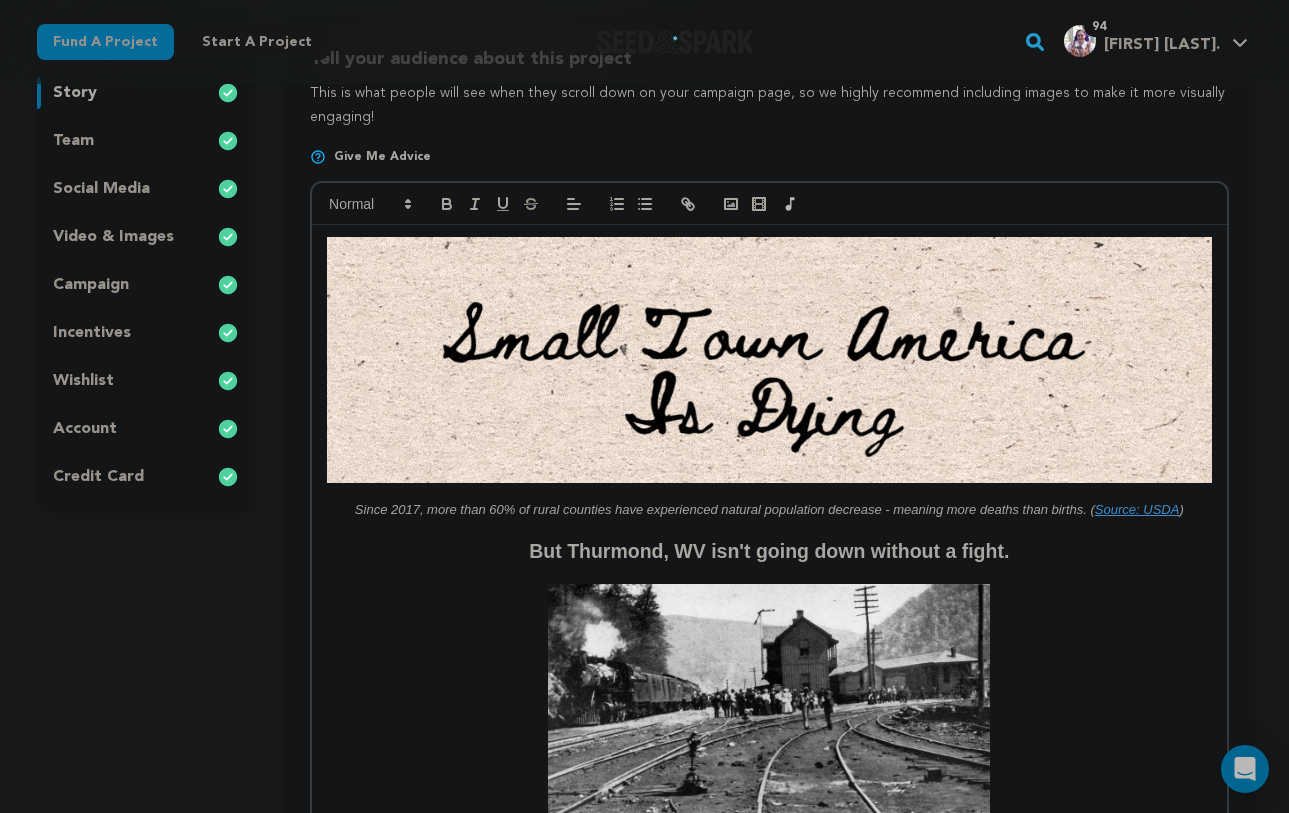 scroll, scrollTop: 0, scrollLeft: 0, axis: both 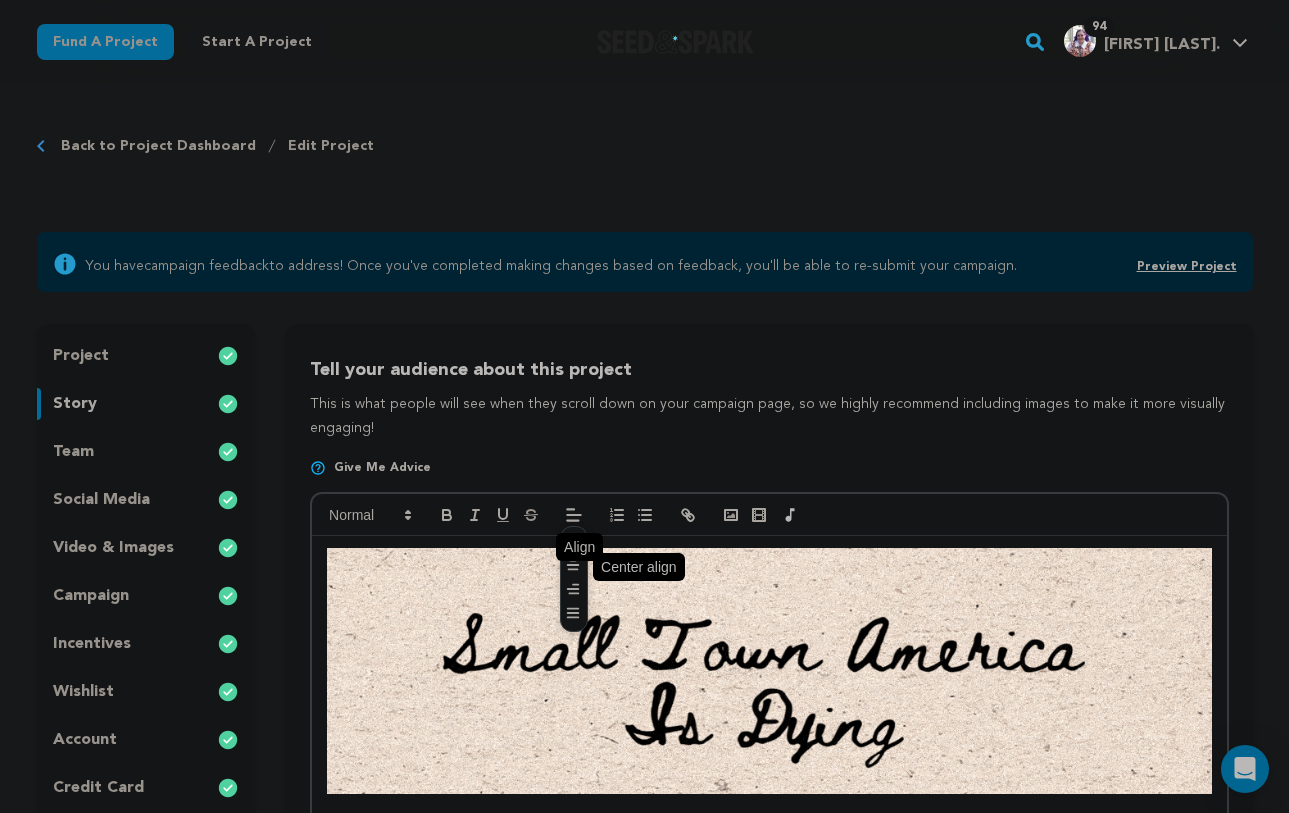 click 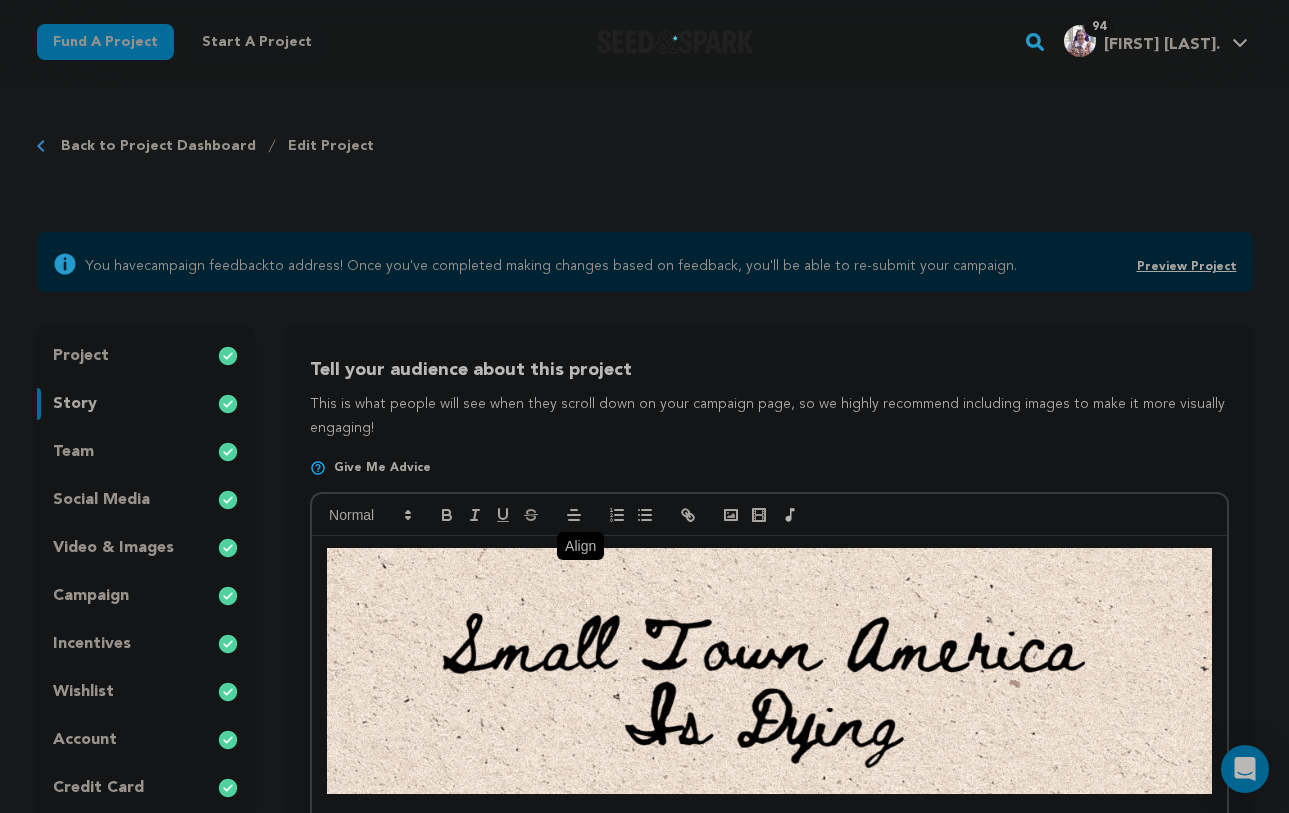 click on "This is what people will see when they scroll down on your campaign page, so we highly recommend including
images to make it more visually engaging!" at bounding box center [769, 417] 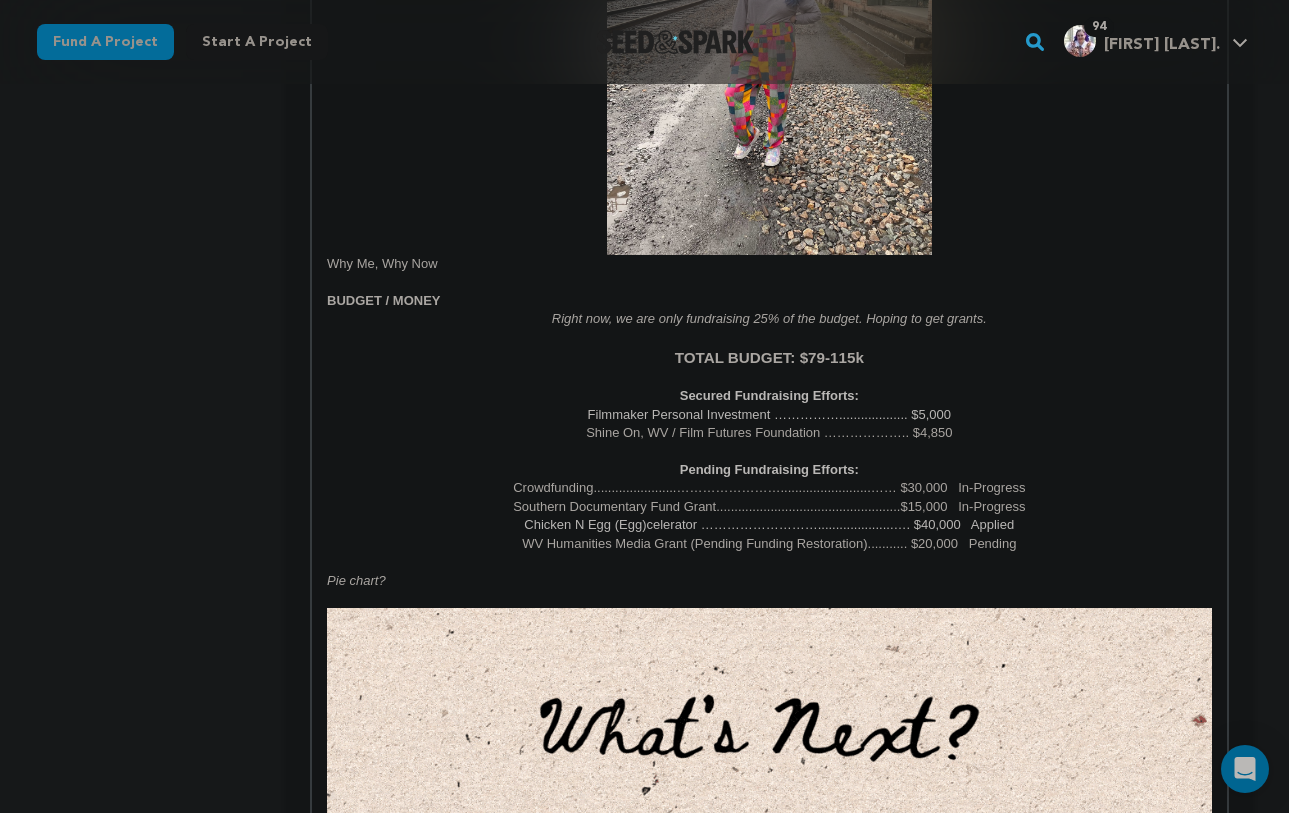 scroll, scrollTop: 2315, scrollLeft: 0, axis: vertical 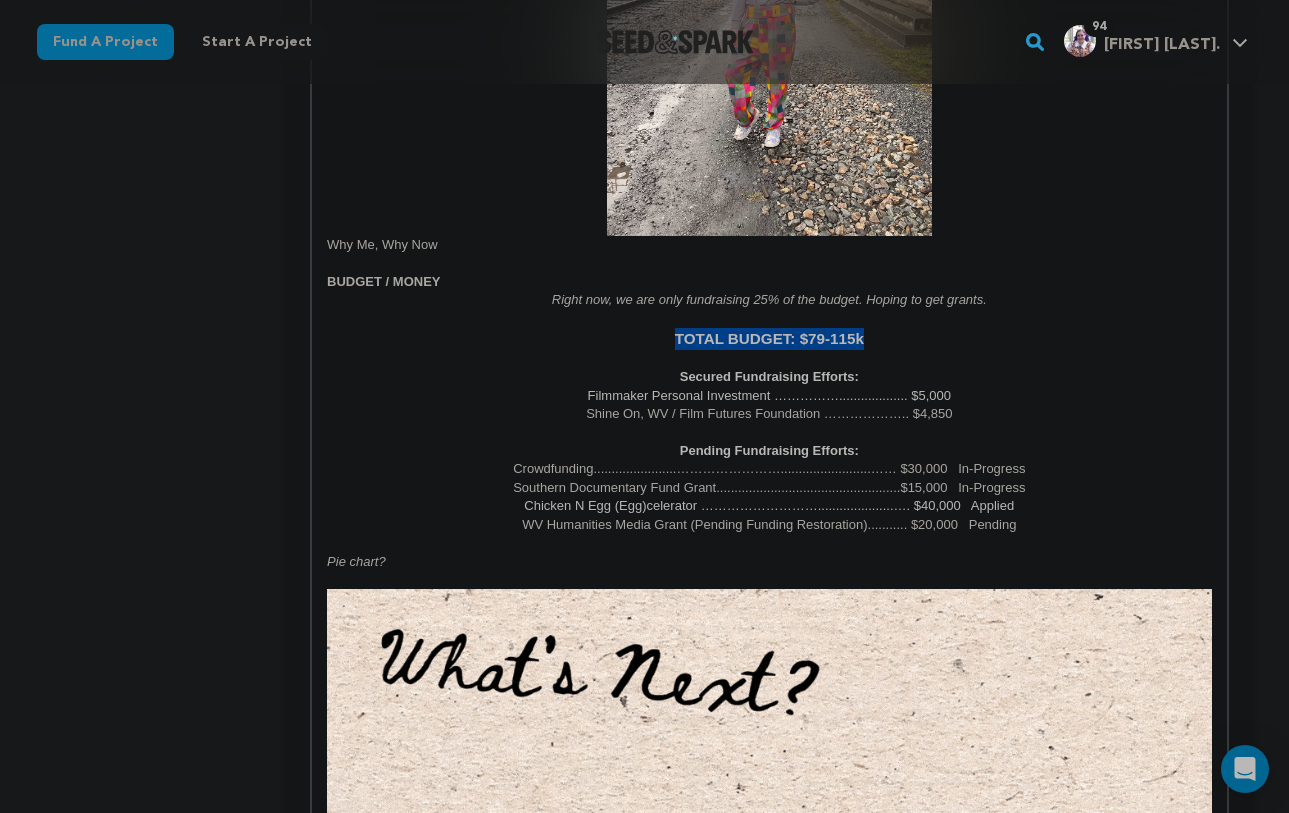 drag, startPoint x: 907, startPoint y: 339, endPoint x: 631, endPoint y: 333, distance: 276.06522 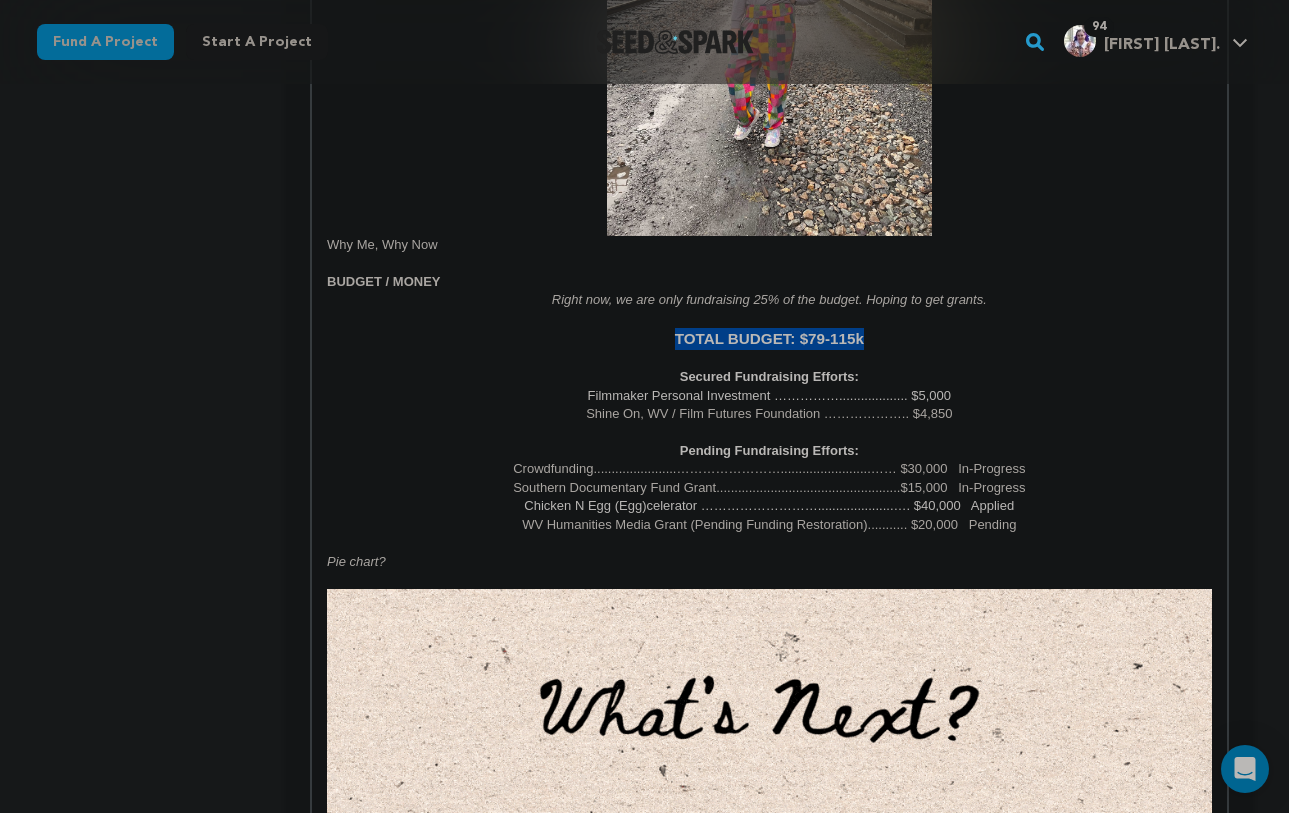 click on "TOTAL BUDGET: $79-115k" at bounding box center [769, 339] 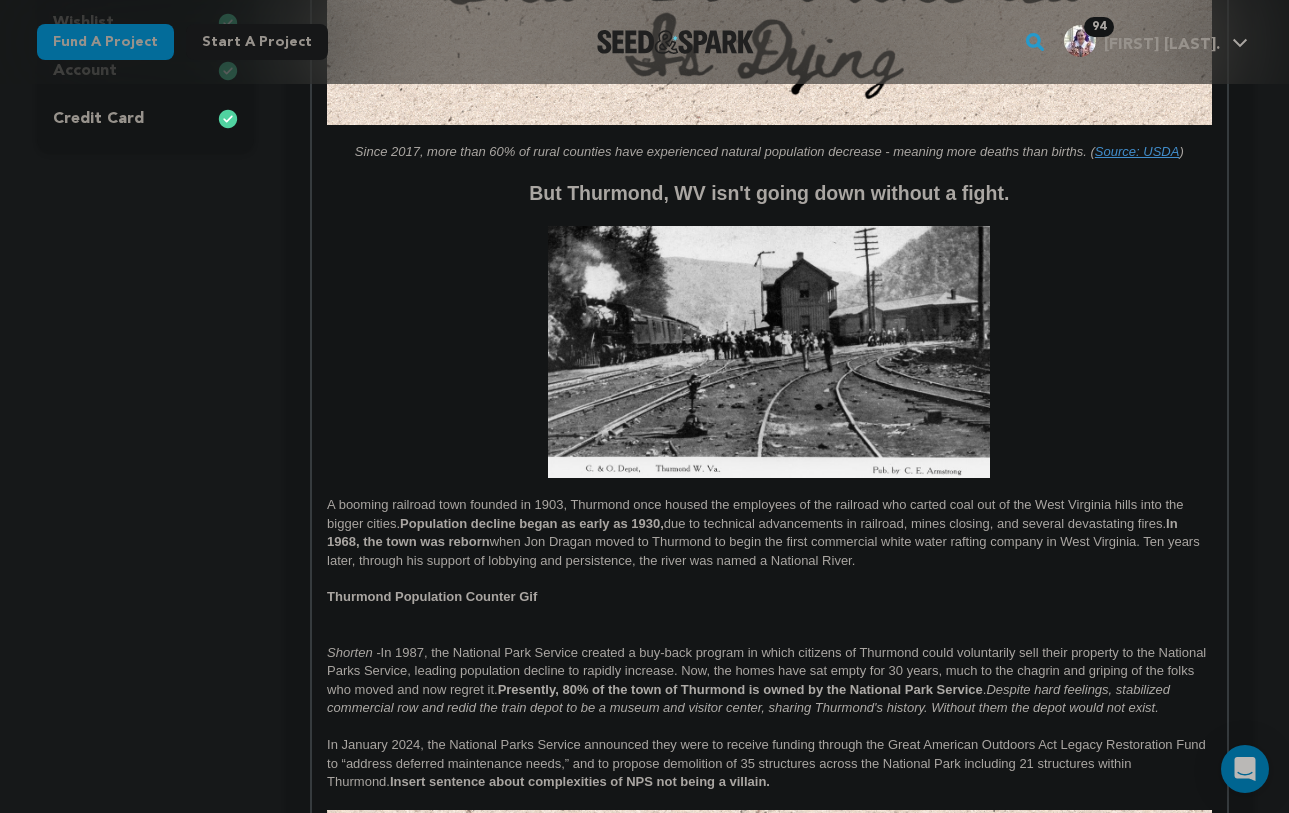 scroll, scrollTop: 0, scrollLeft: 0, axis: both 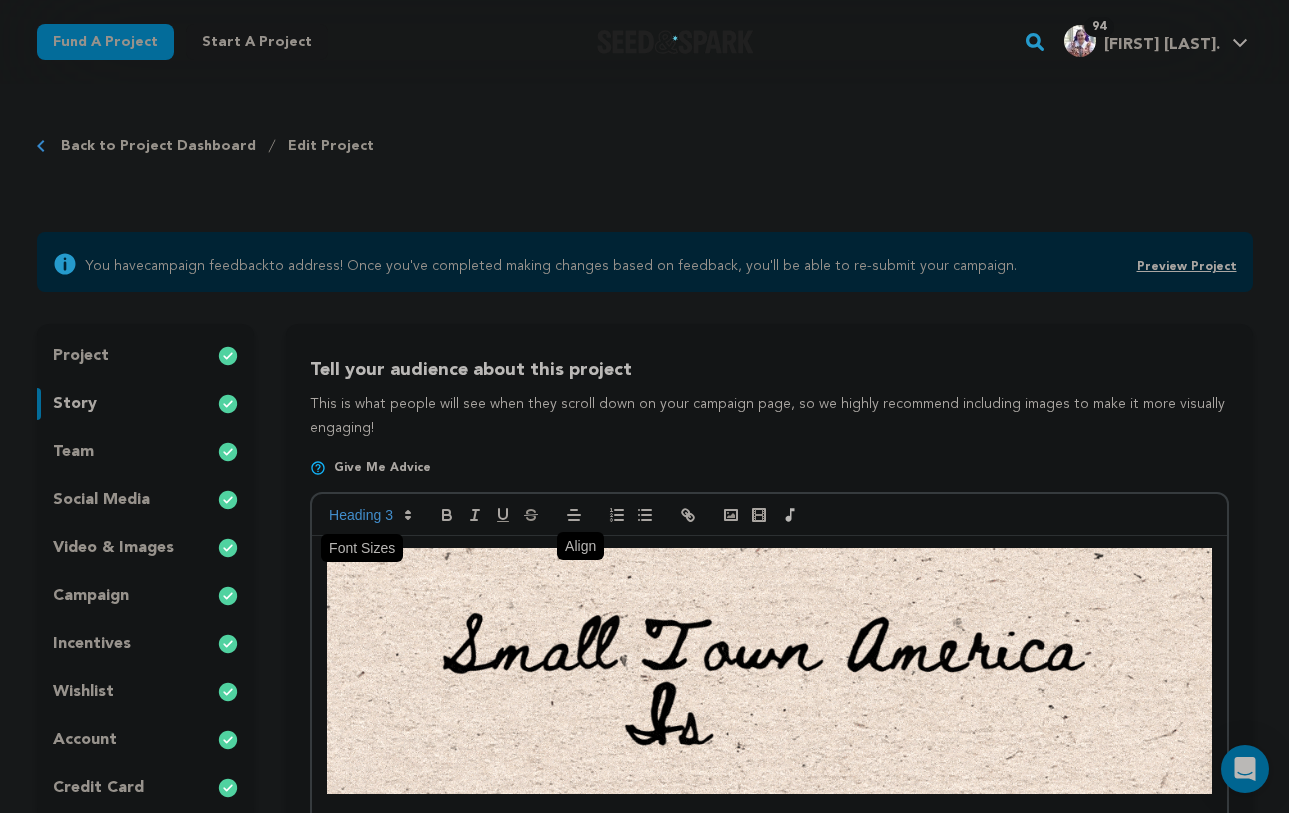 click 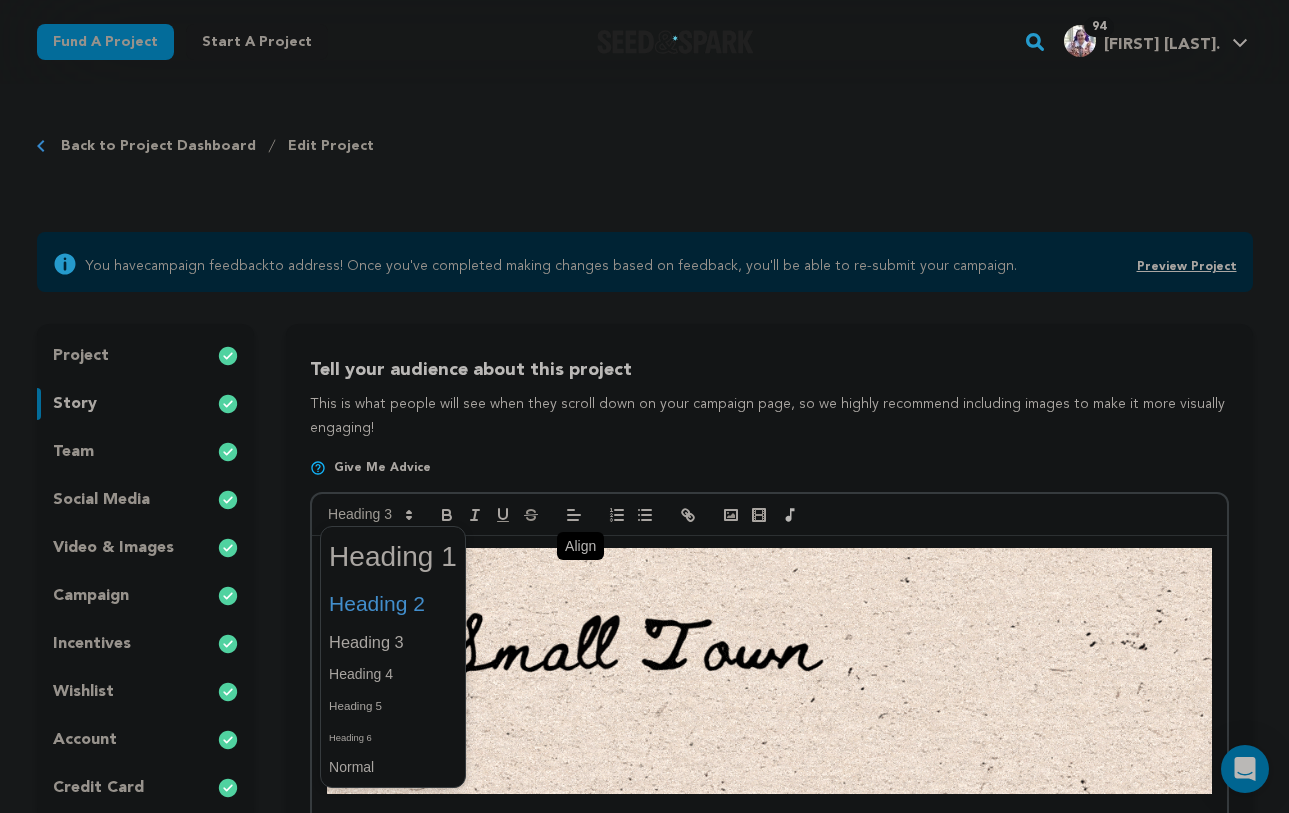 click at bounding box center (393, 604) 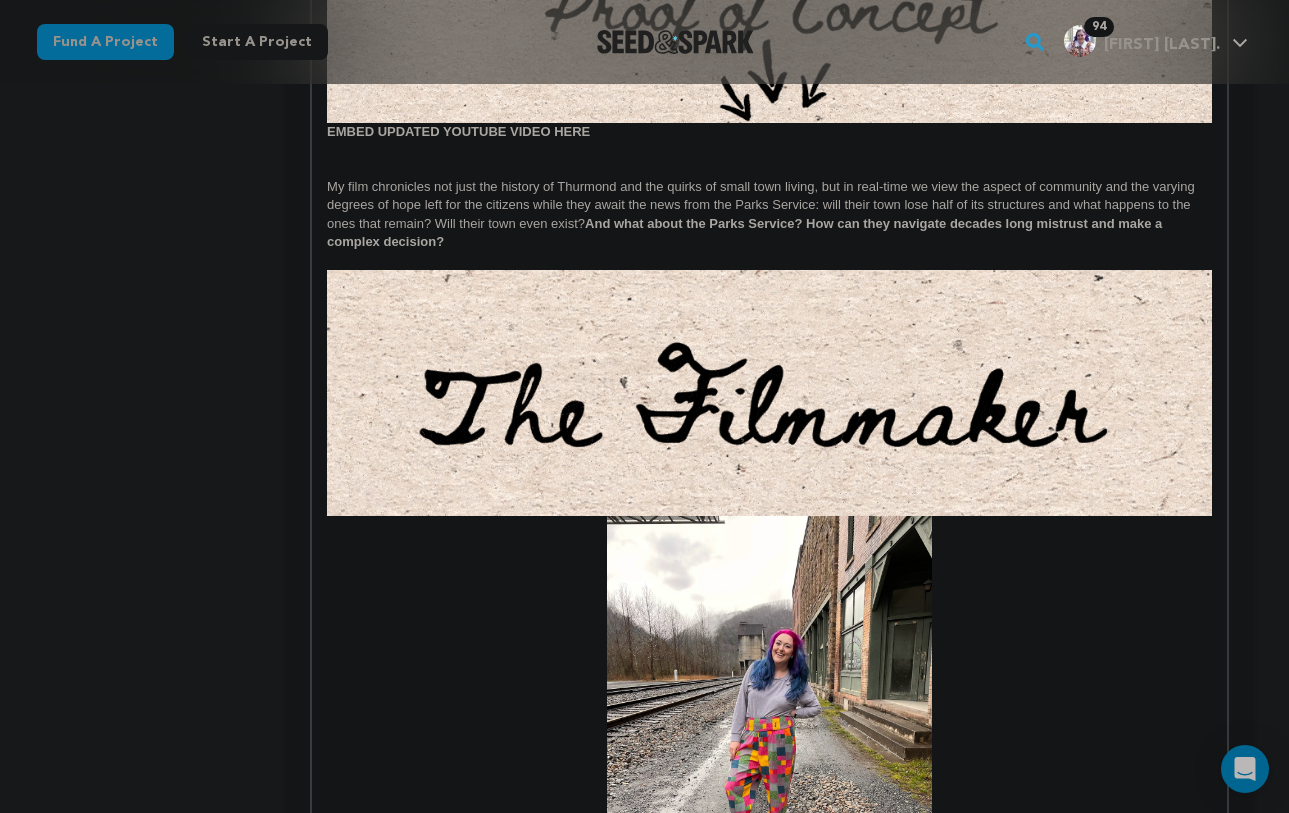 scroll, scrollTop: 2238, scrollLeft: 0, axis: vertical 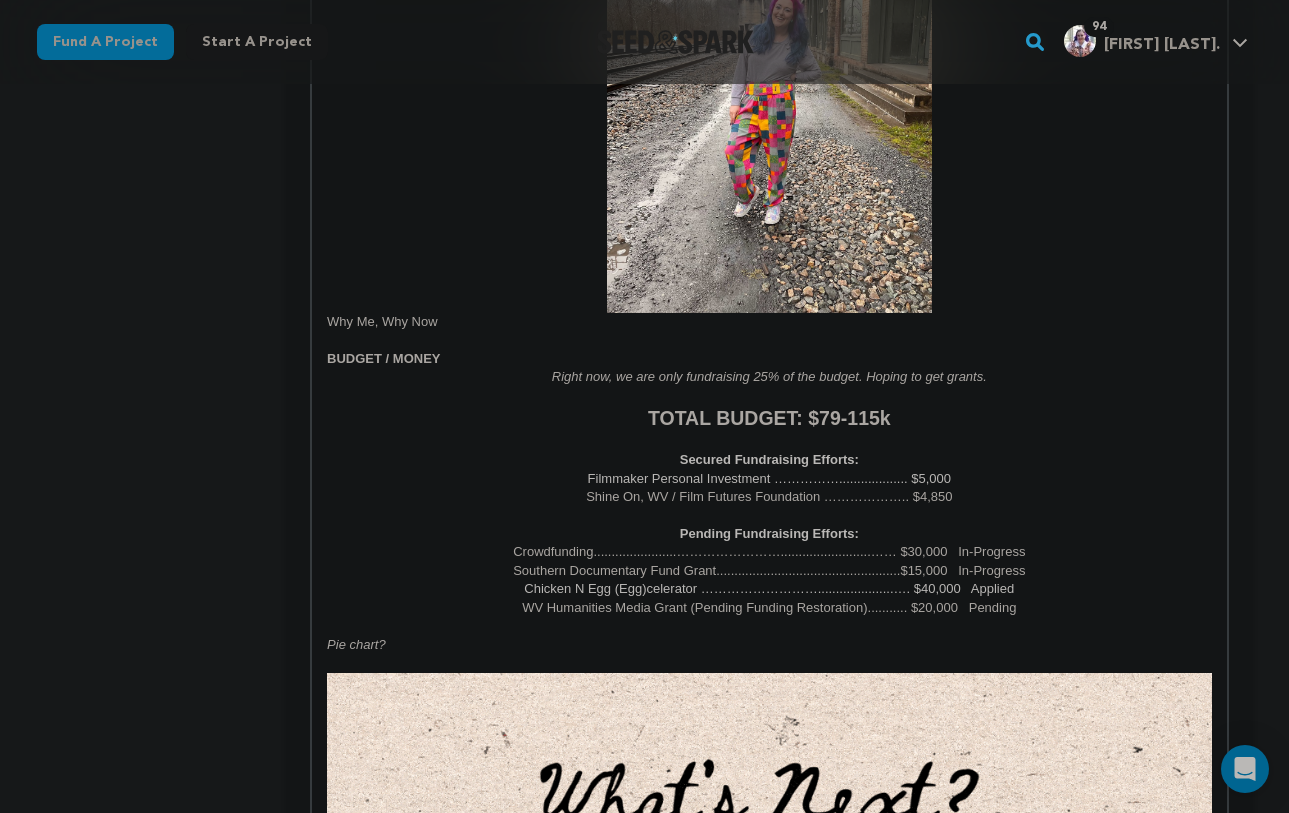 click on "Secured Fundraising Efforts:" at bounding box center [769, 459] 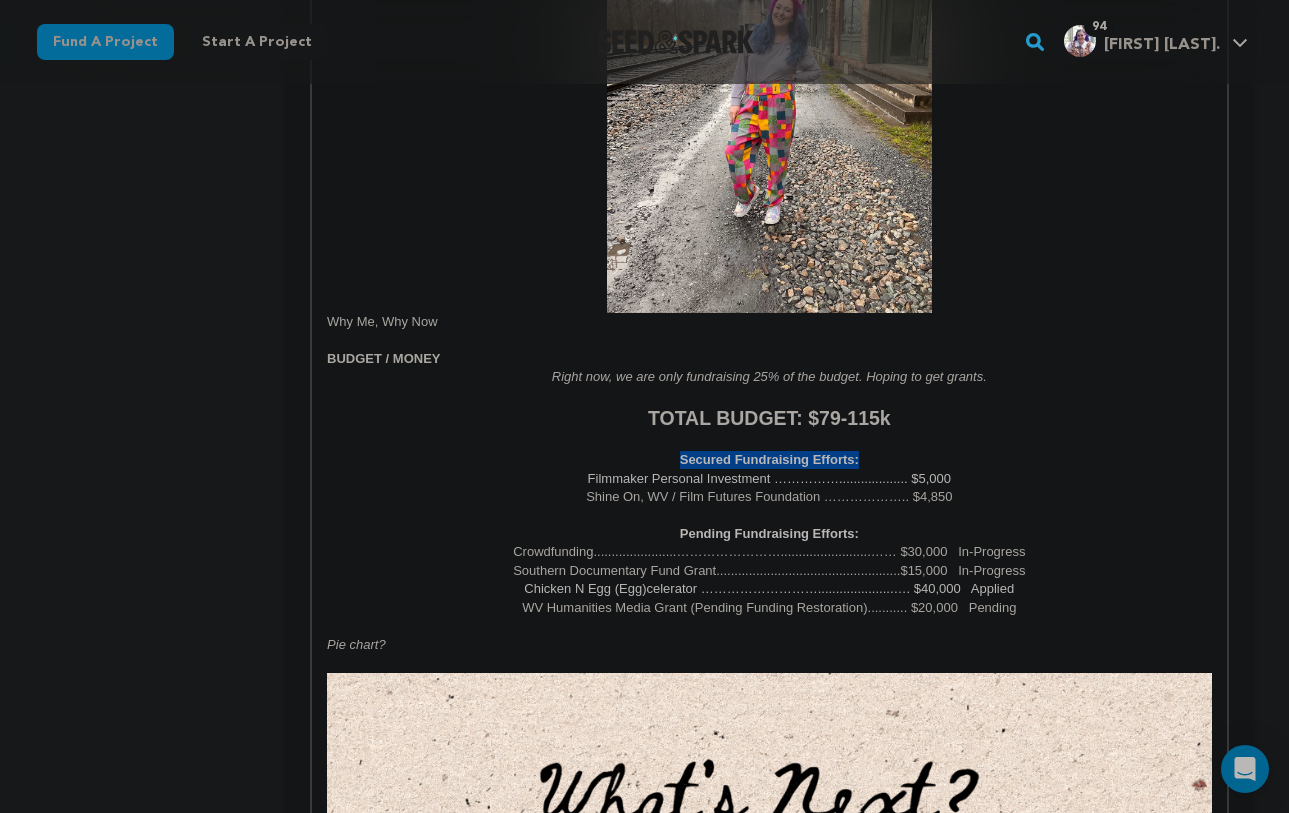 drag, startPoint x: 871, startPoint y: 457, endPoint x: 648, endPoint y: 463, distance: 223.0807 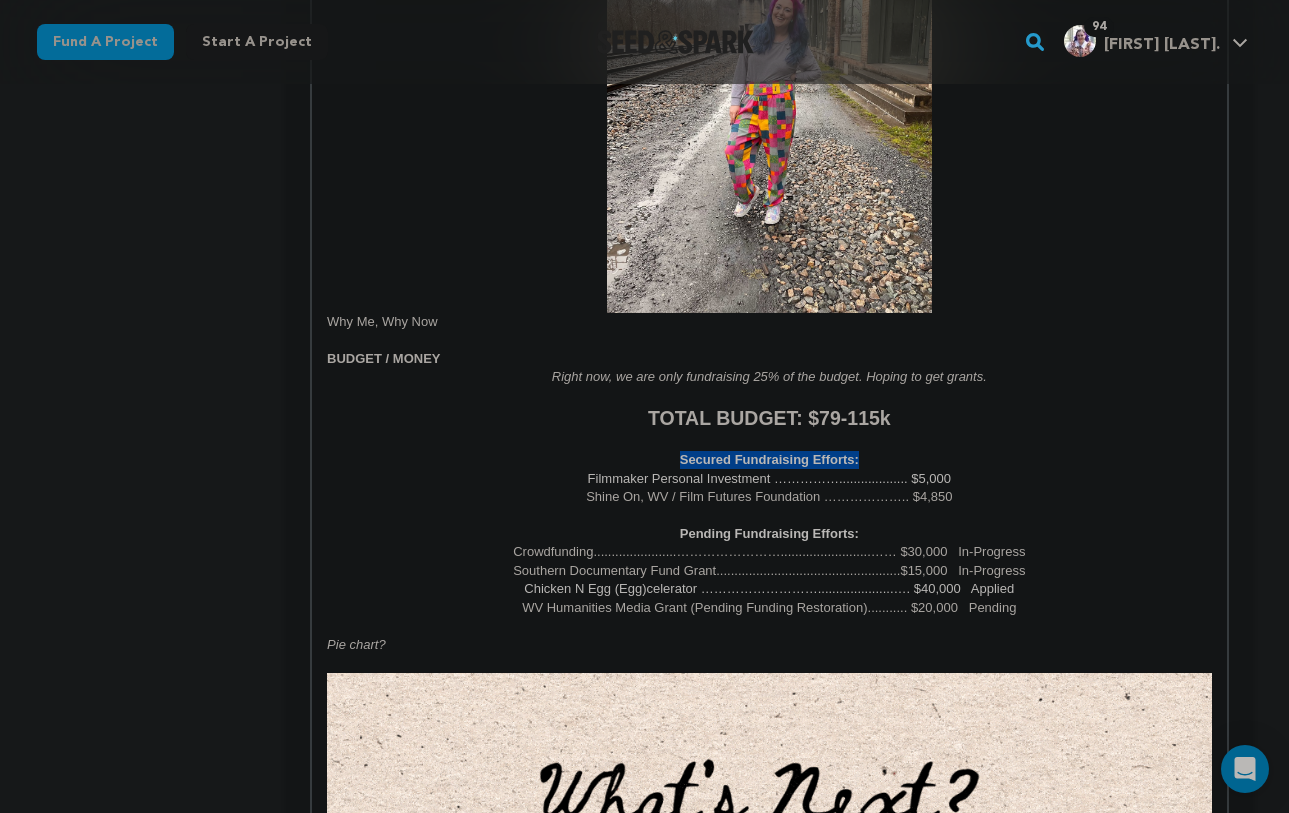 click on "Secured Fundraising Efforts:" at bounding box center [769, 460] 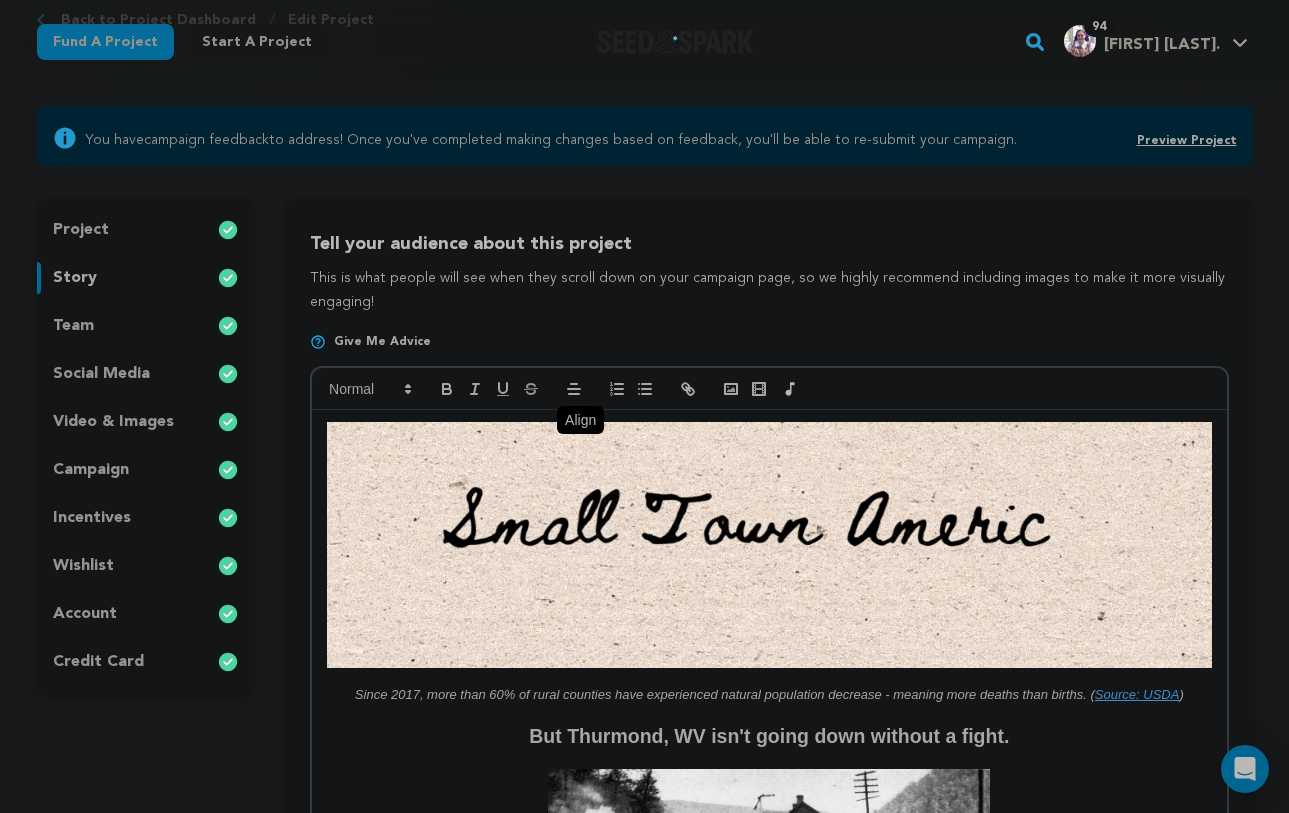 scroll, scrollTop: 0, scrollLeft: 0, axis: both 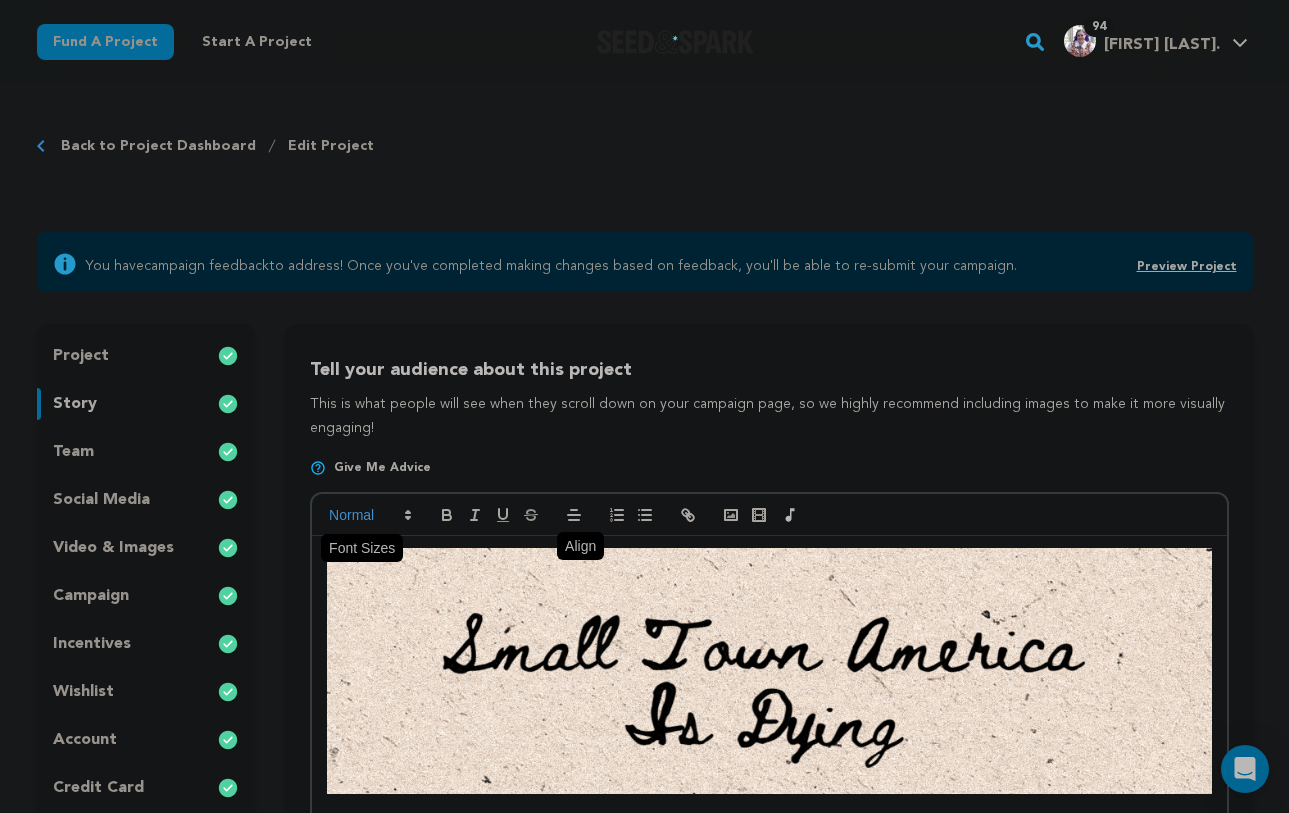 click at bounding box center [369, 515] 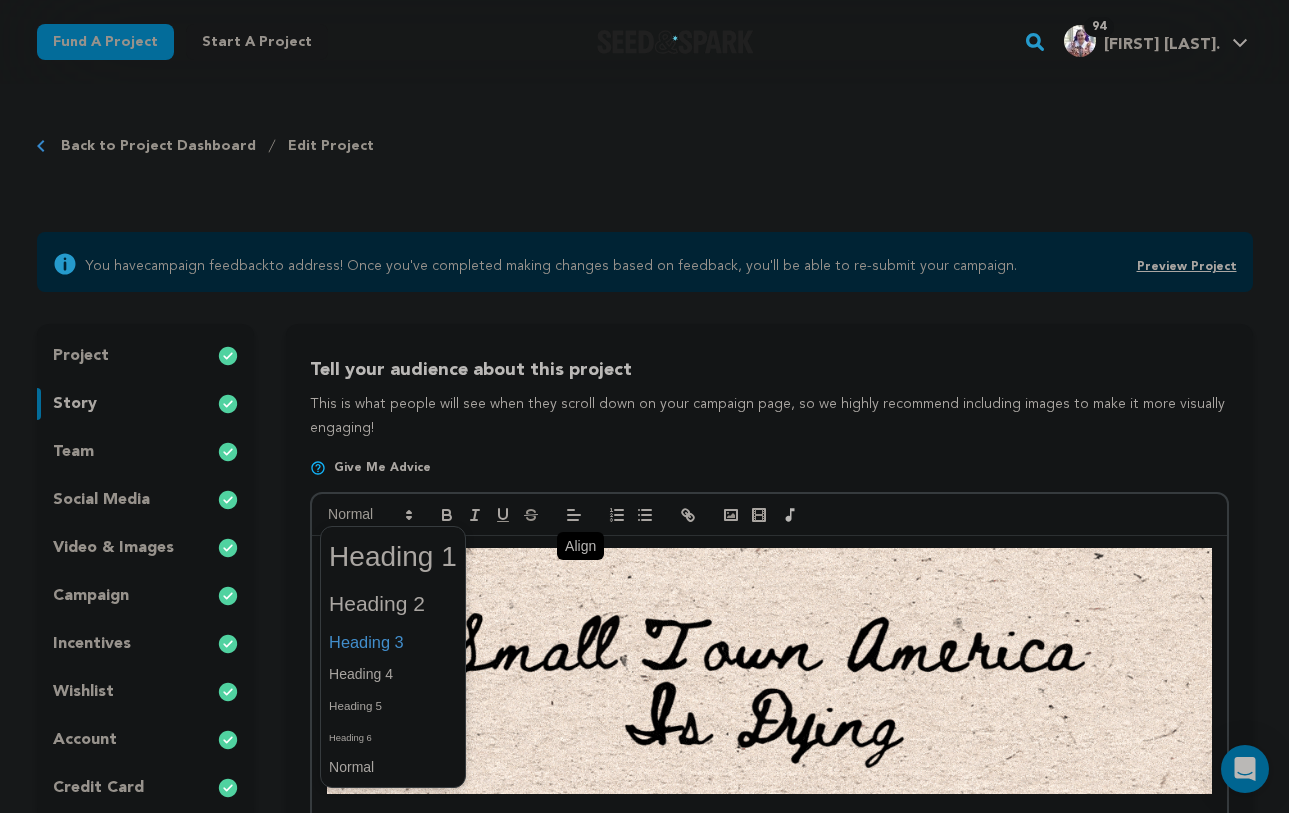 click at bounding box center [393, 642] 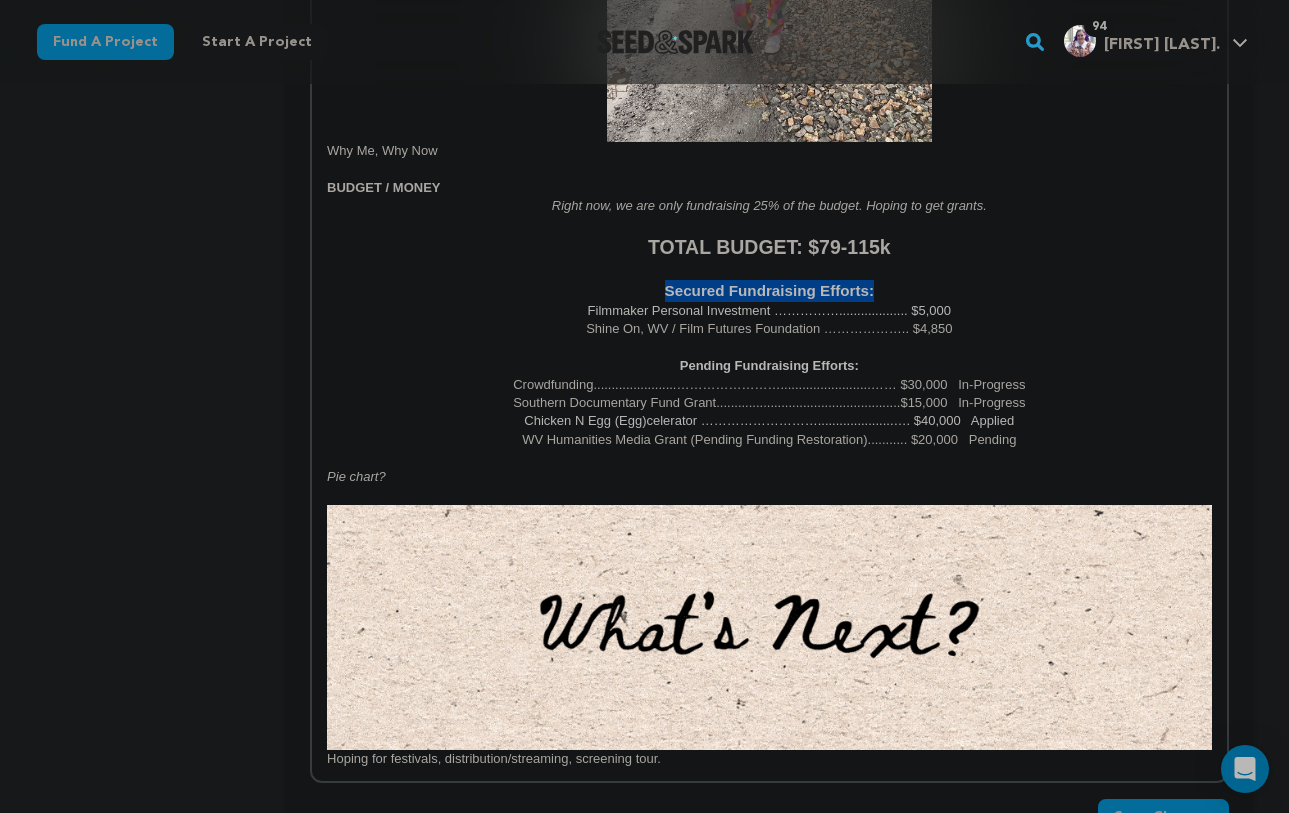 scroll, scrollTop: 2408, scrollLeft: 0, axis: vertical 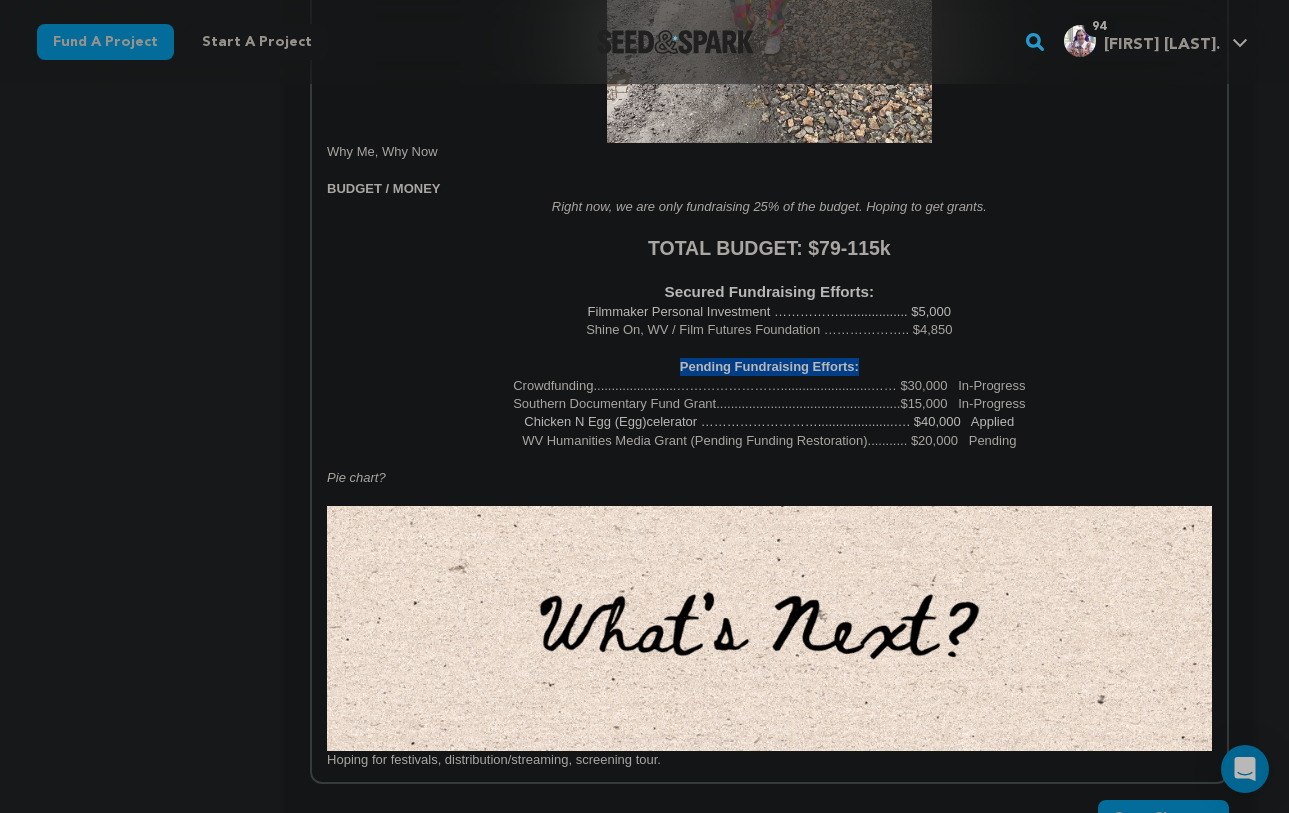 drag, startPoint x: 872, startPoint y: 364, endPoint x: 653, endPoint y: 366, distance: 219.00912 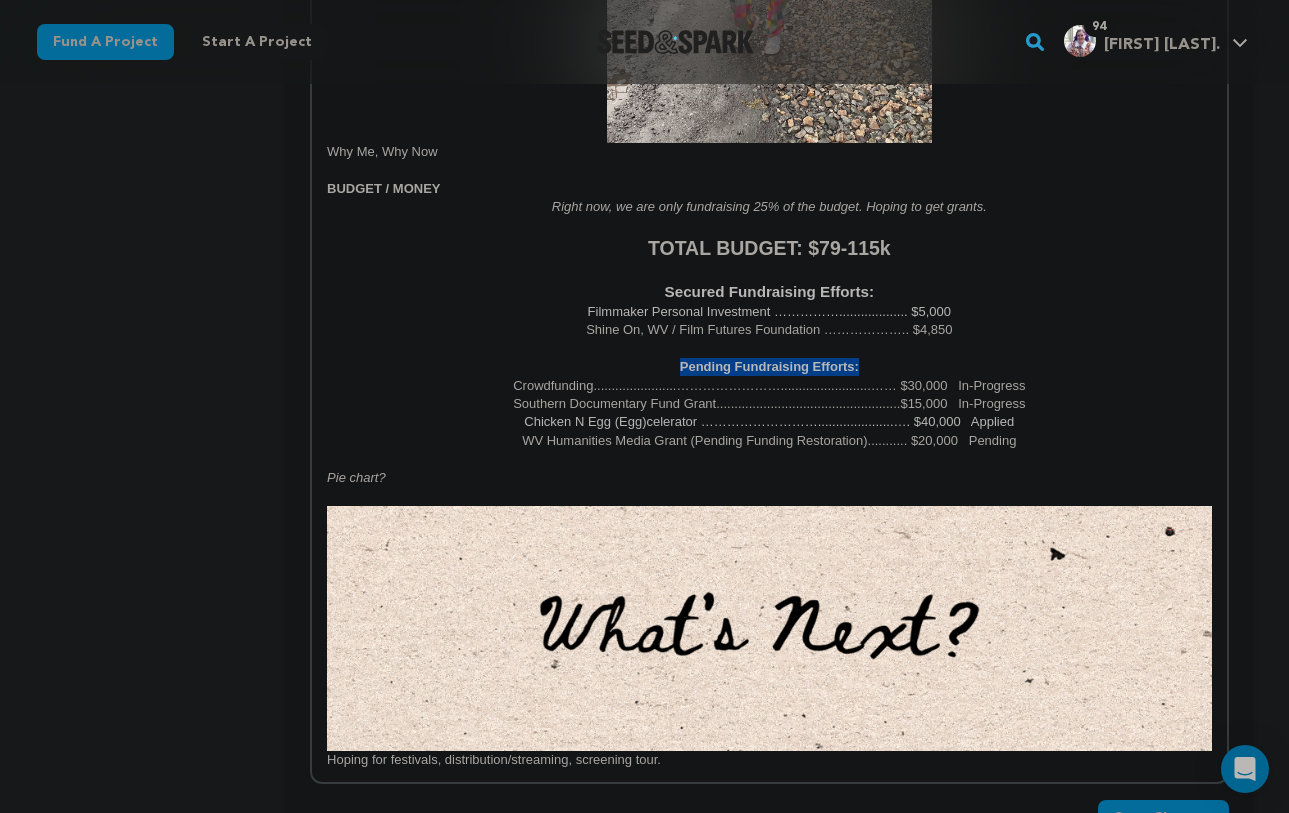 click on "Pending Fundraising Efforts:" at bounding box center (769, 367) 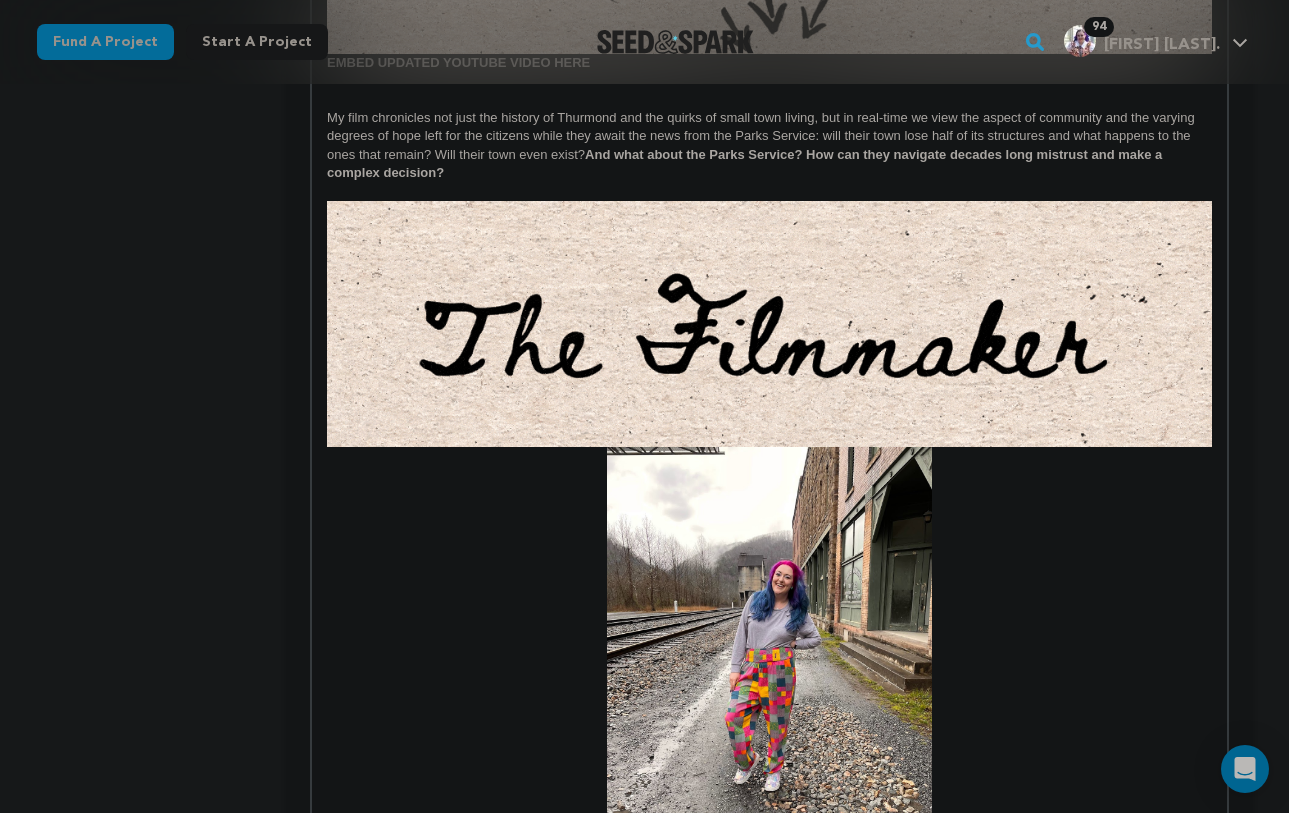scroll, scrollTop: 0, scrollLeft: 0, axis: both 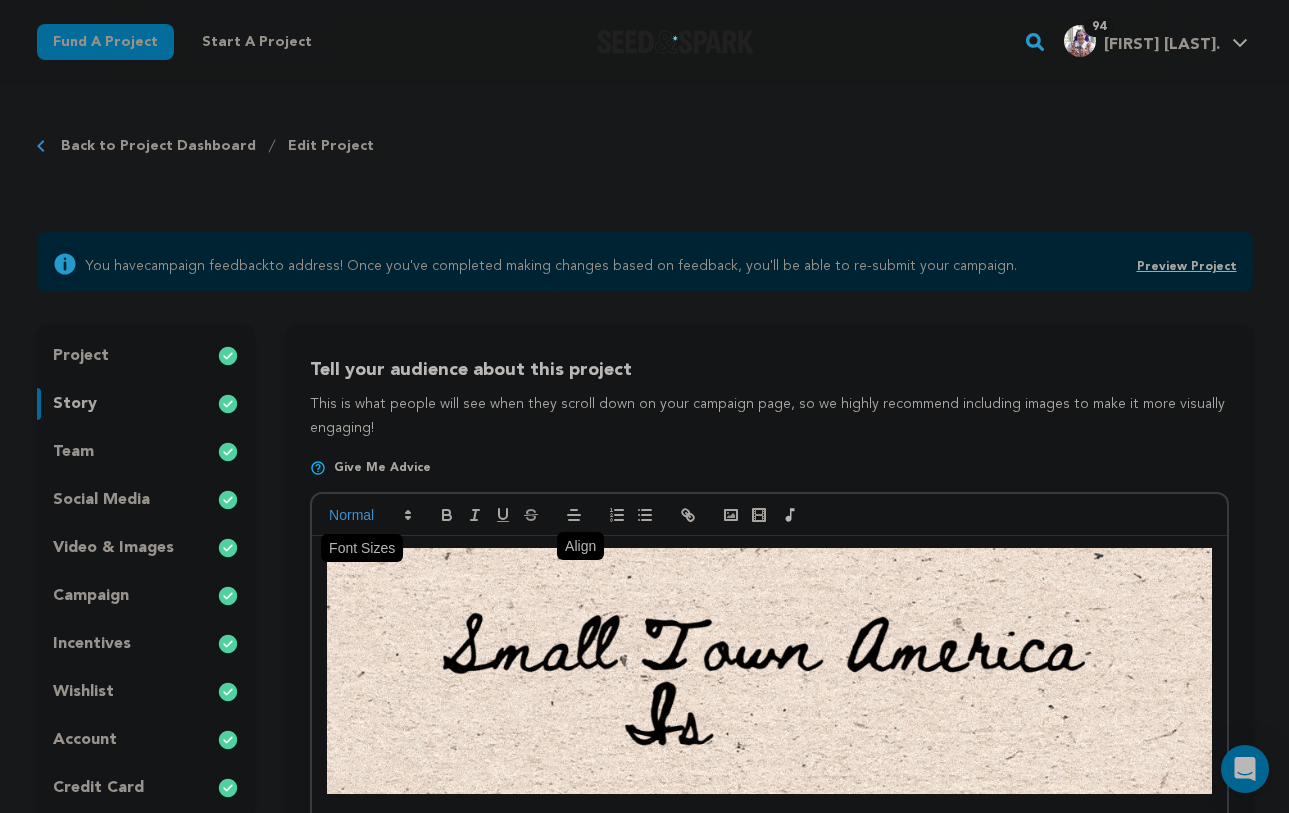 click at bounding box center [369, 515] 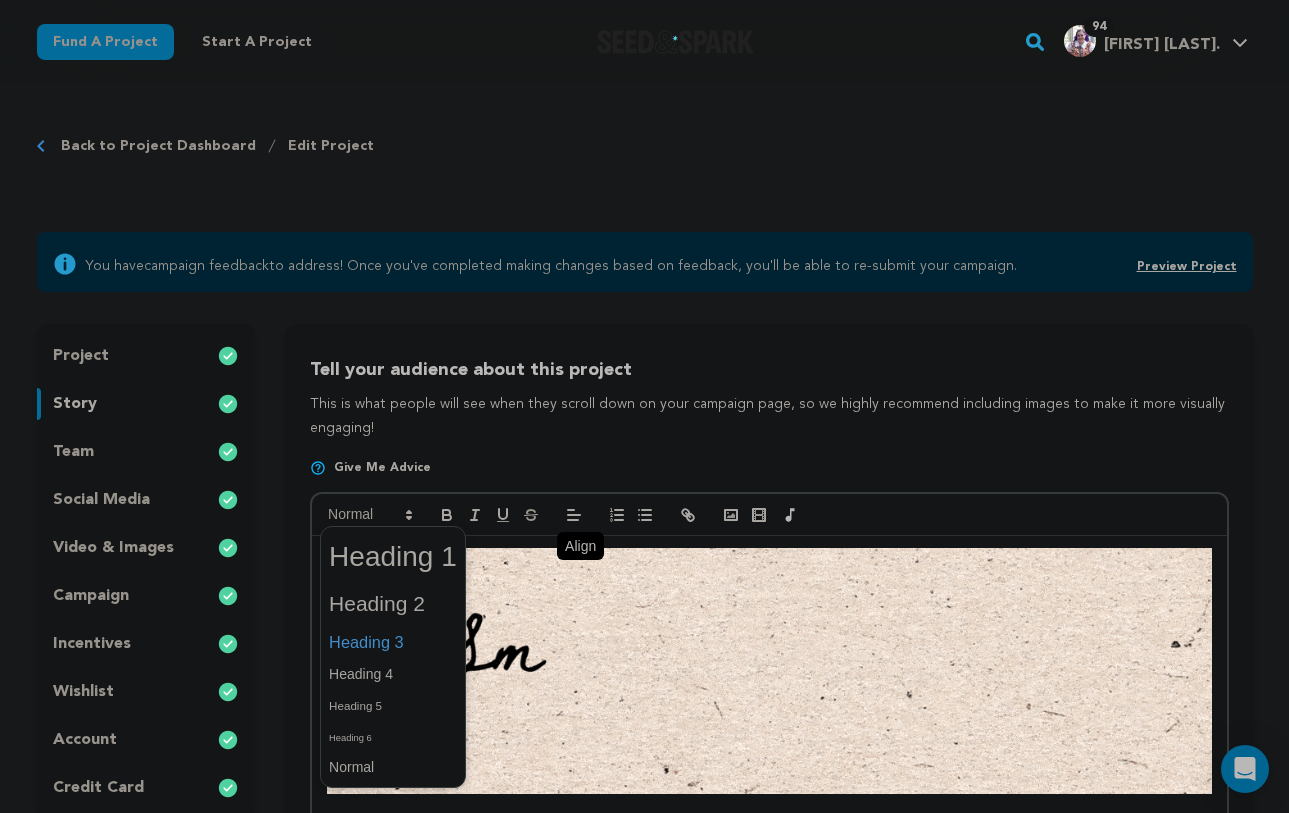 click at bounding box center [393, 642] 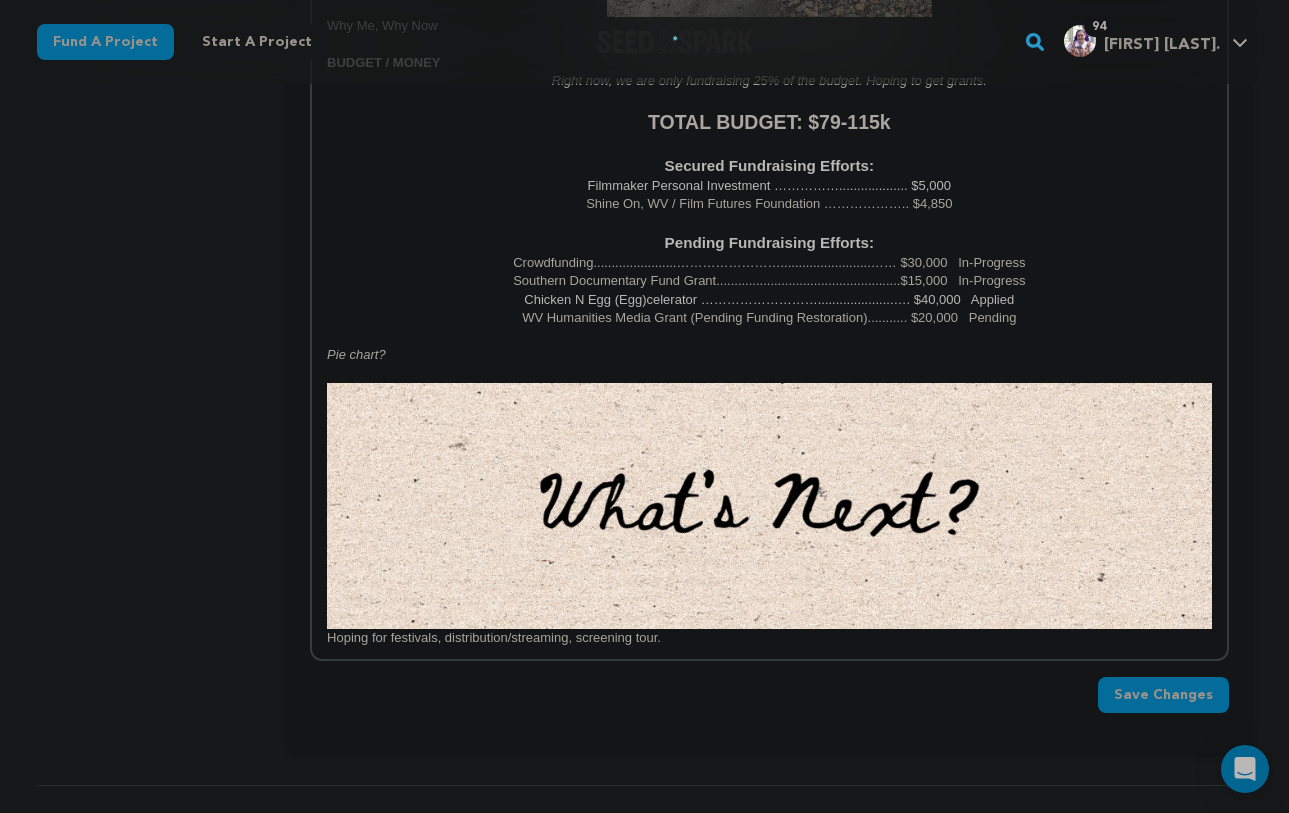 scroll, scrollTop: 2491, scrollLeft: 0, axis: vertical 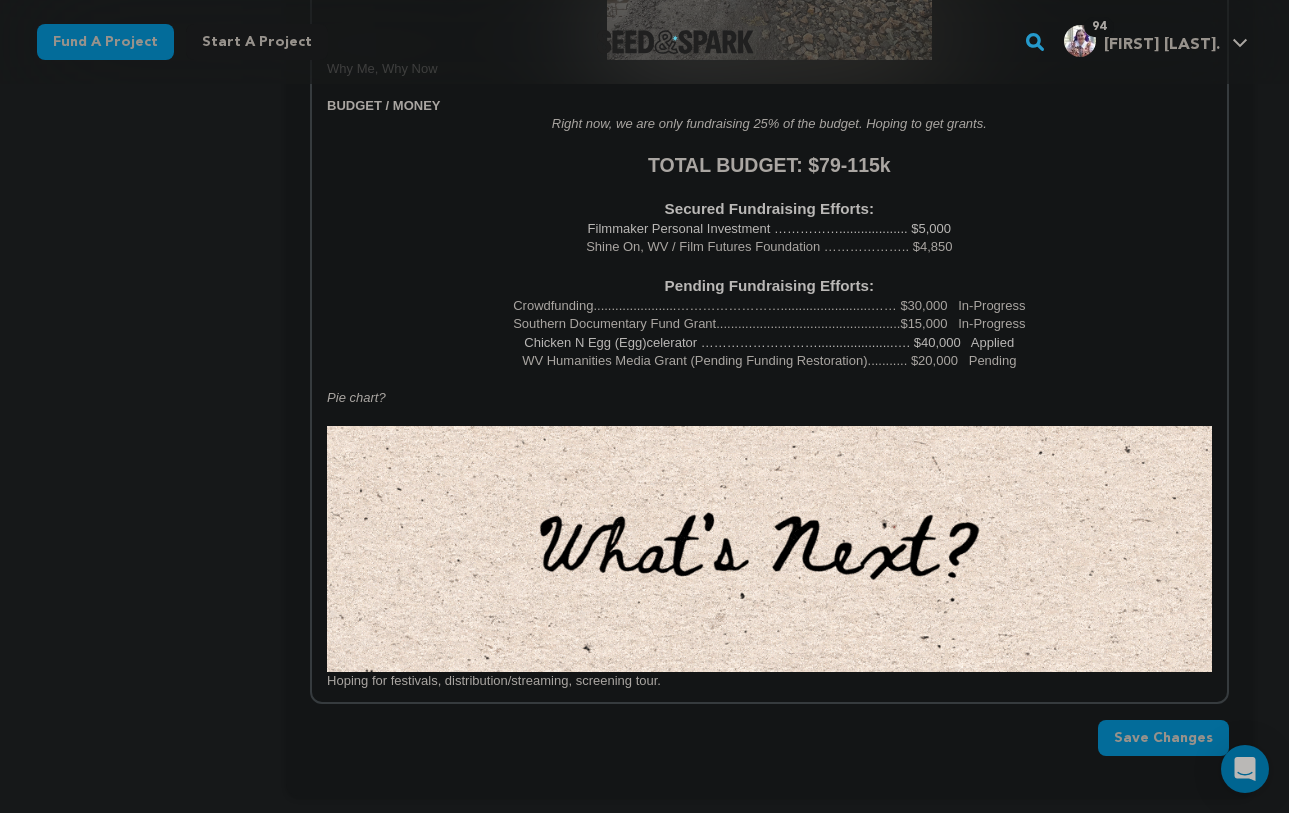 click on "Chicken N Egg (Egg)celerator ……………………….....................…. $40,000   Applied" at bounding box center [769, 342] 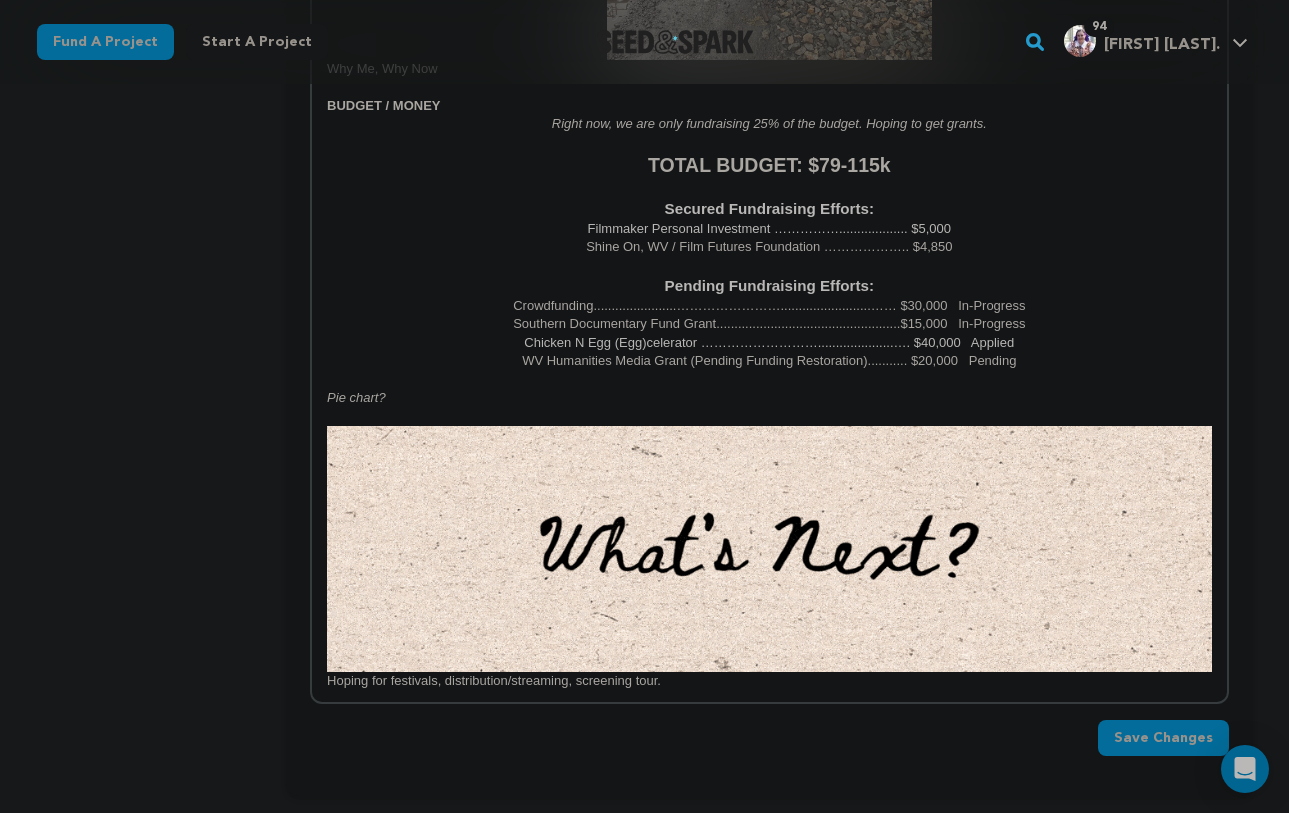 click on "Crowdfunding.......................…………………….........................…… $30,000   In-Progress" at bounding box center (769, 306) 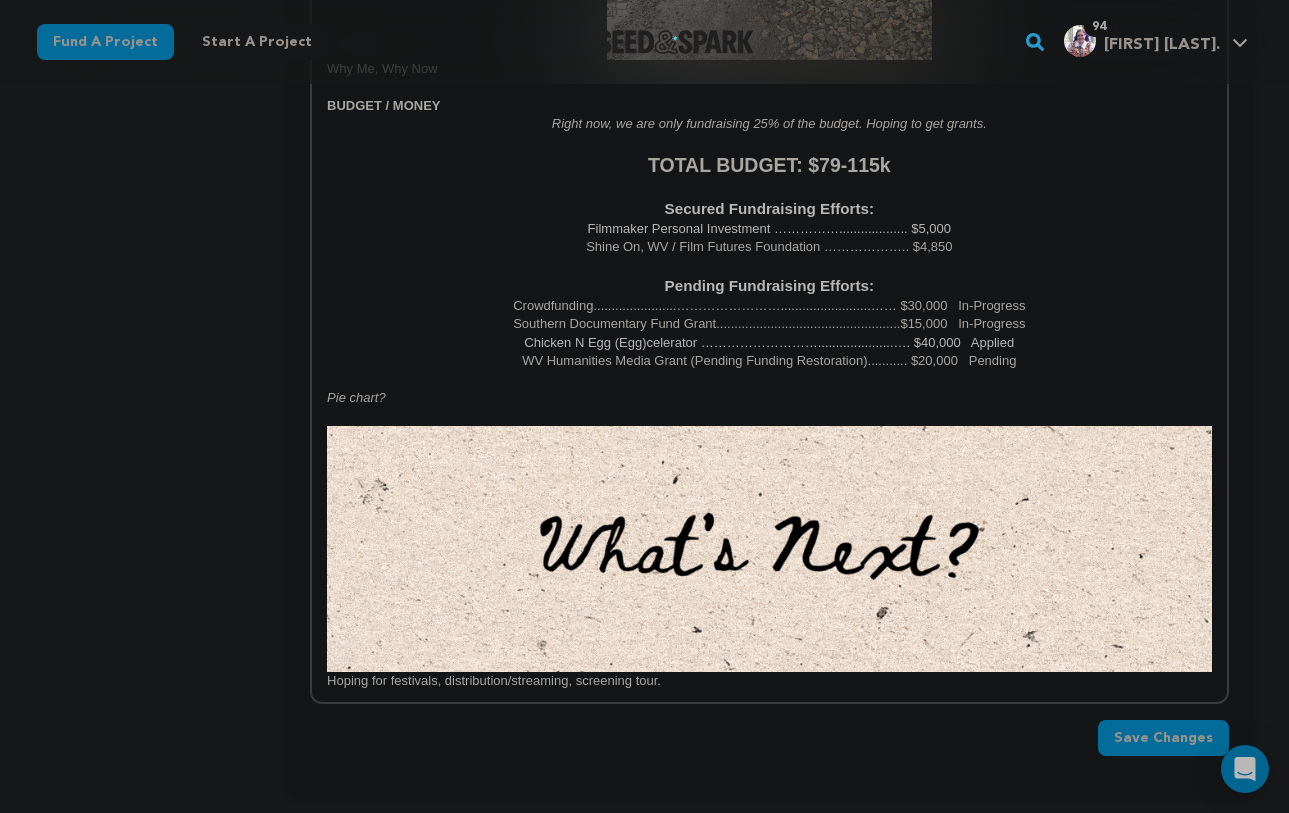 click on "Southern Documentary Fund Grant...................................................$15,000   In-Progress" at bounding box center [769, 324] 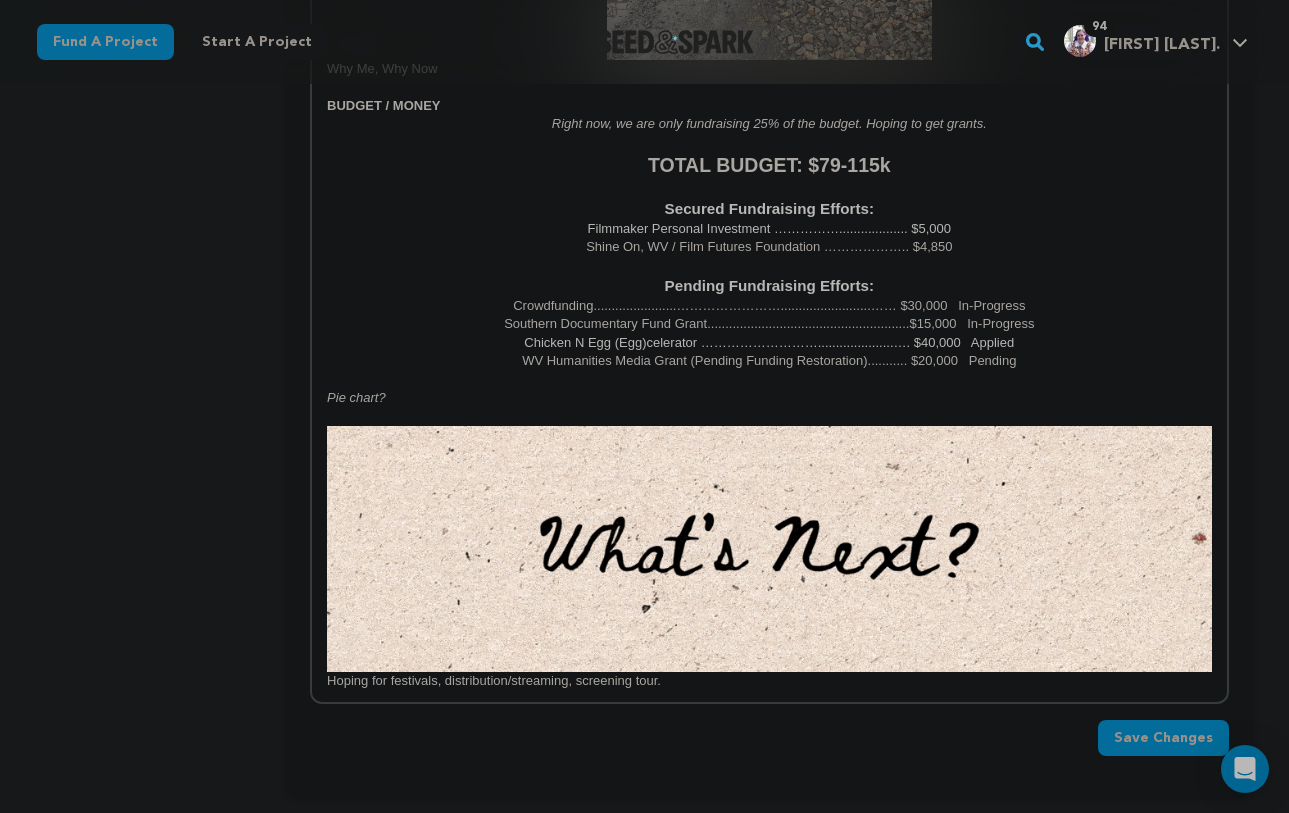 click on "Crowdfunding.......................…………………….........................…… $30,000   In-Progress" at bounding box center [769, 306] 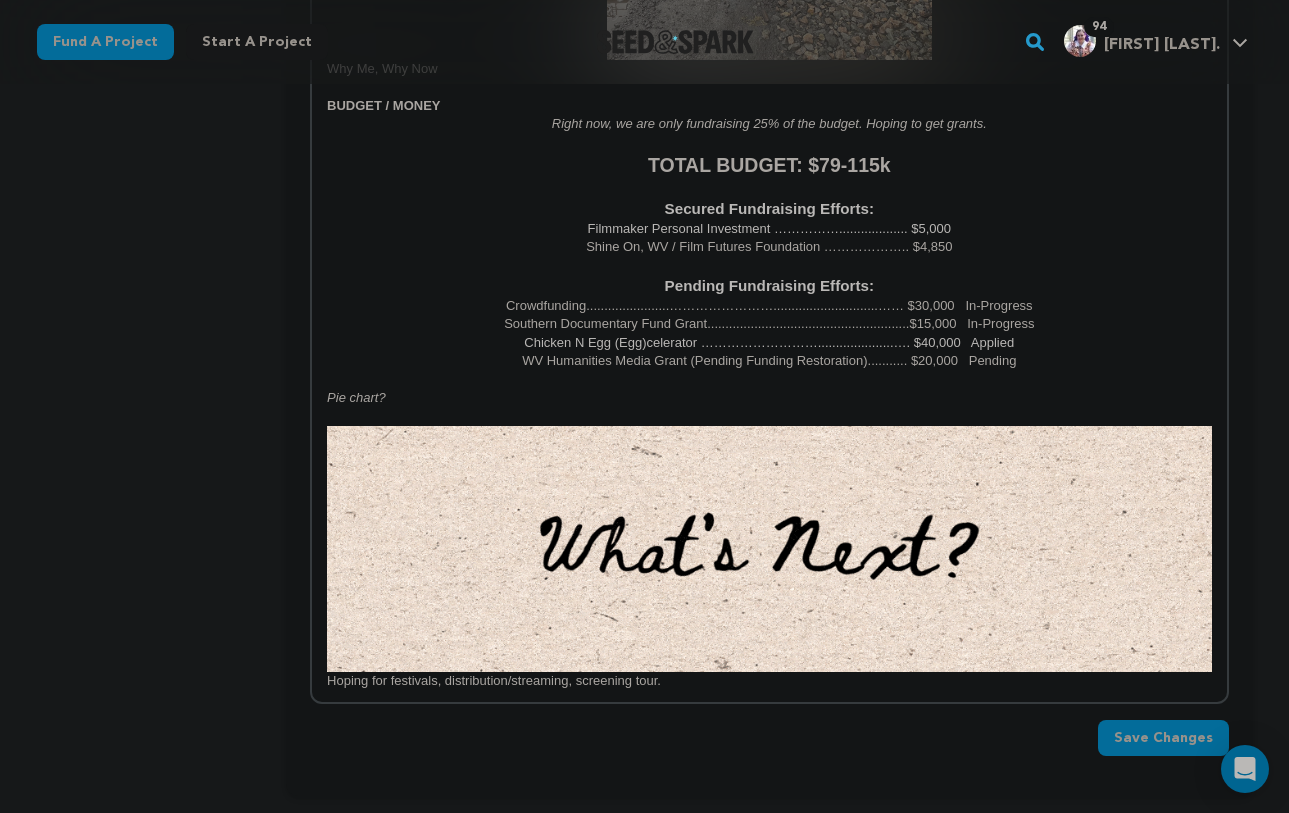 click on "Save Changes" at bounding box center (1163, 738) 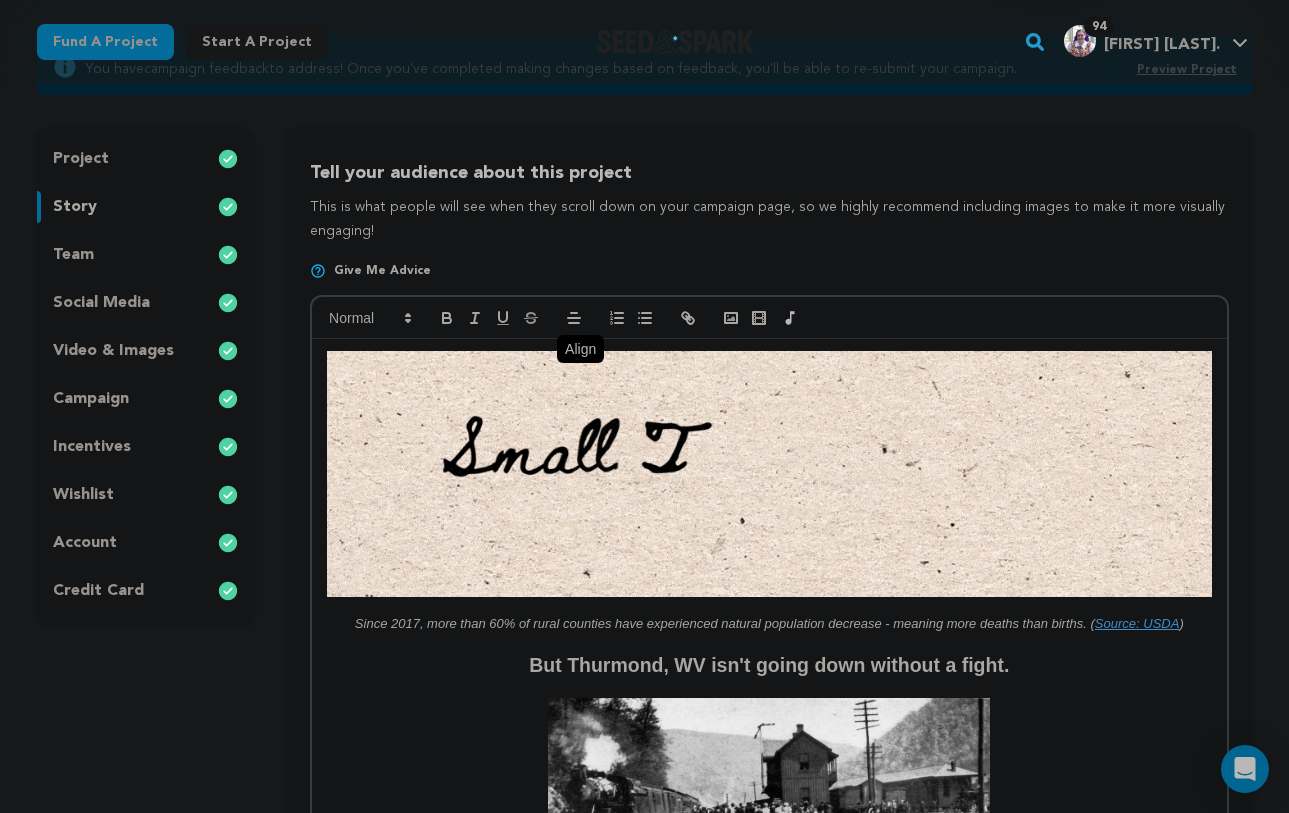 scroll, scrollTop: 234, scrollLeft: 0, axis: vertical 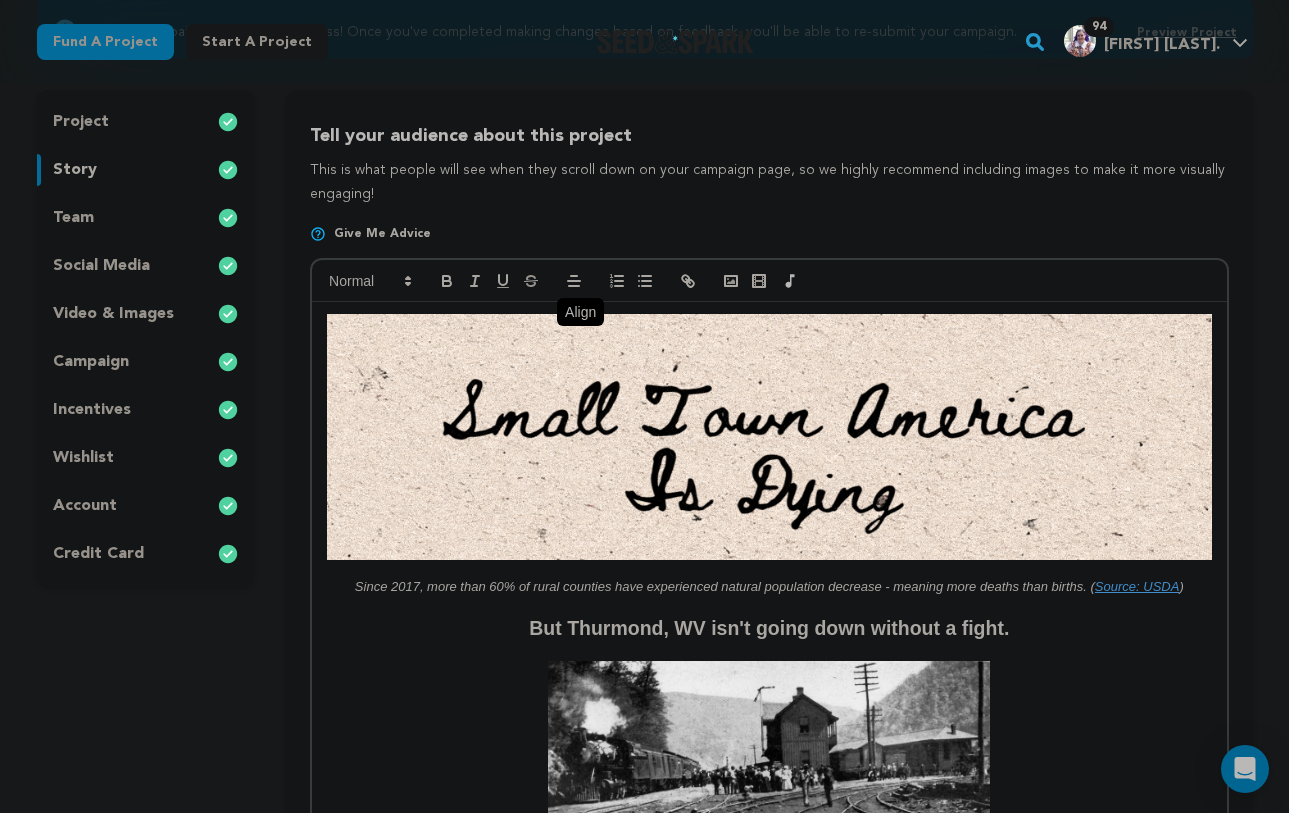 click at bounding box center (769, 606) 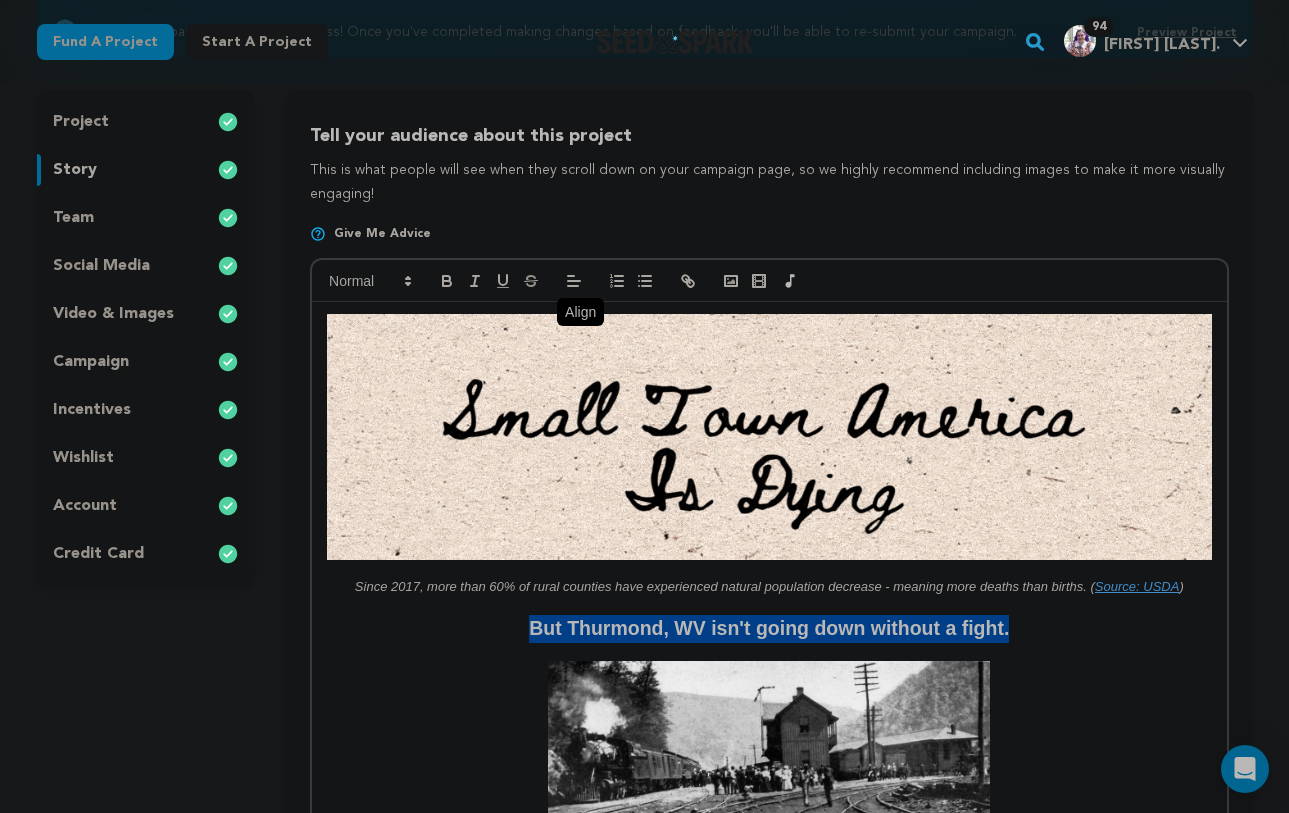 drag, startPoint x: 1046, startPoint y: 627, endPoint x: 517, endPoint y: 626, distance: 529.0009 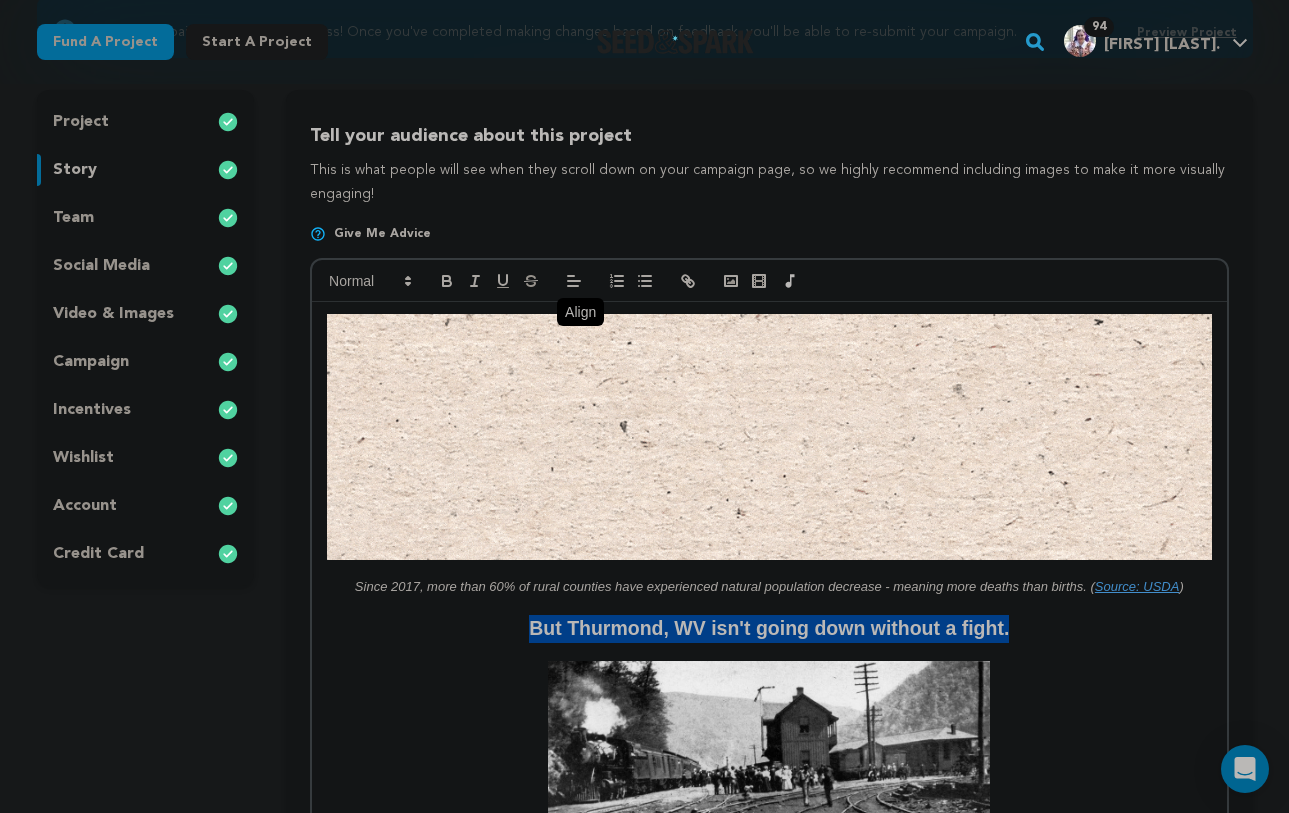 click on "But Thurmond, WV isn't going down without a fight." at bounding box center (769, 629) 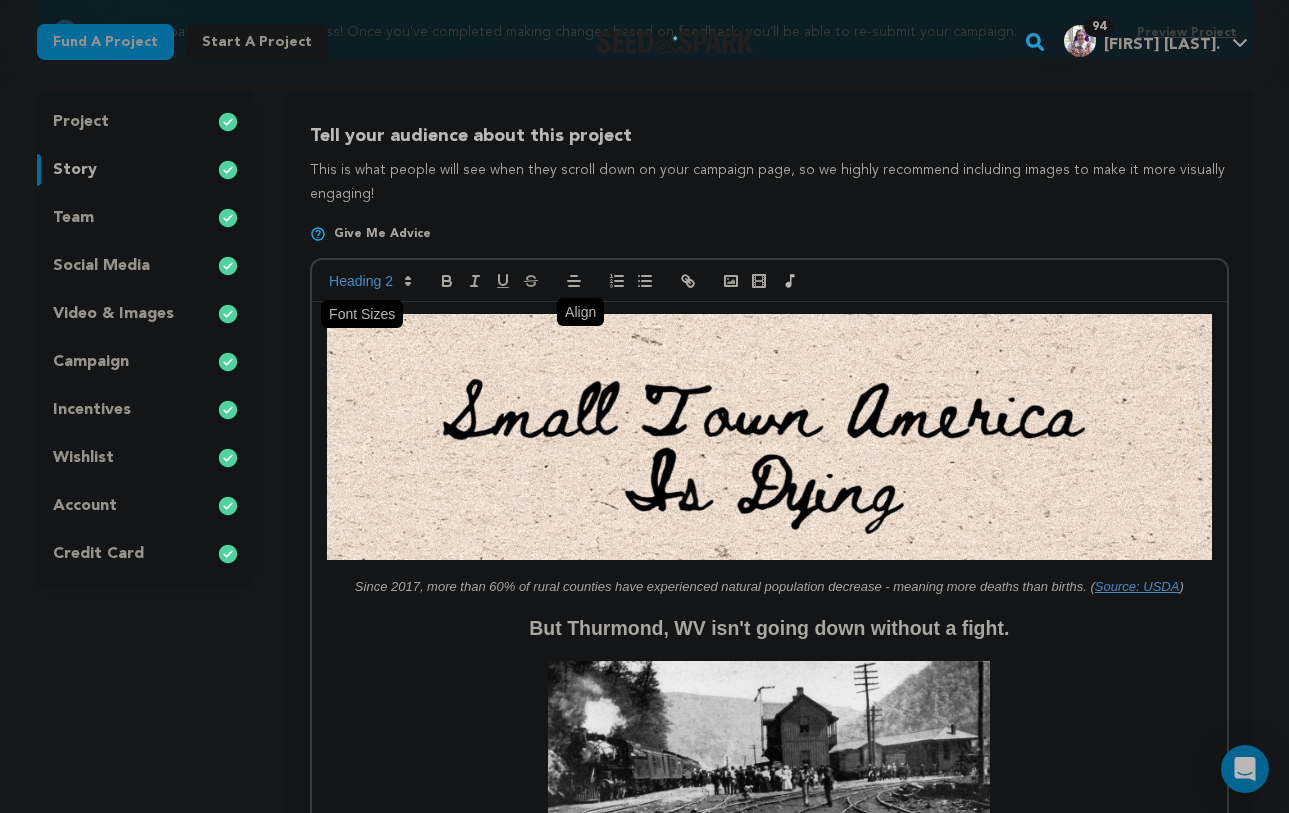 click at bounding box center (369, 281) 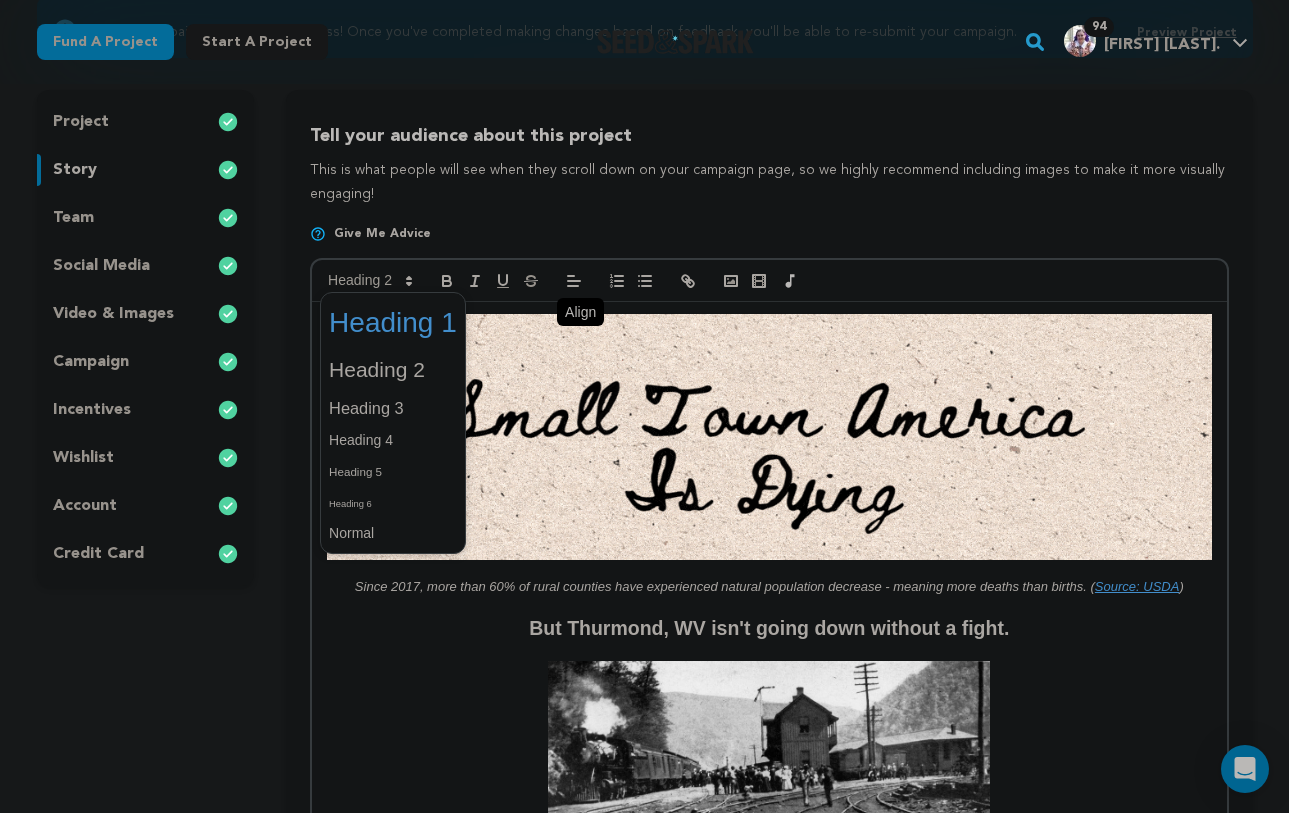click at bounding box center [393, 323] 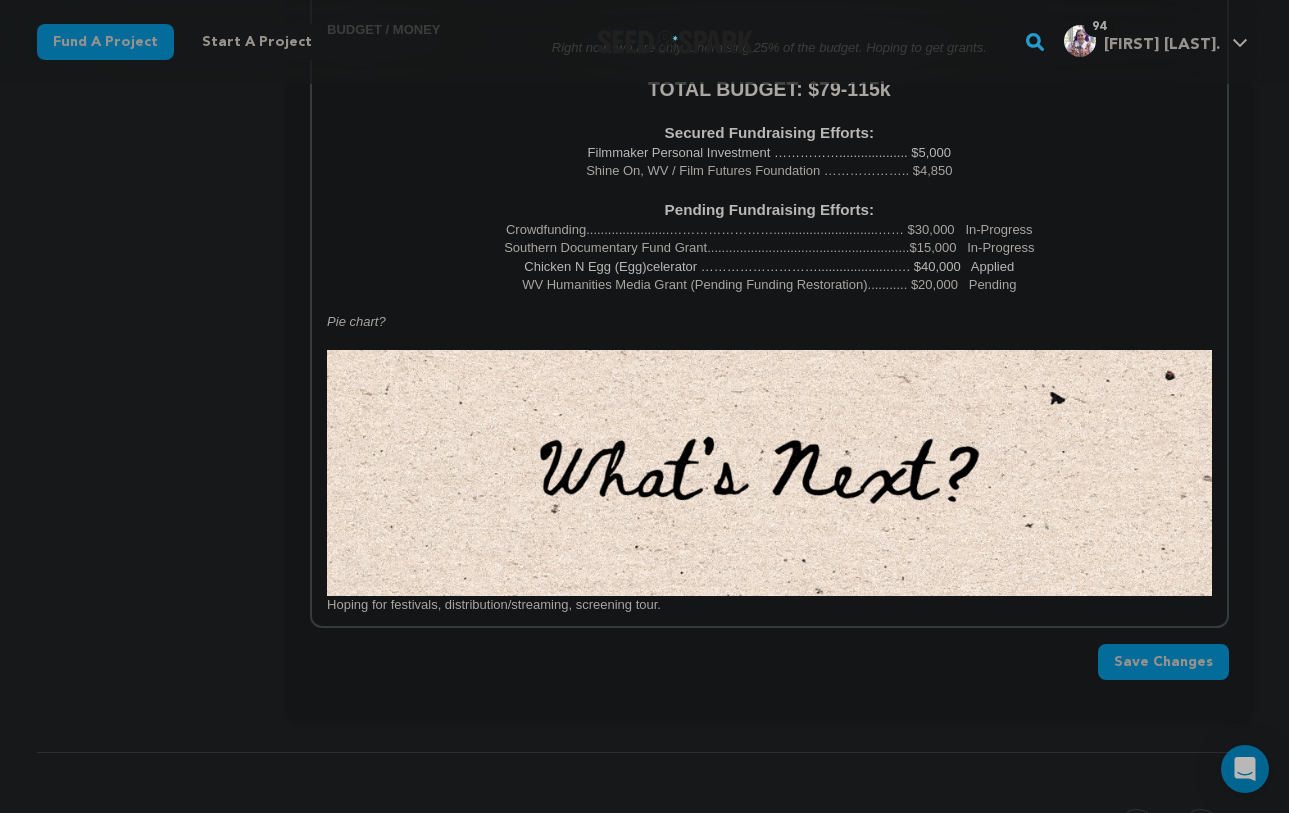 scroll, scrollTop: 2704, scrollLeft: 0, axis: vertical 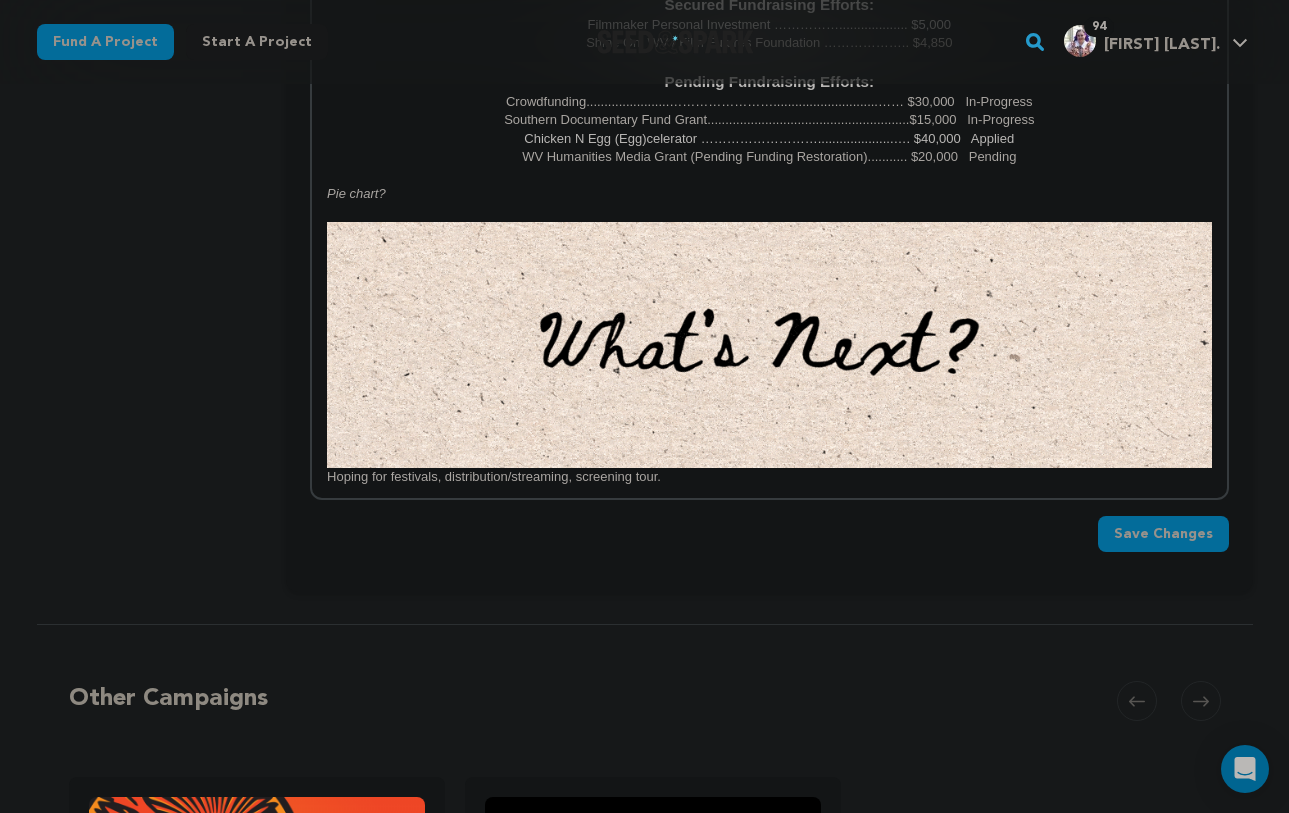 click on "Save Changes" at bounding box center [1163, 534] 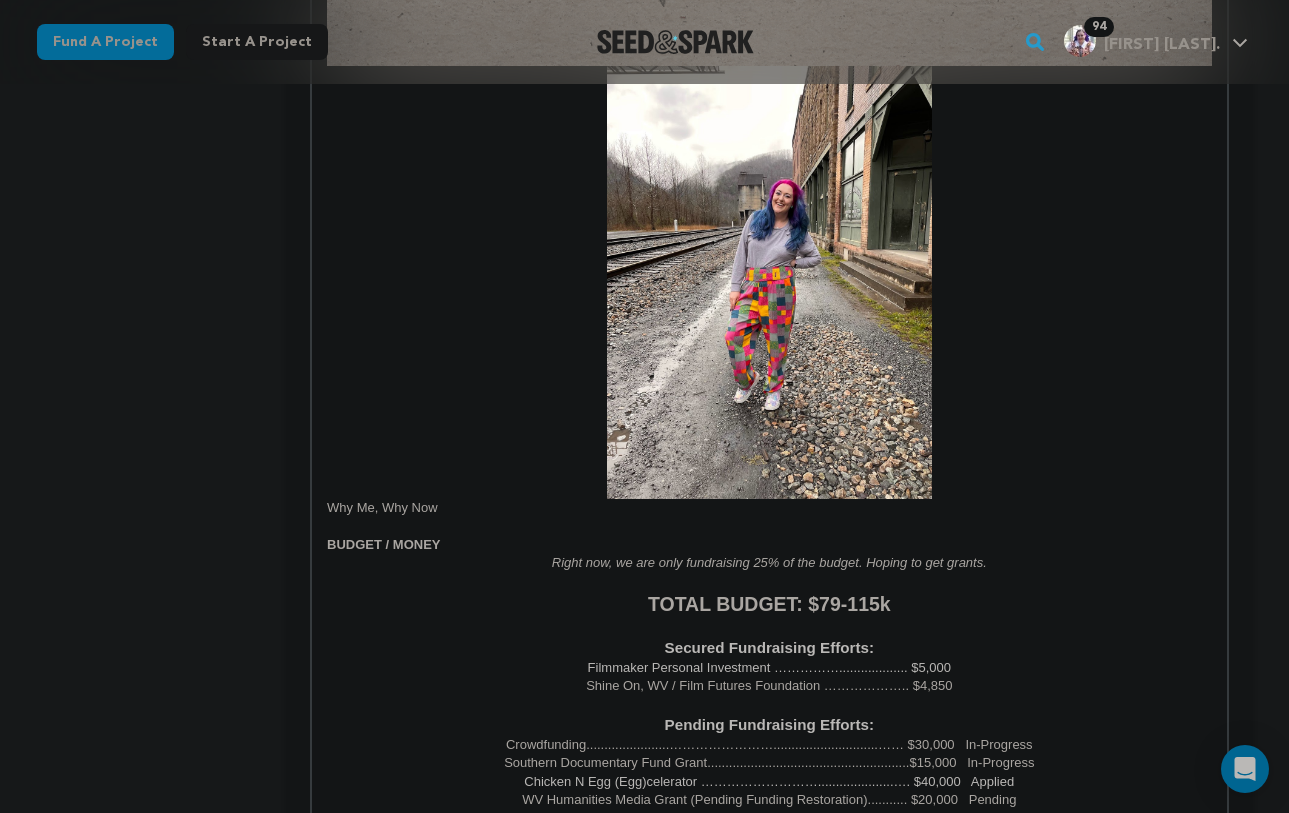 scroll, scrollTop: 2244, scrollLeft: 0, axis: vertical 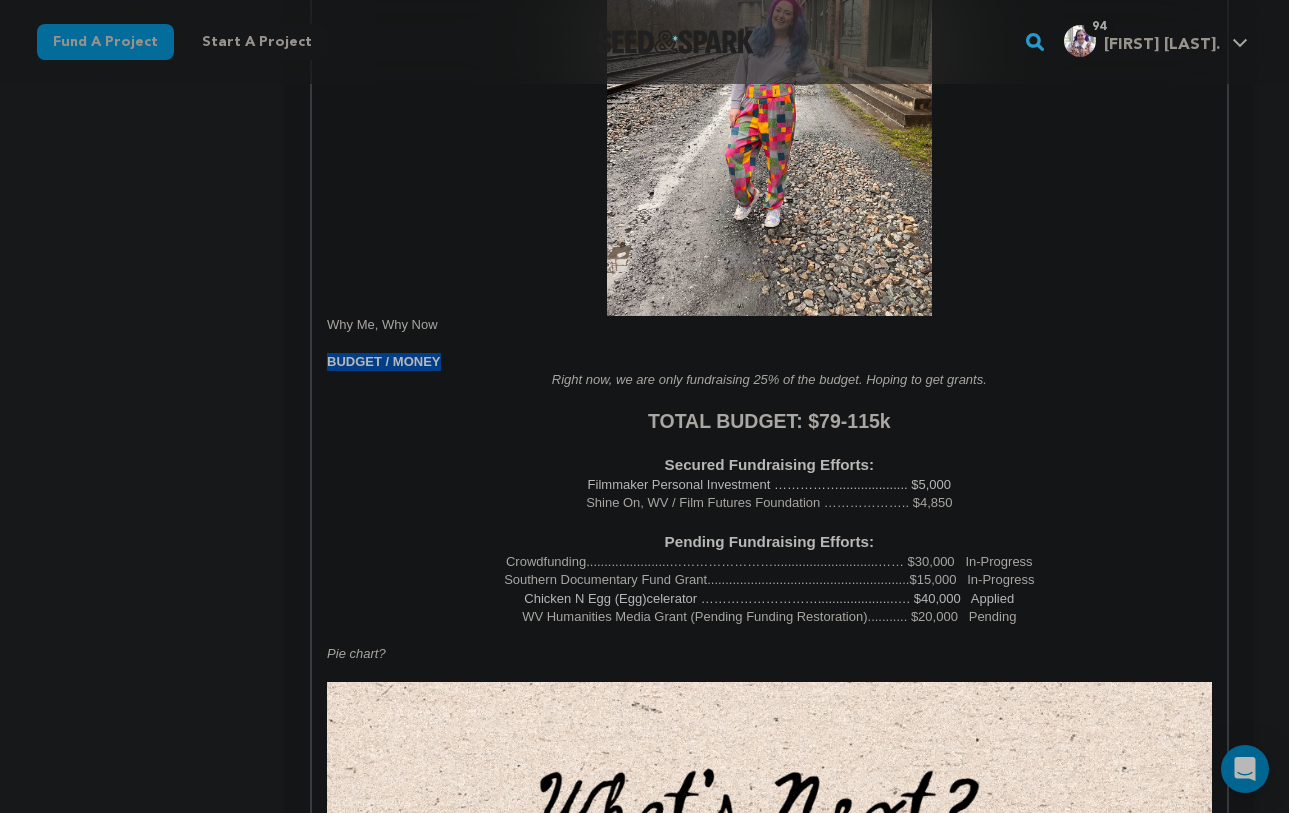 drag, startPoint x: 315, startPoint y: 366, endPoint x: 247, endPoint y: 367, distance: 68.007355 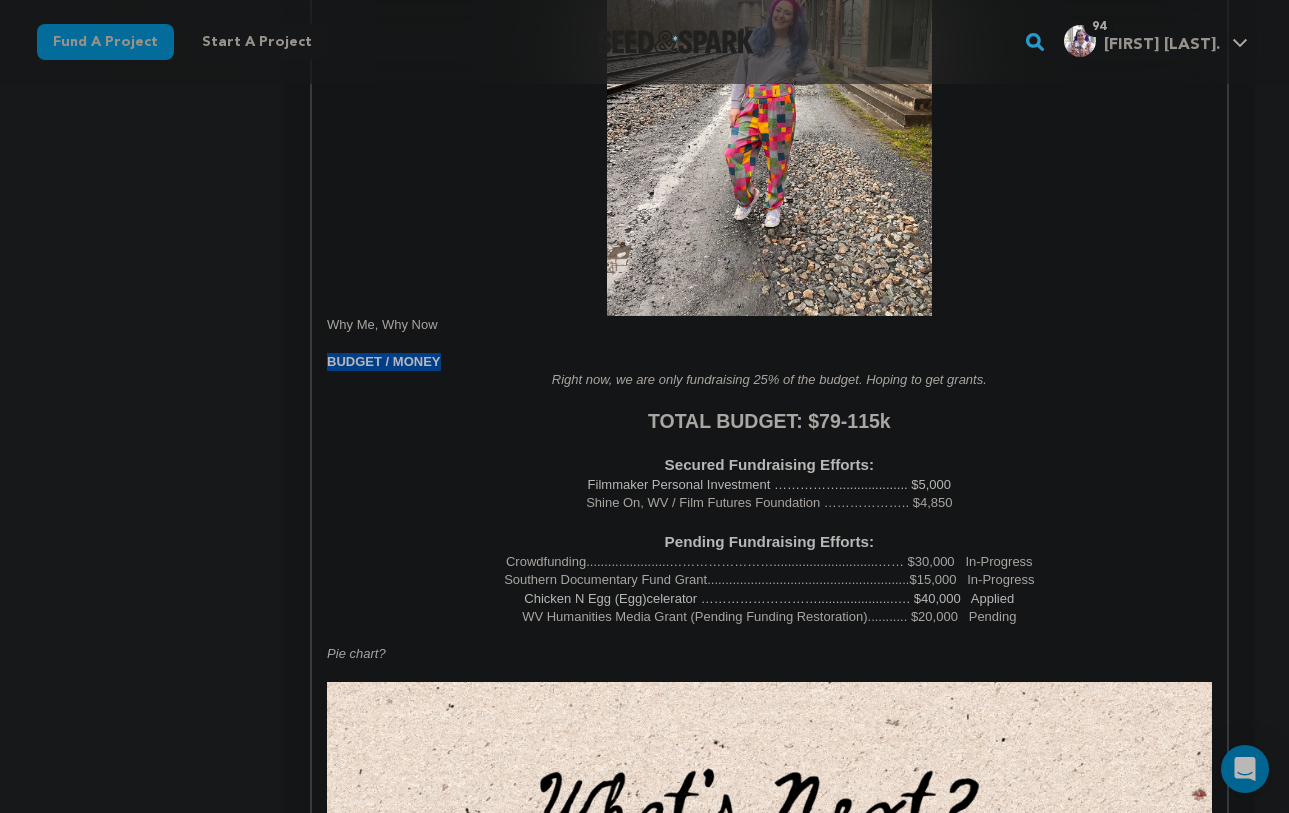 click on "project
story
team
social media
video & images
campaign
incentives
wishlist" at bounding box center [645, -434] 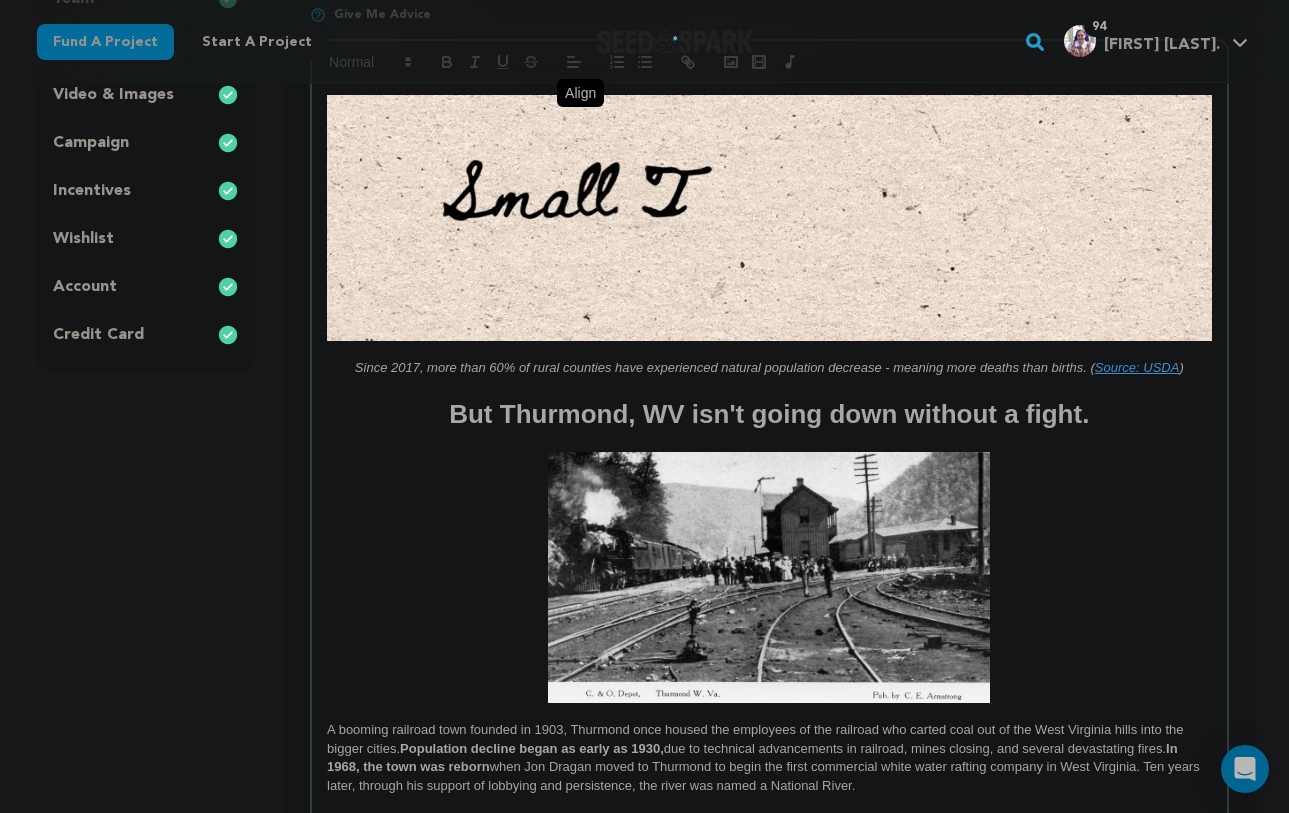 scroll, scrollTop: 0, scrollLeft: 0, axis: both 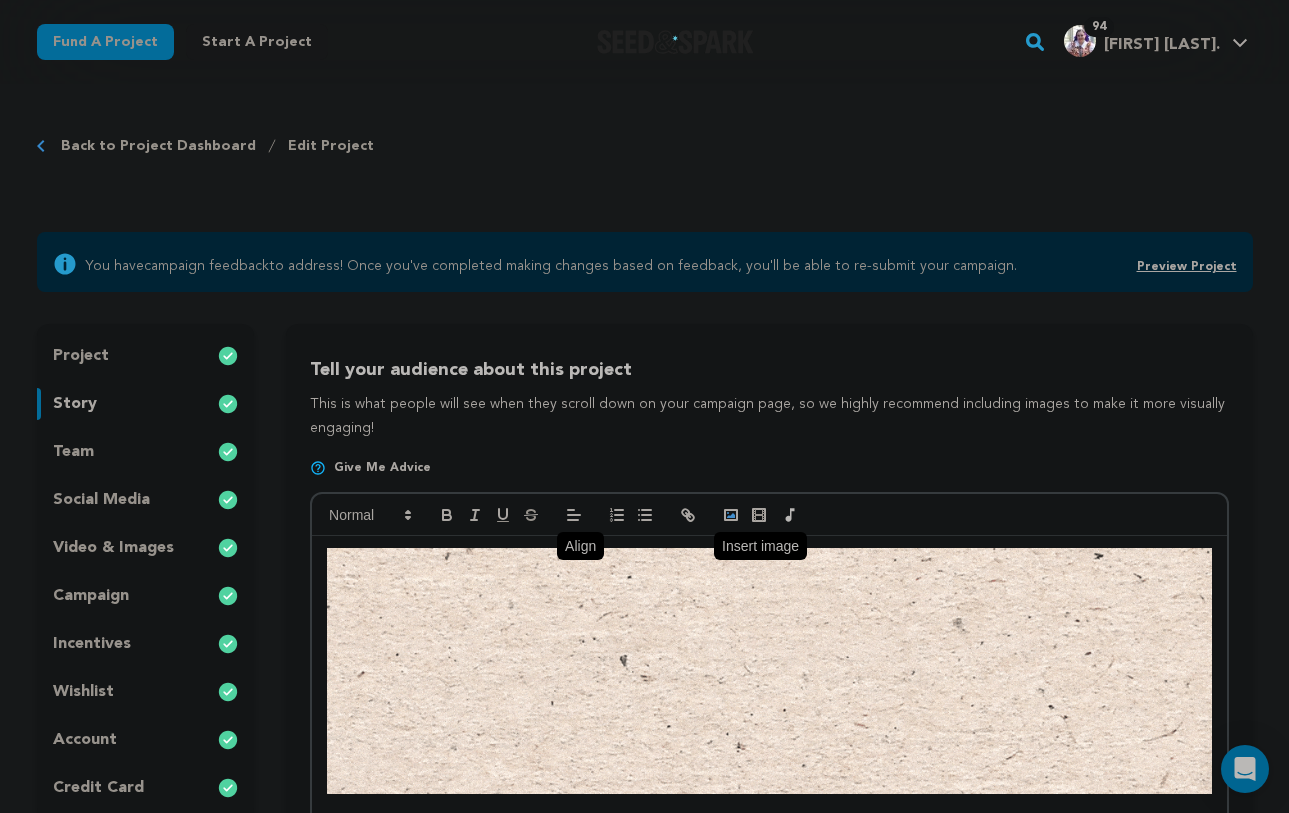 click 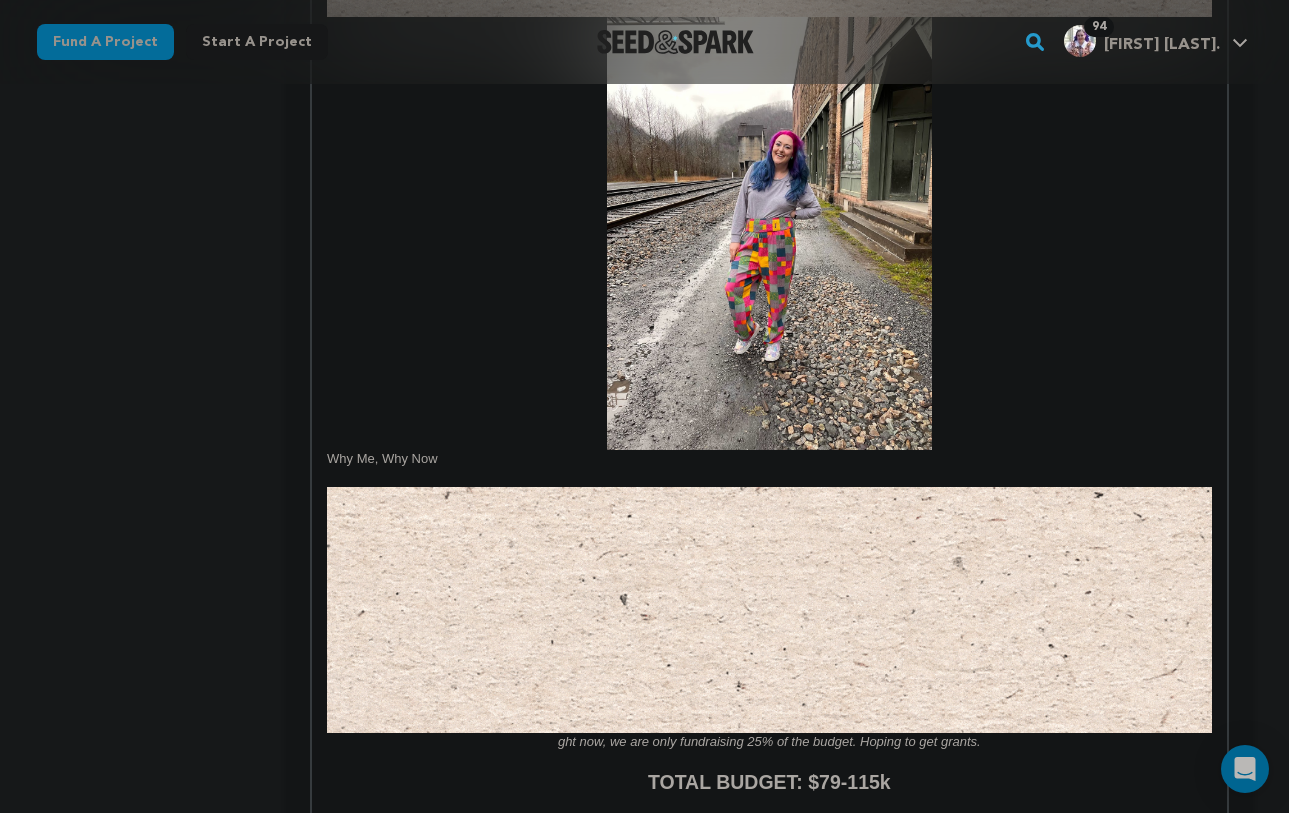 scroll, scrollTop: 2111, scrollLeft: 0, axis: vertical 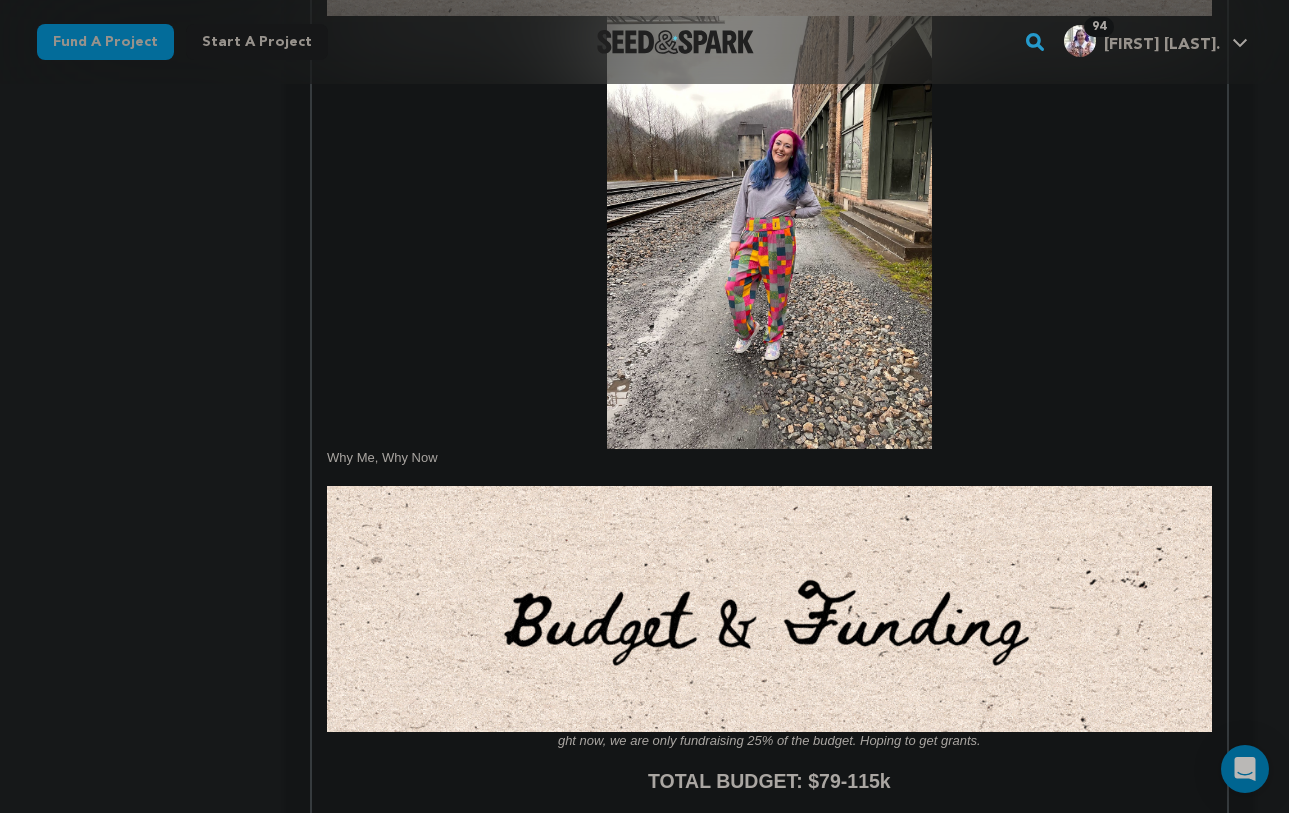 click at bounding box center (769, 609) 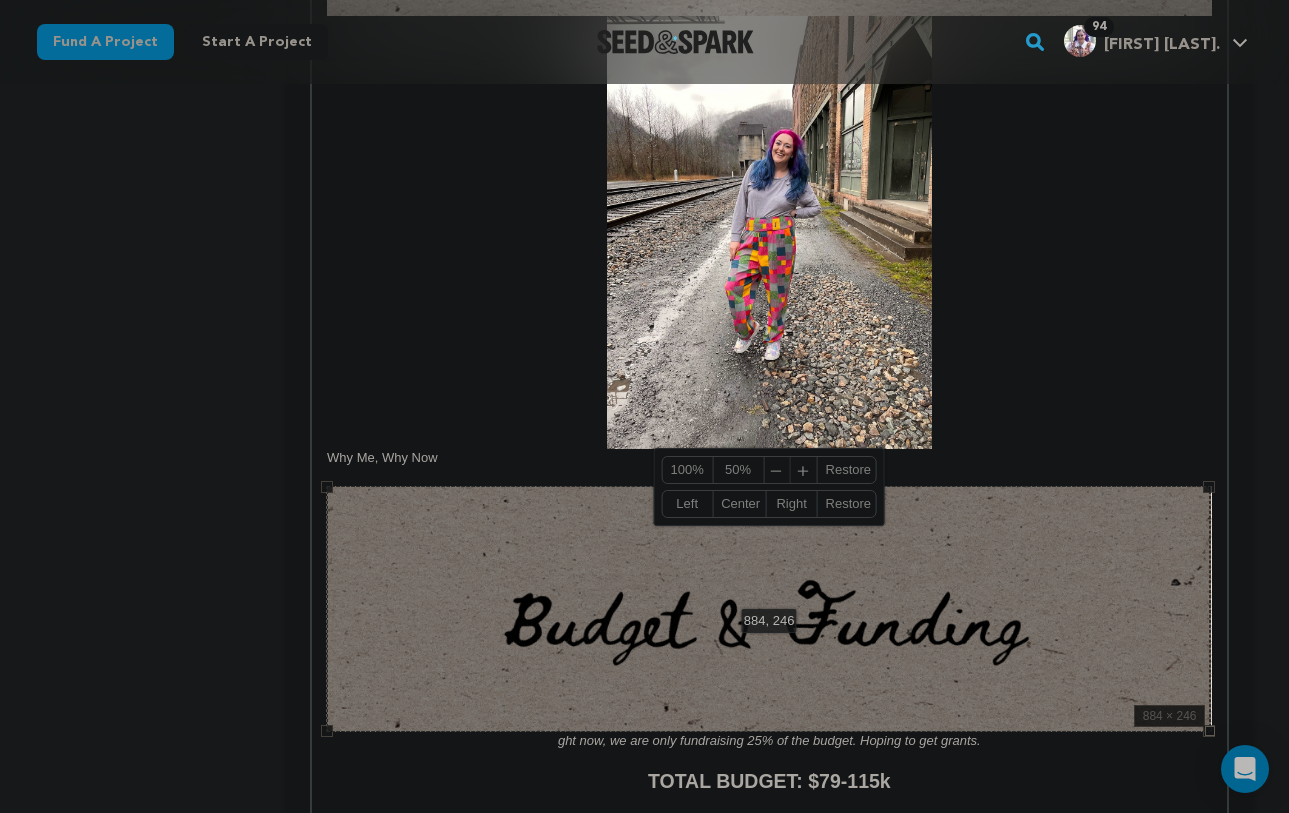 click on "Center" at bounding box center [739, 504] 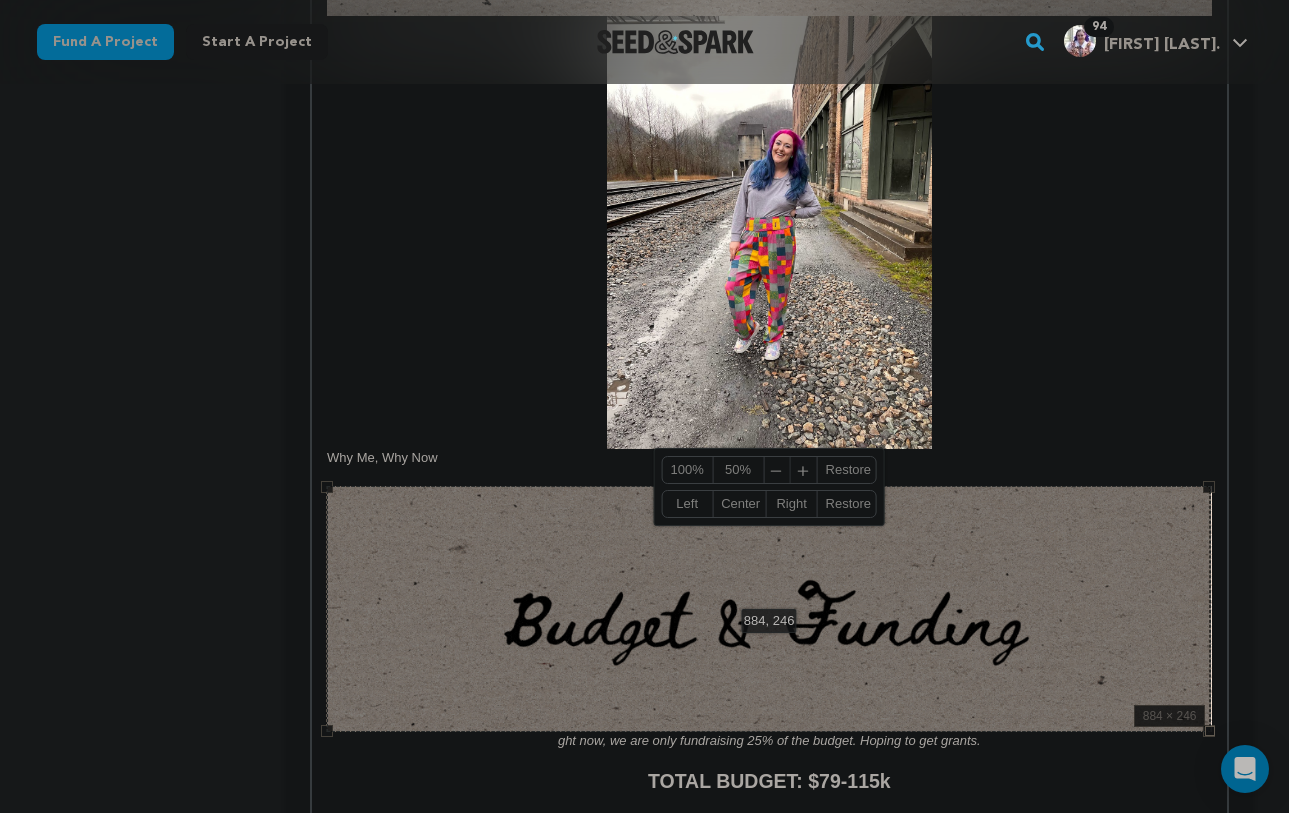 click on "Center" at bounding box center (739, 504) 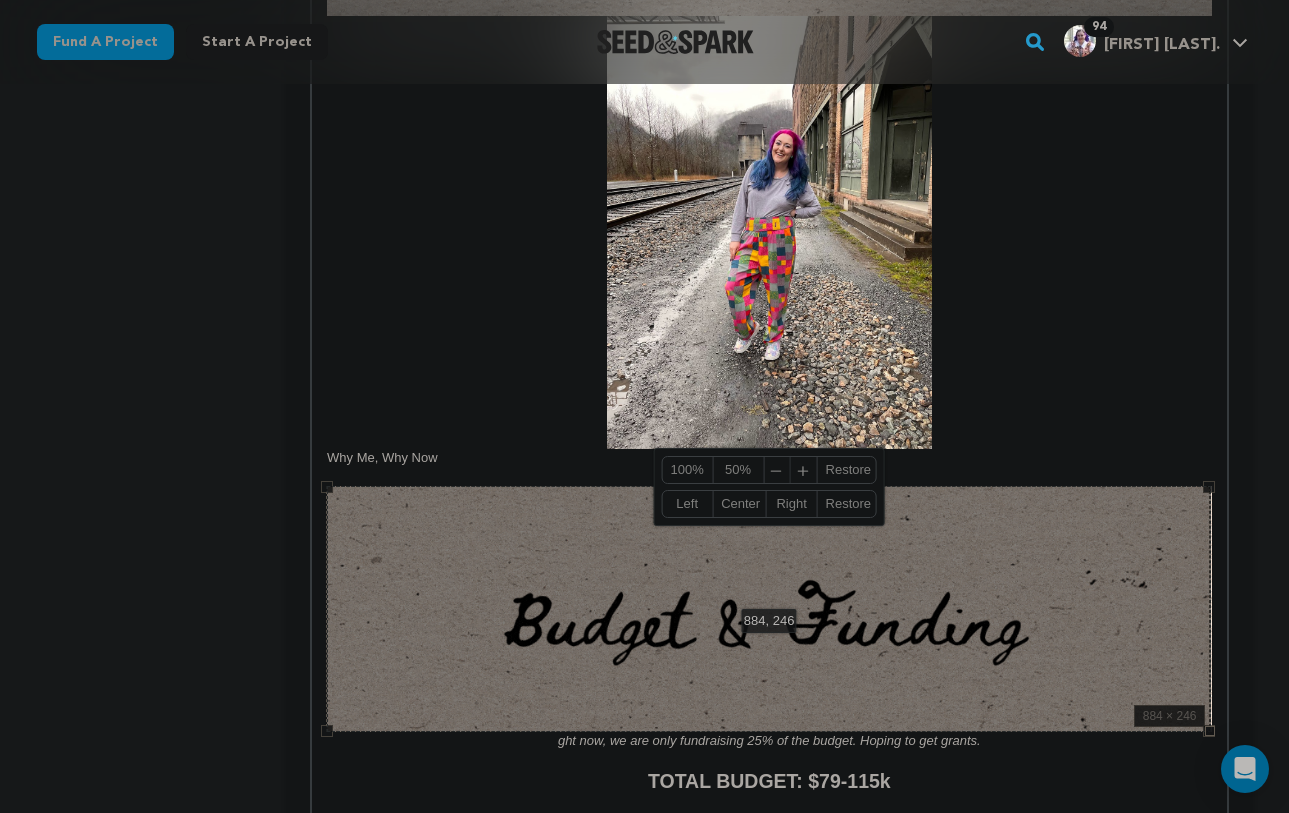 click on "Why Me, Why Now" at bounding box center [769, 241] 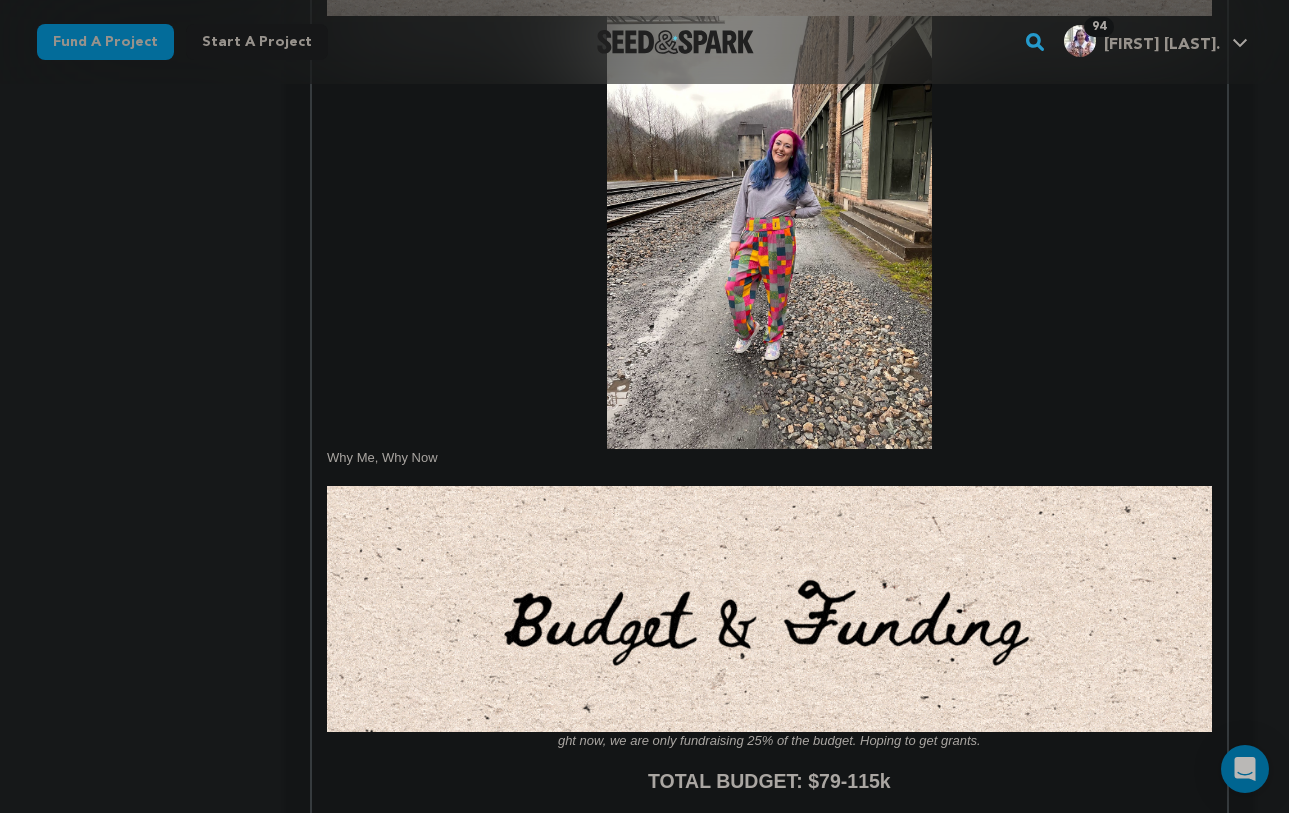 click at bounding box center [769, 609] 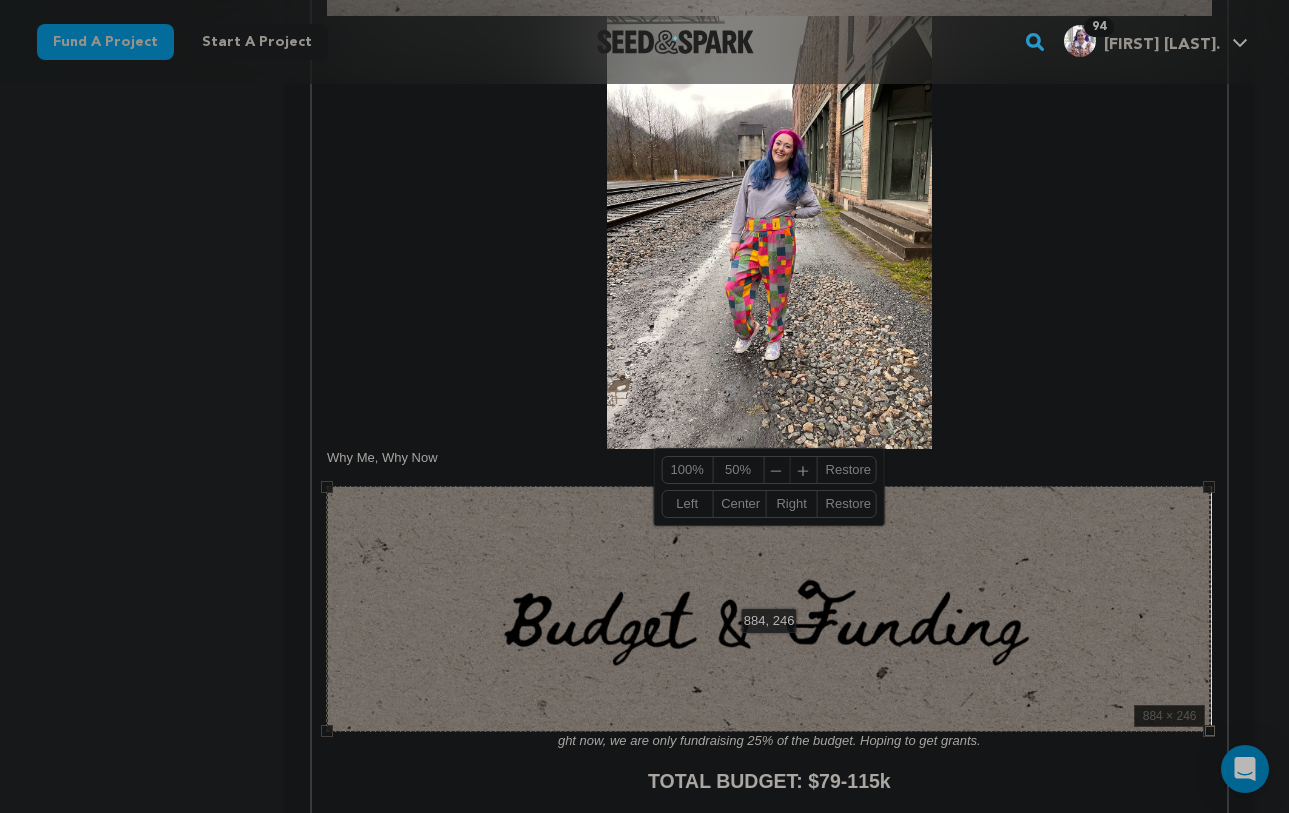 click on "Center" at bounding box center [739, 504] 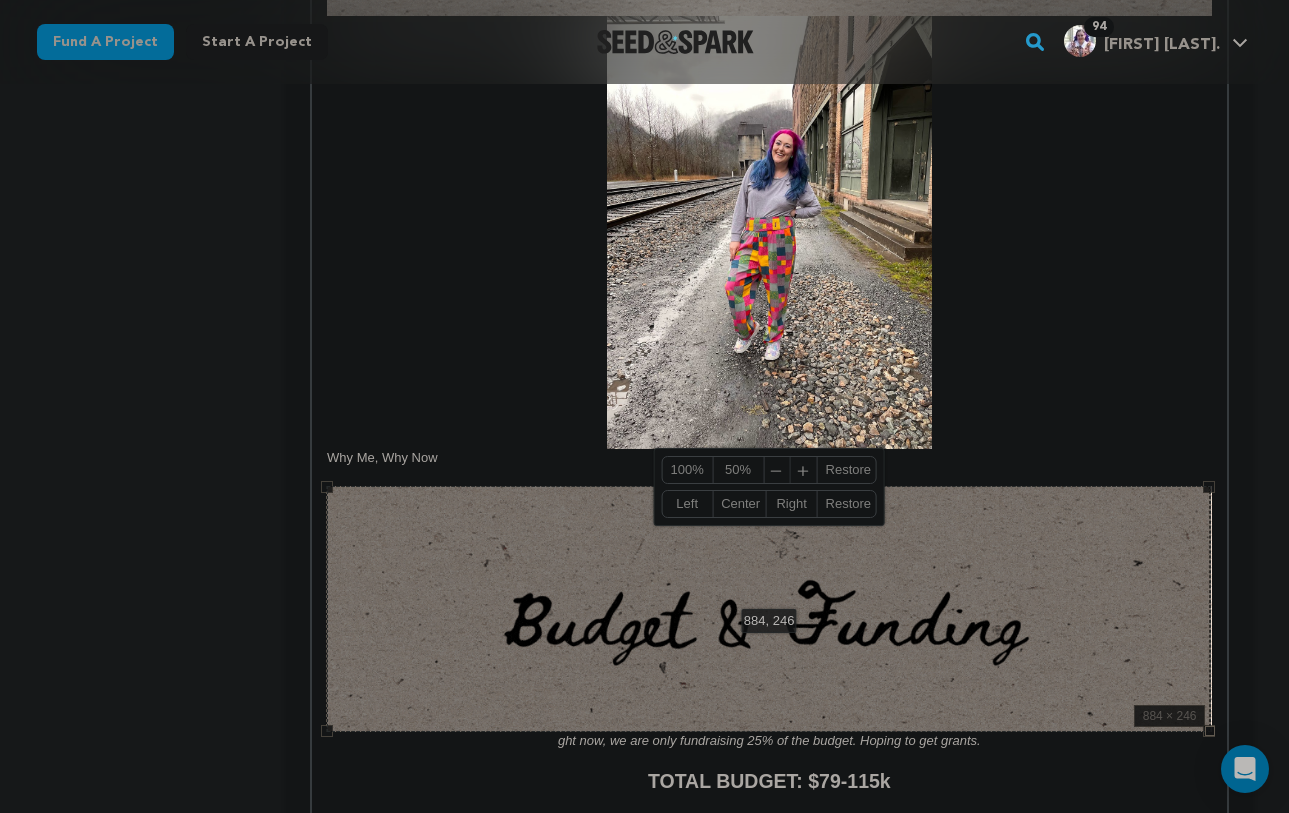 click on "Center" at bounding box center [739, 504] 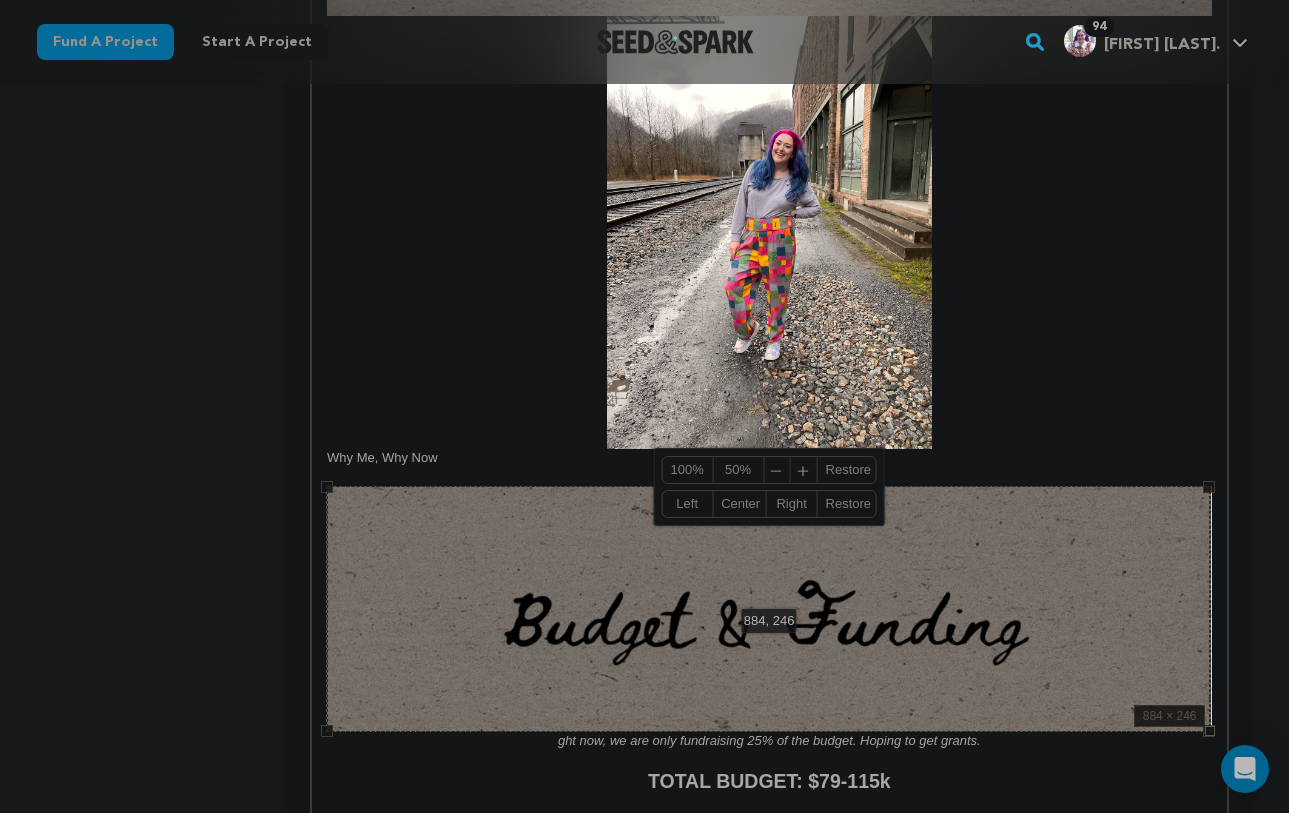 click on "Why Me, Why Now" at bounding box center [769, 241] 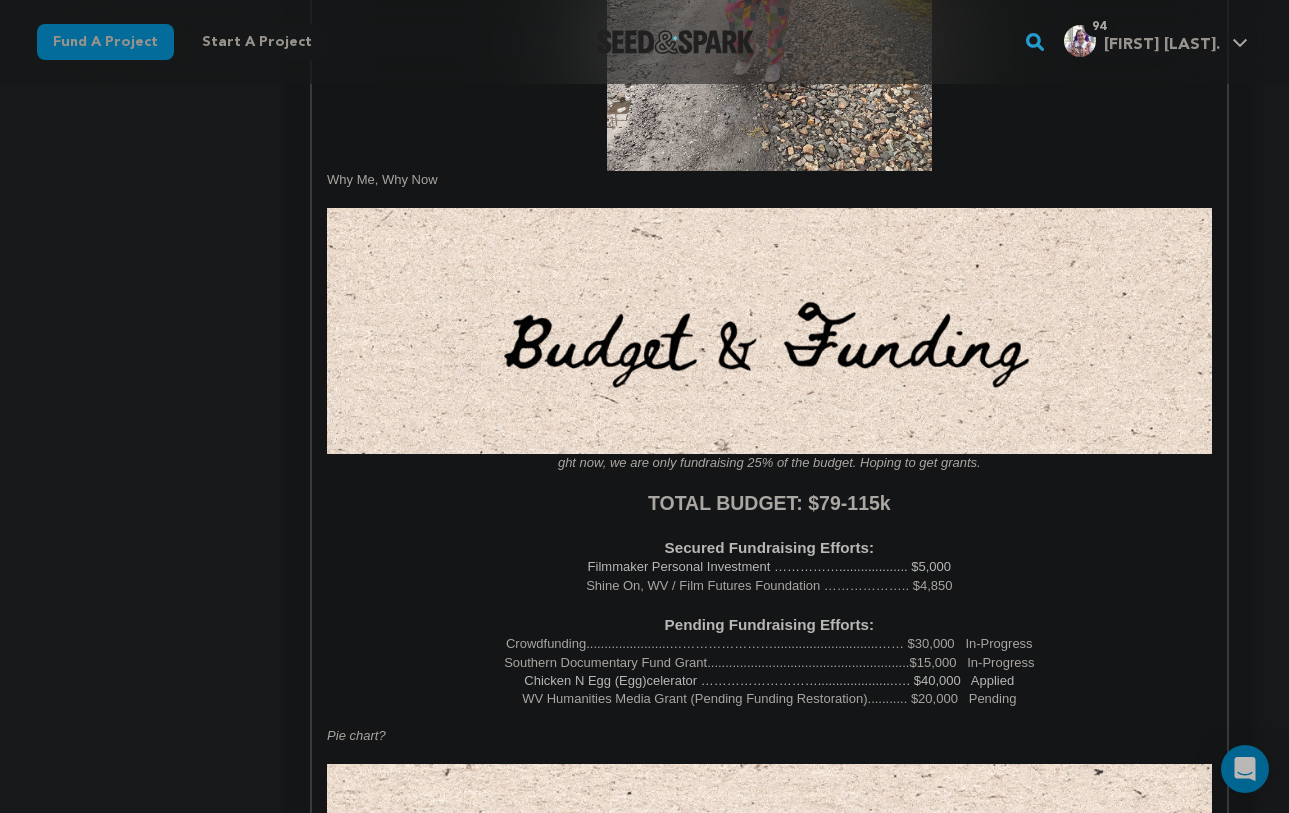 scroll, scrollTop: 2432, scrollLeft: 0, axis: vertical 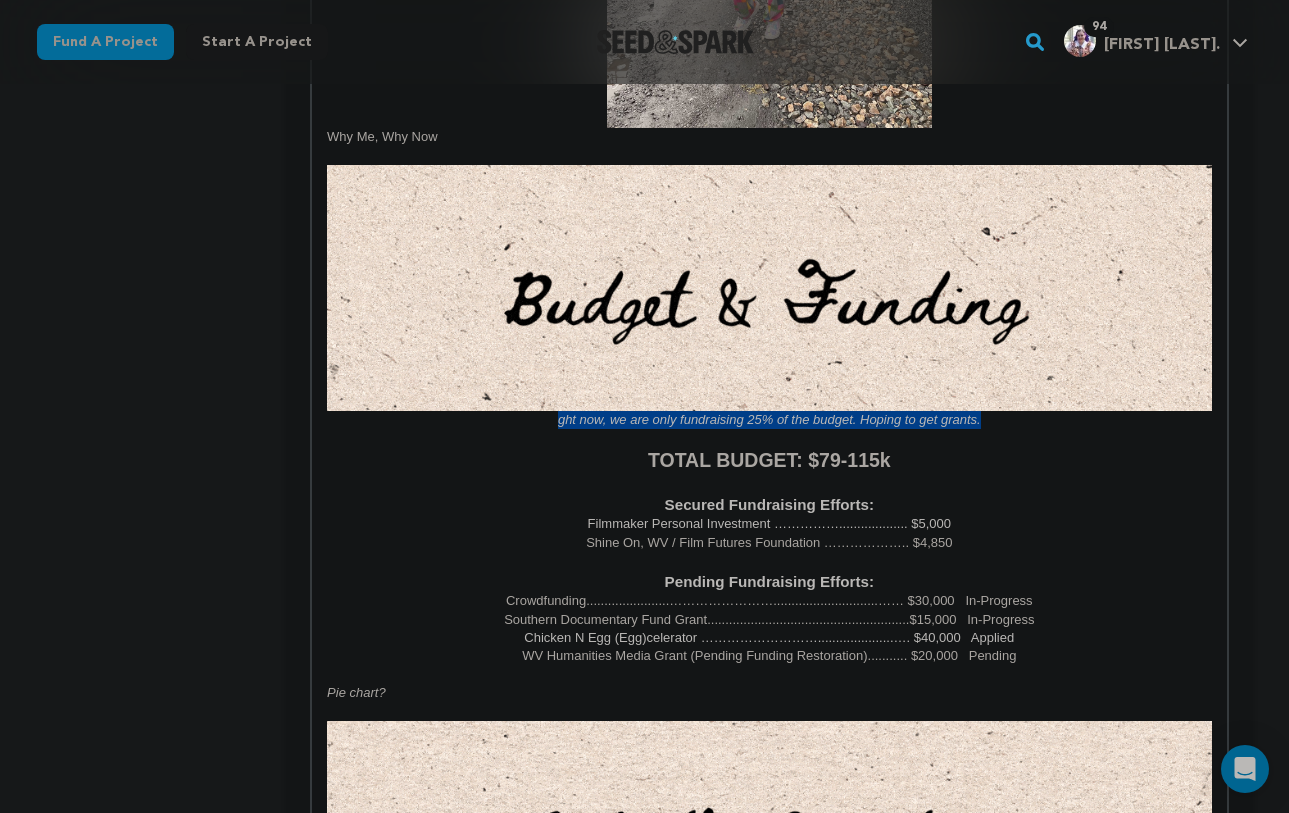 drag, startPoint x: 1029, startPoint y: 428, endPoint x: 556, endPoint y: 424, distance: 473.0169 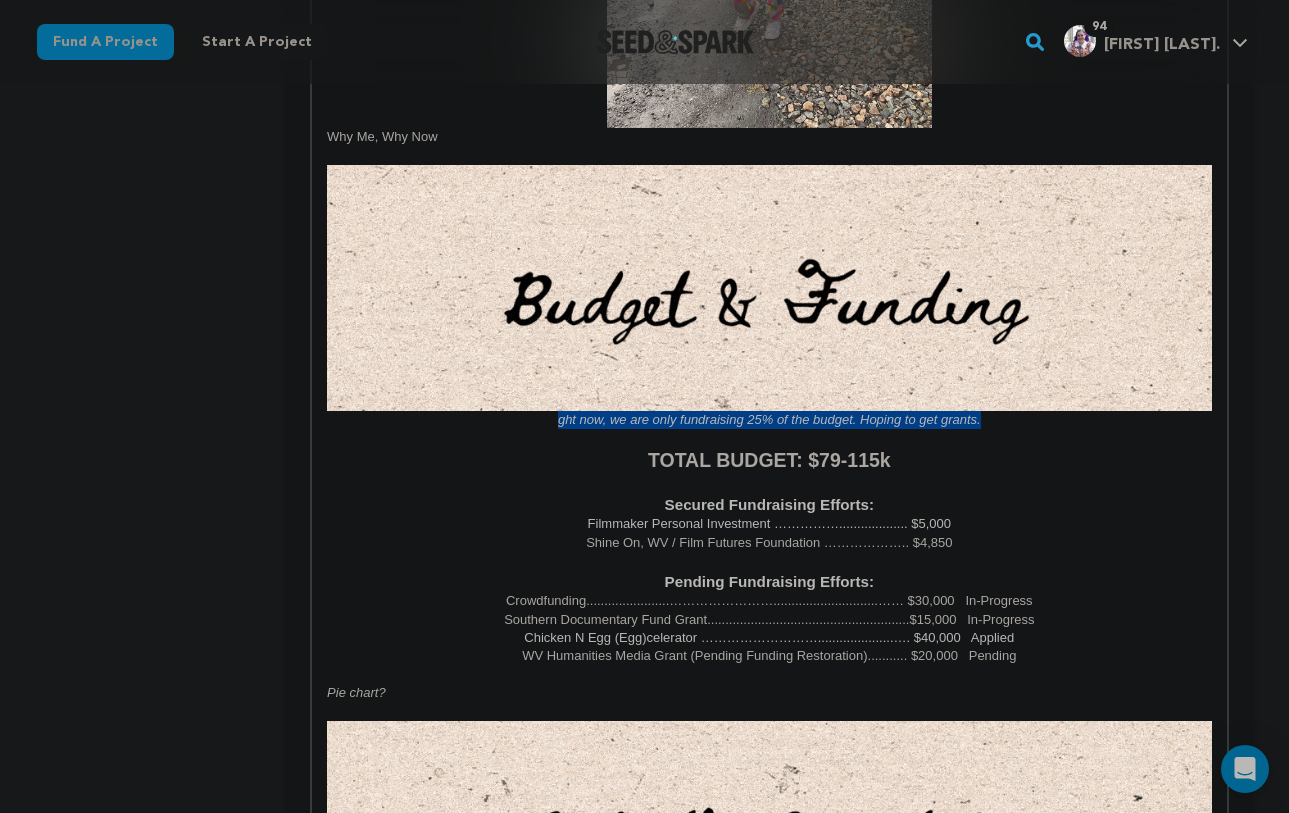 click on "ght now, we are only fundraising 25% of the budget. Hoping to get grants." at bounding box center (769, 297) 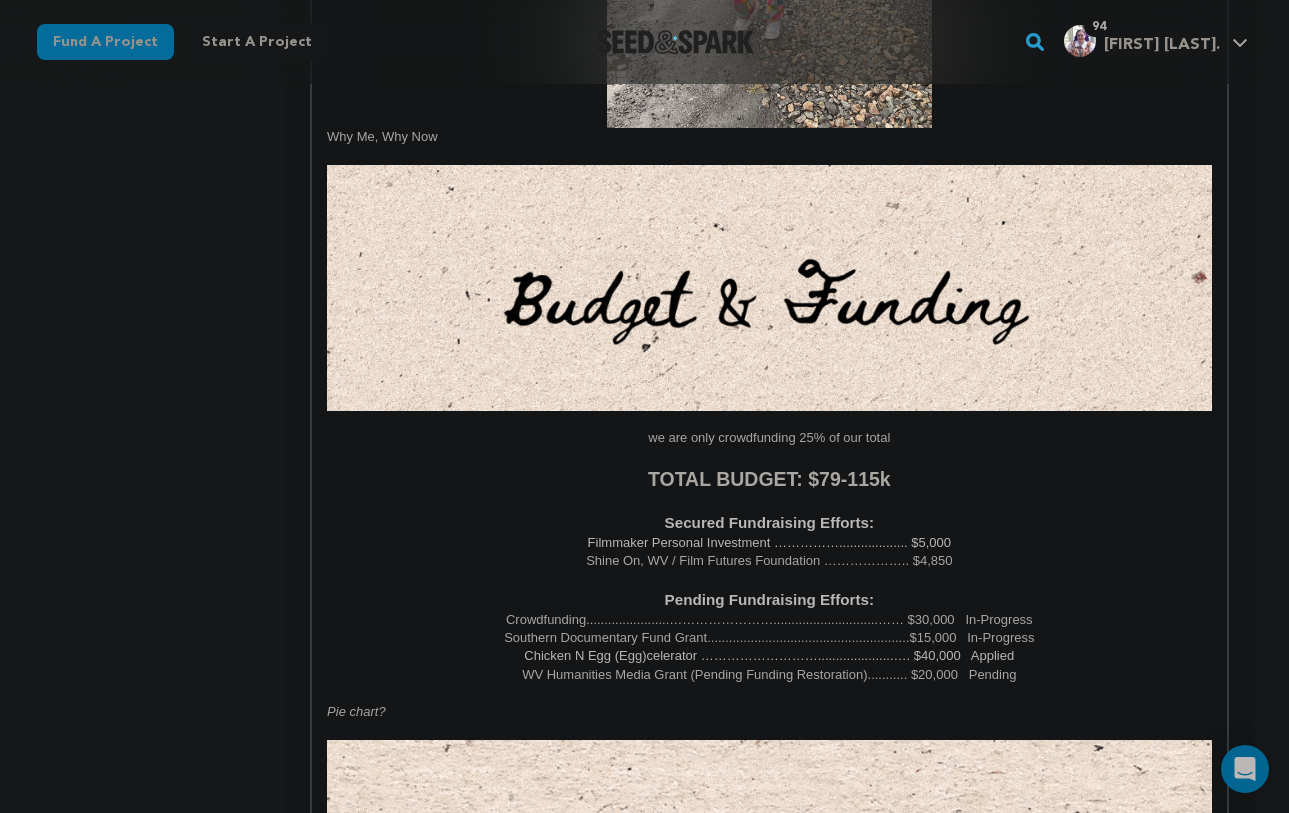 click on "we are only crowdfunding 25% of our total" at bounding box center (769, 438) 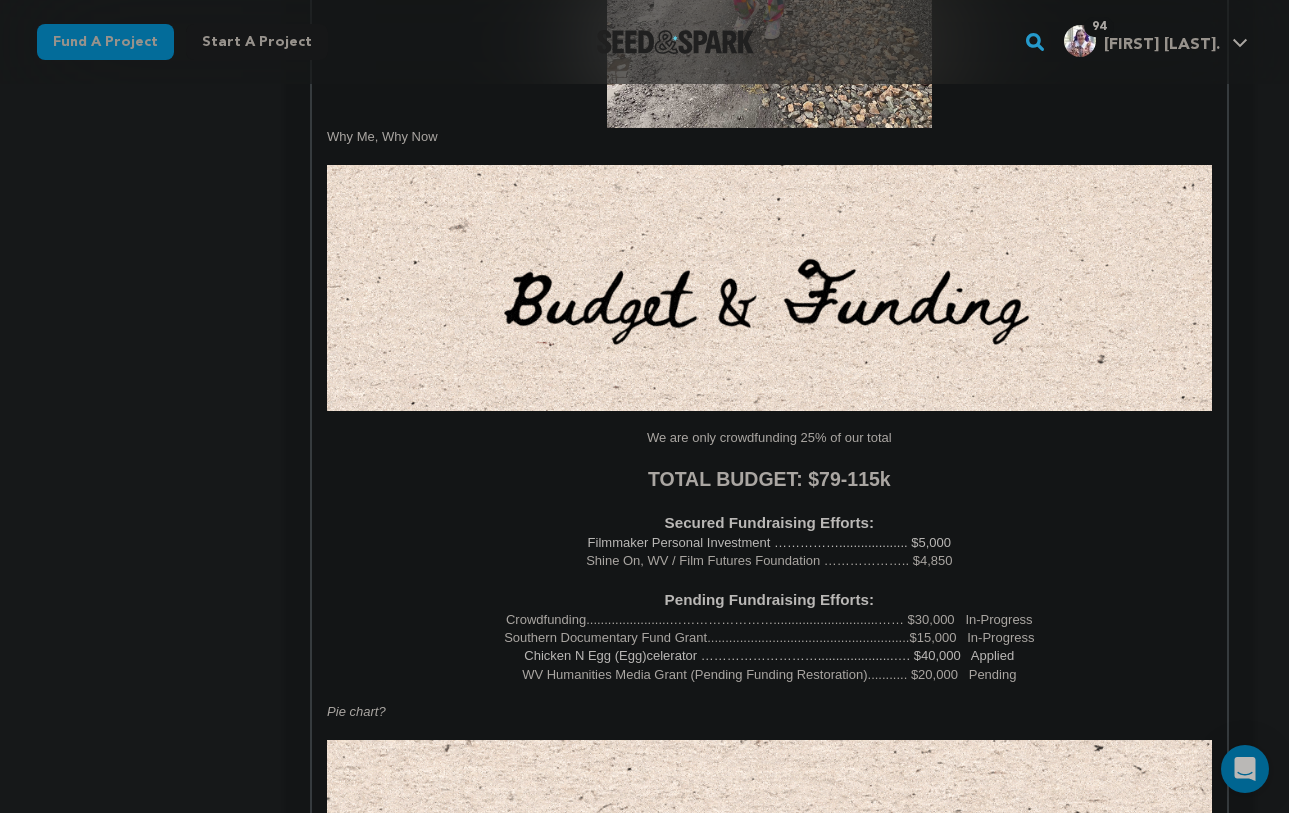 click on "We are only crowdfunding 25% of our total" at bounding box center (769, 438) 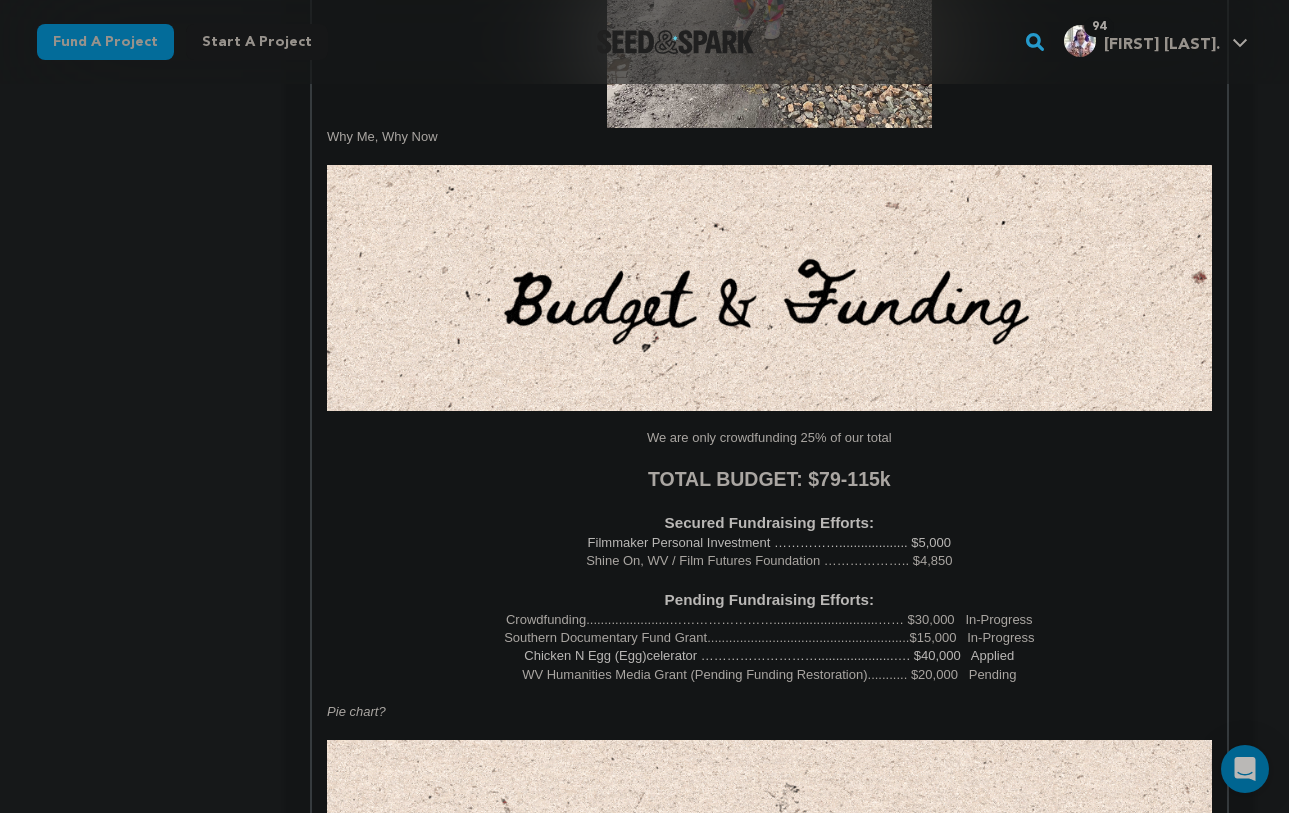 click on "We are only crowdfunding 25% of our total" at bounding box center [769, 438] 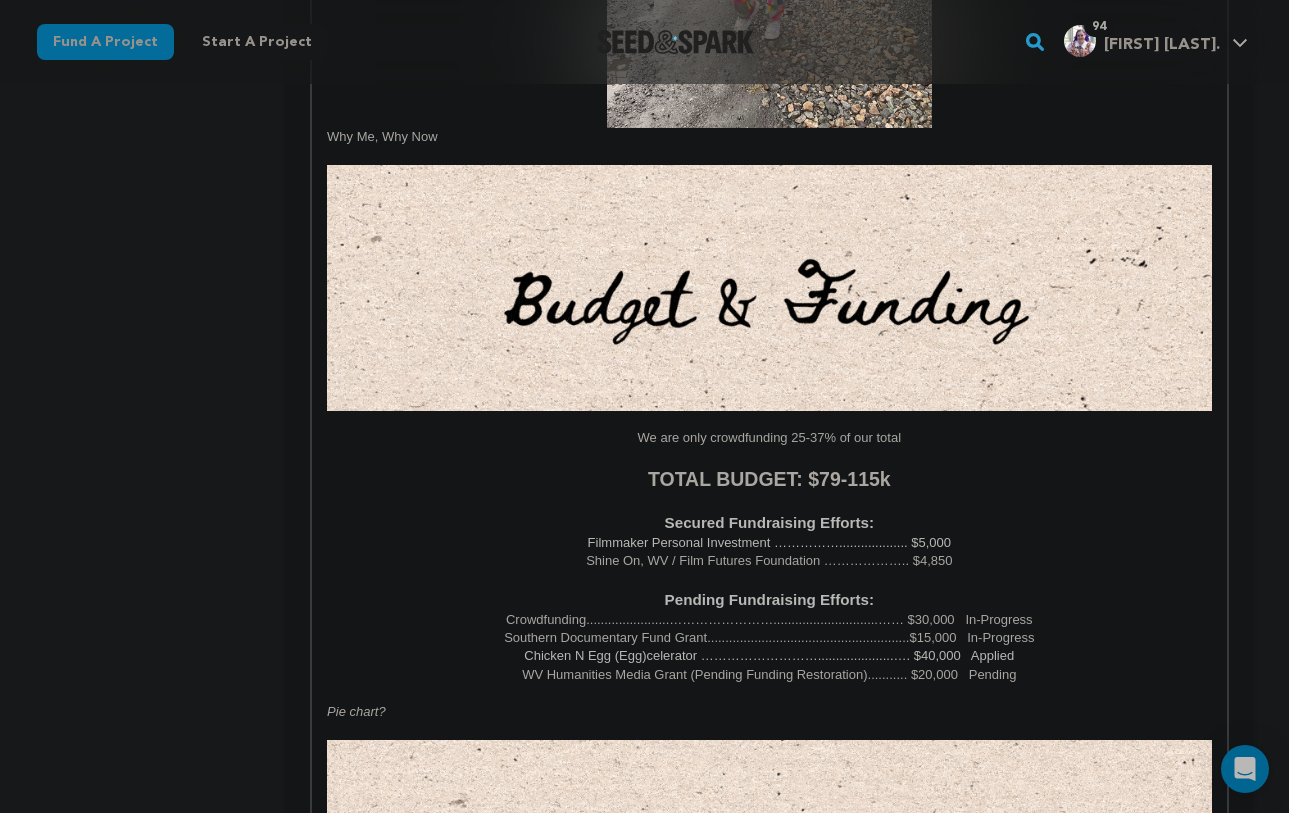 click on "We are only crowdfunding 25-37% of our total" at bounding box center (769, 438) 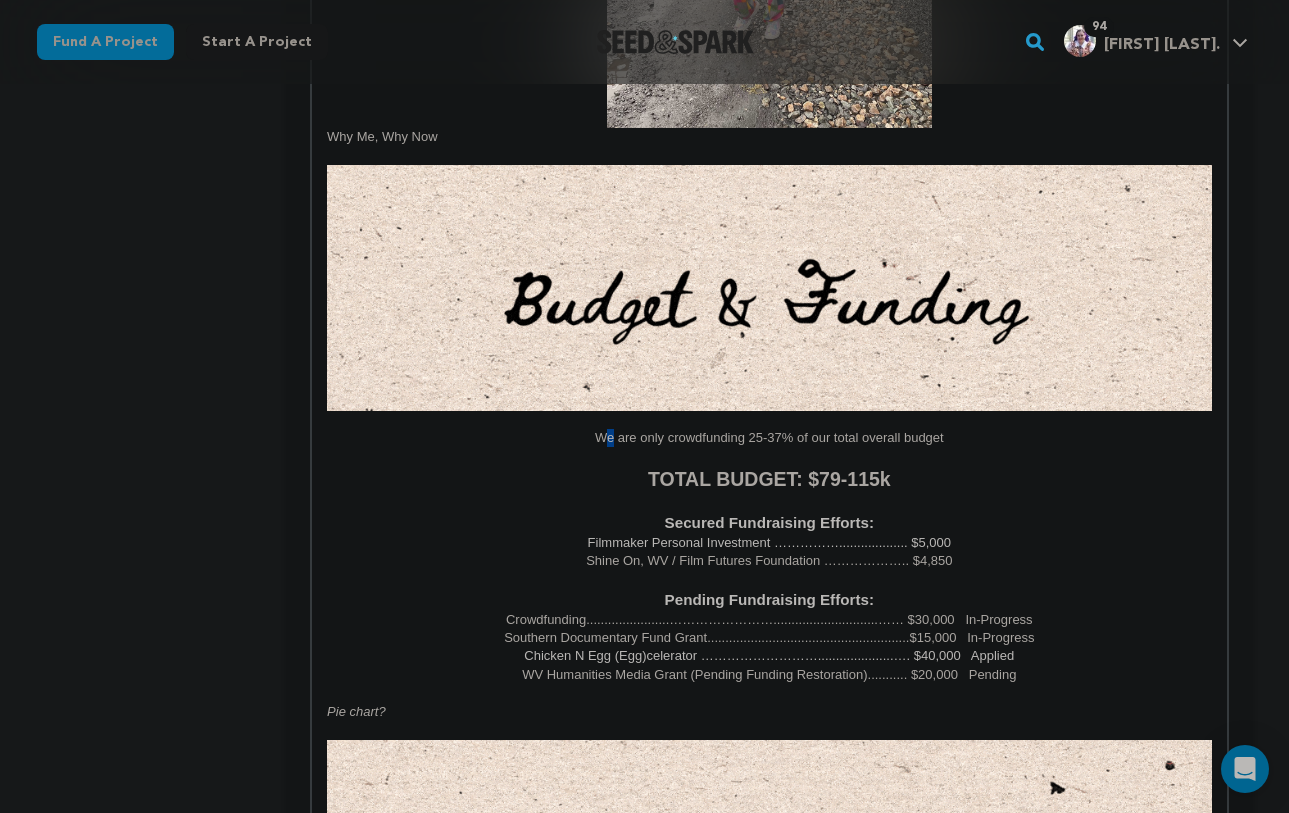 drag, startPoint x: 613, startPoint y: 441, endPoint x: 601, endPoint y: 441, distance: 12 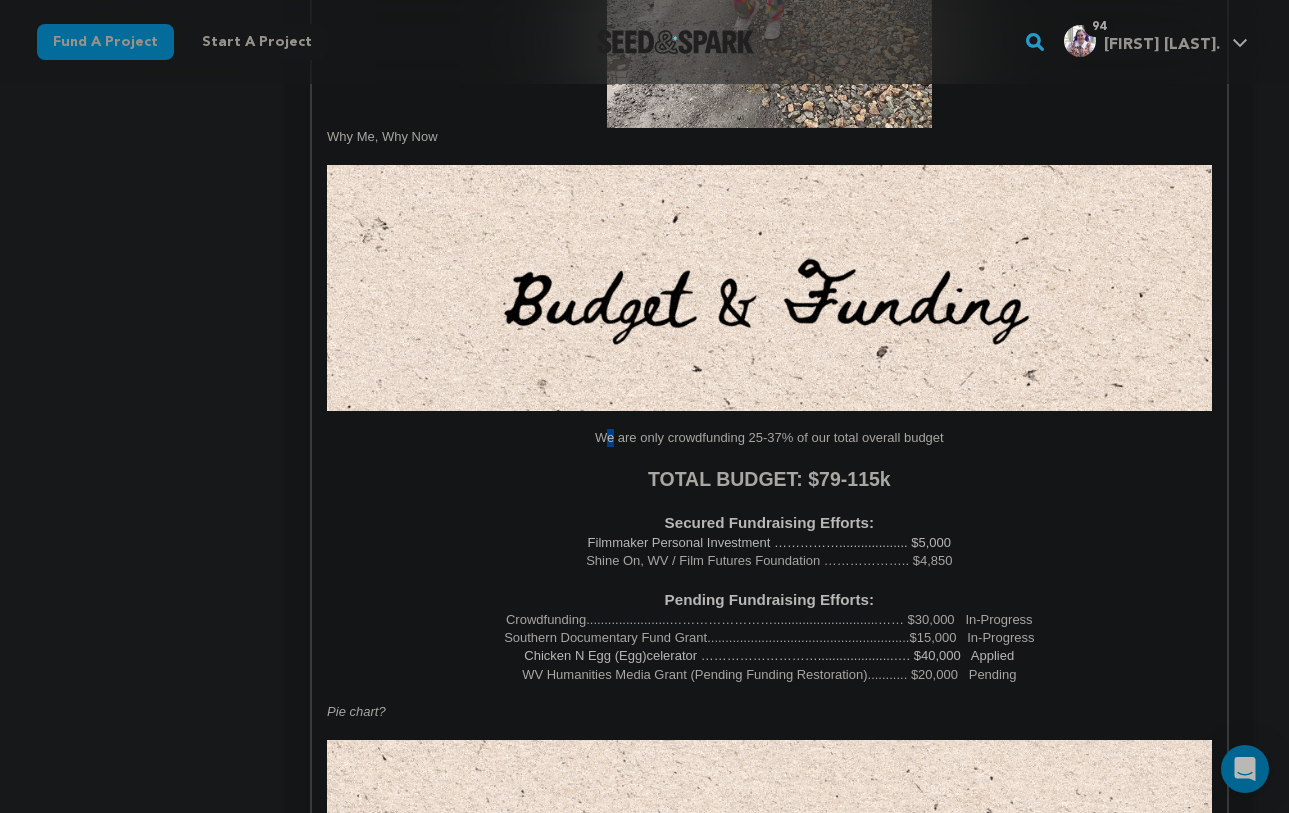 click on "We are only crowdfunding 25-37% of our total overall budget" at bounding box center (769, 438) 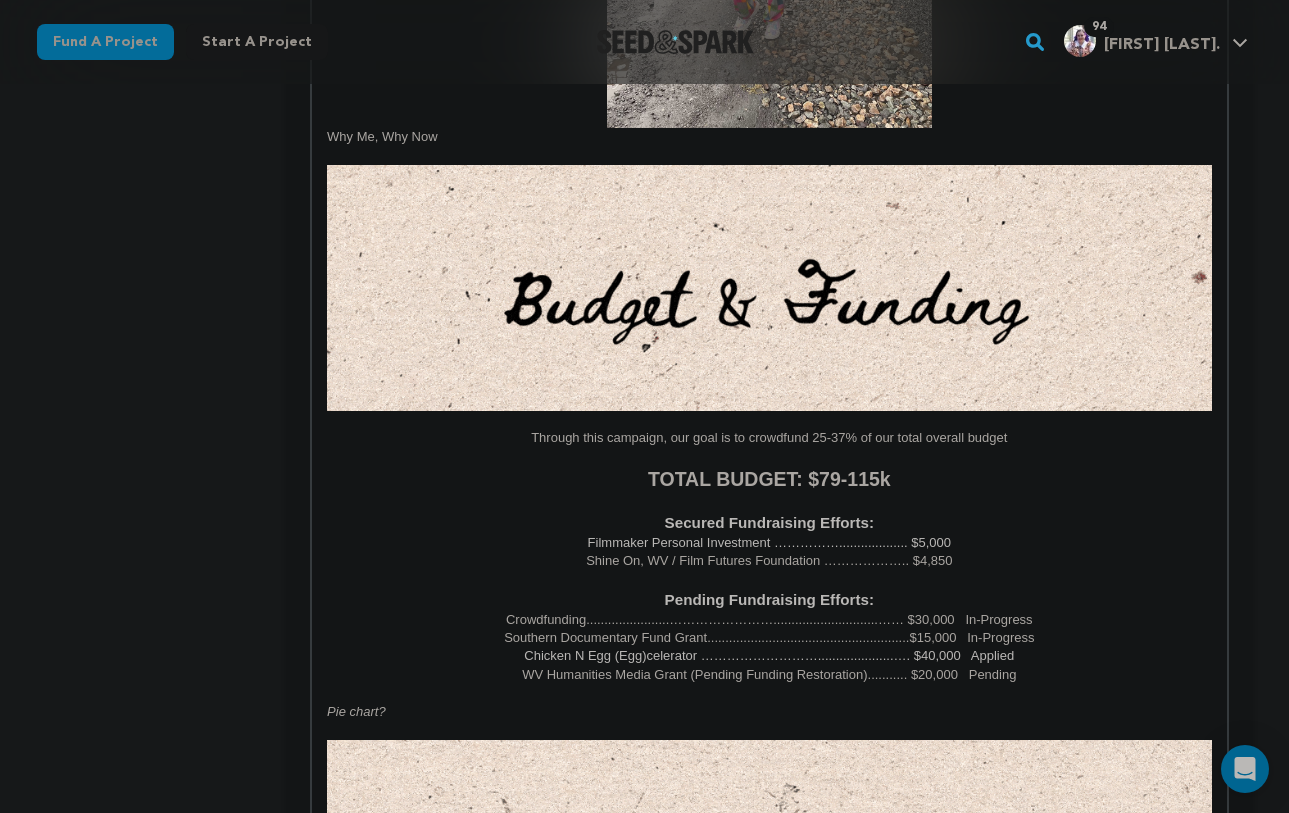 click on "Through this campaign, our goal is to crowdfund 25-37% of our total overall budget" at bounding box center (769, 438) 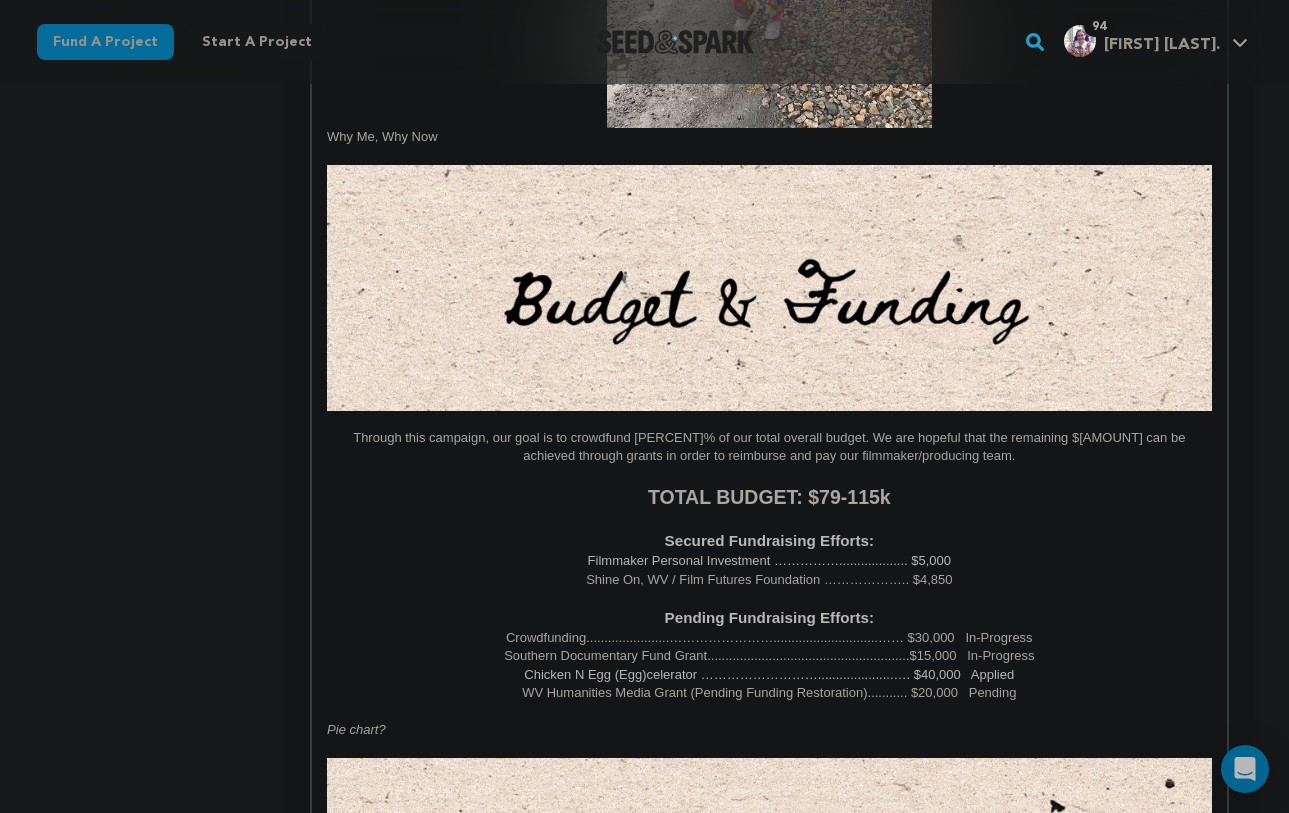 click on "Through this campaign, our goal is to crowdfund [PERCENT]% of our total overall budget. We are hopeful that the remaining $[AMOUNT] can be achieved through grants in order to reimburse and pay our filmmaker/producing team." at bounding box center [769, 447] 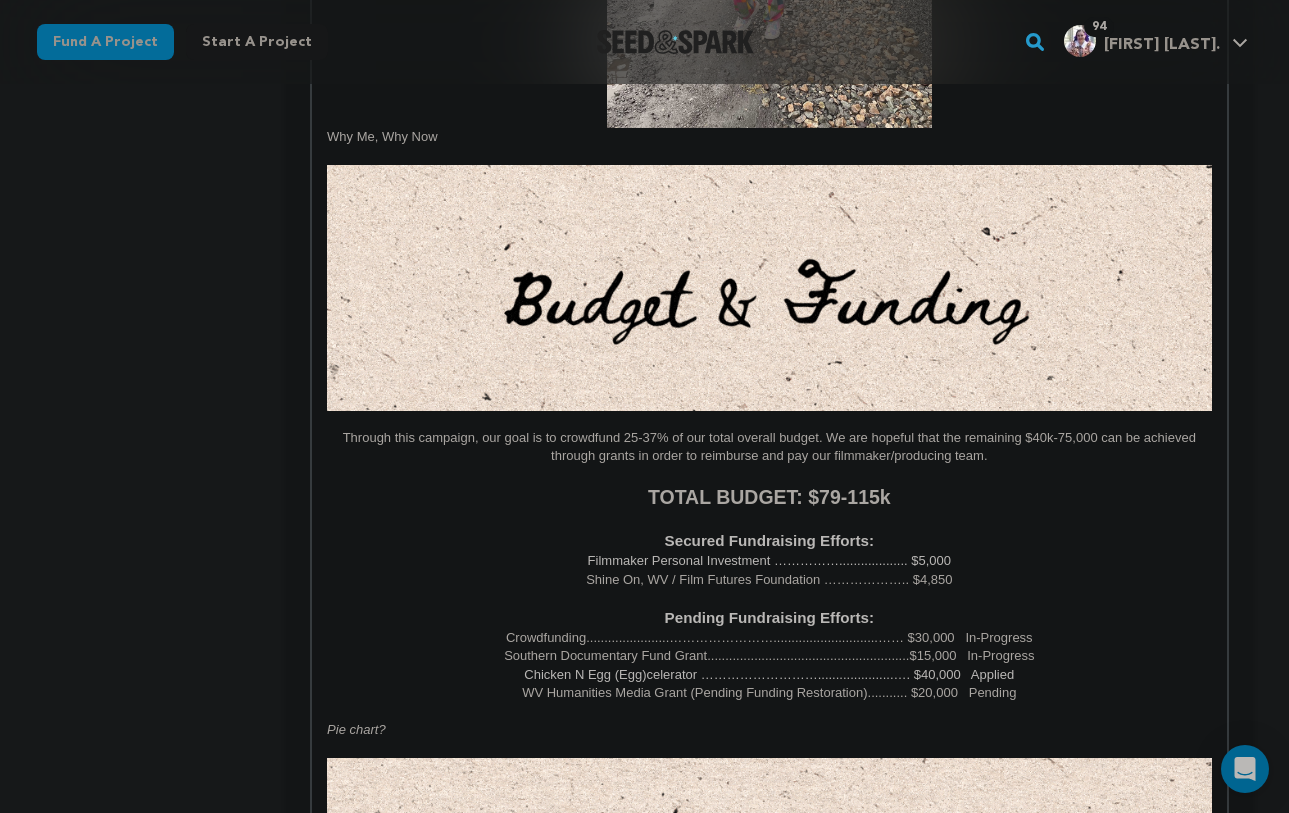 click on "Through this campaign, our goal is to crowdfund 25-37% of our total overall budget. We are hopeful that the remaining $40k-75,000 can be achieved through grants in order to reimburse and pay our filmmaker/producing team." at bounding box center [769, 447] 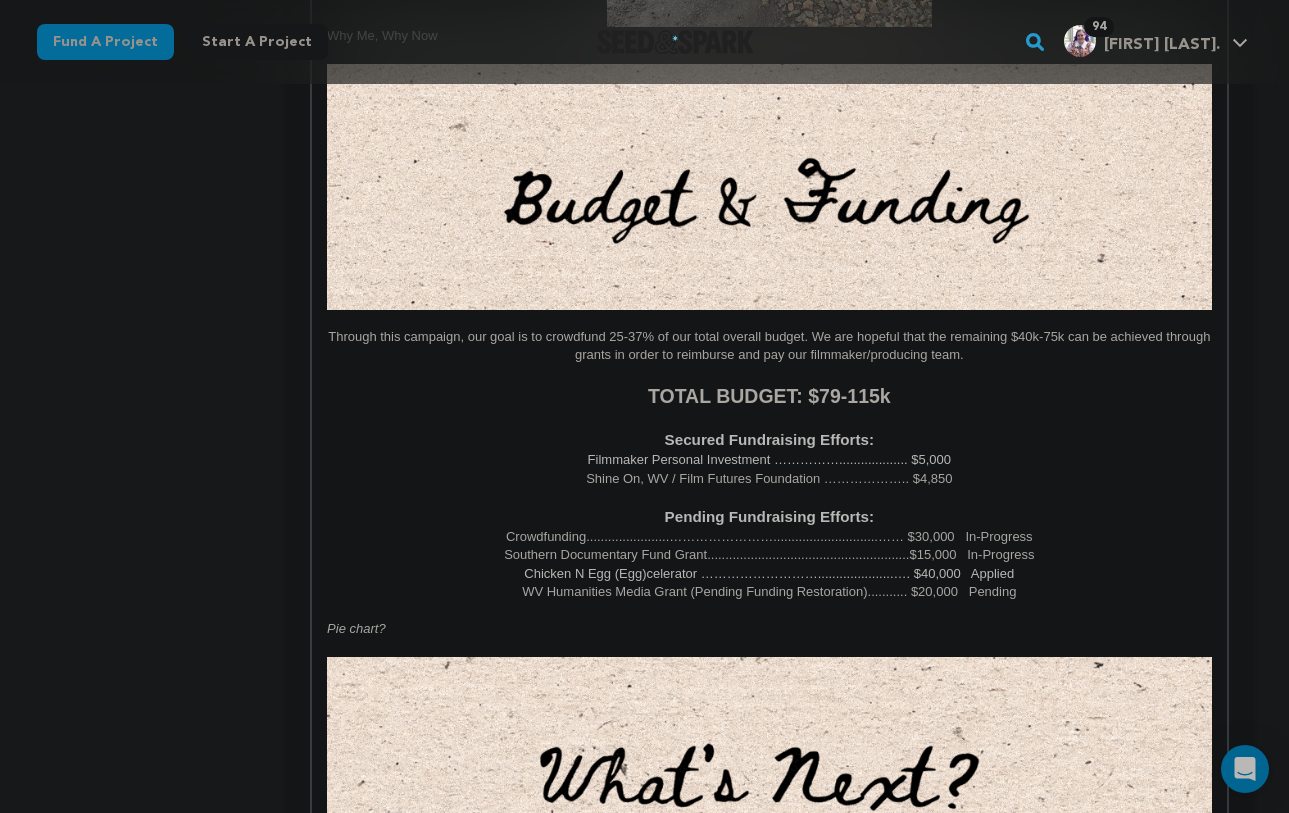 scroll, scrollTop: 2567, scrollLeft: 0, axis: vertical 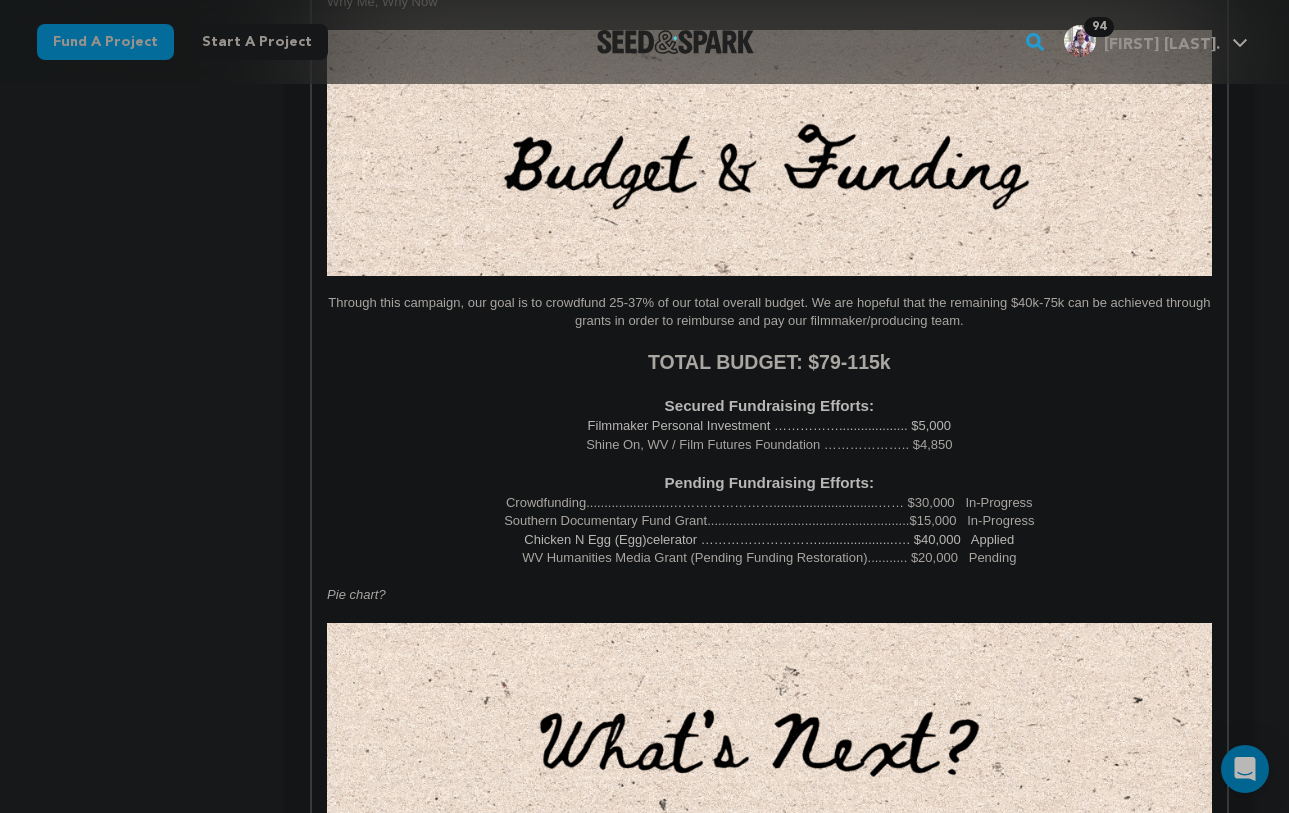 click on "WV Humanities Media Grant (Pending Funding Restoration)........... $20,000   Pending" at bounding box center (769, 558) 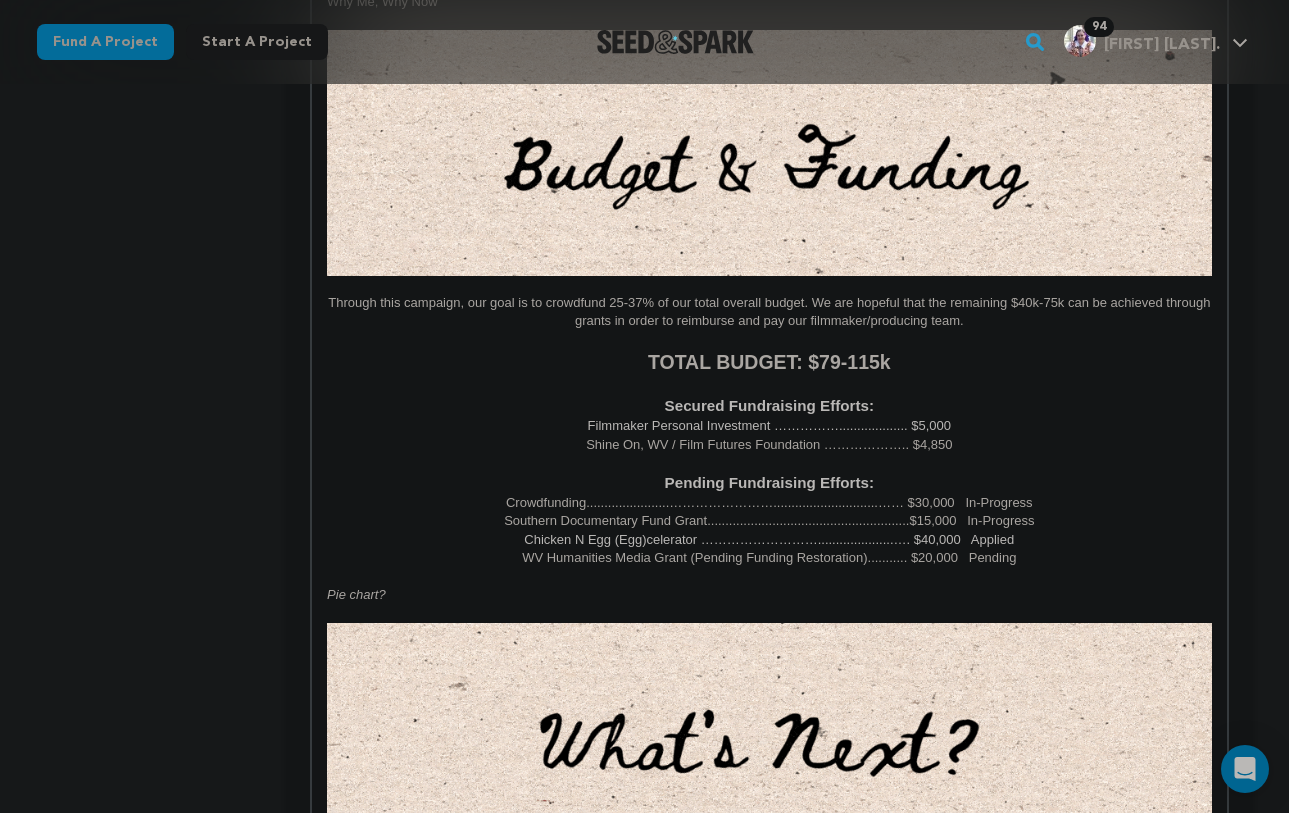 click on "Chicken N Egg (Egg)celerator ……………………….....................…. $40,000   Applied" at bounding box center (769, 539) 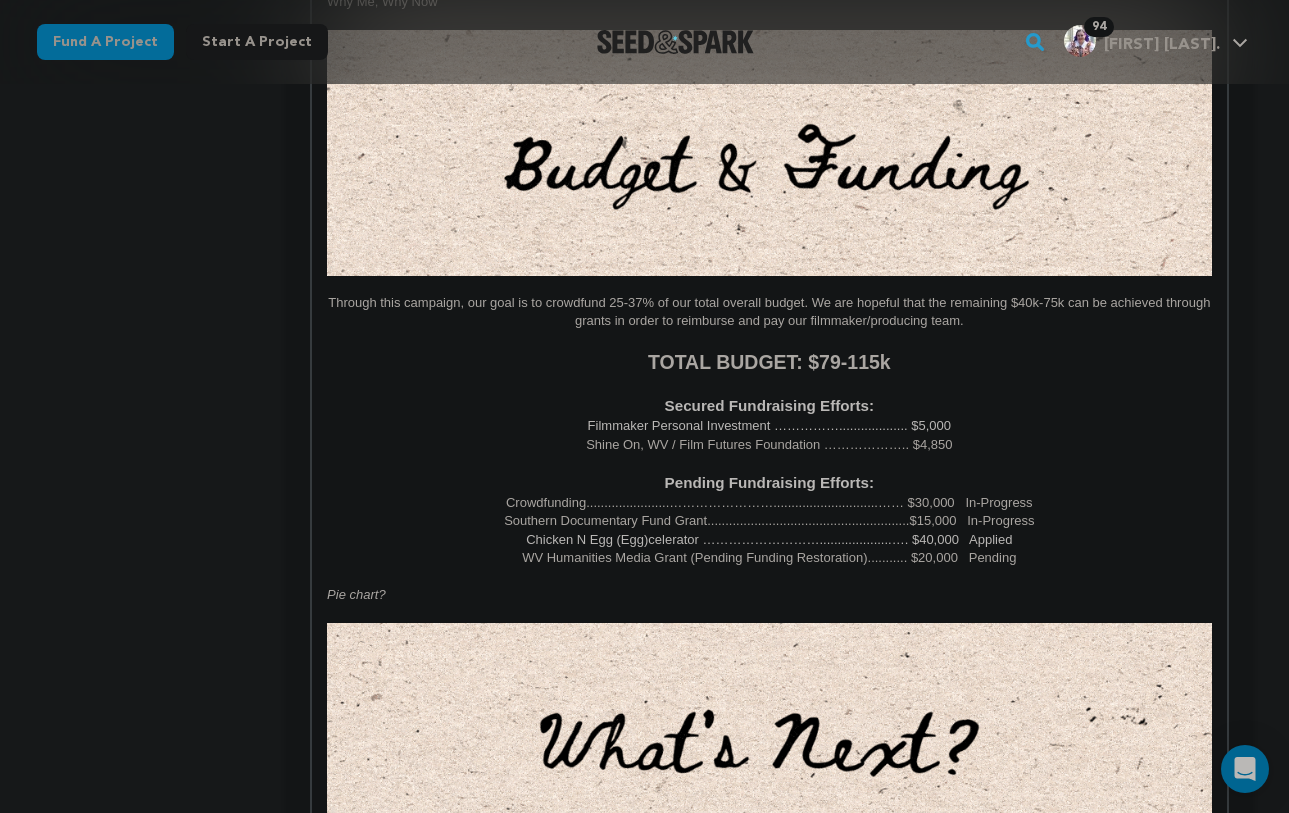 click on "Chicken N Egg (Egg)celerator ………………………....................…. $40,000   Applied" at bounding box center (769, 540) 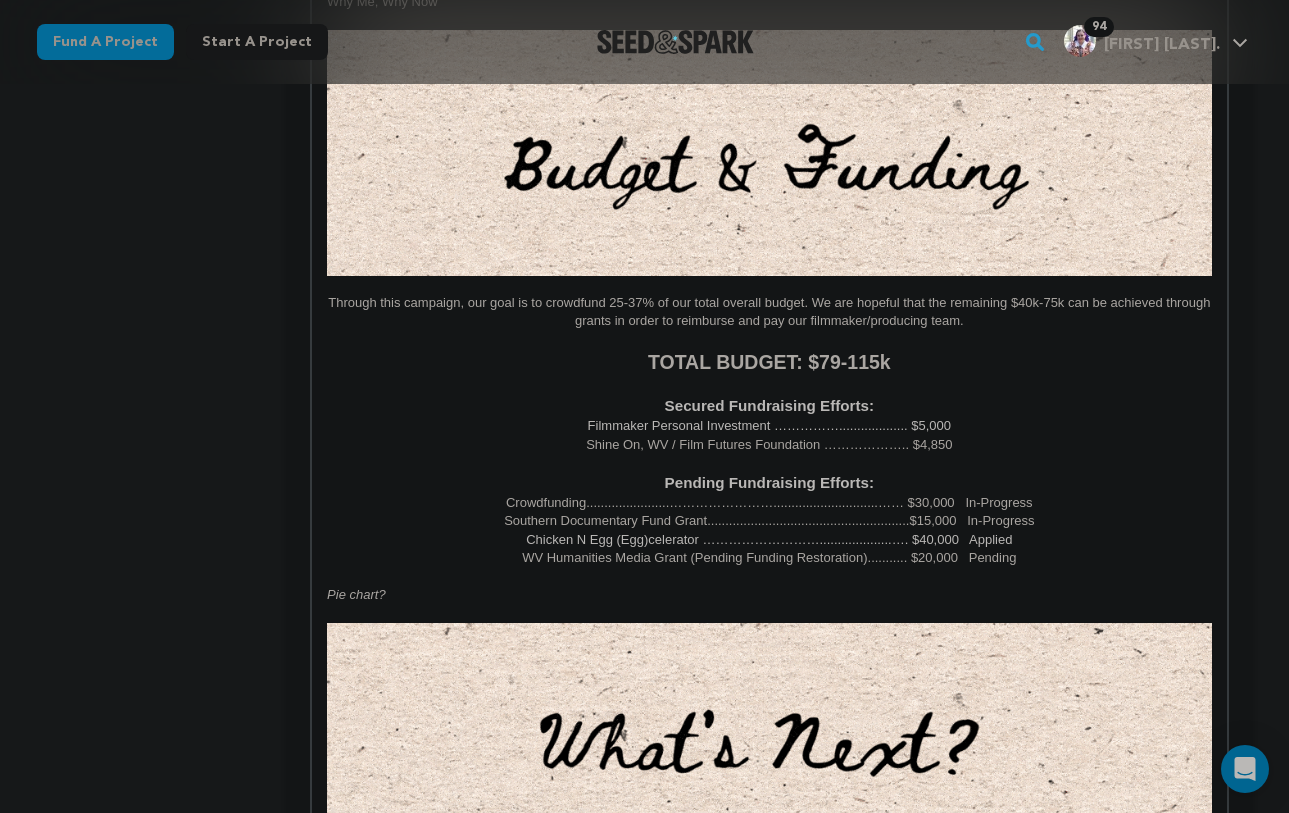 click on "WV Humanities Media Grant (Pending Funding Restoration)........... $20,000   Pending" at bounding box center (769, 558) 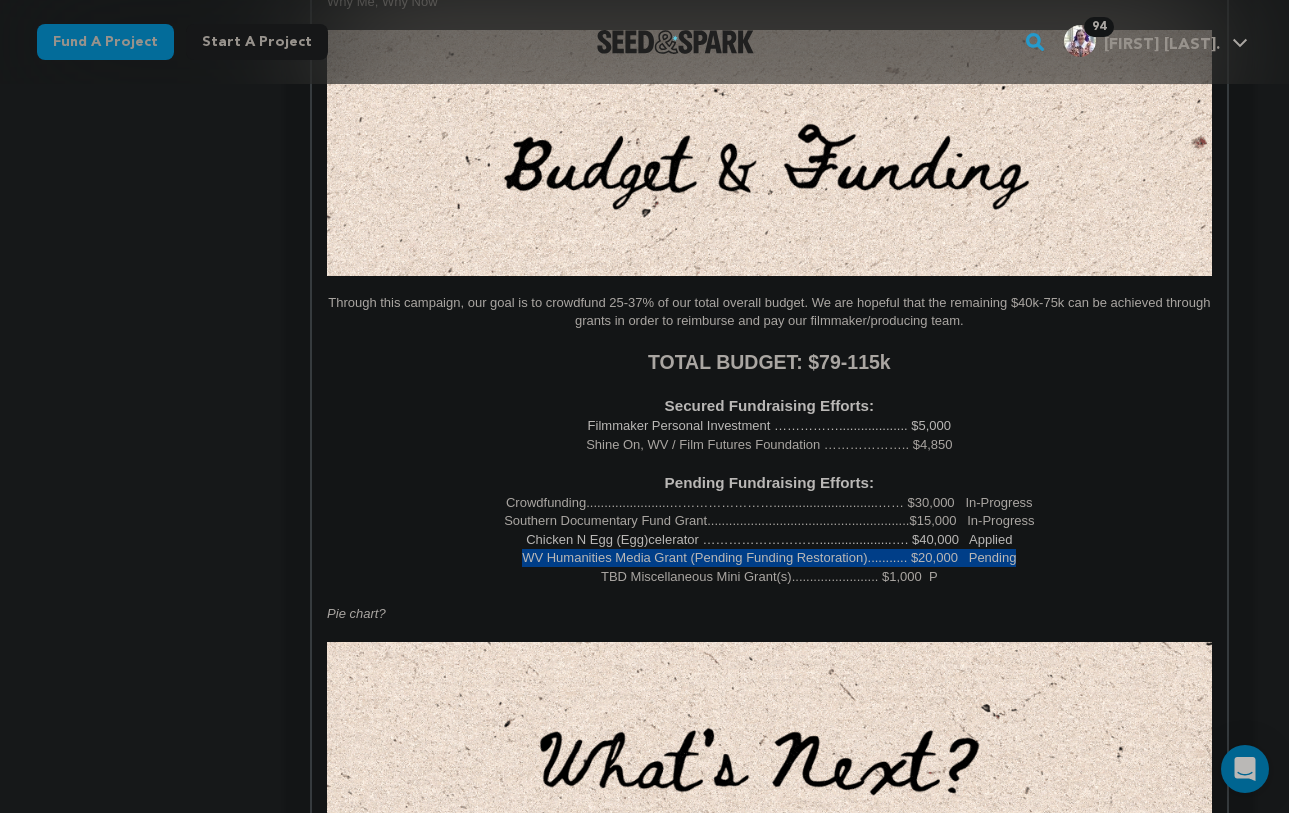 drag, startPoint x: 1018, startPoint y: 557, endPoint x: 513, endPoint y: 560, distance: 505.0089 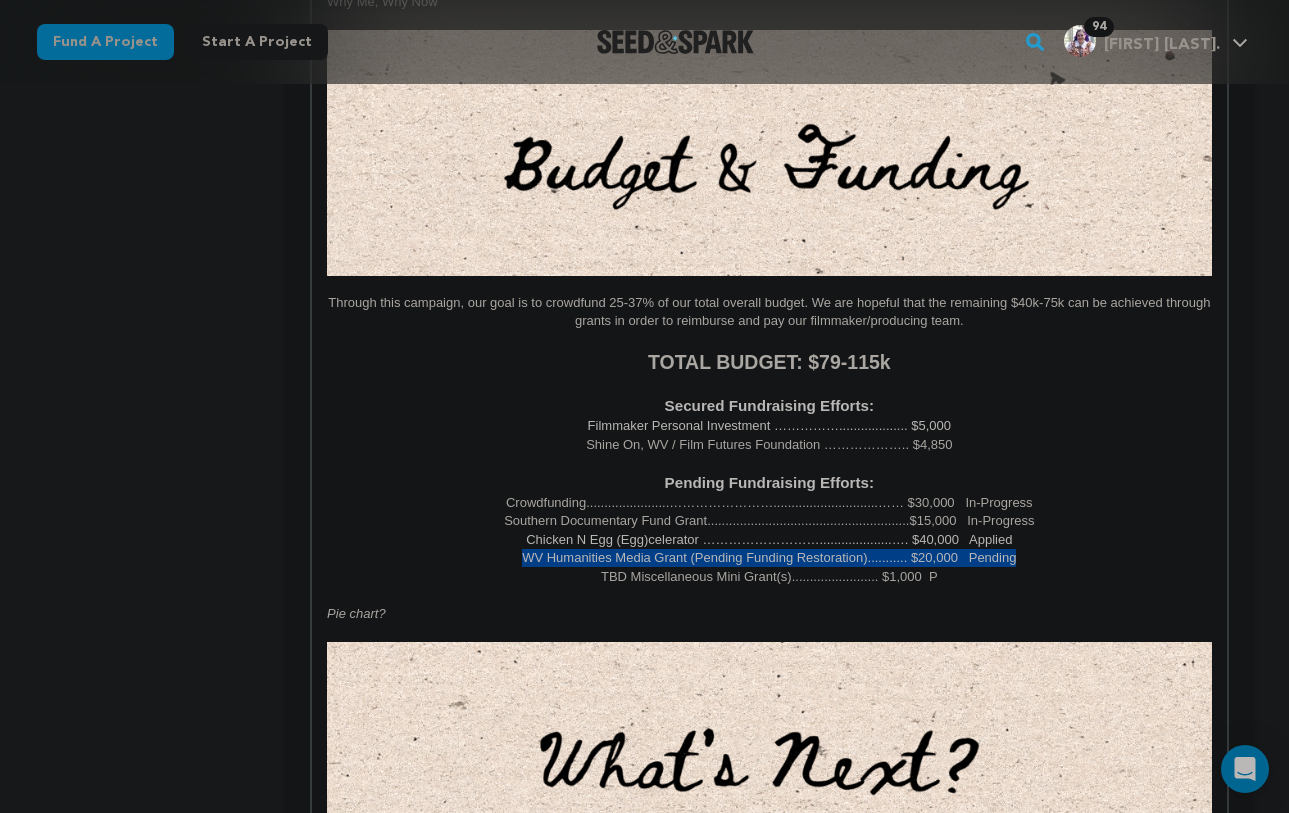 click on "WV Humanities Media Grant (Pending Funding Restoration)........... $20,000   Pending" at bounding box center [769, 558] 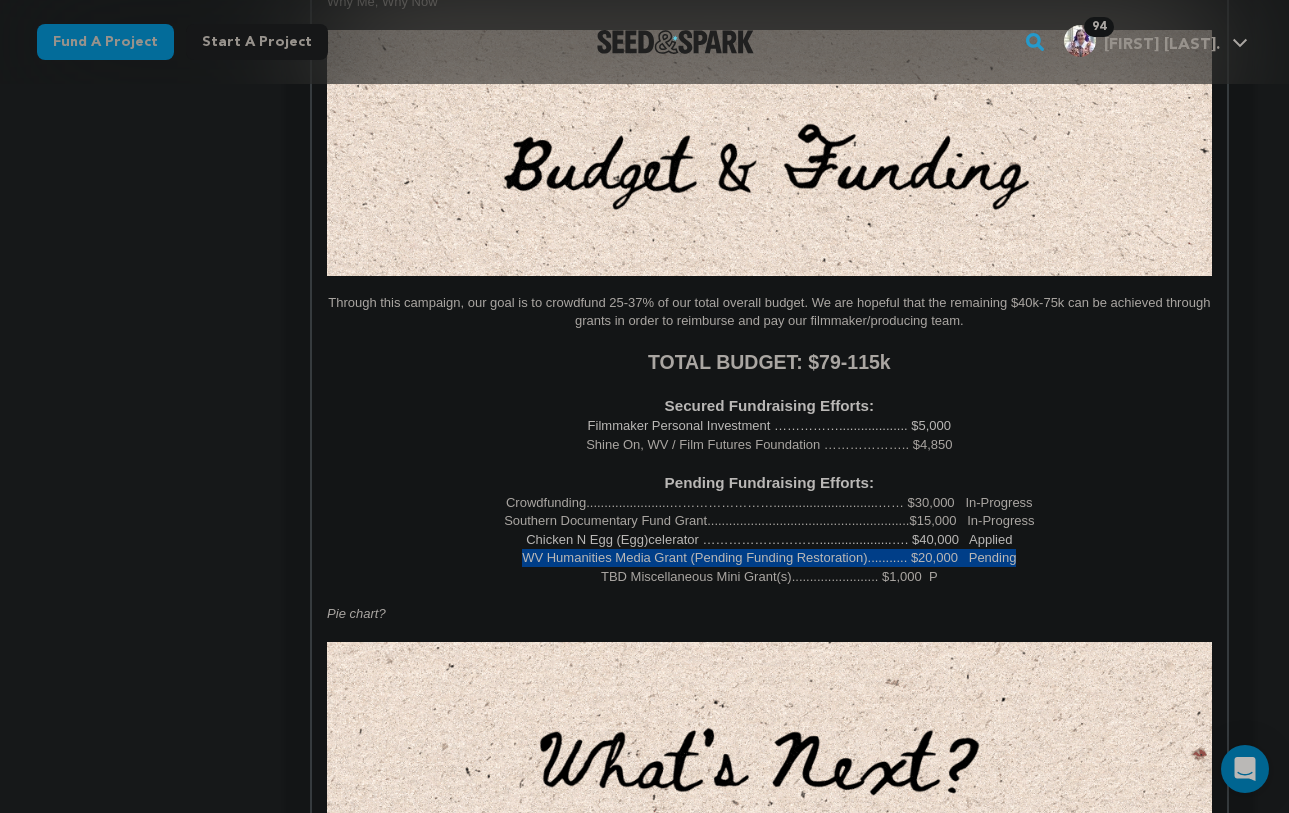 copy on "WV Humanities Media Grant (Pending Funding Restoration)........... $20,000   Pending" 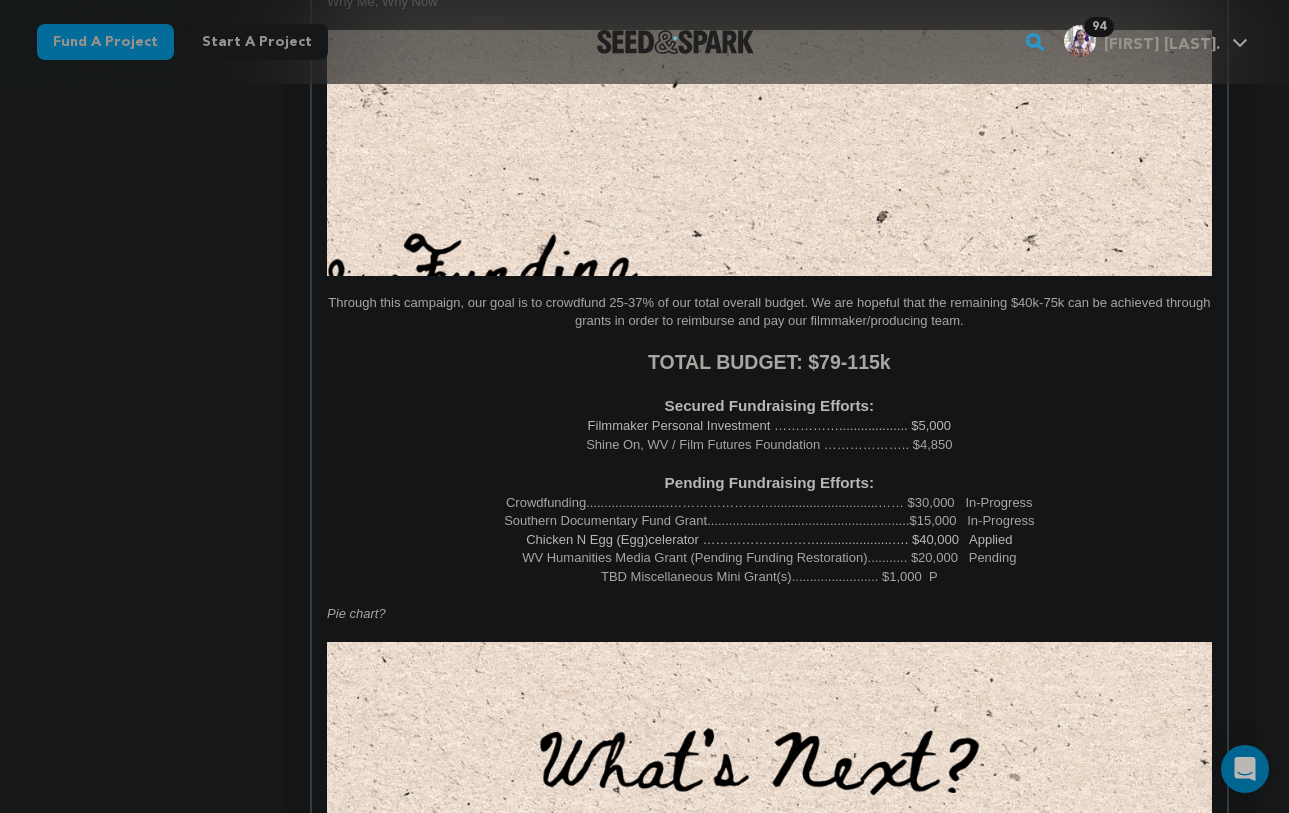 click on "Chicken N Egg (Egg)celerator ………………………....................…. $40,000   Applied" at bounding box center [769, 540] 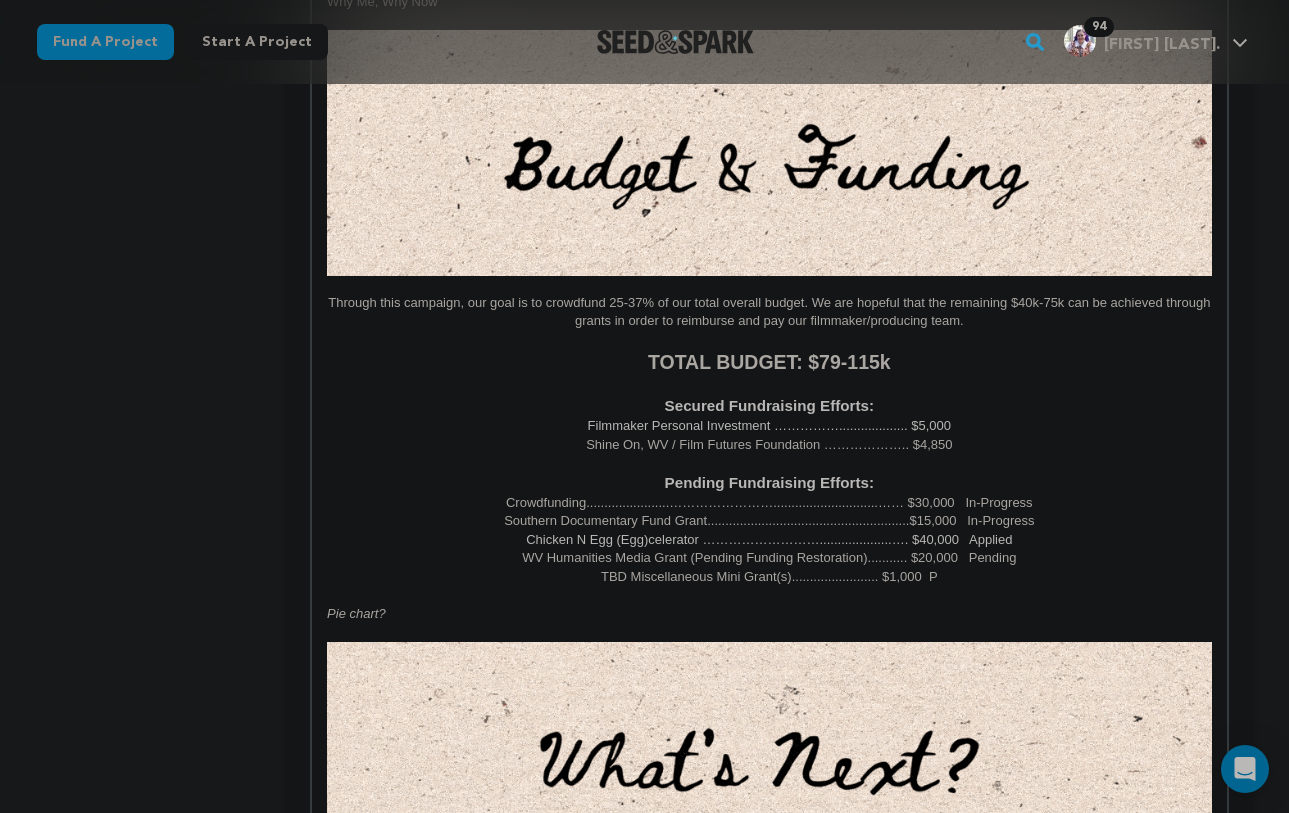 click on "WV Humanities Media Grant (Pending Funding Restoration)........... $20,000   Pending" at bounding box center (769, 558) 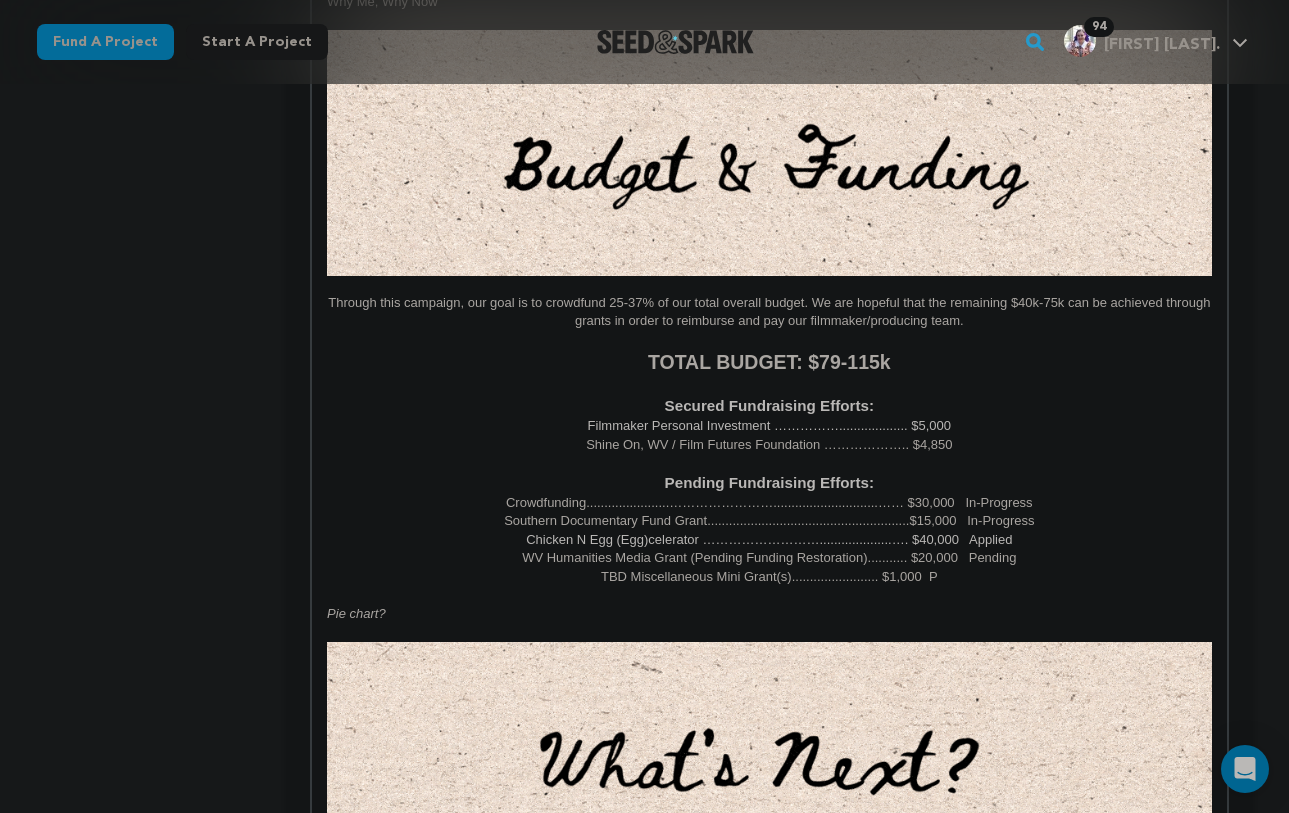 scroll, scrollTop: 266, scrollLeft: 0, axis: vertical 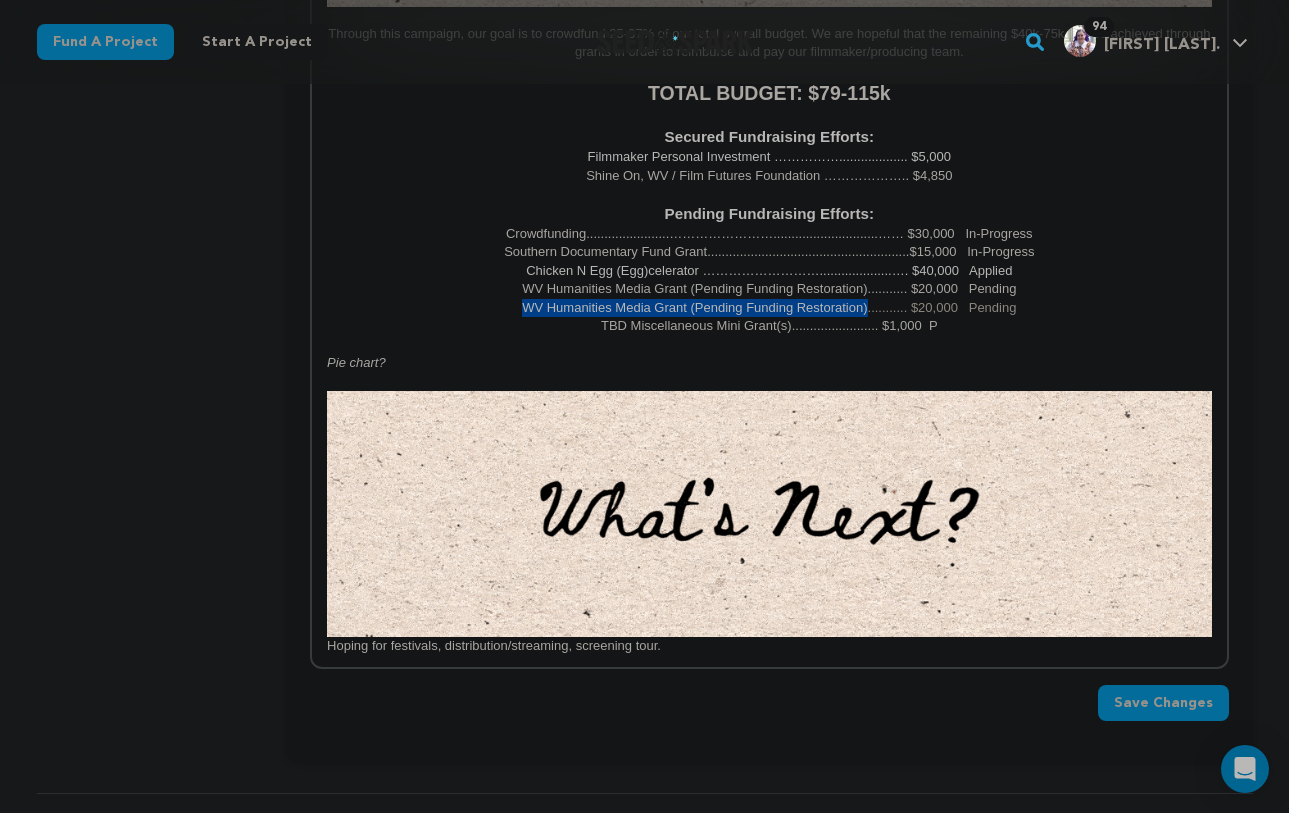 drag, startPoint x: 866, startPoint y: 303, endPoint x: 517, endPoint y: 316, distance: 349.24203 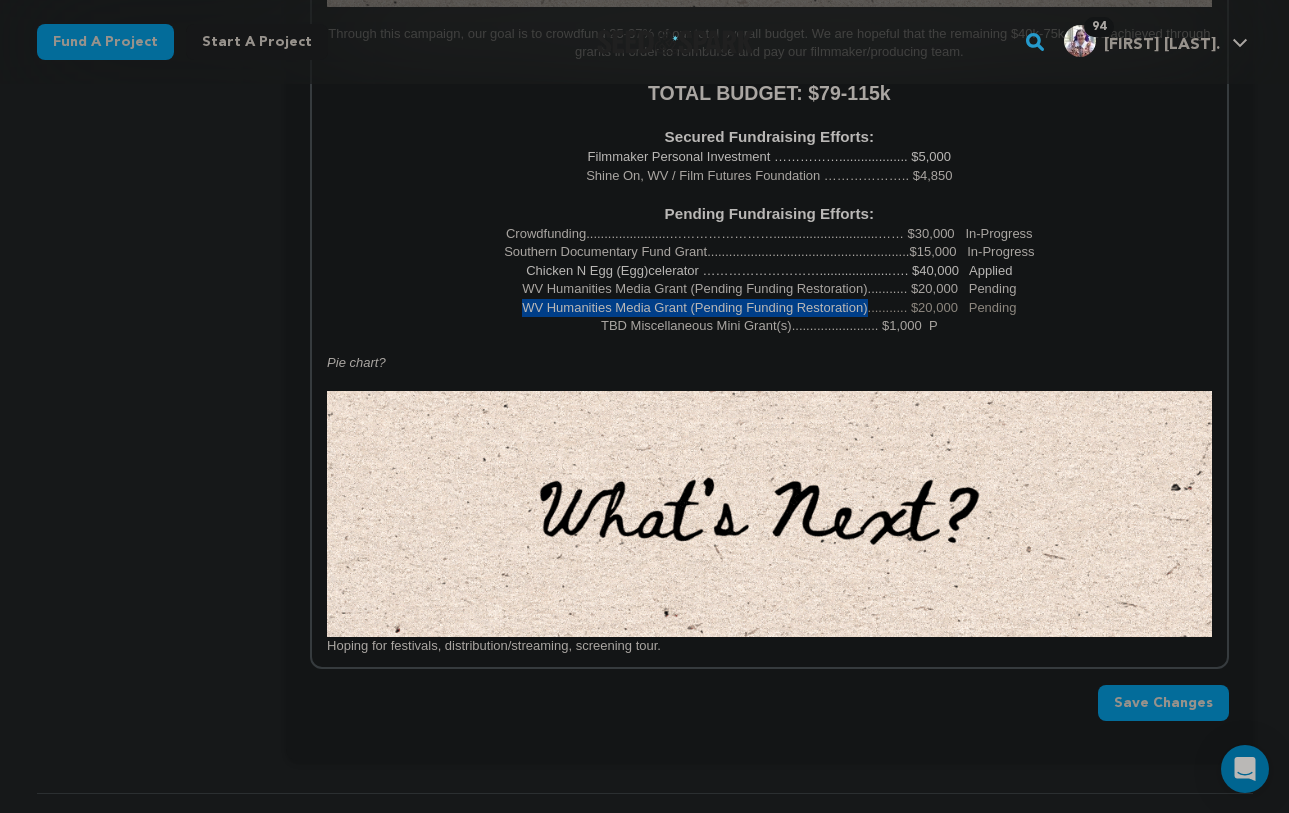 click on "WV Humanities Media Grant (Pending Funding Restoration)........... $20,000   Pending" at bounding box center [769, 308] 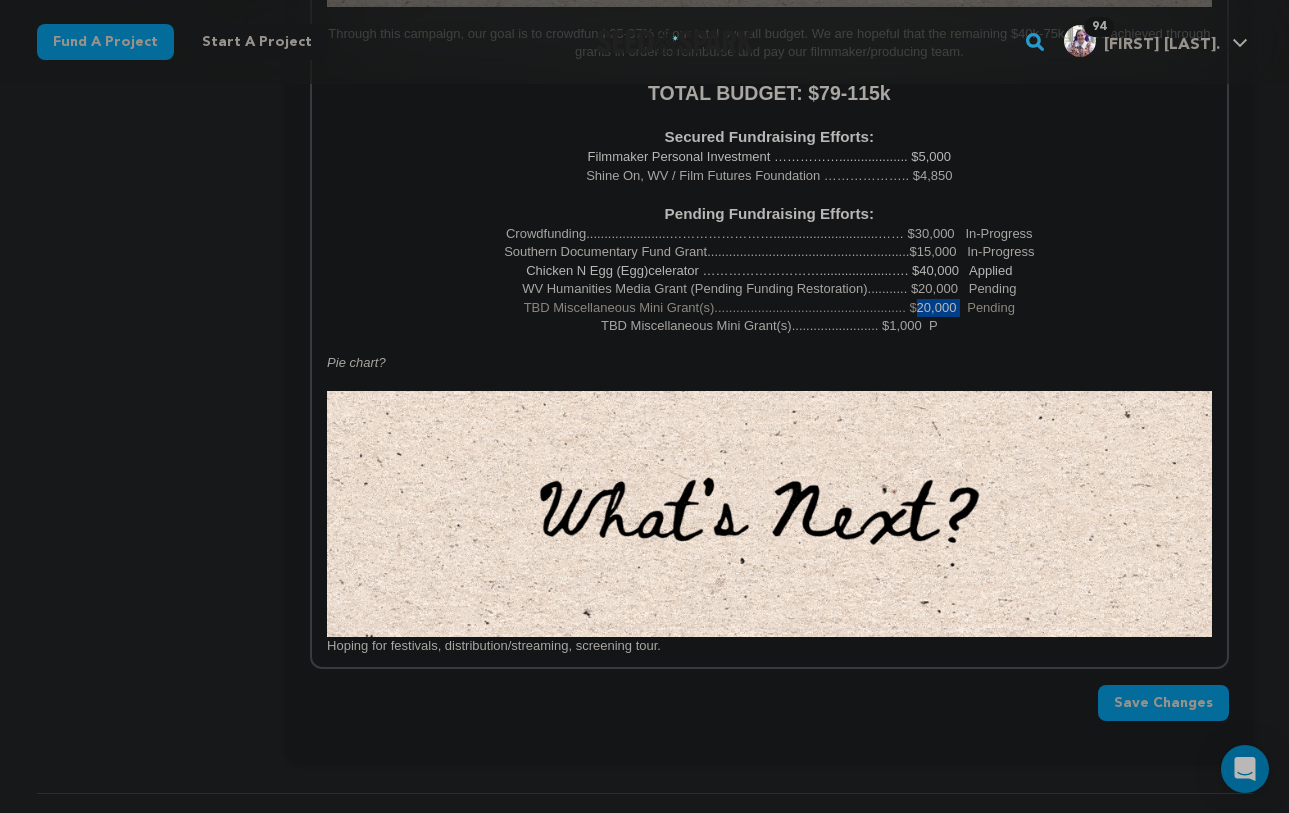 drag, startPoint x: 961, startPoint y: 307, endPoint x: 958, endPoint y: 262, distance: 45.099888 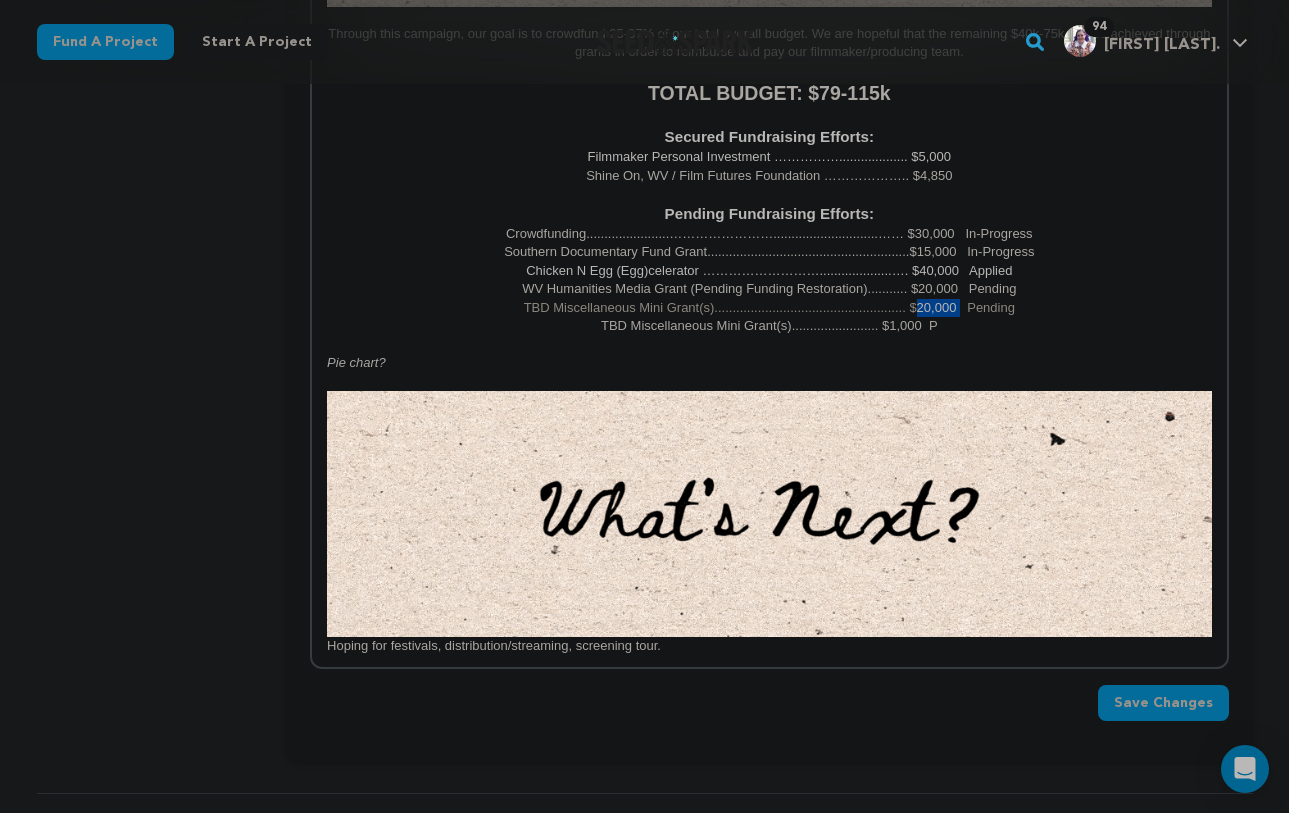 click on "TBD Miscellaneous Mini Grant(s)..................................................... $20,000   Pending" at bounding box center (769, 307) 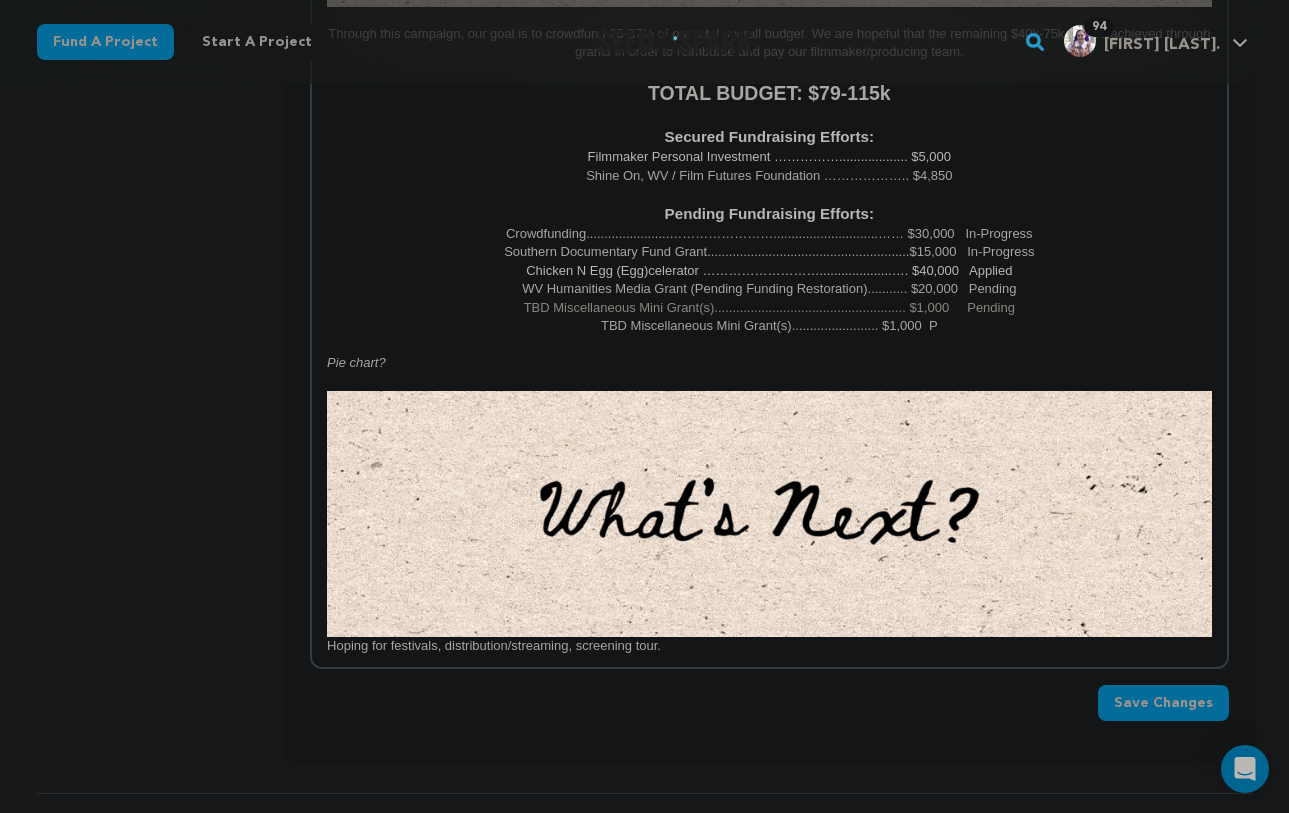 click on "WV Humanities Media Grant (Pending Funding Restoration)........... $20,000   Pending" at bounding box center (769, 289) 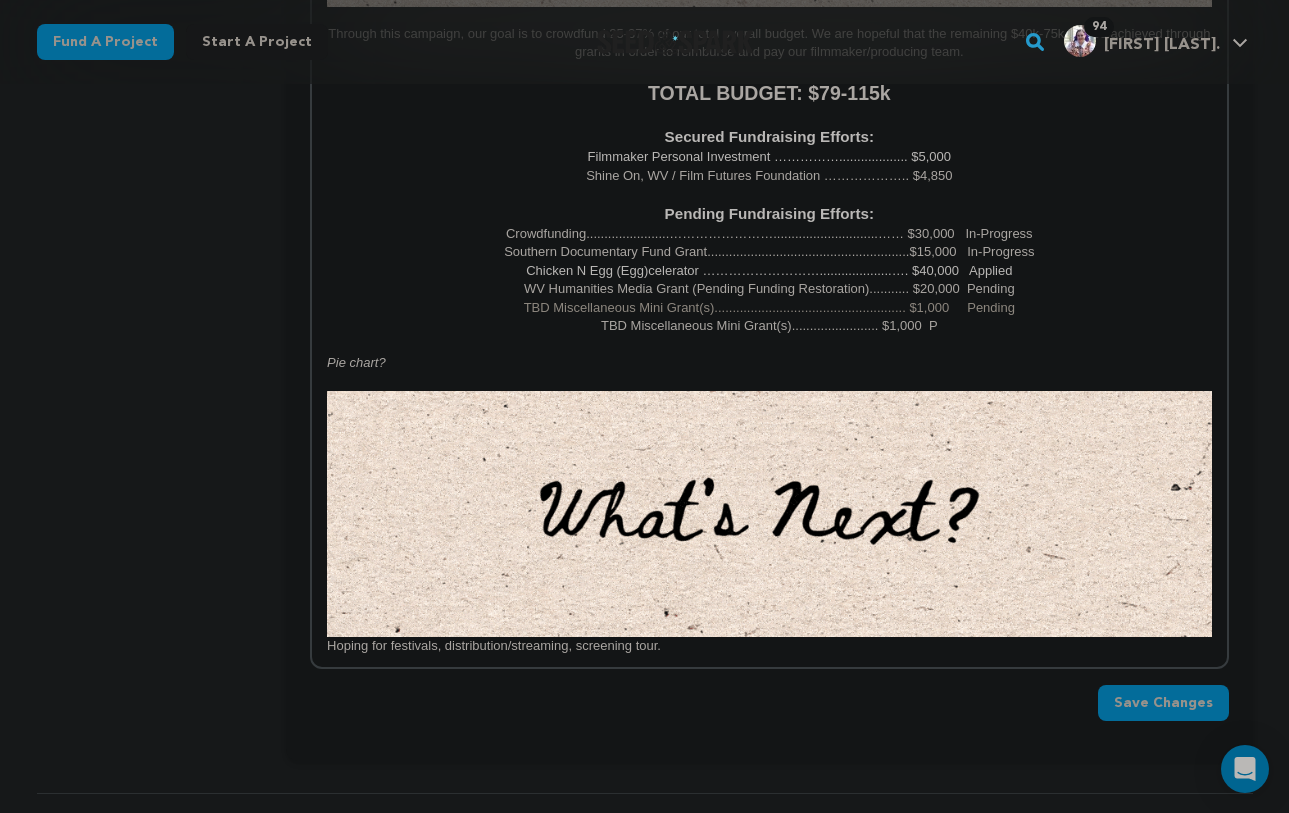 click on "Chicken N Egg (Egg)celerator ………………………....................…. $40,000   Applied" at bounding box center (769, 270) 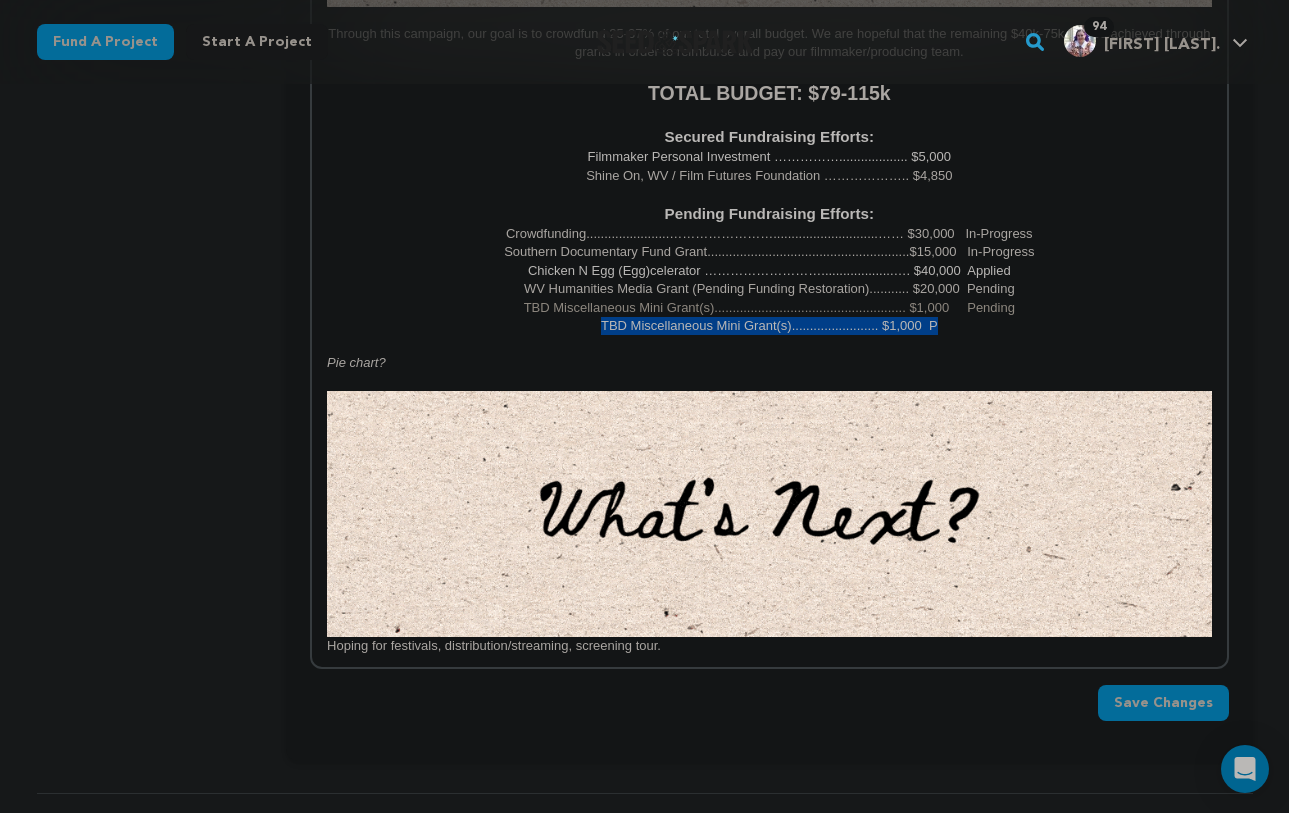 drag, startPoint x: 954, startPoint y: 327, endPoint x: 501, endPoint y: 327, distance: 453 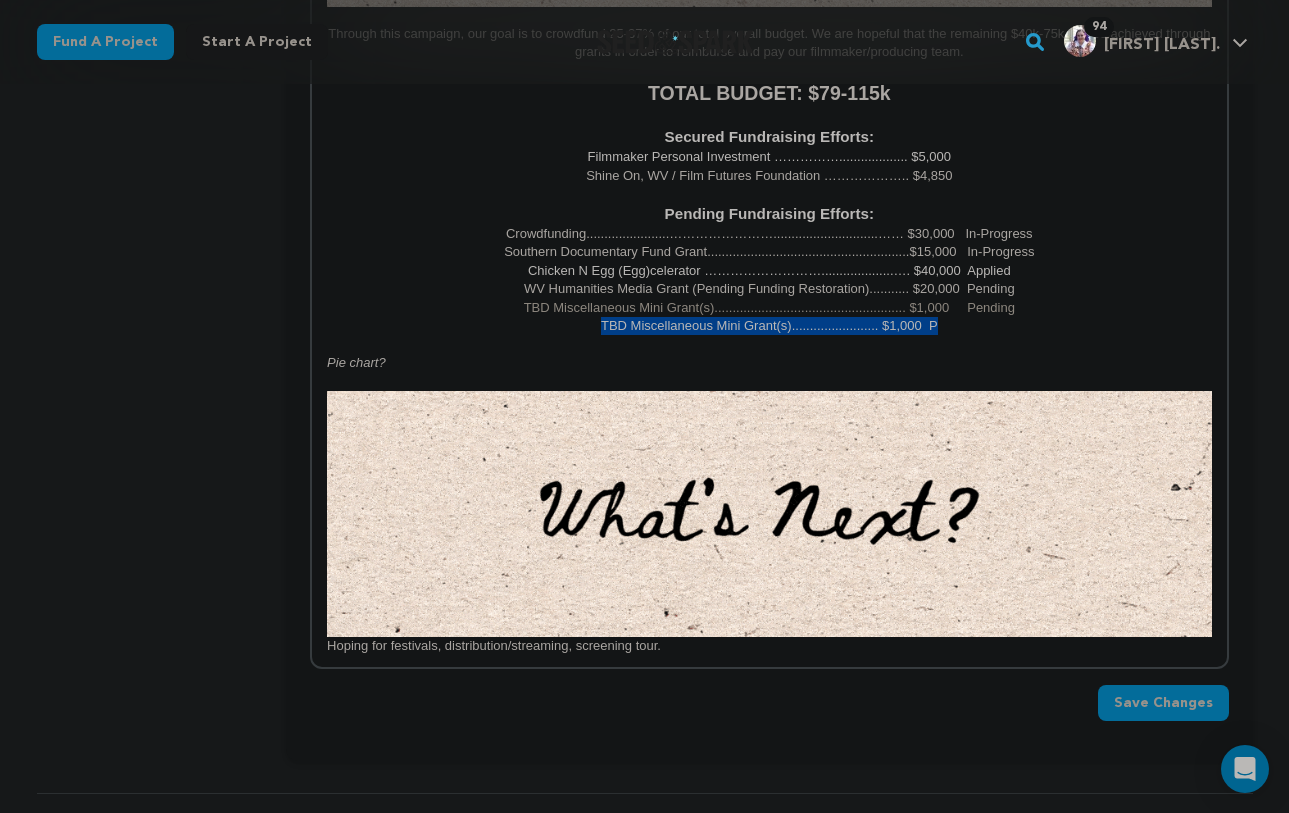 click on "TBD Miscellaneous Mini Grant(s)........................ $1,000  P" at bounding box center [769, 326] 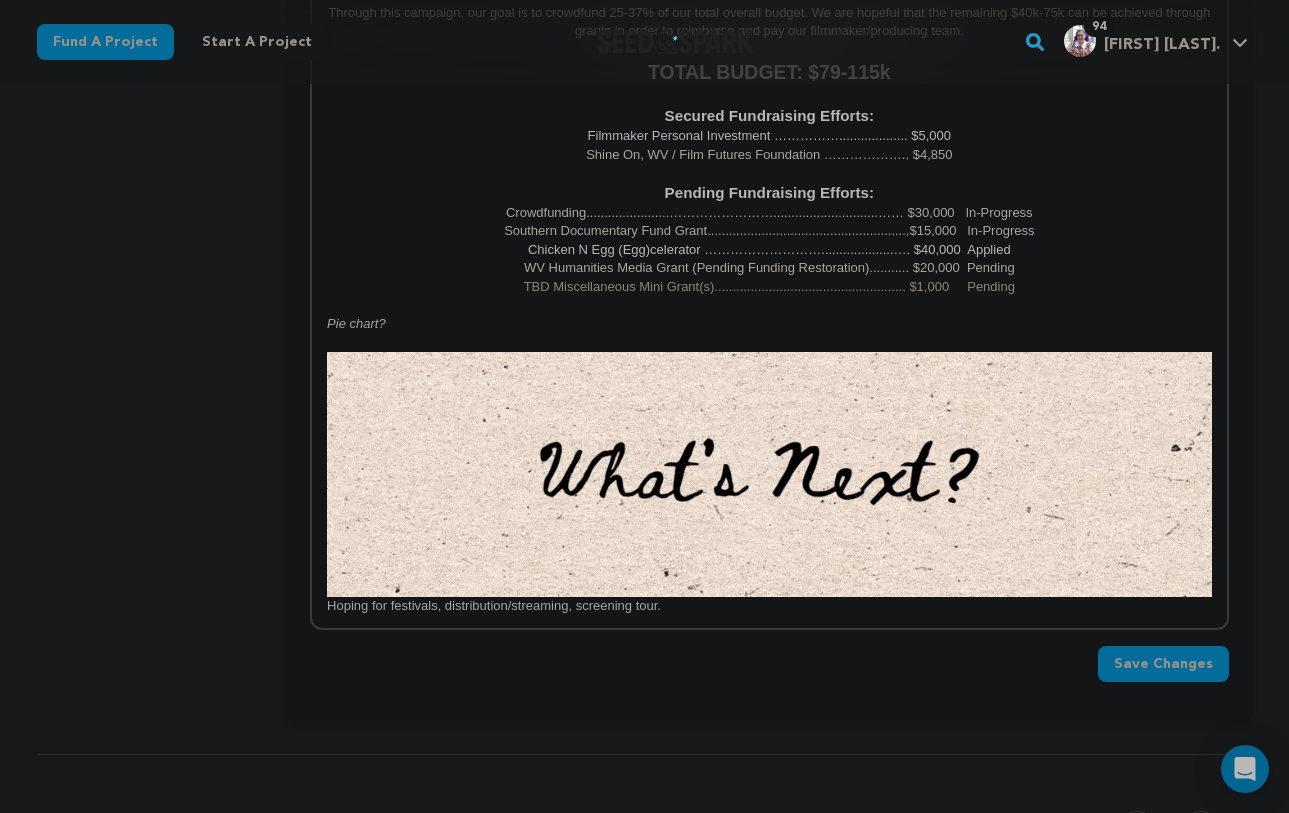 scroll, scrollTop: 2560, scrollLeft: 0, axis: vertical 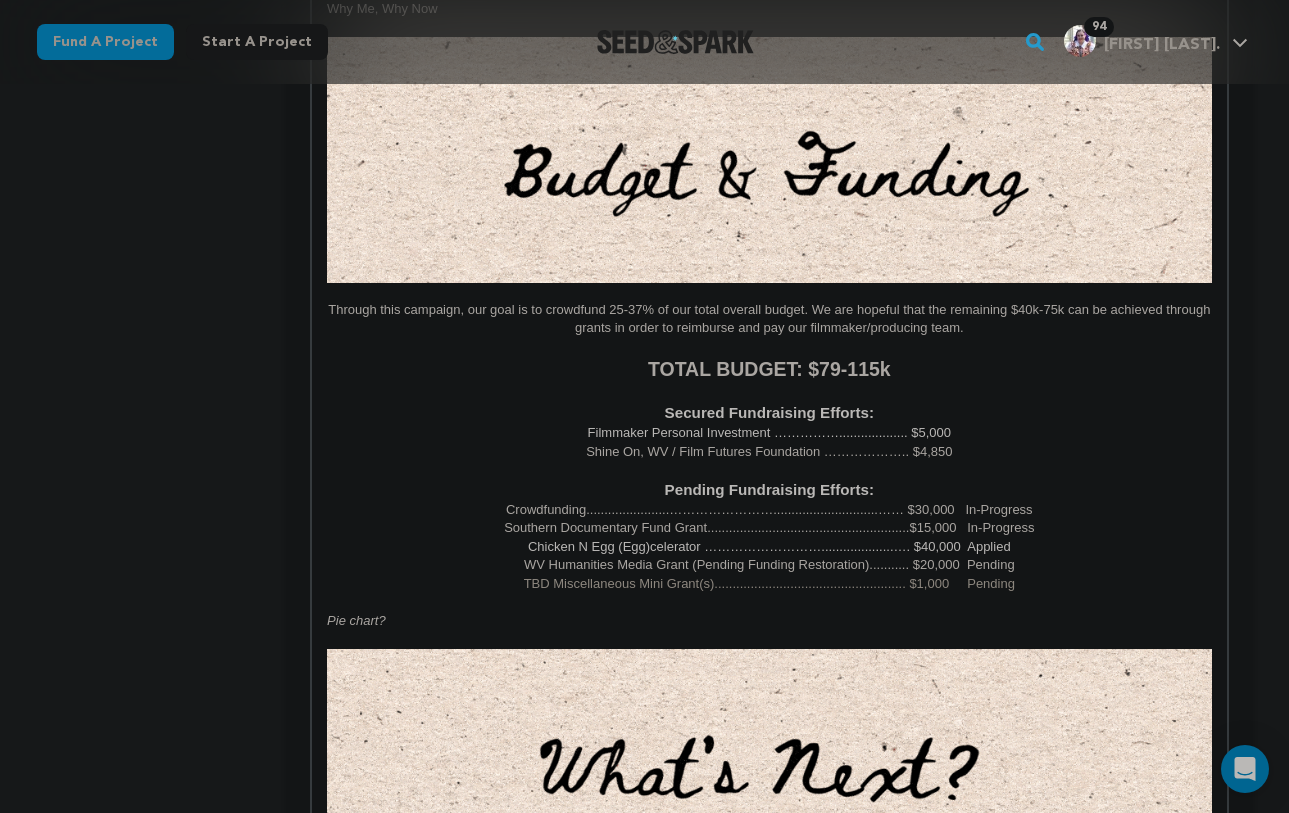 click on "Through this campaign, our goal is to crowdfund 25-37% of our total overall budget. We are hopeful that the remaining $40k-75k can be achieved through grants in order to reimburse and pay our filmmaker/producing team." at bounding box center (769, 319) 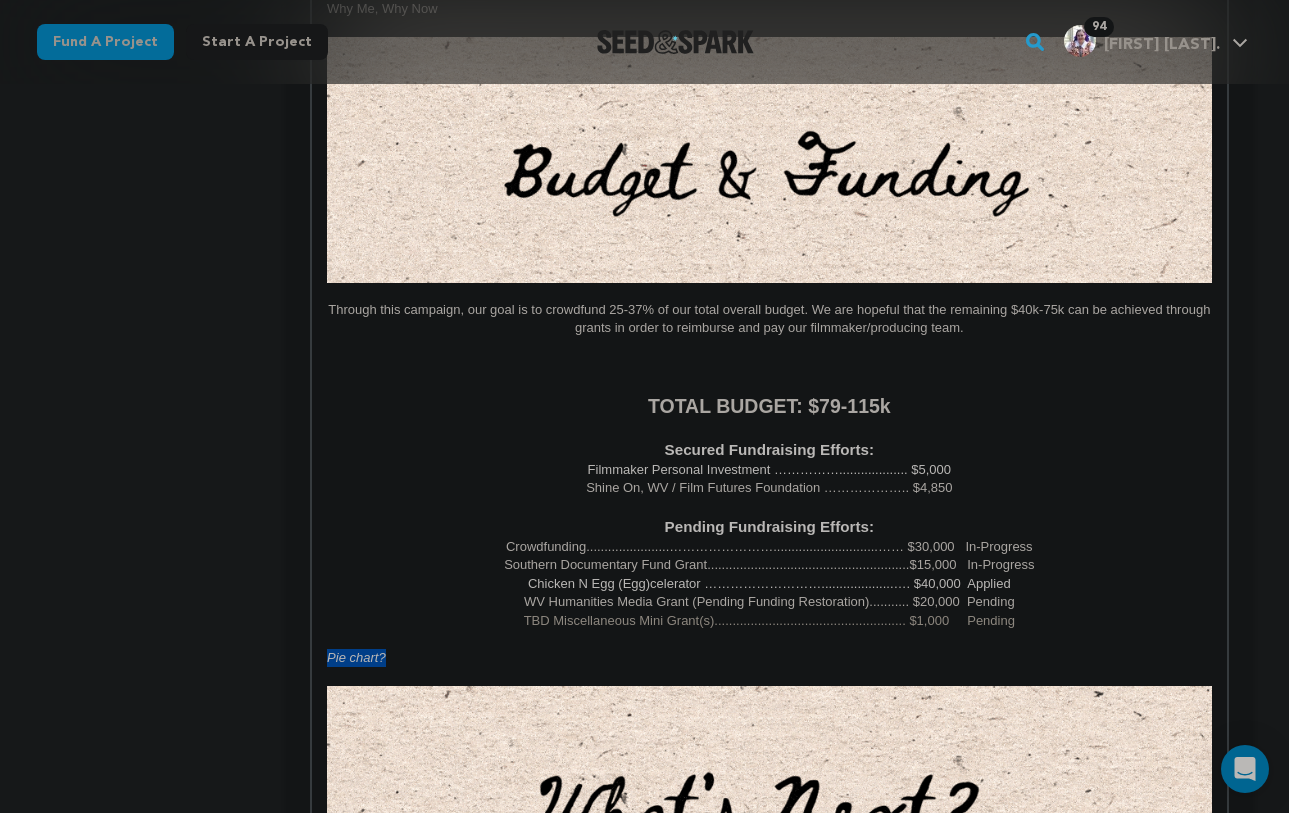 drag, startPoint x: 402, startPoint y: 660, endPoint x: 290, endPoint y: 656, distance: 112.0714 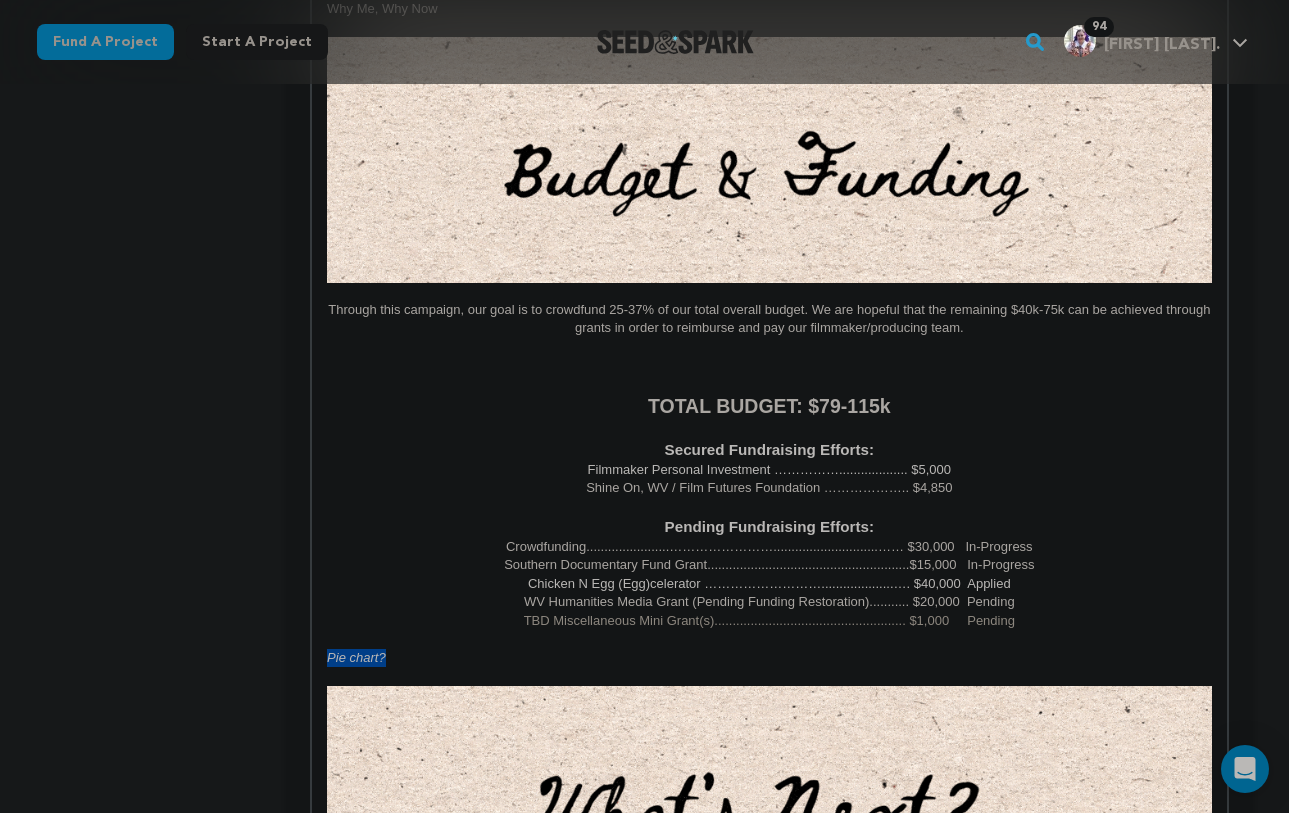 click on "Tell your audience about this project
This is what people will see when they scroll down on your campaign page, so we highly recommend including
images to make it more visually engaging!
Give me advice
Since 2017, more than 60% of rural counties have experienced natural population decrease - meaning more deaths than births. ( Source: USDA ) But Thurmond, [STATE] isn't going down without a fight. A booming railroad town founded in 1903, Thurmond once housed the employees of the railroad who carted coal out of the [STATE] hills into the bigger cities.  In 1968, the town was reborn ." at bounding box center [769, -590] 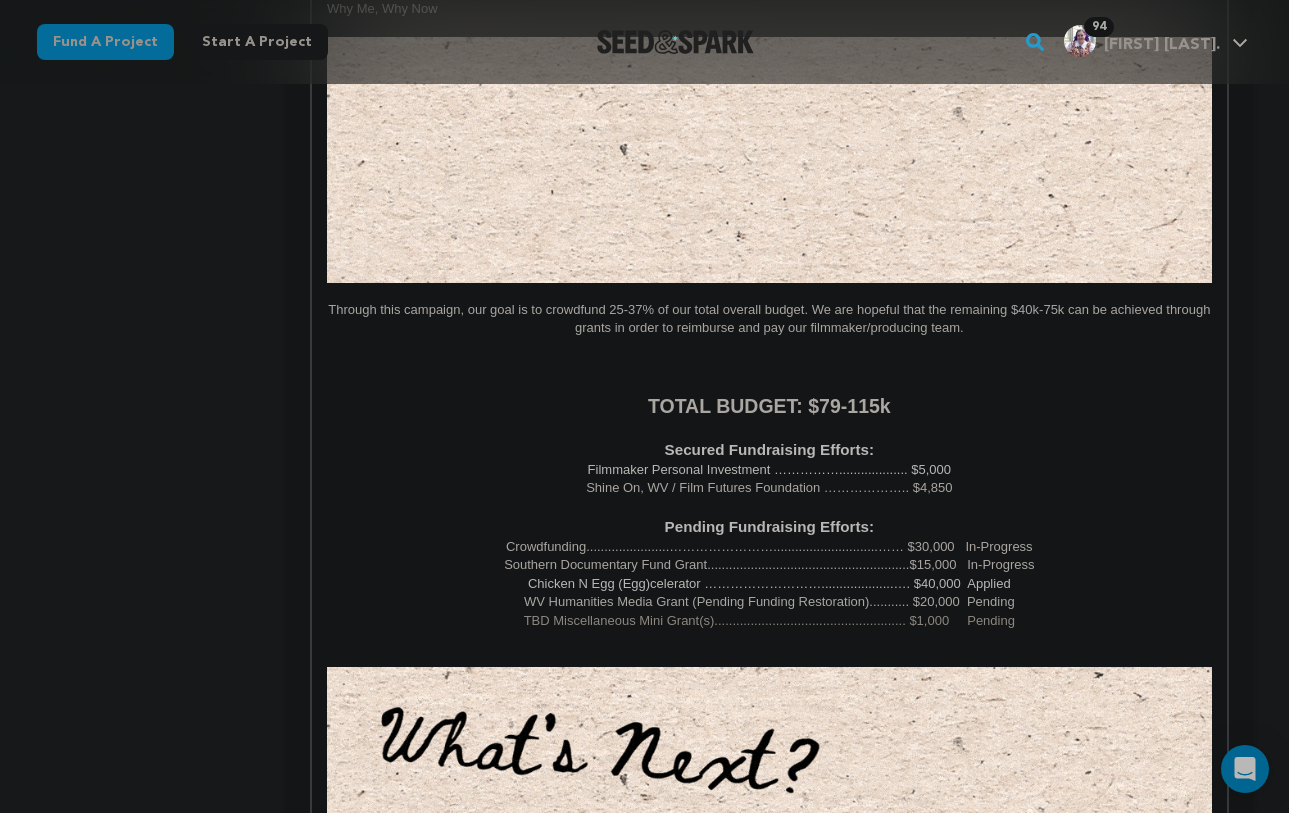click at bounding box center (769, 365) 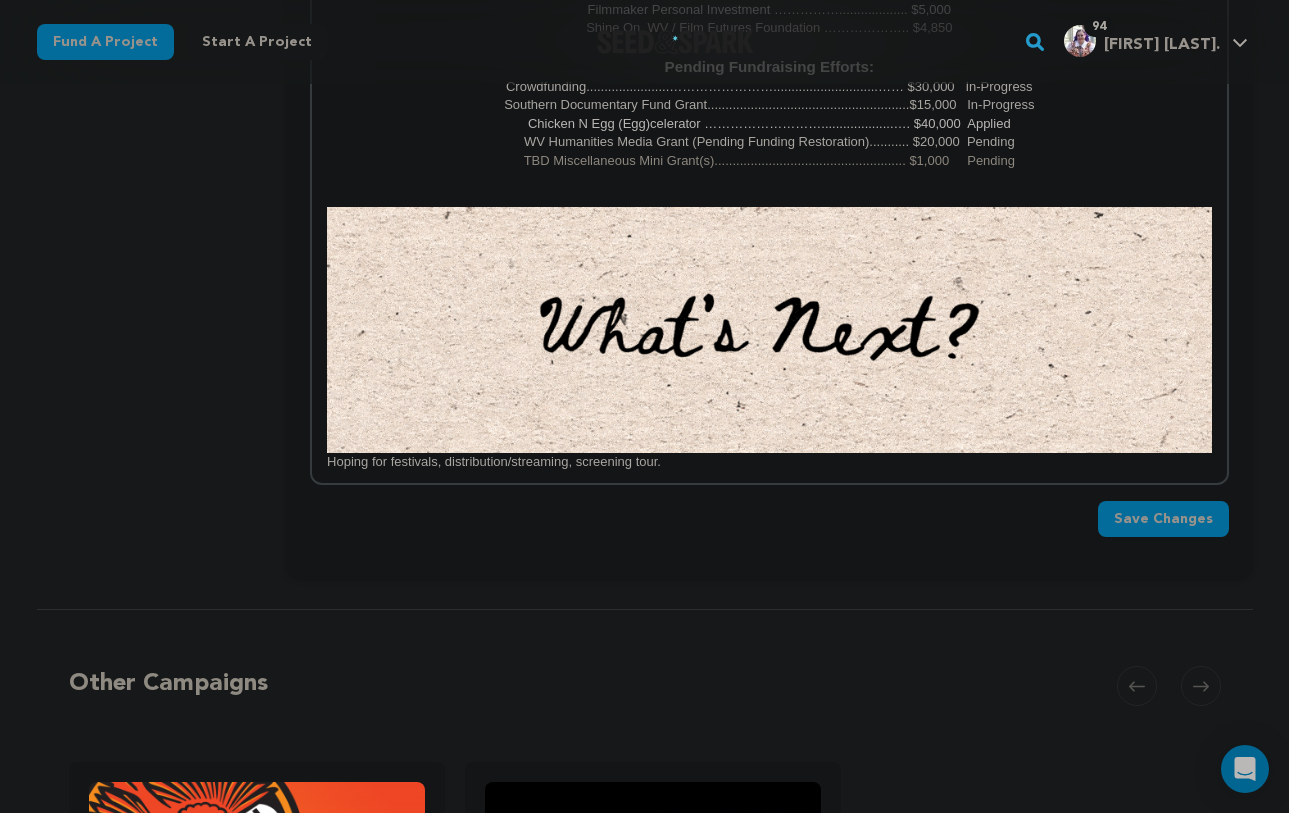 scroll, scrollTop: 2997, scrollLeft: 0, axis: vertical 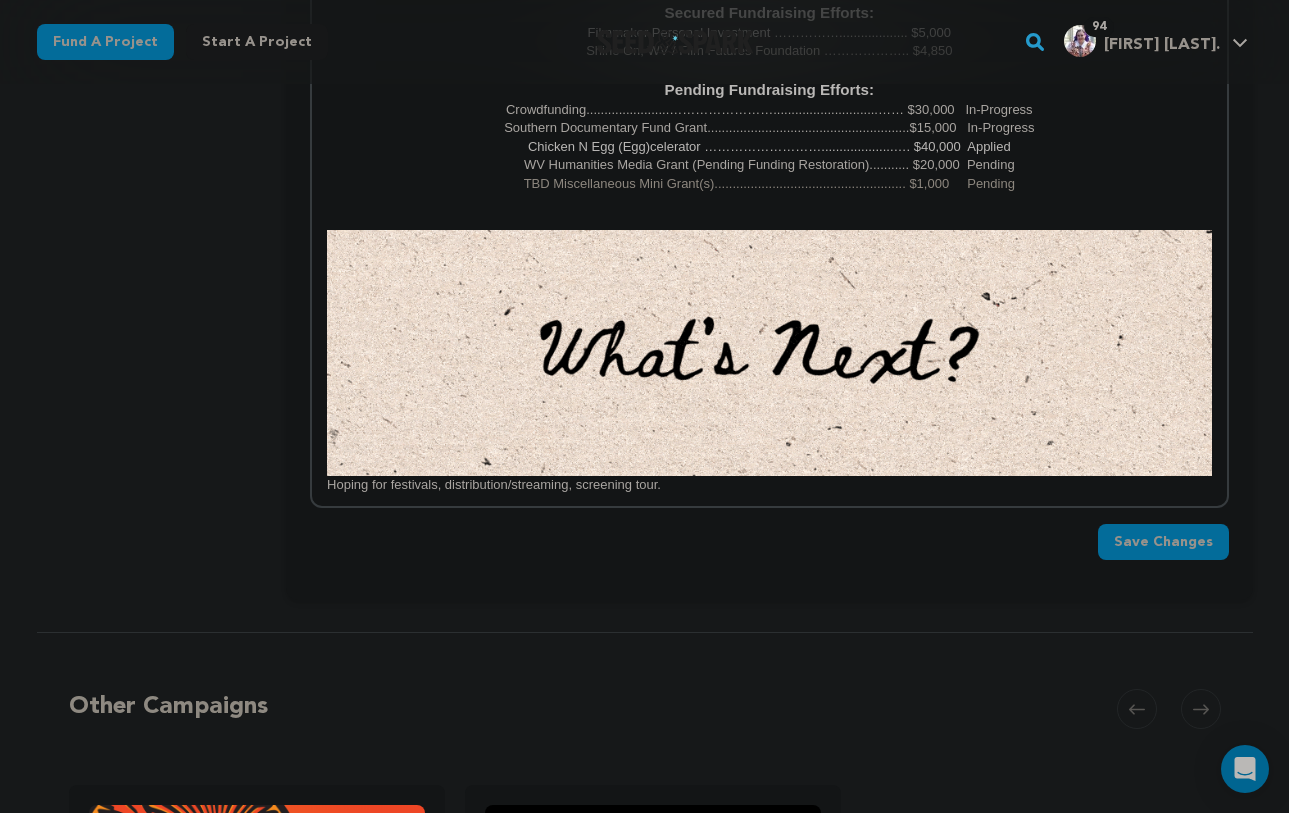 click on "Save Changes" at bounding box center (1163, 542) 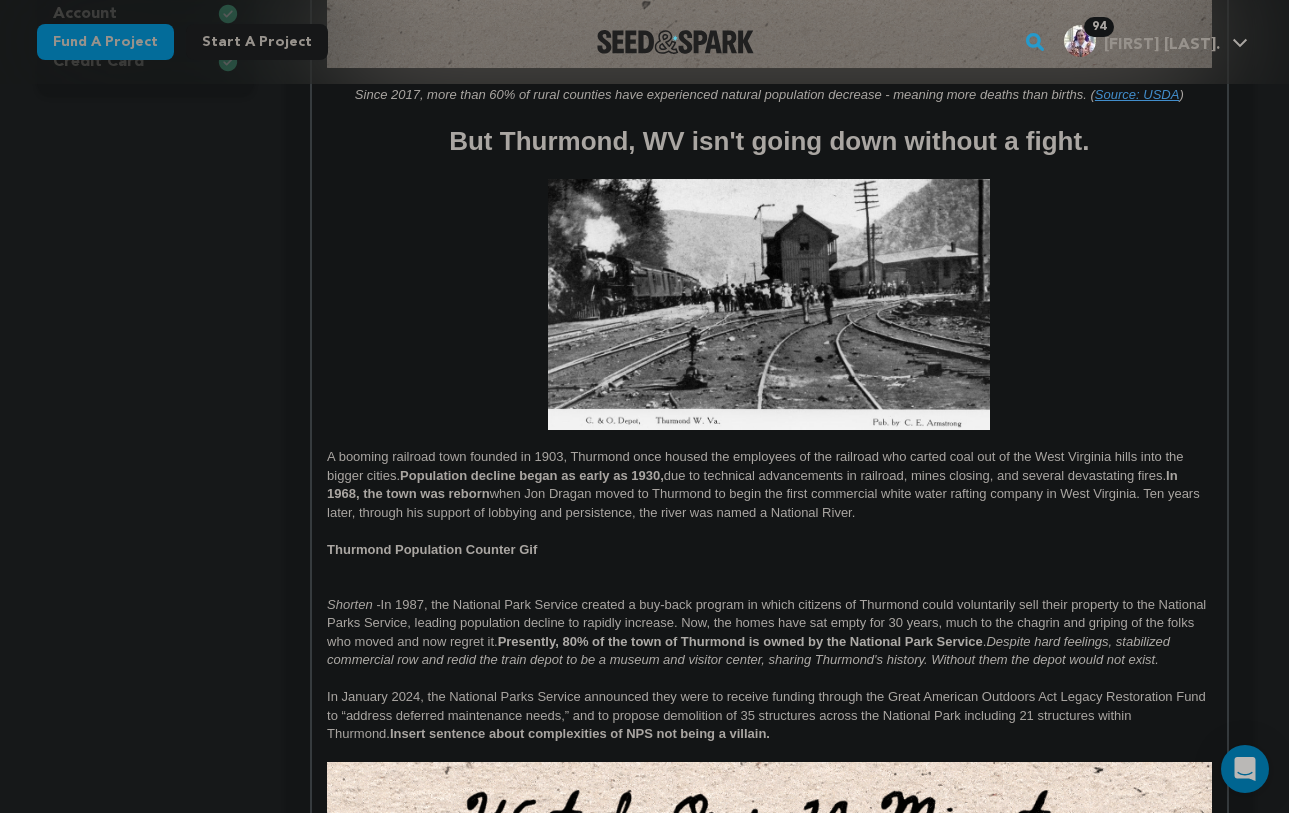 scroll, scrollTop: 805, scrollLeft: 0, axis: vertical 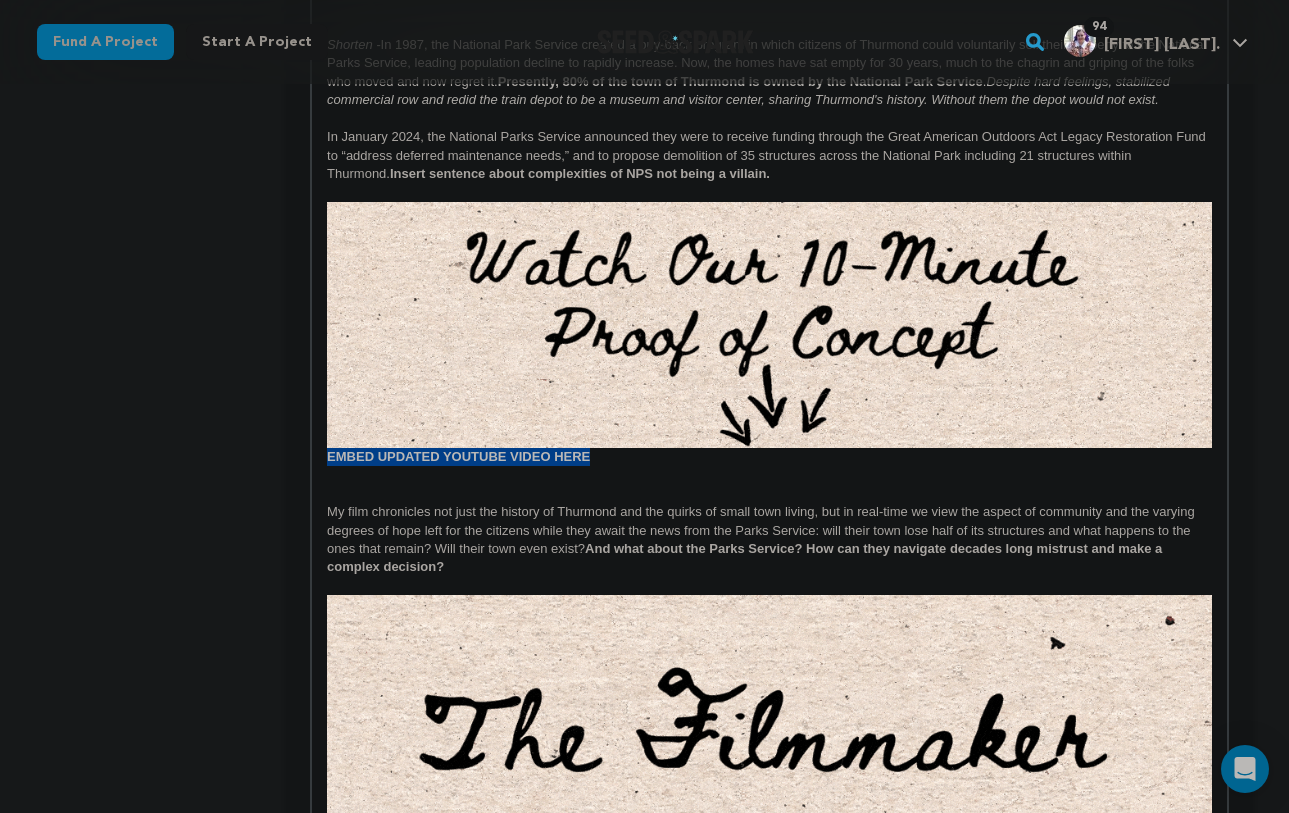 drag, startPoint x: 614, startPoint y: 457, endPoint x: 231, endPoint y: 450, distance: 383.06396 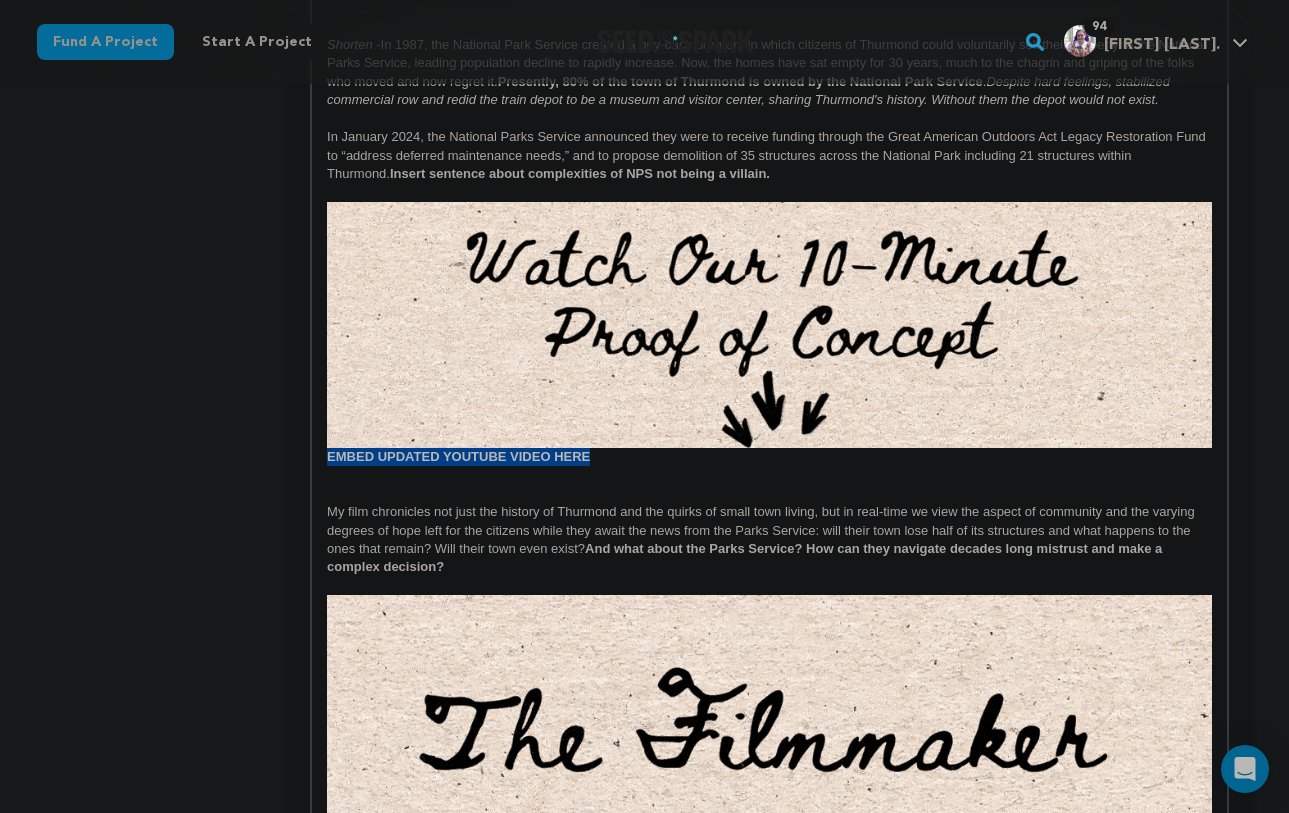 click on "project
story
team
social media
video & images
campaign
incentives
wishlist" at bounding box center [645, 674] 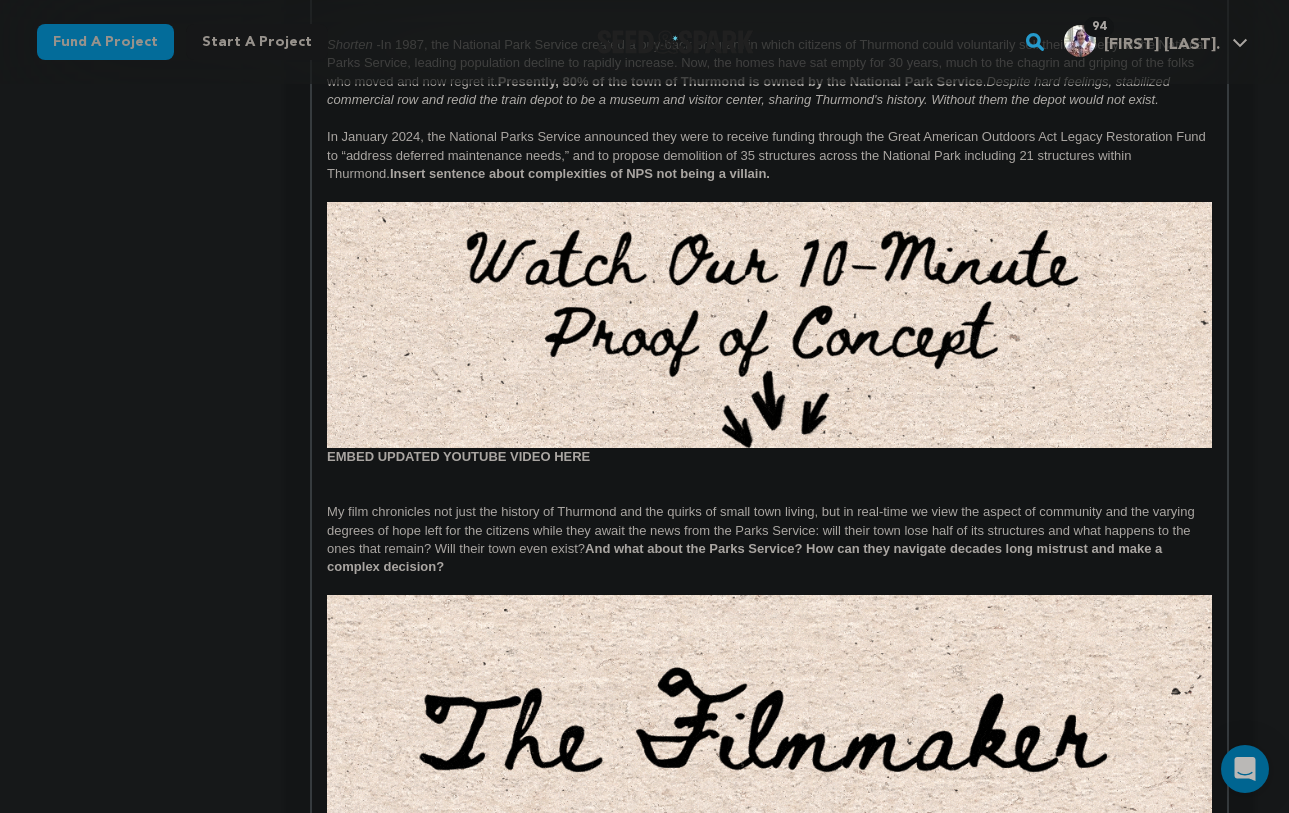 click on "My film chronicles not just the history of Thurmond and the quirks of small town living, but in real-time we view the aspect of community and the varying degrees of hope left for the citizens while they await the news from the Parks Service: will their town lose half of its structures and what happens to the ones that remain? Will their town even exist?  And what about the Parks Service? How can they navigate decades long mistrust and make a complex decision?" at bounding box center (769, 540) 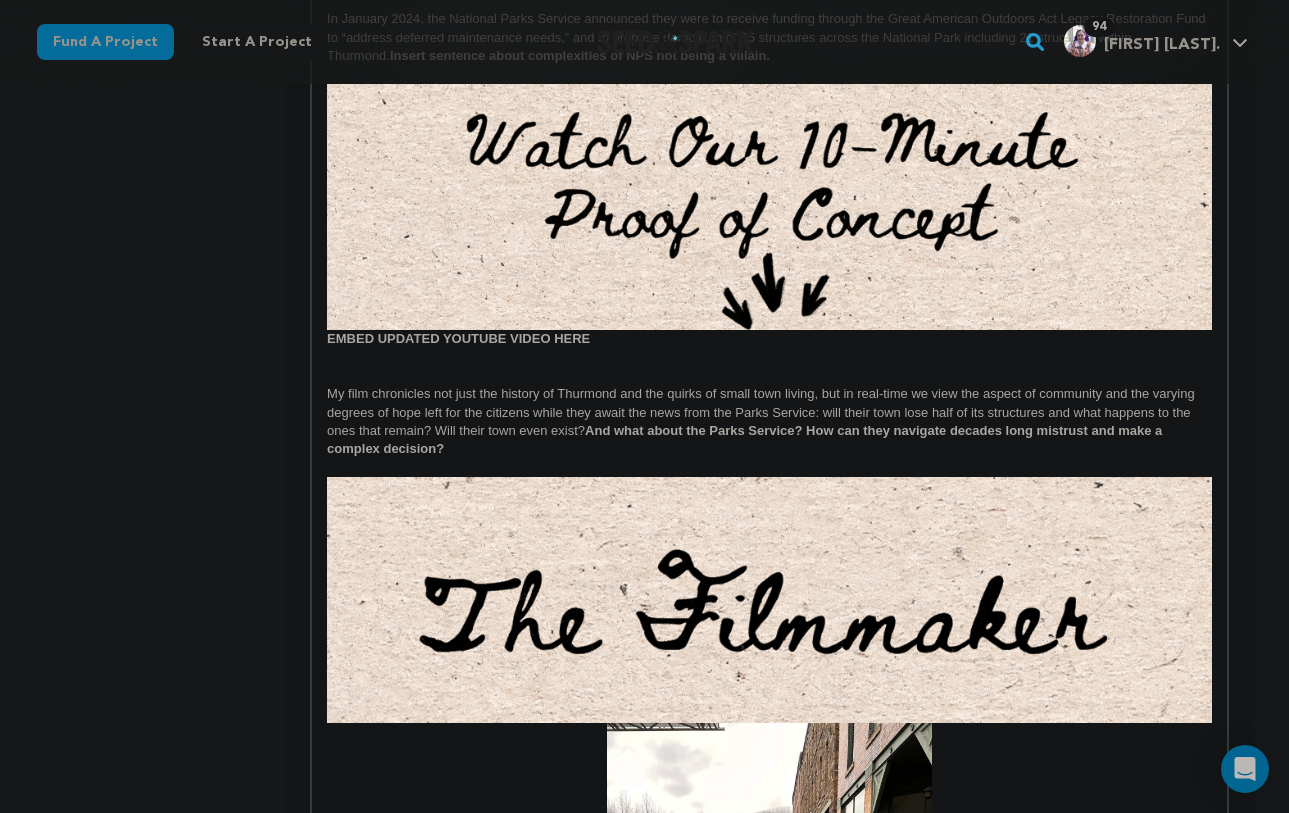 scroll, scrollTop: 1406, scrollLeft: 0, axis: vertical 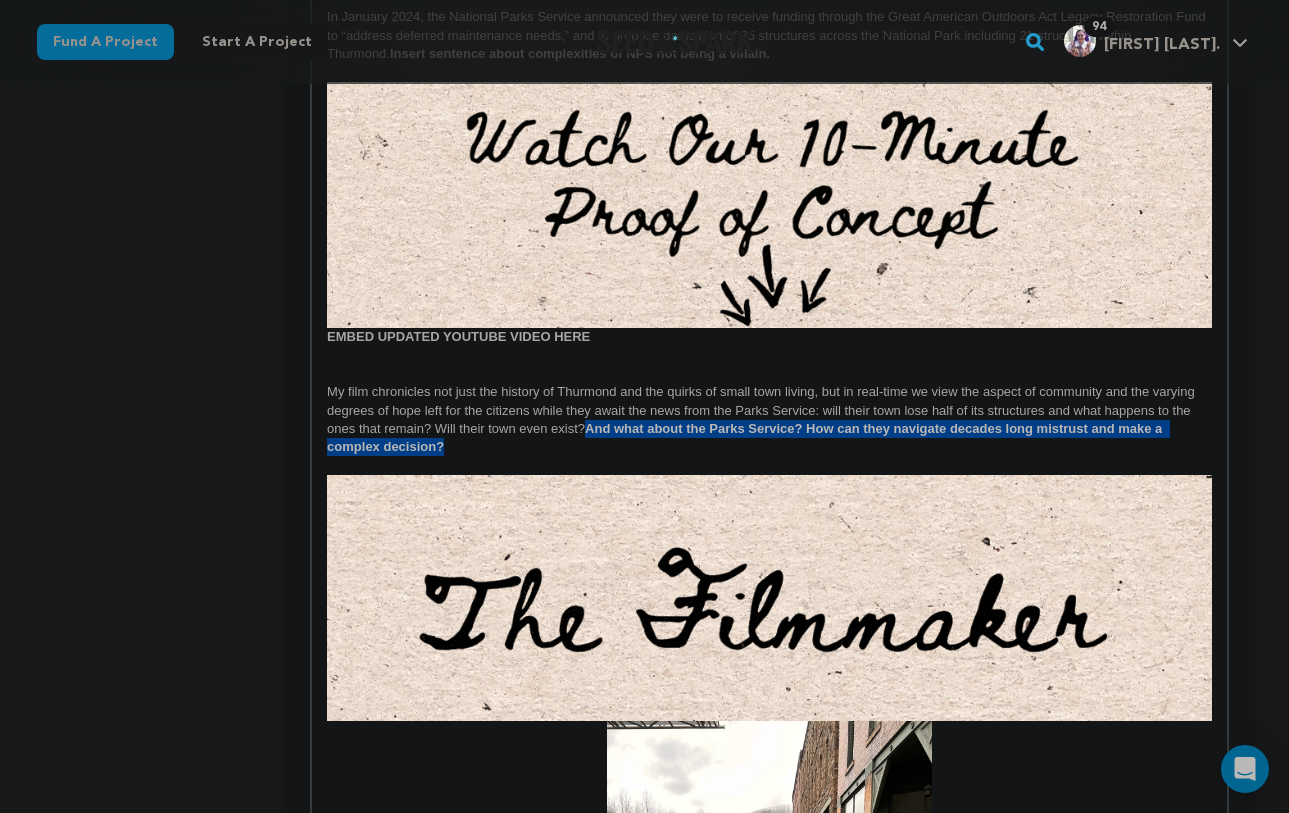 drag, startPoint x: 561, startPoint y: 446, endPoint x: 592, endPoint y: 433, distance: 33.61547 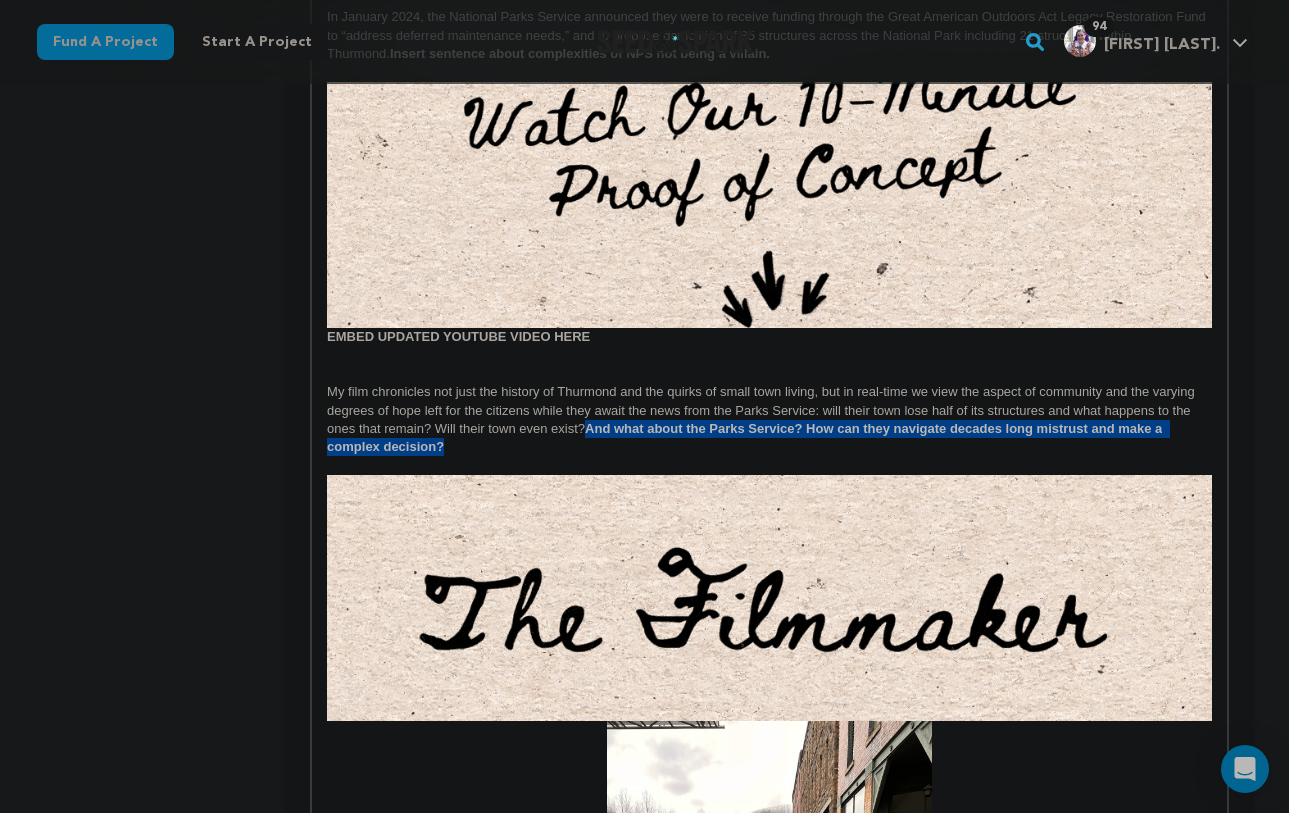 click on "My film chronicles not just the history of Thurmond and the quirks of small town living, but in real-time we view the aspect of community and the varying degrees of hope left for the citizens while they await the news from the Parks Service: will their town lose half of its structures and what happens to the ones that remain? Will their town even exist?  And what about the Parks Service? How can they navigate decades long mistrust and make a complex decision?" at bounding box center (769, 420) 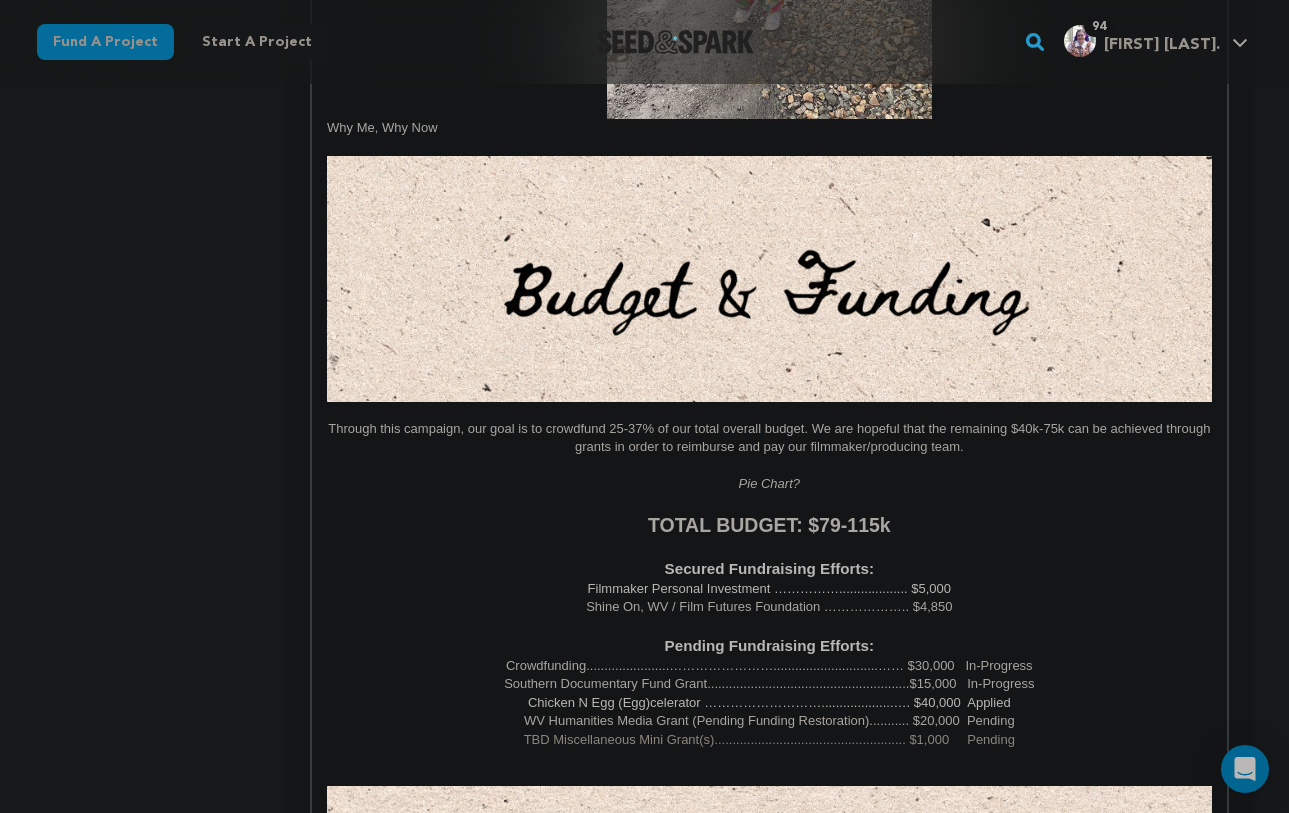 scroll, scrollTop: 2442, scrollLeft: 0, axis: vertical 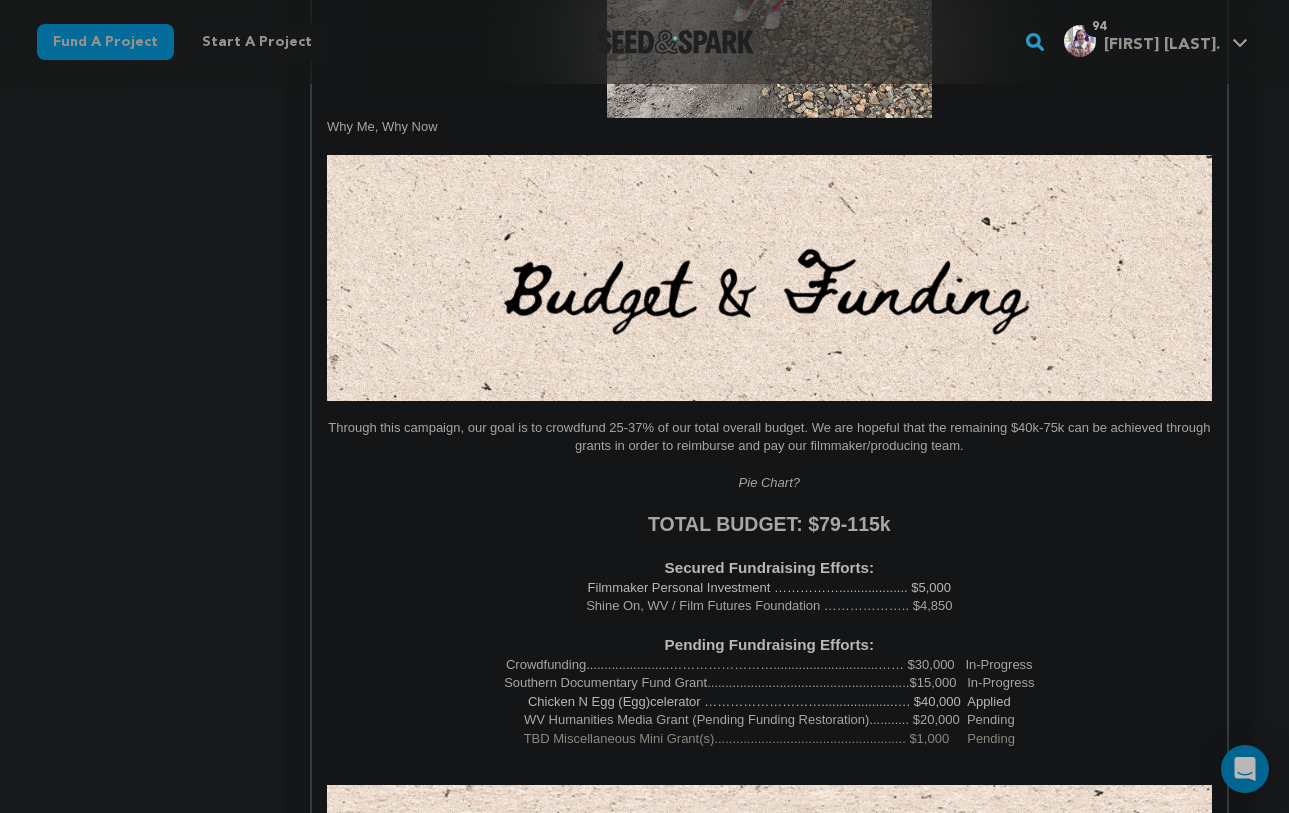 drag, startPoint x: 363, startPoint y: 439, endPoint x: 659, endPoint y: 431, distance: 296.1081 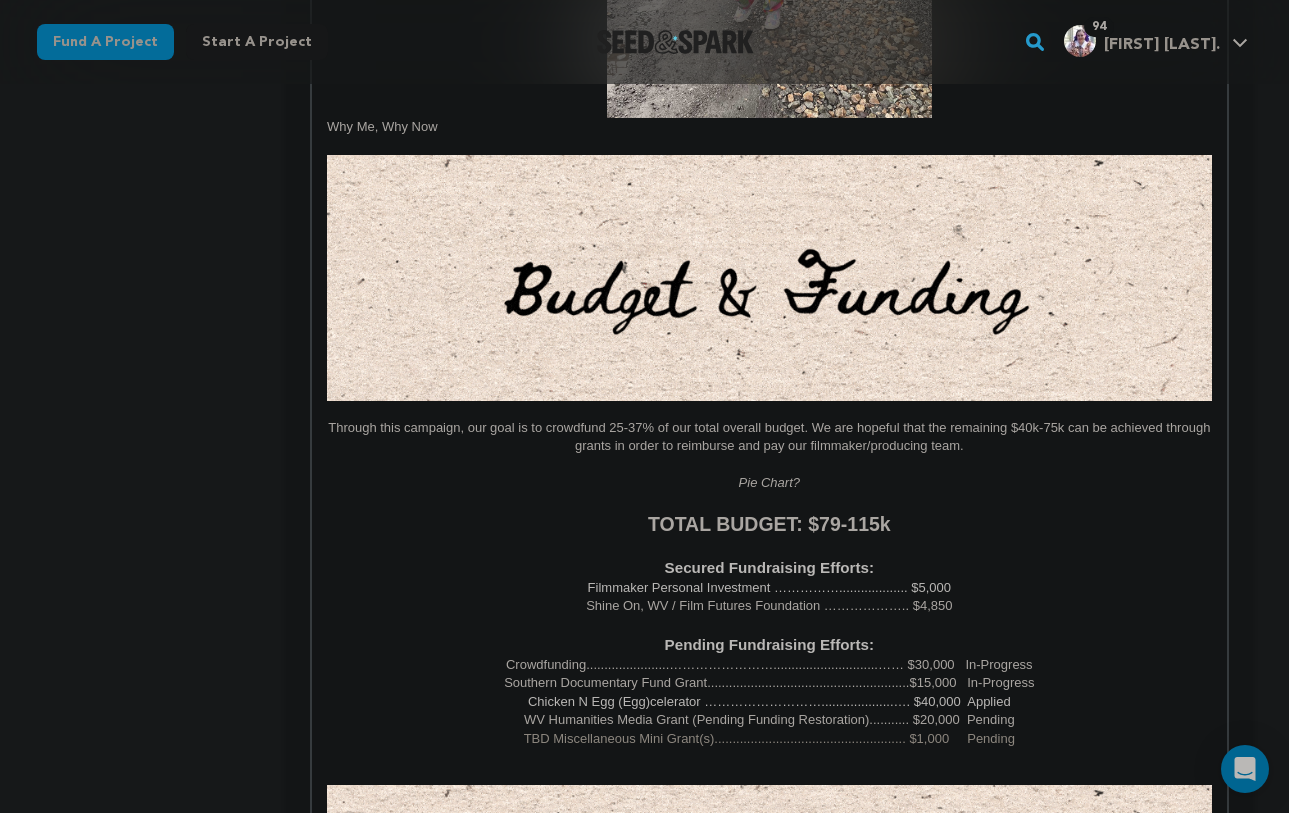 click on "Through this campaign, our goal is to crowdfund 25-37% of our total overall budget. We are hopeful that the remaining $40k-75k can be achieved through grants in order to reimburse and pay our filmmaker/producing team." at bounding box center [769, 437] 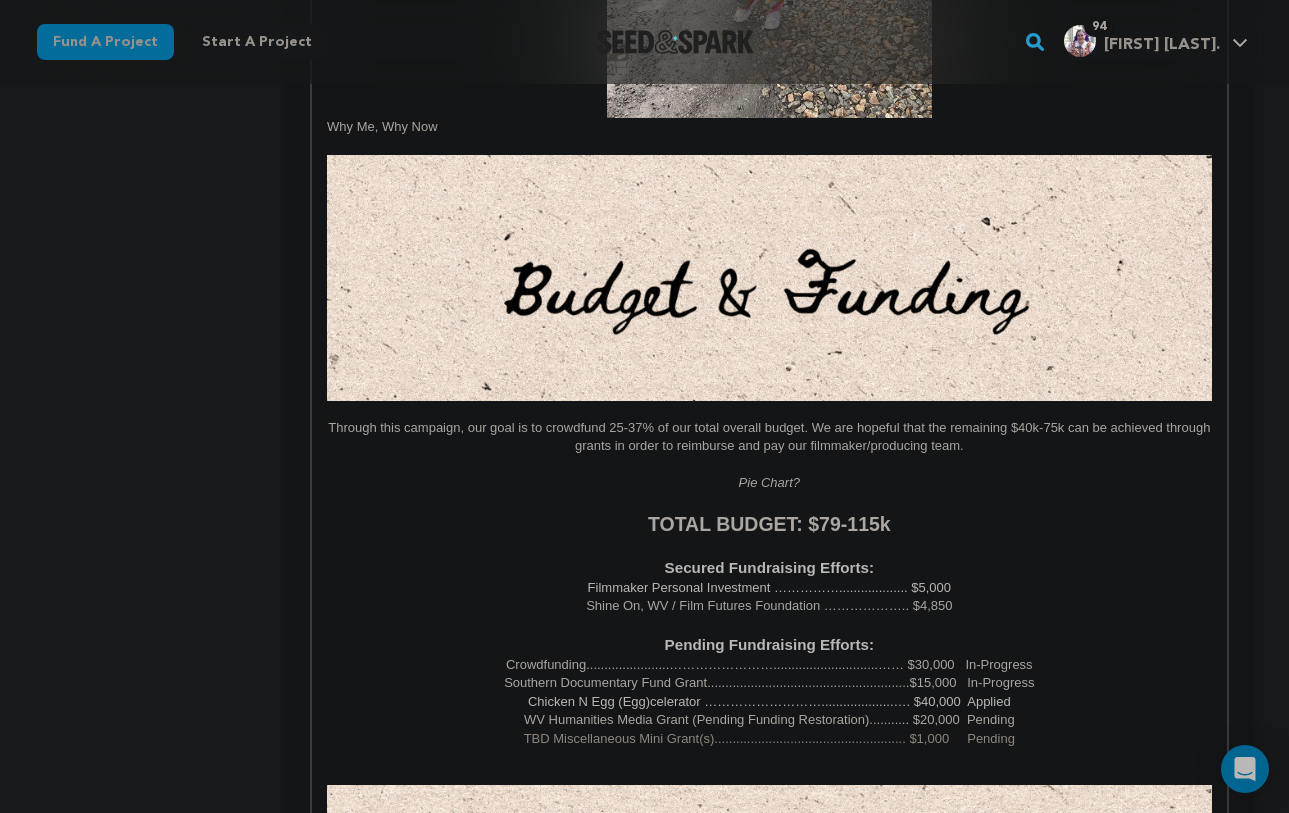 click on "Through this campaign, our goal is to crowdfund 25-37% of our total overall budget. We are hopeful that the remaining $40k-75k can be achieved through grants in order to reimburse and pay our filmmaker/producing team." at bounding box center [769, 437] 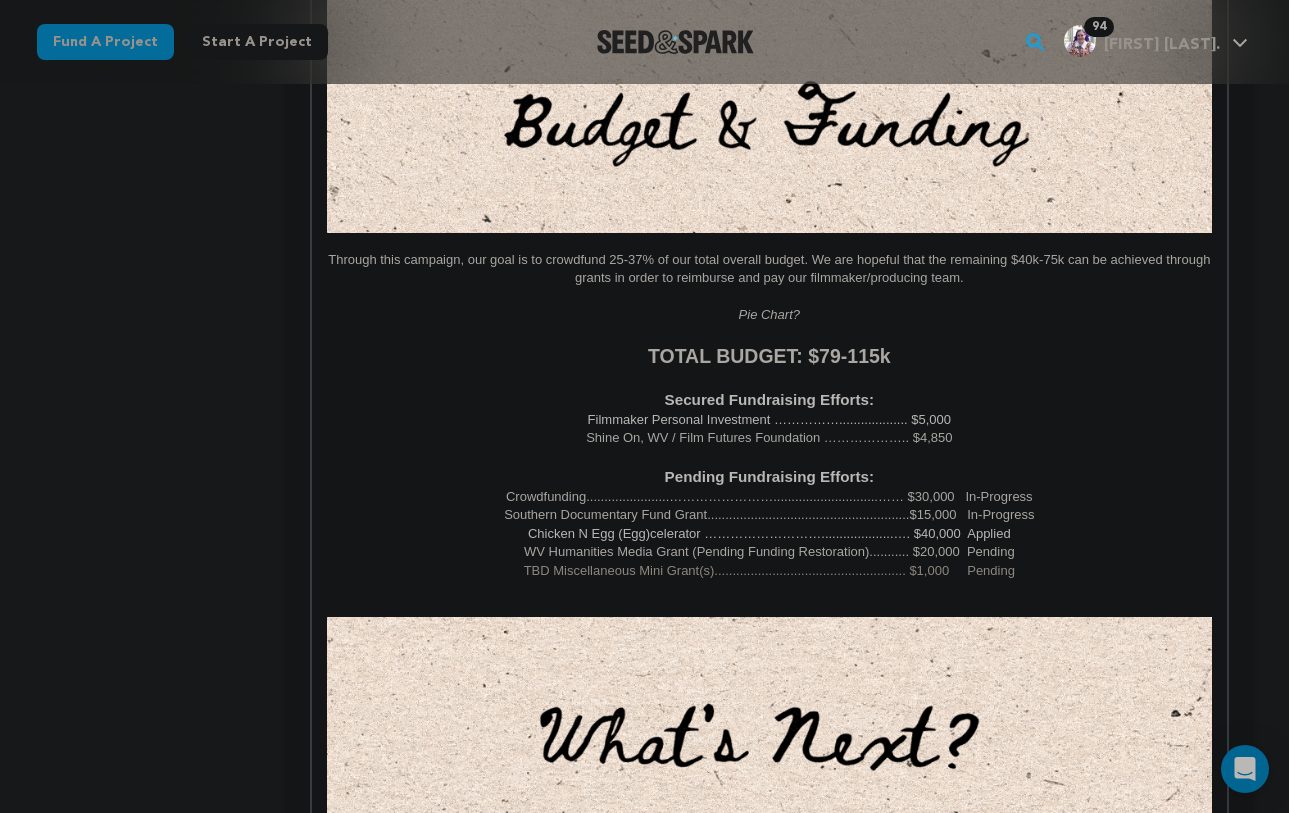 scroll, scrollTop: 2611, scrollLeft: 0, axis: vertical 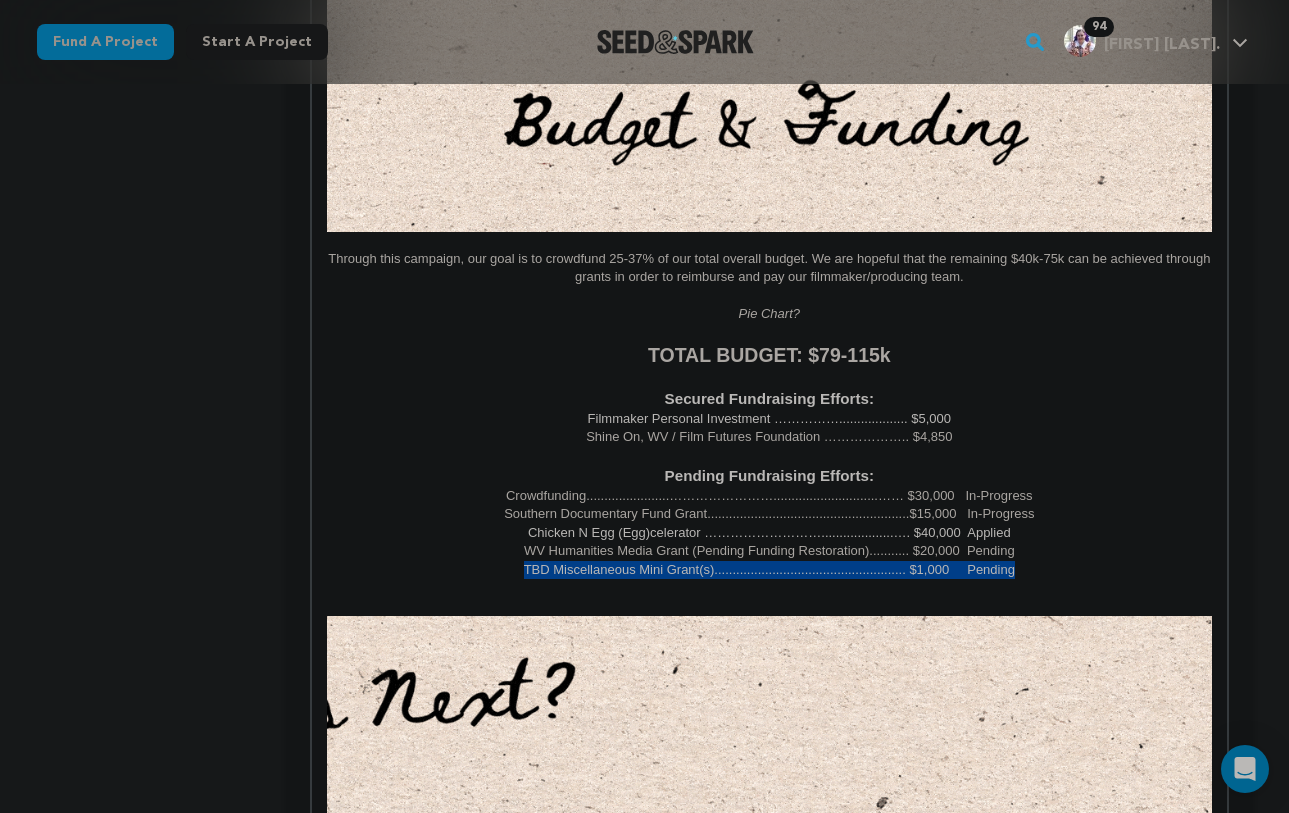 drag, startPoint x: 1037, startPoint y: 568, endPoint x: 425, endPoint y: 575, distance: 612.04004 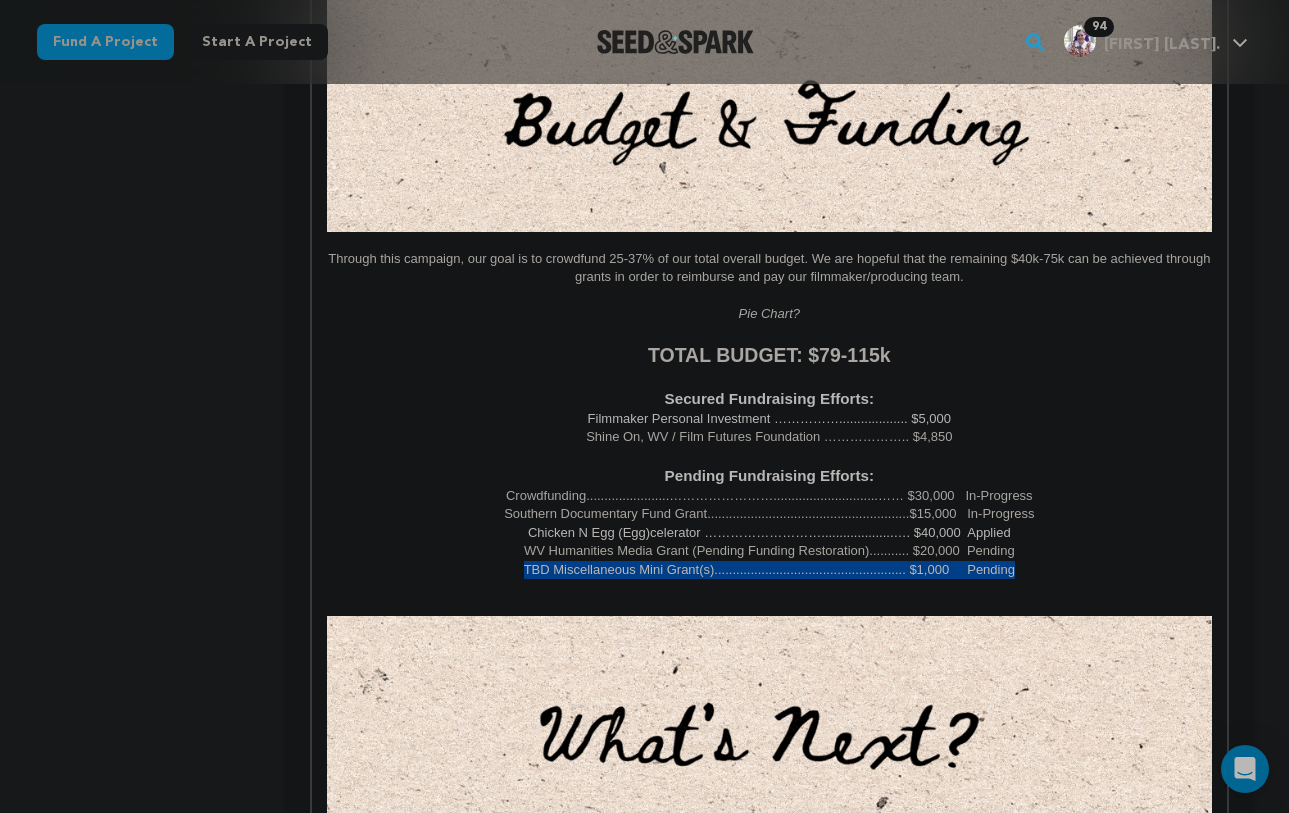 click on "TBD Miscellaneous Mini Grant(s)..................................................... $1,000     Pending" at bounding box center (769, 570) 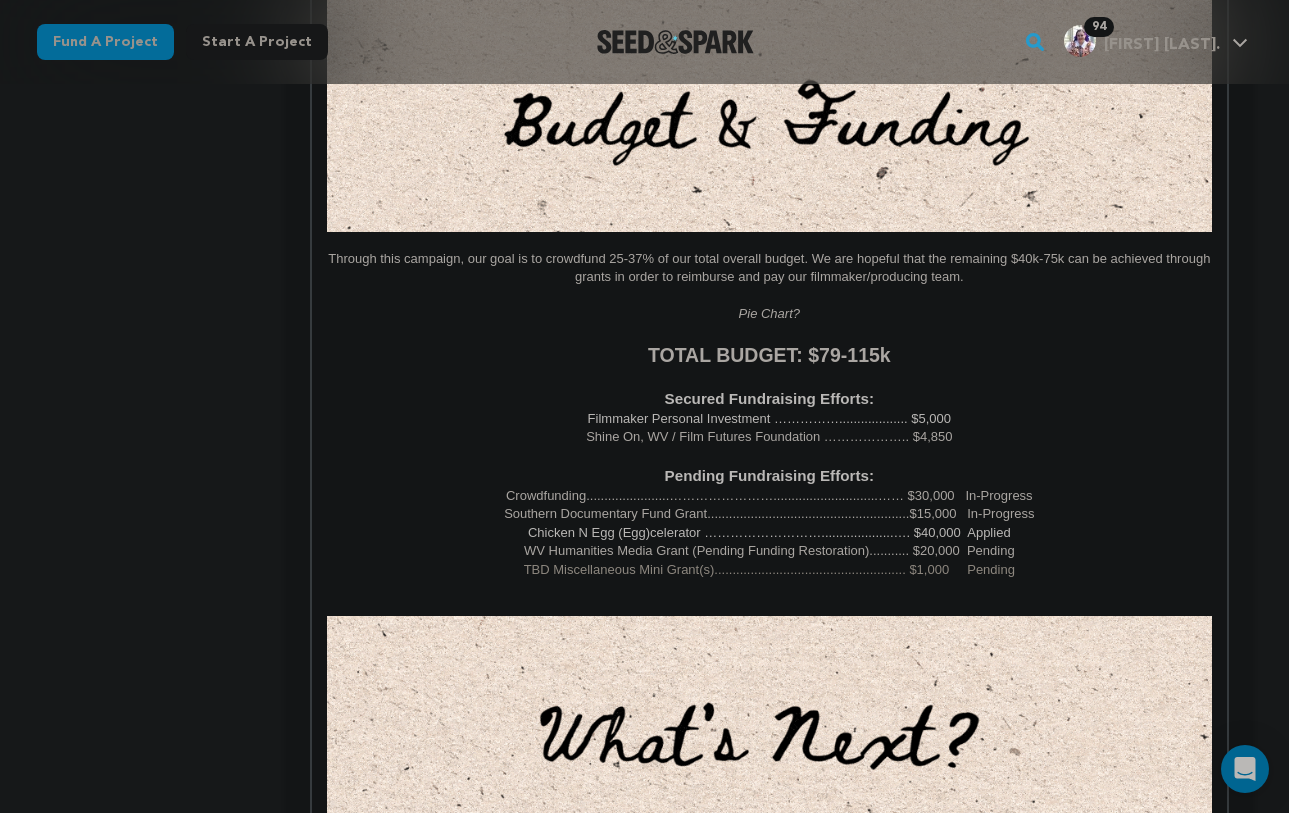click on "Crowdfunding.......................…………………….............................…… $30,000   In-Progress" at bounding box center (769, 496) 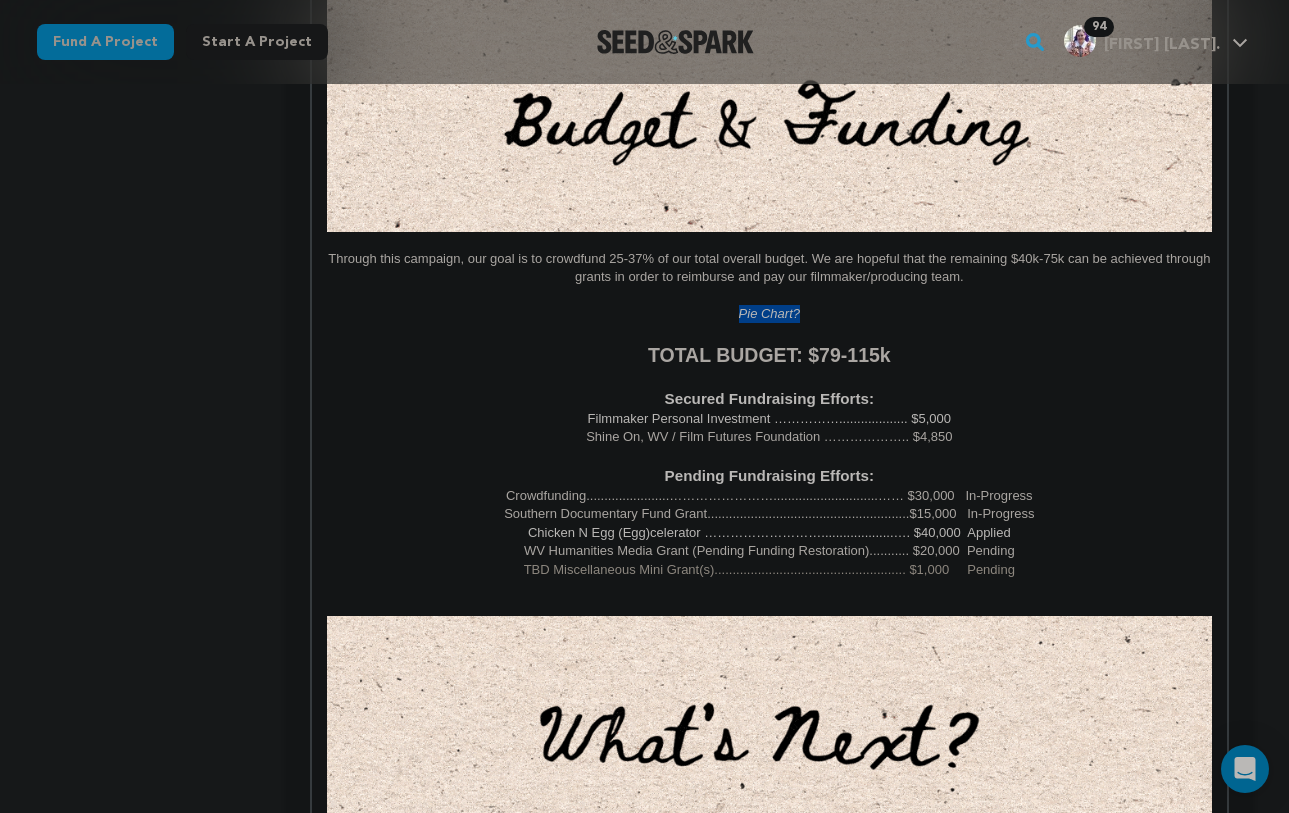 drag, startPoint x: 820, startPoint y: 312, endPoint x: 738, endPoint y: 322, distance: 82.607506 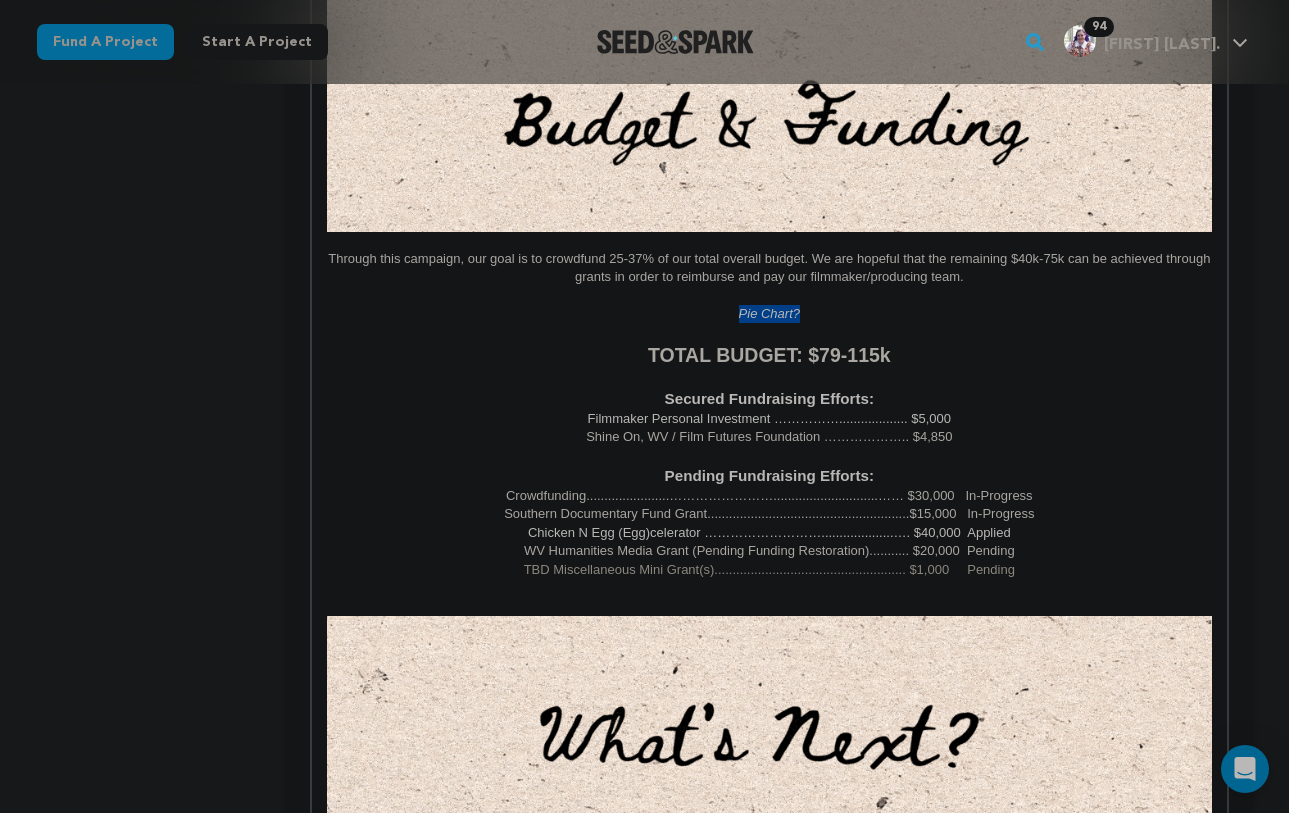 click on "Pie Chart?" at bounding box center [769, 314] 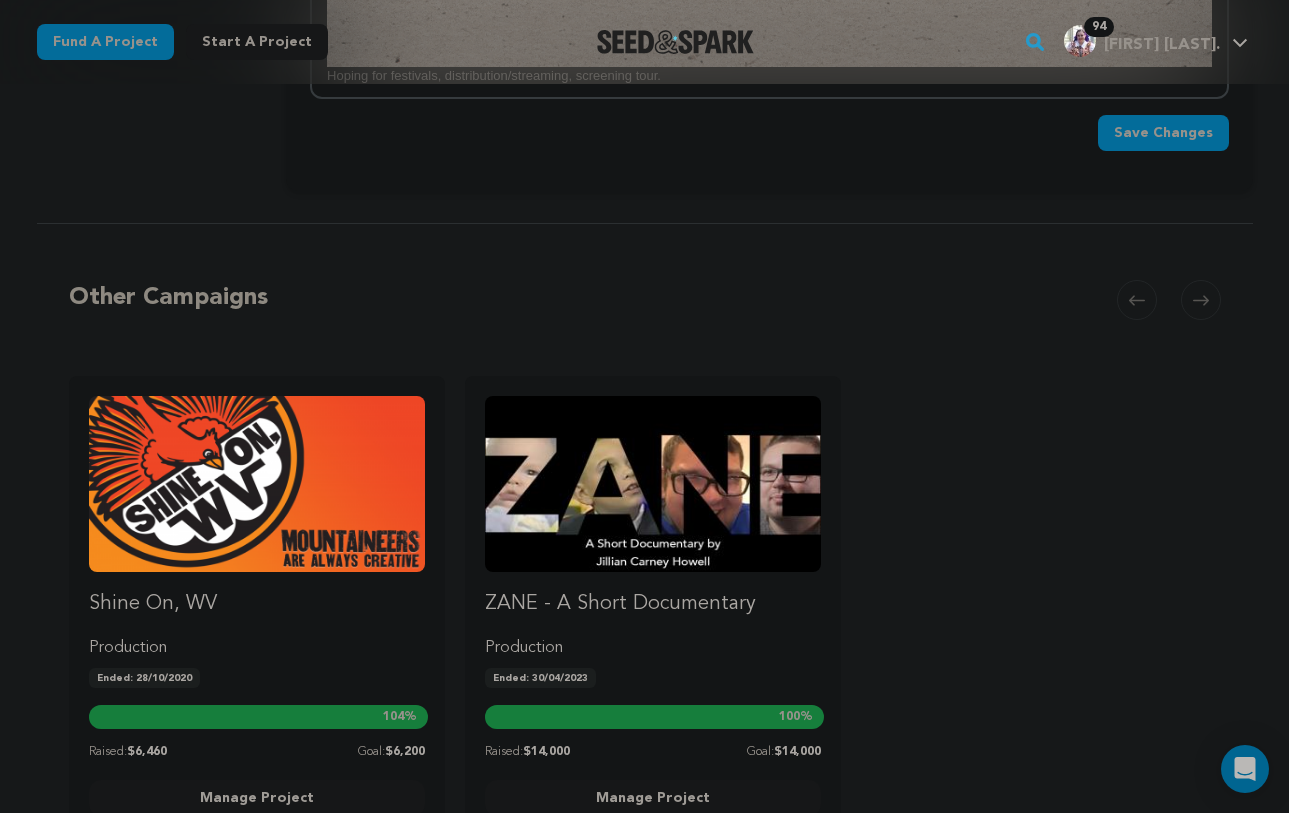 scroll, scrollTop: 3197, scrollLeft: 0, axis: vertical 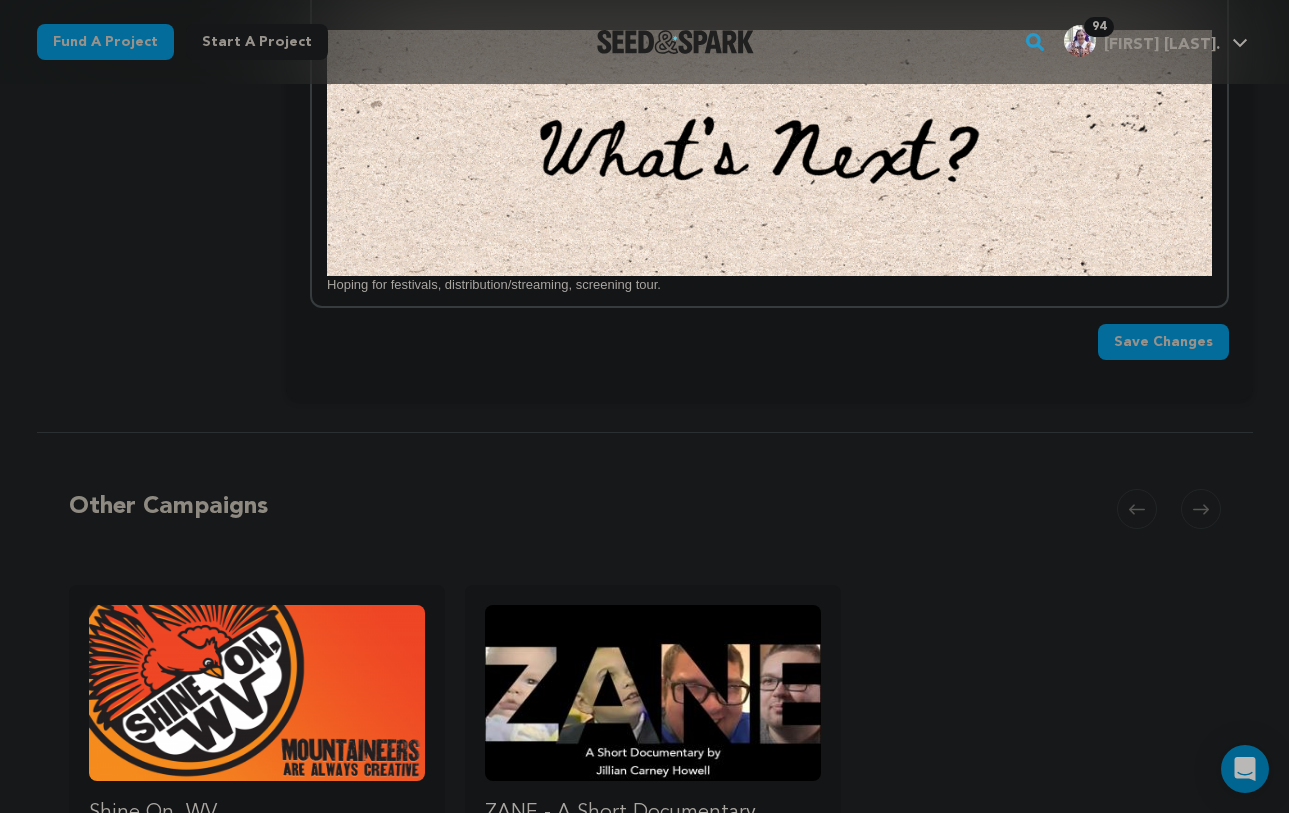 click on "Save Changes" at bounding box center (1163, 342) 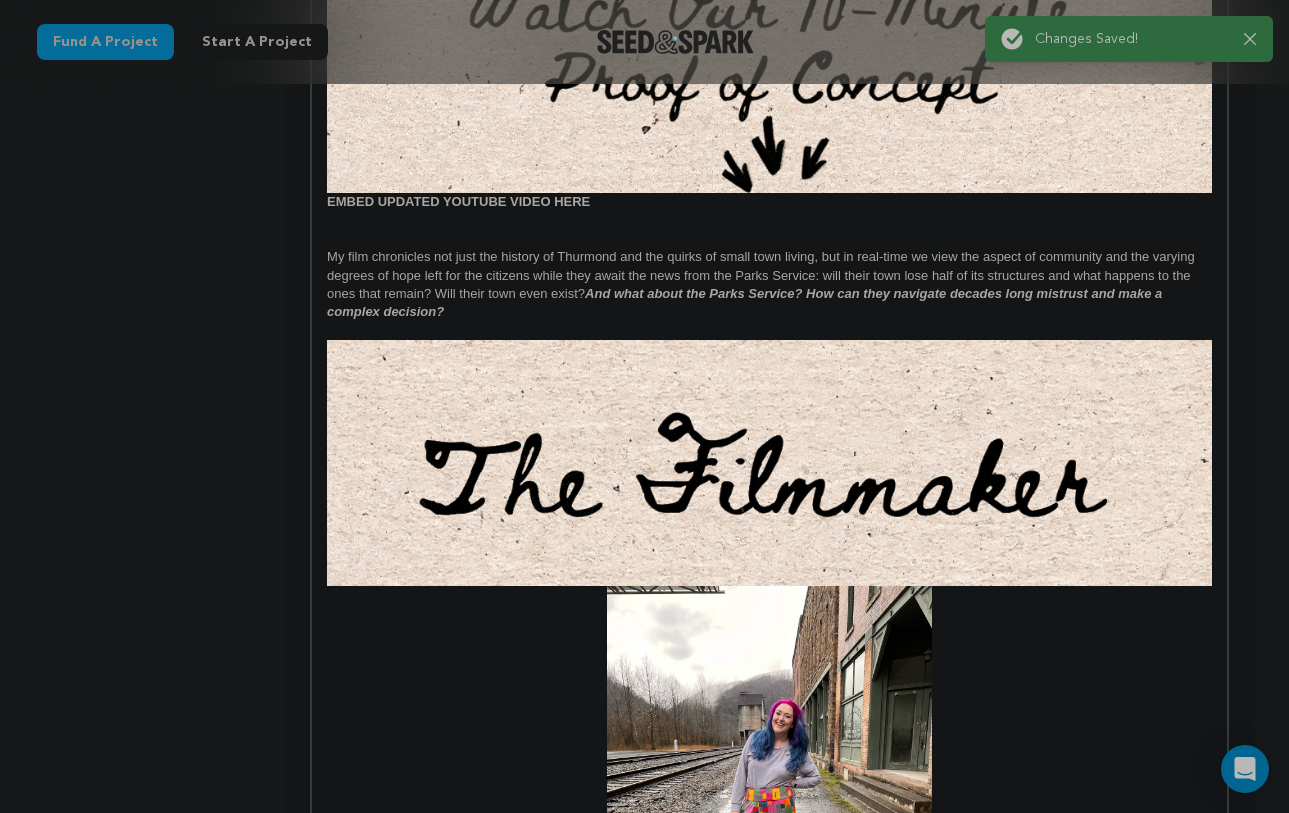 scroll, scrollTop: 1910, scrollLeft: 0, axis: vertical 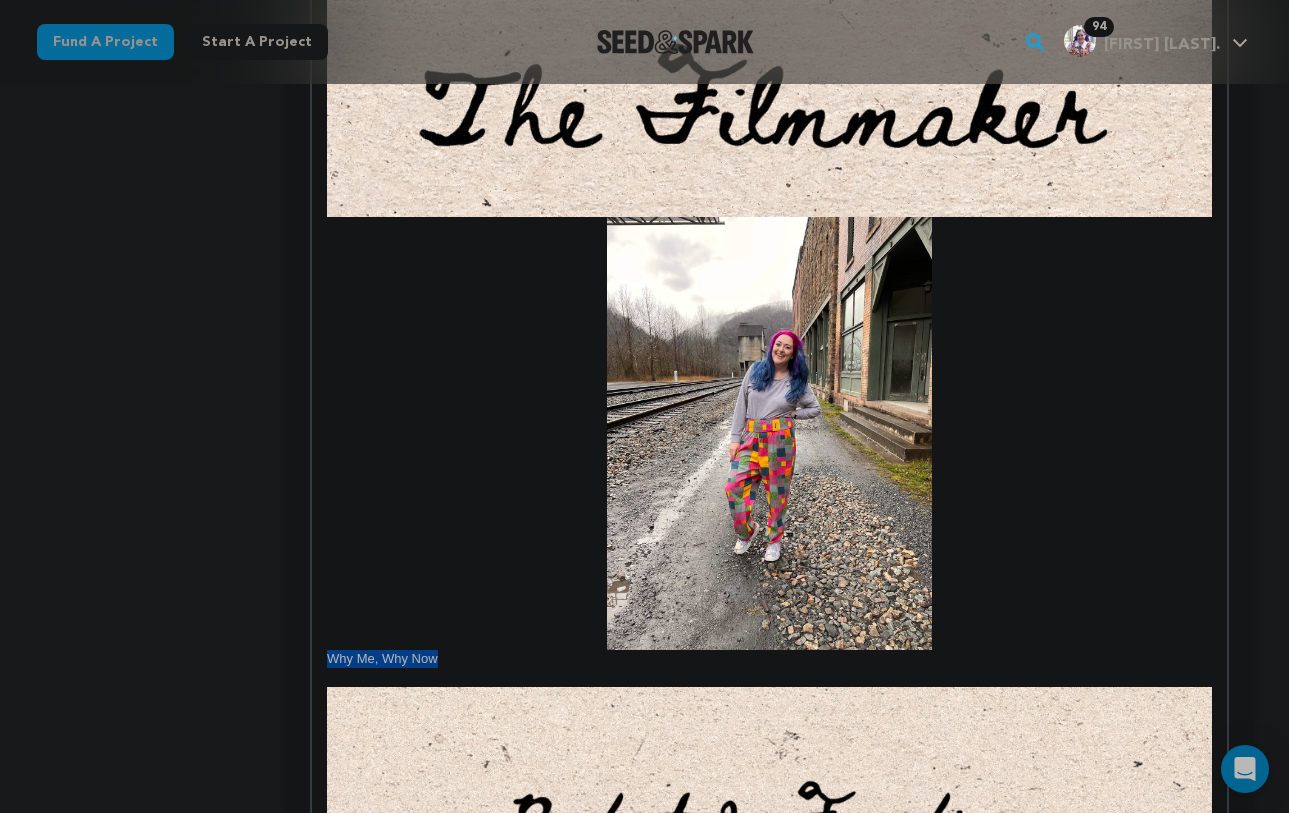 drag, startPoint x: 410, startPoint y: 660, endPoint x: 291, endPoint y: 653, distance: 119.2057 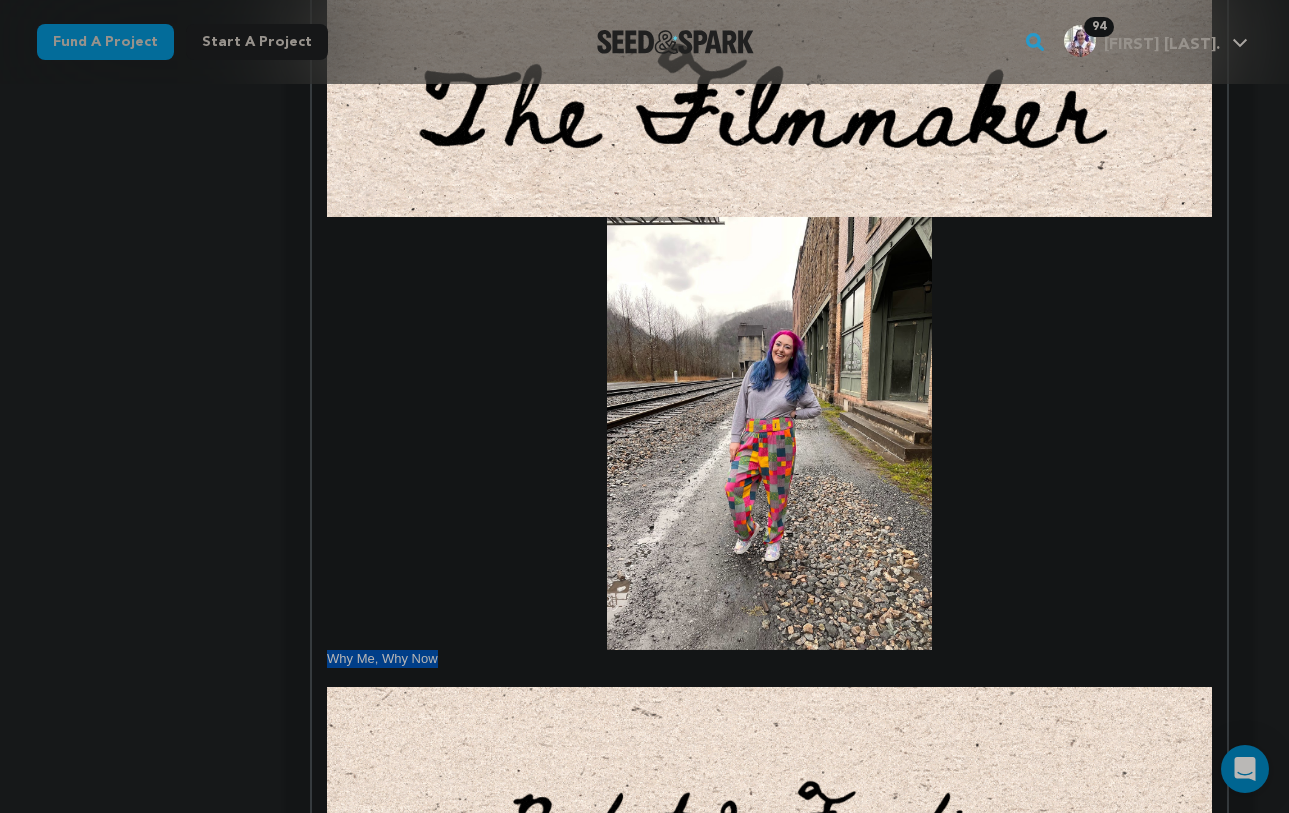 click on "Tell your audience about this project
This is what people will see when they scroll down on your campaign page, so we highly recommend including
images to make it more visually engaging!
Give me advice
Since 2017, more than 60% of rural counties have experienced natural population decrease - meaning more deaths than births. ( Source: USDA ) But Thurmond, [STATE] isn't going down without a fight. A booming railroad town founded in 1903, Thurmond once housed the employees of the railroad who carted coal out of the [STATE] hills into the bigger cities.  In 1968, the town was reborn ." at bounding box center (769, 50) 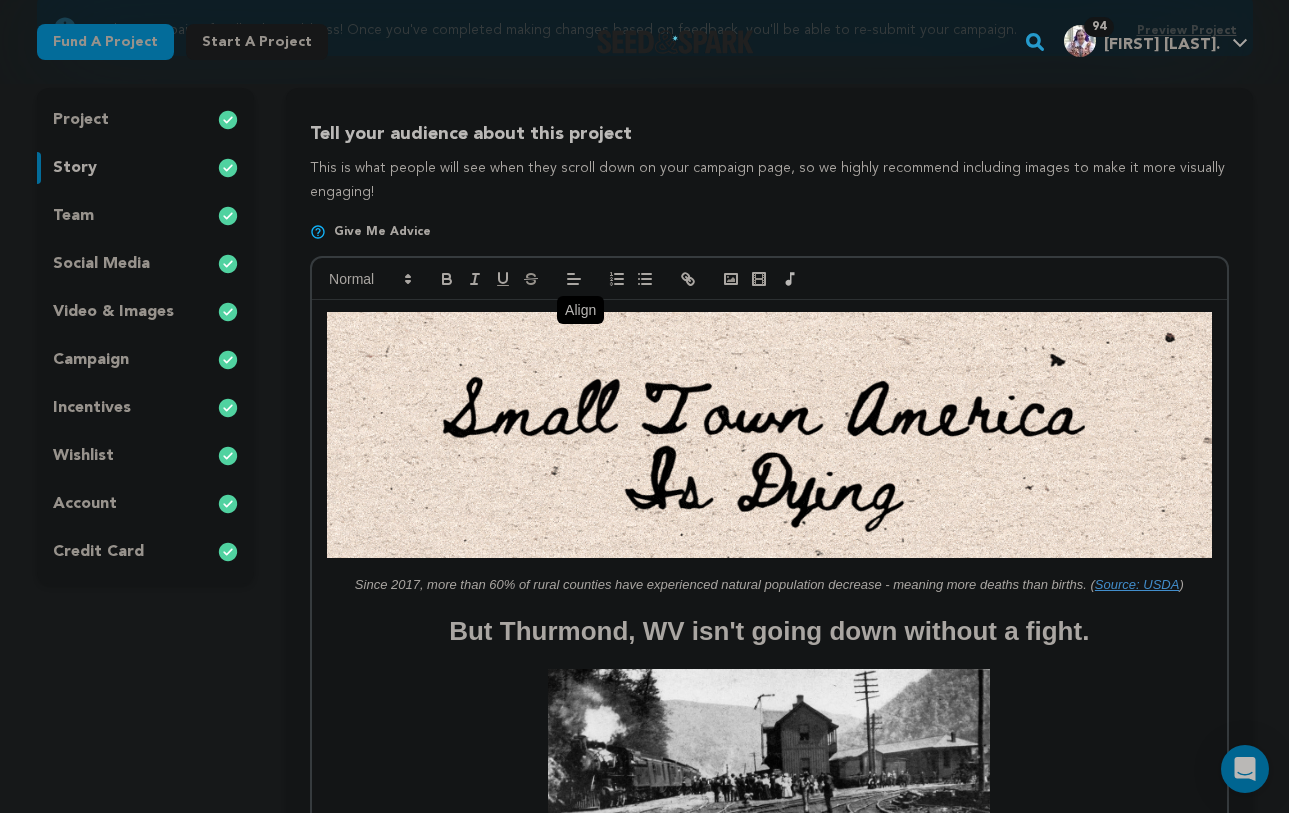 scroll, scrollTop: 203, scrollLeft: 0, axis: vertical 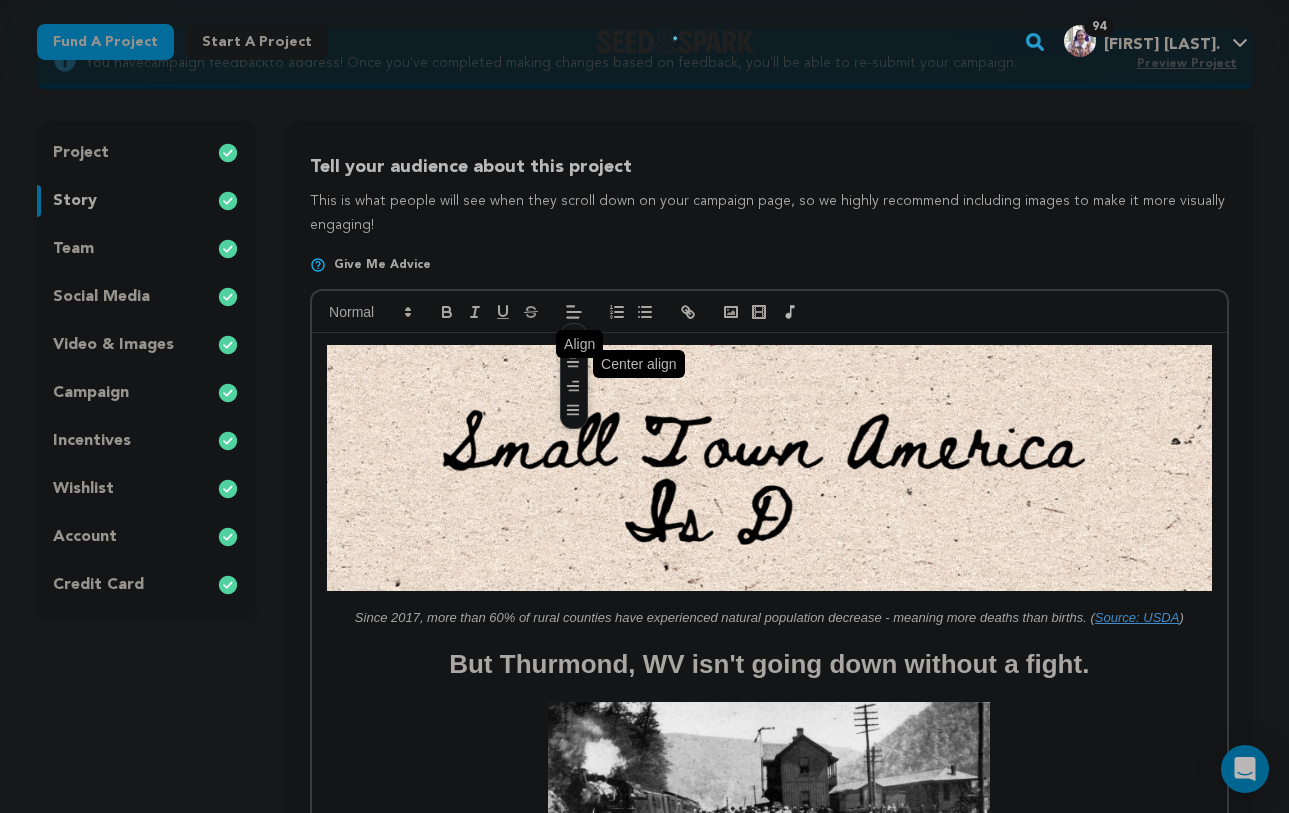 click 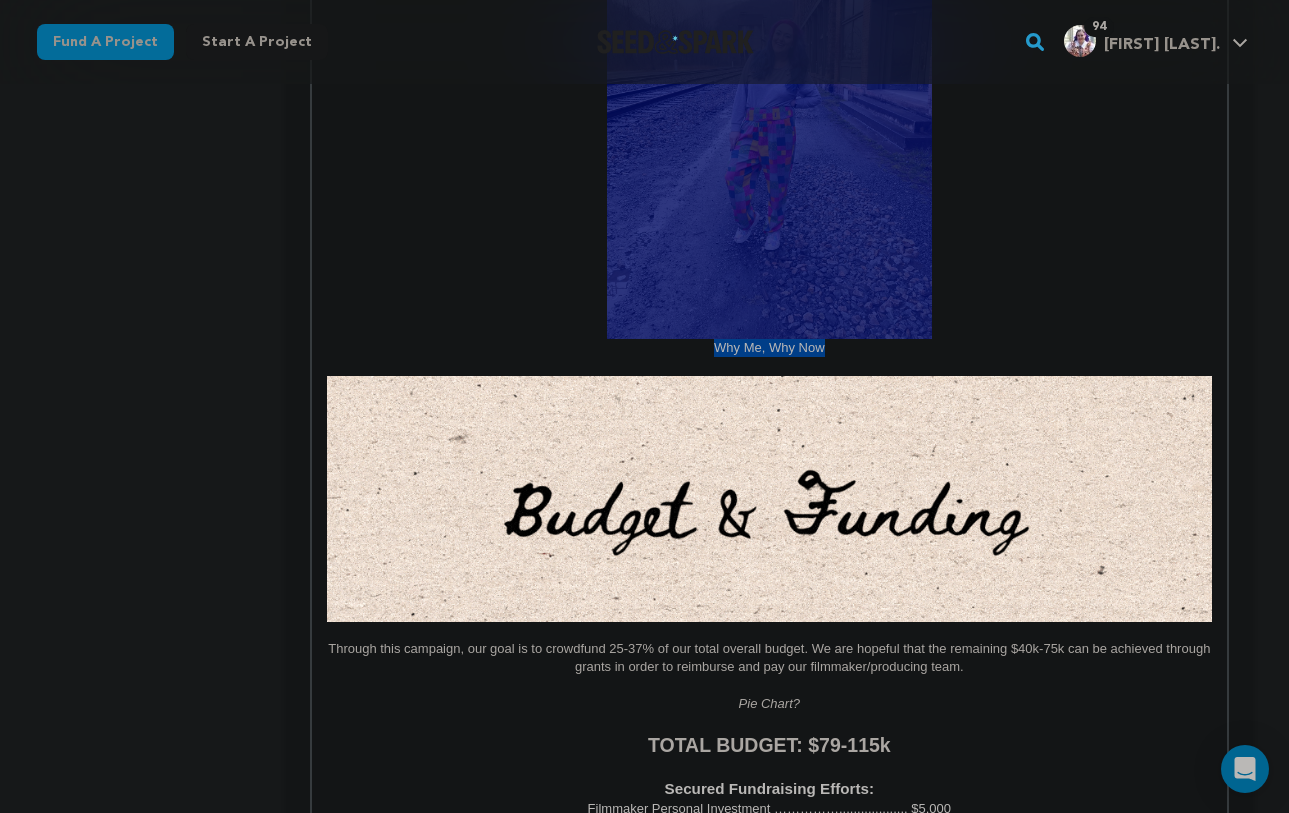scroll, scrollTop: 2243, scrollLeft: 0, axis: vertical 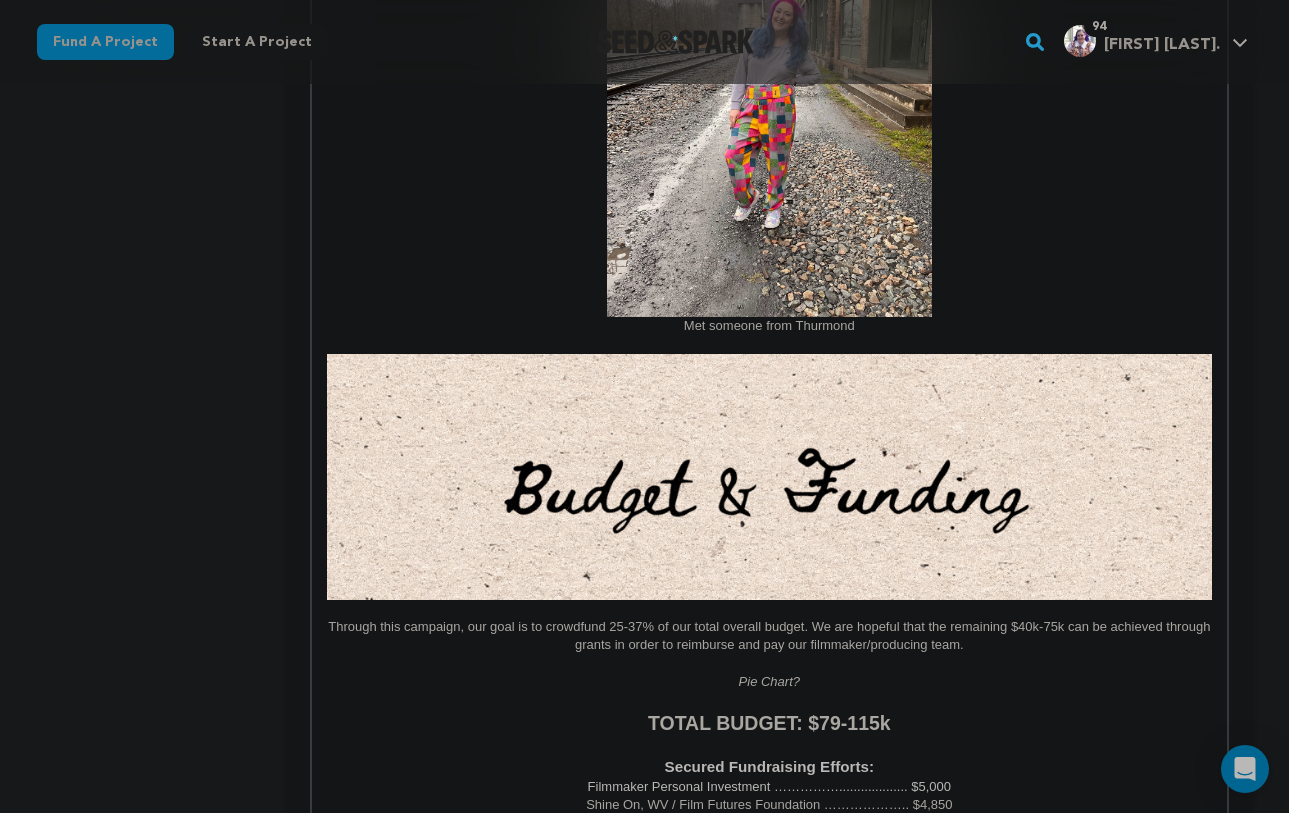 click on "Met someone from Thurmond" at bounding box center (769, 109) 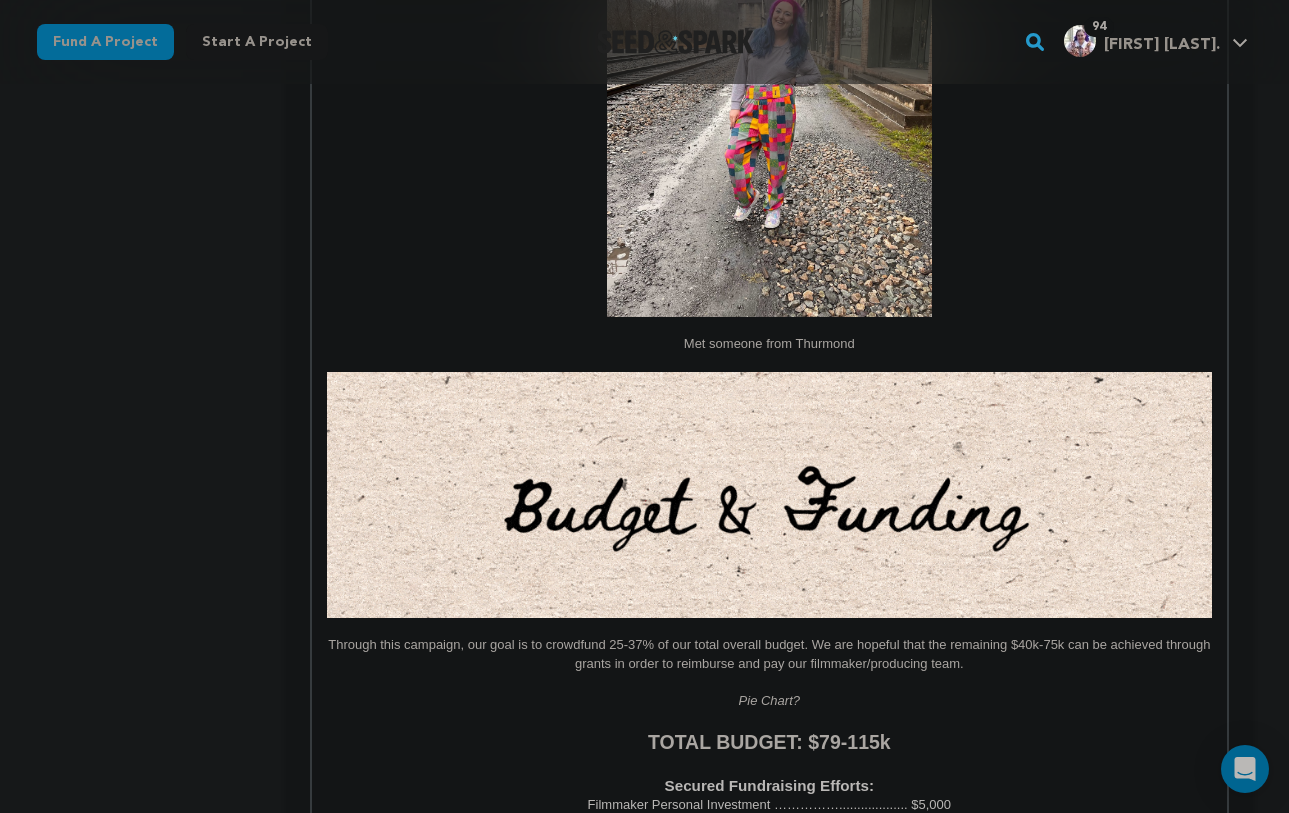 click on "Met someone from Thurmond" at bounding box center [769, 344] 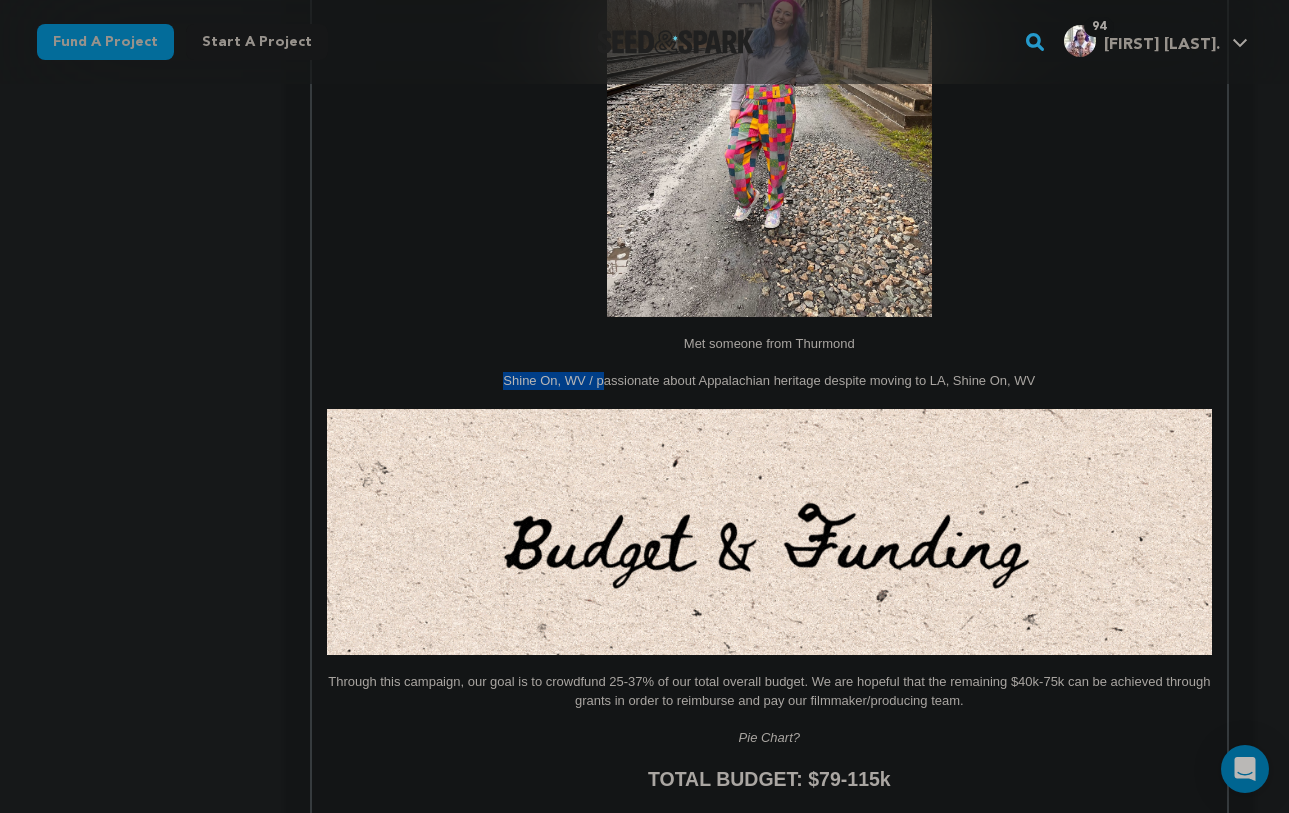 drag, startPoint x: 600, startPoint y: 382, endPoint x: 489, endPoint y: 386, distance: 111.07205 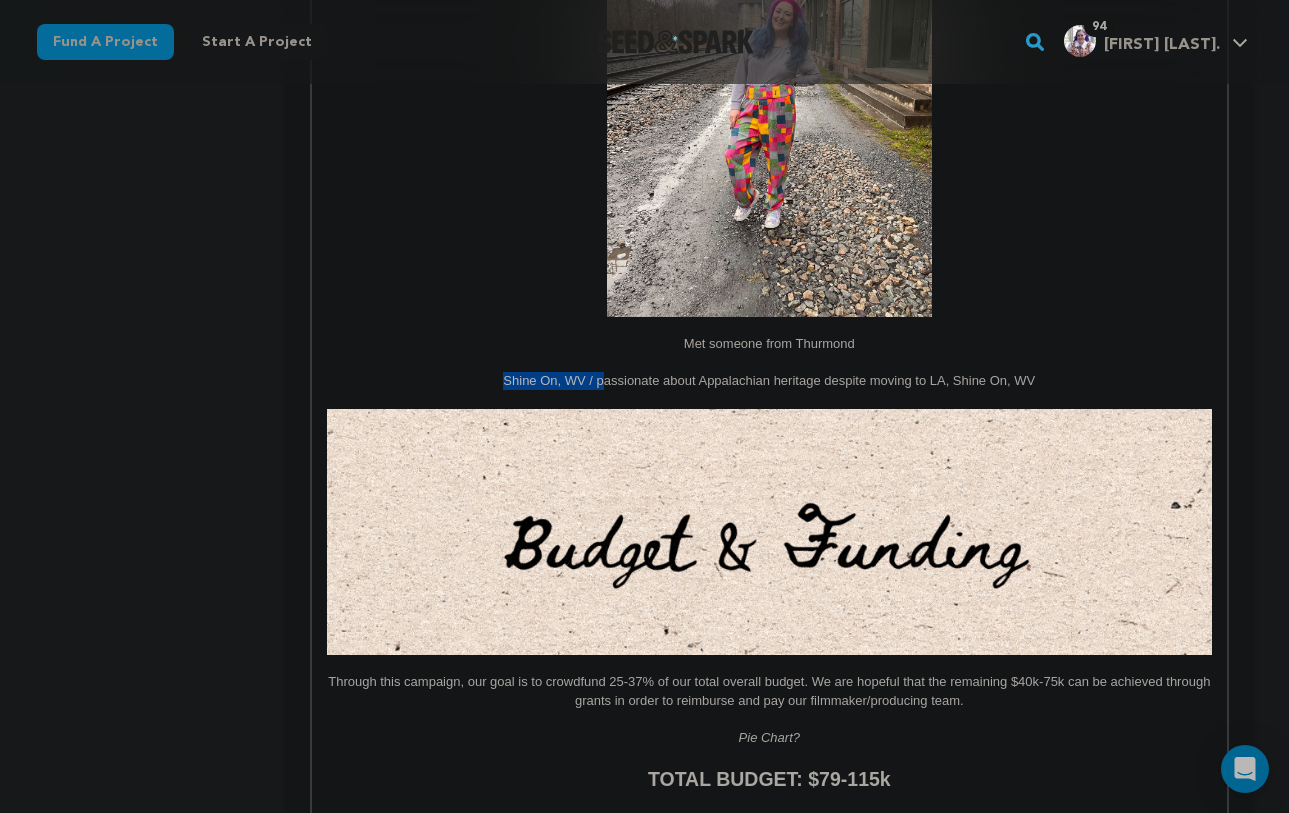 click on "Shine On, WV / passionate about Appalachian heritage despite moving to LA, Shine On, WV" at bounding box center (769, 381) 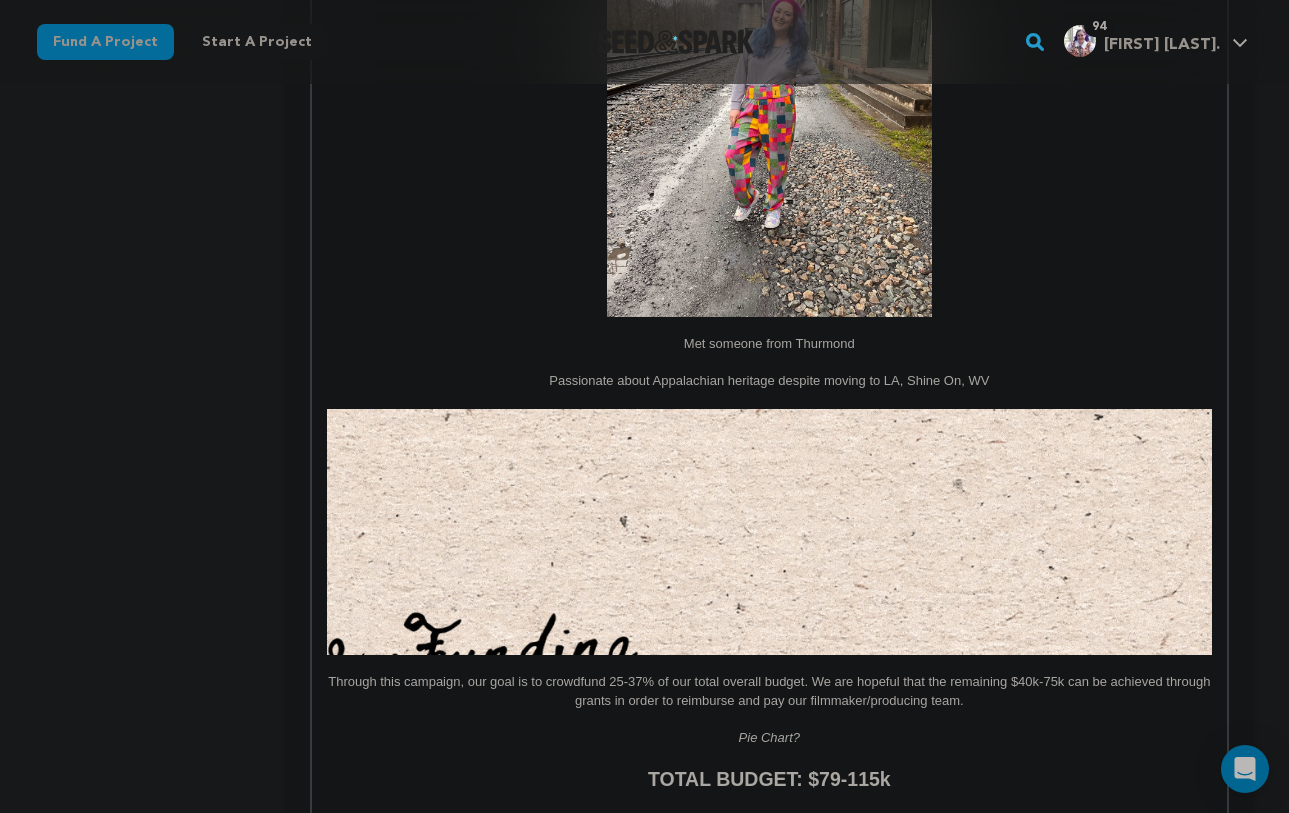 click on "Passionate about Appalachian heritage despite moving to LA, Shine On, WV" at bounding box center [769, 381] 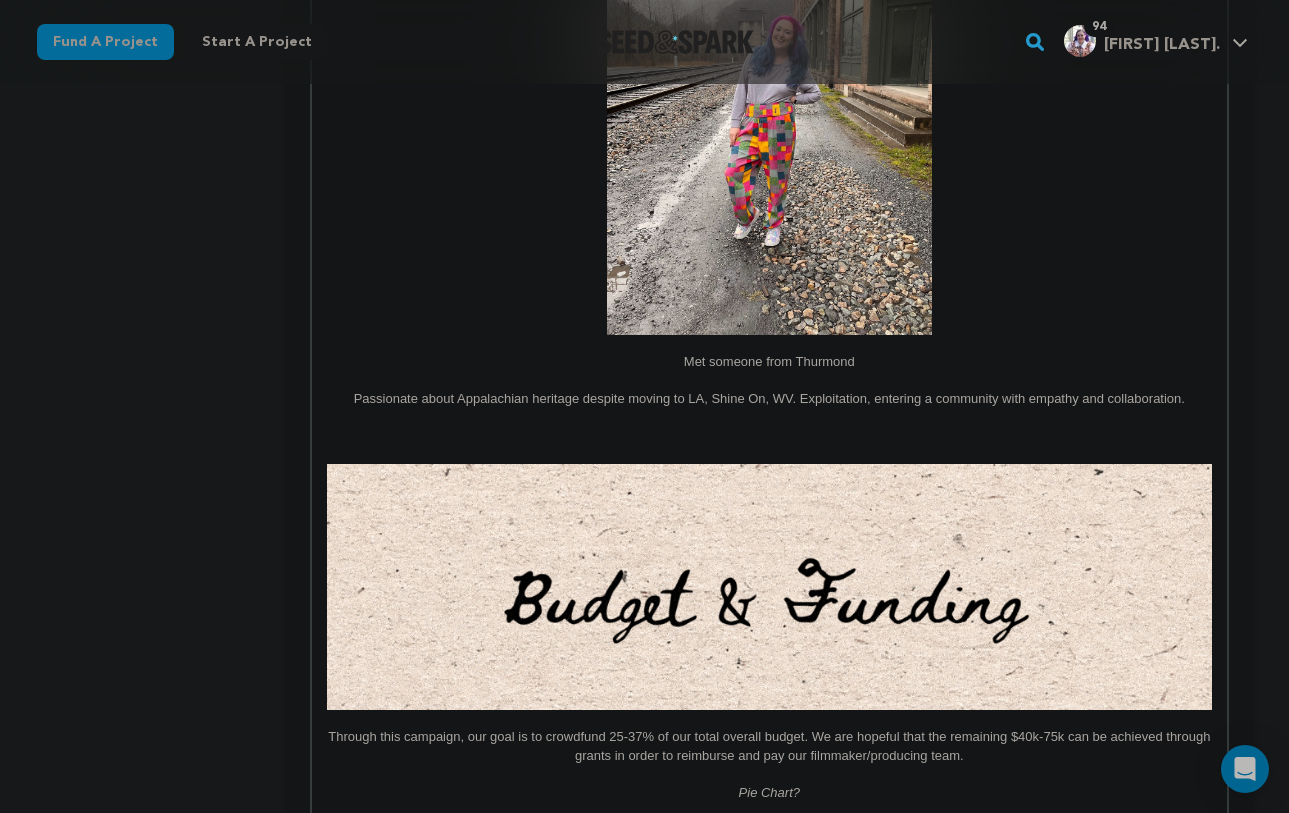 scroll, scrollTop: 2222, scrollLeft: 0, axis: vertical 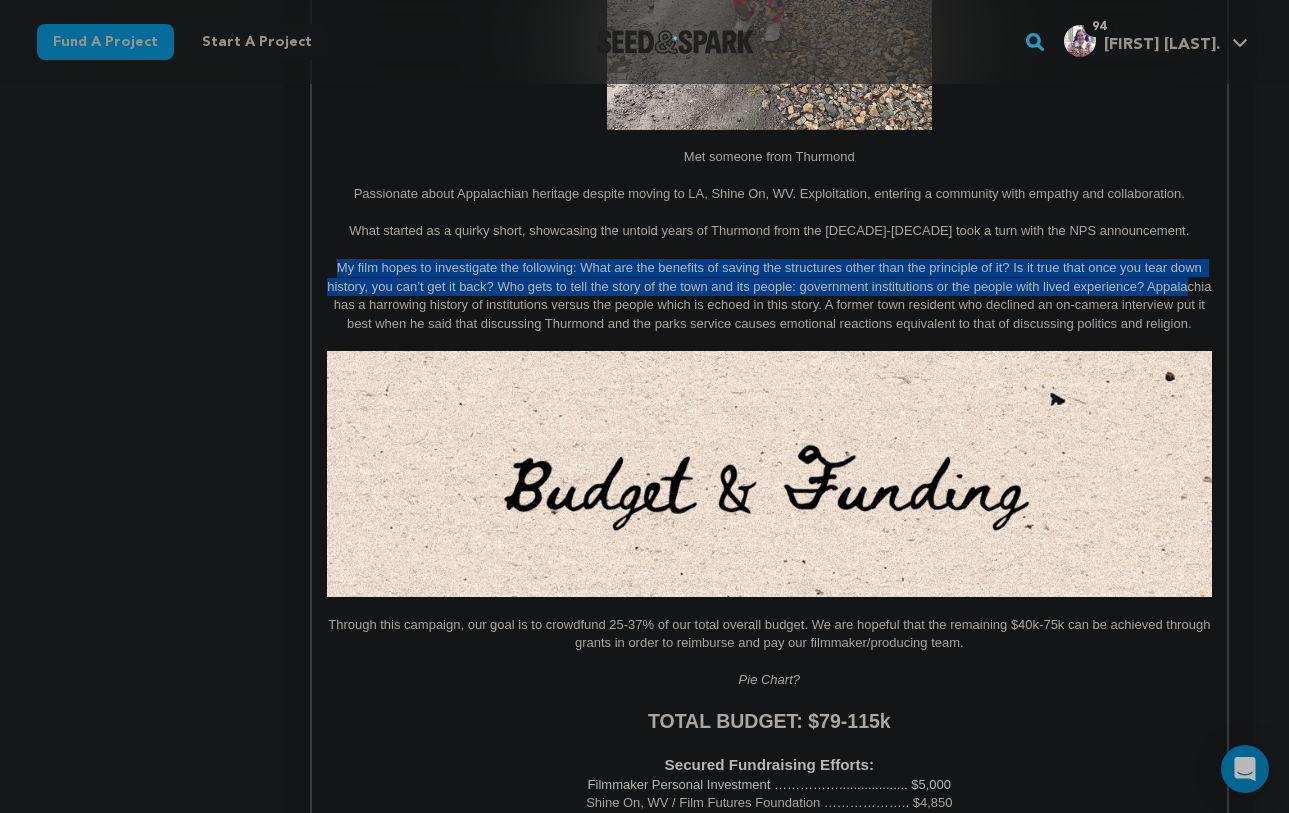 drag, startPoint x: 348, startPoint y: 269, endPoint x: 1184, endPoint y: 295, distance: 836.40424 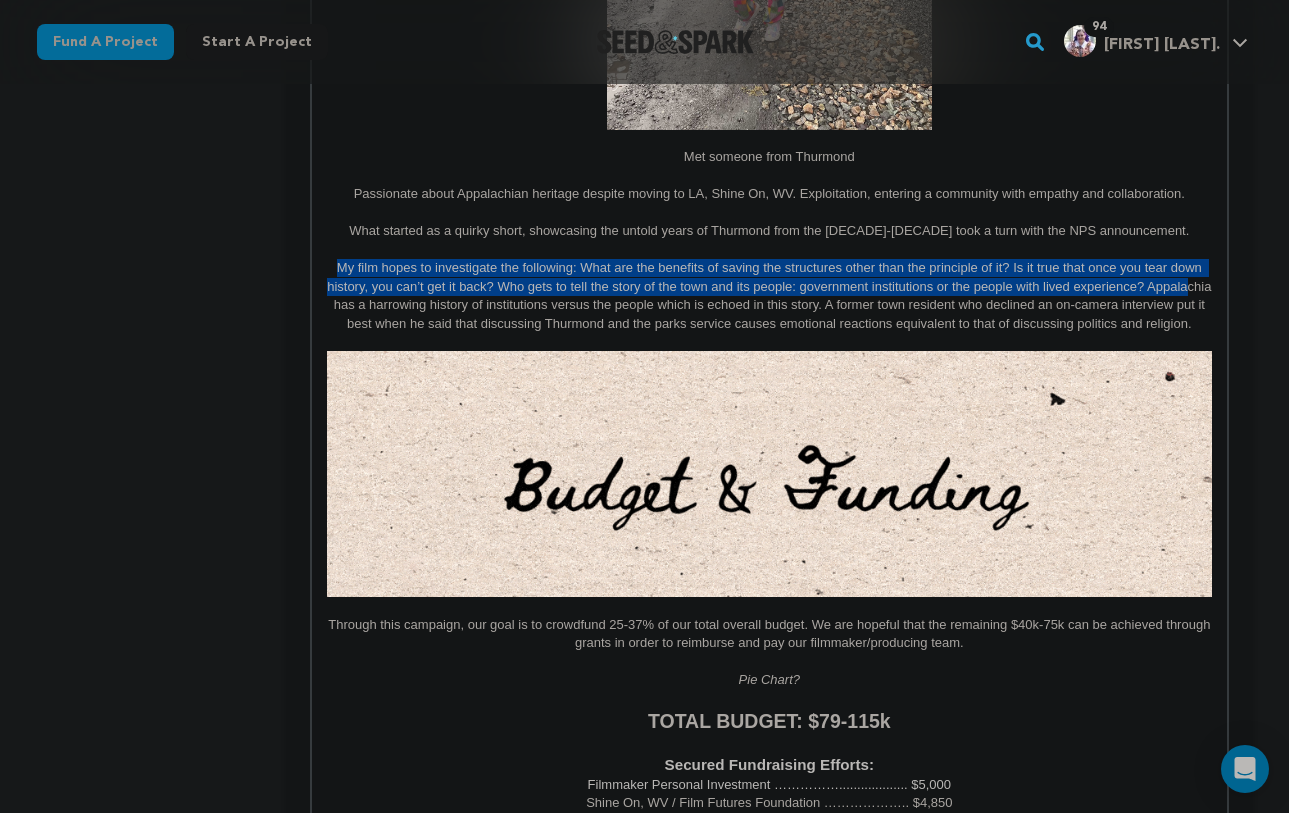 click on "My film hopes to investigate the following: What are the benefits of saving the structures other than the principle of it? Is it true that once you tear down history, you can’t get it back? Who gets to tell the story of the town and its people: government institutions or the people with lived experience? Appalachia has a harrowing history of institutions versus the people which is echoed in this story. A former town resident who declined an on-camera interview put it best when he said that discussing Thurmond and the parks service causes emotional reactions equivalent to that of discussing politics and religion." at bounding box center (769, 296) 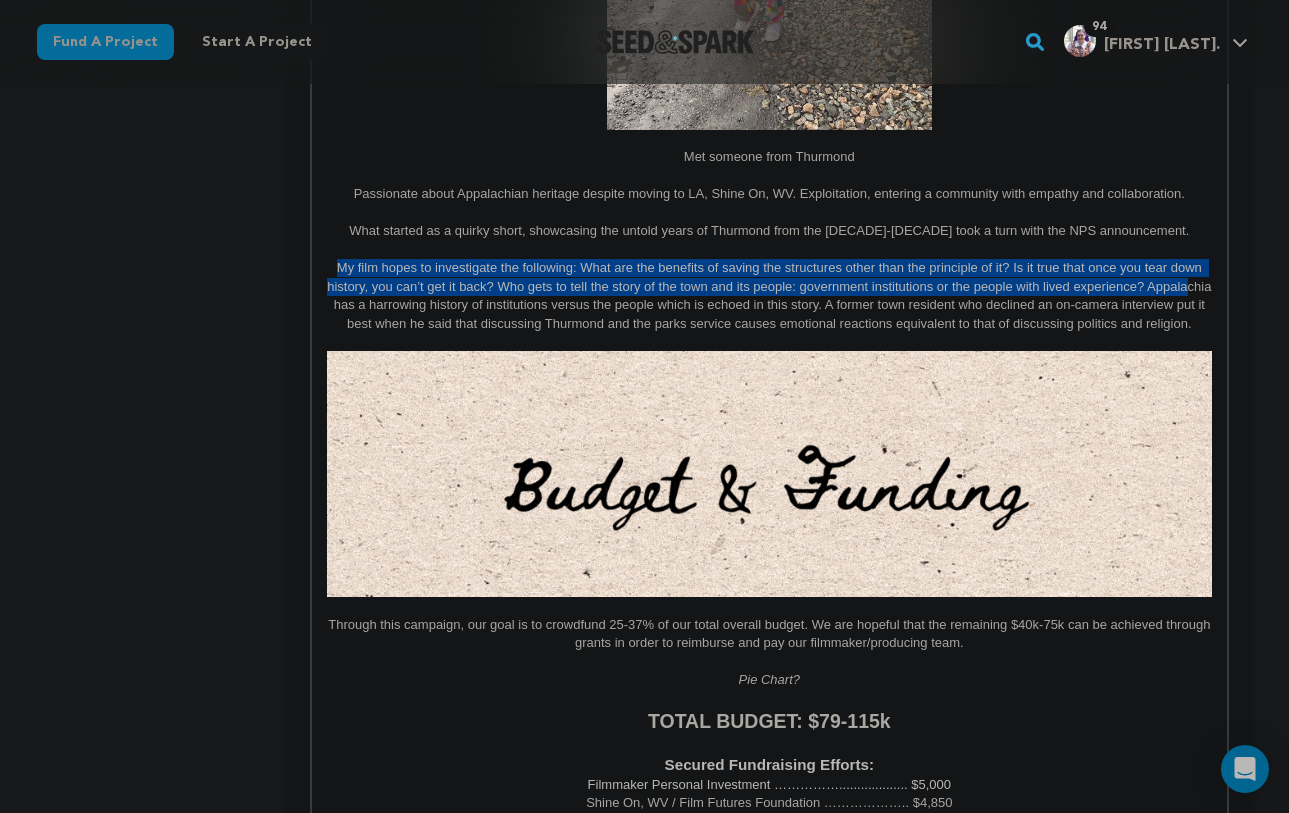 click on "My film hopes to investigate the following: What are the benefits of saving the structures other than the principle of it? Is it true that once you tear down history, you can’t get it back? Who gets to tell the story of the town and its people: government institutions or the people with lived experience? Appalachia has a harrowing history of institutions versus the people which is echoed in this story. A former town resident who declined an on-camera interview put it best when he said that discussing Thurmond and the parks service causes emotional reactions equivalent to that of discussing politics and religion." at bounding box center (769, 296) 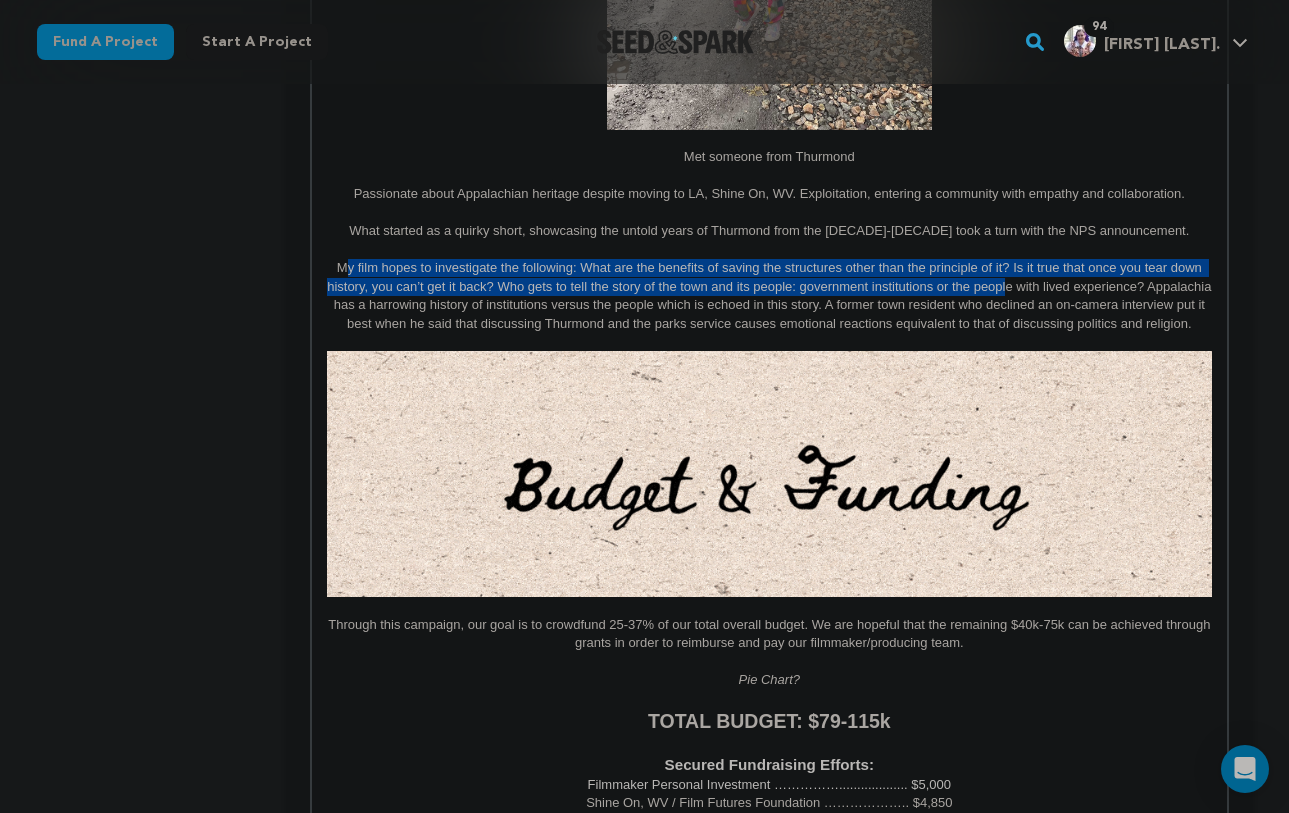 drag, startPoint x: 393, startPoint y: 274, endPoint x: 1007, endPoint y: 291, distance: 614.2353 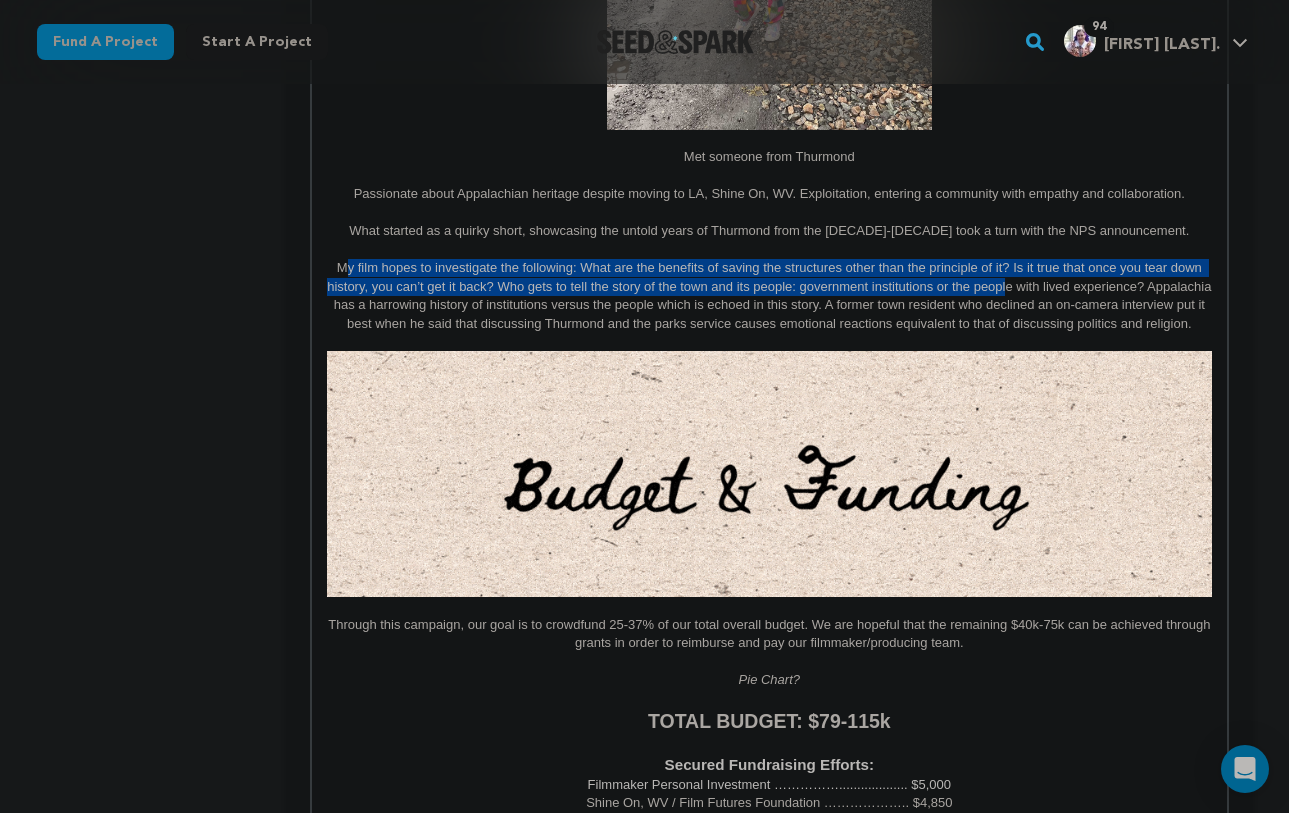 click on "My film hopes to investigate the following: What are the benefits of saving the structures other than the principle of it? Is it true that once you tear down history, you can’t get it back? Who gets to tell the story of the town and its people: government institutions or the people with lived experience? Appalachia has a harrowing history of institutions versus the people which is echoed in this story. A former town resident who declined an on-camera interview put it best when he said that discussing Thurmond and the parks service causes emotional reactions equivalent to that of discussing politics and religion." at bounding box center (769, 296) 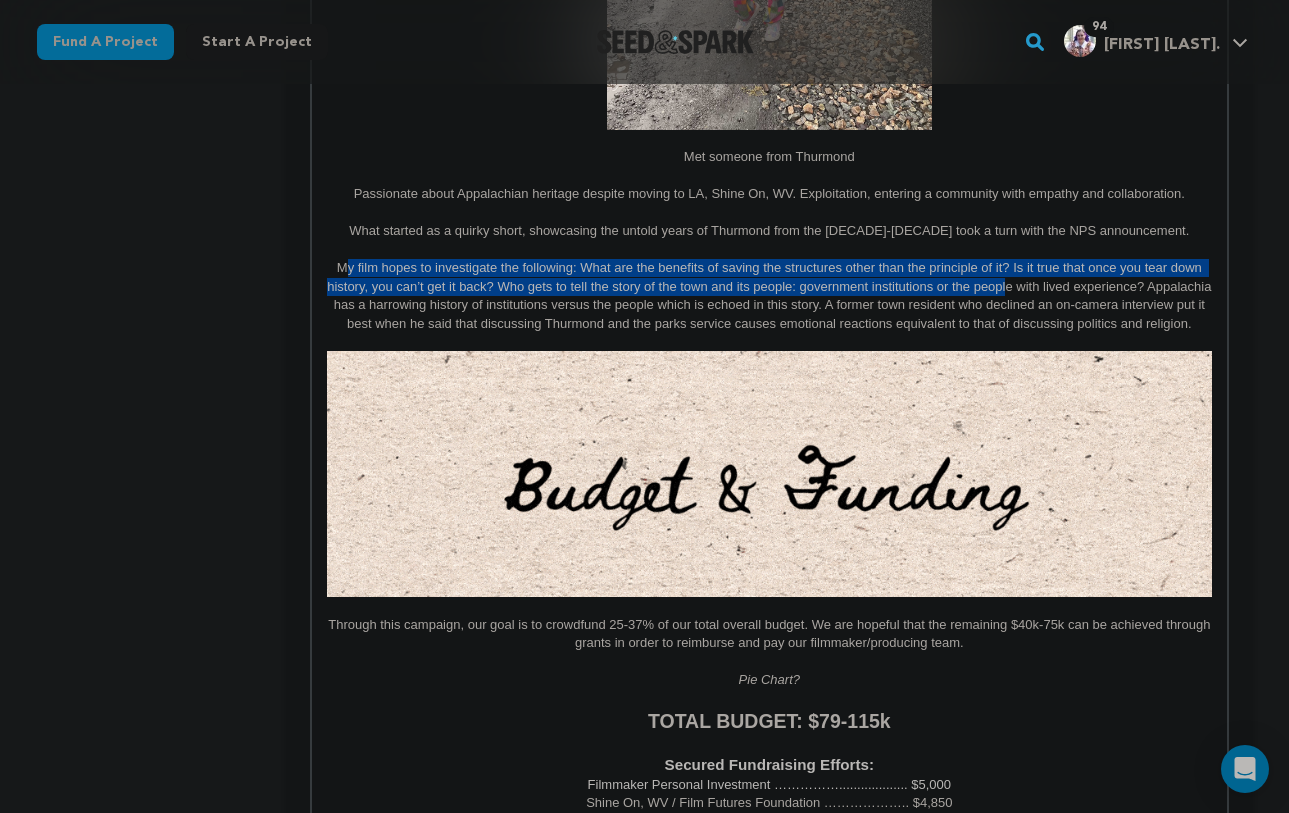 click on "My film hopes to investigate the following: What are the benefits of saving the structures other than the principle of it? Is it true that once you tear down history, you can’t get it back? Who gets to tell the story of the town and its people: government institutions or the people with lived experience? Appalachia has a harrowing history of institutions versus the people which is echoed in this story. A former town resident who declined an on-camera interview put it best when he said that discussing Thurmond and the parks service causes emotional reactions equivalent to that of discussing politics and religion." at bounding box center [769, 296] 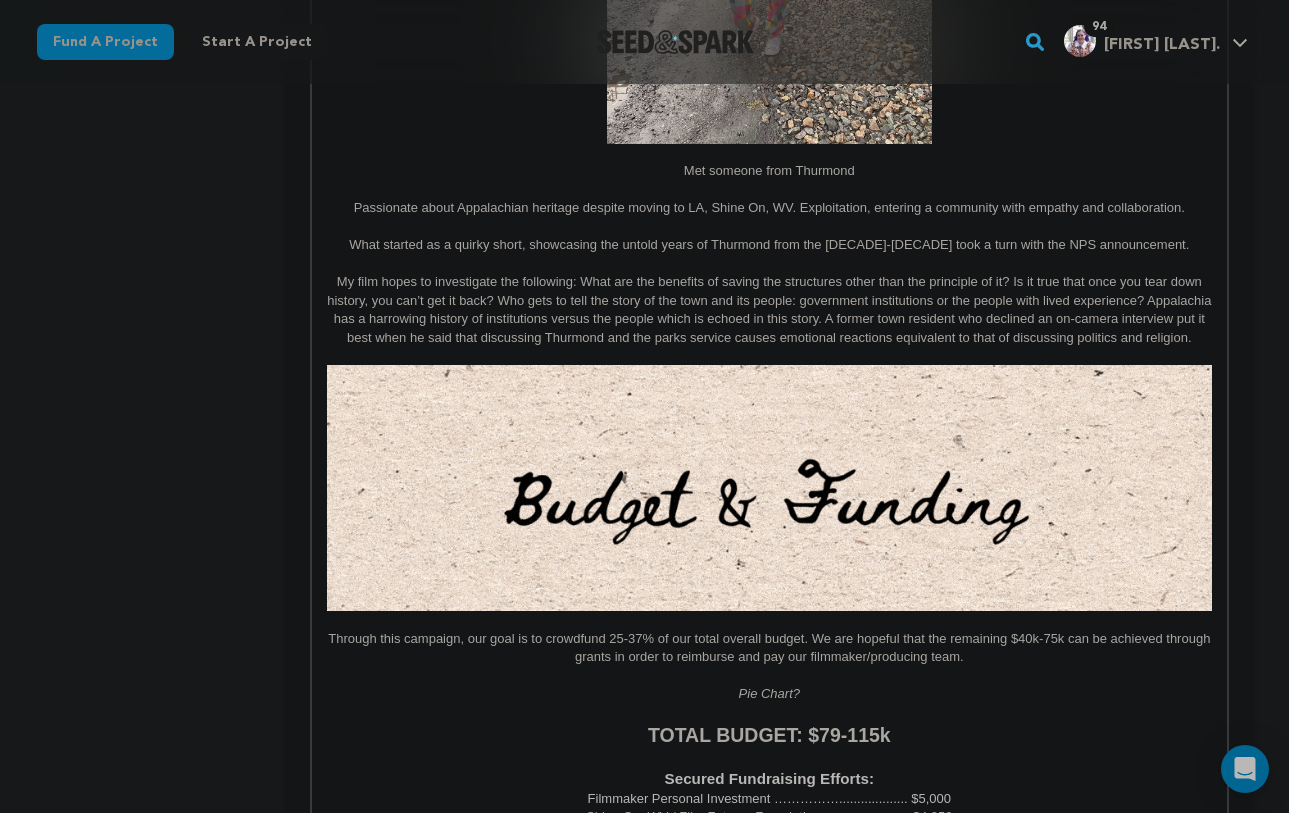 scroll, scrollTop: 2413, scrollLeft: 0, axis: vertical 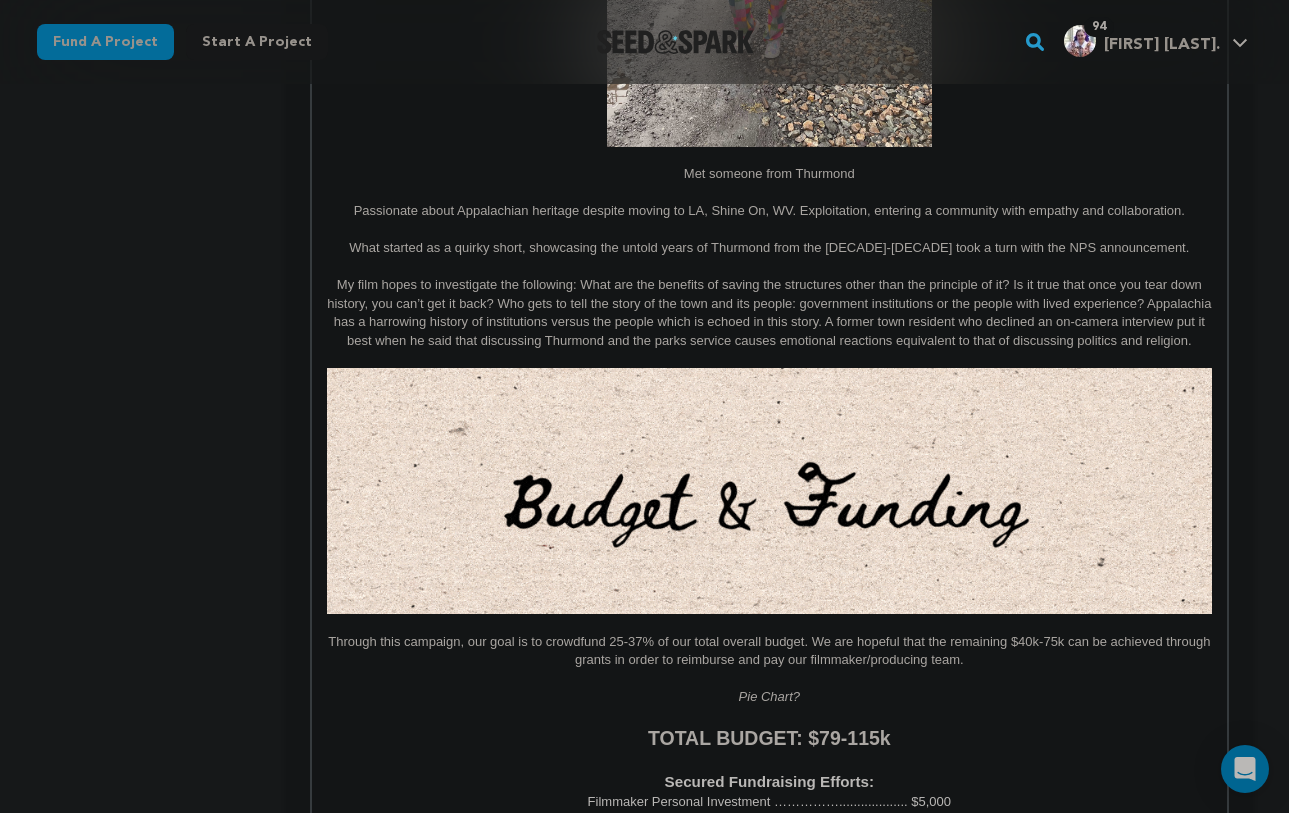click on "My film hopes to investigate the following: What are the benefits of saving the structures other than the principle of it? Is it true that once you tear down history, you can’t get it back? Who gets to tell the story of the town and its people: government institutions or the people with lived experience? Appalachia has a harrowing history of institutions versus the people which is echoed in this story. A former town resident who declined an on-camera interview put it best when he said that discussing Thurmond and the parks service causes emotional reactions equivalent to that of discussing politics and religion." at bounding box center (769, 313) 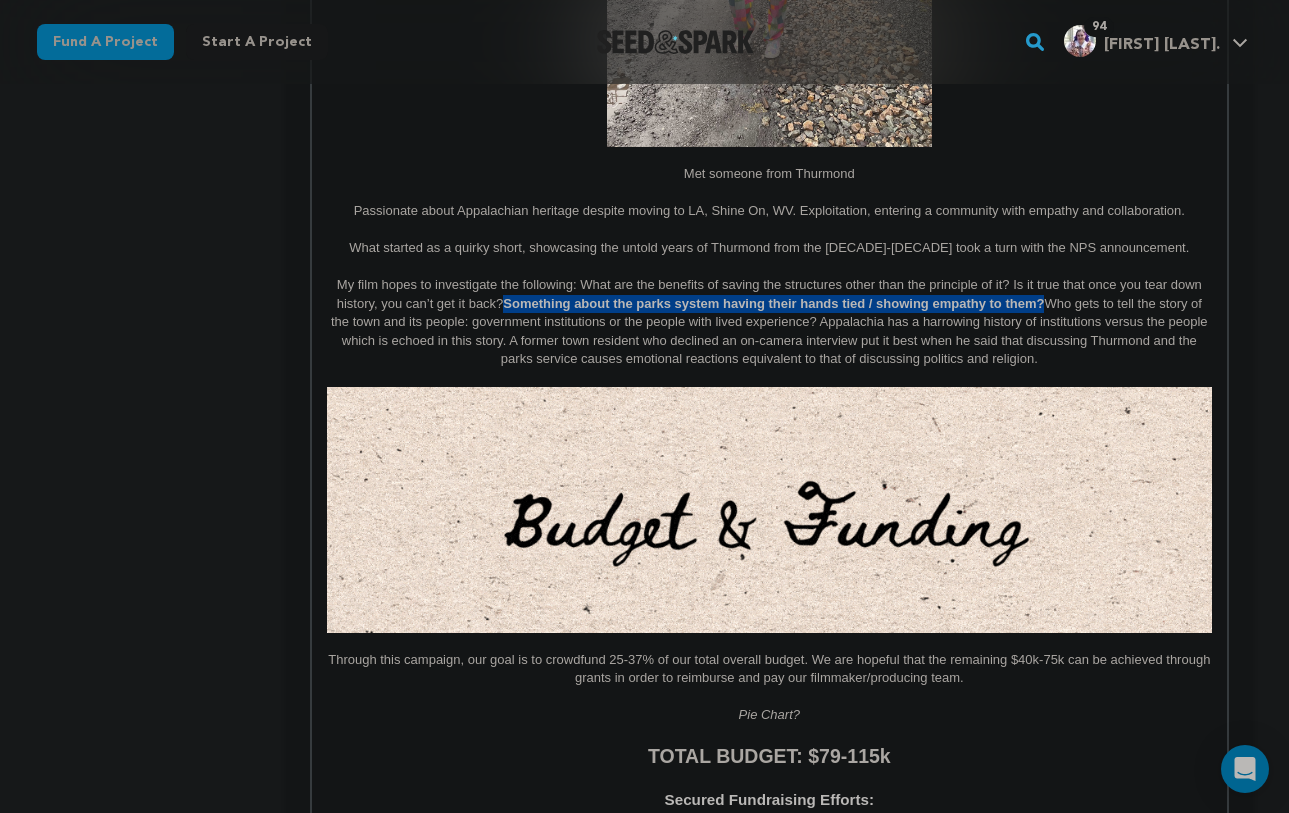 drag, startPoint x: 504, startPoint y: 302, endPoint x: 1045, endPoint y: 309, distance: 541.0453 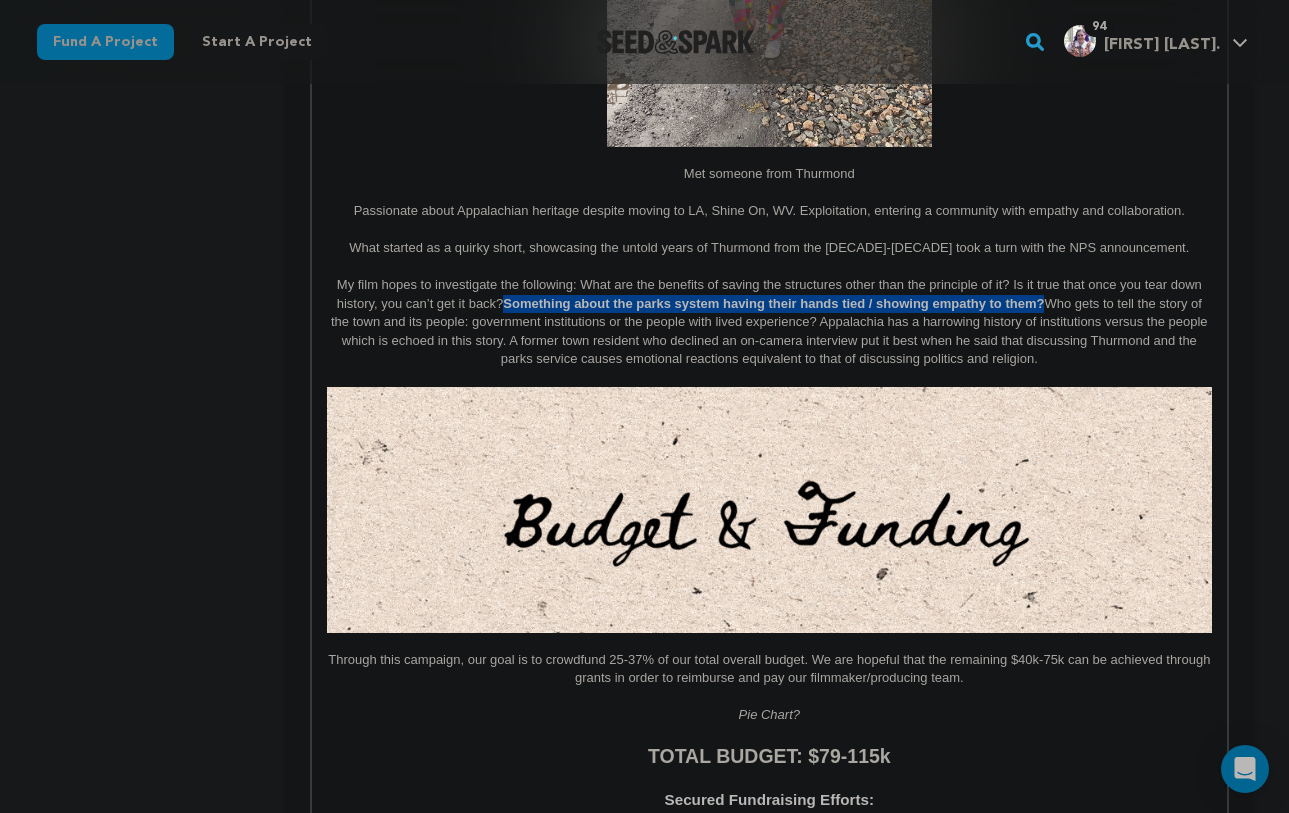 click on "My film hopes to investigate the following: What are the benefits of saving the structures other than the principle of it? Is it true that once you tear down history, you can’t get it back?  Something about the parks system having their hands tied / showing empathy to them?  Who gets to tell the story of the town and its people: government institutions or the people with lived experience? Appalachia has a harrowing history of institutions versus the people which is echoed in this story. A former town resident who declined an on-camera interview put it best when he said that discussing Thurmond and the parks service causes emotional reactions equivalent to that of discussing politics and religion." at bounding box center (769, 322) 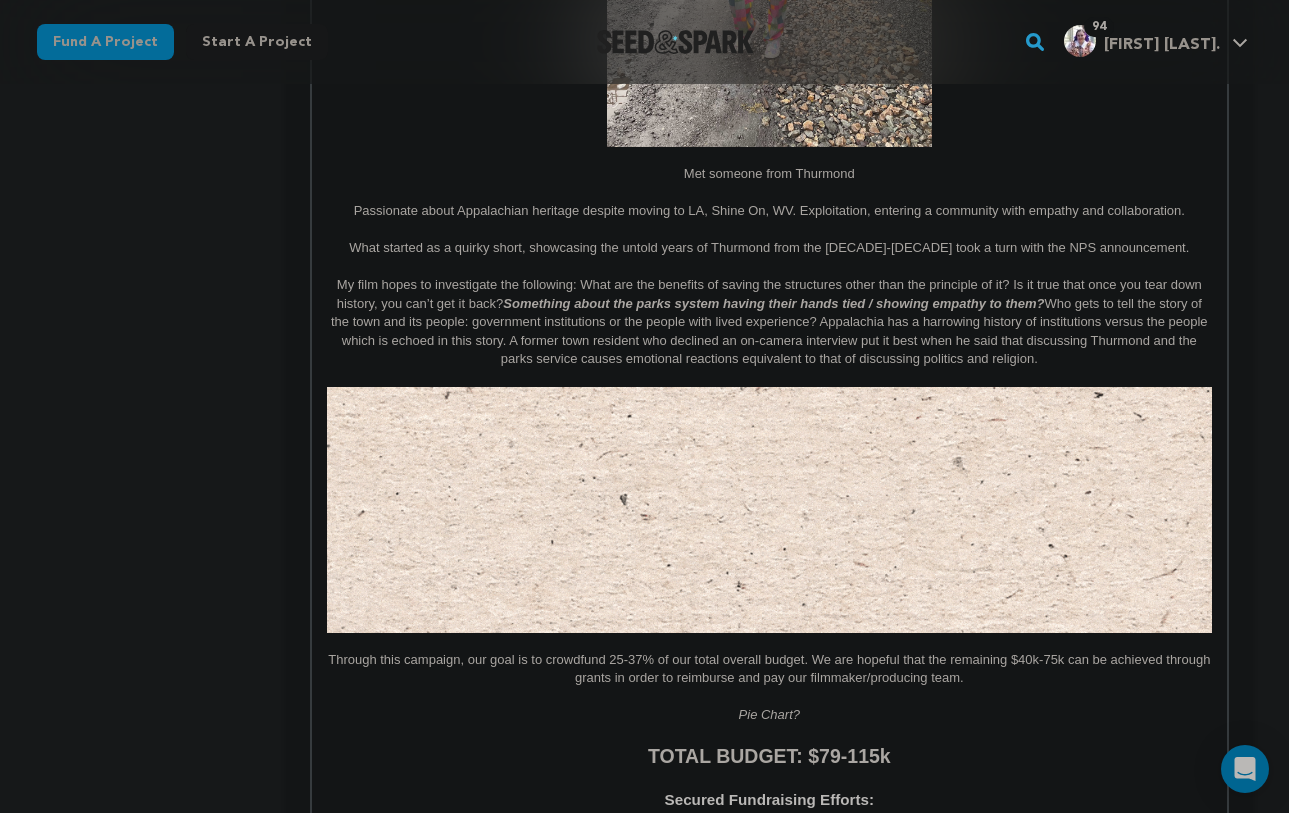 click on "My film hopes to investigate the following: What are the benefits of saving the structures other than the principle of it? Is it true that once you tear down history, you can’t get it back?  Something about the parks system having their hands tied / showing empathy to them?  Who gets to tell the story of the town and its people: government institutions or the people with lived experience? Appalachia has a harrowing history of institutions versus the people which is echoed in this story. A former town resident who declined an on-camera interview put it best when he said that discussing Thurmond and the parks service causes emotional reactions equivalent to that of discussing politics and religion." at bounding box center [769, 322] 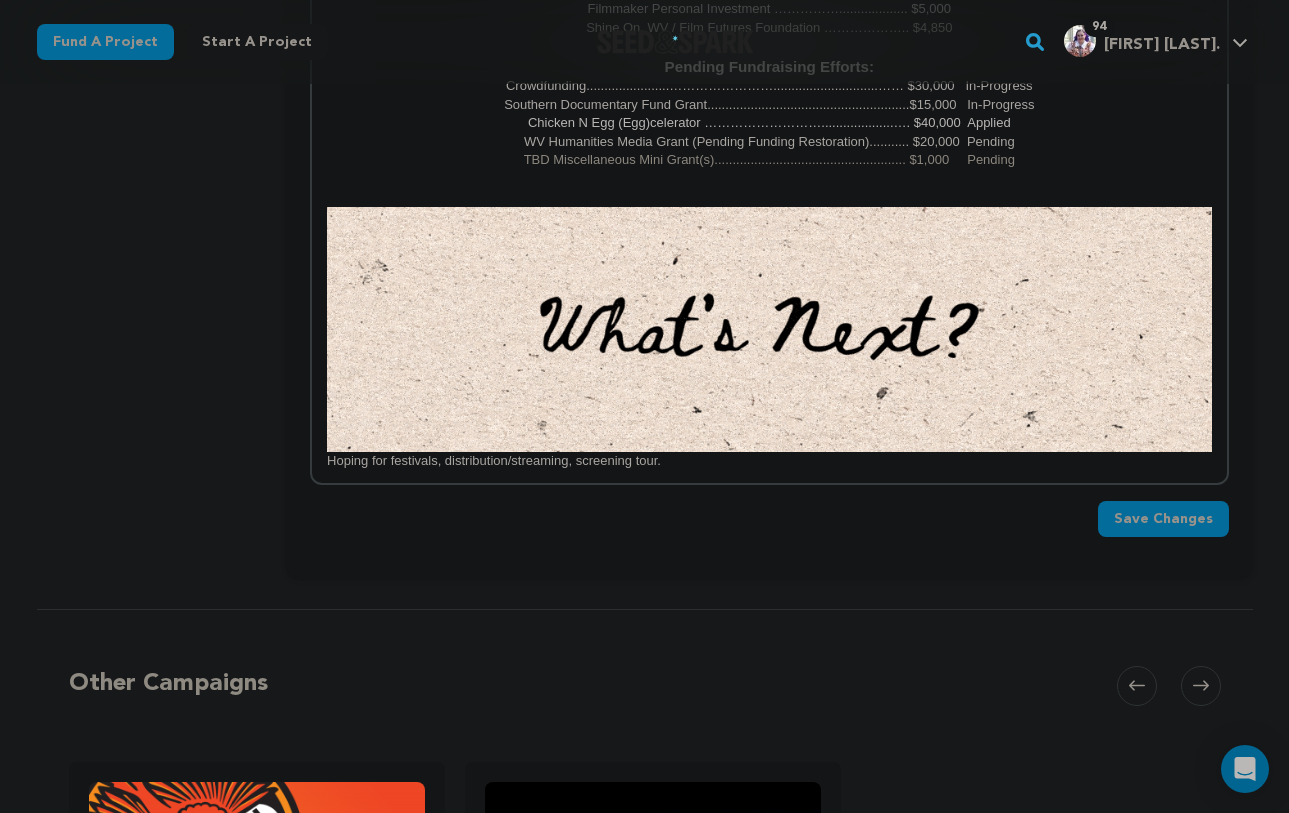 scroll, scrollTop: 3307, scrollLeft: 0, axis: vertical 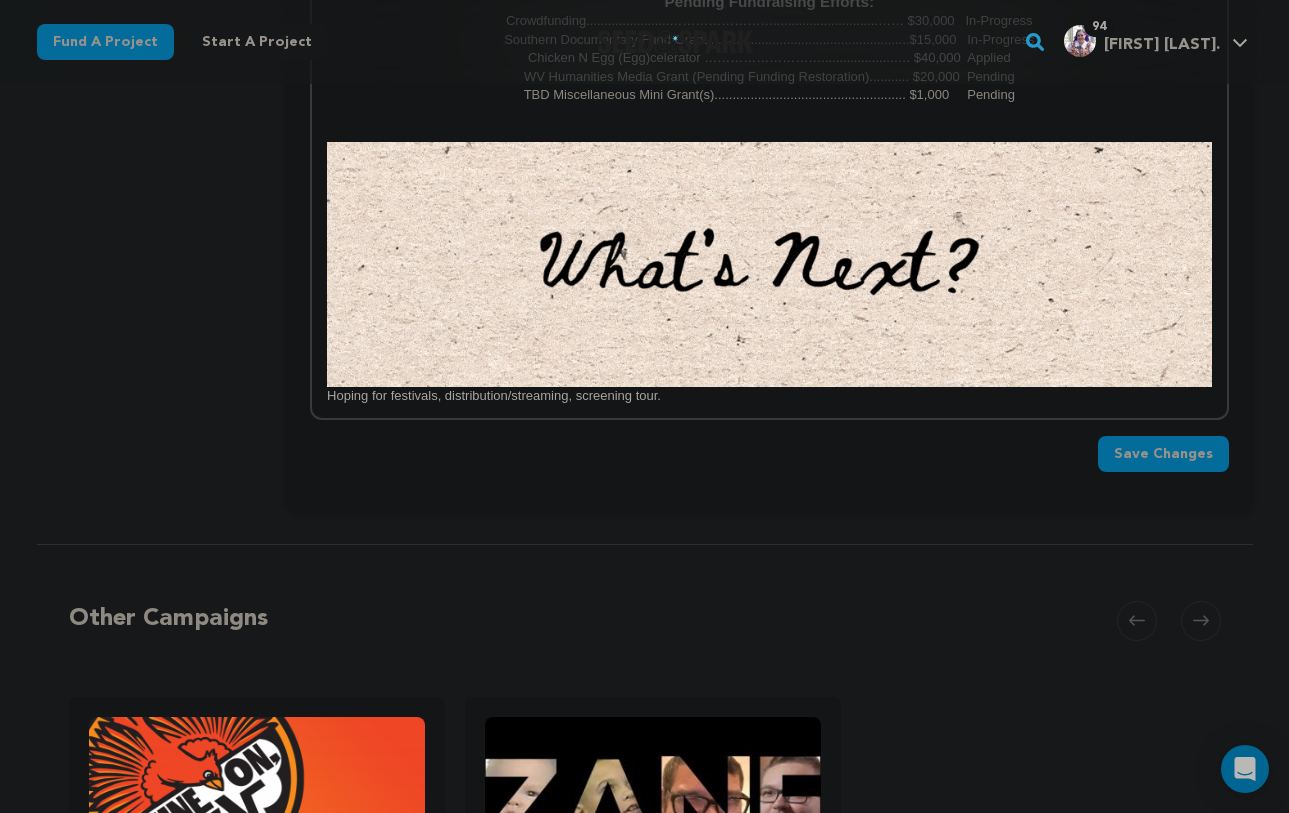 click on "Save Changes" at bounding box center [1163, 454] 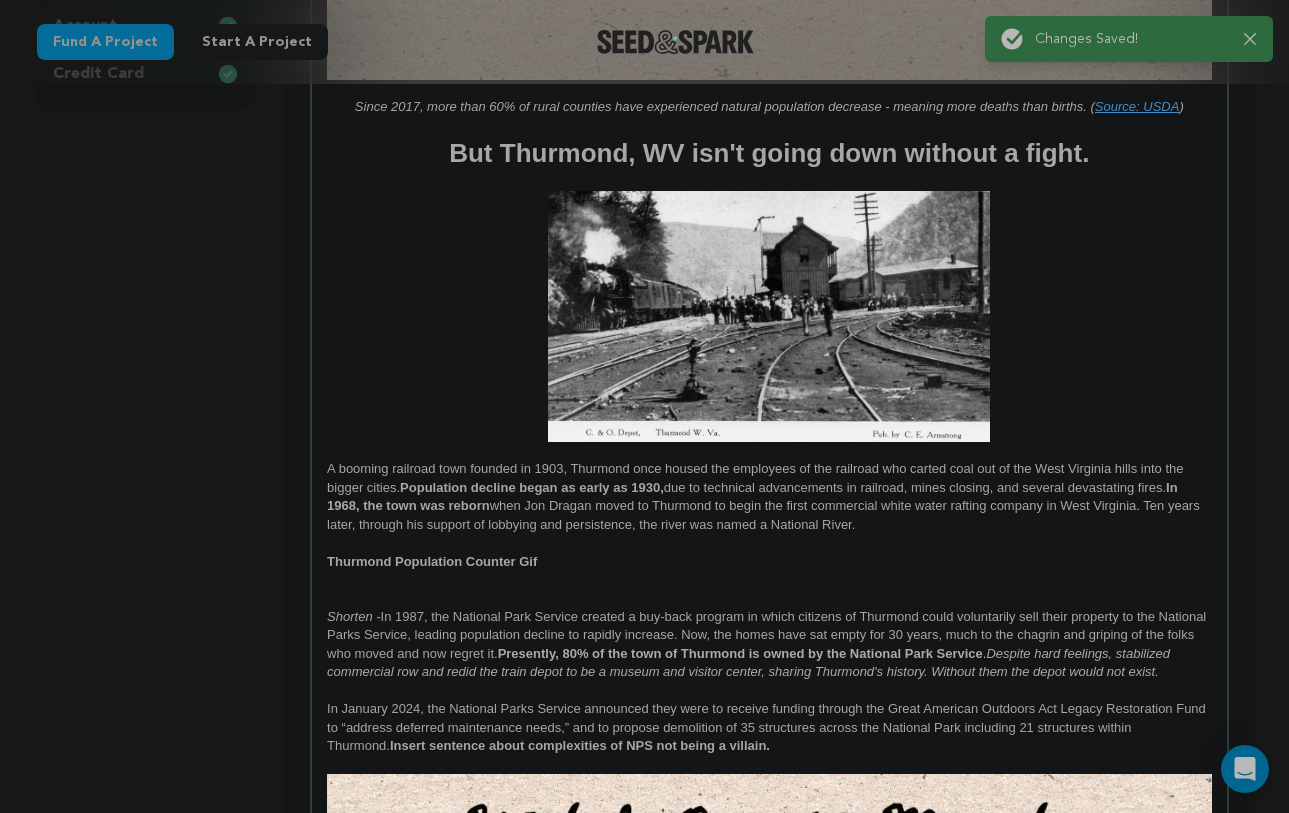 scroll, scrollTop: 729, scrollLeft: 0, axis: vertical 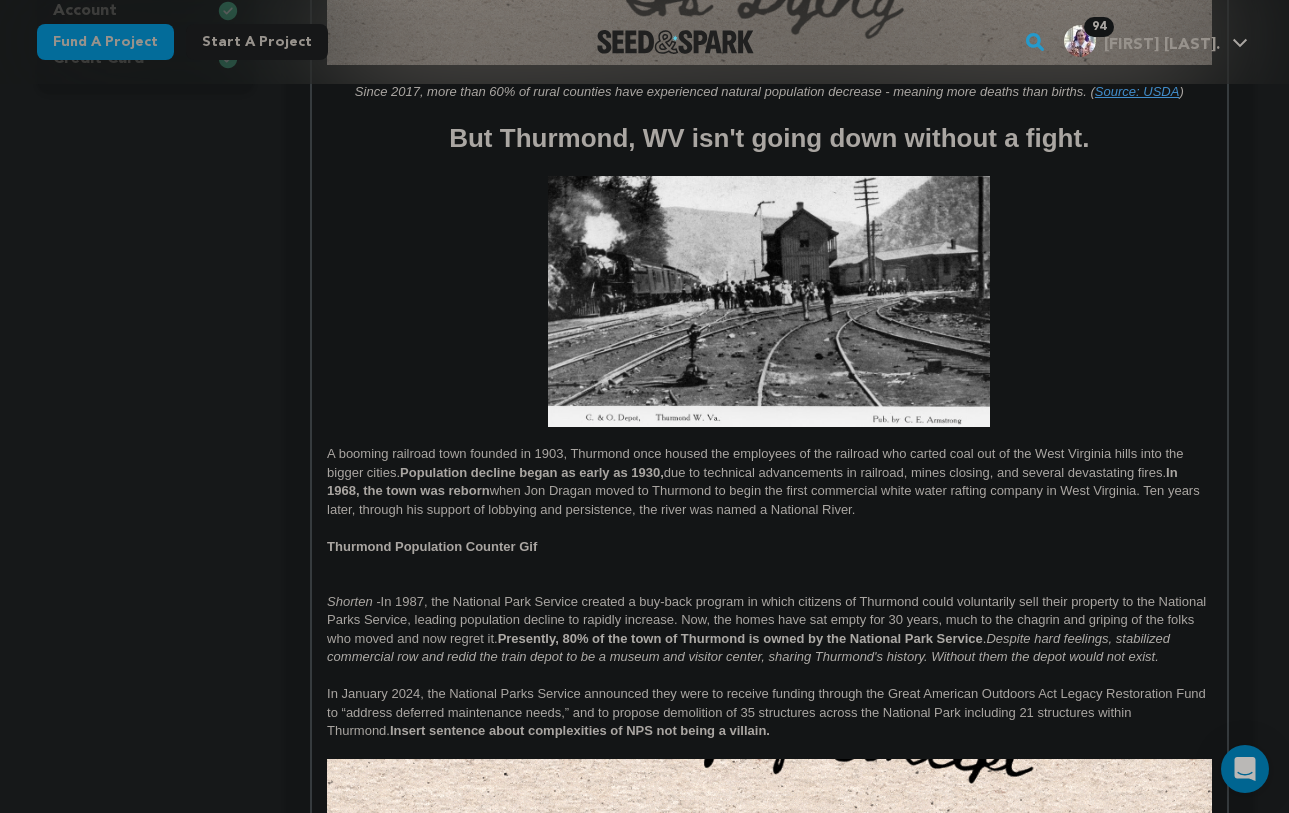 drag, startPoint x: 869, startPoint y: 517, endPoint x: 213, endPoint y: 456, distance: 658.83 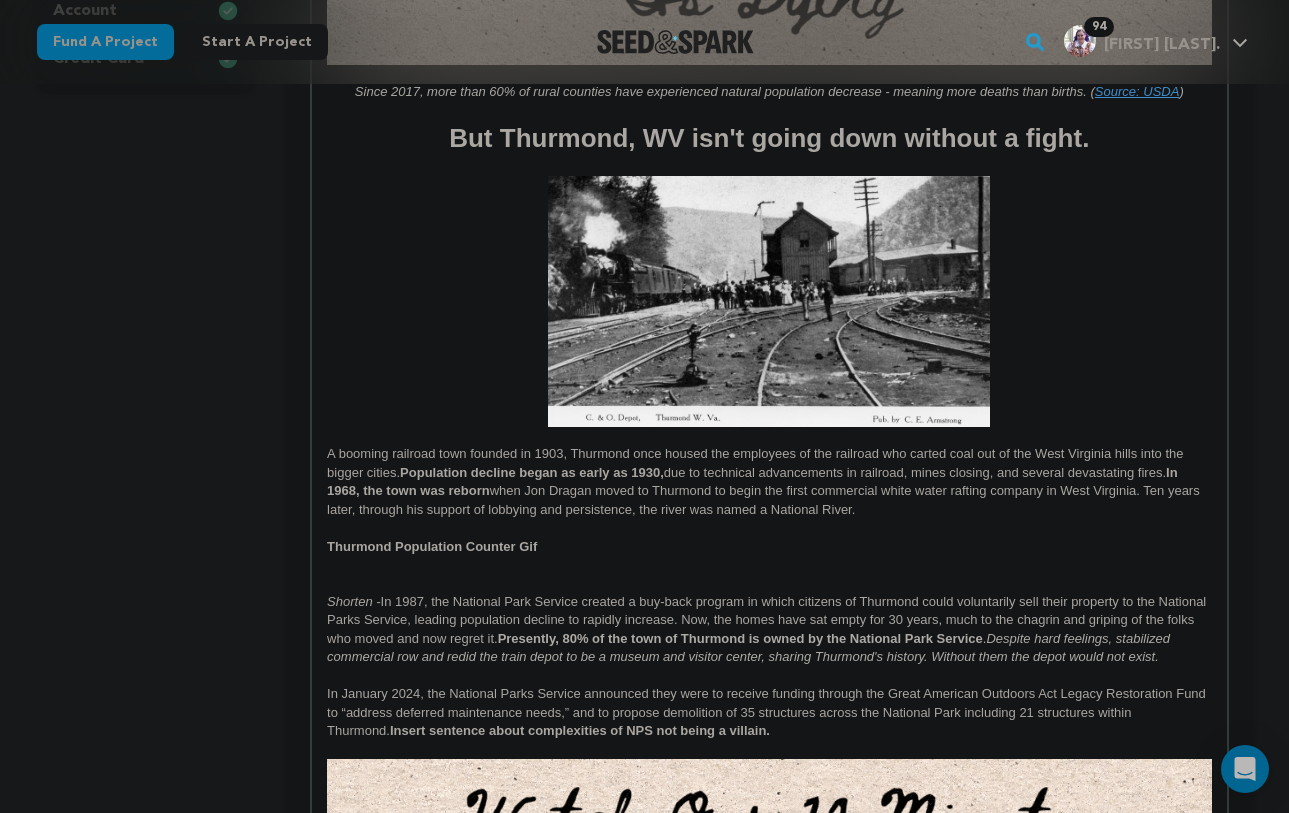 click on "project
story
team
social media
video & images
campaign
incentives
wishlist" at bounding box center [645, 1342] 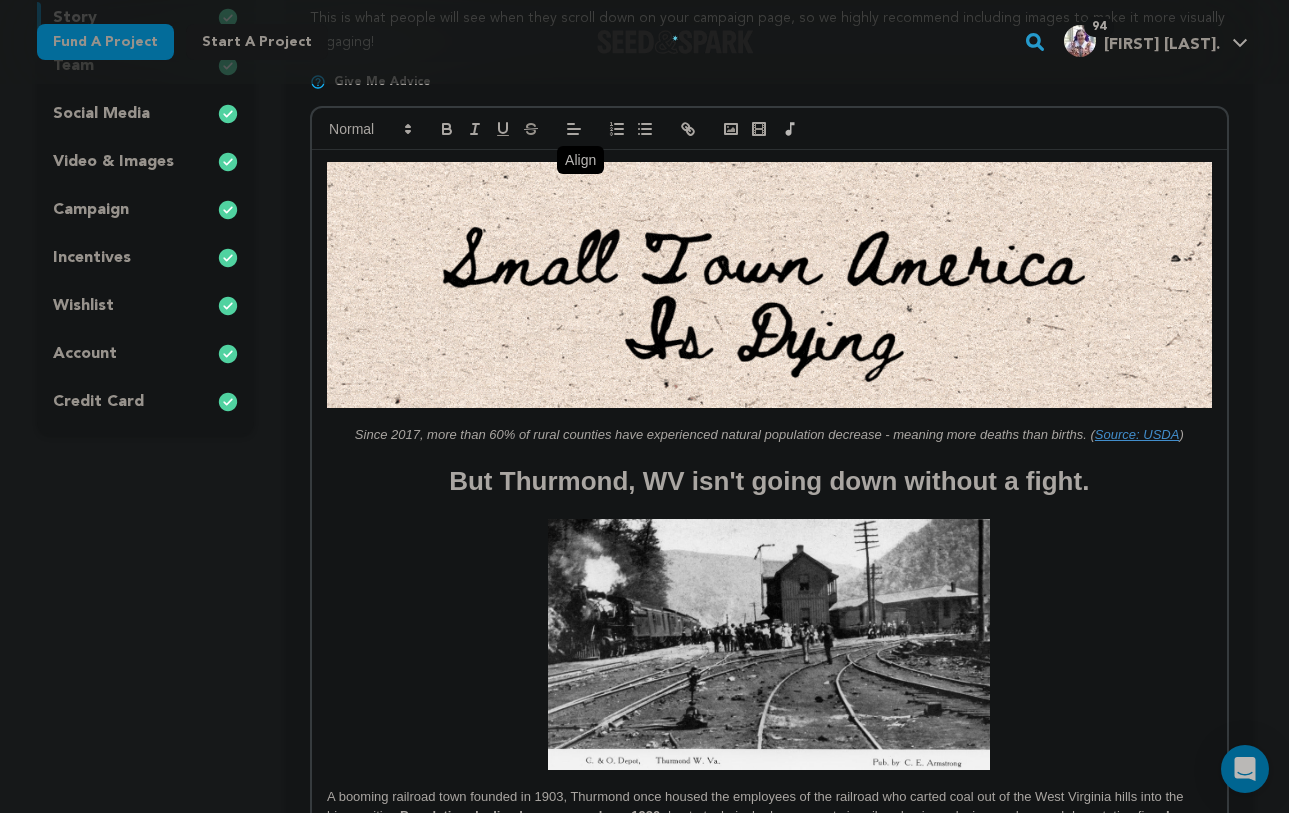 scroll, scrollTop: 22, scrollLeft: 0, axis: vertical 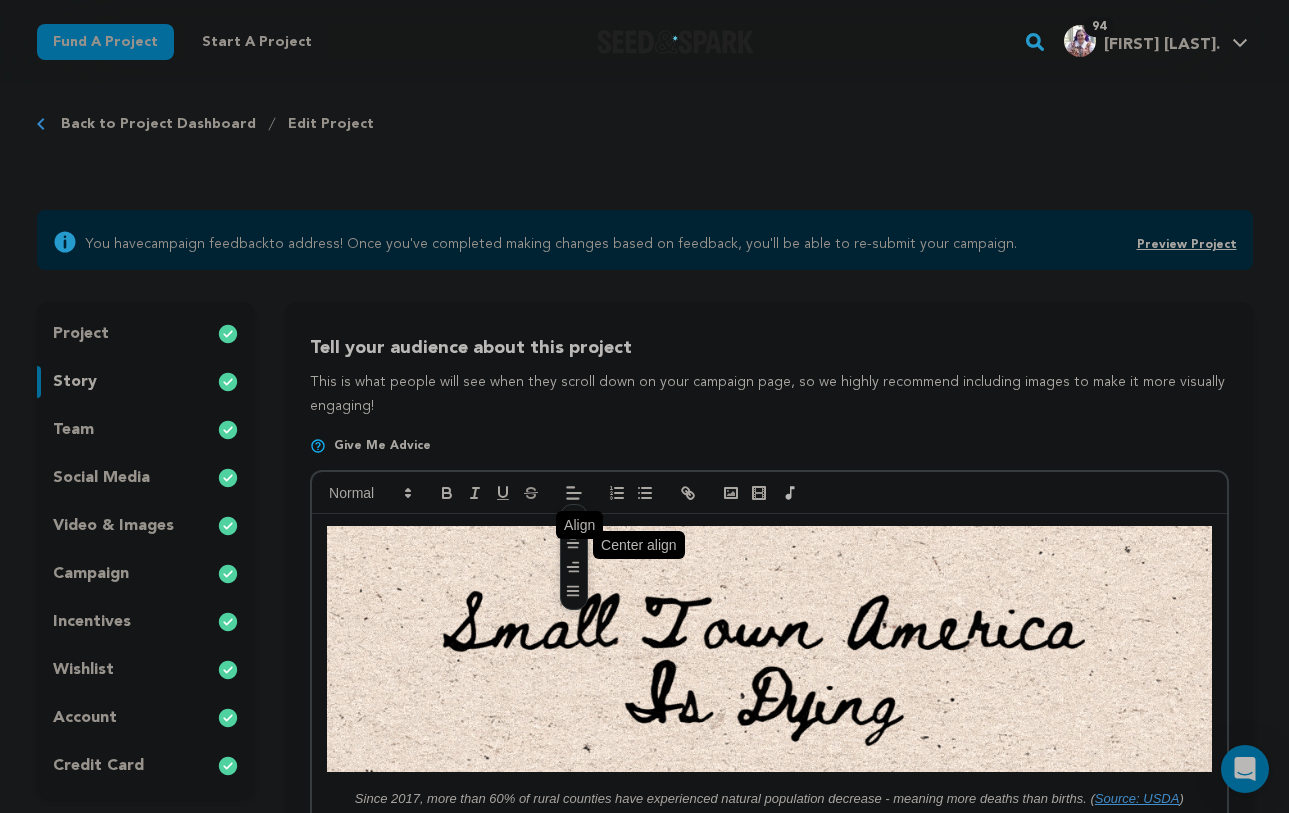 click at bounding box center (573, 545) 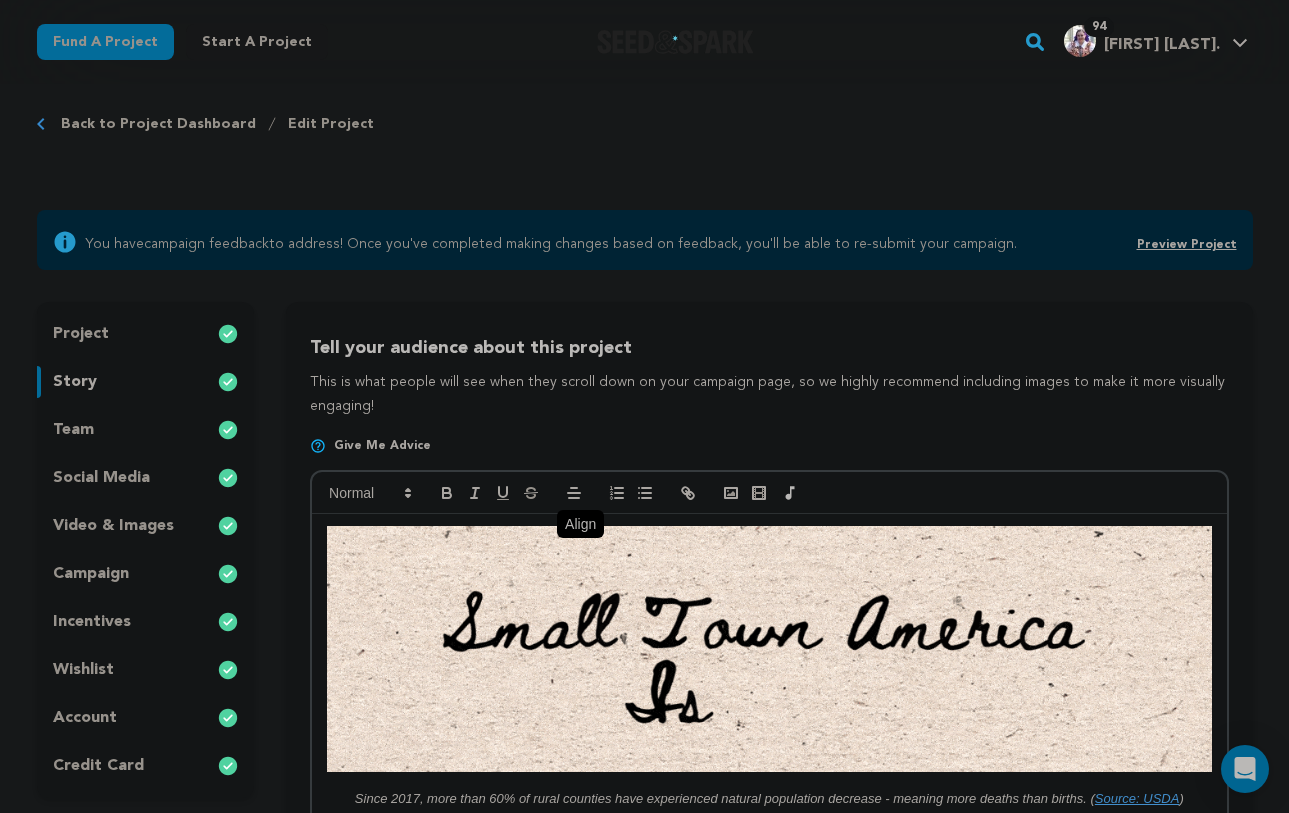 click on "Give me advice" at bounding box center (769, 454) 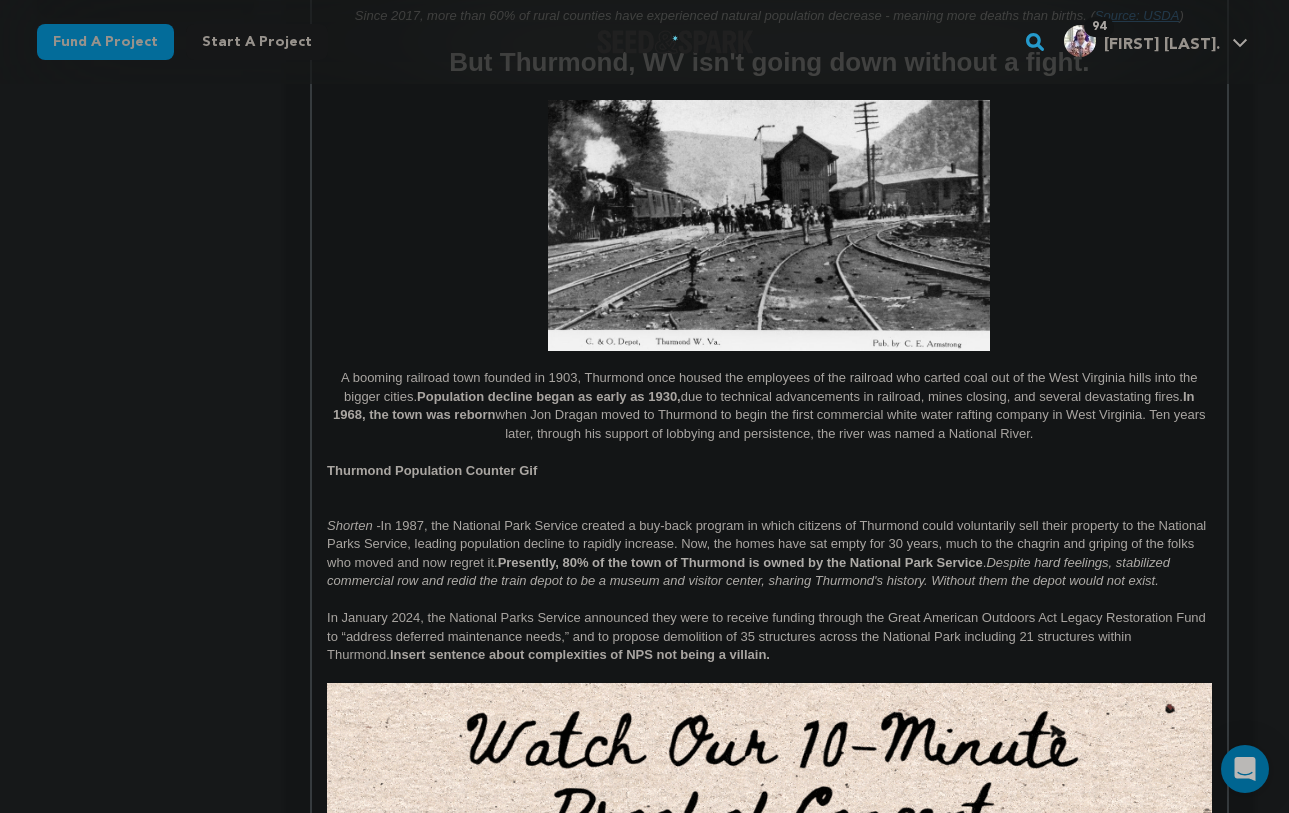scroll, scrollTop: 923, scrollLeft: 0, axis: vertical 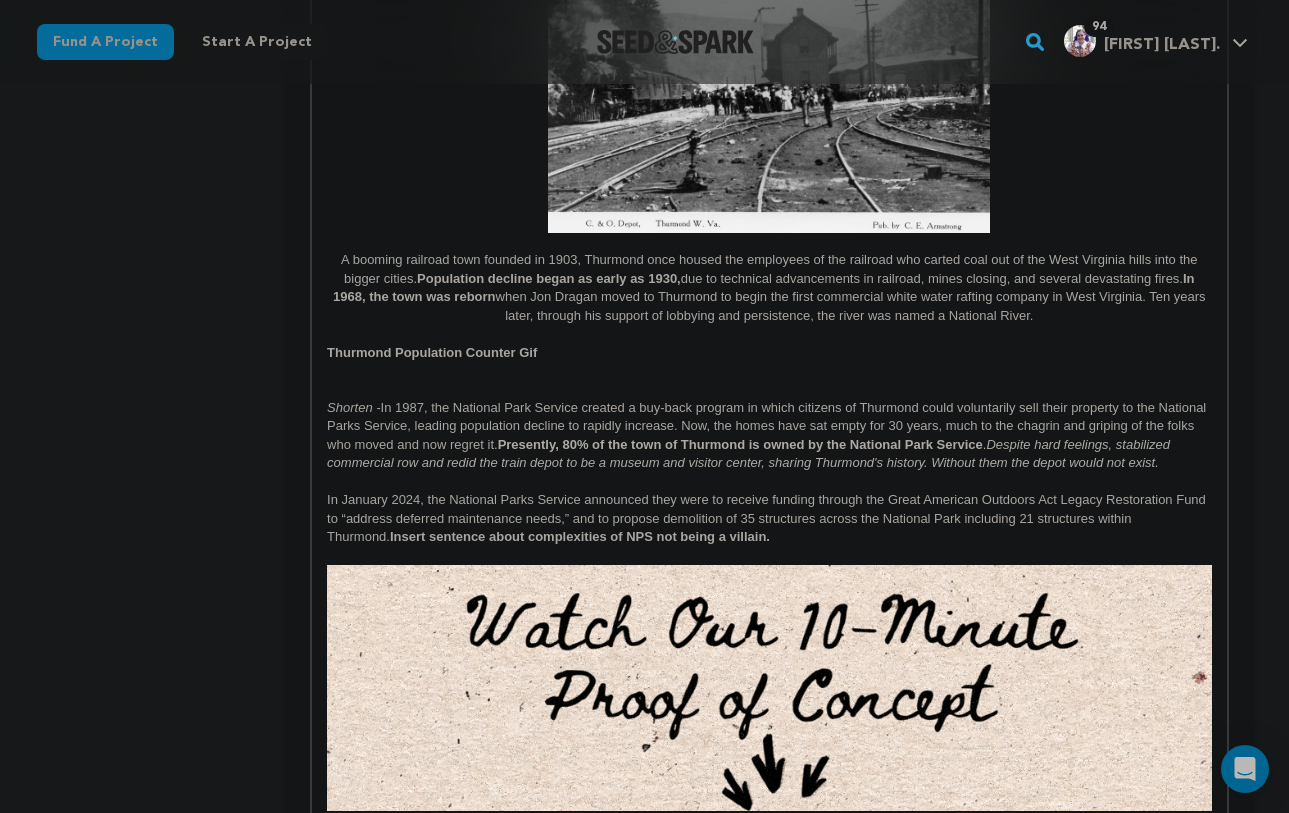 click on "Shorten - In [YEAR], the National Park Service created a buy-back program in which citizens of Thurmond could voluntarily sell their property to the National Parks Service, leading population decline to rapidly increase. Now, the homes have sat empty for [NUMBER] years, much to the chagrin and griping of the folks who moved and now regret it. Presently, [PERCENT]% of the town of Thurmond is owned by the National Park Service. Despite hard feelings, stabilized commercial row and redid the train depot to be a museum and visitor center, sharing Thurmond's history. Without them the depot would not exist." at bounding box center (769, 436) 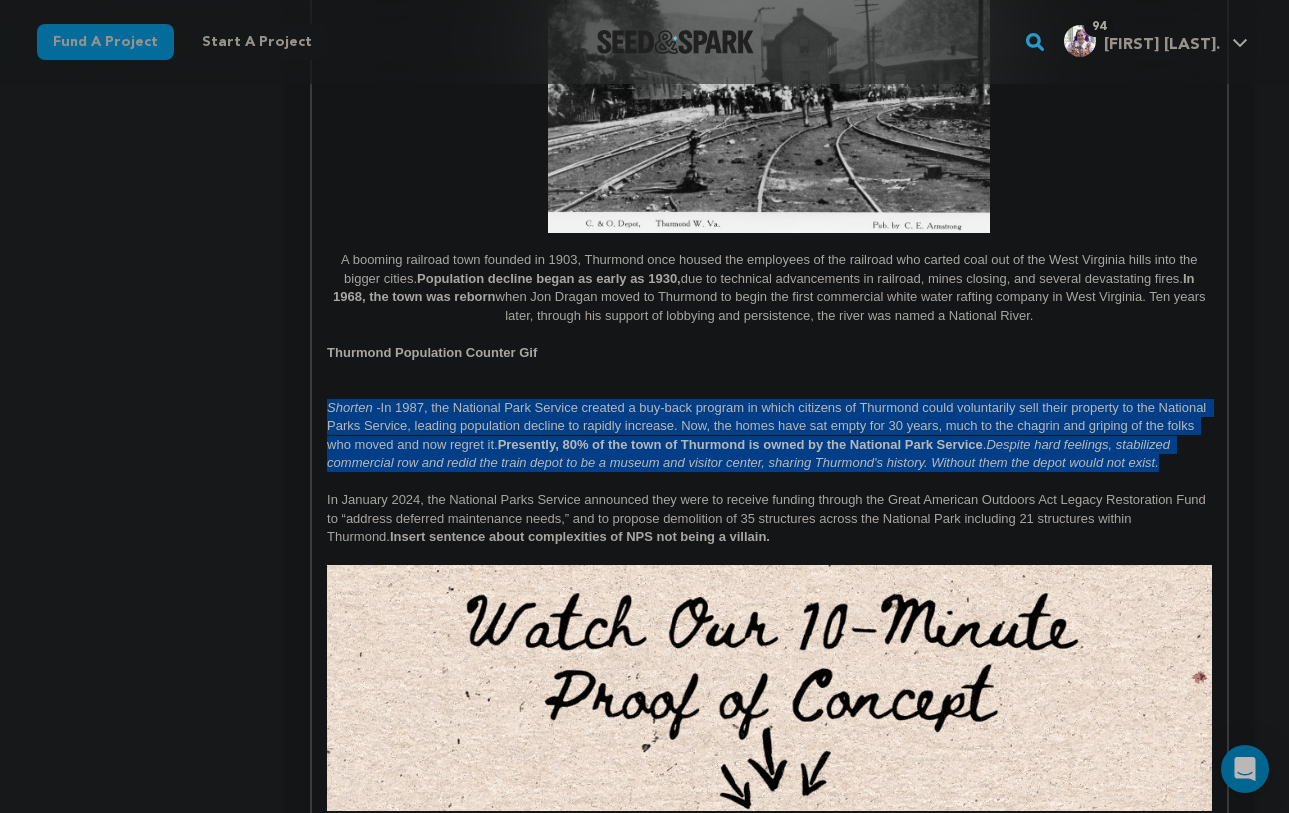 drag, startPoint x: 1182, startPoint y: 465, endPoint x: 313, endPoint y: 408, distance: 870.8674 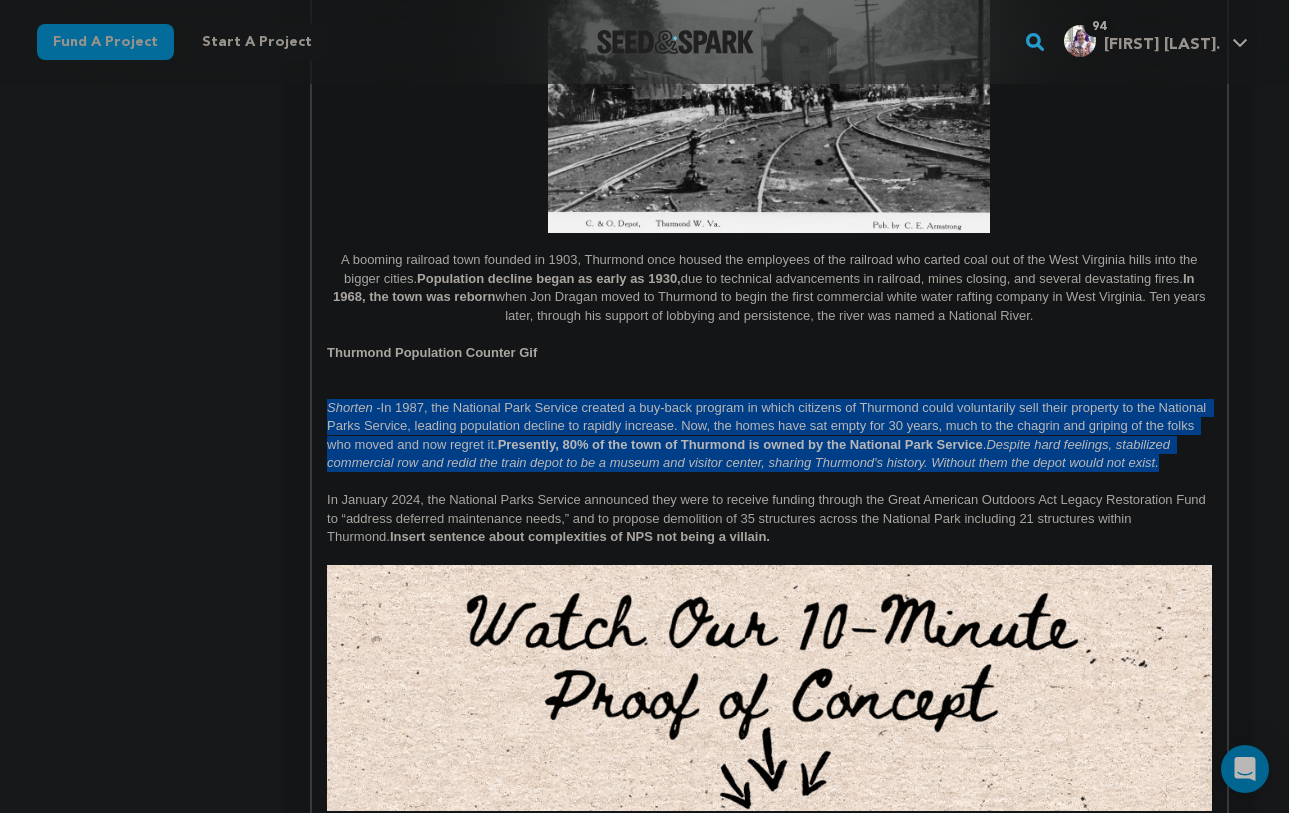 click on "Since 2017, more than 60% of rural counties have experienced natural population decrease - meaning more deaths than births. ( Source: USDA ) But Thurmond, [STATE] isn't going down without a fight. A booming railroad town founded in 1903, Thurmond once housed the employees of the railroad who carted coal out of the [STATE] hills into the bigger cities. Population decline began as early as 1930, due to technical advancements in railroad, mines closing, and several devastating fires. In 1968, the town was reborn when Jon Dragan moved to Thurmond to begin the first commercial white water rafting company in [STATE]. Ten years later, through his support of lobbying and persistence, the river was named a National River. Thurmond Population Counter Gif Shorten - Presently, 80% of the town of Thurmond is owned by the National Park Service . Insert sentence about complexities of NPS not being a villain. EMBED UPDATED YOUTUBE VIDEO HERE Met someone from Thurmond Pie Chart? TOTAL BUDGET: $79-115k" at bounding box center [769, 1207] 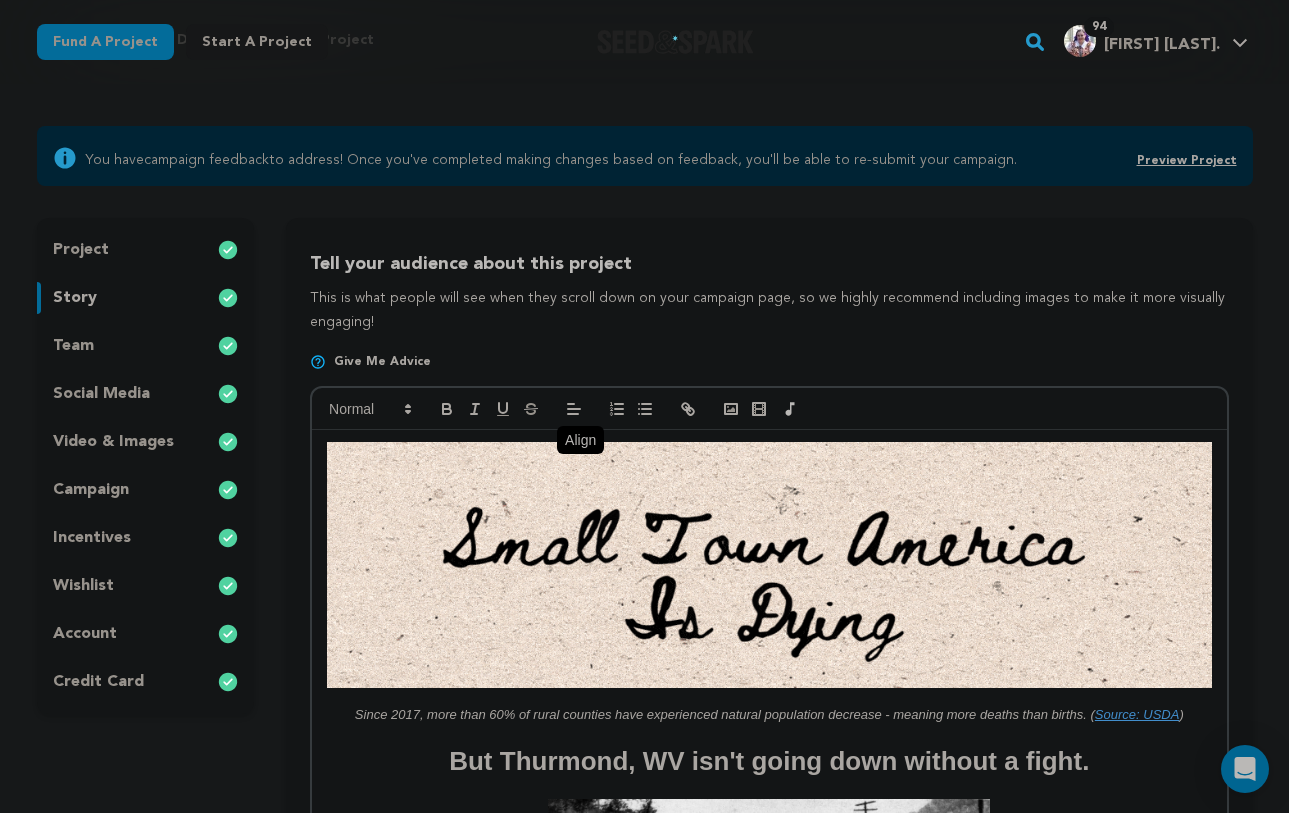 scroll, scrollTop: 84, scrollLeft: 0, axis: vertical 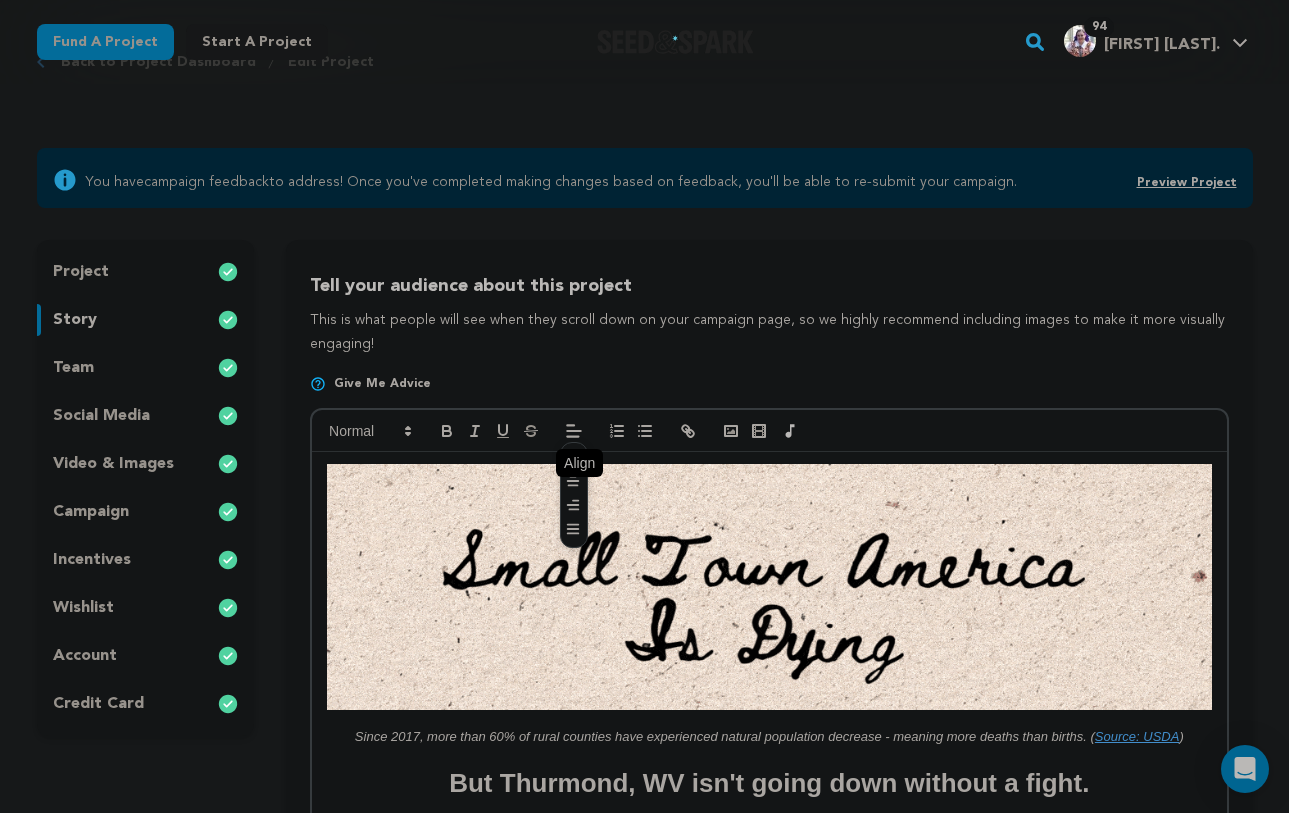 drag, startPoint x: 571, startPoint y: 433, endPoint x: 583, endPoint y: 461, distance: 30.463093 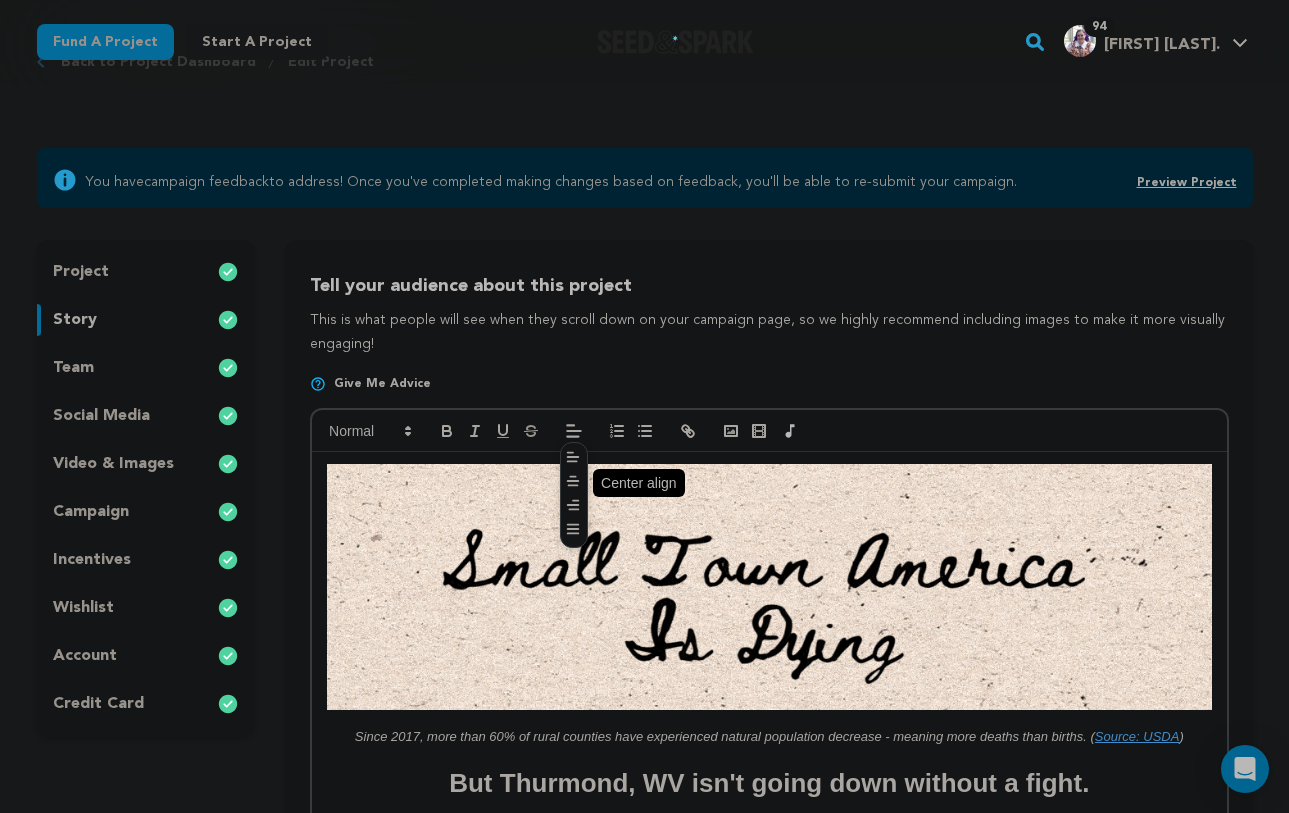 click 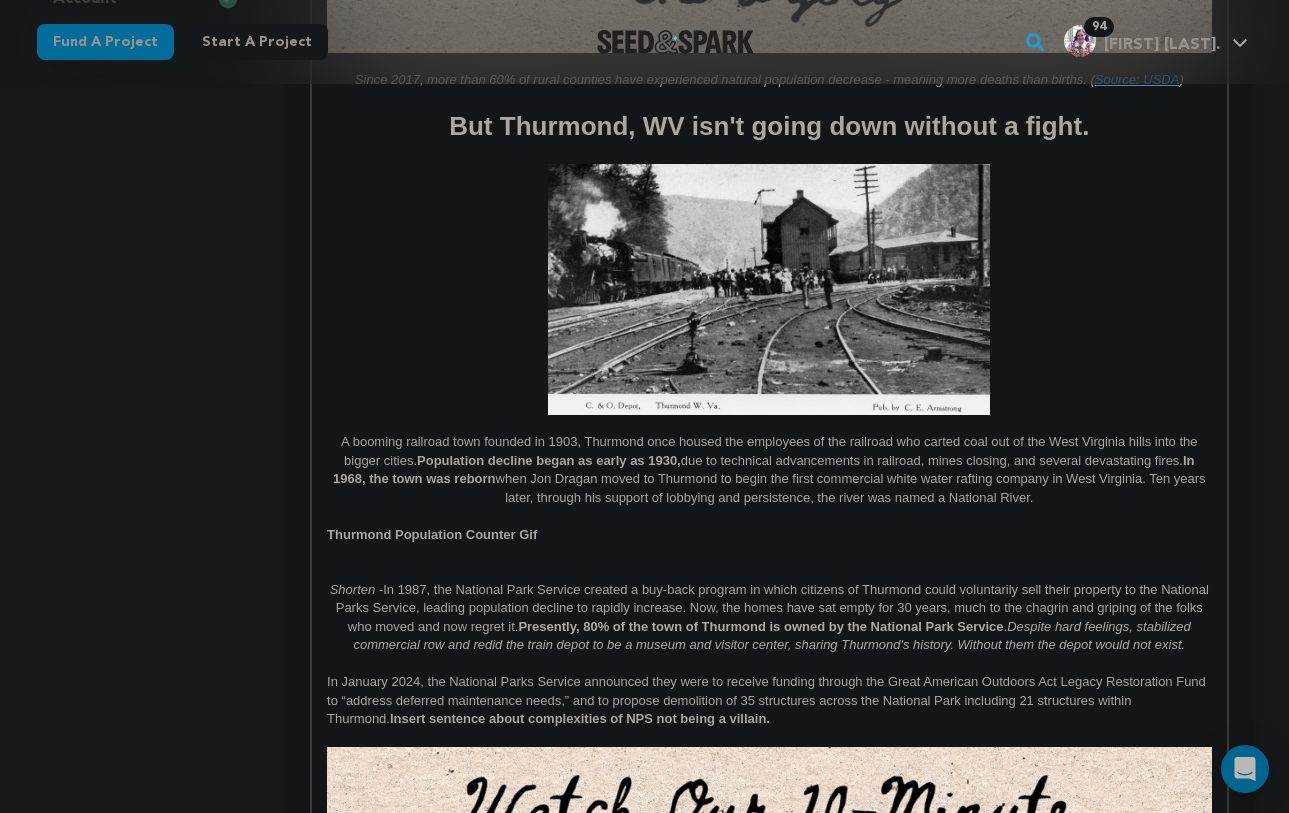 click on "Thurmond Population Counter Gif" at bounding box center (769, 535) 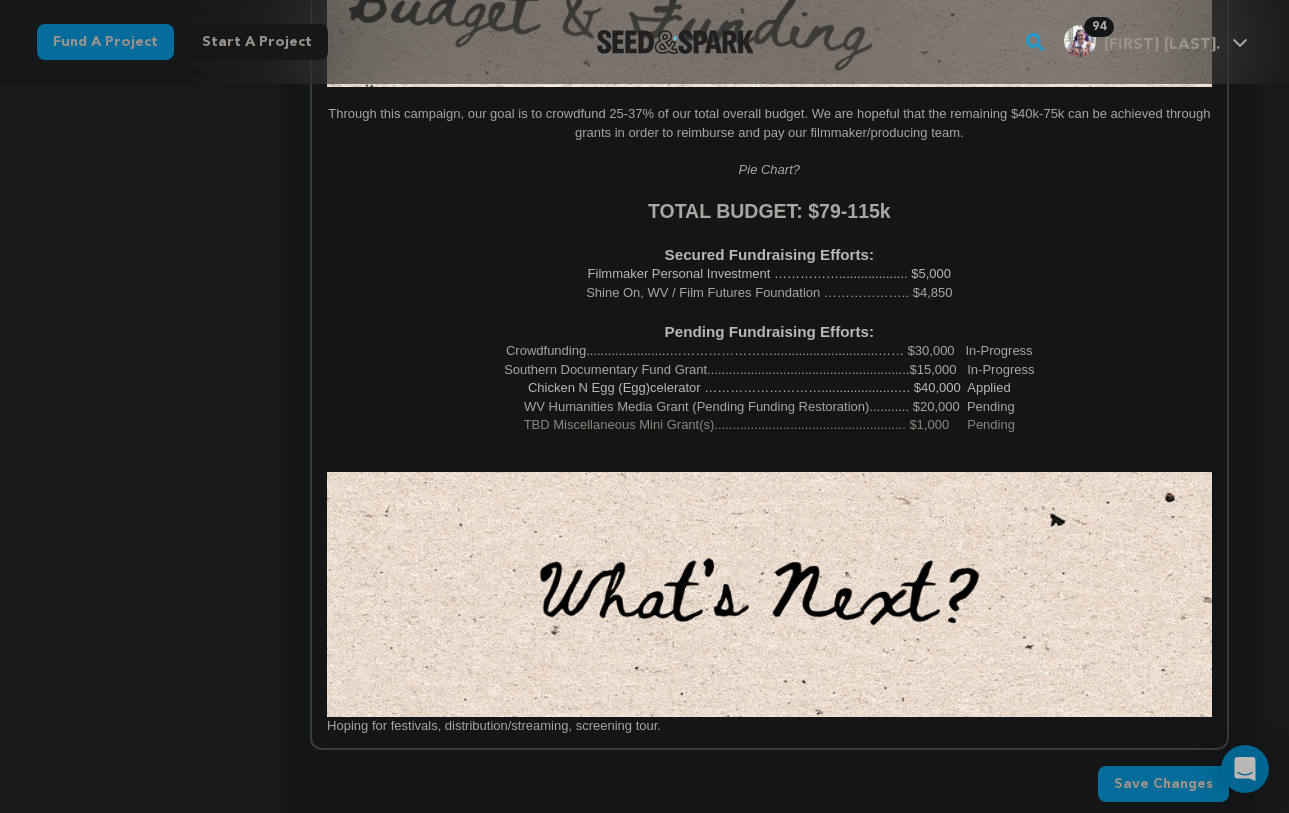 scroll, scrollTop: 3068, scrollLeft: 0, axis: vertical 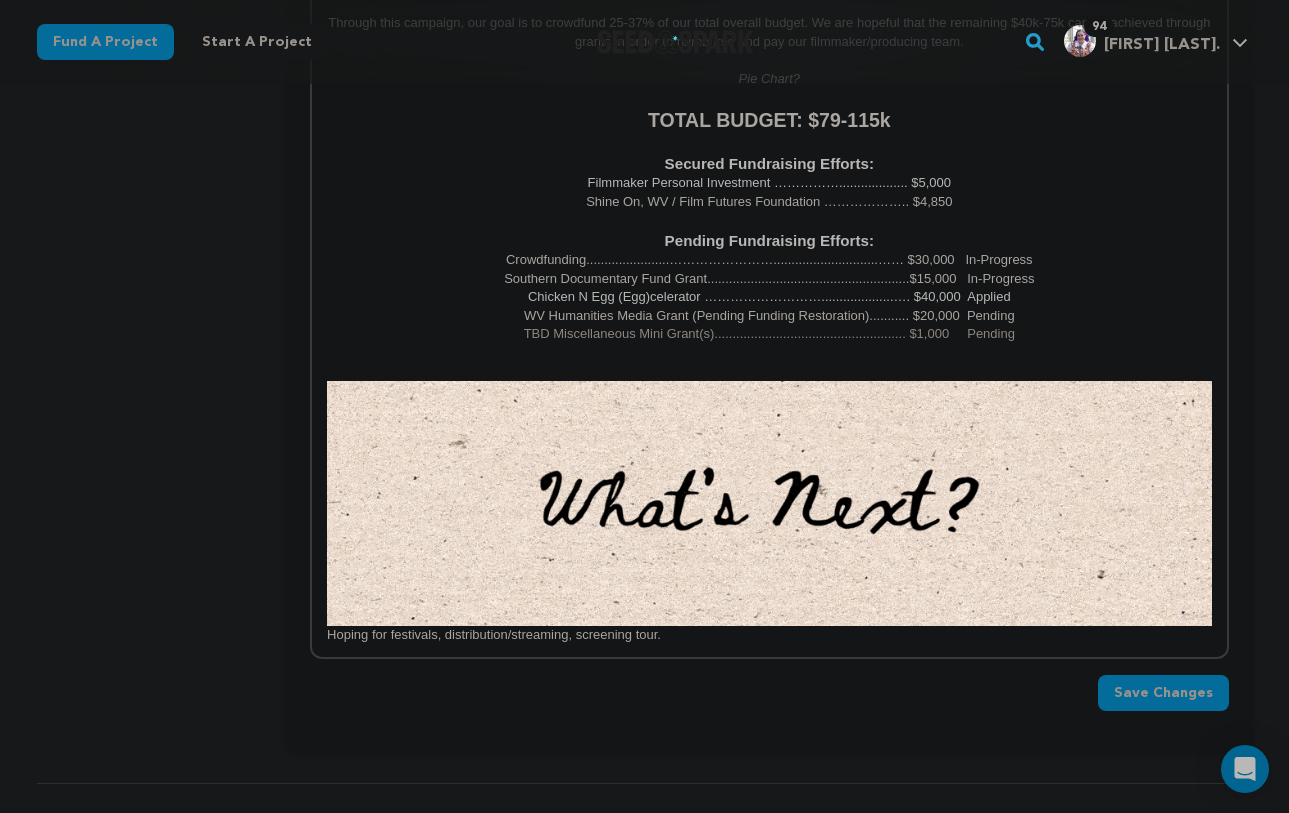click on "Save Changes" at bounding box center (1163, 693) 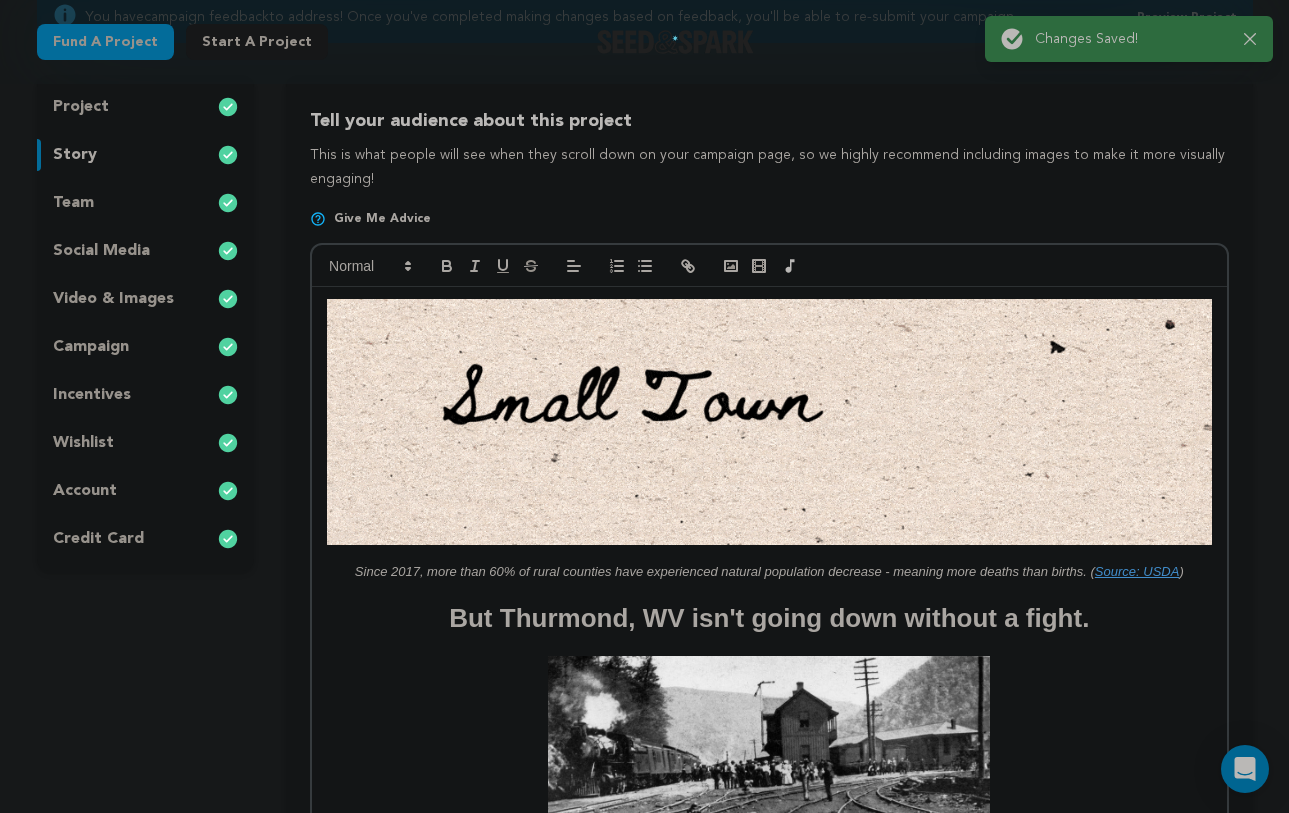 scroll, scrollTop: 0, scrollLeft: 0, axis: both 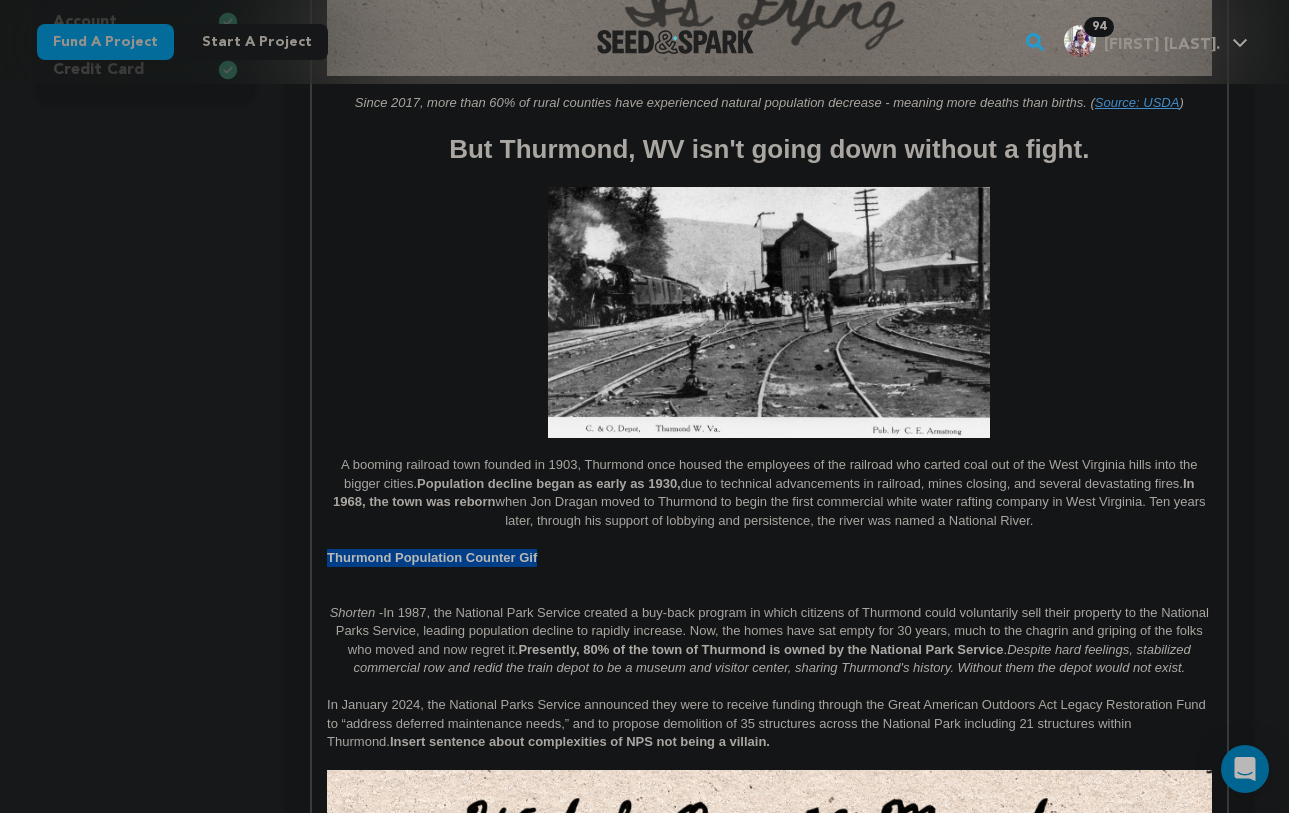 drag, startPoint x: 336, startPoint y: 565, endPoint x: 300, endPoint y: 563, distance: 36.05551 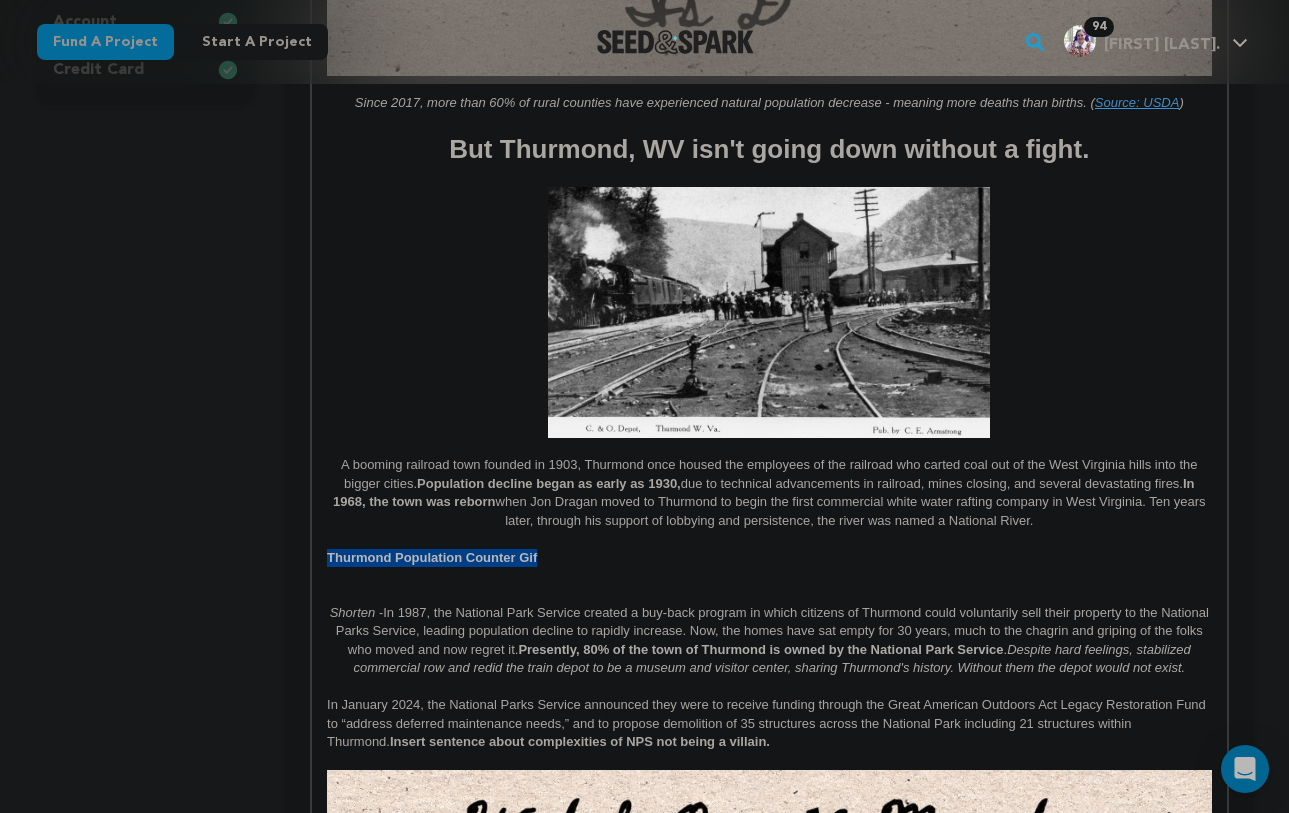 click on "Tell your audience about this project
This is what people will see when they scroll down on your campaign page, so we highly recommend including
images to make it more visually engaging!
Give me advice
Since 2017, more than 60% of rural counties have experienced natural population decrease - meaning more deaths than births. ( Source: USDA ) But Thurmond, [STATE] isn't going down without a fight. A booming railroad town founded in 1903, Thurmond once housed the employees of the railroad who carted coal out of the [STATE] hills into the bigger cities.  In 1968, the town was reborn ." at bounding box center [769, 1353] 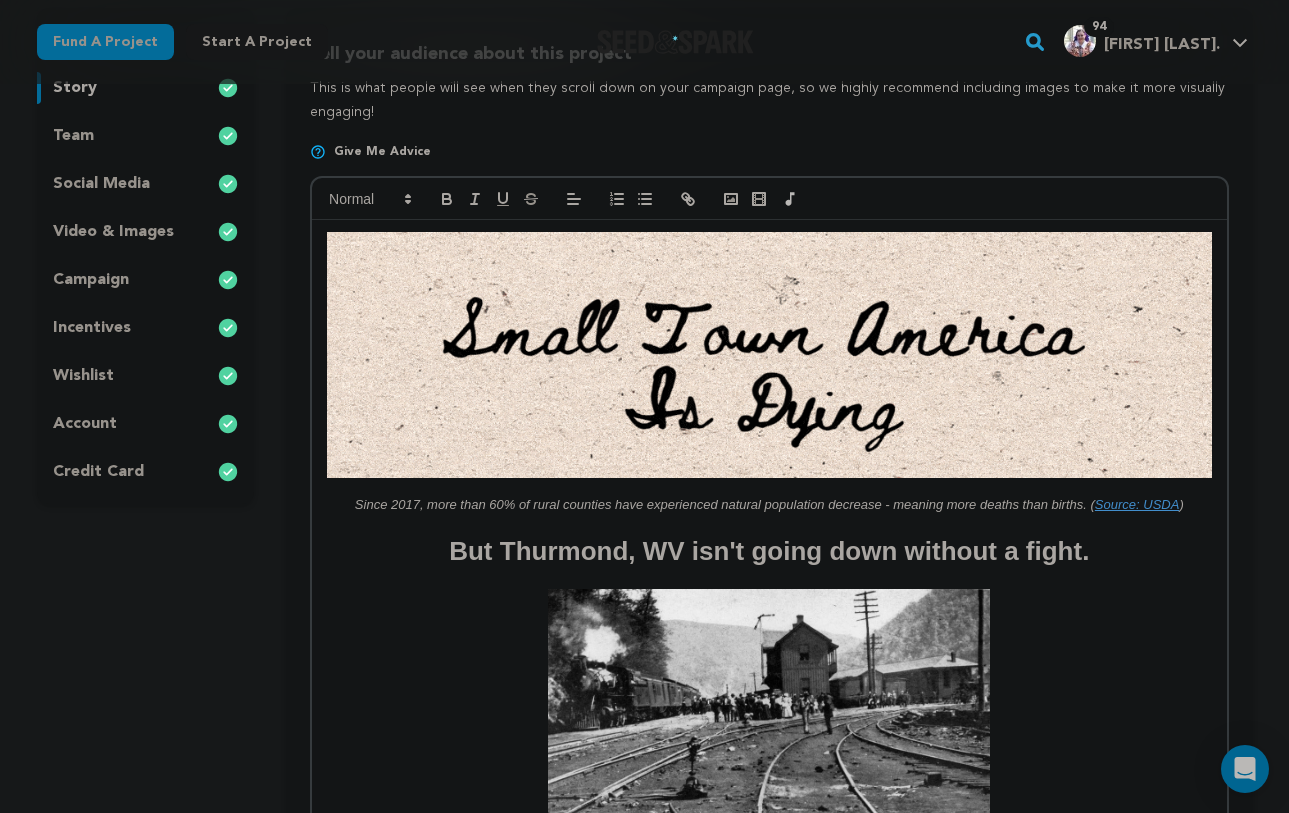 scroll, scrollTop: 310, scrollLeft: 0, axis: vertical 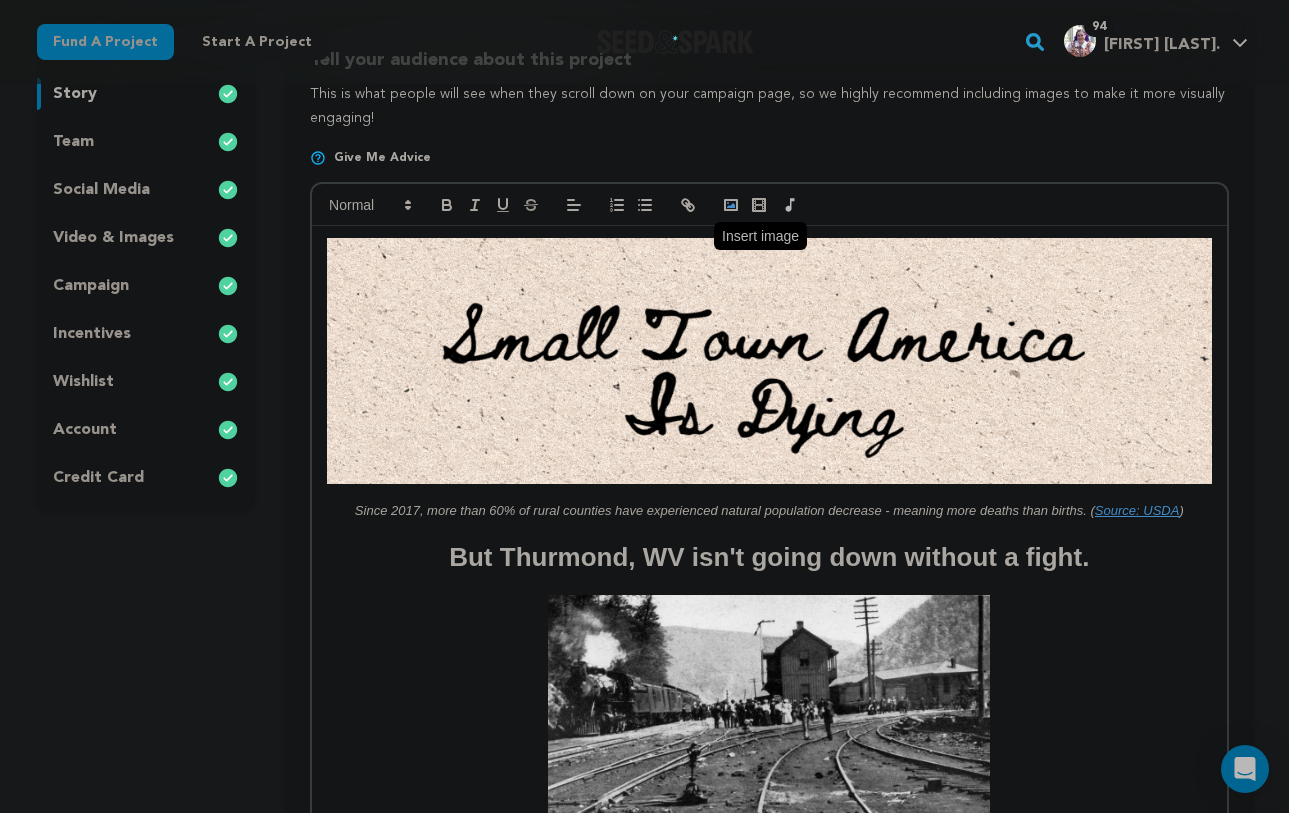 click 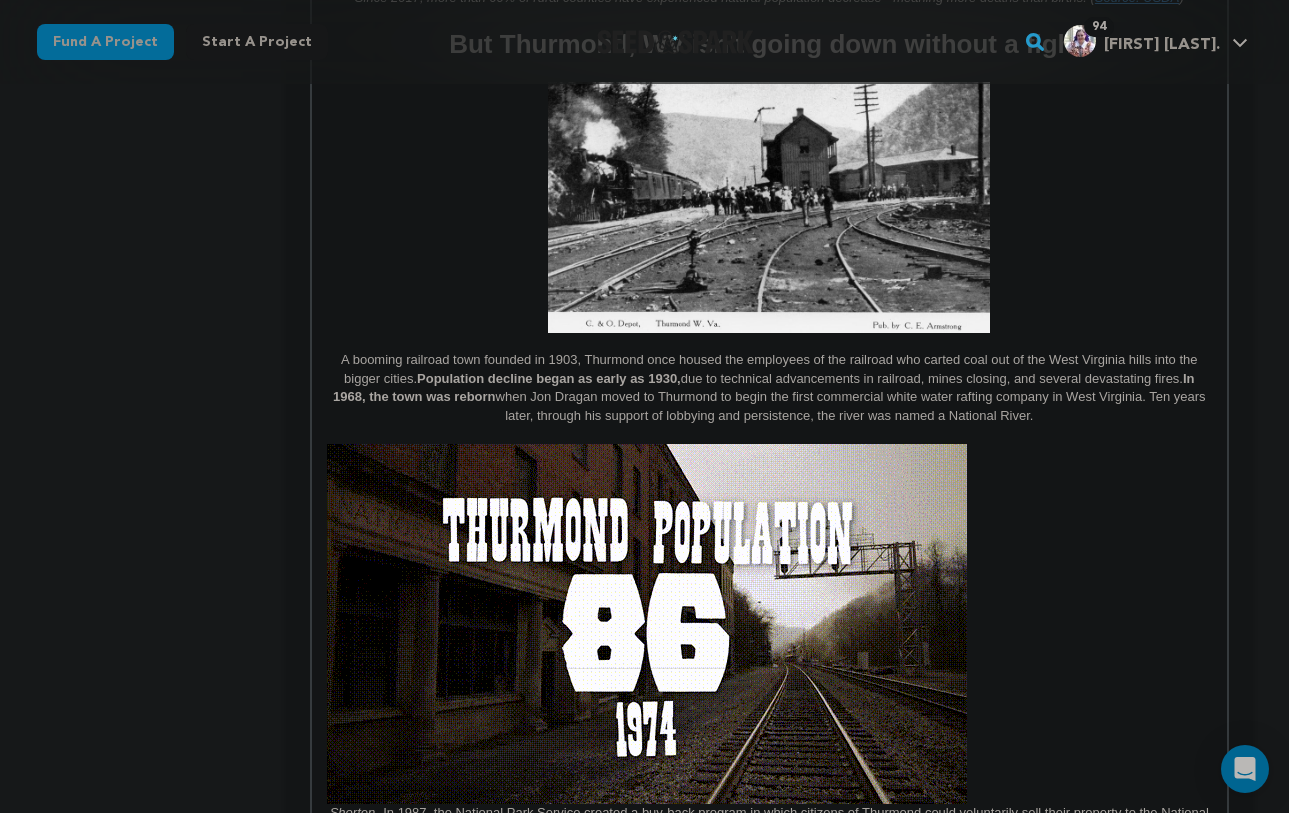 scroll, scrollTop: 948, scrollLeft: 0, axis: vertical 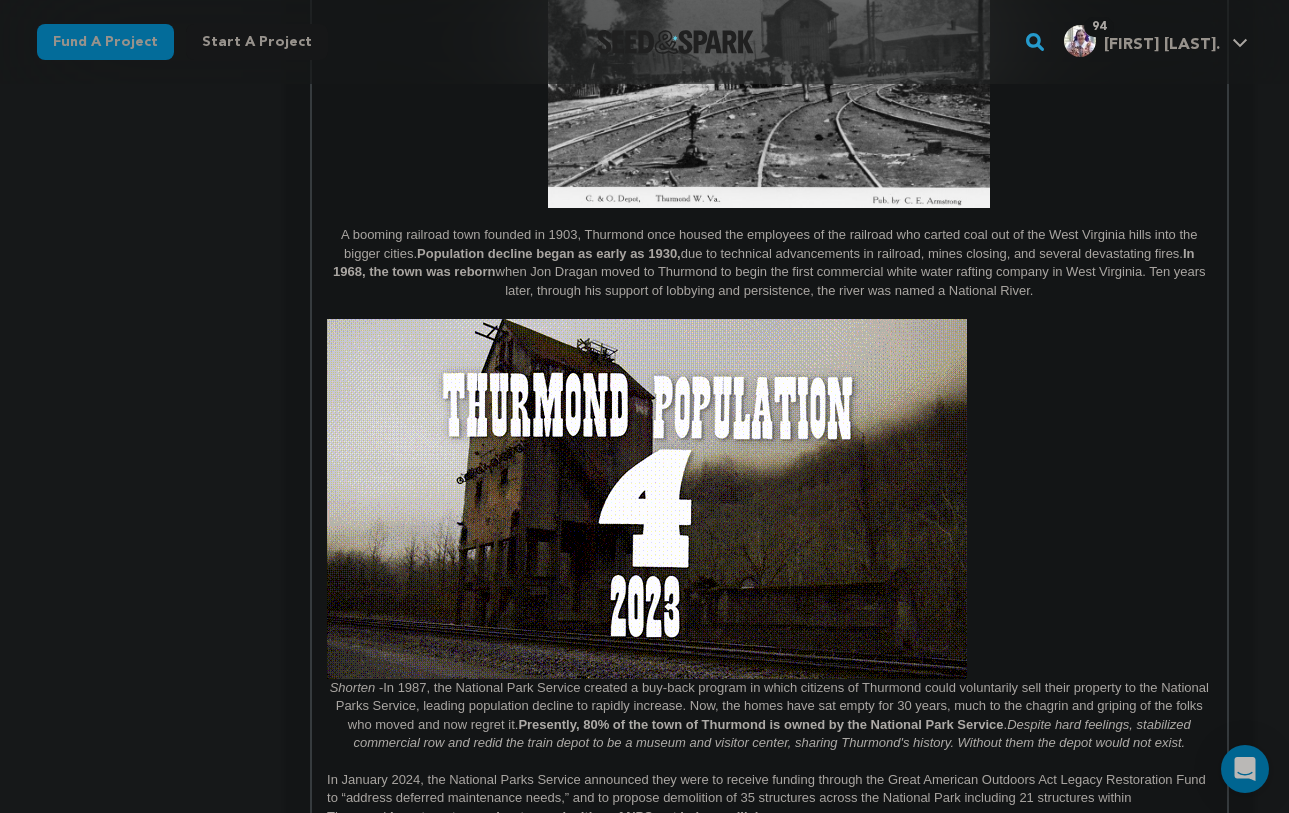 click at bounding box center (647, 499) 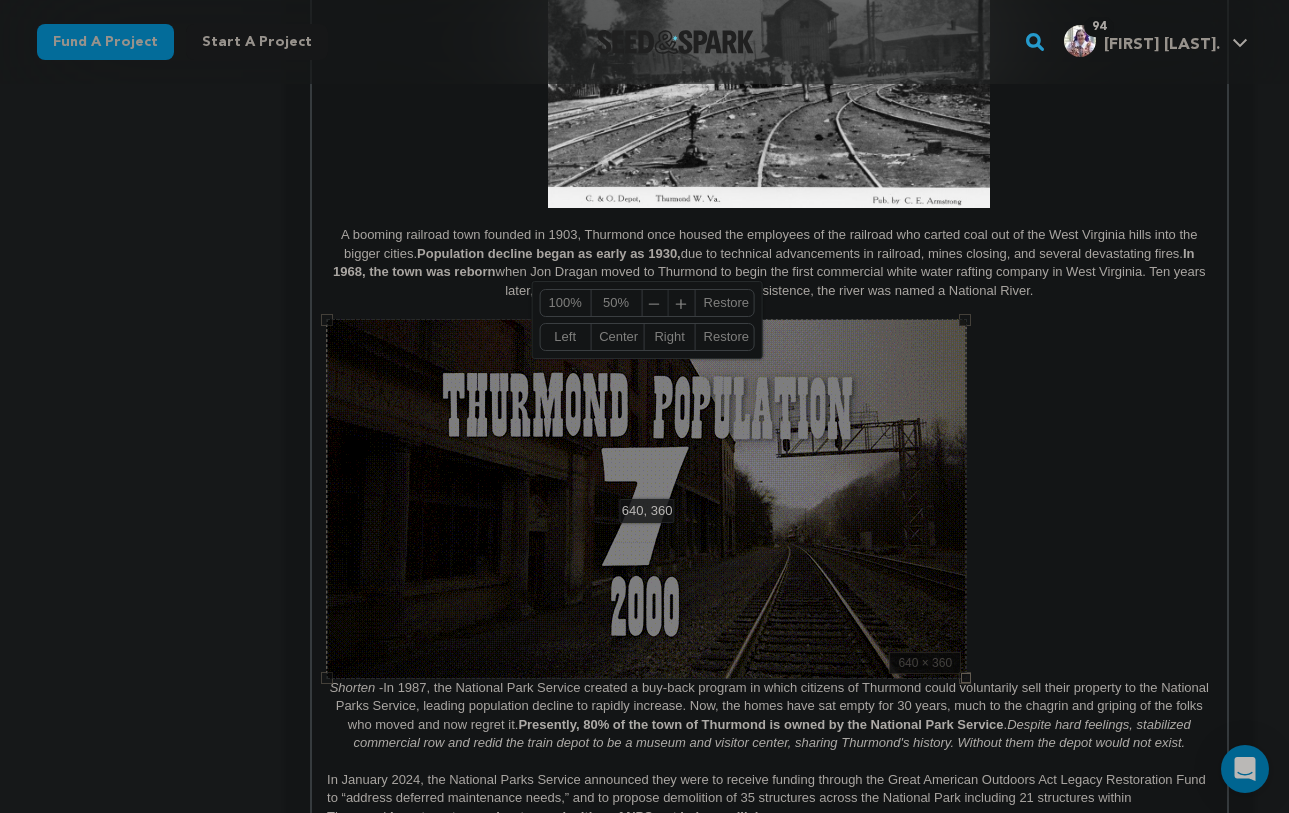 drag, startPoint x: 965, startPoint y: 323, endPoint x: 804, endPoint y: 411, distance: 183.48024 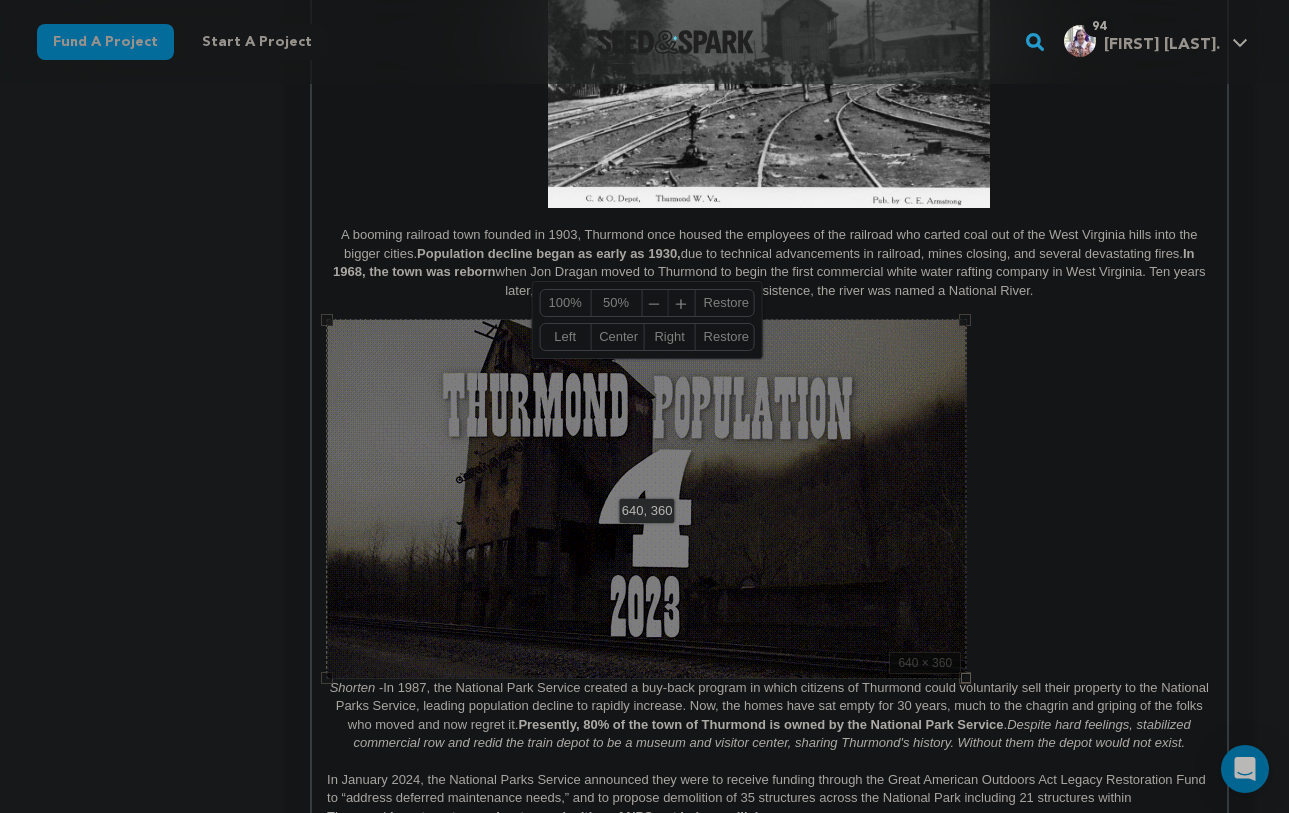 click on "640, 360
100%
50%
﹣
﹢
Restore
Left
Center
Right
Restore" at bounding box center [647, 499] 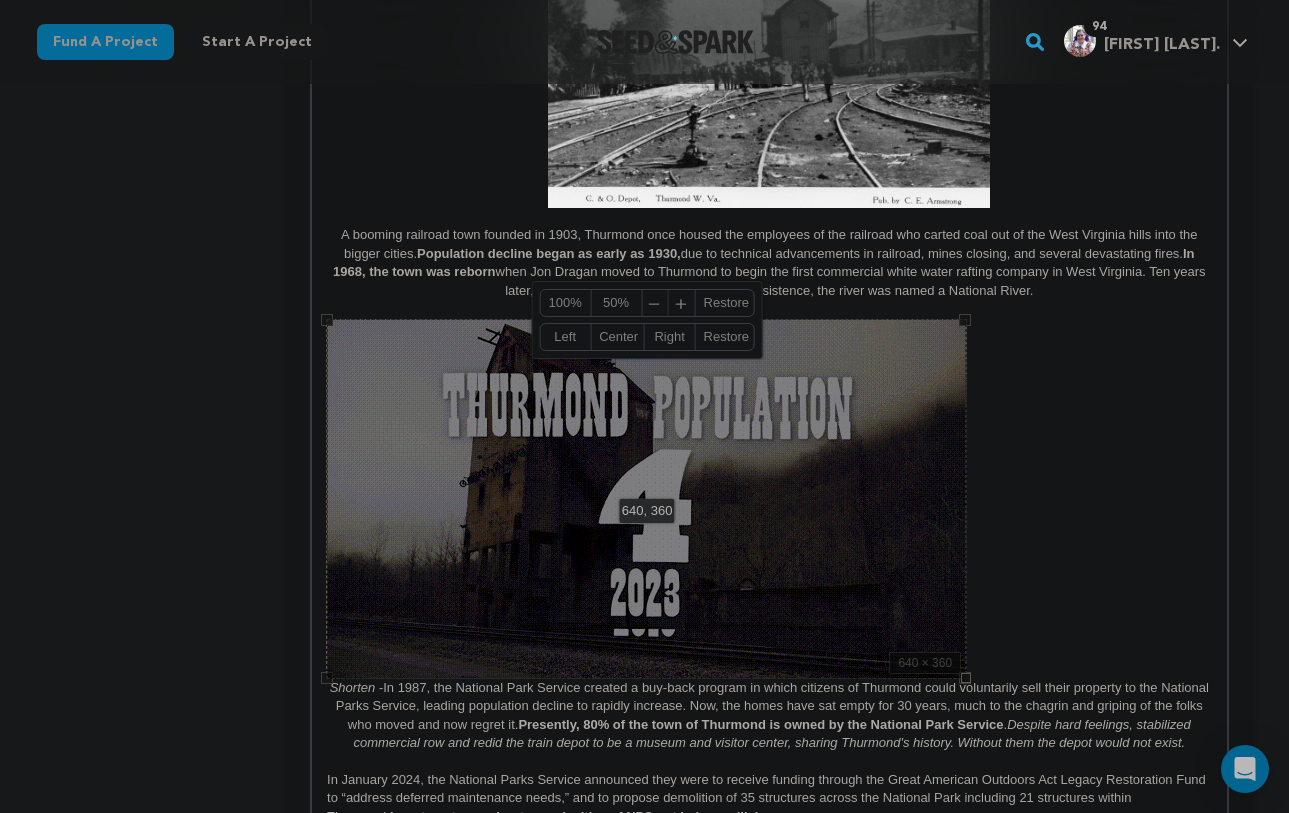 click on "Center" at bounding box center [617, 337] 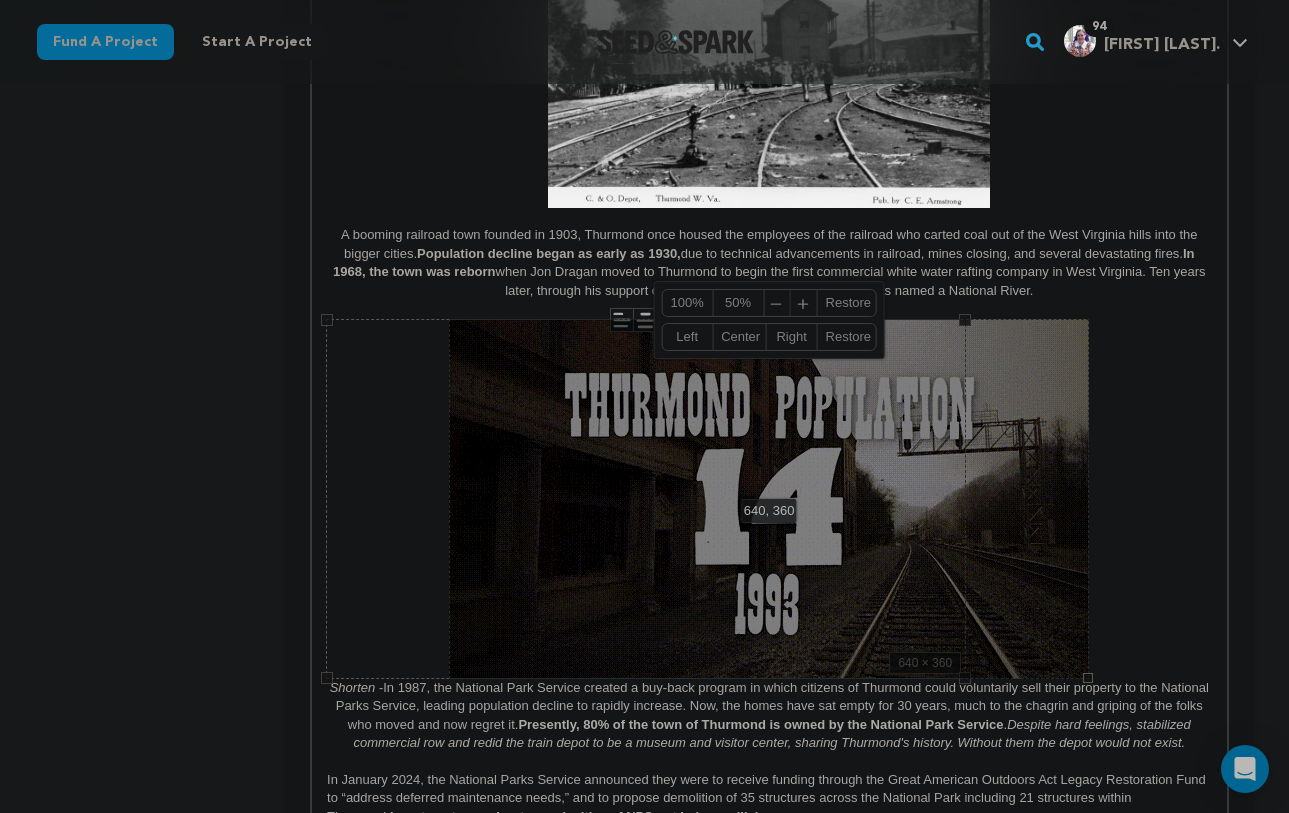 click on "50%" at bounding box center [738, 303] 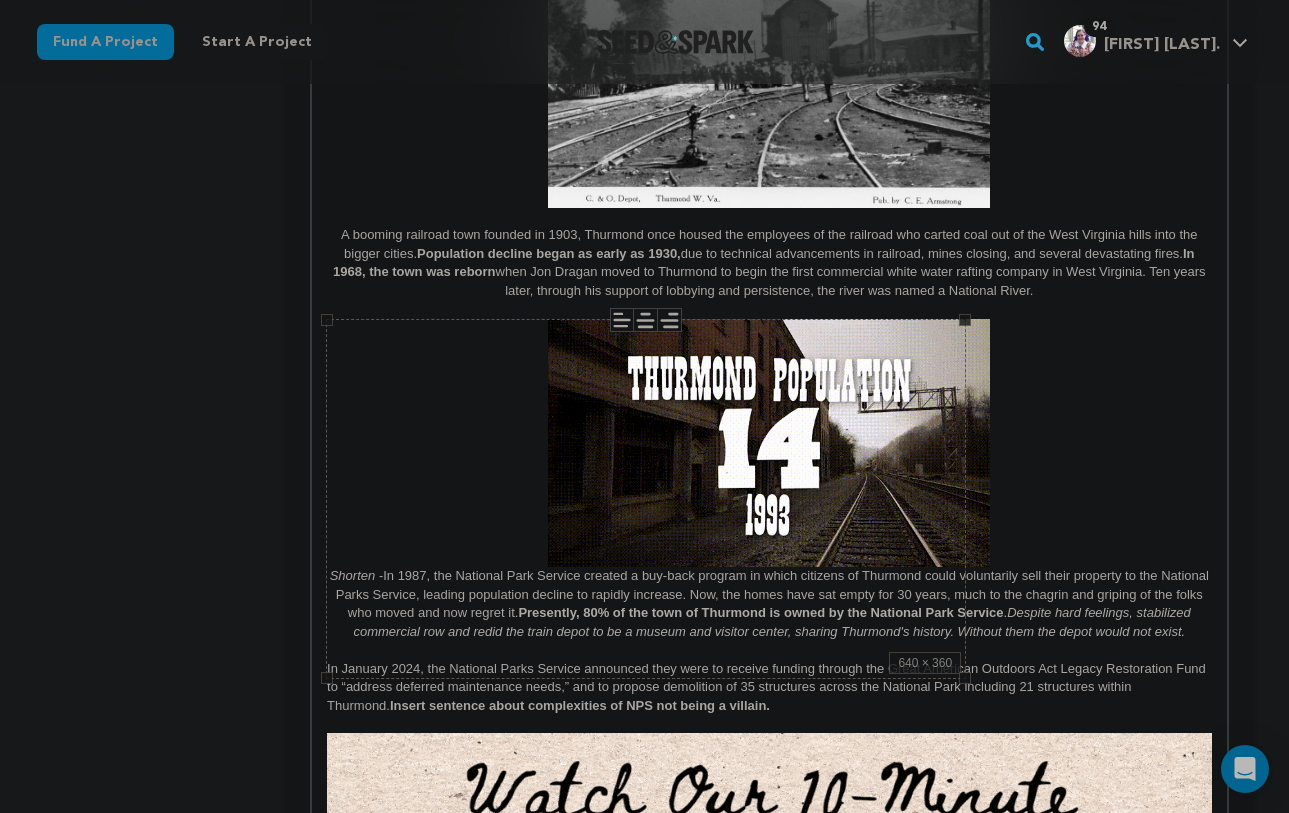 click on "Shorten -" at bounding box center (769, 451) 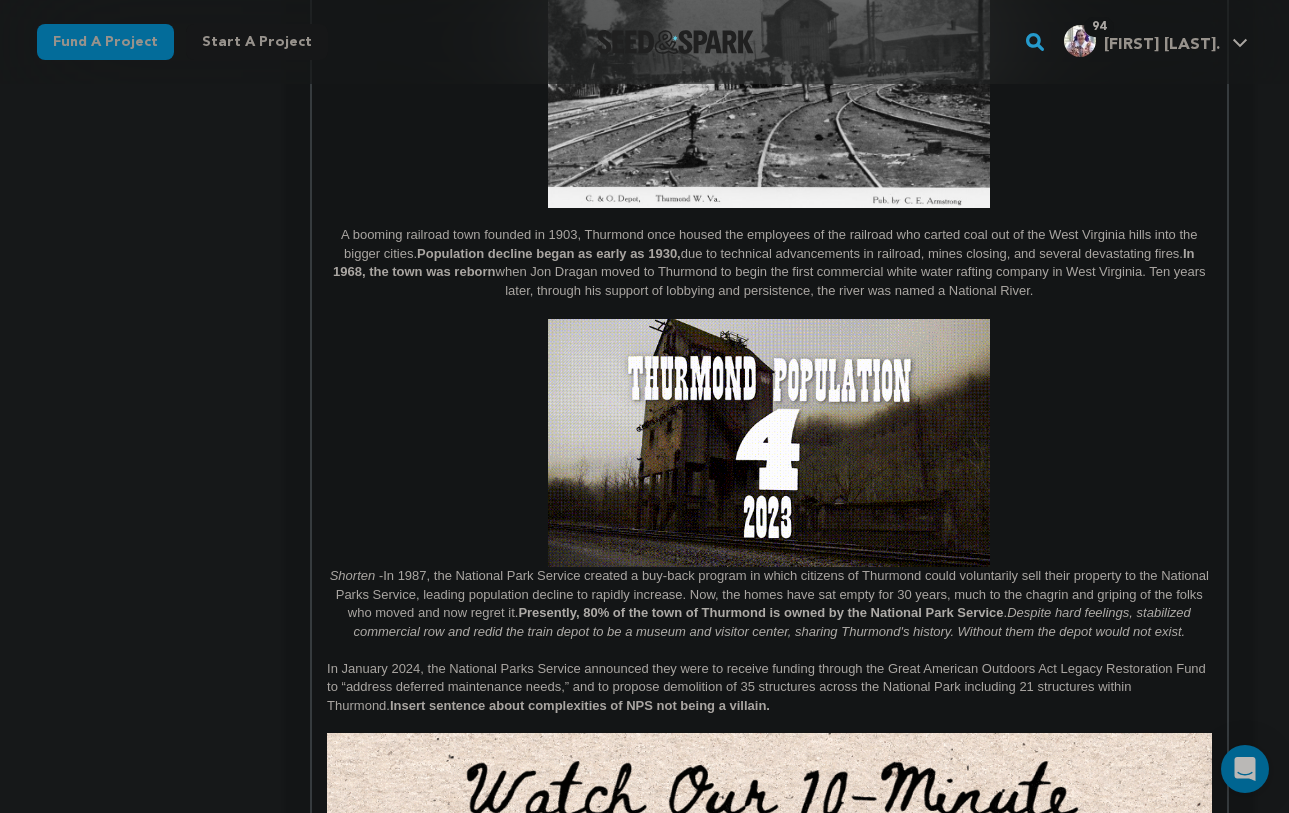 click on "Shorten -" at bounding box center (769, 451) 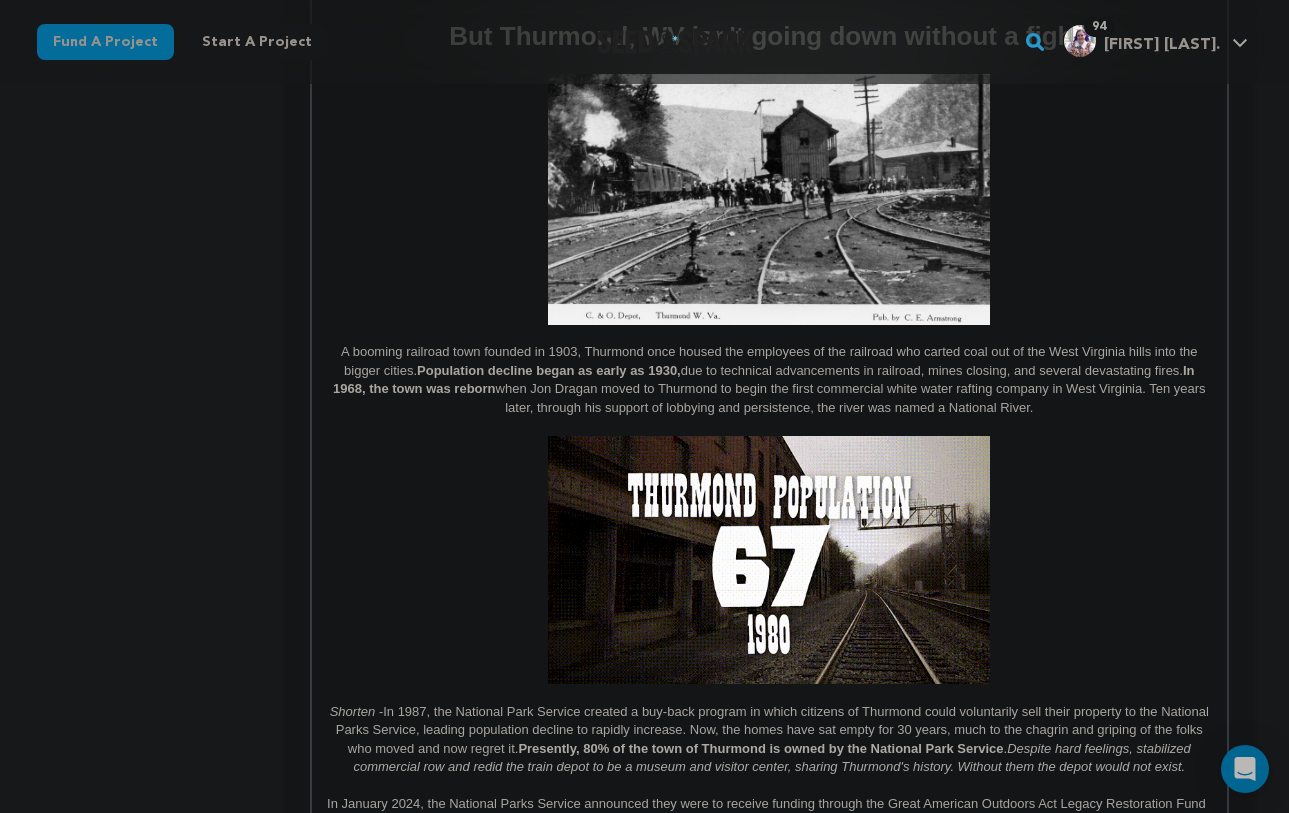 scroll, scrollTop: 796, scrollLeft: 0, axis: vertical 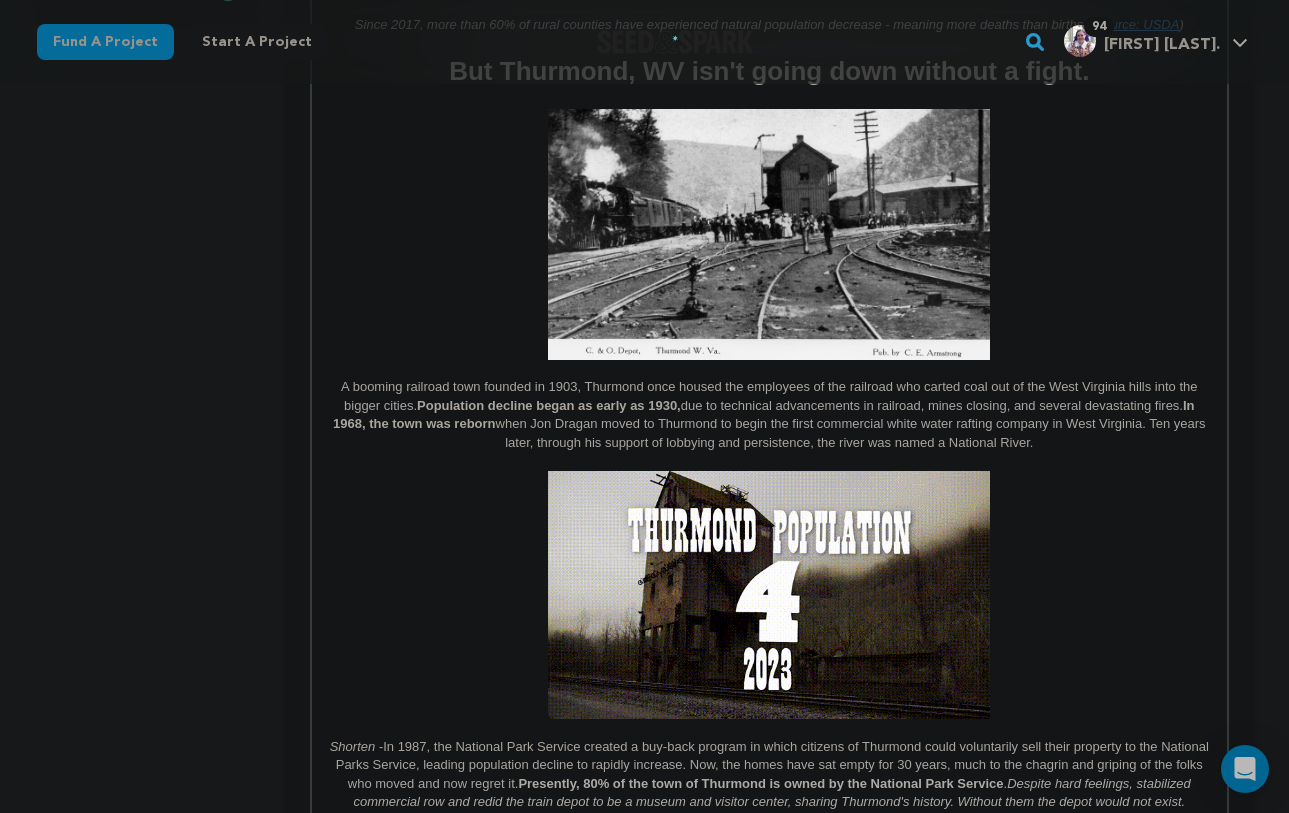 click at bounding box center [769, 595] 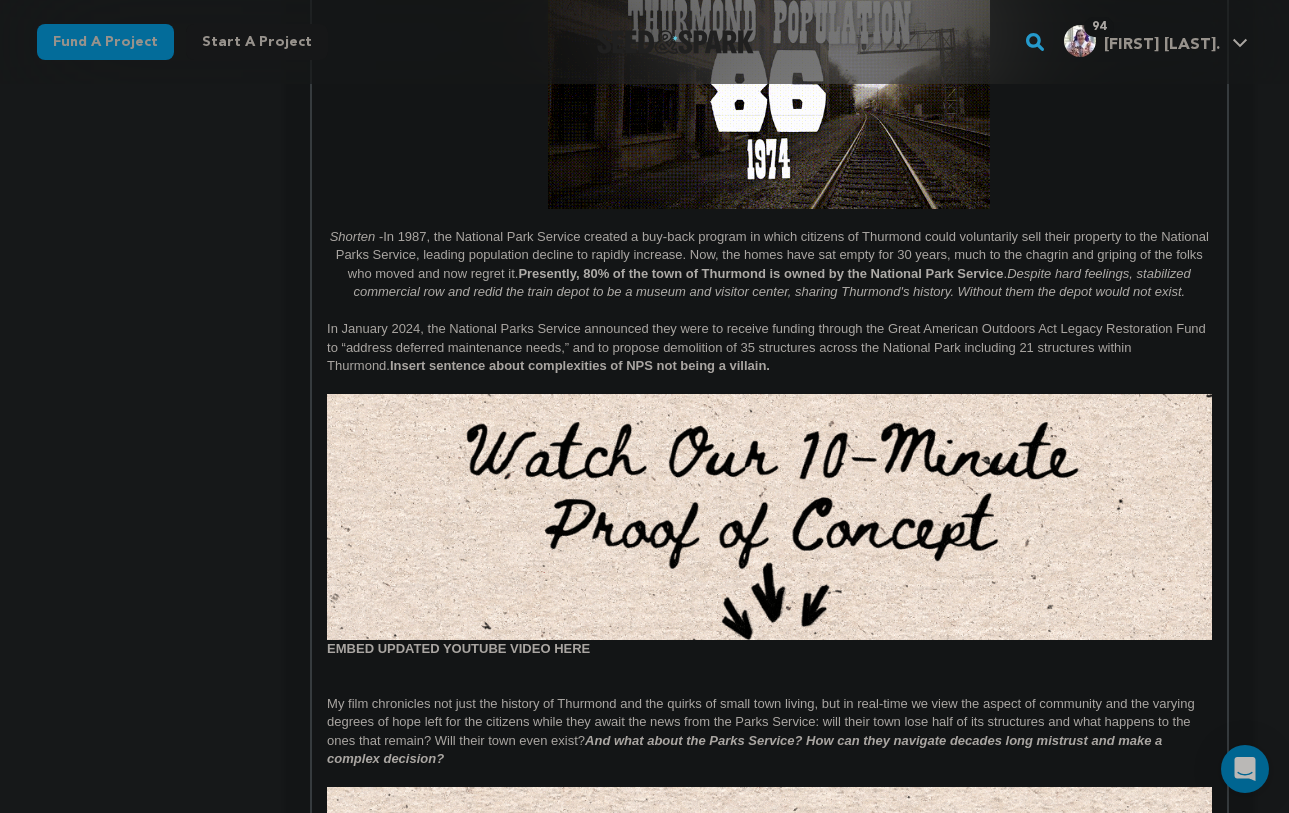 scroll, scrollTop: 1325, scrollLeft: 0, axis: vertical 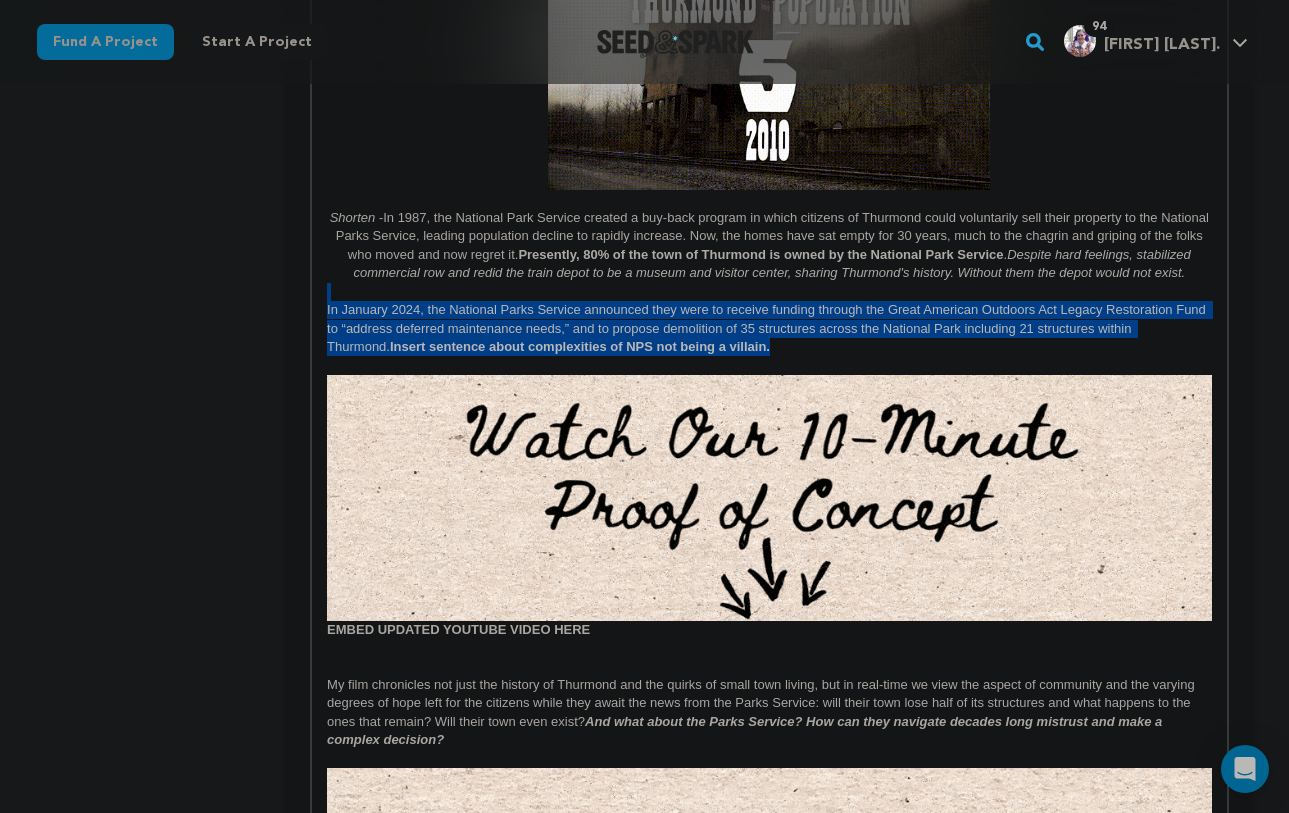 drag, startPoint x: 848, startPoint y: 340, endPoint x: 102, endPoint y: 297, distance: 747.2382 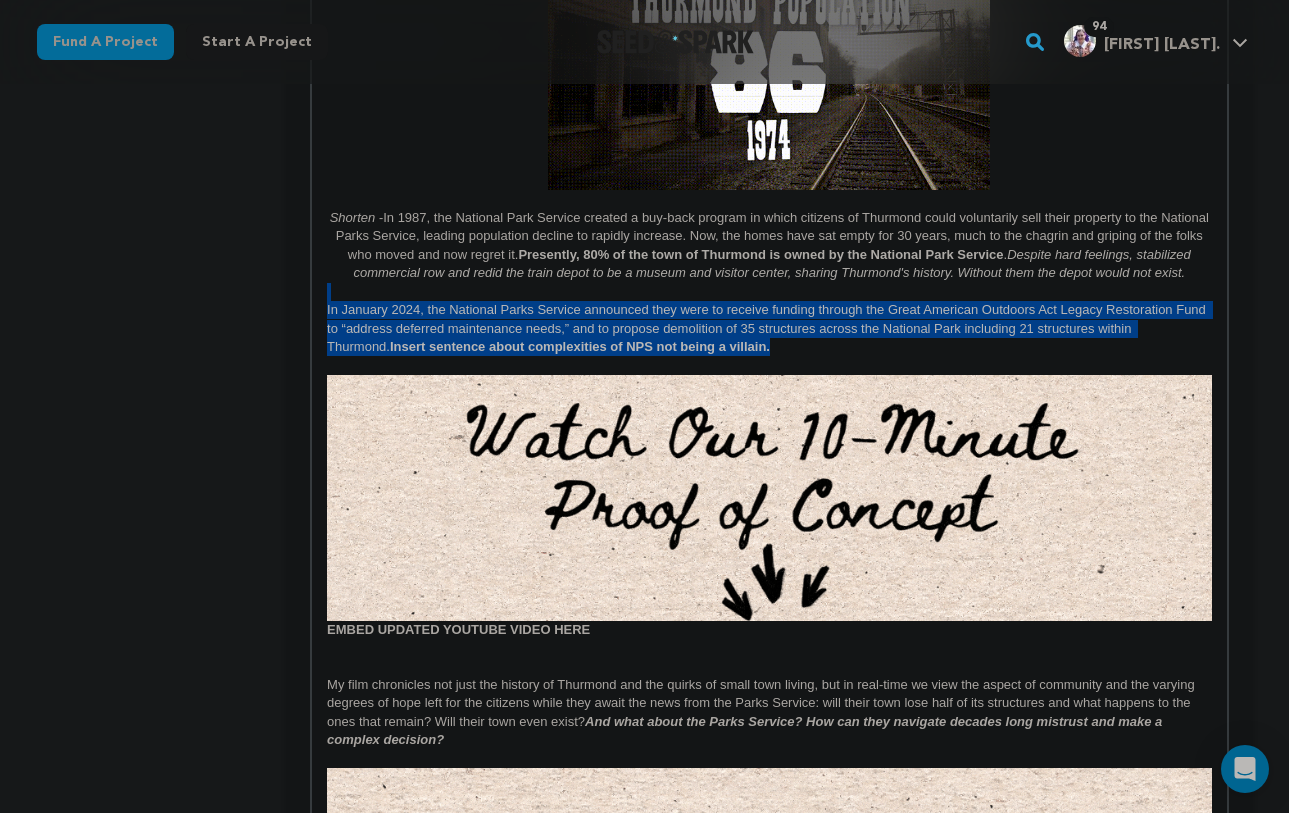 click on "project
story
team
social media
video & images
campaign
incentives
wishlist" at bounding box center [645, 852] 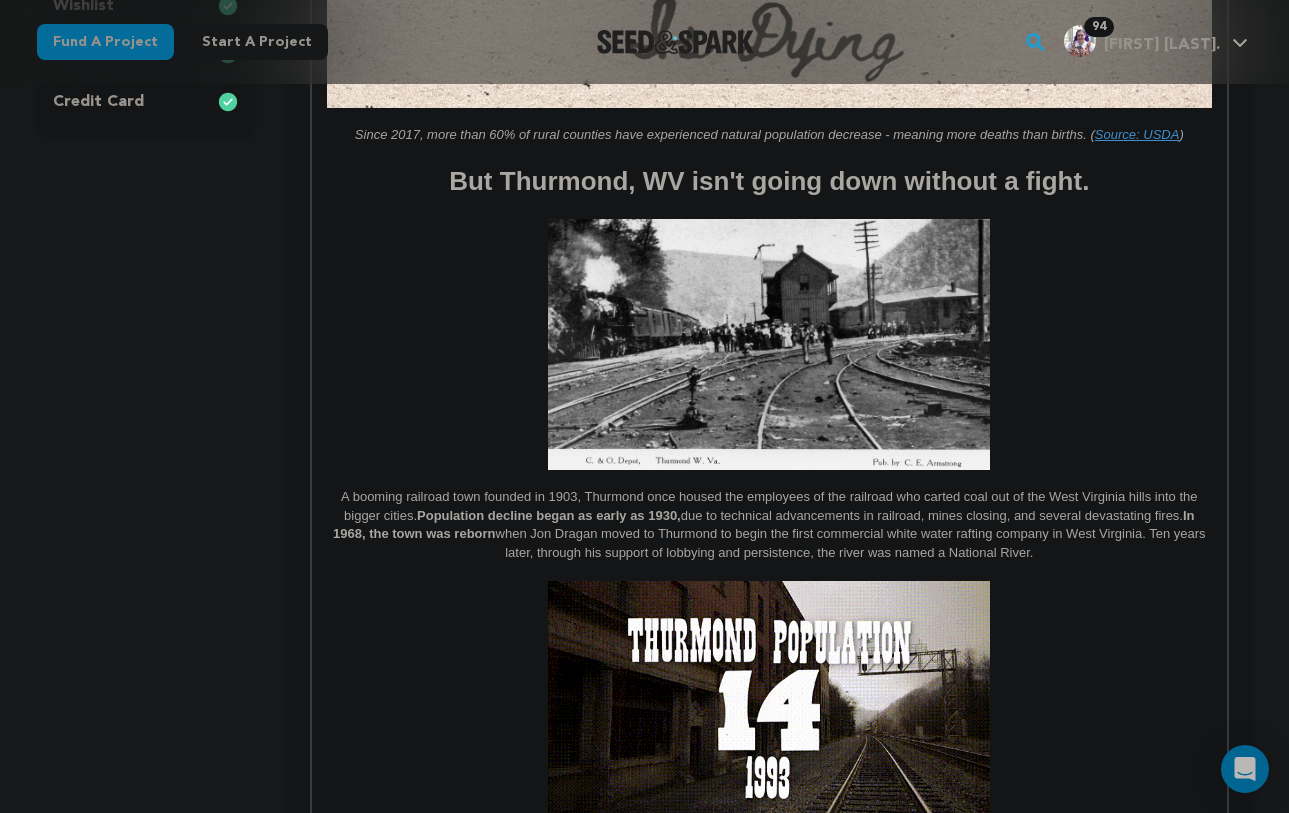 scroll, scrollTop: 194, scrollLeft: 0, axis: vertical 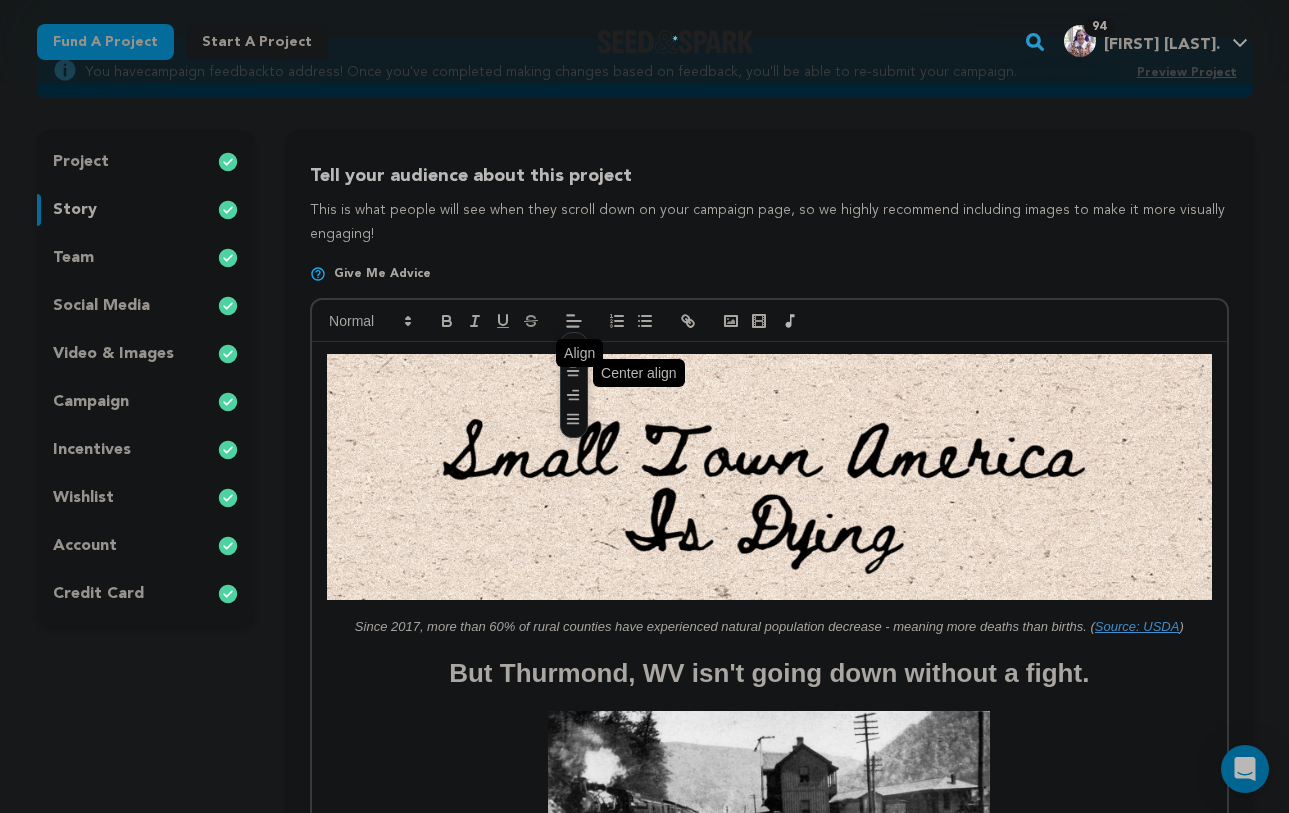 click 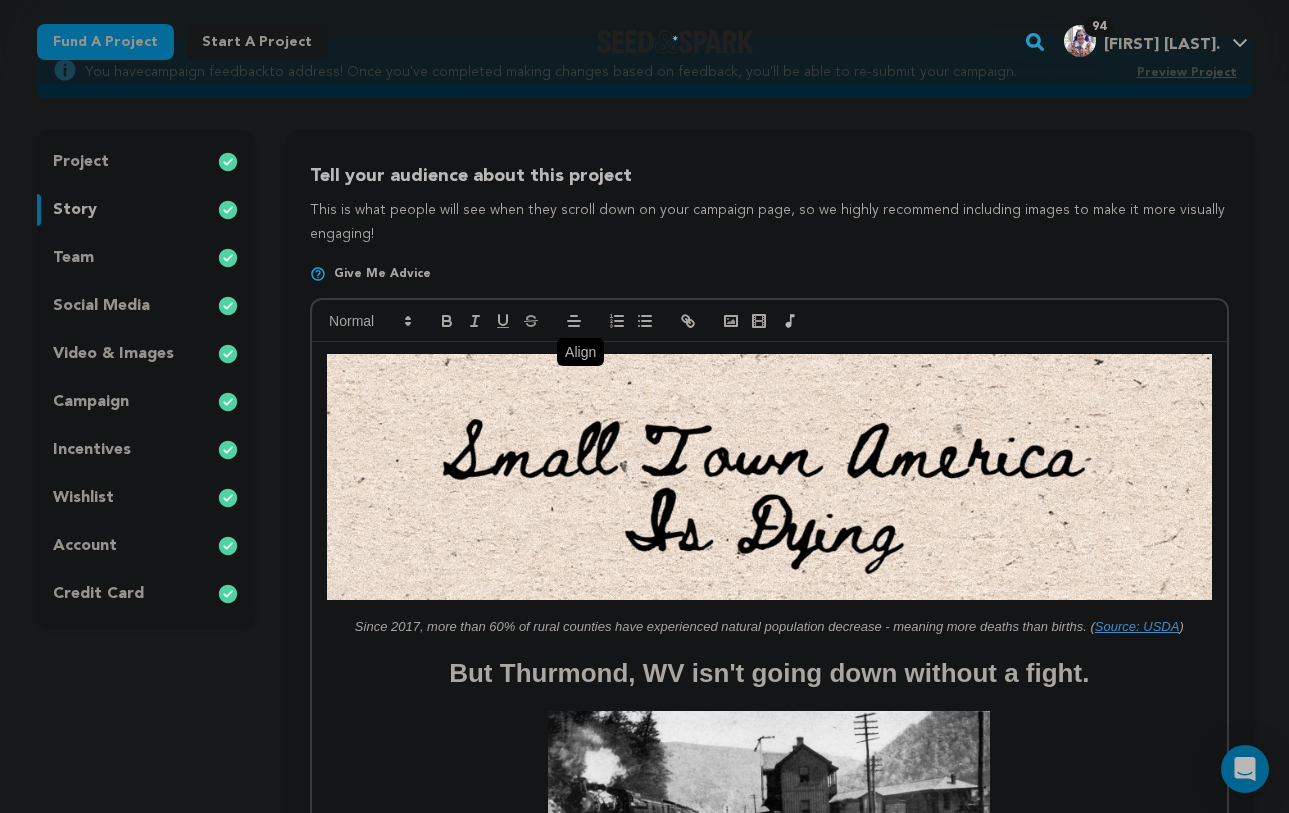 click on "Give me advice" at bounding box center (769, 282) 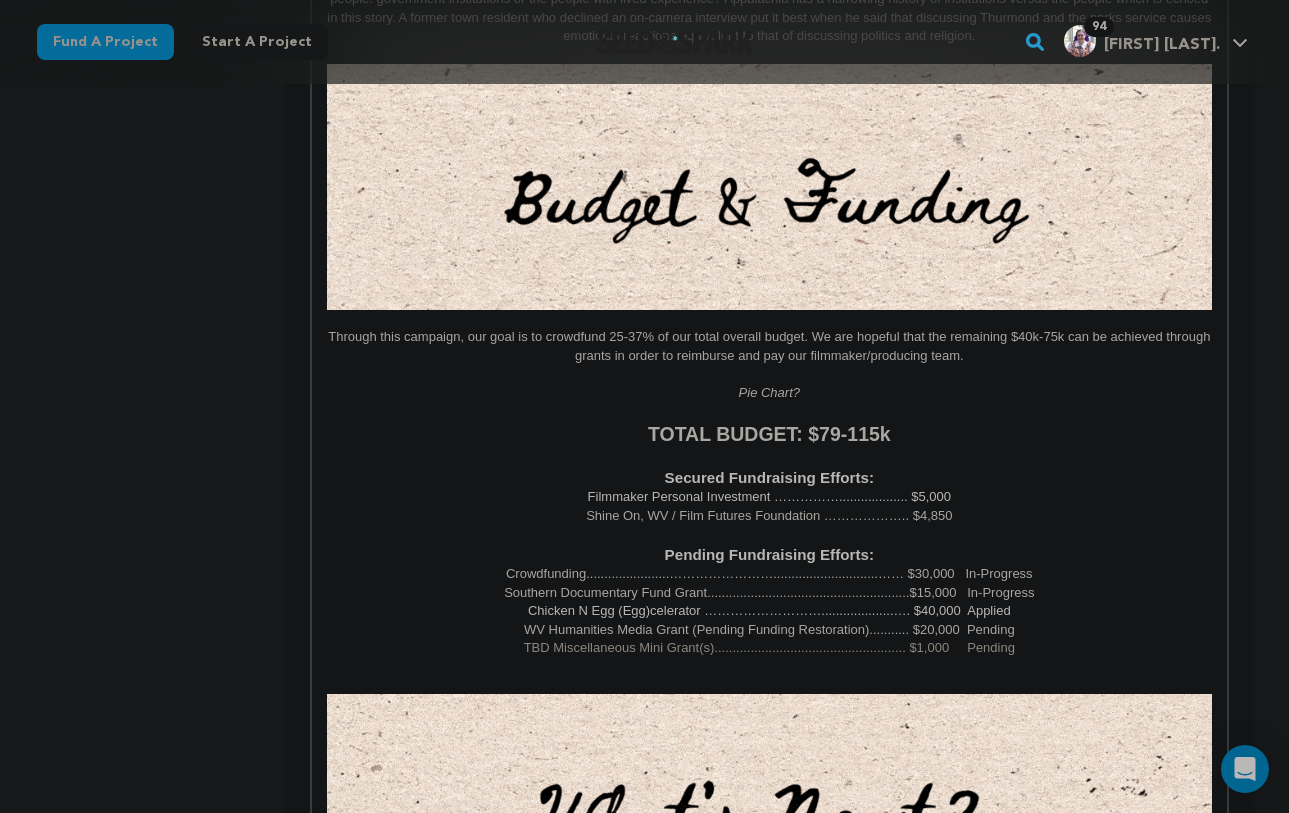 scroll, scrollTop: 3450, scrollLeft: 0, axis: vertical 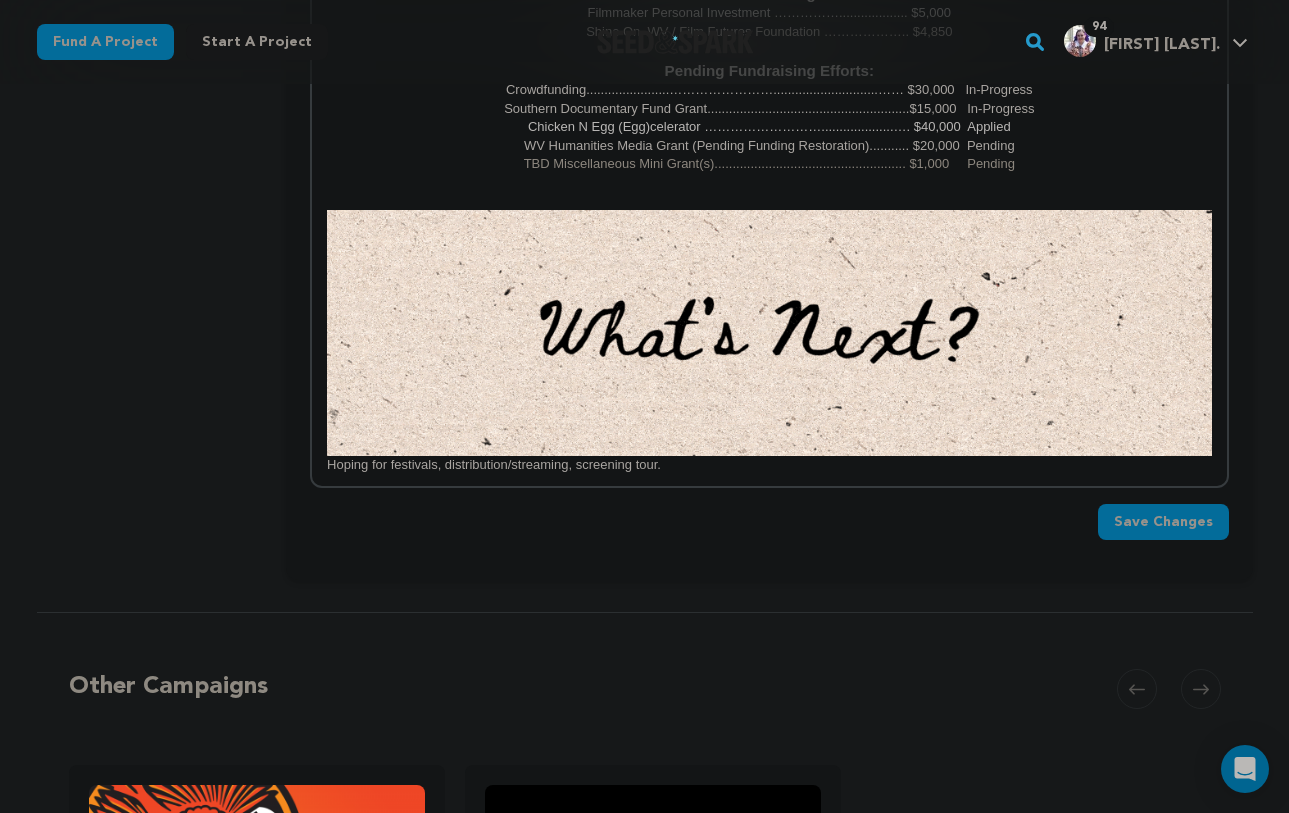 click on "Save Changes" at bounding box center [1163, 522] 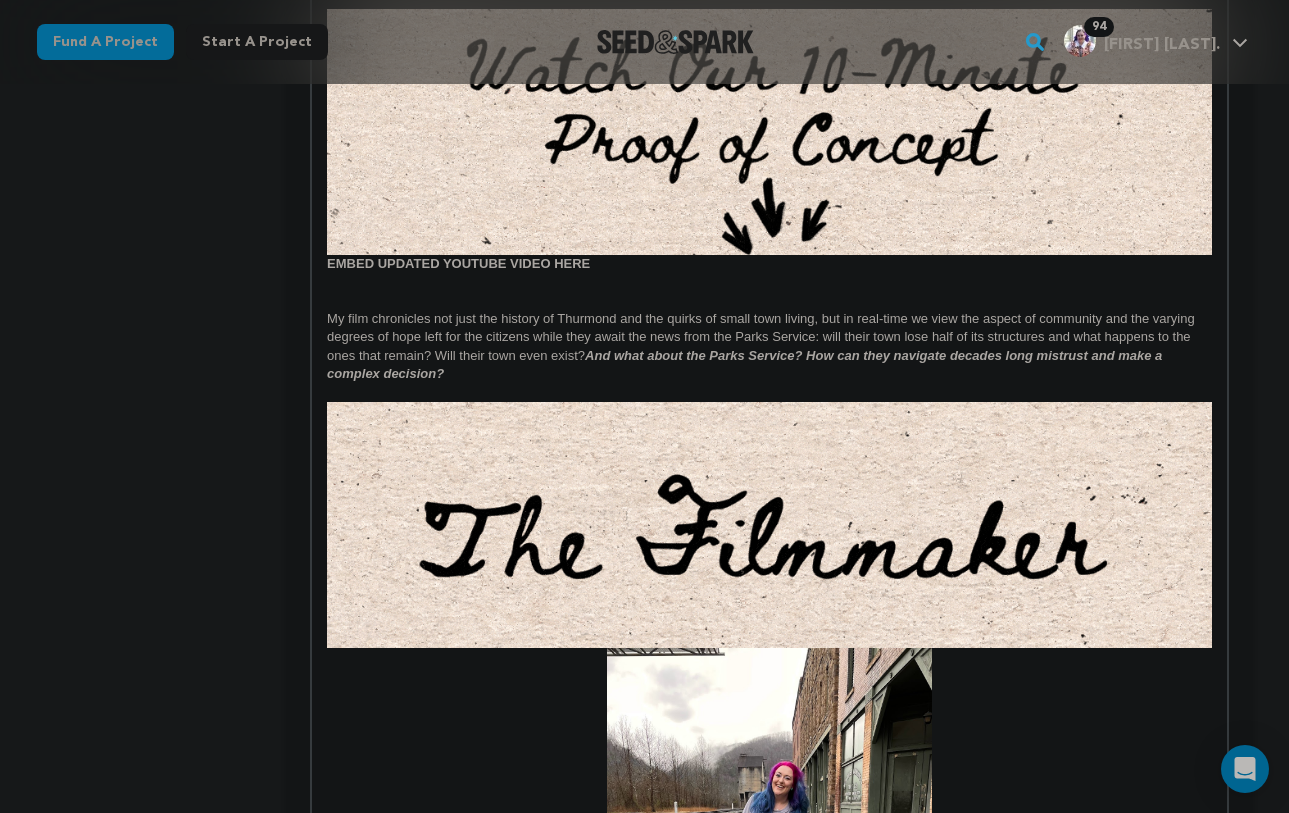 scroll, scrollTop: 1687, scrollLeft: 0, axis: vertical 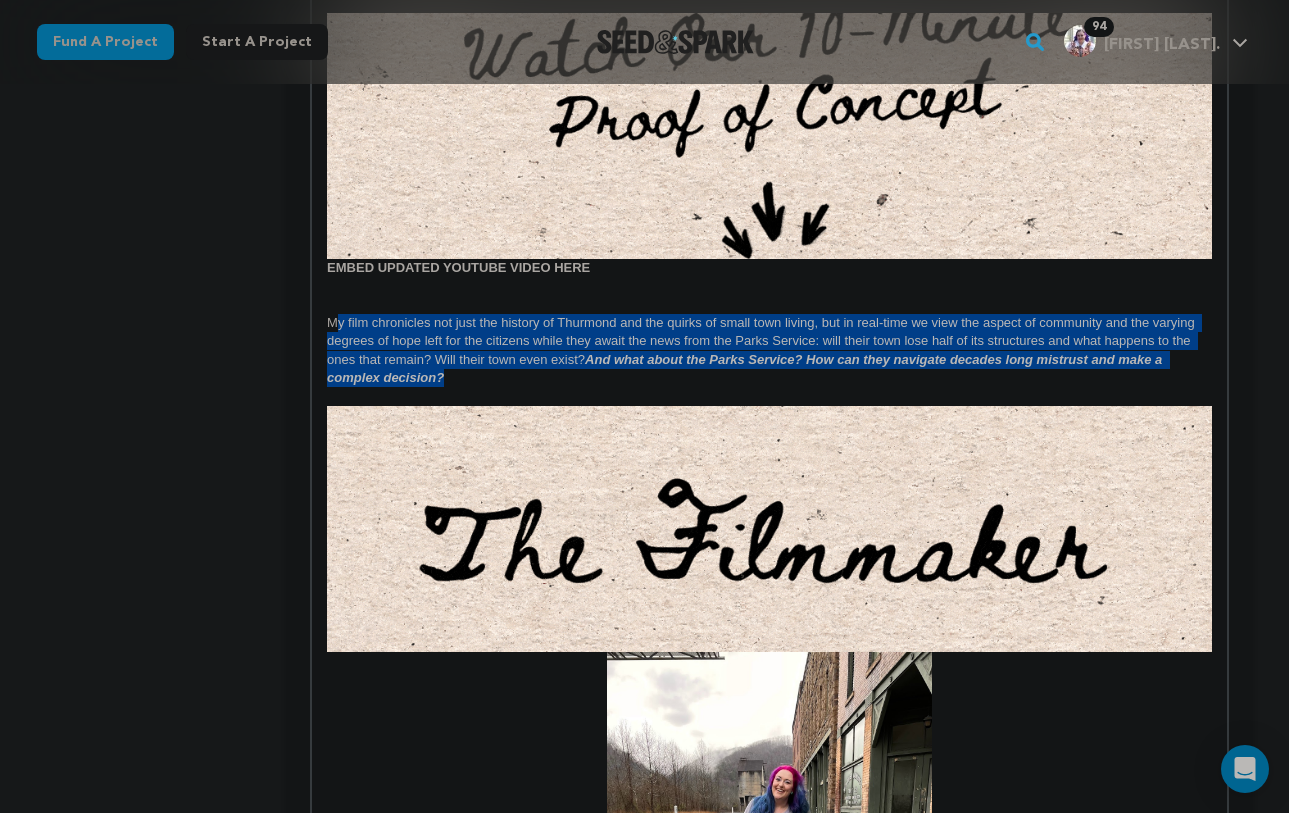 drag, startPoint x: 476, startPoint y: 385, endPoint x: 337, endPoint y: 326, distance: 151.00331 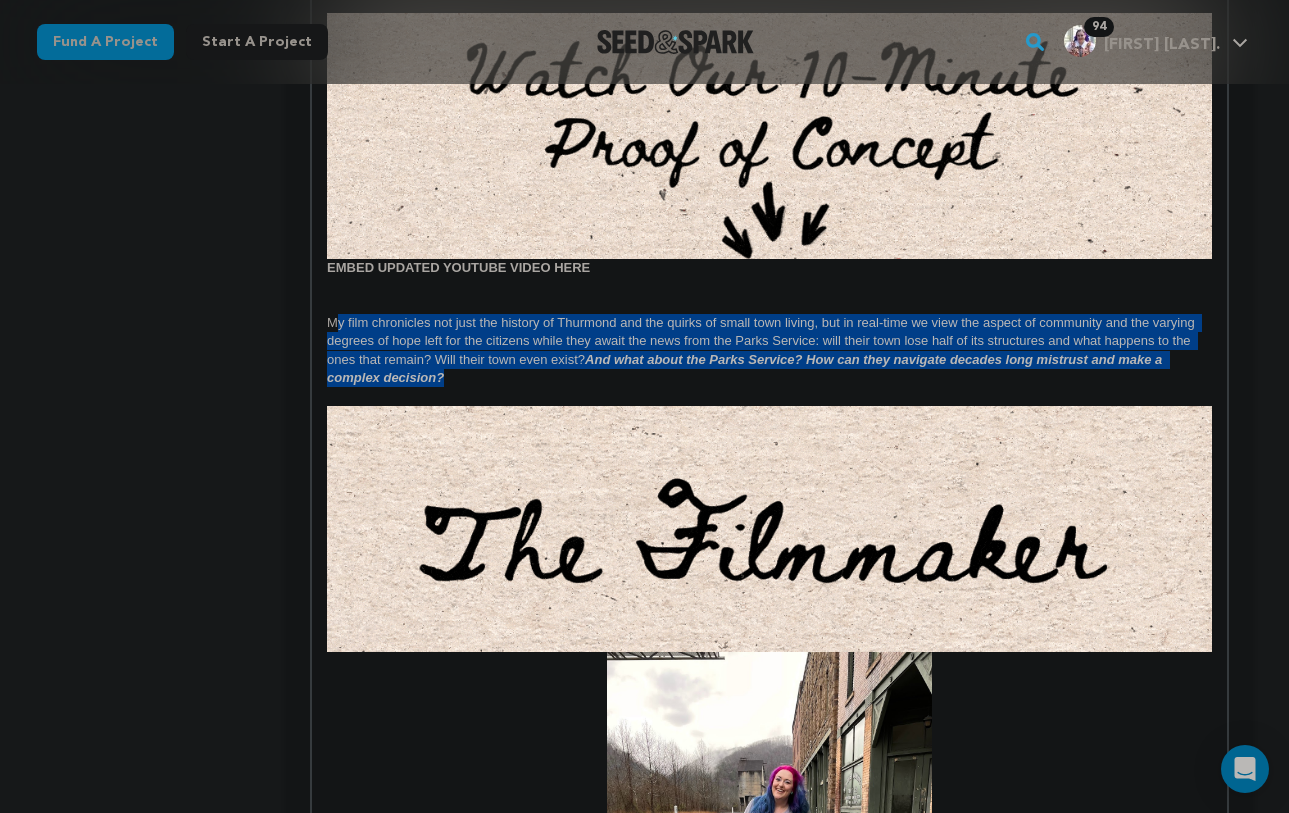 click on "My film chronicles not just the history of Thurmond and the quirks of small town living, but in real-time we view the aspect of community and the varying degrees of hope left for the citizens while they await the news from the Parks Service: will their town lose half of its structures and what happens to the ones that remain? Will their town even exist?  And what about the Parks Service? How can they navigate decades long mistrust and make a complex decision?" at bounding box center (769, 351) 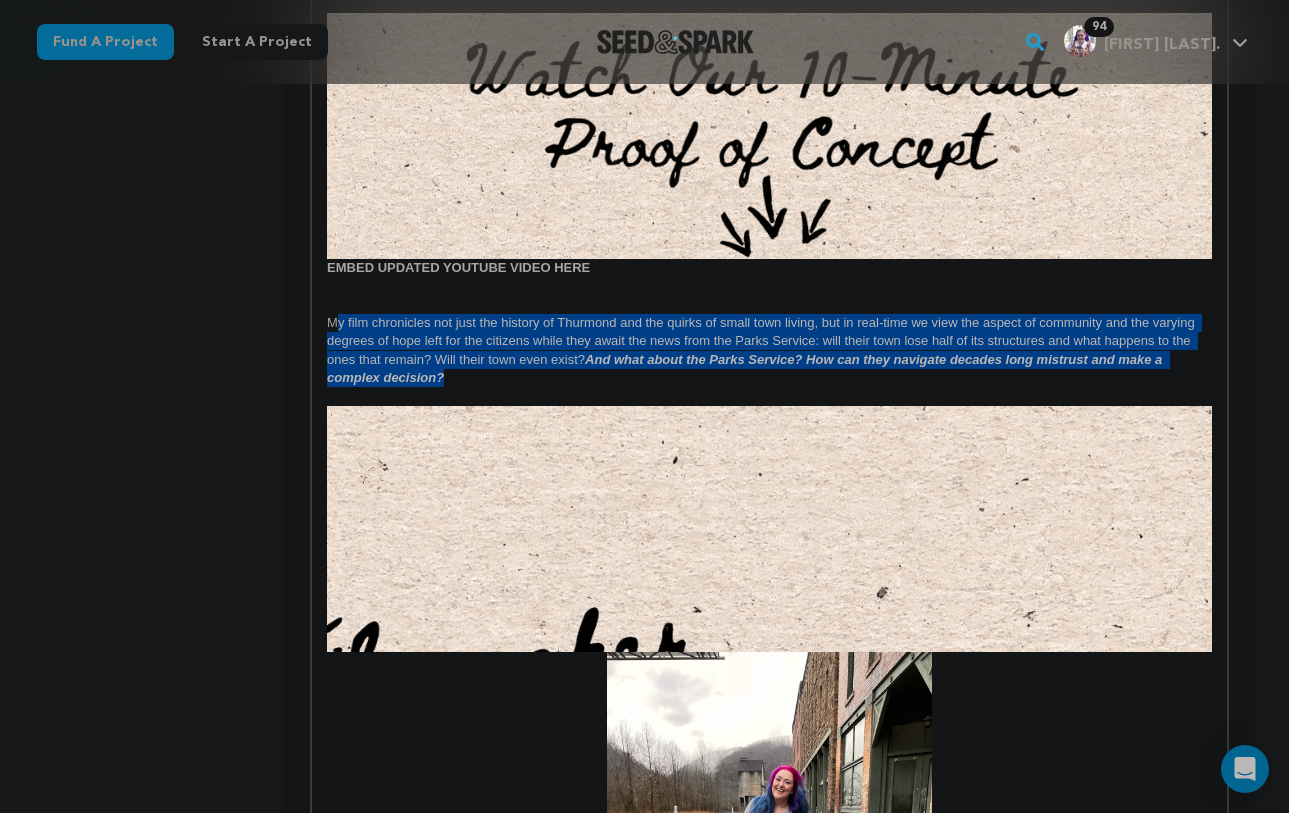 click on "My film chronicles not just the history of Thurmond and the quirks of small town living, but in real-time we view the aspect of community and the varying degrees of hope left for the citizens while they await the news from the Parks Service: will their town lose half of its structures and what happens to the ones that remain? Will their town even exist?  And what about the Parks Service? How can they navigate decades long mistrust and make a complex decision?" at bounding box center [769, 351] 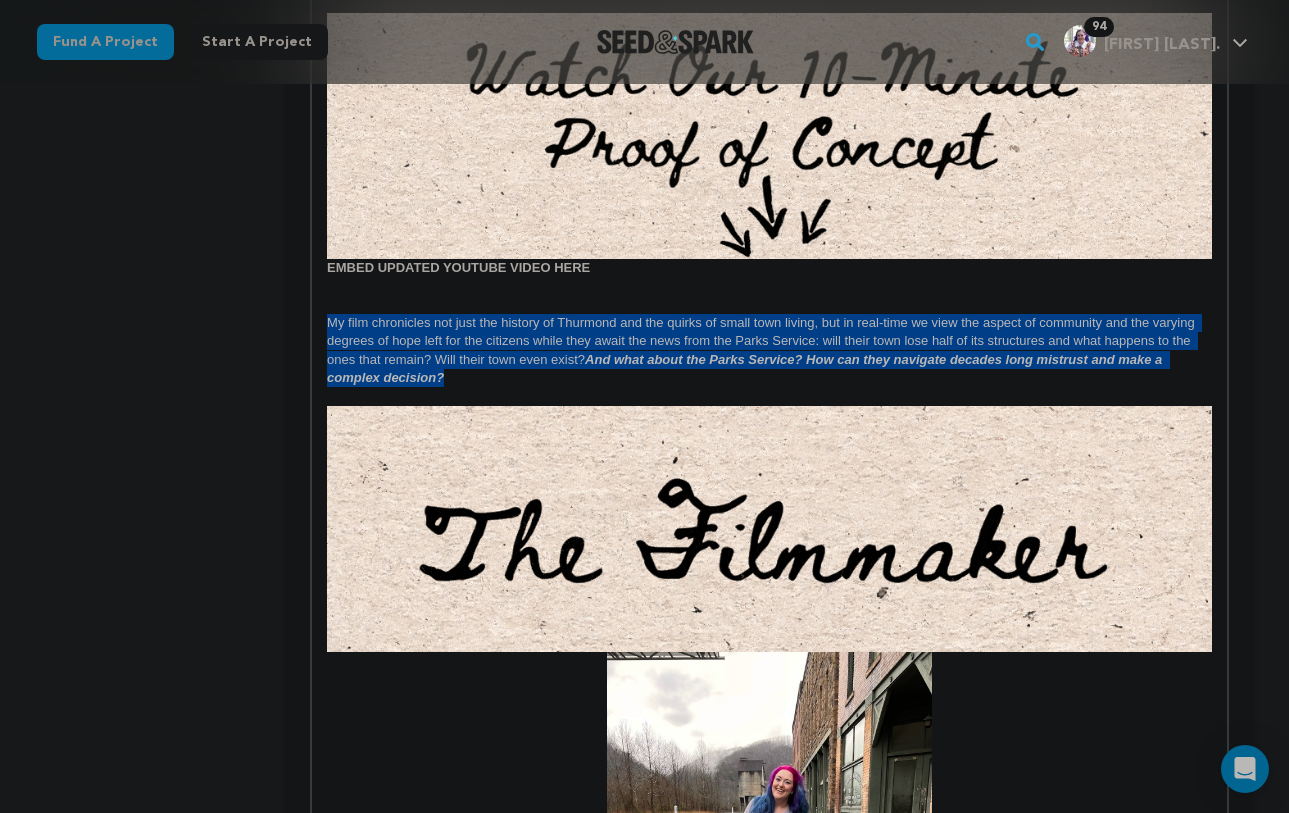 drag, startPoint x: 517, startPoint y: 376, endPoint x: 302, endPoint y: 320, distance: 222.17336 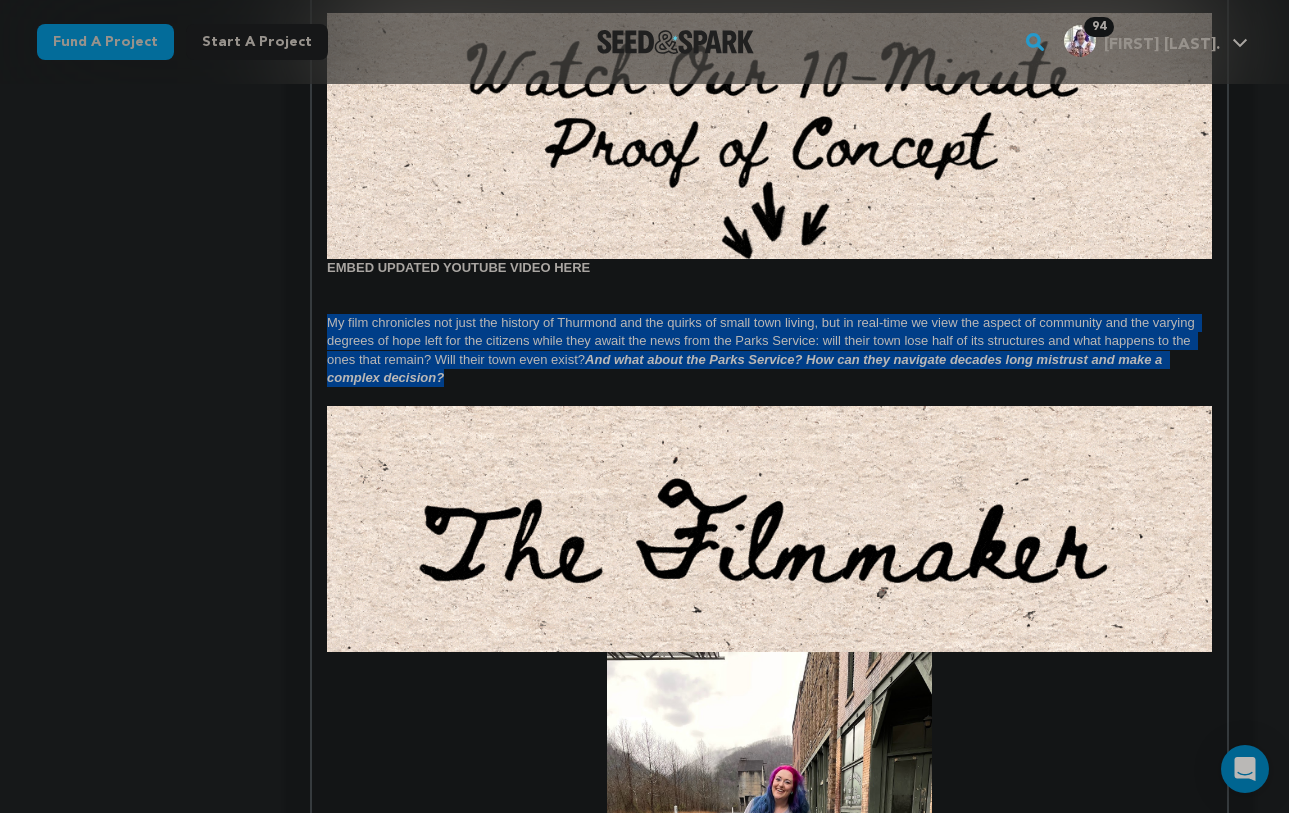 click on "Tell your audience about this project
This is what people will see when they scroll down on your campaign page, so we highly recommend including
images to make it more visually engaging!
Give me advice
Since 2017, more than 60% of rural counties have experienced natural population decrease - meaning more deaths than births. ( Source: USDA ) But Thurmond, [STATE] isn't going down without a fight. A booming railroad town founded in 1903, Thurmond once housed the employees of the railroad who carted coal out of the [STATE] hills into the bigger cities.  In 1968, the town was reborn ." at bounding box center (769, 490) 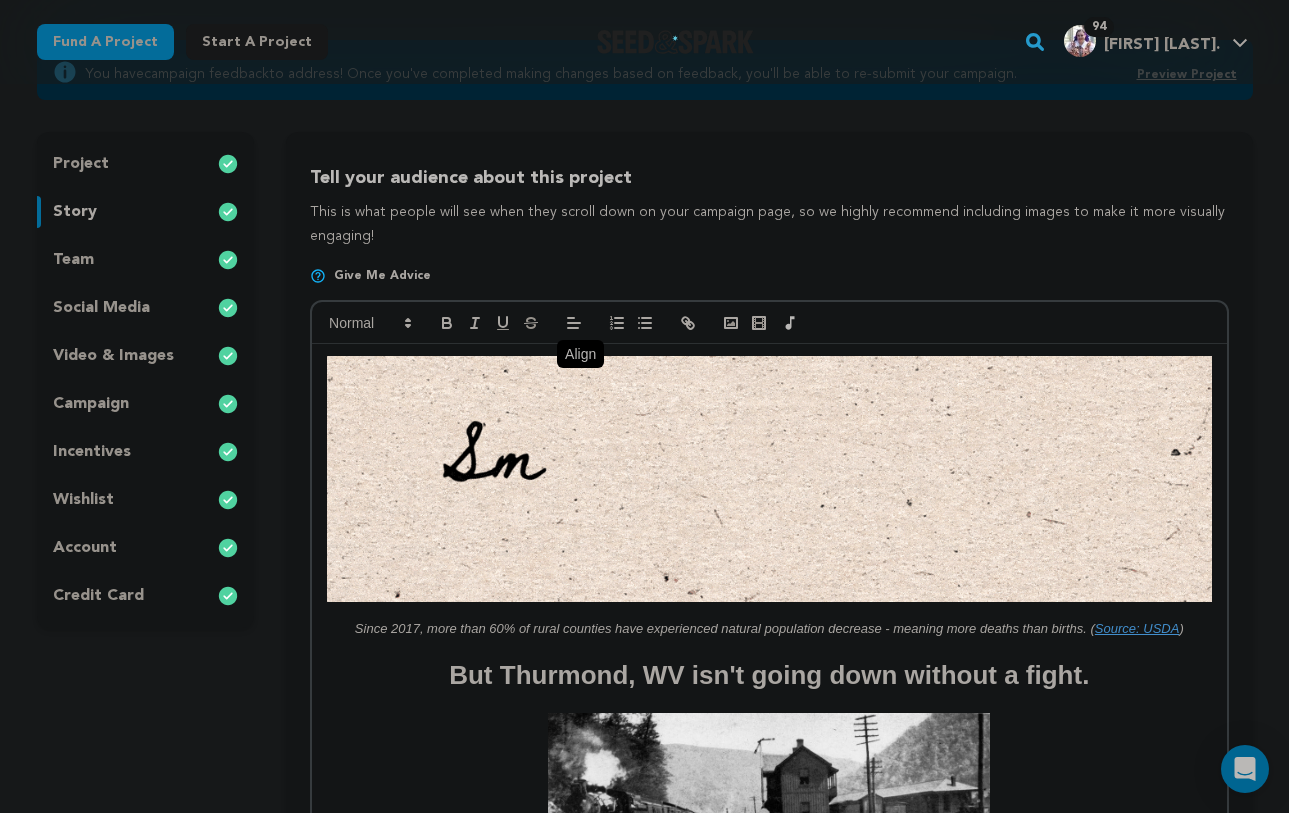 scroll, scrollTop: 0, scrollLeft: 0, axis: both 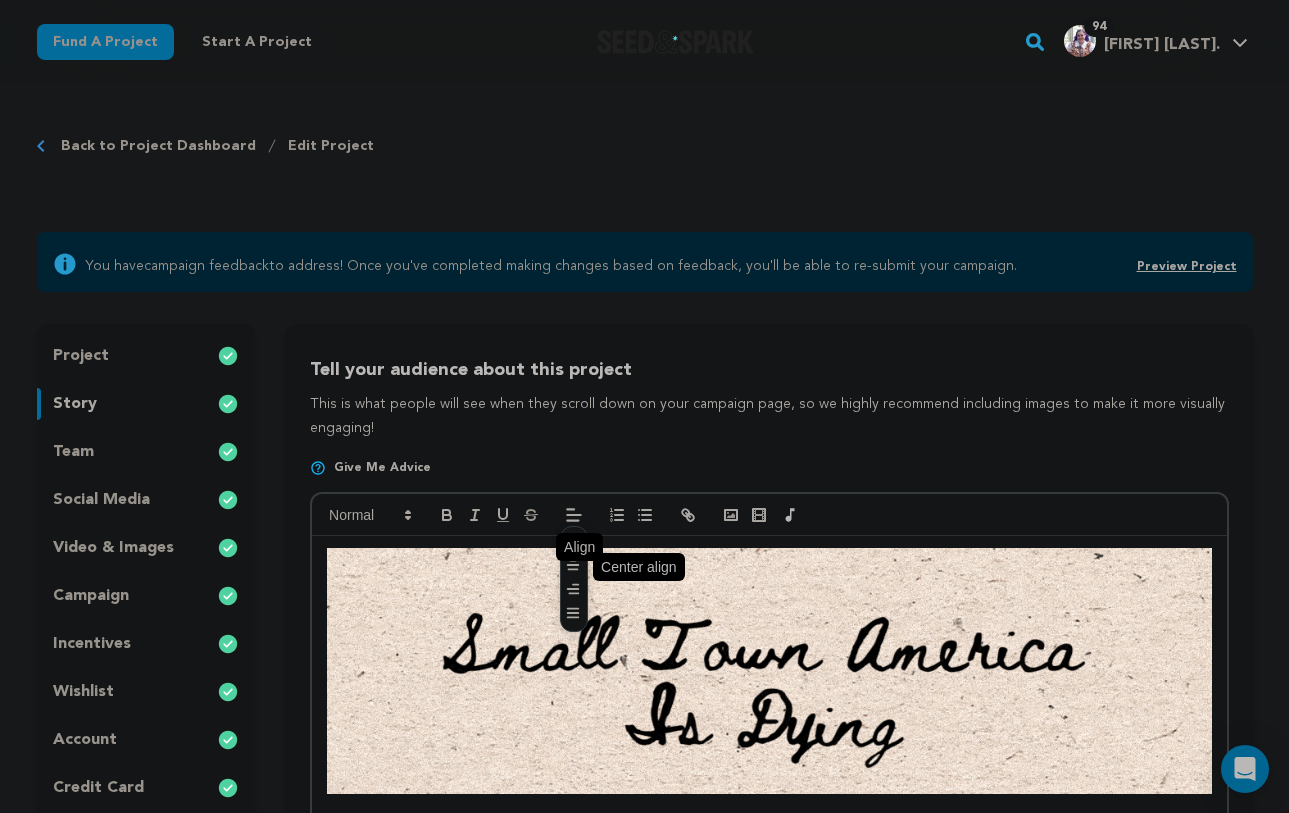 click 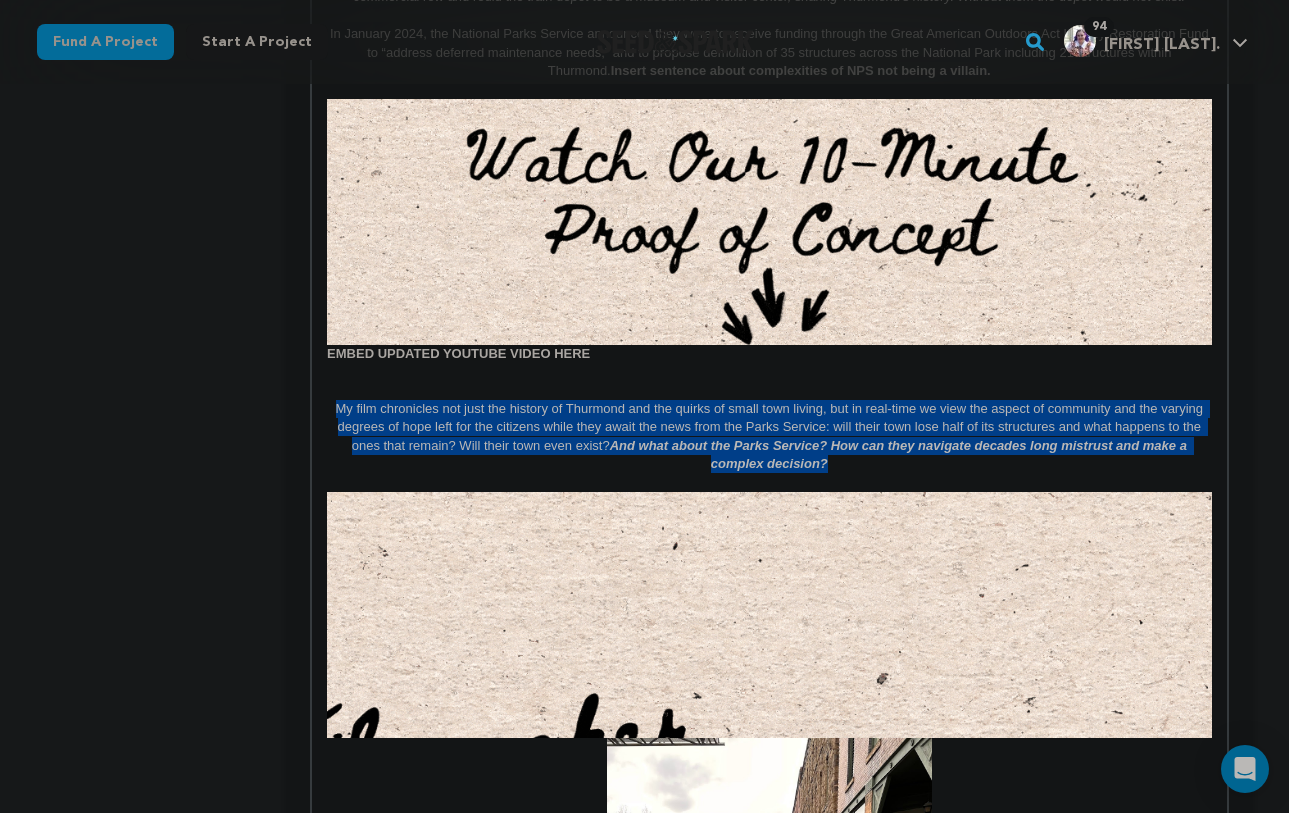 scroll, scrollTop: 1602, scrollLeft: 0, axis: vertical 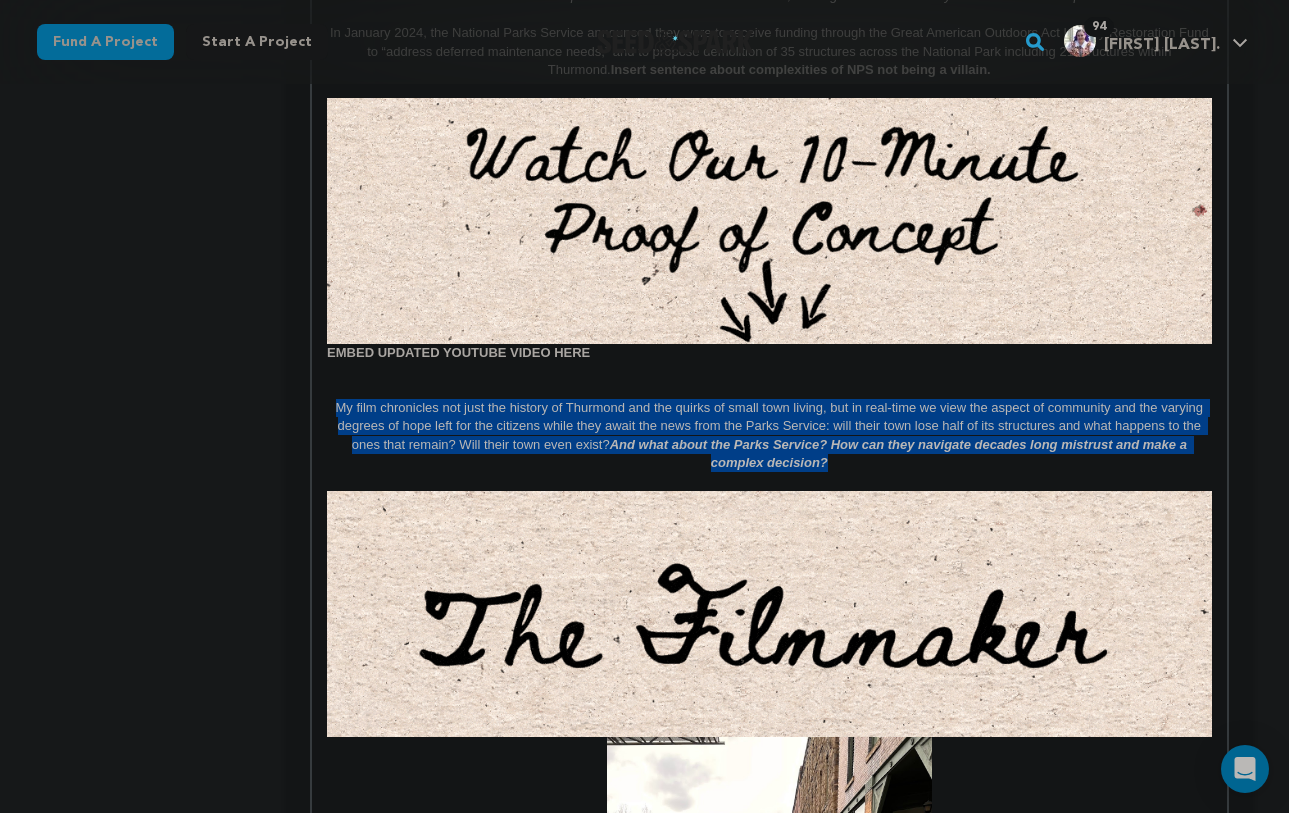 click on "My film chronicles not just the history of Thurmond and the quirks of small town living, but in real-time we view the aspect of community and the varying degrees of hope left for the citizens while they await the news from the Parks Service: will their town lose half of its structures and what happens to the ones that remain? Will their town even exist?  And what about the Parks Service? How can they navigate decades long mistrust and make a complex decision?" at bounding box center [769, 436] 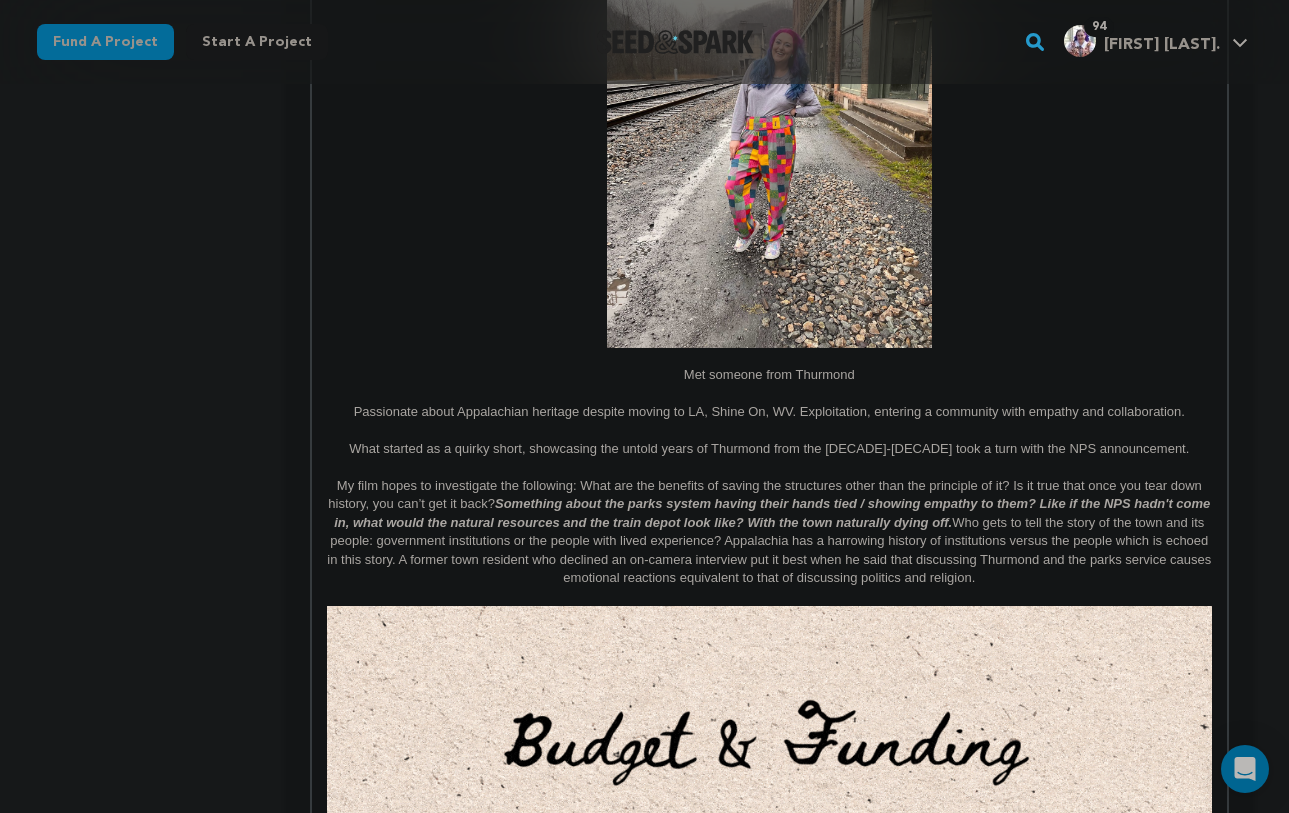 scroll, scrollTop: 2425, scrollLeft: 0, axis: vertical 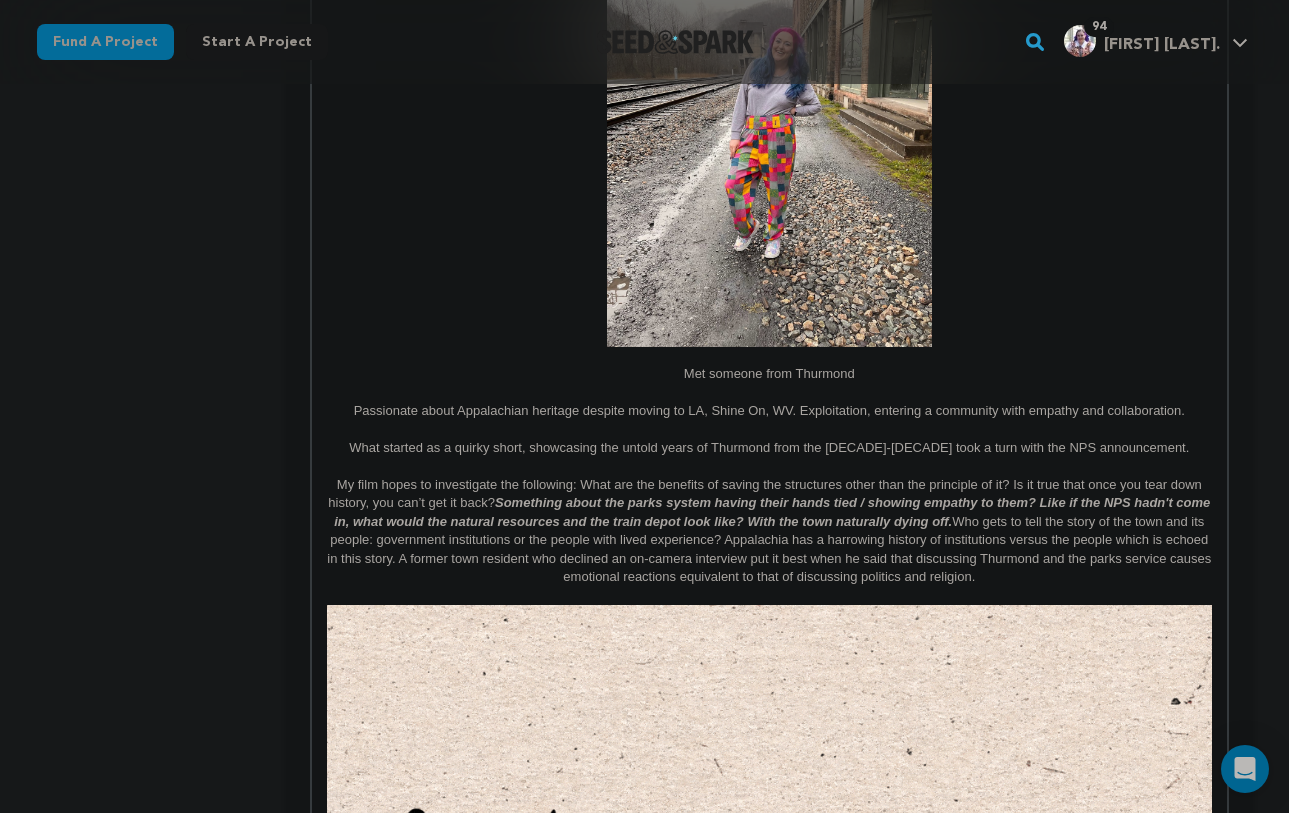 click on "Met someone from Thurmond" at bounding box center (769, 374) 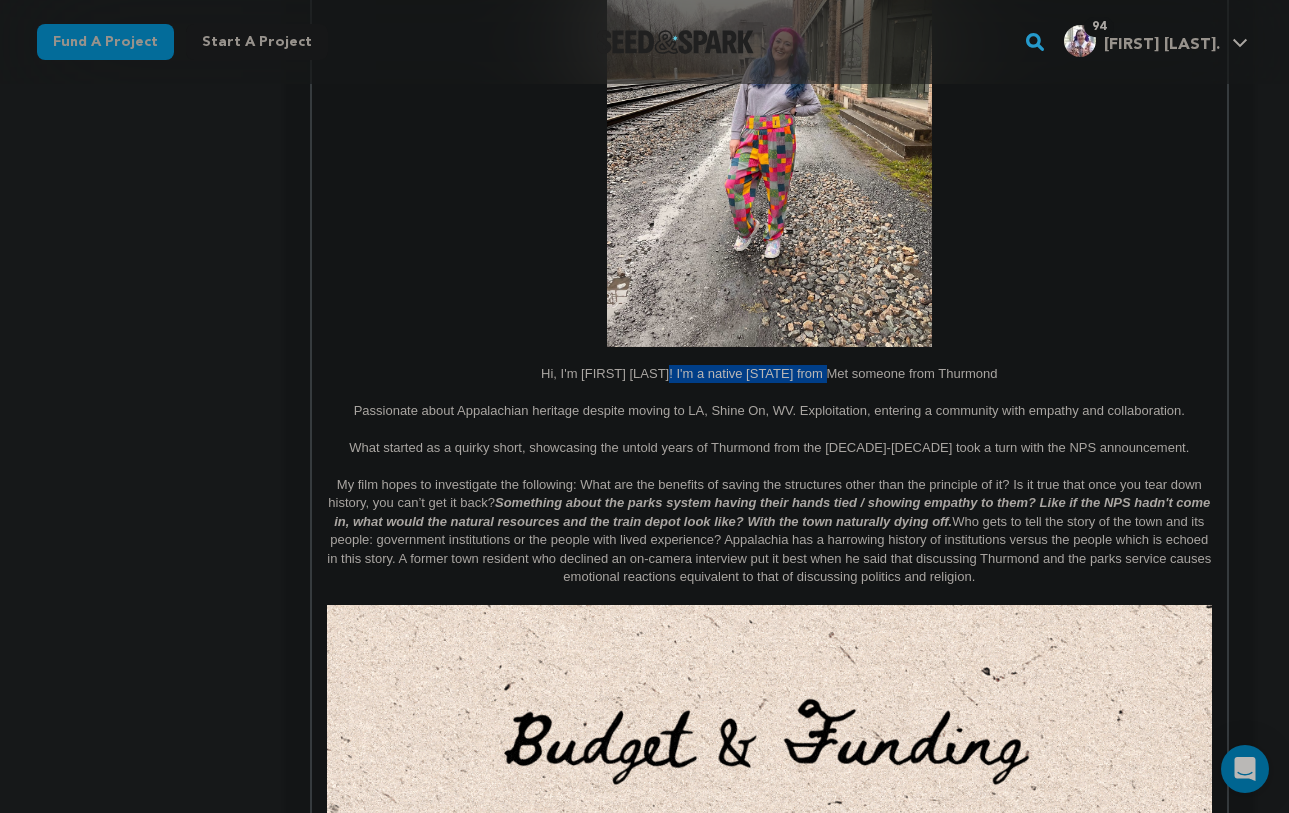 drag, startPoint x: 752, startPoint y: 369, endPoint x: 656, endPoint y: 369, distance: 96 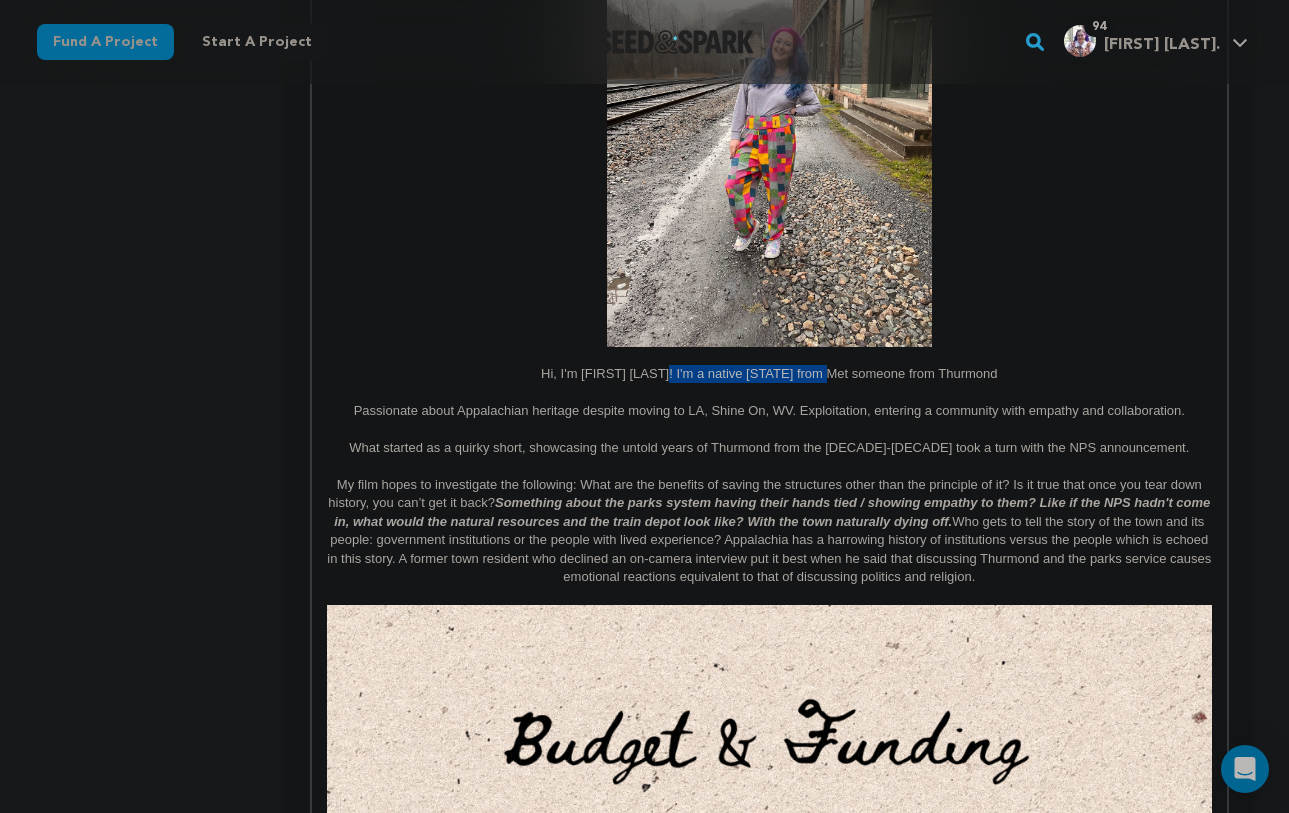 click on "Hi, I'm [FIRST] [LAST]! I'm a native [STATE] from Met someone from Thurmond" at bounding box center (769, 374) 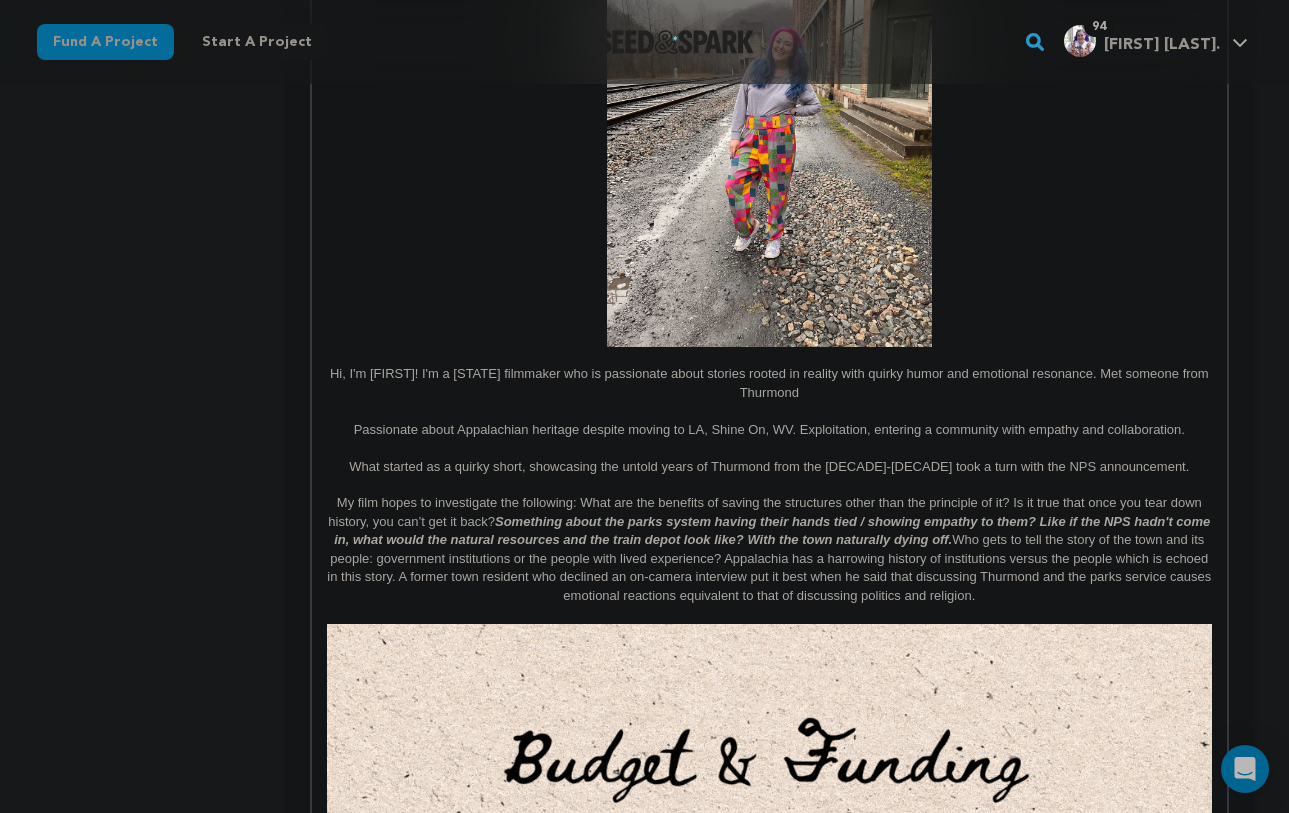 click on "Hi, I'm [FIRST]! I'm a [STATE] filmmaker who is passionate about stories rooted in reality with quirky humor and emotional resonance. Met someone from Thurmond" at bounding box center [769, 383] 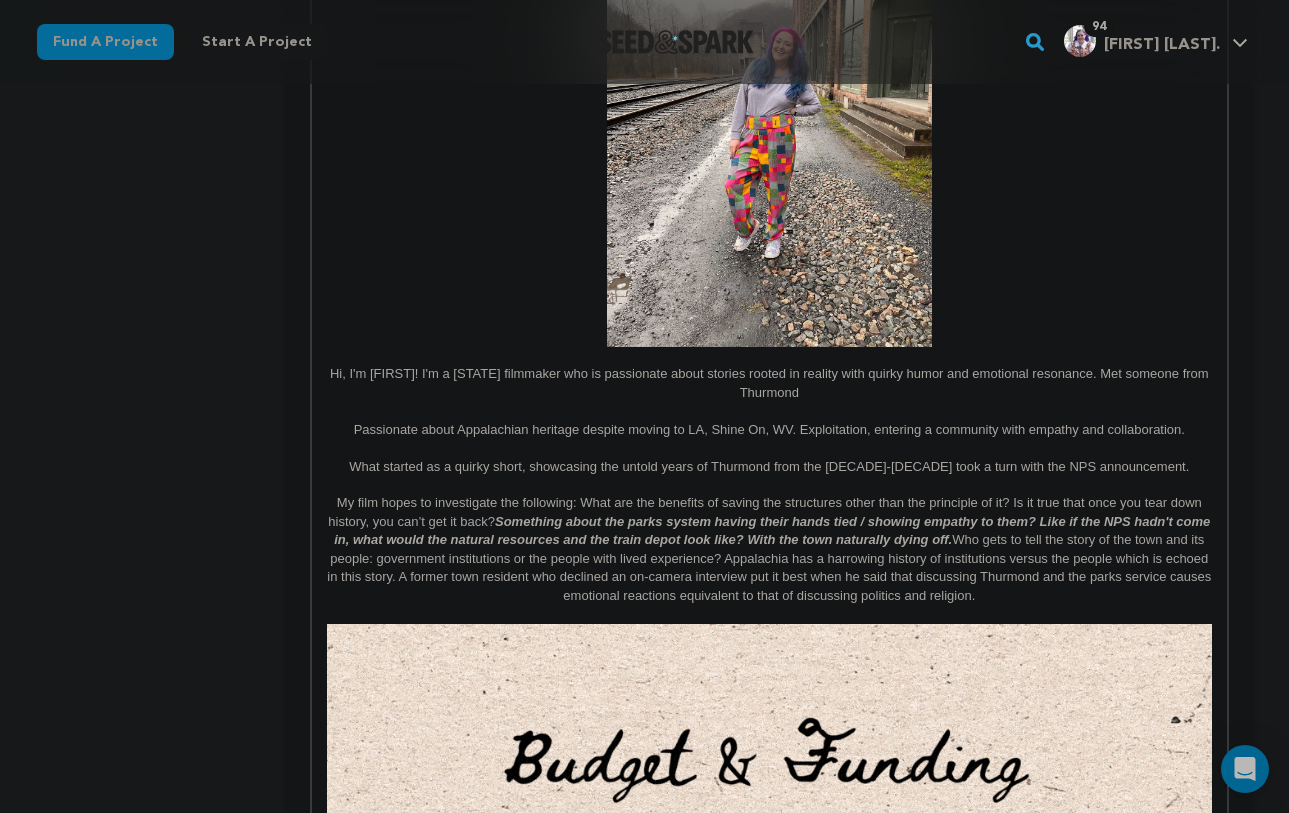click on "Hi, I'm [FIRST]! I'm a [STATE] filmmaker who is passionate about stories rooted in reality with quirky humor and emotional resonance. Met someone from Thurmond" at bounding box center [769, 383] 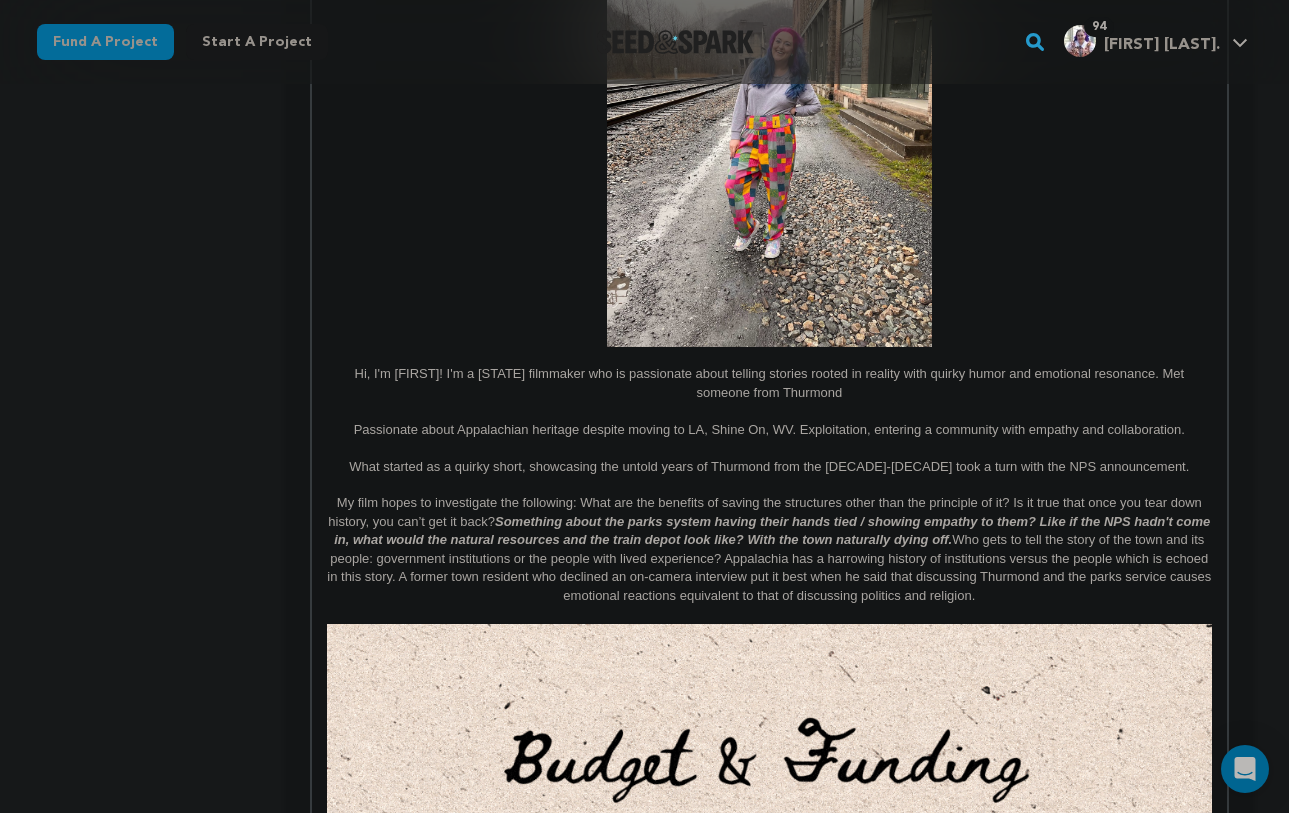 drag, startPoint x: 1082, startPoint y: 380, endPoint x: 1176, endPoint y: 367, distance: 94.89468 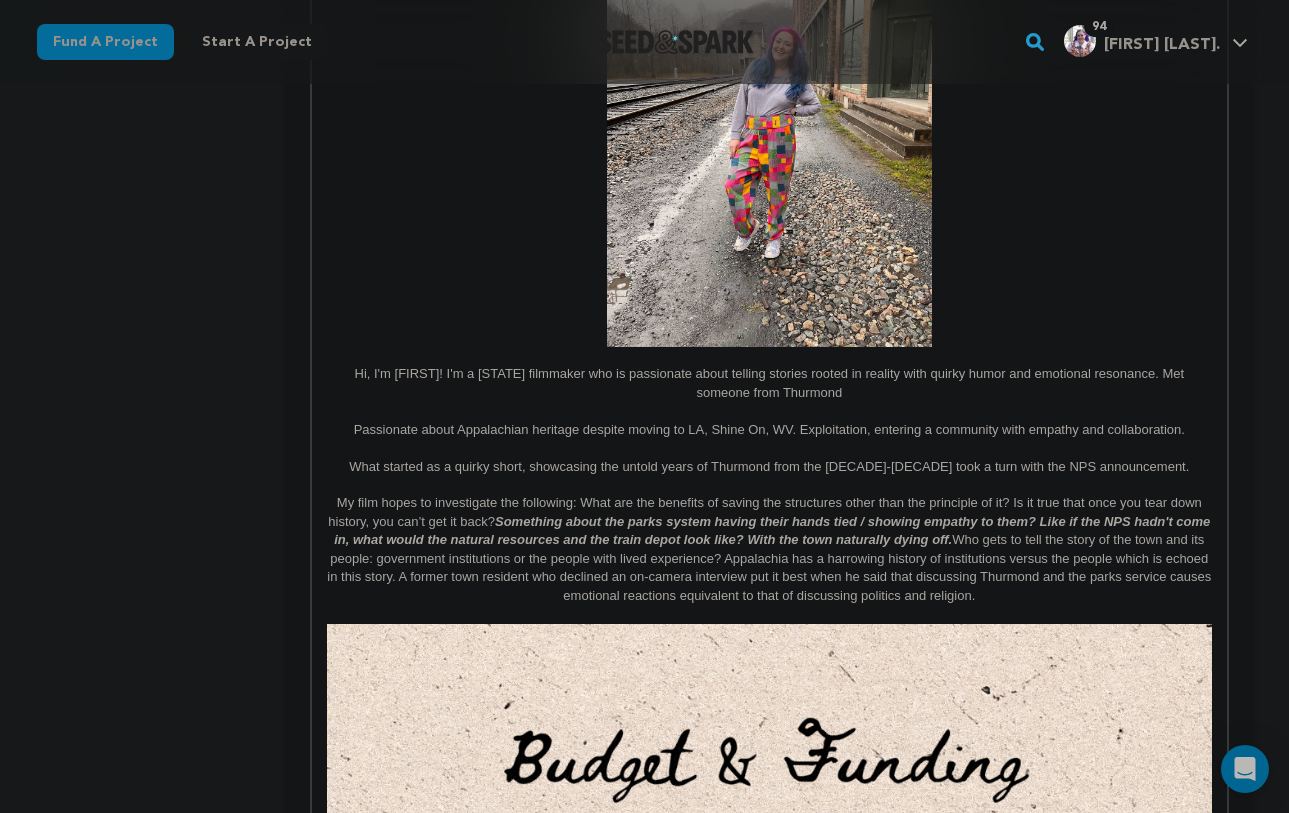 click on "Hi, I'm [FIRST]! I'm a [STATE] filmmaker who is passionate about telling stories rooted in reality with quirky humor and emotional resonance. Met someone from Thurmond" at bounding box center [769, 383] 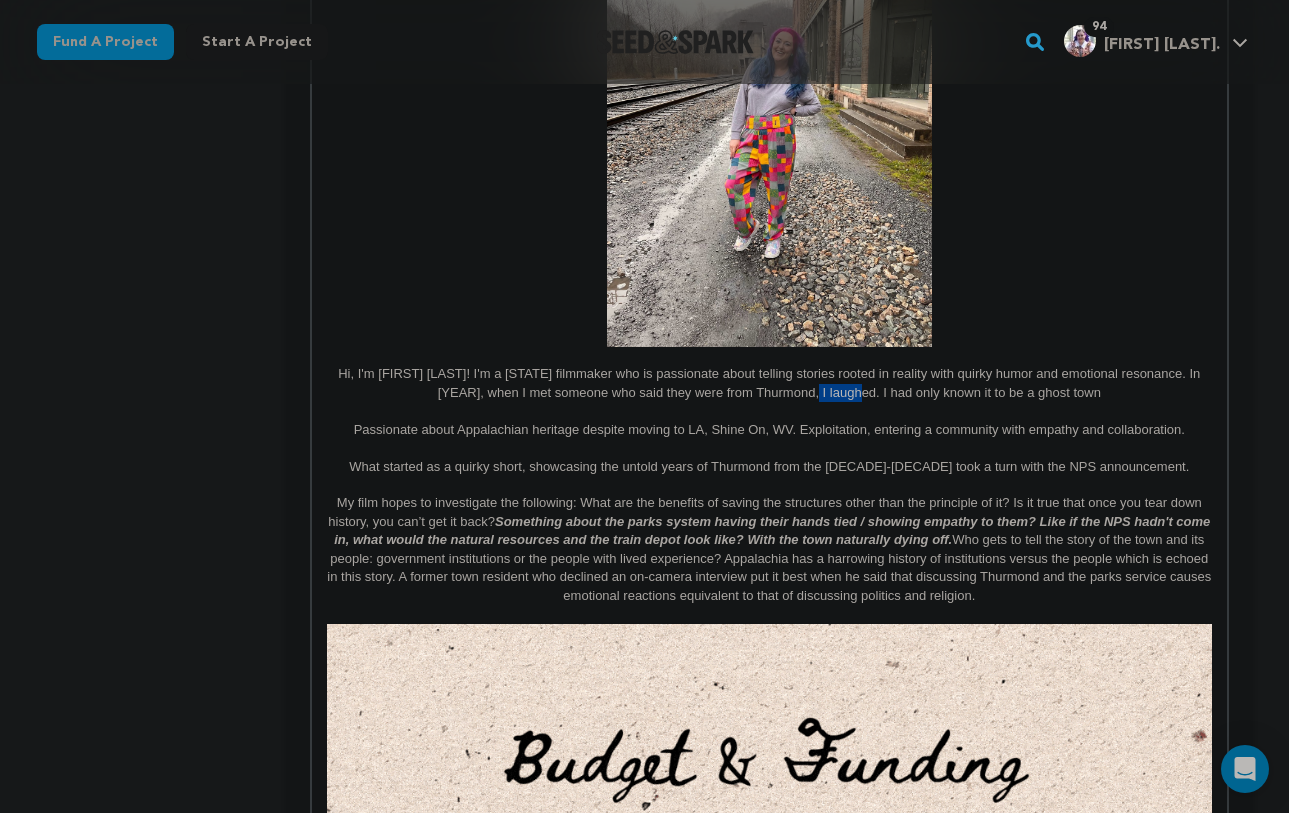 drag, startPoint x: 855, startPoint y: 397, endPoint x: 805, endPoint y: 395, distance: 50.039986 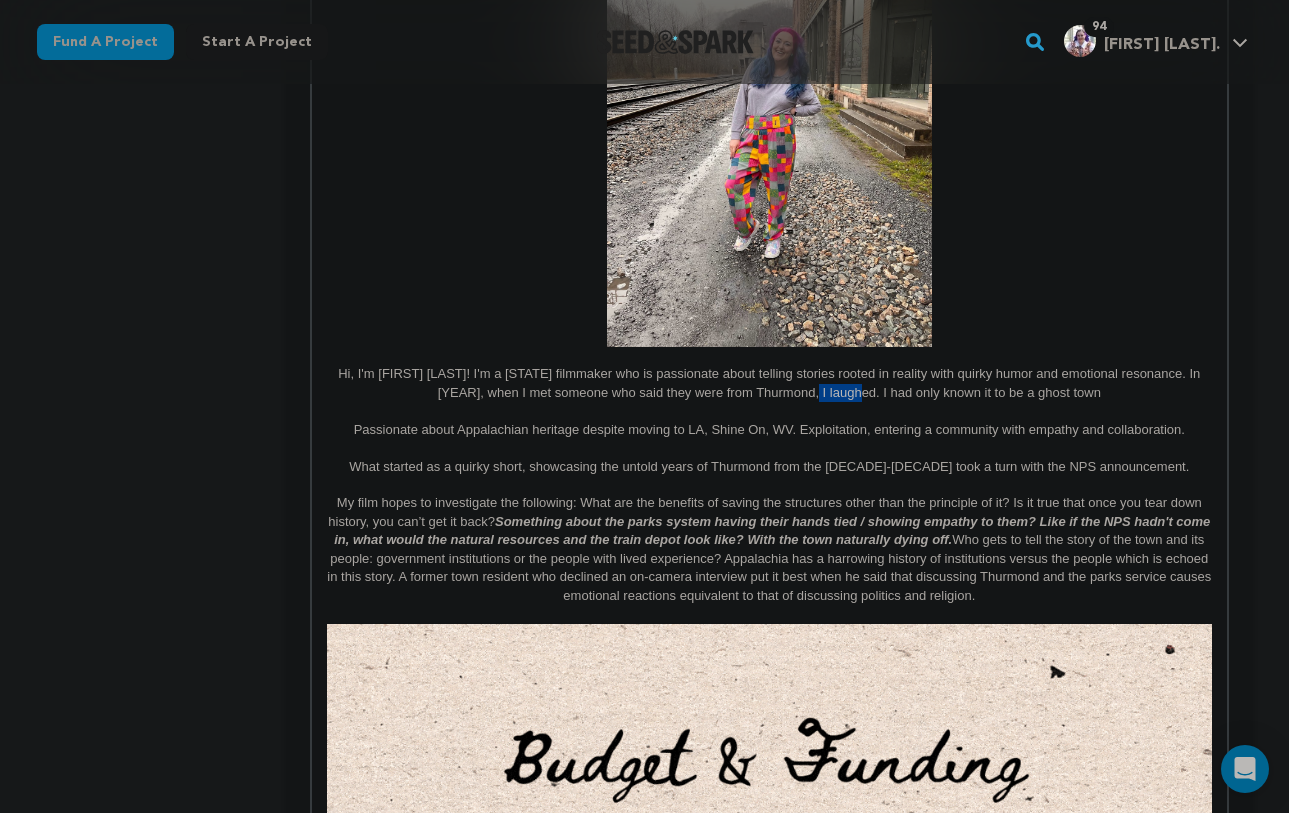 click on "Hi, I'm [FIRST] [LAST]! I'm a [STATE] filmmaker who is passionate about telling stories rooted in reality with quirky humor and emotional resonance. In [YEAR], when I met someone who said they were from Thurmond, I laughed. I had only known it to be a ghost town" at bounding box center (769, 383) 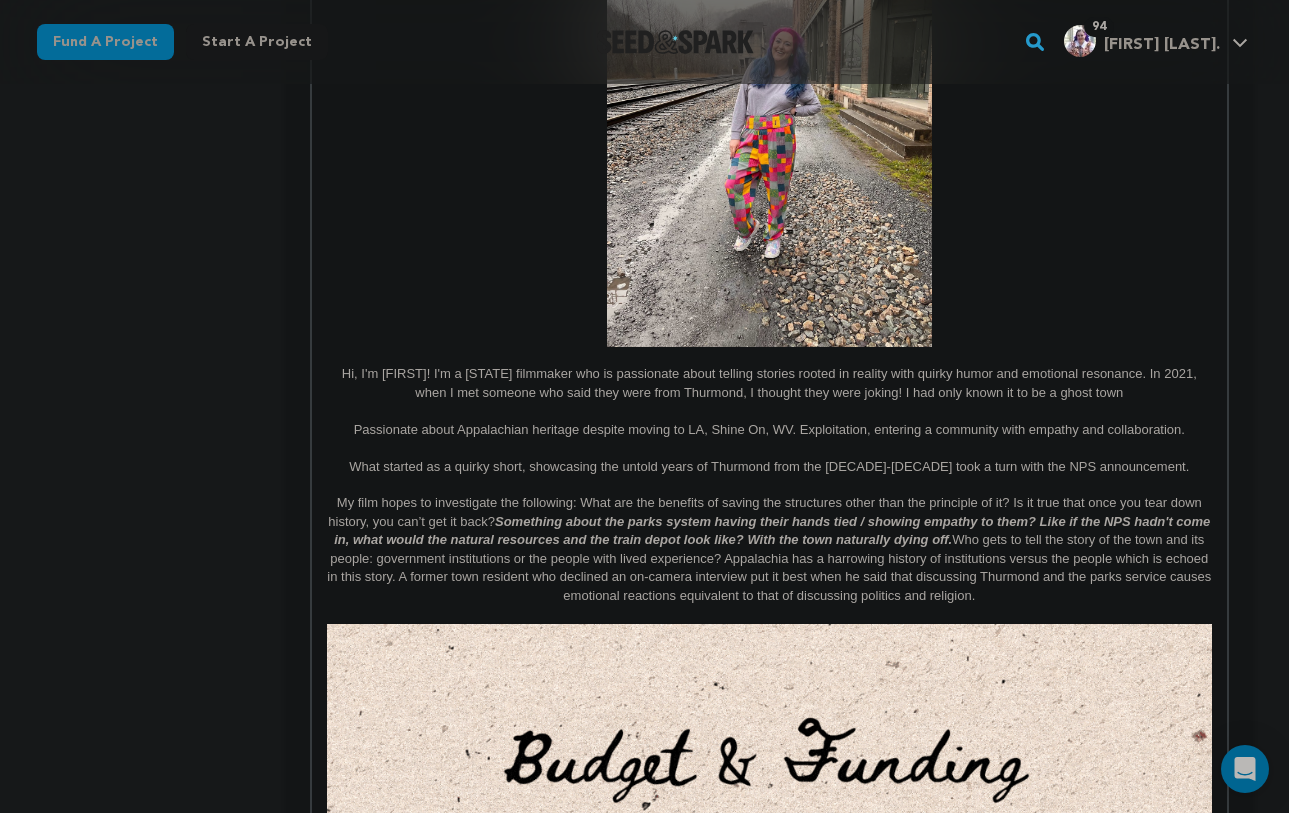 click on "Hi, I'm [FIRST]! I'm a [STATE] filmmaker who is passionate about telling stories rooted in reality with quirky humor and emotional resonance. In 2021, when I met someone who said they were from Thurmond, I thought they were joking! I had only known it to be a ghost town" at bounding box center (769, 383) 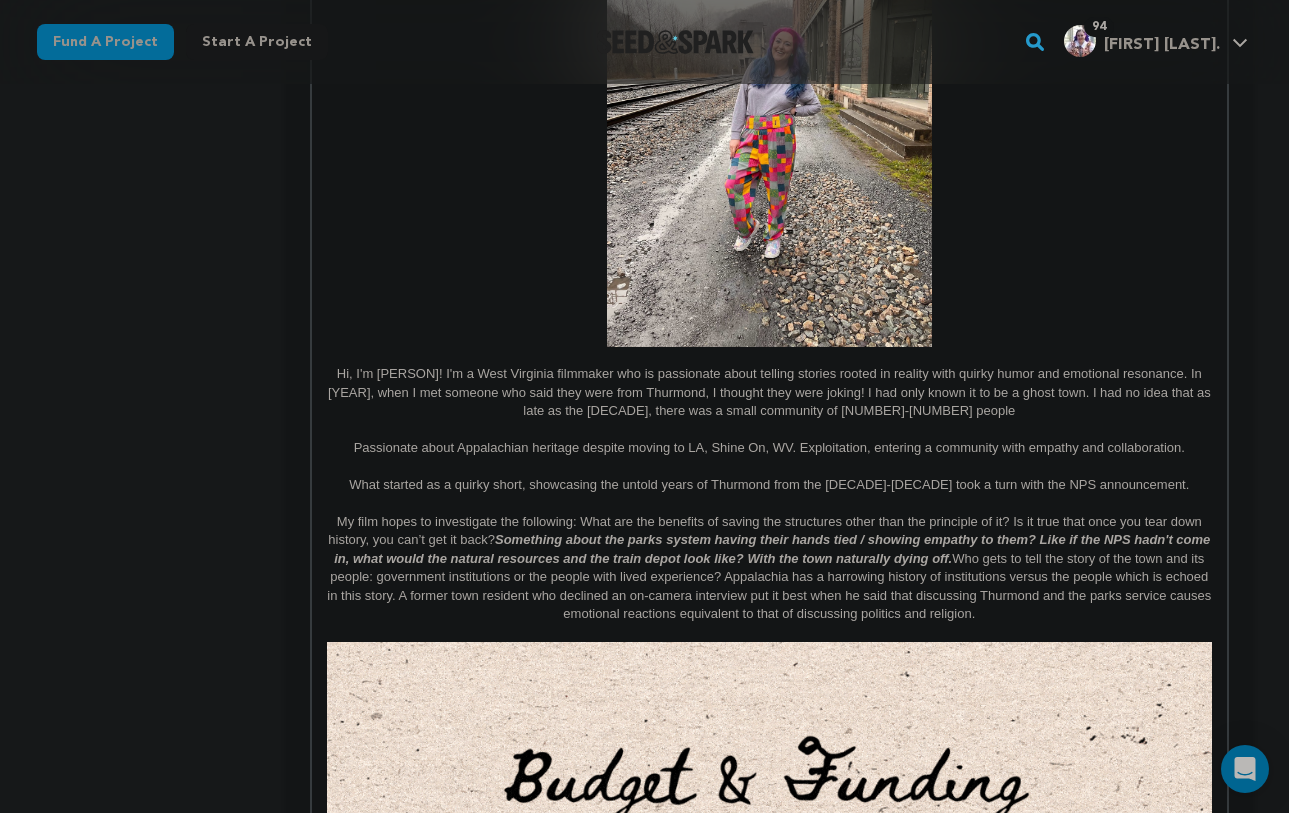 click on "Hi, I'm [PERSON]! I'm a West Virginia filmmaker who is passionate about telling stories rooted in reality with quirky humor and emotional resonance. In [YEAR], when I met someone who said they were from Thurmond, I thought they were joking! I had only known it to be a ghost town. I had no idea that as late as the [DECADE], there was a small community of [NUMBER]-[NUMBER] people" at bounding box center [769, 392] 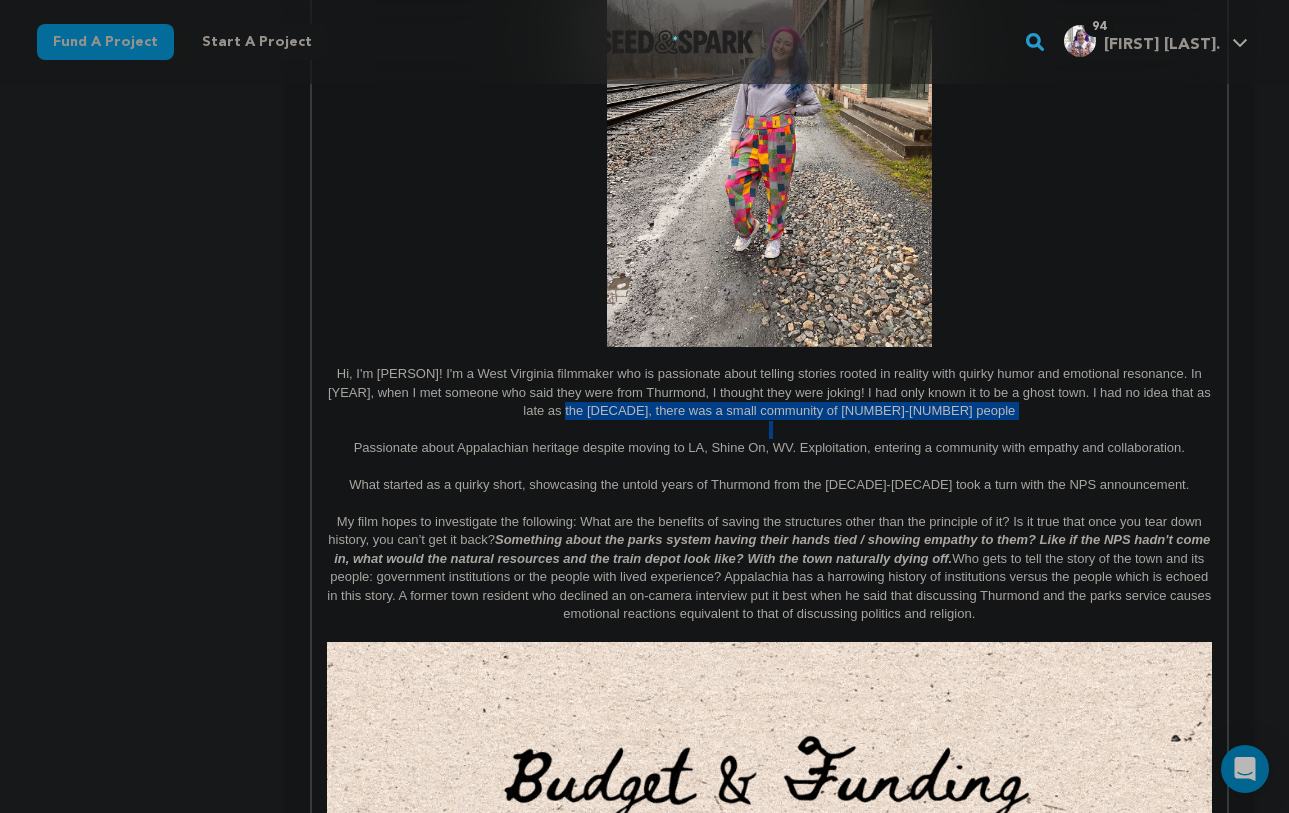 click on "Since [YEAR], more than [PERCENT]% of rural counties have experienced natural population decrease - meaning more deaths than births. ( Source: USDA ) But Thurmond, WV isn't going down without a fight. A booming railroad town founded in [YEAR], Thurmond once housed the employees of the railroad who carted coal out of the [STATE] hills into the bigger cities.  Population decline began as early as [YEAR],  due to technical advancements in railroad, mines closing, and several devastating fires.  In [YEAR], the town was reborn  when Jon Dragan moved to Thurmond to begin the first commercial white water rafting company in [STATE]. Ten years later, through his support of lobbying and persistence, the river was named a National River. Shorten -  Presently, [PERCENT]% of the town of Thurmond is owned by the National Park Service .  Despite hard feelings, stabilized commercial row and redid the train depot to be a museum and visitor center, sharing Thurmond's history. Without them the depot would not exist. Pie Chart?" at bounding box center (769, -171) 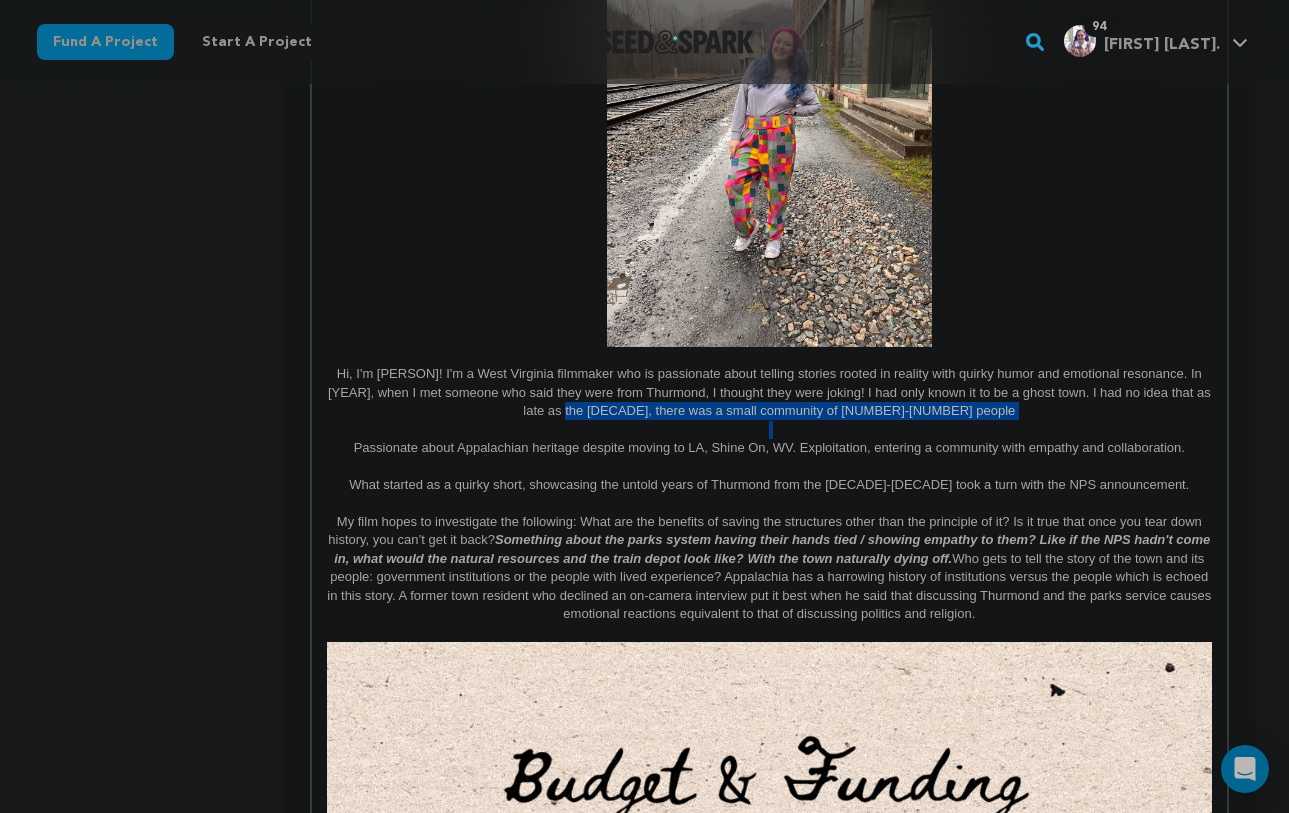 click on "Hi, I'm [PERSON]! I'm a West Virginia filmmaker who is passionate about telling stories rooted in reality with quirky humor and emotional resonance. In [YEAR], when I met someone who said they were from Thurmond, I thought they were joking! I had only known it to be a ghost town. I had no idea that as late as the [DECADE], there was a small community of [NUMBER]-[NUMBER] people" at bounding box center (769, 392) 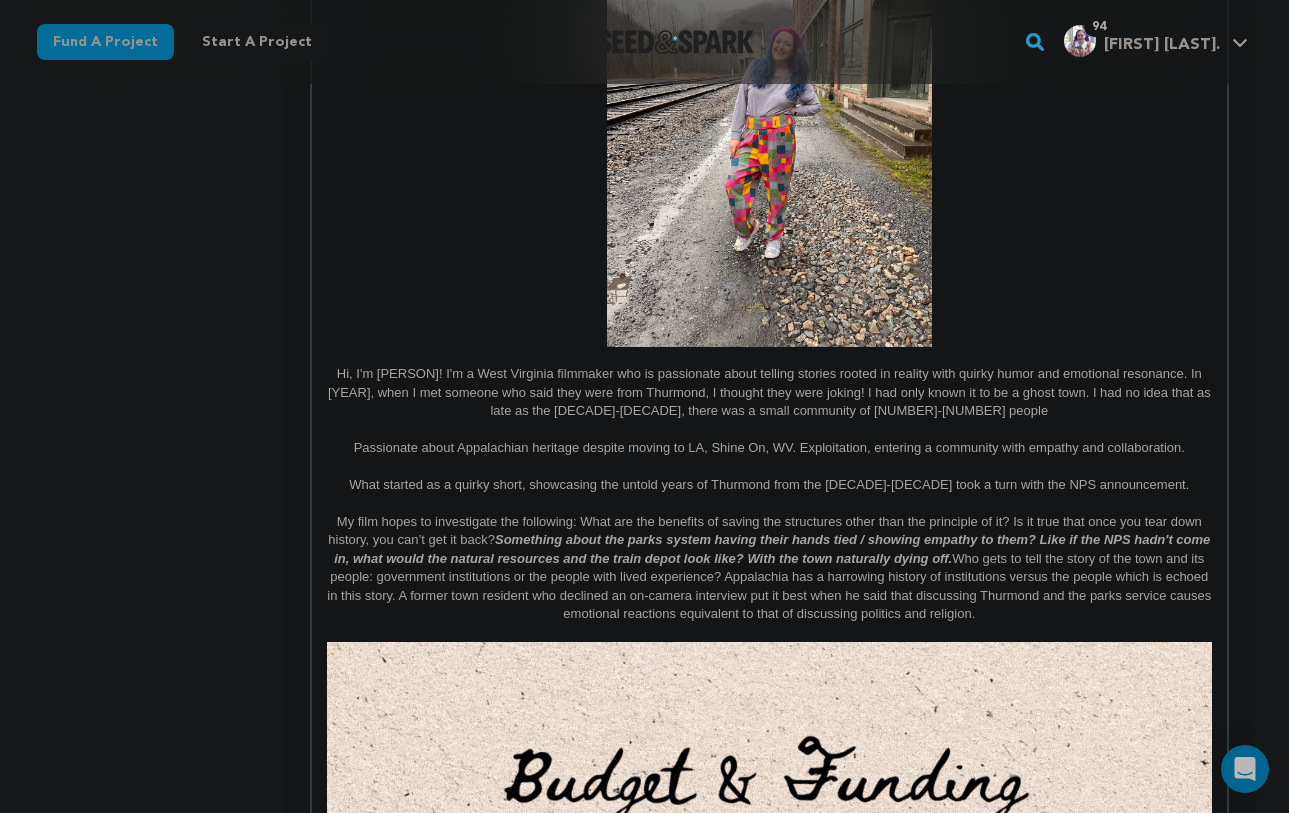 click at bounding box center [769, 430] 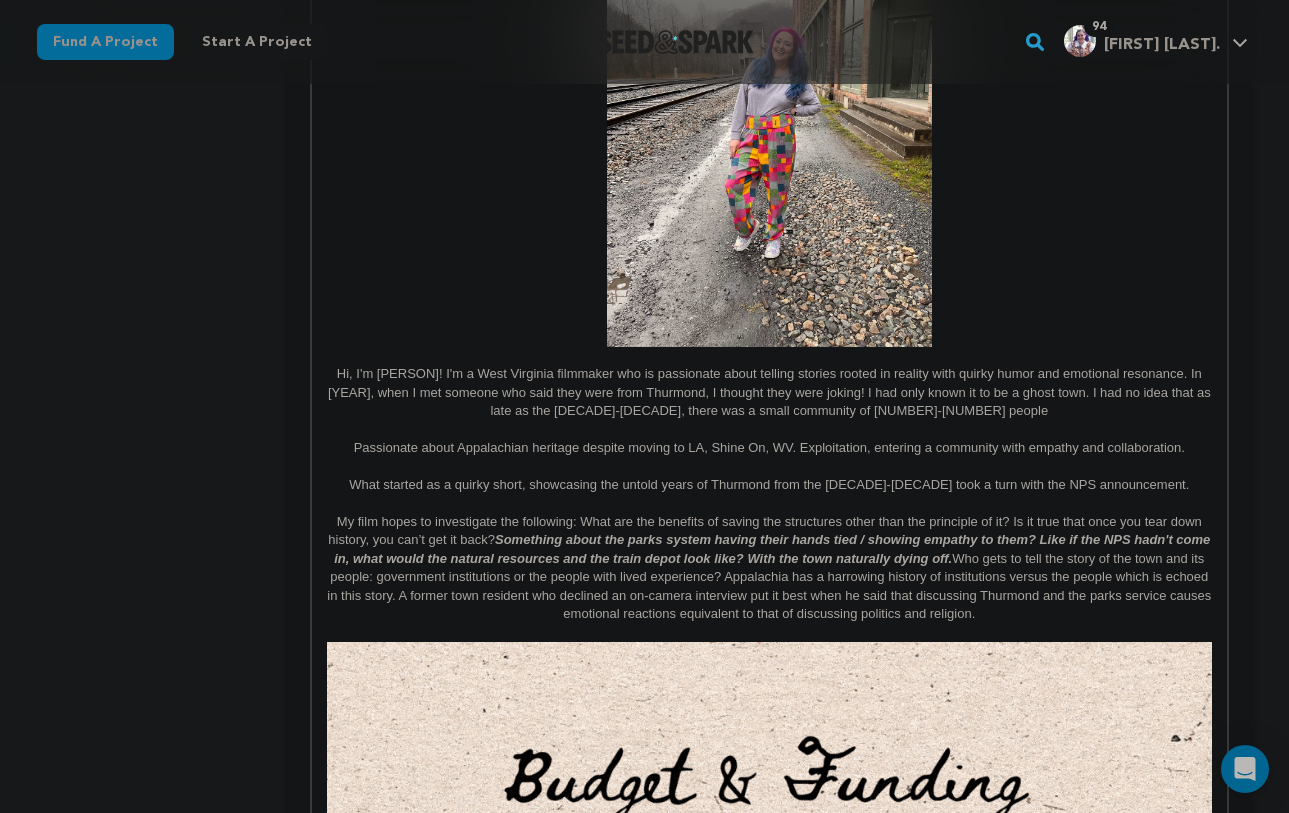 click on "Hi, I'm [PERSON]! I'm a West Virginia filmmaker who is passionate about telling stories rooted in reality with quirky humor and emotional resonance. In [YEAR], when I met someone who said they were from Thurmond, I thought they were joking! I had only known it to be a ghost town. I had no idea that as late as the [DECADE]-[DECADE], there was a small community of [NUMBER]-[NUMBER] people" at bounding box center [769, 392] 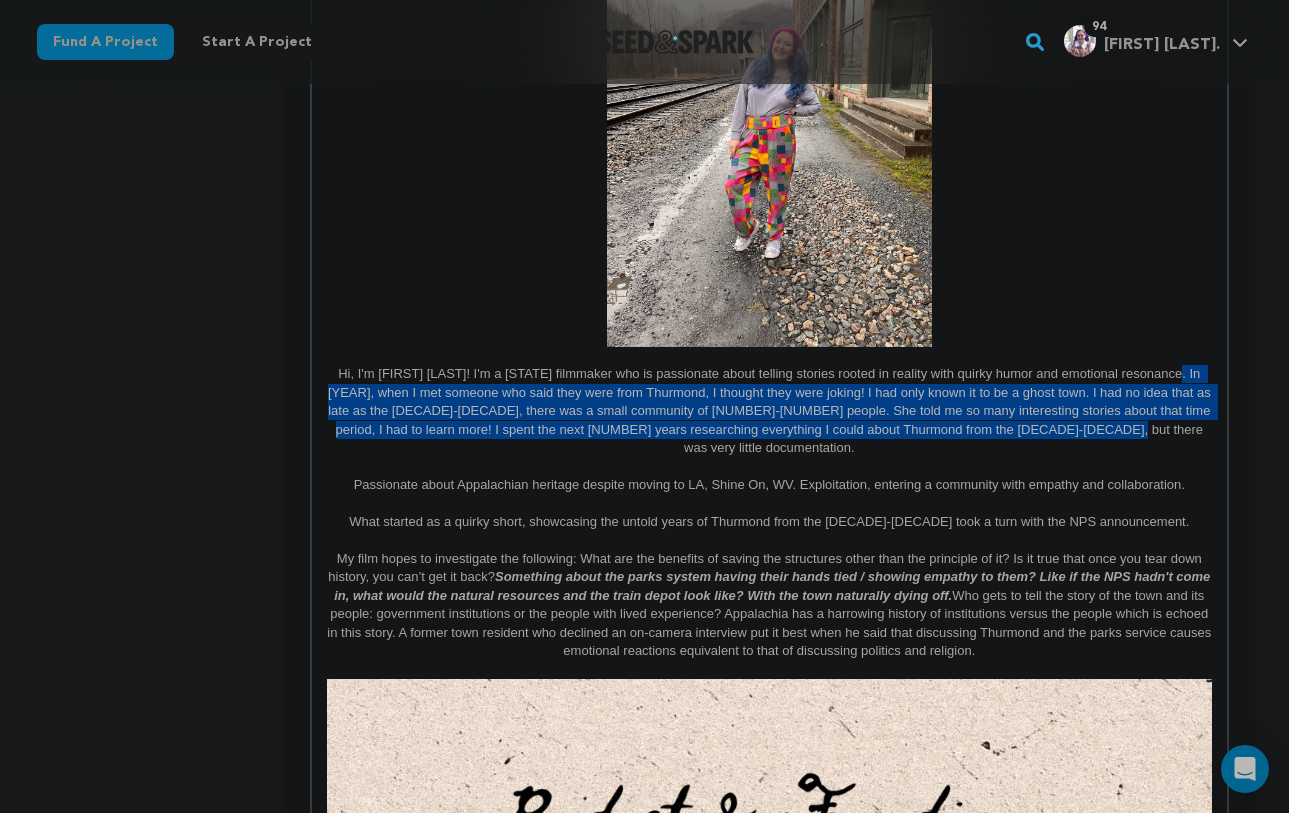 drag, startPoint x: 1140, startPoint y: 427, endPoint x: 1154, endPoint y: 376, distance: 52.886673 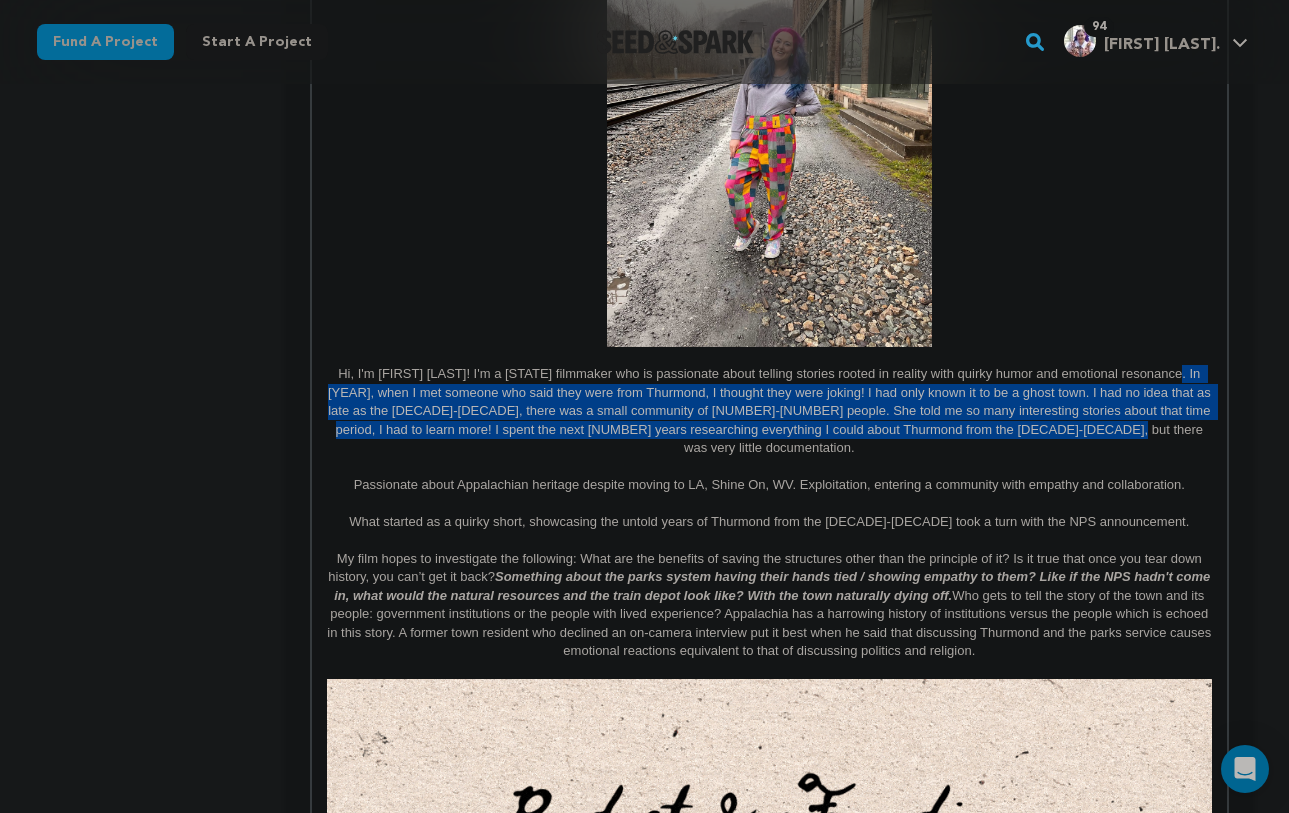 click on "Hi, I'm [FIRST] [LAST]! I'm a [STATE] filmmaker who is passionate about telling stories rooted in reality with quirky humor and emotional resonance. In [YEAR], when I met someone who said they were from Thurmond, I thought they were joking! I had only known it to be a ghost town. I had no idea that as late as the [DECADE]-[DECADE], there was a small community of [NUMBER]-[NUMBER] people. She told me so many interesting stories about that time period, I had to learn more! I spent the next [NUMBER] years researching everything I could about Thurmond from the [DECADE]-[DECADE], but there was very little documentation." at bounding box center [769, 411] 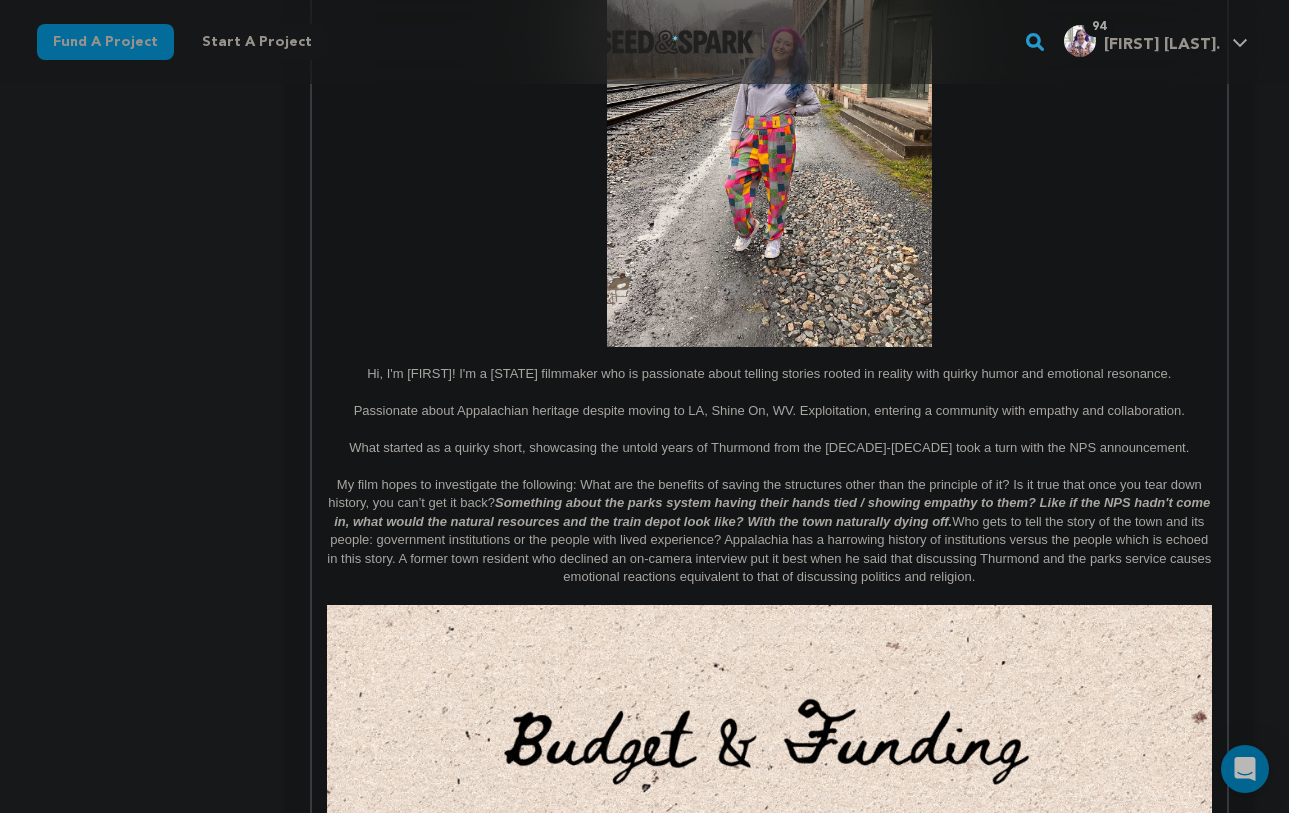 click on "Passionate about Appalachian heritage despite moving to LA, Shine On, WV. Exploitation, entering a community with empathy and collaboration." at bounding box center (769, 411) 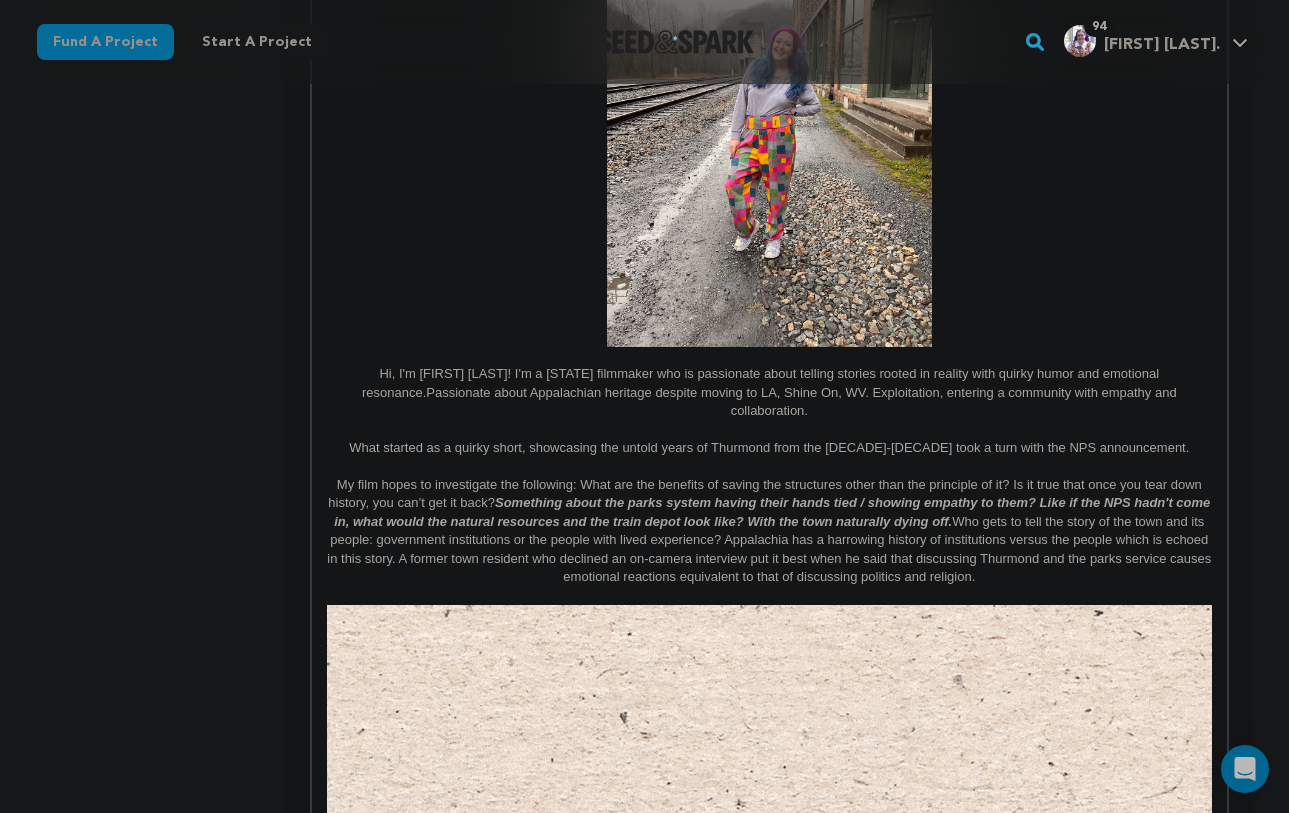 click on "Hi, I'm [FIRST] [LAST]! I'm a [STATE] filmmaker who is passionate about telling stories rooted in reality with quirky humor and emotional resonance.Passionate about Appalachian heritage despite moving to LA, Shine On, WV. Exploitation, entering a community with empathy and collaboration." at bounding box center [769, 392] 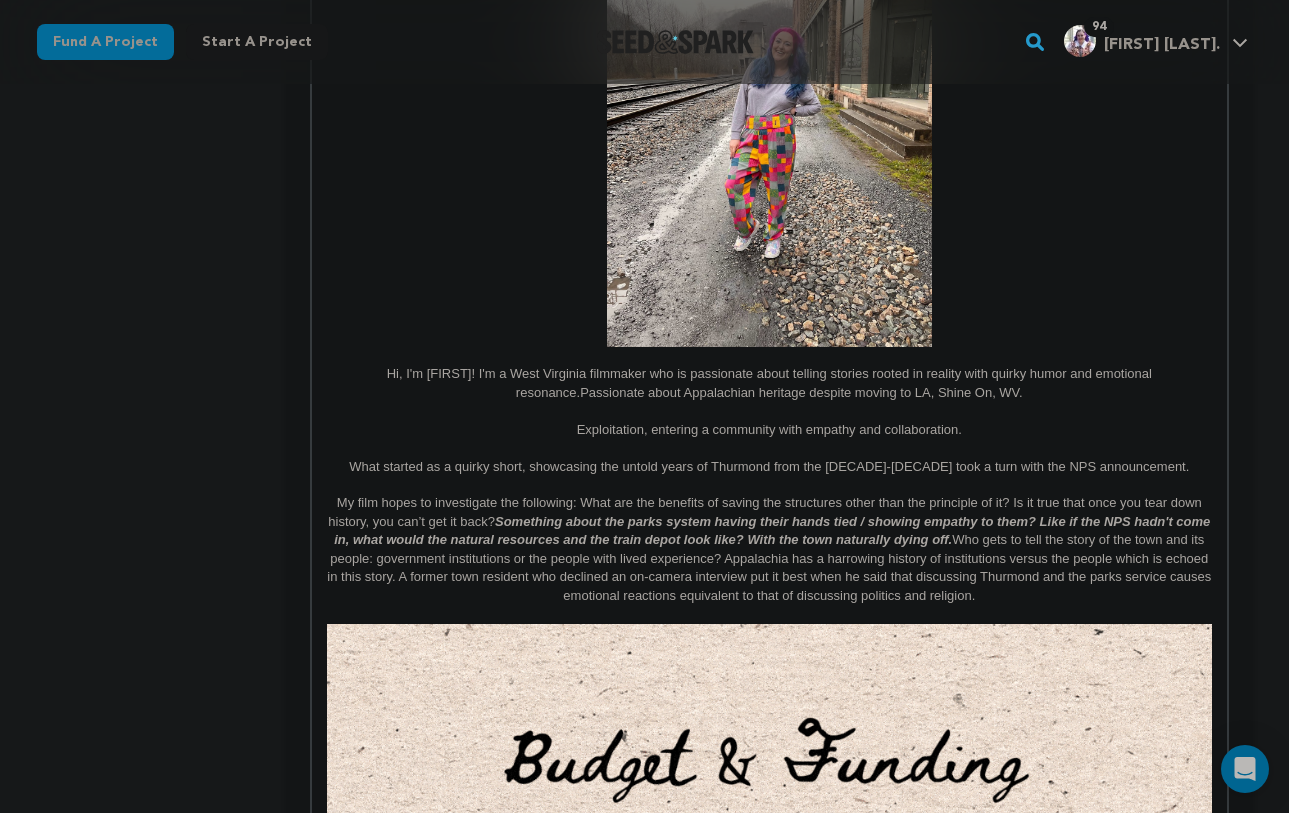 click on "Hi, I'm [FIRST]! I'm a West Virginia filmmaker who is passionate about telling stories rooted in reality with quirky humor and emotional resonance.Passionate about Appalachian heritage despite moving to LA, Shine On, WV." at bounding box center (769, 383) 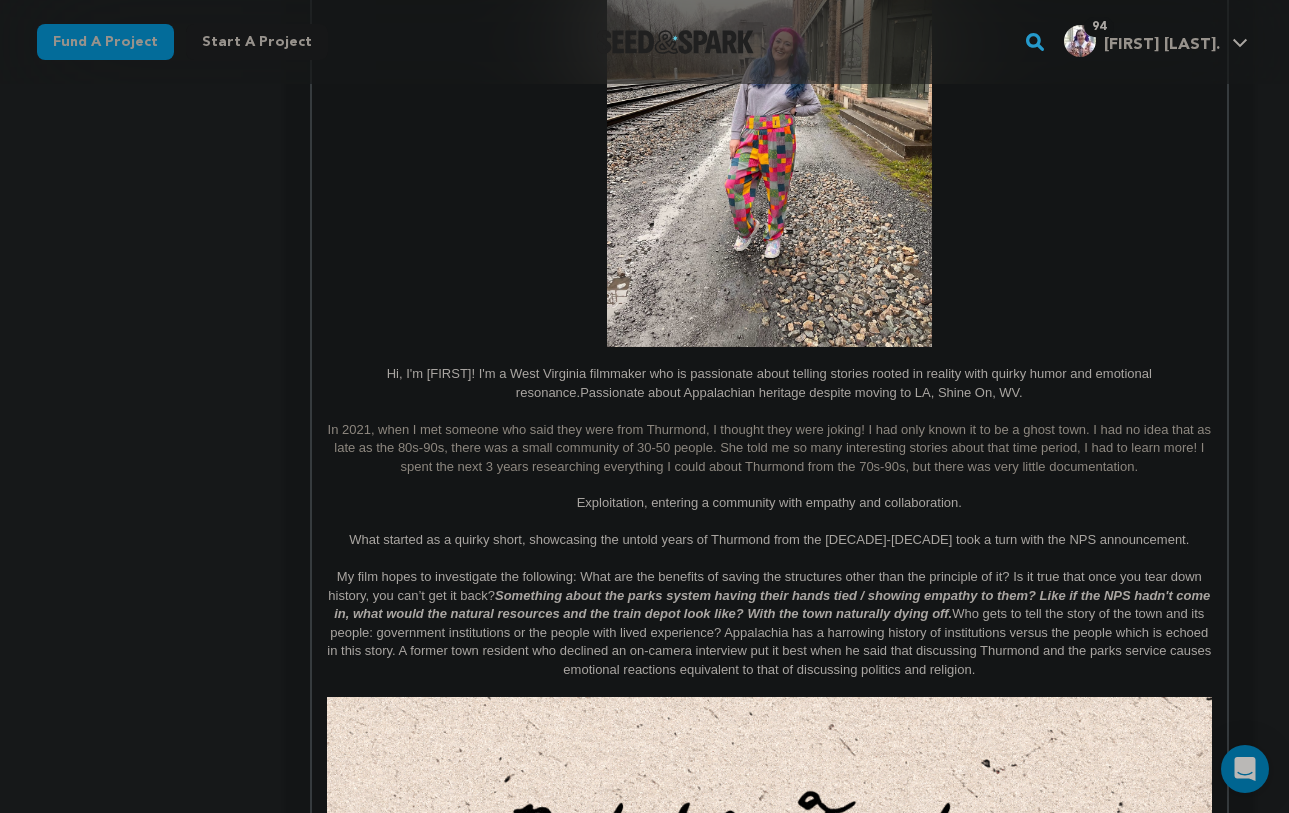 scroll, scrollTop: 266, scrollLeft: 0, axis: vertical 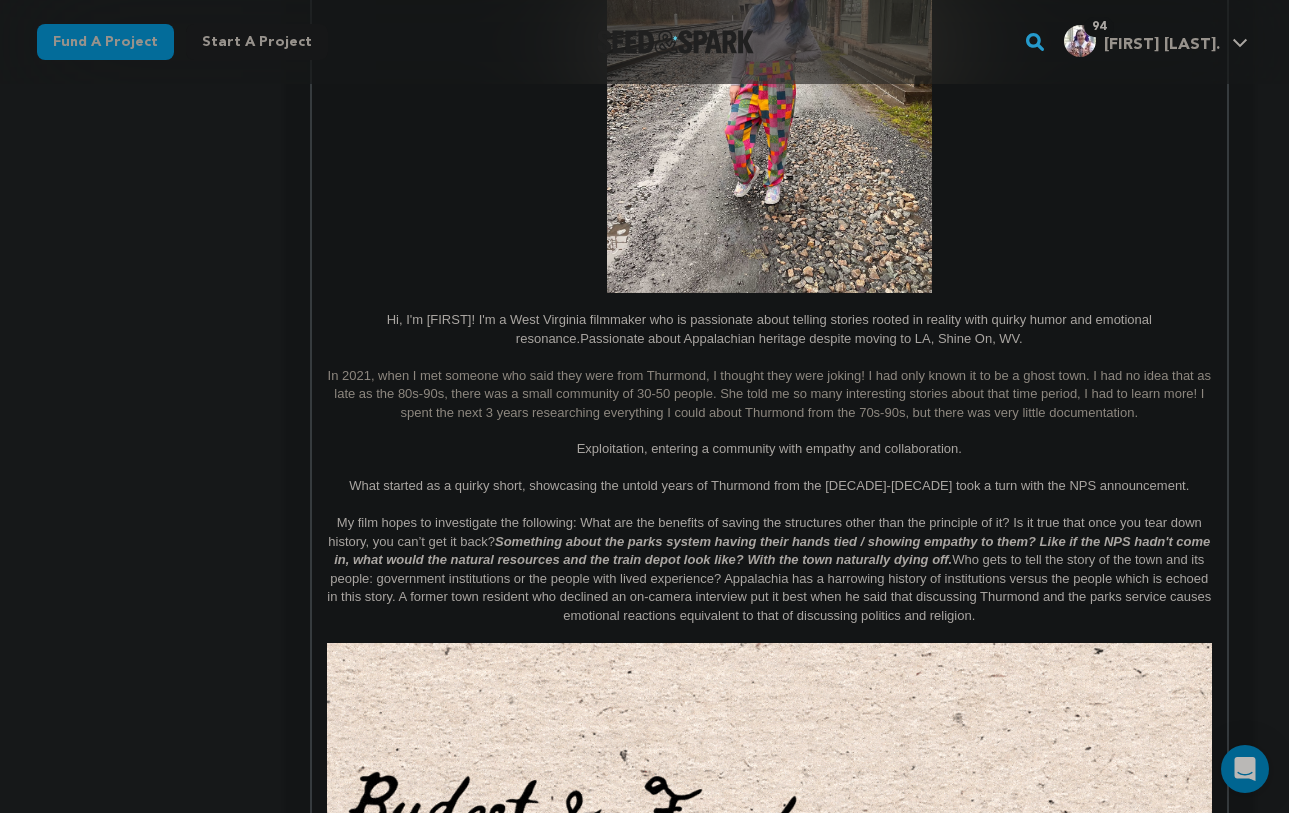 click on "Exploitation, entering a community with empathy and collaboration." at bounding box center [769, 449] 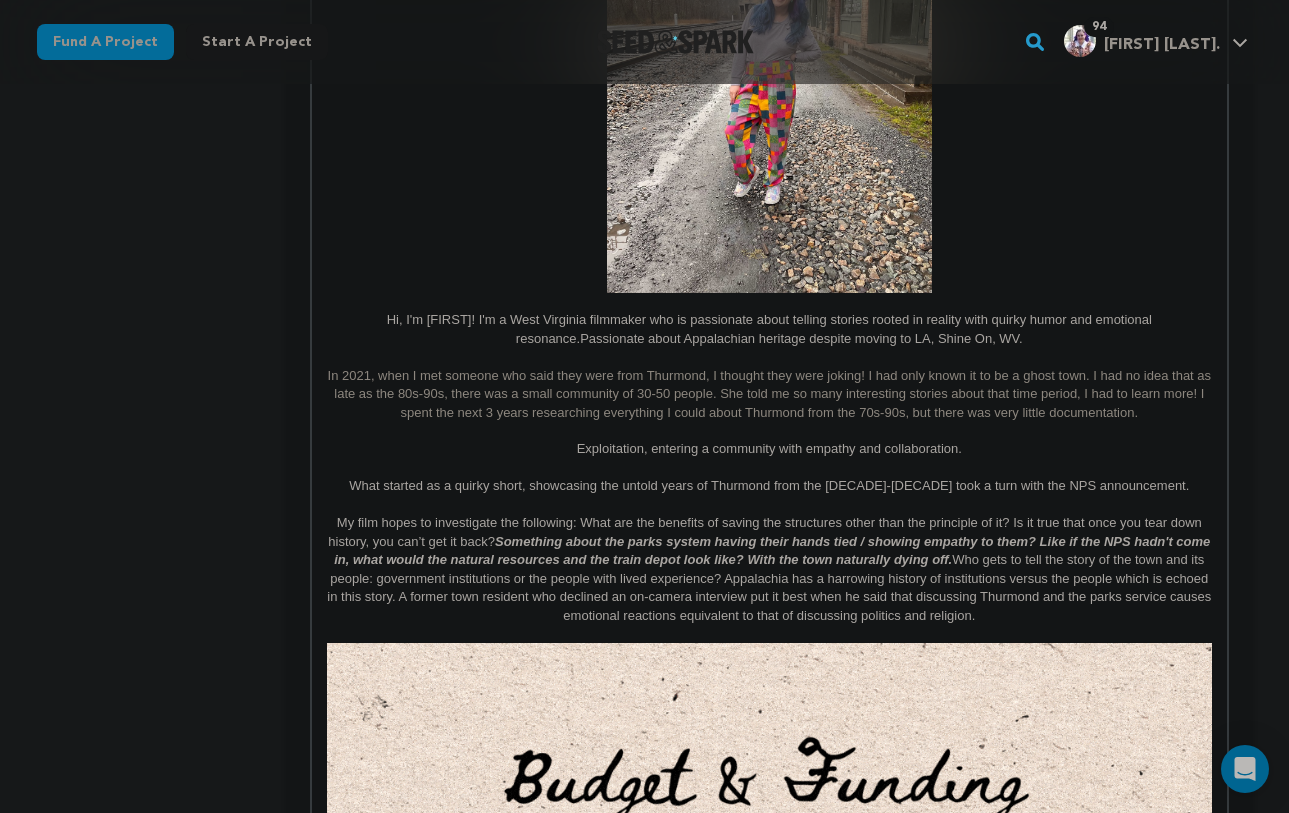 click on "In 2021, when I met someone who said they were from Thurmond, I thought they were joking! I had only known it to be a ghost town. I had no idea that as late as the 80s-90s, there was a small community of 30-50 people. She told me so many interesting stories about that time period, I had to learn more! I spent the next 3 years researching everything I could about Thurmond from the 70s-90s, but there was very little documentation." at bounding box center [769, 394] 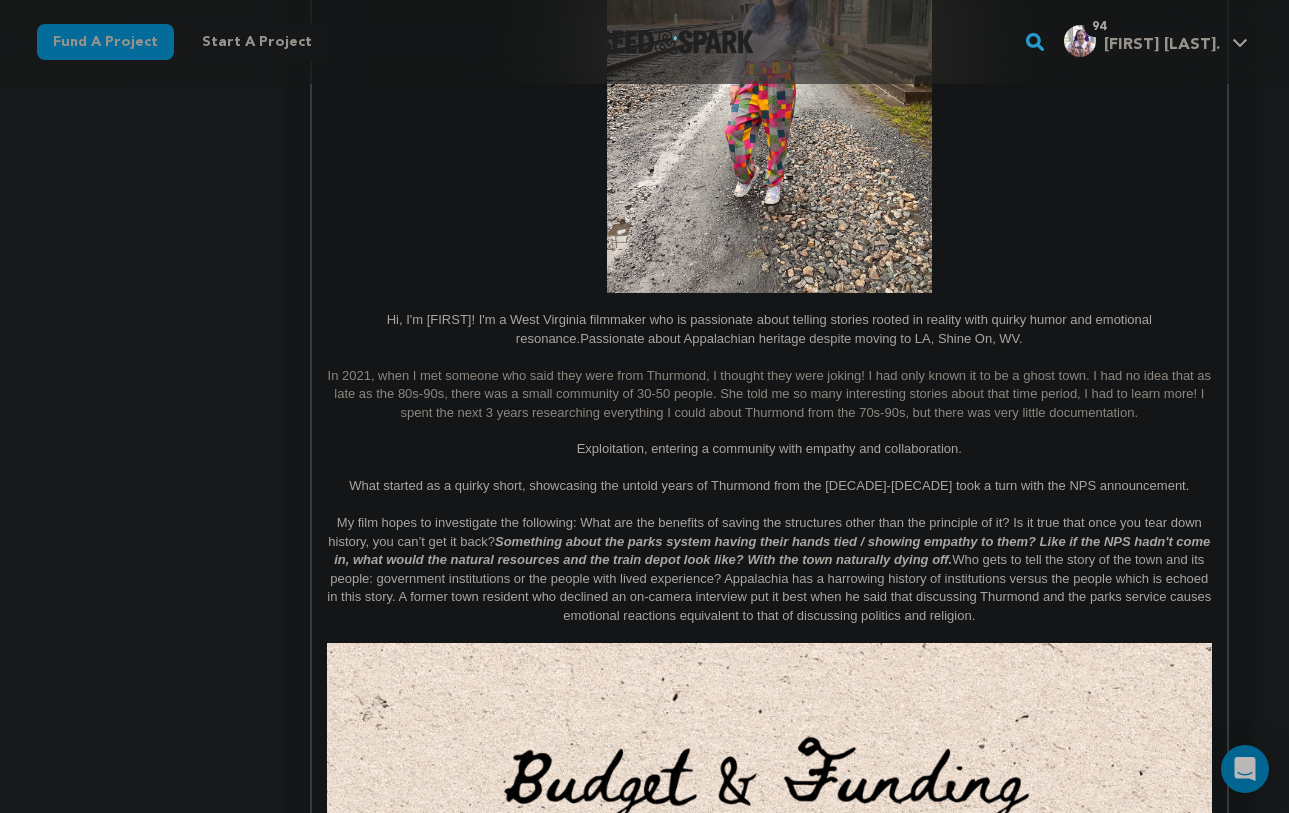 click on "In 2021, when I met someone who said they were from Thurmond, I thought they were joking! I had only known it to be a ghost town. I had no idea that as late as the 80s-90s, there was a small community of 30-50 people. She told me so many interesting stories about that time period, I had to learn more! I spent the next 3 years researching everything I could about Thurmond from the 70s-90s, but there was very little documentation." at bounding box center (771, 394) 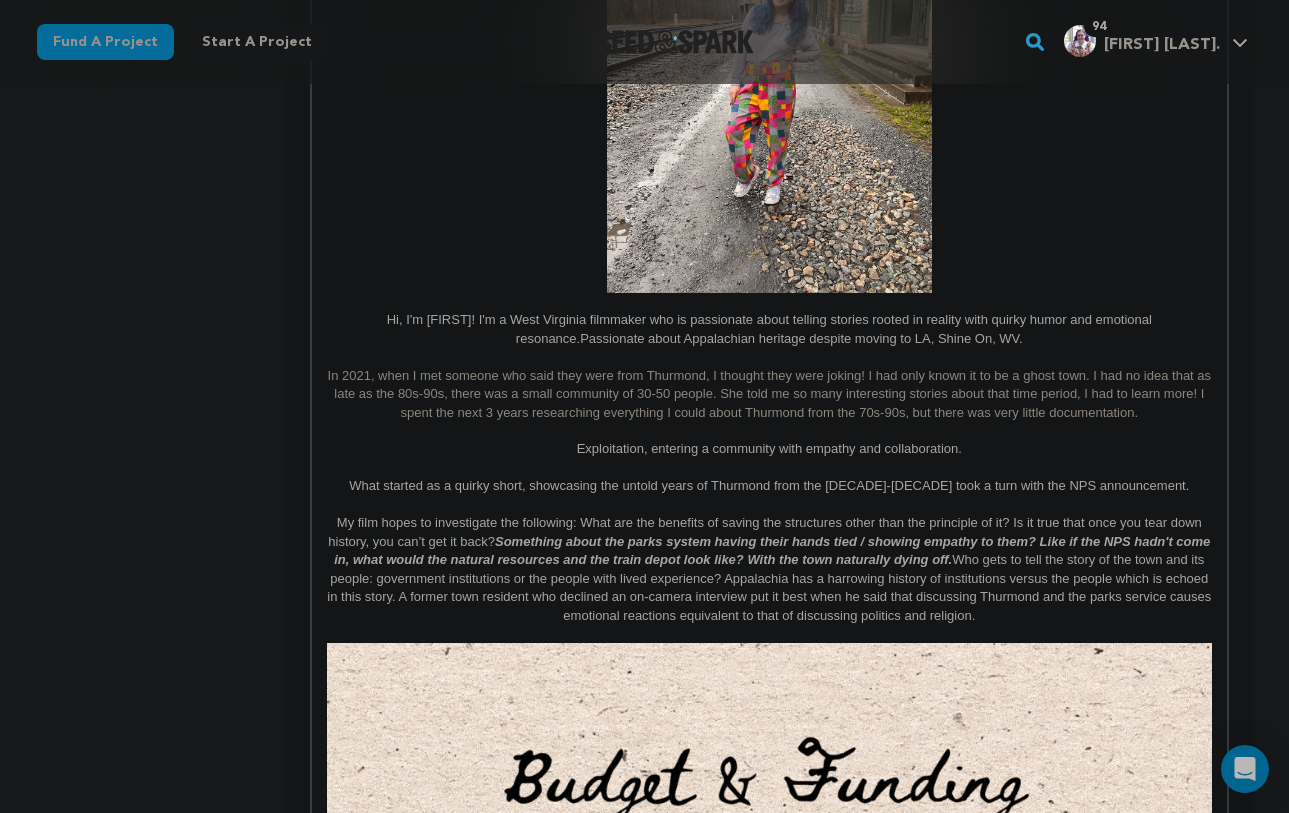 click on "In 2021, when I met someone who said they were from Thurmond, I thought they were joking! I had only known it to be a ghost town. I had no idea that as late as the 80s-90s, there was a small community of 30-50 people. She told me so many interesting stories about that time period, I had to learn more! I spent the next 3 years researching everything I could about Thurmond from the 70s-90s, but there was very little documentation." at bounding box center (769, 394) 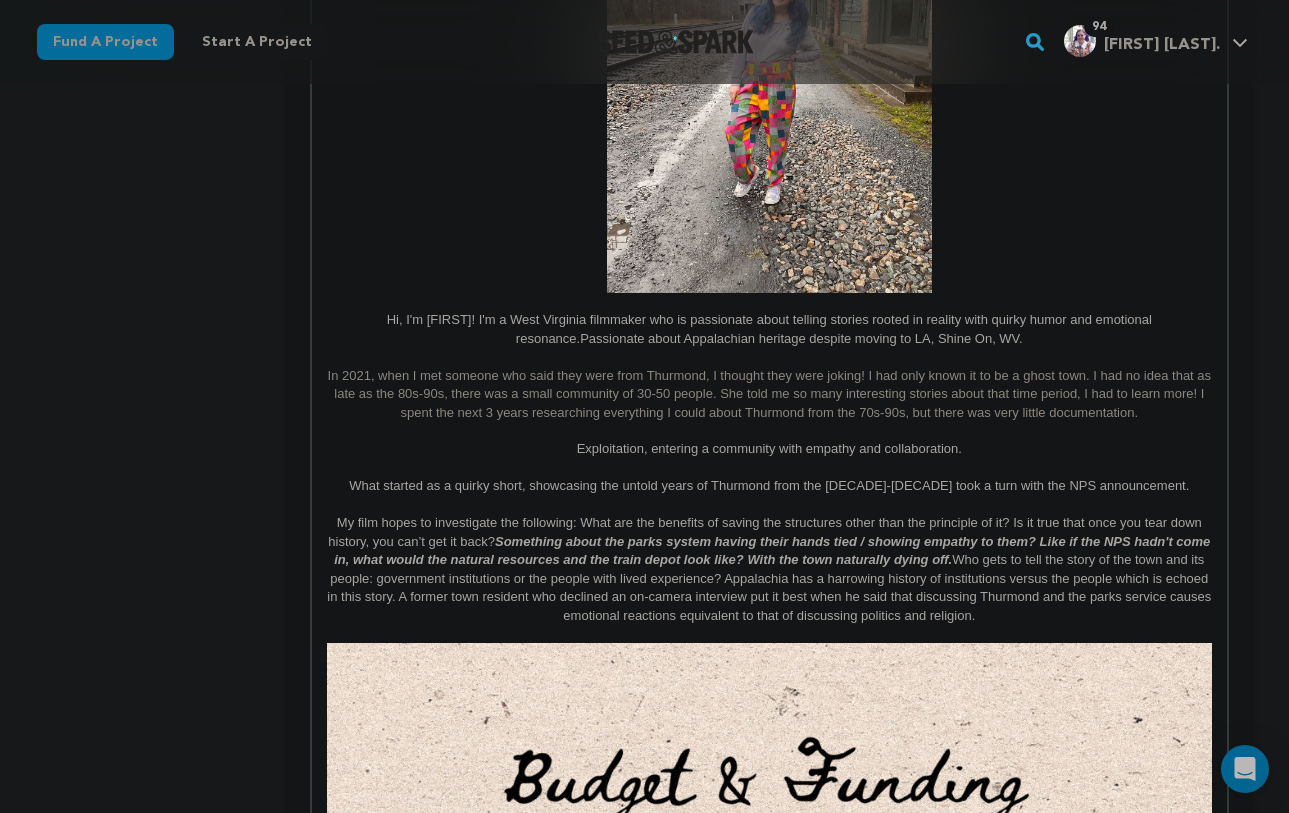 drag, startPoint x: 1163, startPoint y: 416, endPoint x: 338, endPoint y: 378, distance: 825.8747 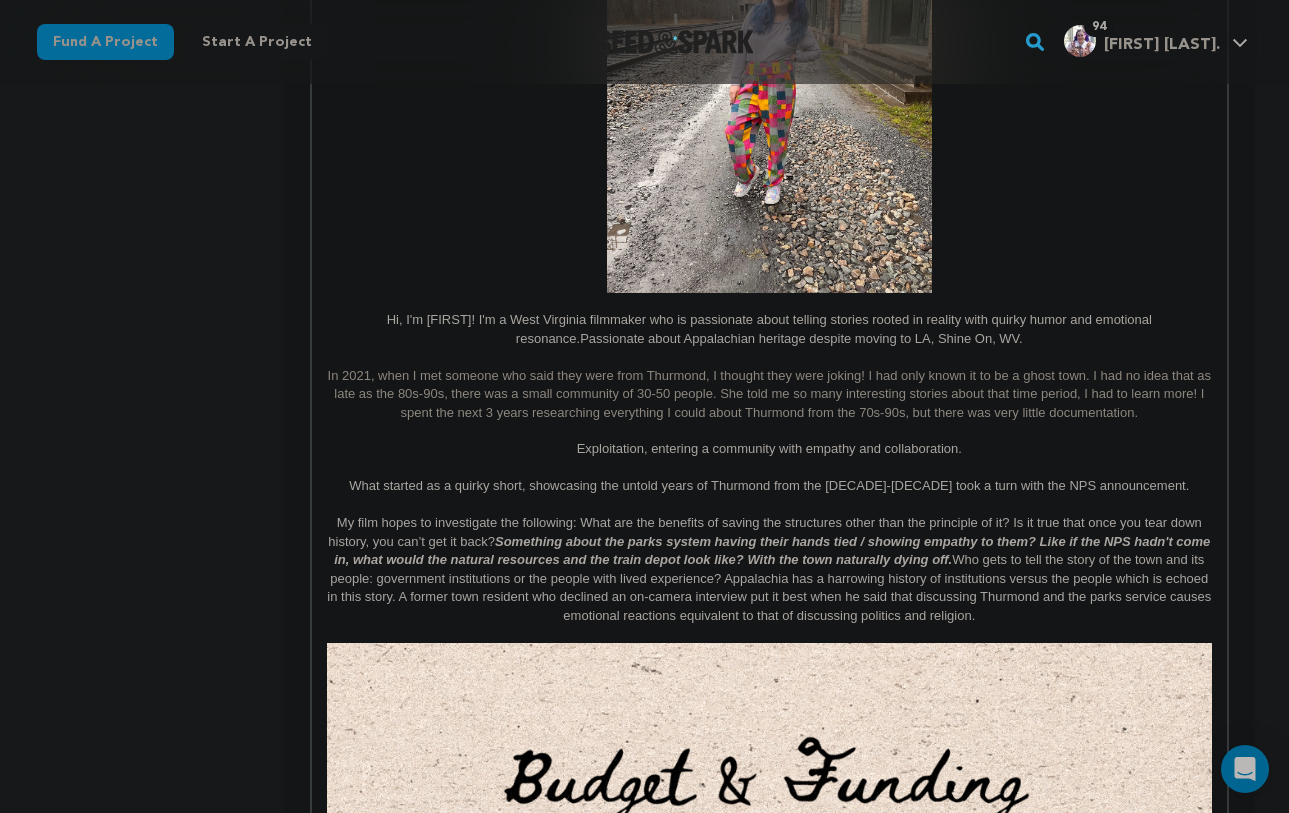 click on "In 2021, when I met someone who said they were from Thurmond, I thought they were joking! I had only known it to be a ghost town. I had no idea that as late as the 80s-90s, there was a small community of 30-50 people. She told me so many interesting stories about that time period, I had to learn more! I spent the next 3 years researching everything I could about Thurmond from the 70s-90s, but there was very little documentation." at bounding box center [769, 394] 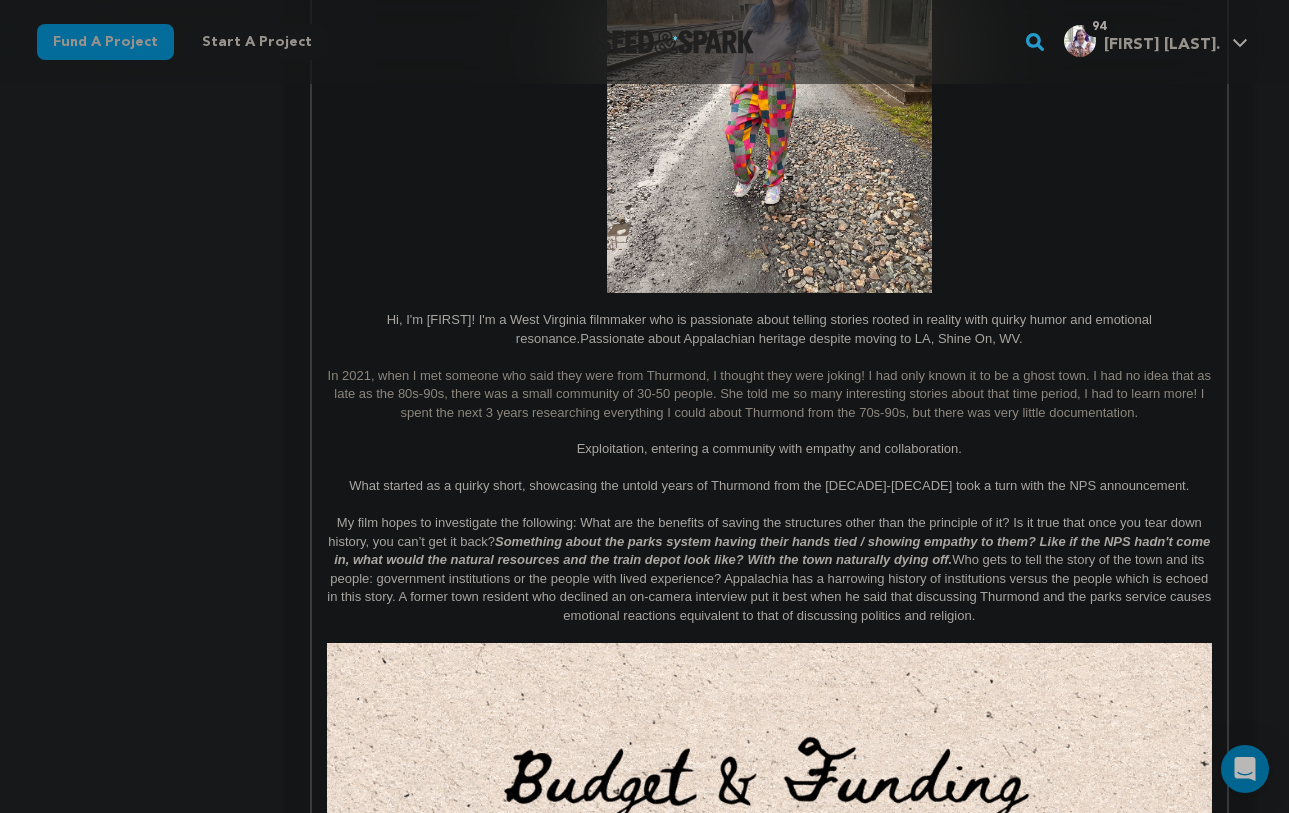 click on "In 2021, when I met someone who said they were from Thurmond, I thought they were joking! I had only known it to be a ghost town. I had no idea that as late as the 80s-90s, there was a small community of 30-50 people. She told me so many interesting stories about that time period, I had to learn more! I spent the next 3 years researching everything I could about Thurmond from the 70s-90s, but there was very little documentation." at bounding box center (771, 394) 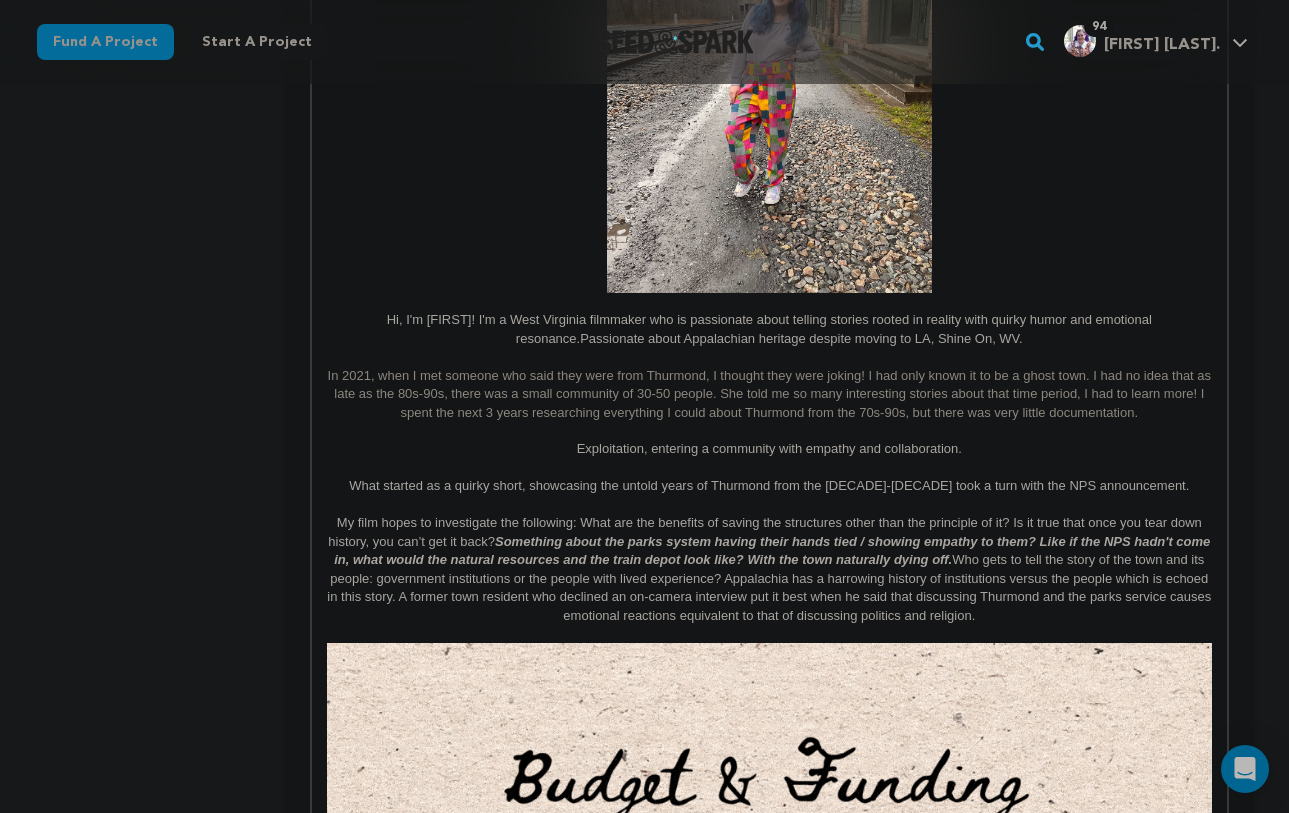 drag, startPoint x: 1069, startPoint y: 418, endPoint x: 1053, endPoint y: 420, distance: 16.124516 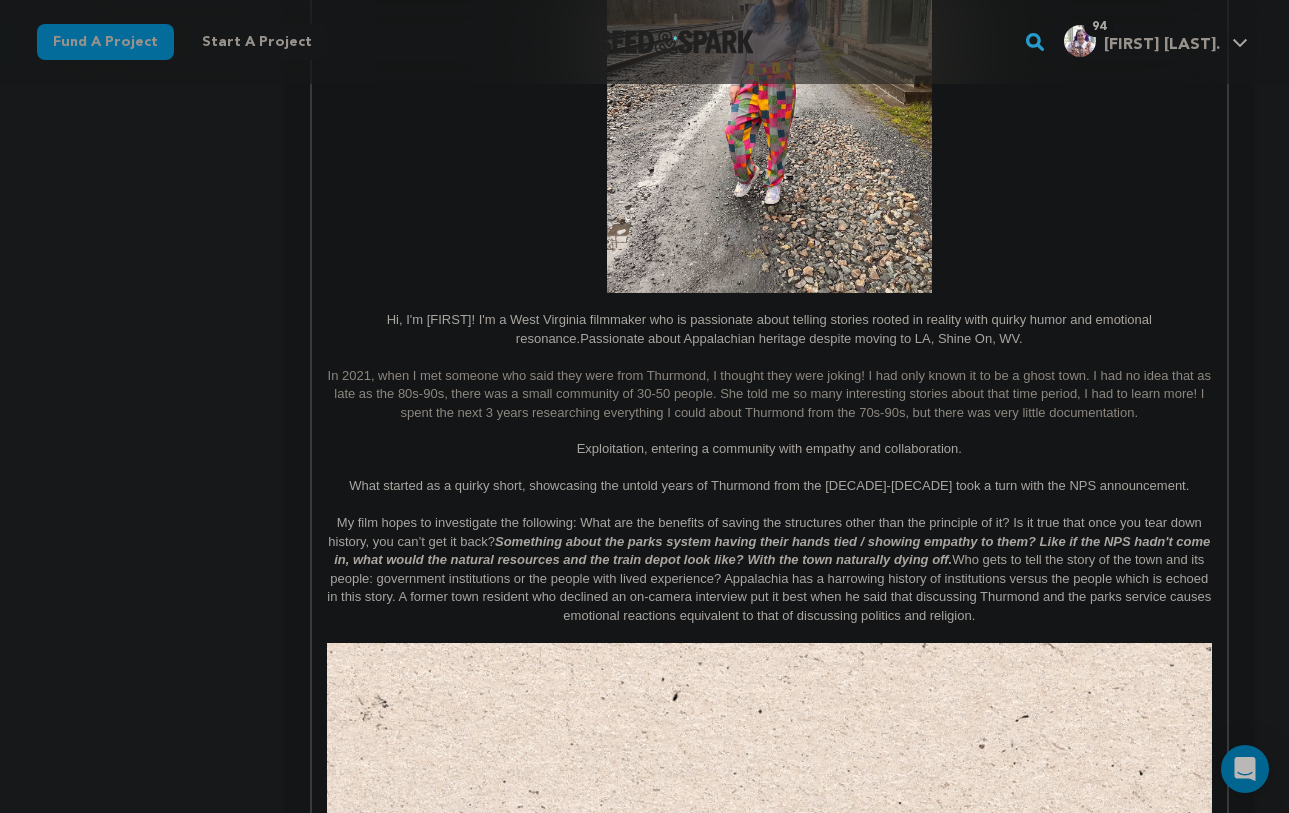 click on "In 2021, when I met someone who said they were from Thurmond, I thought they were joking! I had only known it to be a ghost town. I had no idea that as late as the 80s-90s, there was a small community of 30-50 people. She told me so many interesting stories about that time period, I had to learn more! I spent the next 3 years researching everything I could about Thurmond from the 70s-90s, but there was very little documentation." at bounding box center (769, 394) 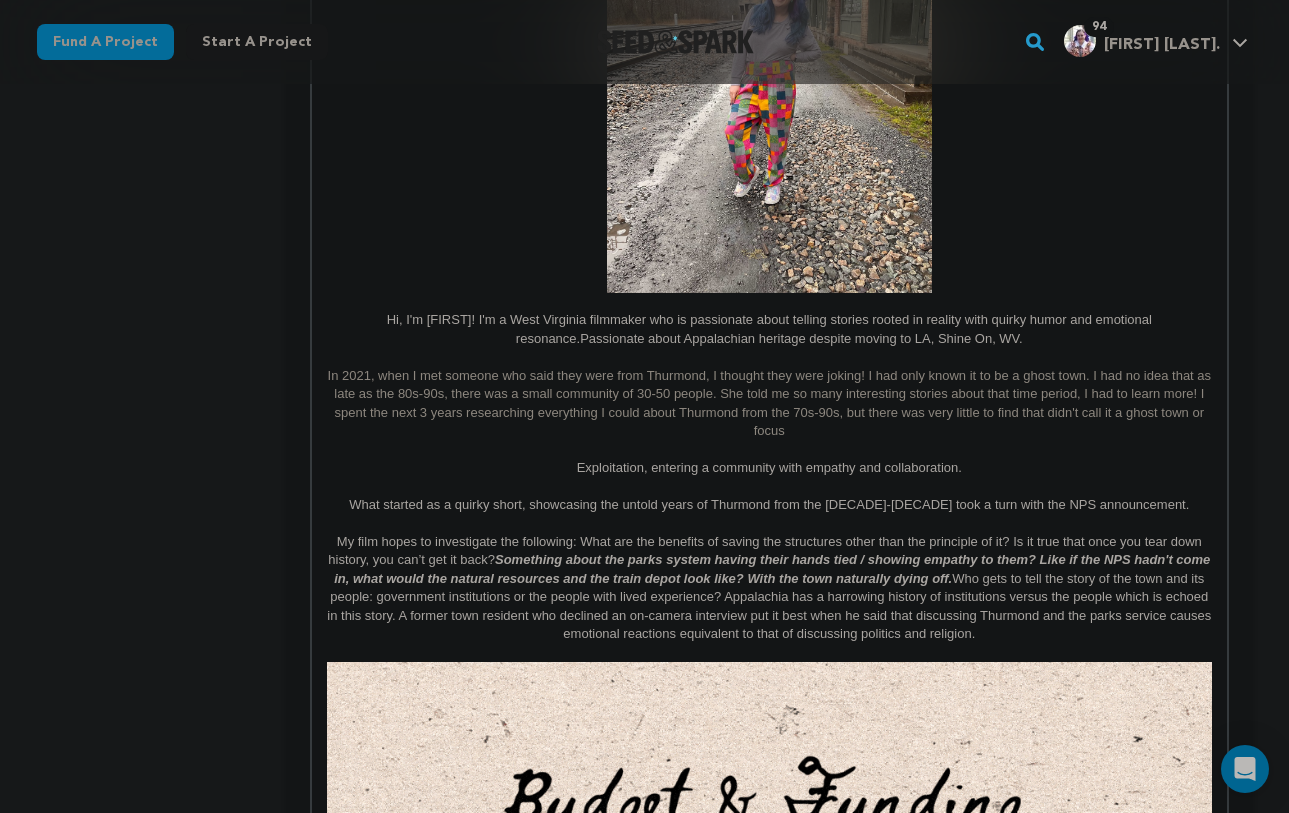 drag, startPoint x: 1134, startPoint y: 427, endPoint x: 1108, endPoint y: 417, distance: 27.856777 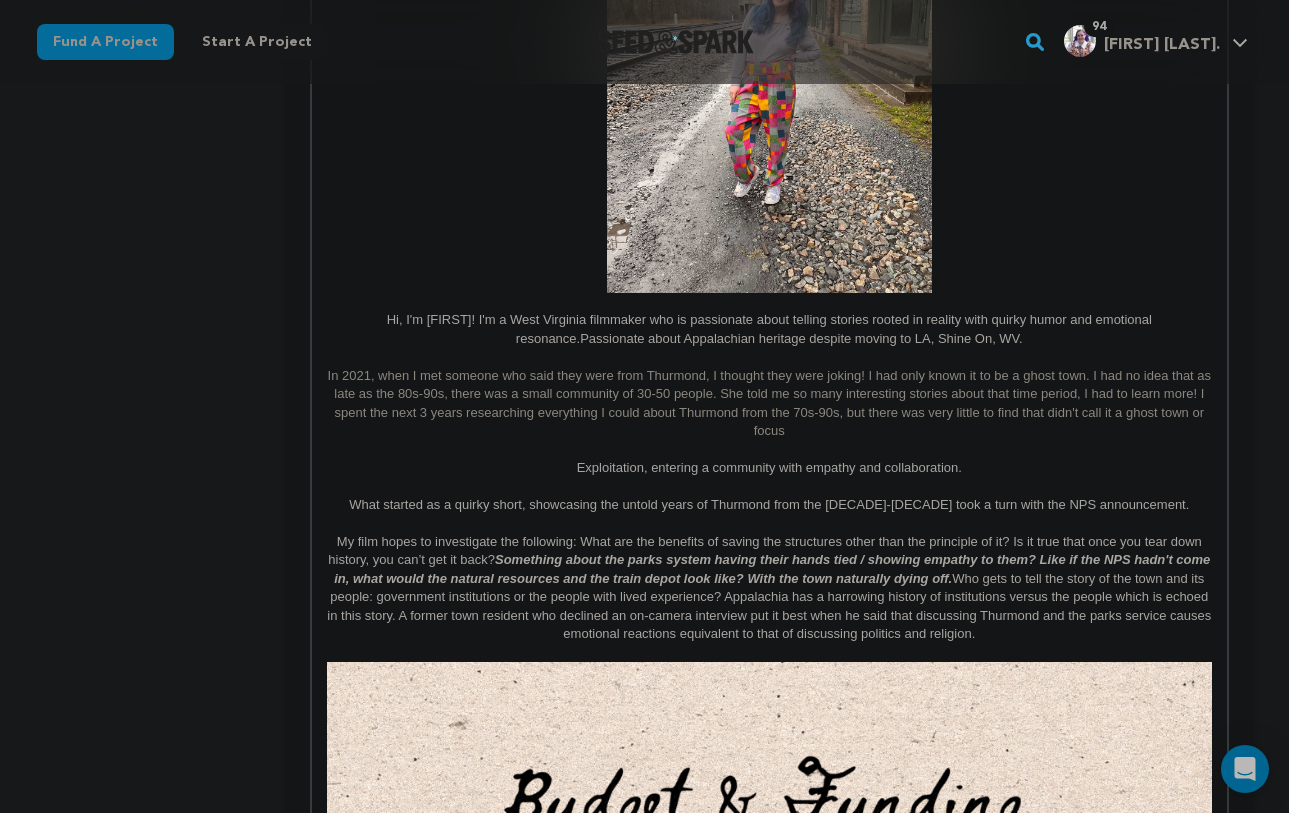 click on "In 2021, when I met someone who said they were from Thurmond, I thought they were joking! I had only known it to be a ghost town. I had no idea that as late as the 80s-90s, there was a small community of 30-50 people. She told me so many interesting stories about that time period, I had to learn more! I spent the next 3 years researching everything I could about Thurmond from the 70s-90s, but there was very little to find that didn't call it a ghost town or focus" at bounding box center (769, 404) 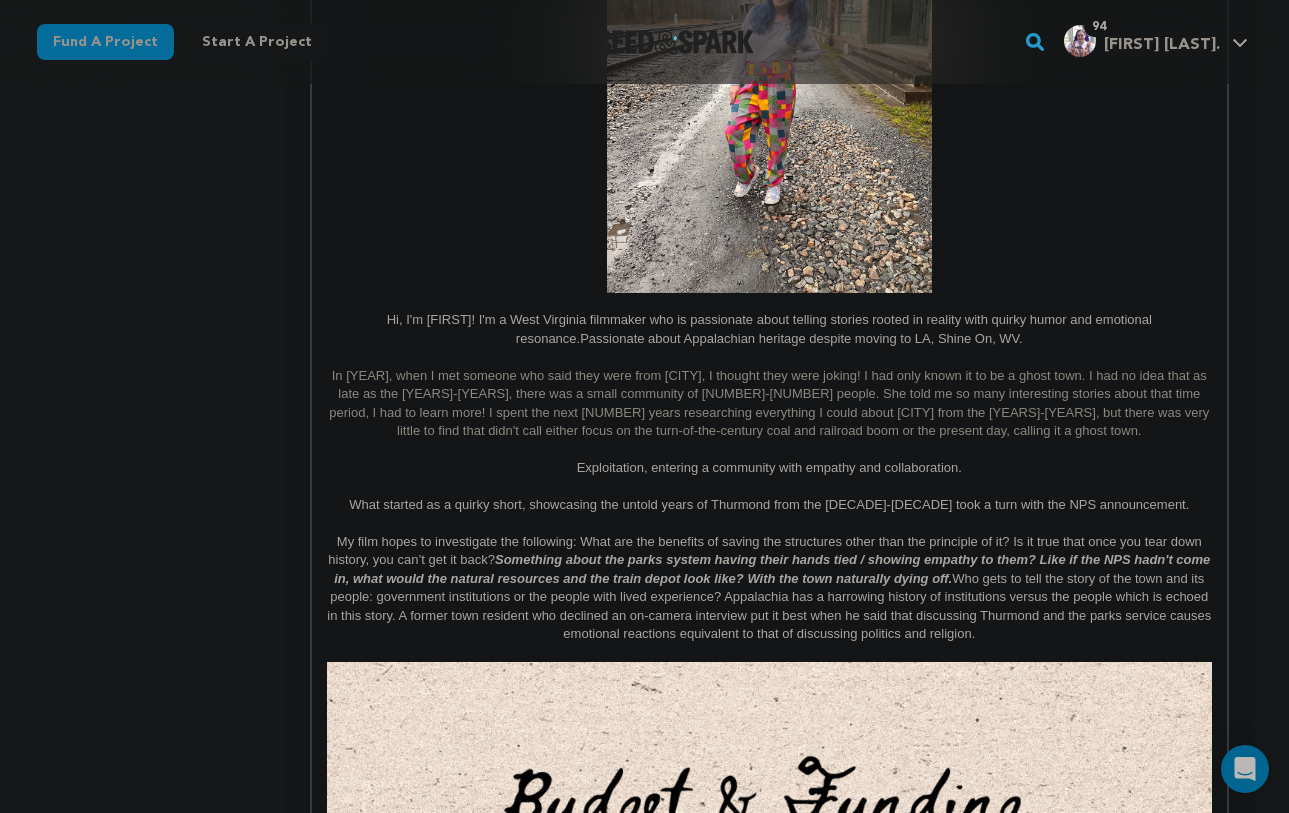 click on "Hi, I'm [FIRST]! I'm a West Virginia filmmaker who is passionate about telling stories rooted in reality with quirky humor and emotional resonance.Passionate about Appalachian heritage despite moving to LA, Shine On, WV." at bounding box center [769, 329] 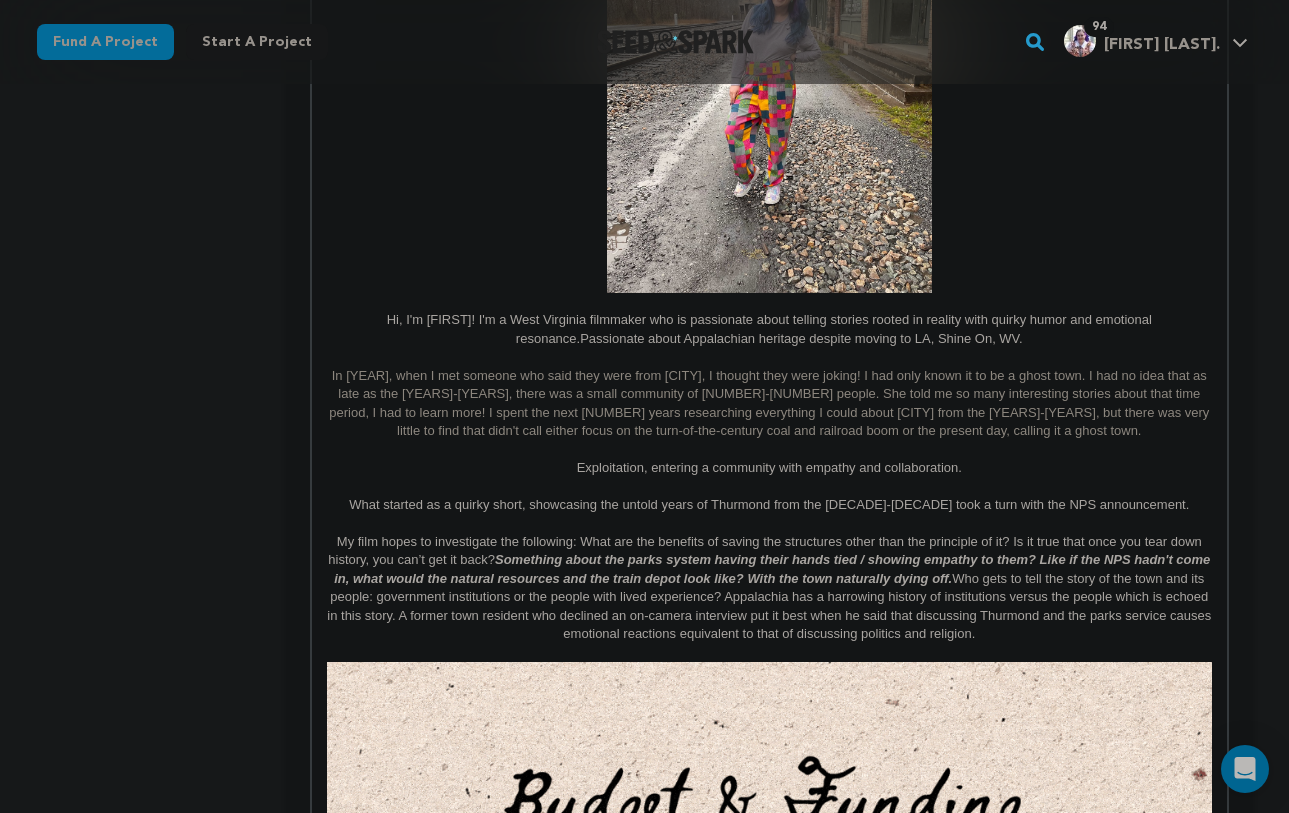 click on "Hi, I'm [FIRST]! I'm a West Virginia filmmaker who is passionate about telling stories rooted in reality with quirky humor and emotional resonance.Passionate about Appalachian heritage despite moving to LA, Shine On, WV." at bounding box center [769, 329] 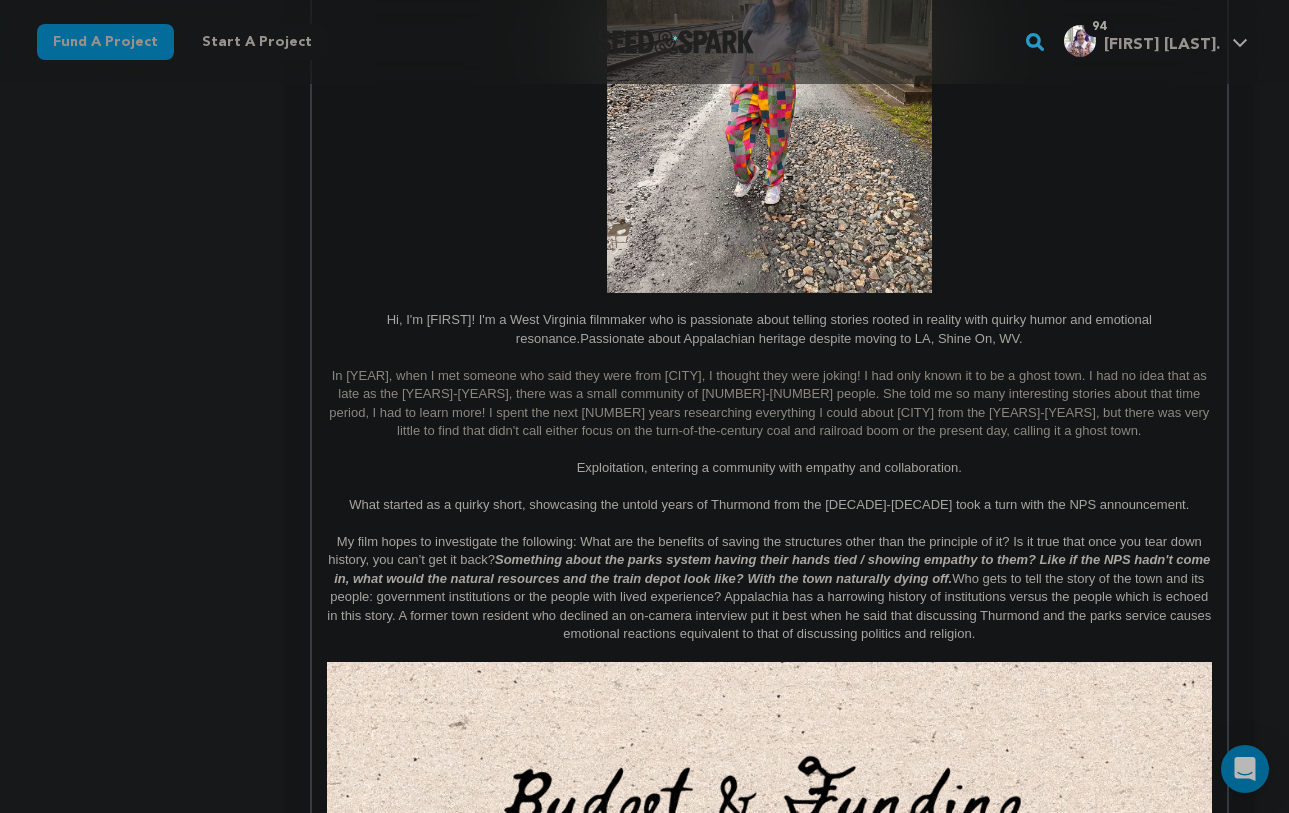 click on "Hi, I'm [FIRST]! I'm a West Virginia filmmaker who is passionate about telling stories rooted in reality with quirky humor and emotional resonance.Passionate about Appalachian heritage despite moving to LA, Shine On, WV." at bounding box center (769, 329) 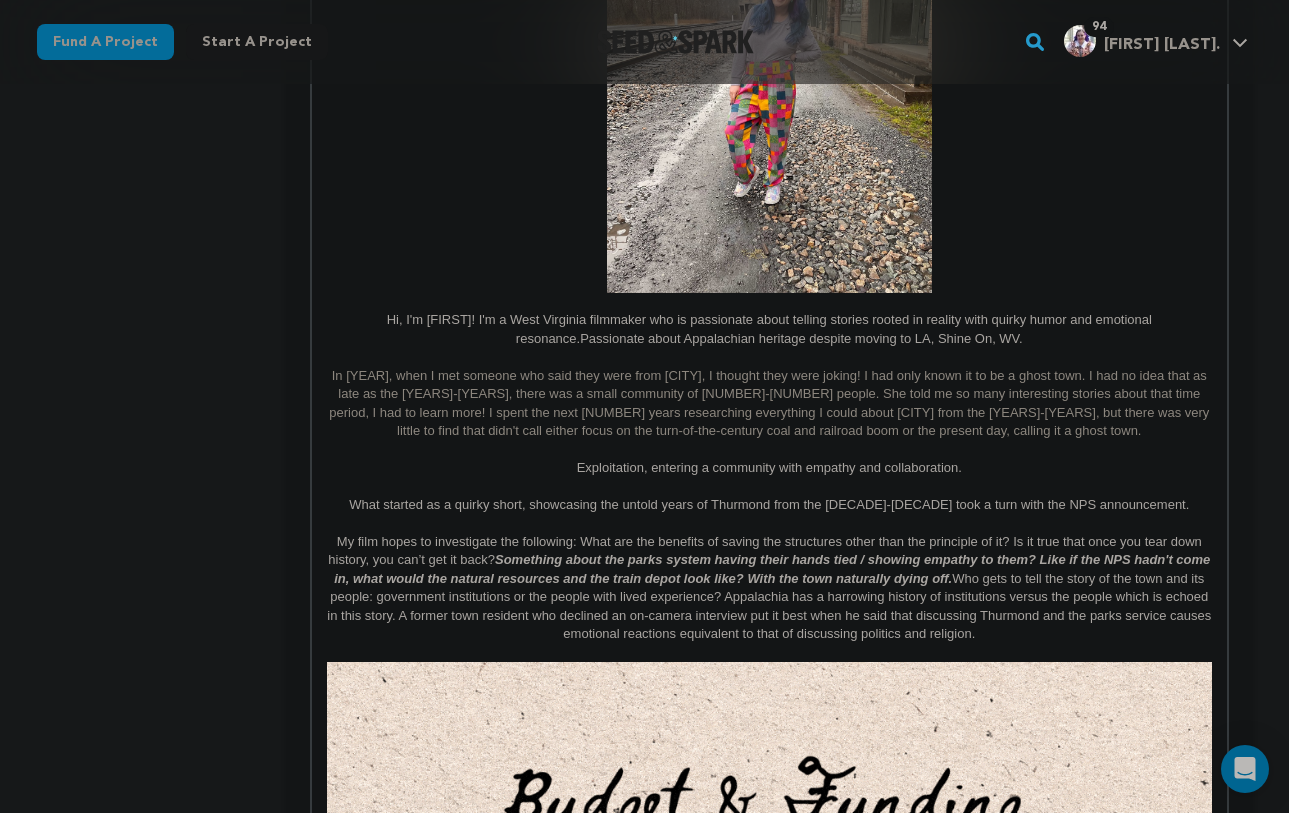 click on "Hi, I'm [FIRST]! I'm a West Virginia filmmaker who is passionate about telling stories rooted in reality with quirky humor and emotional resonance.Passionate about Appalachian heritage despite moving to LA, Shine On, WV." at bounding box center [769, 329] 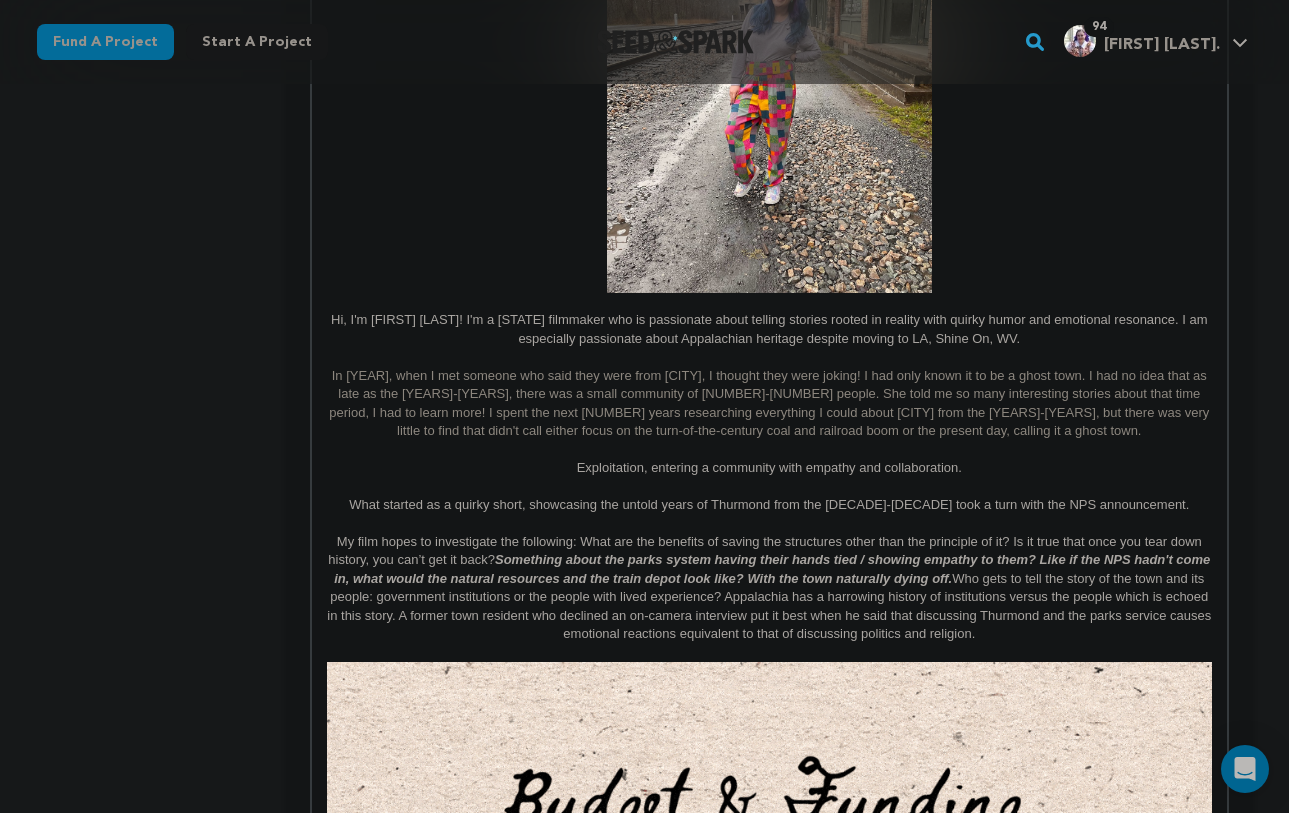 click on "Hi, I'm [FIRST] [LAST]! I'm a [STATE] filmmaker who is passionate about telling stories rooted in reality with quirky humor and emotional resonance. I am especially passionate about Appalachian heritage despite moving to LA, Shine On, WV." at bounding box center [769, 329] 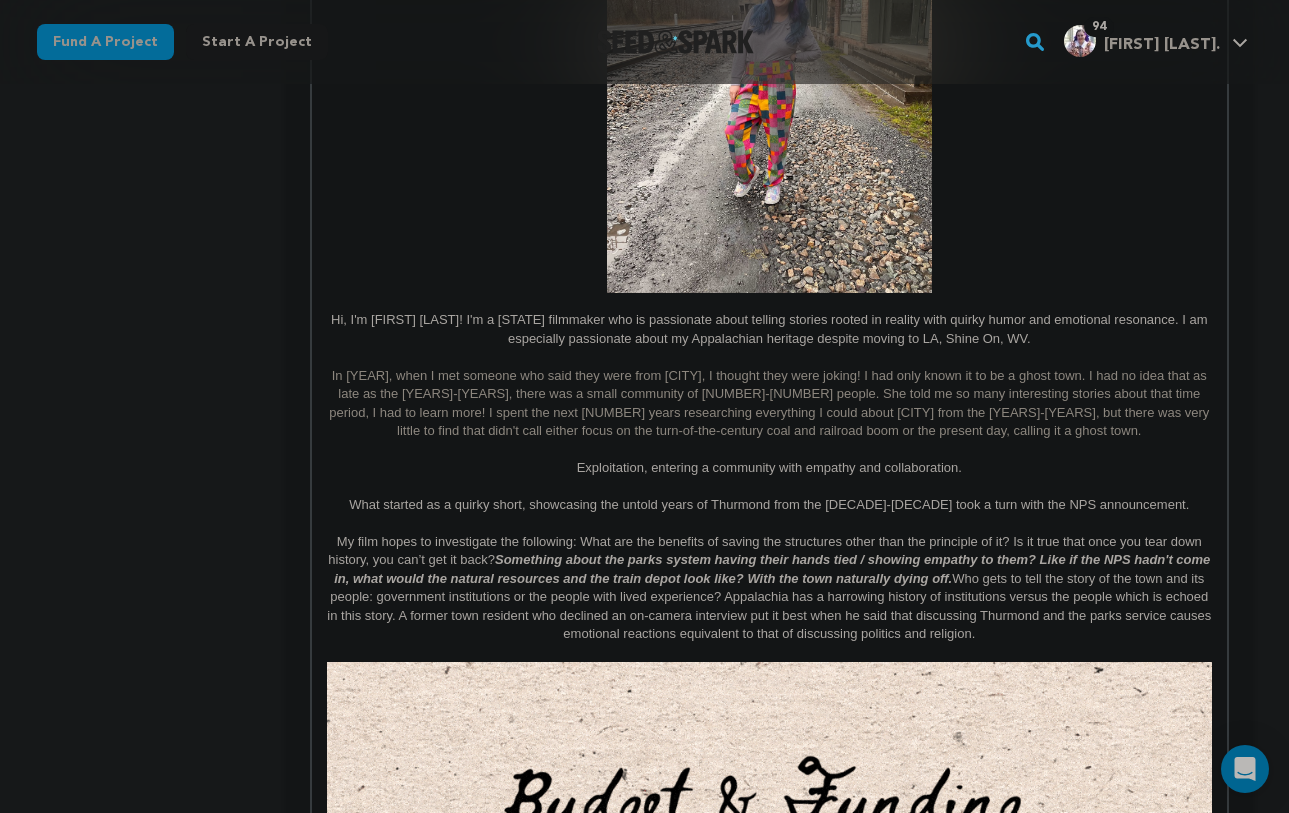 click on "Hi, I'm [FIRST] [LAST]! I'm a [STATE] filmmaker who is passionate about telling stories rooted in reality with quirky humor and emotional resonance. I am especially passionate about my Appalachian heritage despite moving to LA, Shine On, WV." at bounding box center [769, 329] 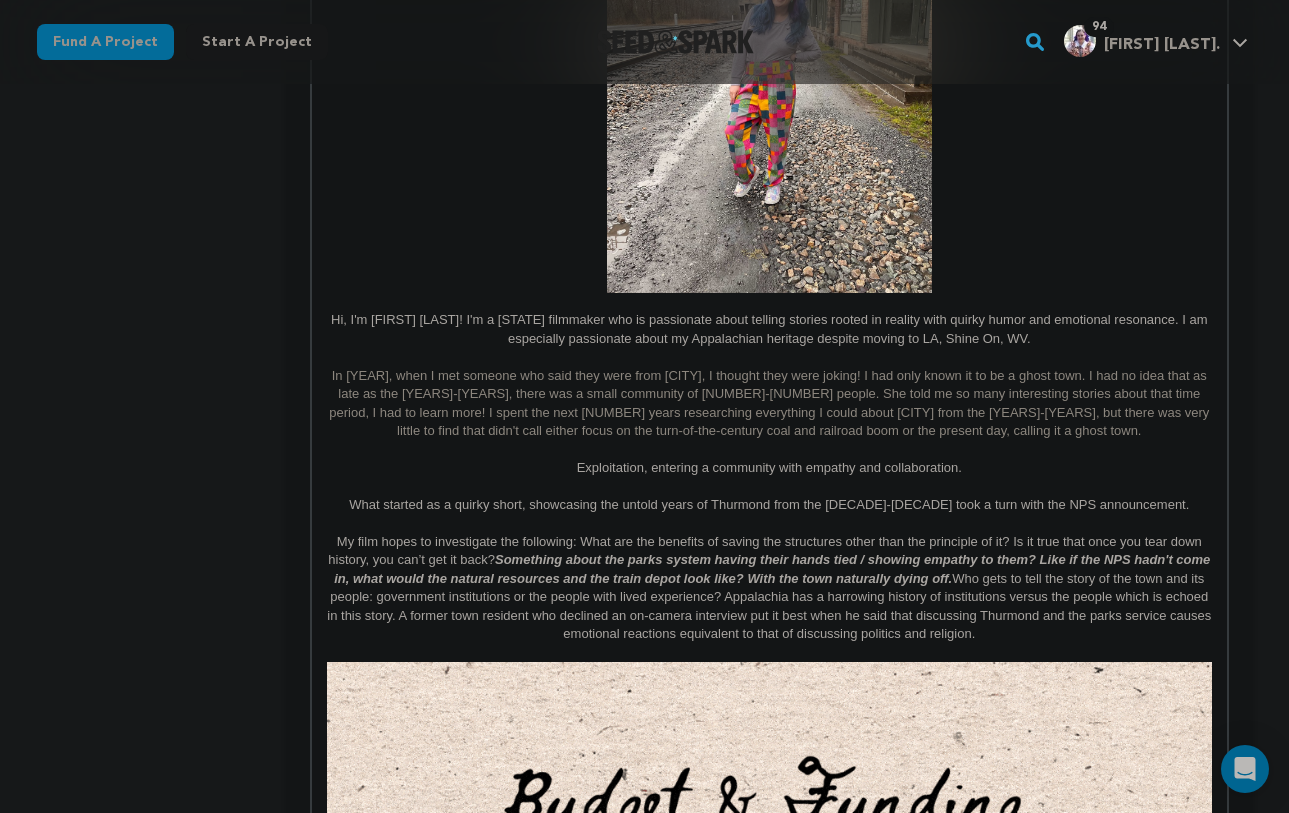 drag, startPoint x: 817, startPoint y: 342, endPoint x: 816, endPoint y: 330, distance: 12.0415945 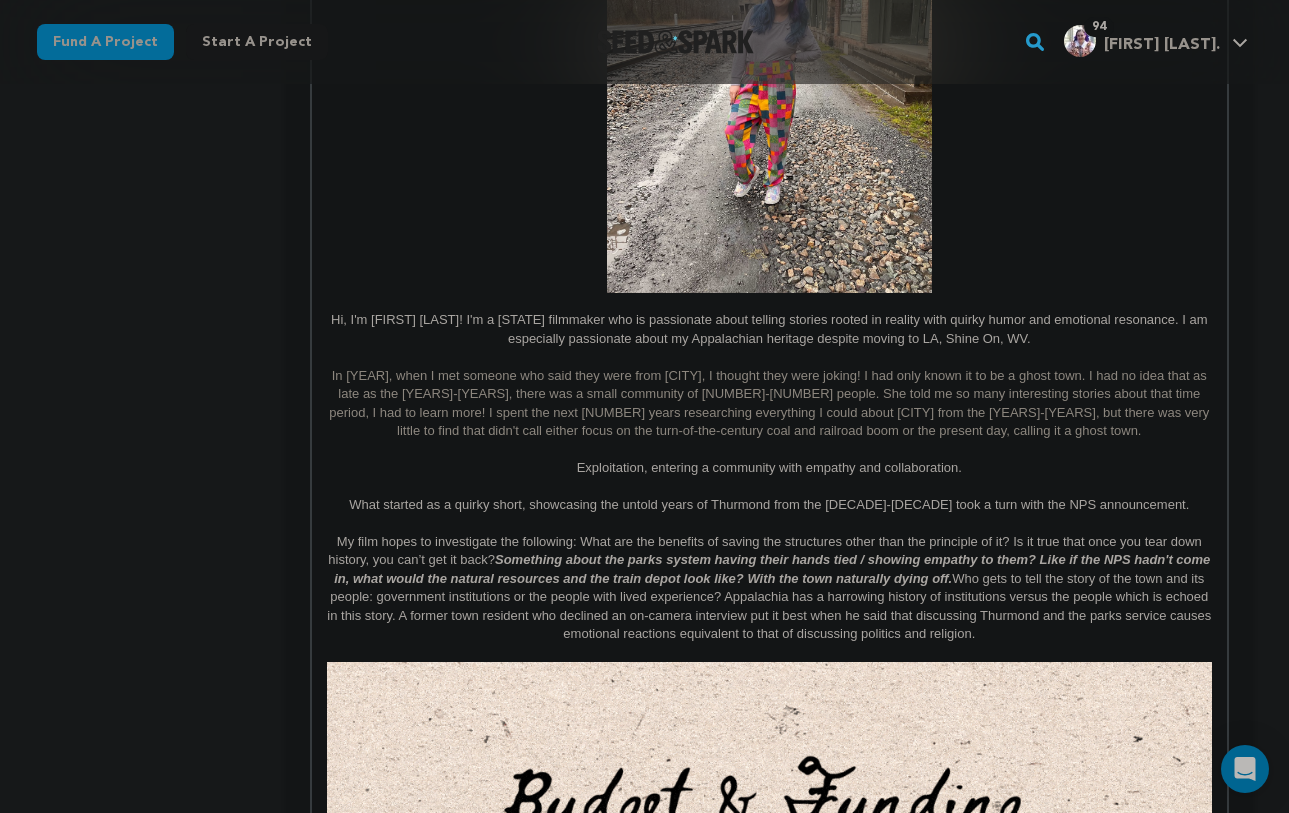 click on "Hi, I'm [FIRST] [LAST]! I'm a [STATE] filmmaker who is passionate about telling stories rooted in reality with quirky humor and emotional resonance. I am especially passionate about my Appalachian heritage despite moving to LA, Shine On, WV." at bounding box center (769, 329) 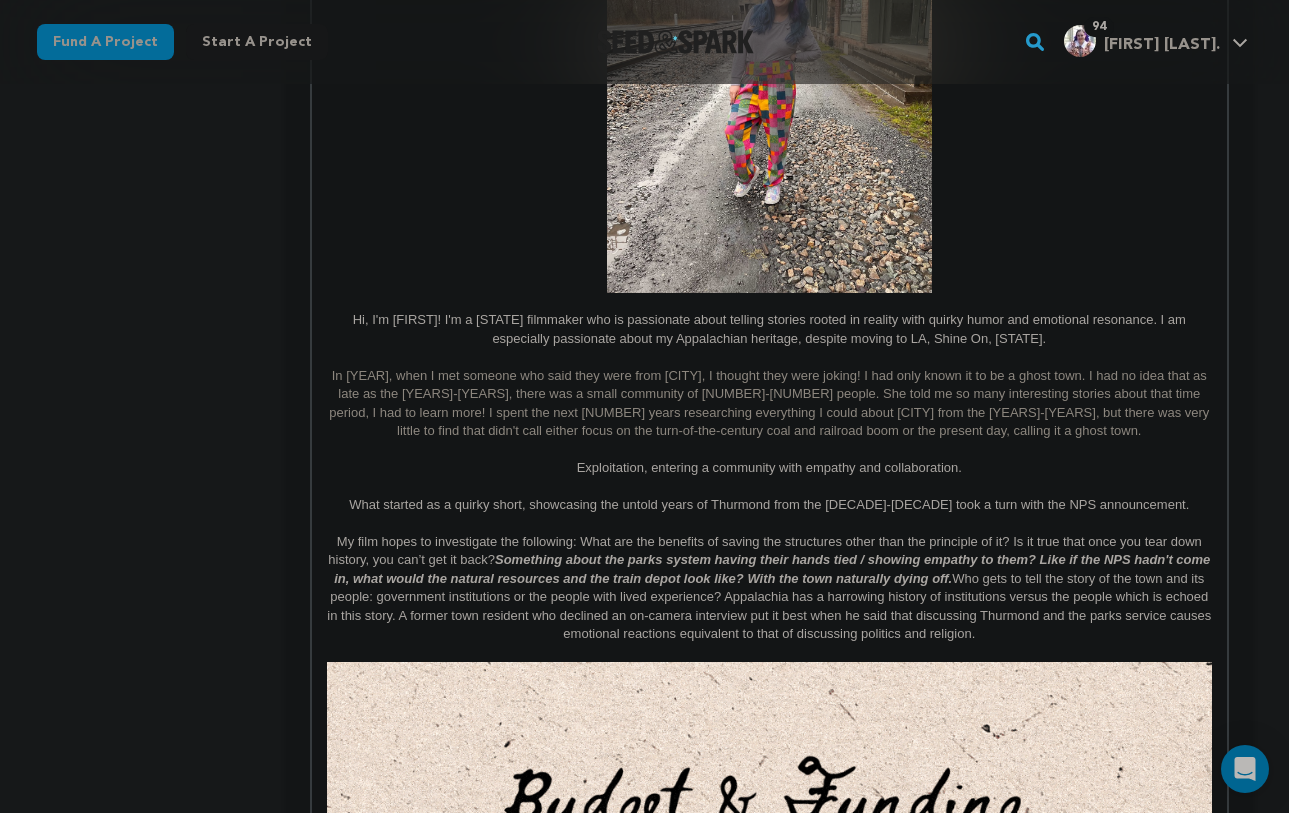 click on "Hi, I'm [FIRST]! I'm a [STATE] filmmaker who is passionate about telling stories rooted in reality with quirky humor and emotional resonance. I am especially passionate about my Appalachian heritage, despite moving to LA, Shine On, [STATE]." at bounding box center (769, 329) 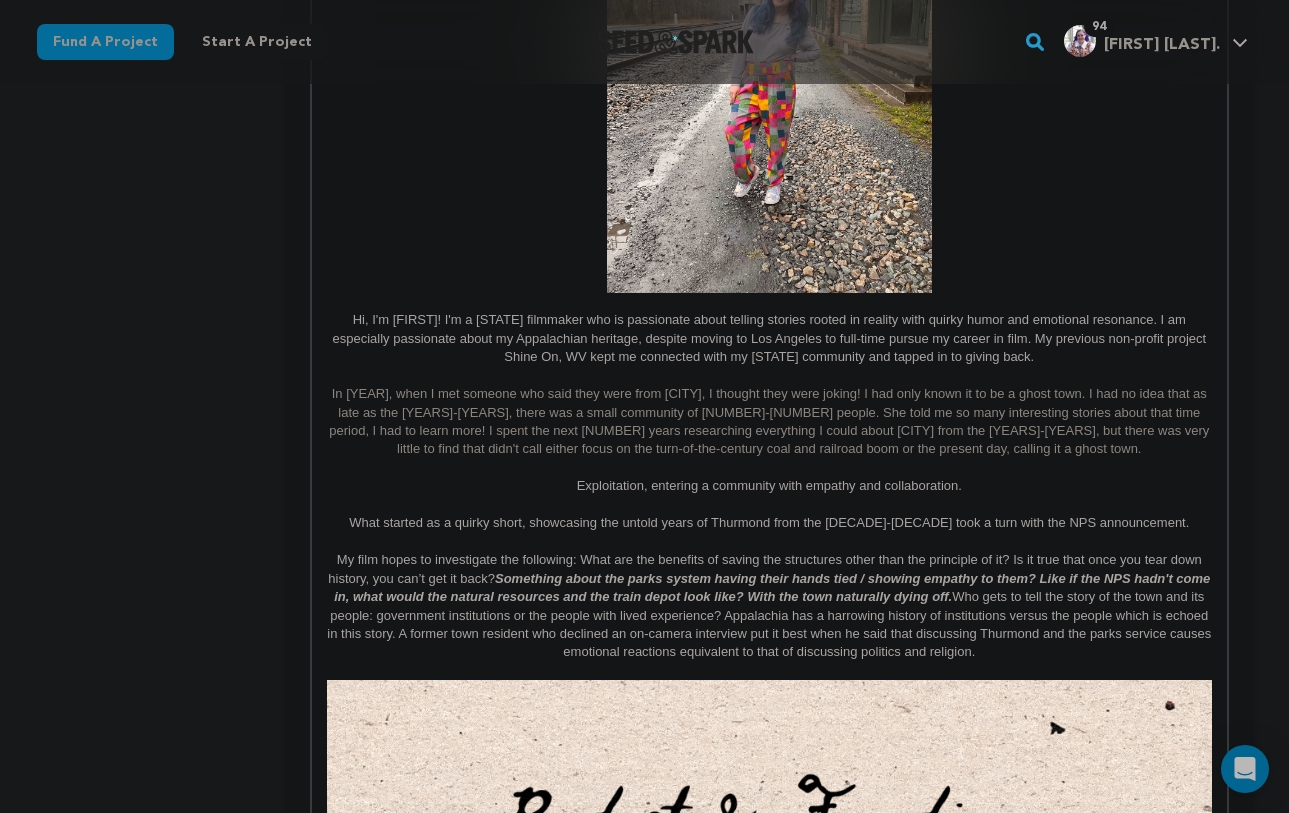 click on "In [YEAR], when I met someone who said they were from [CITY], I thought they were joking! I had only known it to be a ghost town. I had no idea that as late as the [YEARS]-[YEARS], there was a small community of [NUMBER]-[NUMBER] people. She told me so many interesting stories about that time period, I had to learn more! I spent the next [NUMBER] years researching everything I could about [CITY] from the [YEARS]-[YEARS], but there was very little to find that didn't call either focus on the turn-of-the-century coal and railroad boom or the present day, calling it a ghost town." at bounding box center [771, 421] 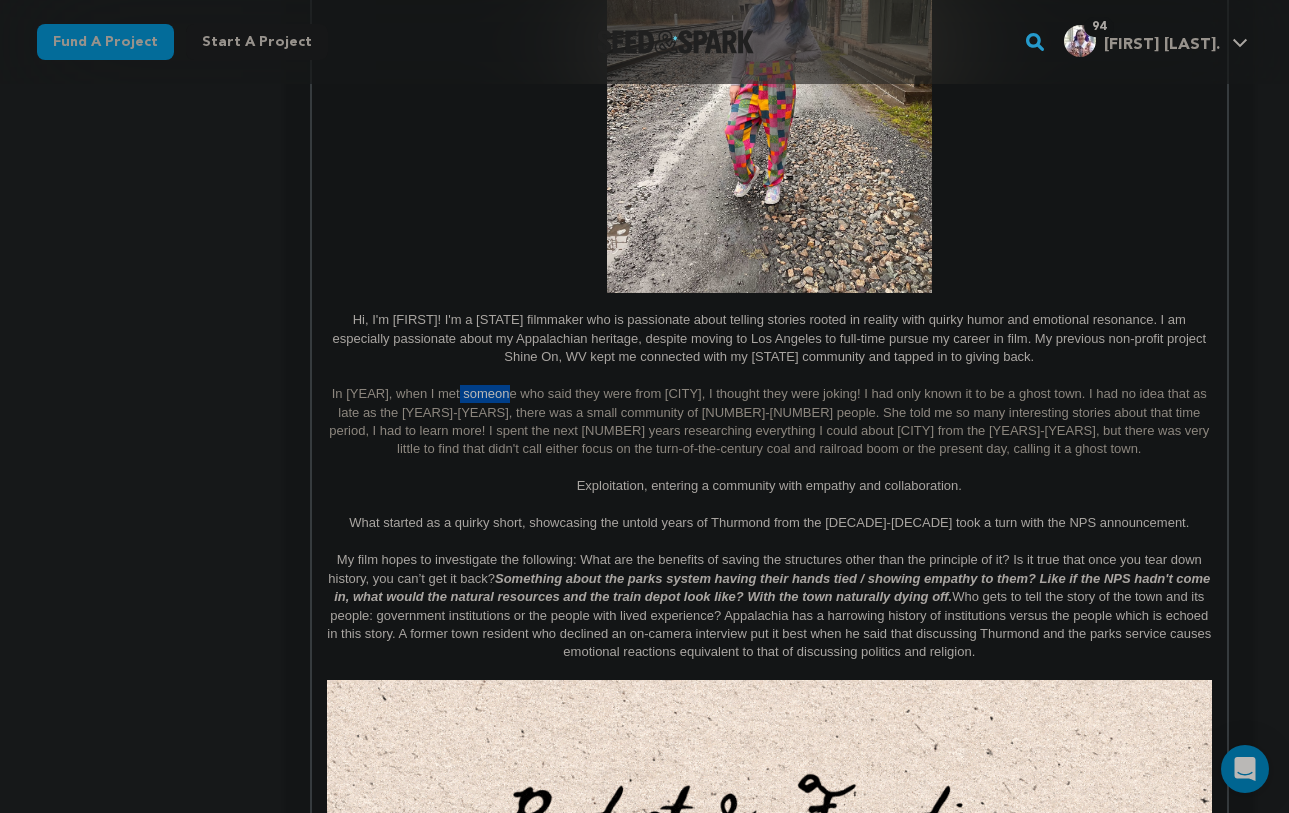 drag, startPoint x: 457, startPoint y: 392, endPoint x: 510, endPoint y: 402, distance: 53.935146 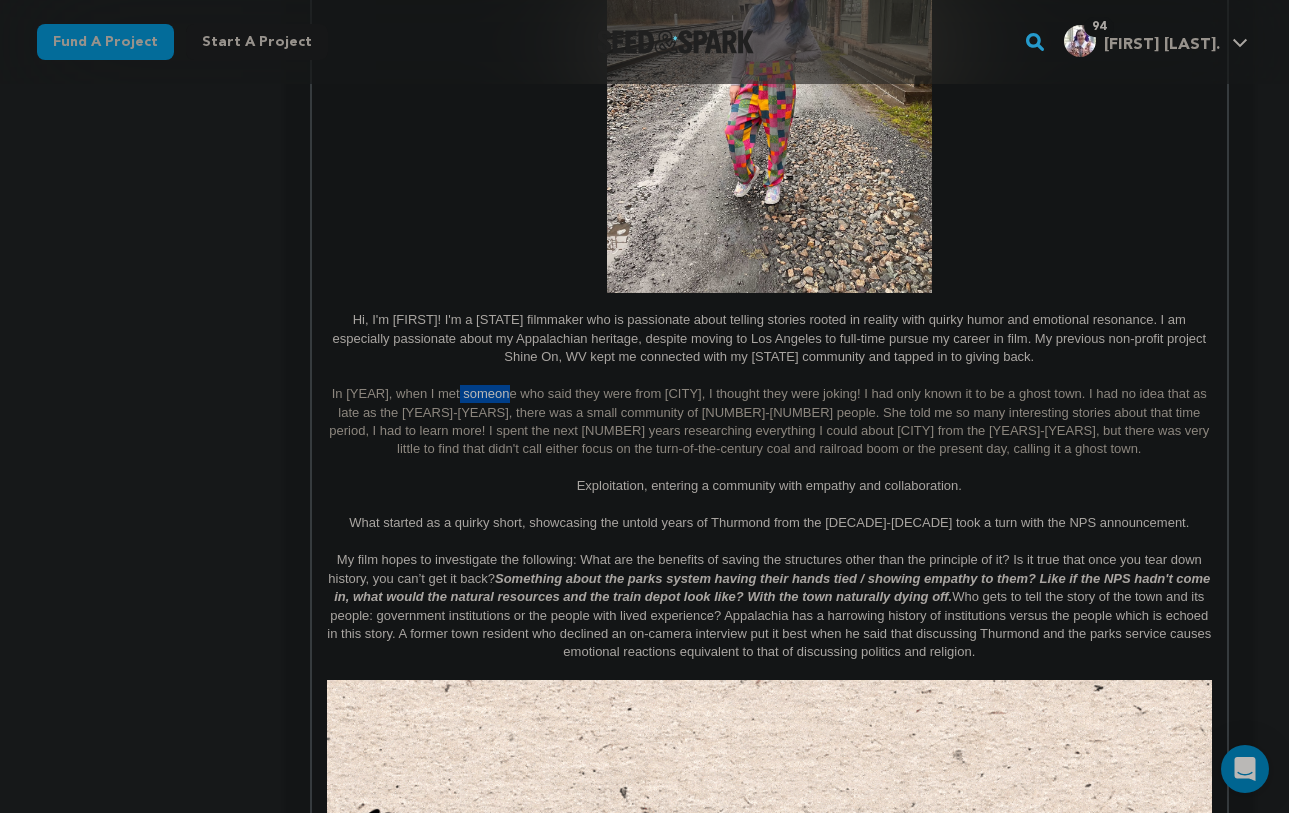 click on "In [YEAR], when I met someone who said they were from [CITY], I thought they were joking! I had only known it to be a ghost town. I had no idea that as late as the [YEARS]-[YEARS], there was a small community of [NUMBER]-[NUMBER] people. She told me so many interesting stories about that time period, I had to learn more! I spent the next [NUMBER] years researching everything I could about [CITY] from the [YEARS]-[YEARS], but there was very little to find that didn't call either focus on the turn-of-the-century coal and railroad boom or the present day, calling it a ghost town." at bounding box center (769, 422) 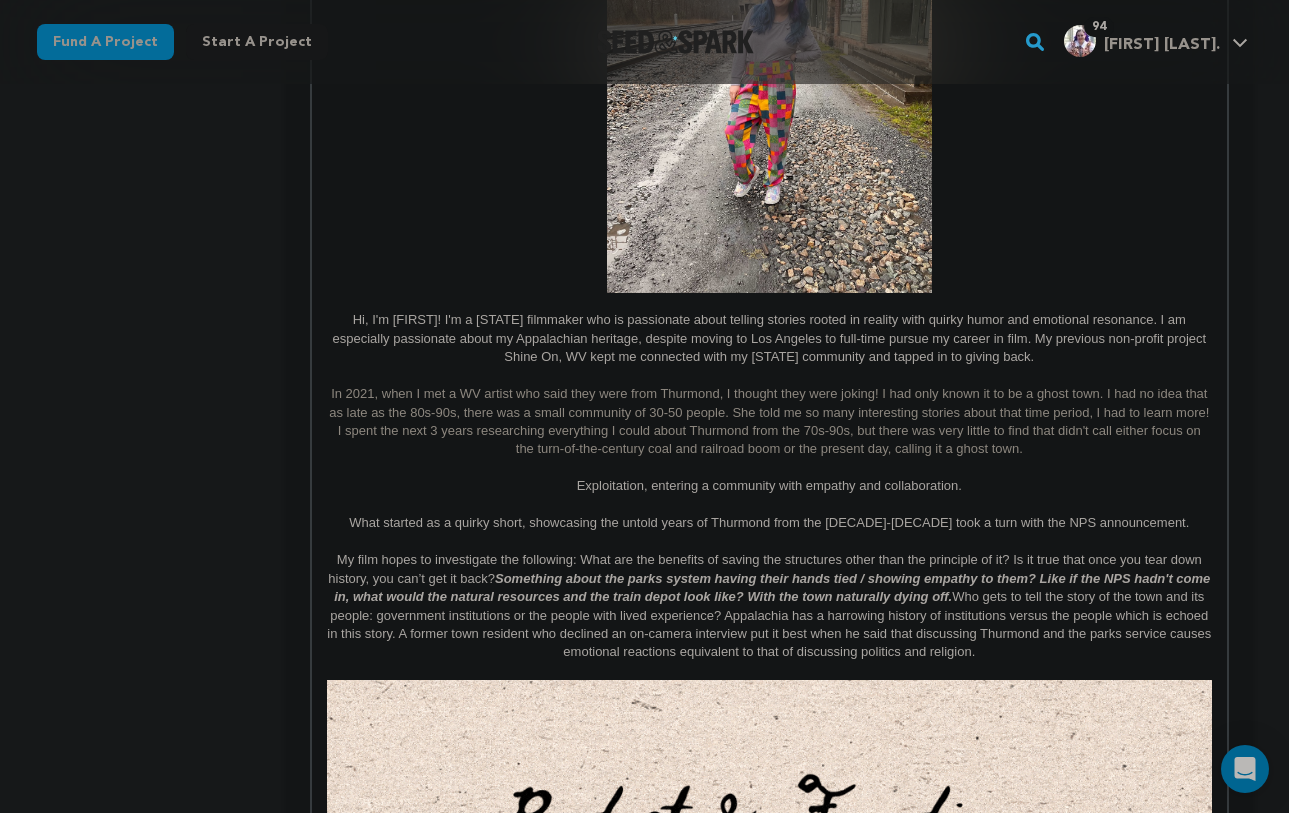 click on "In 2021, when I met a WV artist who said they were from Thurmond, I thought they were joking! I had only known it to be a ghost town. I had no idea that as late as the 80s-90s, there was a small community of 30-50 people. She told me so many interesting stories about that time period, I had to learn more! I spent the next 3 years researching everything I could about Thurmond from the 70s-90s, but there was very little to find that didn't call either focus on the turn-of-the-century coal and railroad boom or the present day, calling it a ghost town." at bounding box center (771, 421) 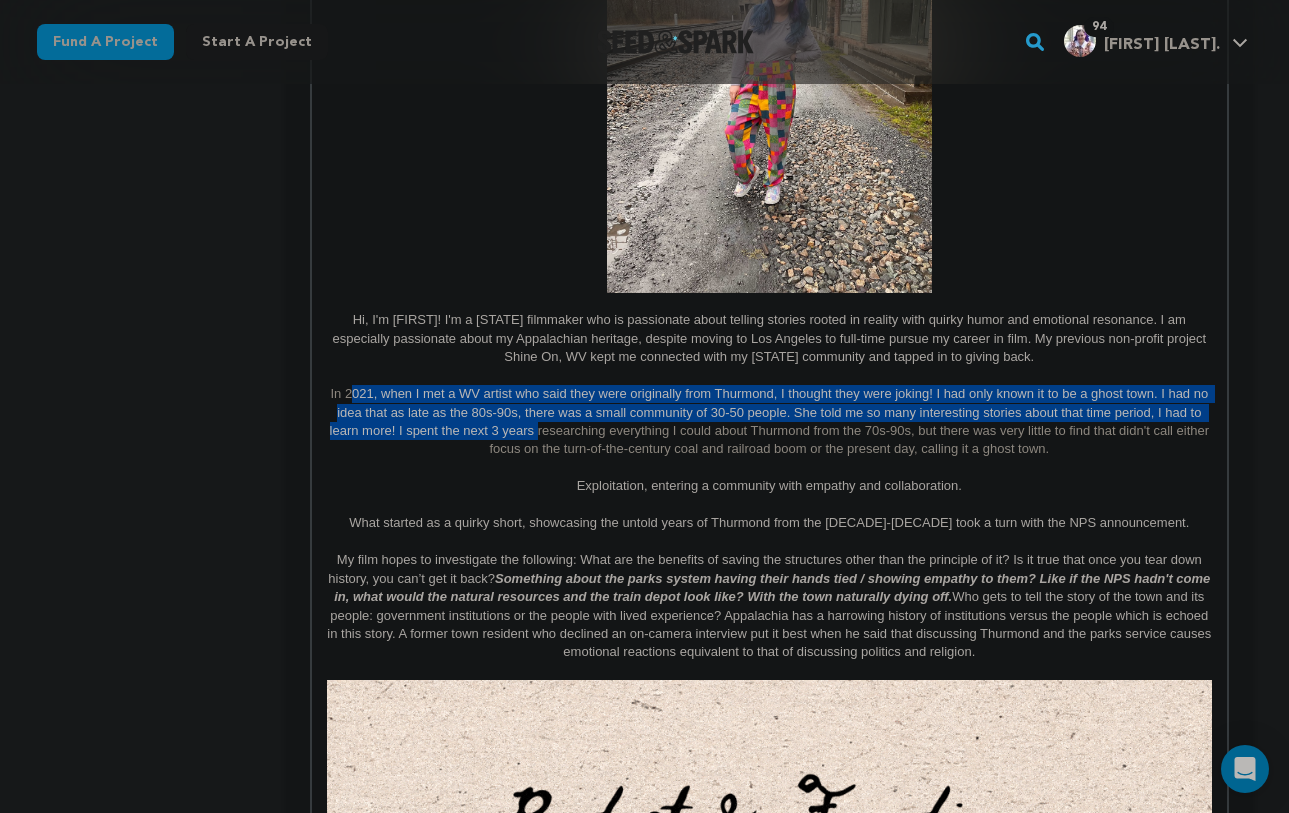 drag, startPoint x: 346, startPoint y: 394, endPoint x: 534, endPoint y: 436, distance: 192.63437 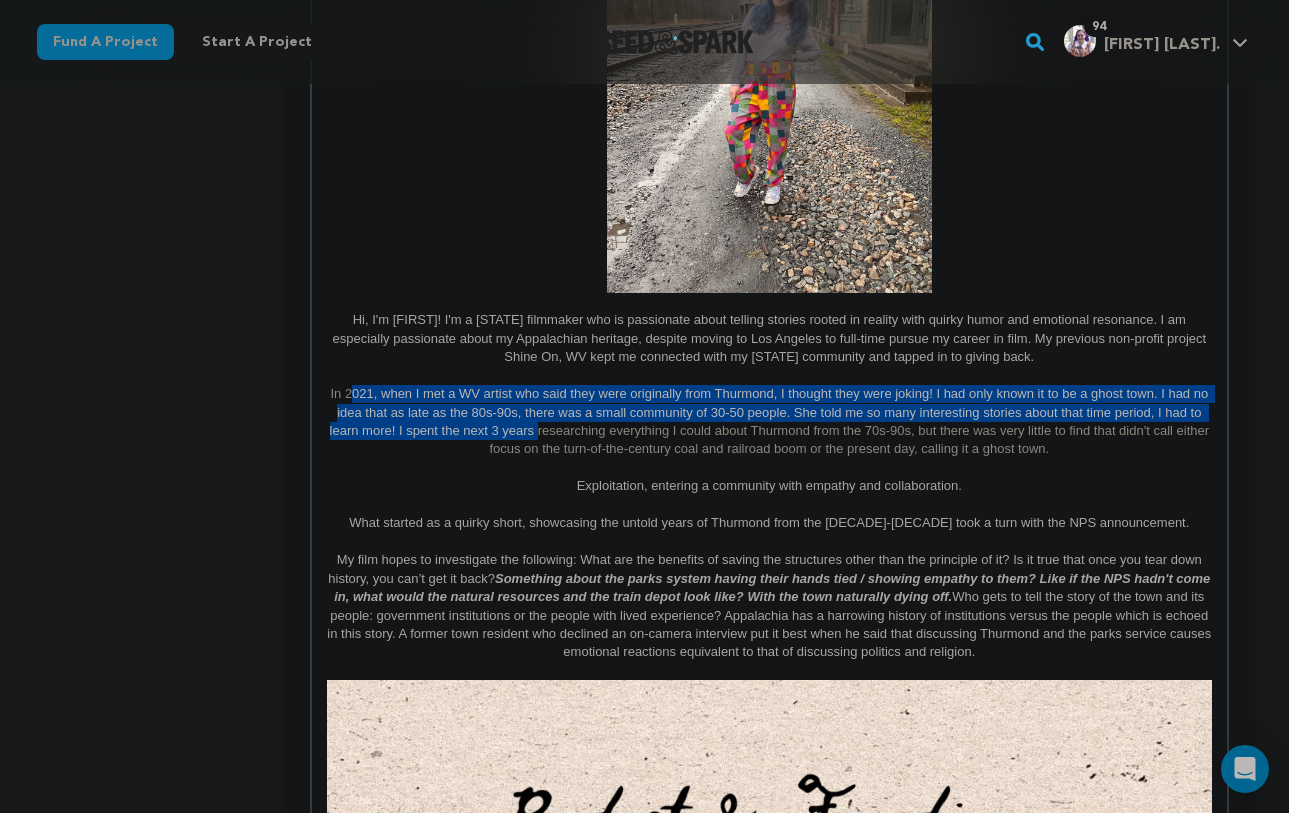 click on "In 2021, when I met a WV artist who said they were originally from Thurmond, I thought they were joking! I had only known it to be a ghost town. I had no idea that as late as the 80s-90s, there was a small community of 30-50 people. She told me so many interesting stories about that time period, I had to learn more! I spent the next 3 years researching everything I could about Thurmond from the 70s-90s, but there was very little to find that didn't call either focus on the turn-of-the-century coal and railroad boom or the present day, calling it a ghost town." at bounding box center (771, 421) 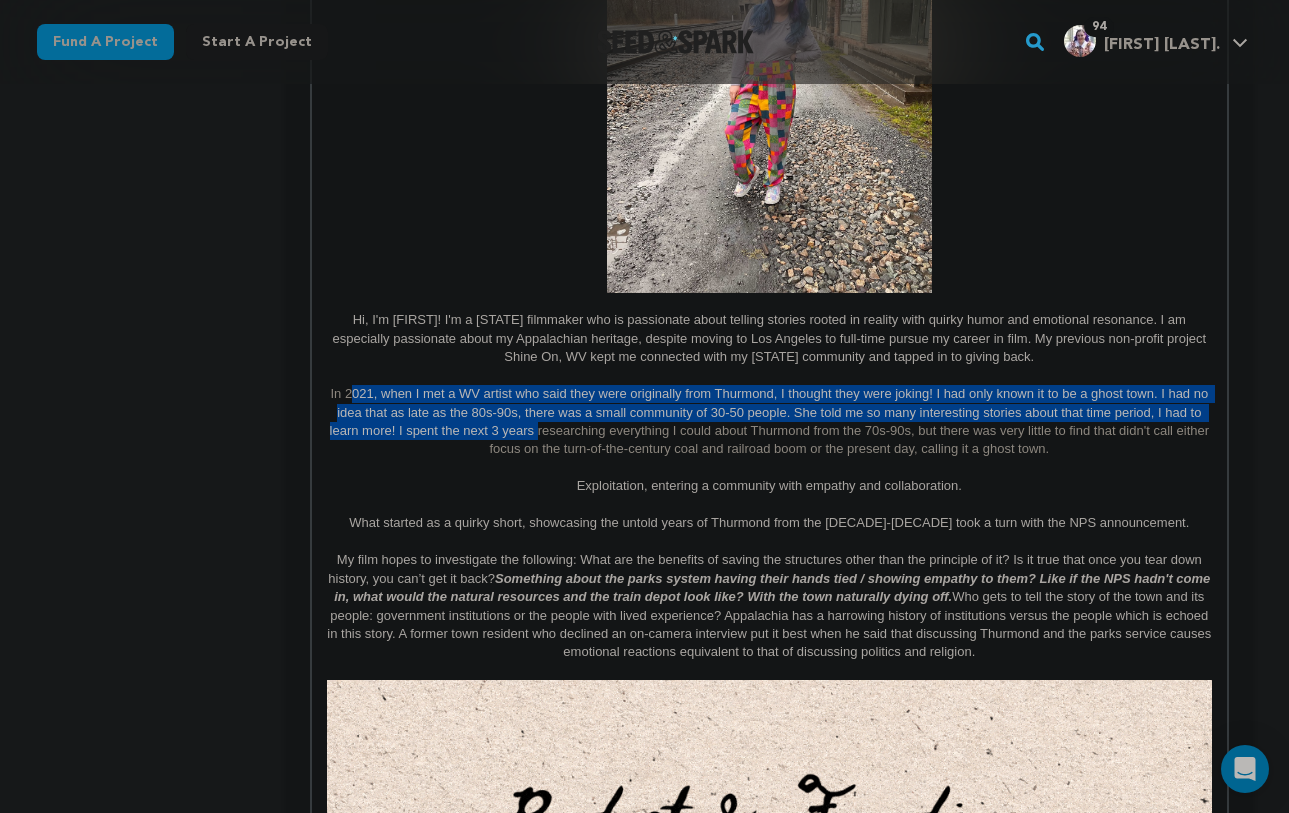 click on "In 2021, when I met a WV artist who said they were originally from Thurmond, I thought they were joking! I had only known it to be a ghost town. I had no idea that as late as the 80s-90s, there was a small community of 30-50 people. She told me so many interesting stories about that time period, I had to learn more! I spent the next 3 years researching everything I could about Thurmond from the 70s-90s, but there was very little to find that didn't call either focus on the turn-of-the-century coal and railroad boom or the present day, calling it a ghost town." at bounding box center (771, 421) 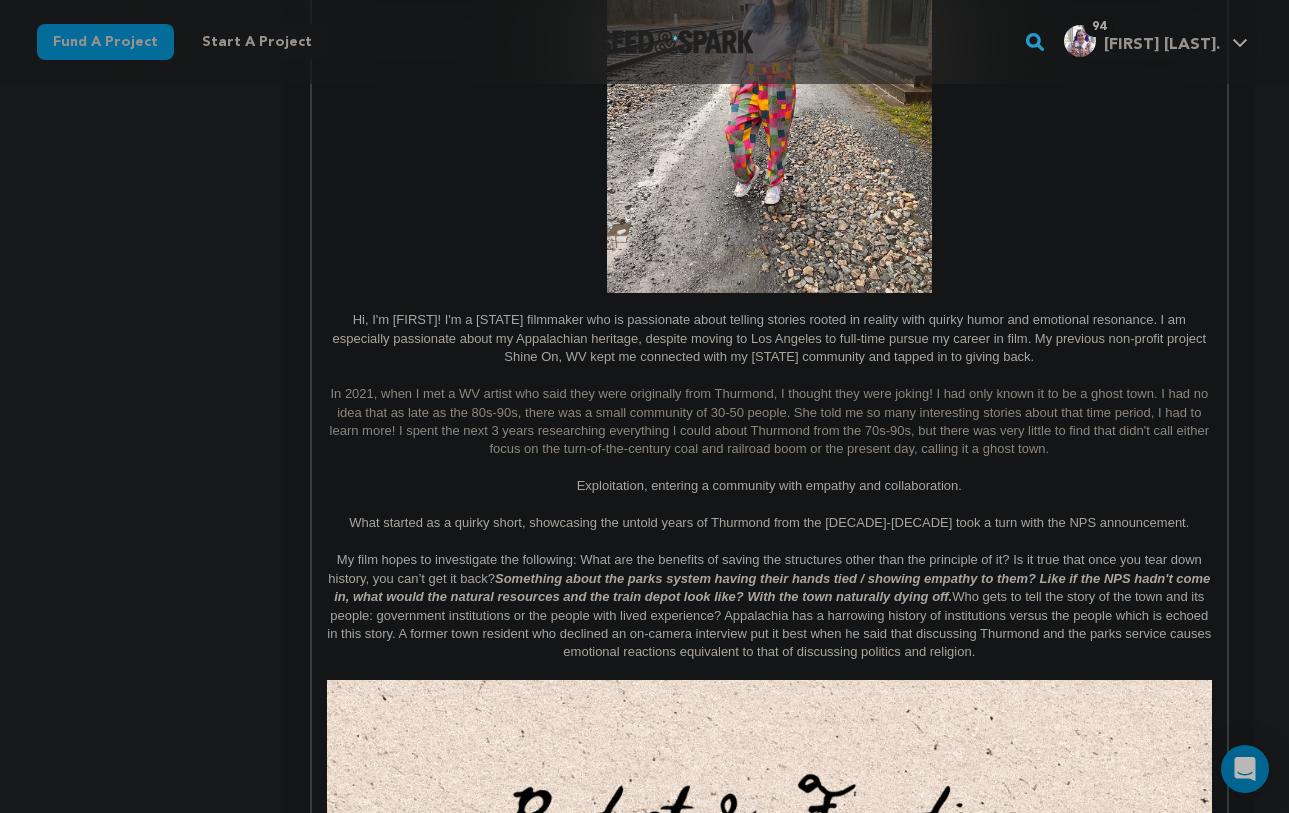 drag, startPoint x: 1153, startPoint y: 416, endPoint x: 1168, endPoint y: 394, distance: 26.627054 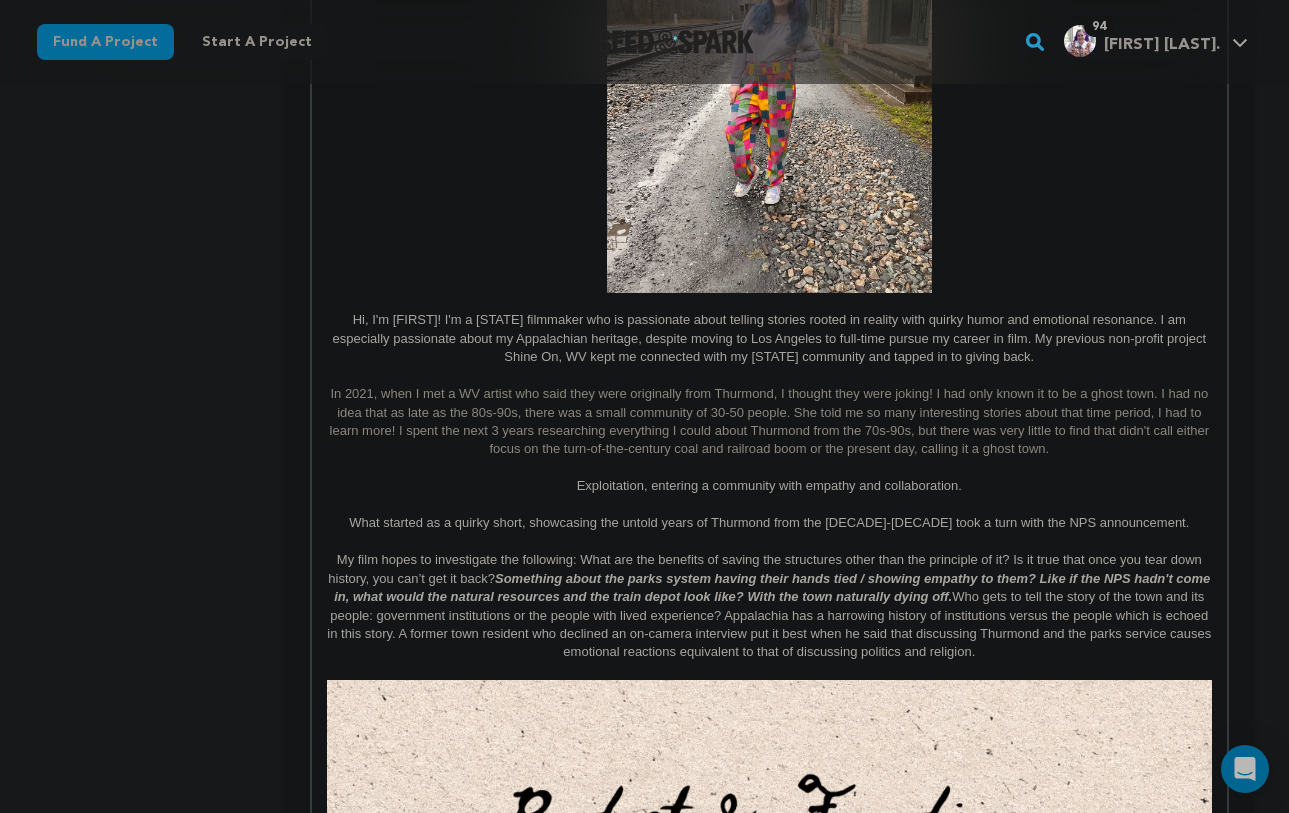 click on "In 2021, when I met a WV artist who said they were originally from Thurmond, I thought they were joking! I had only known it to be a ghost town. I had no idea that as late as the 80s-90s, there was a small community of 30-50 people. She told me so many interesting stories about that time period, I had to learn more! I spent the next 3 years researching everything I could about Thurmond from the 70s-90s, but there was very little to find that didn't call either focus on the turn-of-the-century coal and railroad boom or the present day, calling it a ghost town." at bounding box center [771, 421] 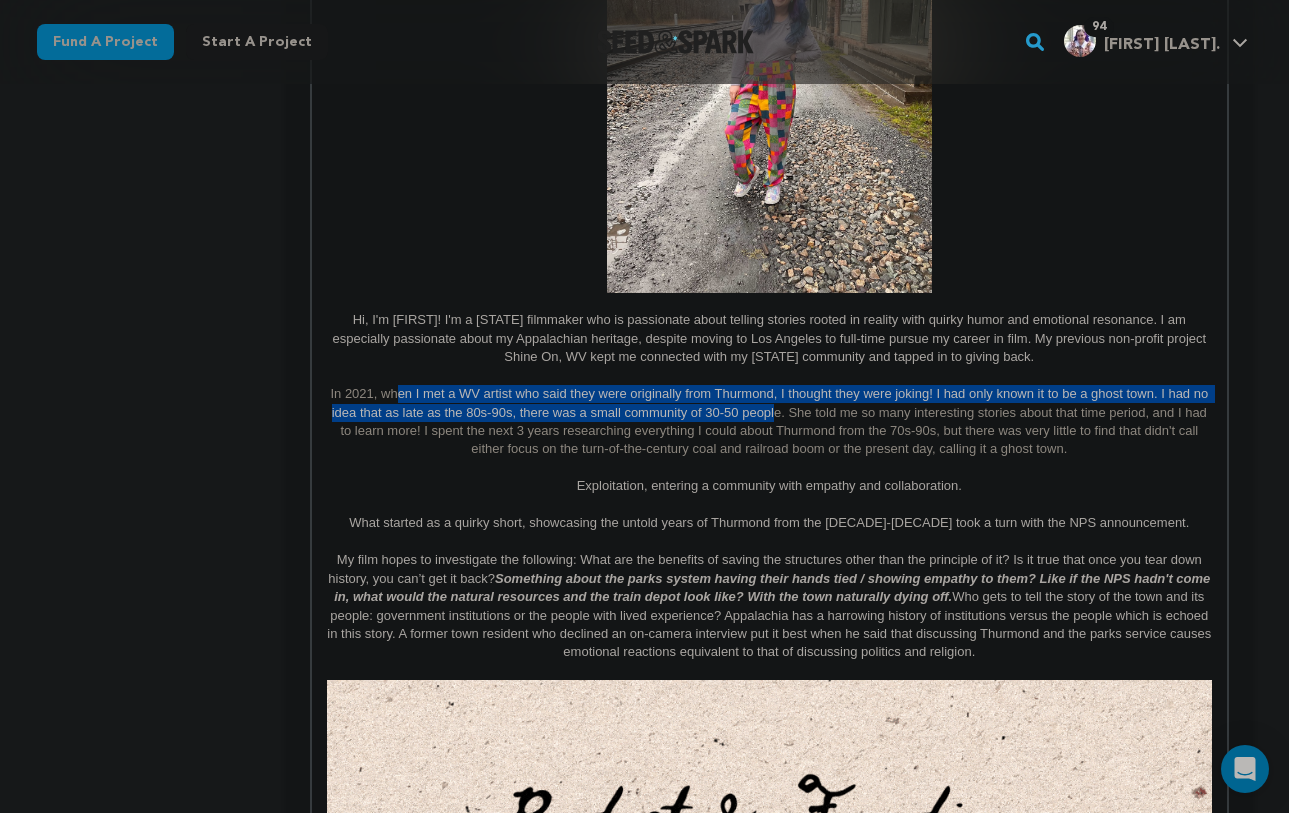 drag, startPoint x: 394, startPoint y: 402, endPoint x: 767, endPoint y: 417, distance: 373.30148 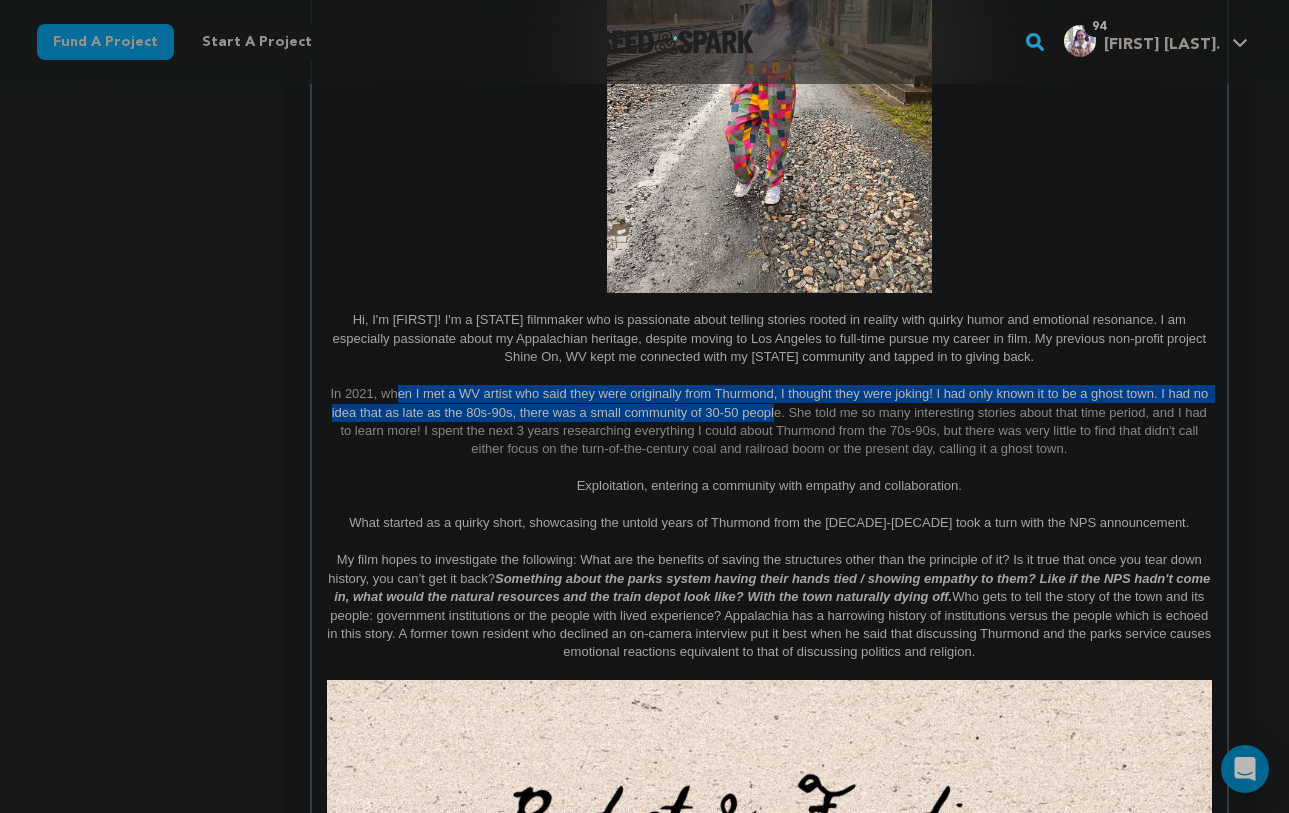 click on "In 2021, when I met a WV artist who said they were originally from Thurmond, I thought they were joking! I had only known it to be a ghost town. I had no idea that as late as the 80s-90s, there was a small community of 30-50 people. She told me so many interesting stories about that time period, and I had to learn more! I spent the next 3 years researching everything I could about Thurmond from the 70s-90s, but there was very little to find that didn't call either focus on the turn-of-the-century coal and railroad boom or the present day, calling it a ghost town." at bounding box center (769, 422) 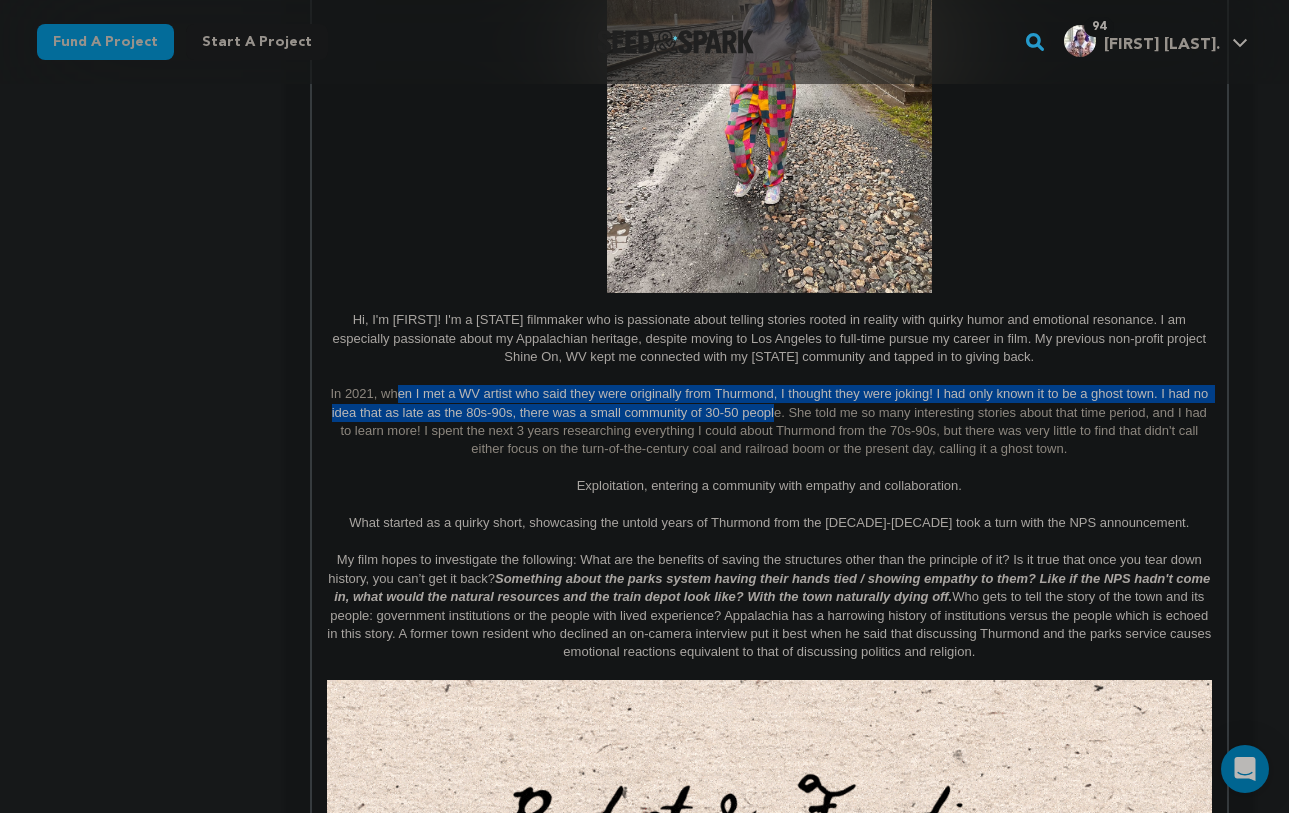 click on "In 2021, when I met a WV artist who said they were originally from Thurmond, I thought they were joking! I had only known it to be a ghost town. I had no idea that as late as the 80s-90s, there was a small community of 30-50 people. She told me so many interesting stories about that time period, and I had to learn more! I spent the next 3 years researching everything I could about Thurmond from the 70s-90s, but there was very little to find that didn't call either focus on the turn-of-the-century coal and railroad boom or the present day, calling it a ghost town." at bounding box center [770, 421] 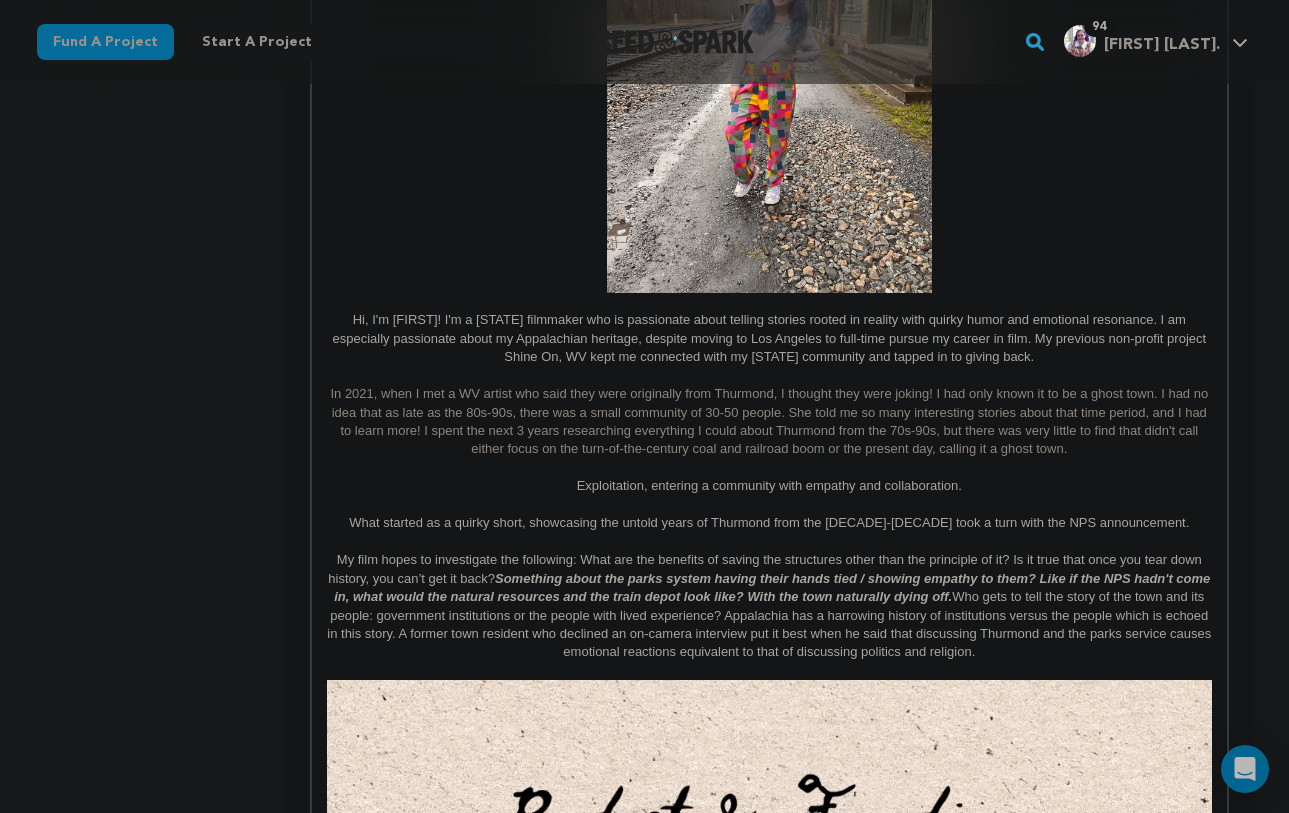 click on "In 2021, when I met a WV artist who said they were originally from Thurmond, I thought they were joking! I had only known it to be a ghost town. I had no idea that as late as the 80s-90s, there was a small community of 30-50 people. She told me so many interesting stories about that time period, and I had to learn more! I spent the next 3 years researching everything I could about Thurmond from the 70s-90s, but there was very little to find that didn't call either focus on the turn-of-the-century coal and railroad boom or the present day, calling it a ghost town." at bounding box center [770, 421] 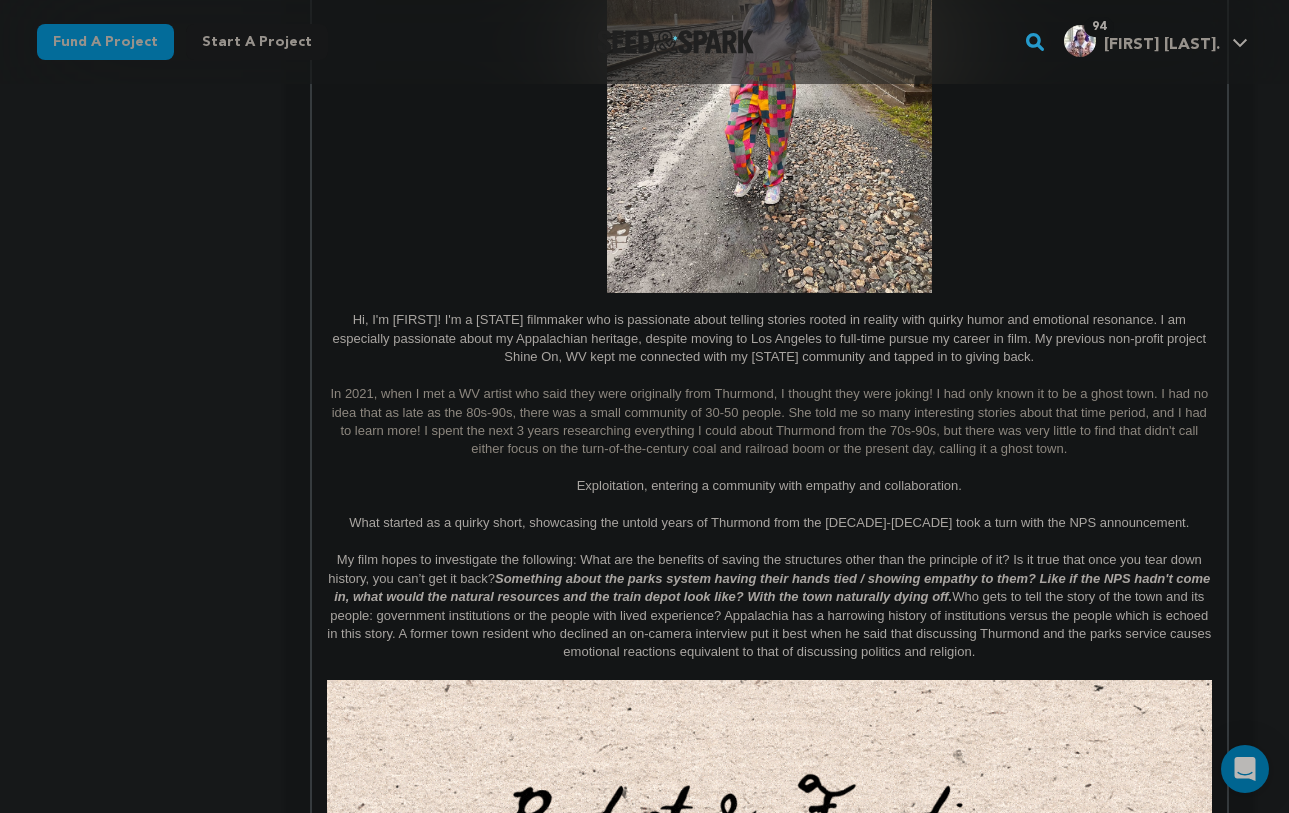 click on "In 2021, when I met a WV artist who said they were originally from Thurmond, I thought they were joking! I had only known it to be a ghost town. I had no idea that as late as the 80s-90s, there was a small community of 30-50 people. She told me so many interesting stories about that time period, and I had to learn more! I spent the next 3 years researching everything I could about Thurmond from the 70s-90s, but there was very little to find that didn't call either focus on the turn-of-the-century coal and railroad boom or the present day, calling it a ghost town." at bounding box center [770, 421] 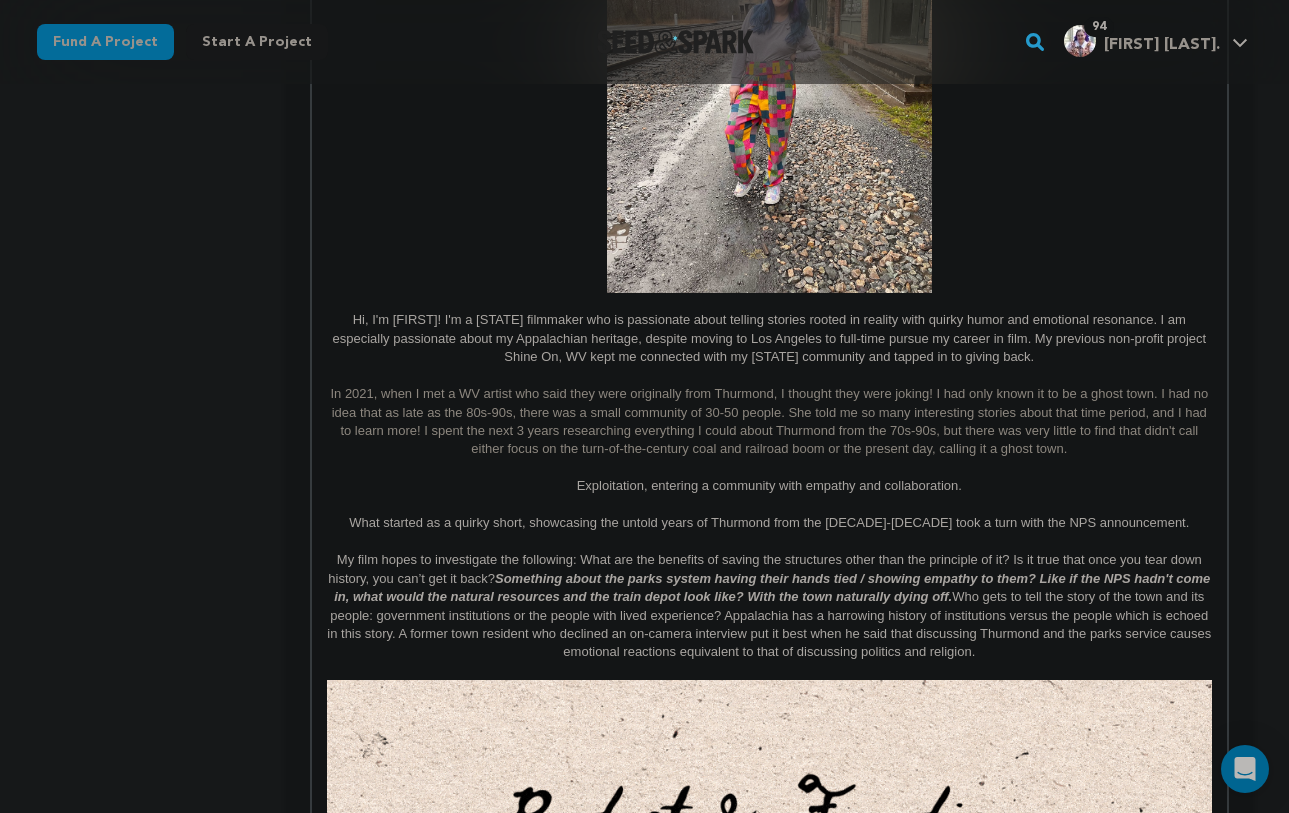 click on "In 2021, when I met a WV artist who said they were originally from Thurmond, I thought they were joking! I had only known it to be a ghost town. I had no idea that as late as the 80s-90s, there was a small community of 30-50 people. She told me so many interesting stories about that time period, and I had to learn more! I spent the next 3 years researching everything I could about Thurmond from the 70s-90s, but there was very little to find that didn't call either focus on the turn-of-the-century coal and railroad boom or the present day, calling it a ghost town." at bounding box center [770, 421] 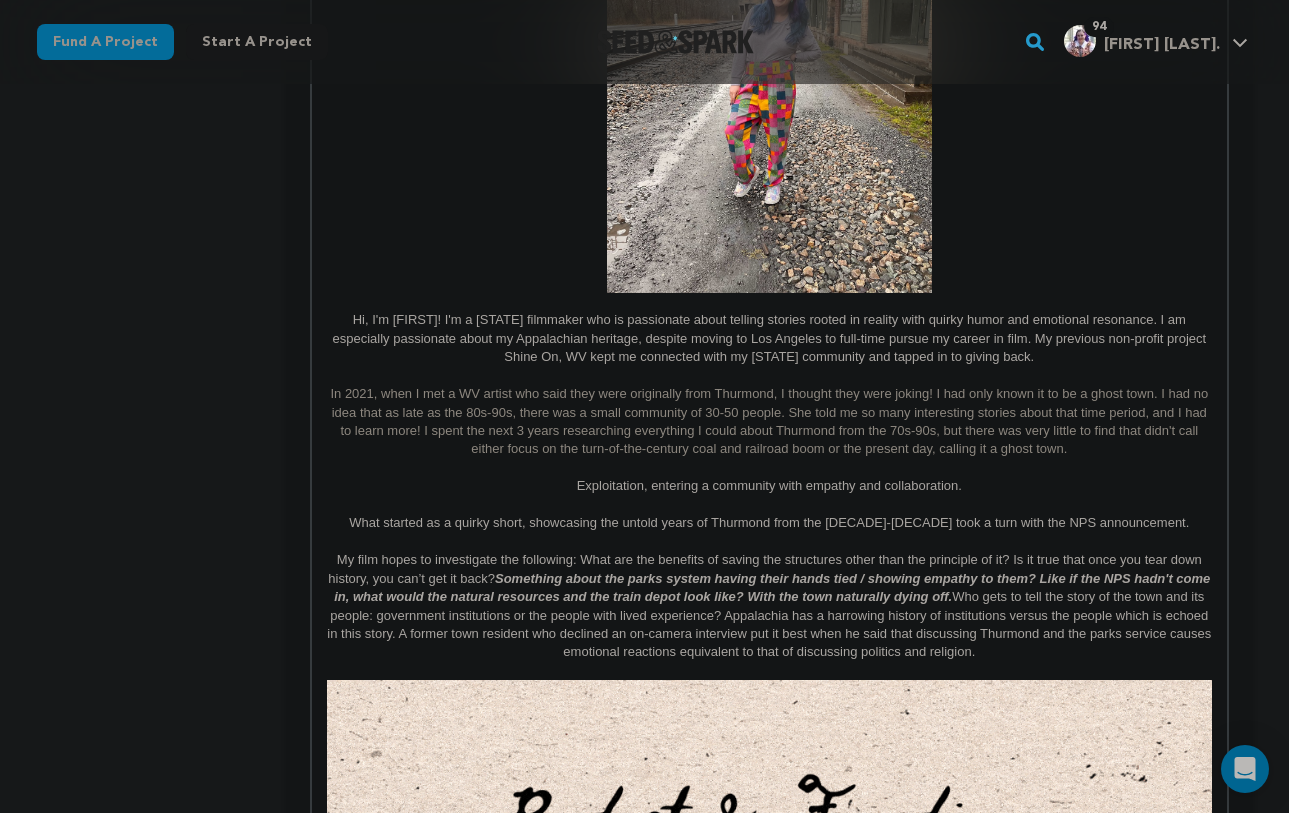 click on "In 2021, when I met a WV artist who said they were originally from Thurmond, I thought they were joking! I had only known it to be a ghost town. I had no idea that as late as the 80s-90s, there was a small community of 30-50 people. She told me so many interesting stories about that time period, and I had to learn more! I spent the next 3 years researching everything I could about Thurmond from the 70s-90s, but there was very little to find that didn't call either focus on the turn-of-the-century coal and railroad boom or the present day, calling it a ghost town." at bounding box center (770, 421) 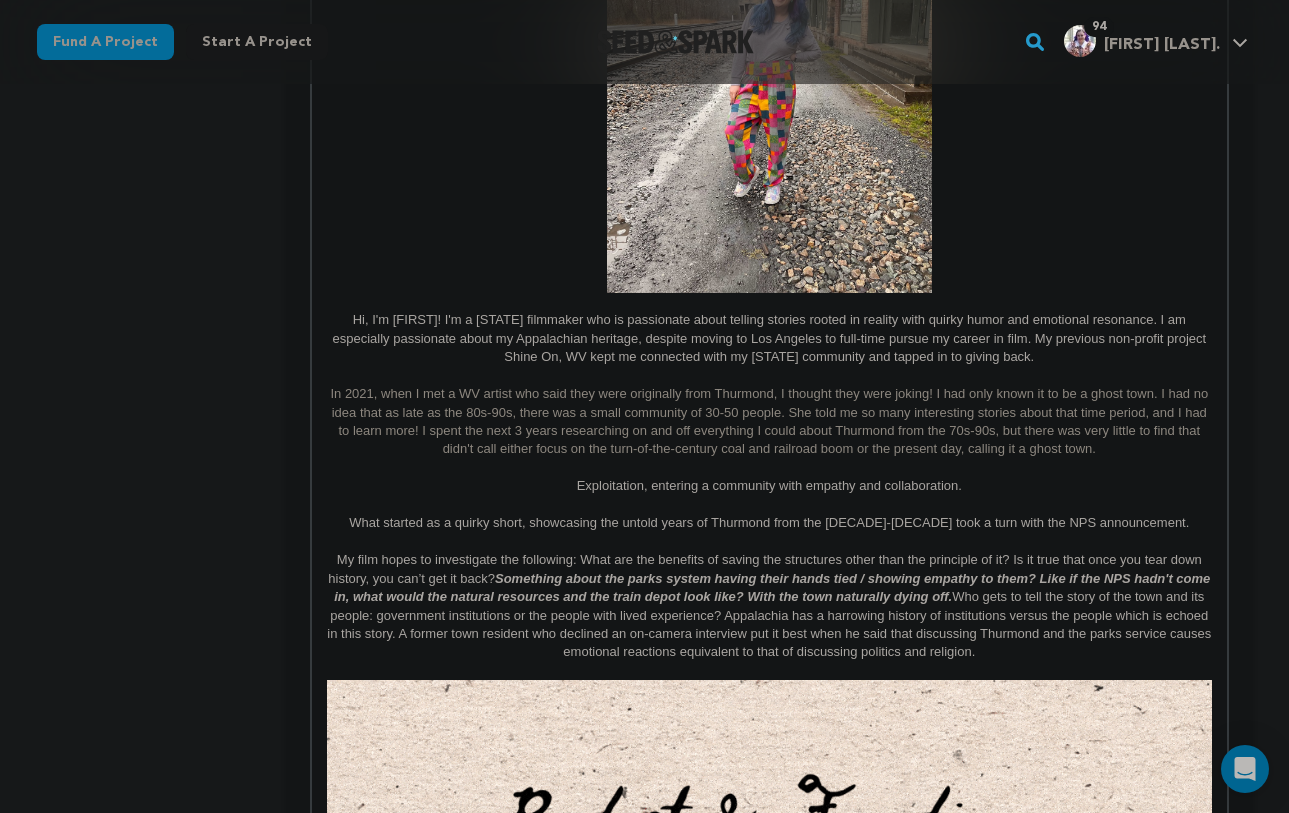 click on "In 2021, when I met a WV artist who said they were originally from Thurmond, I thought they were joking! I had only known it to be a ghost town. I had no idea that as late as the 80s-90s, there was a small community of 30-50 people. She told me so many interesting stories about that time period, and I had to learn more! I spent the next 3 years researching on and off everything I could about Thurmond from the 70s-90s, but there was very little to find that didn't call either focus on the turn-of-the-century coal and railroad boom or the present day, calling it a ghost town." at bounding box center [770, 421] 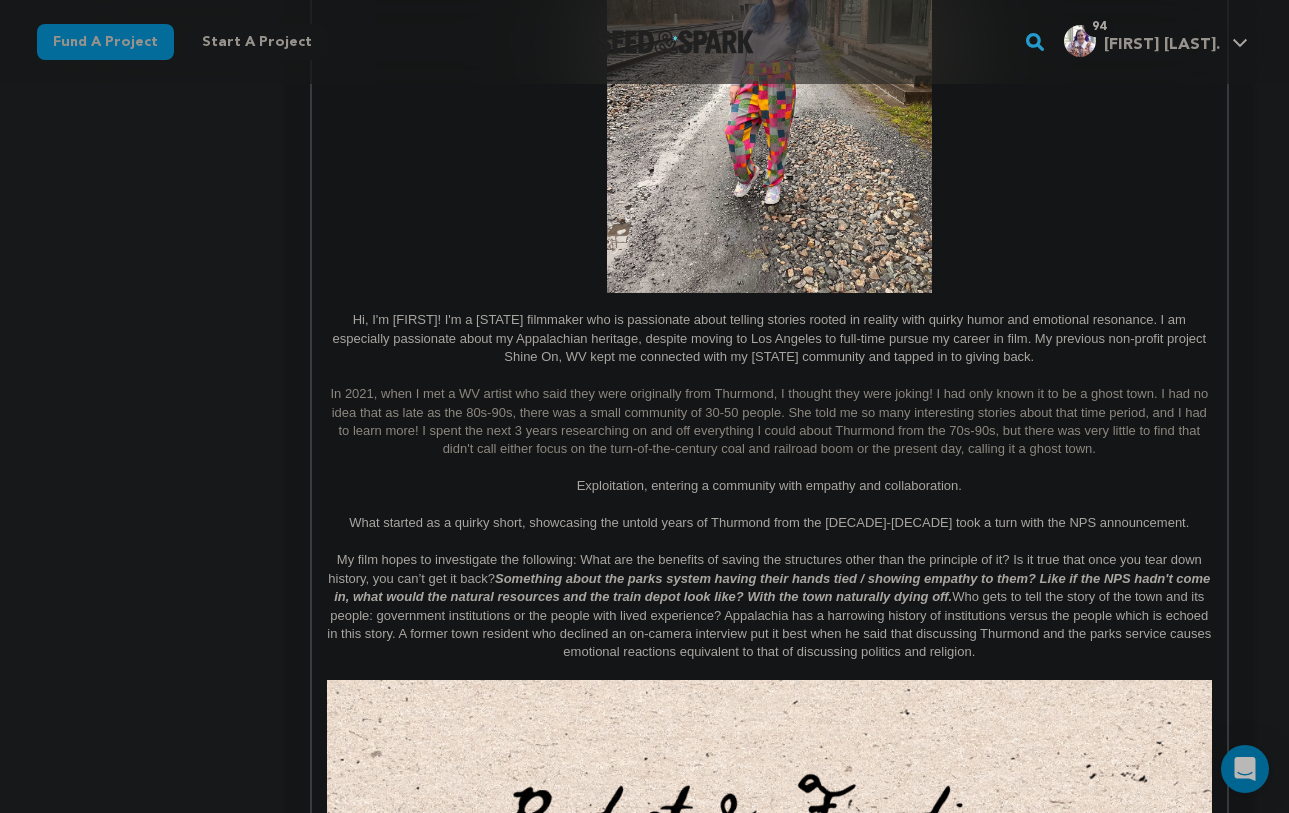 click on "In 2021, when I met a WV artist who said they were originally from Thurmond, I thought they were joking! I had only known it to be a ghost town. I had no idea that as late as the 80s-90s, there was a small community of 30-50 people. She told me so many interesting stories about that time period, and I had to learn more! I spent the next 3 years researching on and off everything I could about Thurmond from the 70s-90s, but there was very little to find that didn't call either focus on the turn-of-the-century coal and railroad boom or the present day, calling it a ghost town." at bounding box center (769, 422) 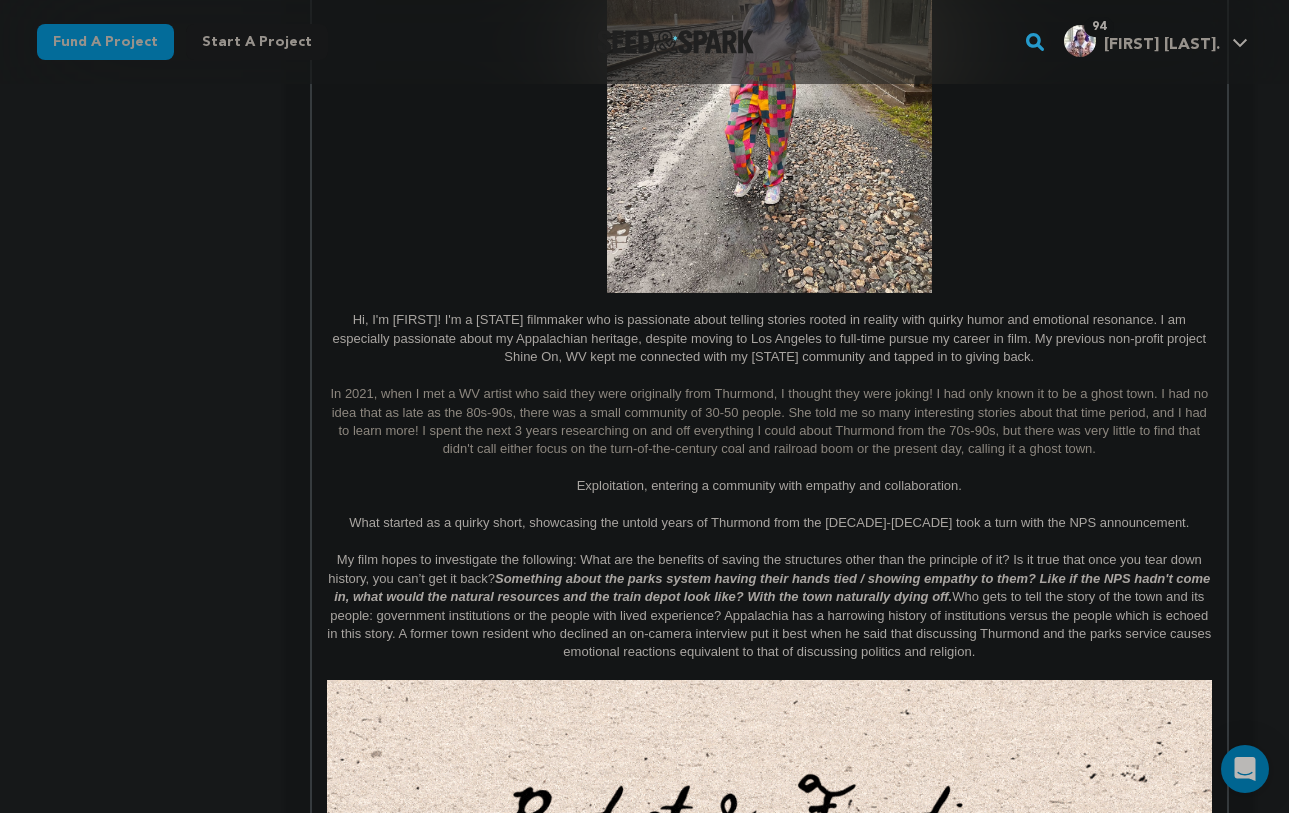 click on "Exploitation, entering a community with empathy and collaboration." at bounding box center (769, 486) 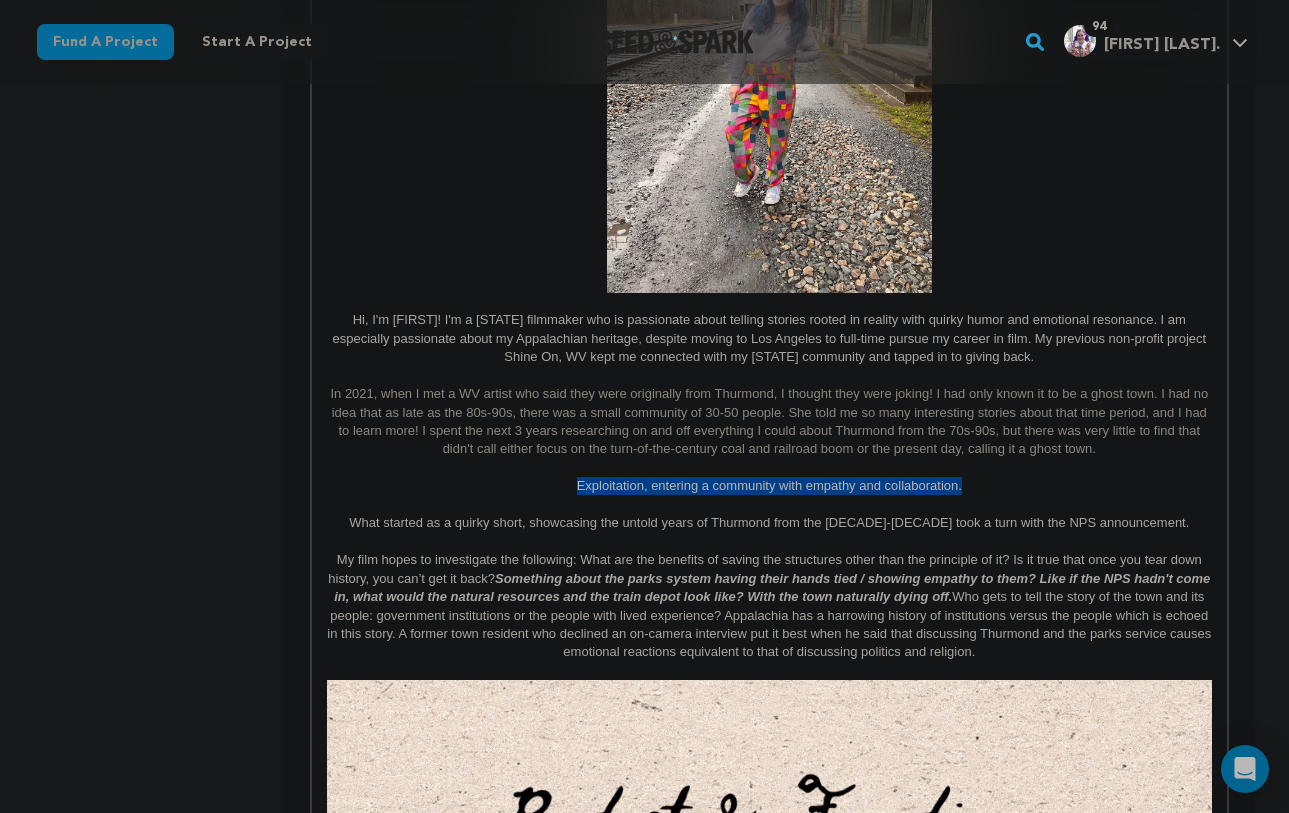 drag, startPoint x: 1005, startPoint y: 490, endPoint x: 506, endPoint y: 488, distance: 499.004 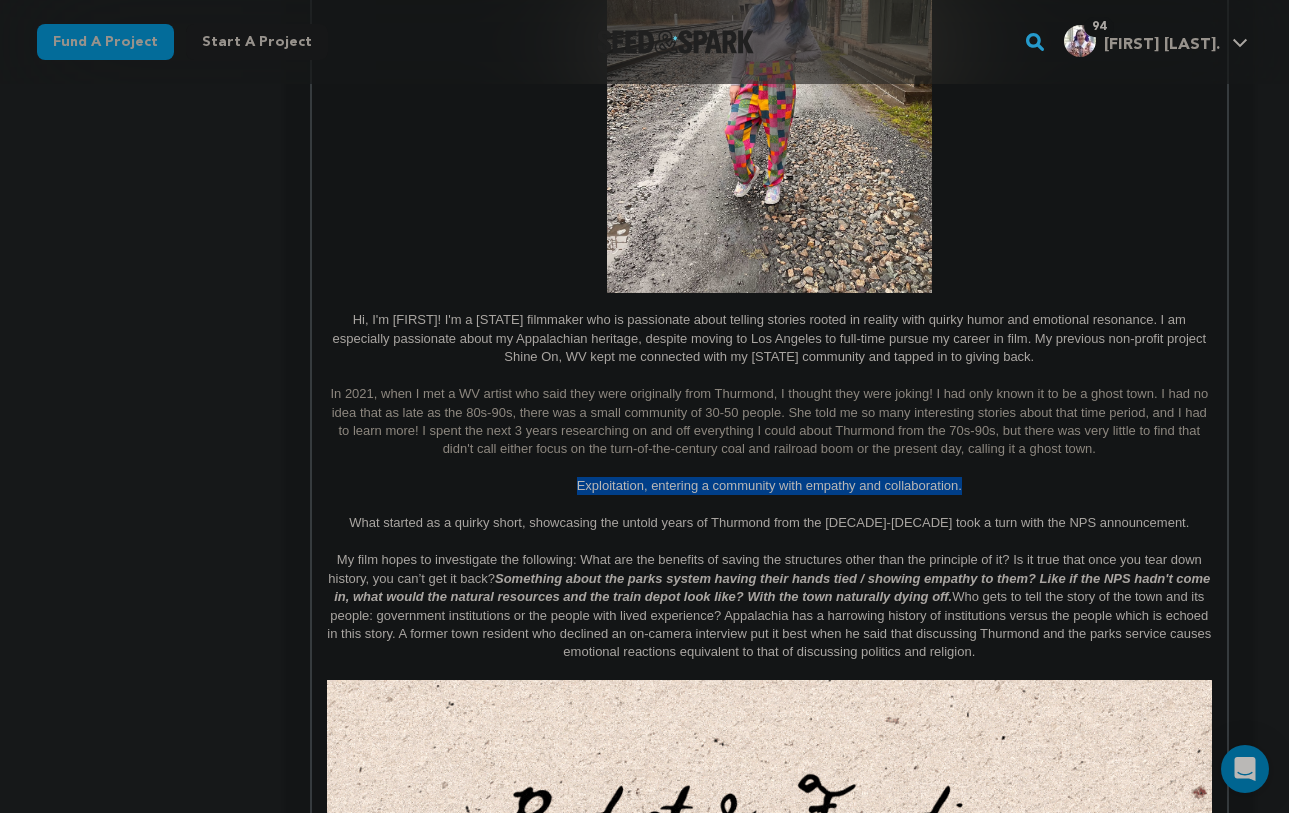 click on "Exploitation, entering a community with empathy and collaboration." at bounding box center [769, 486] 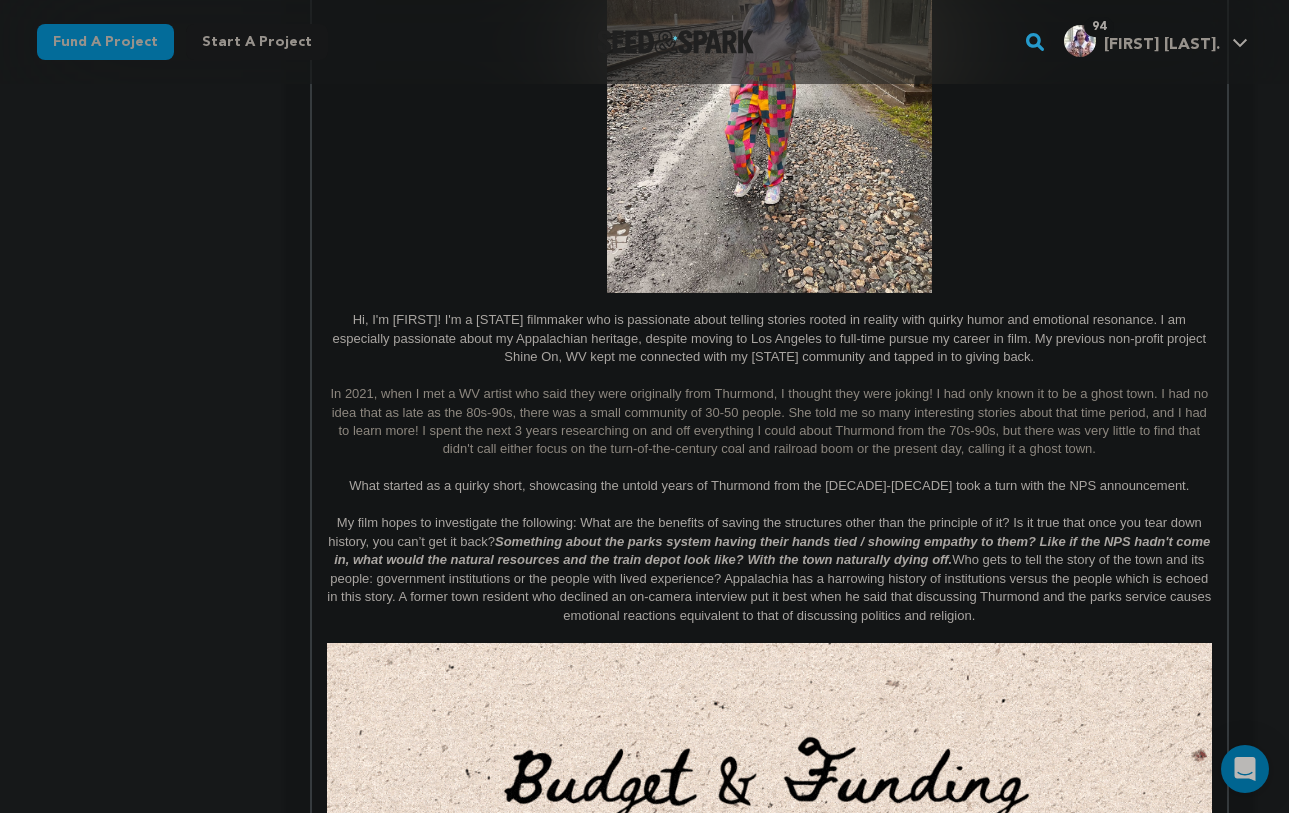 click on "What started as a quirky short, showcasing the untold years of Thurmond from the [DECADE]-[DECADE] took a turn with the NPS announcement." at bounding box center (769, 486) 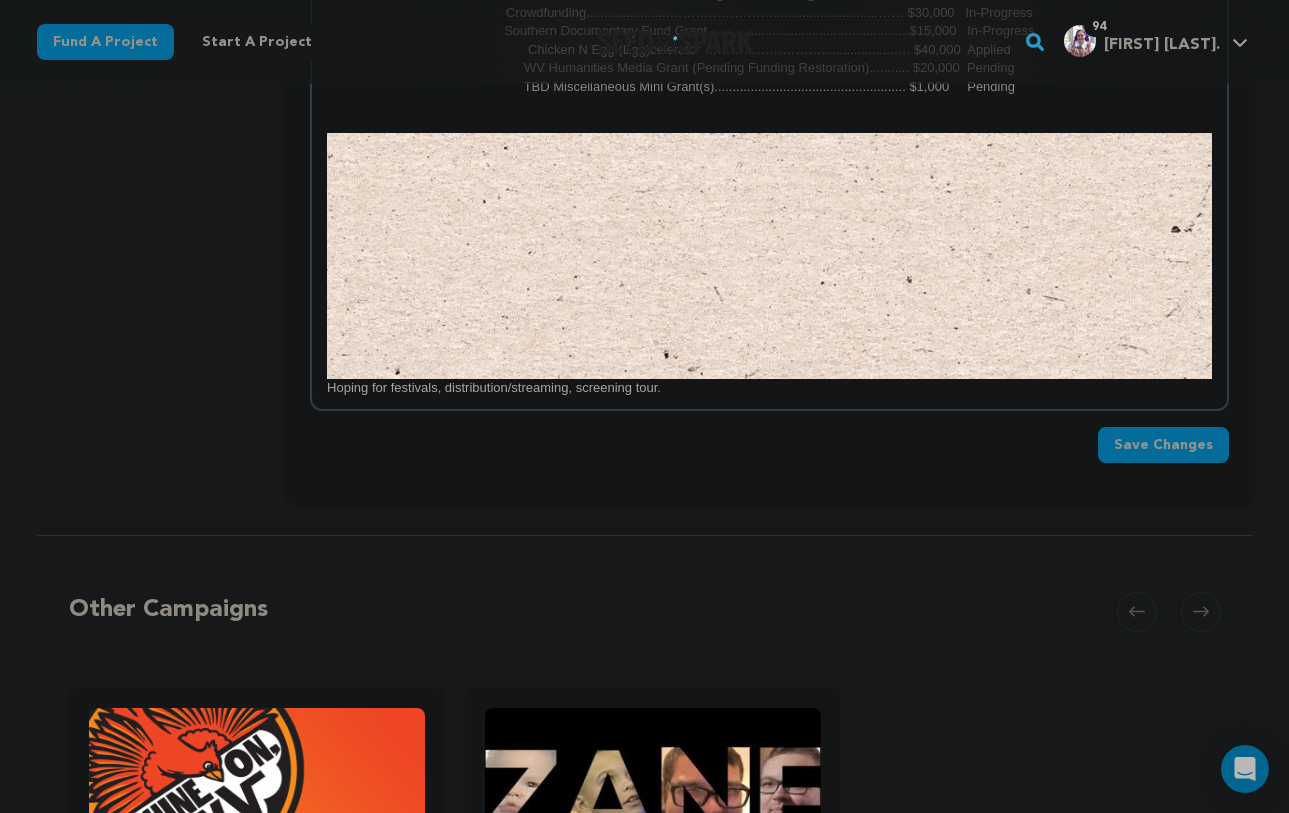 scroll, scrollTop: 3714, scrollLeft: 0, axis: vertical 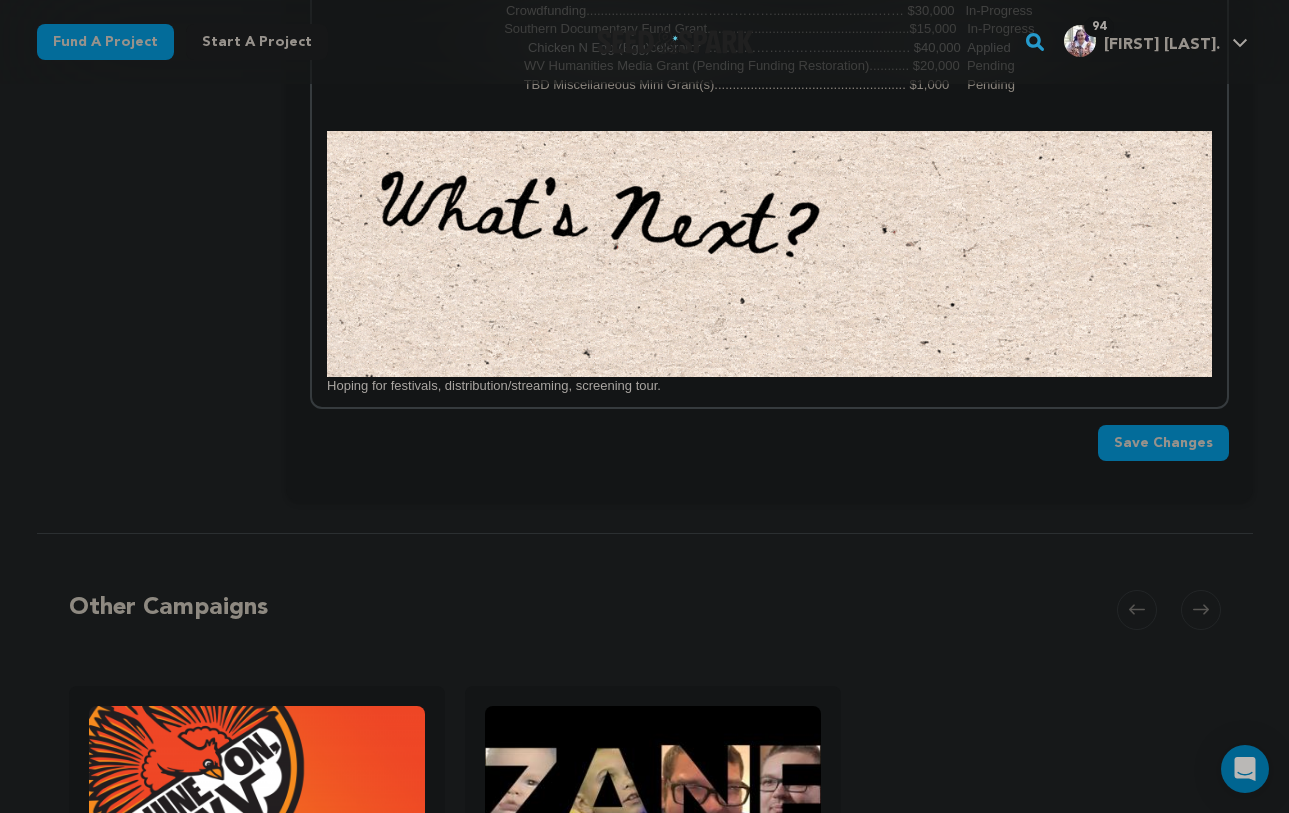 click on "Save Changes" at bounding box center (1163, 443) 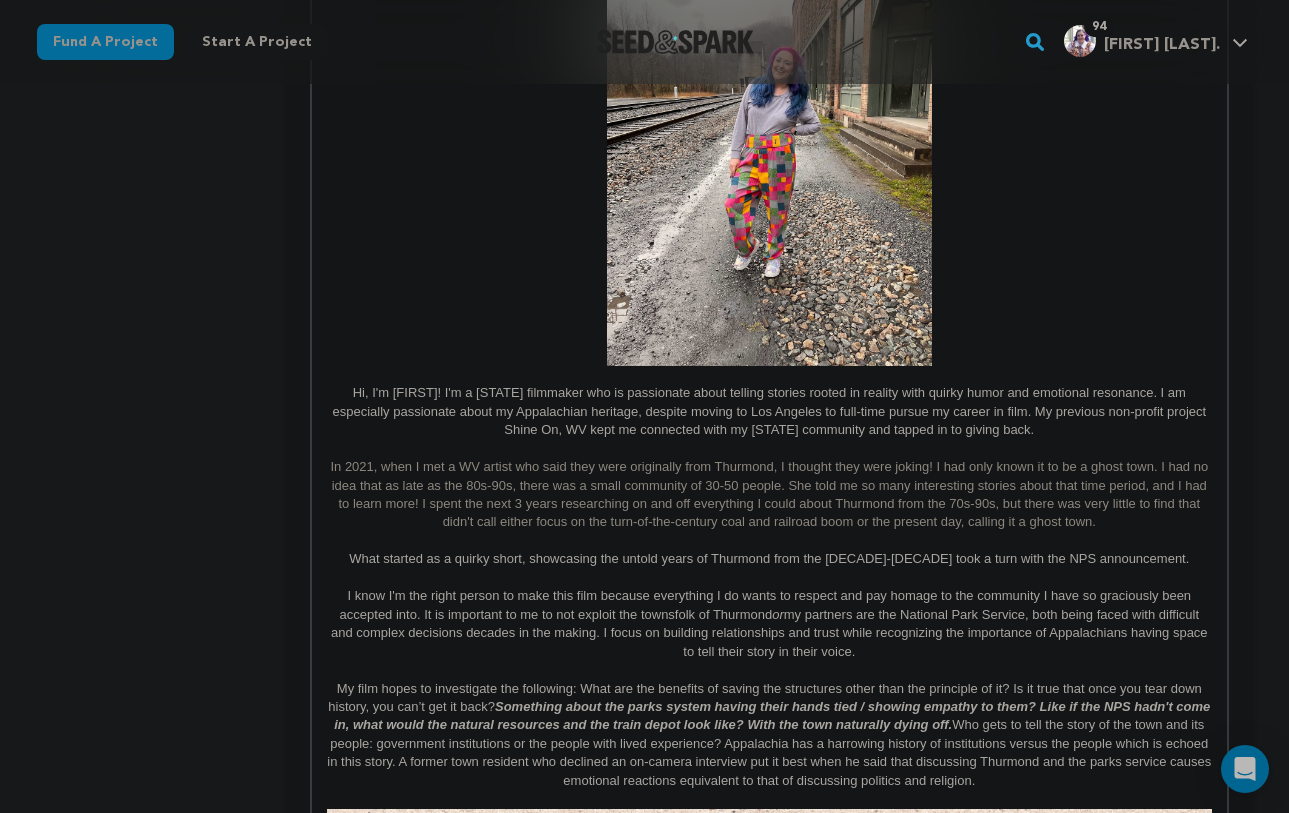 scroll, scrollTop: 2425, scrollLeft: 0, axis: vertical 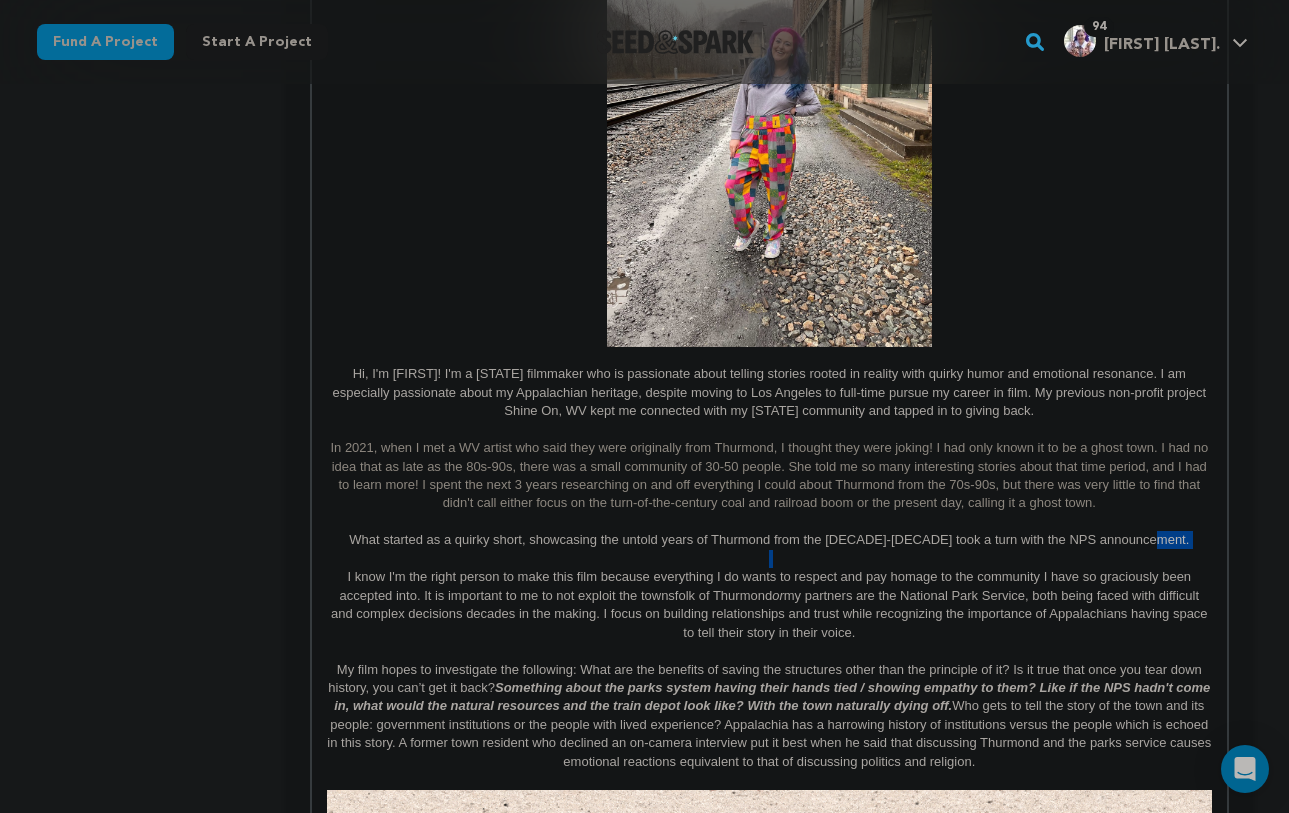 drag, startPoint x: 1178, startPoint y: 544, endPoint x: 538, endPoint y: 564, distance: 640.31244 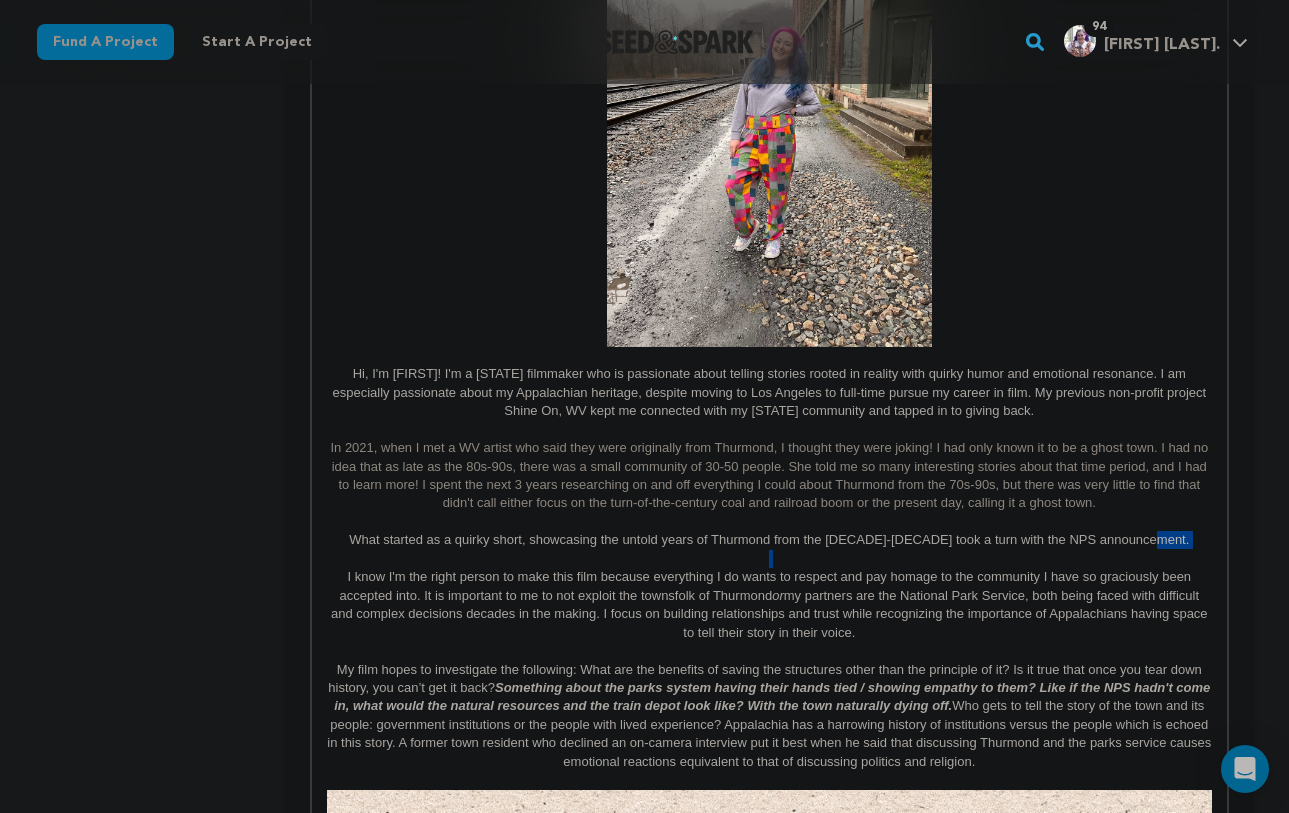 click on "Since [YEAR], more than [PERCENT]% of rural counties have experienced natural population decrease - meaning more deaths than births. ( Source: USDA ) But Thurmond, WV isn't going down without a fight. A booming railroad town founded in [YEAR], Thurmond once housed the employees of the railroad who carted coal out of the [STATE] hills into the bigger cities. Population decline began as early as [YEAR], due to technical advancements in railroad, mines closing, and several devastating fires. In [YEAR], the town was reborn when [FIRST] [LAST] moved to Thurmond to begin the first commercial white water rafting company in [STATE]. Ten years later, through his support of lobbying and persistence, the river was named a National River. Shorten - Presently, [PERCENT]% of the town of Thurmond is owned by the National Park Service . Despite hard feelings, stabilized commercial row and redid the train depot to be a museum and visitor center, sharing Thurmond's history. Without them the depot would not exist. or Pie Chart?" at bounding box center [769, -97] 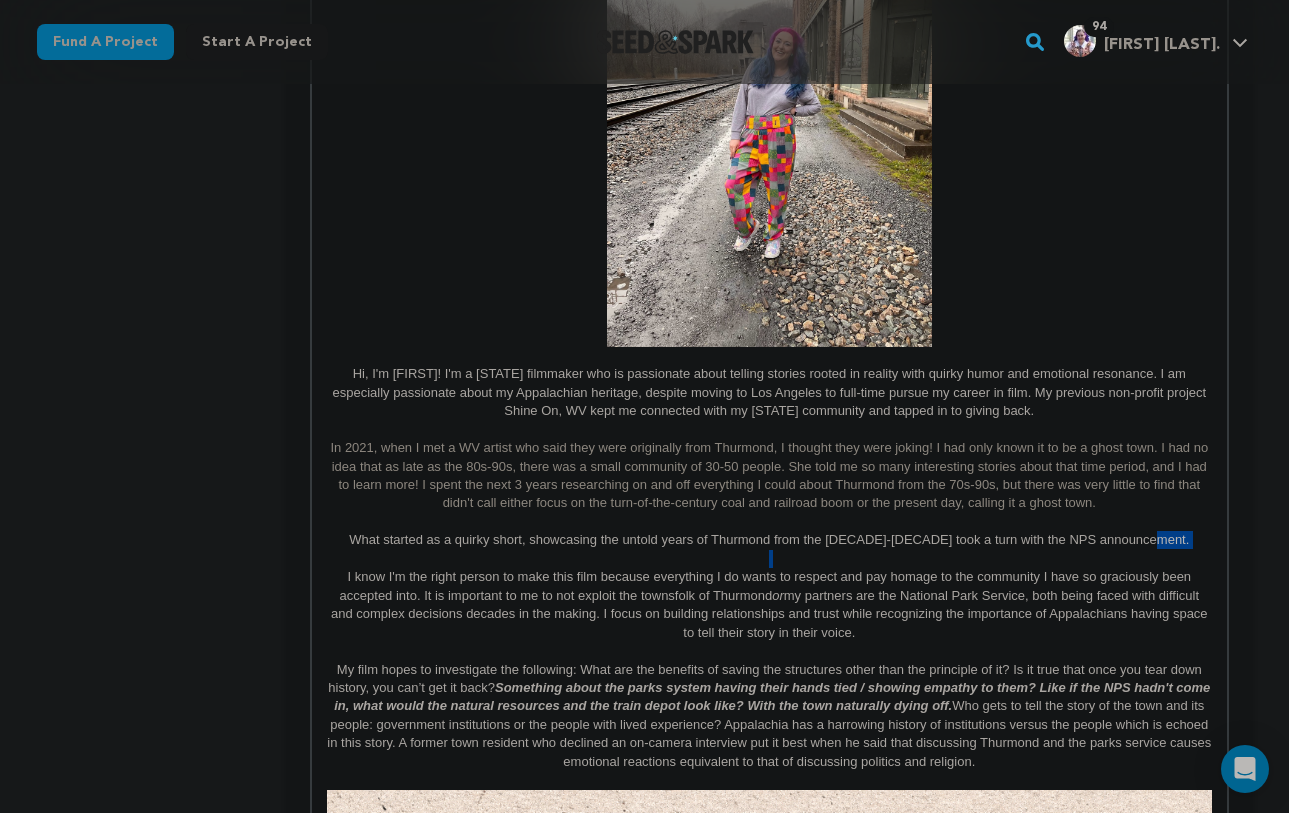 click at bounding box center (769, 559) 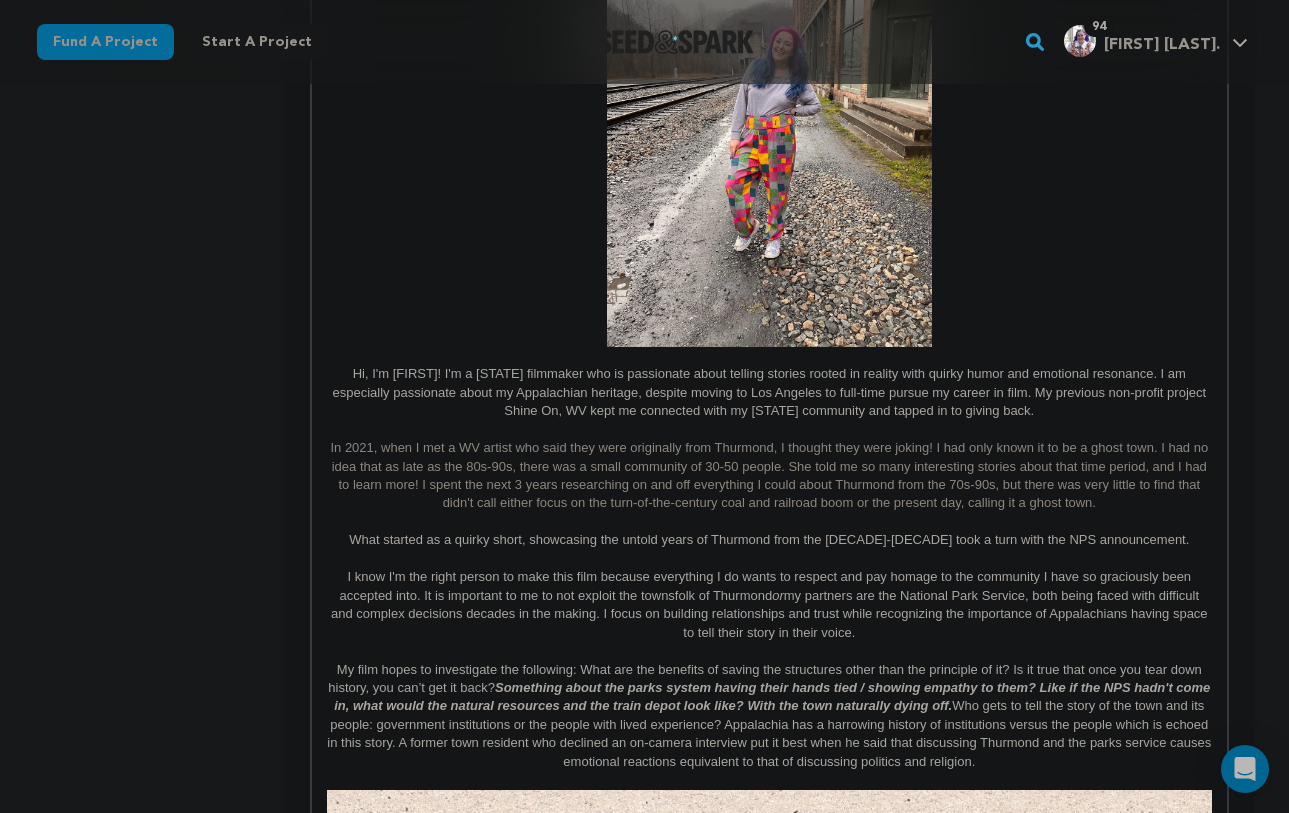 drag, startPoint x: 377, startPoint y: 541, endPoint x: 445, endPoint y: 501, distance: 78.892334 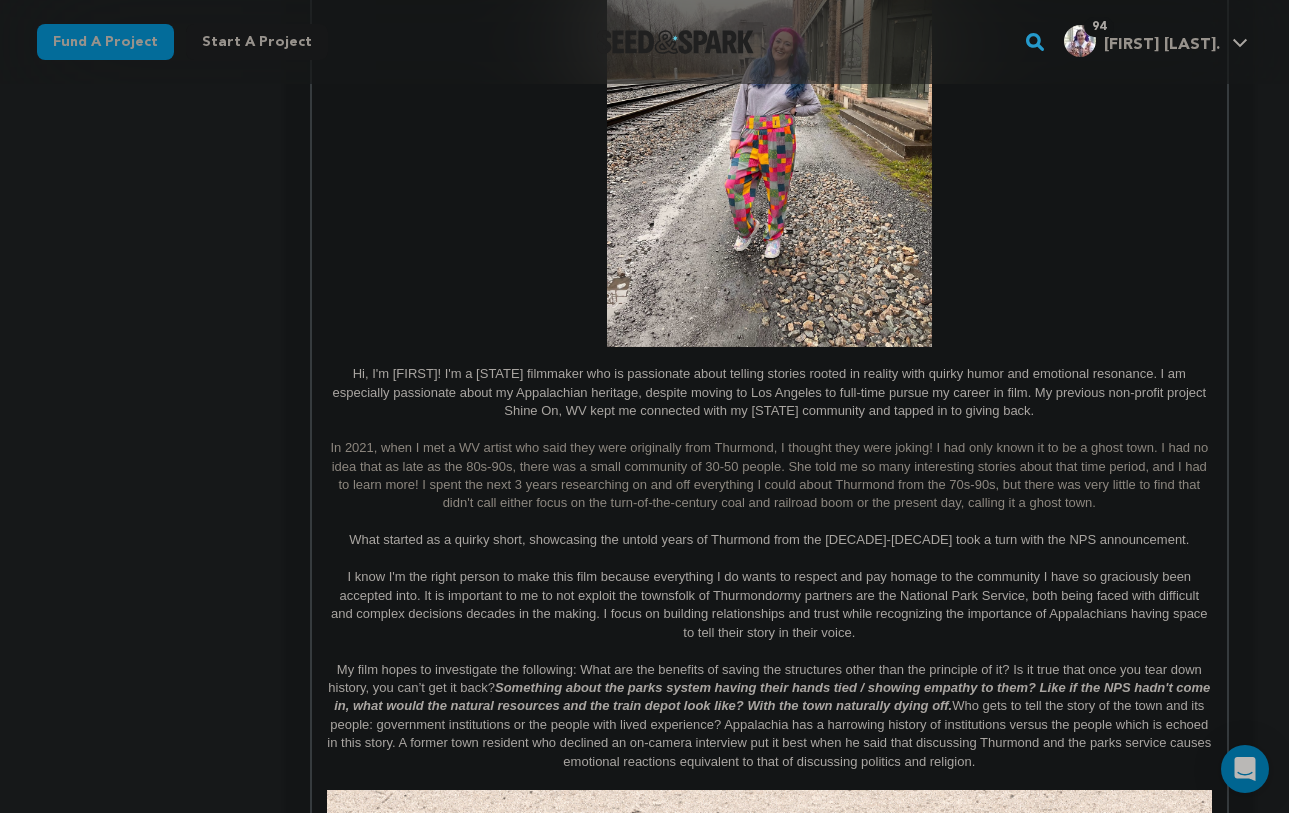 click on "What started as a quirky short, showcasing the untold years of Thurmond from the [DECADE]-[DECADE] took a turn with the NPS announcement." at bounding box center [769, 540] 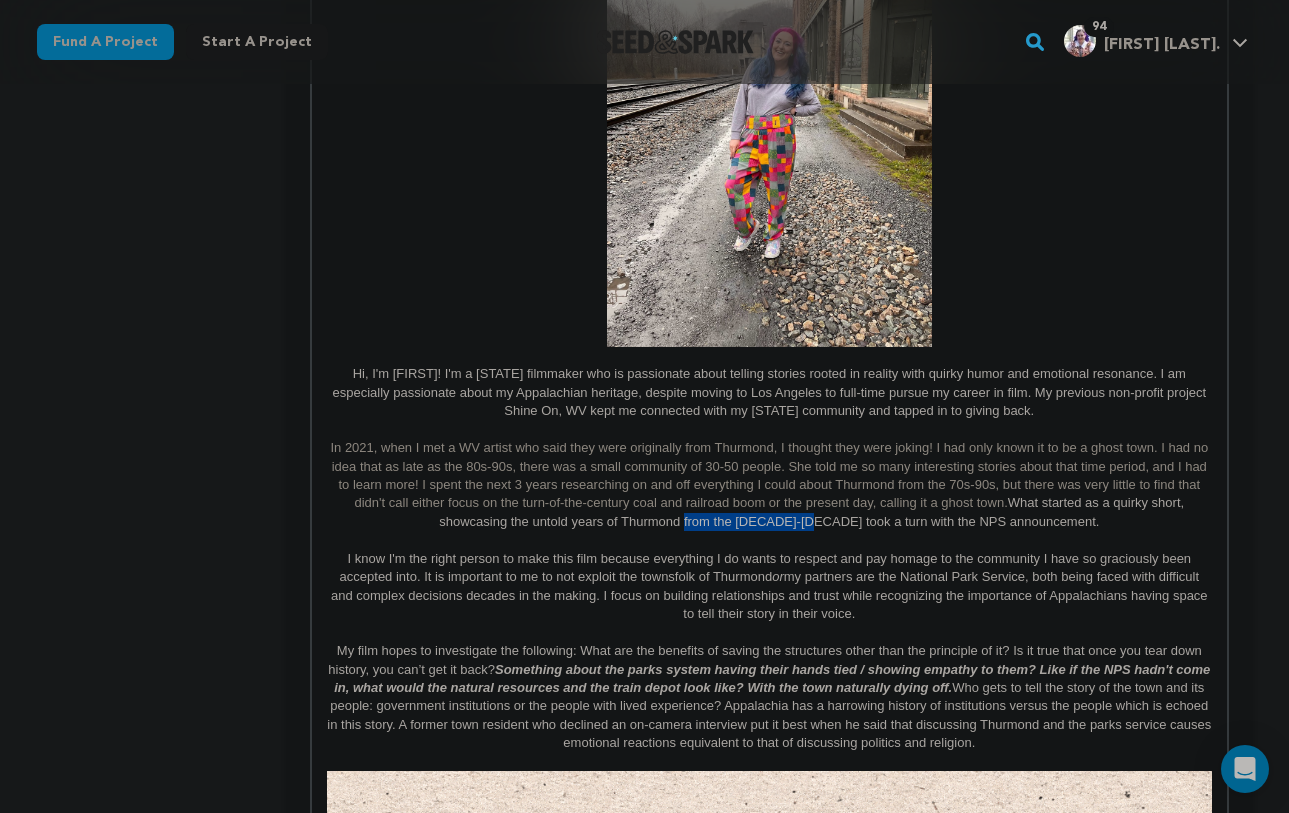 drag, startPoint x: 834, startPoint y: 521, endPoint x: 708, endPoint y: 523, distance: 126.01587 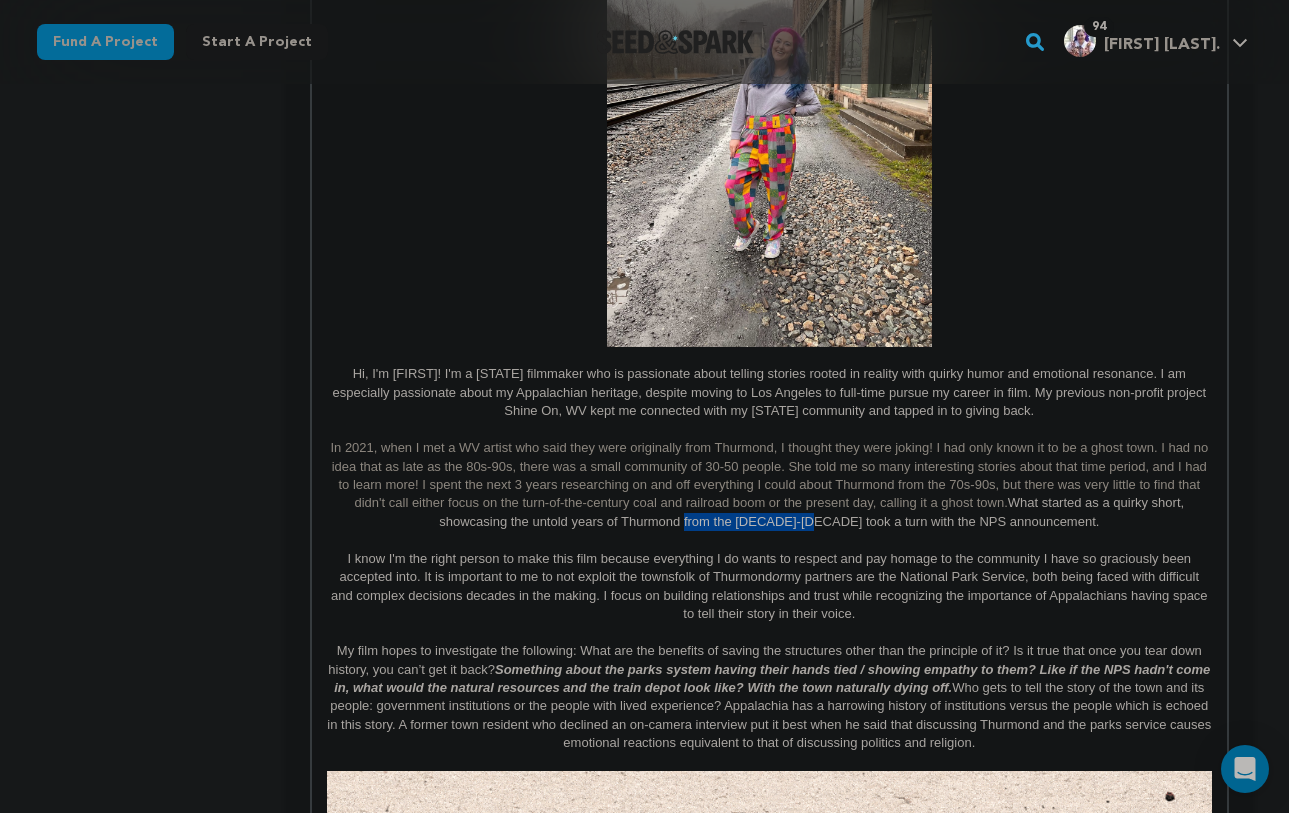 click on "In [YEAR], when I met a WV artist who said they were originally from Thurmond, I thought they were joking! I had only known it to be a ghost town. I had no idea that as late as the 80s-90s, there was a small community of 30-50 people. She told me so many interesting stories about that time period, and I had to learn more! I spent the next 3 years researching on and off everything I could about Thurmond from the 70s-90s, but there was very little to find that didn't call either focus on the turn-of-the-century coal and railroad boom or the present day, calling it a ghost town. What started as a quirky short, showcasing the untold years of Thurmond from the 1970s-1990s took a turn with the NPS announcement." at bounding box center (769, 485) 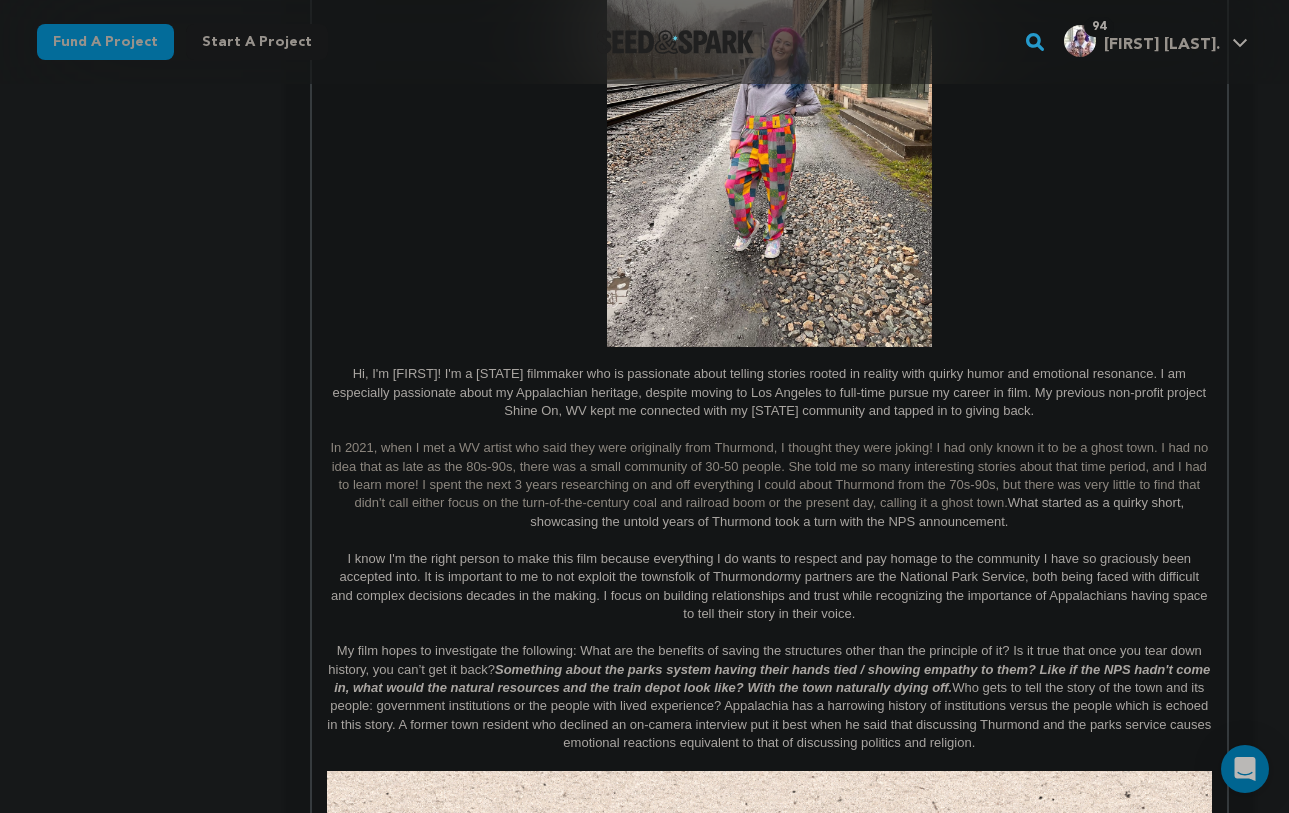click on "In 2021, when I met a WV artist who said they were originally from Thurmond, I thought they were joking! I had only known it to be a ghost town. I had no idea that as late as the 80s-90s, there was a small community of 30-50 people. She told me so many interesting stories about that time period, and I had to learn more! I spent the next 3 years researching on and off everything I could about Thurmond from the 70s-90s, but there was very little to find that didn't call either focus on the turn-of-the-century coal and railroad boom or the present day, calling it a ghost town.  What started as a quirky short, showcasing the untold years of Thurmond took a turn with the NPS announcement." at bounding box center [769, 485] 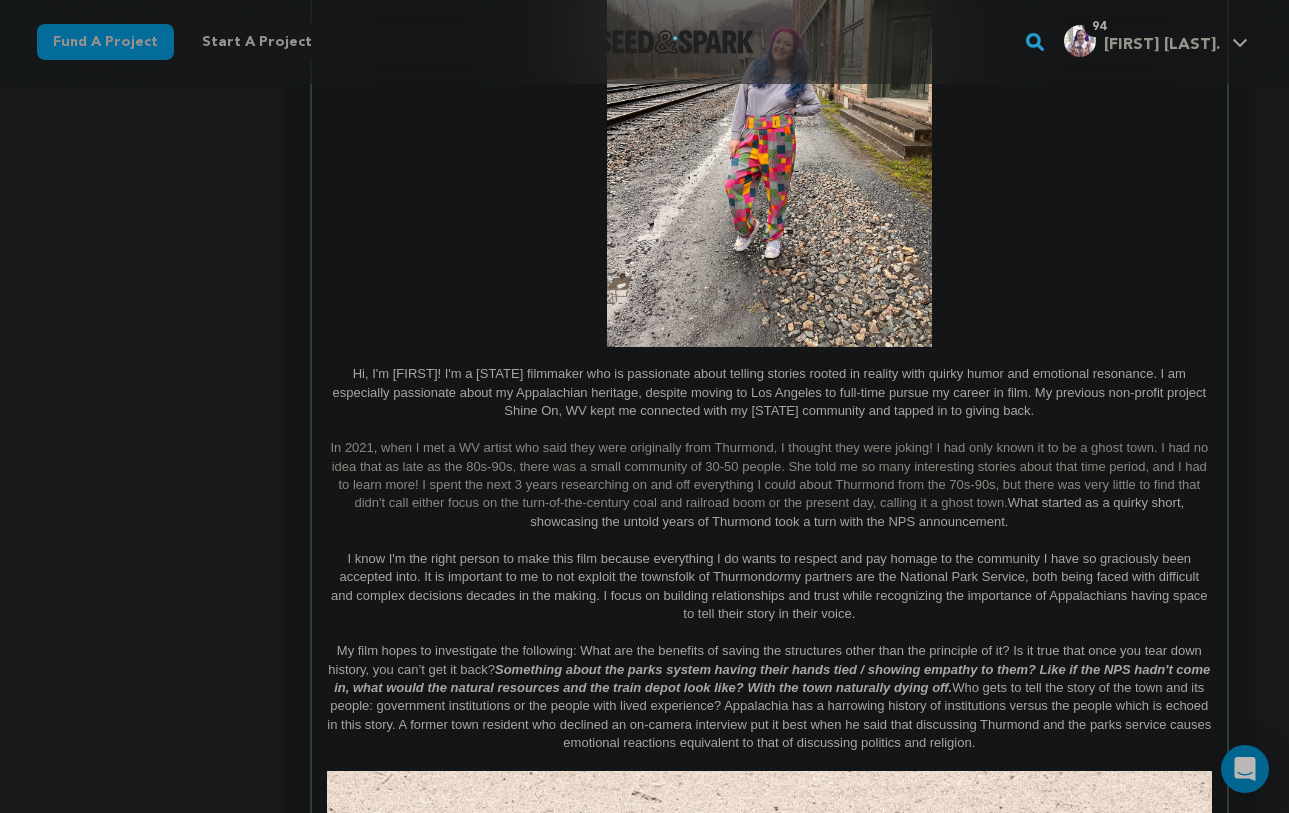 click on "In 2021, when I met a WV artist who said they were originally from Thurmond, I thought they were joking! I had only known it to be a ghost town. I had no idea that as late as the 80s-90s, there was a small community of 30-50 people. She told me so many interesting stories about that time period, and I had to learn more! I spent the next 3 years researching on and off everything I could about Thurmond from the 70s-90s, but there was very little to find that didn't call either focus on the turn-of-the-century coal and railroad boom or the present day, calling it a ghost town.  What started as a quirky short, showcasing the untold years of Thurmond took a turn with the NPS announcement." at bounding box center (769, 485) 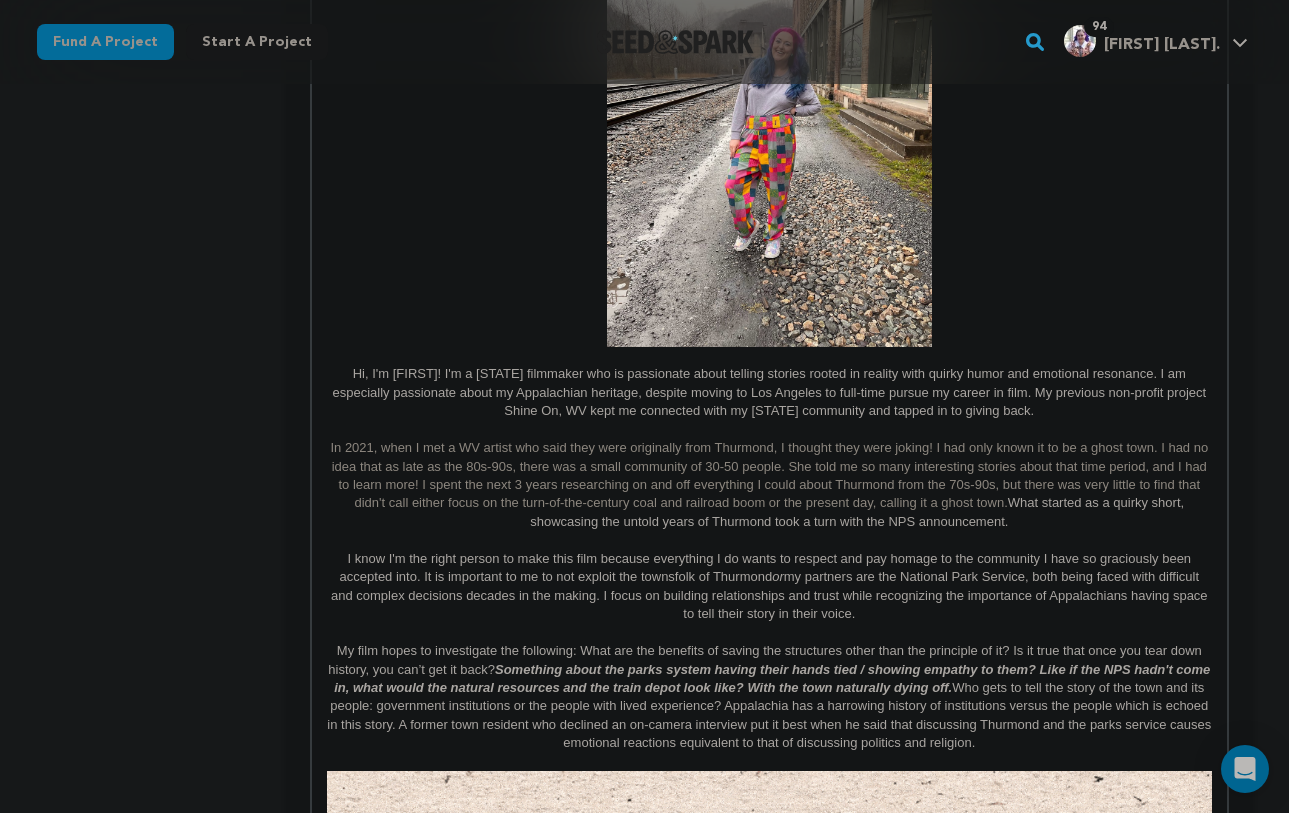 click on "In 2021, when I met a WV artist who said they were originally from Thurmond, I thought they were joking! I had only known it to be a ghost town. I had no idea that as late as the 80s-90s, there was a small community of 30-50 people. She told me so many interesting stories about that time period, and I had to learn more! I spent the next 3 years researching on and off everything I could about Thurmond from the 70s-90s, but there was very little to find that didn't call either focus on the turn-of-the-century coal and railroad boom or the present day, calling it a ghost town.  What started as a quirky short, showcasing the untold years of Thurmond took a turn with the NPS announcement." at bounding box center (769, 485) 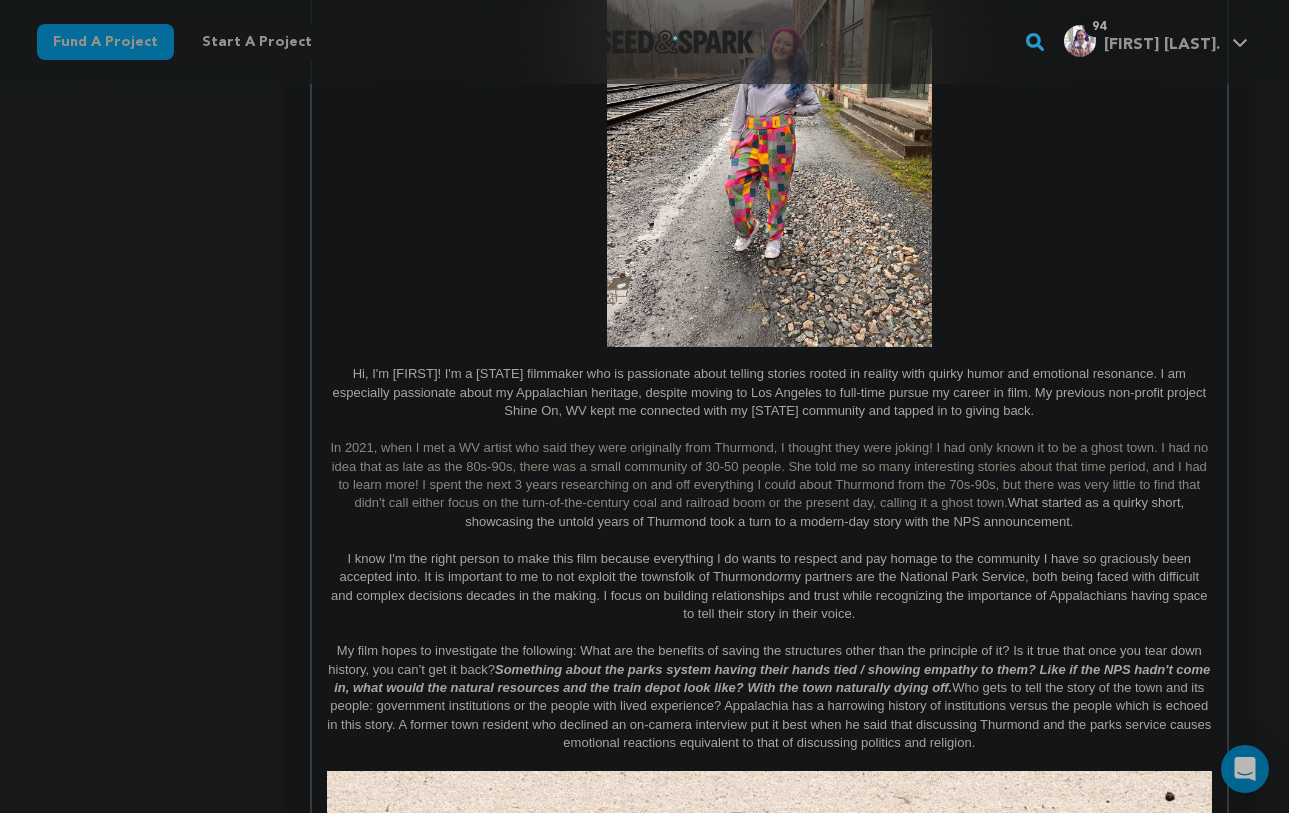 click on "In [YEAR], when I met a WV artist who said they were originally from Thurmond, I thought they were joking! I had only known it to be a ghost town. I had no idea that as late as the [DECADE]-[DECADE], there was a small community of [NUMBER]-[NUMBER] people. She told me so many interesting stories about that time period, and I had to learn more! I spent the next [NUMBER] years researching on and off everything I could about Thurmond from the [DECADE]-[DECADE], but there was very little to find that didn't call either focus on the turn-of-the-century coal and railroad boom or the present day, calling it a ghost town.  What started as a quirky short, showcasing the untold years of Thurmond took a turn to a modern-day story with the NPS announcement." at bounding box center [769, 485] 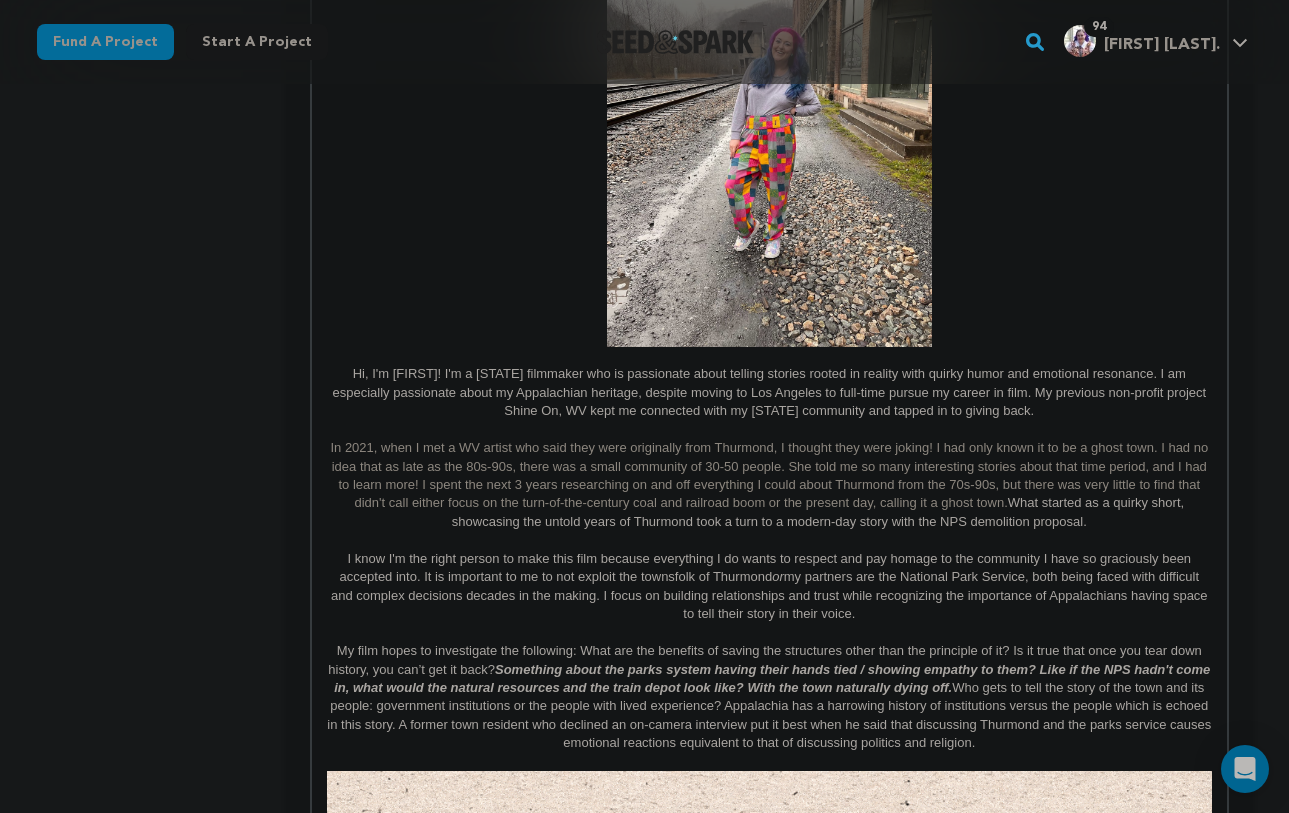 click at bounding box center [769, 540] 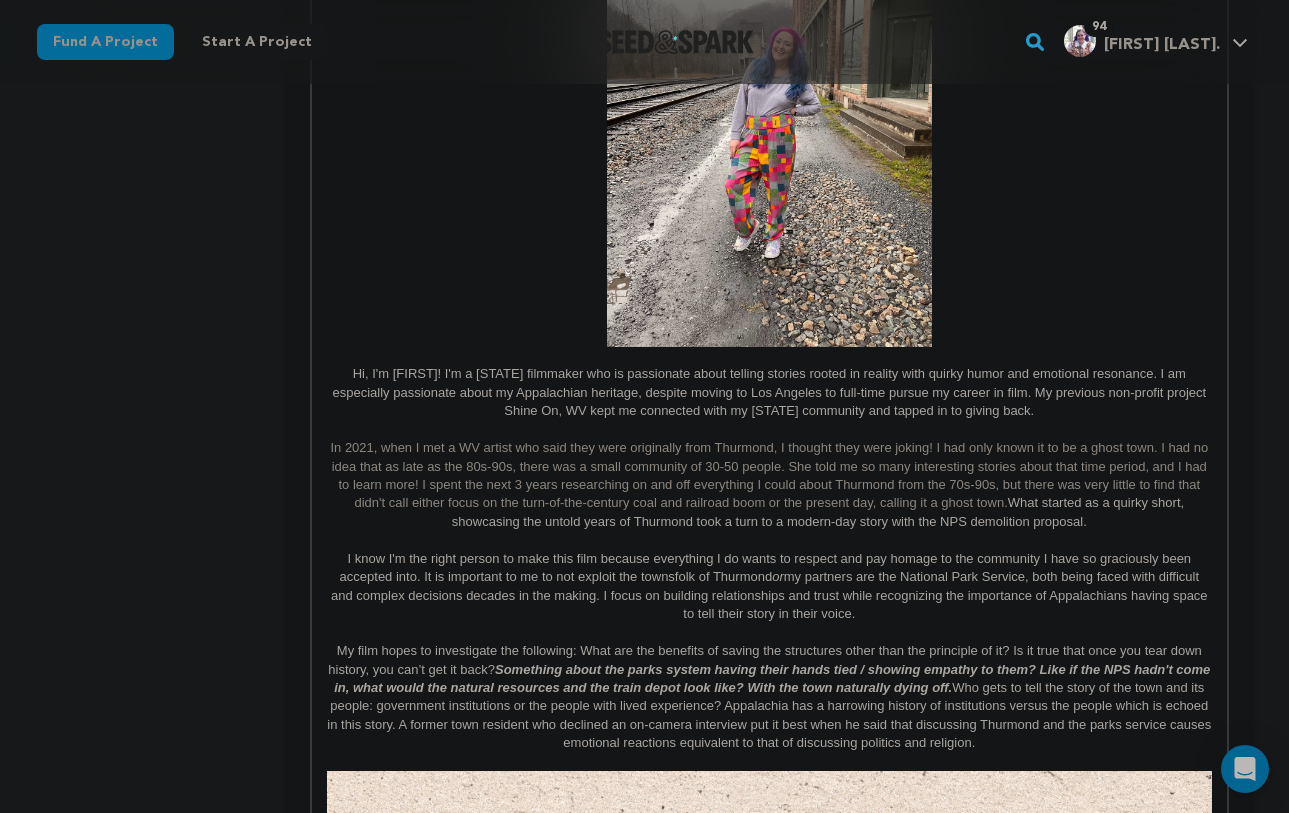click at bounding box center (769, 633) 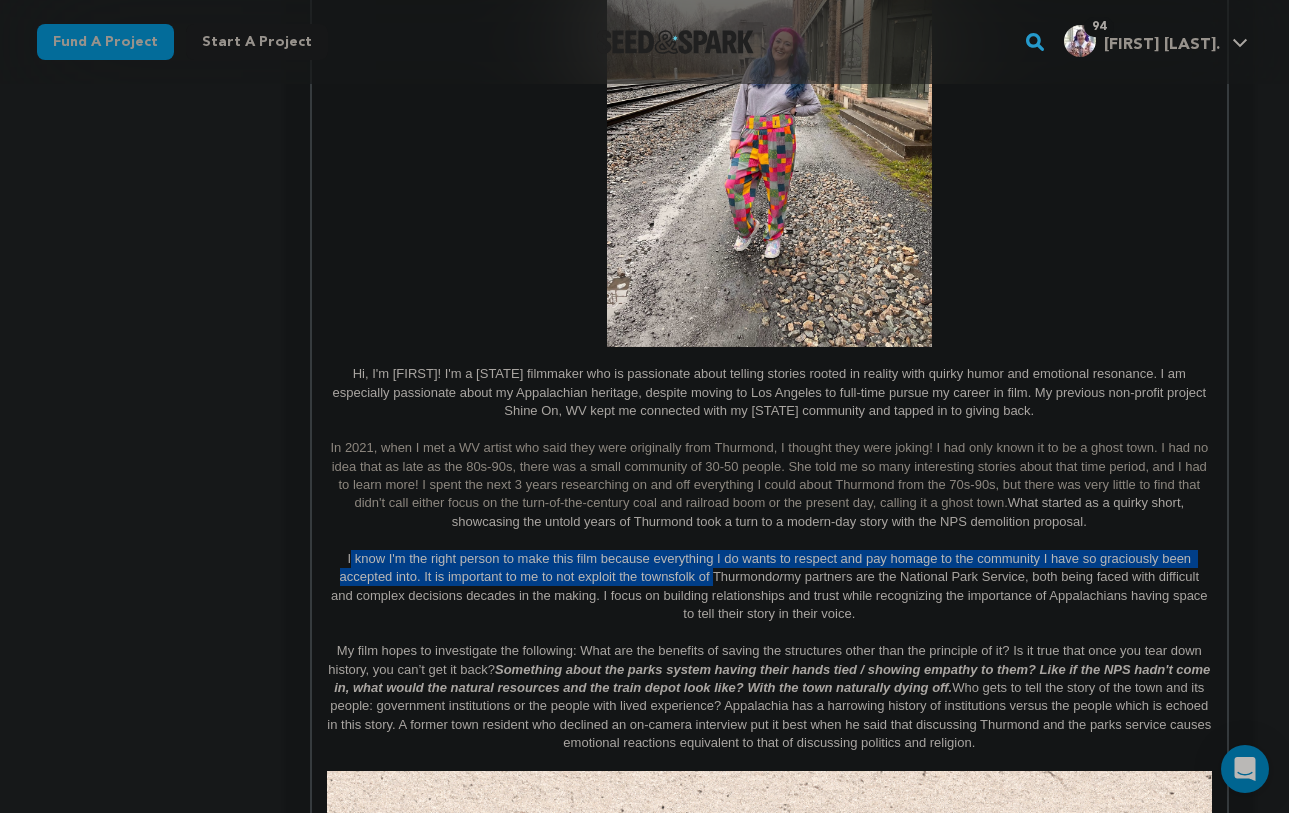 drag, startPoint x: 352, startPoint y: 556, endPoint x: 714, endPoint y: 573, distance: 362.39896 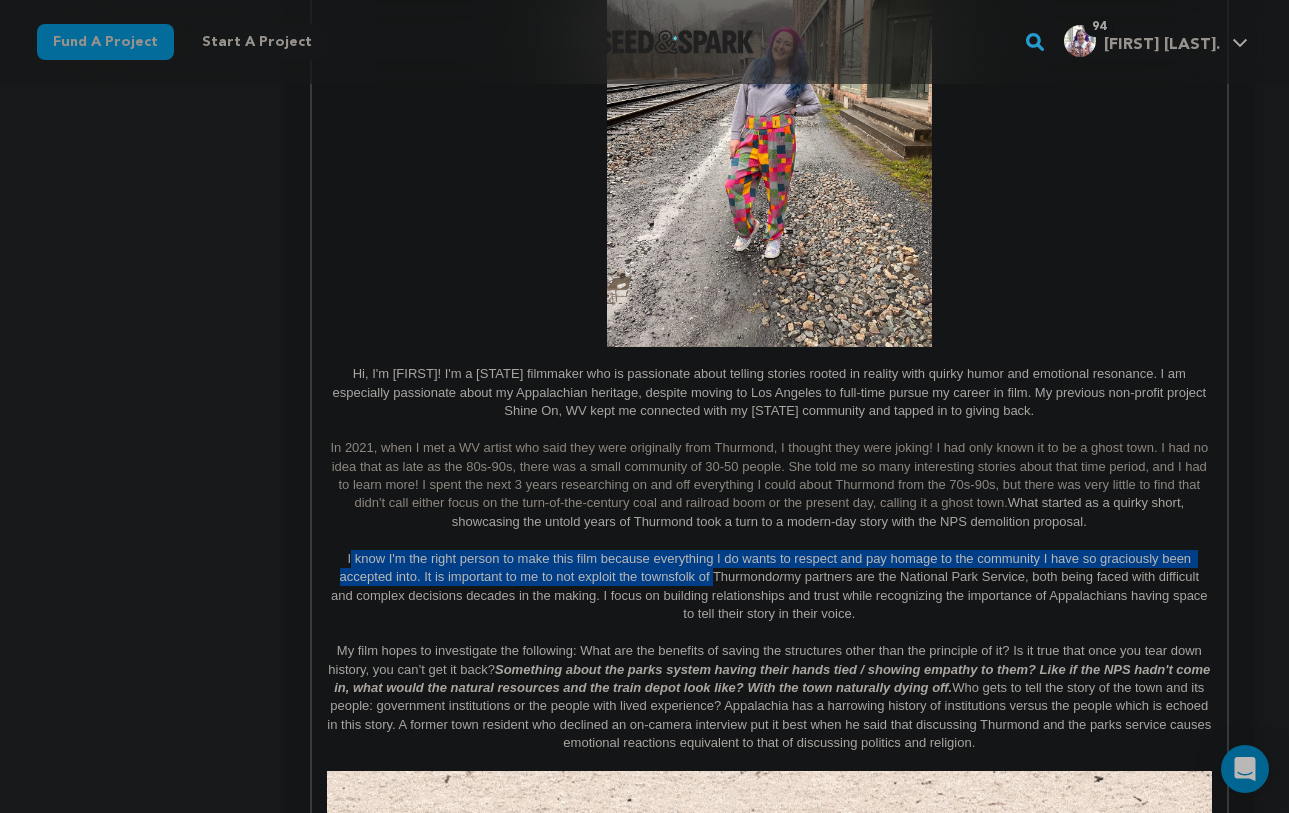 click on "I know I'm the right person to make this film because everything I do wants to respect and pay homage to the community I have so graciously been accepted into. It is important to me to not exploit the townsfolk of Thurmond  or  my partners are the National Park Service, both being faced with difficult and complex decisions decades in the making. I focus on building relationships and trust while recognizing the importance of Appalachians having space to tell their story in their voice." at bounding box center [769, 587] 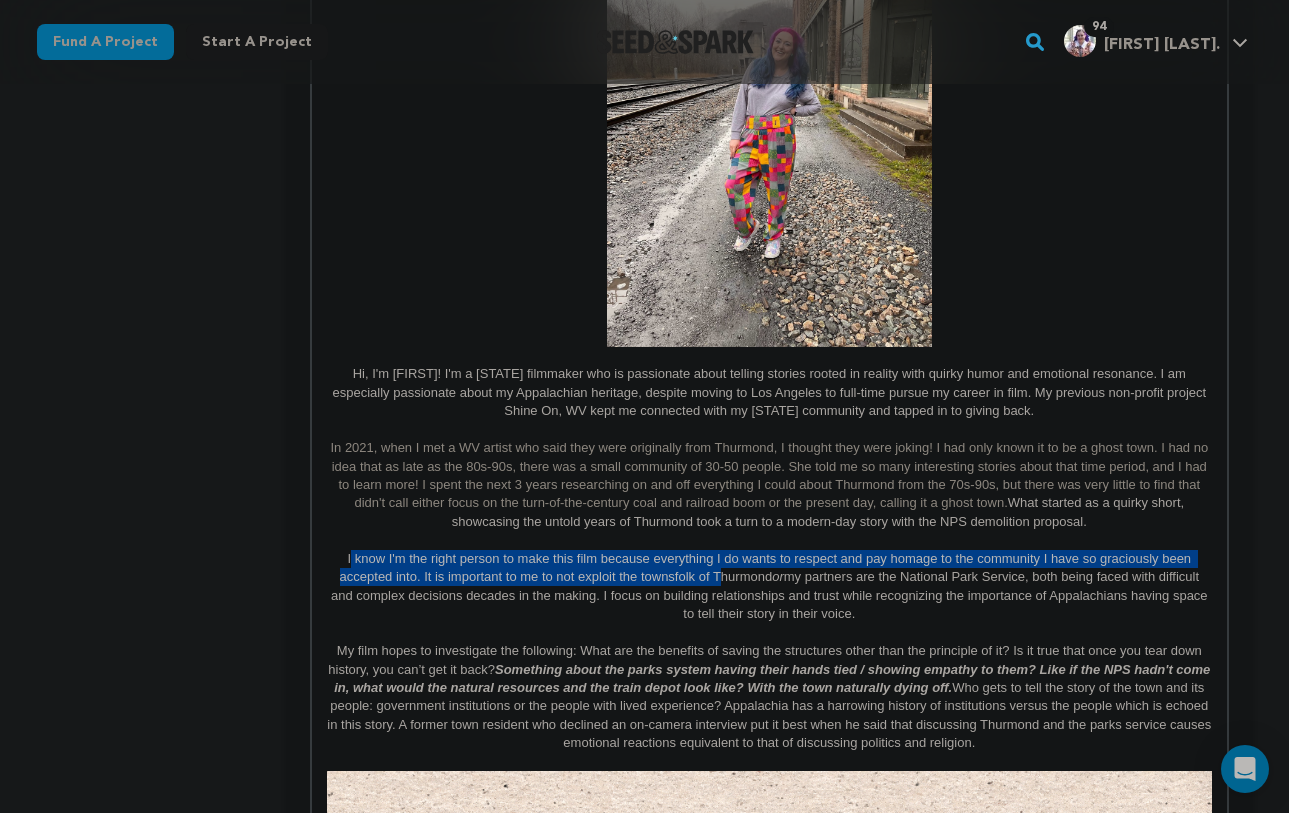 click on "I know I'm the right person to make this film because everything I do wants to respect and pay homage to the community I have so graciously been accepted into. It is important to me to not exploit the townsfolk of Thurmond  or  my partners are the National Park Service, both being faced with difficult and complex decisions decades in the making. I focus on building relationships and trust while recognizing the importance of Appalachians having space to tell their story in their voice." at bounding box center [769, 587] 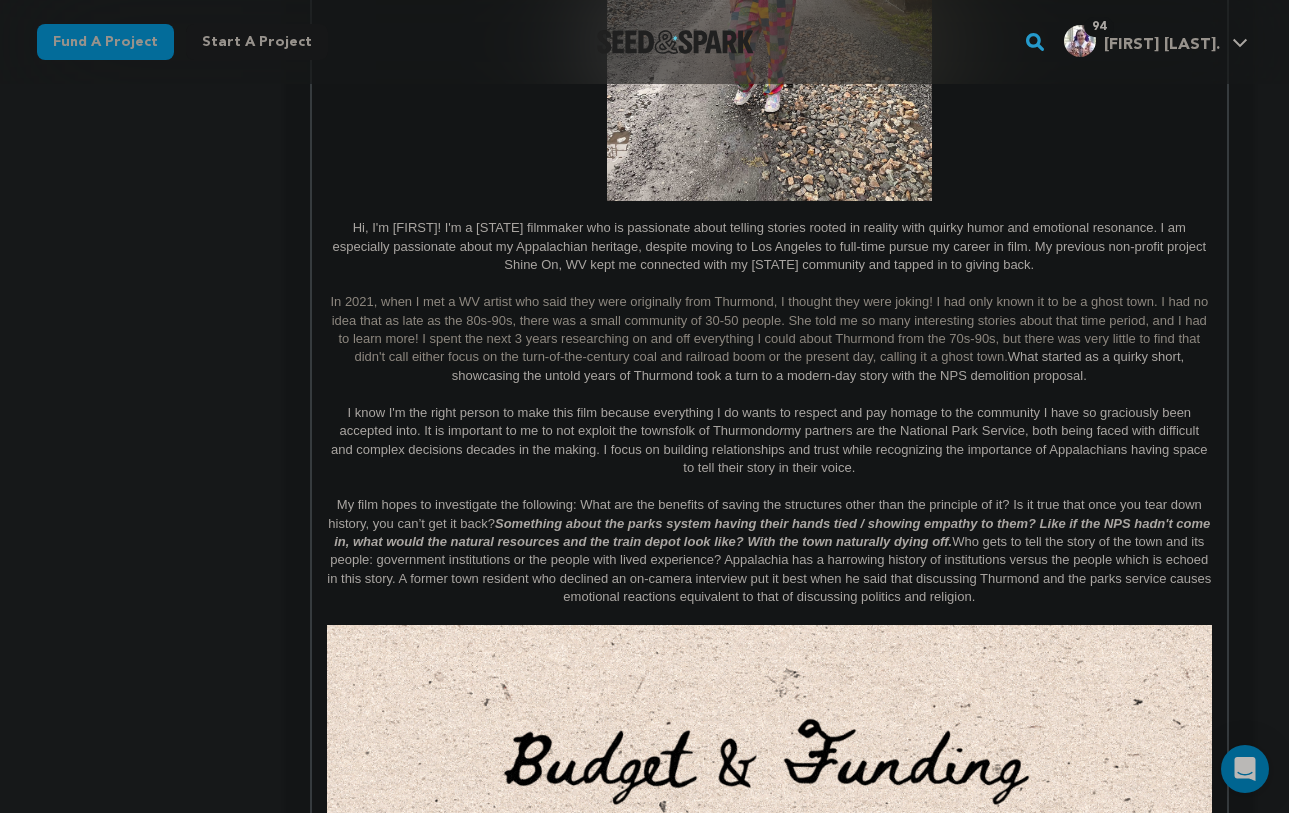 scroll, scrollTop: 2590, scrollLeft: 0, axis: vertical 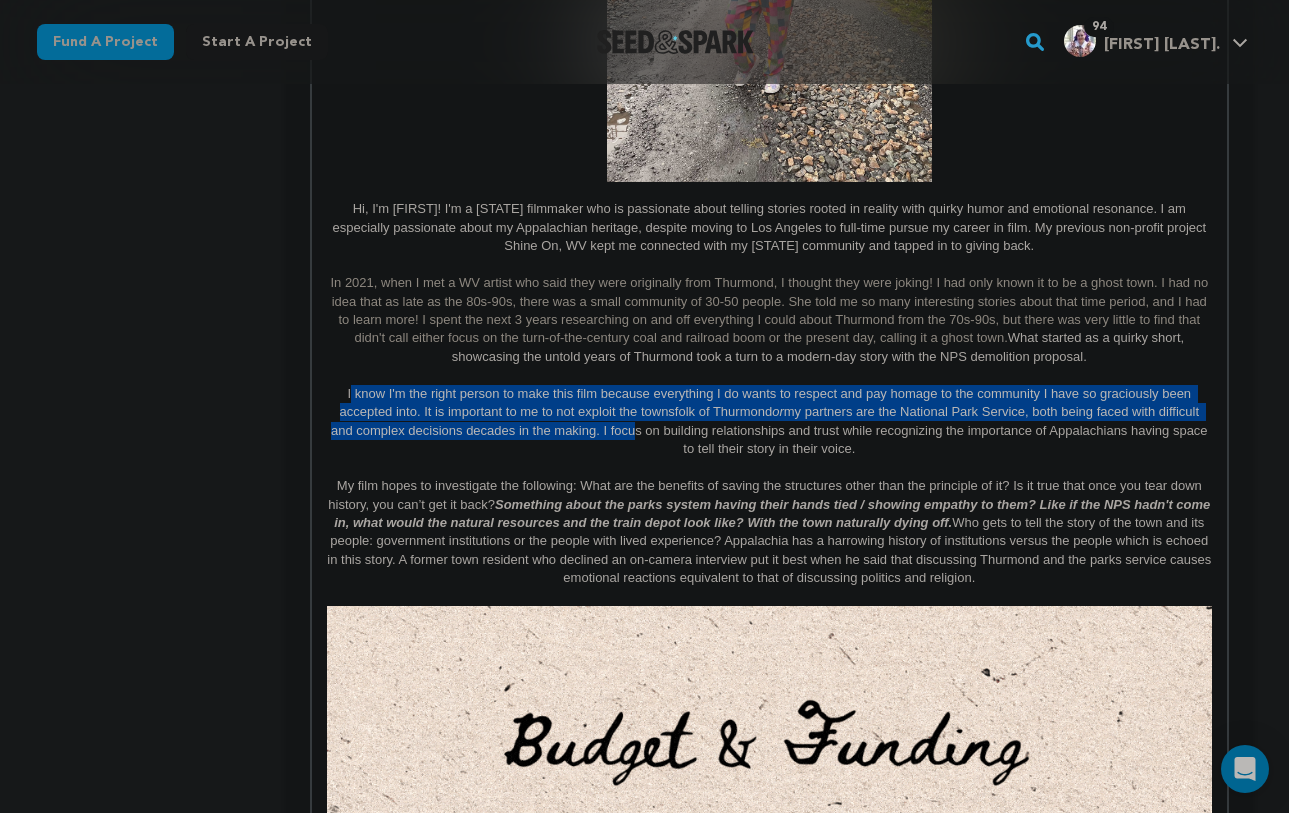 drag, startPoint x: 351, startPoint y: 387, endPoint x: 628, endPoint y: 438, distance: 281.65582 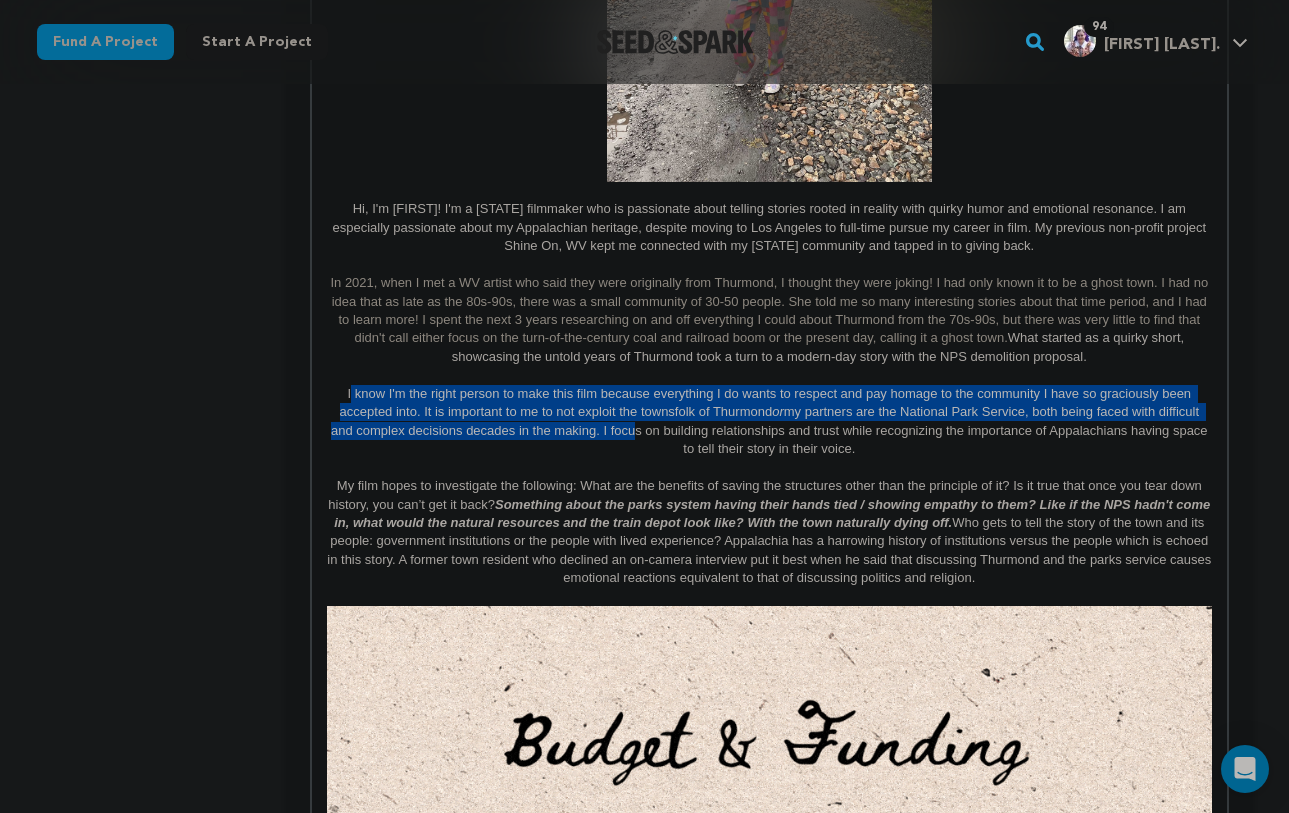 click on "I know I'm the right person to make this film because everything I do wants to respect and pay homage to the community I have so graciously been accepted into. It is important to me to not exploit the townsfolk of Thurmond  or  my partners are the National Park Service, both being faced with difficult and complex decisions decades in the making. I focus on building relationships and trust while recognizing the importance of Appalachians having space to tell their story in their voice." at bounding box center [769, 422] 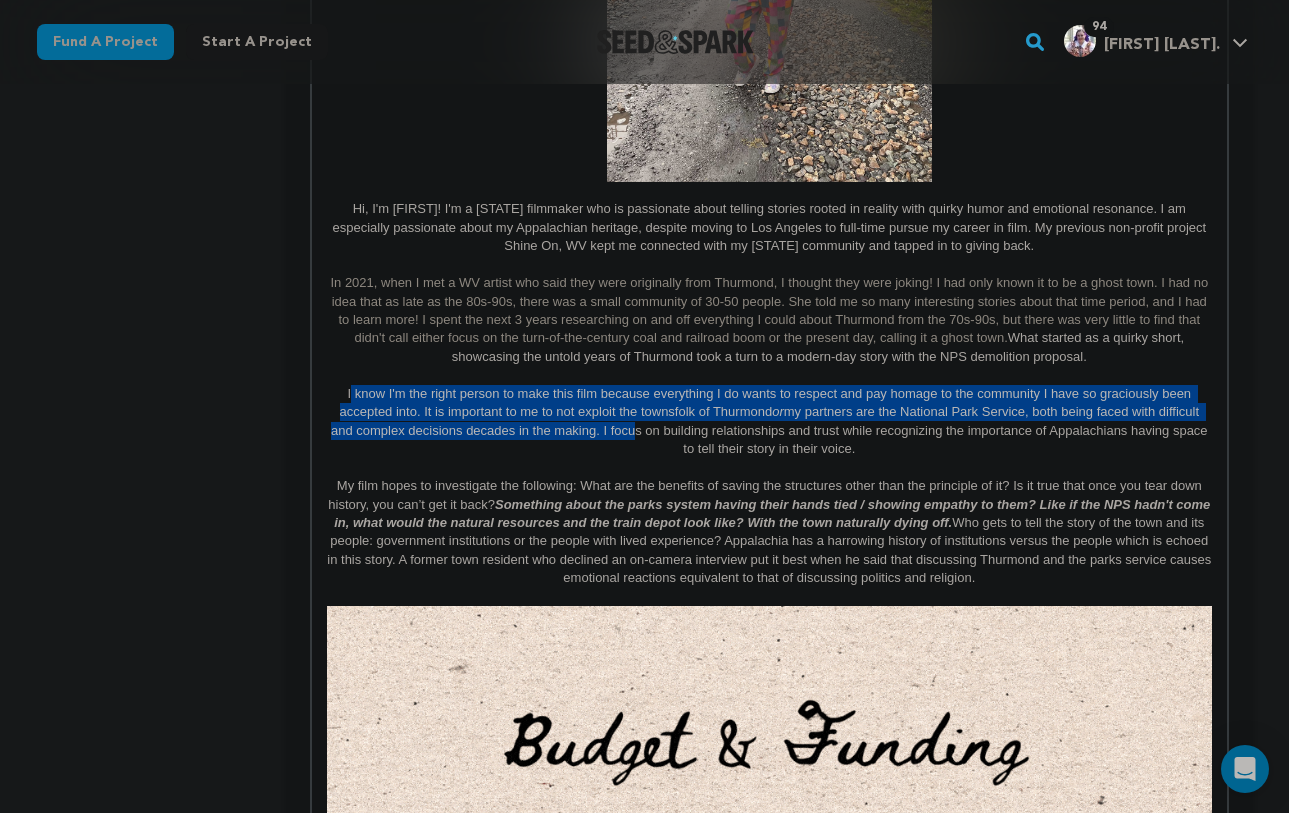 click on "I know I'm the right person to make this film because everything I do wants to respect and pay homage to the community I have so graciously been accepted into. It is important to me to not exploit the townsfolk of Thurmond  or  my partners are the National Park Service, both being faced with difficult and complex decisions decades in the making. I focus on building relationships and trust while recognizing the importance of Appalachians having space to tell their story in their voice." at bounding box center [769, 422] 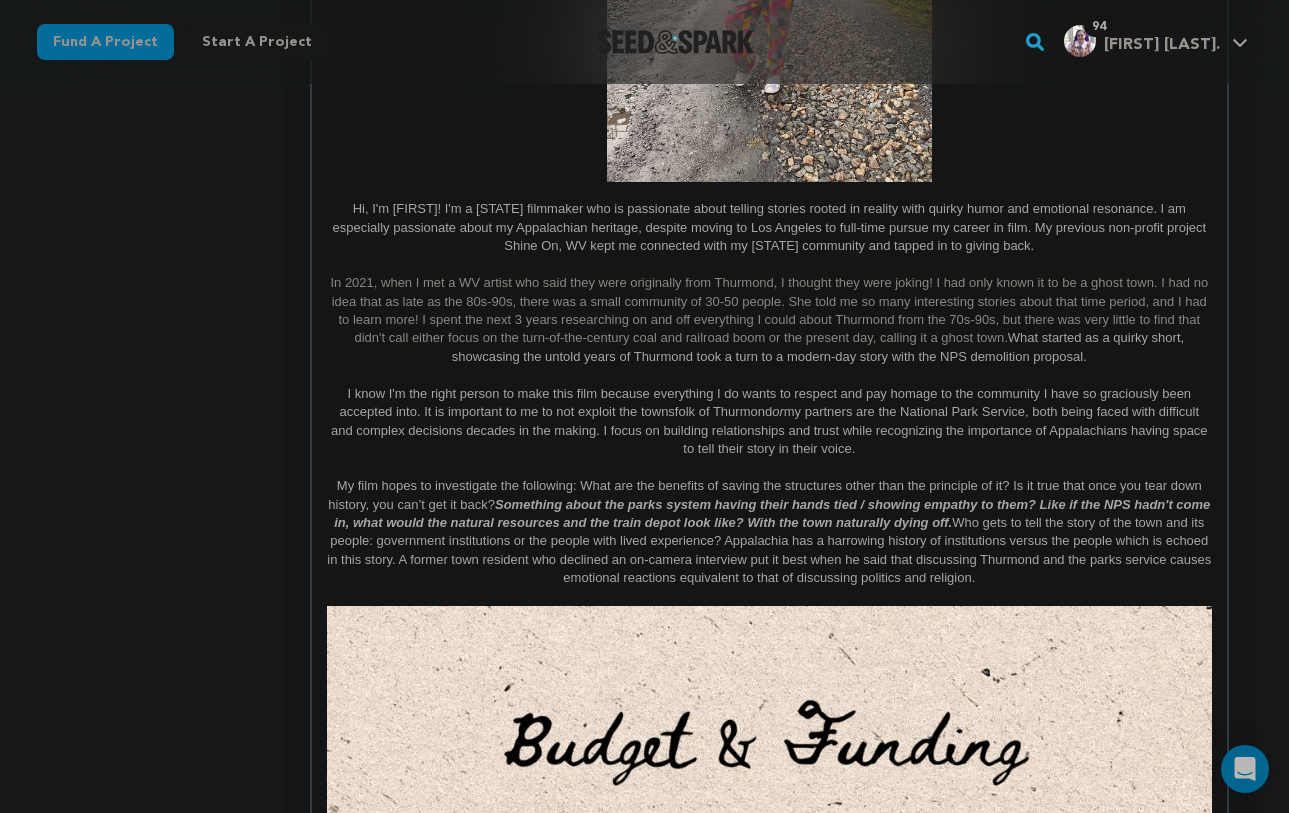 drag, startPoint x: 433, startPoint y: 426, endPoint x: 446, endPoint y: 430, distance: 13.601471 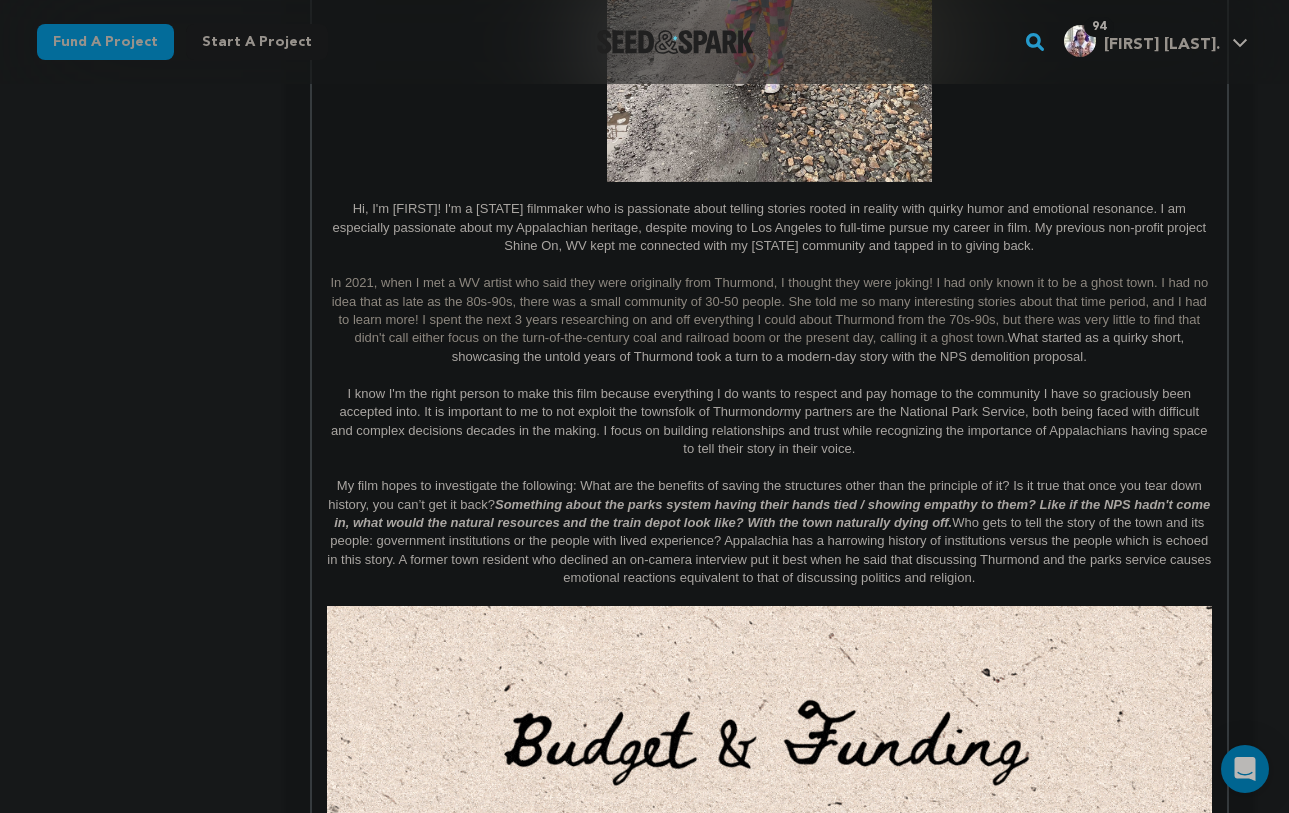 click on "I know I'm the right person to make this film because everything I do wants to respect and pay homage to the community I have so graciously been accepted into. It is important to me to not exploit the townsfolk of Thurmond  or  my partners are the National Park Service, both being faced with difficult and complex decisions decades in the making. I focus on building relationships and trust while recognizing the importance of Appalachians having space to tell their story in their voice." at bounding box center [769, 422] 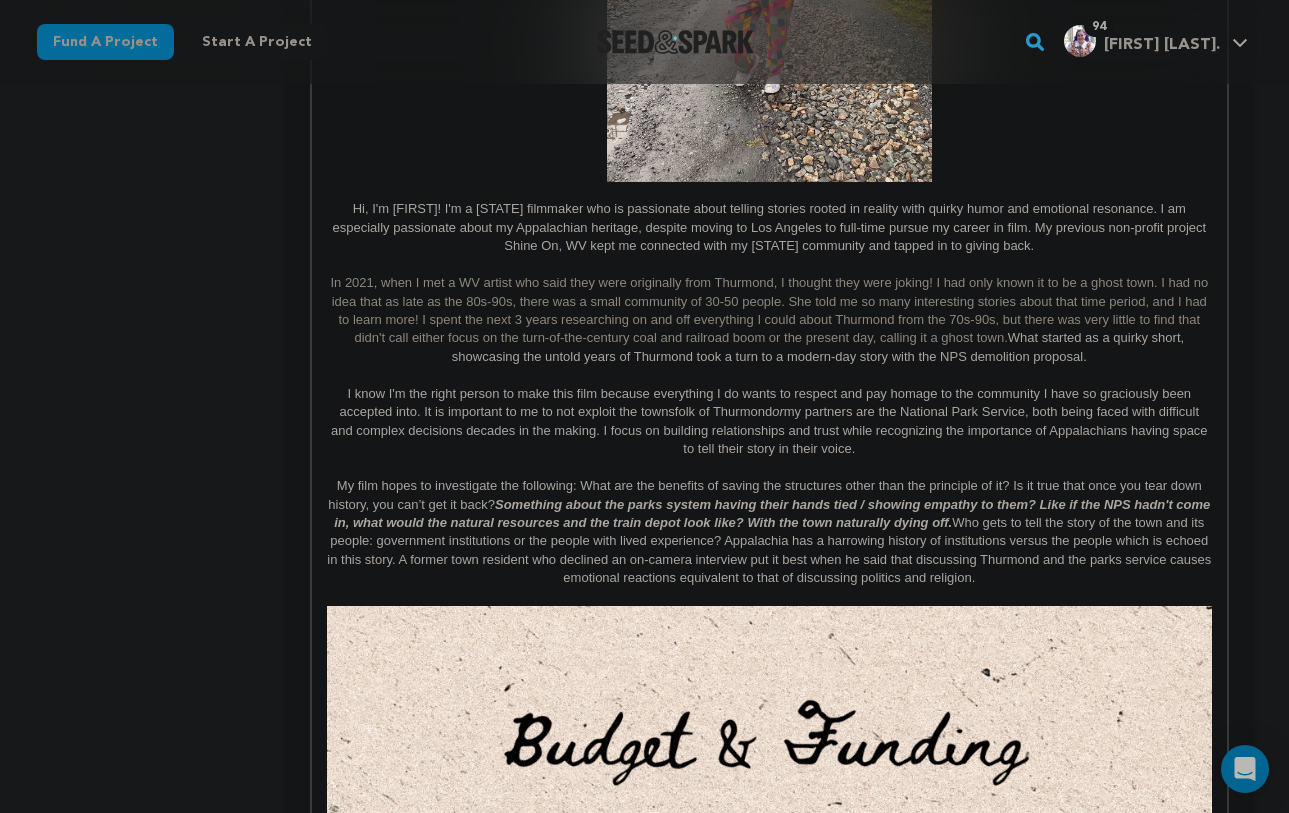 click on "I know I'm the right person to make this film because everything I do wants to respect and pay homage to the community I have so graciously been accepted into. It is important to me to not exploit the townsfolk of Thurmond  or  my partners are the National Park Service, both being faced with difficult and complex decisions decades in the making. I focus on building relationships and trust while recognizing the importance of Appalachians having space to tell their story in their voice." at bounding box center [769, 422] 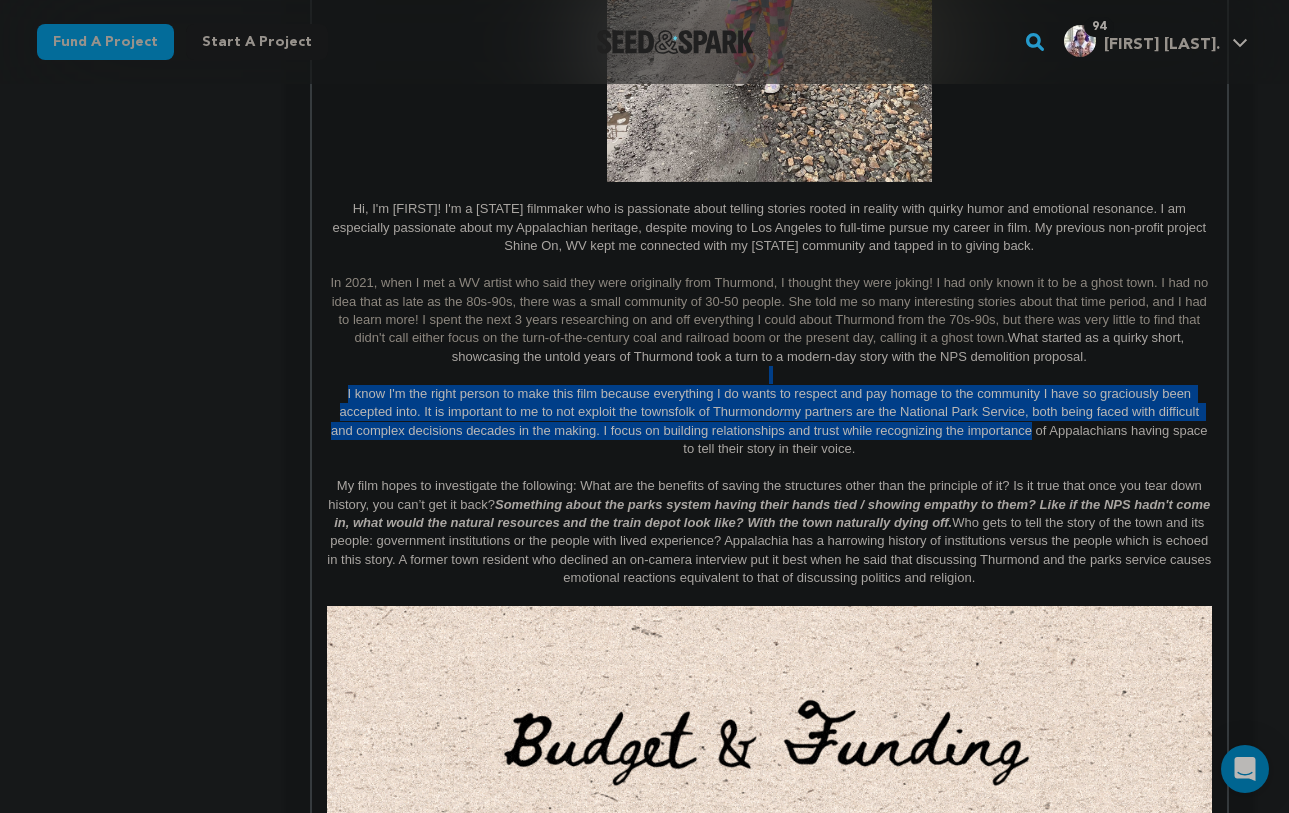 drag, startPoint x: 359, startPoint y: 388, endPoint x: 1028, endPoint y: 434, distance: 670.5796 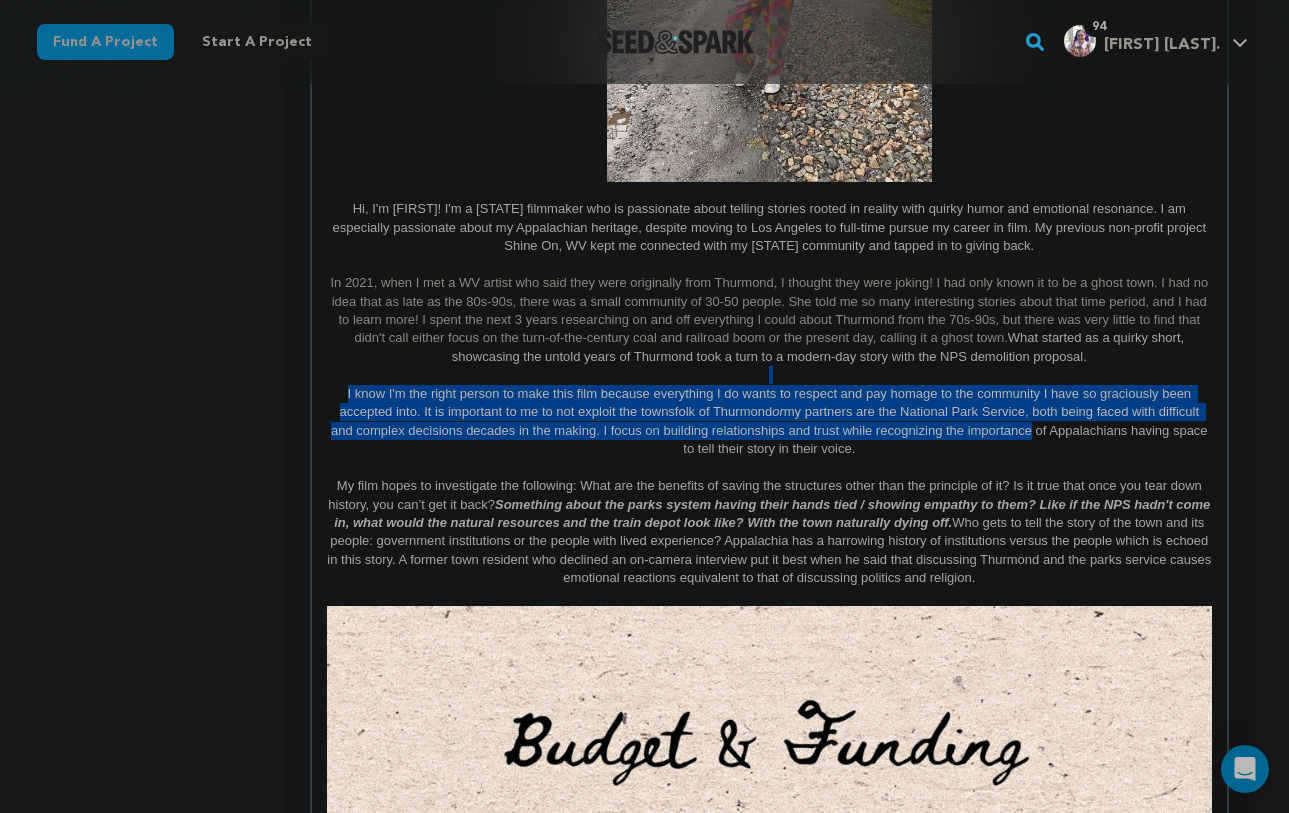 click on "Since [YEAR], more than [PERCENT]% of rural counties have experienced natural population decrease - meaning more deaths than births. ( Source: USDA ) But Thurmond, WV isn't going down without a fight. A booming railroad town founded in [YEAR], Thurmond once housed the employees of the railroad who carted coal out of the [STATE] hills into the bigger cities. Population decline began as early as [YEAR], due to technical advancements in railroad, mines closing, and several devastating fires. In [YEAR], the town was reborn when [FIRST] [LAST] moved to Thurmond to begin the first commercial white water rafting company in [STATE]. Ten years later, through his support of lobbying and persistence, the river was named a National River. Shorten - Presently, [PERCENT]% of the town of Thurmond is owned by the National Park Service . Despite hard feelings, stabilized commercial row and redid the train depot to be a museum and visitor center, sharing Thurmond's history. Without them the depot would not exist. or Pie Chart?" at bounding box center [769, -271] 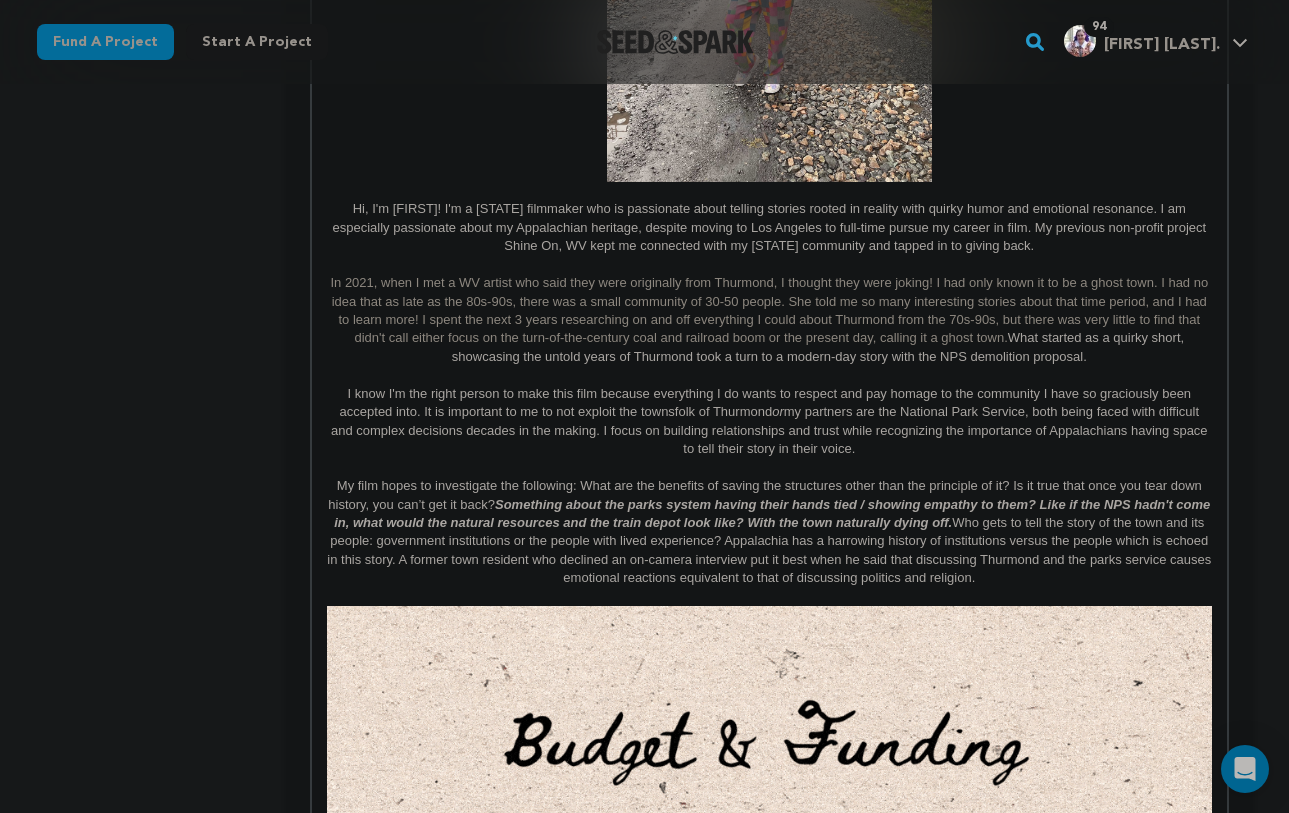 click on "I know I'm the right person to make this film because everything I do wants to respect and pay homage to the community I have so graciously been accepted into. It is important to me to not exploit the townsfolk of Thurmond  or  my partners are the National Park Service, both being faced with difficult and complex decisions decades in the making. I focus on building relationships and trust while recognizing the importance of Appalachians having space to tell their story in their voice." at bounding box center (769, 422) 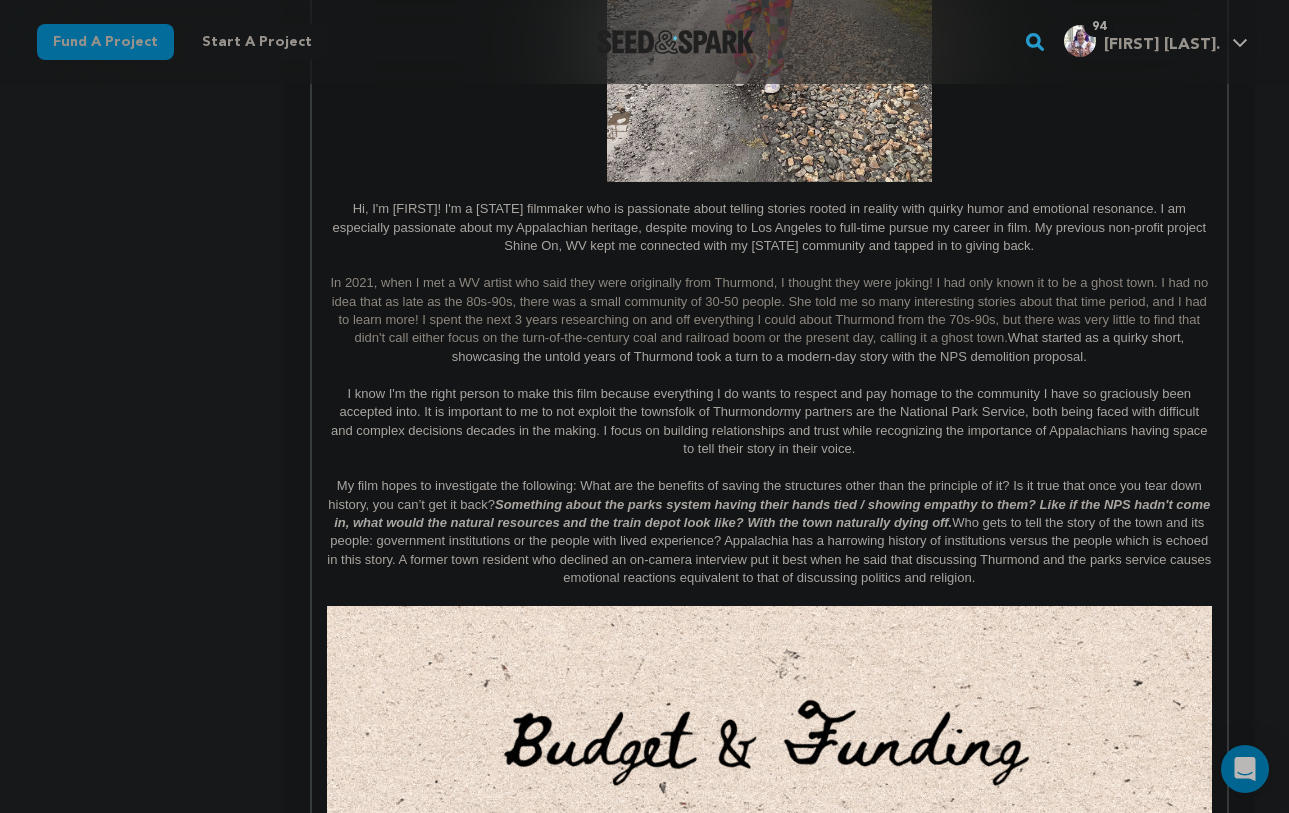 drag, startPoint x: 1012, startPoint y: 450, endPoint x: 331, endPoint y: 390, distance: 683.63806 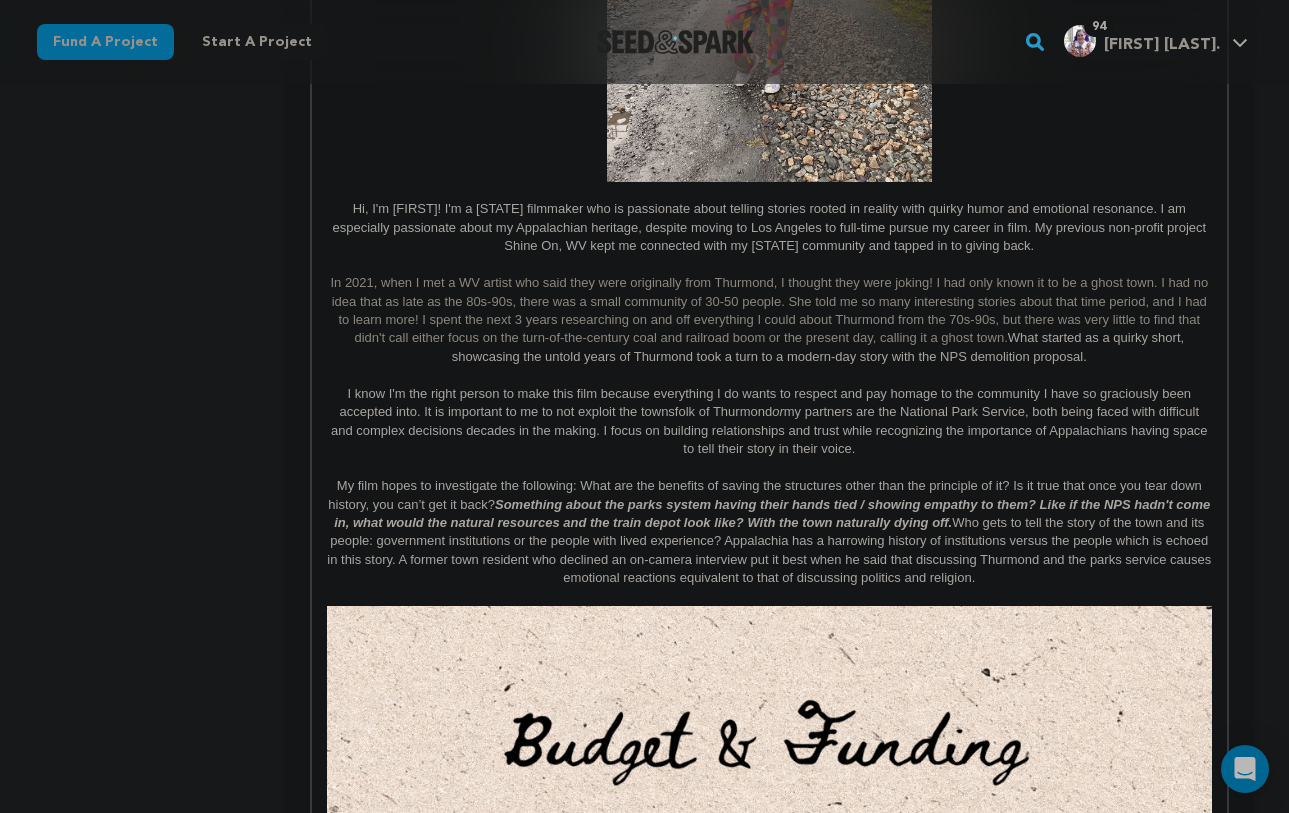 click on "I know I'm the right person to make this film because everything I do wants to respect and pay homage to the community I have so graciously been accepted into. It is important to me to not exploit the townsfolk of Thurmond  or  my partners are the National Park Service, both being faced with difficult and complex decisions decades in the making. I focus on building relationships and trust while recognizing the importance of Appalachians having space to tell their story in their voice." at bounding box center (769, 422) 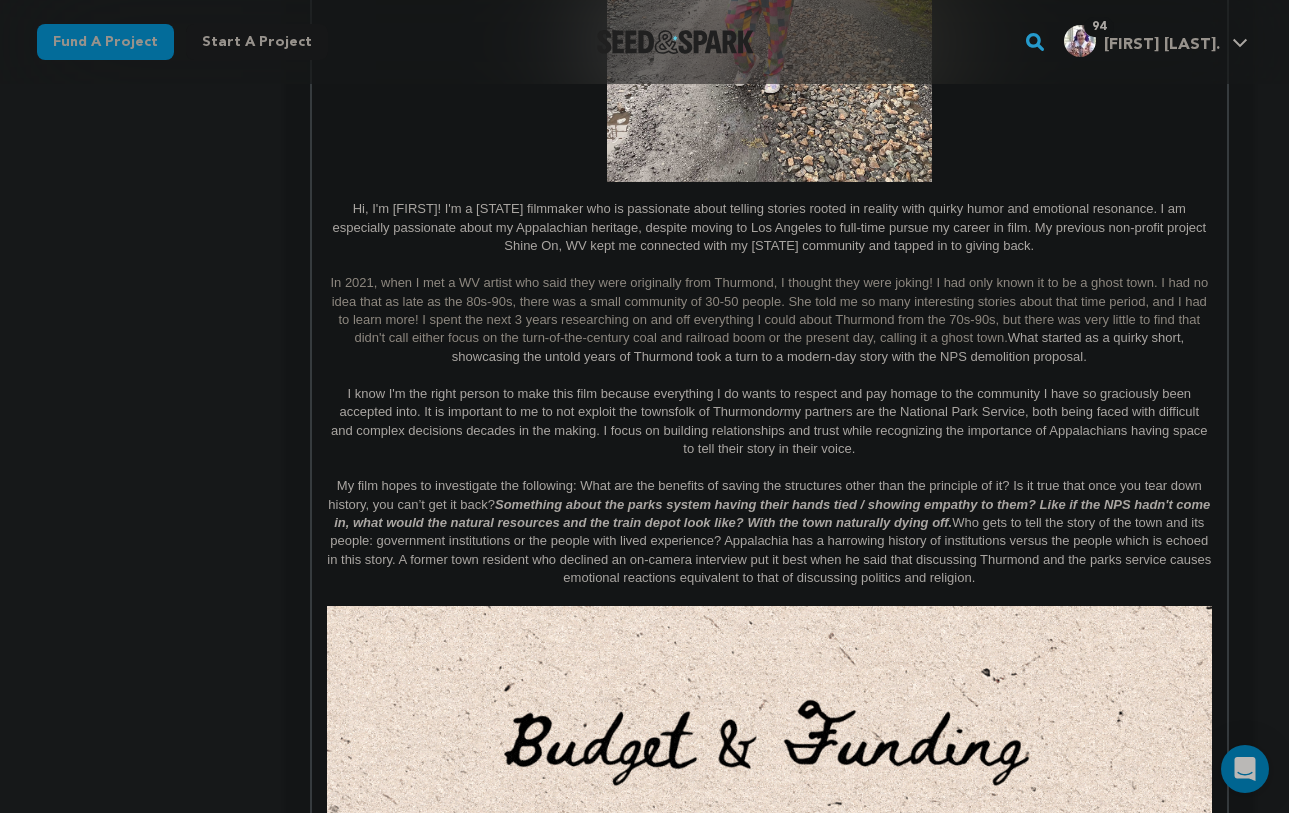 click on "I know I'm the right person to make this film because everything I do wants to respect and pay homage to the community I have so graciously been accepted into. It is important to me to not exploit the townsfolk of Thurmond  or  my partners are the National Park Service, both being faced with difficult and complex decisions decades in the making. I focus on building relationships and trust while recognizing the importance of Appalachians having space to tell their story in their voice." at bounding box center [769, 422] 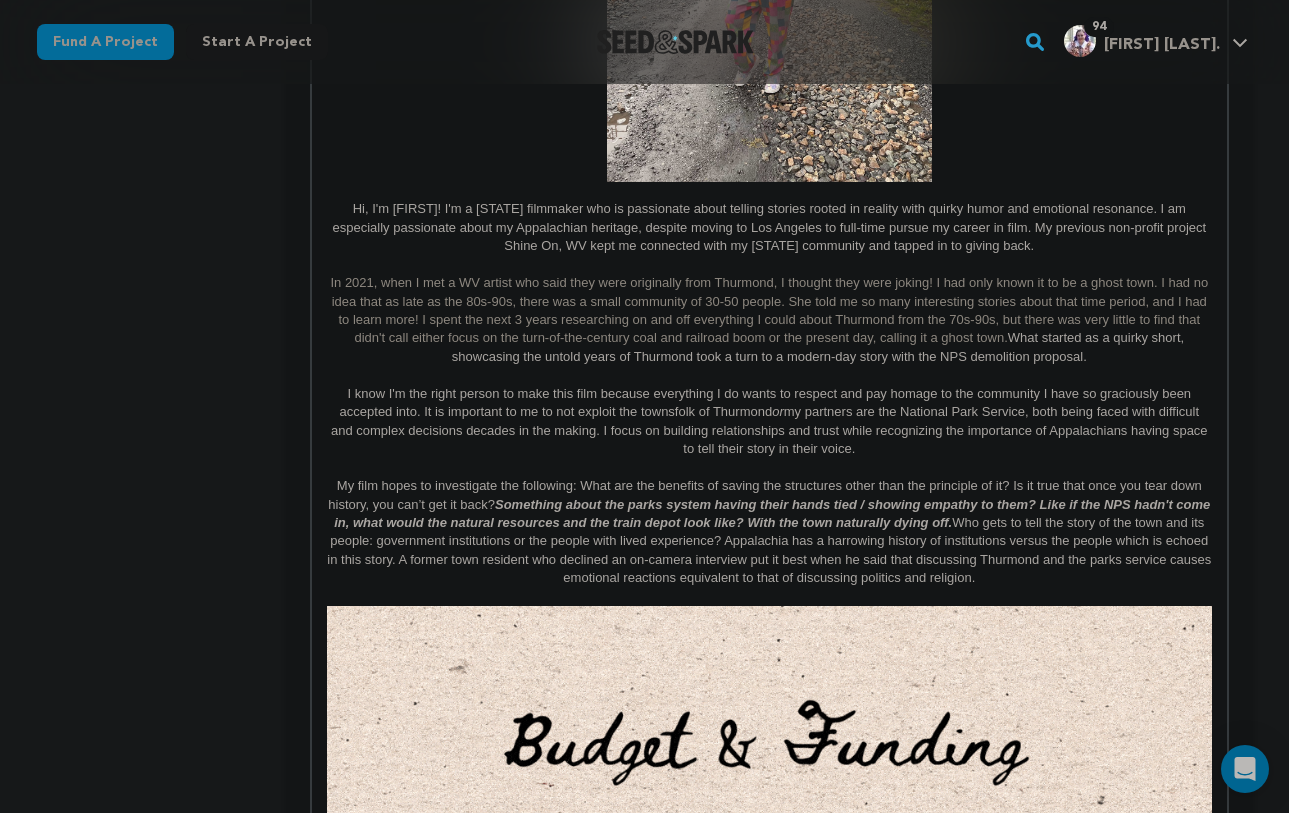 click on "I know I'm the right person to make this film because everything I do wants to respect and pay homage to the community I have so graciously been accepted into. It is important to me to not exploit the townsfolk of Thurmond  or  my partners are the National Park Service, both being faced with difficult and complex decisions decades in the making. I focus on building relationships and trust while recognizing the importance of Appalachians having space to tell their story in their voice." at bounding box center (769, 422) 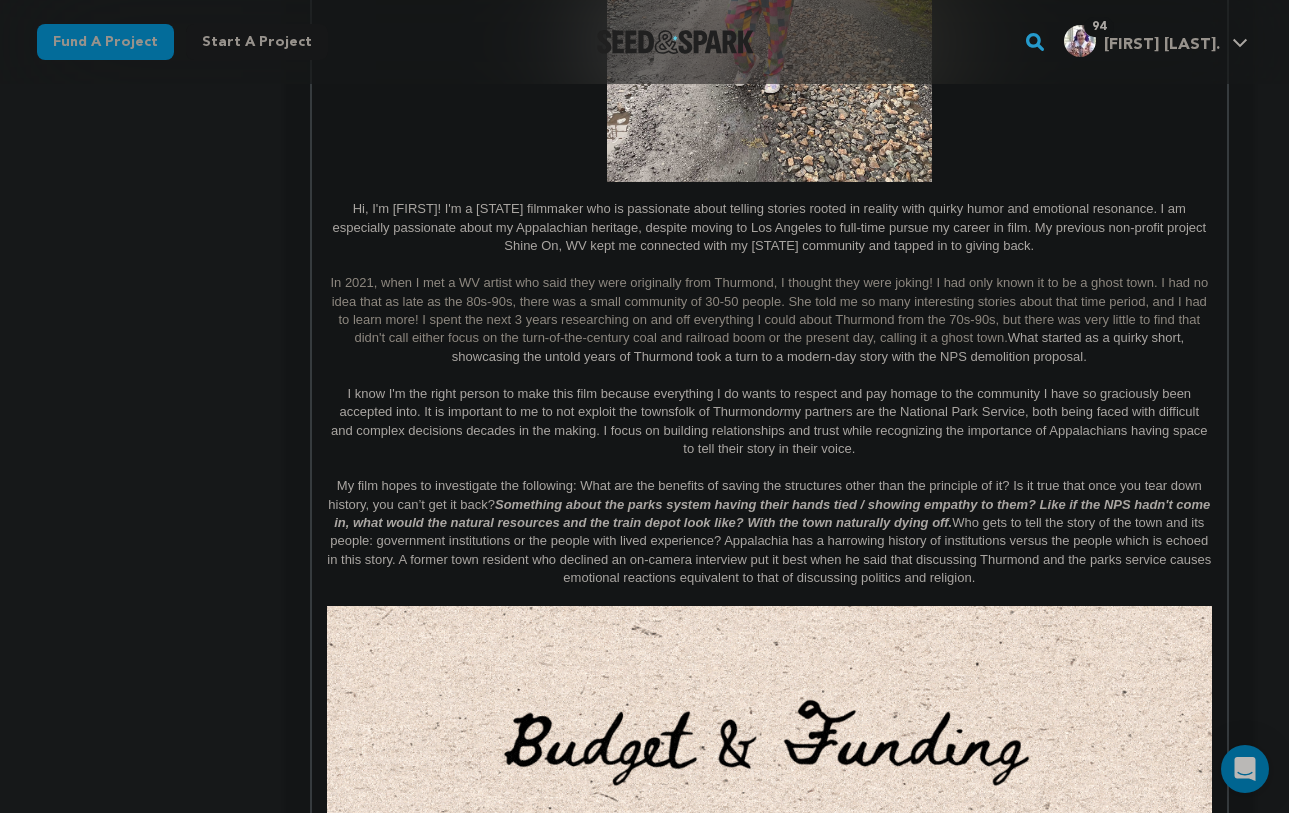click on "I know I'm the right person to make this film because everything I do wants to respect and pay homage to the community I have so graciously been accepted into. It is important to me to not exploit the townsfolk of Thurmond  or  my partners are the National Park Service, both being faced with difficult and complex decisions decades in the making. I focus on building relationships and trust while recognizing the importance of Appalachians having space to tell their story in their voice." at bounding box center [769, 422] 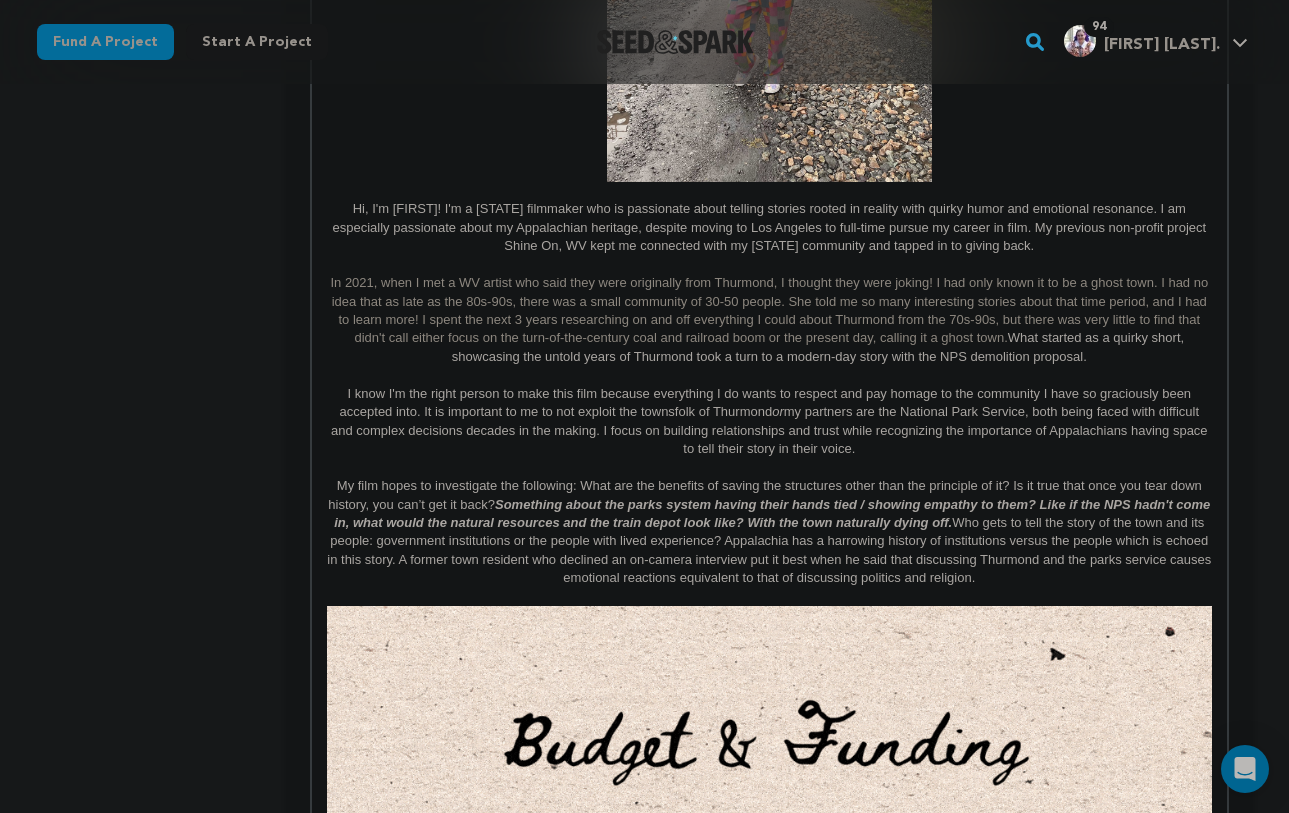 click on "My film hopes to investigate the following: What are the benefits of saving the structures other than the principle of it? Is it true that once you tear down history, you can’t get it back? Something about the parks system having their hands tied / showing empathy to them? Like if the NPS hadn't come in, what would the natural resources and the train depot look like? With the town naturally dying off. Who gets to tell the story of the town and its people: government institutions or the people with lived experience? Appalachia has a harrowing history of institutions versus the people which is echoed in this story. A former town resident who declined an on-camera interview put it best when he said that discussing Thurmond and the parks service causes emotional reactions equivalent to that of discussing politics and religion." at bounding box center [769, 532] 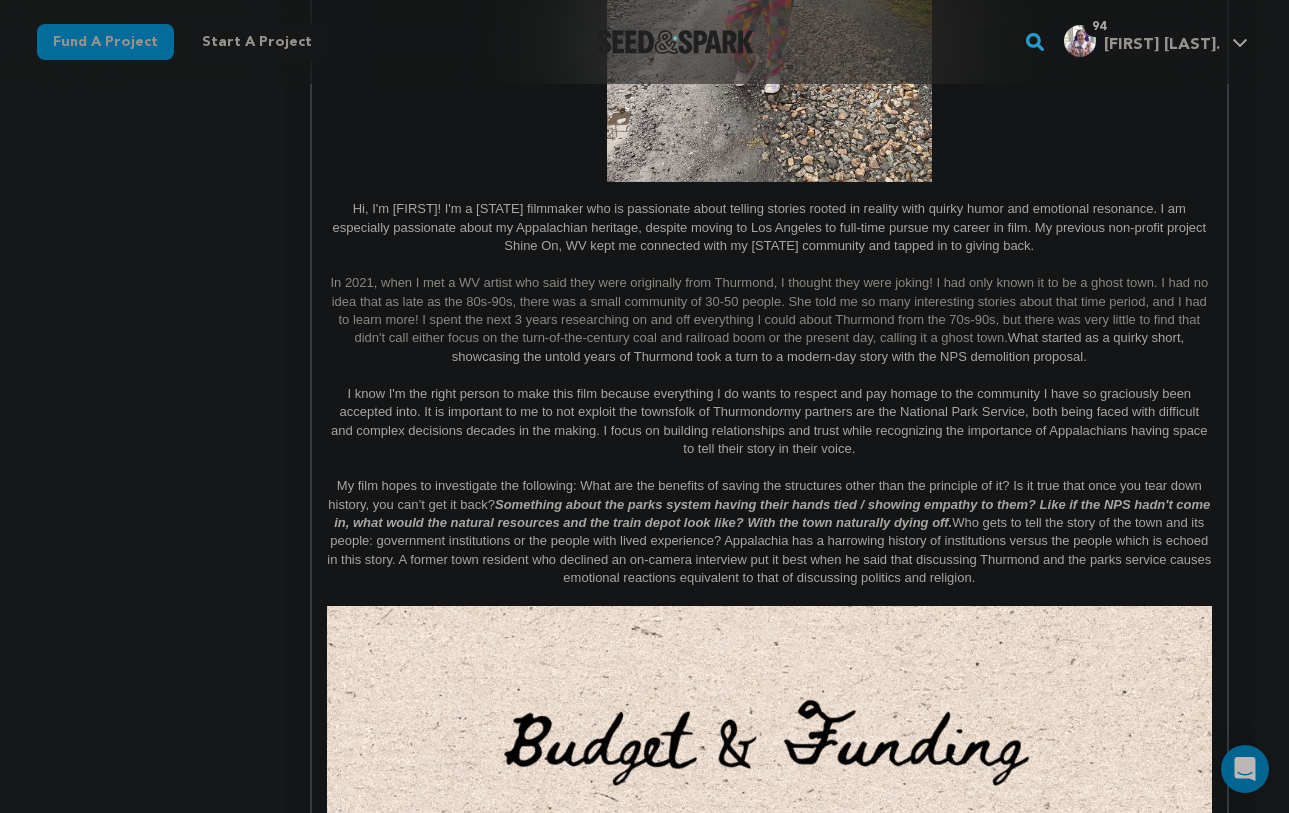 drag, startPoint x: 336, startPoint y: 486, endPoint x: 1192, endPoint y: 591, distance: 862.4158 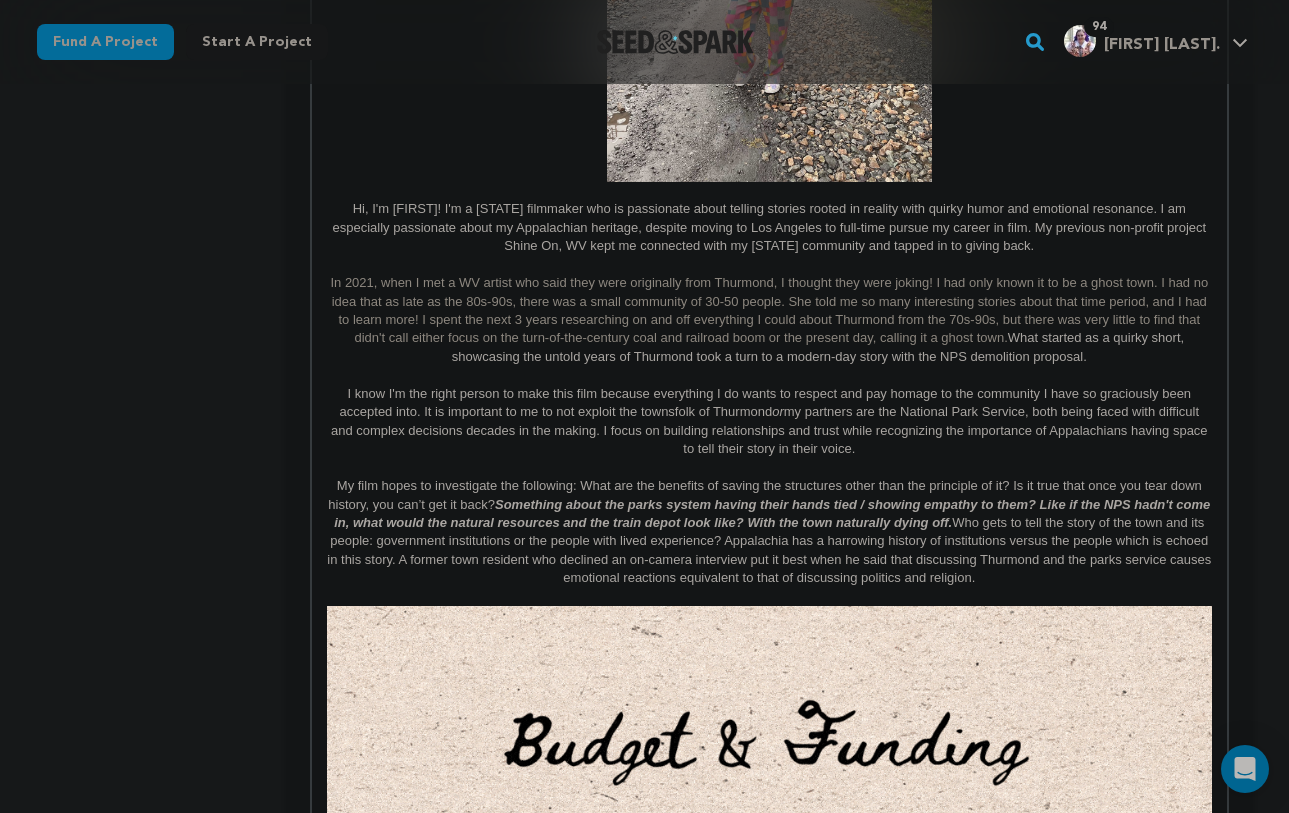 click on "Since [YEAR], more than [PERCENT]% of rural counties have experienced natural population decrease - meaning more deaths than births. ( Source: USDA ) But Thurmond, WV isn't going down without a fight. A booming railroad town founded in [YEAR], Thurmond once housed the employees of the railroad who carted coal out of the [STATE] hills into the bigger cities. Population decline began as early as [YEAR], due to technical advancements in railroad, mines closing, and several devastating fires. In [YEAR], the town was reborn when [FIRST] [LAST] moved to Thurmond to begin the first commercial white water rafting company in [STATE]. Ten years later, through his support of lobbying and persistence, the river was named a National River. Shorten - Presently, [PERCENT]% of the town of Thurmond is owned by the National Park Service . Despite hard feelings, stabilized commercial row and redid the train depot to be a museum and visitor center, sharing Thurmond's history. Without them the depot would not exist. or Pie Chart?" at bounding box center (769, -271) 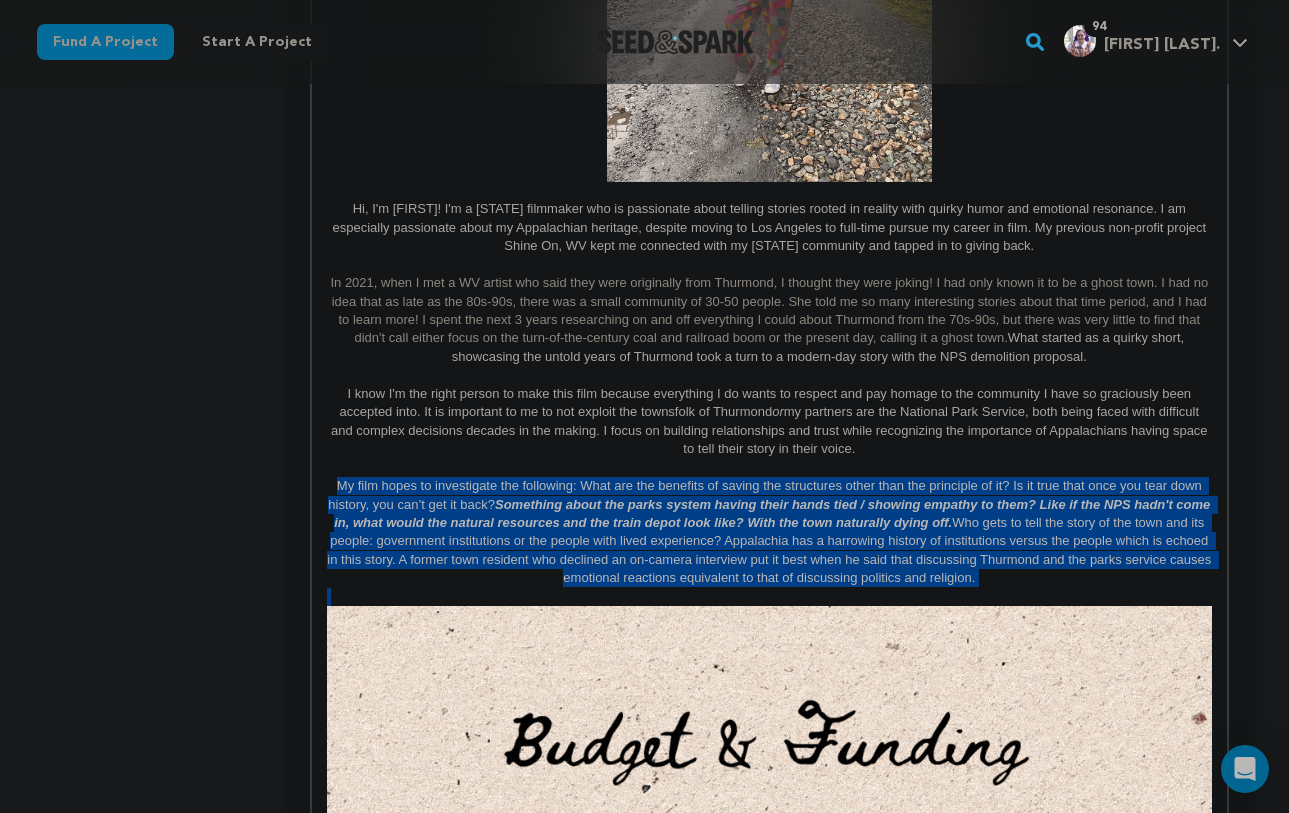 click on "My film hopes to investigate the following: What are the benefits of saving the structures other than the principle of it? Is it true that once you tear down history, you can’t get it back? Something about the parks system having their hands tied / showing empathy to them? Like if the NPS hadn't come in, what would the natural resources and the train depot look like? With the town naturally dying off. Who gets to tell the story of the town and its people: government institutions or the people with lived experience? Appalachia has a harrowing history of institutions versus the people which is echoed in this story. A former town resident who declined an on-camera interview put it best when he said that discussing Thurmond and the parks service causes emotional reactions equivalent to that of discussing politics and religion." at bounding box center [769, 532] 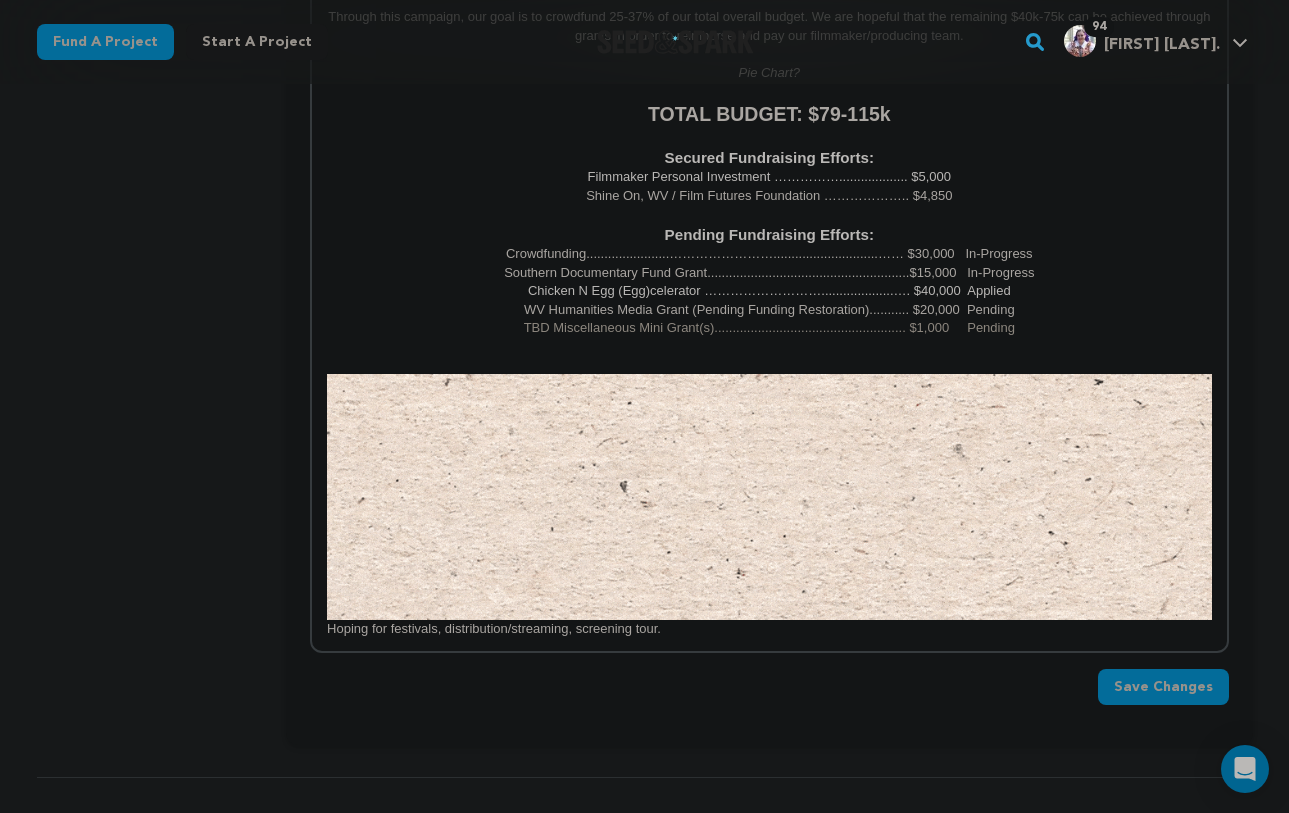 scroll, scrollTop: 3739, scrollLeft: 0, axis: vertical 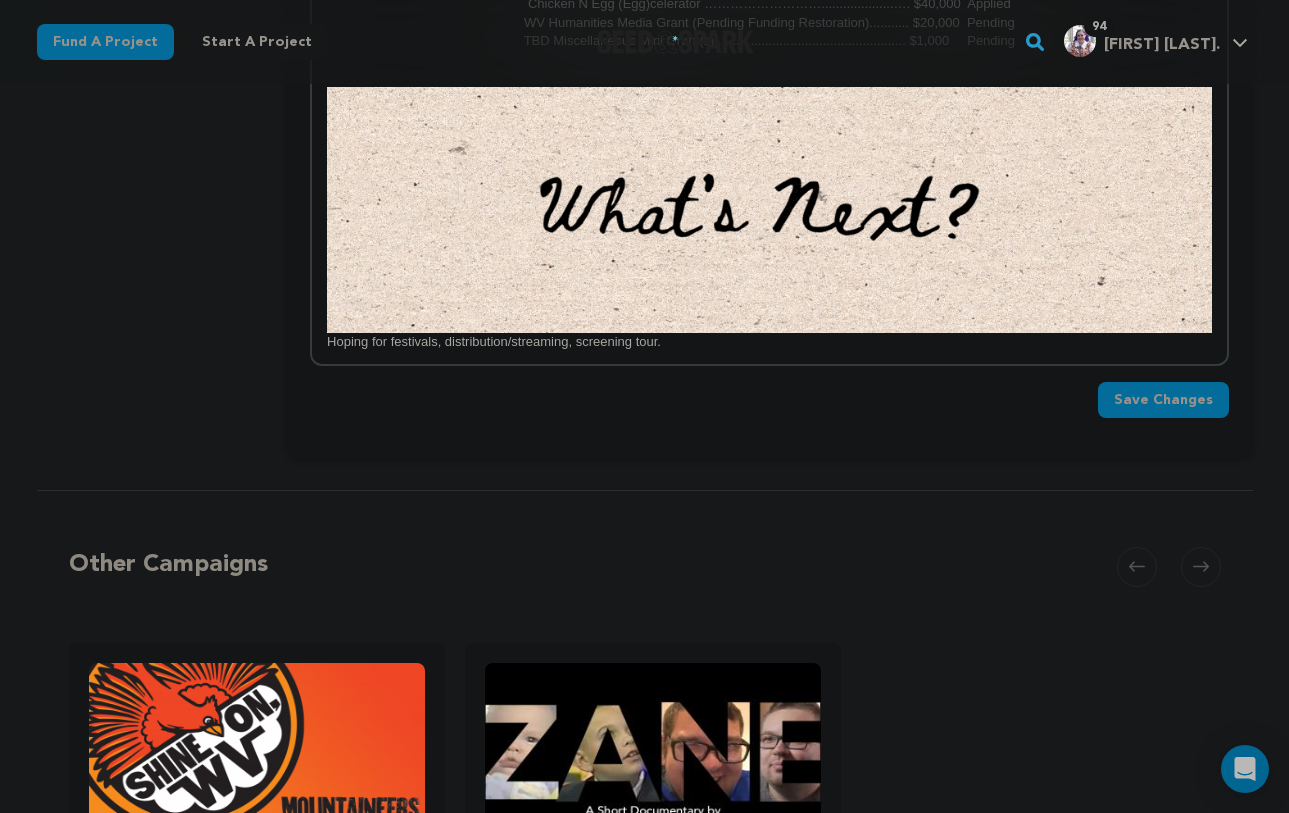 click on "Save Changes" at bounding box center [1163, 400] 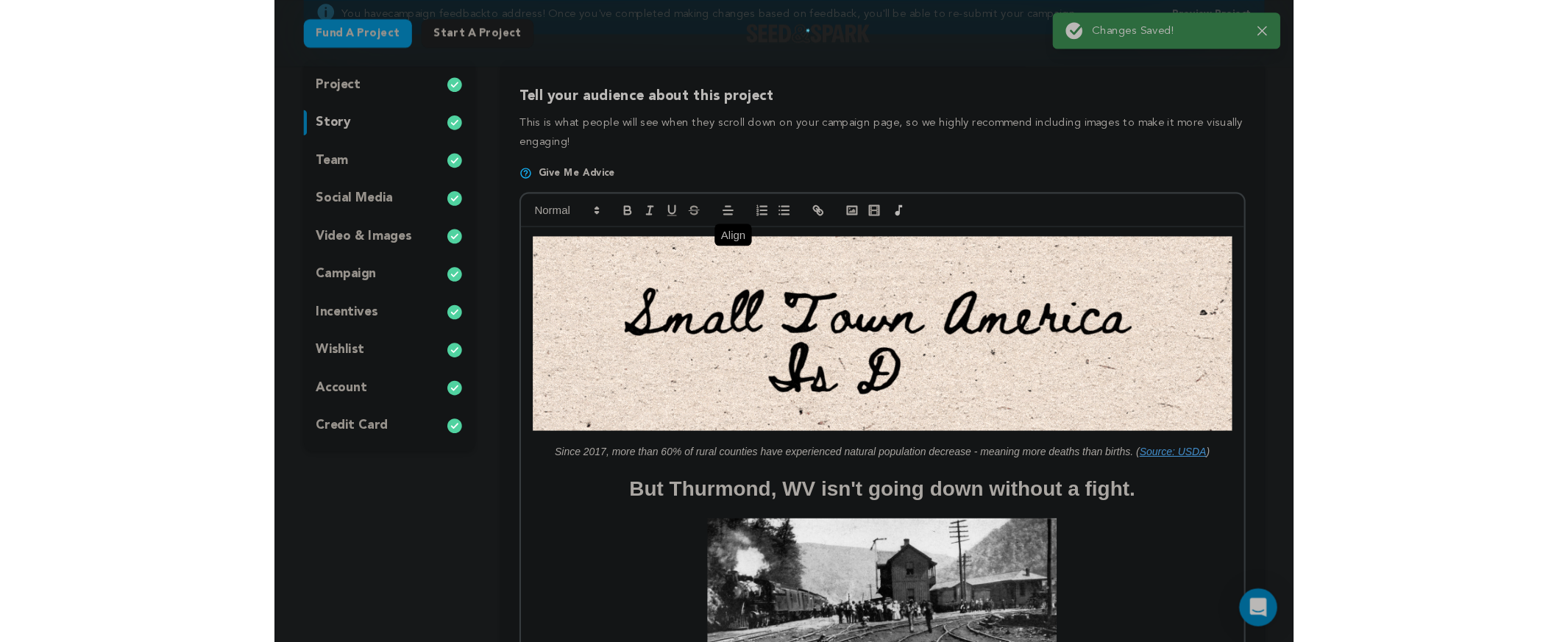 scroll, scrollTop: 0, scrollLeft: 0, axis: both 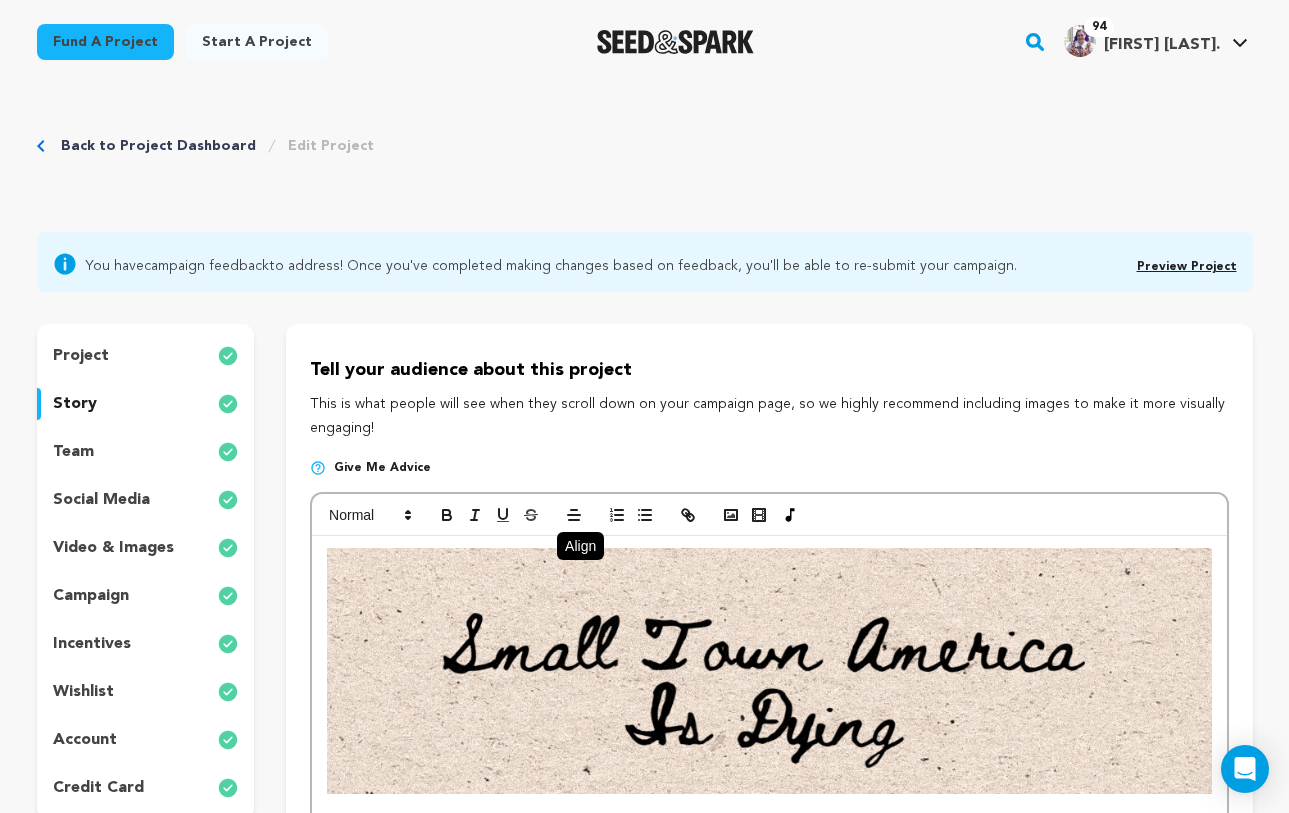 click on "Preview Project" at bounding box center [1187, 267] 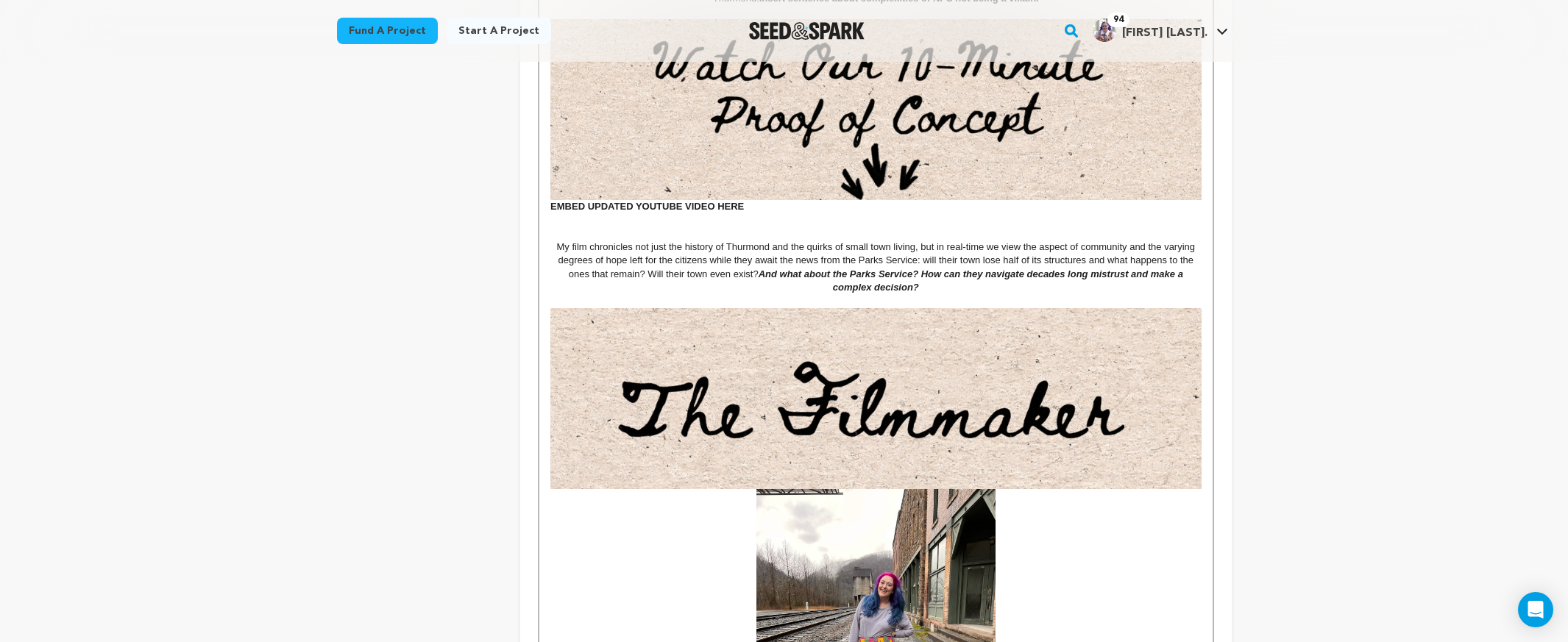 scroll, scrollTop: 1217, scrollLeft: 0, axis: vertical 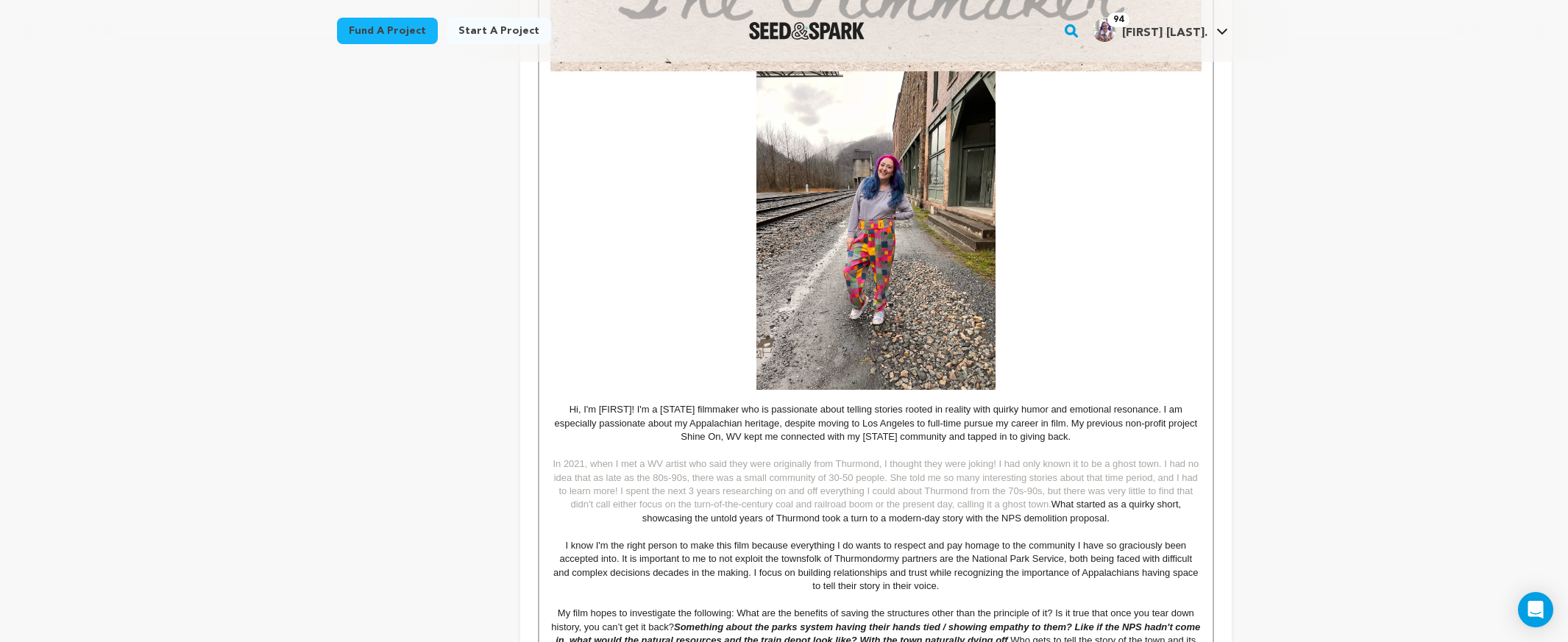 click on "I know I'm the right person to make this film because everything I do wants to respect and pay homage to the community I have so graciously been accepted into. It is important to me to not exploit the townsfolk of Thurmond  or  my partners are the National Park Service, both being faced with difficult and complex decisions decades in the making. I focus on building relationships and trust while recognizing the importance of Appalachians having space to tell their story in their voice." at bounding box center [876, 566] 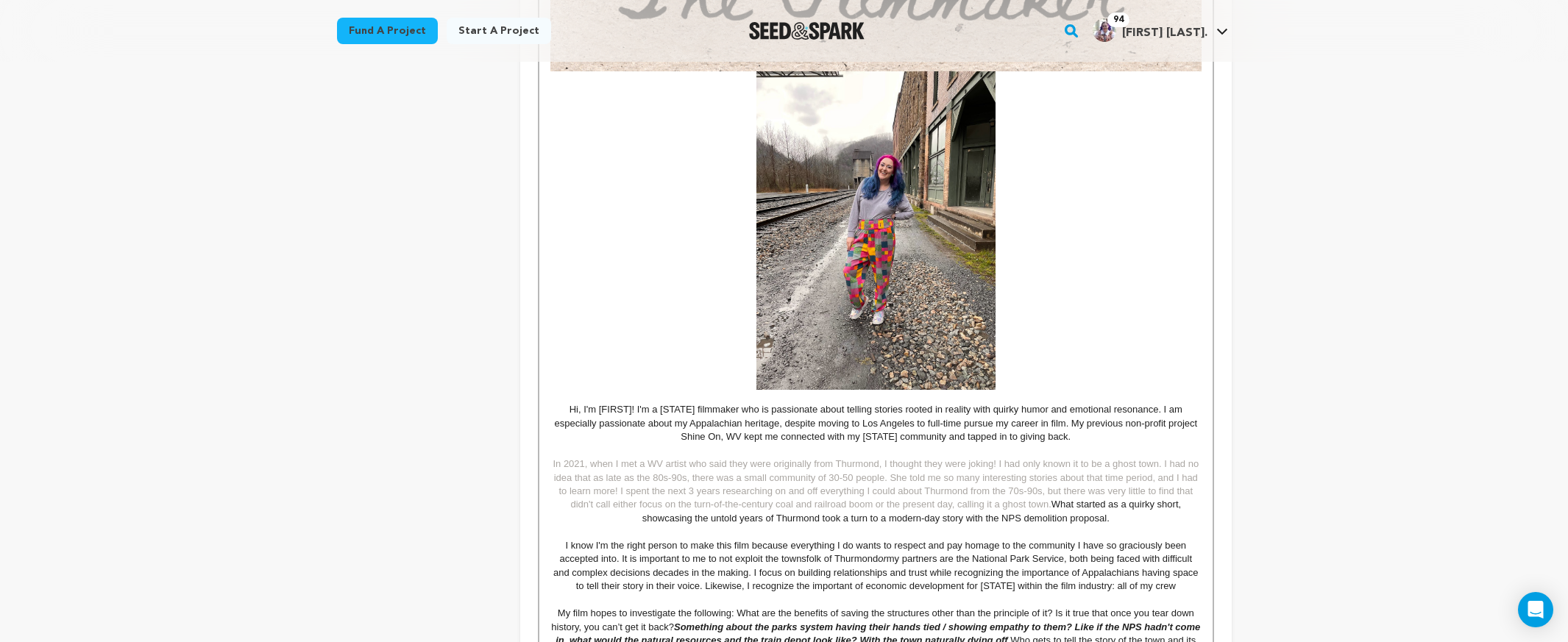 click on "I know I'm the right person to make this film because everything I do wants to respect and pay homage to the community I have so graciously been accepted into. It is important to me to not exploit the townsfolk of Thurmond  or  my partners are the National Park Service, both being faced with difficult and complex decisions decades in the making. I focus on building relationships and trust while recognizing the importance of Appalachians having space to tell their story in their voice. Likewise, I recognize the important of economic development for [STATE] within the film industry: all of my crew" at bounding box center (876, 566) 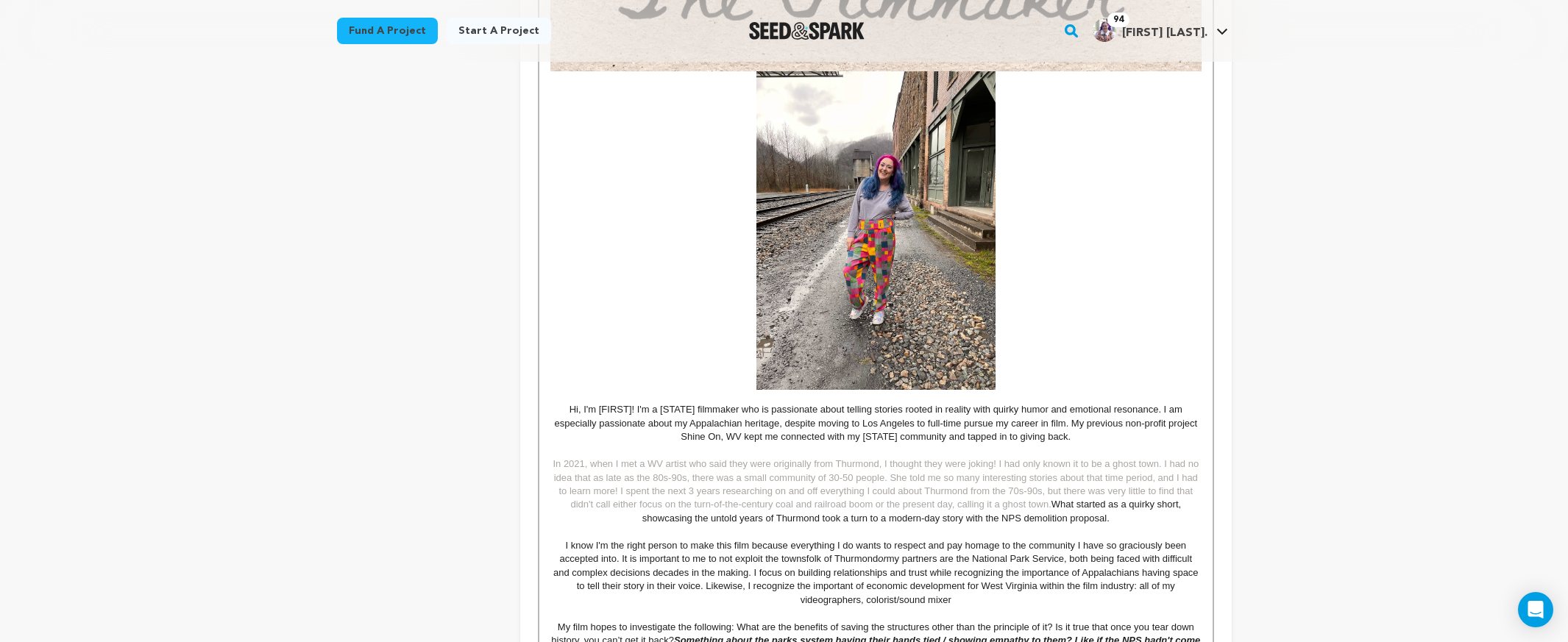 click on "I know I'm the right person to make this film because everything I do wants to respect and pay homage to the community I have so graciously been accepted into. It is important to me to not exploit the townsfolk of [CITY]  or  my partners are the National Park Service, both being faced with difficult and complex decisions decades in the making. I focus on building relationships and trust while recognizing the importance of Appalachians having space to tell their story in their voice. Likewise, I recognize the important of economic development for [STATE] within the film industry: all of my videographers, colorist/sound mixer" at bounding box center (876, 573) 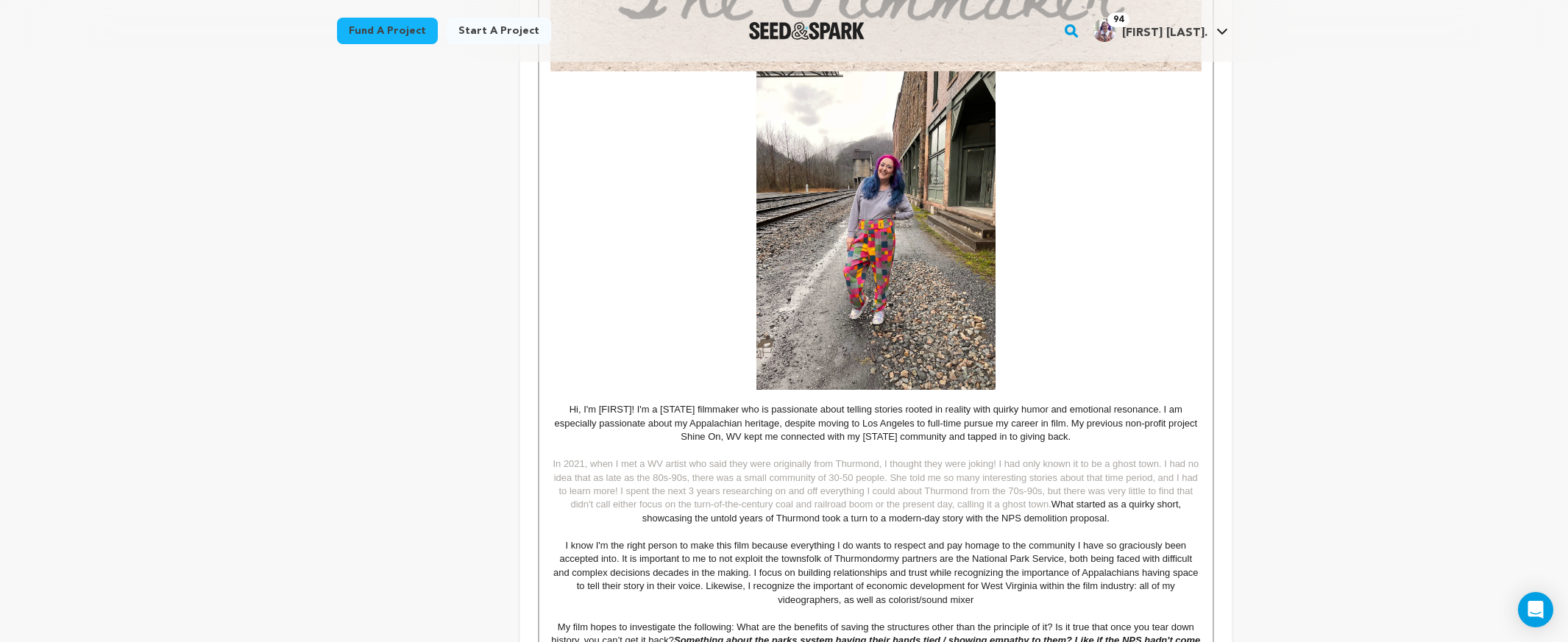 click on "I know I'm the right person to make this film because everything I do wants to respect and pay homage to the community I have so graciously been accepted into. It is important to me to not exploit the townsfolk of Thurmond  or  my partners are the National Park Service, both being faced with difficult and complex decisions decades in the making. I focus on building relationships and trust while recognizing the importance of Appalachians having space to tell their story in their voice. Likewise, I recognize the important of economic development for West Virginia within the film industry: all of my videographers, as well as colorist/sound mixer" at bounding box center (876, 573) 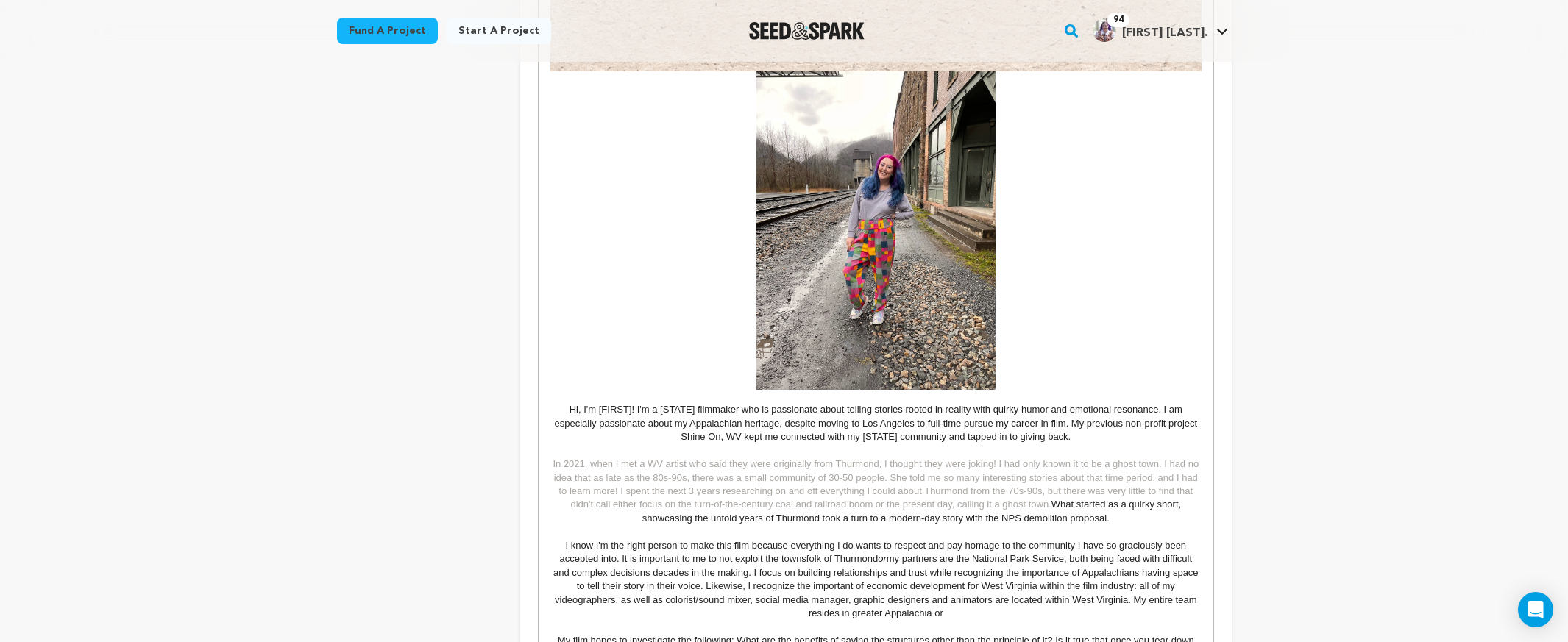 drag, startPoint x: 947, startPoint y: 613, endPoint x: 823, endPoint y: 618, distance: 124.10077 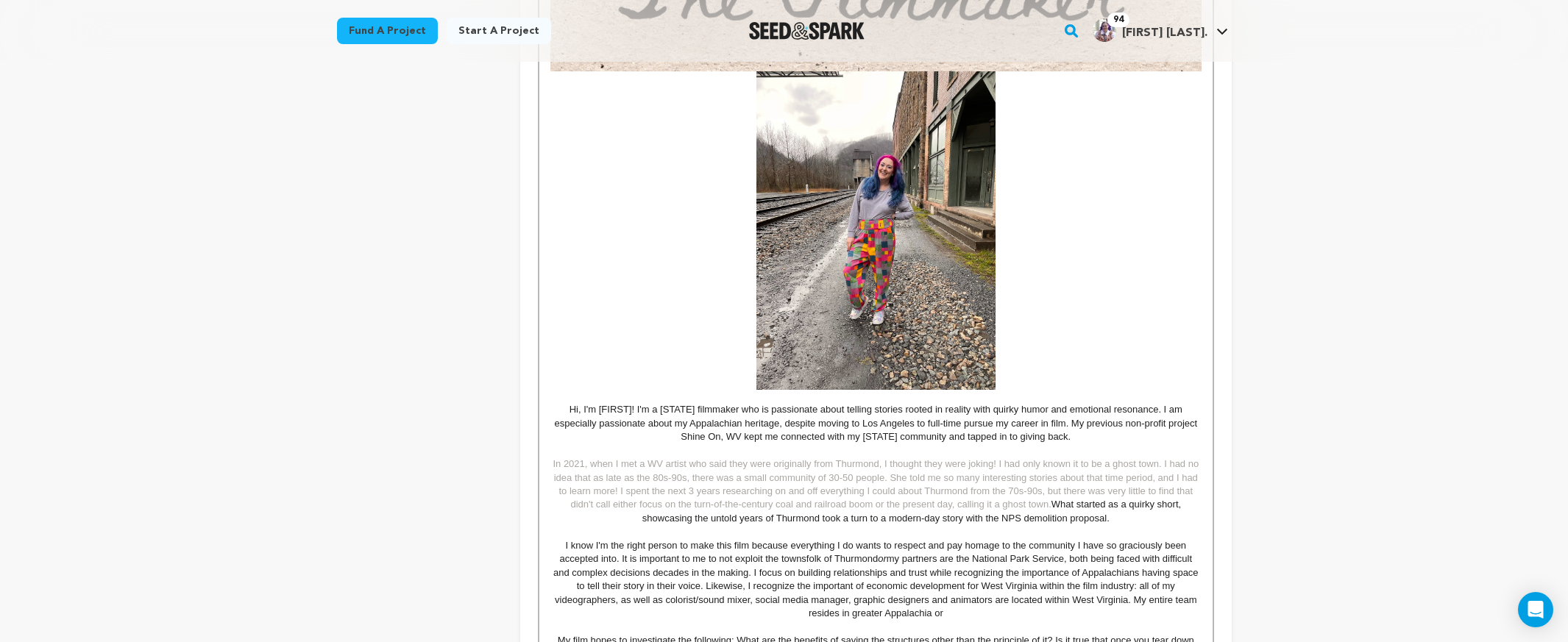click on "I know I'm the right person to make this film because everything I do wants to respect and pay homage to the community I have so graciously been accepted into. It is important to me to not exploit the townsfolk of Thurmond  or  my partners are the National Park Service, both being faced with difficult and complex decisions decades in the making. I focus on building relationships and trust while recognizing the importance of Appalachians having space to tell their story in their voice. Likewise, I recognize the important of economic development for West Virginia within the film industry: all of my videographers, as well as colorist/sound mixer, social media manager, graphic designers and animators are located within West Virginia. My entire team resides in greater Appalachia or" at bounding box center [876, 579] 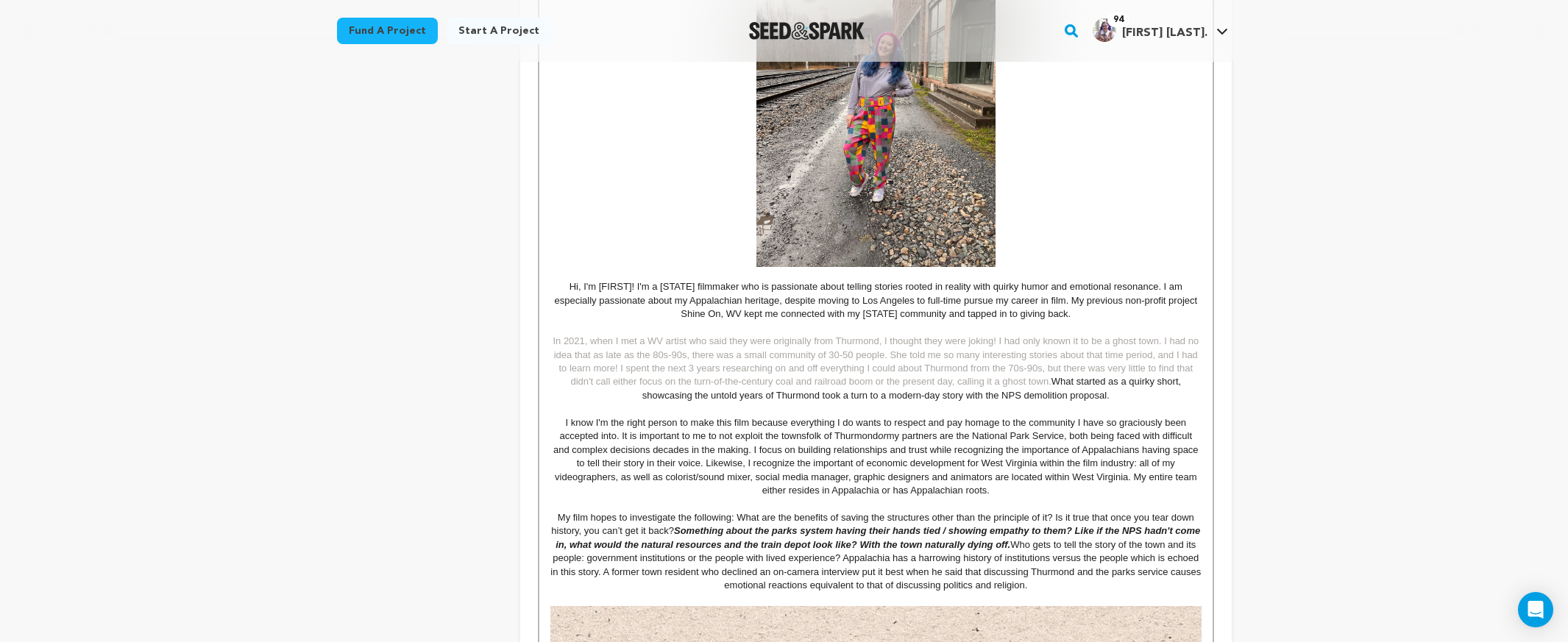 scroll, scrollTop: 1771, scrollLeft: 0, axis: vertical 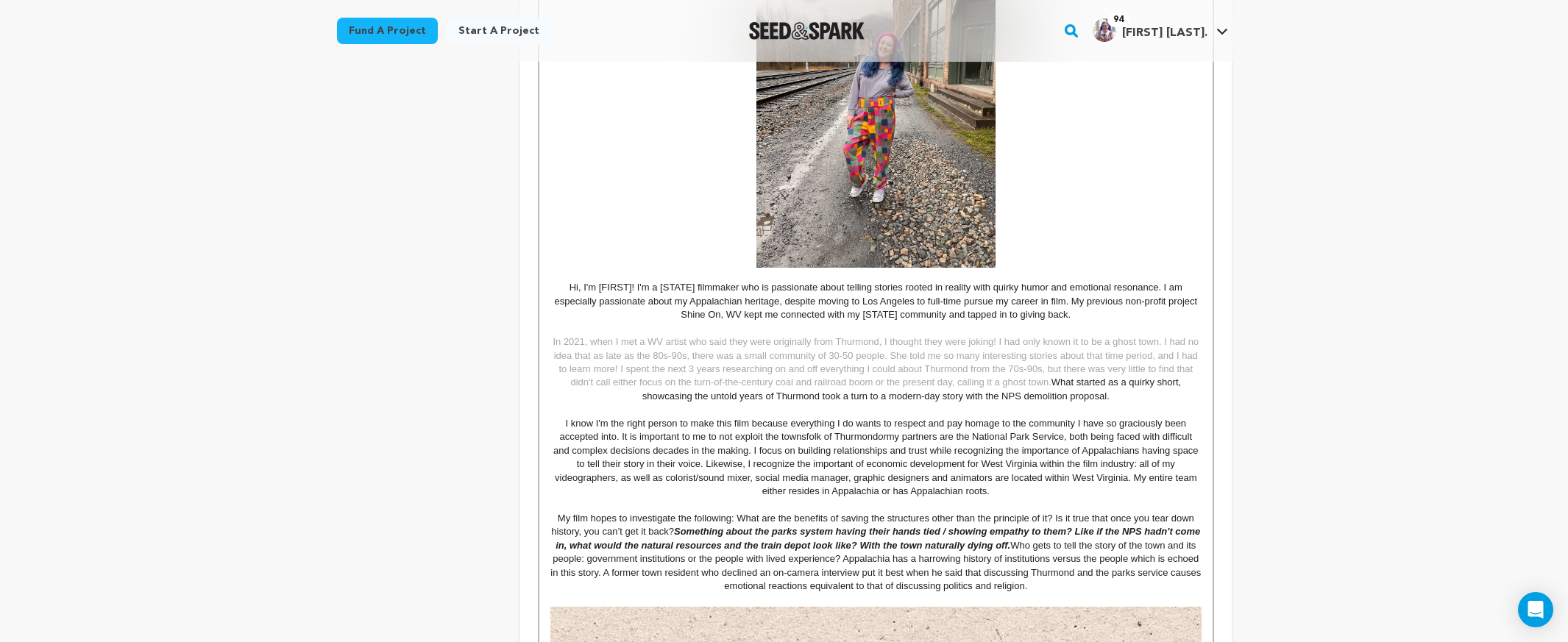 drag, startPoint x: 1052, startPoint y: 384, endPoint x: 518, endPoint y: 349, distance: 535.146 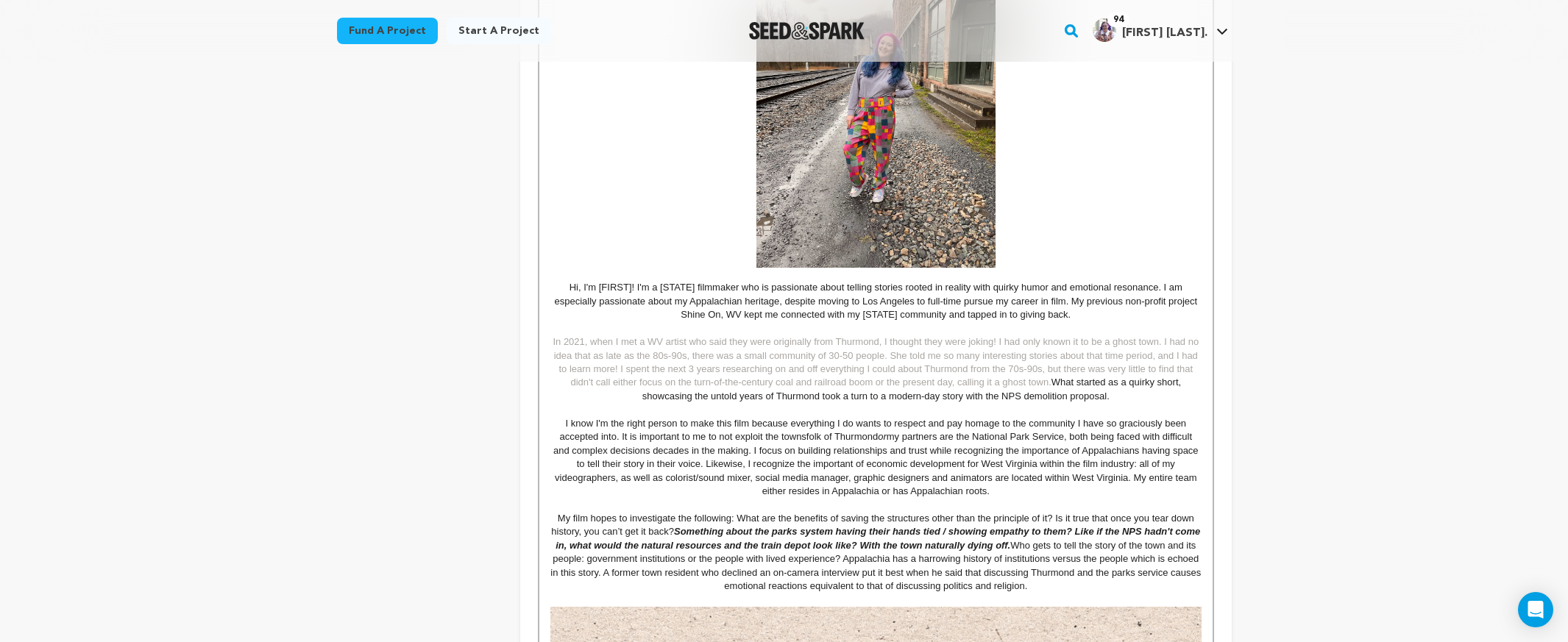 click on "project
story
team
social media
video & images
campaign
incentives
wishlist" at bounding box center [784, -96] 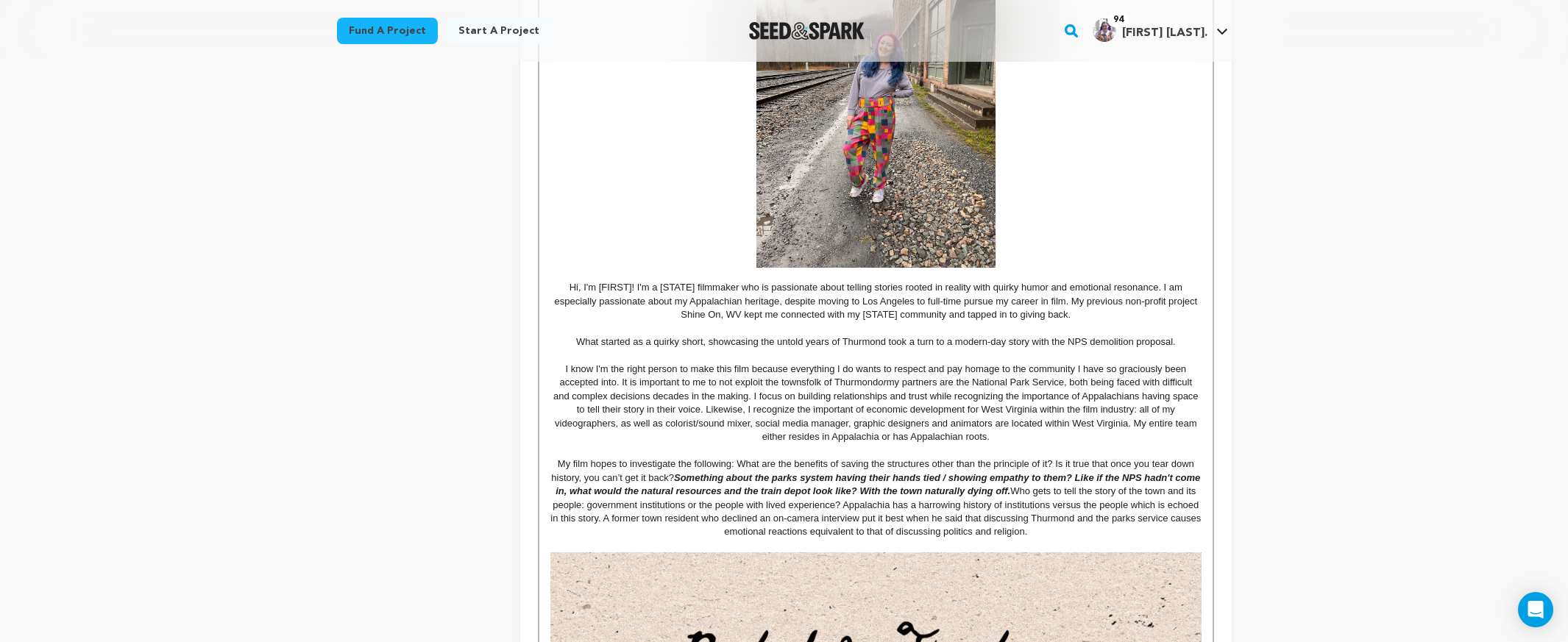scroll, scrollTop: 174, scrollLeft: 0, axis: vertical 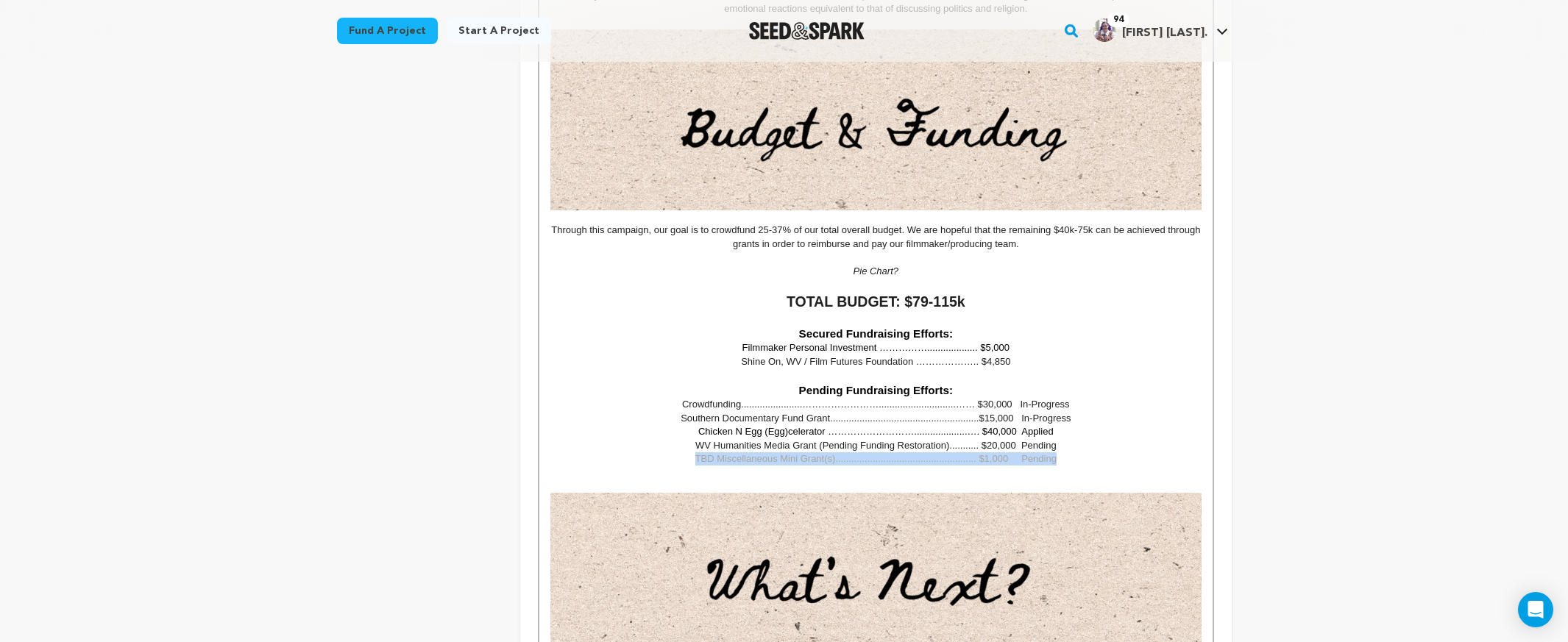 drag, startPoint x: 1063, startPoint y: 460, endPoint x: 693, endPoint y: 457, distance: 370.01216 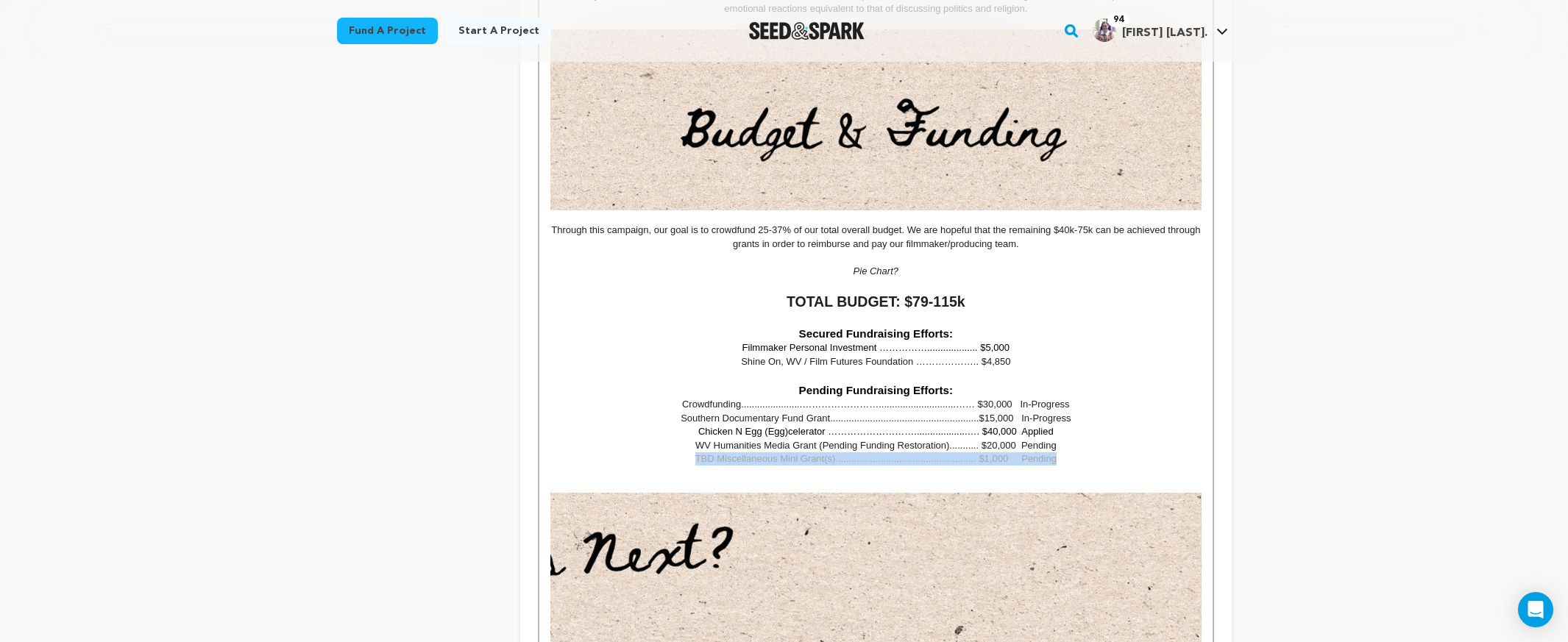click on "TBD Miscellaneous Mini Grant(s)..................................................... $1,000     Pending" at bounding box center (876, 459) 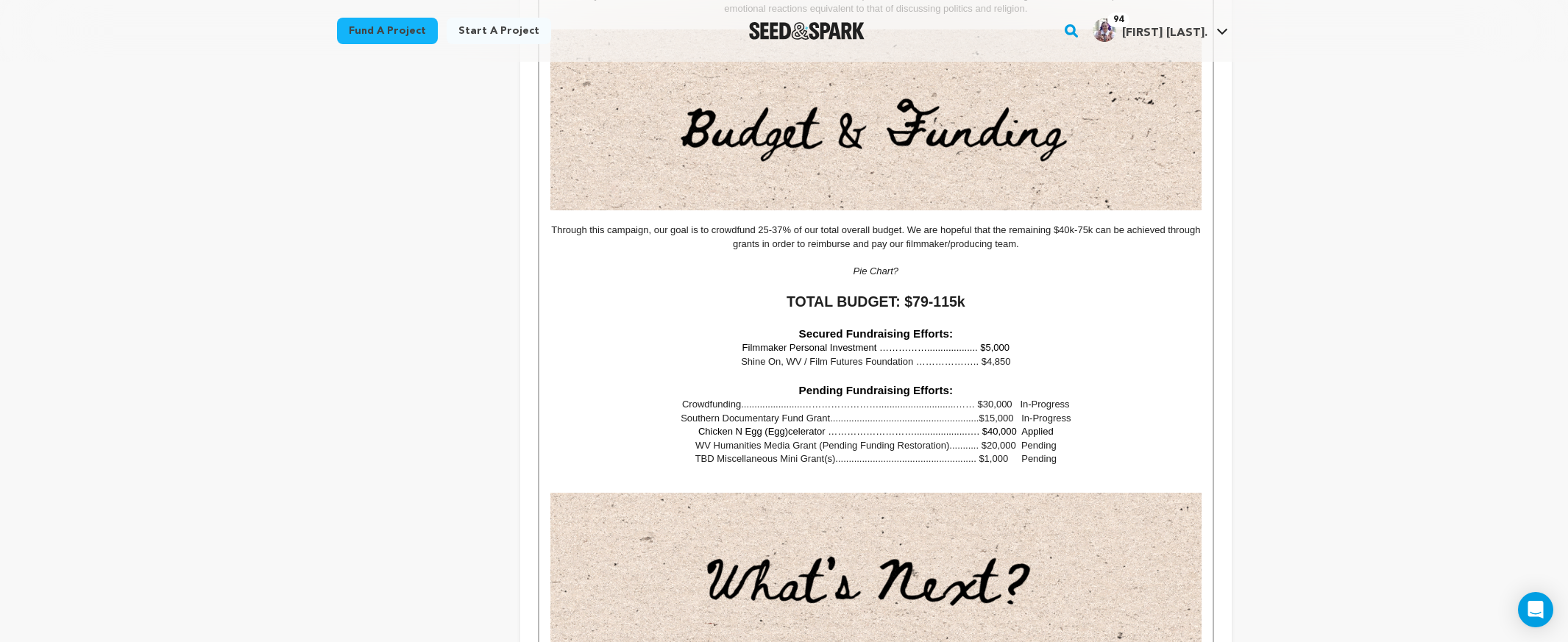 scroll, scrollTop: 174, scrollLeft: 0, axis: vertical 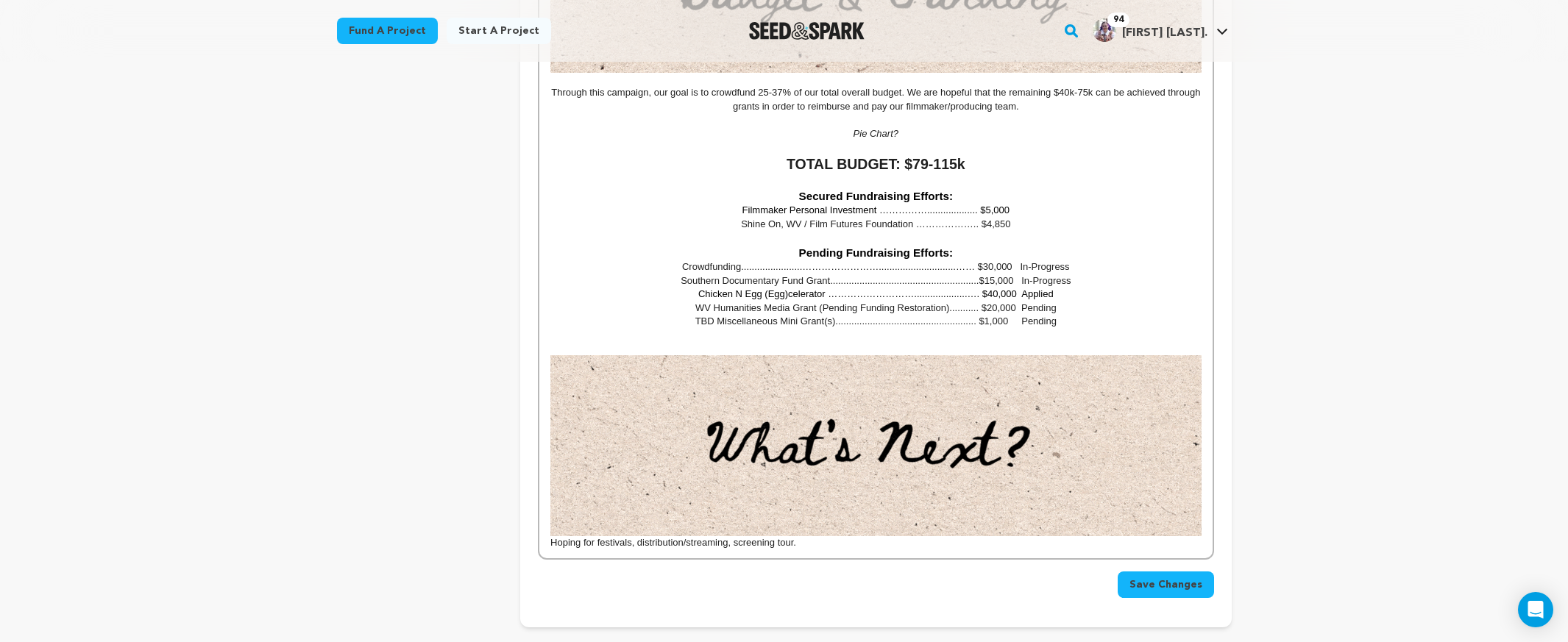 click on "Save Changes" at bounding box center [1166, 585] 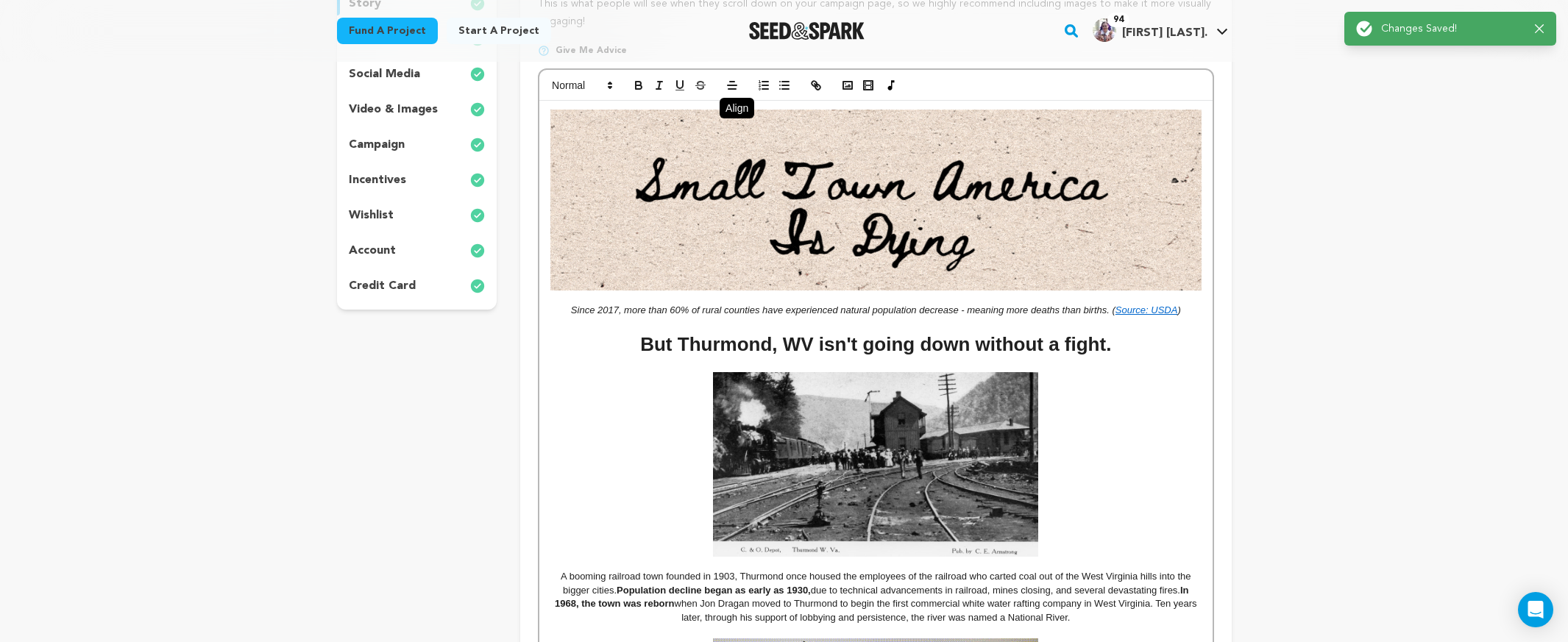 scroll, scrollTop: 0, scrollLeft: 0, axis: both 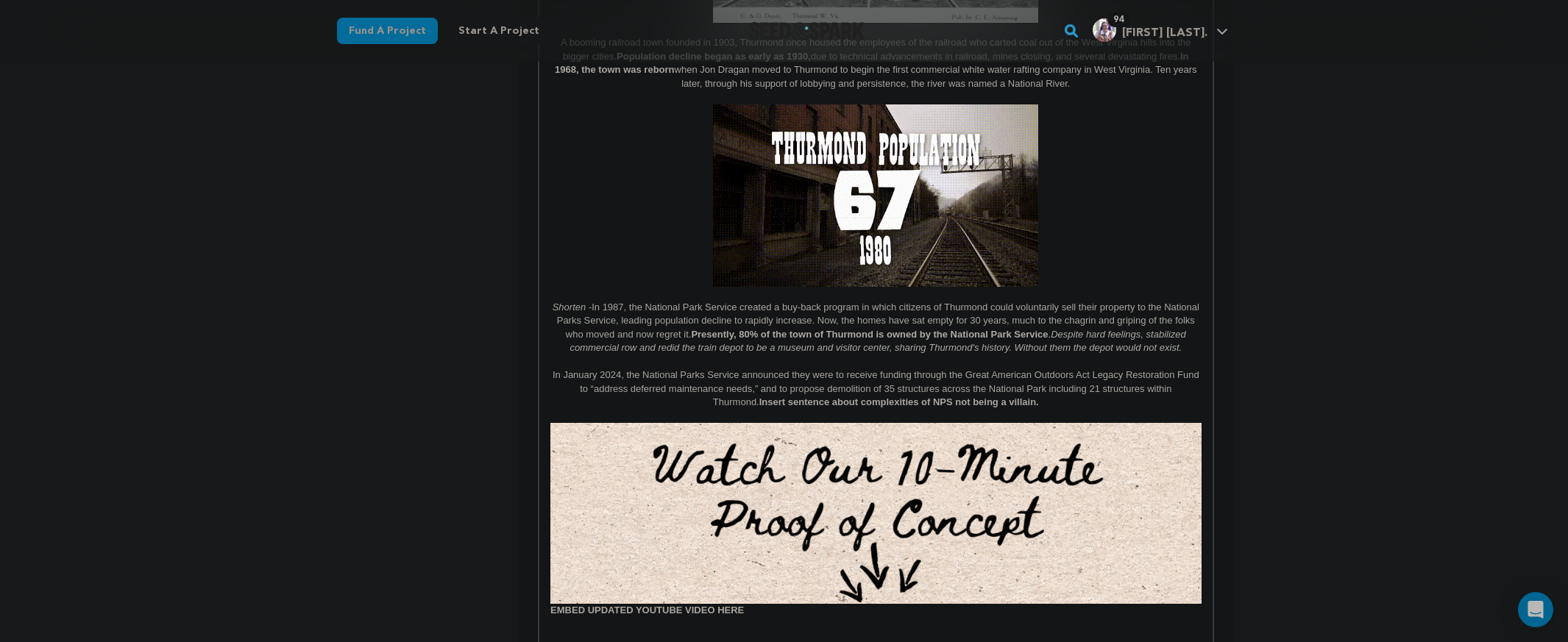 drag, startPoint x: 1147, startPoint y: 338, endPoint x: 1168, endPoint y: 343, distance: 21.58703 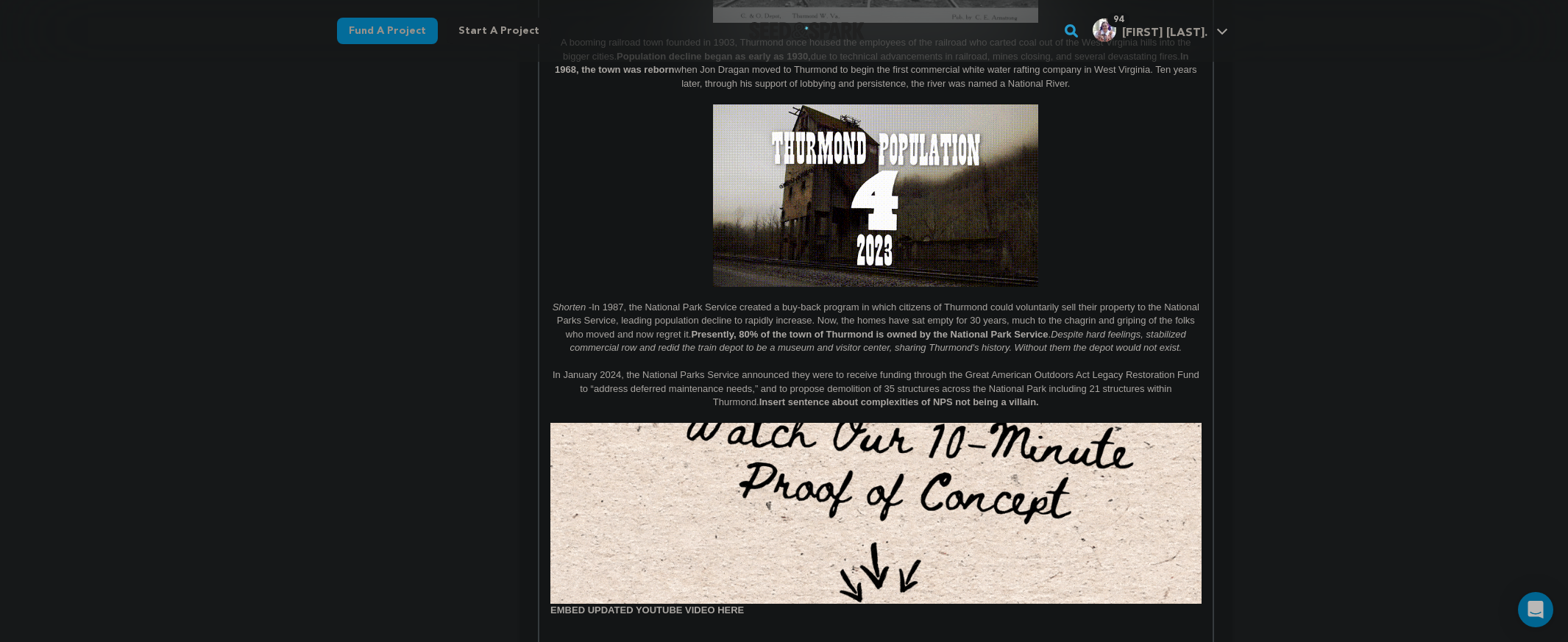 click on "Despite hard feelings, stabilized commercial row and redid the train depot to be a museum and visitor center, sharing Thurmond's history. Without them the depot would not exist." at bounding box center (879, 340) 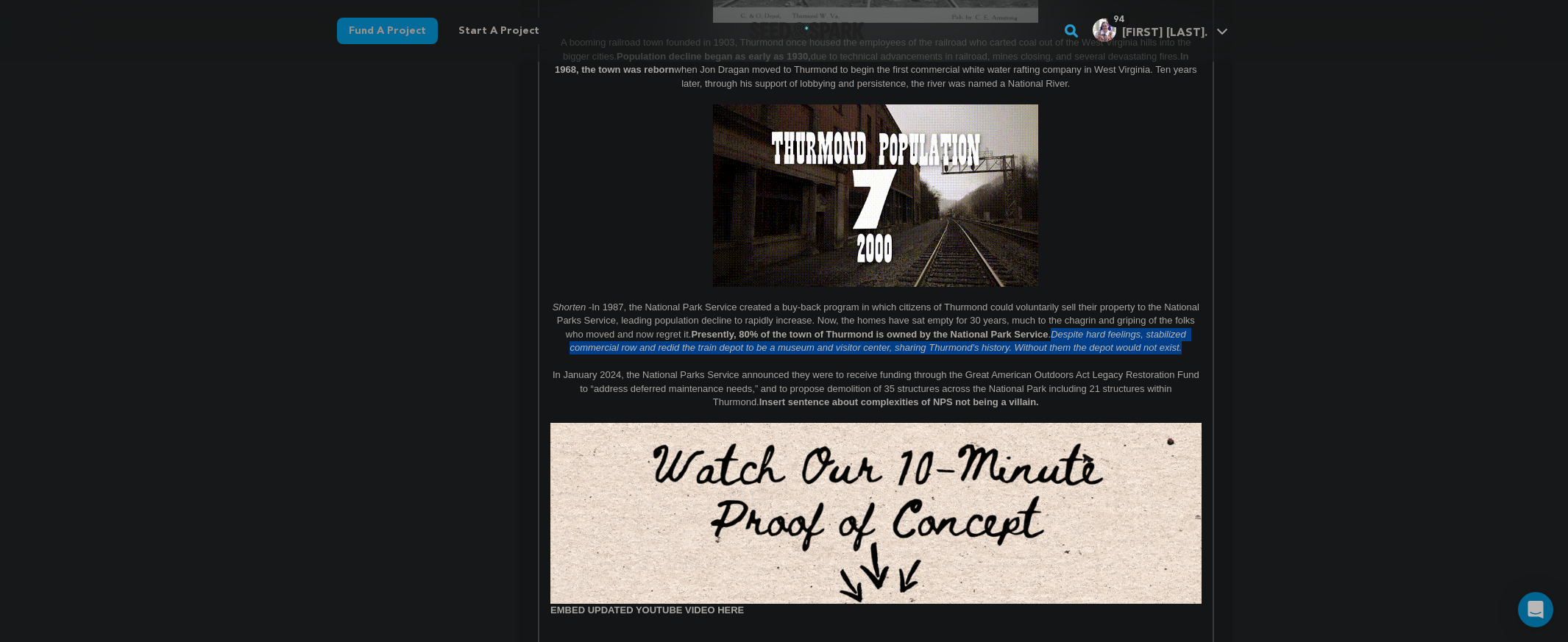 drag, startPoint x: 1184, startPoint y: 349, endPoint x: 1057, endPoint y: 338, distance: 127.47549 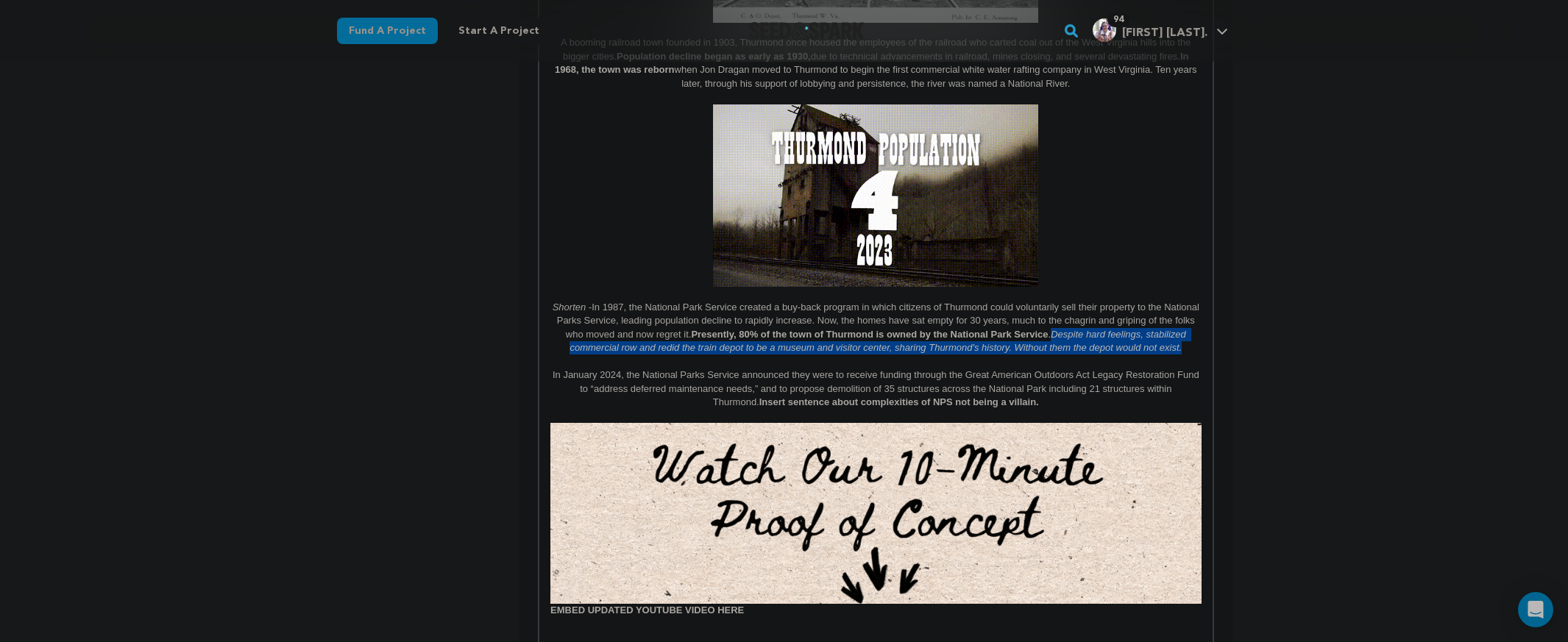 click on "Shorten - In [YEAR], the National Park Service created a buy-back program in which citizens of Thurmond could voluntarily sell their property to the National Parks Service, leading population decline to rapidly increase. Now, the homes have sat empty for [NUMBER] years, much to the chagrin and griping of the folks who moved and now regret it. Presently, [PERCENT]% of the town of Thurmond is owned by the National Park Service. Despite hard feelings, stabilized commercial row and redid the train depot to be a museum and visitor center, sharing Thurmond's history. Without them the depot would not exist." at bounding box center [876, 328] 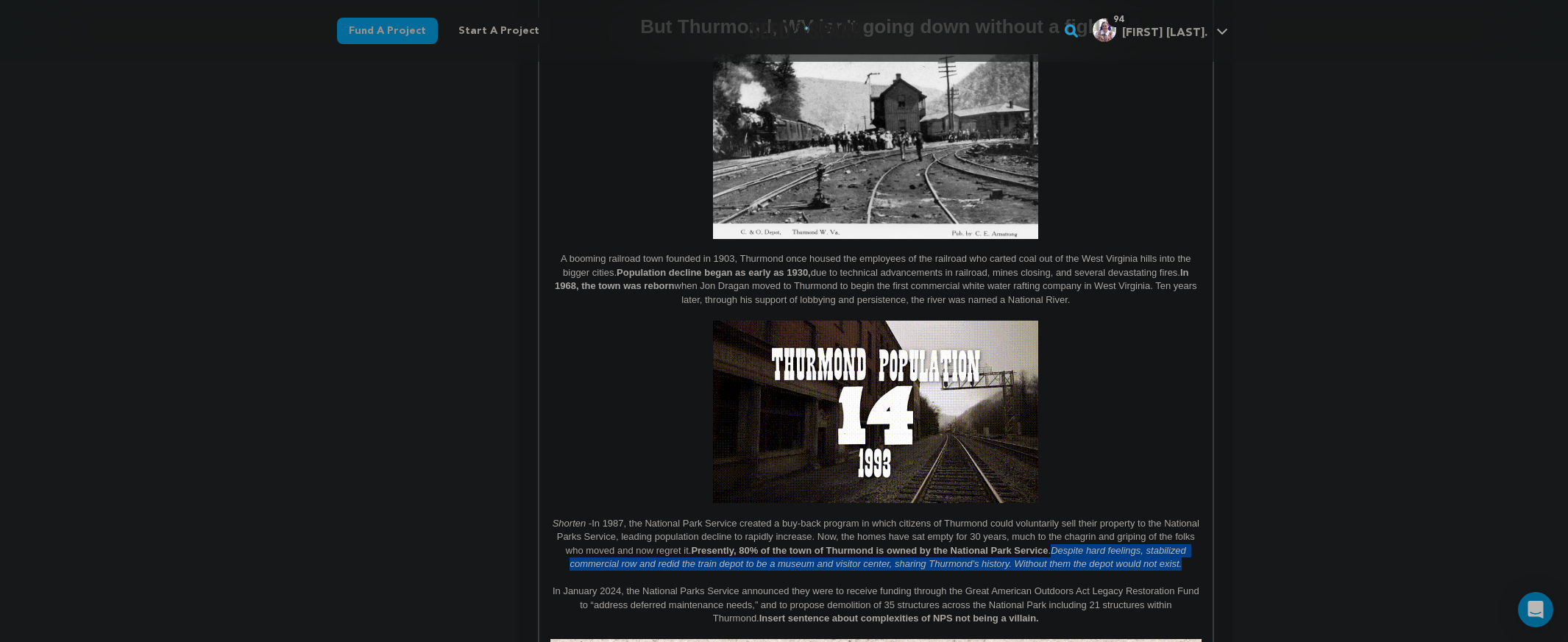 scroll, scrollTop: 832, scrollLeft: 0, axis: vertical 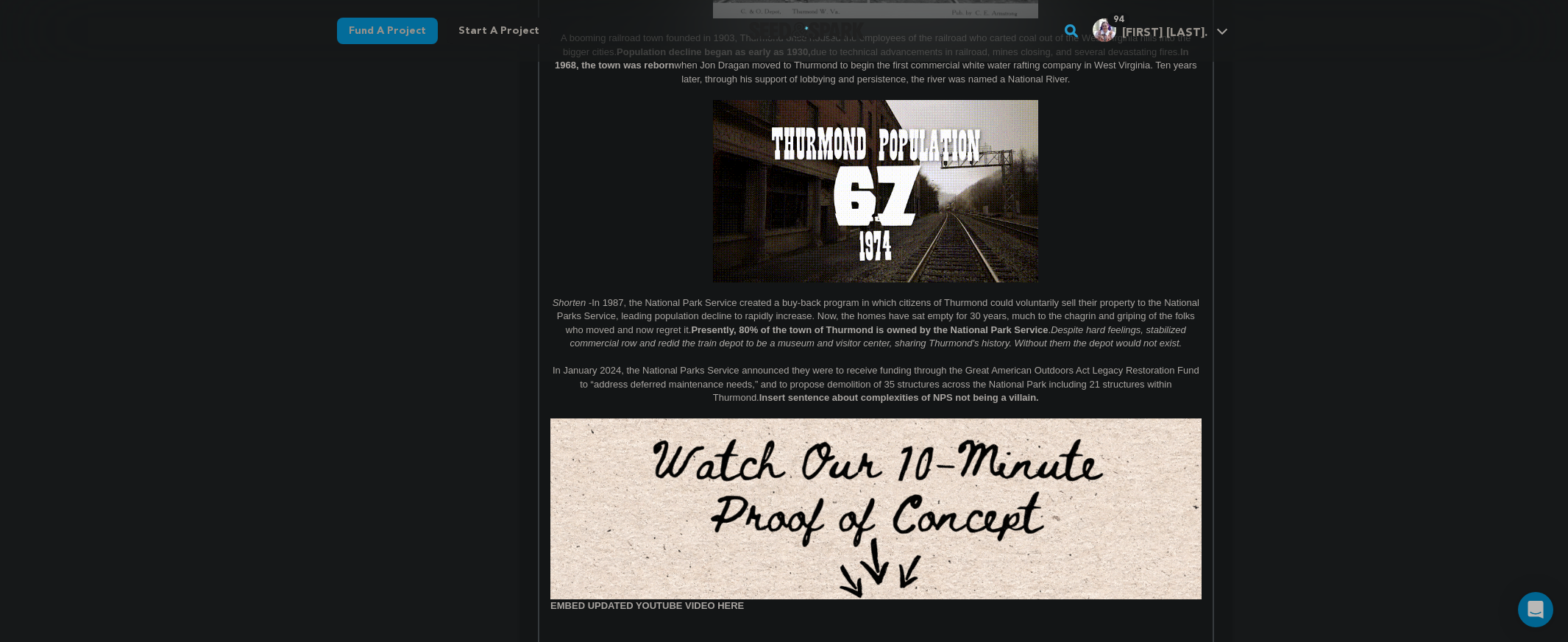click on "Shorten - In [YEAR], the National Park Service created a buy-back program in which citizens of Thurmond could voluntarily sell their property to the National Parks Service, leading population decline to rapidly increase. Now, the homes have sat empty for [NUMBER] years, much to the chagrin and griping of the folks who moved and now regret it. Presently, [PERCENT]% of the town of Thurmond is owned by the National Park Service. Despite hard feelings, stabilized commercial row and redid the train depot to be a museum and visitor center, sharing Thurmond's history. Without them the depot would not exist." at bounding box center [876, 324] 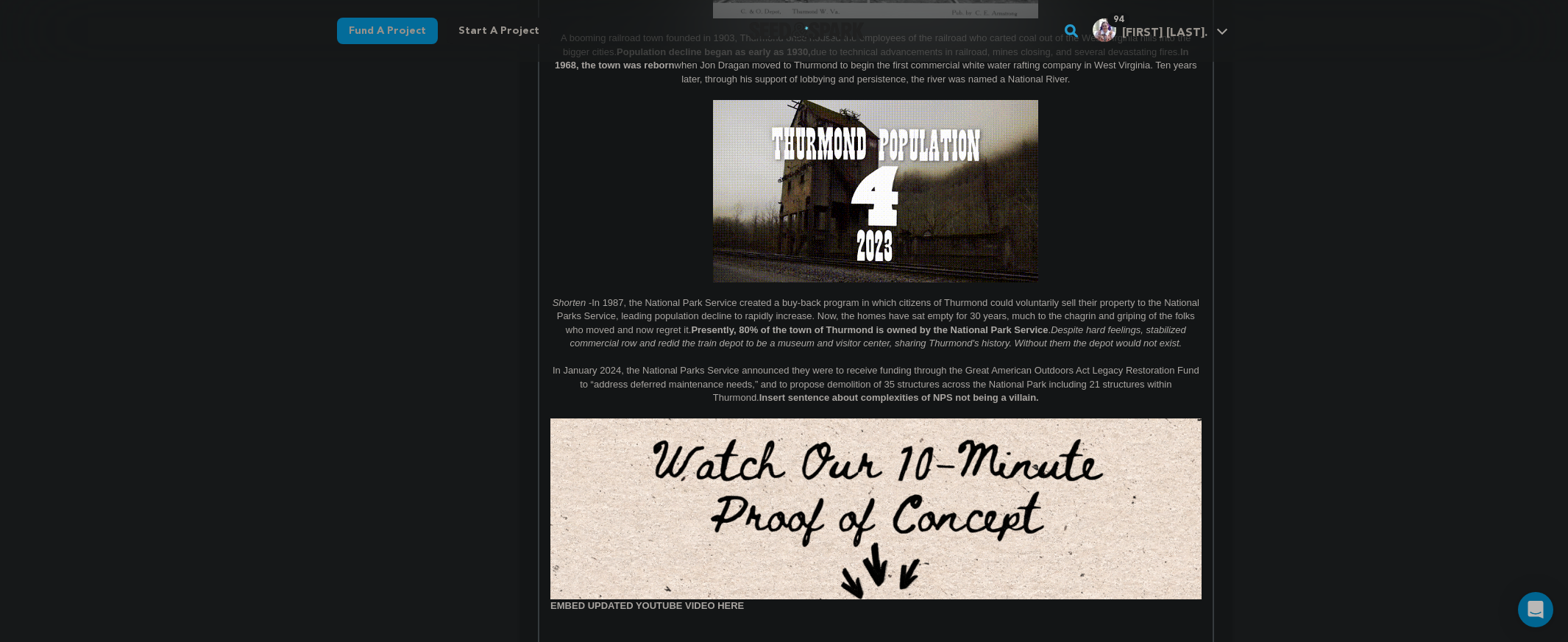 click on "Despite hard feelings, stabilized commercial row and redid the train depot to be a museum and visitor center, sharing Thurmond's history. Without them the depot would not exist." at bounding box center (879, 336) 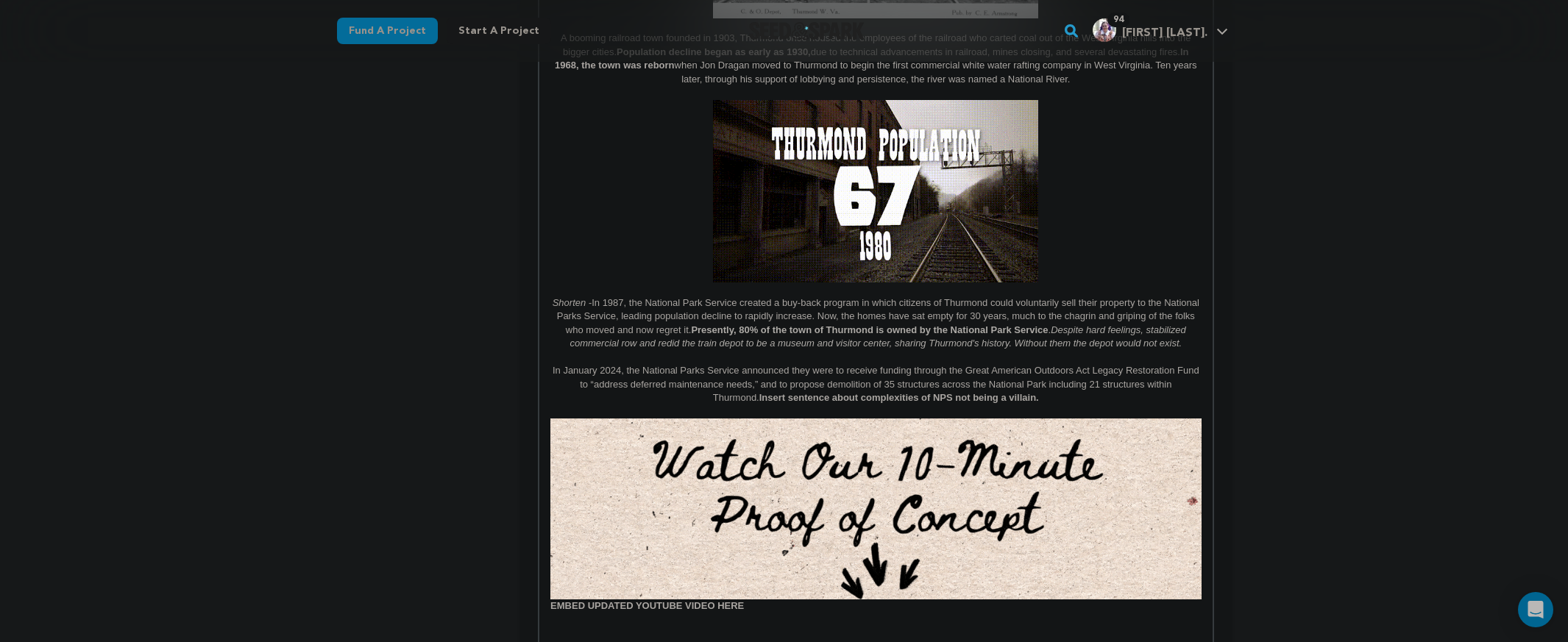 scroll, scrollTop: 174, scrollLeft: 0, axis: vertical 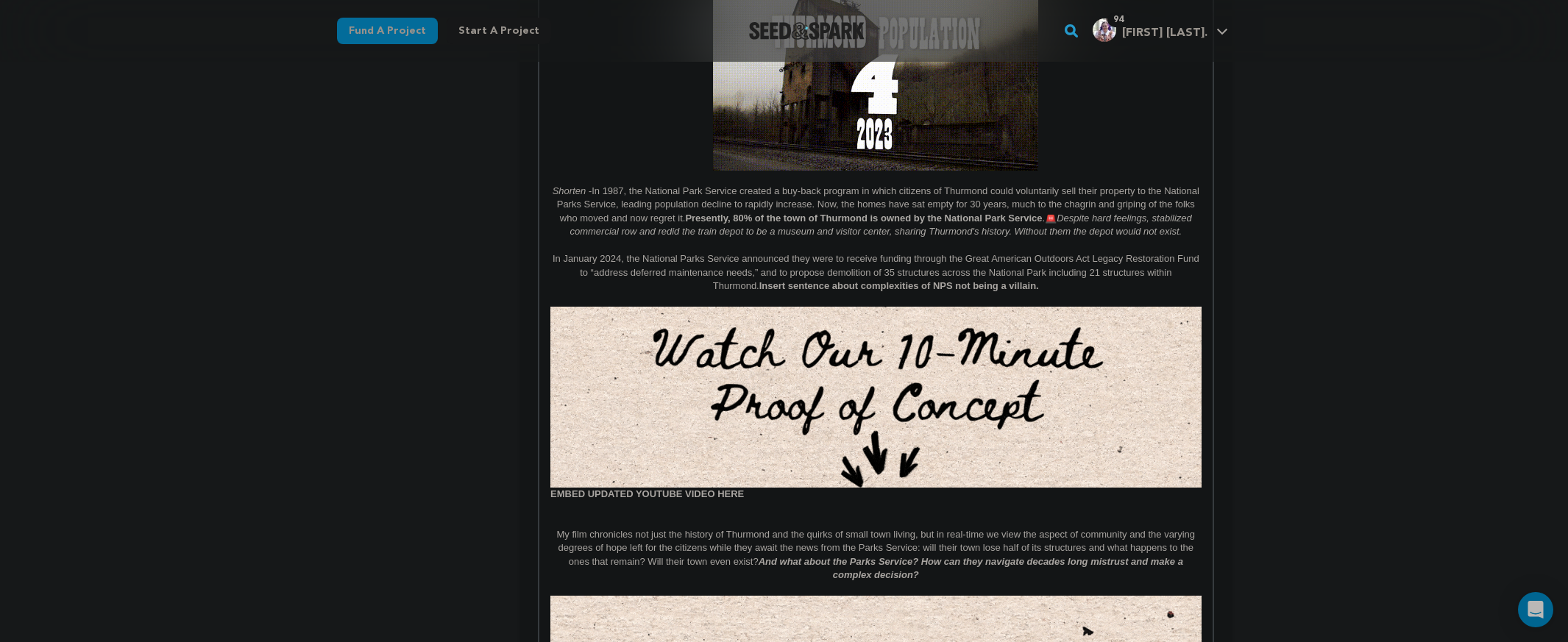 click on "In January 2024, the National Parks Service announced they were to receive funding through the Great American Outdoors Act Legacy Restoration Fund to “address deferred maintenance needs,” and to propose demolition of 35 structures across the National Park including 21 structures within Thurmond. Insert sentence about complexities of NPS not being a villain." at bounding box center (876, 272) 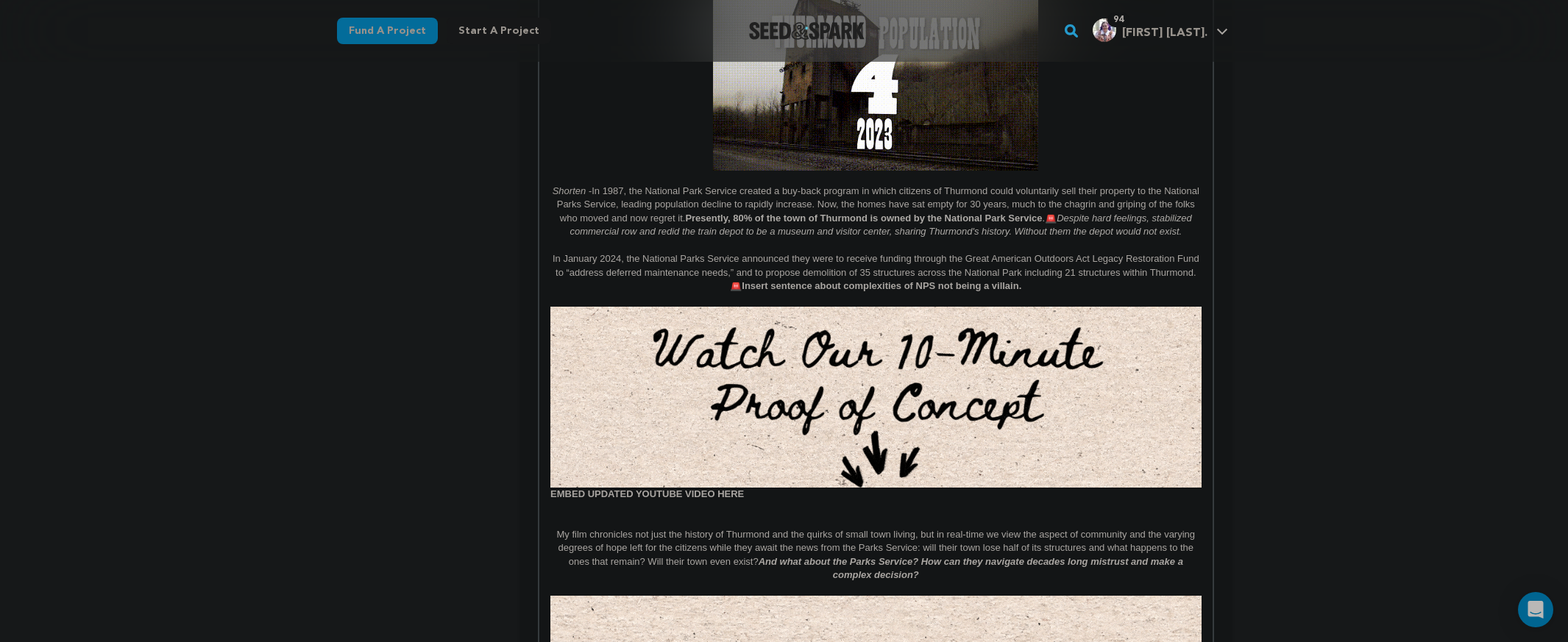 scroll, scrollTop: 174, scrollLeft: 0, axis: vertical 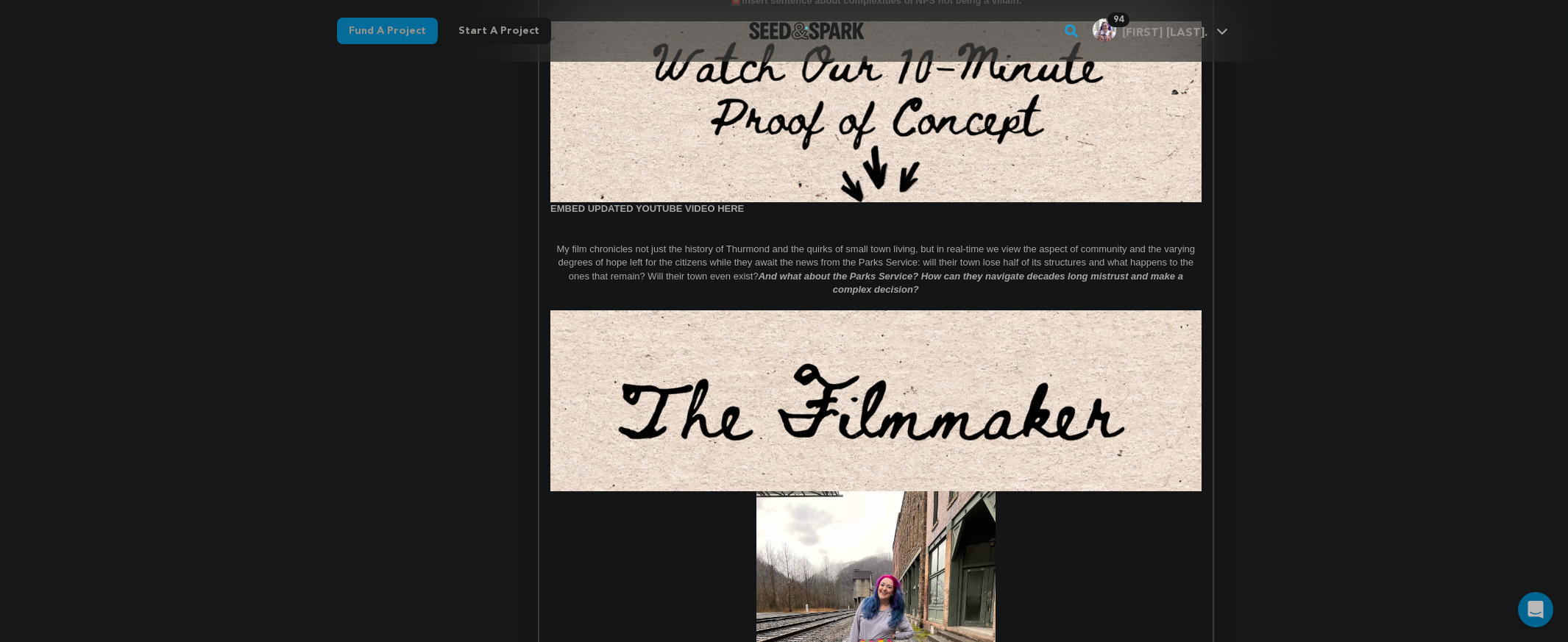 click on "EMBED UPDATED YOUTUBE VIDEO HERE" at bounding box center [876, 118] 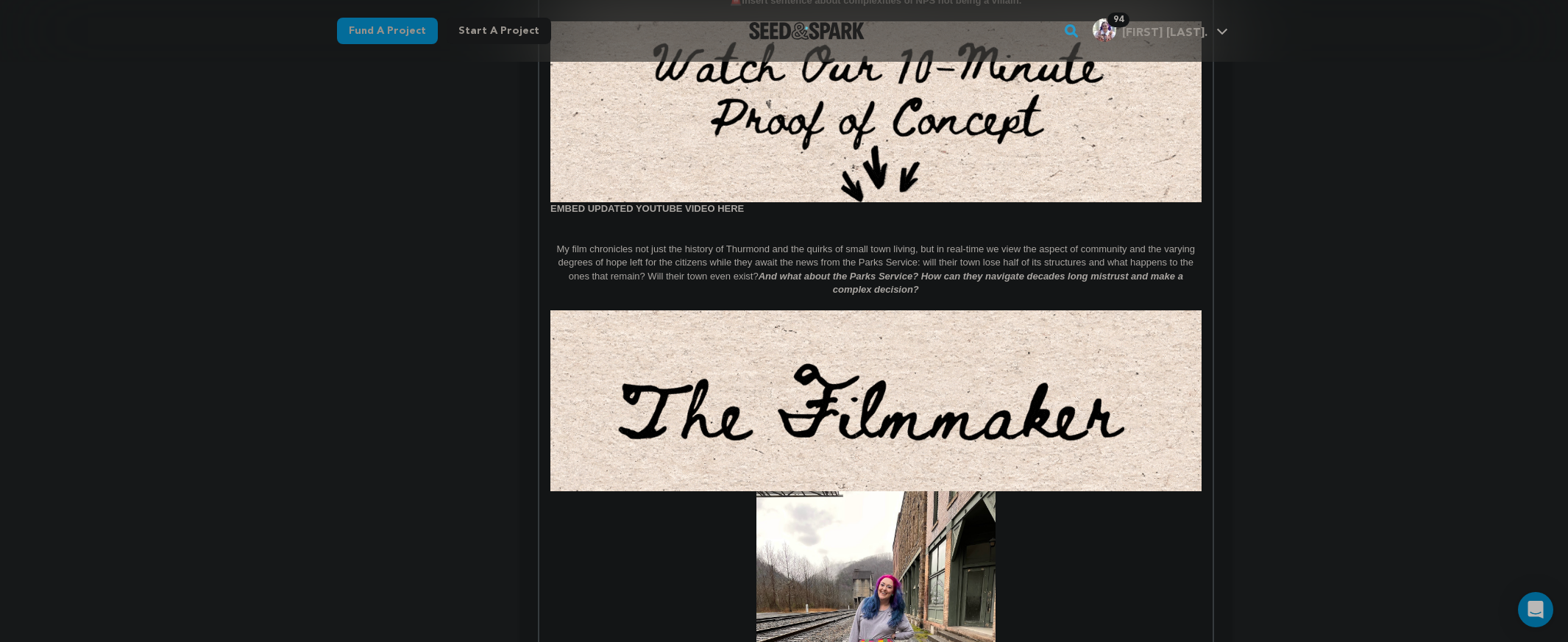 scroll, scrollTop: 0, scrollLeft: 0, axis: both 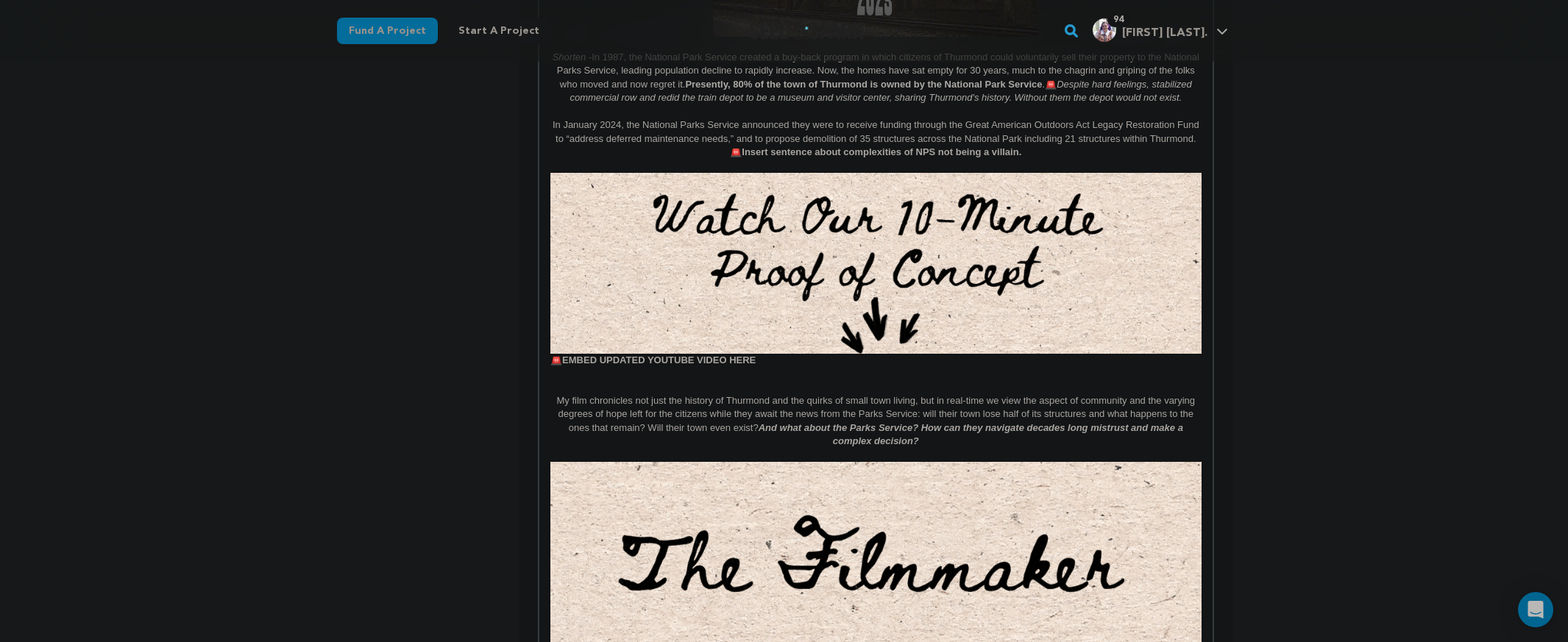 click on "And what about the Parks Service? How can they navigate decades long mistrust and make a complex decision?" at bounding box center [972, 434] 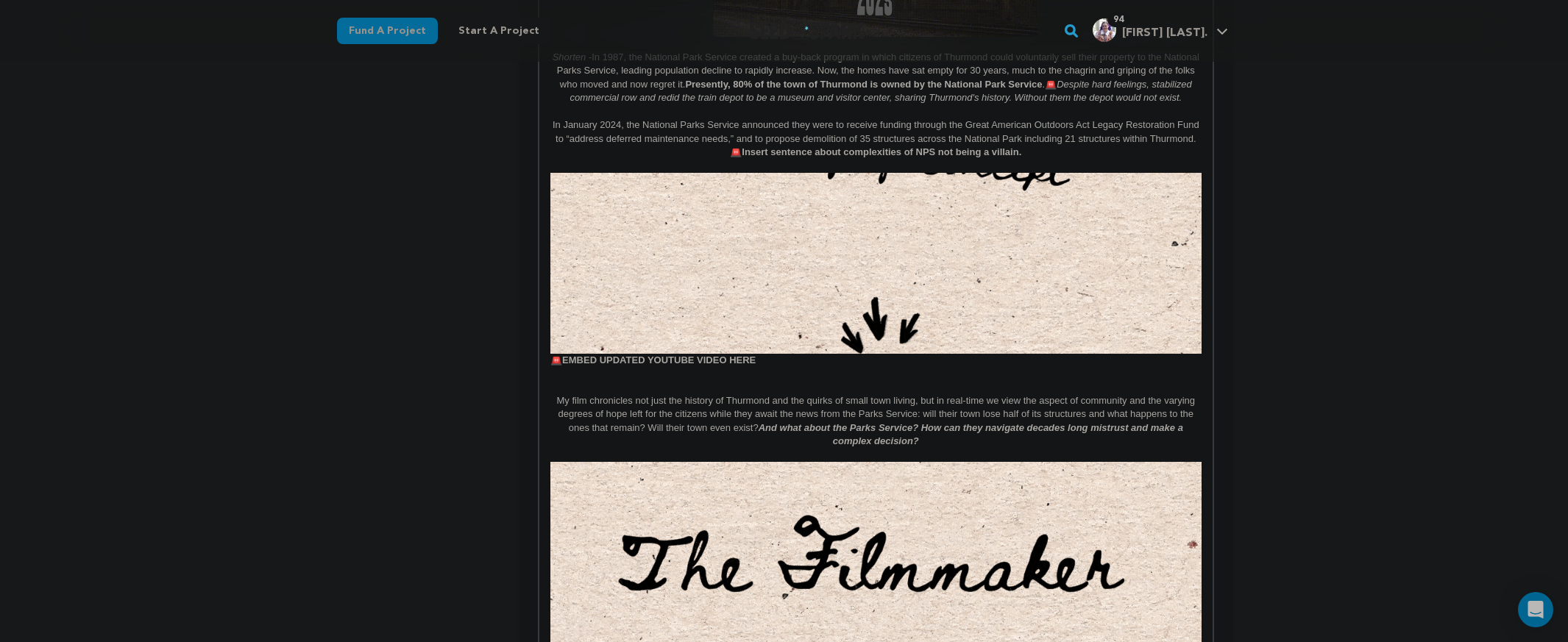 click on "And what about the Parks Service? How can they navigate decades long mistrust and make a complex decision?" at bounding box center (972, 434) 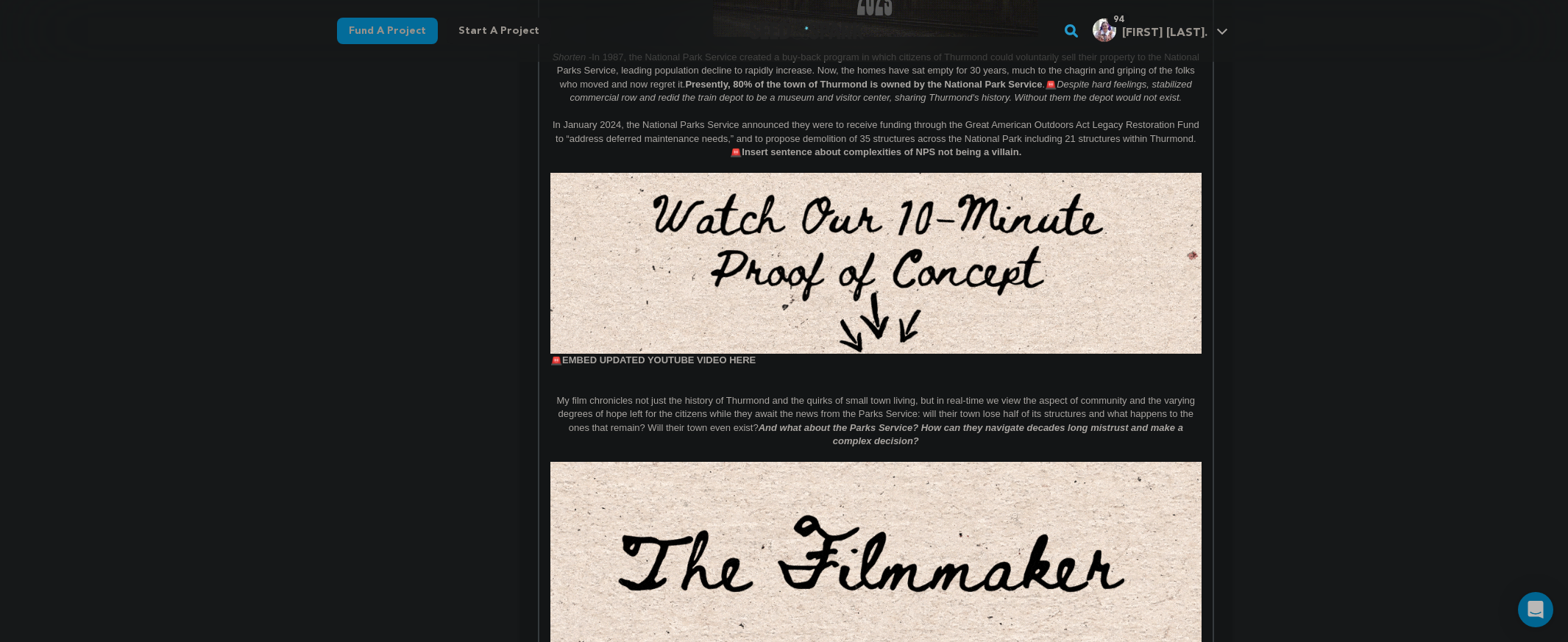 scroll, scrollTop: 174, scrollLeft: 0, axis: vertical 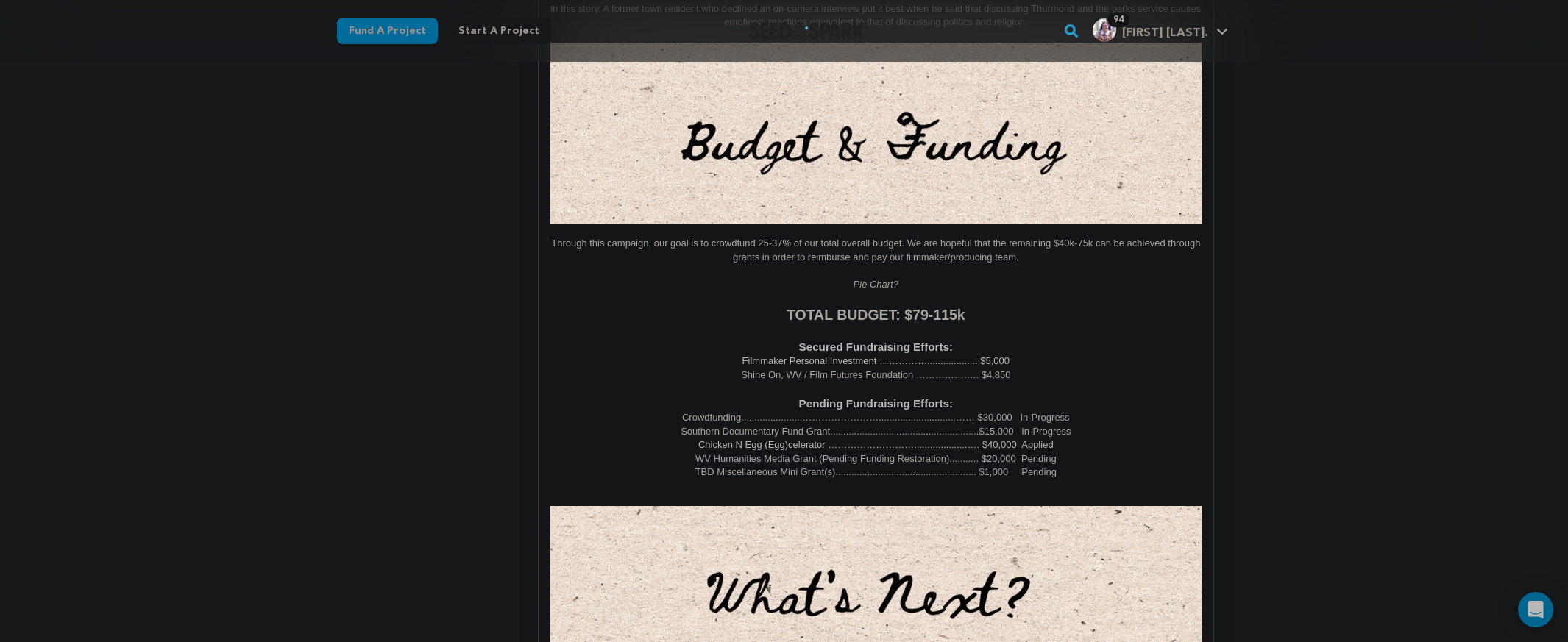 click on "Pie Chart?" at bounding box center (876, 285) 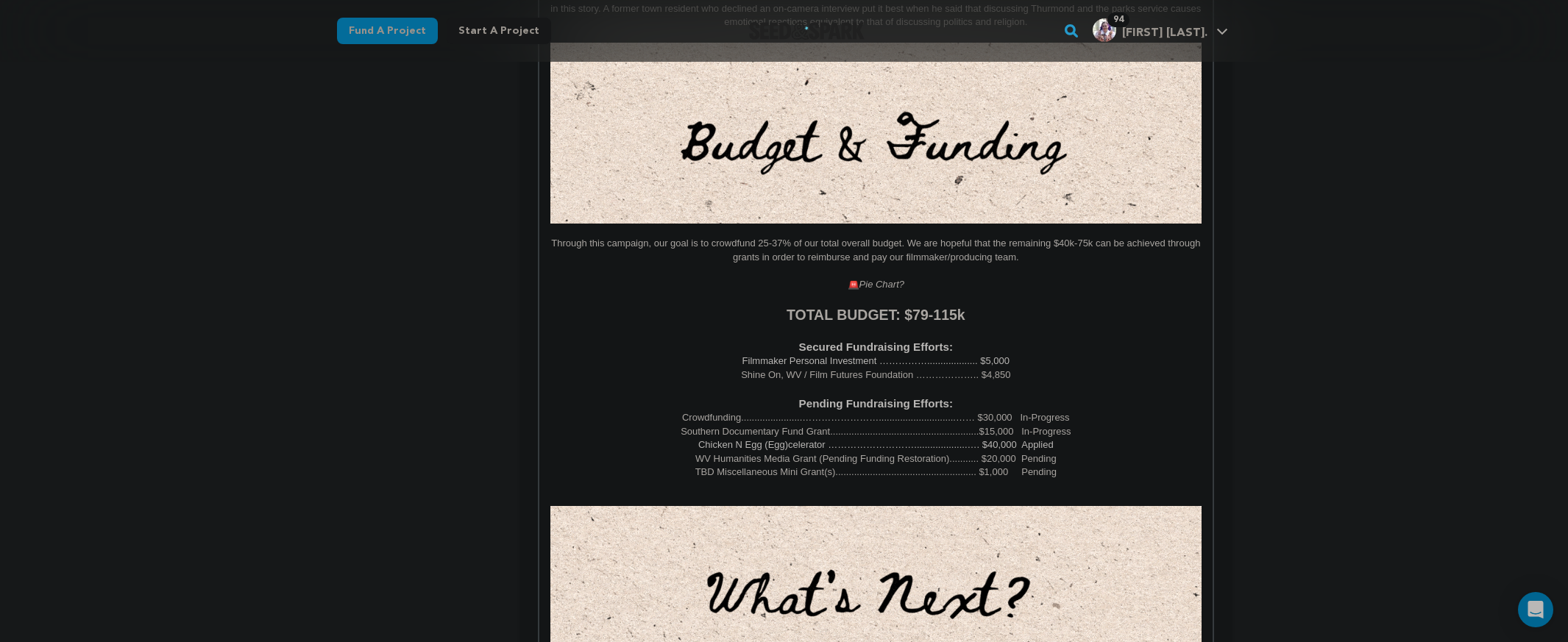 scroll, scrollTop: 174, scrollLeft: 0, axis: vertical 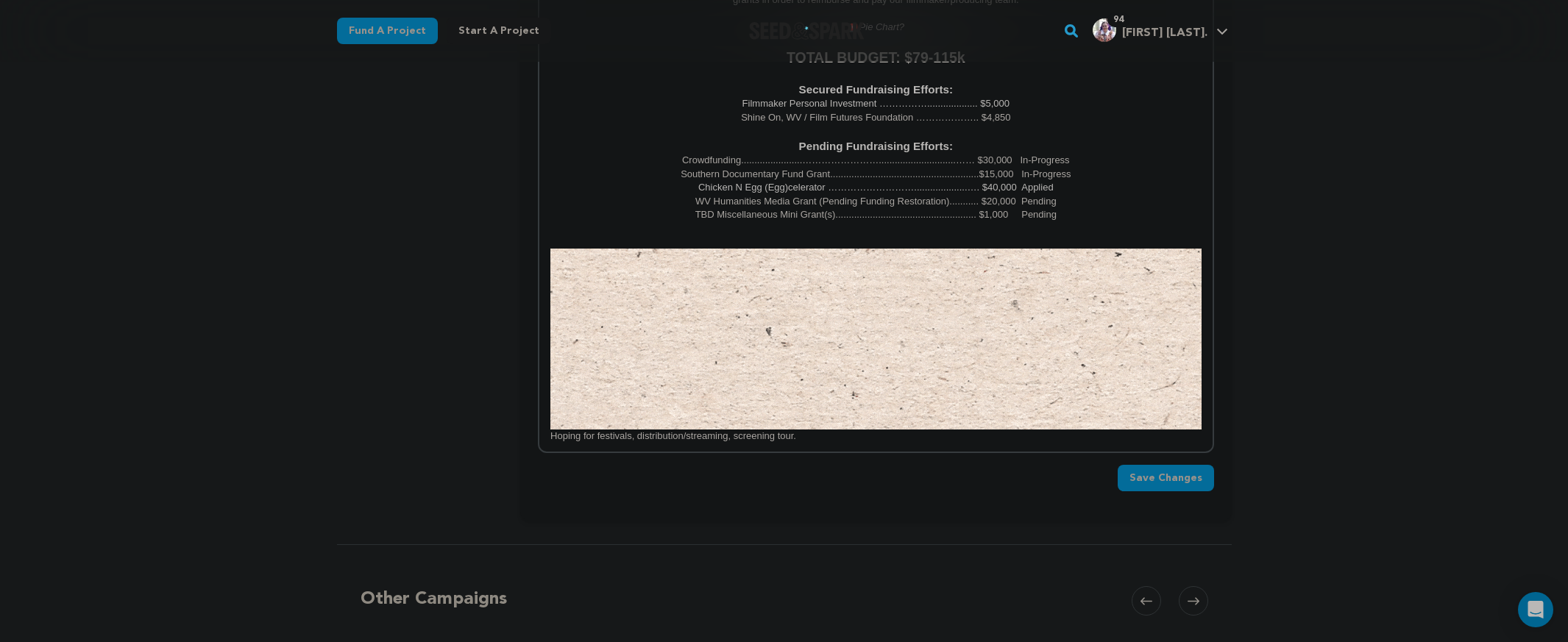 click on "Hoping for festivals, distribution/streaming, screening tour." at bounding box center [876, 436] 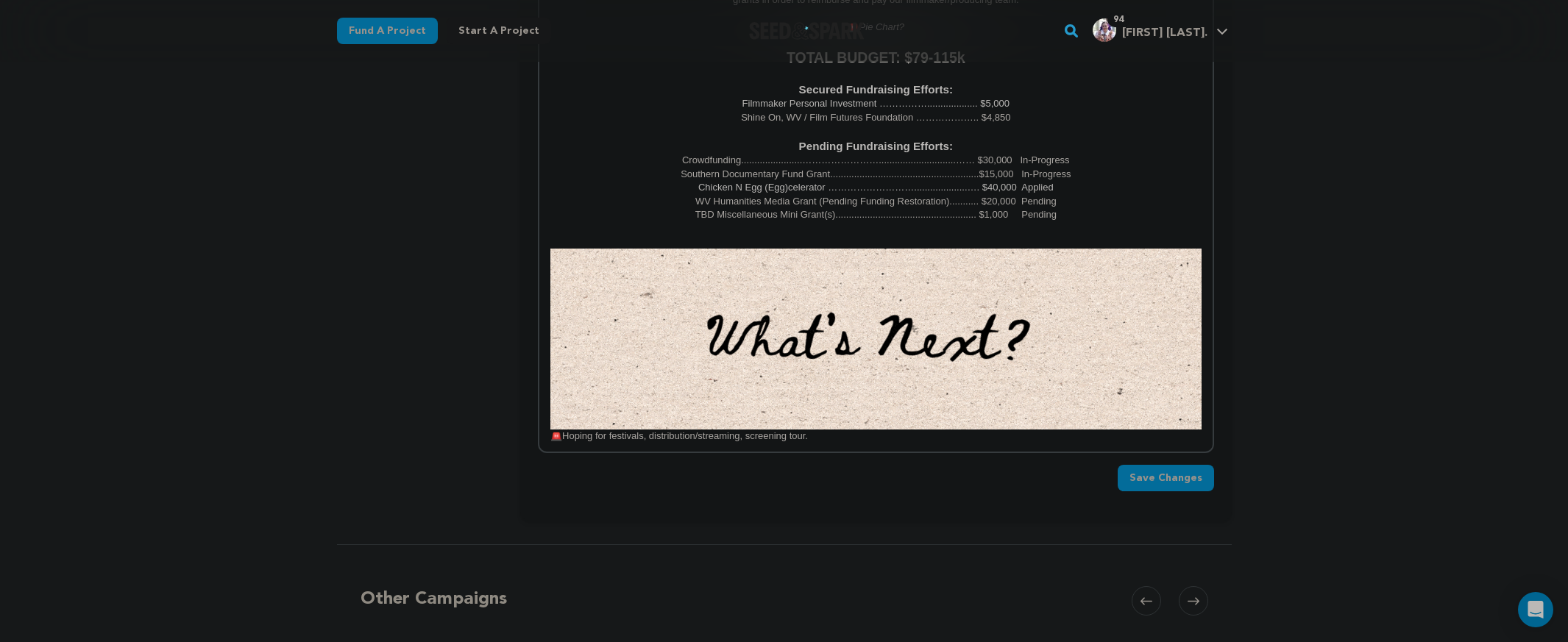 scroll, scrollTop: 174, scrollLeft: 0, axis: vertical 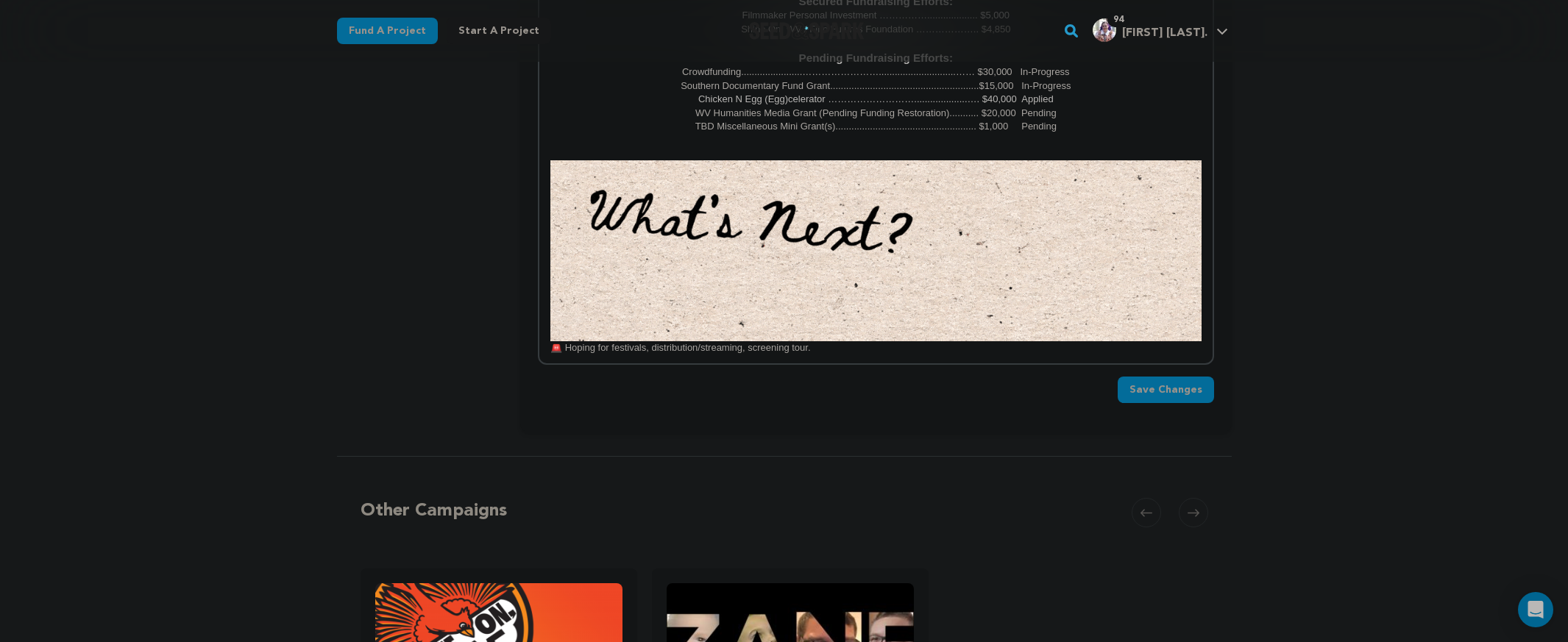 click on "Save Changes" at bounding box center (1166, 390) 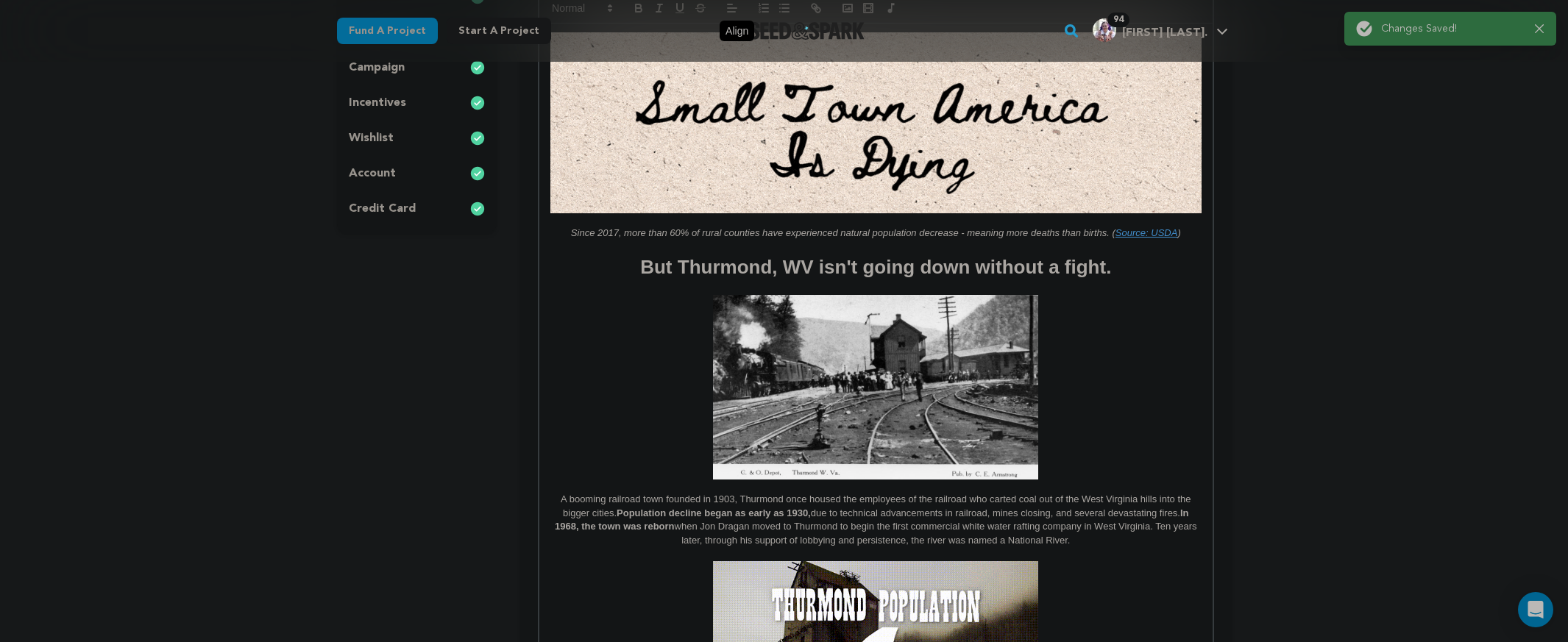 scroll, scrollTop: 0, scrollLeft: 0, axis: both 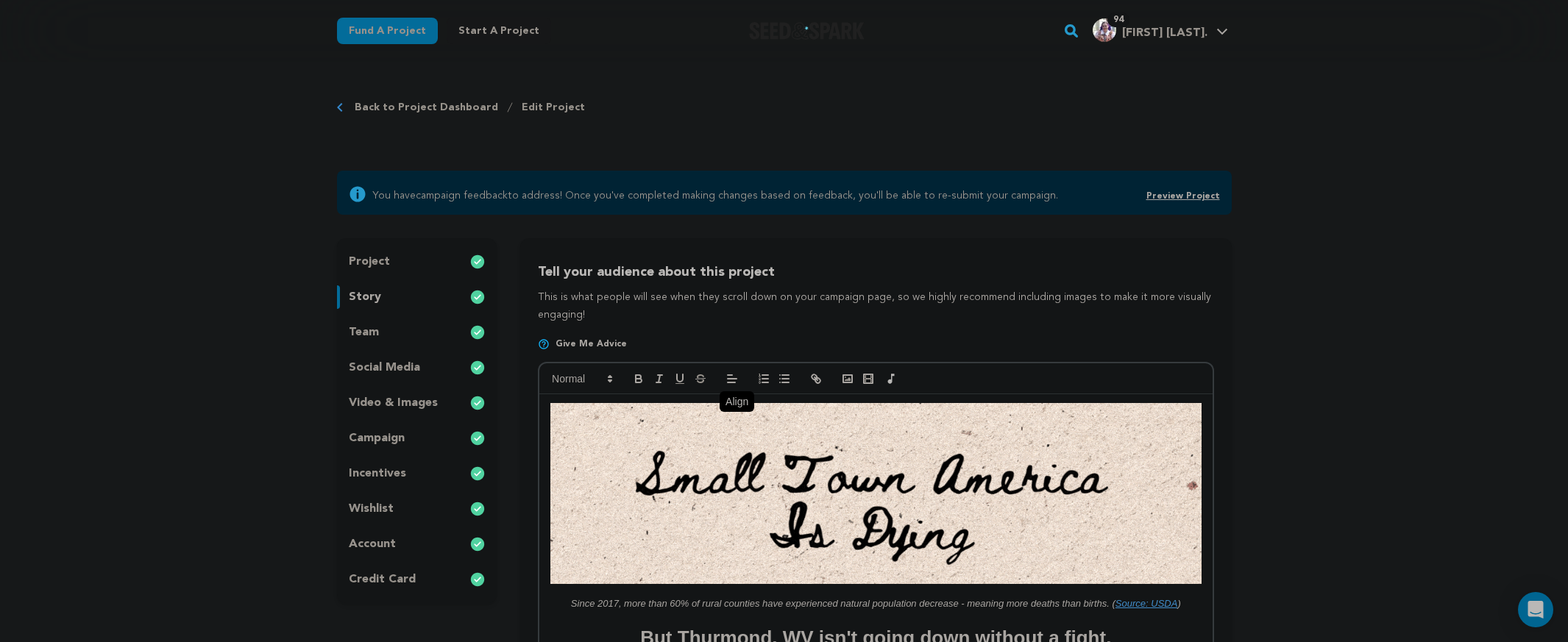 click on "project" at bounding box center (417, 262) 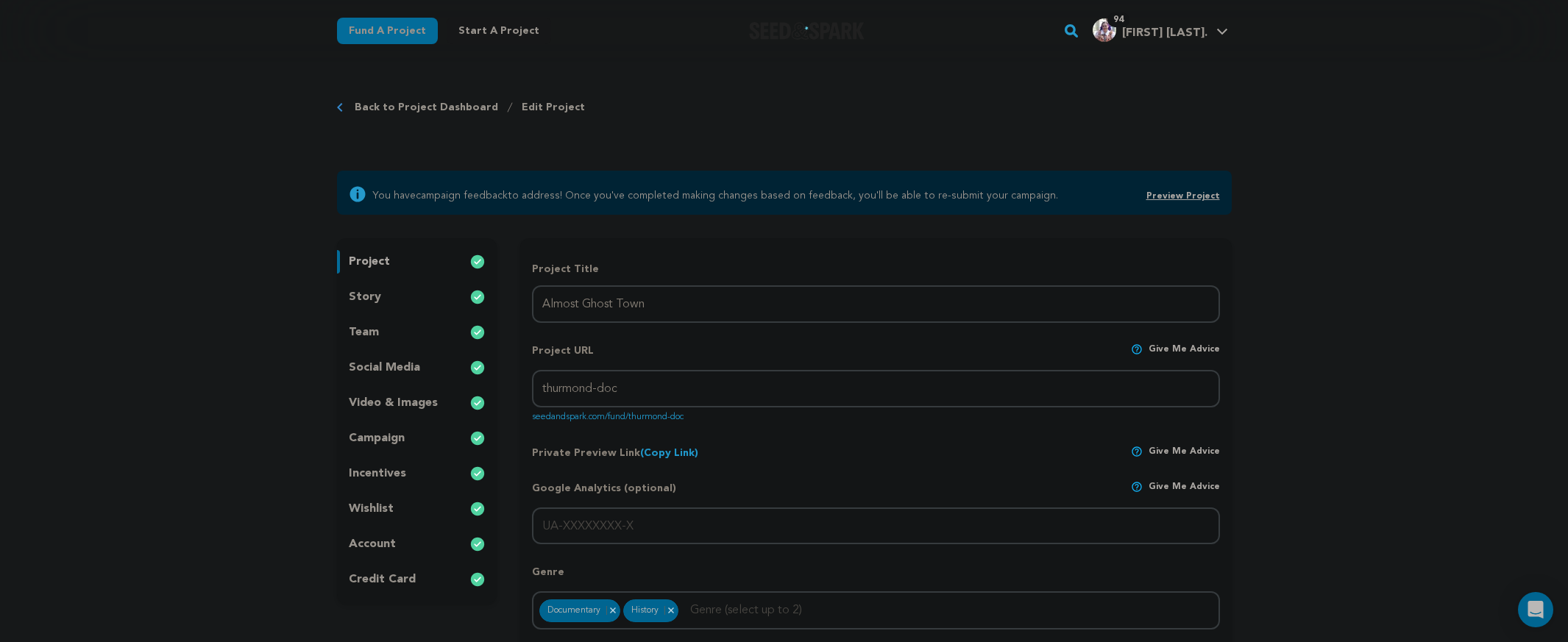 click on "story" at bounding box center (417, 297) 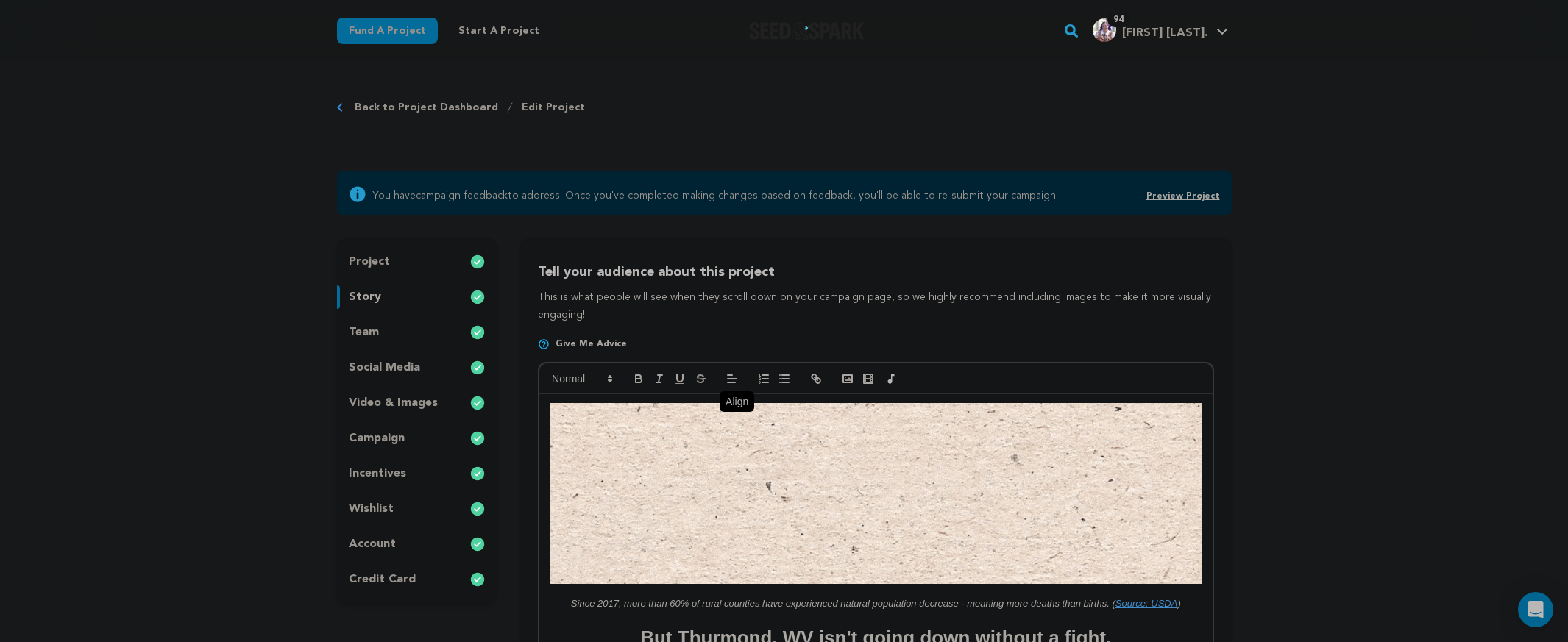 click on "project
story
team
social media
video & images
campaign
incentives
wishlist account" at bounding box center [417, 421] 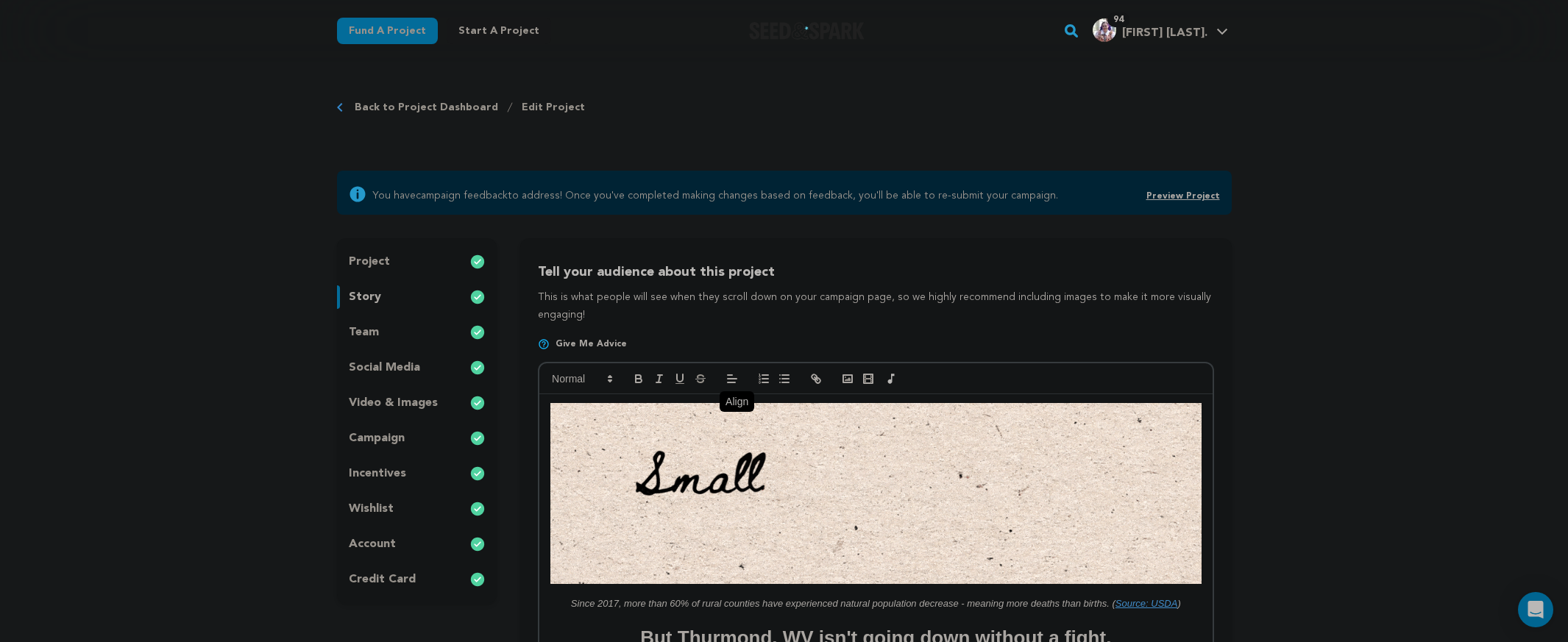 click on "project" at bounding box center (417, 262) 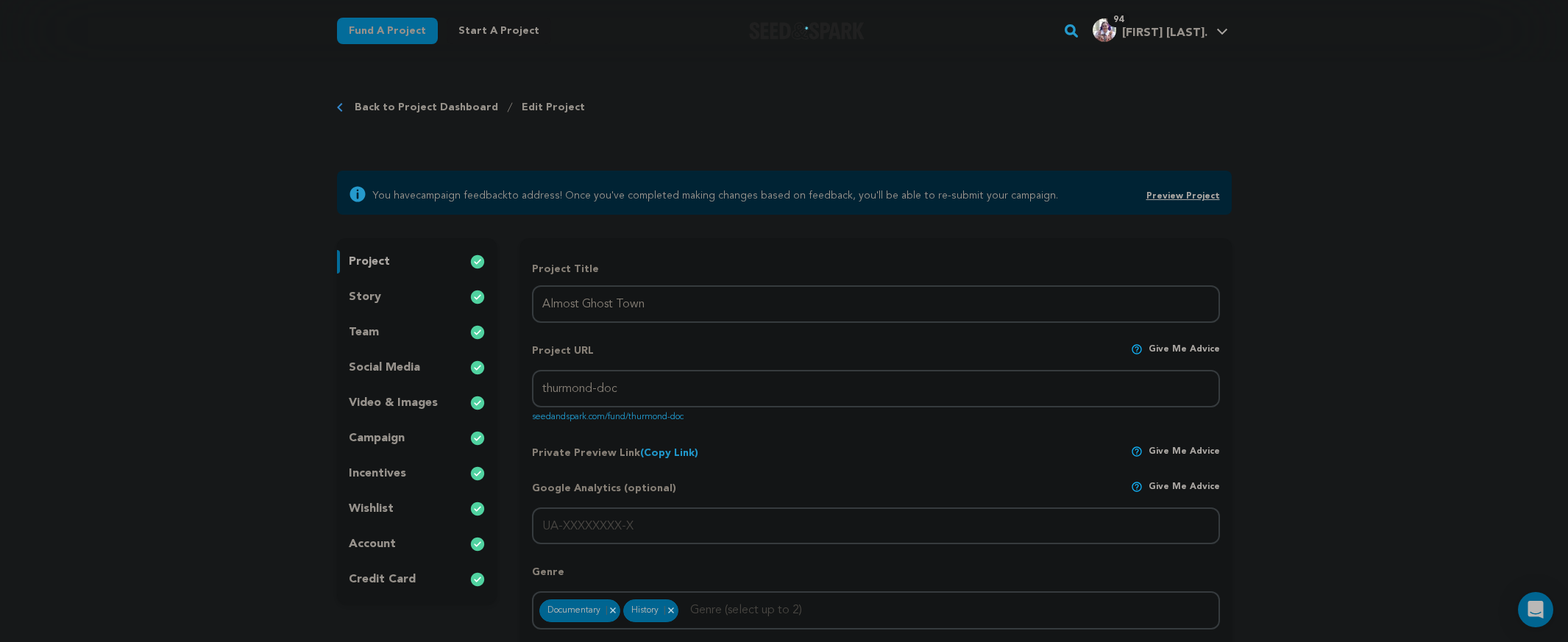 click on "story" at bounding box center (417, 297) 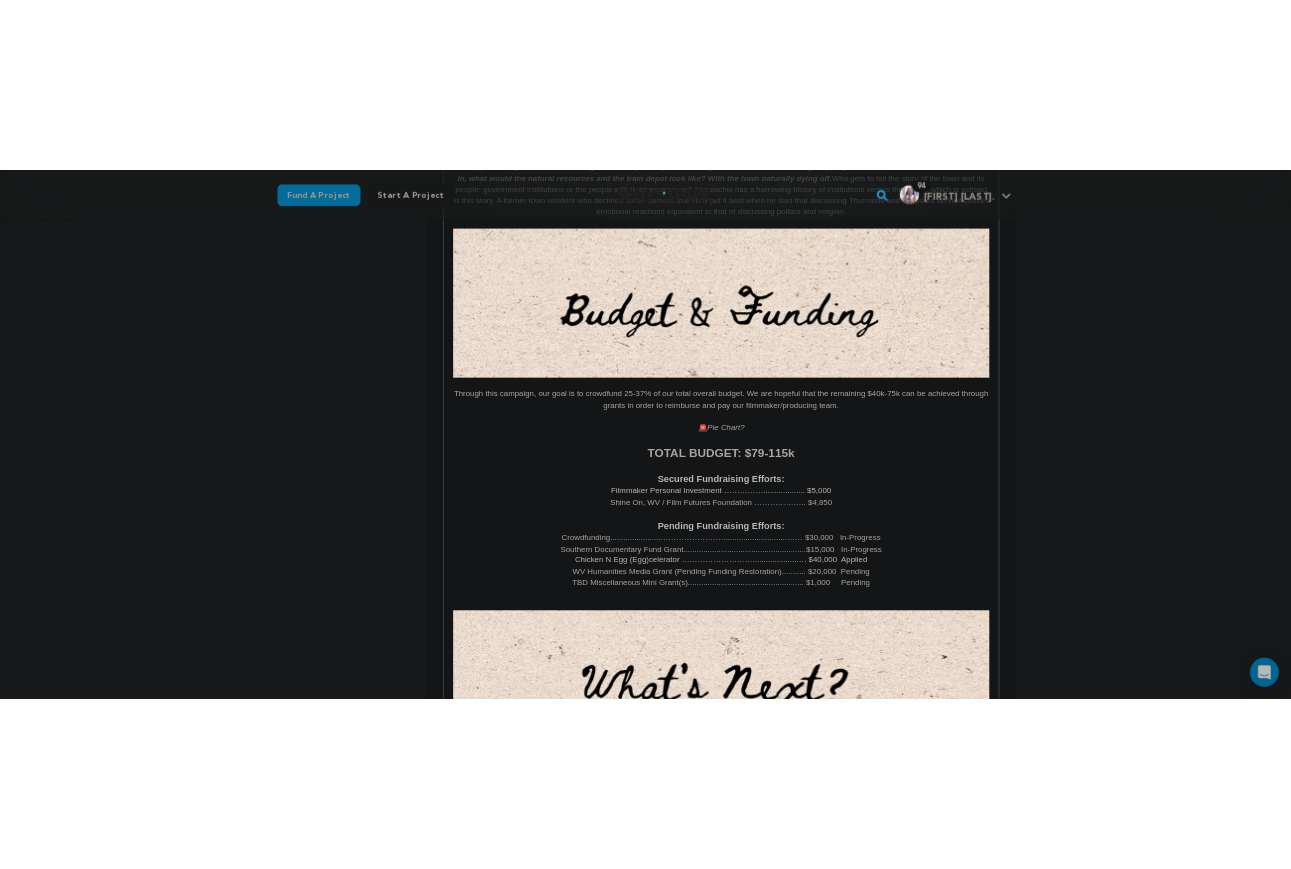 scroll, scrollTop: 3134, scrollLeft: 0, axis: vertical 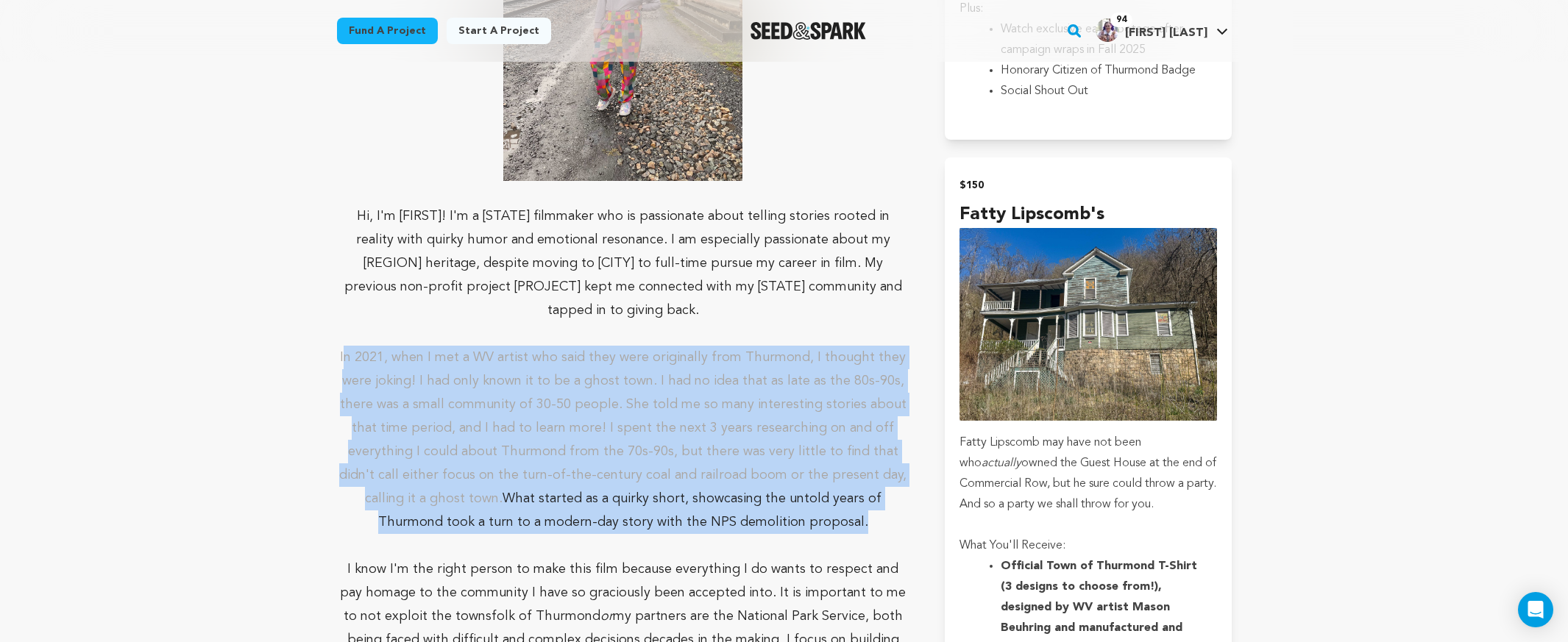 drag, startPoint x: 347, startPoint y: 304, endPoint x: 829, endPoint y: 472, distance: 510.43903 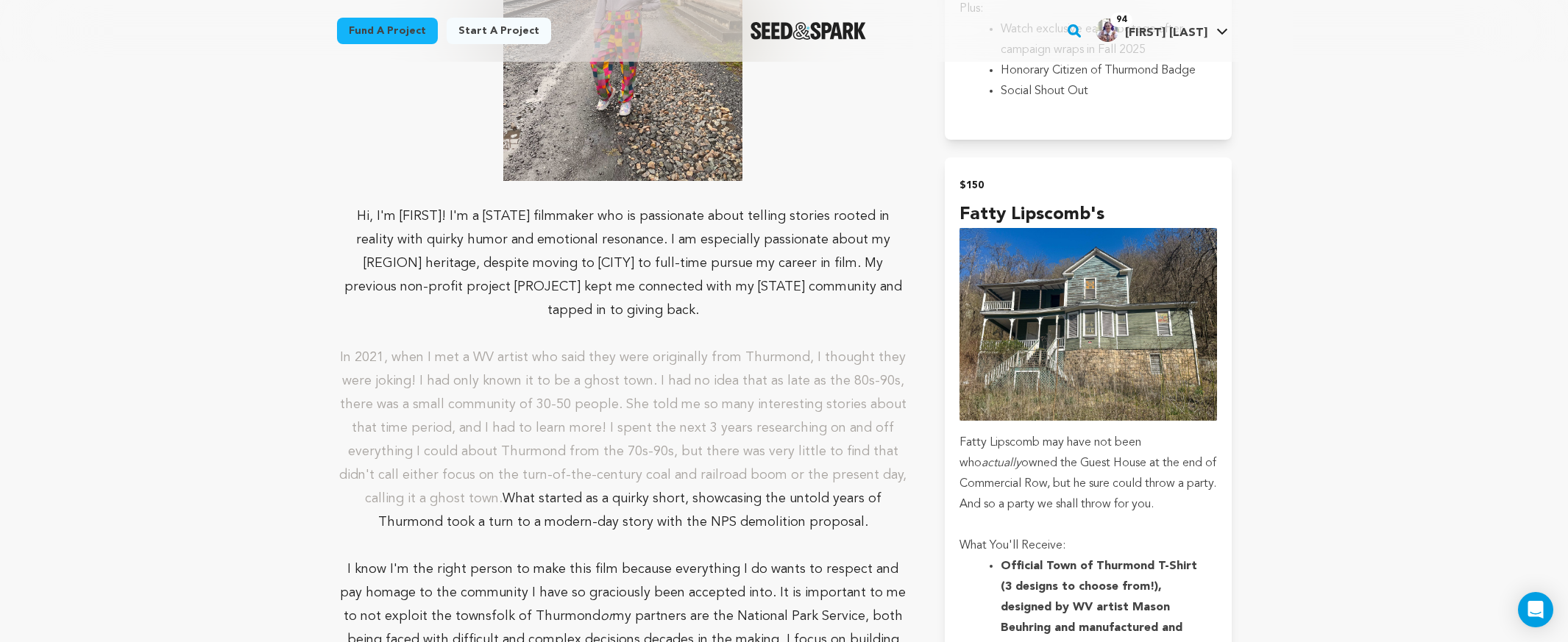 click on "In 2021, when I met a WV artist who said they were originally from Thurmond, I thought they were joking! I had only known it to be a ghost town. I had no idea that as late as the 80s-90s, there was a small community of 30-50 people. She told me so many interesting stories about that time period, and I had to learn more! I spent the next 3 years researching on and off everything I could about Thurmond from the 70s-90s, but there was very little to find that didn't call either focus on the turn-of-the-century coal and railroad boom or the present day, calling it a ghost town.  What started as a quirky short, showcasing the untold years of Thurmond took a turn to a modern-day story with the NPS demolition proposal." at bounding box center (623, 440) 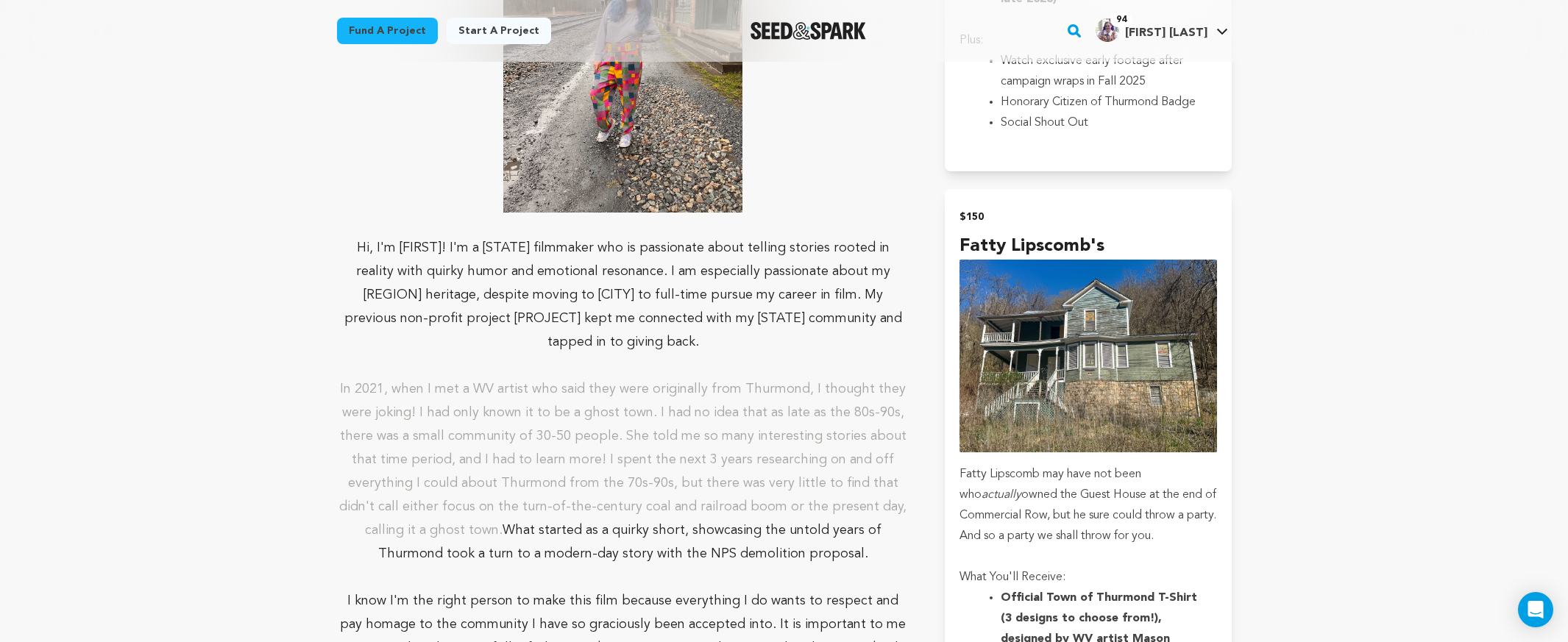 scroll, scrollTop: 2912, scrollLeft: 0, axis: vertical 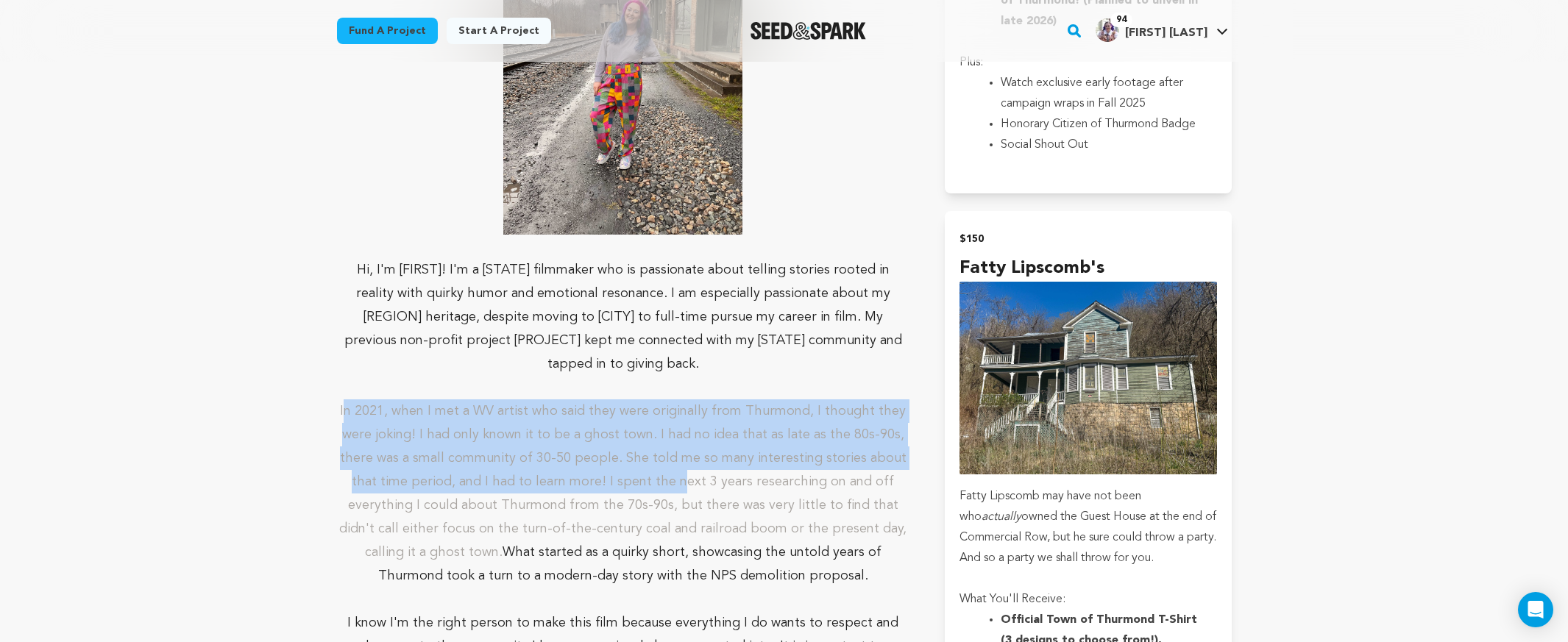 drag, startPoint x: 337, startPoint y: 367, endPoint x: 676, endPoint y: 432, distance: 345.17532 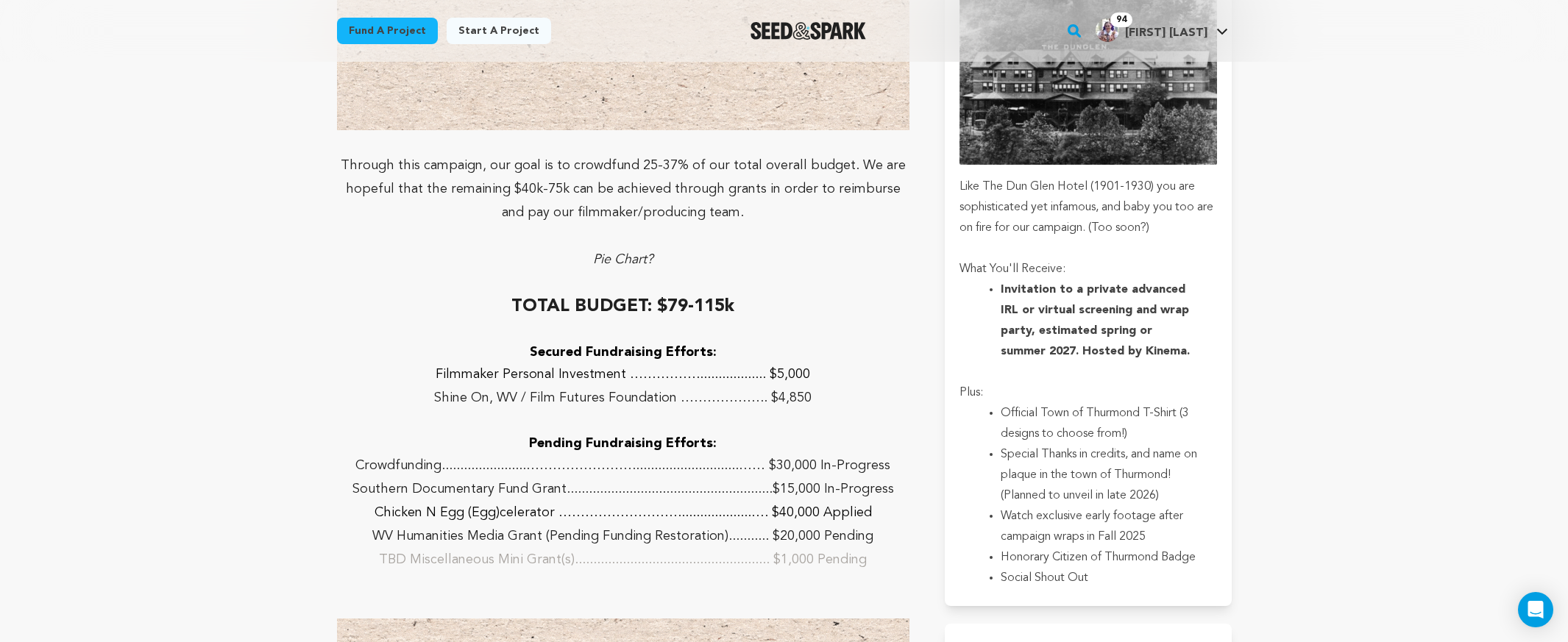 scroll, scrollTop: 3981, scrollLeft: 0, axis: vertical 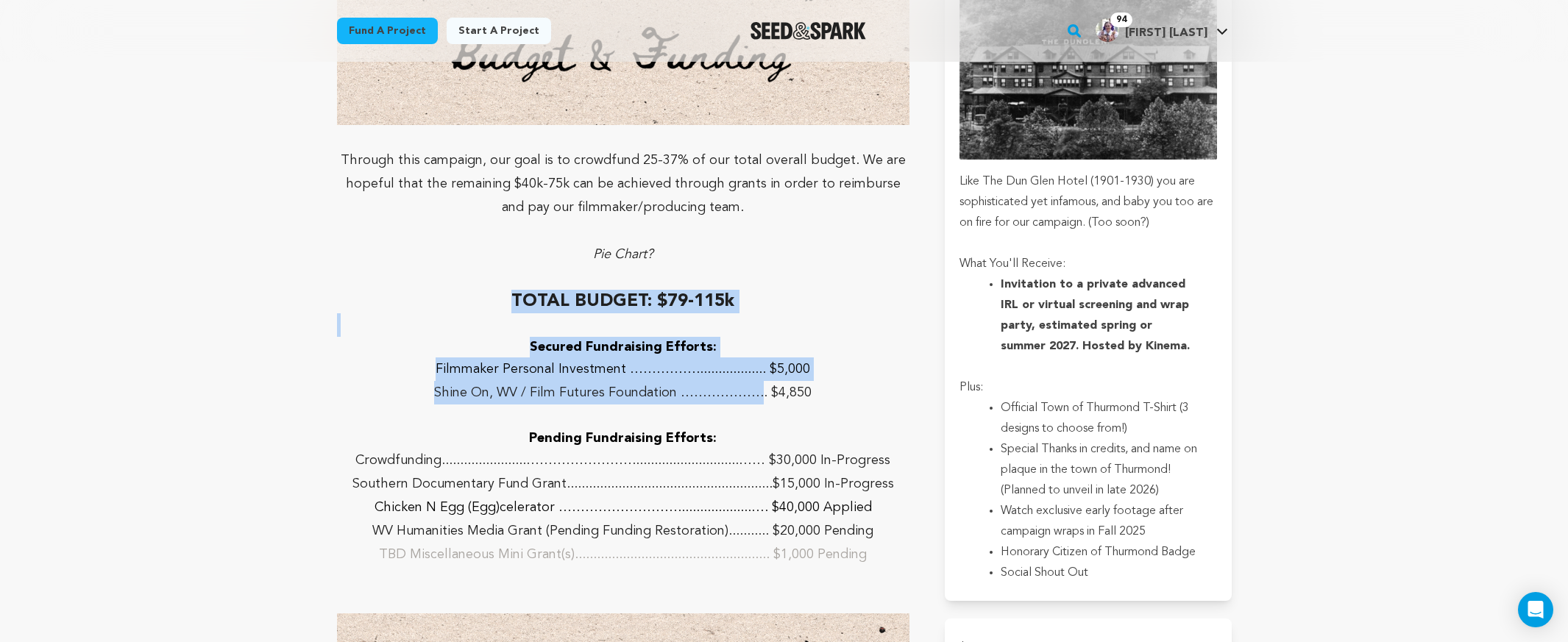 drag, startPoint x: 505, startPoint y: 231, endPoint x: 760, endPoint y: 311, distance: 267.25456 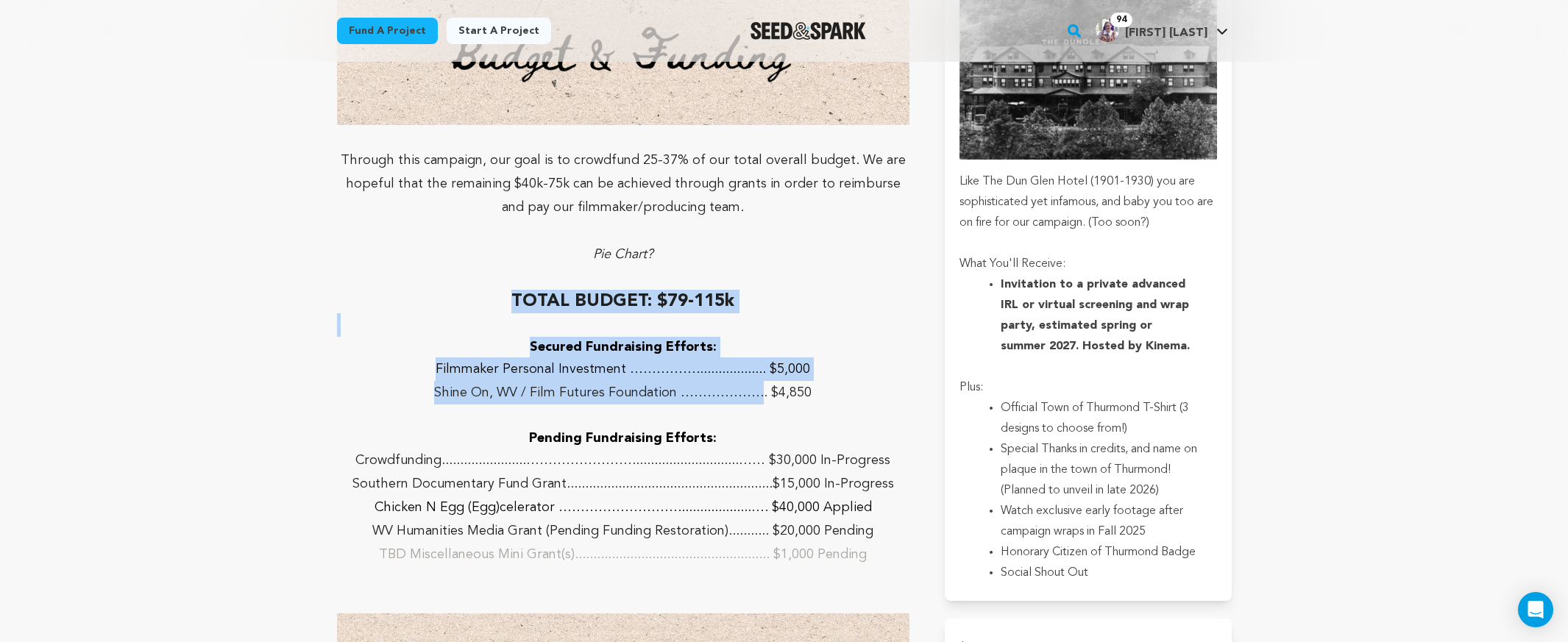 click on "Since 2017, more than 60% of rural counties have experienced natural population decrease - meaning more deaths than births. ( Source: USDA ) But Thurmond, WV isn't going down without a fight. A booming railroad town founded in 1903, Thurmond once housed the employees of the railroad who carted coal out of the West Virginia hills into the bigger cities.  Population decline began as early as 1930,  due to technical advancements in railroad, mines closing, and several devastating fires.  In 1968, the town was reborn  when Jon Dragan moved to Thurmond to begin the first commercial white water rafting company in West Virginia. Ten years later, through his support of lobbying and persistence, the river was named a National River. Shorten -  Presently, 80% of the town of Thurmond is owned by the National Park Service .  Despite hard feelings, stabilized commercial row and redid the train depot to be a museum and visitor center, sharing Thurmond's history. Without them the depot would not exist." at bounding box center (623, -1062) 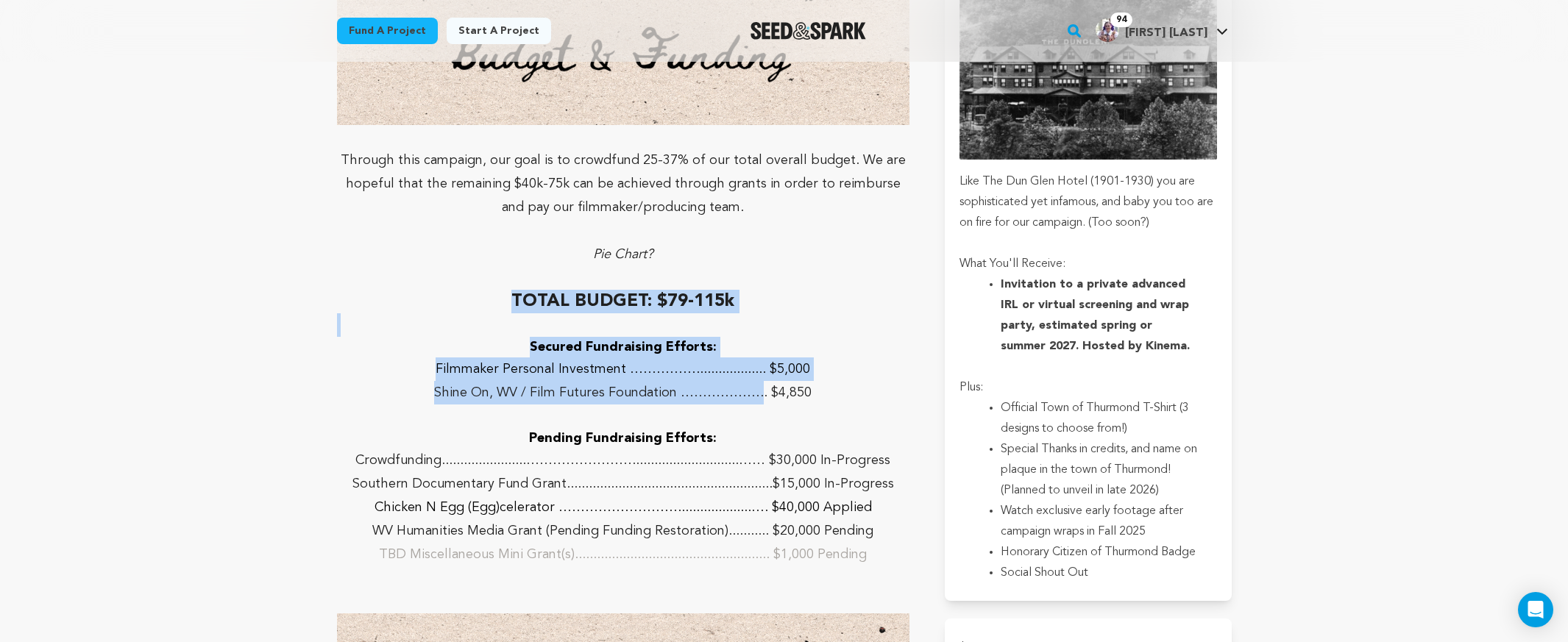 click on "Shine On, WV / Film Futures Foundation ……………….. $4,850" at bounding box center [623, 393] 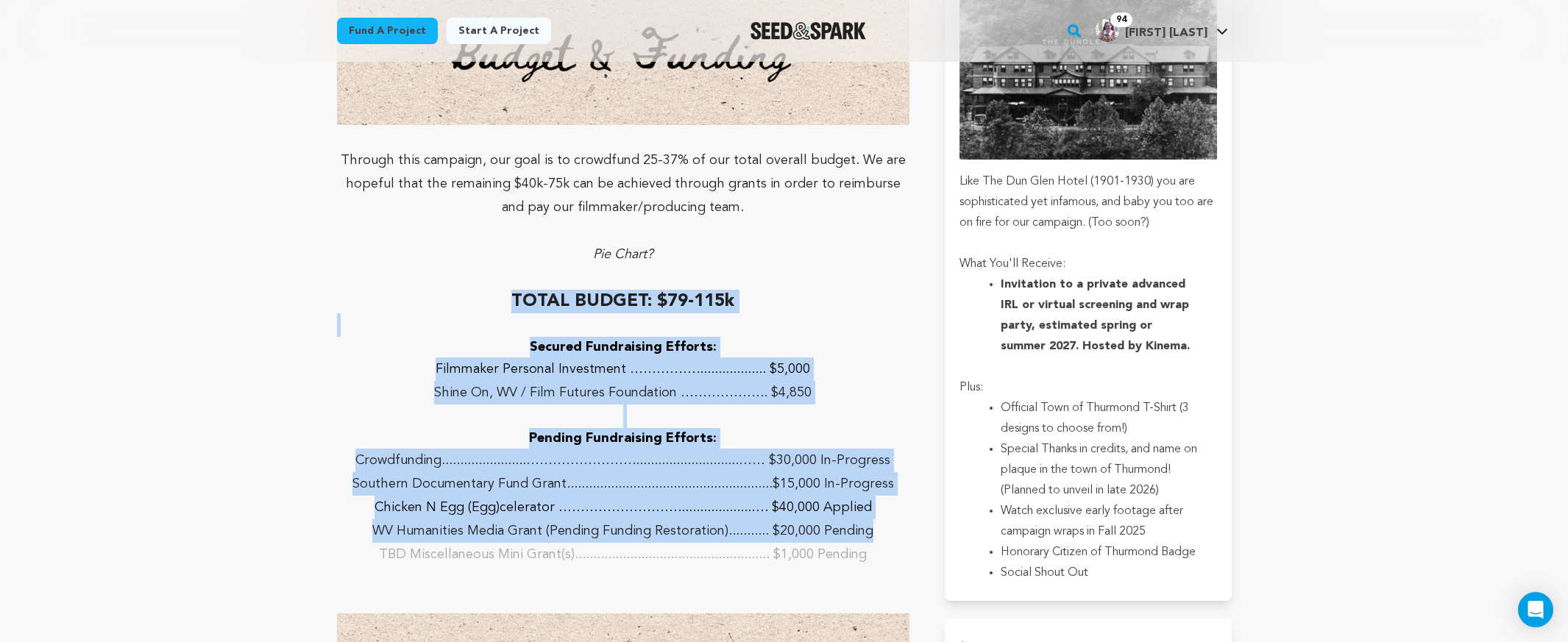 drag, startPoint x: 542, startPoint y: 265, endPoint x: 913, endPoint y: 456, distance: 417.2793 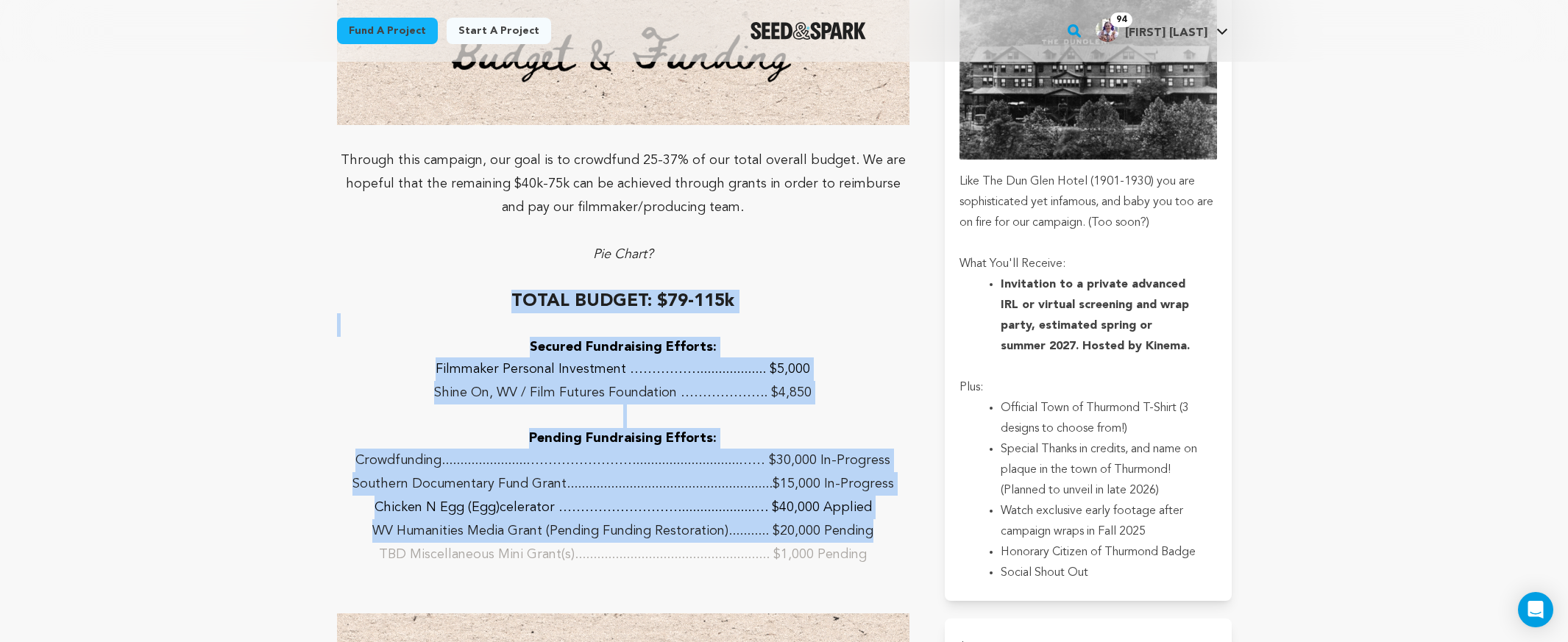 click on "Mission Statement
I grew up in Appalachia and know the harrowing history of institutions versus the people. In Almost Ghost Town I dug deeper and learned of the complex relationship between the townsfolk of Thurmond, WV and the National Parks Service. This film will shine a light on this small, but special community.
The Story
Since 2017, more than 60% of rural counties have experienced natural population decrease - meaning more deaths than births. ( Source: USDA ) But Thurmond, WV isn't going down without a fight. A booming railroad town founded in 1903, Thurmond once housed the employees of the railroad who carted coal out of the West Virginia hills into the bigger cities.  Population decline began as early as 1930,  In 1968, the town was reborn .  or" at bounding box center [784, -670] 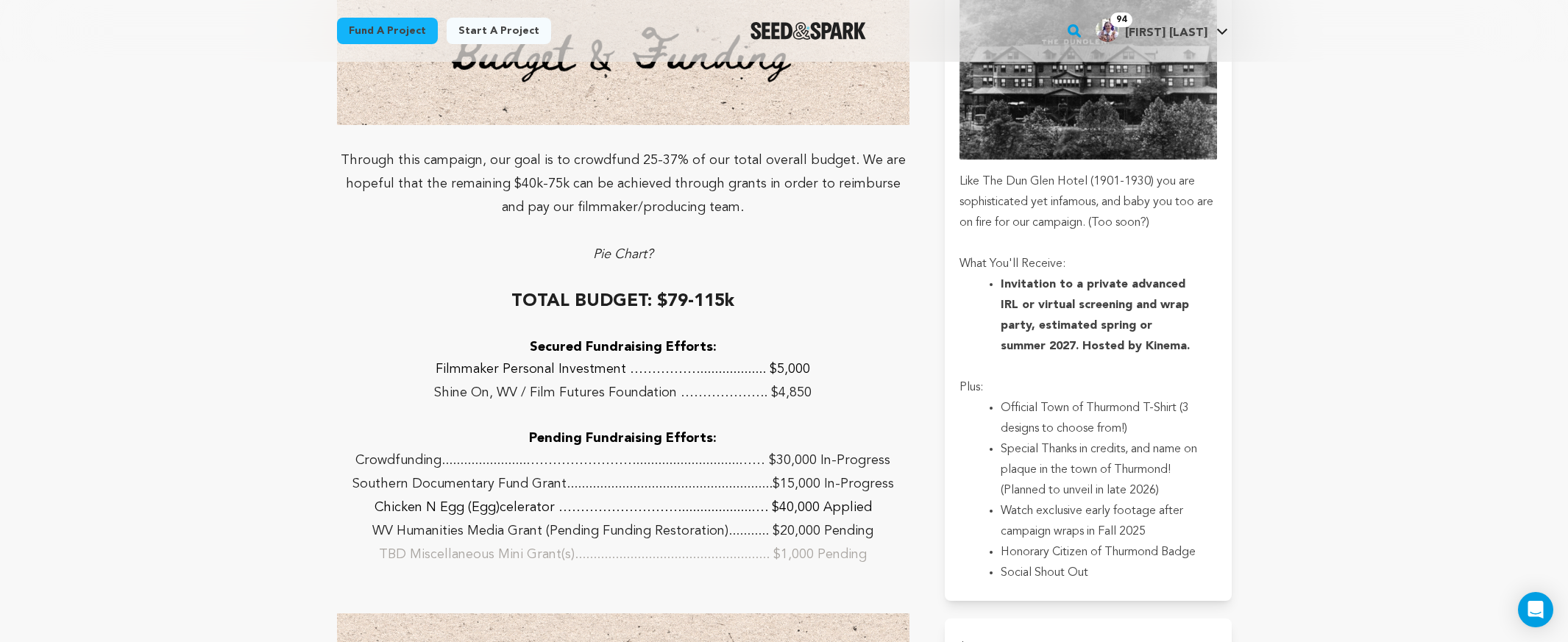 click on "WV Humanities Media Grant (Pending Funding Restoration)........... $20,000  Pending" at bounding box center [623, 531] 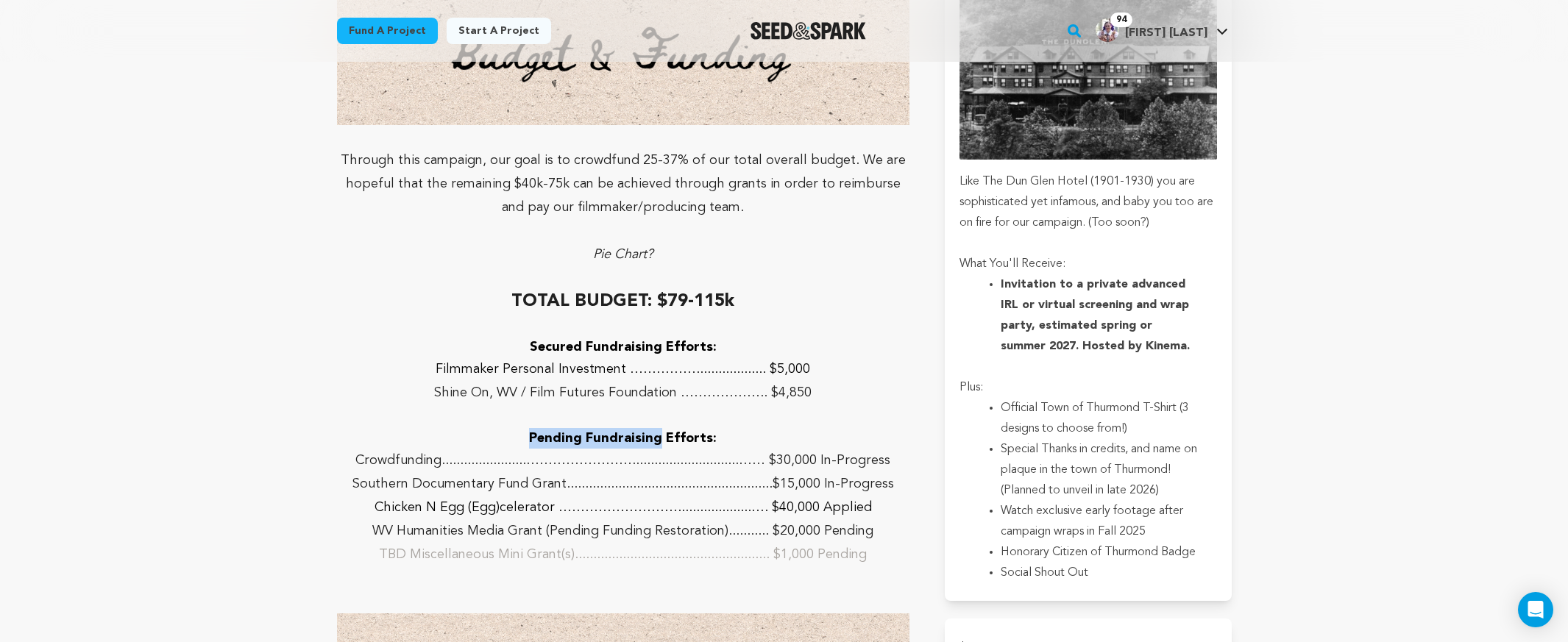 drag, startPoint x: 576, startPoint y: 363, endPoint x: 664, endPoint y: 374, distance: 88.6848 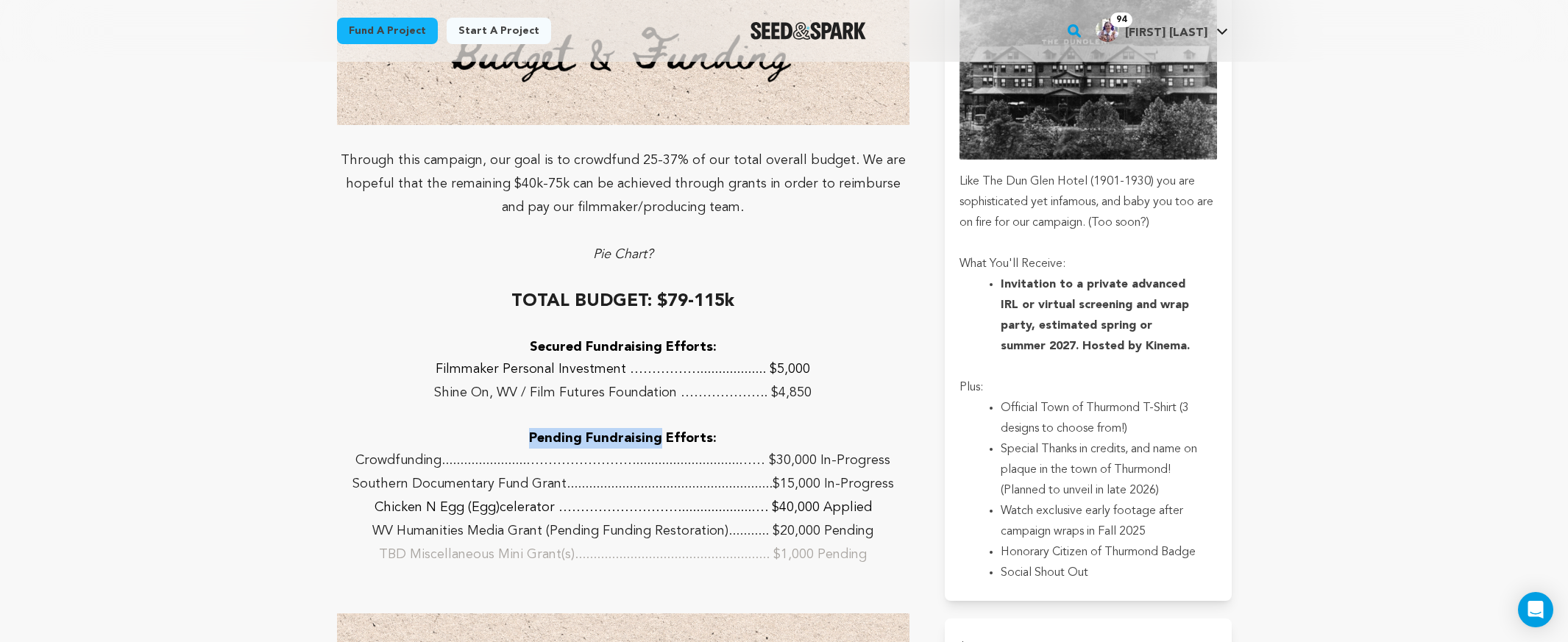 click on "Pending Fundraising Efforts:" at bounding box center [623, 438] 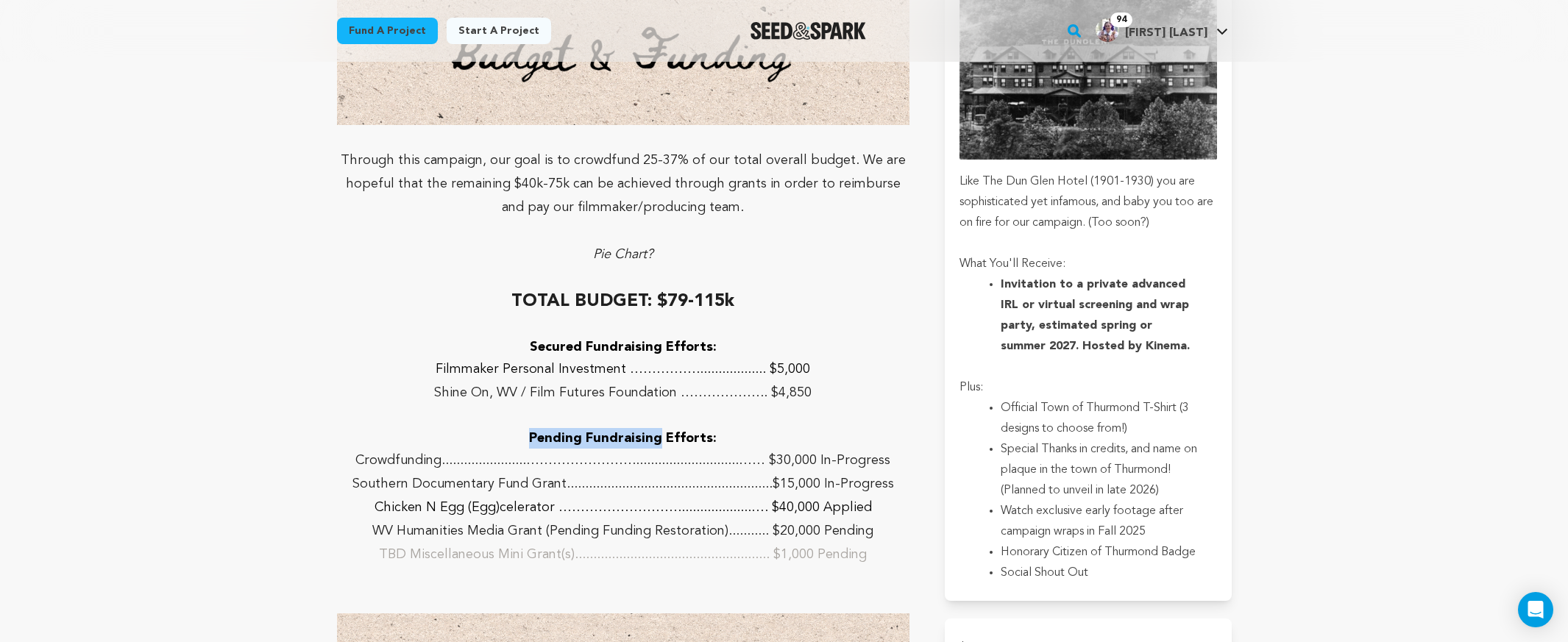 click on "Pending Fundraising Efforts:" at bounding box center (622, 438) 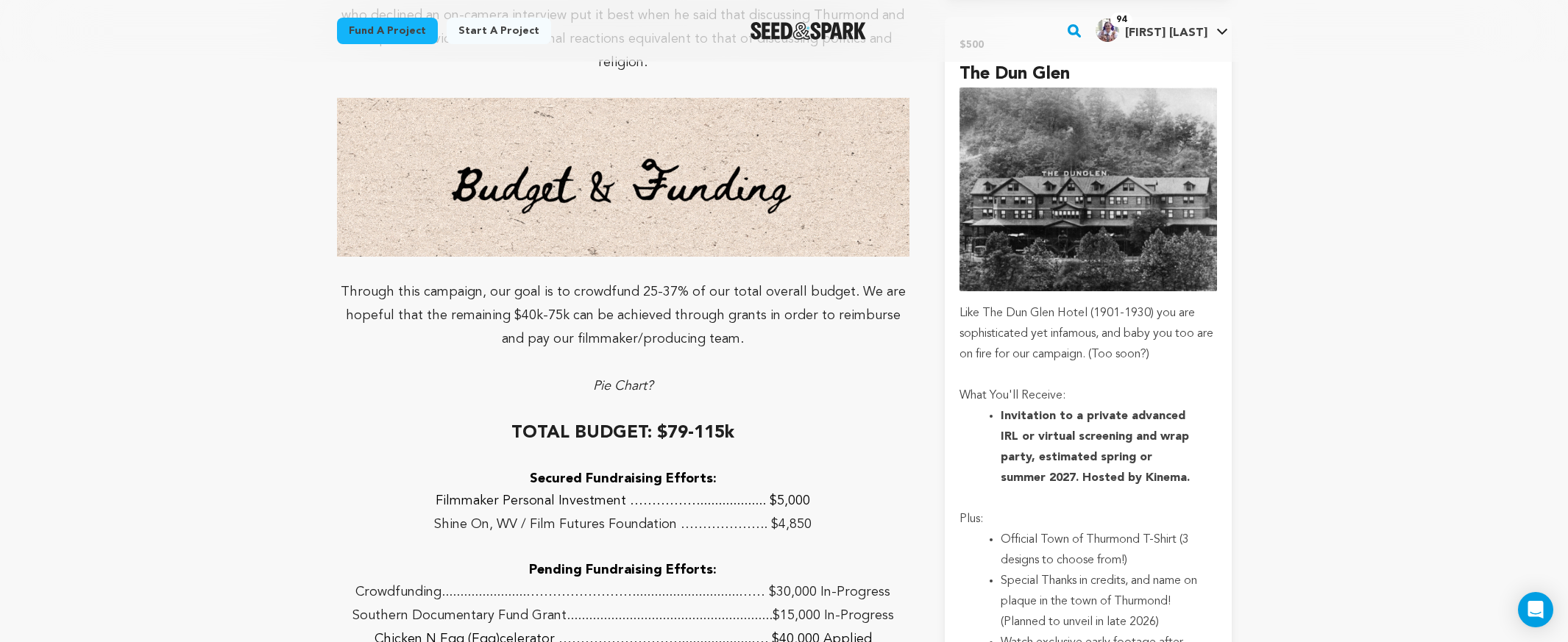 scroll, scrollTop: 3839, scrollLeft: 0, axis: vertical 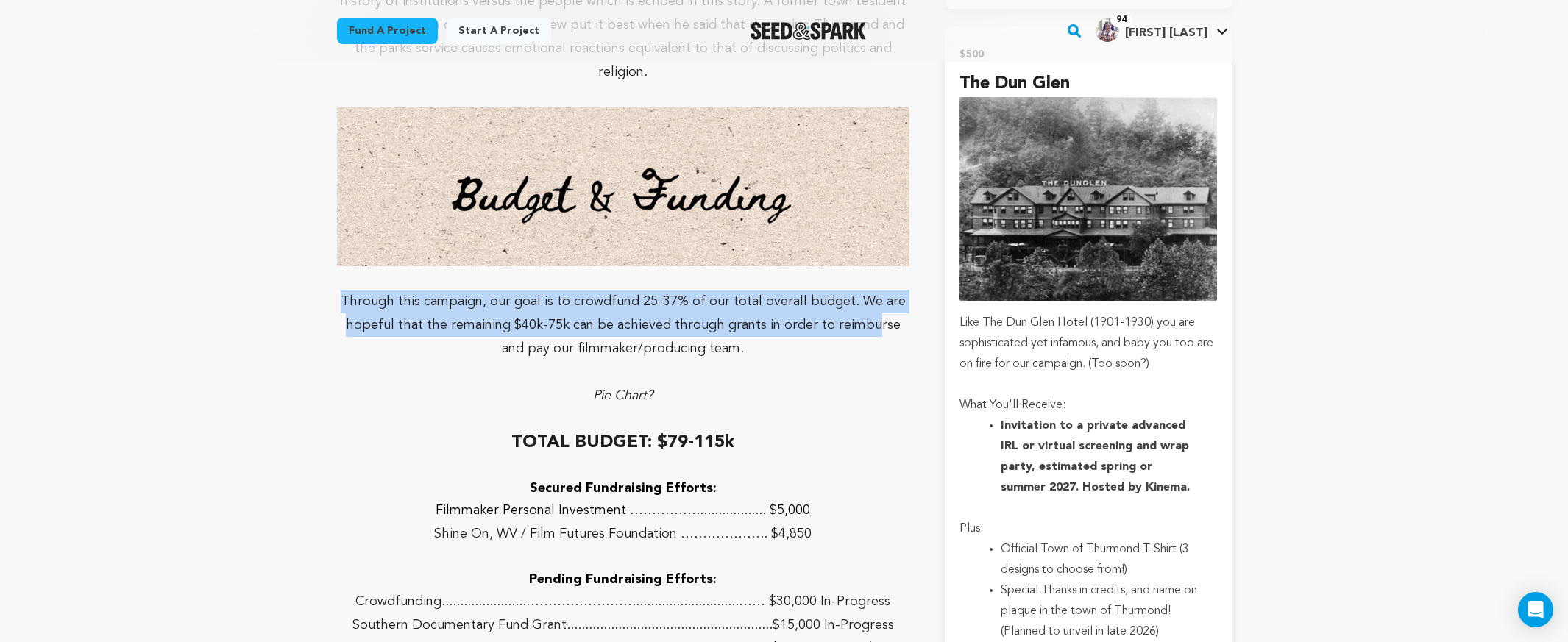 drag, startPoint x: 355, startPoint y: 227, endPoint x: 854, endPoint y: 262, distance: 500.226 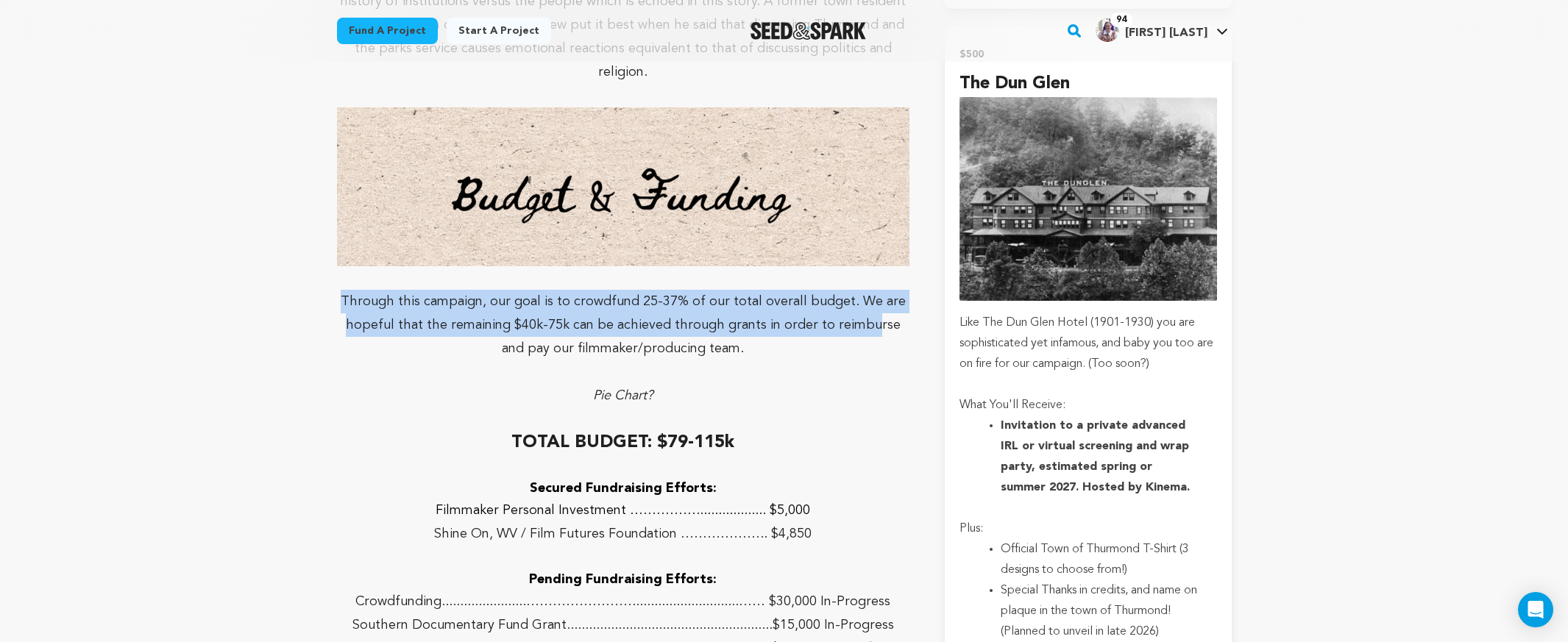 click on "Through this campaign, our goal is to crowdfund 25-37% of our total overall budget. We are hopeful that the remaining $40k-75k can be achieved through grants in order to reimburse and pay our filmmaker/producing team." at bounding box center (623, 325) 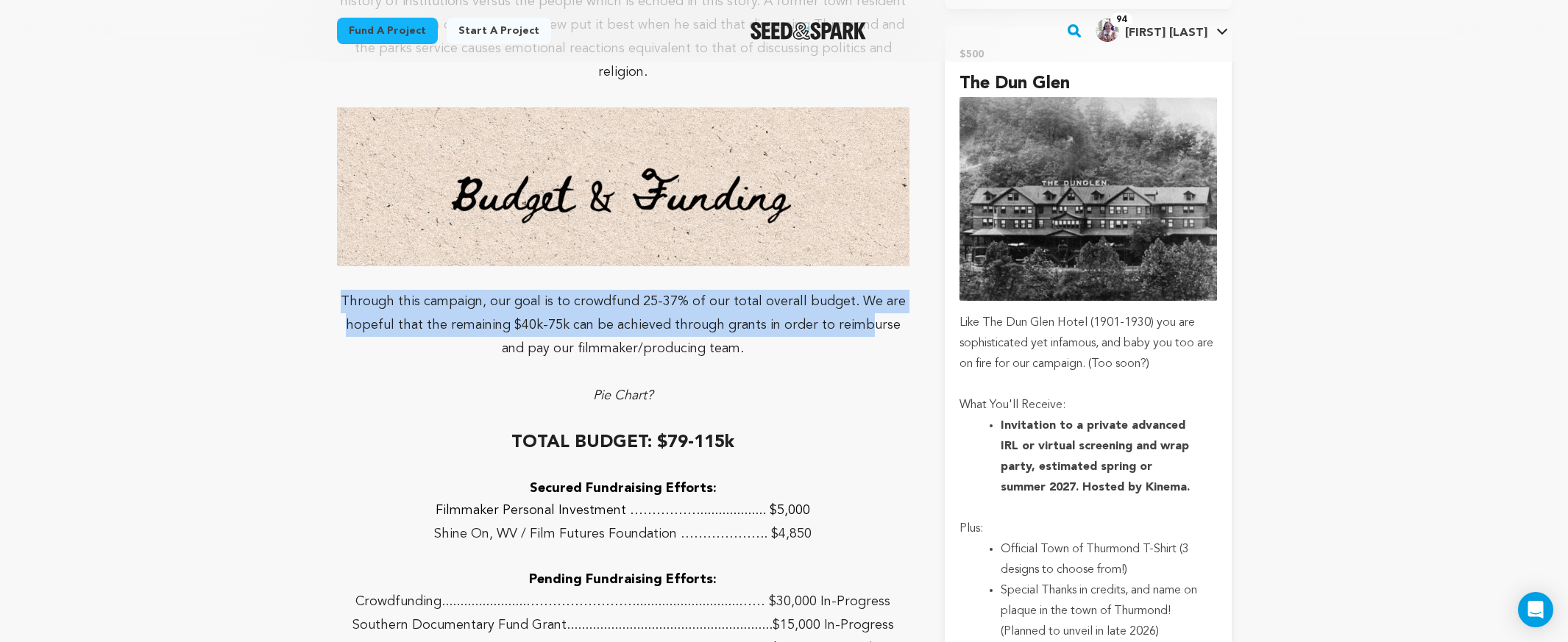 click on "Through this campaign, our goal is to crowdfund 25-37% of our total overall budget. We are hopeful that the remaining $40k-75k can be achieved through grants in order to reimburse and pay our filmmaker/producing team." at bounding box center (623, 325) 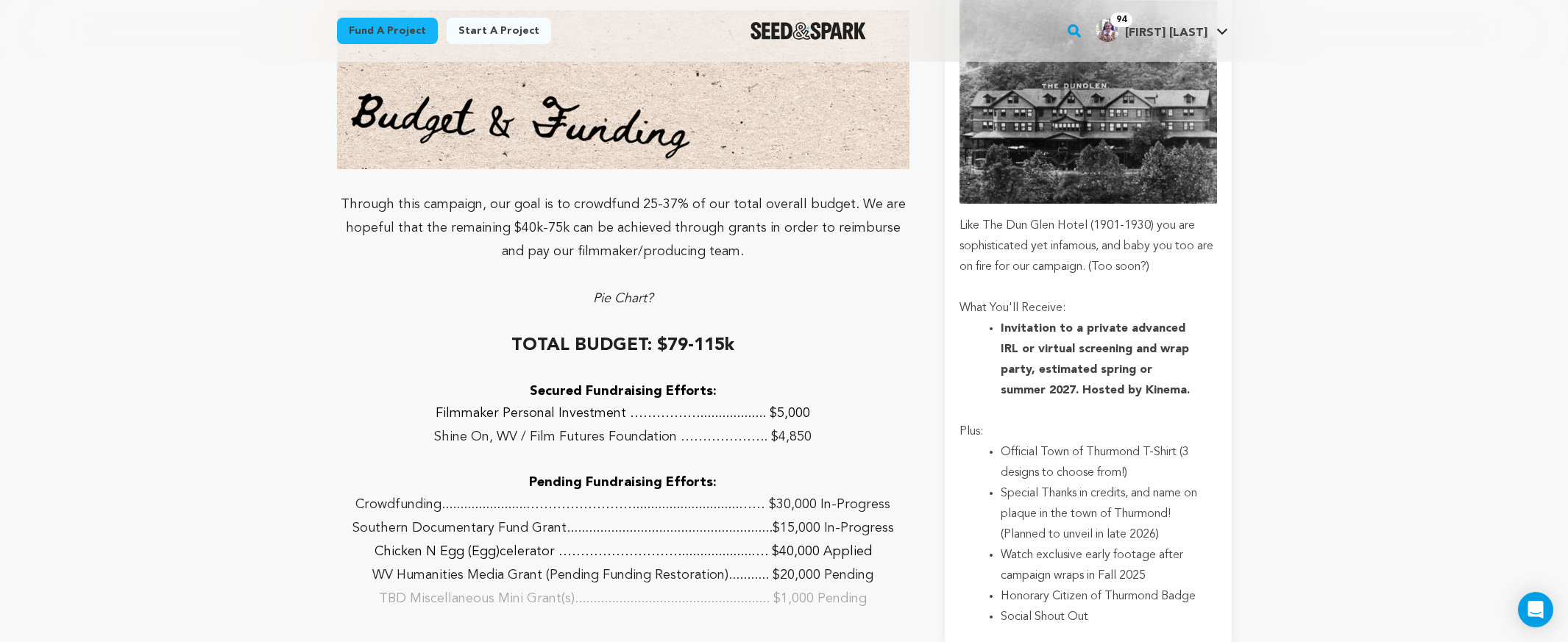 scroll, scrollTop: 3950, scrollLeft: 0, axis: vertical 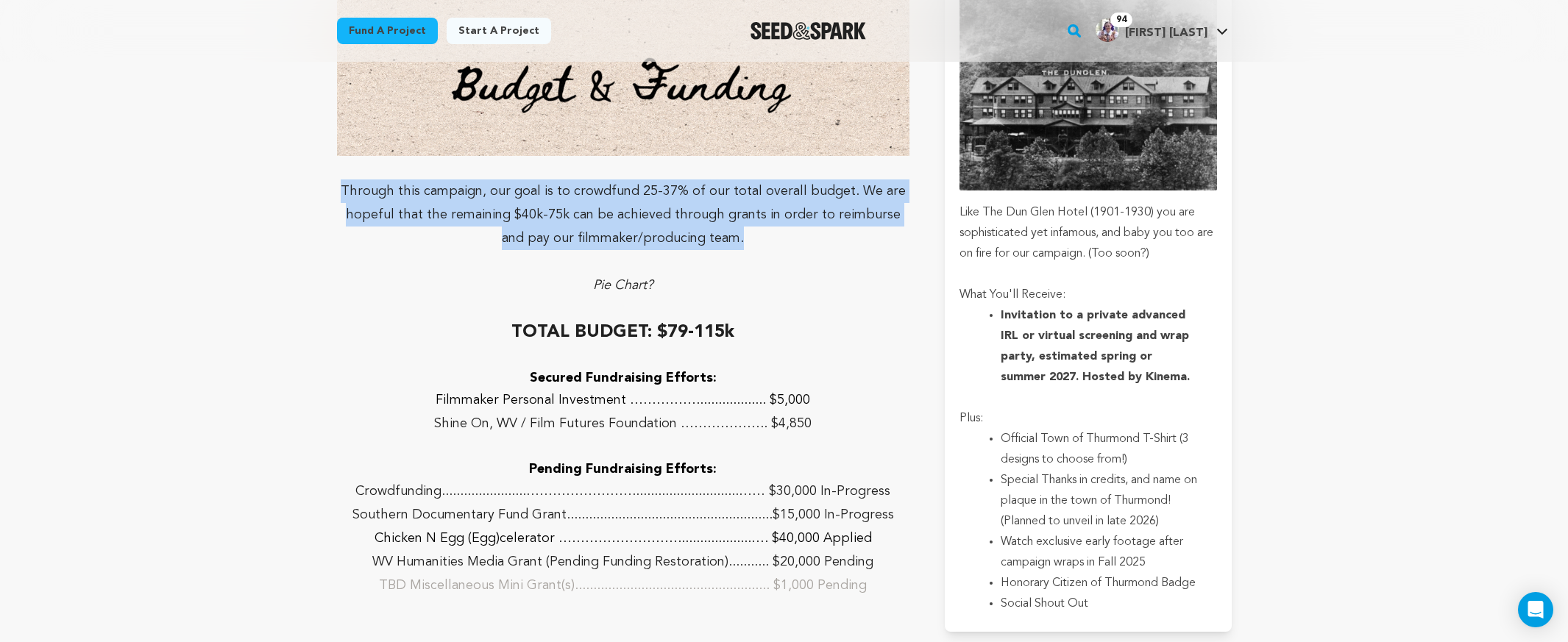 drag, startPoint x: 751, startPoint y: 156, endPoint x: 352, endPoint y: 126, distance: 400.1262 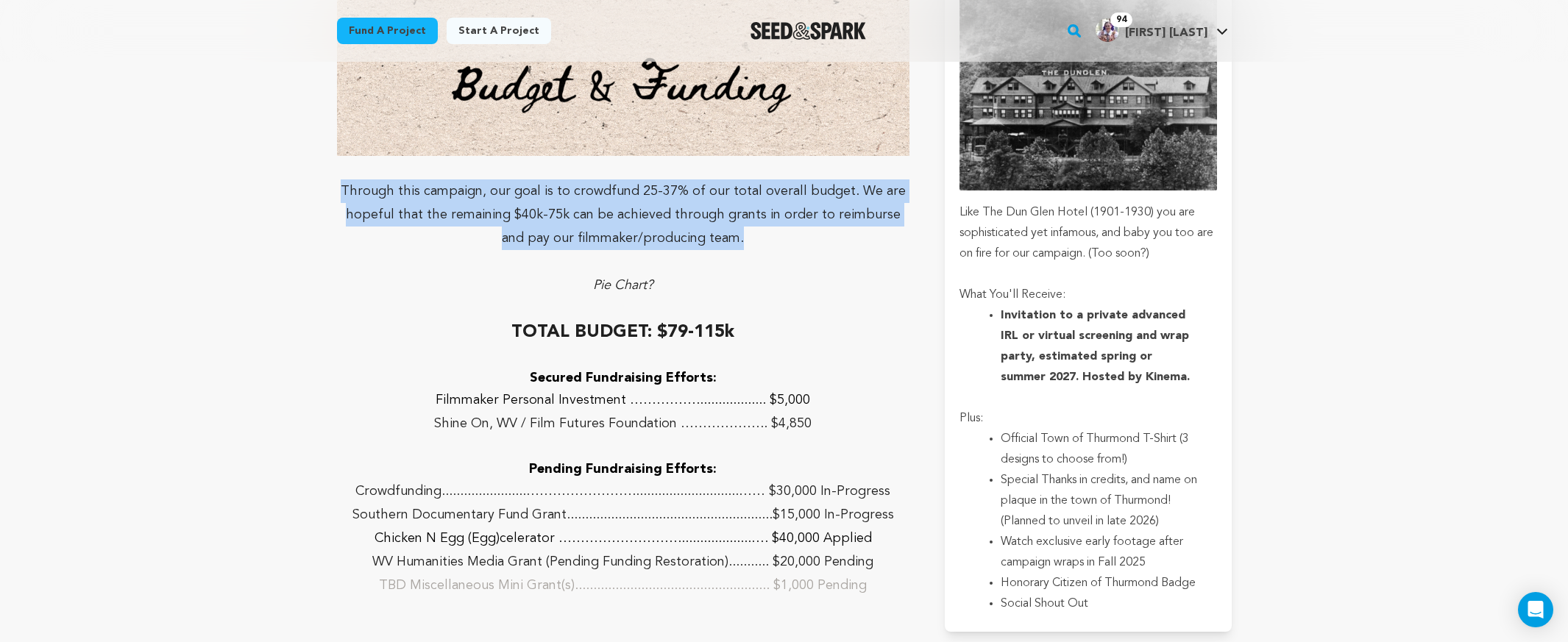 click on "Through this campaign, our goal is to crowdfund 25-37% of our total overall budget. We are hopeful that the remaining $40k-75k can be achieved through grants in order to reimburse and pay our filmmaker/producing team." at bounding box center (623, 215) 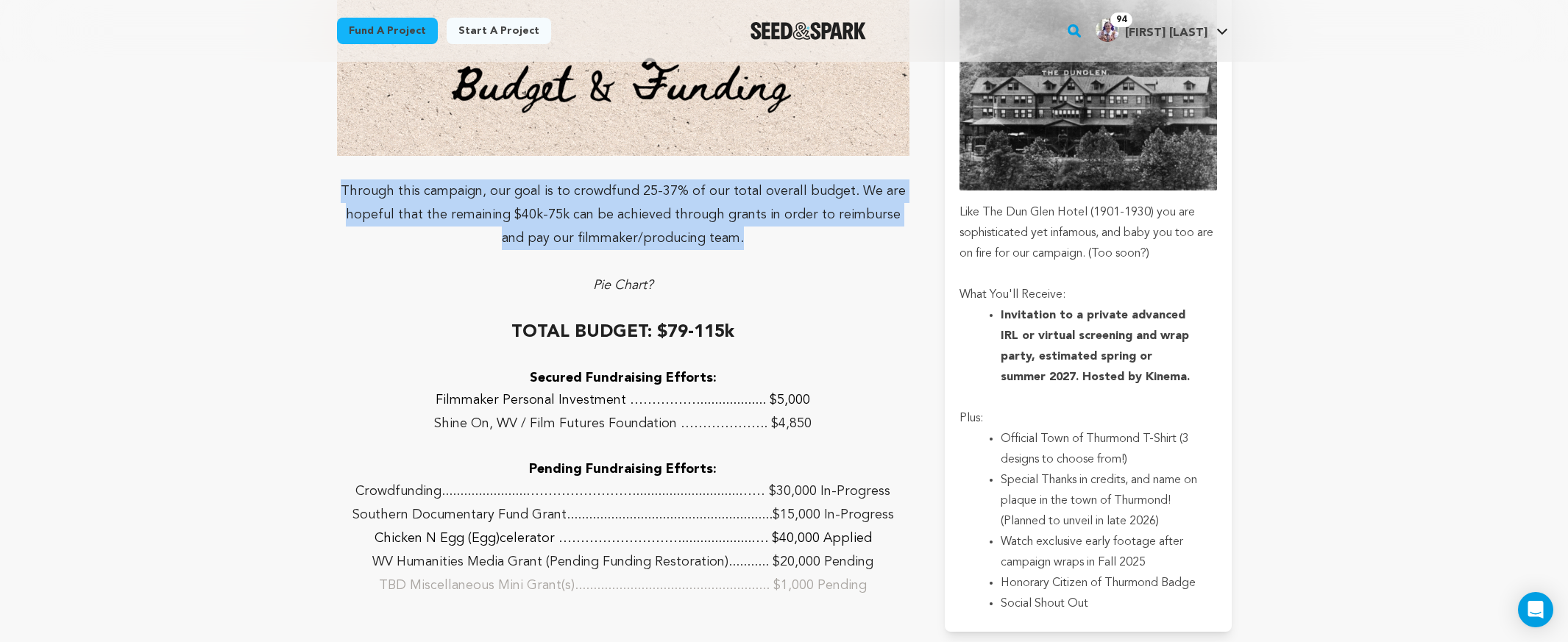 click on "Through this campaign, our goal is to crowdfund 25-37% of our total overall budget. We are hopeful that the remaining $40k-75k can be achieved through grants in order to reimburse and pay our filmmaker/producing team." at bounding box center (623, 215) 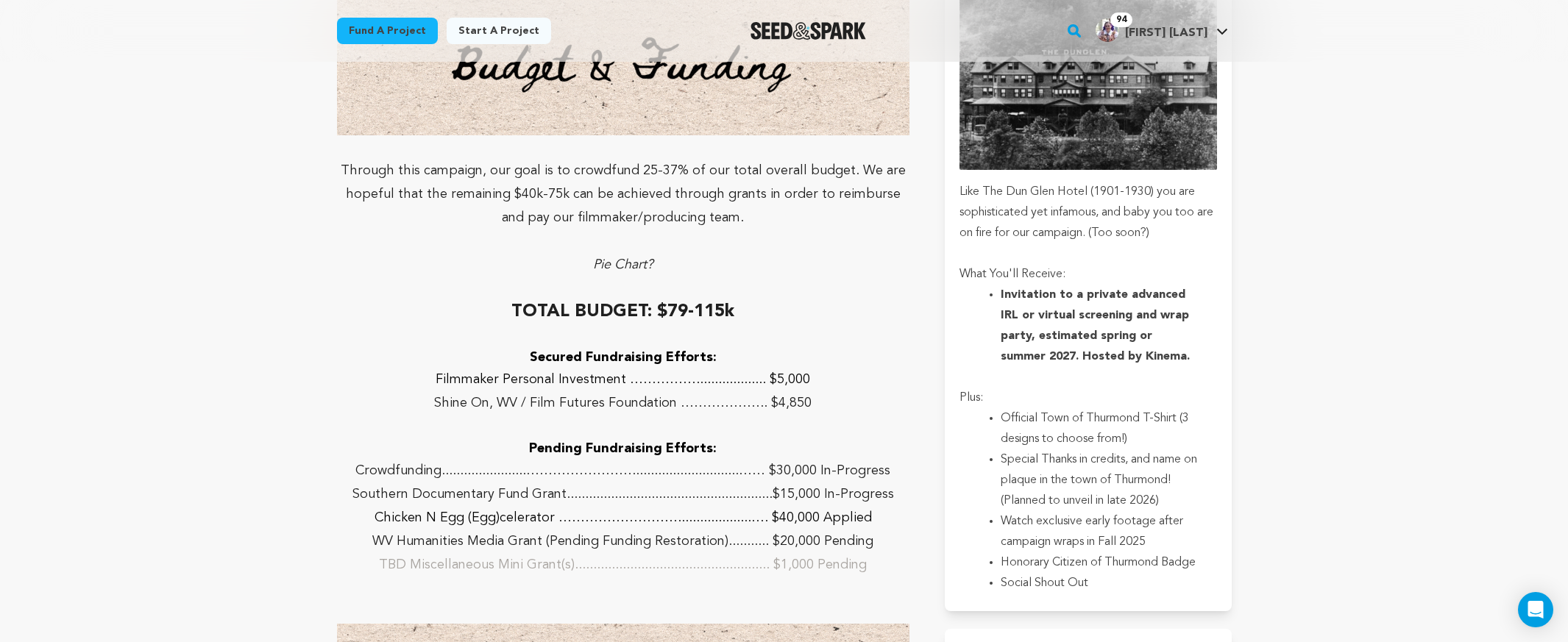 scroll, scrollTop: 3976, scrollLeft: 0, axis: vertical 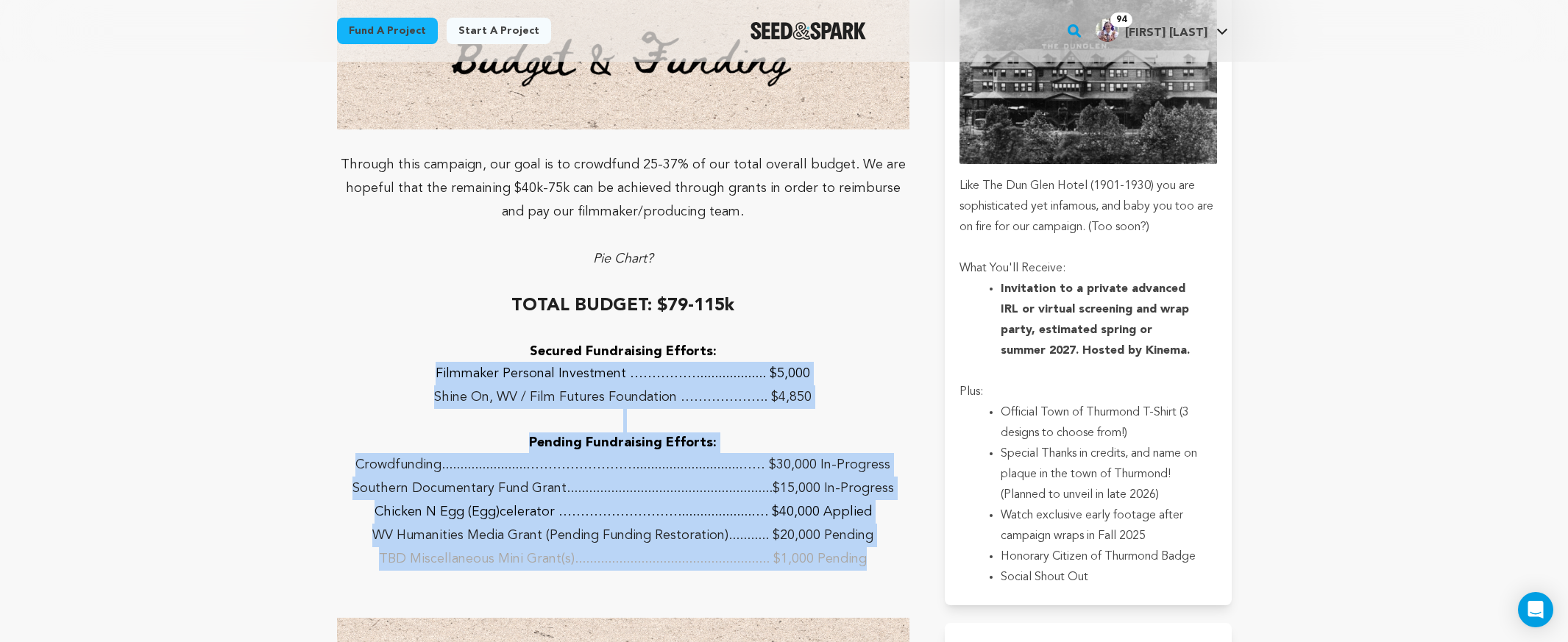 drag, startPoint x: 870, startPoint y: 489, endPoint x: 389, endPoint y: 303, distance: 515.7102 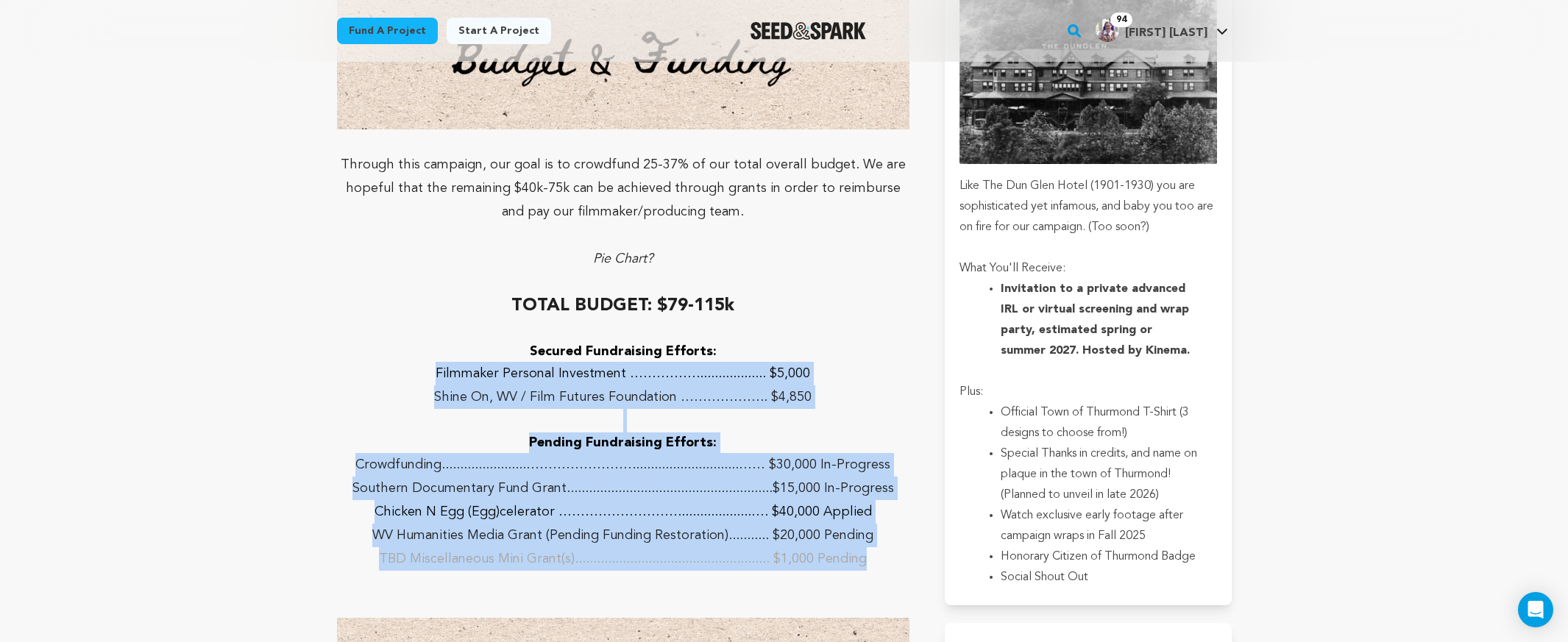 click on "Since 2017, more than 60% of rural counties have experienced natural population decrease - meaning more deaths than births. ( Source: USDA ) But Thurmond, WV isn't going down without a fight. A booming railroad town founded in 1903, Thurmond once housed the employees of the railroad who carted coal out of the West Virginia hills into the bigger cities.  Population decline began as early as 1930,  due to technical advancements in railroad, mines closing, and several devastating fires.  In 1968, the town was reborn  when Jon Dragan moved to Thurmond to begin the first commercial white water rafting company in West Virginia. Ten years later, through his support of lobbying and persistence, the river was named a National River. Shorten -  Presently, 80% of the town of Thurmond is owned by the National Park Service .  Despite hard feelings, stabilized commercial row and redid the train depot to be a museum and visitor center, sharing Thurmond's history. Without them the depot would not exist." at bounding box center [623, -1057] 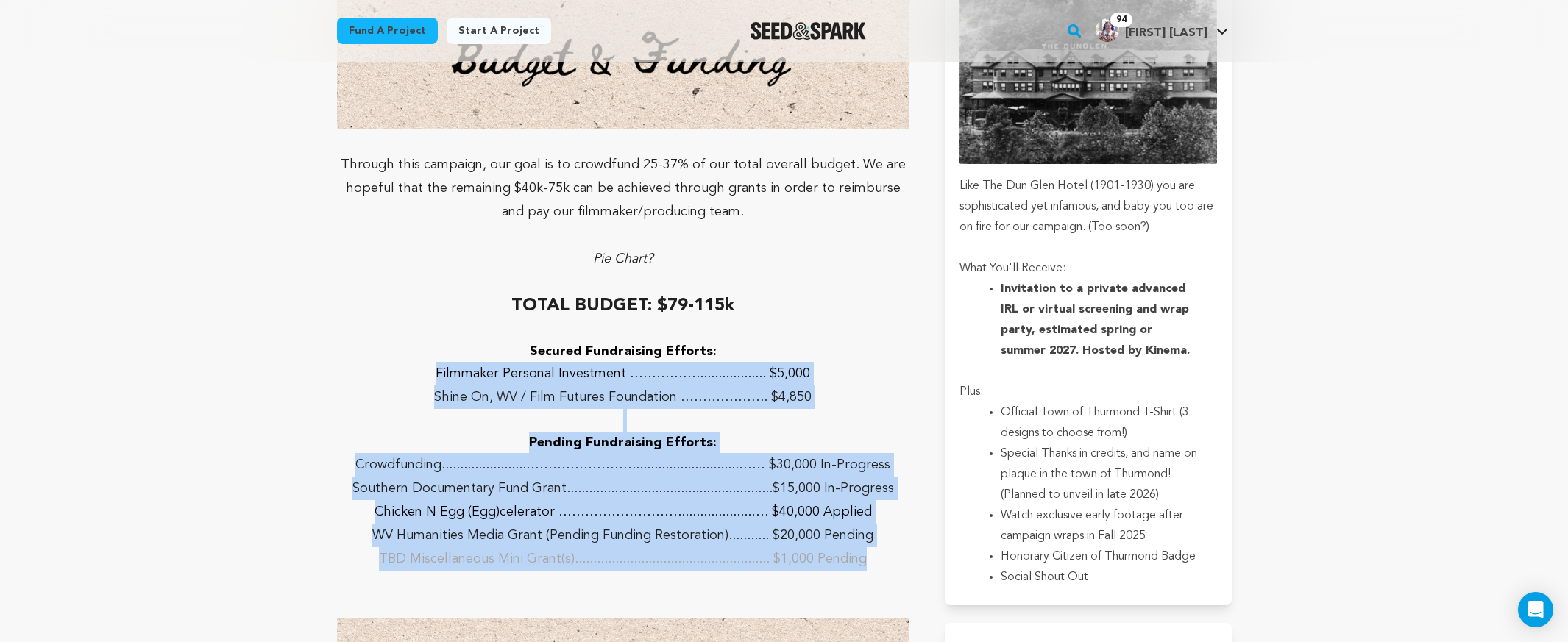 click on "Shine On, WV / Film Futures Foundation ……………….. $4,850" at bounding box center [623, 397] 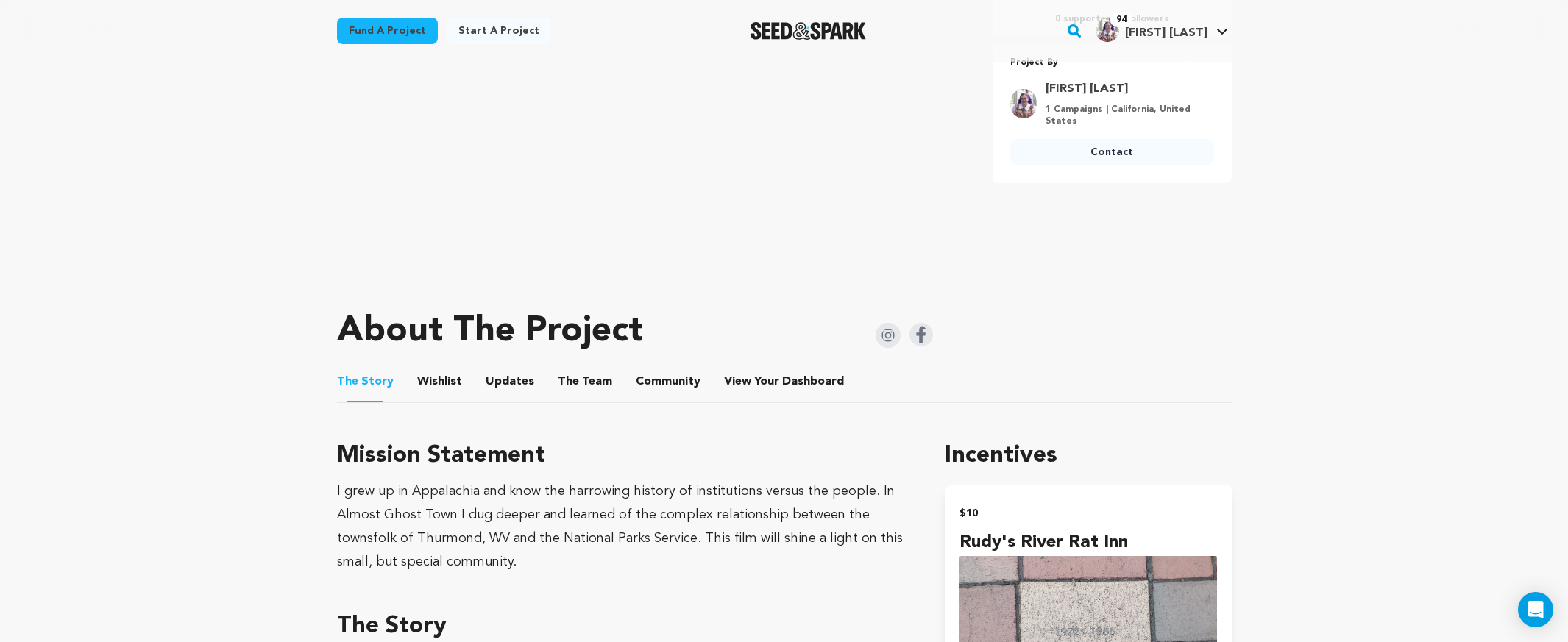 scroll, scrollTop: 610, scrollLeft: 0, axis: vertical 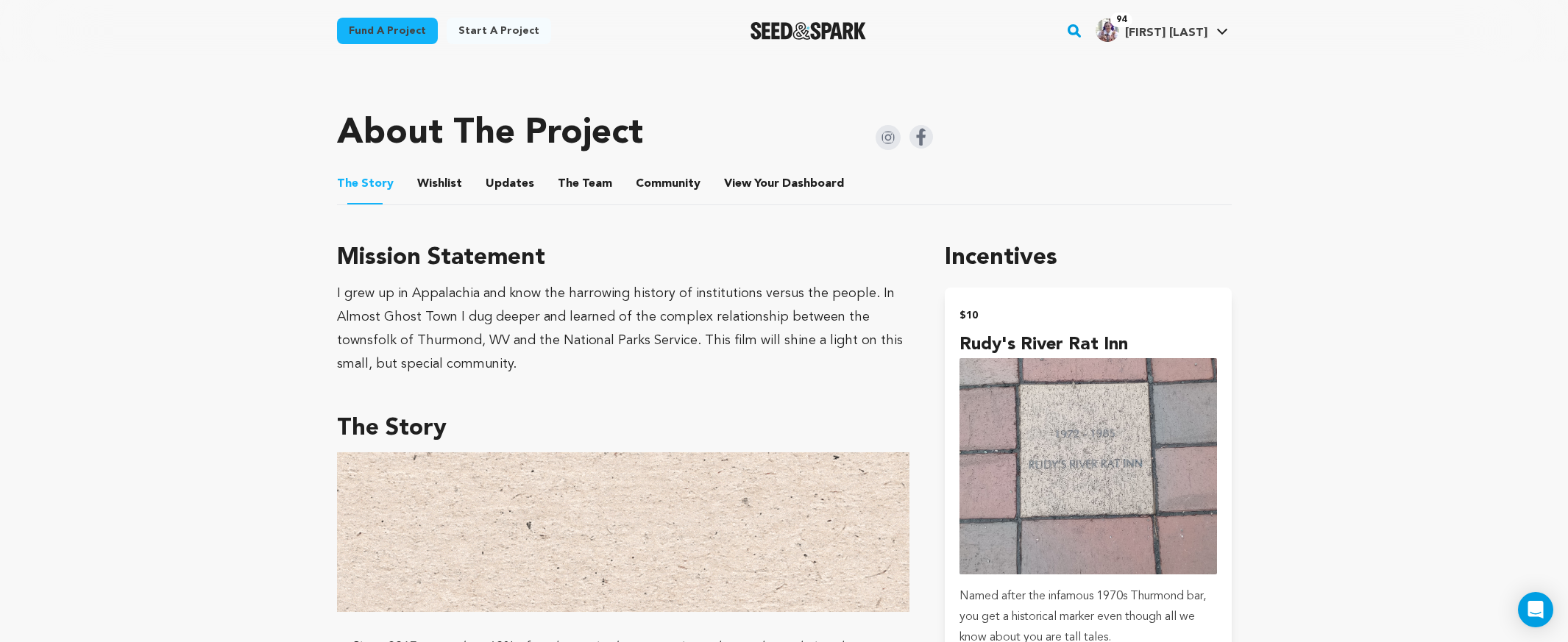 click on "I grew up in Appalachia and know the harrowing history of institutions versus the people. In Almost Ghost Town I dug deeper and learned of the complex relationship between the townsfolk of Thurmond, WV and the National Parks Service. This film will shine a light on this small, but special community." at bounding box center (623, 329) 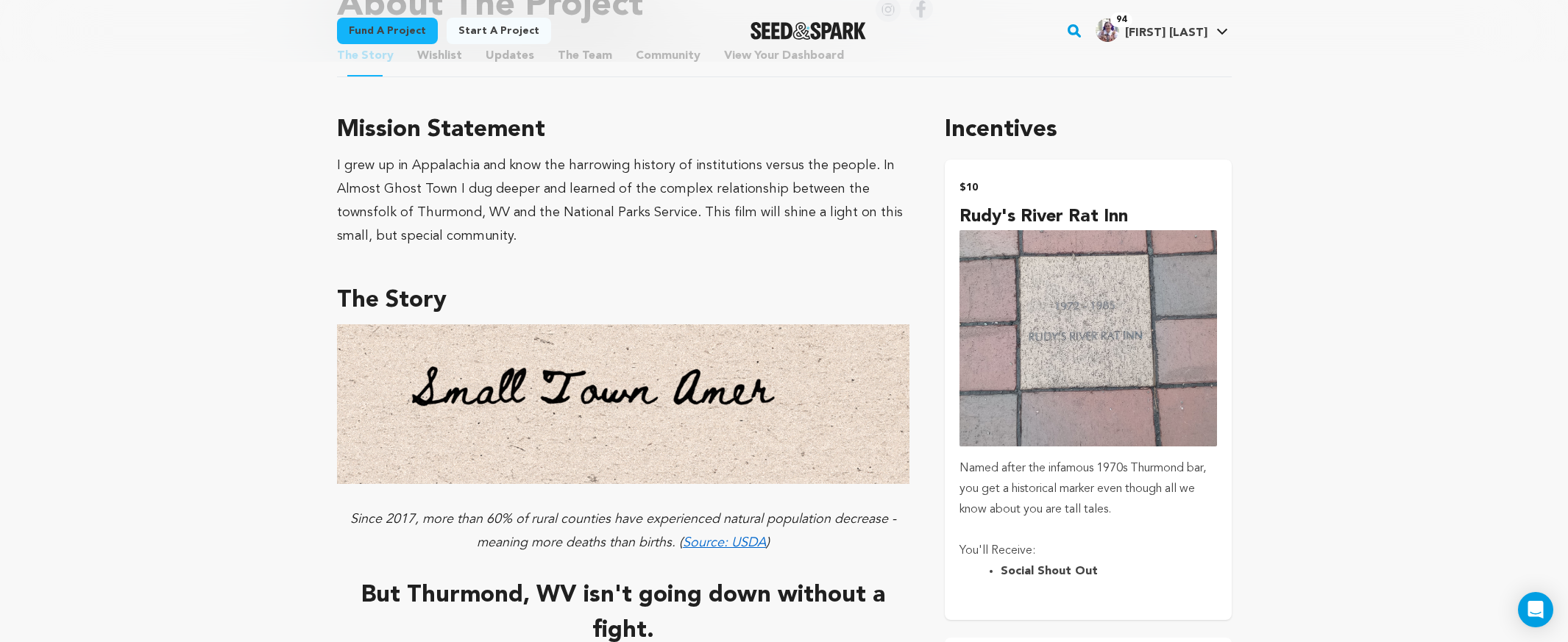 scroll, scrollTop: 739, scrollLeft: 0, axis: vertical 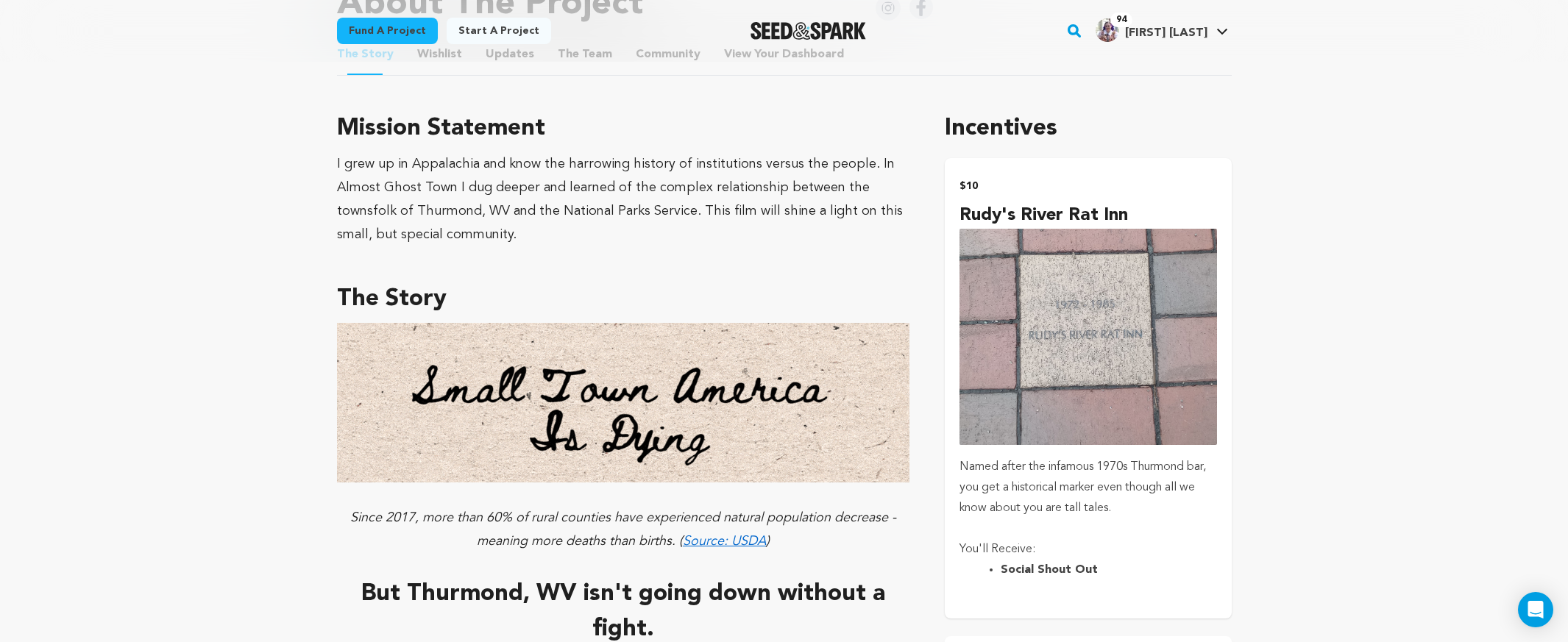 click on "Mission Statement
I grew up in Appalachia and know the harrowing history of institutions versus the people. In Almost Ghost Town I dug deeper and learned of the complex relationship between the townsfolk of Thurmond, WV and the National Parks Service. This film will shine a light on this small, but special community.
The Story
Since 2017, more than 60% of rural counties have experienced natural population decrease - meaning more deaths than births. ( Source: USDA ) But Thurmond, WV isn't going down without a fight. A booming railroad town founded in 1903, Thurmond once housed the employees of the railroad who carted coal out of the West Virginia hills into the bigger cities.  Population decline began as early as 1930,  In 1968, the town was reborn .  or" at bounding box center [784, 2572] 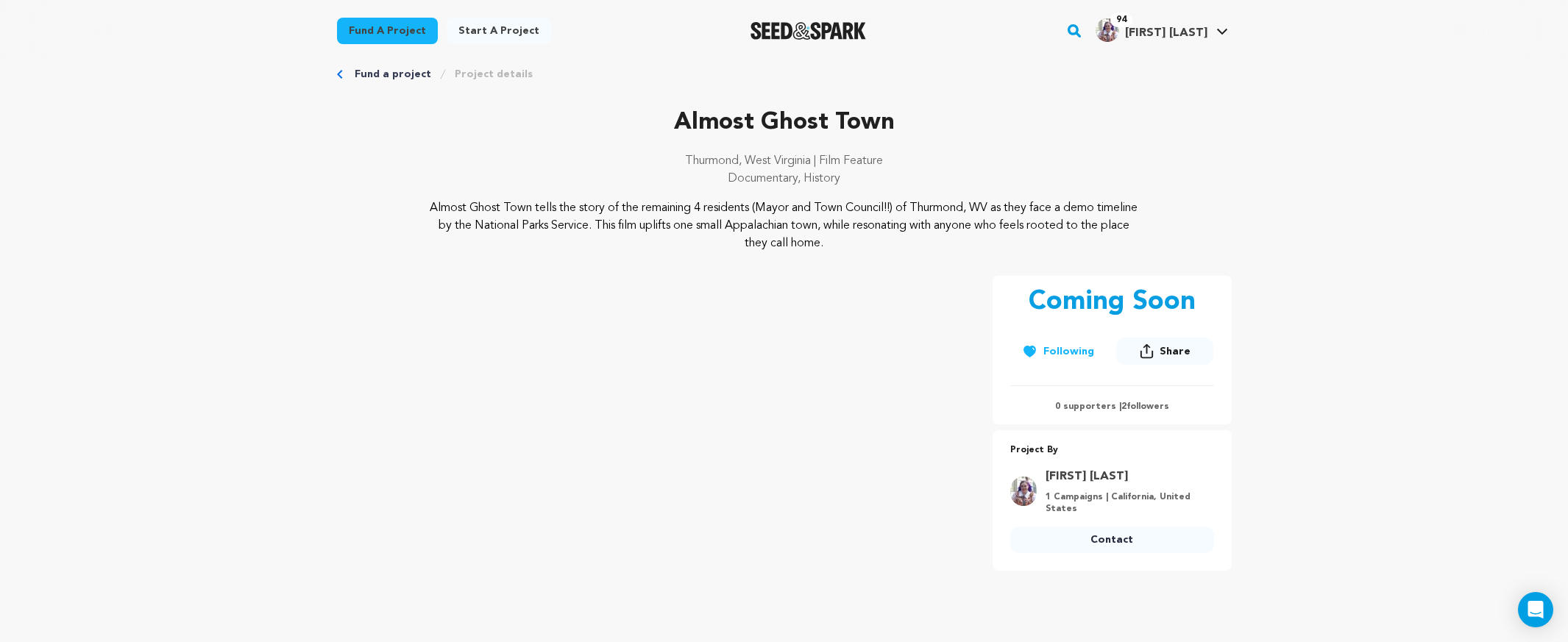scroll, scrollTop: 0, scrollLeft: 0, axis: both 